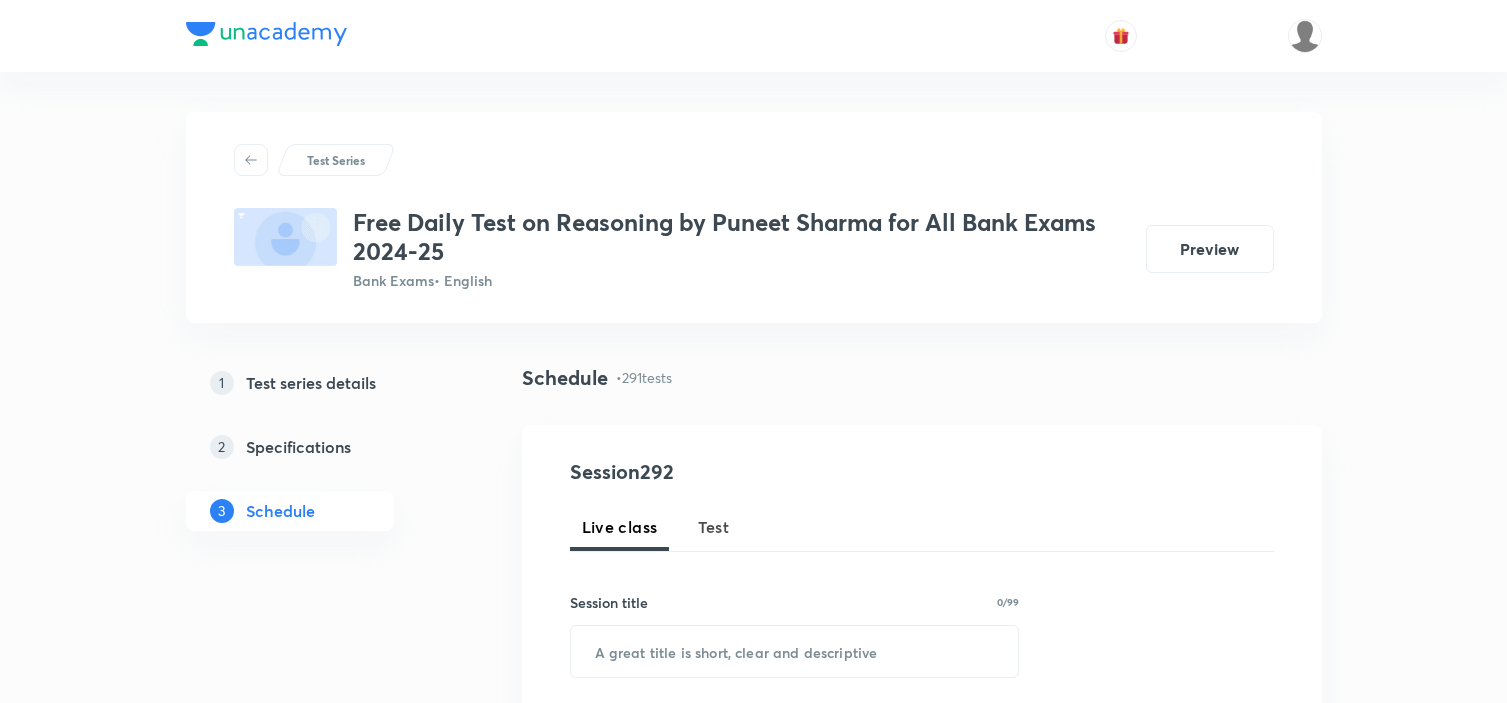 scroll, scrollTop: 0, scrollLeft: 0, axis: both 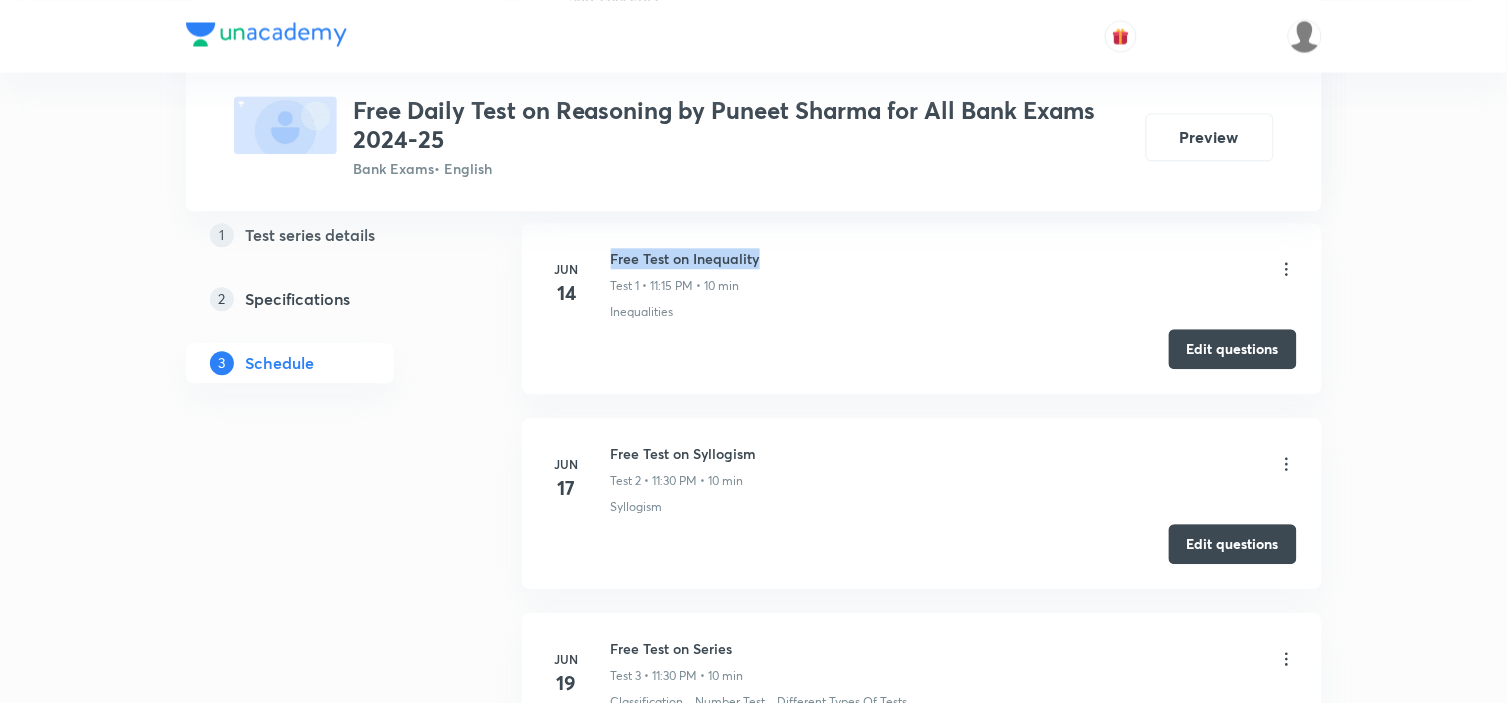 drag, startPoint x: 762, startPoint y: 262, endPoint x: 610, endPoint y: 262, distance: 152 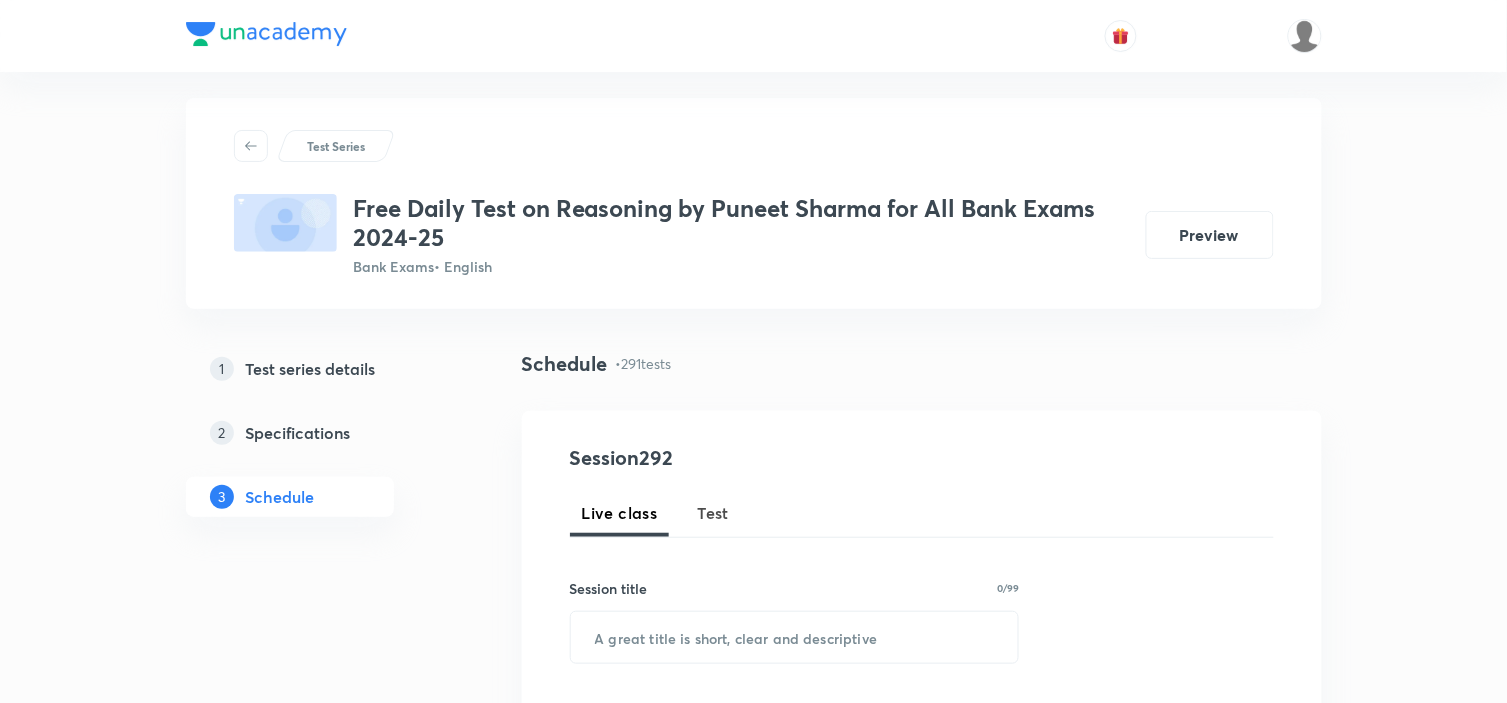 scroll, scrollTop: 0, scrollLeft: 0, axis: both 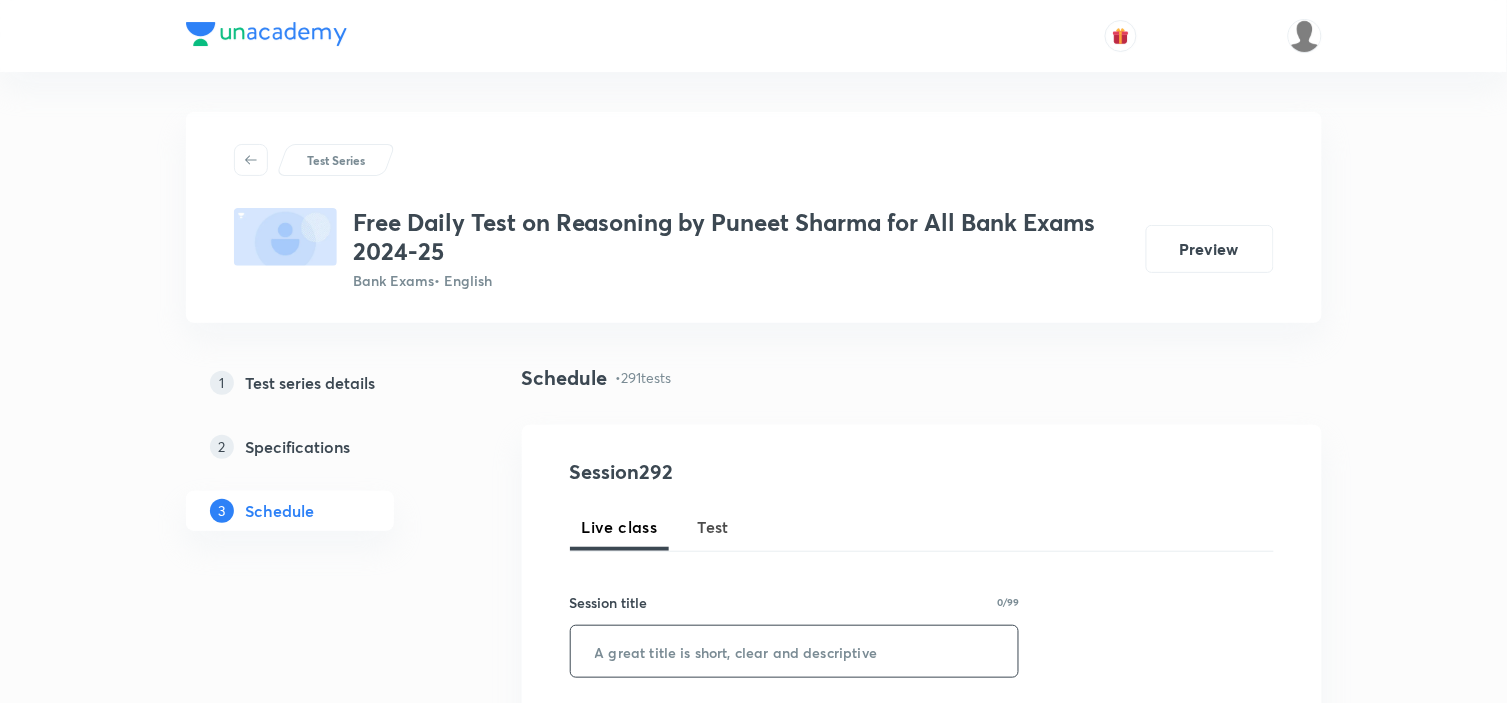 paste on "Free Test on Inequality" 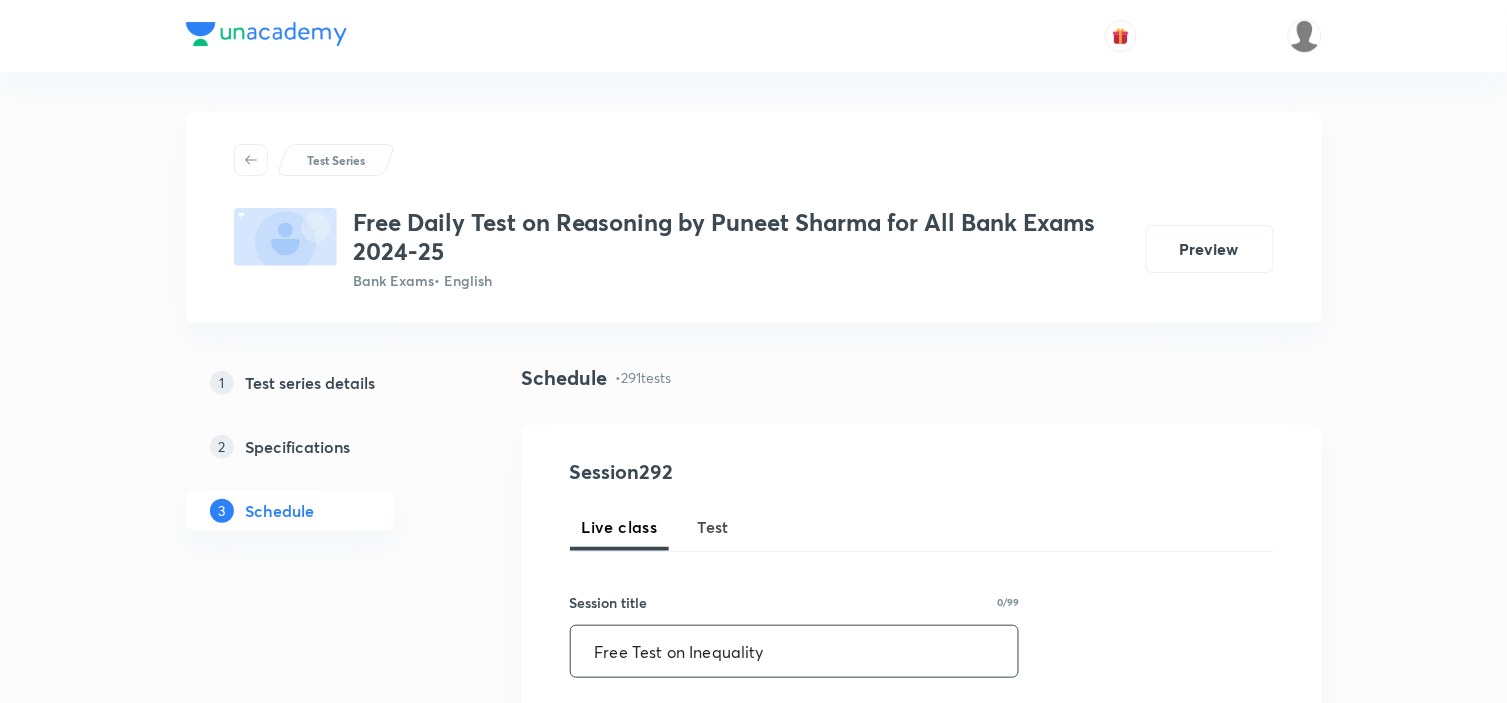 click on "Schedule •  291  tests" at bounding box center [922, 394] 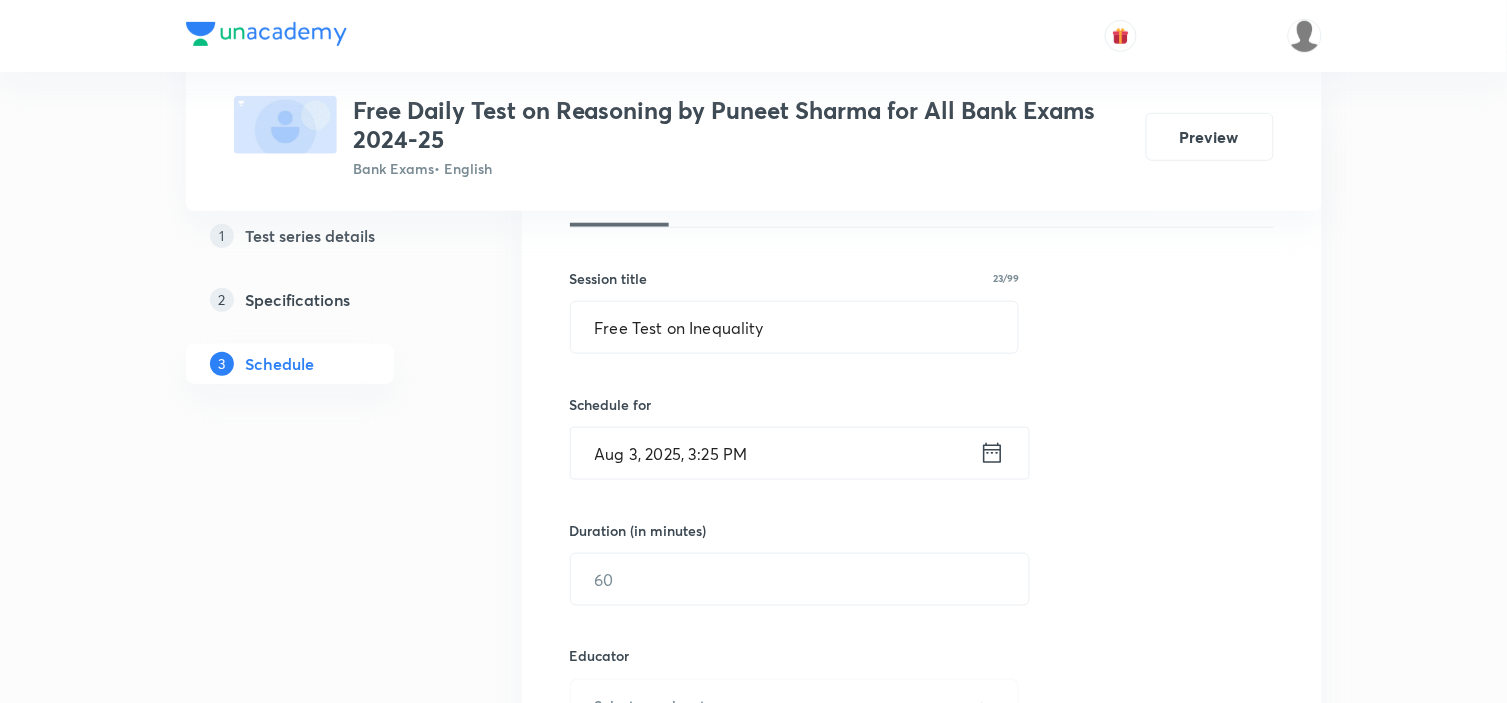 scroll, scrollTop: 222, scrollLeft: 0, axis: vertical 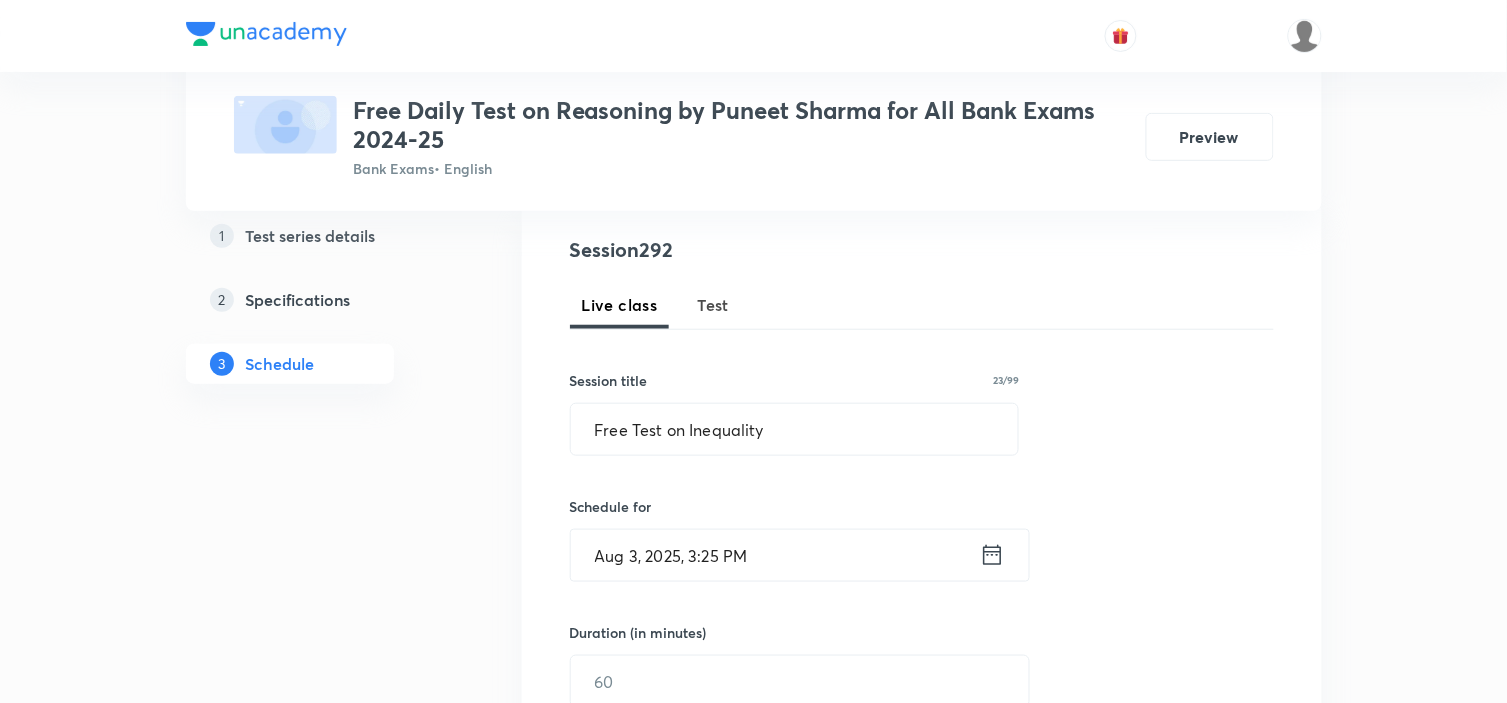 click 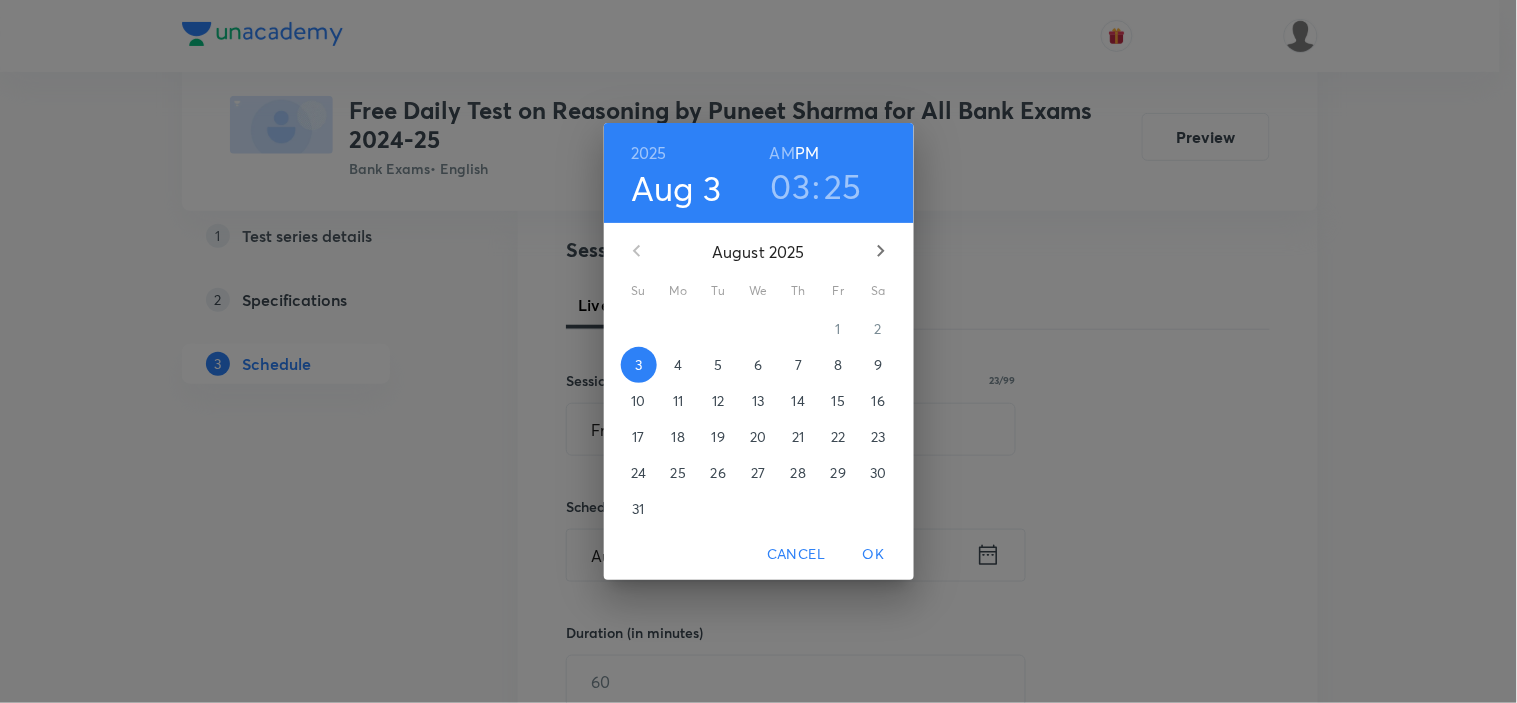 click on "4" at bounding box center [679, 365] 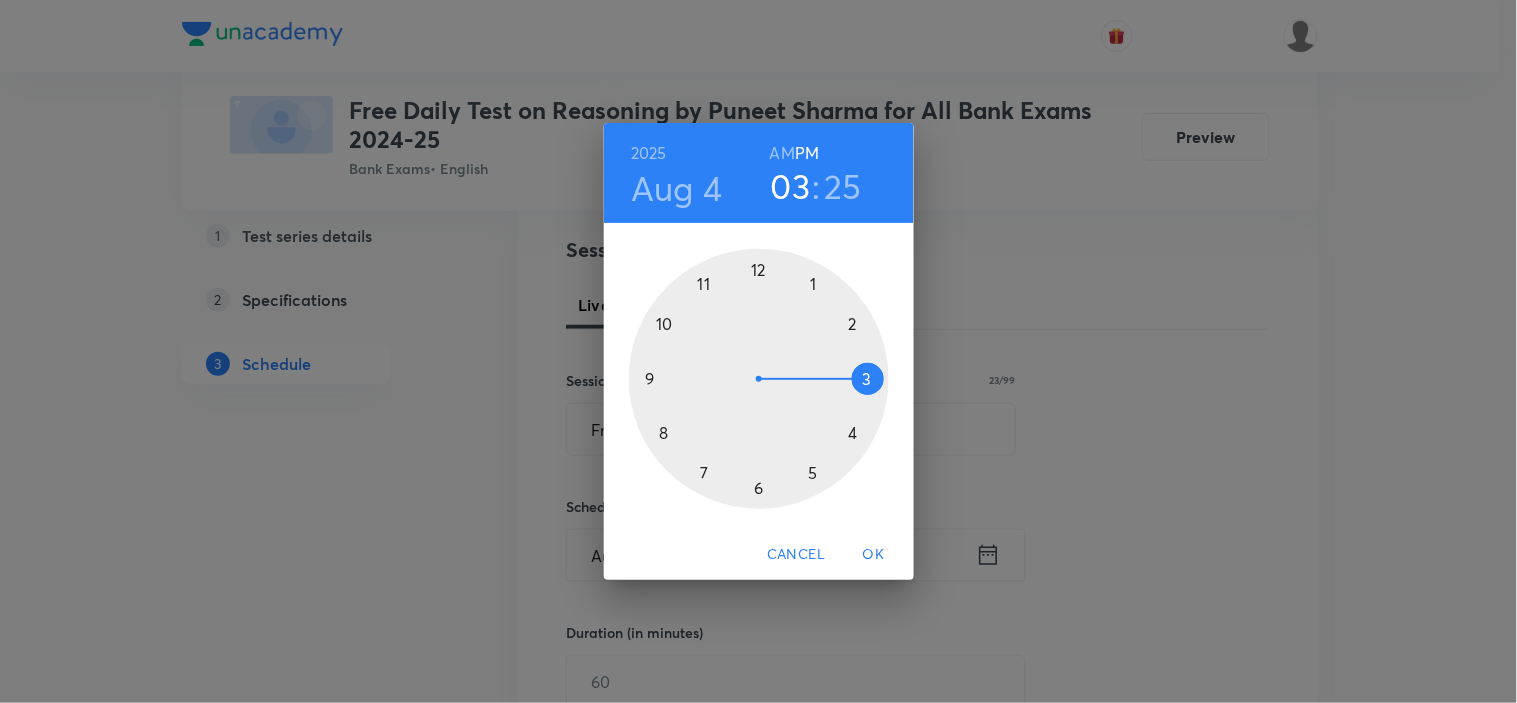 drag, startPoint x: 868, startPoint y: 375, endPoint x: 767, endPoint y: 275, distance: 142.13022 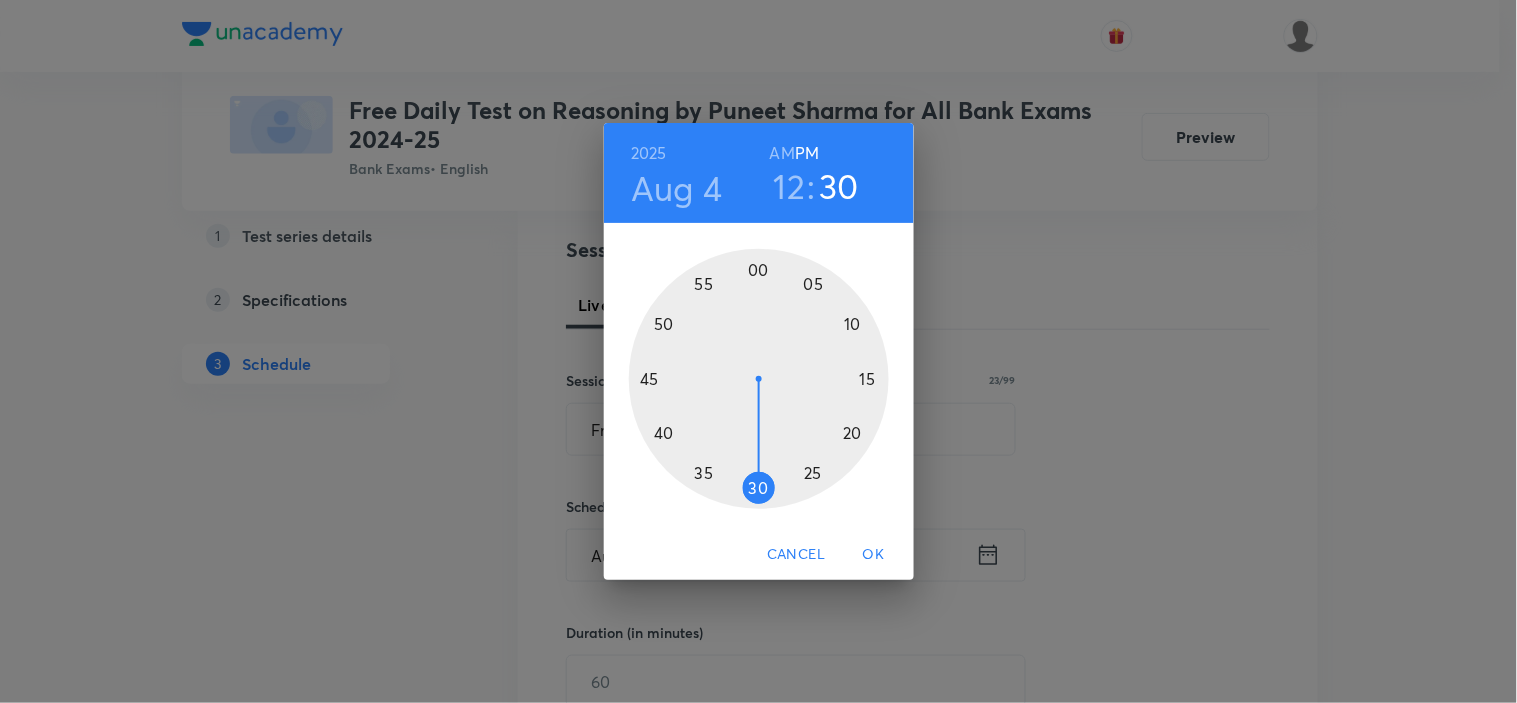 drag, startPoint x: 767, startPoint y: 275, endPoint x: 755, endPoint y: 458, distance: 183.39302 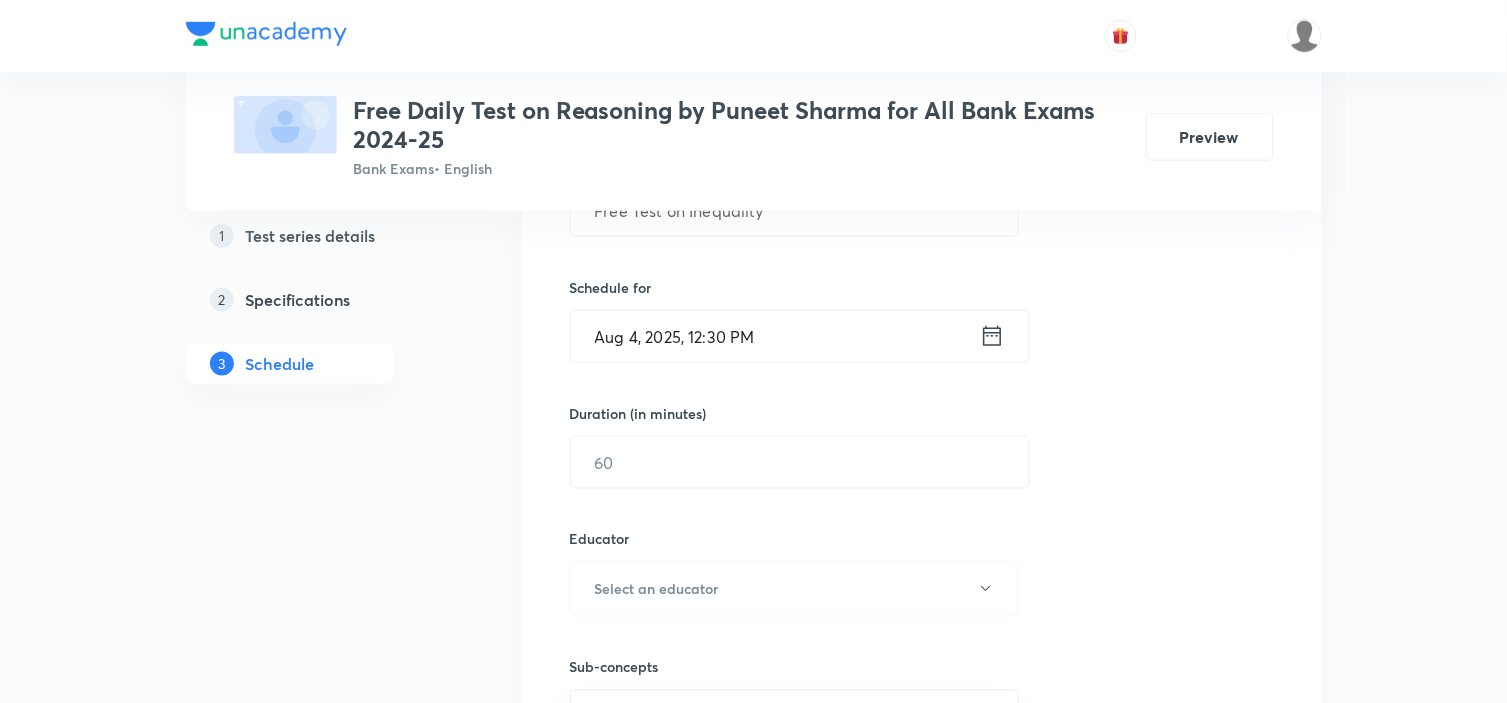 scroll, scrollTop: 444, scrollLeft: 0, axis: vertical 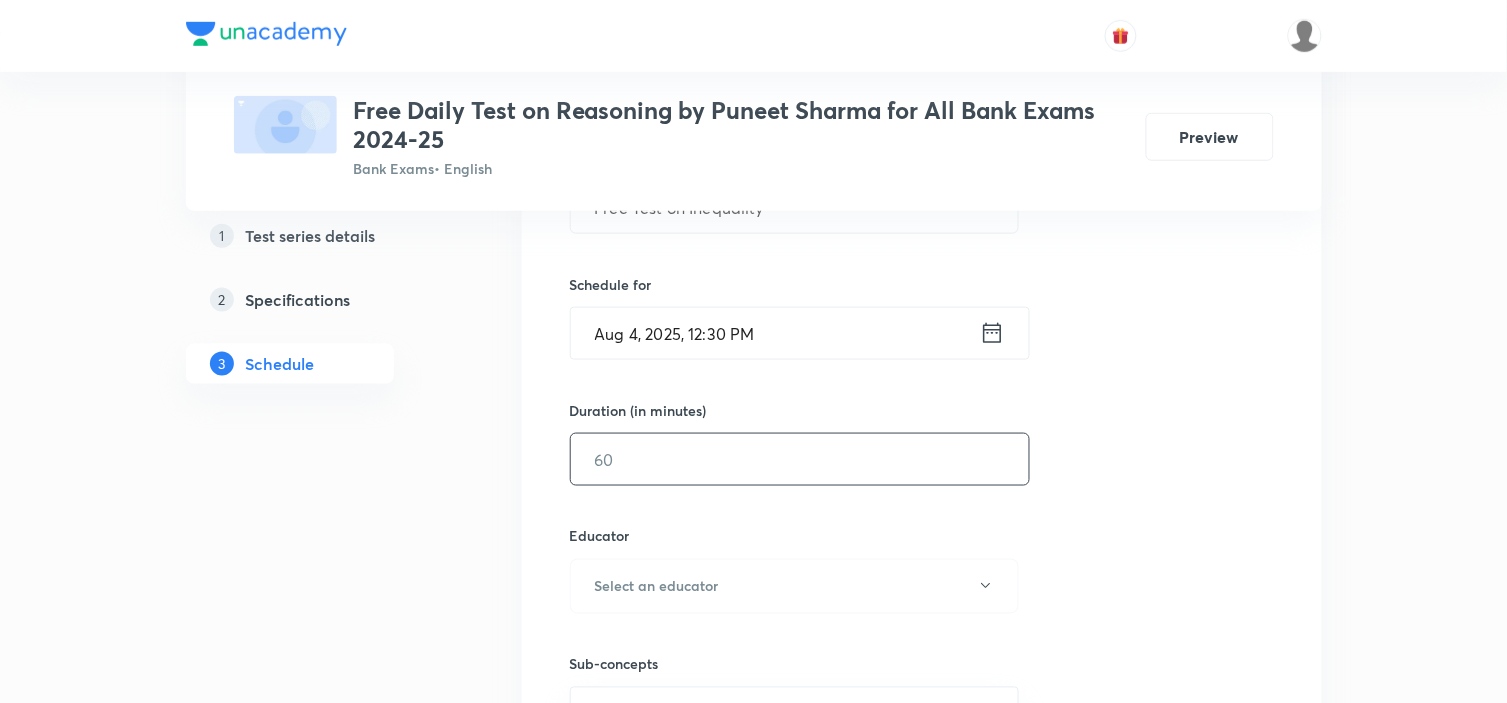 click at bounding box center [800, 459] 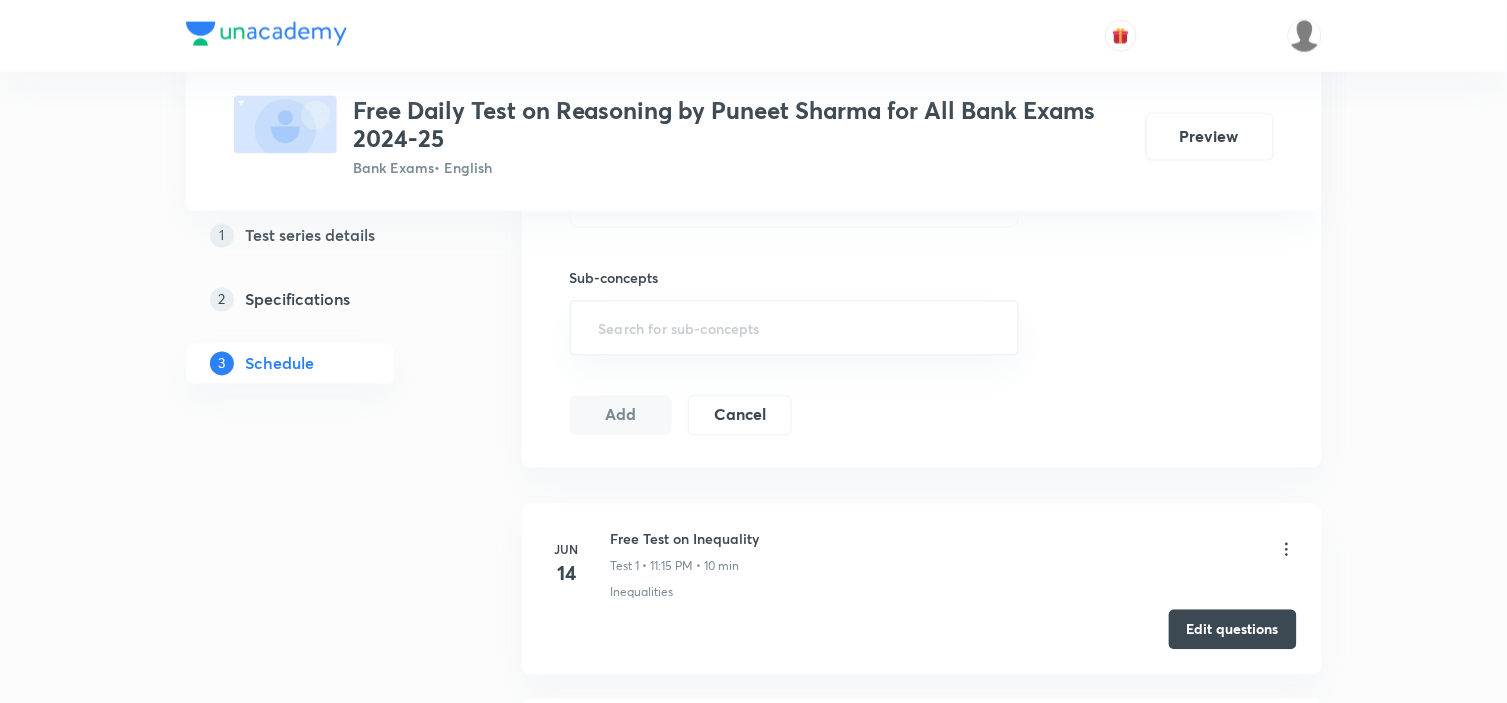 scroll, scrollTop: 888, scrollLeft: 0, axis: vertical 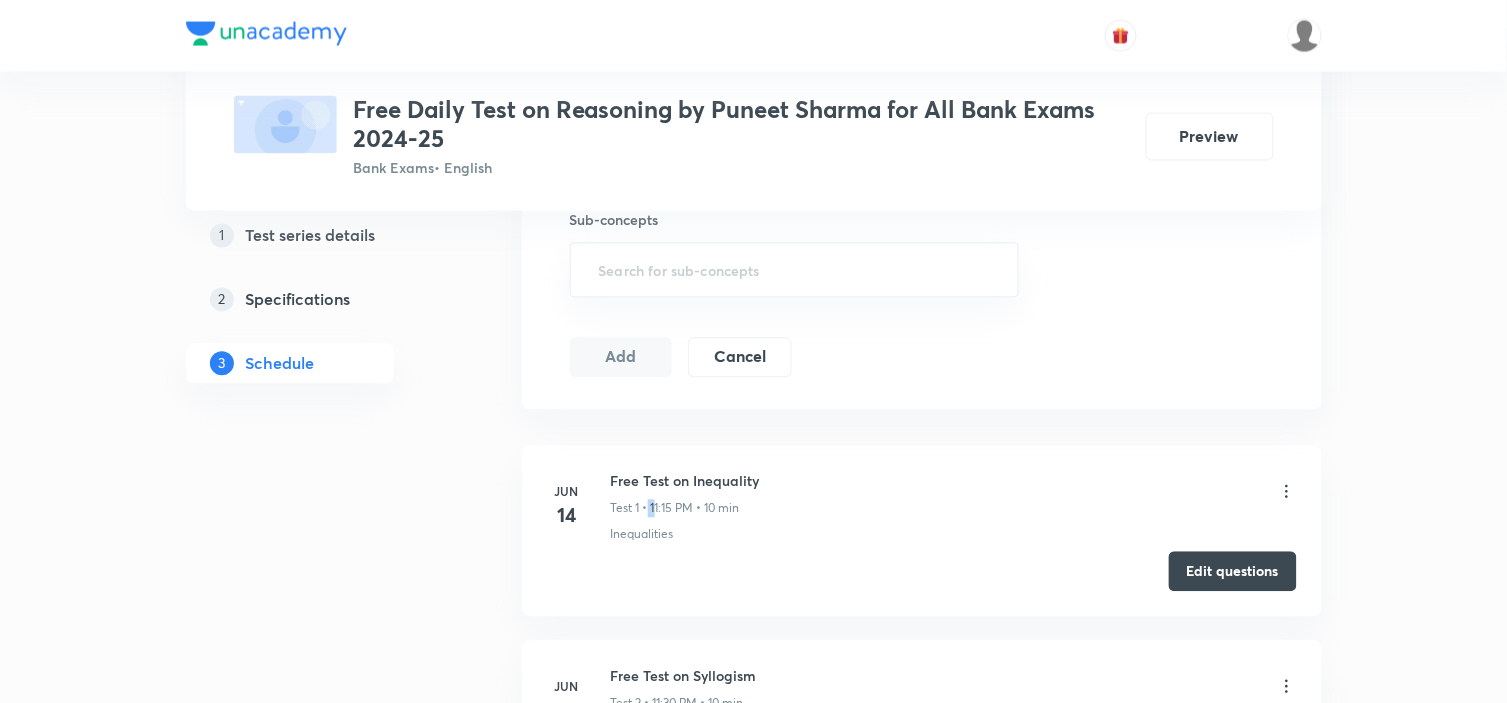 drag, startPoint x: 650, startPoint y: 507, endPoint x: 670, endPoint y: 511, distance: 20.396078 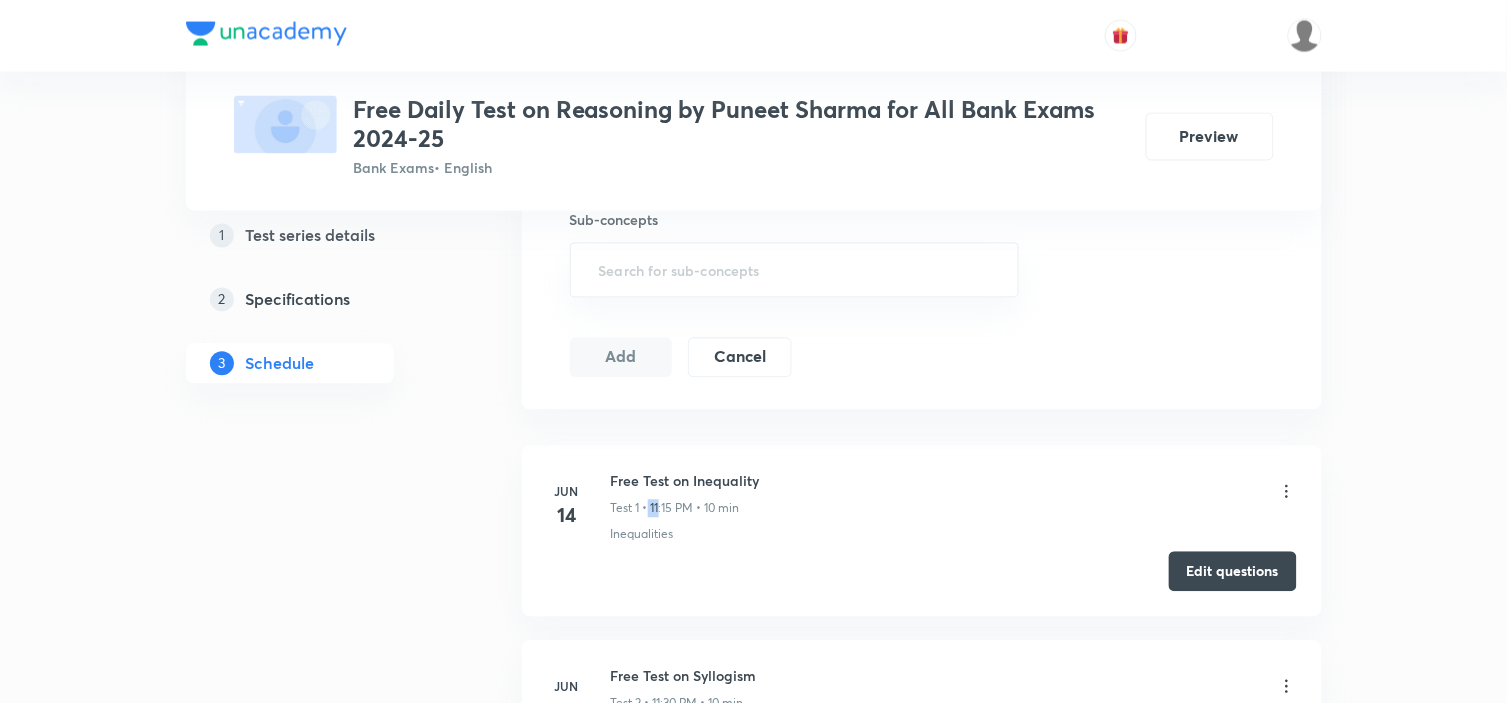 copy on "11" 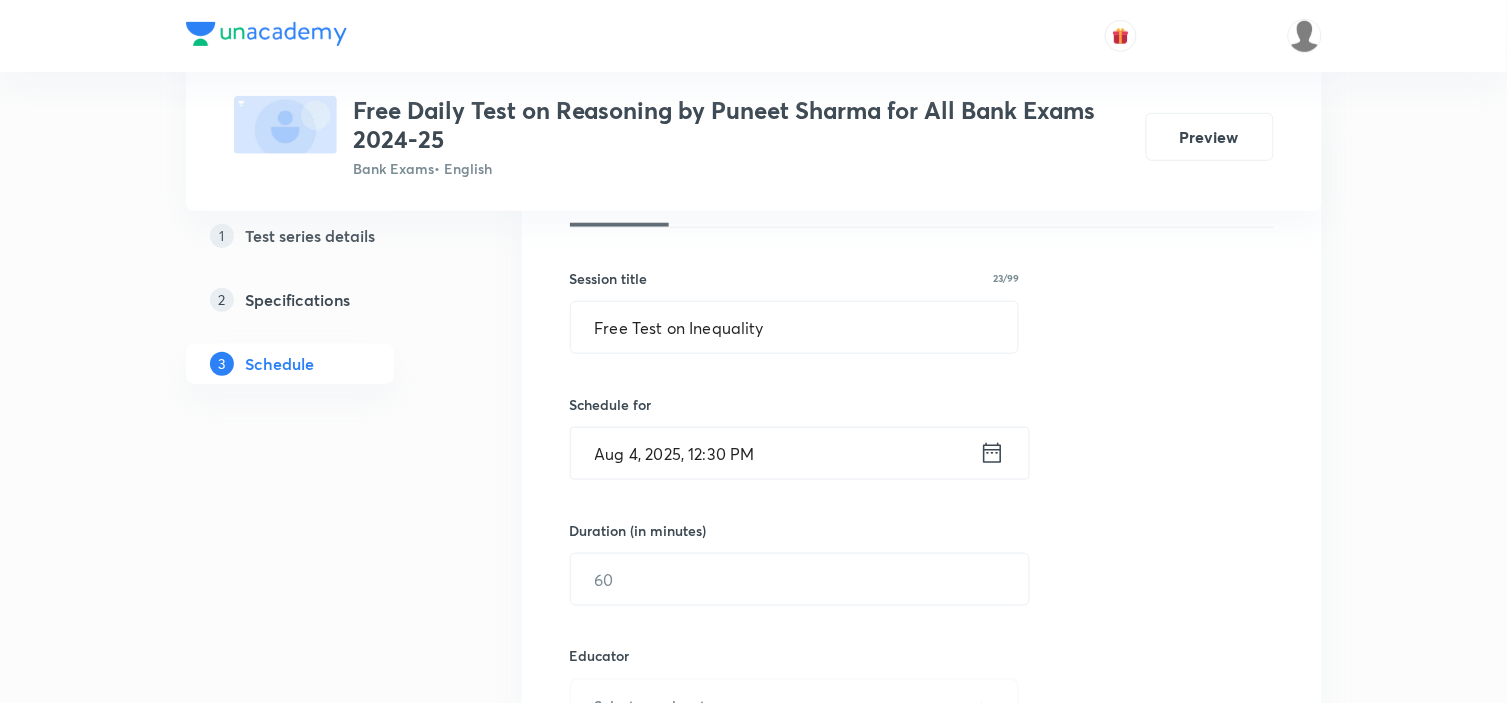 scroll, scrollTop: 444, scrollLeft: 0, axis: vertical 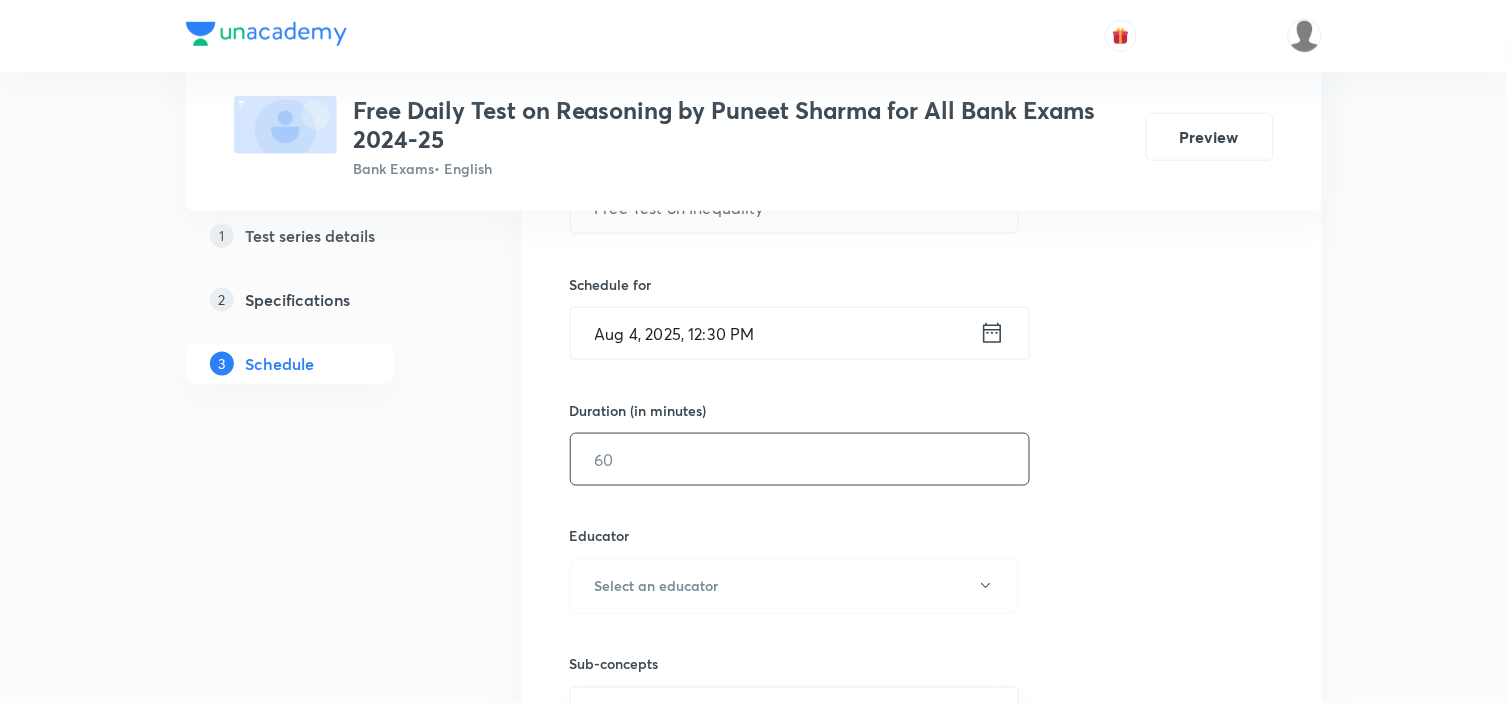 click at bounding box center (800, 459) 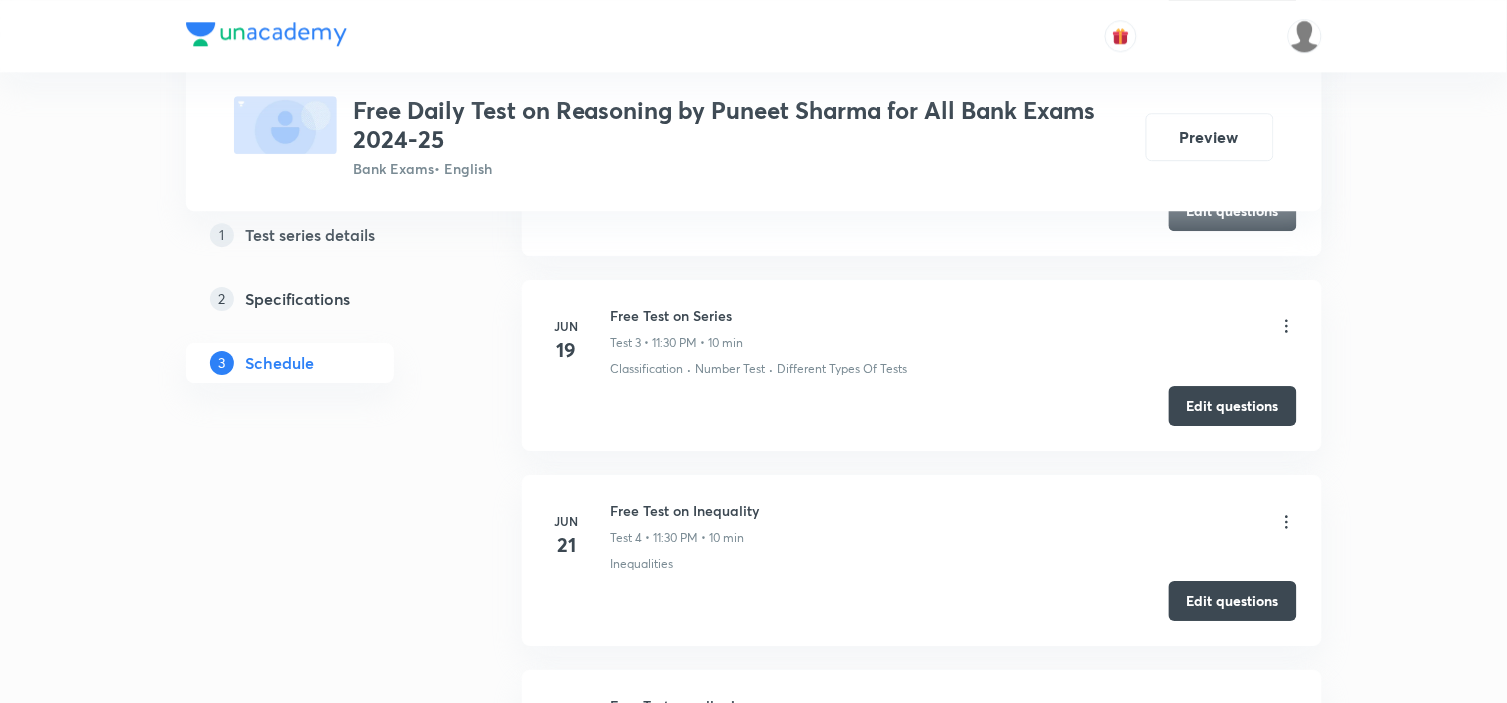 scroll, scrollTop: 1111, scrollLeft: 0, axis: vertical 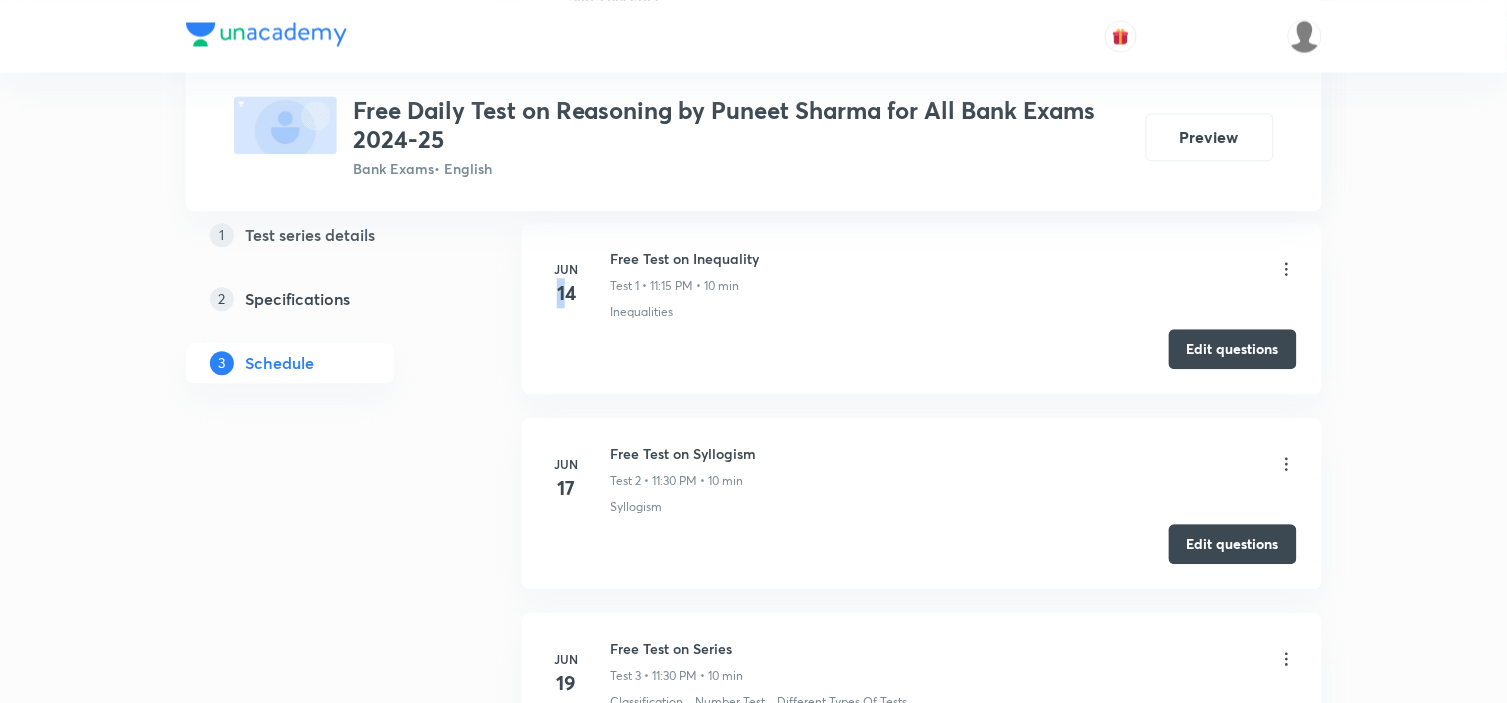 drag, startPoint x: 567, startPoint y: 298, endPoint x: 550, endPoint y: 292, distance: 18.027756 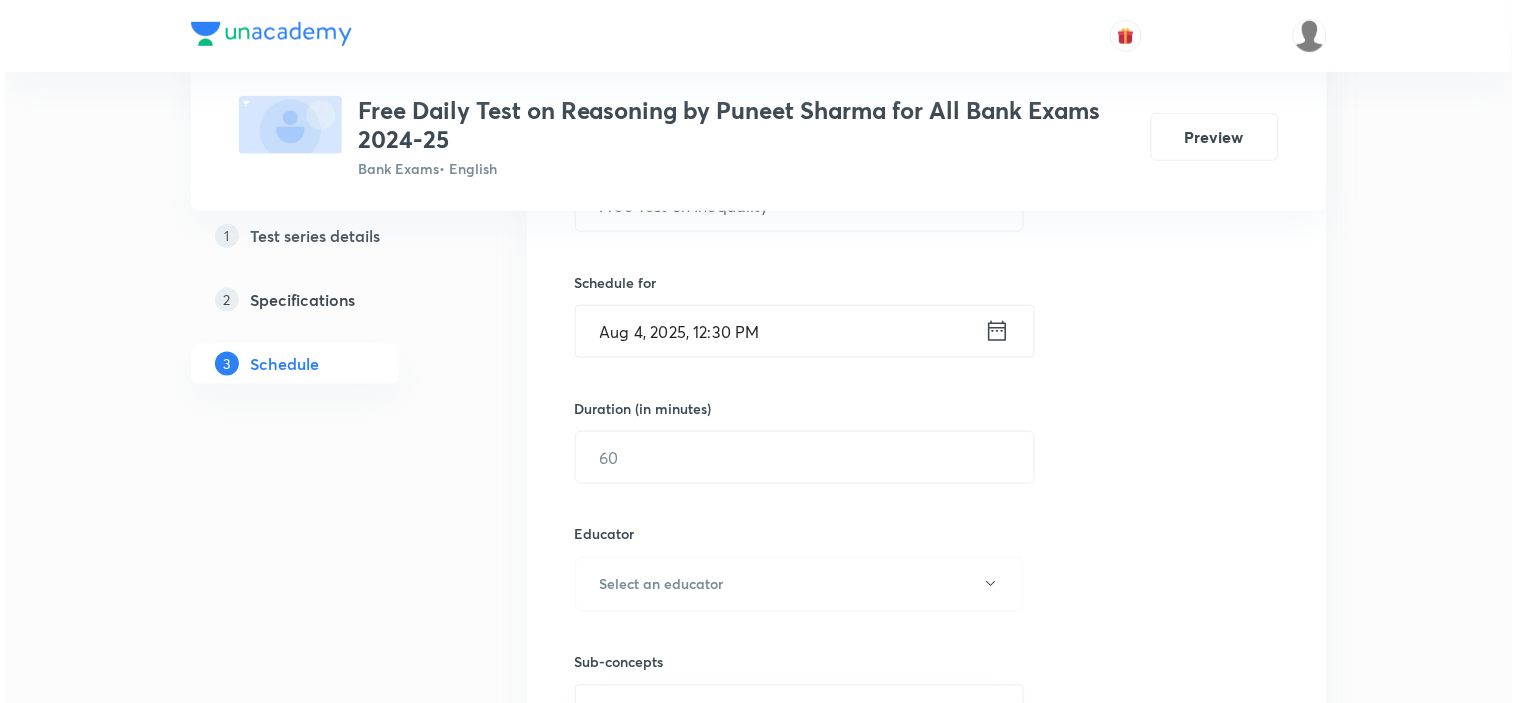 scroll, scrollTop: 444, scrollLeft: 0, axis: vertical 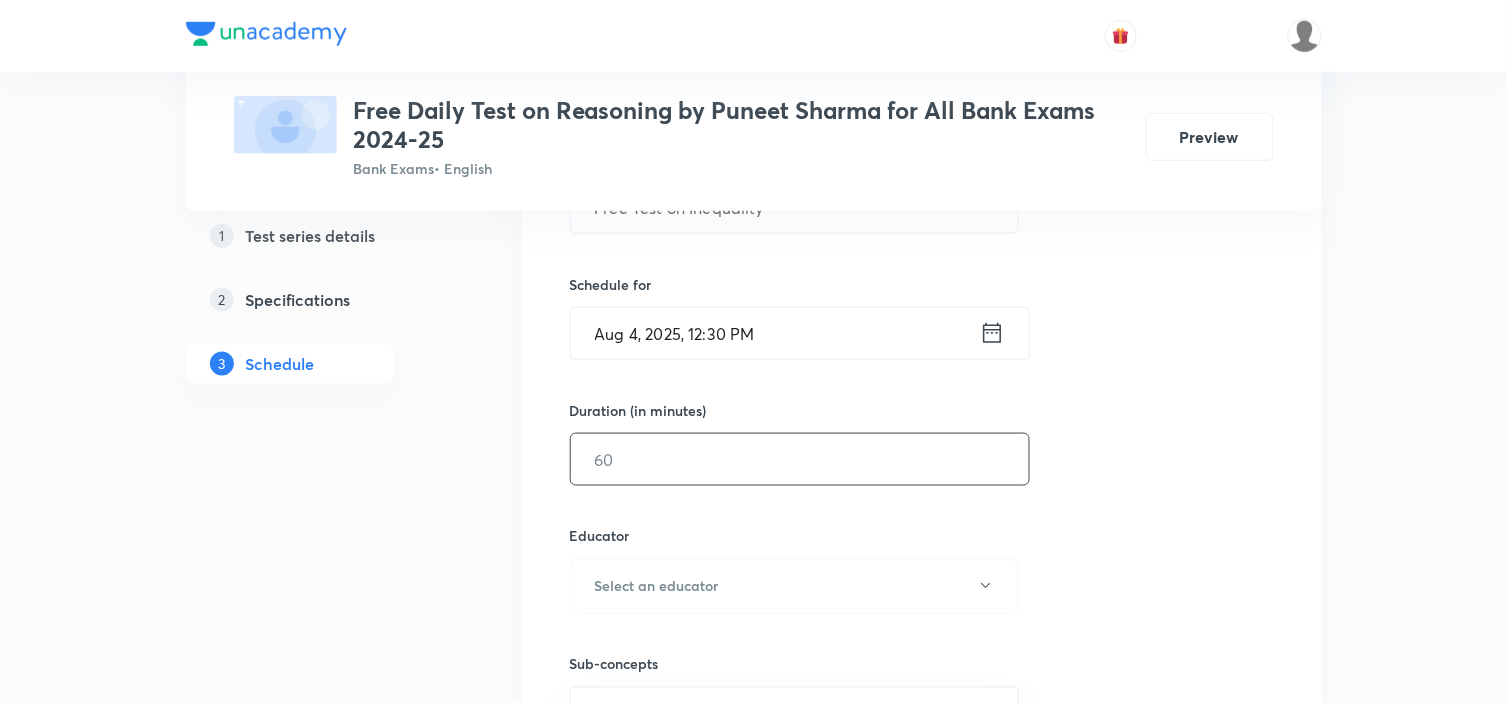 click at bounding box center [800, 459] 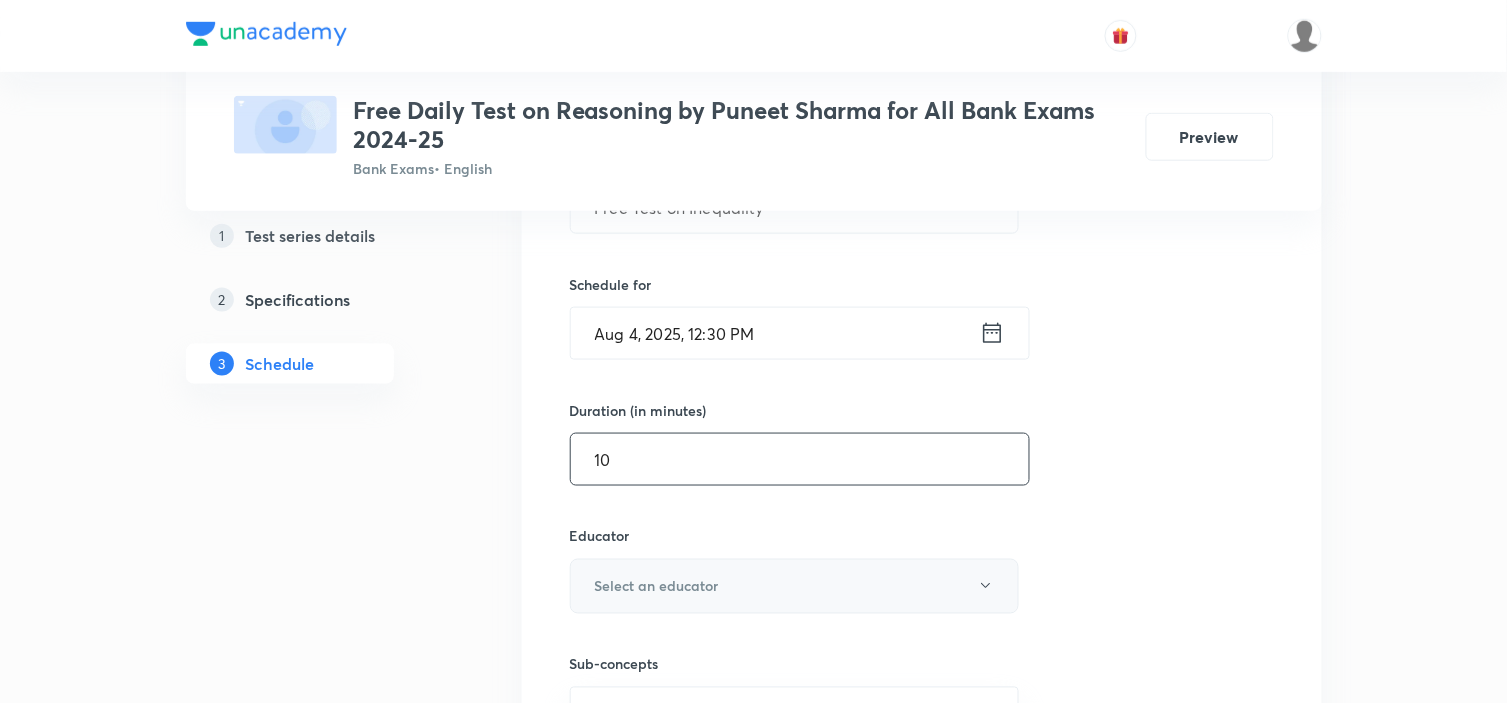 type on "10" 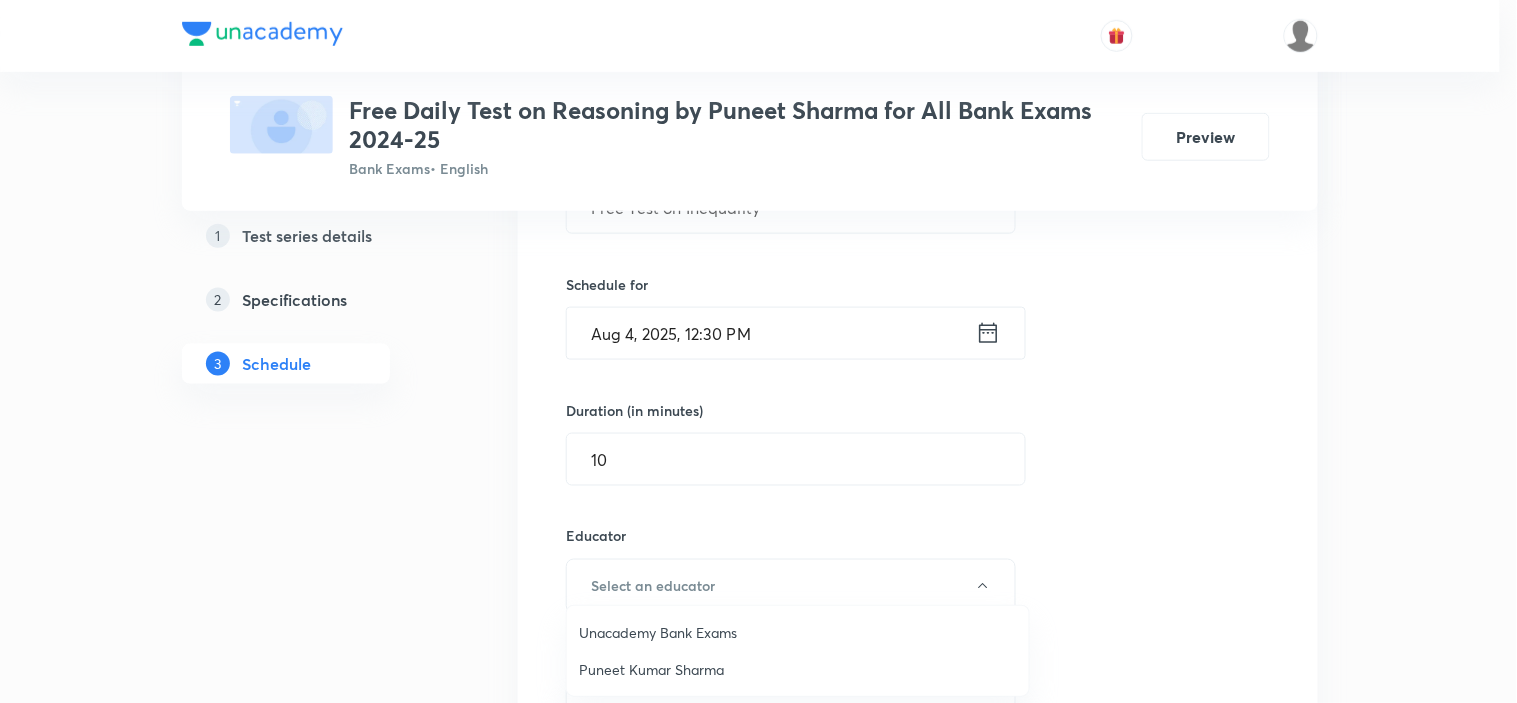 drag, startPoint x: 631, startPoint y: 668, endPoint x: 660, endPoint y: 663, distance: 29.427877 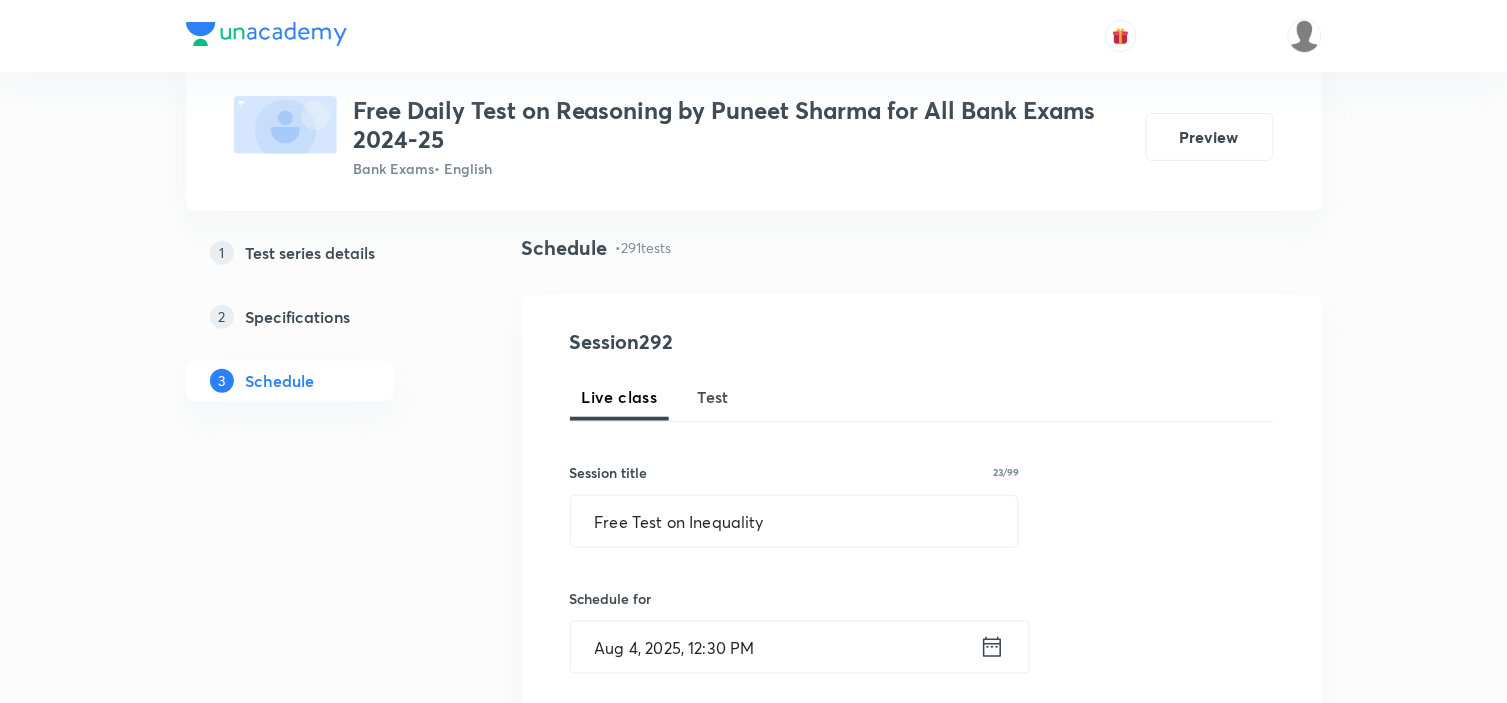 scroll, scrollTop: 111, scrollLeft: 0, axis: vertical 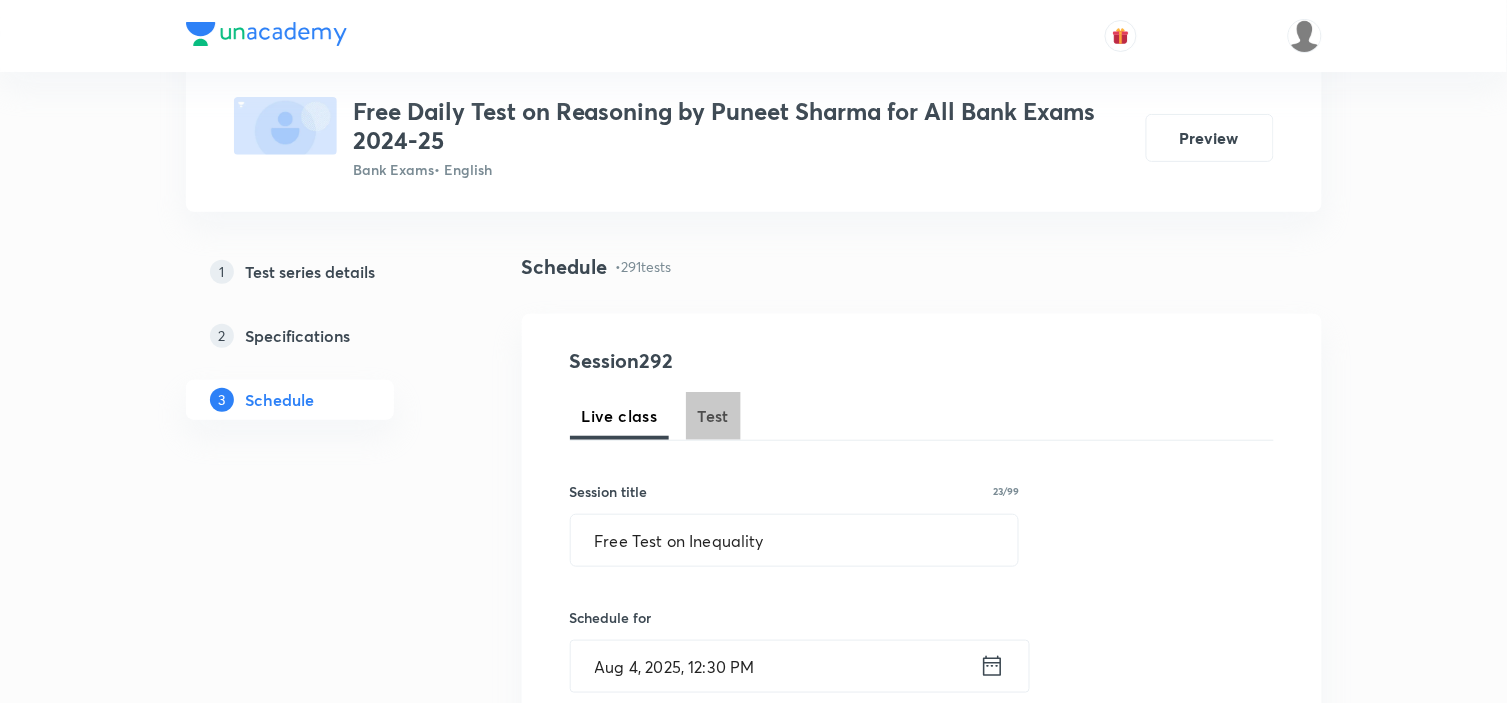 click on "Test" at bounding box center (714, 416) 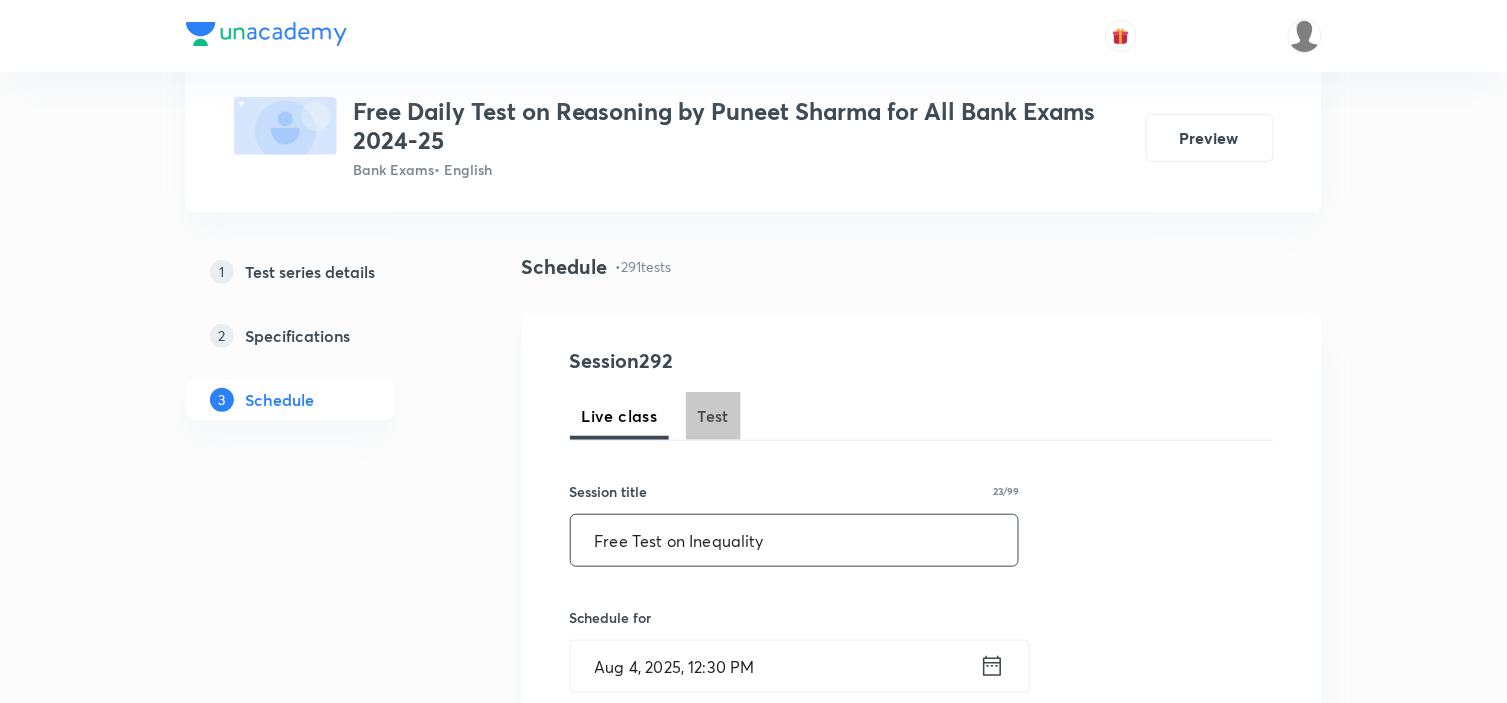 type 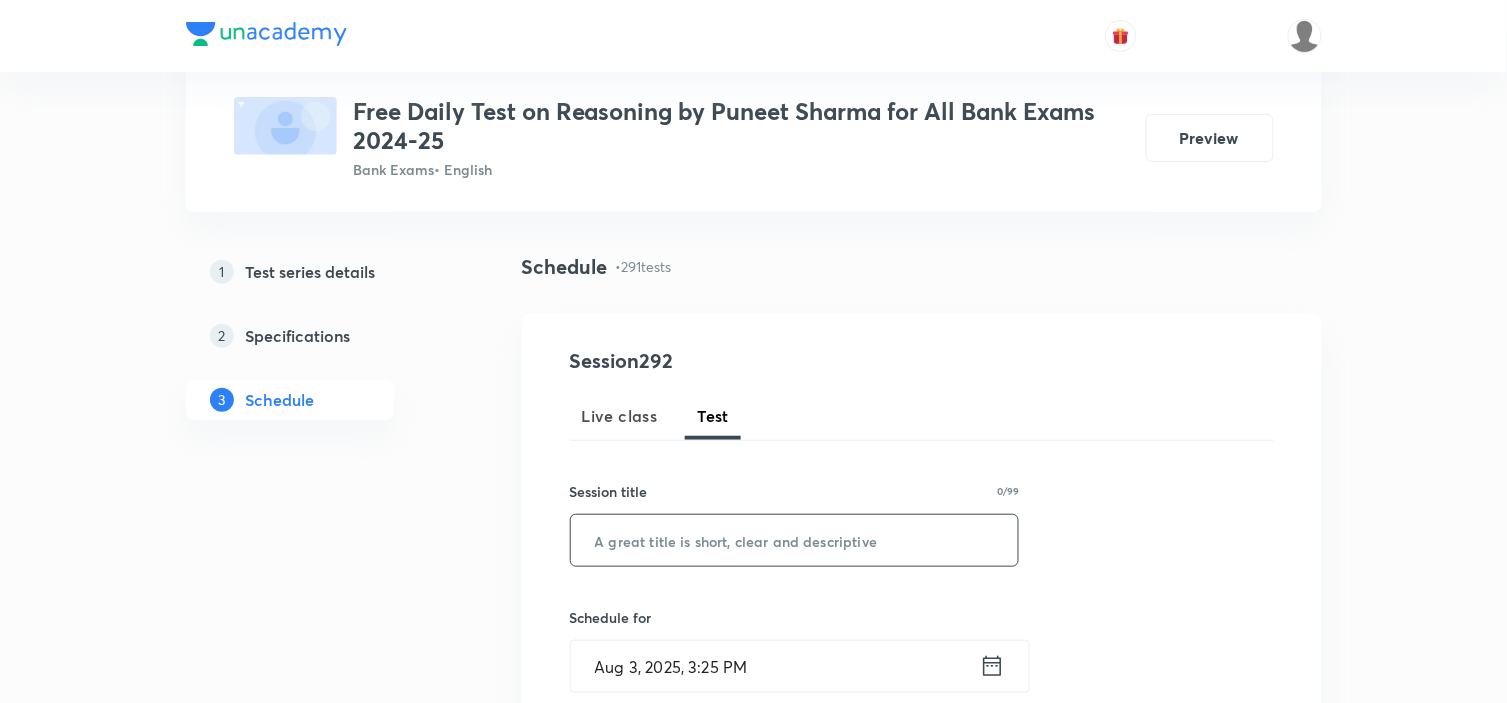 click at bounding box center [795, 540] 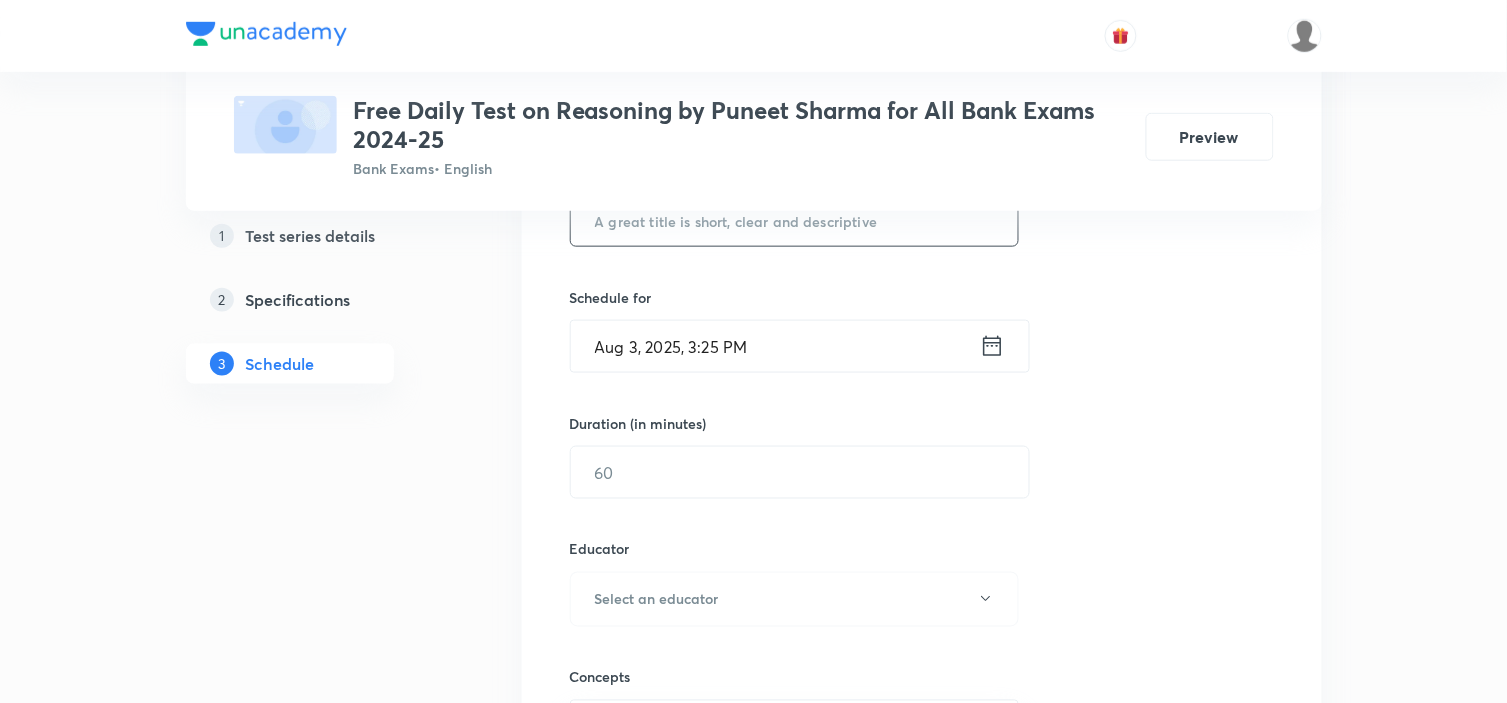 scroll, scrollTop: 444, scrollLeft: 0, axis: vertical 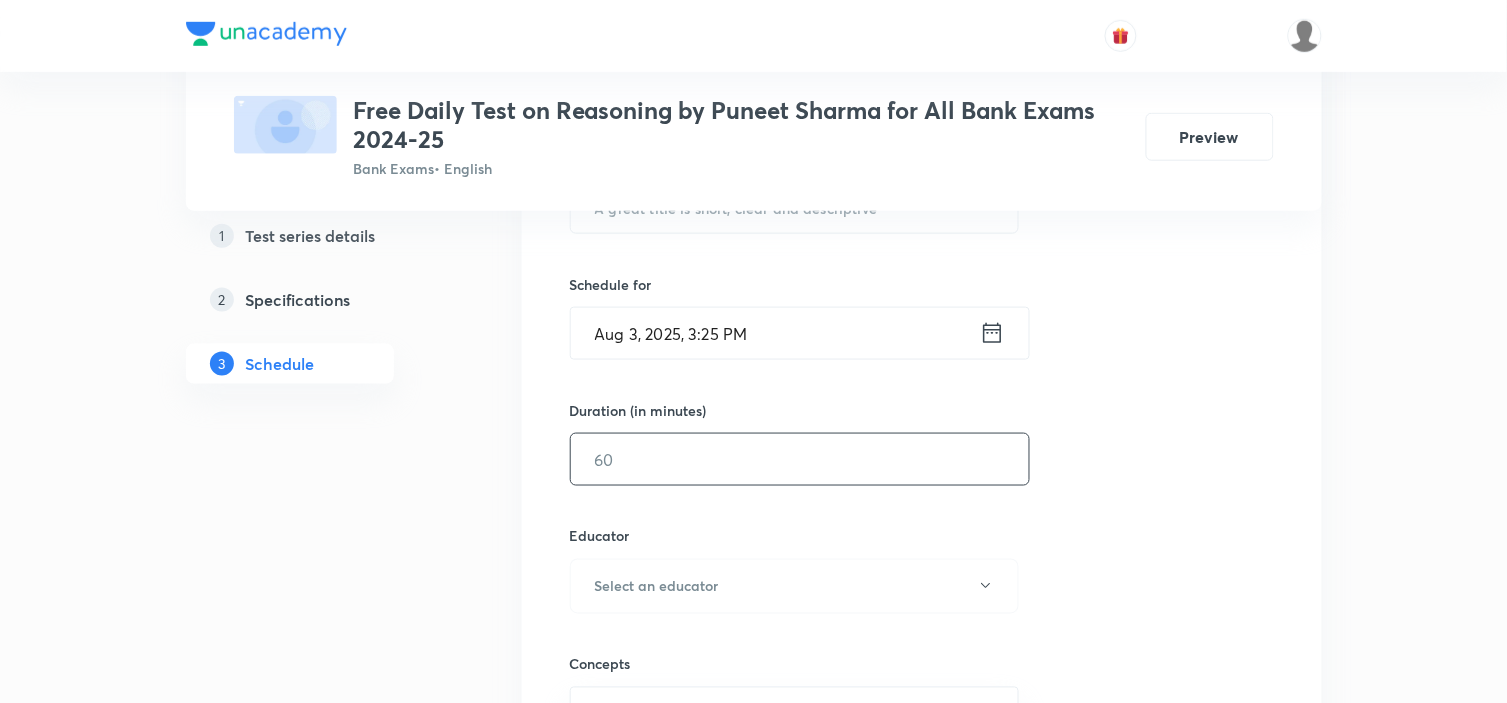 click at bounding box center (800, 459) 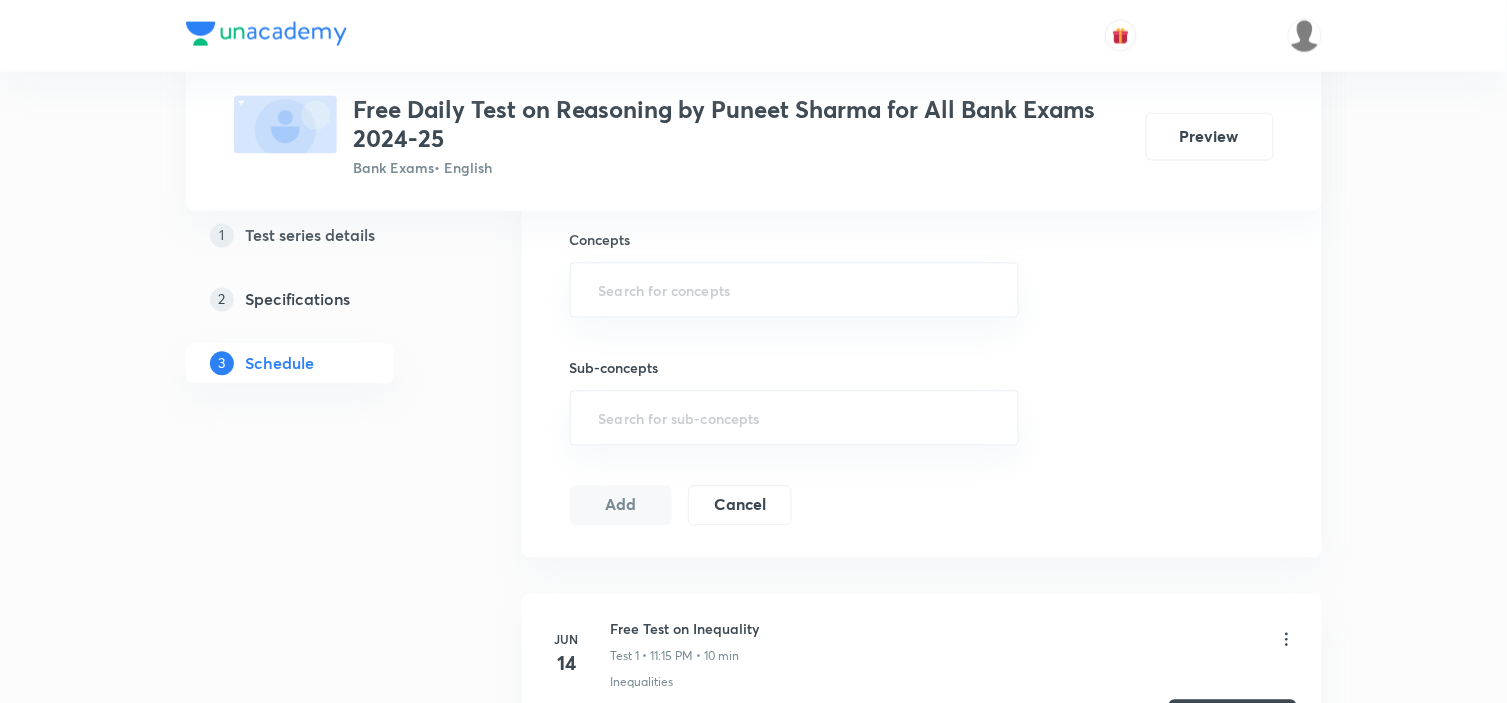 scroll, scrollTop: 888, scrollLeft: 0, axis: vertical 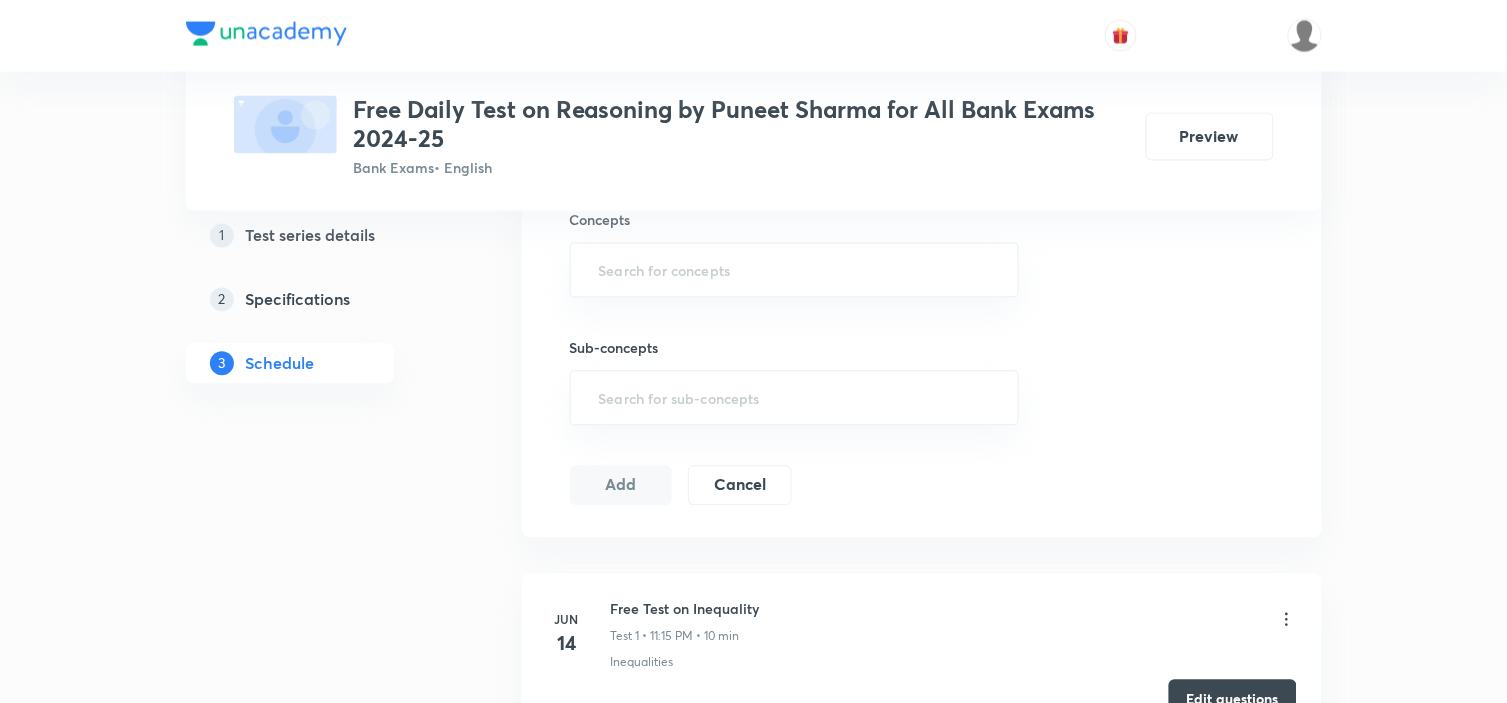 type on "10" 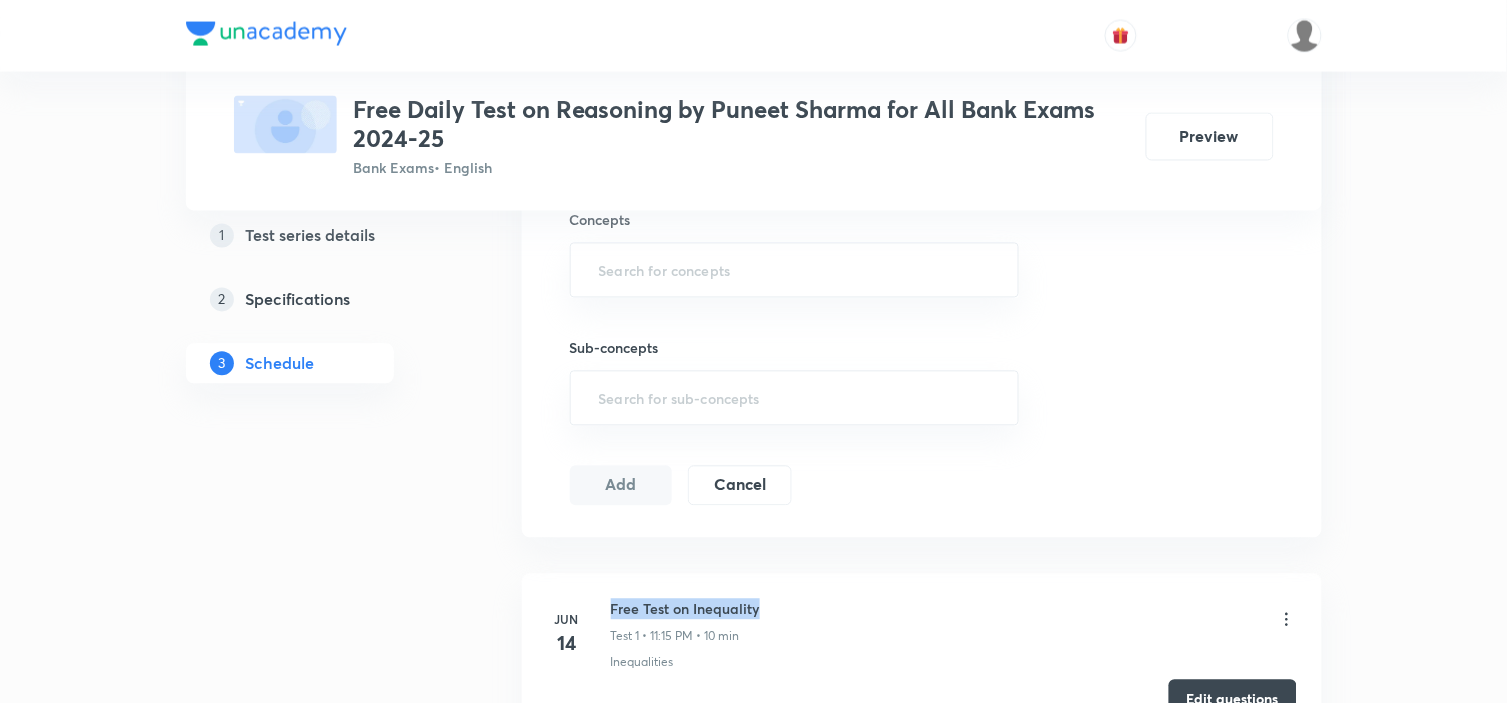 drag, startPoint x: 772, startPoint y: 608, endPoint x: 611, endPoint y: 598, distance: 161.31026 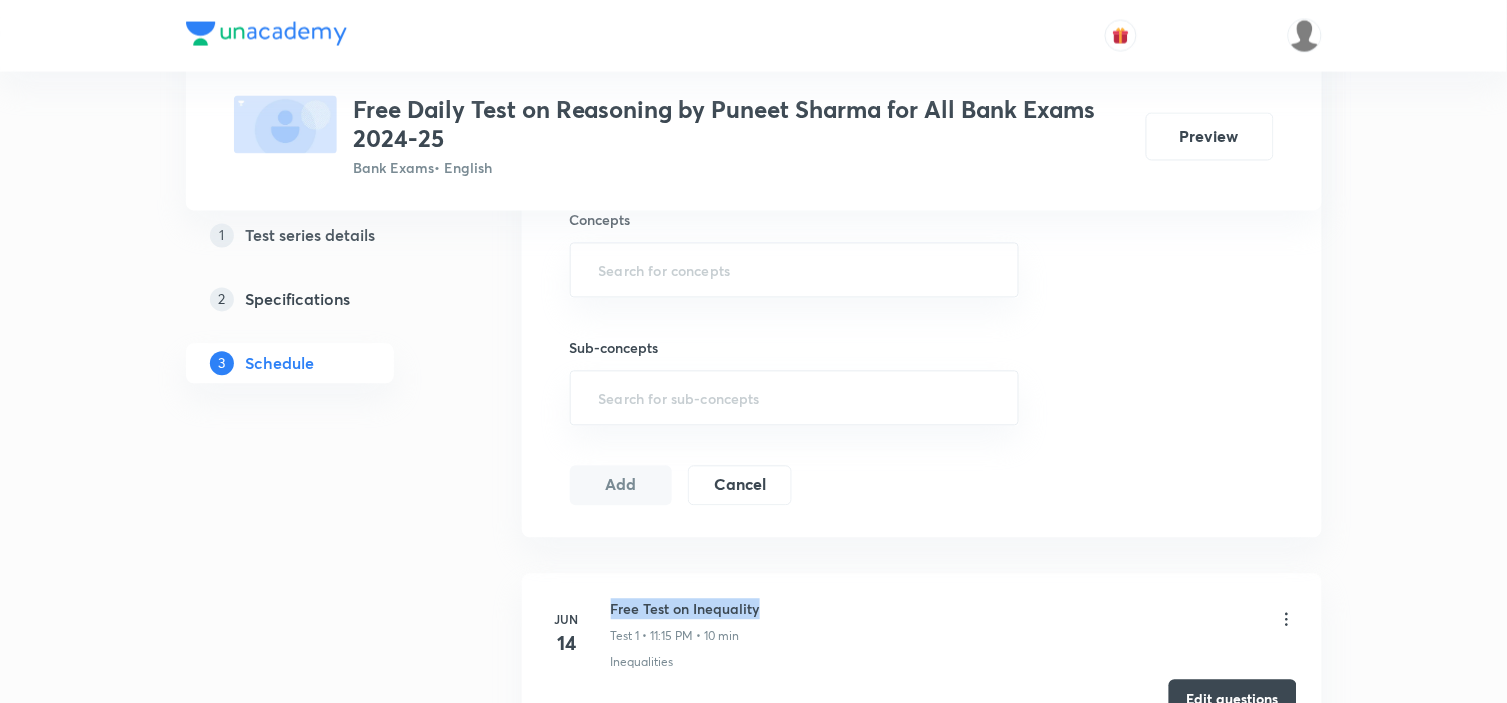 click on "Free Test on Inequality Test 1 • 11:15 PM • 10 min" at bounding box center [954, 622] 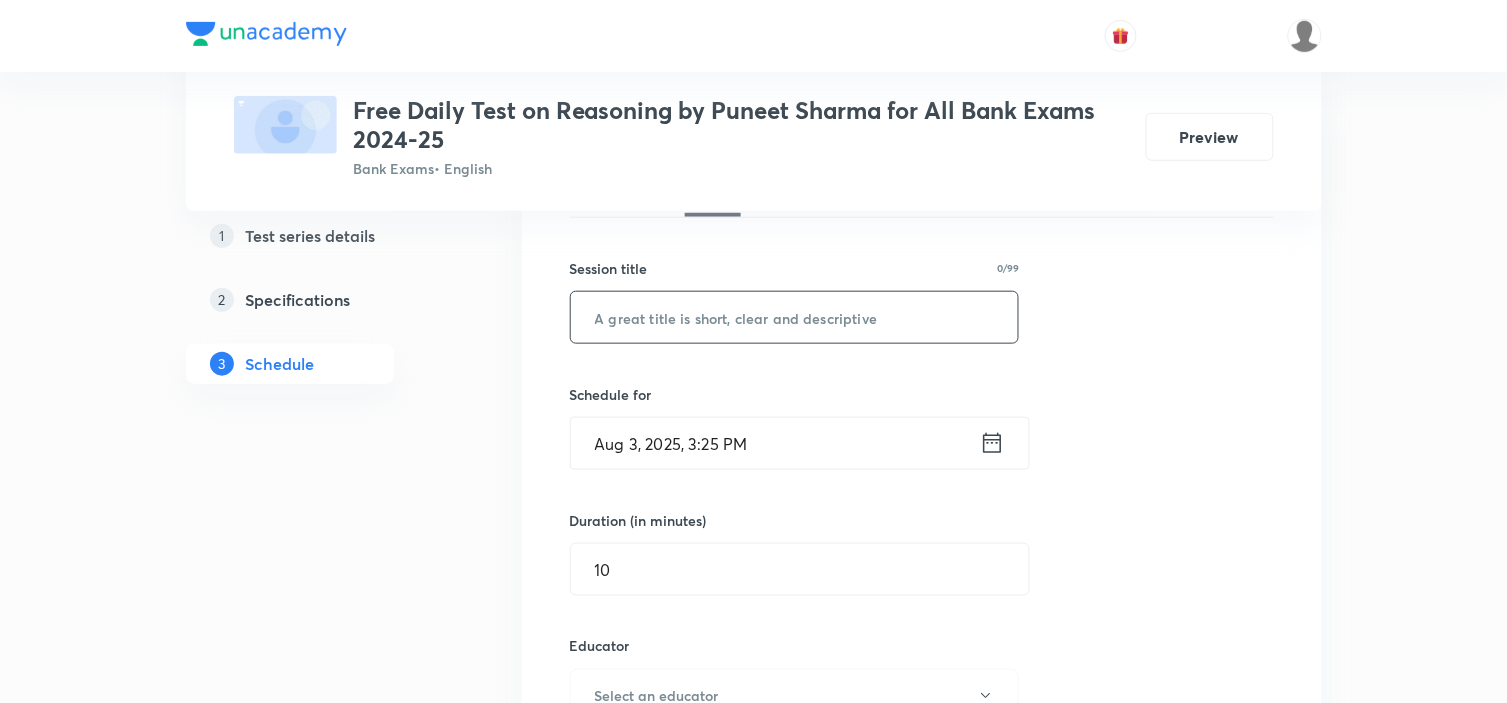 scroll, scrollTop: 333, scrollLeft: 0, axis: vertical 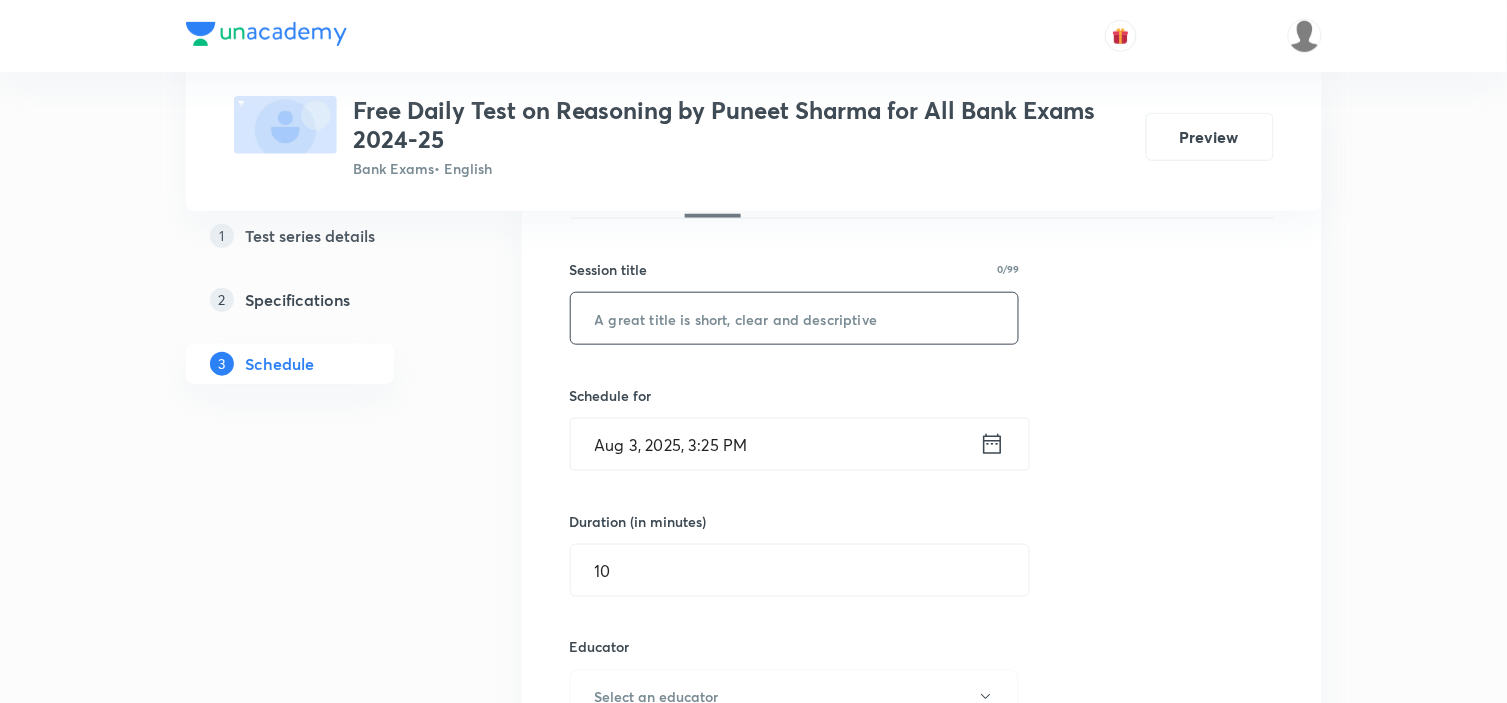 click at bounding box center (795, 318) 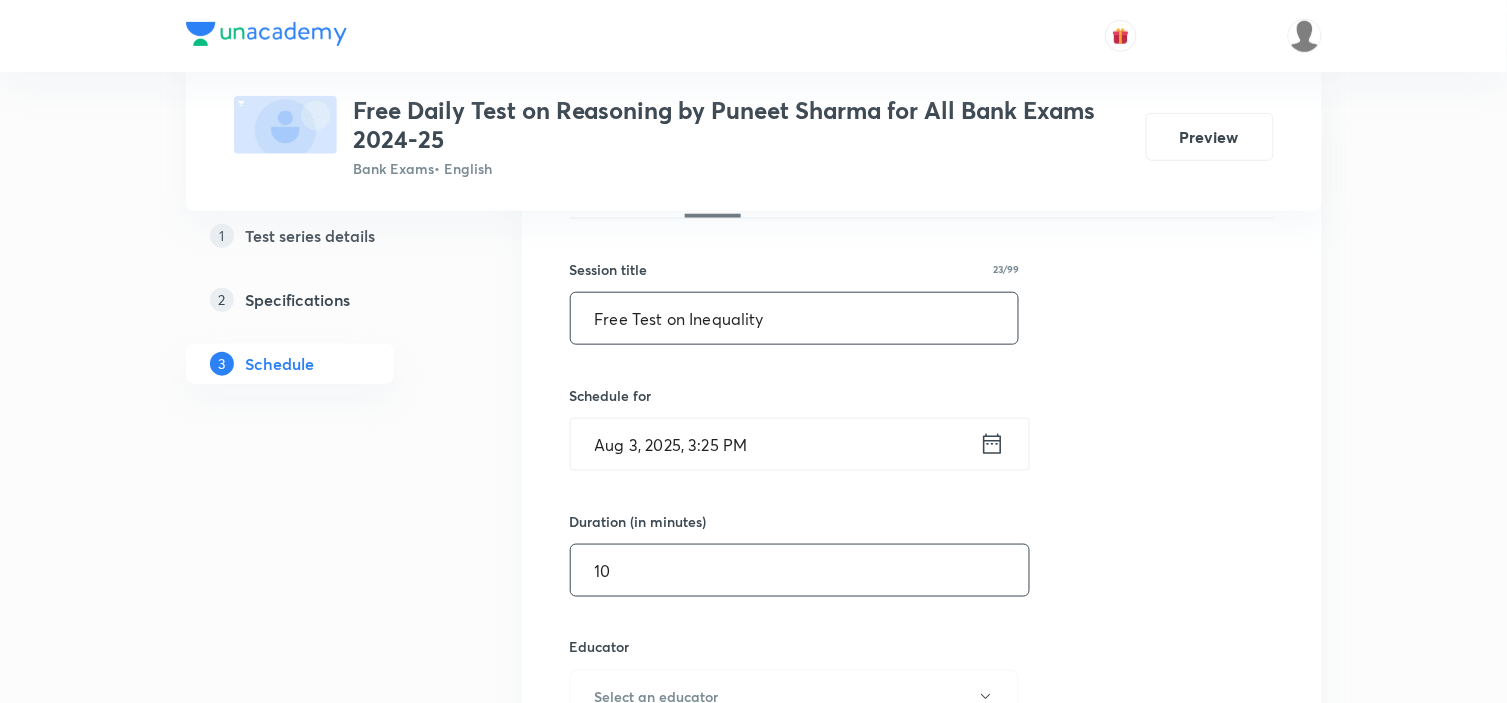 type on "Free Test on Inequality" 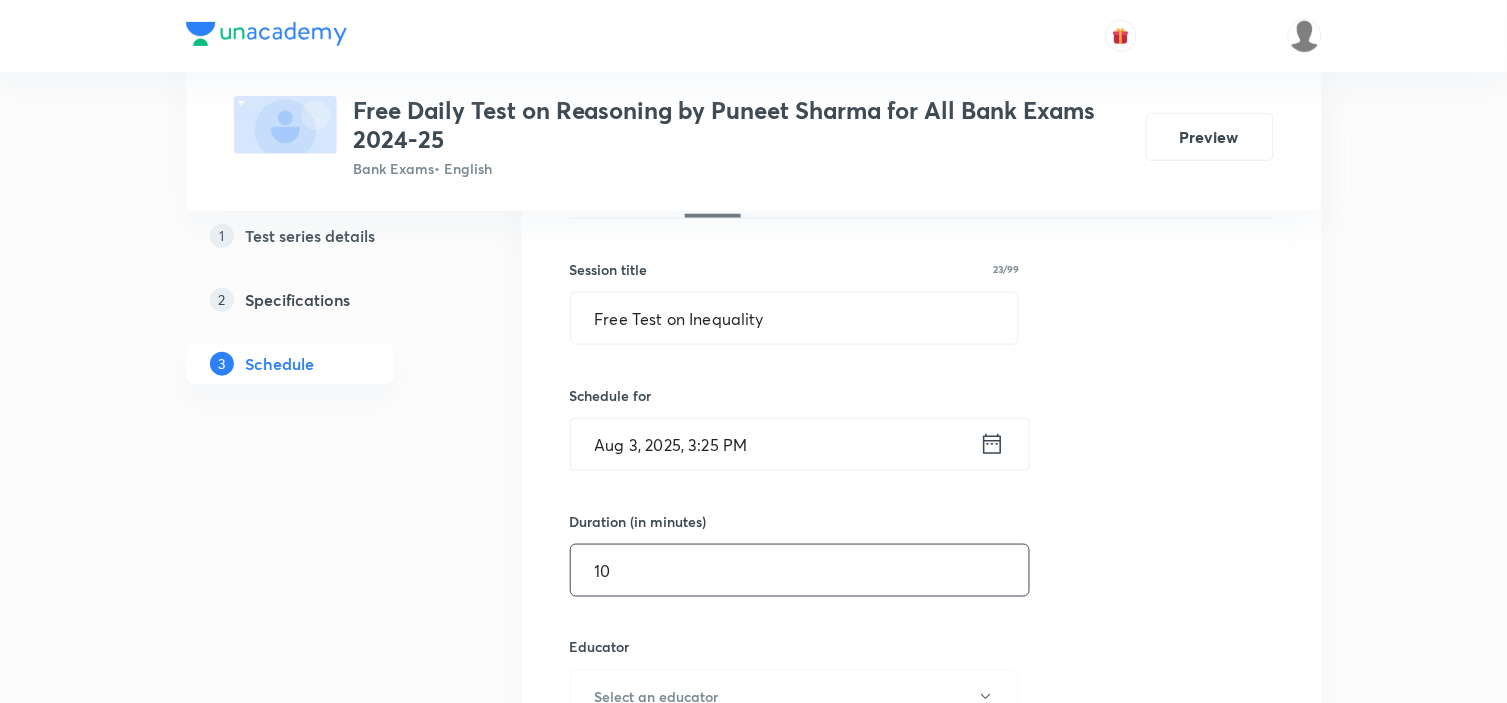 drag, startPoint x: 631, startPoint y: 566, endPoint x: 528, endPoint y: 565, distance: 103.00485 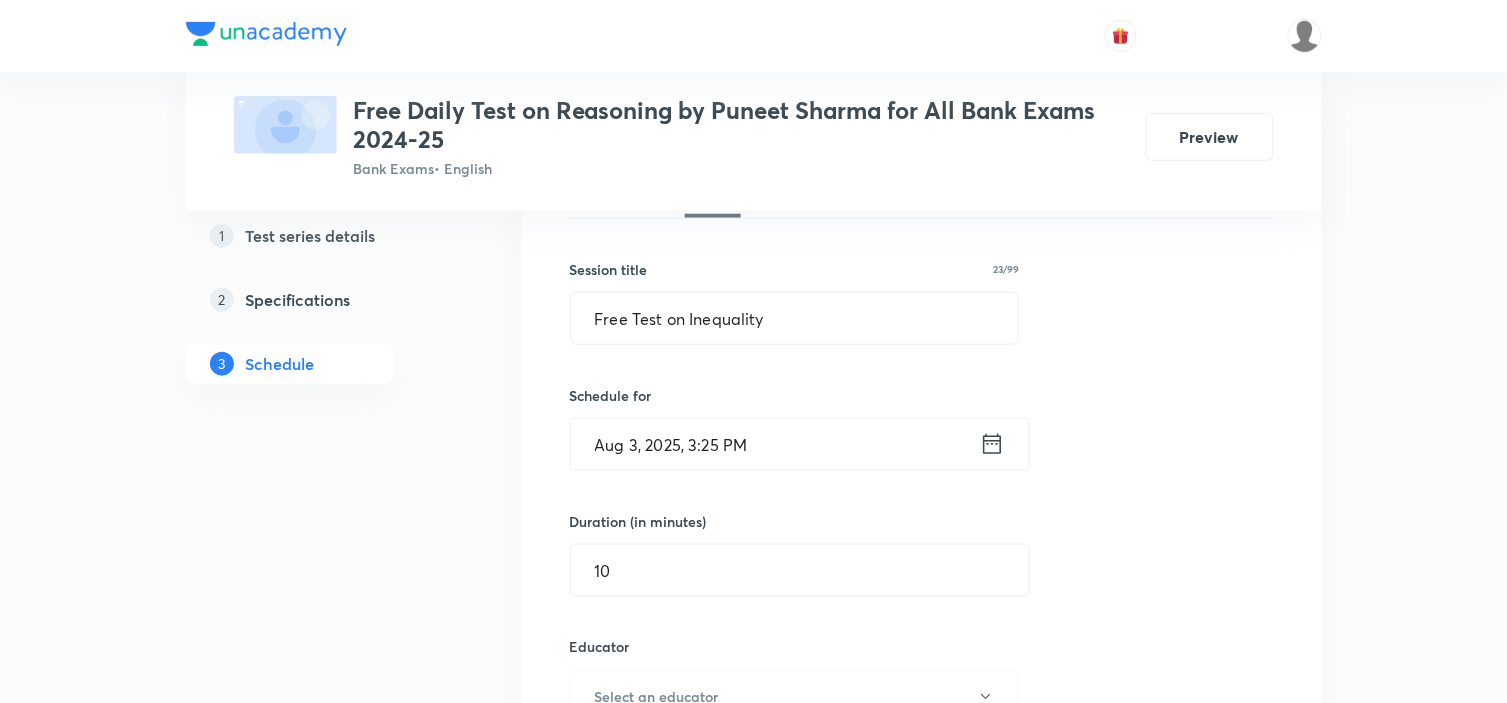 click on "Aug 3, 2025, 3:25 PM" at bounding box center (775, 444) 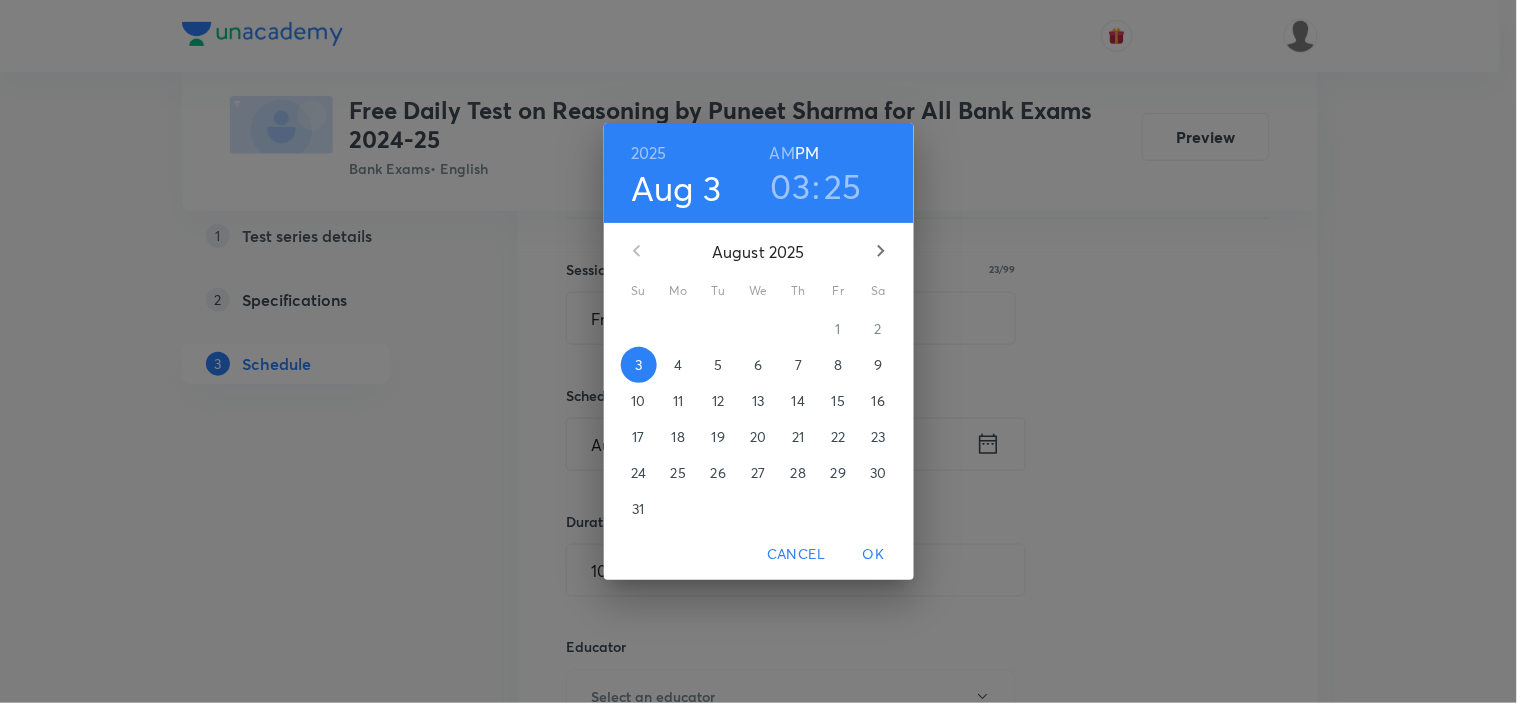 click on "4" at bounding box center (679, 365) 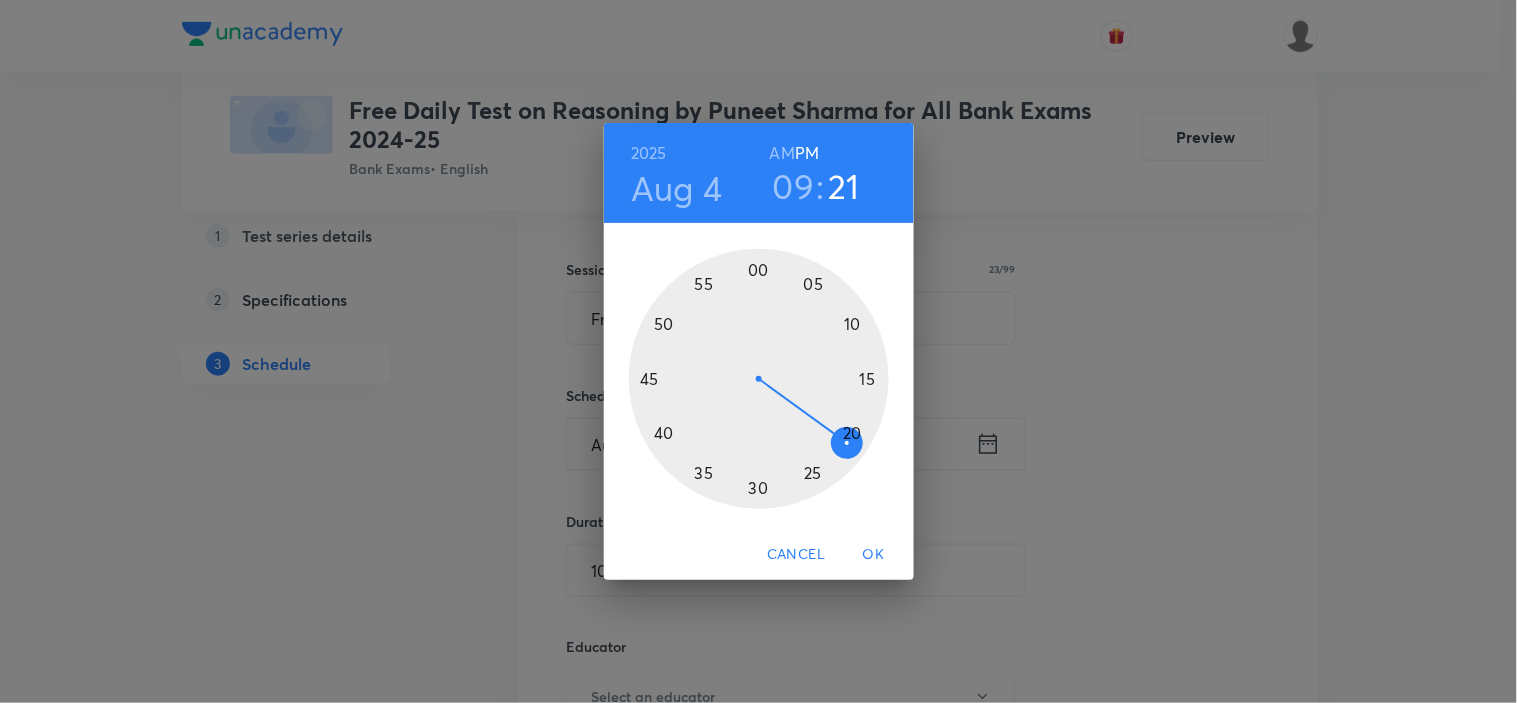 drag, startPoint x: 803, startPoint y: 458, endPoint x: 738, endPoint y: 314, distance: 157.99051 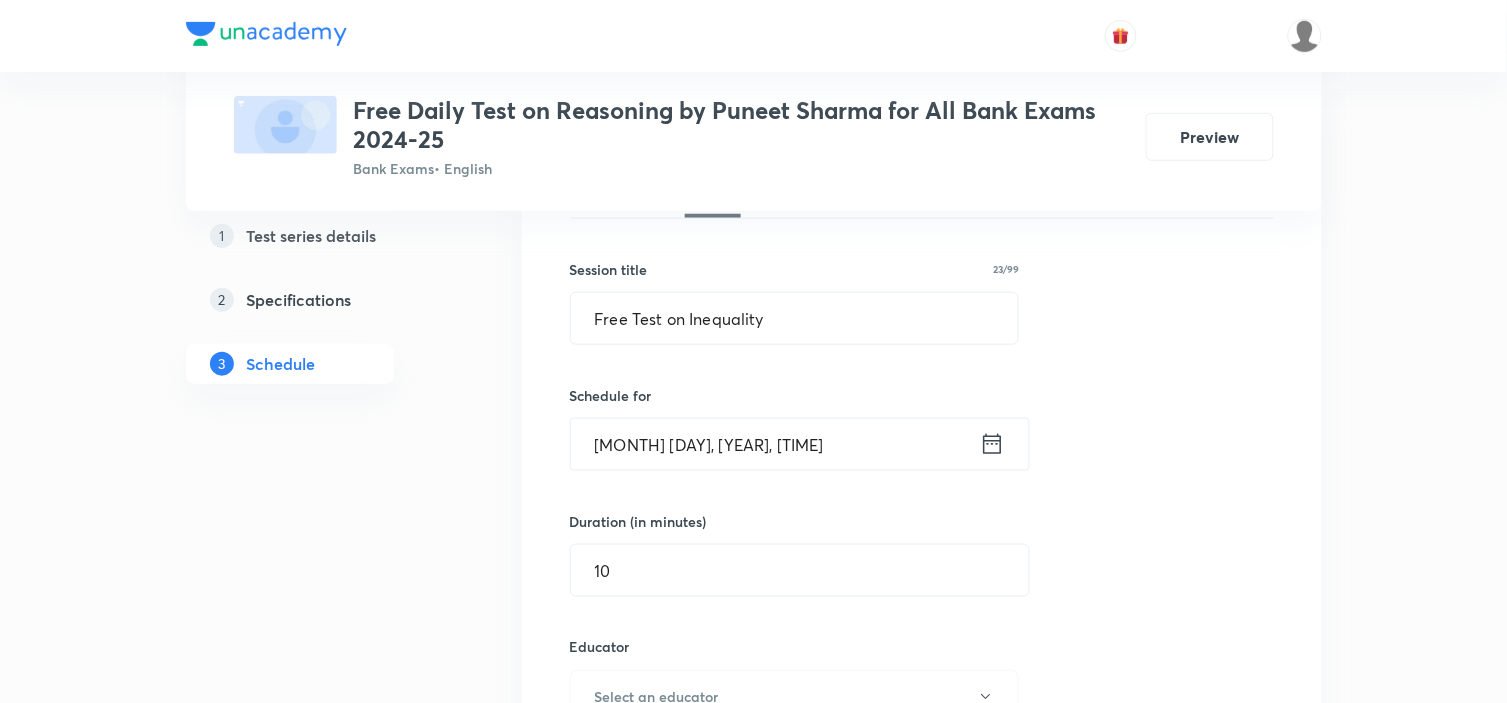 drag, startPoint x: 738, startPoint y: 314, endPoint x: 655, endPoint y: 473, distance: 179.35997 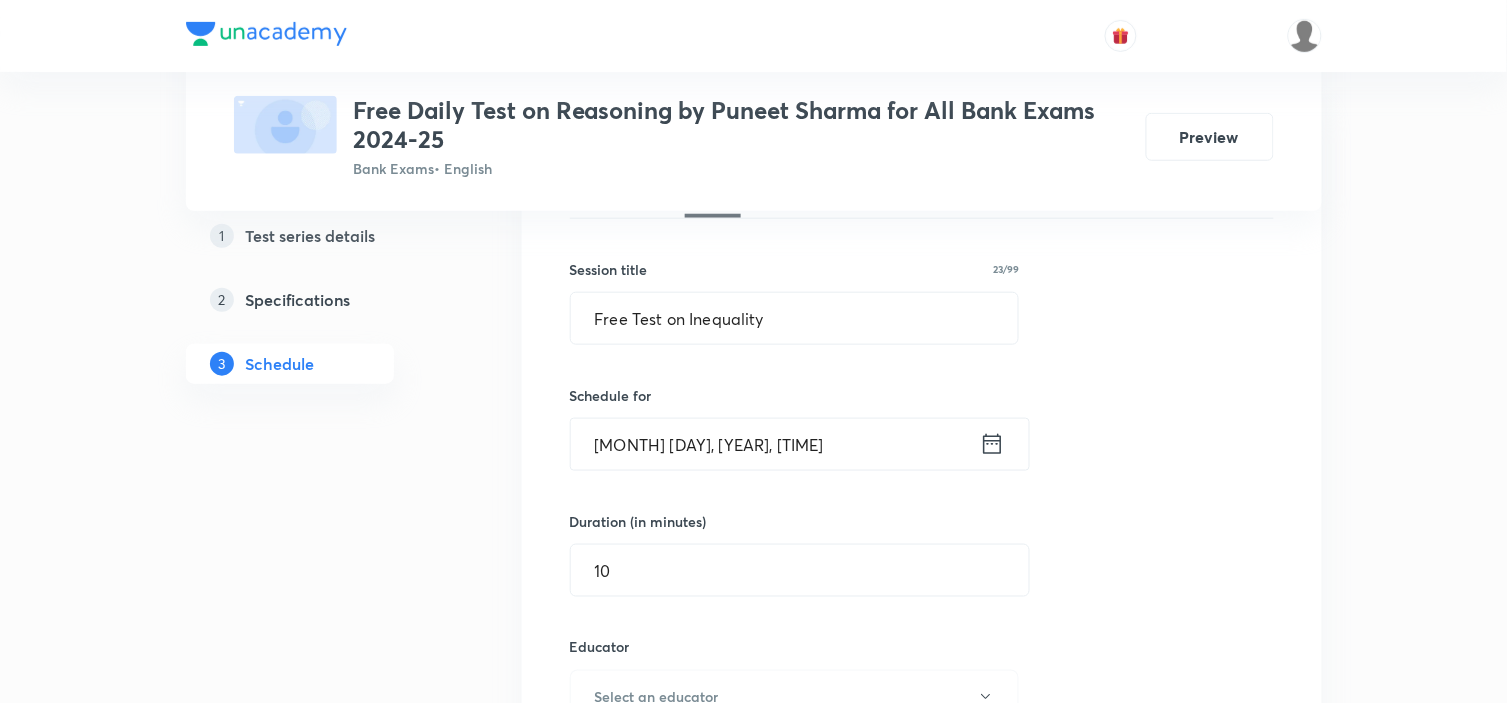 click on "Aug 4, 2025, 9:57 PM" at bounding box center [775, 444] 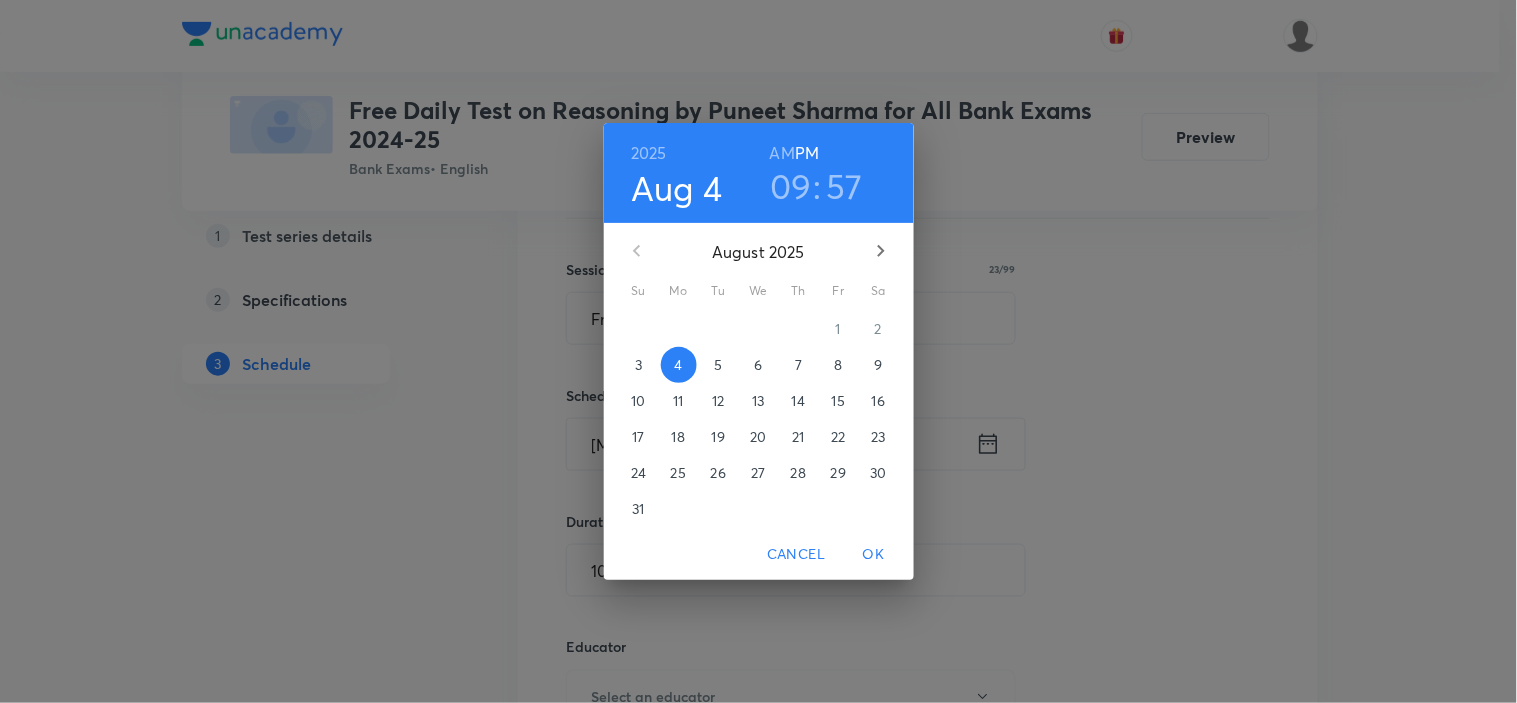 drag, startPoint x: 795, startPoint y: 180, endPoint x: 848, endPoint y: 218, distance: 65.21503 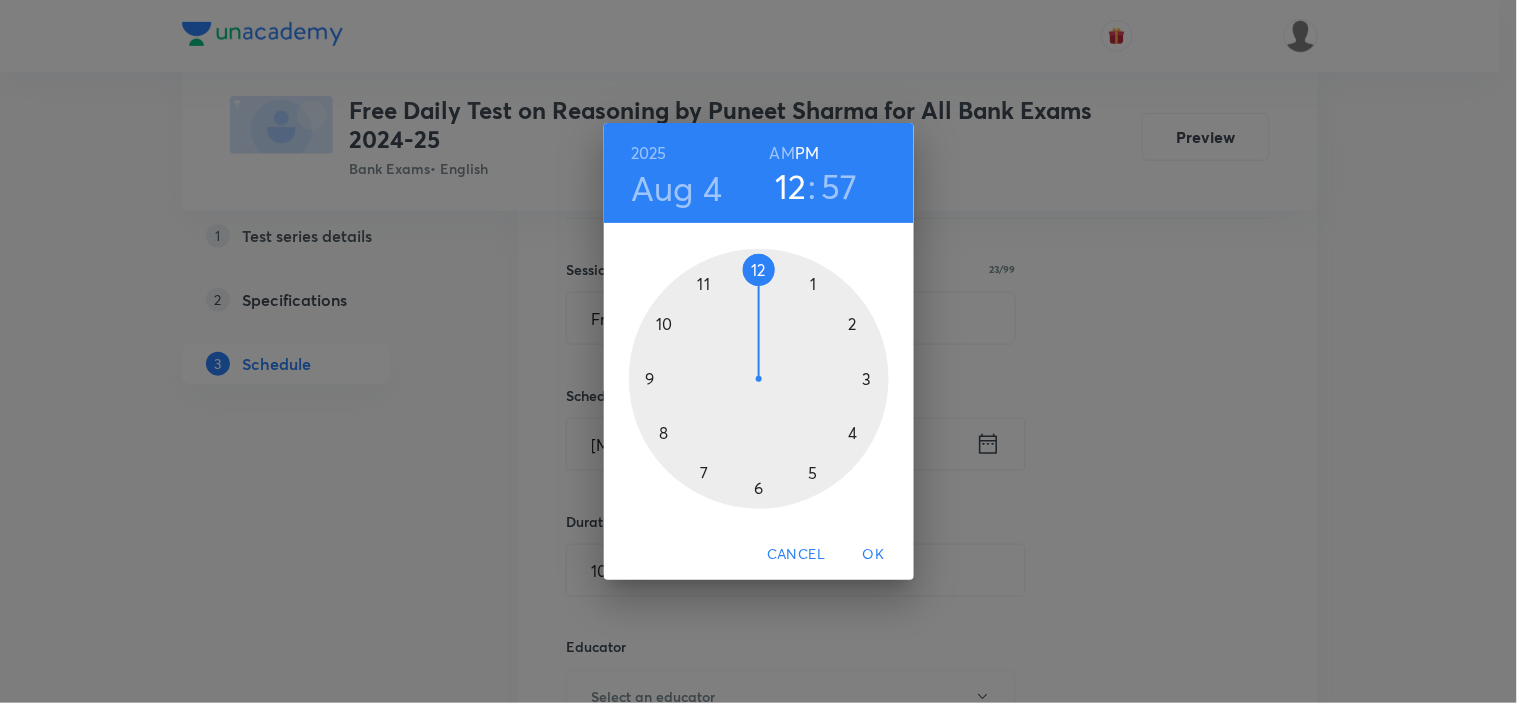 drag, startPoint x: 648, startPoint y: 373, endPoint x: 778, endPoint y: 247, distance: 181.04143 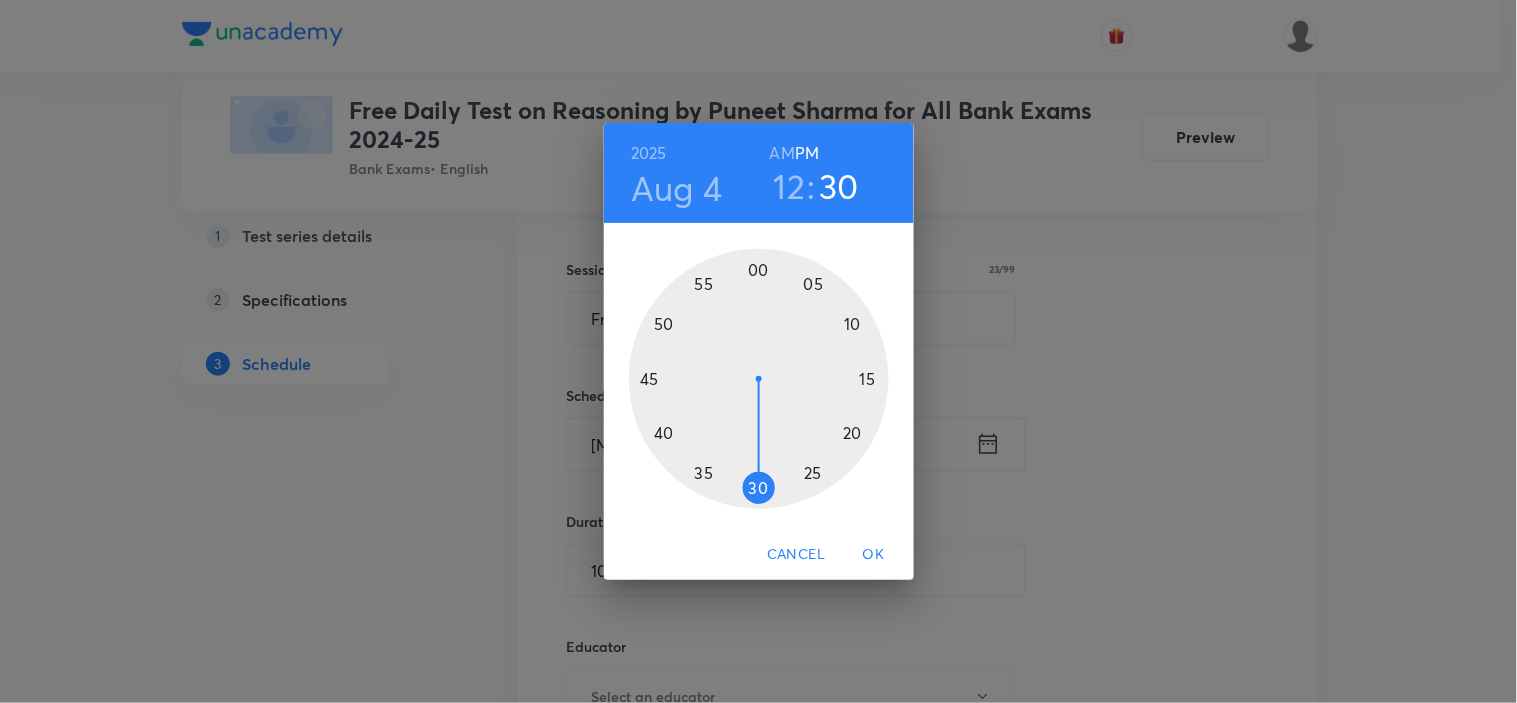 drag, startPoint x: 716, startPoint y: 265, endPoint x: 762, endPoint y: 502, distance: 241.42287 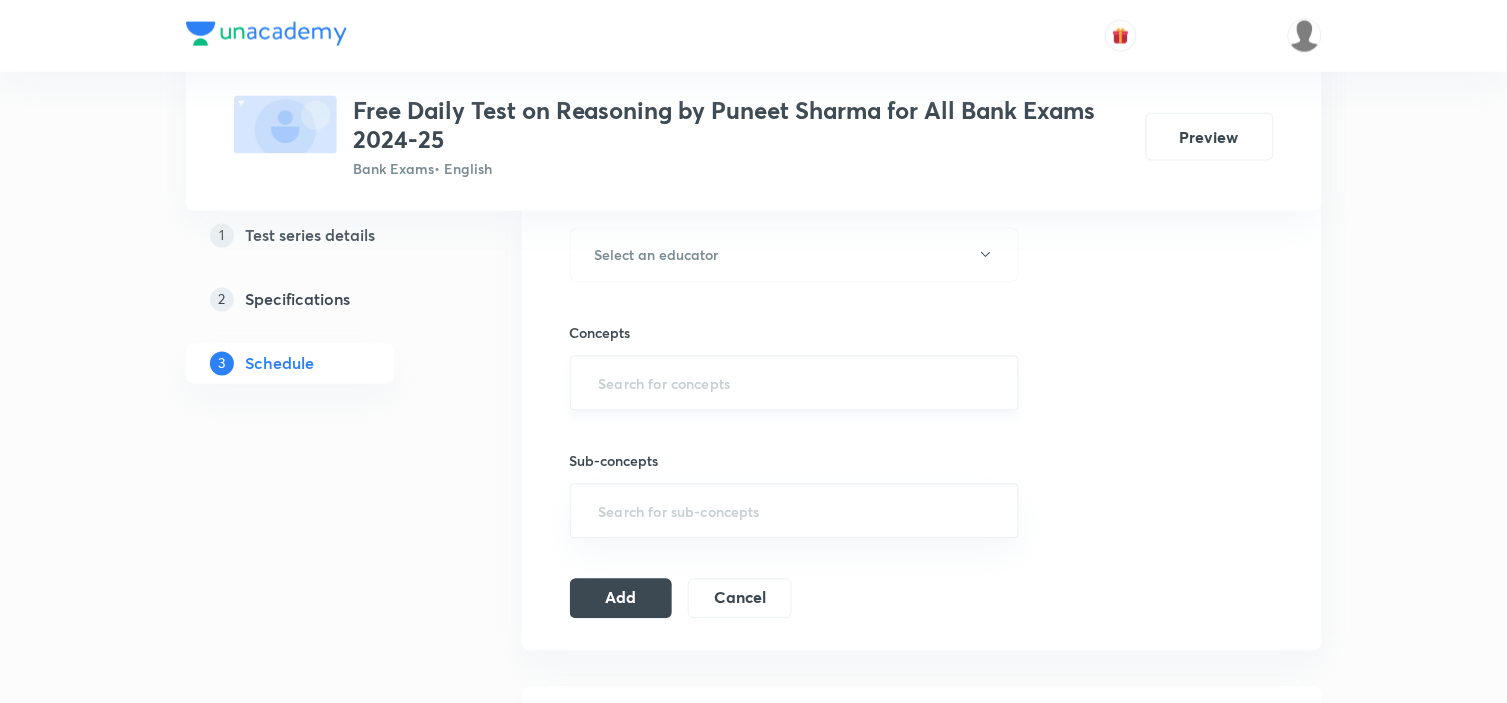 scroll, scrollTop: 777, scrollLeft: 0, axis: vertical 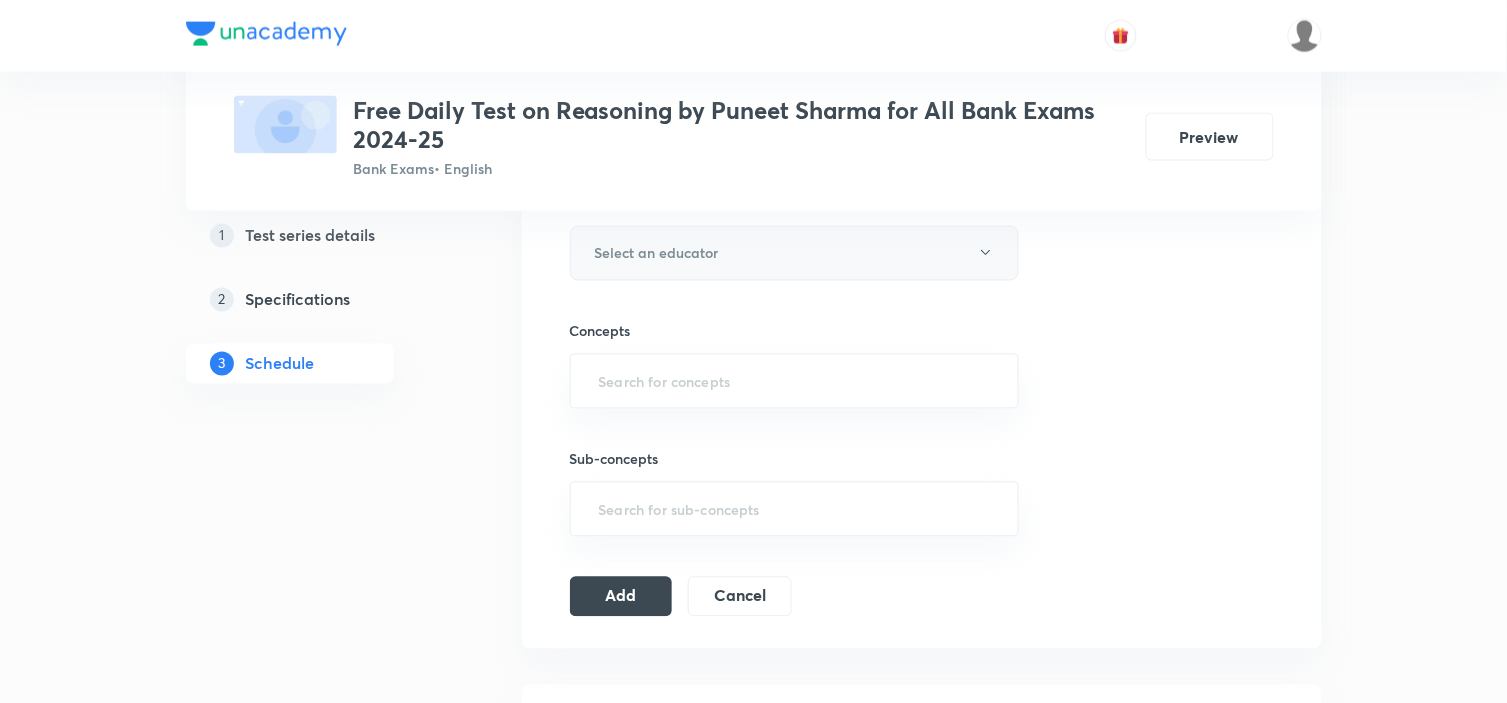 click on "Select an educator" at bounding box center [795, 253] 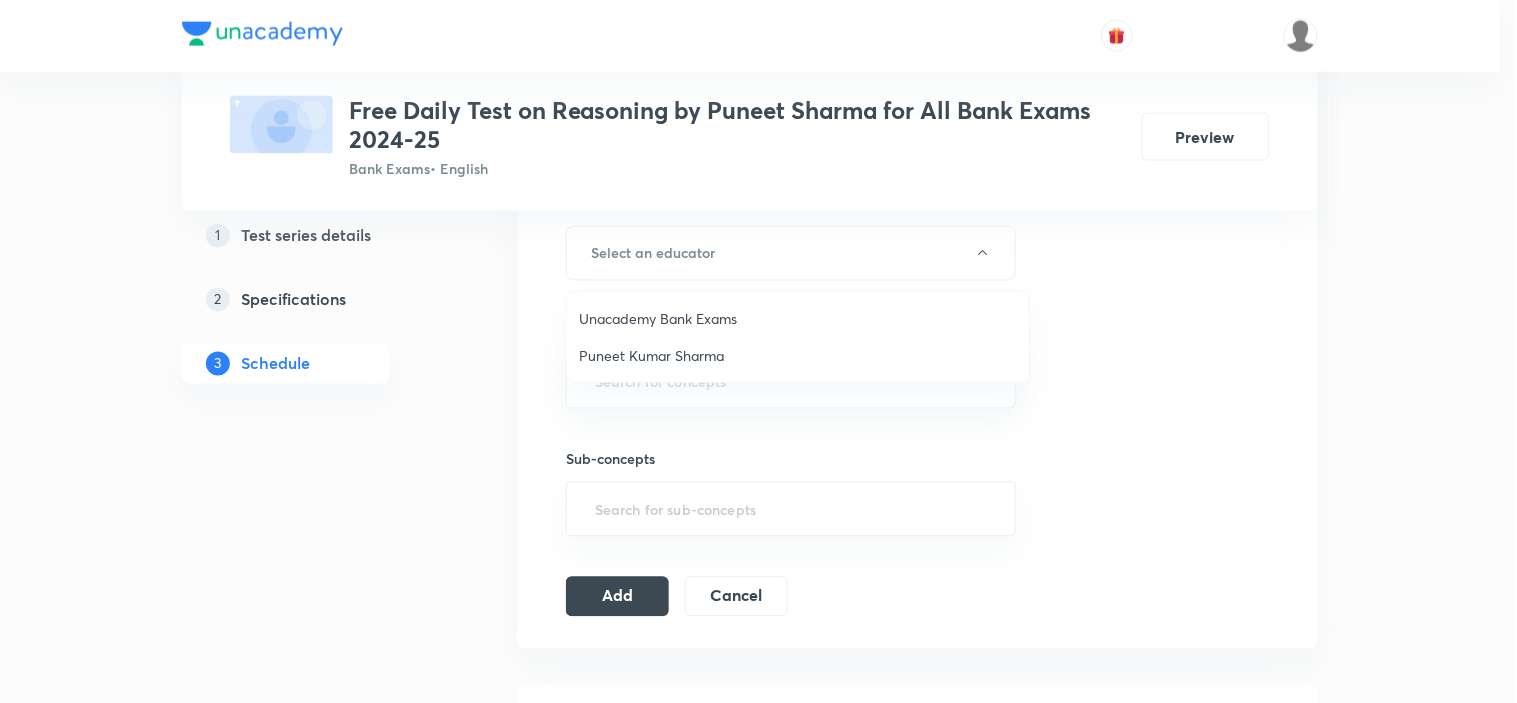 drag, startPoint x: 673, startPoint y: 352, endPoint x: 702, endPoint y: 391, distance: 48.60041 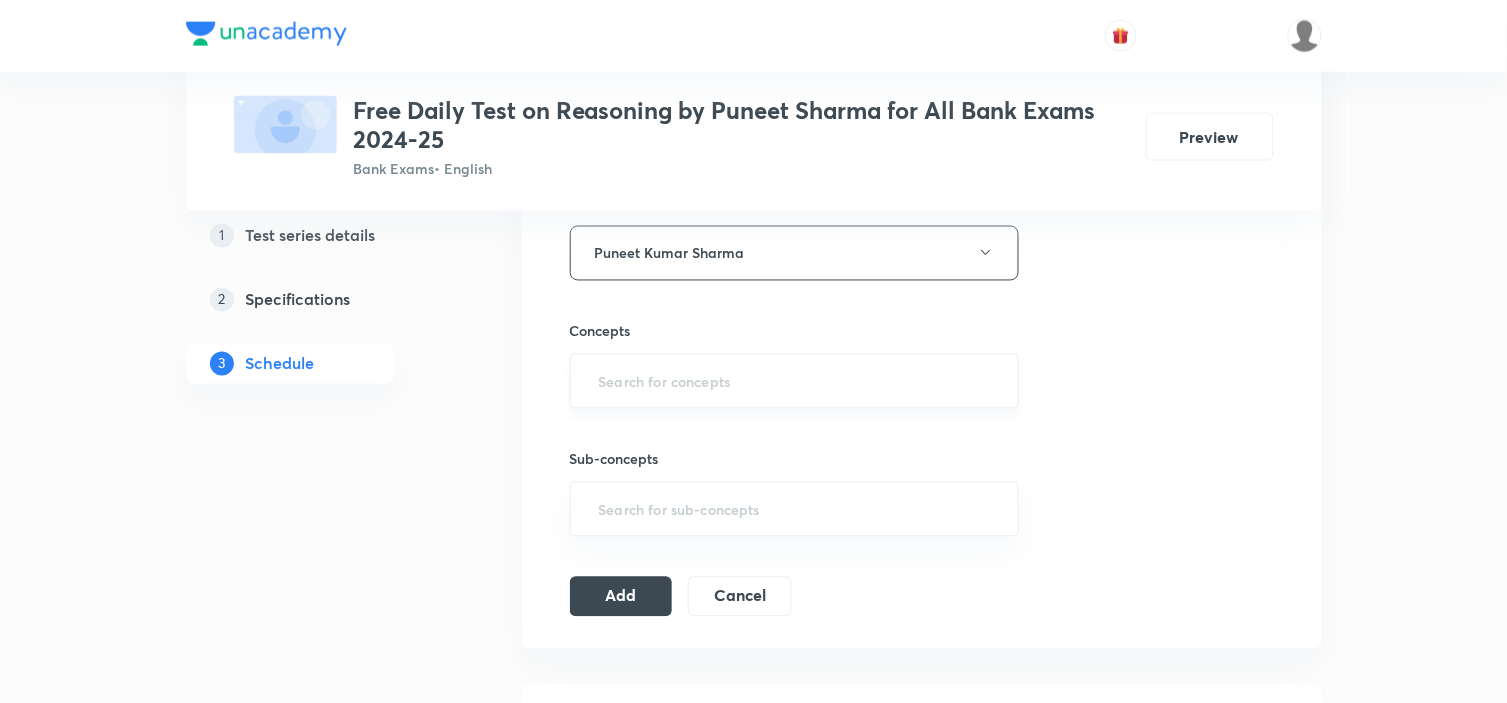 click at bounding box center (795, 381) 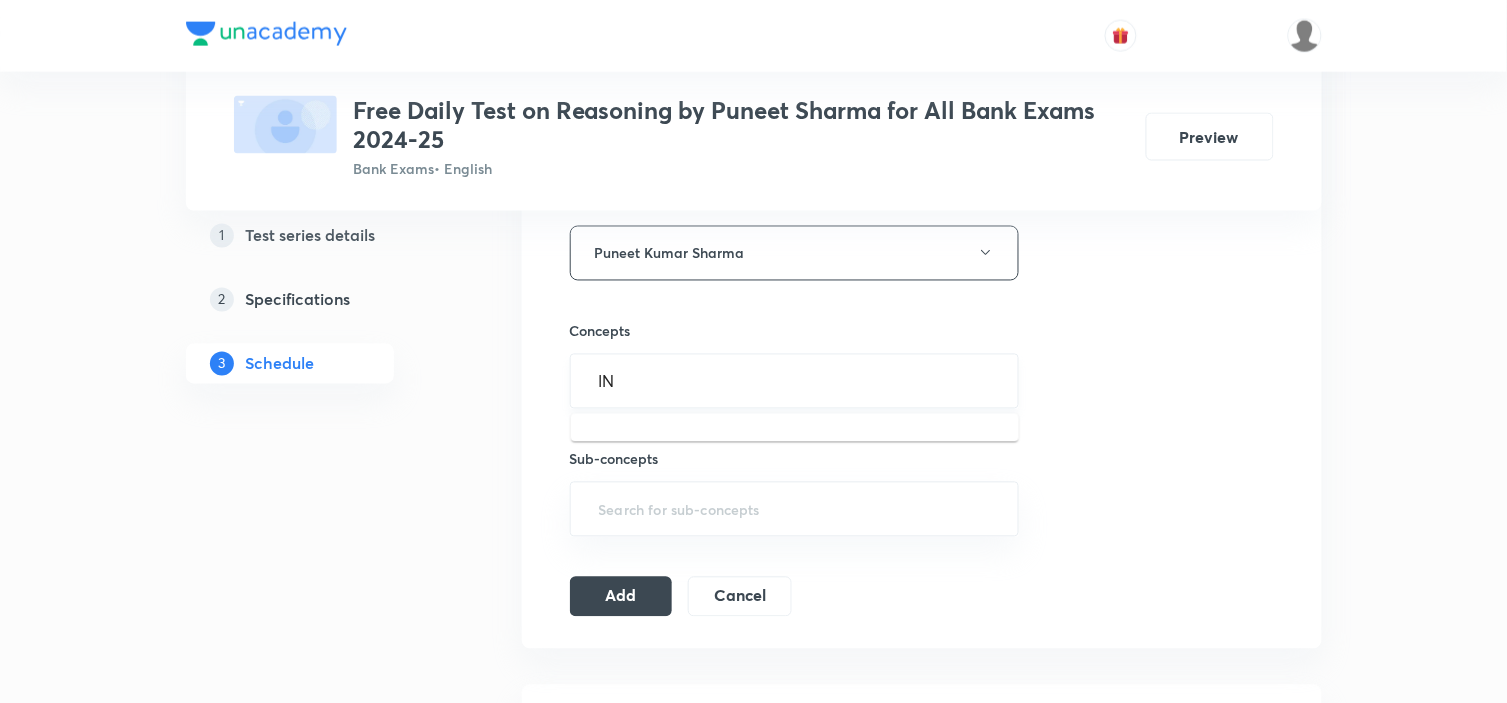 type on "INE" 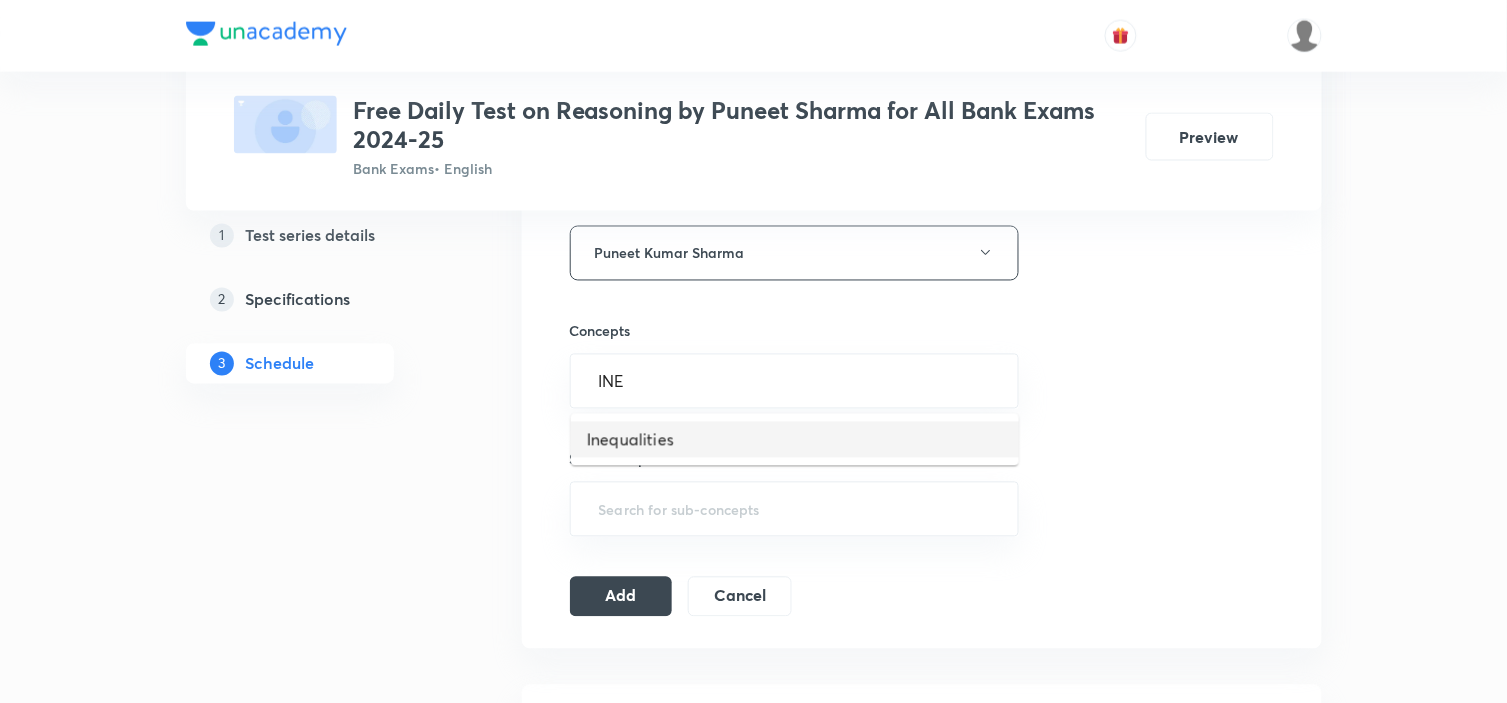 click on "Inequalities" at bounding box center [795, 440] 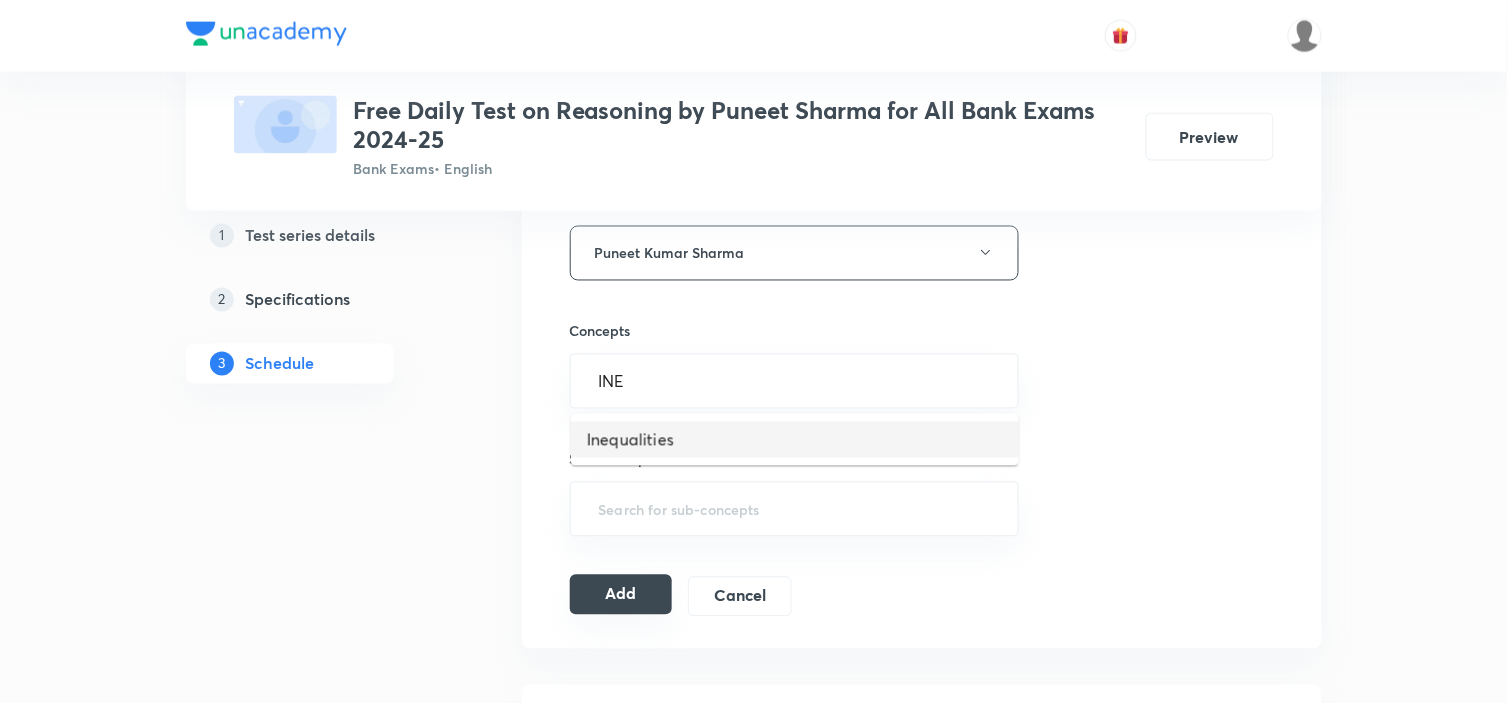 type 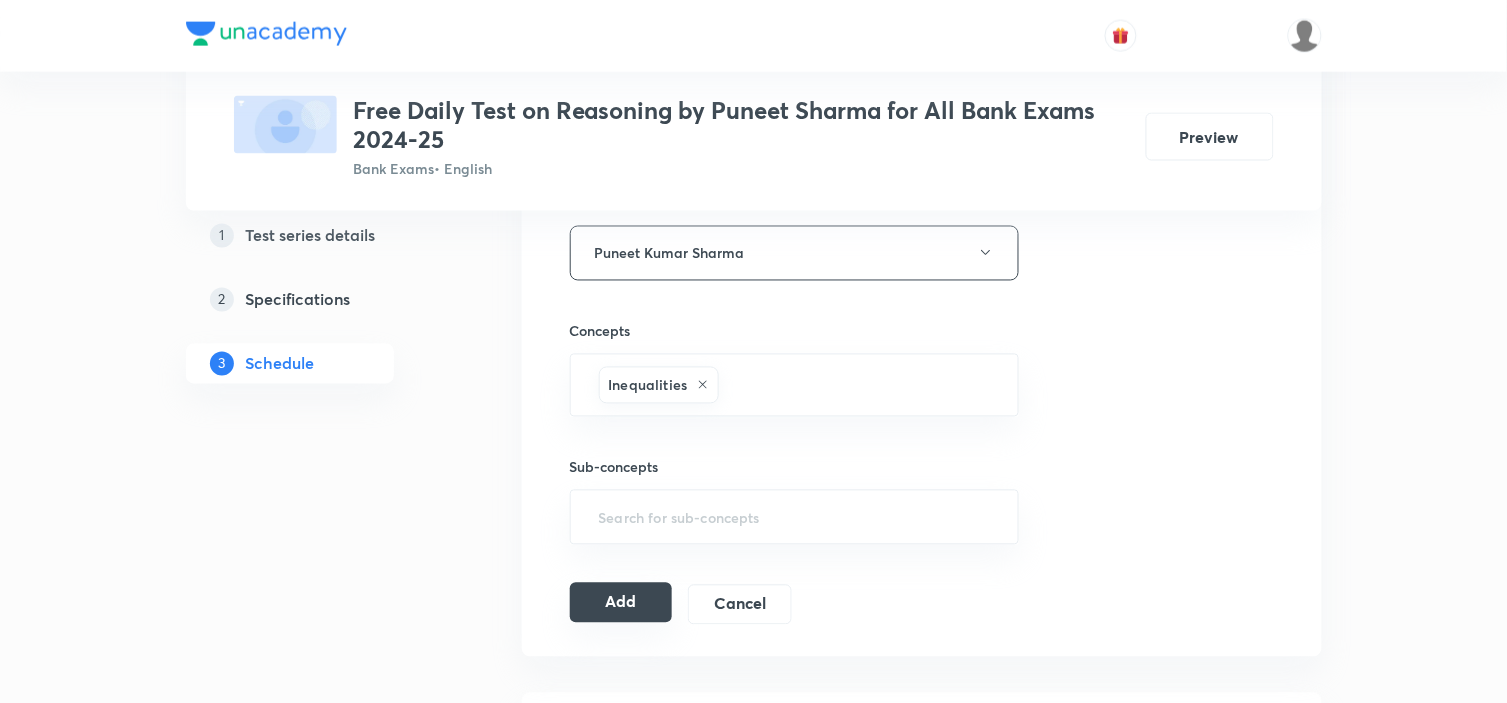 click on "Add" at bounding box center [621, 603] 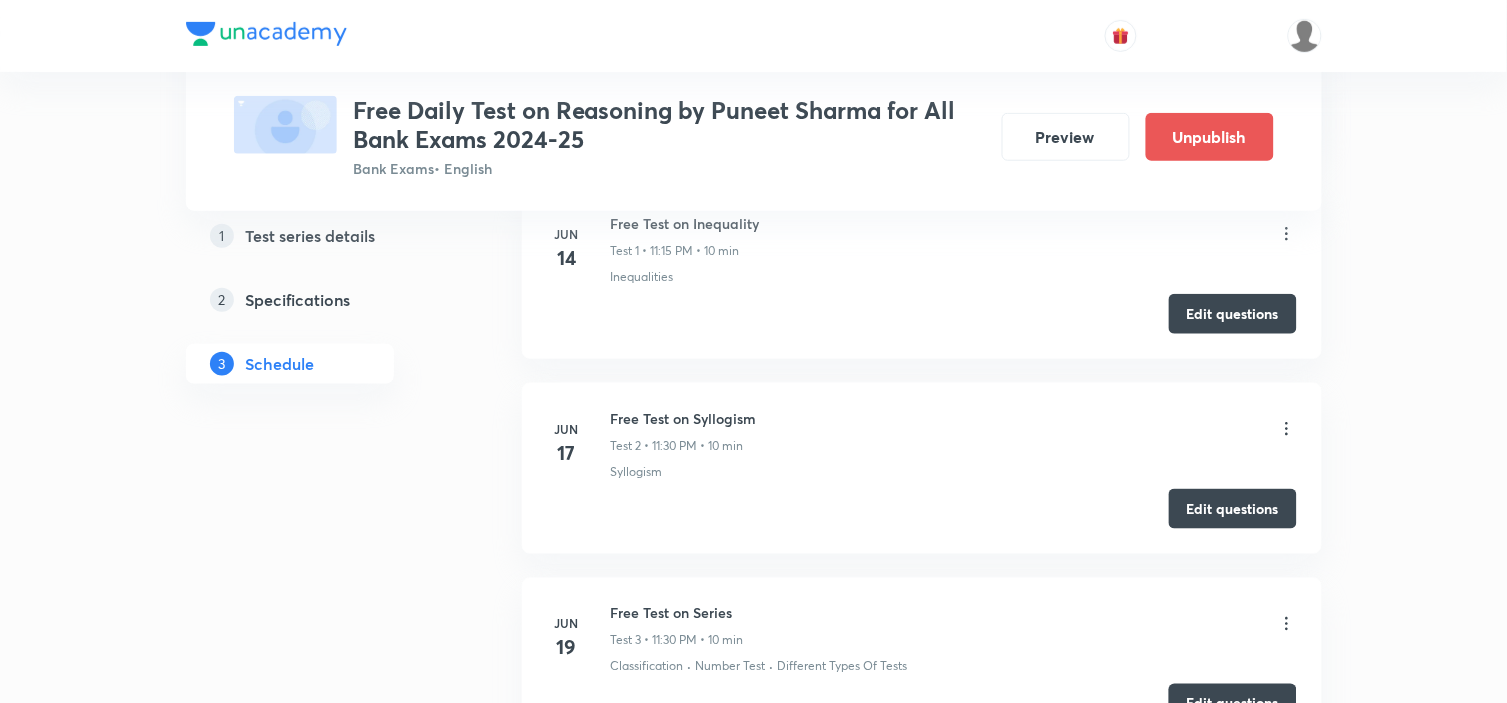 scroll, scrollTop: 0, scrollLeft: 0, axis: both 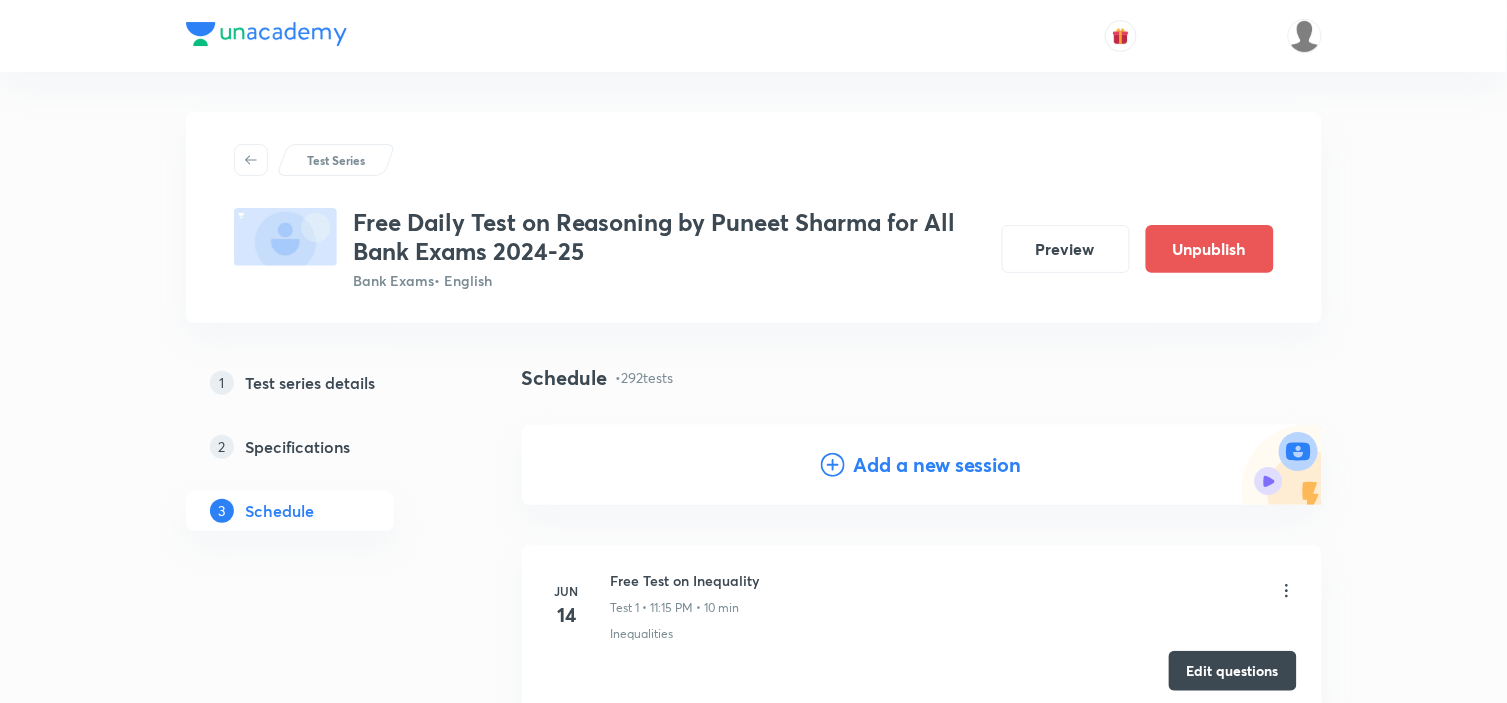 click on "Add a new session" at bounding box center (937, 465) 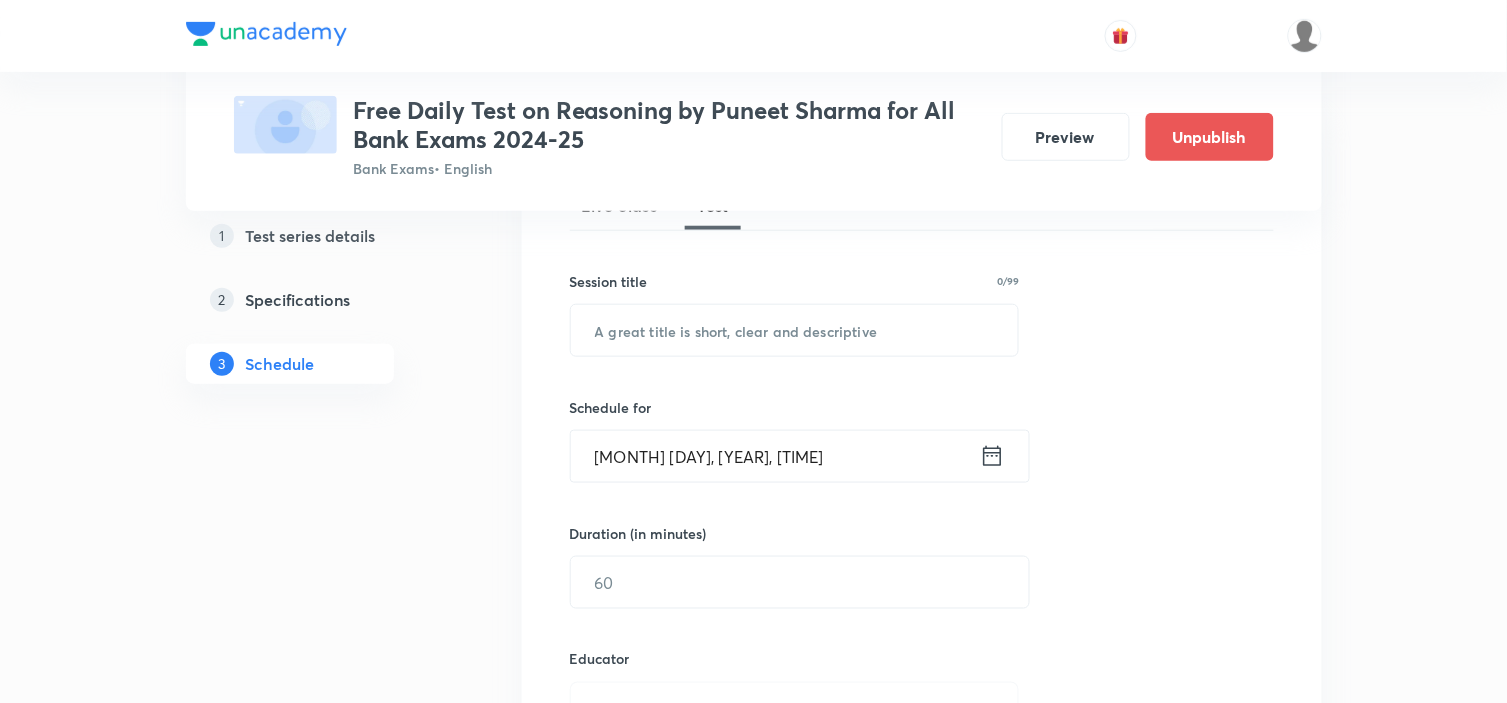 scroll, scrollTop: 333, scrollLeft: 0, axis: vertical 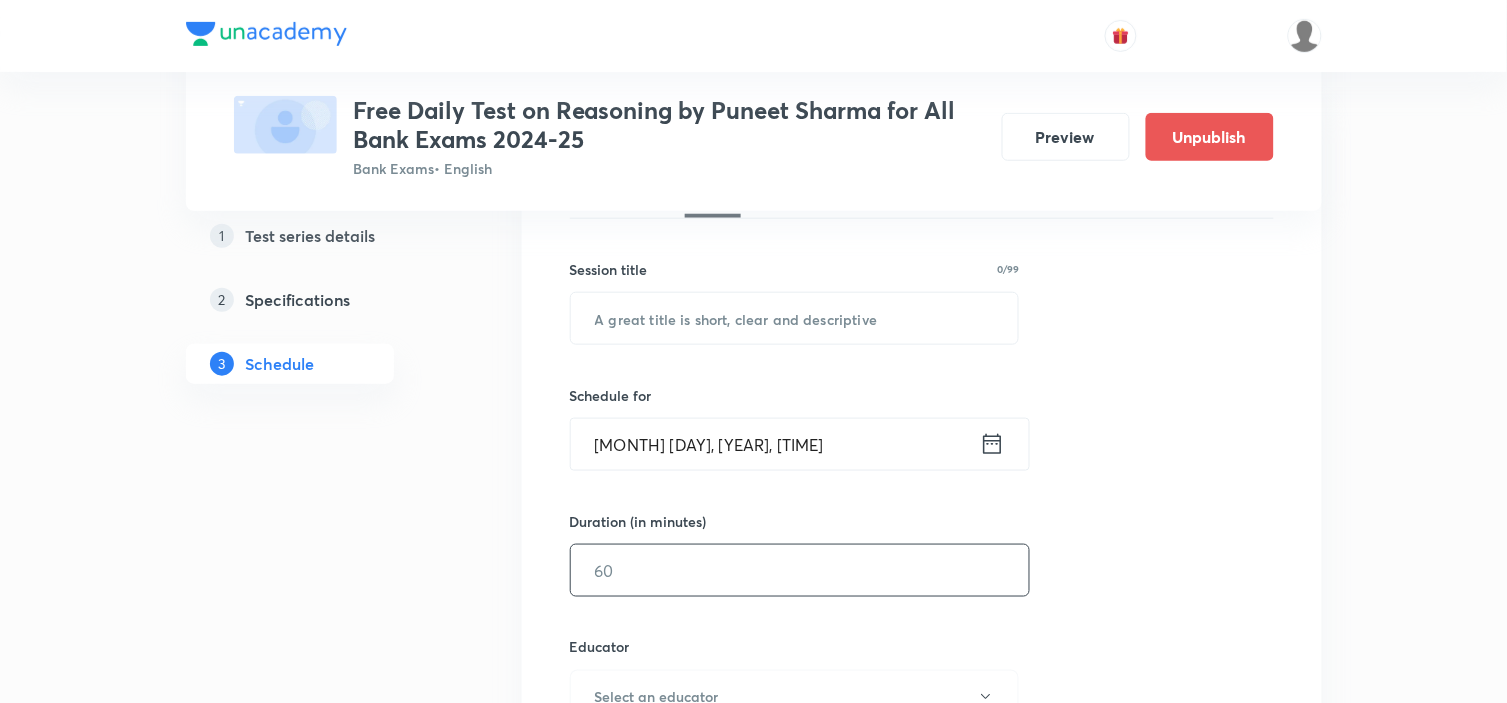 click at bounding box center (800, 570) 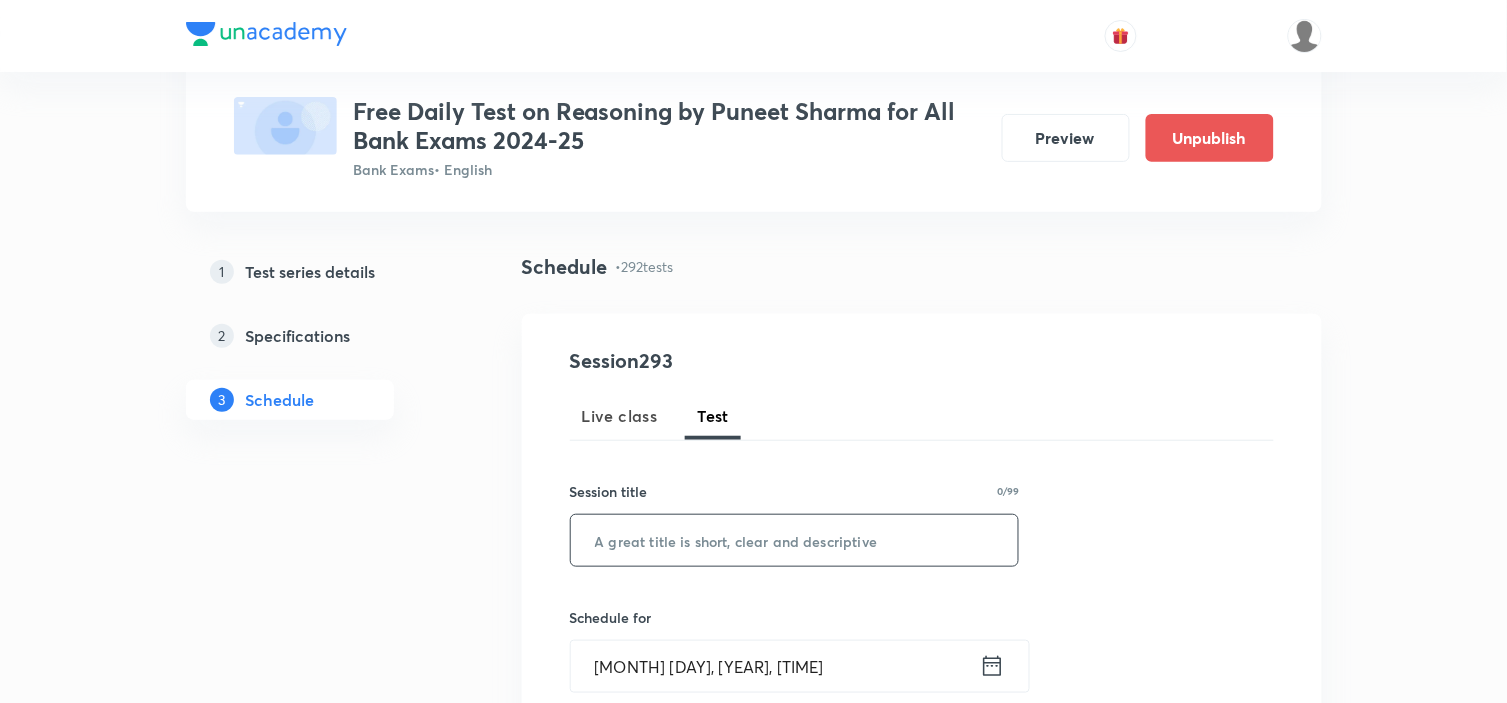 paste on "10" 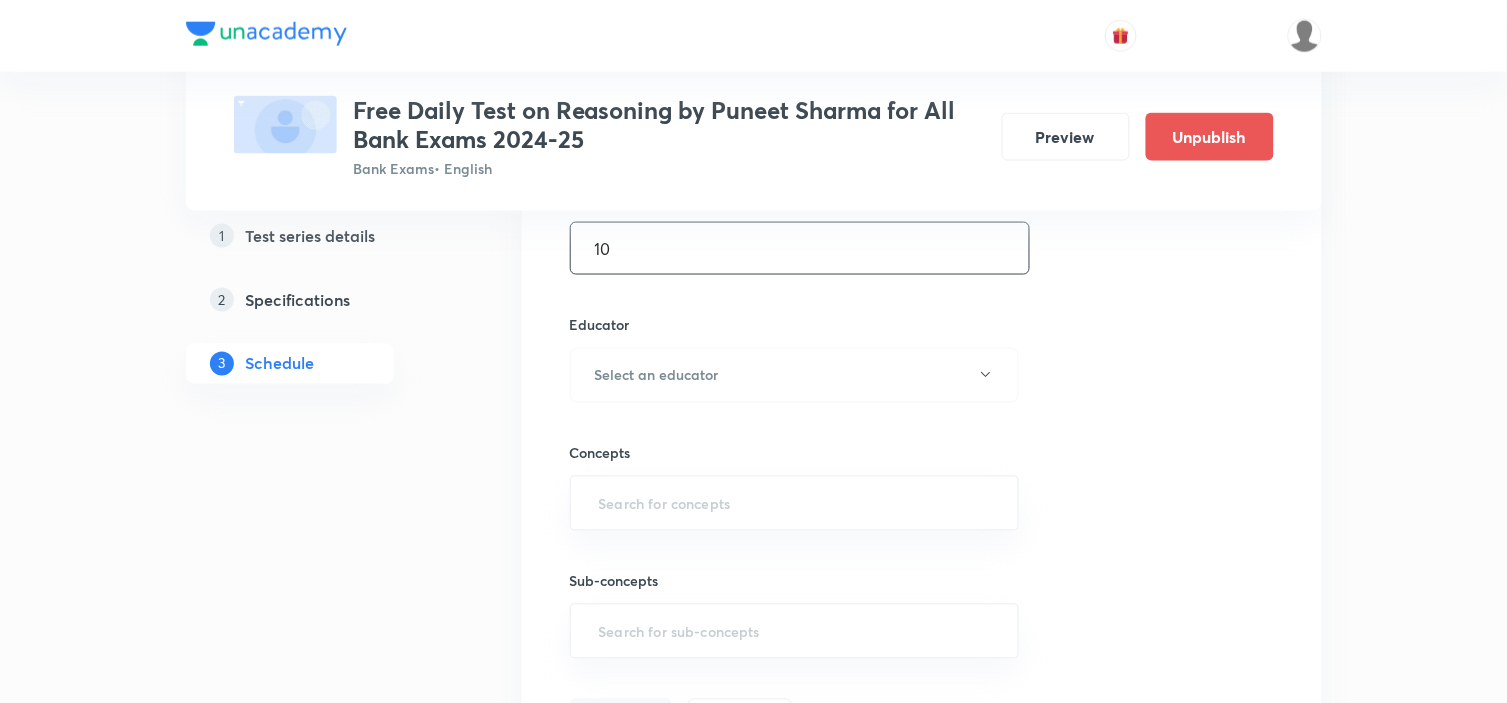 scroll, scrollTop: 1100, scrollLeft: 0, axis: vertical 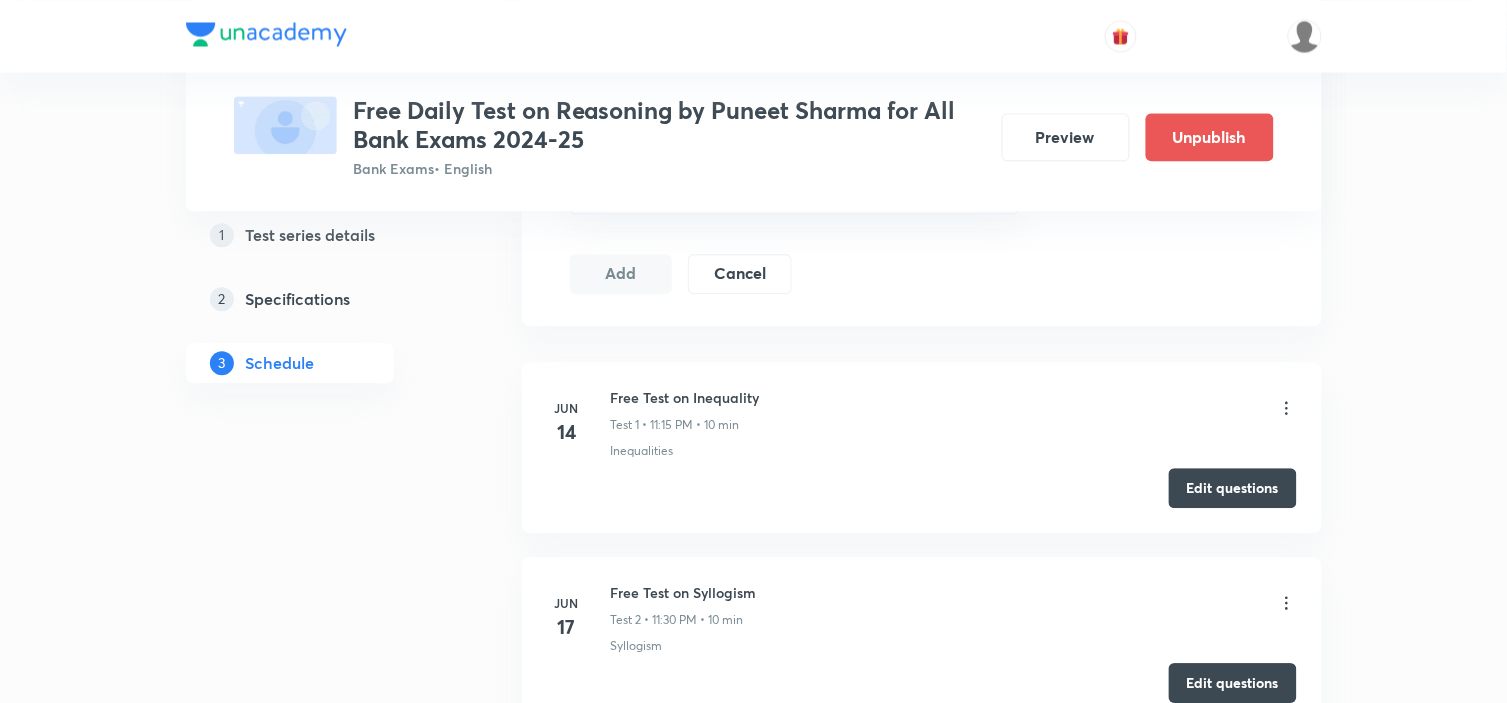 type on "10" 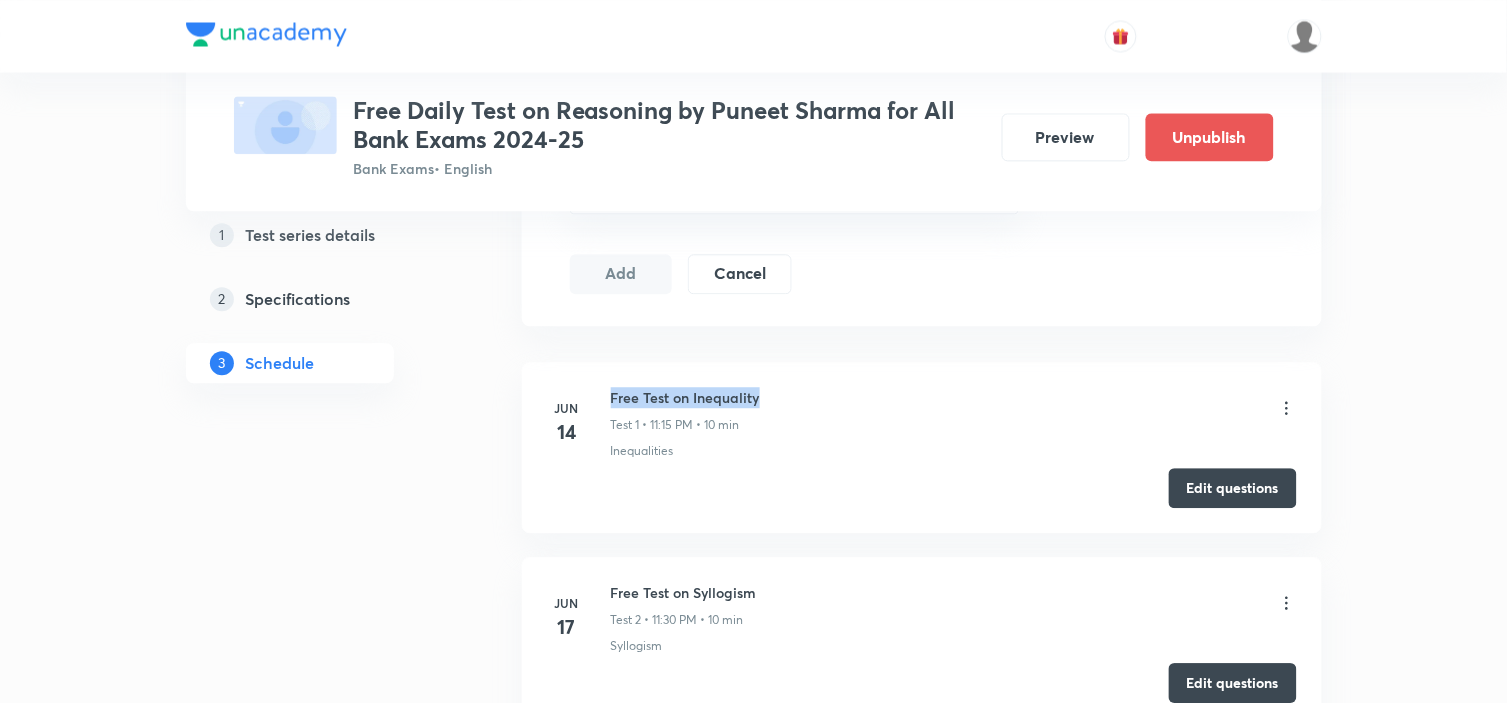drag, startPoint x: 776, startPoint y: 393, endPoint x: 610, endPoint y: 400, distance: 166.14752 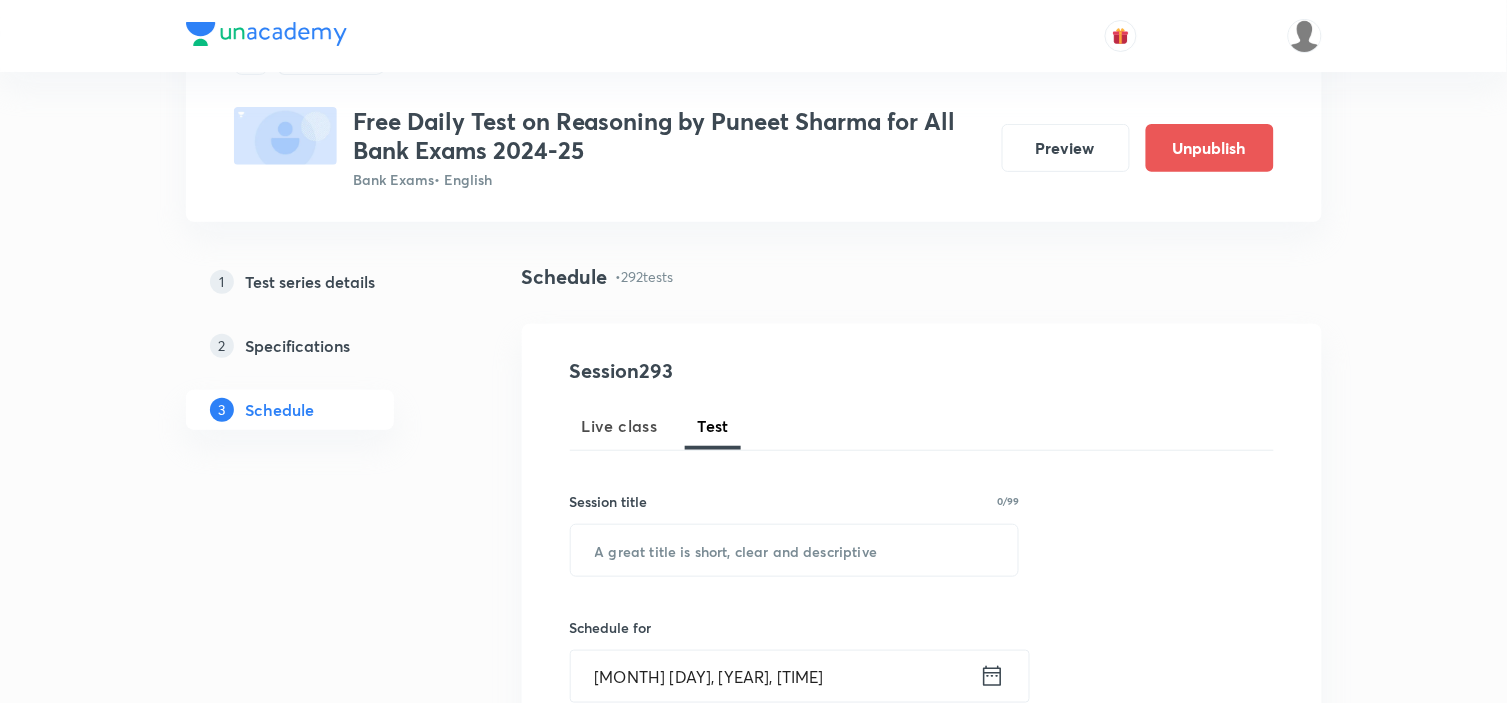 scroll, scrollTop: 100, scrollLeft: 0, axis: vertical 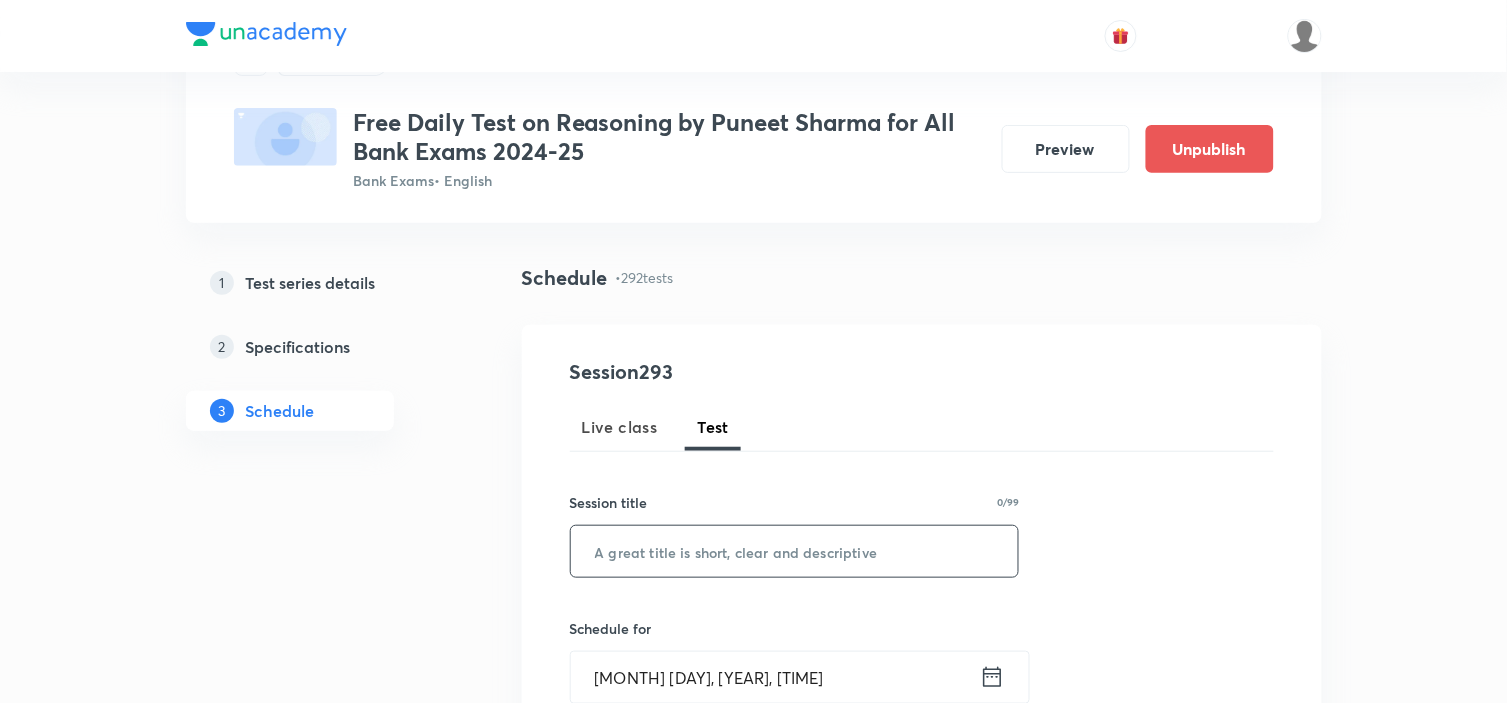 click at bounding box center [795, 551] 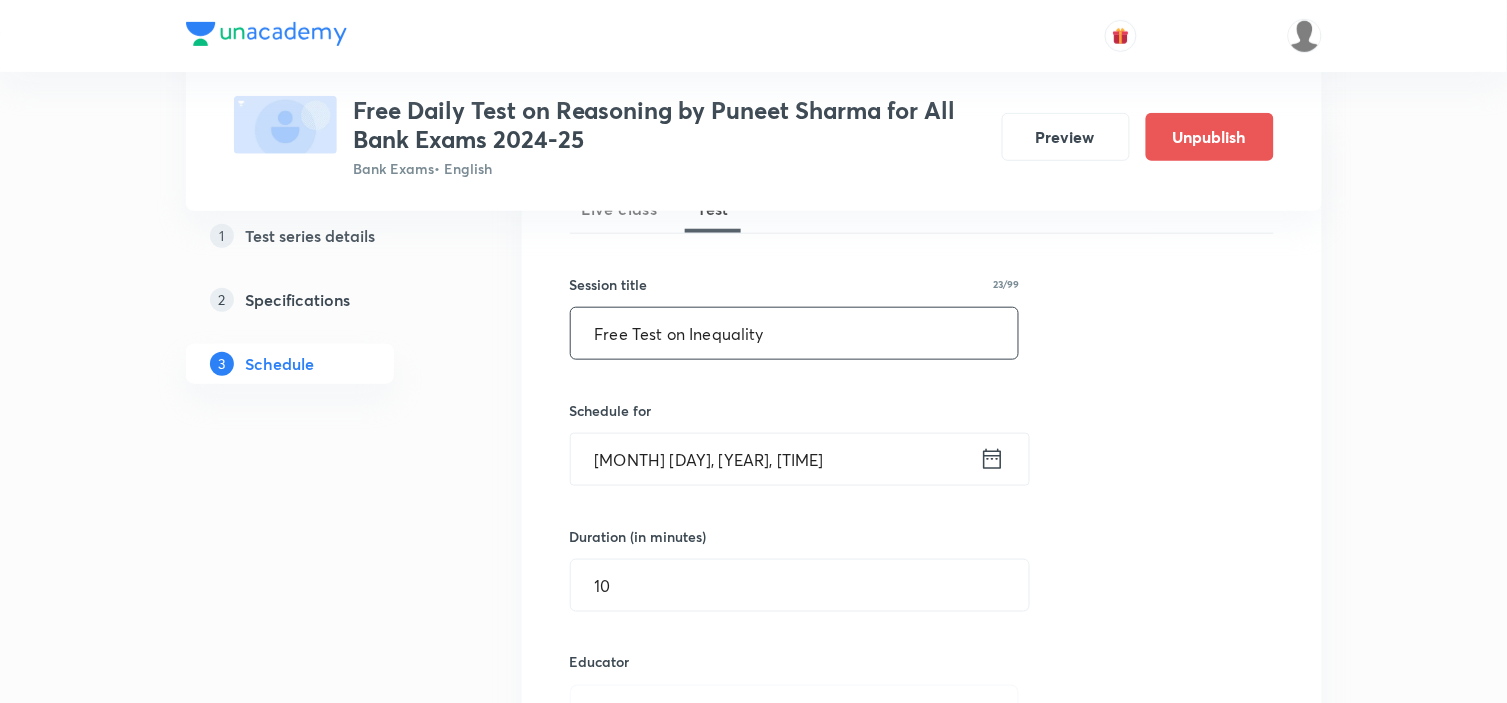 scroll, scrollTop: 322, scrollLeft: 0, axis: vertical 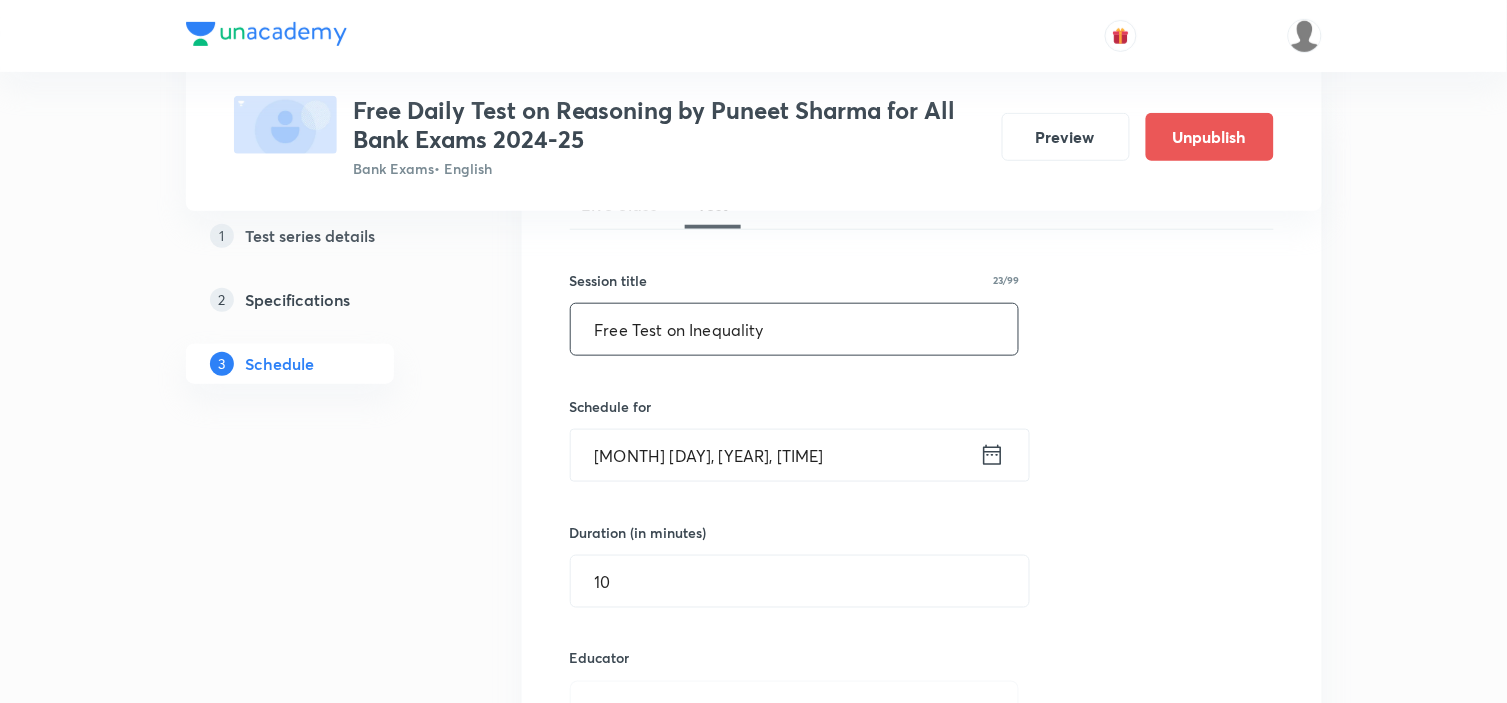 type on "Free Test on Inequality" 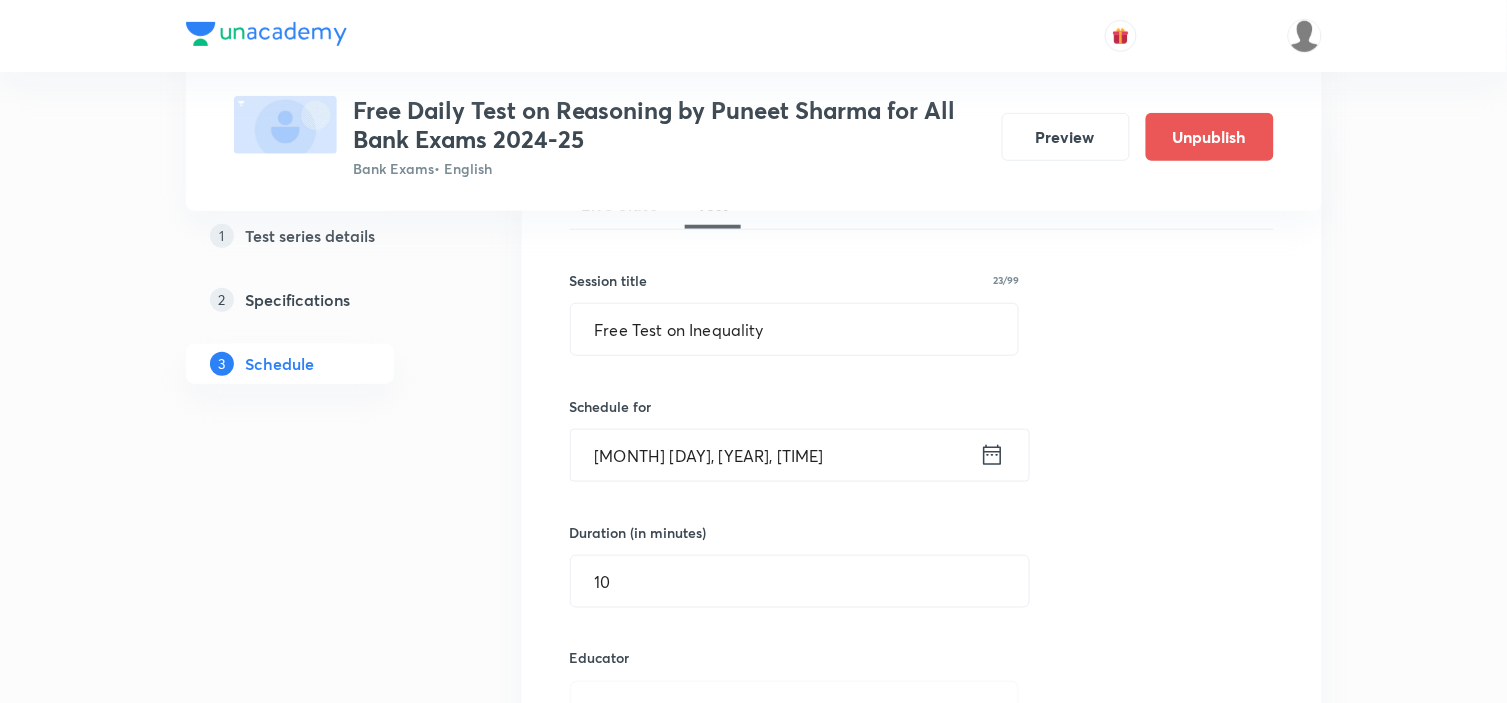 click 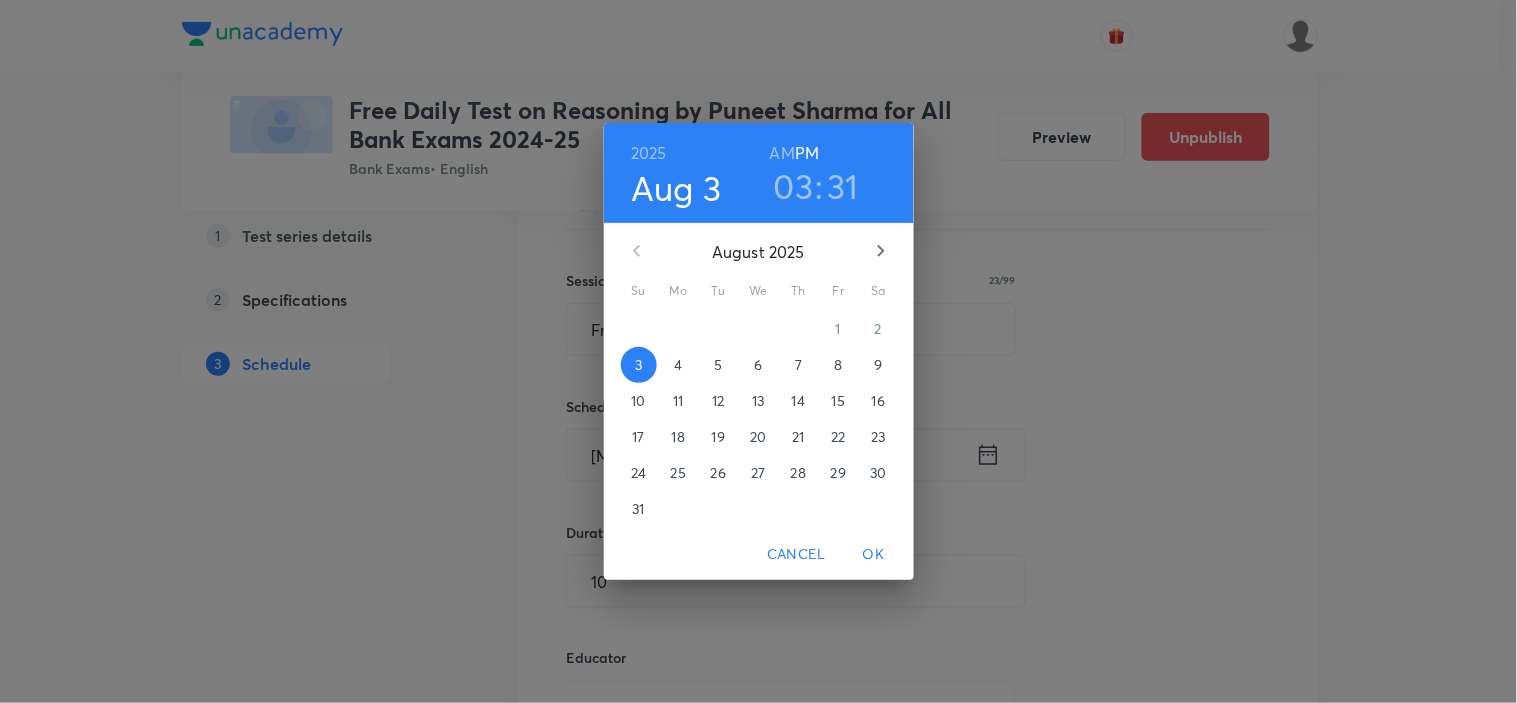 click on "7" at bounding box center [799, 365] 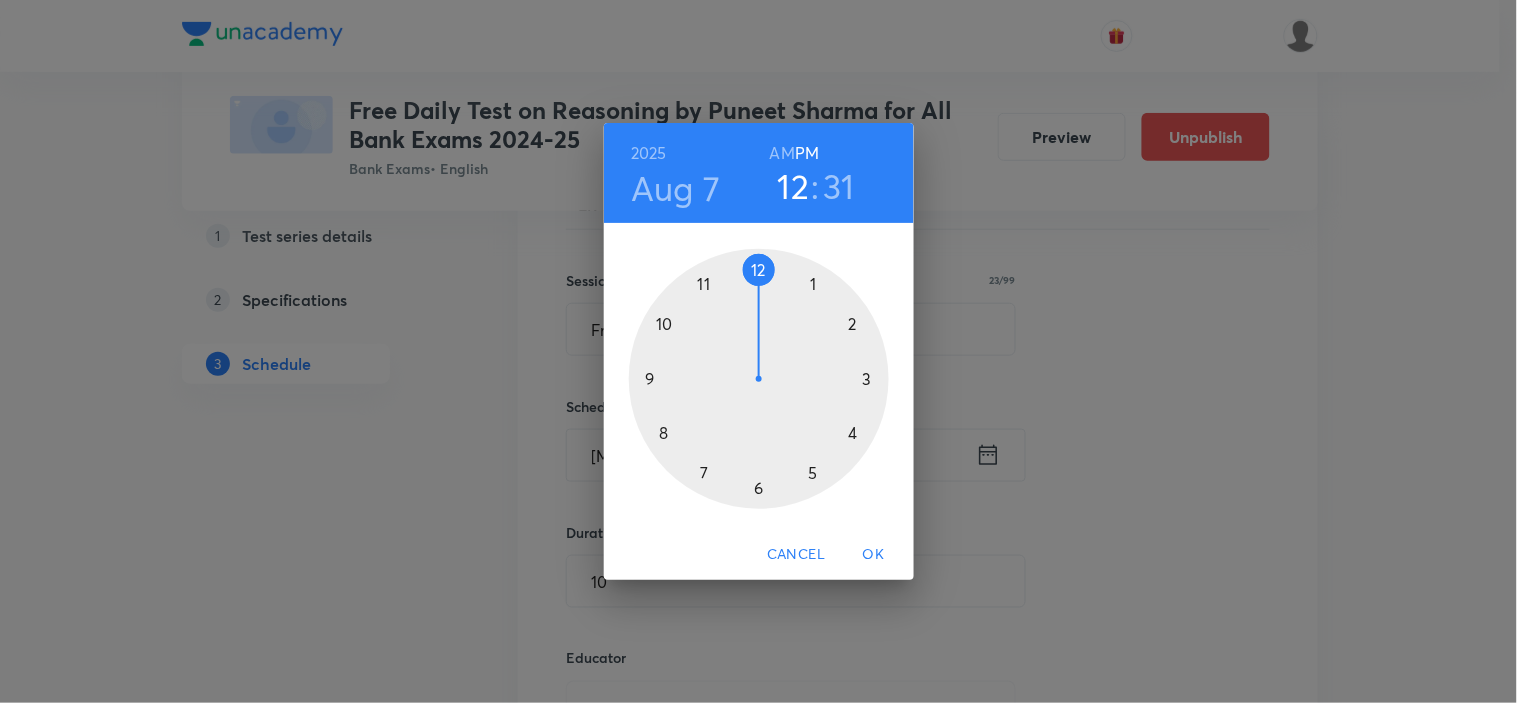 drag, startPoint x: 857, startPoint y: 355, endPoint x: 772, endPoint y: 265, distance: 123.79418 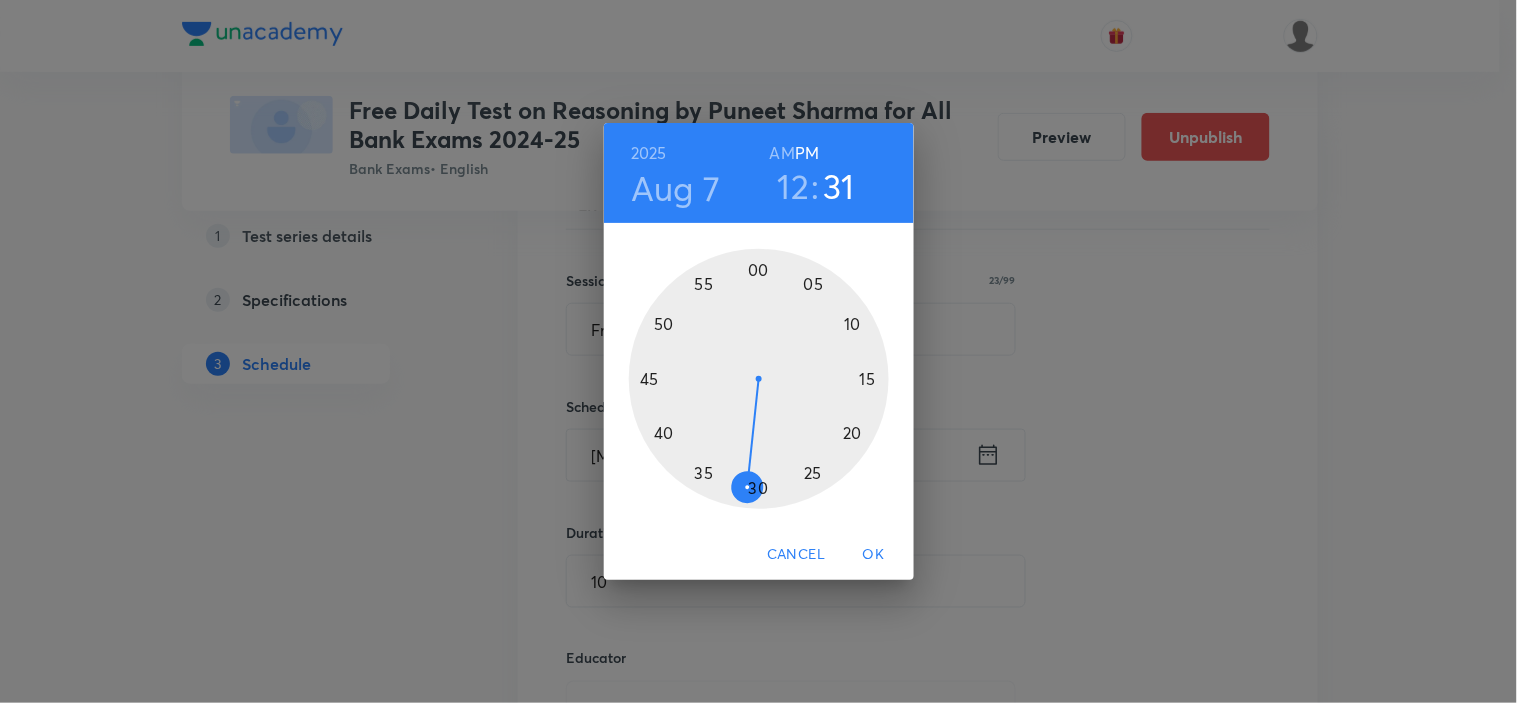 click at bounding box center (759, 379) 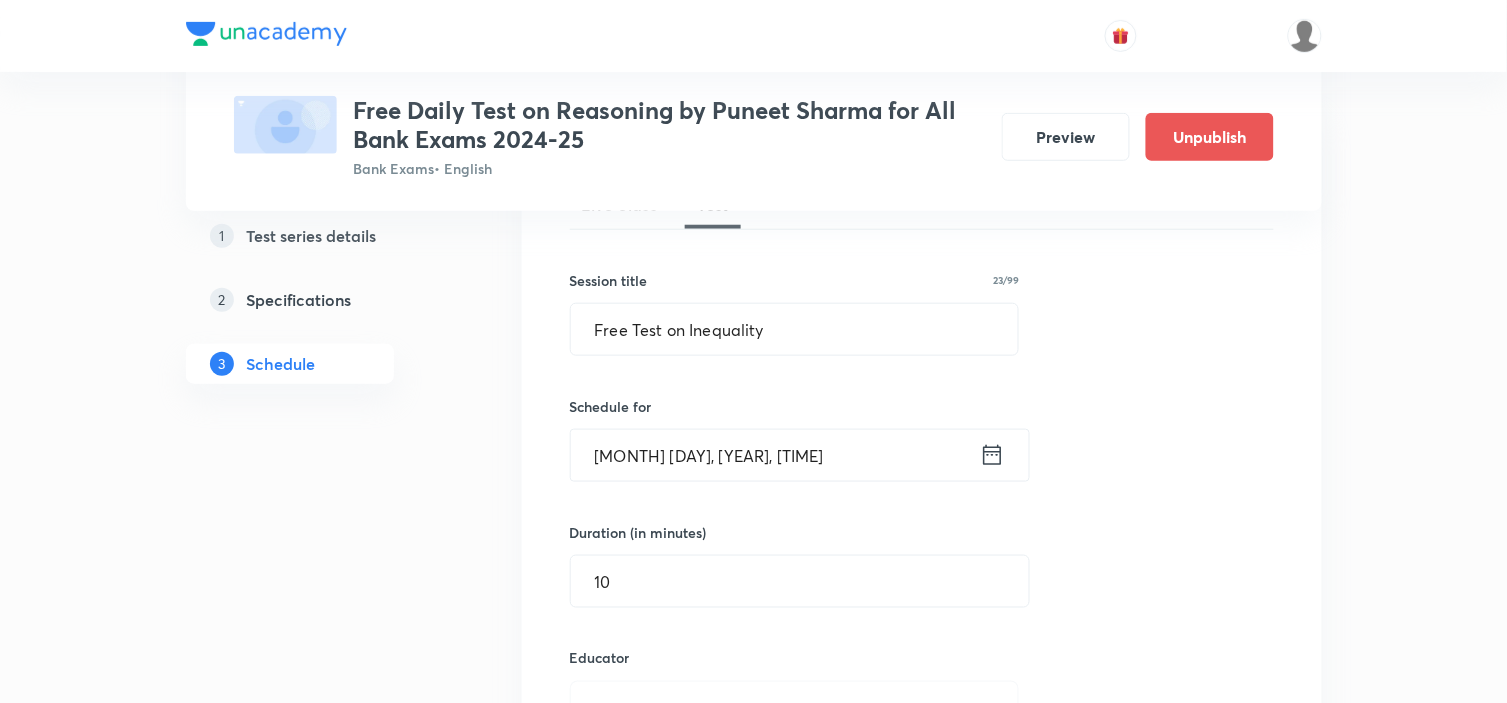 drag, startPoint x: 750, startPoint y: 482, endPoint x: 757, endPoint y: 491, distance: 11.401754 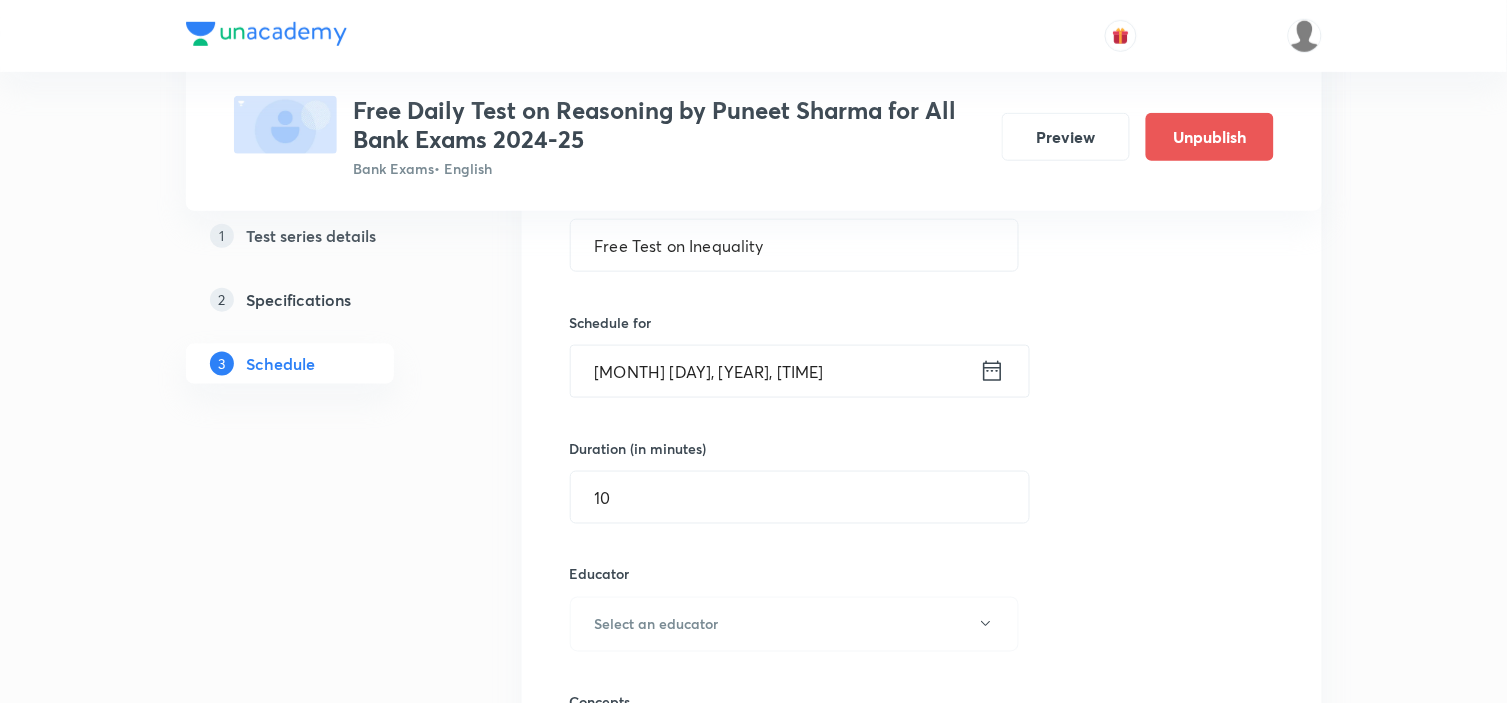 scroll, scrollTop: 544, scrollLeft: 0, axis: vertical 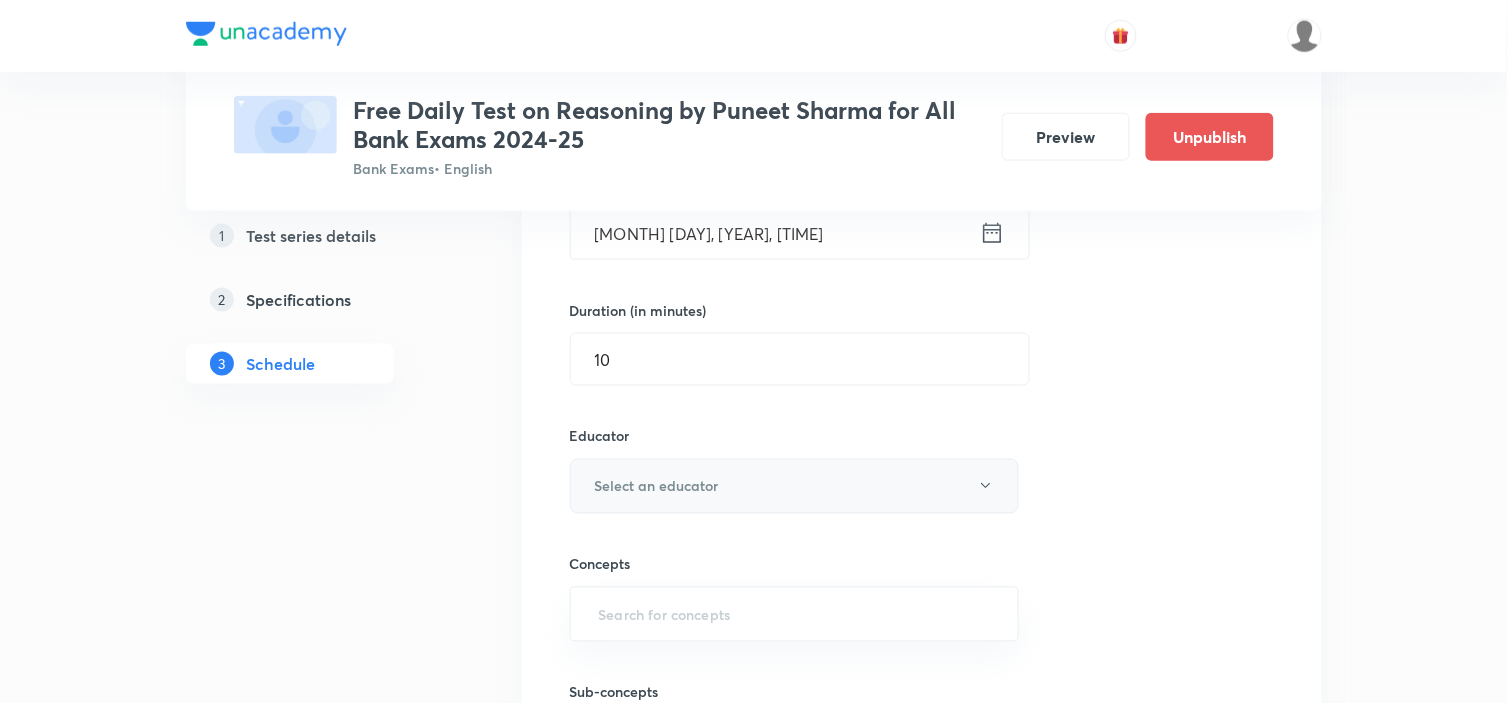 click on "Select an educator" at bounding box center [657, 486] 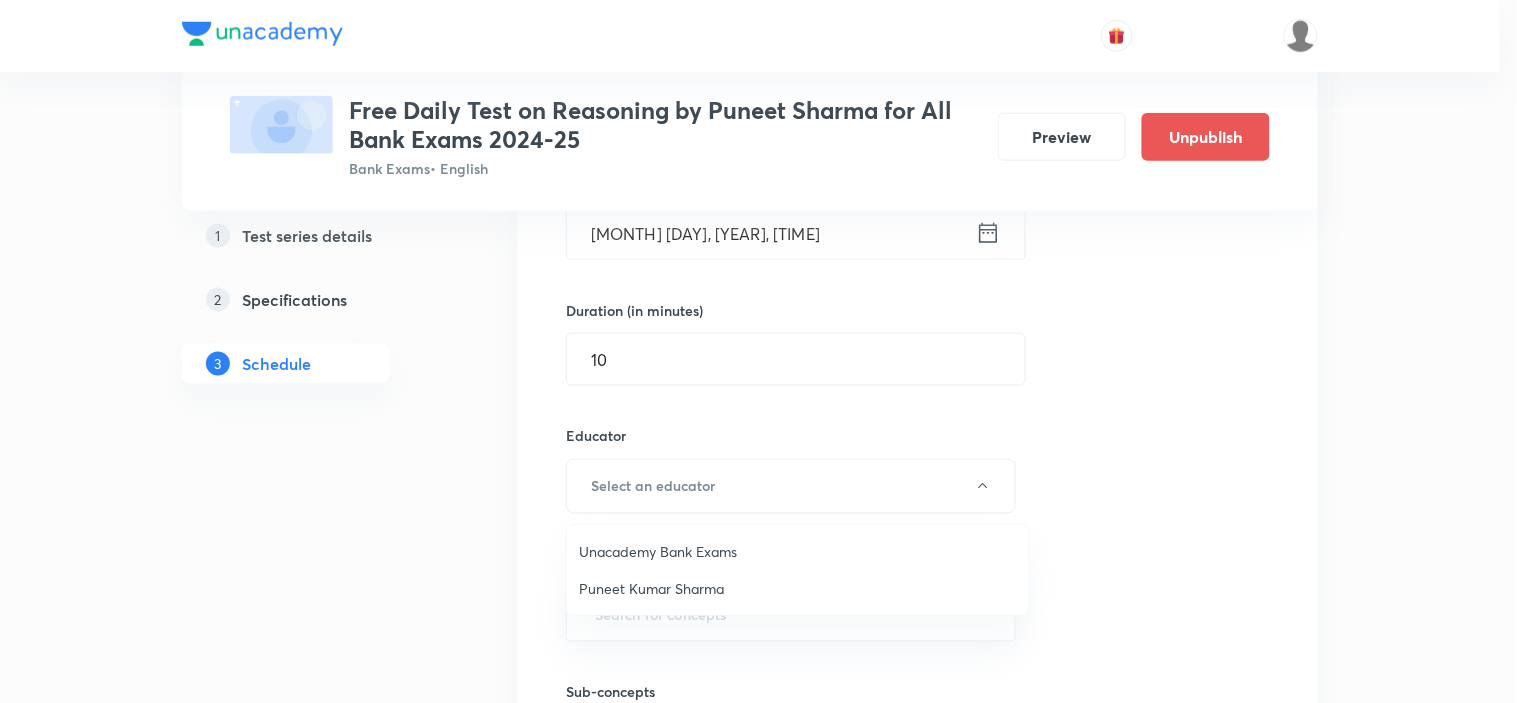 click on "Puneet Kumar Sharma" at bounding box center [798, 588] 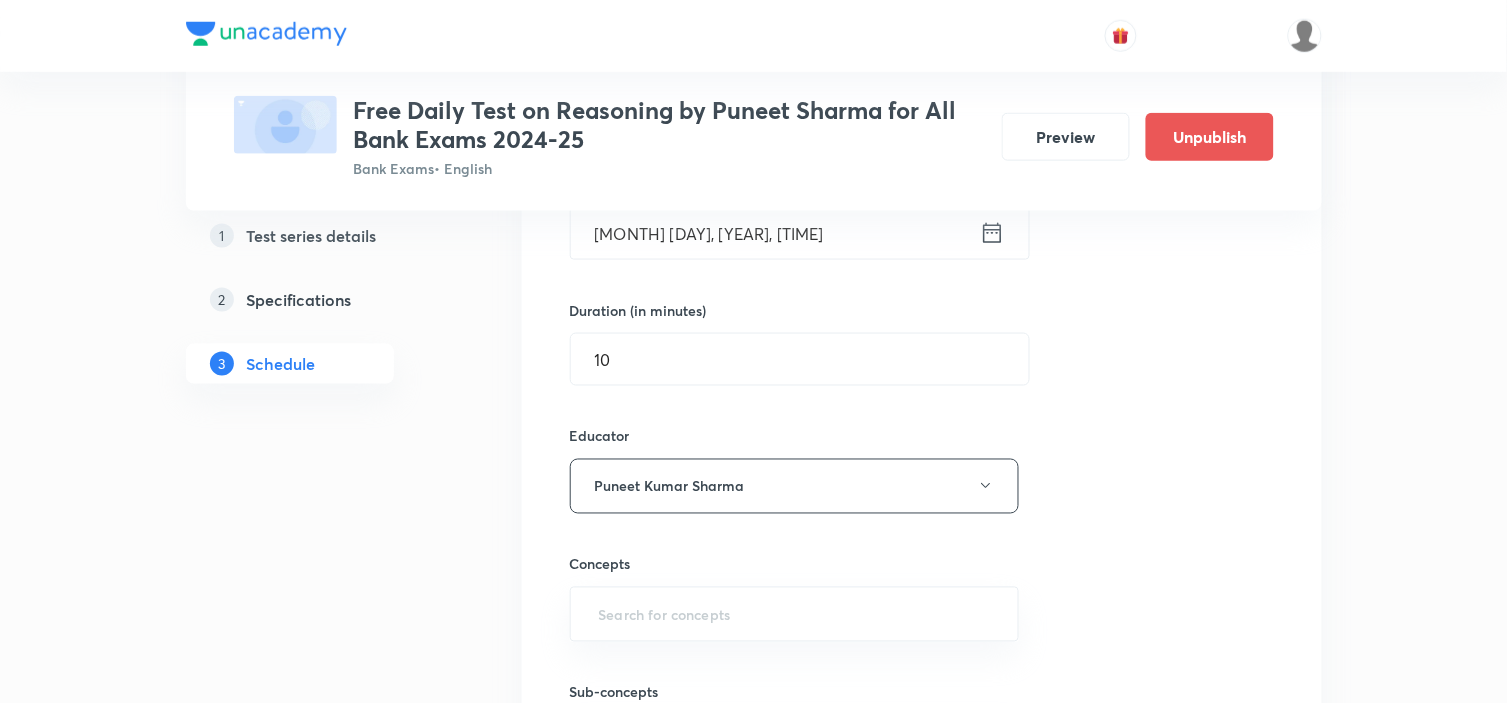 click at bounding box center [795, 614] 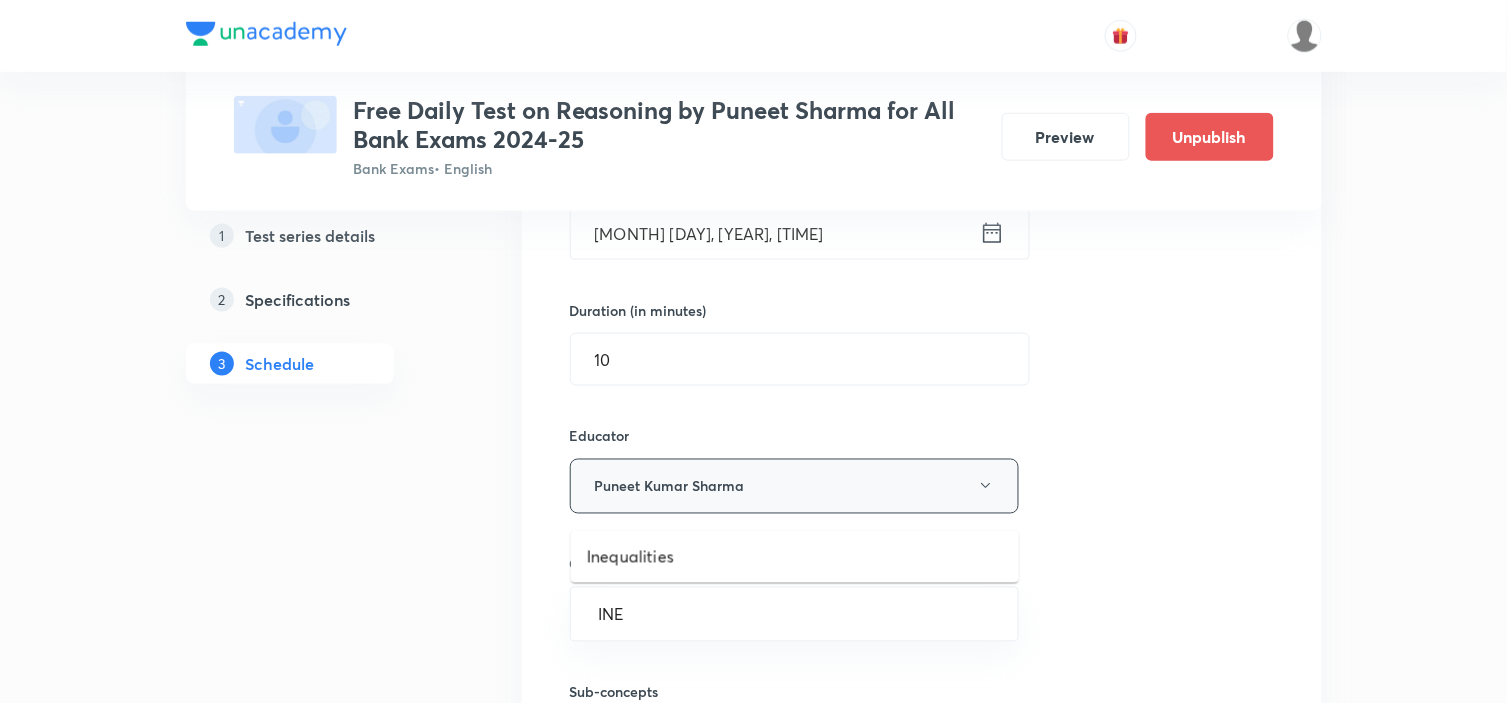 type on "INE" 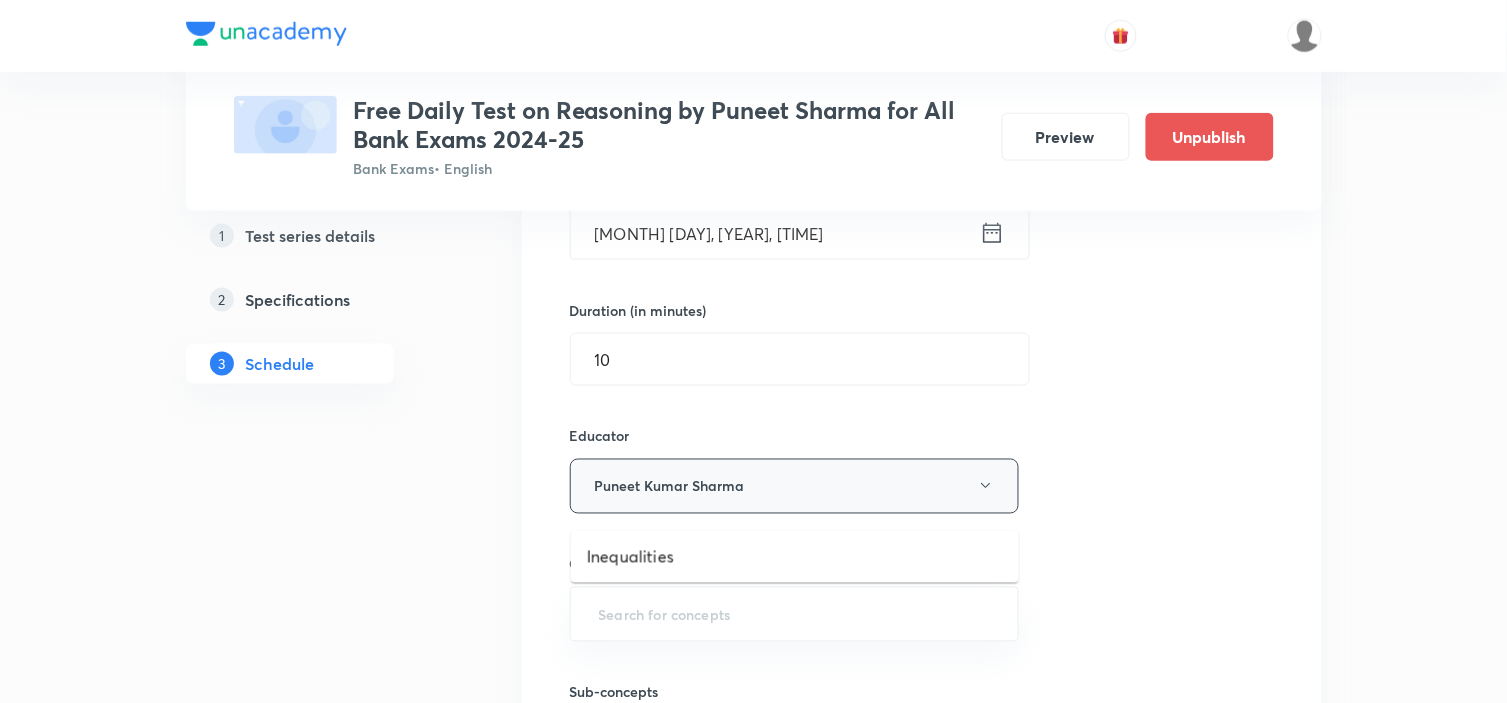 click on "Puneet Kumar Sharma" at bounding box center [795, 486] 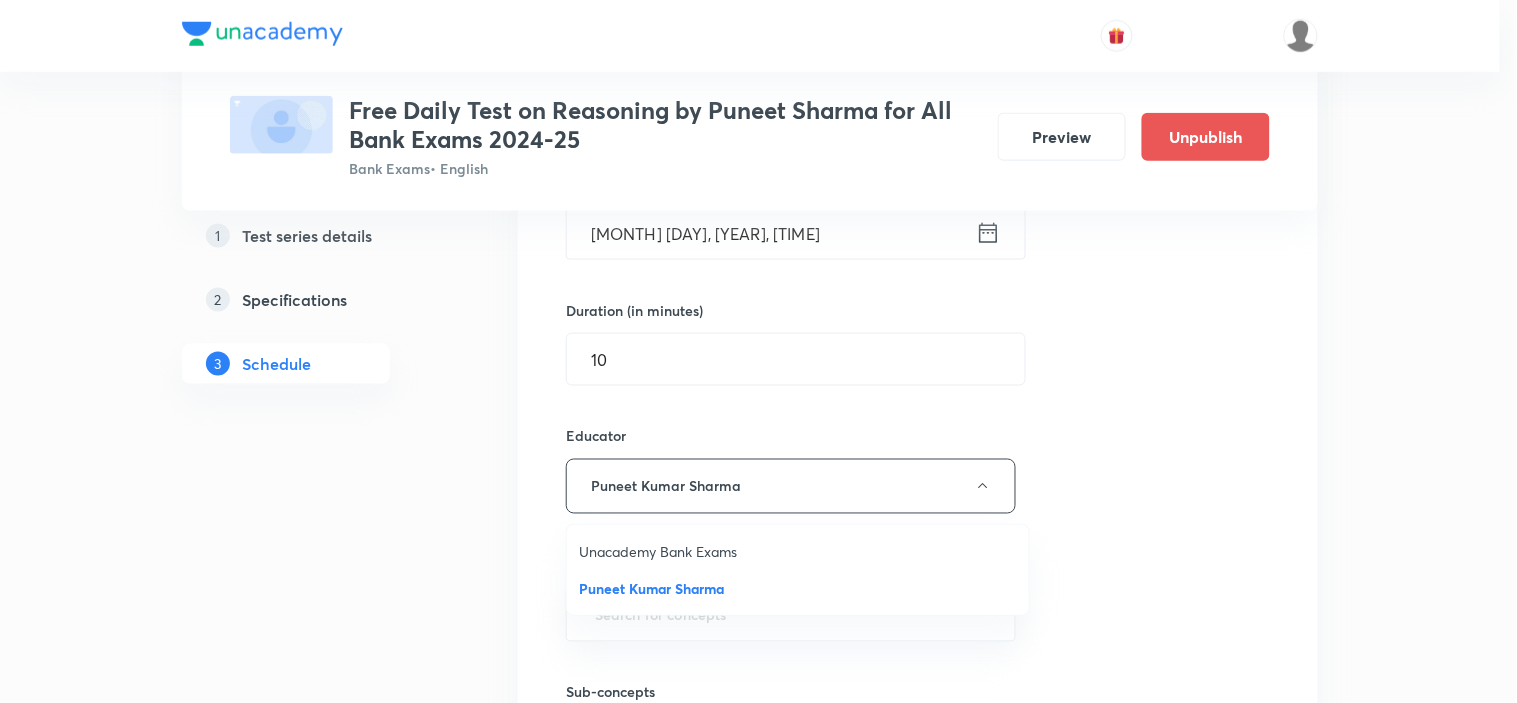 click on "Puneet Kumar Sharma" at bounding box center (798, 588) 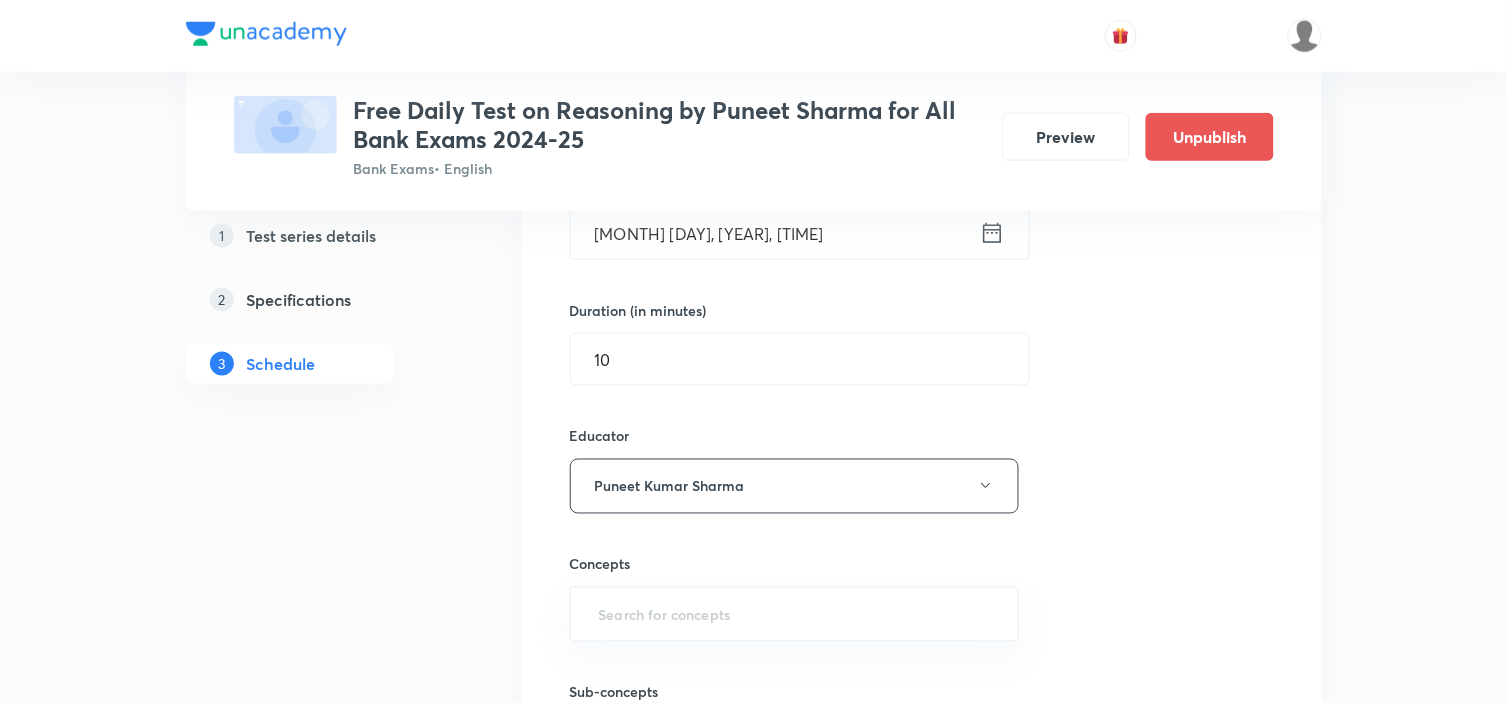 click at bounding box center (795, 614) 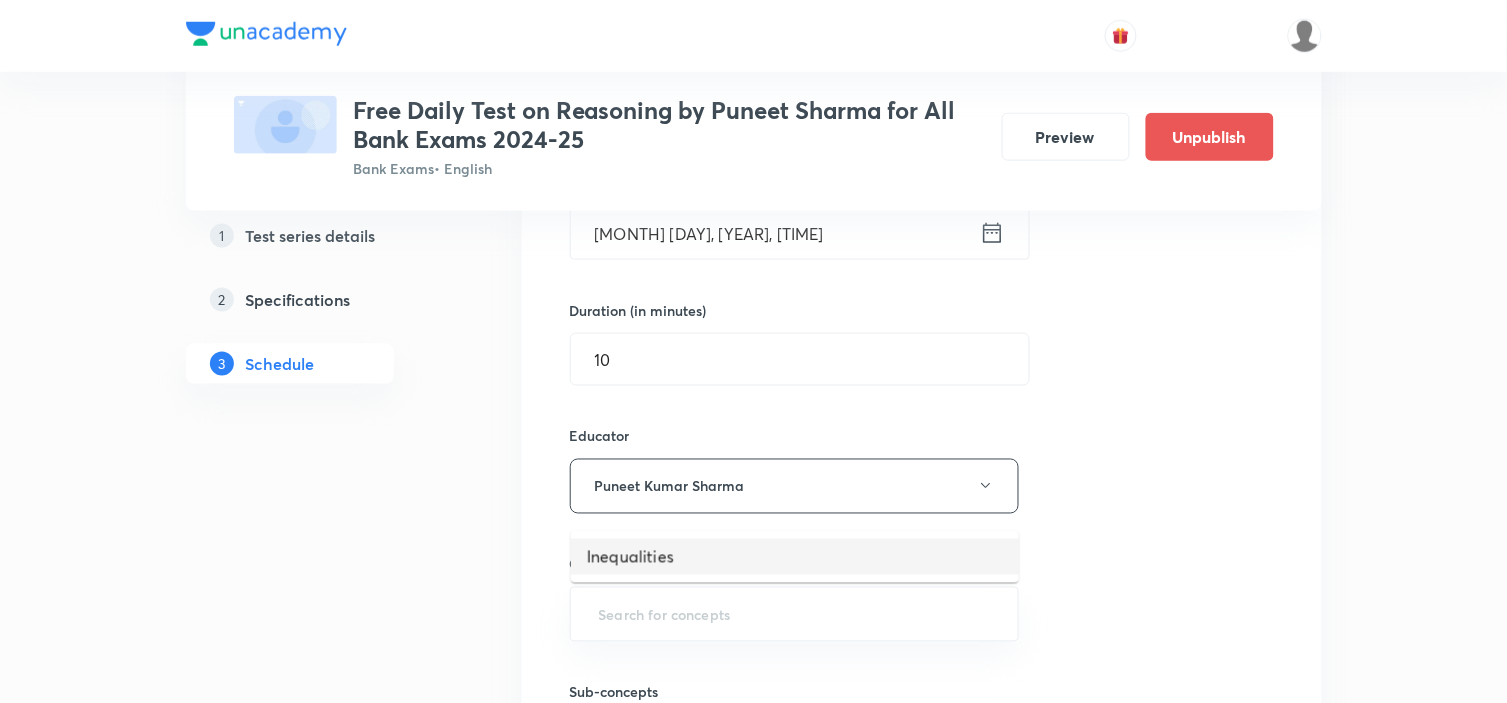 click on "Inequalities" at bounding box center (795, 557) 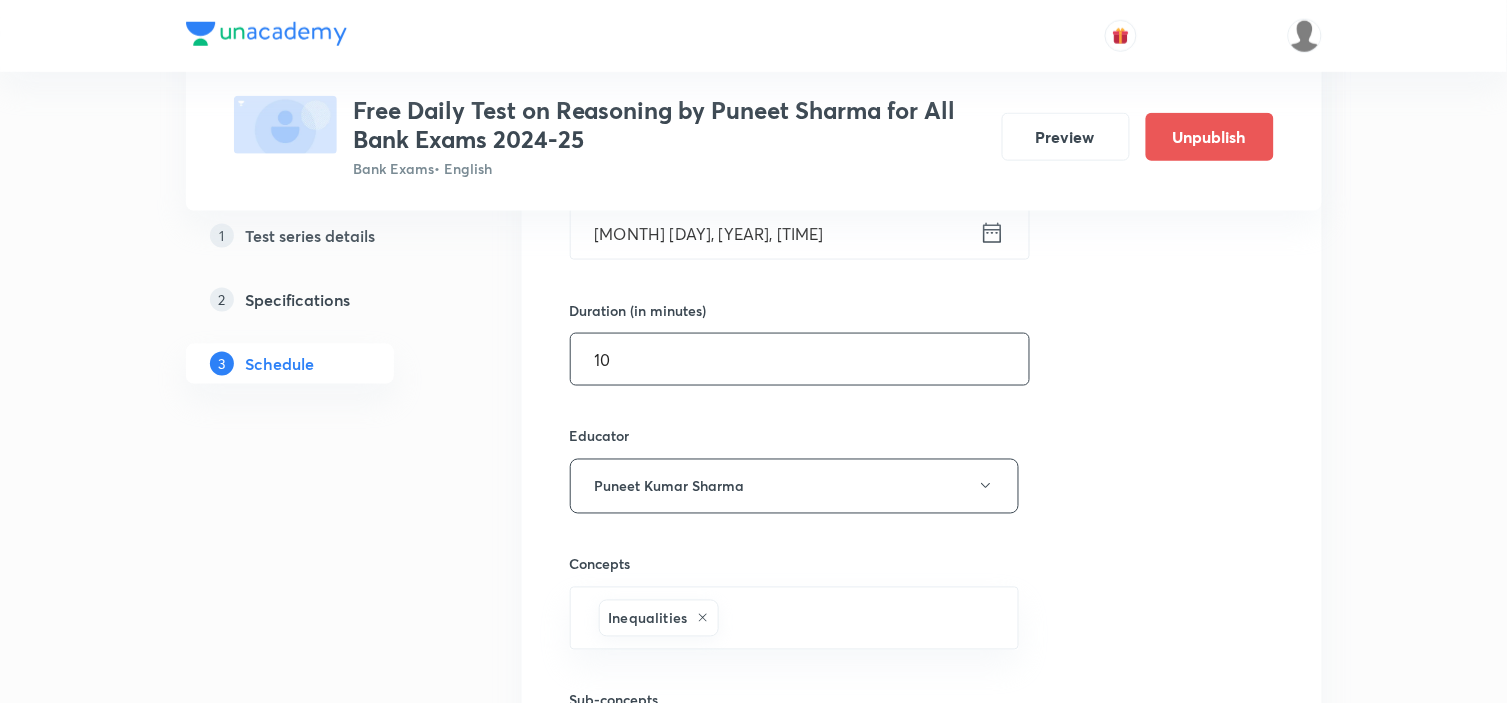 drag, startPoint x: 655, startPoint y: 368, endPoint x: 562, endPoint y: 372, distance: 93.08598 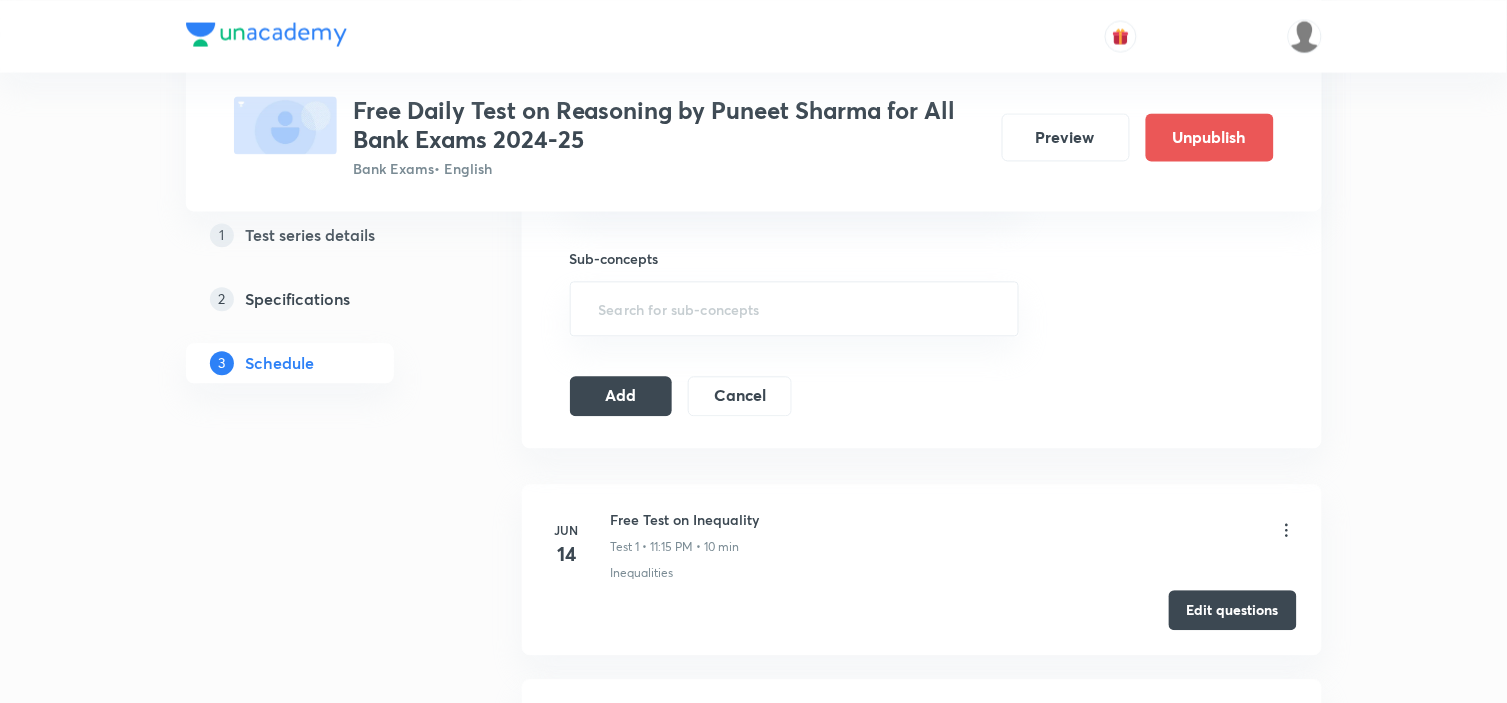 scroll, scrollTop: 988, scrollLeft: 0, axis: vertical 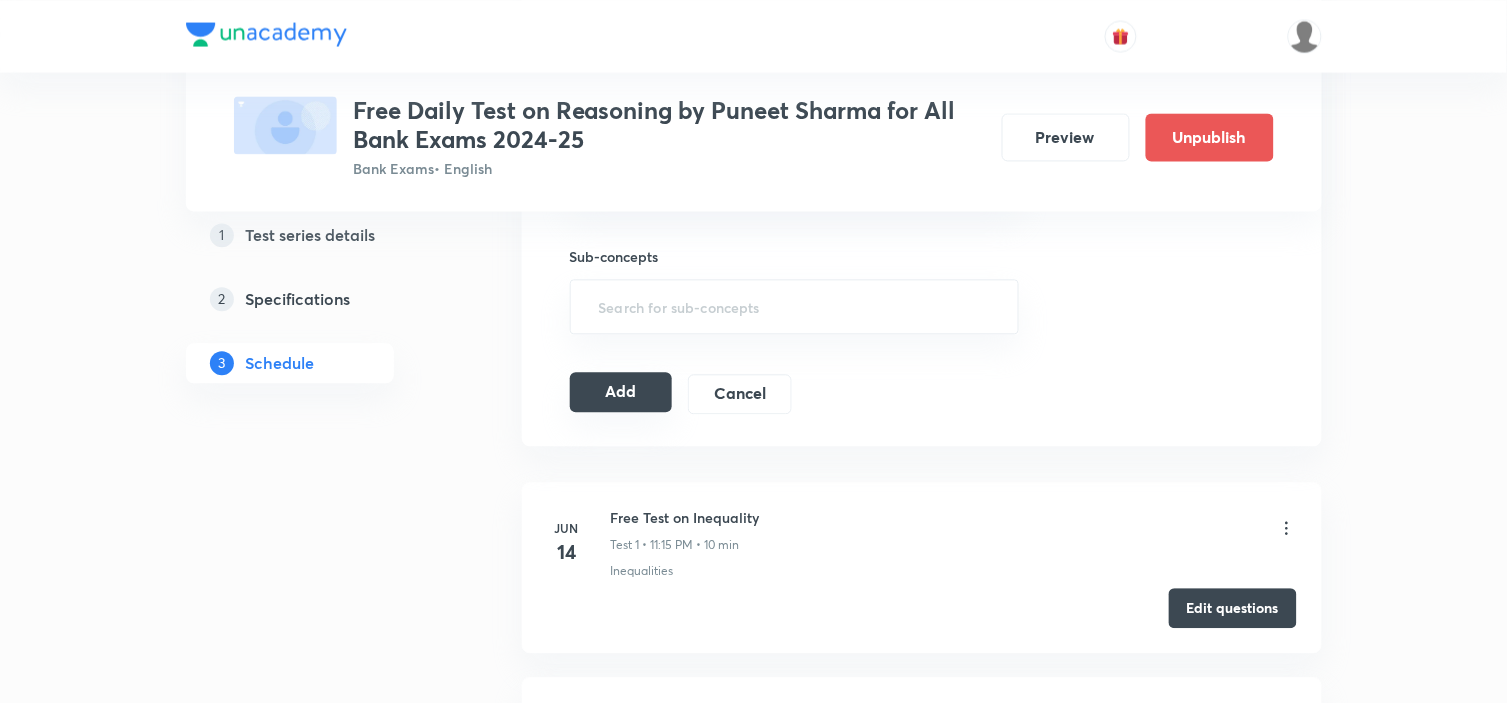 click on "Add" at bounding box center [621, 392] 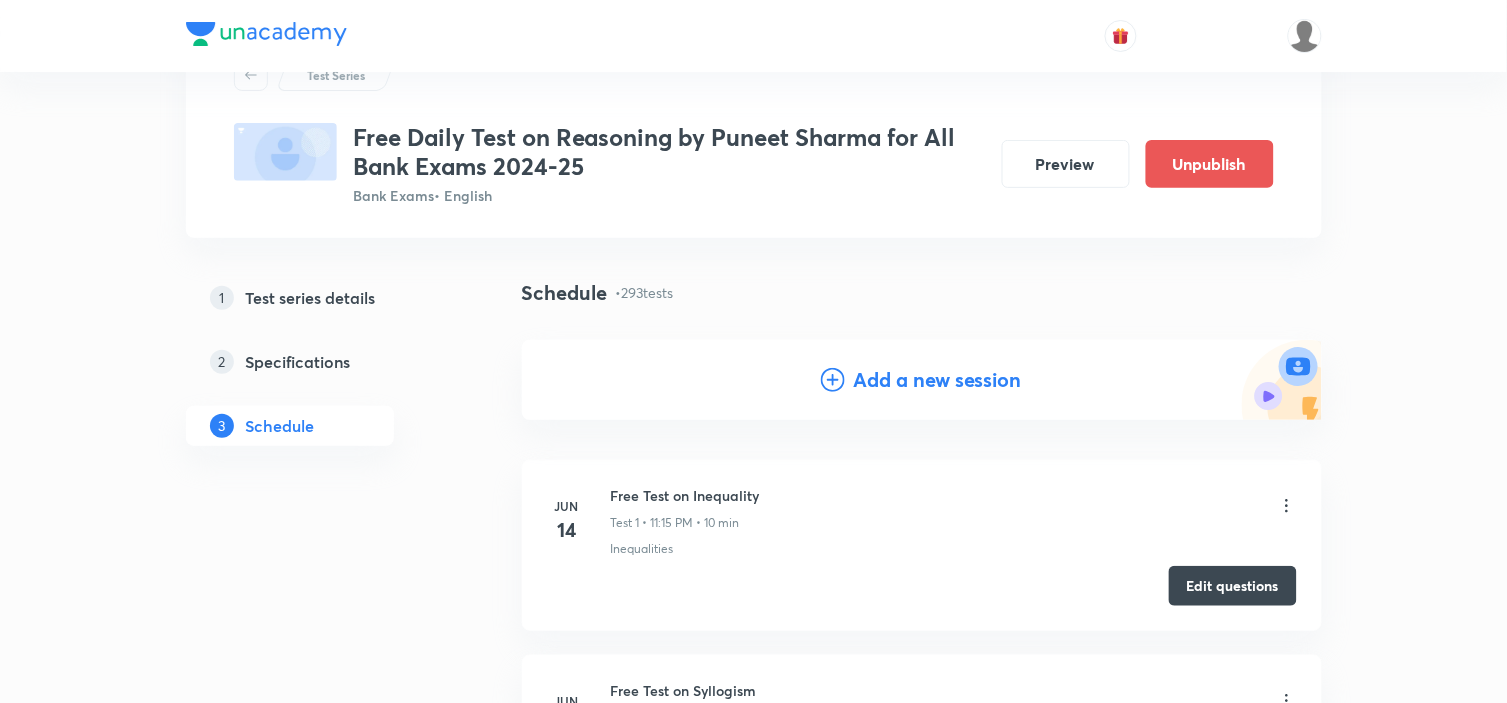 scroll, scrollTop: 0, scrollLeft: 0, axis: both 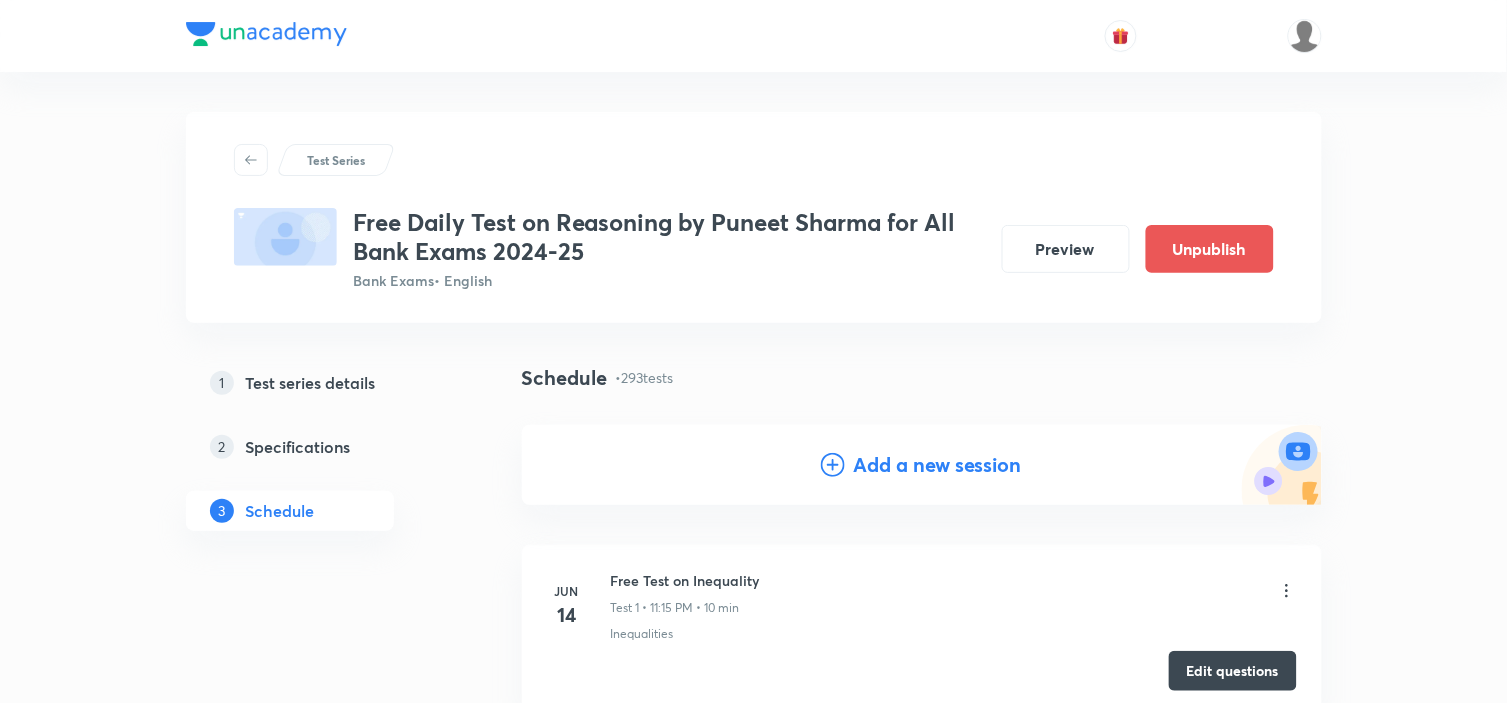 click on "Add a new session" at bounding box center [937, 465] 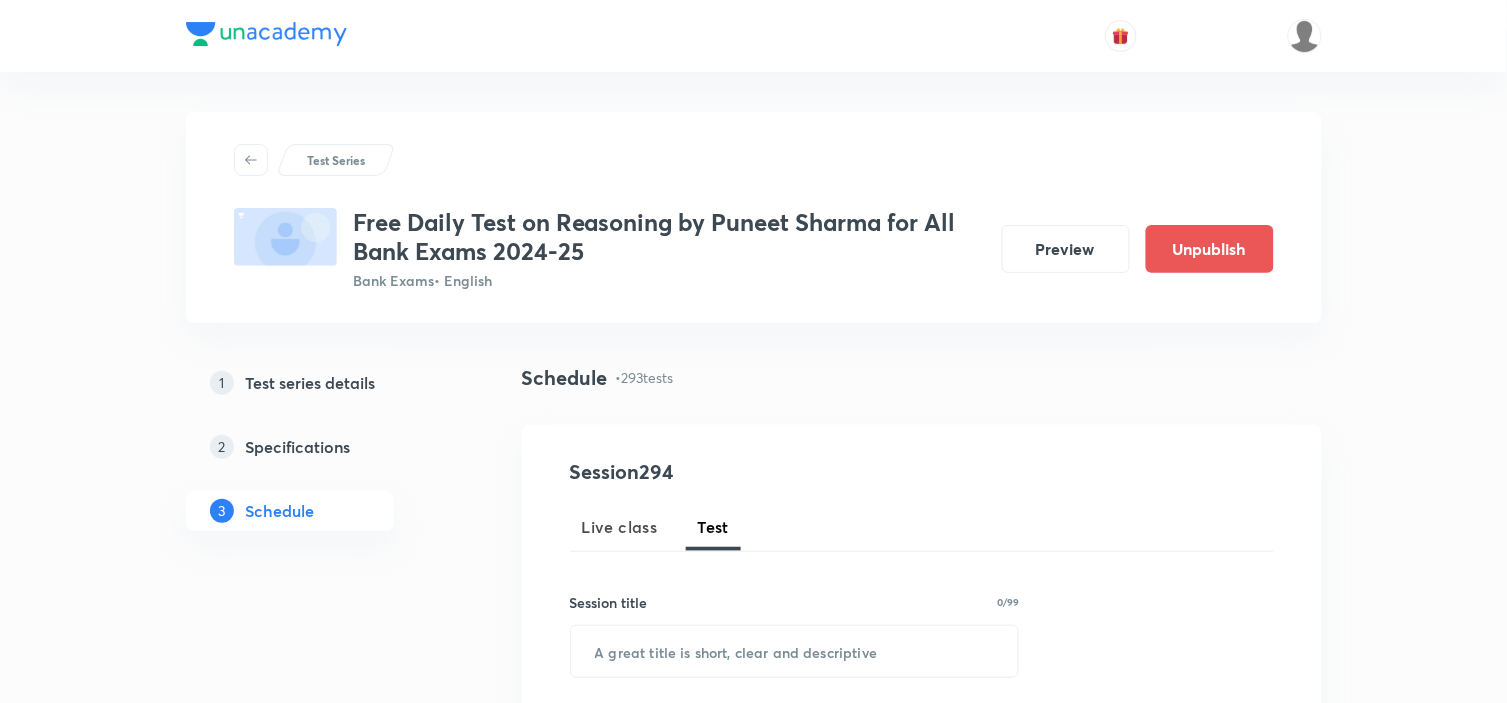 click on "Session  294 Live class Test Session title 0/99 ​ Schedule for Aug 3, 2025, 3:32 PM ​ Duration (in minutes) ​ Educator Select an educator Concepts ​ Sub-concepts ​ Add Cancel" at bounding box center (922, 926) 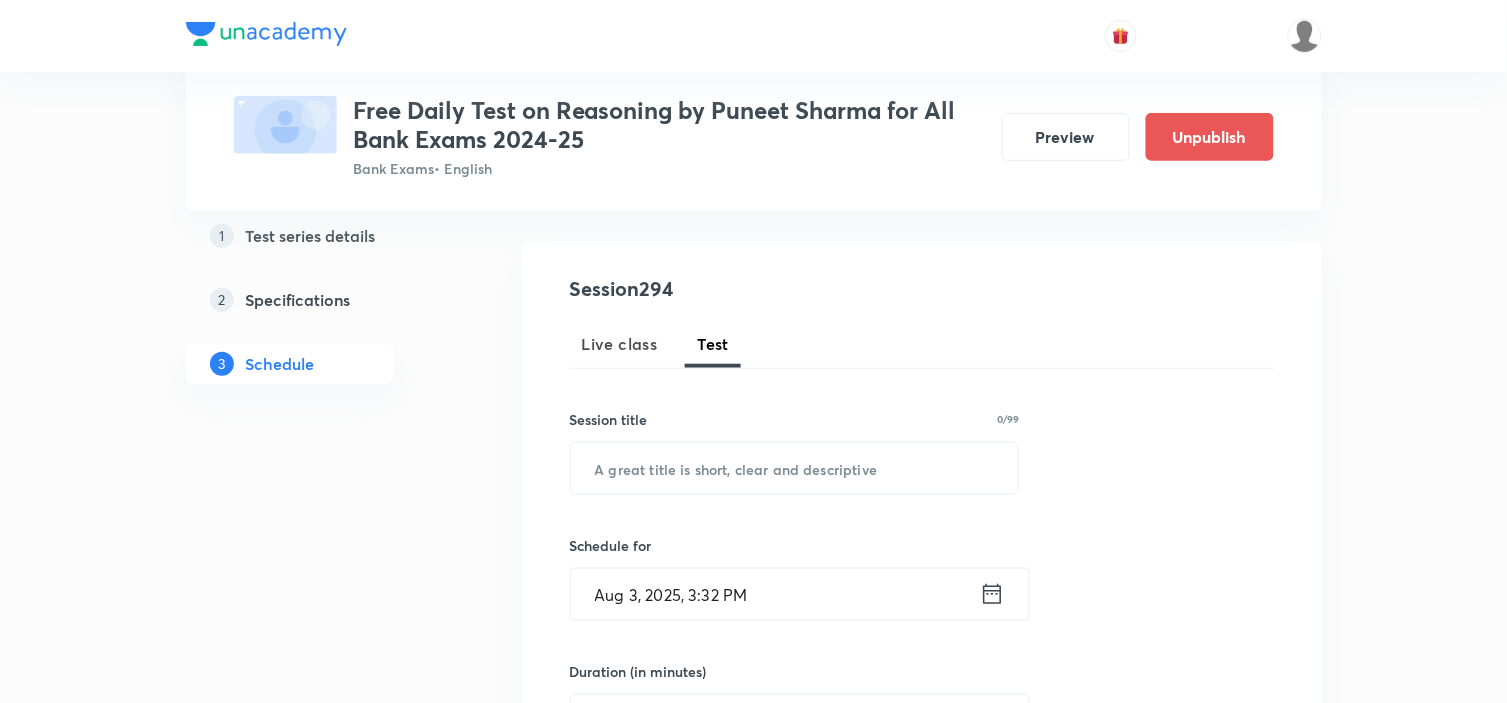 scroll, scrollTop: 222, scrollLeft: 0, axis: vertical 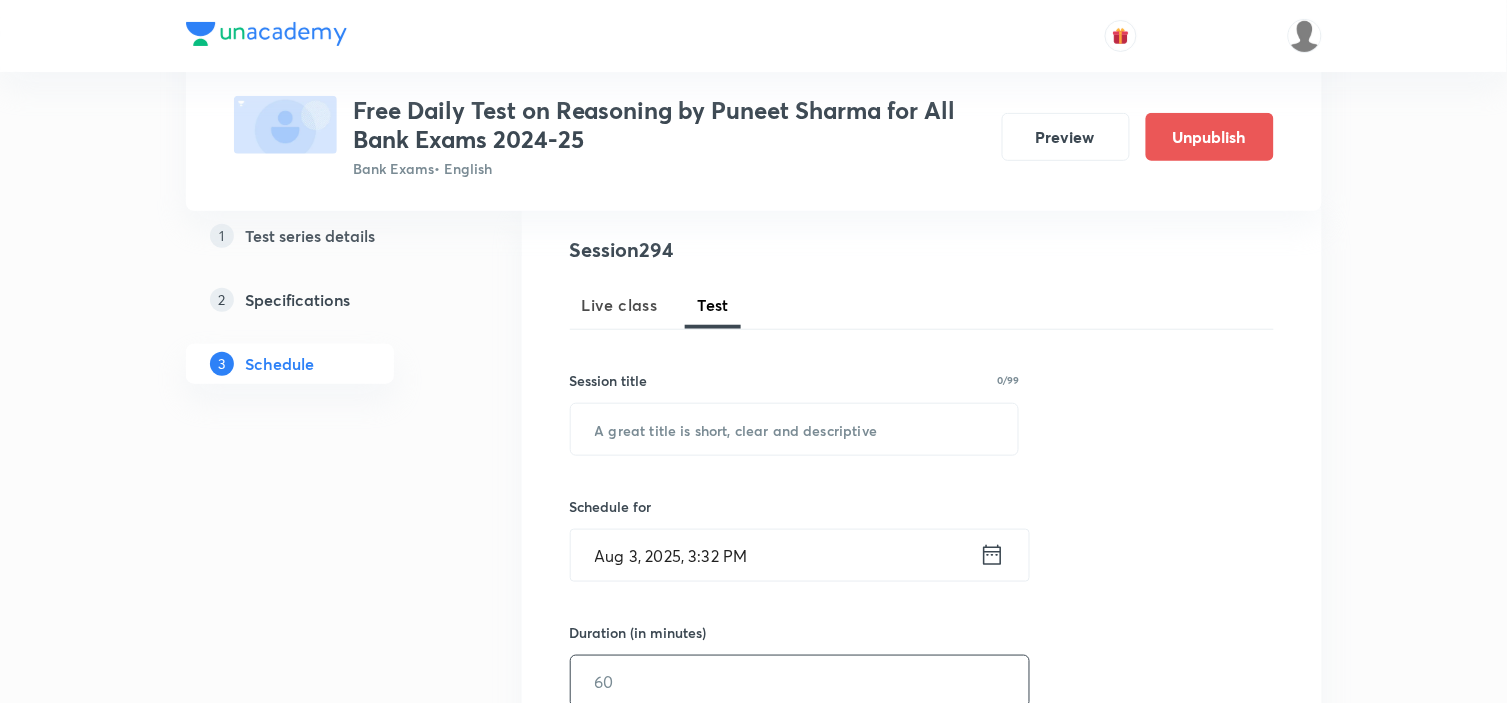 click at bounding box center [800, 681] 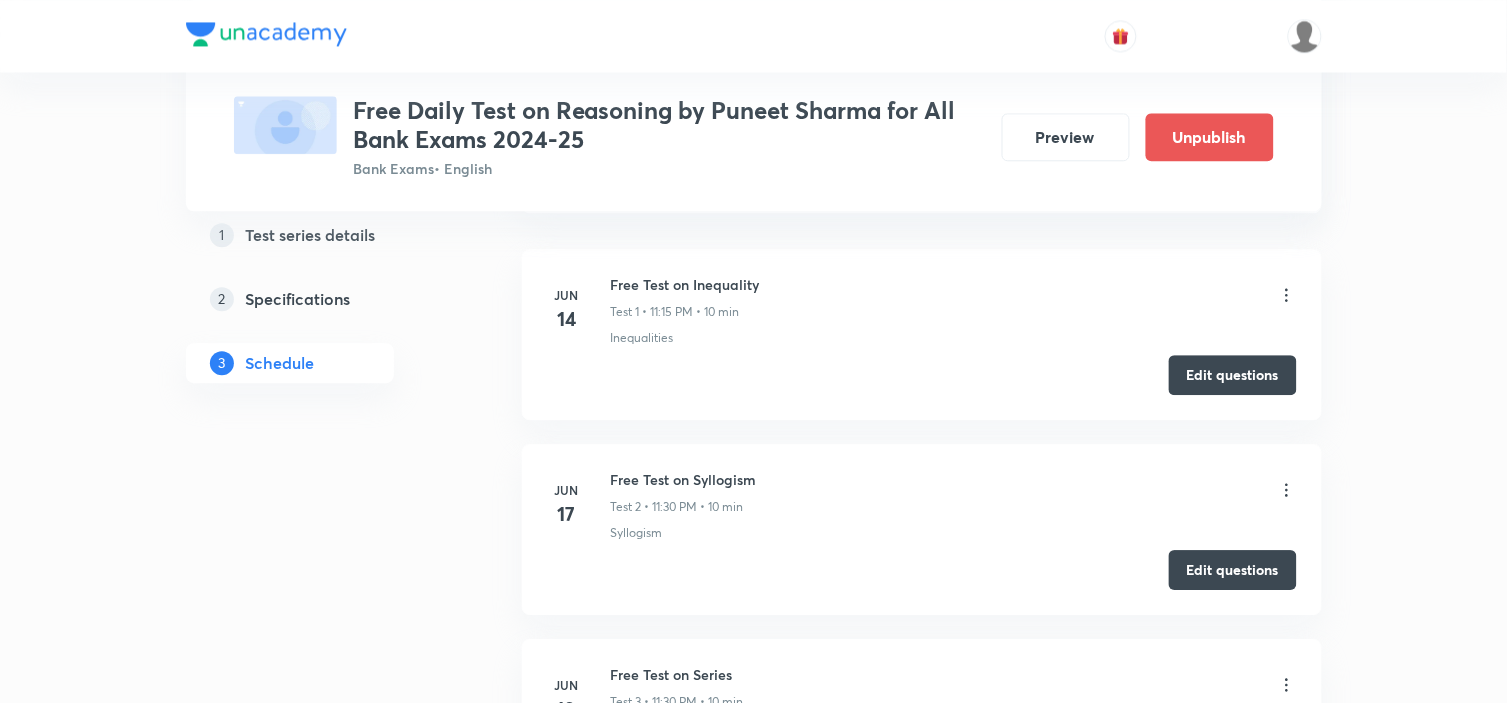 scroll, scrollTop: 1444, scrollLeft: 0, axis: vertical 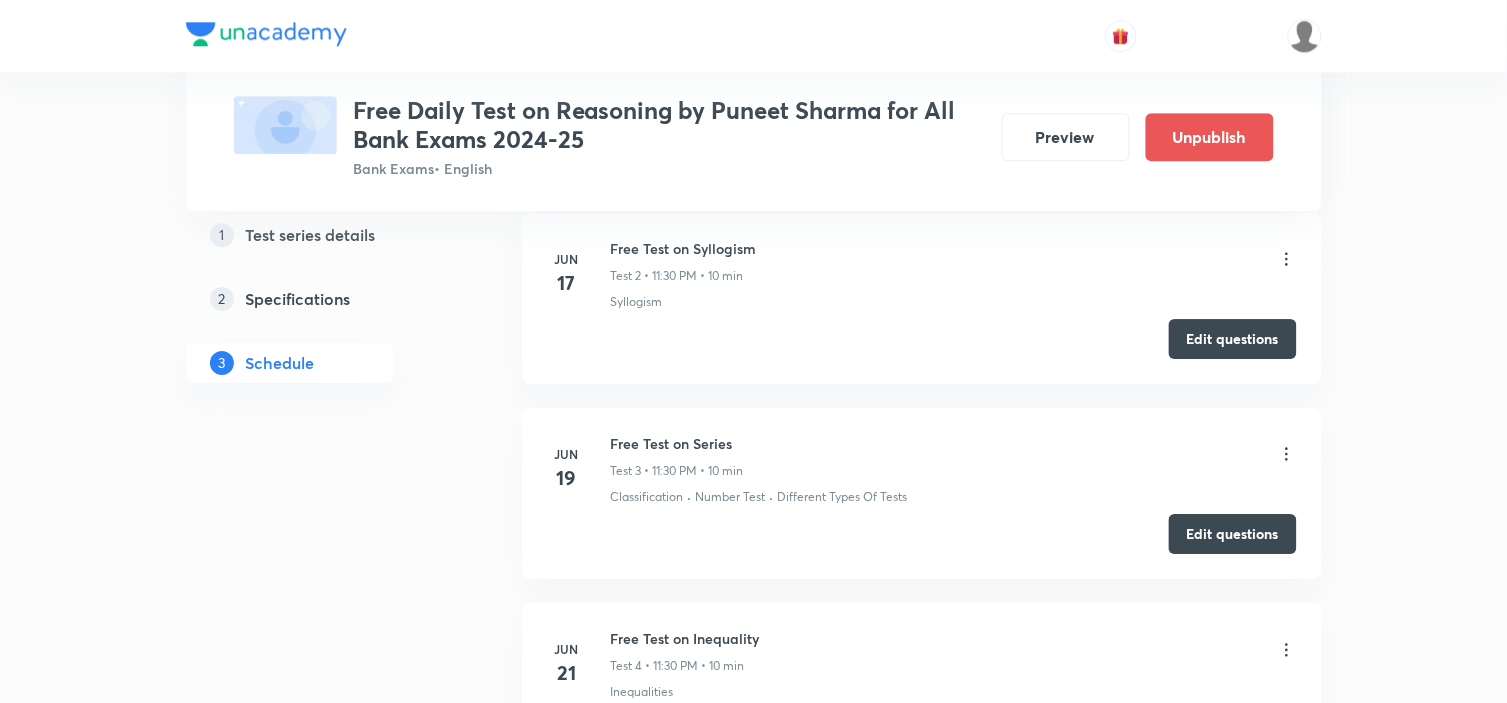 type on "10" 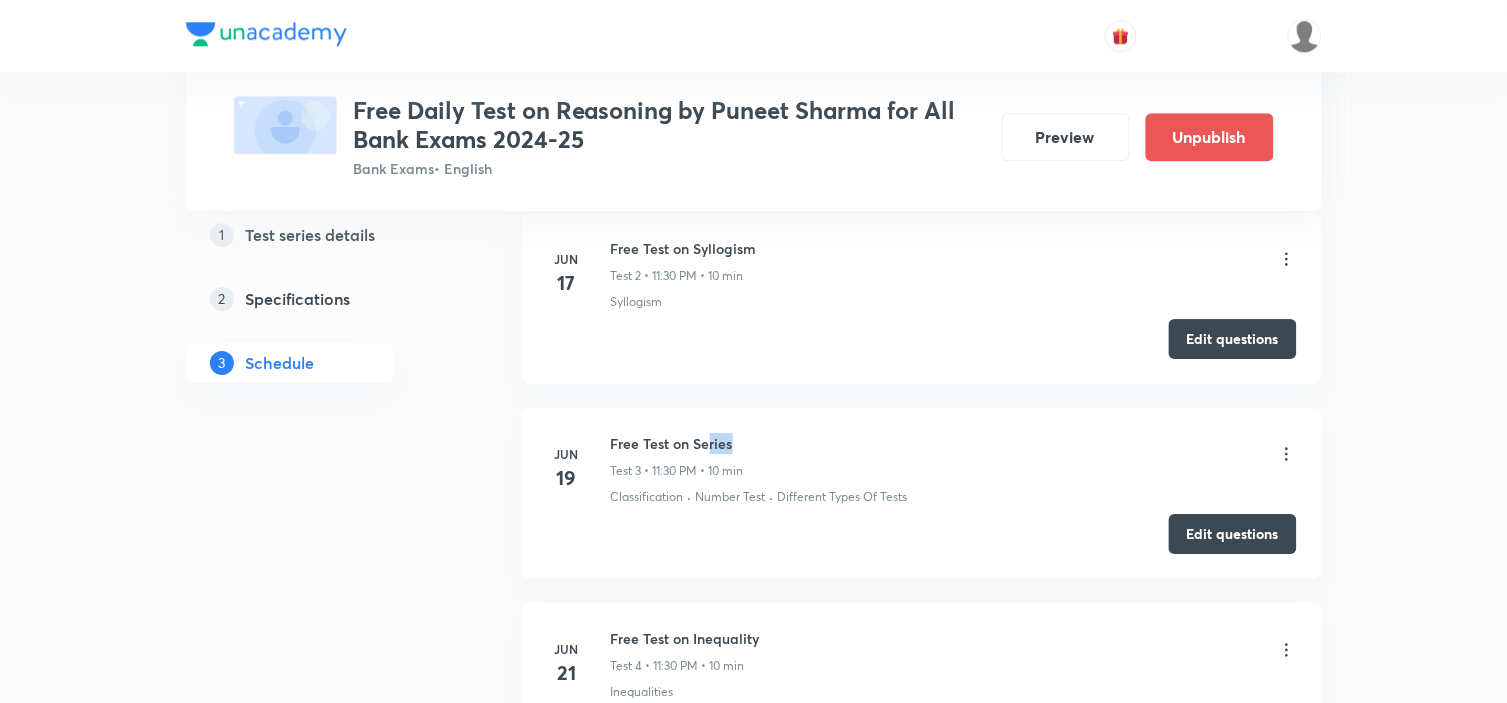 drag, startPoint x: 758, startPoint y: 453, endPoint x: 675, endPoint y: 453, distance: 83 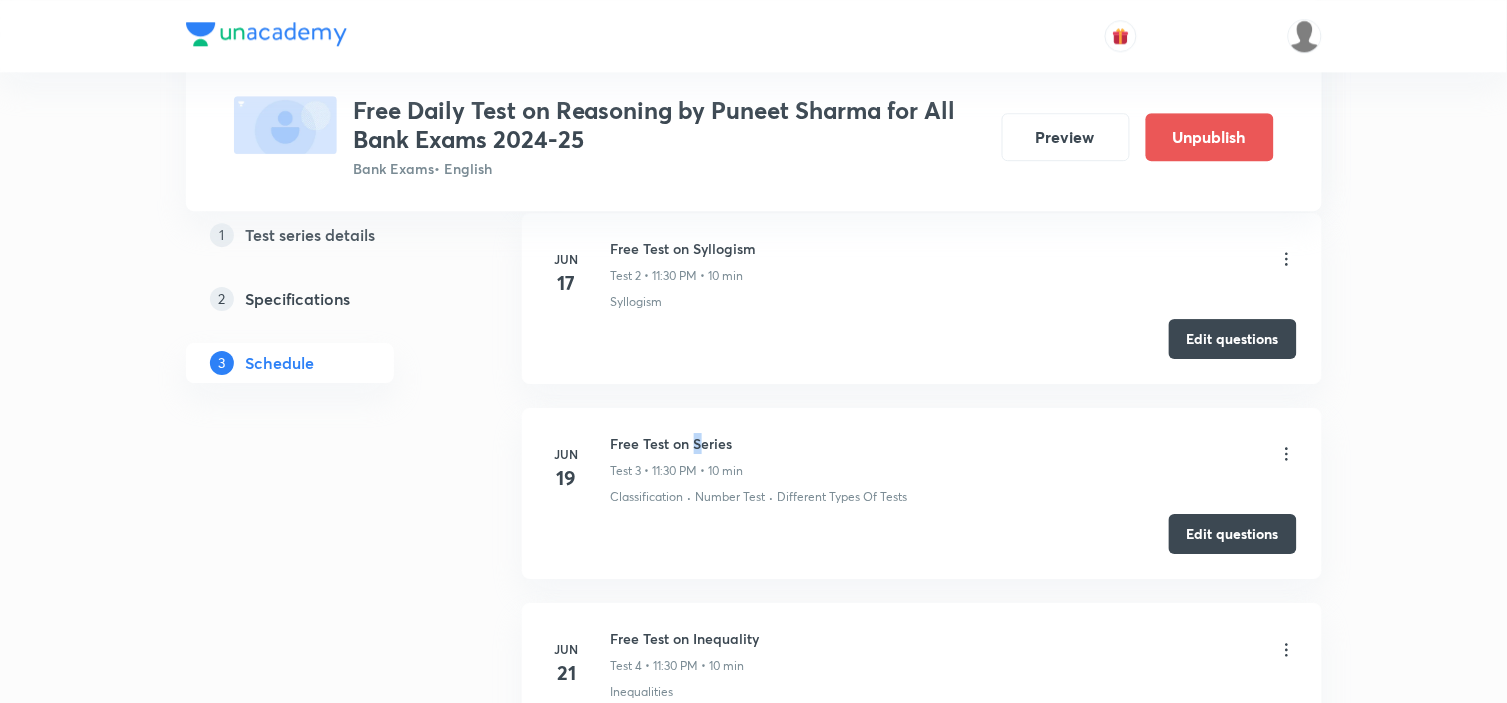 drag, startPoint x: 675, startPoint y: 453, endPoint x: 643, endPoint y: 453, distance: 32 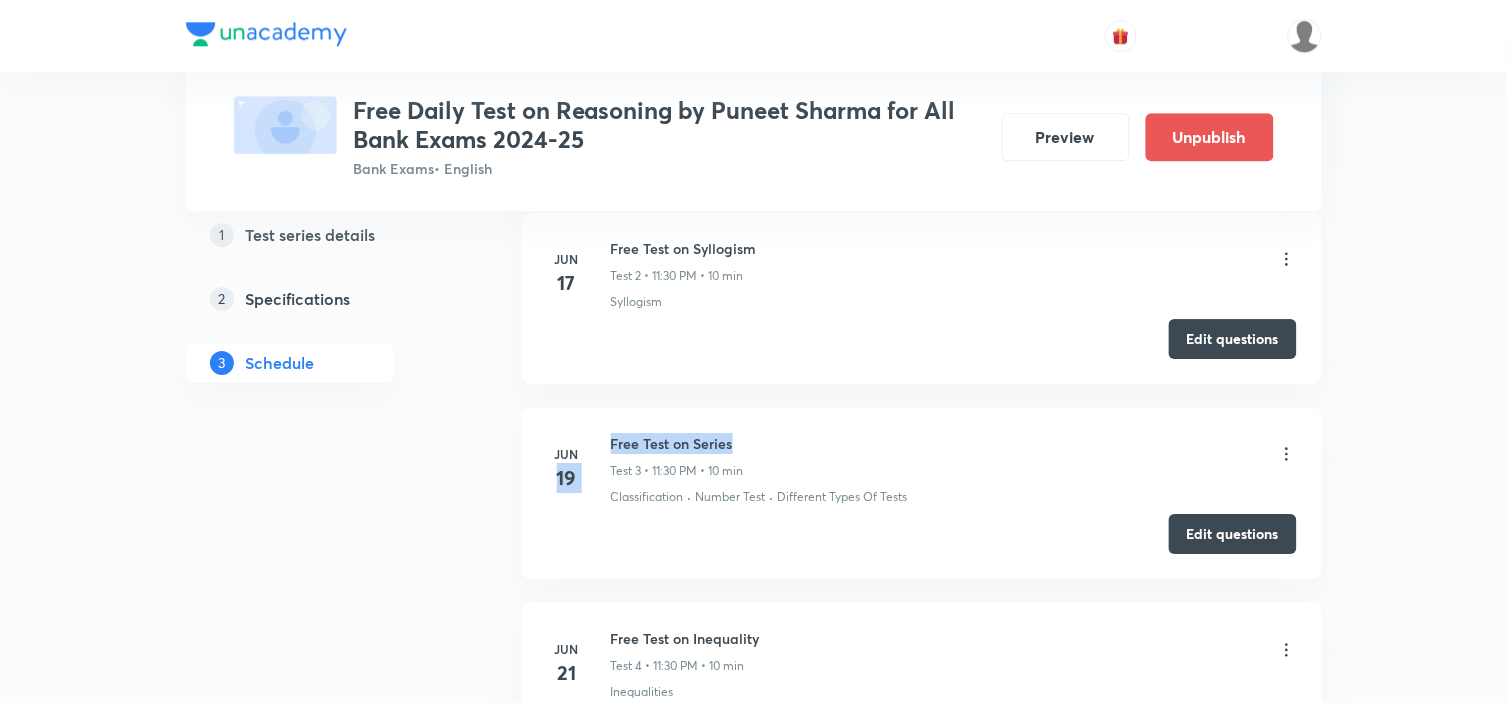 drag, startPoint x: 750, startPoint y: 437, endPoint x: 605, endPoint y: 442, distance: 145.08618 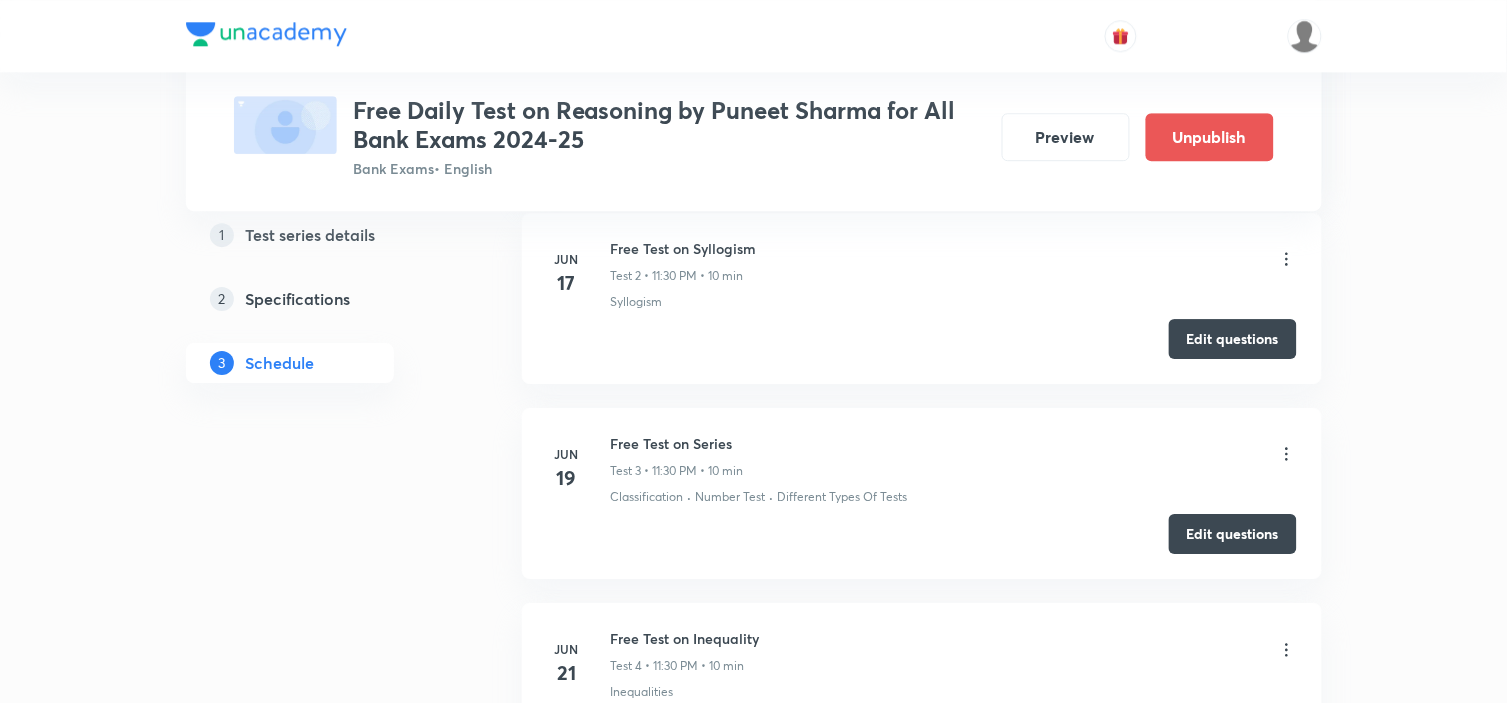 click on "Free Test on Series Test 3 • 11:30 PM • 10 min" at bounding box center [954, 456] 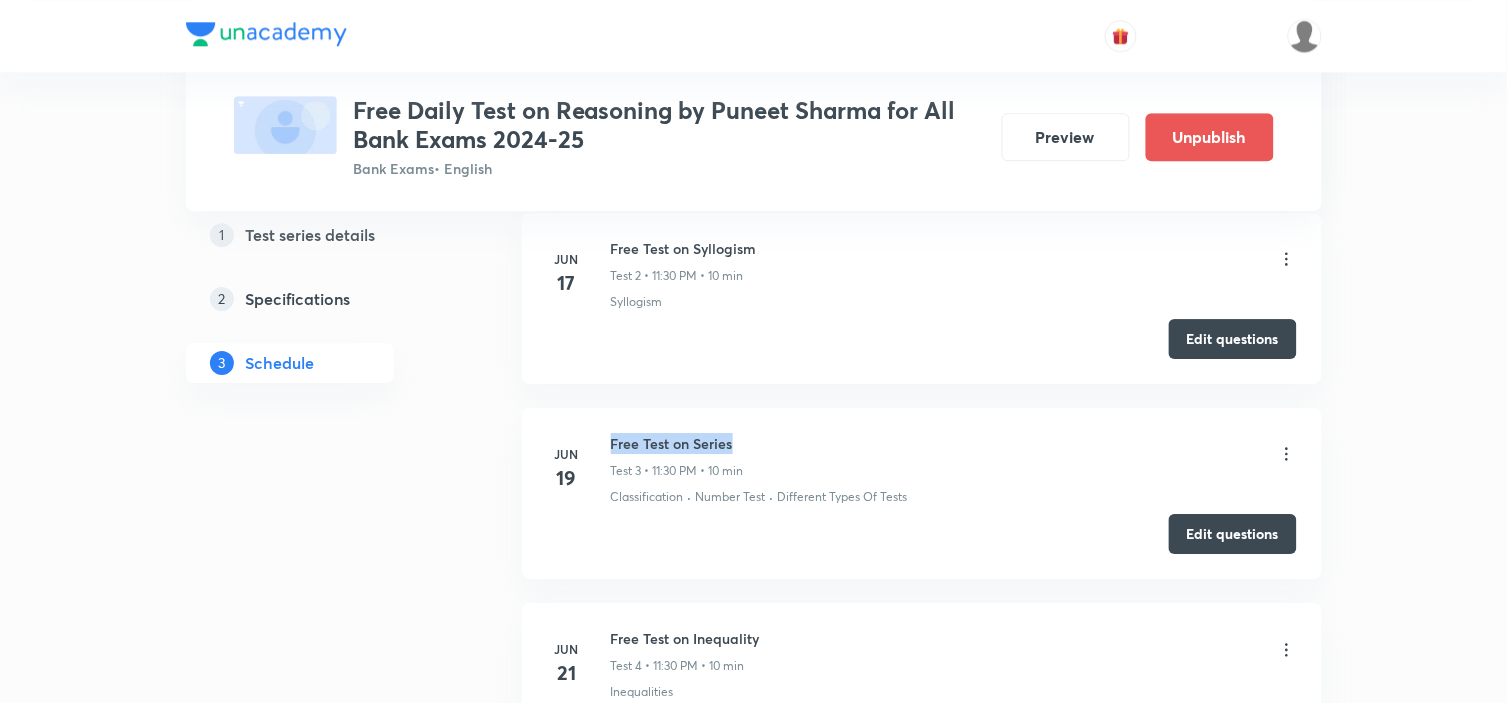 drag, startPoint x: 611, startPoint y: 440, endPoint x: 747, endPoint y: 437, distance: 136.03308 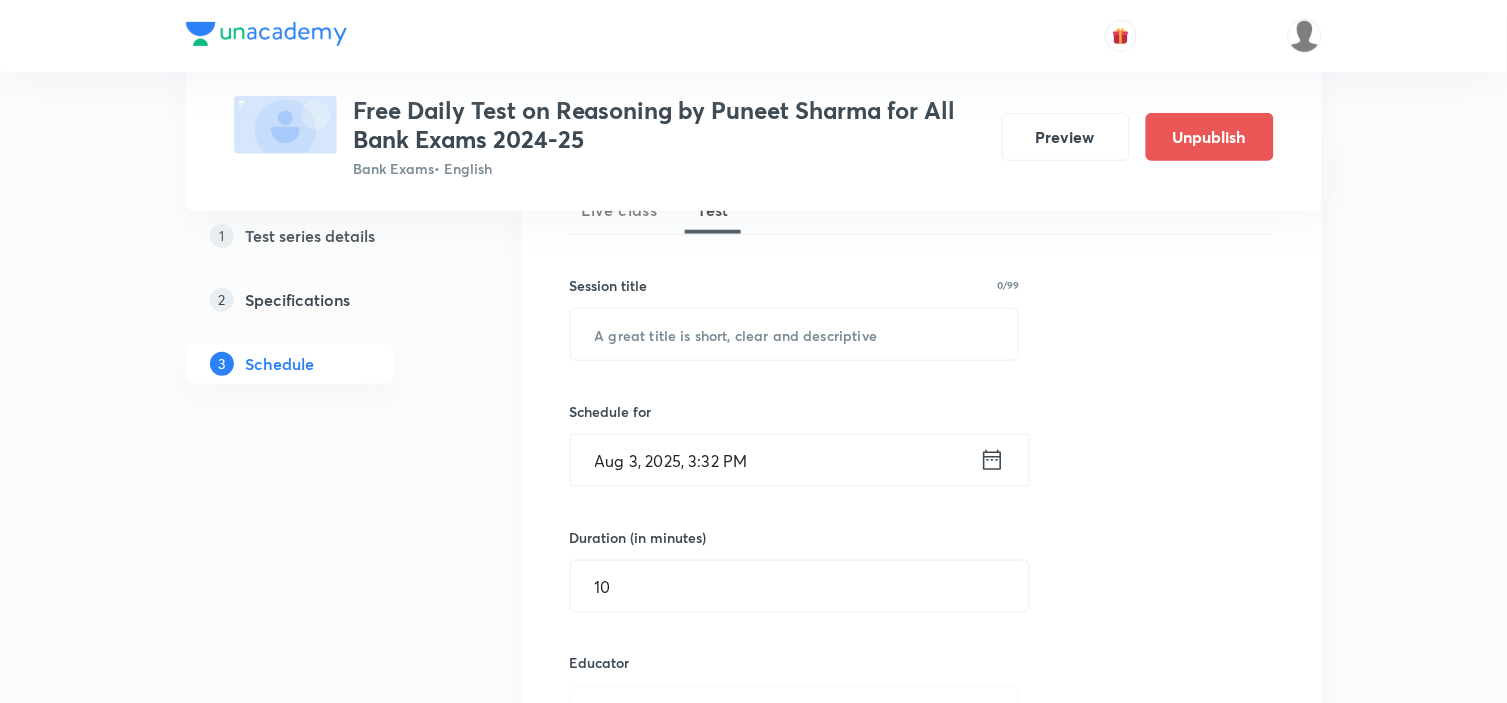 scroll, scrollTop: 222, scrollLeft: 0, axis: vertical 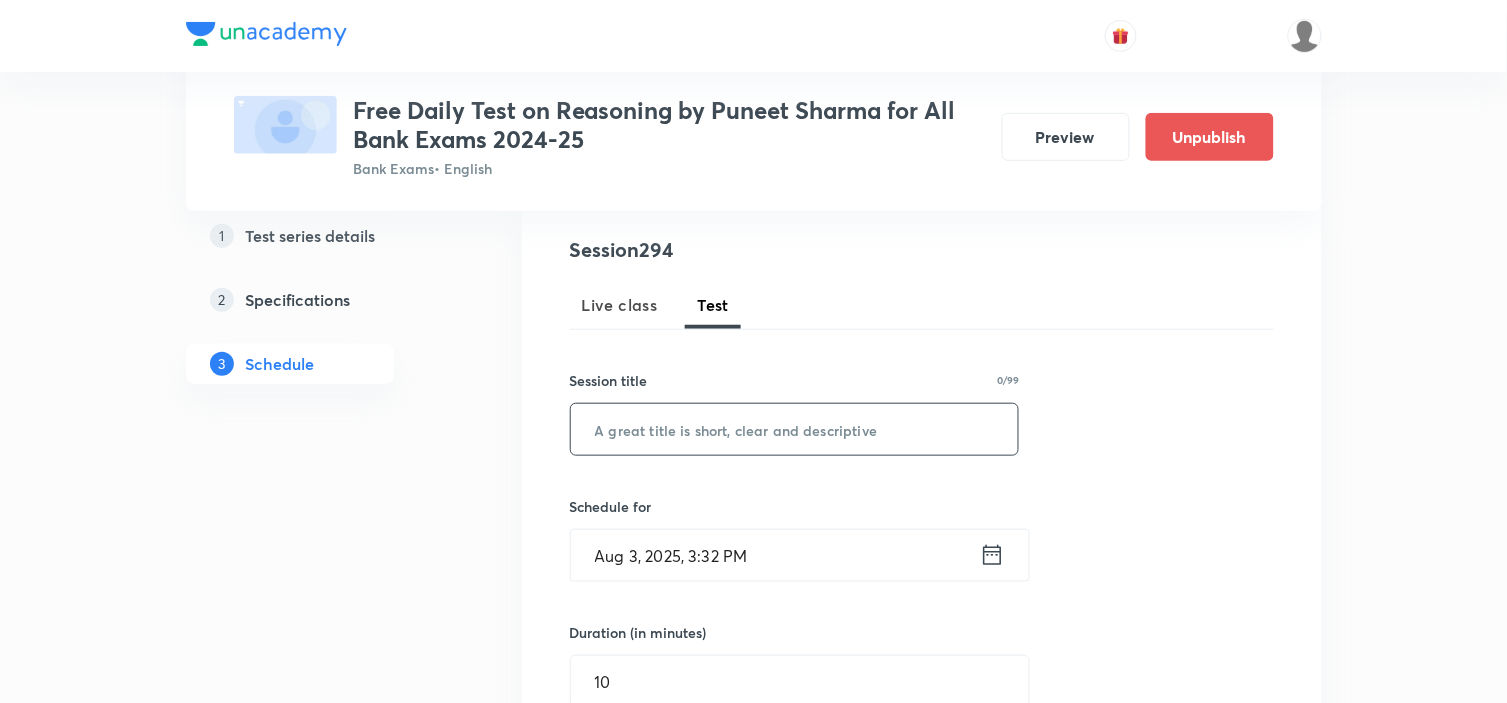 click at bounding box center (795, 429) 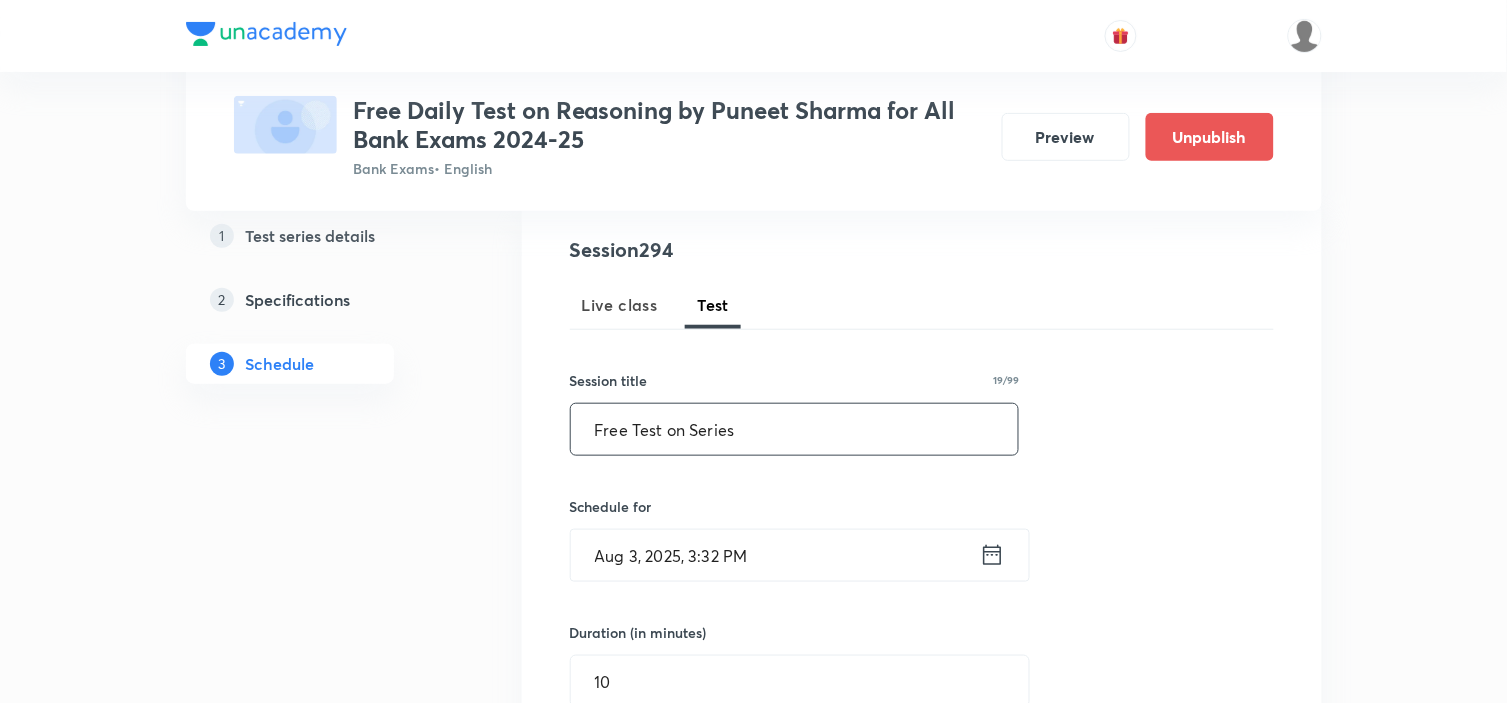 type on "Free Test on Series" 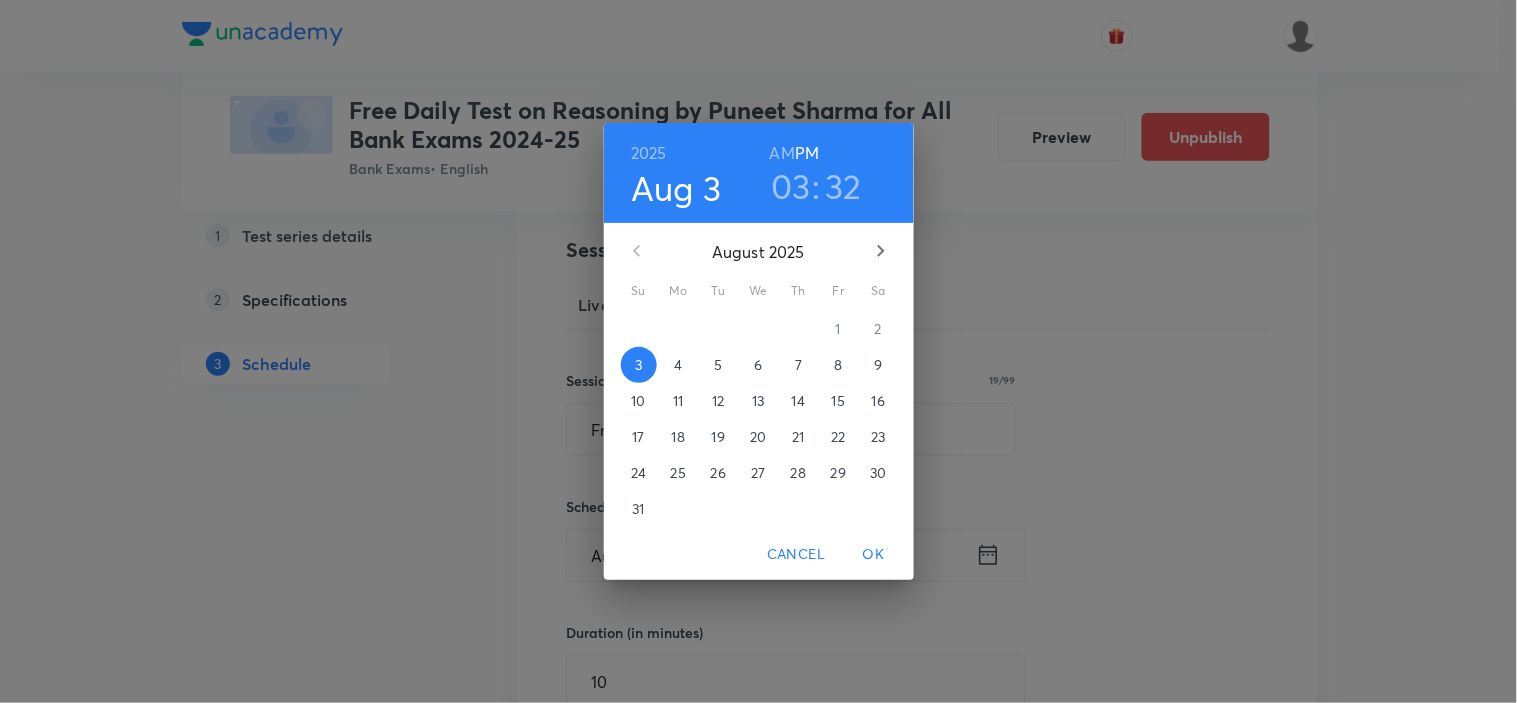 click on "5" at bounding box center [719, 365] 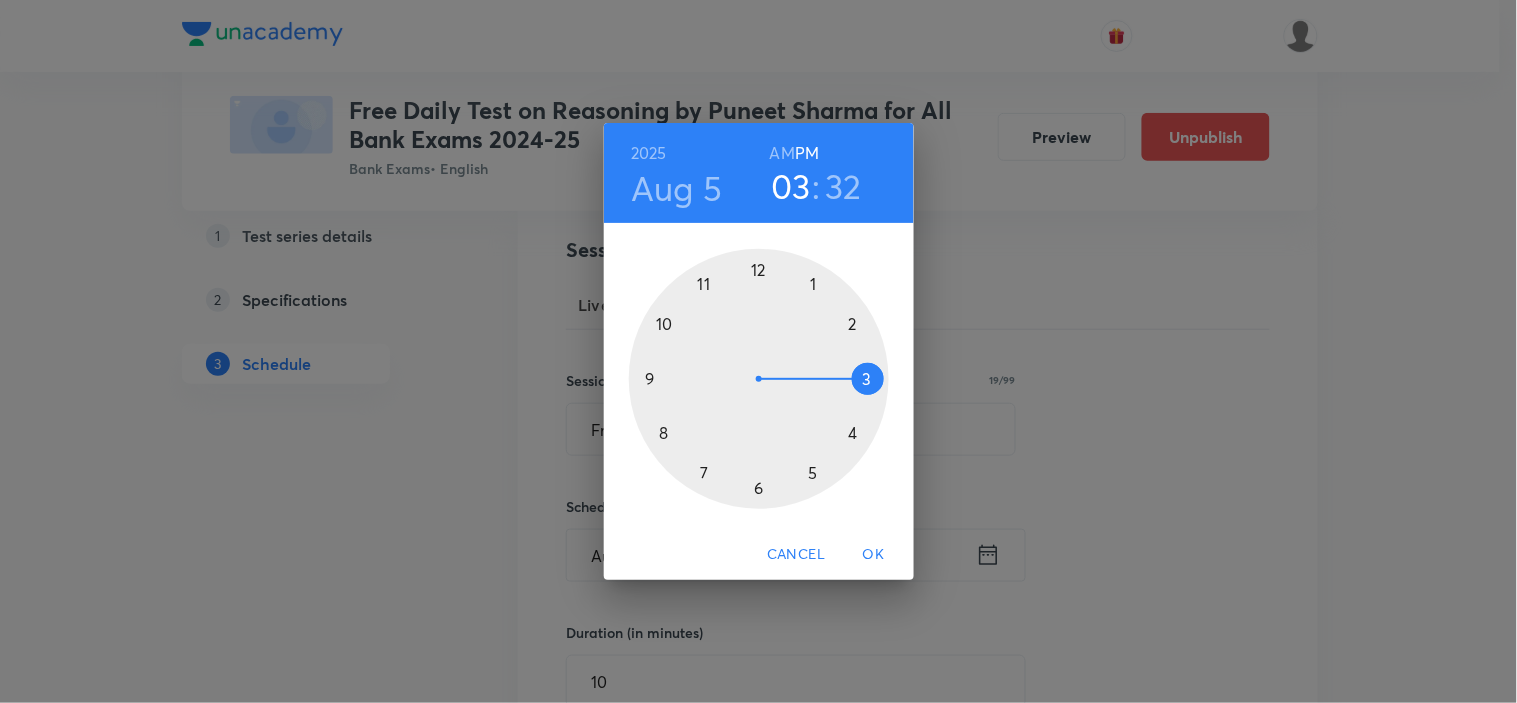 click on "03" at bounding box center (791, 186) 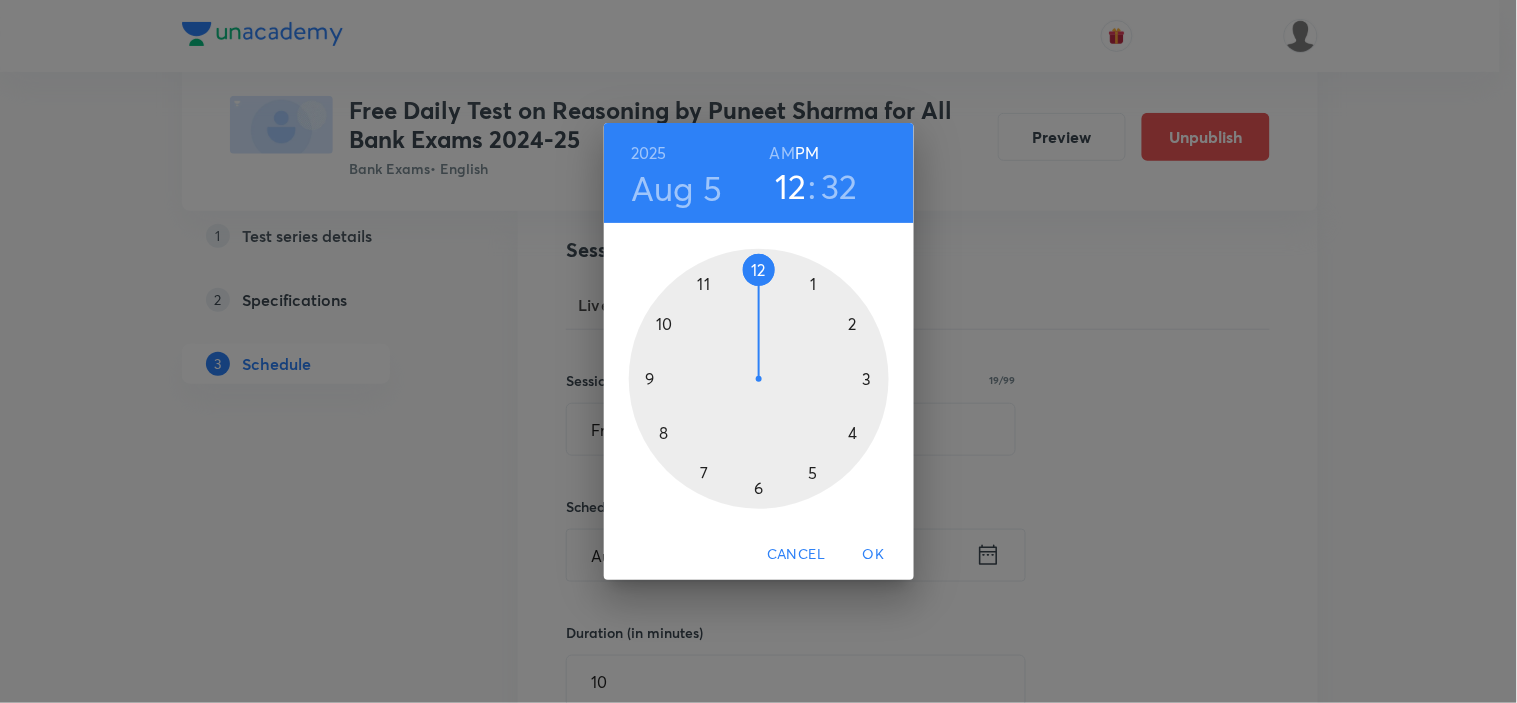 drag, startPoint x: 870, startPoint y: 381, endPoint x: 763, endPoint y: 296, distance: 136.65285 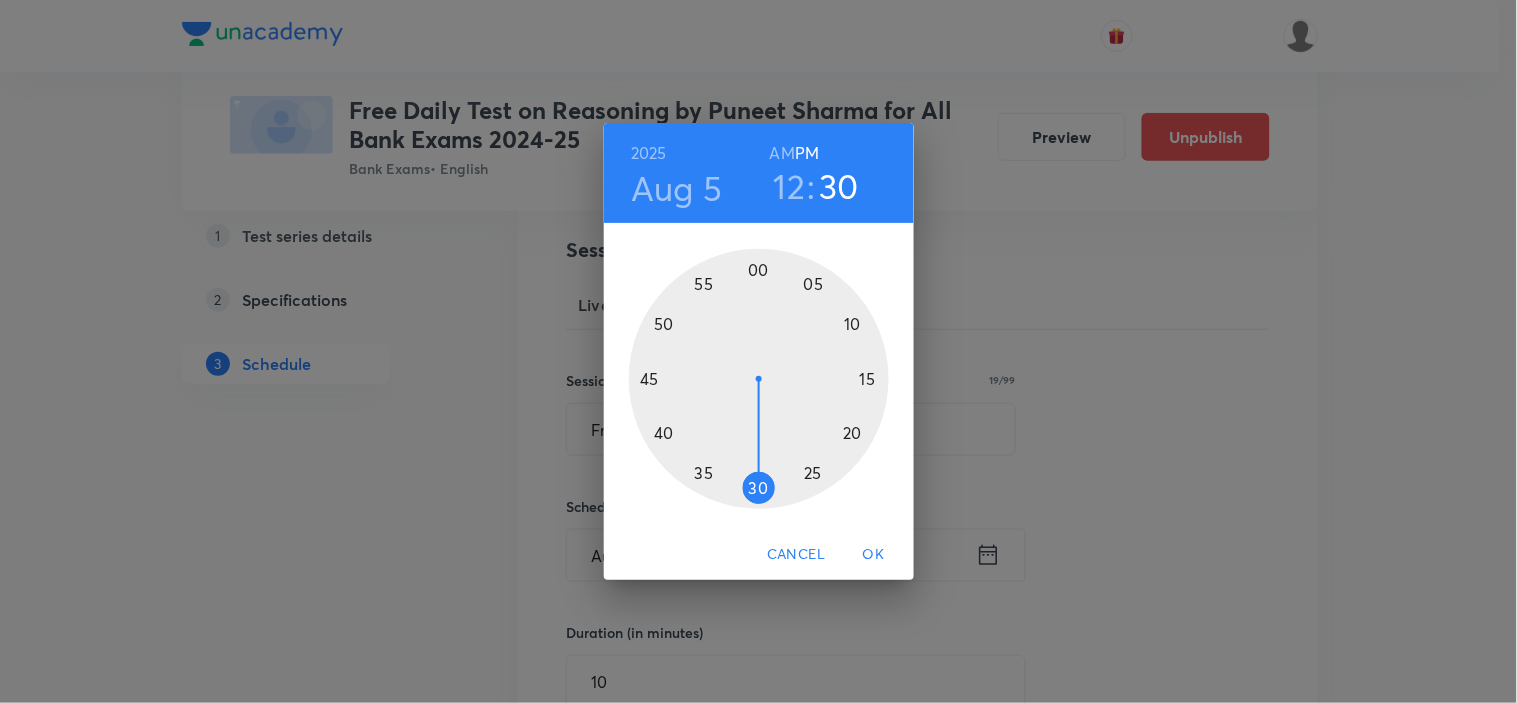 drag, startPoint x: 735, startPoint y: 478, endPoint x: 755, endPoint y: 493, distance: 25 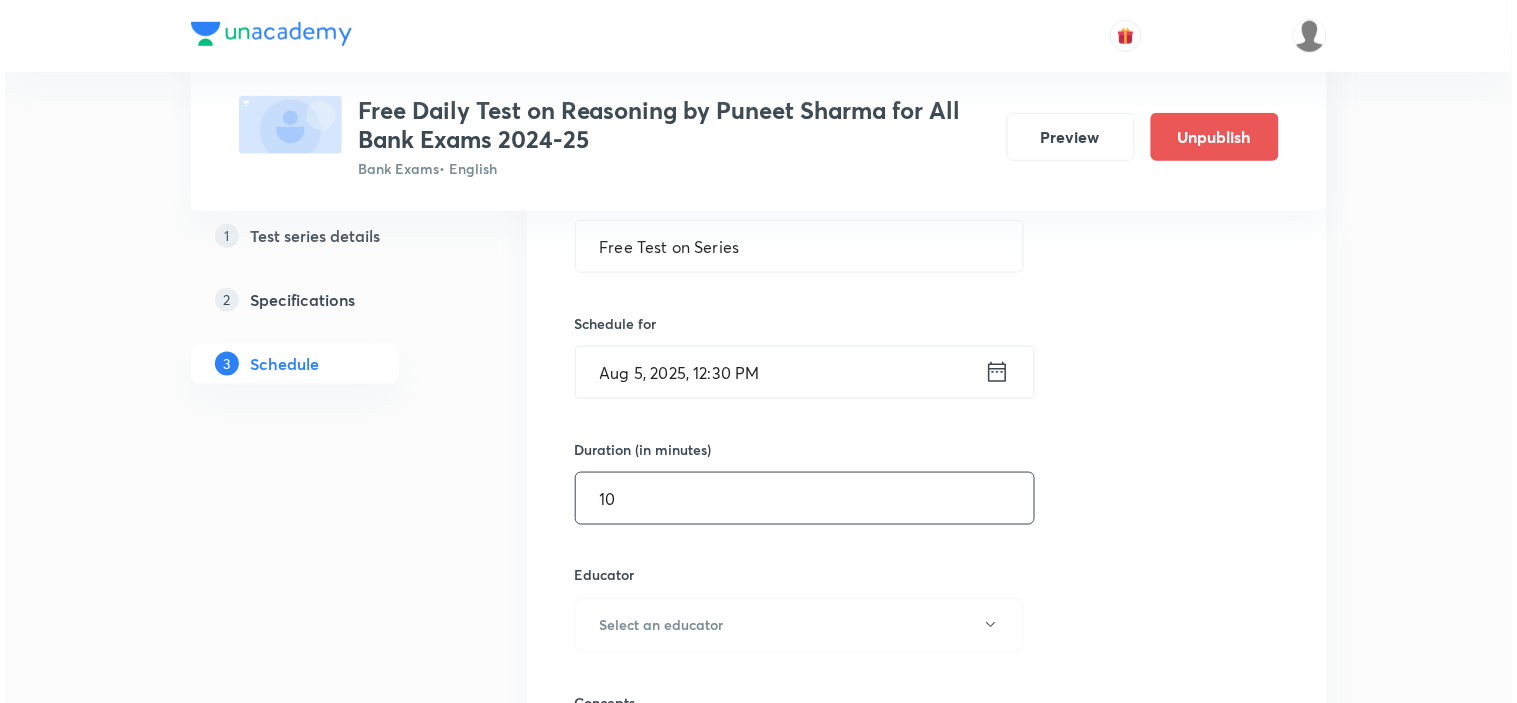 scroll, scrollTop: 444, scrollLeft: 0, axis: vertical 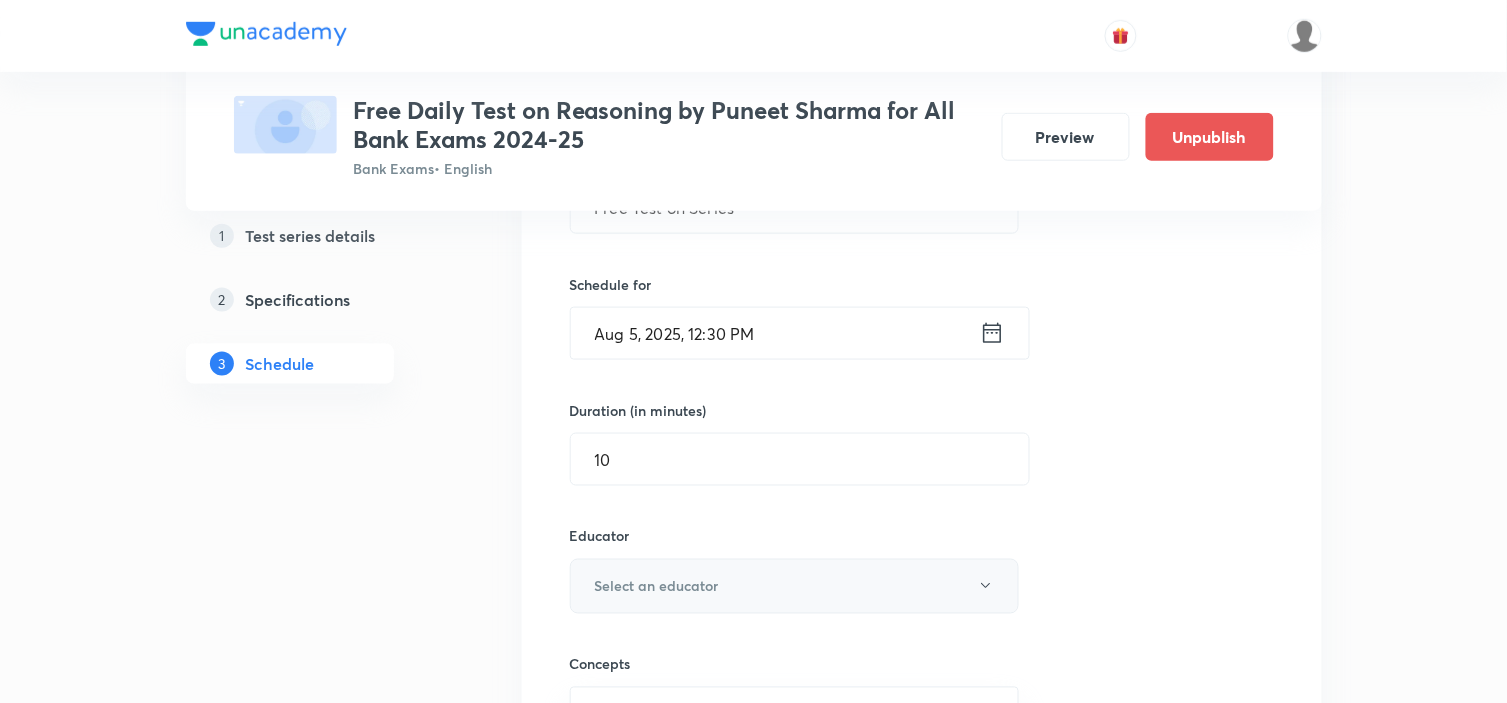 click on "Select an educator" at bounding box center (657, 586) 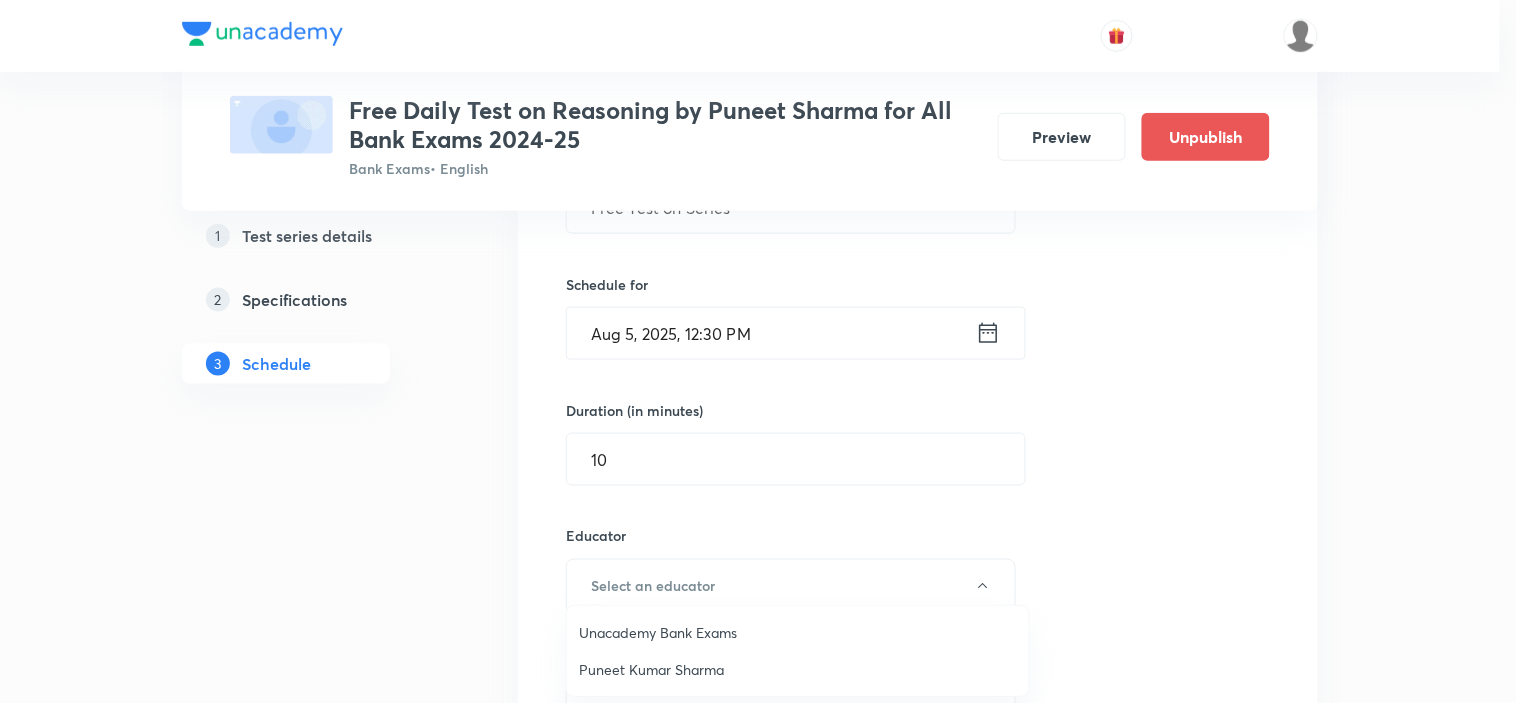 click on "Puneet Kumar Sharma" at bounding box center [798, 669] 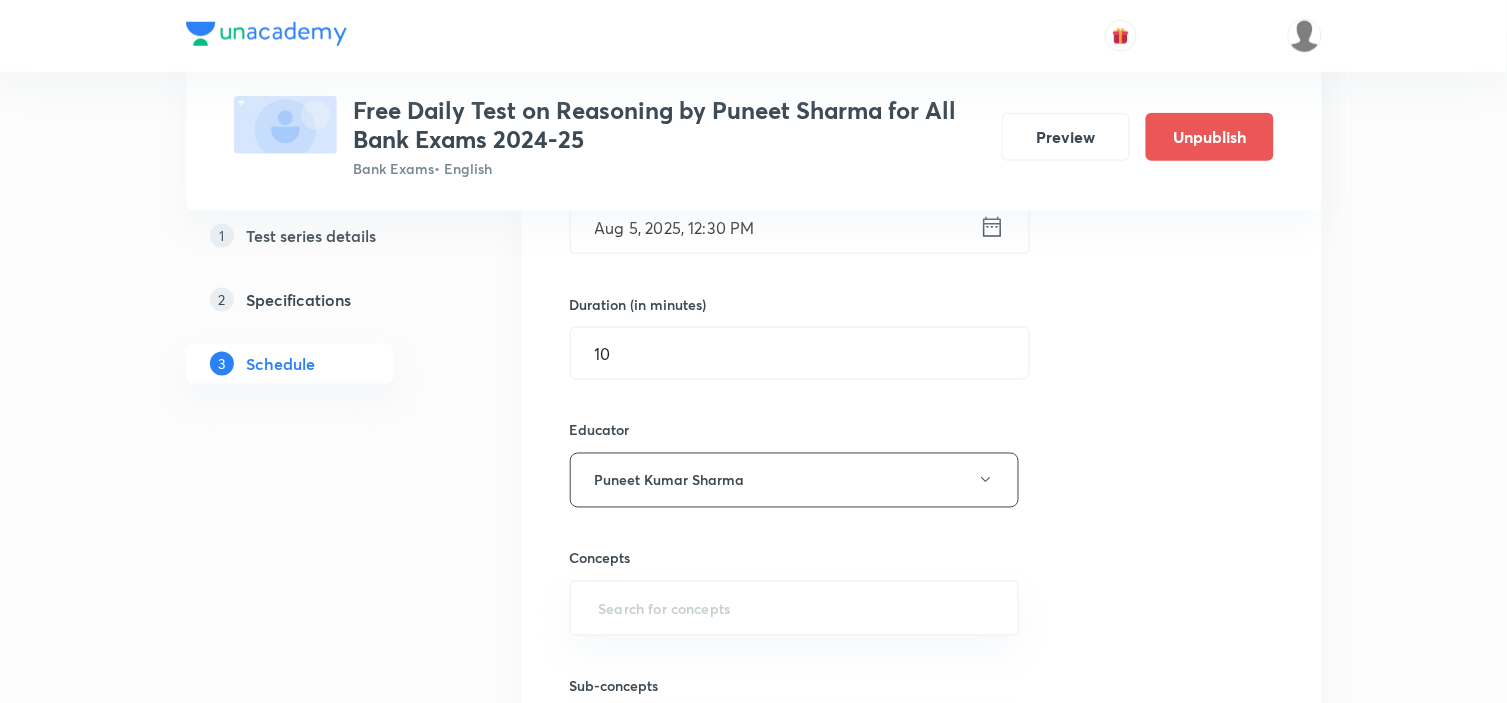 scroll, scrollTop: 555, scrollLeft: 0, axis: vertical 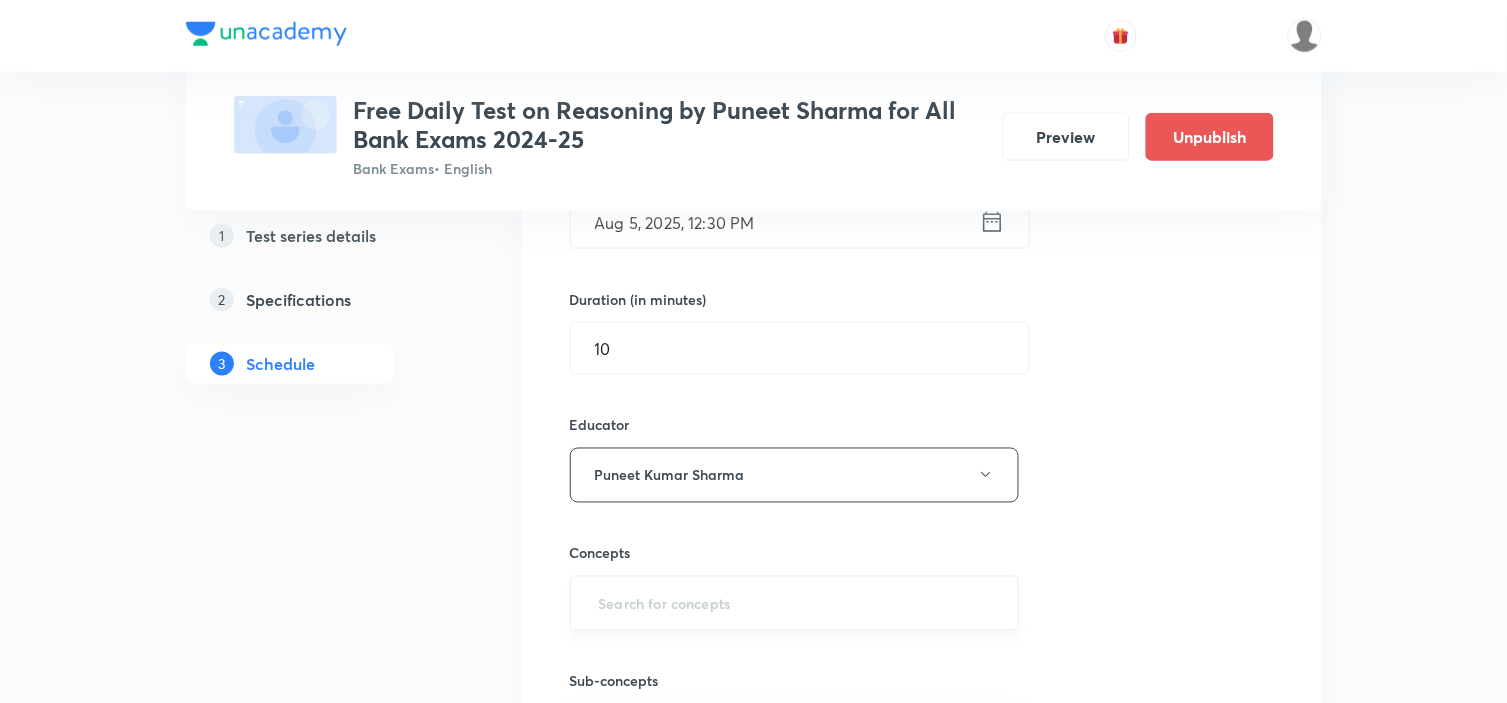 click at bounding box center [795, 603] 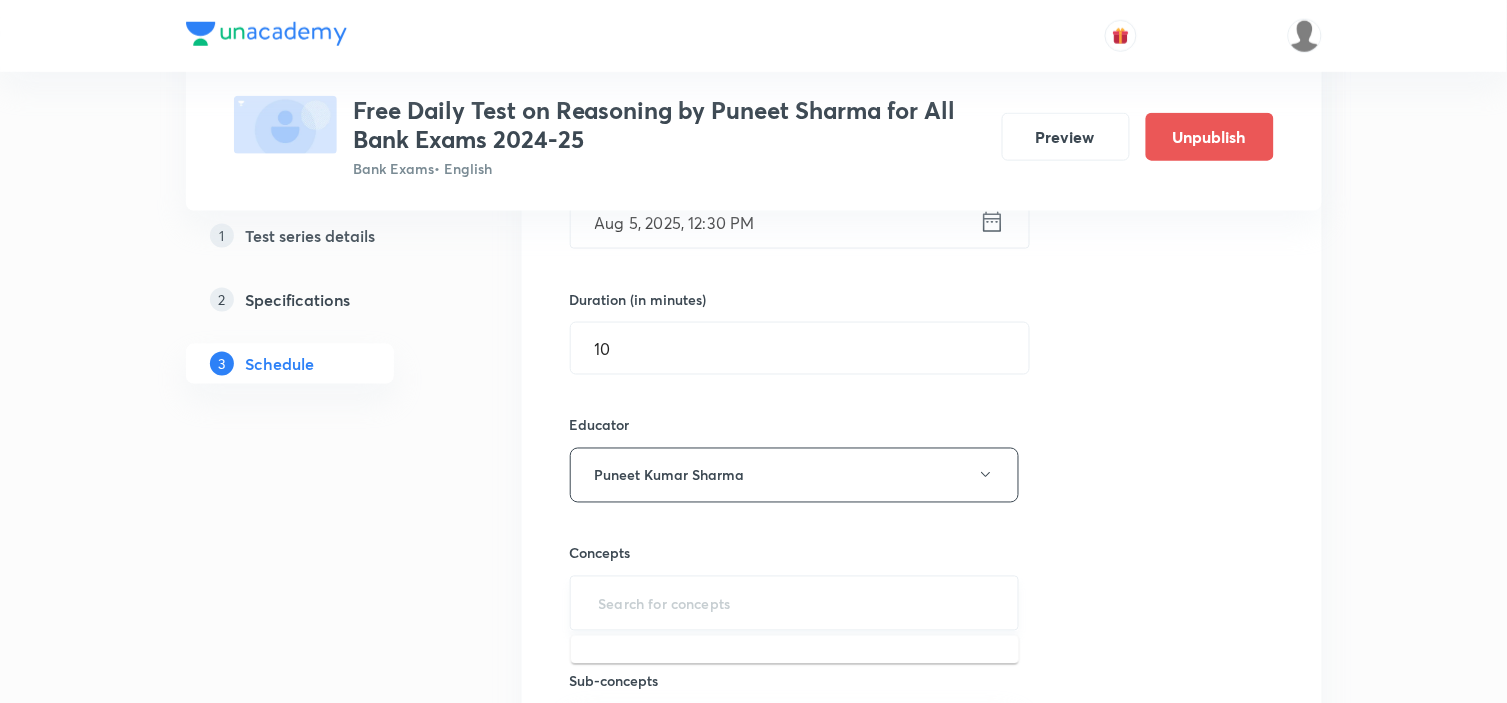 type on "I" 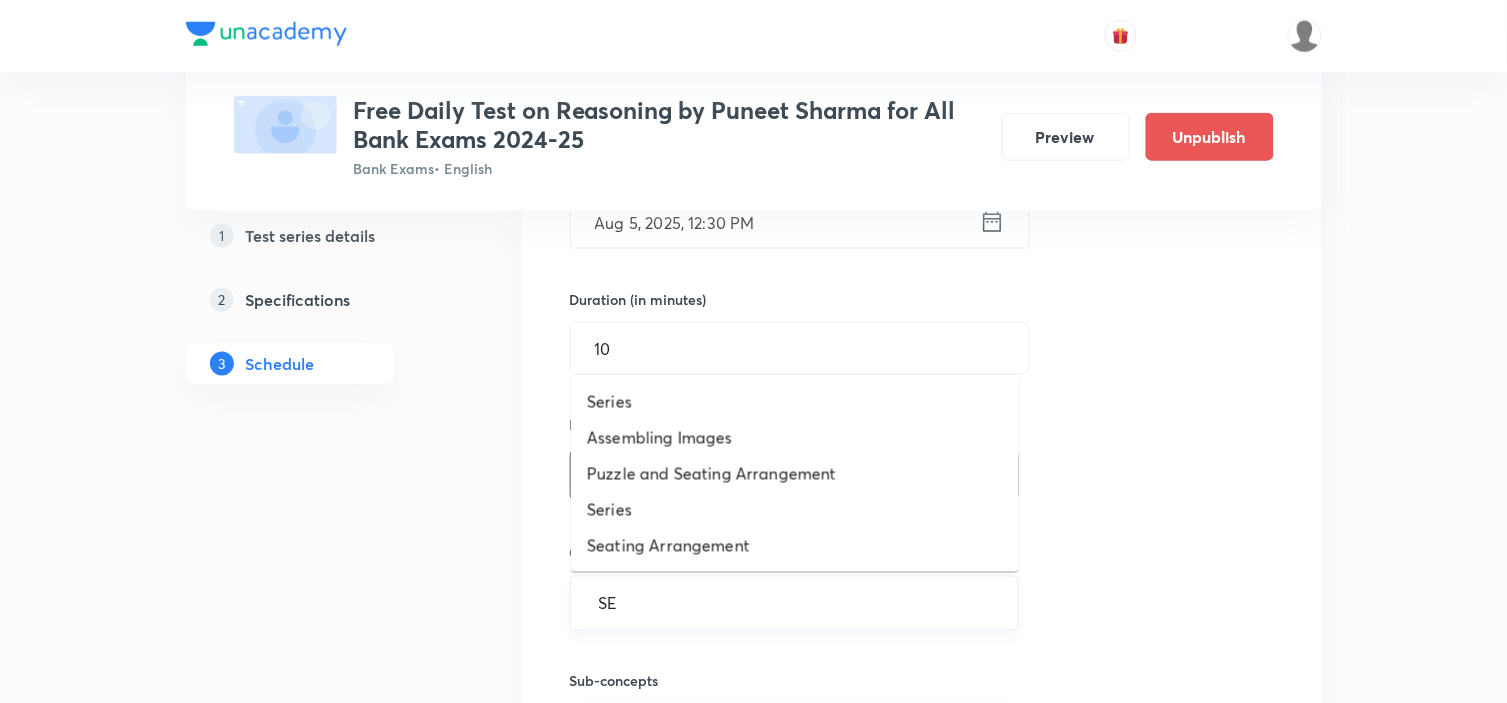 type on "SER" 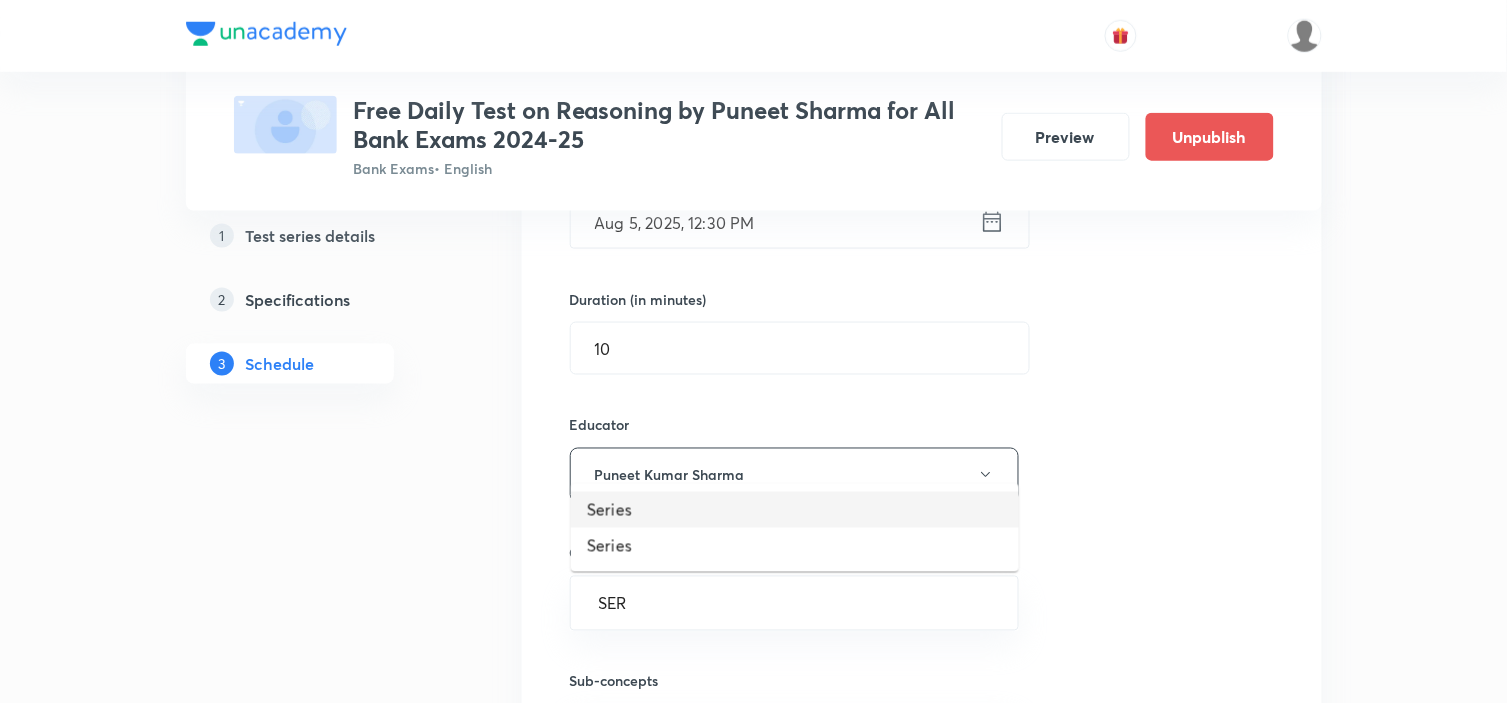 click on "Series" at bounding box center (795, 510) 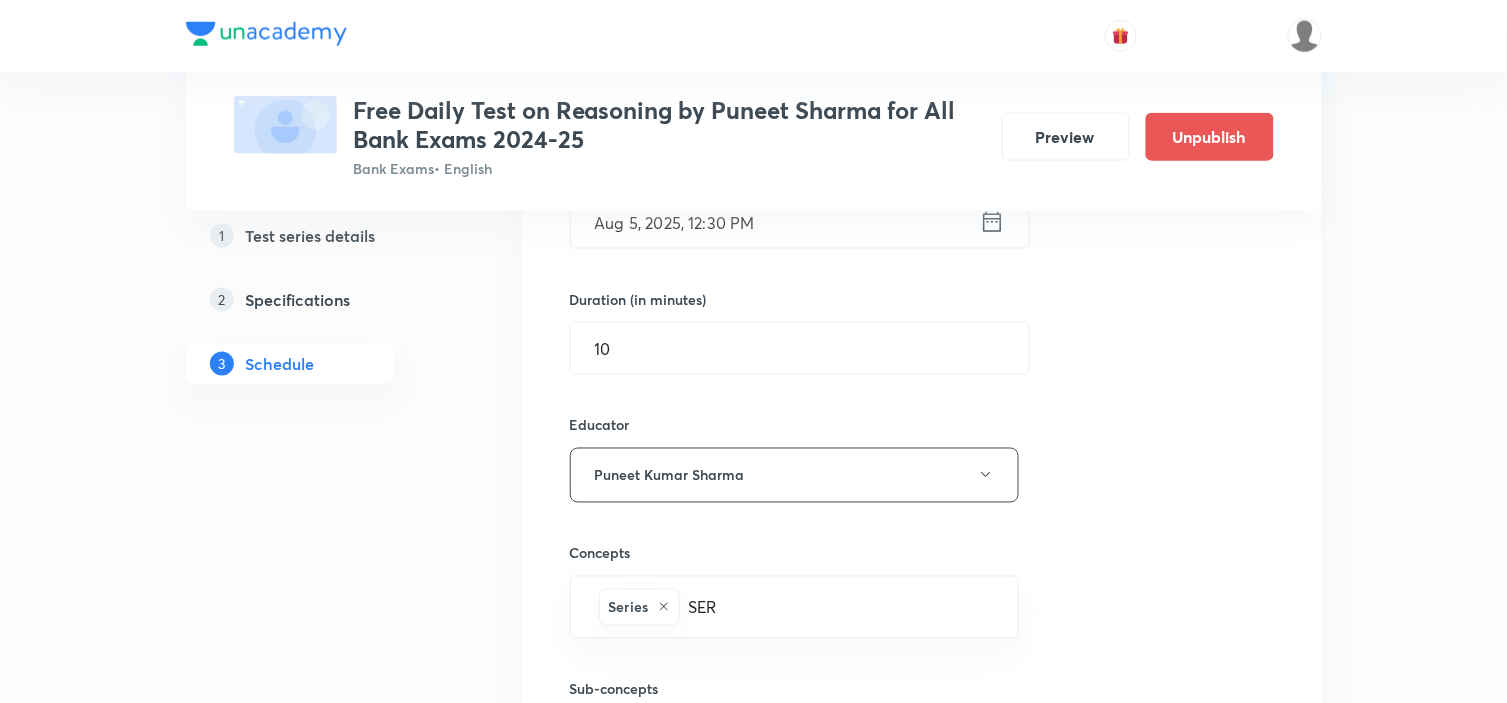 type 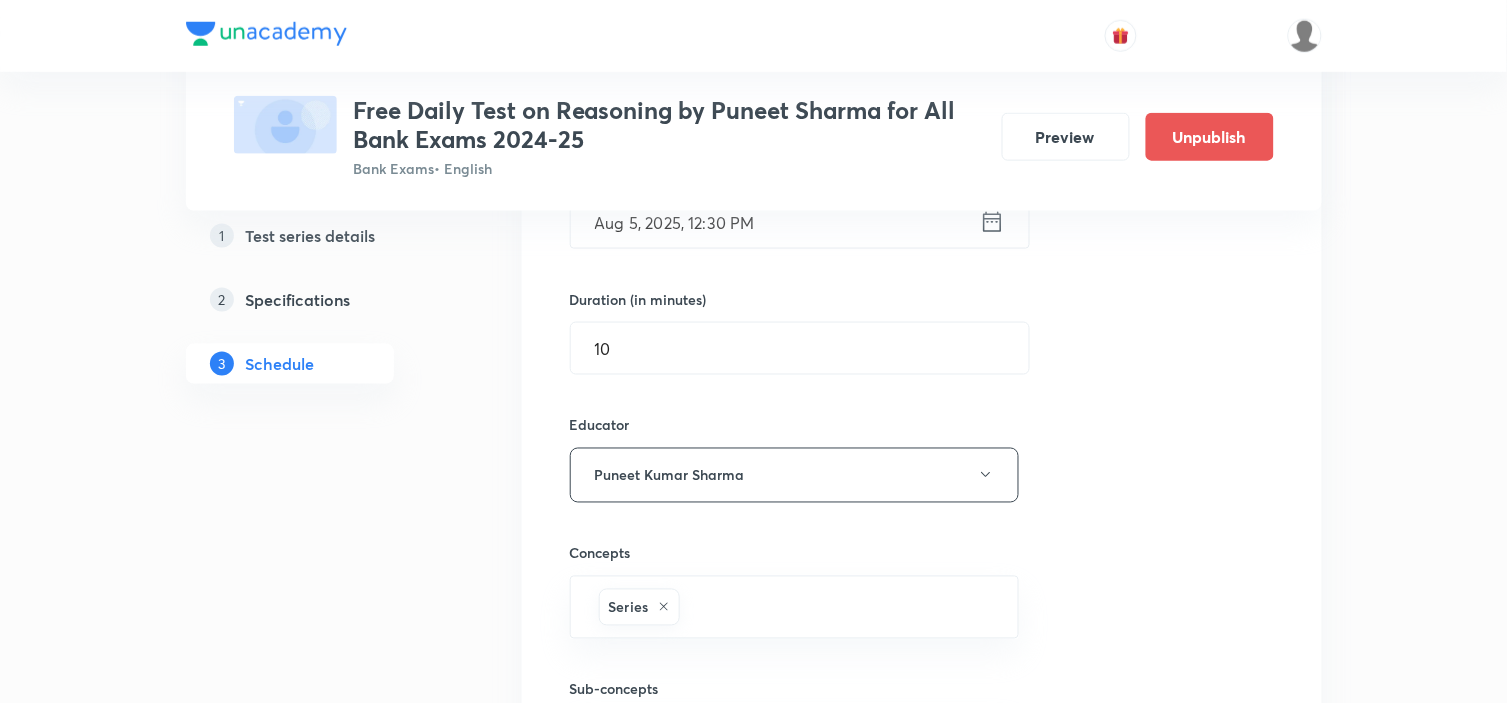 scroll, scrollTop: 888, scrollLeft: 0, axis: vertical 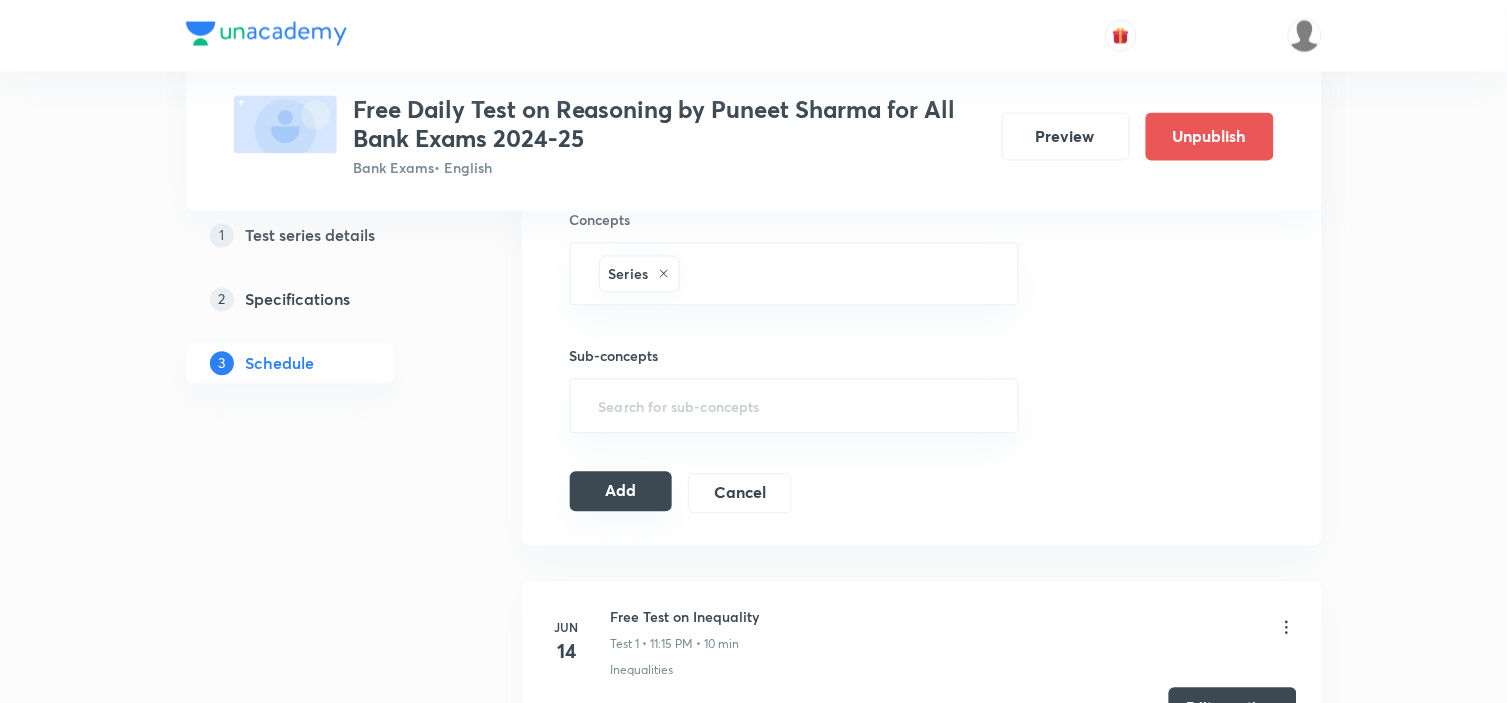 click on "Add" at bounding box center (621, 492) 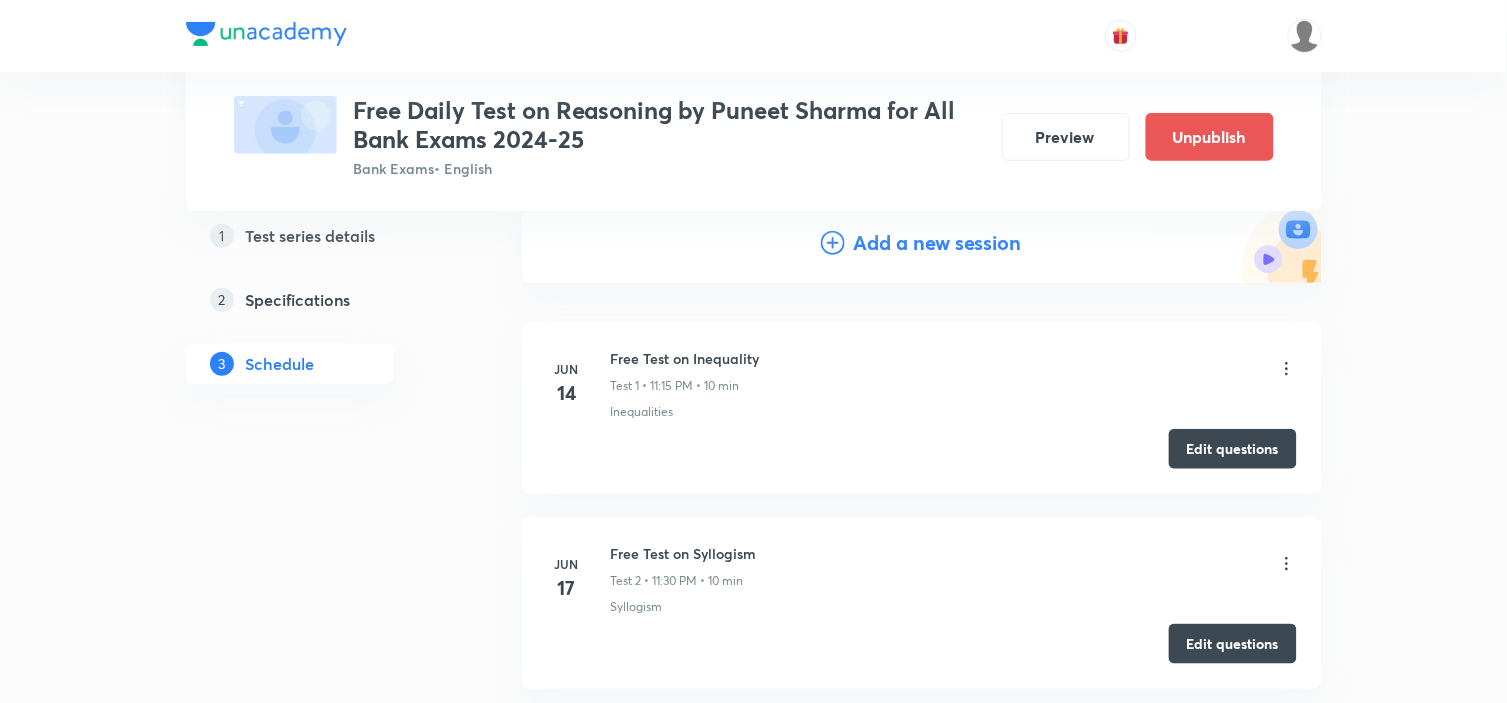 scroll, scrollTop: 0, scrollLeft: 0, axis: both 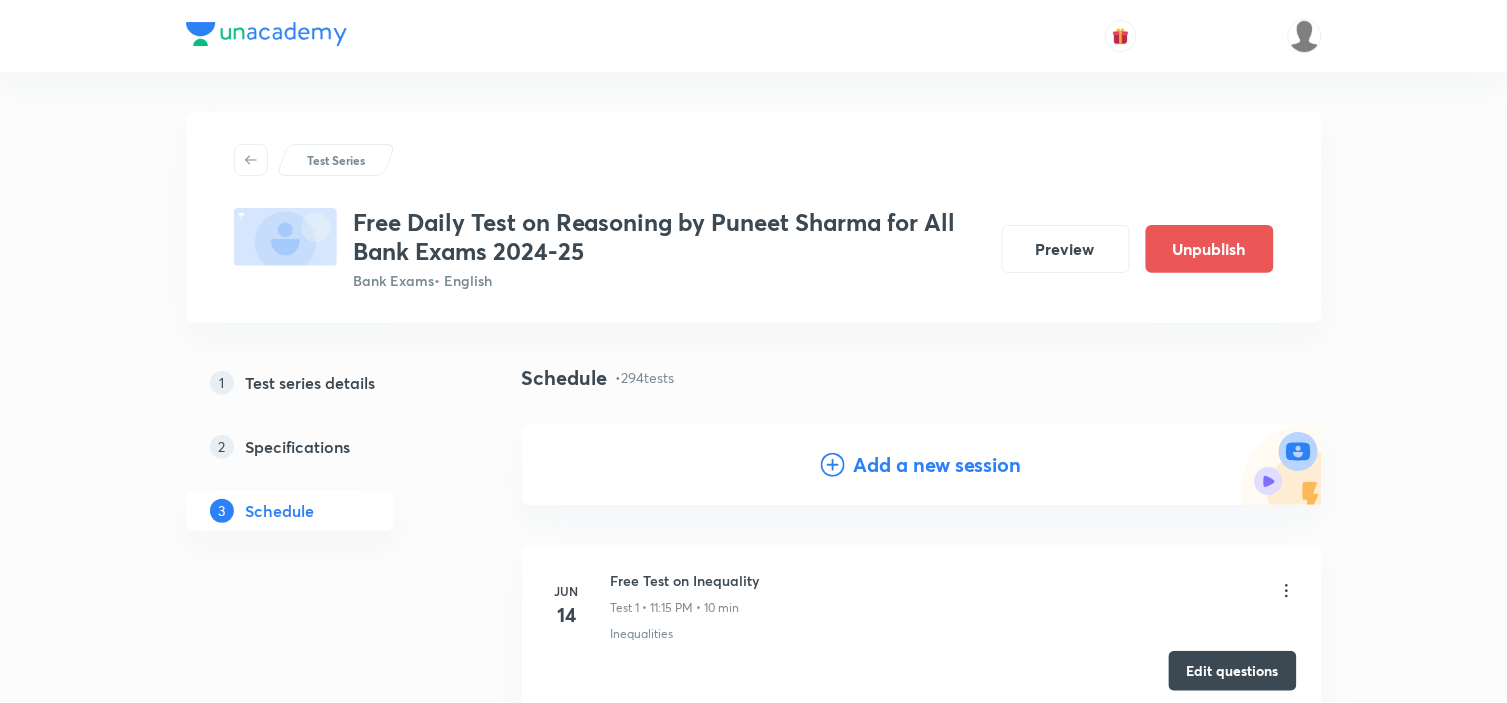 click on "Add a new session" at bounding box center [937, 465] 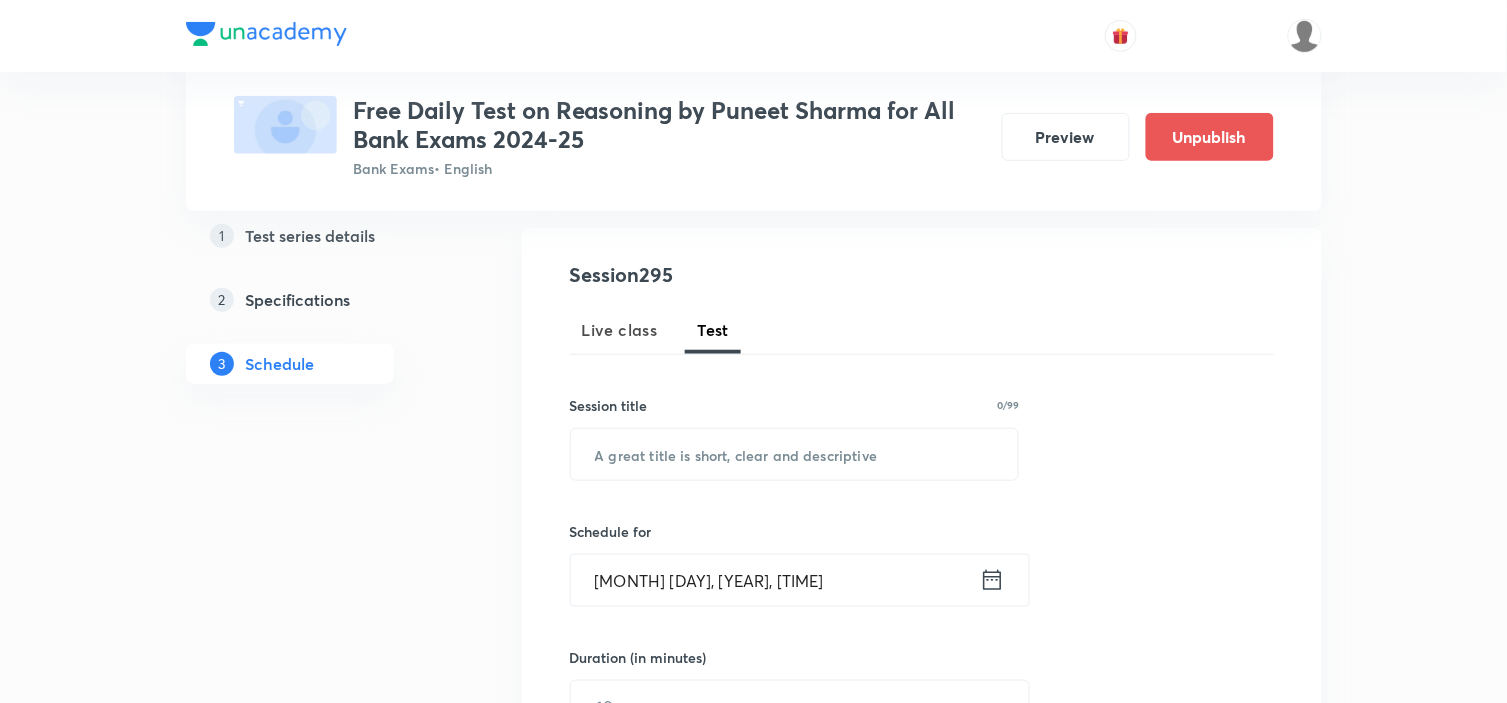 scroll, scrollTop: 555, scrollLeft: 0, axis: vertical 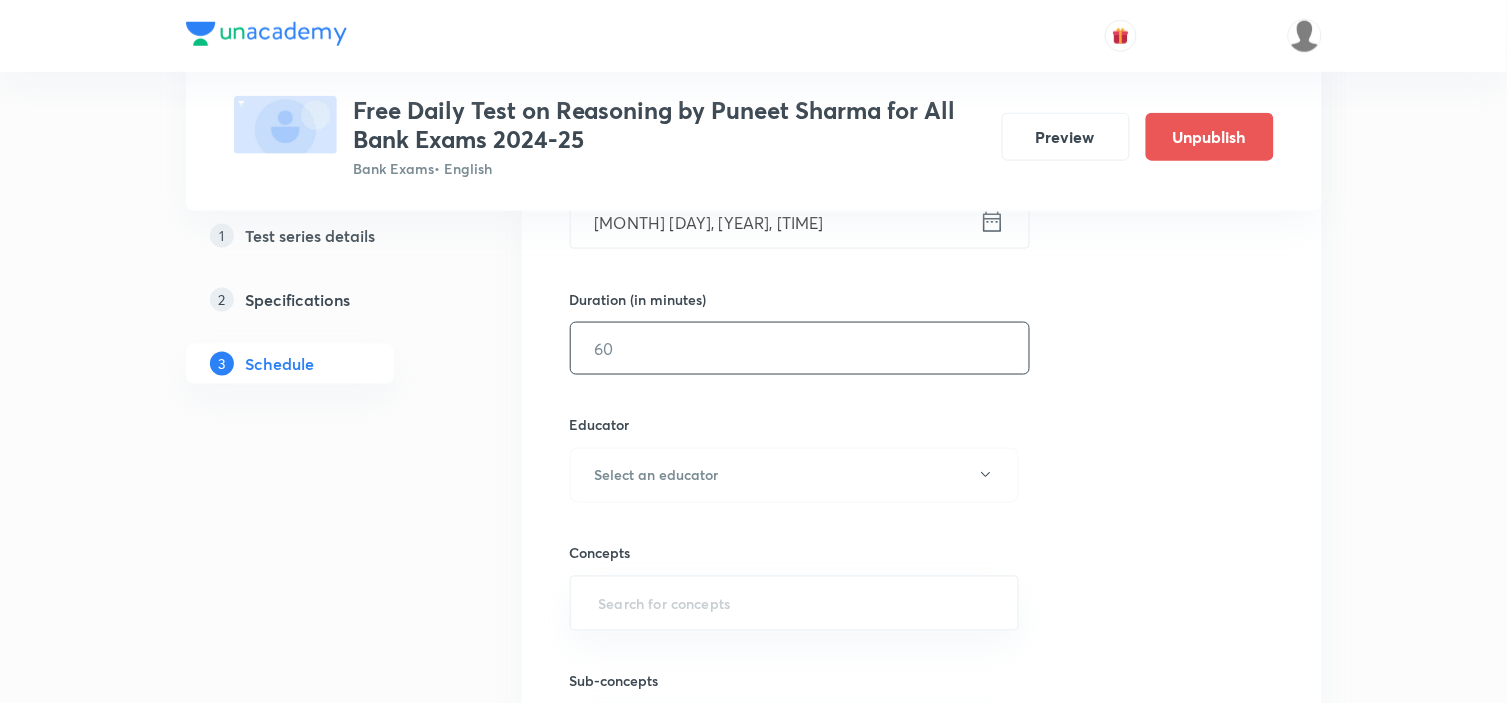click at bounding box center [800, 348] 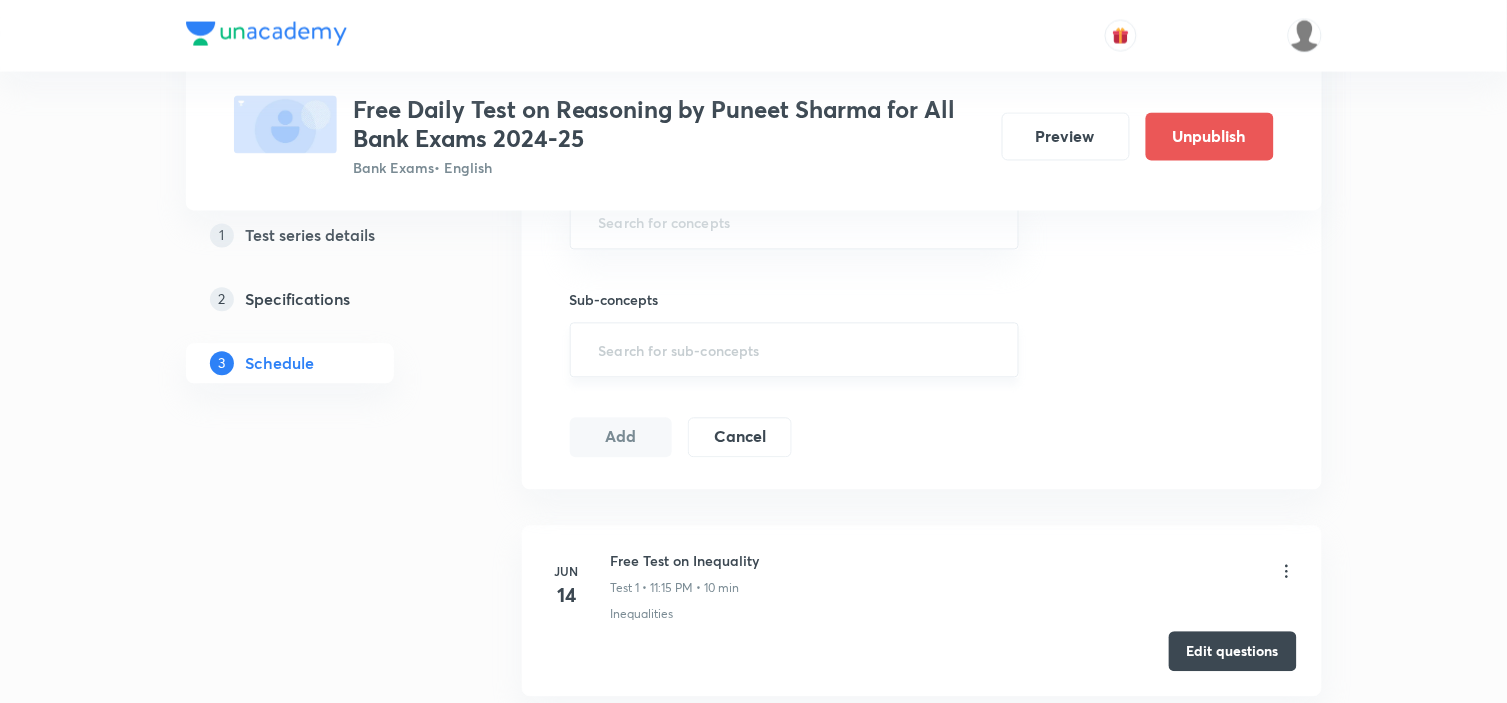 scroll, scrollTop: 1222, scrollLeft: 0, axis: vertical 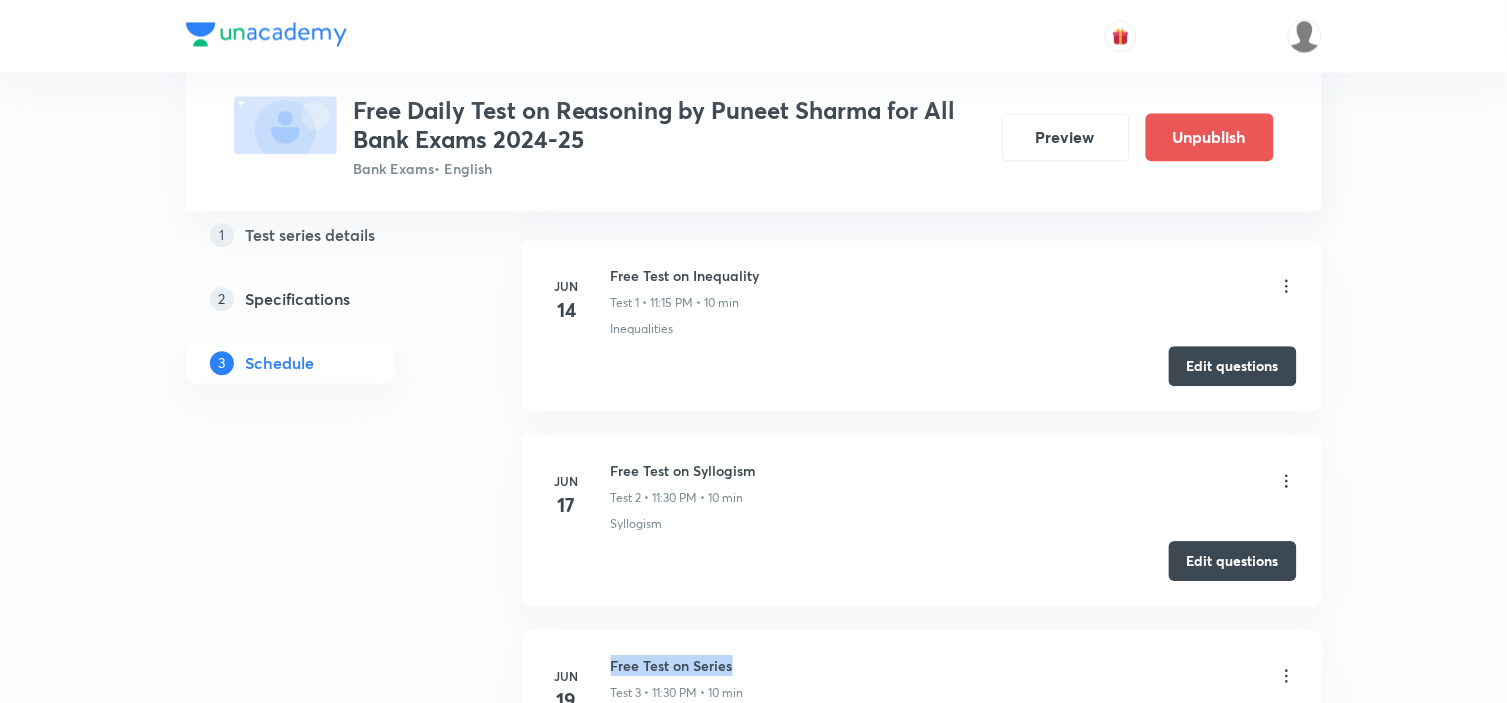 drag, startPoint x: 740, startPoint y: 672, endPoint x: 608, endPoint y: 658, distance: 132.74034 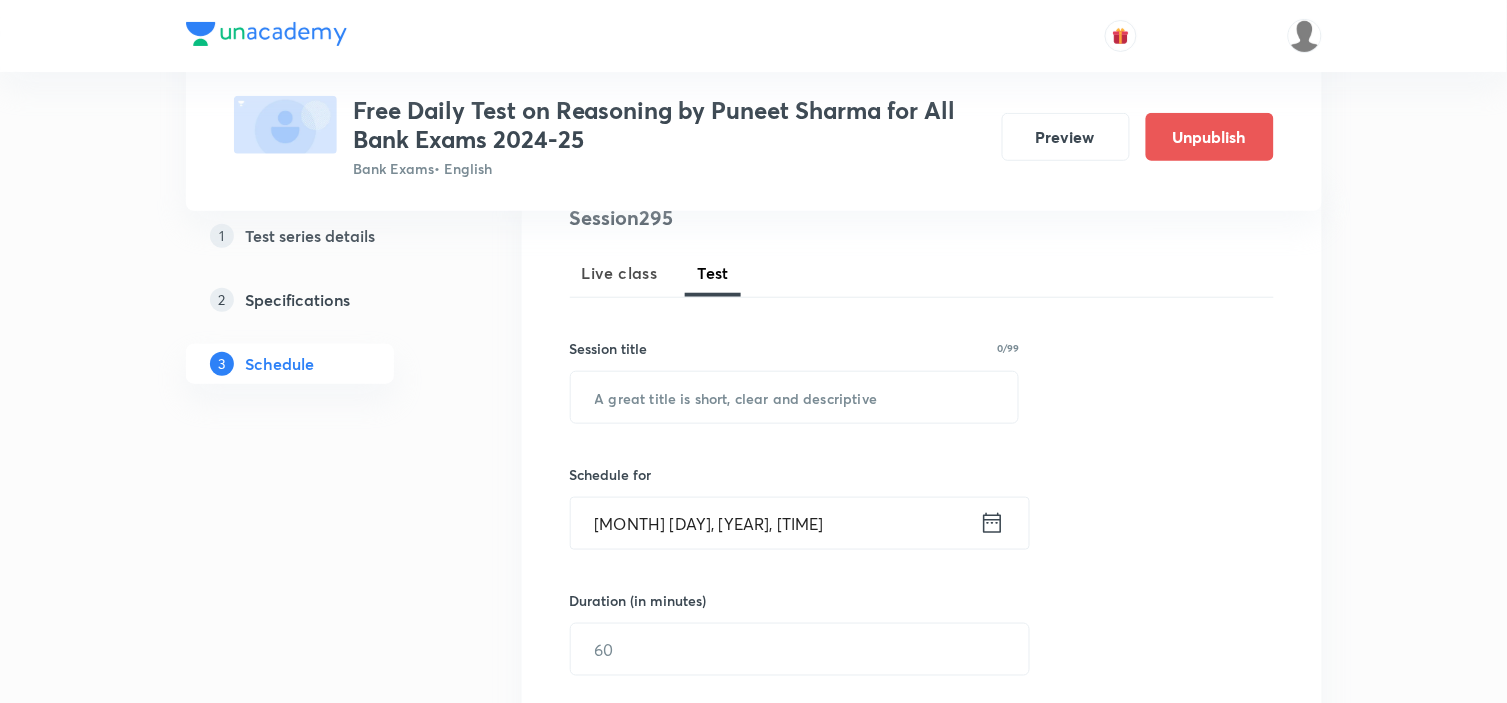 scroll, scrollTop: 222, scrollLeft: 0, axis: vertical 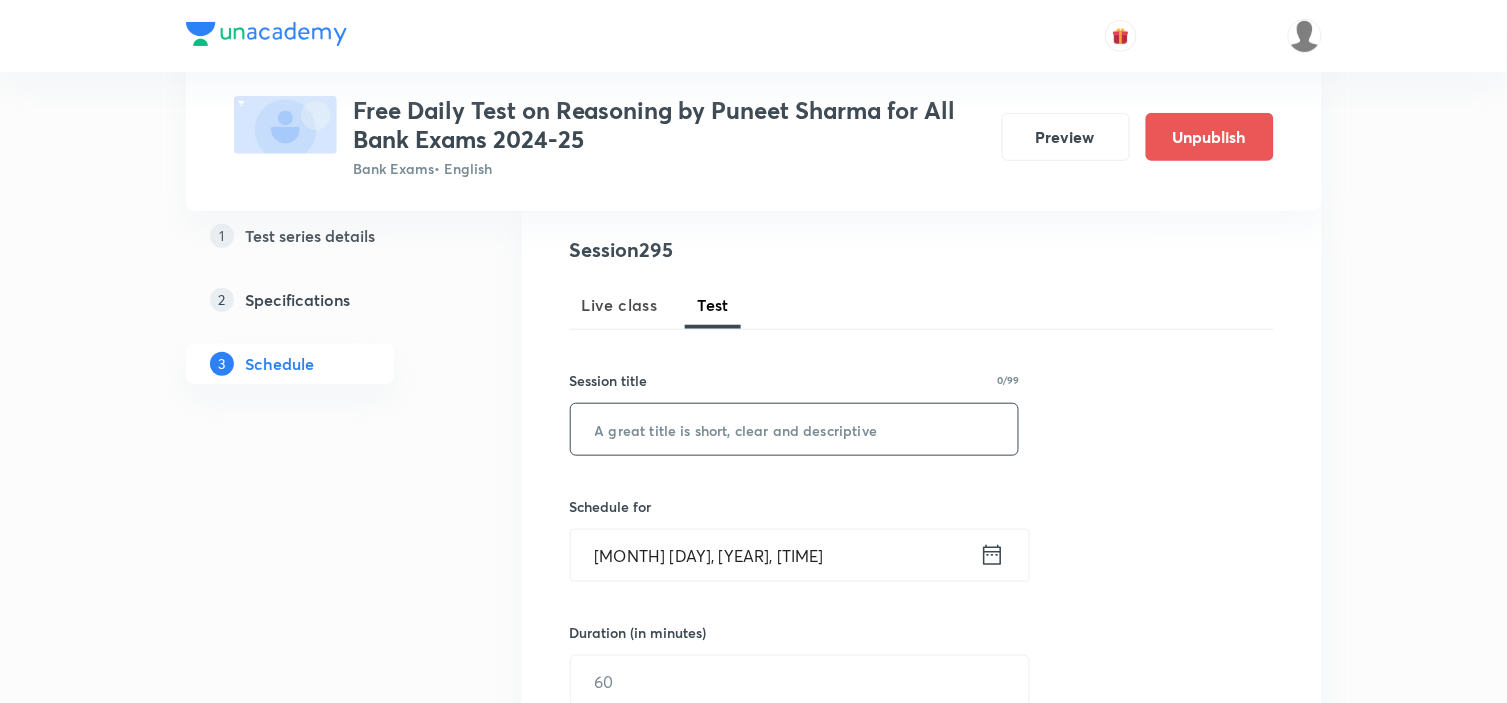 click at bounding box center (795, 429) 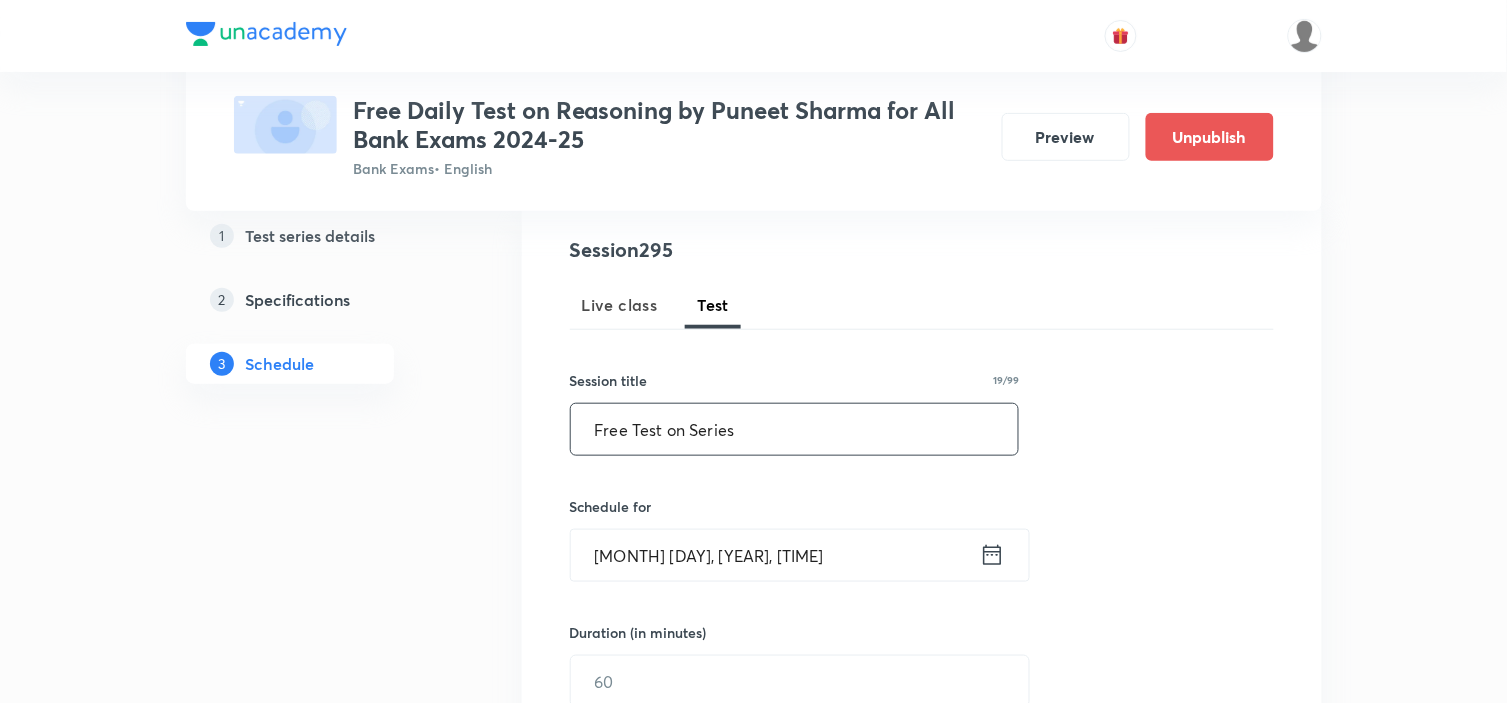 type on "Free Test on Series" 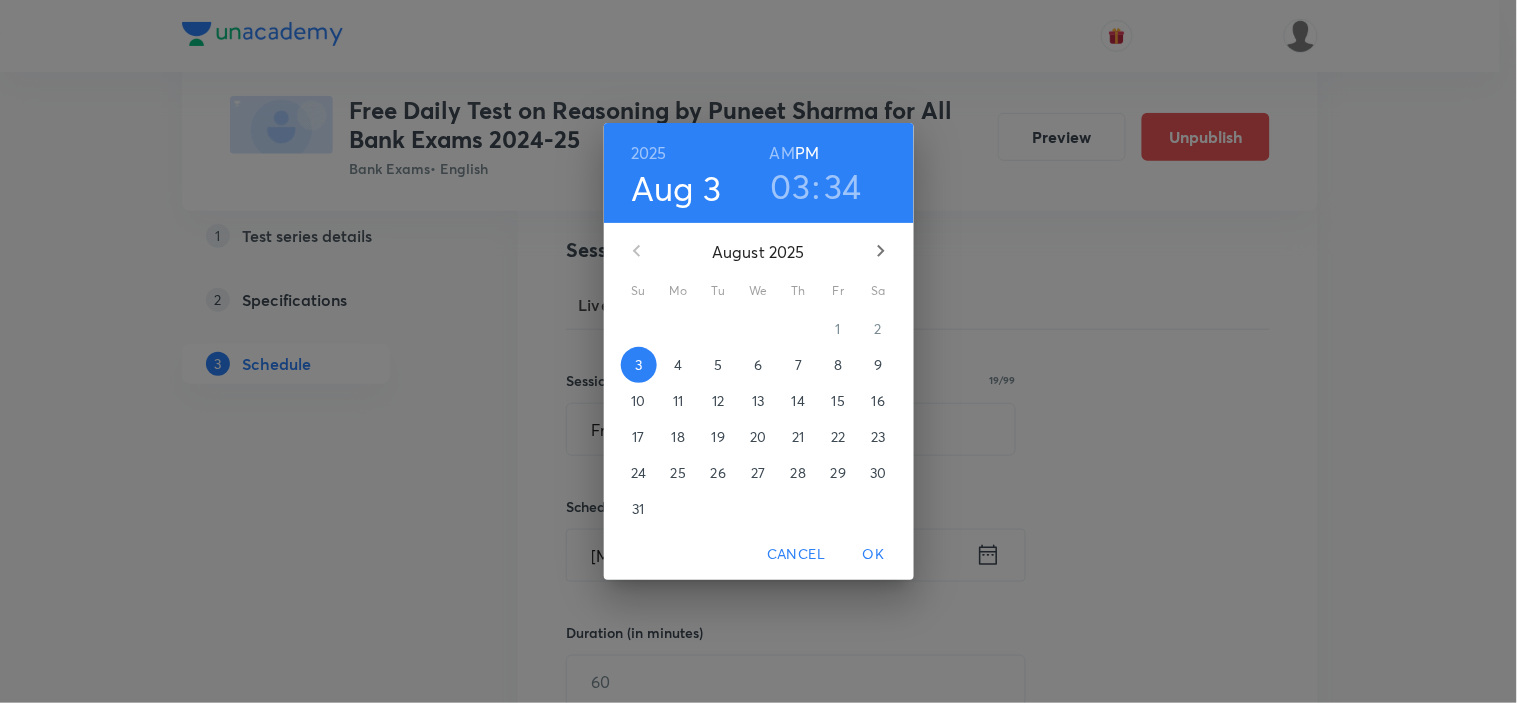 click on "7" at bounding box center [799, 365] 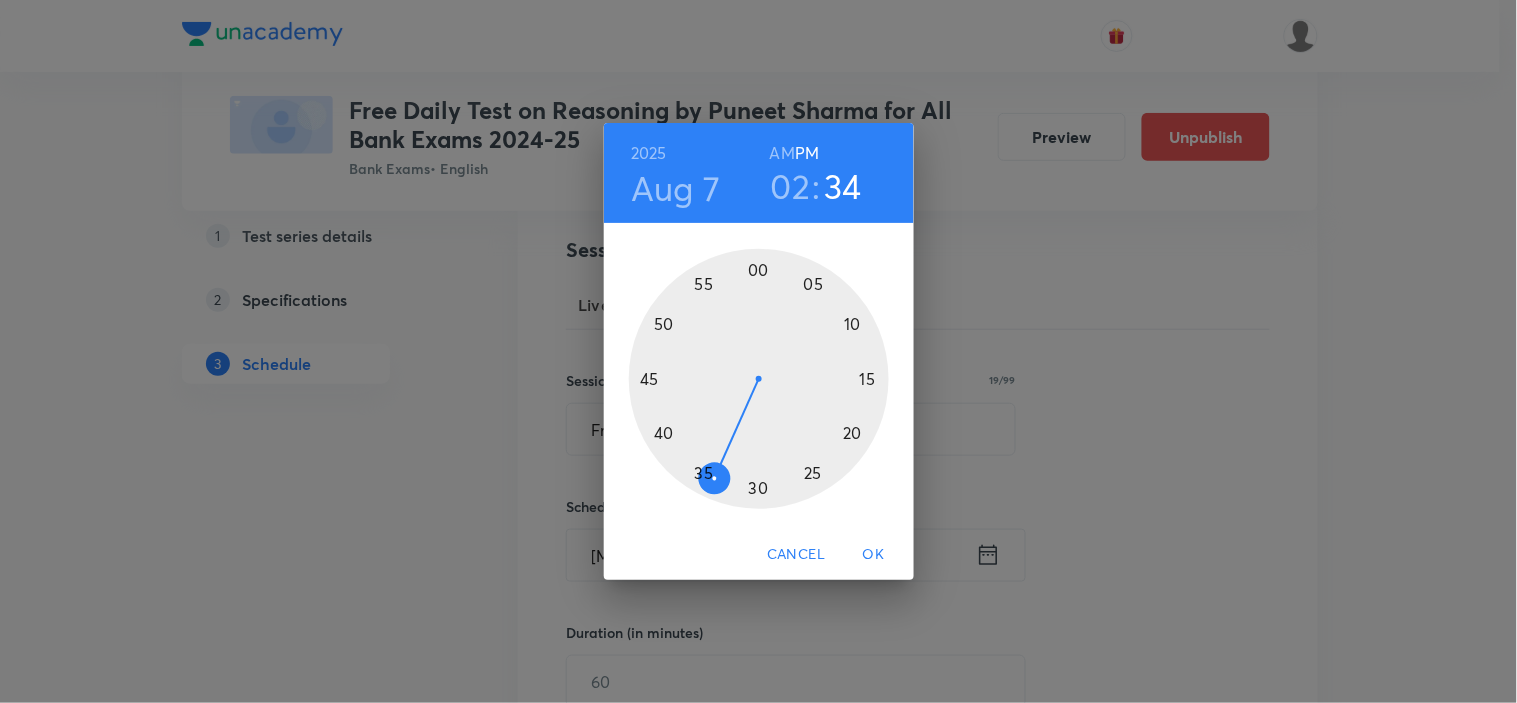 click on "Aug 7" at bounding box center (675, 188) 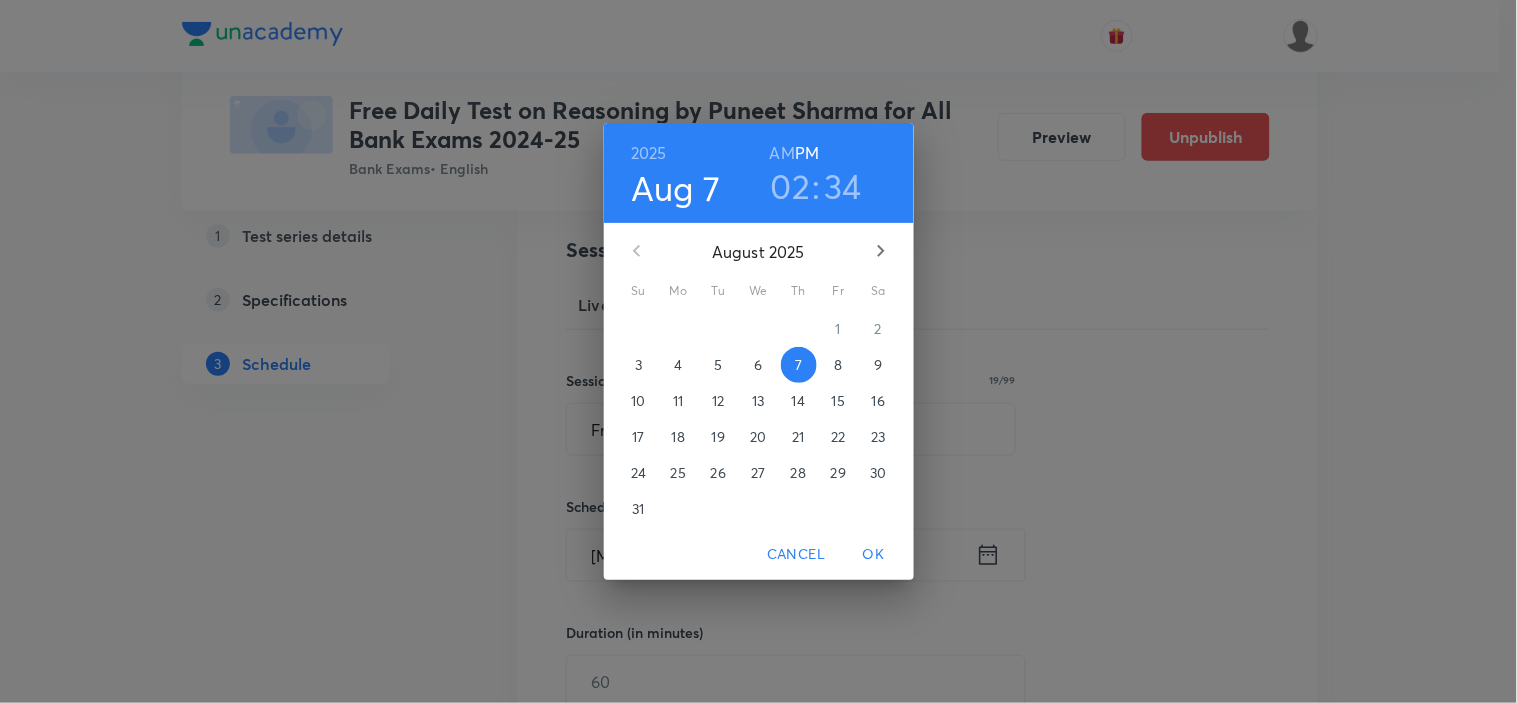 click on "8" at bounding box center (838, 365) 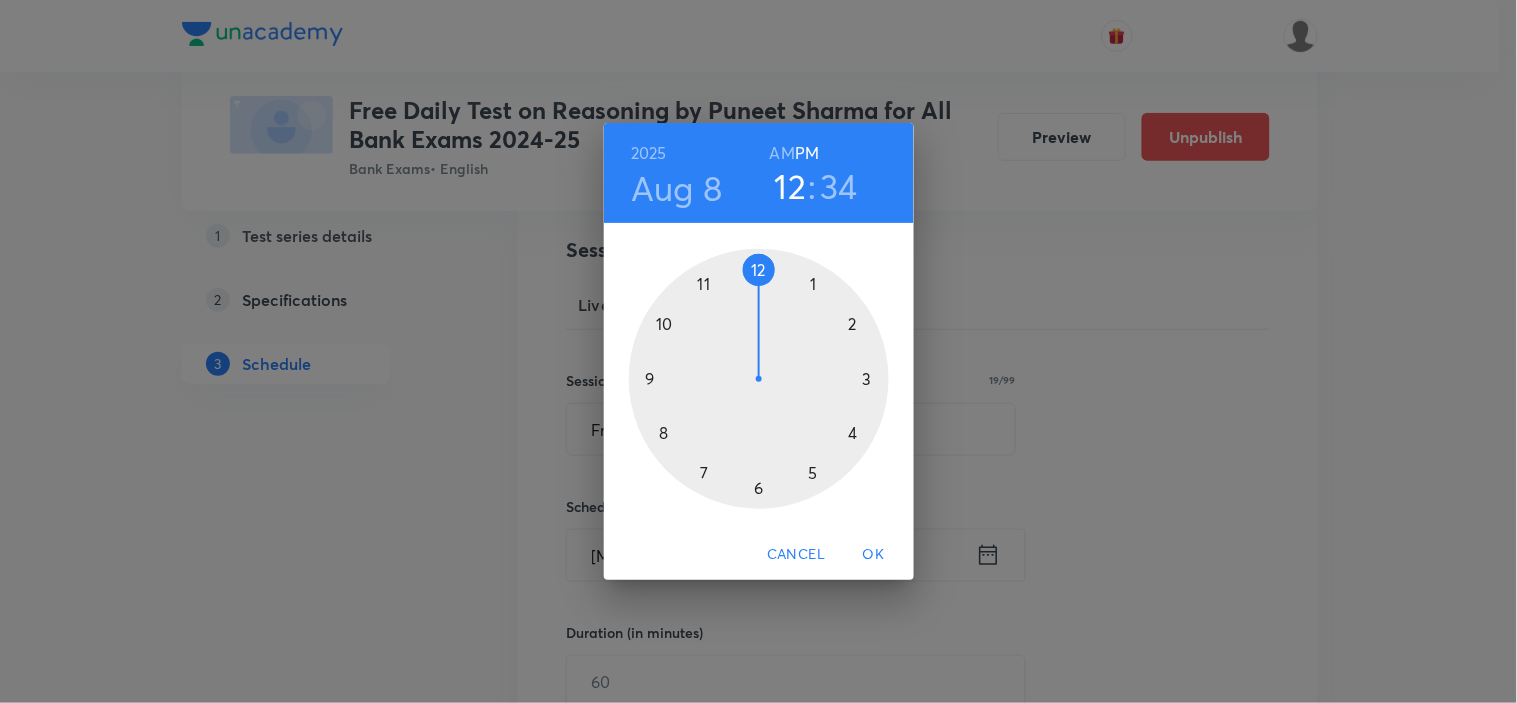 drag, startPoint x: 847, startPoint y: 331, endPoint x: 764, endPoint y: 284, distance: 95.38344 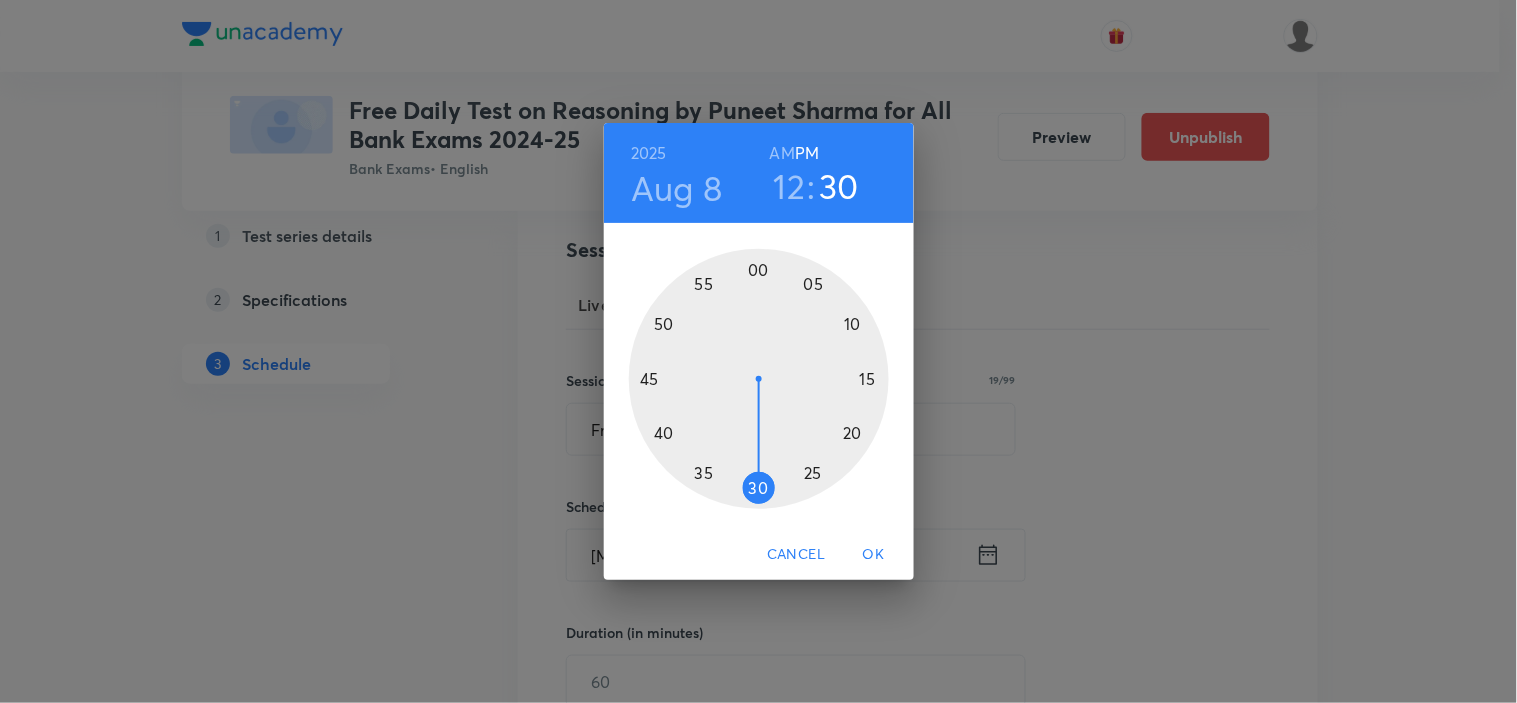 drag, startPoint x: 706, startPoint y: 480, endPoint x: 761, endPoint y: 503, distance: 59.615433 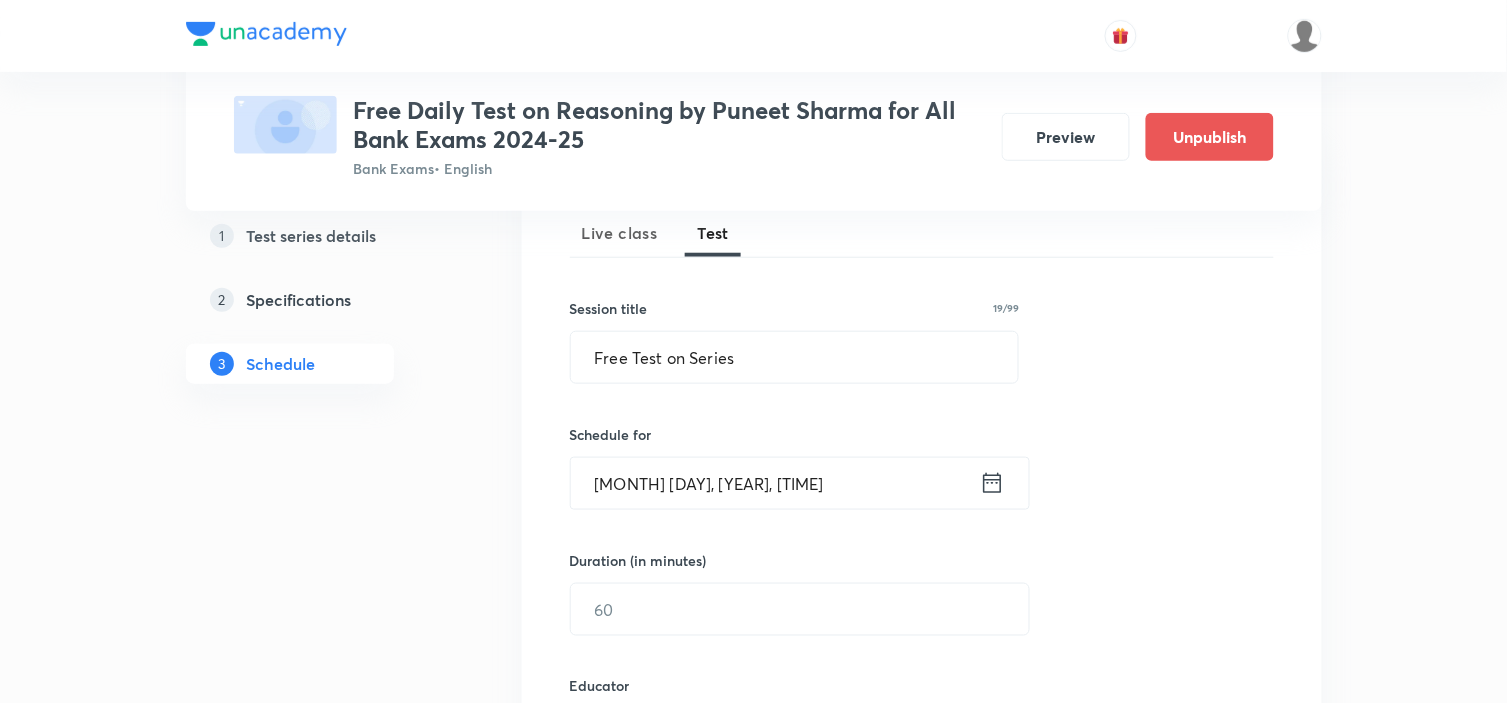 scroll, scrollTop: 333, scrollLeft: 0, axis: vertical 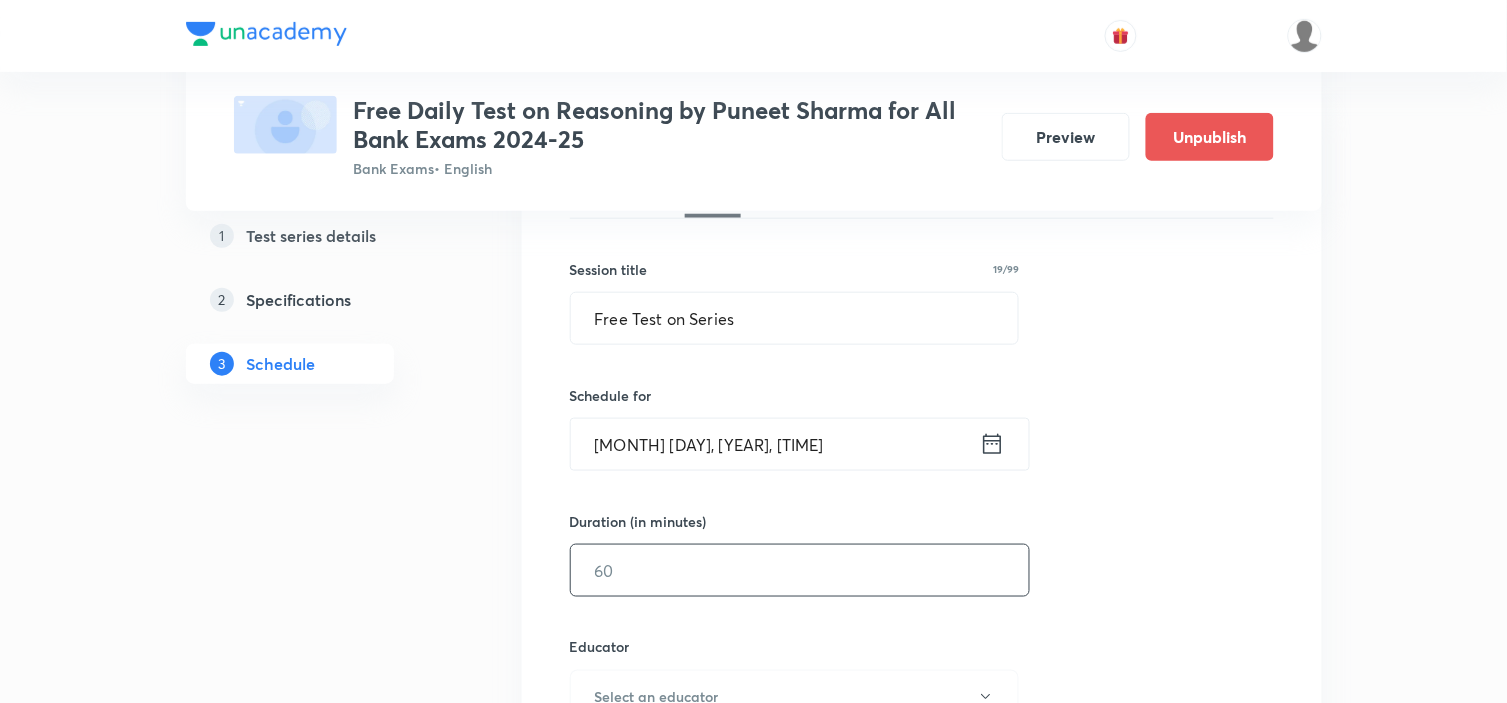 click at bounding box center [800, 570] 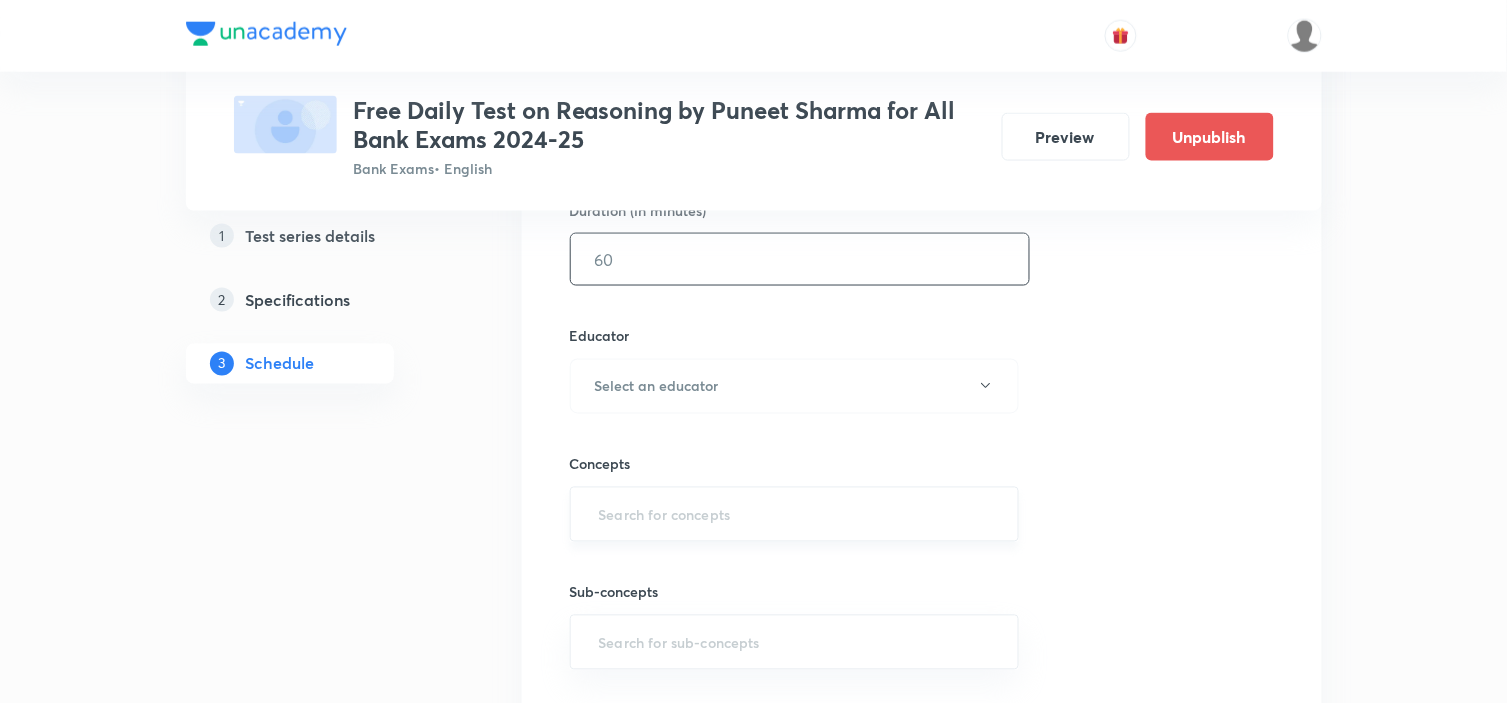 scroll, scrollTop: 888, scrollLeft: 0, axis: vertical 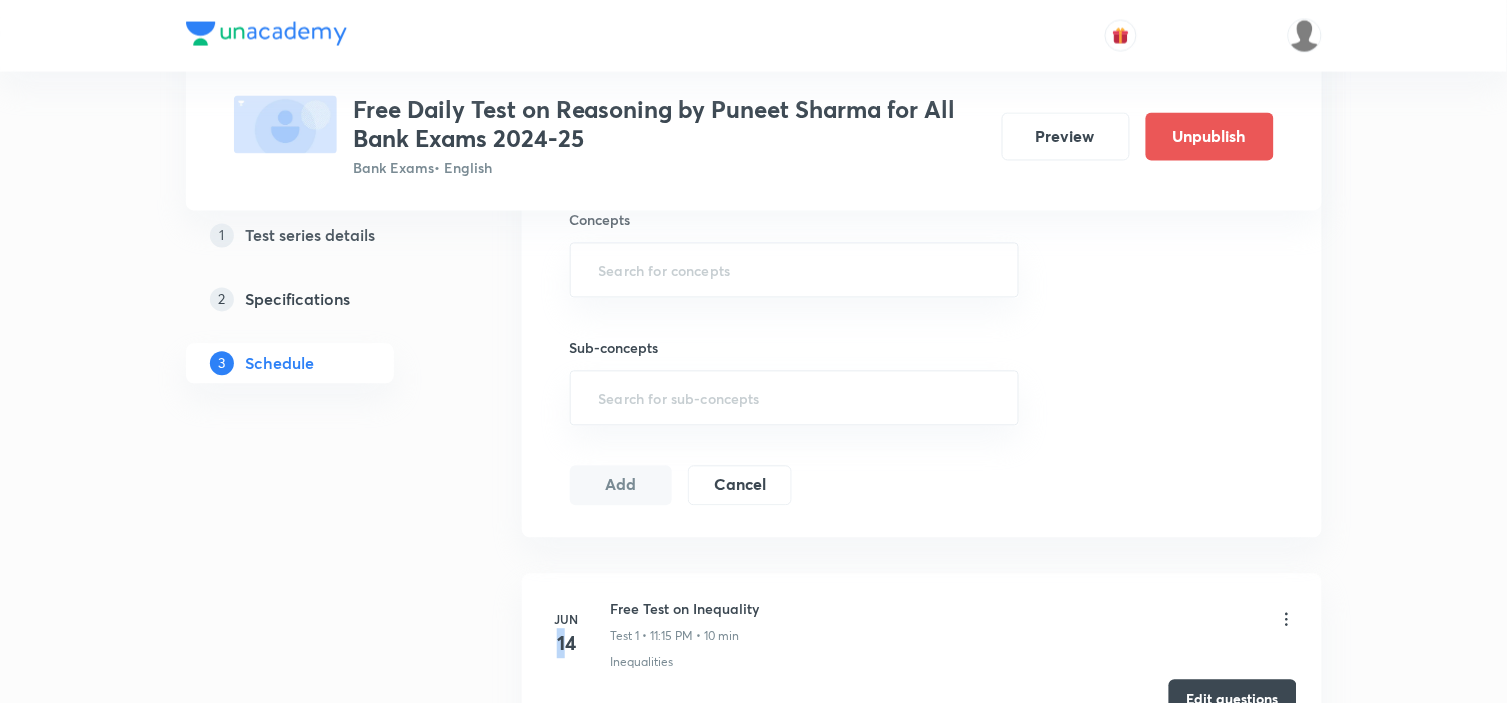 drag, startPoint x: 566, startPoint y: 647, endPoint x: 556, endPoint y: 642, distance: 11.18034 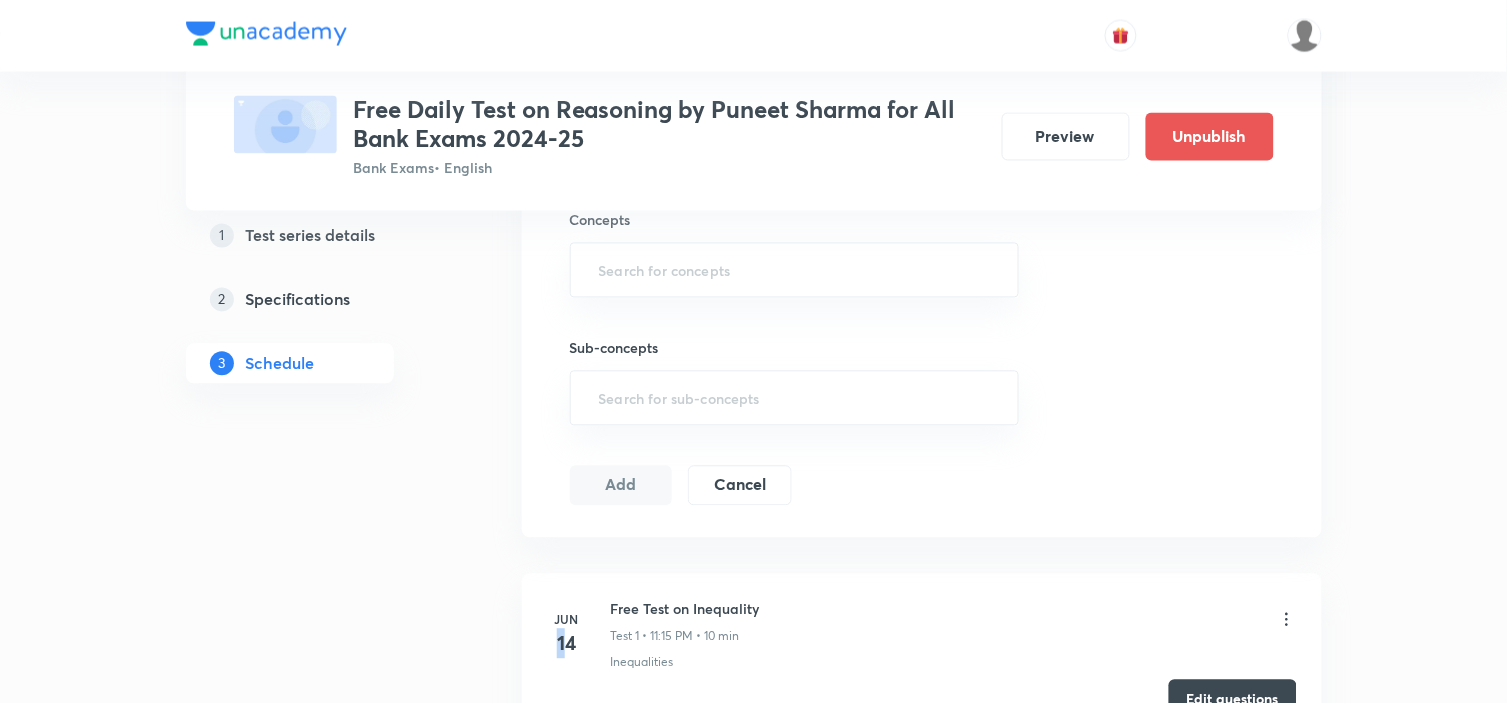 click on "14" at bounding box center [567, 644] 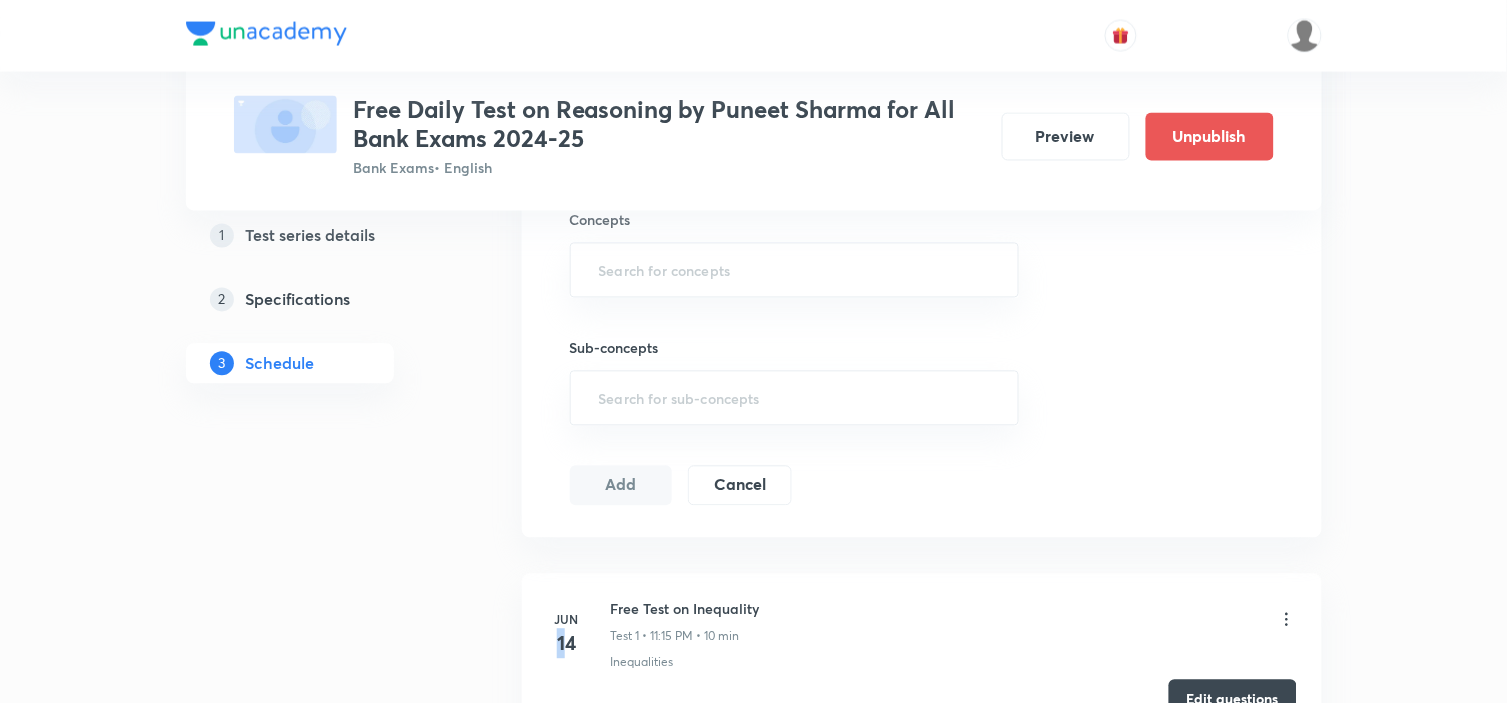 copy on "1" 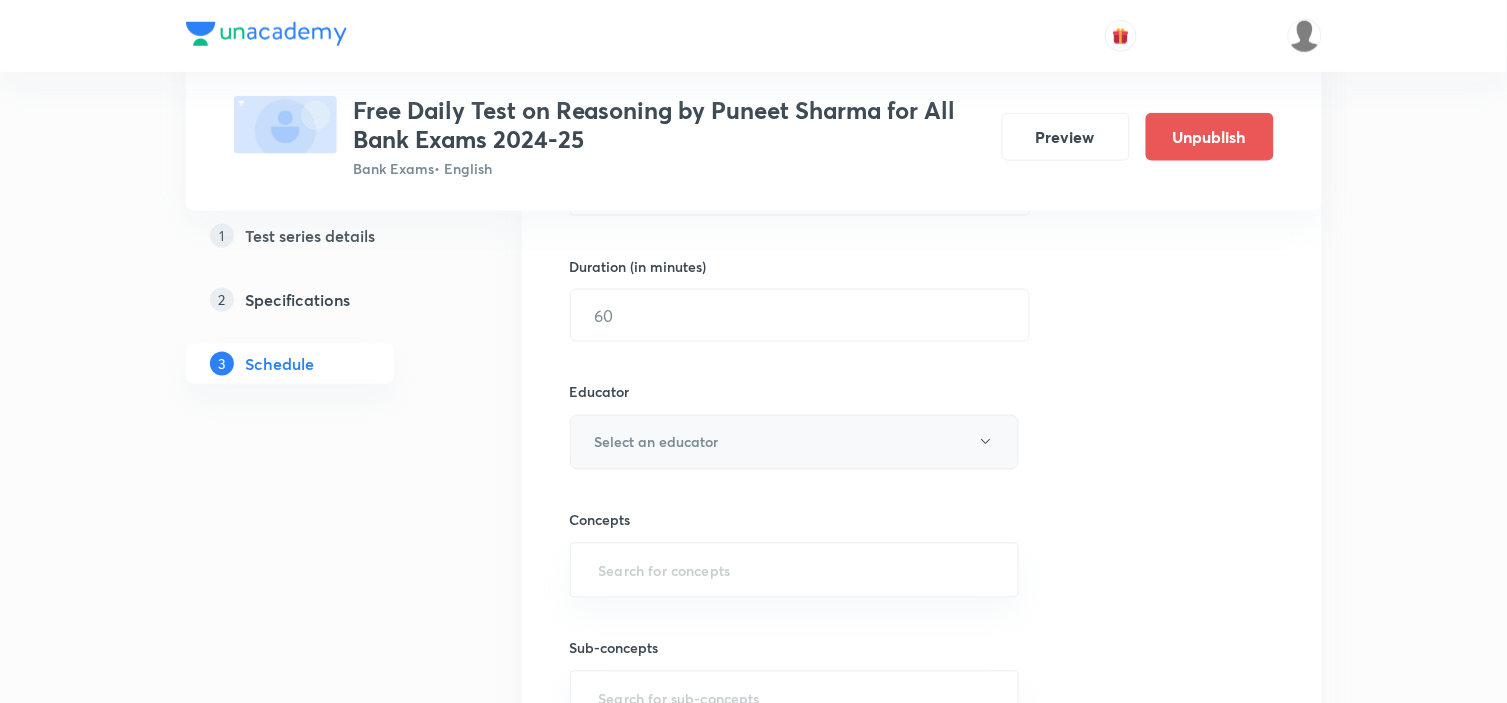 scroll, scrollTop: 555, scrollLeft: 0, axis: vertical 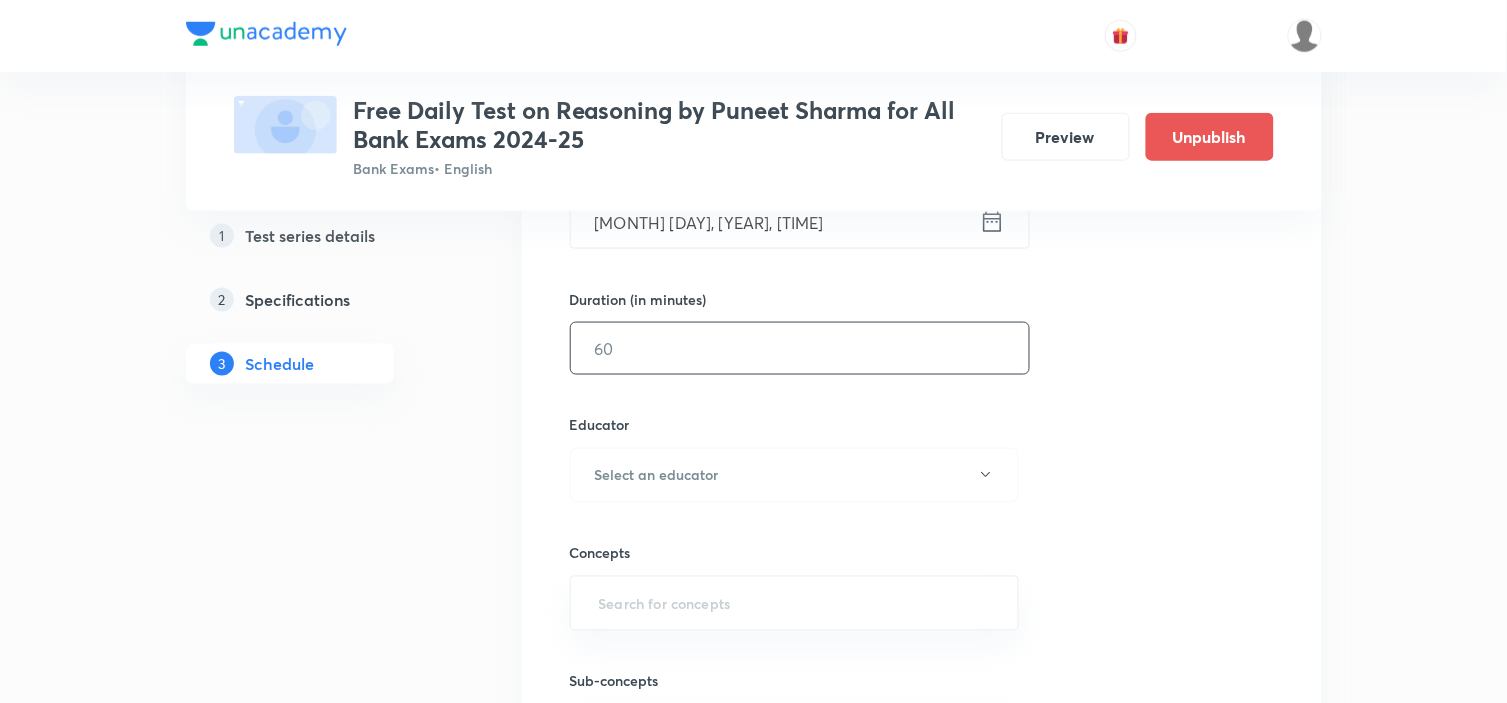 click at bounding box center (800, 348) 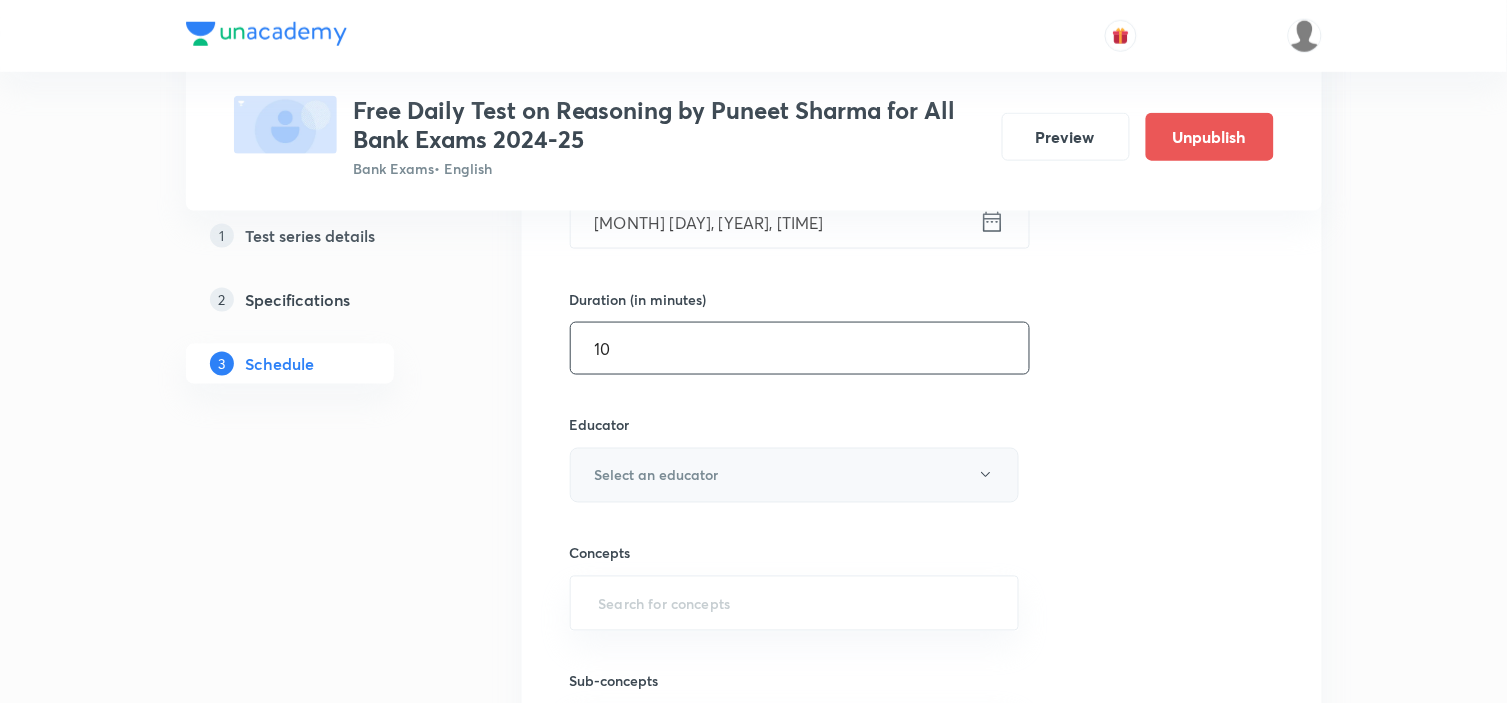 type on "10" 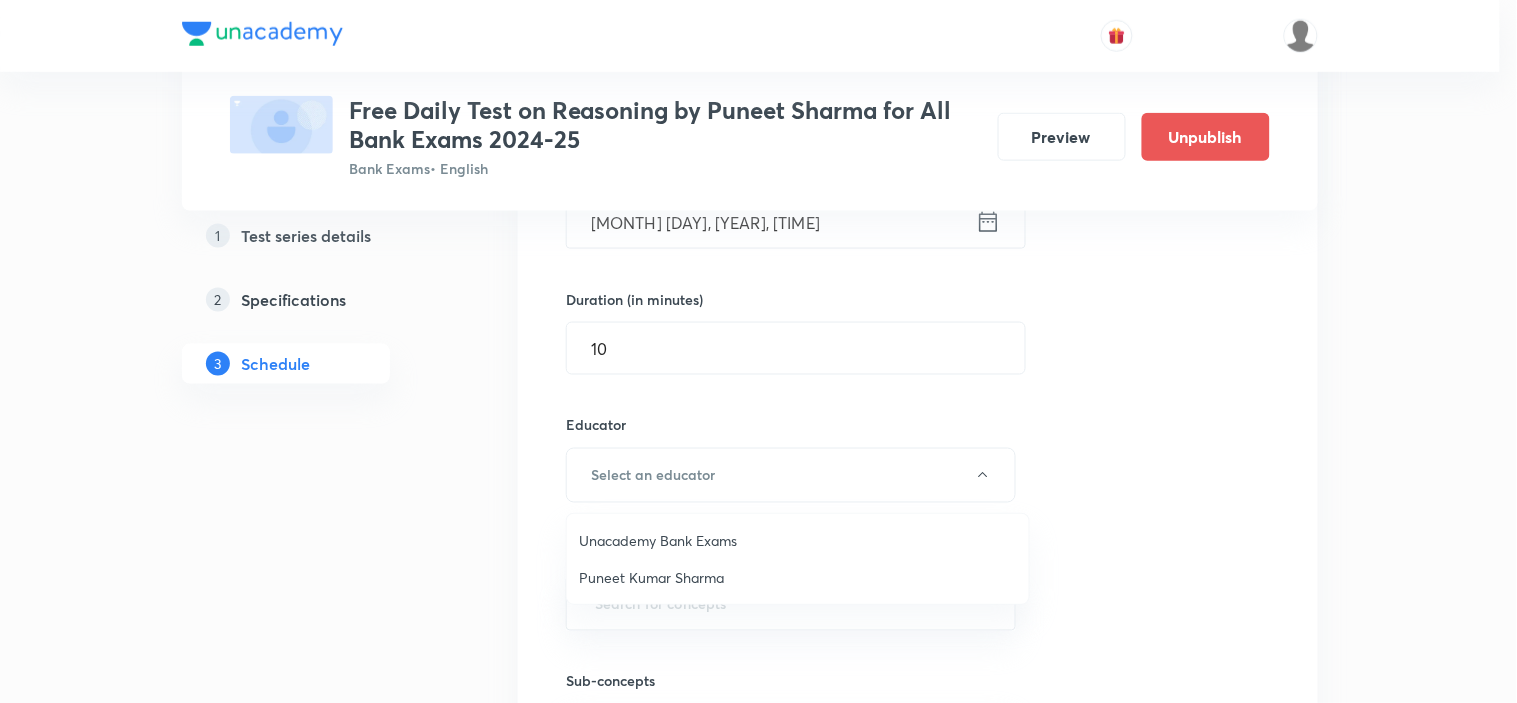 click on "Puneet Kumar Sharma" at bounding box center [798, 577] 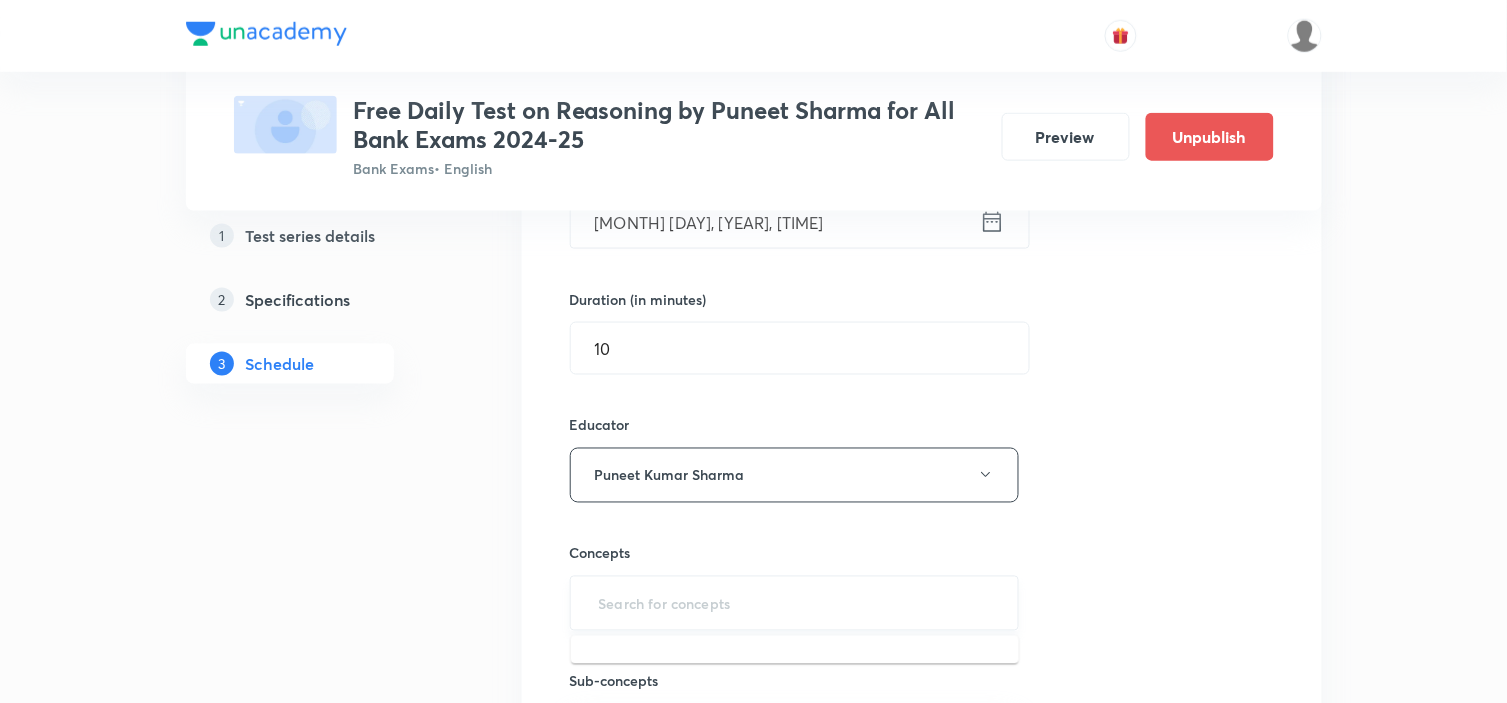 click at bounding box center (795, 603) 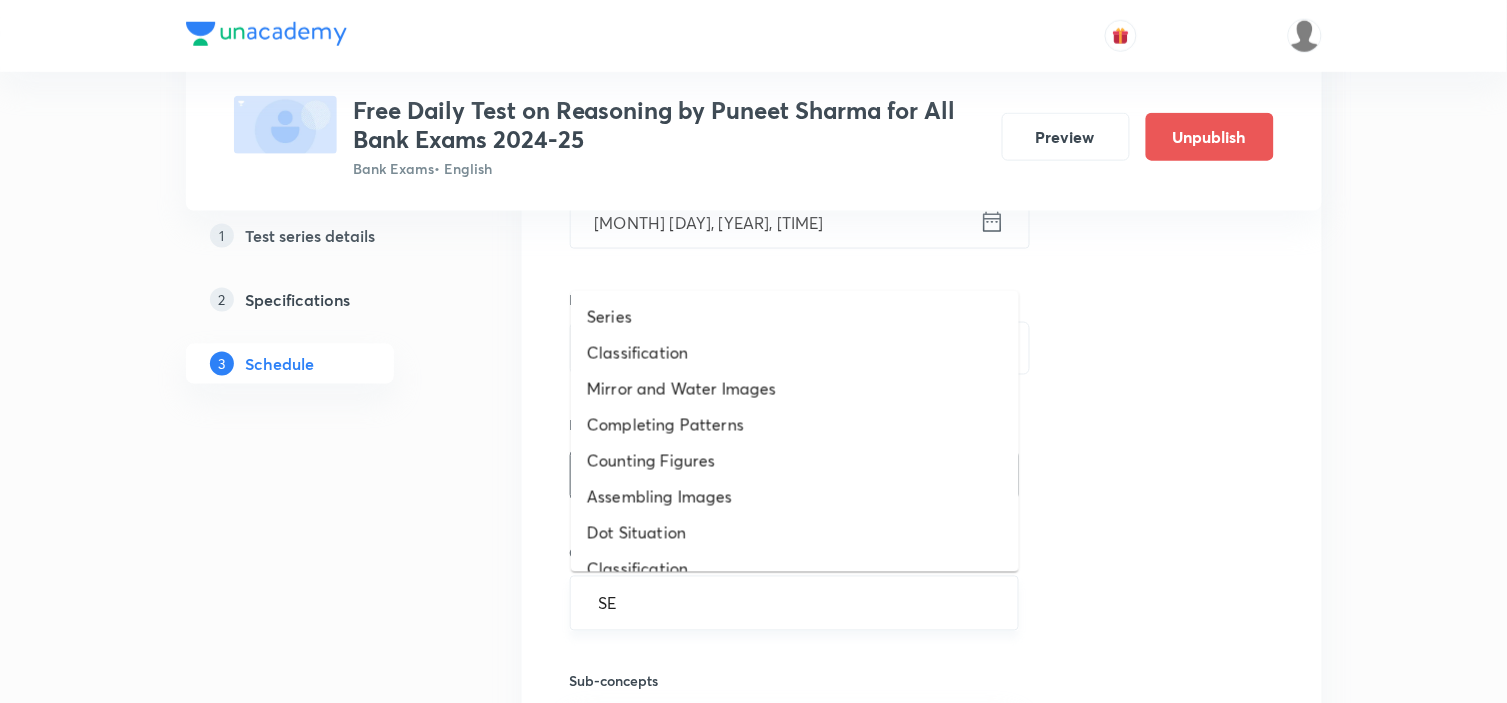 type on "SER" 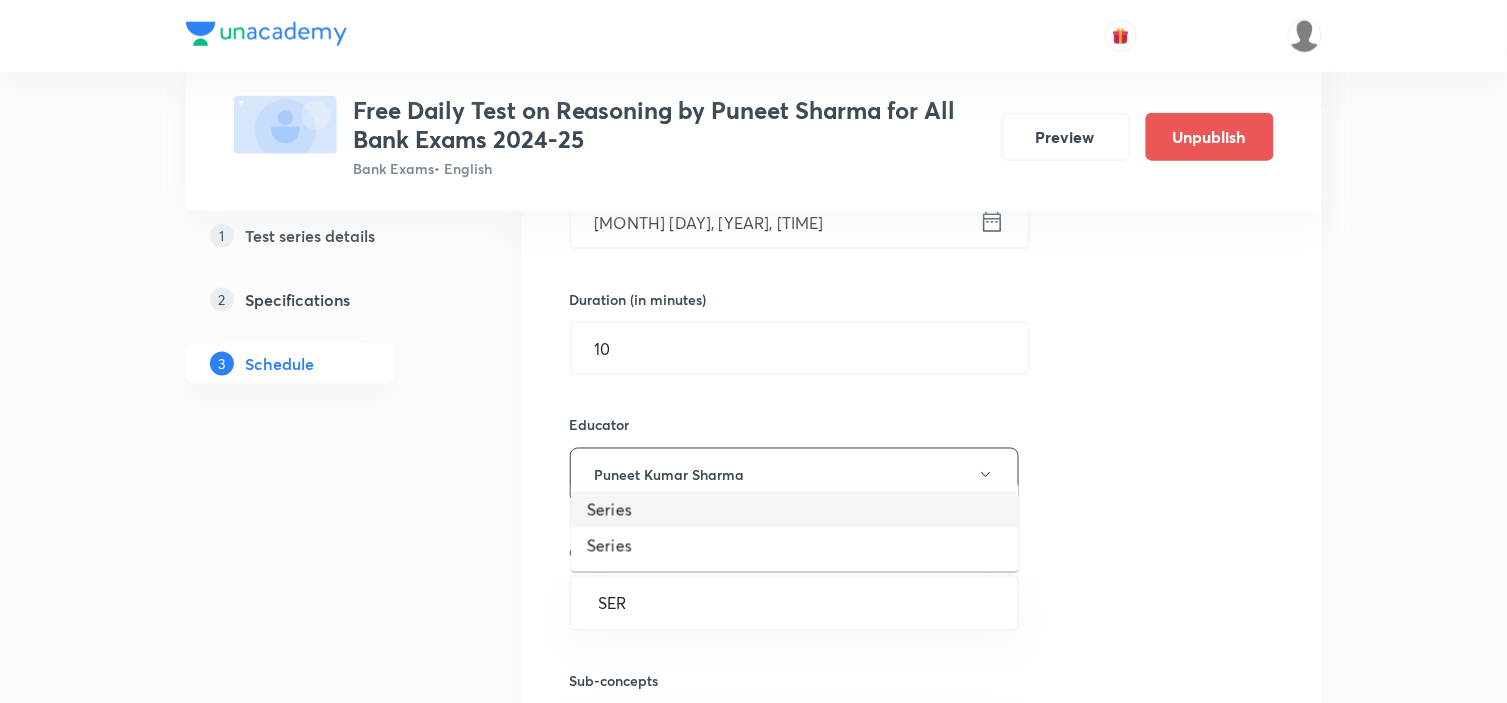 click on "Series" at bounding box center [795, 510] 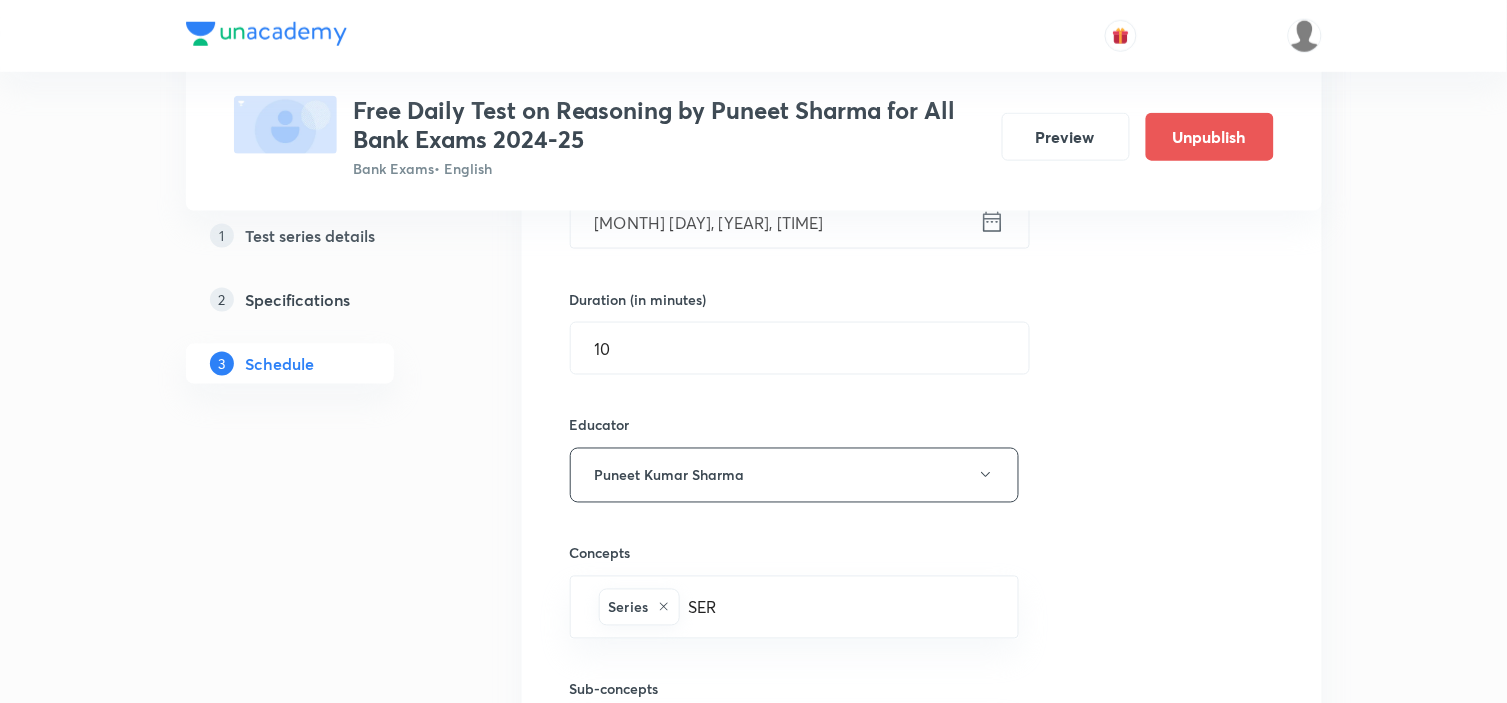 type 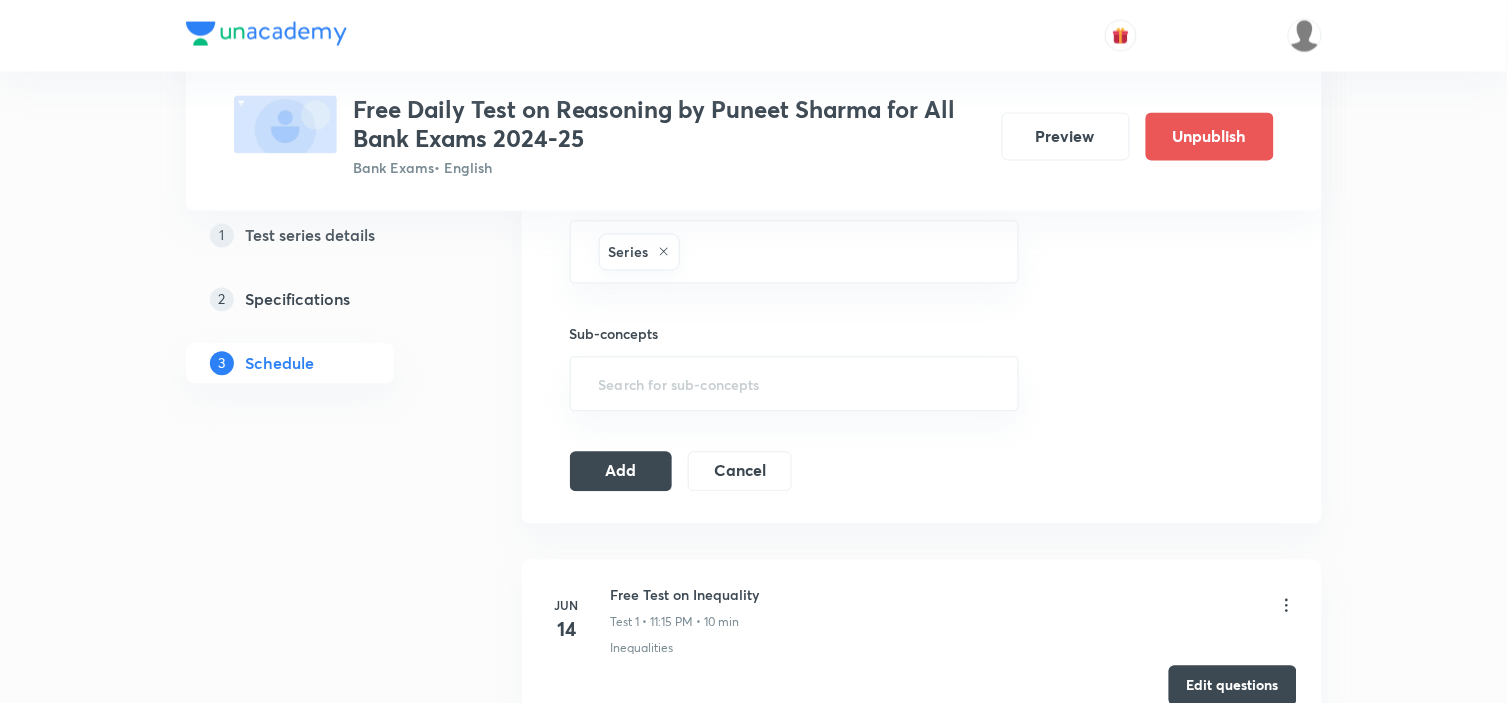 scroll, scrollTop: 777, scrollLeft: 0, axis: vertical 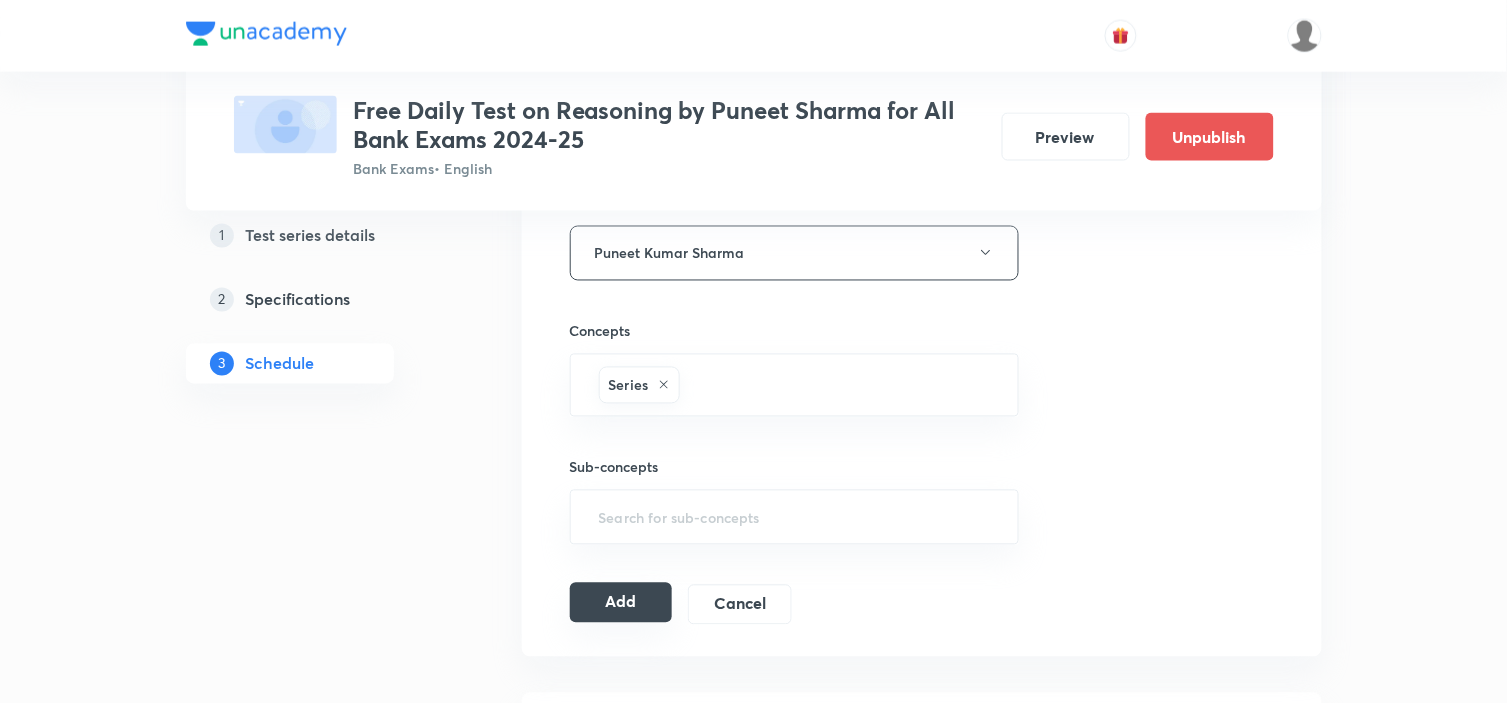 click on "Add" at bounding box center [621, 603] 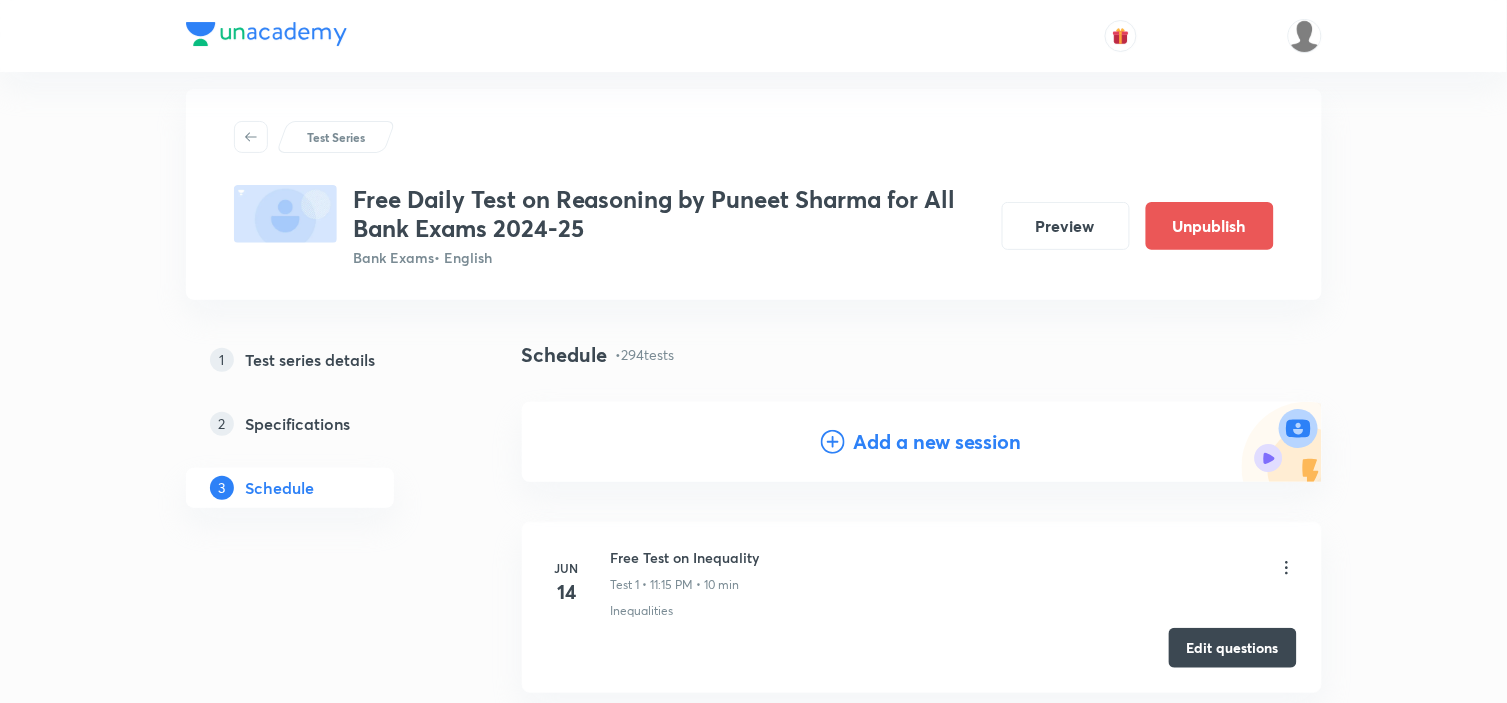 scroll, scrollTop: 0, scrollLeft: 0, axis: both 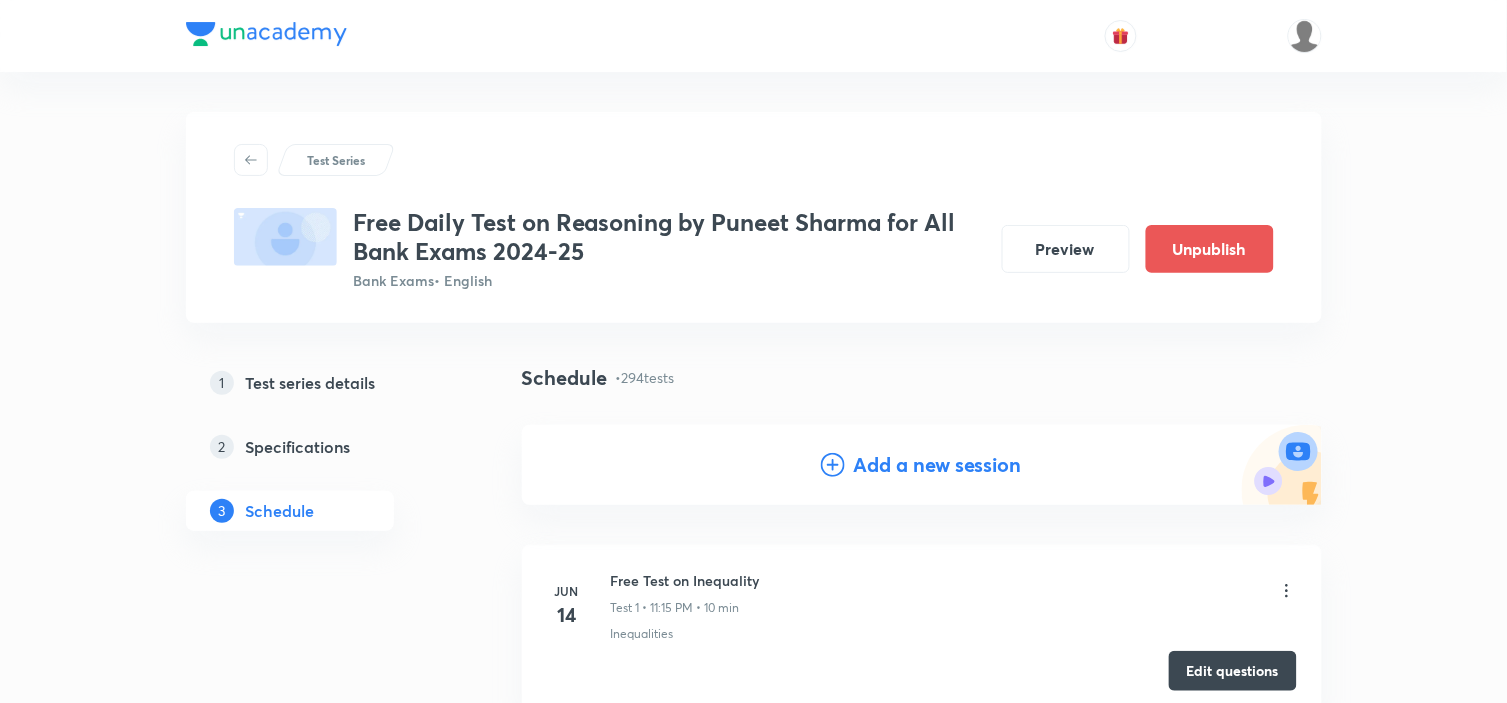 click on "Add a new session" at bounding box center [937, 465] 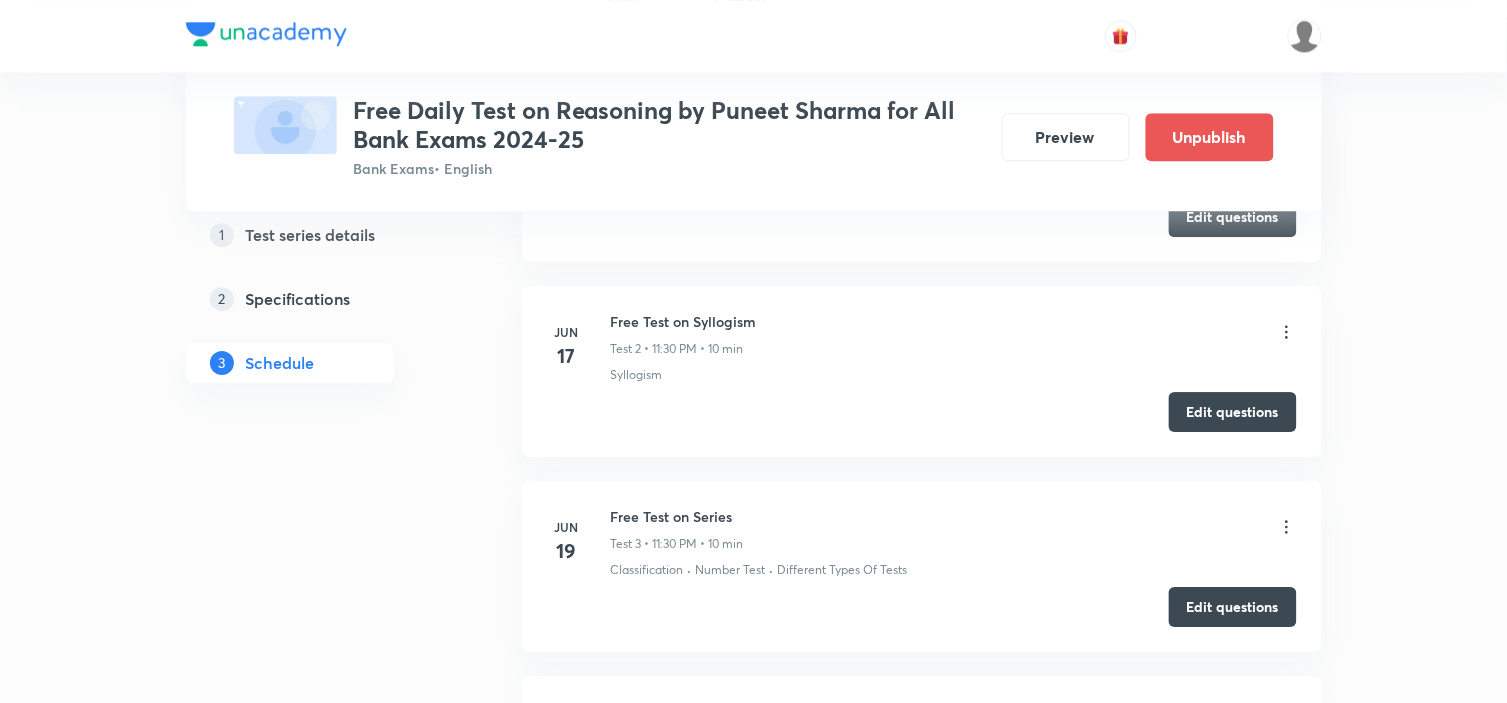 scroll, scrollTop: 1333, scrollLeft: 0, axis: vertical 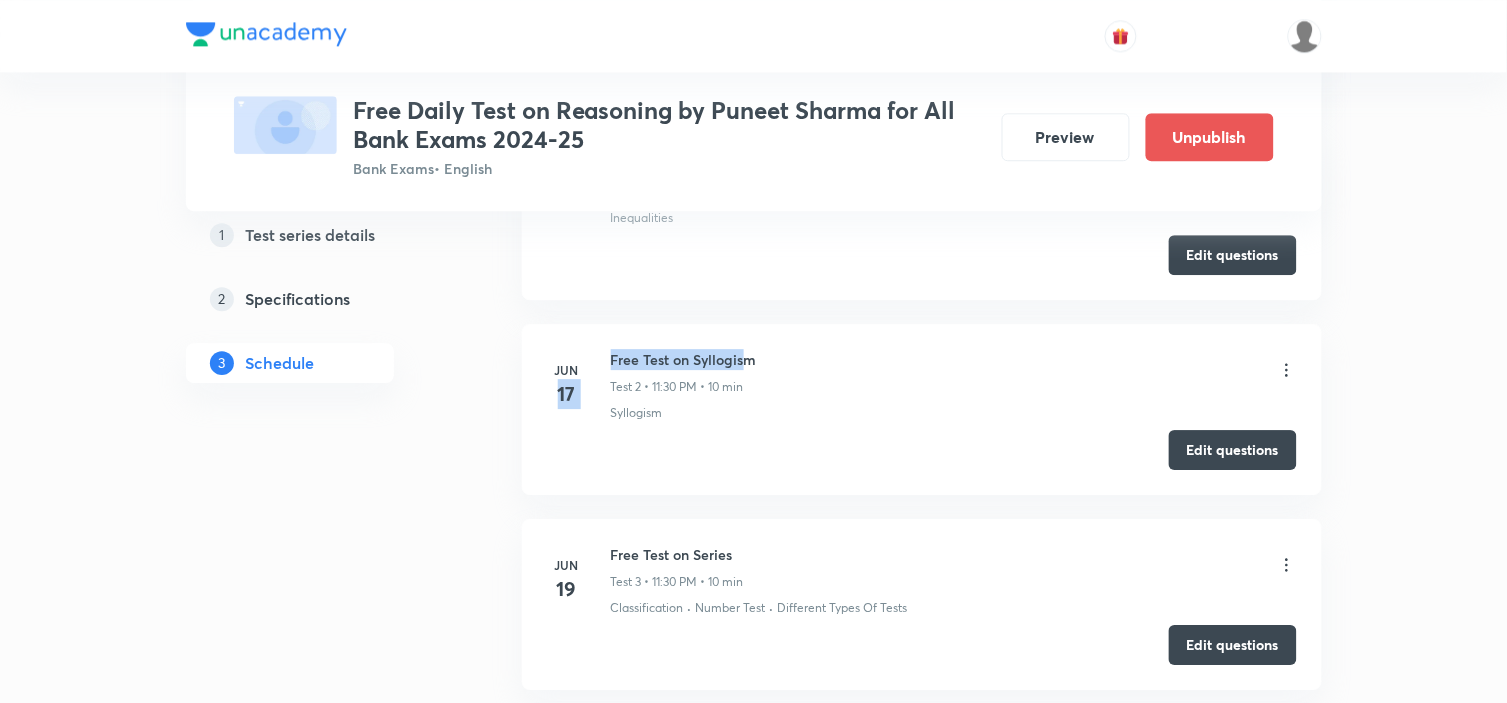 drag, startPoint x: 713, startPoint y: 357, endPoint x: 597, endPoint y: 350, distance: 116.21101 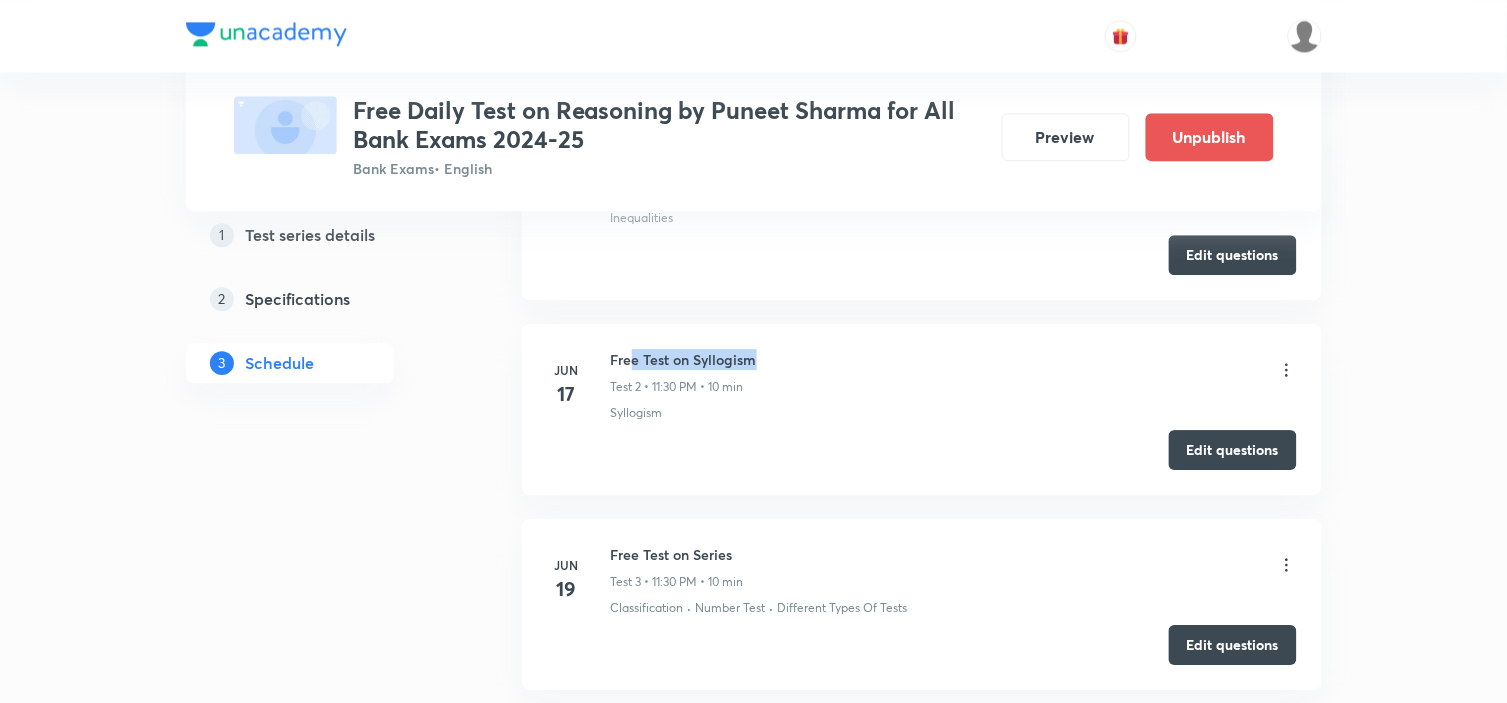 drag, startPoint x: 757, startPoint y: 357, endPoint x: 634, endPoint y: 350, distance: 123.19903 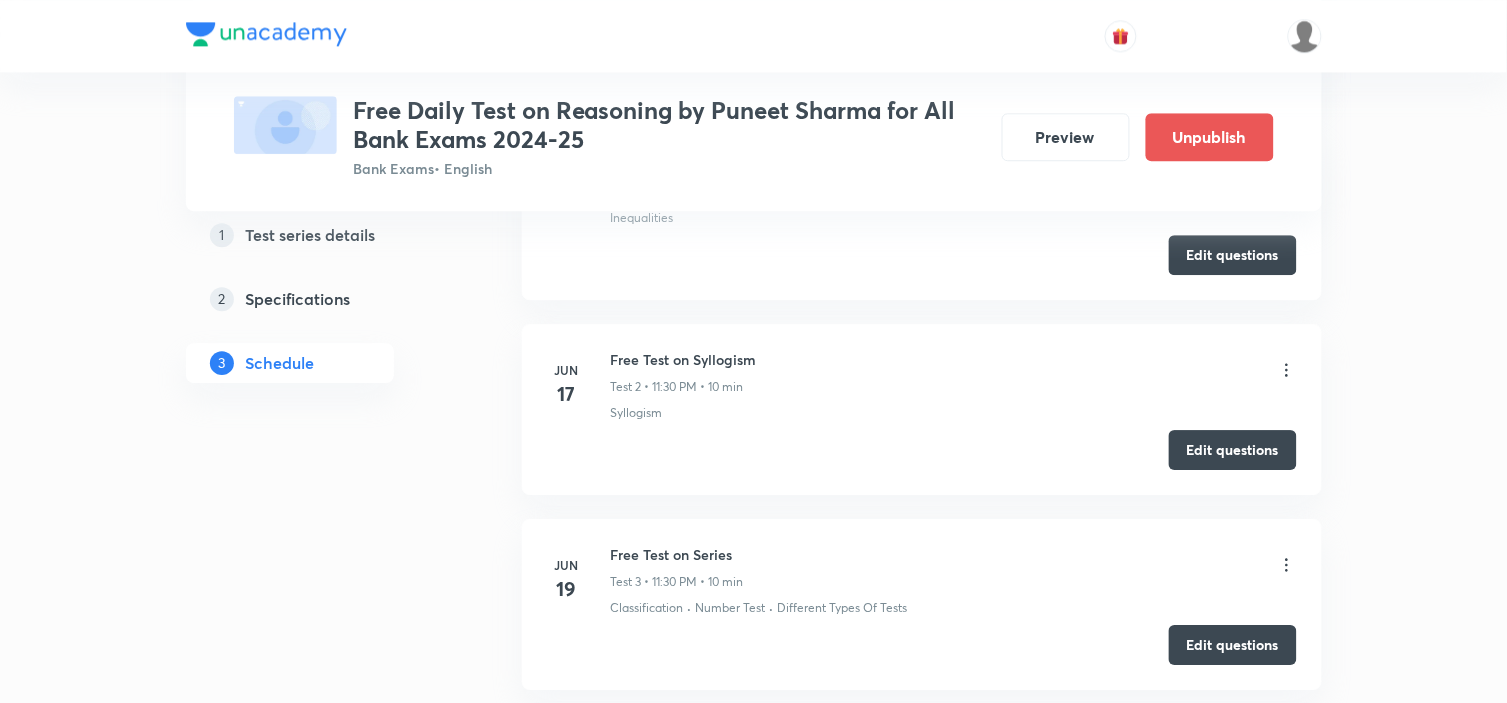 click on "Free Test on Syllogism" at bounding box center (684, 359) 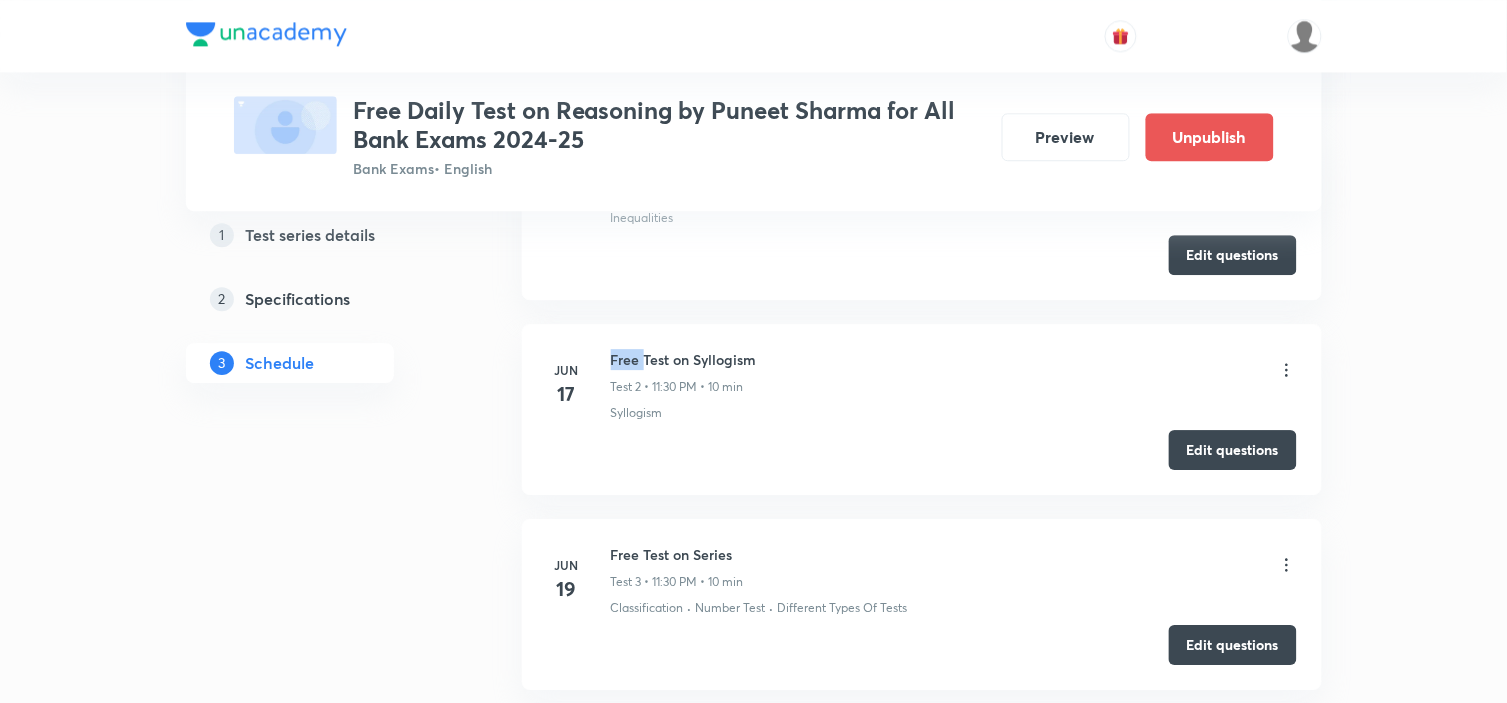 click on "Free Test on Syllogism" at bounding box center (684, 359) 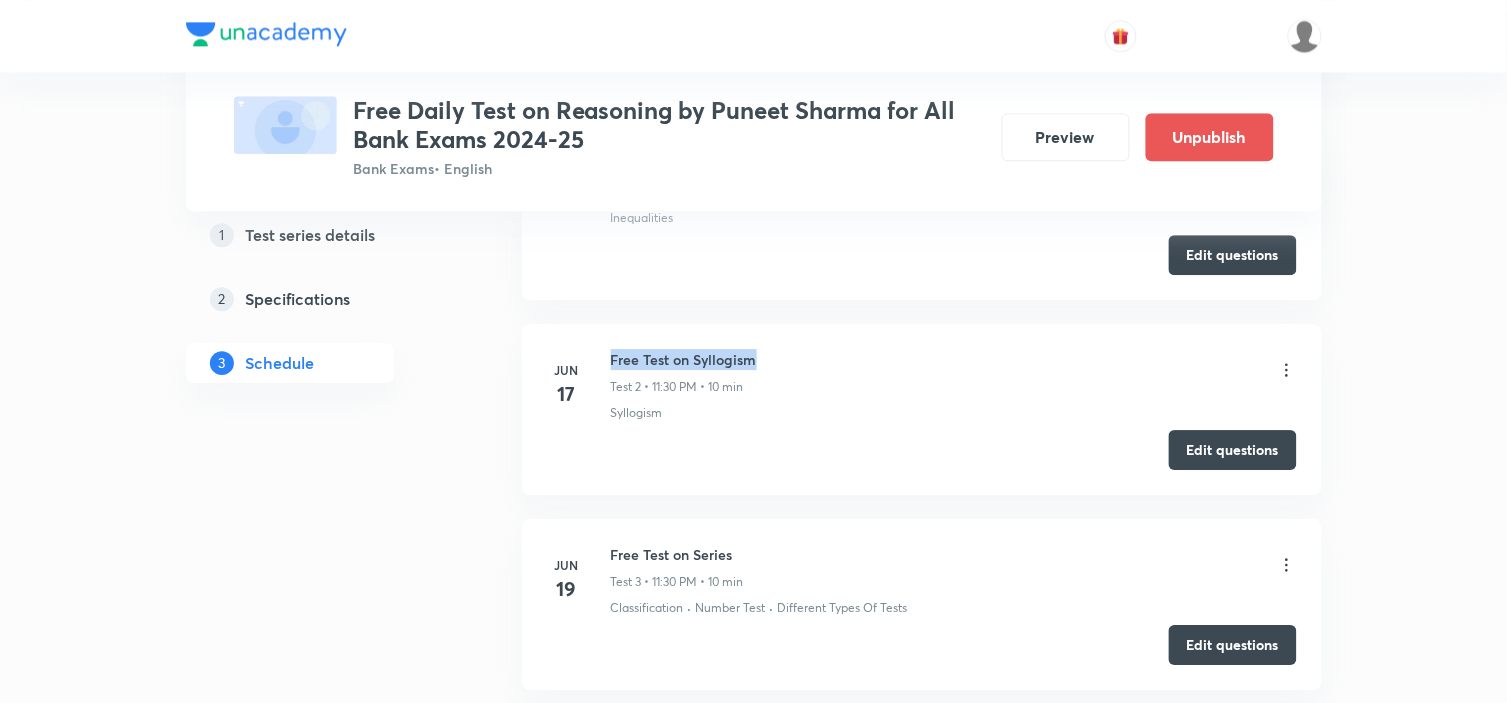 drag, startPoint x: 610, startPoint y: 357, endPoint x: 763, endPoint y: 365, distance: 153.20901 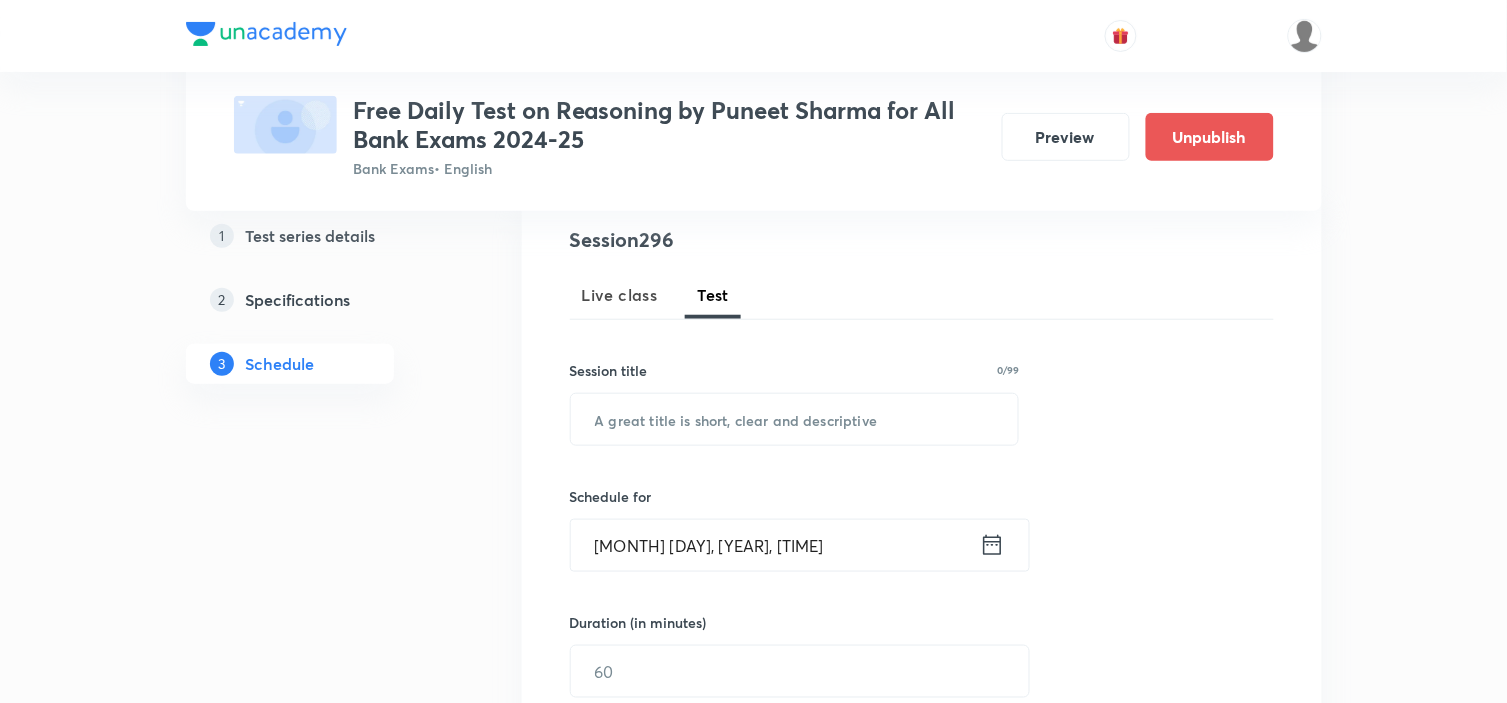 scroll, scrollTop: 111, scrollLeft: 0, axis: vertical 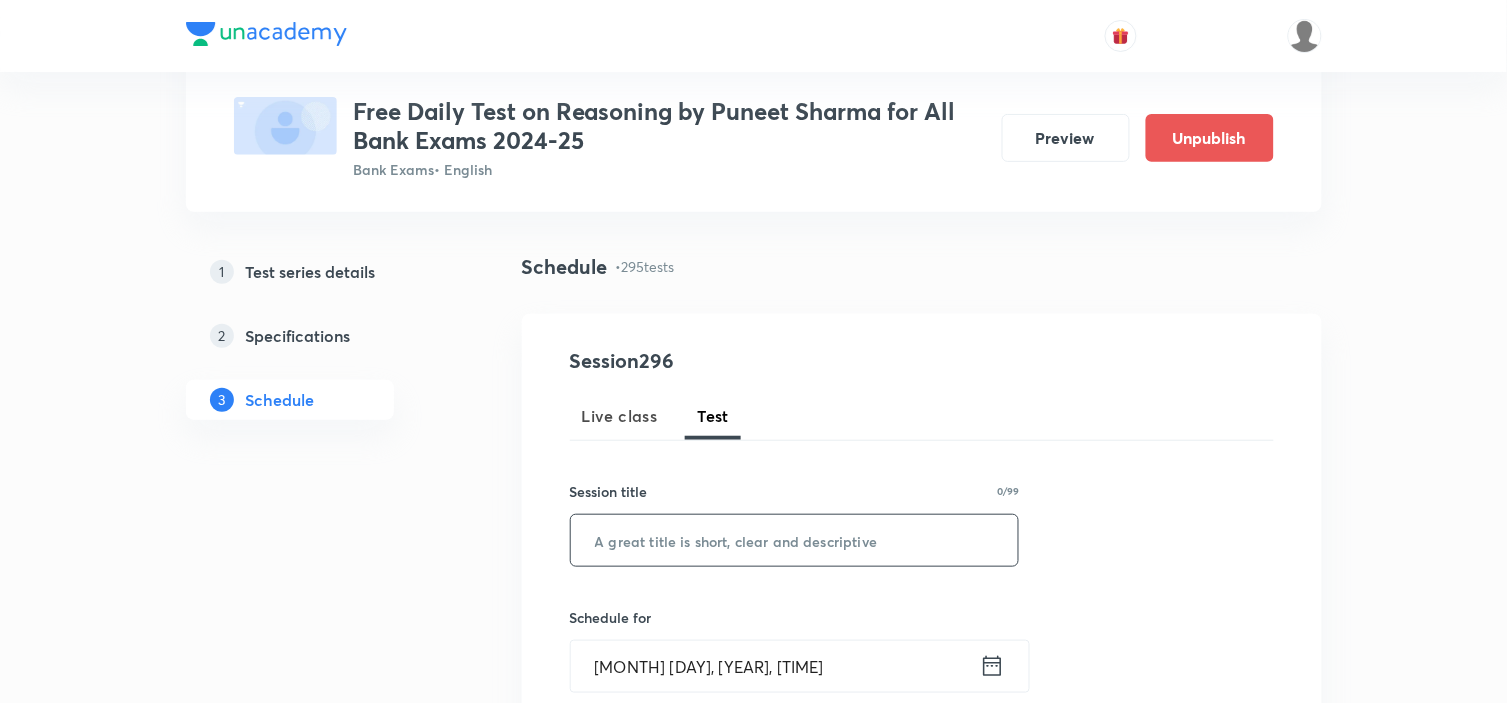 click at bounding box center [795, 540] 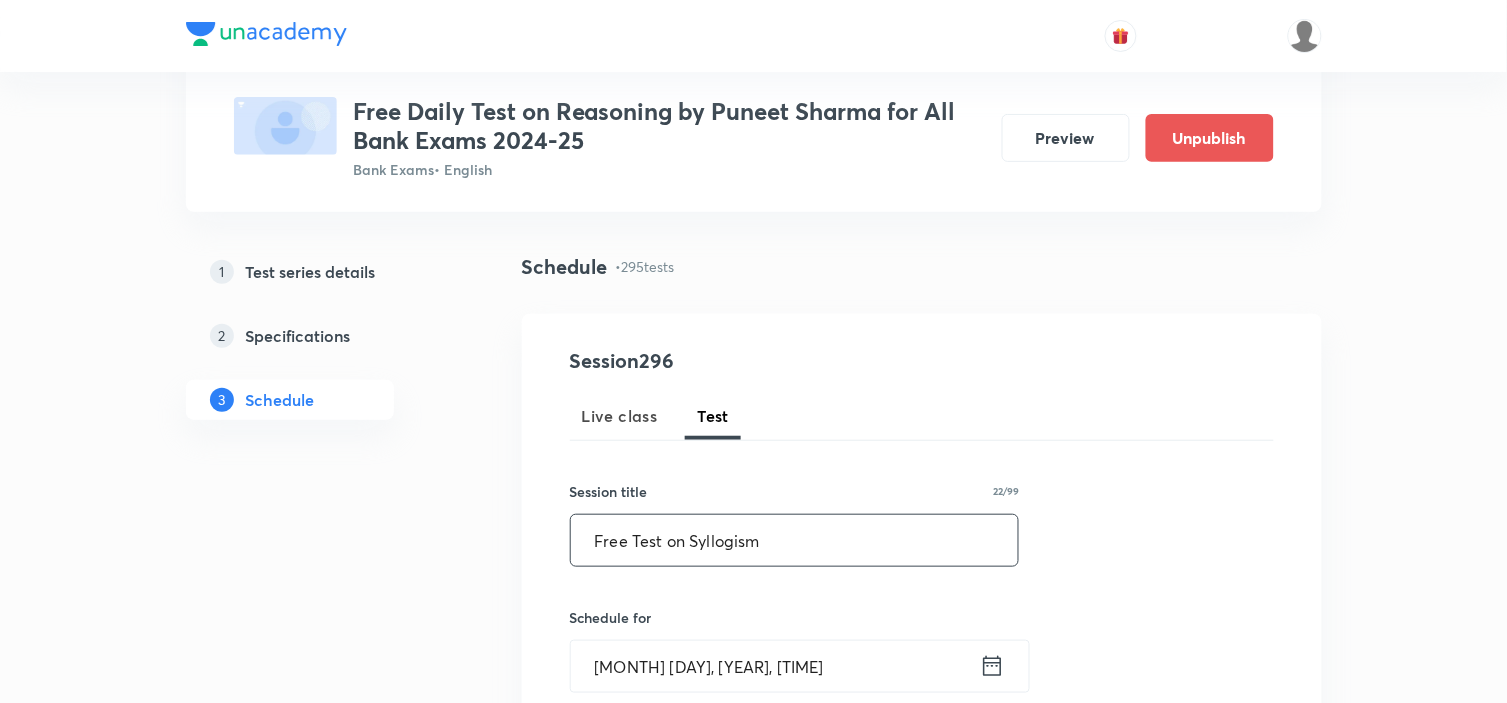 scroll, scrollTop: 222, scrollLeft: 0, axis: vertical 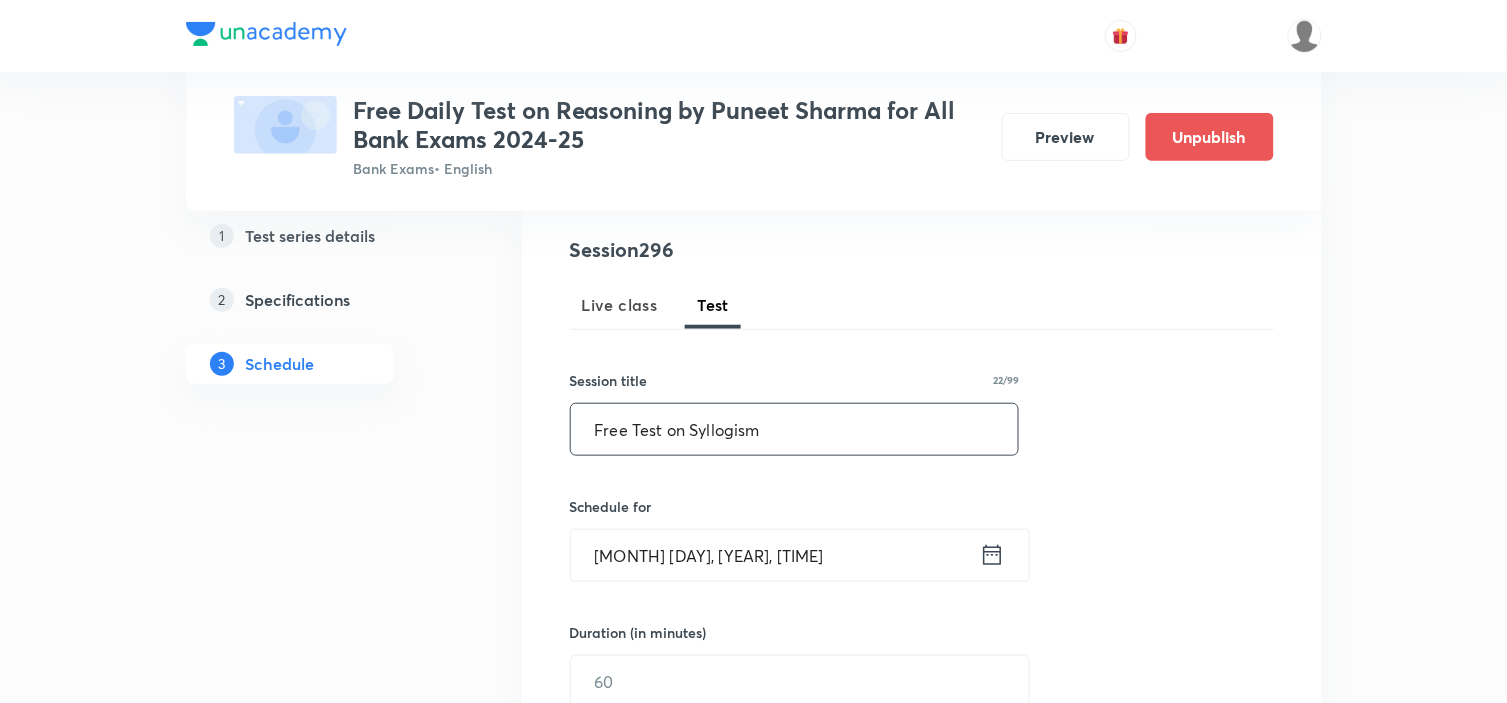 type on "Free Test on Syllogism" 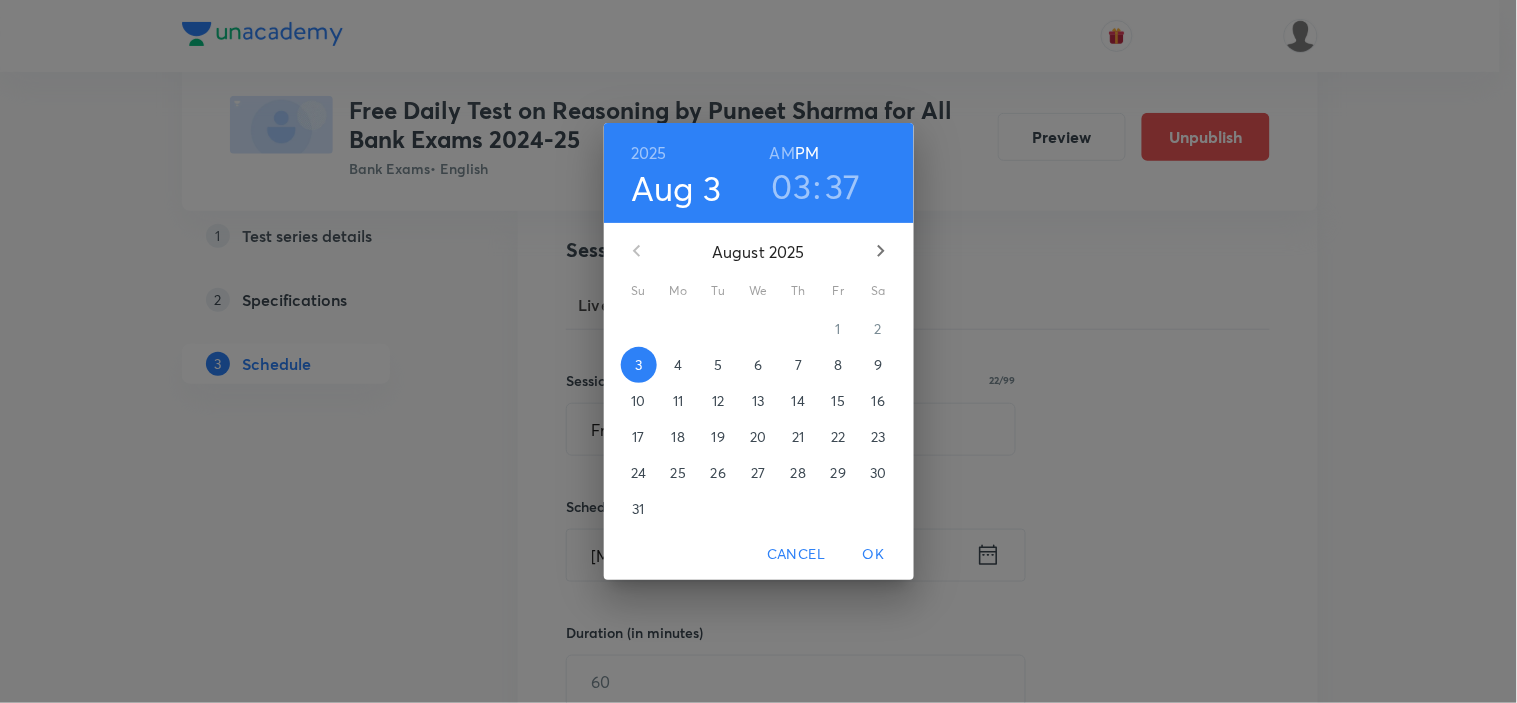 click on "6" at bounding box center [759, 365] 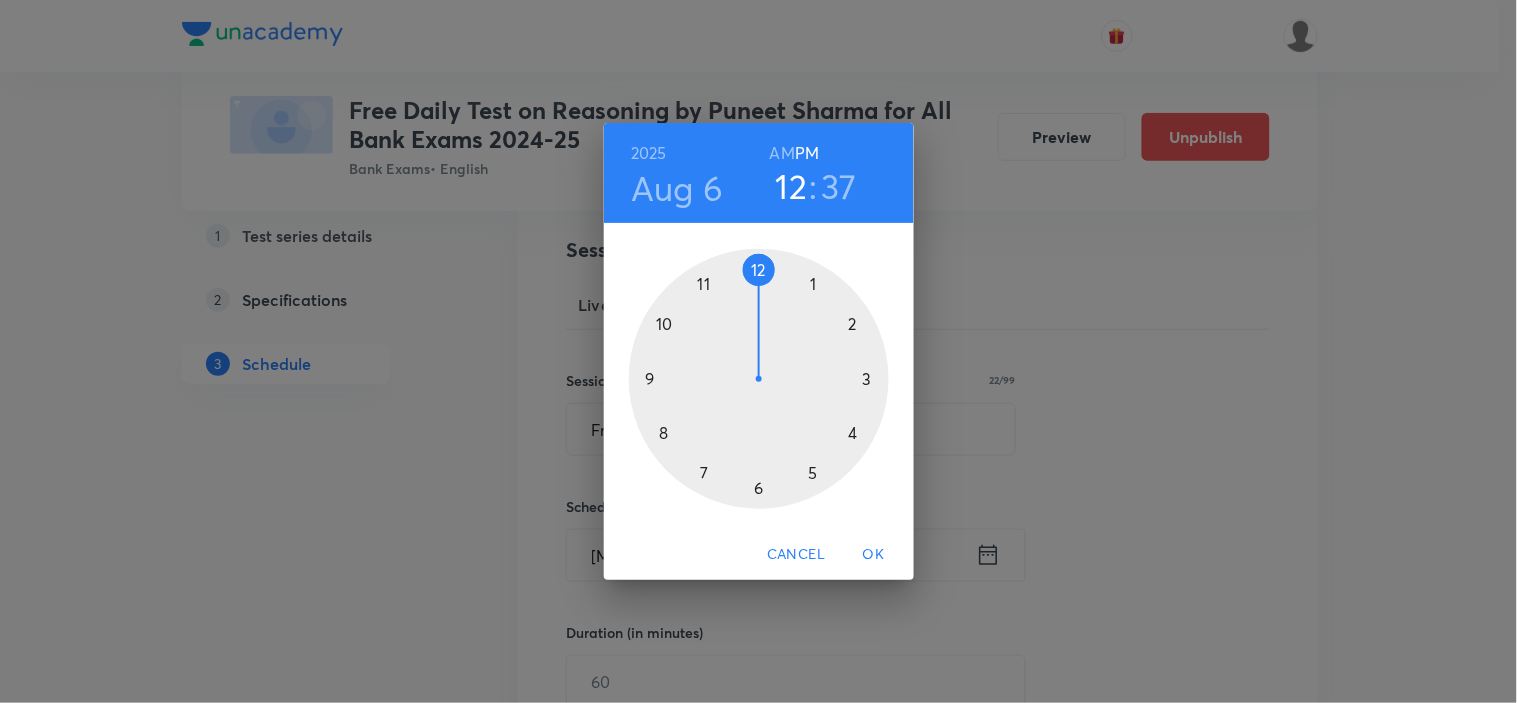 drag, startPoint x: 831, startPoint y: 353, endPoint x: 771, endPoint y: 311, distance: 73.239334 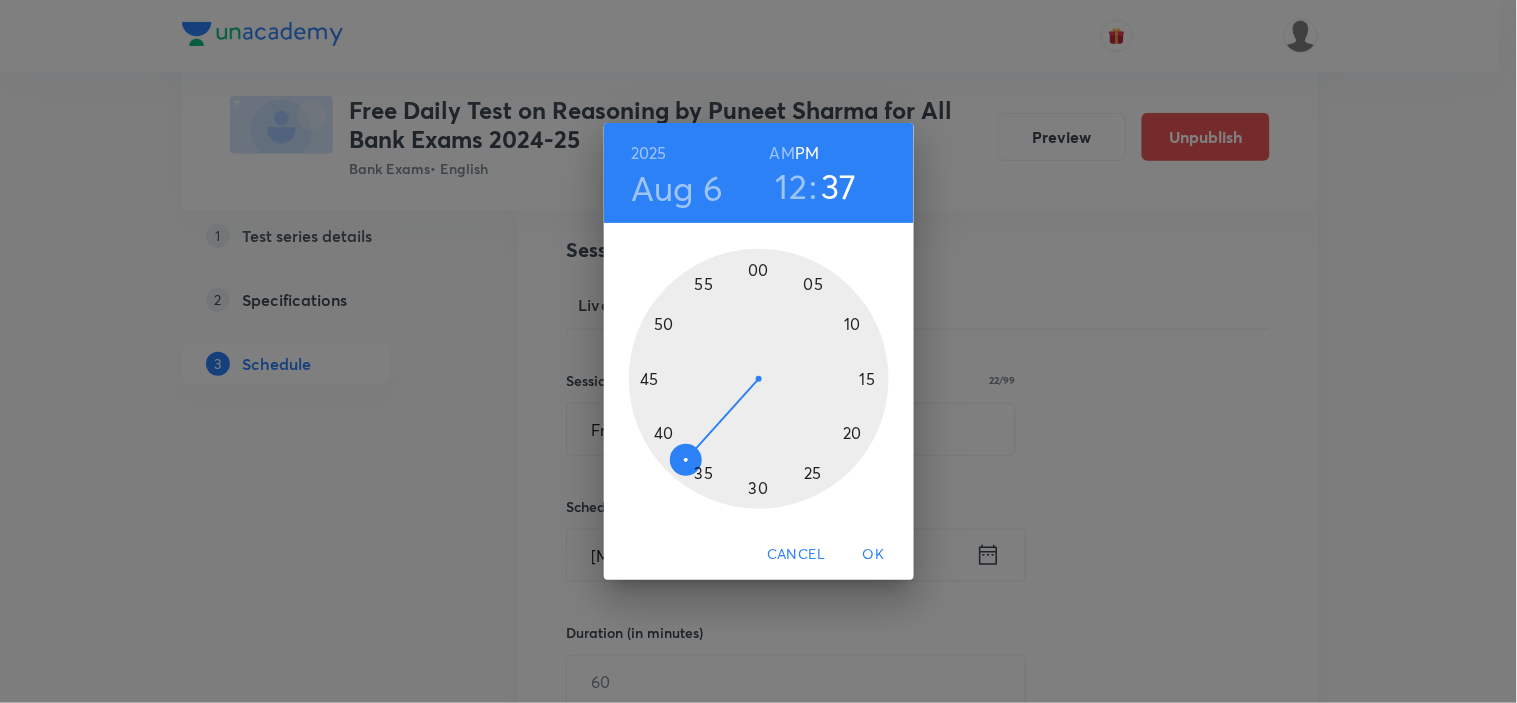 drag, startPoint x: 681, startPoint y: 457, endPoint x: 744, endPoint y: 502, distance: 77.42093 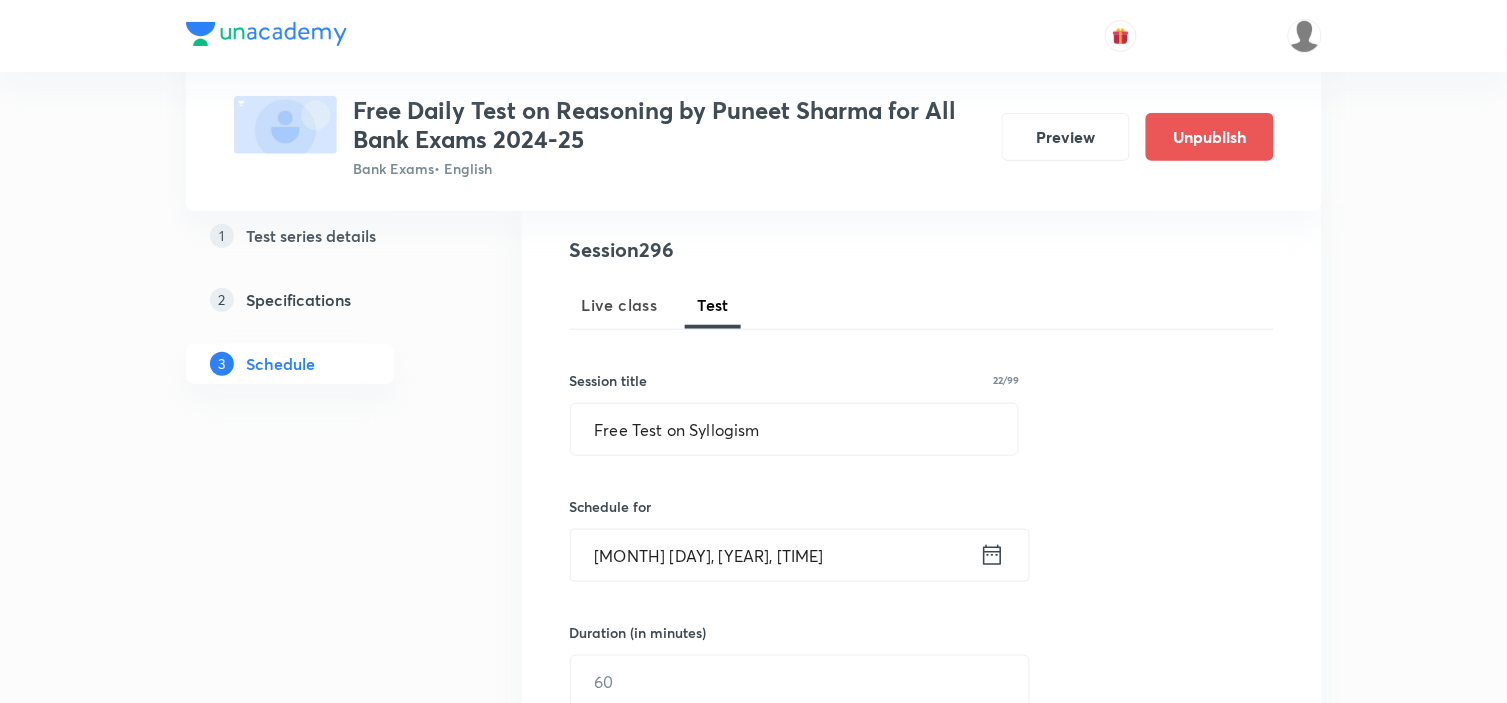 drag, startPoint x: 745, startPoint y: 502, endPoint x: 767, endPoint y: 507, distance: 22.561028 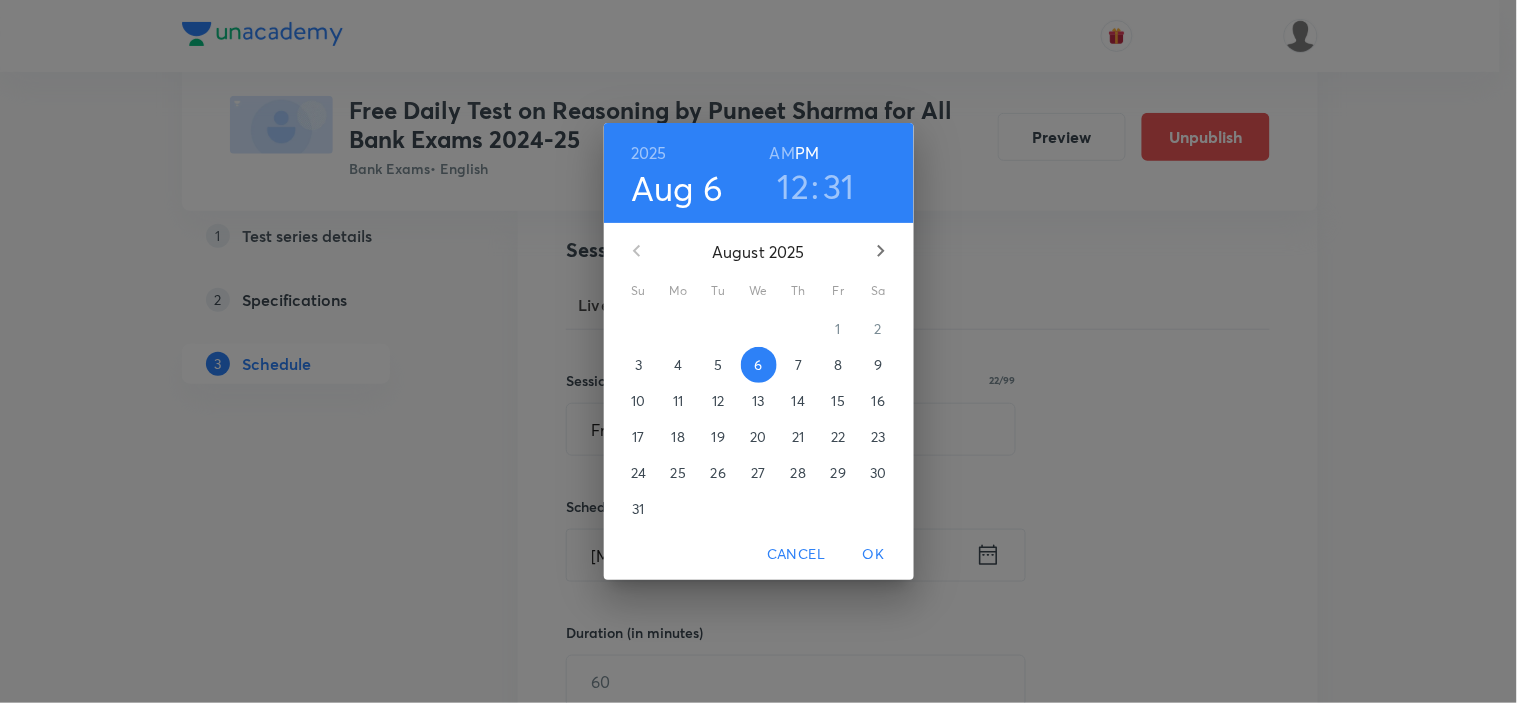 click on "31" at bounding box center (840, 186) 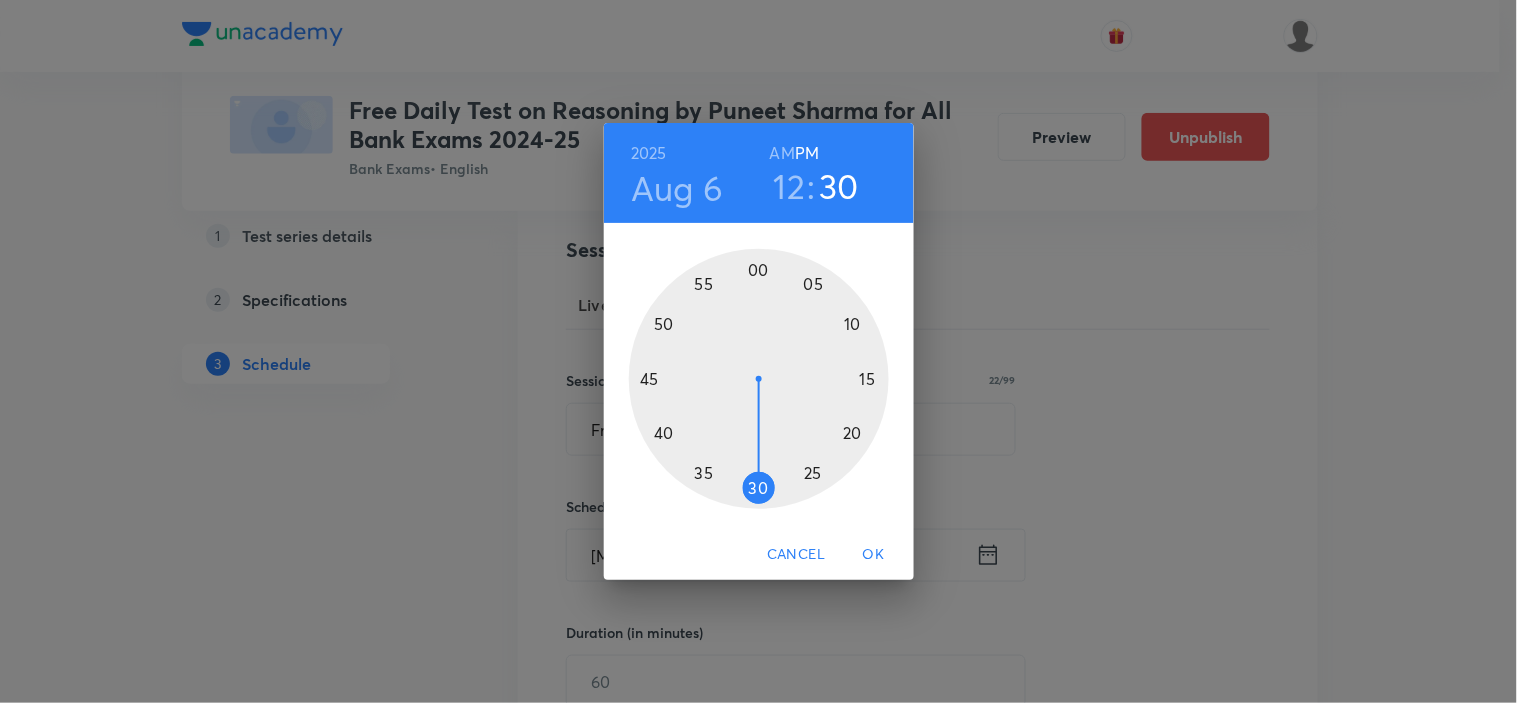 click at bounding box center [759, 379] 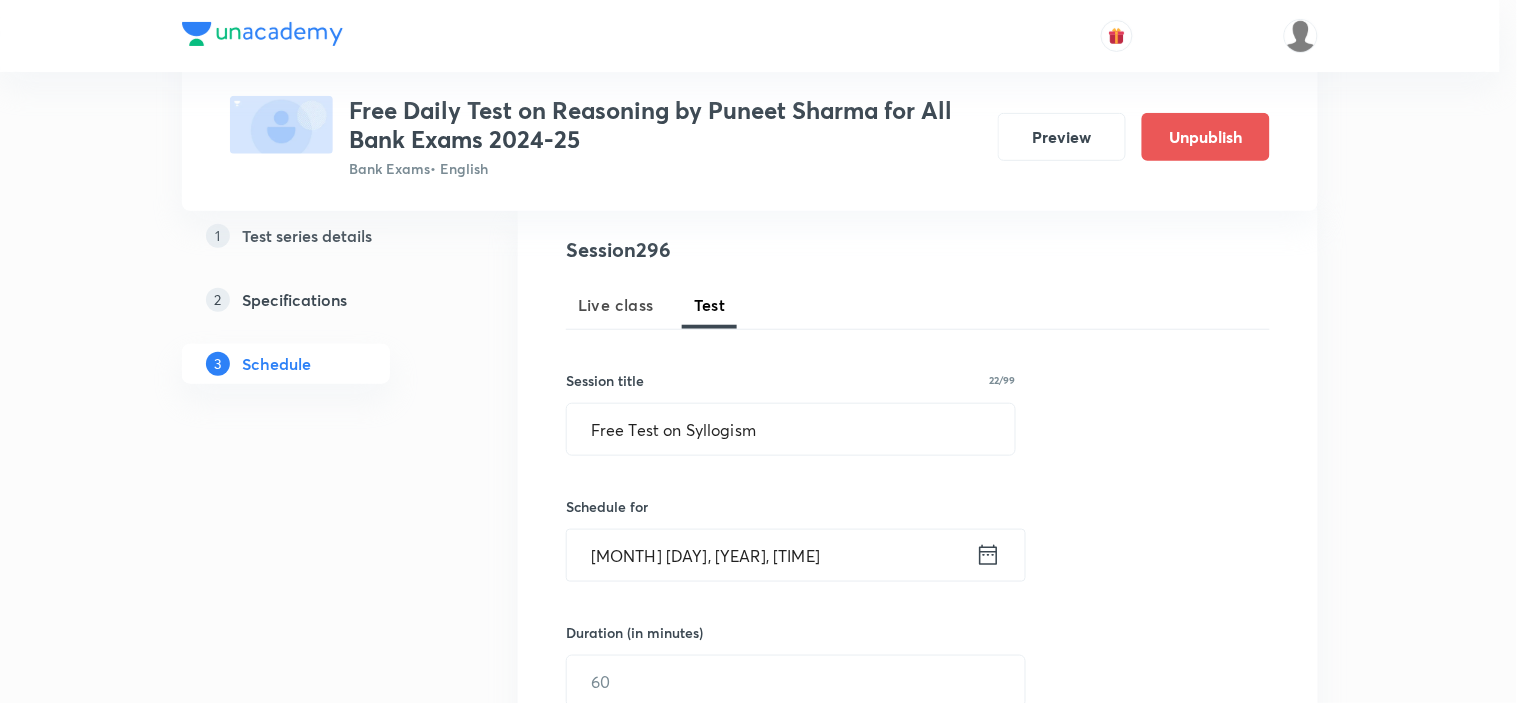 click at bounding box center (759, 379) 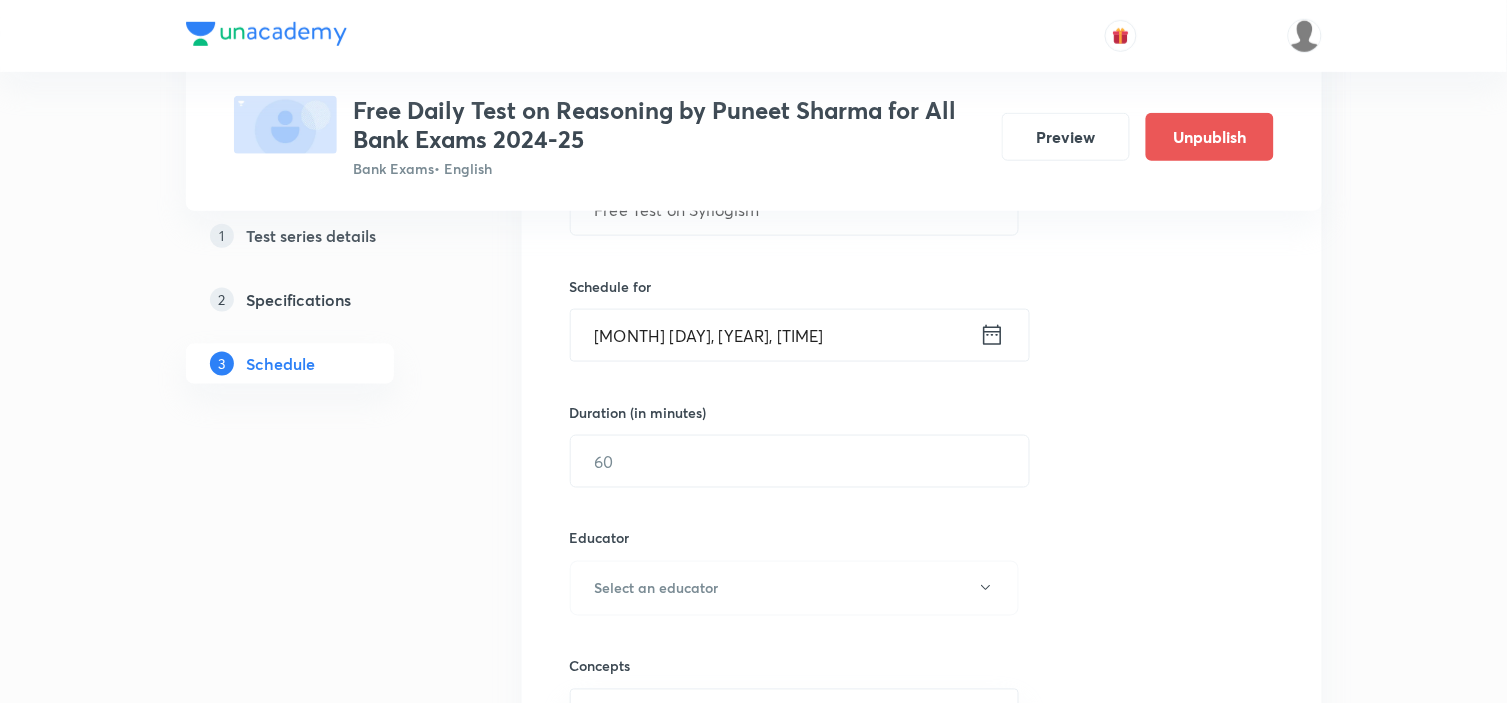 scroll, scrollTop: 444, scrollLeft: 0, axis: vertical 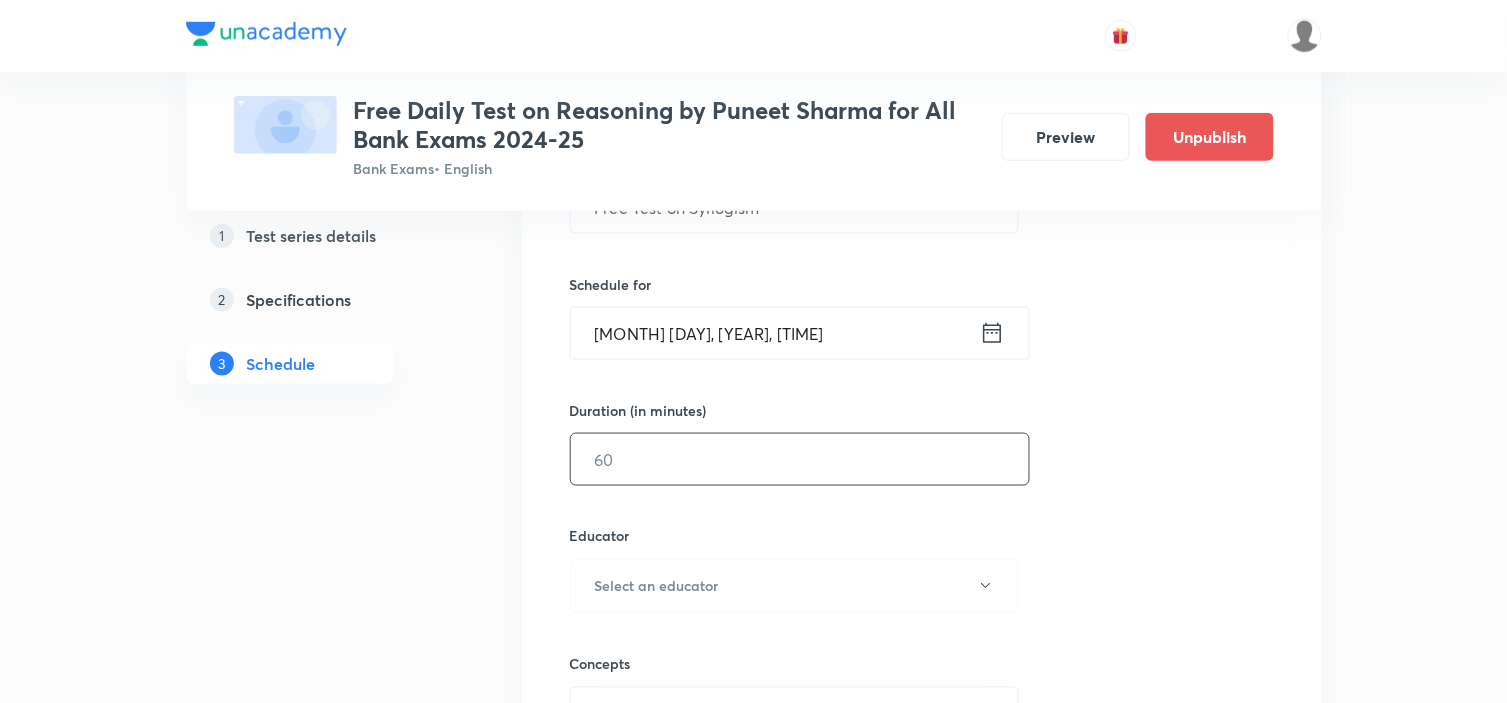 click at bounding box center (800, 459) 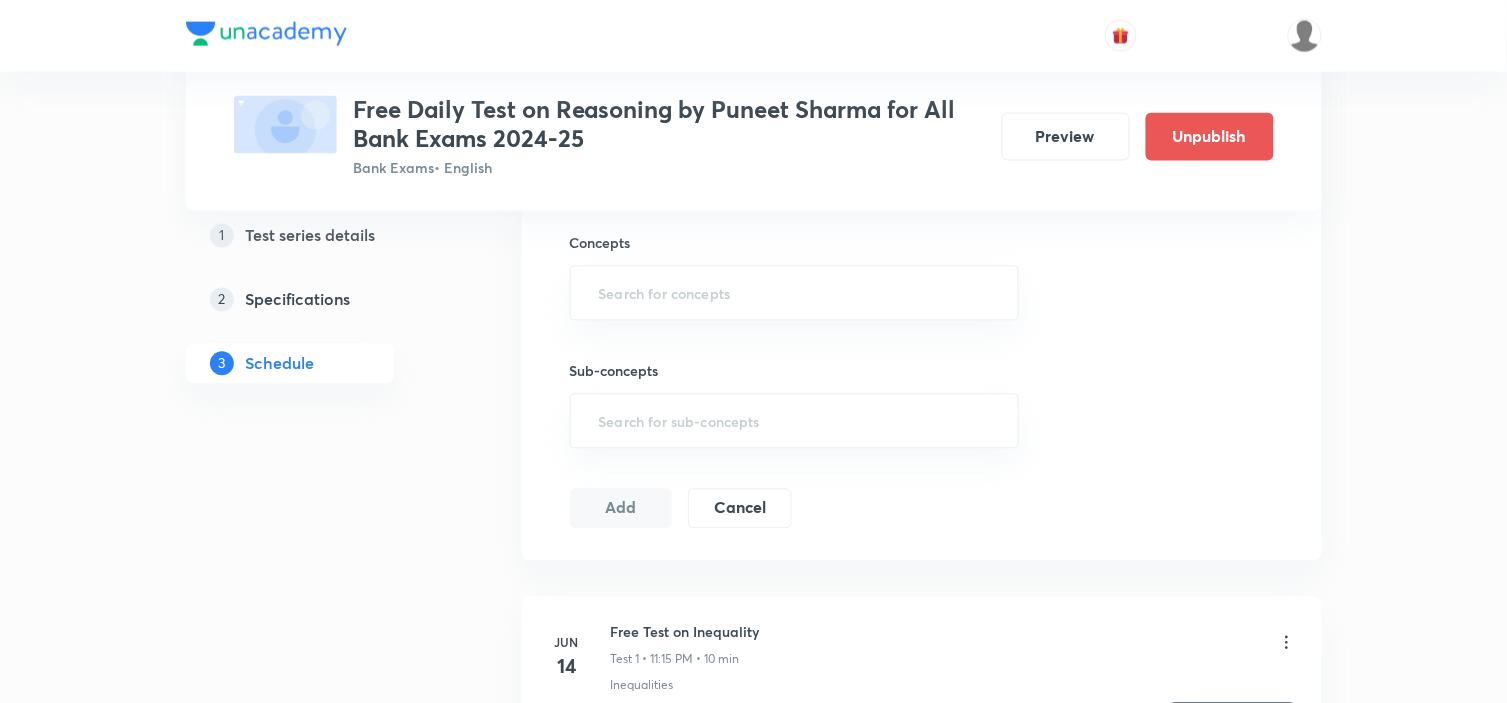 scroll, scrollTop: 888, scrollLeft: 0, axis: vertical 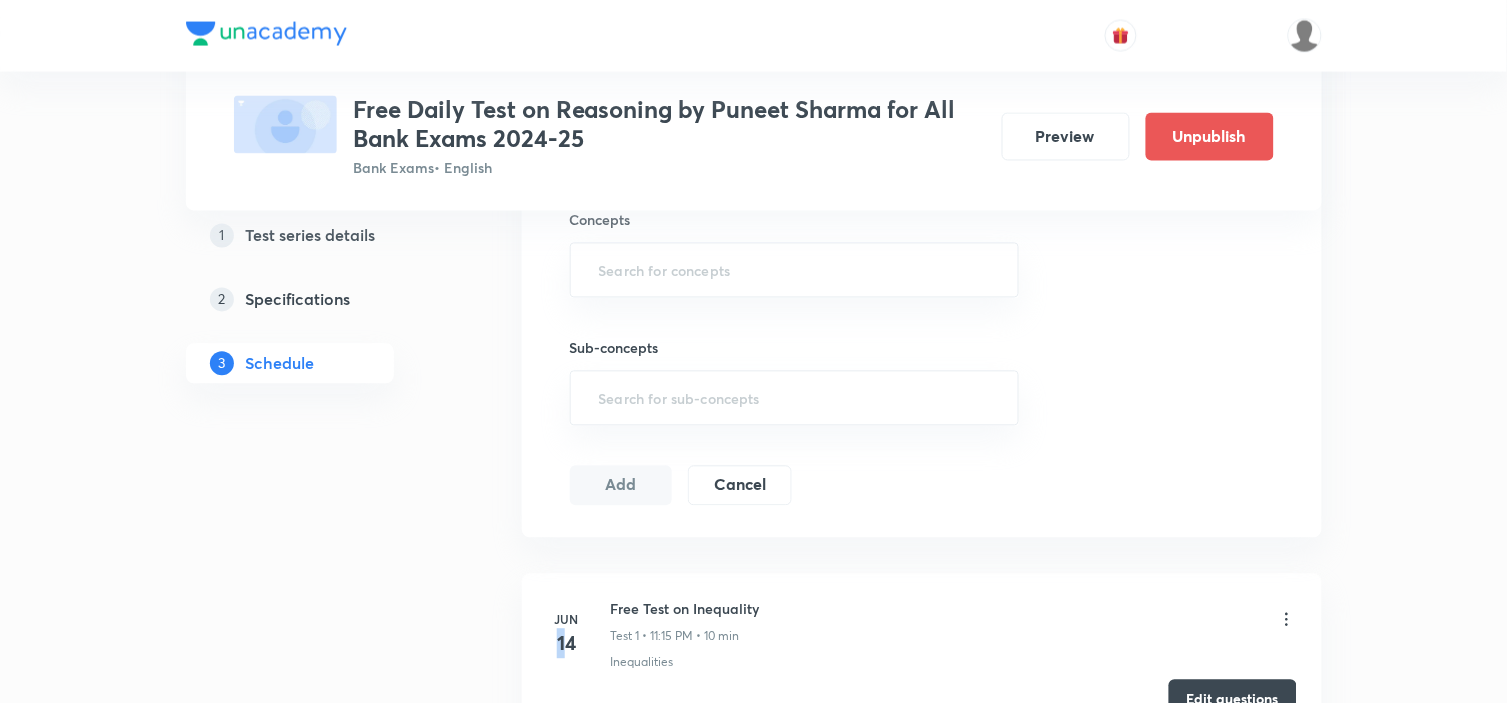 click on "14" at bounding box center [567, 644] 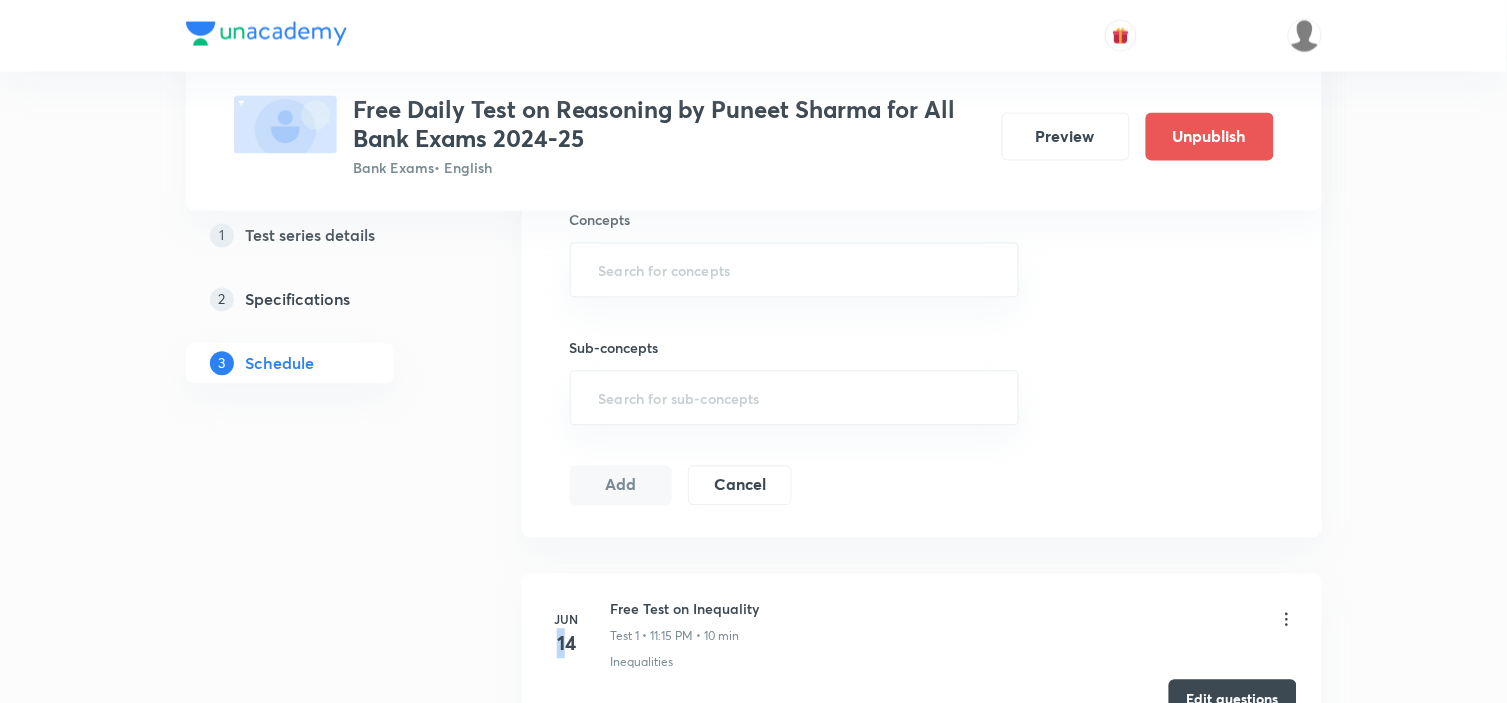 copy on "1" 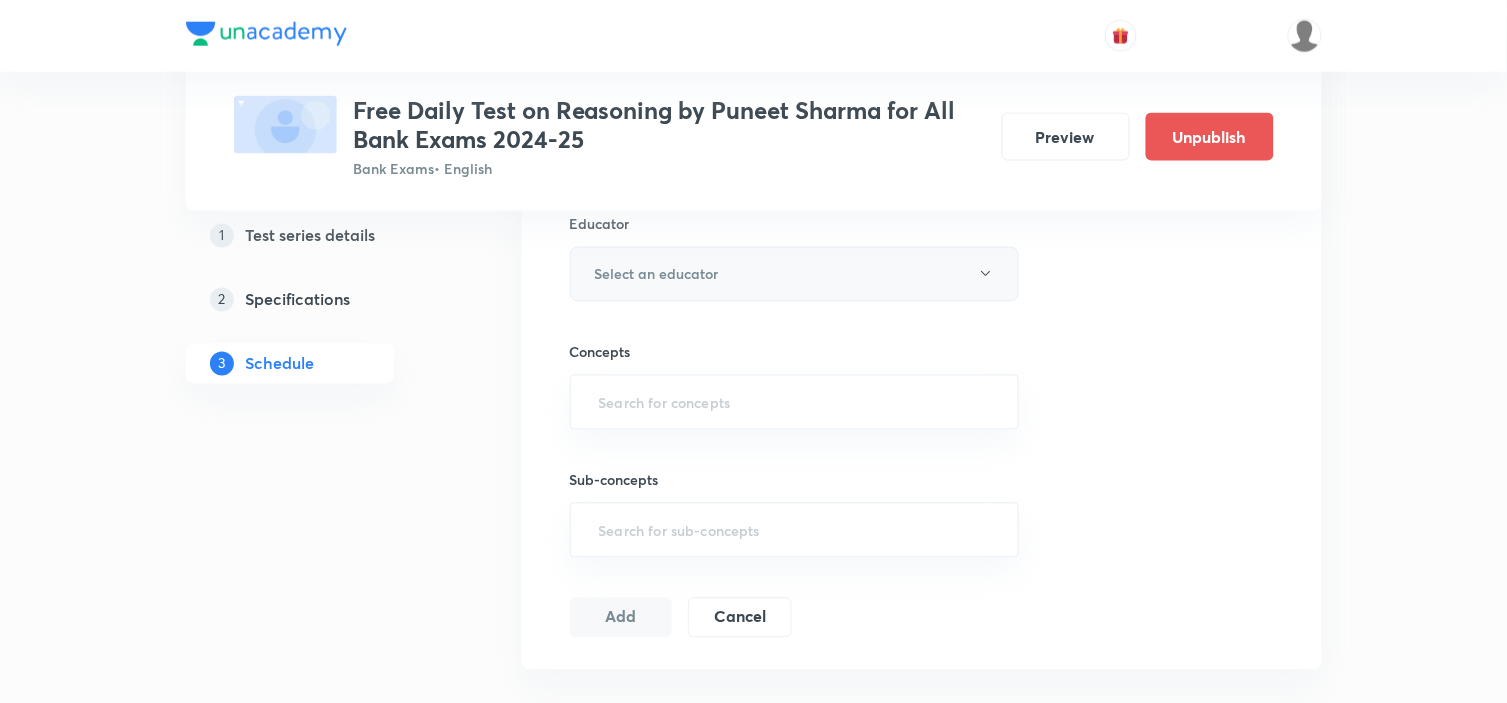 scroll, scrollTop: 555, scrollLeft: 0, axis: vertical 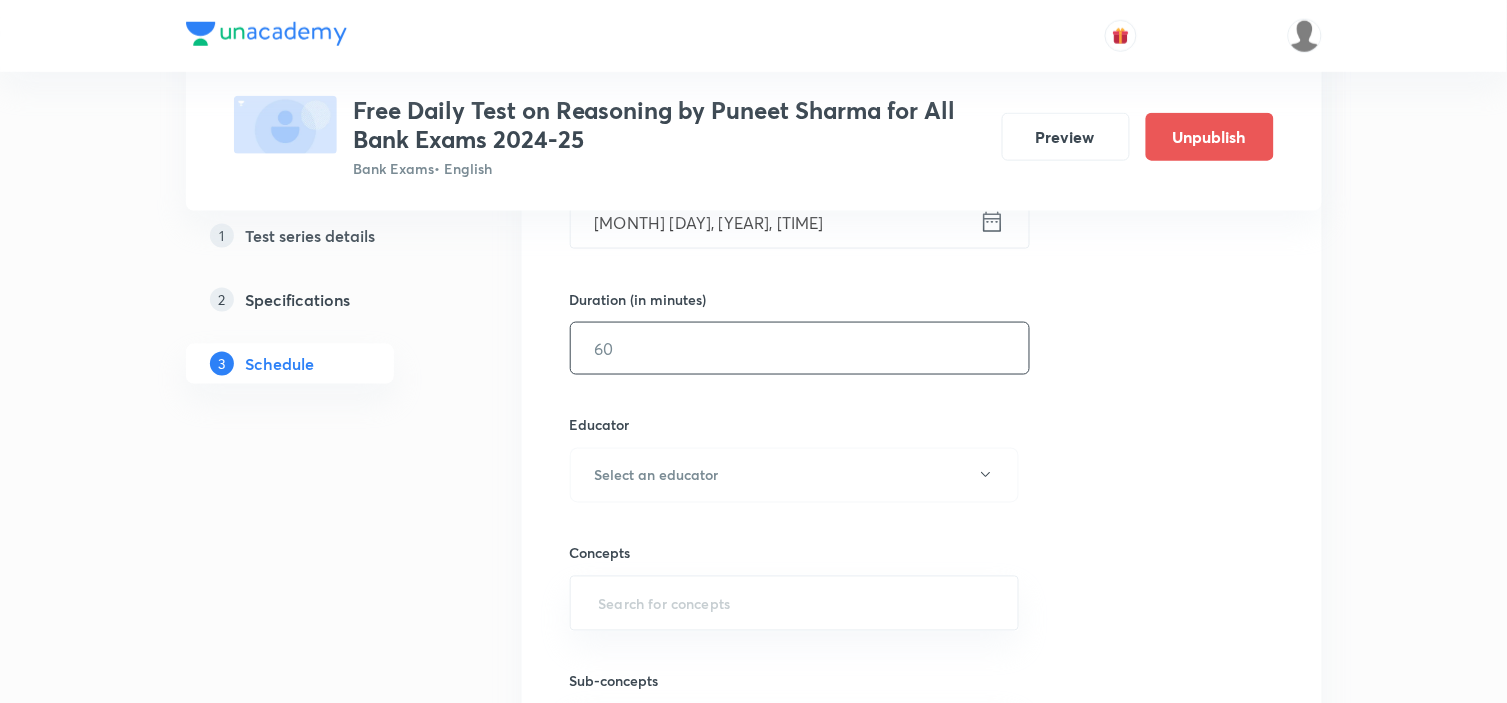 click at bounding box center [800, 348] 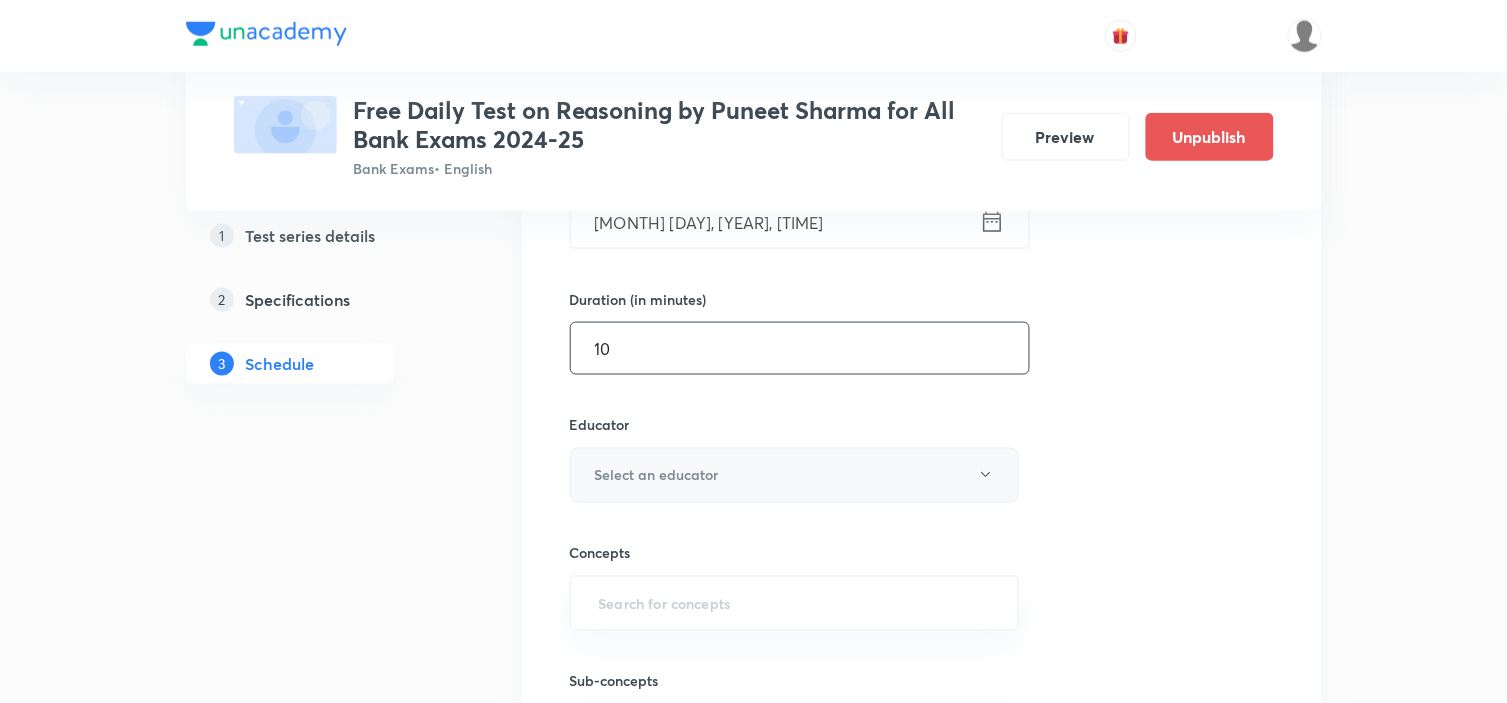 type on "10" 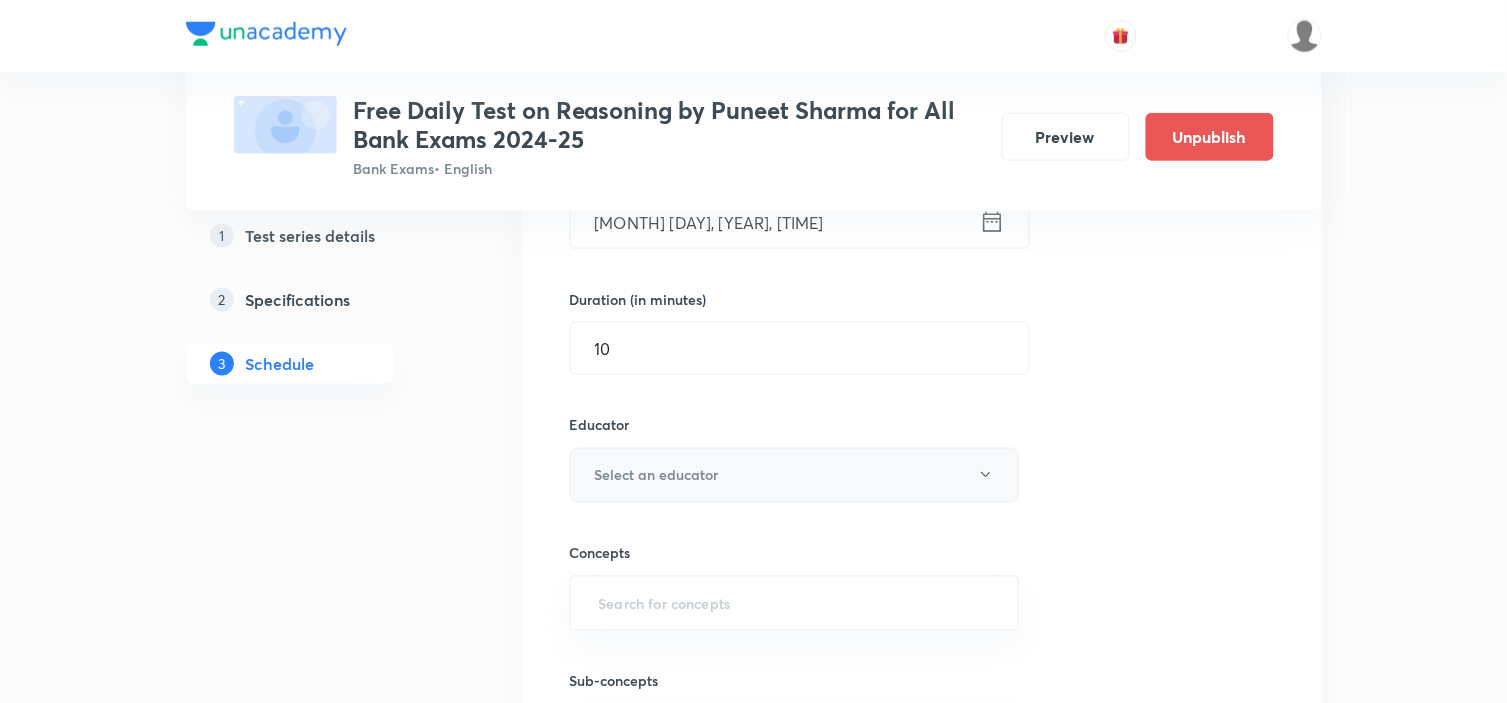 click on "Select an educator" at bounding box center (795, 475) 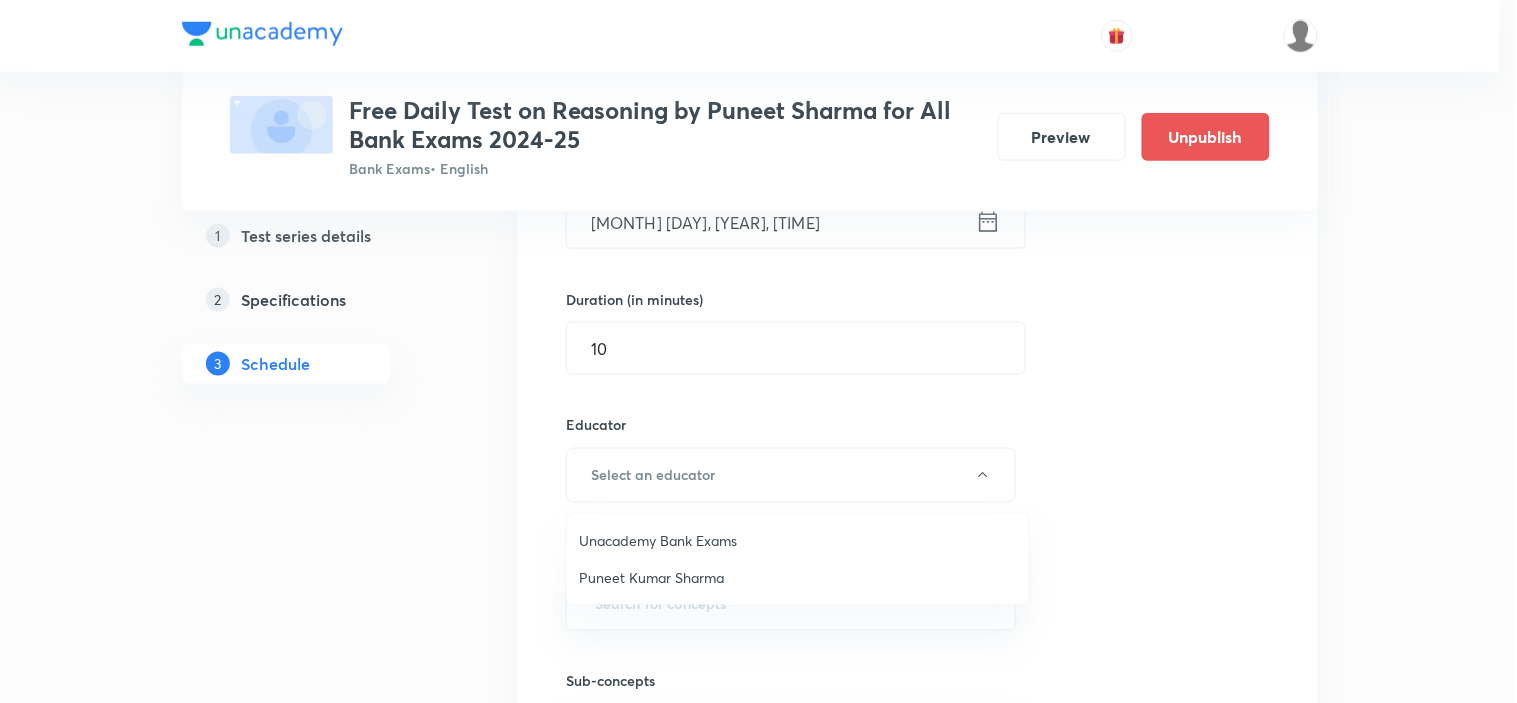 drag, startPoint x: 625, startPoint y: 561, endPoint x: 625, endPoint y: 578, distance: 17 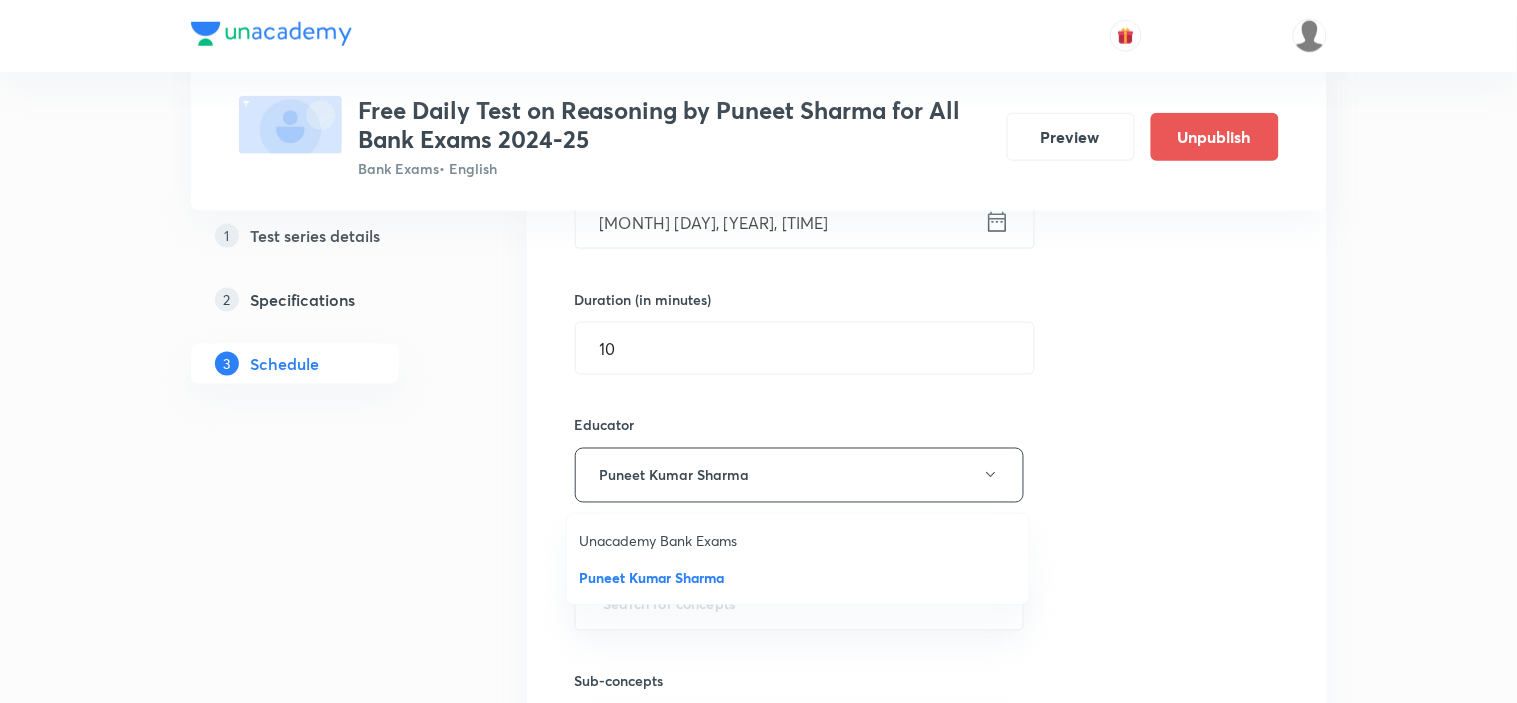 click on "Puneet Kumar Sharma" at bounding box center (798, 577) 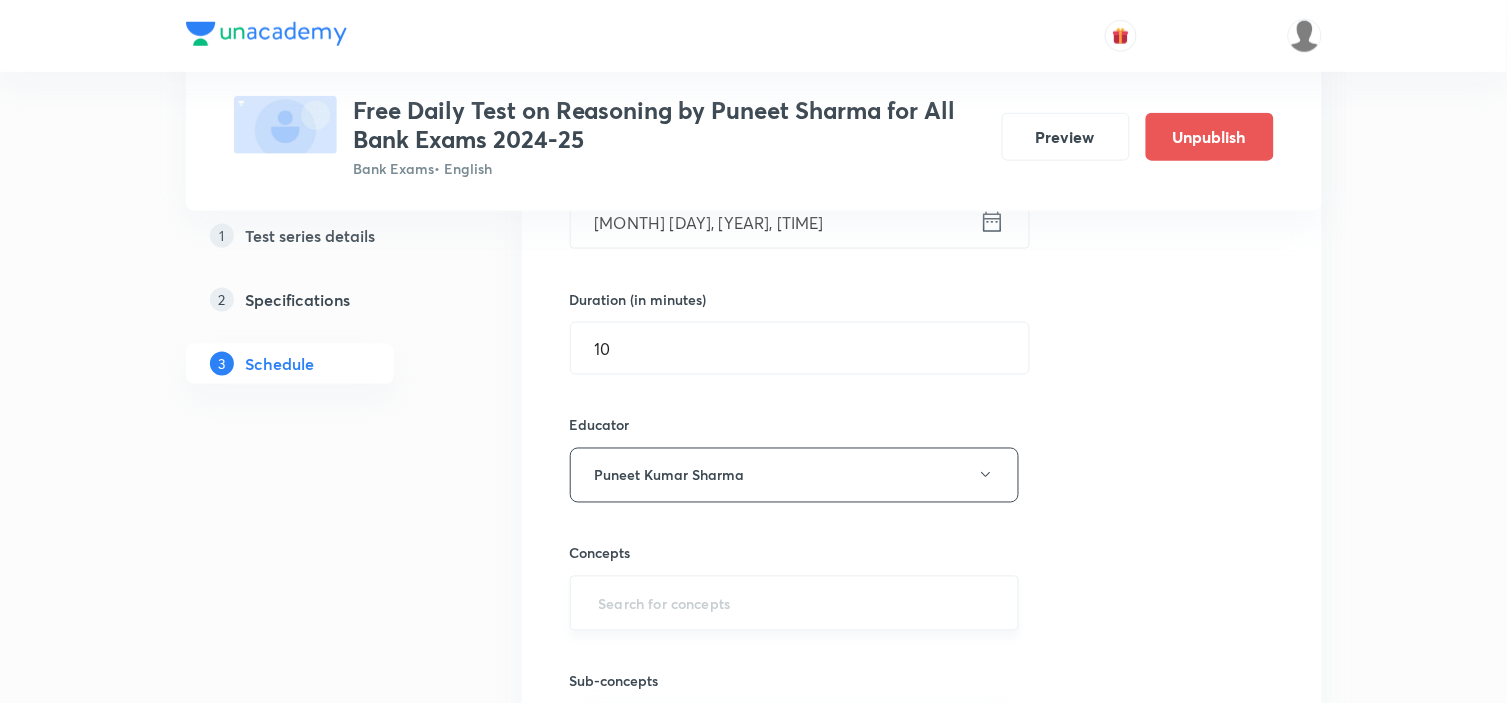 click at bounding box center [795, 603] 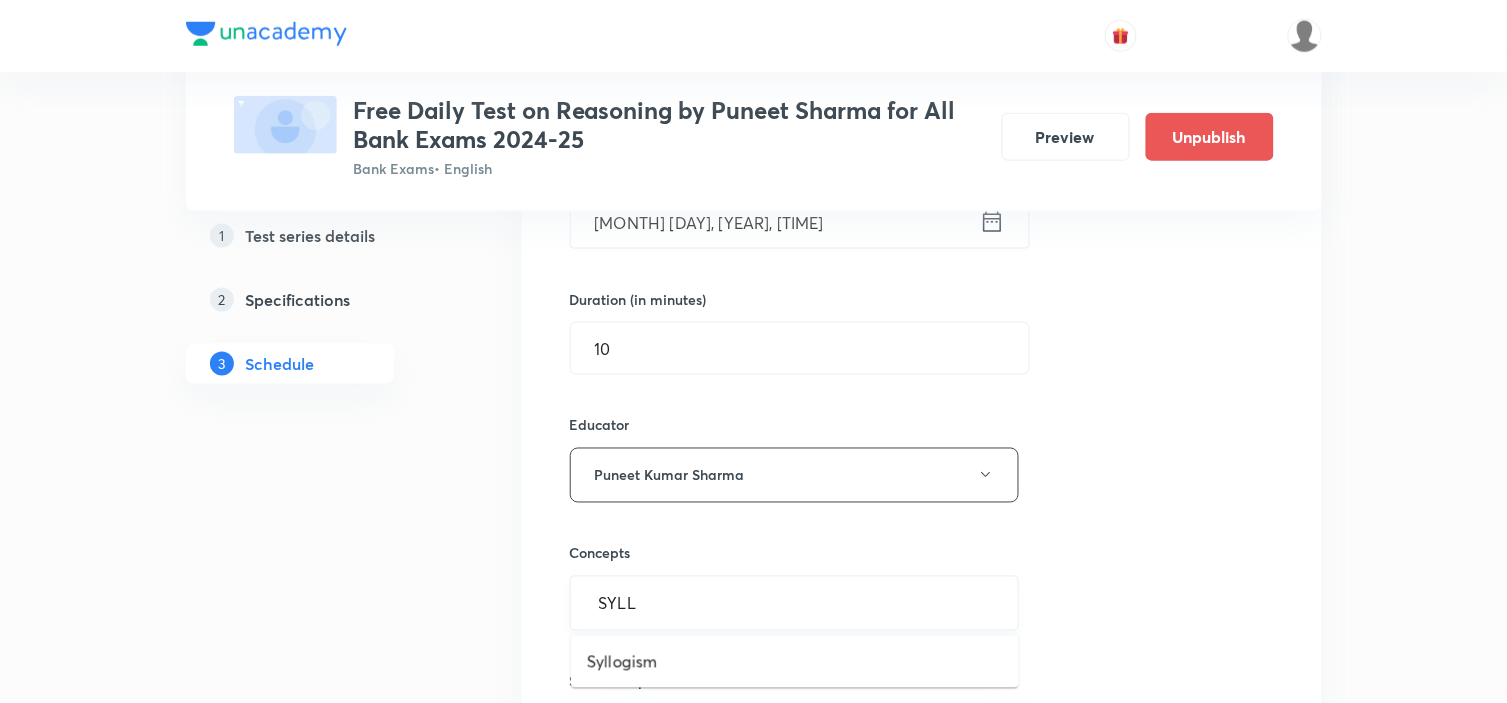 type on "SYLLO" 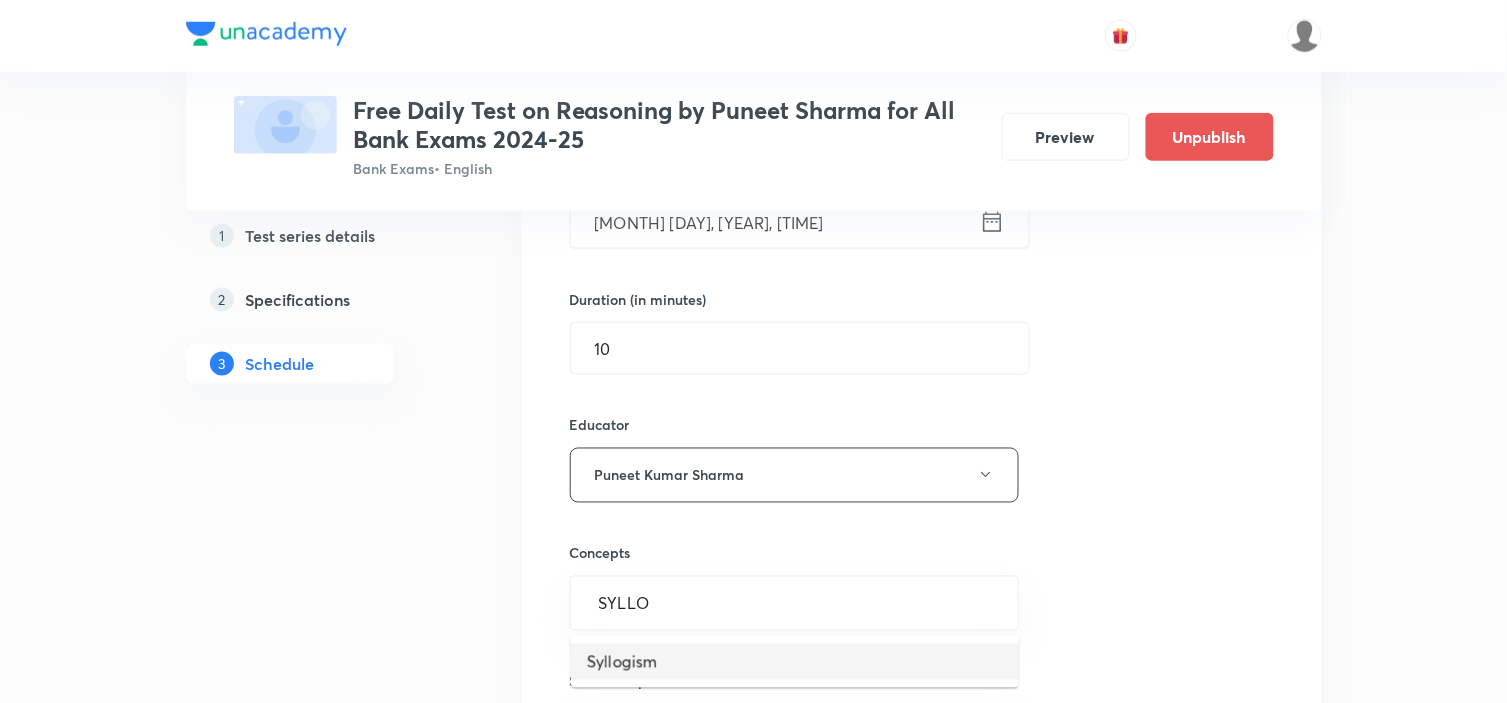 click on "Syllogism" at bounding box center (795, 662) 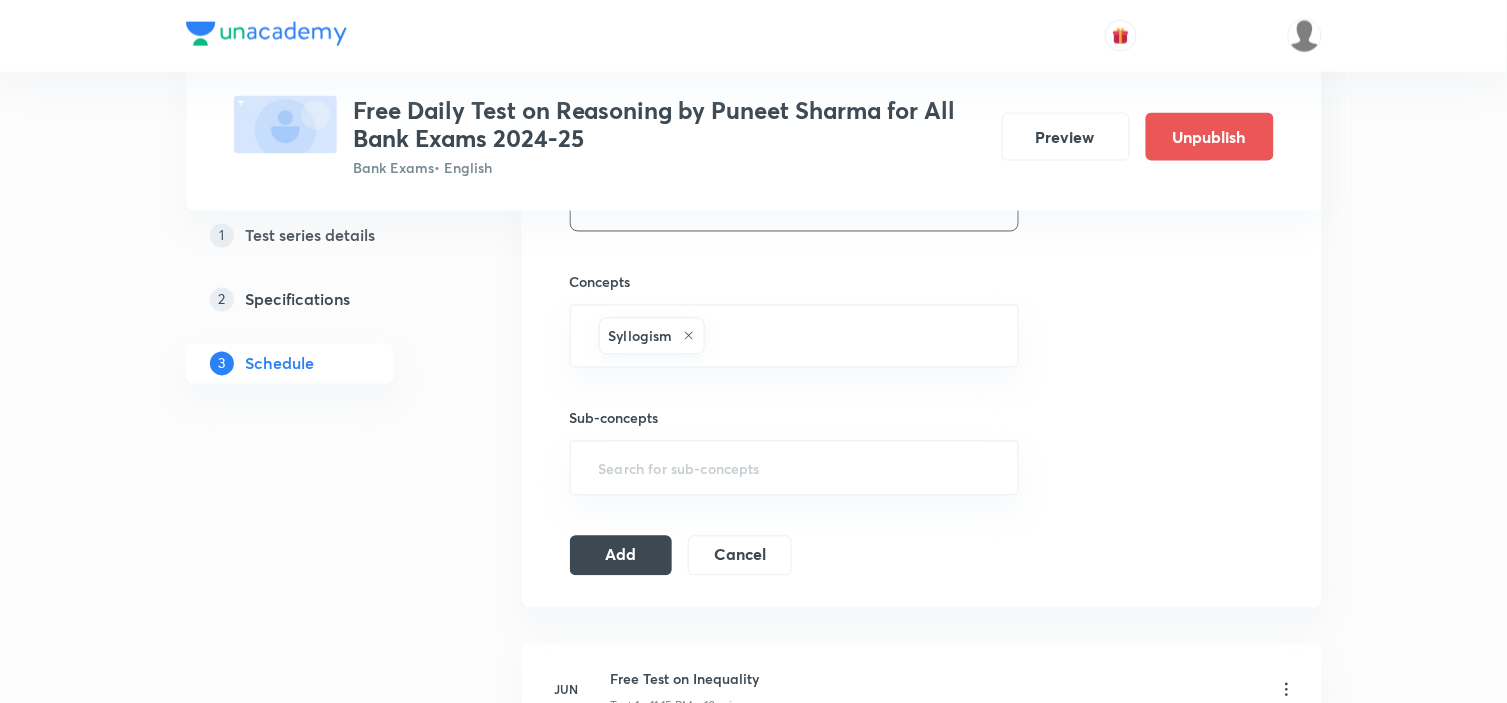 scroll, scrollTop: 888, scrollLeft: 0, axis: vertical 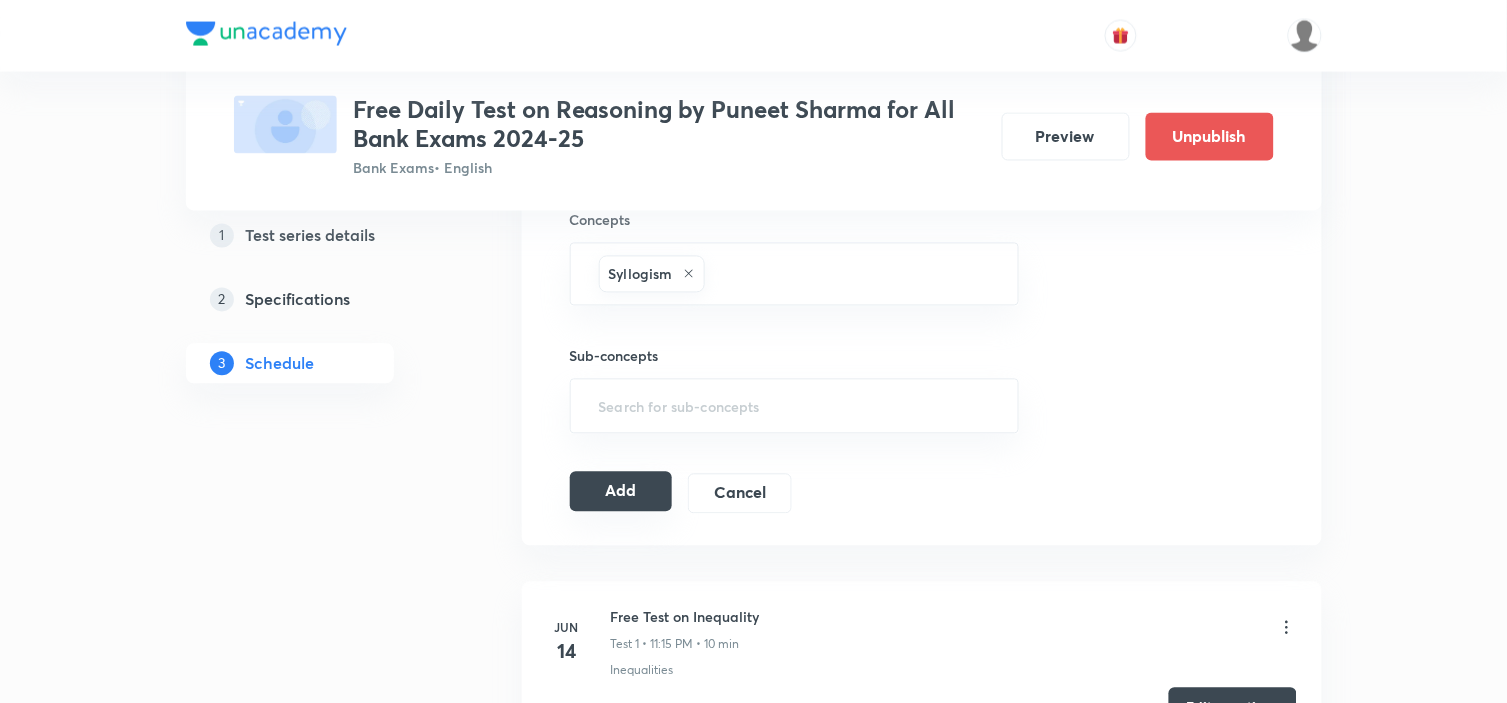 click on "Add" at bounding box center (621, 492) 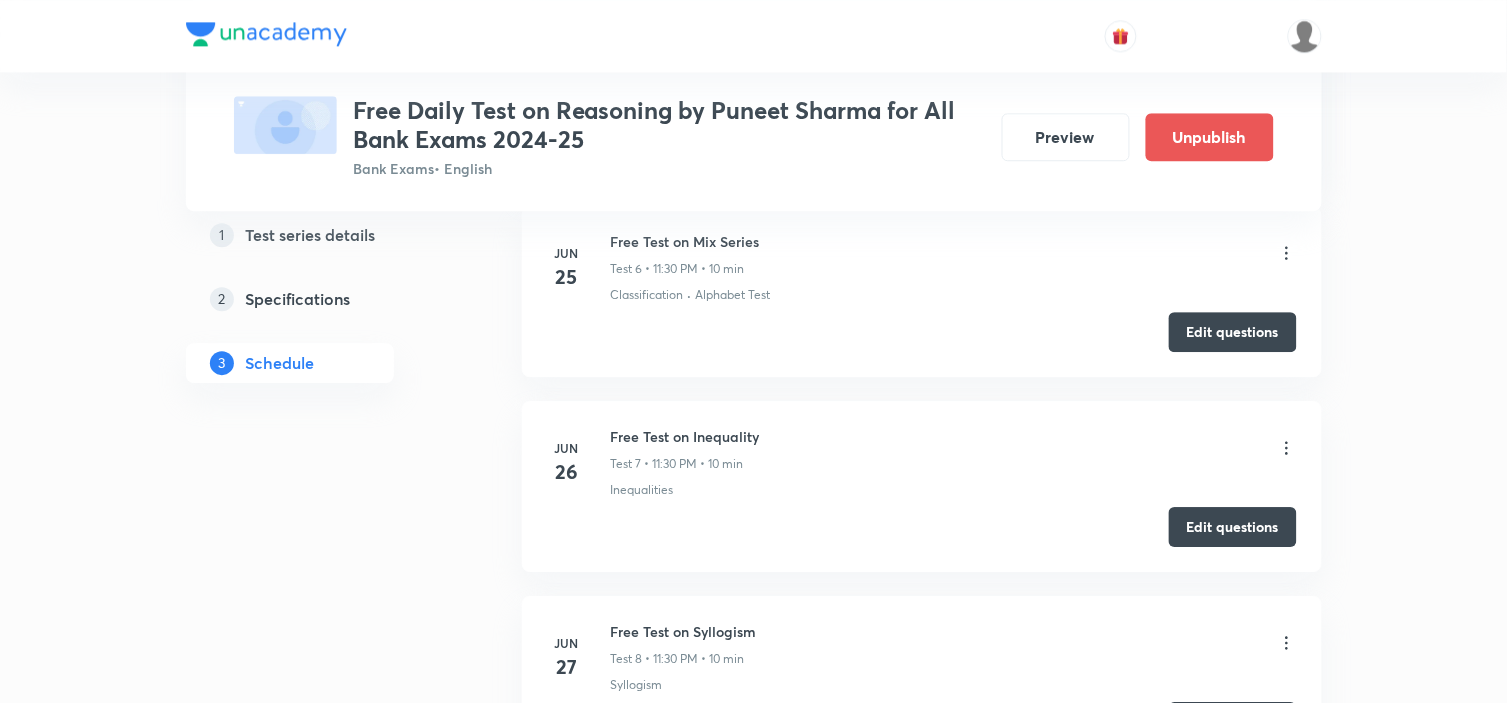 scroll, scrollTop: 1333, scrollLeft: 0, axis: vertical 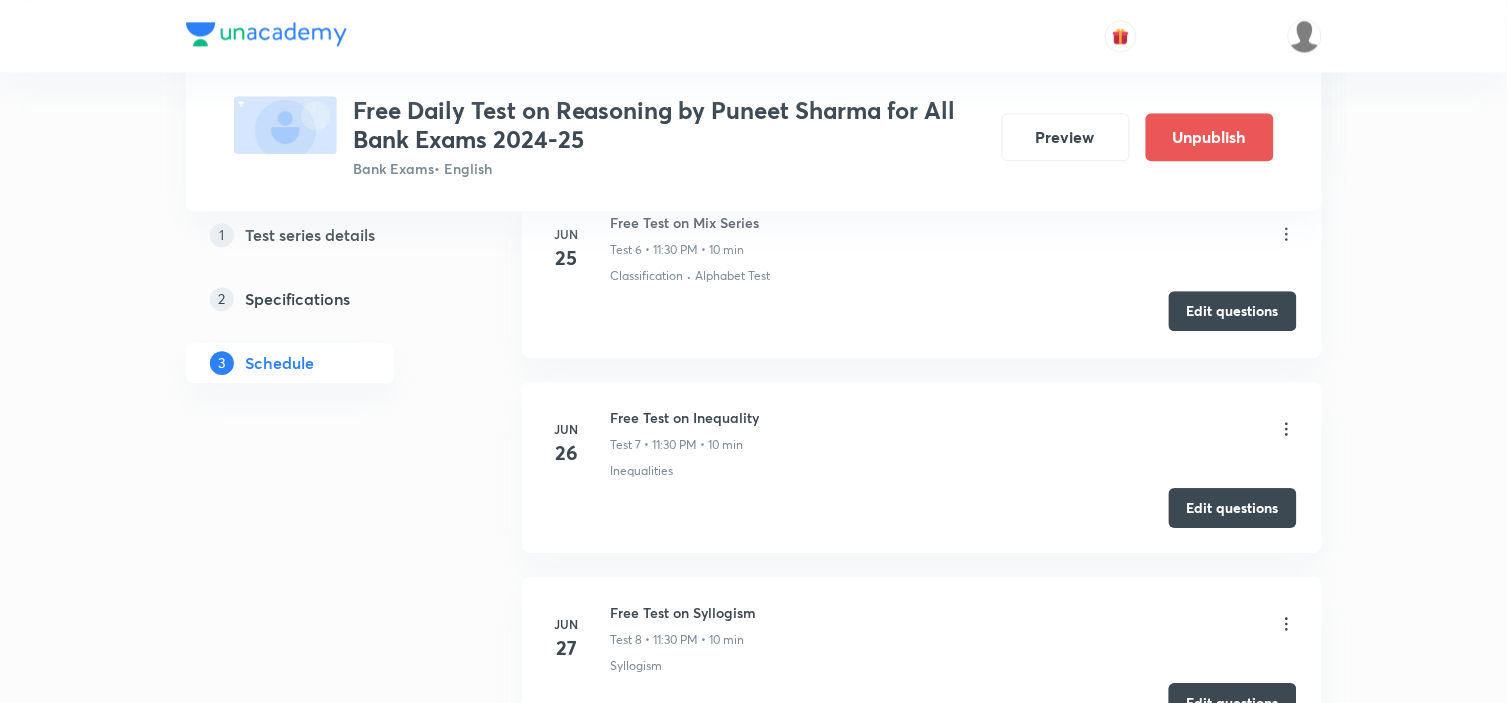 click on "Edit questions" at bounding box center [1233, 311] 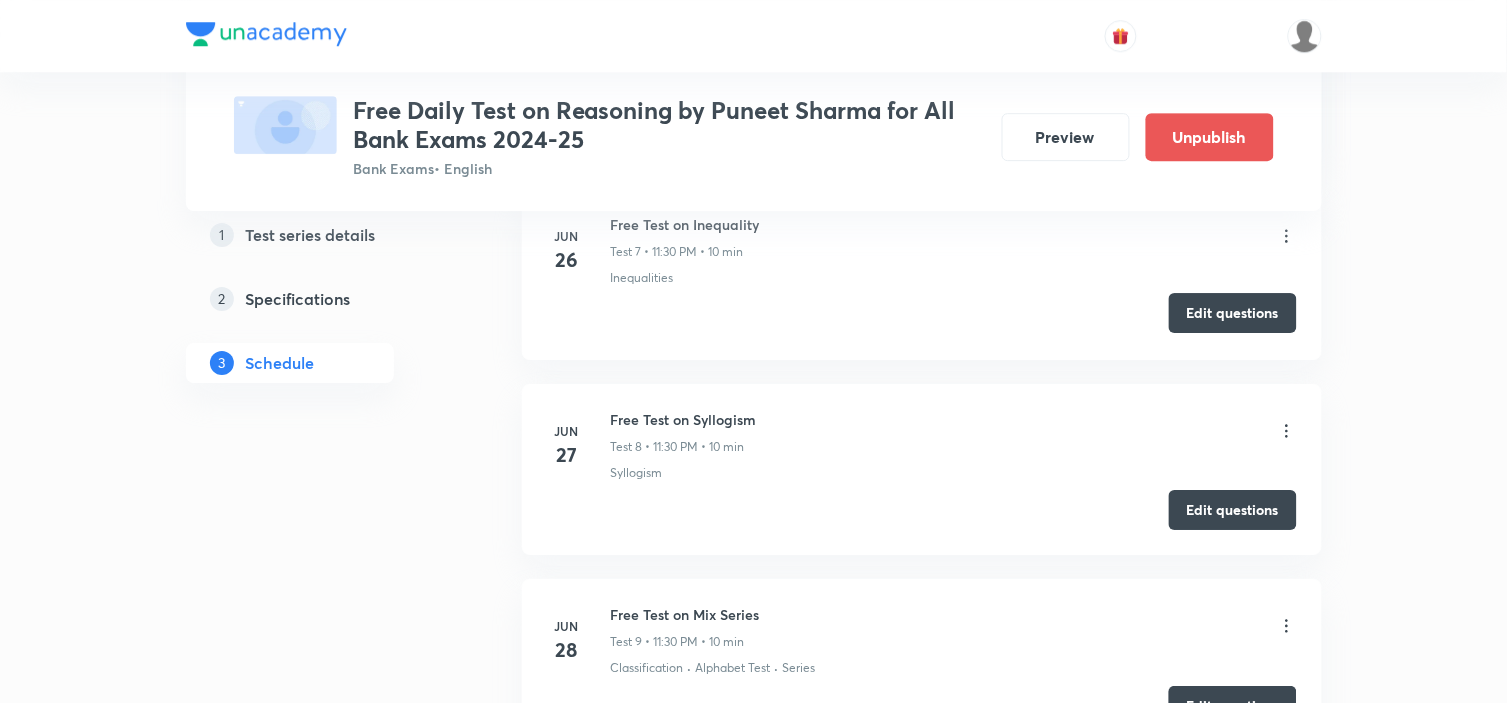 scroll, scrollTop: 1555, scrollLeft: 0, axis: vertical 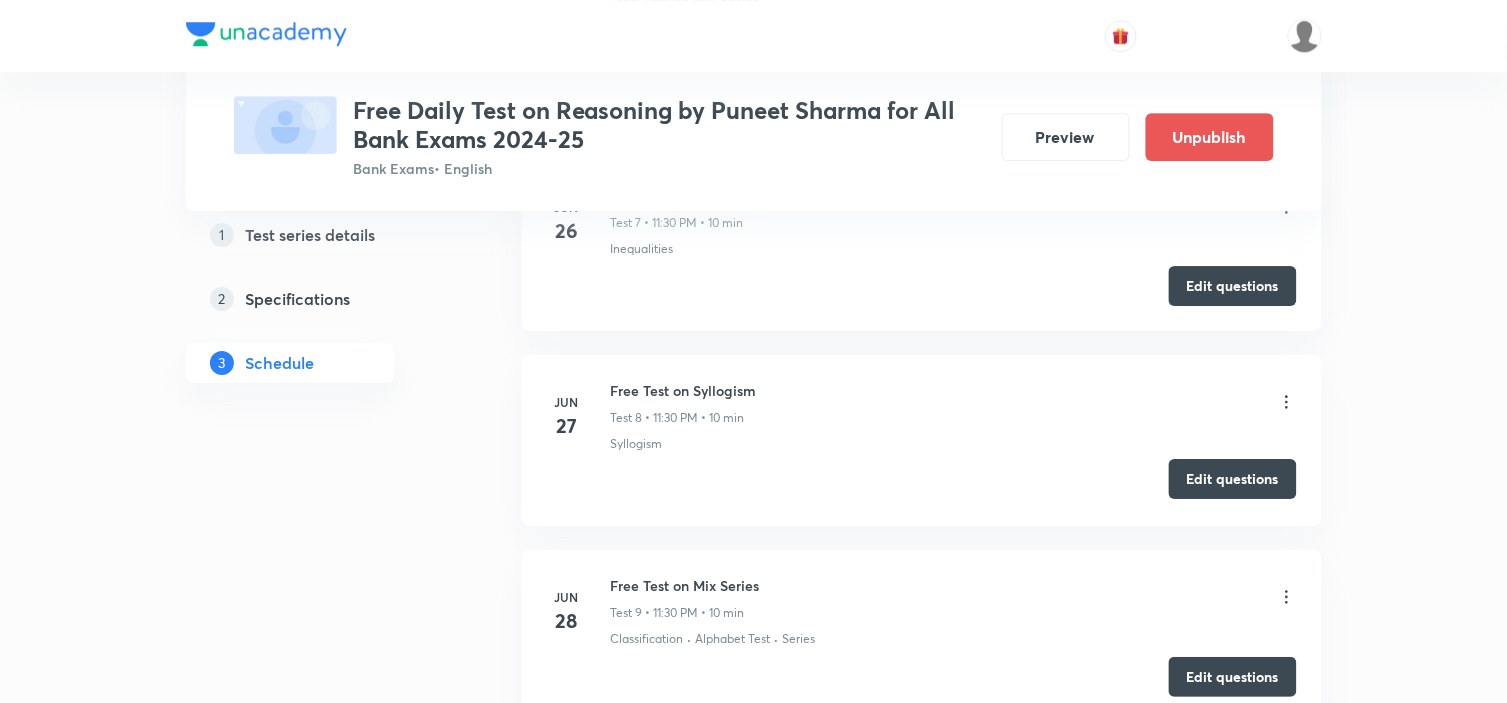 click on "Edit questions" at bounding box center (1233, 479) 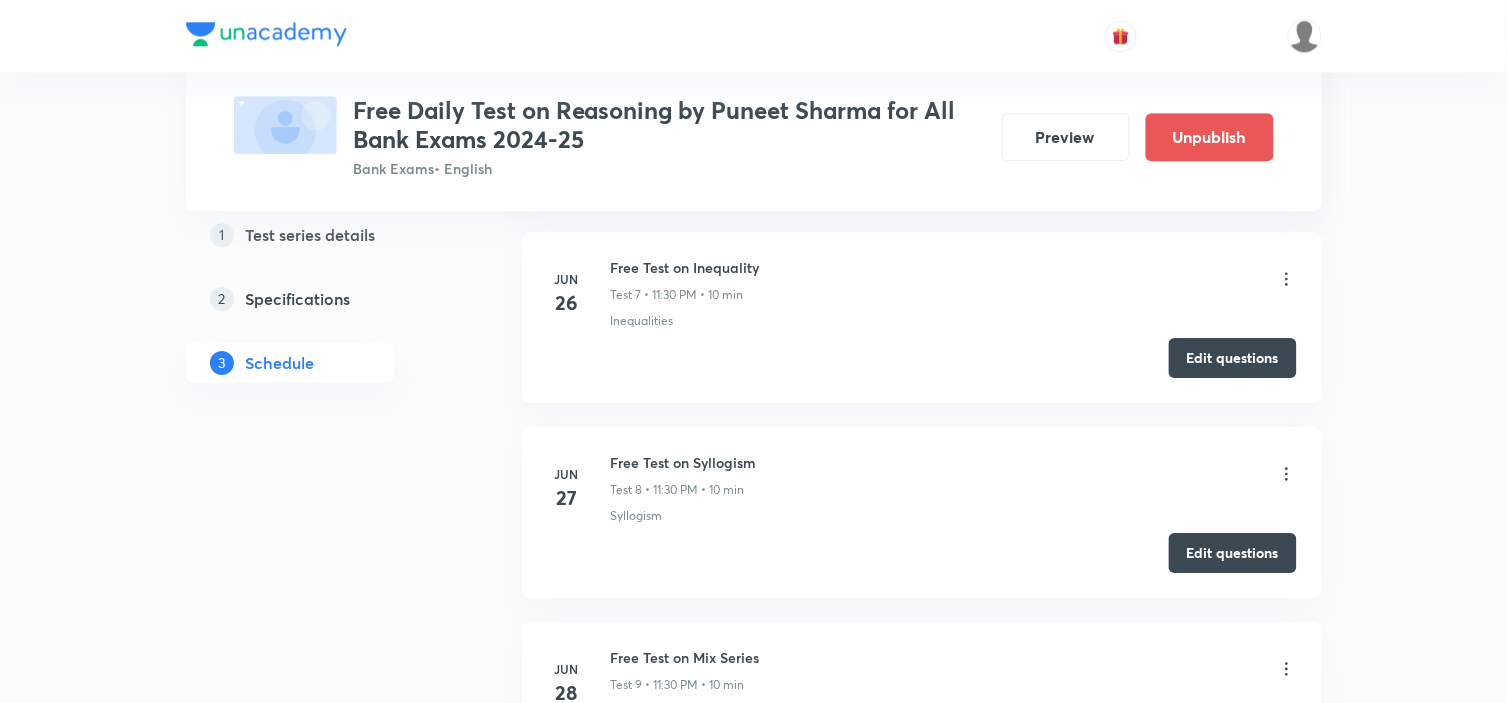 scroll, scrollTop: 1444, scrollLeft: 0, axis: vertical 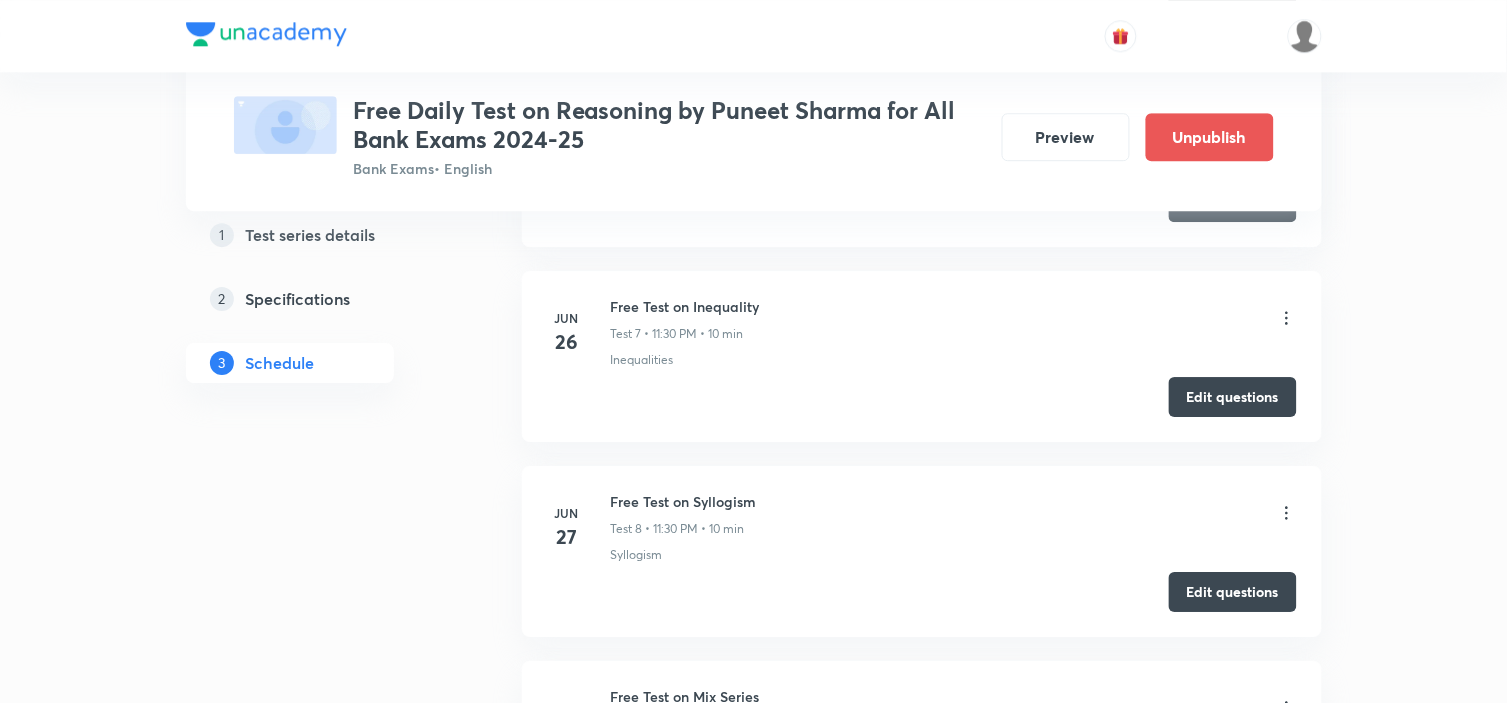 click 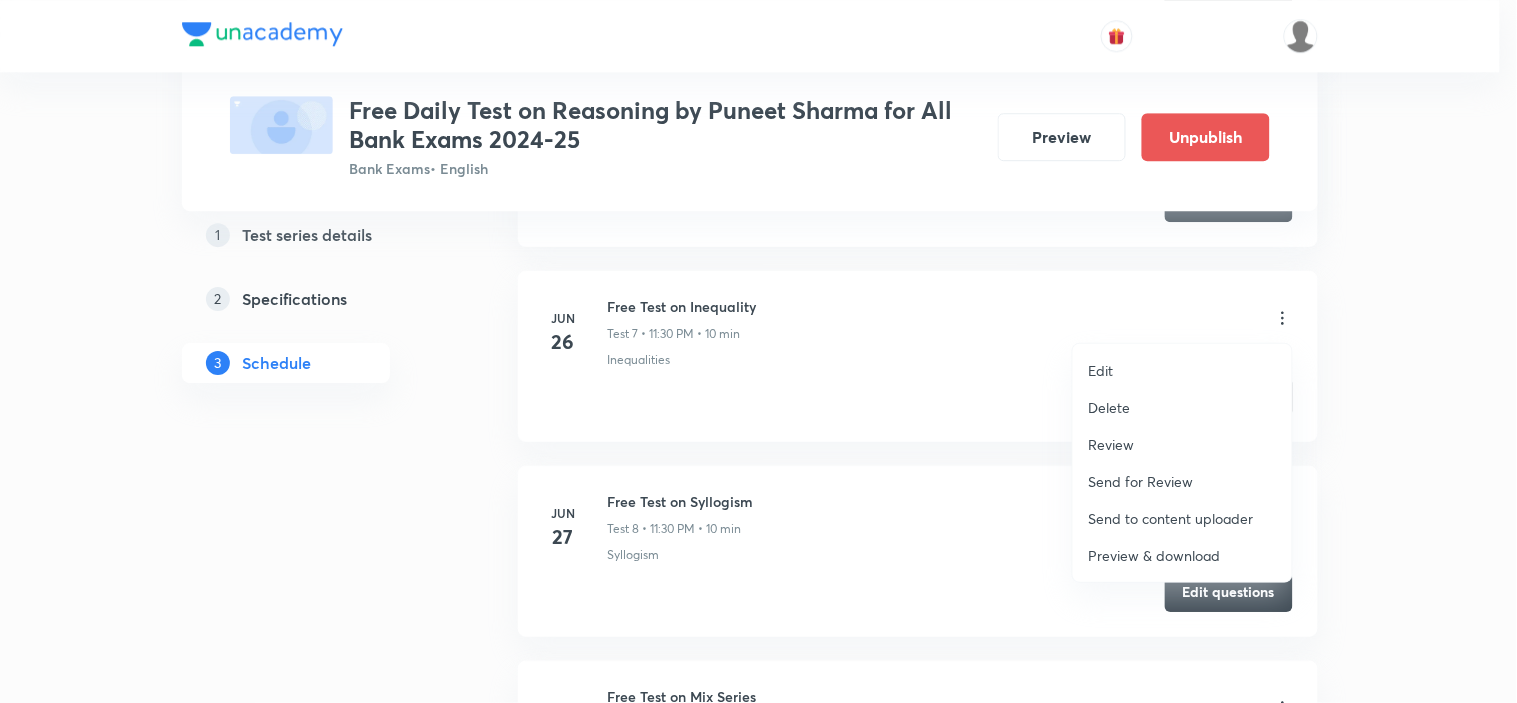 click on "Delete" at bounding box center (1182, 407) 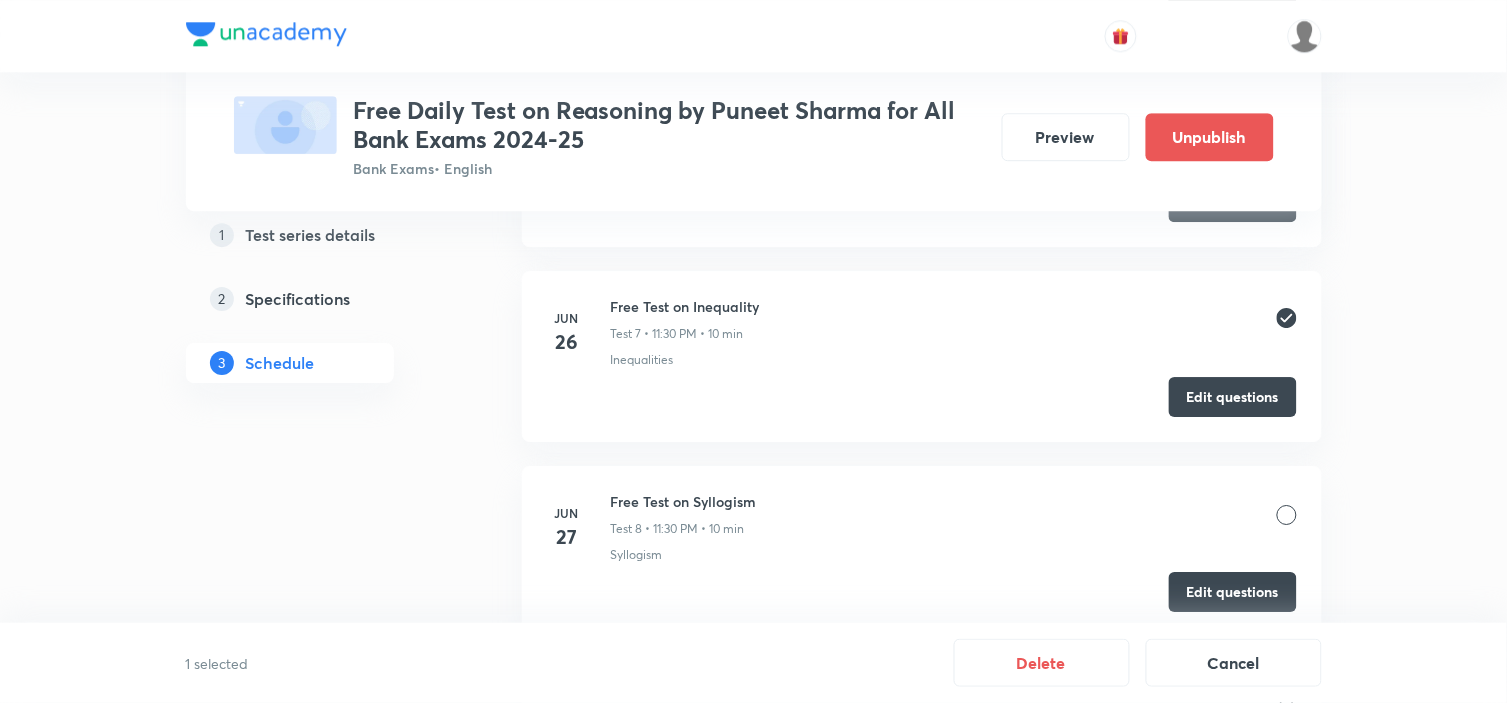 scroll, scrollTop: 1222, scrollLeft: 0, axis: vertical 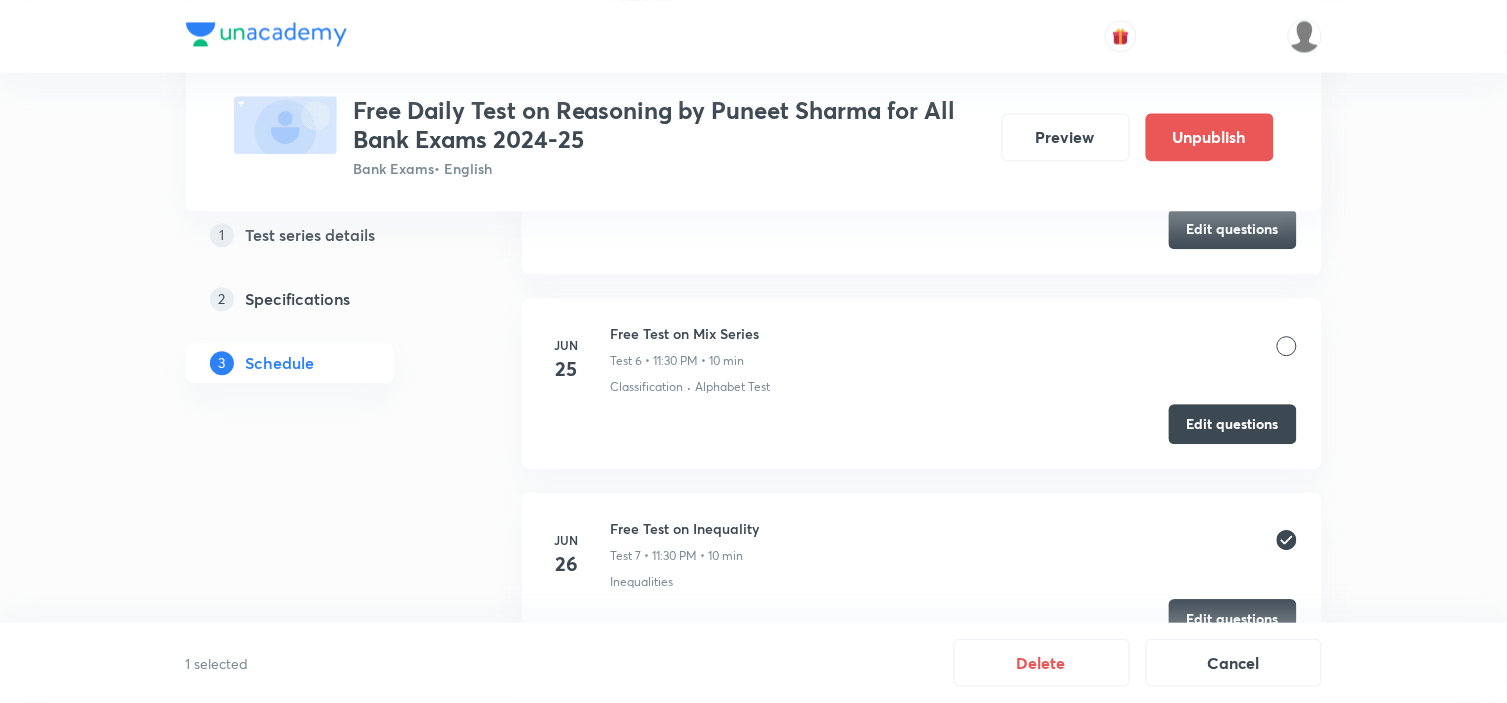 click at bounding box center (1287, 346) 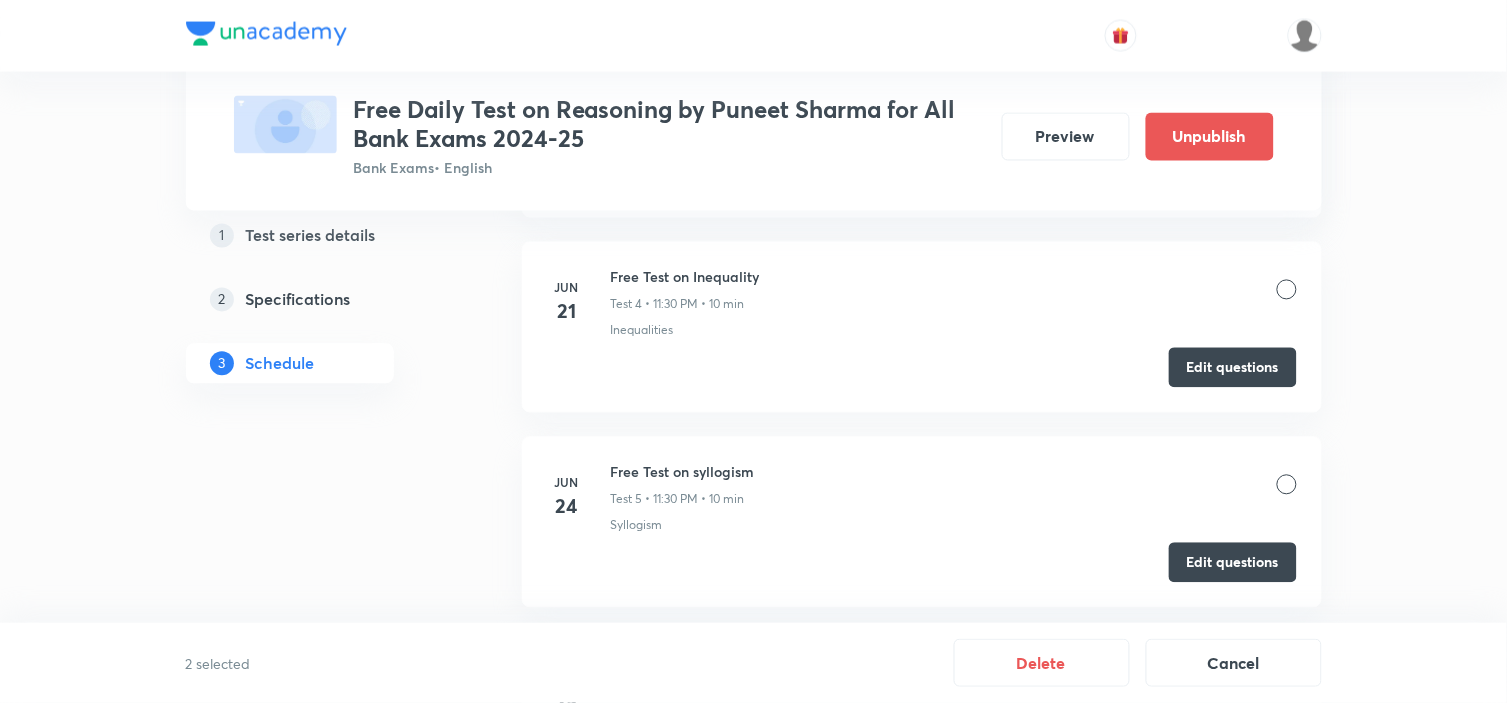 scroll, scrollTop: 1222, scrollLeft: 0, axis: vertical 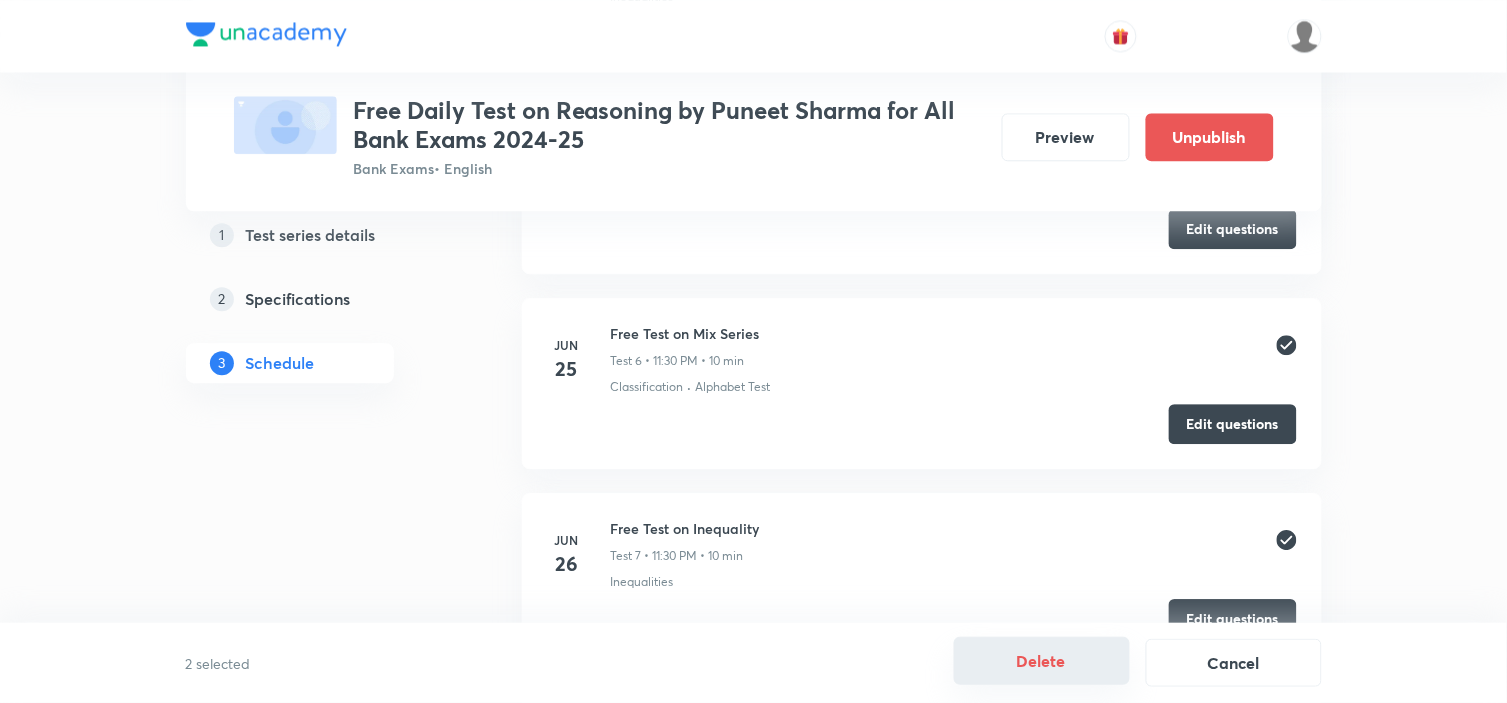 click on "Delete" at bounding box center (1042, 661) 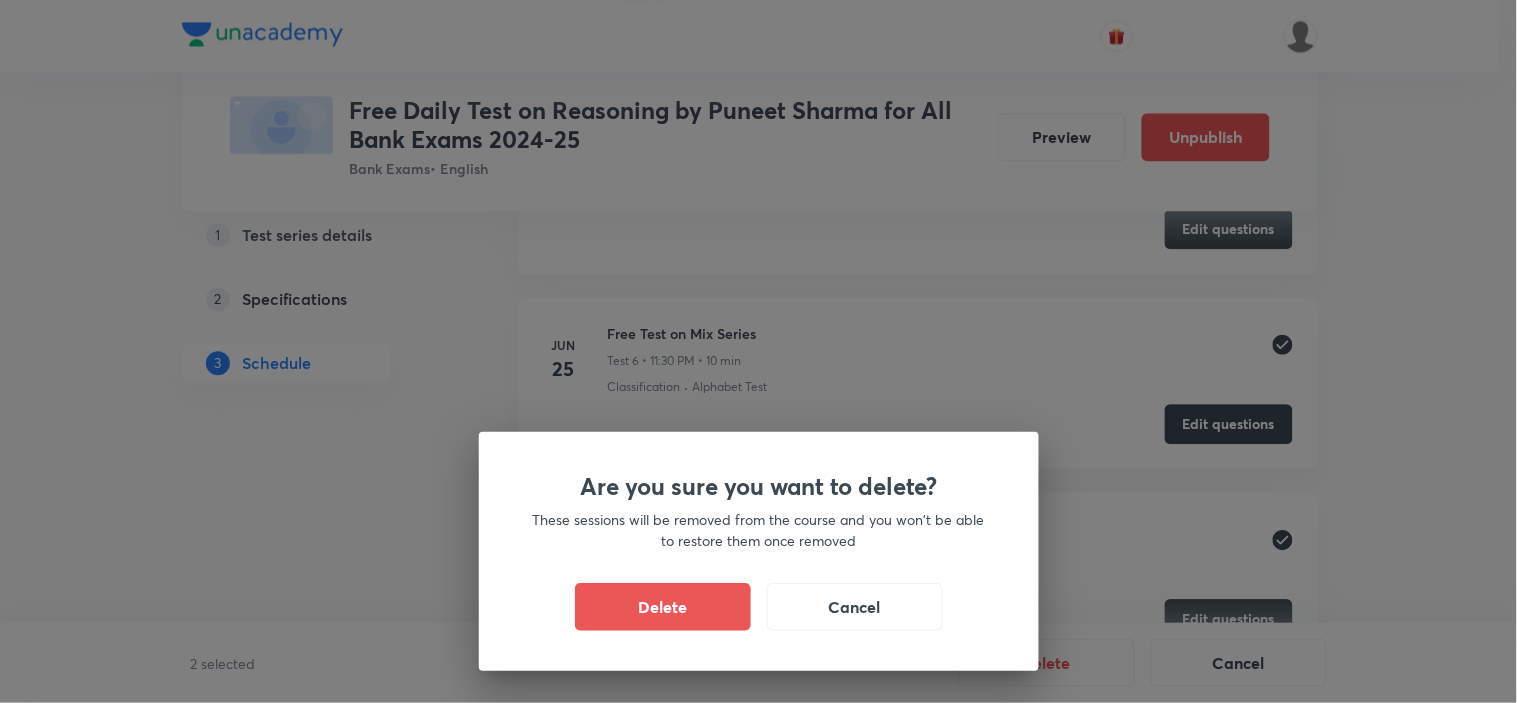 click on "Delete" at bounding box center (663, 607) 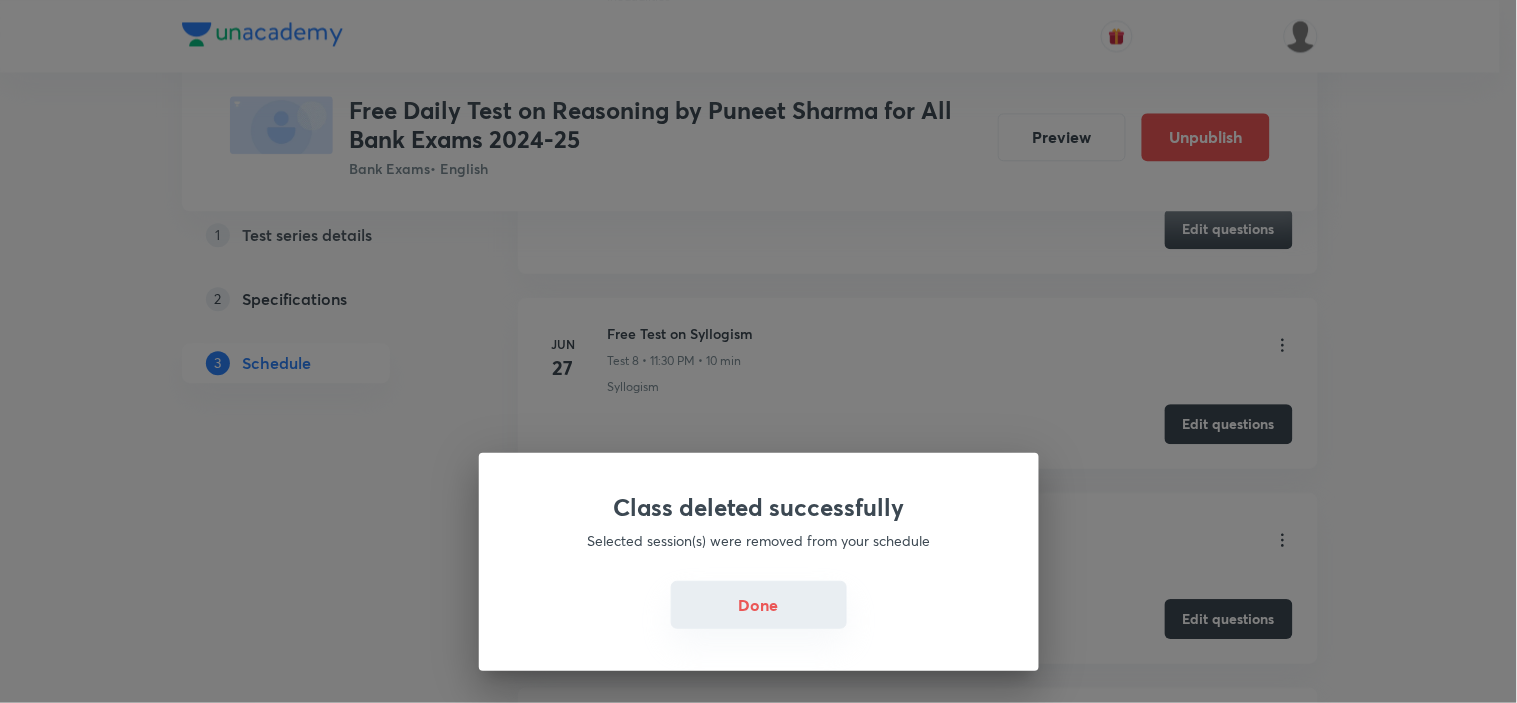 click on "Done" at bounding box center [759, 605] 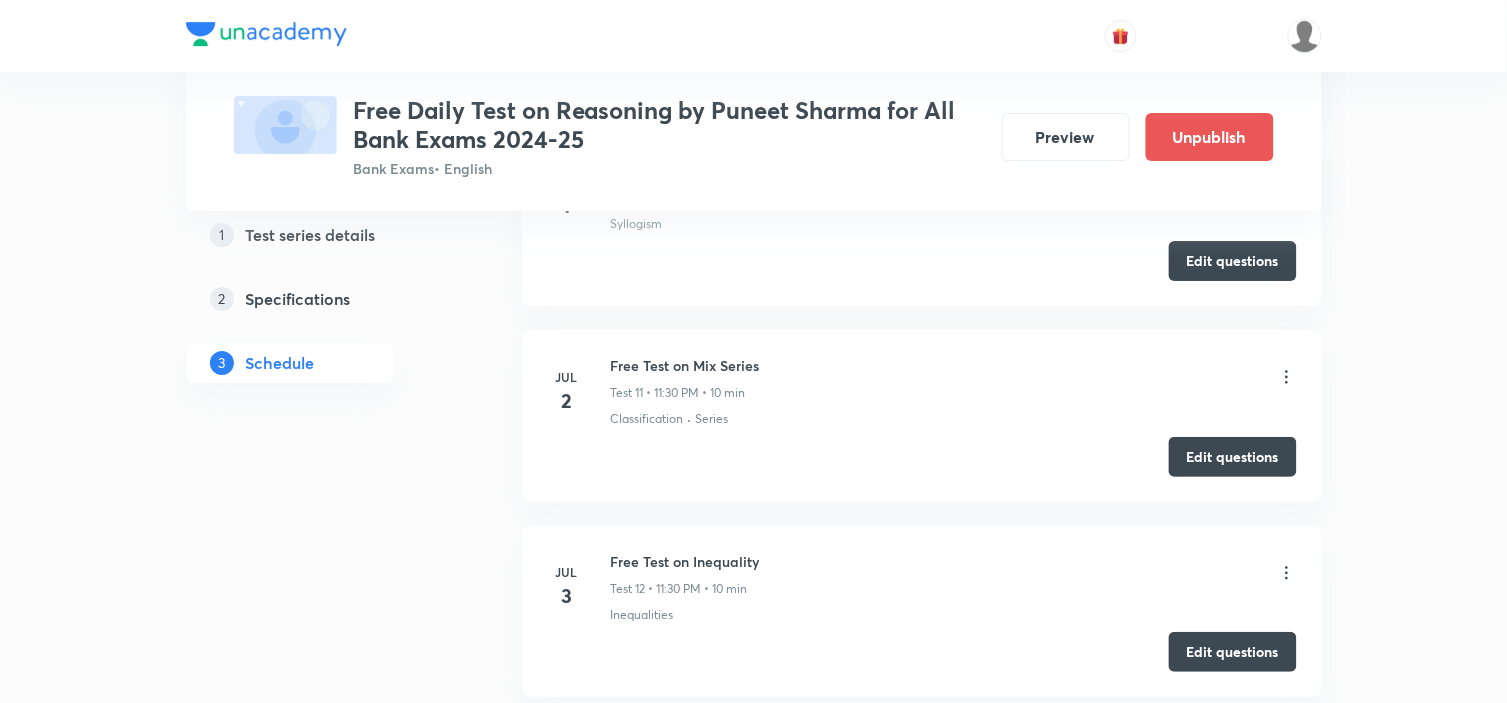 scroll, scrollTop: 1777, scrollLeft: 0, axis: vertical 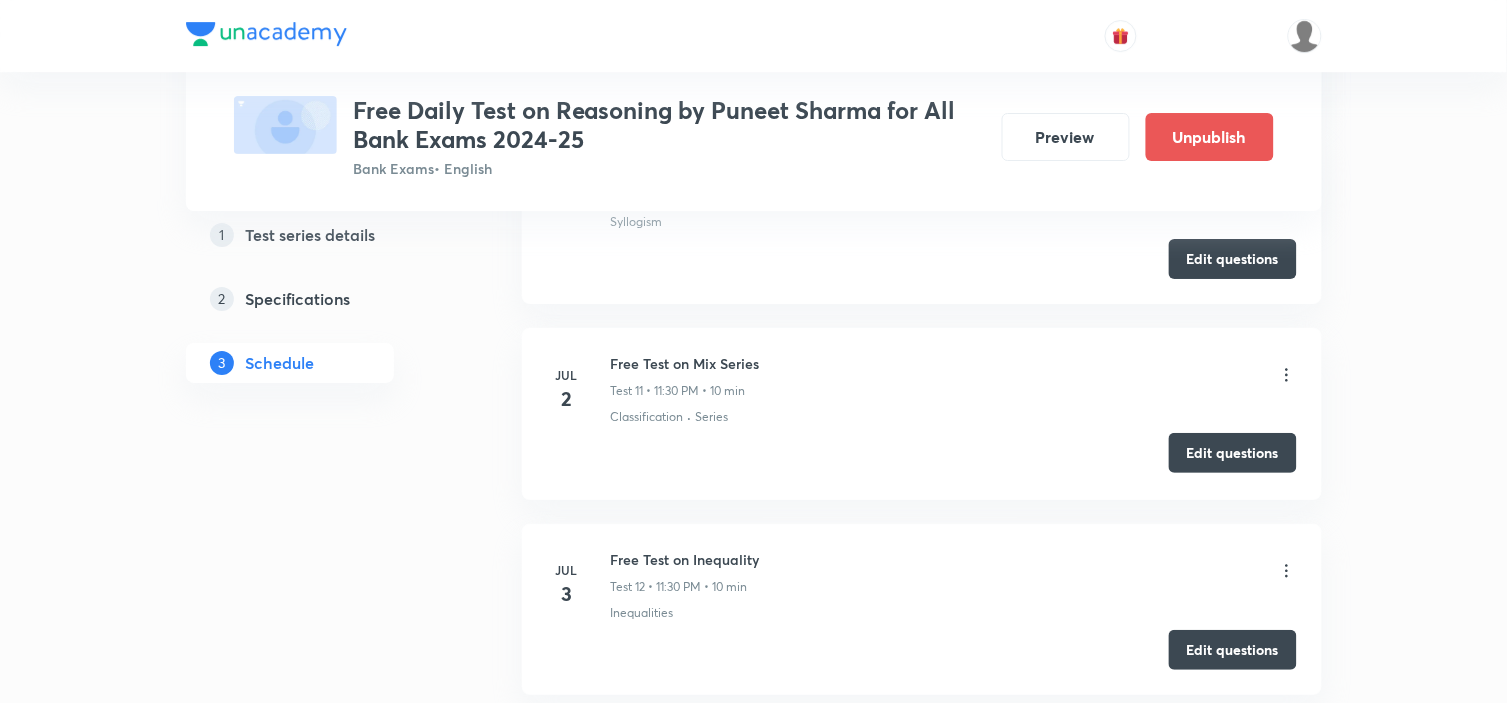 click on "Edit questions" at bounding box center [1233, 453] 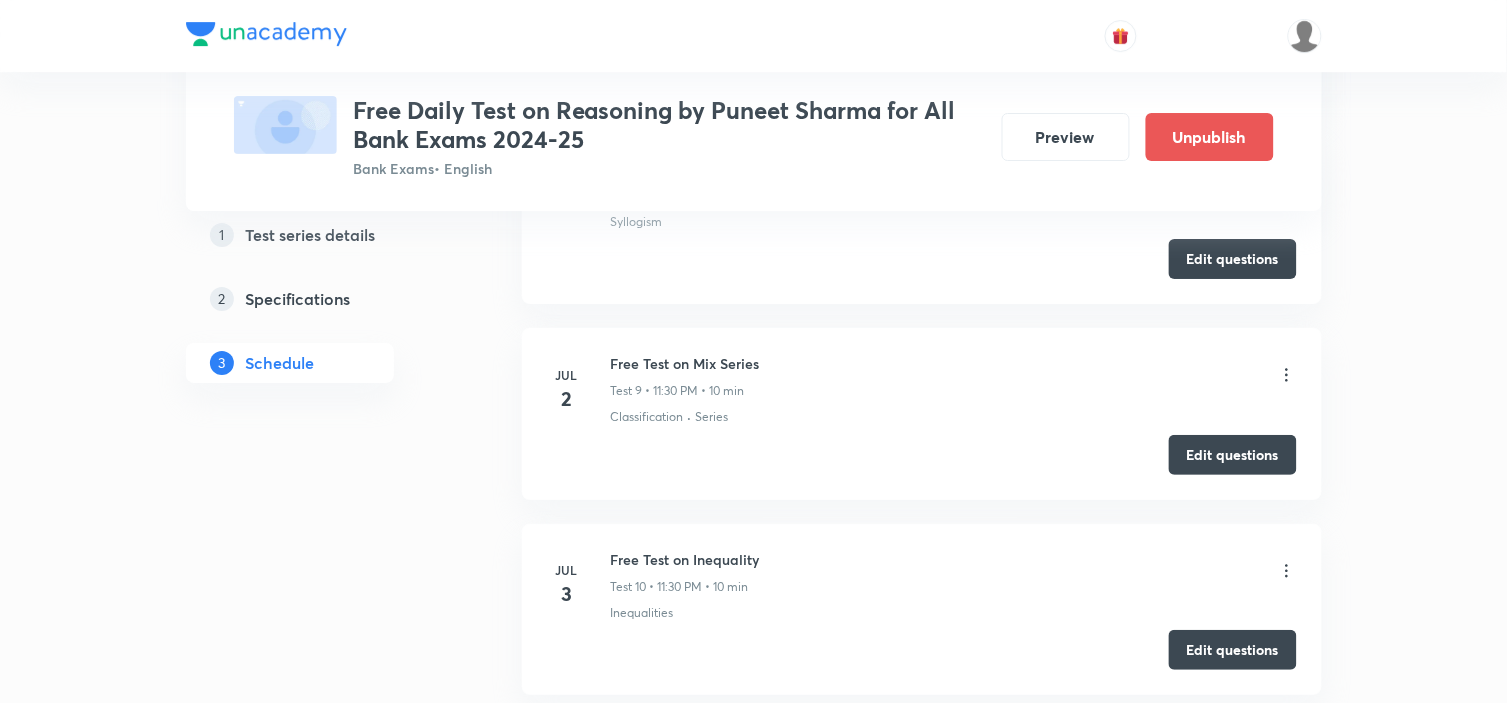 click 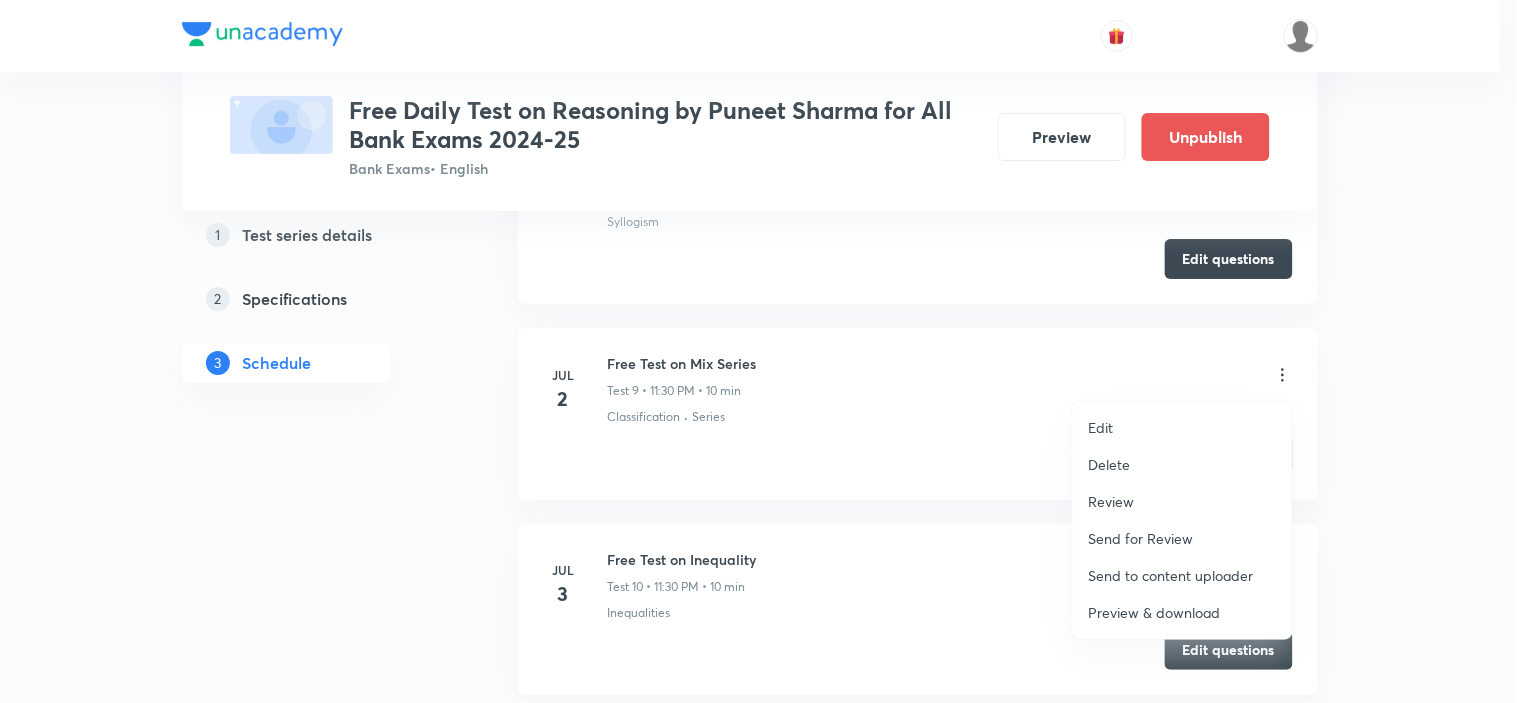 click on "Delete" at bounding box center [1182, 464] 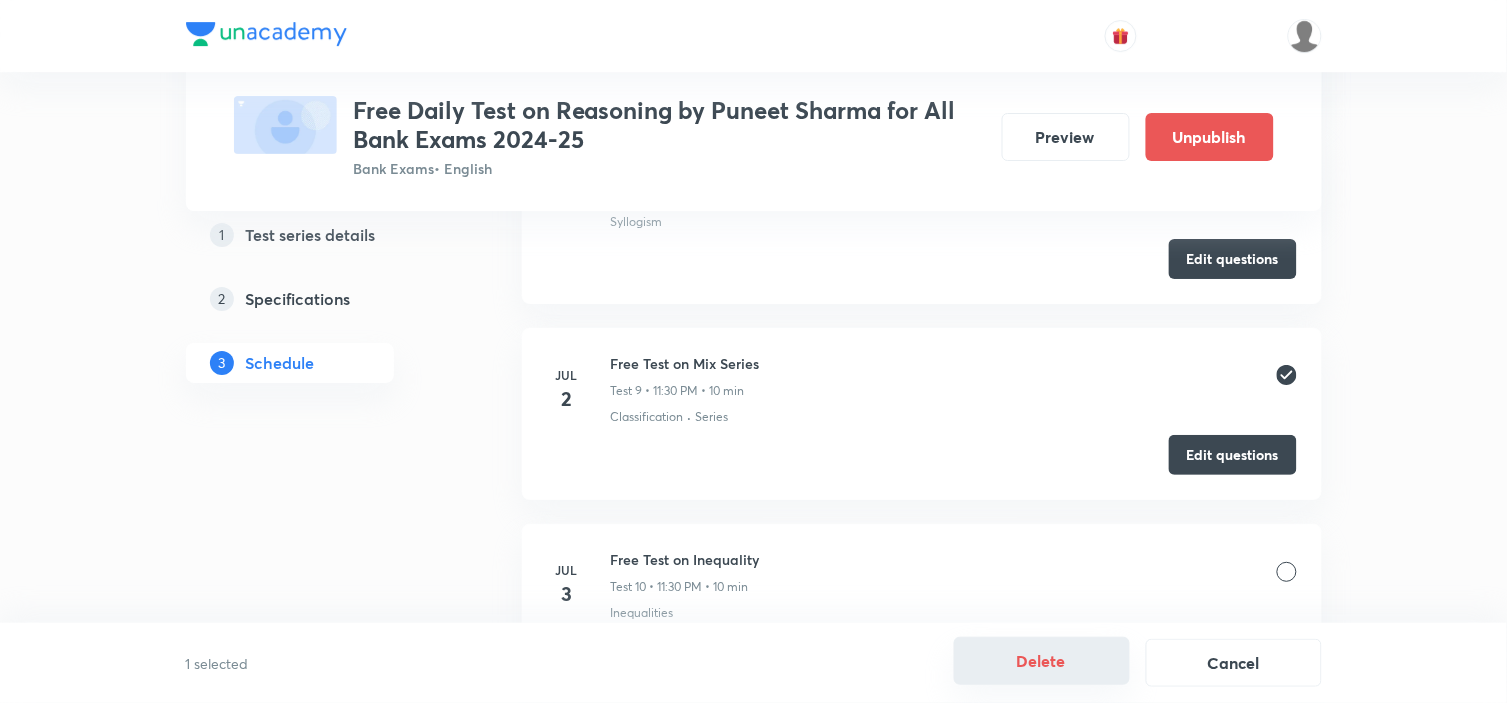 click on "Delete" at bounding box center [1042, 661] 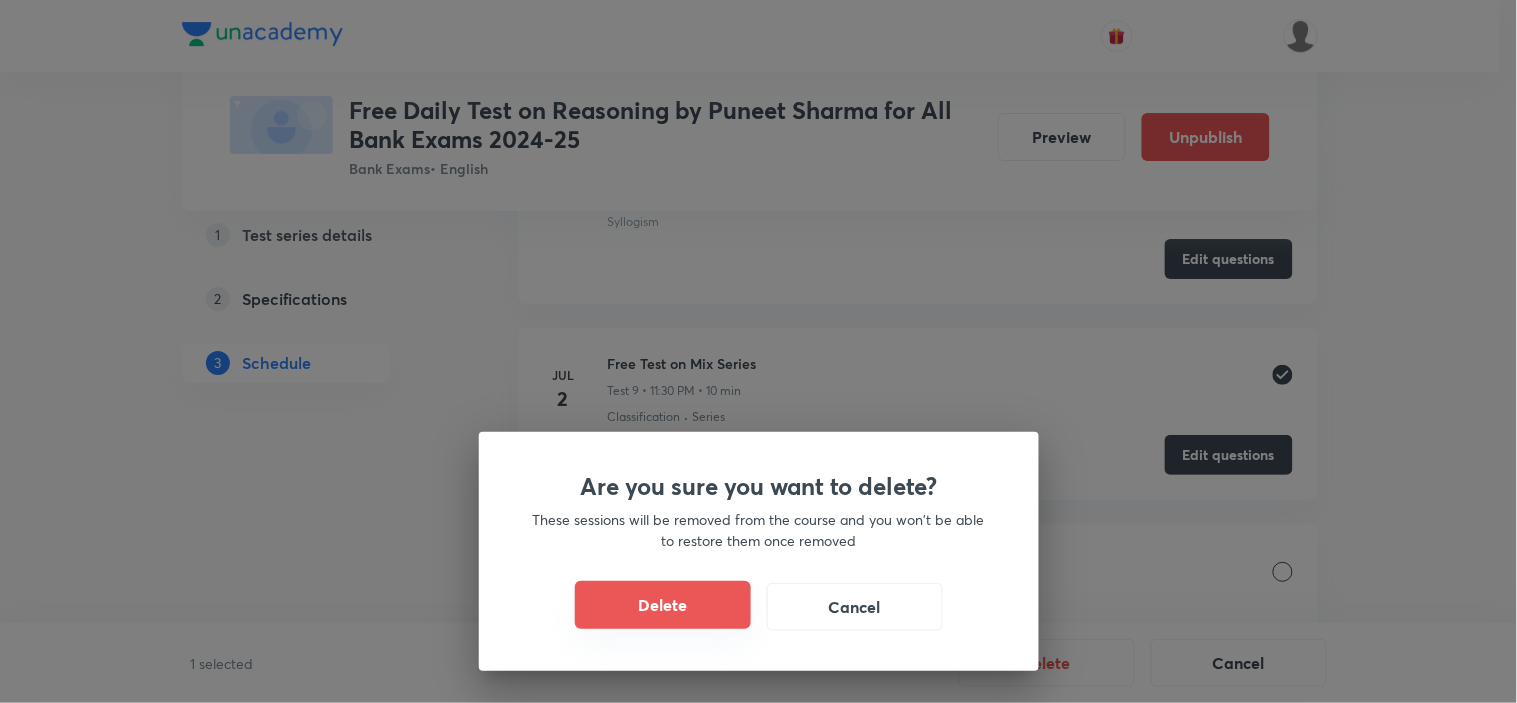 click on "Delete" at bounding box center (663, 605) 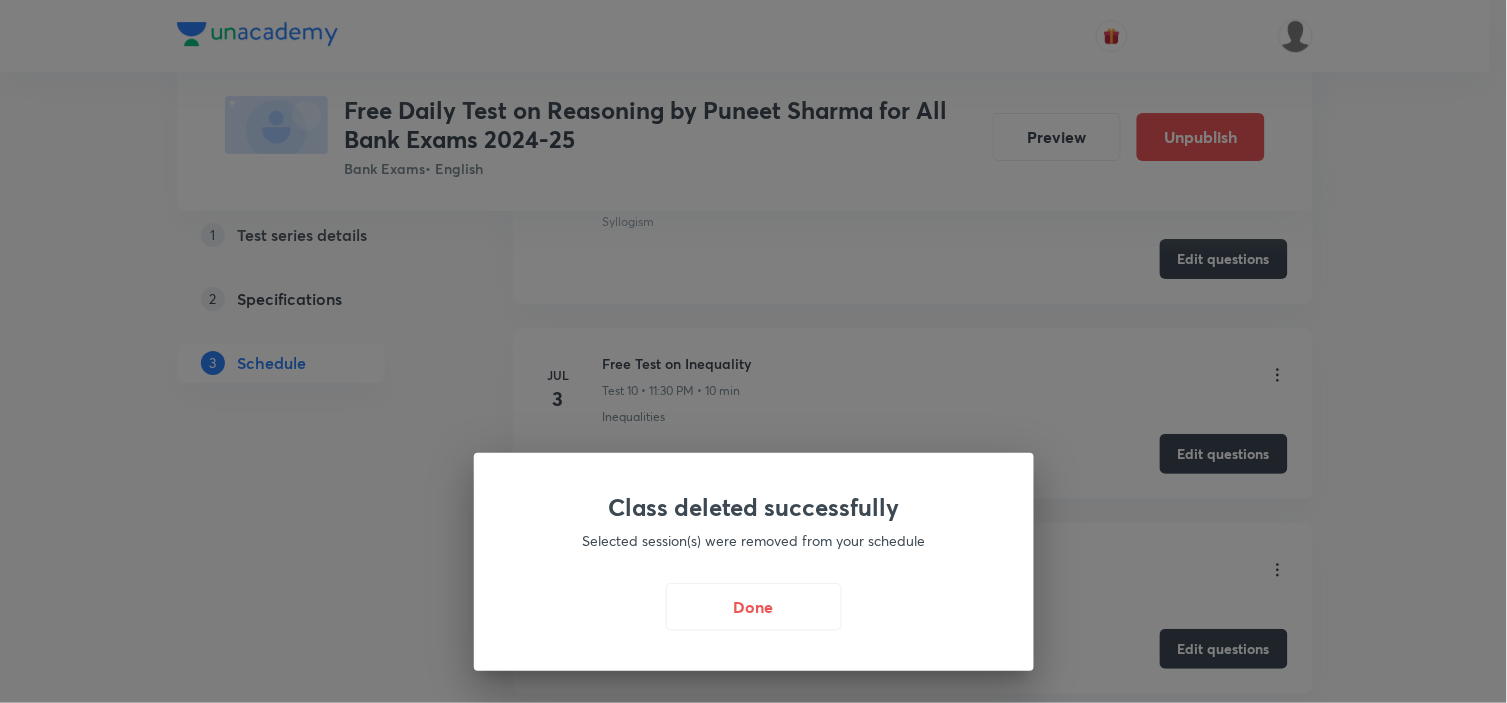 scroll, scrollTop: 1555, scrollLeft: 0, axis: vertical 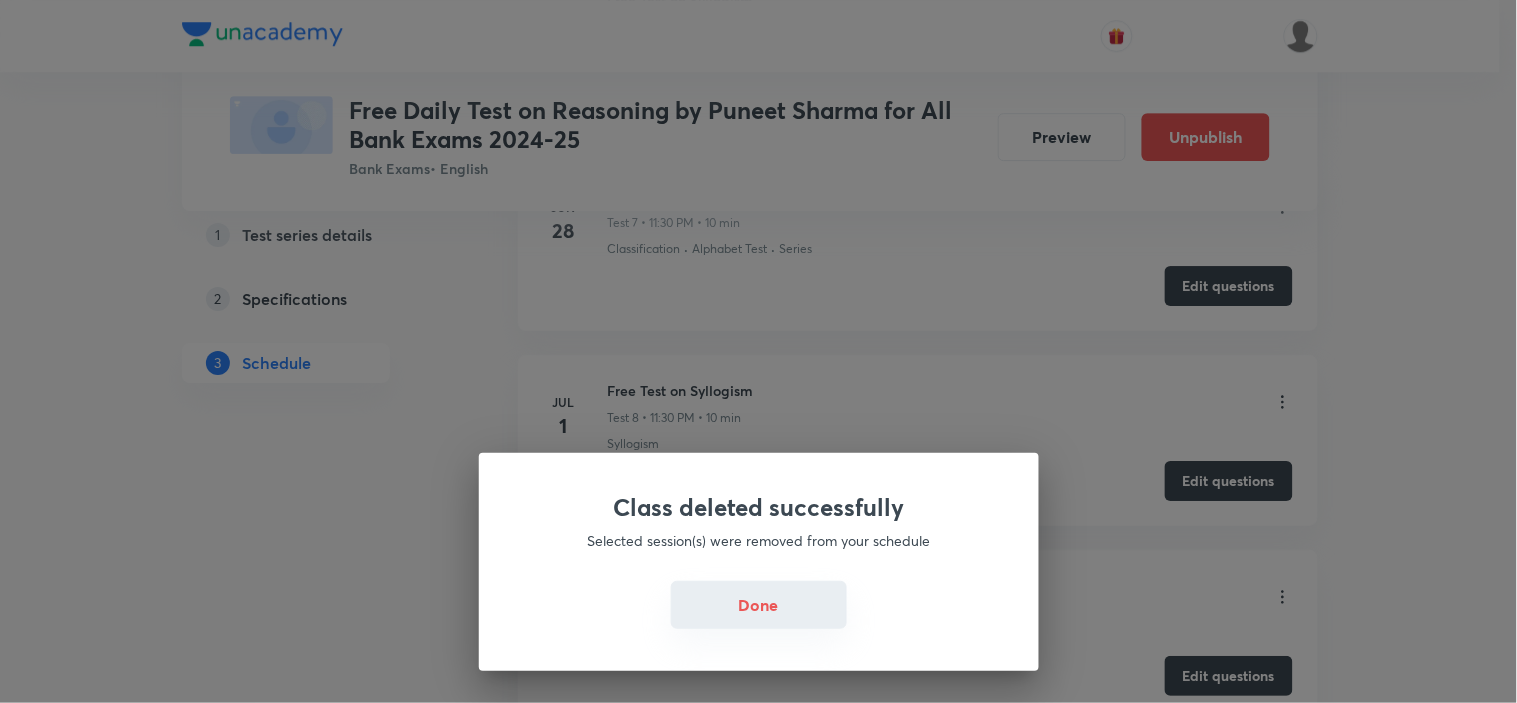 click on "Done" at bounding box center (759, 605) 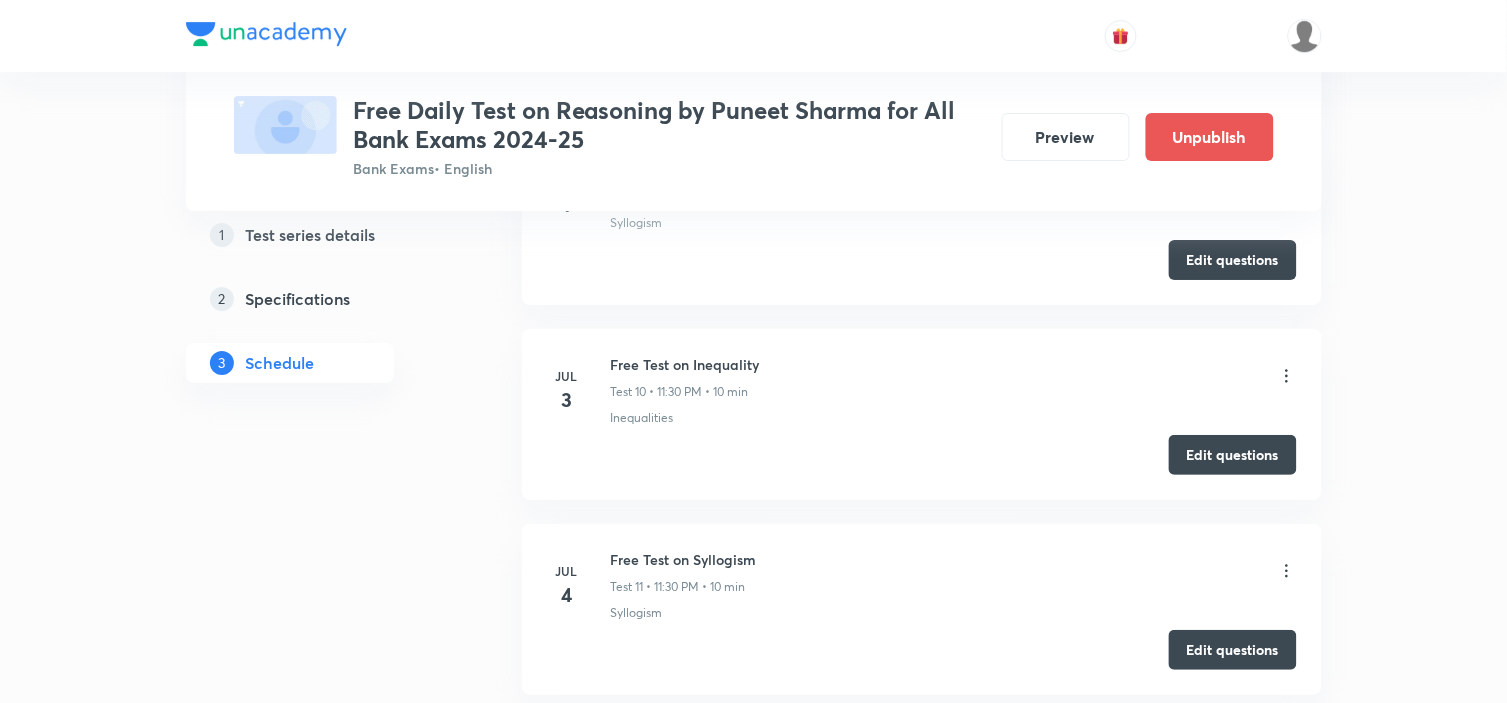 scroll, scrollTop: 1777, scrollLeft: 0, axis: vertical 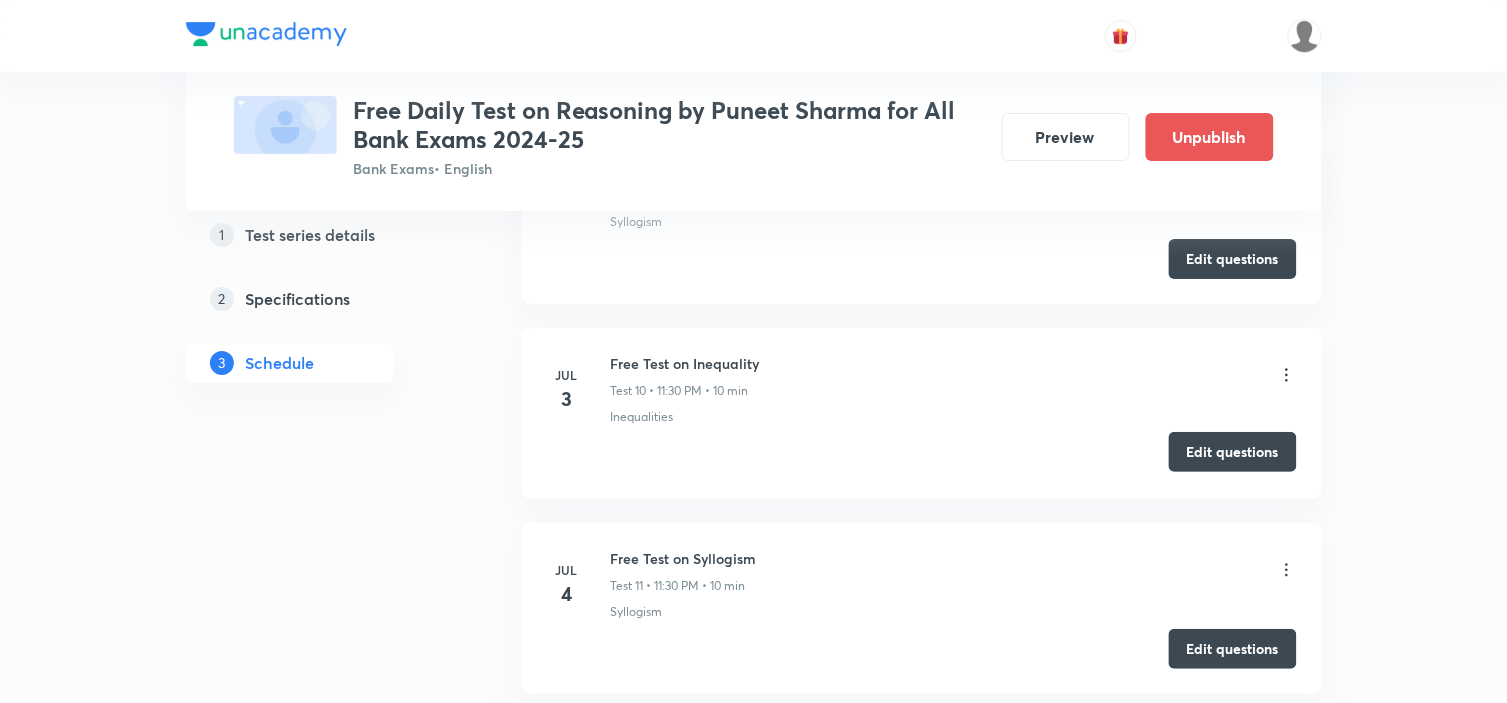 click on "Edit questions" at bounding box center [1233, 452] 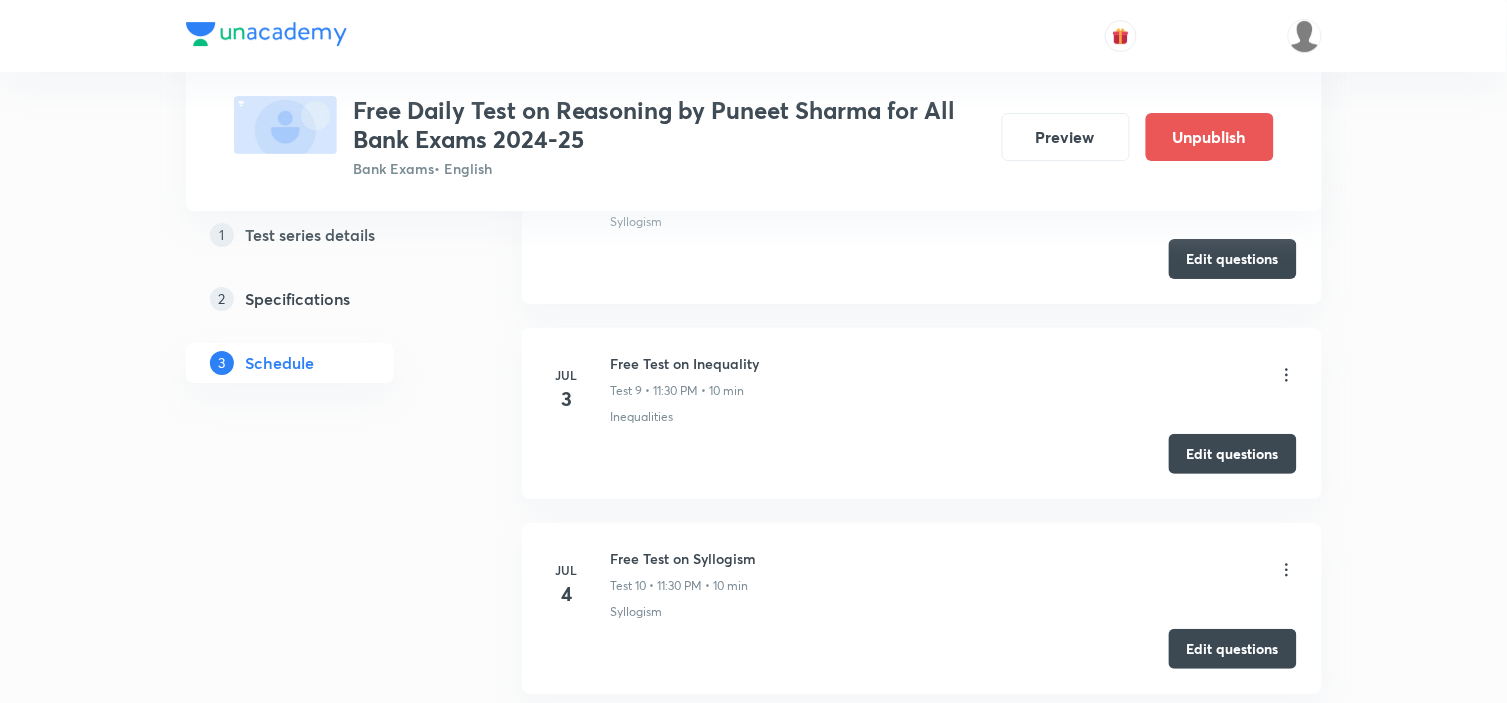 scroll, scrollTop: 1888, scrollLeft: 0, axis: vertical 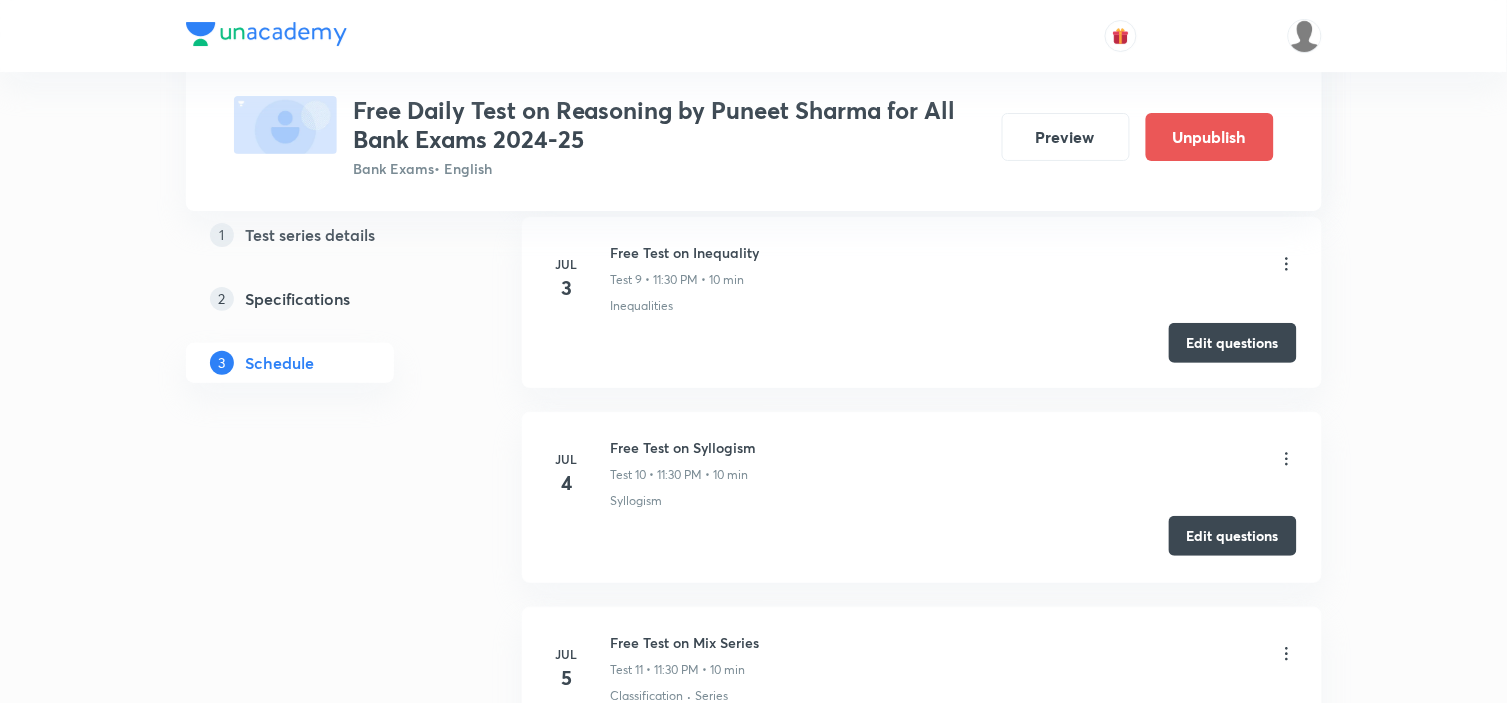 click on "Edit questions" at bounding box center (1233, 536) 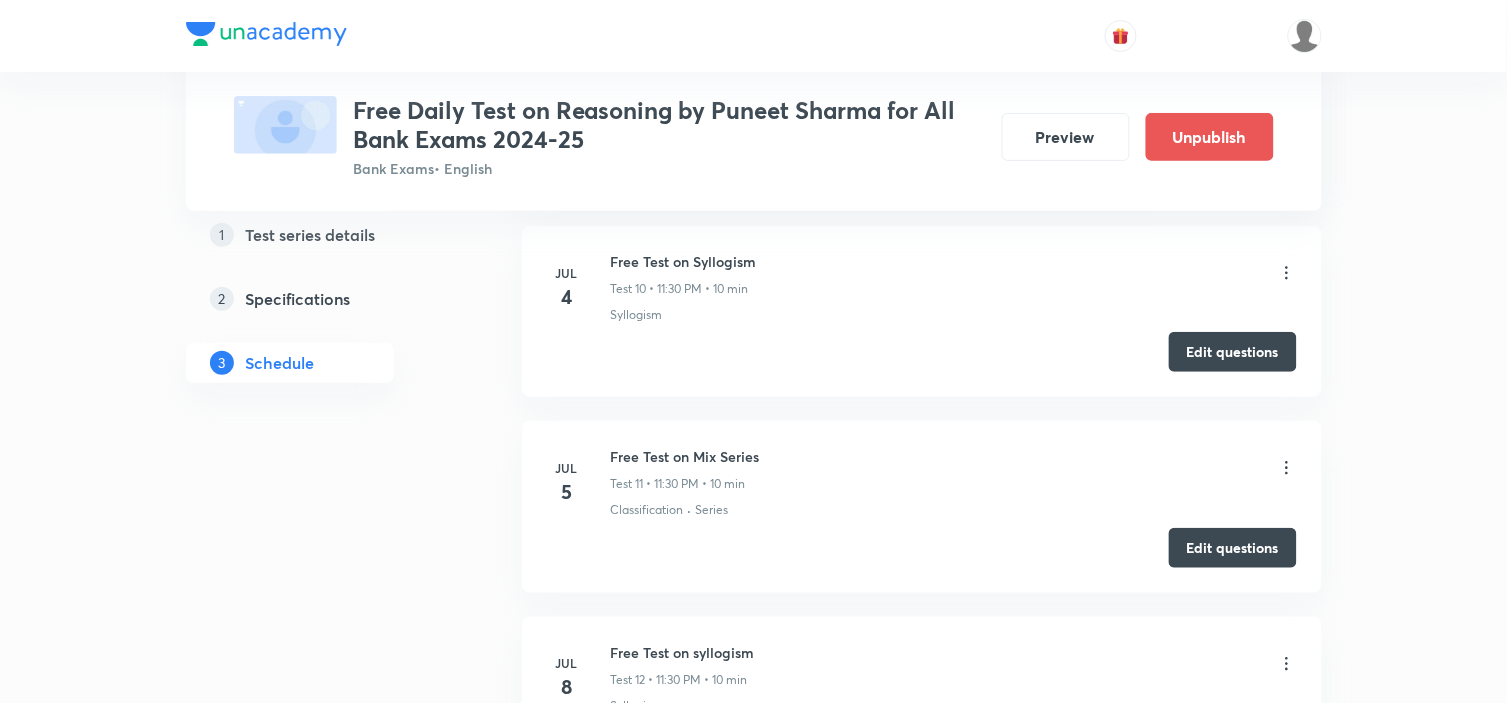 scroll, scrollTop: 2111, scrollLeft: 0, axis: vertical 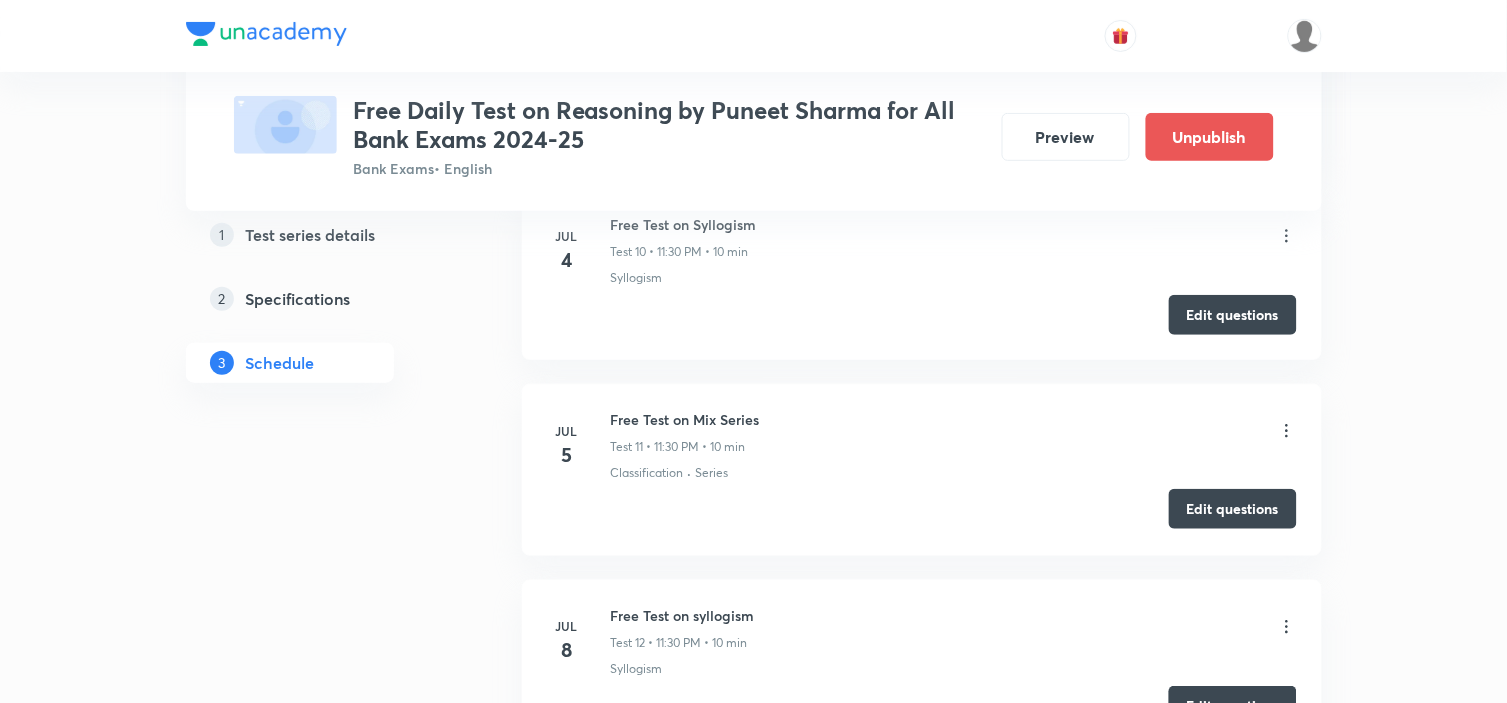 click on "Edit questions" at bounding box center (1233, 509) 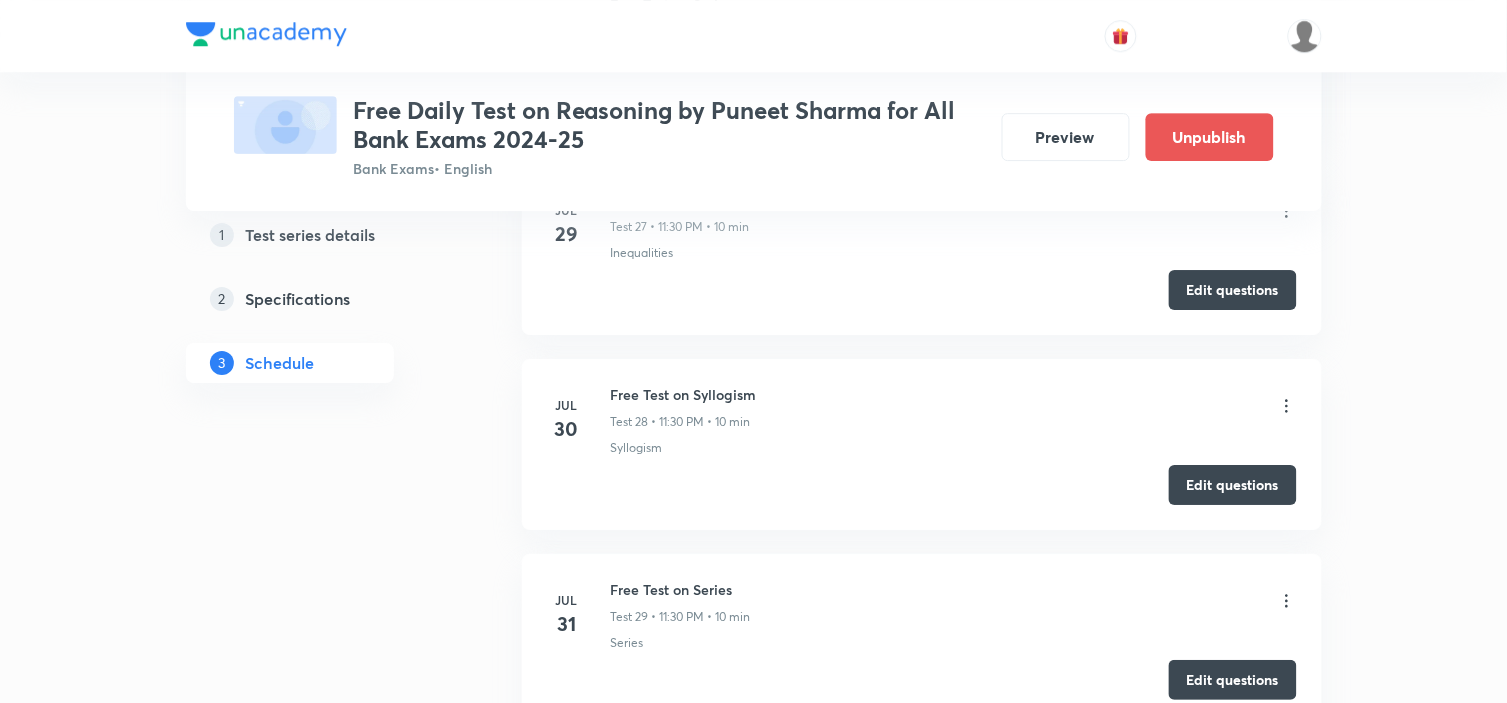 scroll, scrollTop: 5333, scrollLeft: 0, axis: vertical 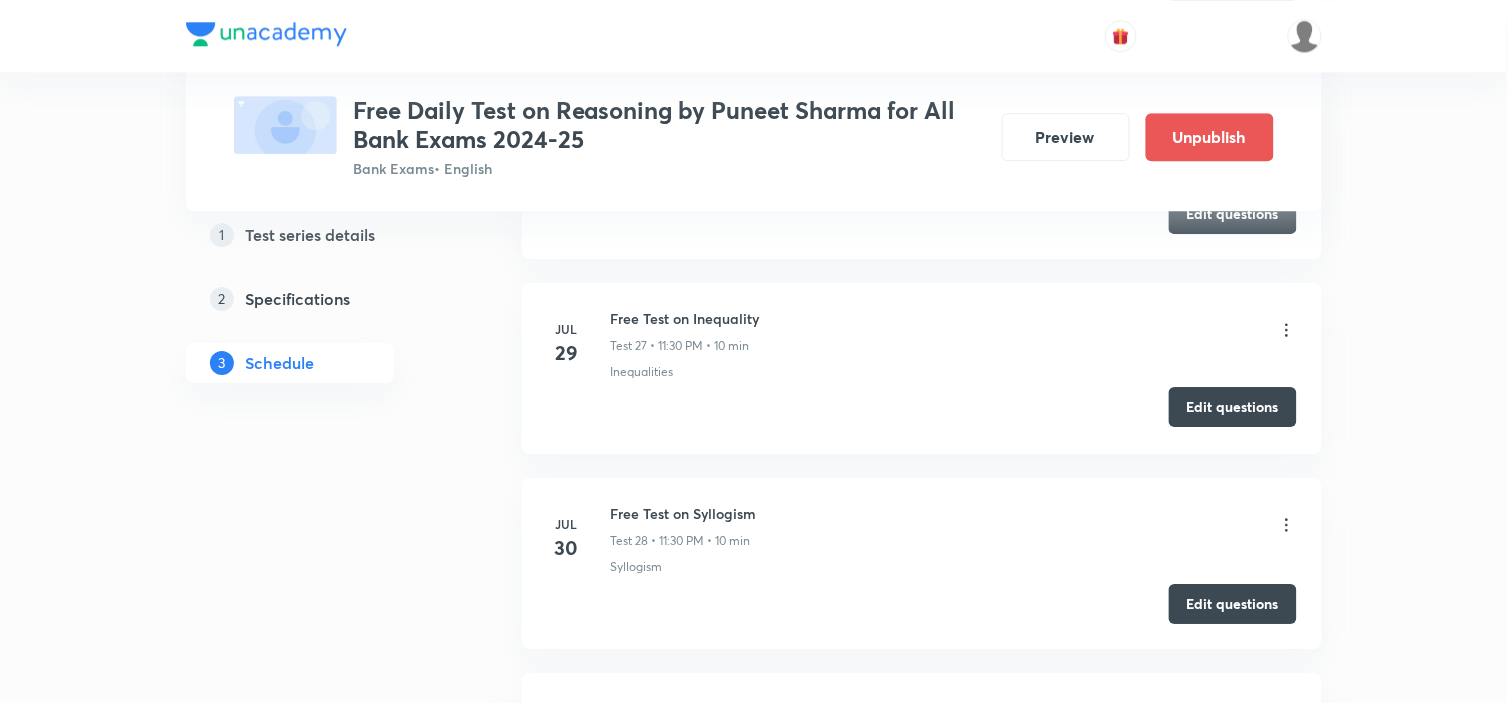 click on "Edit questions" at bounding box center [1233, 407] 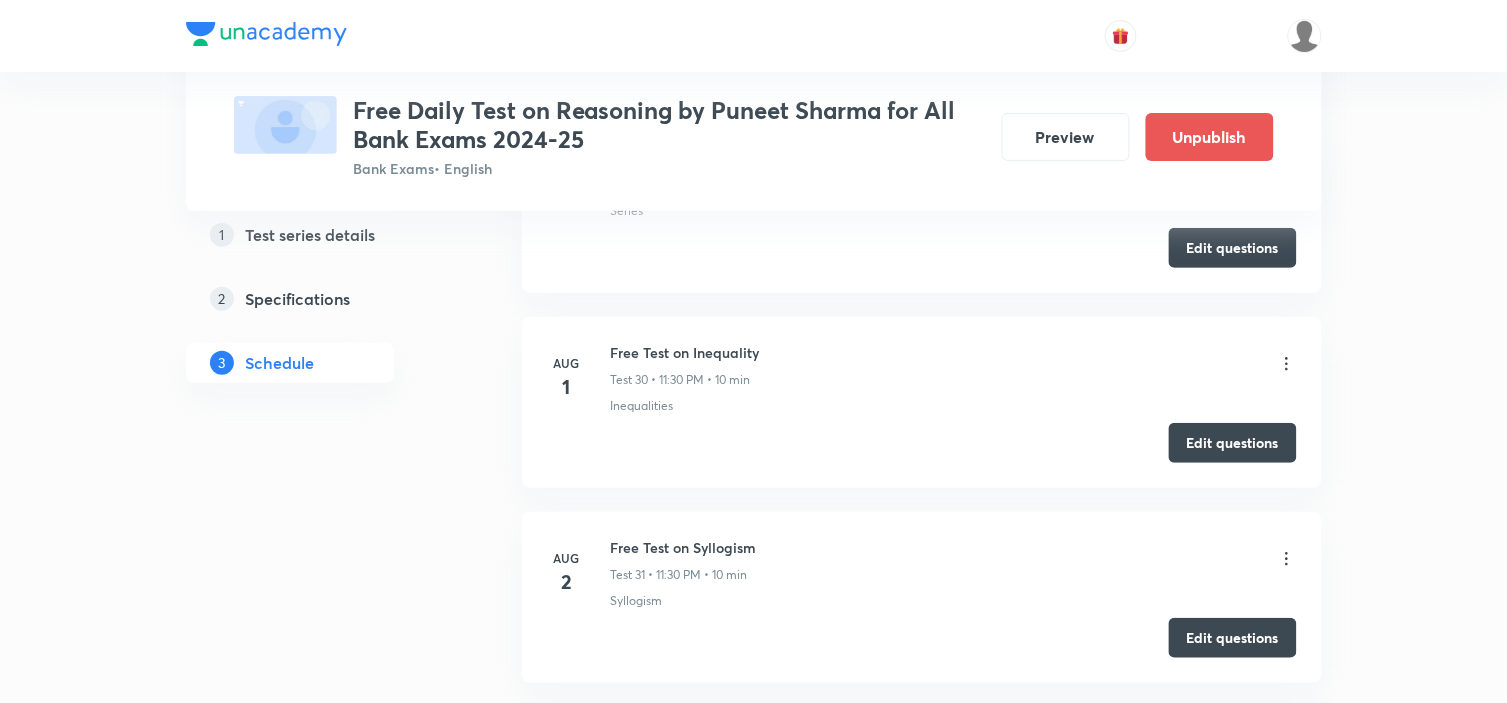 scroll, scrollTop: 5888, scrollLeft: 0, axis: vertical 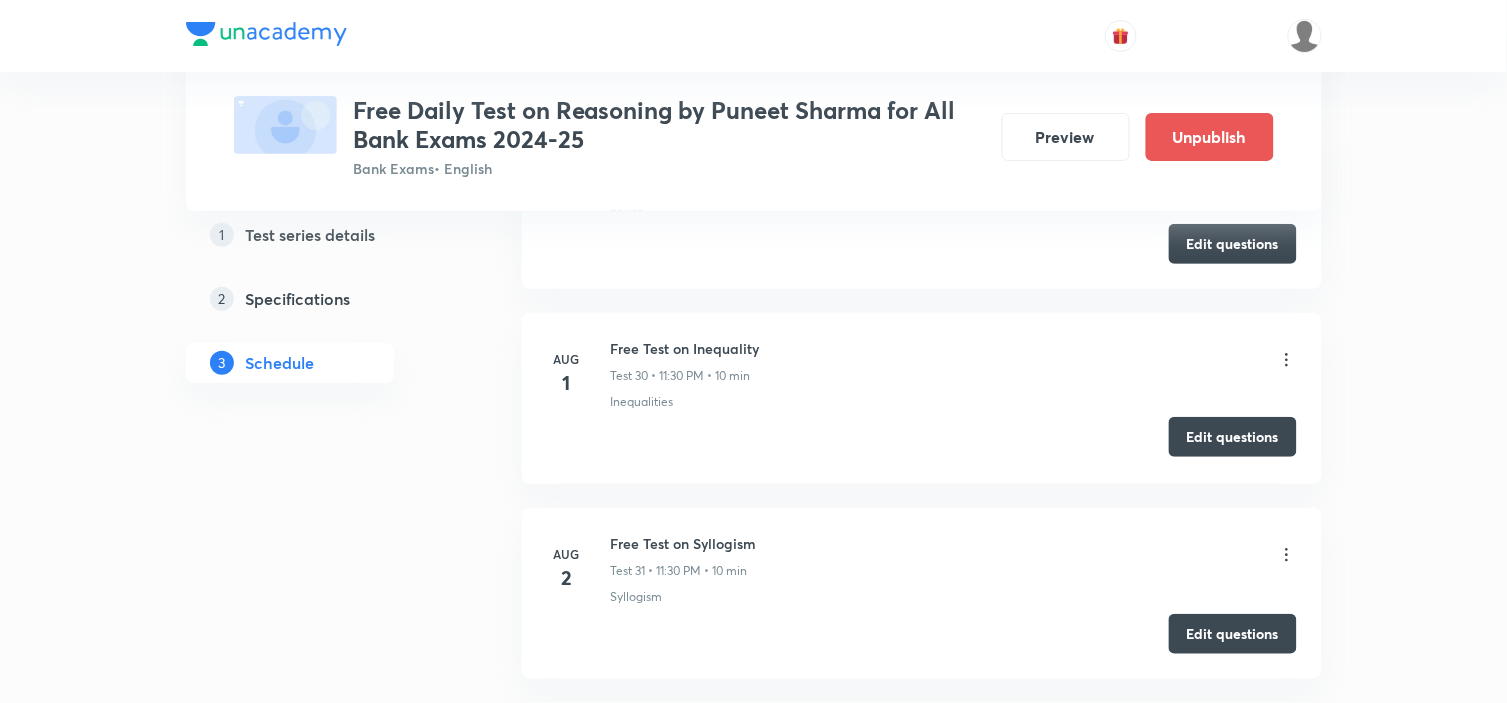 click on "Edit questions" at bounding box center [1233, 437] 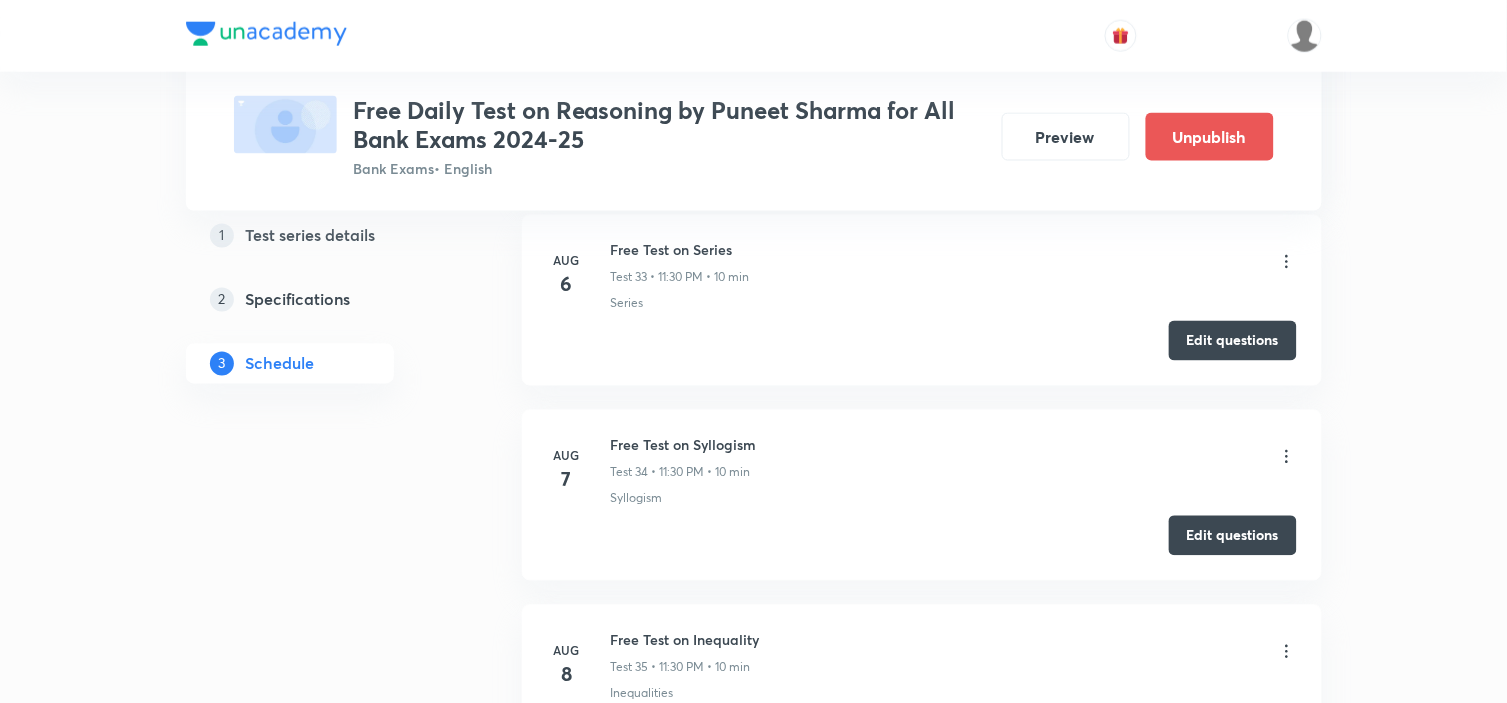 scroll, scrollTop: 7000, scrollLeft: 0, axis: vertical 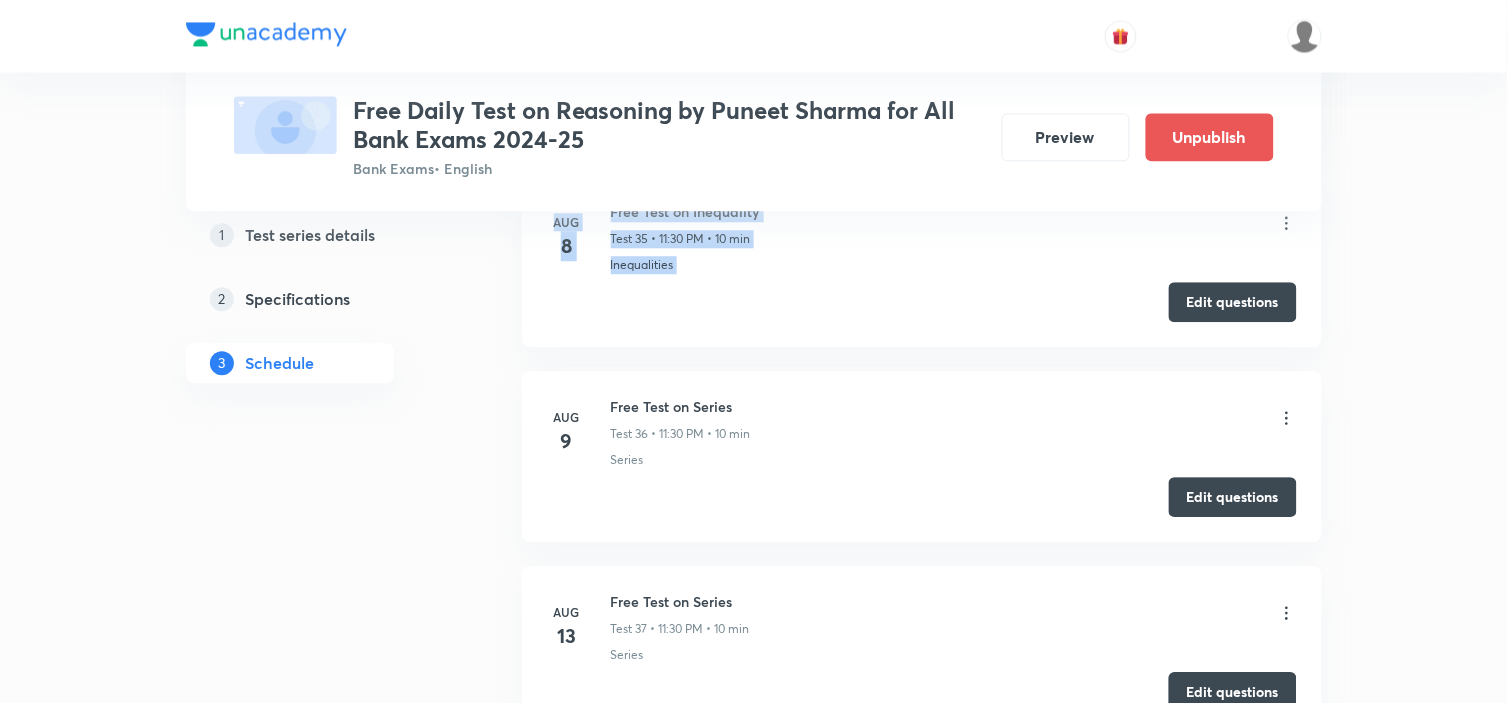 drag, startPoint x: 1506, startPoint y: 87, endPoint x: 1498, endPoint y: 367, distance: 280.11426 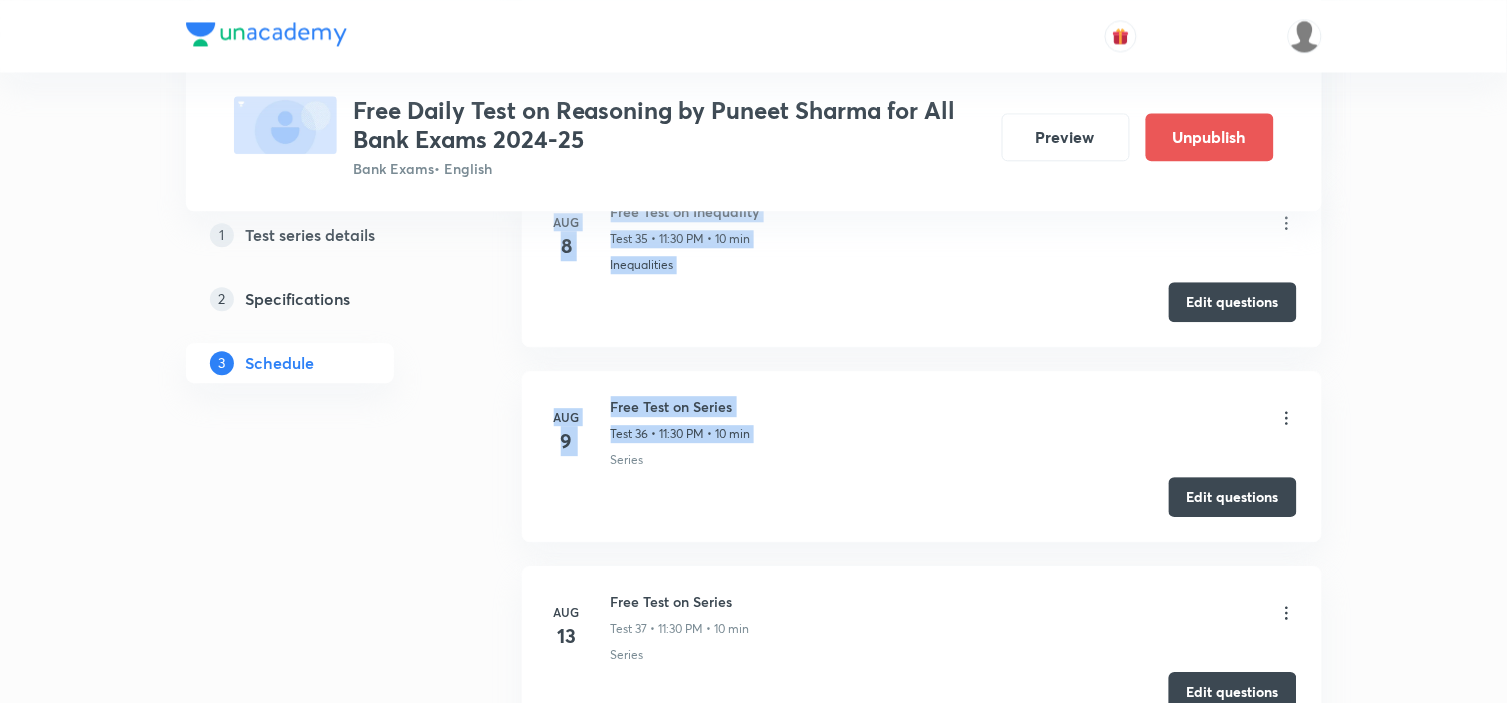 drag, startPoint x: 1498, startPoint y: 367, endPoint x: 1504, endPoint y: 356, distance: 12.529964 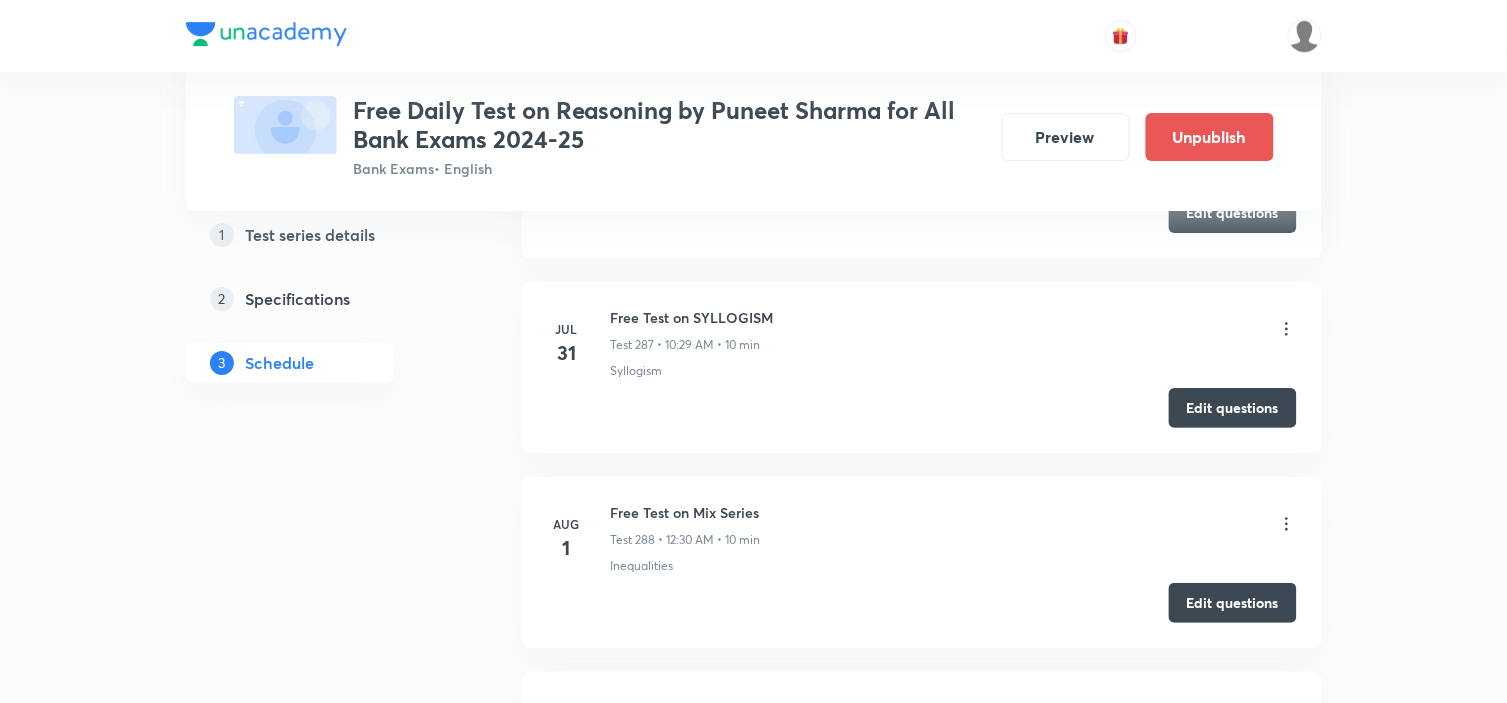 scroll, scrollTop: 57238, scrollLeft: 0, axis: vertical 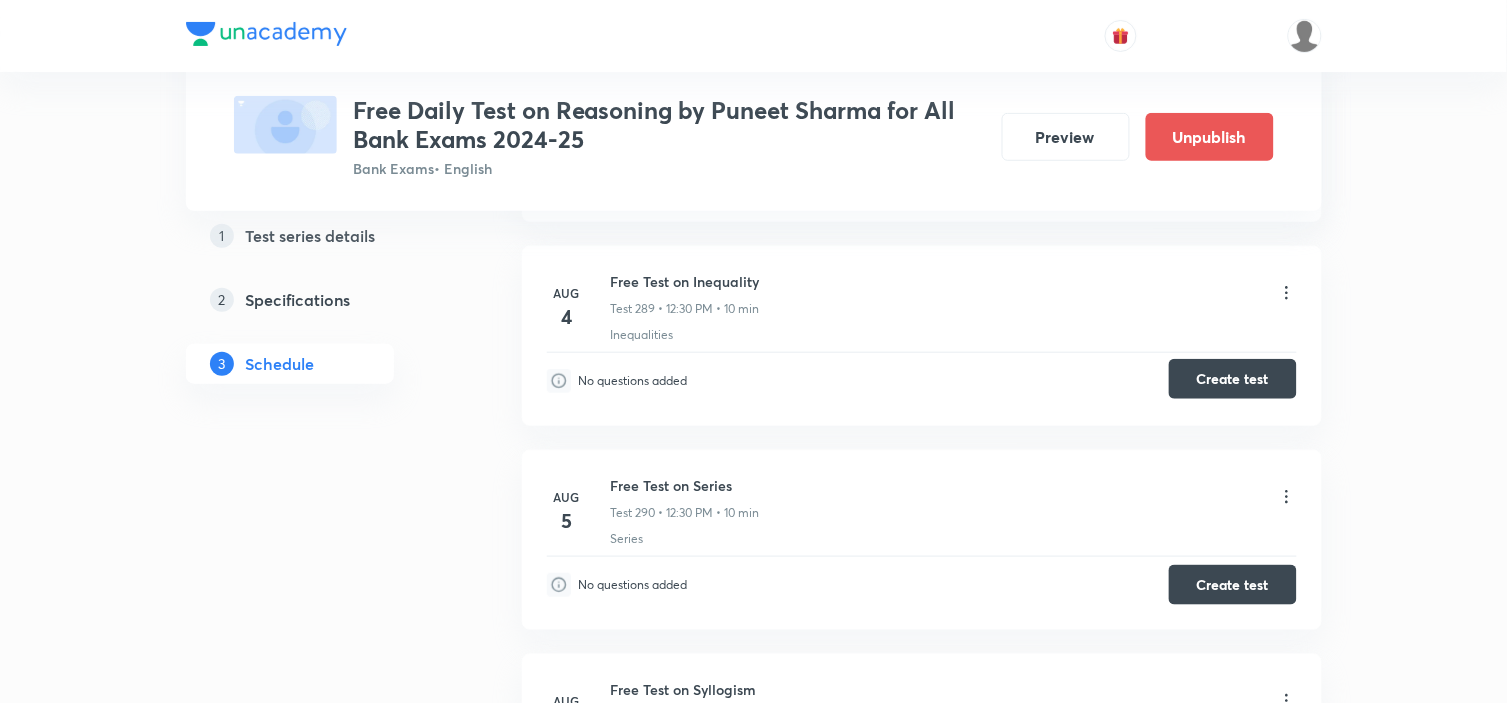 click on "Create test" at bounding box center [1233, 379] 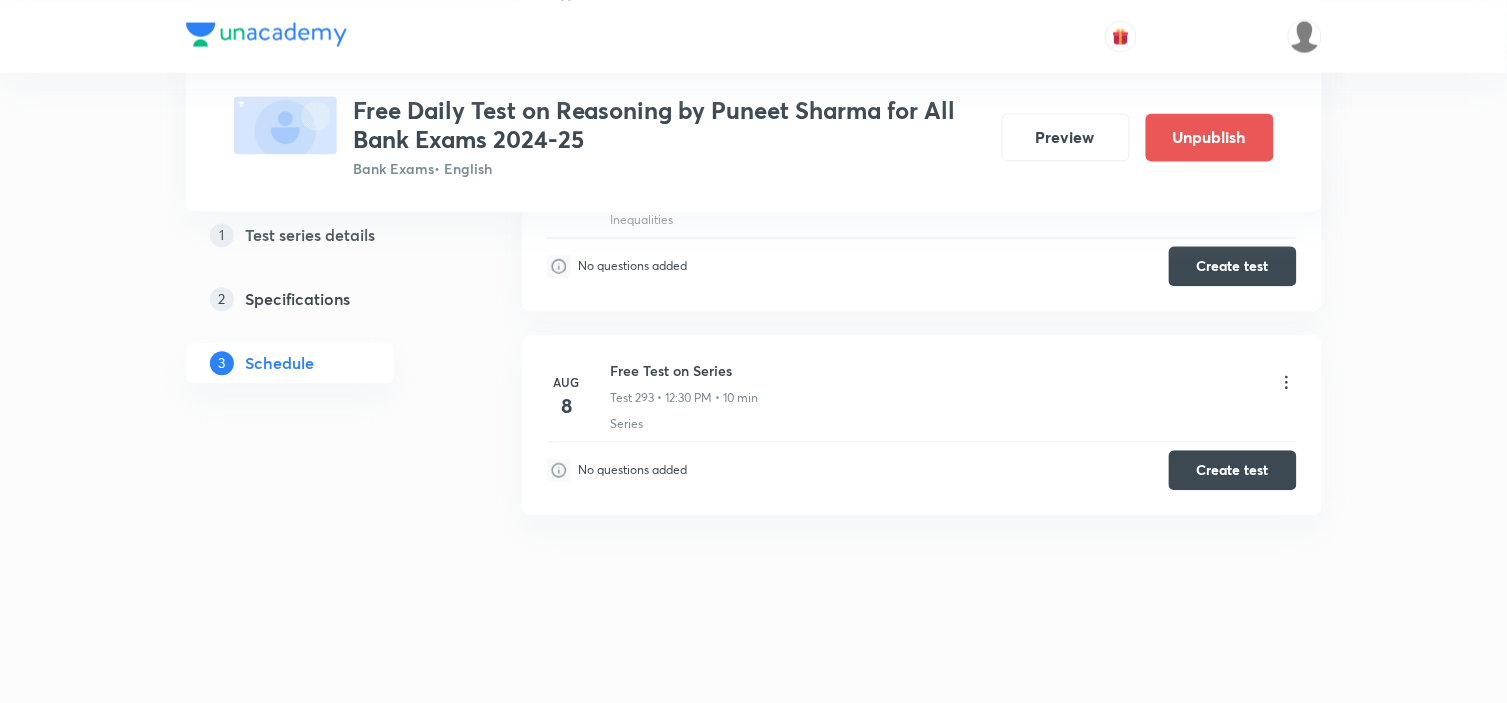 scroll, scrollTop: 57238, scrollLeft: 0, axis: vertical 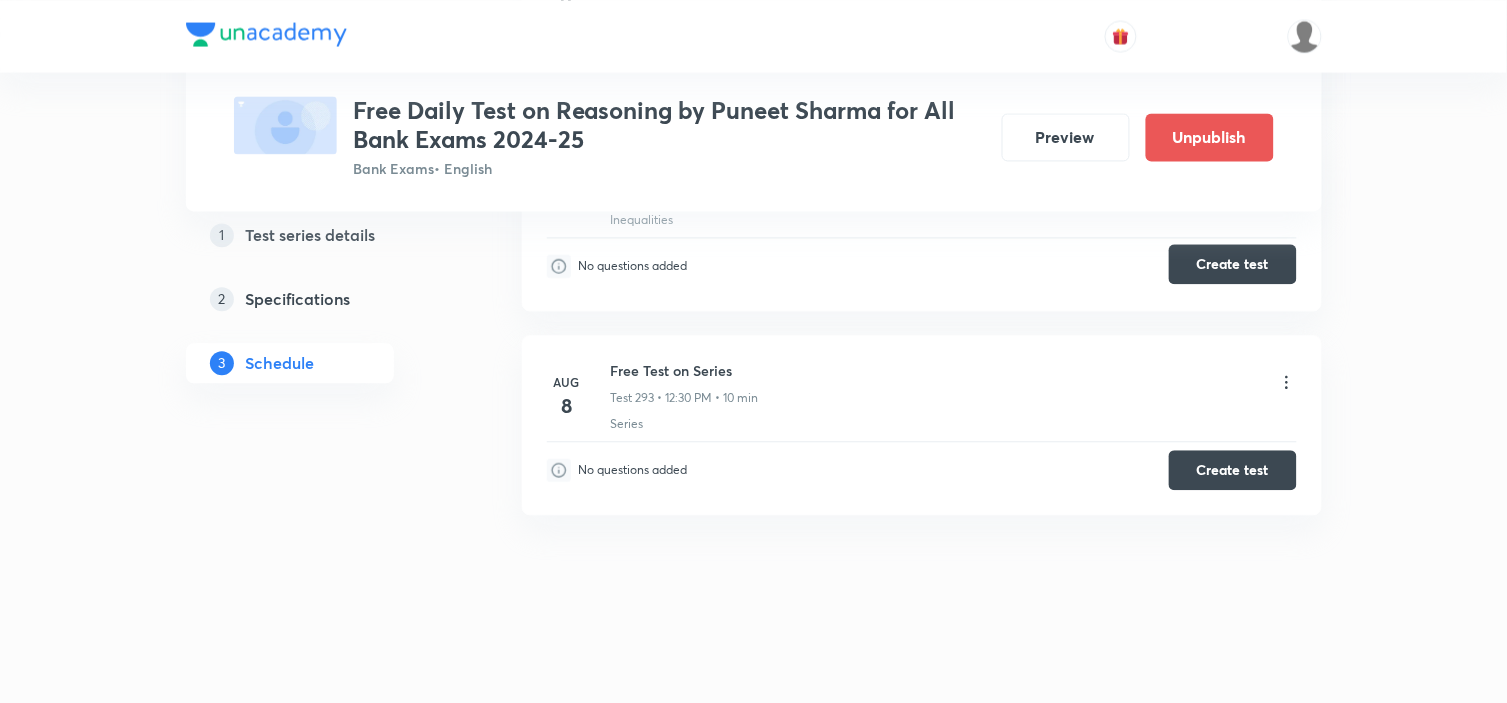 click on "Create test" at bounding box center [1233, 264] 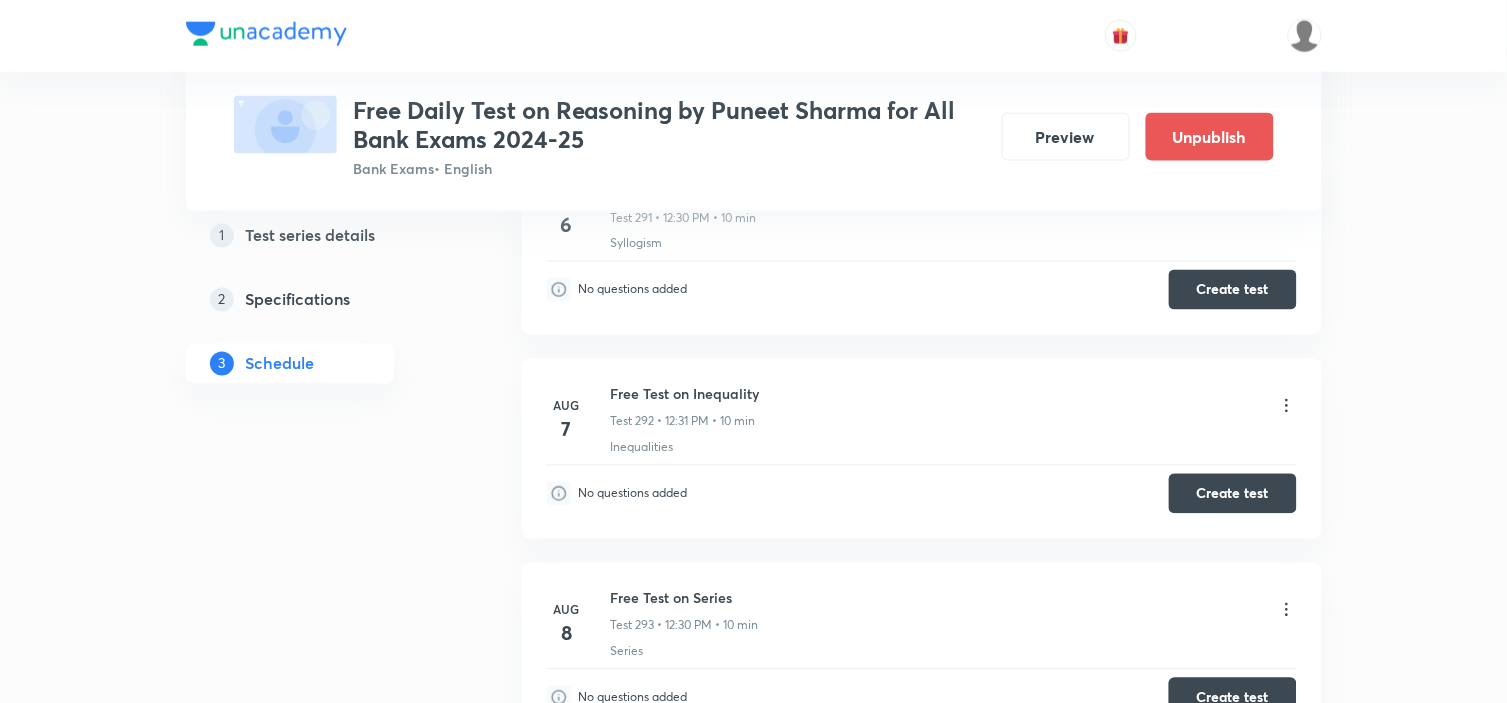 scroll, scrollTop: 56905, scrollLeft: 0, axis: vertical 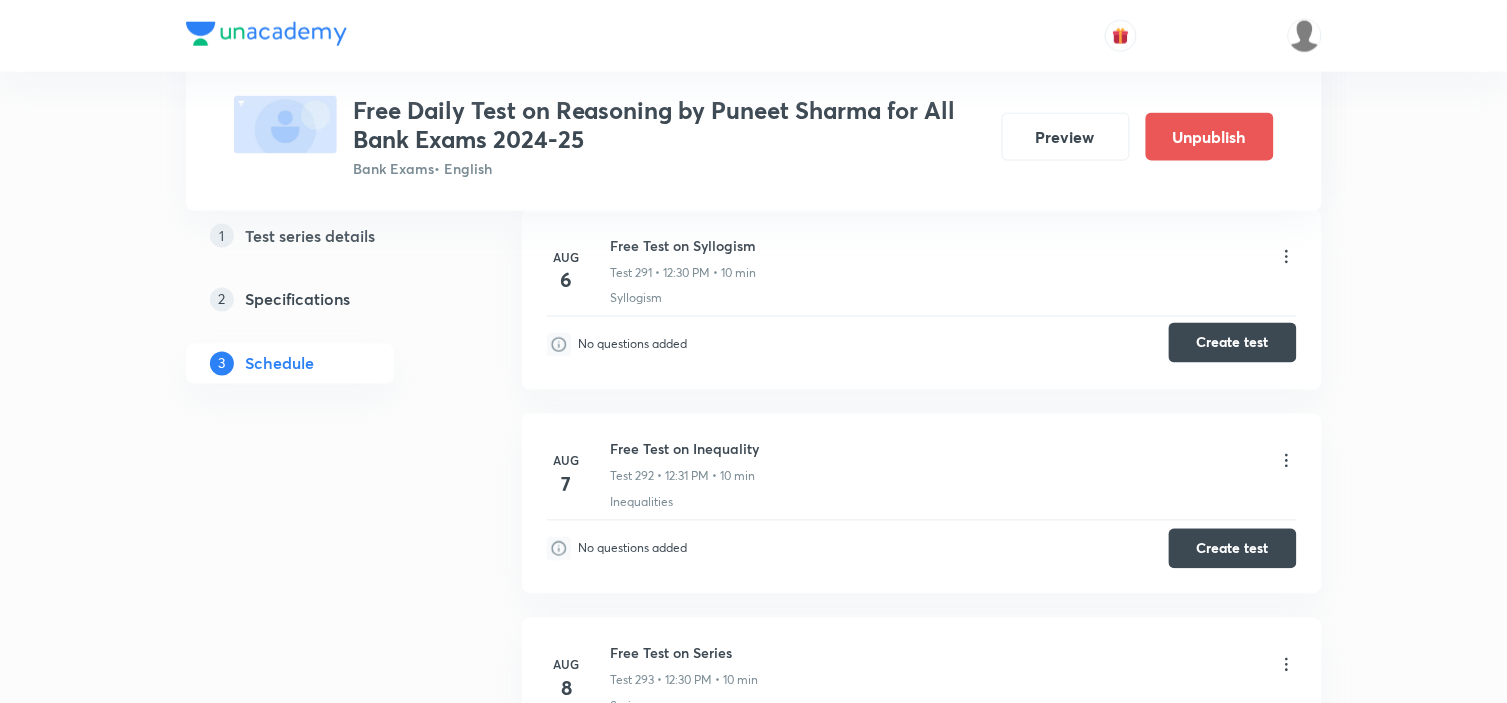 click on "Create test" at bounding box center (1233, 343) 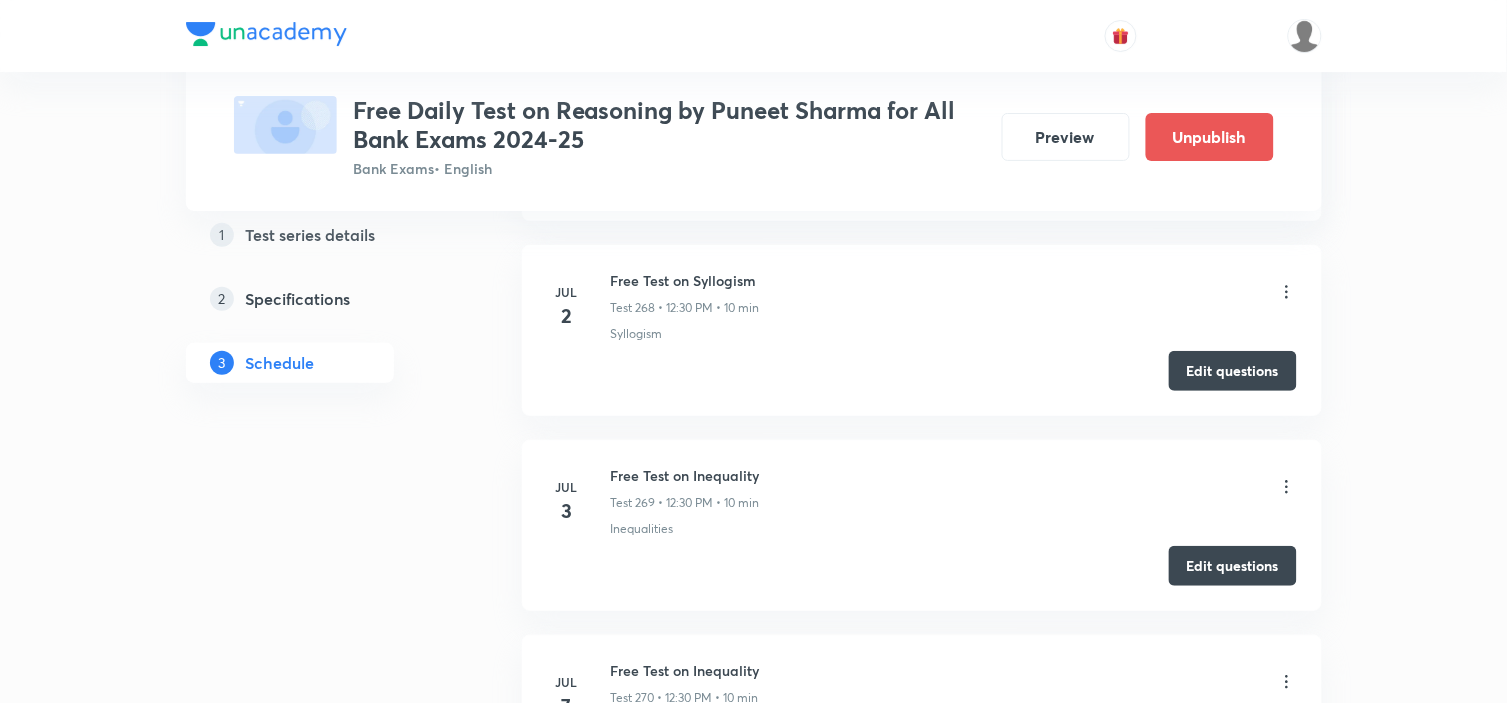 scroll, scrollTop: 52127, scrollLeft: 0, axis: vertical 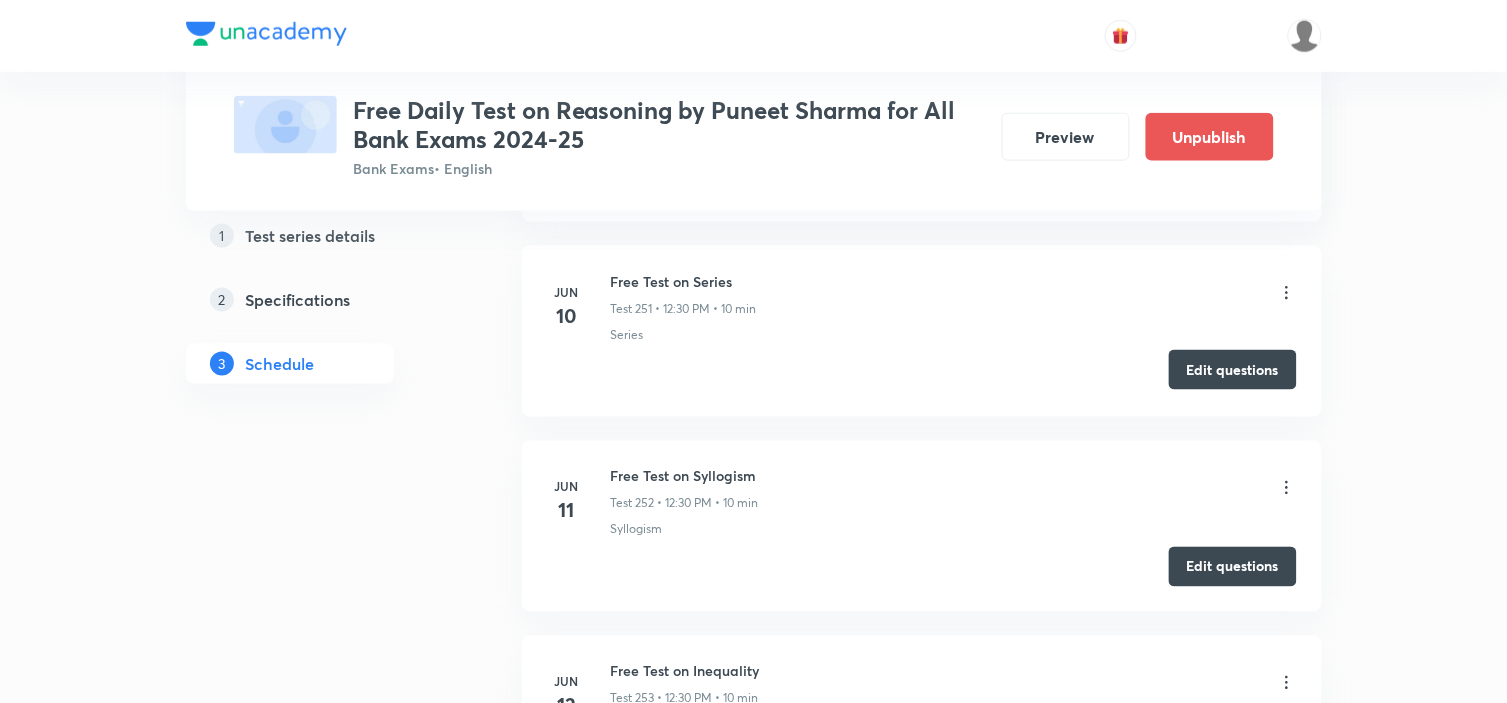 click on "Edit questions" at bounding box center [1233, 370] 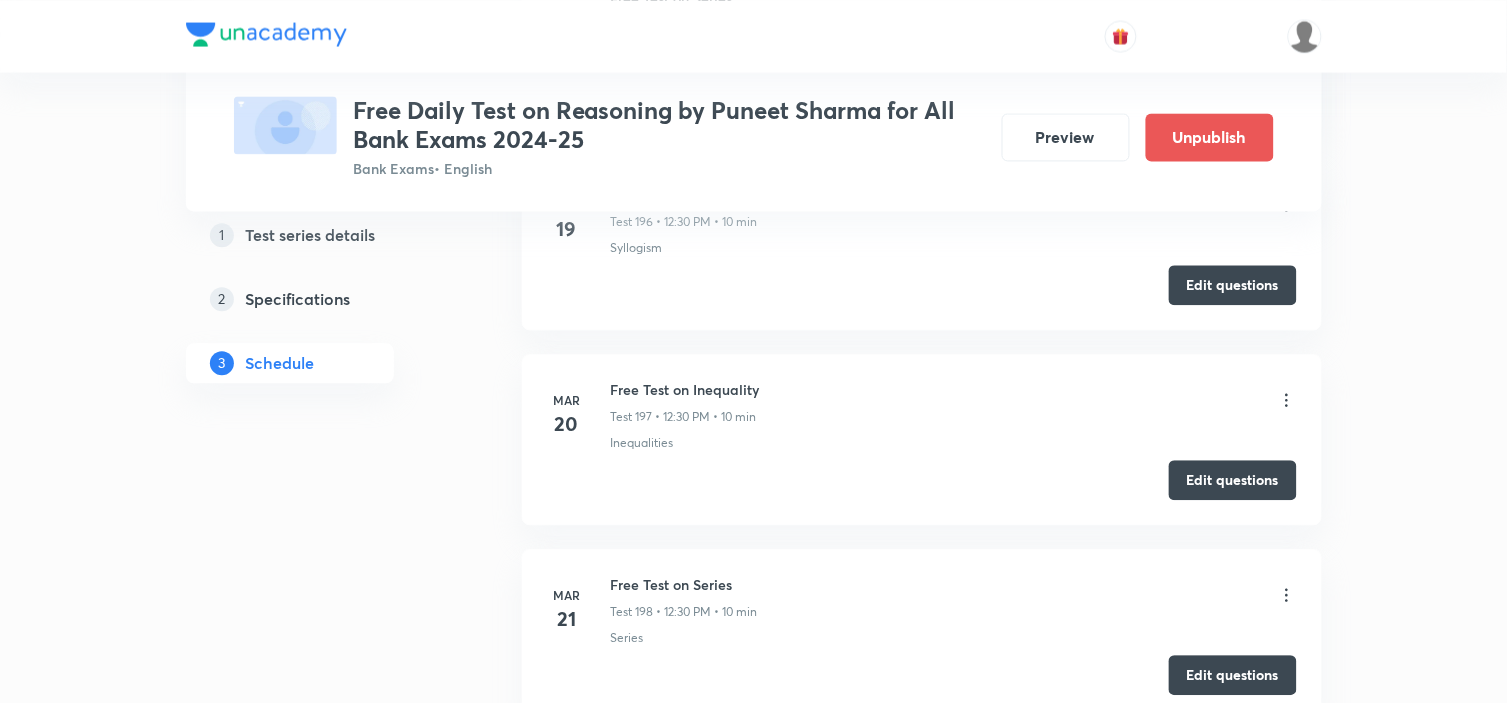scroll, scrollTop: 37162, scrollLeft: 0, axis: vertical 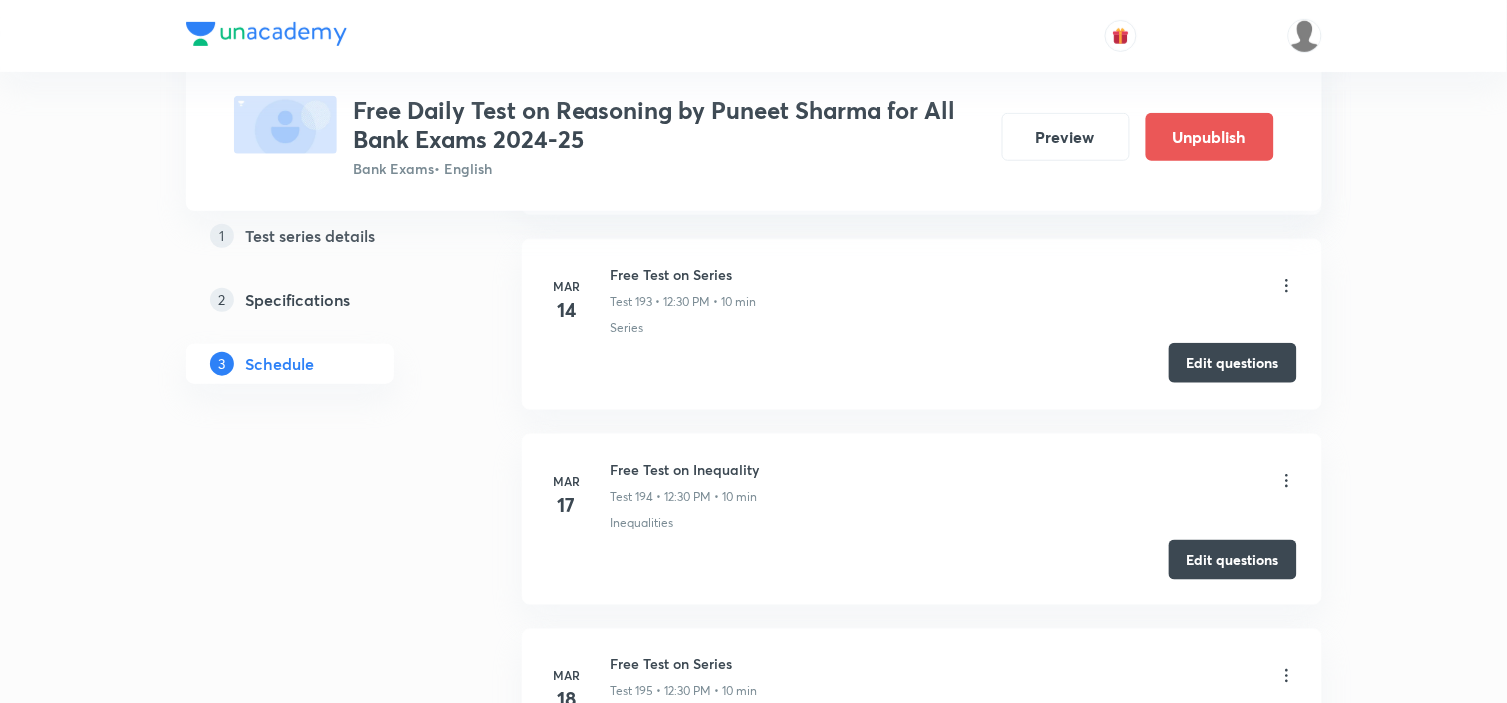 click on "Edit questions" at bounding box center (1233, 363) 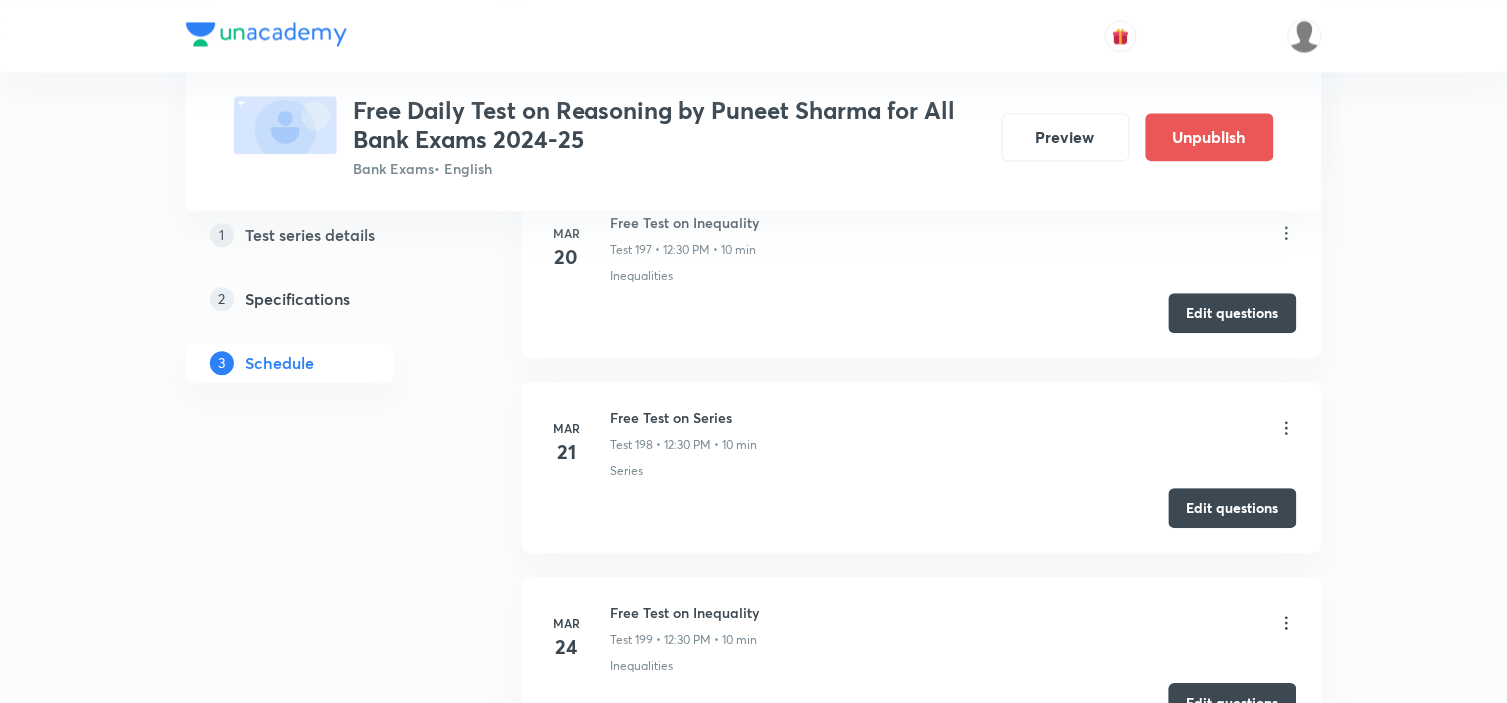 scroll, scrollTop: 38162, scrollLeft: 0, axis: vertical 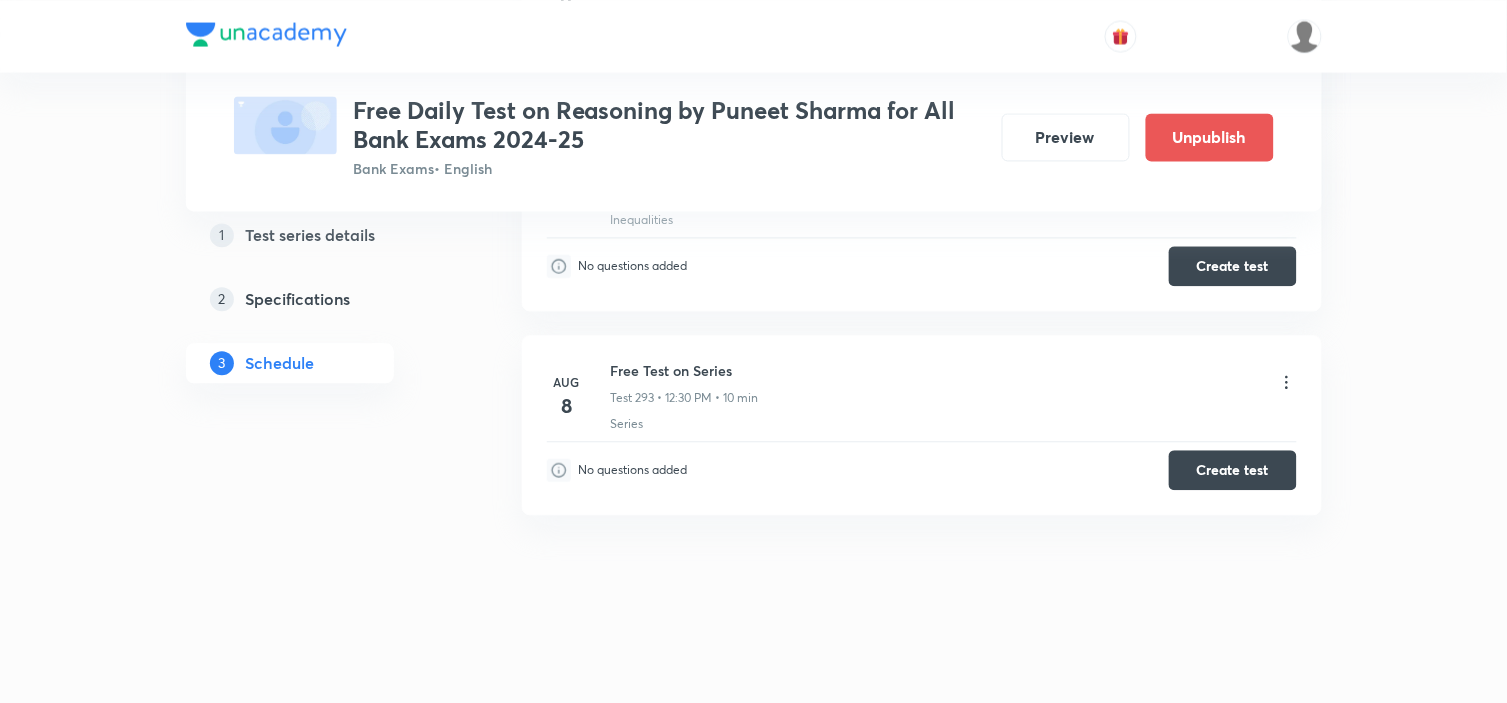 click on "Schedule •  293  tests Add a new session Jun 14 Free Test on Inequality Test 1 • 11:15 PM • 10 min Inequalities Edit questions Jun 17 Free Test on Syllogism Test 2 • 11:30 PM • 10 min Syllogism Edit questions Jun 19 Free Test on Series Test 3 • 11:30 PM • 10 min Classification · Number Test · Different Types Of Tests Edit questions Jun 21 Free Test on Inequality Test 4 • 11:30 PM • 10 min Inequalities Edit questions Jun 24 Free Test on syllogism Test 5 • 11:30 PM • 10 min Syllogism Edit questions Jun 27 Free Test on Syllogism Test 6 • 11:30 PM • 10 min Syllogism Edit questions Jun 28 Free Test on Mix Series Test 7 • 11:30 PM • 10 min Classification · Alphabet Test · Series Edit questions Jul 1 Free Test on Syllogism Test 8 • 11:30 PM • 10 min Syllogism Edit questions Jul 3 Free Test on Inequality Test 9 • 11:30 PM • 10 min Inequalities Edit questions Jul 4 Free Test on Syllogism Test 10 • 11:30 PM • 10 min Syllogism Edit questions Jul 5 Free Test on Mix Series ·" at bounding box center [922, -28079] 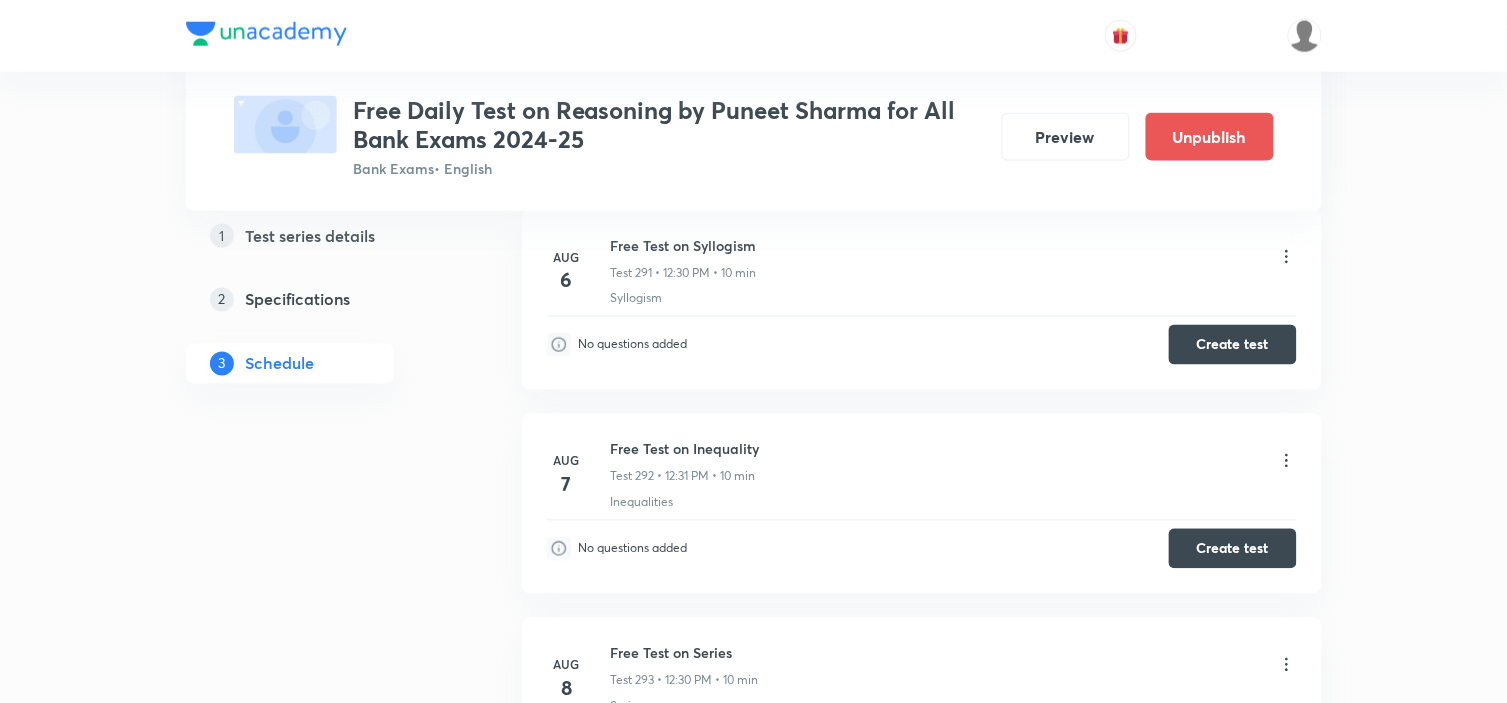 scroll, scrollTop: 56683, scrollLeft: 0, axis: vertical 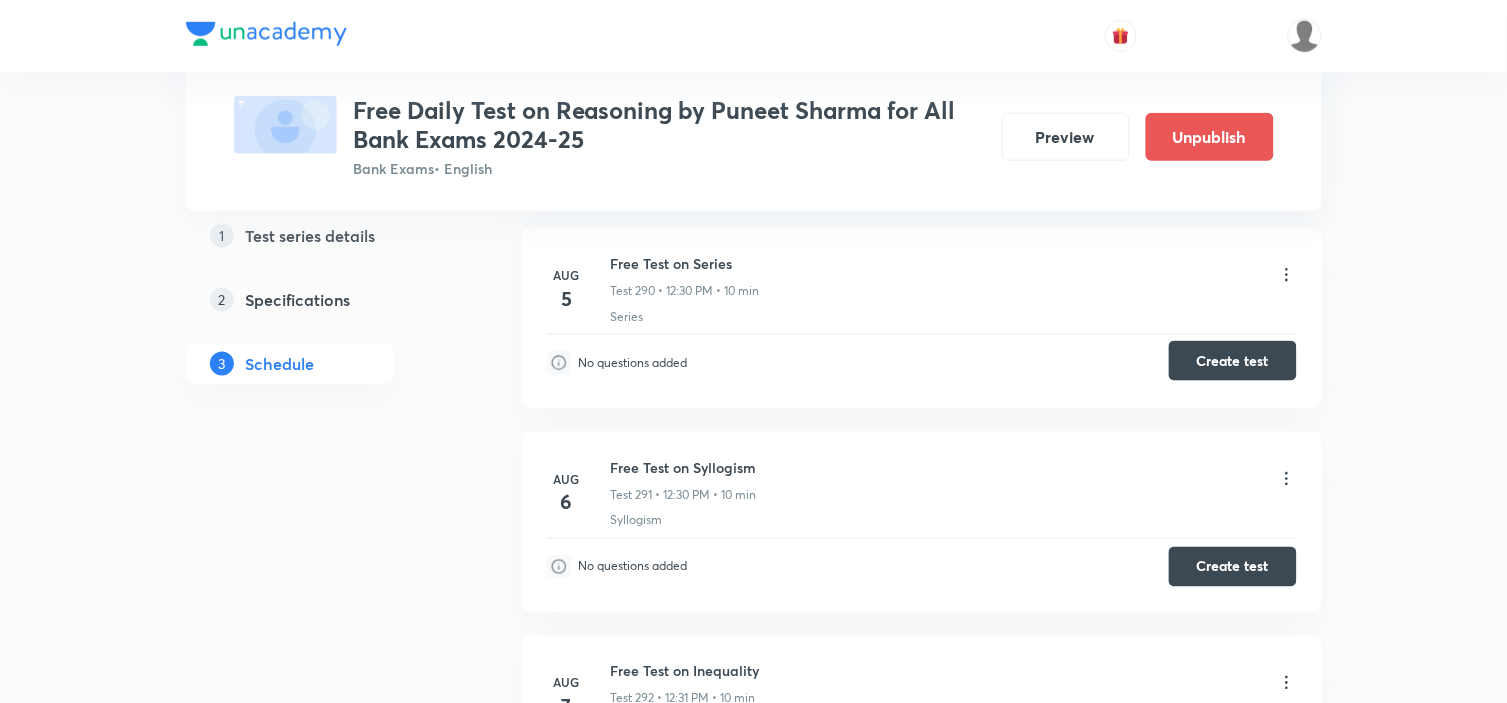 click on "Create test" at bounding box center [1233, 361] 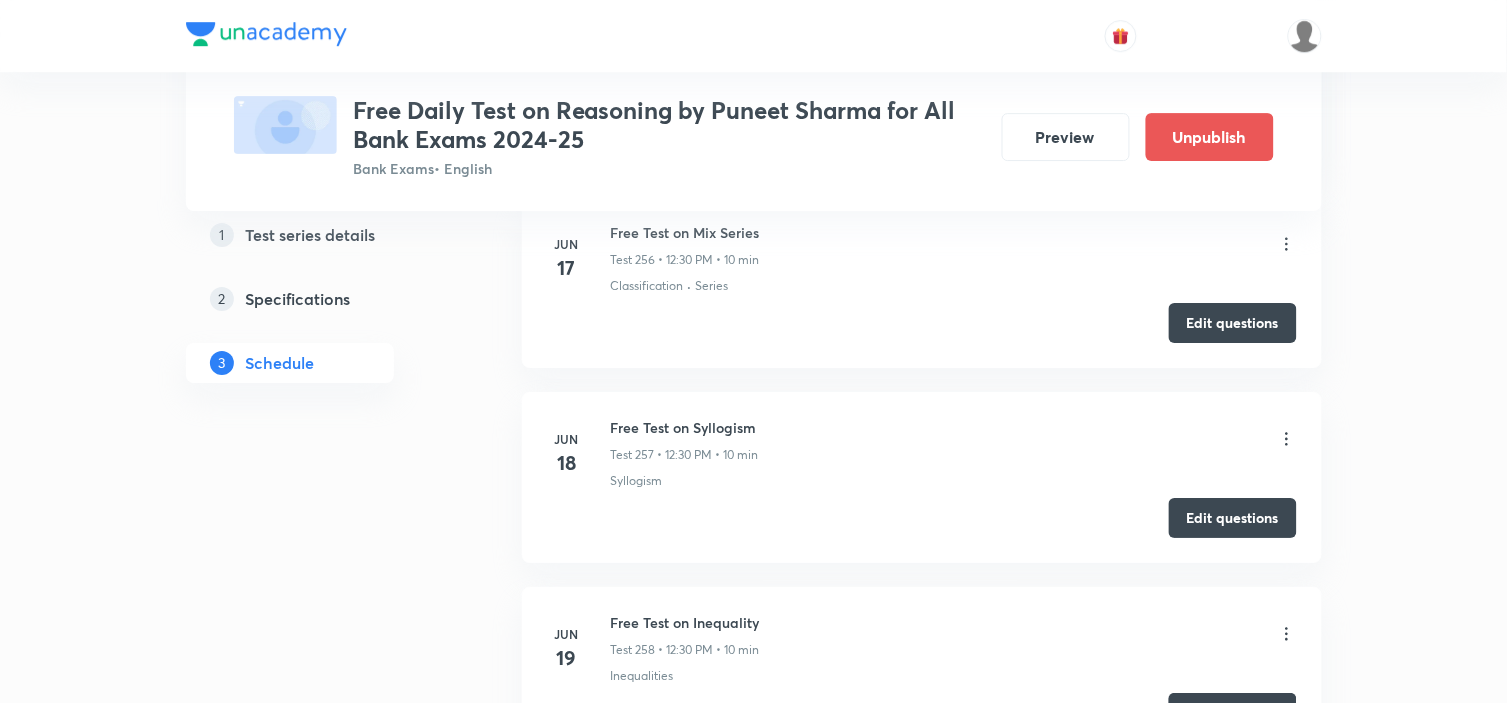 scroll, scrollTop: 49683, scrollLeft: 0, axis: vertical 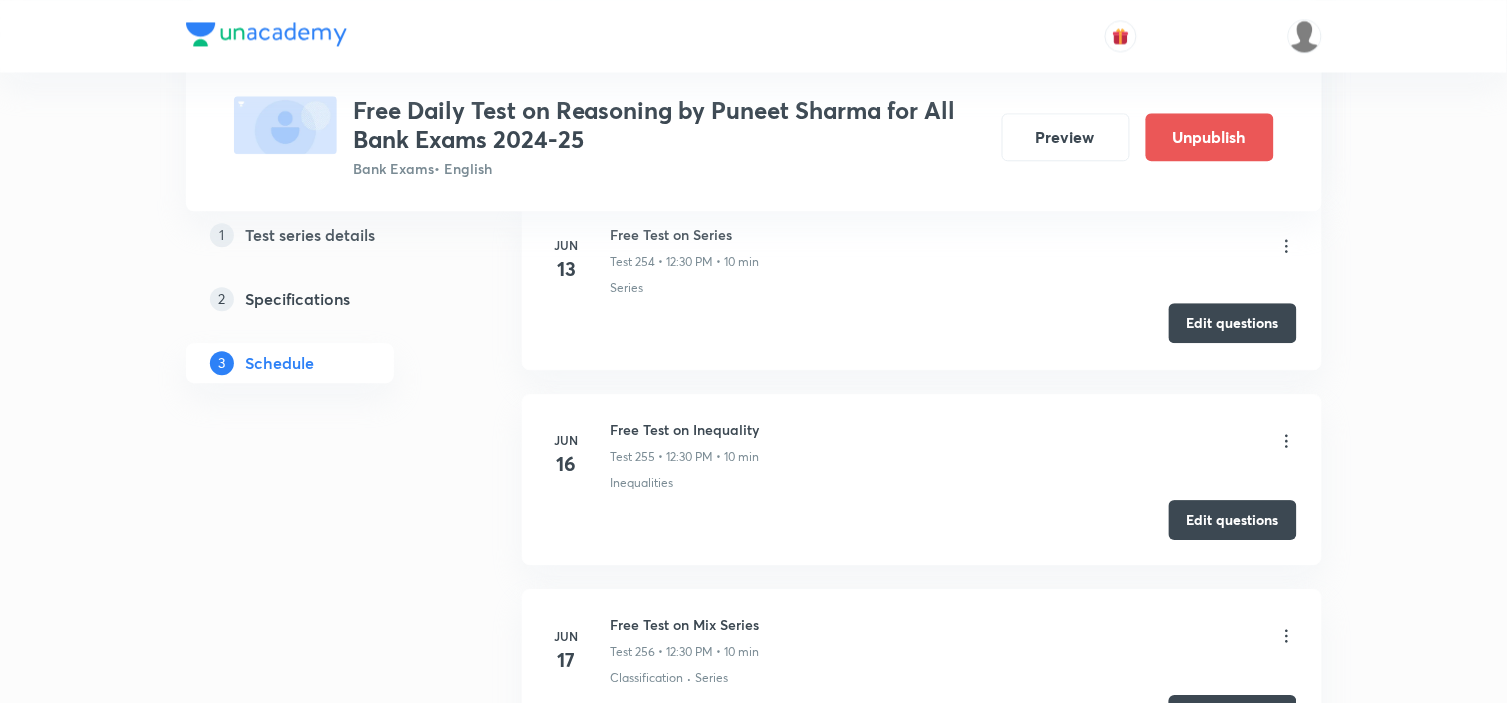 click on "Edit questions" at bounding box center (1233, 323) 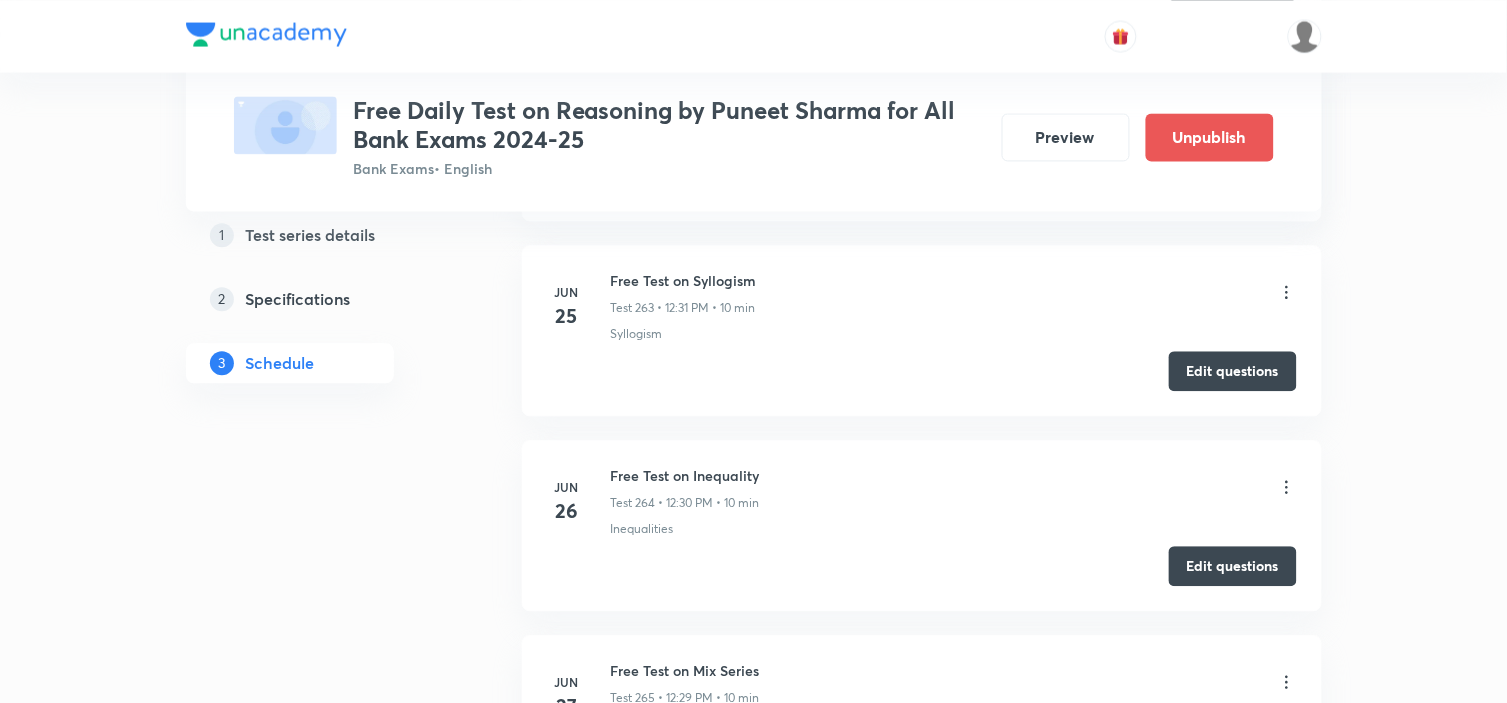 scroll, scrollTop: 51683, scrollLeft: 0, axis: vertical 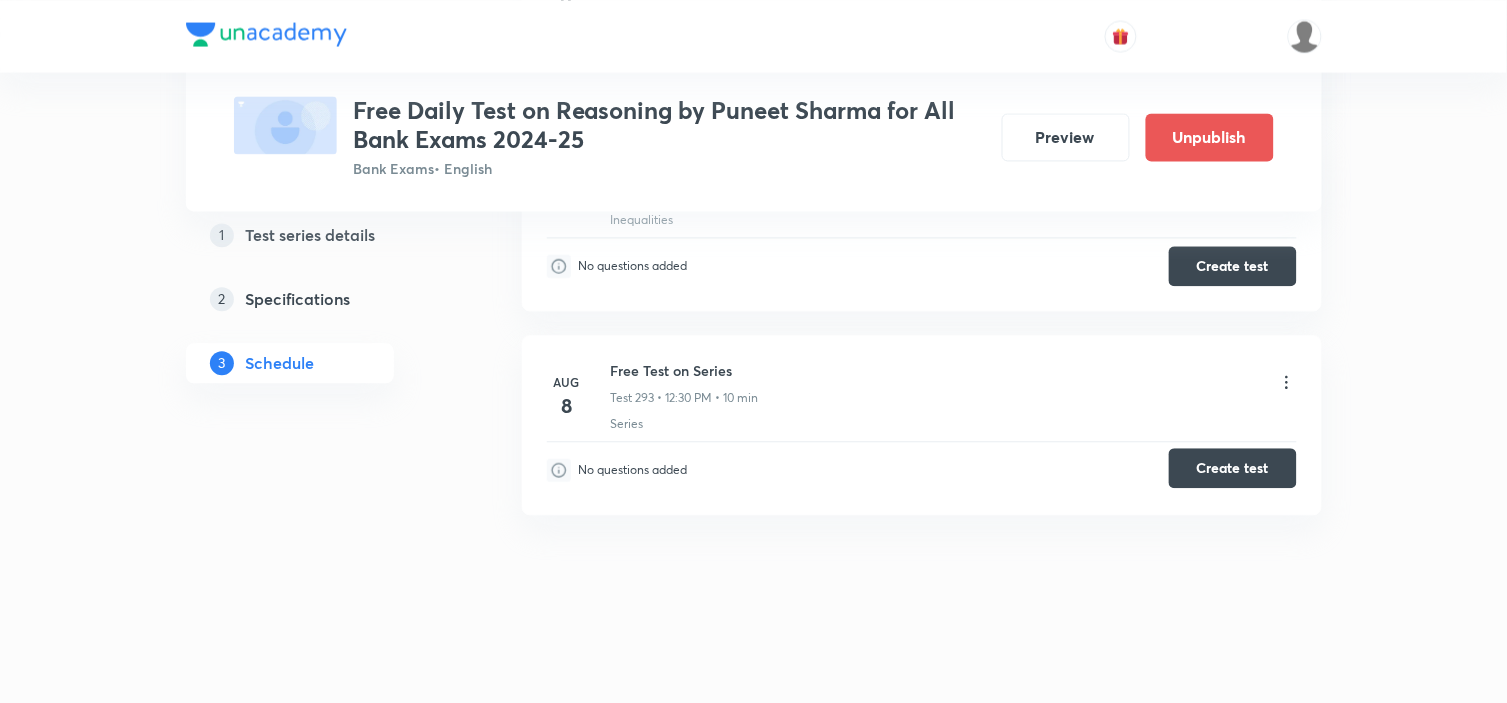 click on "Create test" at bounding box center [1233, 468] 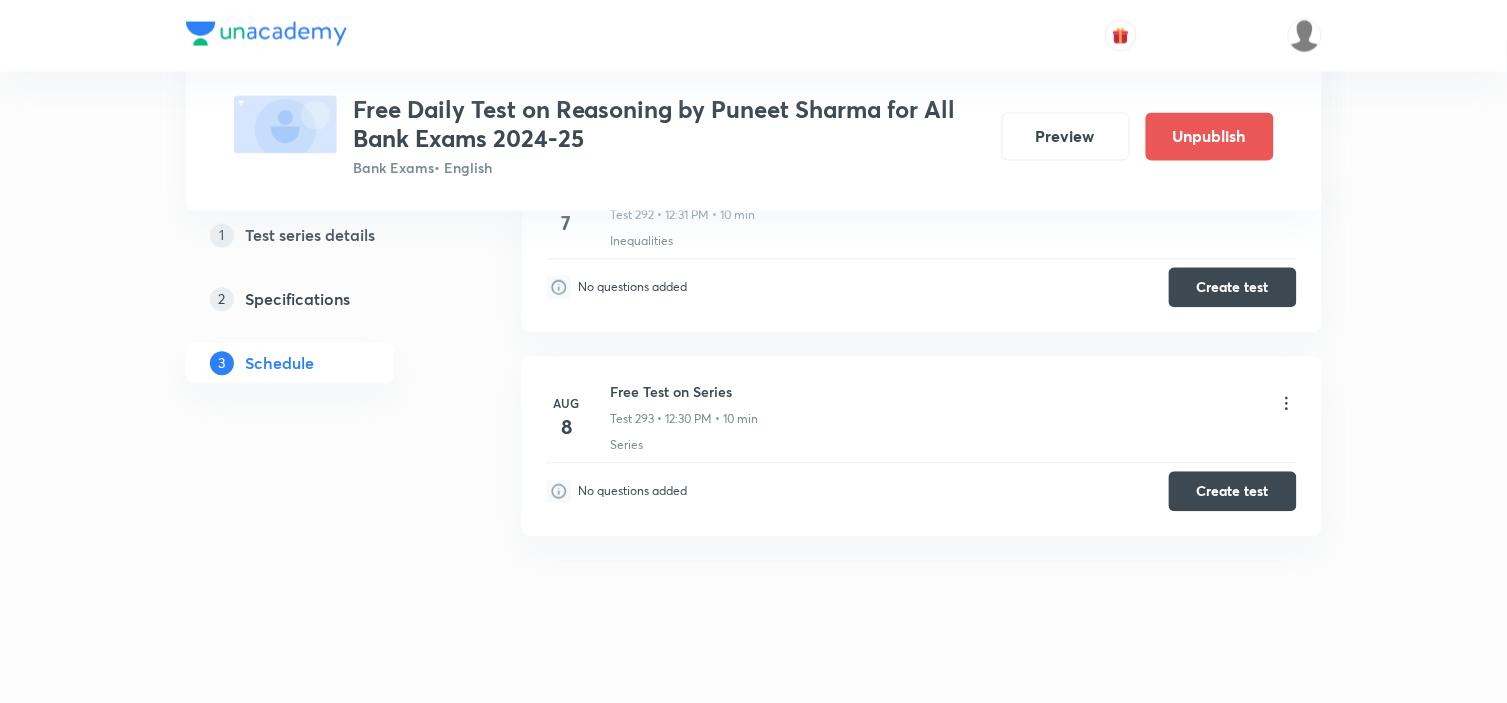 scroll, scrollTop: 57127, scrollLeft: 0, axis: vertical 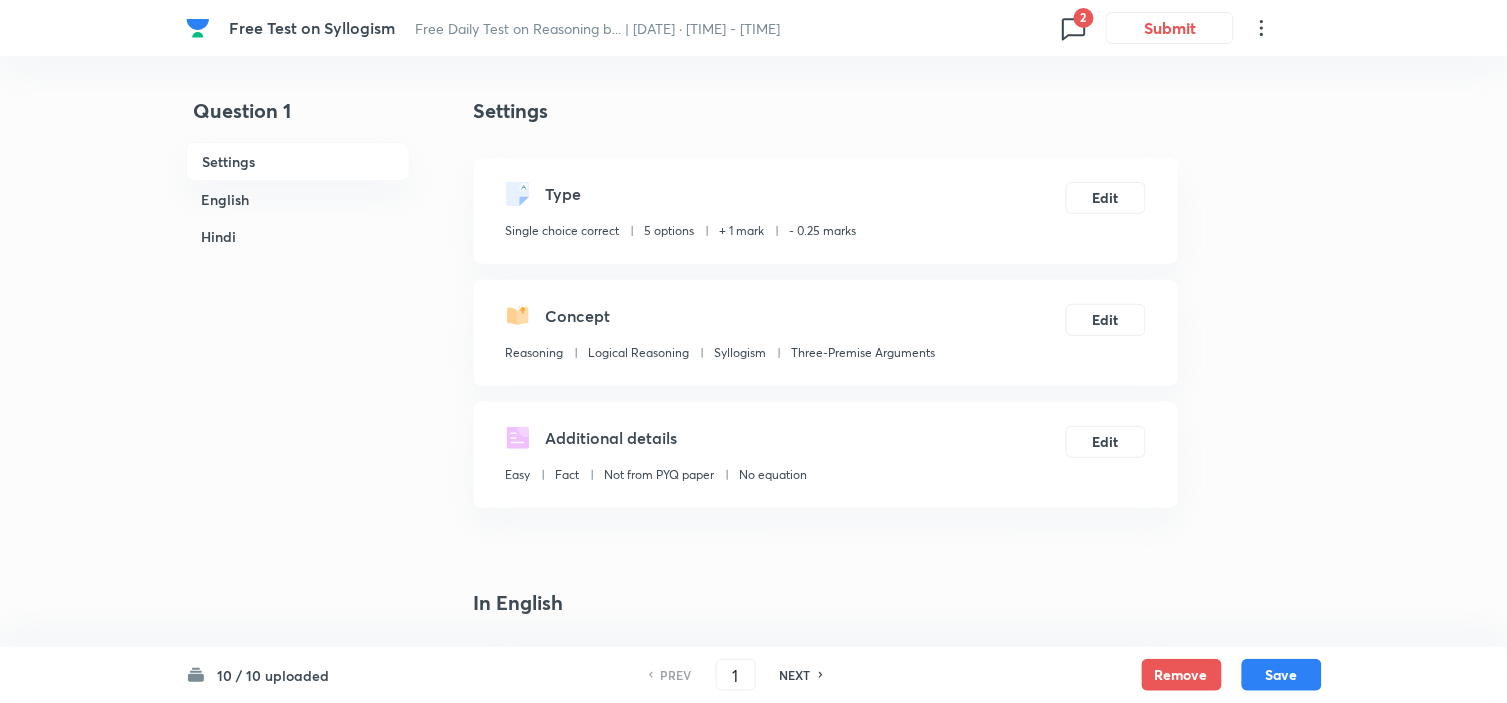 checkbox on "true" 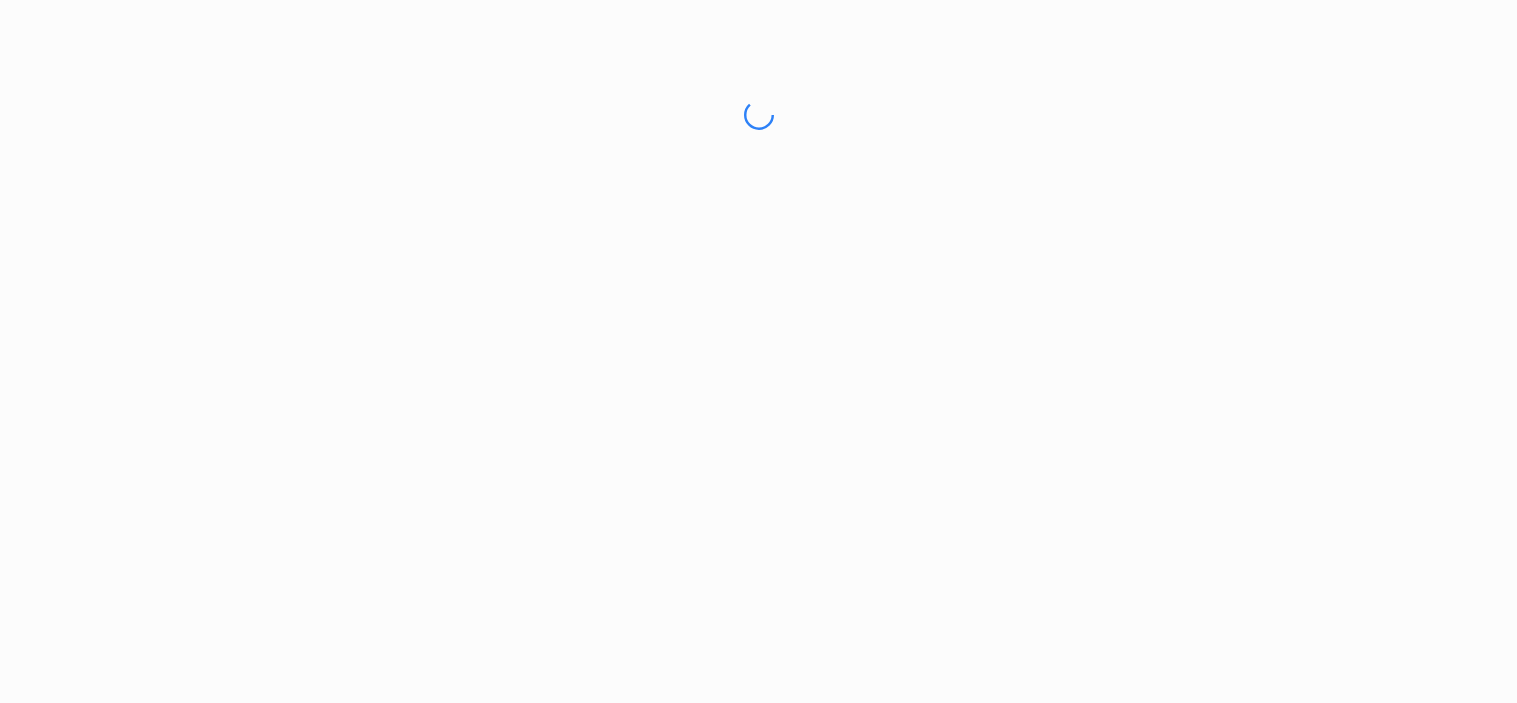 scroll, scrollTop: 0, scrollLeft: 0, axis: both 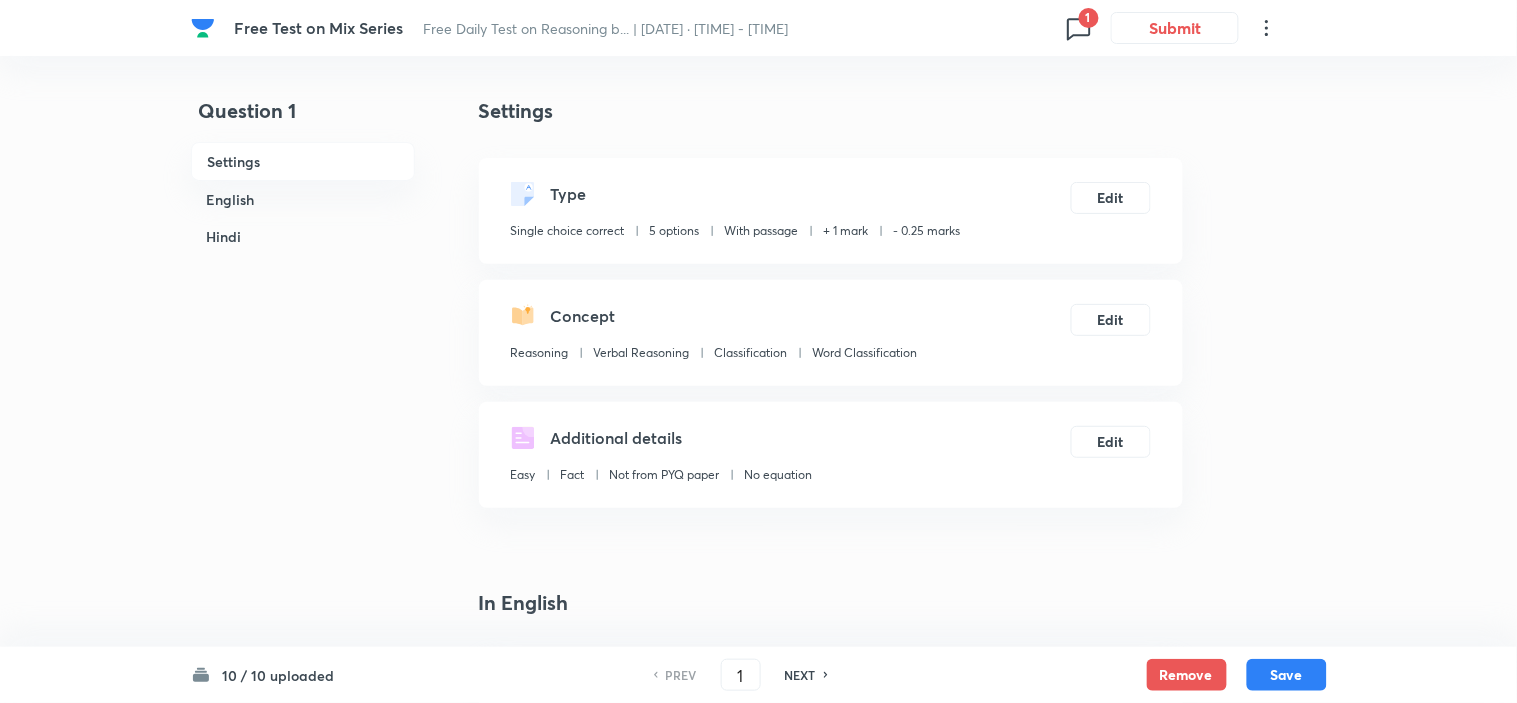checkbox on "true" 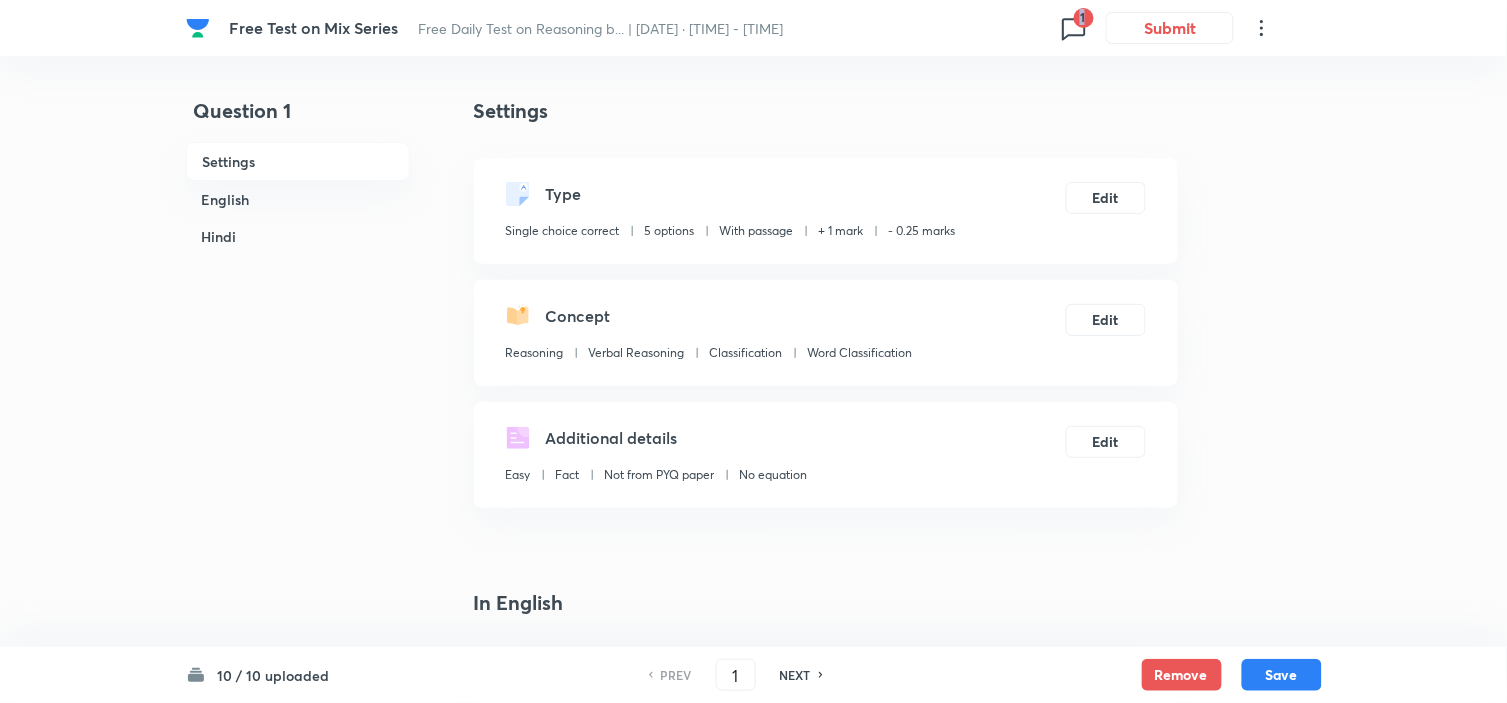 click on "1" at bounding box center [1084, 18] 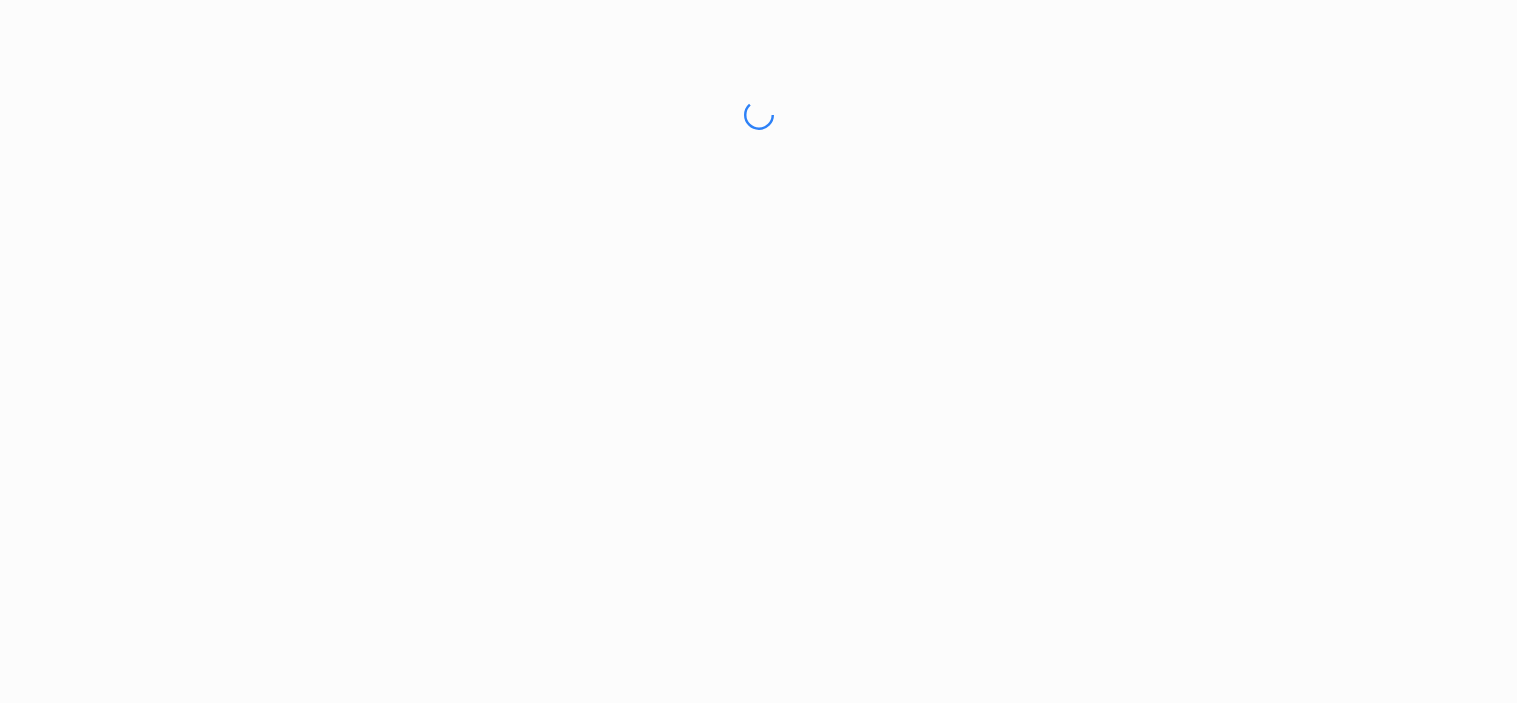 scroll, scrollTop: 0, scrollLeft: 0, axis: both 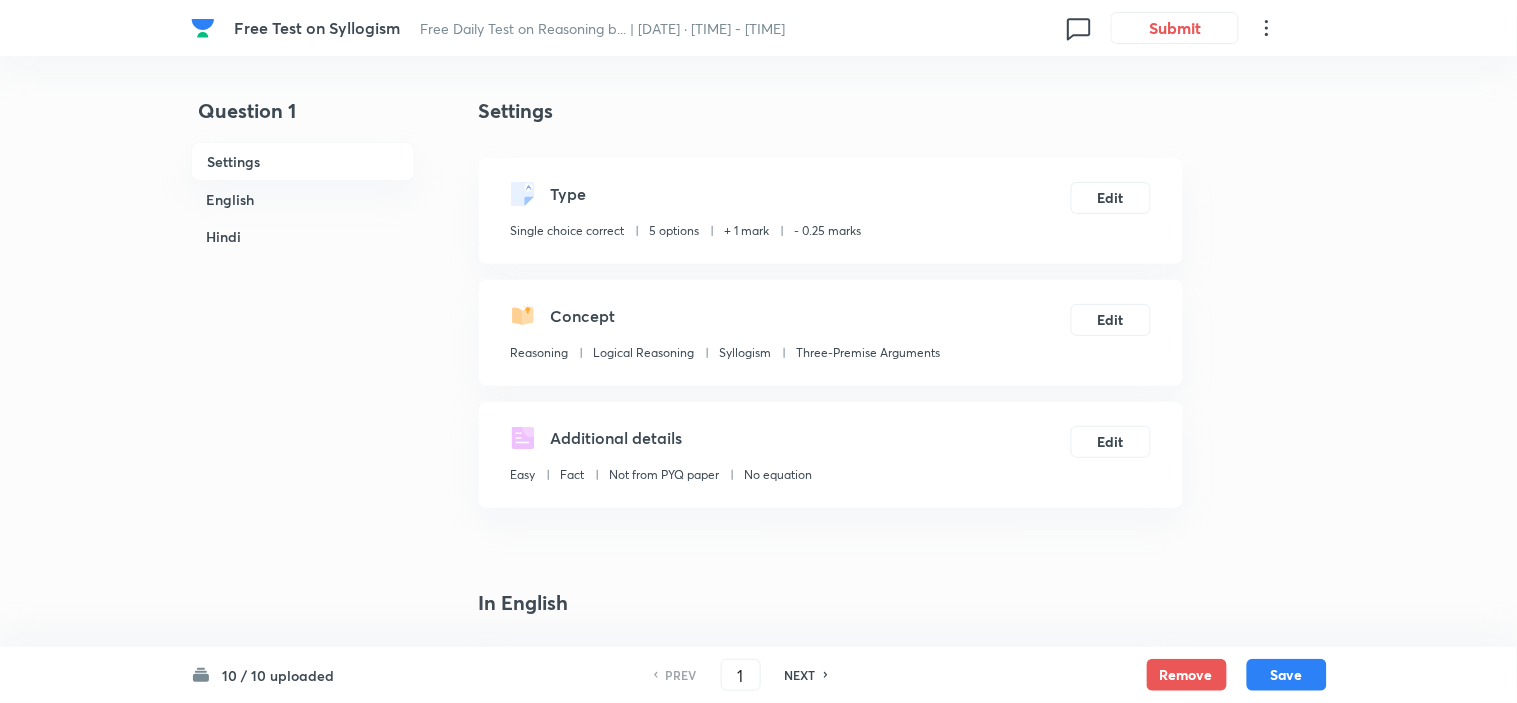 checkbox on "true" 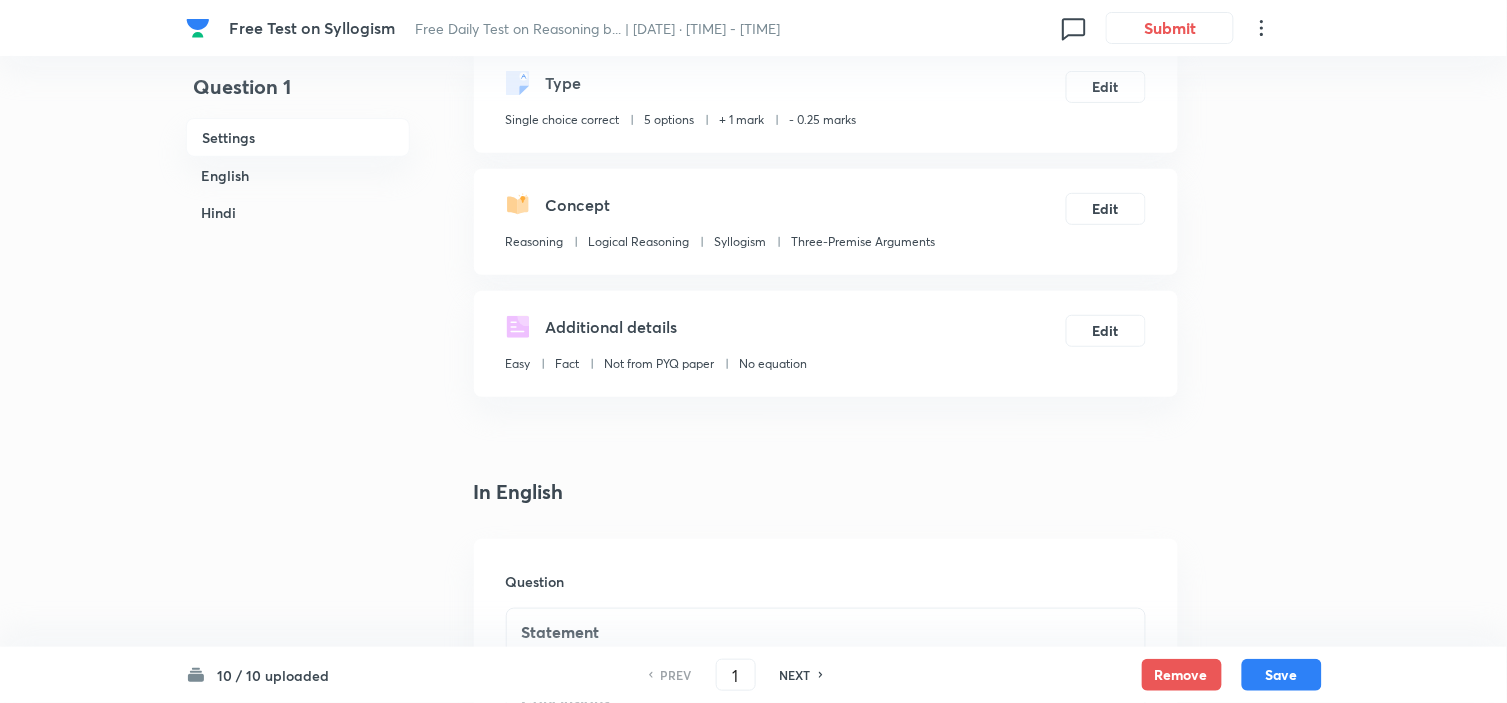 scroll, scrollTop: 333, scrollLeft: 0, axis: vertical 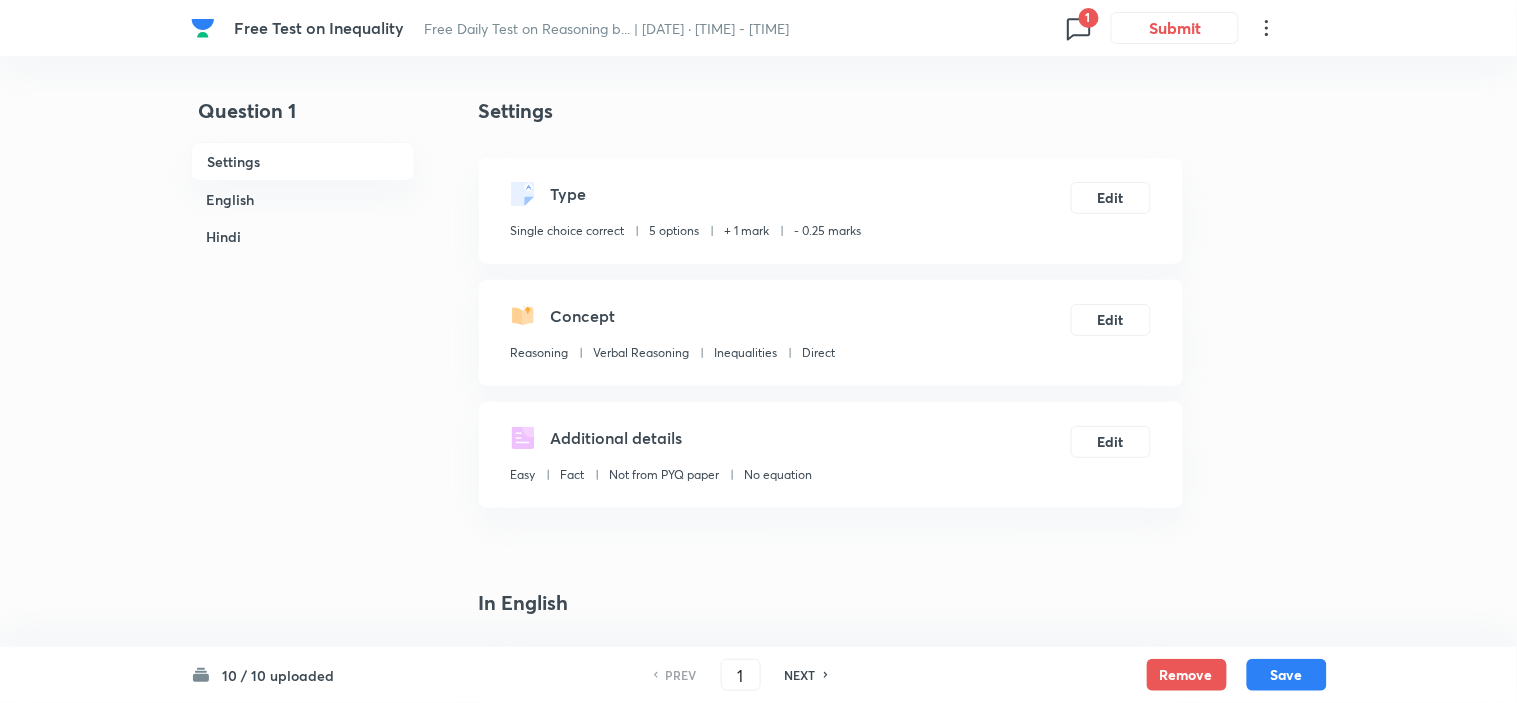 checkbox on "true" 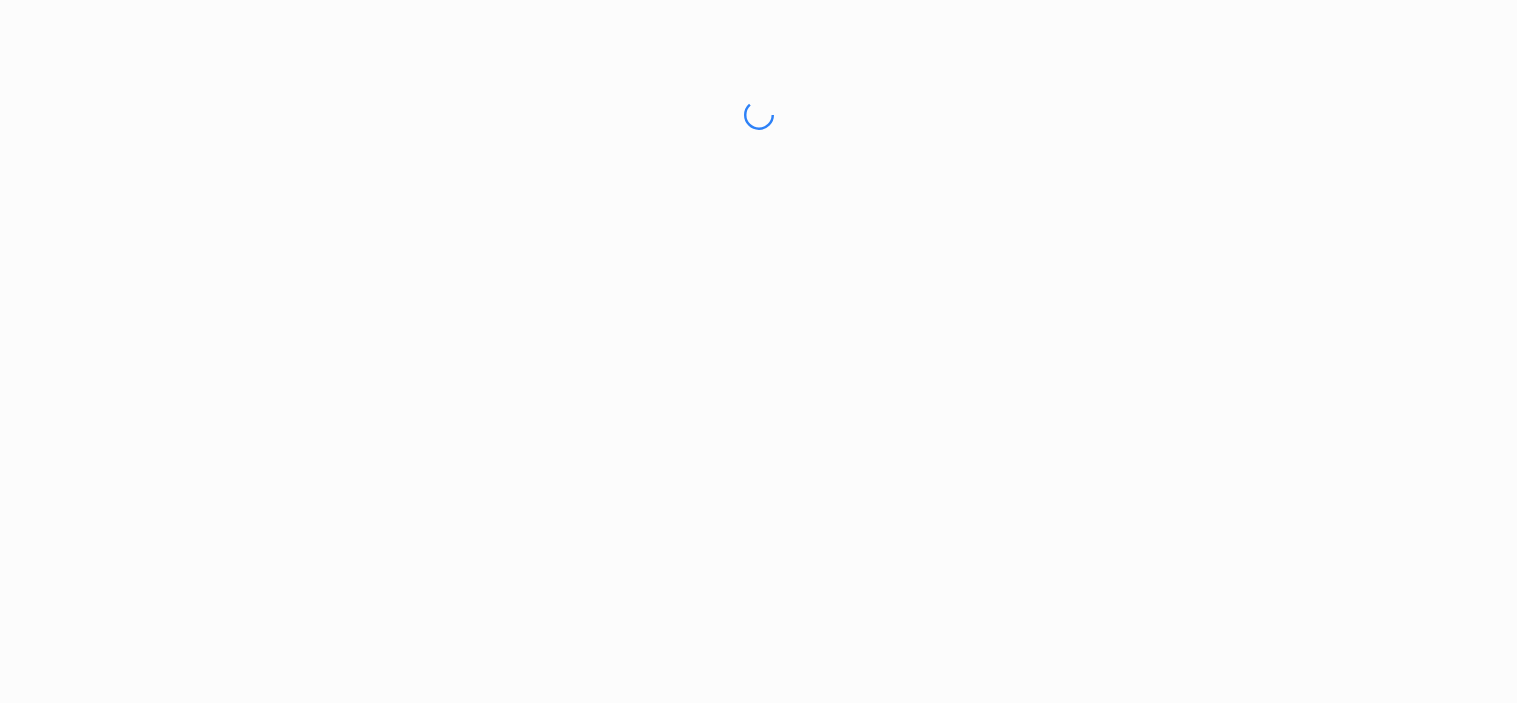 scroll, scrollTop: 0, scrollLeft: 0, axis: both 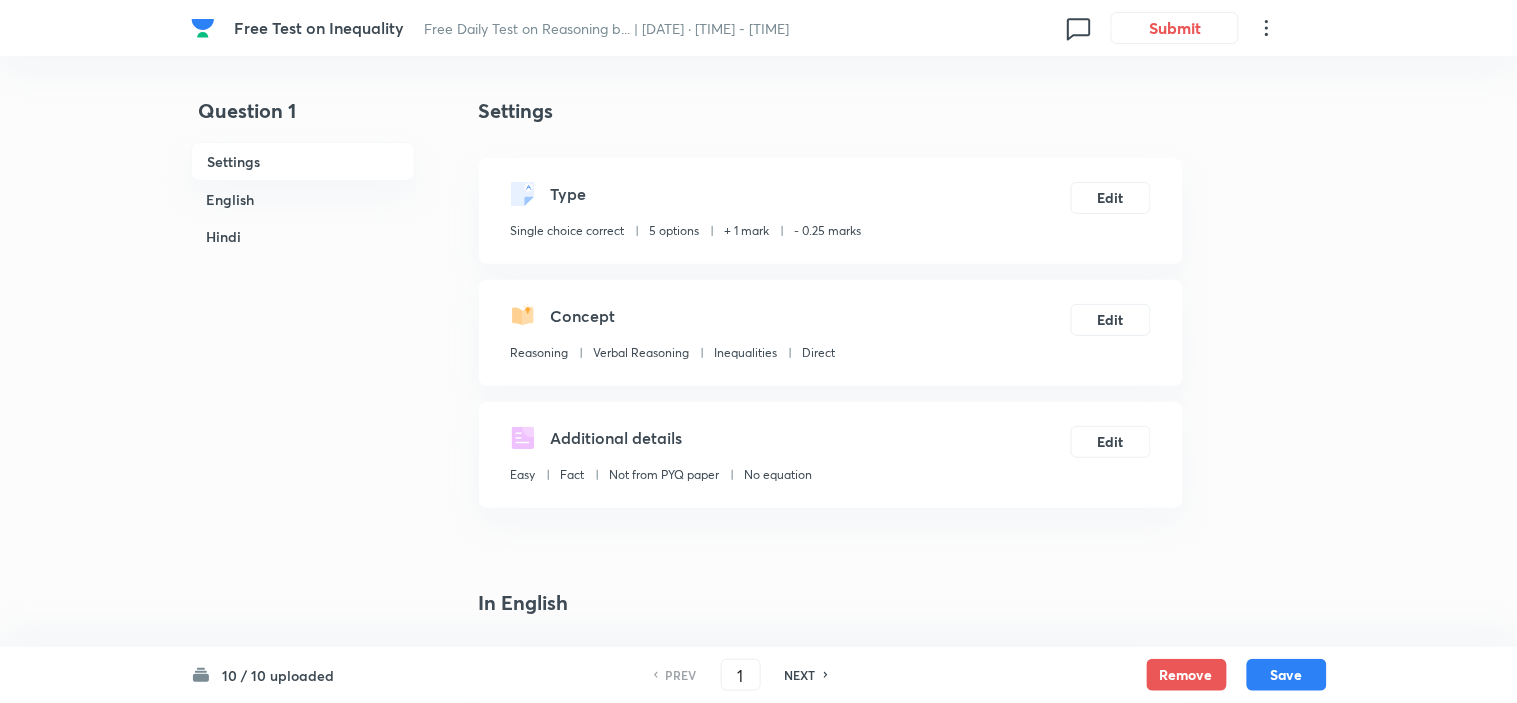 checkbox on "true" 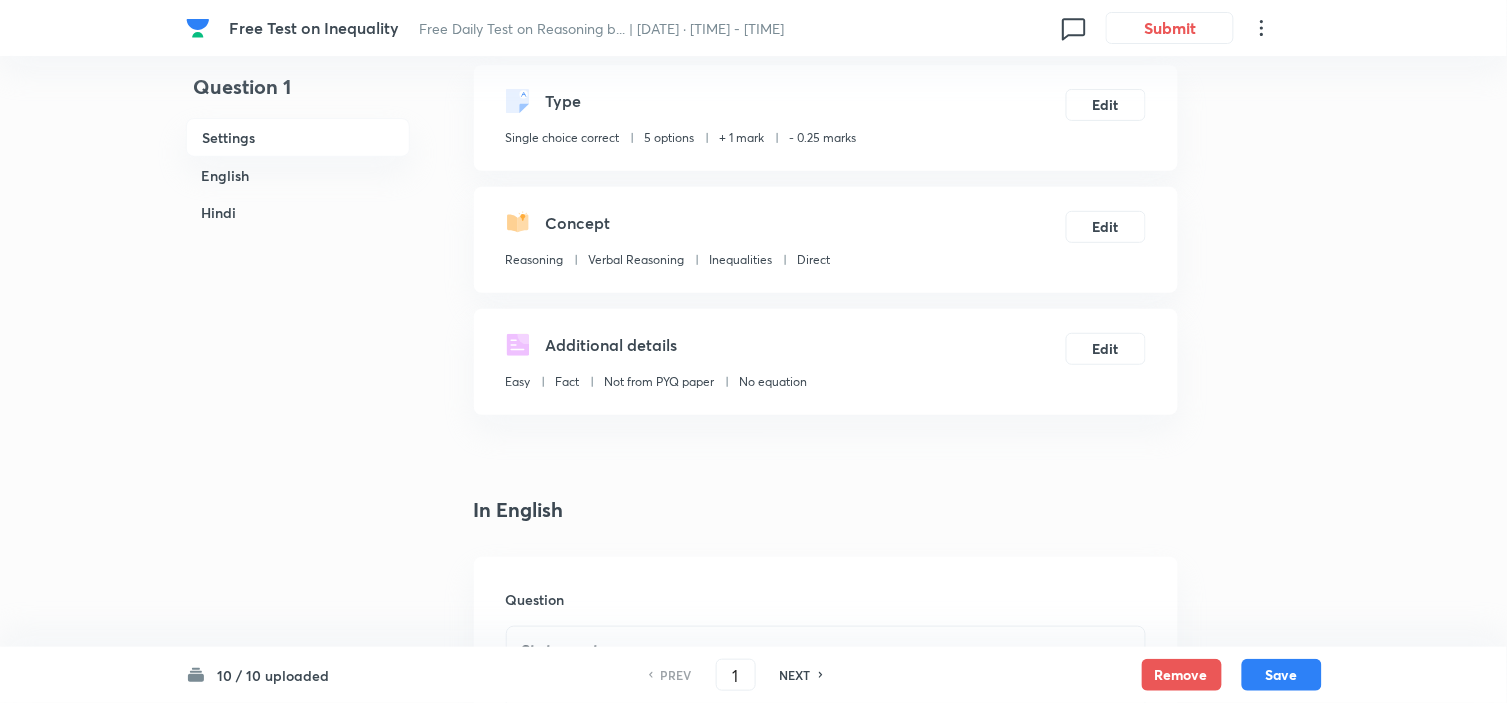 scroll, scrollTop: 222, scrollLeft: 0, axis: vertical 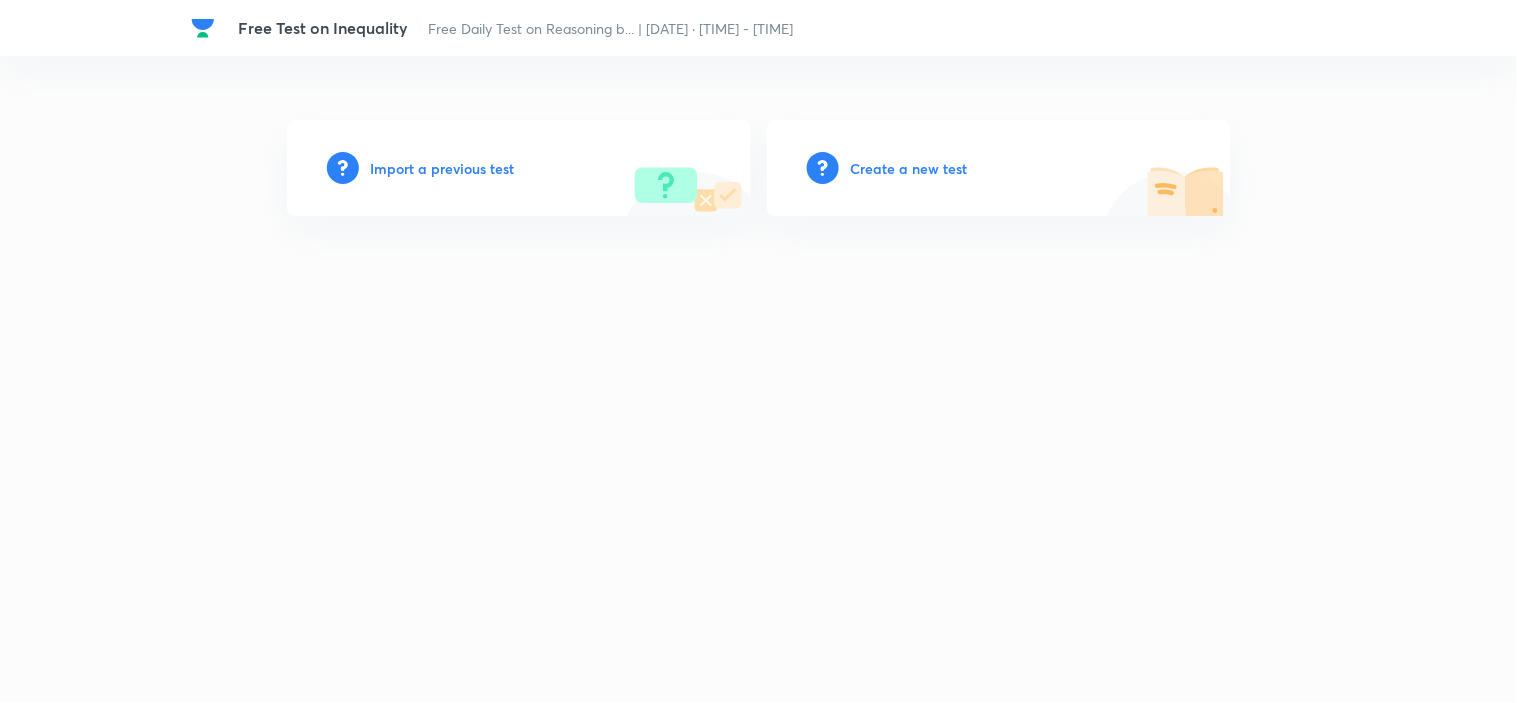 click on "Import a previous test" at bounding box center [443, 168] 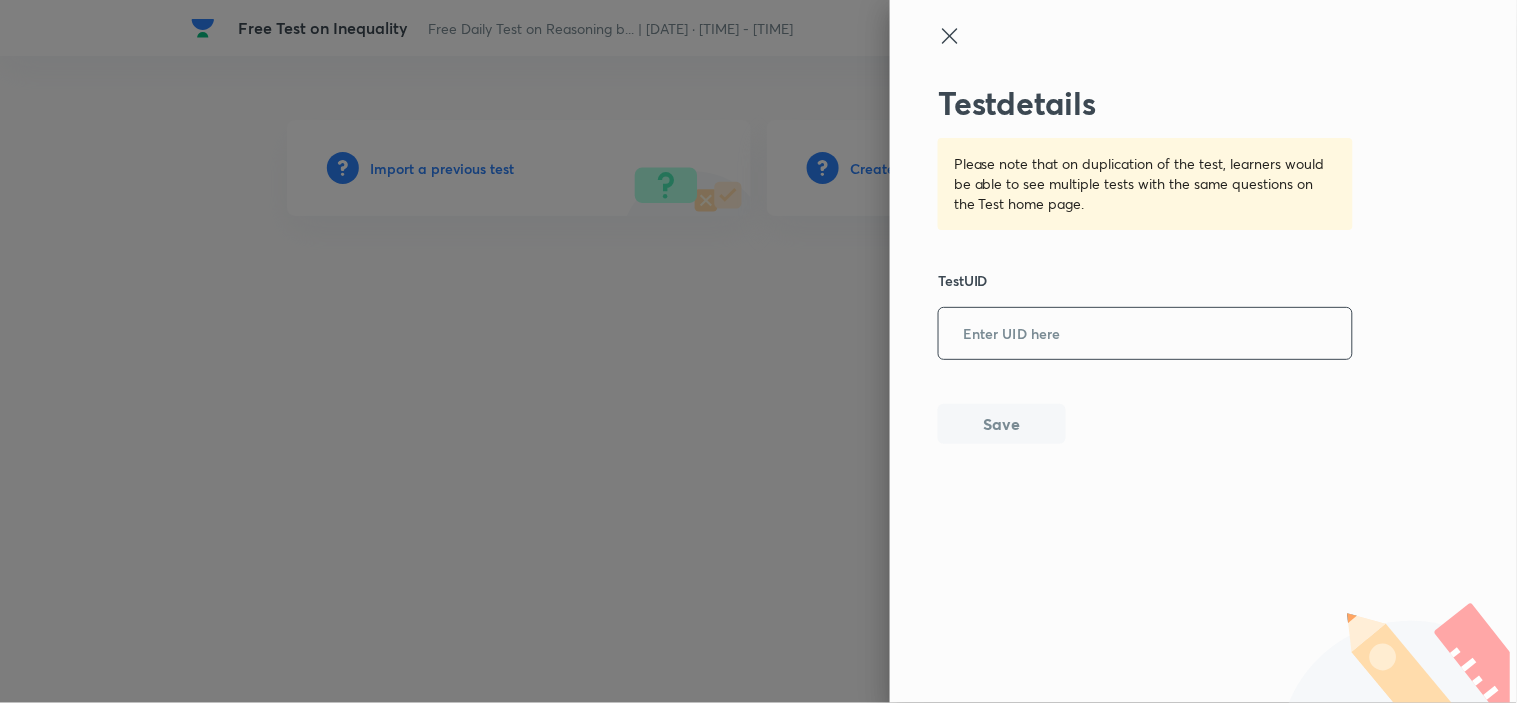 click at bounding box center [1145, 334] 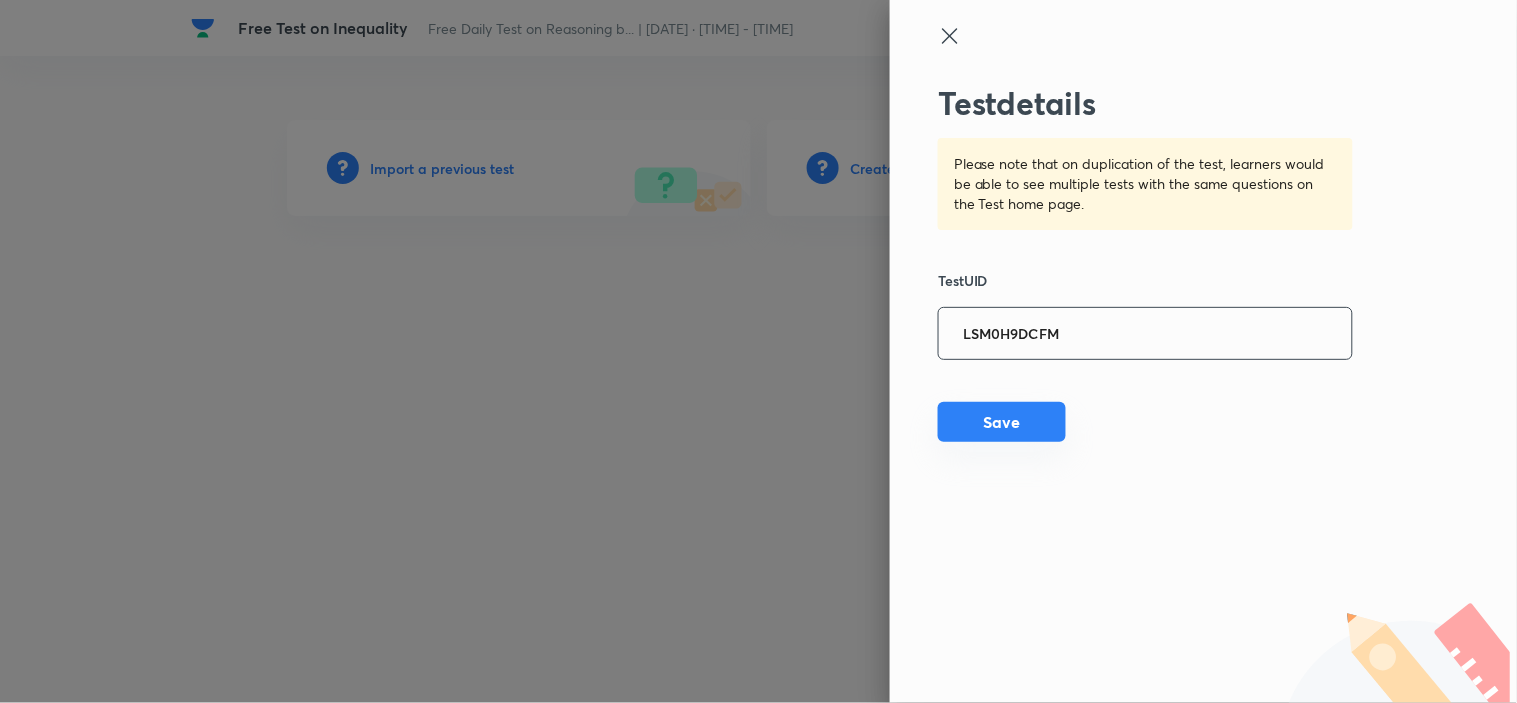 type on "LSM0H9DCFM" 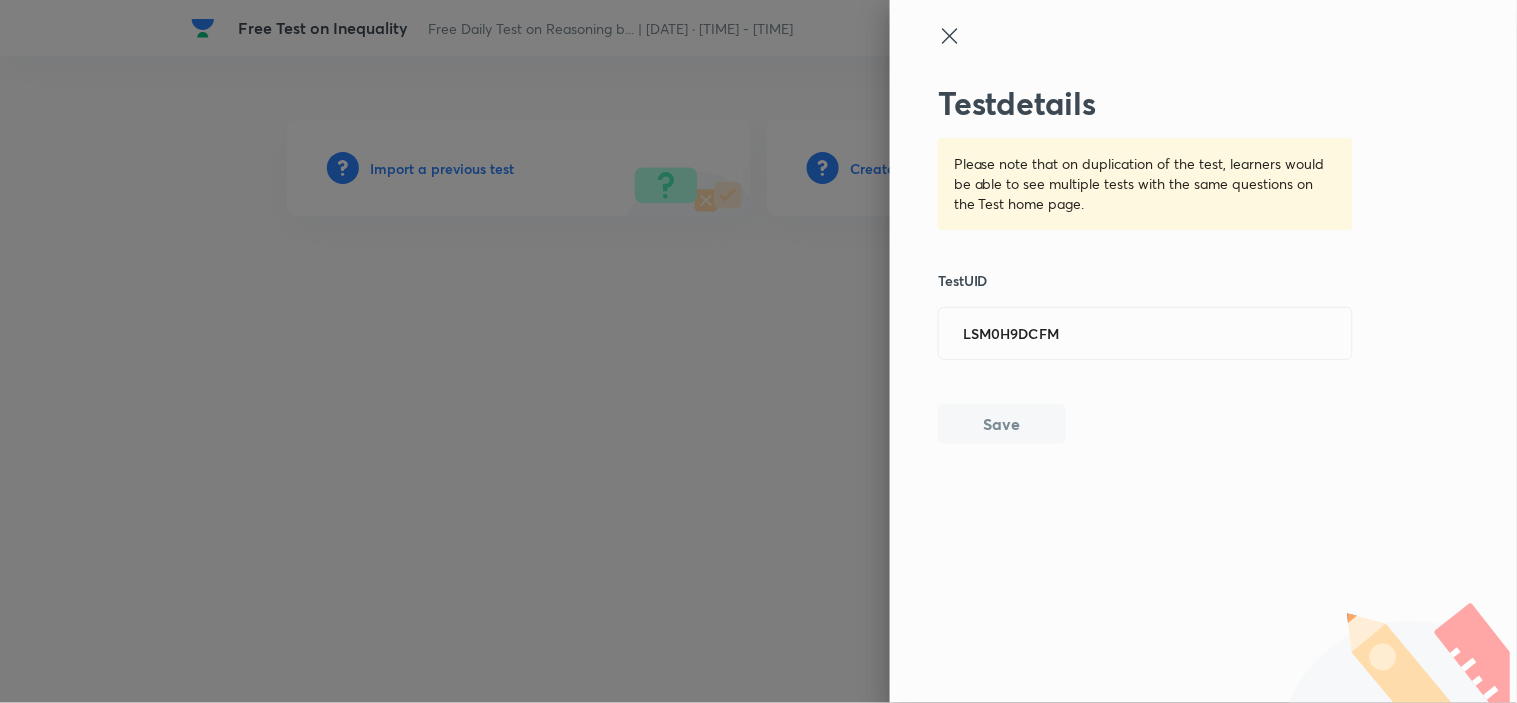 type 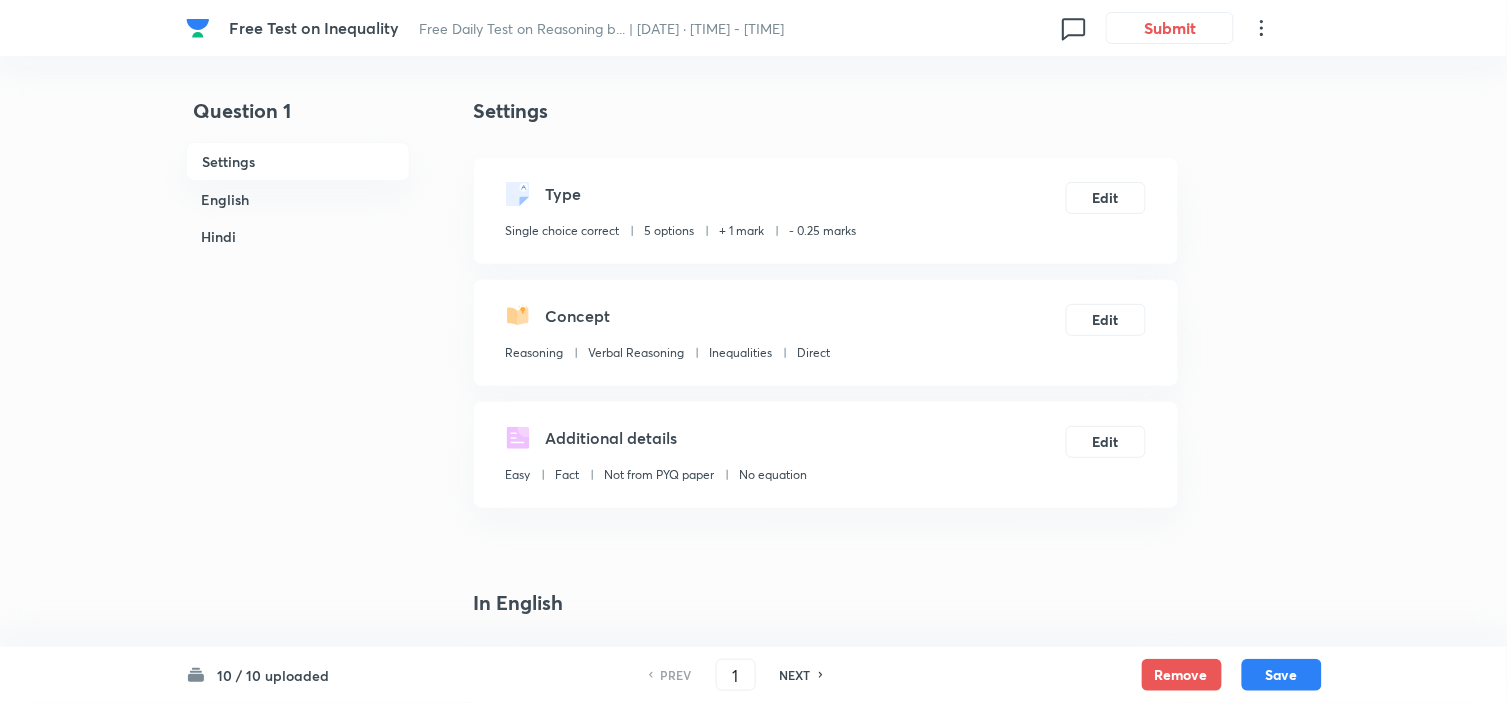 checkbox on "true" 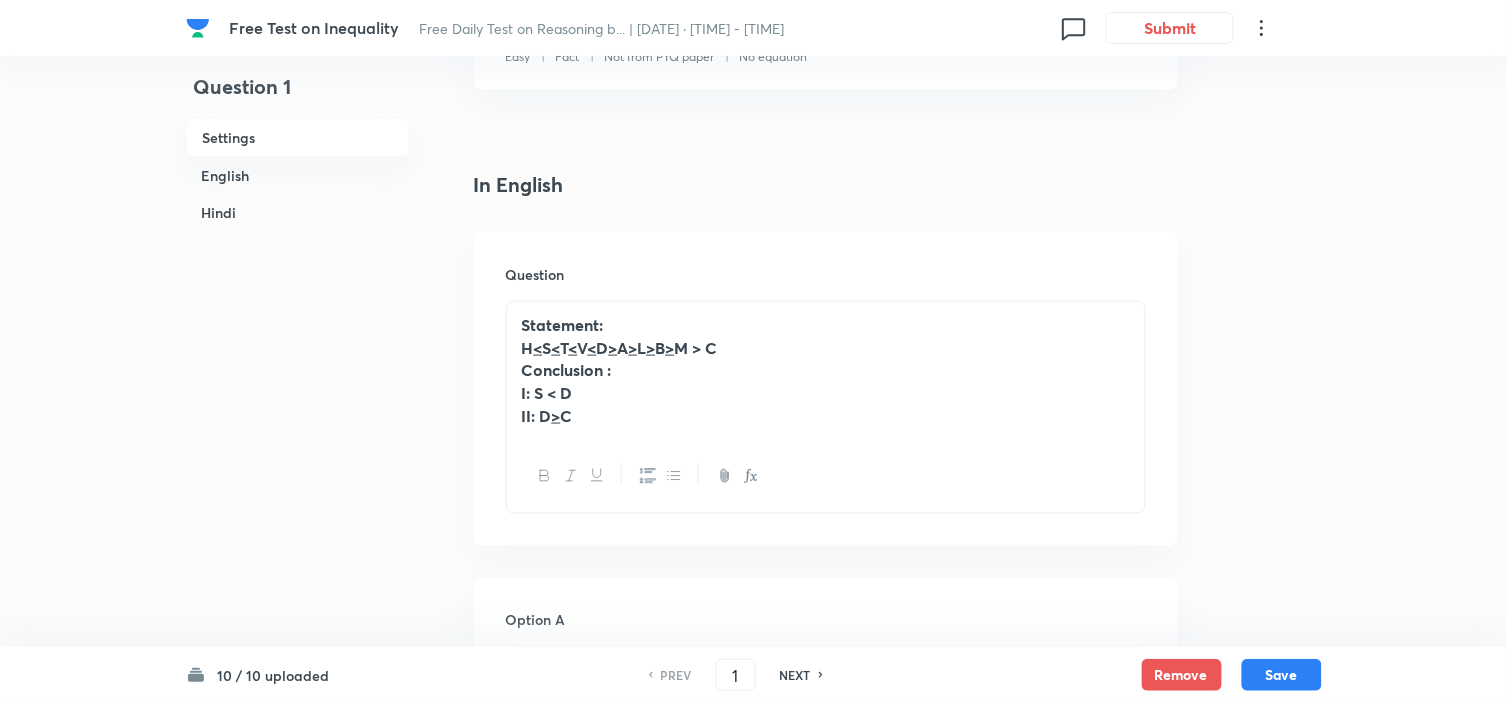 scroll, scrollTop: 444, scrollLeft: 0, axis: vertical 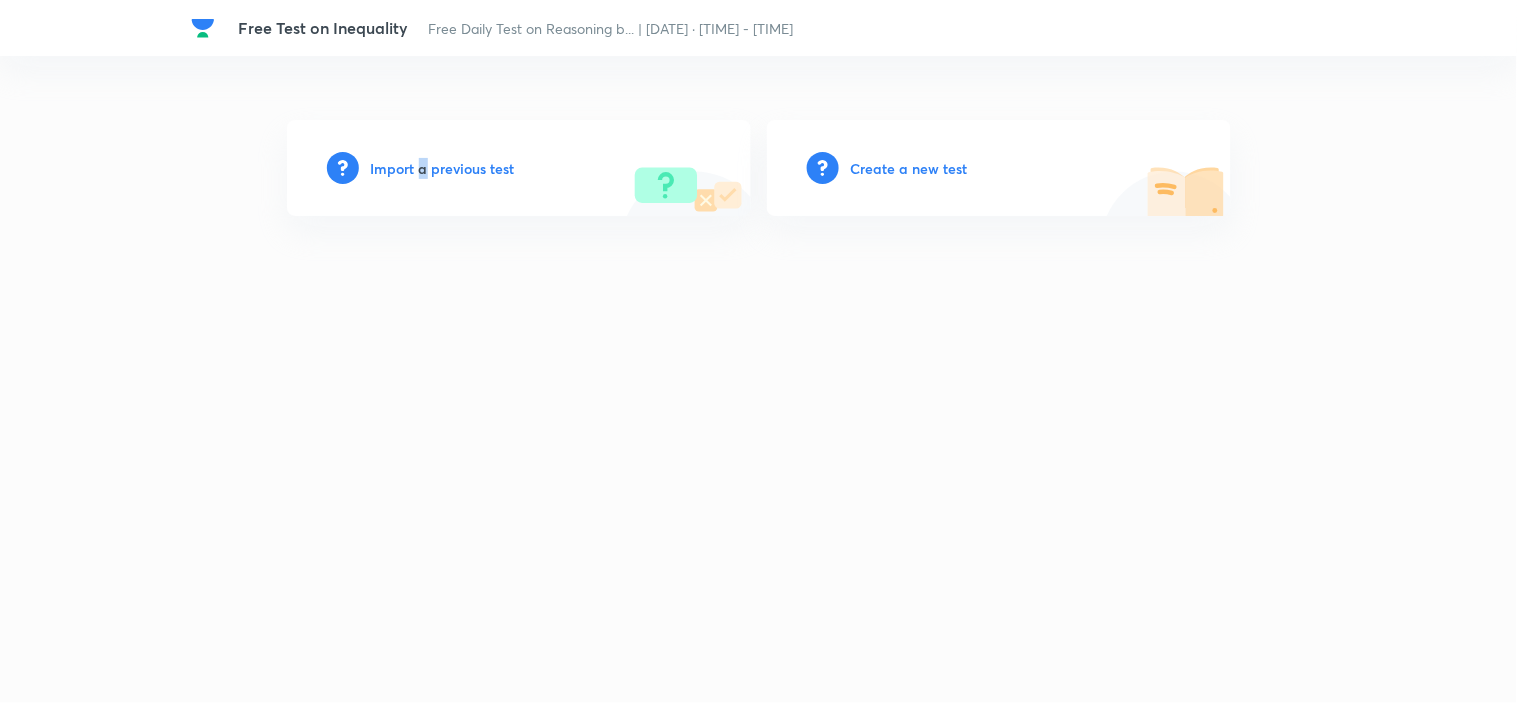 click on "Import a previous test" at bounding box center [443, 168] 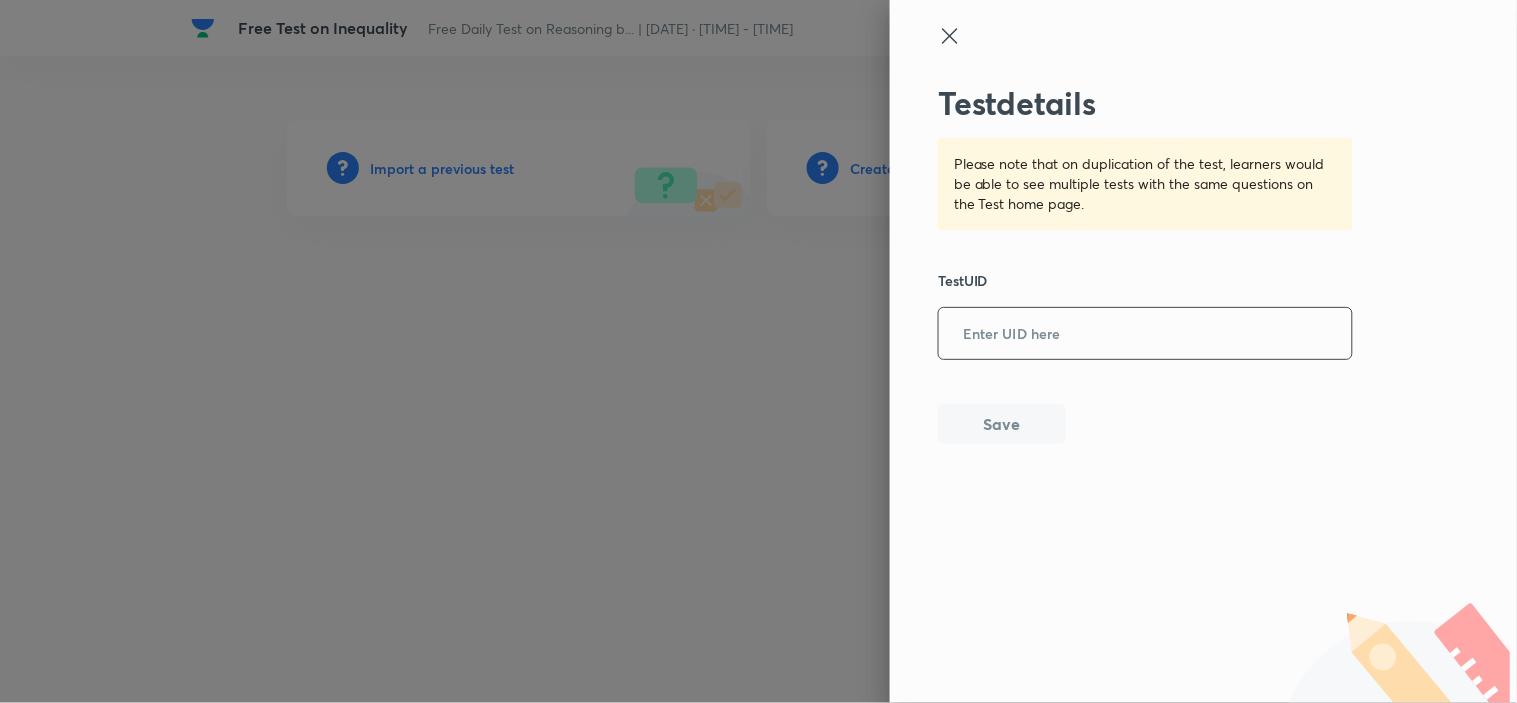 click at bounding box center (1145, 334) 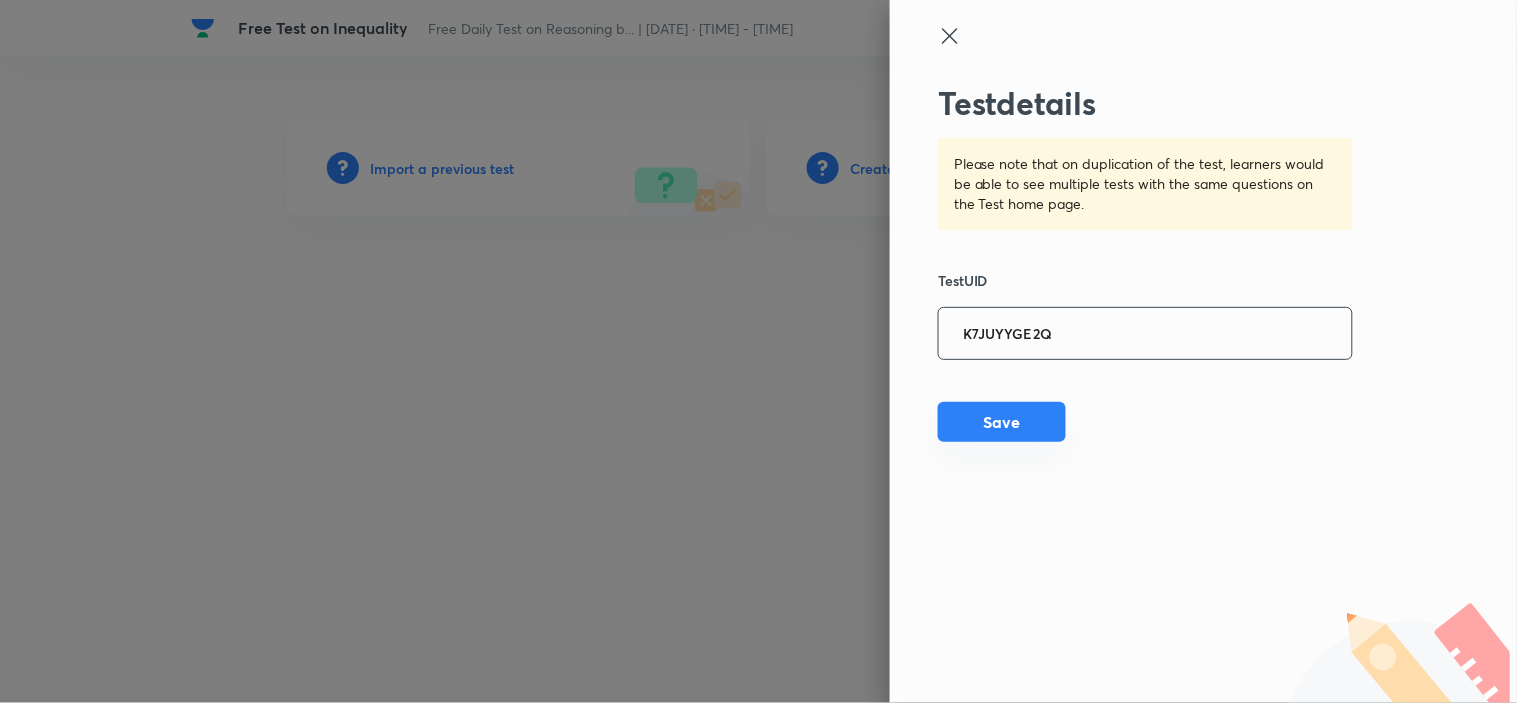 type on "K7JUYYGE2Q" 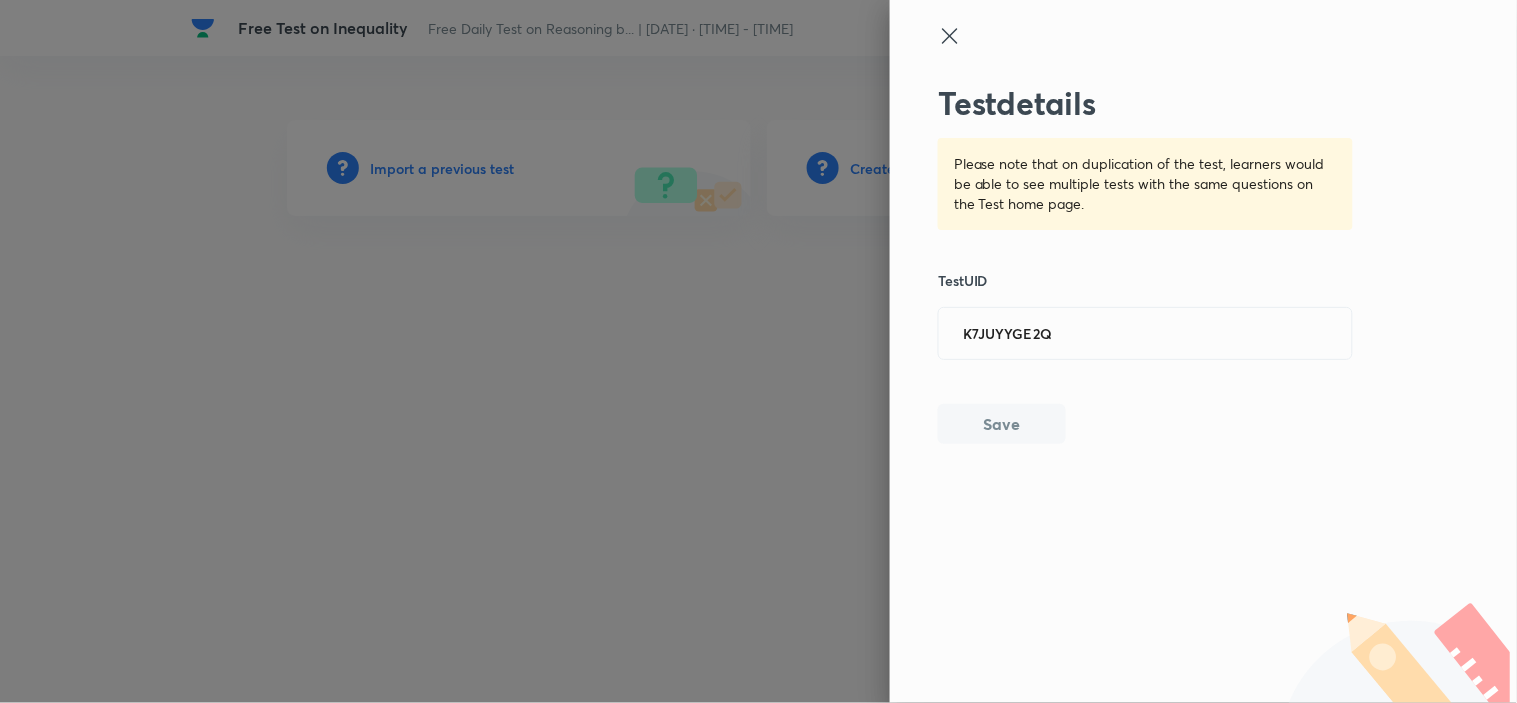 type 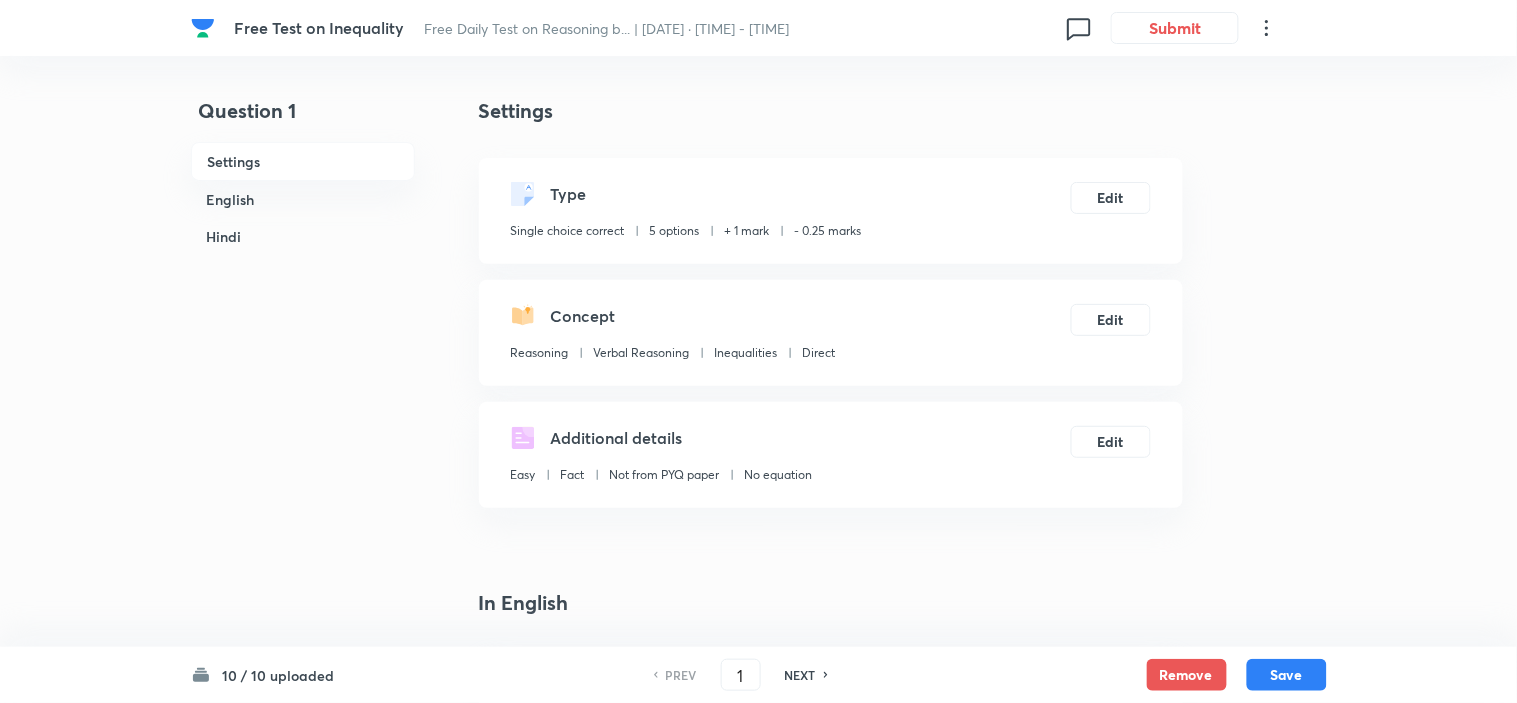 checkbox on "true" 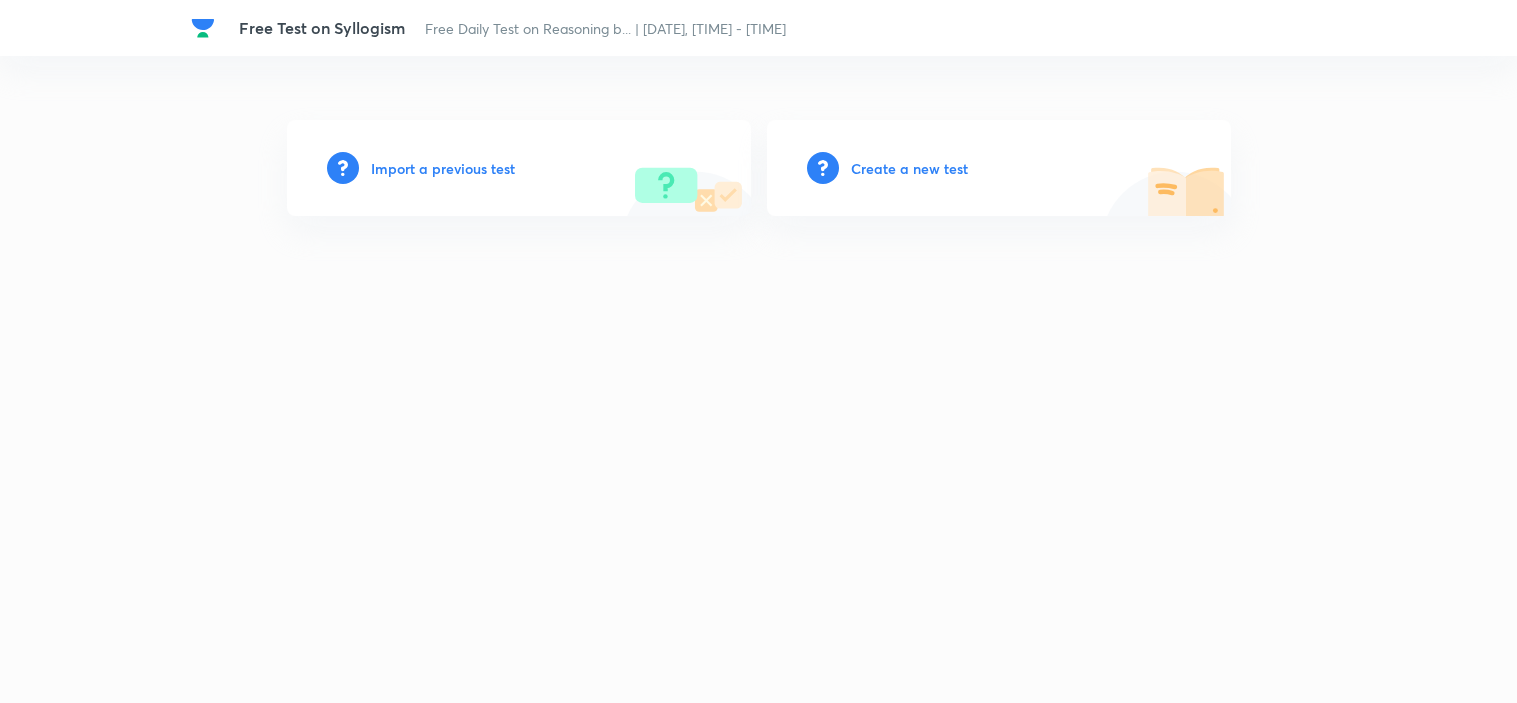 scroll, scrollTop: 0, scrollLeft: 0, axis: both 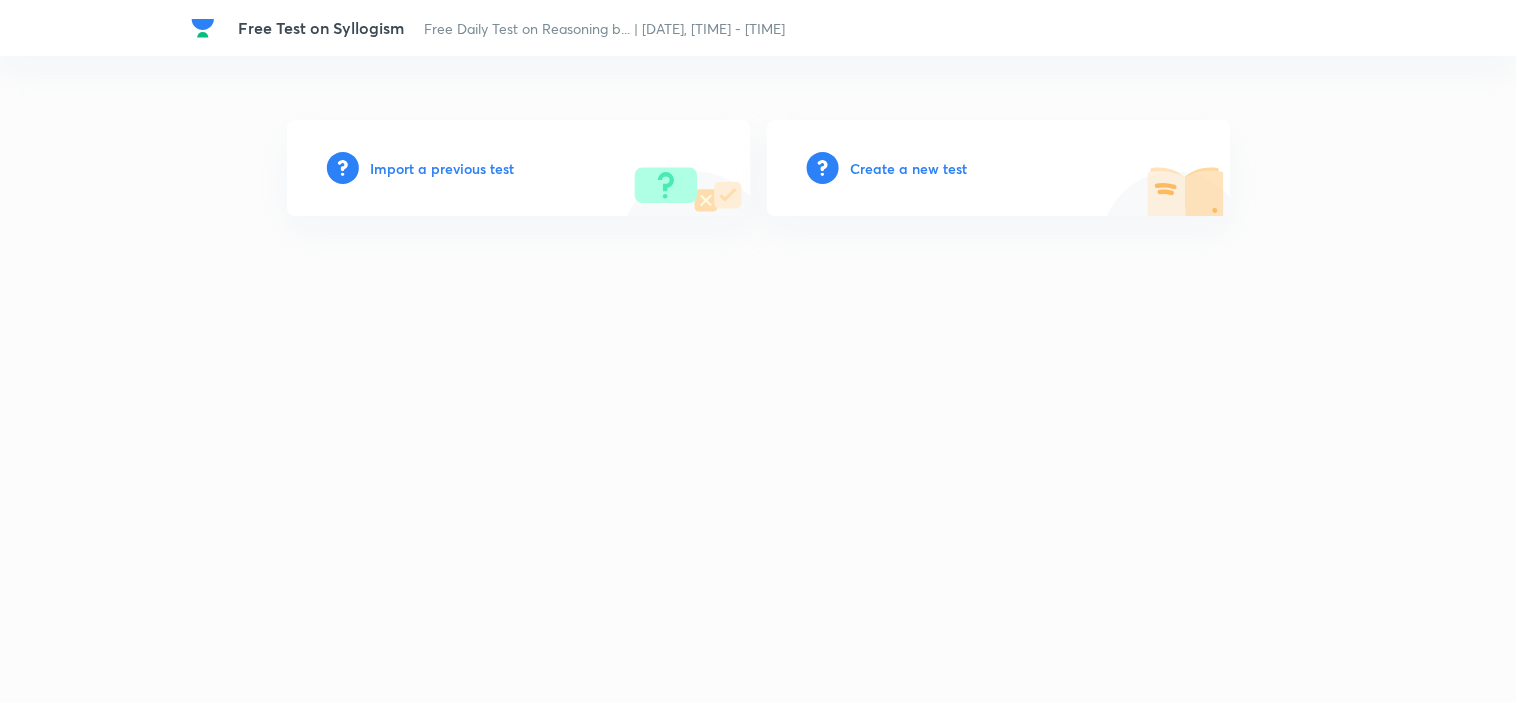 click on "Import a previous test" at bounding box center [443, 168] 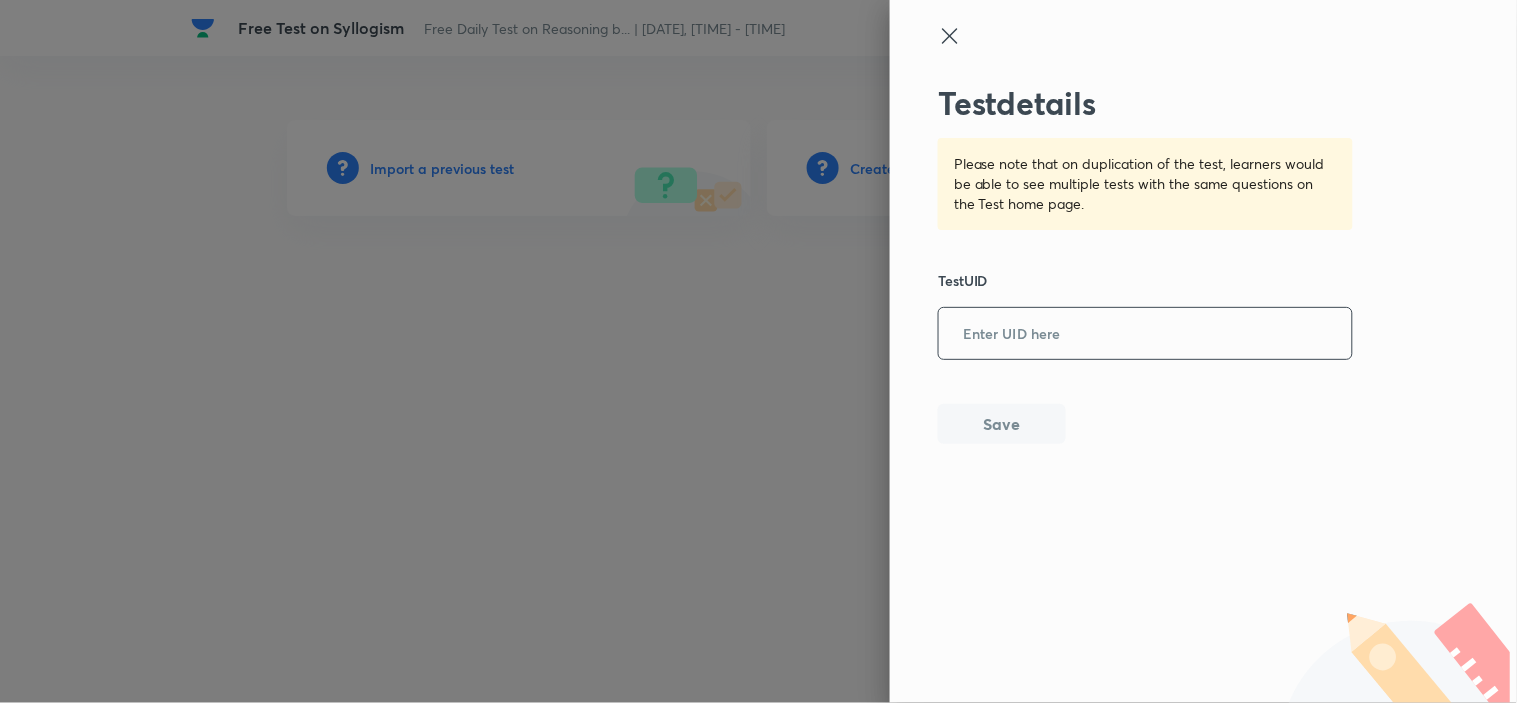 click on "​" at bounding box center (1145, 333) 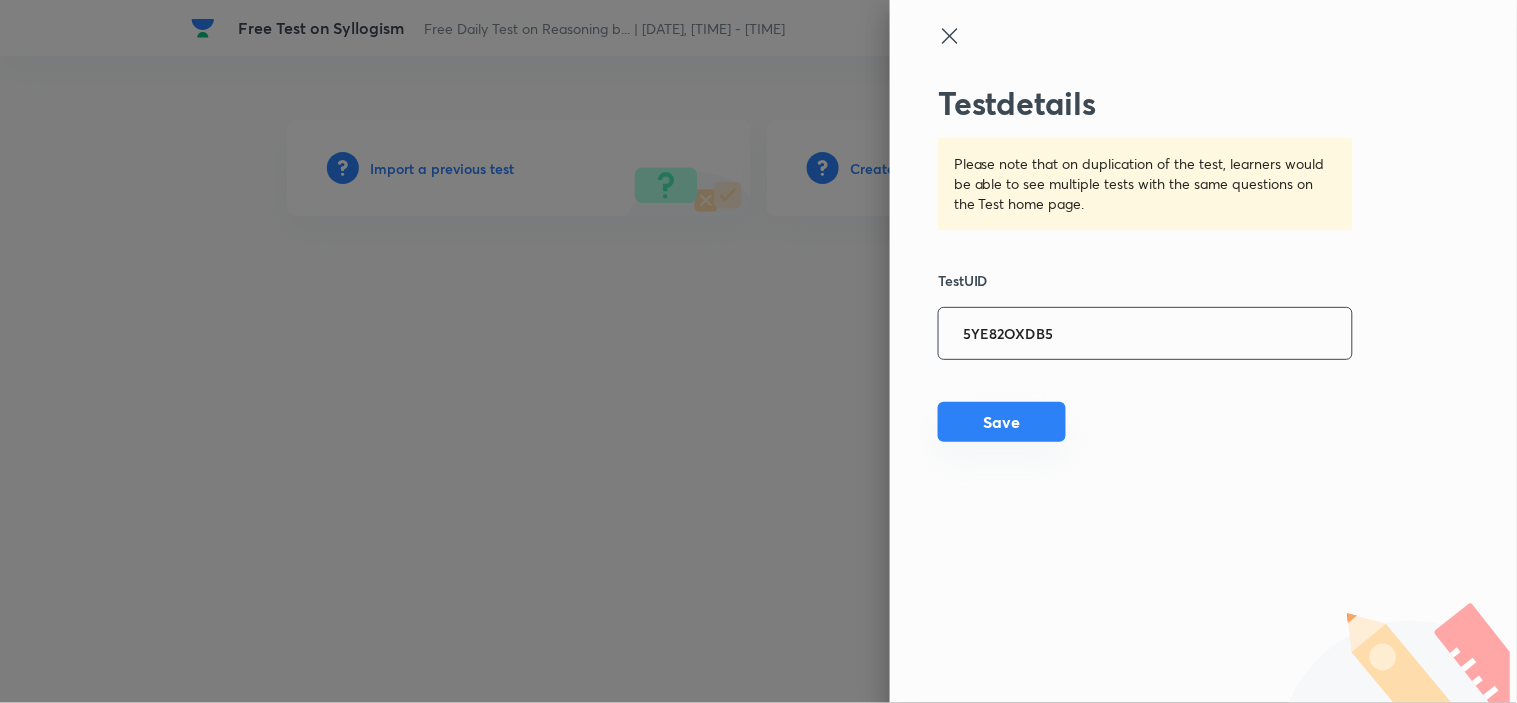 type on "5YE82OXDB5" 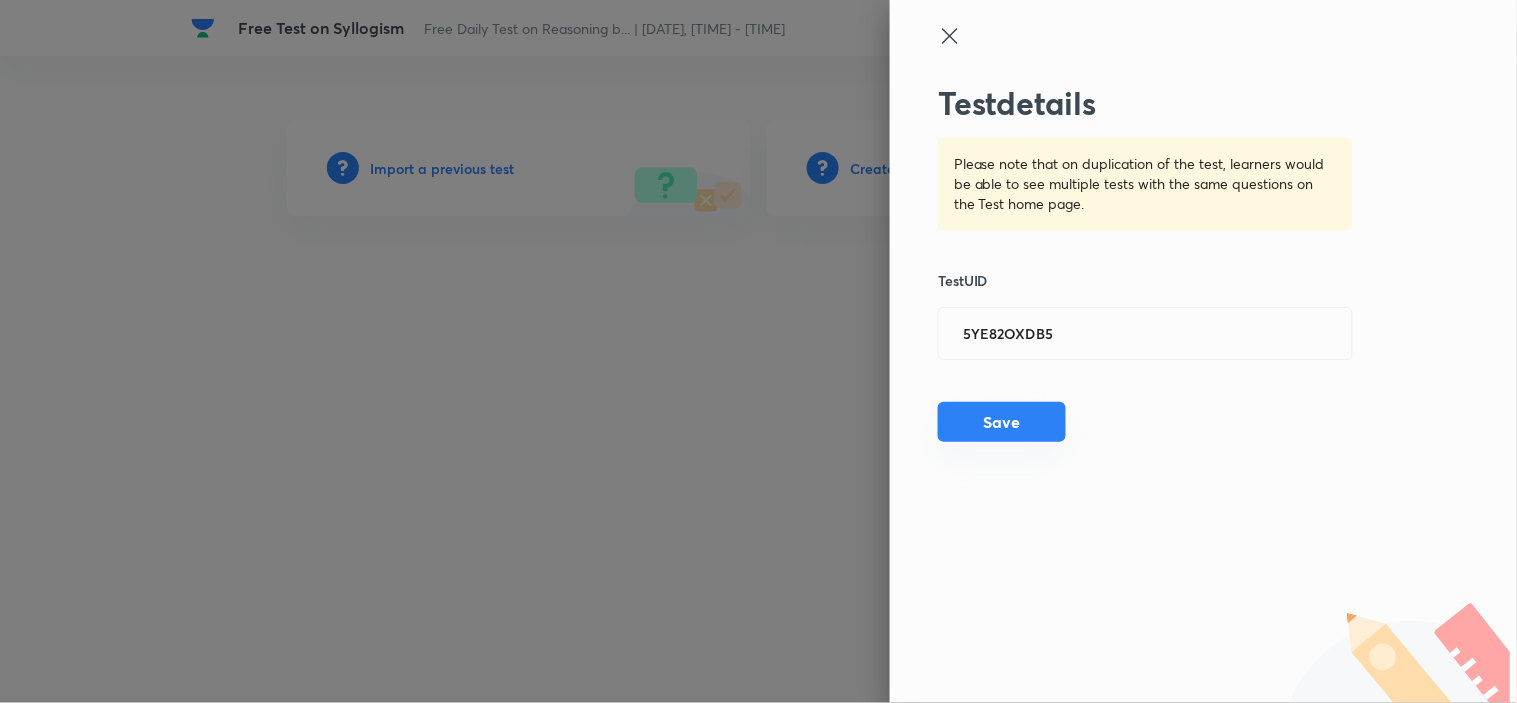 click on "Save" at bounding box center [1002, 422] 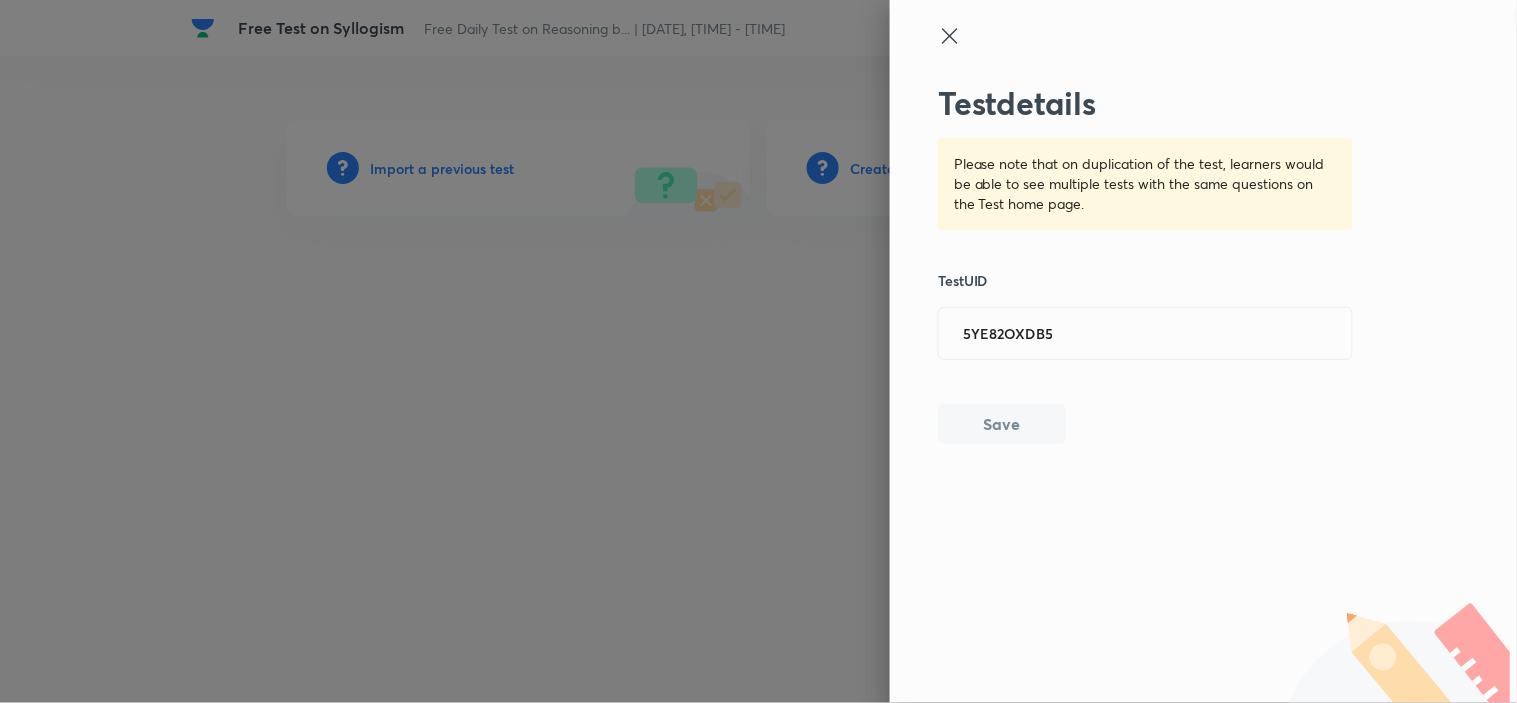 type 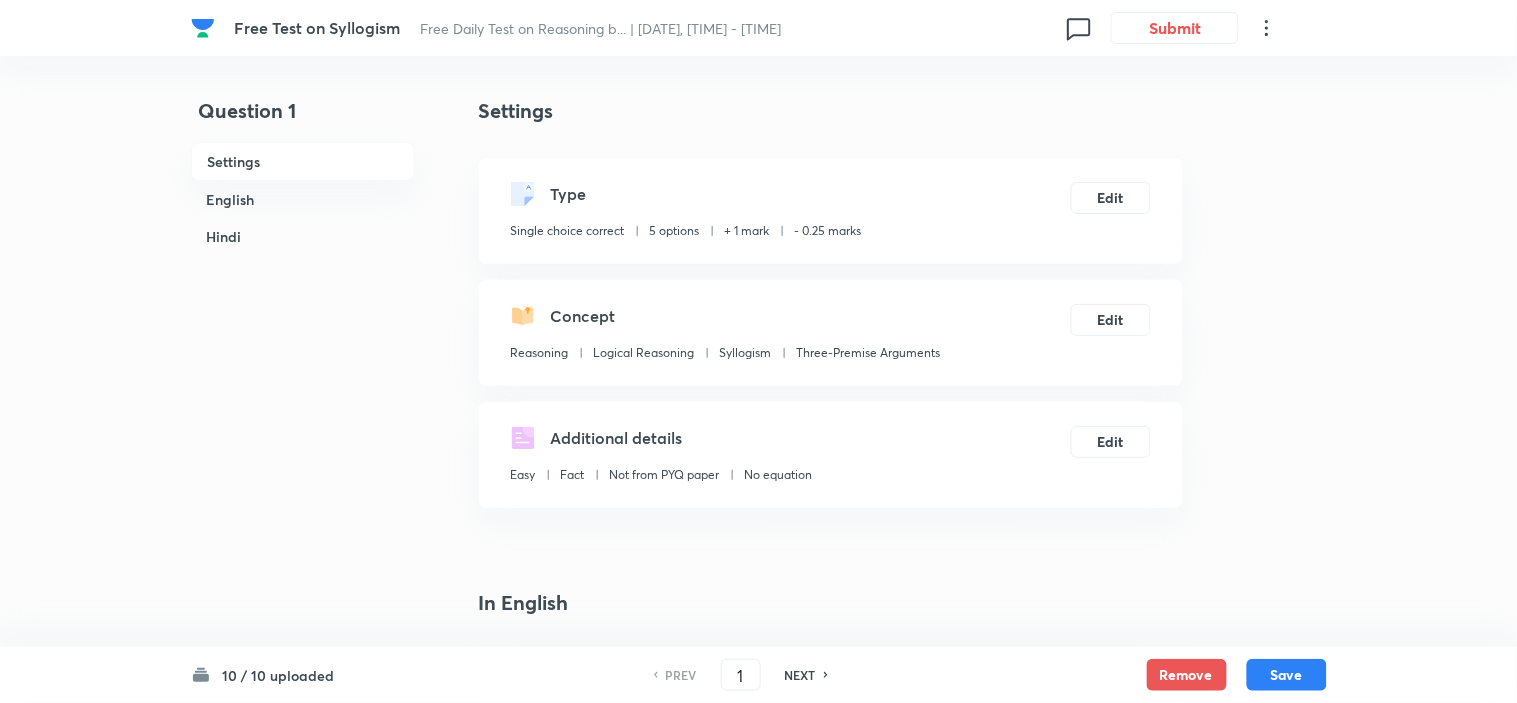 checkbox on "true" 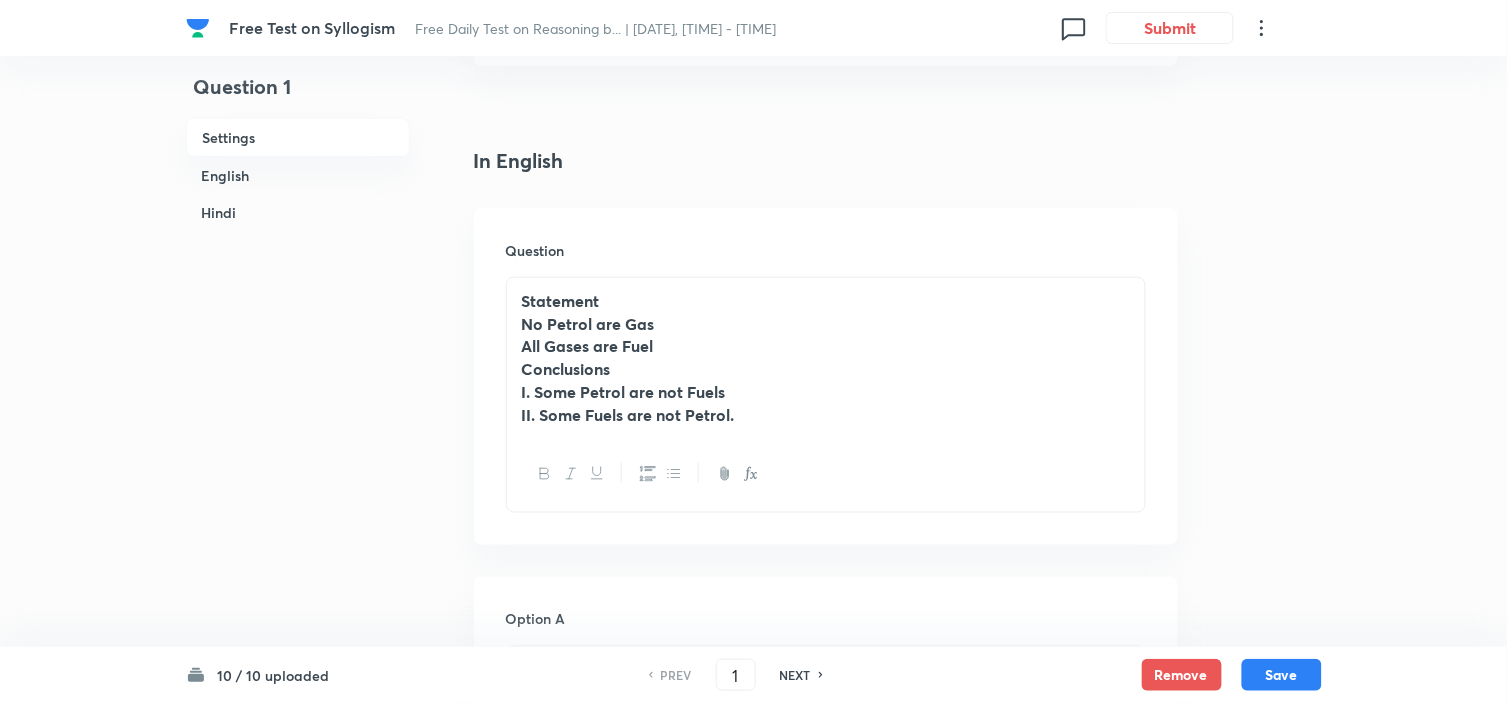 scroll, scrollTop: 444, scrollLeft: 0, axis: vertical 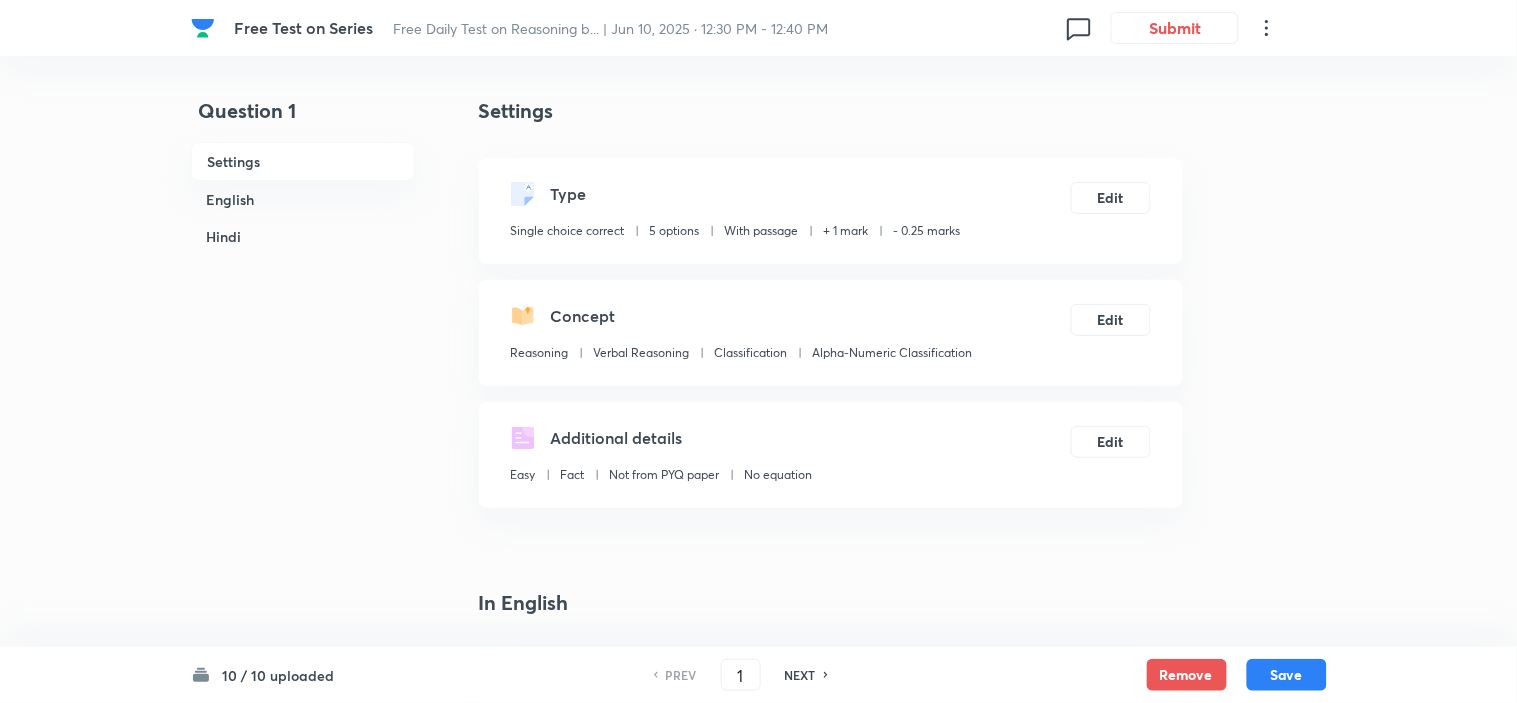 checkbox on "true" 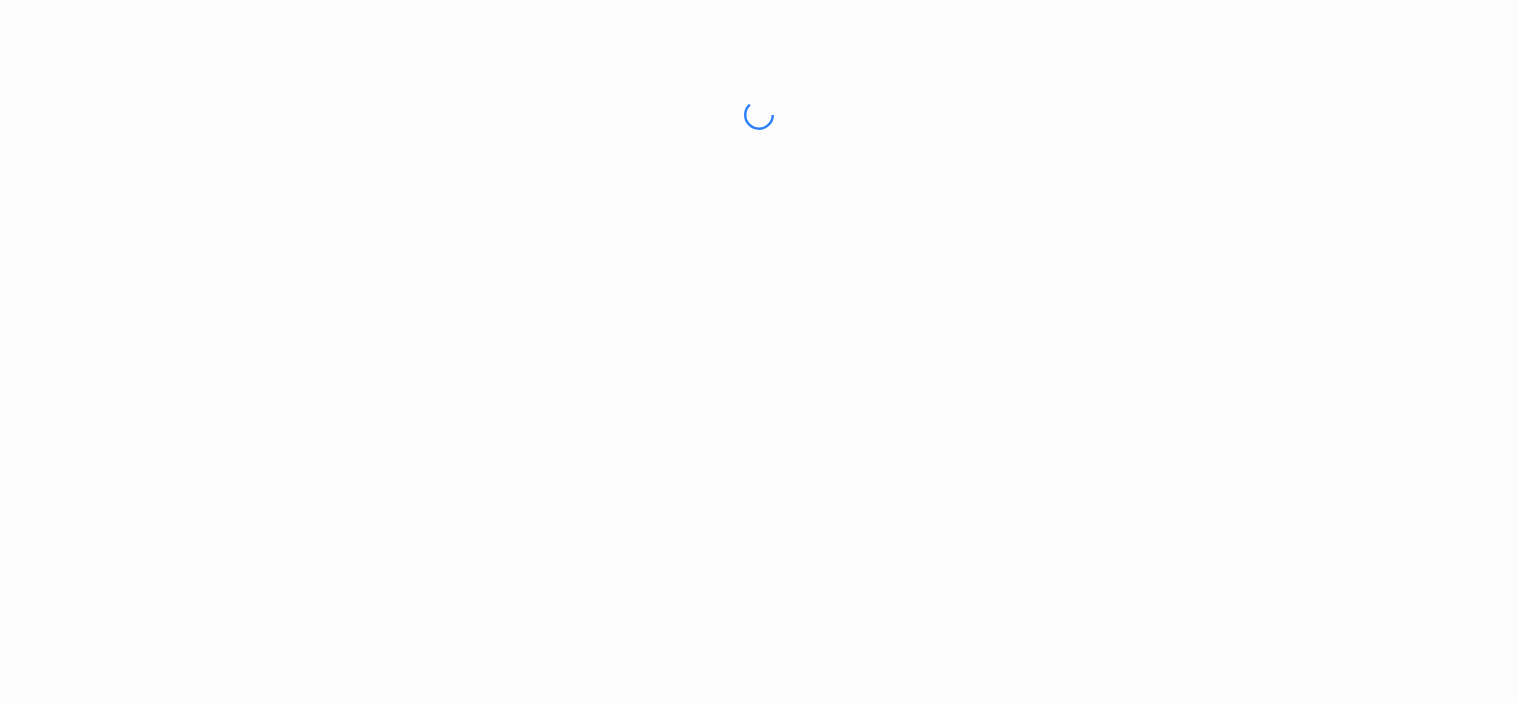 scroll, scrollTop: 0, scrollLeft: 0, axis: both 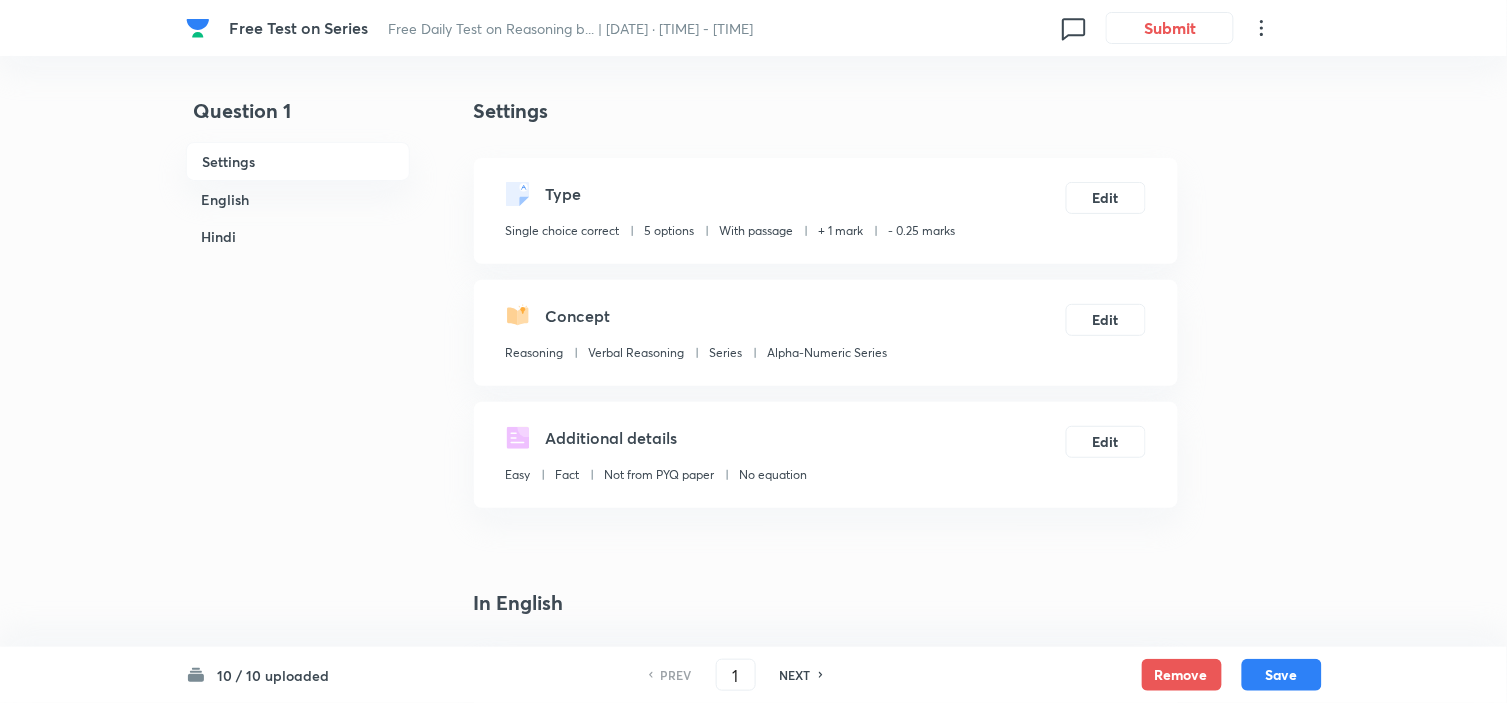 click on "Free Test on Series Free Daily Test on Reasoning b... | Mar 14, 2025 · 12:30 PM - 12:40 PM 0 Submit Question 1 Settings English Hindi Settings Type Single choice correct 5 options With passage + 1 mark - 0.25 marks Edit Concept Reasoning Verbal Reasoning Series Alpha-Numeric Series Edit Additional details Easy Fact Not from PYQ paper No equation Edit In English Passage Study the following information carefully and answer the questions given below: 3 6 @ l # 8 O $ K % N ^ 4 & F B V C 2 7 @ R # 9 E X U Question Which element is 13th from the right end of the series? Option A 4  Mark as correct answer Option B &  Mark as correct answer Option C F  Marked as correct Option D B  Mark as correct answer Option E None of these Mark as correct answer Solution 3 6 @ l # 8 O $ K % N ^ 4 & F B V C 2 7 @ R # 9 E X U In Hindi Passage 3 6 @ l # 8 O $ K % N ^ 4 & F B V C 2 7 @ R # 9 E X U Question श्रृंखला के दायें छोर से 13 वां तत्व कौन सा है? Option A" at bounding box center [753, 2991] 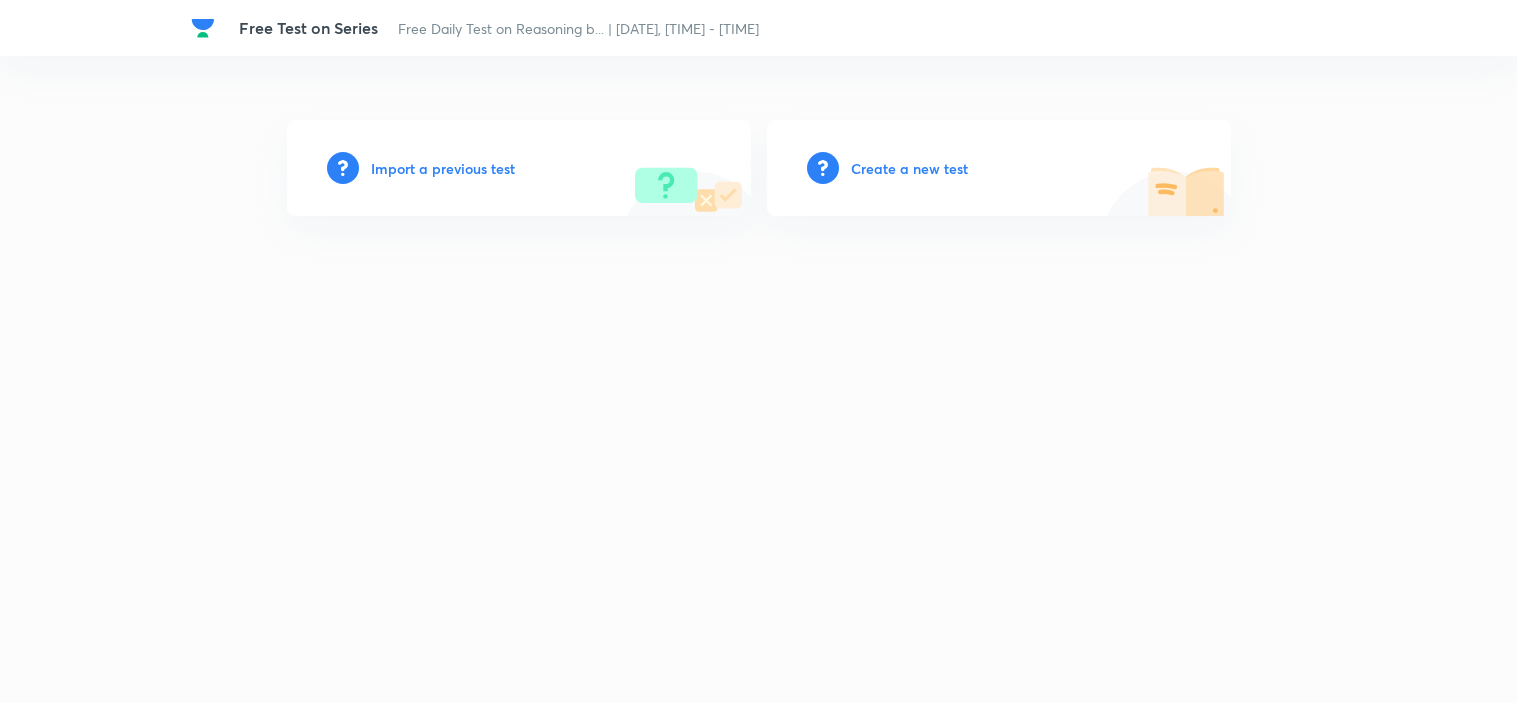 scroll, scrollTop: 0, scrollLeft: 0, axis: both 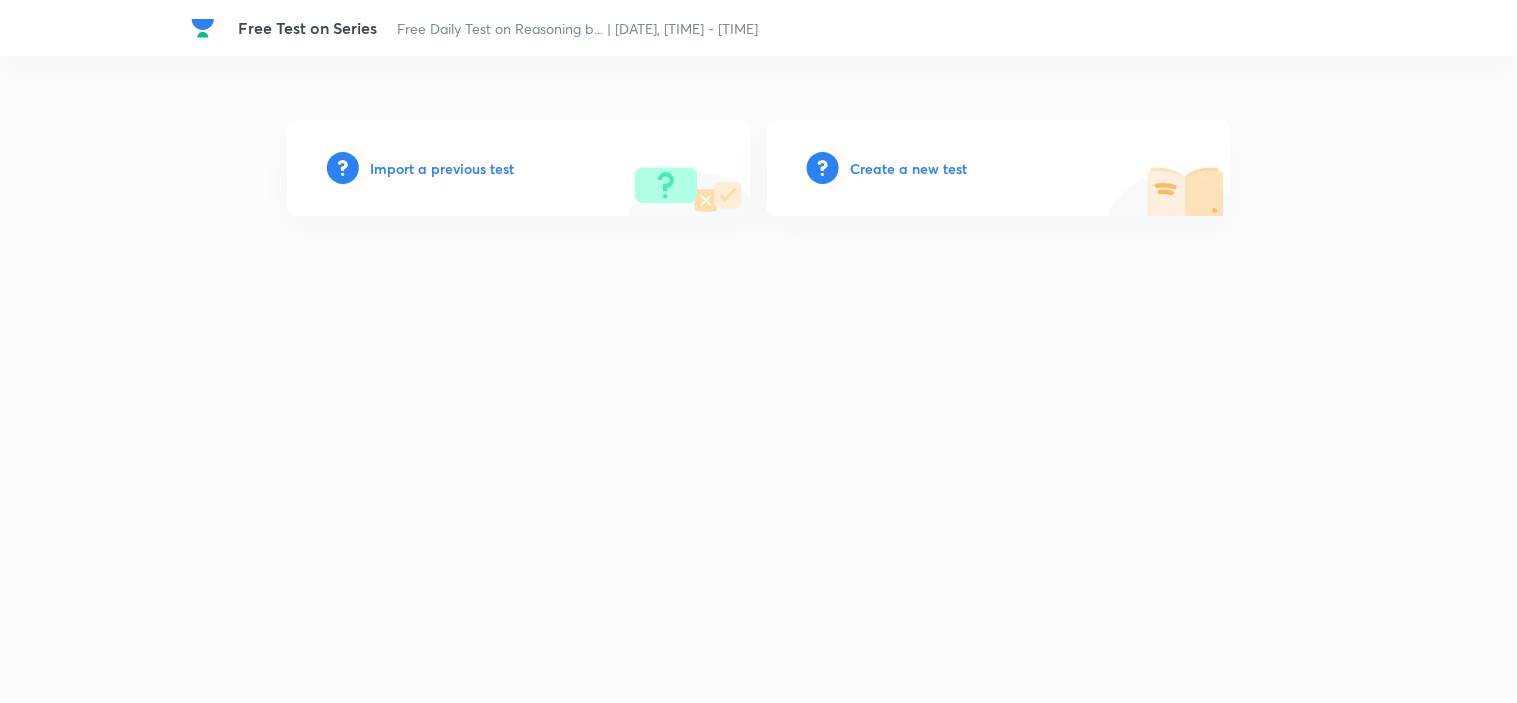 click on "Import a previous test" at bounding box center (443, 168) 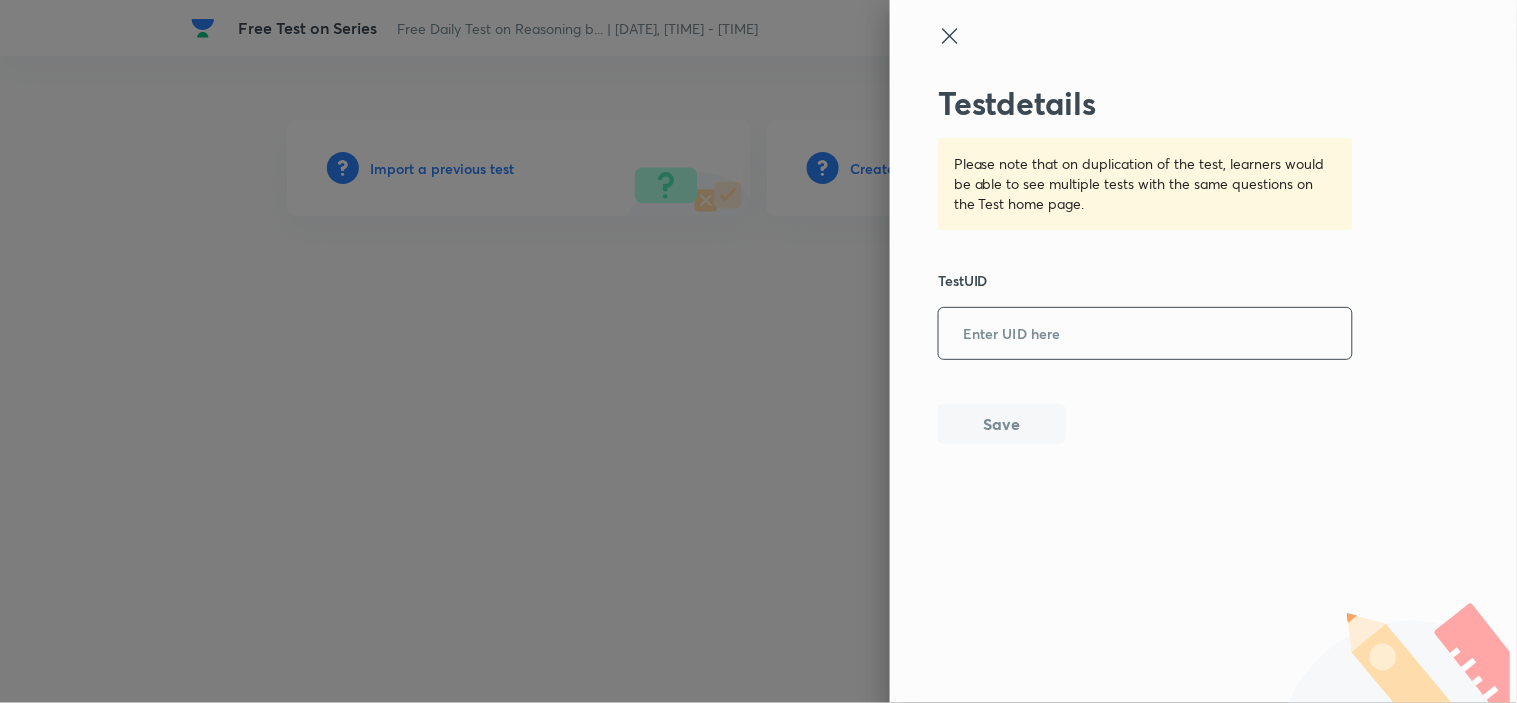 click at bounding box center [1145, 334] 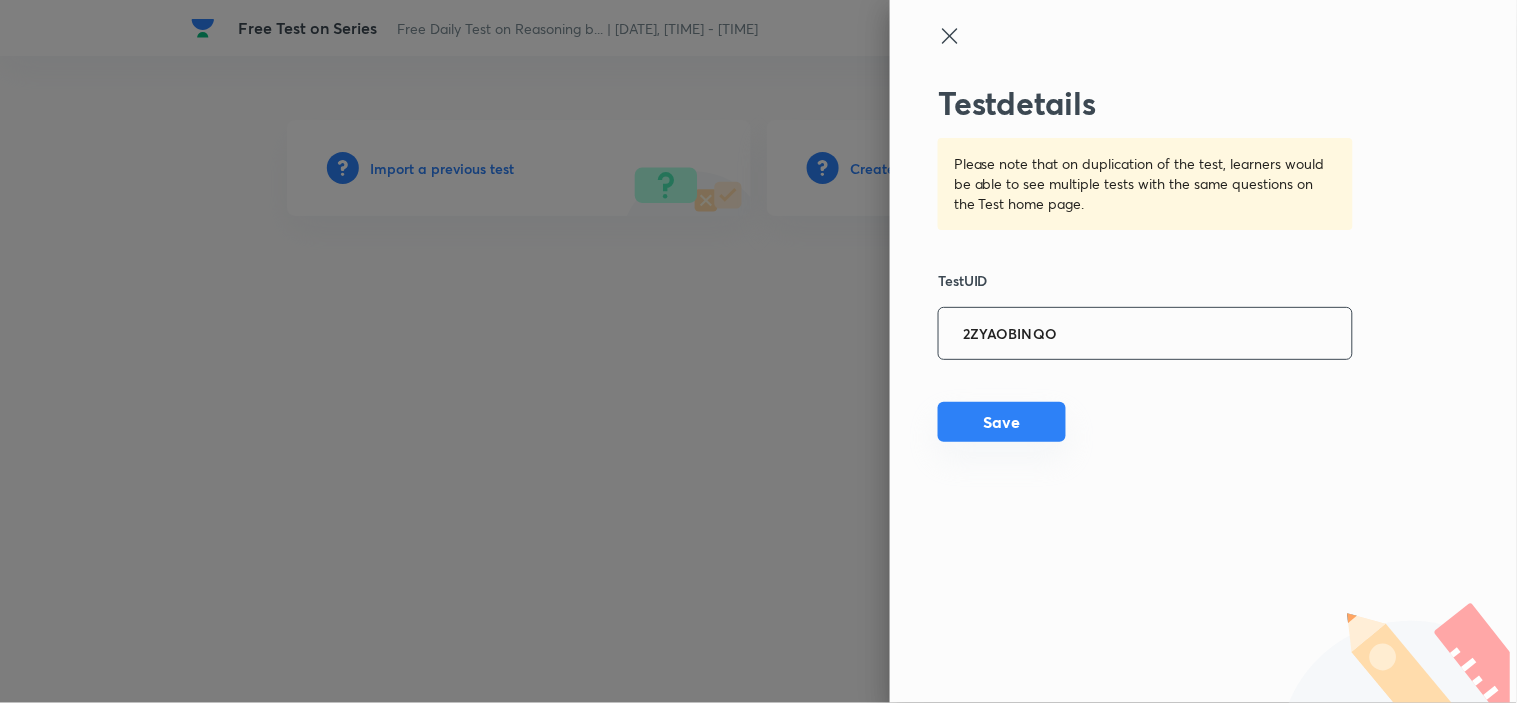 type on "2ZYAOBINQO" 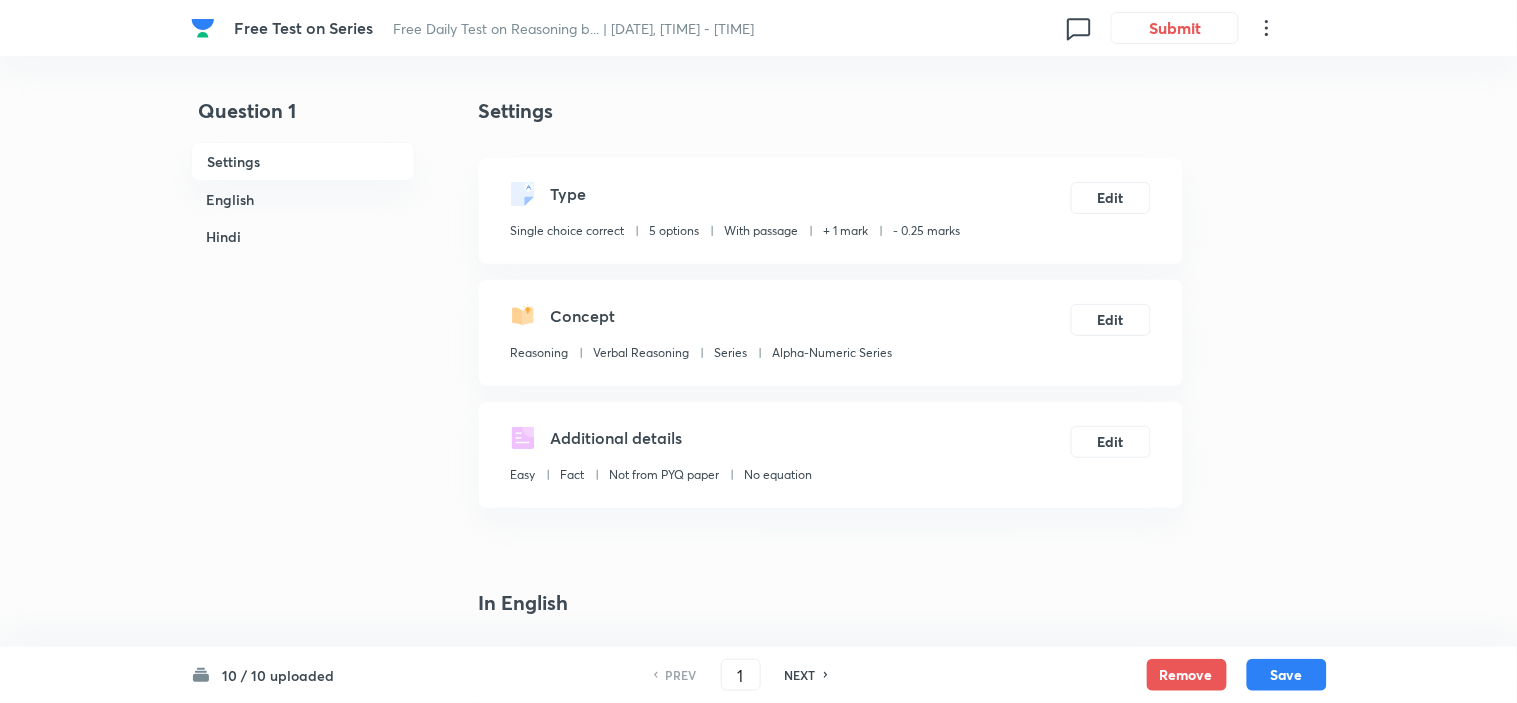 checkbox on "true" 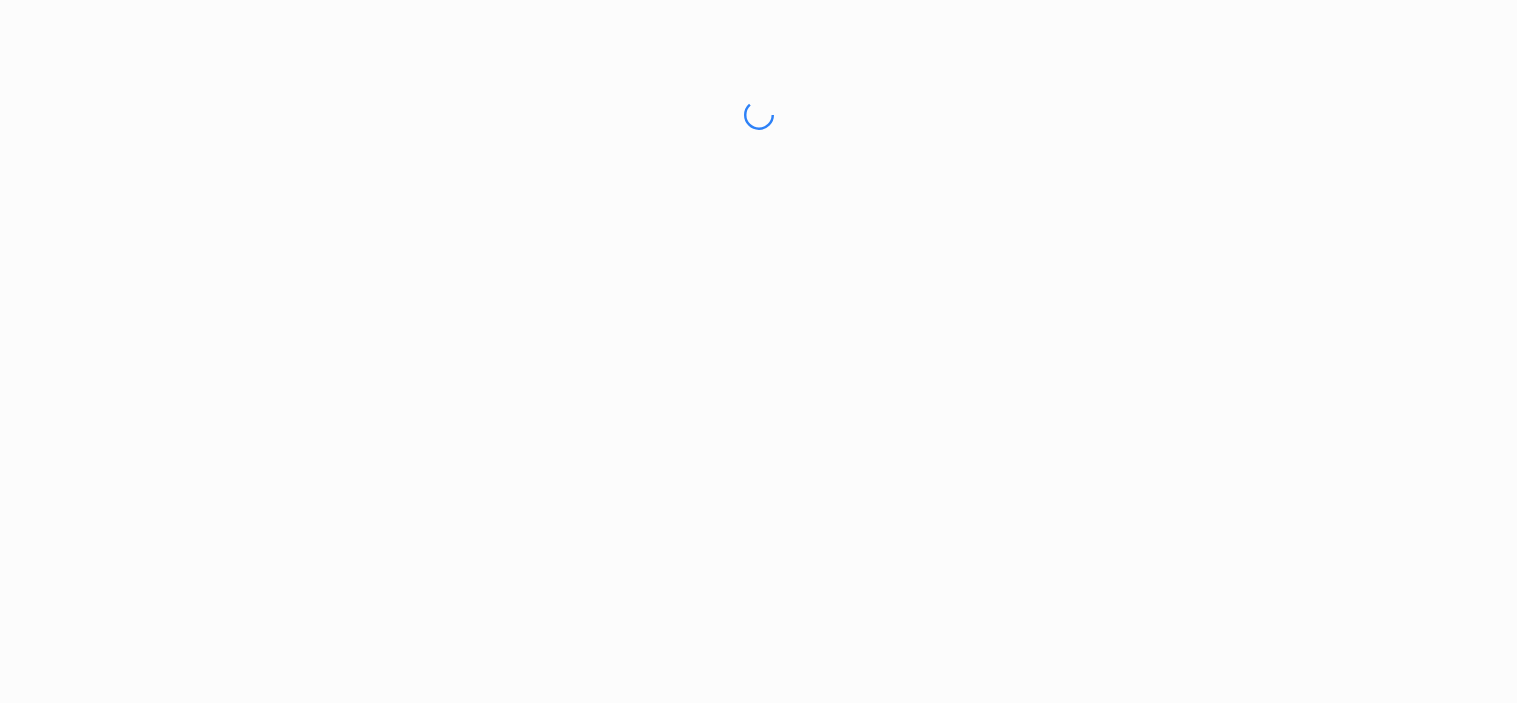 scroll, scrollTop: 0, scrollLeft: 0, axis: both 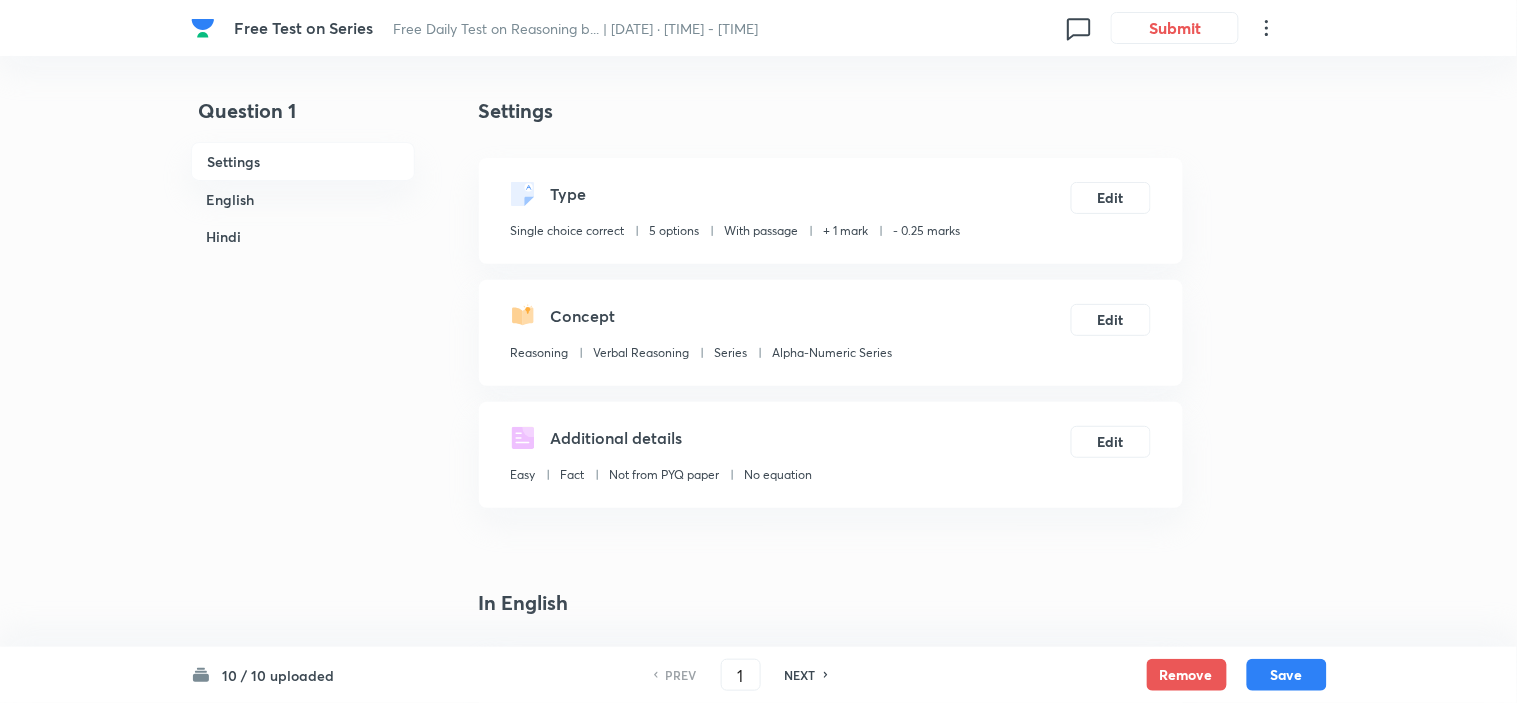 checkbox on "true" 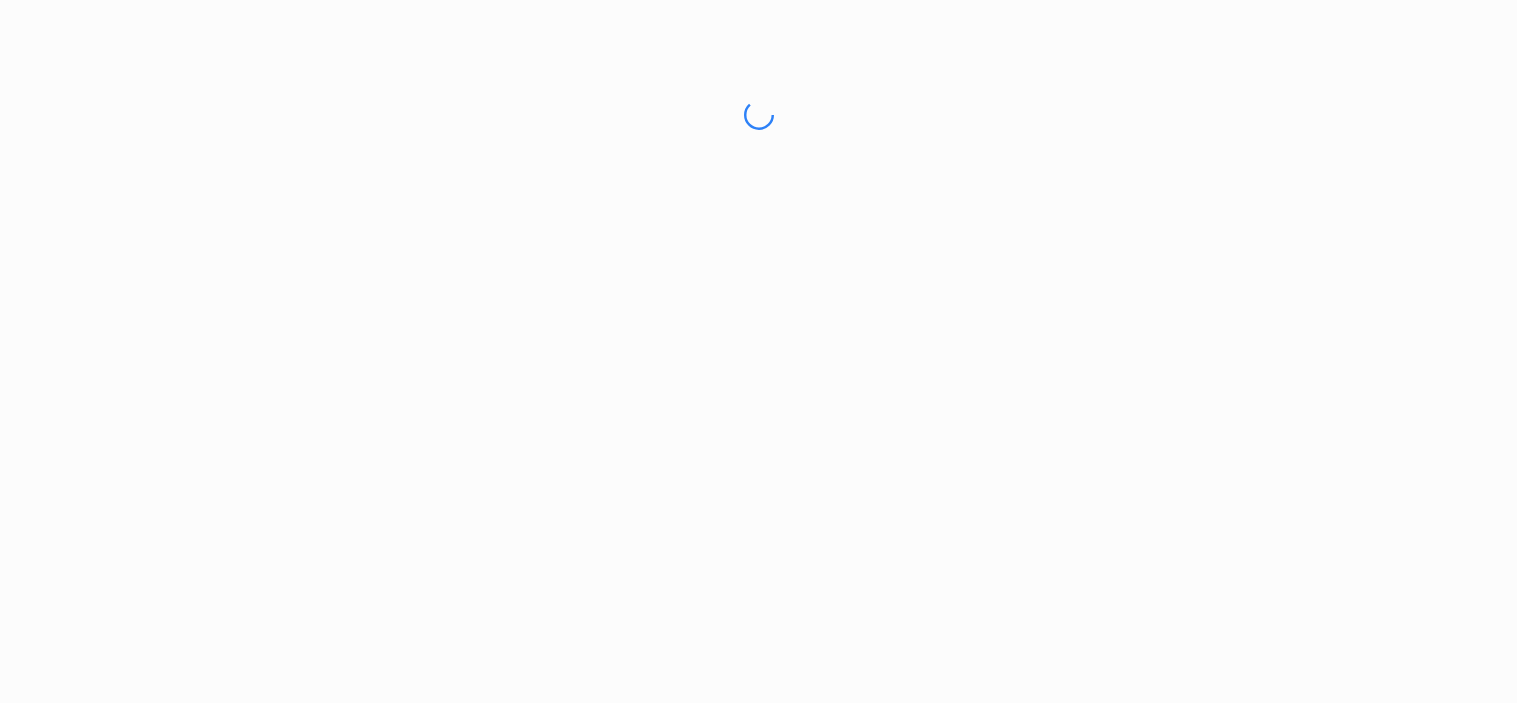 scroll, scrollTop: 0, scrollLeft: 0, axis: both 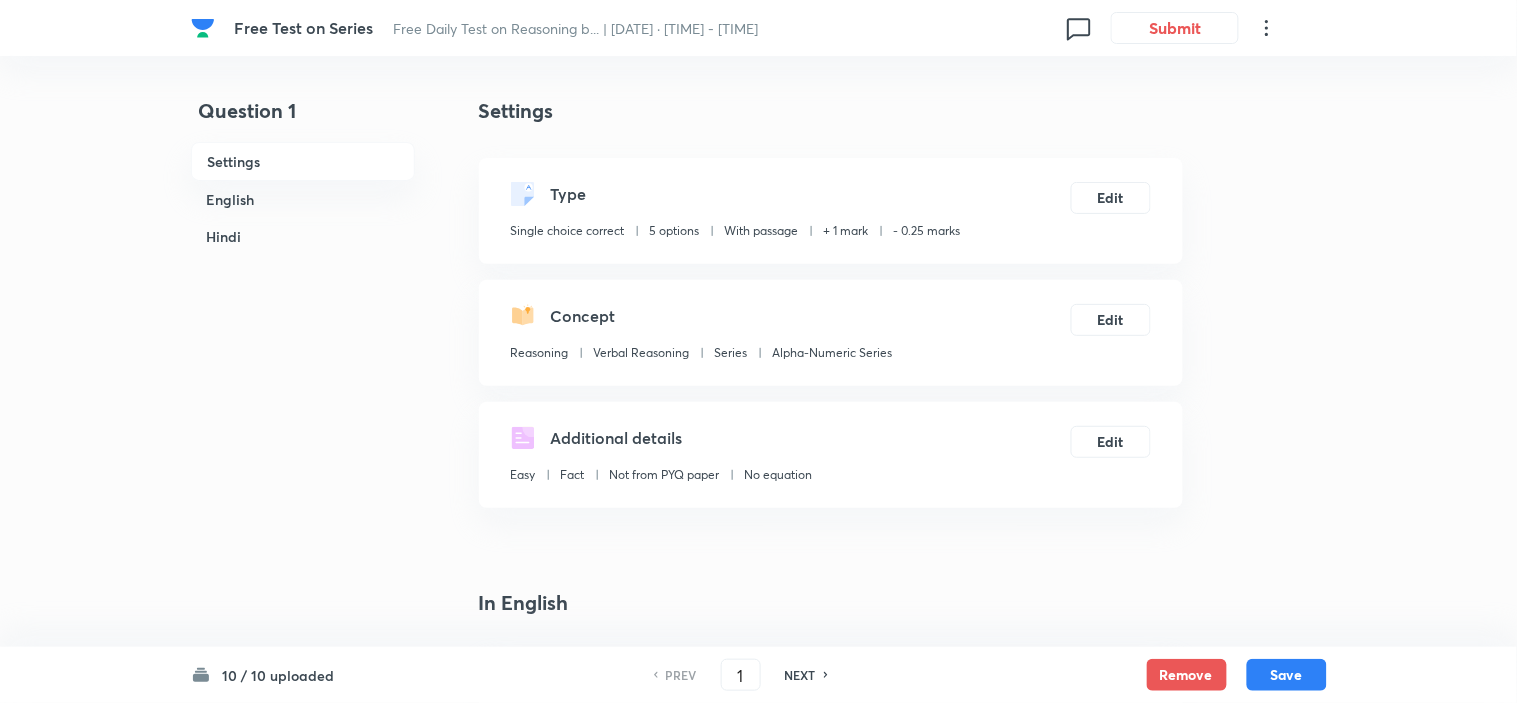 checkbox on "true" 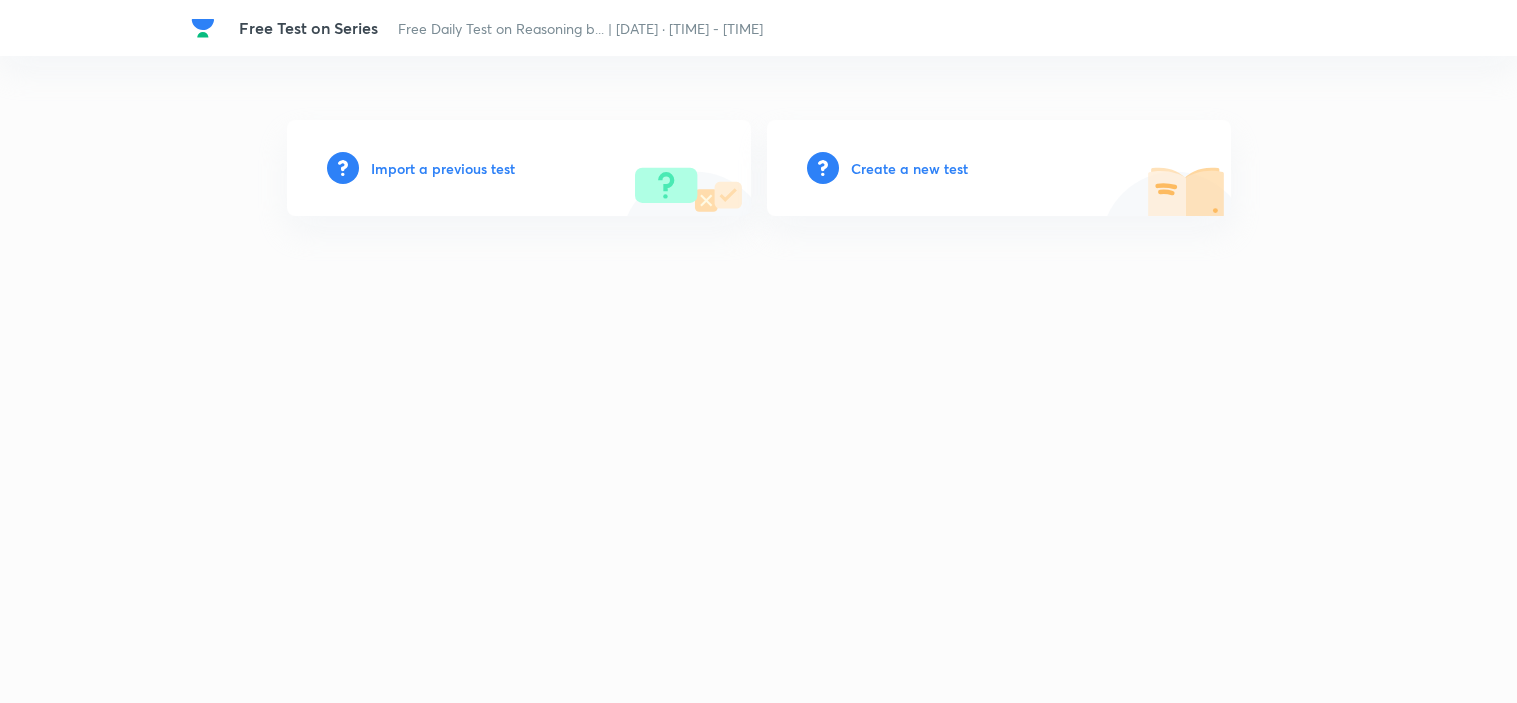 scroll, scrollTop: 0, scrollLeft: 0, axis: both 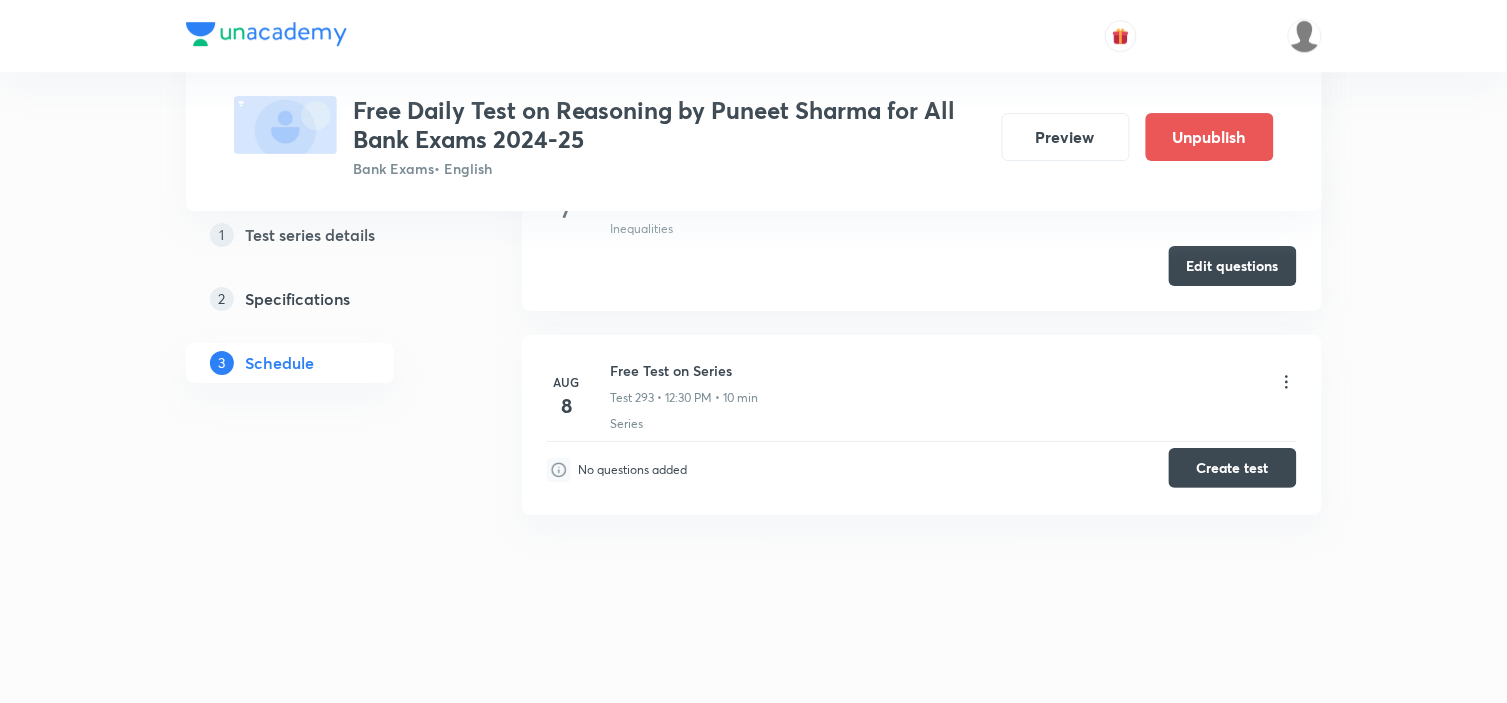 click on "Create test" at bounding box center [1233, 468] 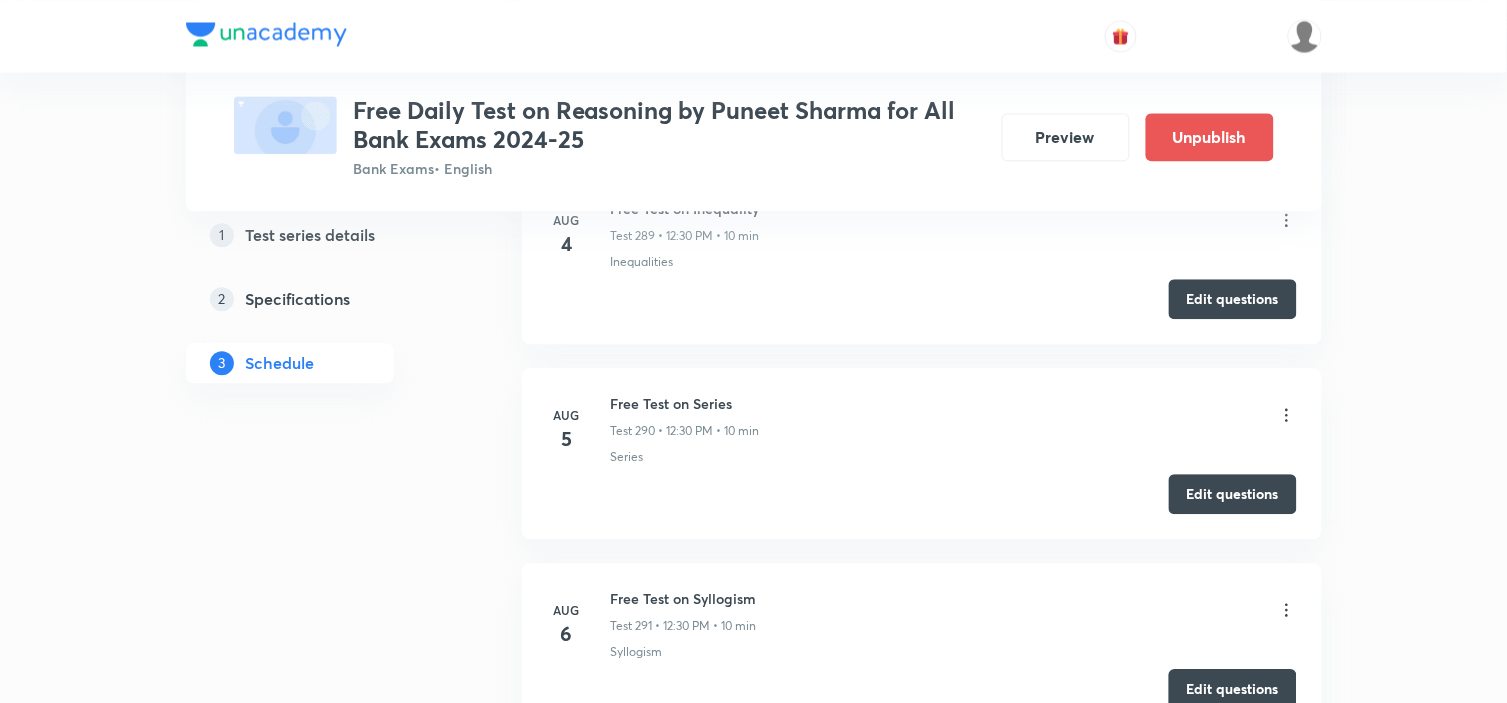 scroll, scrollTop: 57215, scrollLeft: 0, axis: vertical 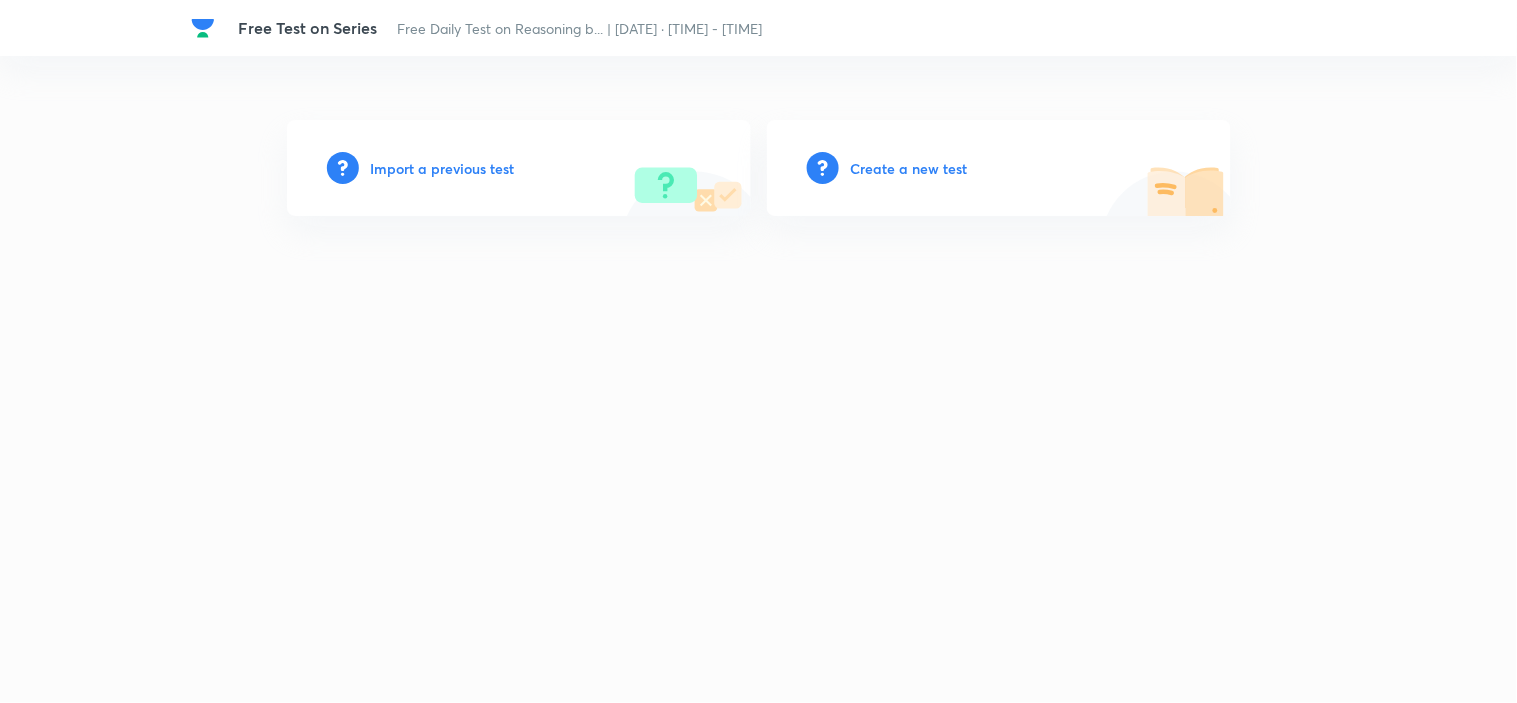 click on "Import a previous test" at bounding box center (443, 168) 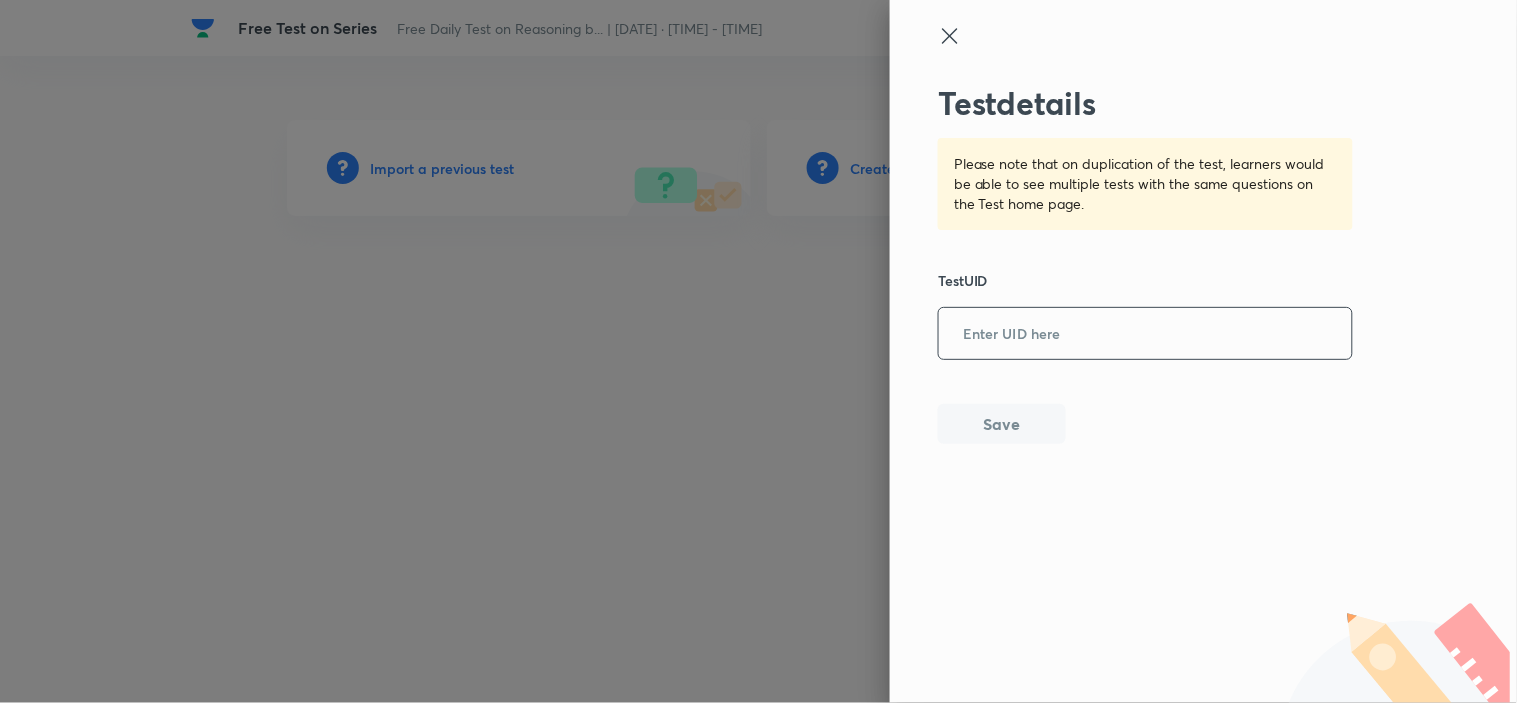 click at bounding box center [1145, 334] 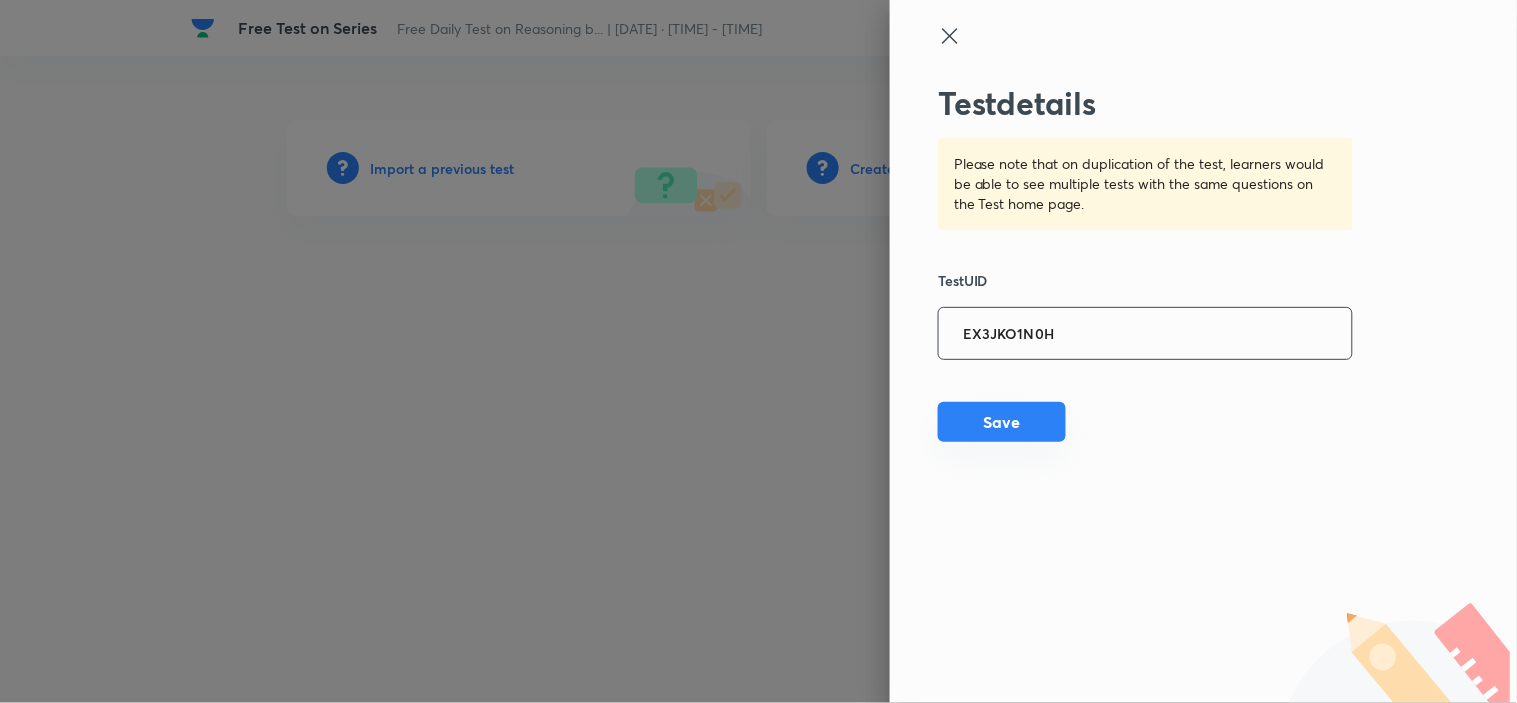 type on "EX3JKO1N0H" 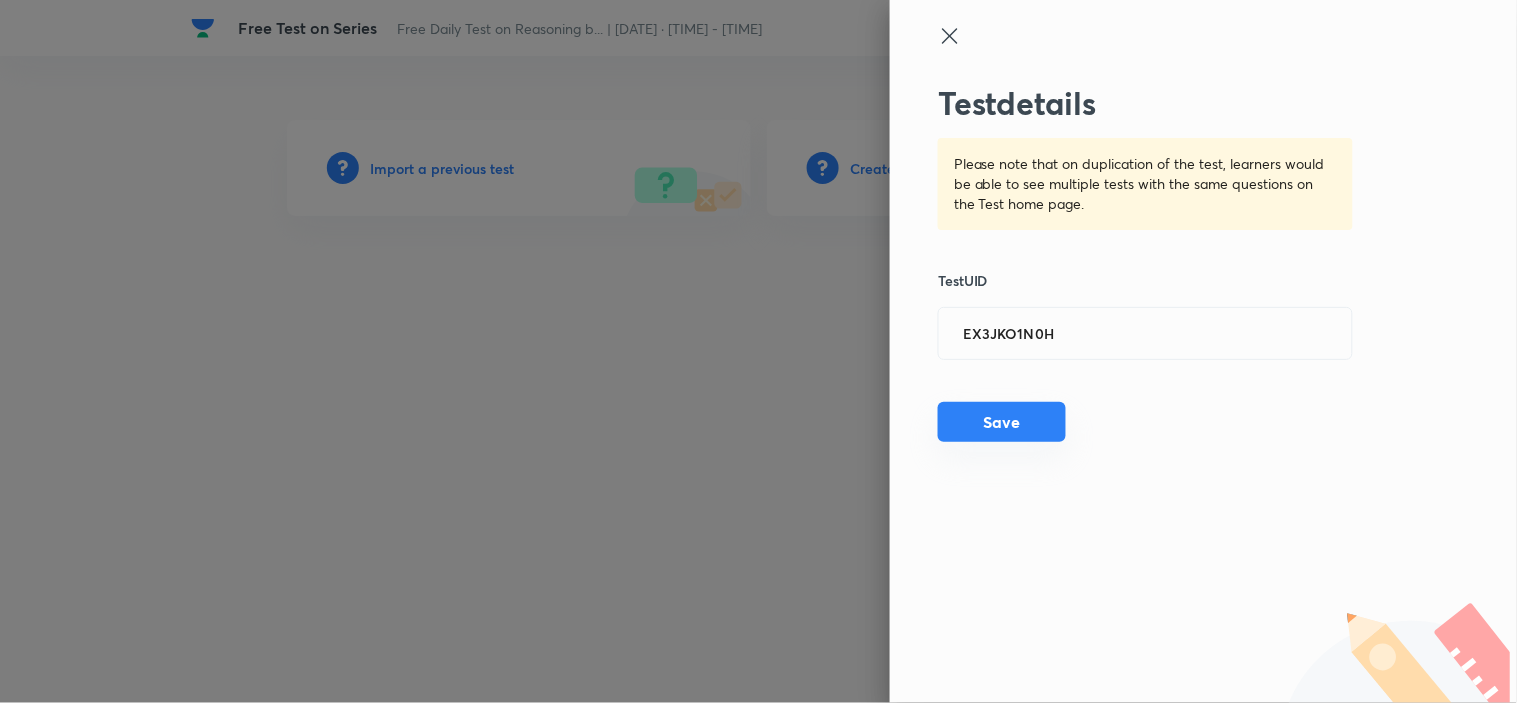 click on "Save" at bounding box center [1002, 422] 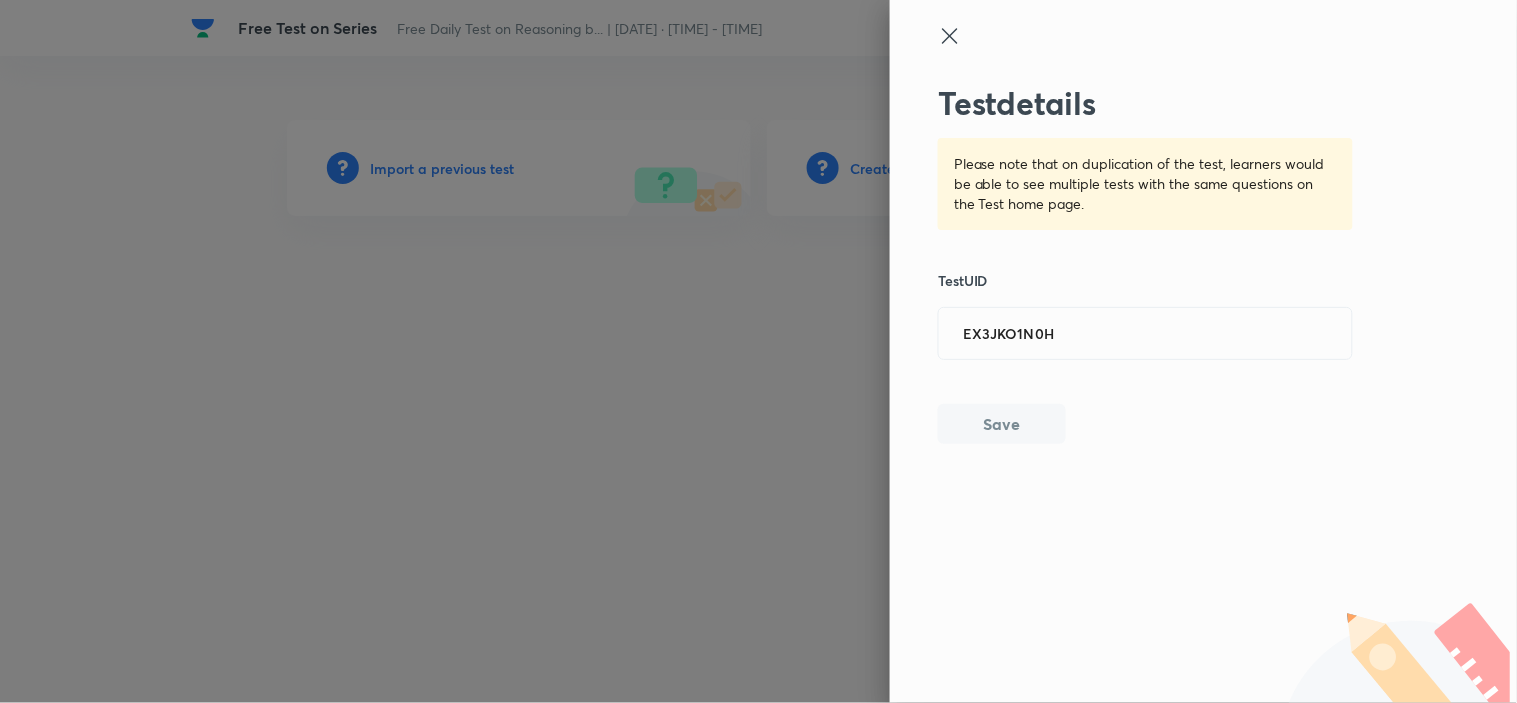 type 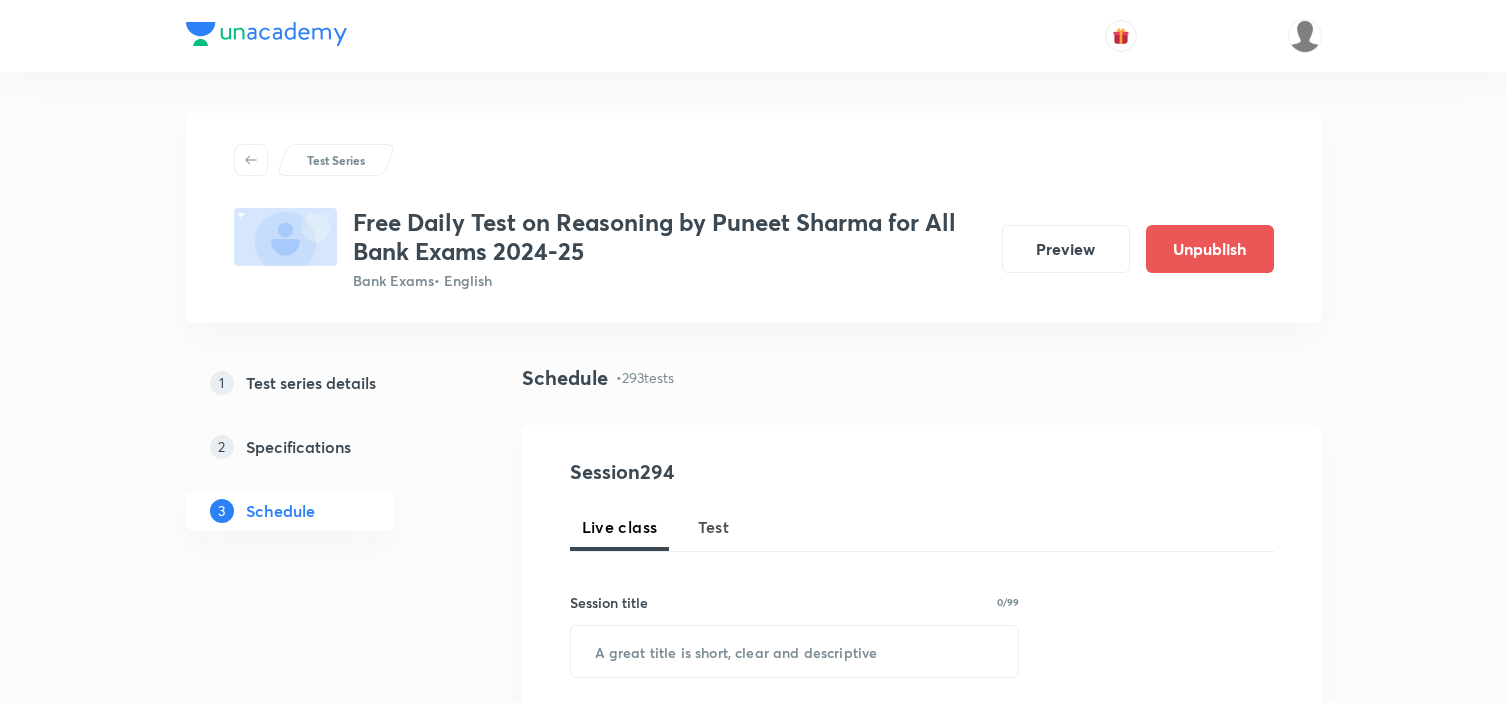 scroll, scrollTop: 57215, scrollLeft: 0, axis: vertical 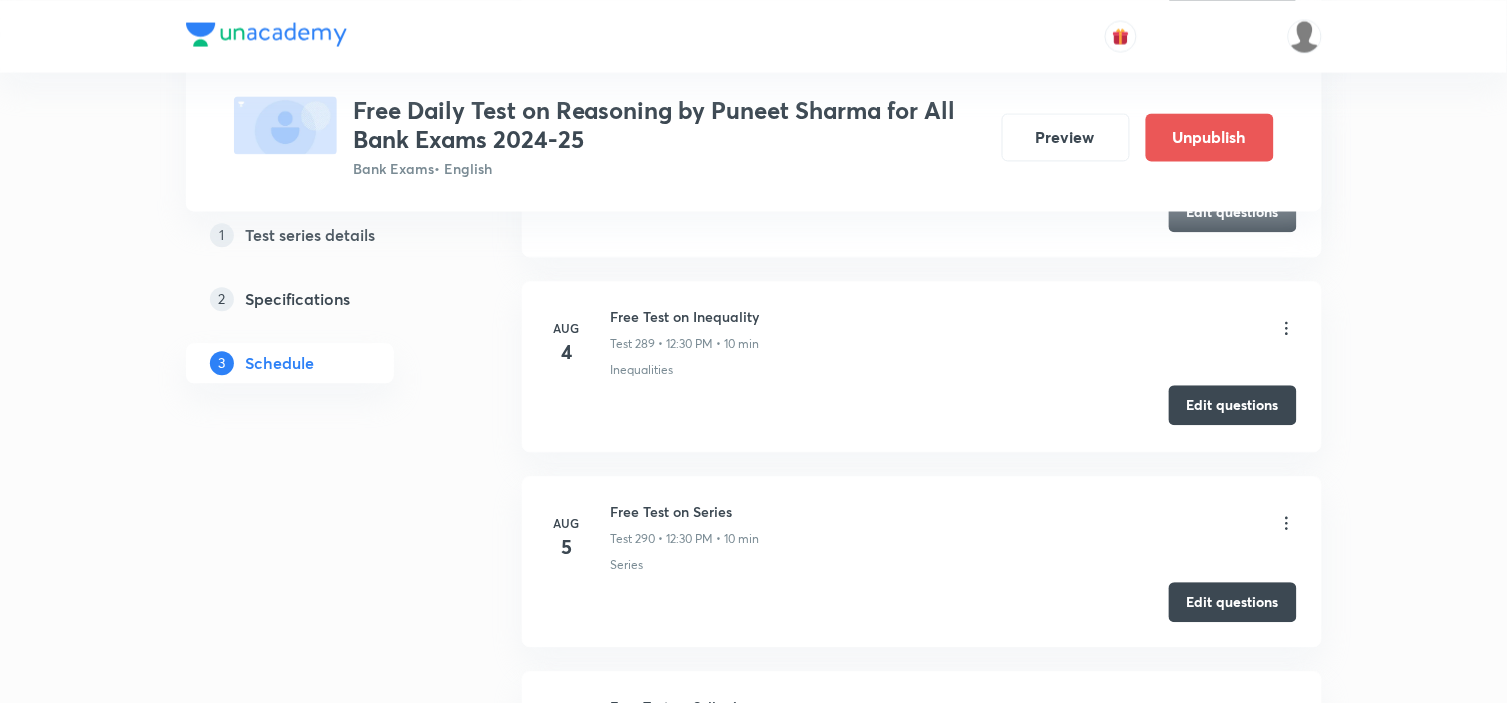 click on "Edit questions" at bounding box center [1233, 405] 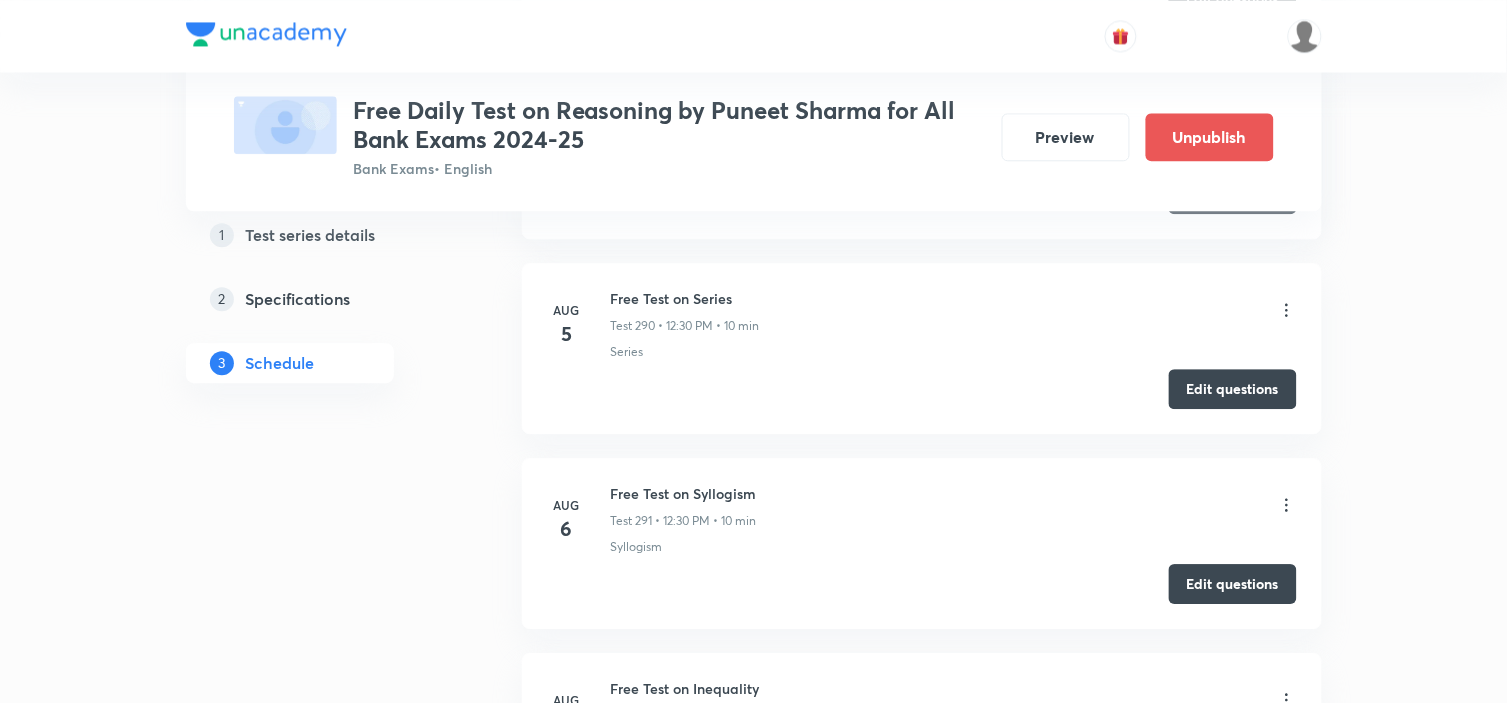 scroll, scrollTop: 57437, scrollLeft: 0, axis: vertical 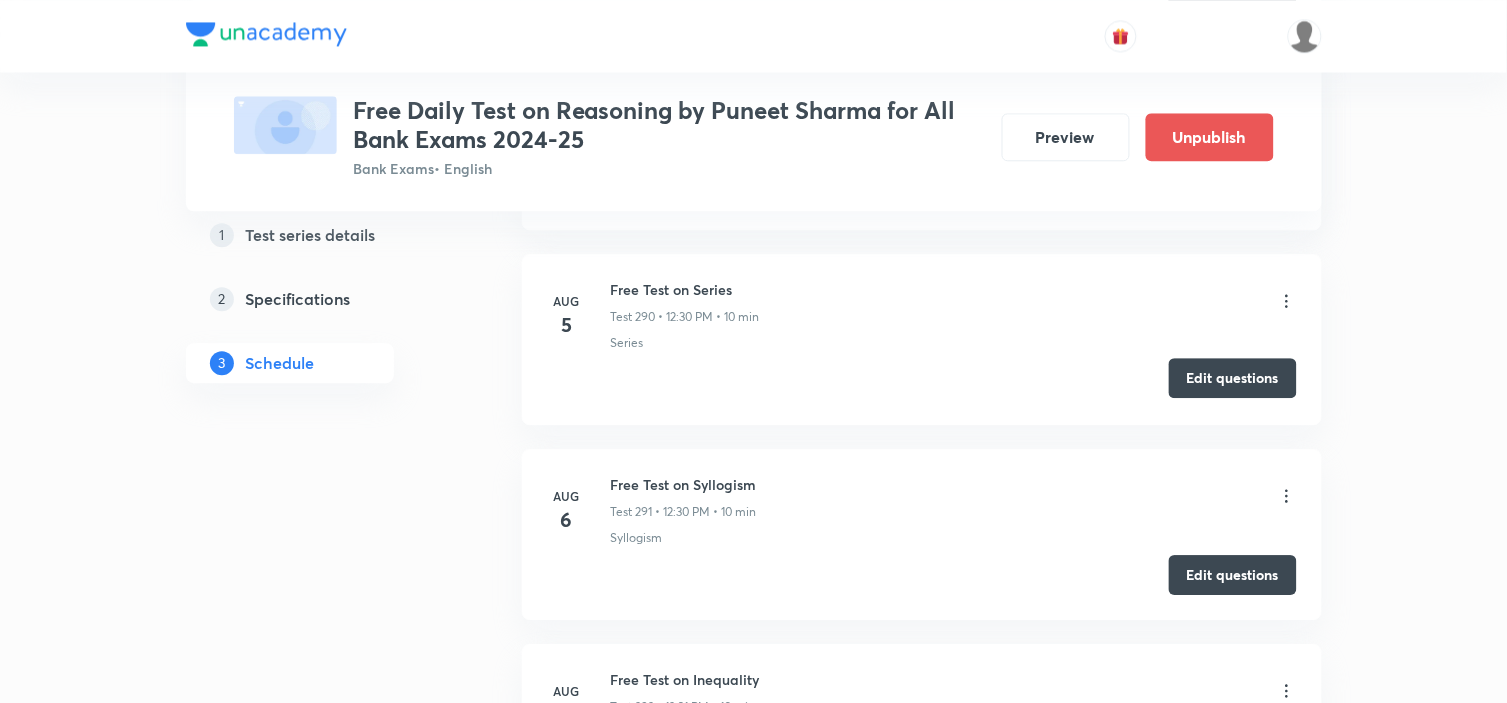 click on "Edit questions" at bounding box center (1233, 378) 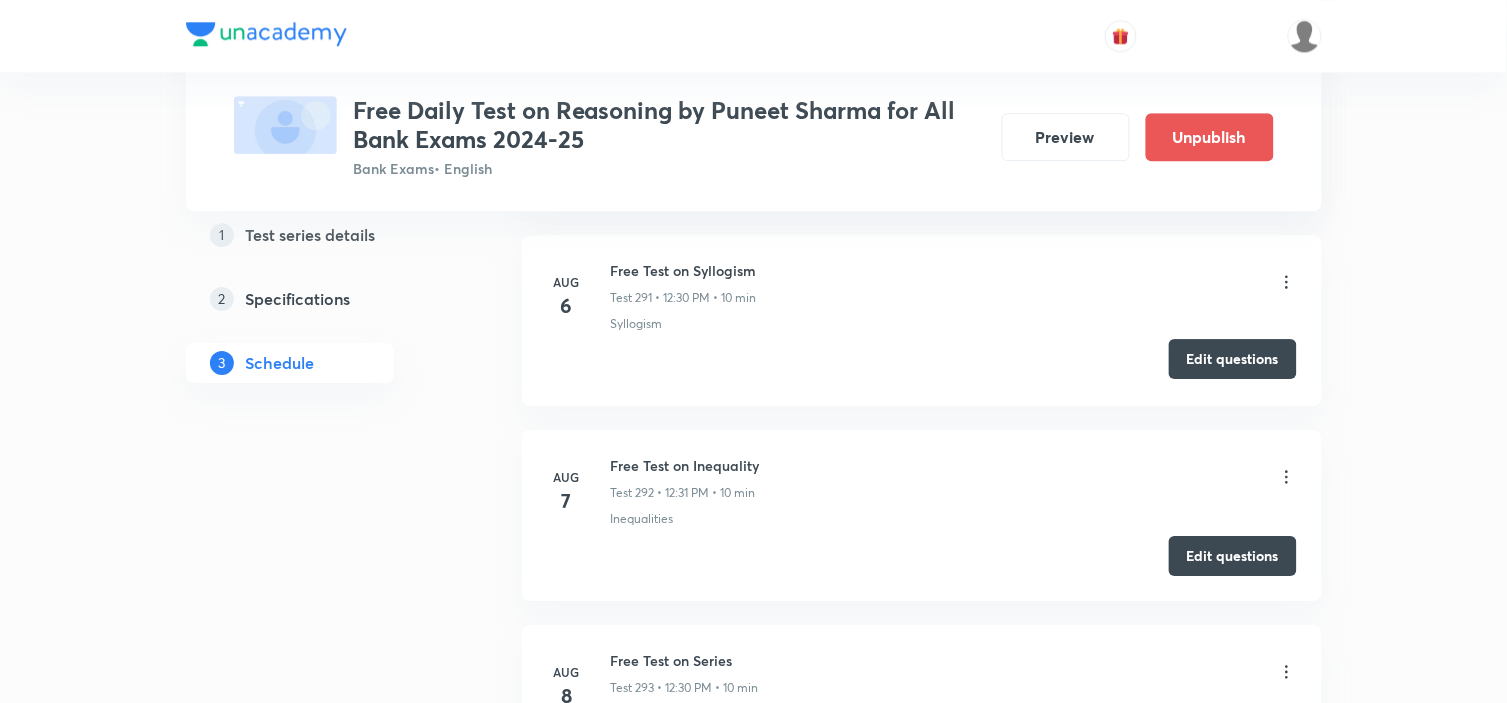 scroll, scrollTop: 57660, scrollLeft: 0, axis: vertical 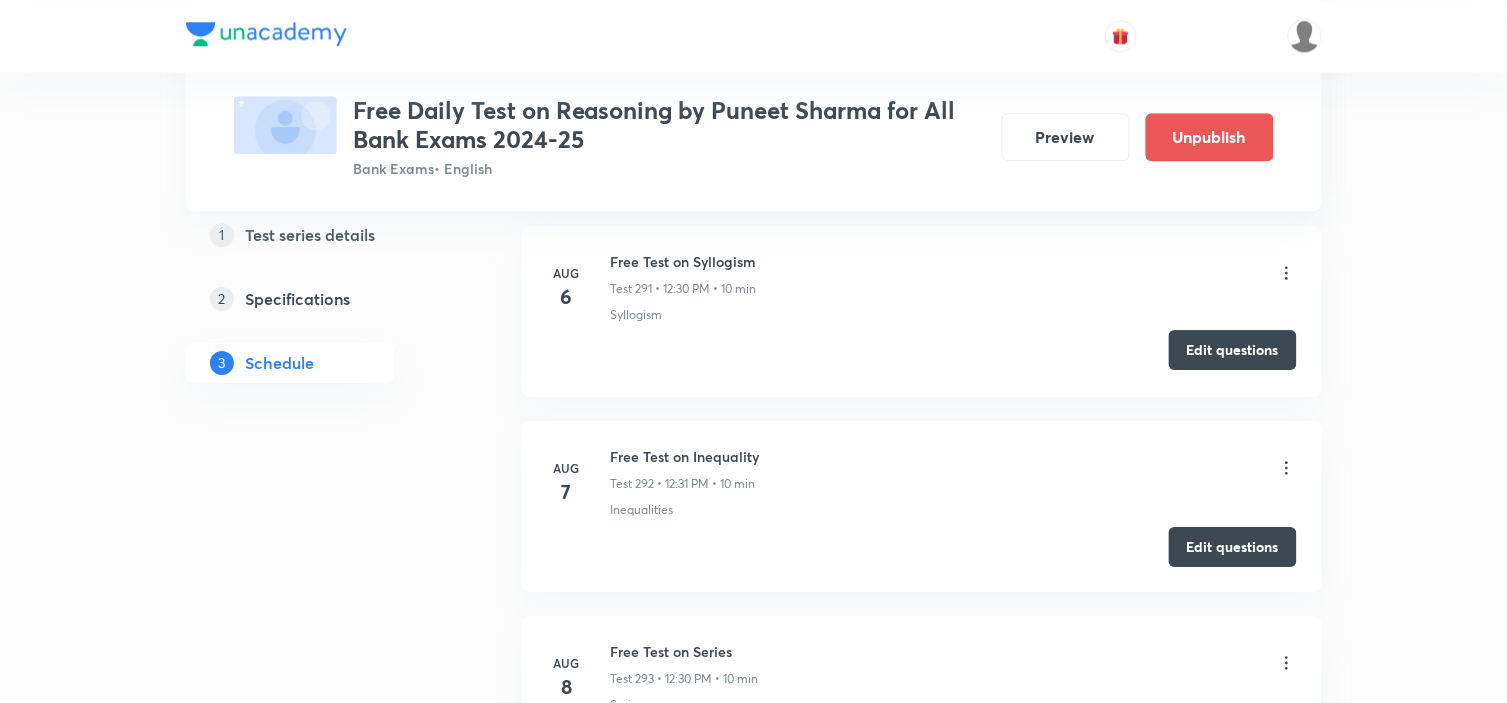 click on "Edit questions" at bounding box center [1233, 350] 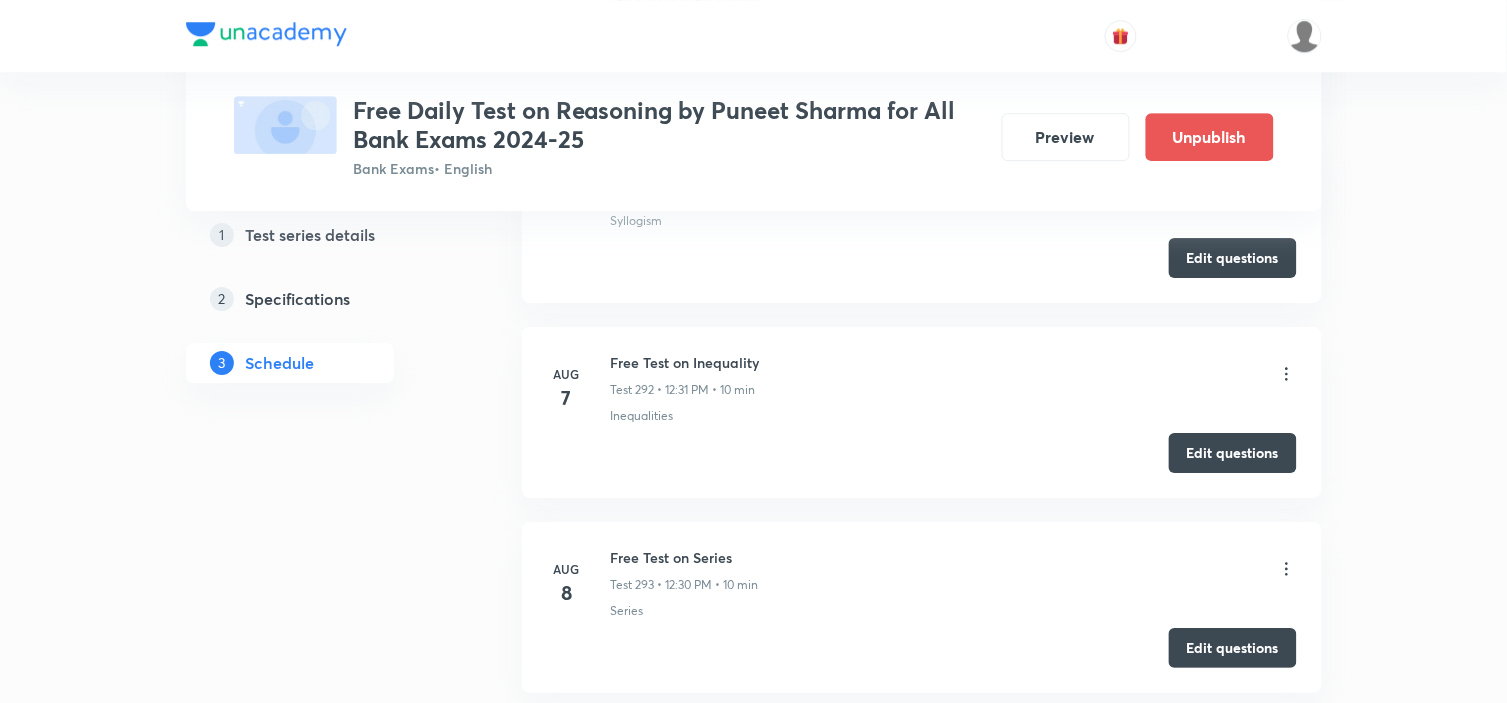 scroll, scrollTop: 57984, scrollLeft: 0, axis: vertical 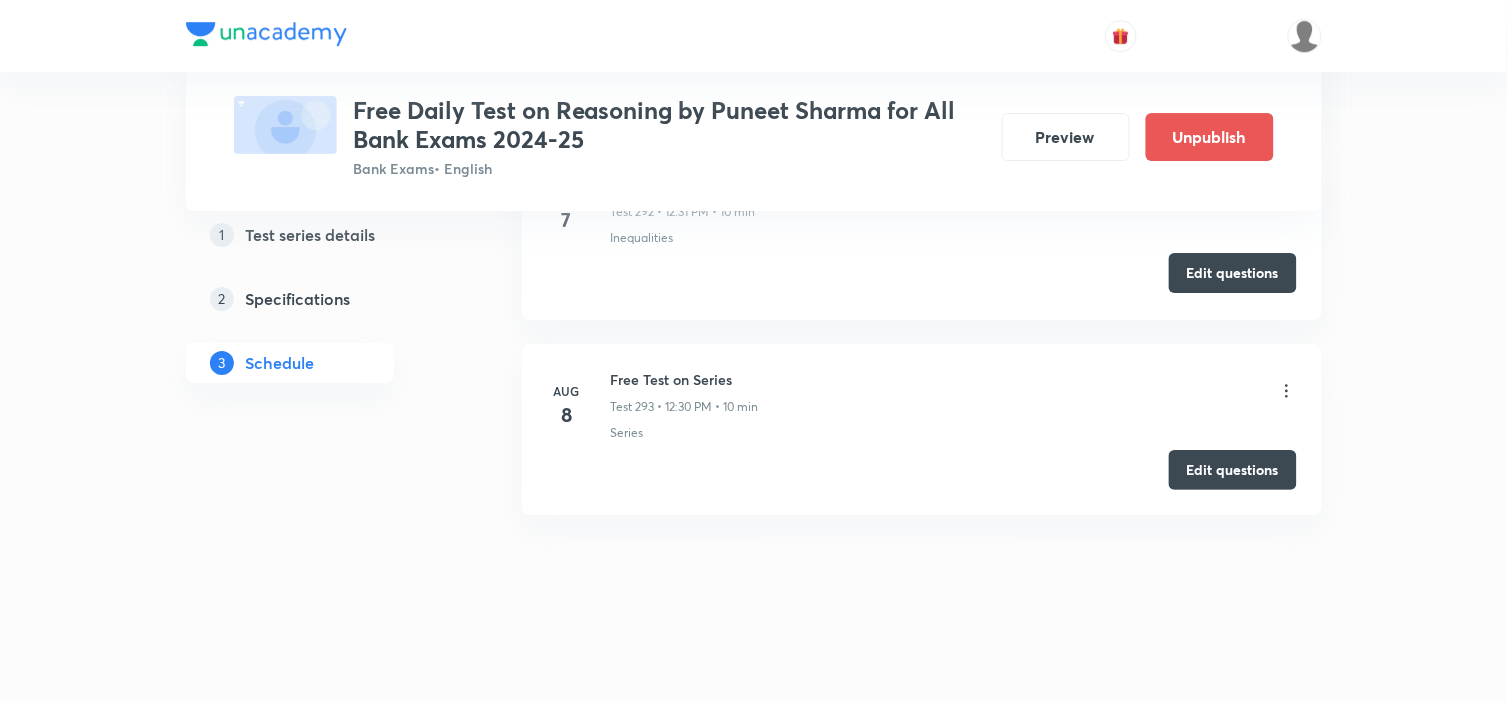 click on "Edit questions" at bounding box center [1233, 273] 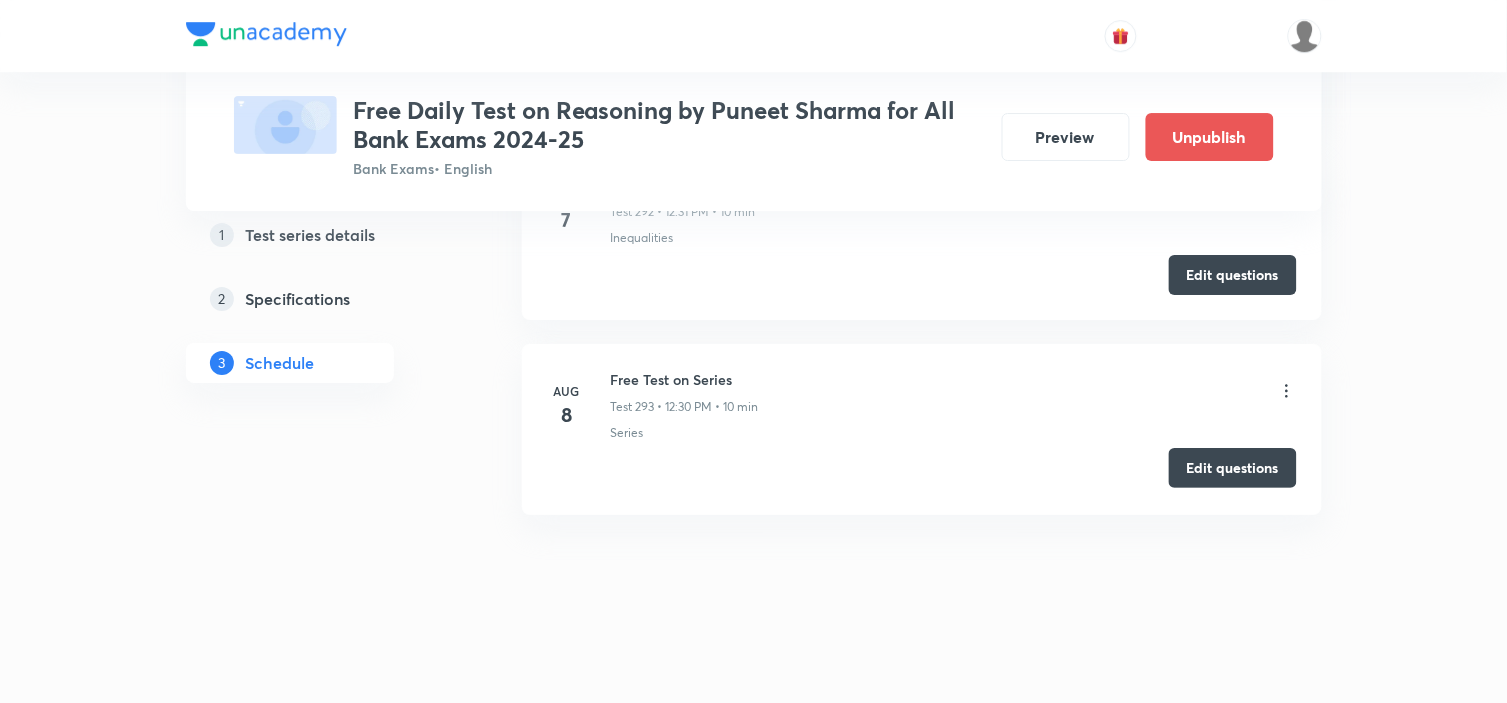 click on "Edit questions" at bounding box center [1233, 468] 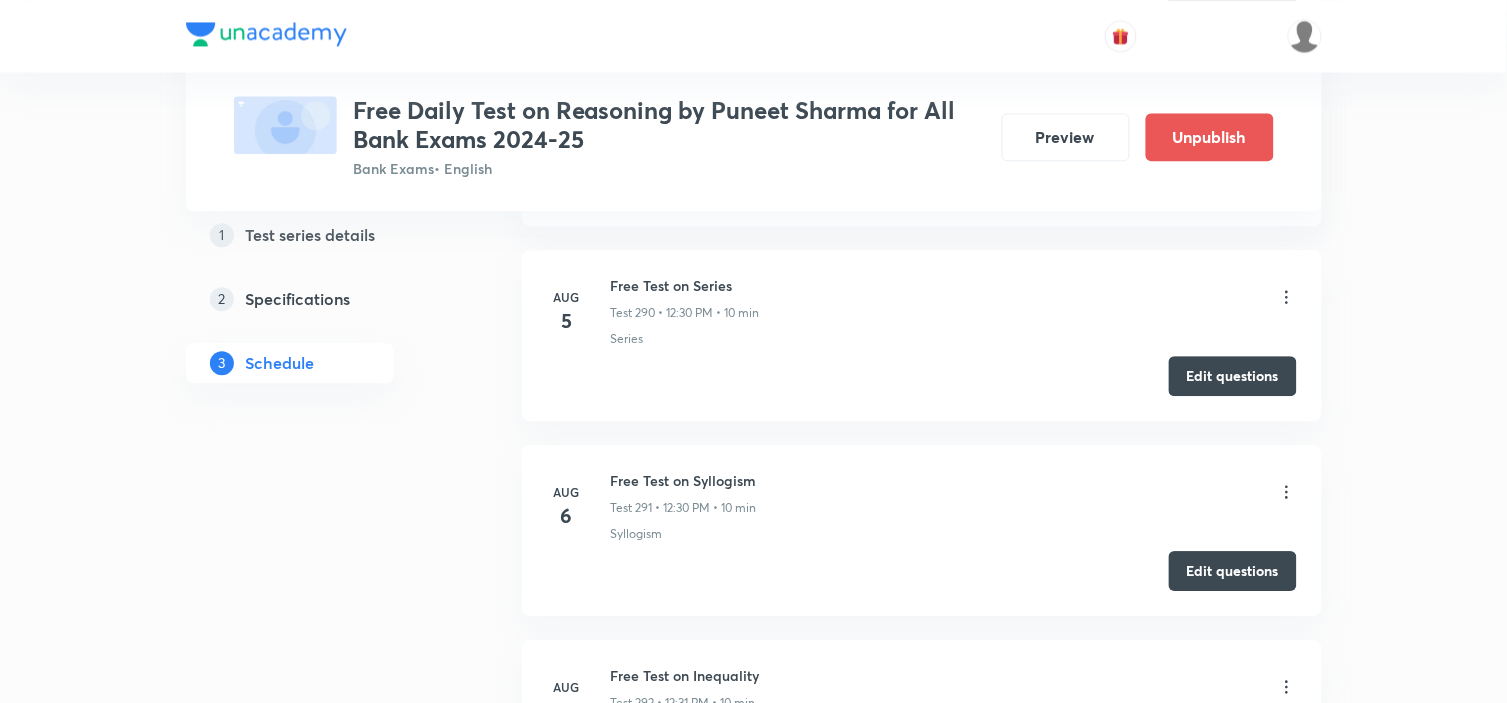 scroll, scrollTop: 57428, scrollLeft: 0, axis: vertical 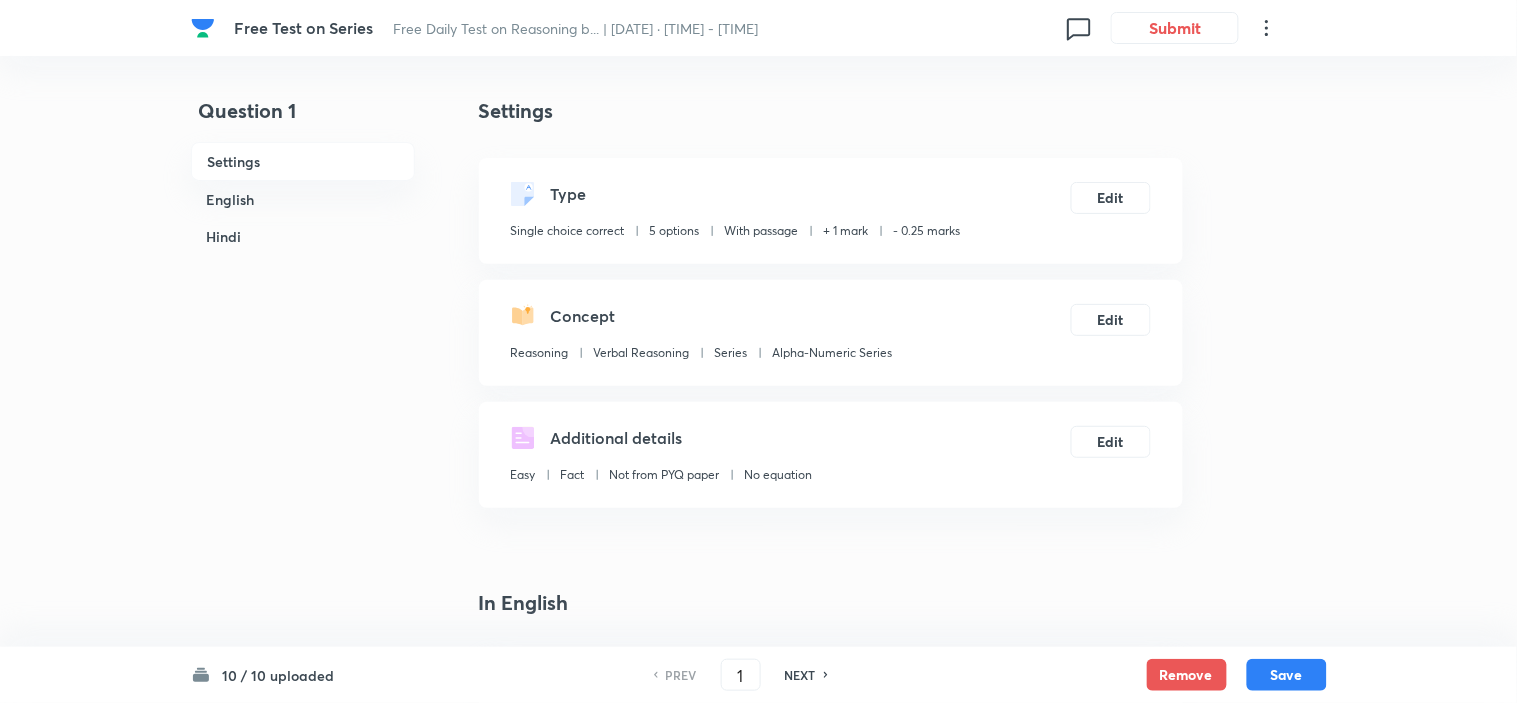 checkbox on "true" 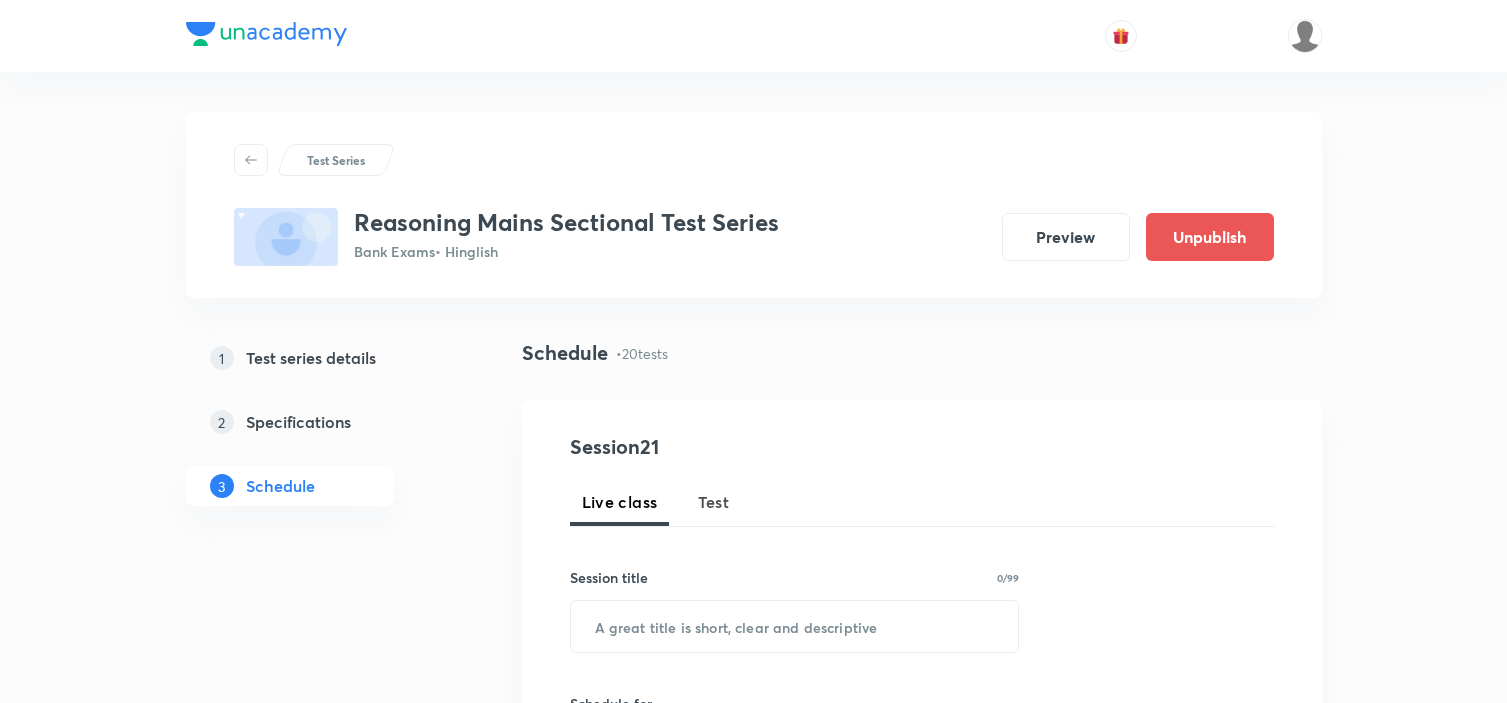 scroll, scrollTop: 444, scrollLeft: 0, axis: vertical 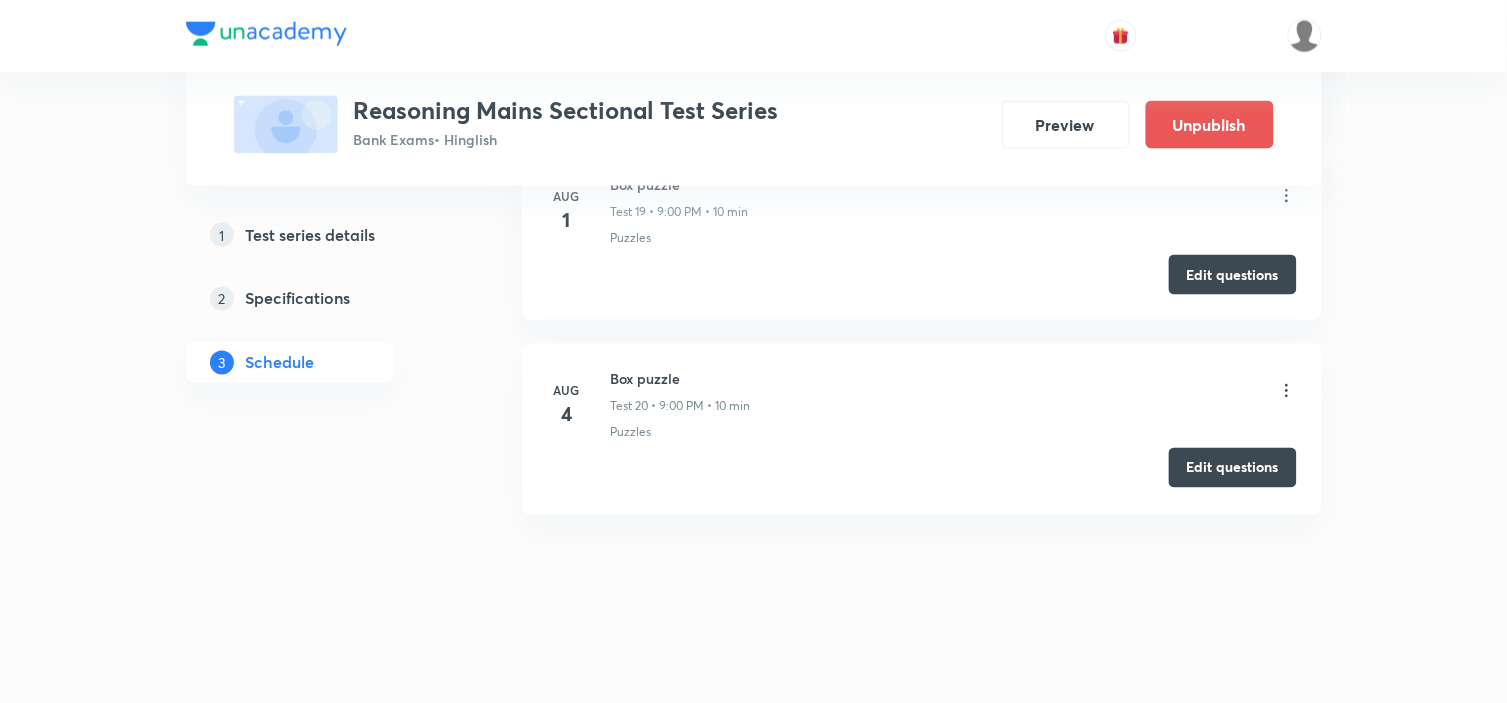 click on "Edit questions" at bounding box center [1233, 468] 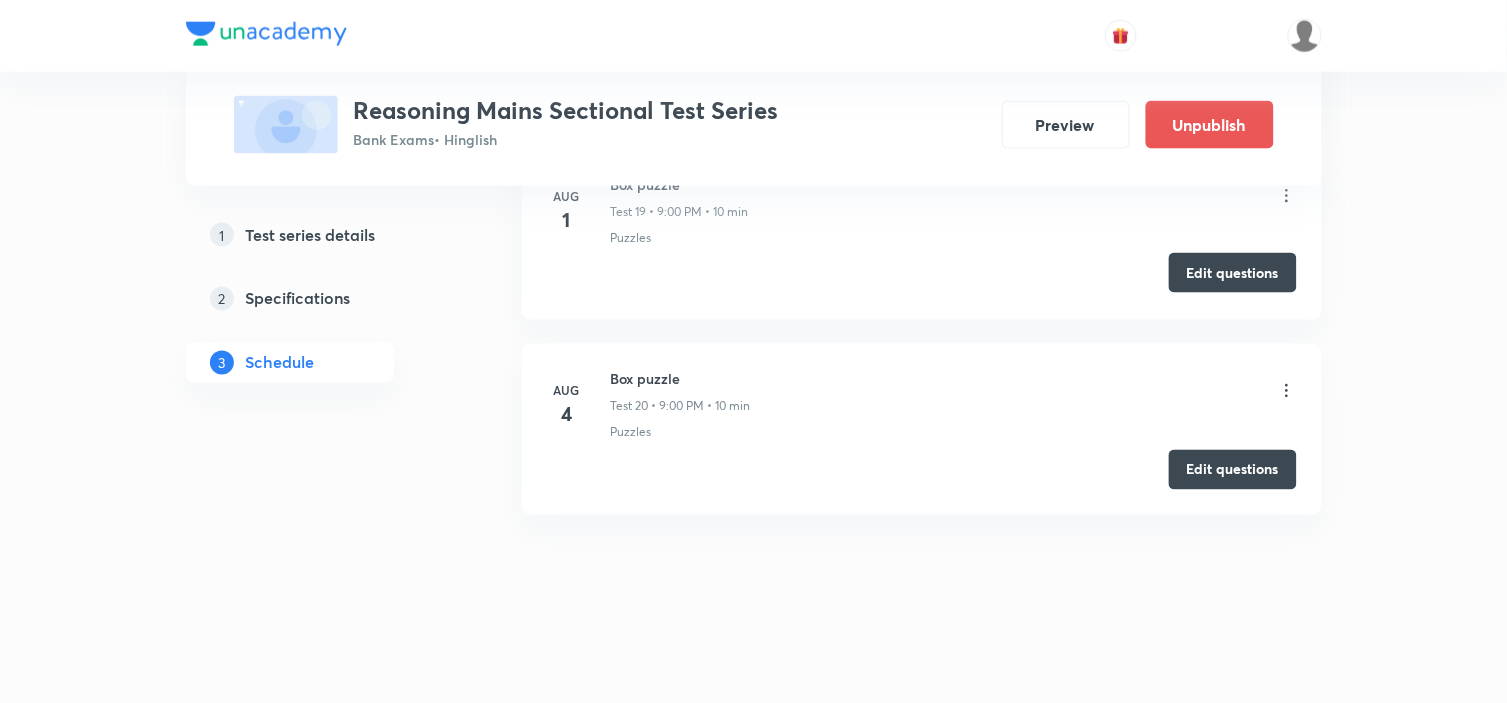 click on "Edit questions" at bounding box center [1233, 273] 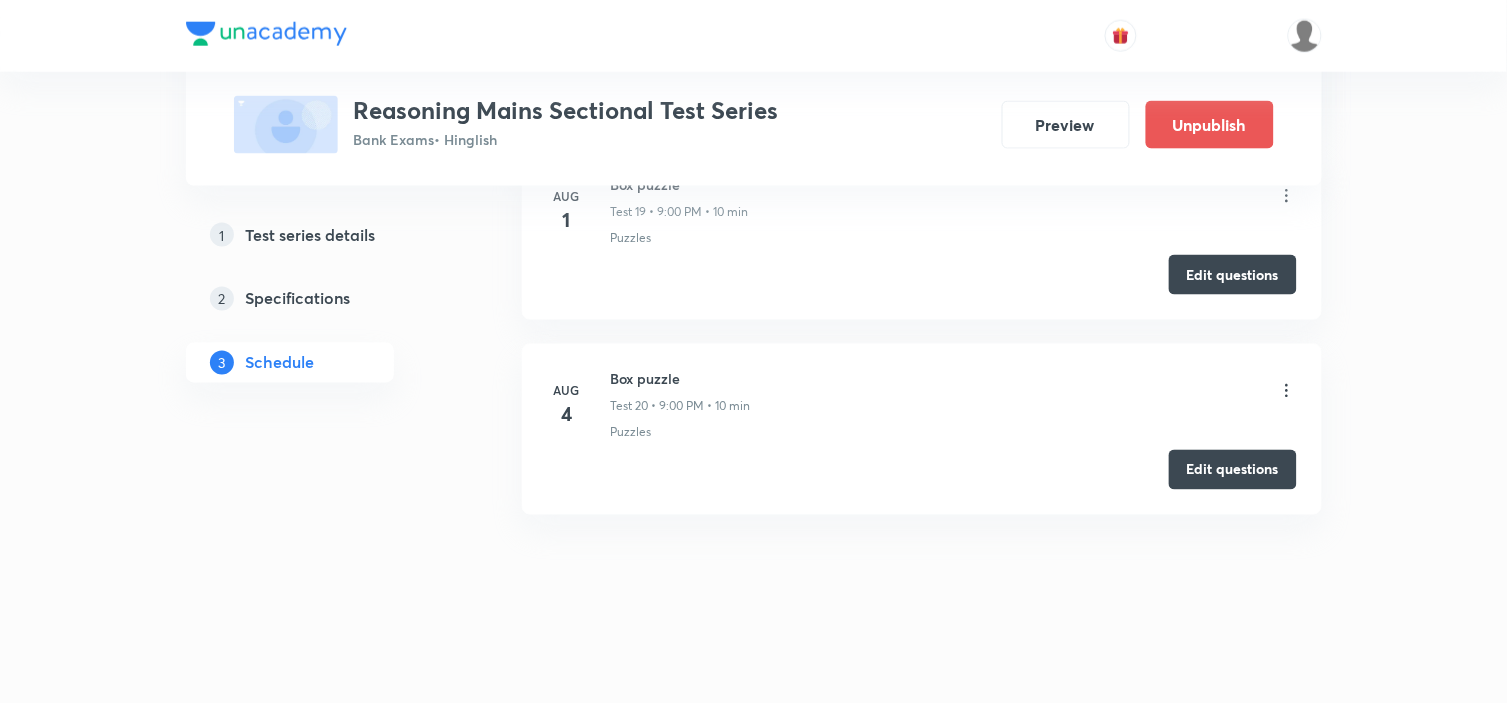click 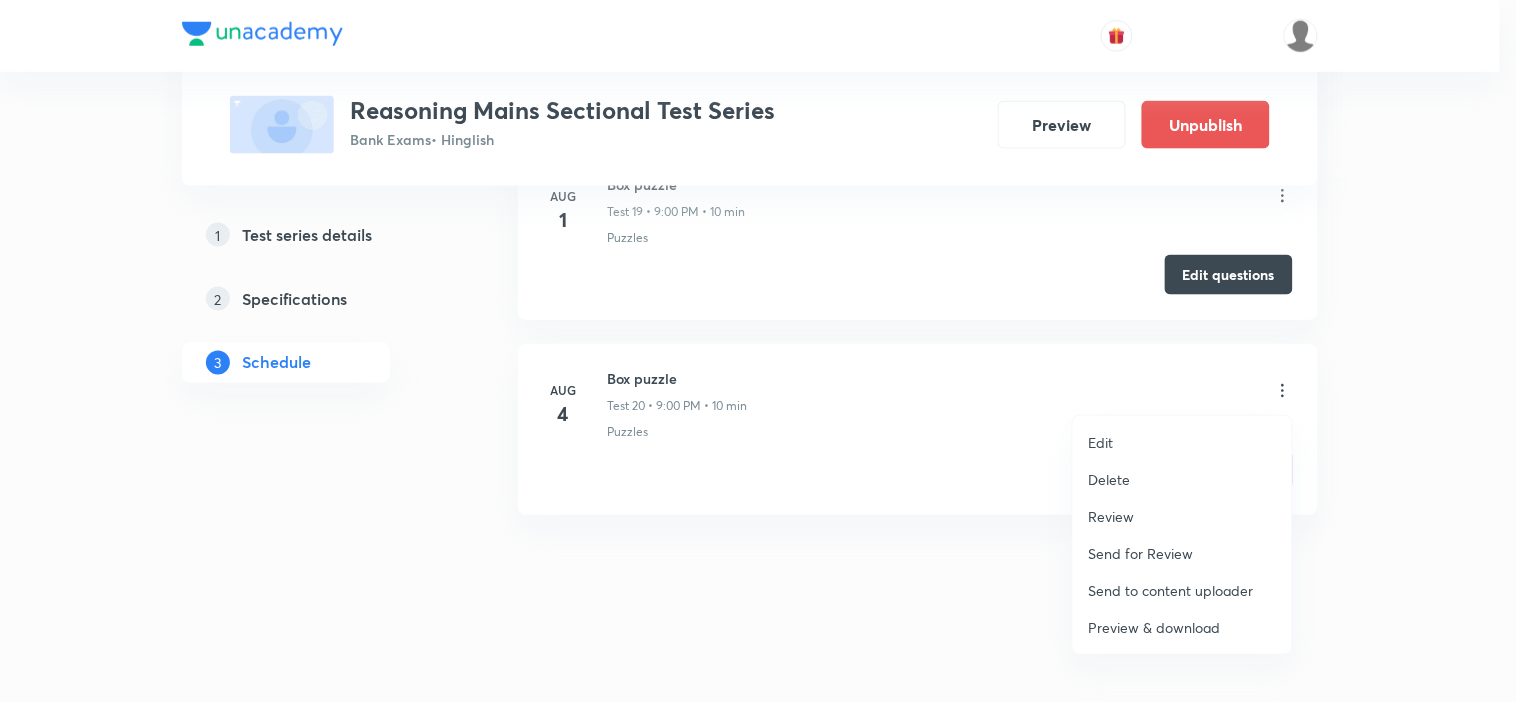 click on "Preview & download" at bounding box center [1155, 627] 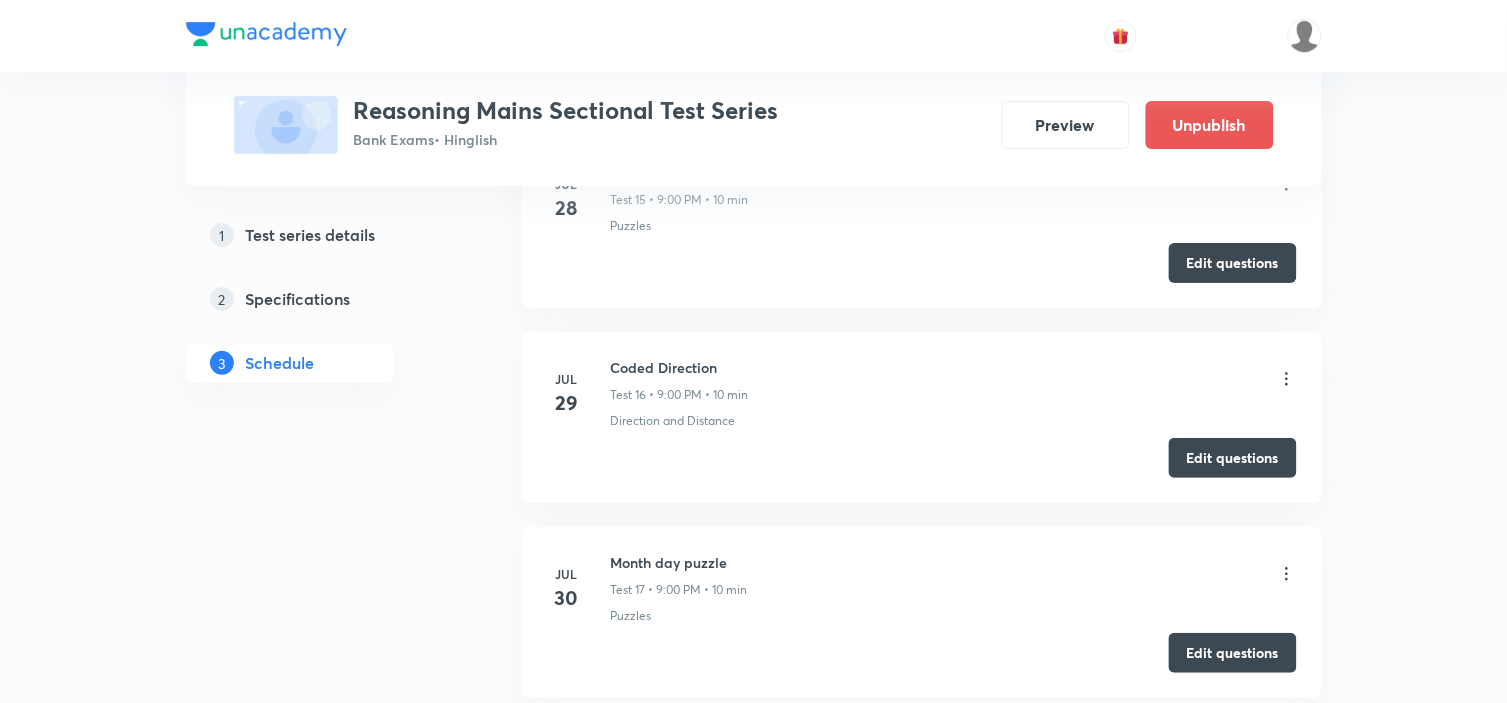 scroll, scrollTop: 3767, scrollLeft: 0, axis: vertical 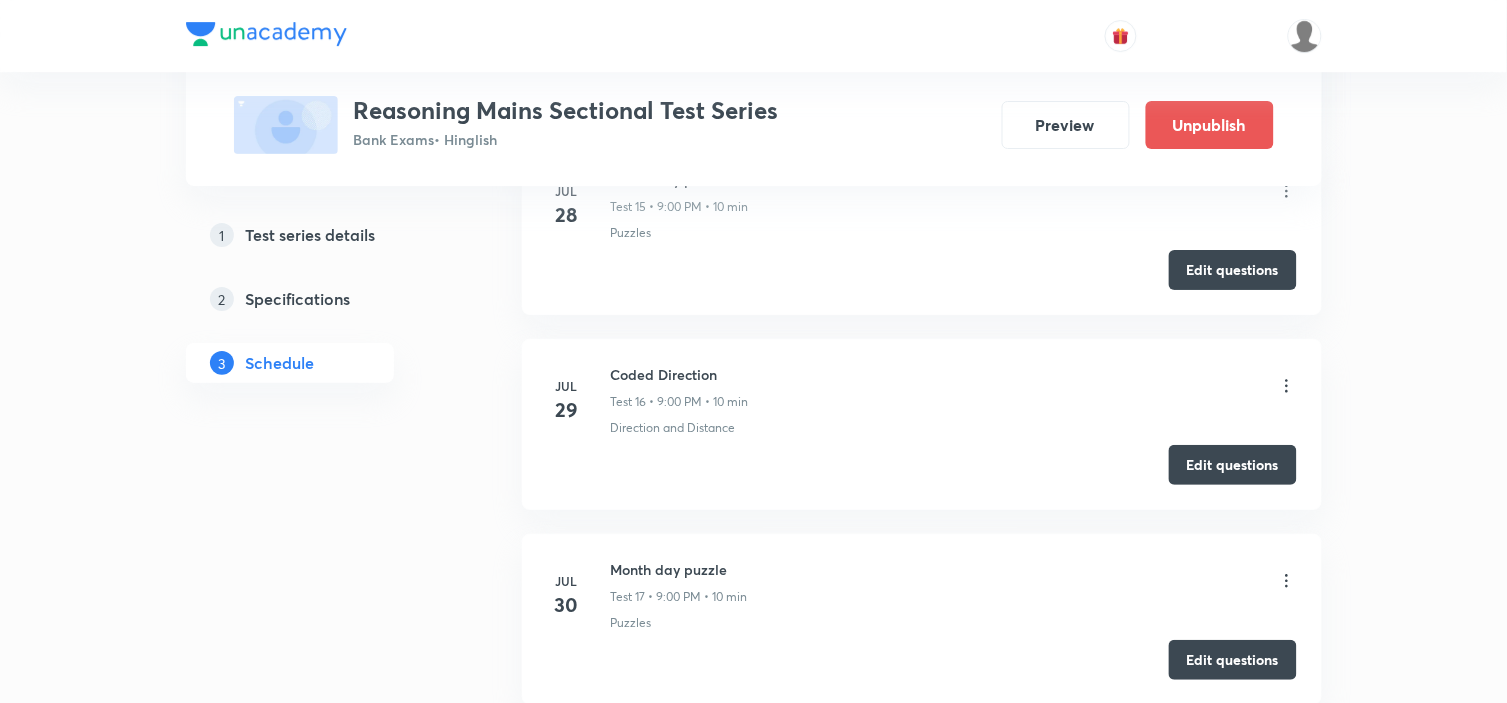 click 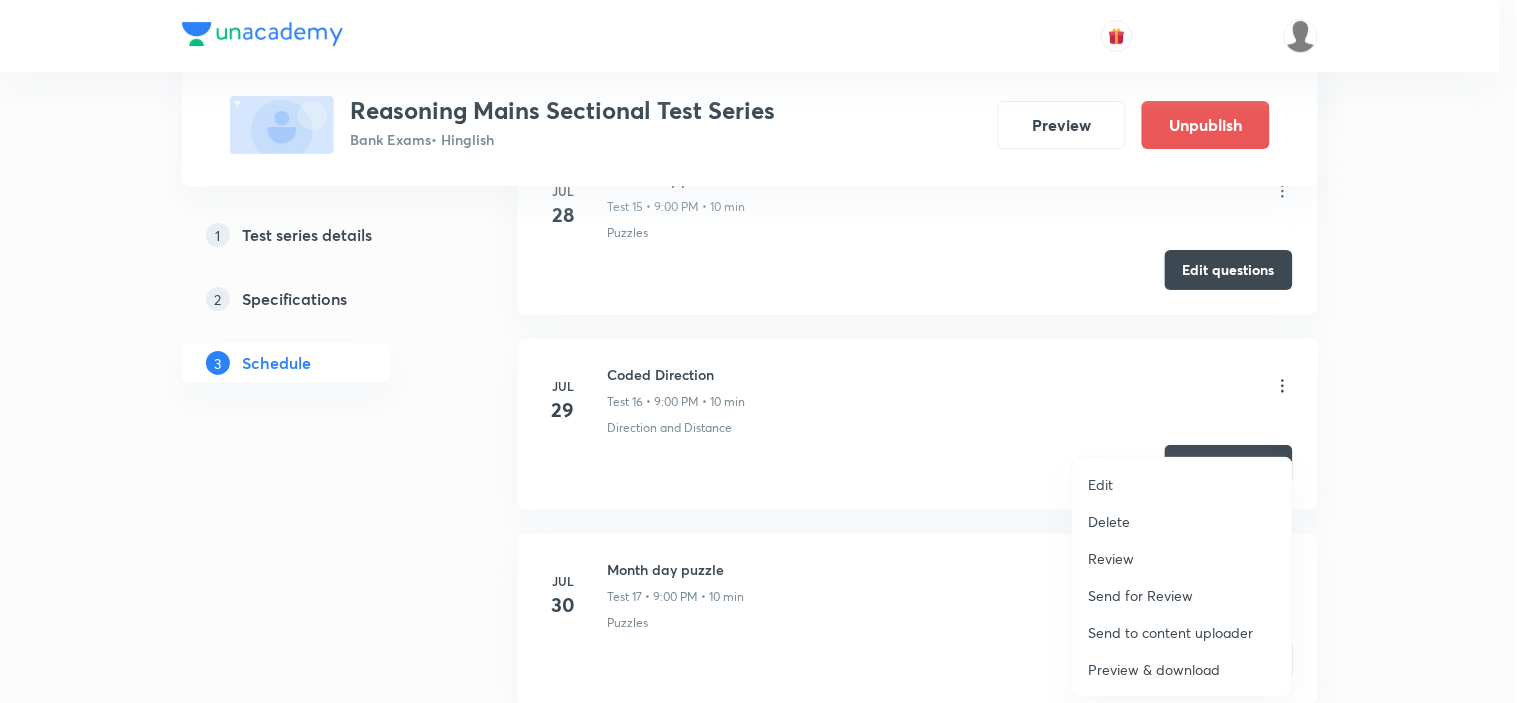 click on "Preview & download" at bounding box center (1155, 669) 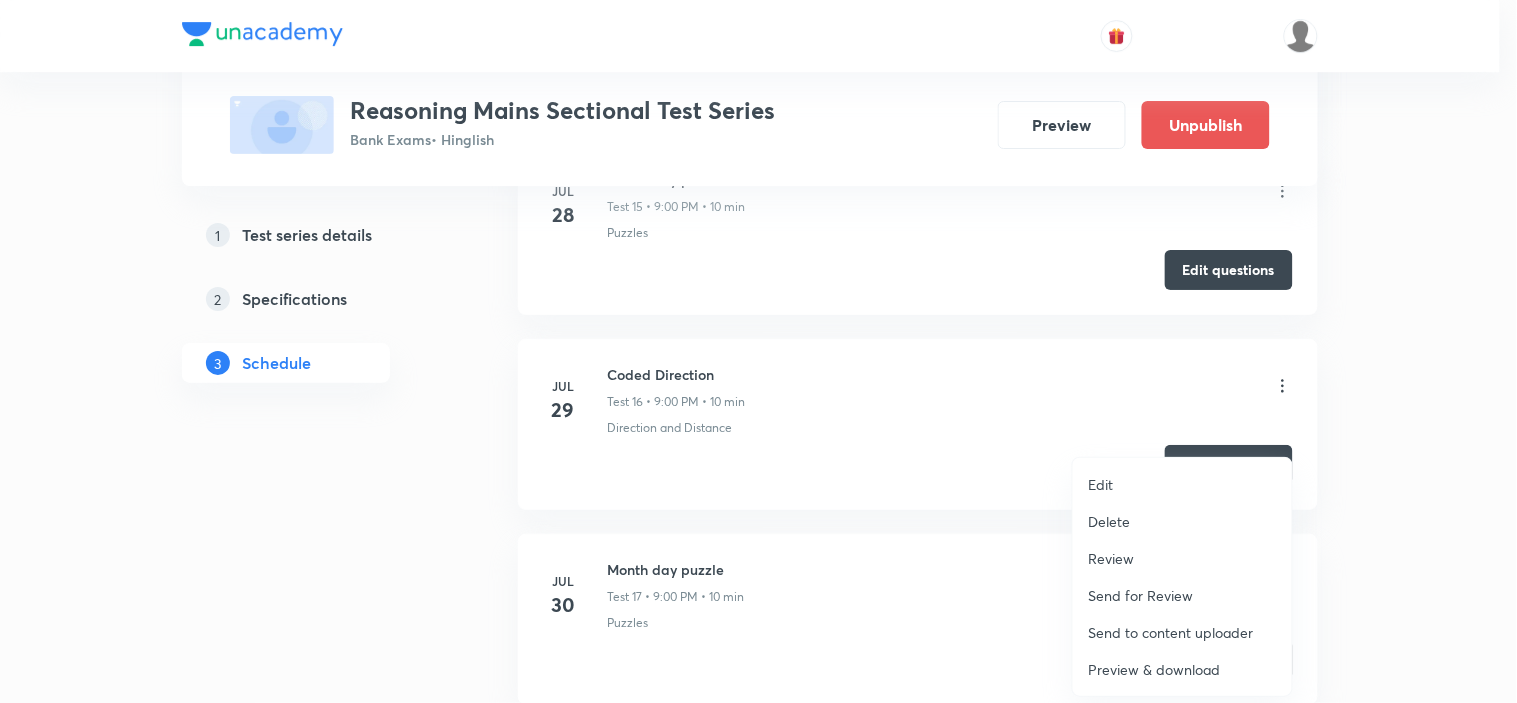 click at bounding box center [758, 351] 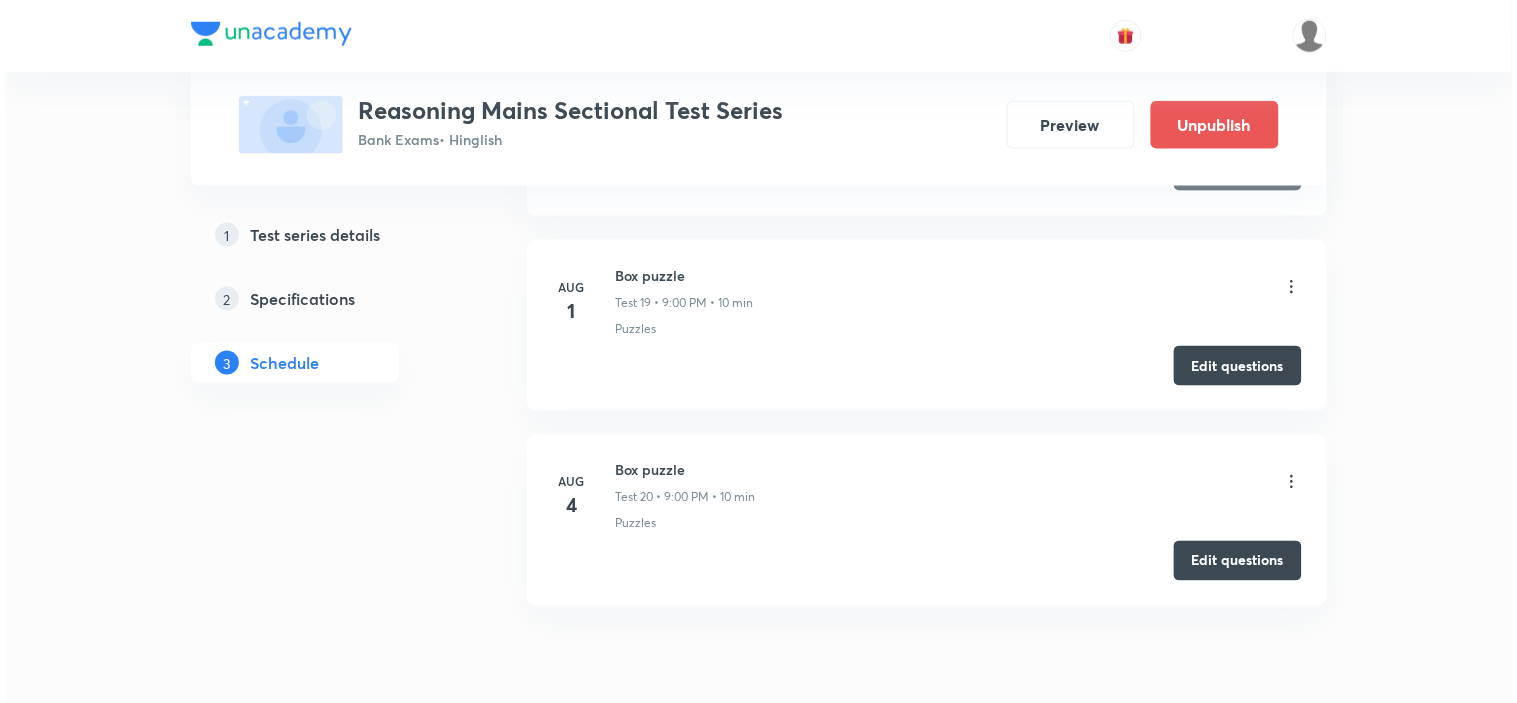 scroll, scrollTop: 4545, scrollLeft: 0, axis: vertical 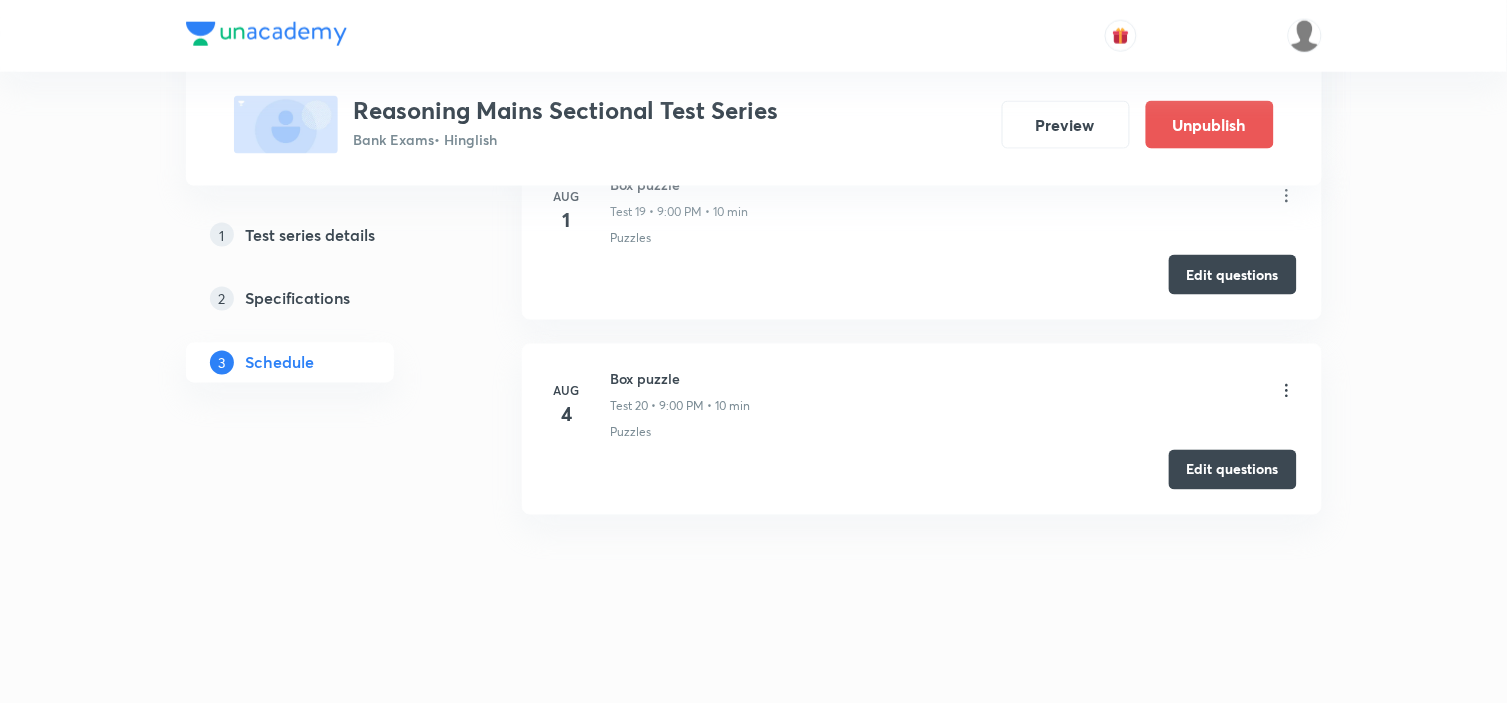 click 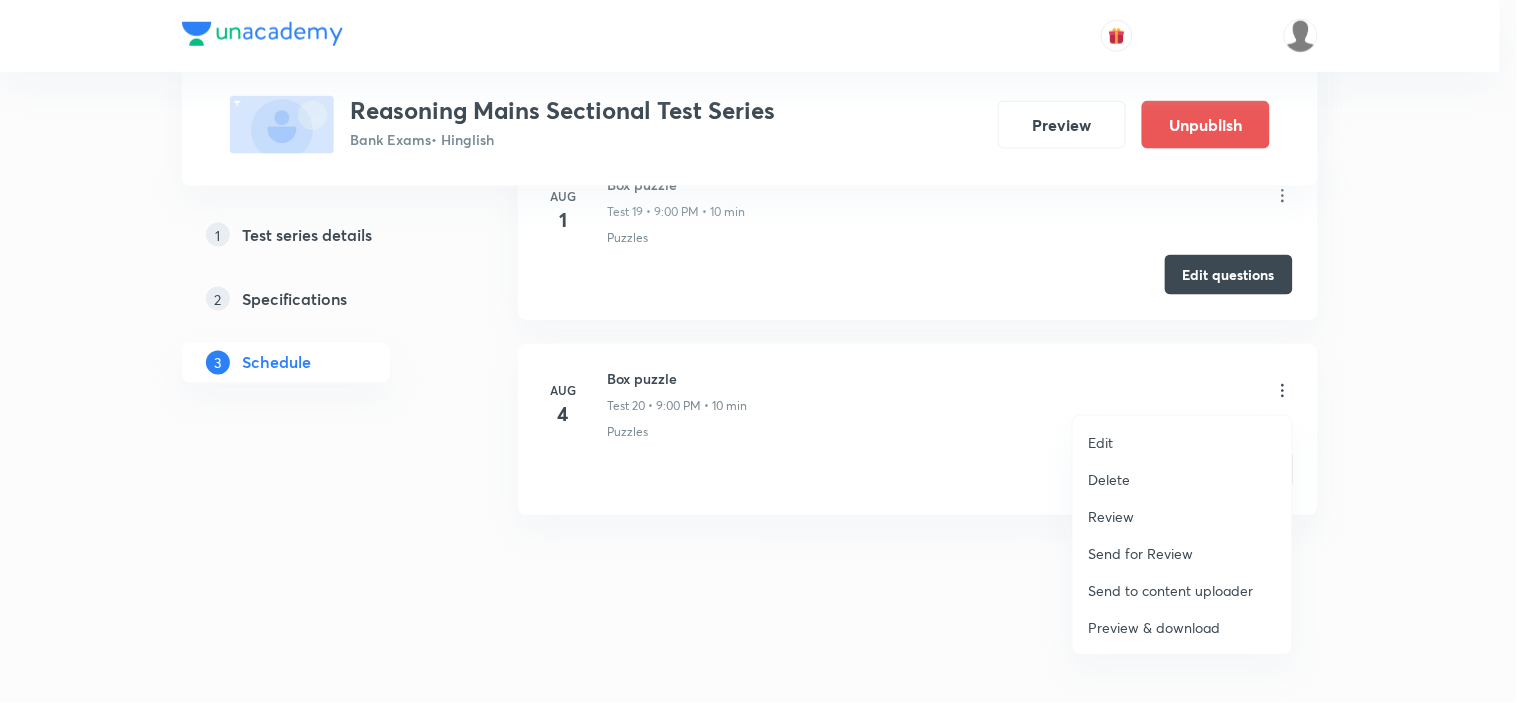 click on "Edit" at bounding box center [1182, 442] 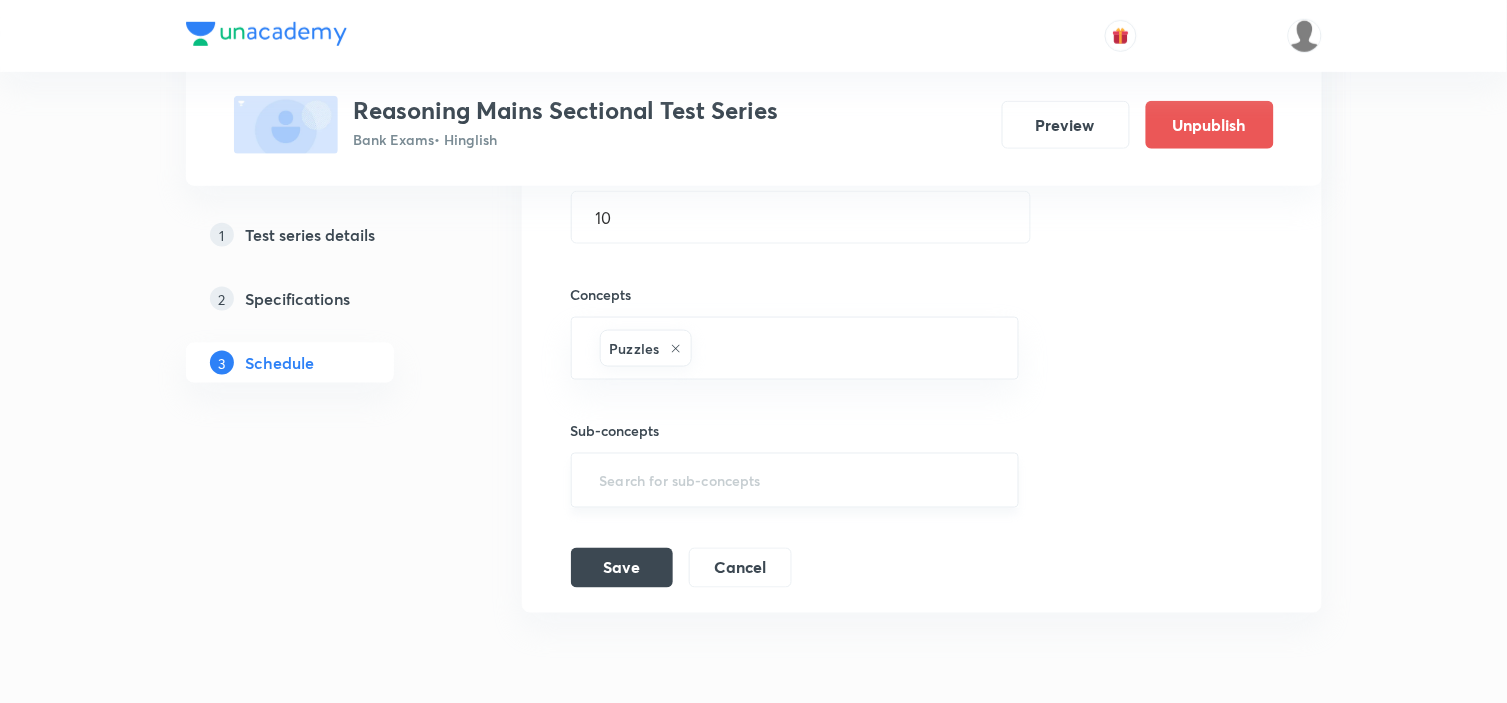 scroll, scrollTop: 4243, scrollLeft: 0, axis: vertical 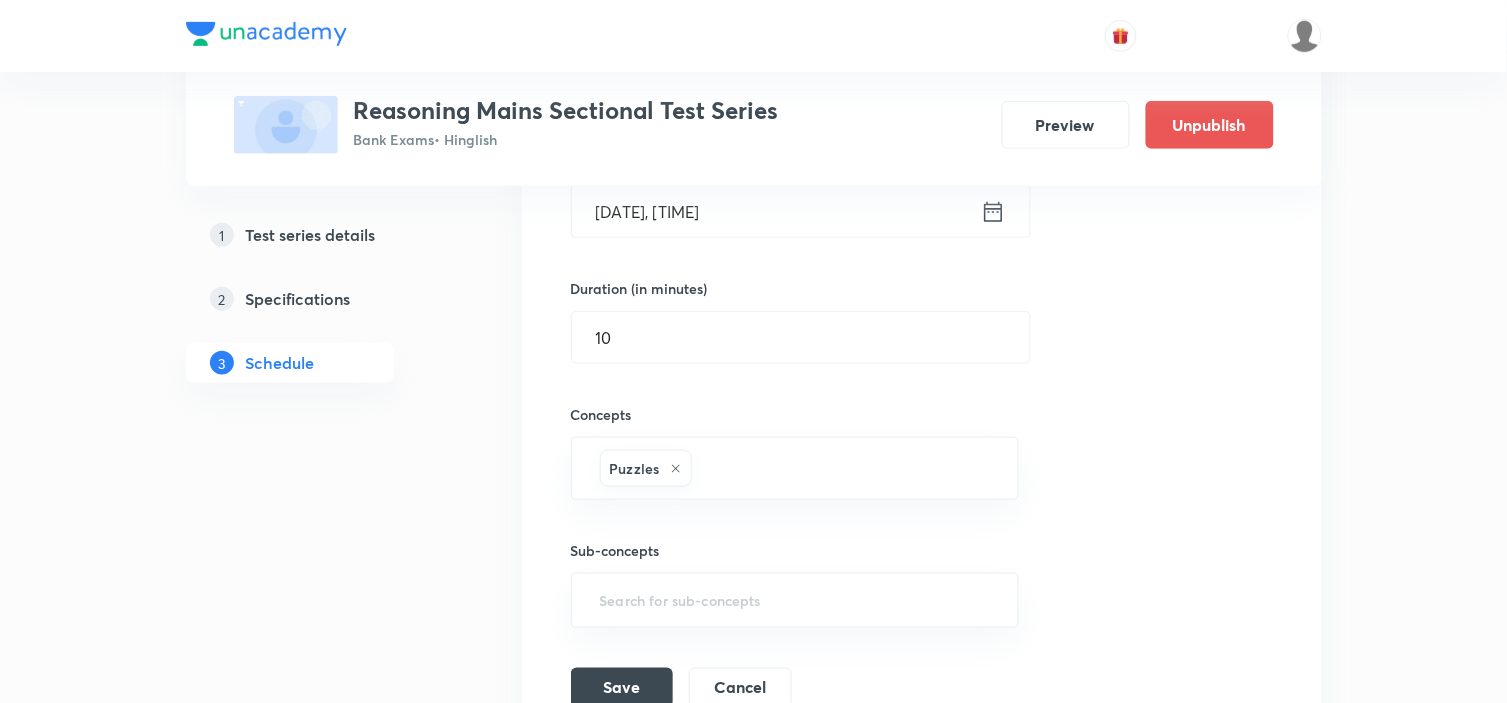 click on "Aug 4, 2025, 9:00 PM" at bounding box center (776, 211) 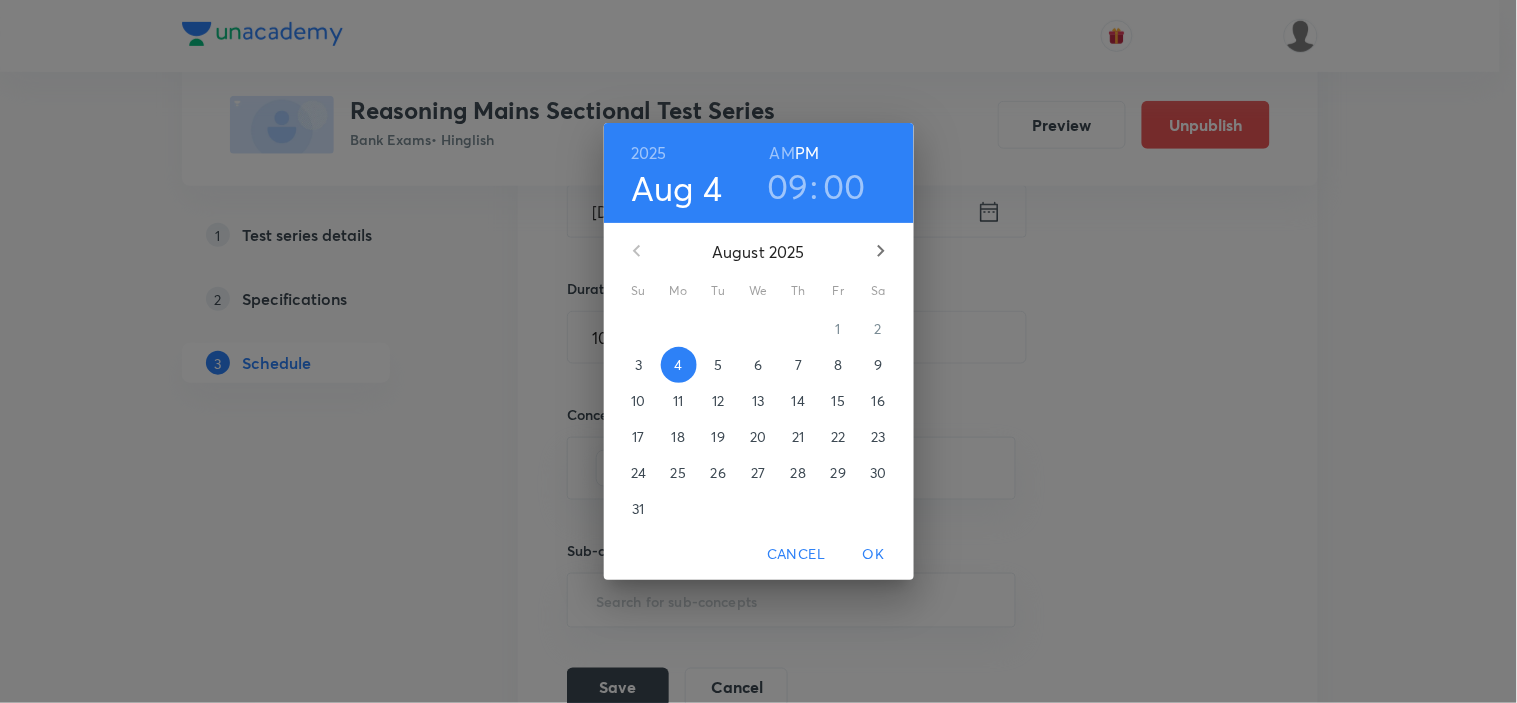click on "6" at bounding box center (759, 365) 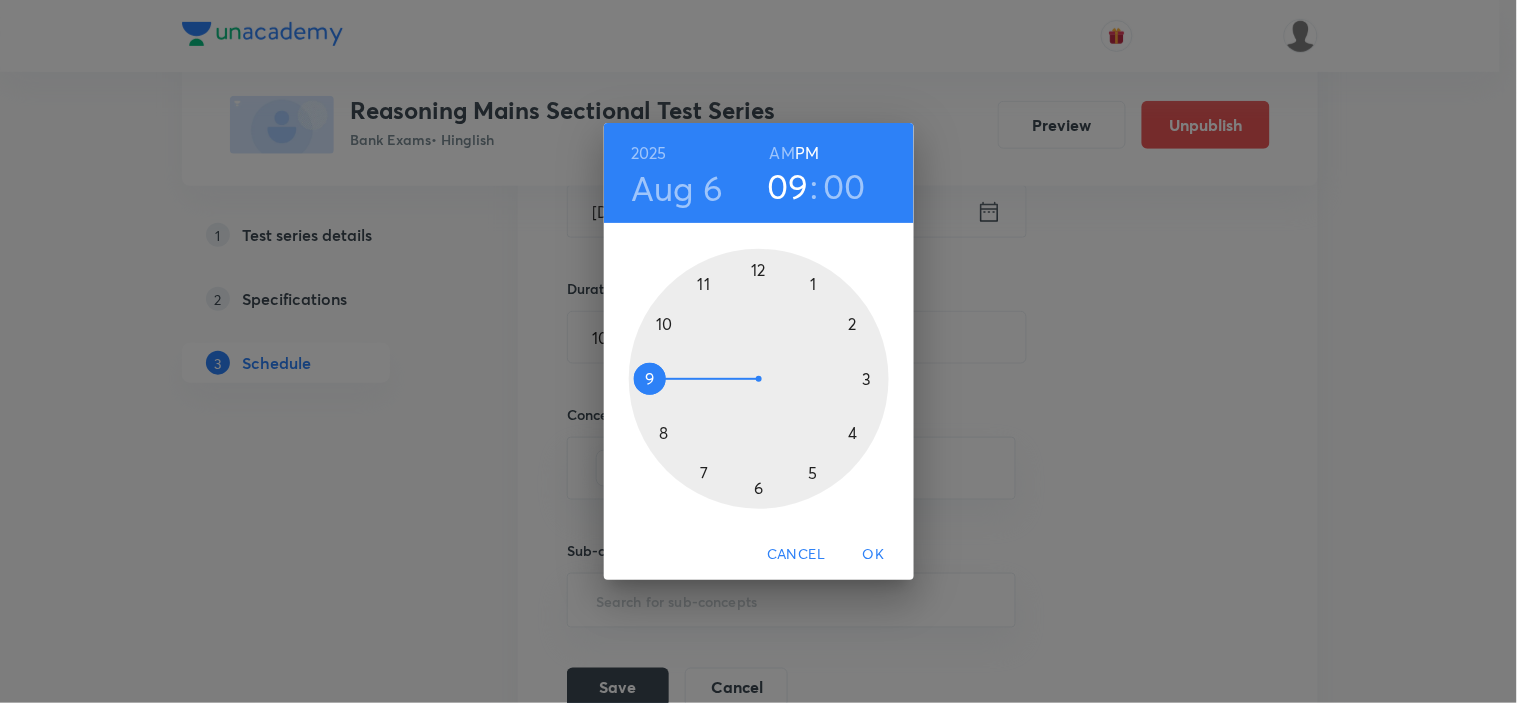 click on "OK" at bounding box center [874, 554] 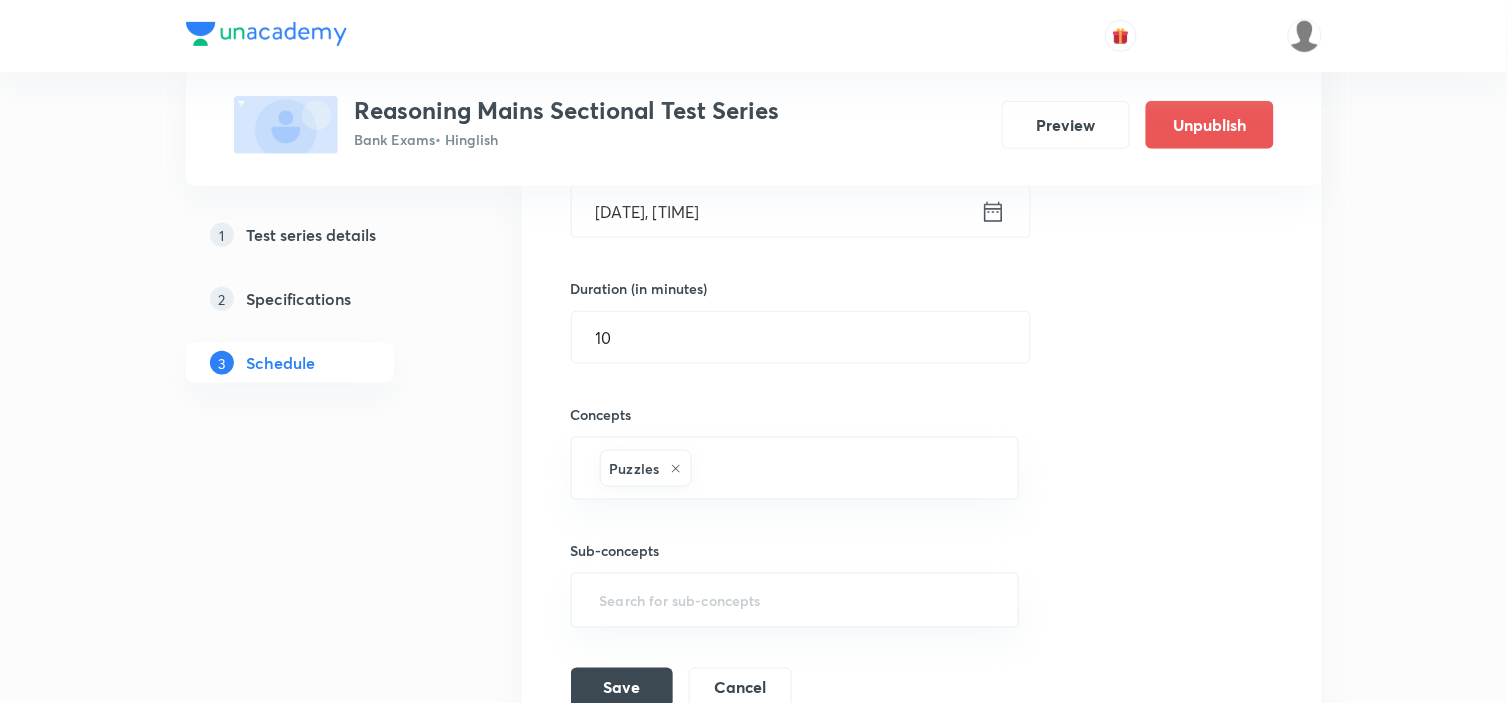 scroll, scrollTop: 4354, scrollLeft: 0, axis: vertical 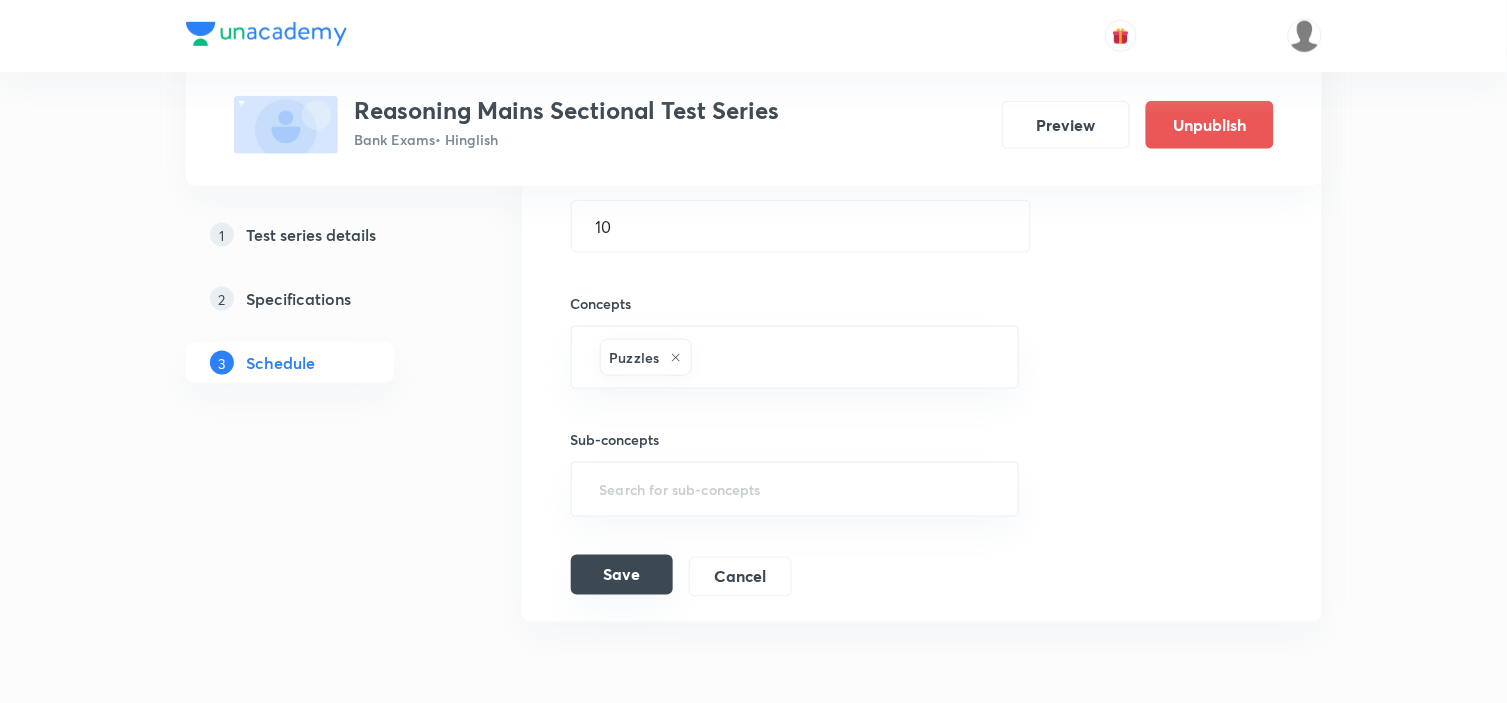click on "Save Cancel" at bounding box center (689, 577) 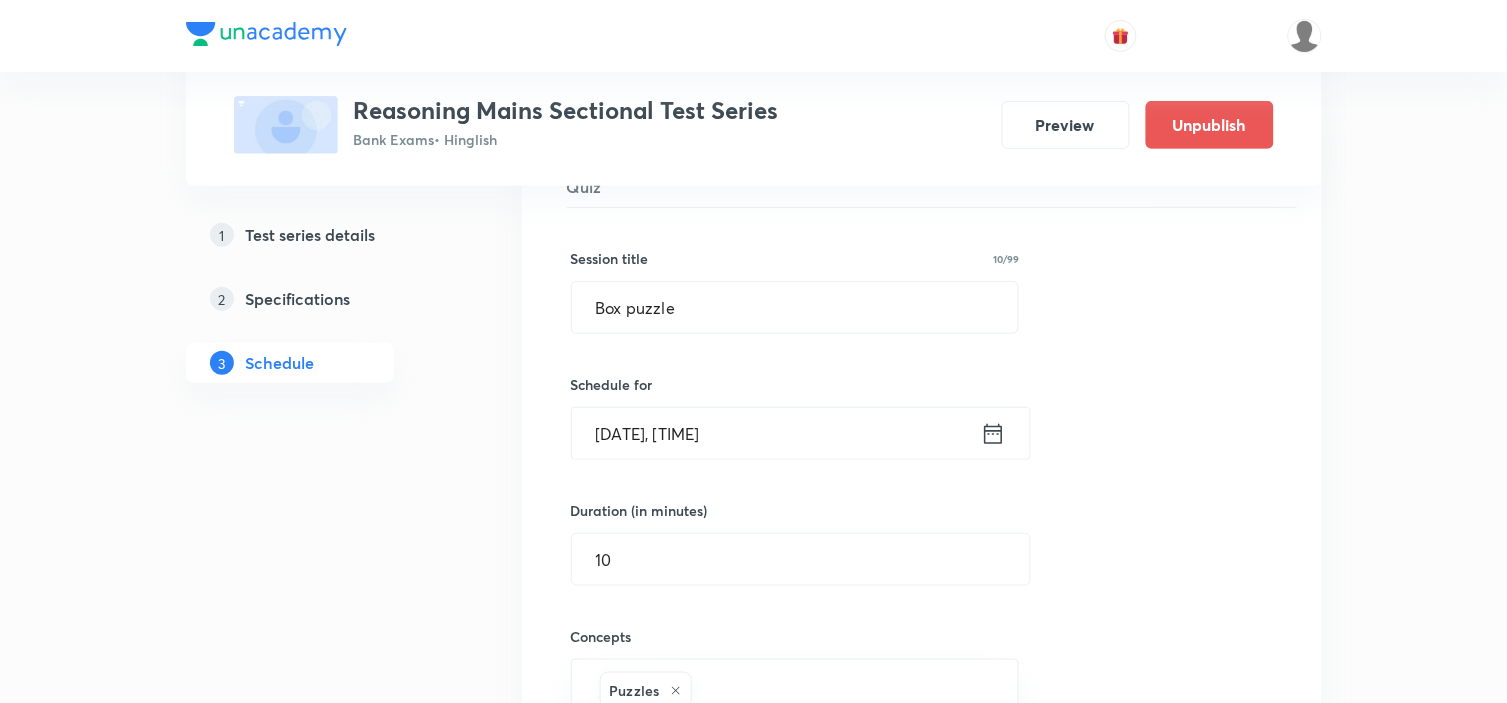 scroll, scrollTop: 4465, scrollLeft: 0, axis: vertical 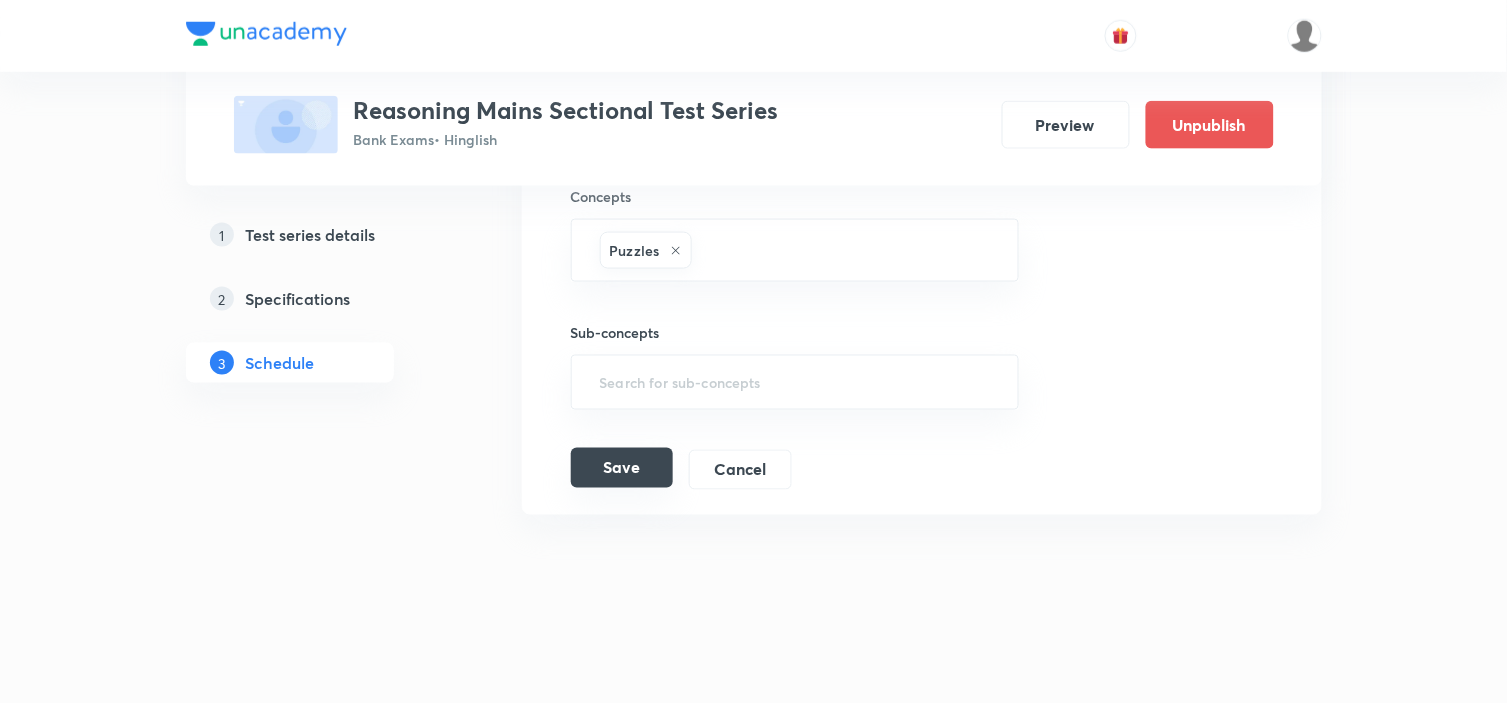 click on "Save" at bounding box center (622, 468) 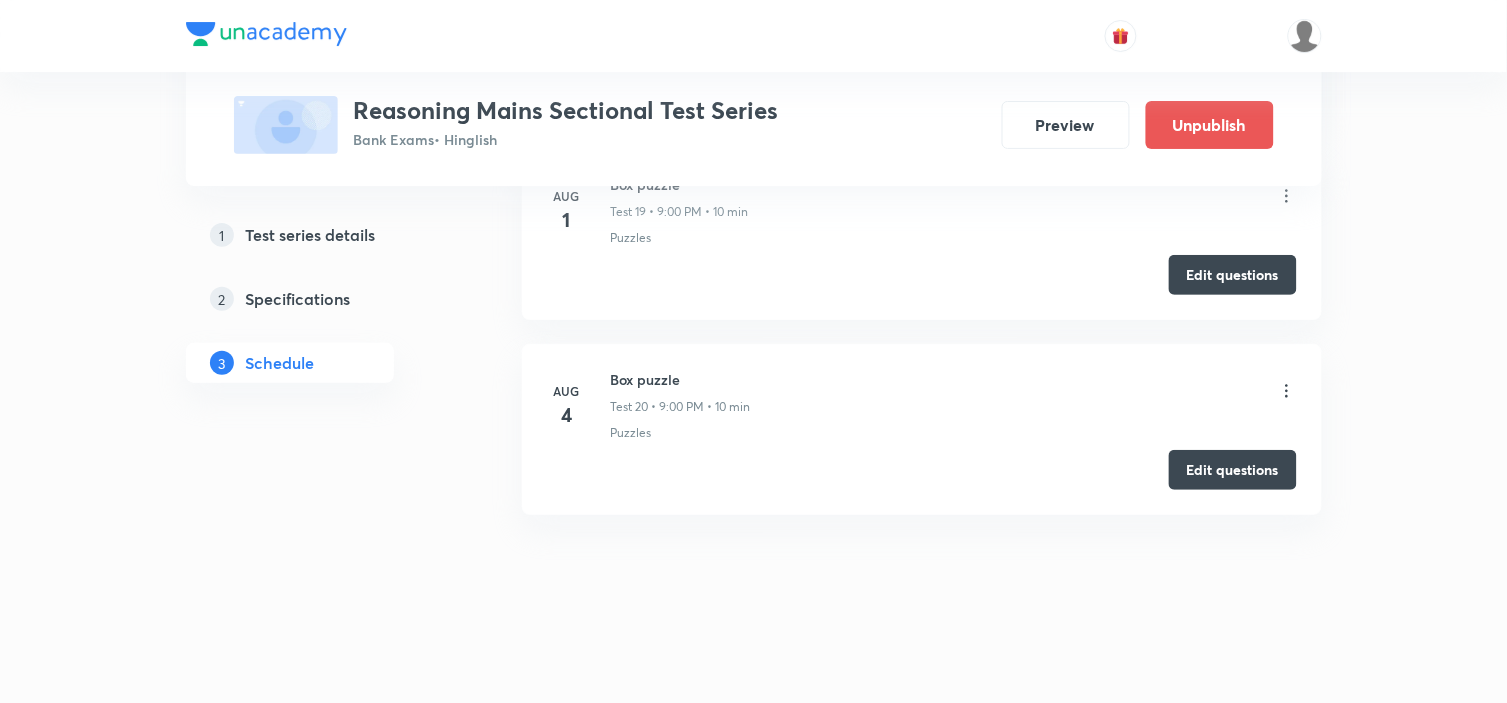 scroll, scrollTop: 3884, scrollLeft: 0, axis: vertical 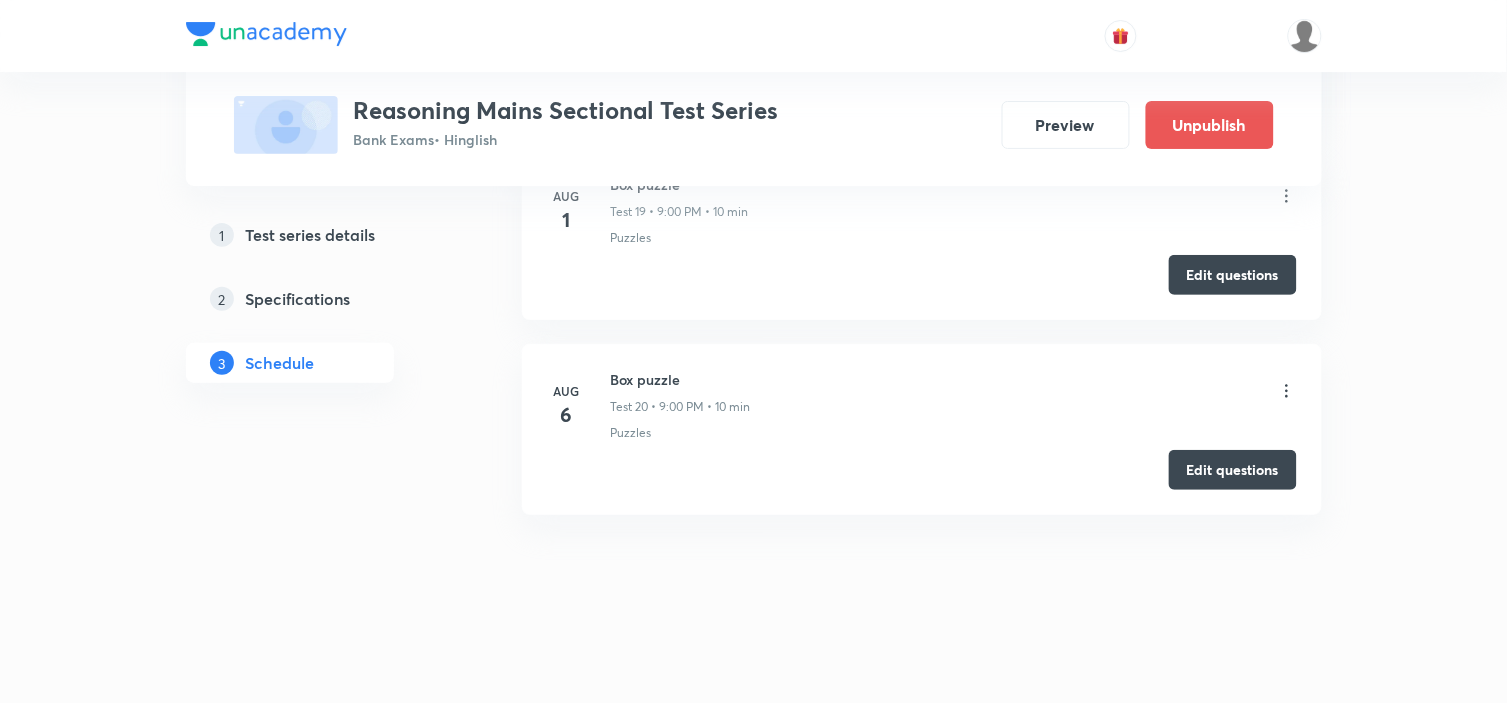 click 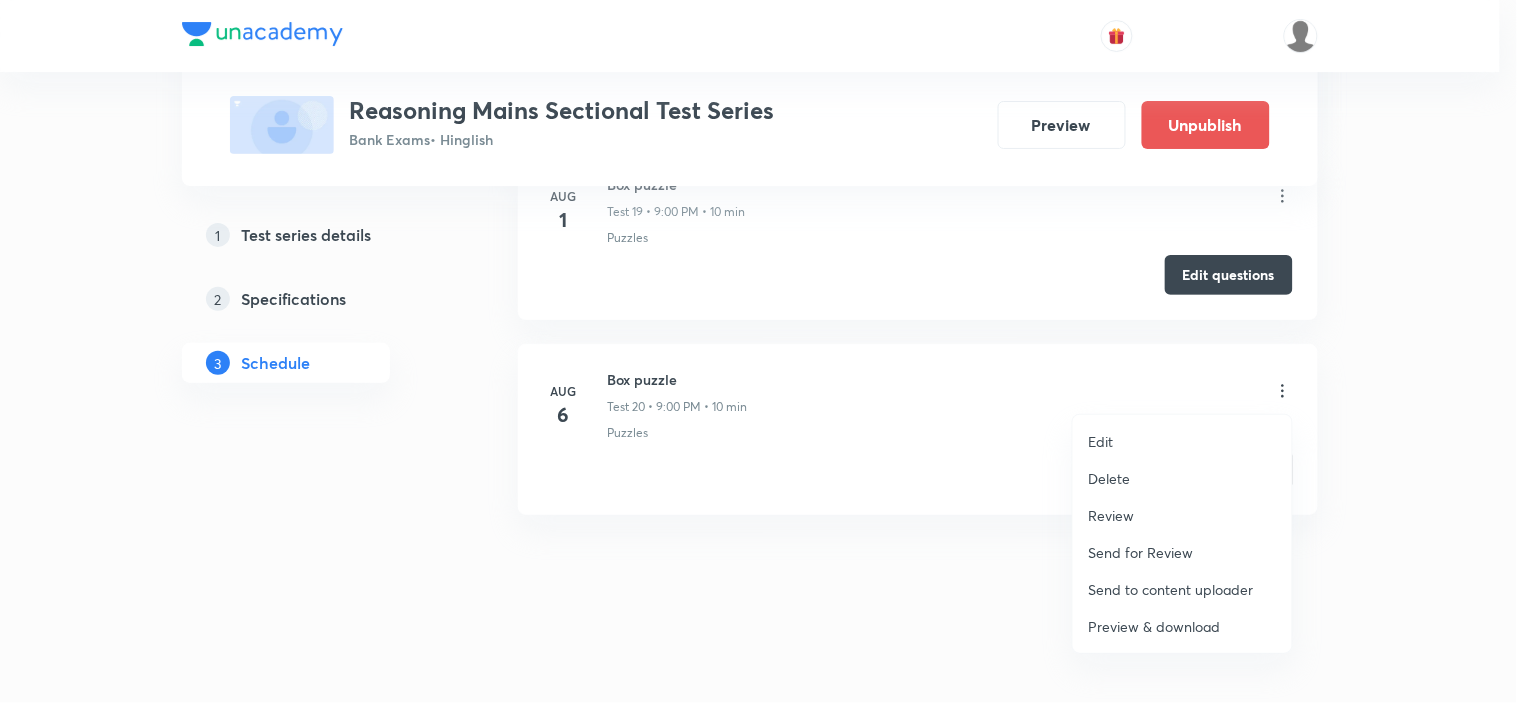 click on "Edit" at bounding box center [1182, 441] 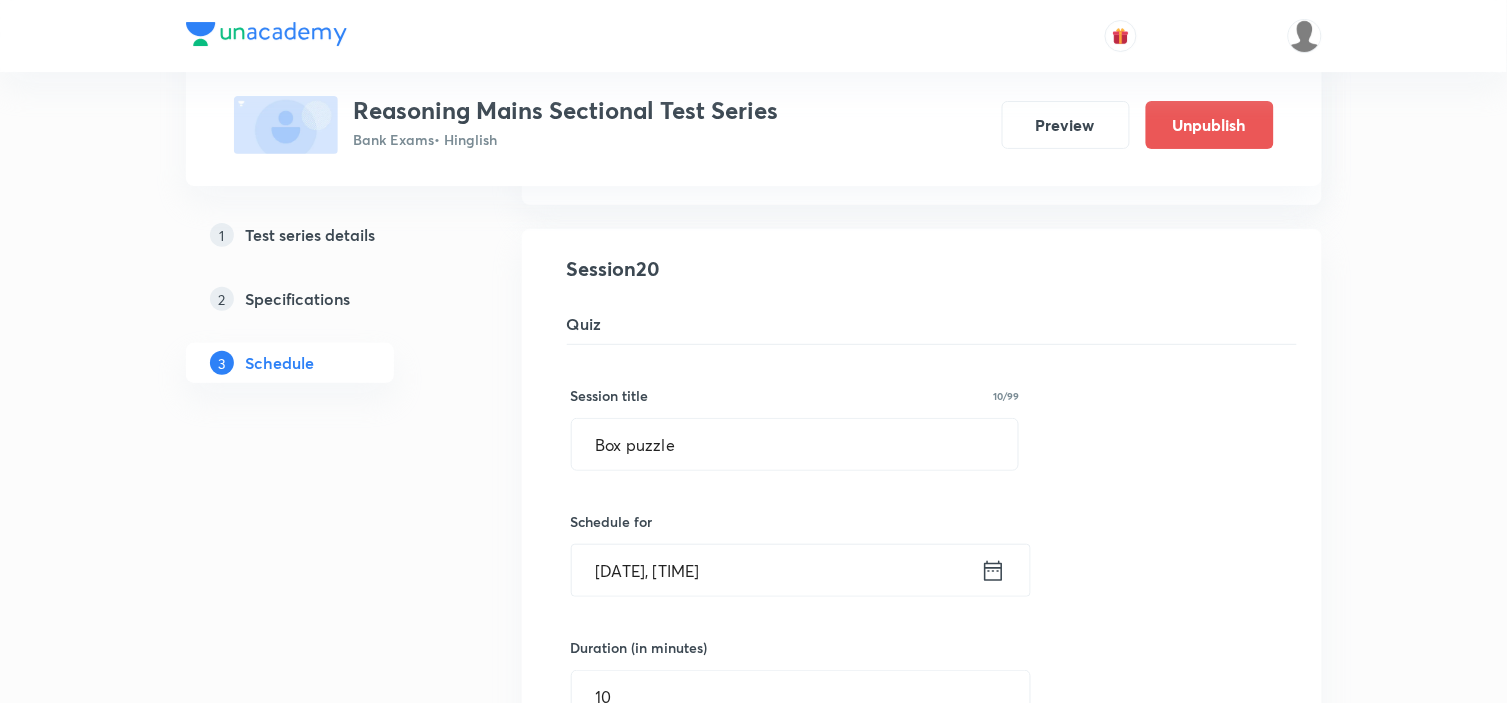 click on "Aug 6, 2025, 9:00 PM" at bounding box center [776, 570] 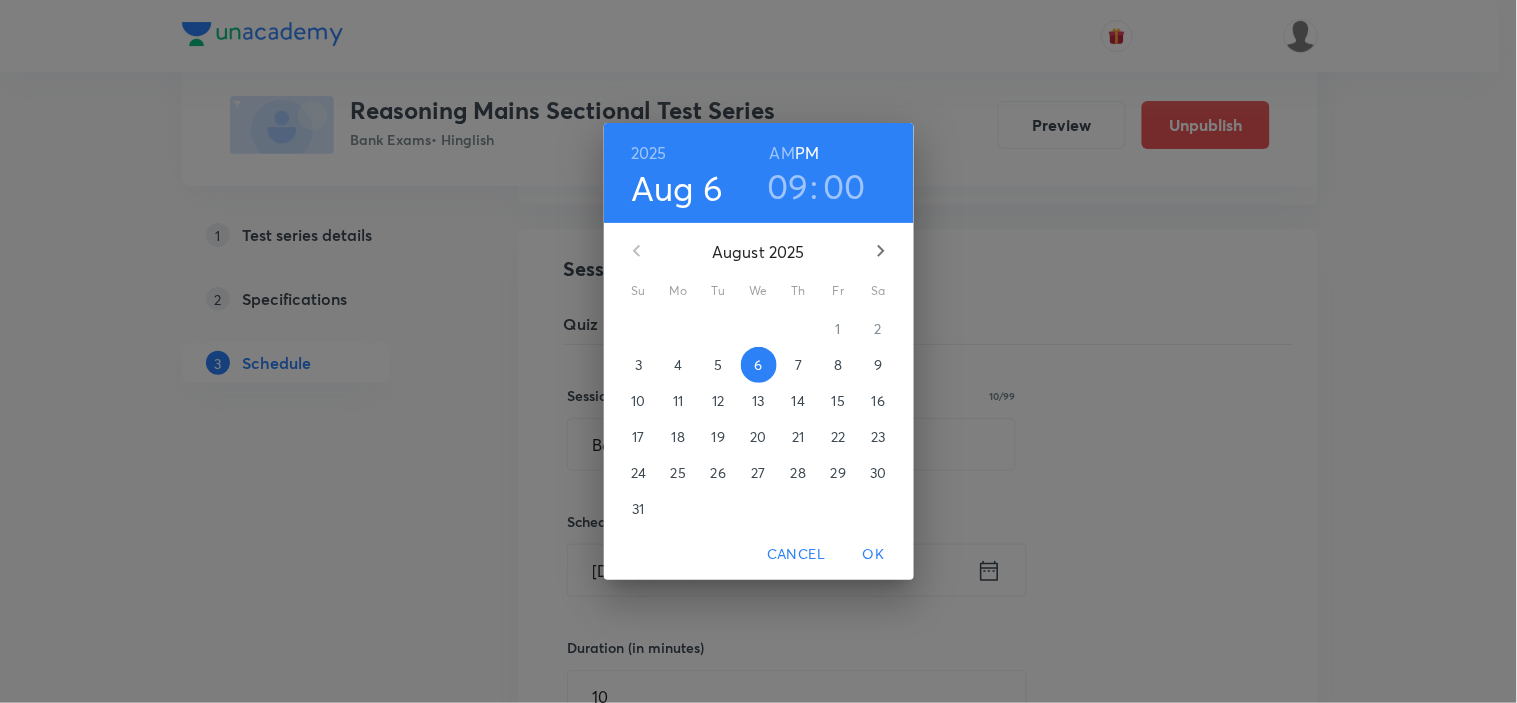 click on "16" at bounding box center [878, 401] 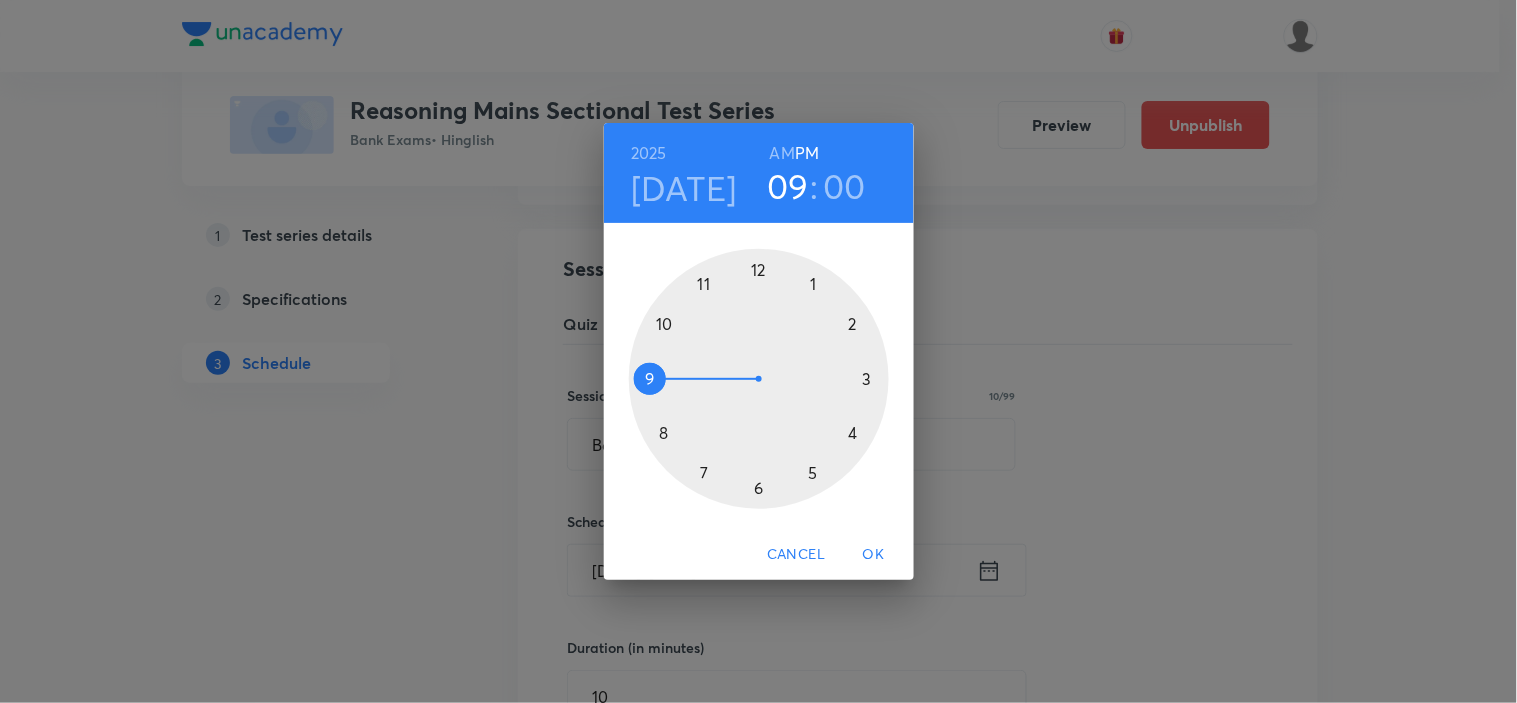 click on "2025 Aug 16 09 : 00 AM PM 1 2 3 4 5 6 7 8 9 10 11 12 Cancel OK" at bounding box center (758, 351) 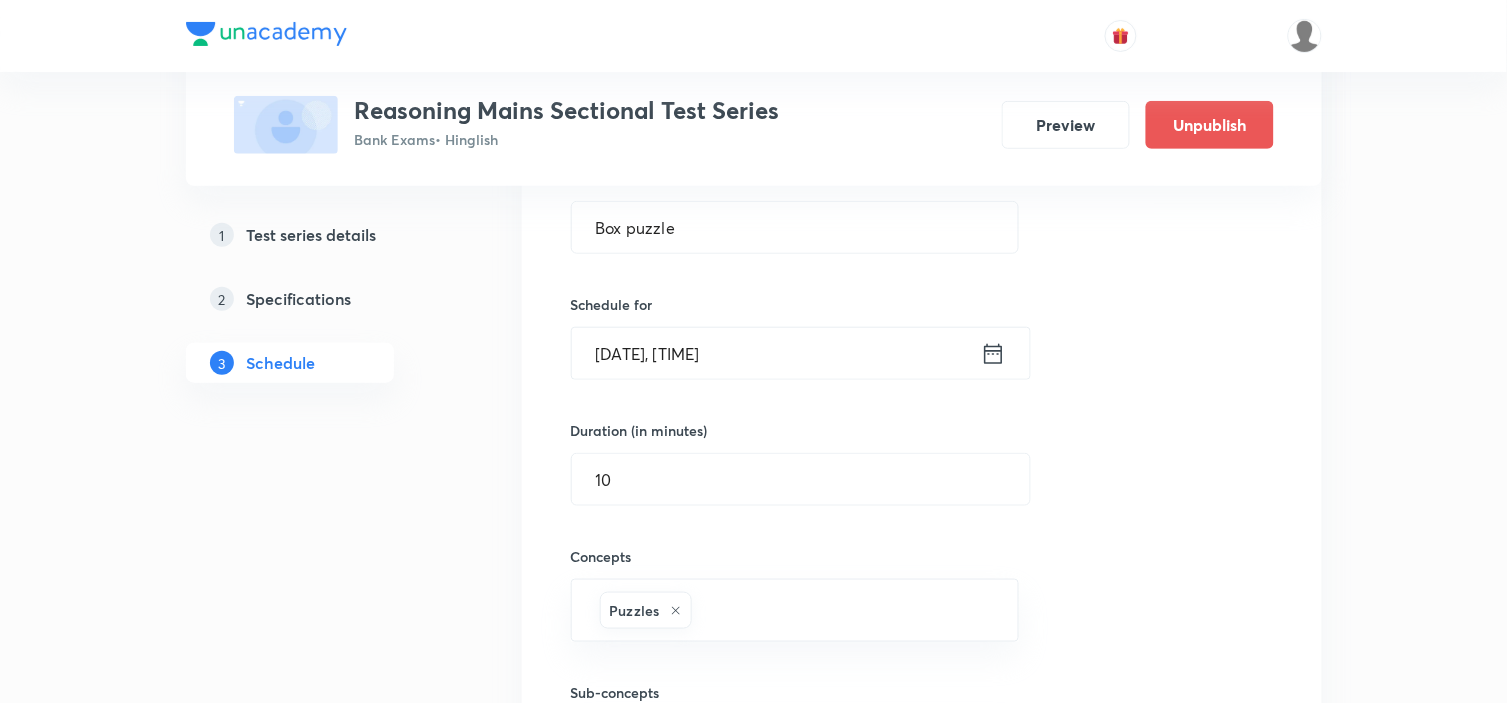 scroll, scrollTop: 4217, scrollLeft: 0, axis: vertical 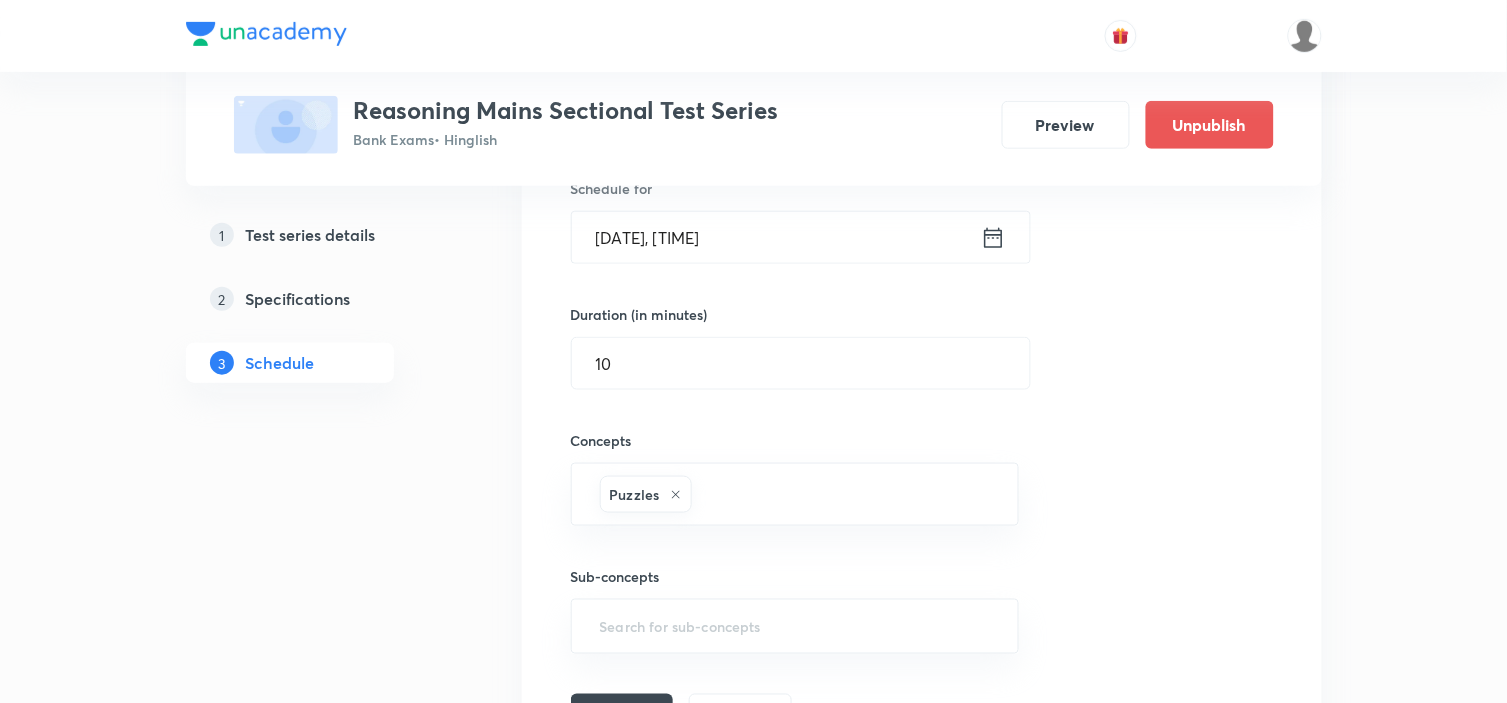 click on "Aug 6, 2025, 9:00 PM" at bounding box center (776, 237) 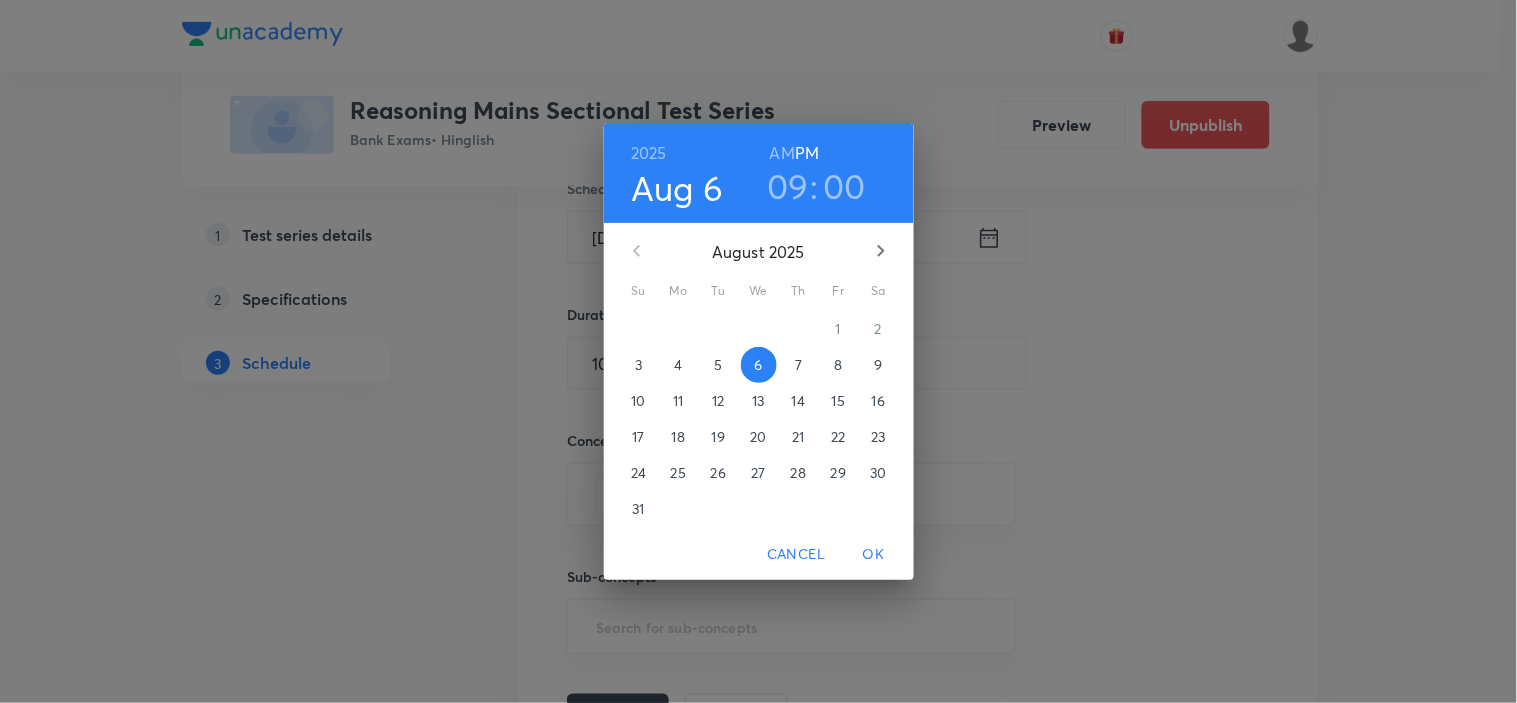 click on "16" at bounding box center [878, 401] 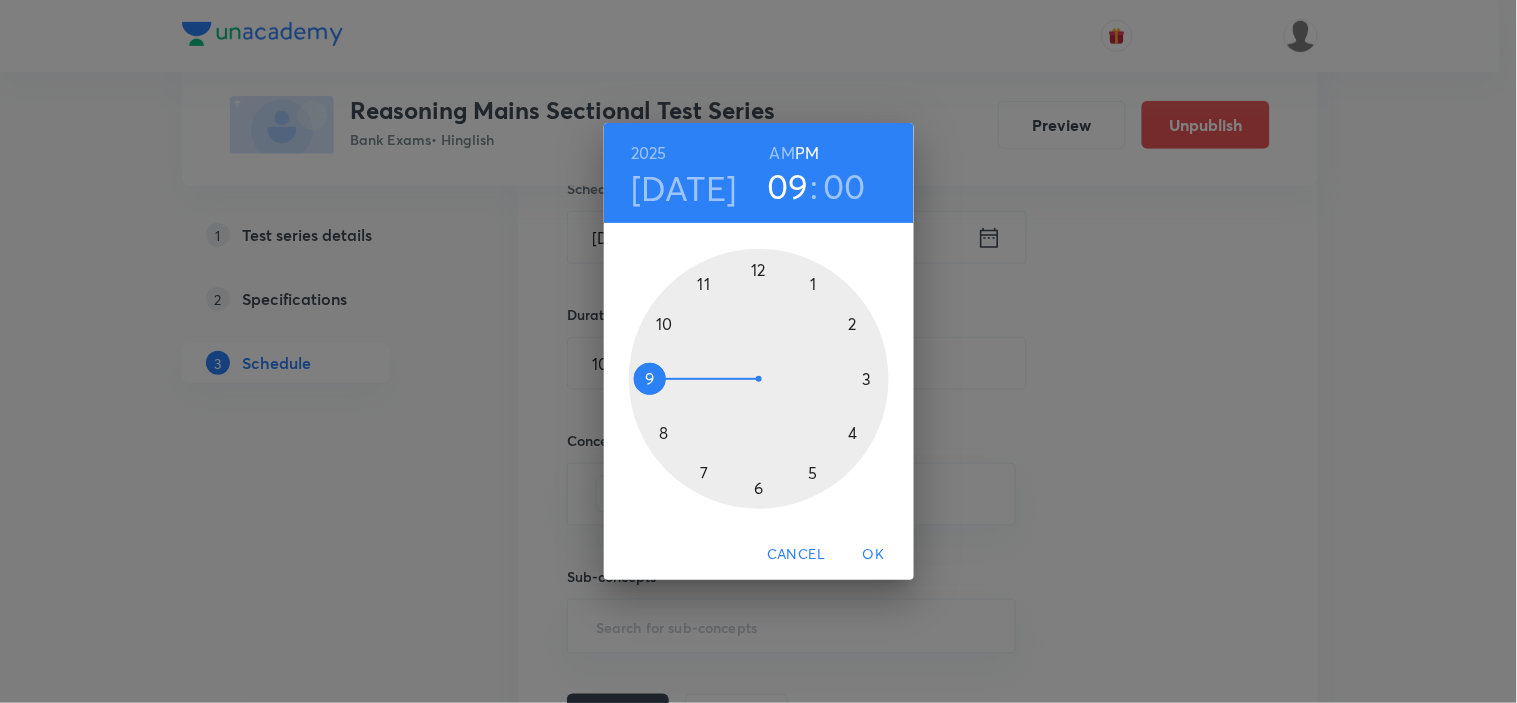 click on "OK" at bounding box center (874, 554) 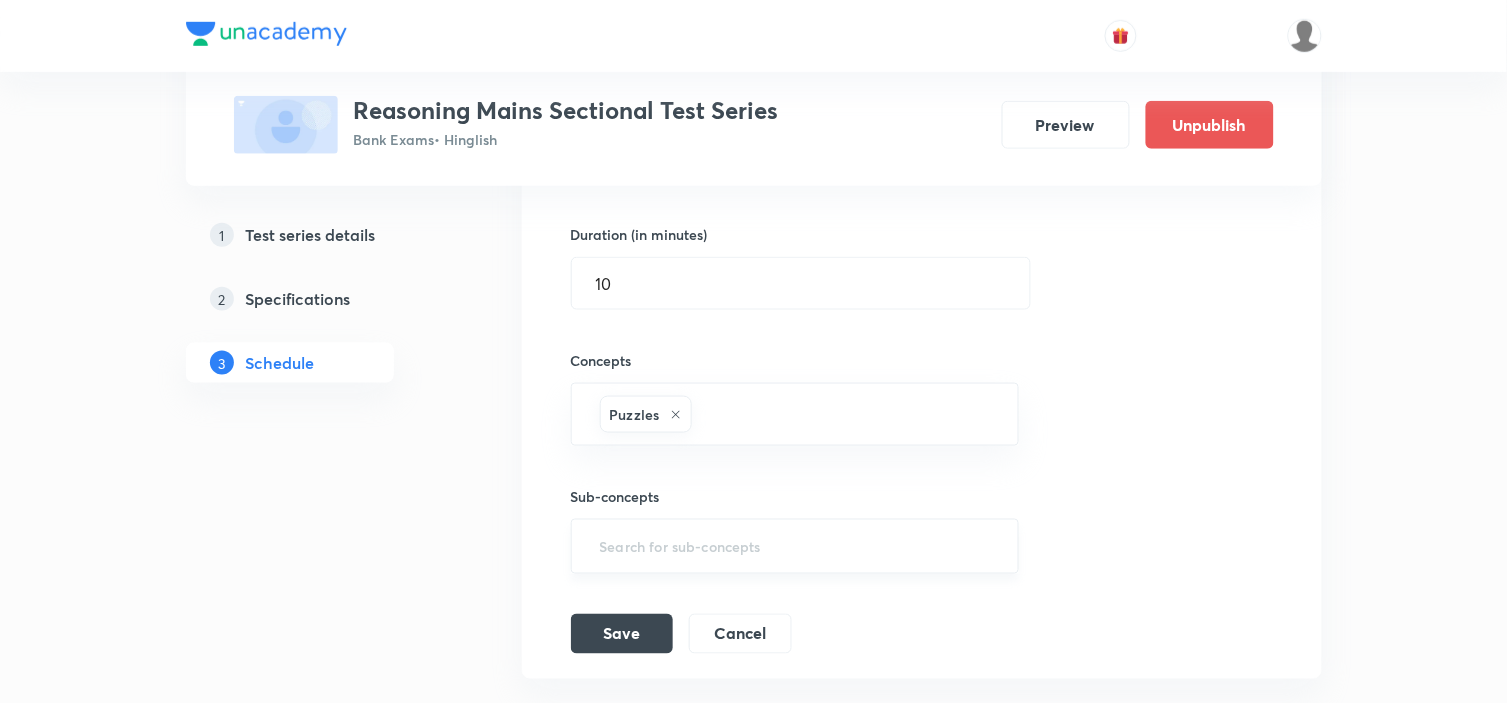 scroll, scrollTop: 4440, scrollLeft: 0, axis: vertical 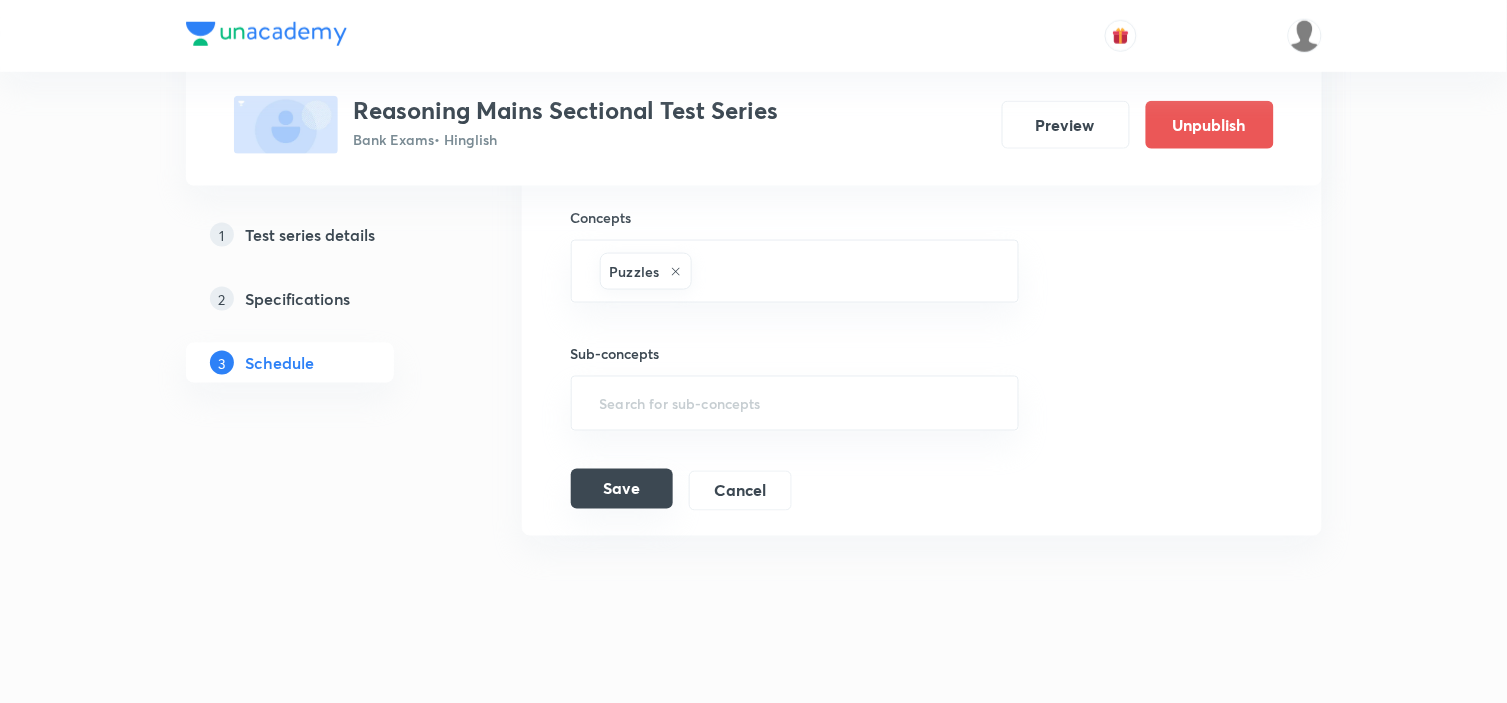 click on "Save" at bounding box center (622, 489) 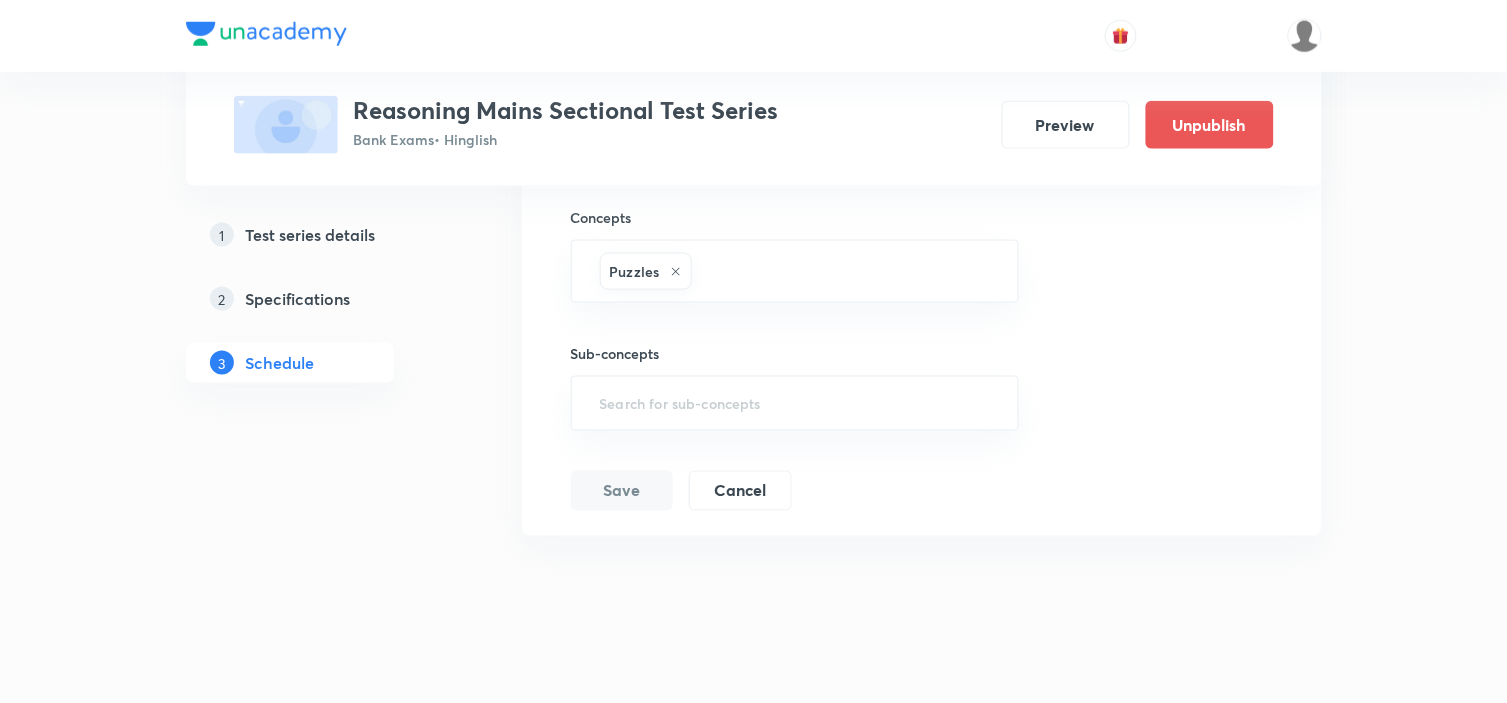 scroll, scrollTop: 3884, scrollLeft: 0, axis: vertical 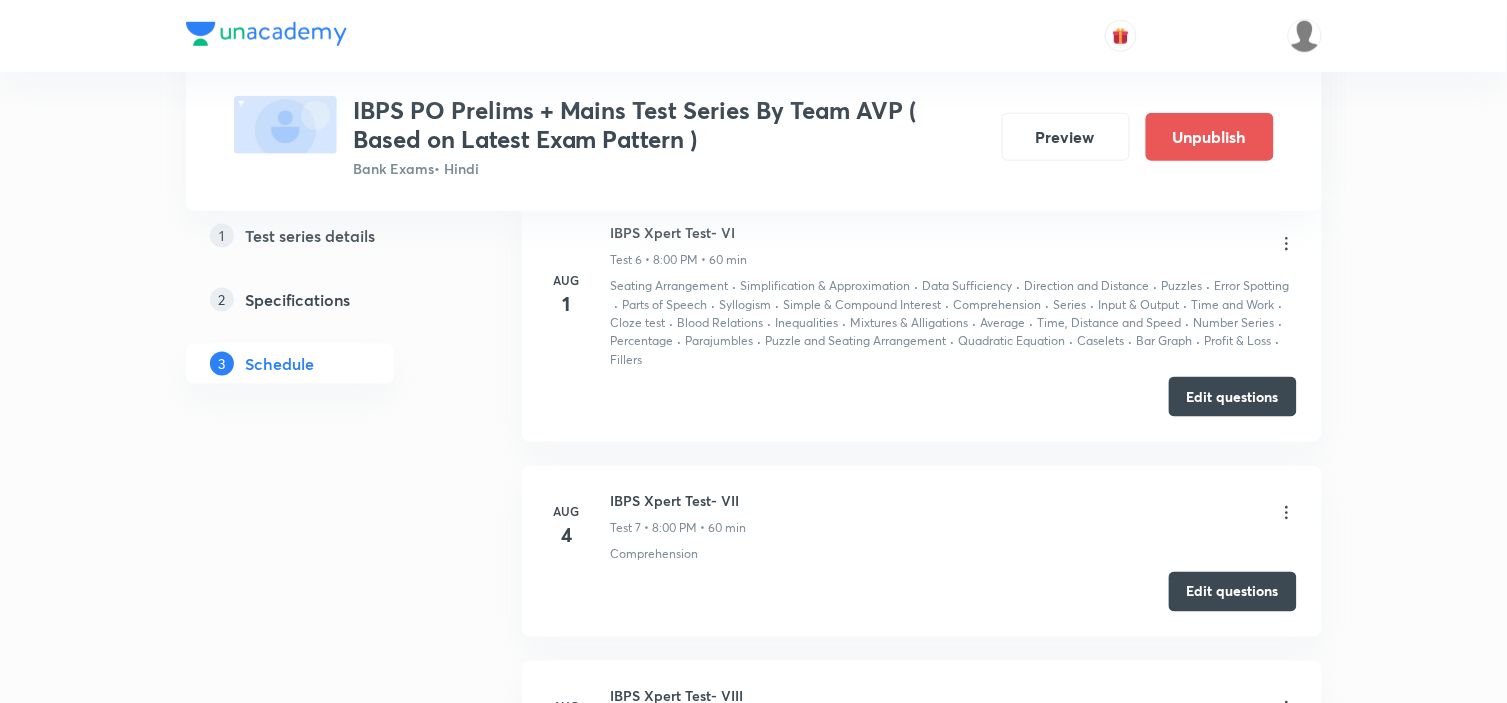 click 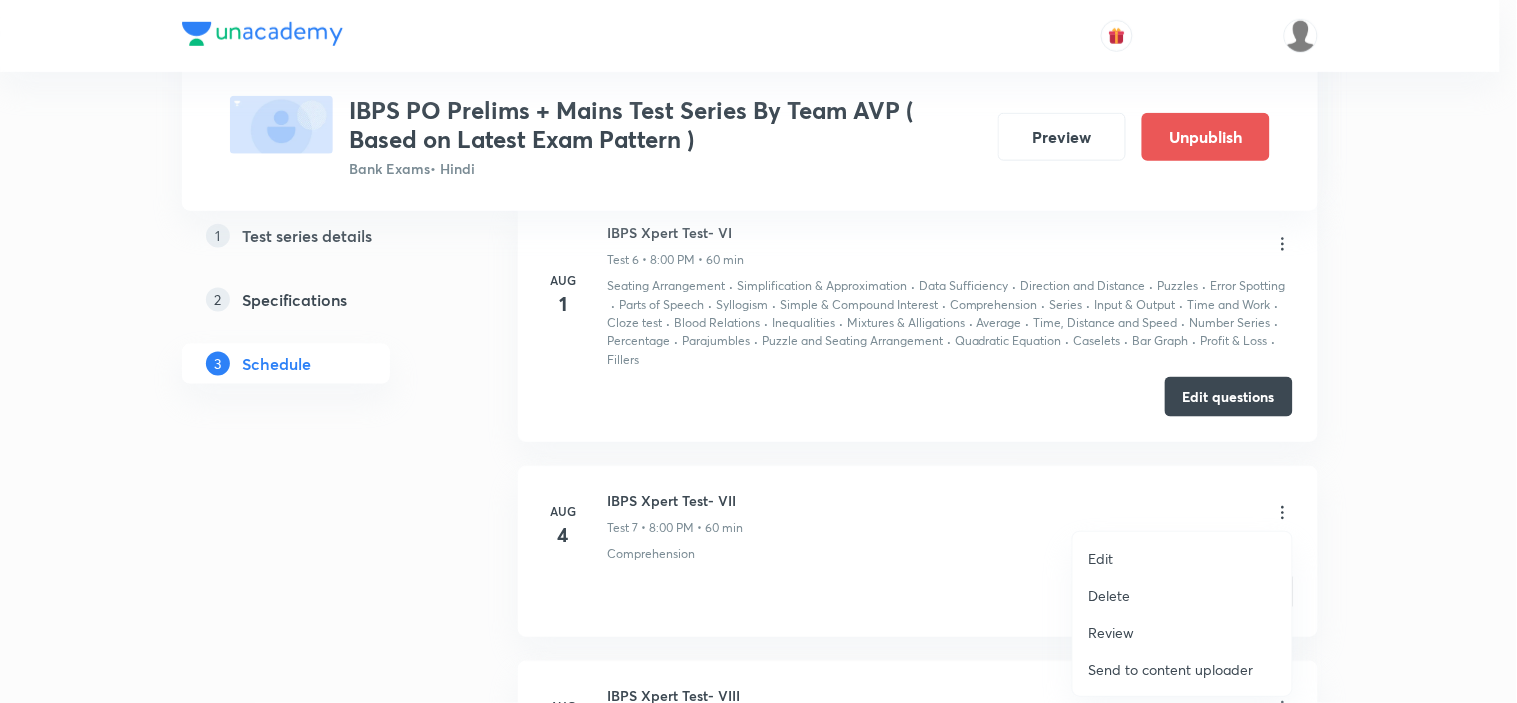 click on "Edit" at bounding box center [1182, 558] 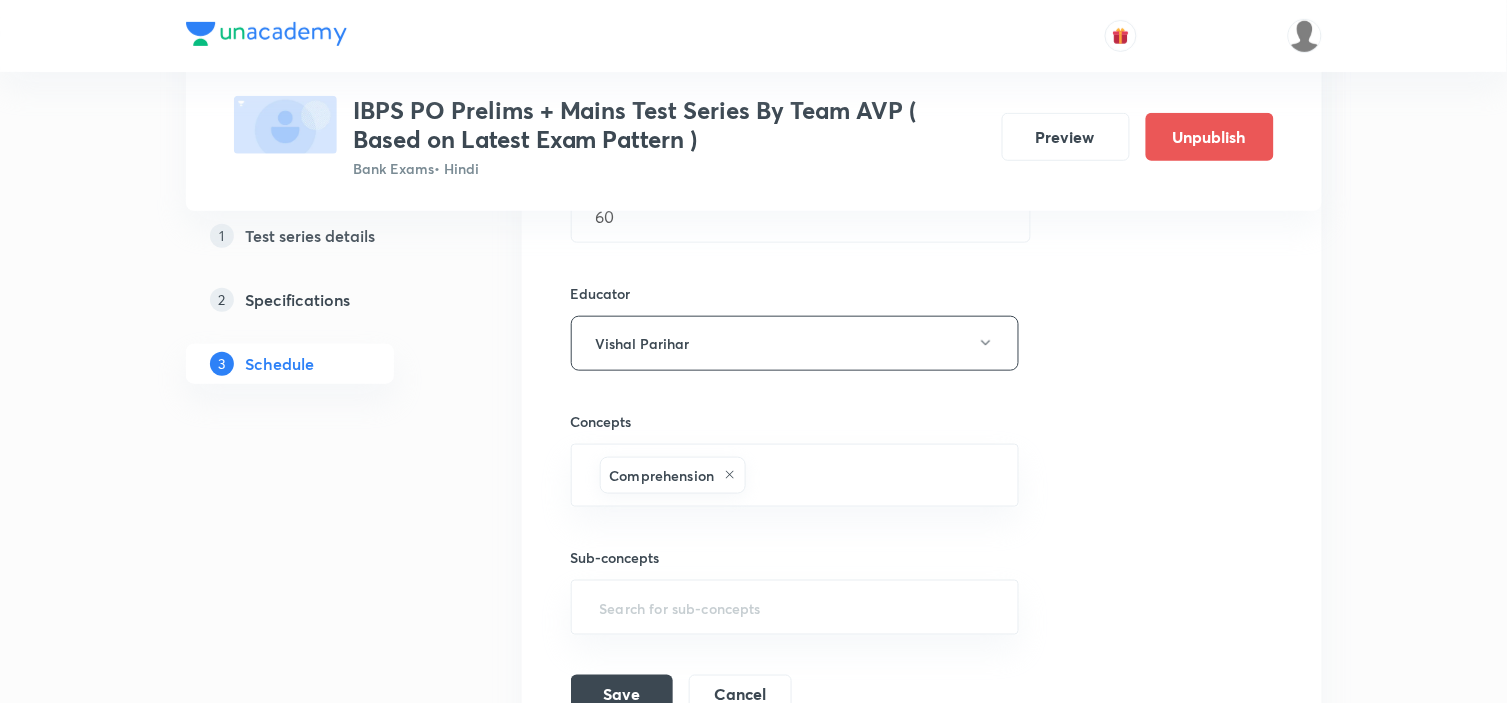 scroll, scrollTop: 2444, scrollLeft: 0, axis: vertical 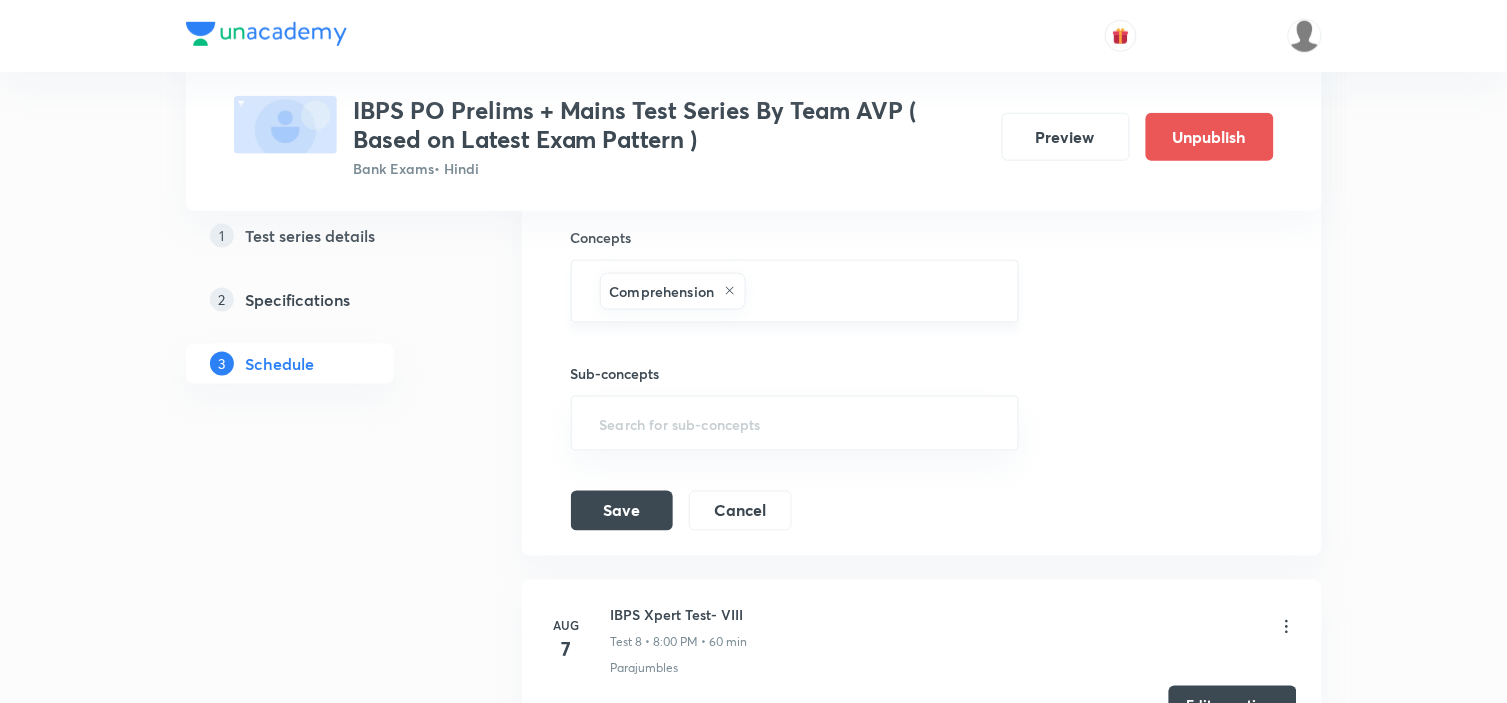 click at bounding box center (872, 291) 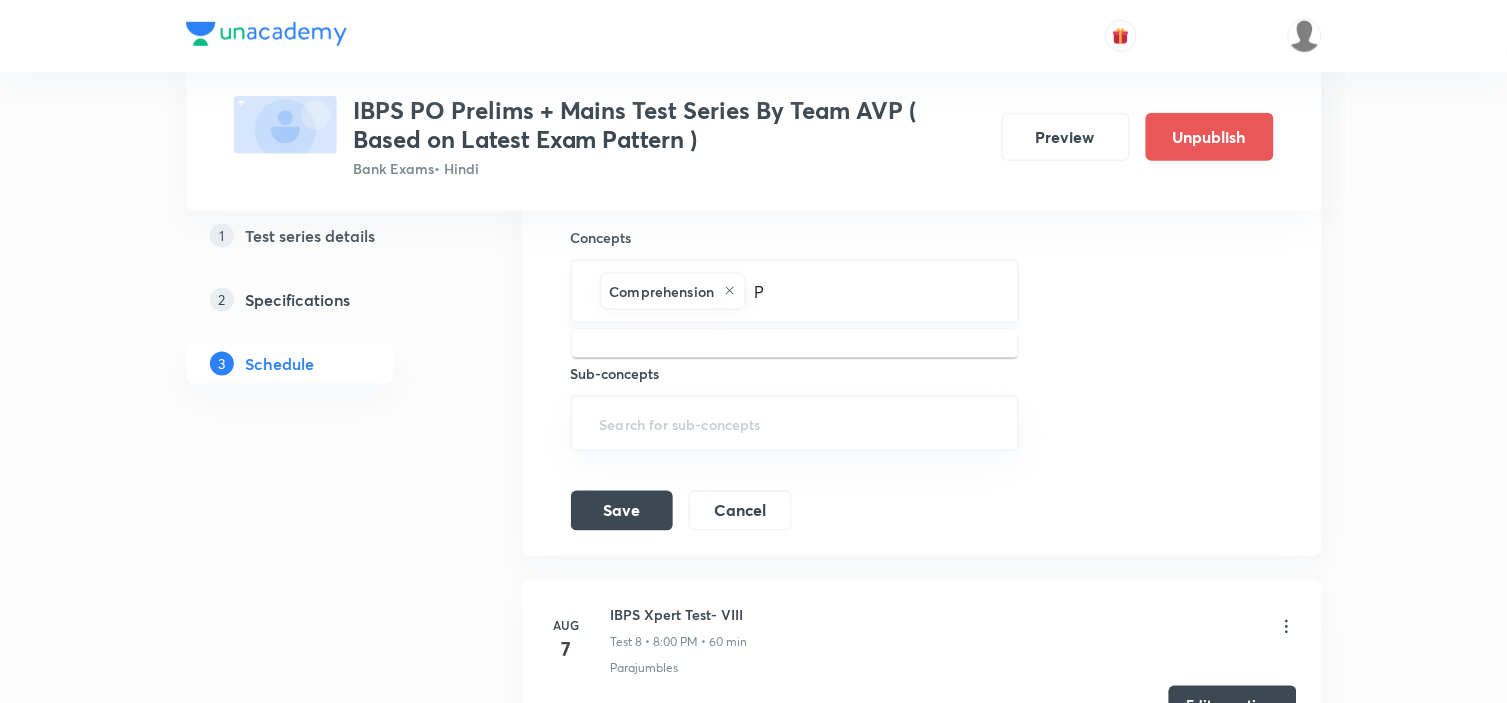 type on "PU" 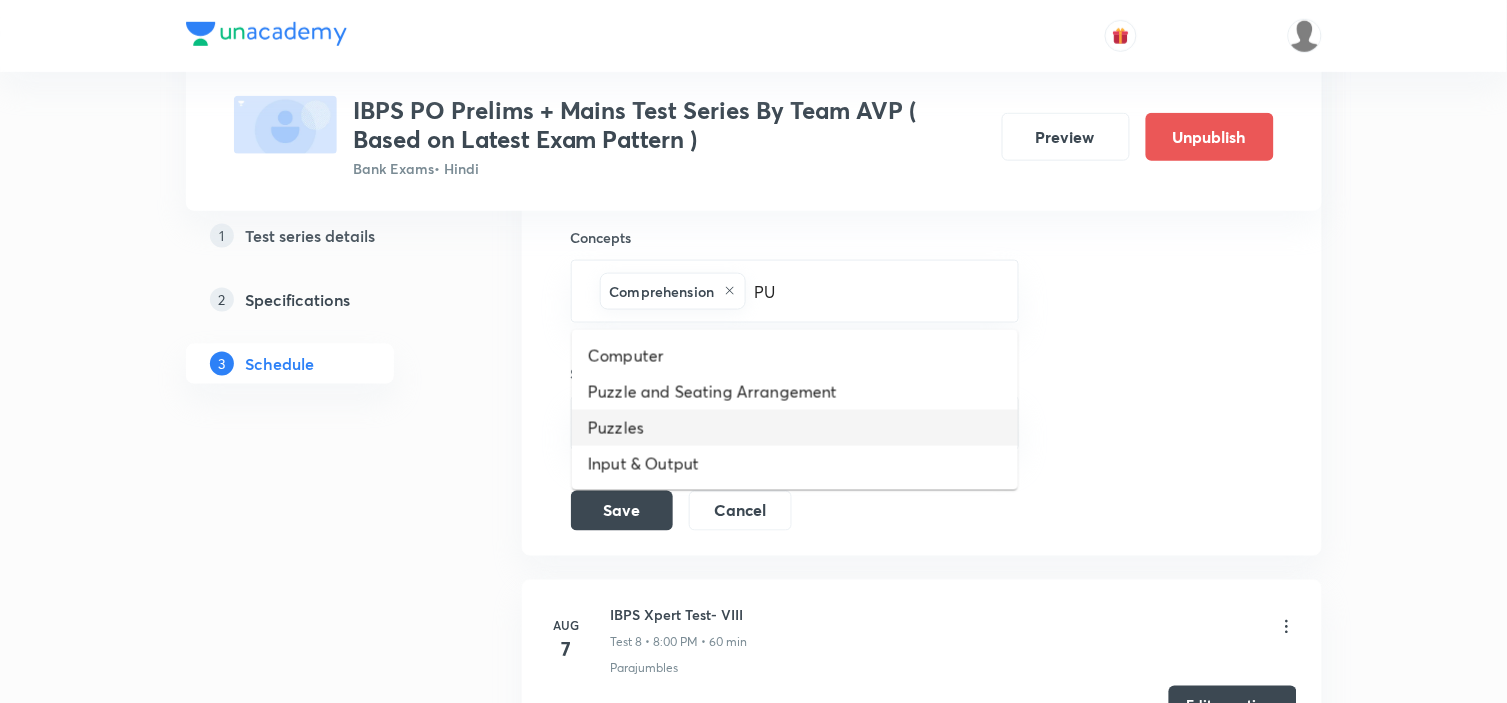 click on "Puzzles" at bounding box center (795, 428) 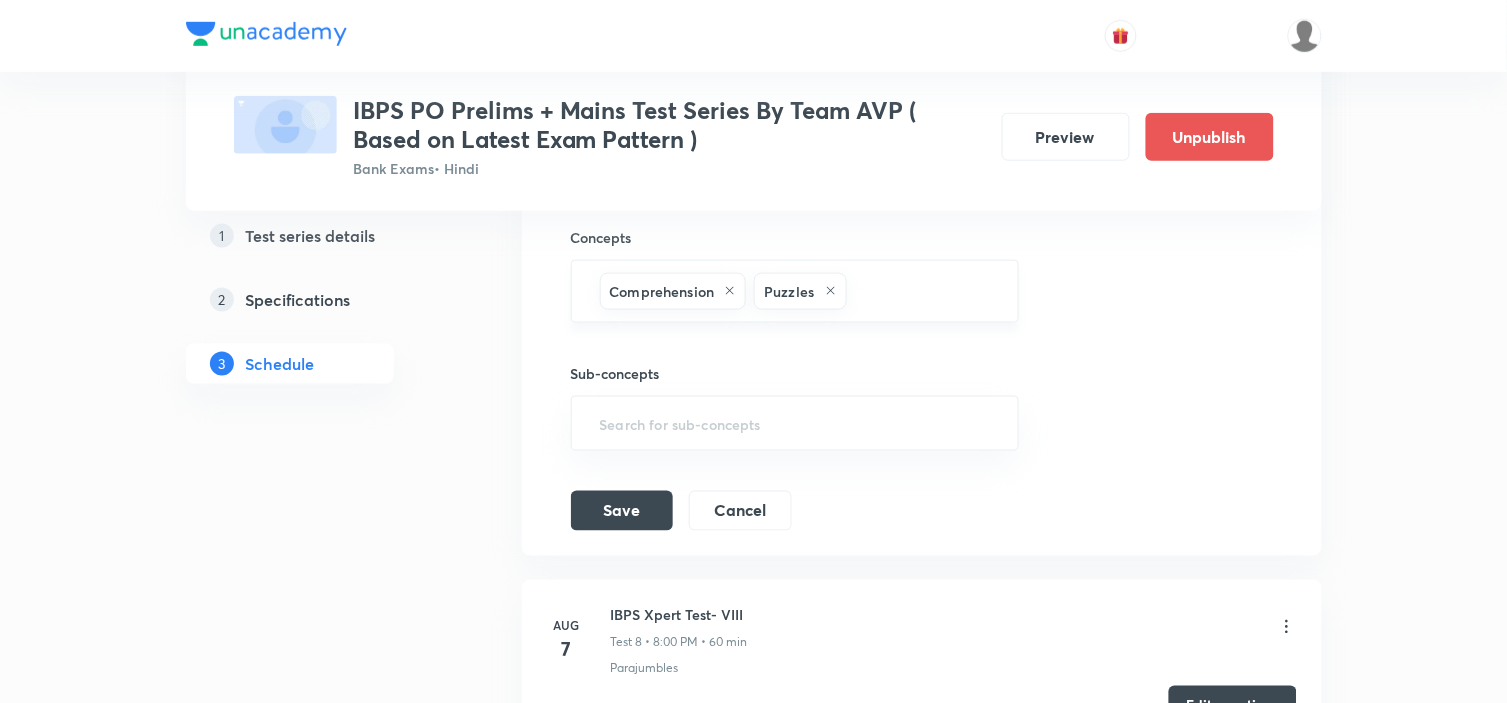 click on "Comprehension Puzzles ​" at bounding box center (795, 291) 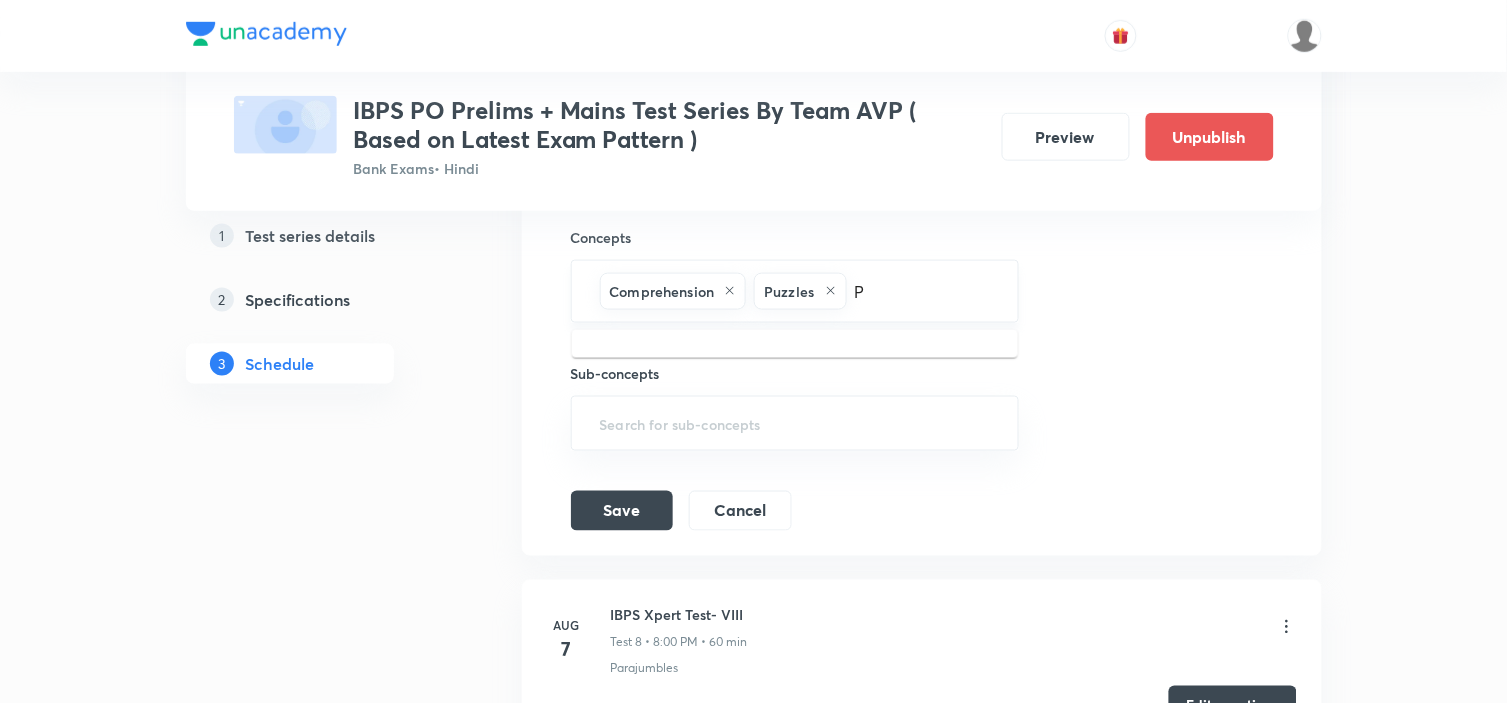 type on "PU" 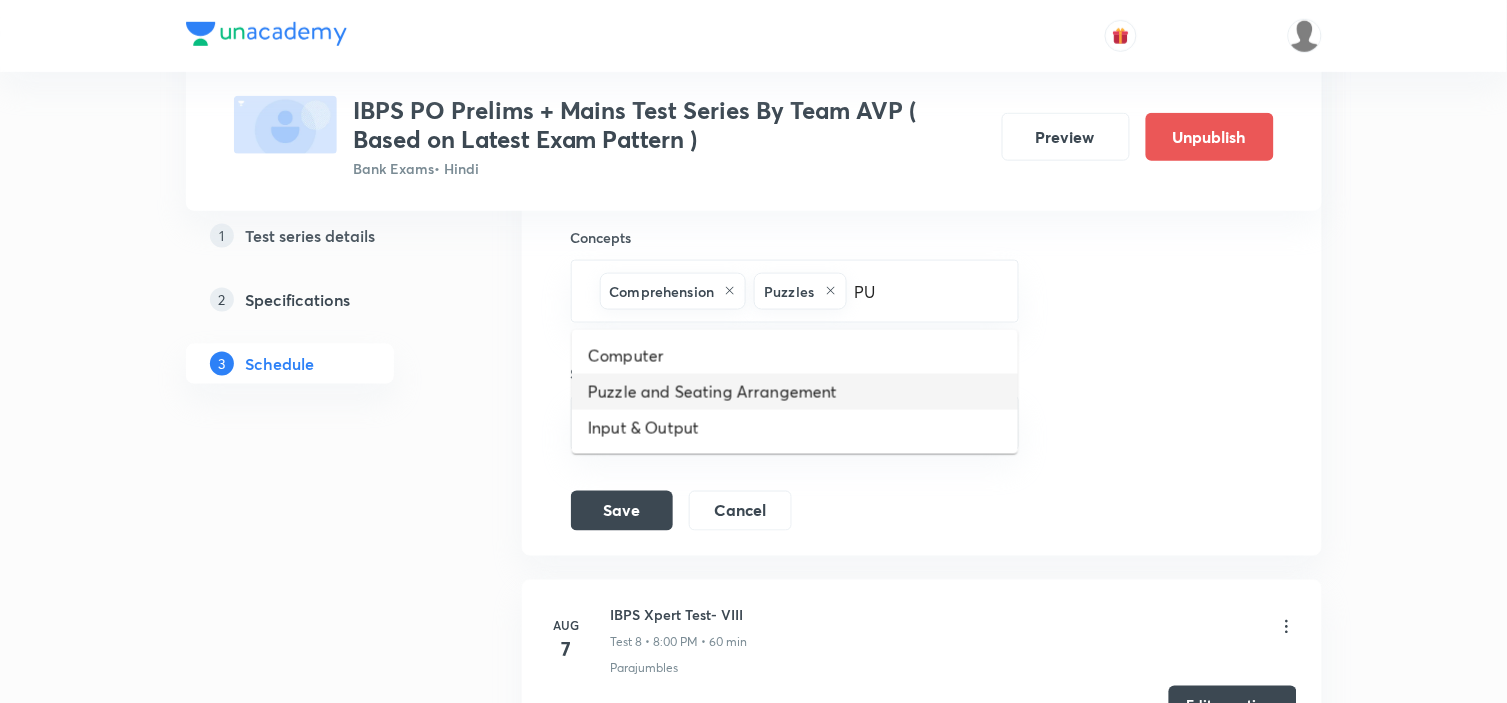 click on "Puzzle and Seating Arrangement" at bounding box center (795, 392) 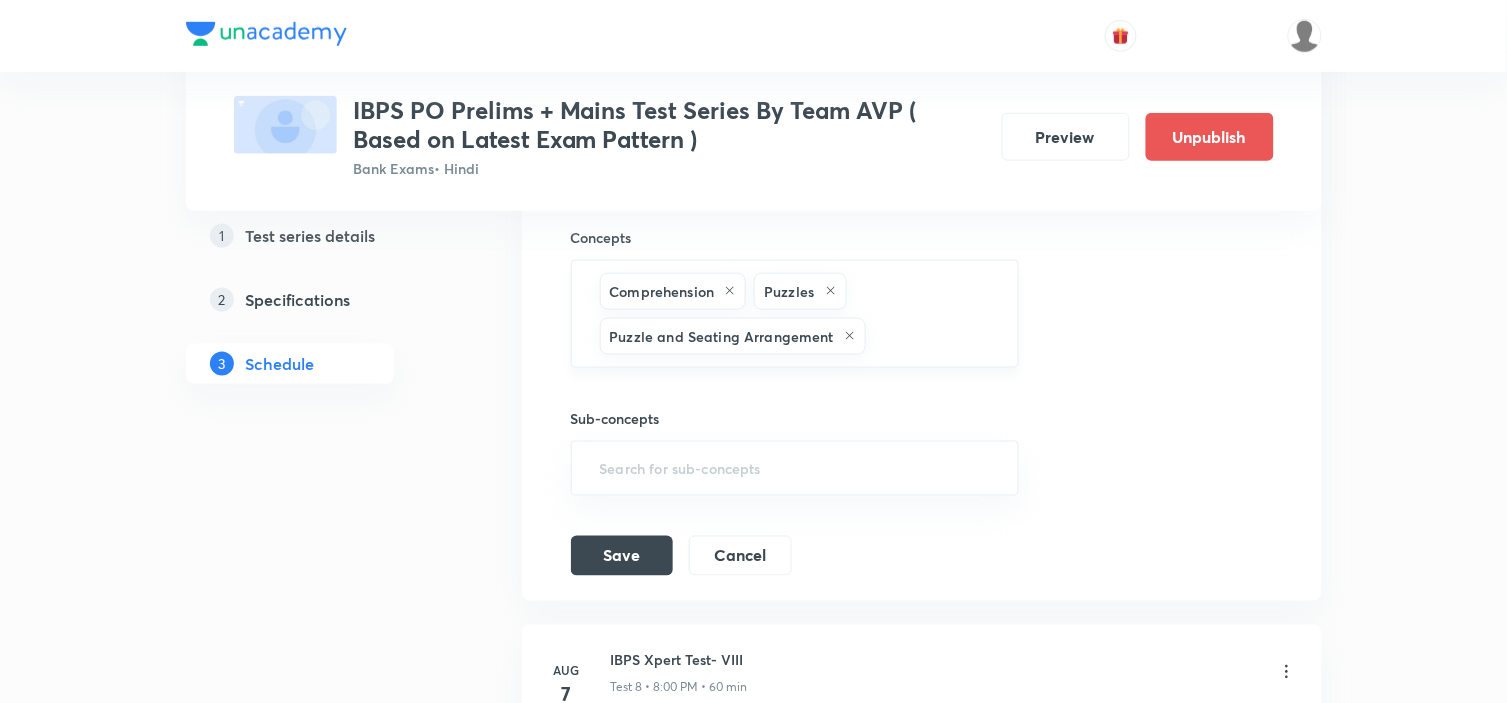 click at bounding box center (932, 336) 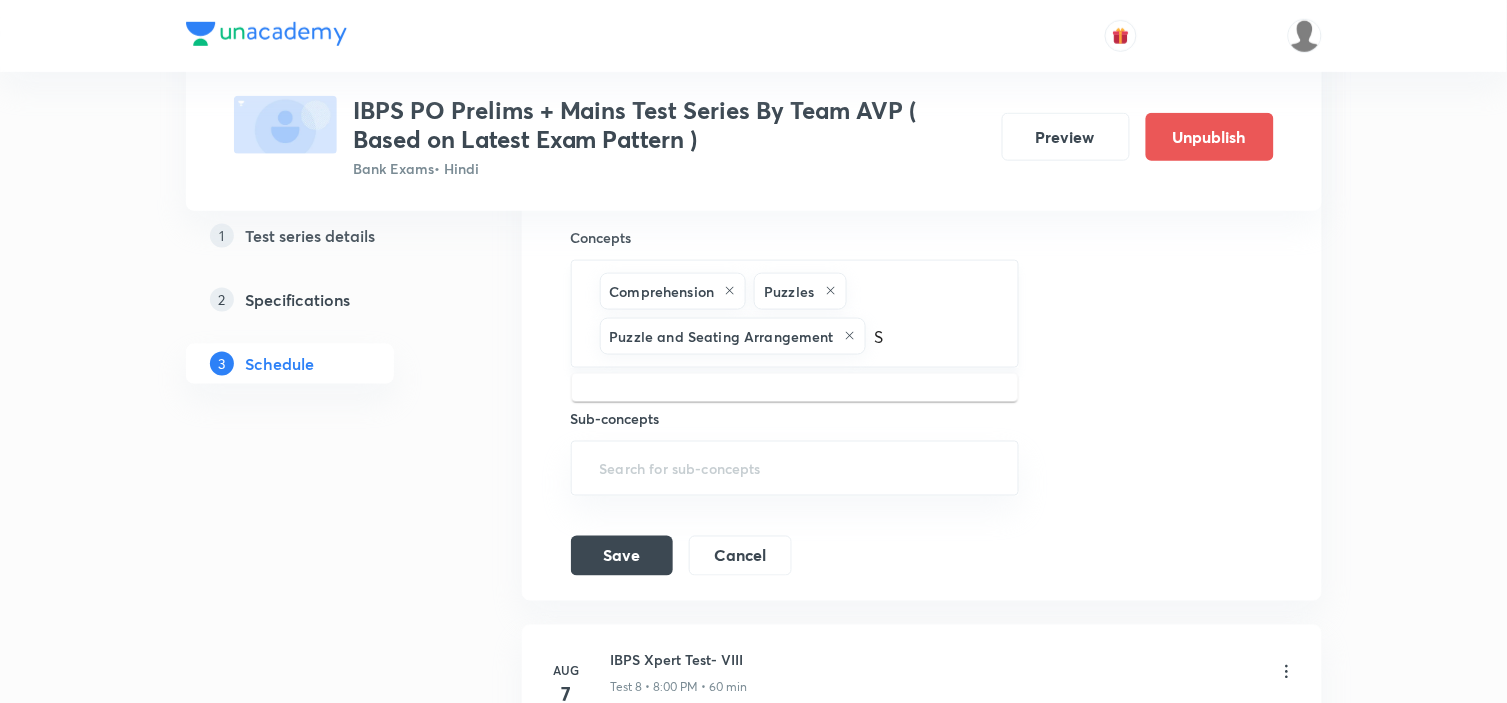 type on "SE" 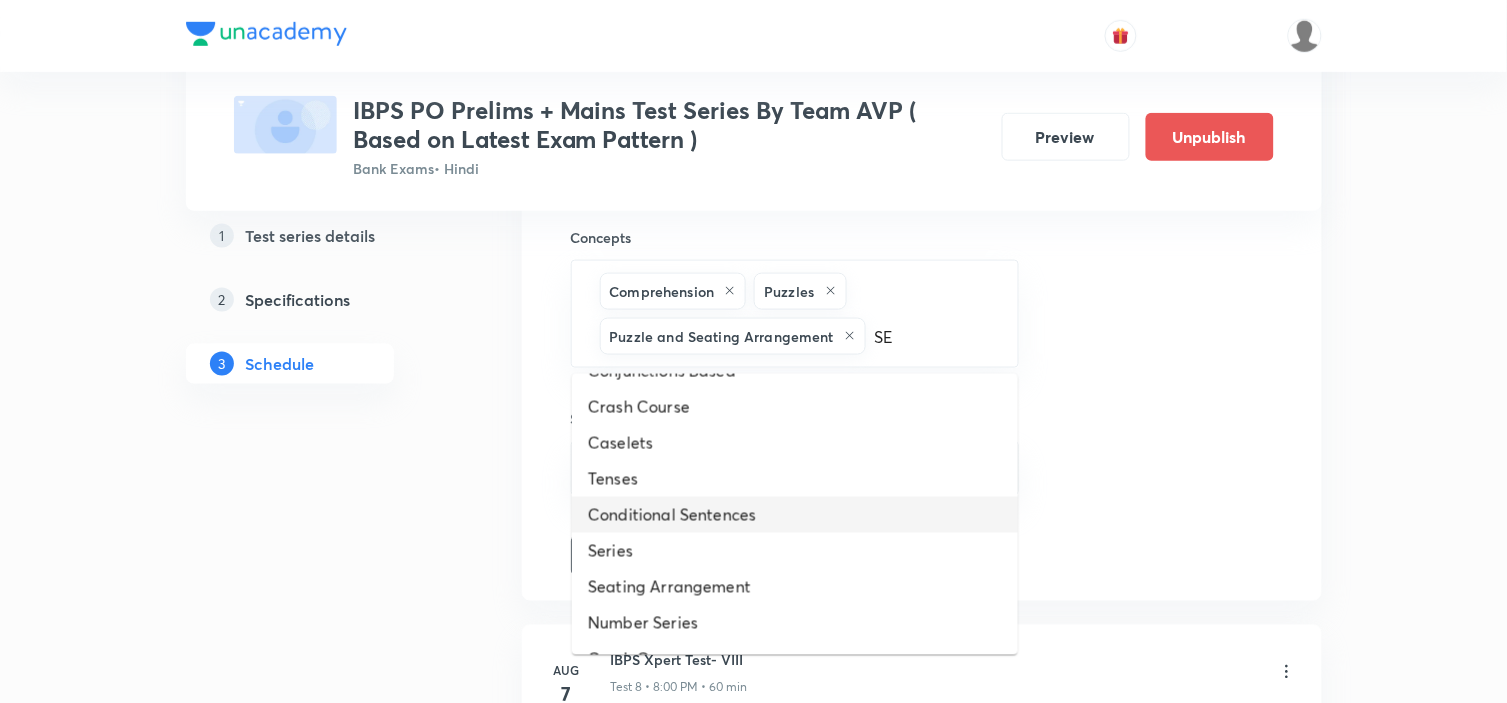scroll, scrollTop: 526, scrollLeft: 0, axis: vertical 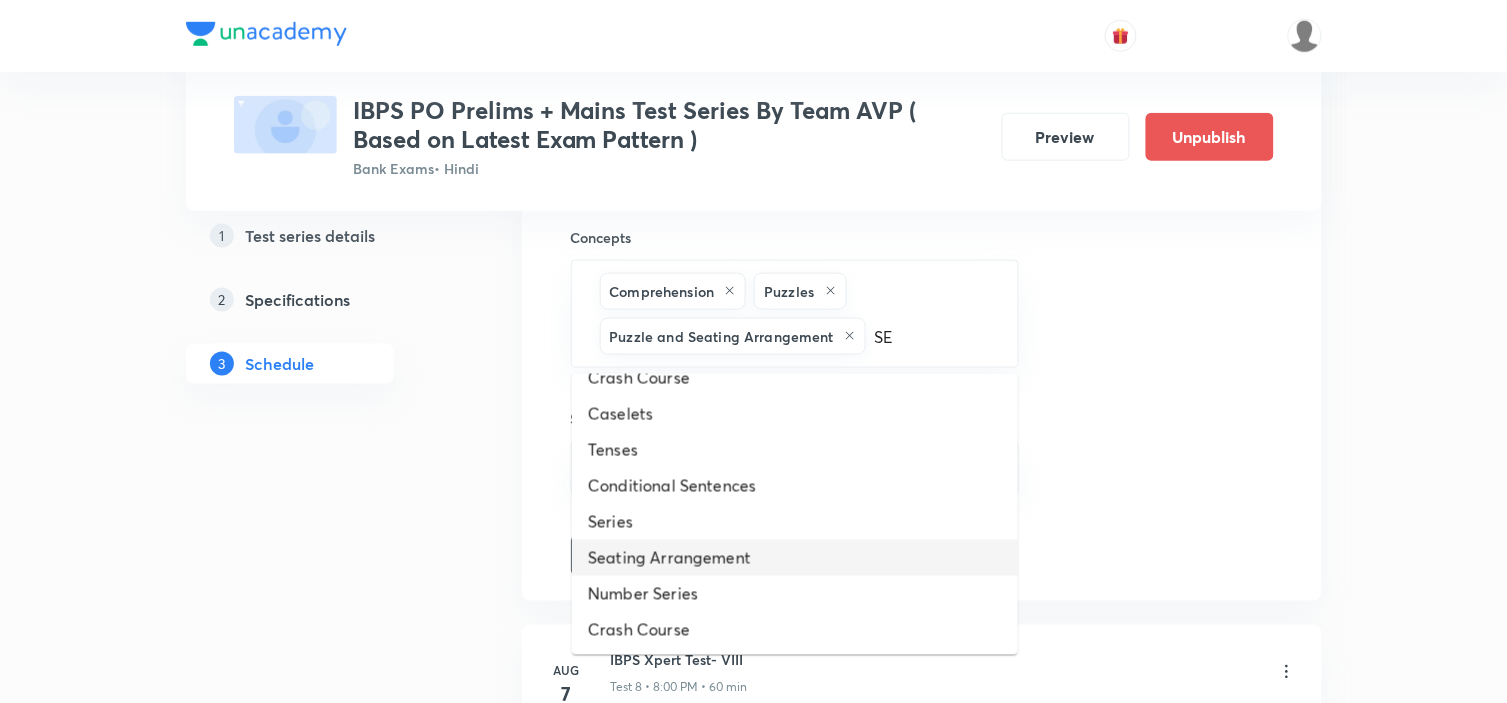 click on "Seating Arrangement" at bounding box center (795, 558) 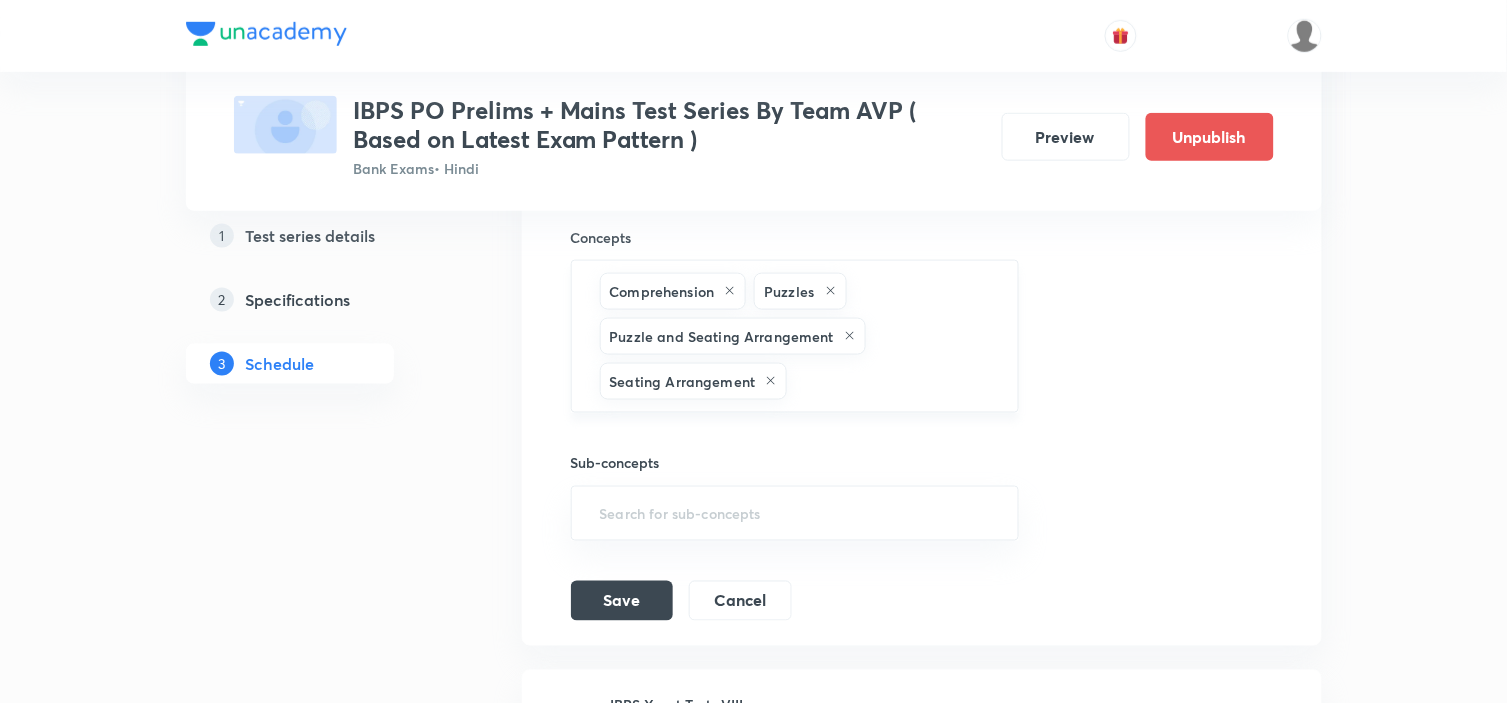 click at bounding box center [892, 381] 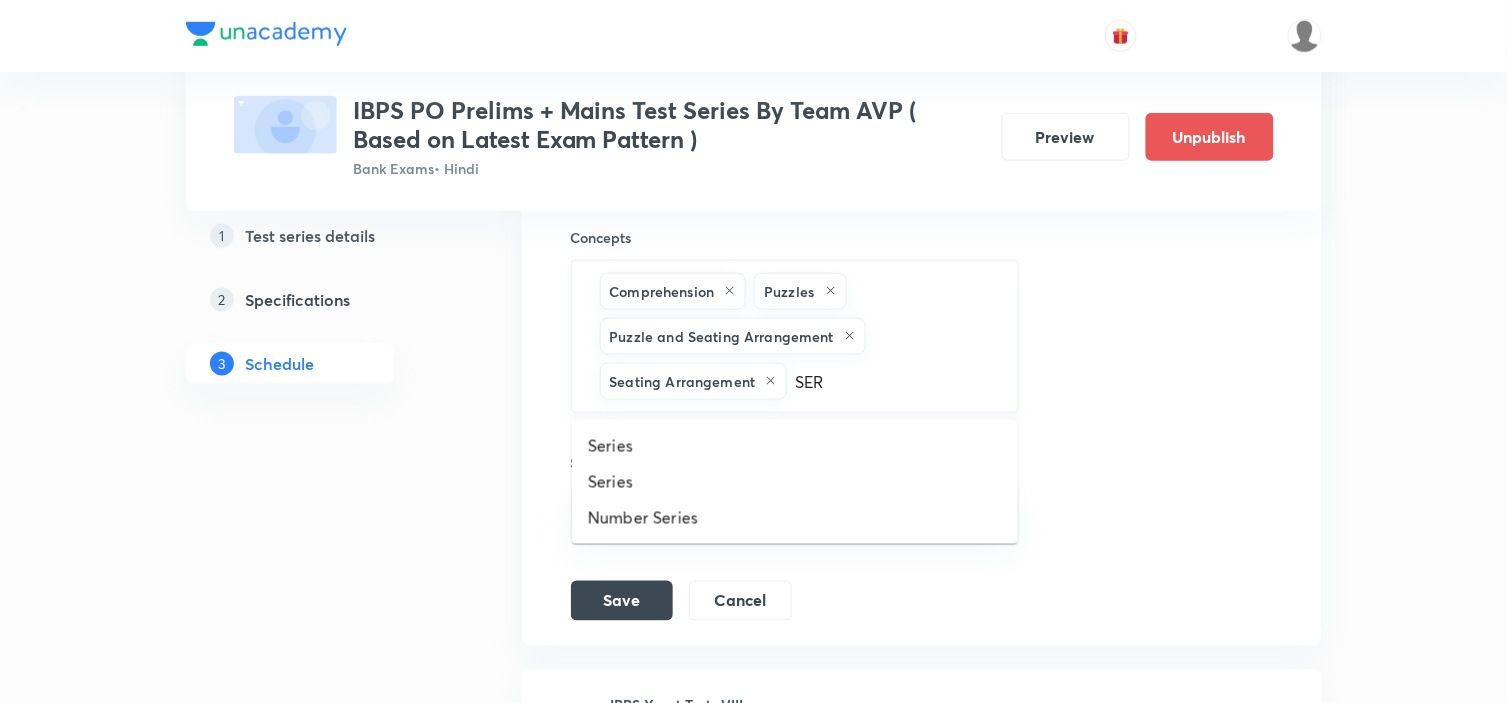 type on "SERI" 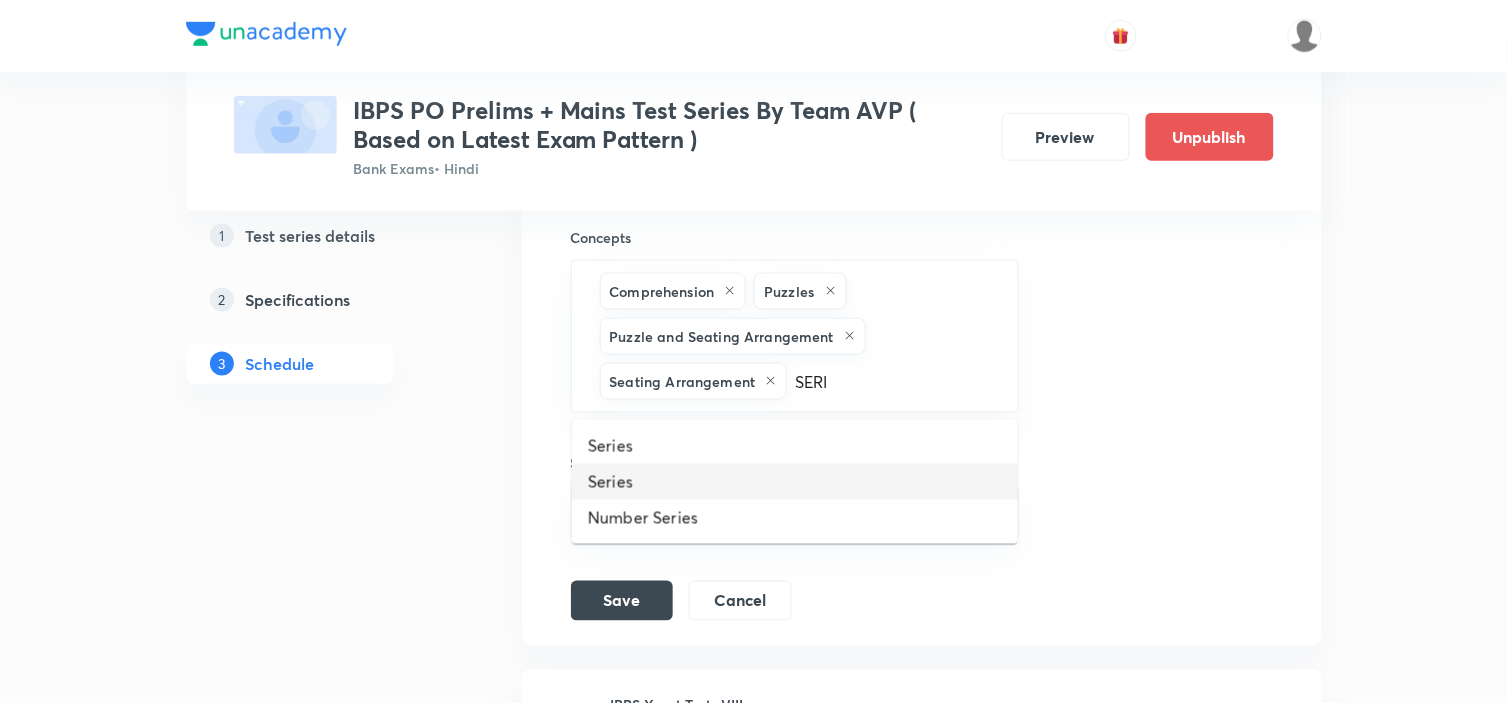 click on "Series" at bounding box center (795, 482) 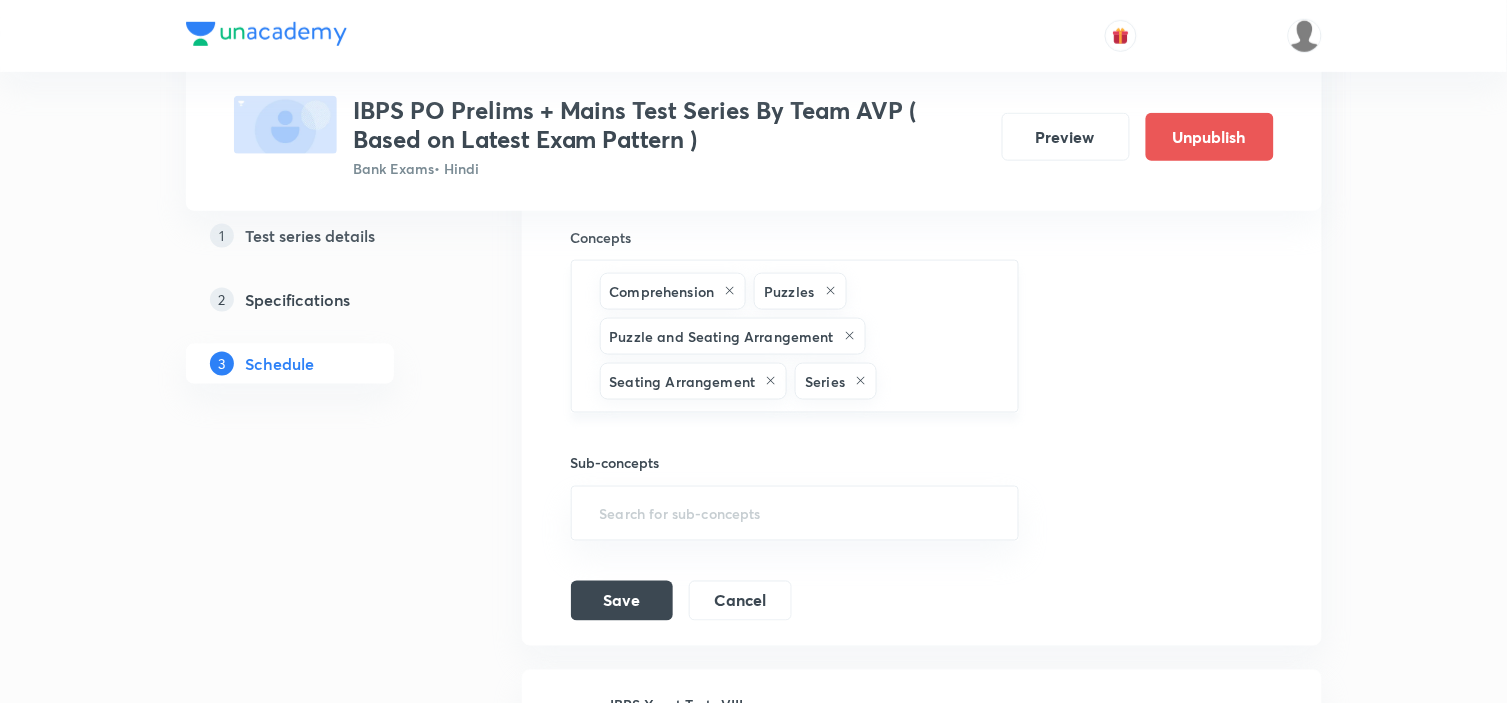 click at bounding box center [937, 381] 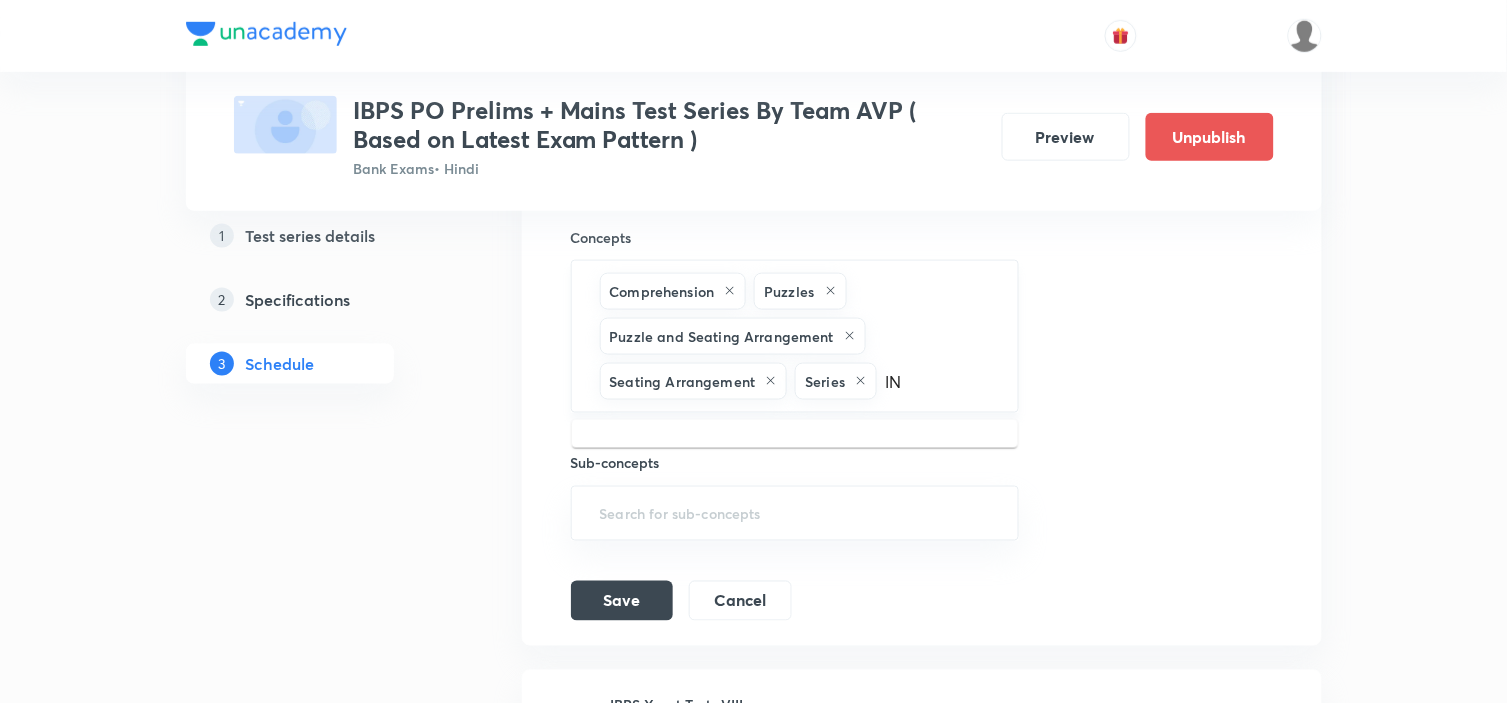 type on "INE" 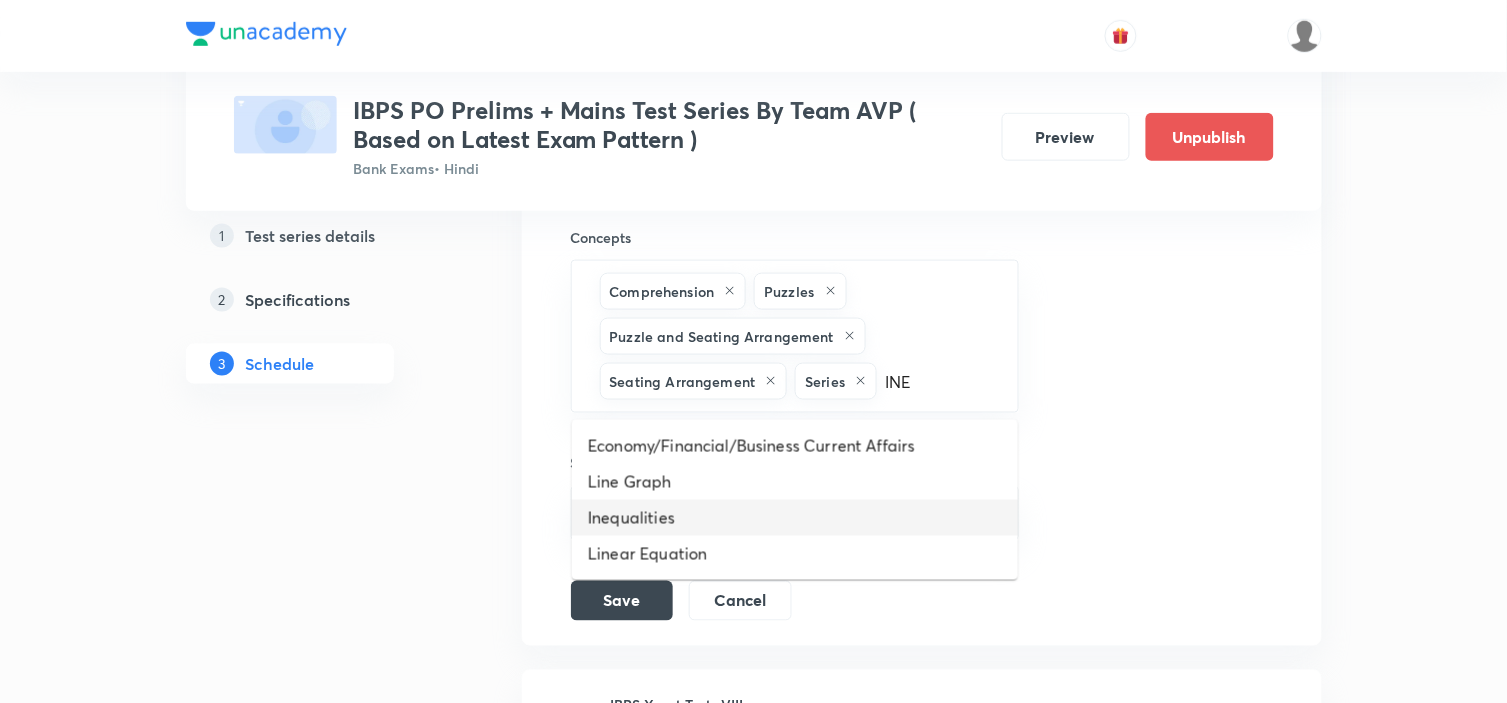 click on "Inequalities" at bounding box center (795, 518) 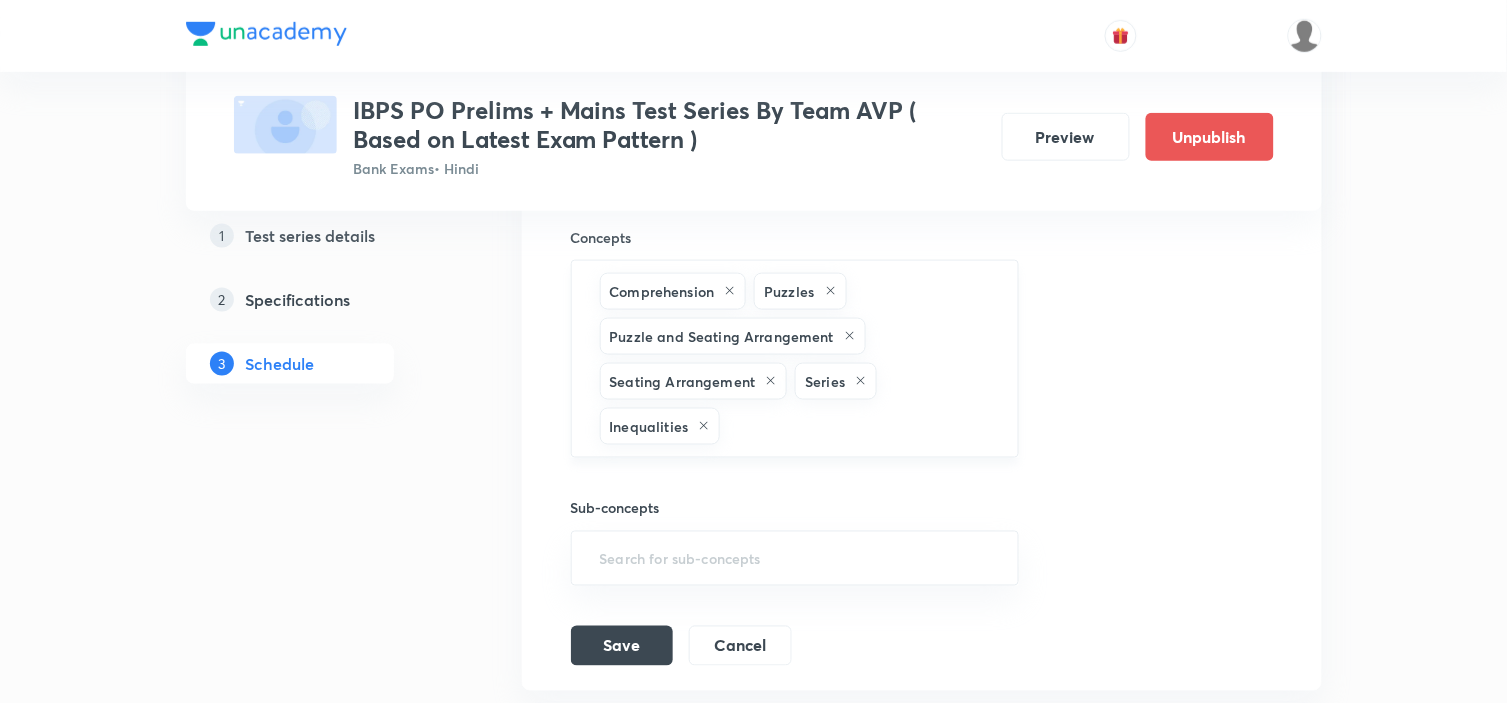 drag, startPoint x: 873, startPoint y: 405, endPoint x: 871, endPoint y: 417, distance: 12.165525 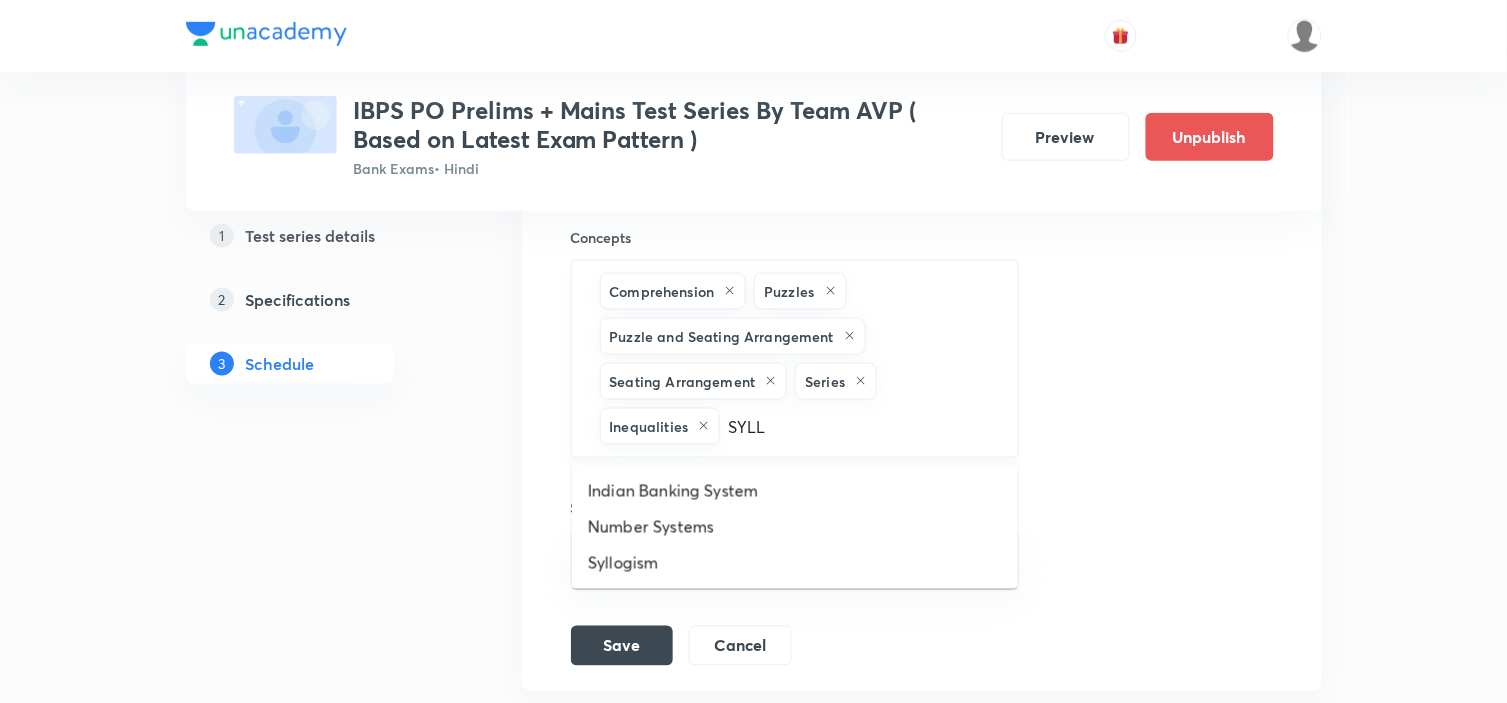 type on "SYLLO" 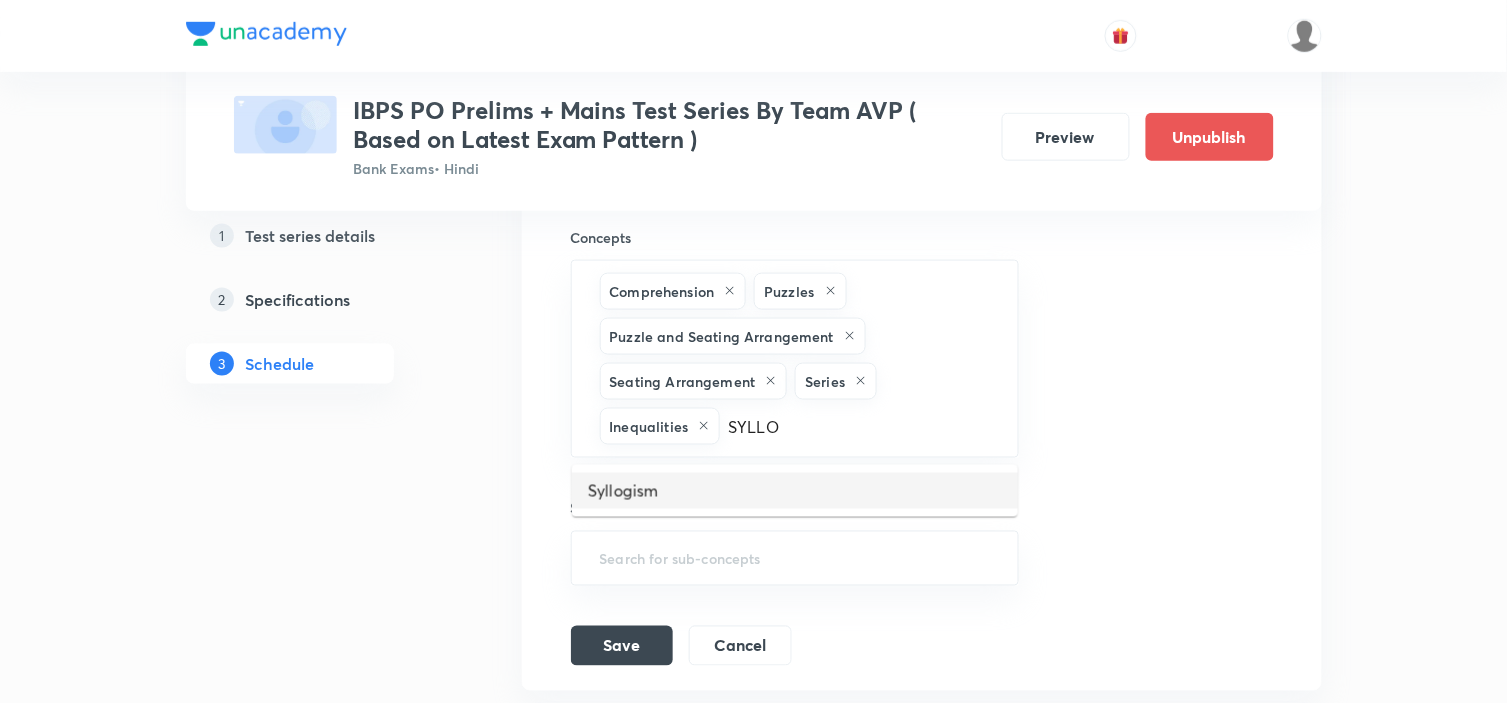 click on "Syllogism" at bounding box center (795, 491) 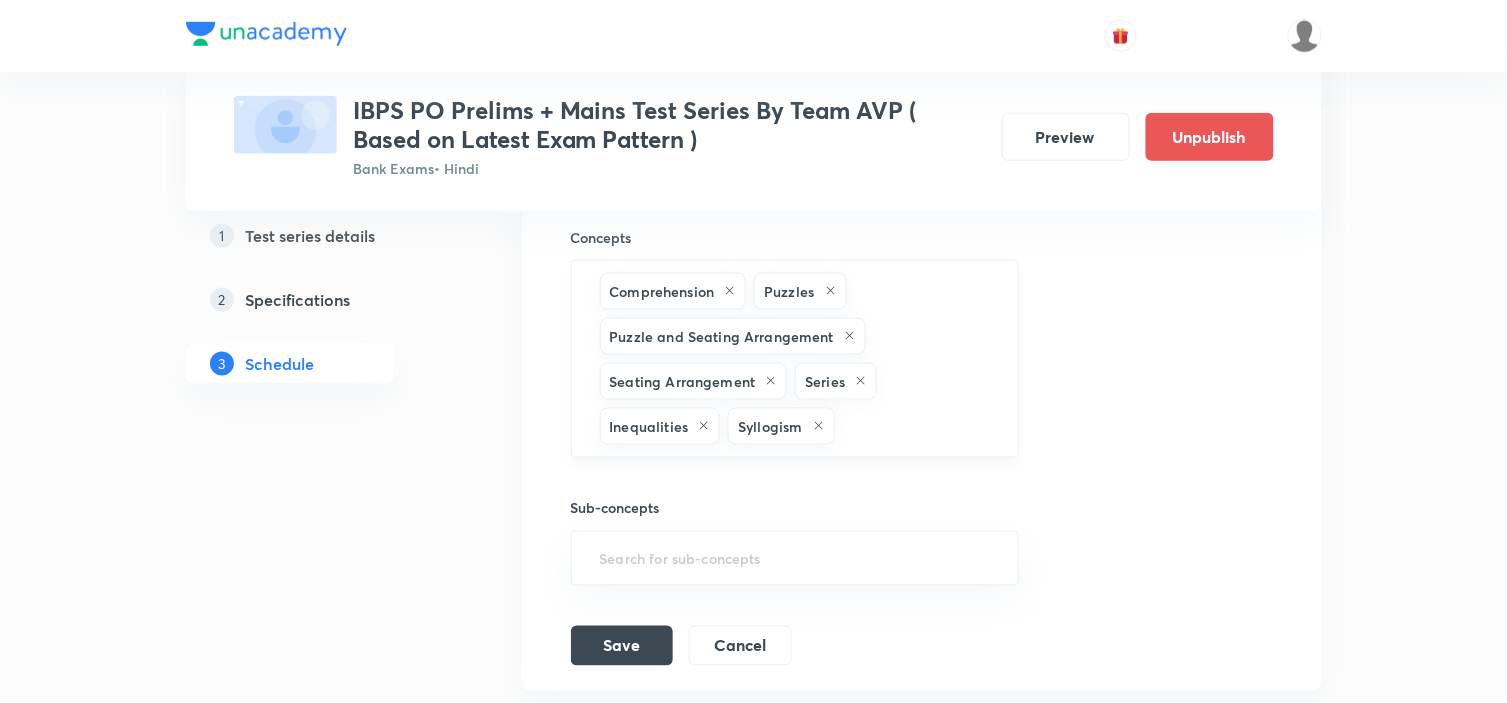 click at bounding box center [916, 426] 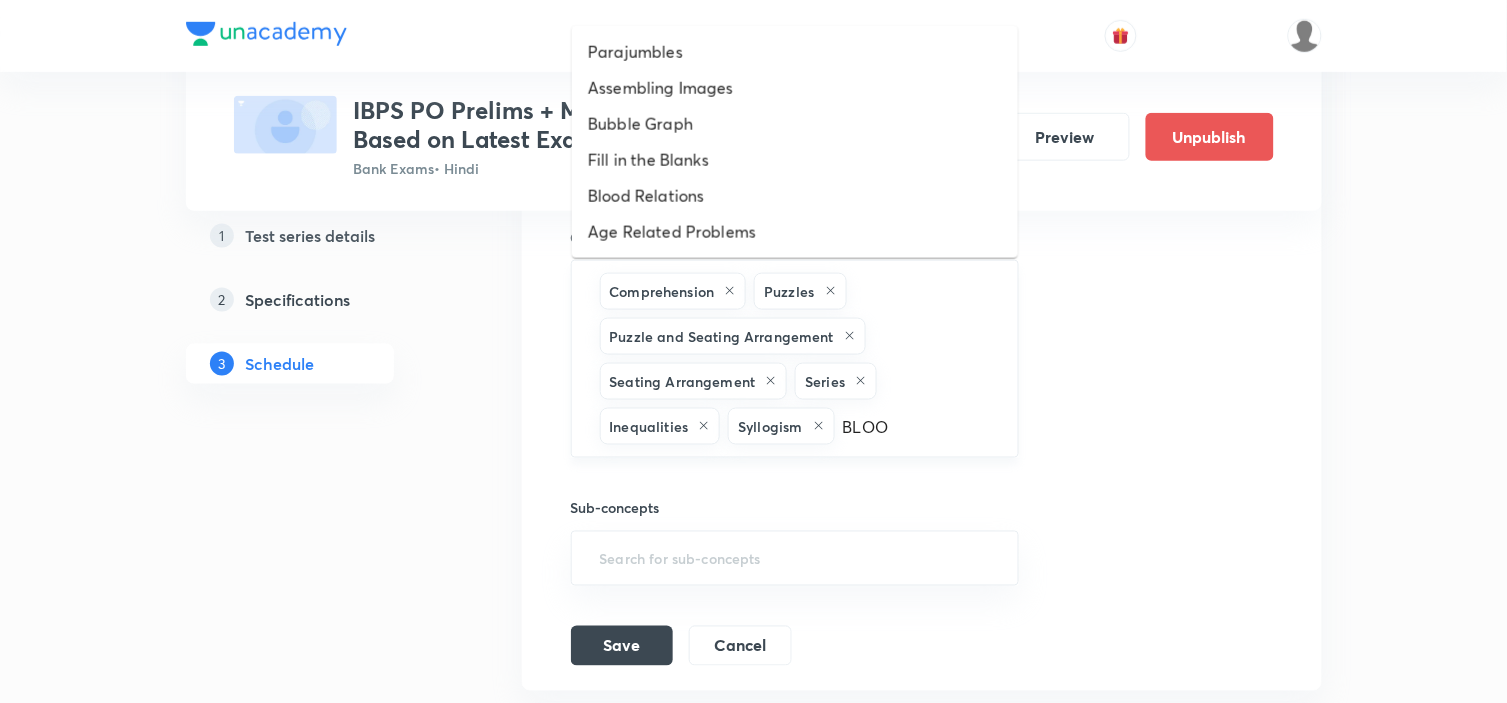 type on "BLOOD" 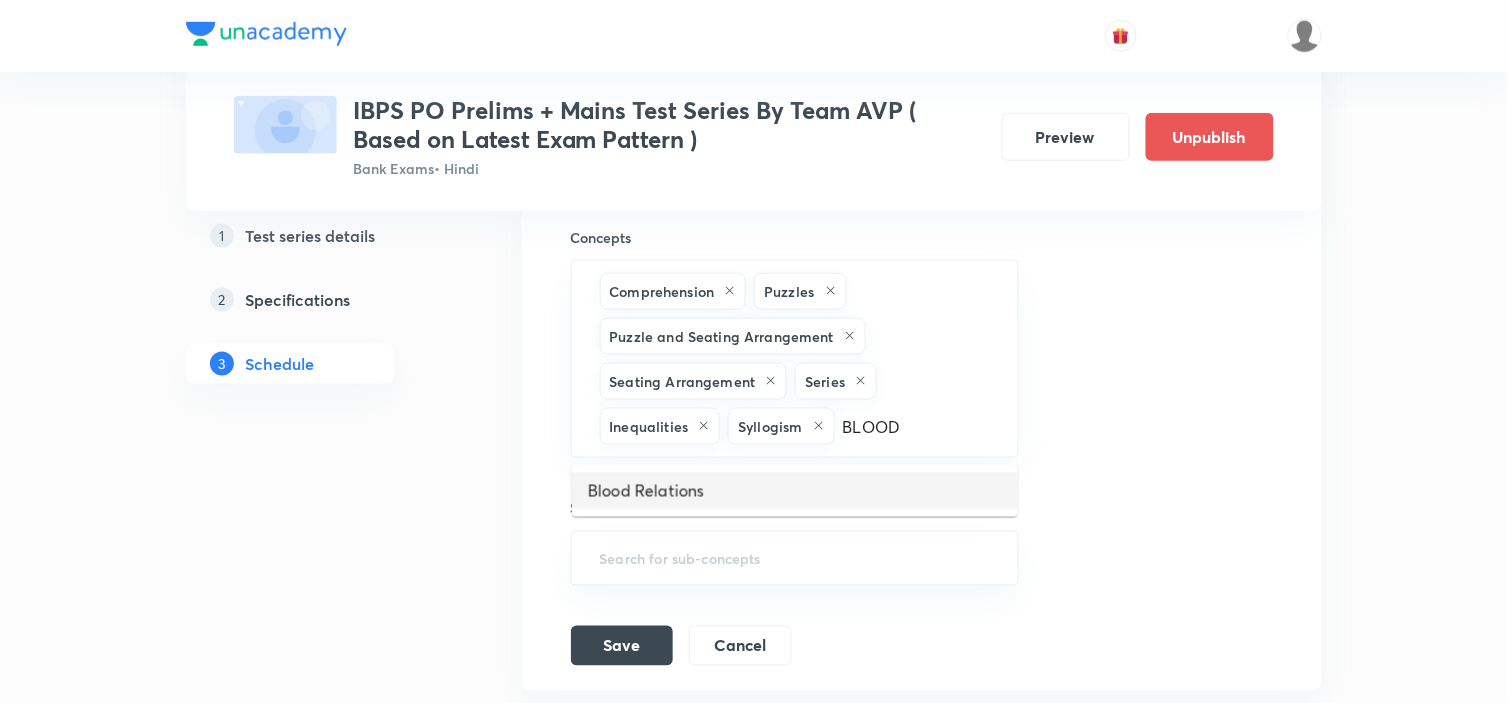 click on "Blood Relations" at bounding box center [795, 491] 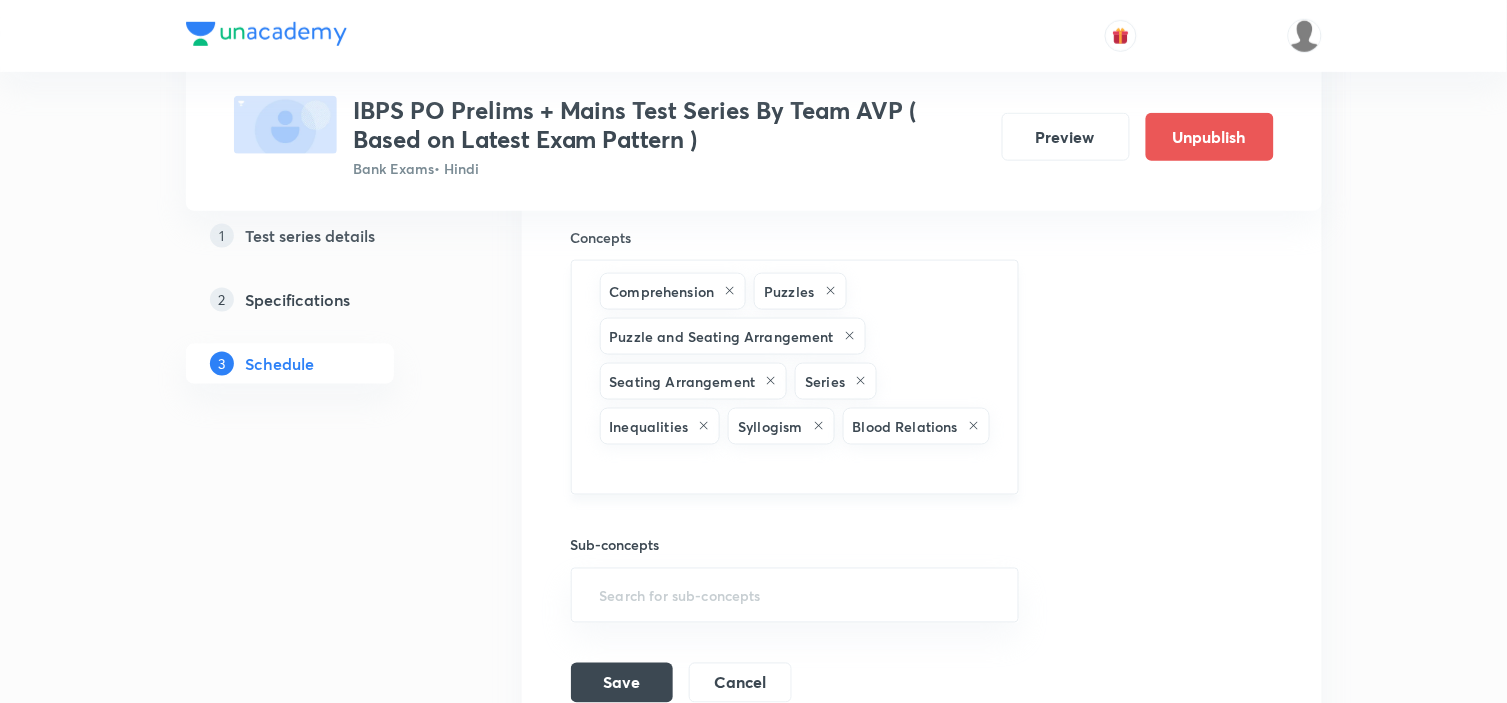click at bounding box center [795, 467] 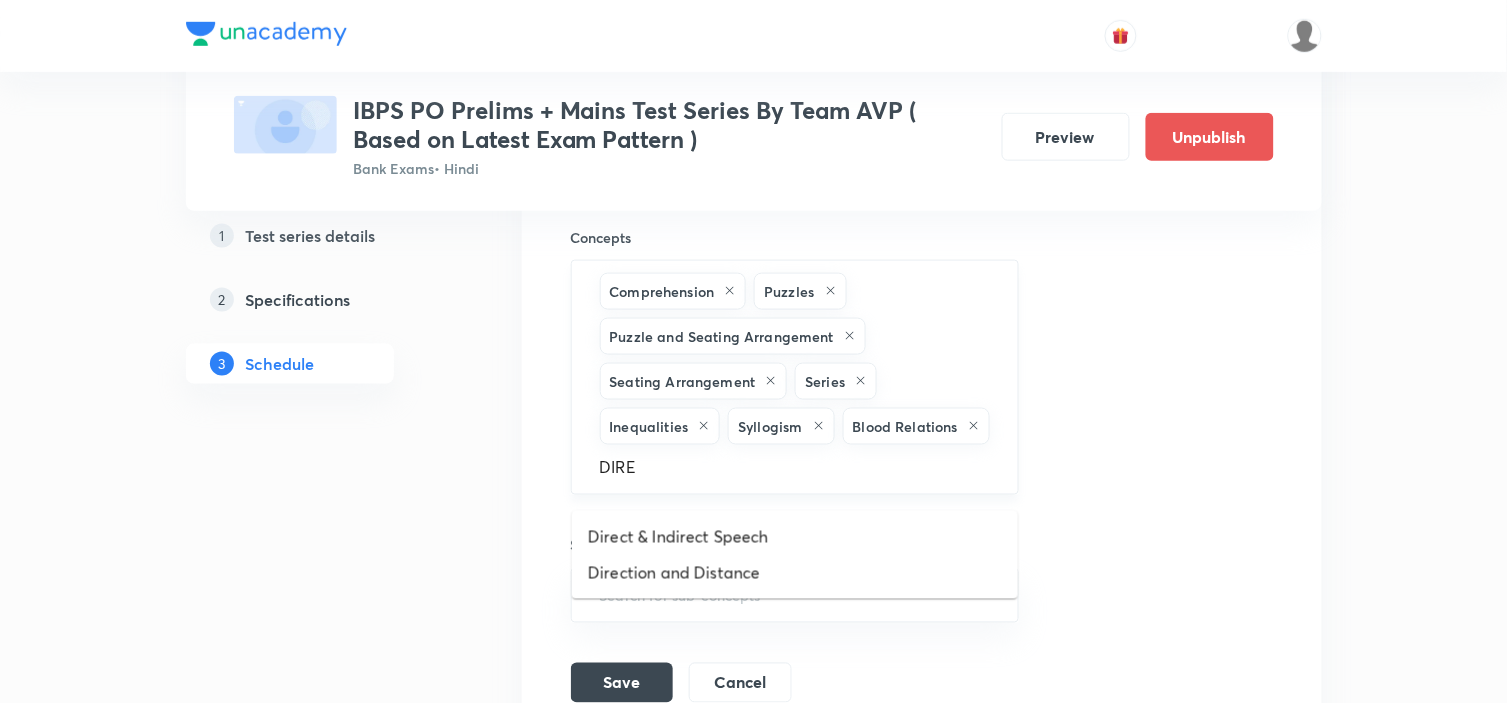type on "DIREC" 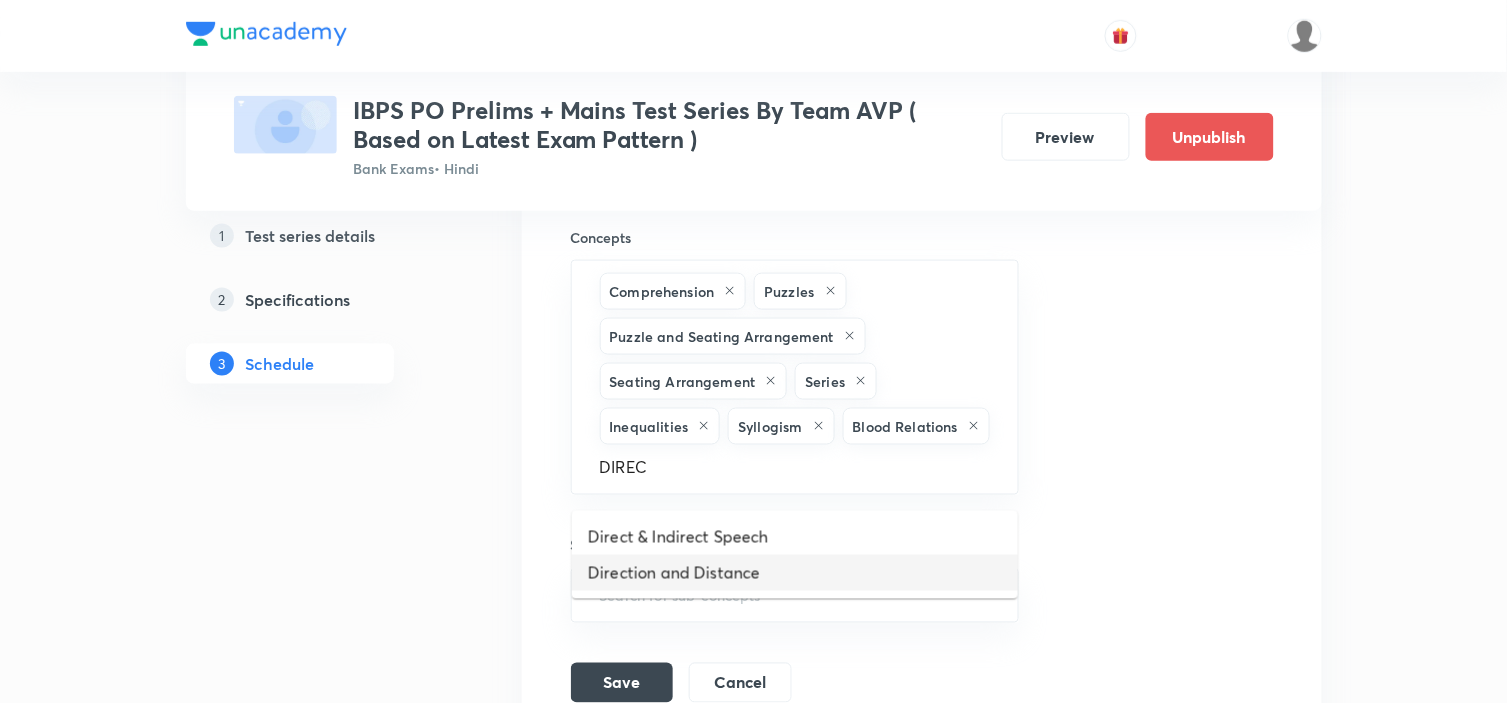 click on "Direction and Distance" at bounding box center [795, 573] 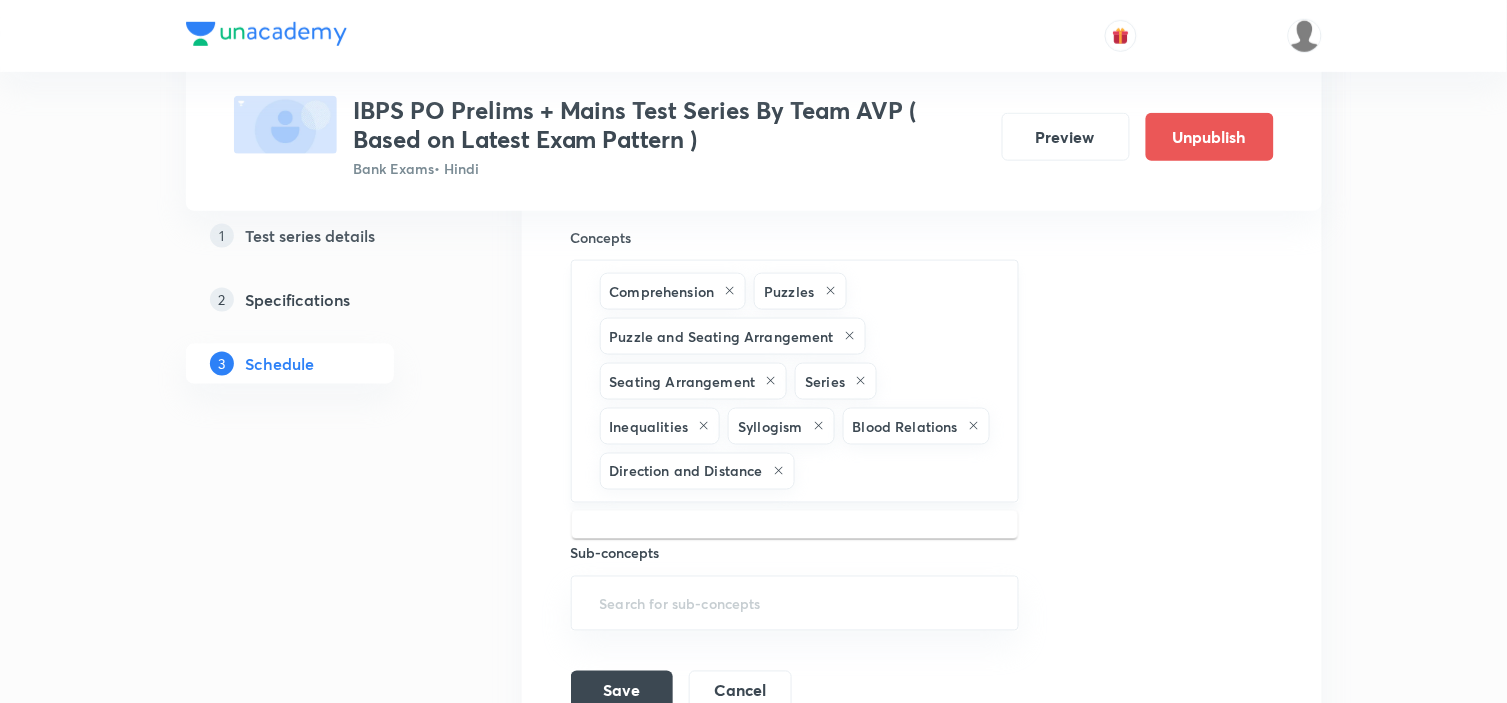 click at bounding box center (896, 471) 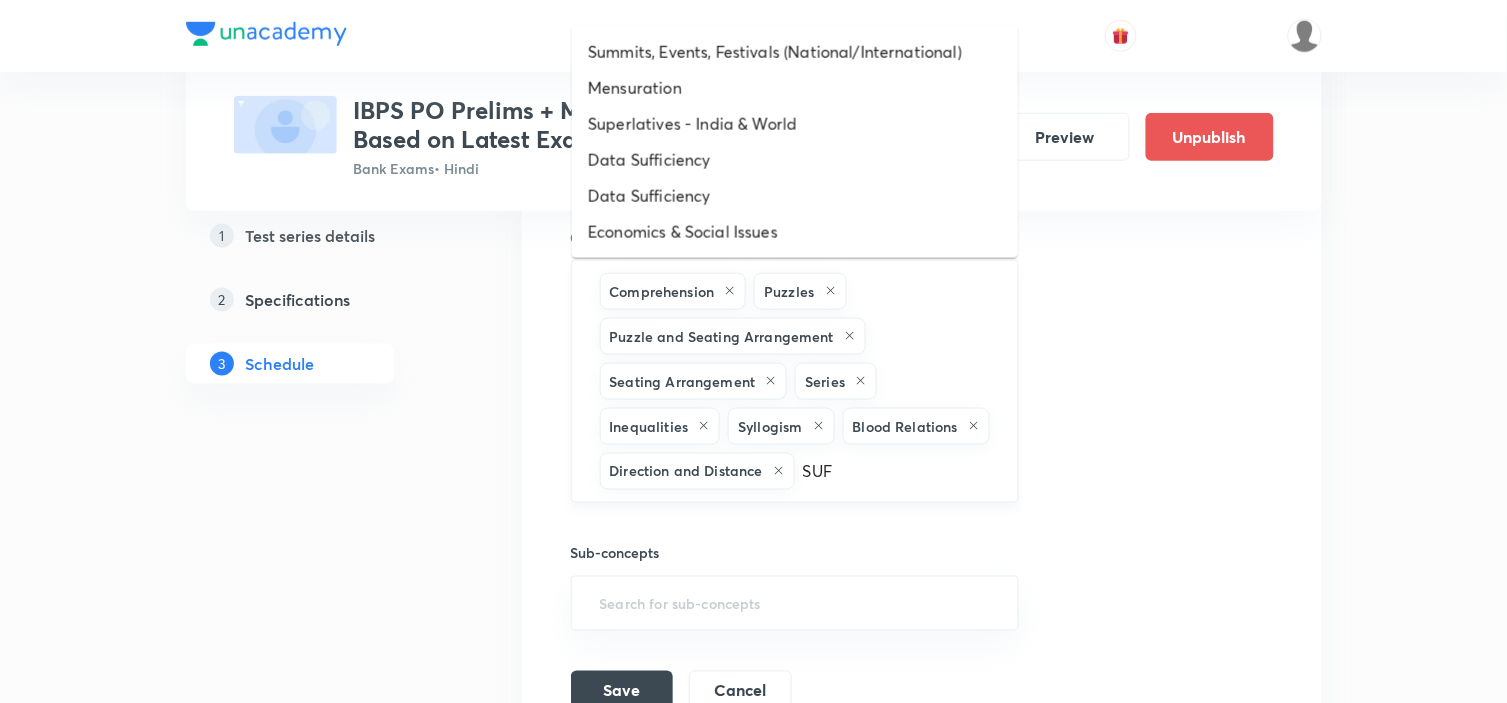 type on "SUFF" 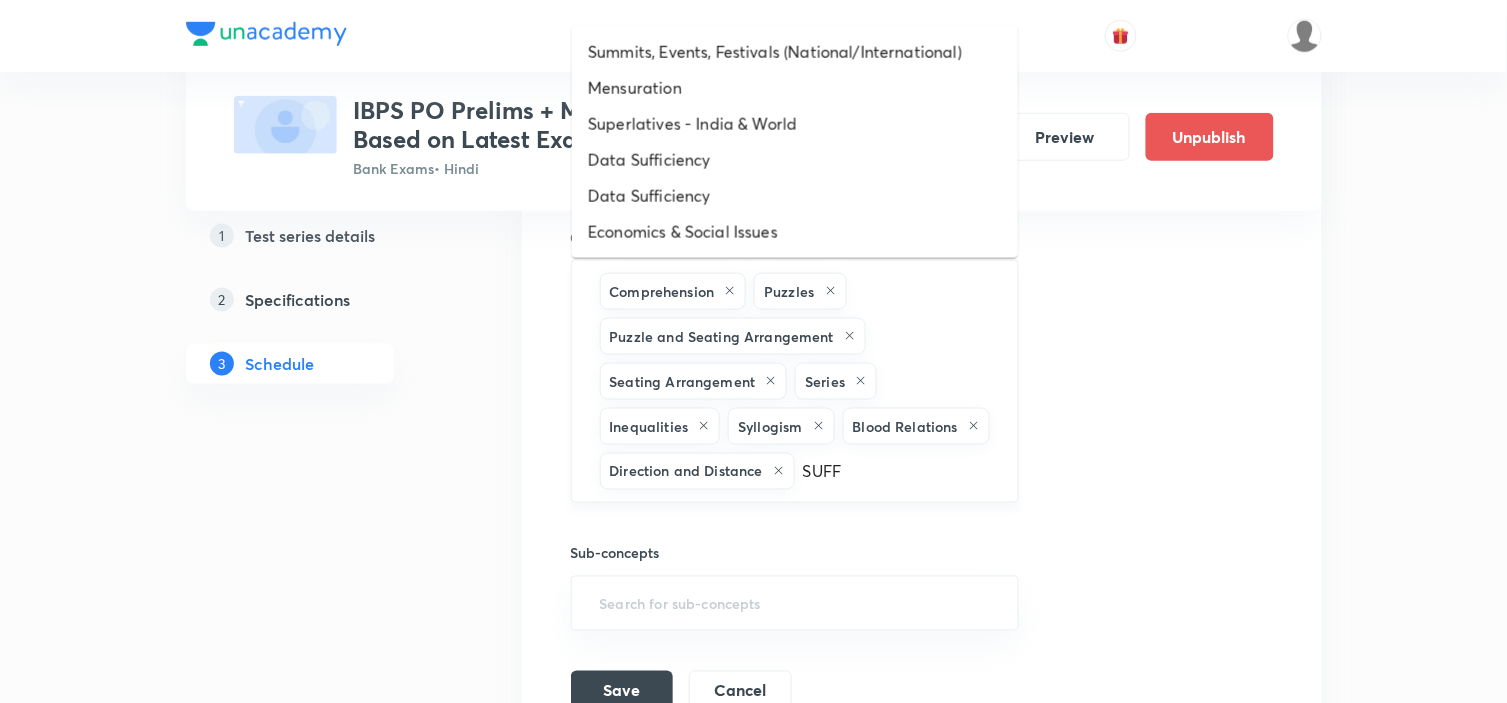 scroll, scrollTop: 0, scrollLeft: 8, axis: horizontal 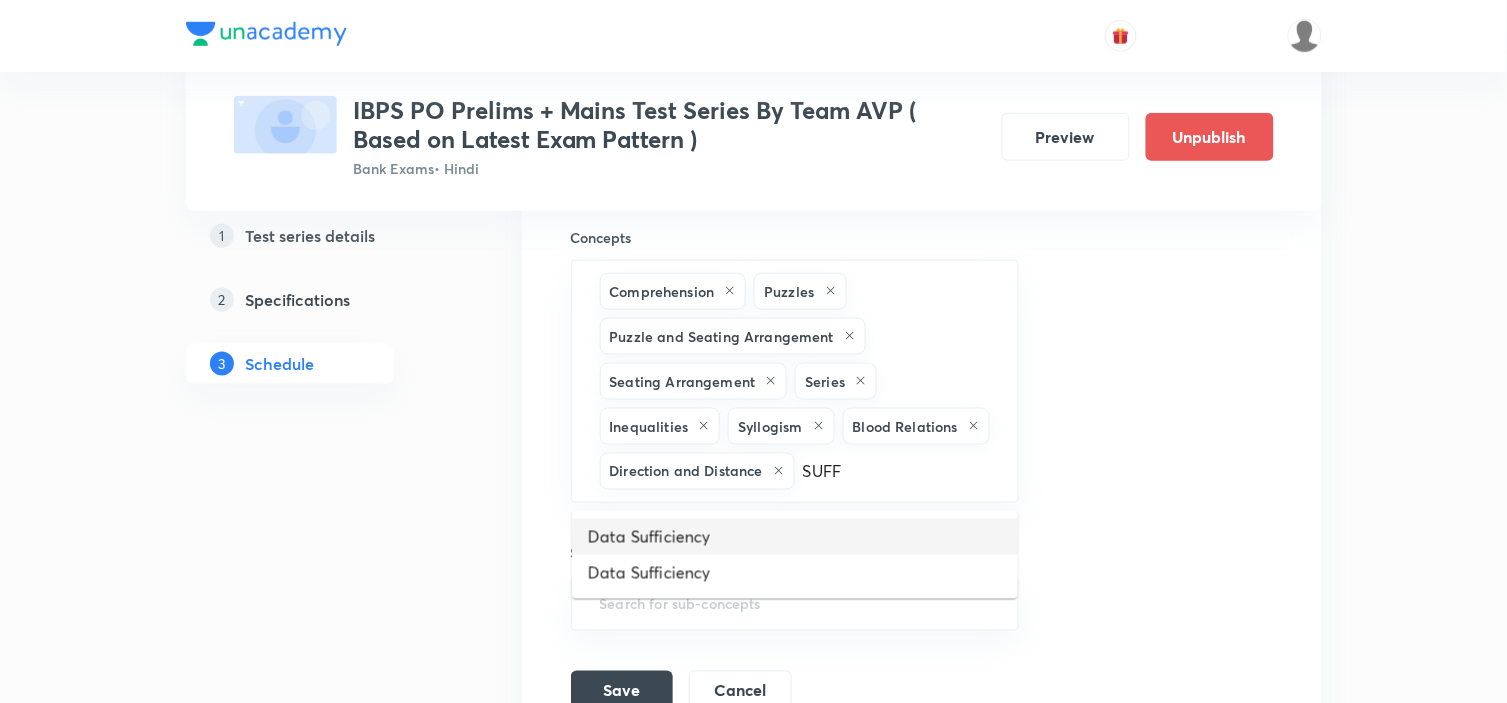 click on "Data Sufficiency" at bounding box center (795, 537) 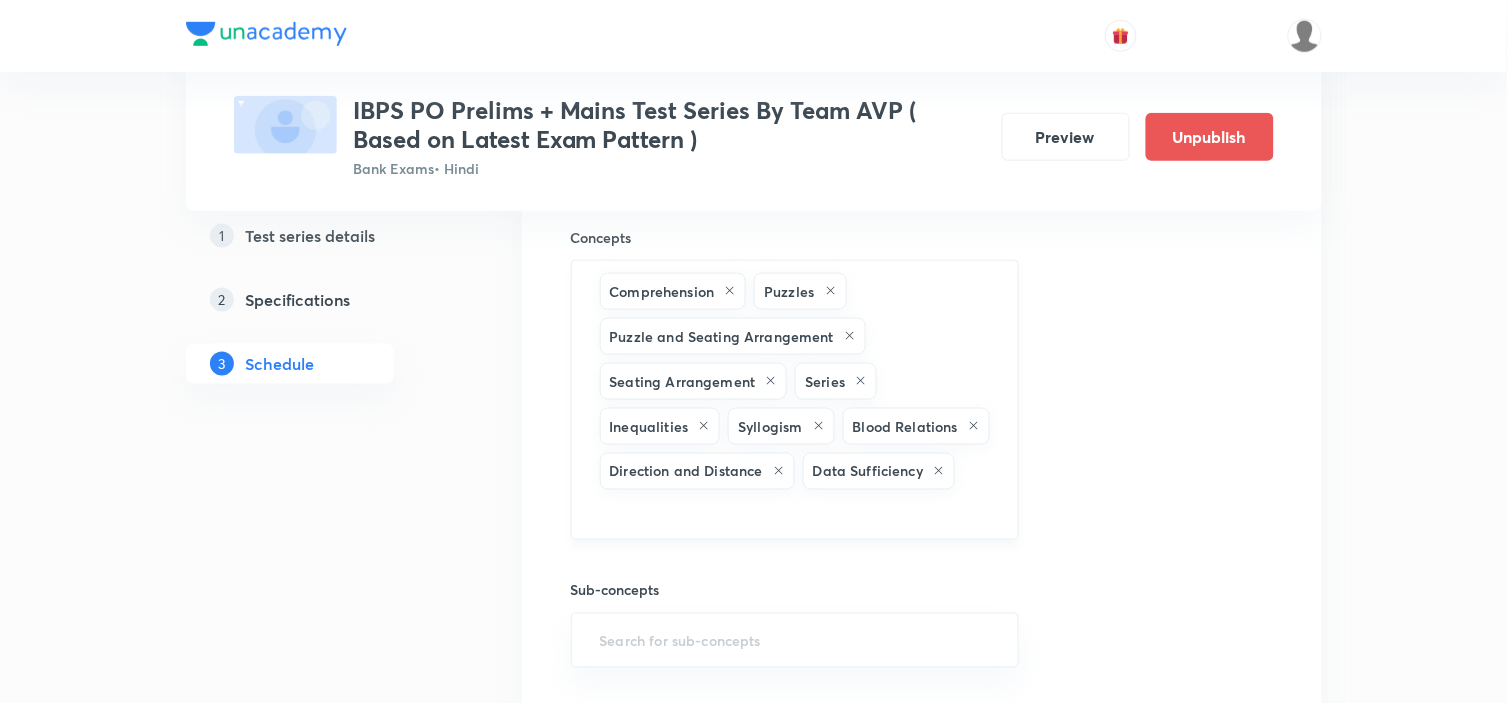 click at bounding box center [795, 512] 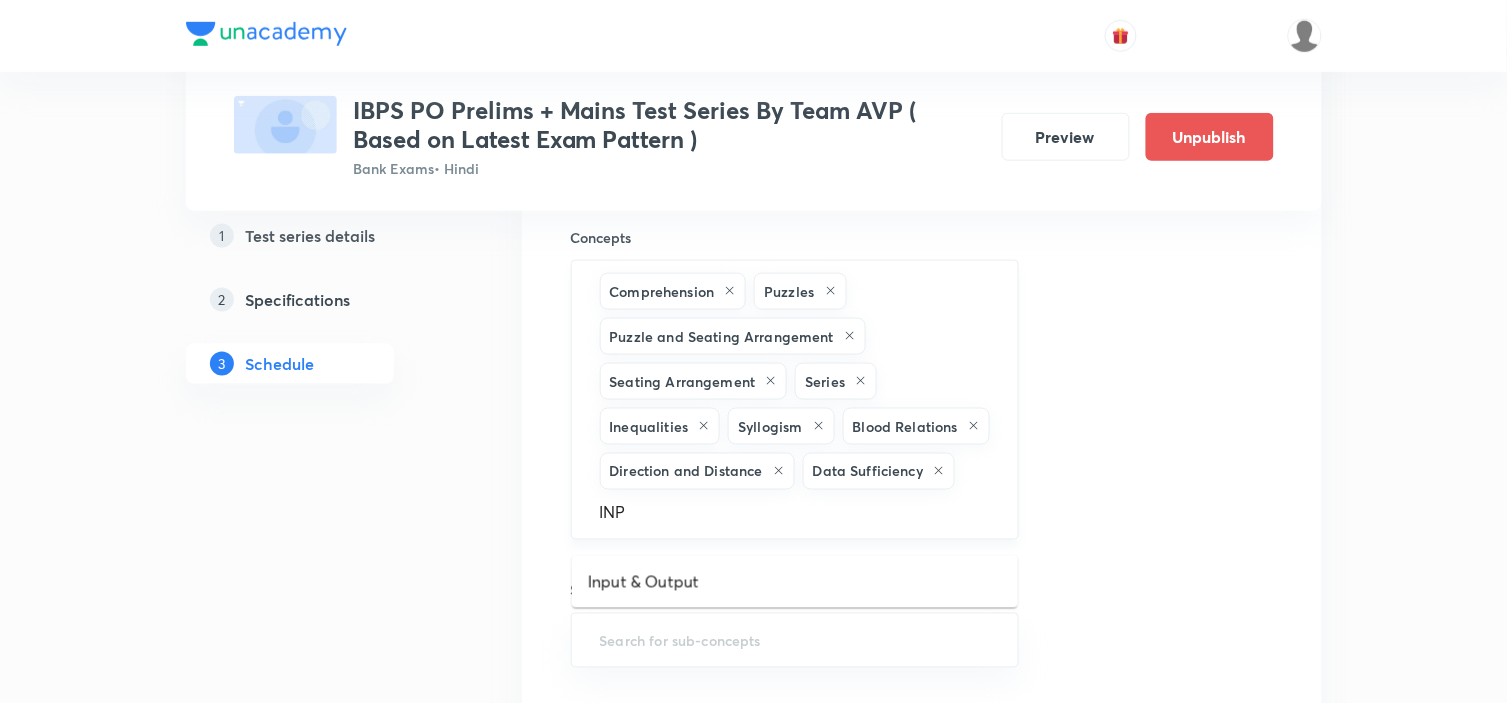 type on "INPU" 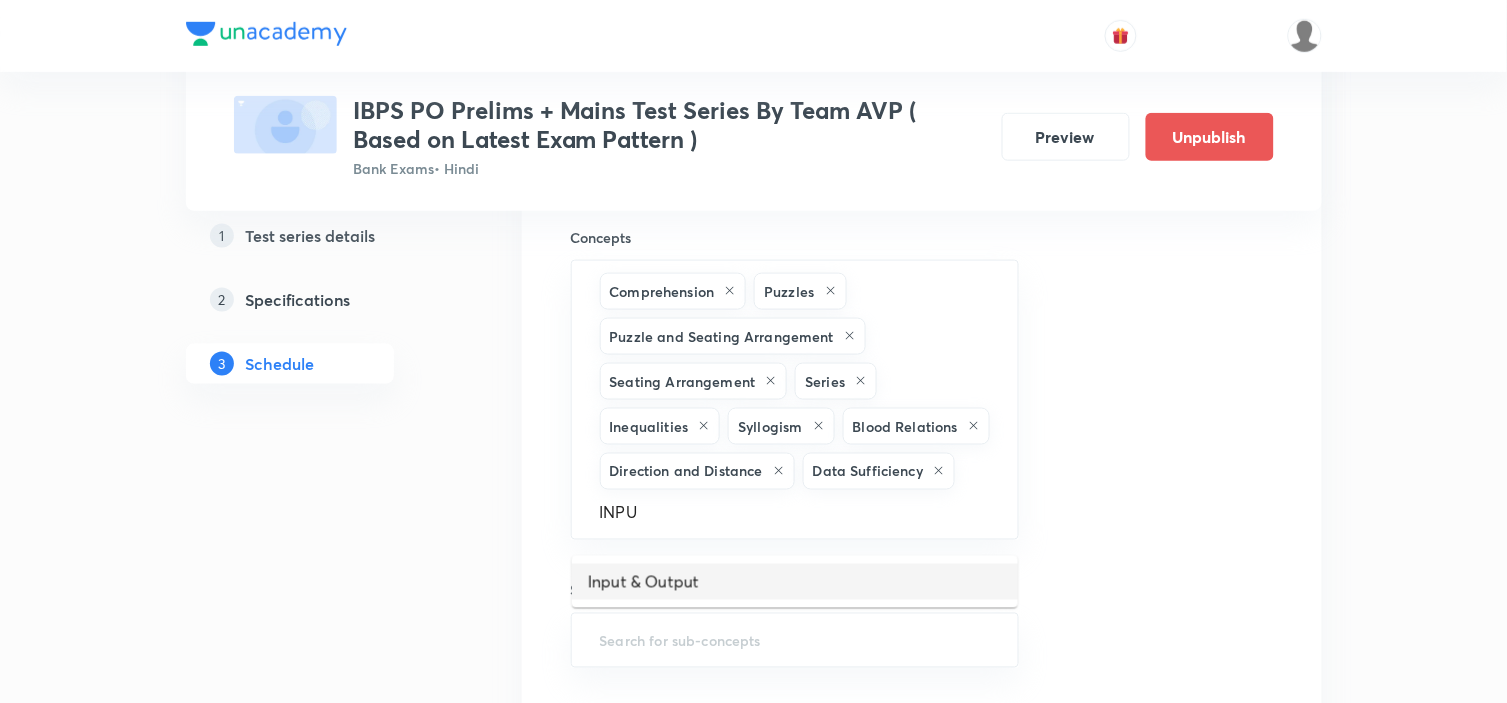click on "Input & Output" at bounding box center (795, 582) 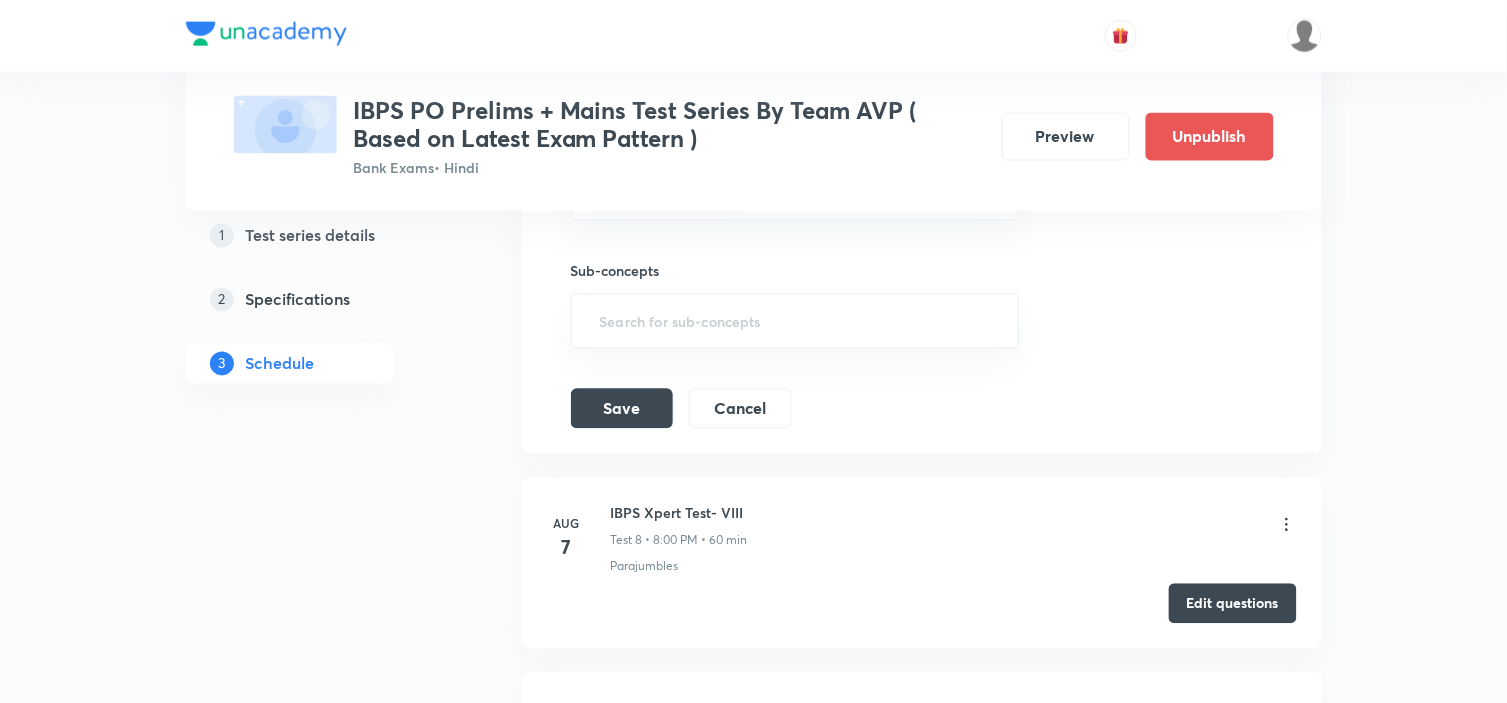 scroll, scrollTop: 2777, scrollLeft: 0, axis: vertical 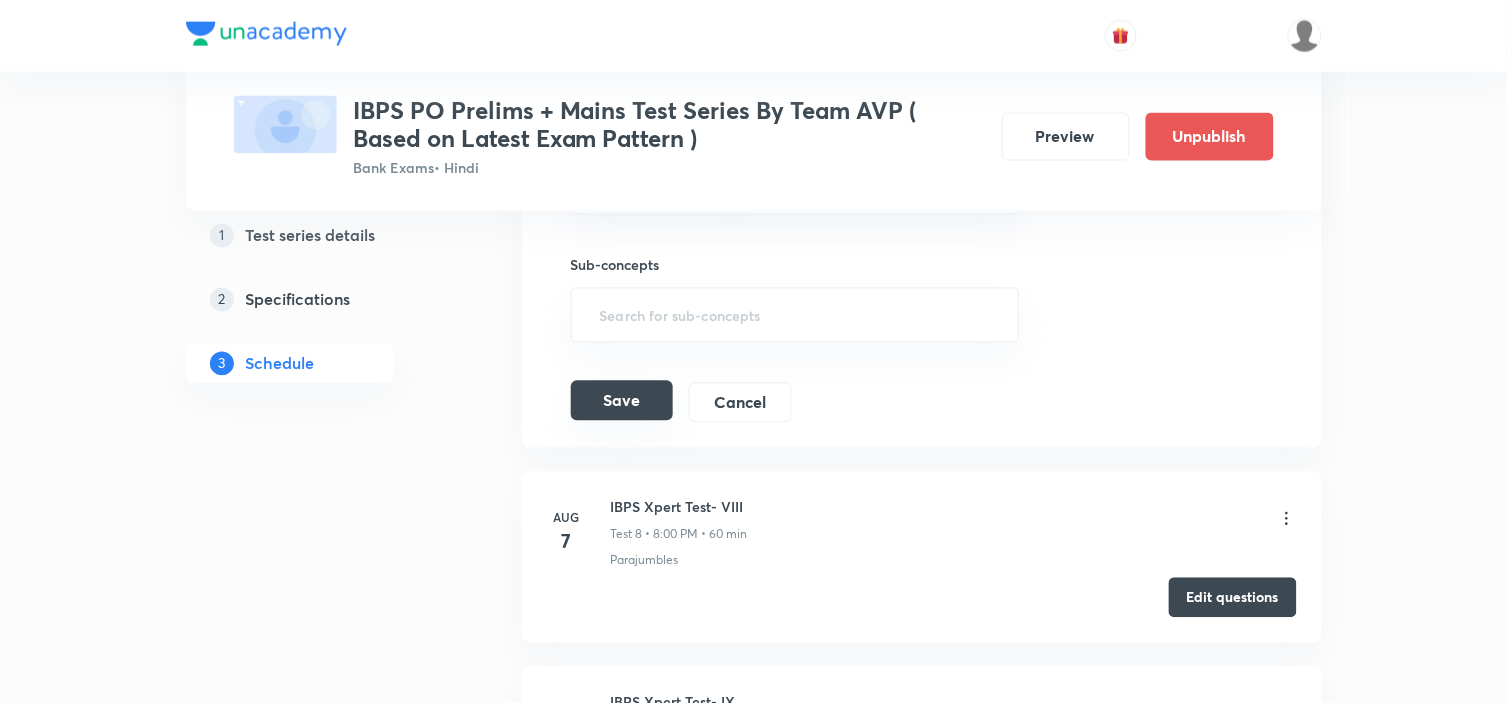 click on "Save" at bounding box center (622, 401) 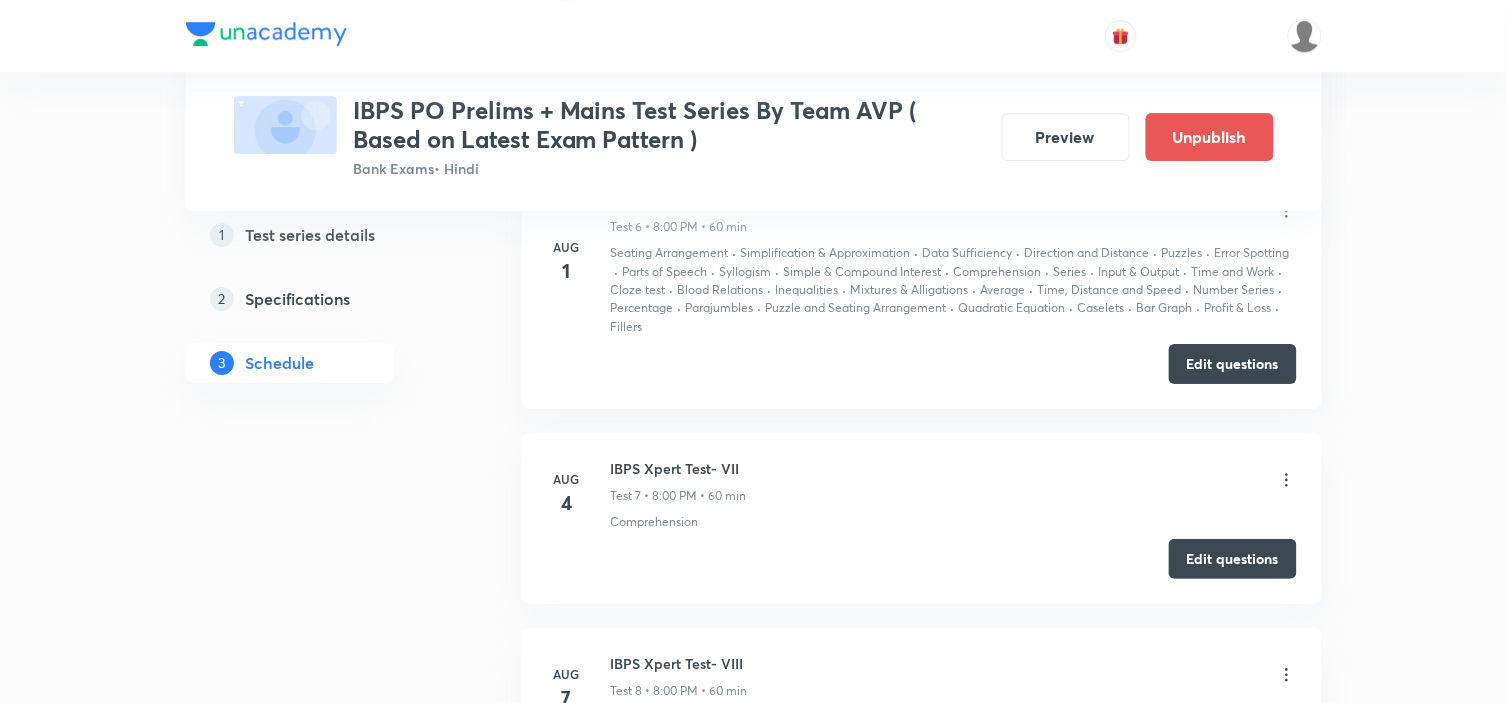 scroll, scrollTop: 1603, scrollLeft: 0, axis: vertical 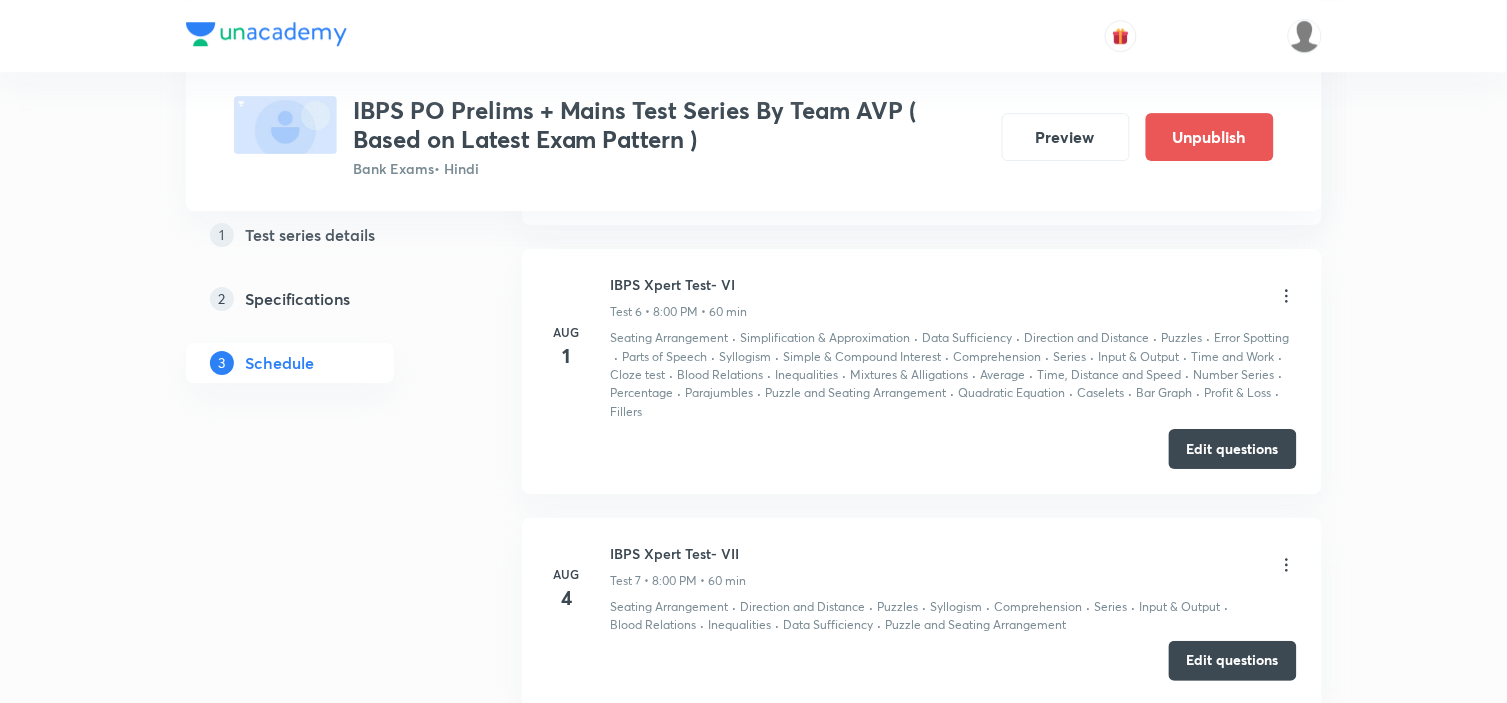 click on "Edit questions" at bounding box center [1233, 661] 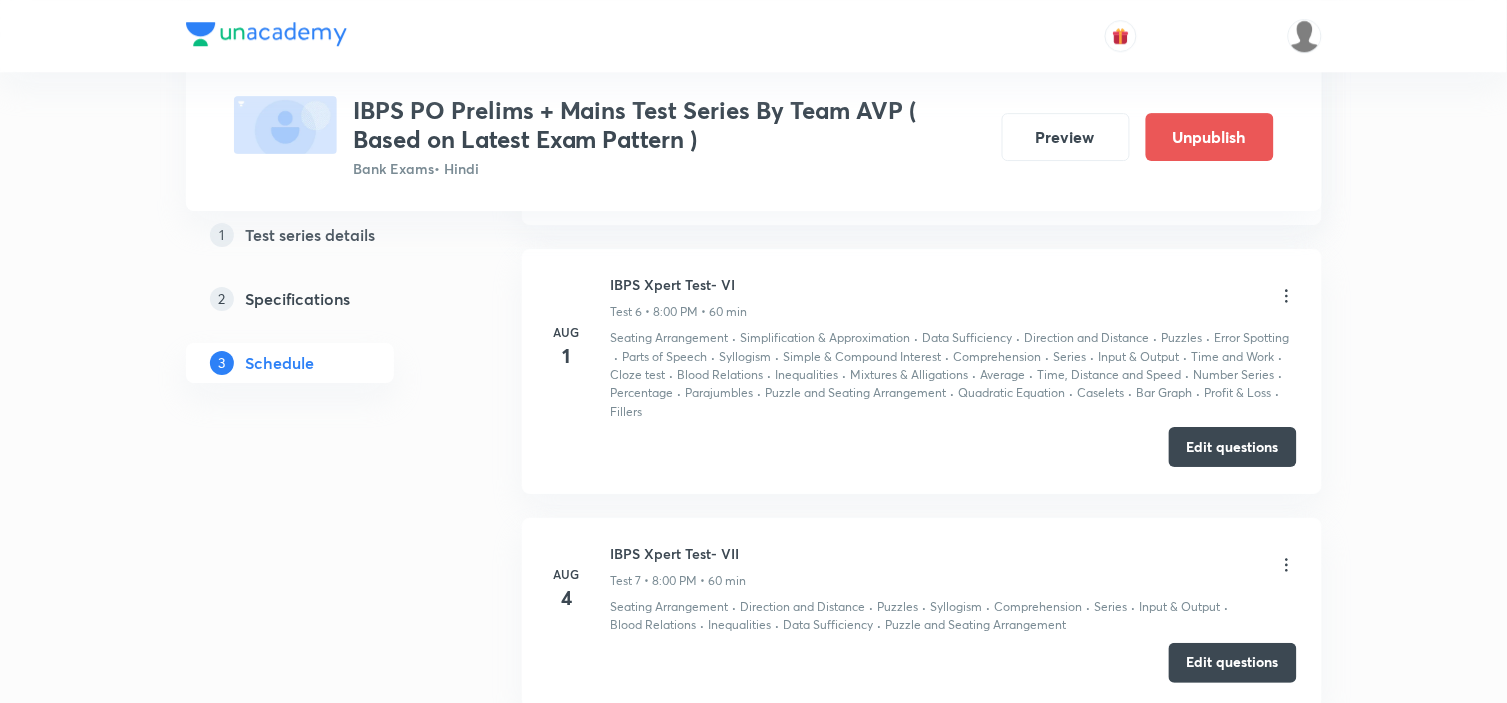 click on "Edit questions" at bounding box center [1233, 447] 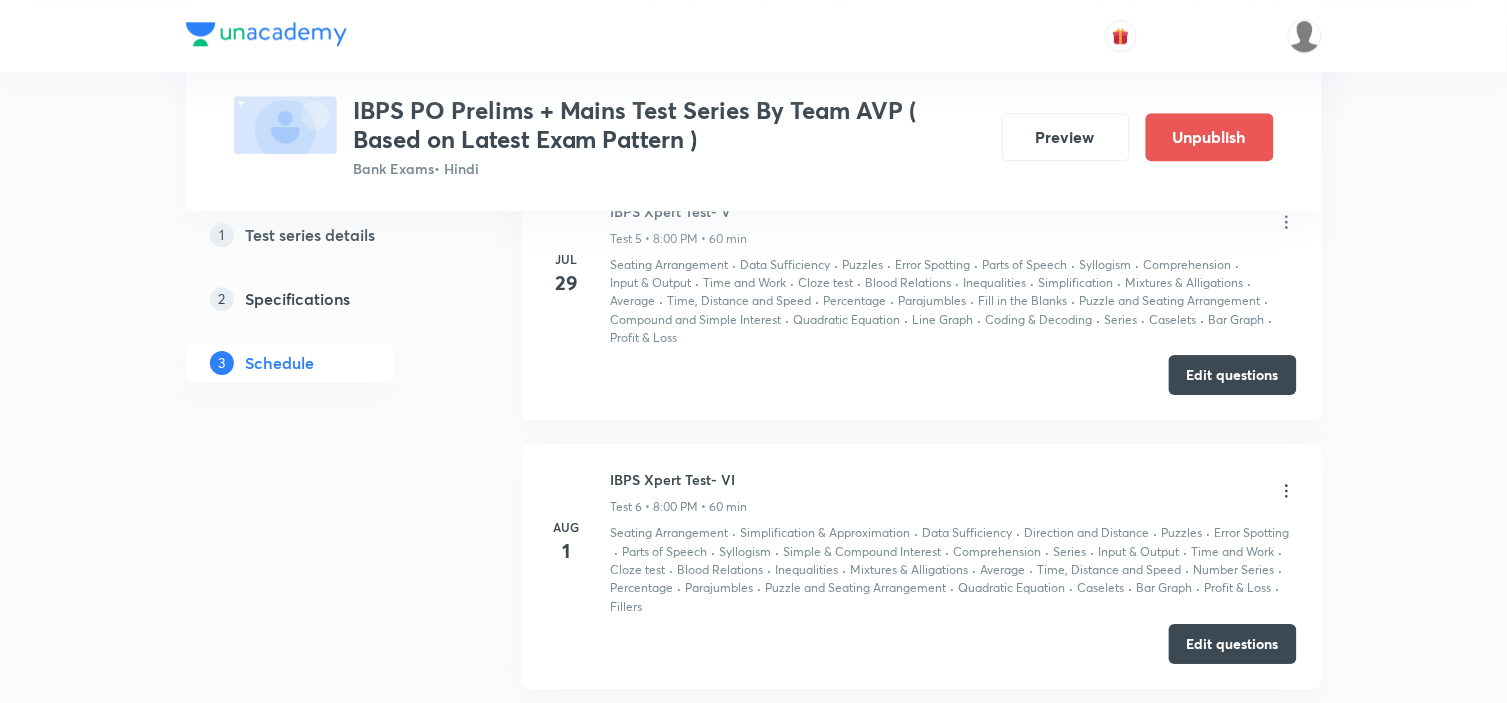 scroll, scrollTop: 1381, scrollLeft: 0, axis: vertical 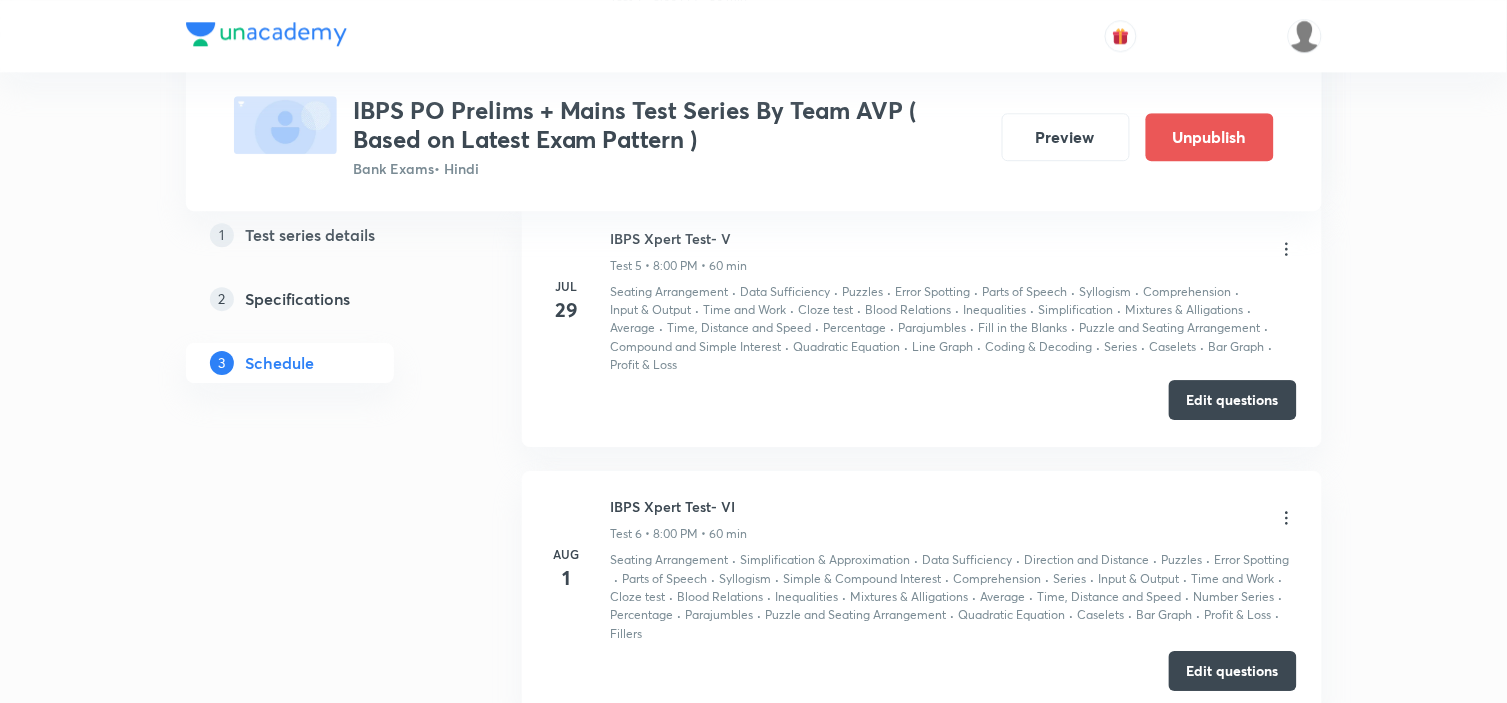click on "Edit questions" at bounding box center [1233, 400] 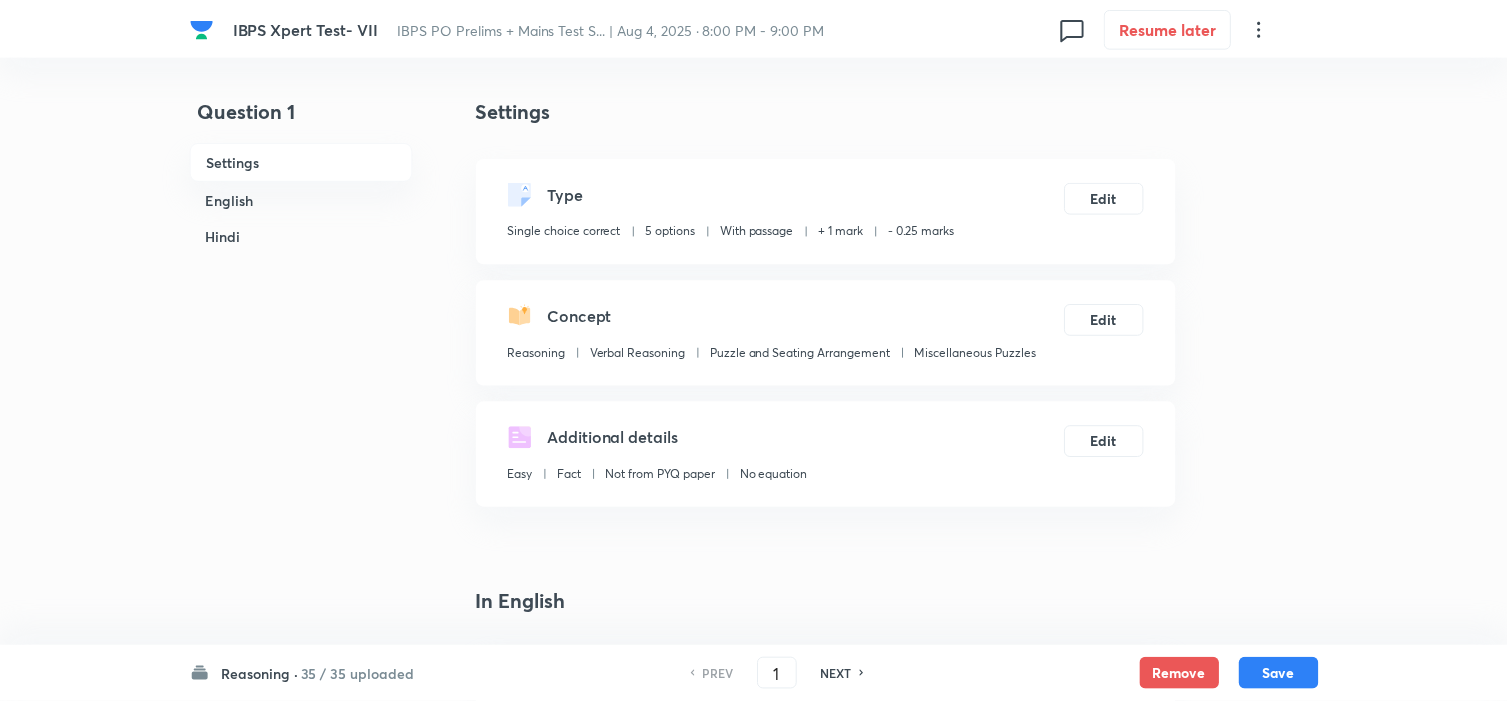 scroll, scrollTop: 0, scrollLeft: 0, axis: both 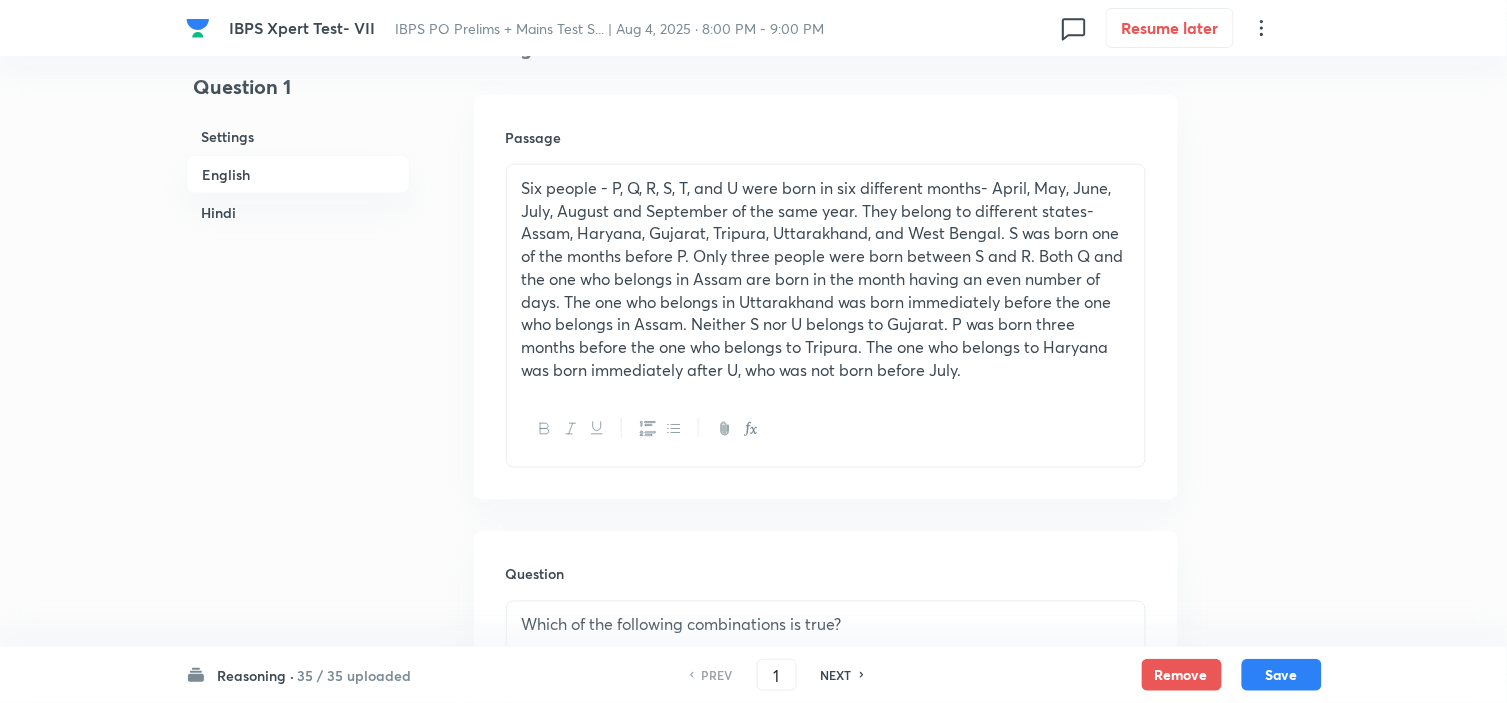 click on "IBPS Xpert Test- VII IBPS PO Prelims + Mains Test S... | Aug 4, 2025 · 8:00 PM - 9:00 PM 0 Resume later Question 1 Settings English Hindi Settings Type Single choice correct 5 options With passage + 1 mark - 0.25 marks Edit Concept Reasoning Verbal Reasoning Puzzle and Seating Arrangement Miscellaneous Puzzles Edit Additional details Easy Fact Not from PYQ paper No equation Edit In English Passage Question Which of the following combinations is true? Option A a. Q-[STATE] Mark as correct answer Option B b. T-[STATE] Marked as correct Option C c. S-[STATE] Mark as correct answer Option D d. P-[STATE] Mark as correct answer Option E e. R-[STATE] Mark as correct answer Solution In Hindi Passage Question निम्नलिखित में से कौन सा संयोजन सत्य है? Option A a. Q-[STATE] Mark as correct answer Option B b. T-[STATE] Marked as correct Option C c. S-[STATE] Mark as correct answer Option D Mark as correct answer PREV" at bounding box center [753, 2635] 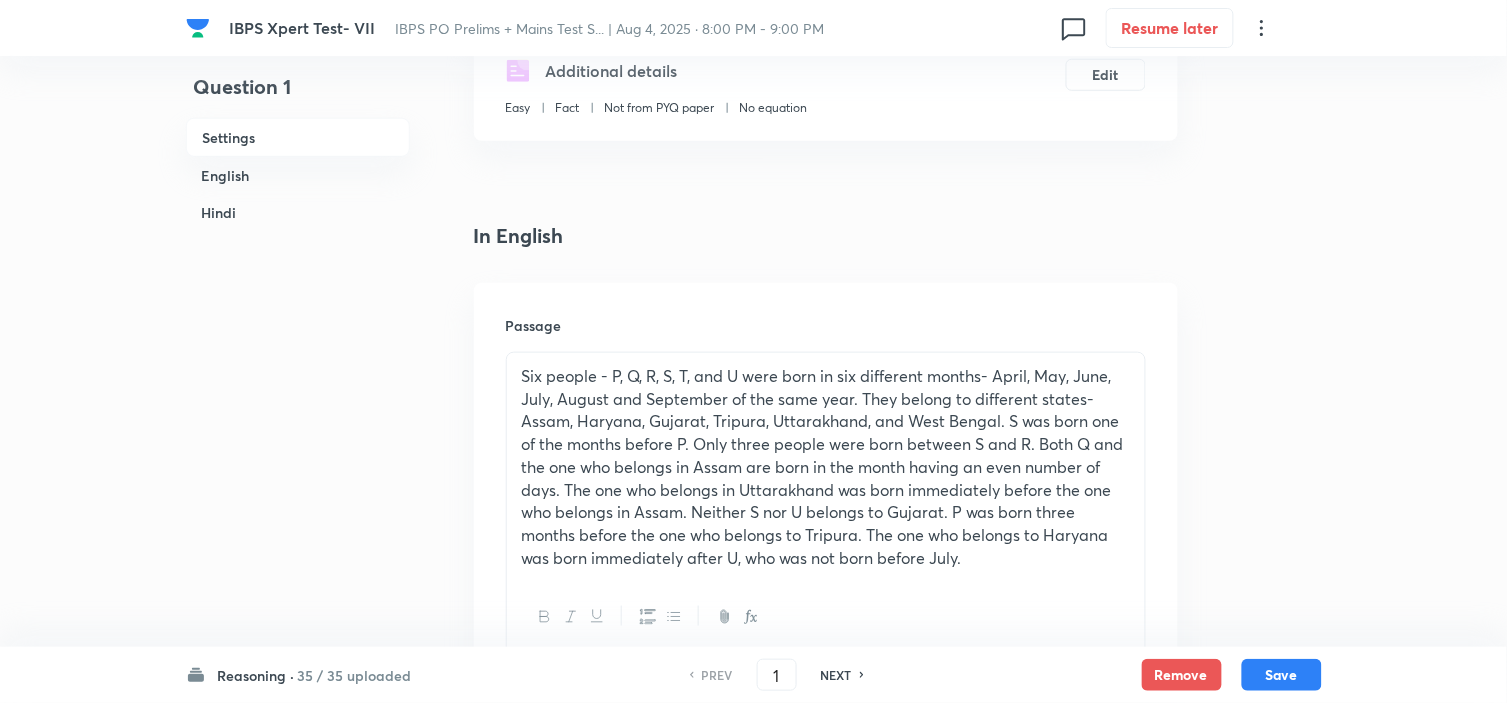 scroll, scrollTop: 555, scrollLeft: 0, axis: vertical 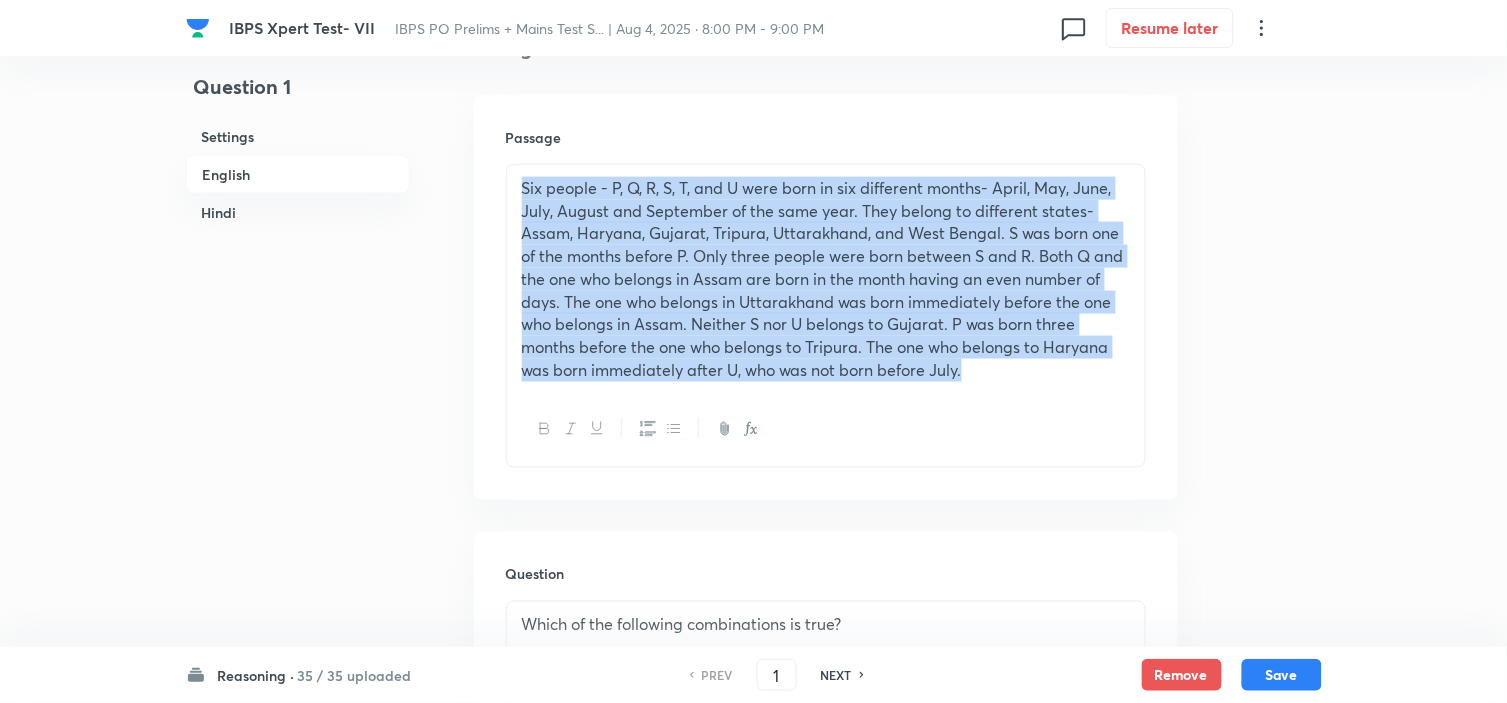 drag, startPoint x: 1021, startPoint y: 382, endPoint x: 193, endPoint y: 135, distance: 864.05615 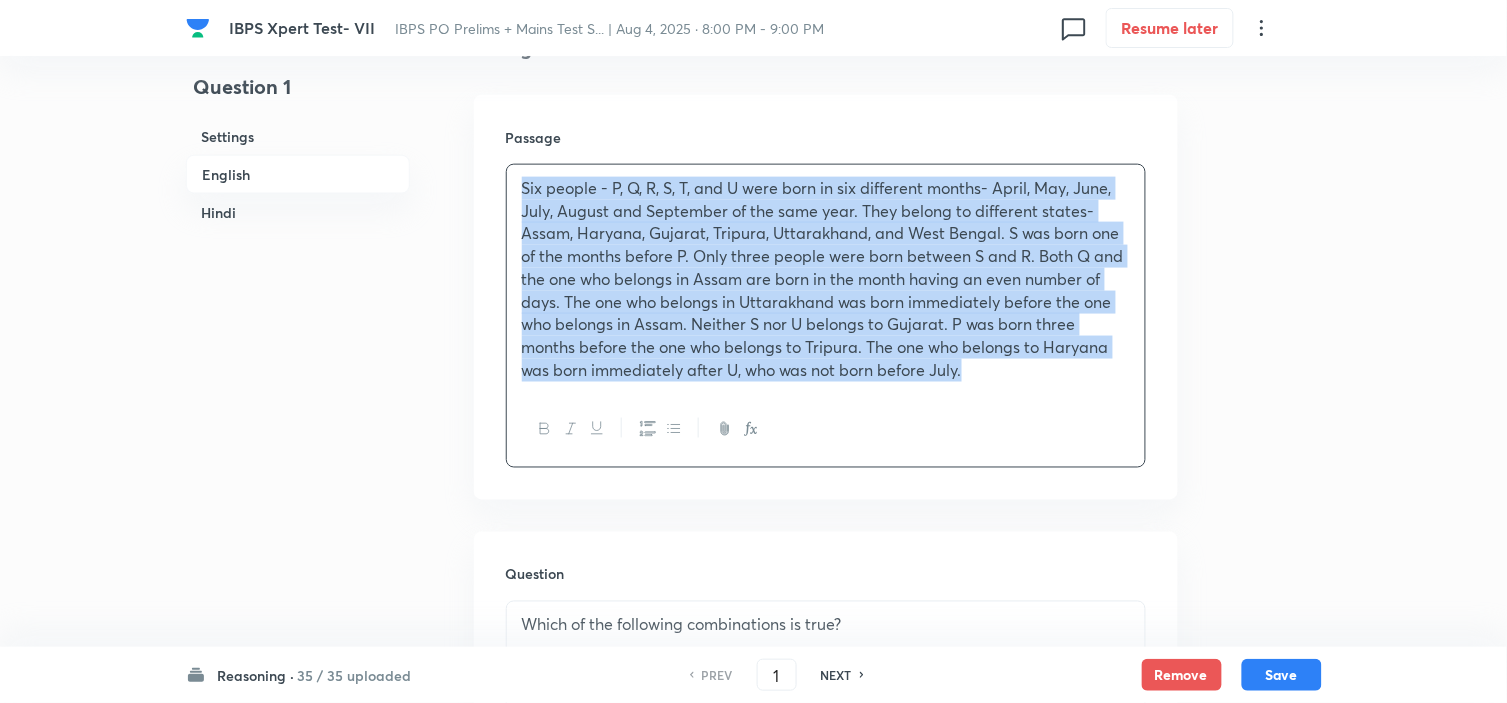 copy on "Six people - P, Q, R, S, T, and U were born in six different months- April, May, June, July, August and September of the same year. They belong to different states- Assam, Haryana, Gujarat, Tripura, Uttarakhand, and West Bengal. S was born one of the months before P. Only three people were born between S and R. Both Q and the one who belongs in Assam are born in the month having an even number of days. The one who belongs in Uttarakhand was born immediately before the one who belongs in Assam. Neither S nor U belongs to Gujarat. P was born three months before the one who belongs to Tripura. The one who belongs to Haryana was born immediately after U, who was not born before July." 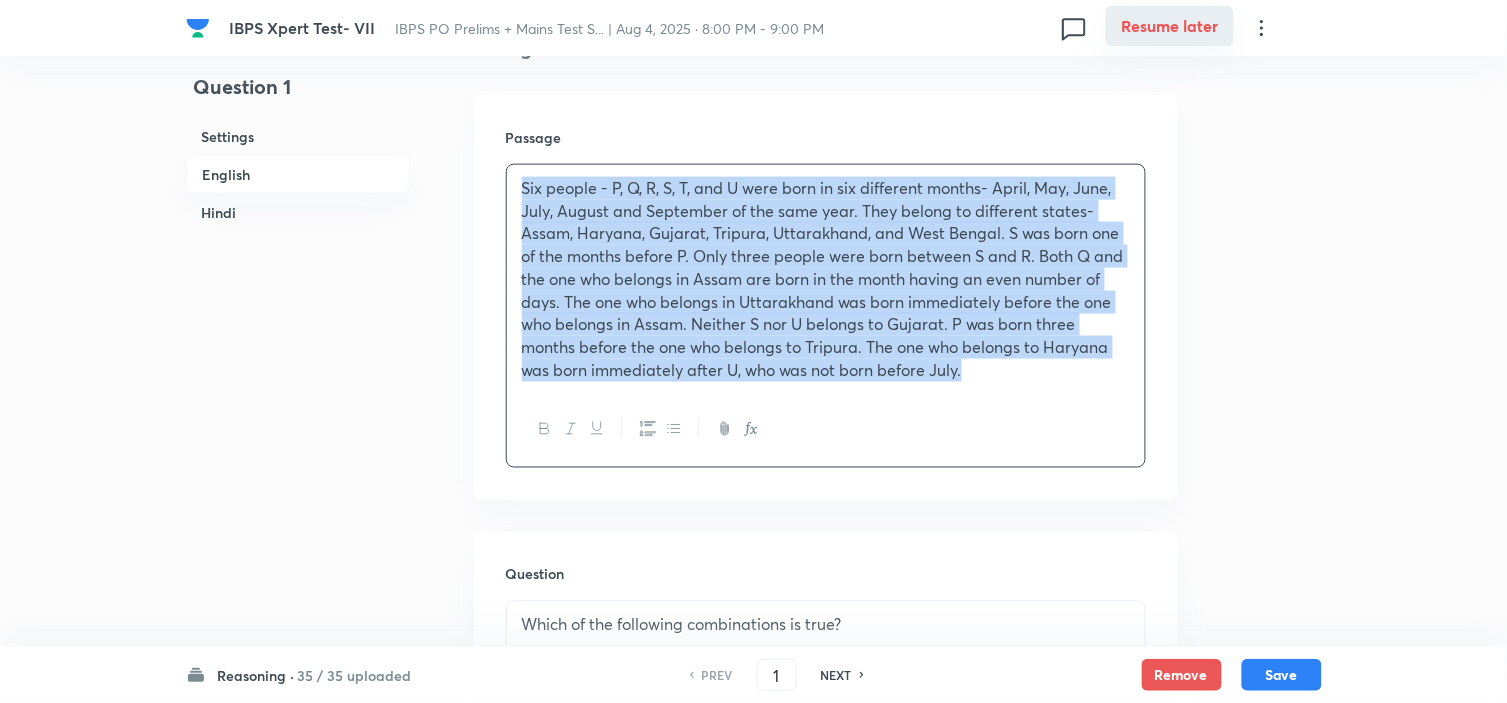 copy on "Six people - P, Q, R, S, T, and U were born in six different months- April, May, June, July, August and September of the same year. They belong to different states- Assam, Haryana, Gujarat, Tripura, Uttarakhand, and West Bengal. S was born one of the months before P. Only three people were born between S and R. Both Q and the one who belongs in Assam are born in the month having an even number of days. The one who belongs in Uttarakhand was born immediately before the one who belongs in Assam. Neither S nor U belongs to Gujarat. P was born three months before the one who belongs to Tripura. The one who belongs to Haryana was born immediately after U, who was not born before July." 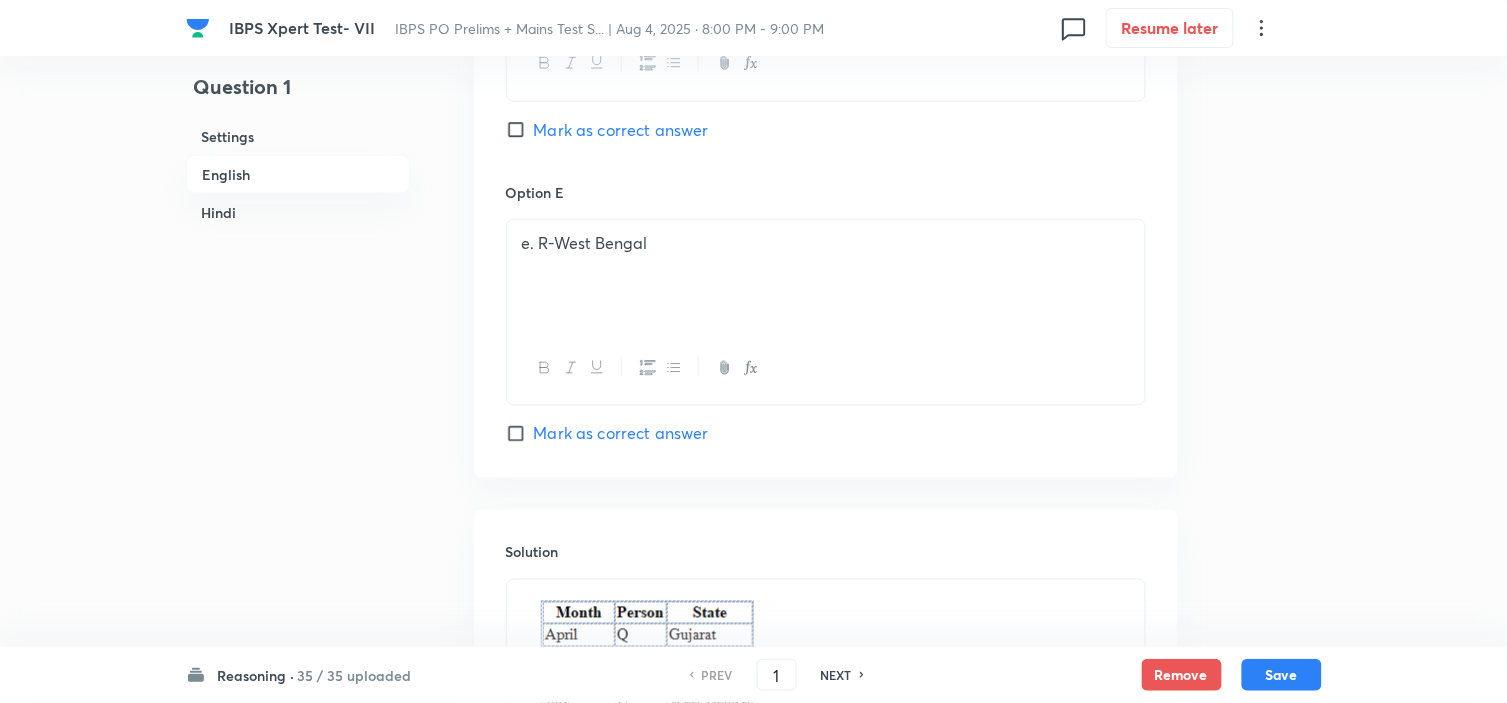 scroll, scrollTop: 2777, scrollLeft: 0, axis: vertical 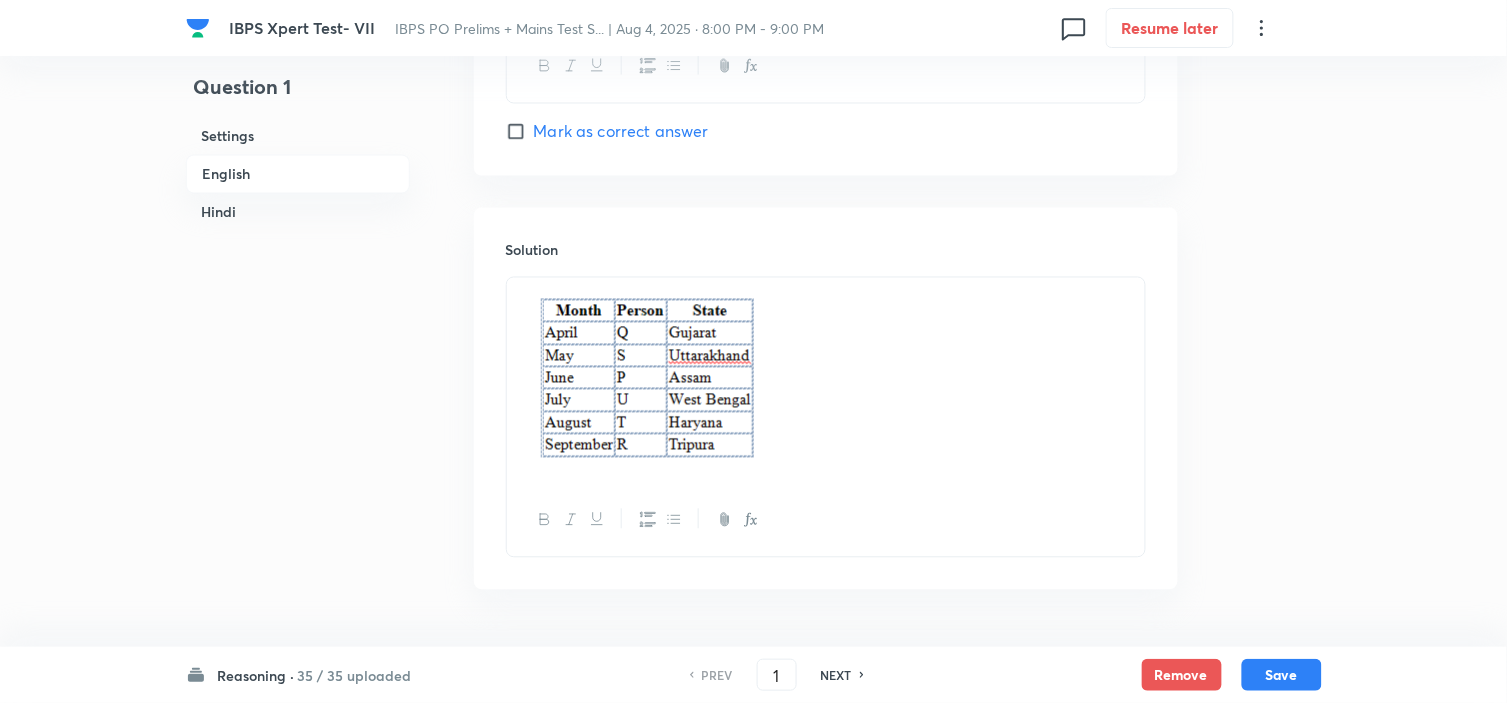 drag, startPoint x: 820, startPoint y: 471, endPoint x: 553, endPoint y: 314, distance: 309.7386 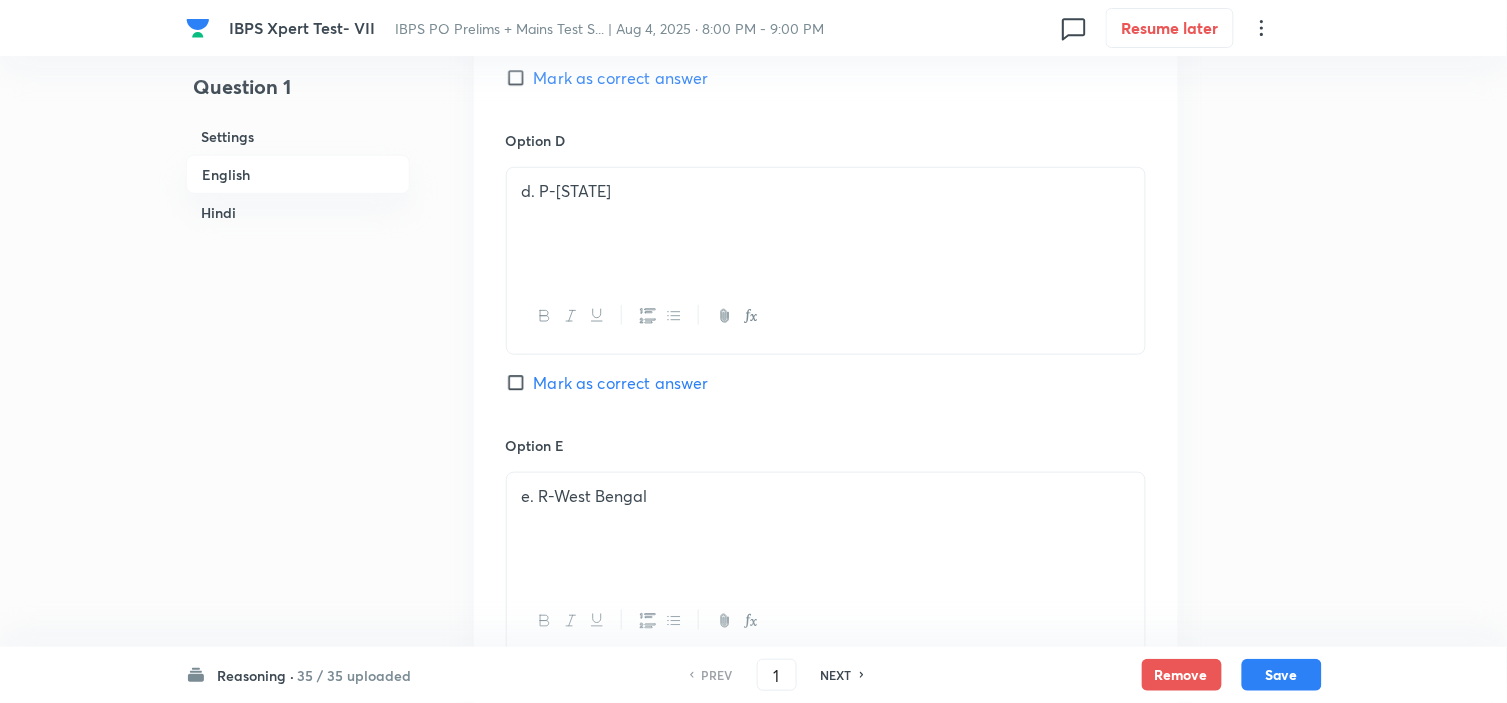 scroll, scrollTop: 3000, scrollLeft: 0, axis: vertical 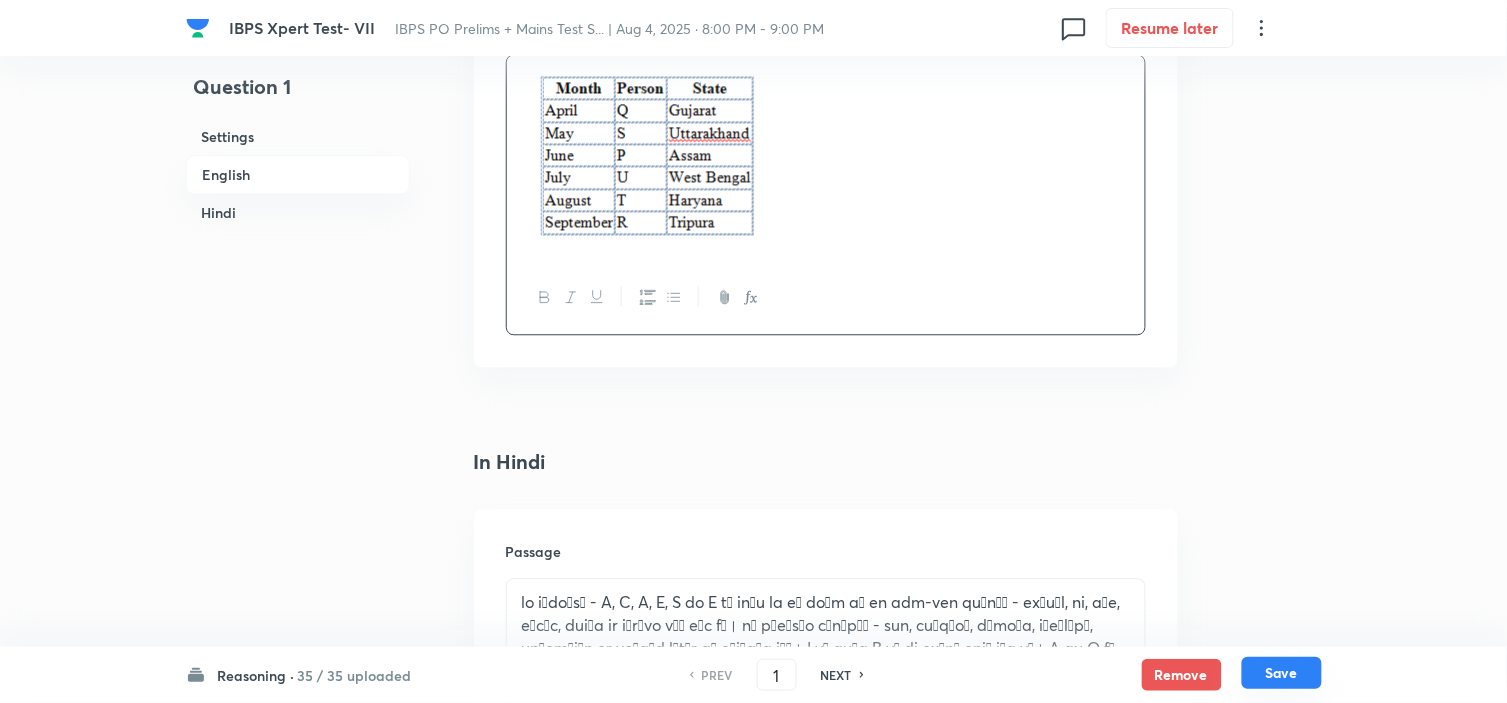 click on "Save" at bounding box center (1282, 673) 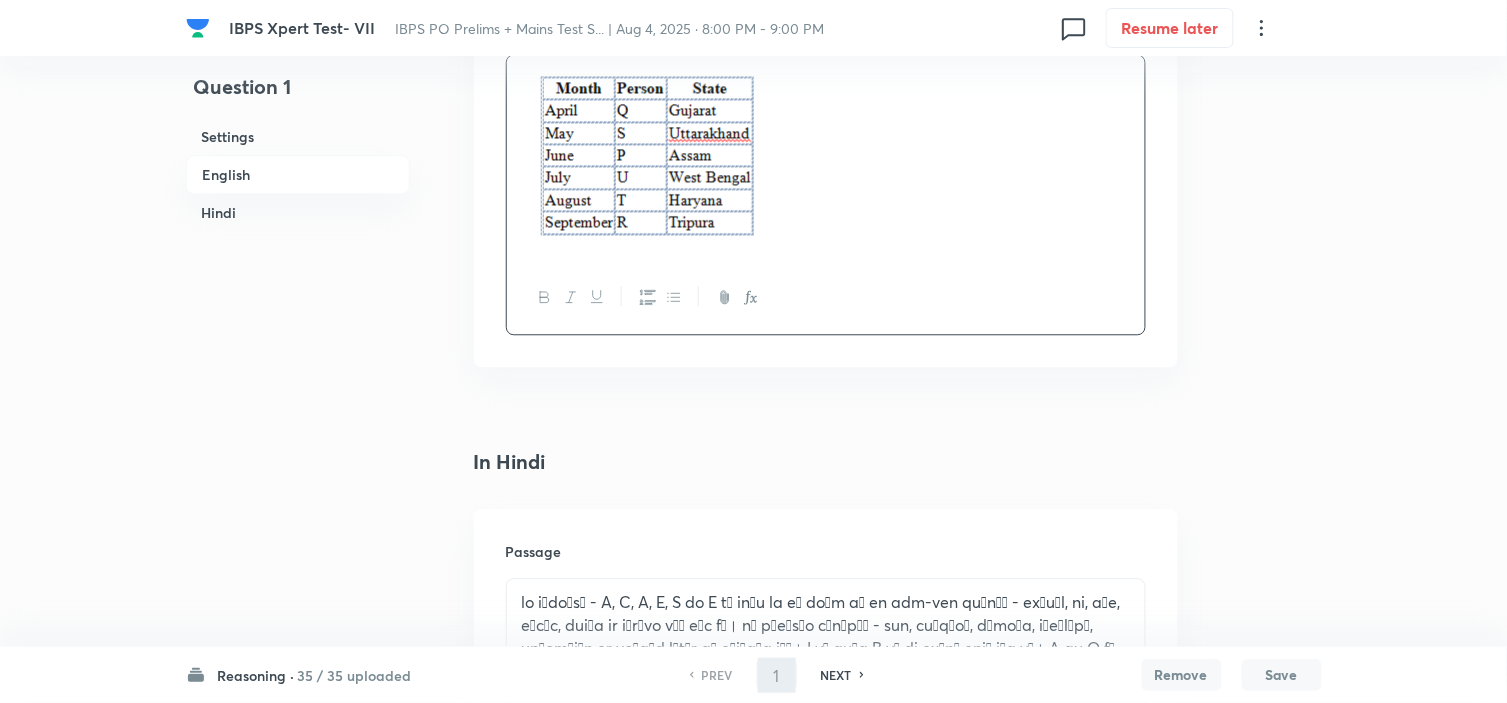 type on "2" 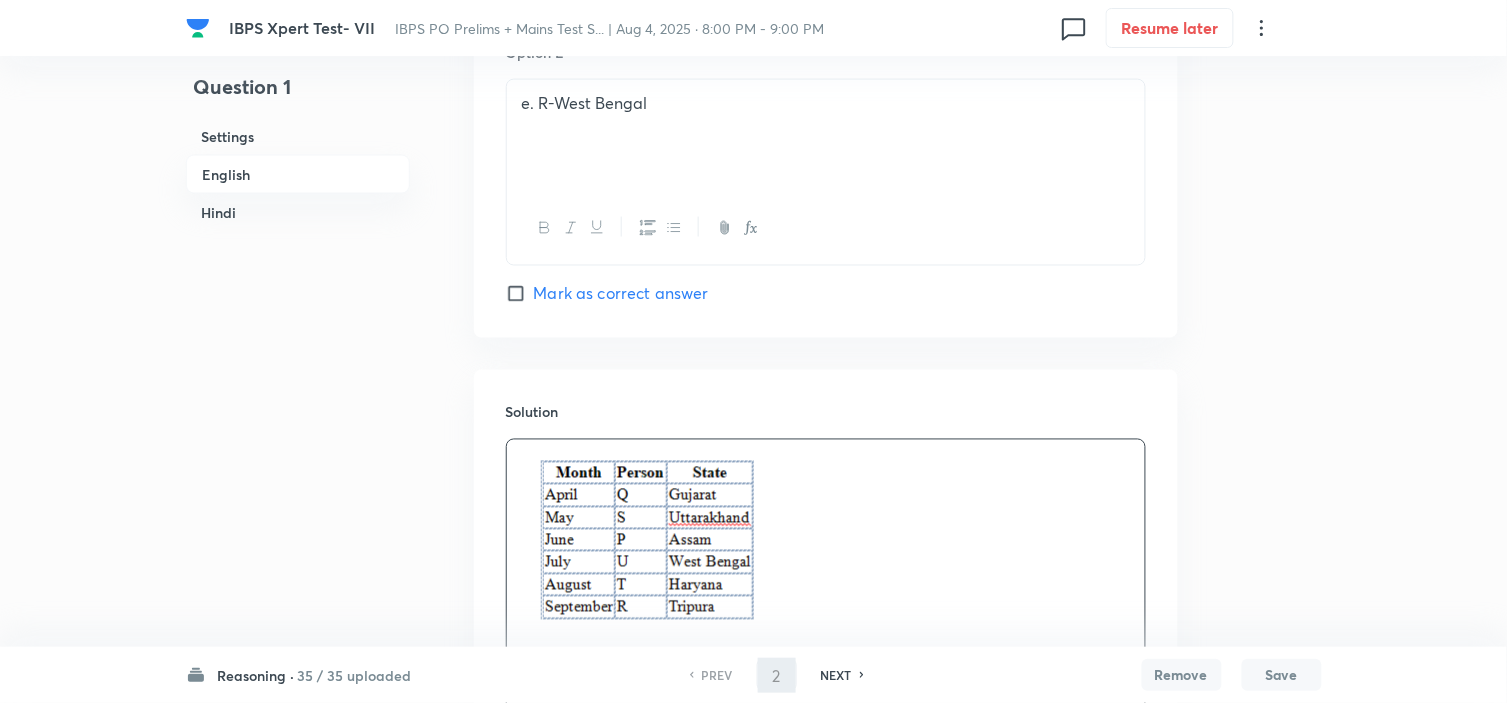 checkbox on "false" 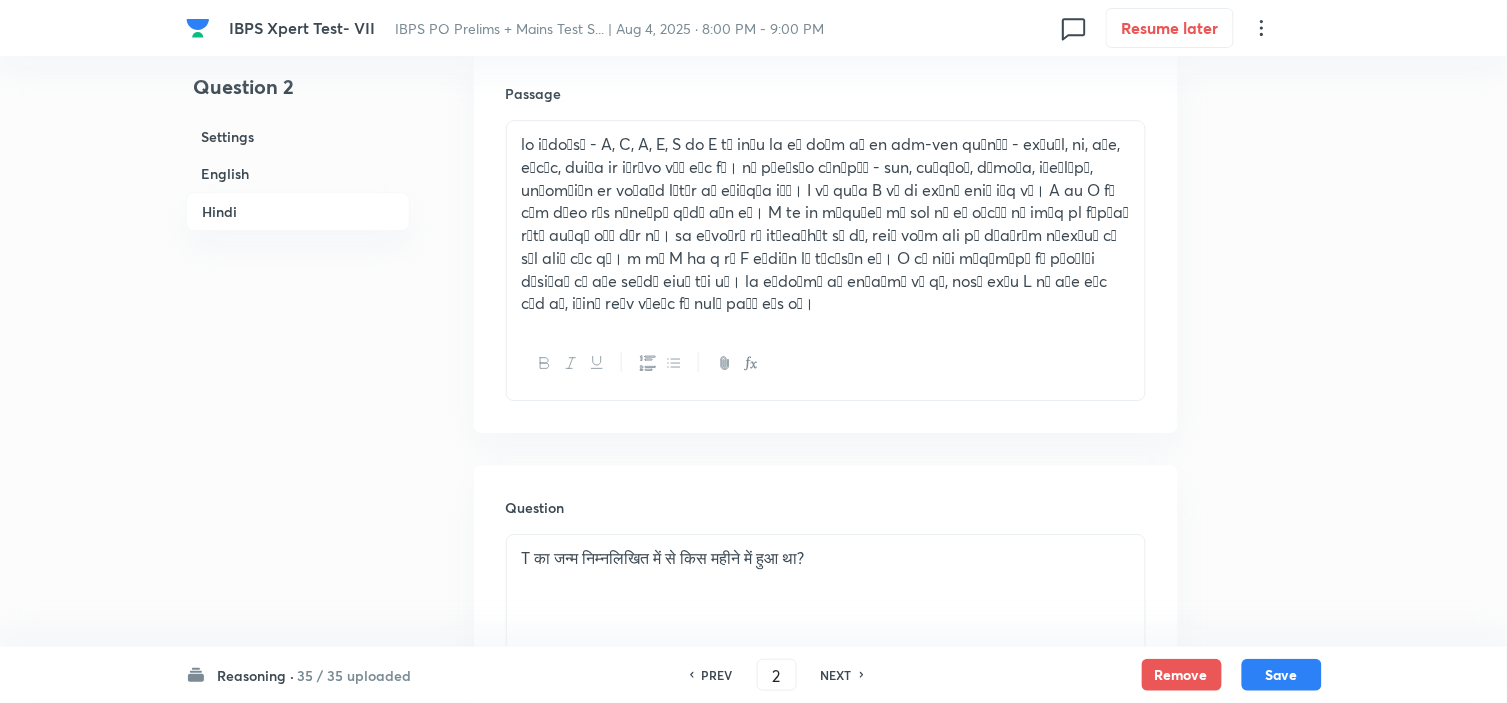 scroll, scrollTop: 3666, scrollLeft: 0, axis: vertical 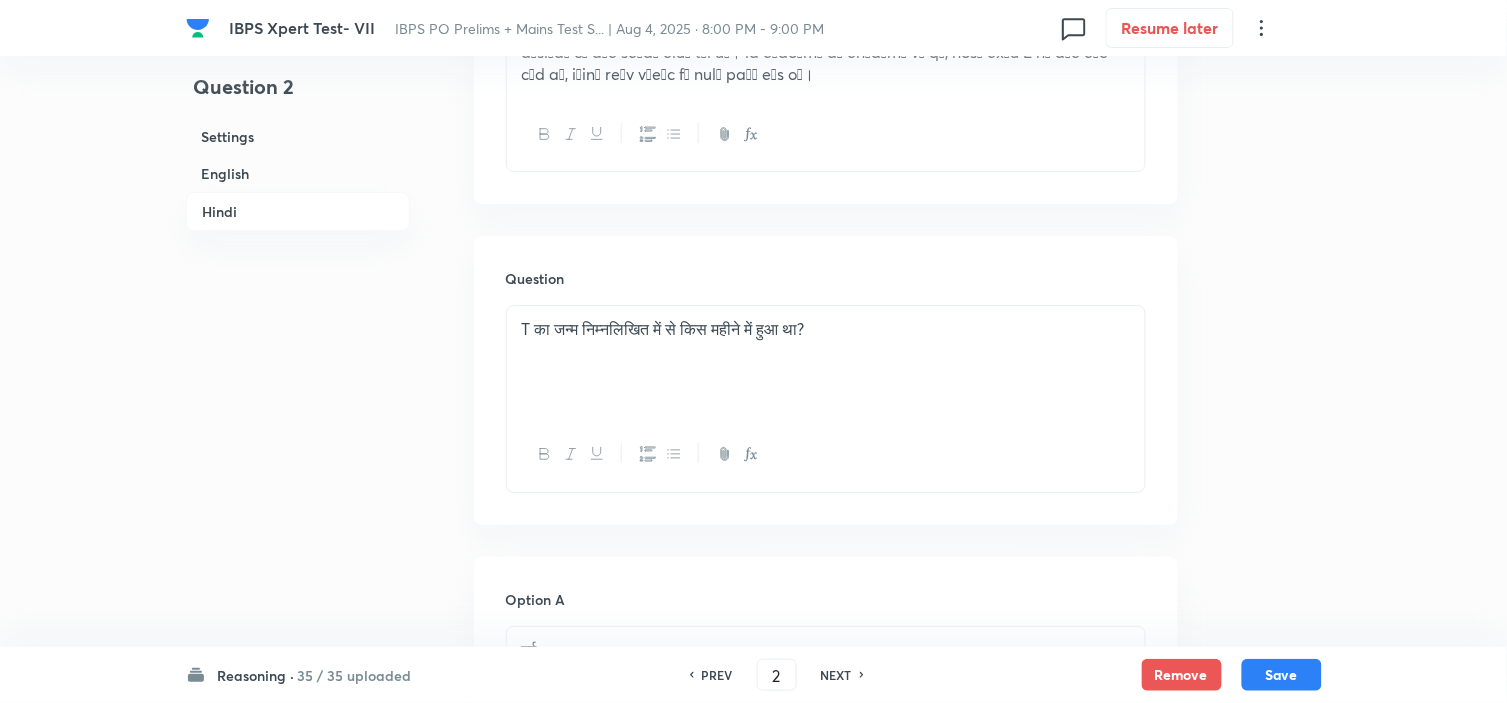 click on "NEXT" at bounding box center (836, 675) 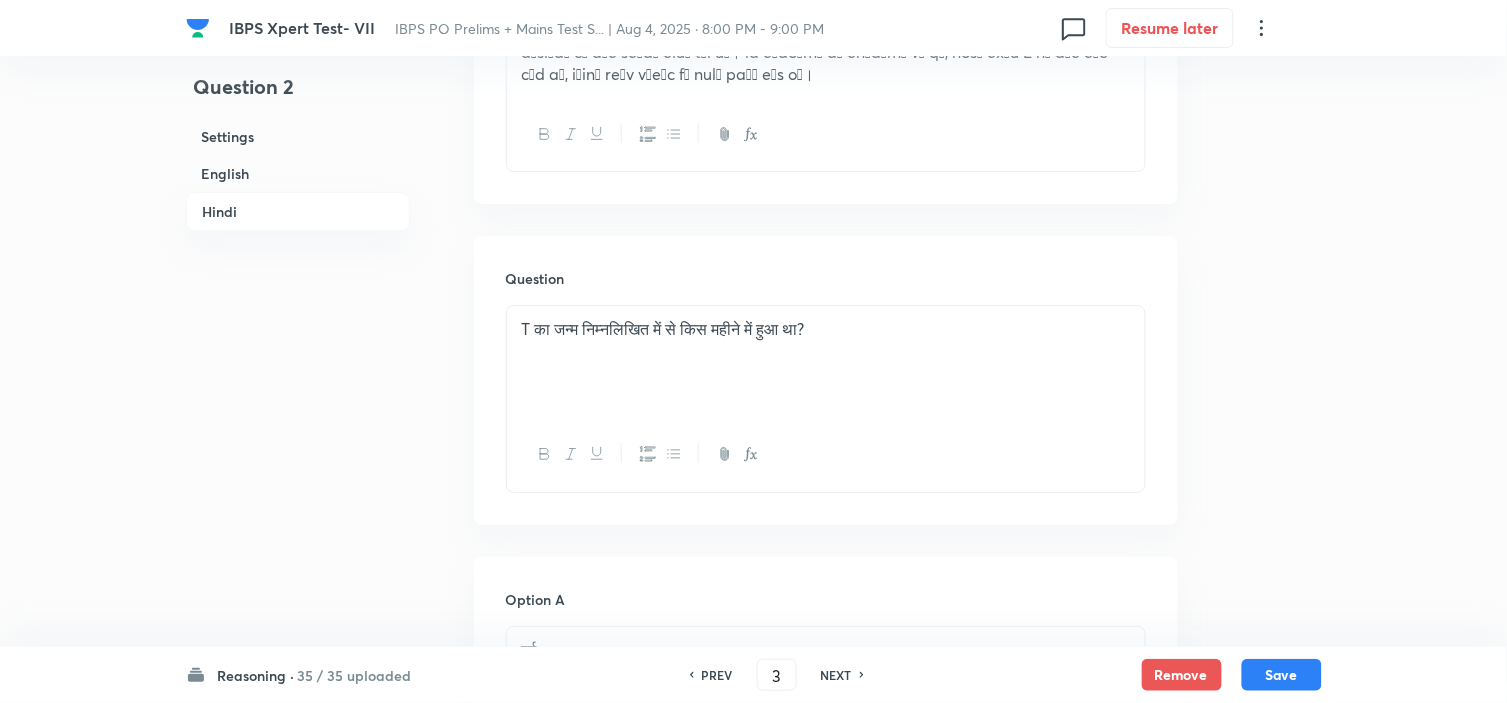 checkbox on "false" 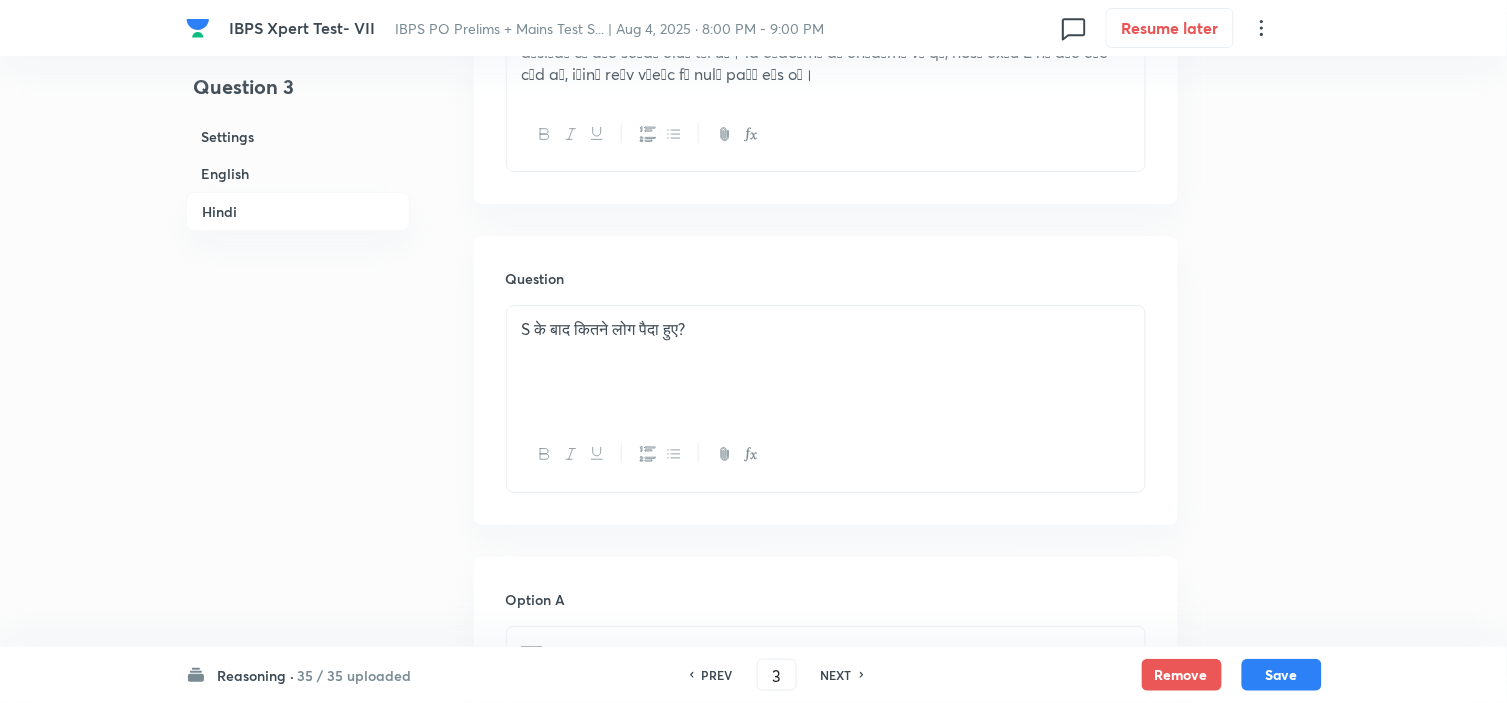 checkbox on "true" 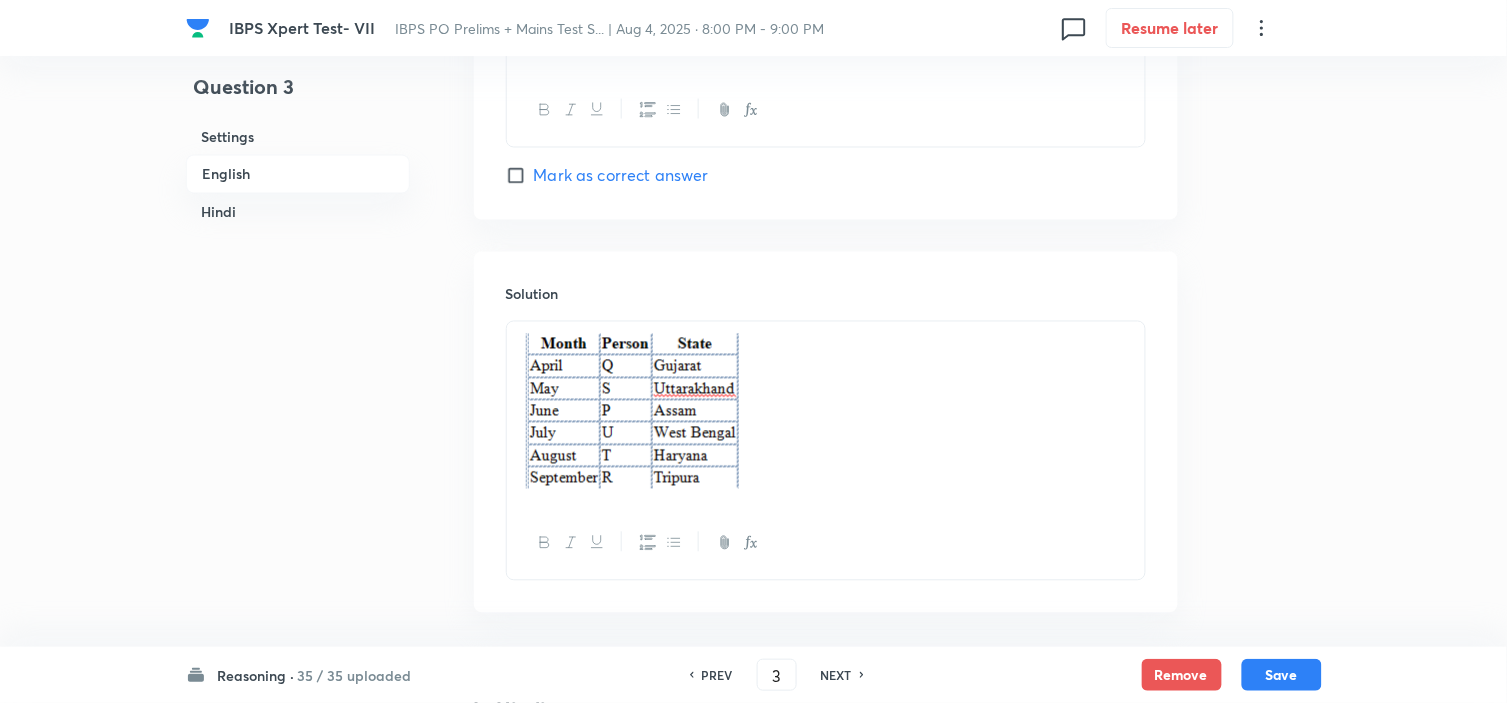 scroll, scrollTop: 2555, scrollLeft: 0, axis: vertical 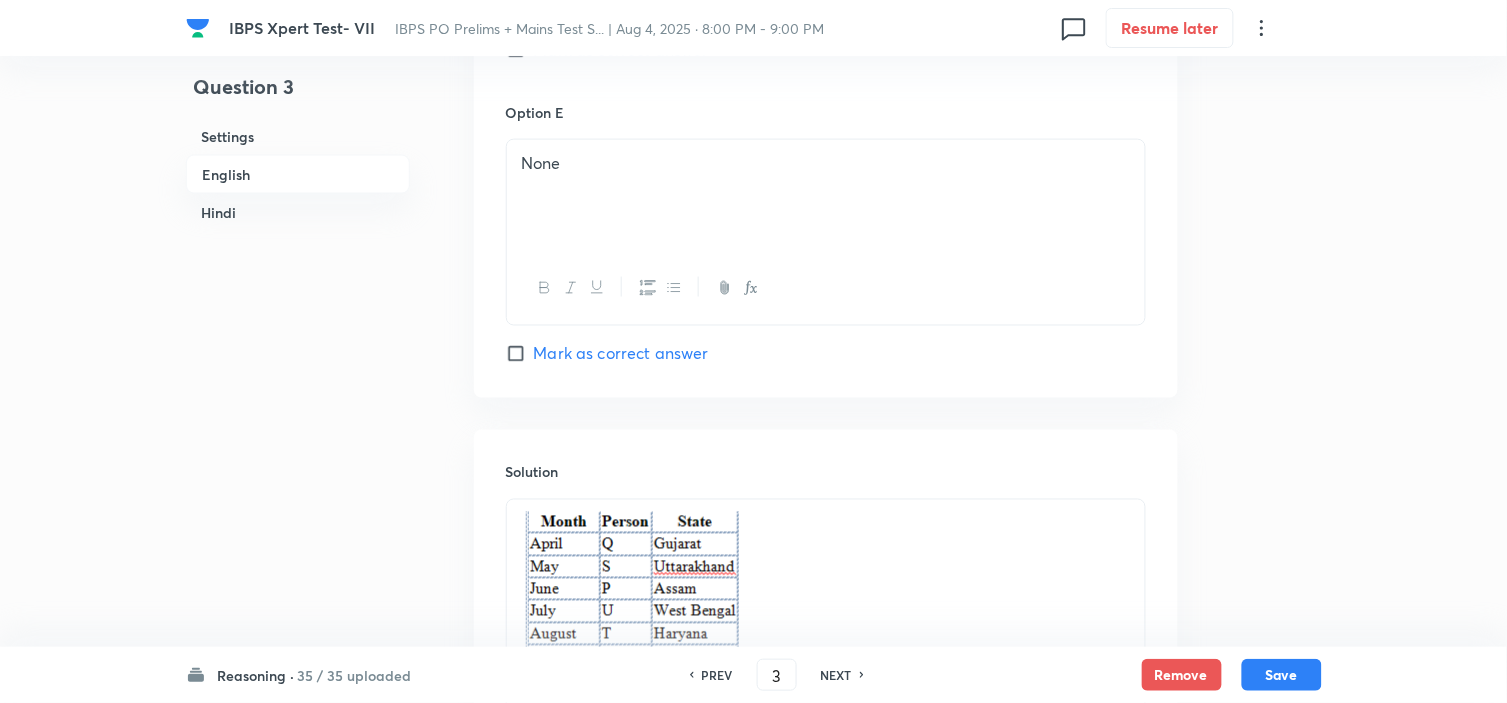 click on "NEXT" at bounding box center [836, 675] 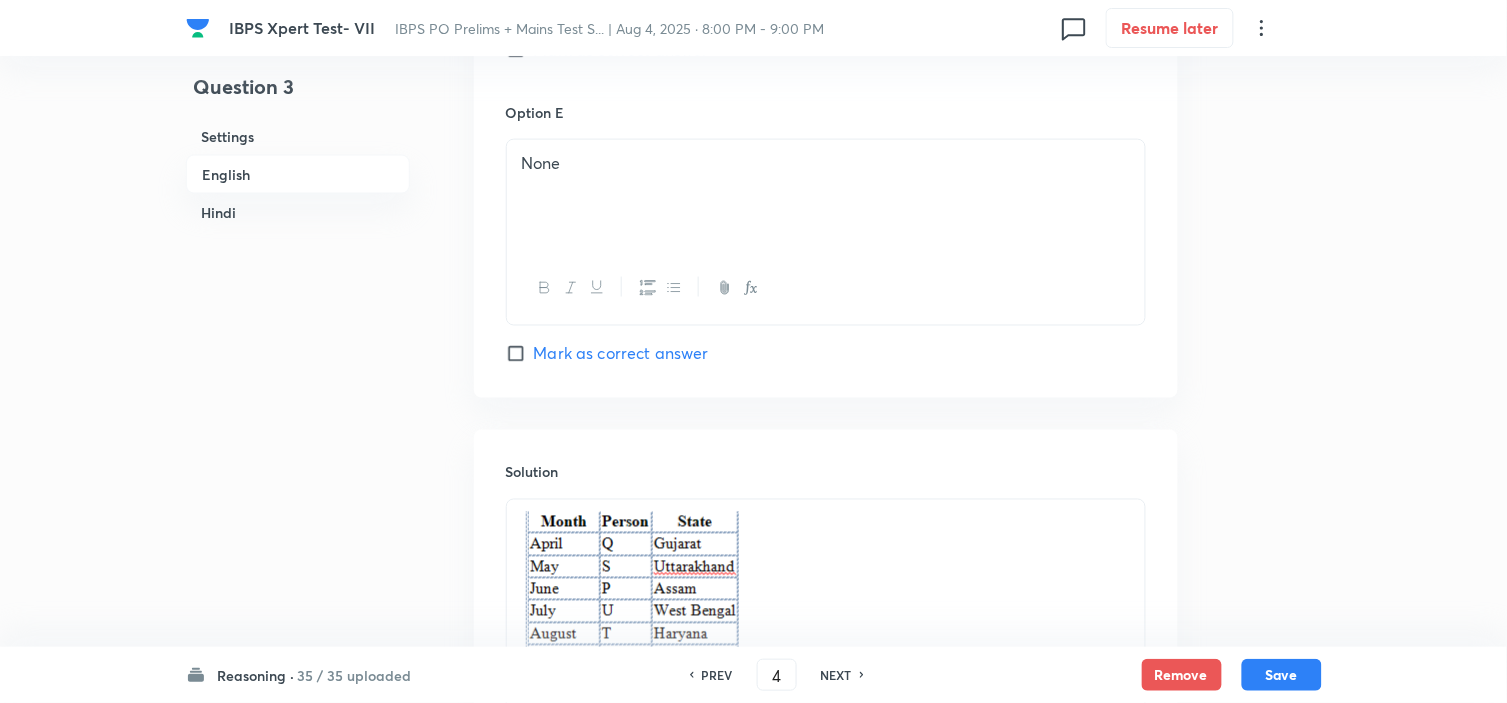 checkbox on "false" 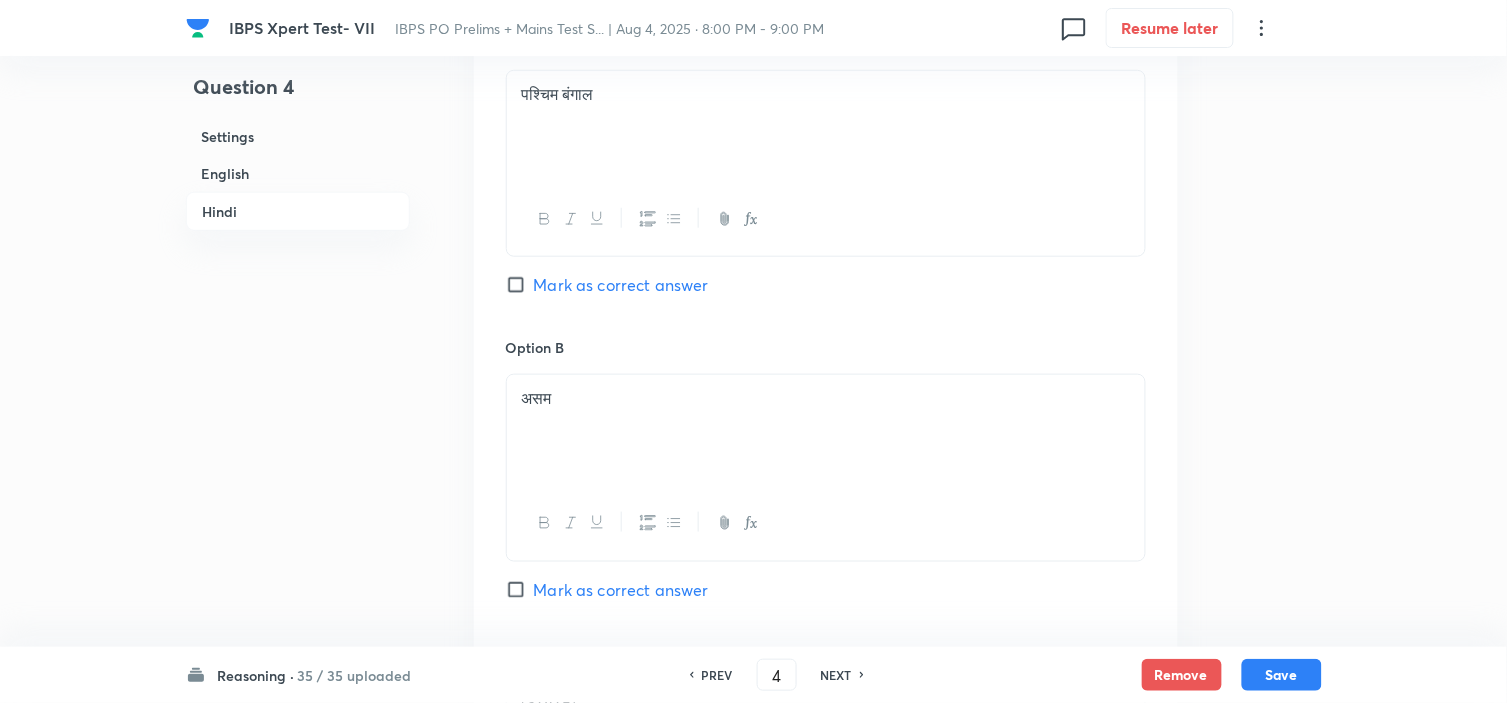 scroll, scrollTop: 4666, scrollLeft: 0, axis: vertical 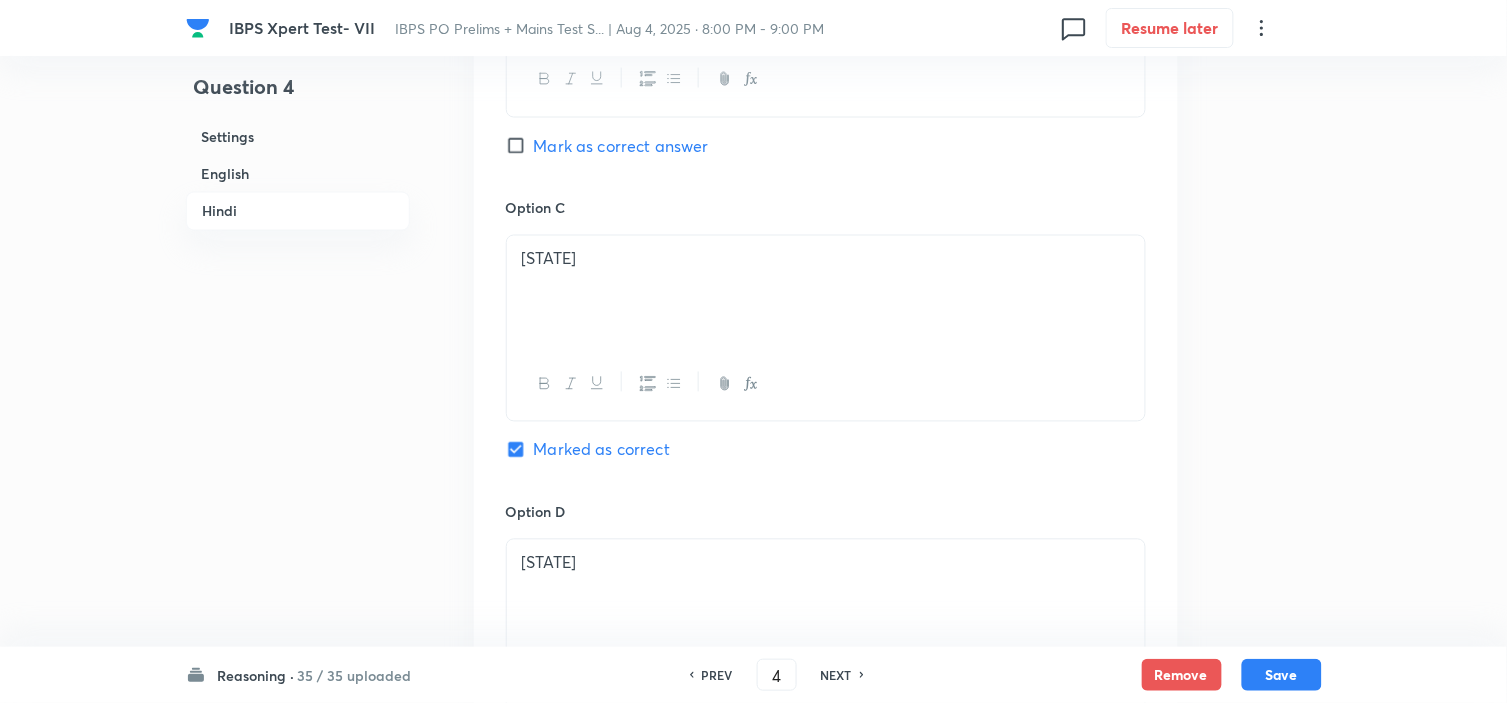 click on "PREV 4 ​ NEXT" at bounding box center (777, 675) 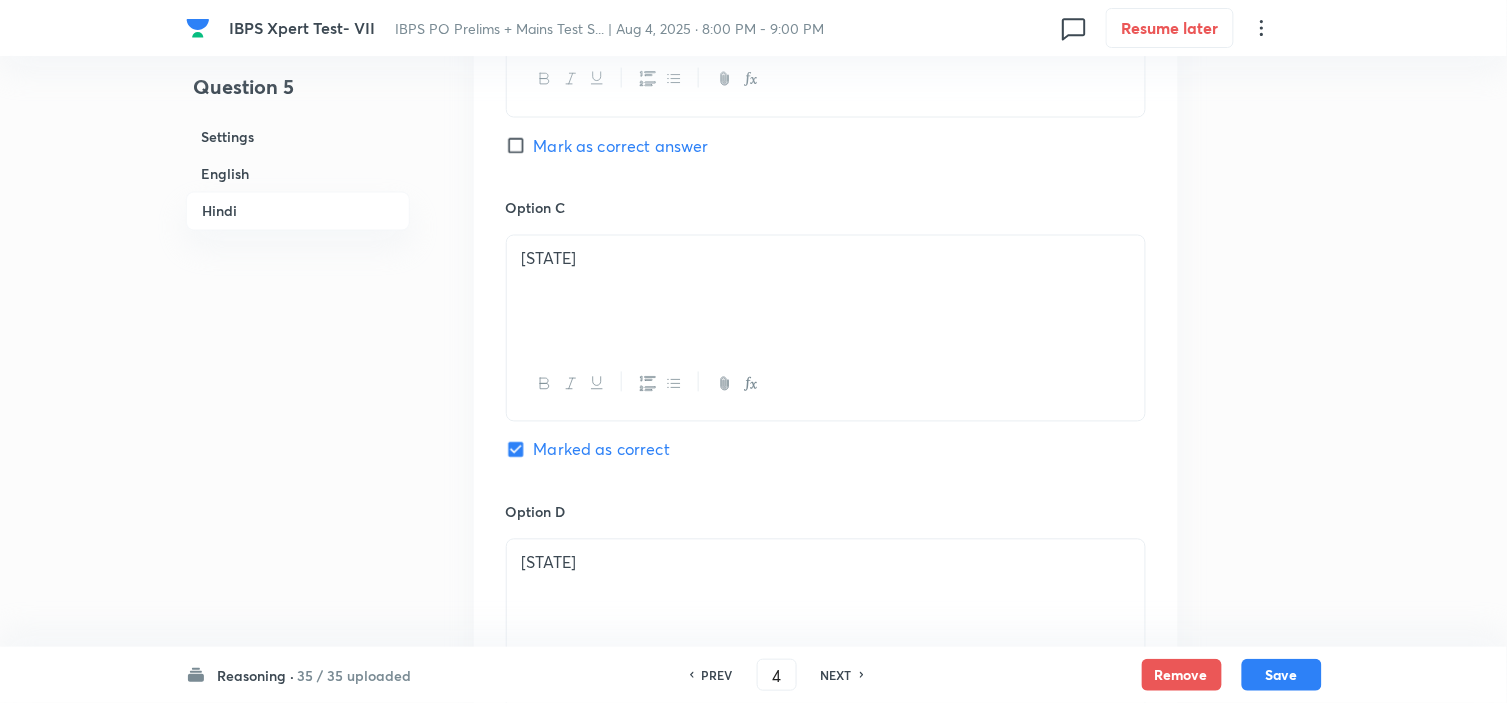 type on "5" 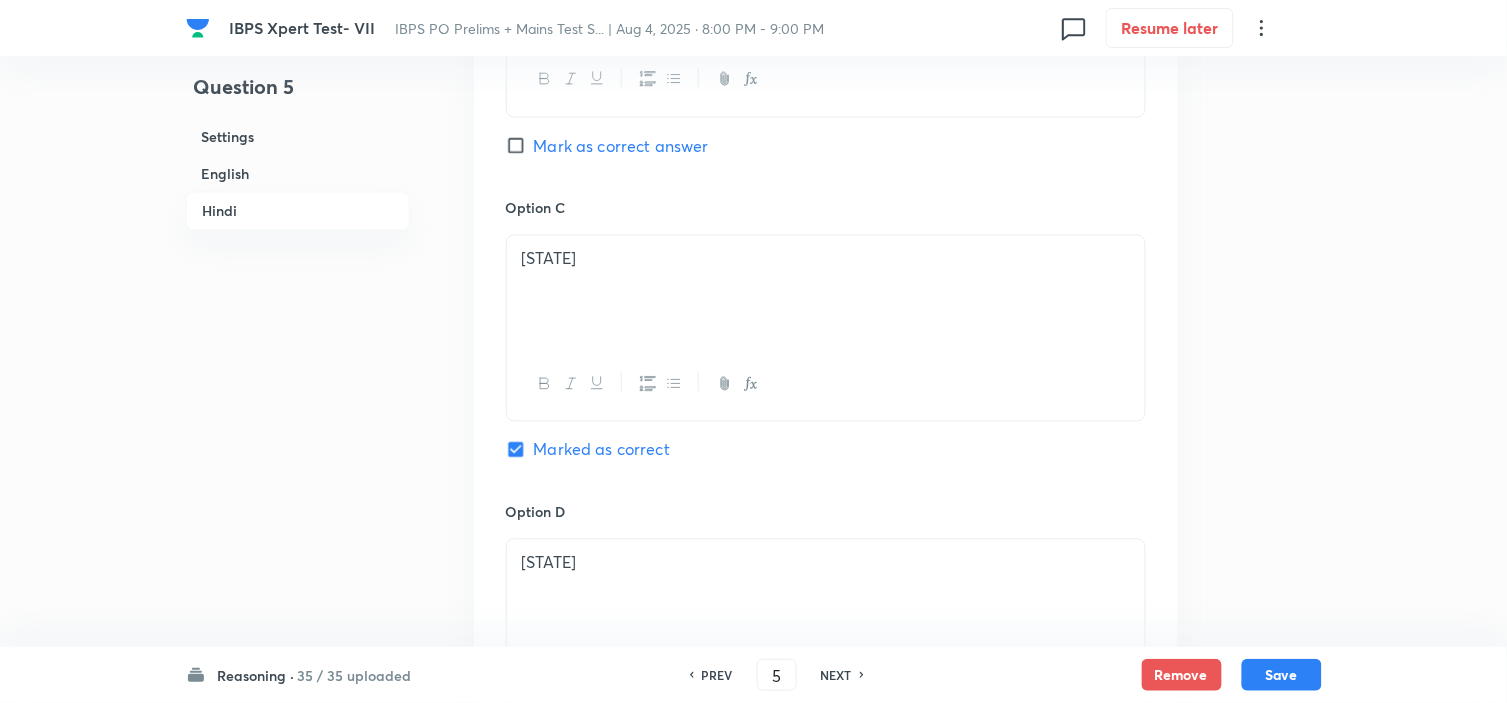 checkbox on "false" 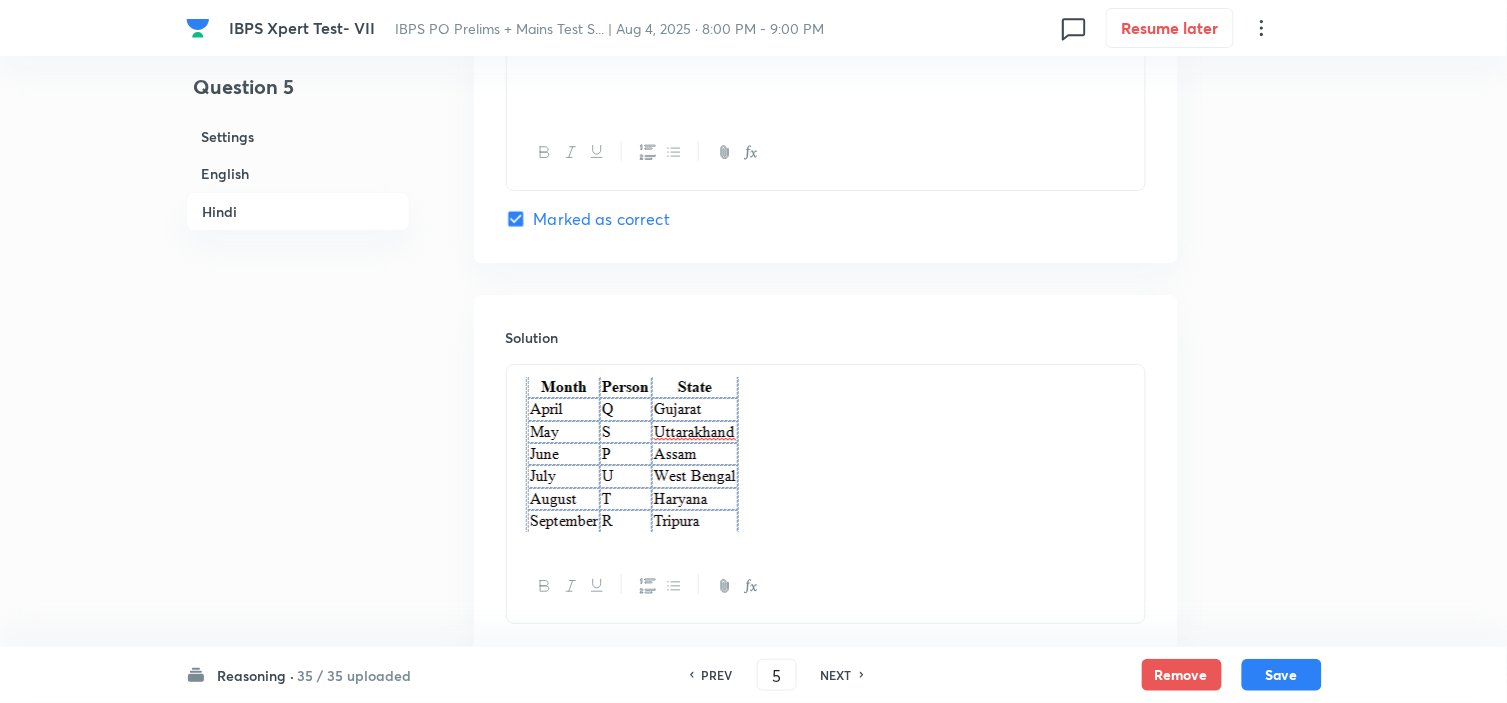scroll, scrollTop: 5555, scrollLeft: 0, axis: vertical 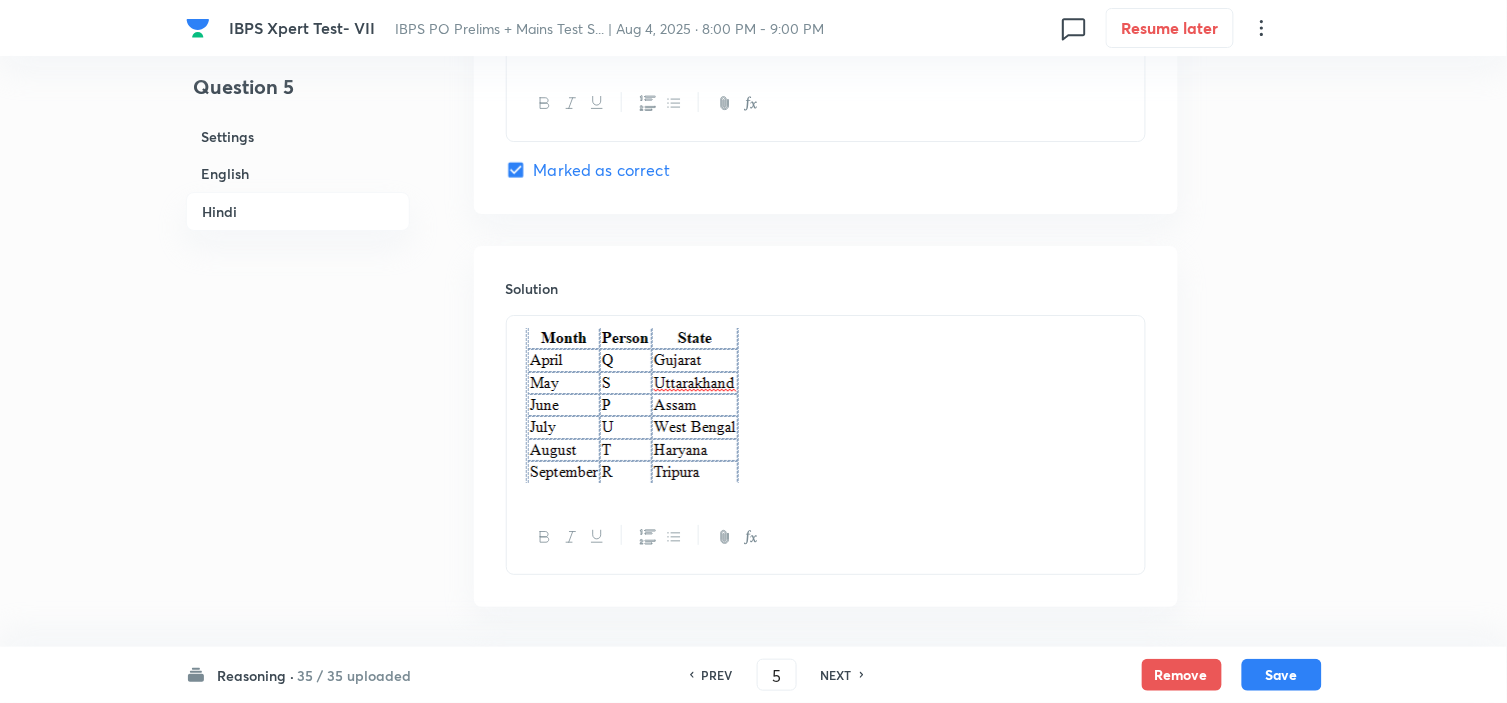 click on "NEXT" at bounding box center (836, 675) 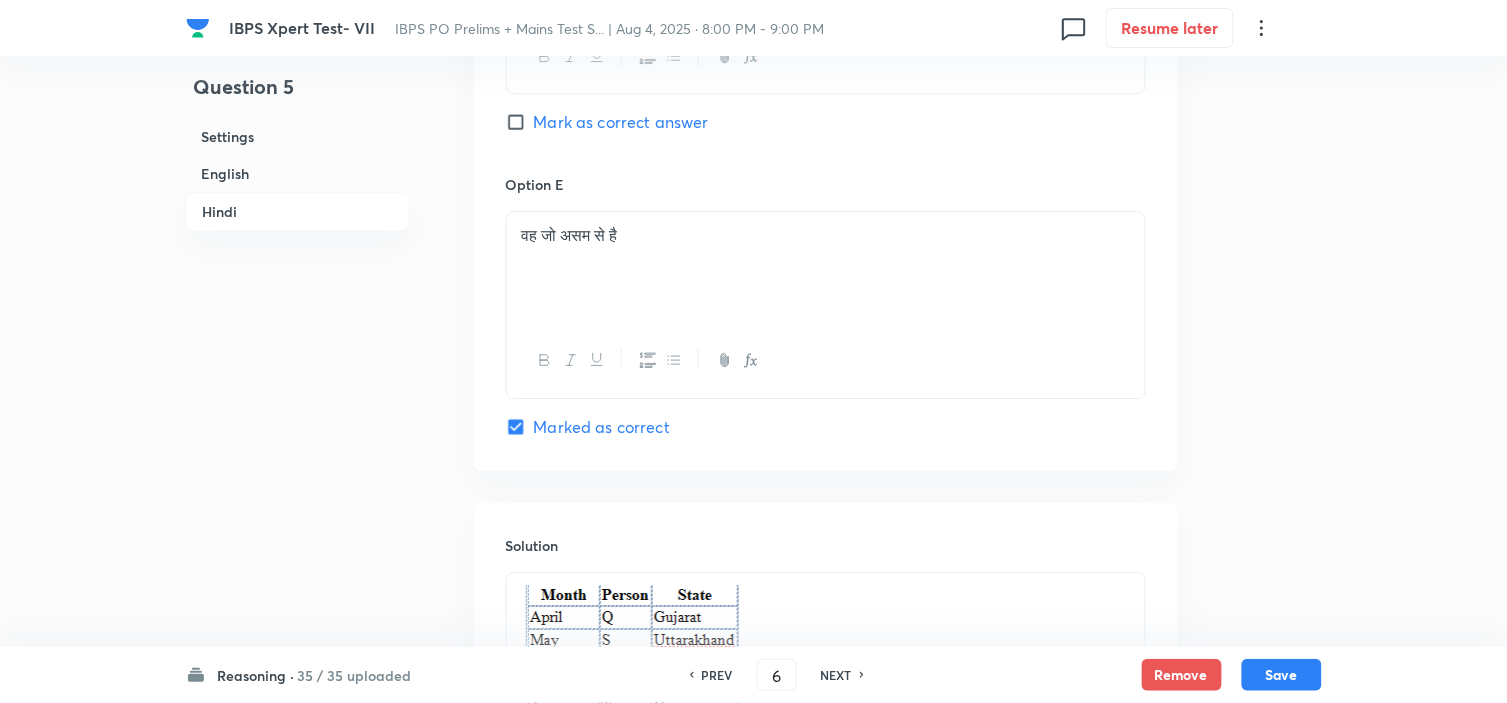 checkbox on "false" 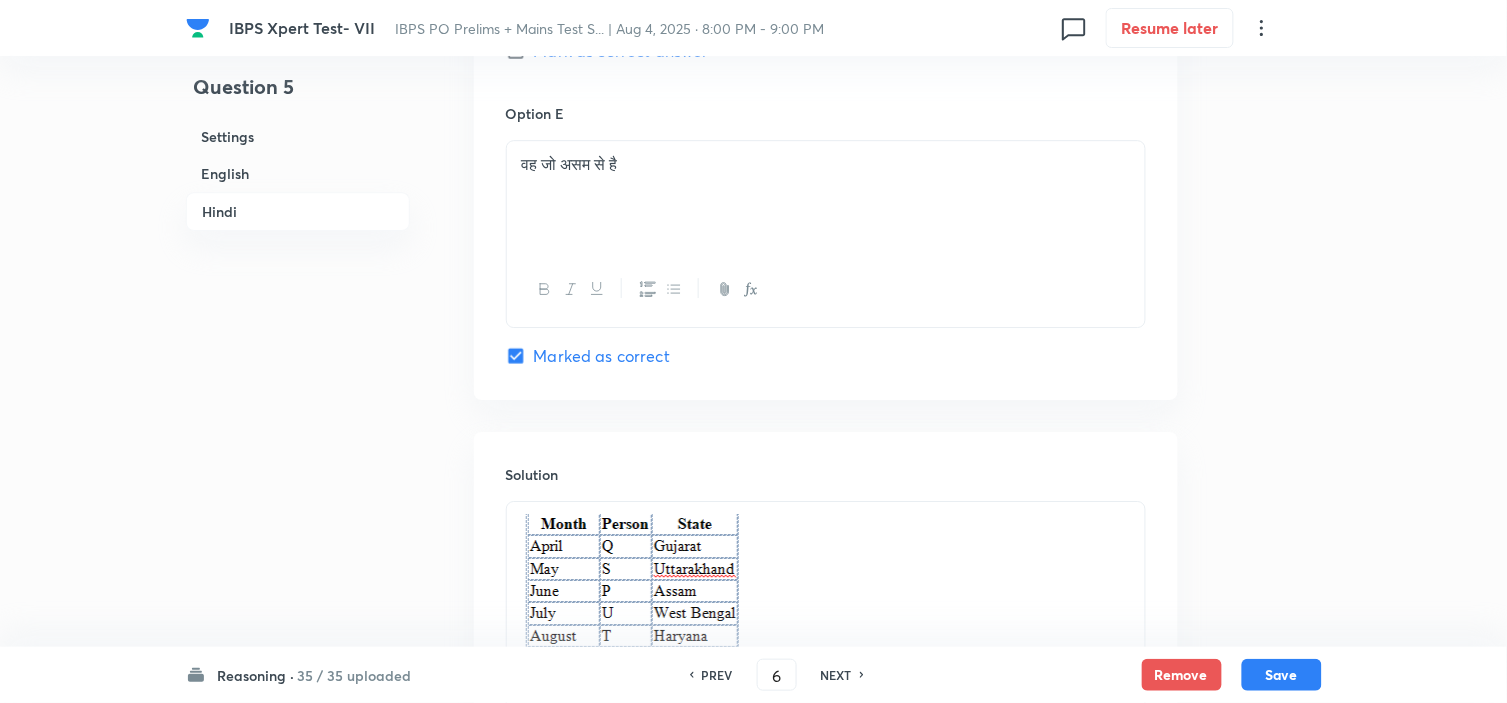 checkbox on "true" 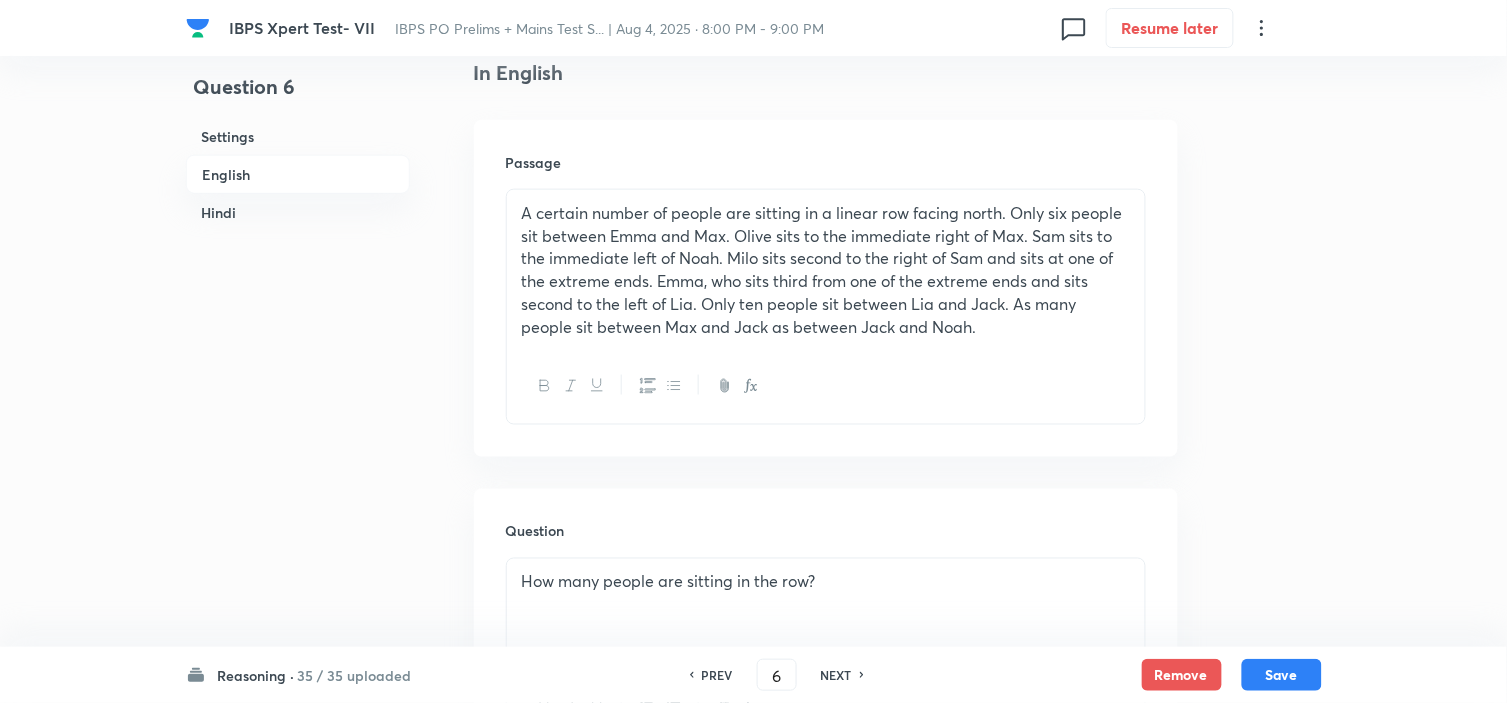 scroll, scrollTop: 513, scrollLeft: 0, axis: vertical 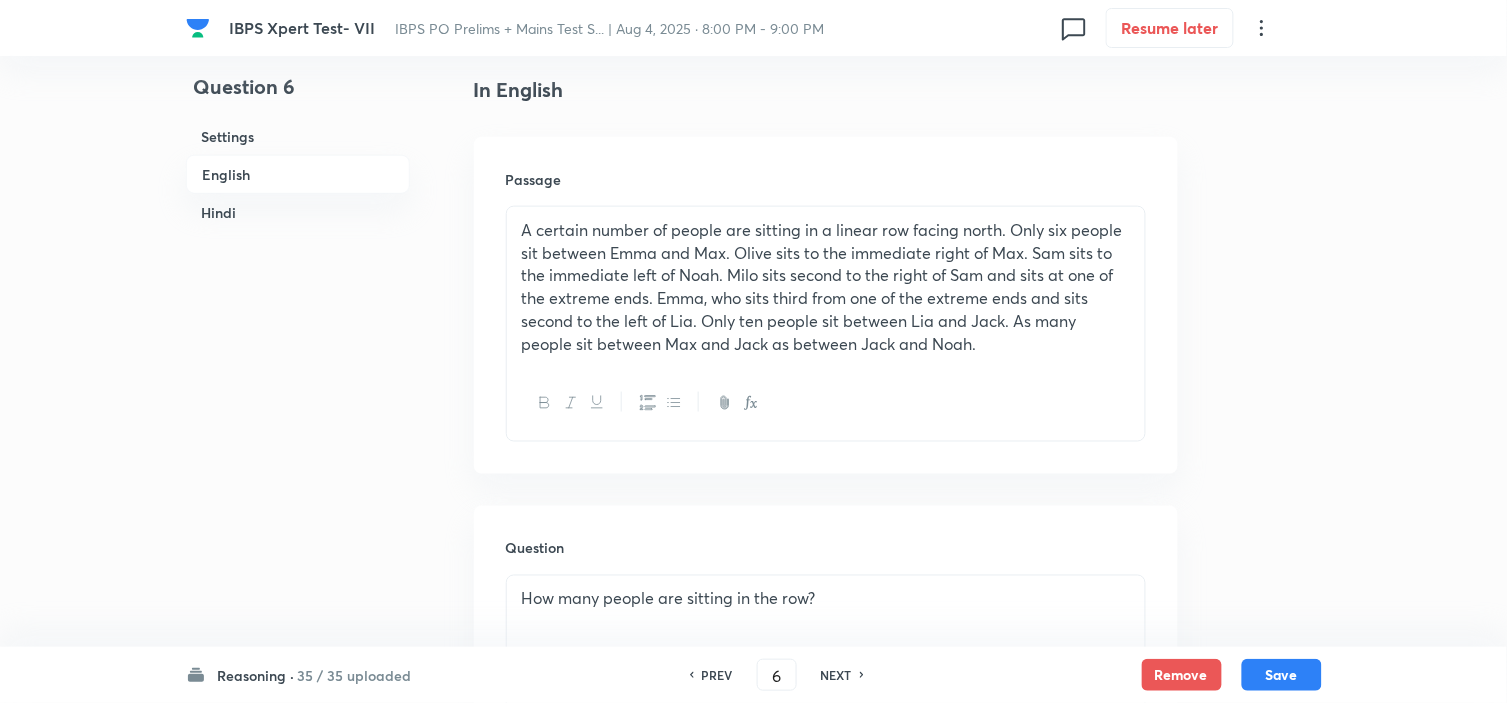 click on "35 / 35 uploaded" at bounding box center [355, 675] 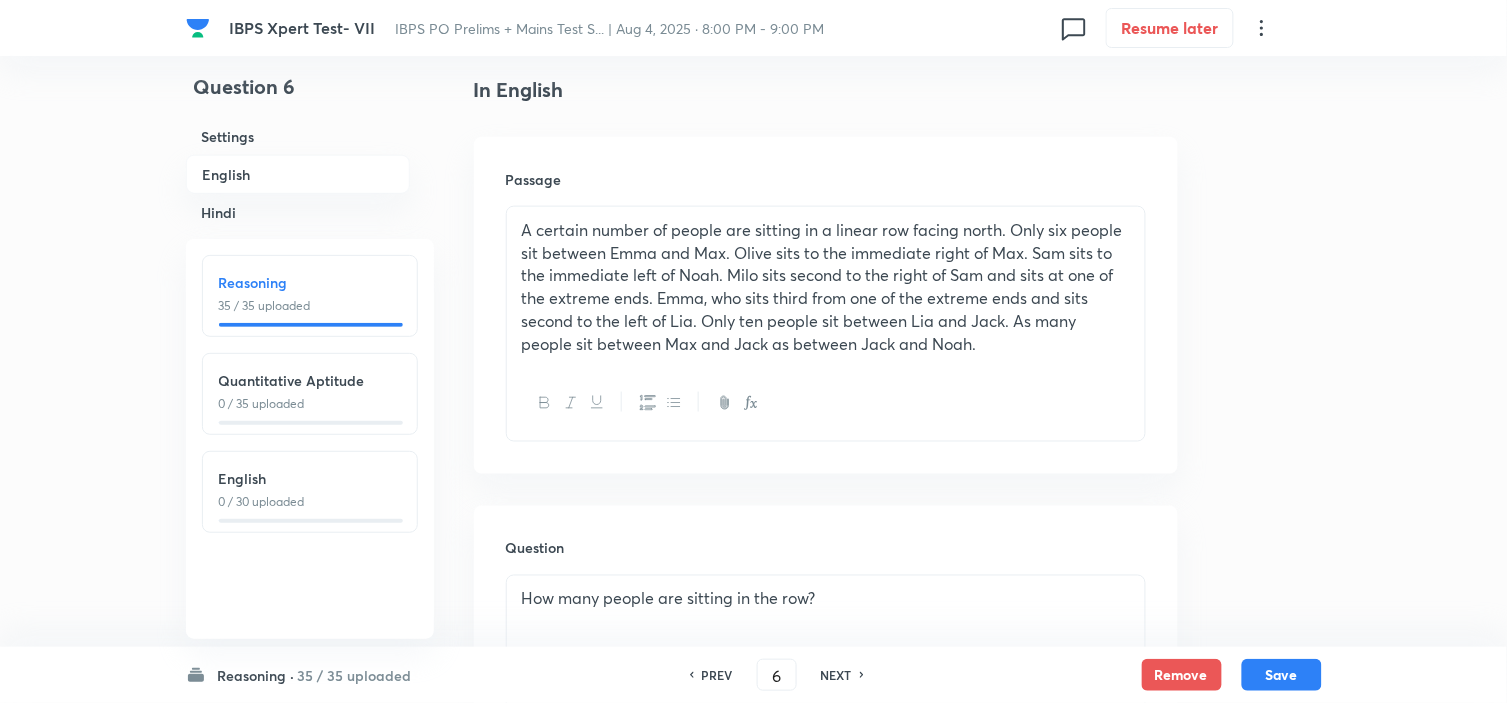 click on "35 / 35 uploaded" at bounding box center (355, 675) 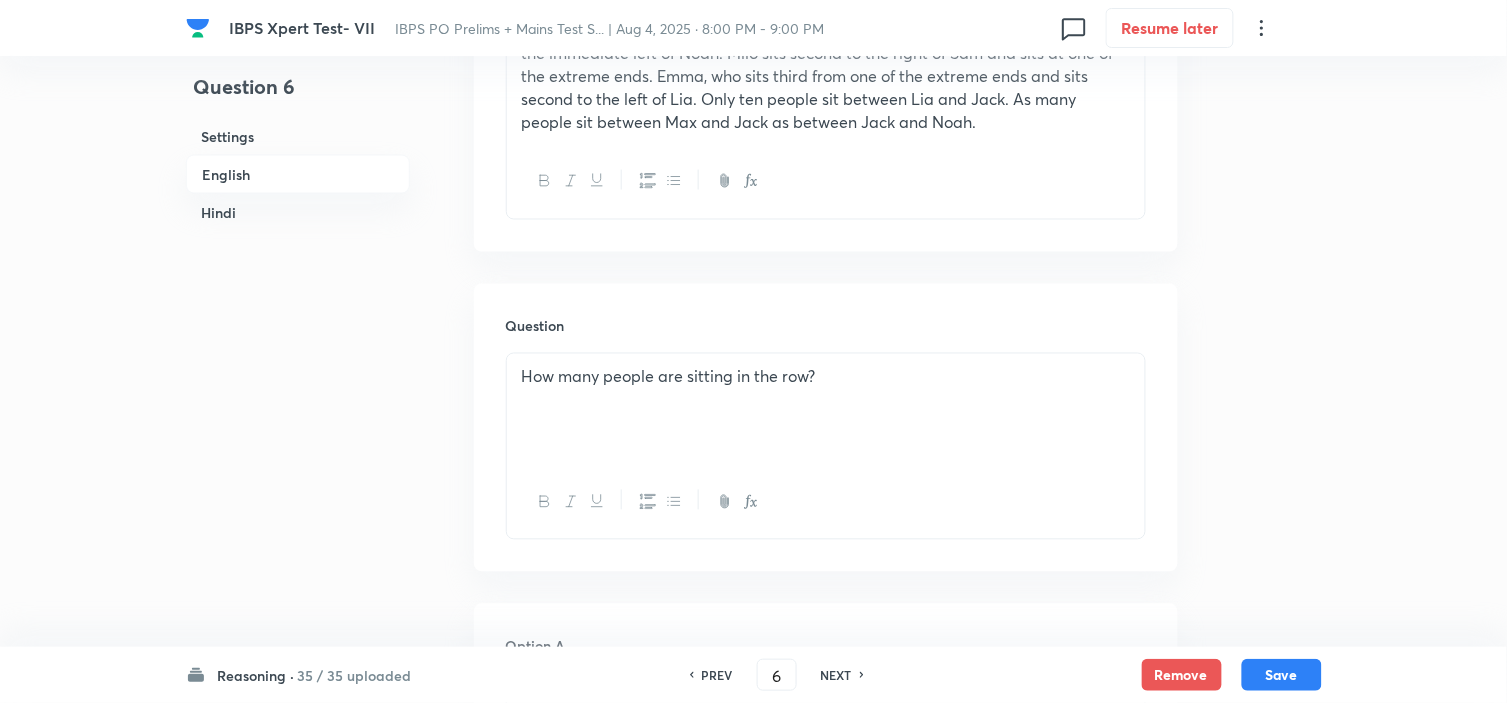 scroll, scrollTop: 624, scrollLeft: 0, axis: vertical 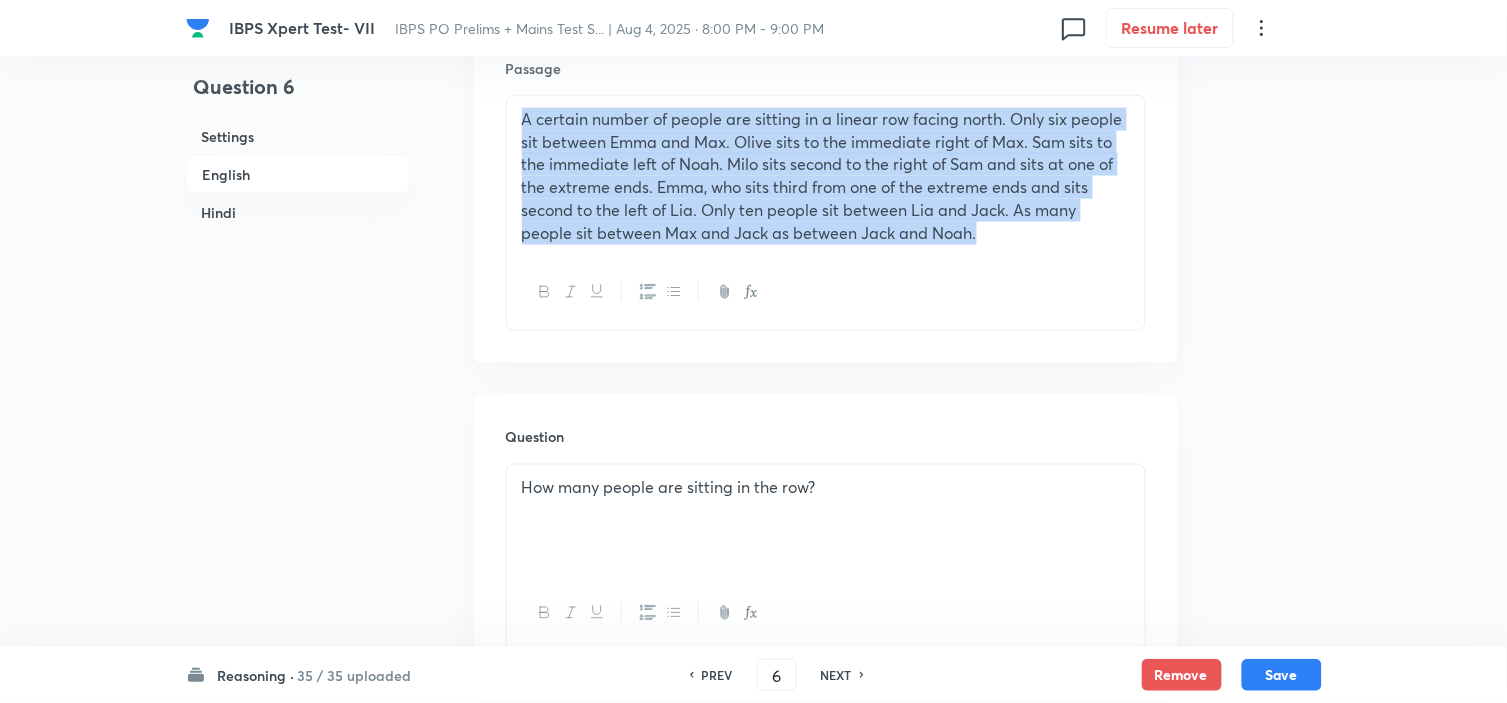 drag, startPoint x: 995, startPoint y: 247, endPoint x: 424, endPoint y: 84, distance: 593.80975 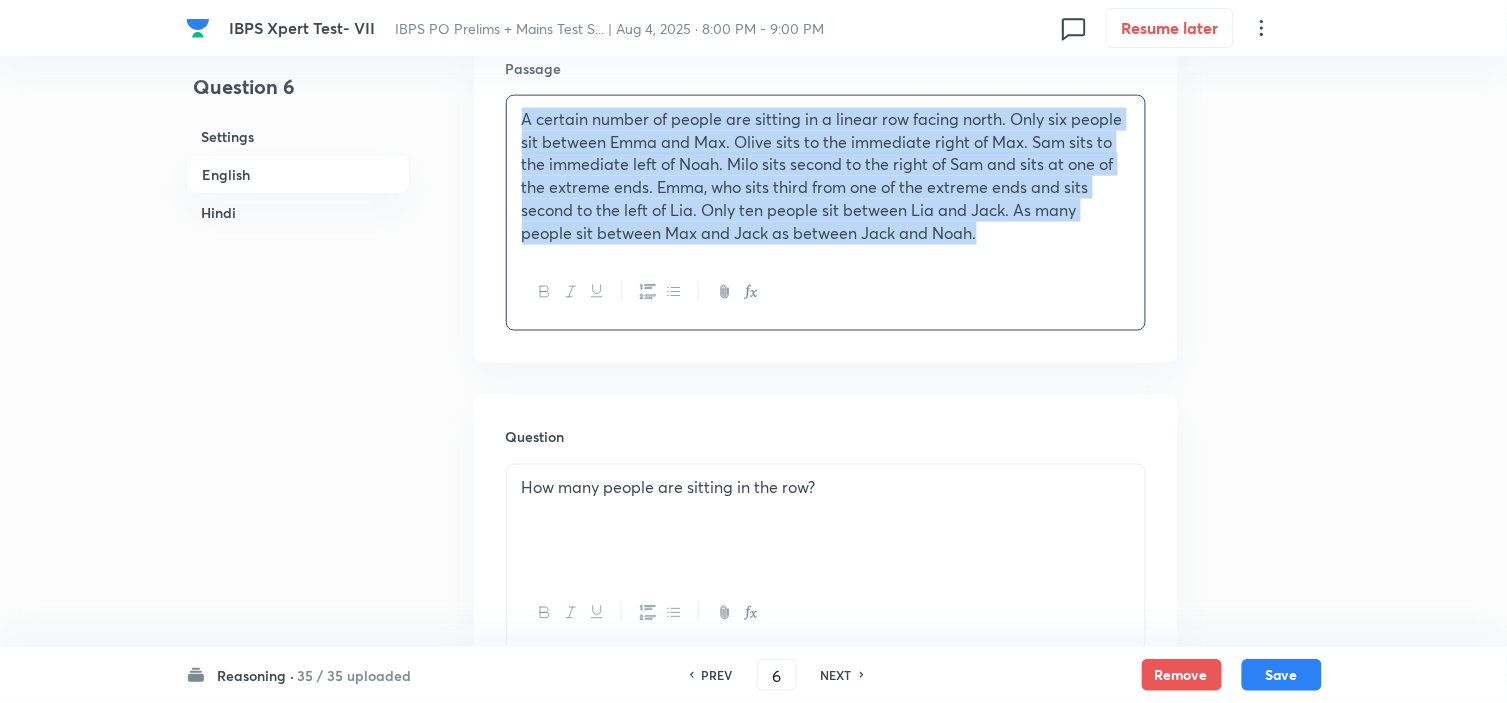 copy on "A certain number of people are sitting in a linear row facing north. Only six people sit between Emma and Max. Olive sits to the immediate right of Max. Sam sits to the immediate left of Noah. Milo sits second to the right of Sam and sits at one of the extreme ends. Emma, who sits third from one of the extreme ends and sits second to the left of Lia. Only ten people sit between Lia and Jack. As many people sit between Max and Jack as between Jack and Noah." 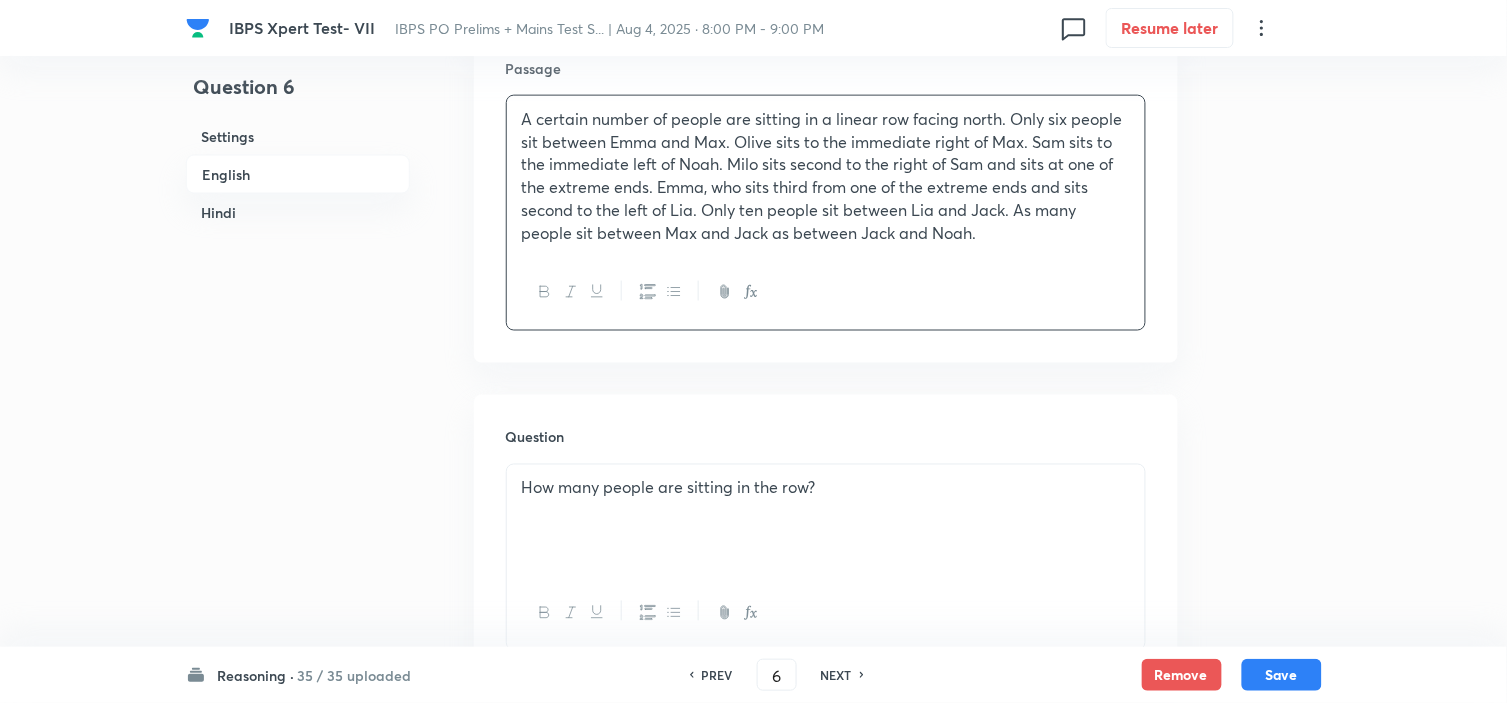 click on "PREV" at bounding box center (717, 675) 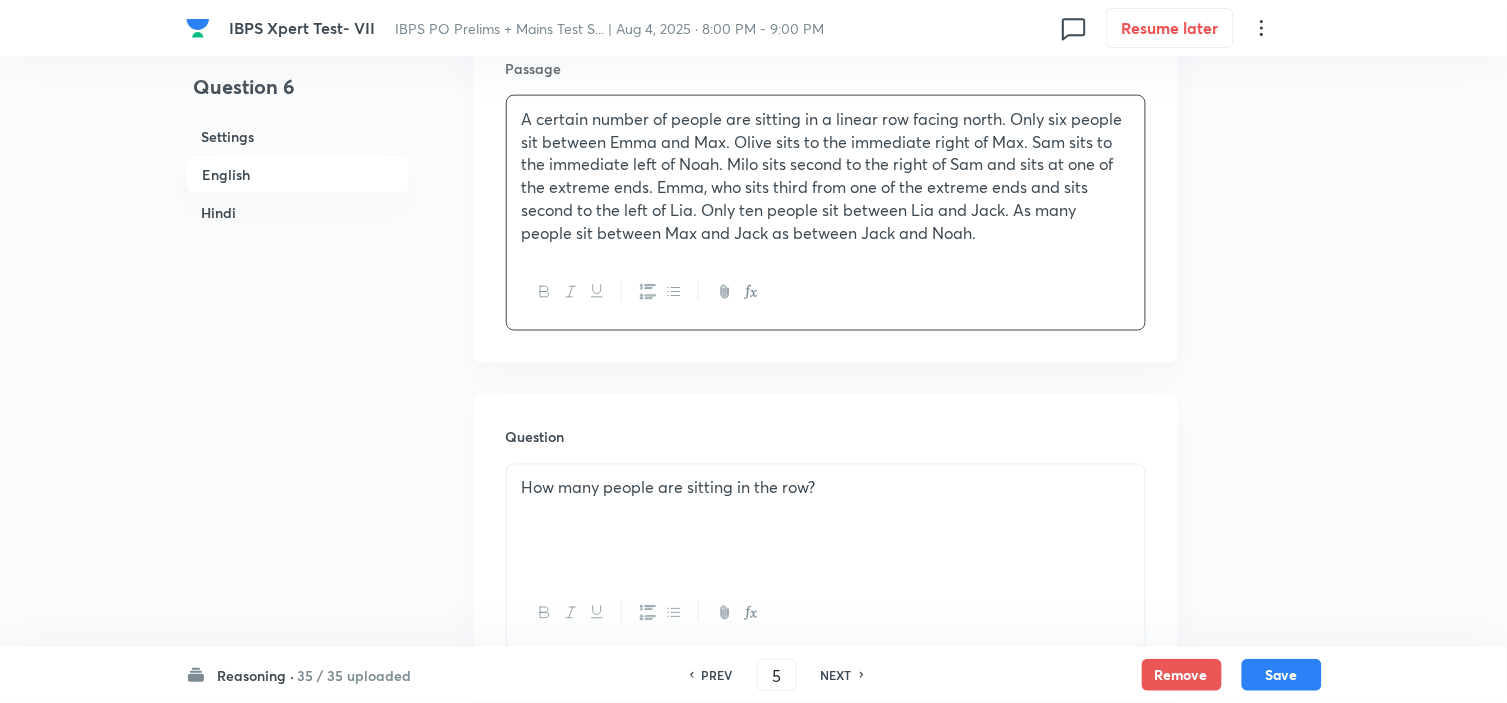checkbox on "false" 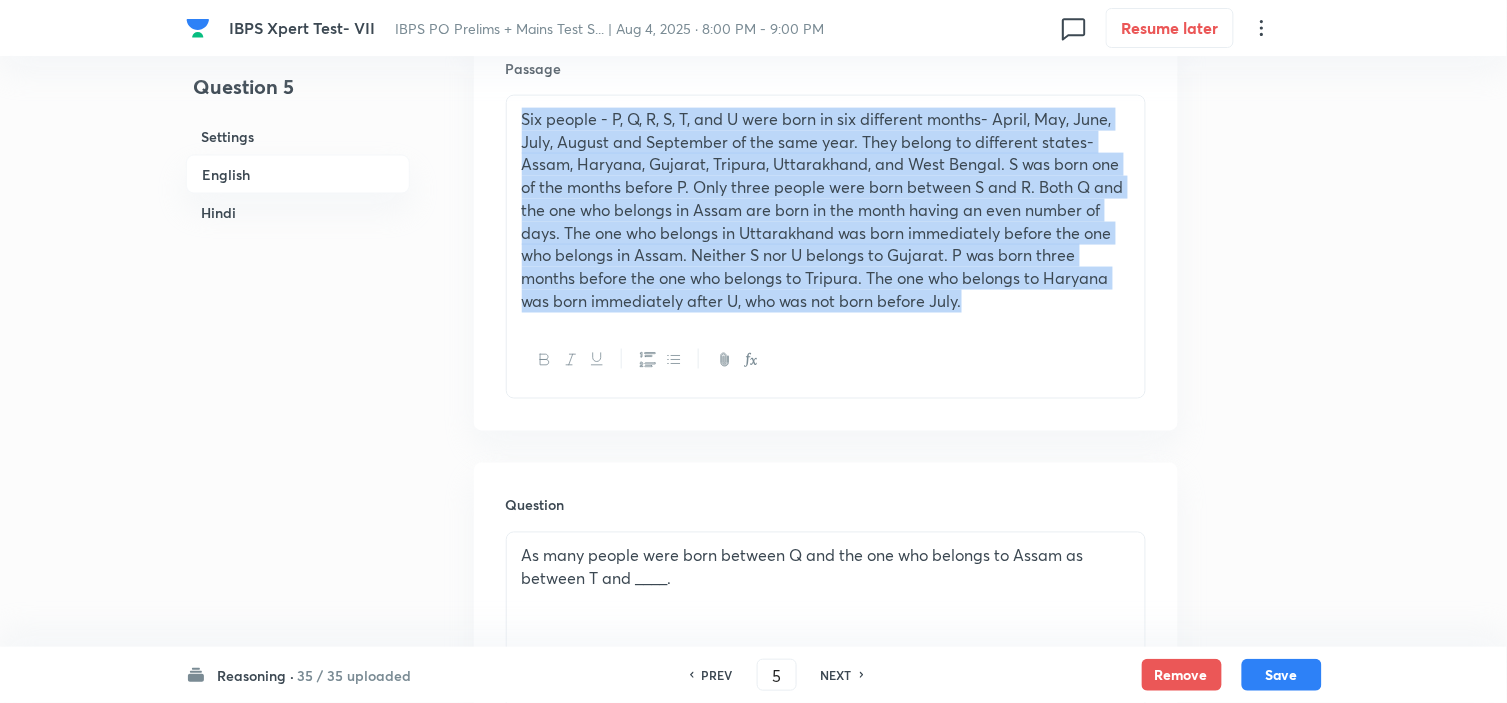 drag, startPoint x: 968, startPoint y: 295, endPoint x: 442, endPoint y: 123, distance: 553.40765 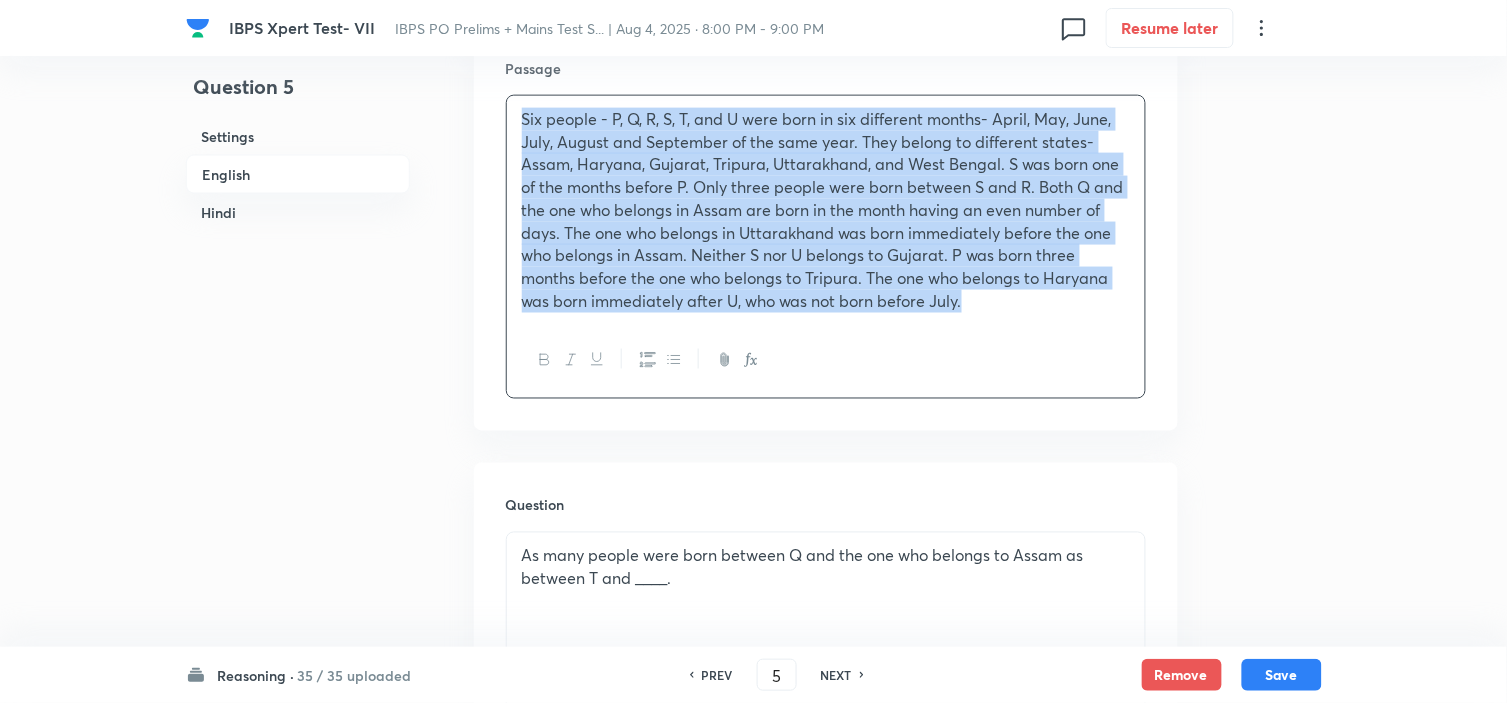 copy on "Six people - P, Q, R, S, T, and U were born in six different months- April, May, June, July, August and September of the same year. They belong to different states- Assam, Haryana, Gujarat, Tripura, Uttarakhand, and West Bengal. S was born one of the months before P. Only three people were born between S and R. Both Q and the one who belongs in Assam are born in the month having an even number of days. The one who belongs in Uttarakhand was born immediately before the one who belongs in Assam. Neither S nor U belongs to Gujarat. P was born three months before the one who belongs to Tripura. The one who belongs to Haryana was born immediately after U, who was not born before July." 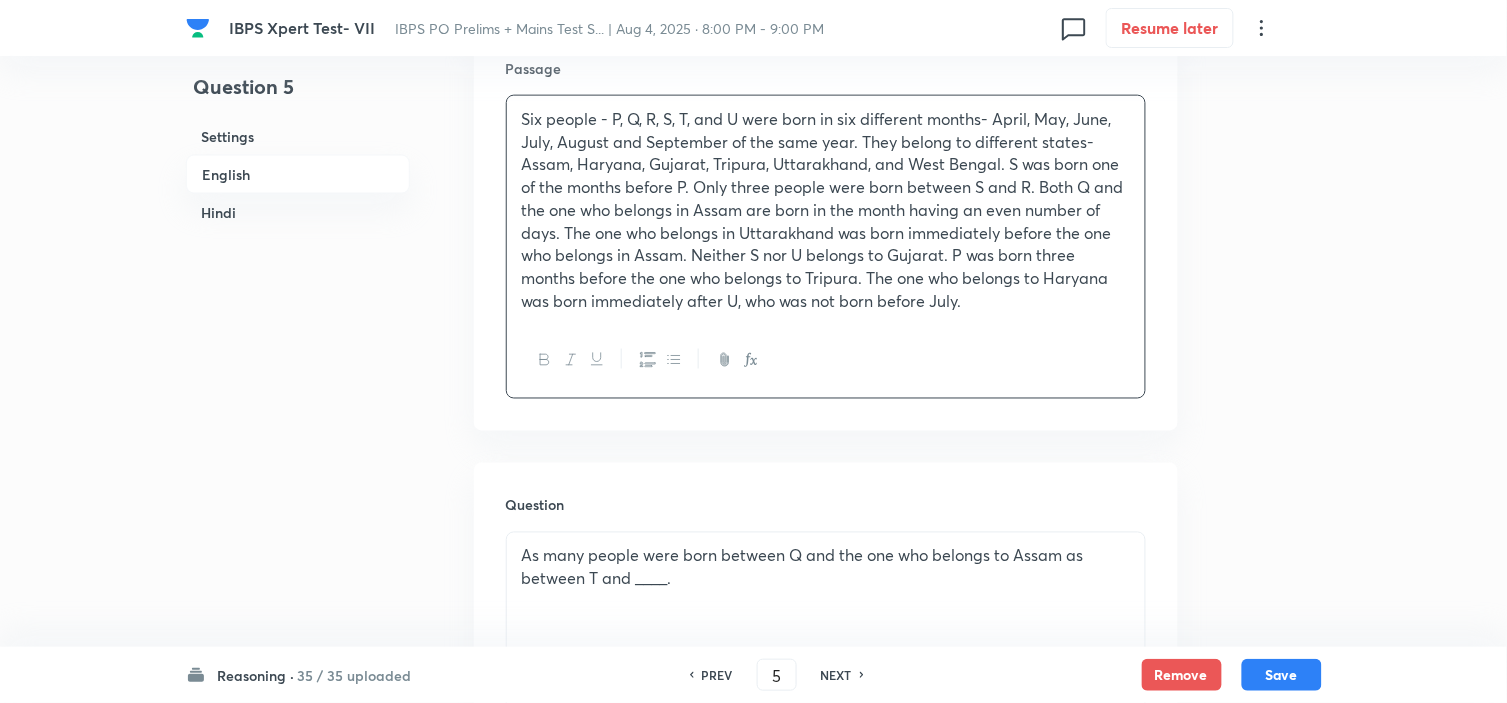 click on "NEXT" at bounding box center (836, 675) 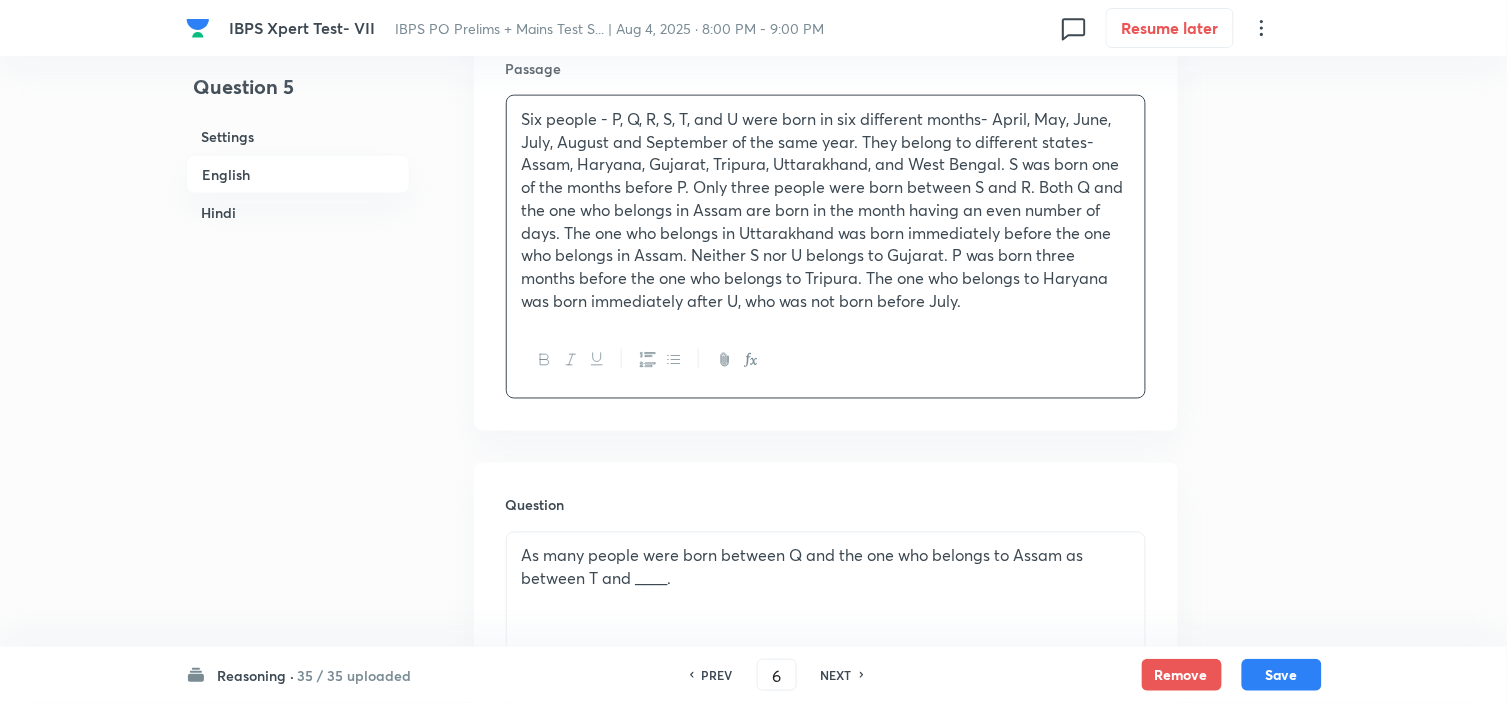 checkbox on "false" 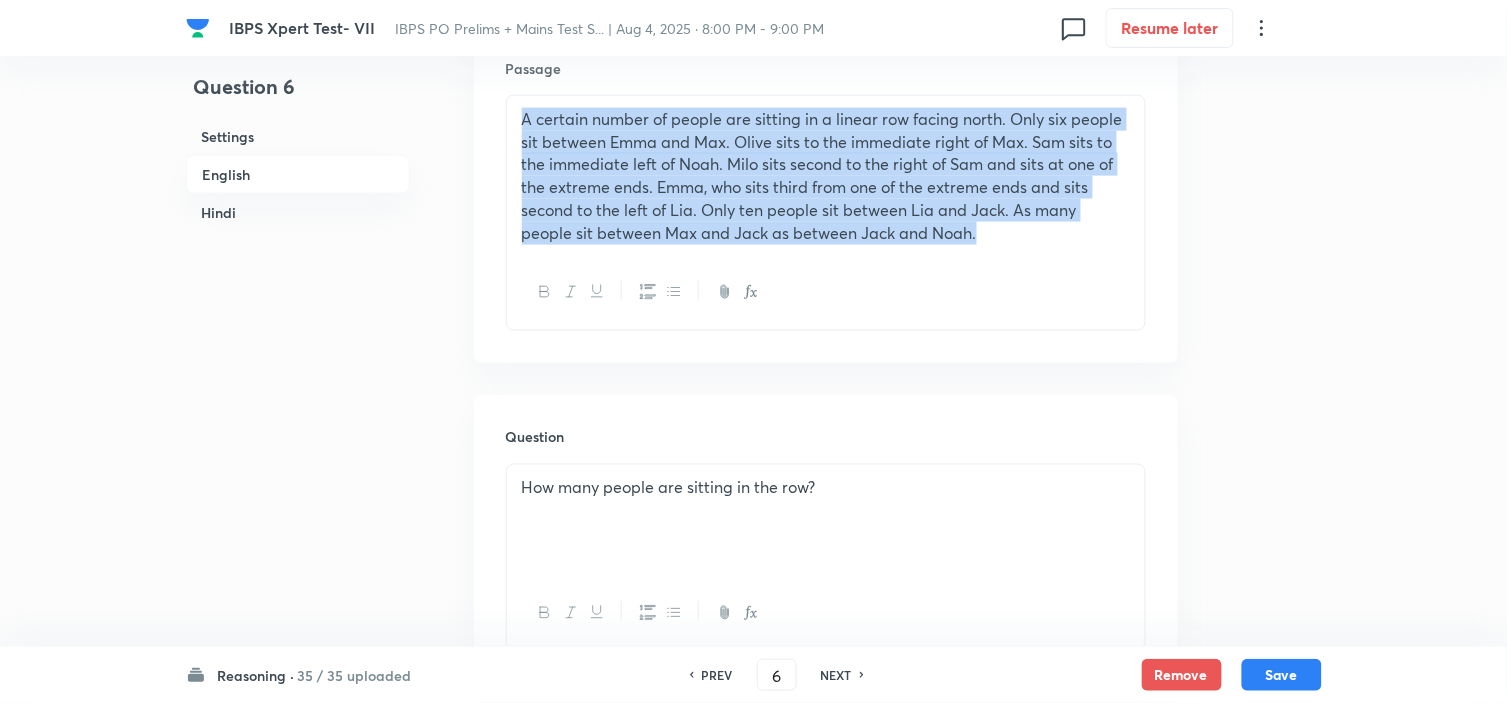 click on "Settings" at bounding box center [298, 136] 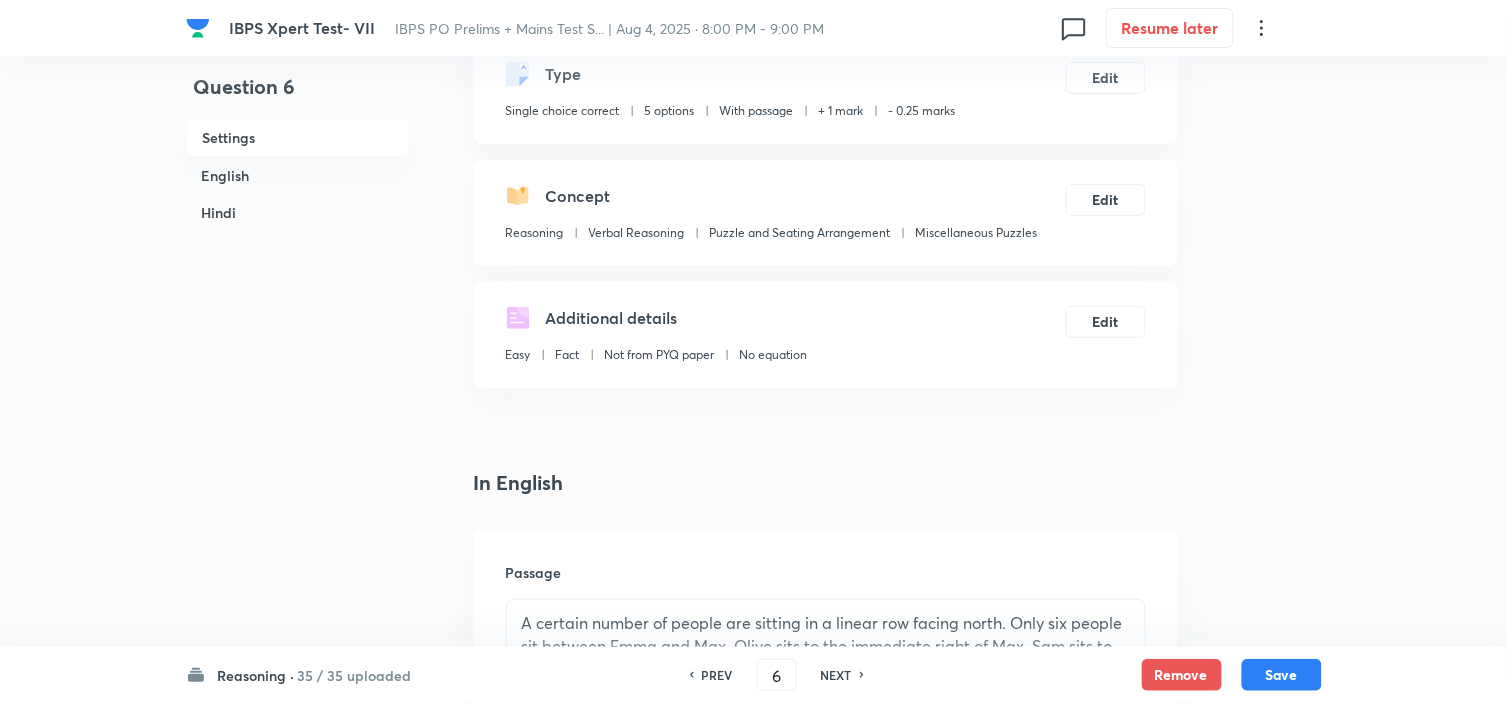scroll, scrollTop: 468, scrollLeft: 0, axis: vertical 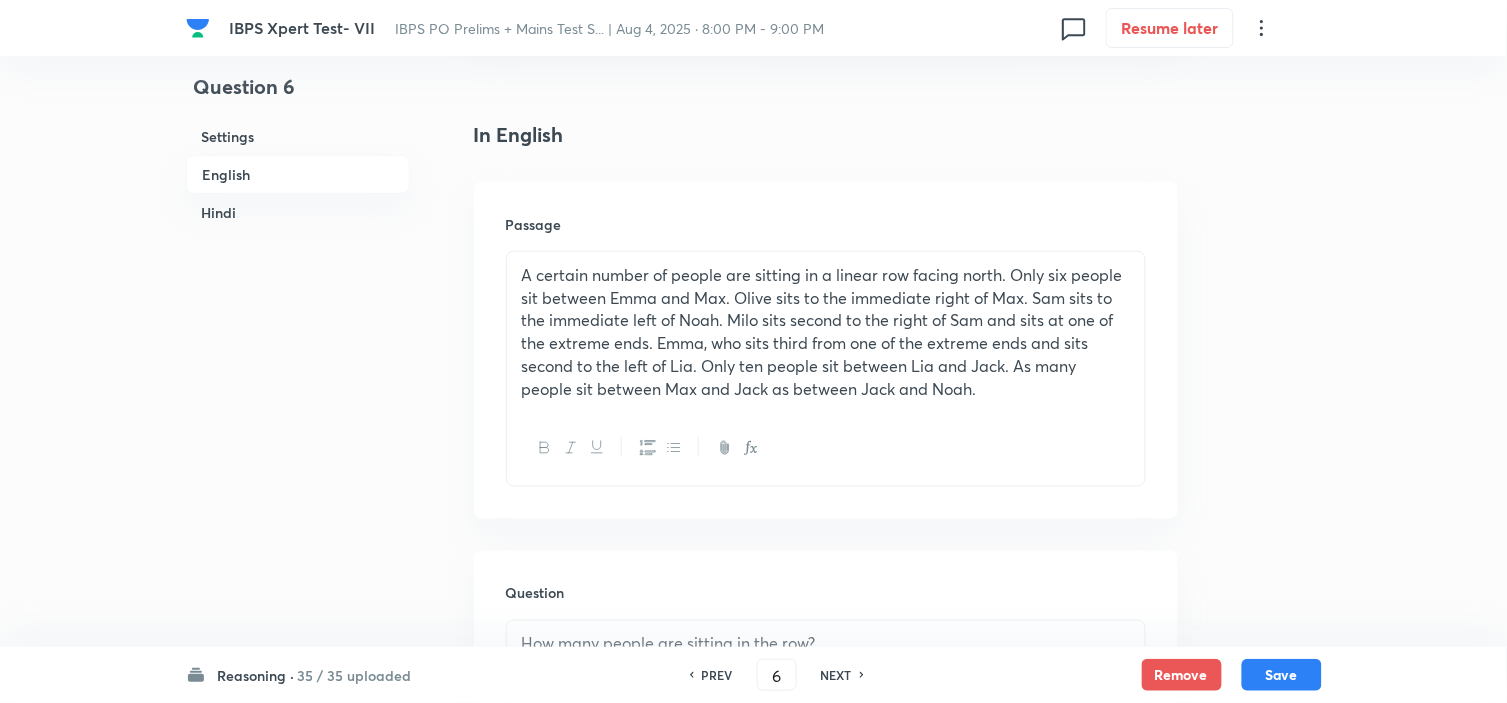 click on "NEXT" at bounding box center [839, 675] 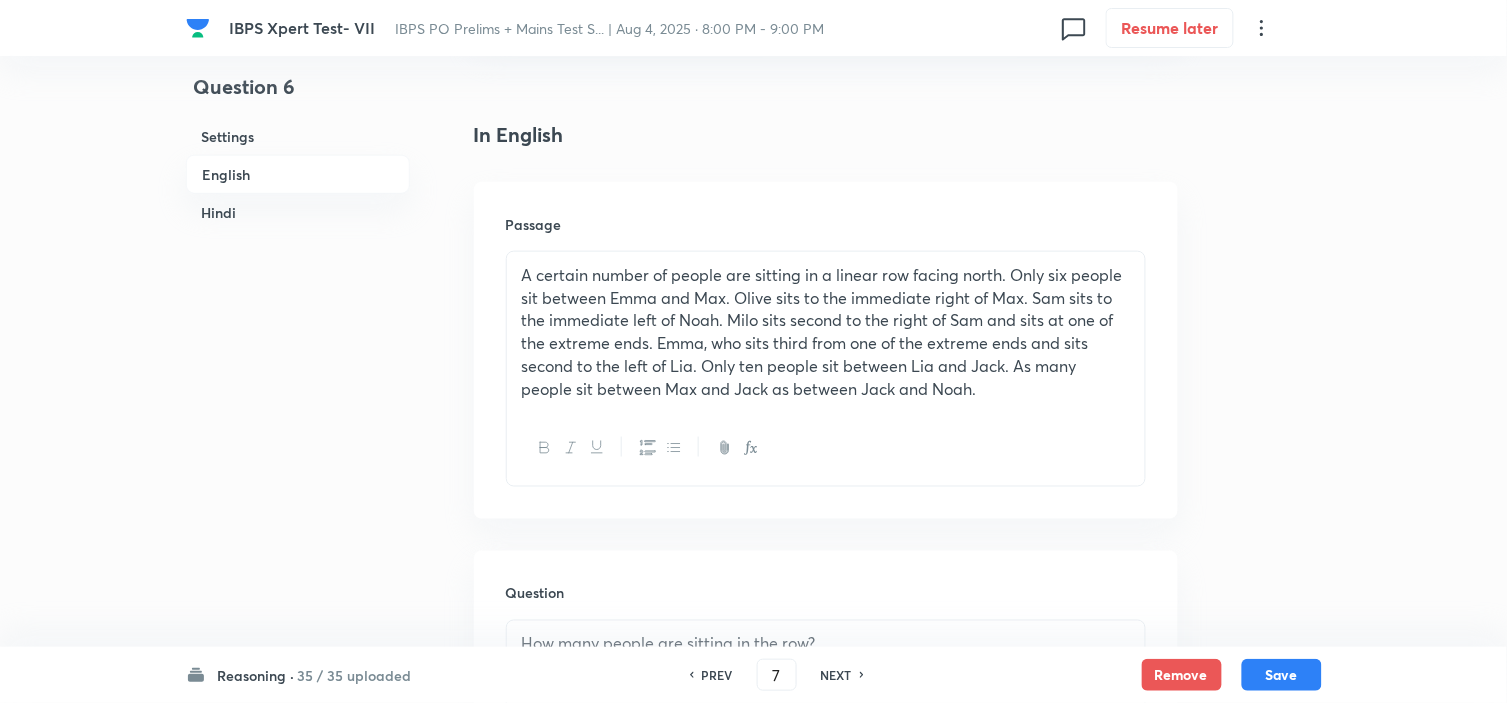 checkbox on "false" 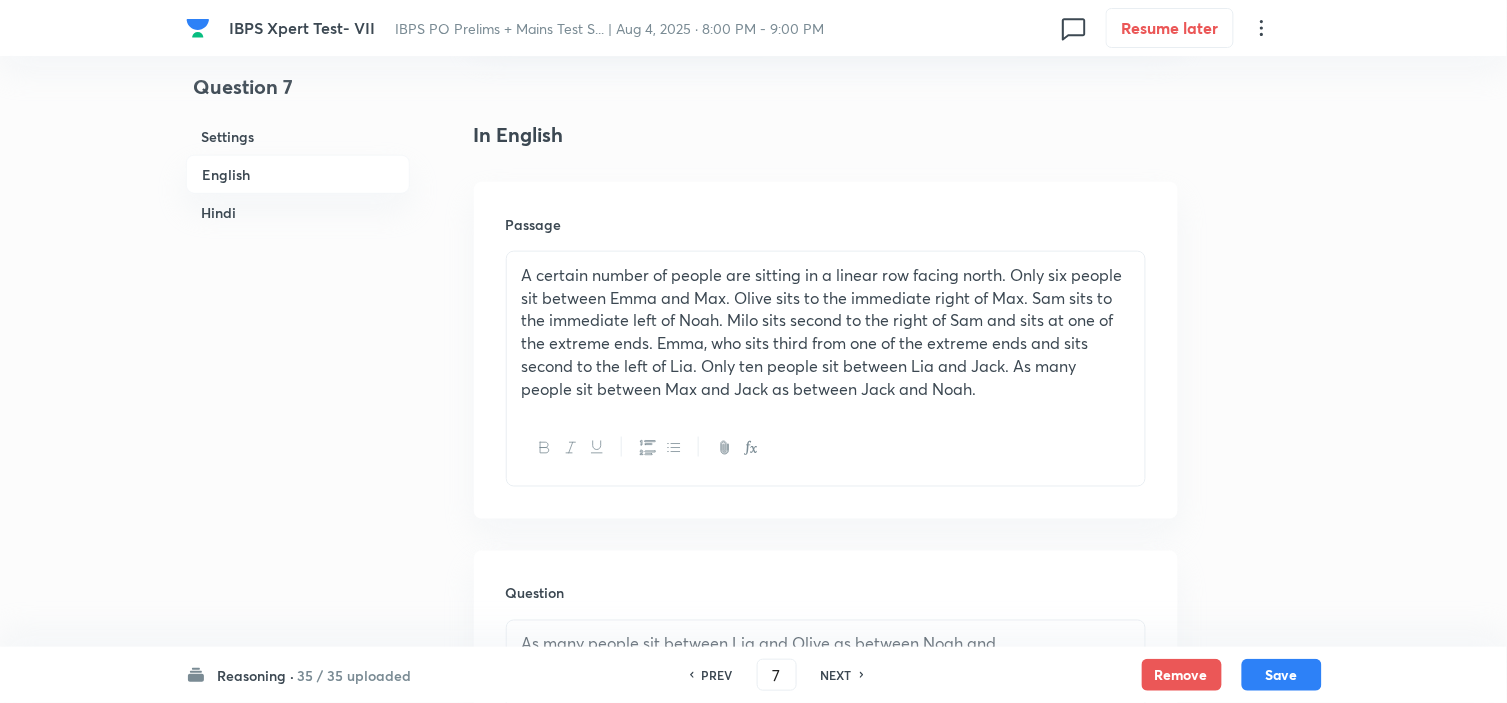 click on "NEXT" at bounding box center (839, 675) 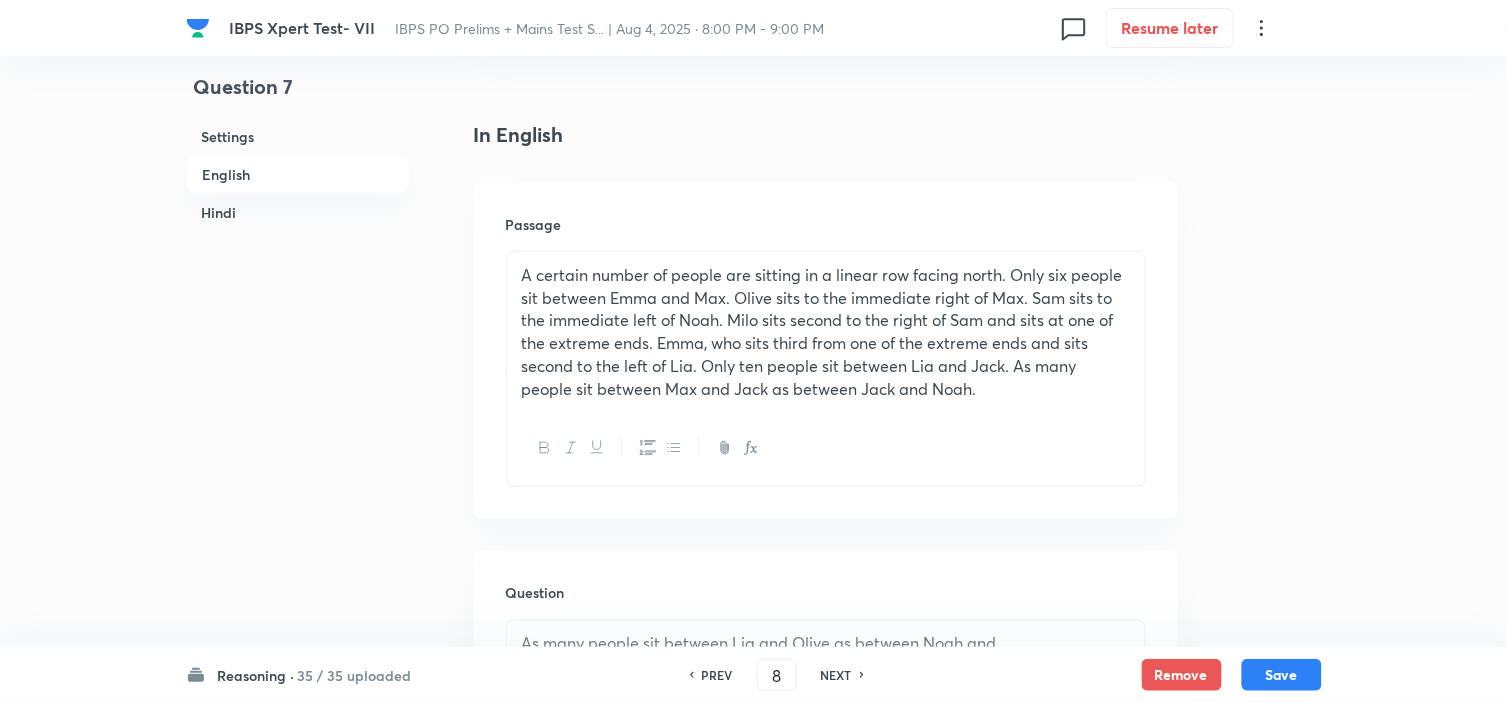 checkbox on "false" 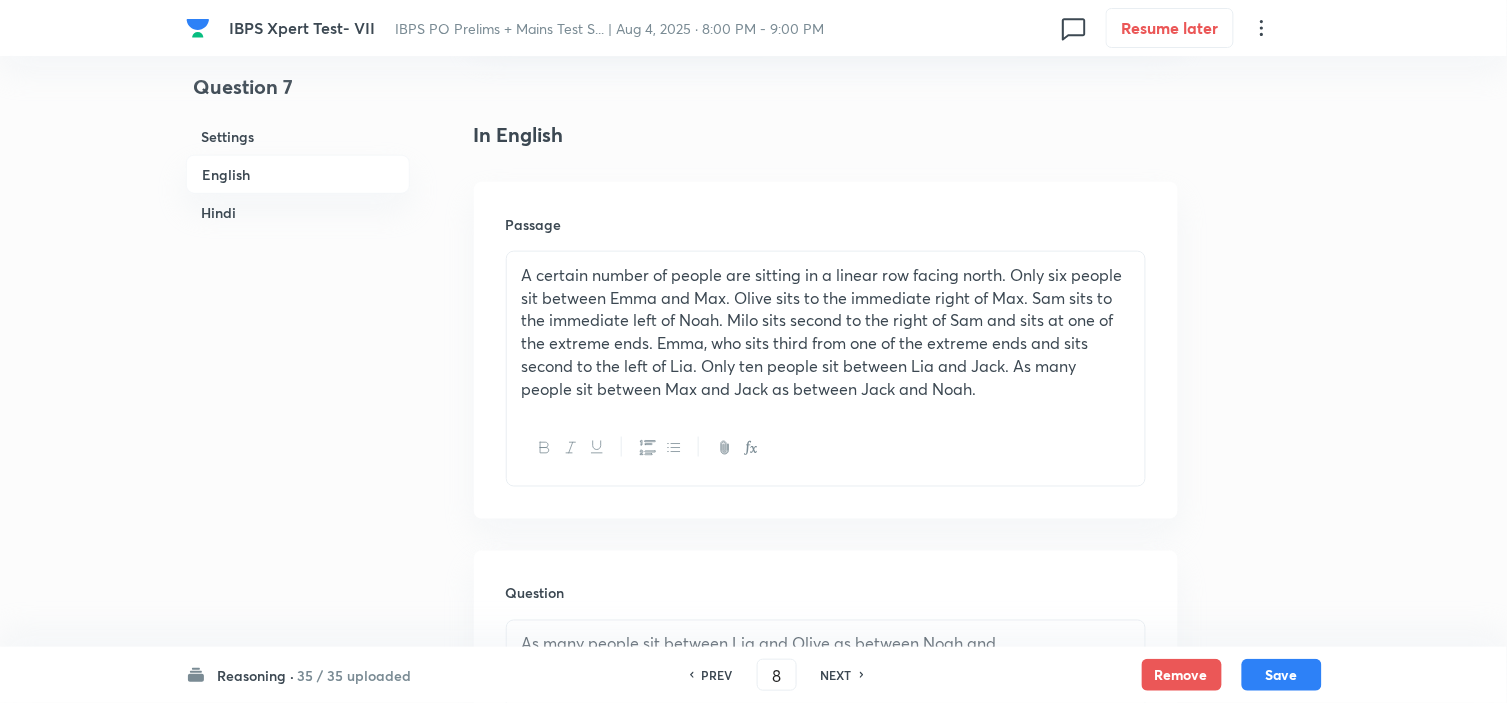 checkbox on "true" 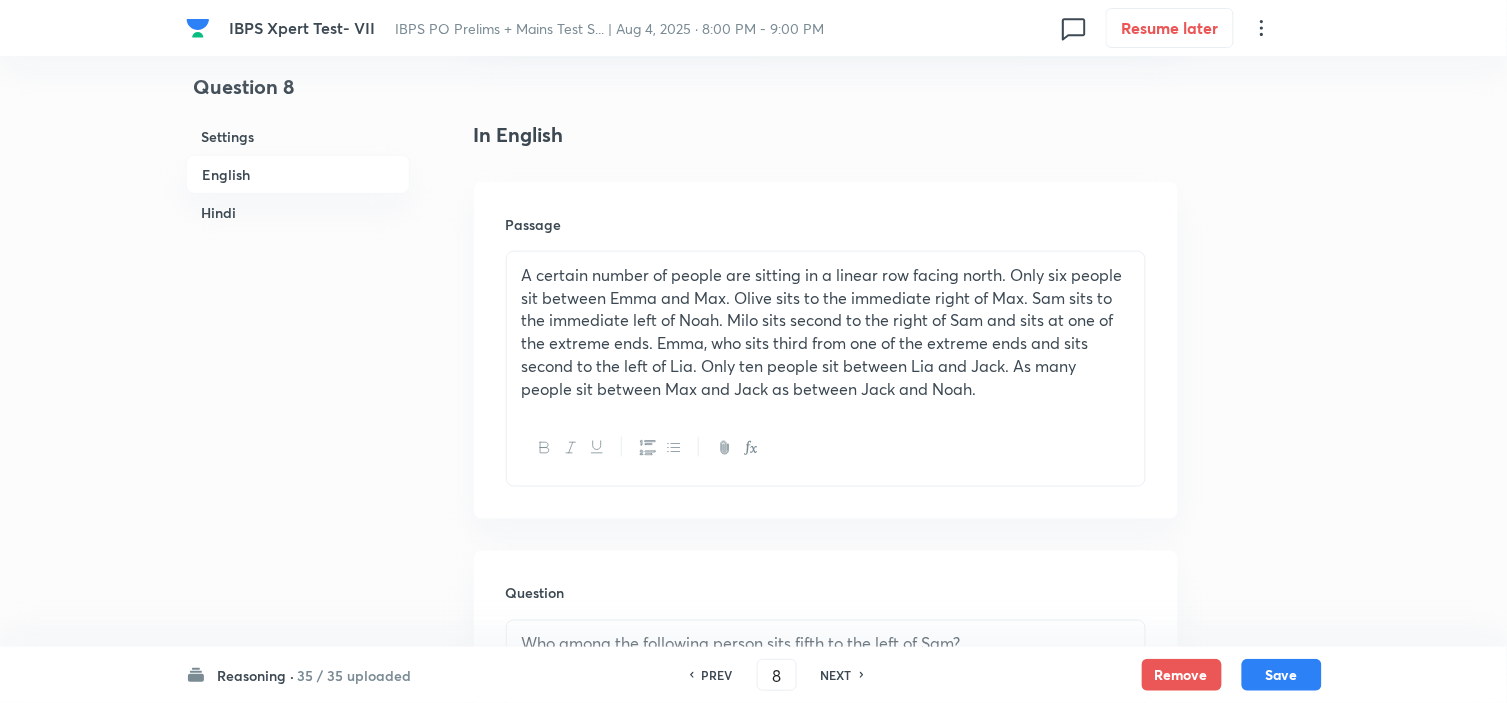 click on "NEXT" at bounding box center [839, 675] 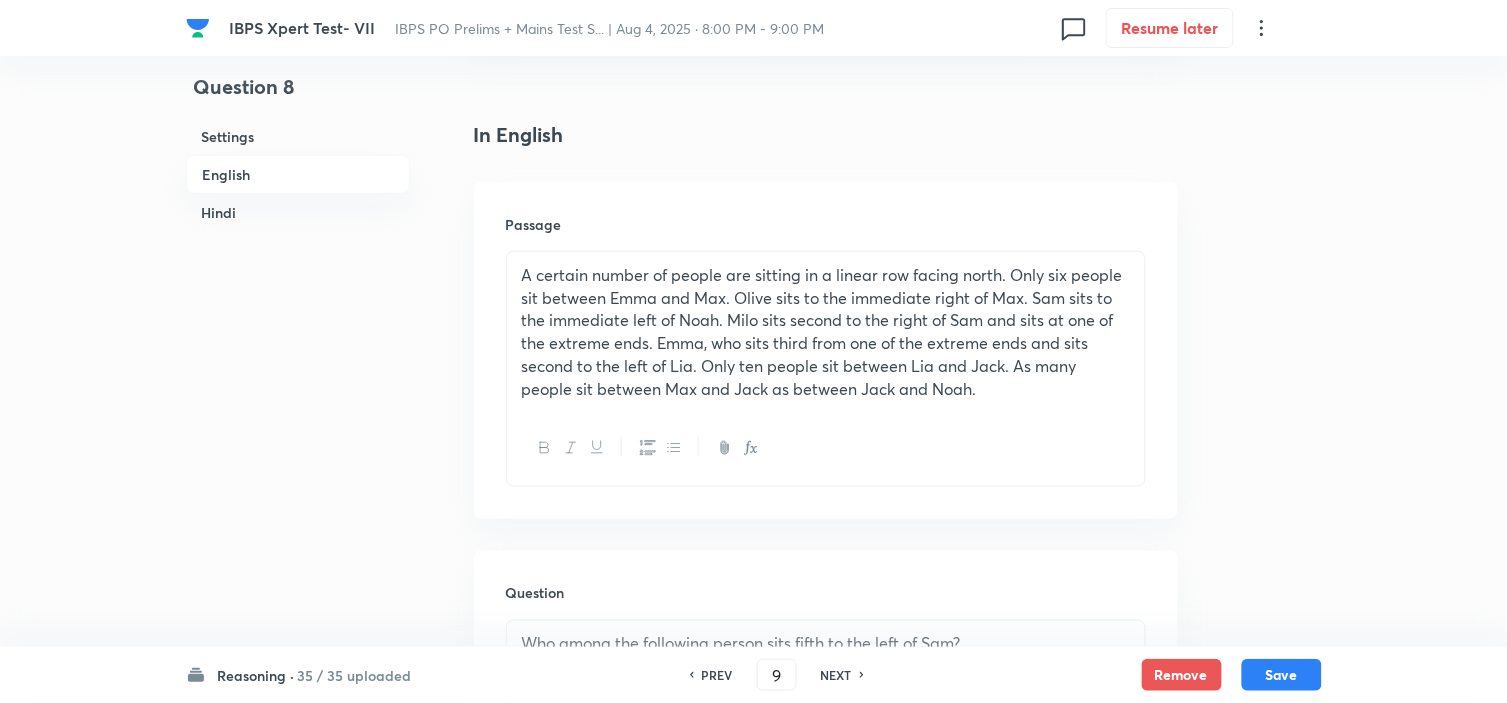 checkbox on "false" 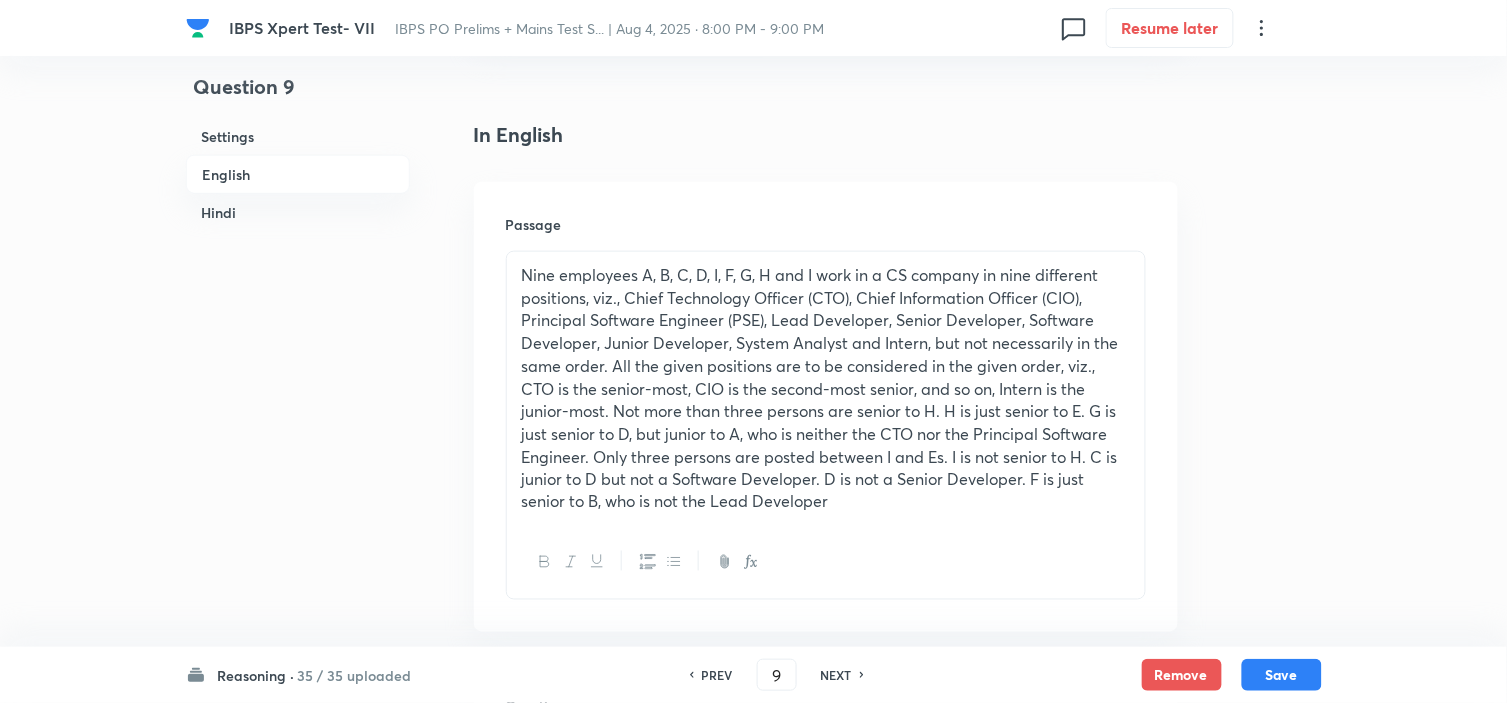 click on "NEXT" at bounding box center [839, 675] 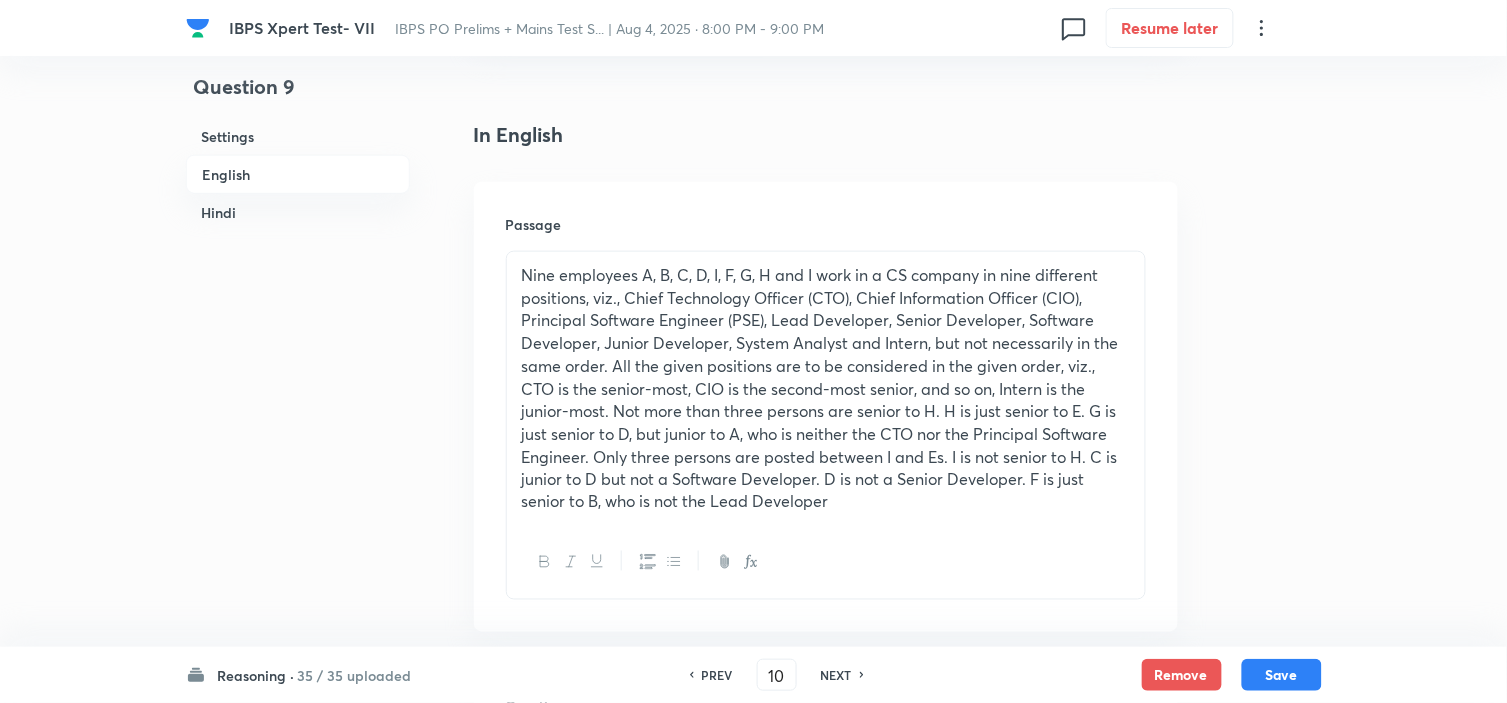 checkbox on "false" 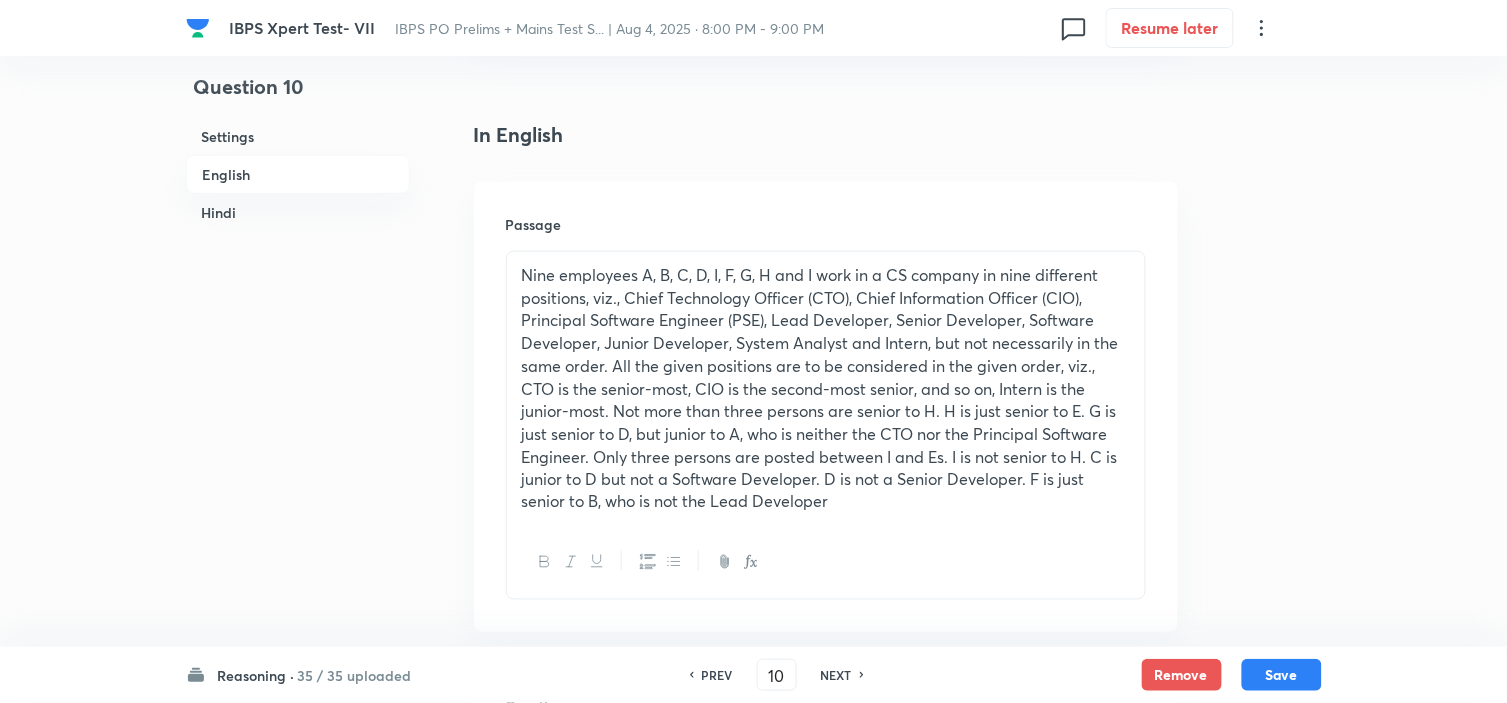 click on "NEXT" at bounding box center (839, 675) 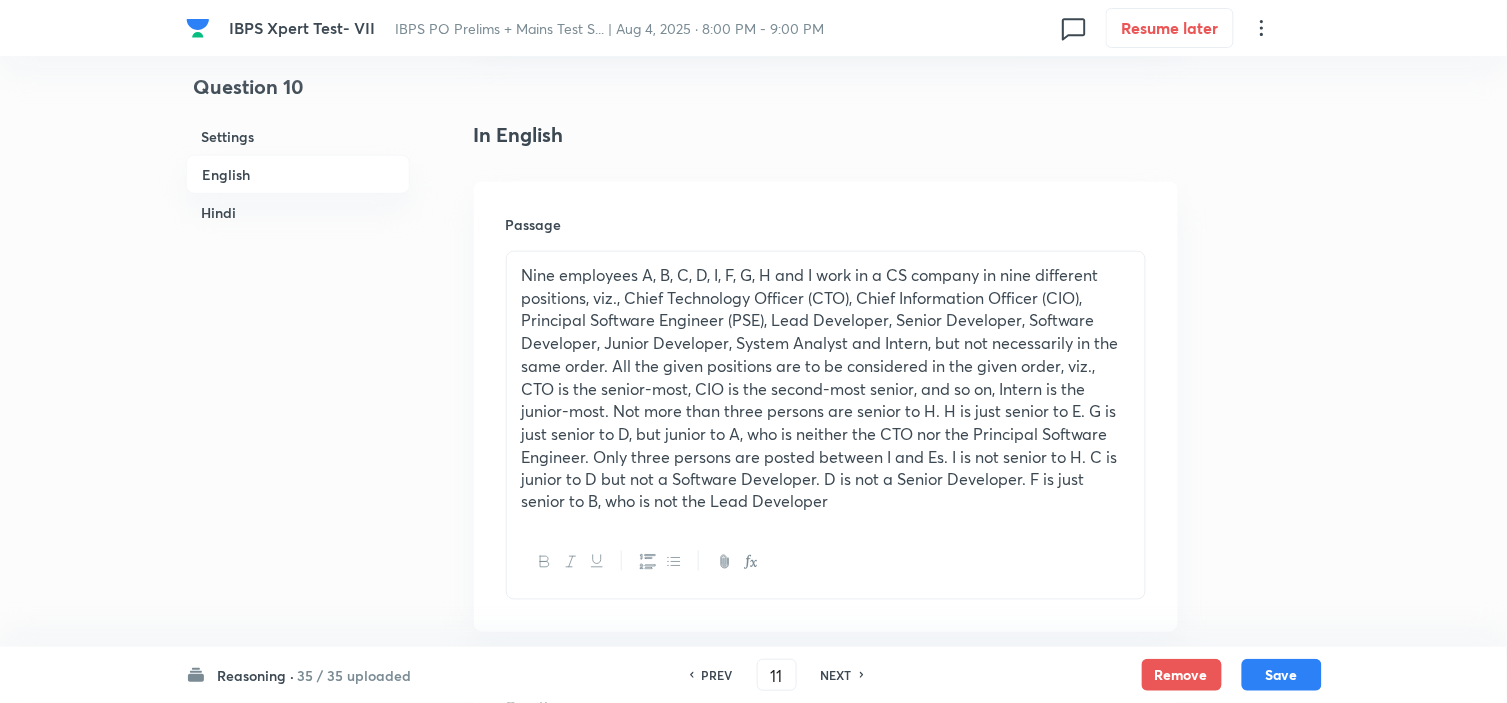 checkbox on "false" 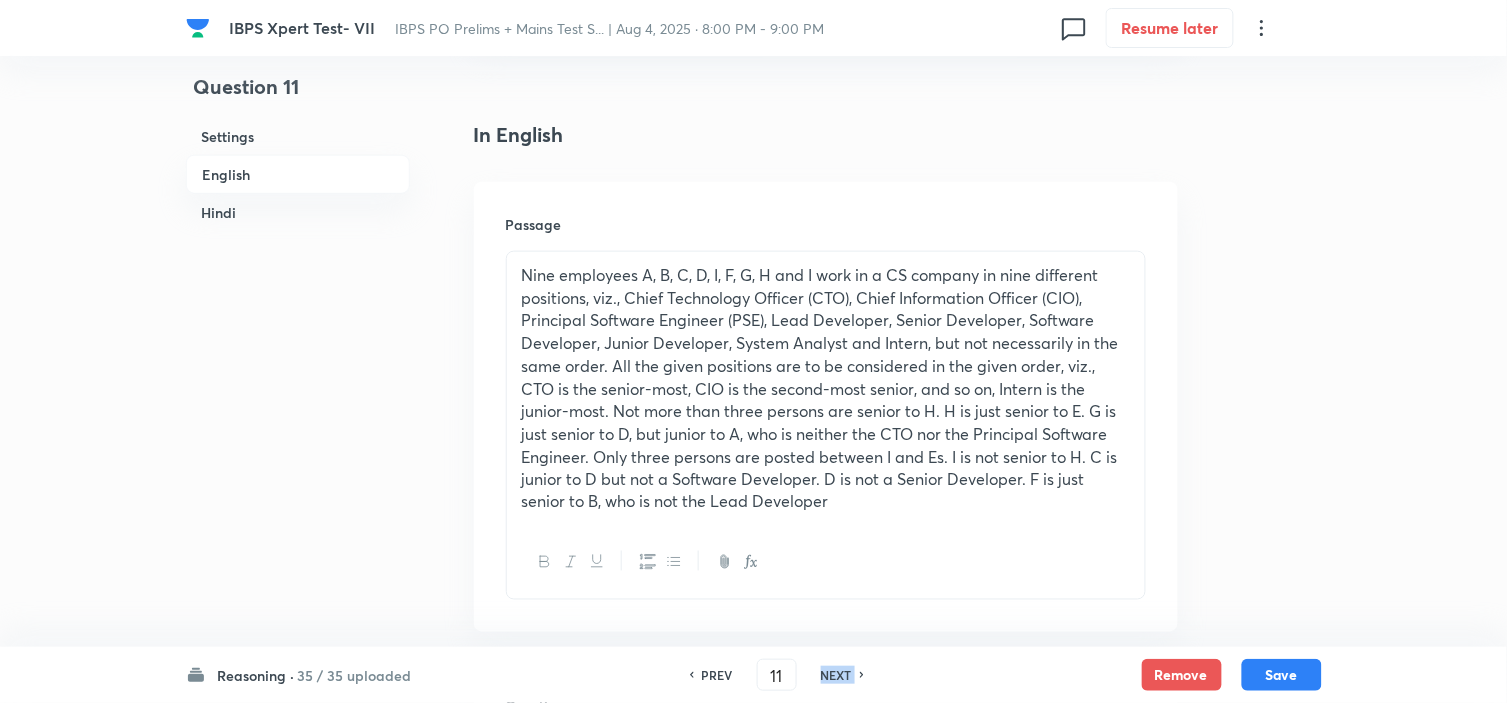 click on "NEXT" at bounding box center (839, 675) 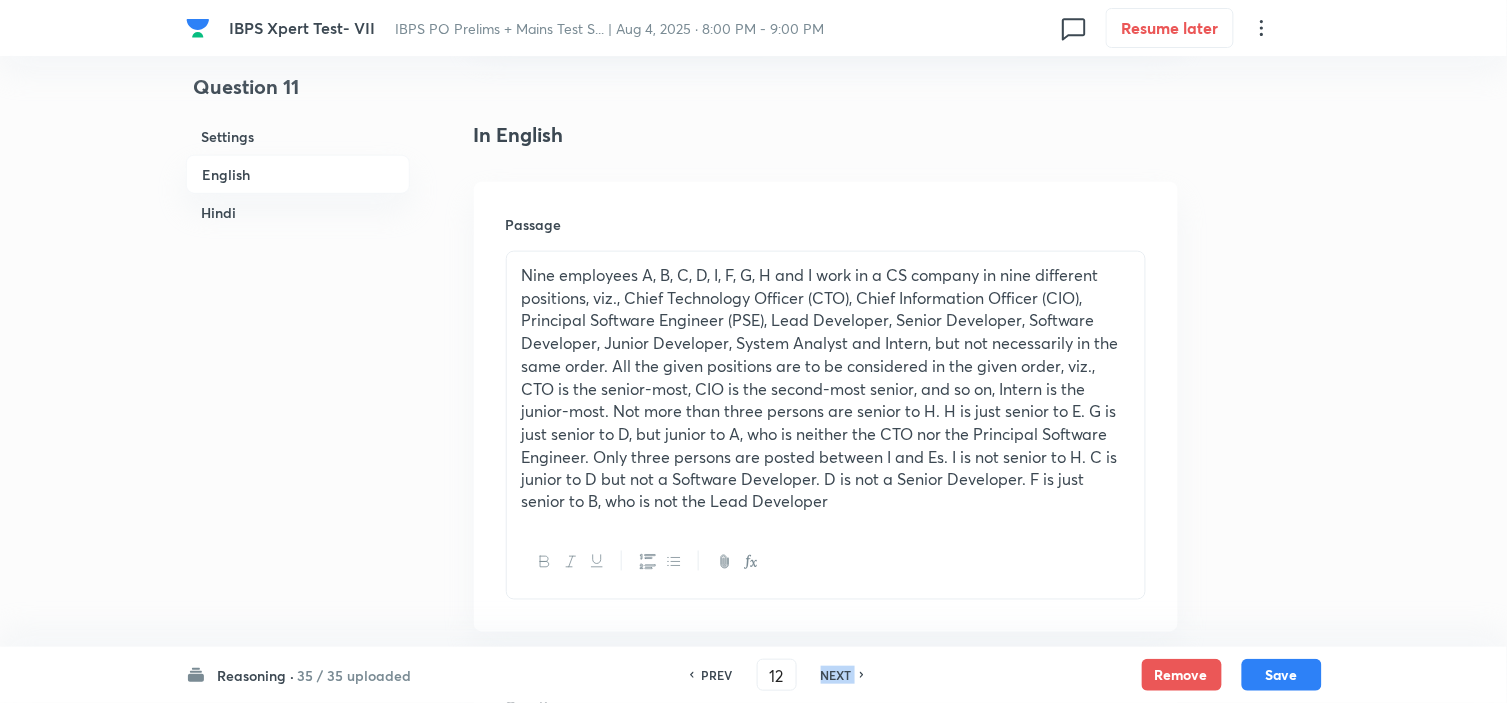 checkbox on "false" 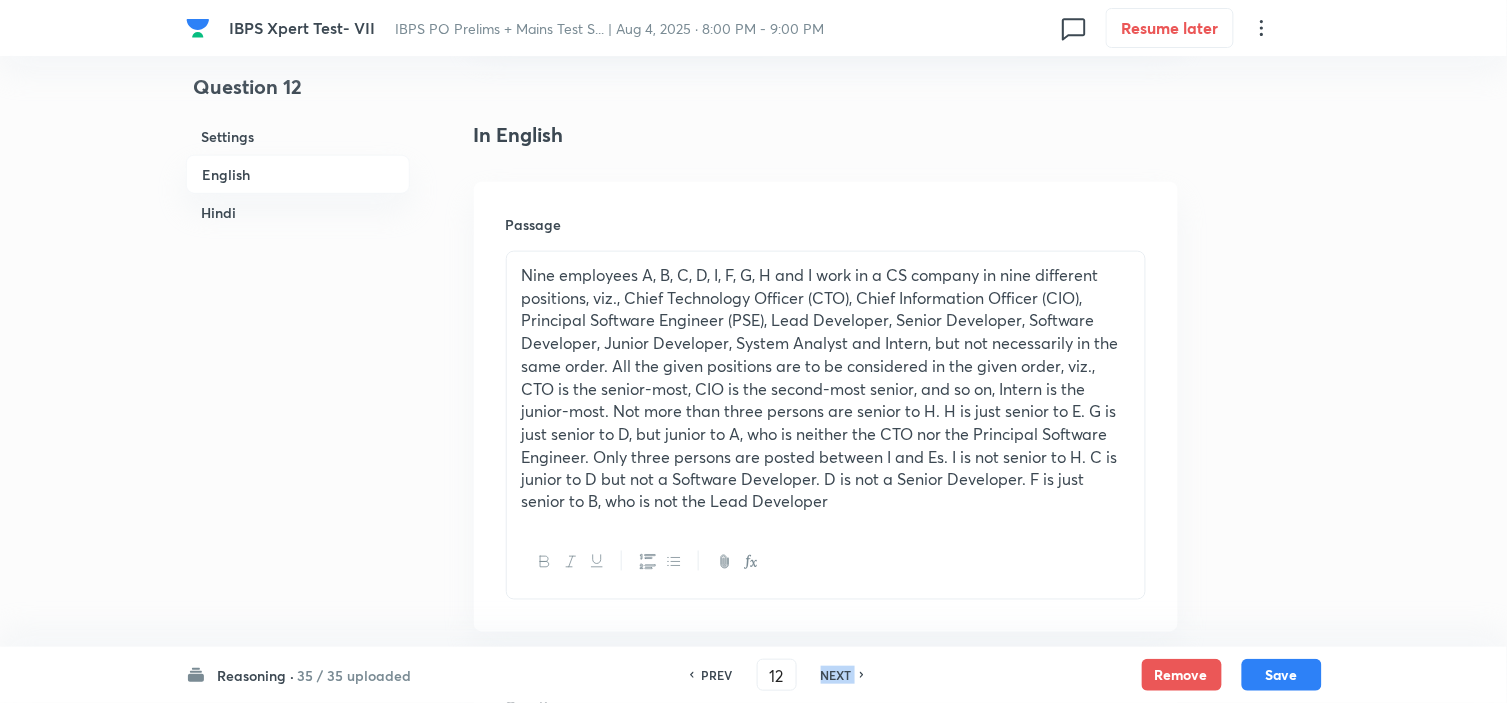 click on "NEXT" at bounding box center [839, 675] 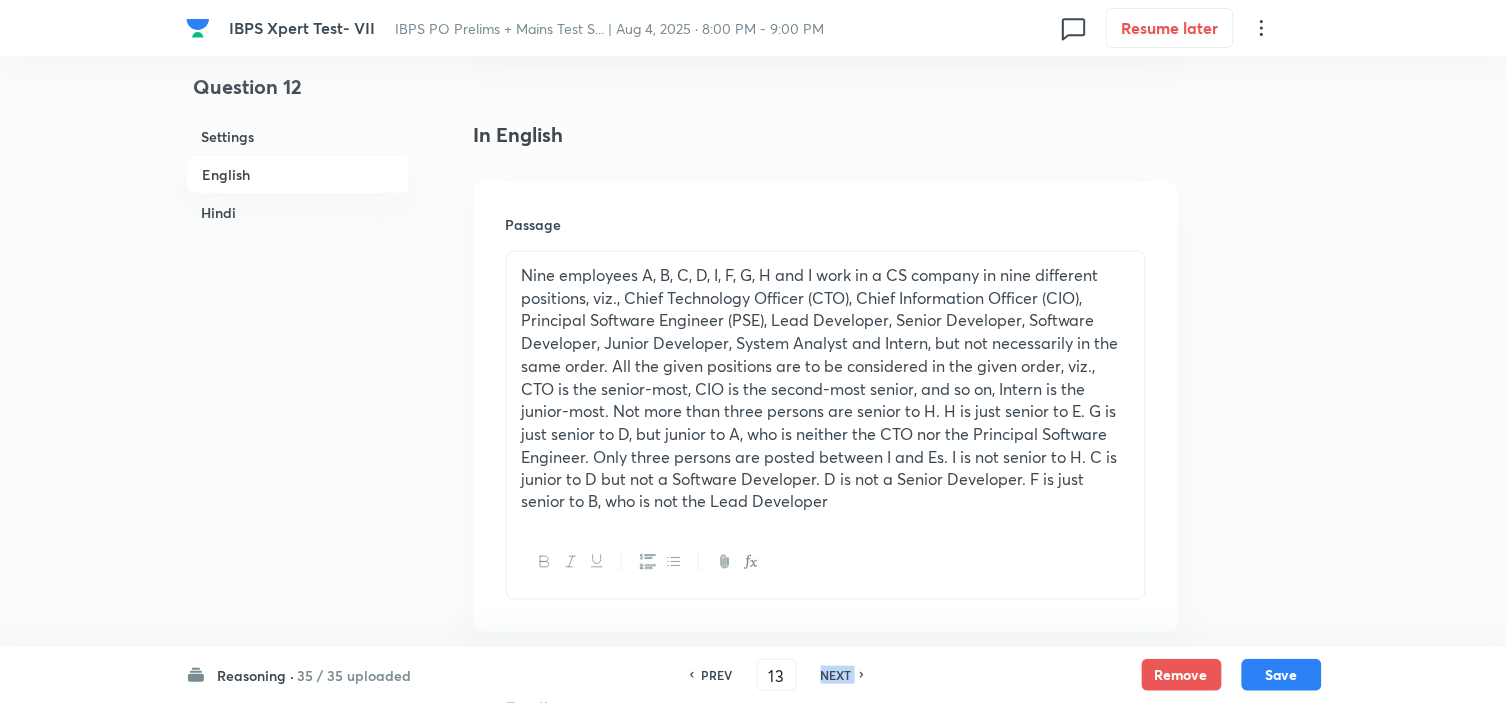 checkbox on "false" 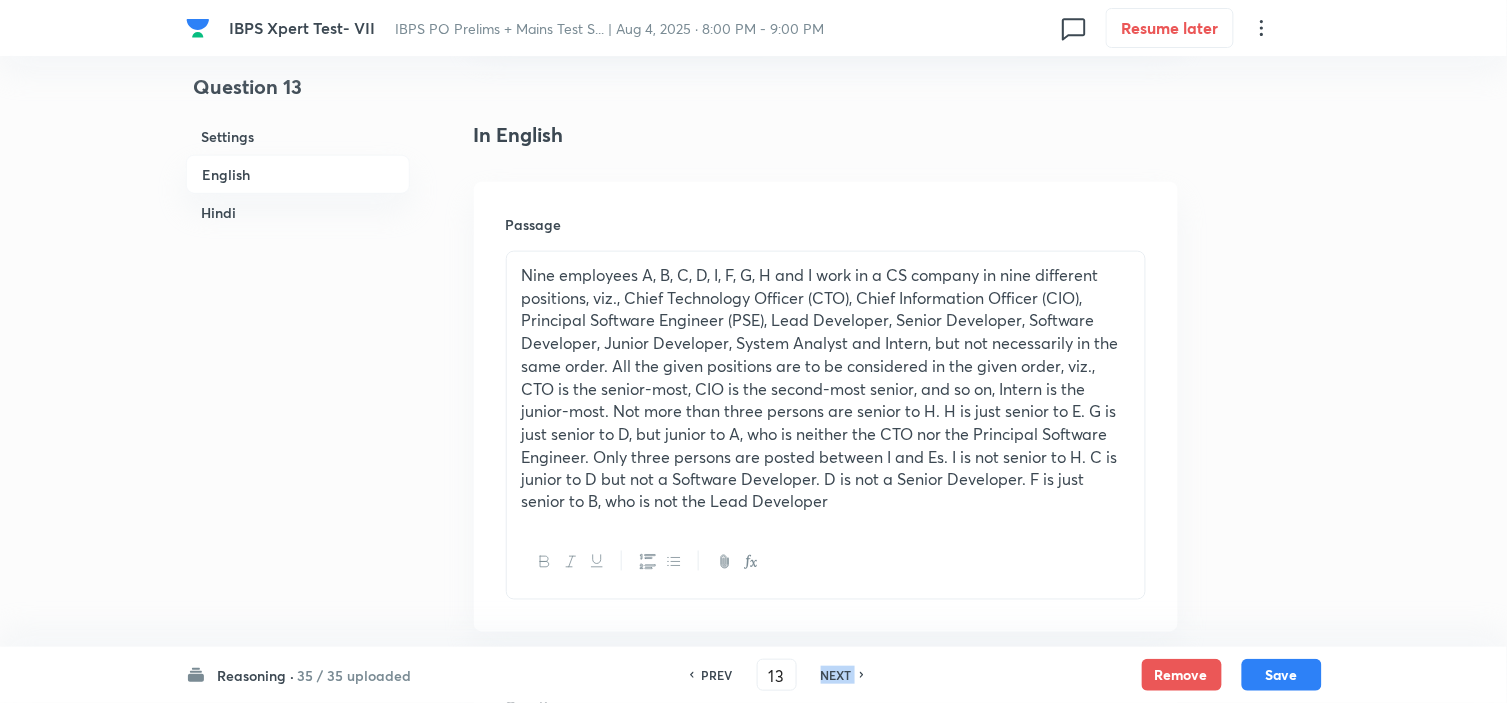 click on "NEXT" at bounding box center [839, 675] 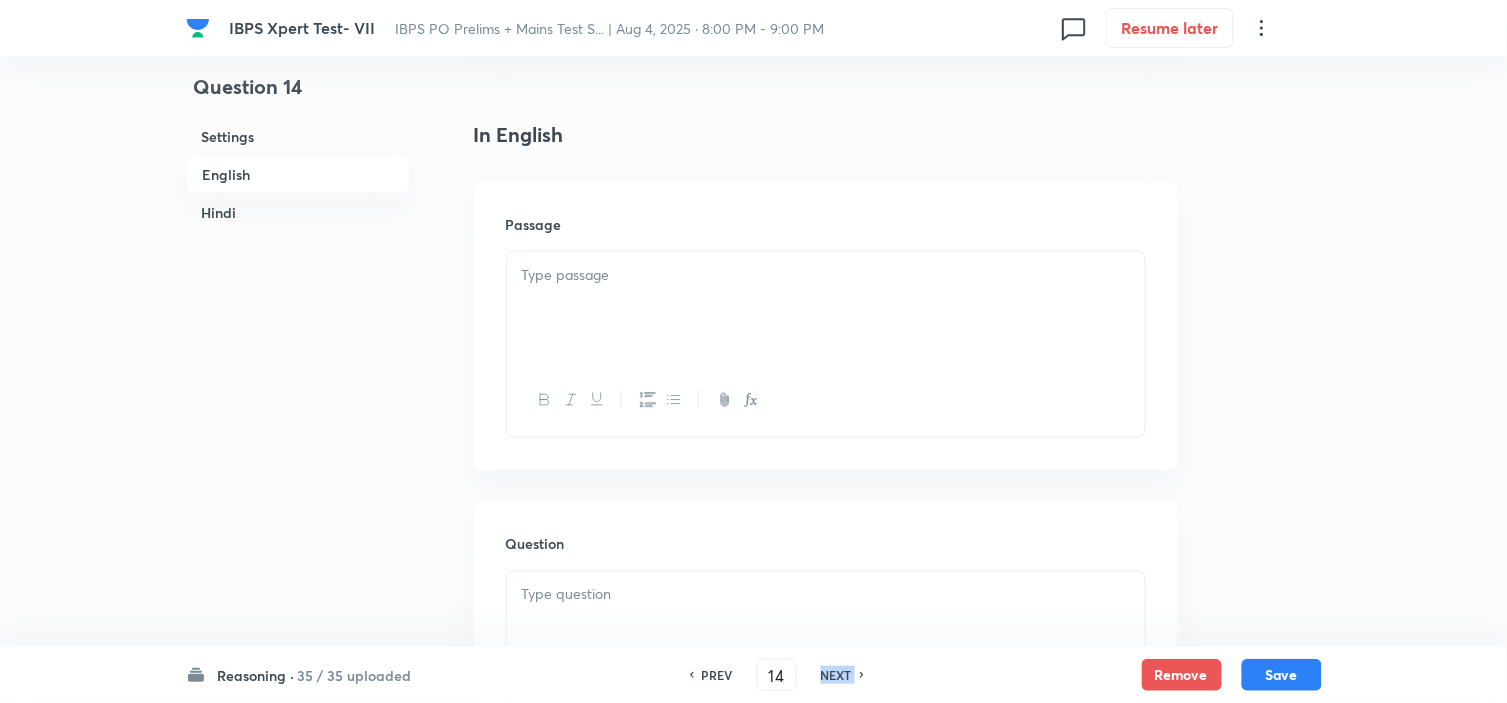 checkbox on "false" 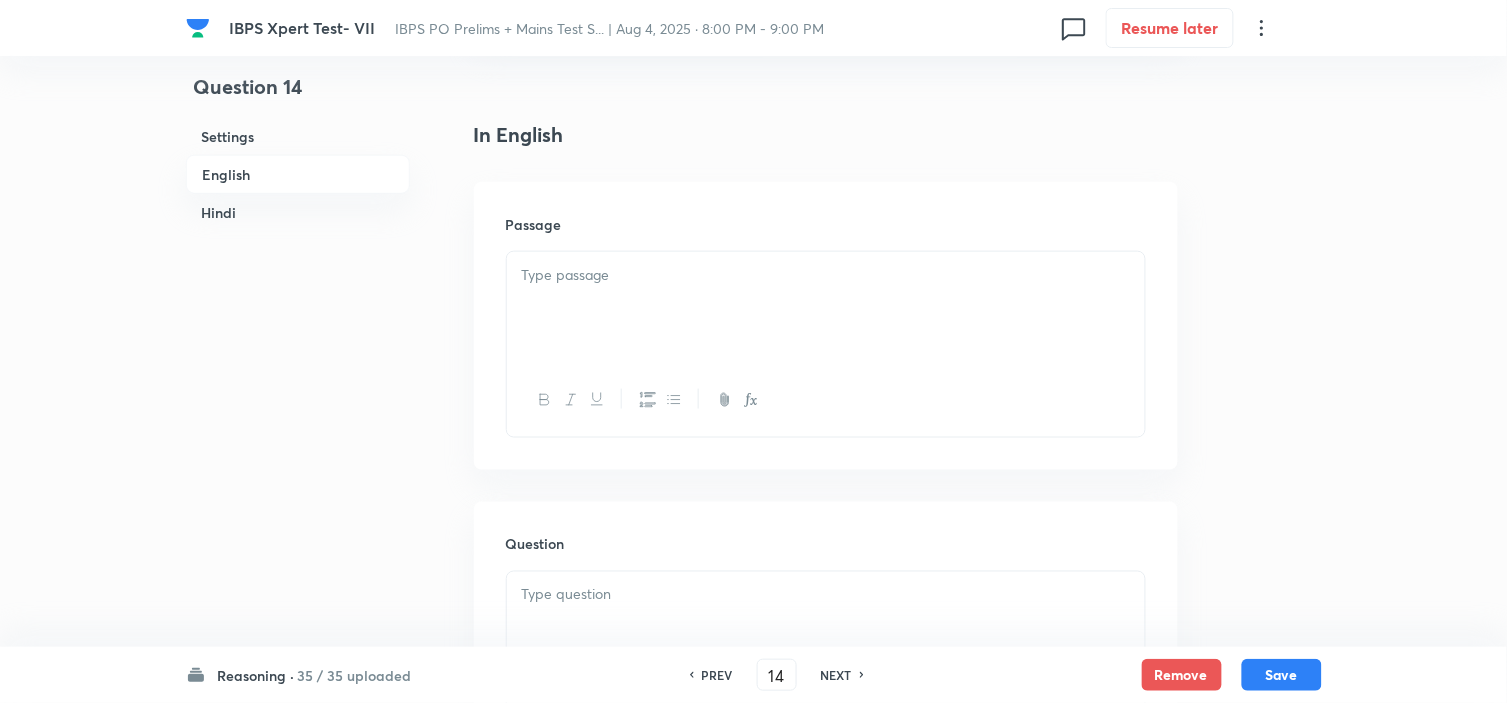 checkbox on "true" 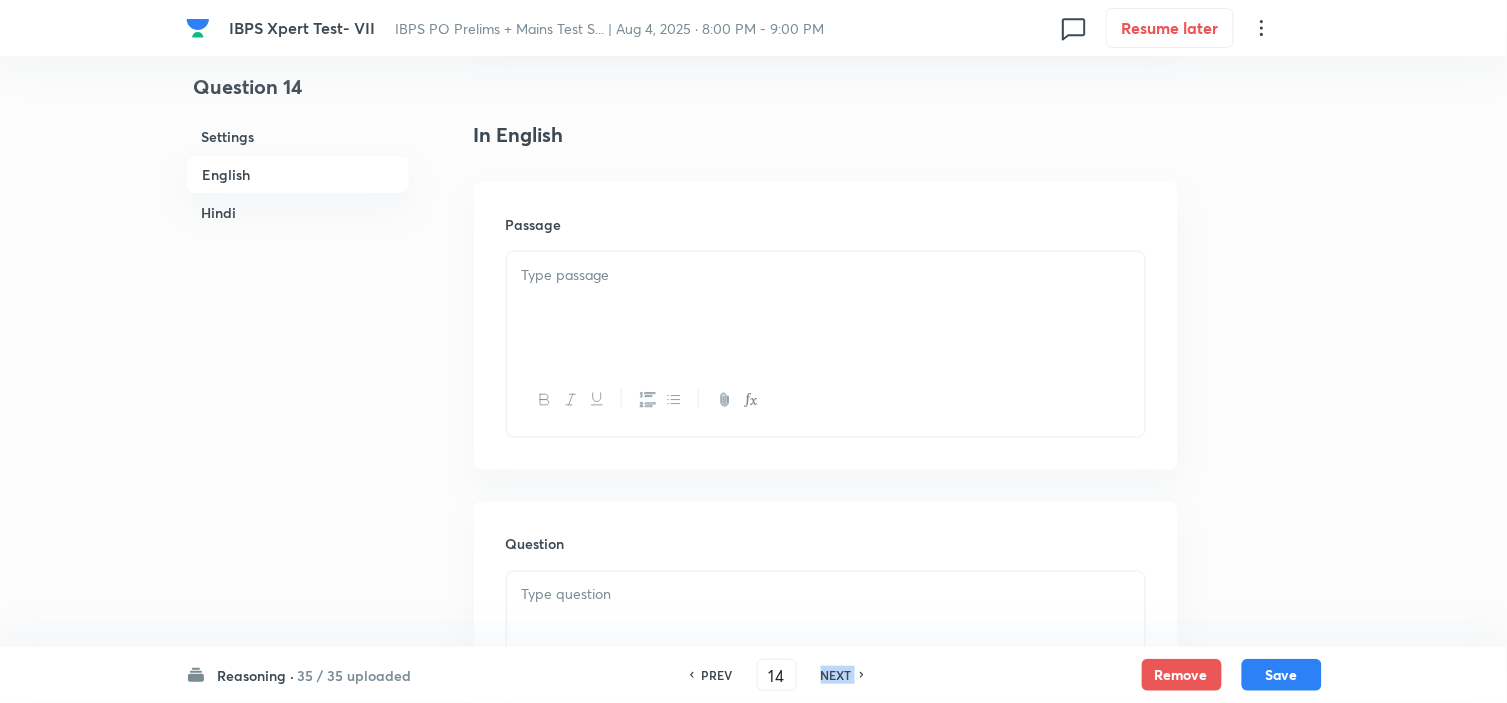 click on "NEXT" at bounding box center (839, 675) 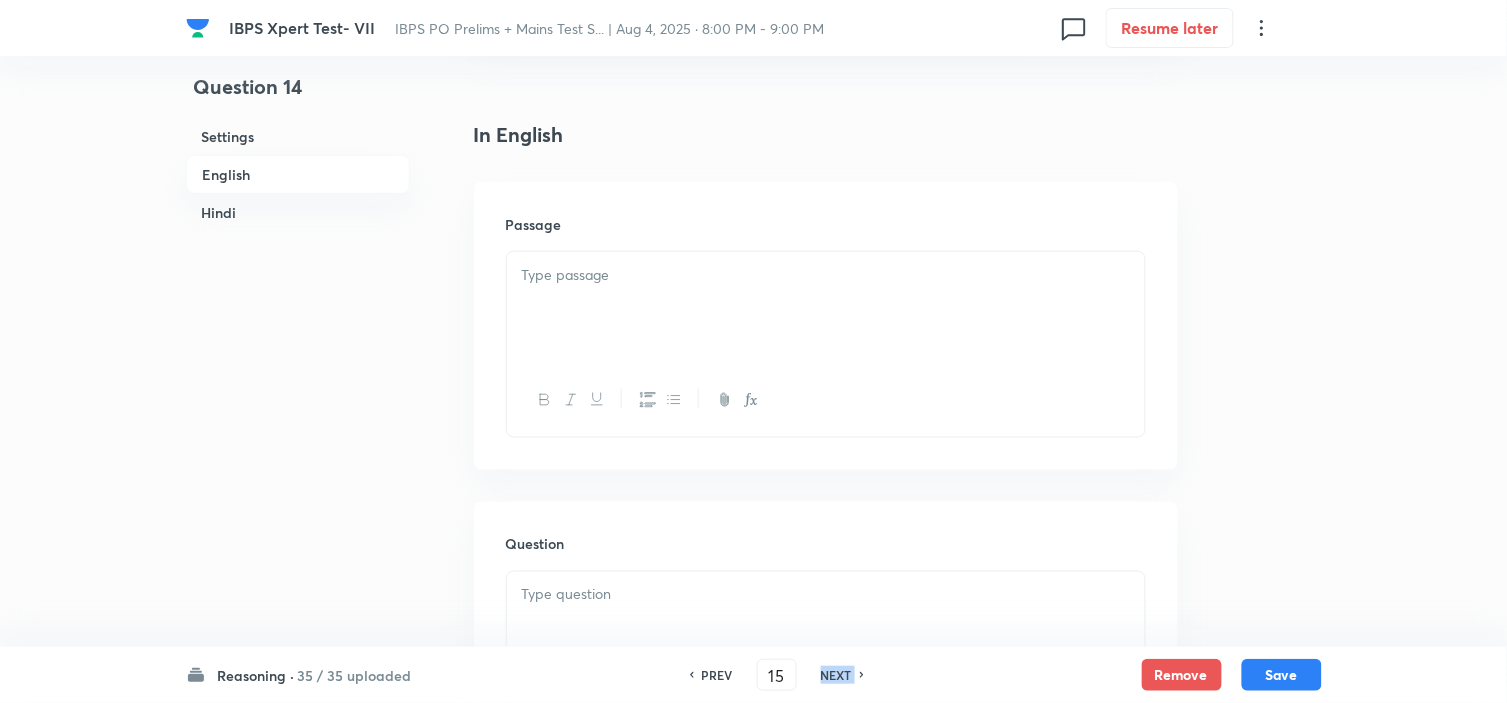 checkbox on "false" 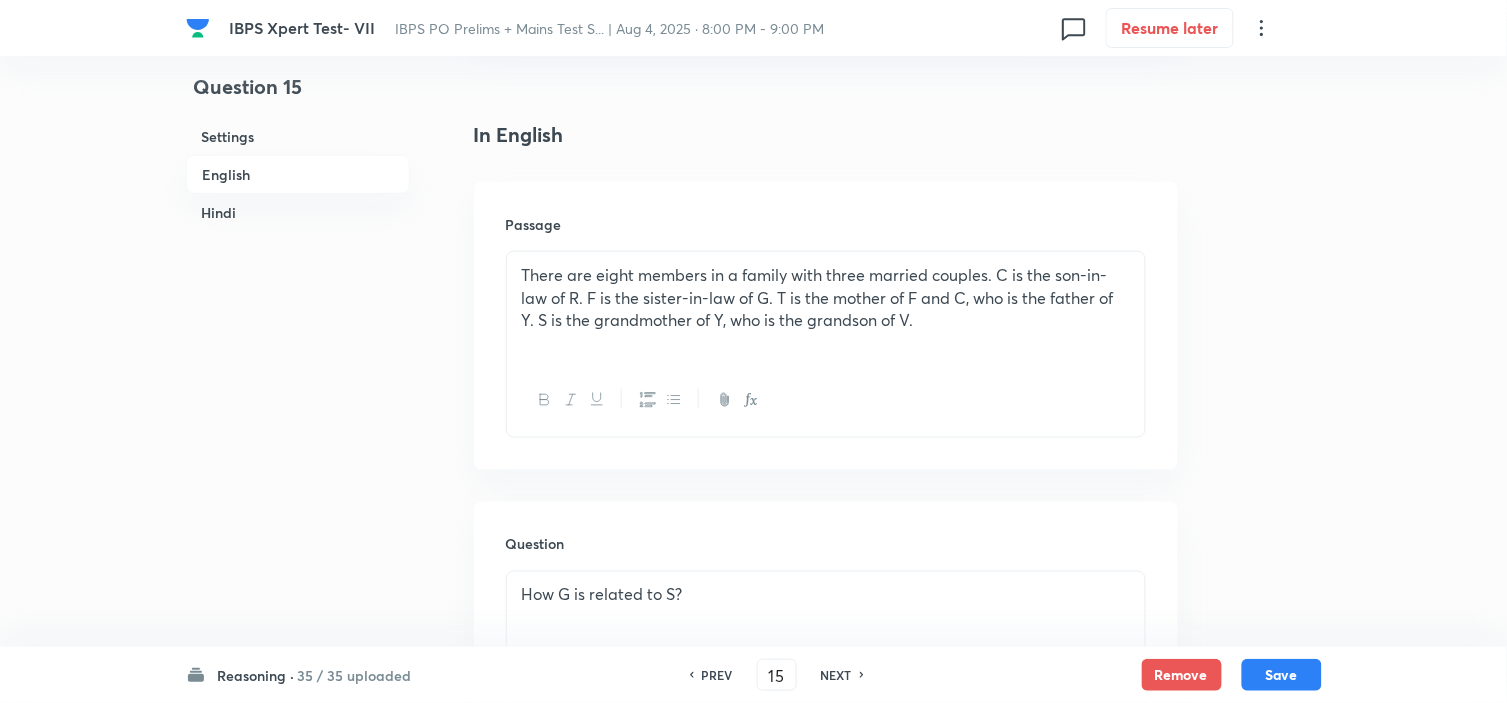 checkbox on "true" 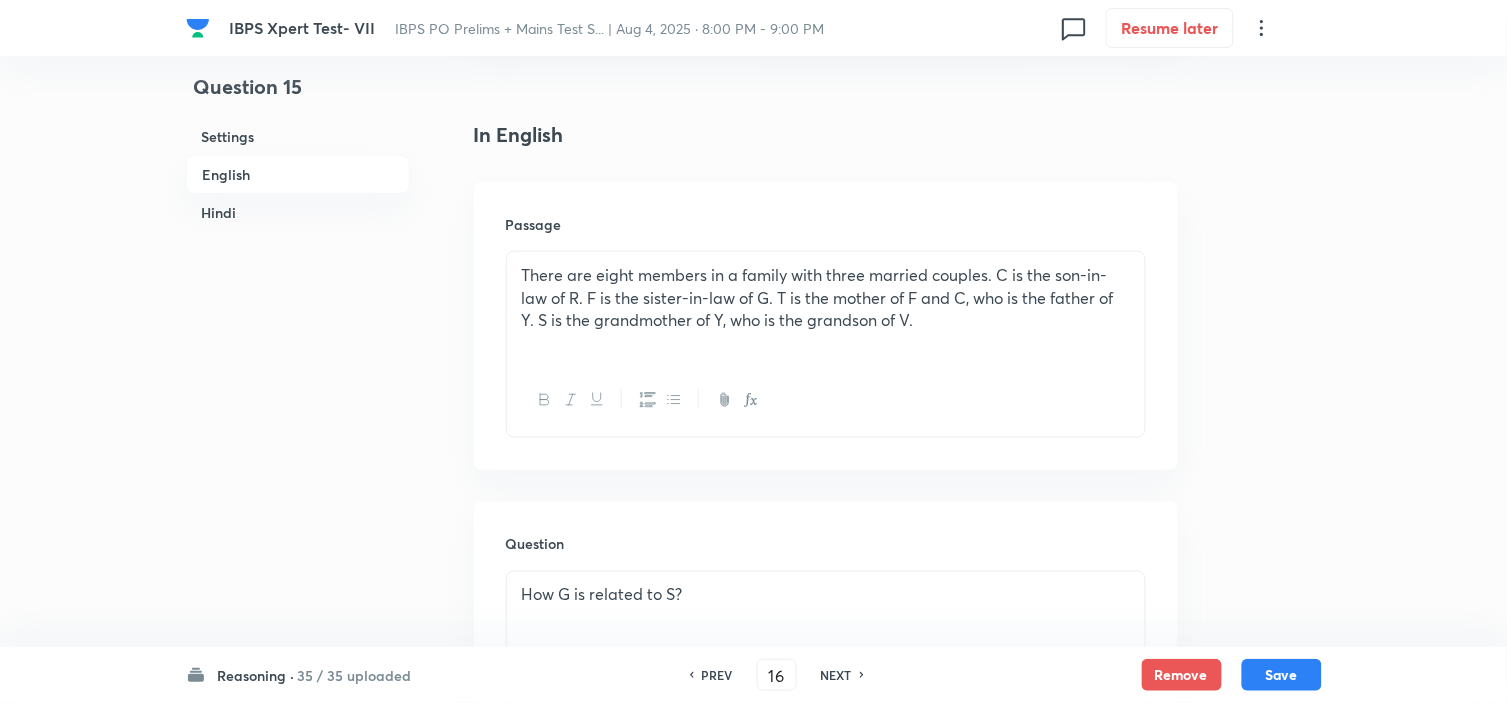 checkbox on "false" 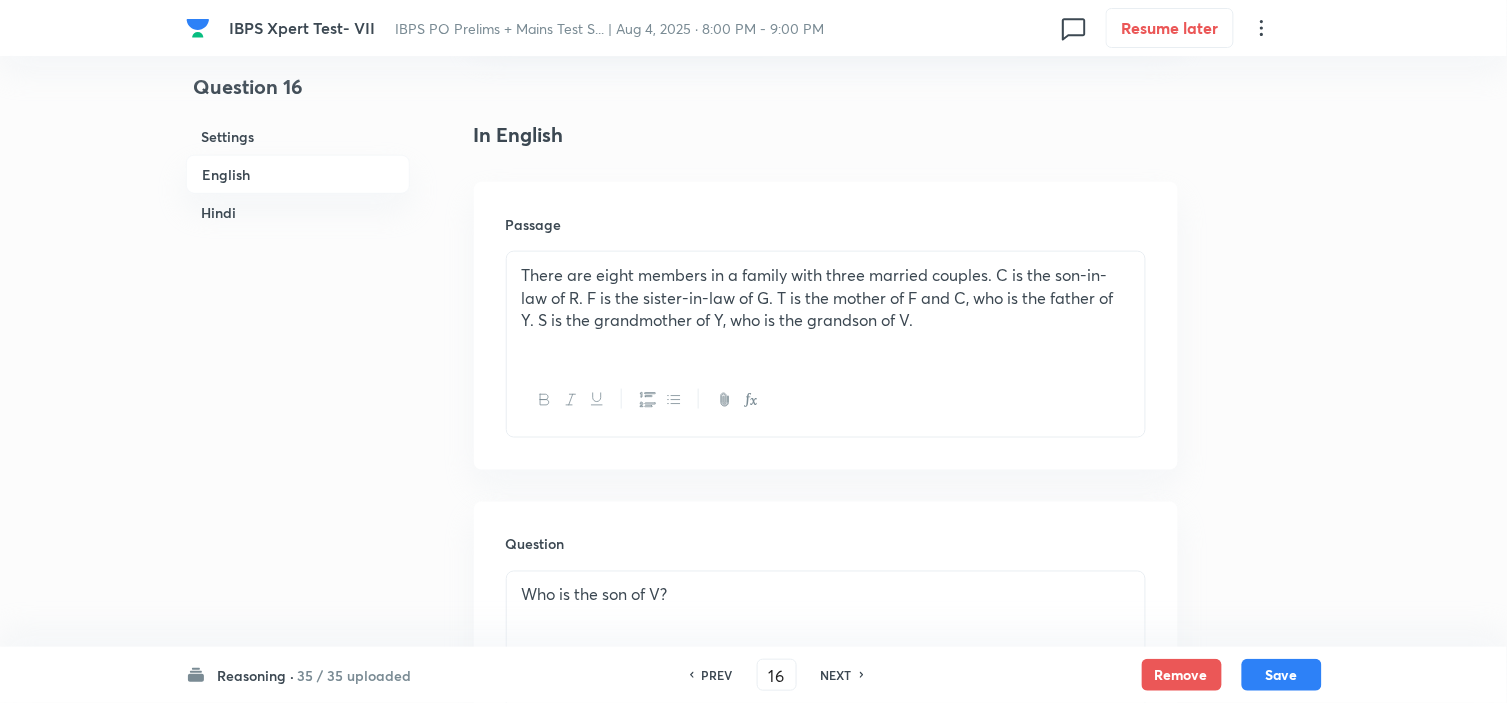 click on "NEXT" at bounding box center [839, 675] 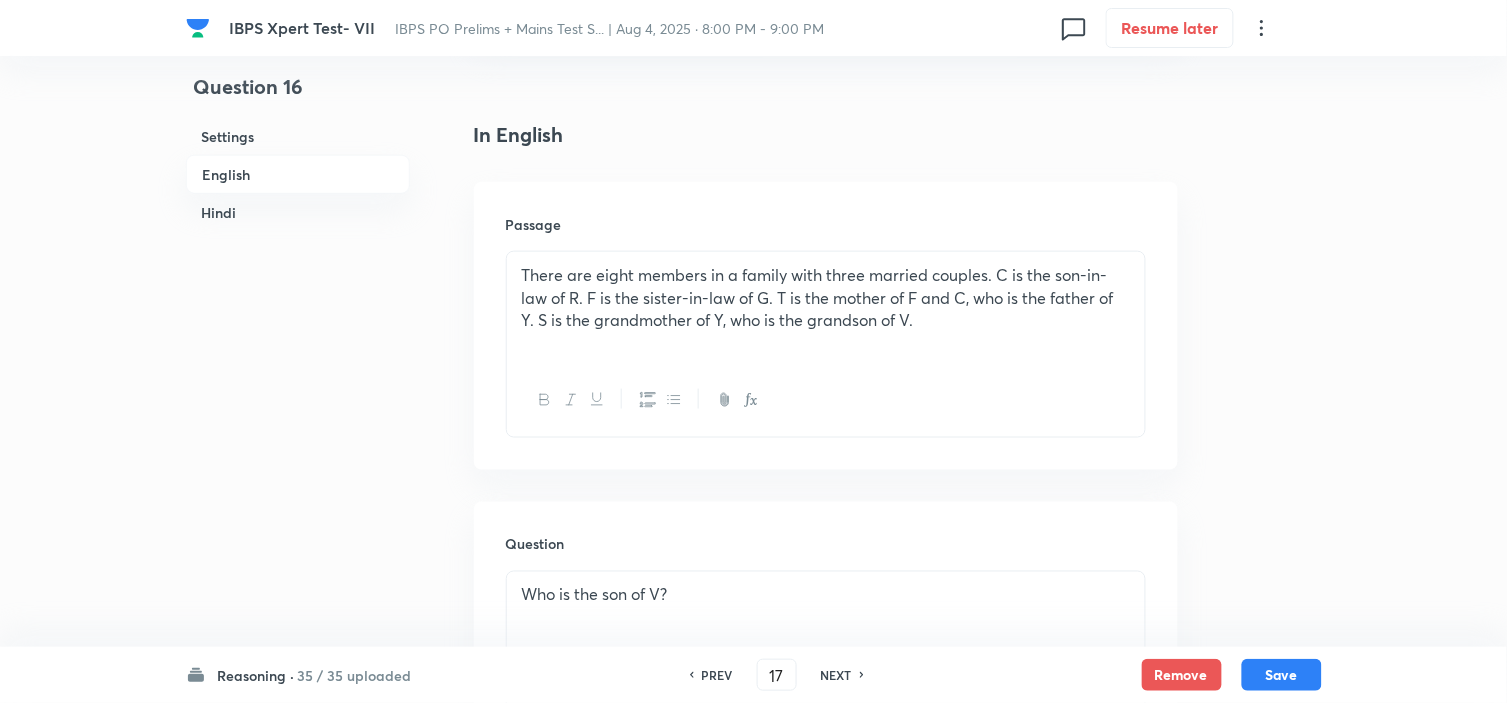 checkbox on "false" 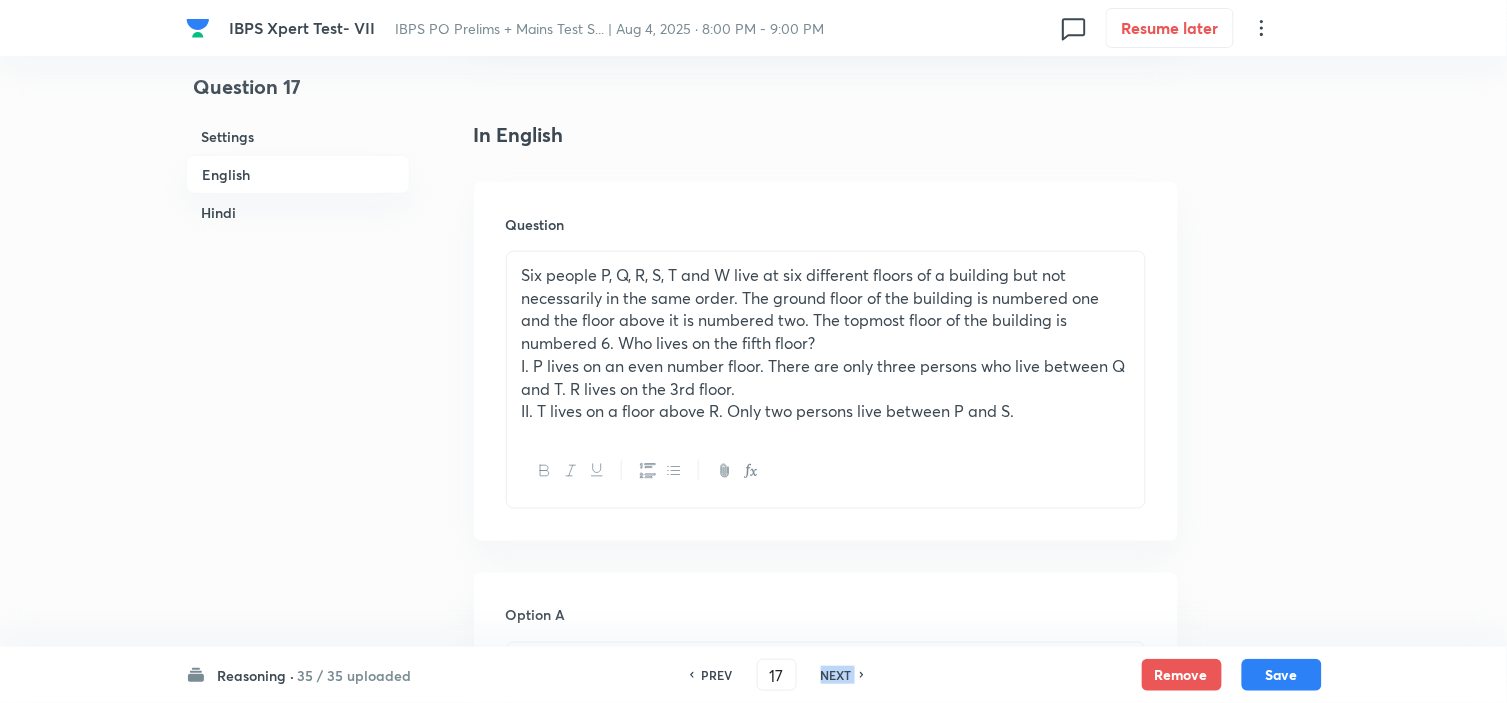 click on "NEXT" at bounding box center [839, 675] 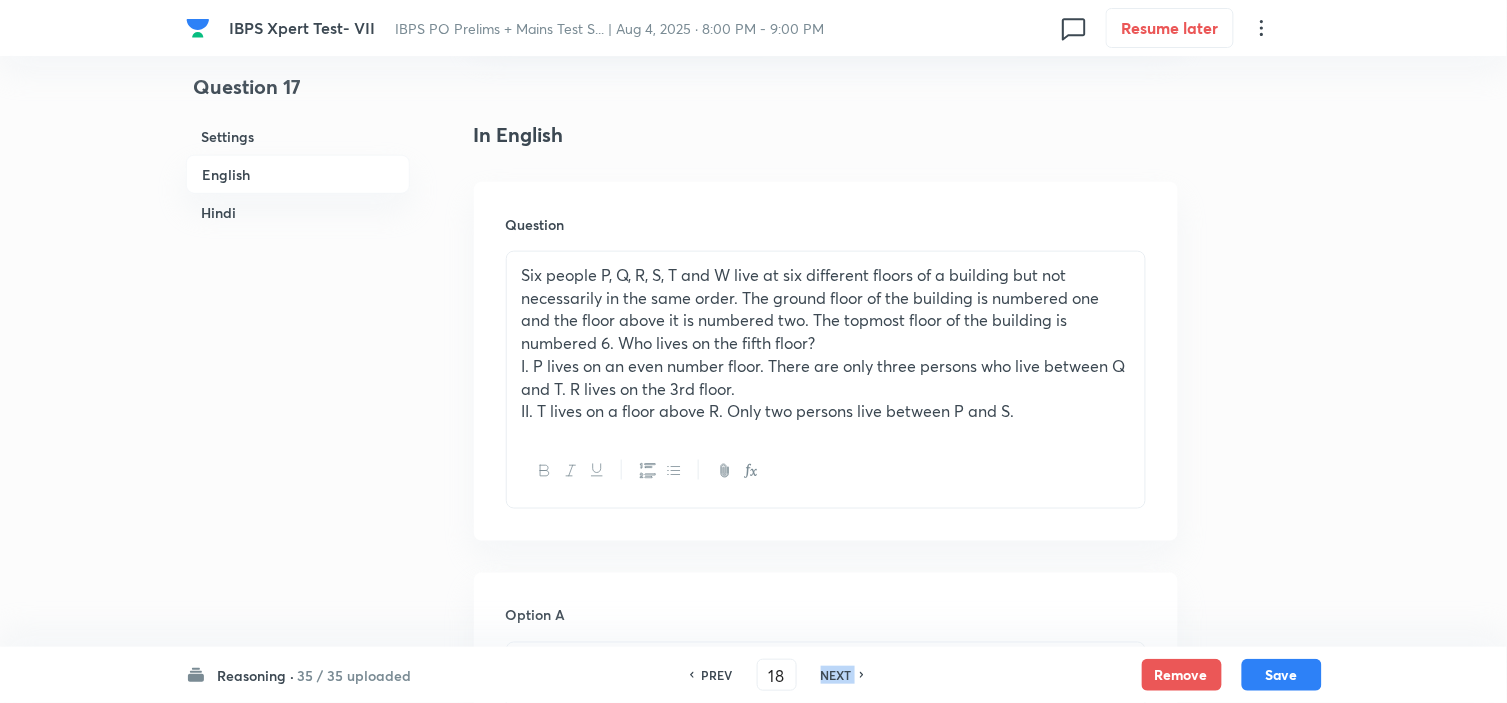checkbox on "false" 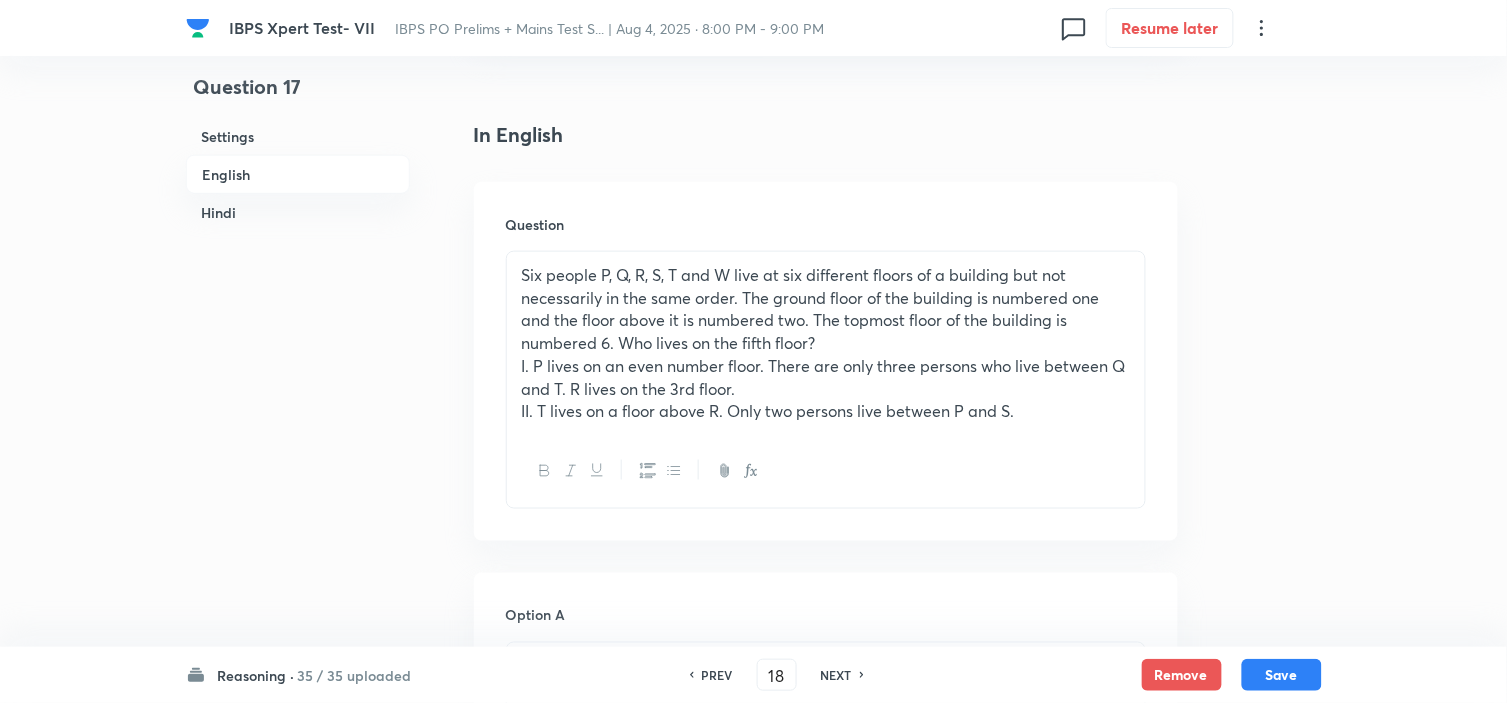 checkbox on "true" 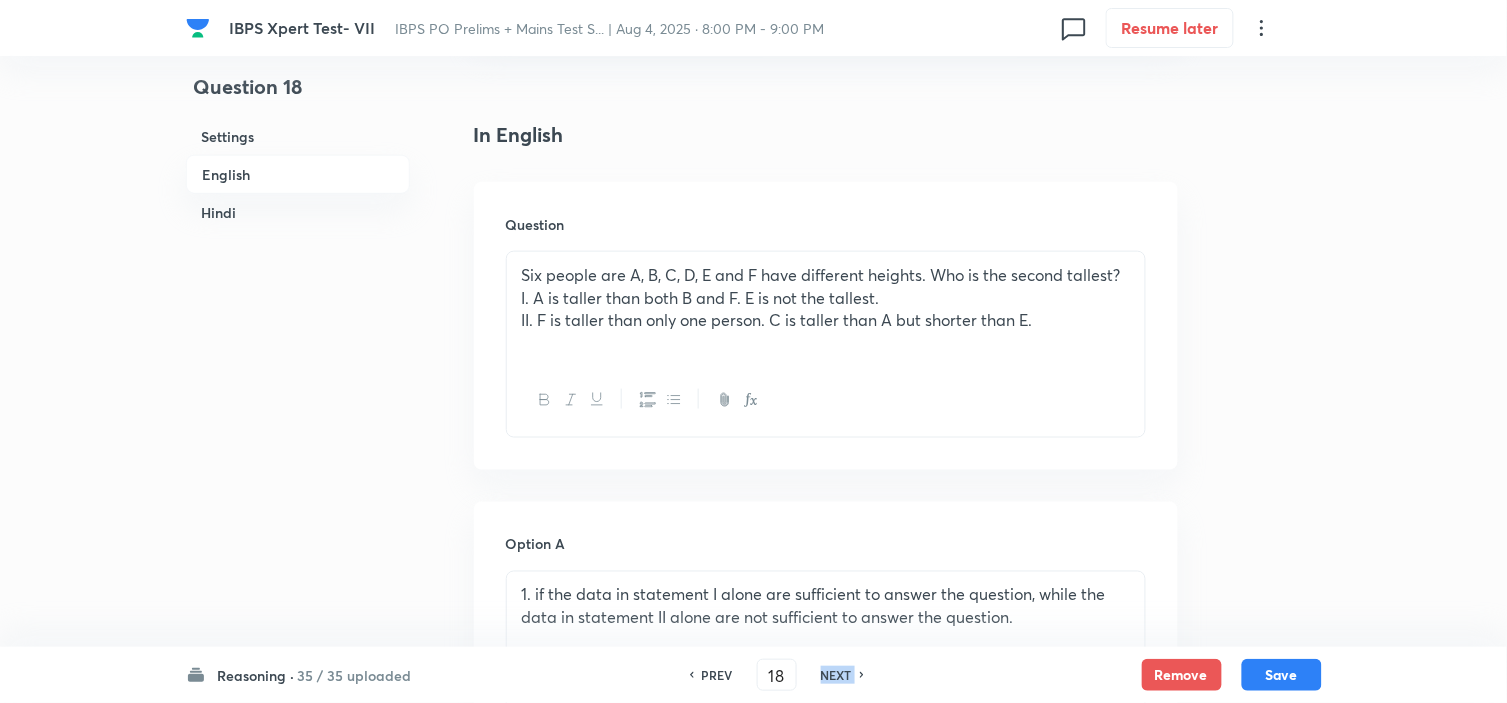 click on "NEXT" at bounding box center (839, 675) 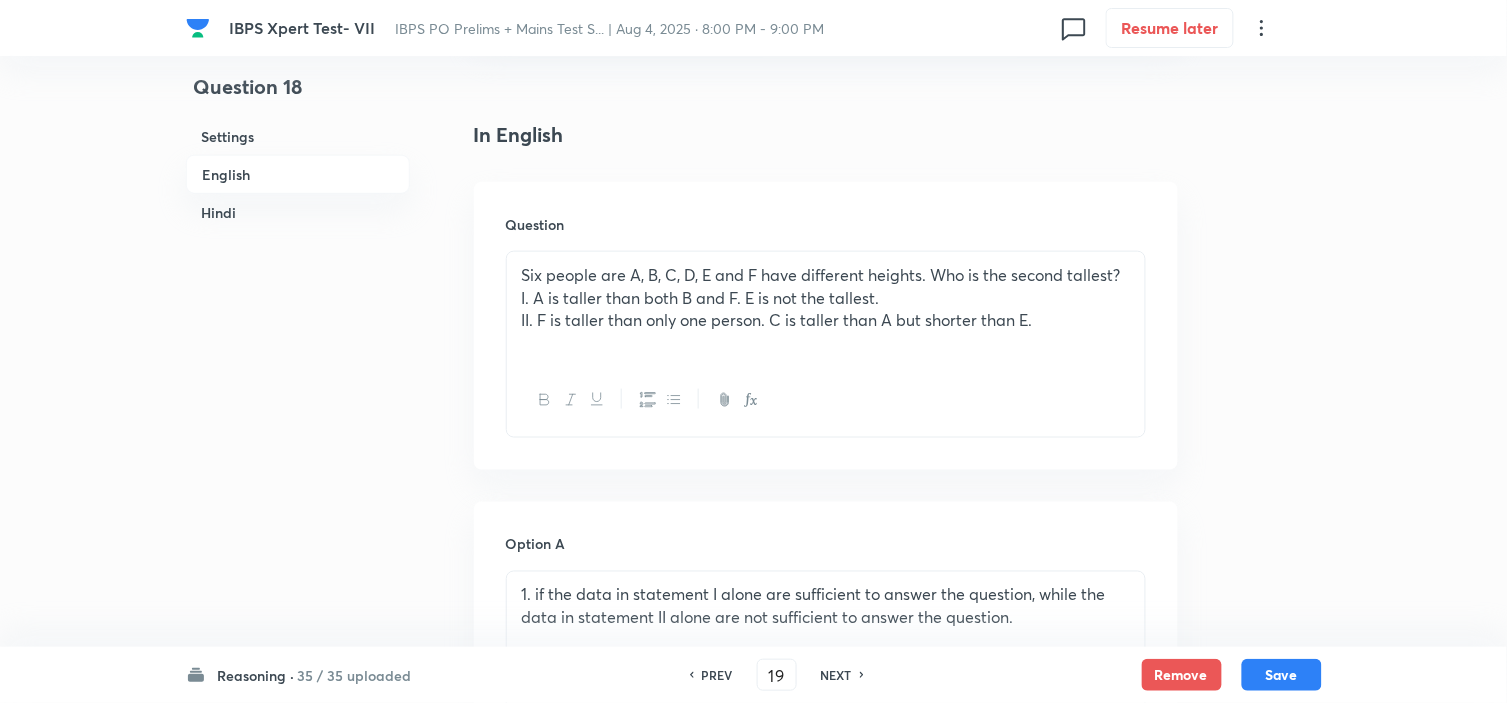 checkbox on "false" 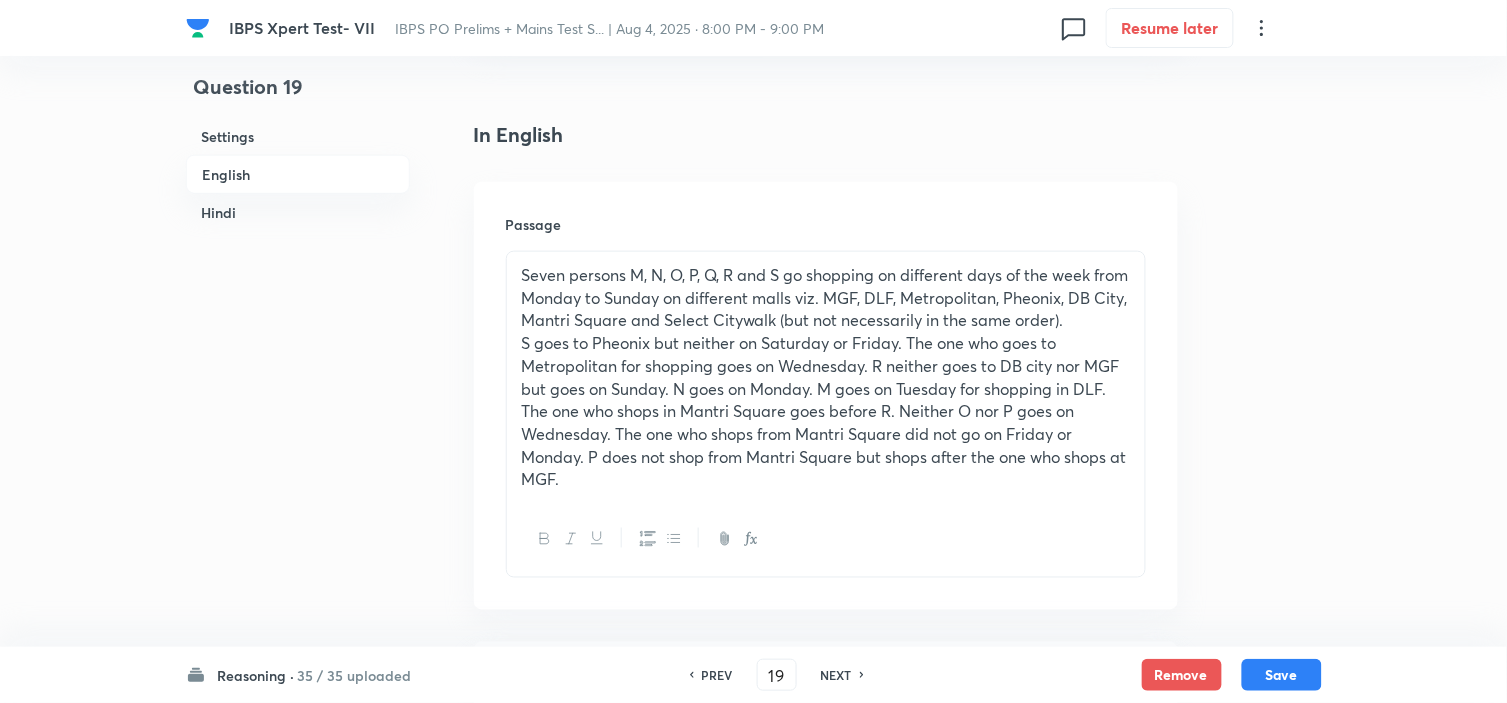 click on "NEXT" at bounding box center [839, 675] 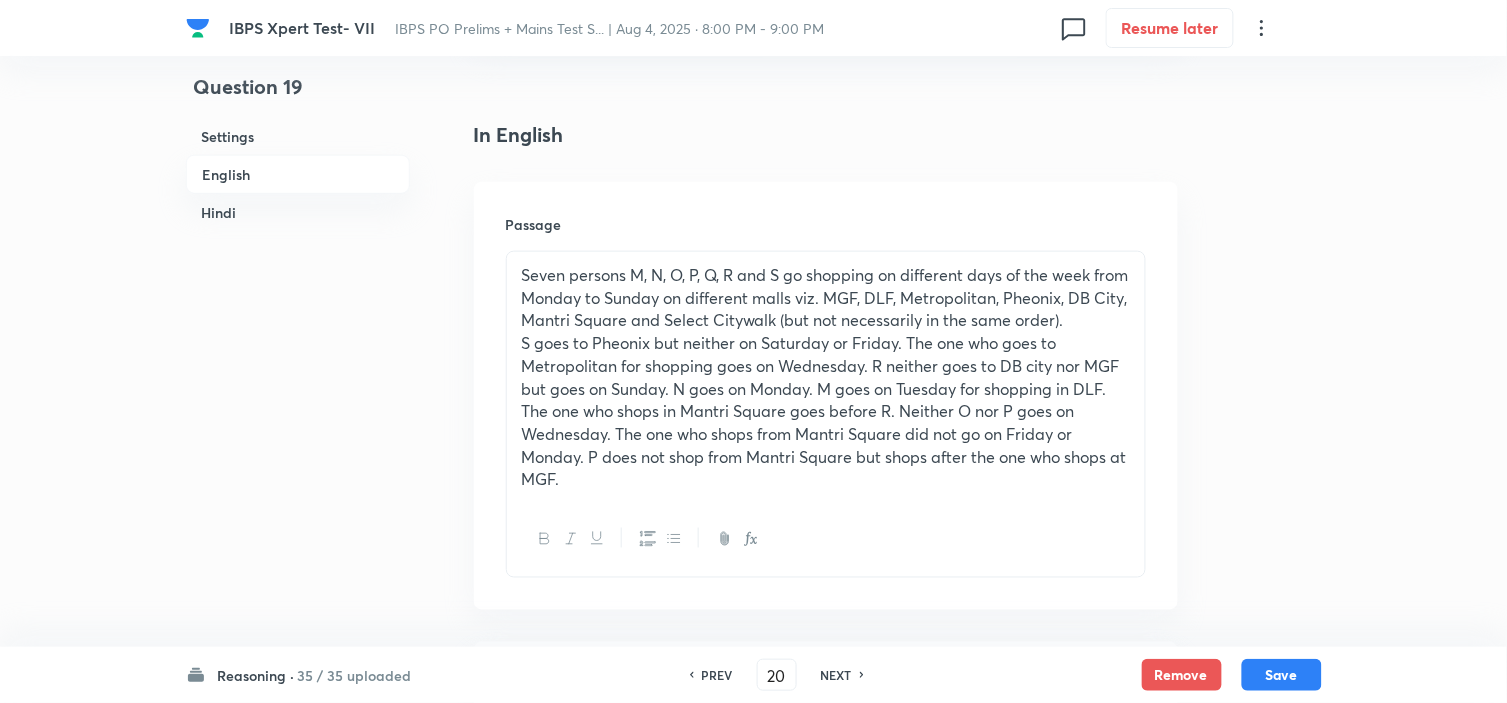 checkbox on "false" 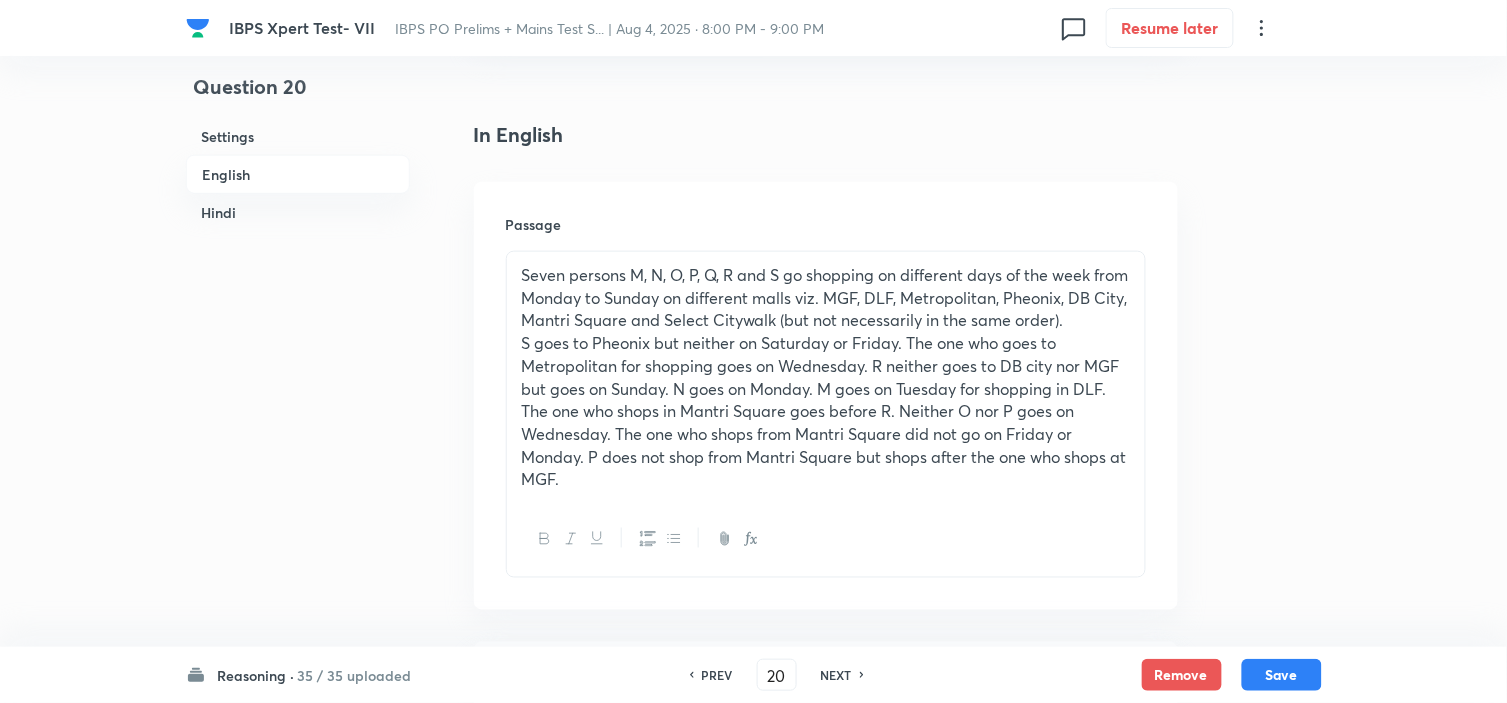 click on "NEXT" at bounding box center (839, 675) 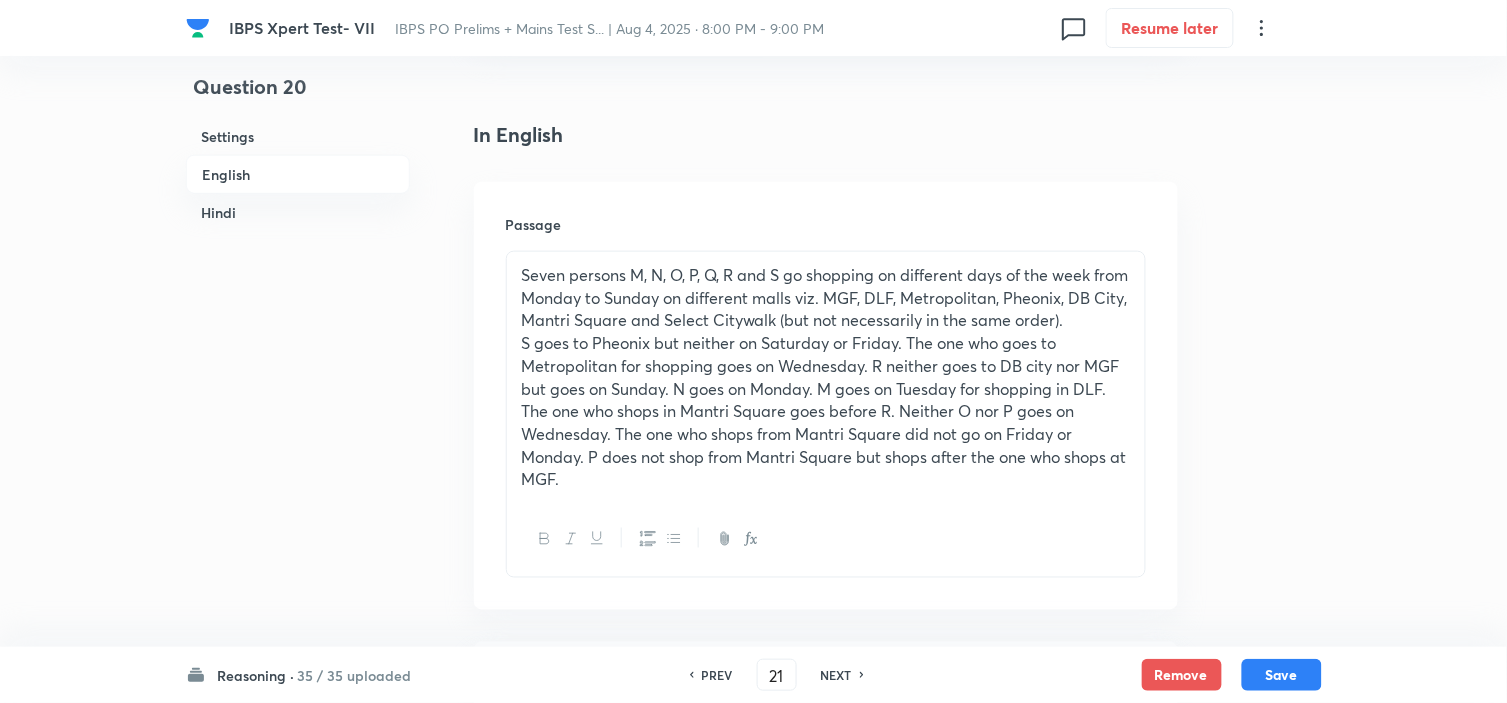 checkbox on "false" 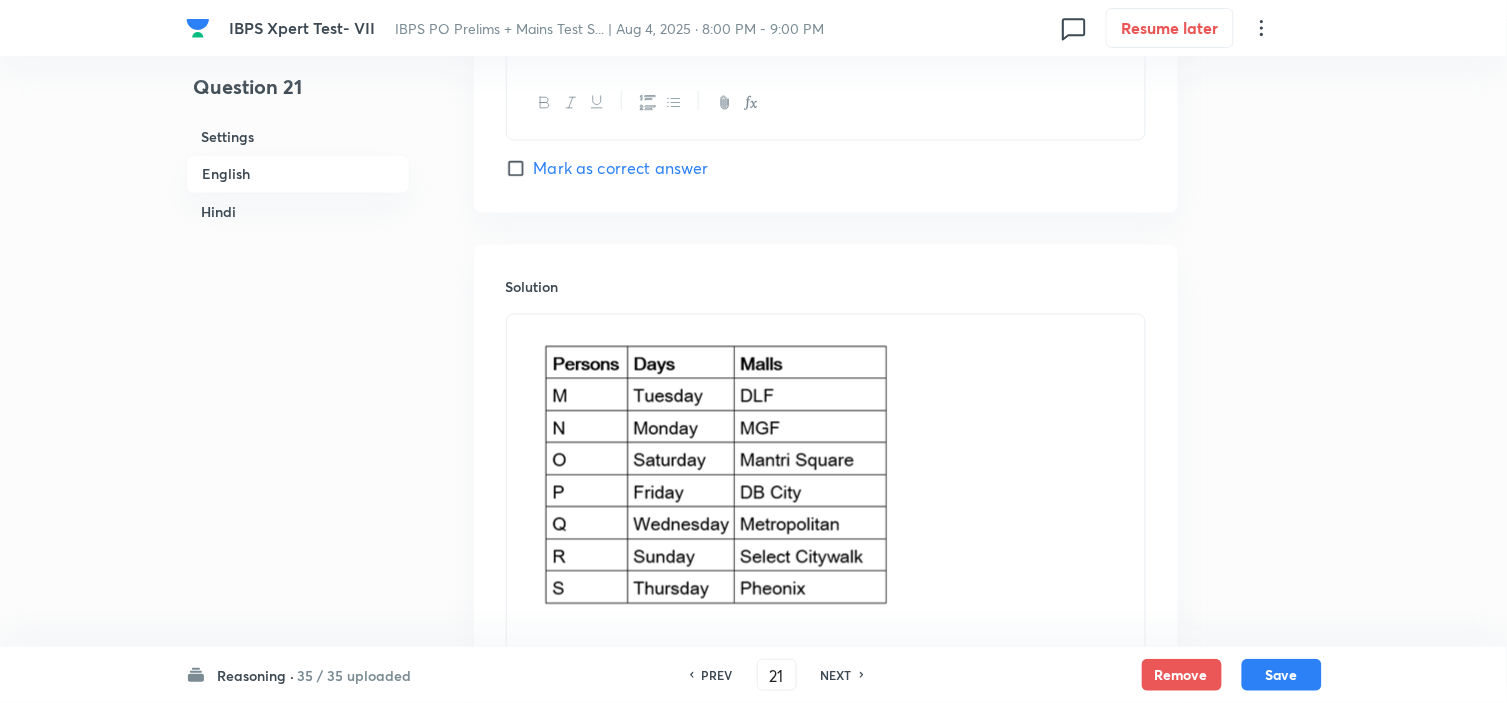 scroll, scrollTop: 2802, scrollLeft: 0, axis: vertical 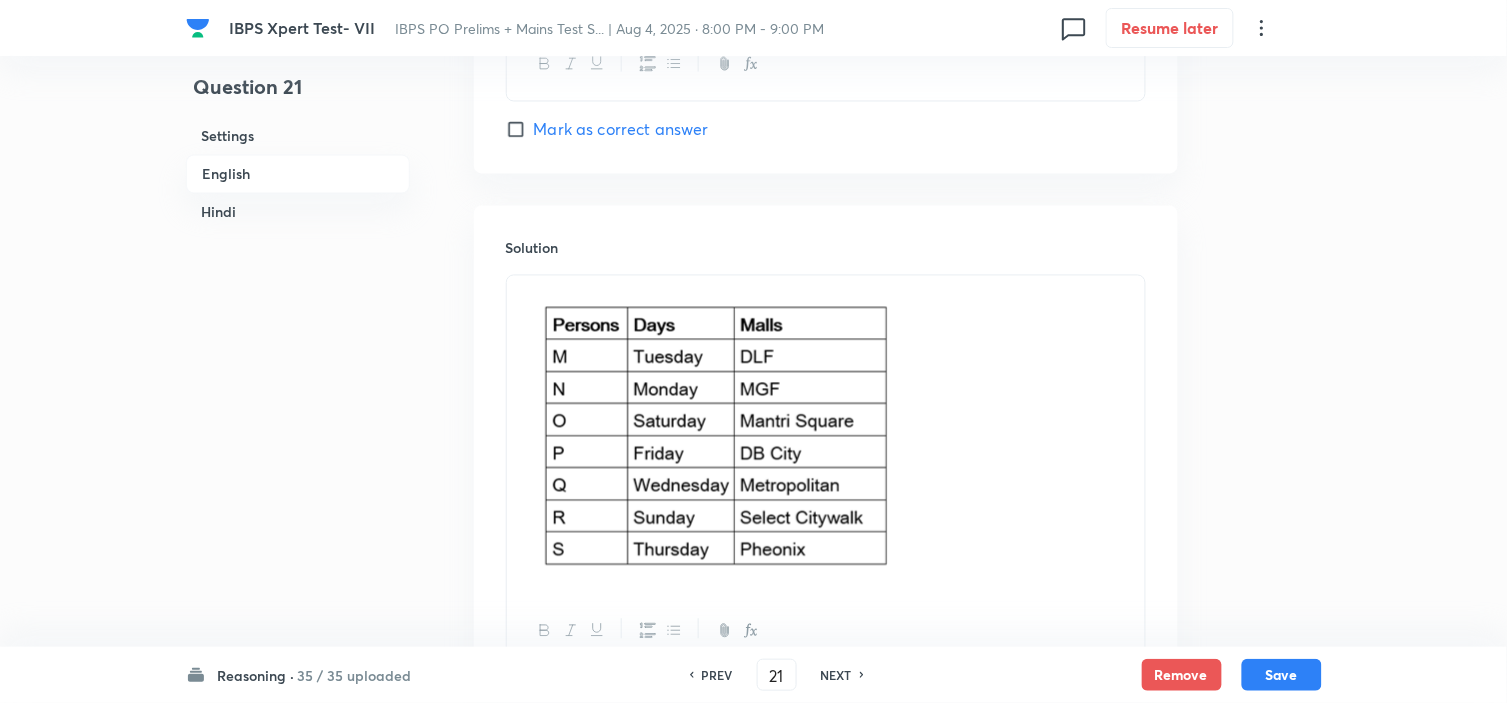 click on "PREV" at bounding box center [717, 675] 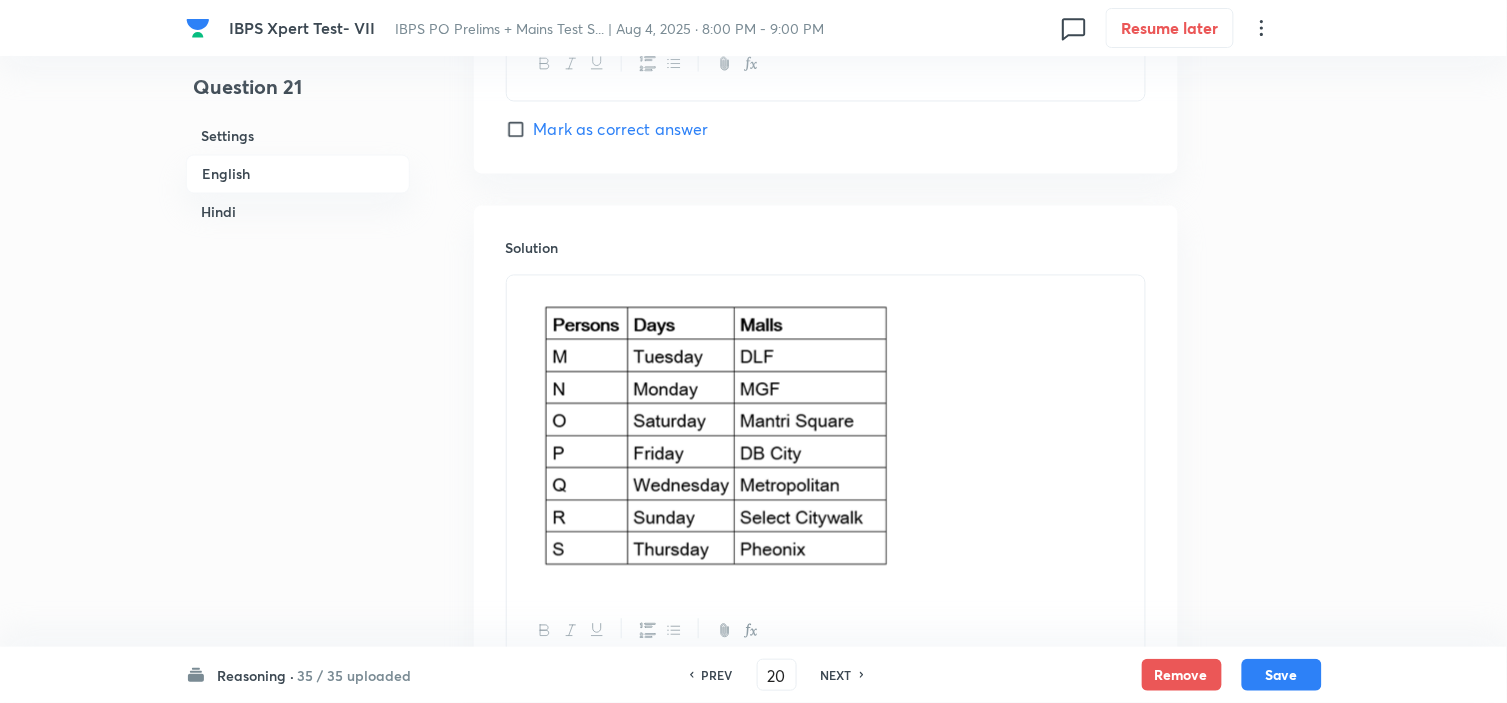 checkbox on "false" 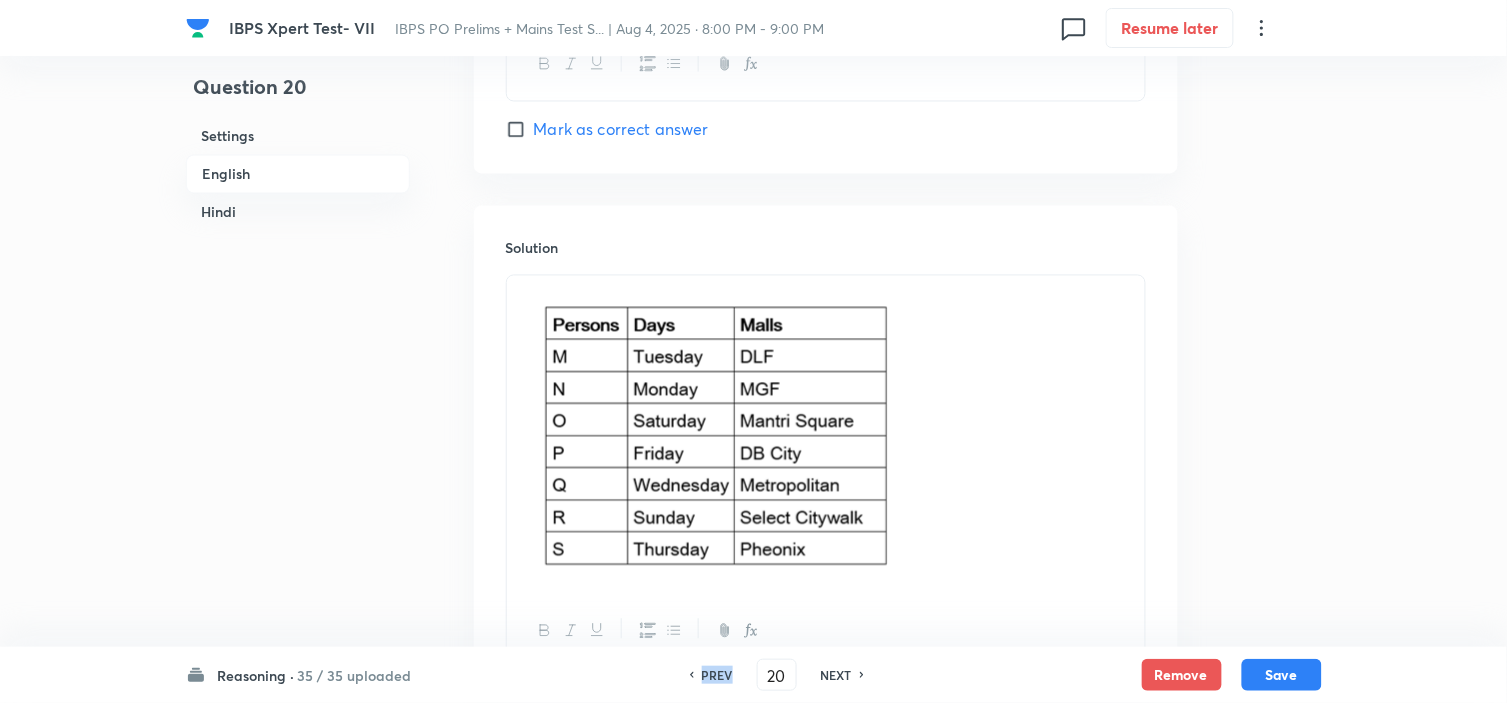 click on "PREV" at bounding box center [717, 675] 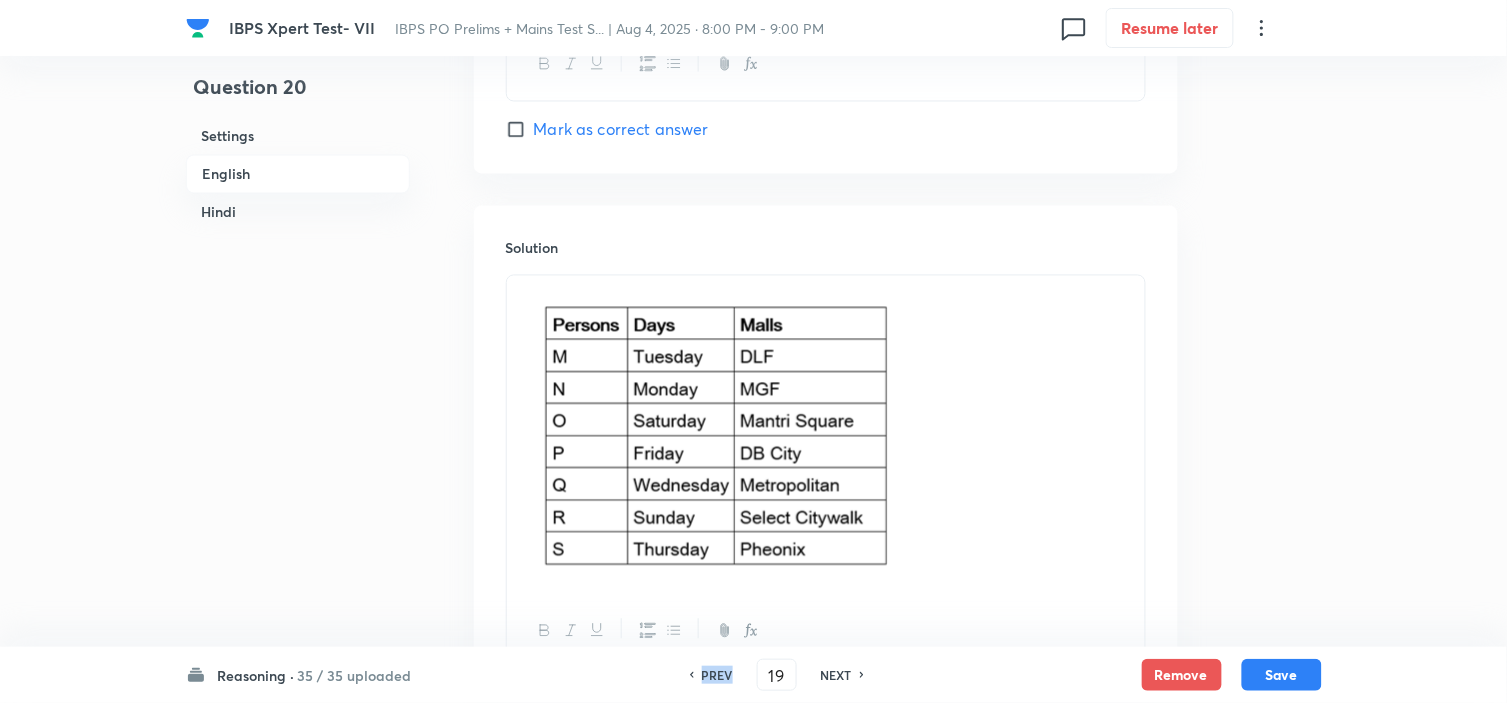 checkbox on "false" 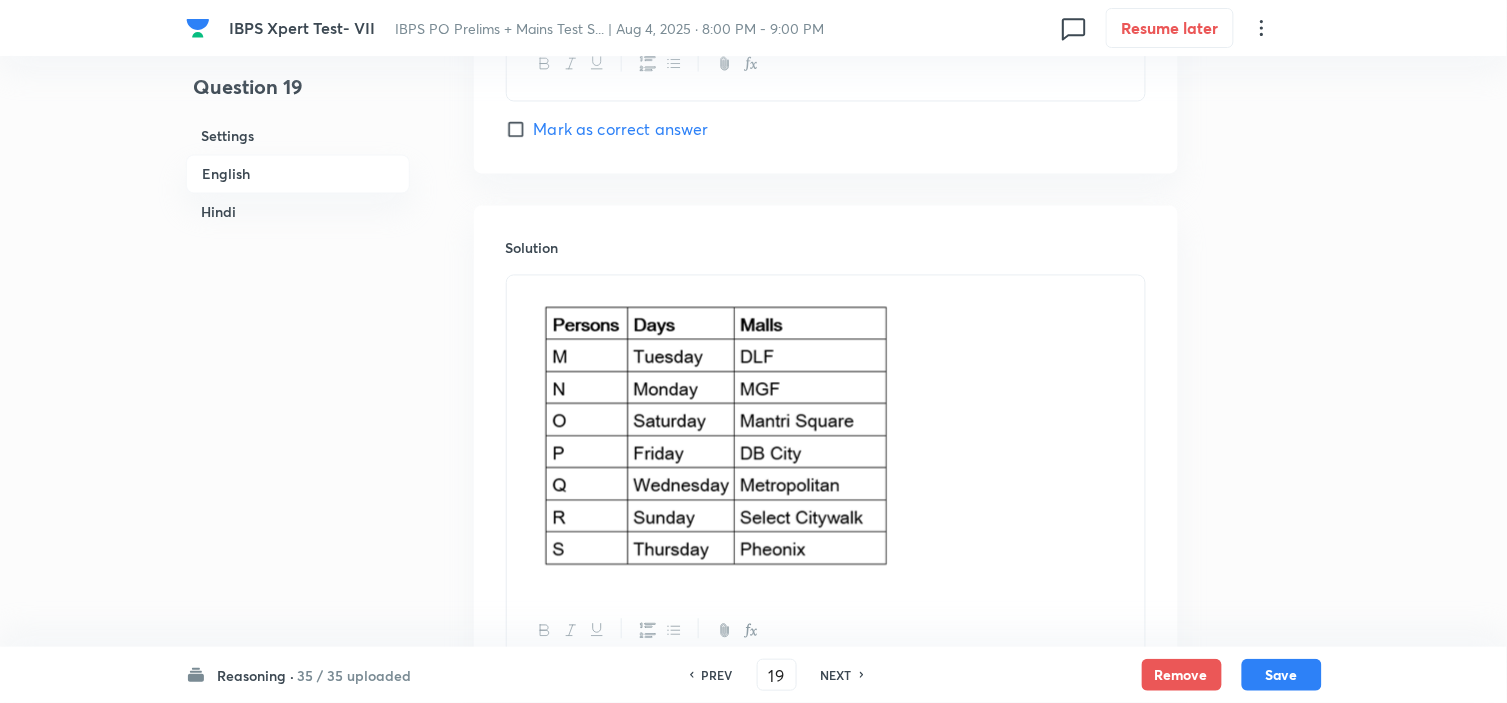 click on "PREV" at bounding box center [717, 675] 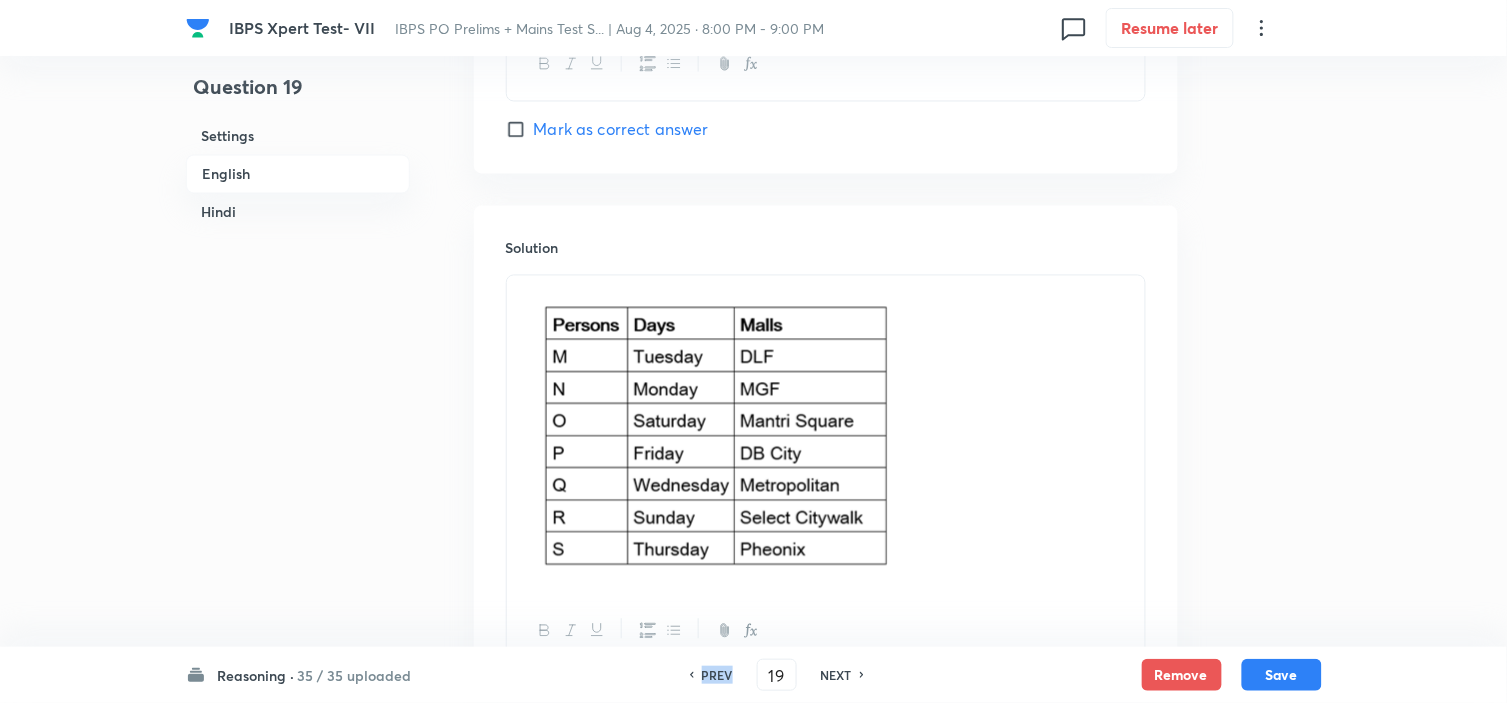 type on "18" 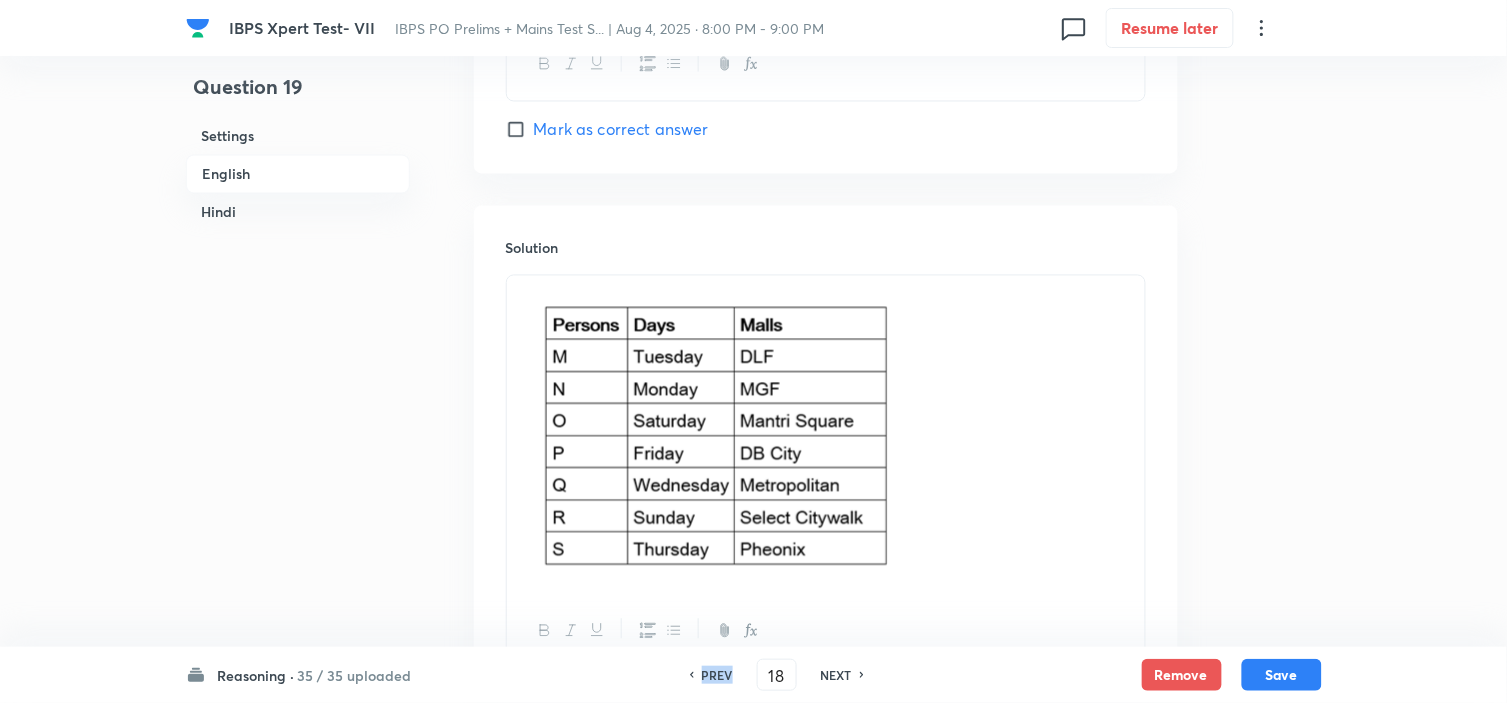 checkbox on "false" 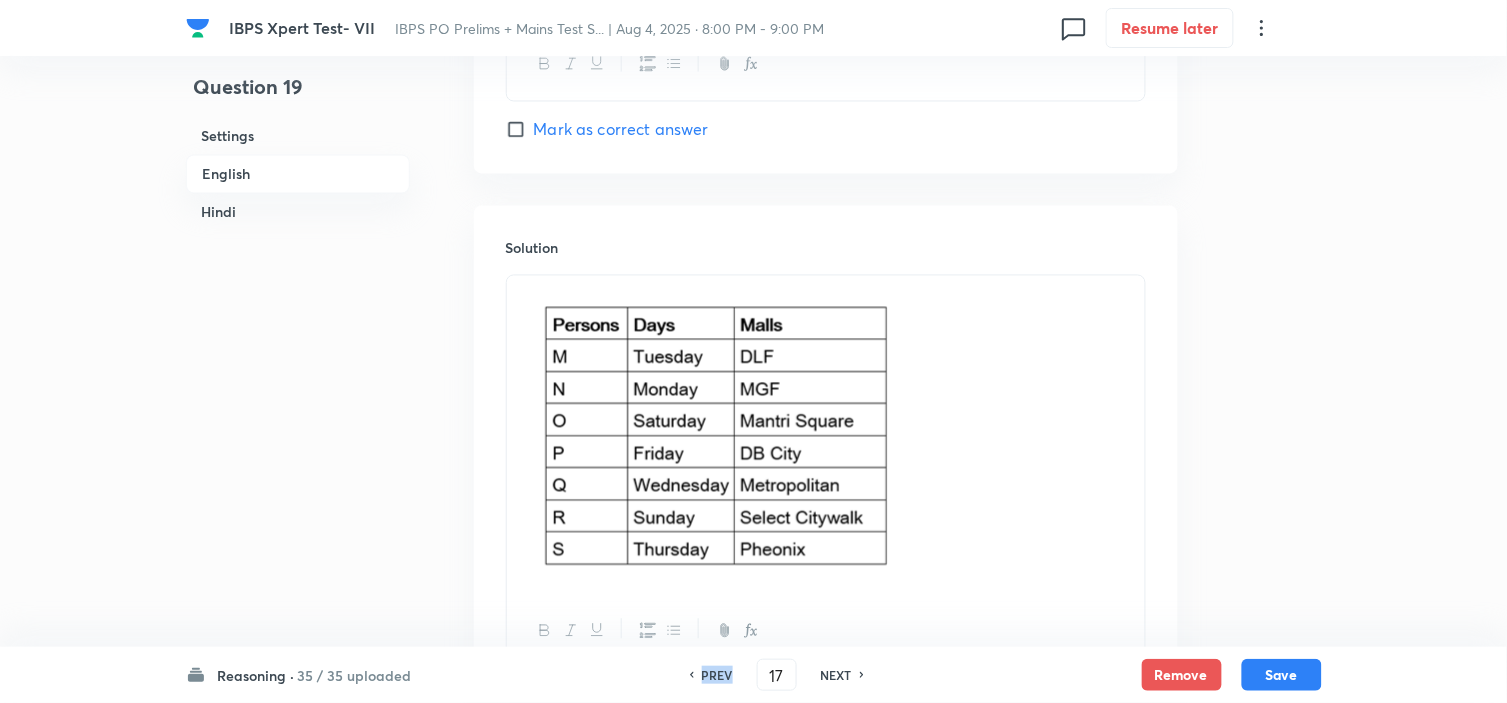 checkbox on "false" 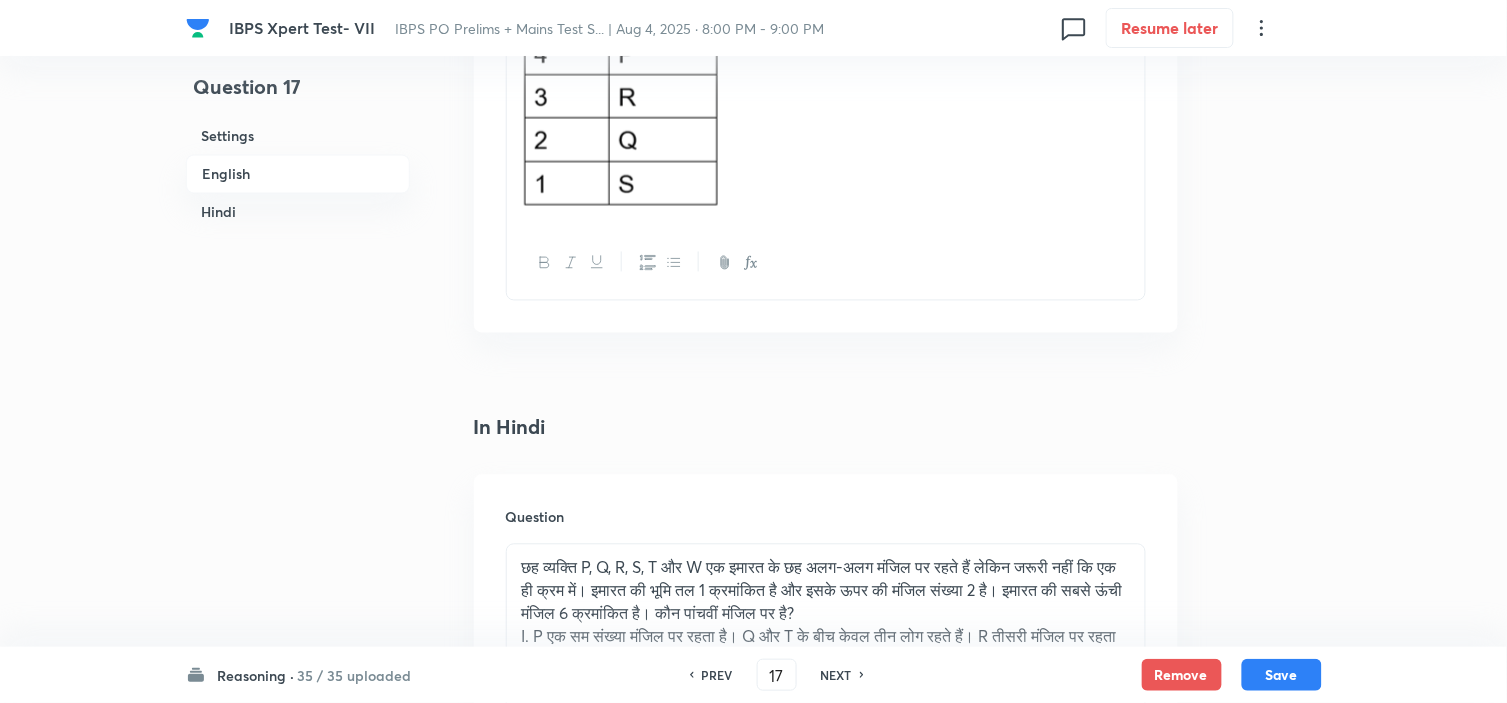 checkbox on "true" 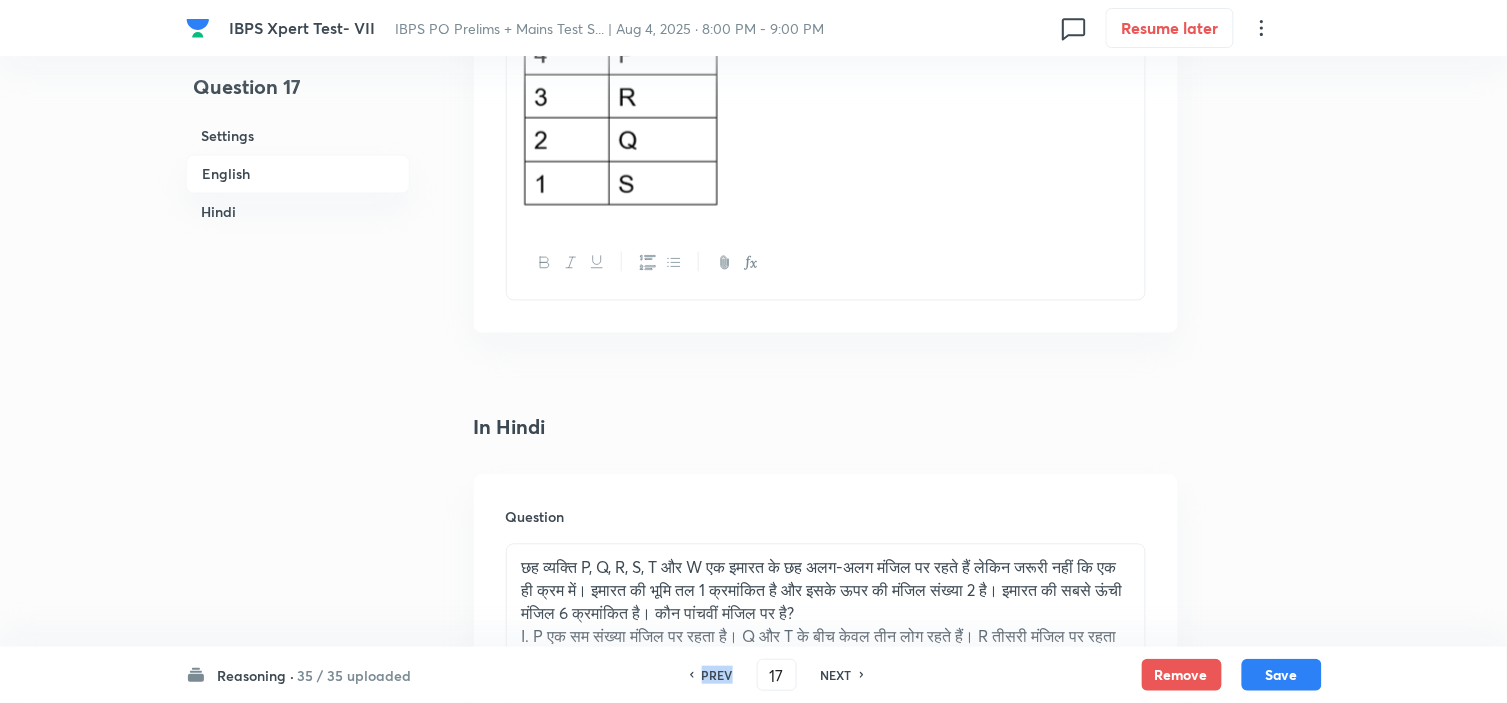 click on "PREV" at bounding box center [717, 675] 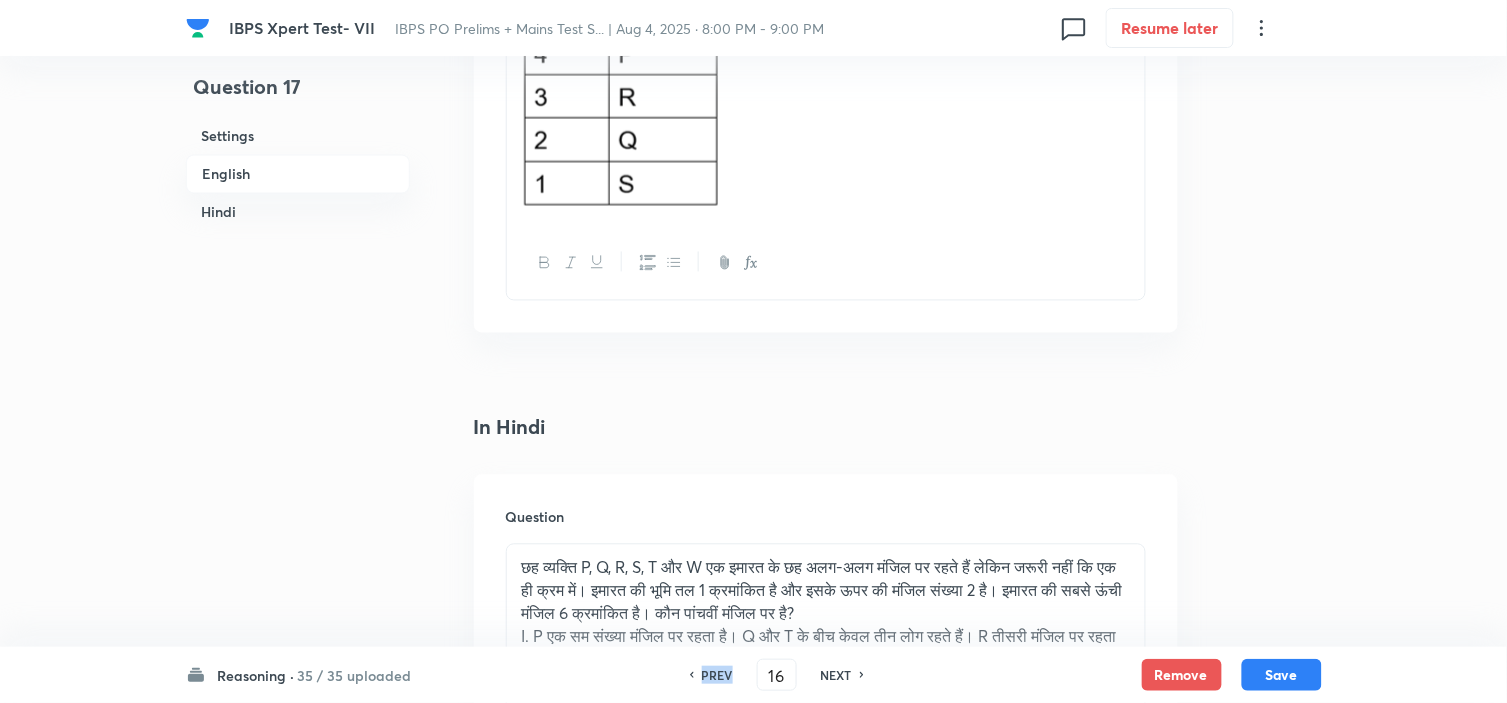 checkbox on "false" 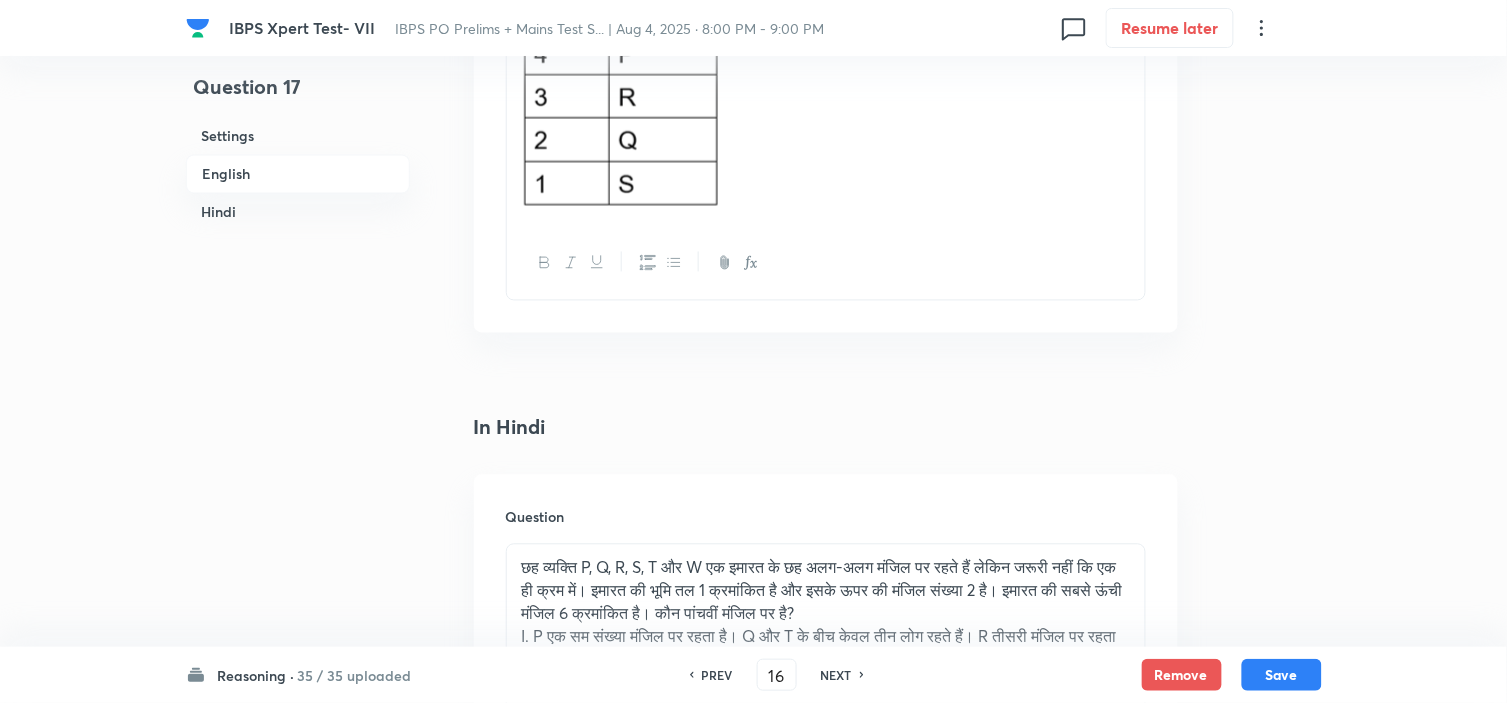 checkbox on "true" 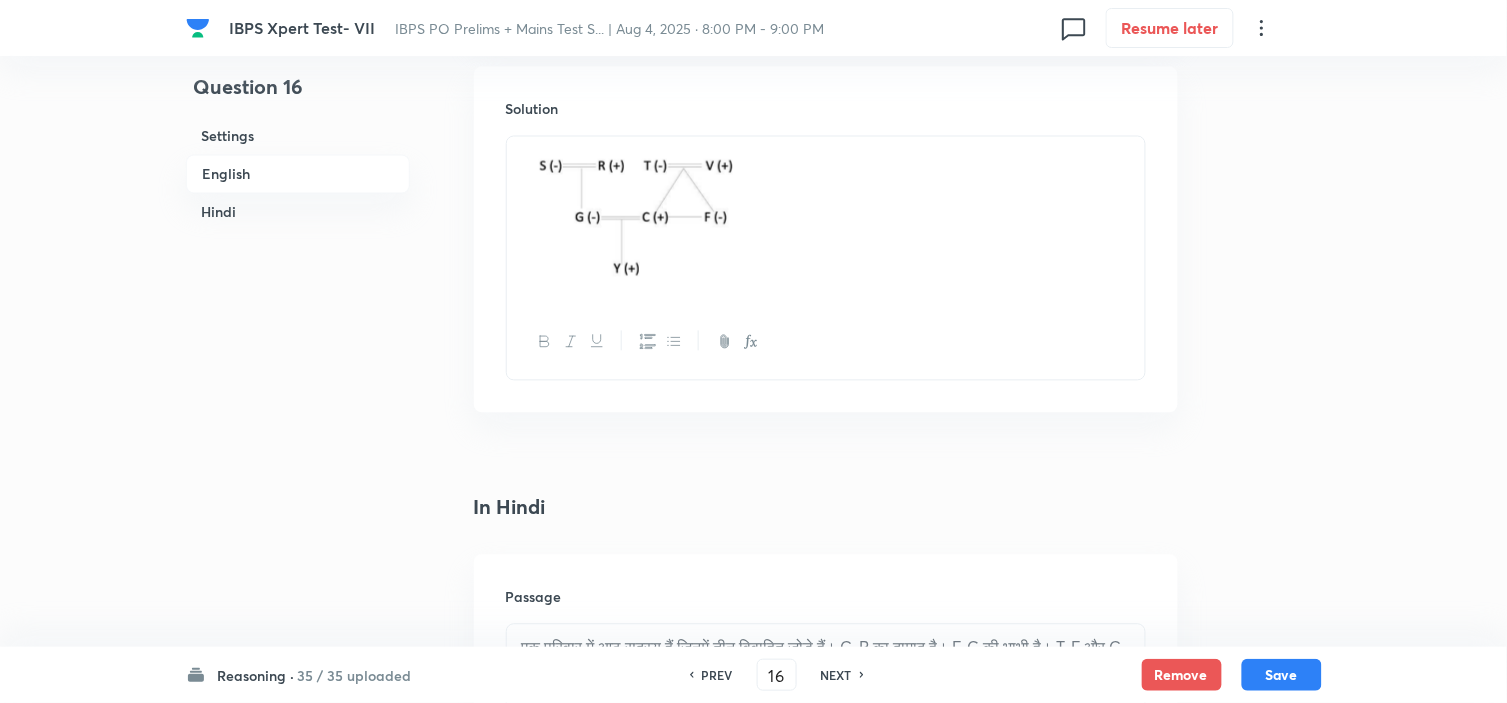 click on "PREV" at bounding box center [717, 675] 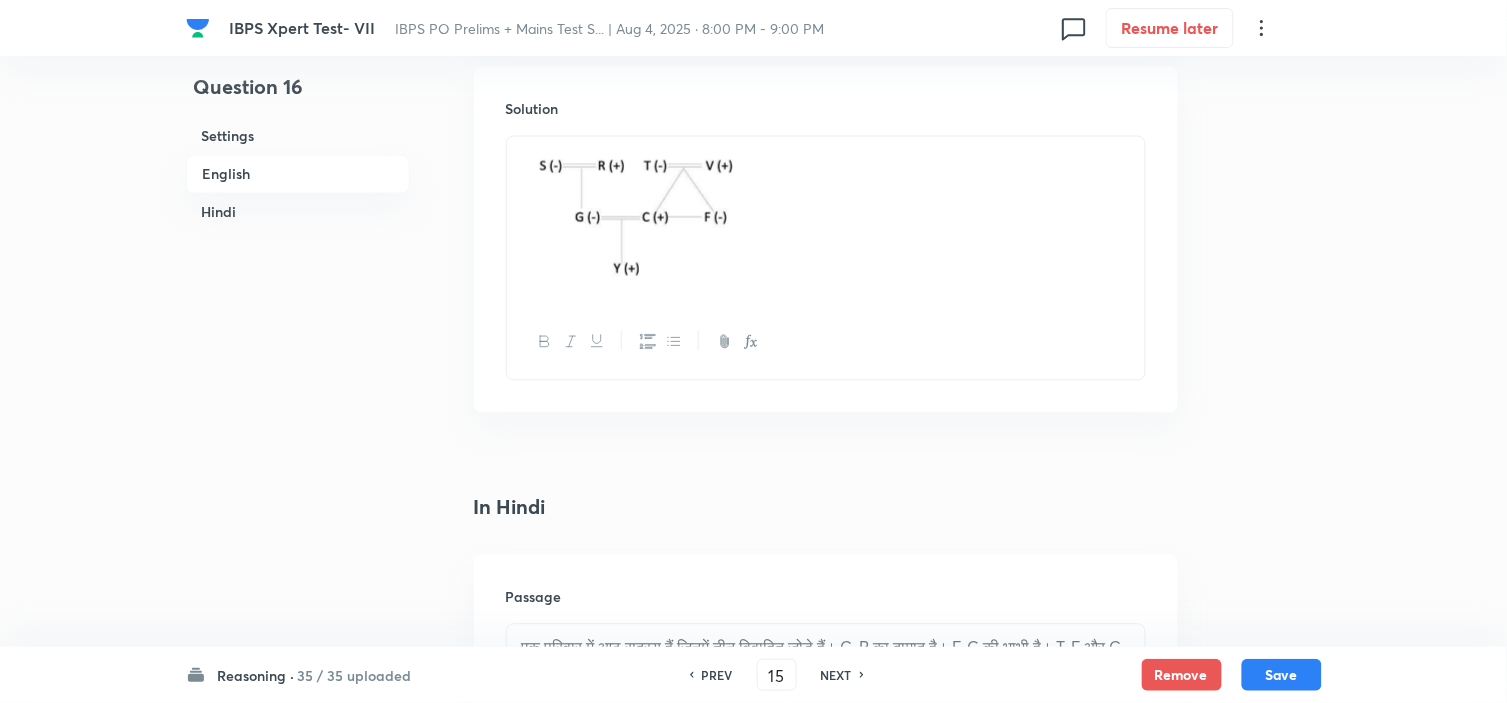 checkbox on "false" 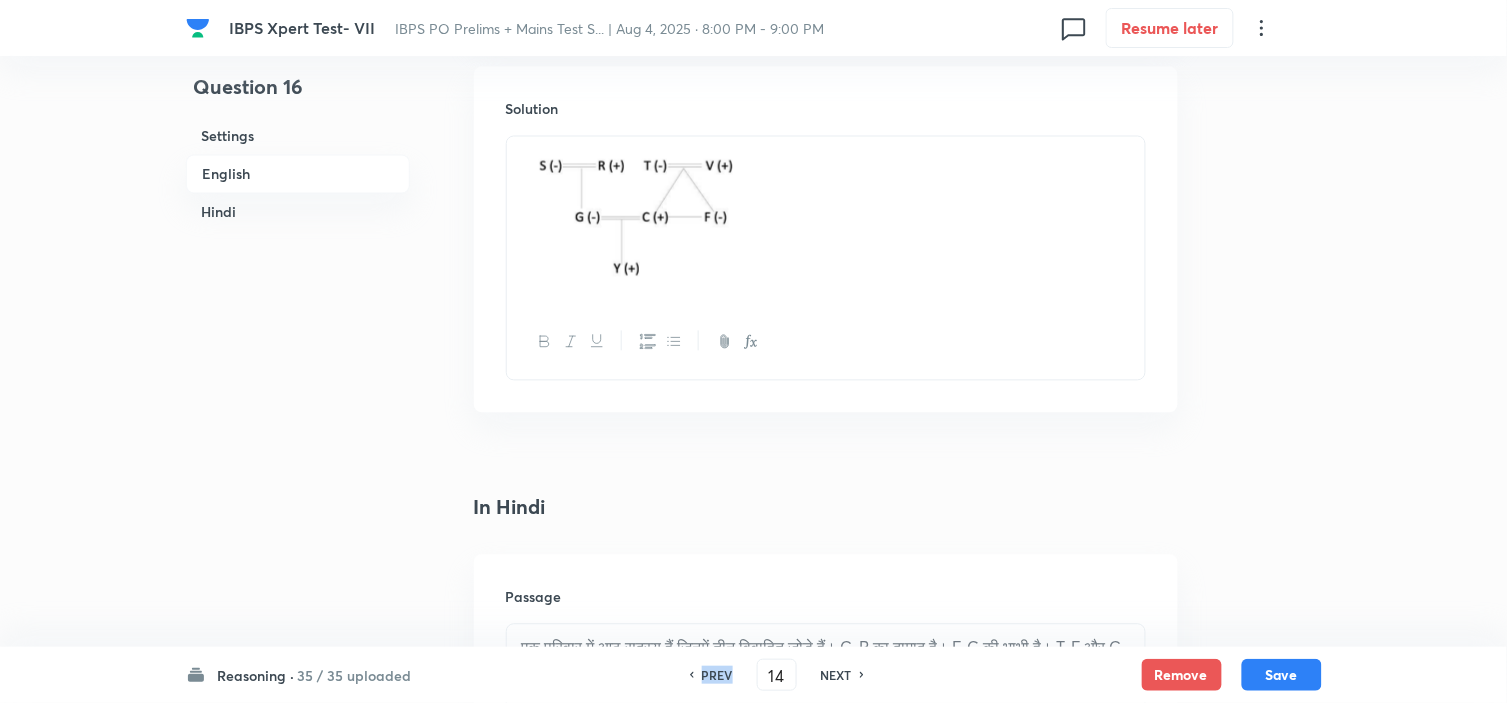 checkbox on "false" 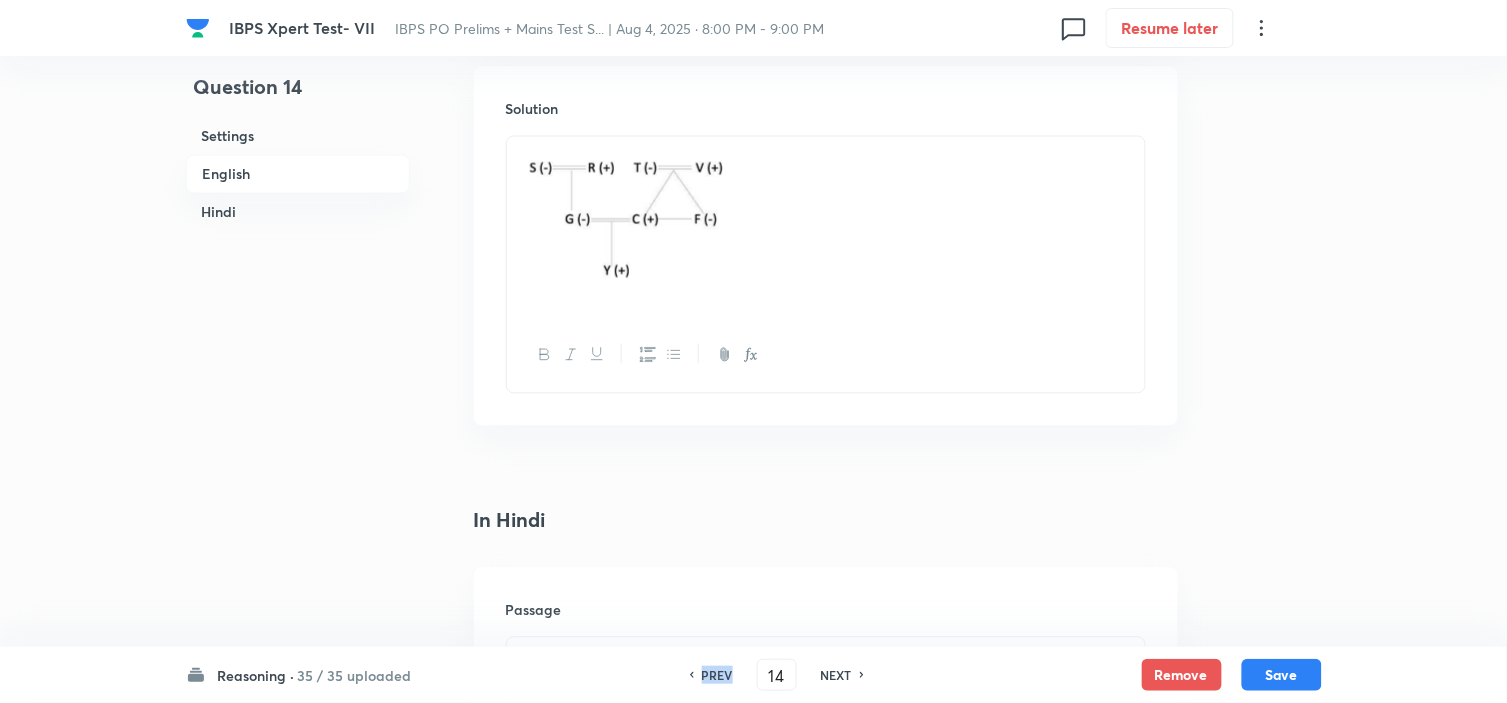 checkbox on "true" 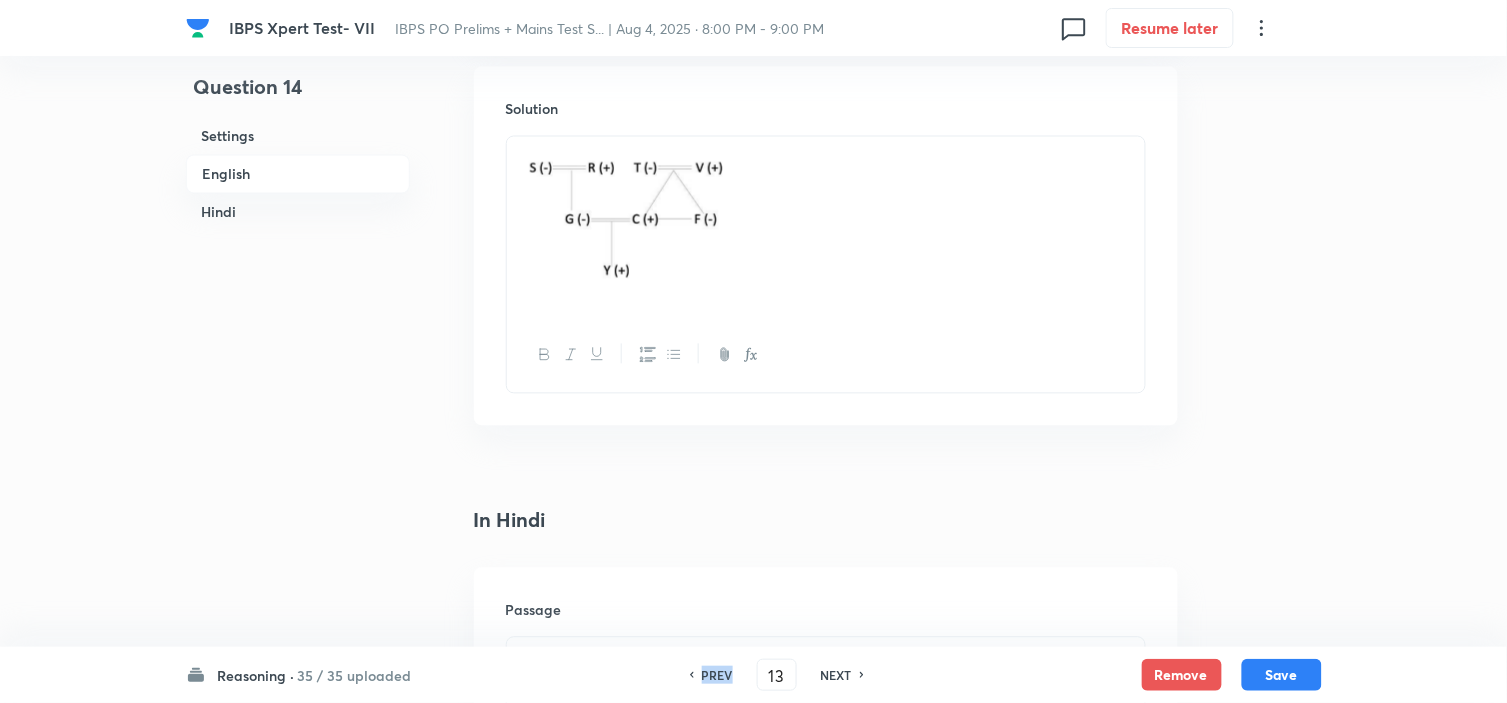 checkbox on "false" 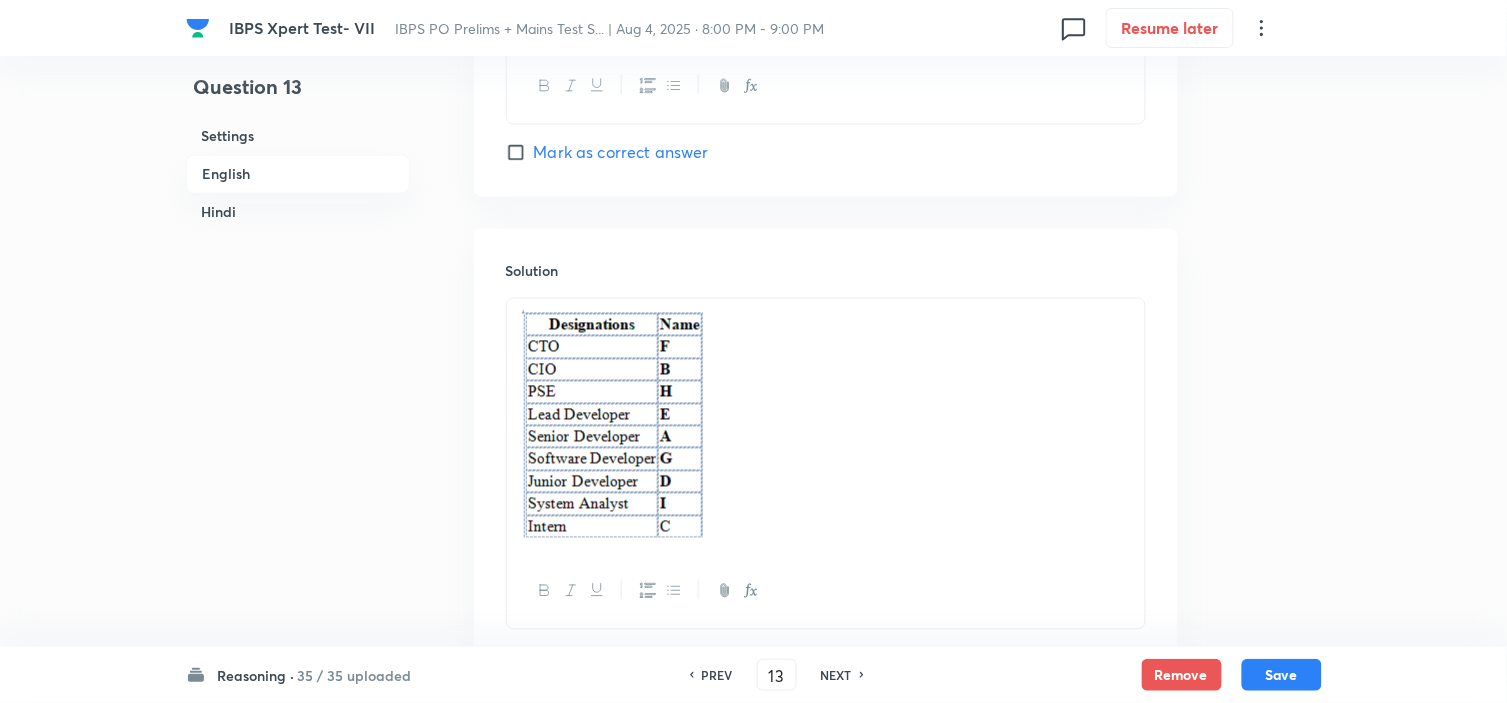 click on "PREV" at bounding box center (717, 675) 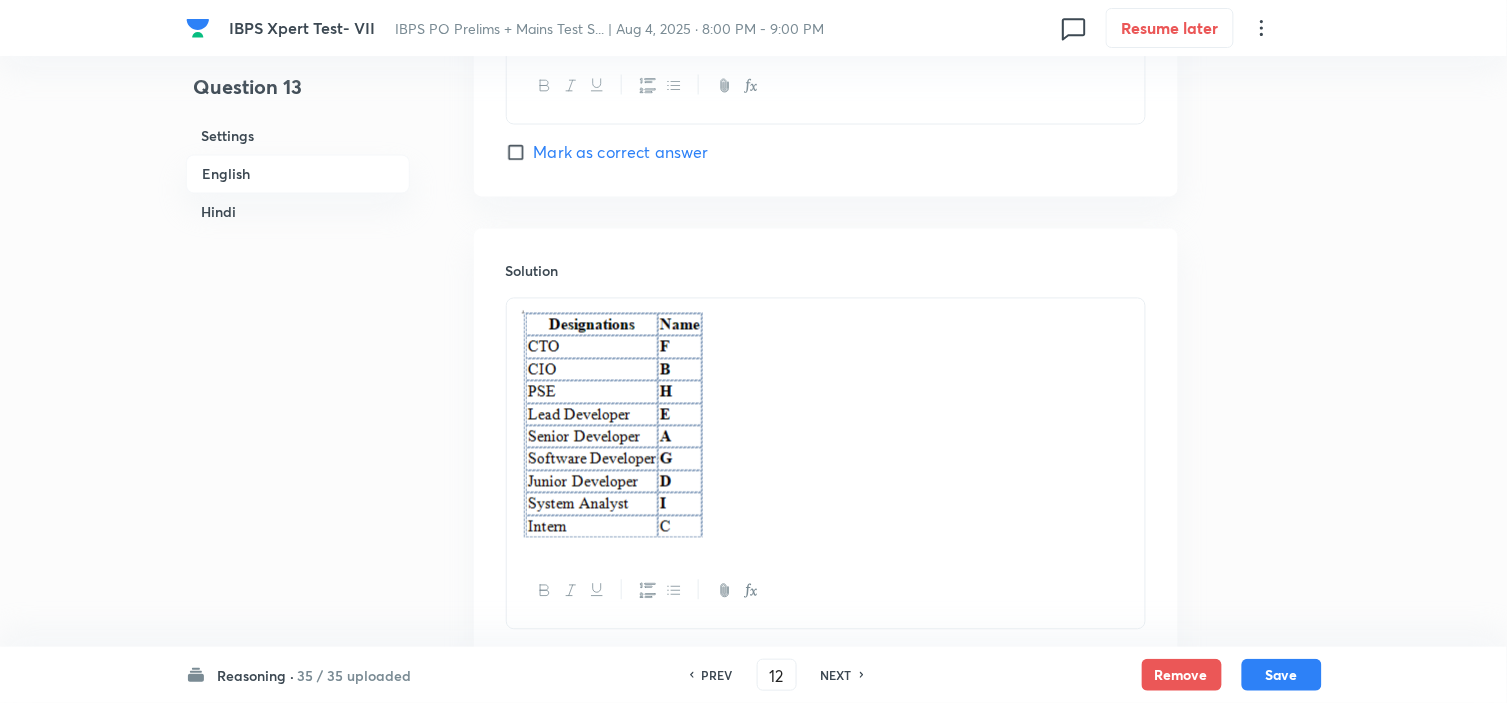 checkbox on "false" 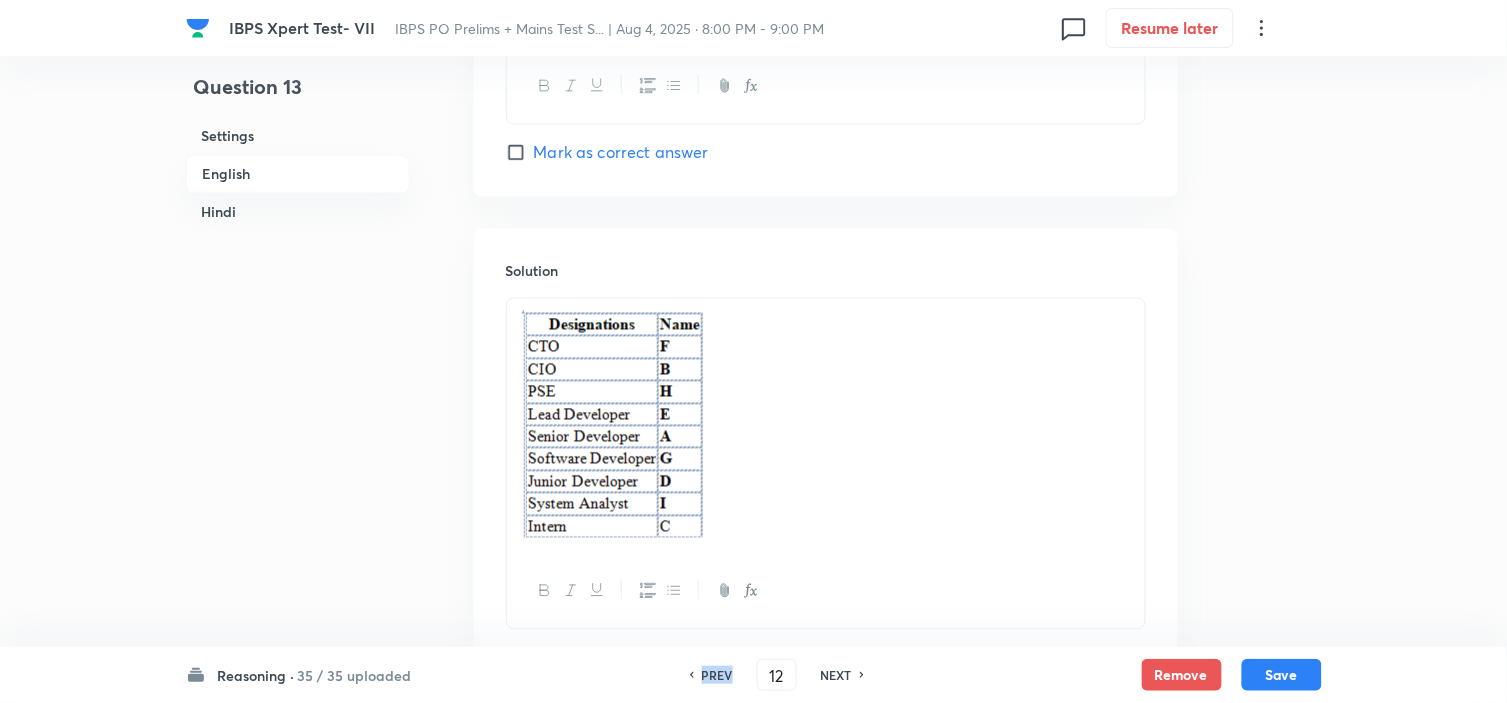 click on "PREV" at bounding box center [717, 675] 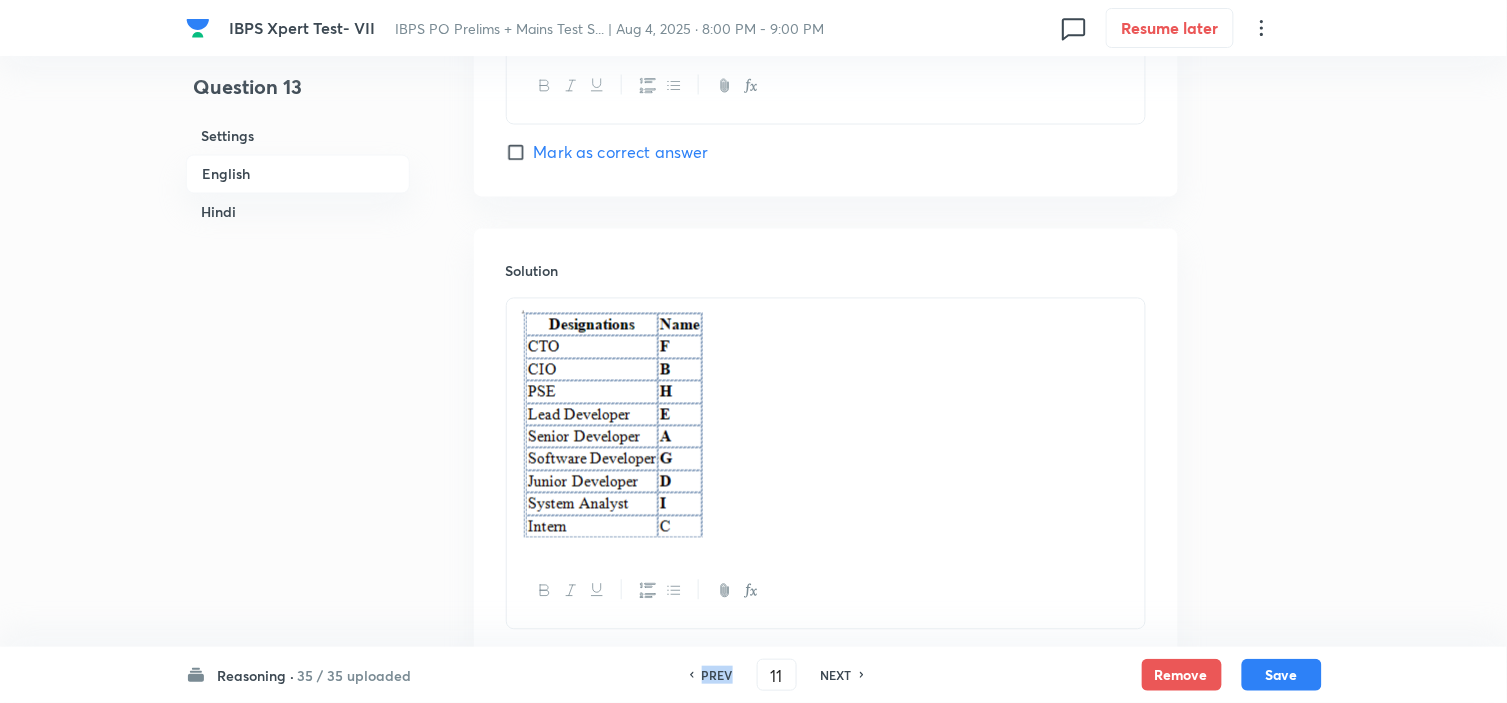 checkbox on "false" 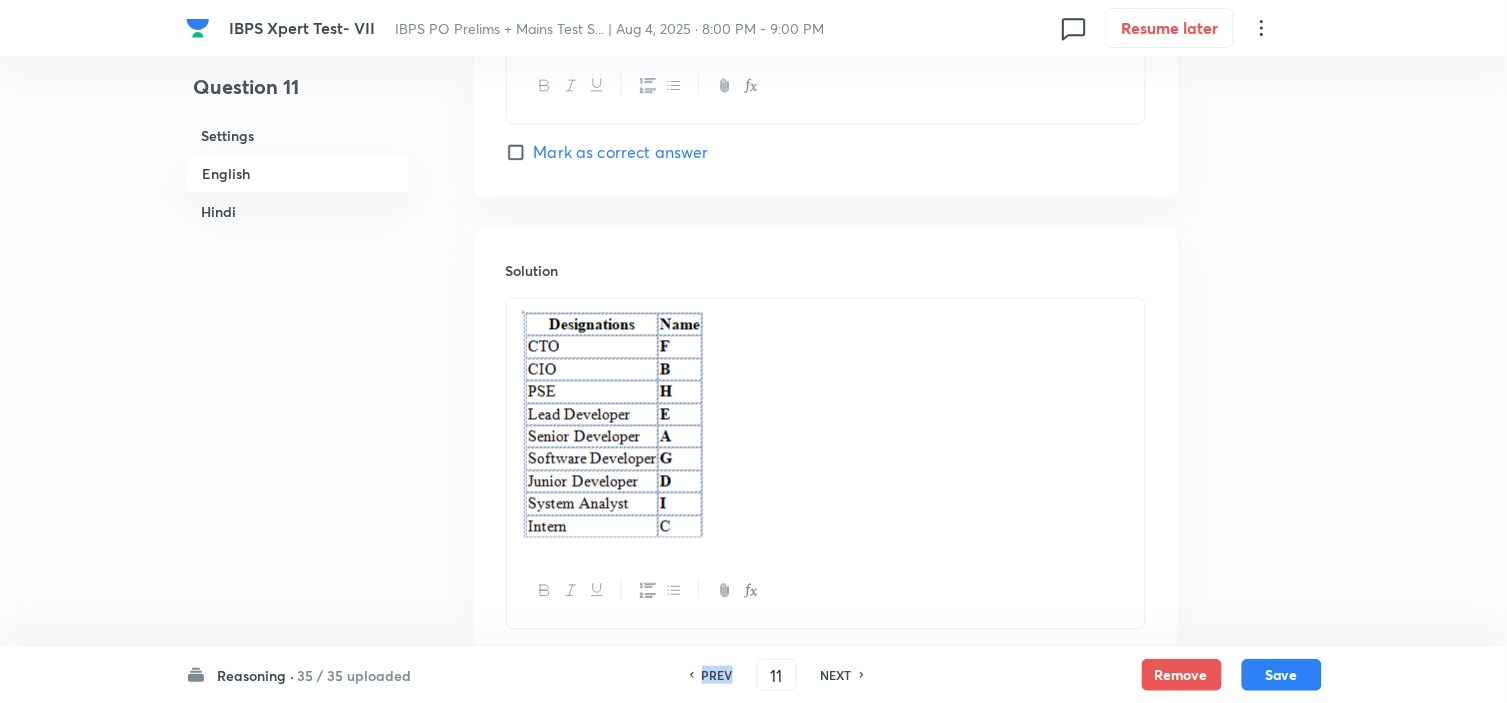 checkbox on "true" 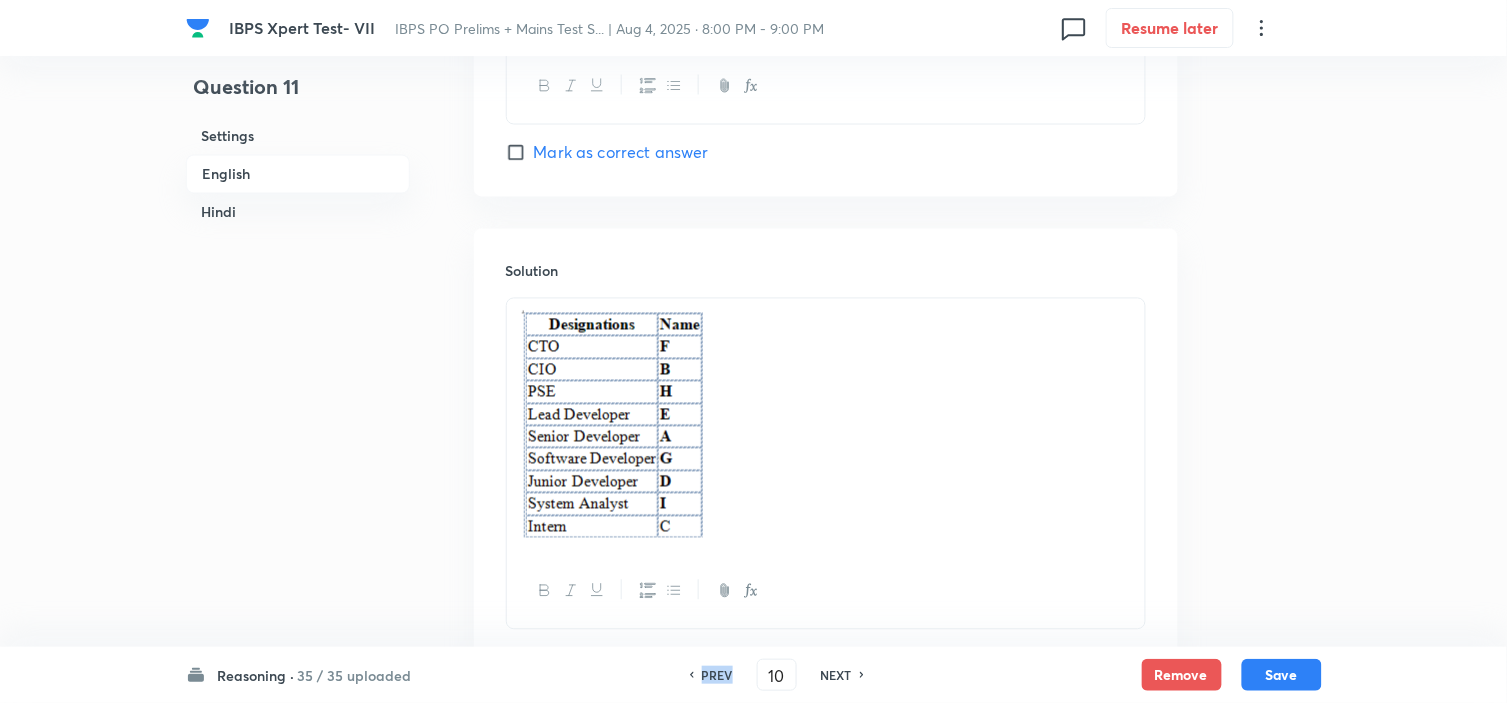 checkbox on "false" 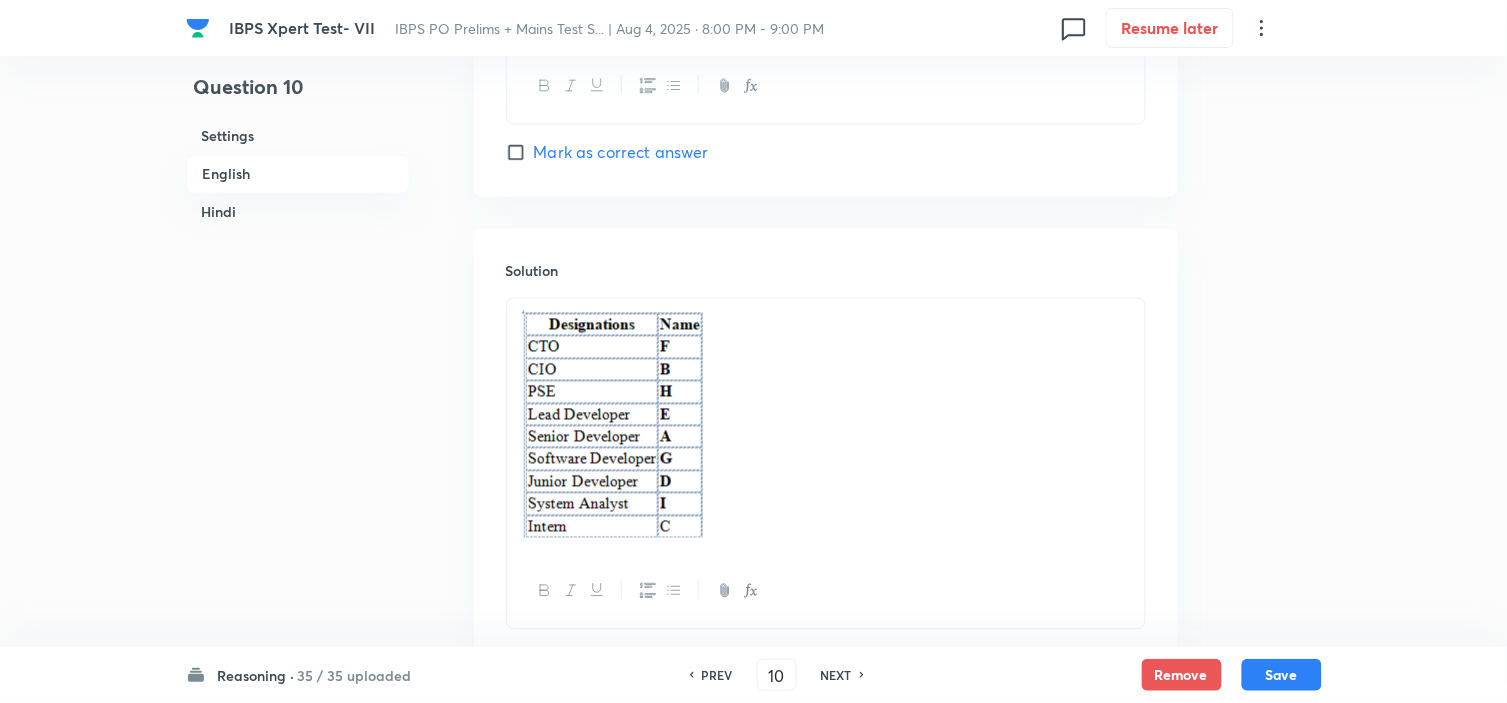 click on "PREV" at bounding box center (717, 675) 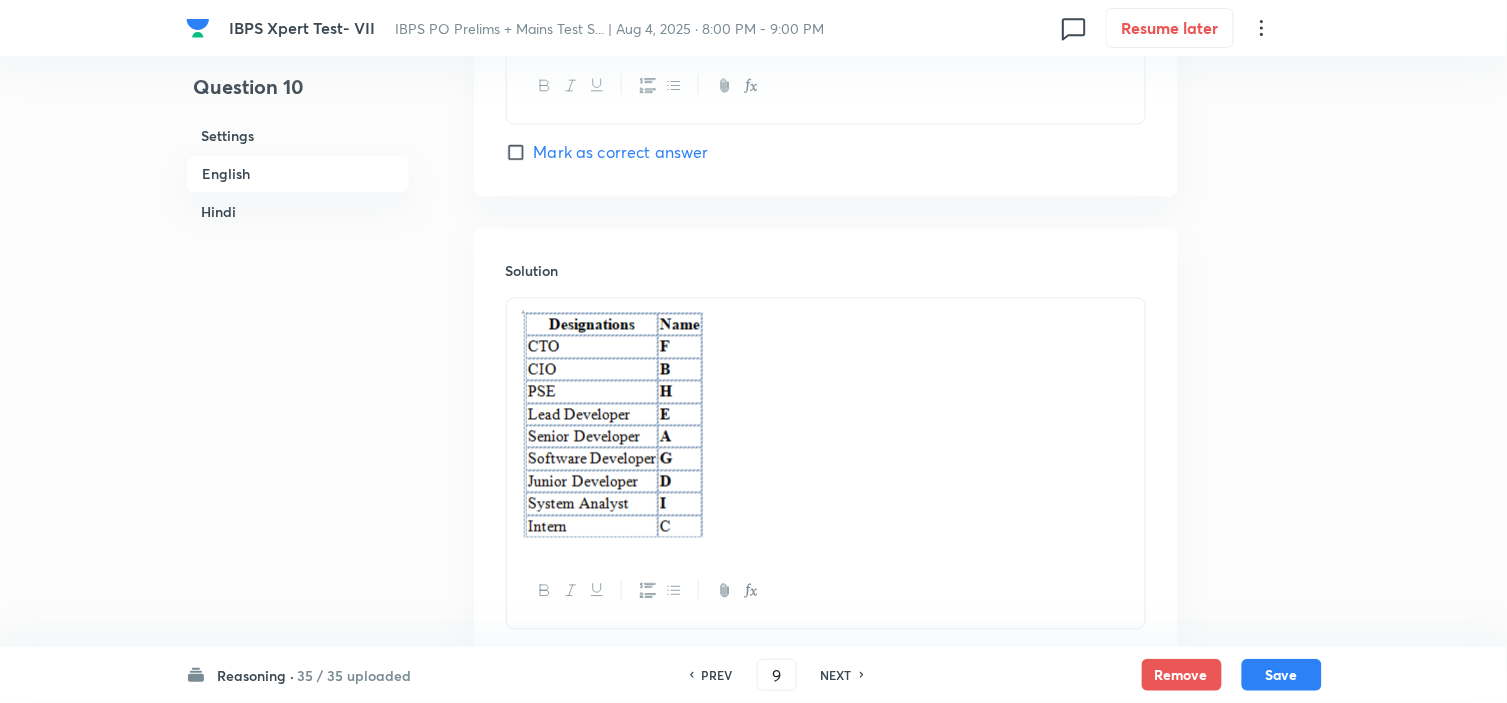 checkbox on "false" 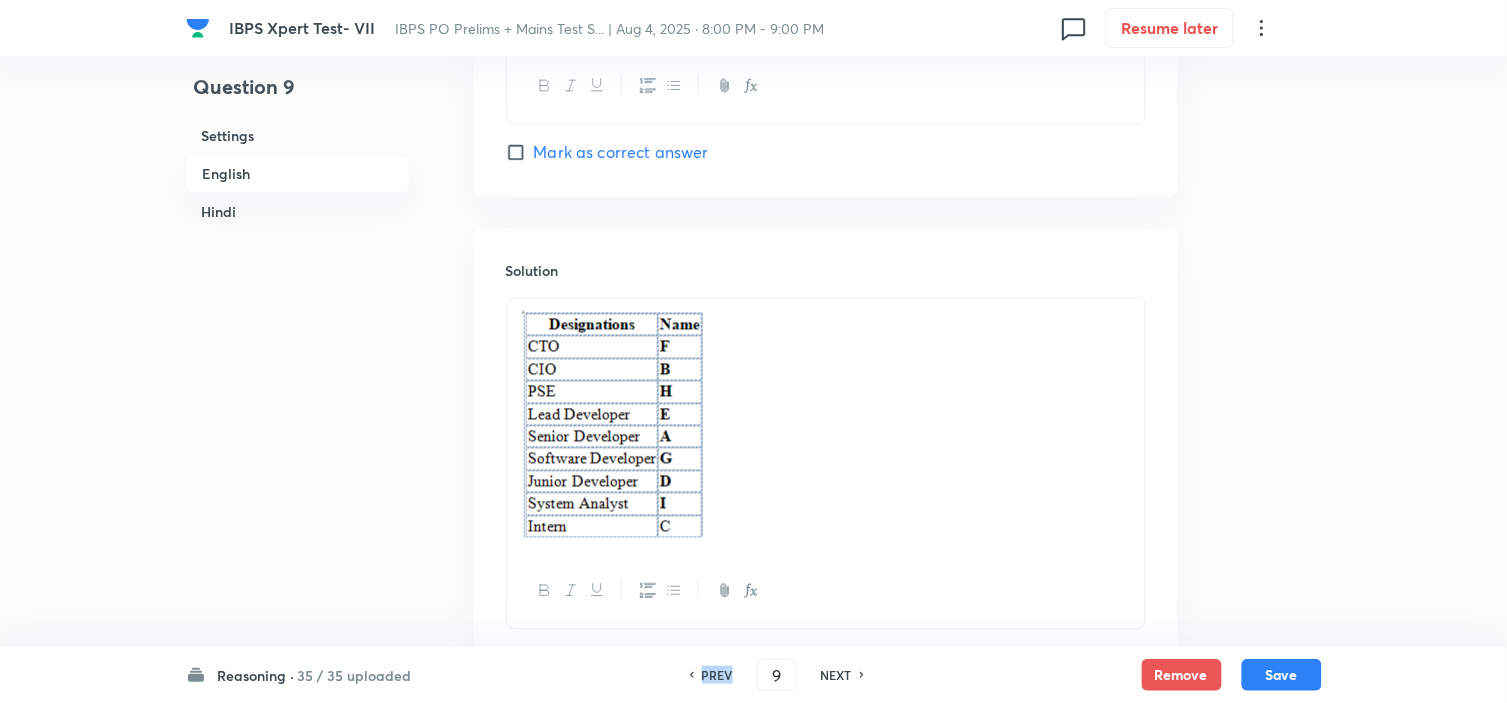 click on "PREV" at bounding box center (717, 675) 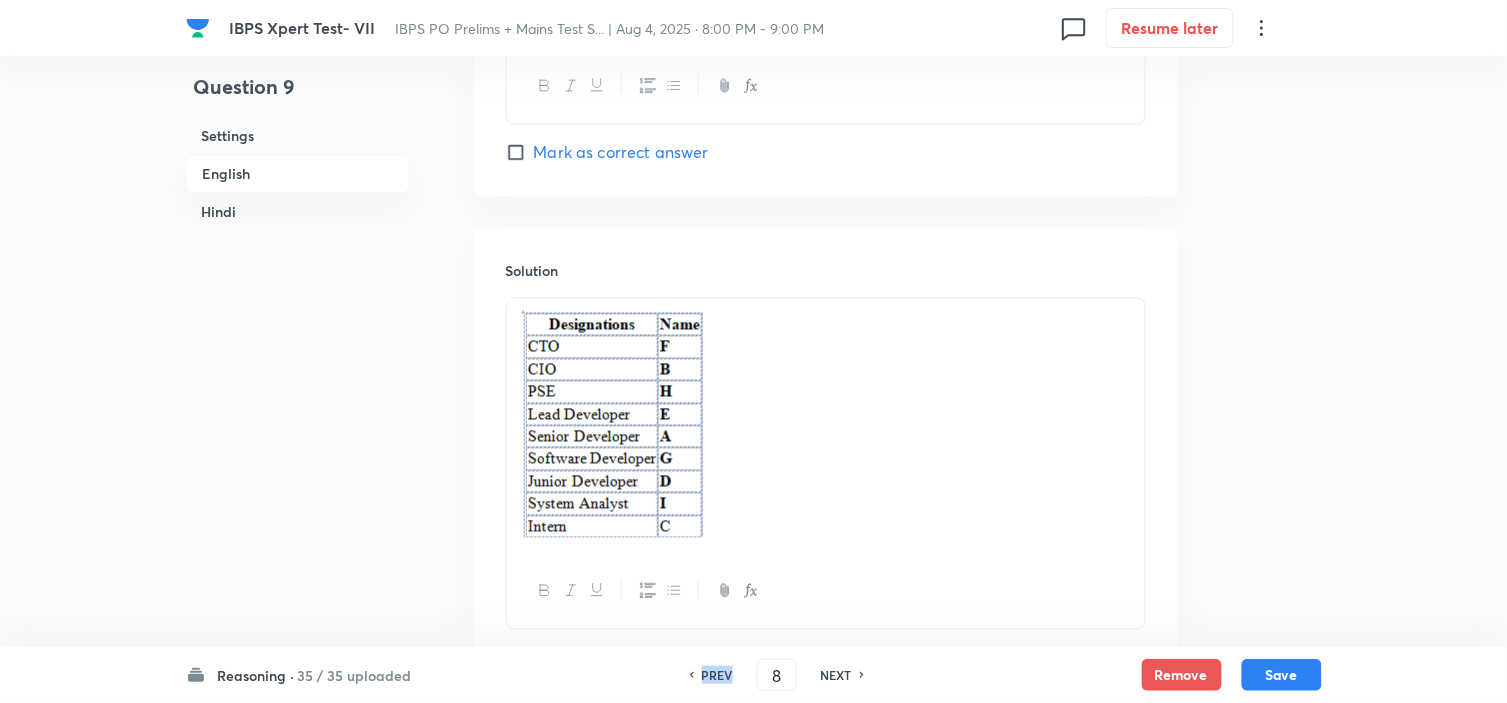 checkbox on "false" 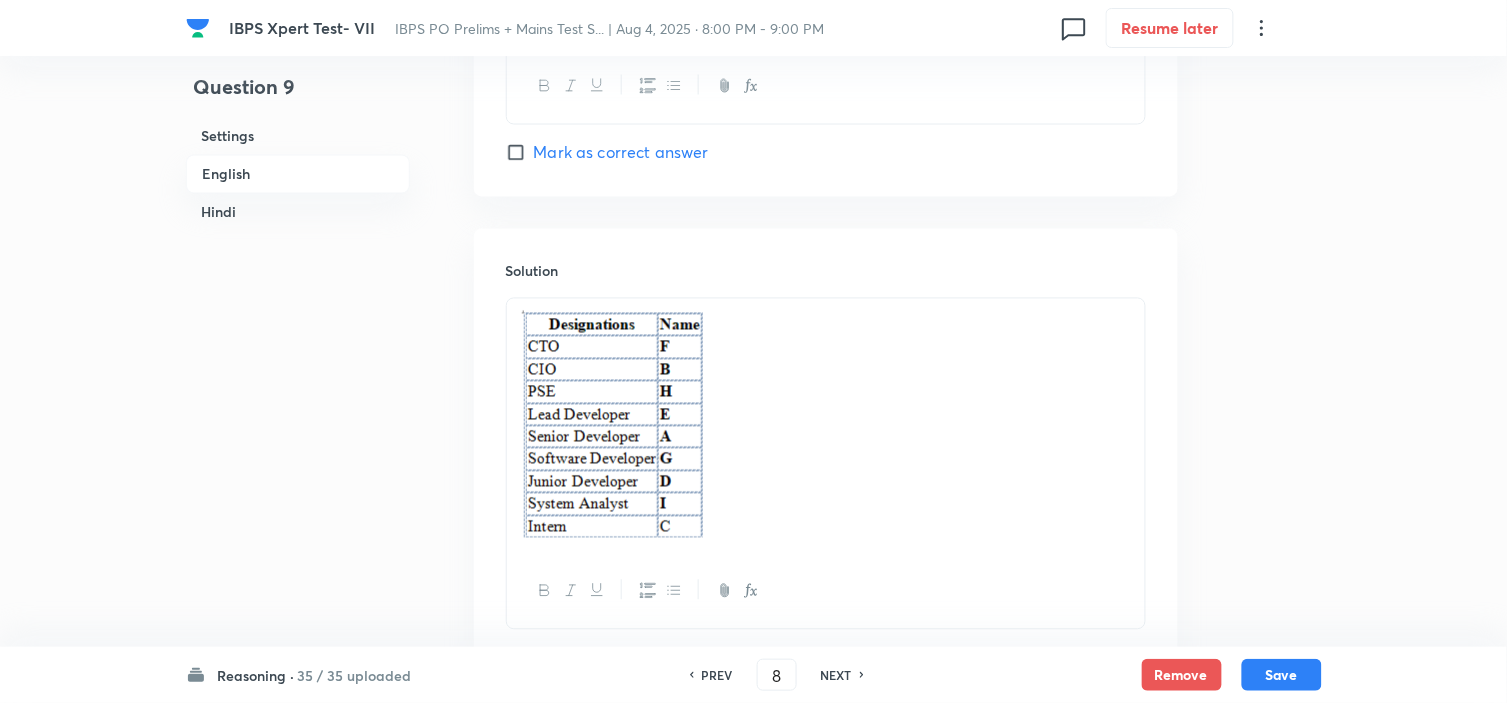 checkbox on "true" 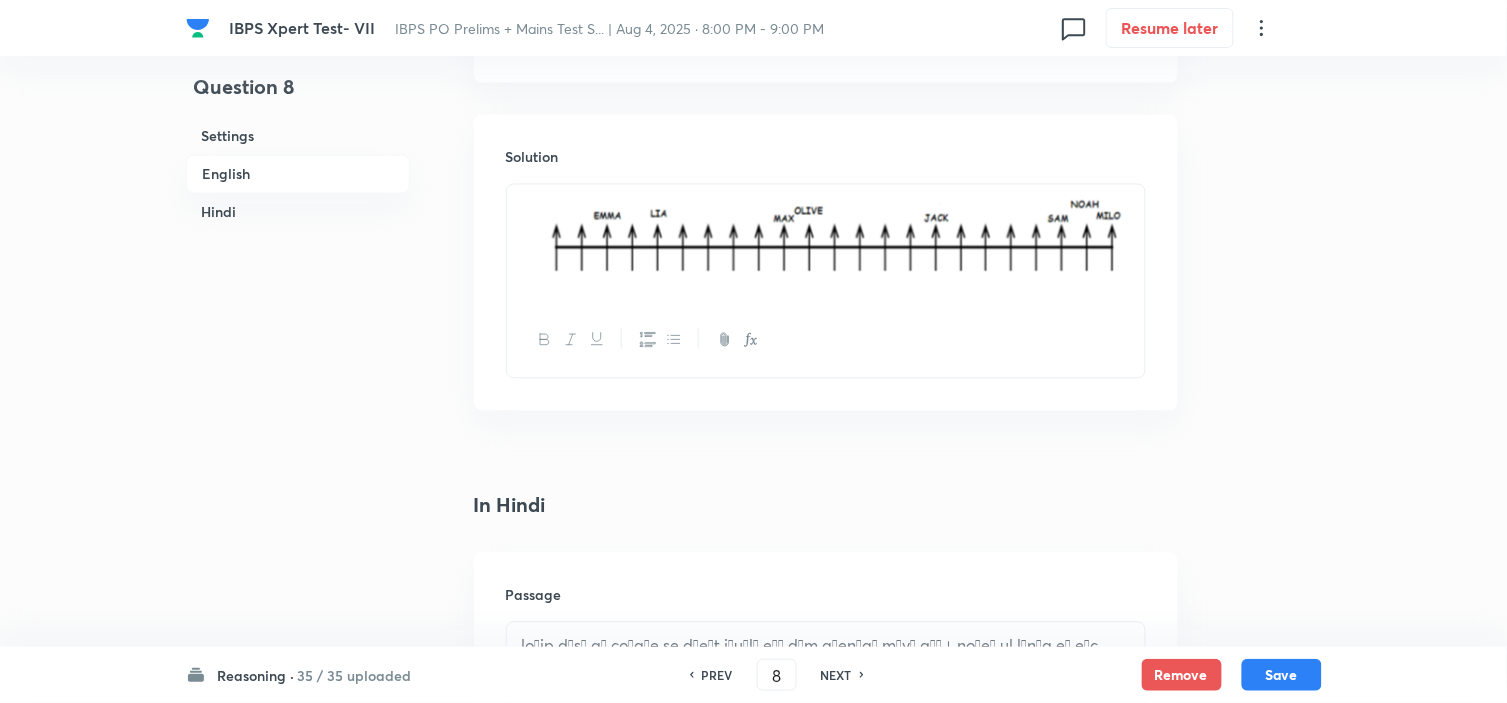 click on "PREV" at bounding box center (717, 675) 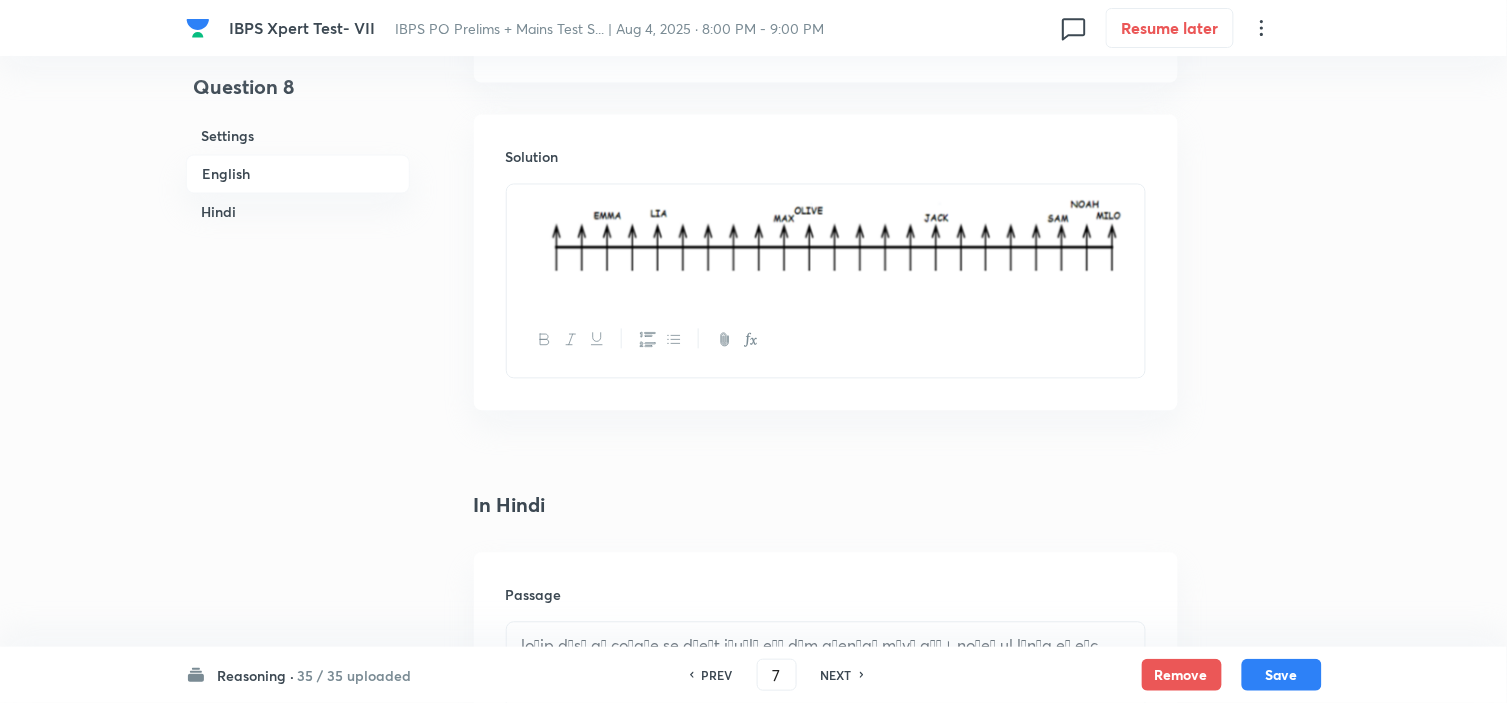 checkbox on "false" 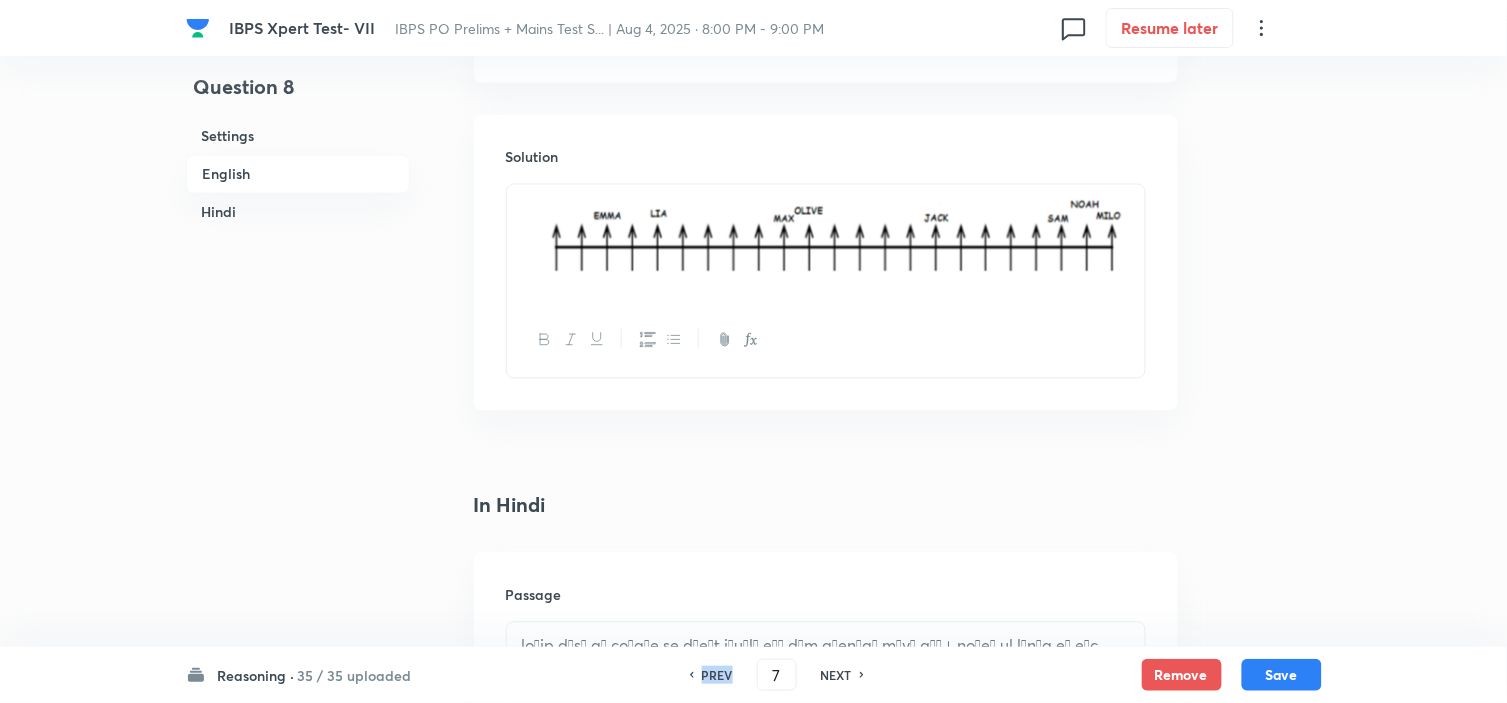 click on "PREV" at bounding box center [717, 675] 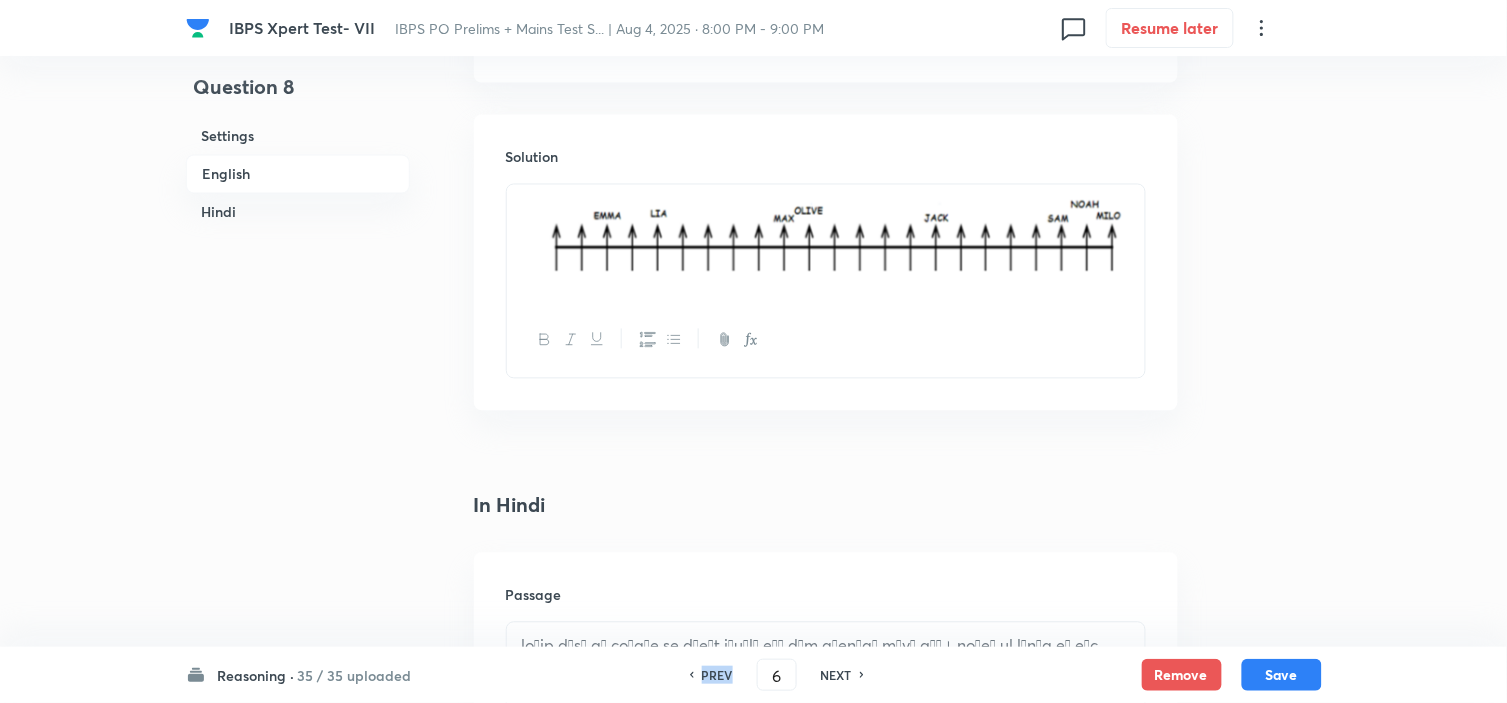 checkbox on "false" 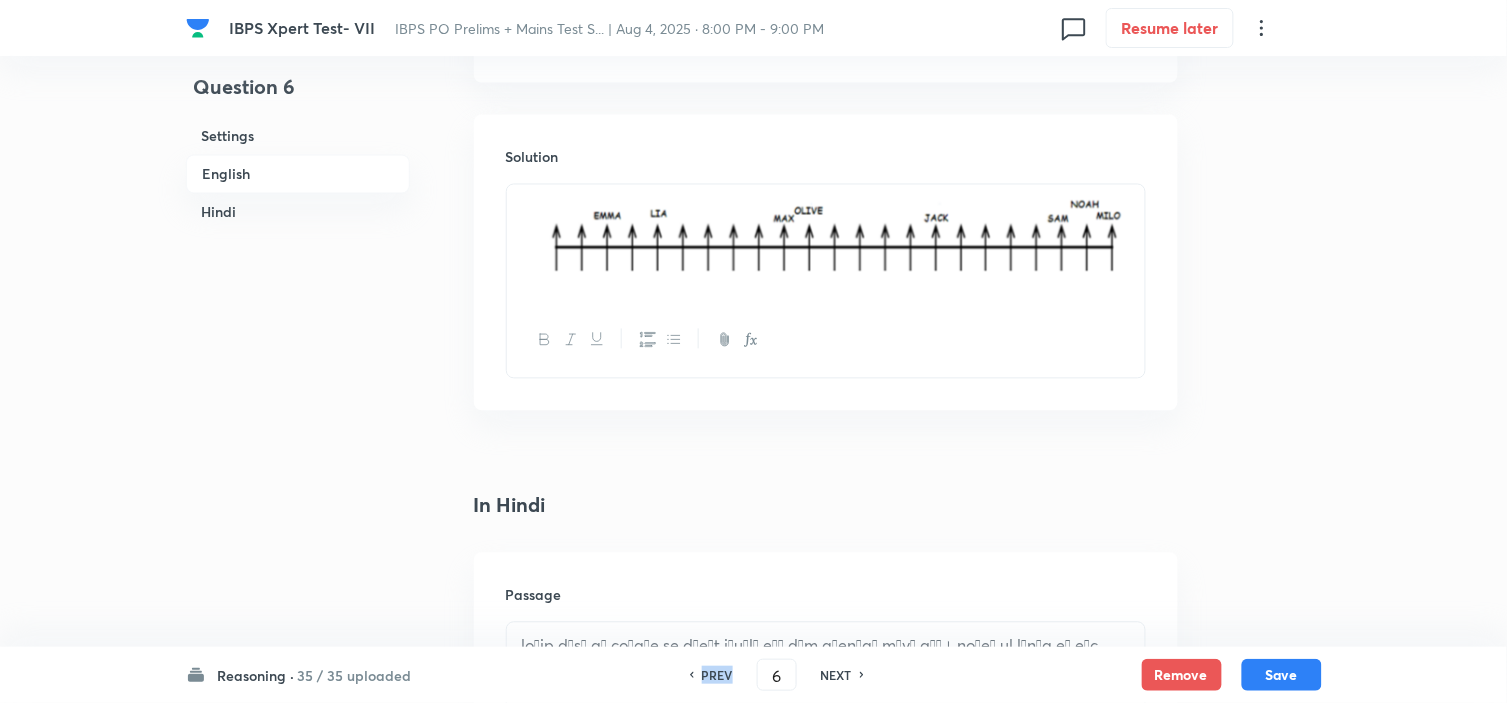 checkbox on "true" 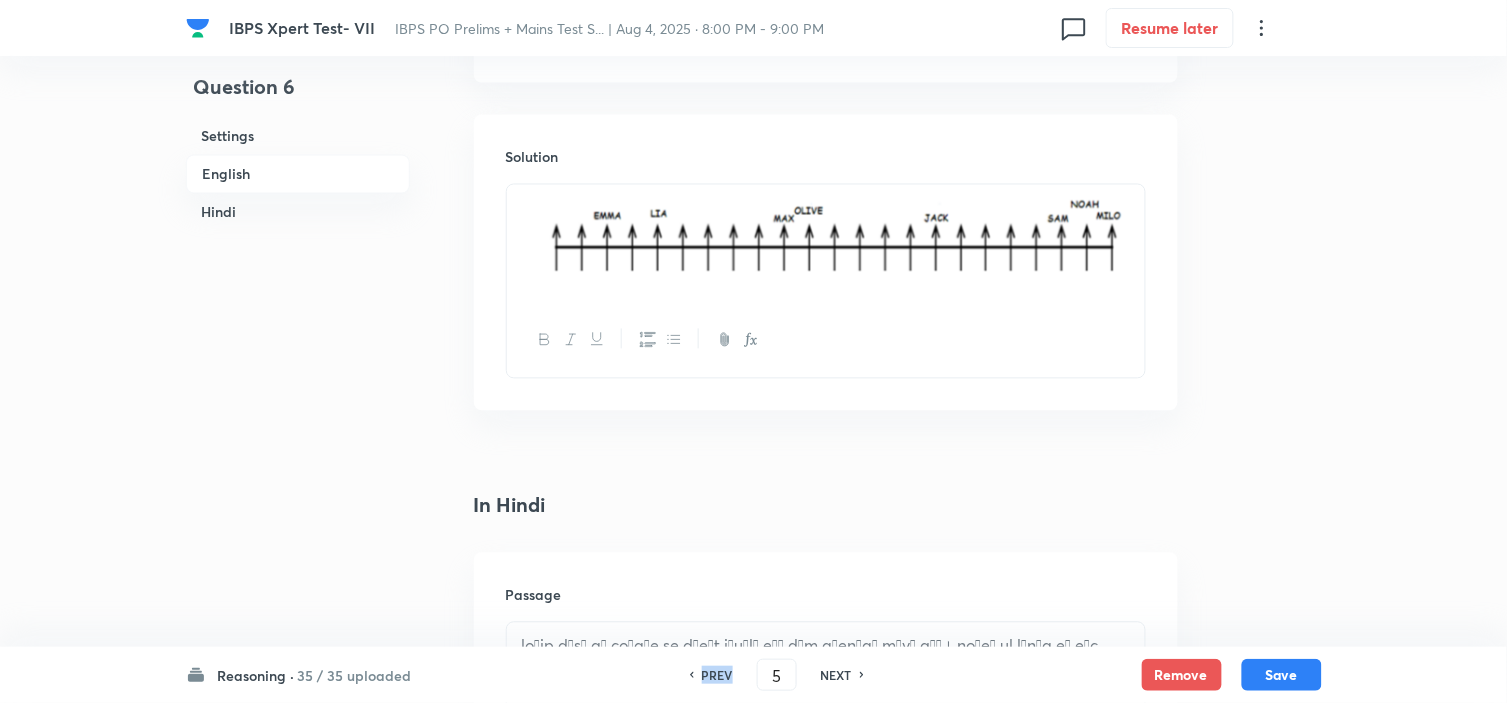 checkbox on "false" 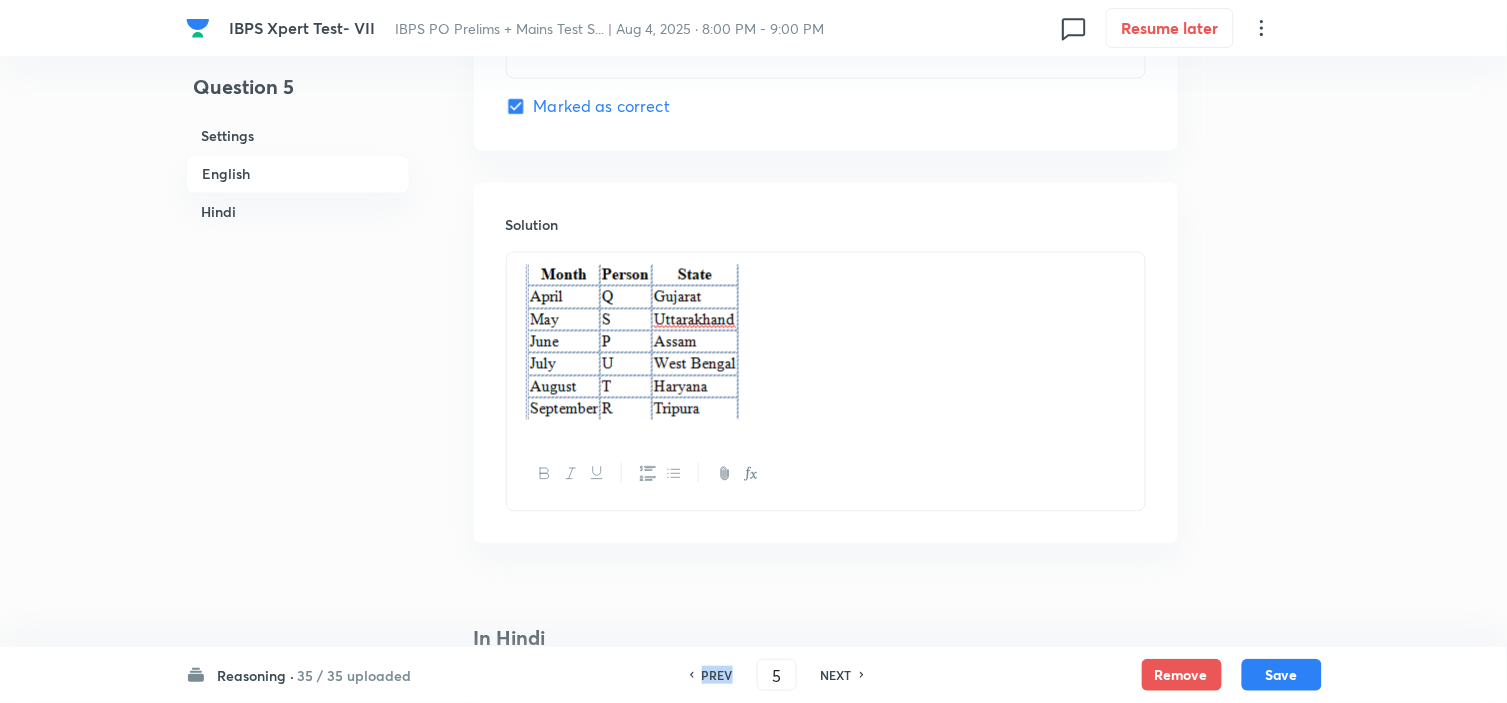 click on "PREV" at bounding box center [717, 675] 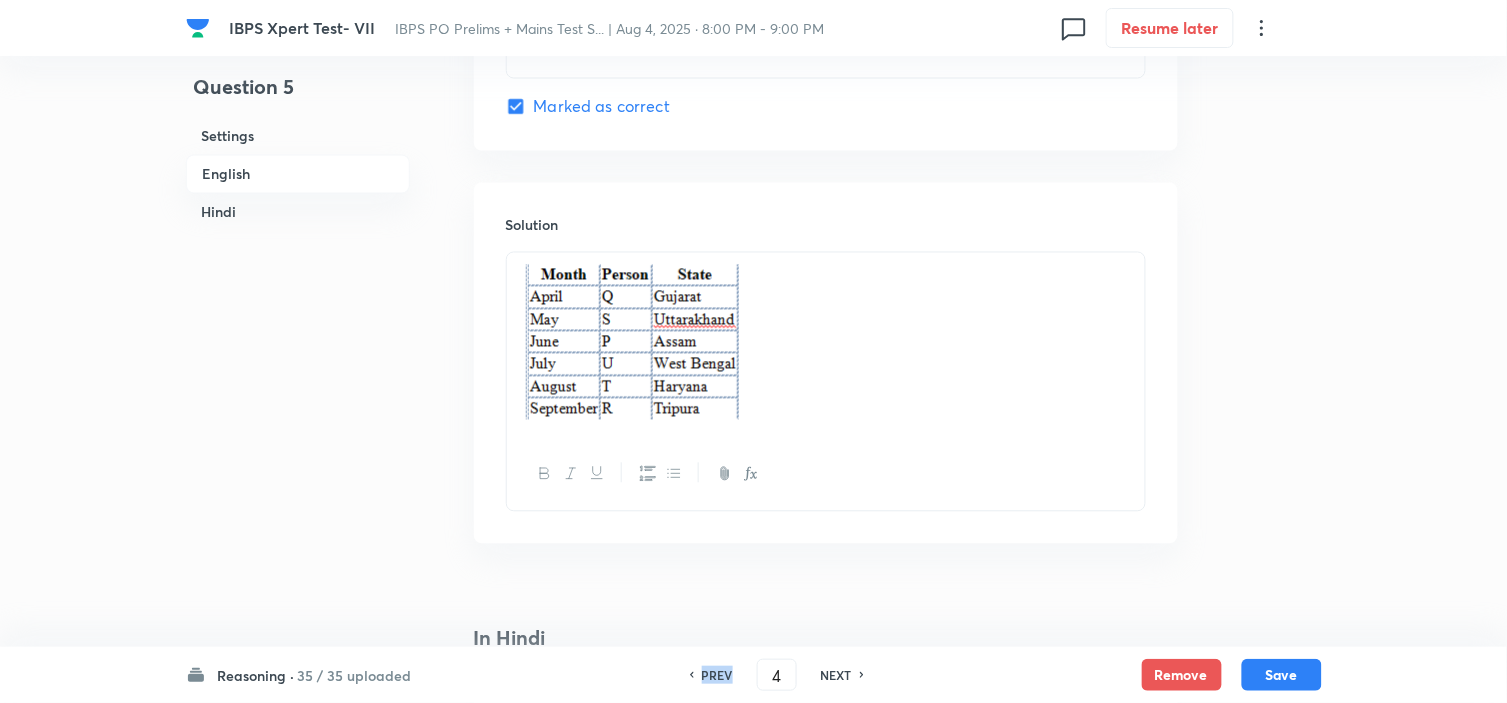 checkbox on "false" 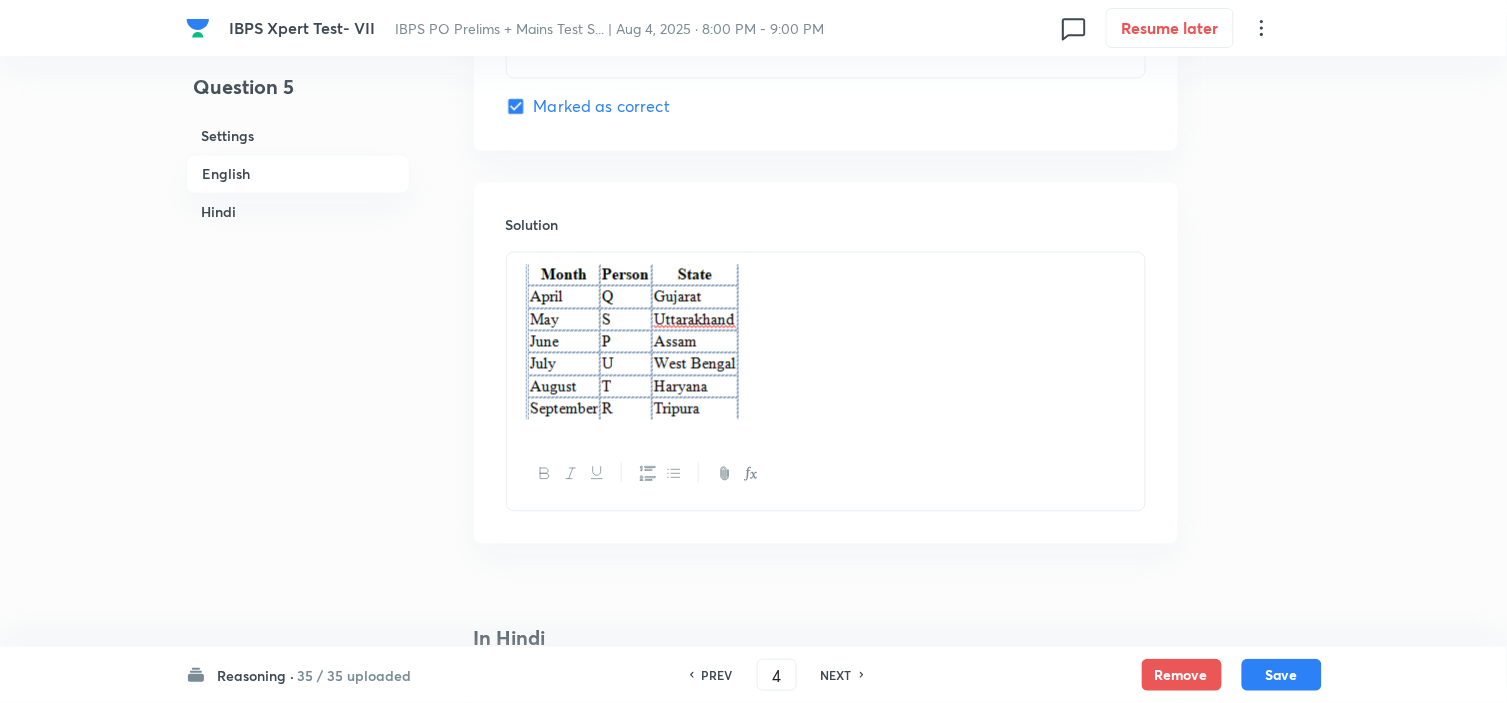checkbox on "true" 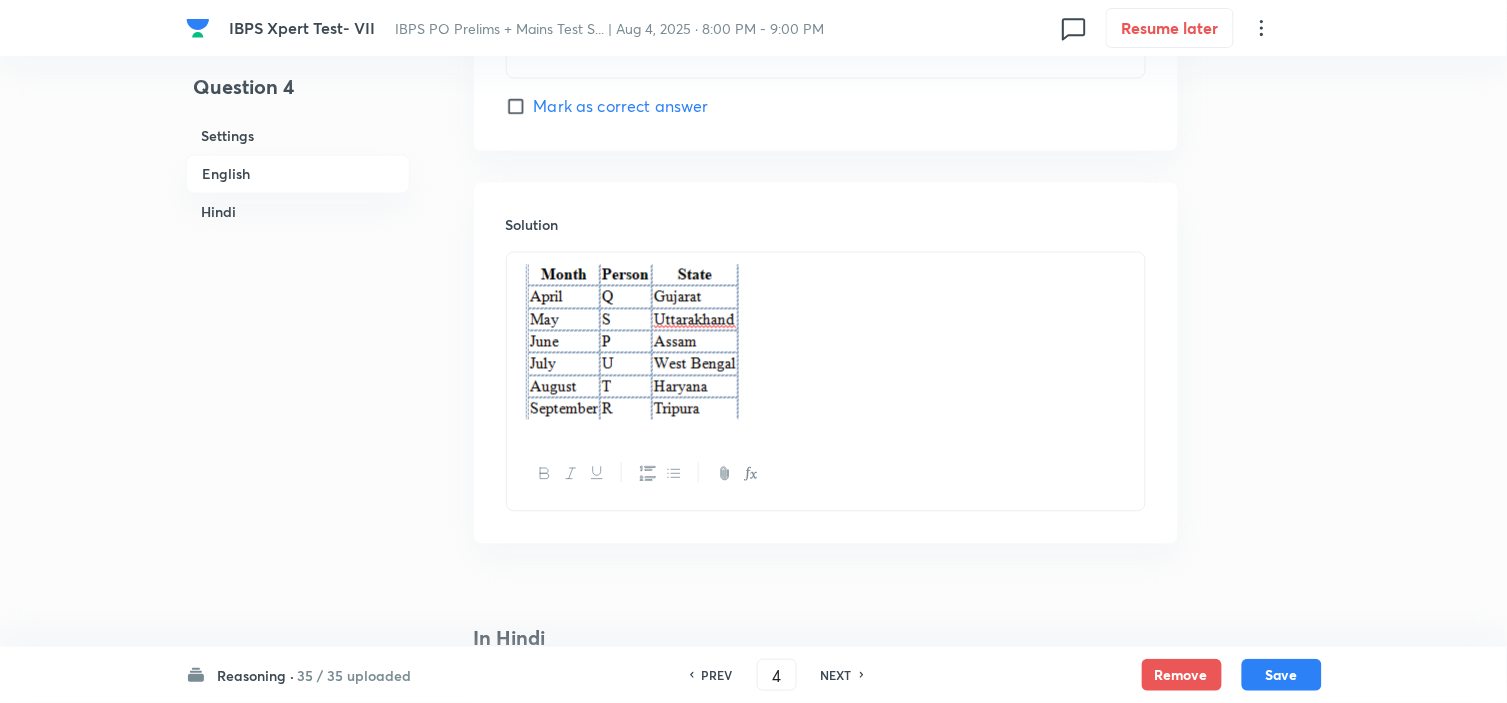 click on "NEXT" at bounding box center (836, 675) 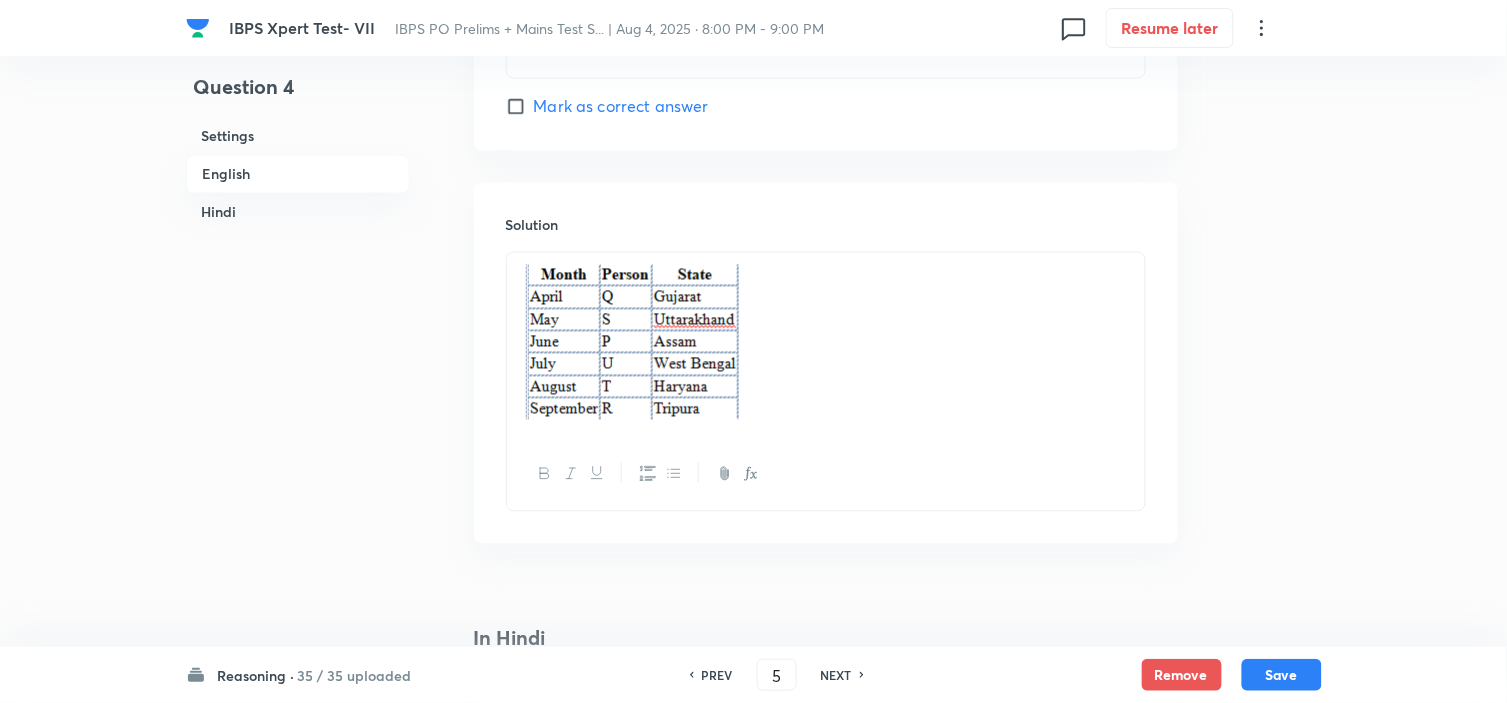 checkbox on "false" 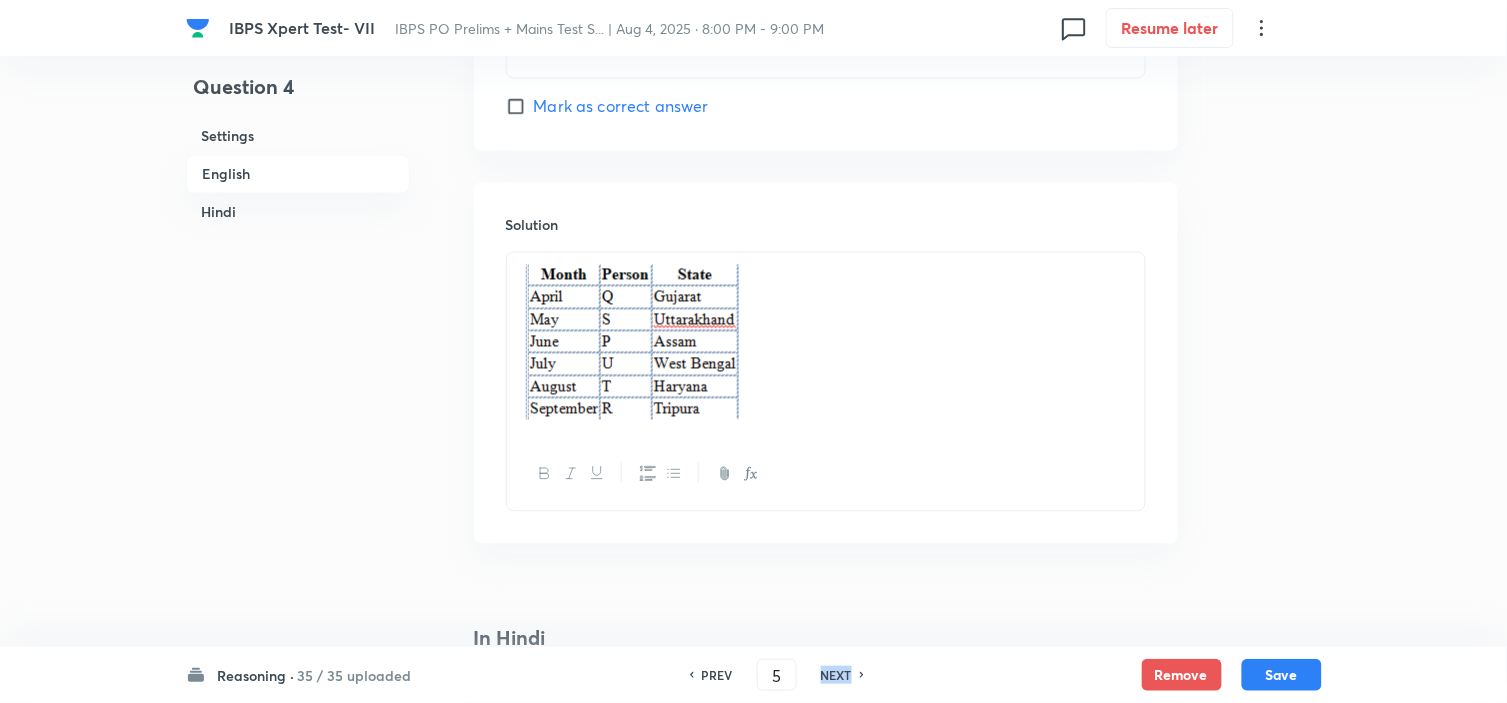 click on "NEXT" at bounding box center (836, 675) 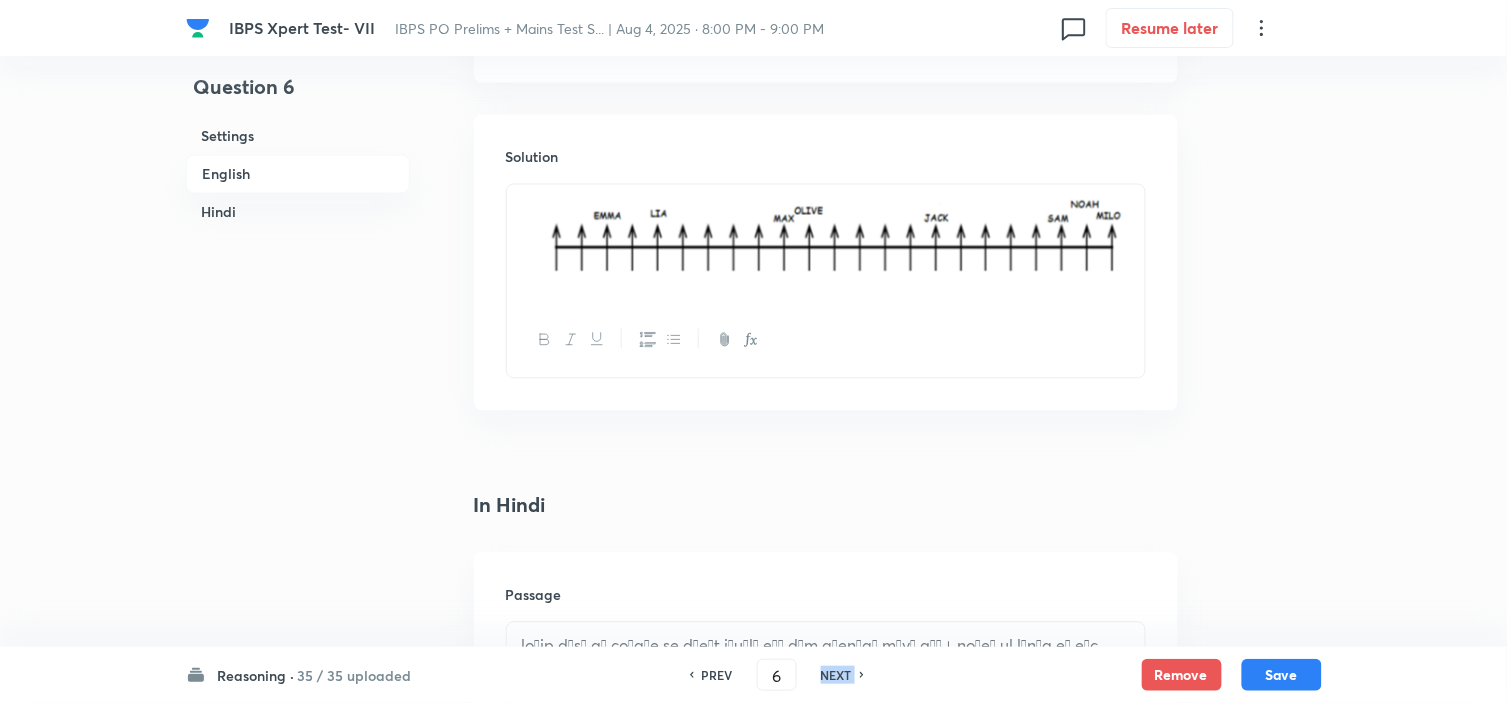 click on "NEXT" at bounding box center [836, 675] 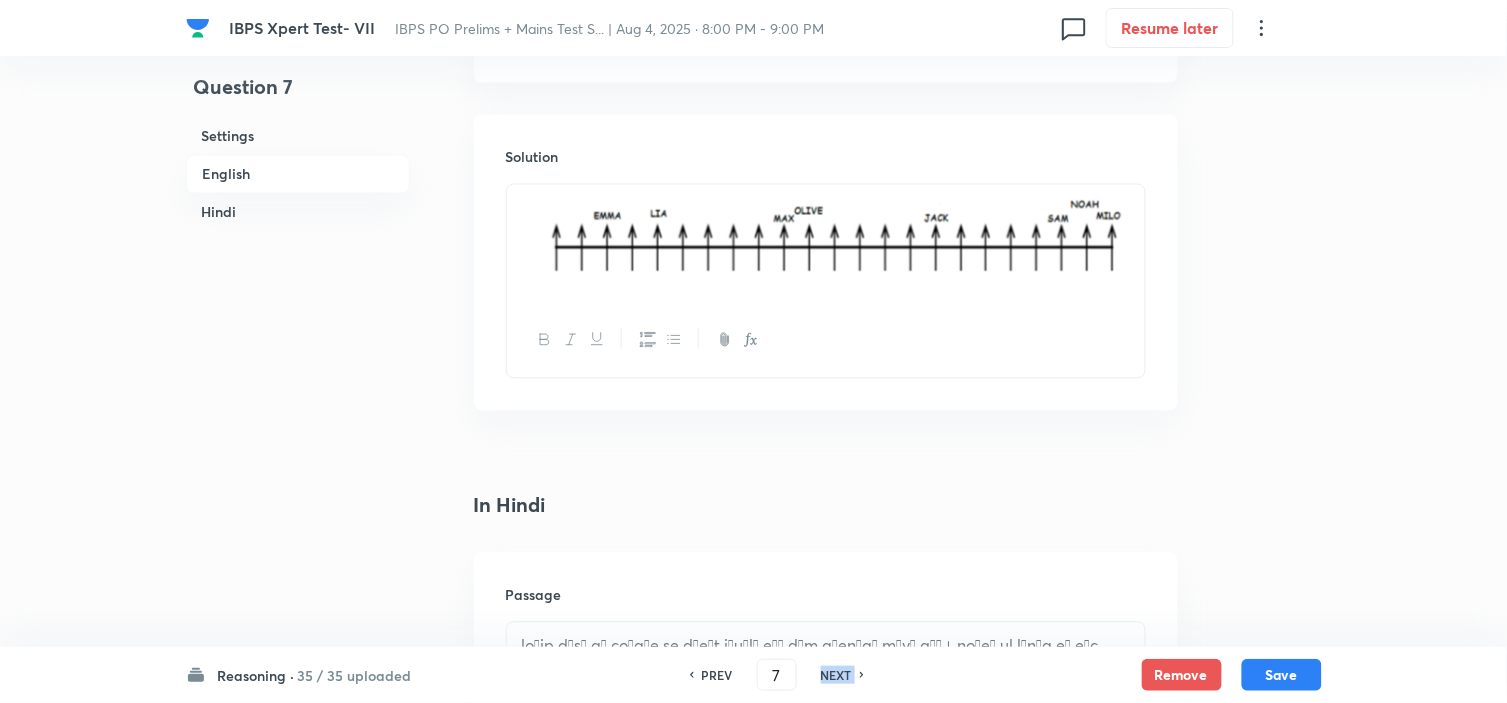click on "NEXT" at bounding box center (836, 675) 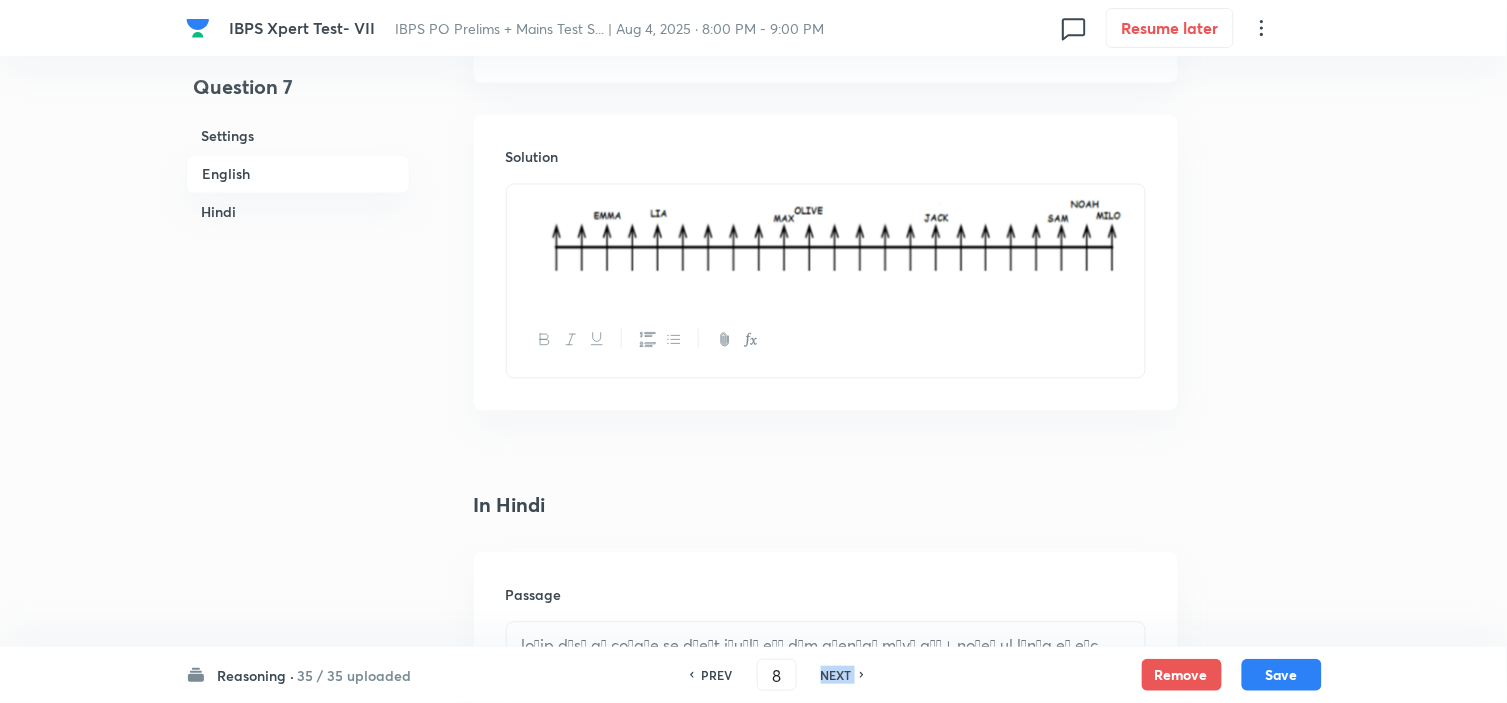 click on "NEXT" at bounding box center (836, 675) 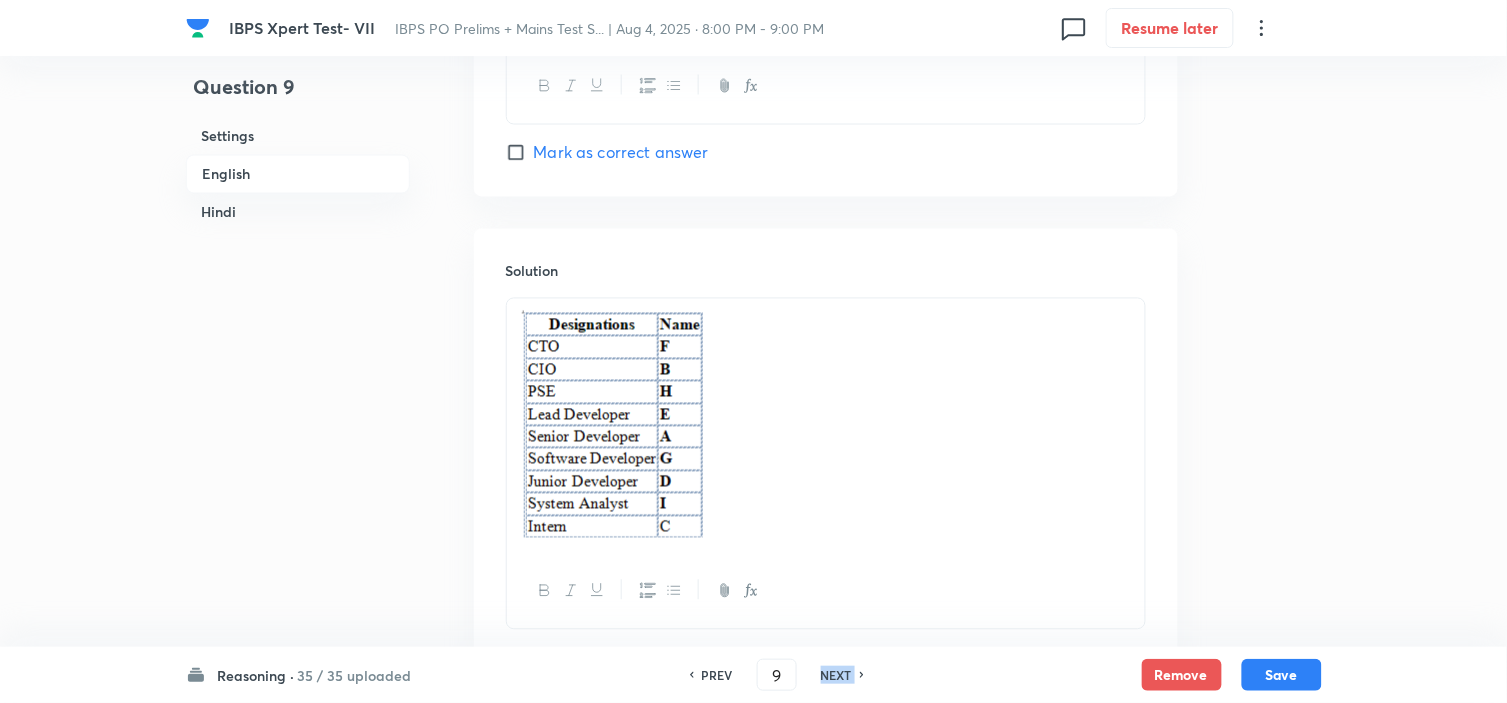 click on "NEXT" at bounding box center (836, 675) 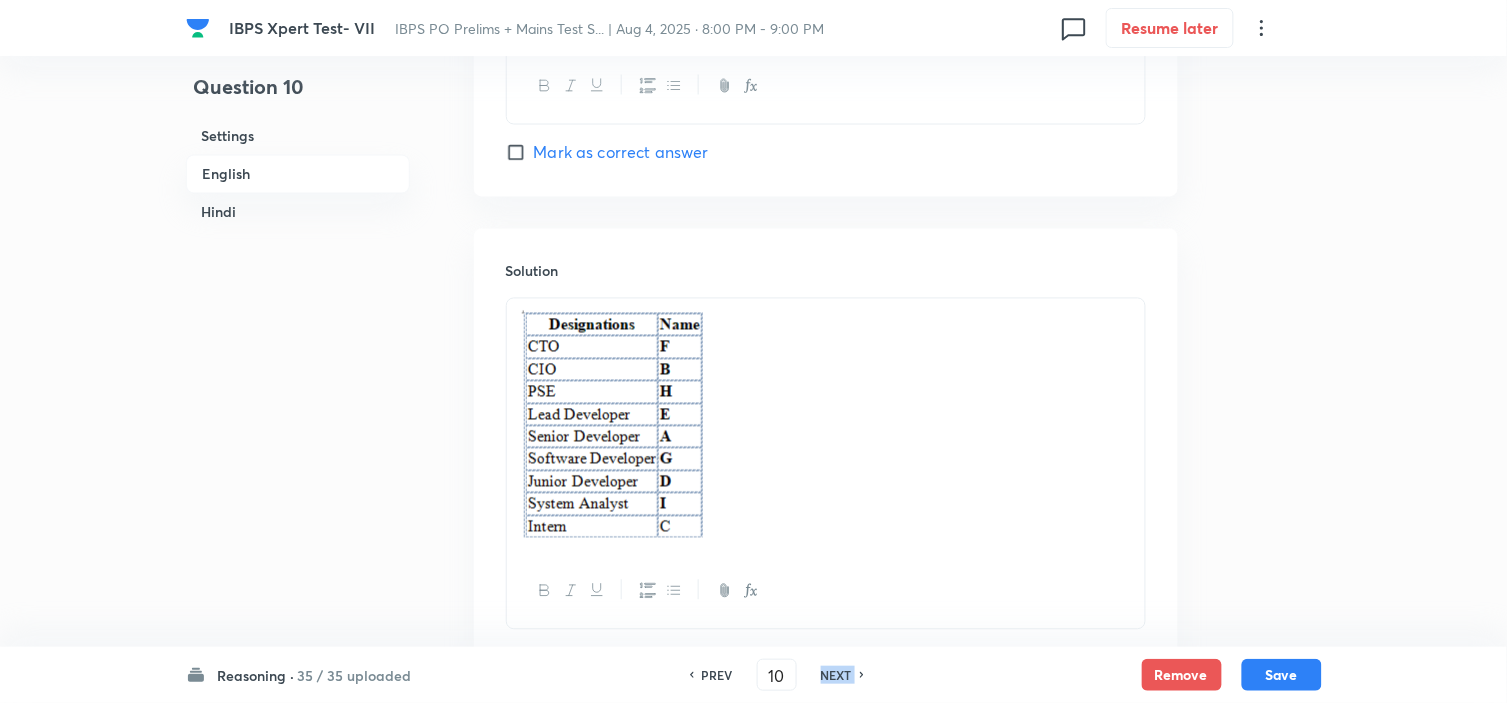click on "NEXT" at bounding box center [836, 675] 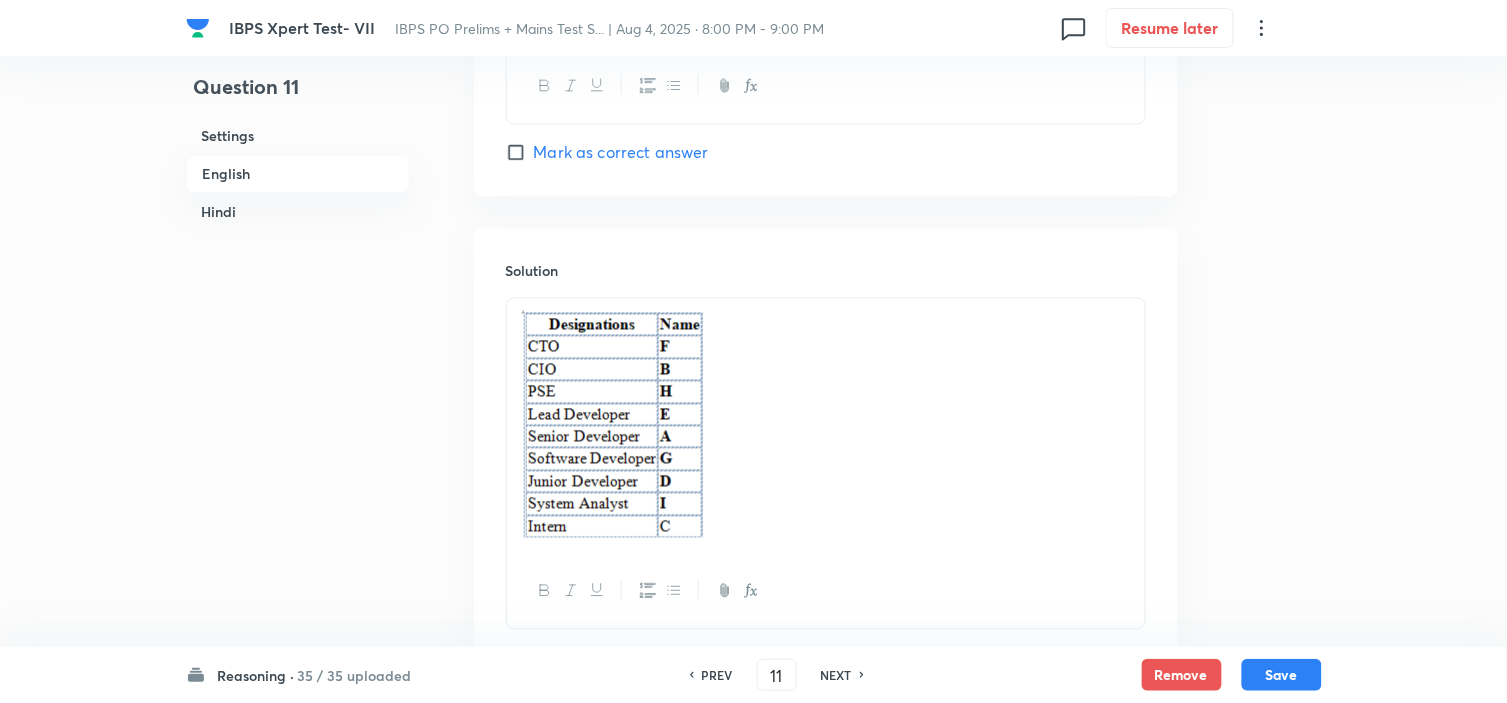 click on "NEXT" at bounding box center (836, 675) 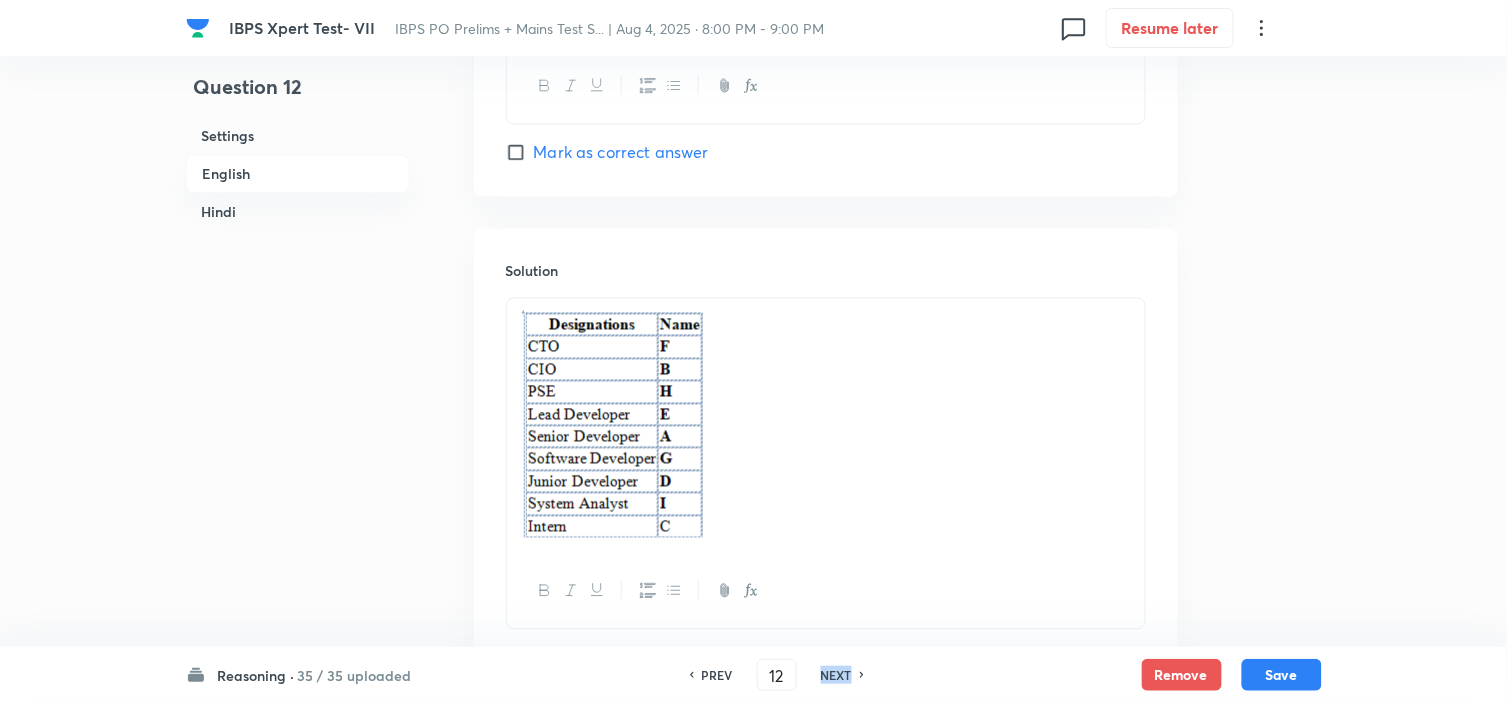 click on "NEXT" at bounding box center (836, 675) 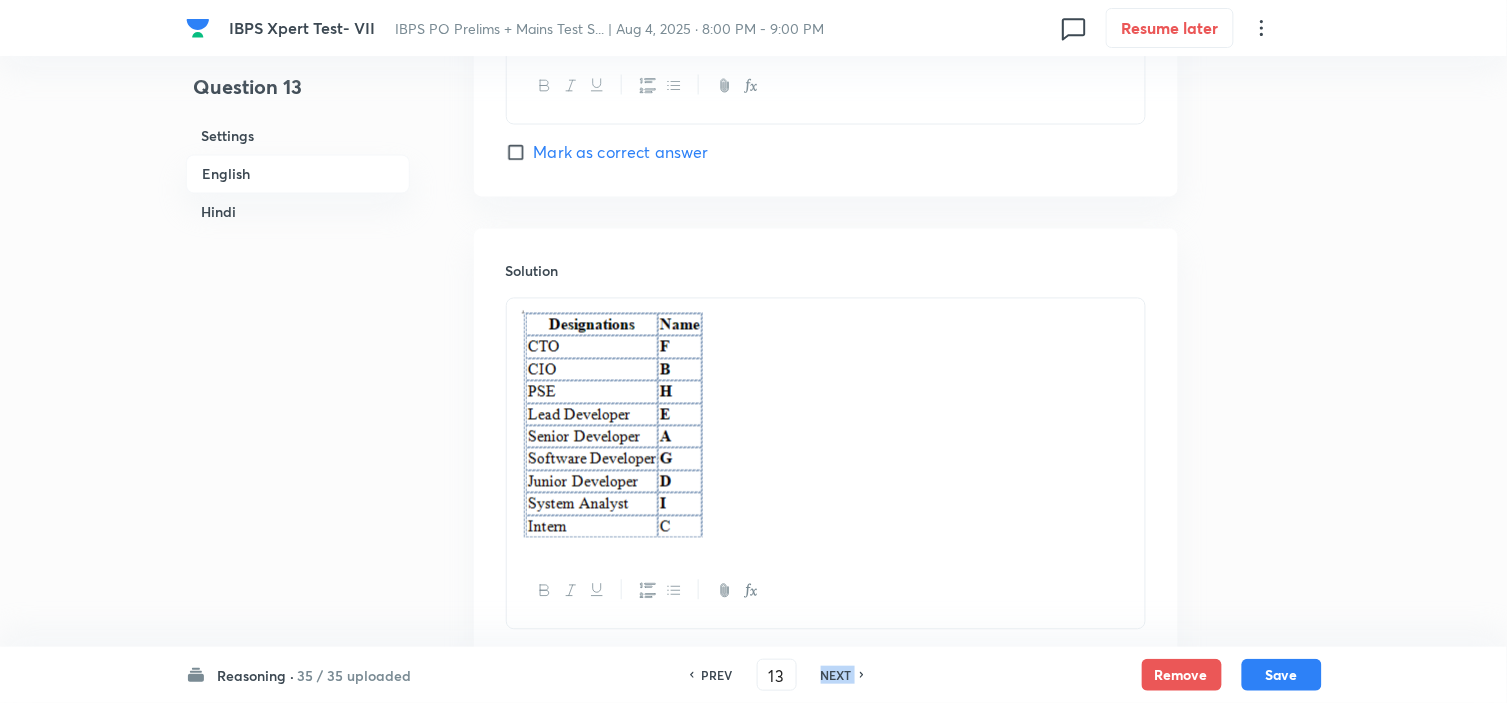 click on "NEXT" at bounding box center [836, 675] 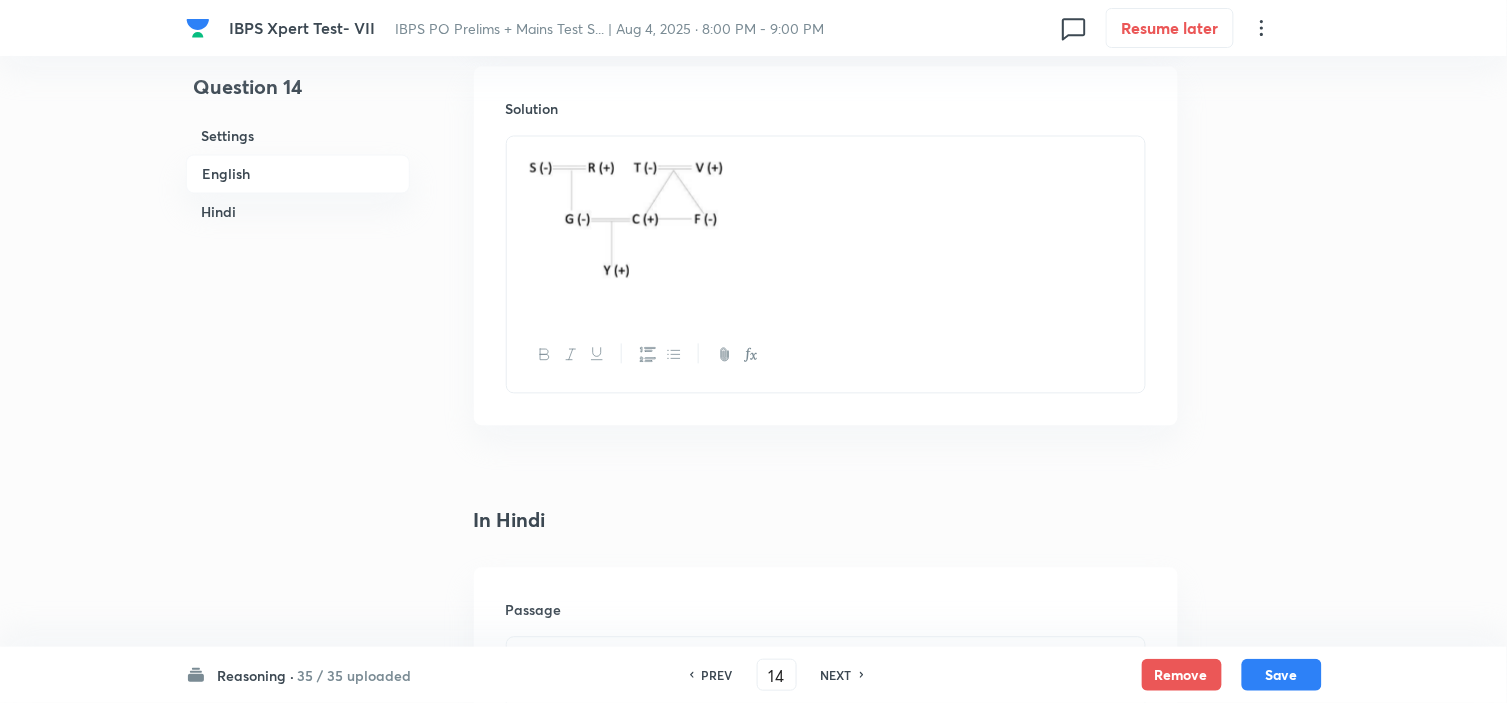 click on "NEXT" at bounding box center (836, 675) 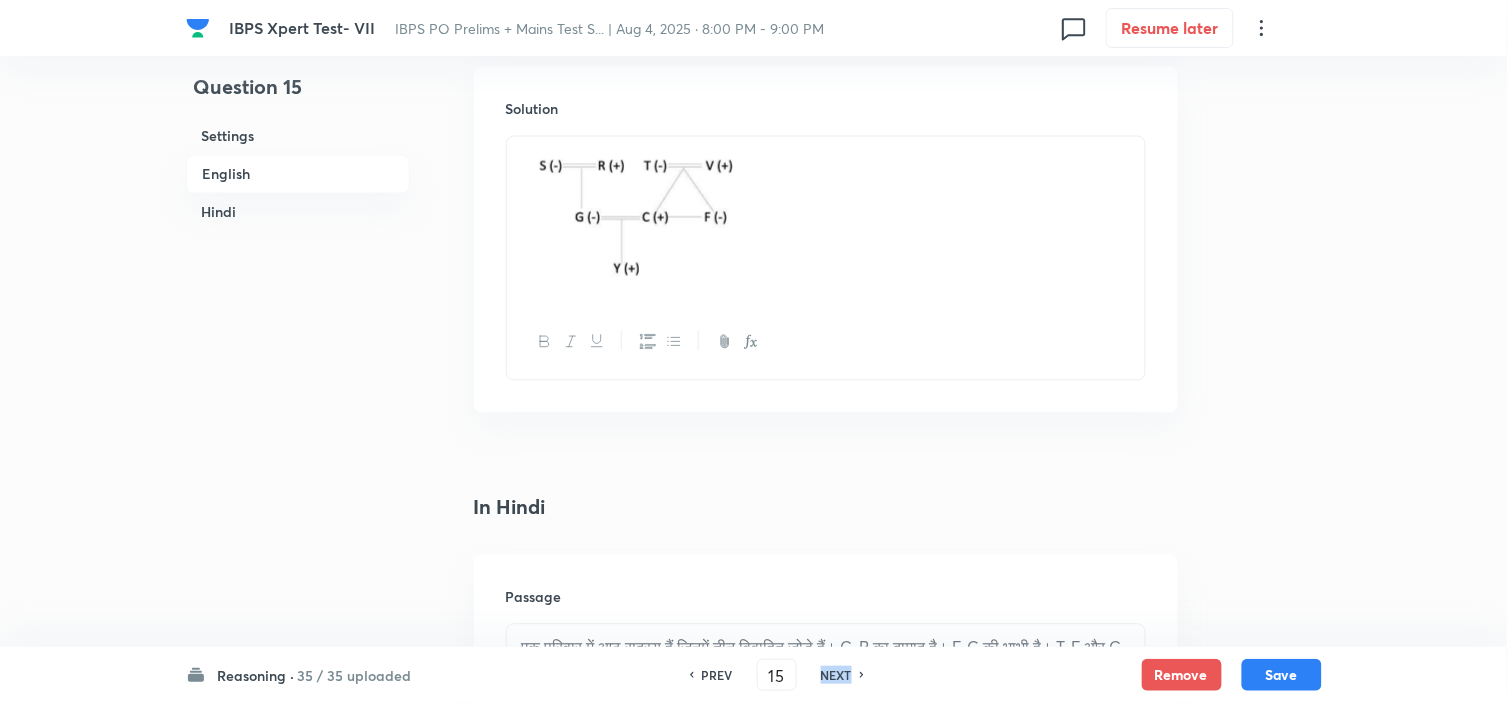 click on "NEXT" at bounding box center (836, 675) 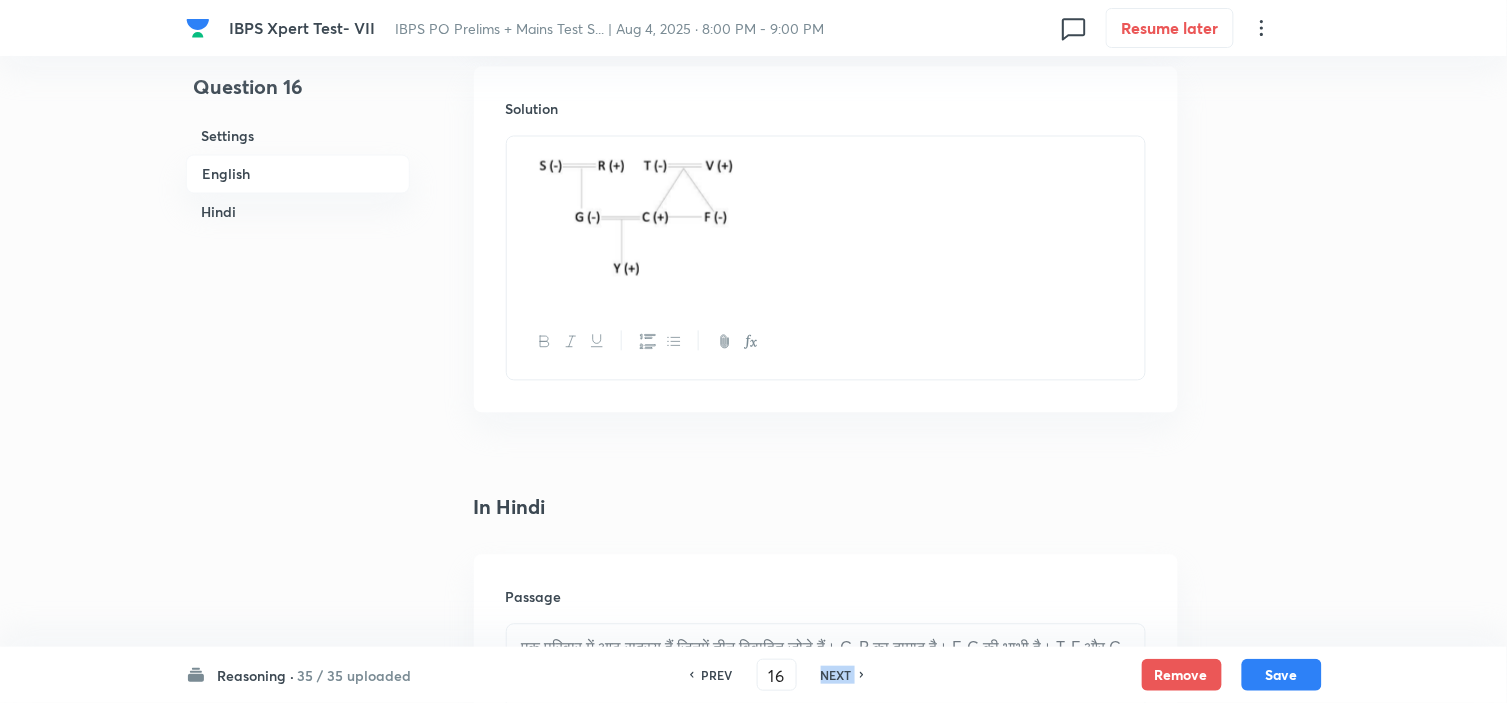 click on "NEXT" at bounding box center [836, 675] 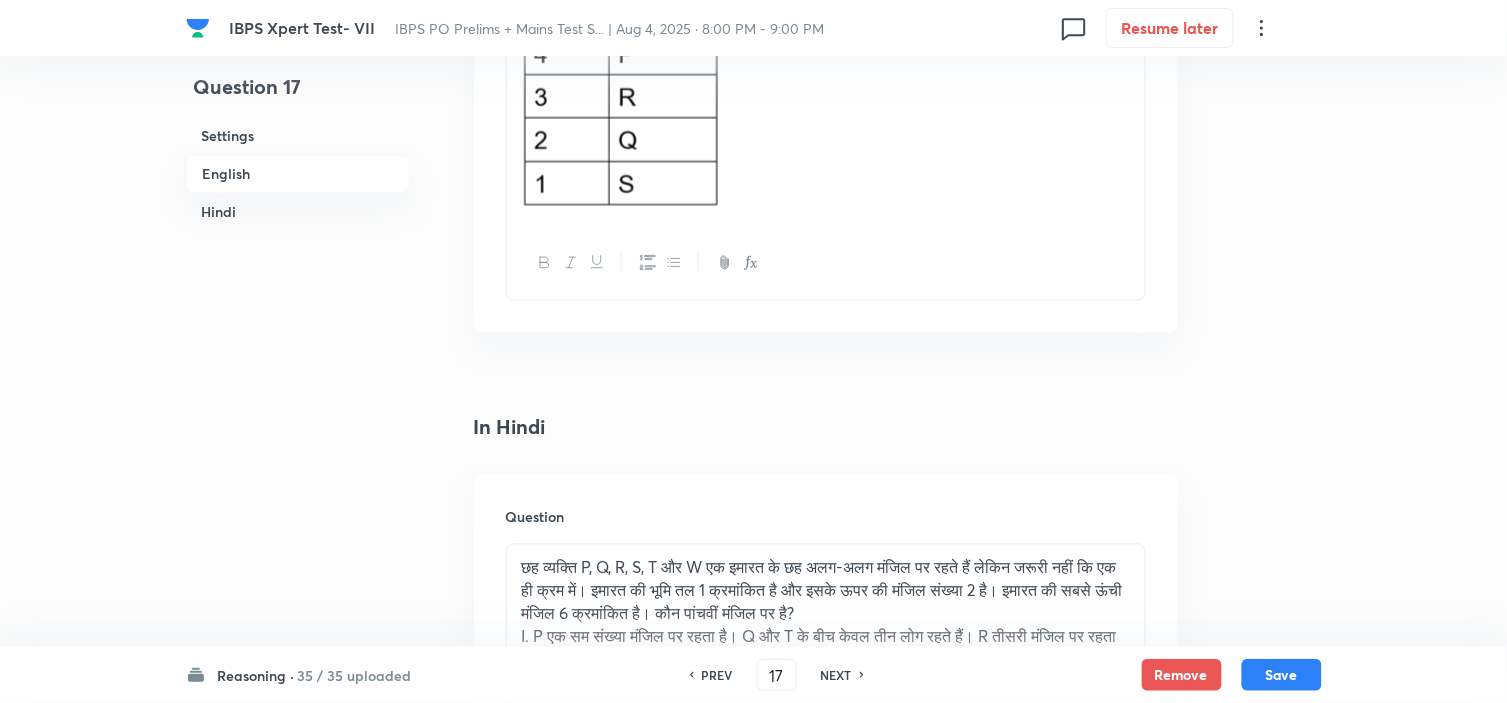 click on "NEXT" at bounding box center (836, 675) 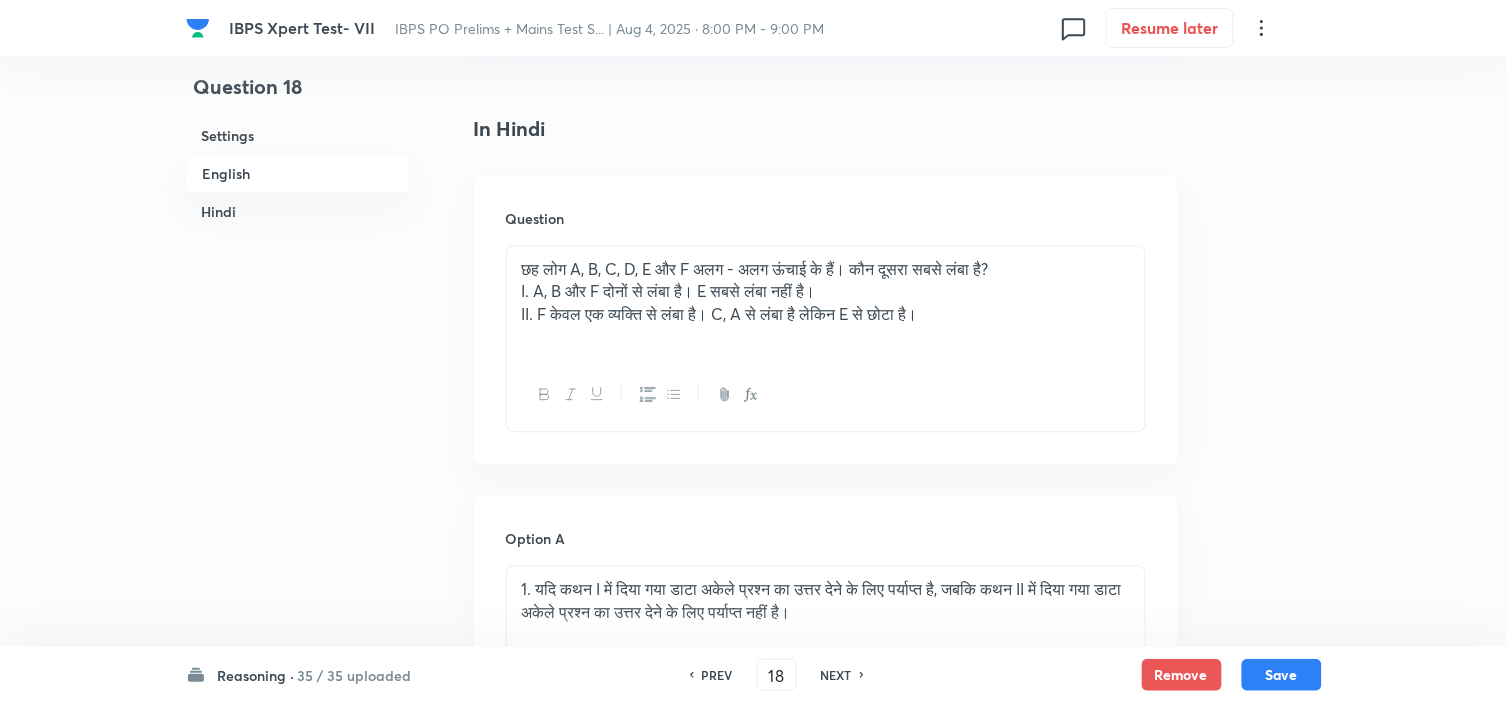 click on "NEXT" at bounding box center (836, 675) 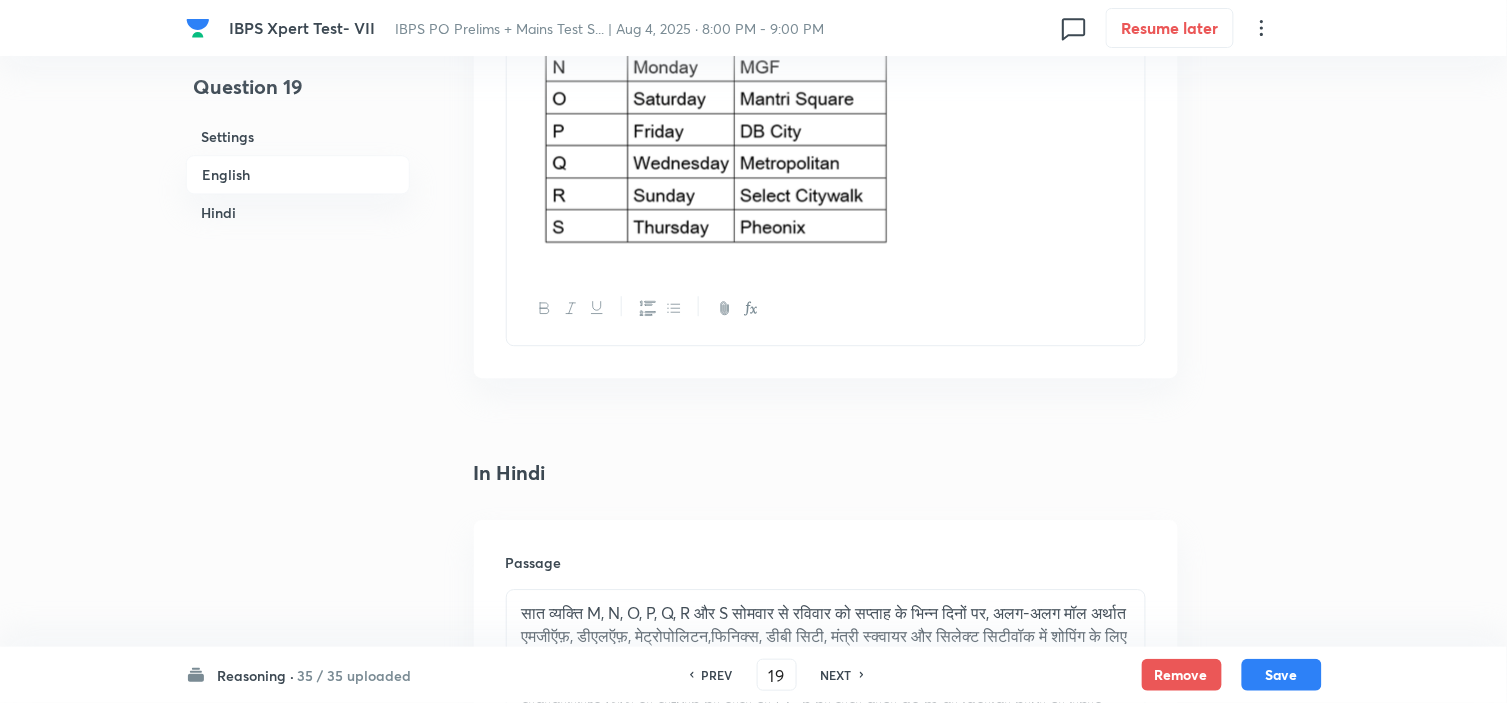 scroll, scrollTop: 3135, scrollLeft: 0, axis: vertical 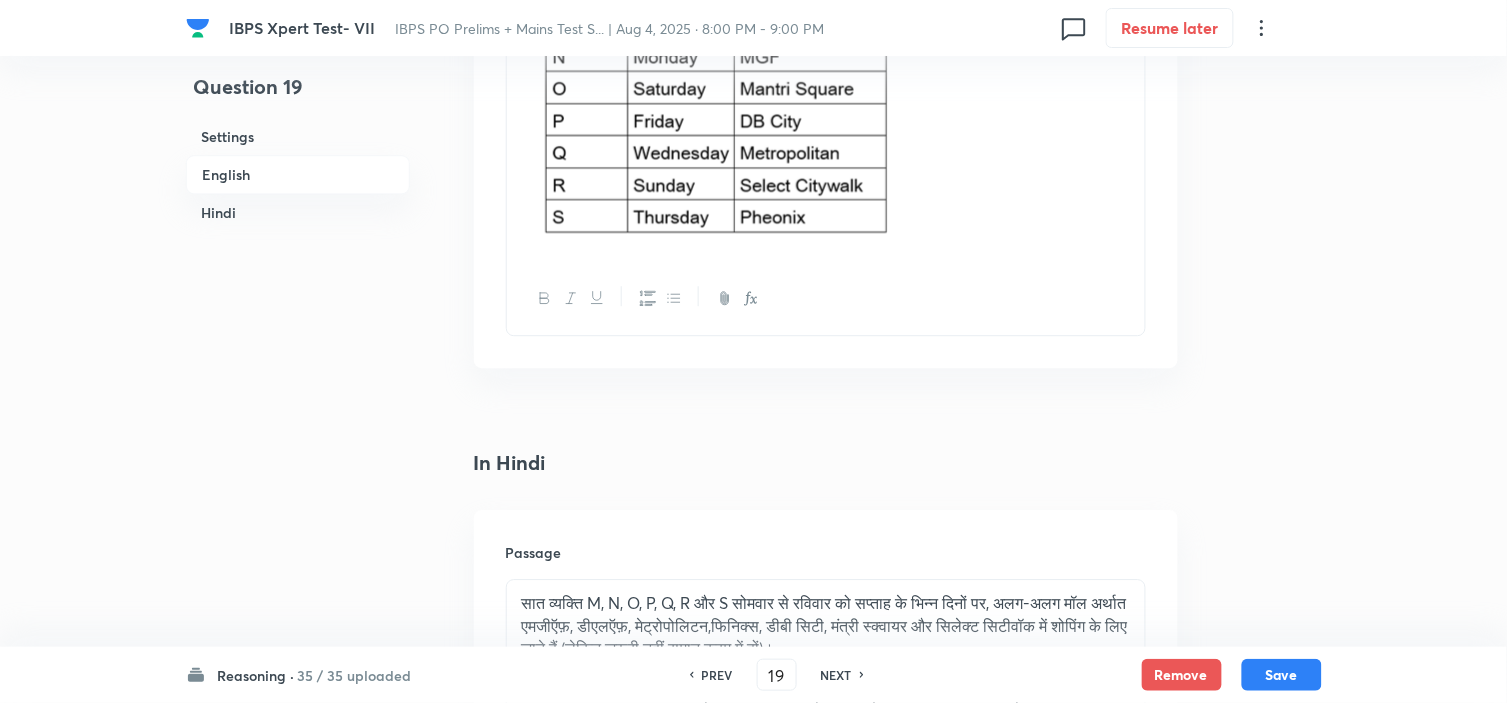 click on "NEXT" at bounding box center (836, 675) 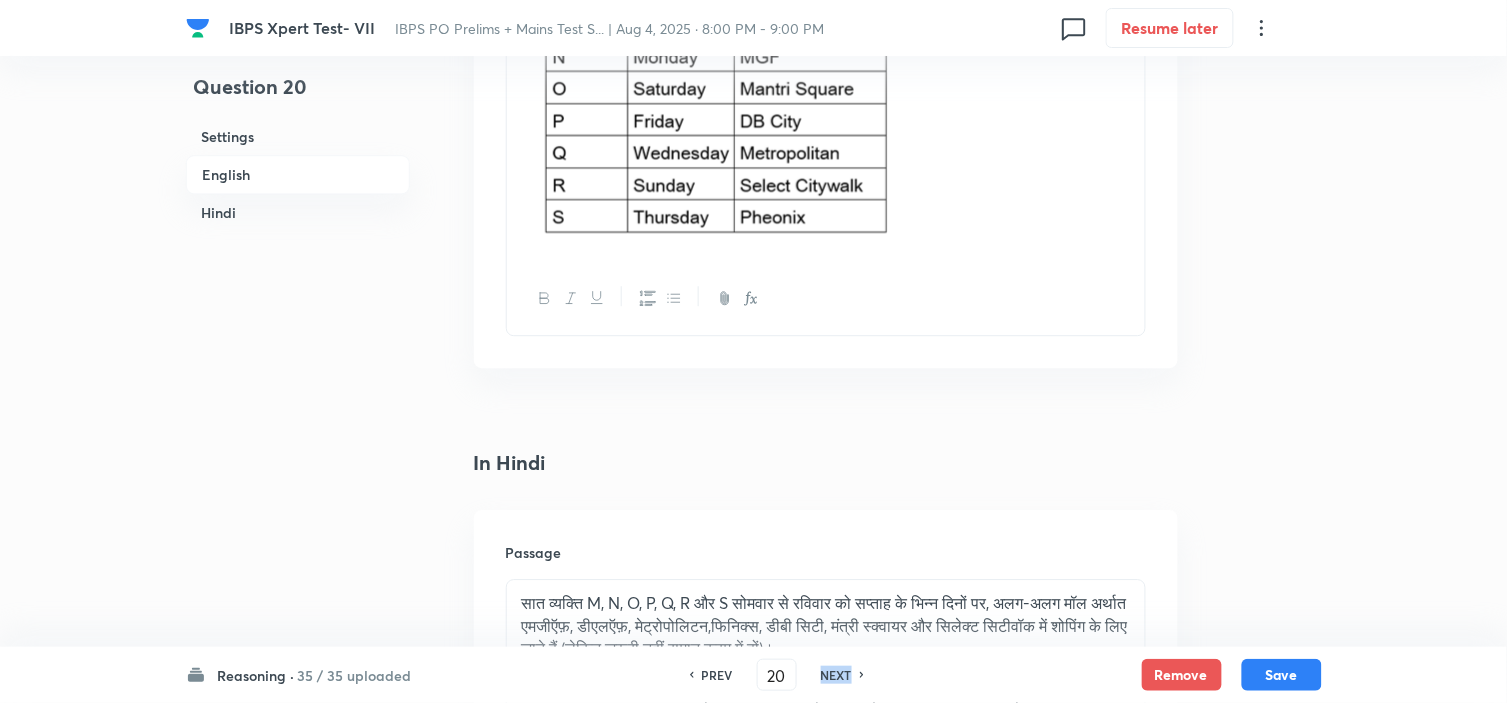 click on "NEXT" at bounding box center [836, 675] 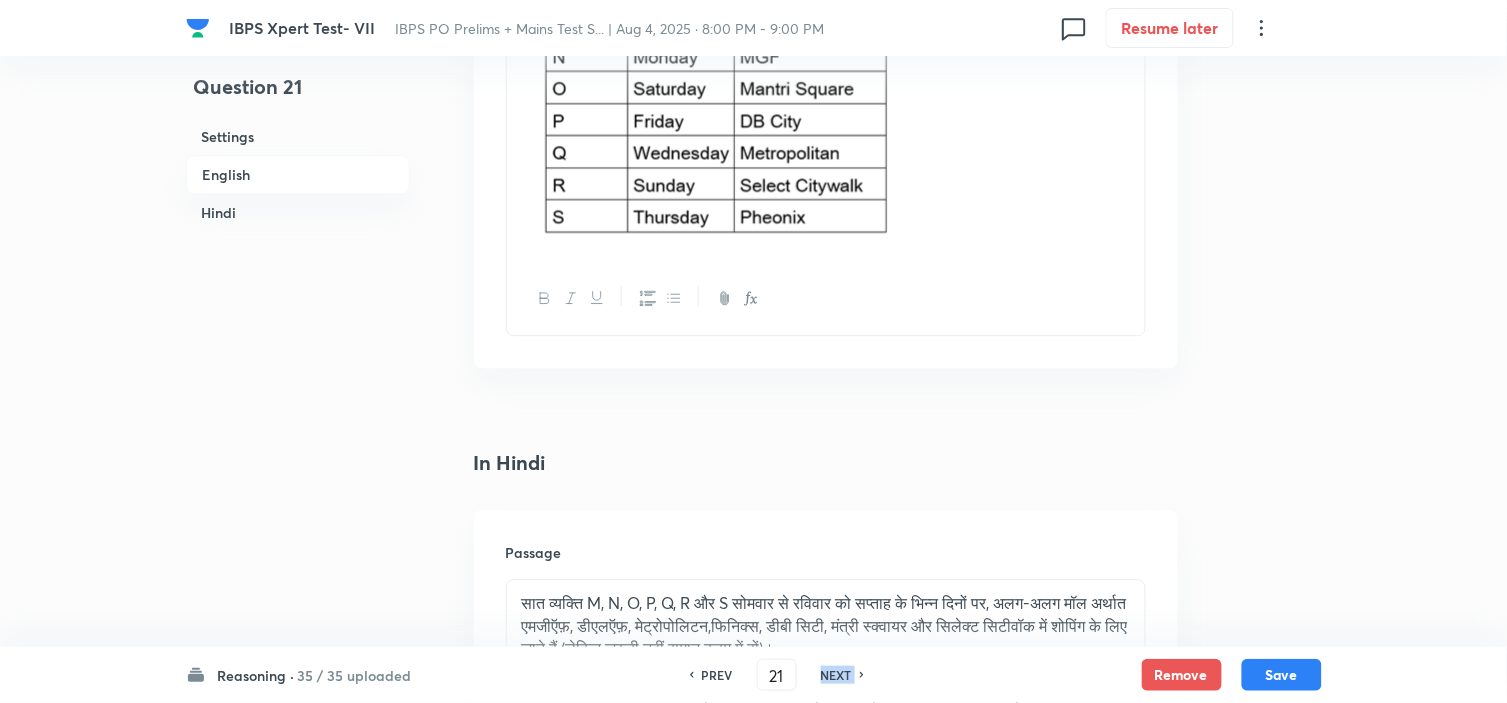 click on "NEXT" at bounding box center [836, 675] 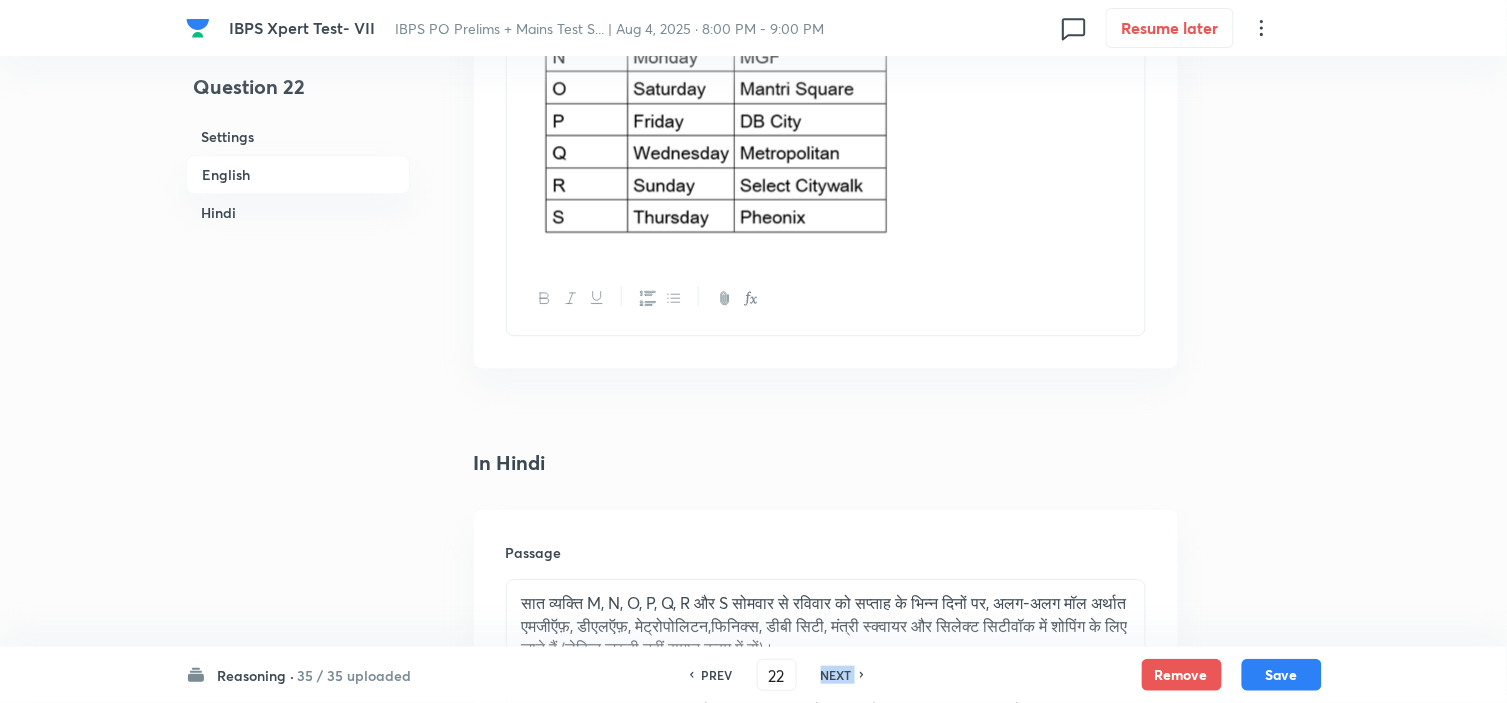 click on "NEXT" at bounding box center [836, 675] 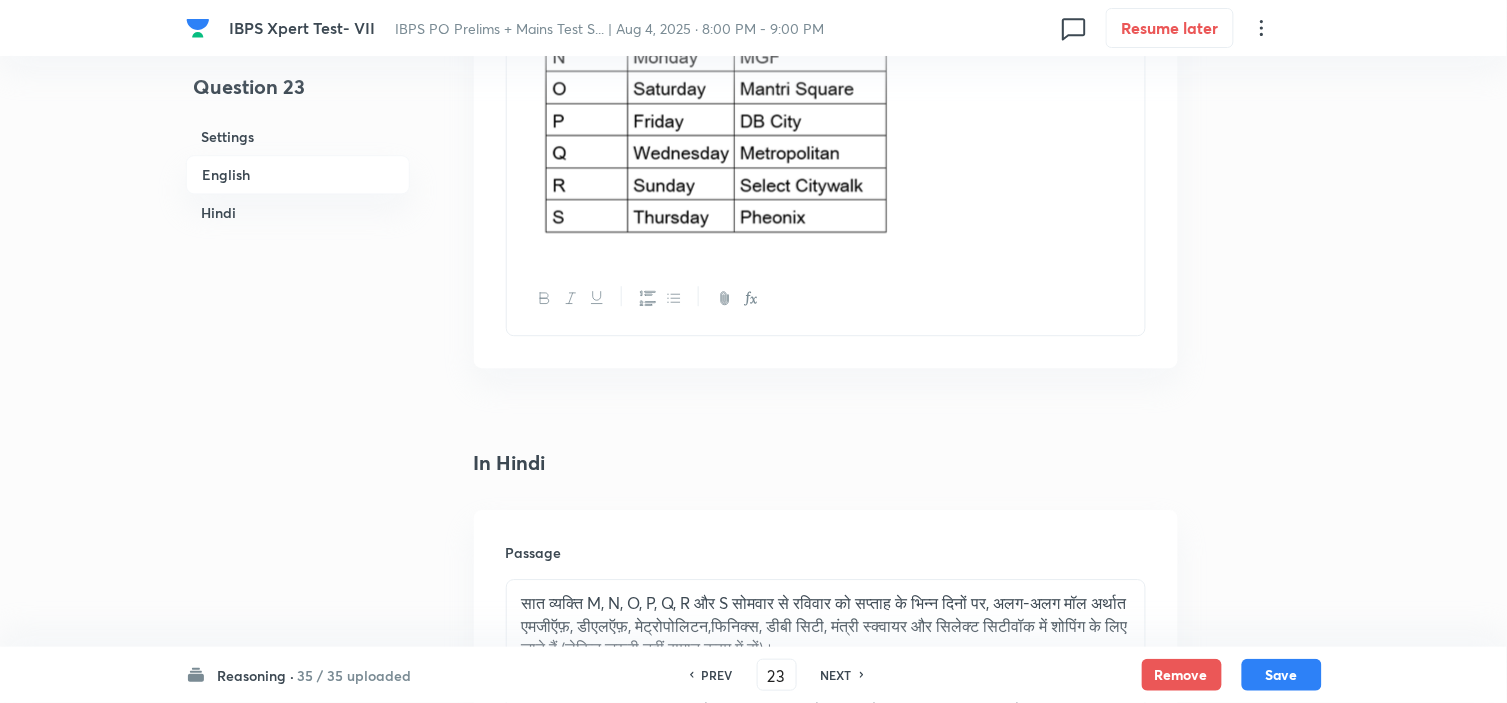 click on "NEXT" at bounding box center (836, 675) 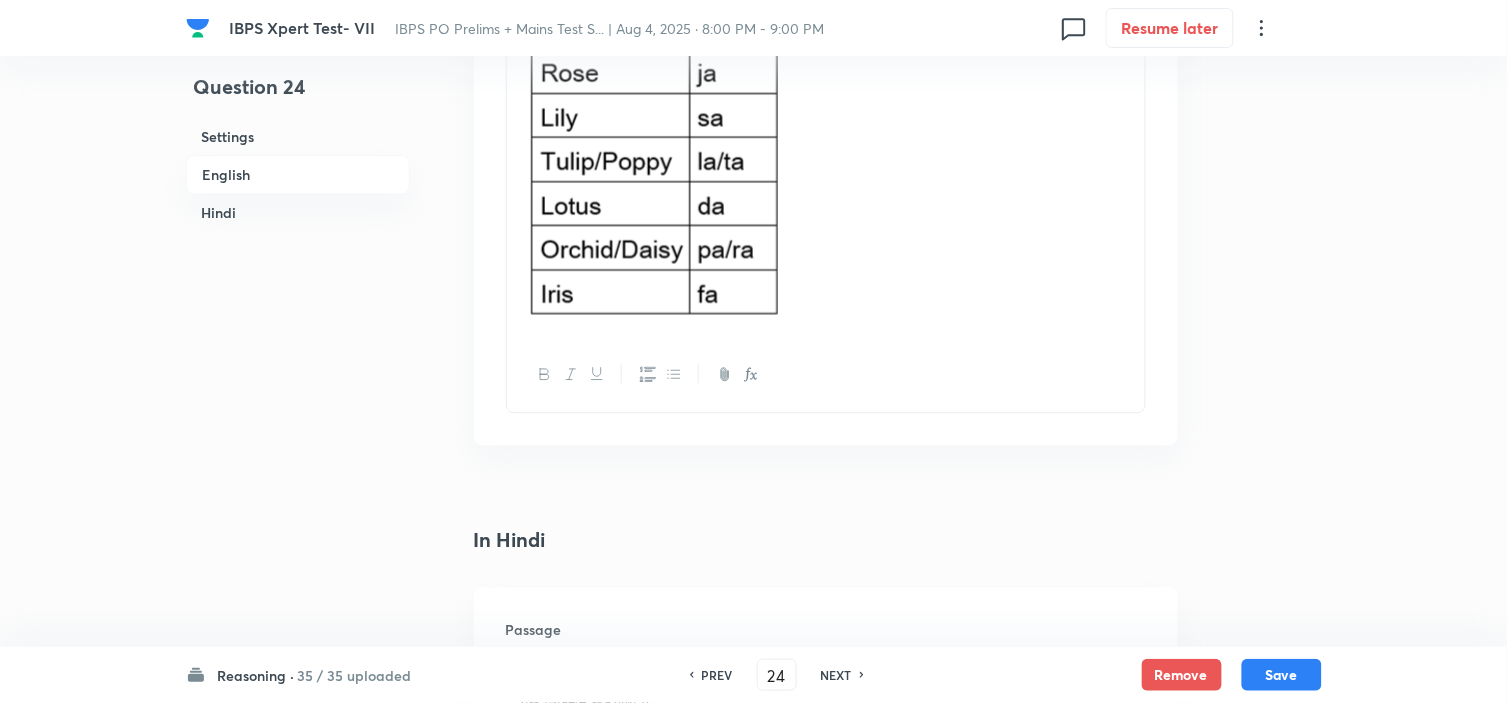 scroll, scrollTop: 3024, scrollLeft: 0, axis: vertical 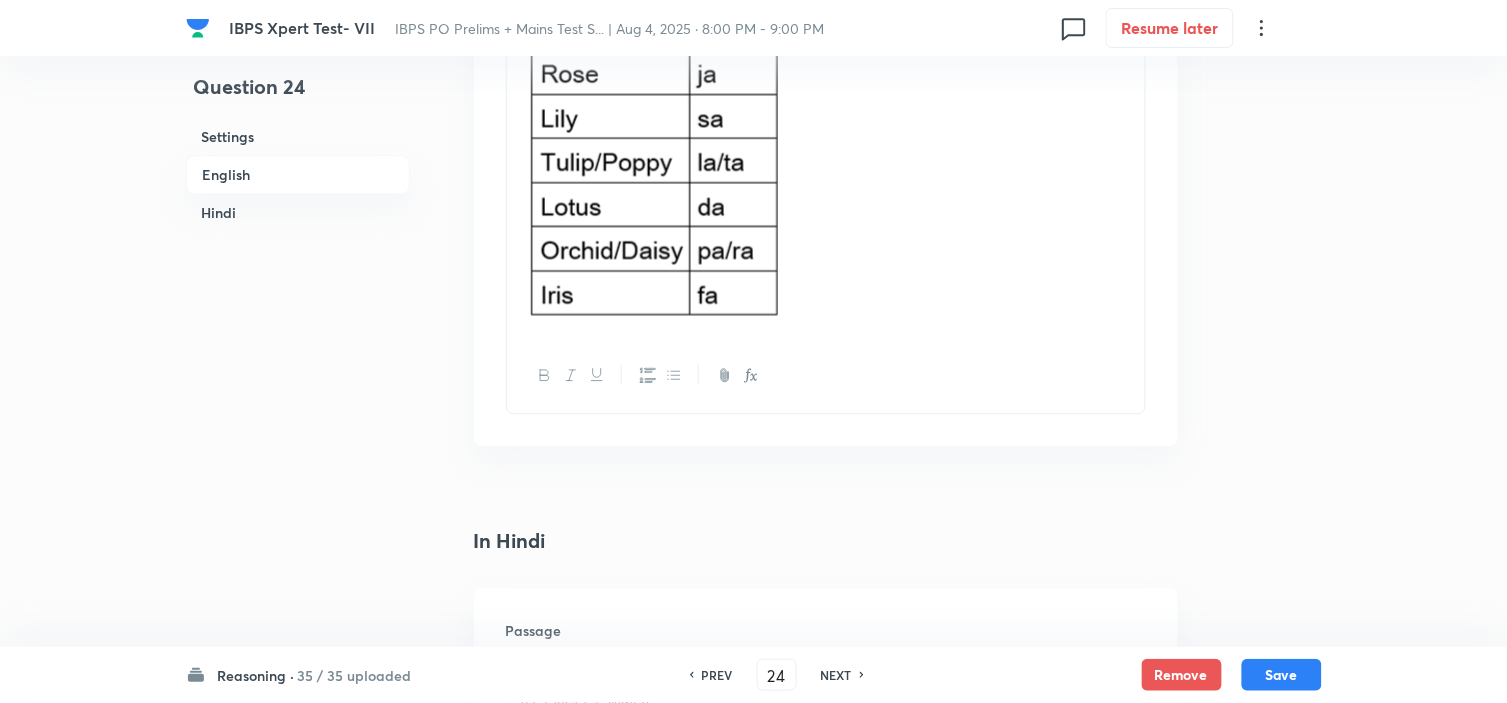 click on "NEXT" at bounding box center [836, 675] 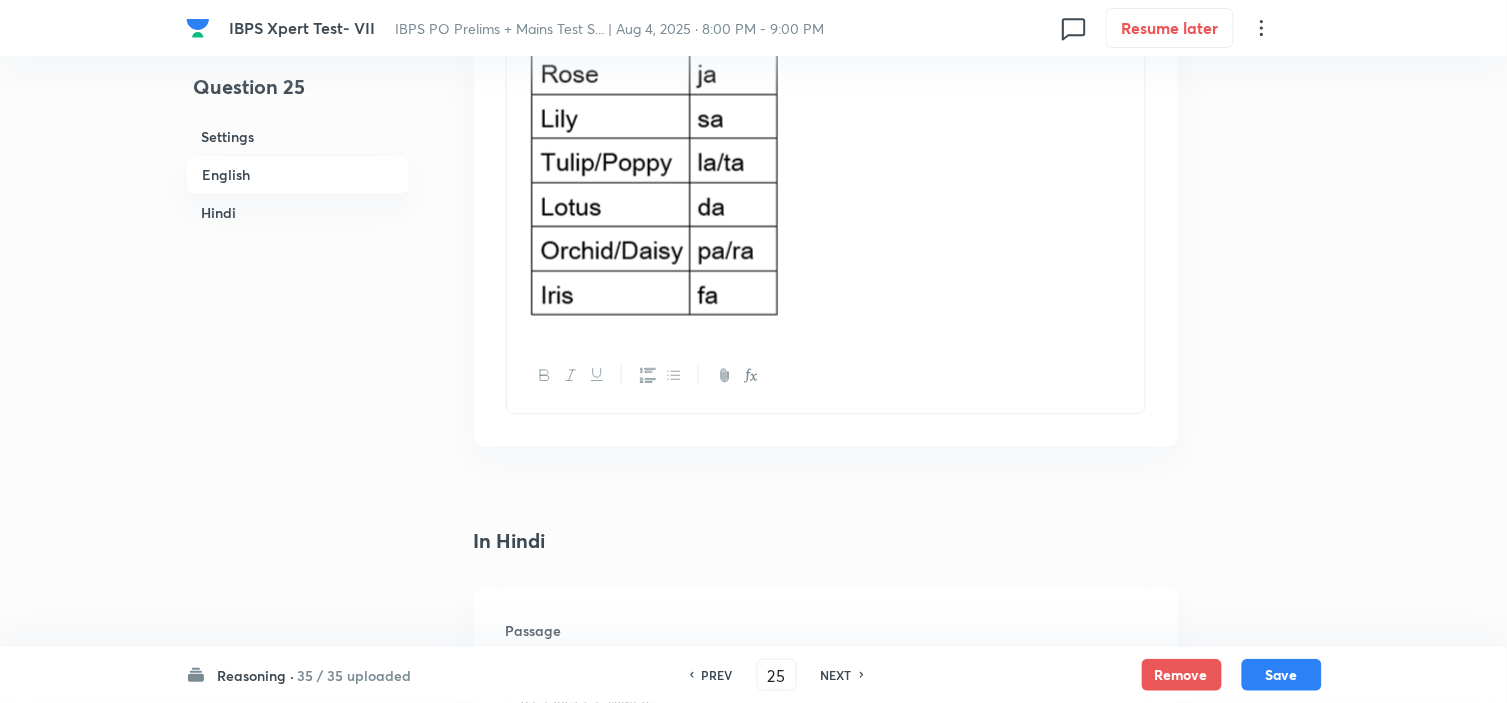 click on "NEXT" at bounding box center [836, 675] 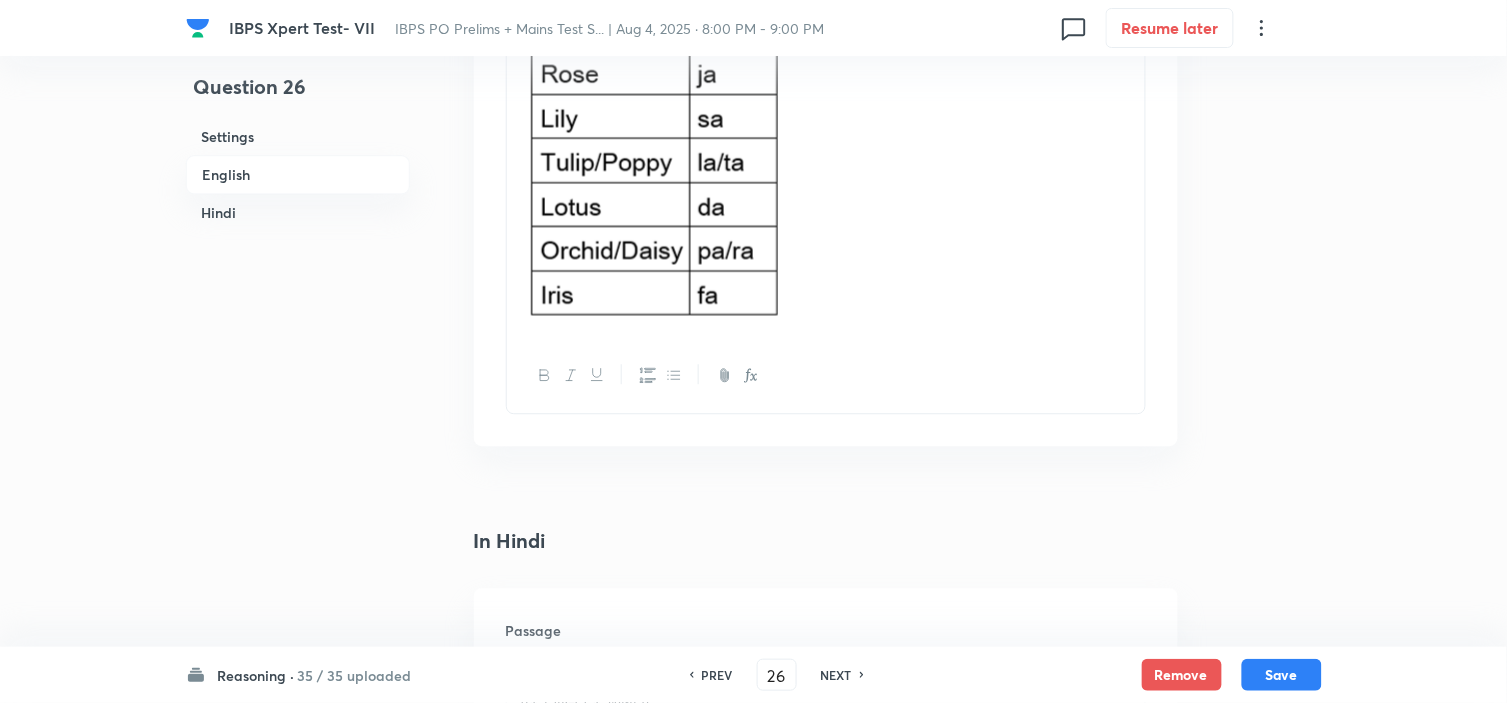 click on "NEXT" at bounding box center [836, 675] 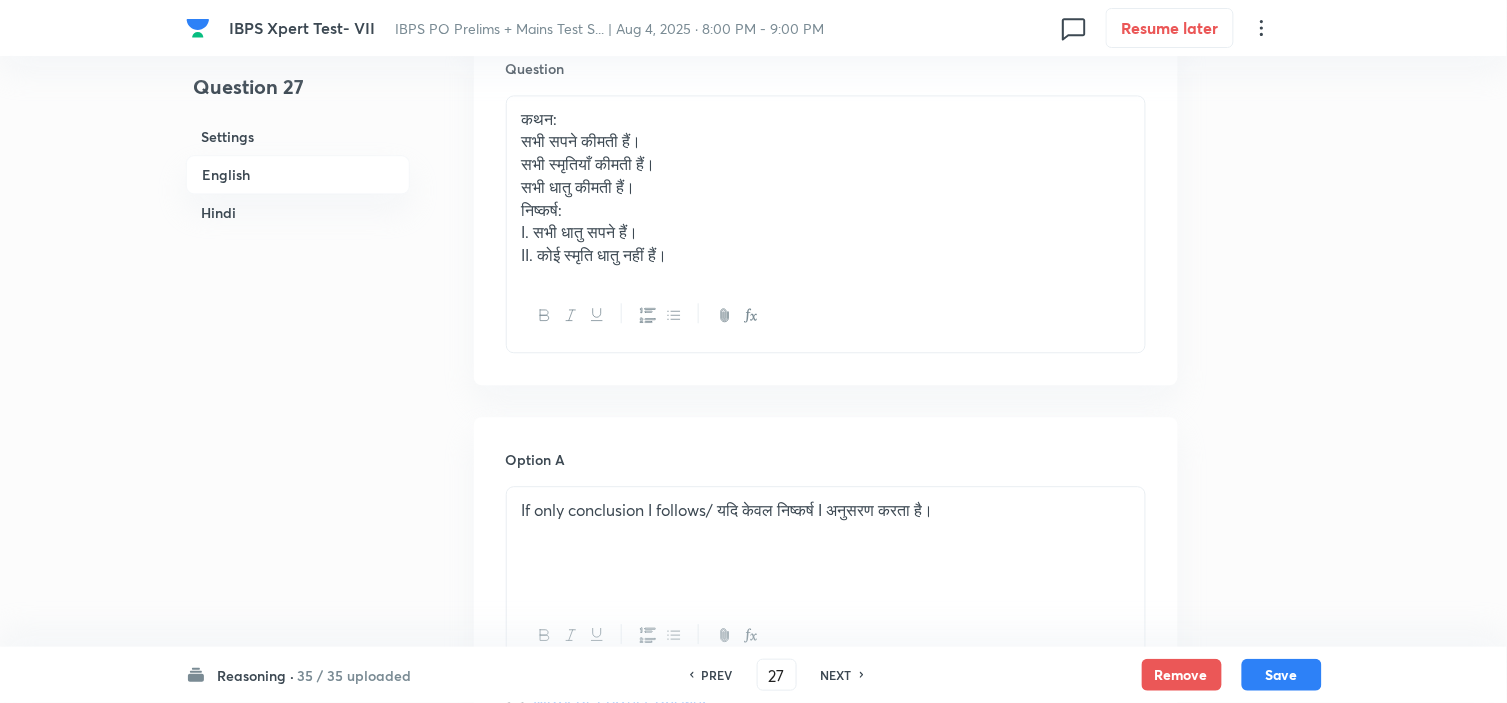 click on "NEXT" at bounding box center [836, 675] 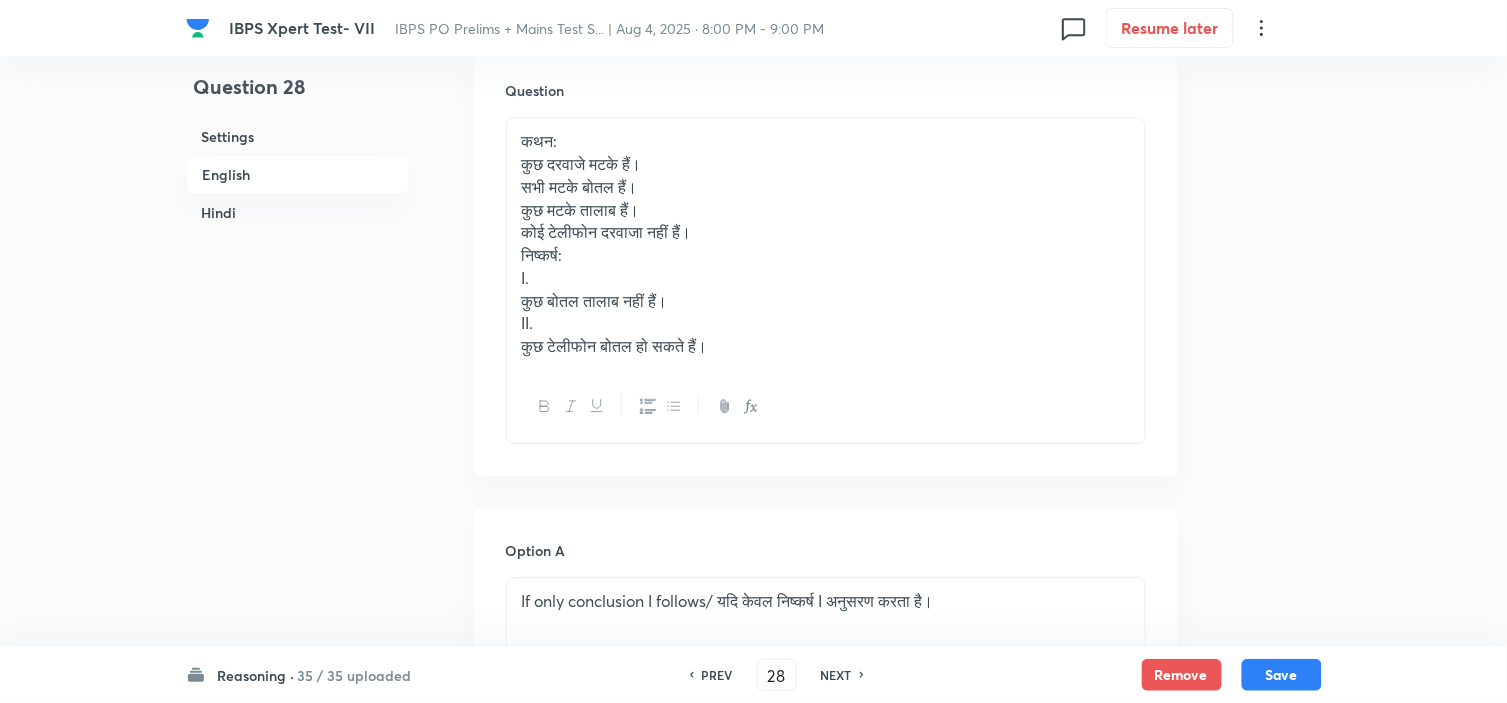 click on "NEXT" at bounding box center [836, 675] 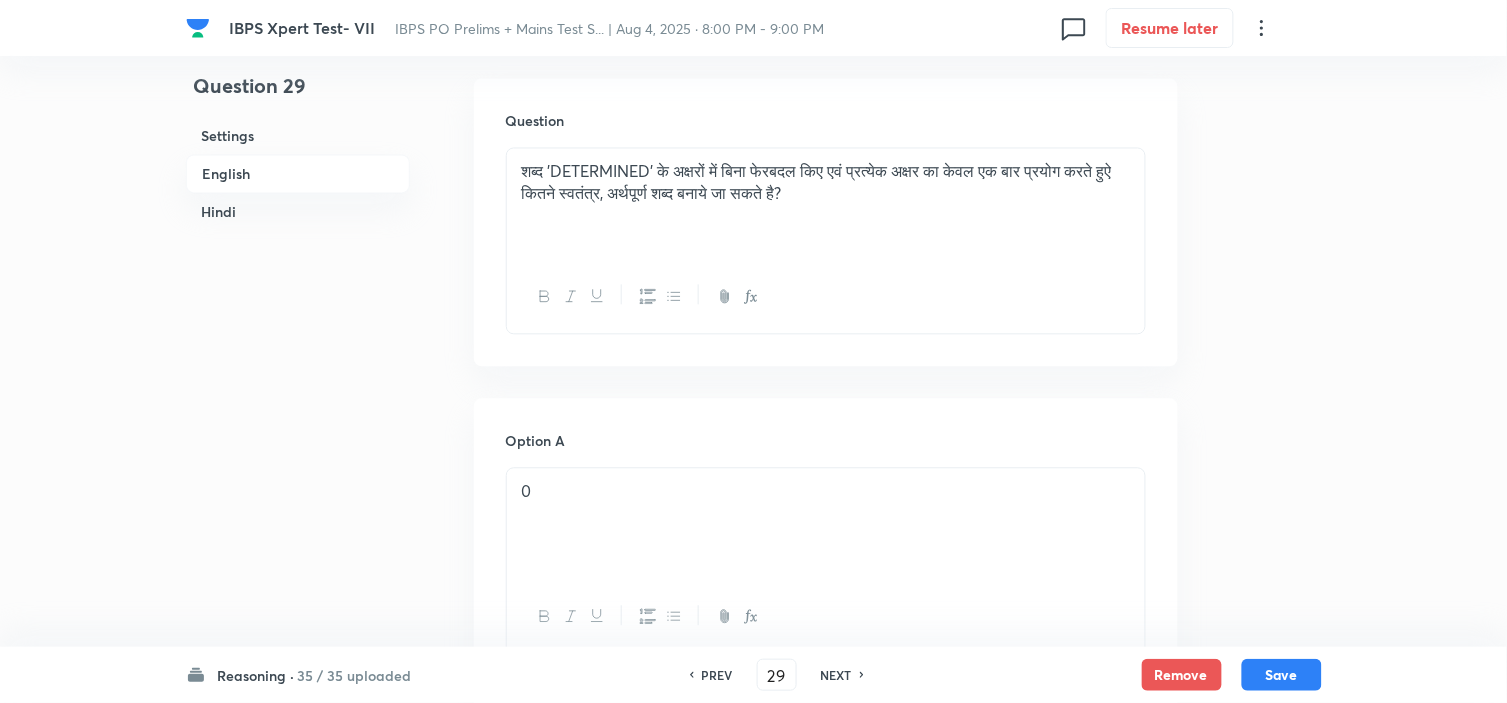scroll, scrollTop: 2691, scrollLeft: 0, axis: vertical 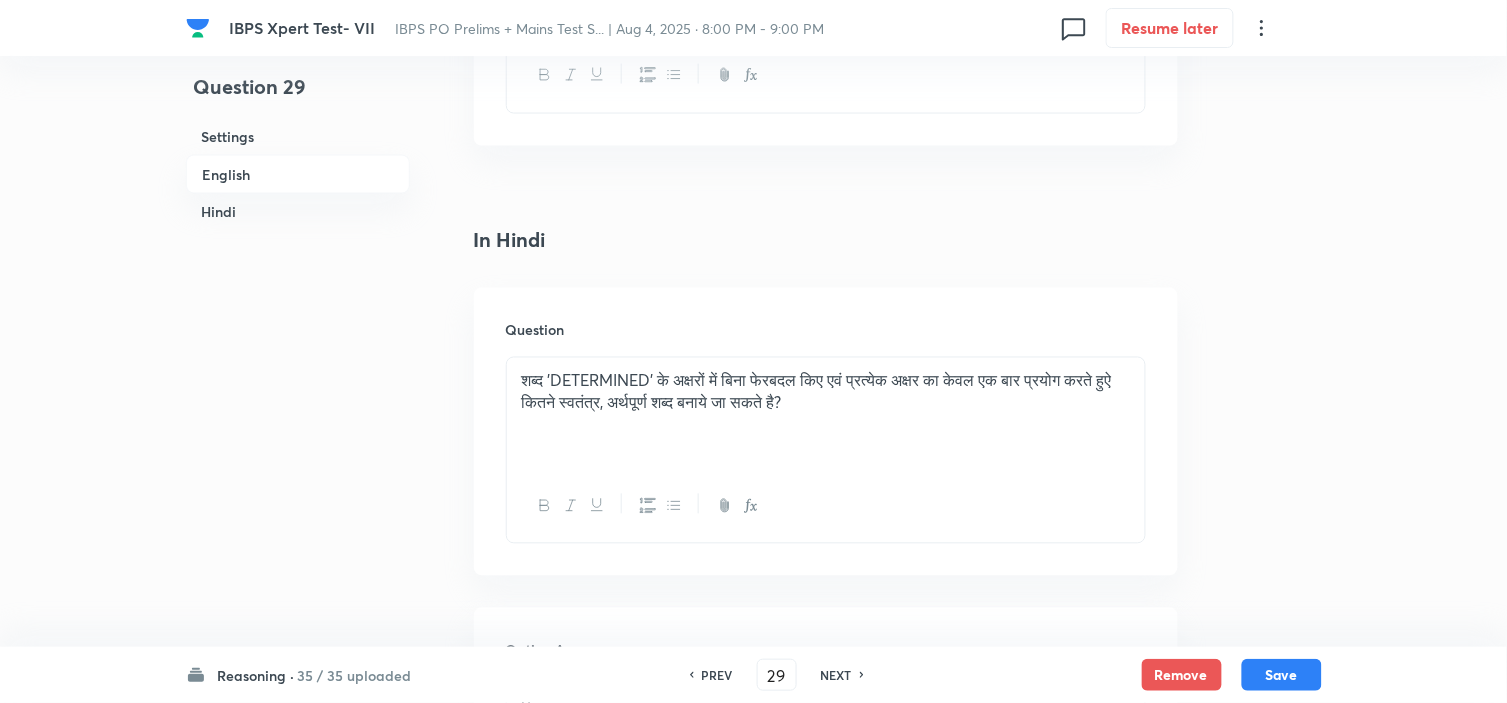 click on "NEXT" at bounding box center [836, 675] 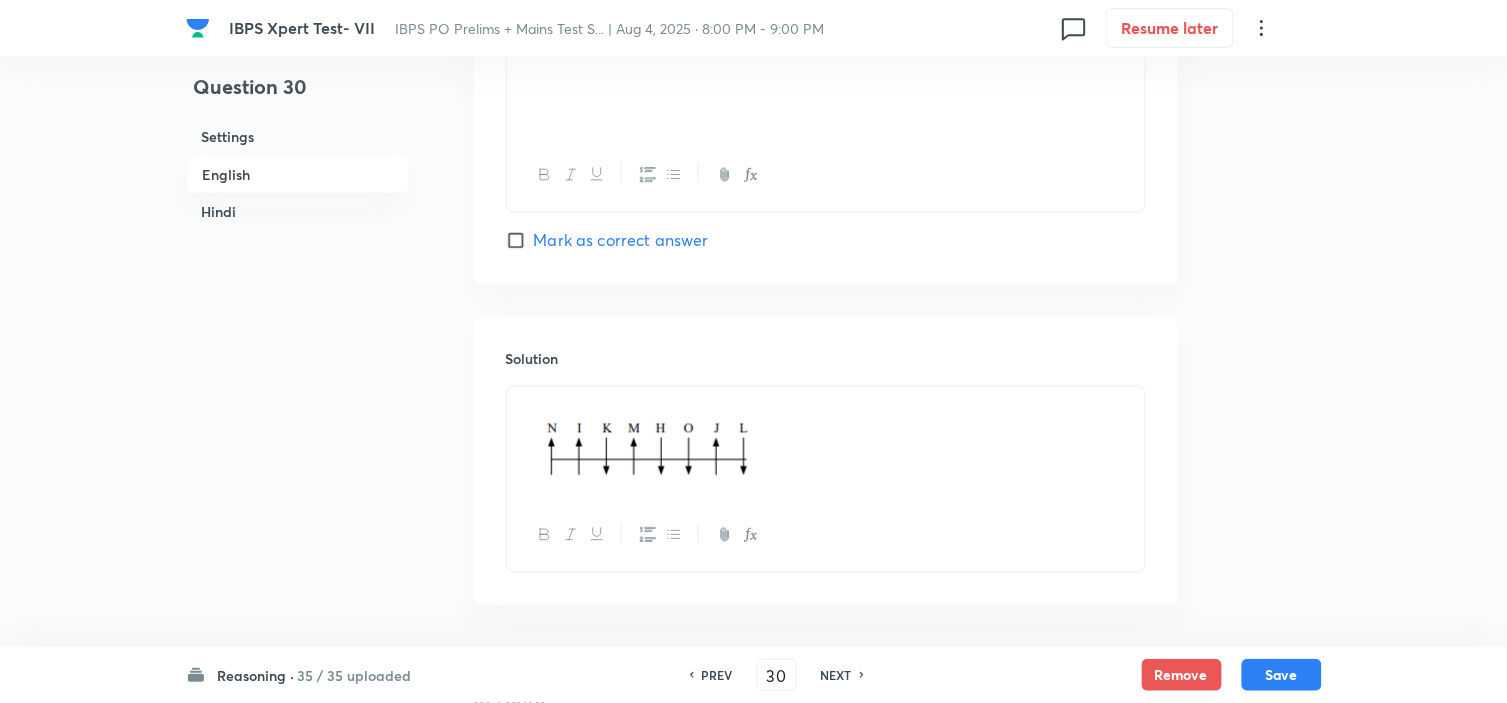 click on "NEXT" at bounding box center [836, 675] 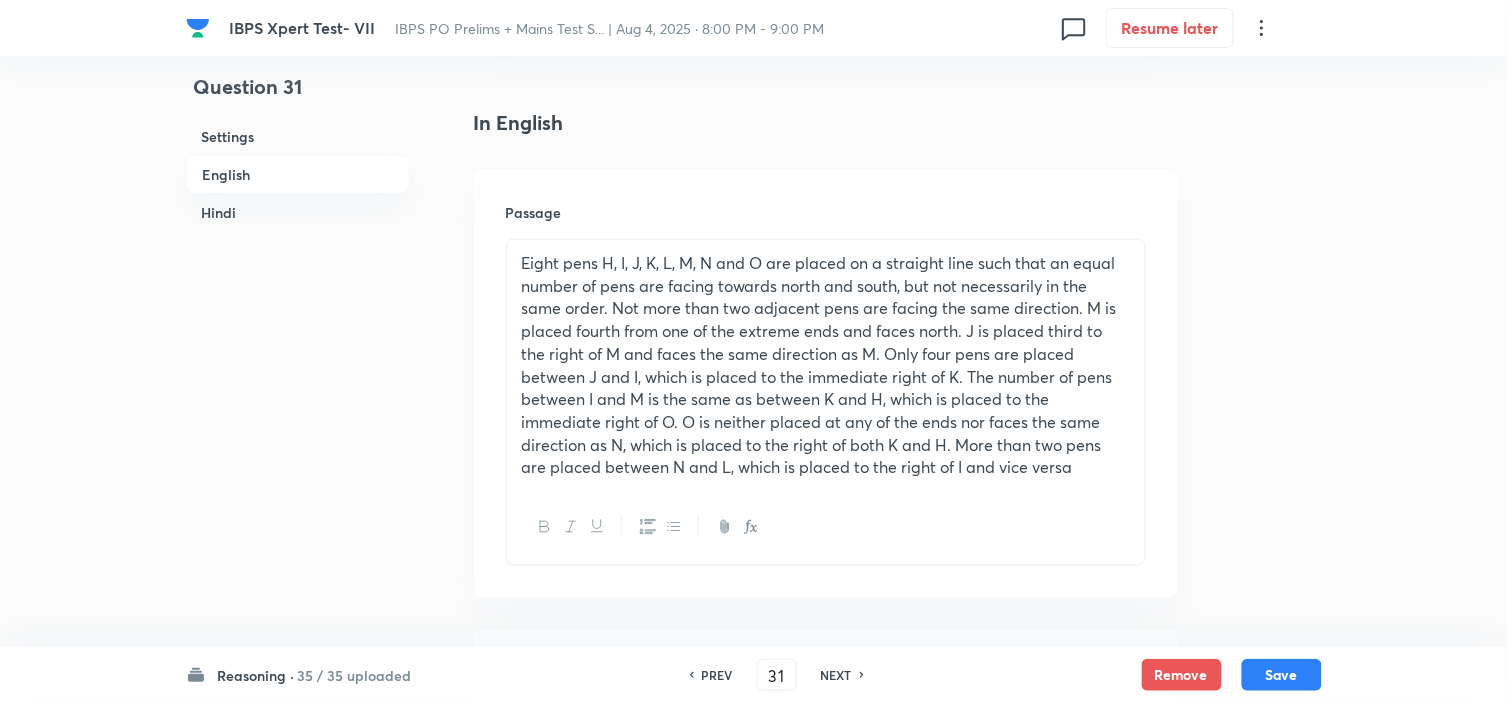 scroll, scrollTop: 468, scrollLeft: 0, axis: vertical 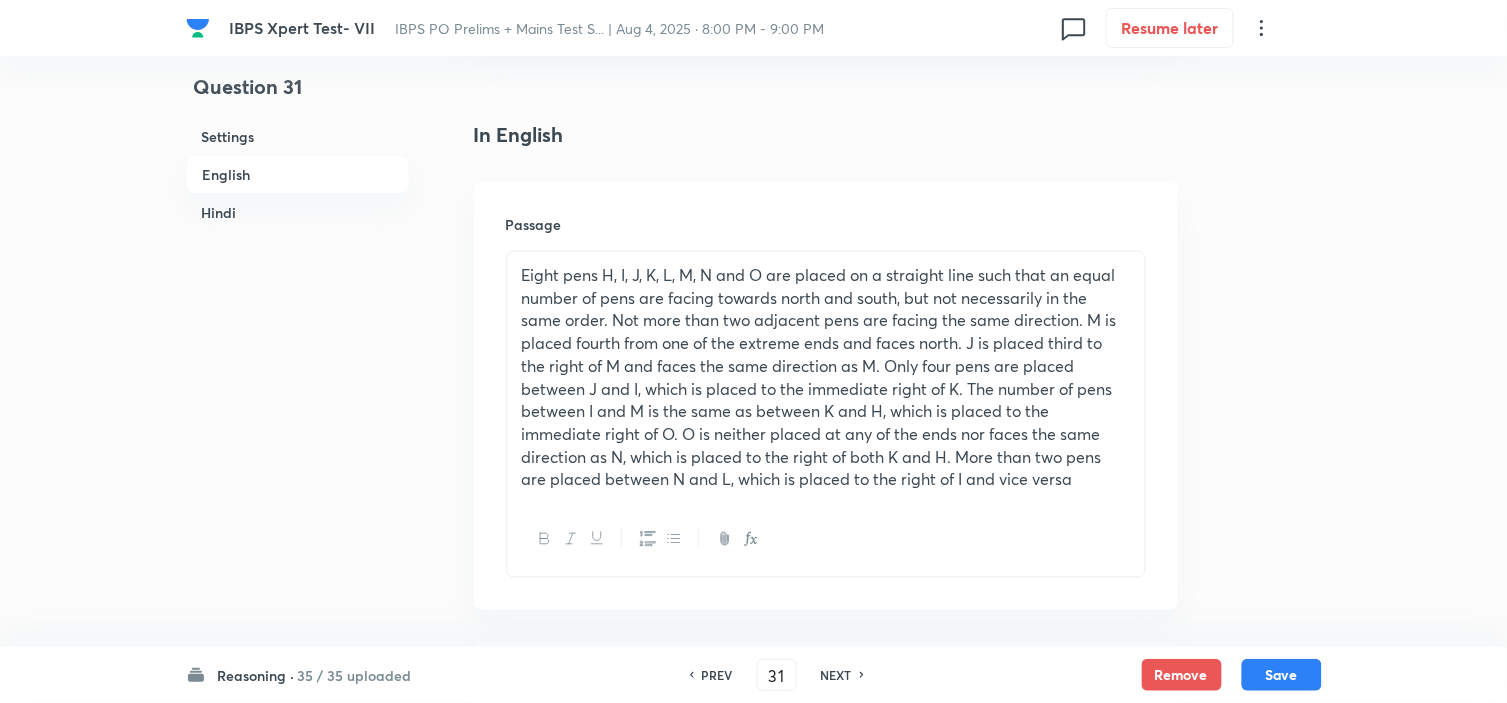 click on "NEXT" at bounding box center [836, 675] 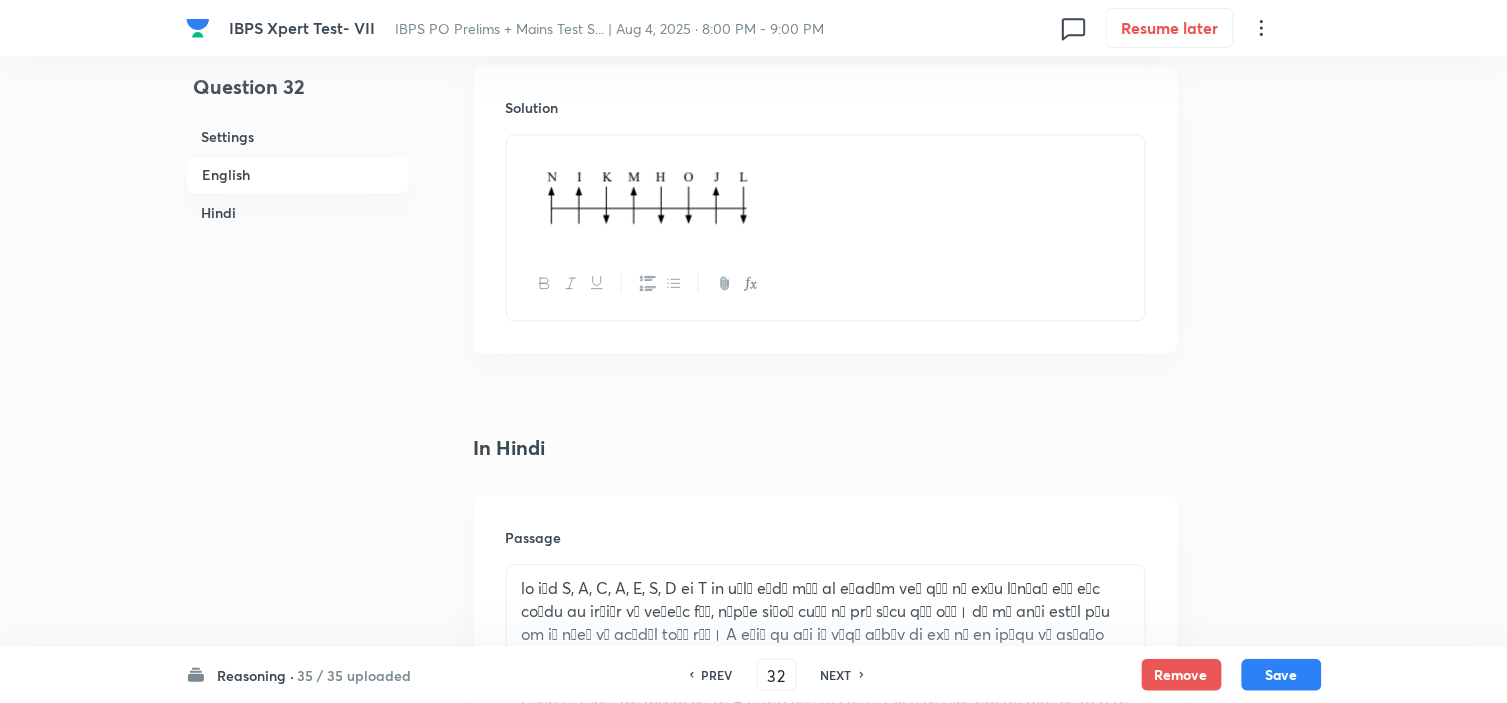 scroll, scrollTop: 2913, scrollLeft: 0, axis: vertical 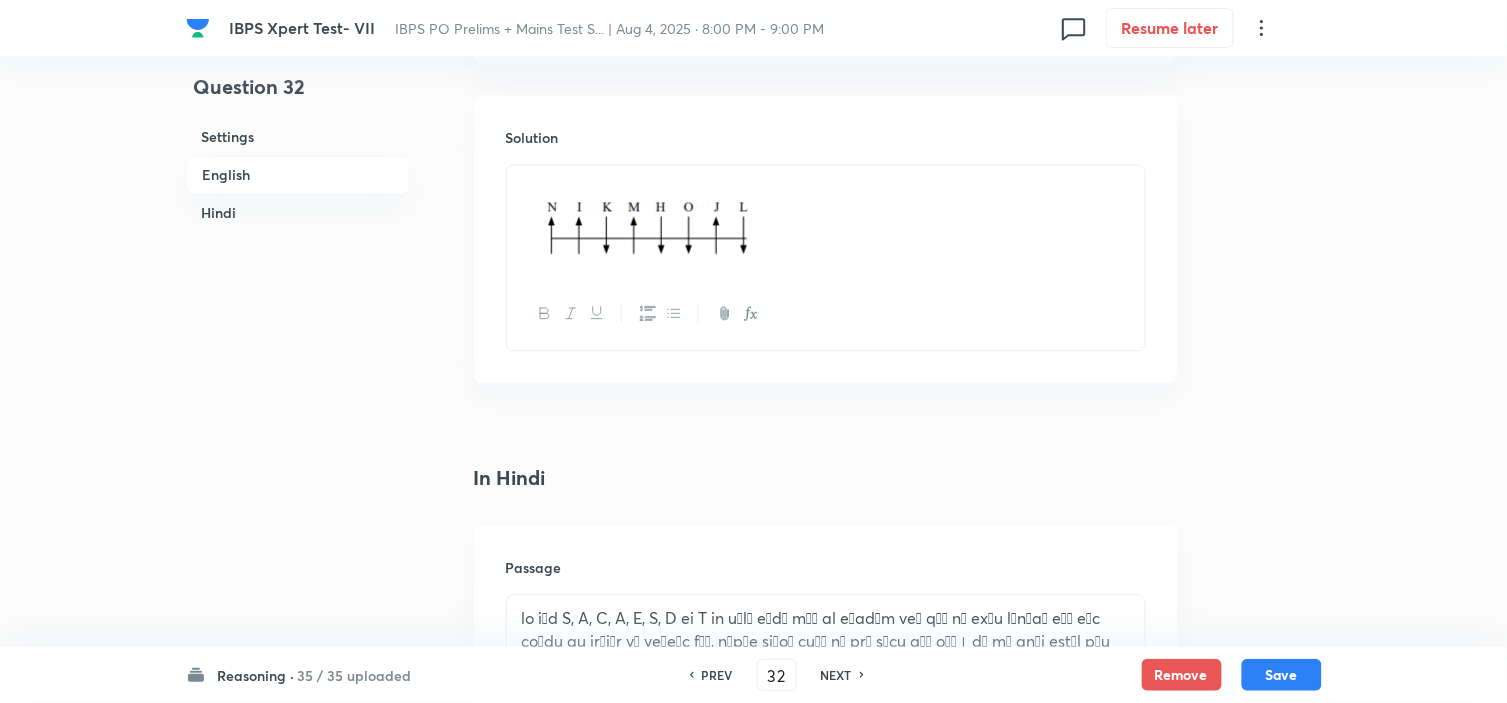 click on "NEXT" at bounding box center (836, 675) 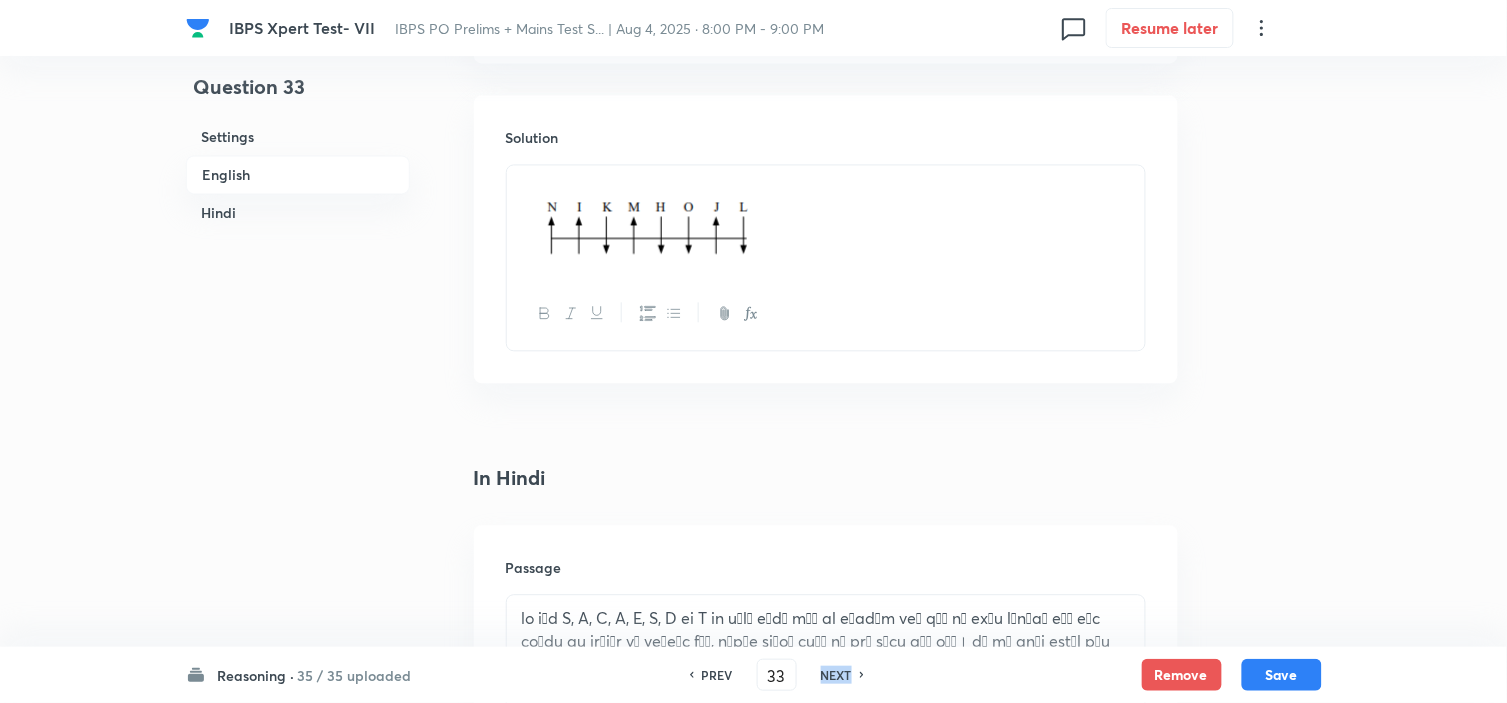 click on "NEXT" at bounding box center [836, 675] 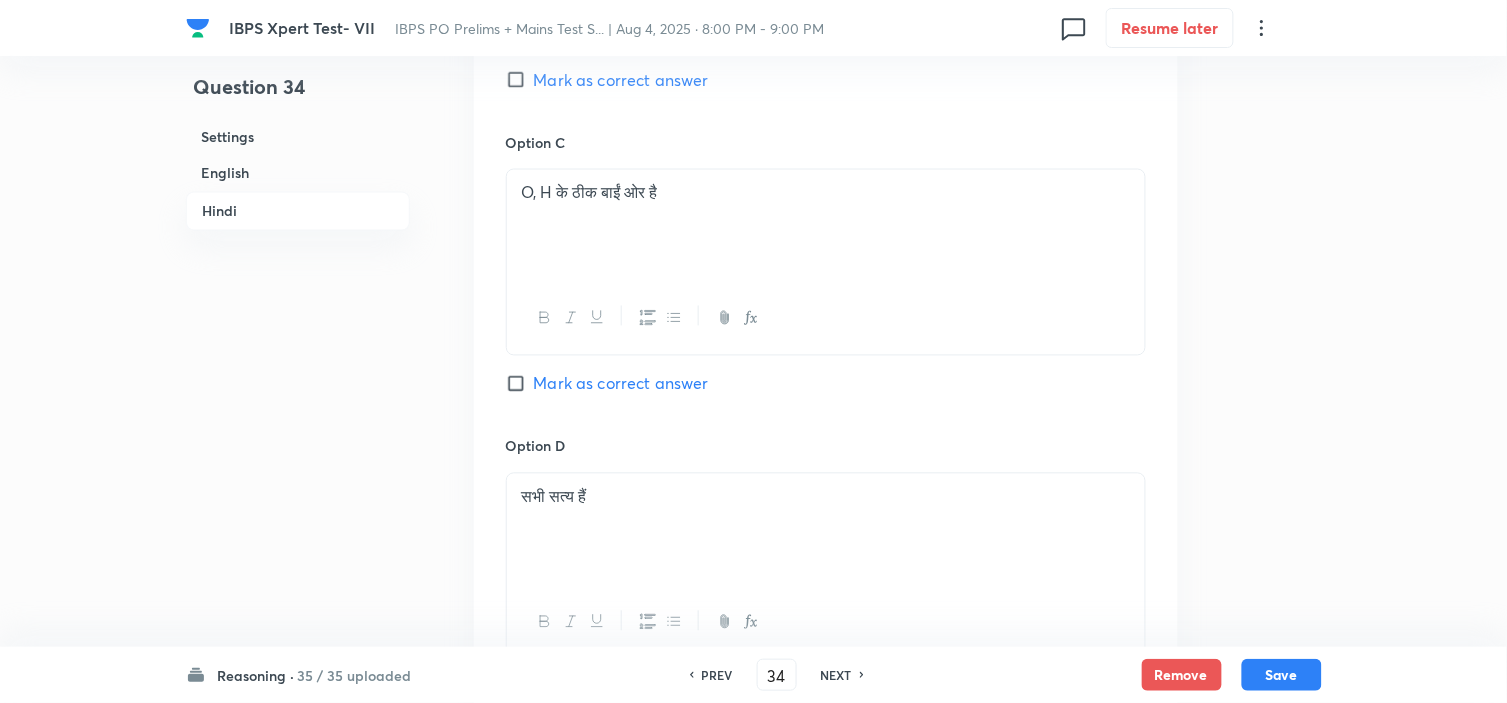 scroll, scrollTop: 4691, scrollLeft: 0, axis: vertical 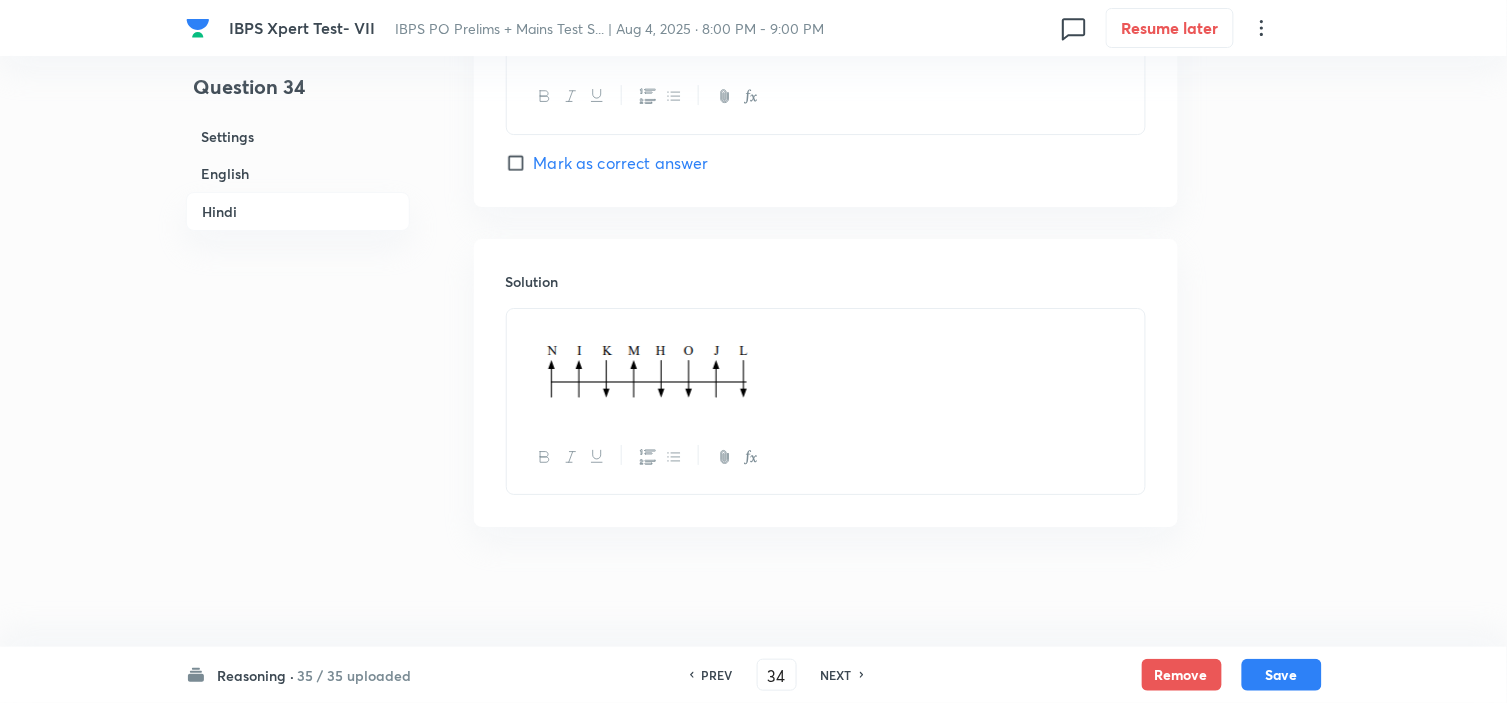 click on "NEXT" at bounding box center [836, 675] 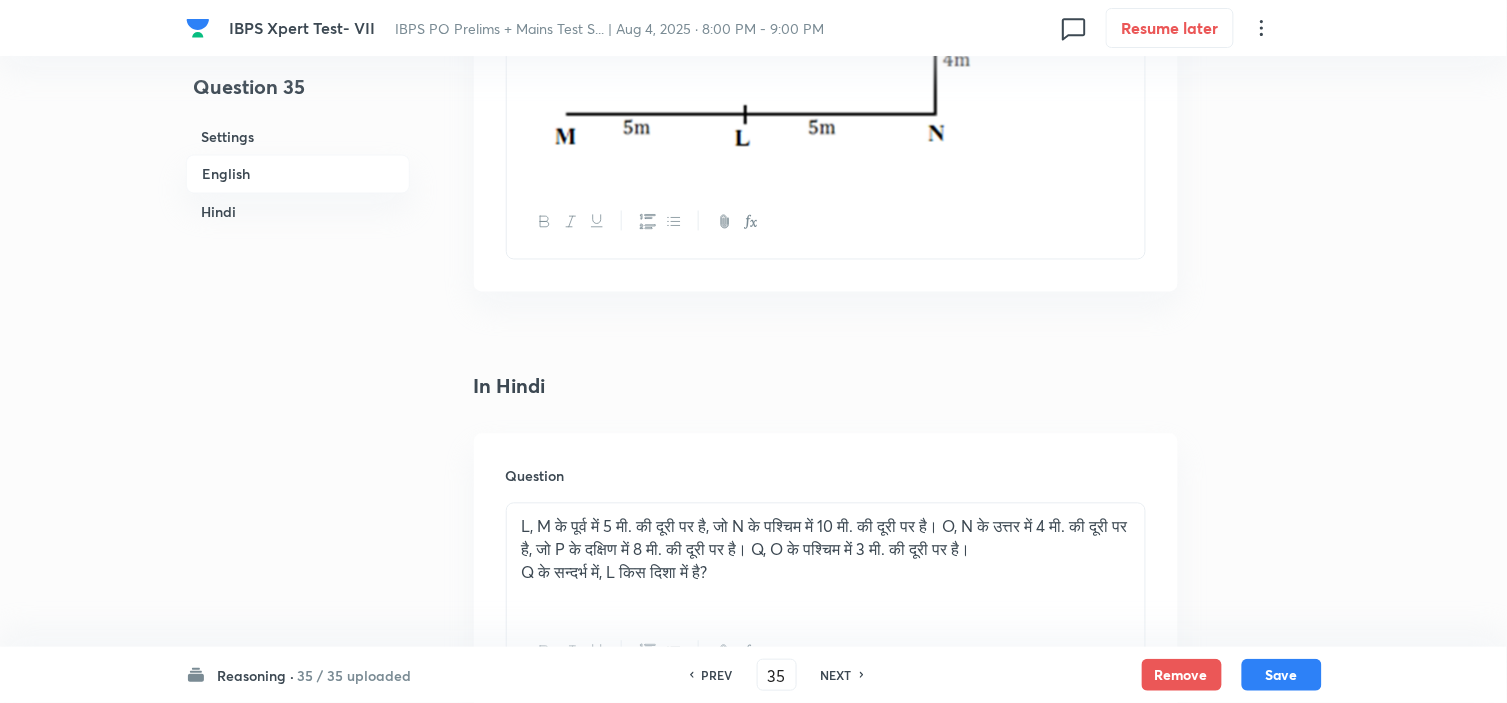 scroll, scrollTop: 2624, scrollLeft: 0, axis: vertical 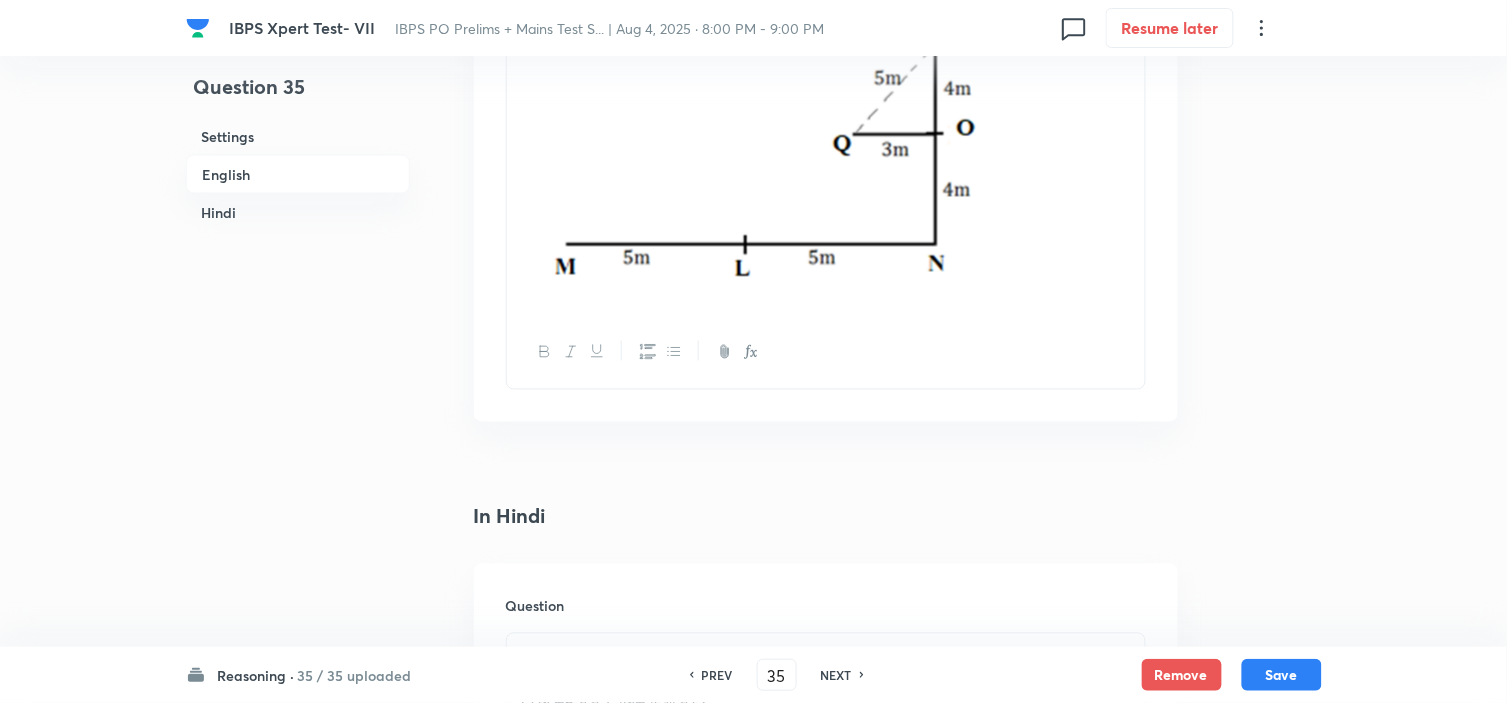 click on "PREV" at bounding box center [717, 675] 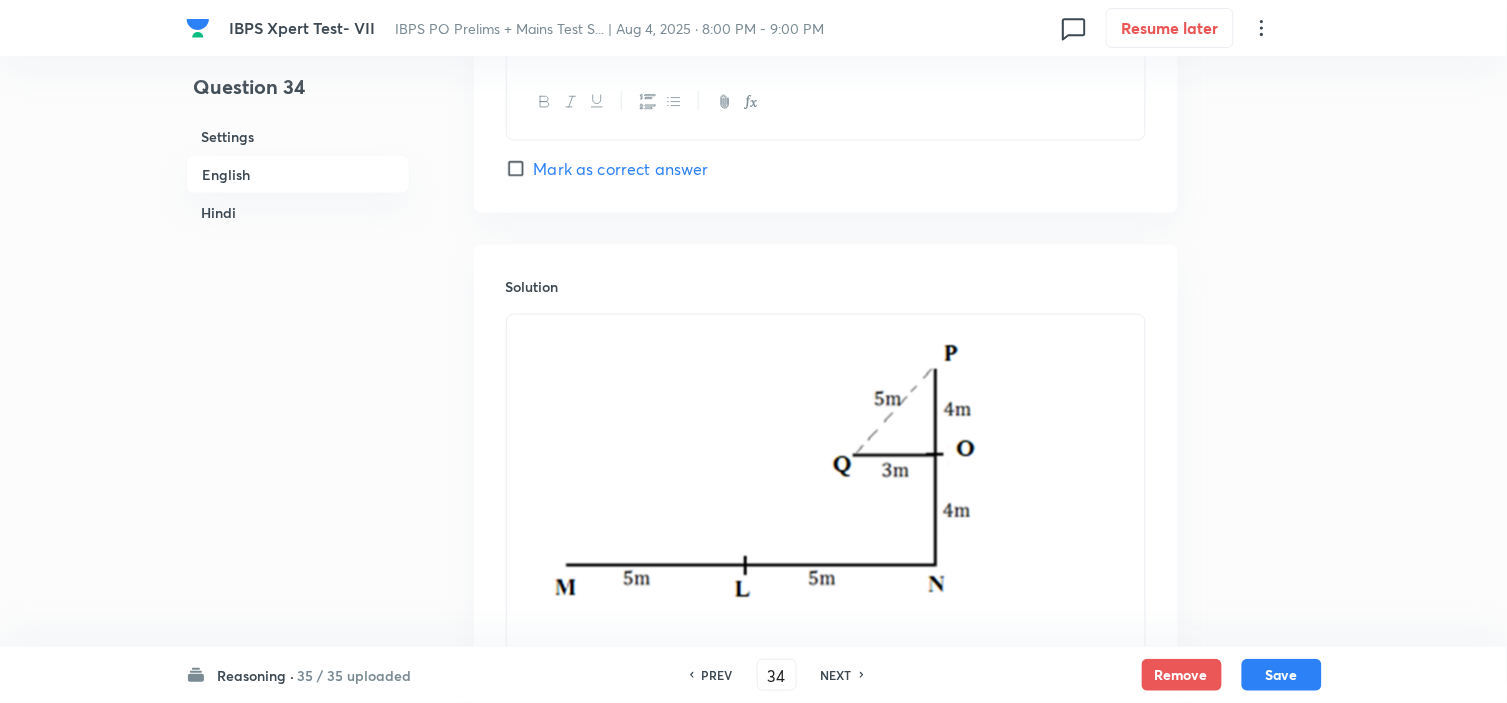 click on "PREV" at bounding box center (717, 675) 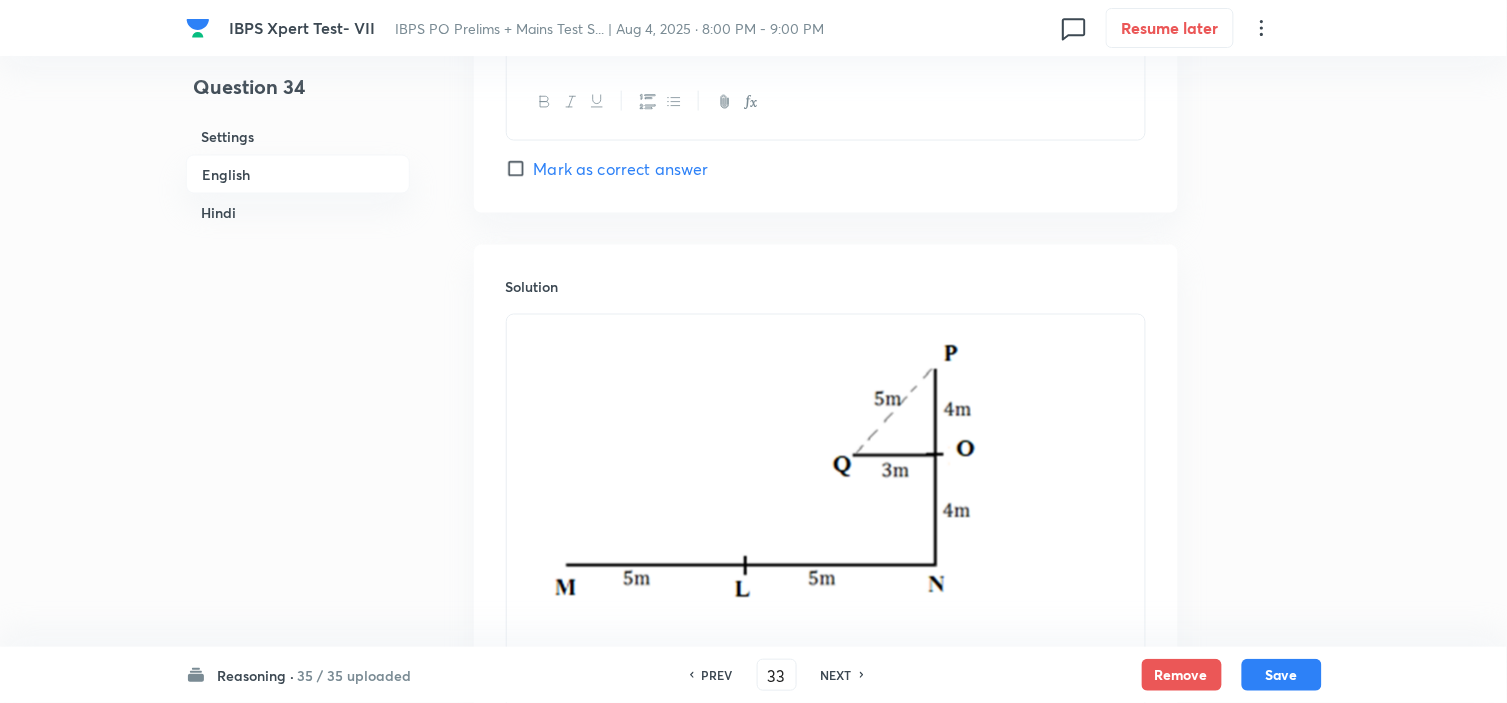 click on "PREV" at bounding box center [717, 675] 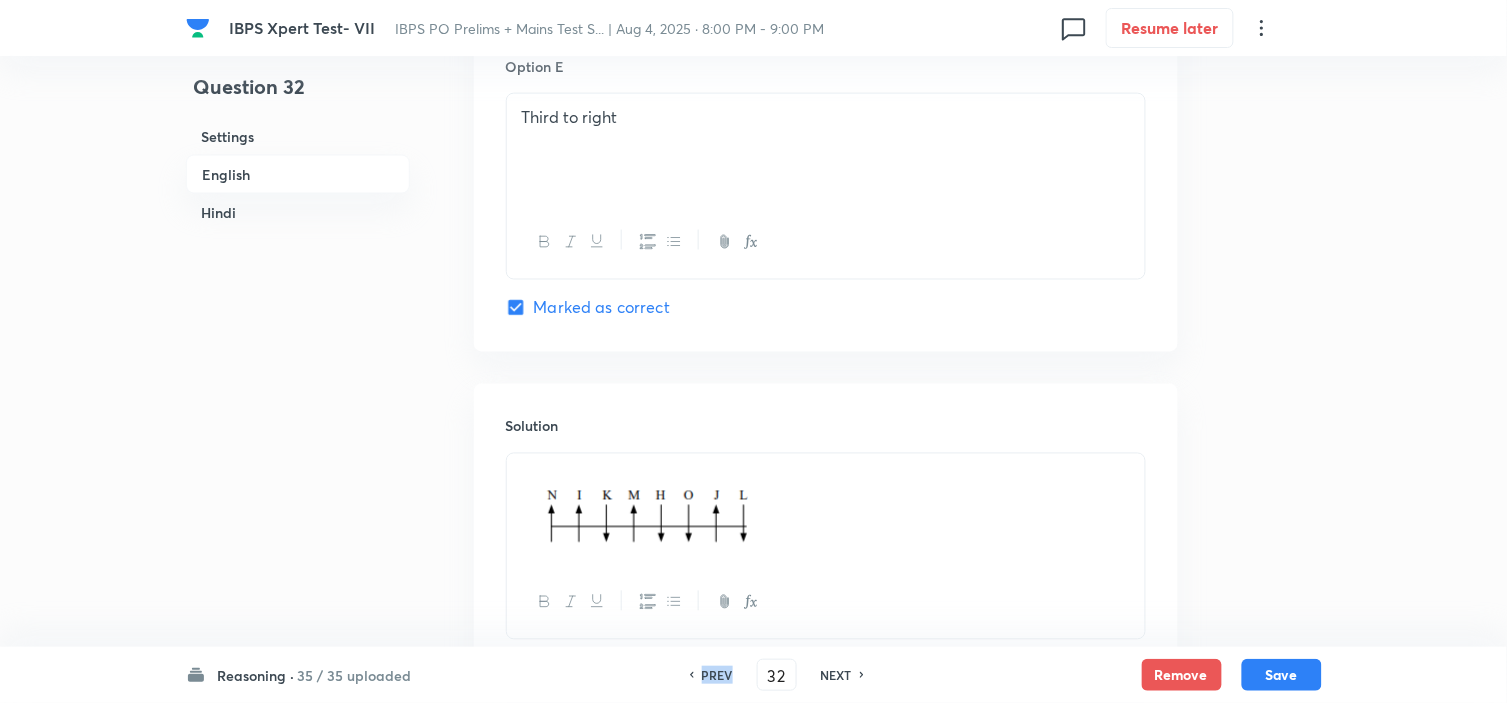 click on "PREV" at bounding box center (717, 675) 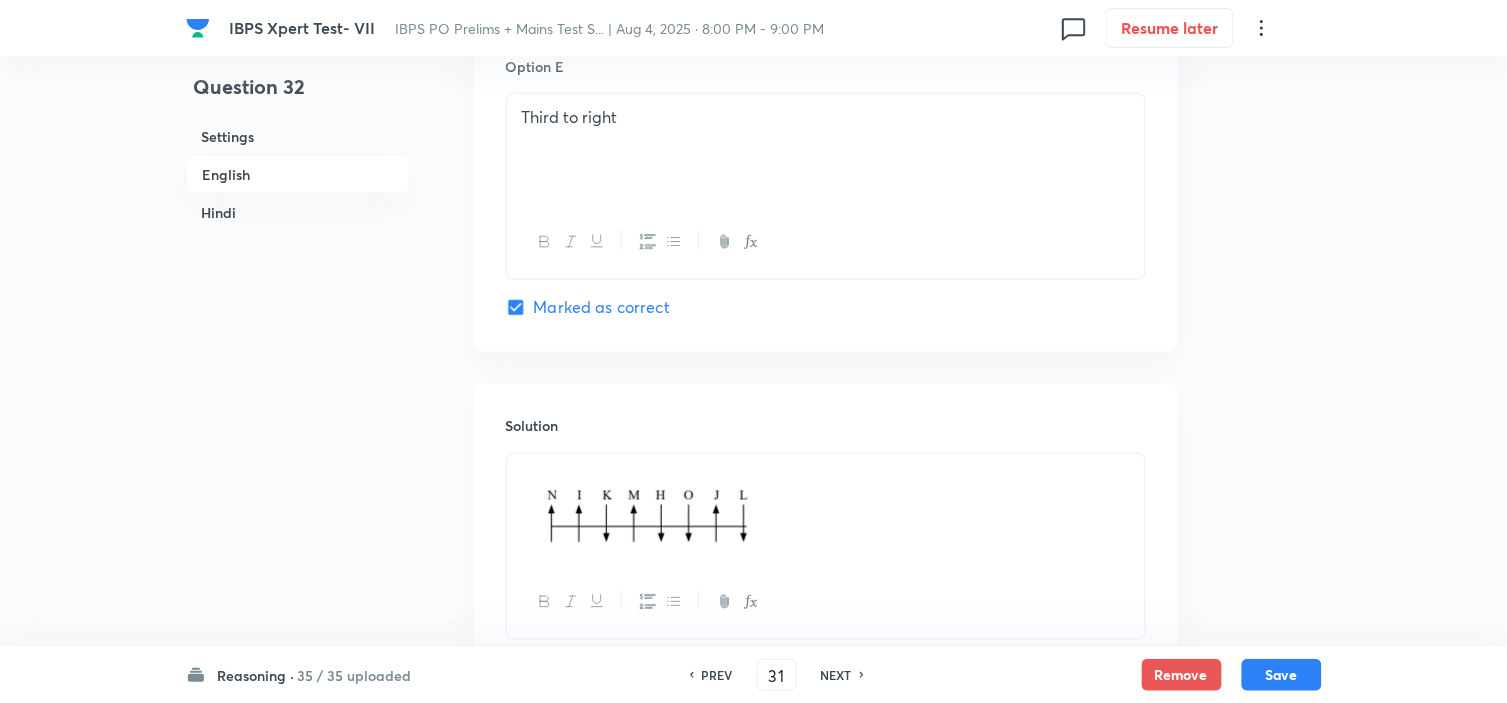 click on "PREV" at bounding box center (717, 675) 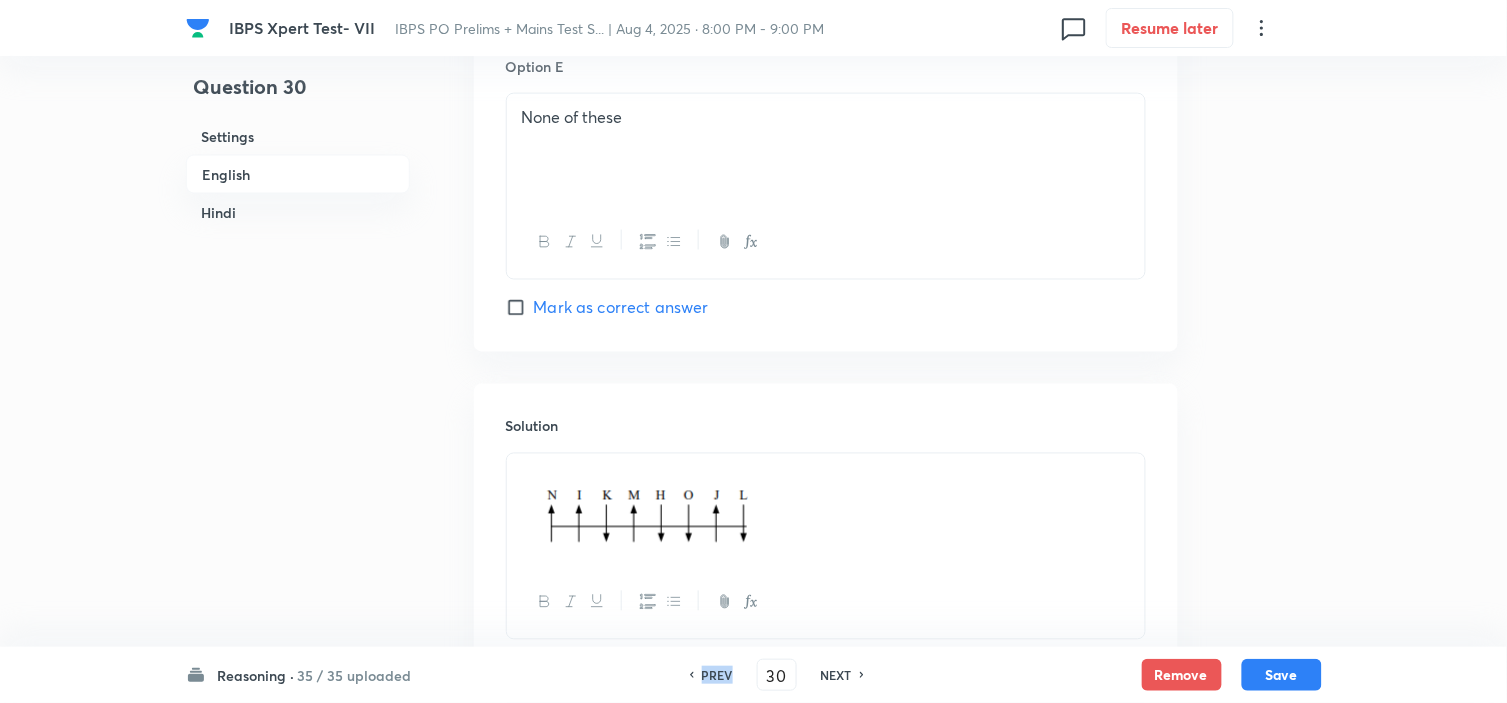 click on "PREV" at bounding box center (717, 675) 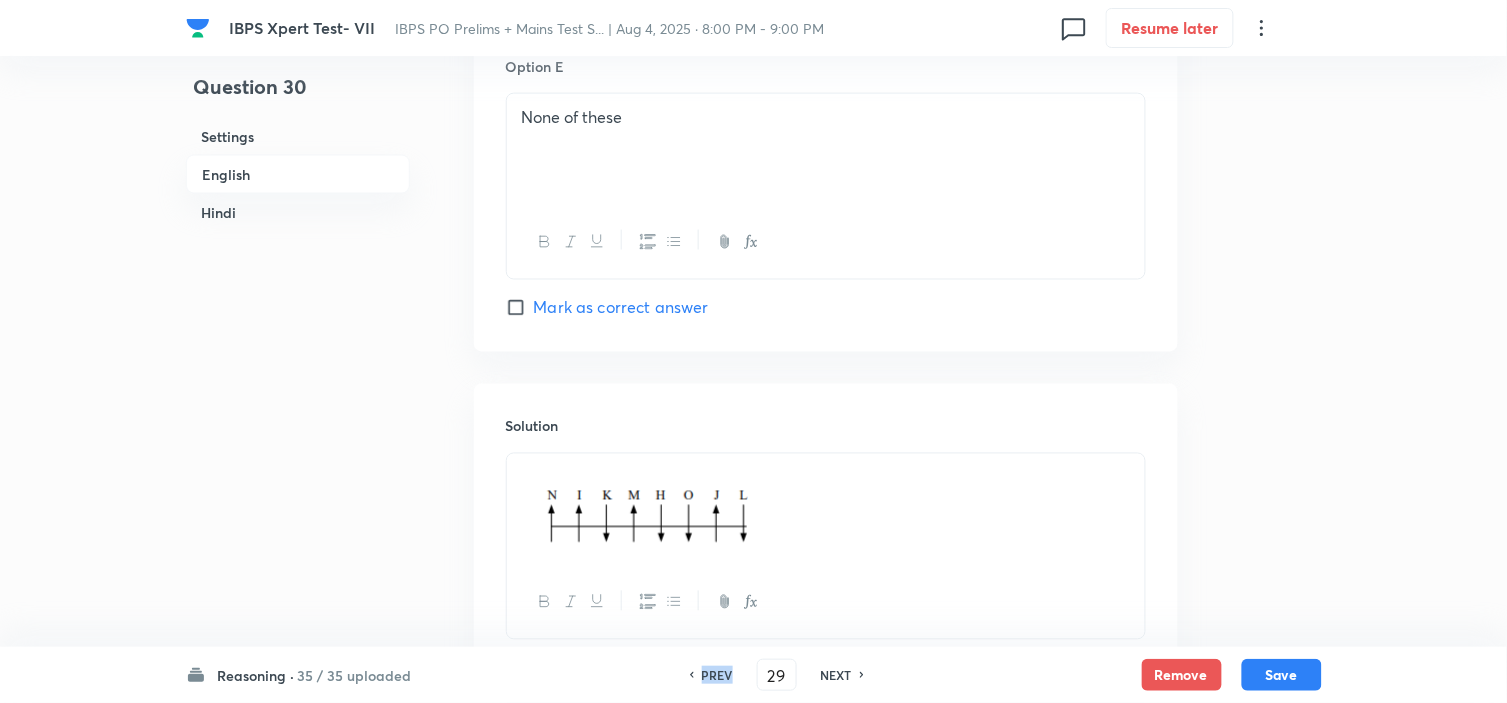 click on "PREV" at bounding box center [717, 675] 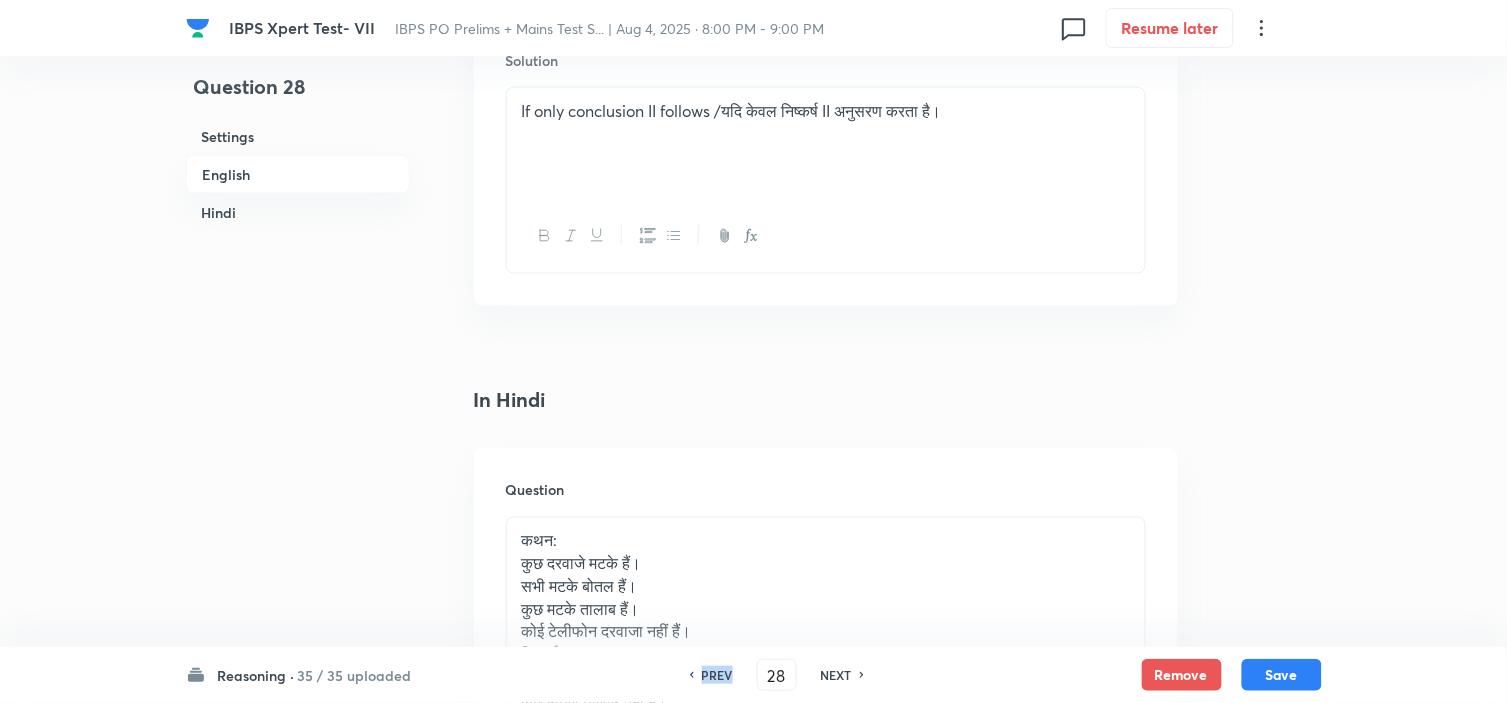 click on "PREV" at bounding box center [717, 675] 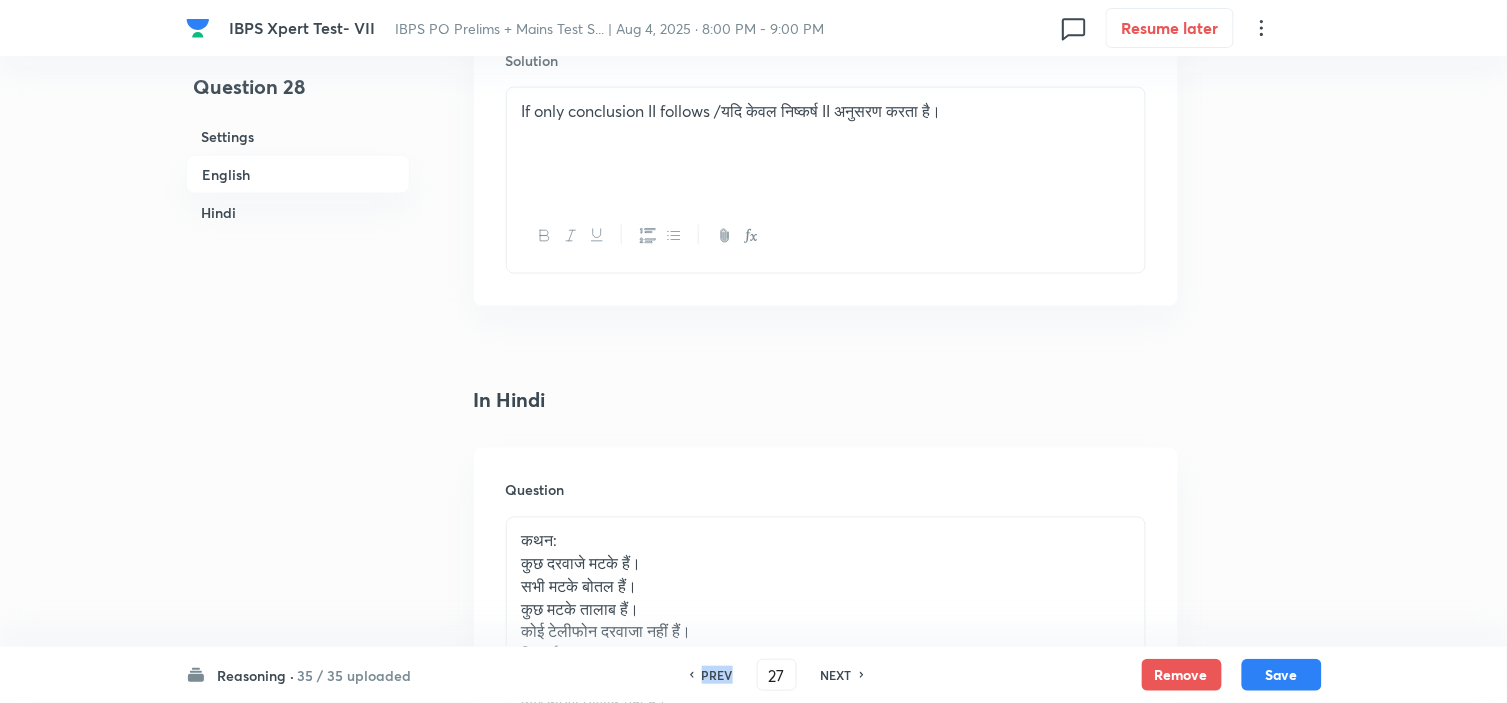 click on "PREV" at bounding box center (717, 675) 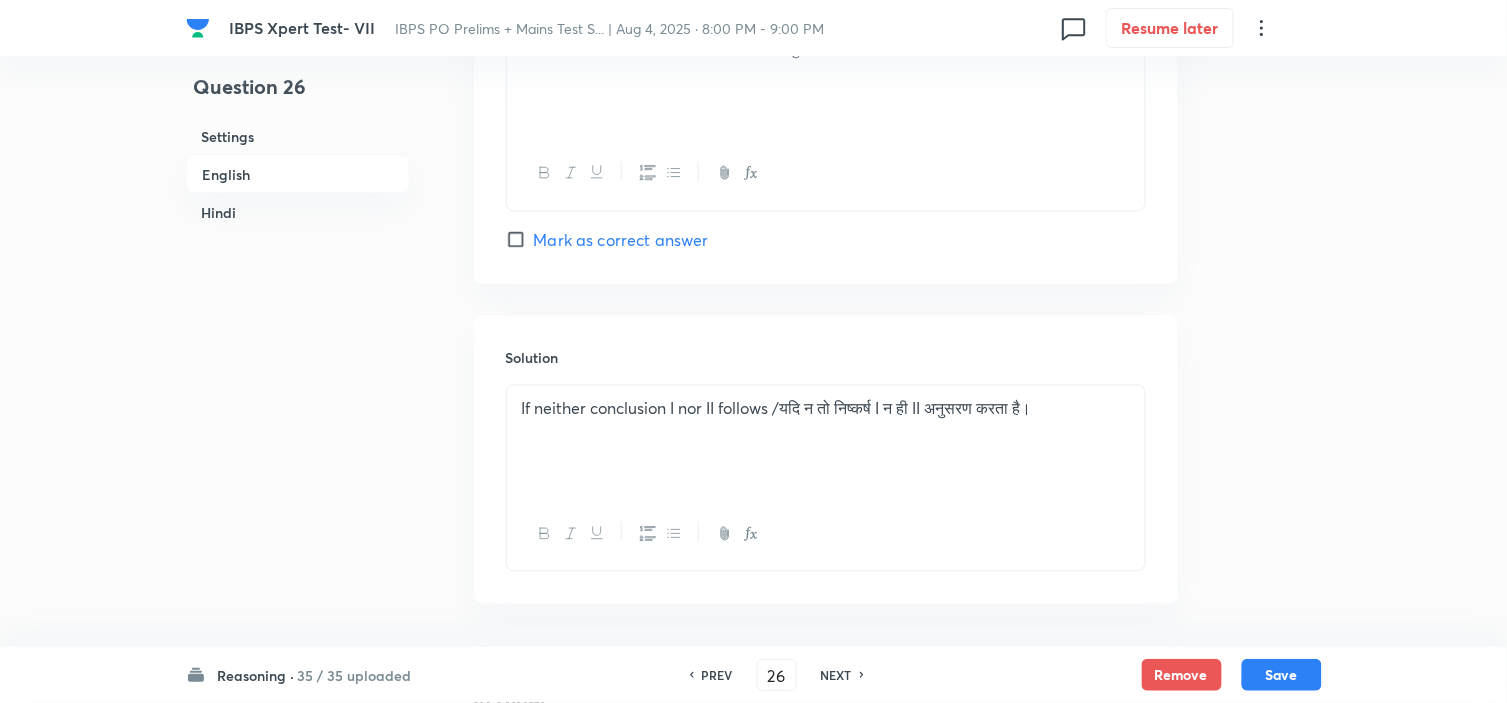 click on "PREV" at bounding box center [717, 675] 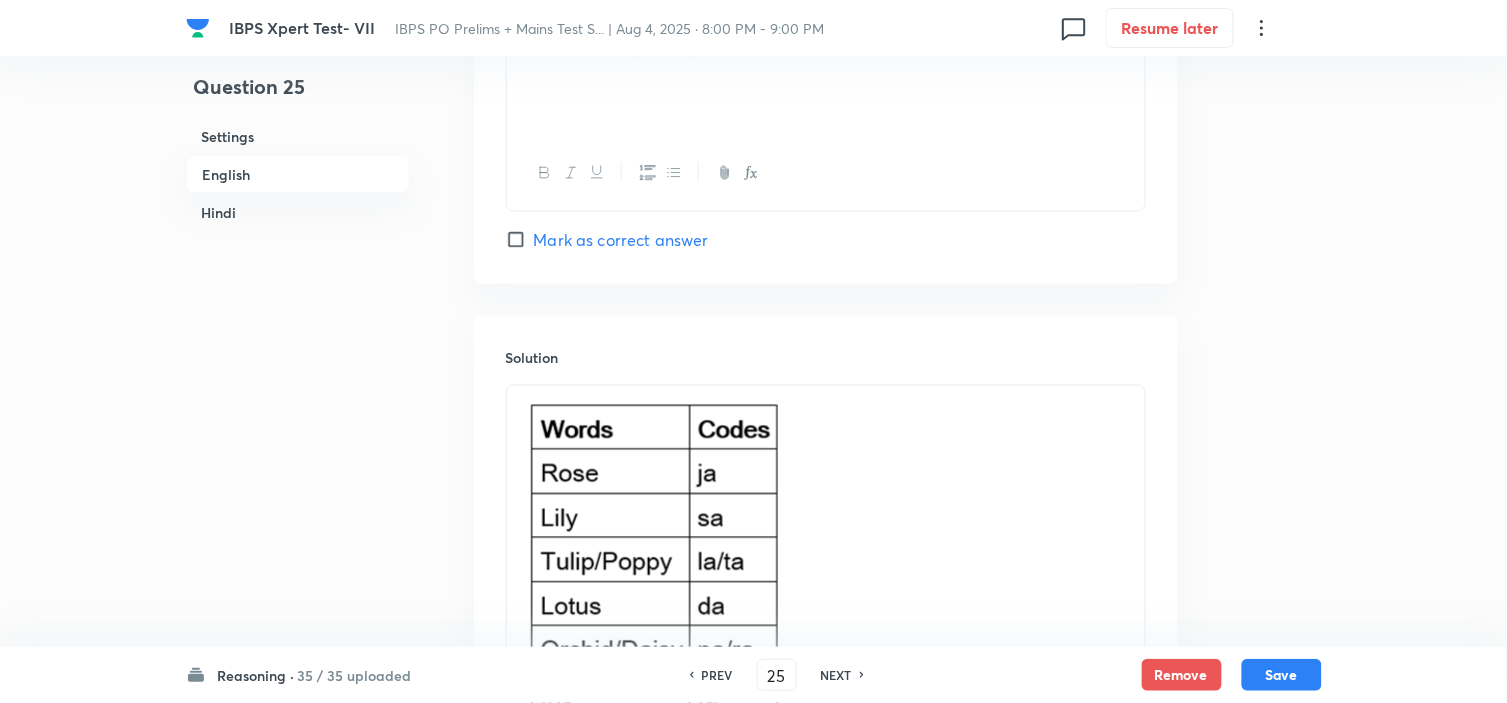 click on "PREV" at bounding box center (717, 675) 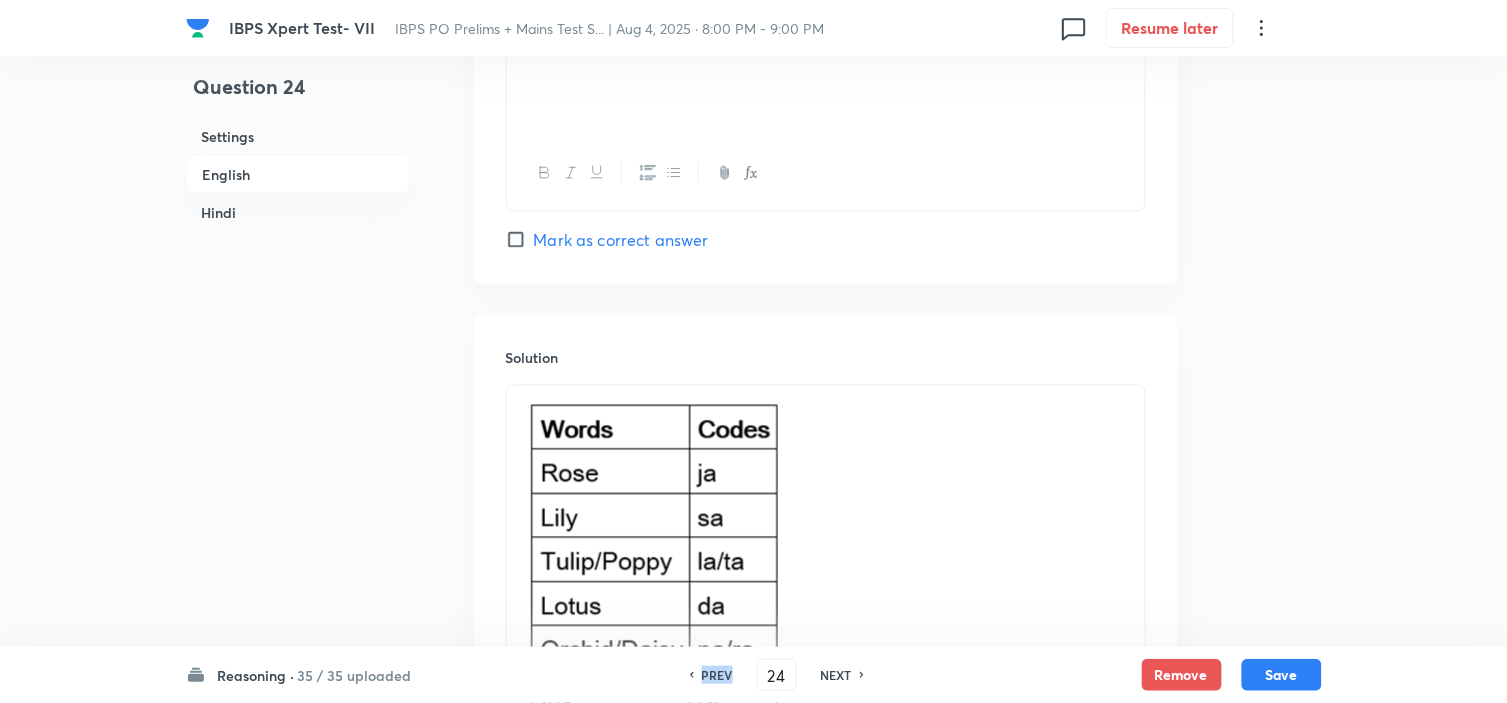 click on "PREV" at bounding box center [717, 675] 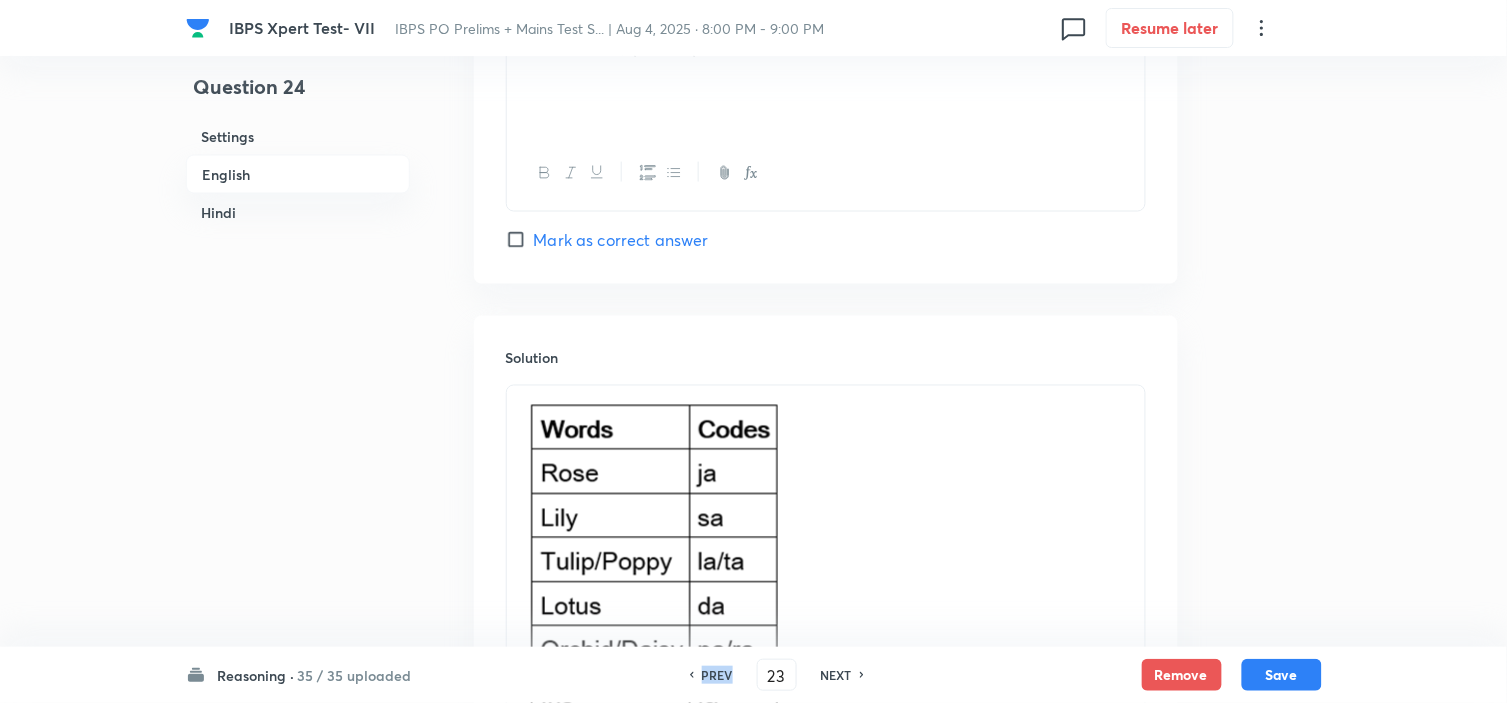 click on "PREV" at bounding box center [717, 675] 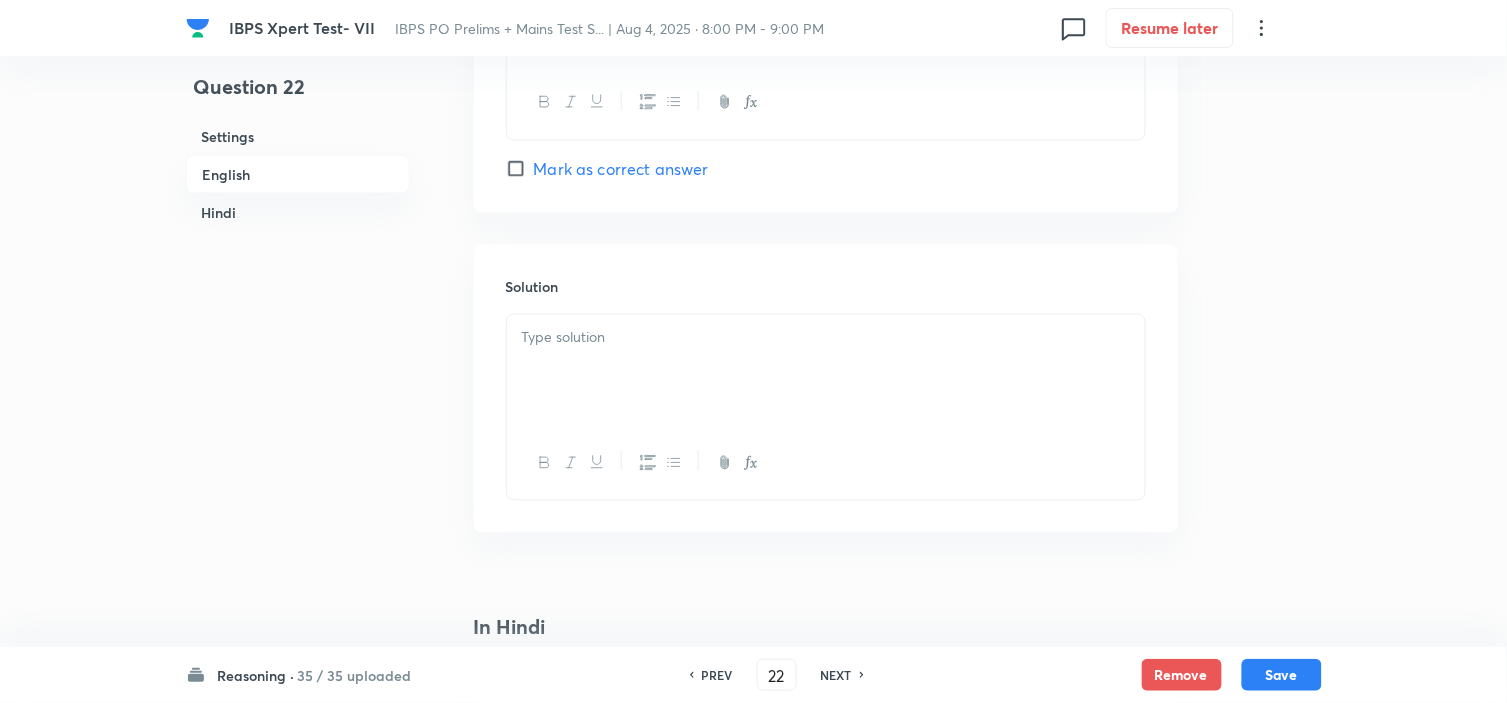 click on "PREV" at bounding box center (717, 675) 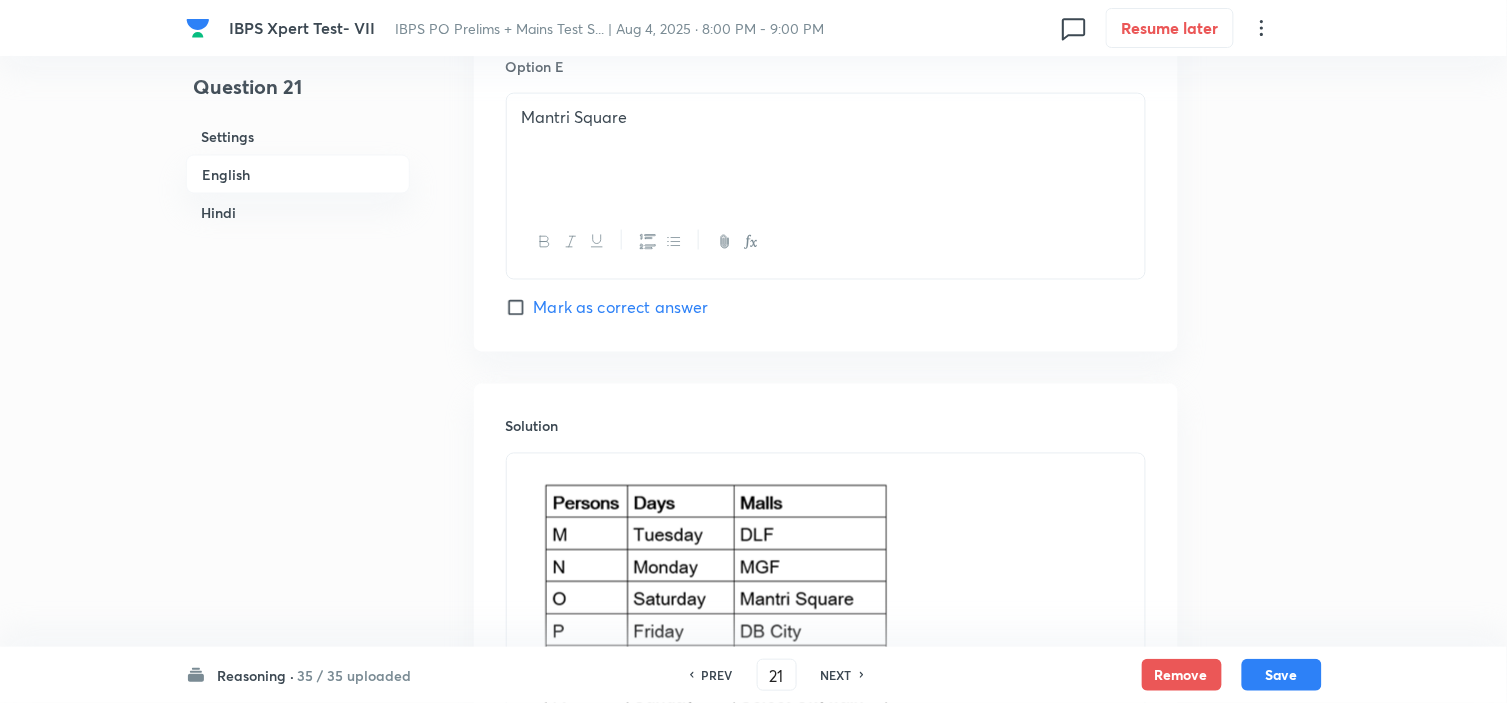 click on "PREV" at bounding box center (717, 675) 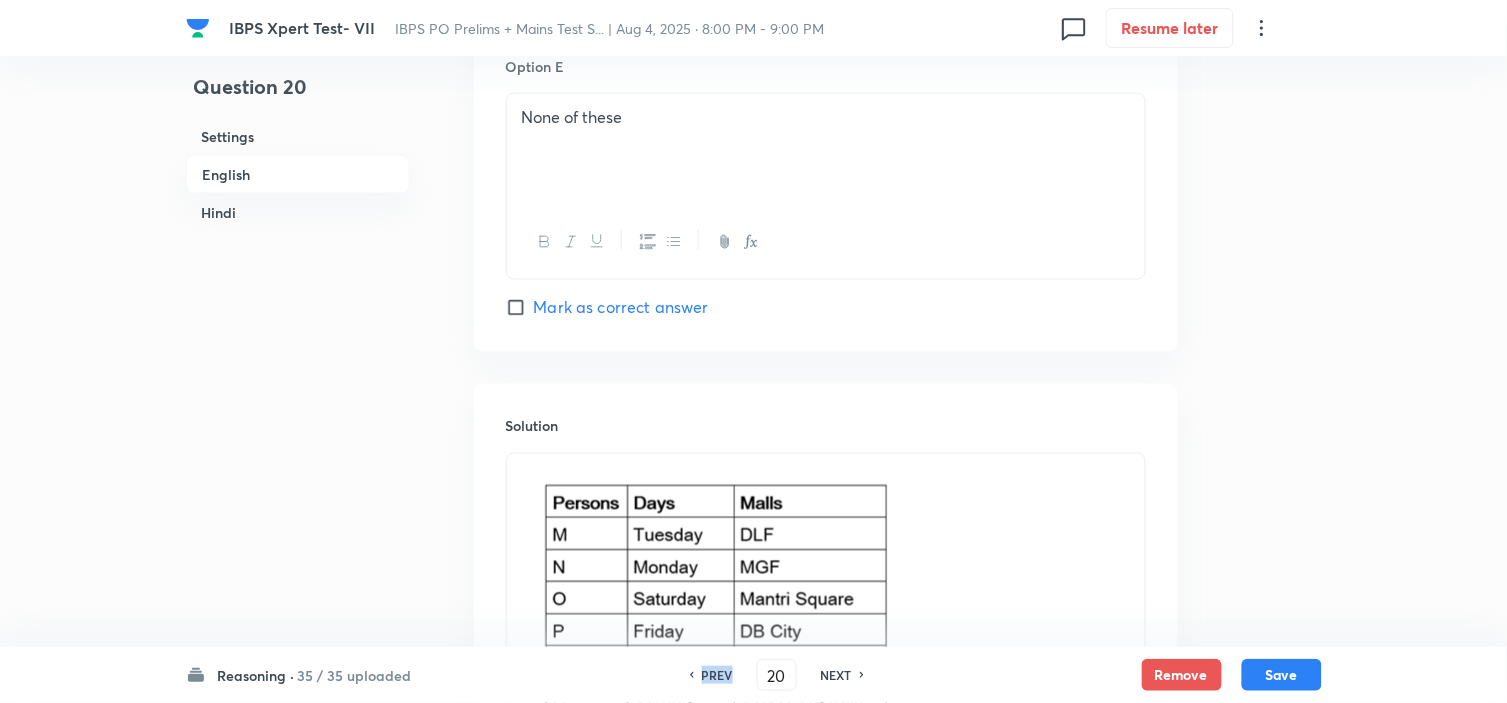 click on "PREV" at bounding box center [717, 675] 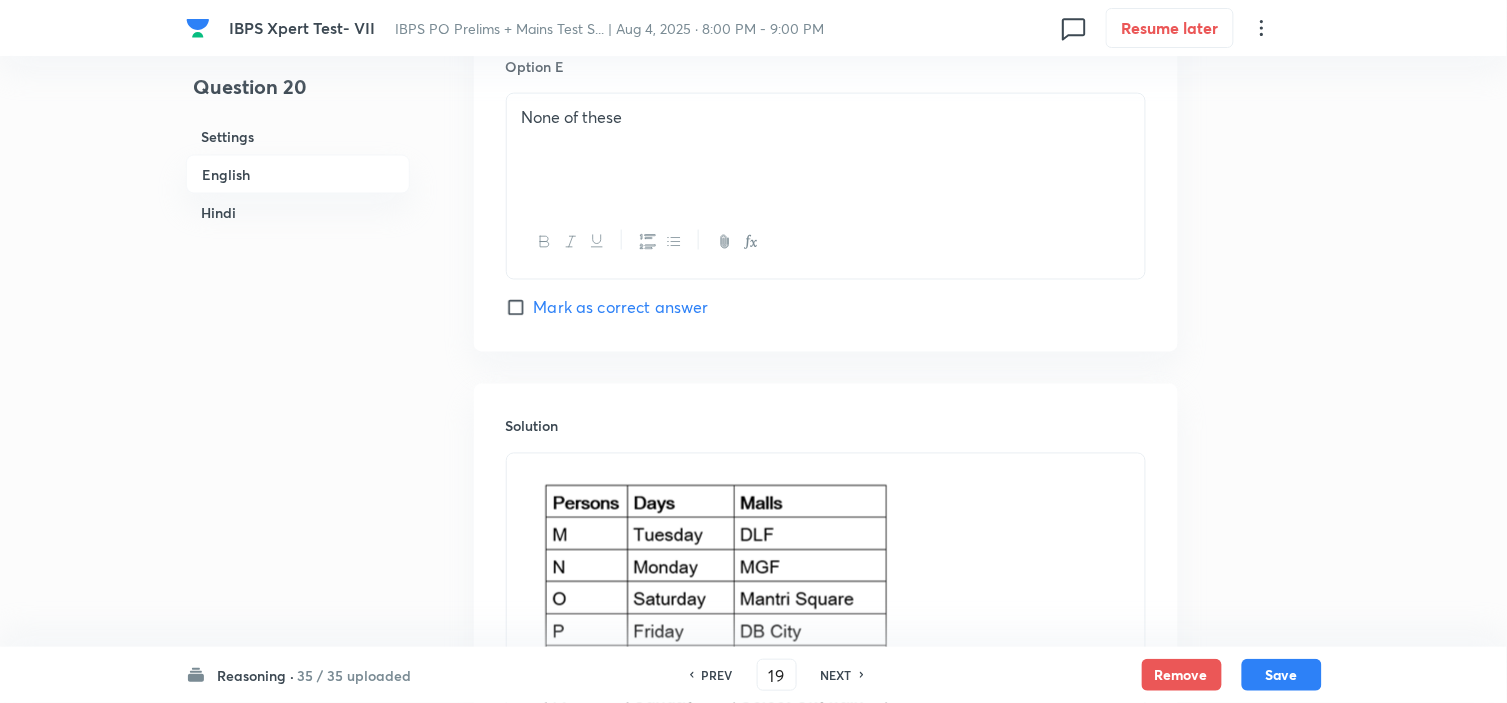 click on "PREV" at bounding box center [717, 675] 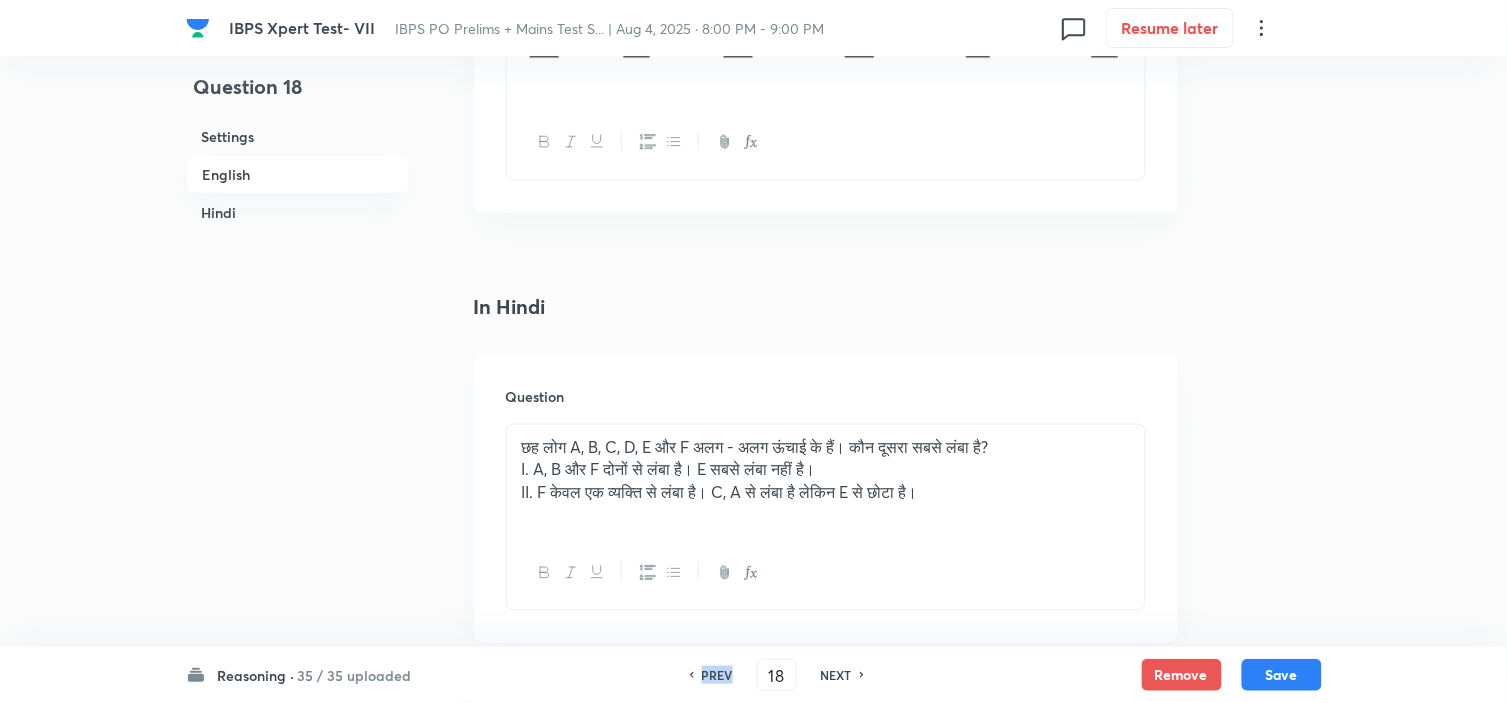click on "PREV" at bounding box center [717, 675] 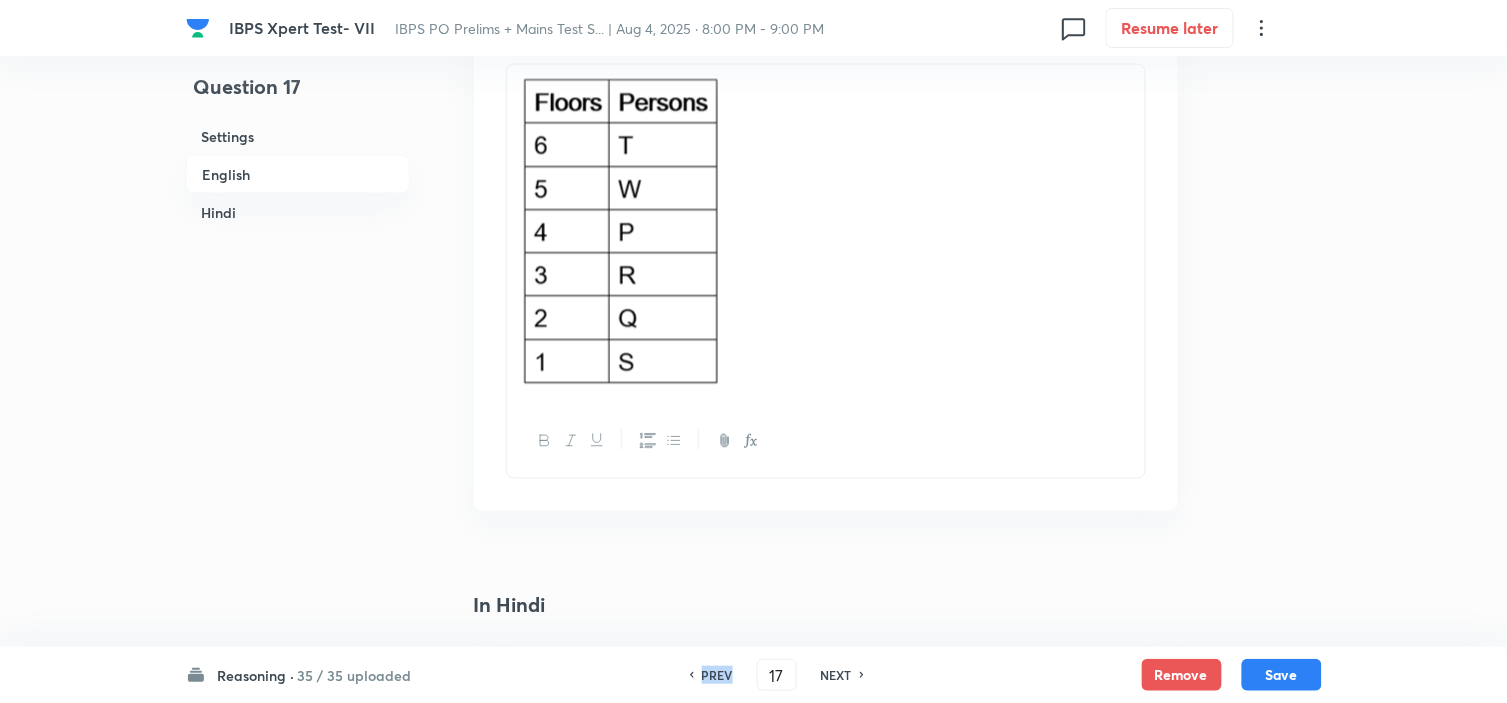 click on "PREV" at bounding box center (717, 675) 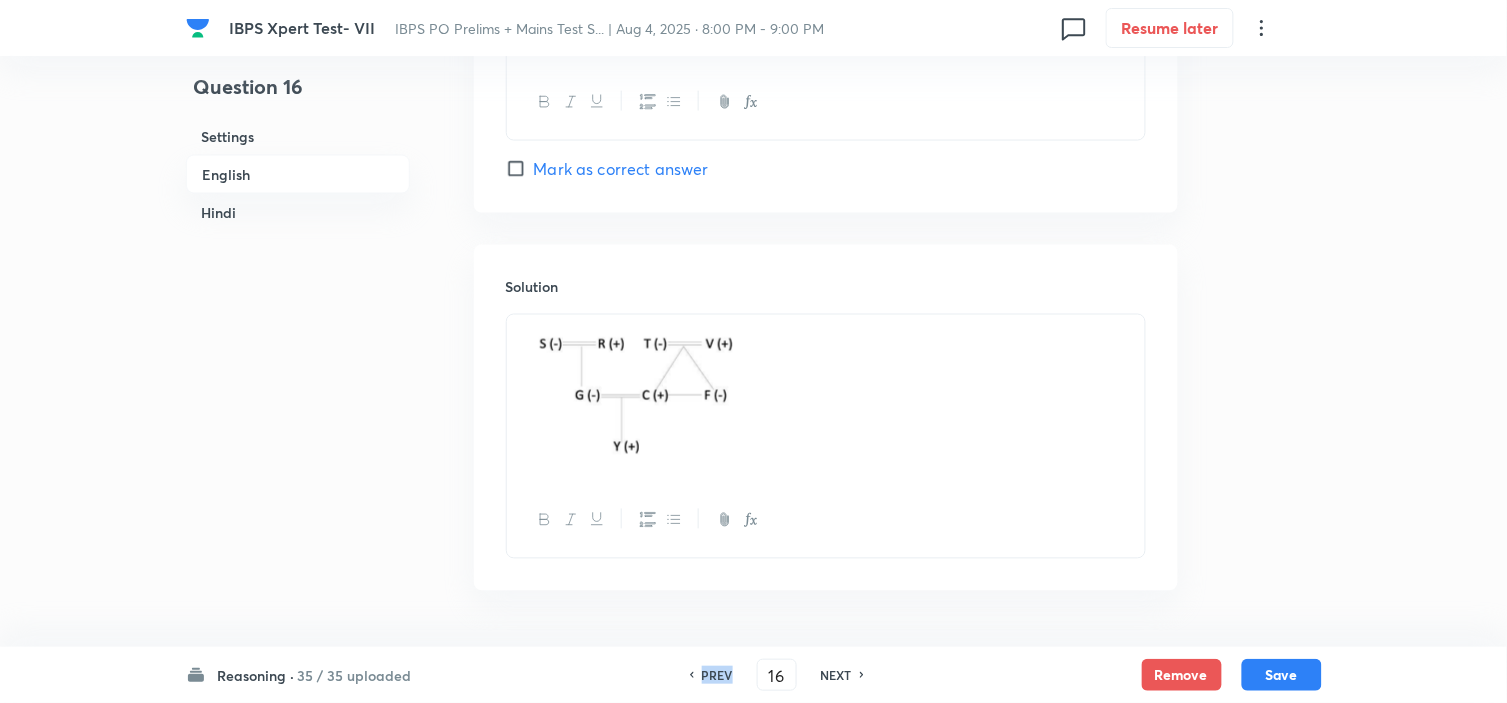 click on "PREV" at bounding box center [717, 675] 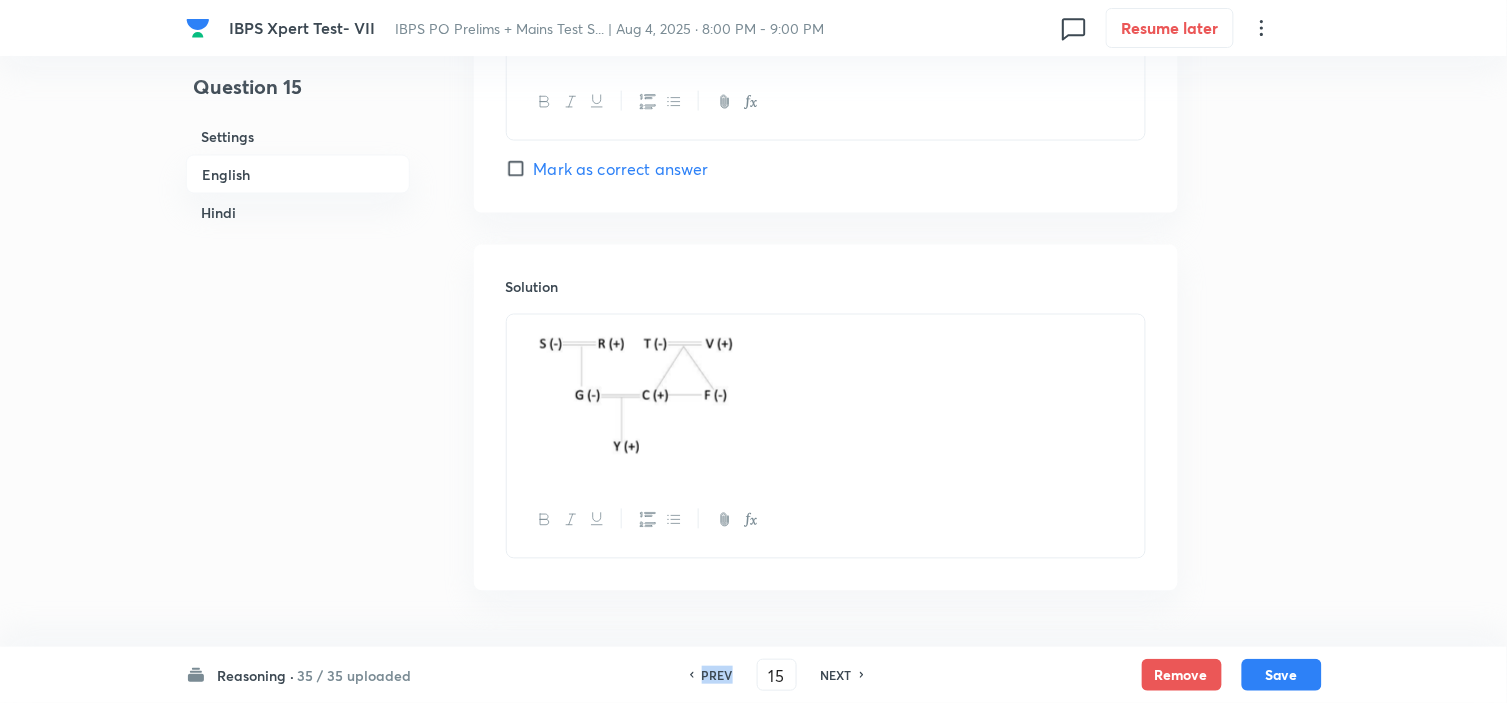 click on "PREV" at bounding box center (717, 675) 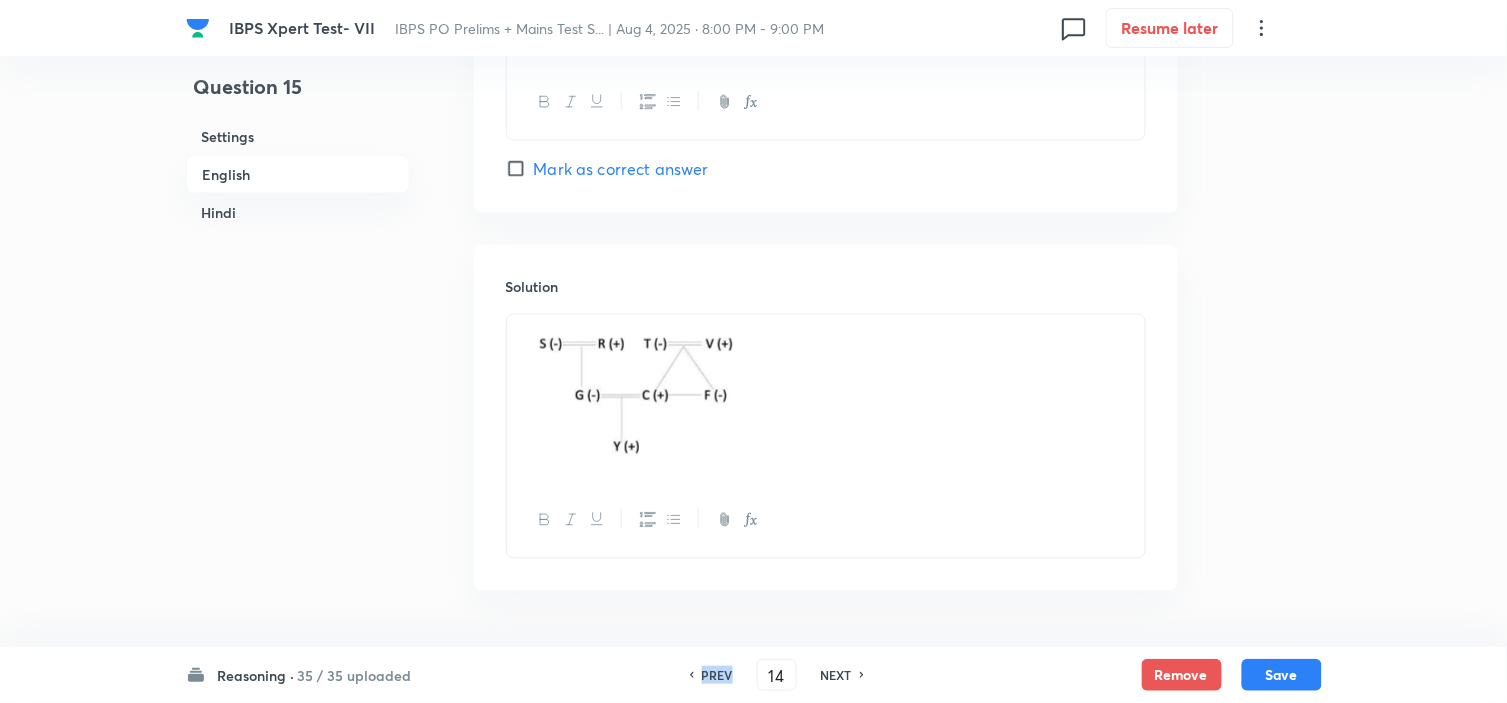 click on "PREV" at bounding box center [717, 675] 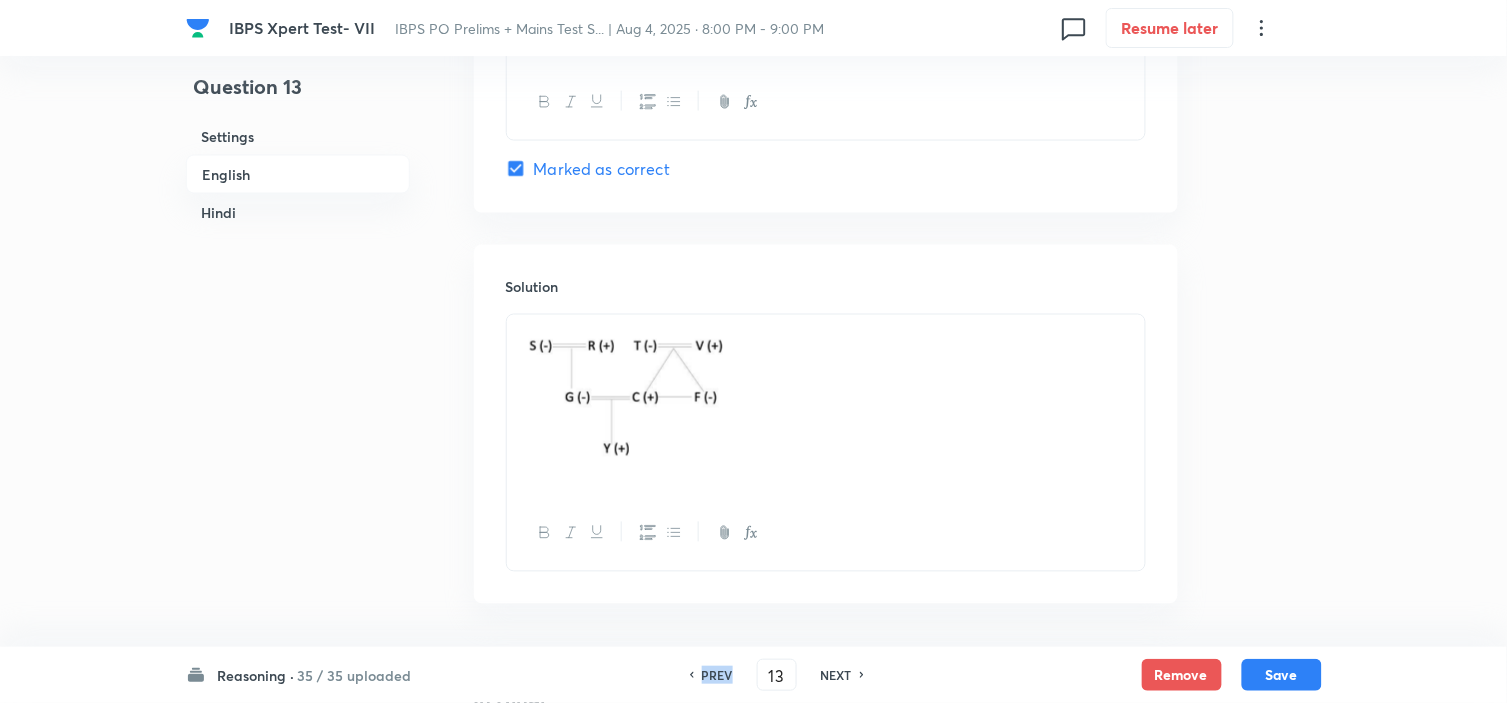 click on "PREV" at bounding box center (717, 675) 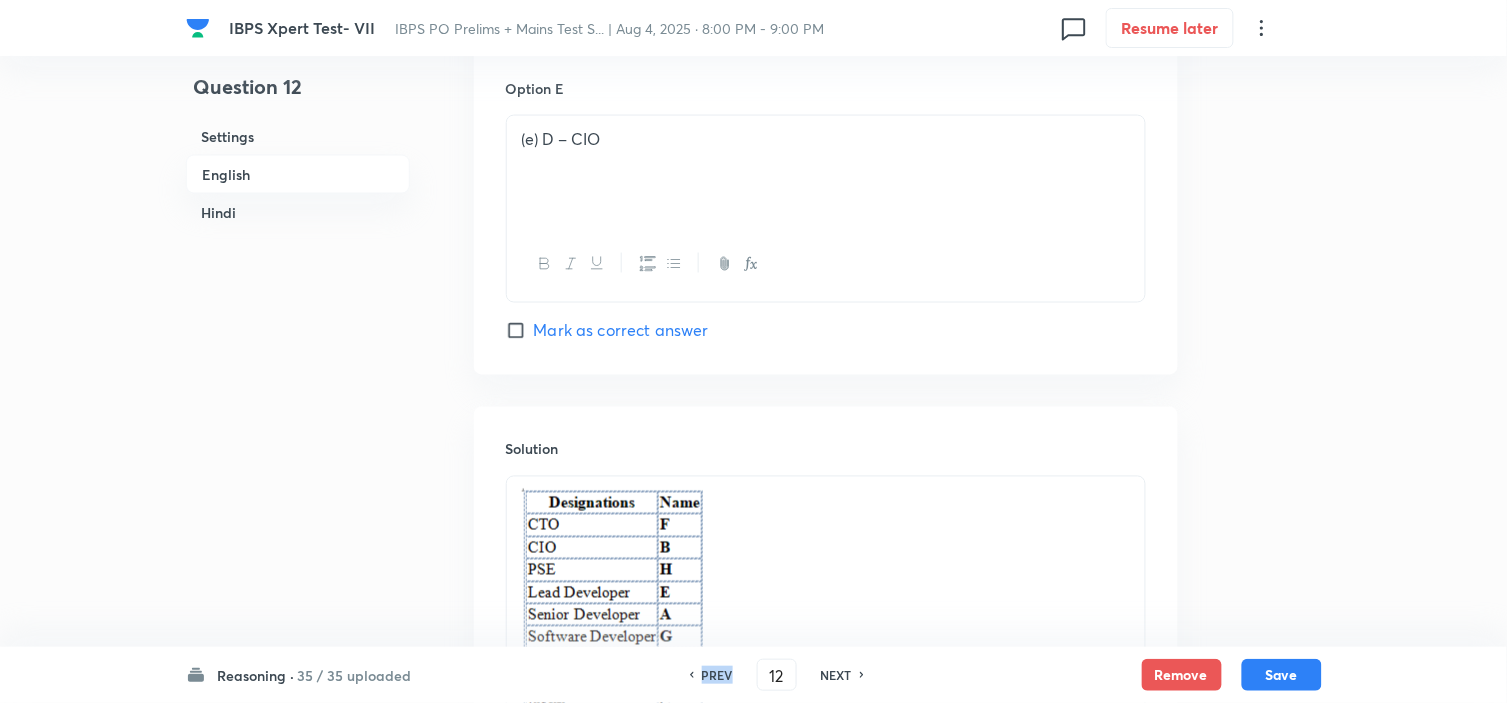 click on "PREV" at bounding box center [717, 675] 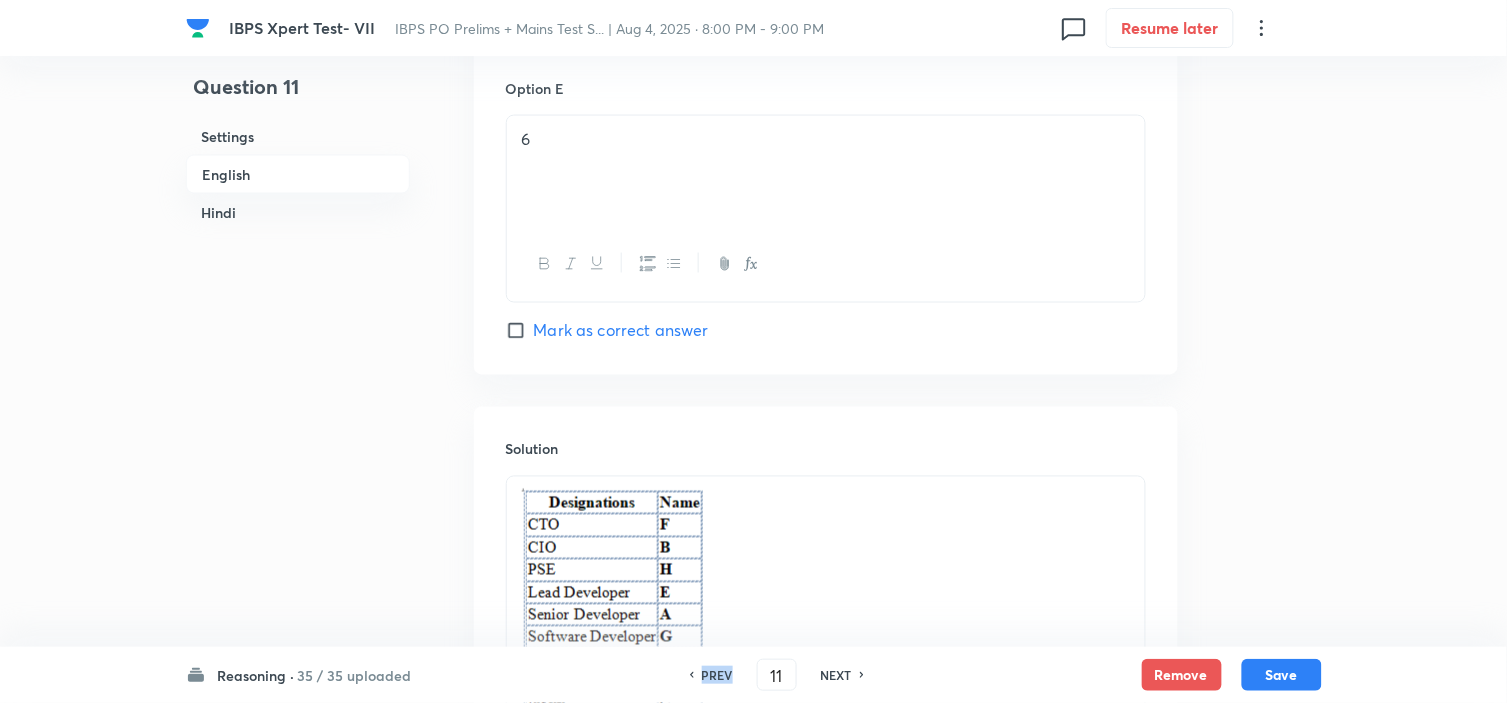 click on "PREV" at bounding box center [717, 675] 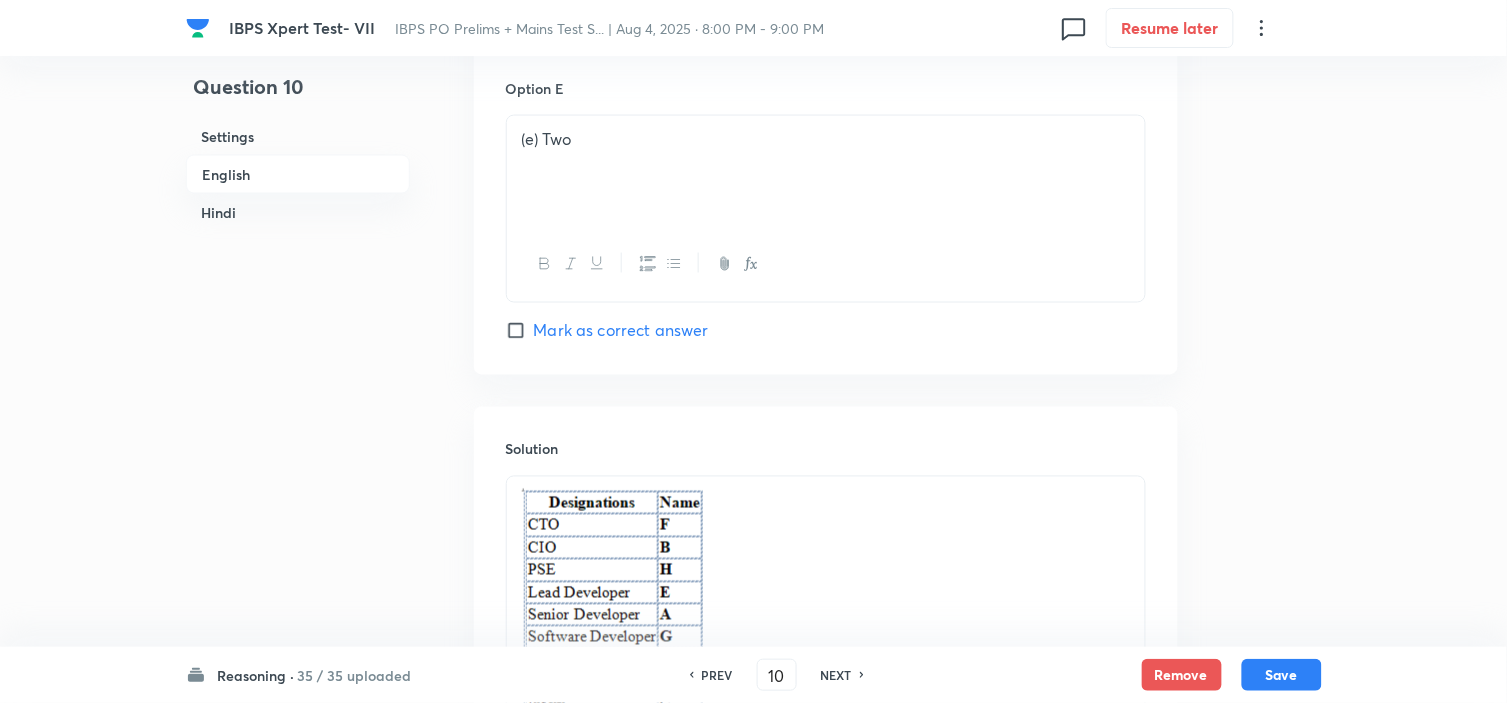click on "PREV" at bounding box center [717, 675] 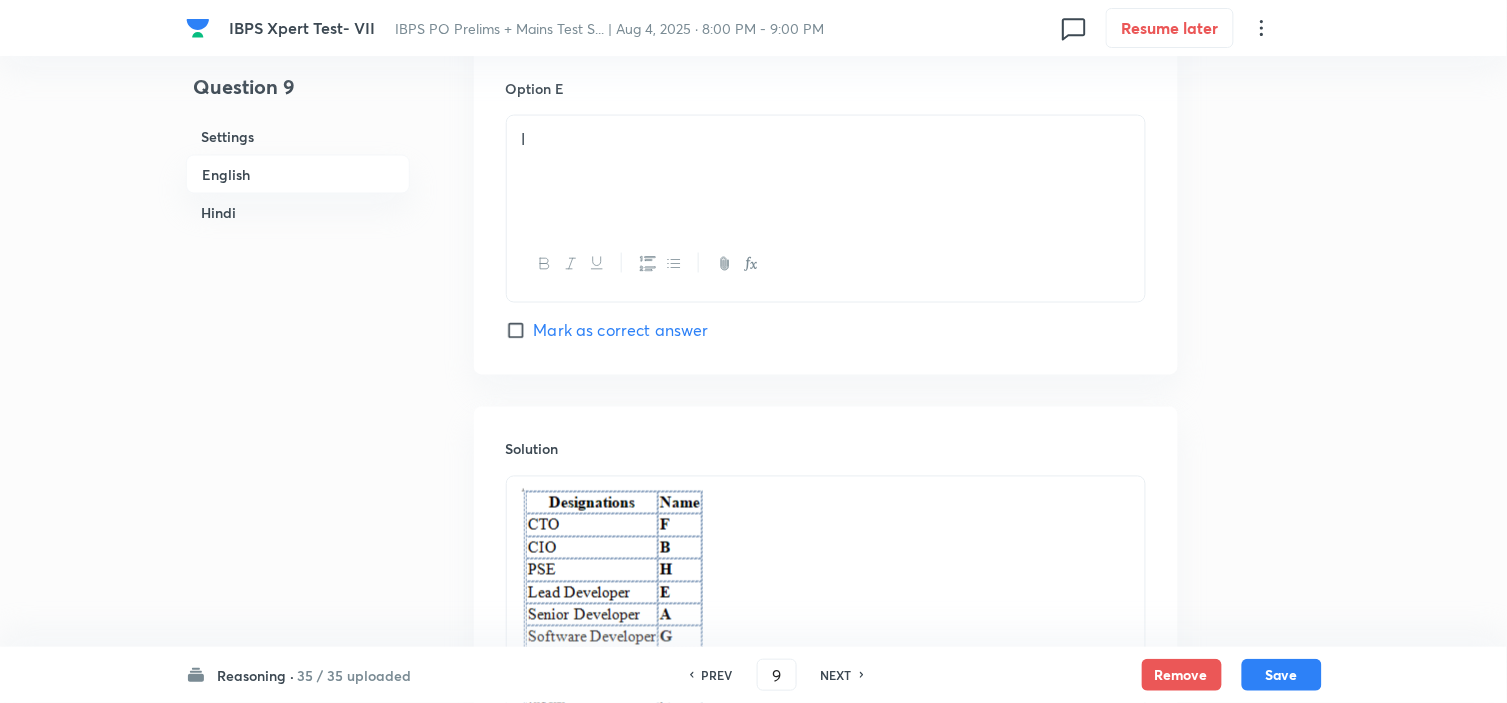 click on "PREV" at bounding box center [717, 675] 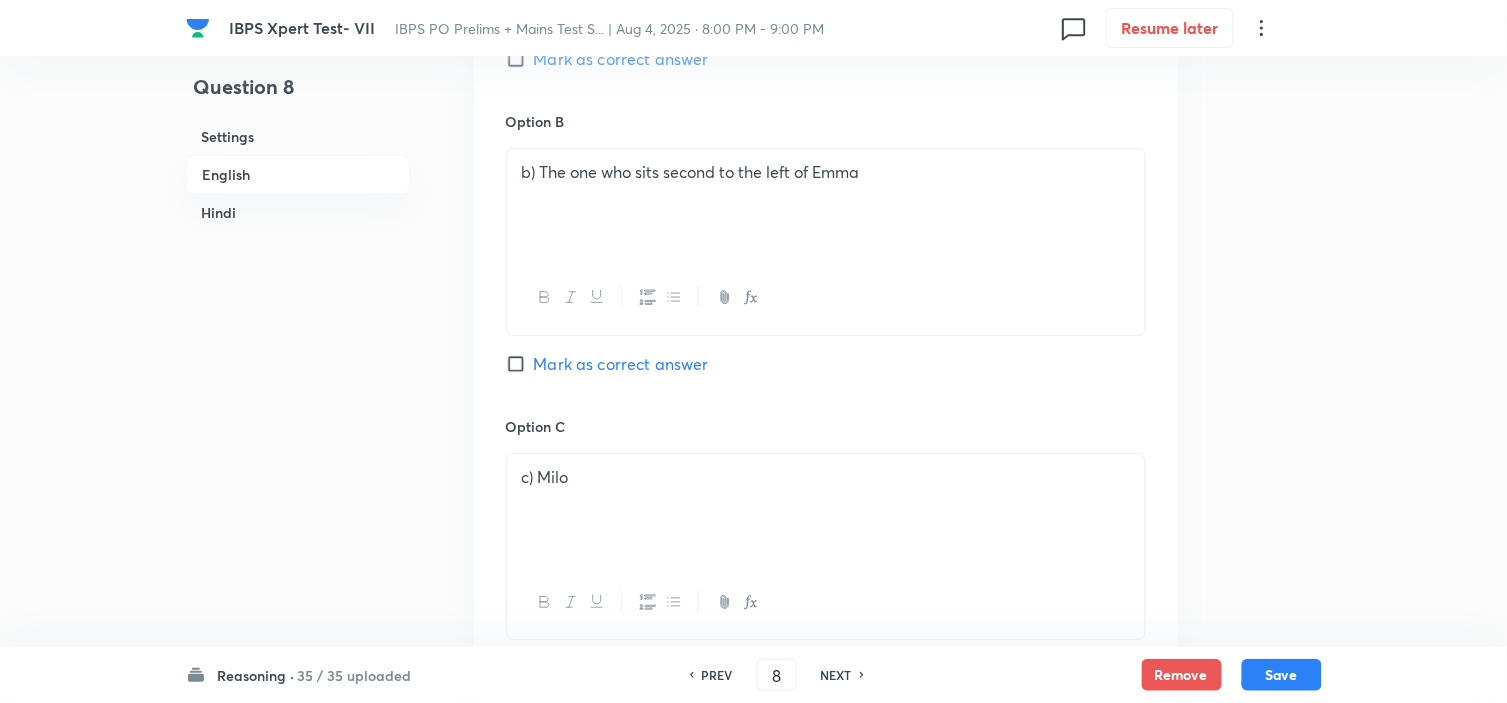 scroll, scrollTop: 1291, scrollLeft: 0, axis: vertical 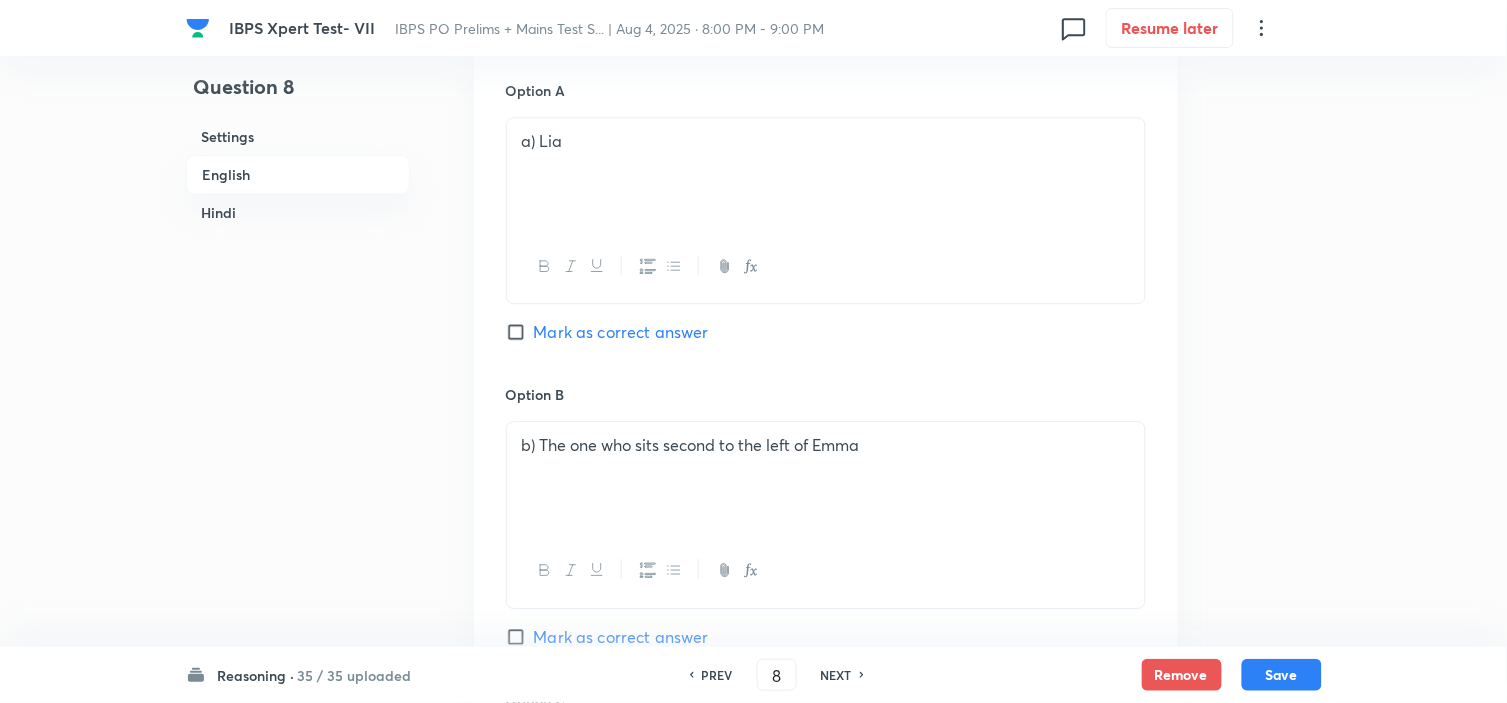 click on "PREV" at bounding box center (717, 675) 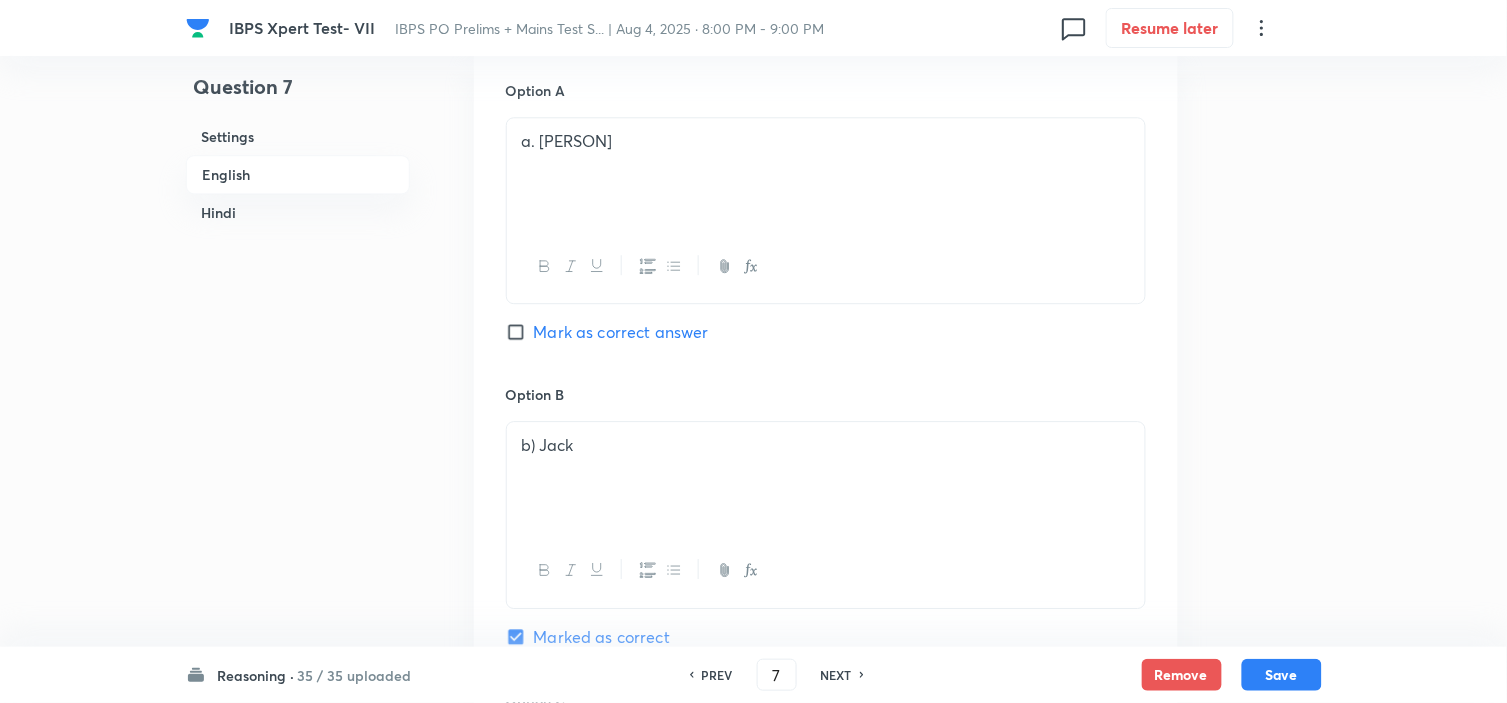 click on "PREV" at bounding box center (717, 675) 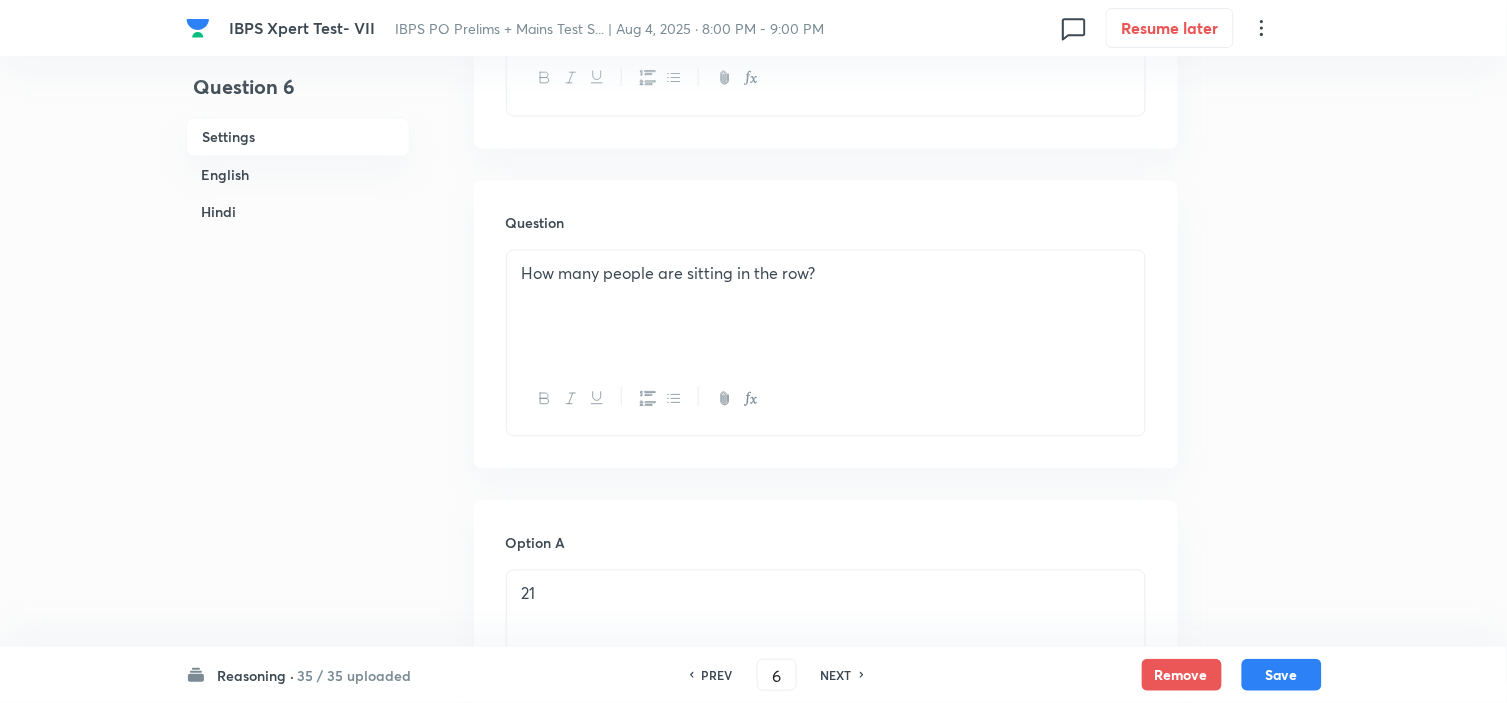 scroll, scrollTop: 291, scrollLeft: 0, axis: vertical 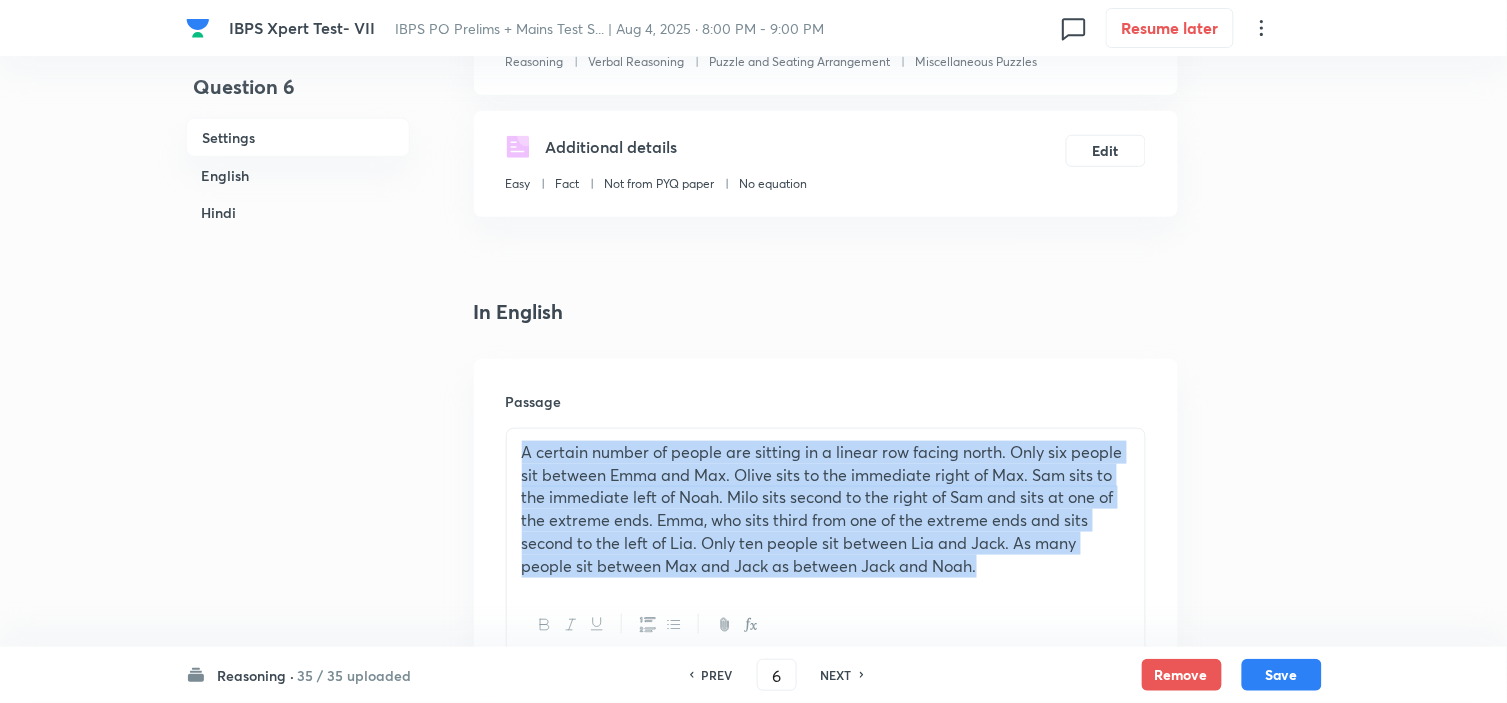 drag, startPoint x: 1014, startPoint y: 570, endPoint x: 552, endPoint y: 433, distance: 481.88483 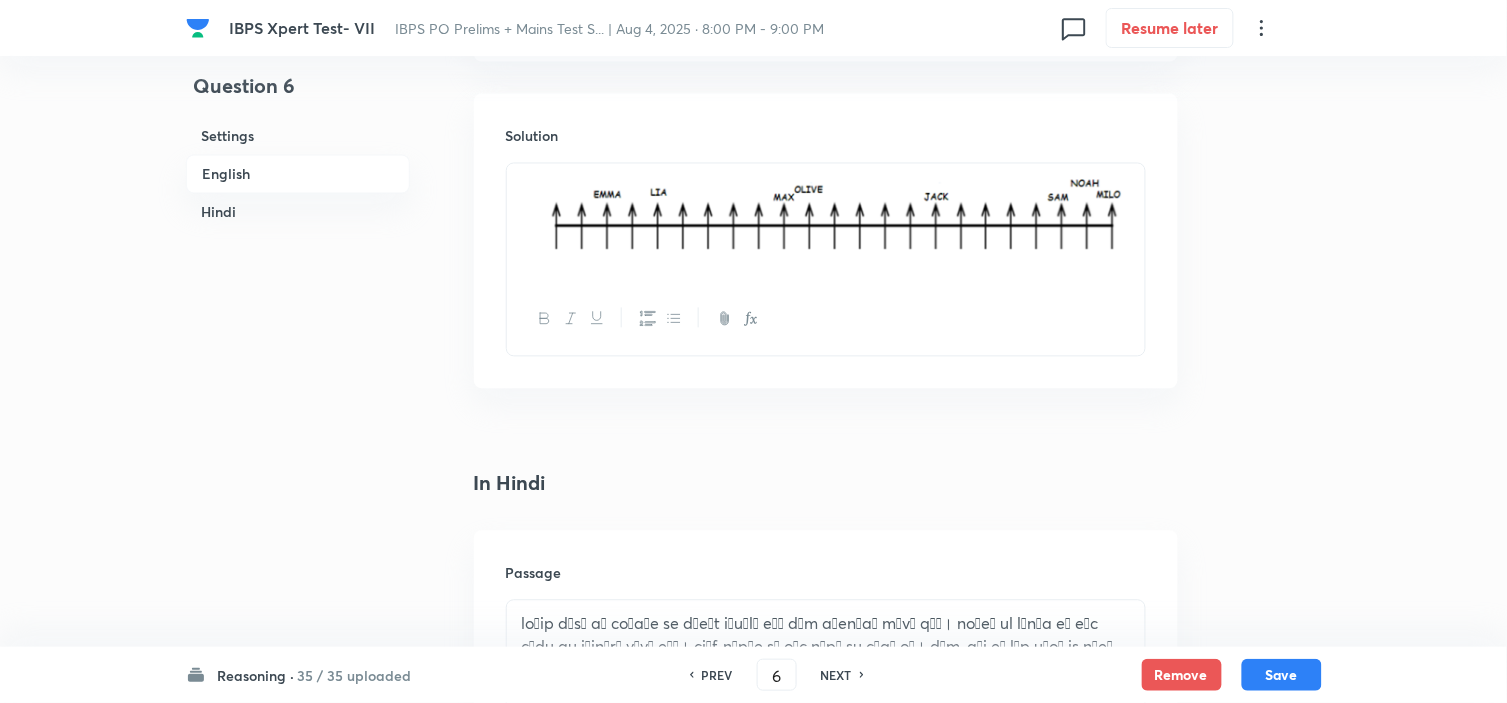scroll, scrollTop: 3068, scrollLeft: 0, axis: vertical 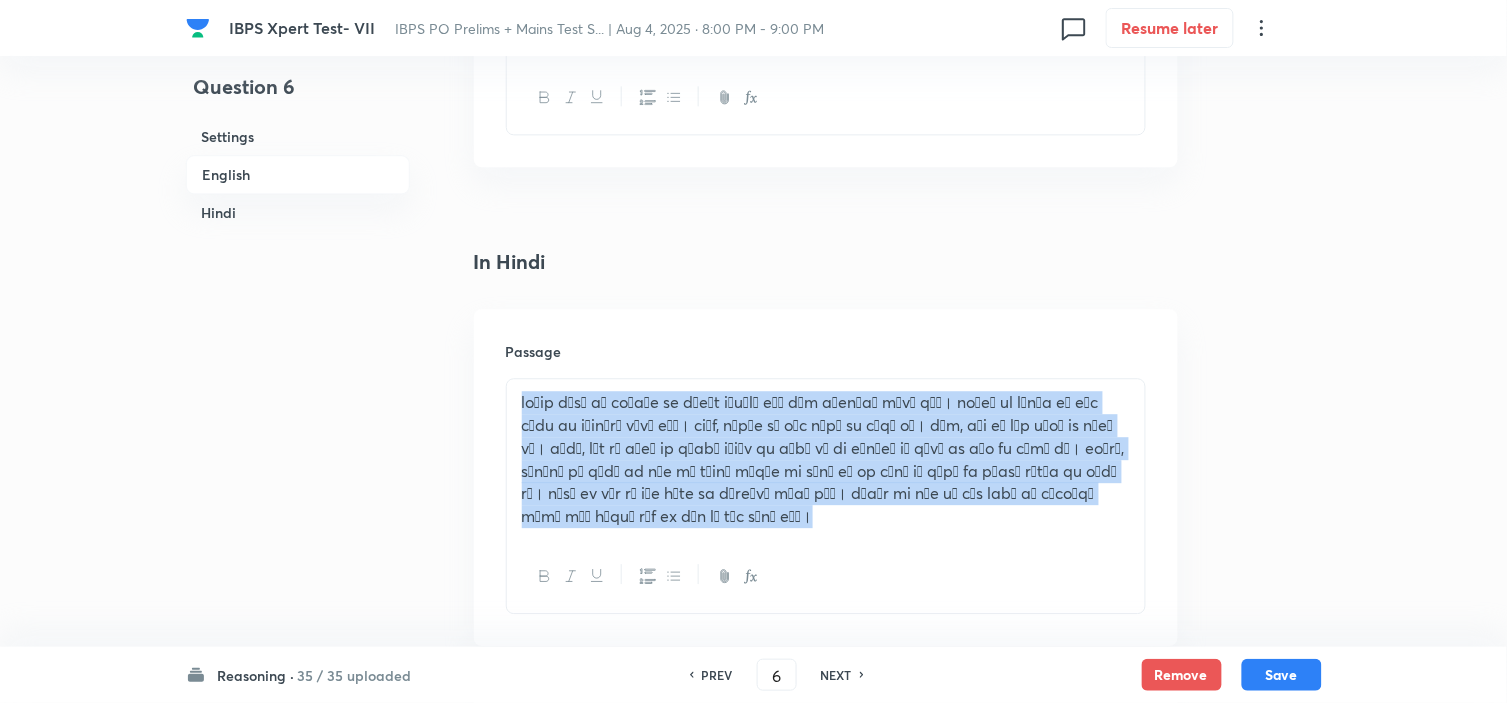 drag, startPoint x: 696, startPoint y: 533, endPoint x: 415, endPoint y: 334, distance: 344.32834 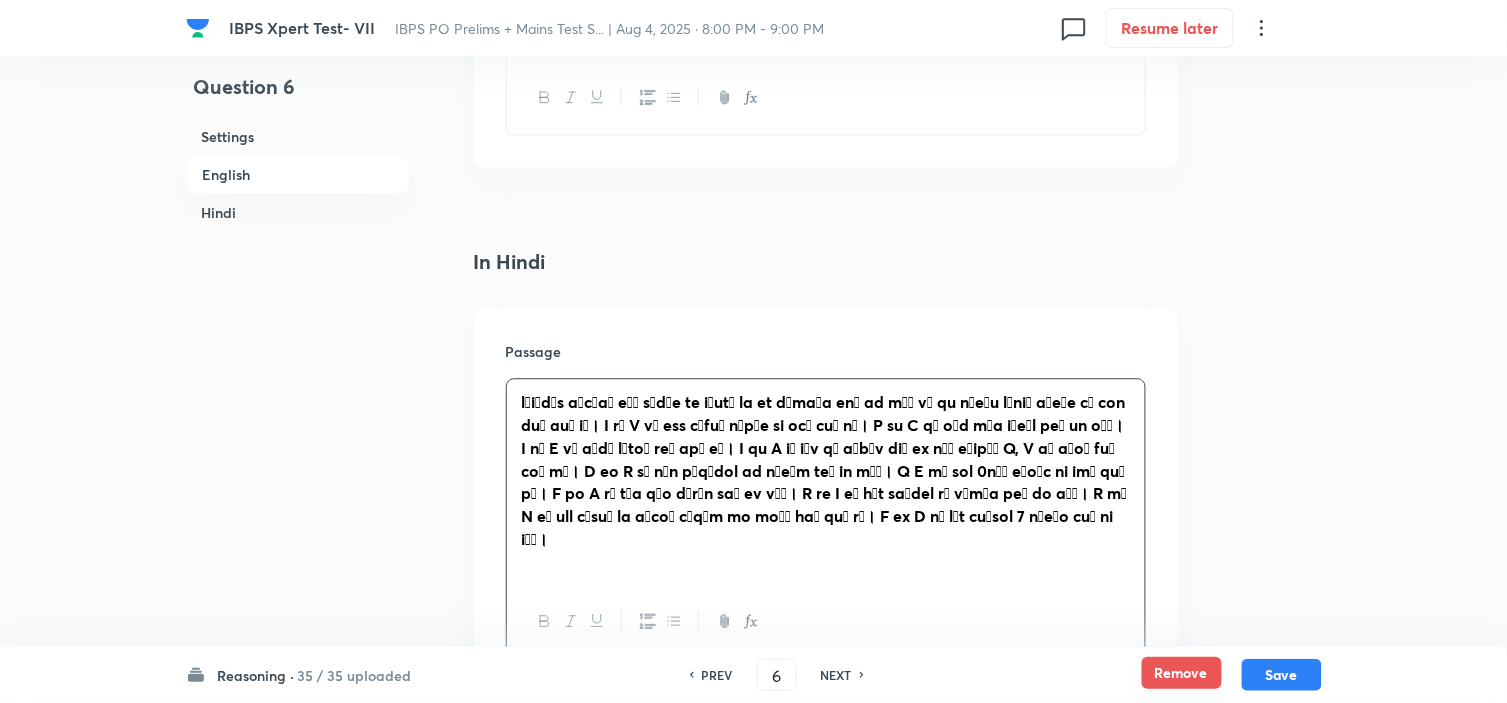click on "Remove" at bounding box center [1182, 673] 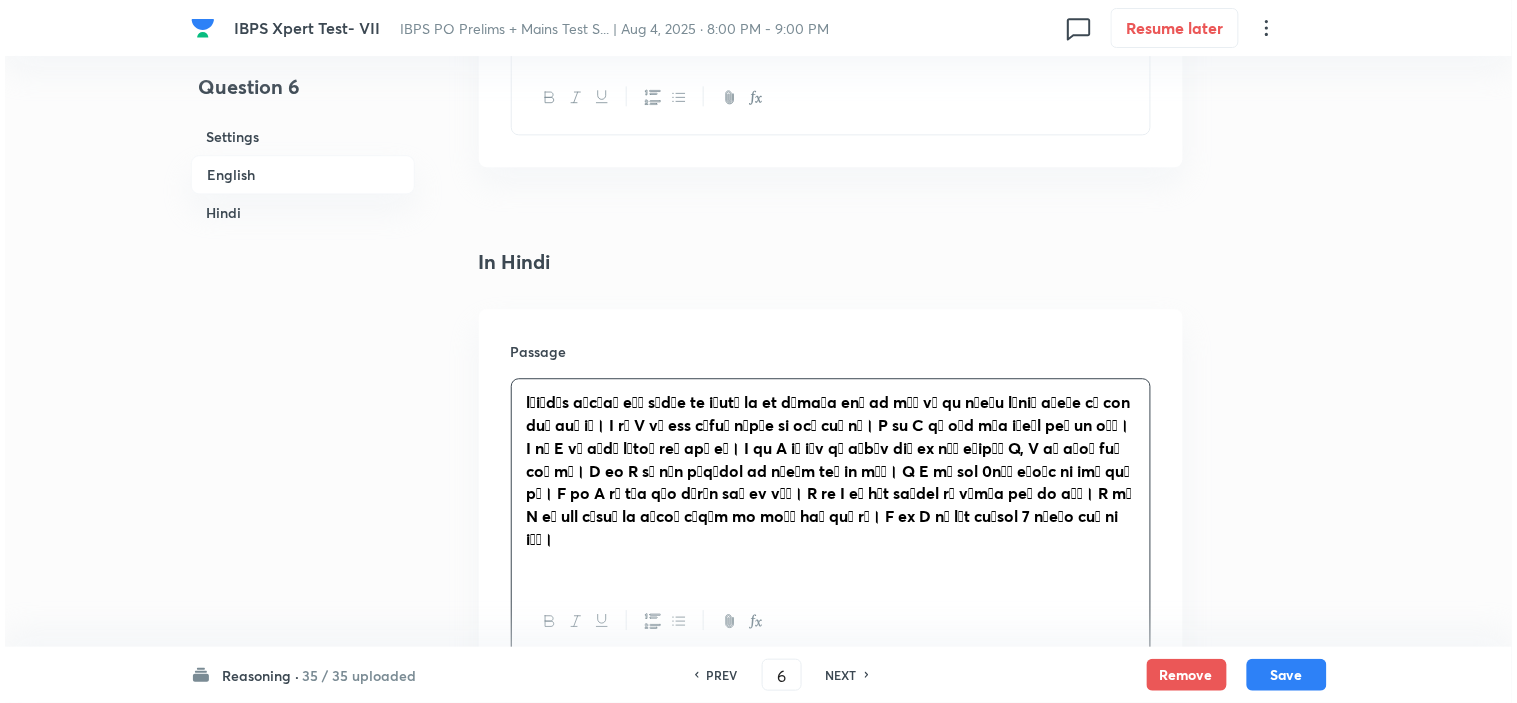 scroll, scrollTop: 0, scrollLeft: 0, axis: both 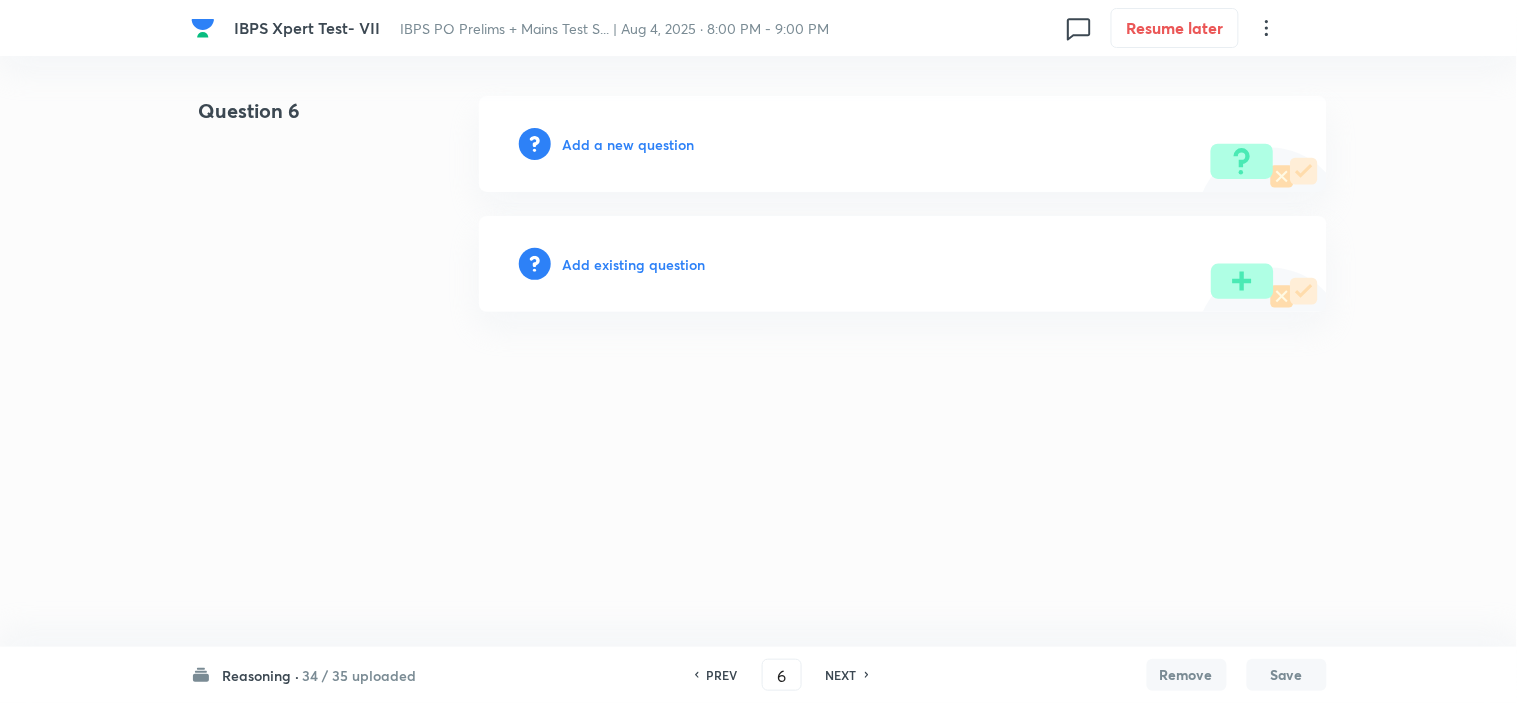 click on "NEXT" at bounding box center (841, 675) 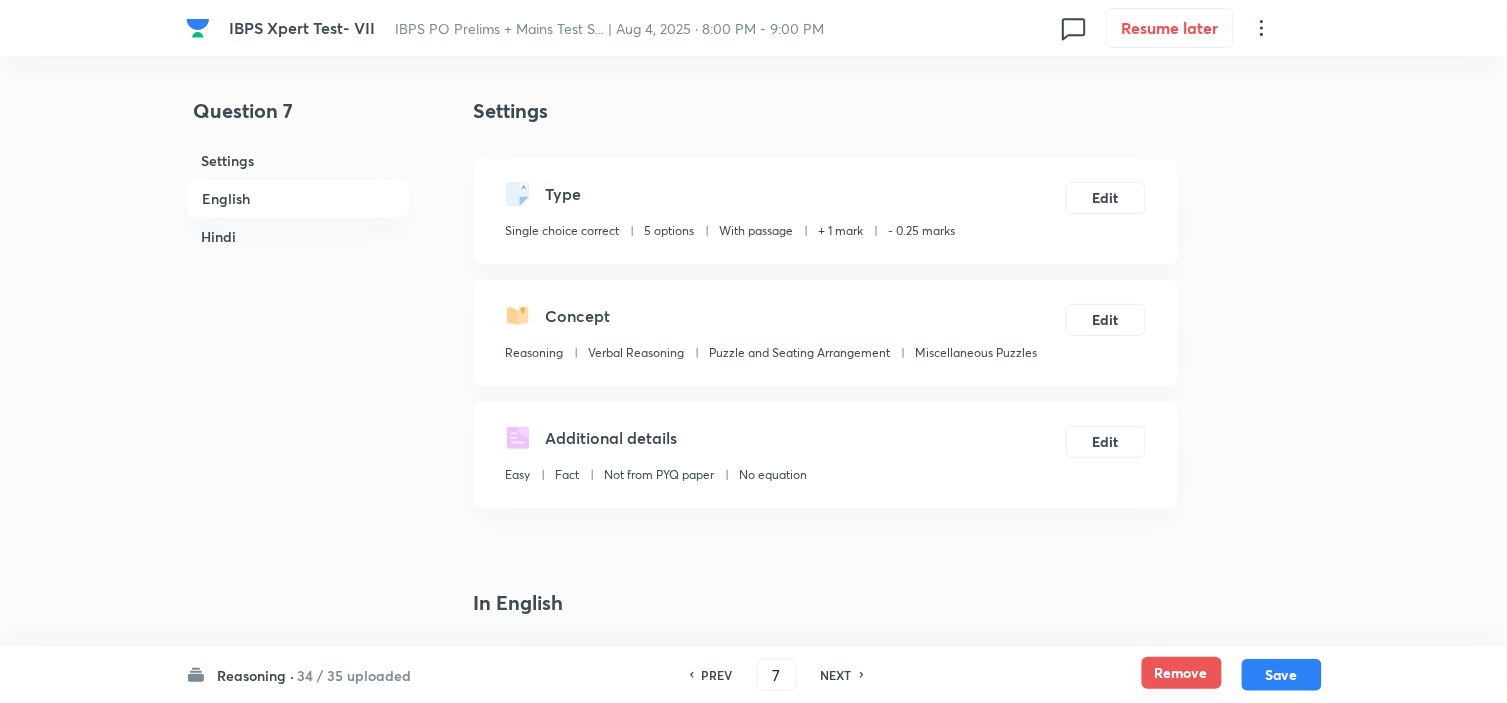 click on "Remove" at bounding box center [1182, 673] 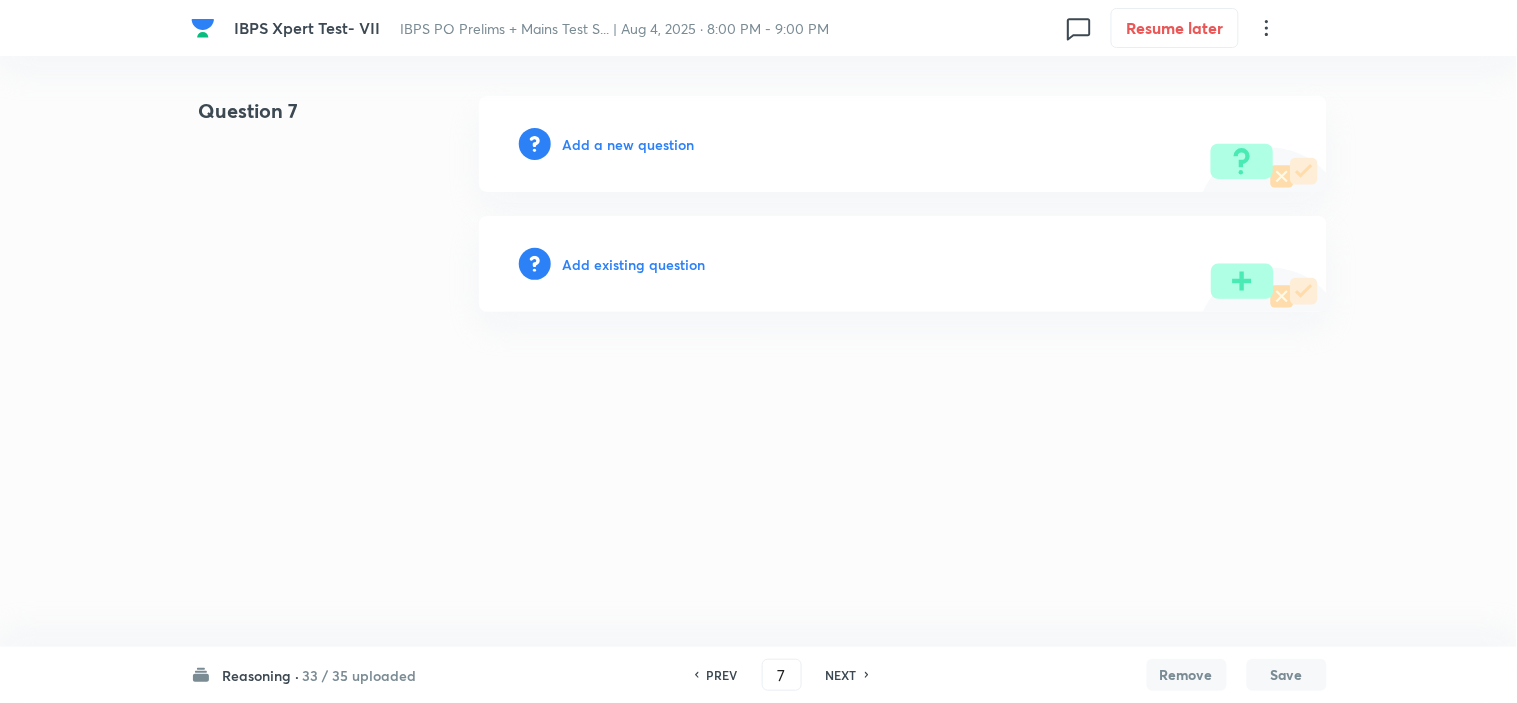 click on "NEXT" at bounding box center (841, 675) 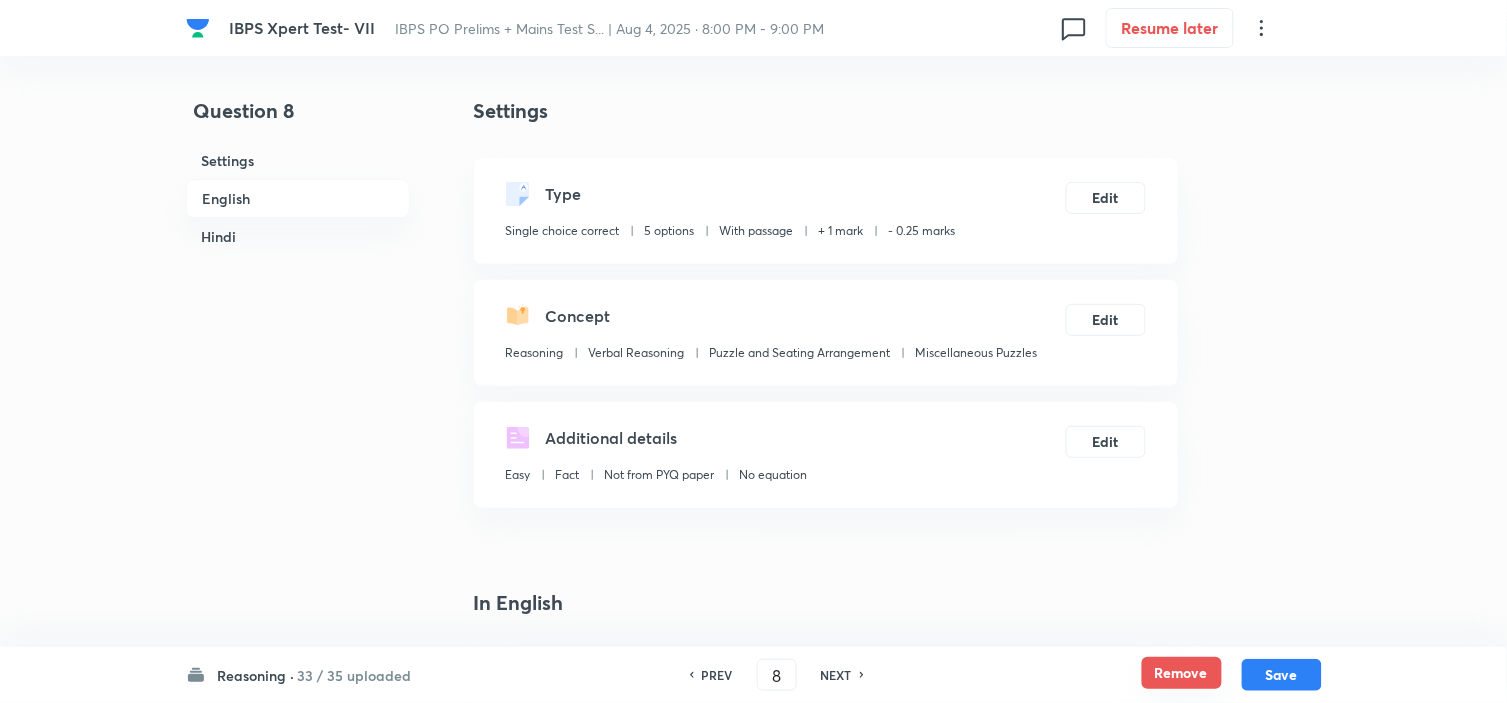 click on "Remove" at bounding box center (1182, 673) 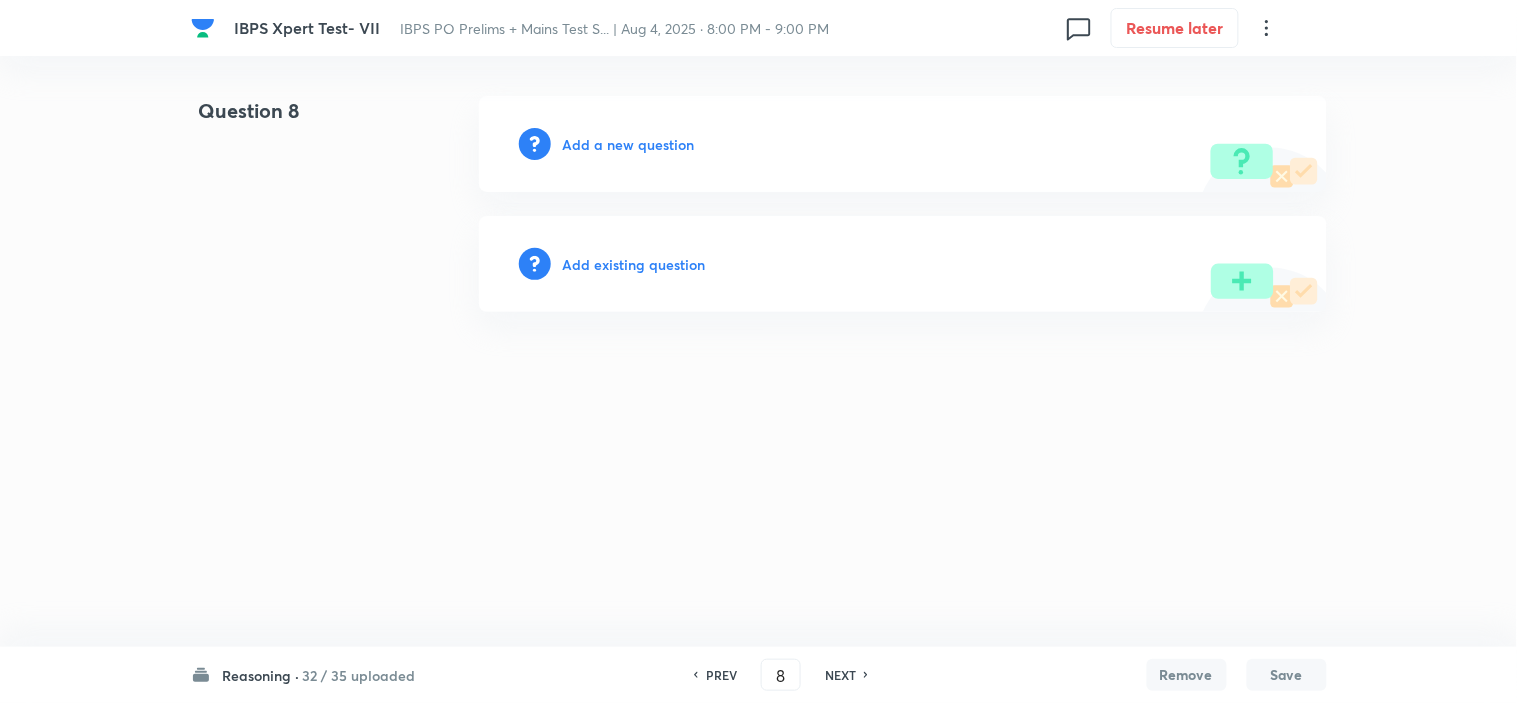click on "PREV" at bounding box center [721, 675] 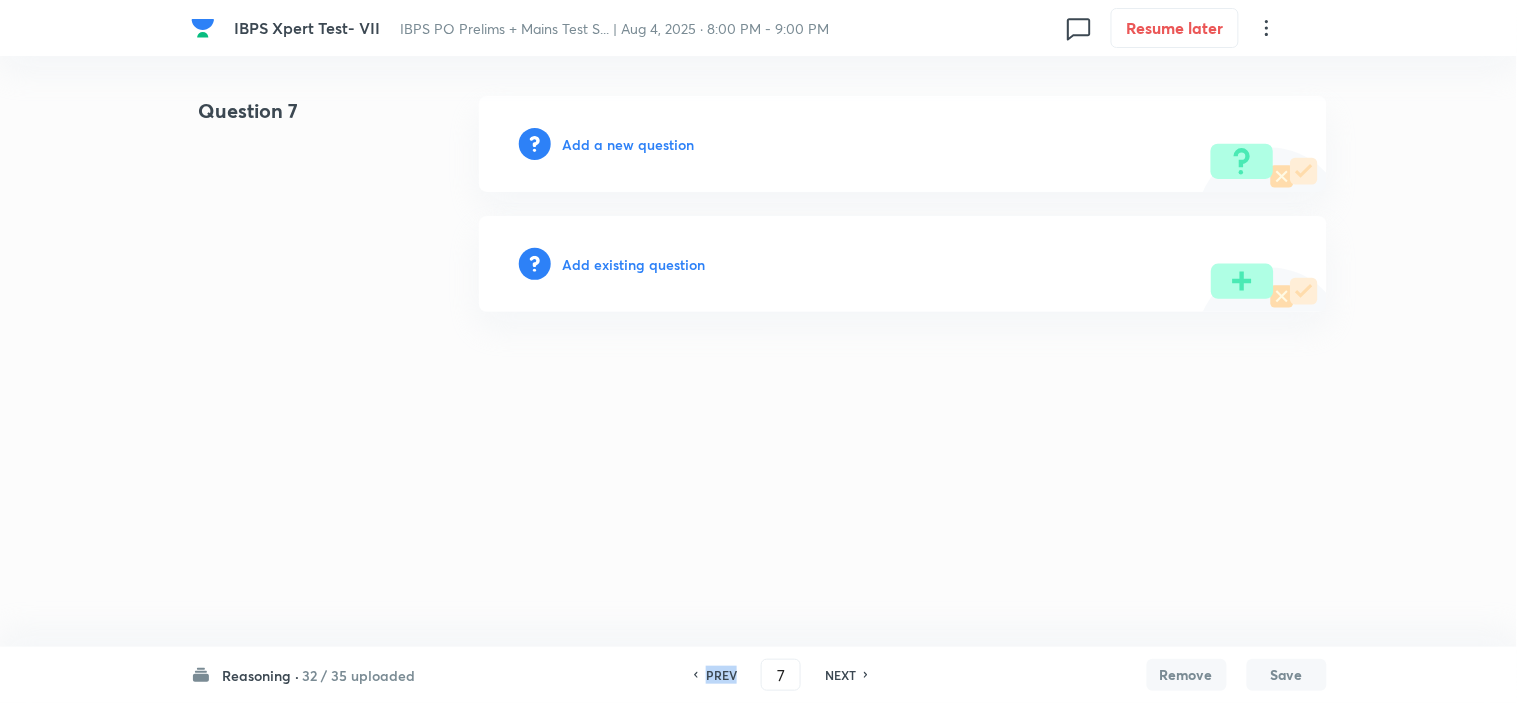 click on "PREV" at bounding box center (721, 675) 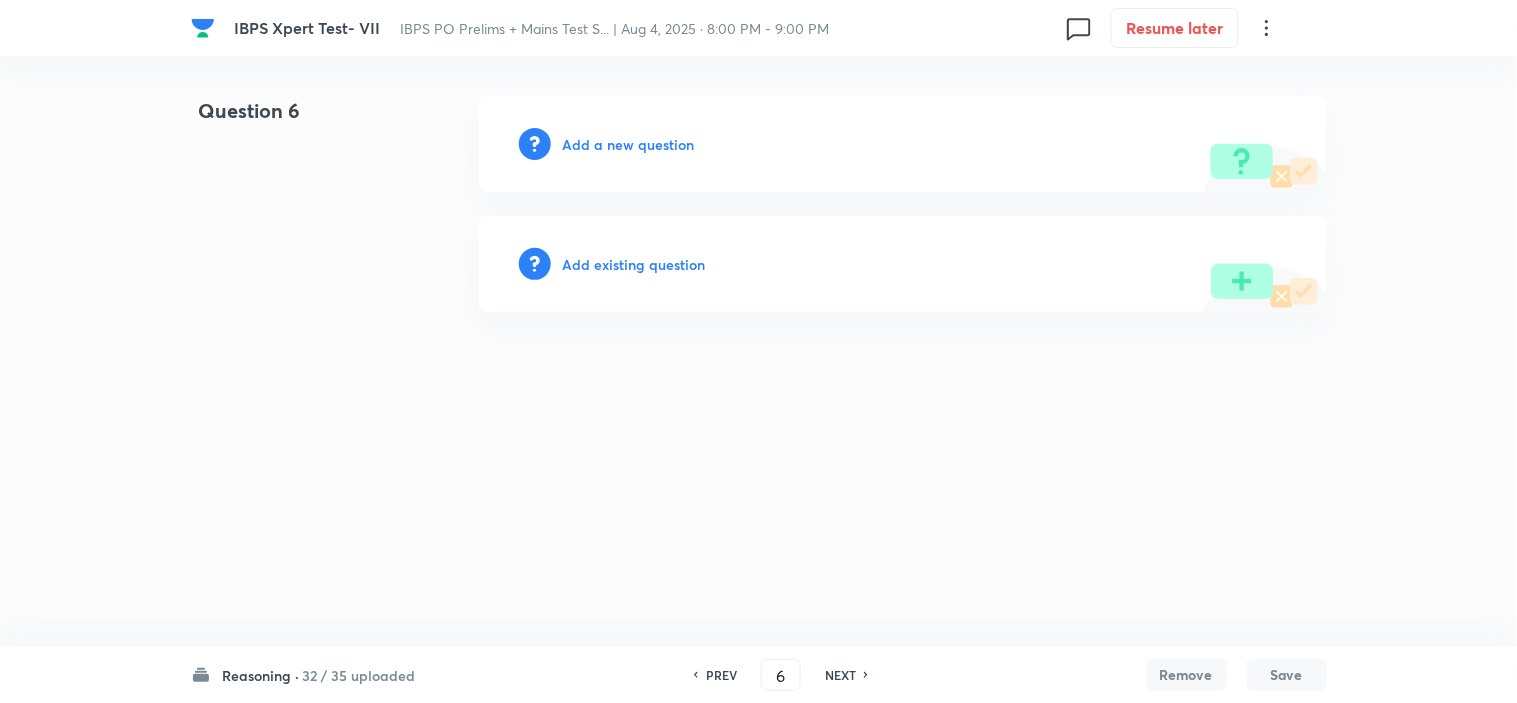 click on "Add a new question" at bounding box center [629, 144] 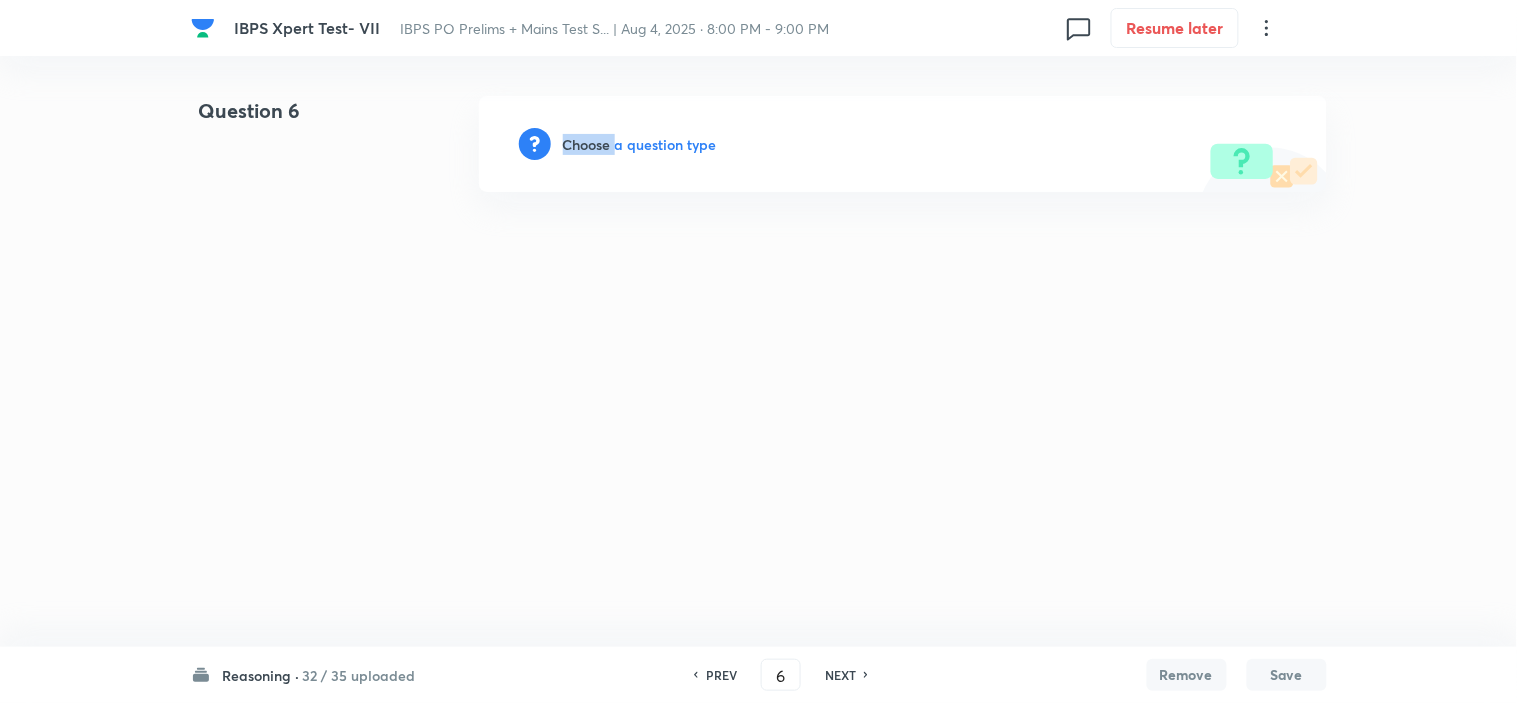 click on "Choose a question type" at bounding box center [640, 144] 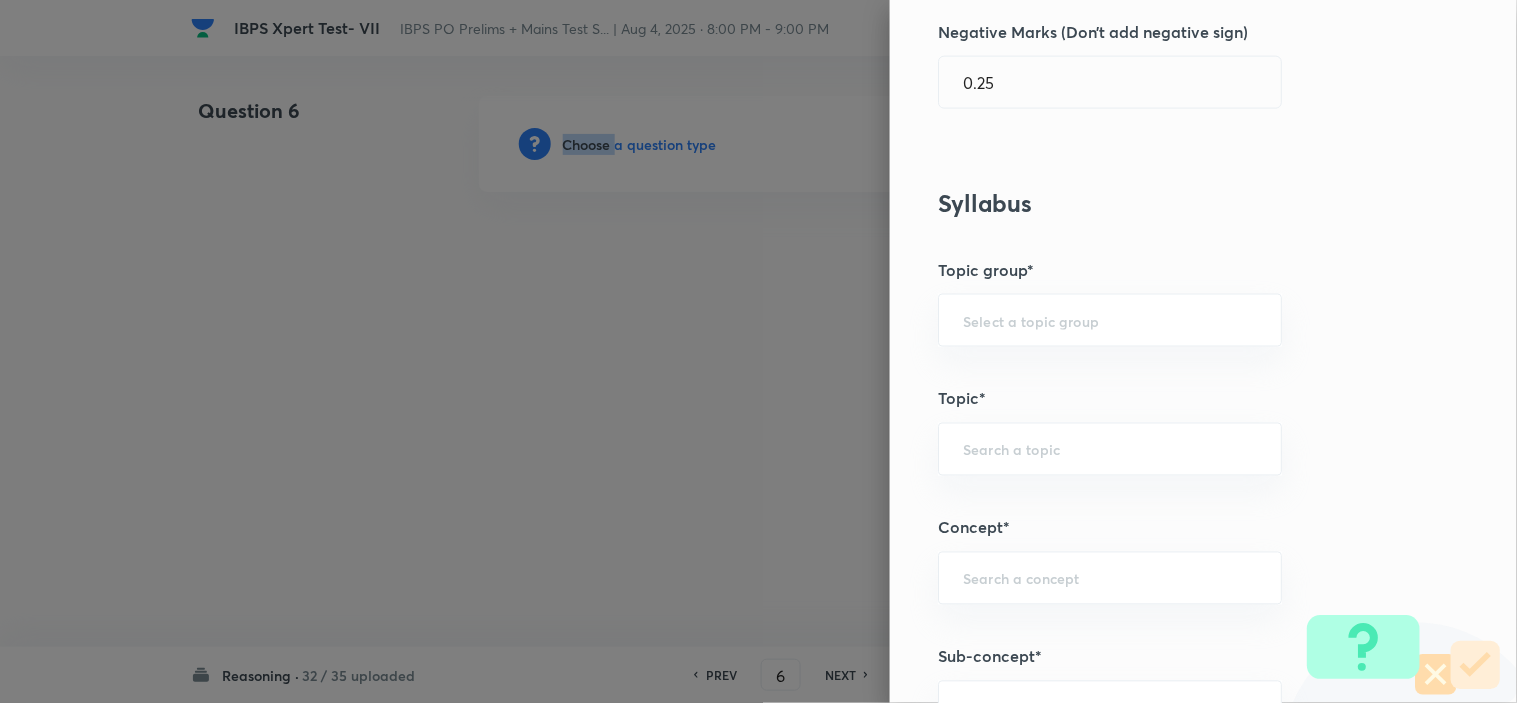 scroll, scrollTop: 777, scrollLeft: 0, axis: vertical 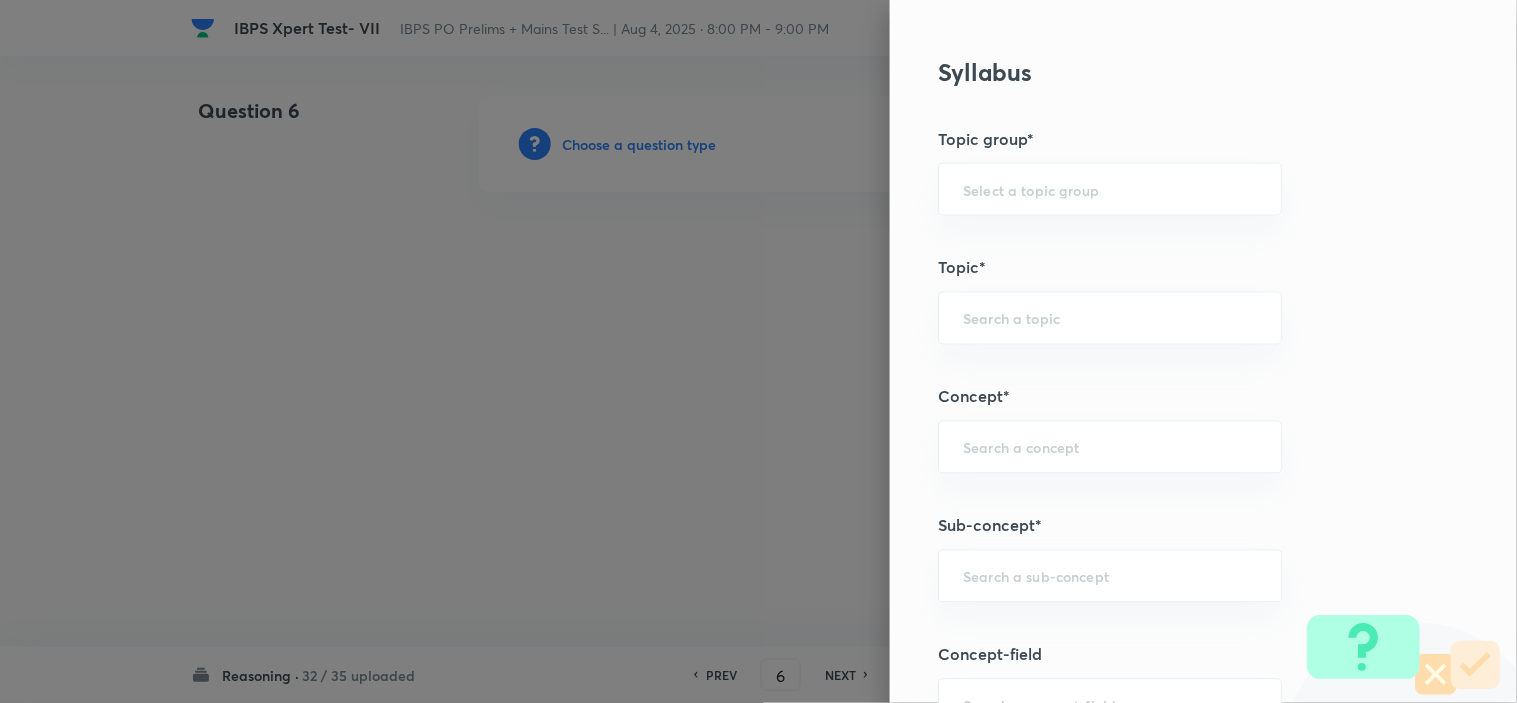 click on "Question settings Question type* Single choice correct Number of options* 2 3 4 5 Does this question have a passage?* Yes No Positive mark 1 ​ Negative Marks (Don’t add negative sign) 0.25 ​ Syllabus Topic group* ​ Topic* ​ Concept* ​ Sub-concept* ​ Concept-field ​ Additional details Question Difficulty Very easy Easy Moderate Hard Very hard Question is based on Fact Numerical Concept Previous year question Yes No Does this question have equation? Yes No Verification status Is the question verified? *Select 'yes' only if a question is verified Yes No Save" at bounding box center [1203, 351] 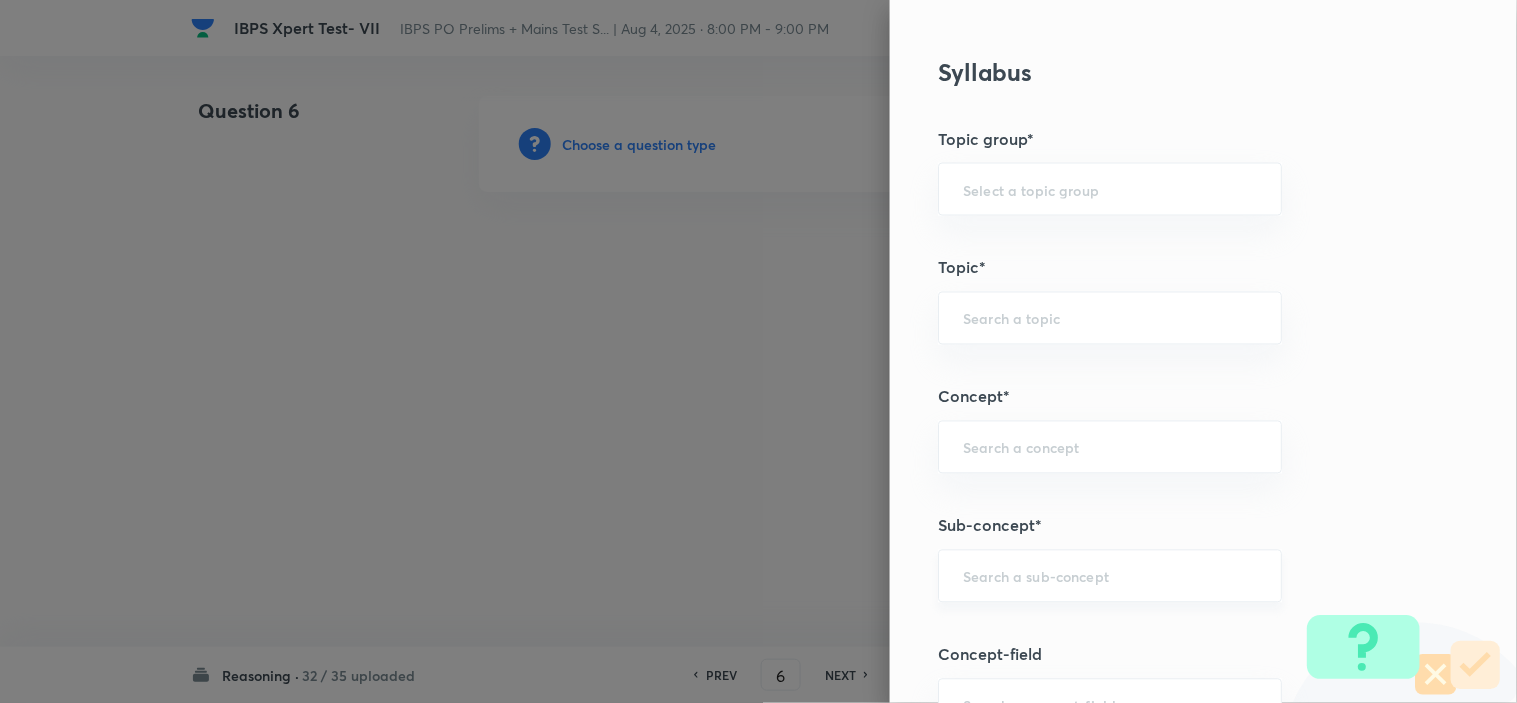 click at bounding box center (1110, 576) 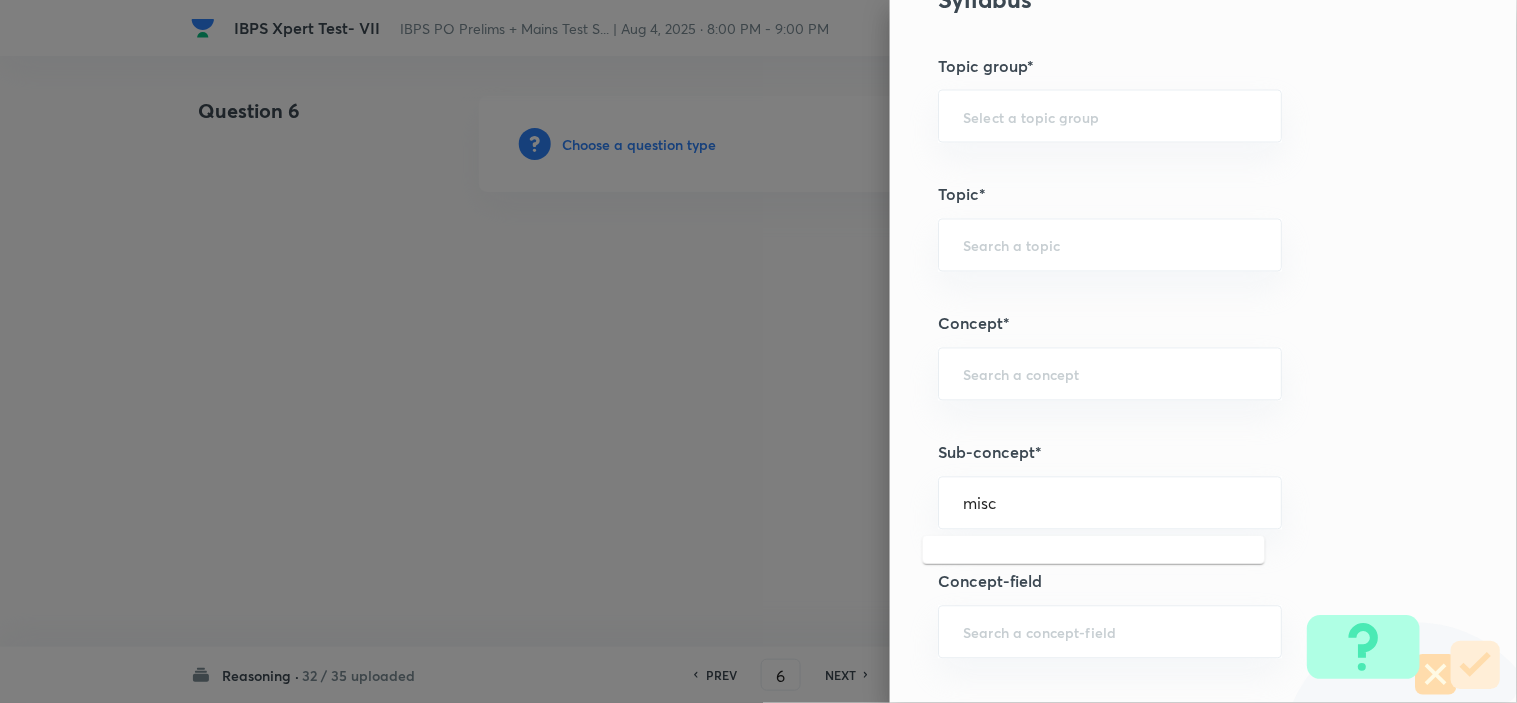 scroll, scrollTop: 888, scrollLeft: 0, axis: vertical 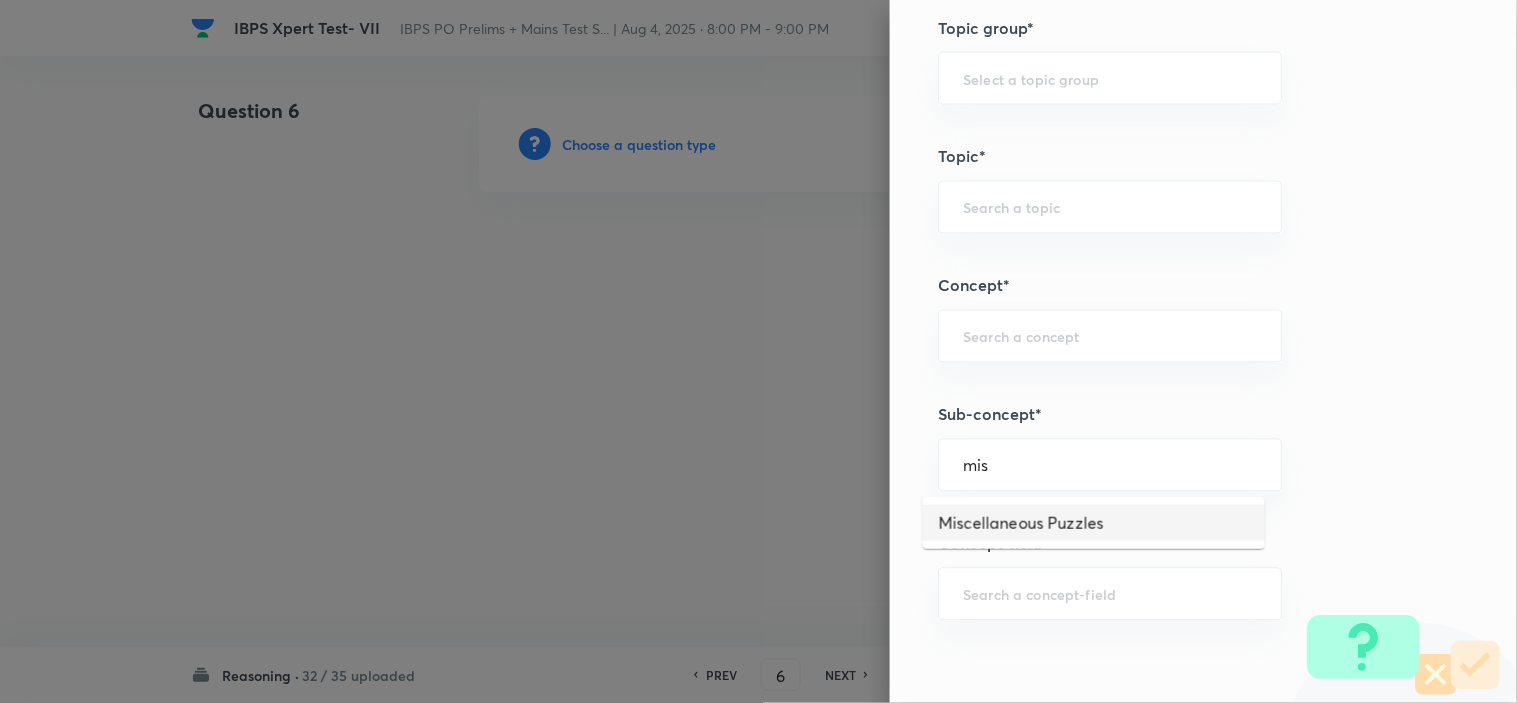 click on "Miscellaneous Puzzles" at bounding box center [1094, 523] 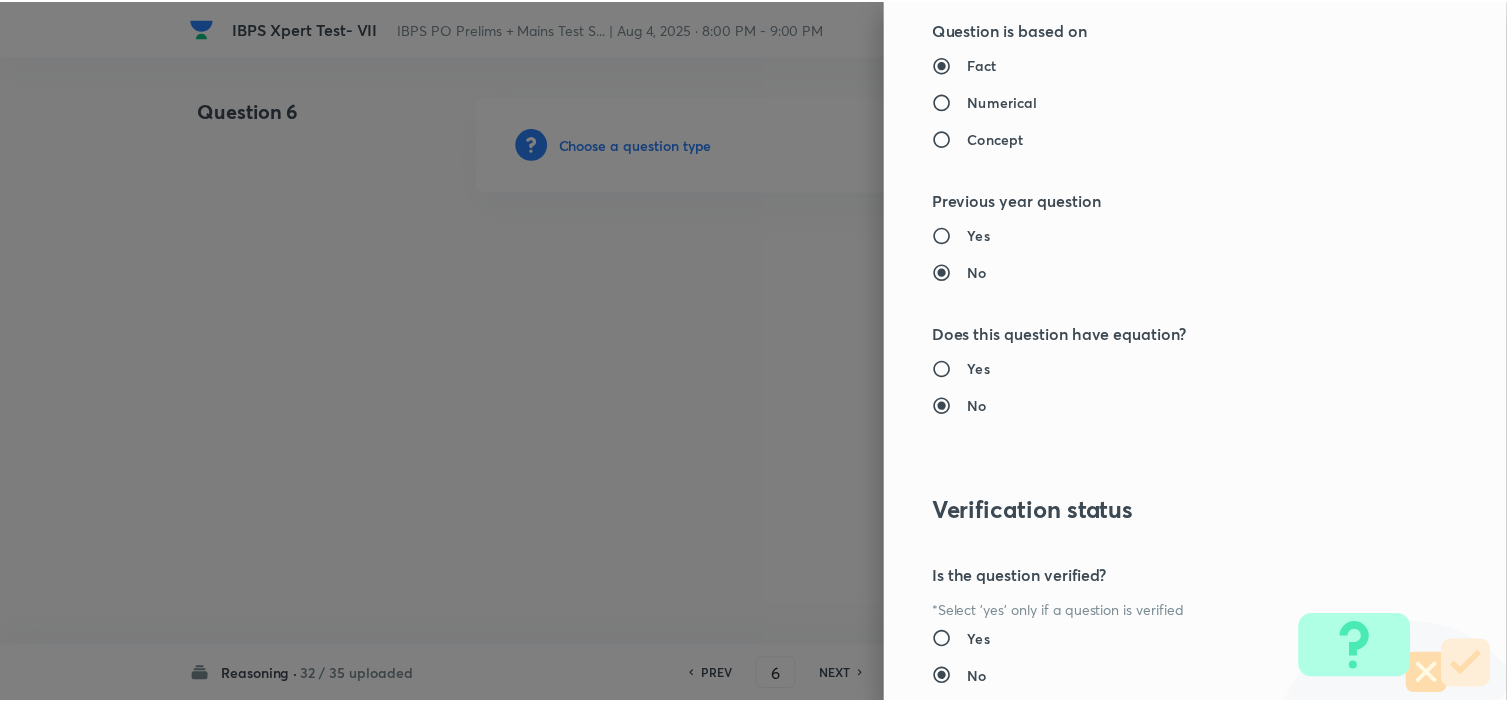 scroll, scrollTop: 2023, scrollLeft: 0, axis: vertical 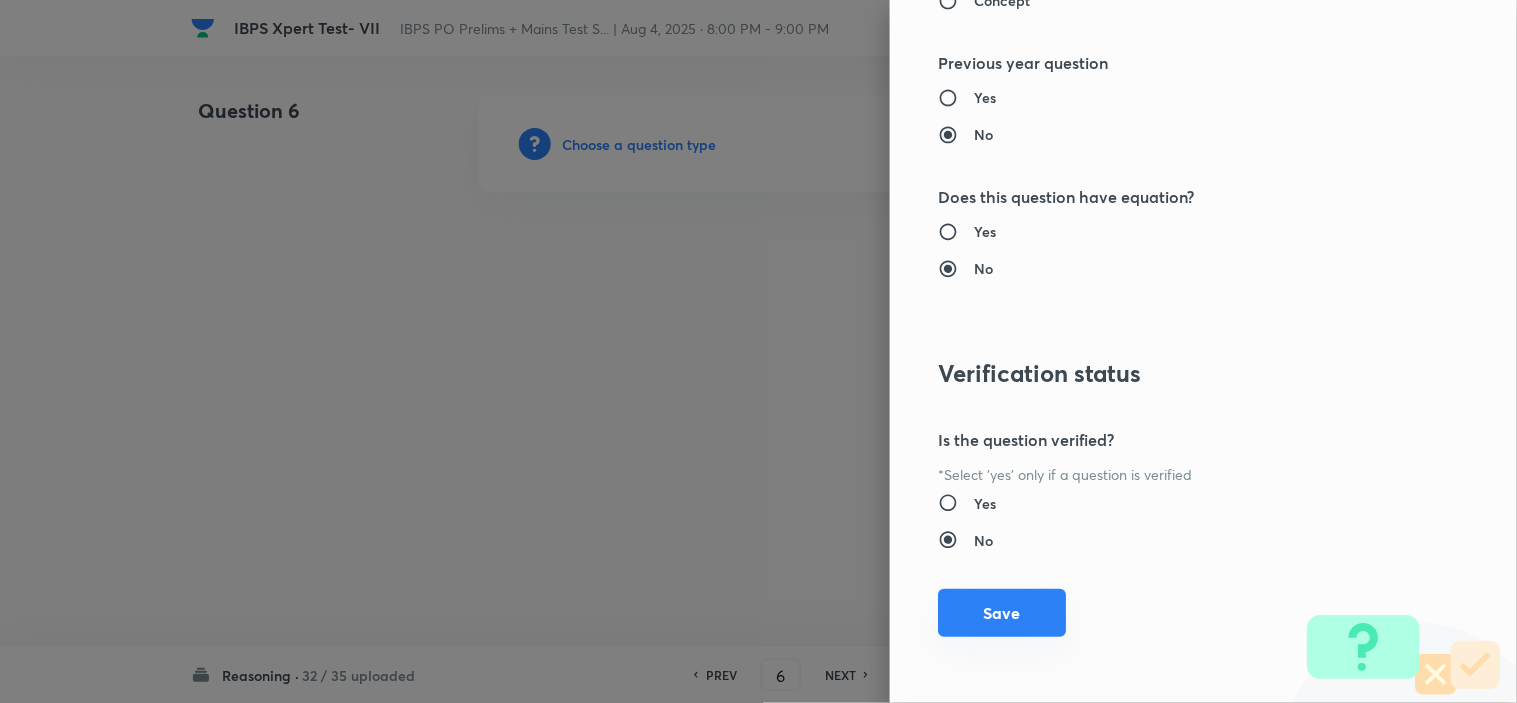click on "Save" at bounding box center [1002, 613] 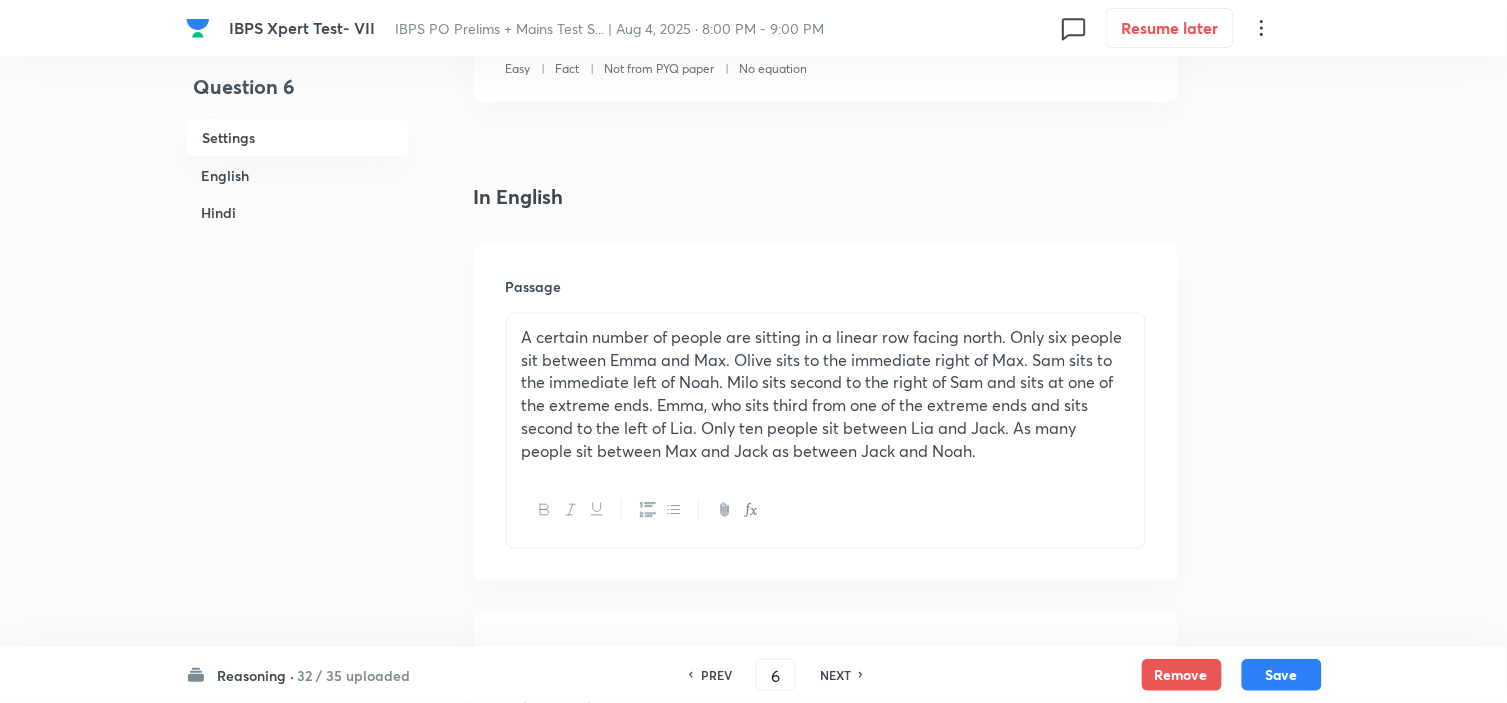 scroll, scrollTop: 444, scrollLeft: 0, axis: vertical 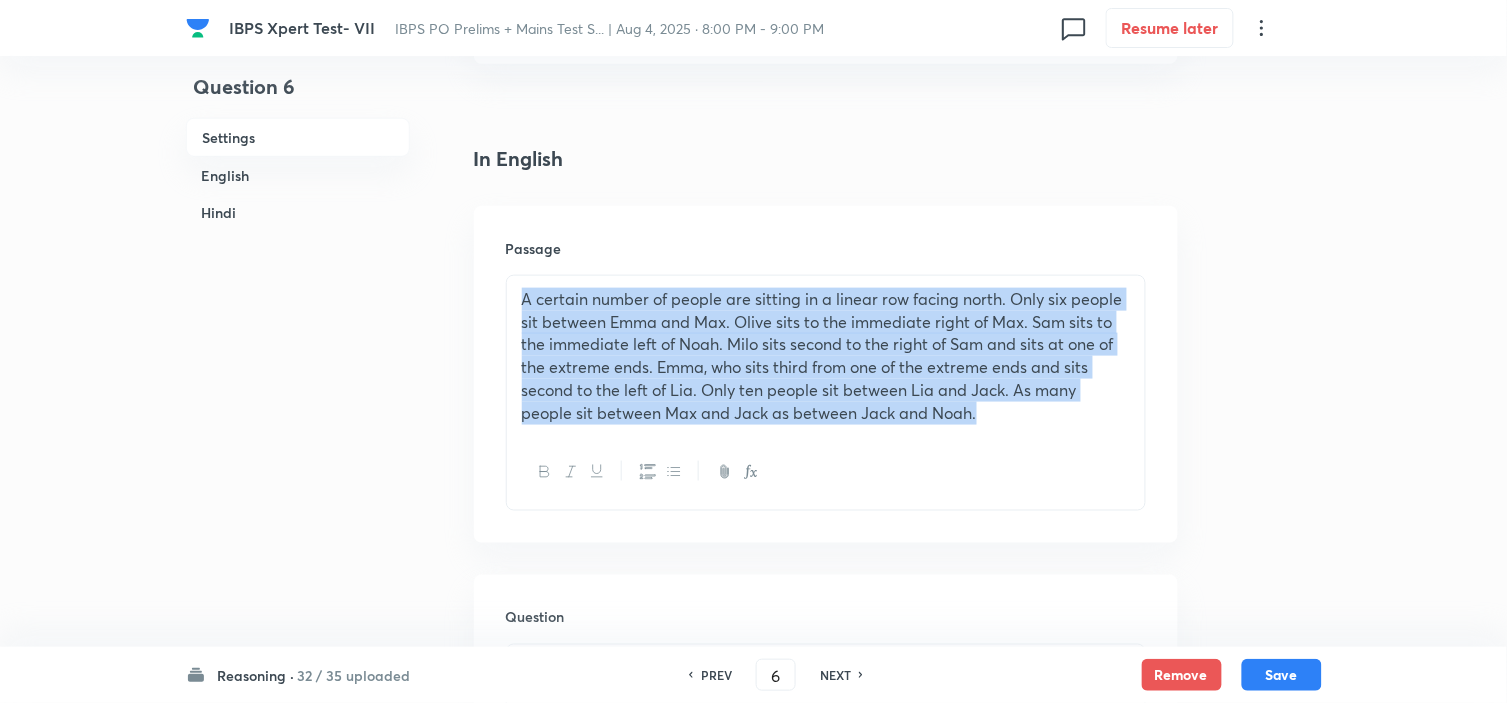 drag, startPoint x: 1040, startPoint y: 423, endPoint x: 484, endPoint y: 301, distance: 569.22754 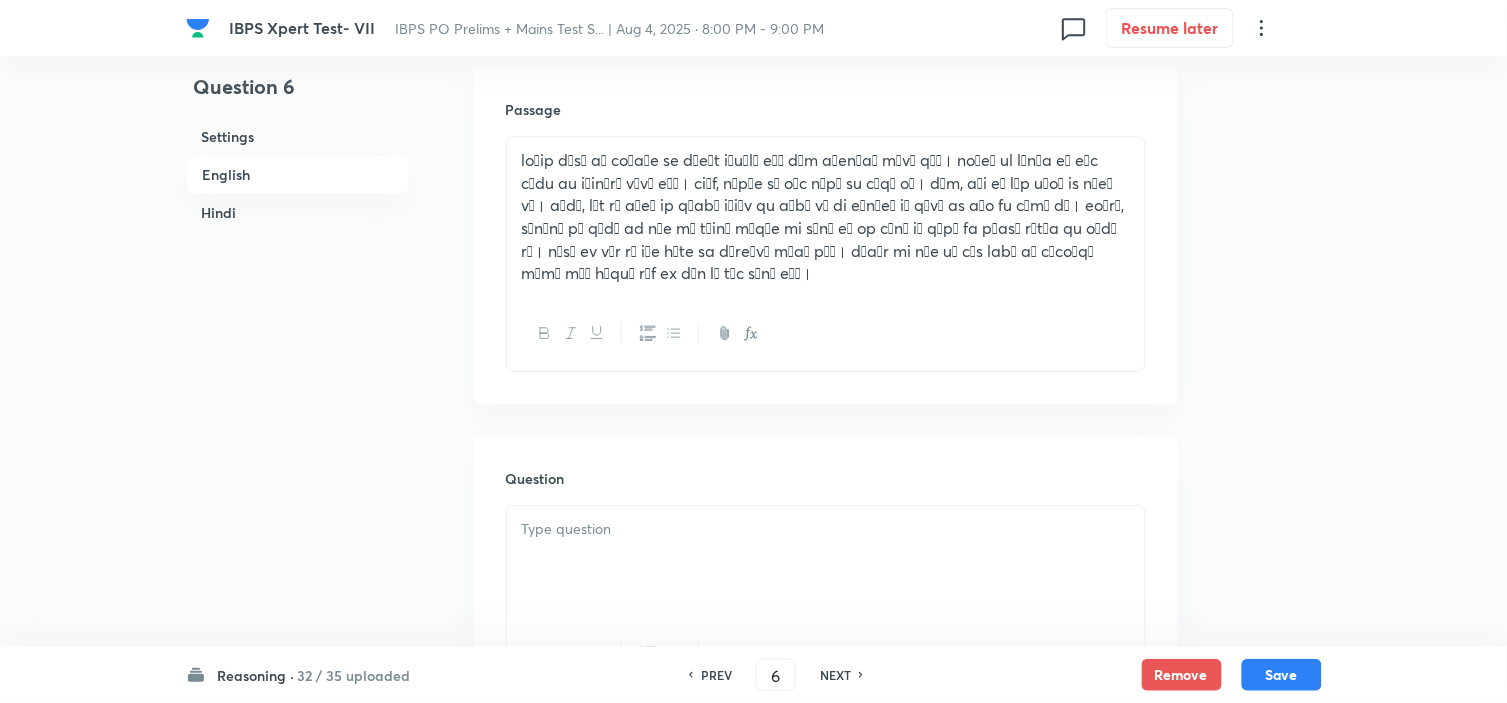 scroll, scrollTop: 3333, scrollLeft: 0, axis: vertical 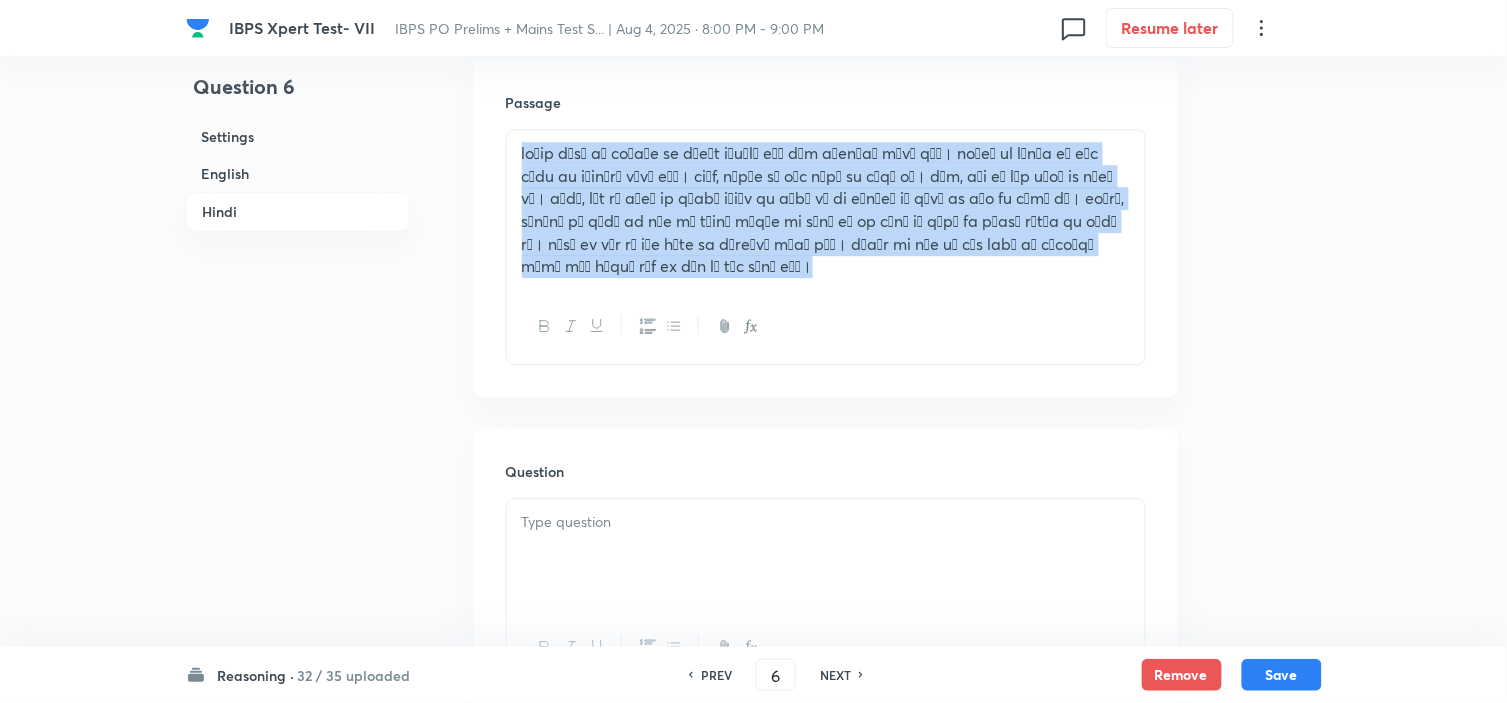 drag, startPoint x: 720, startPoint y: 285, endPoint x: 396, endPoint y: 46, distance: 402.61273 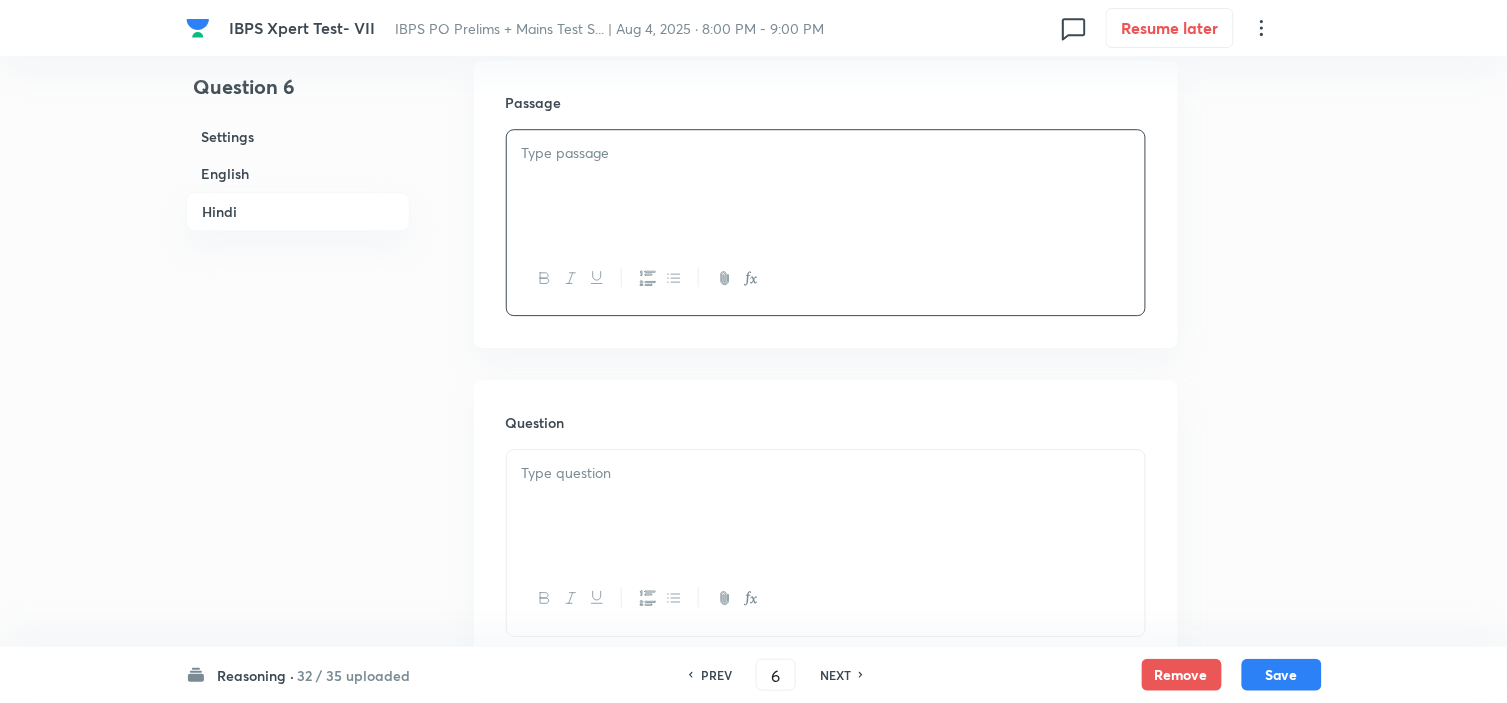 click on "IBPS Xpert Test- VII IBPS PO Prelims + Mains Test S... | Aug 4, 2025 · 8:00 PM - 9:00 PM 0 Resume later" at bounding box center [754, 28] 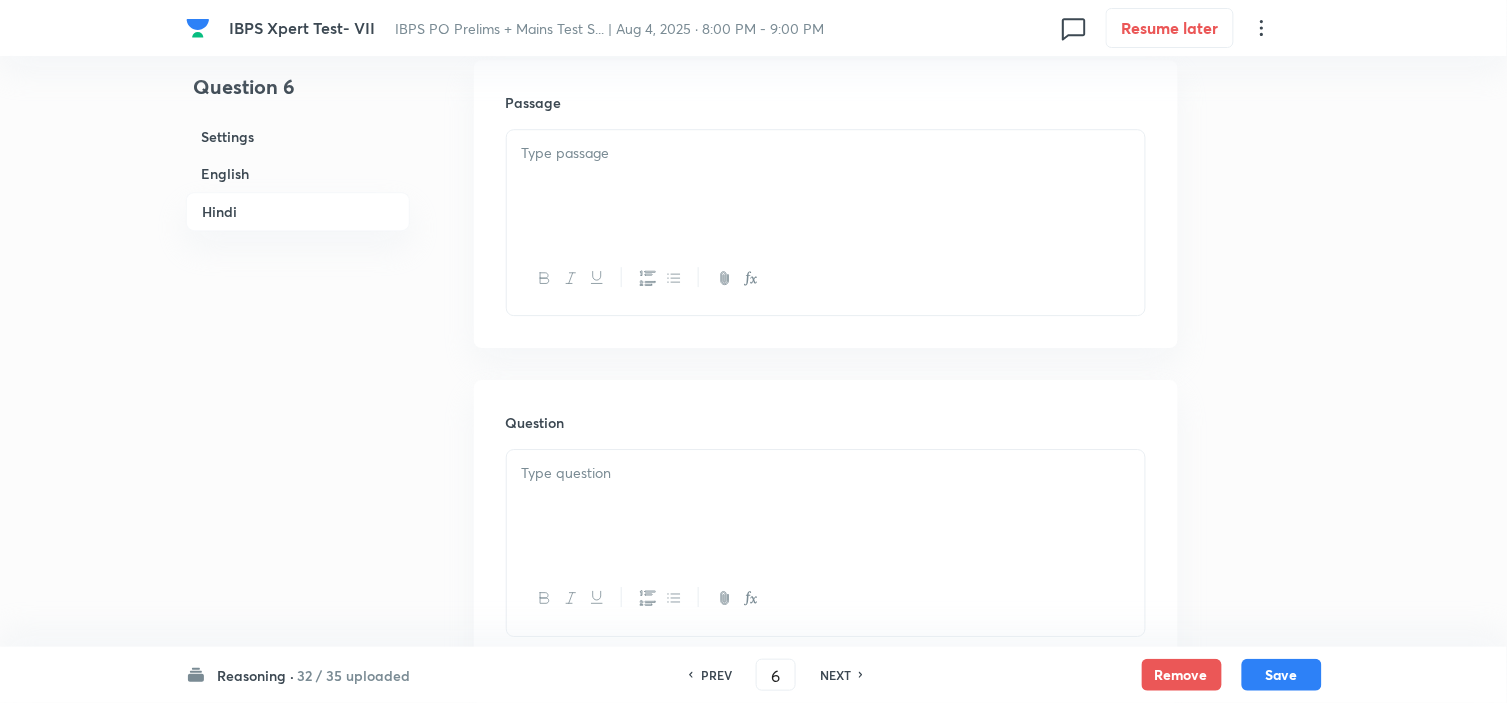 click at bounding box center (826, 186) 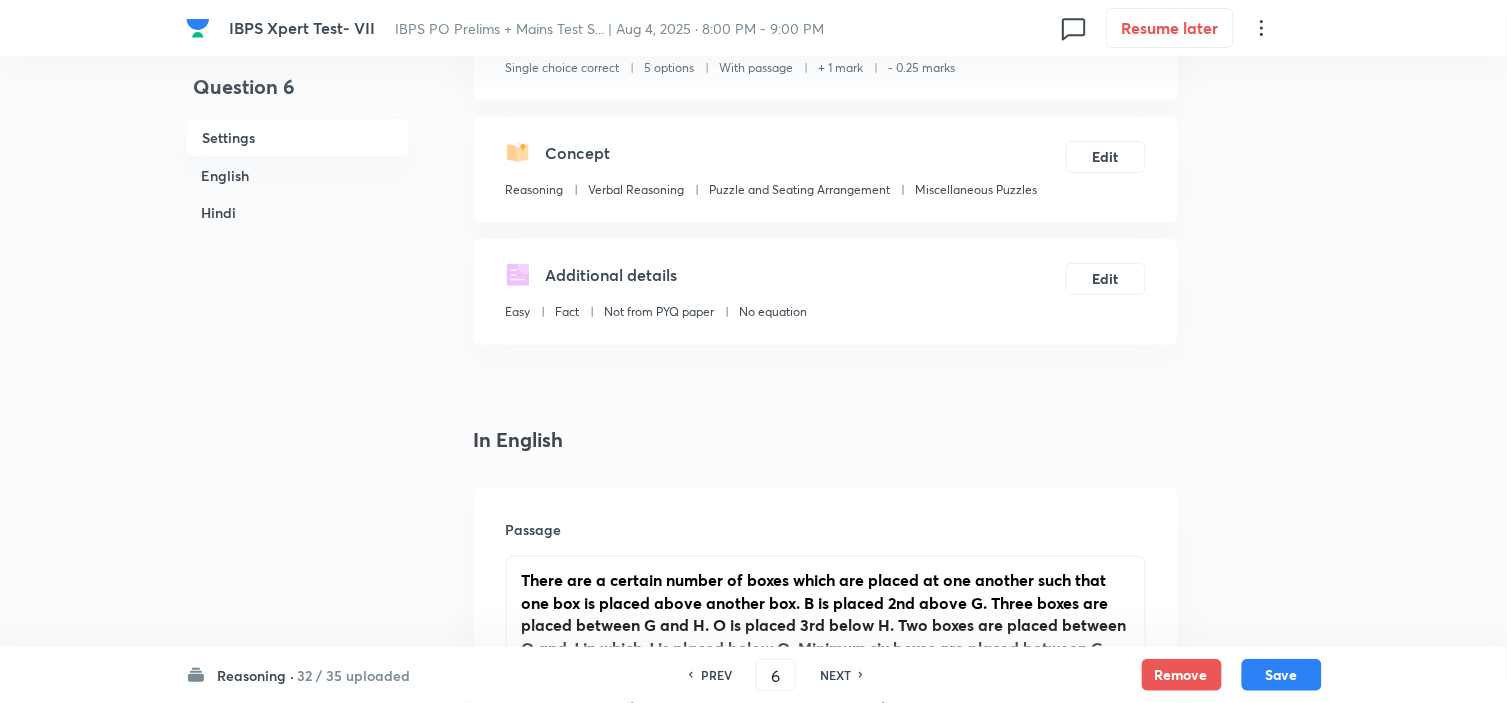 scroll, scrollTop: 444, scrollLeft: 0, axis: vertical 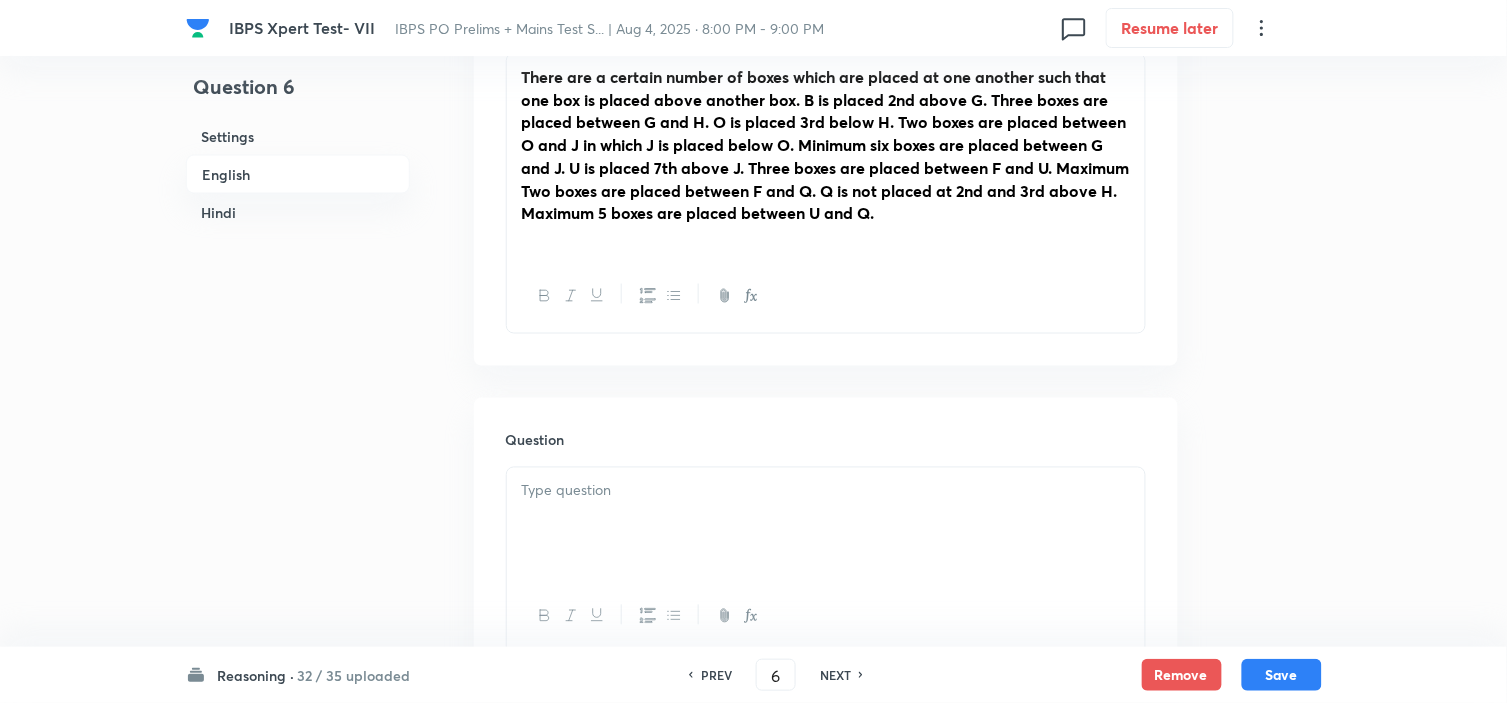 click at bounding box center (826, 524) 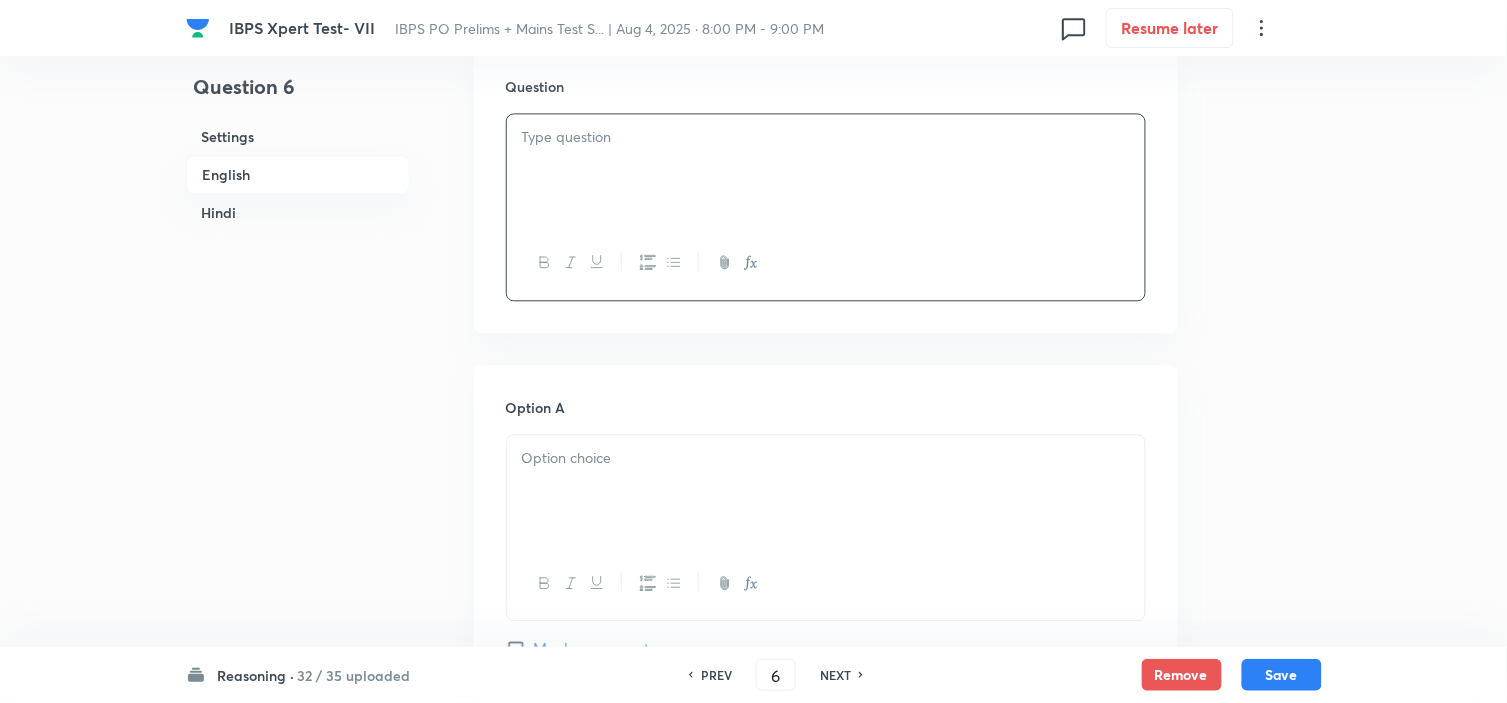 scroll, scrollTop: 1111, scrollLeft: 0, axis: vertical 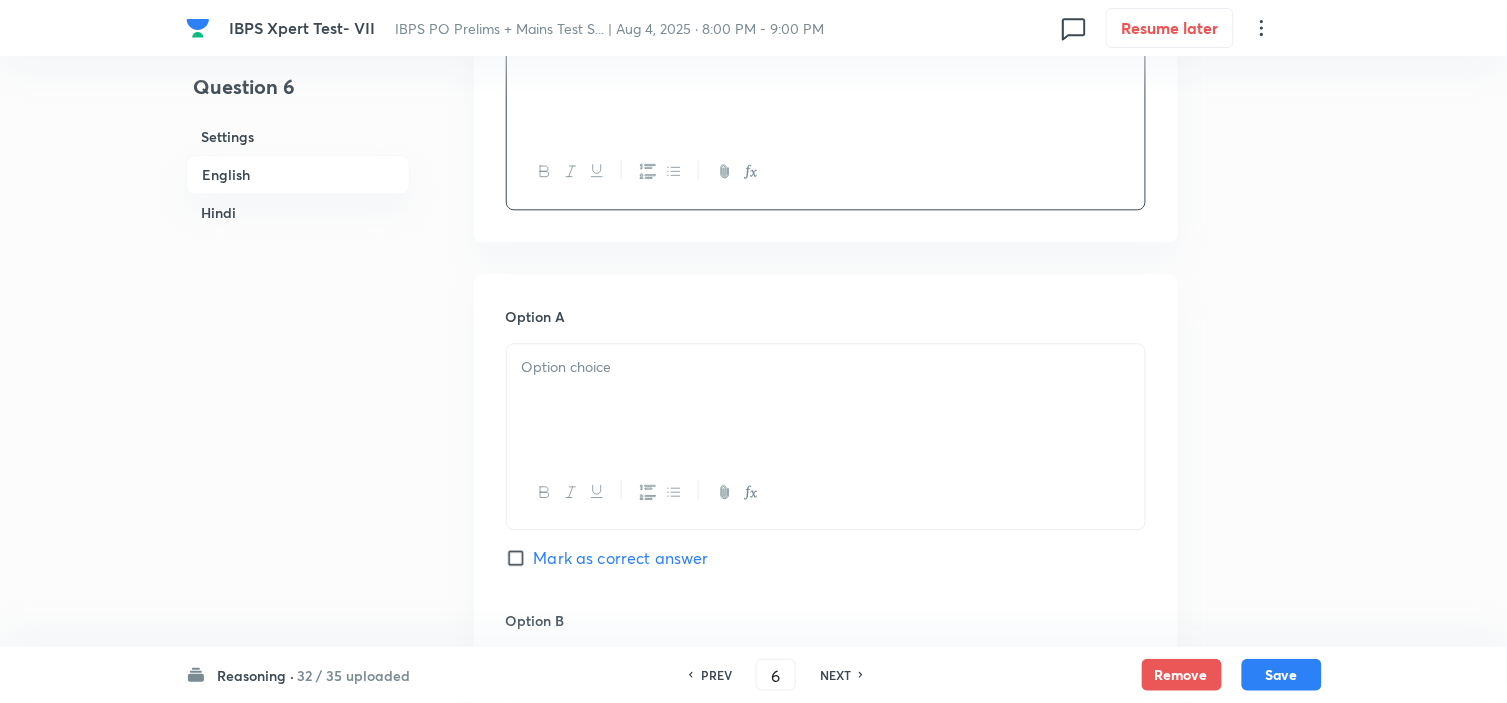 click at bounding box center [826, 400] 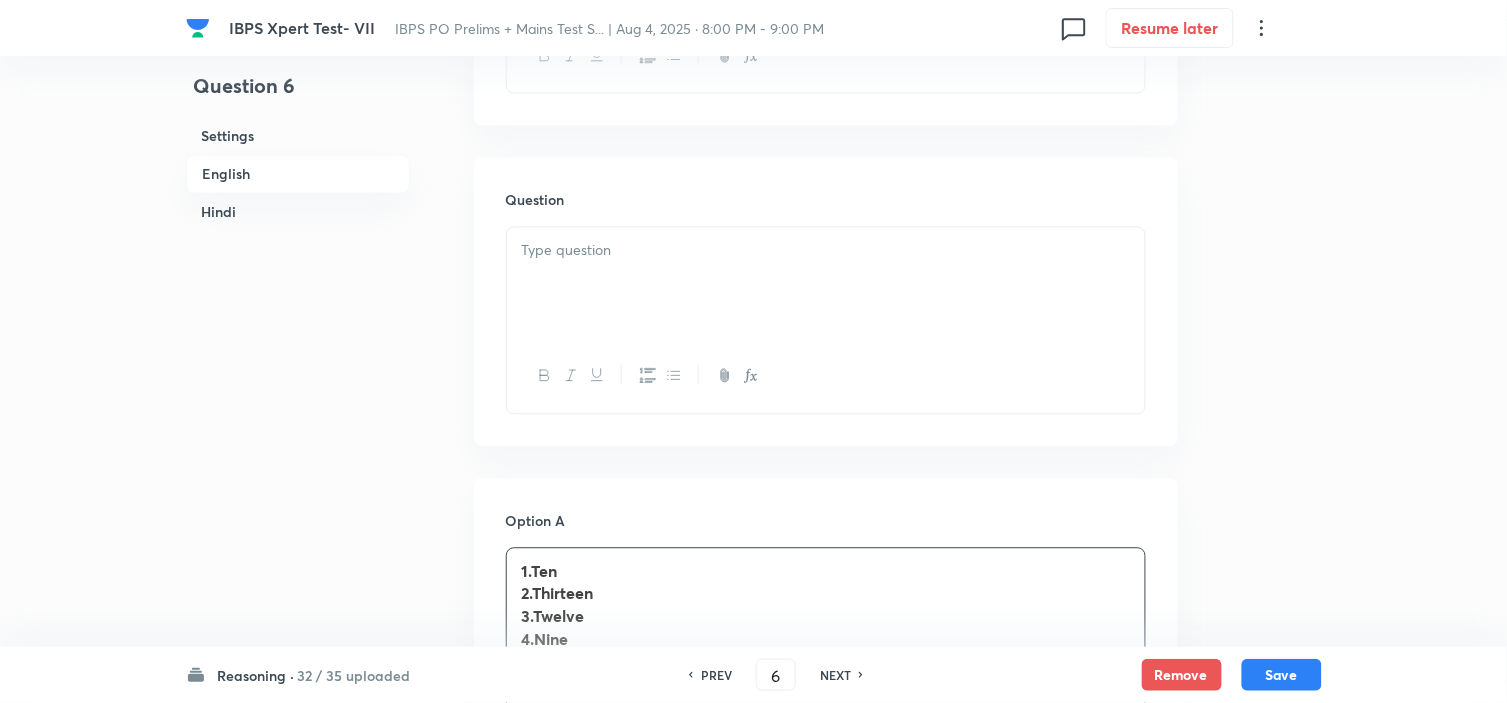scroll, scrollTop: 888, scrollLeft: 0, axis: vertical 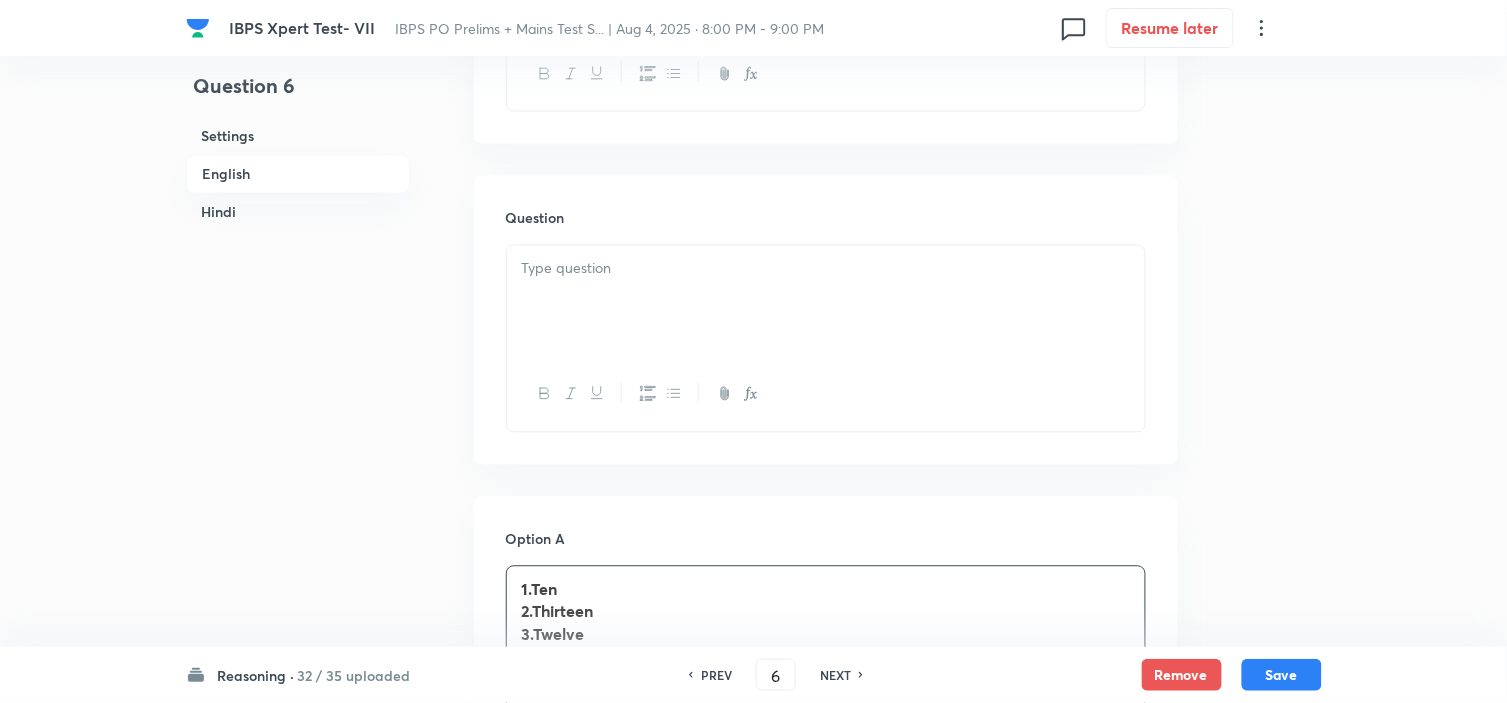 click at bounding box center [826, 302] 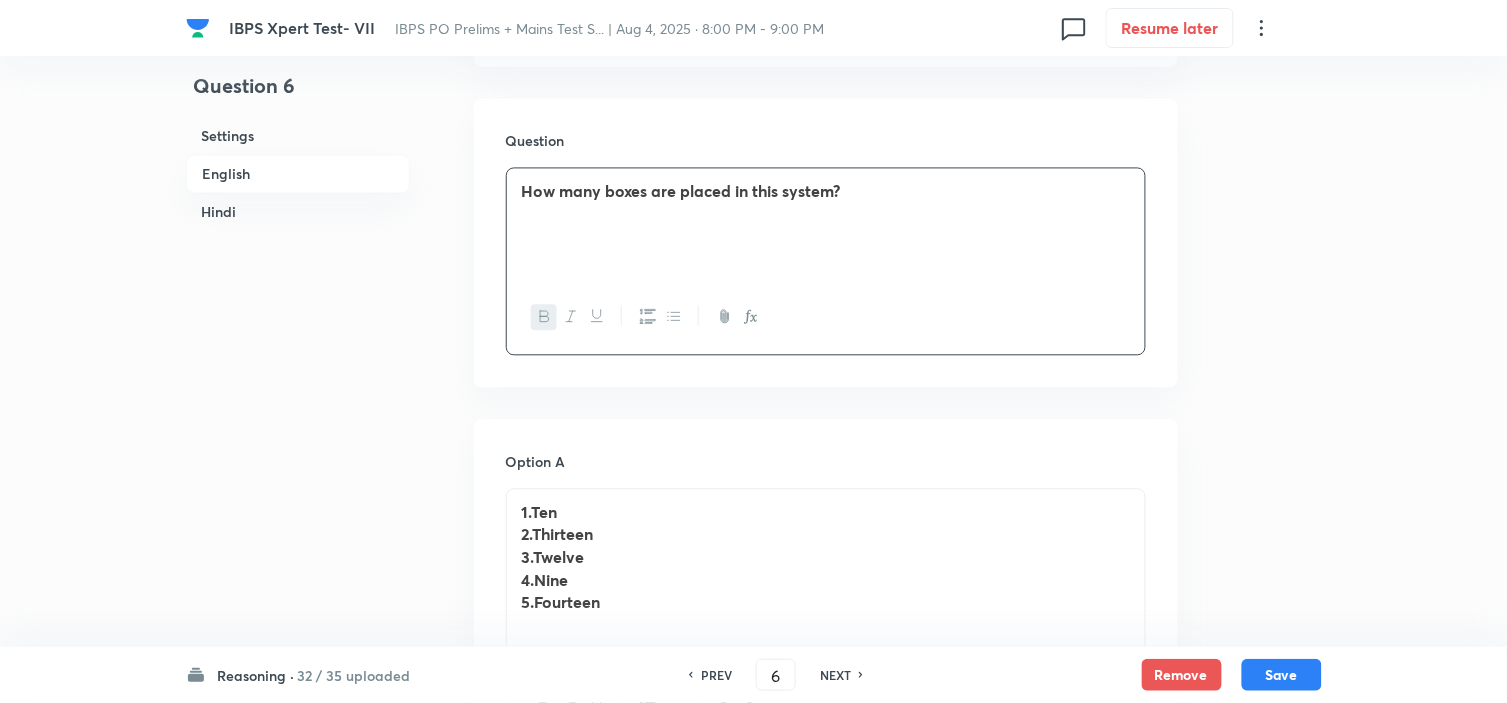 scroll, scrollTop: 1222, scrollLeft: 0, axis: vertical 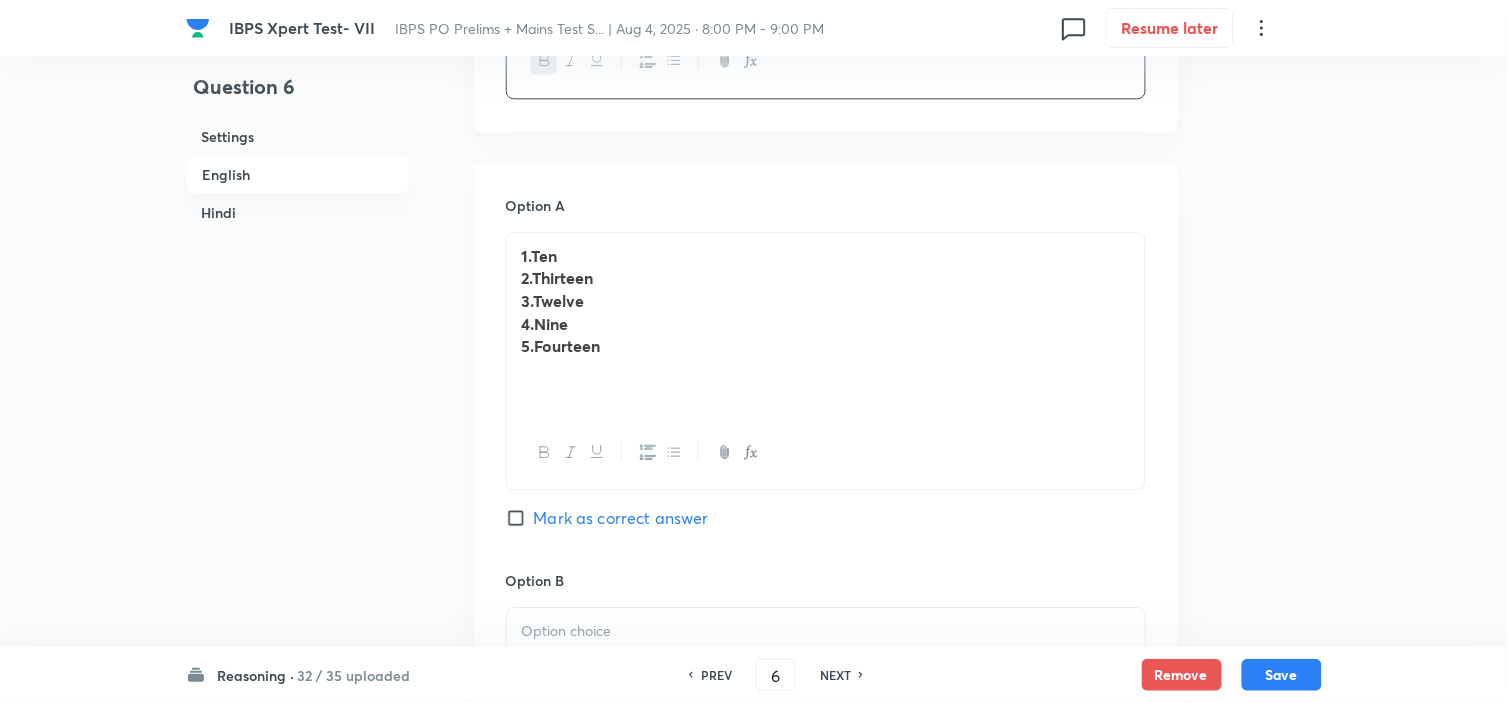 click on "Thirteen" at bounding box center (563, 277) 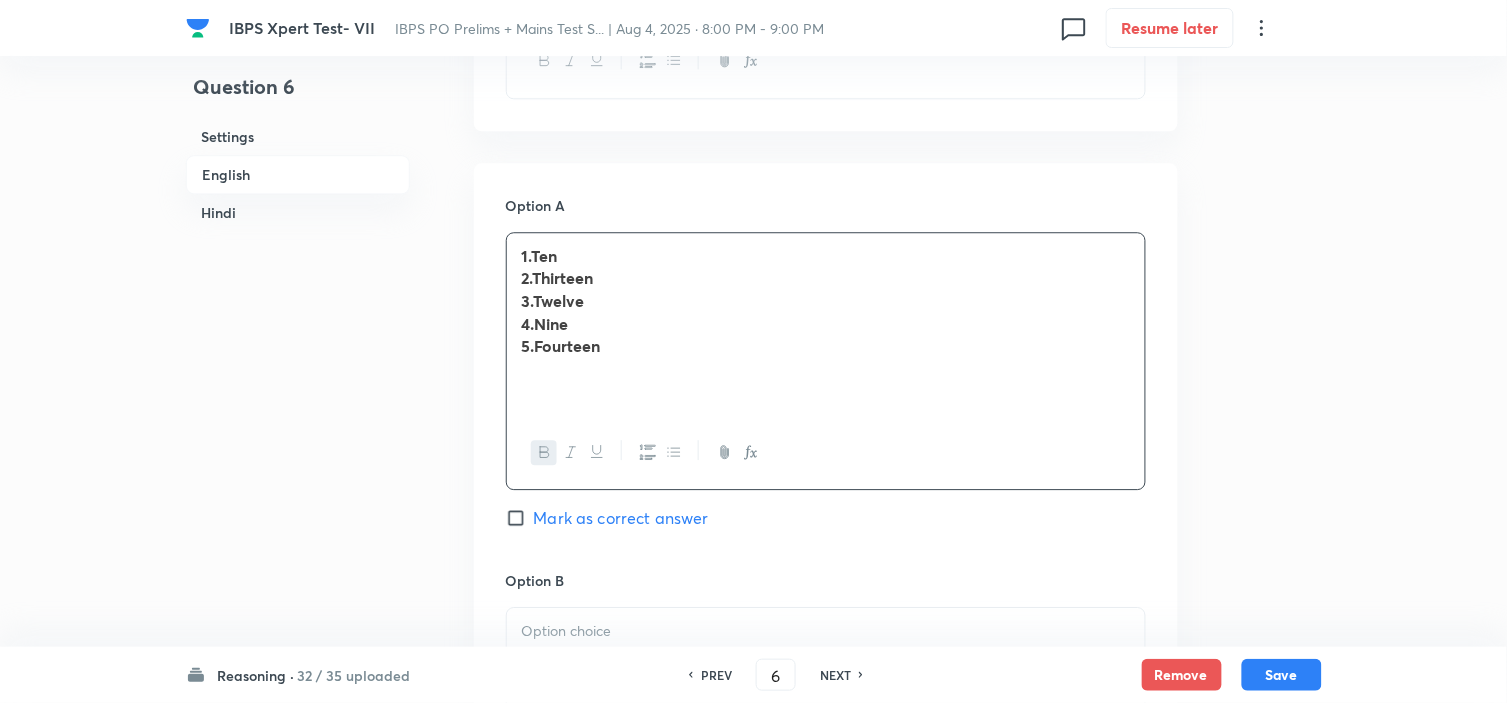 click on "Ten" at bounding box center [545, 255] 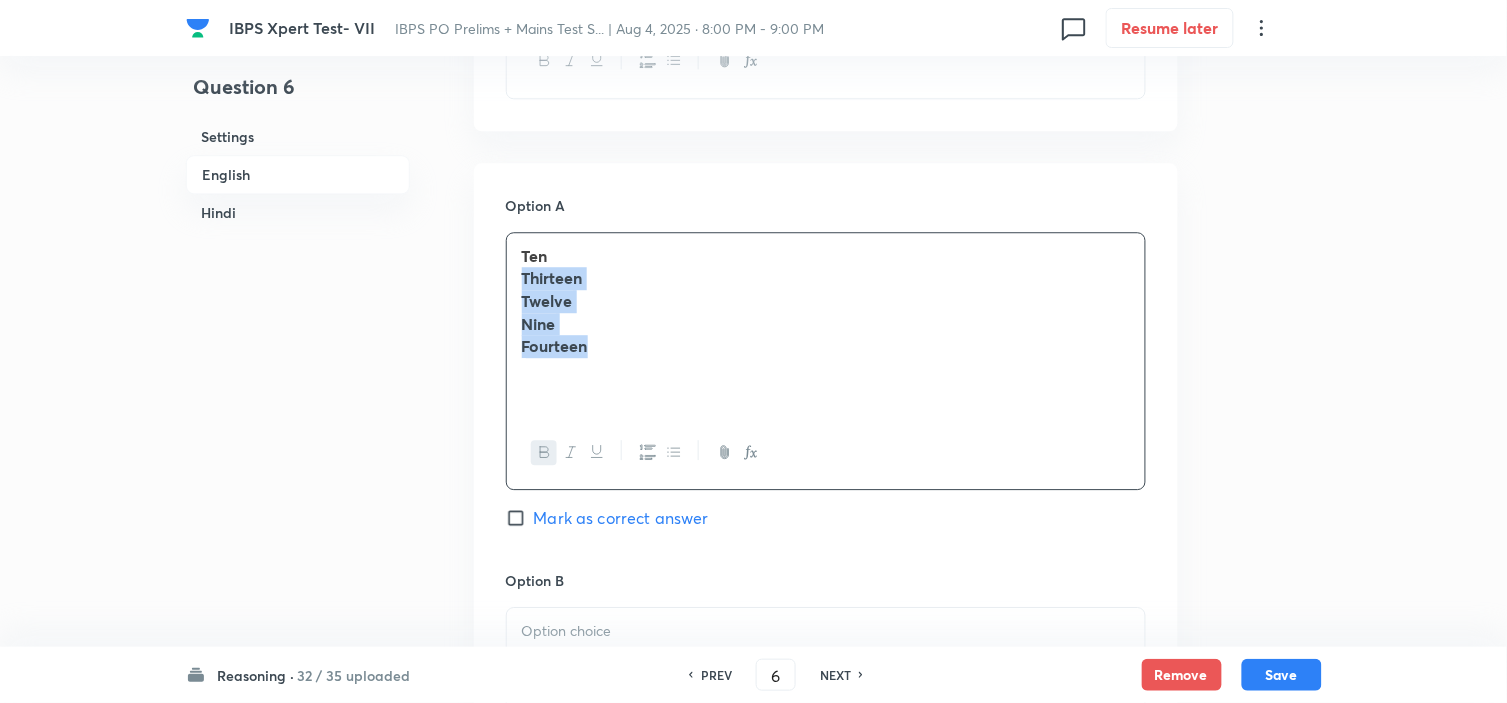 drag, startPoint x: 603, startPoint y: 353, endPoint x: 520, endPoint y: 276, distance: 113.216606 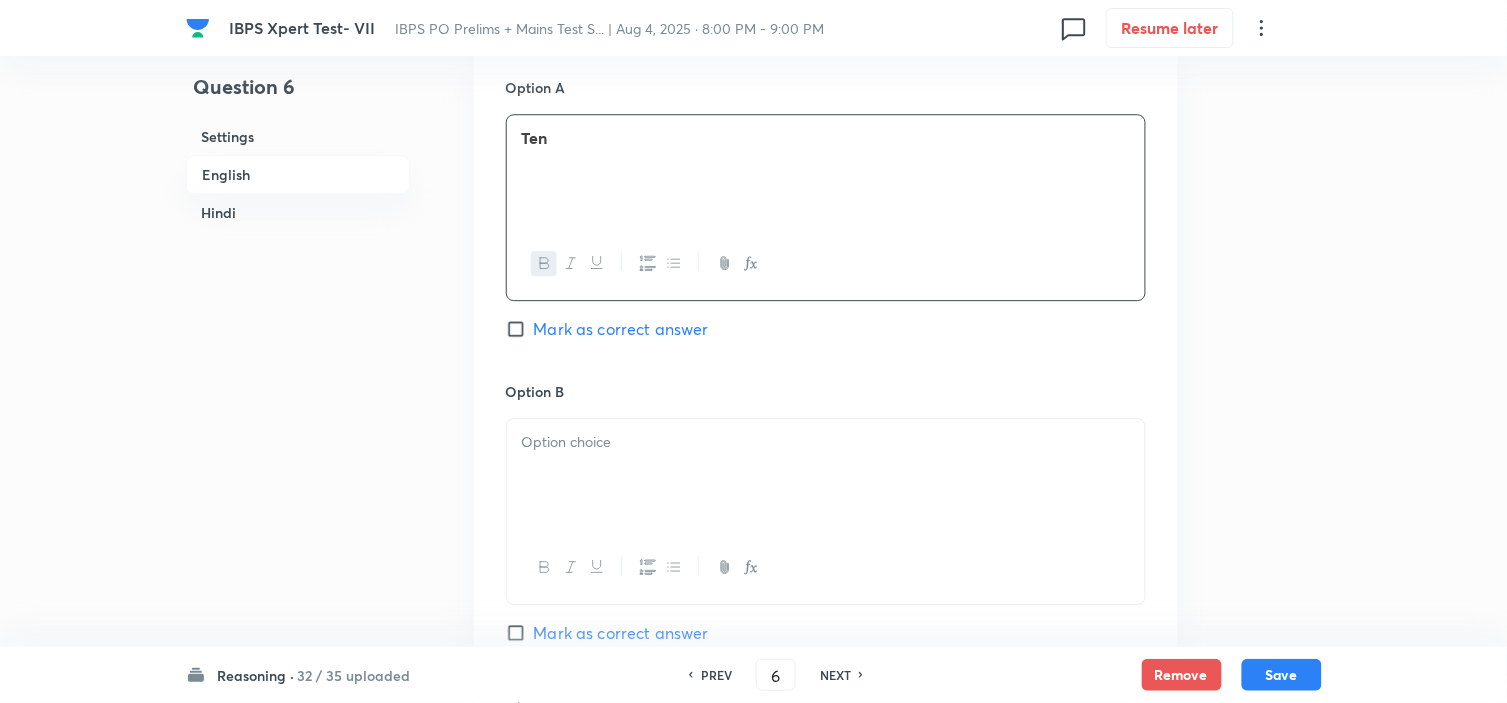 scroll, scrollTop: 1444, scrollLeft: 0, axis: vertical 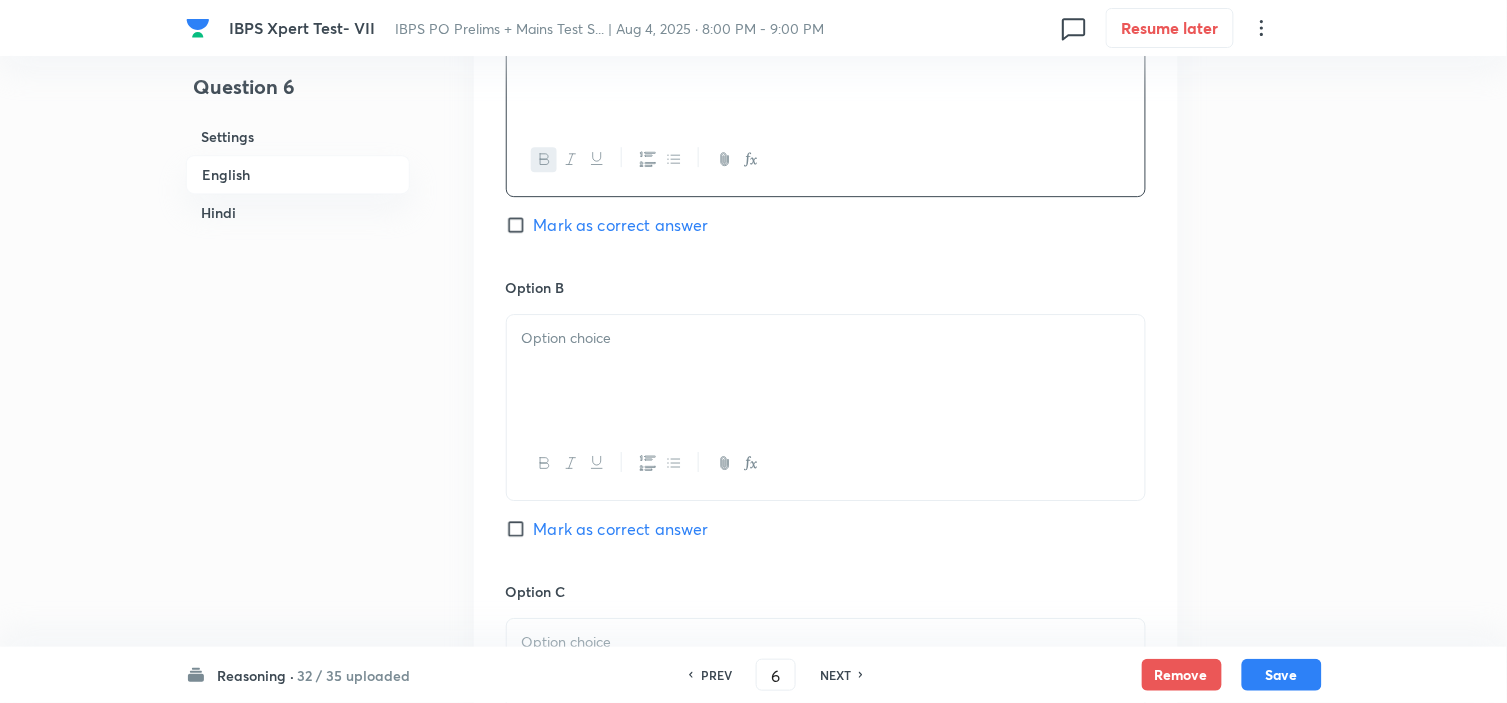 click at bounding box center [826, 371] 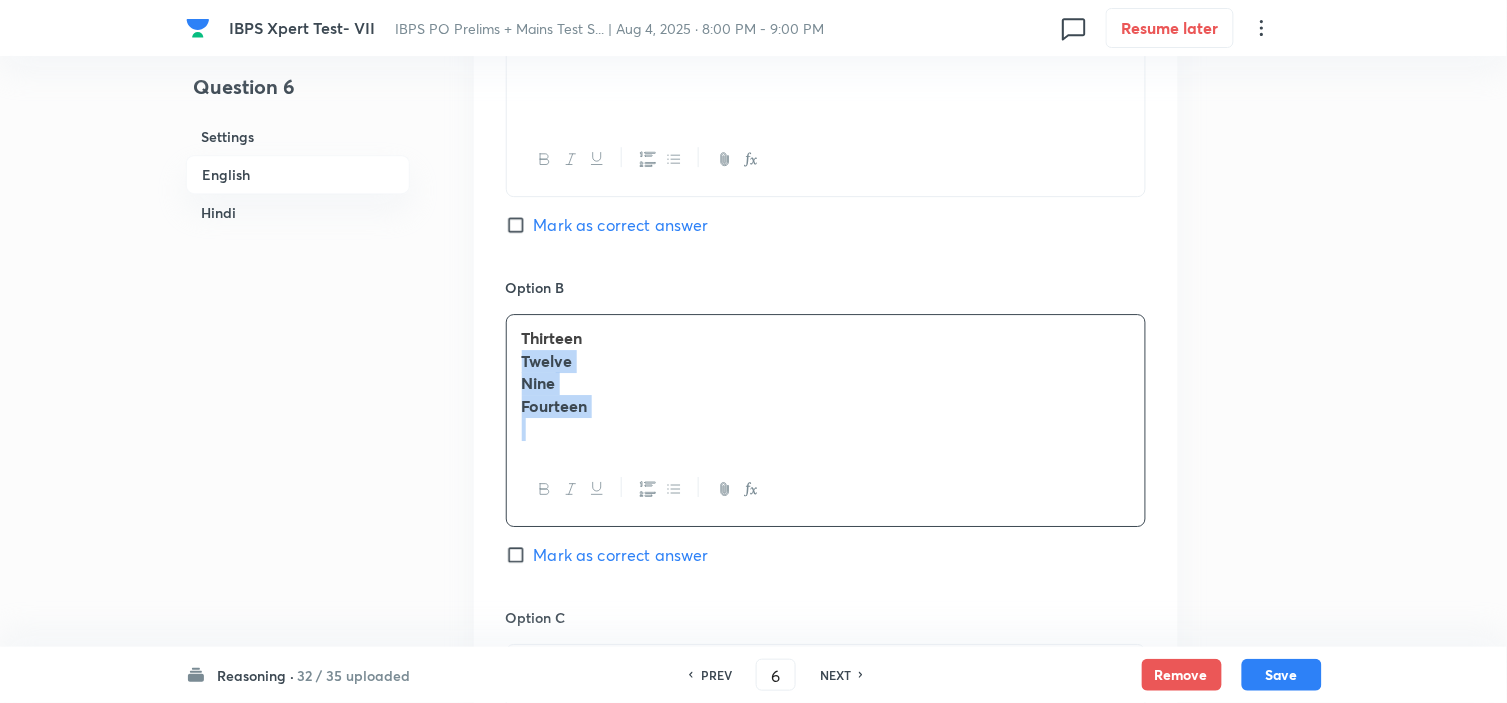 drag, startPoint x: 537, startPoint y: 376, endPoint x: 692, endPoint y: 473, distance: 182.84967 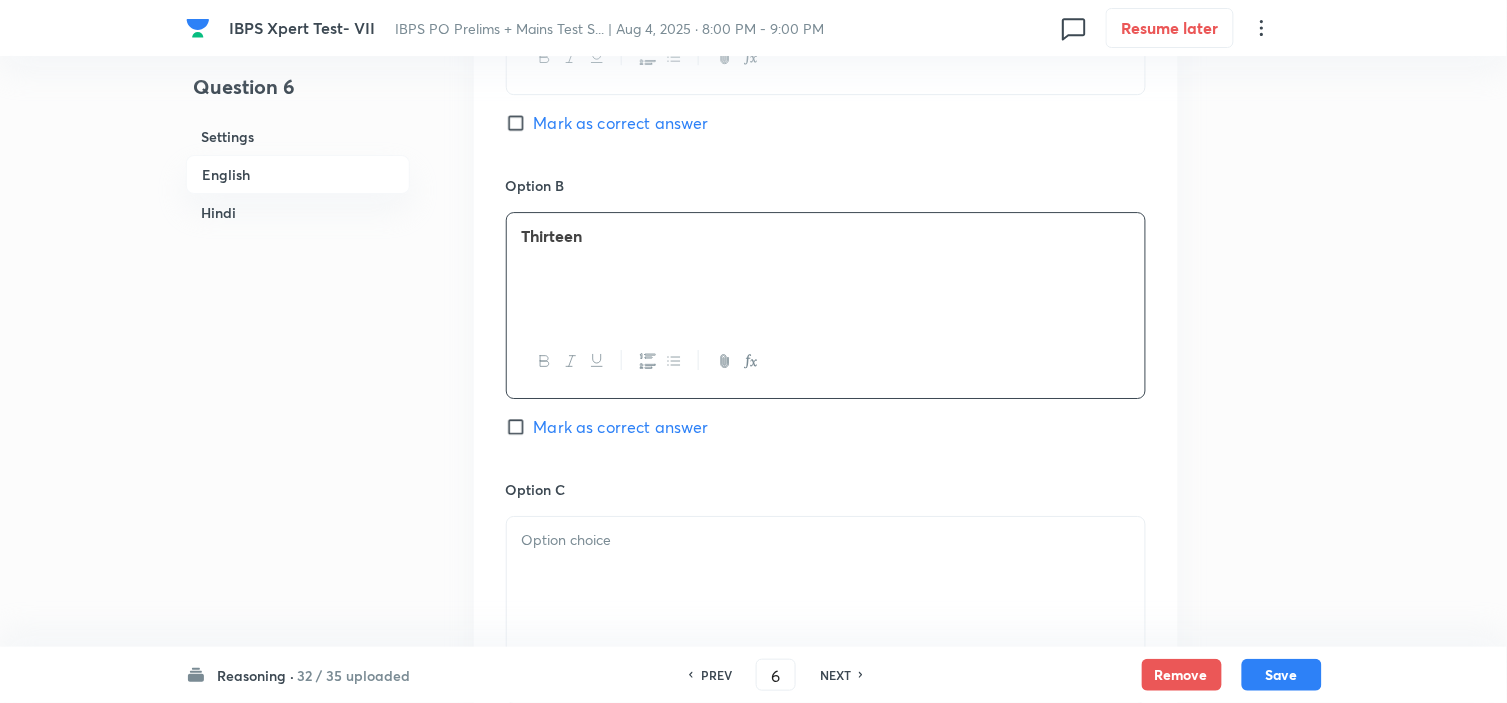 scroll, scrollTop: 1777, scrollLeft: 0, axis: vertical 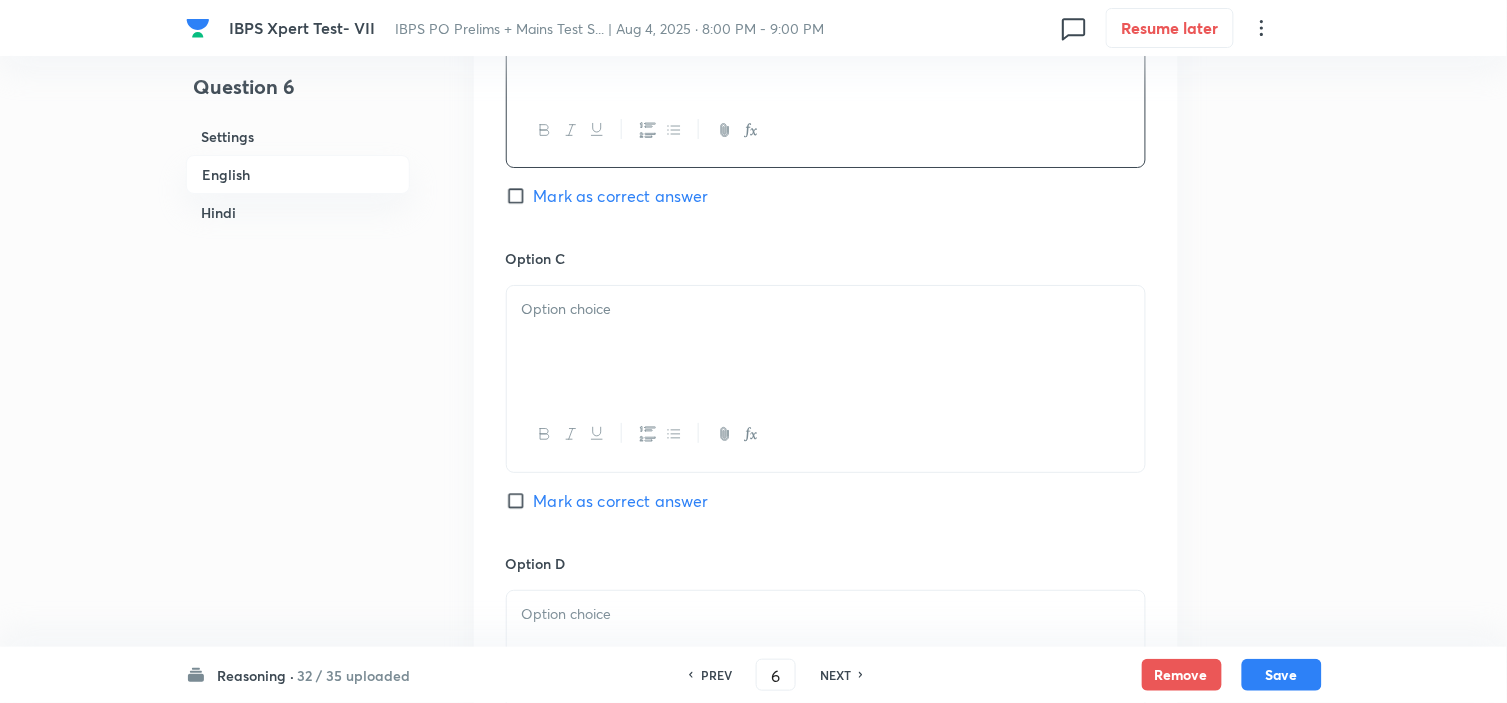 click at bounding box center [826, 342] 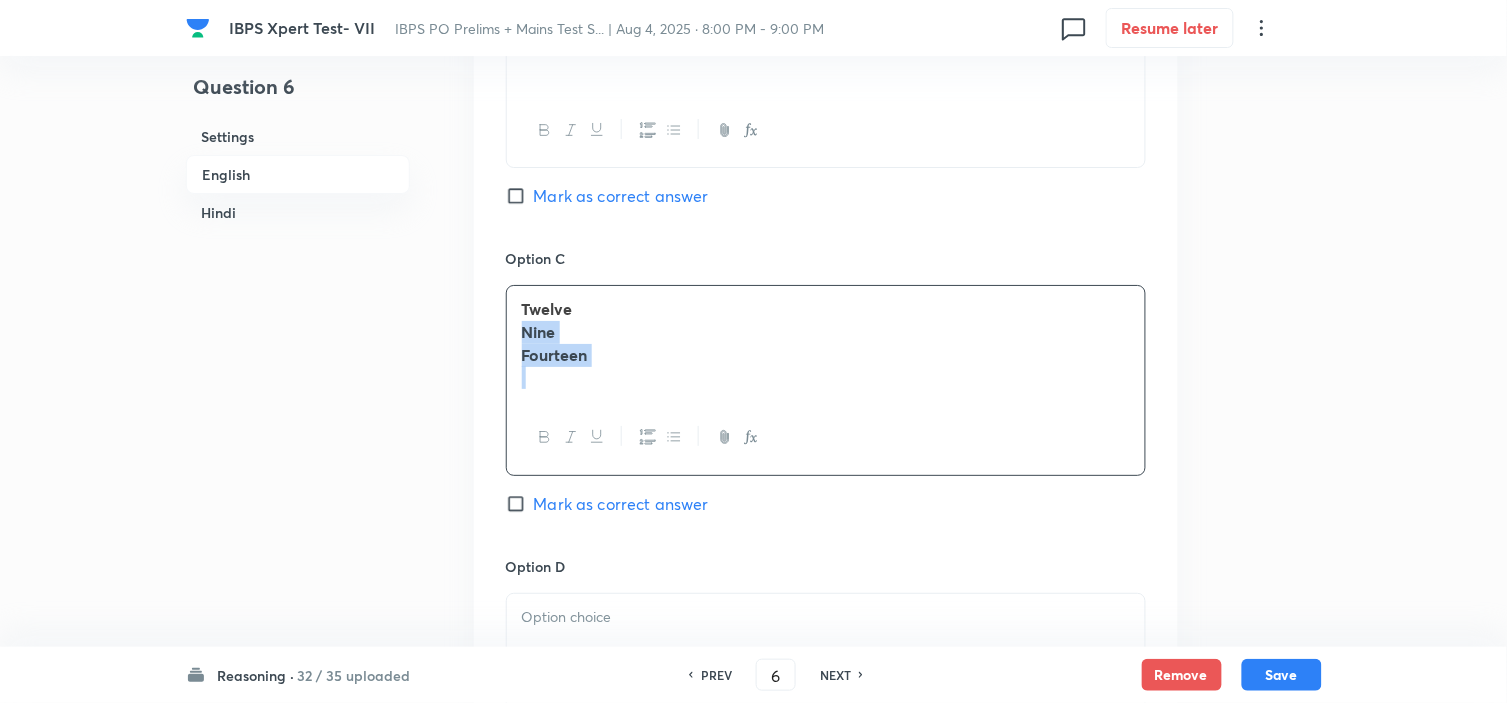 drag, startPoint x: 524, startPoint y: 335, endPoint x: 764, endPoint y: 426, distance: 256.67294 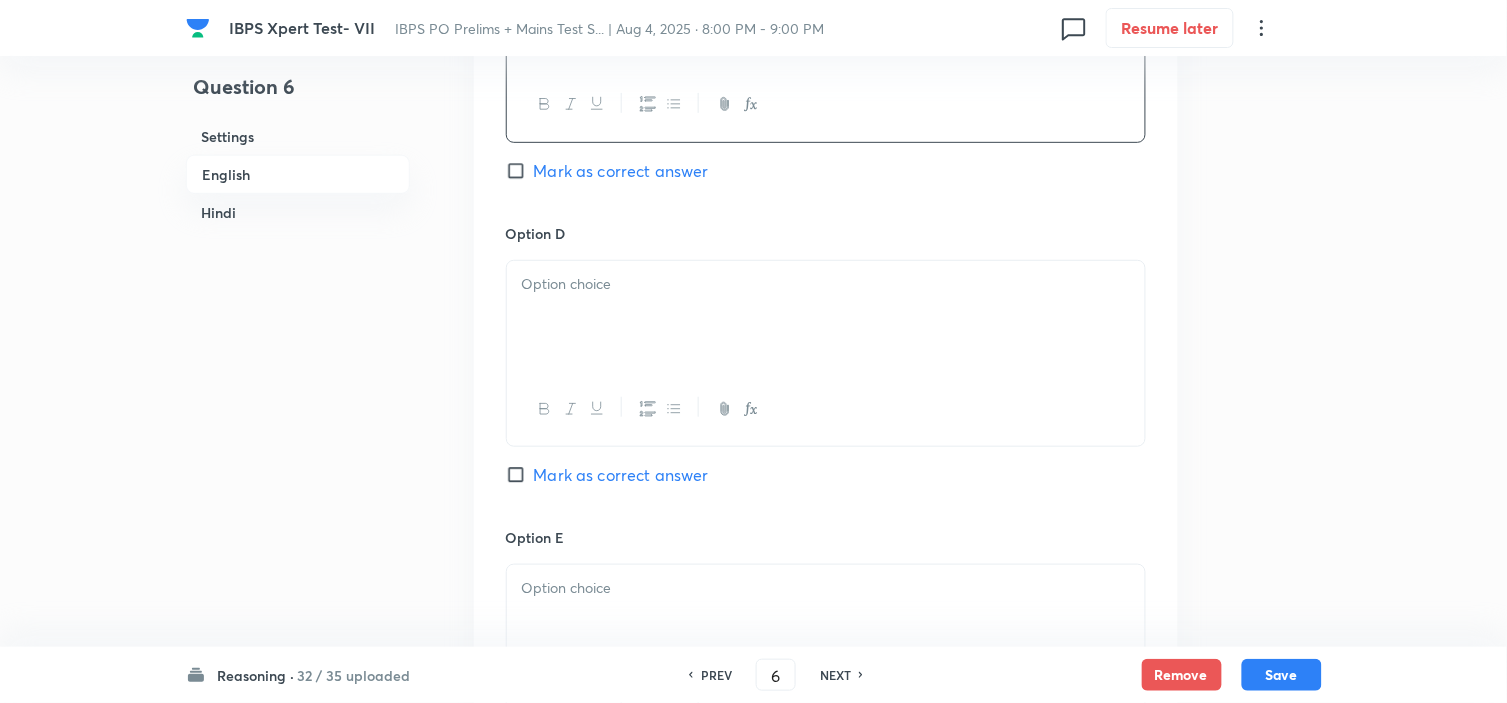 scroll, scrollTop: 2111, scrollLeft: 0, axis: vertical 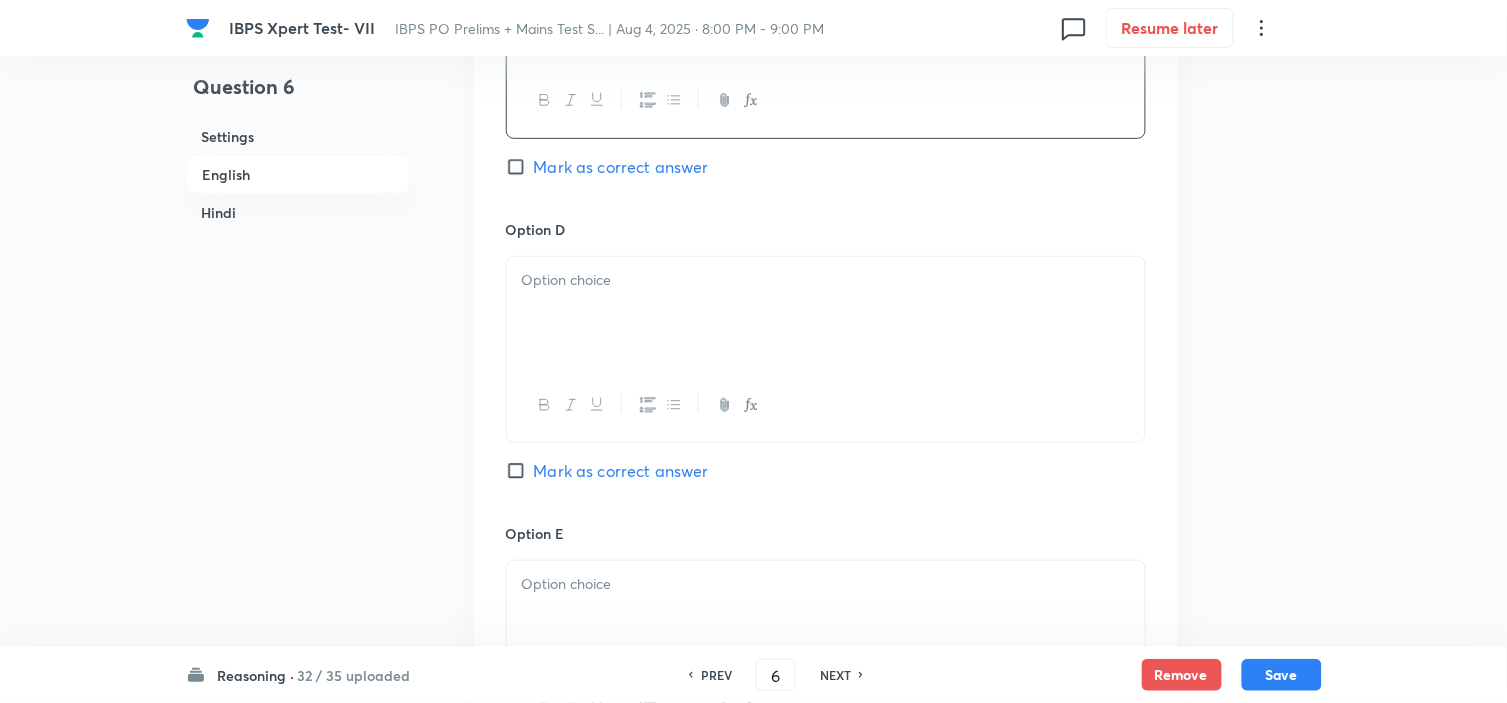 click at bounding box center (826, 313) 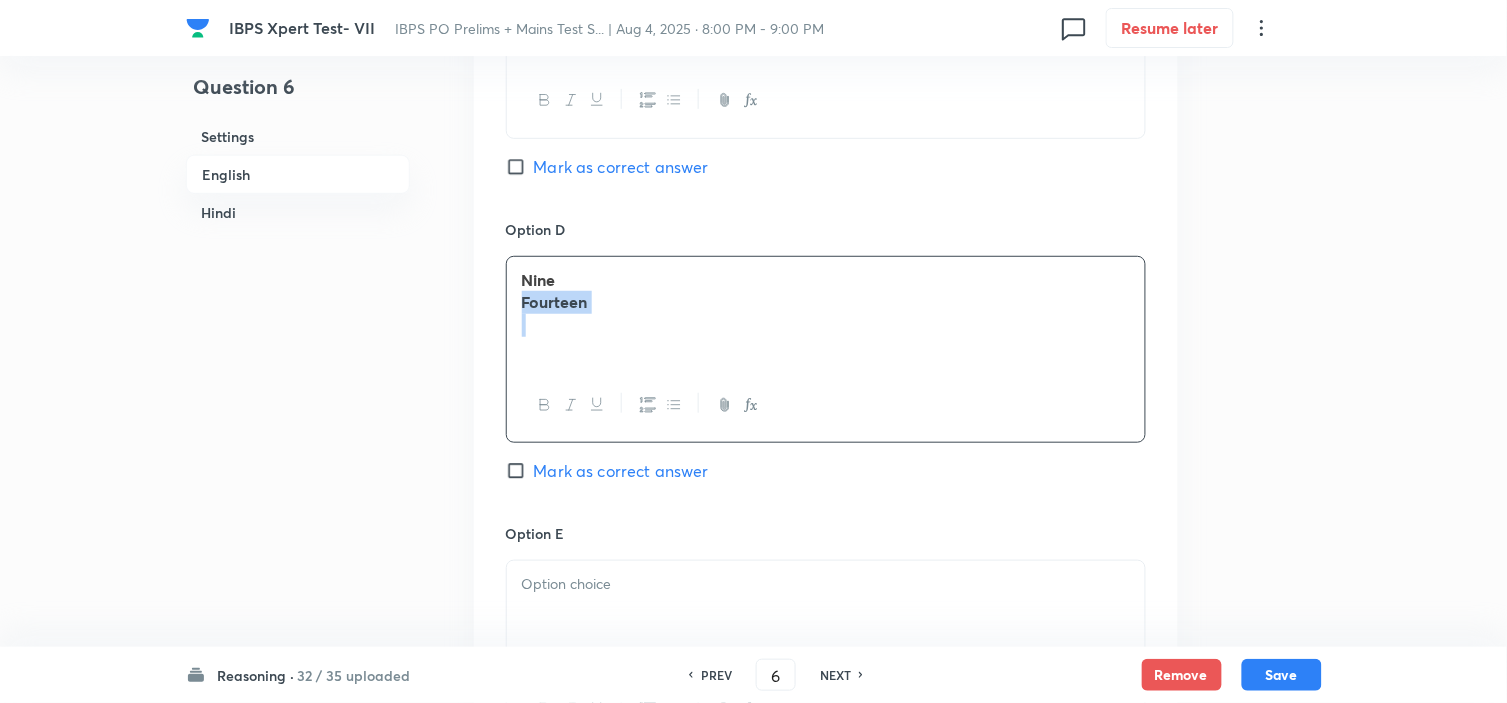 drag, startPoint x: 517, startPoint y: 310, endPoint x: 744, endPoint y: 390, distance: 240.68445 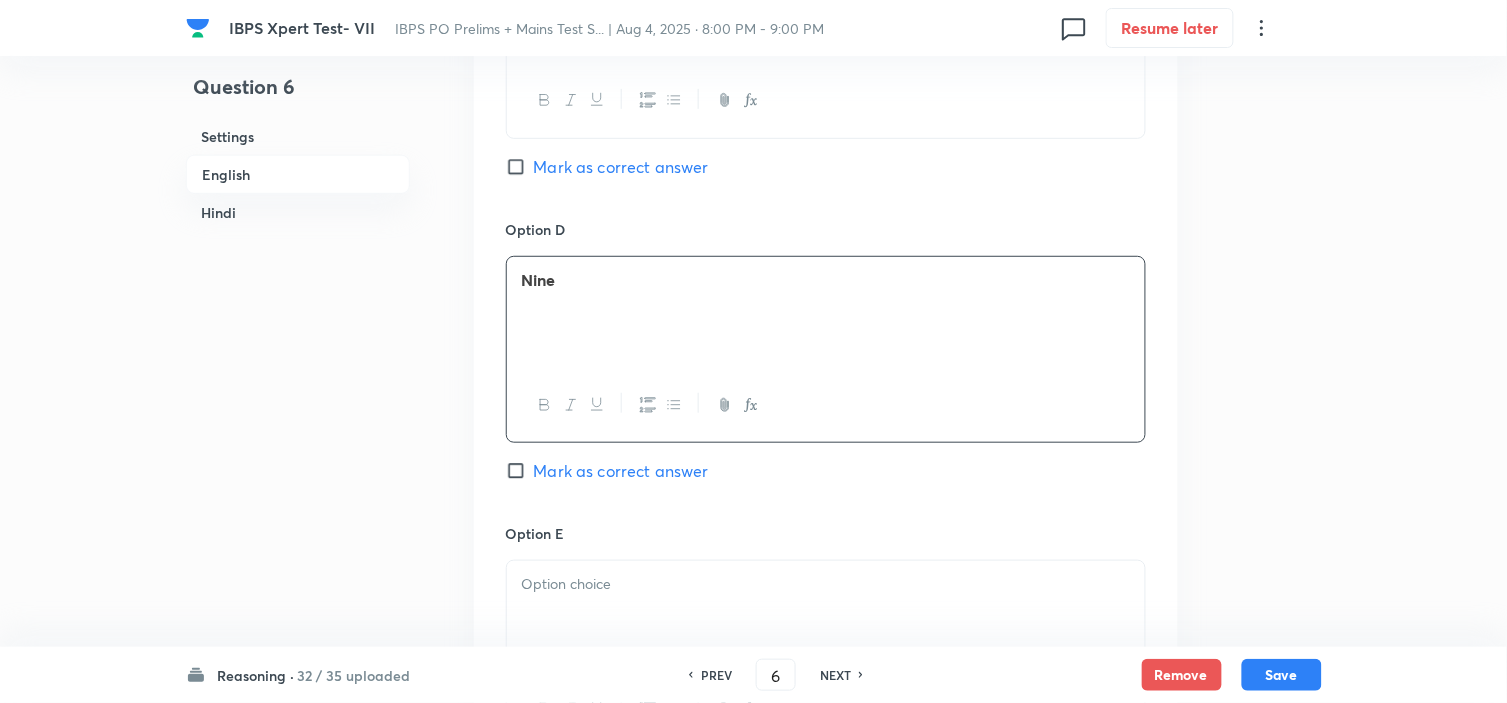 click at bounding box center (826, 584) 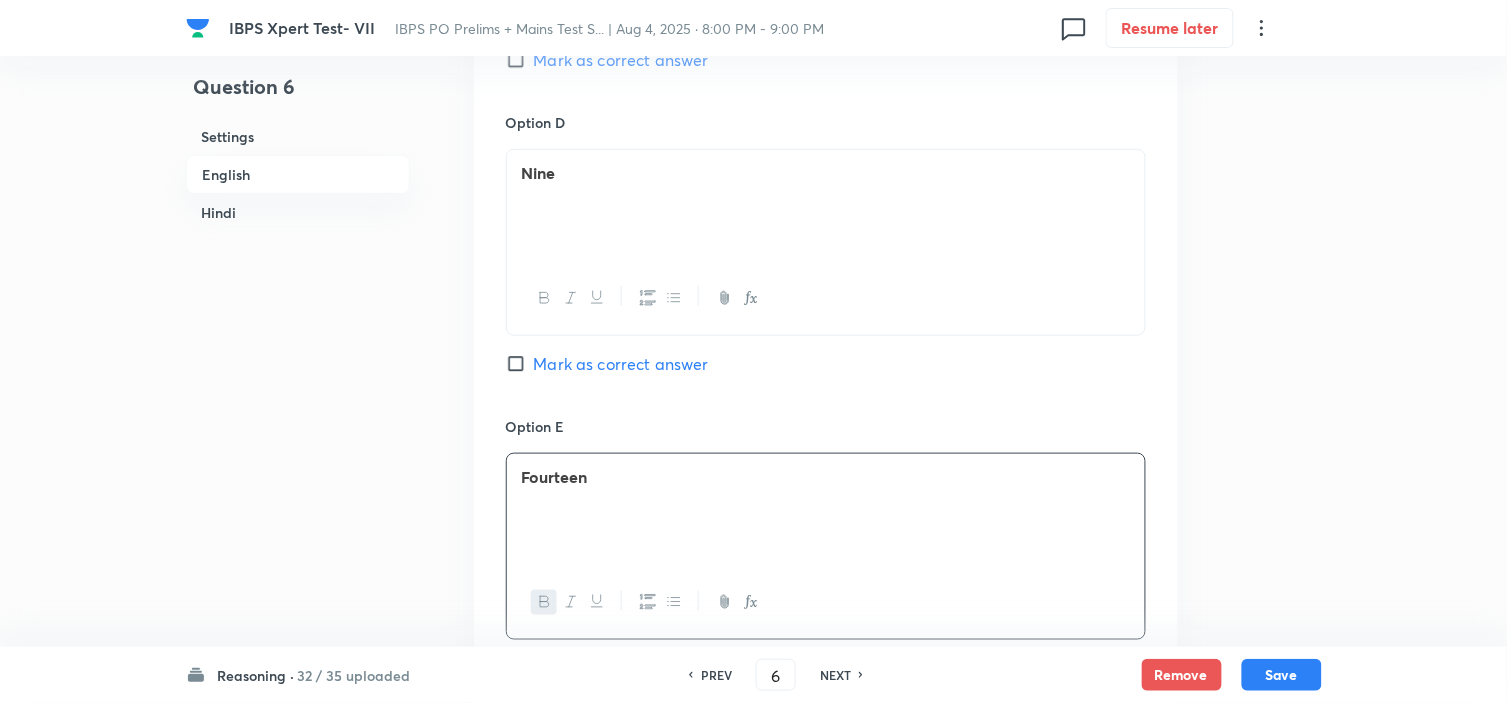 scroll, scrollTop: 2555, scrollLeft: 0, axis: vertical 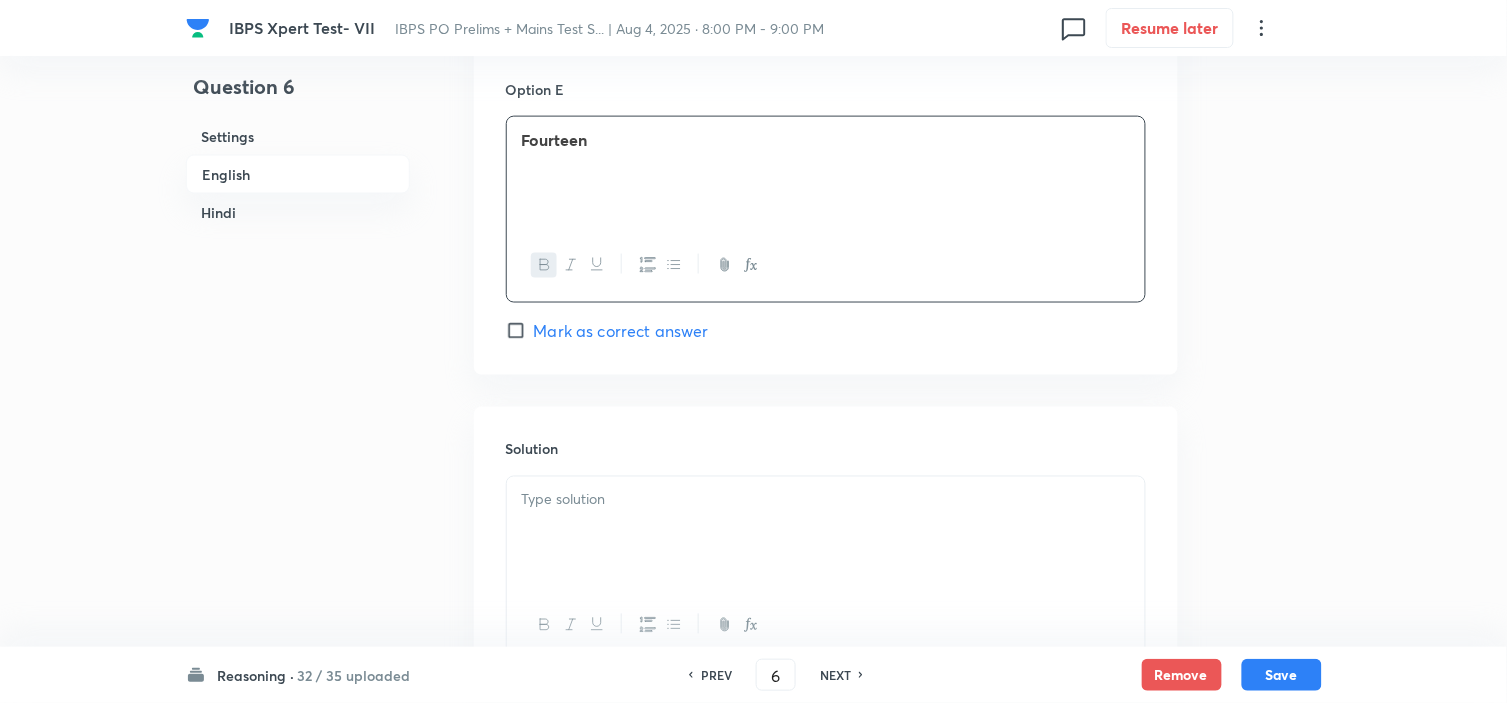 click on "Mark as correct answer" at bounding box center [621, 331] 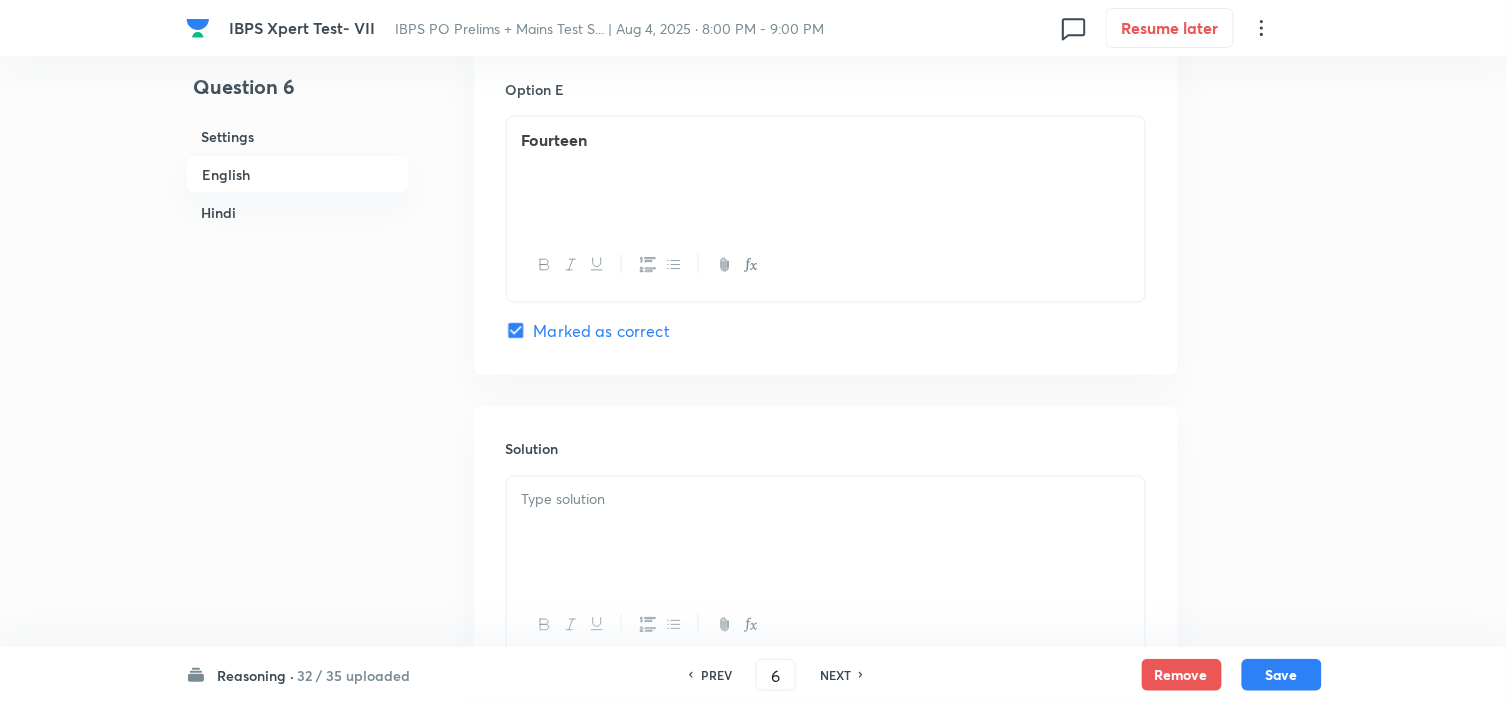 click at bounding box center [826, 533] 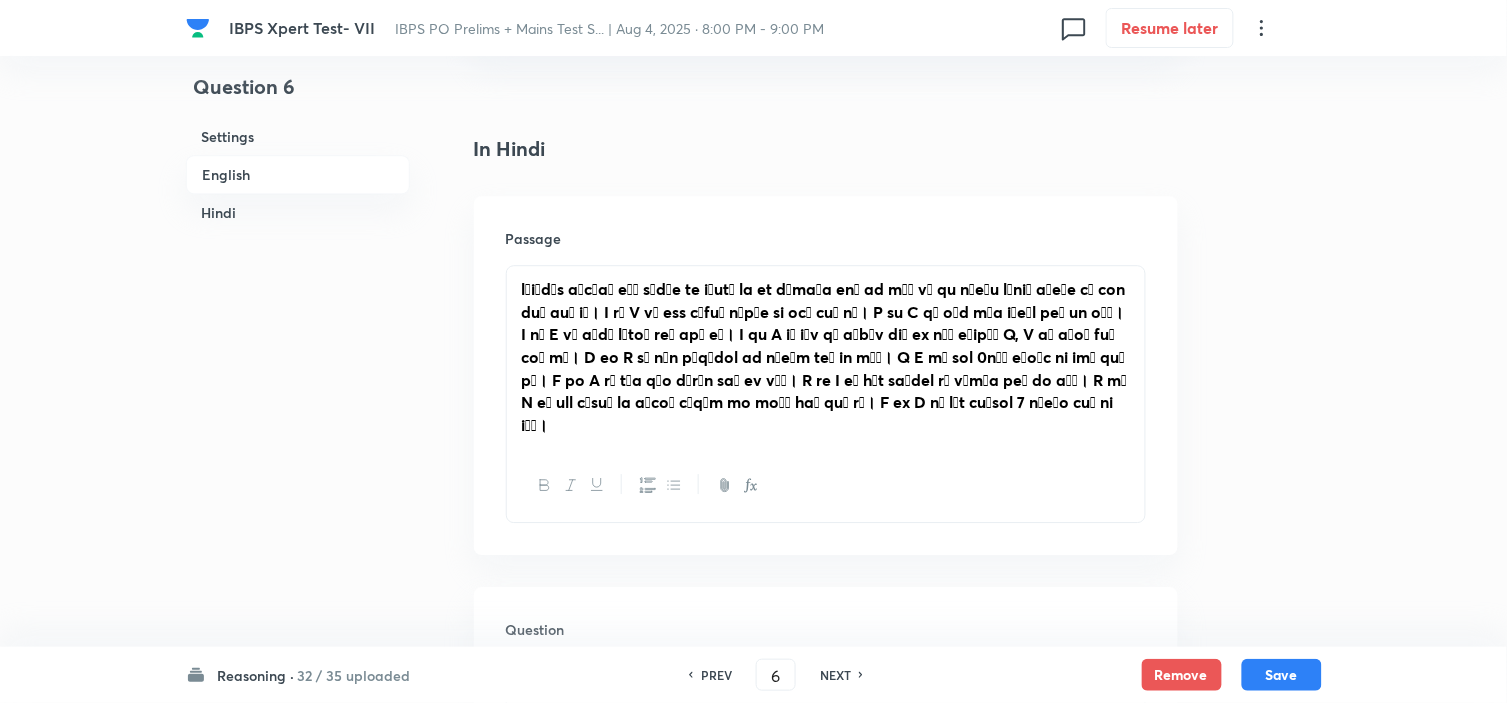 scroll, scrollTop: 3333, scrollLeft: 0, axis: vertical 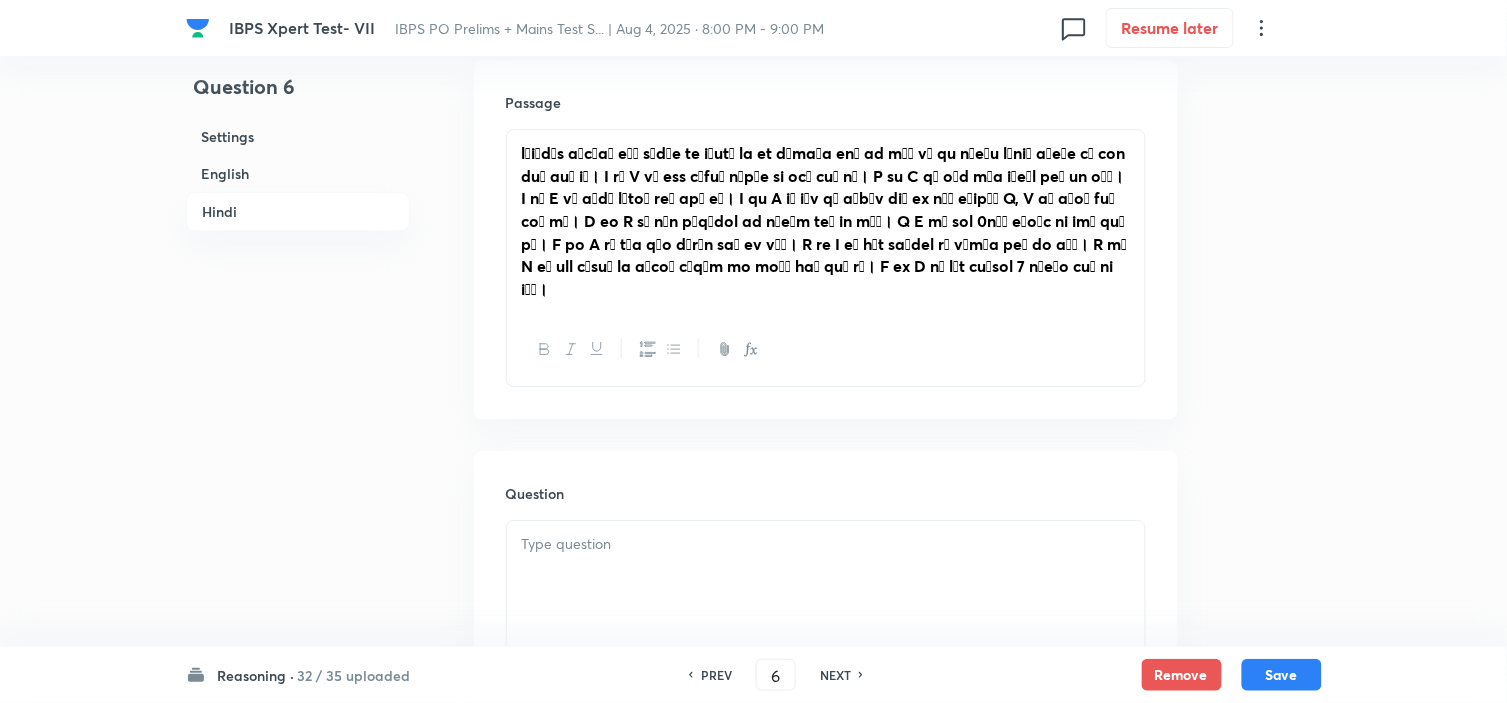 click at bounding box center (826, 577) 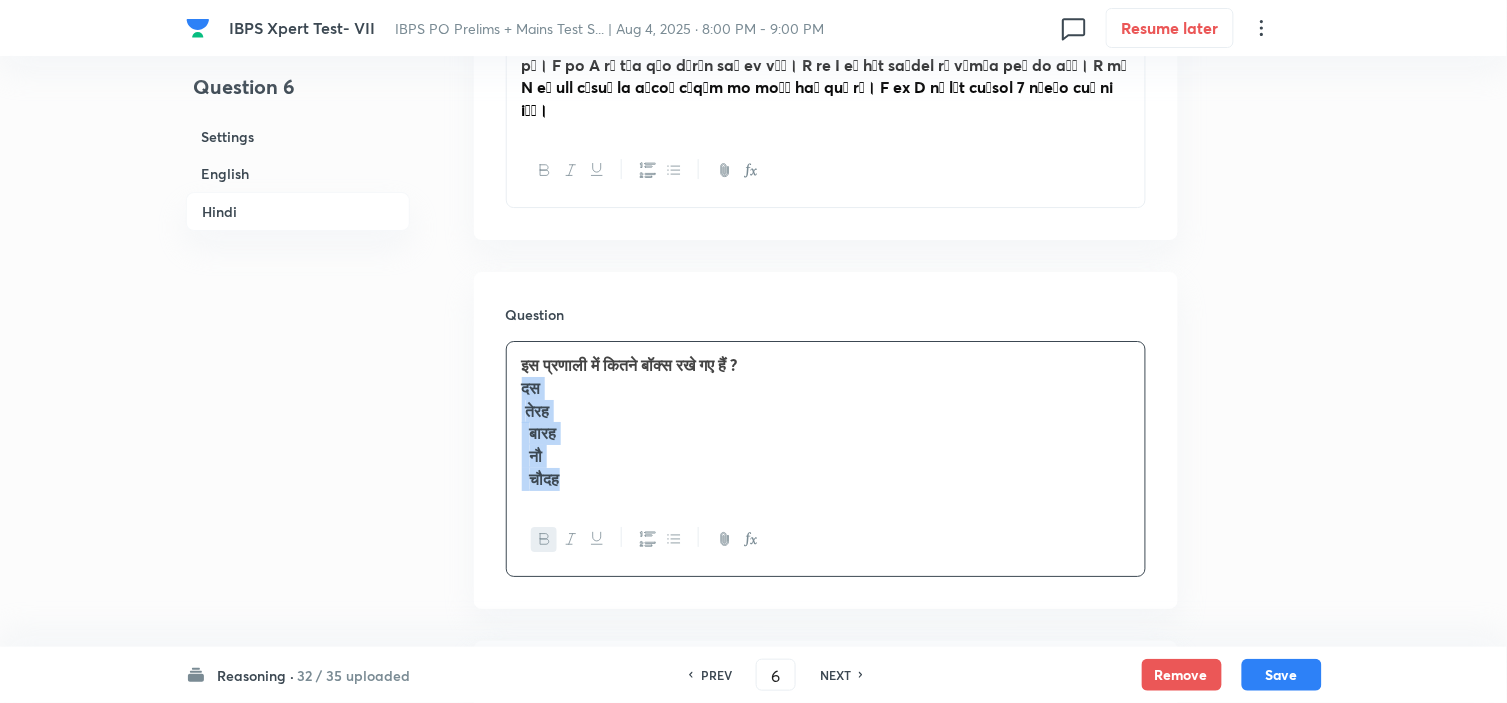 drag, startPoint x: 518, startPoint y: 573, endPoint x: 656, endPoint y: 692, distance: 182.2224 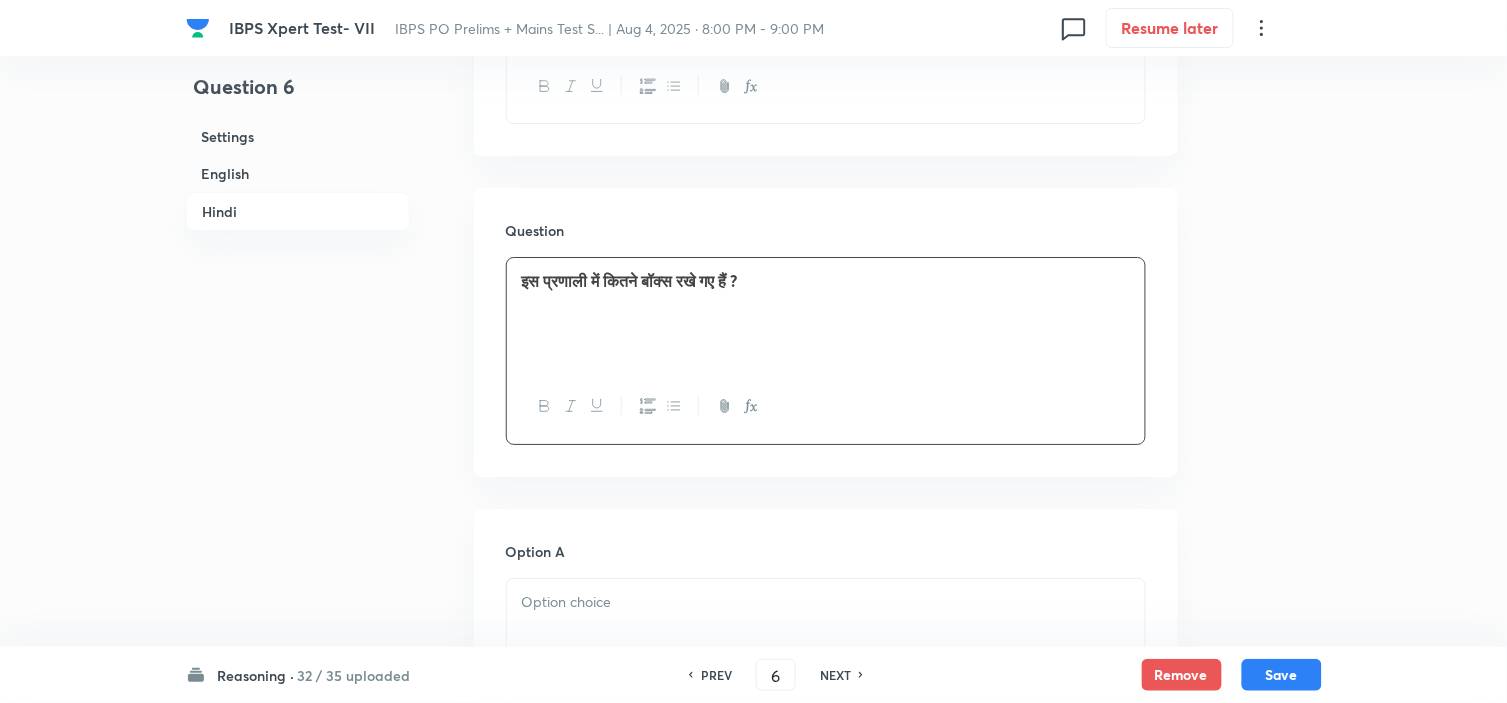 scroll, scrollTop: 3635, scrollLeft: 0, axis: vertical 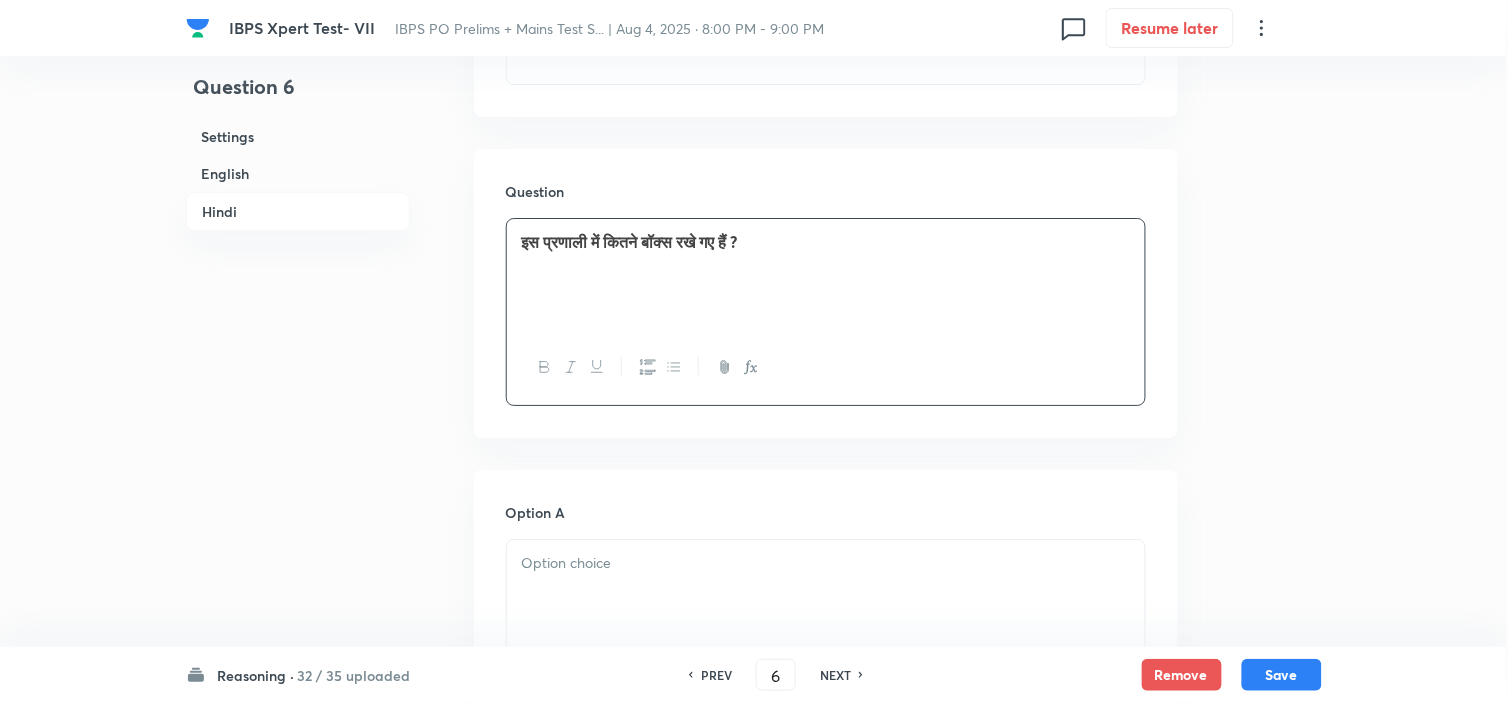 click at bounding box center [826, 563] 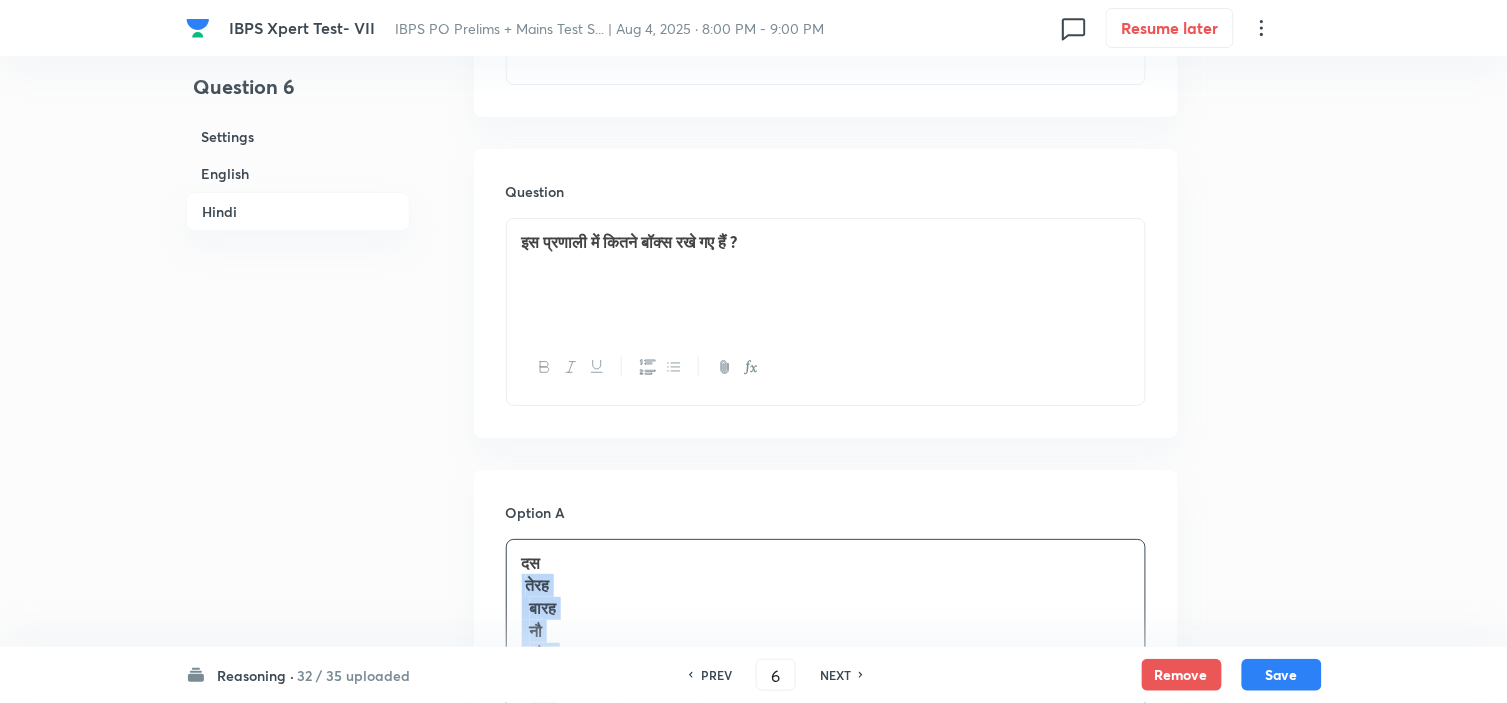 drag, startPoint x: 508, startPoint y: 584, endPoint x: 642, endPoint y: 675, distance: 161.9784 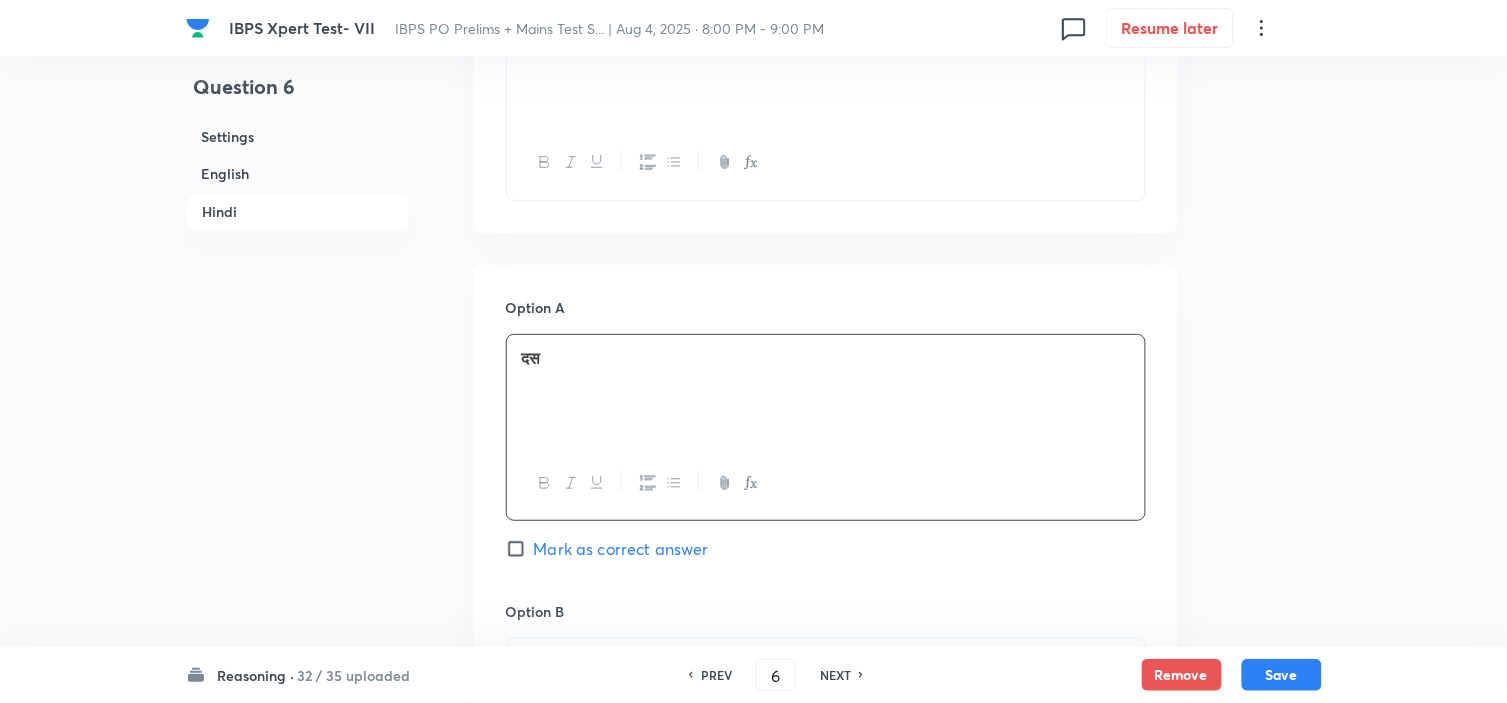 scroll, scrollTop: 3857, scrollLeft: 0, axis: vertical 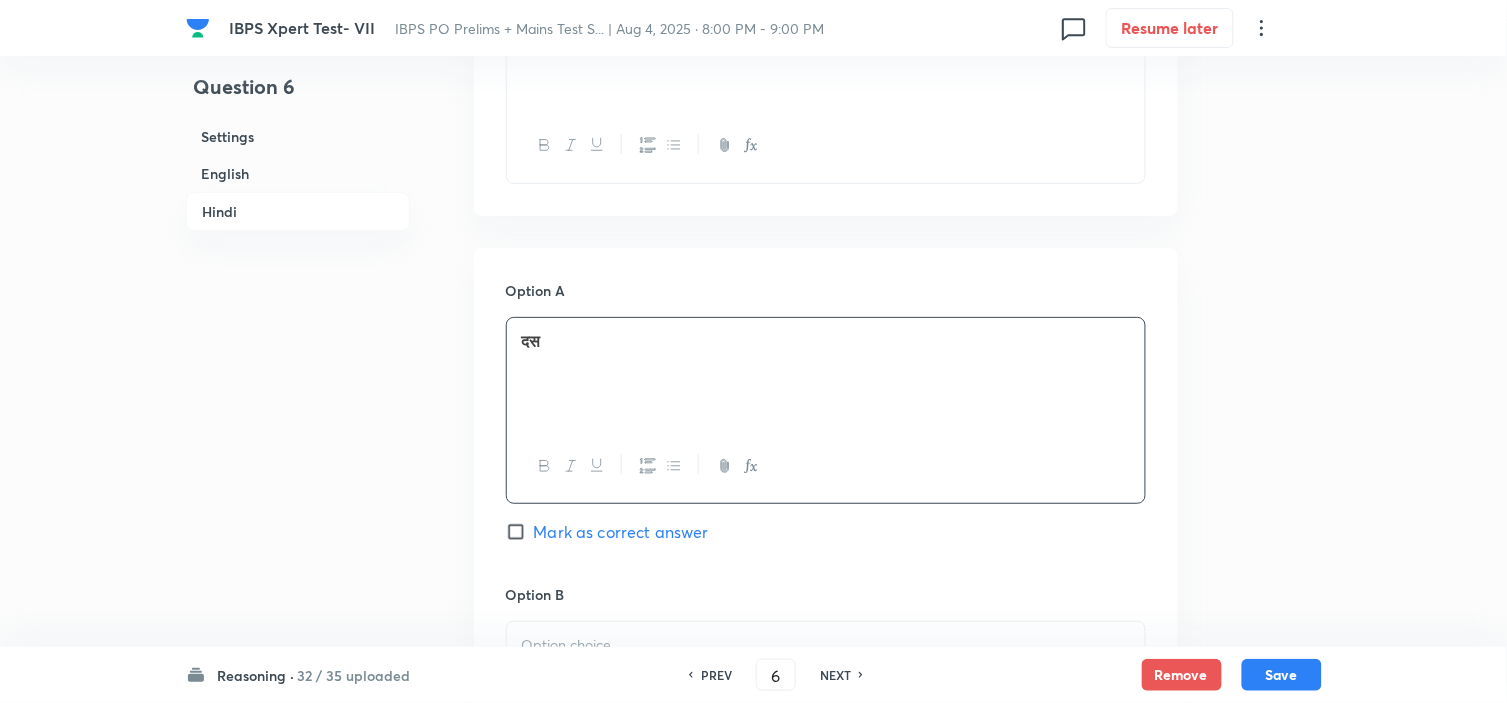 click on "Option B Mark as correct answer" at bounding box center [826, 736] 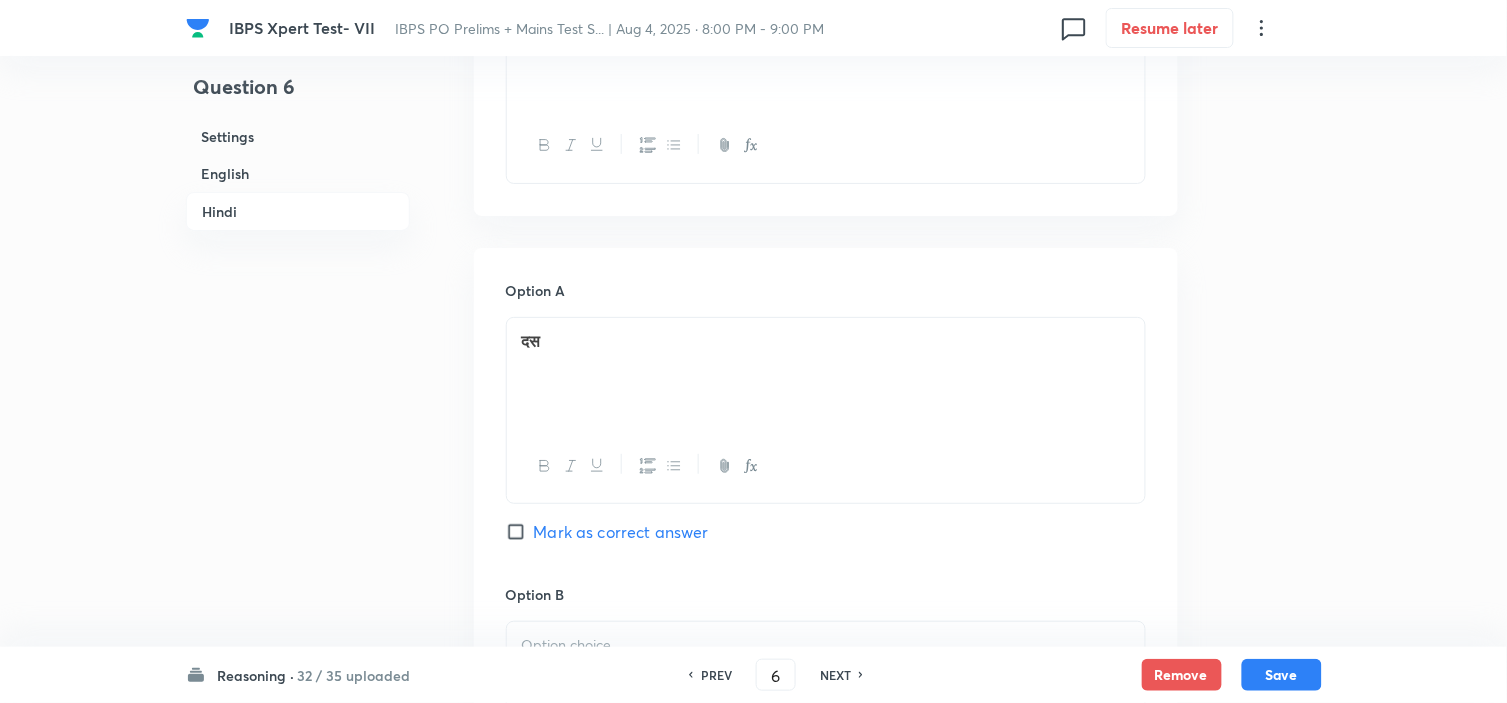 scroll, scrollTop: 3968, scrollLeft: 0, axis: vertical 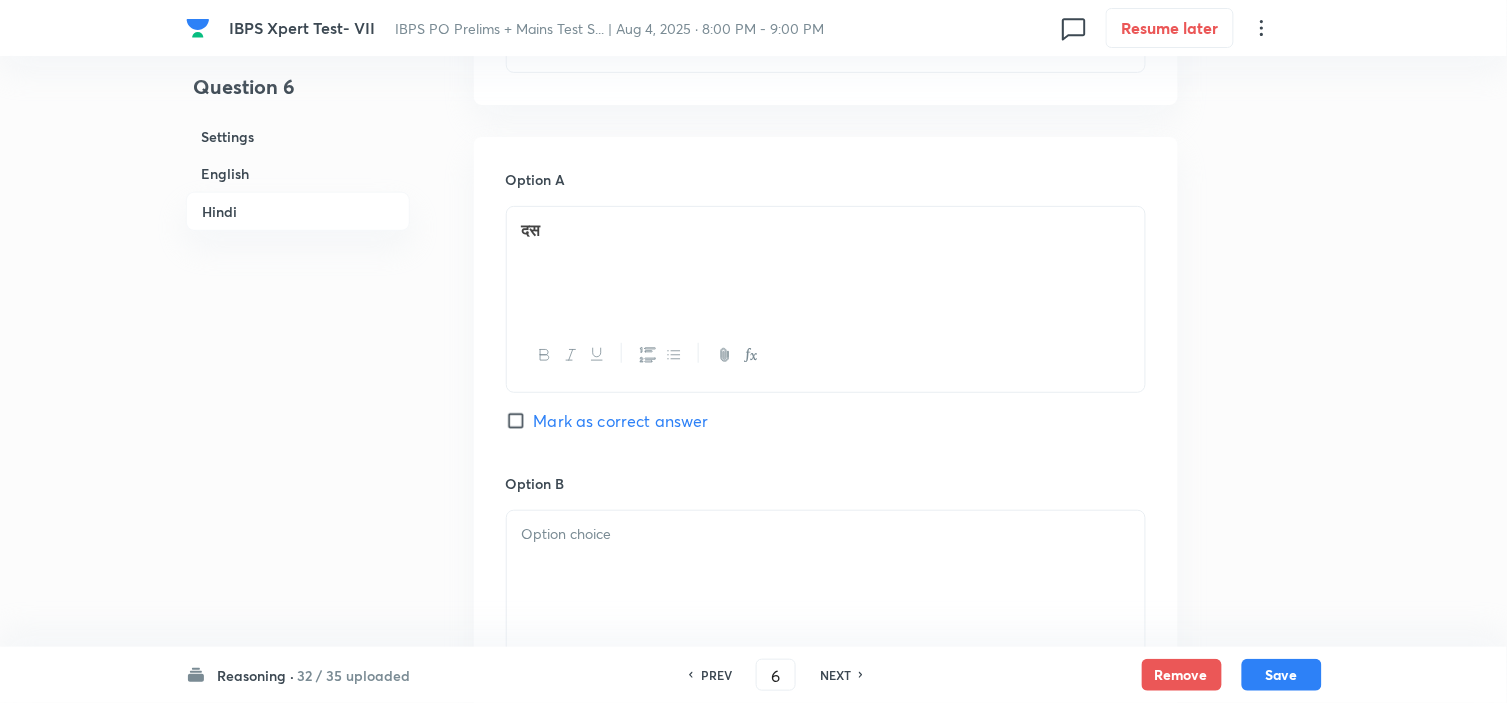 click at bounding box center (826, 567) 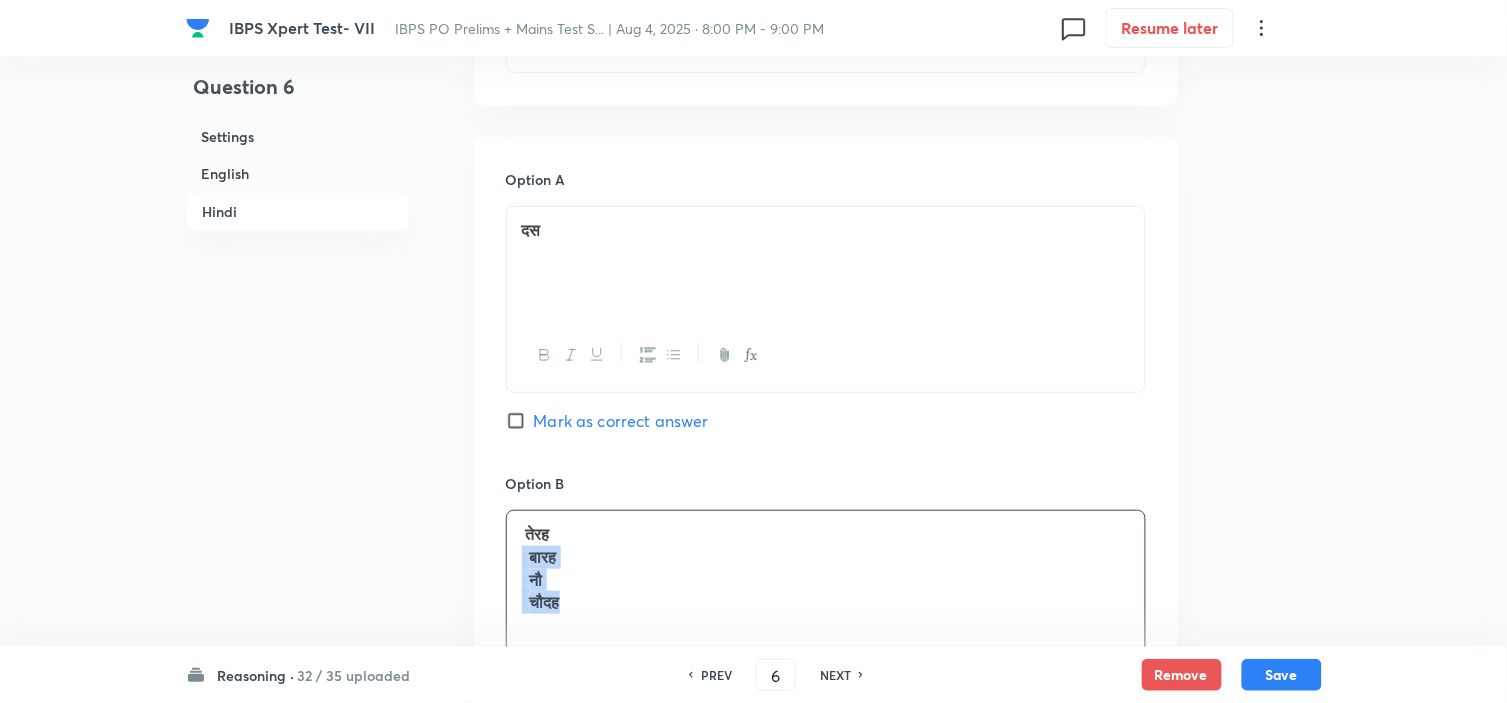 drag, startPoint x: 523, startPoint y: 573, endPoint x: 625, endPoint y: 651, distance: 128.40561 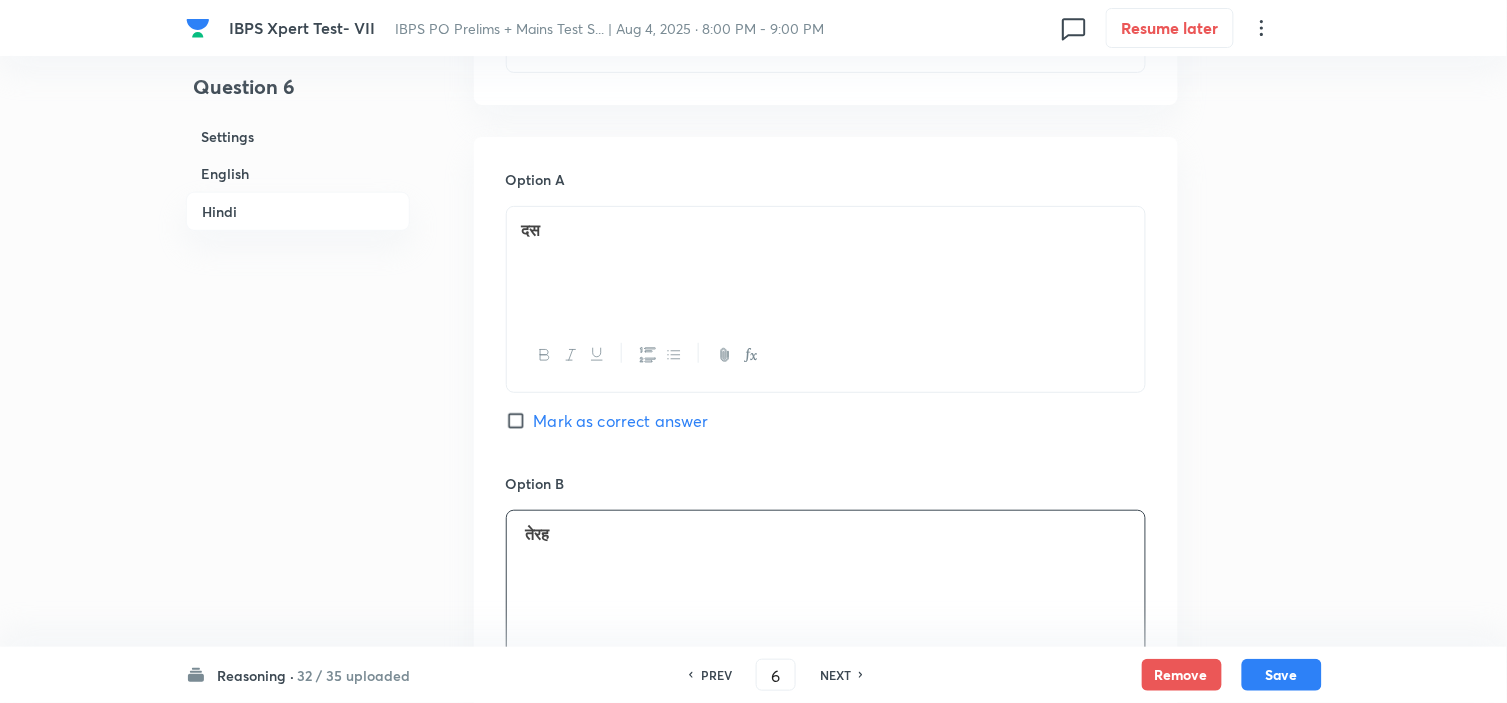 scroll, scrollTop: 4191, scrollLeft: 0, axis: vertical 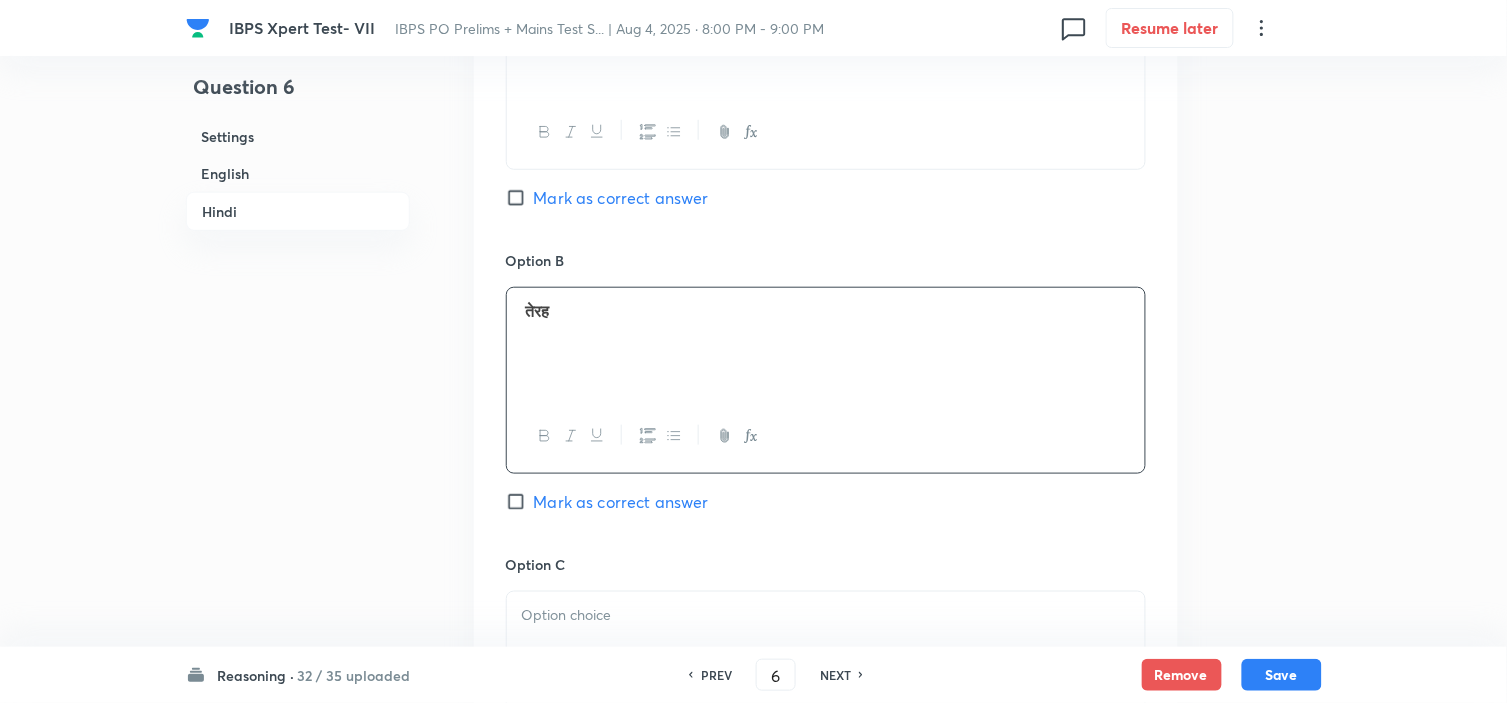 click at bounding box center (826, 615) 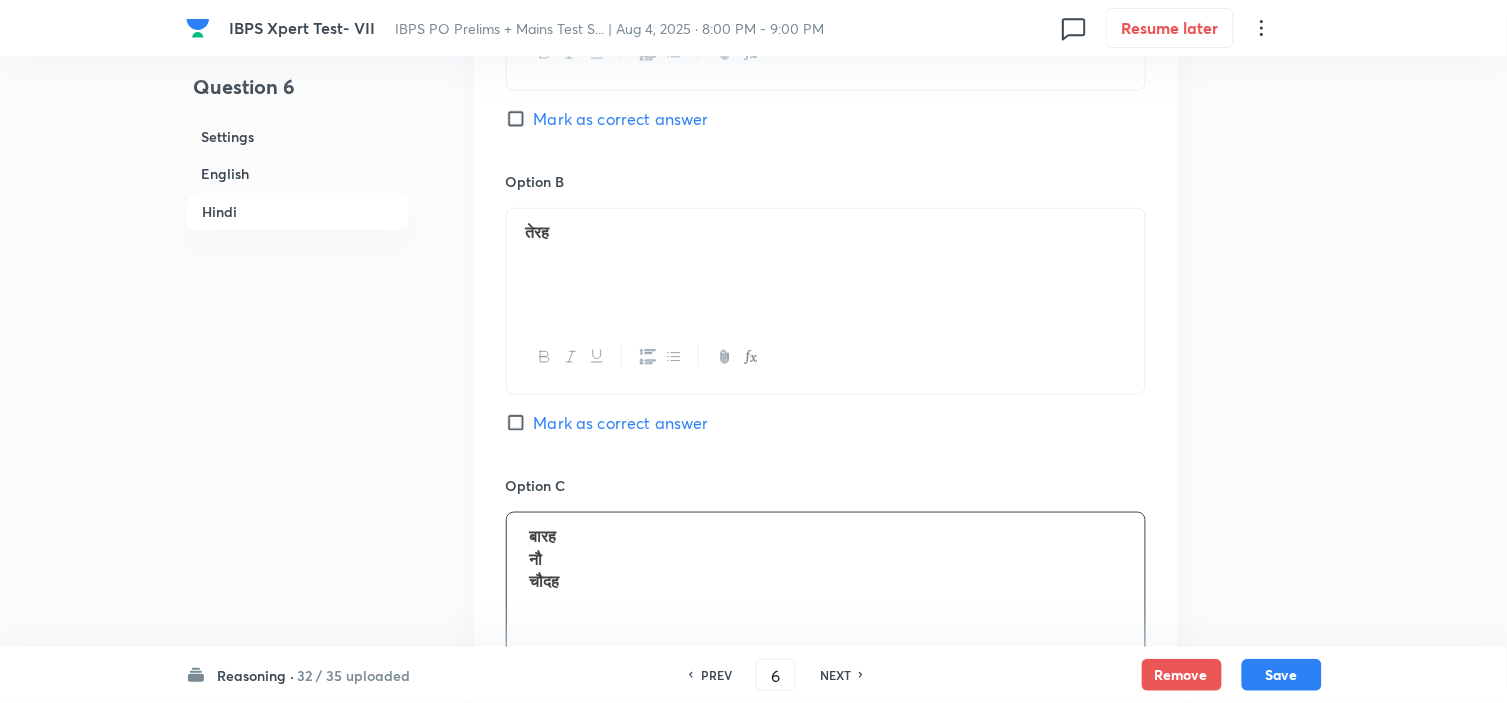 scroll, scrollTop: 4413, scrollLeft: 0, axis: vertical 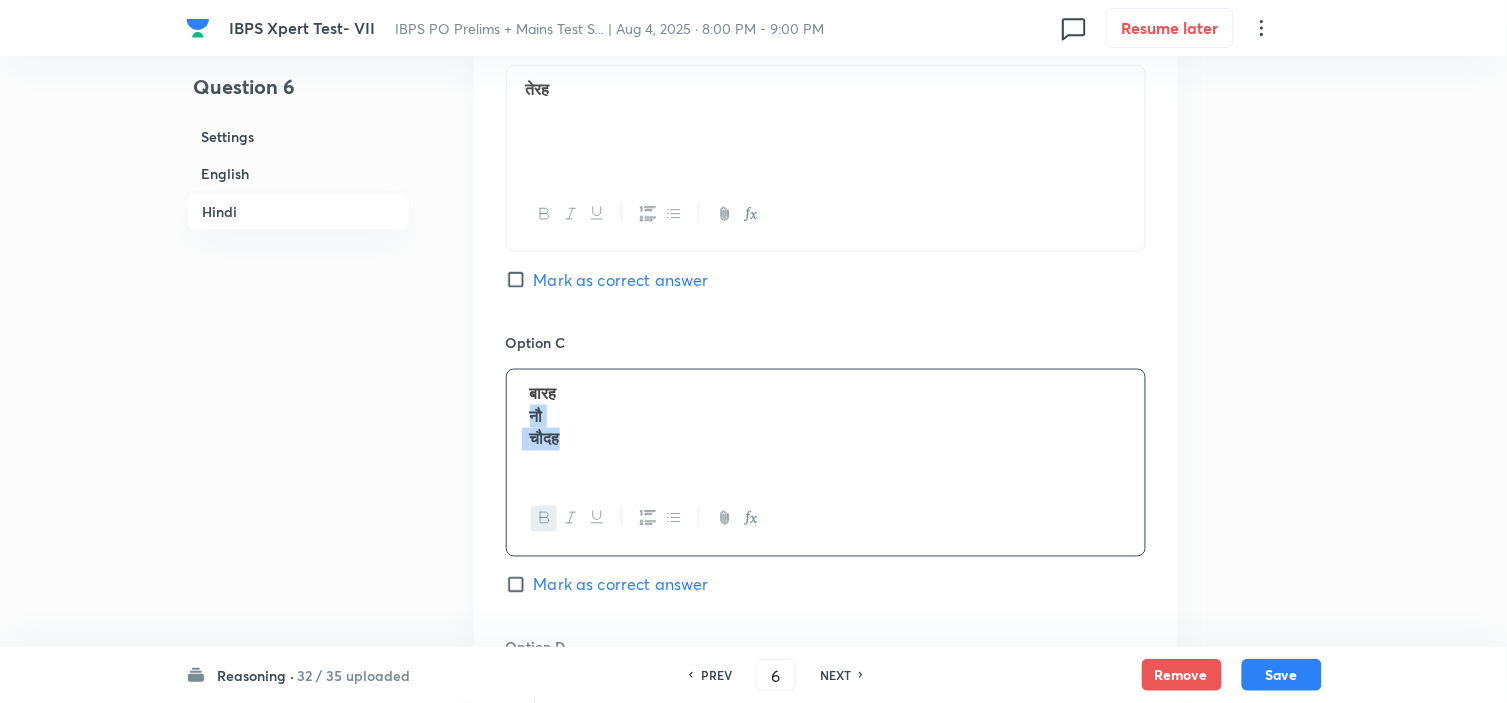 drag, startPoint x: 530, startPoint y: 424, endPoint x: 684, endPoint y: 521, distance: 182.00275 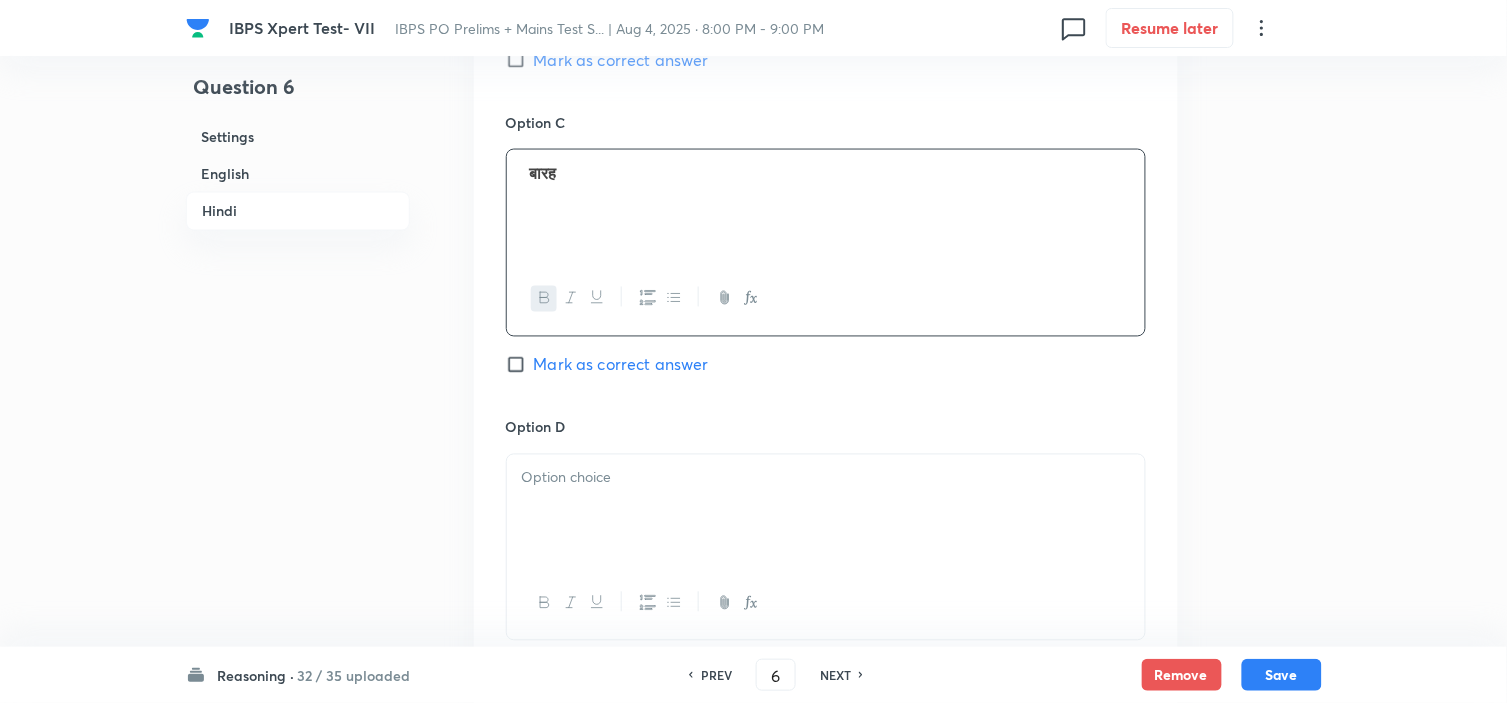 scroll, scrollTop: 4635, scrollLeft: 0, axis: vertical 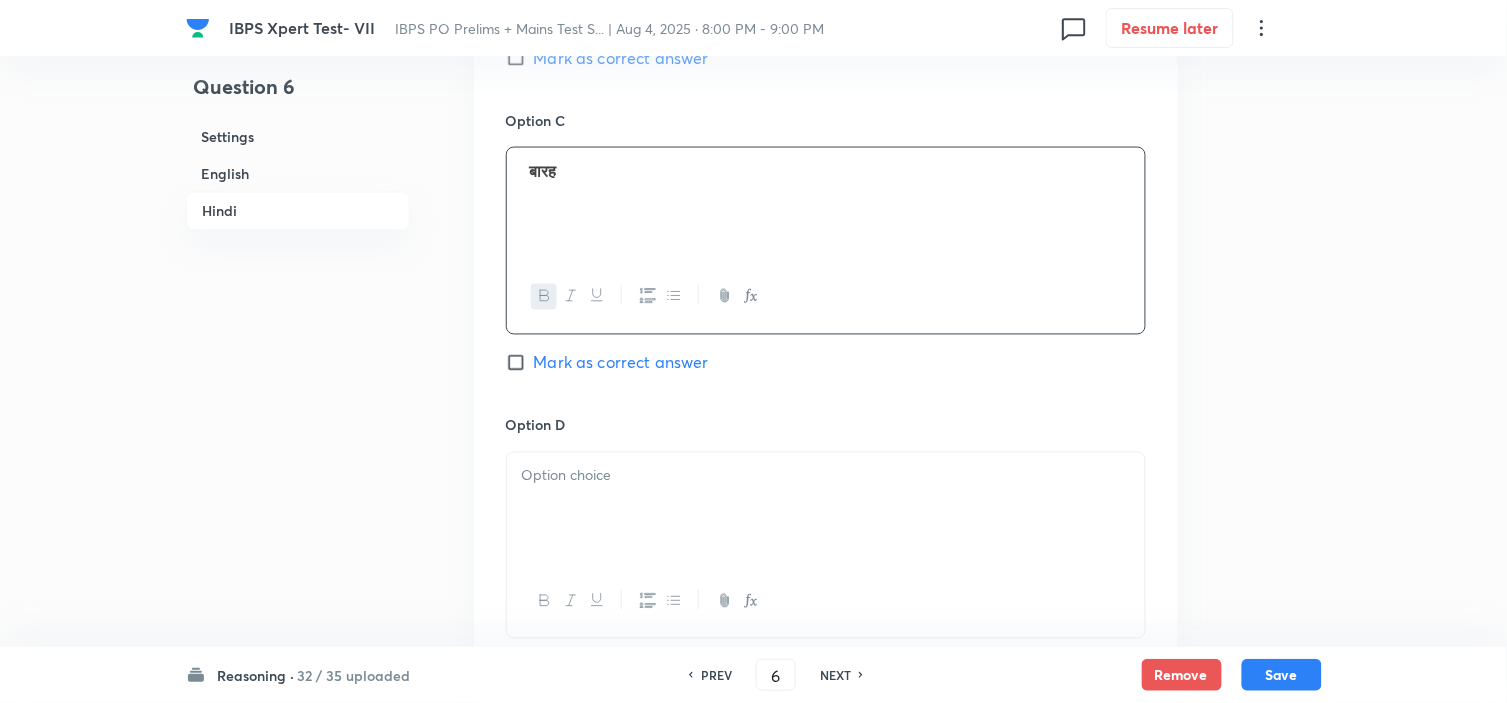 click at bounding box center (826, 509) 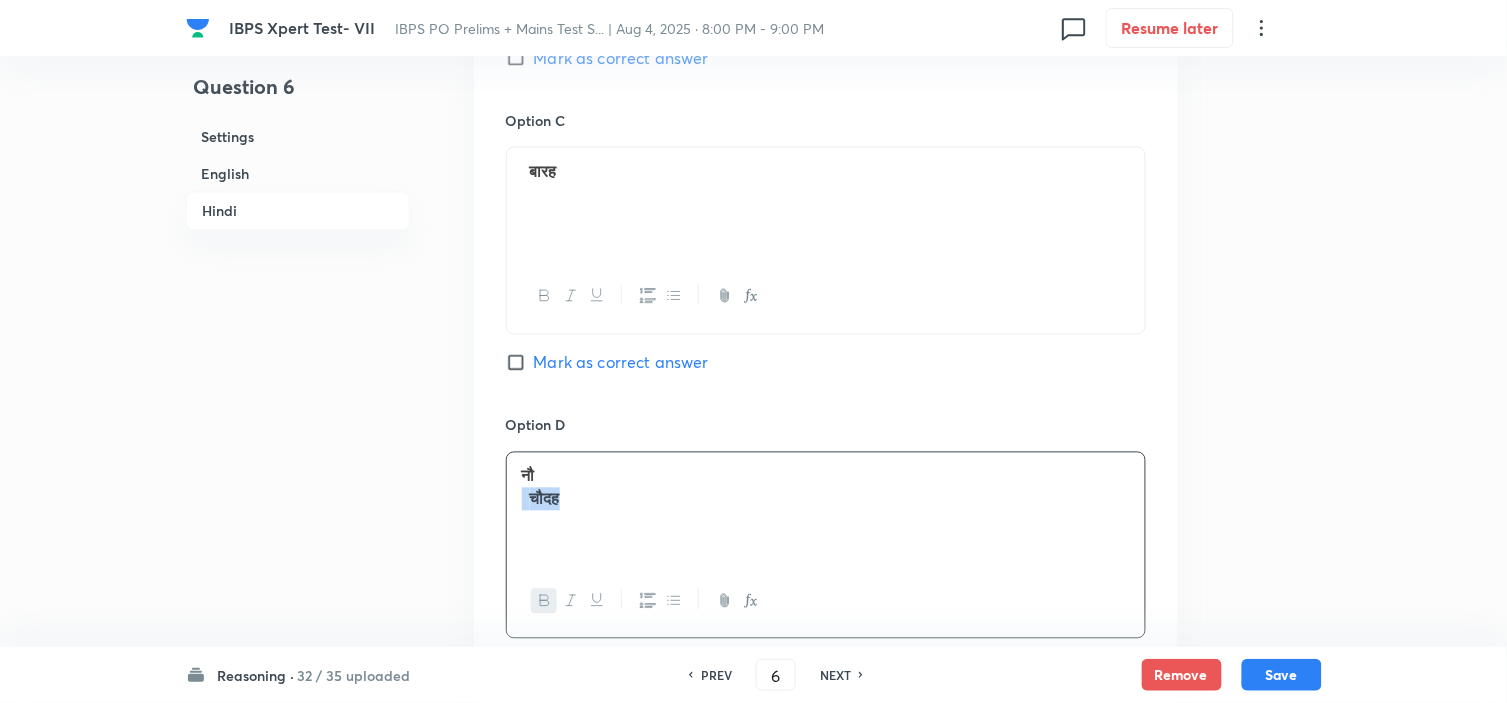 drag, startPoint x: 518, startPoint y: 505, endPoint x: 655, endPoint y: 544, distance: 142.44298 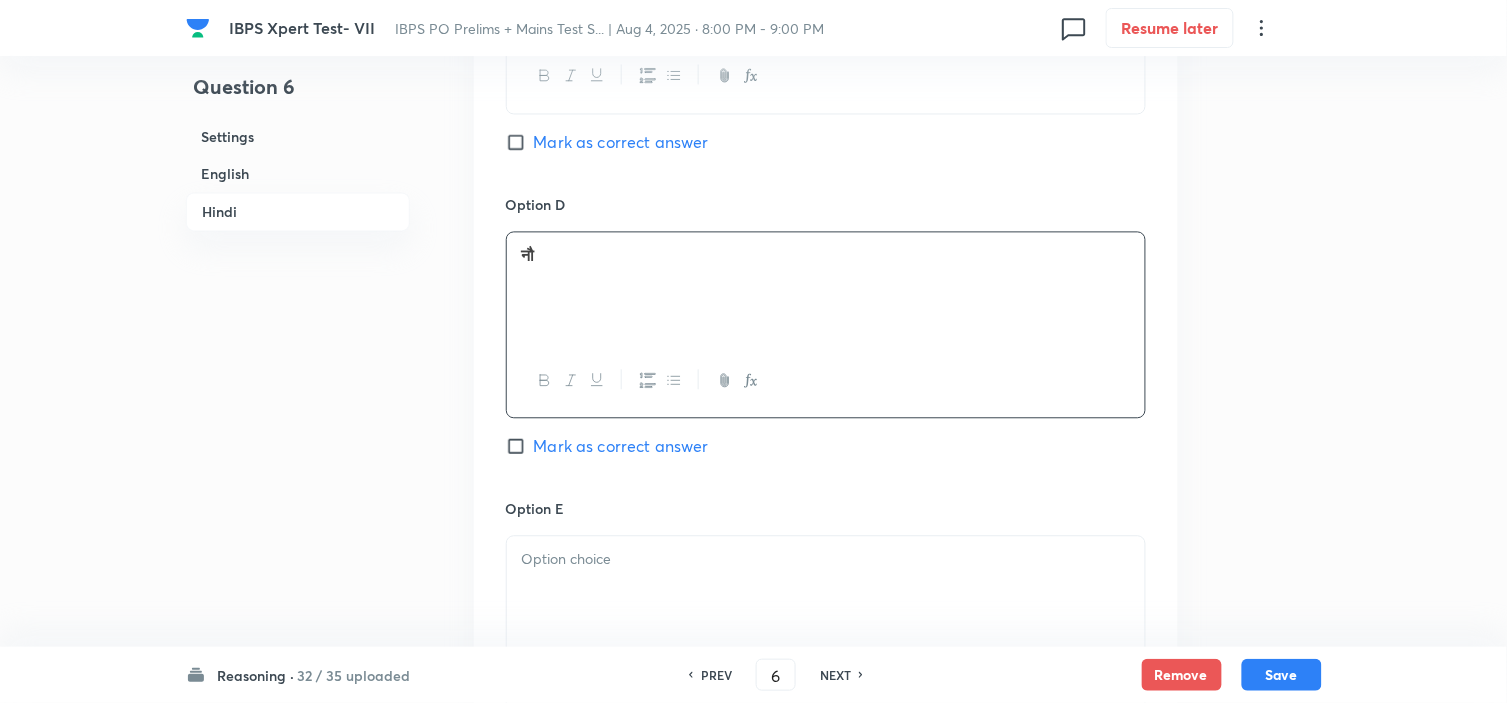 scroll, scrollTop: 4857, scrollLeft: 0, axis: vertical 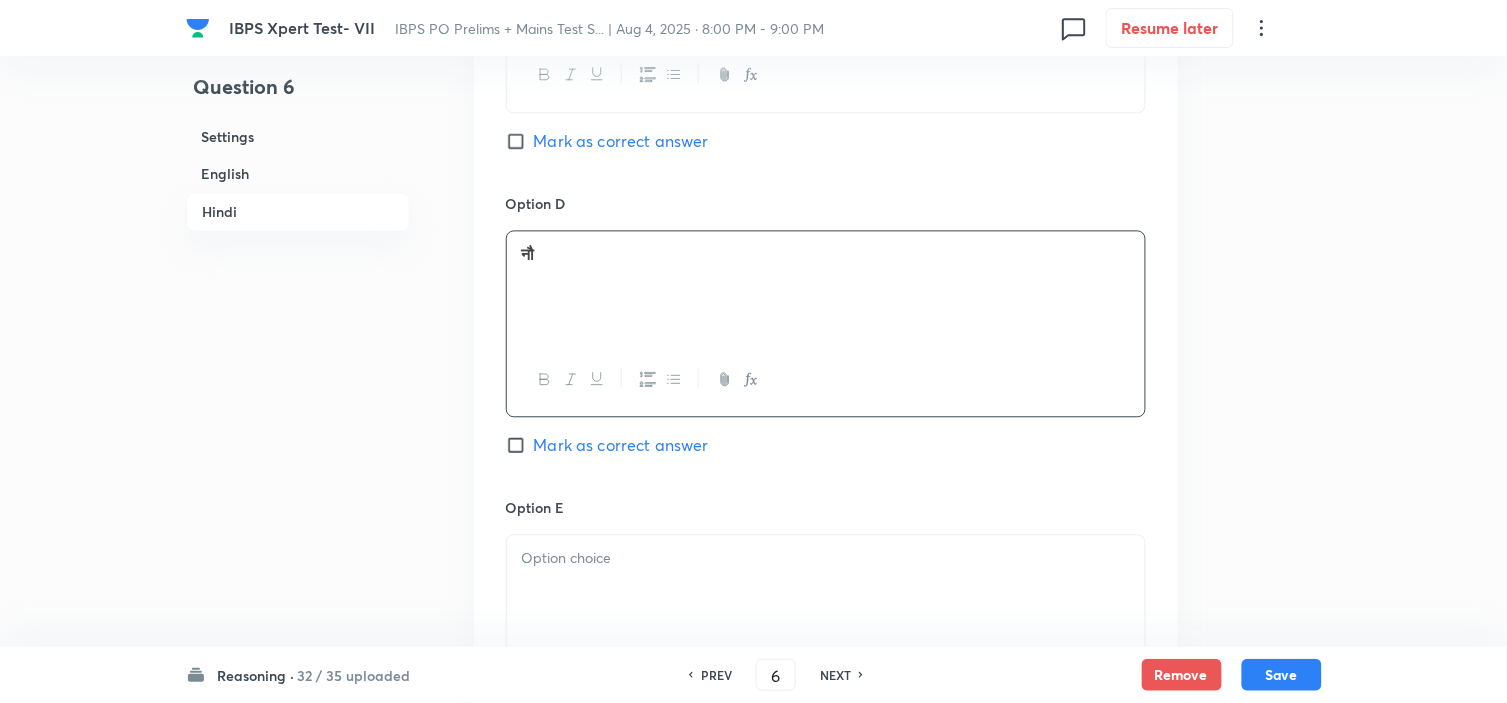 click at bounding box center (826, 591) 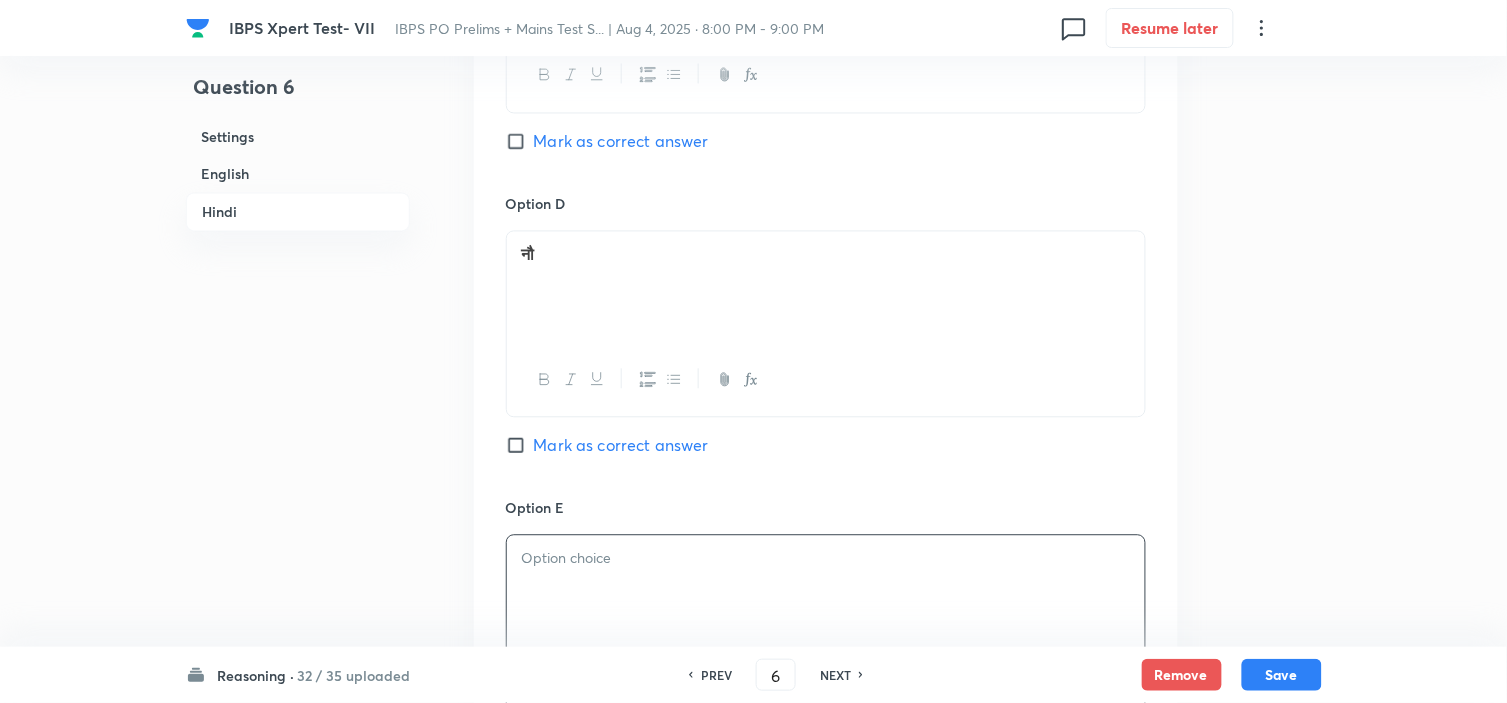 paste 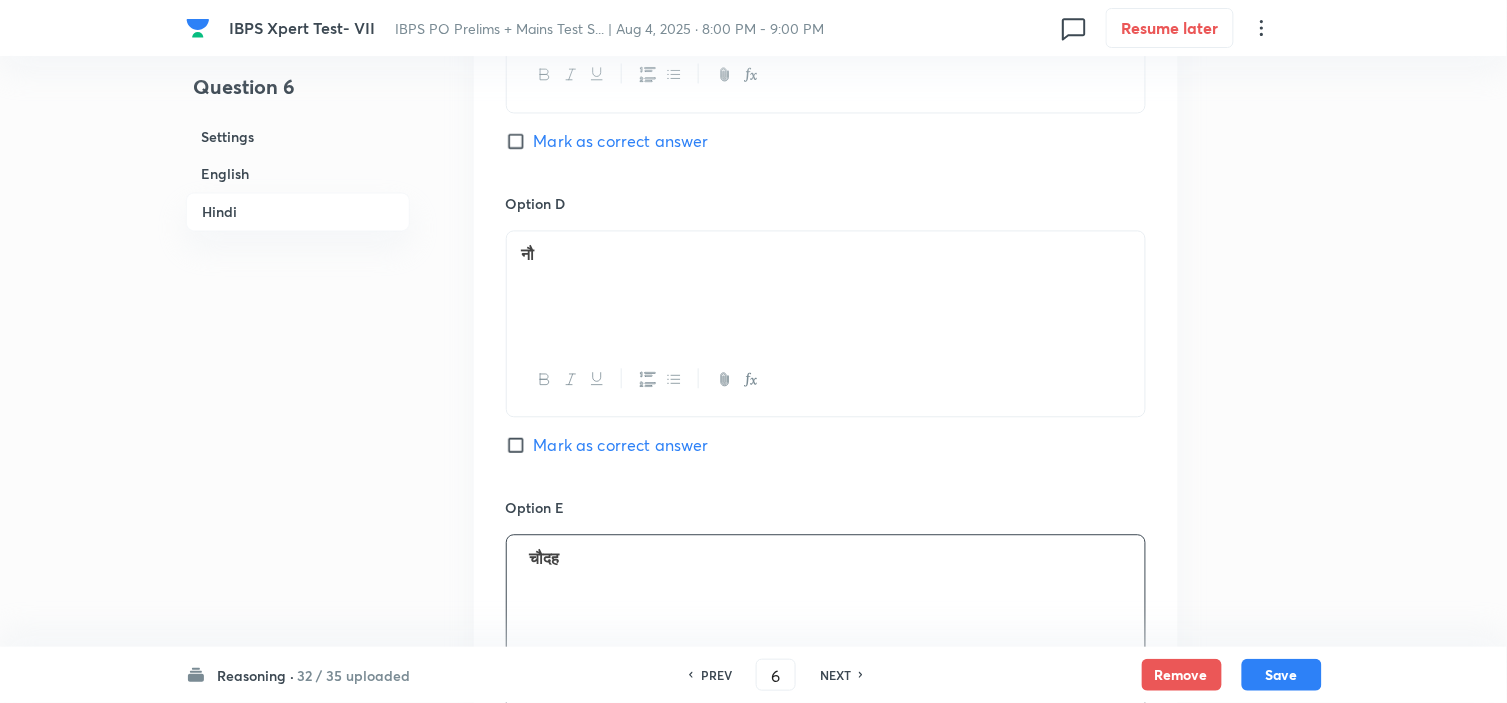 click at bounding box center [526, 557] 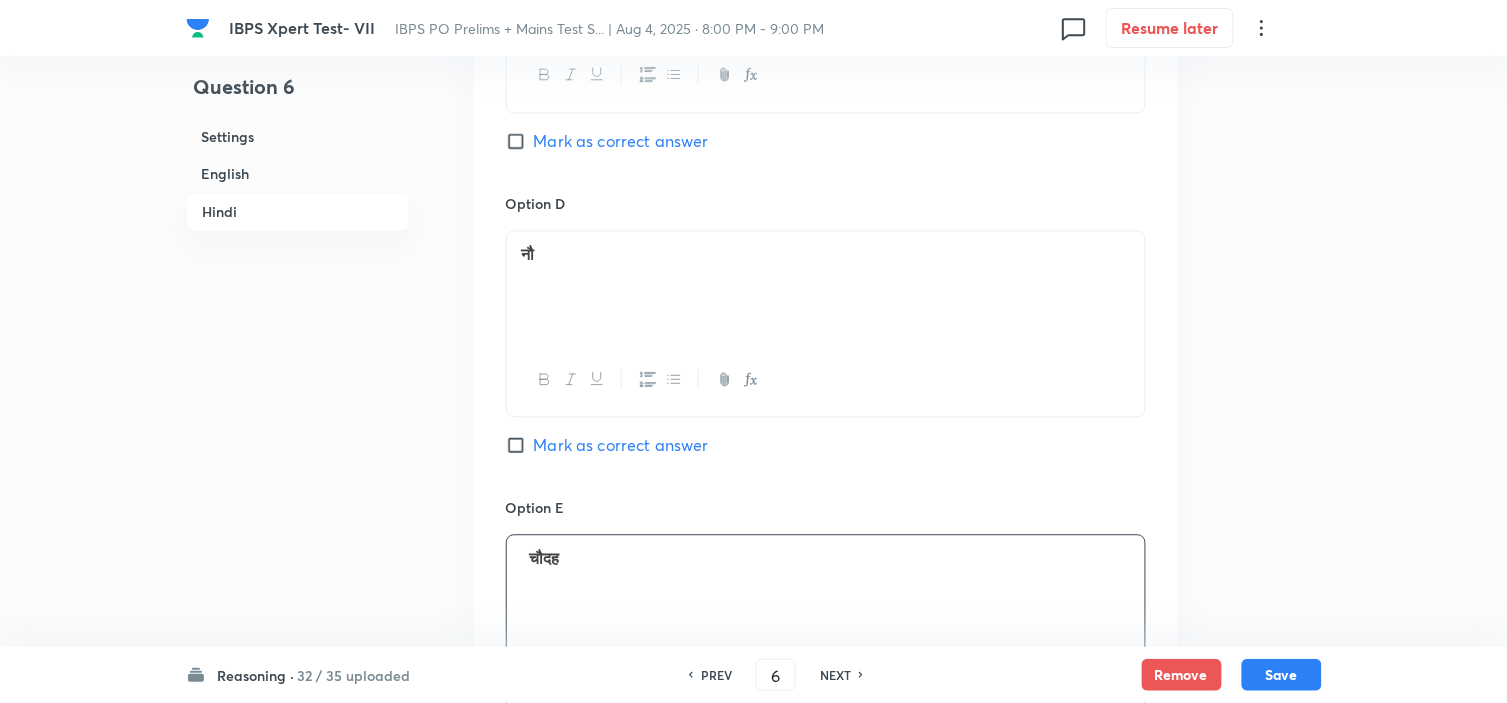 click on "चौदह" at bounding box center [545, 557] 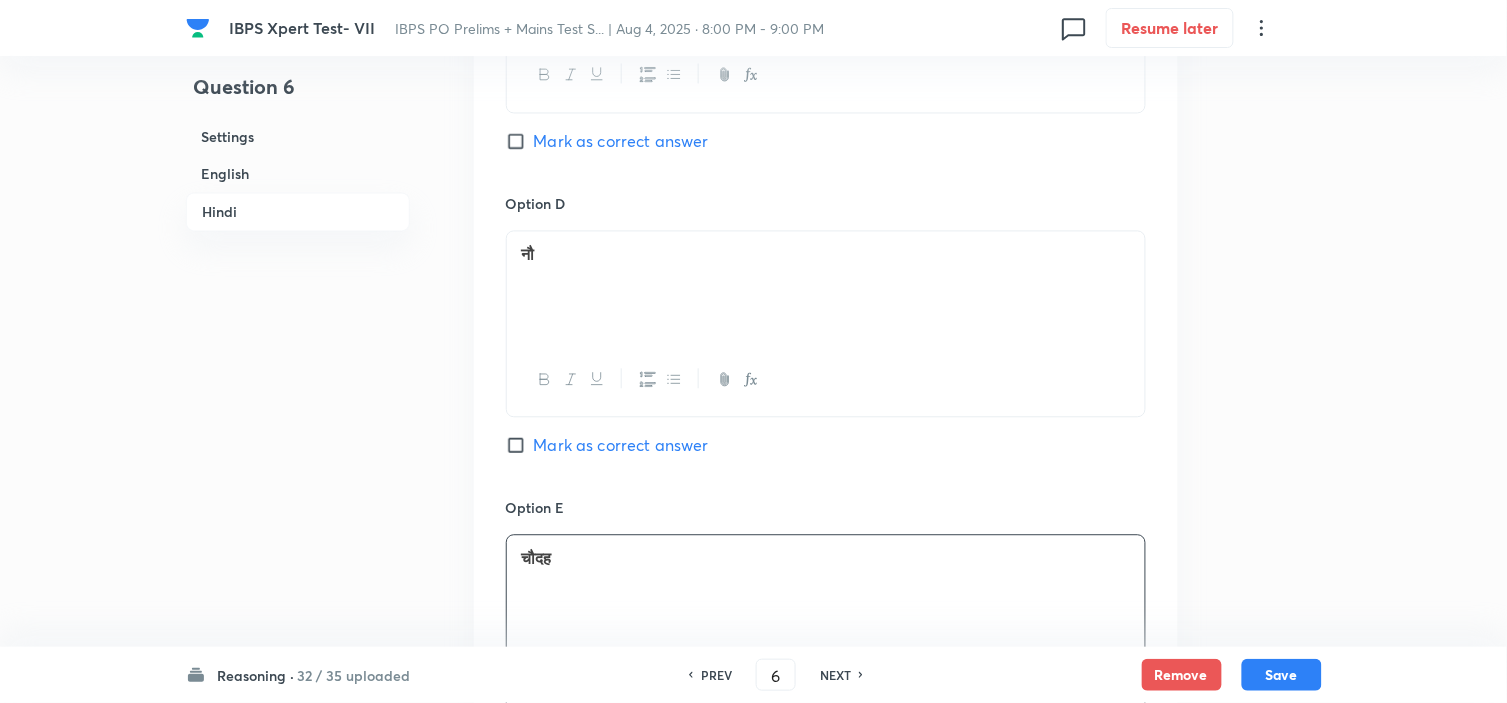 click on "नौ" at bounding box center (826, 287) 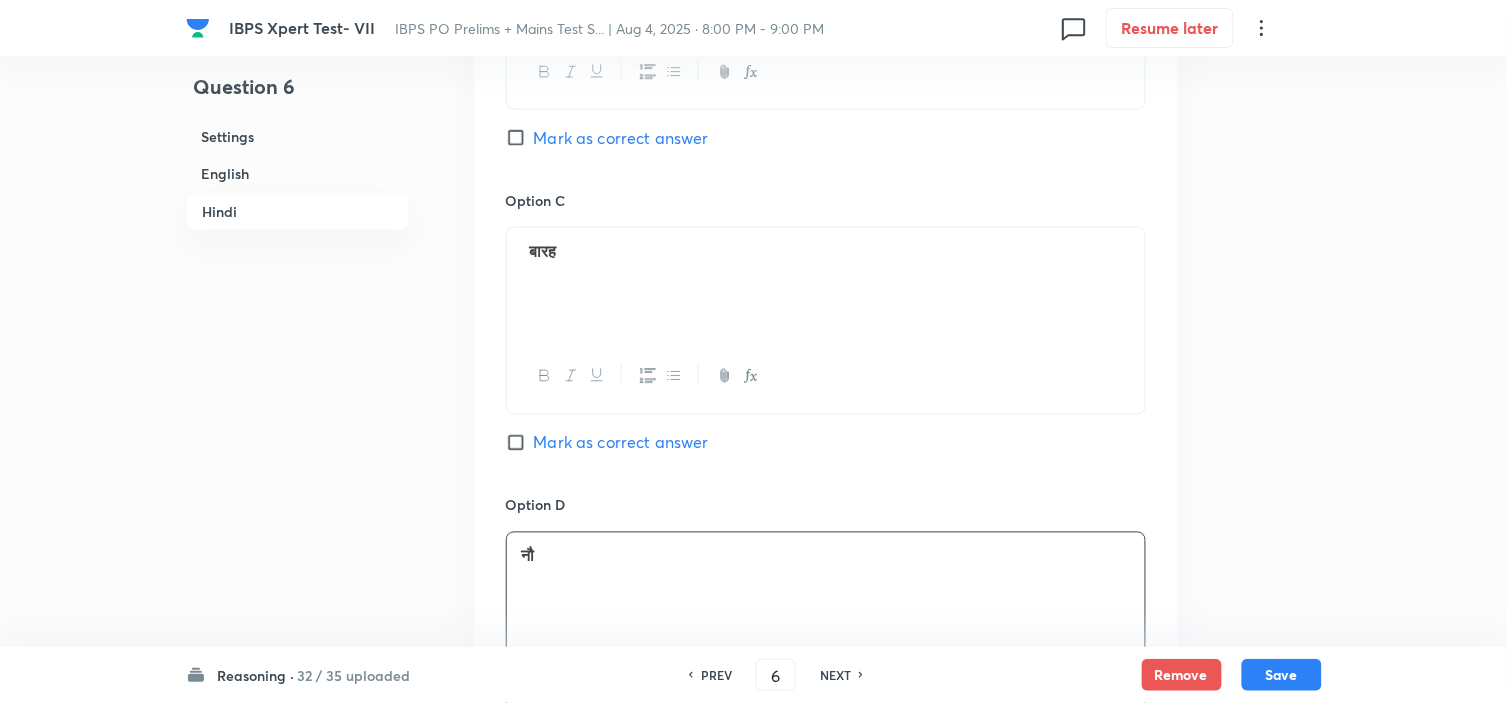 scroll, scrollTop: 4524, scrollLeft: 0, axis: vertical 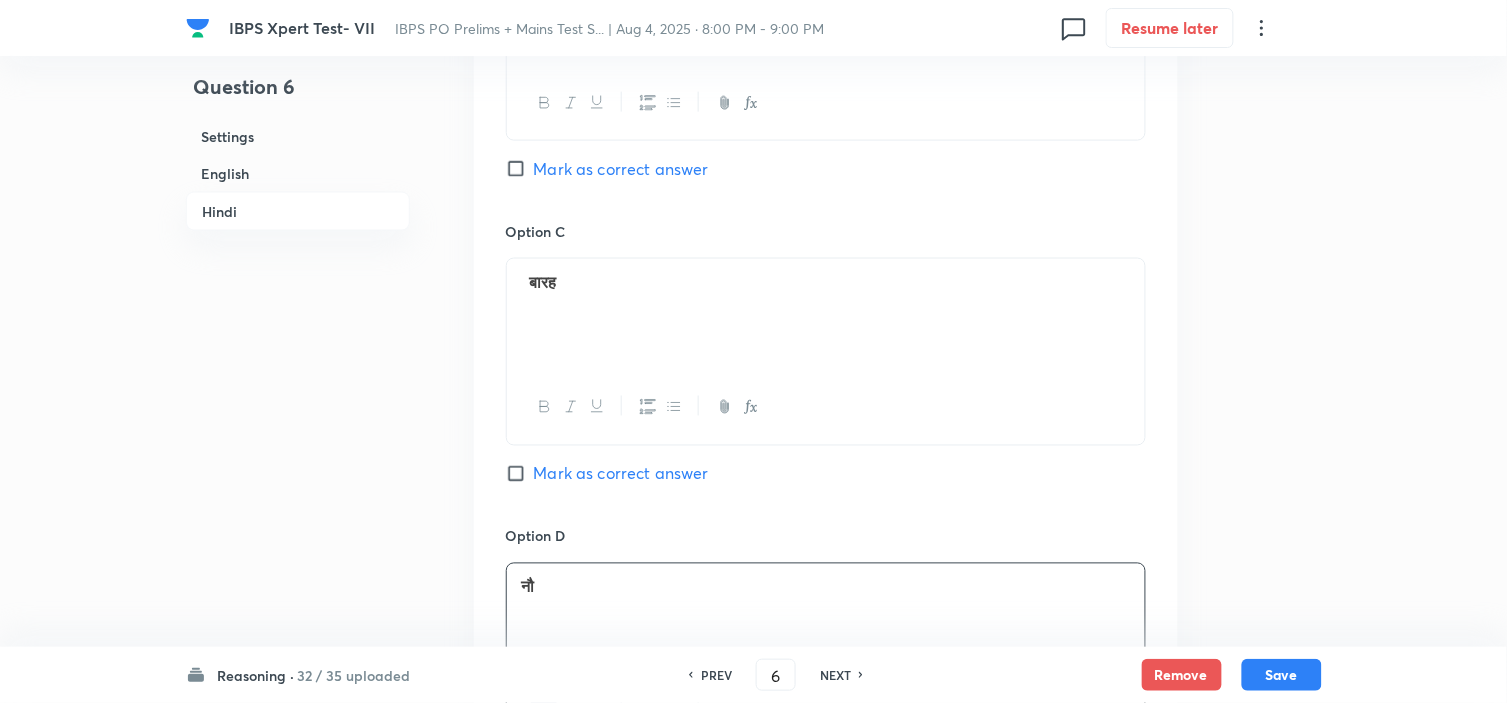 click at bounding box center [526, 281] 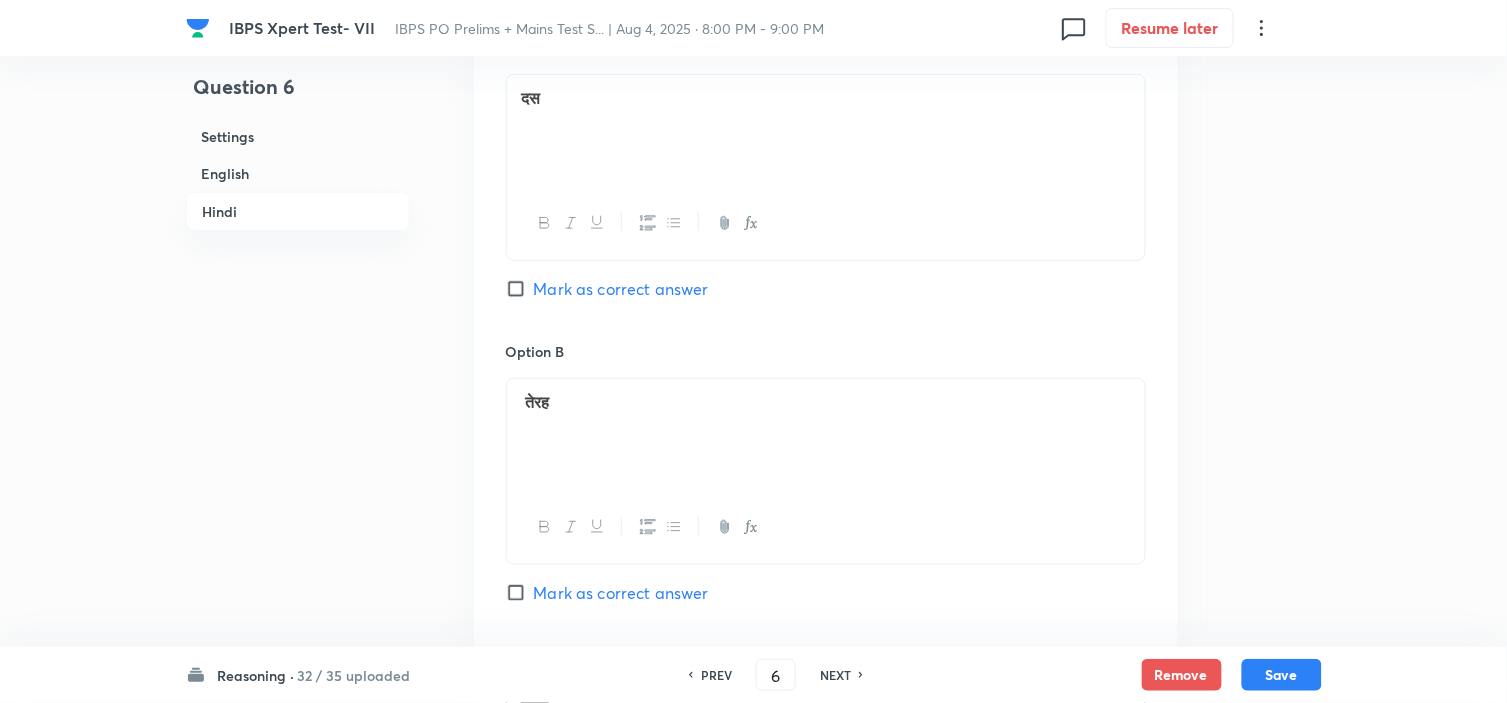 scroll, scrollTop: 4080, scrollLeft: 0, axis: vertical 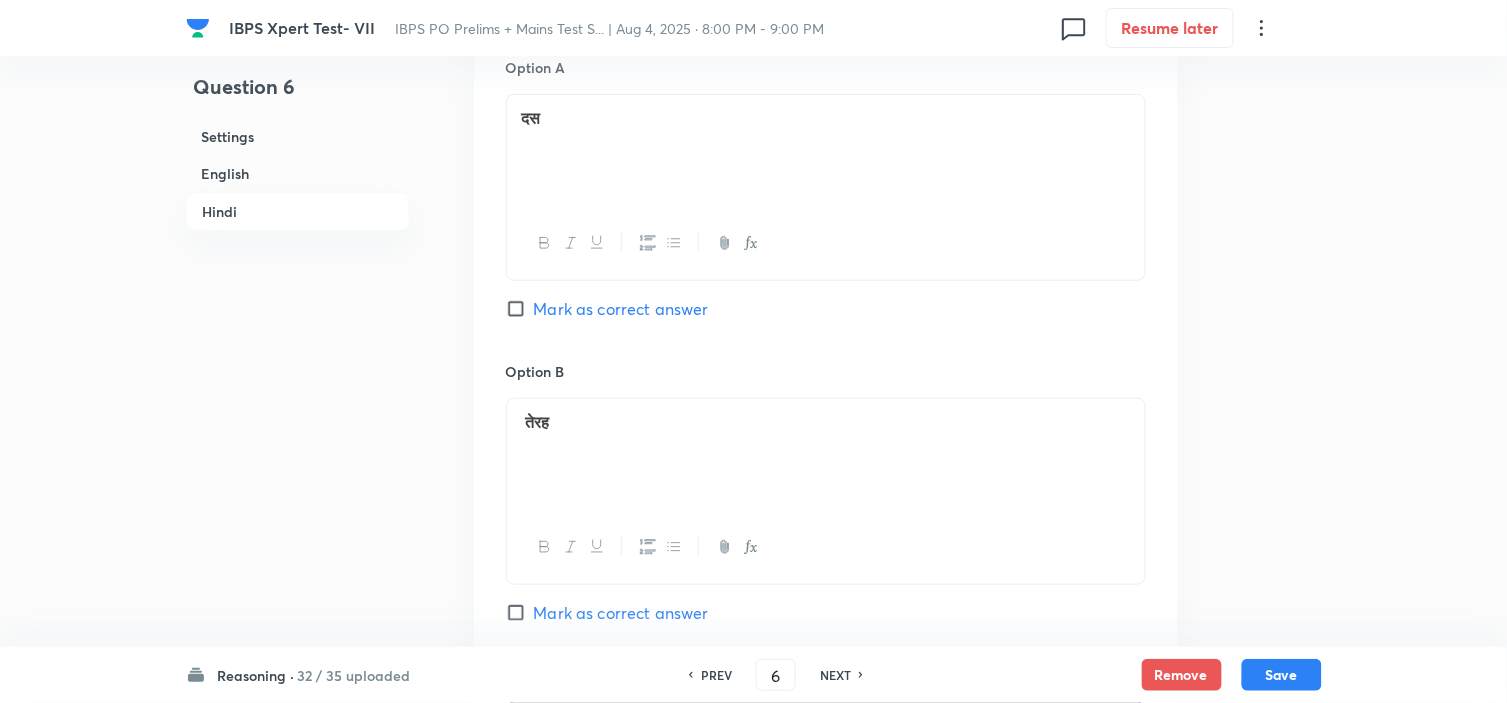 click at bounding box center [524, 421] 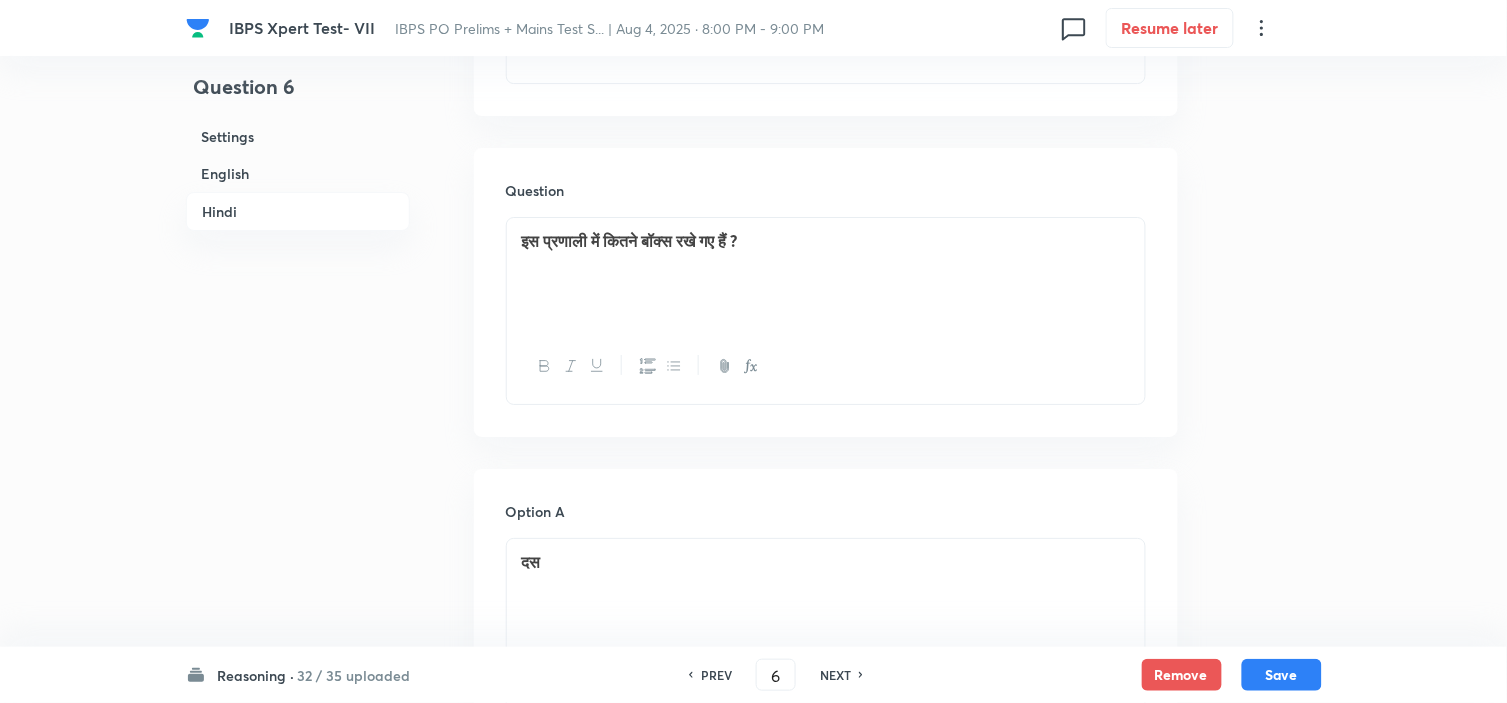 scroll, scrollTop: 3635, scrollLeft: 0, axis: vertical 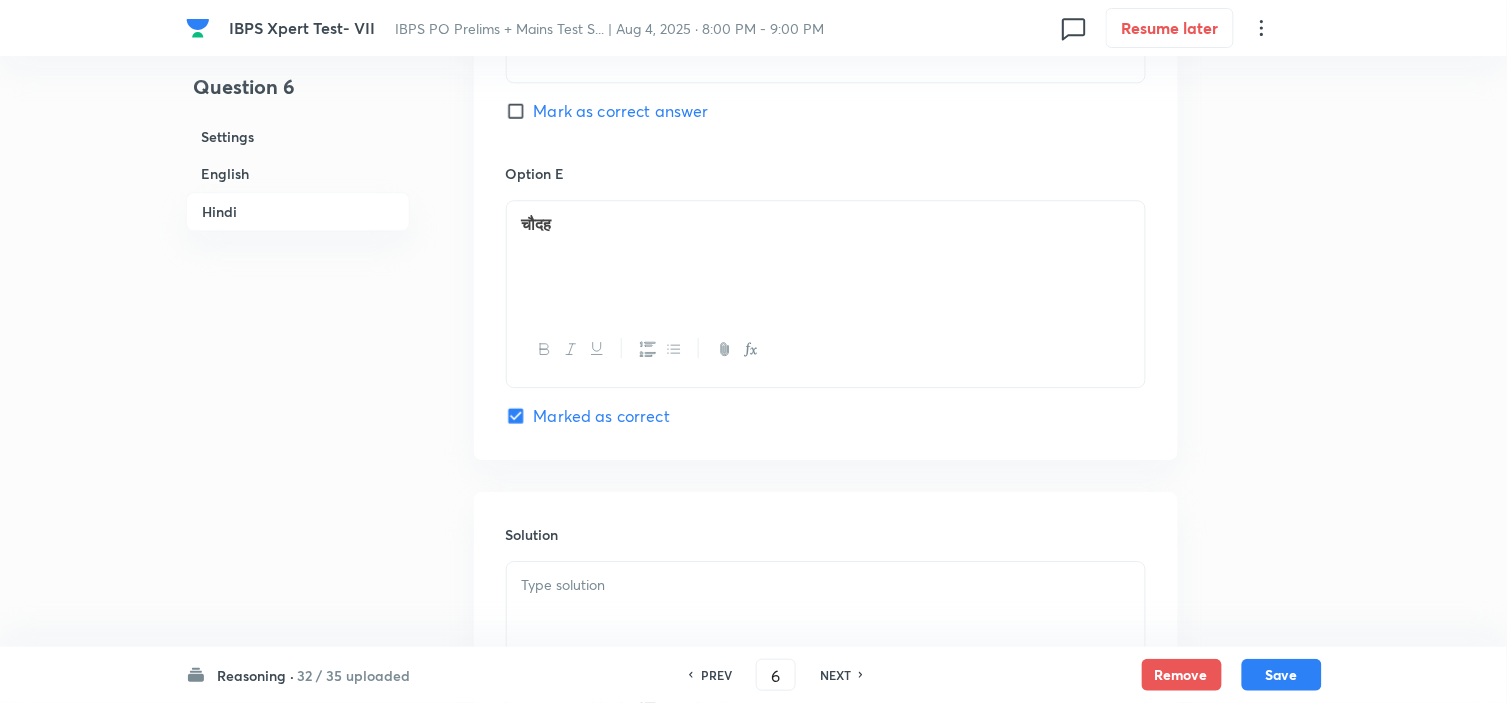 click at bounding box center [826, 585] 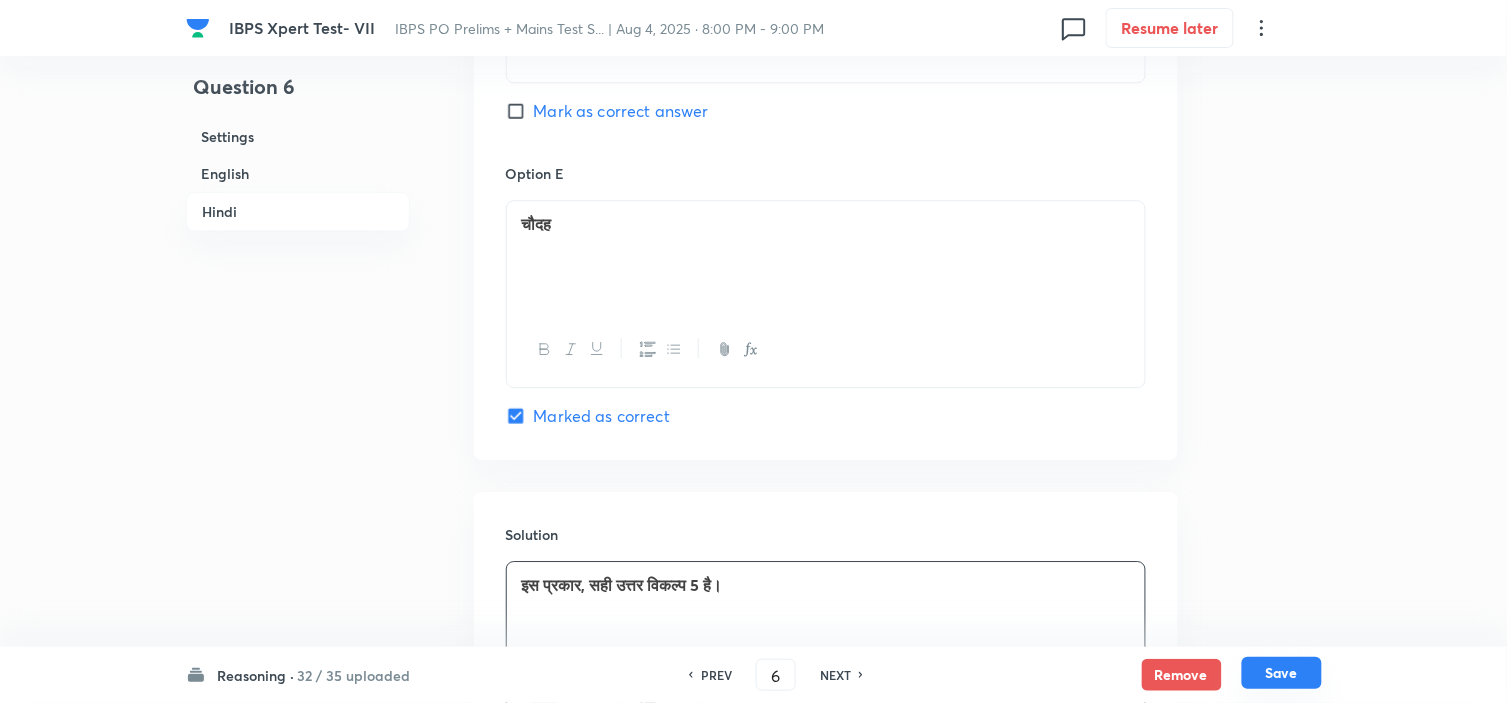 click on "Save" at bounding box center [1282, 673] 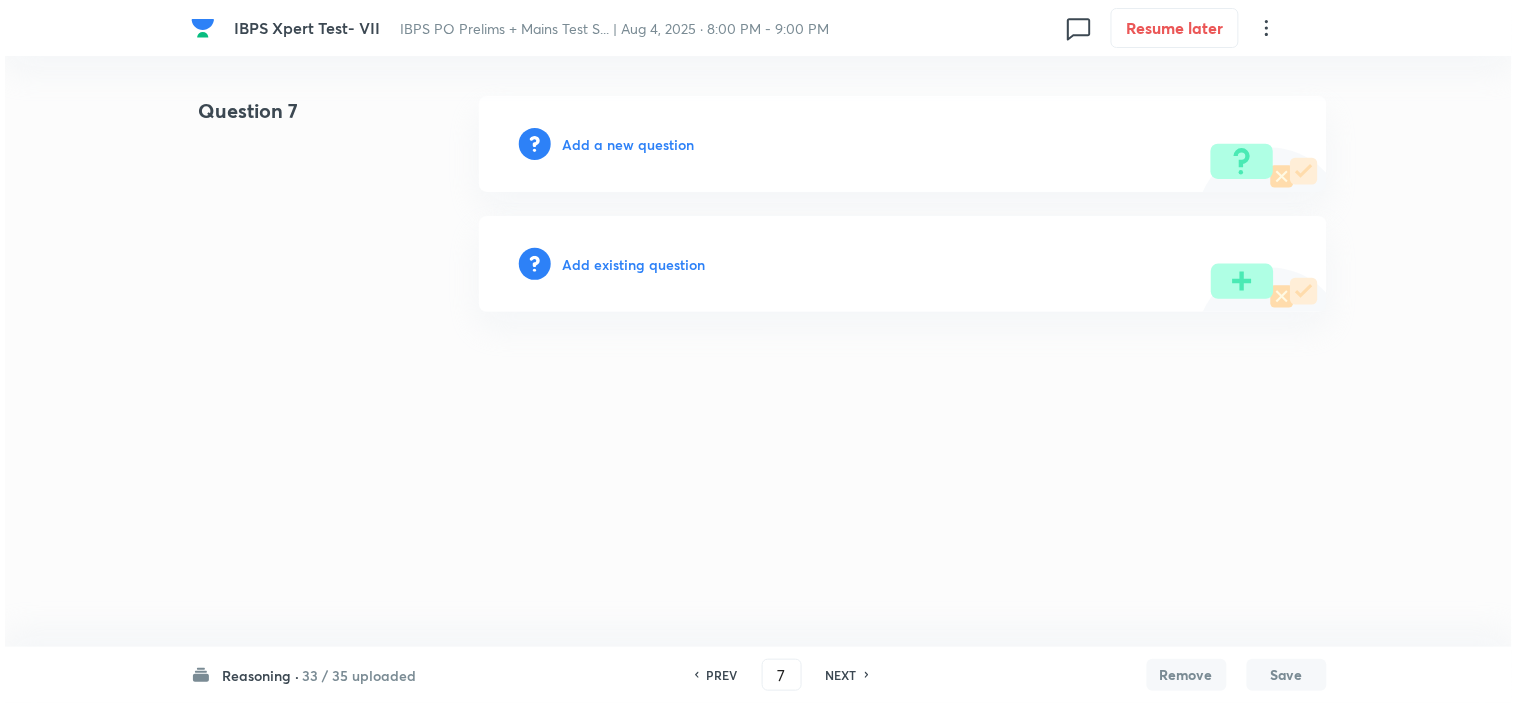 scroll, scrollTop: 0, scrollLeft: 0, axis: both 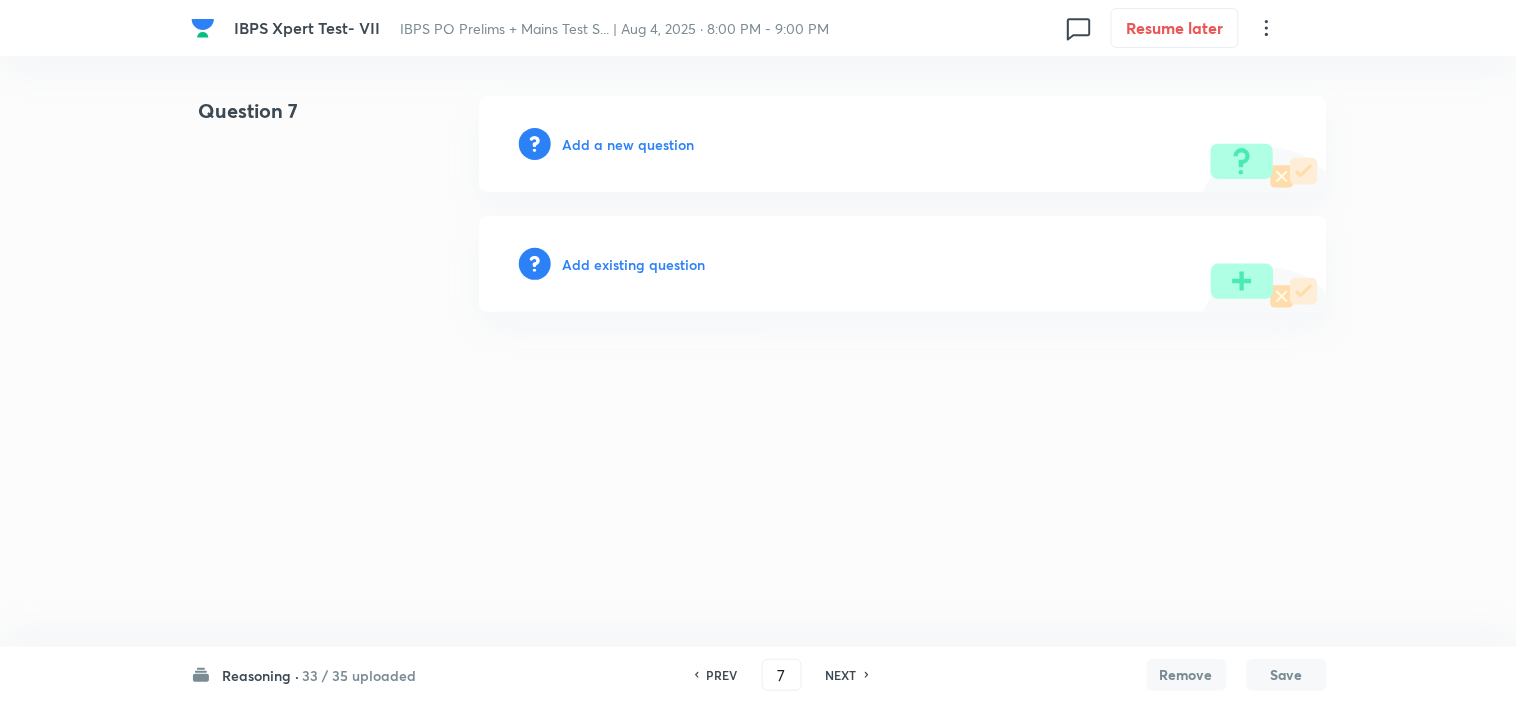 click on "Add a new question" at bounding box center (629, 144) 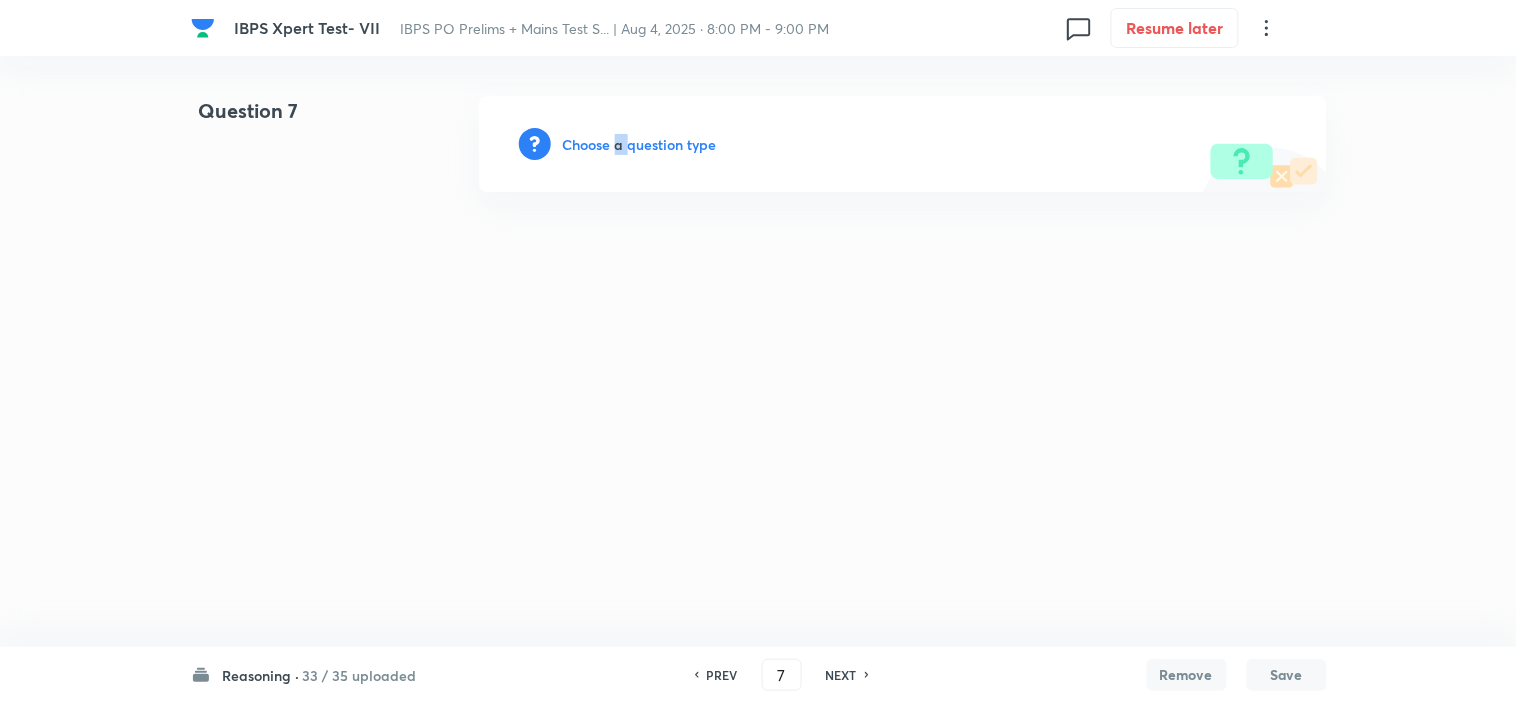 click on "Choose a question type" at bounding box center (640, 144) 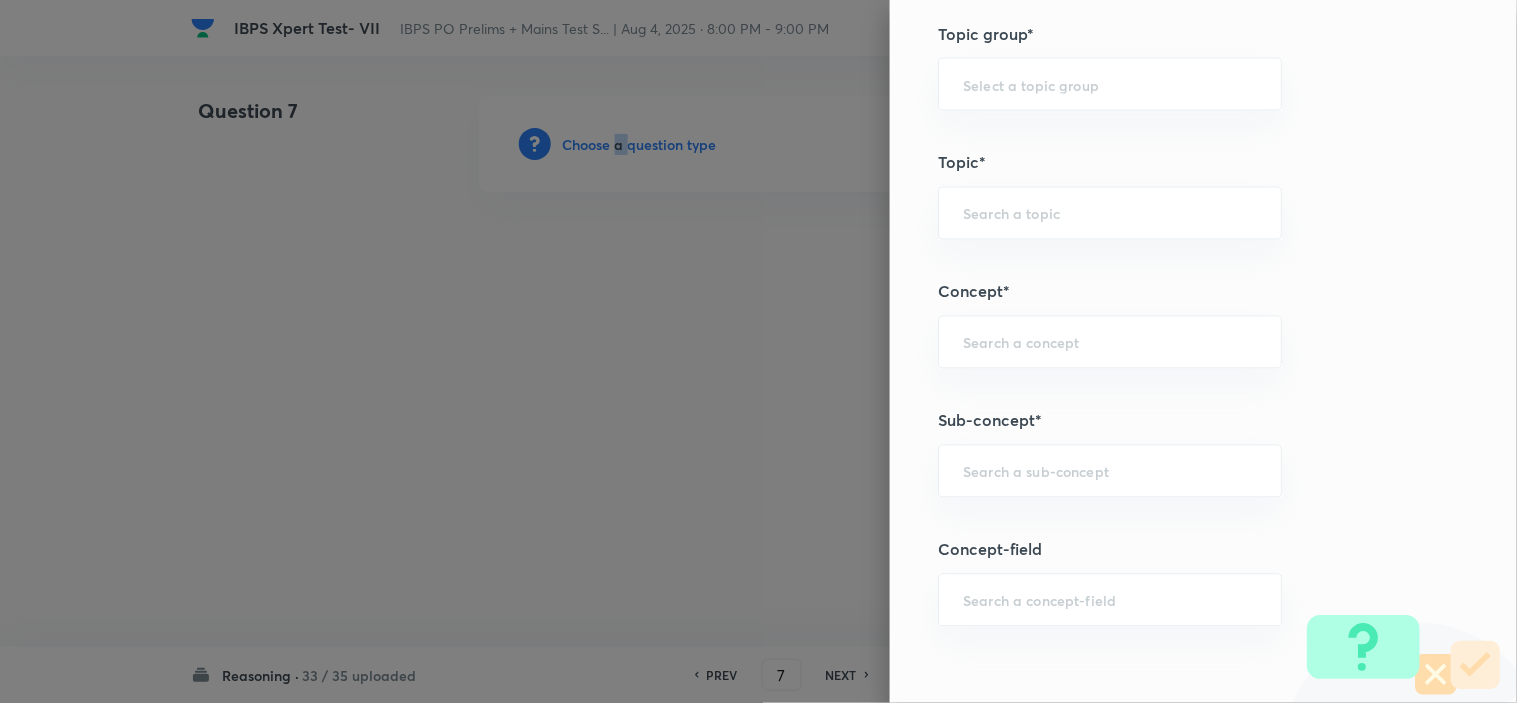 scroll, scrollTop: 888, scrollLeft: 0, axis: vertical 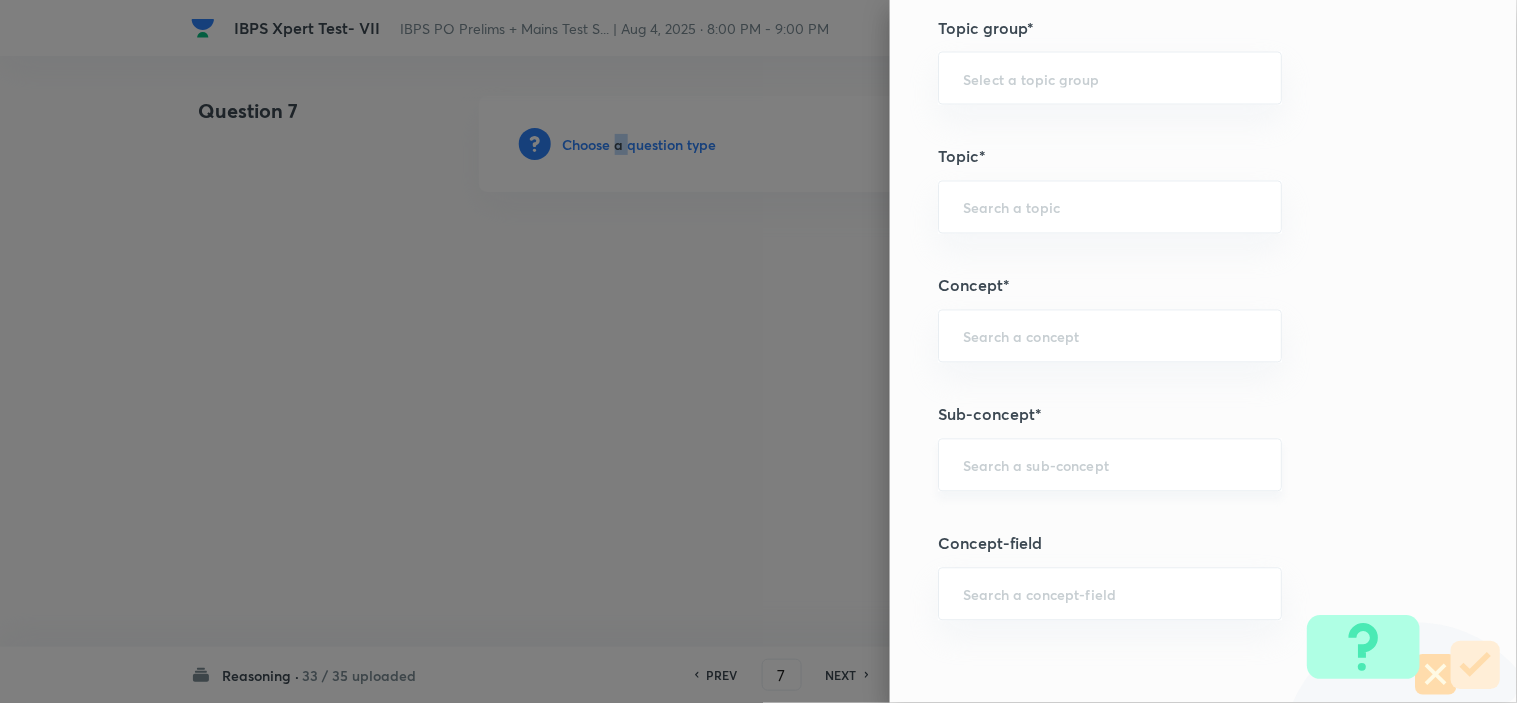 click on "​" at bounding box center [1110, 465] 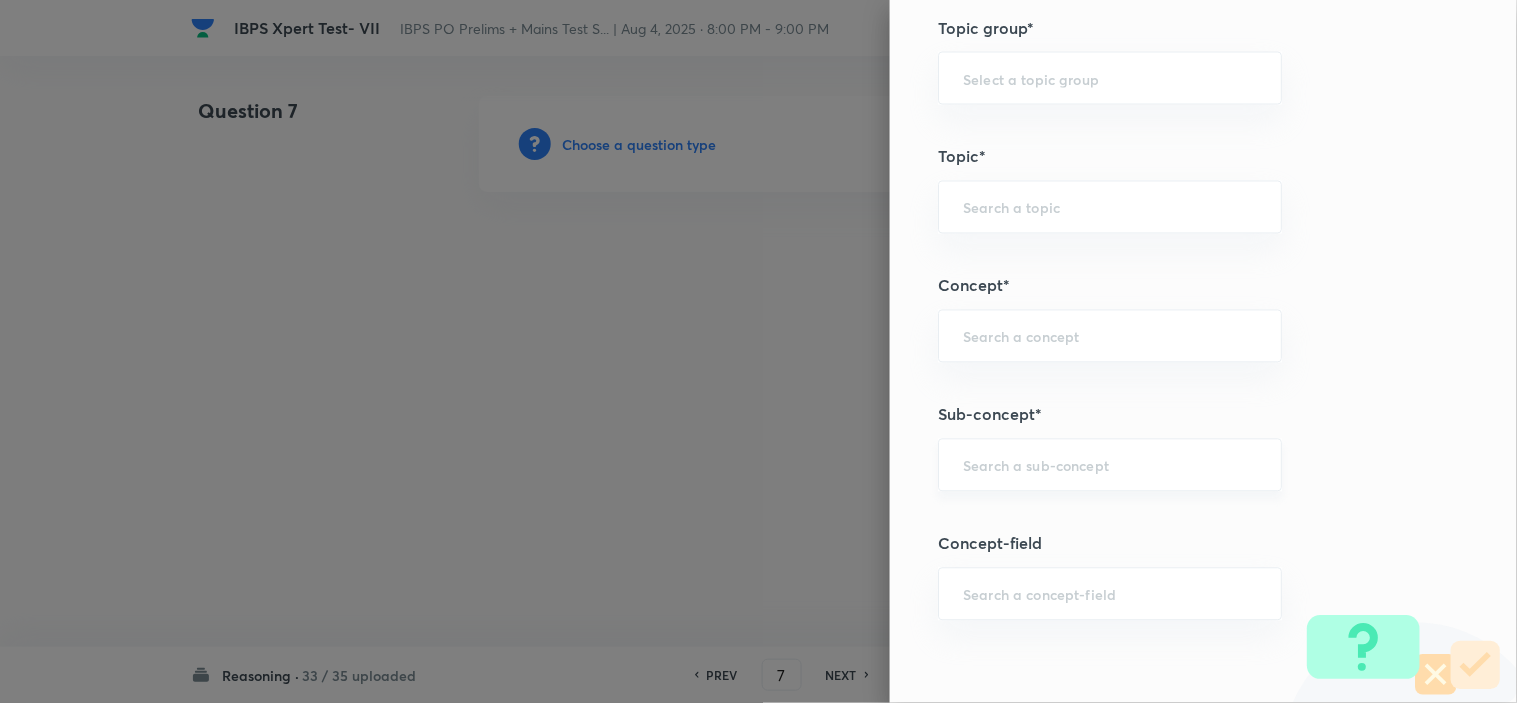 click on "​" at bounding box center [1110, 465] 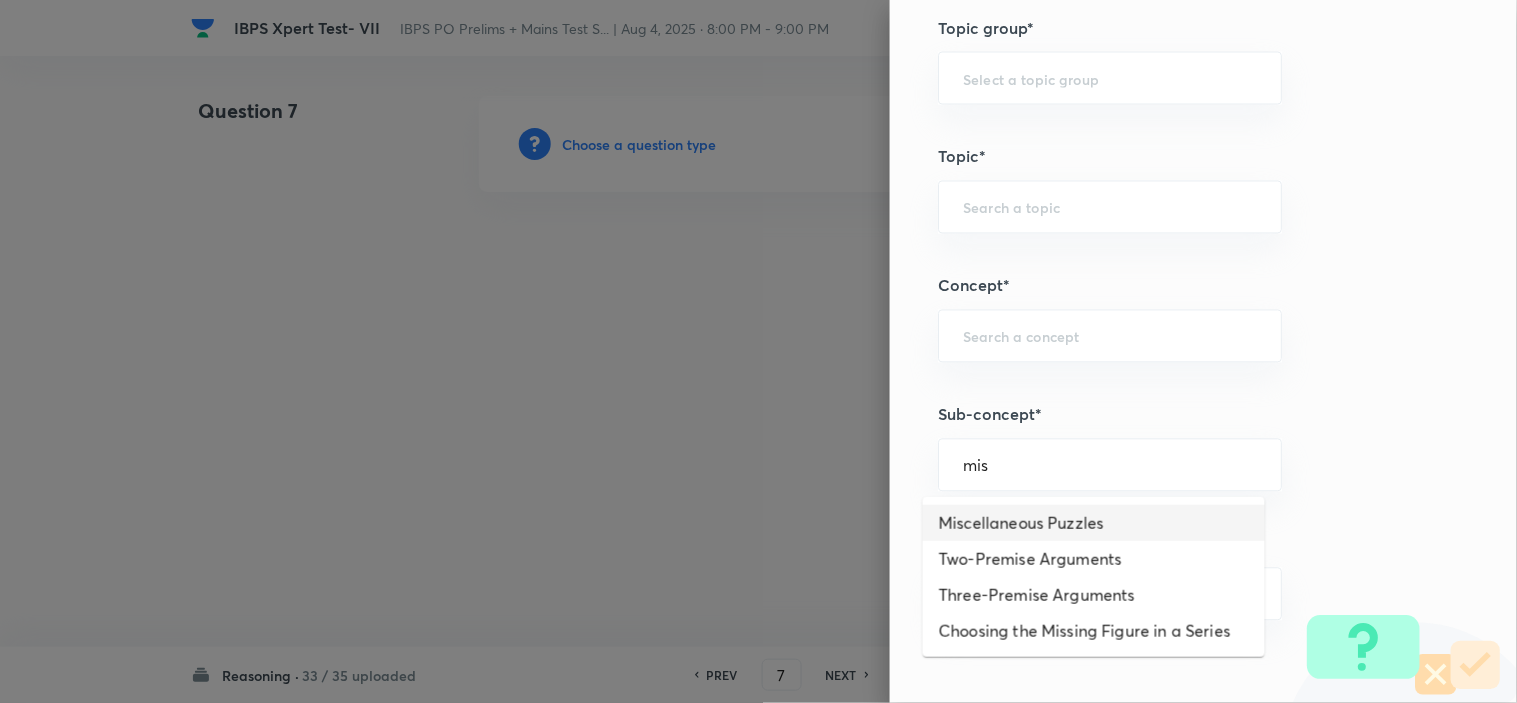 click on "Miscellaneous Puzzles" at bounding box center (1094, 523) 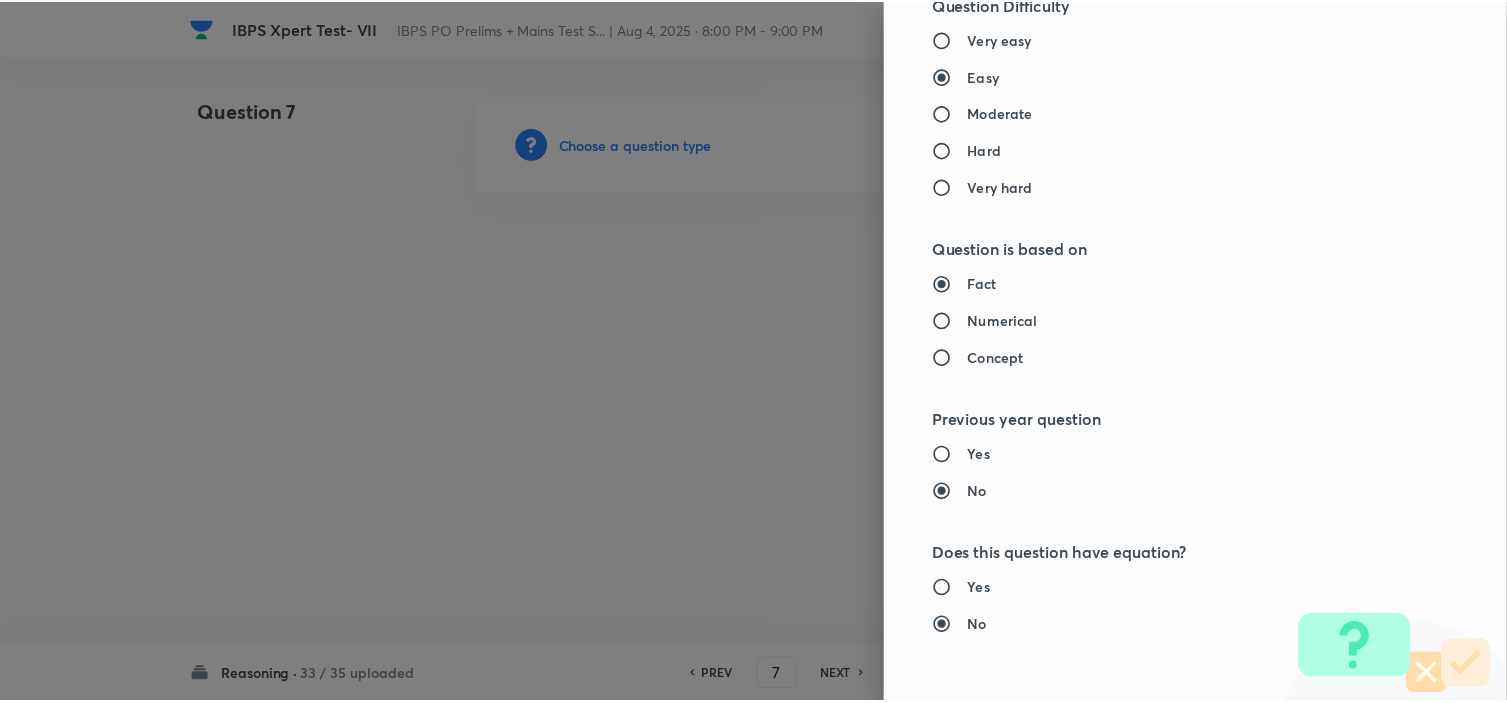 scroll, scrollTop: 2023, scrollLeft: 0, axis: vertical 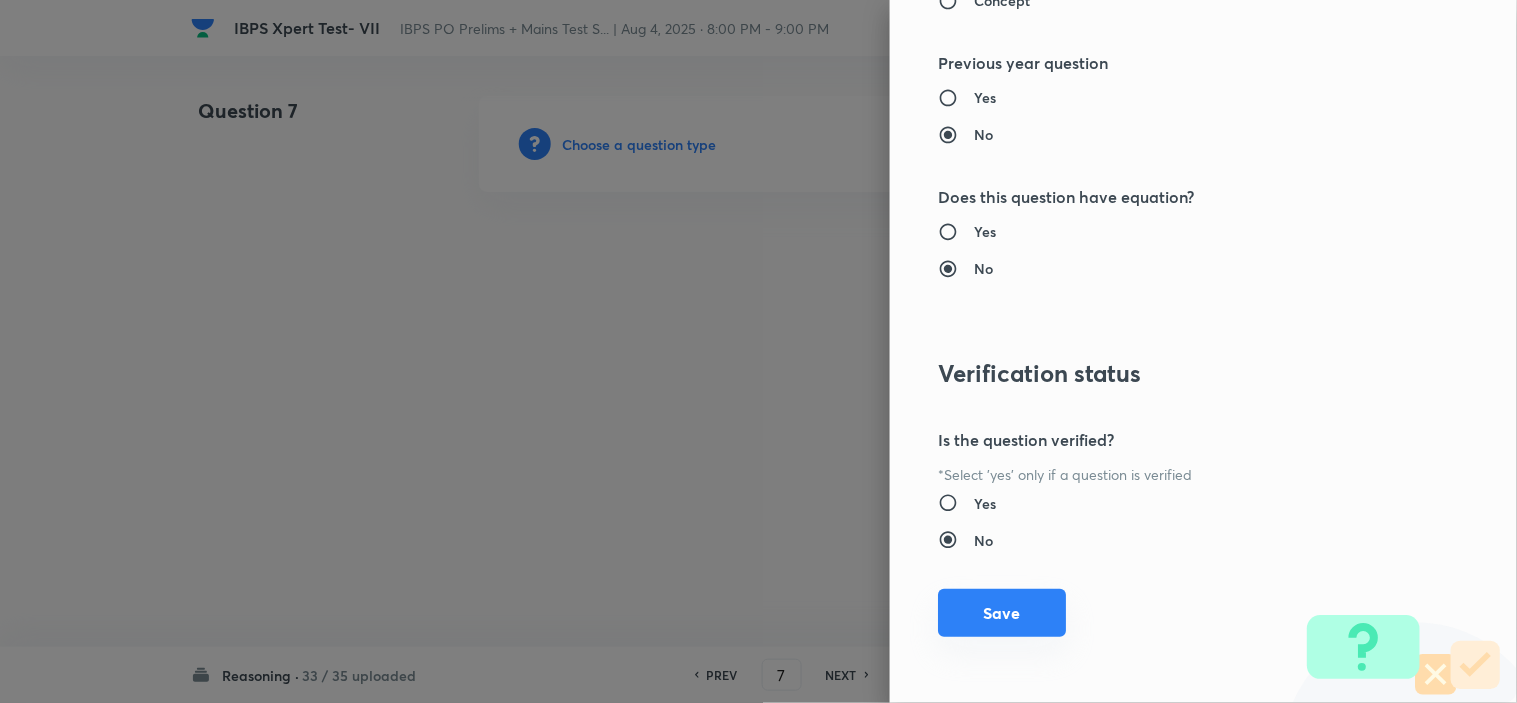click on "Save" at bounding box center (1002, 613) 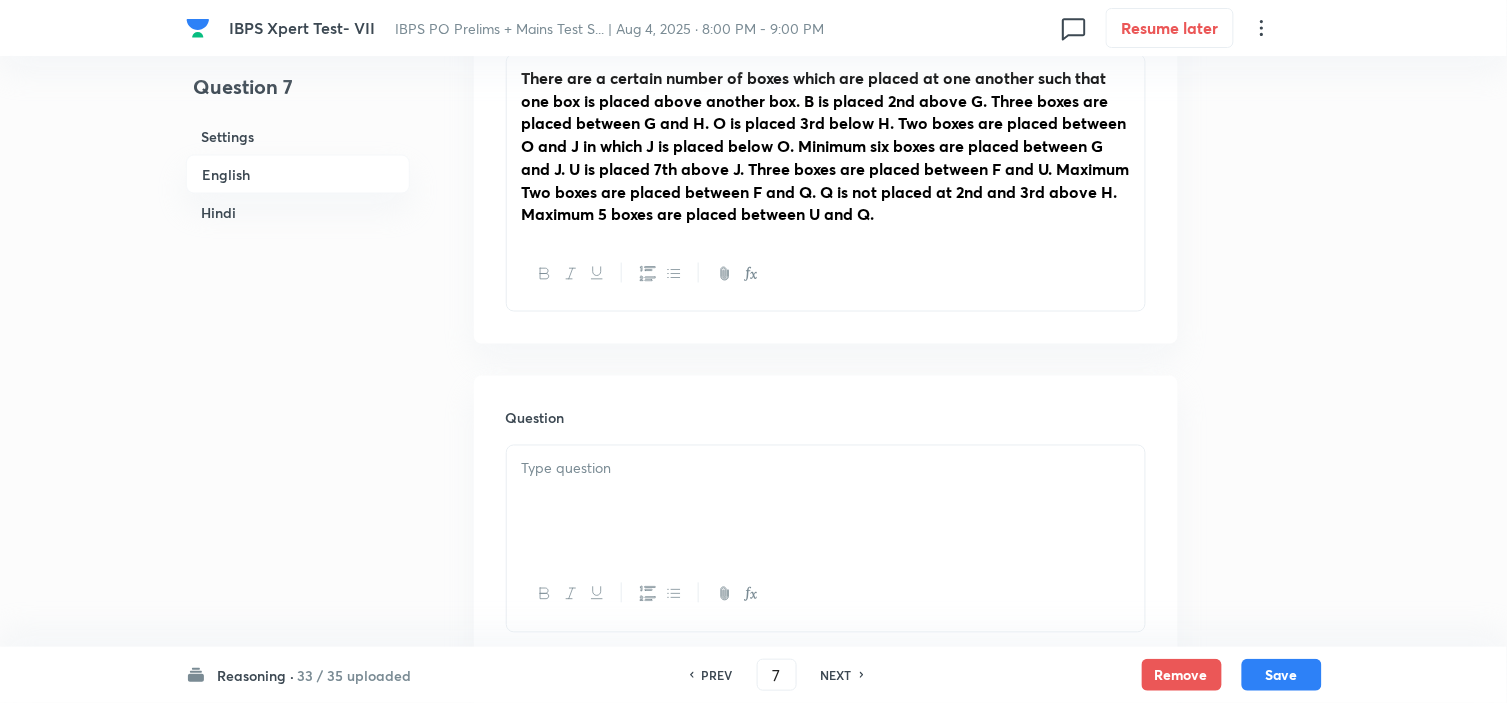 scroll, scrollTop: 666, scrollLeft: 0, axis: vertical 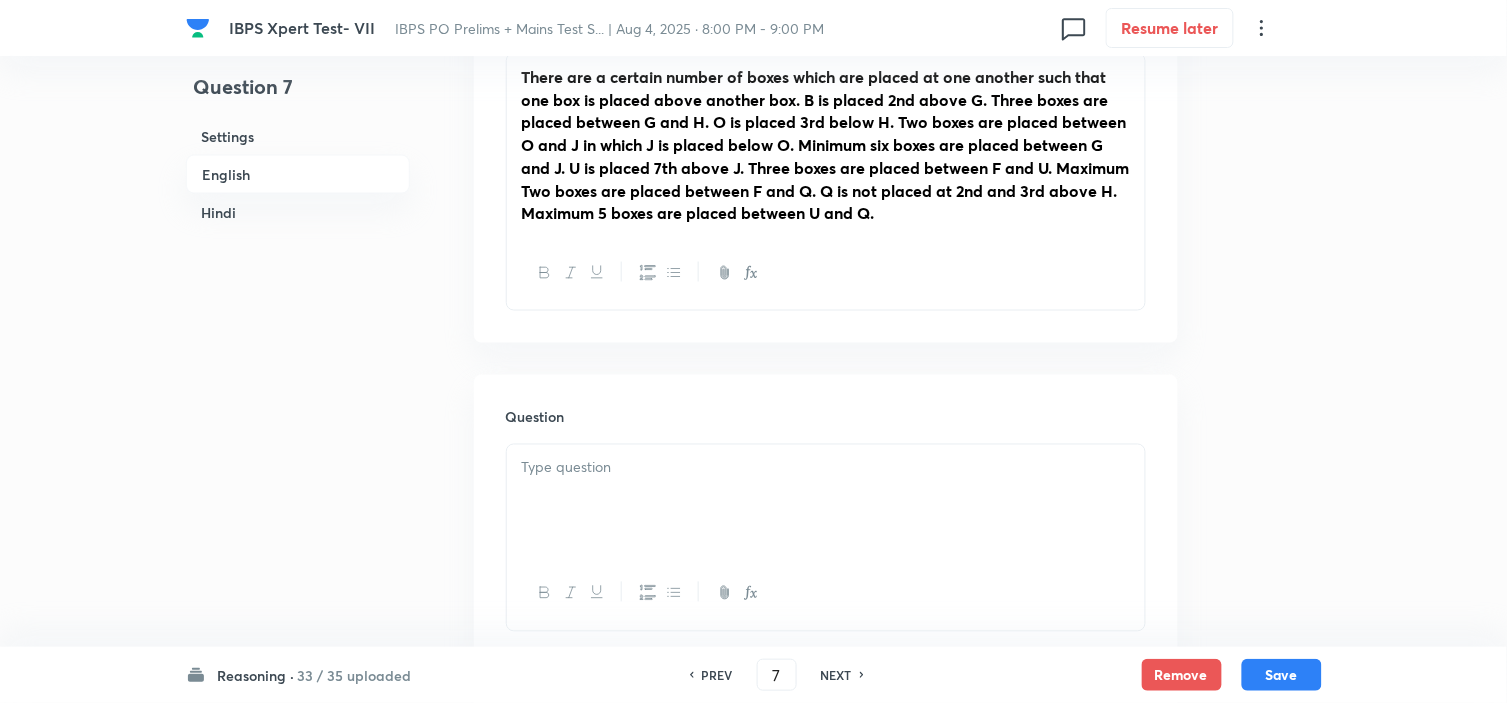 click at bounding box center (826, 501) 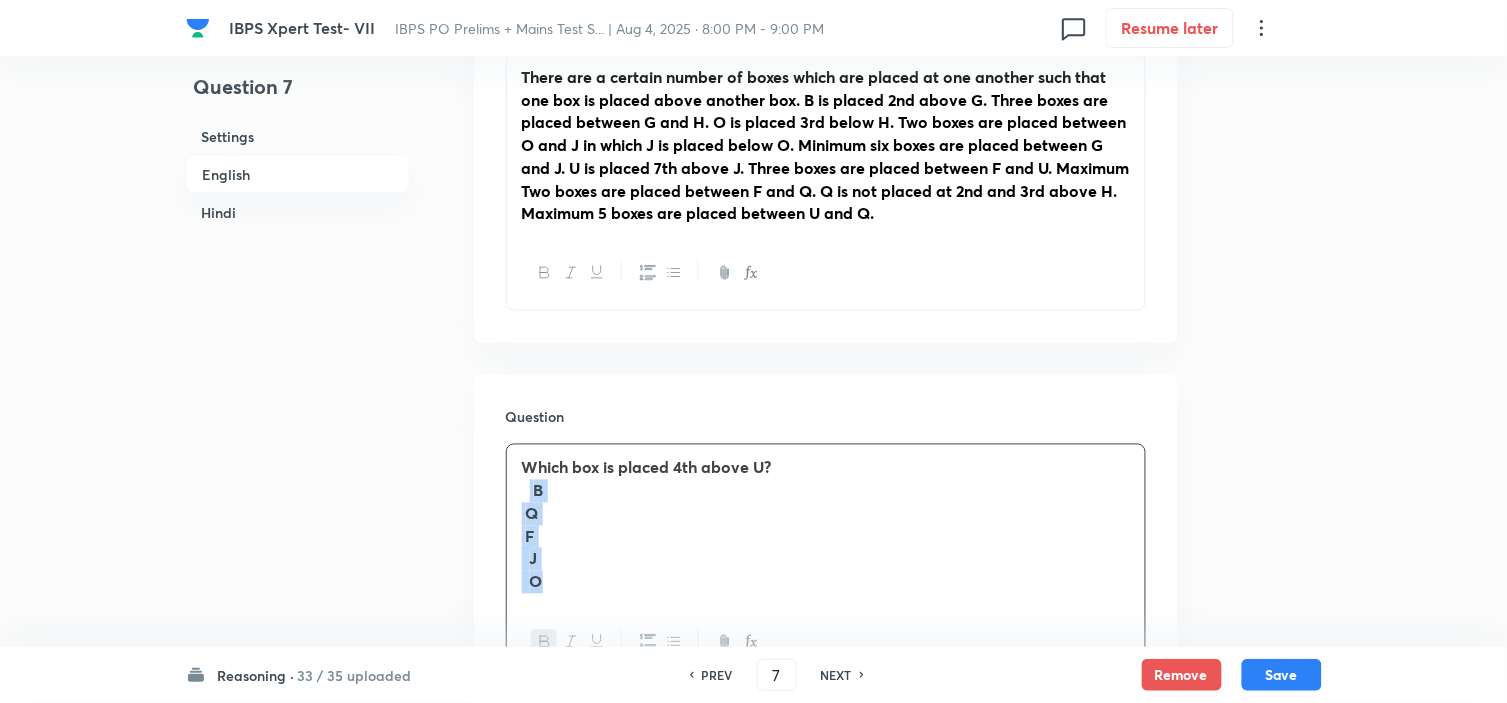 drag, startPoint x: 532, startPoint y: 498, endPoint x: 616, endPoint y: 600, distance: 132.13629 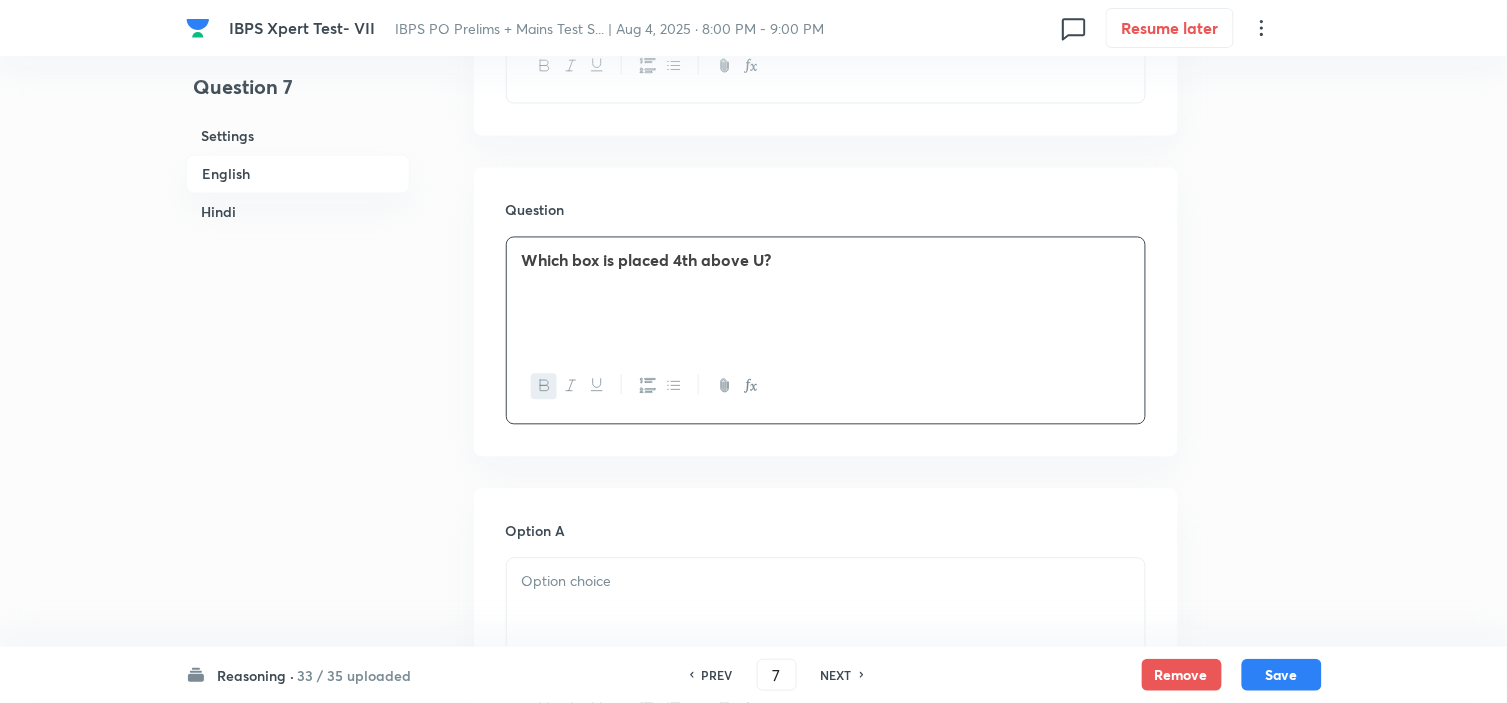 scroll, scrollTop: 888, scrollLeft: 0, axis: vertical 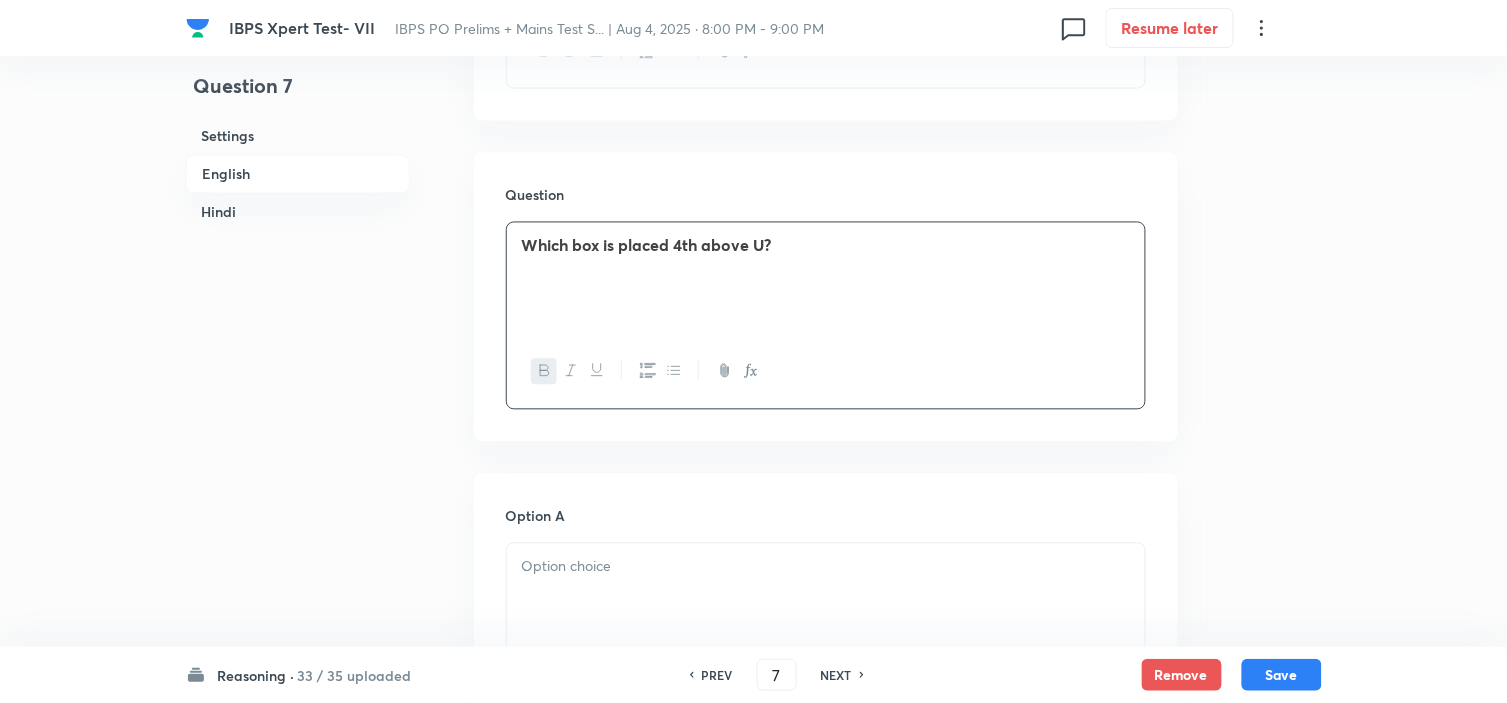 click at bounding box center (826, 567) 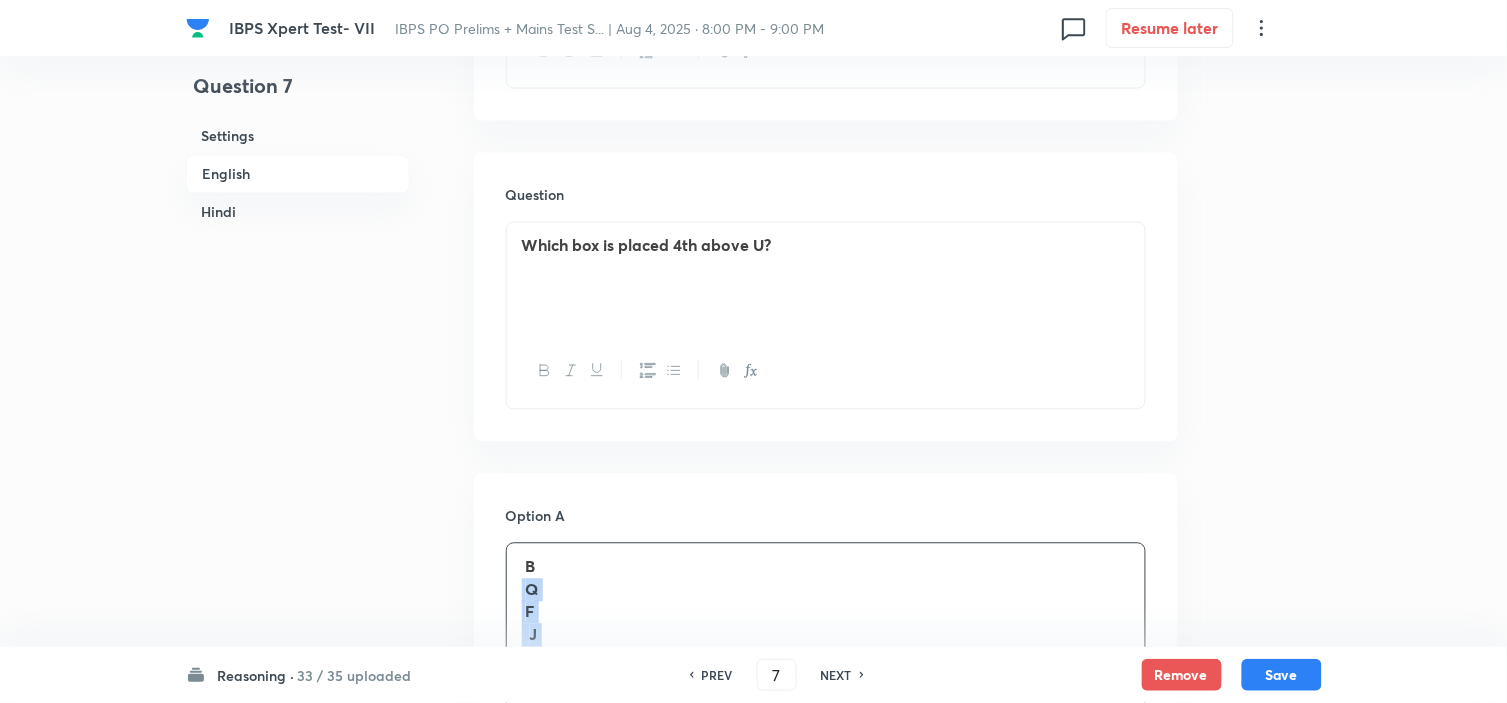 drag, startPoint x: 523, startPoint y: 590, endPoint x: 580, endPoint y: 667, distance: 95.80188 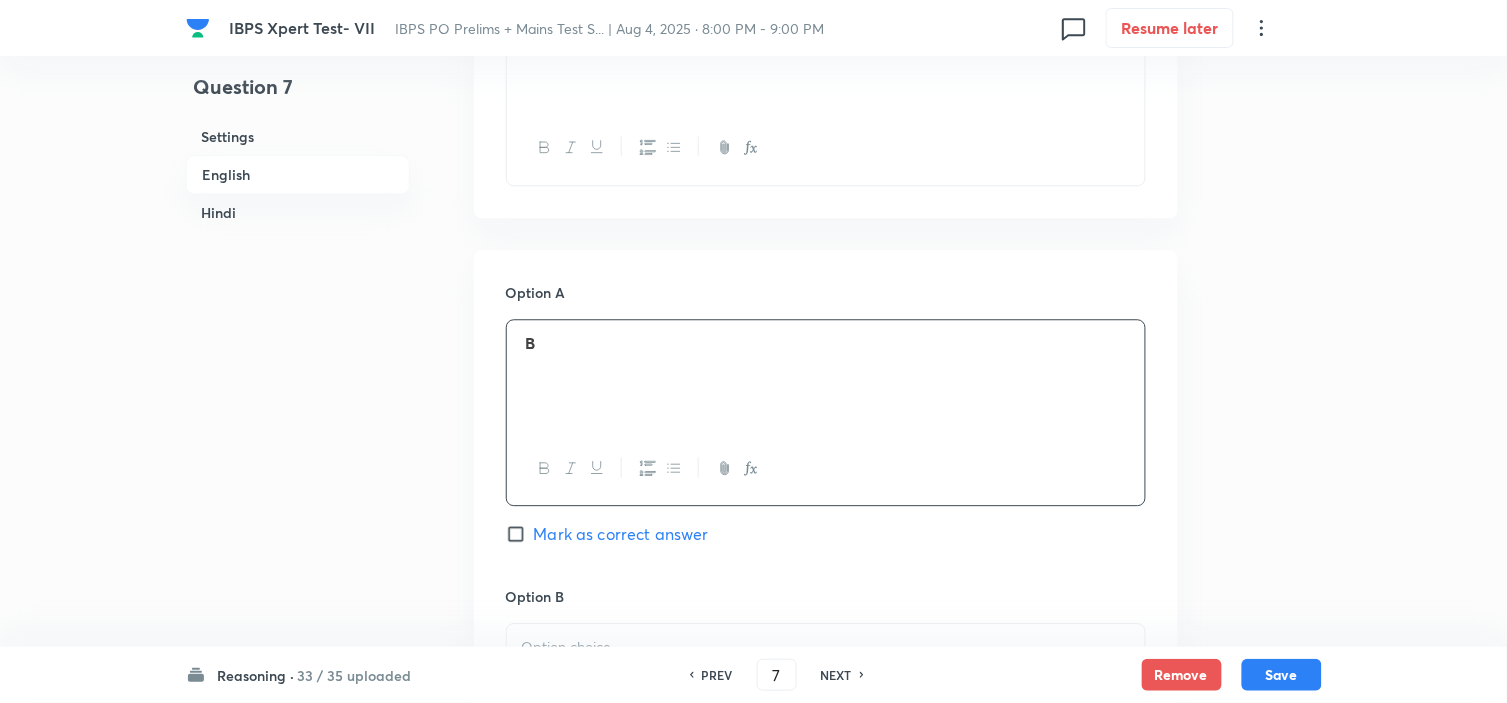 scroll, scrollTop: 1222, scrollLeft: 0, axis: vertical 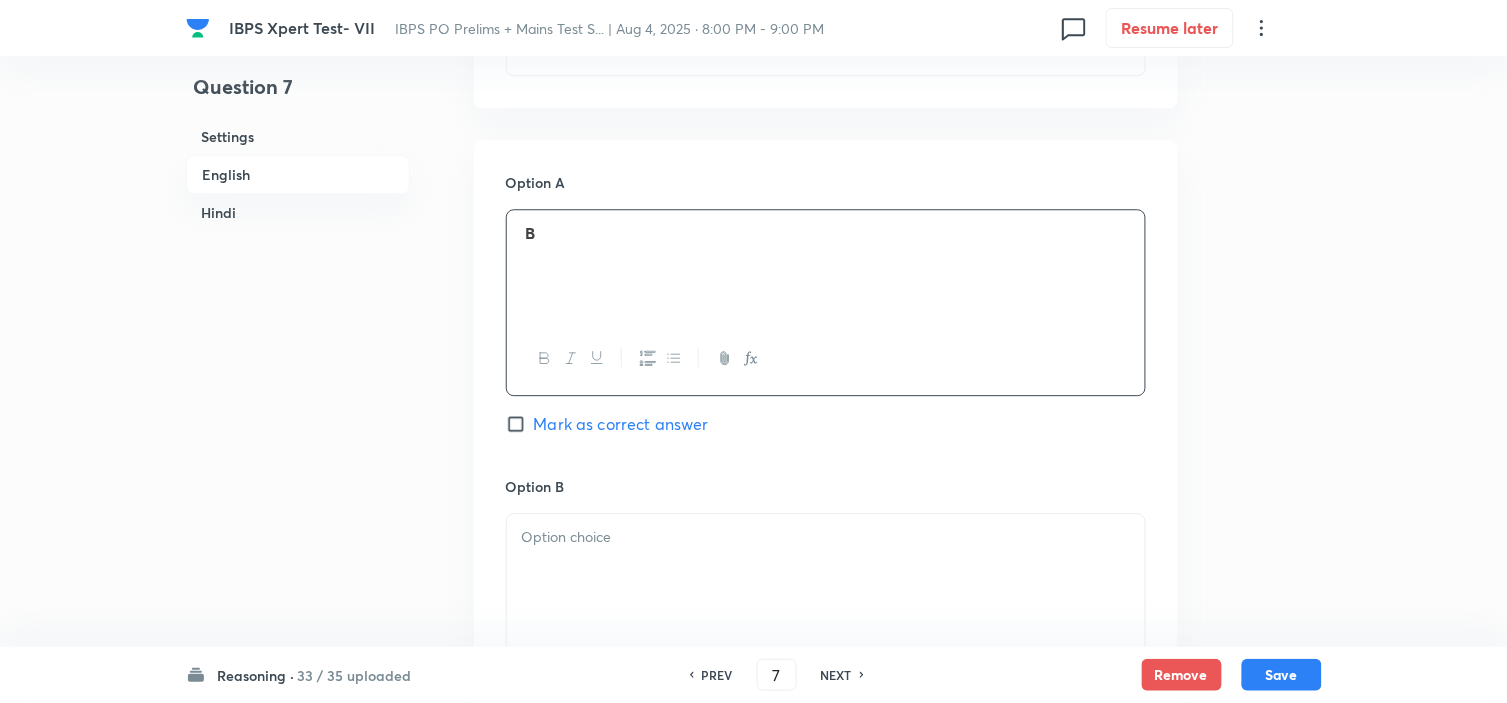 click at bounding box center (826, 570) 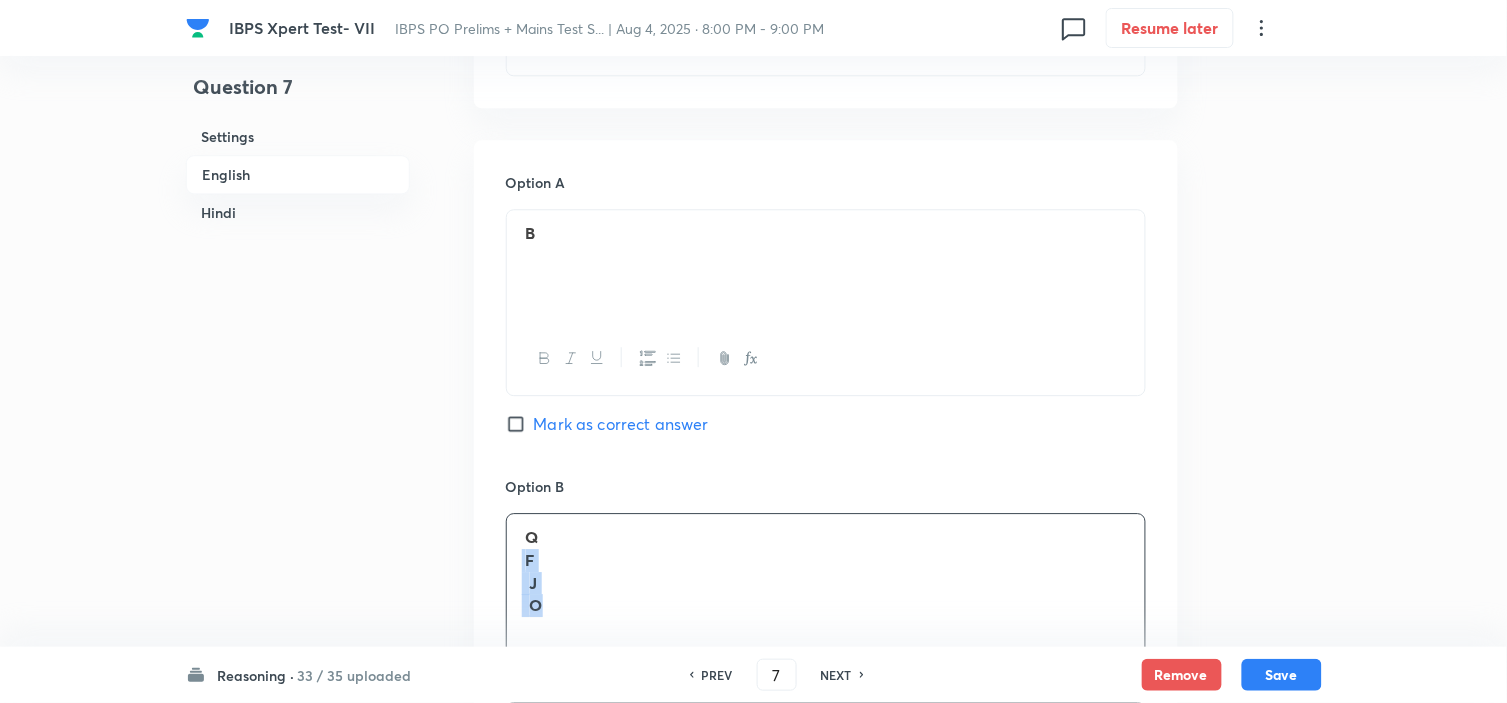 drag, startPoint x: 518, startPoint y: 561, endPoint x: 630, endPoint y: 674, distance: 159.1006 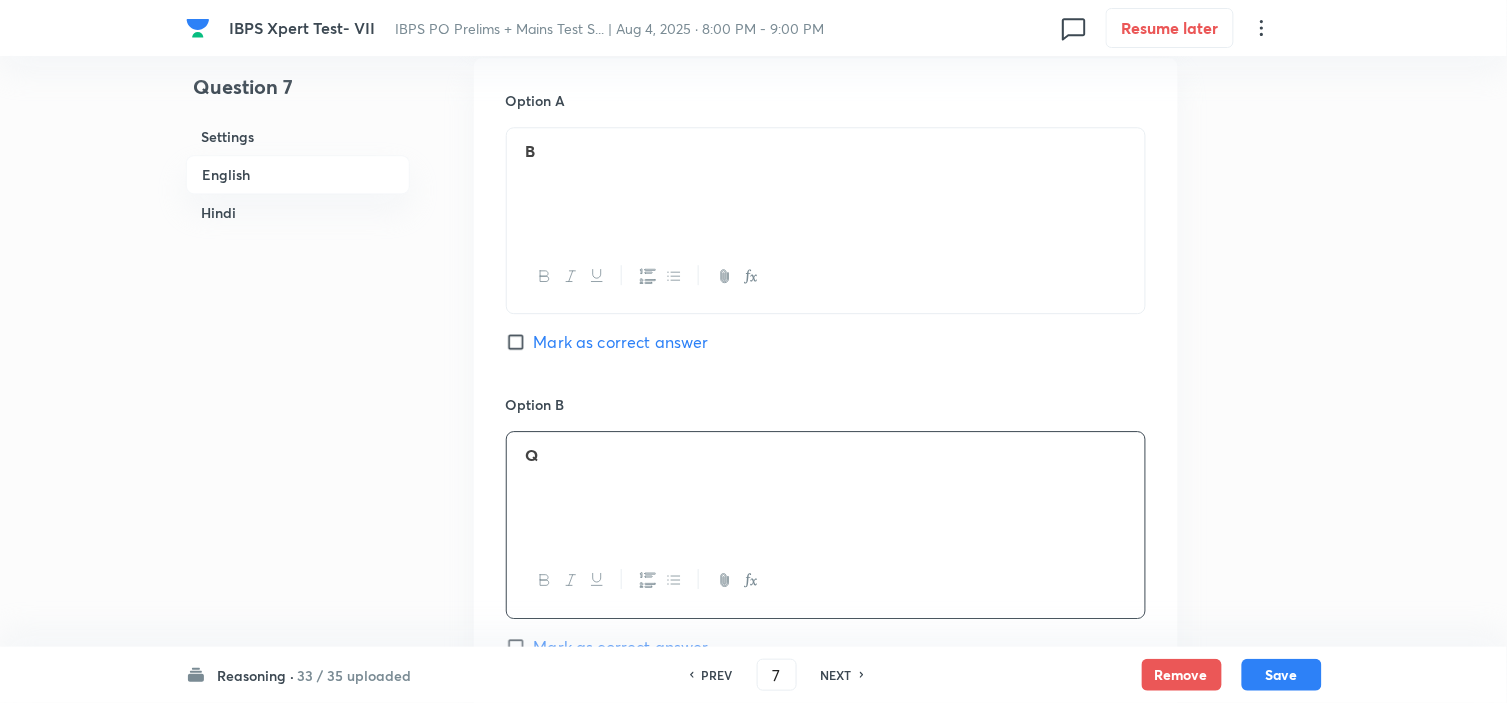 scroll, scrollTop: 1555, scrollLeft: 0, axis: vertical 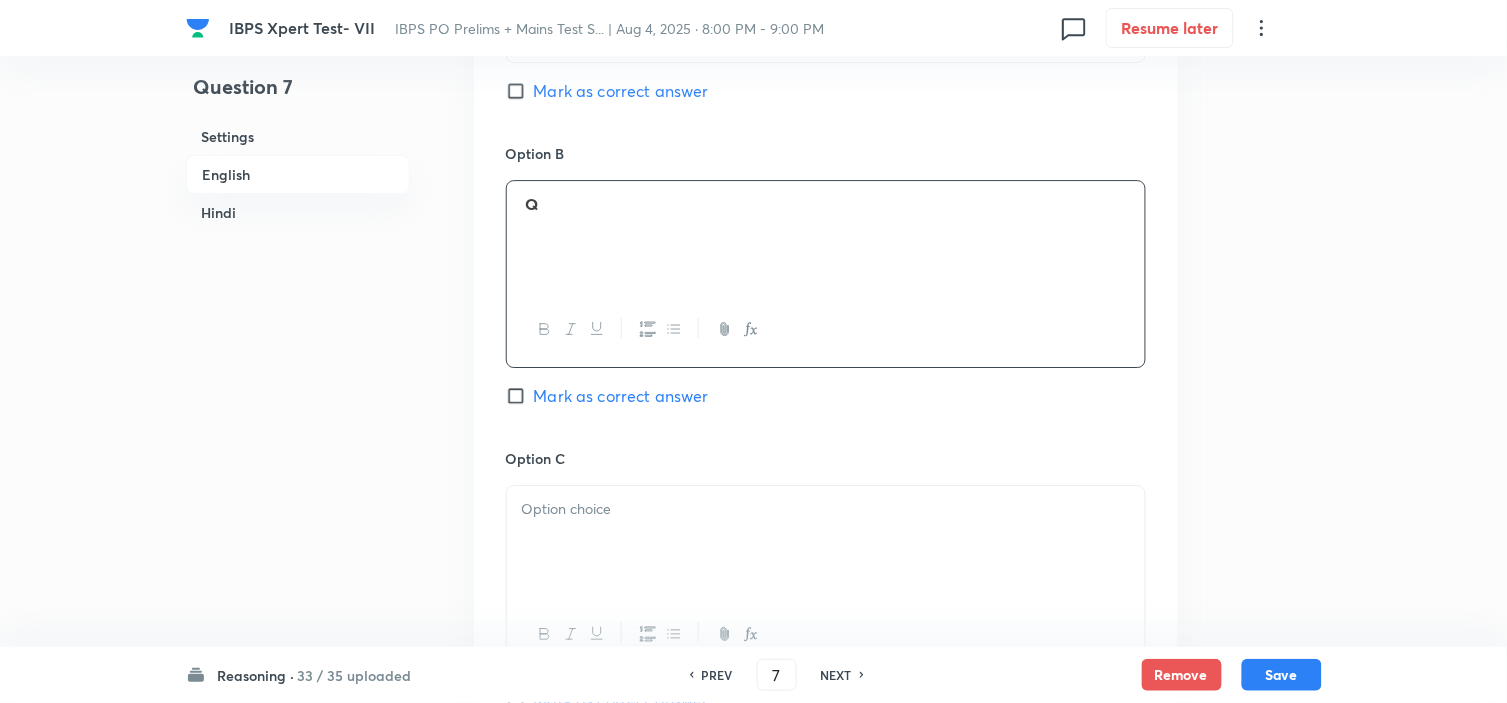 click at bounding box center (826, 542) 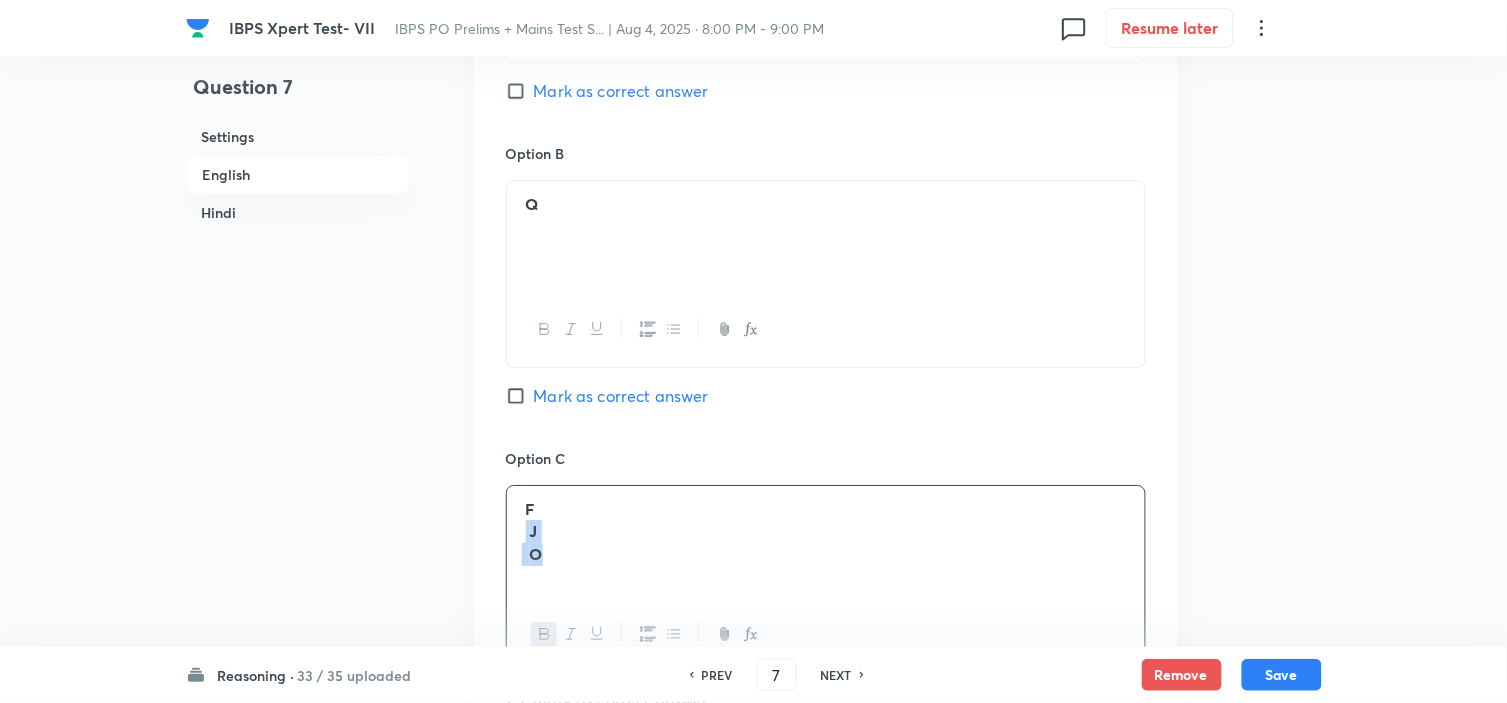 drag, startPoint x: 524, startPoint y: 540, endPoint x: 642, endPoint y: 600, distance: 132.37825 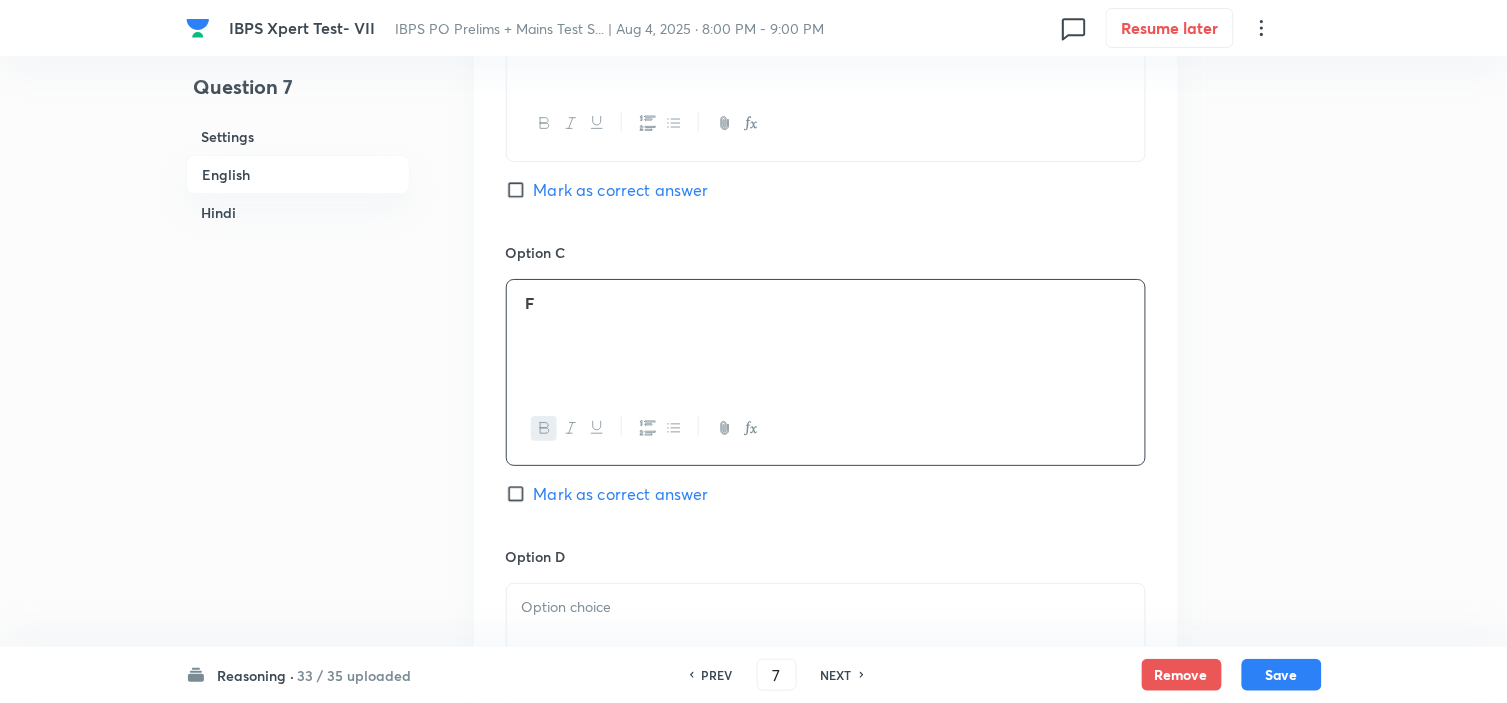 scroll, scrollTop: 1777, scrollLeft: 0, axis: vertical 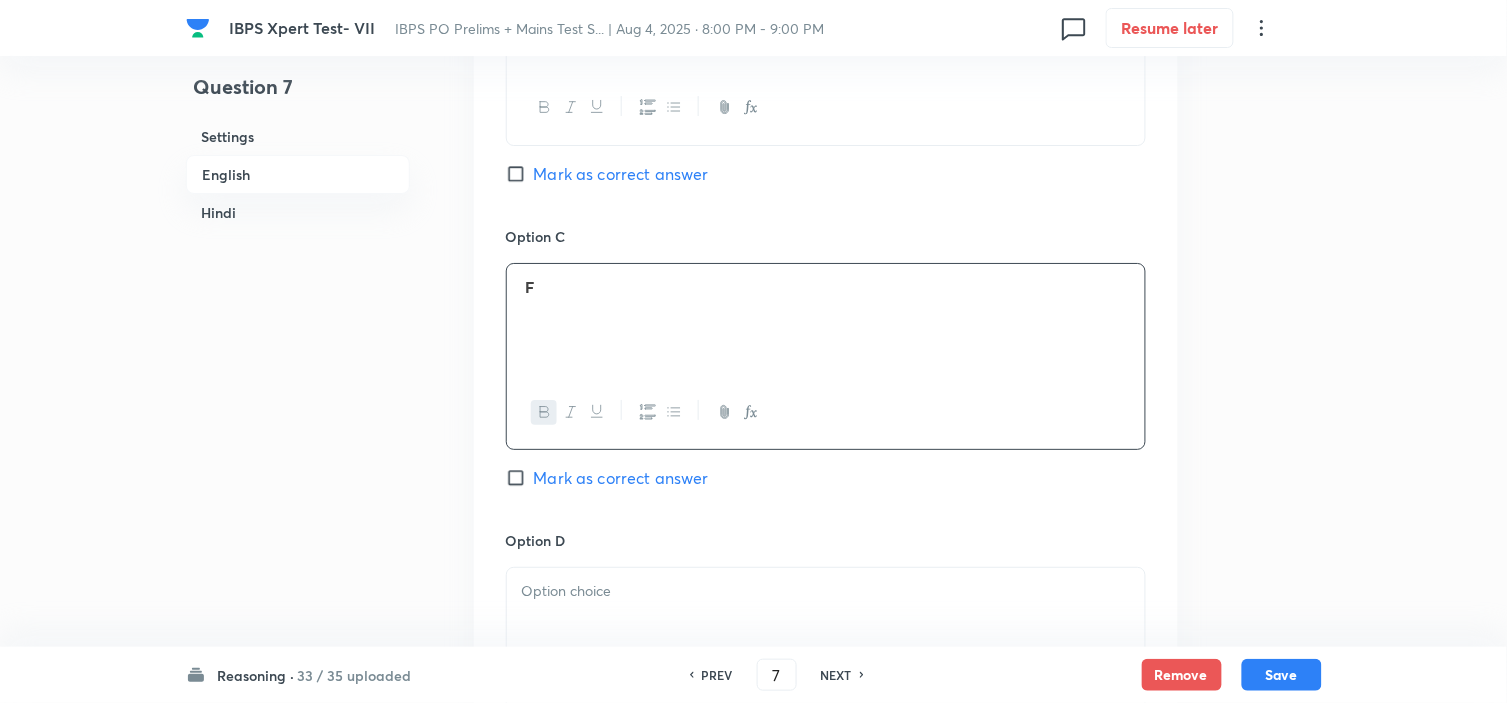 click at bounding box center [826, 624] 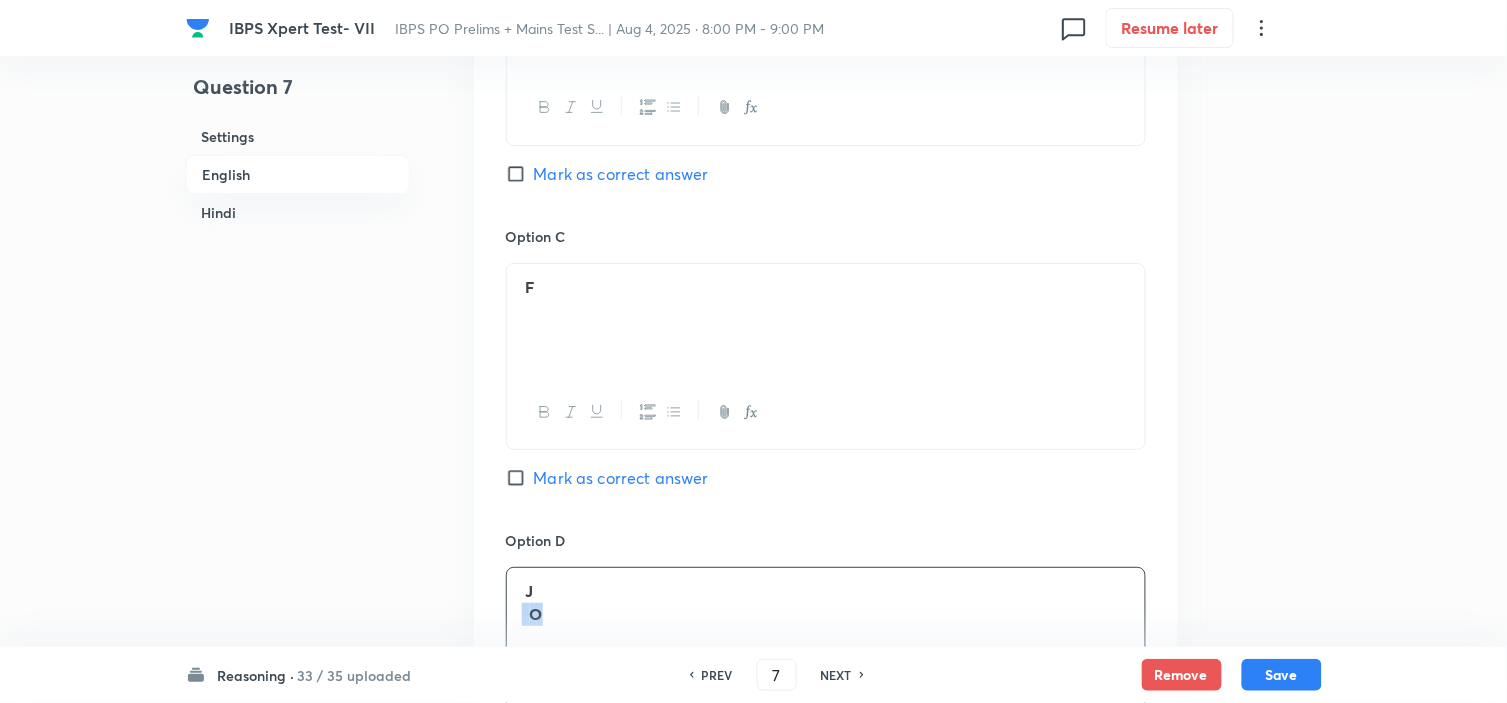 drag, startPoint x: 514, startPoint y: 614, endPoint x: 627, endPoint y: 626, distance: 113.63538 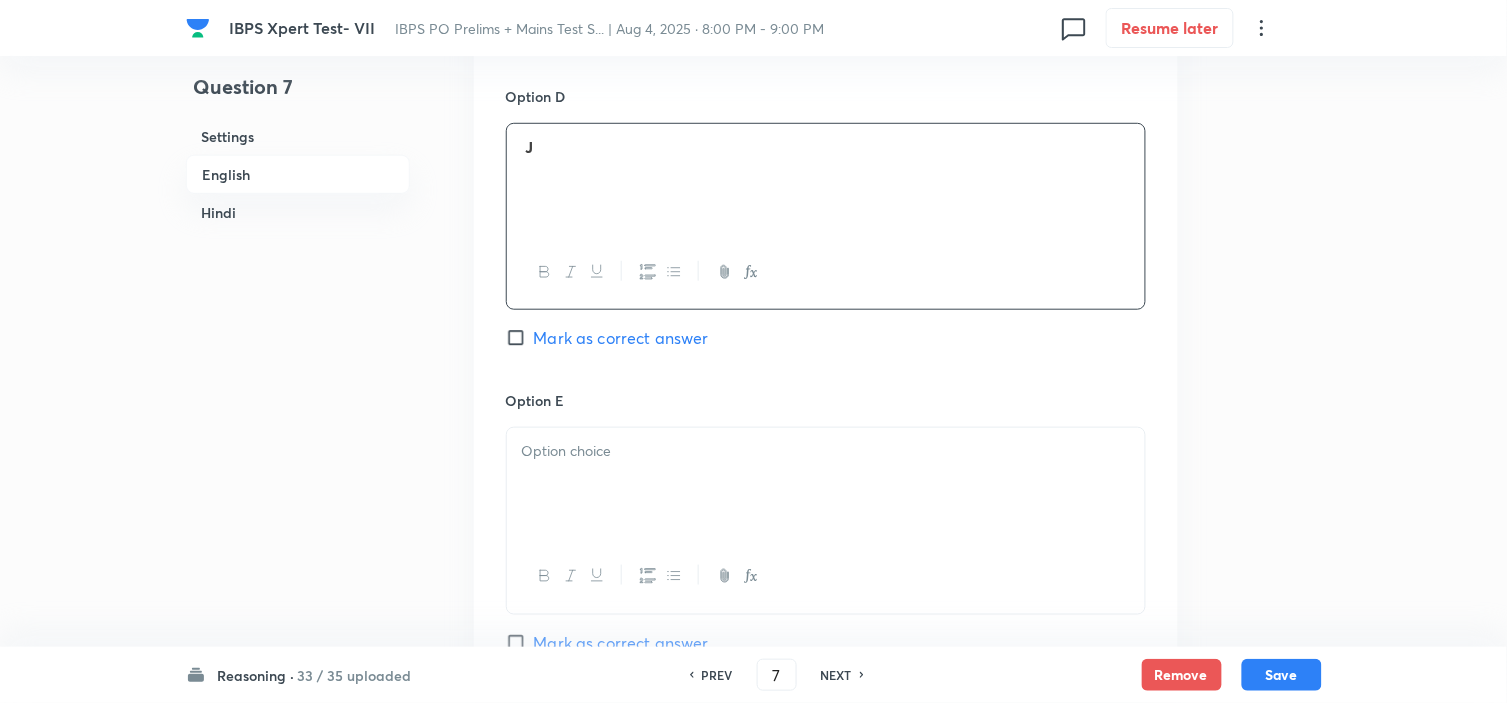 scroll, scrollTop: 2222, scrollLeft: 0, axis: vertical 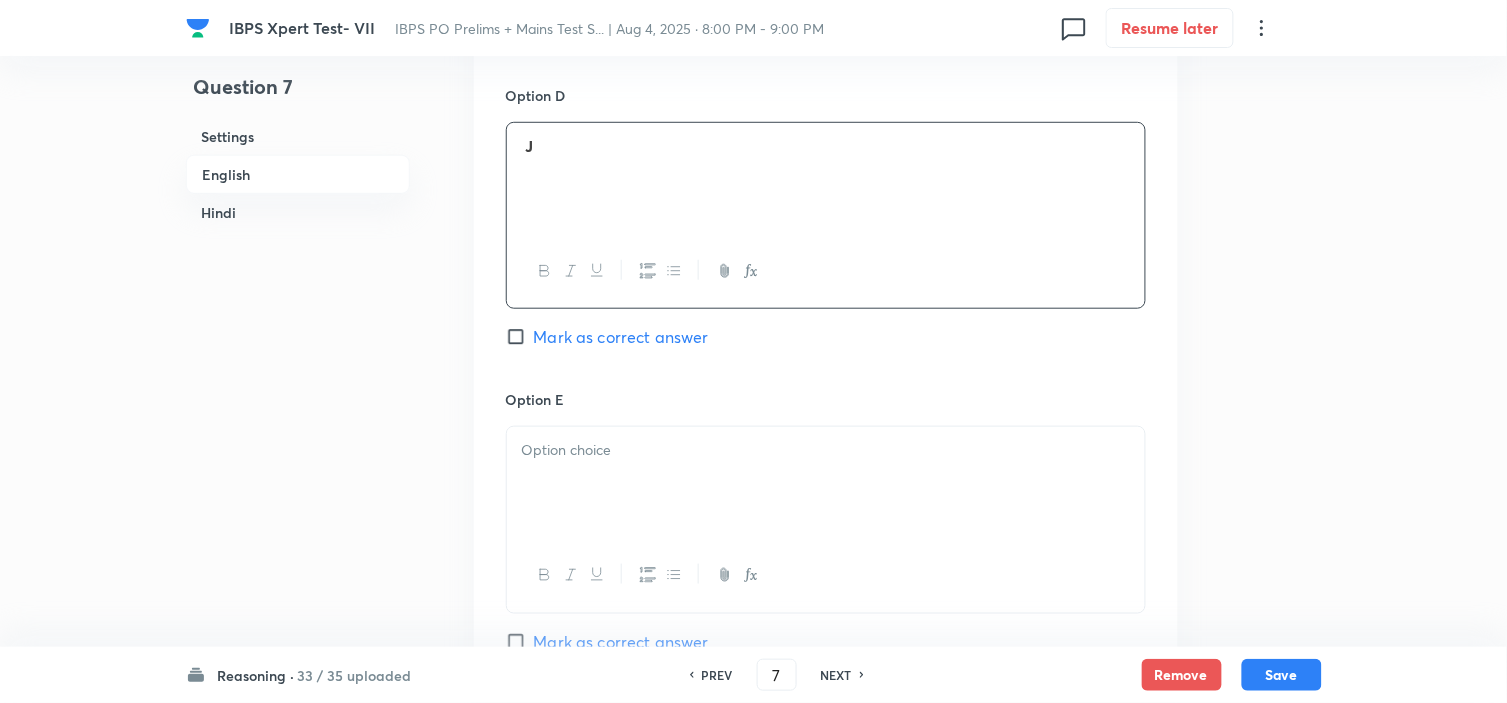 click at bounding box center [826, 483] 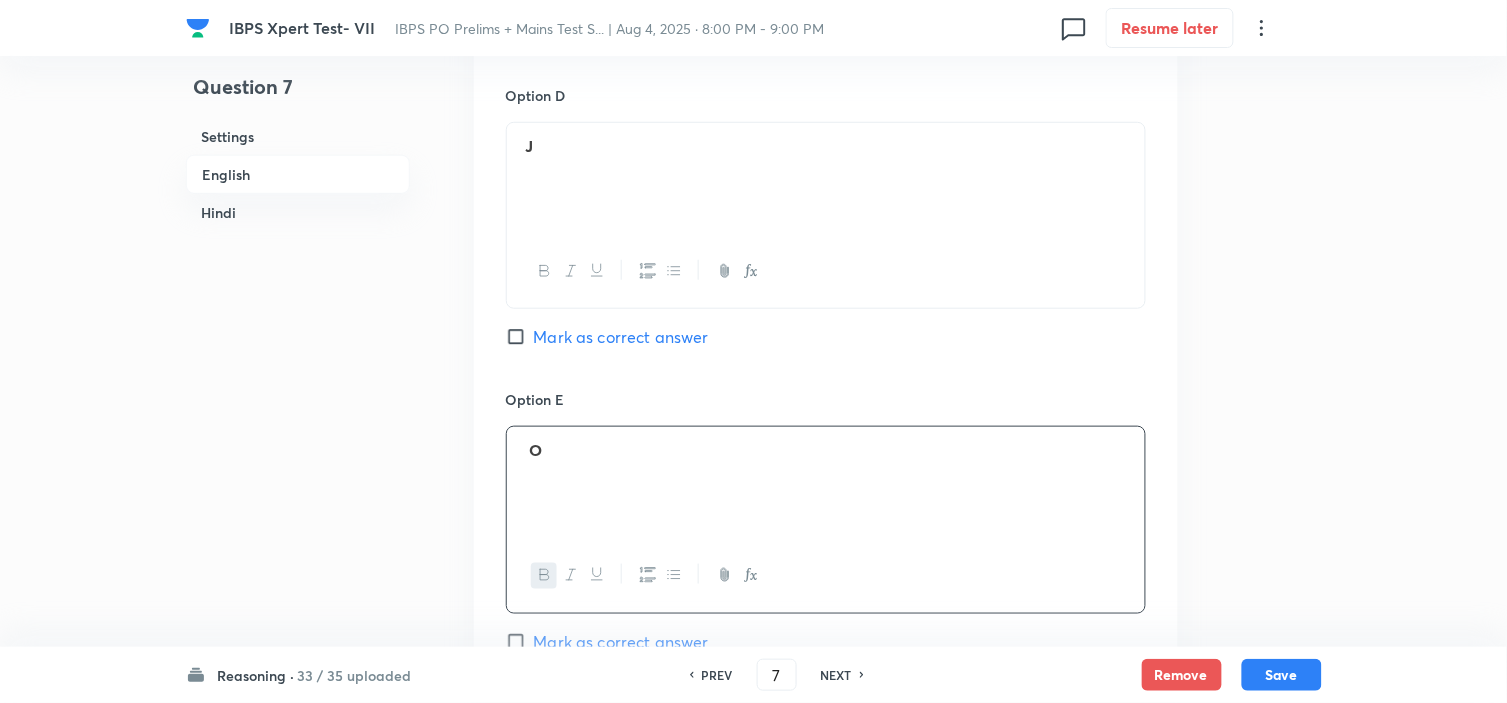 click at bounding box center (526, 449) 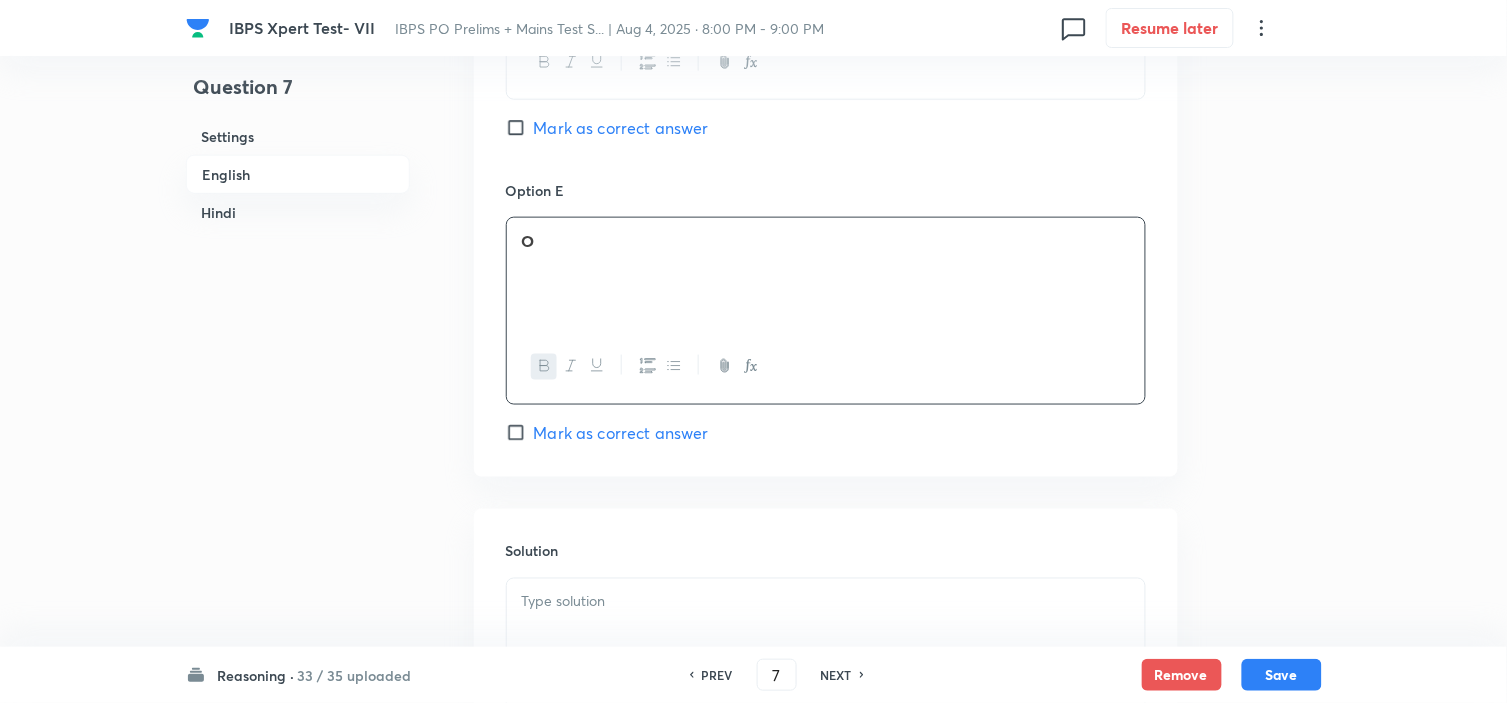scroll, scrollTop: 2444, scrollLeft: 0, axis: vertical 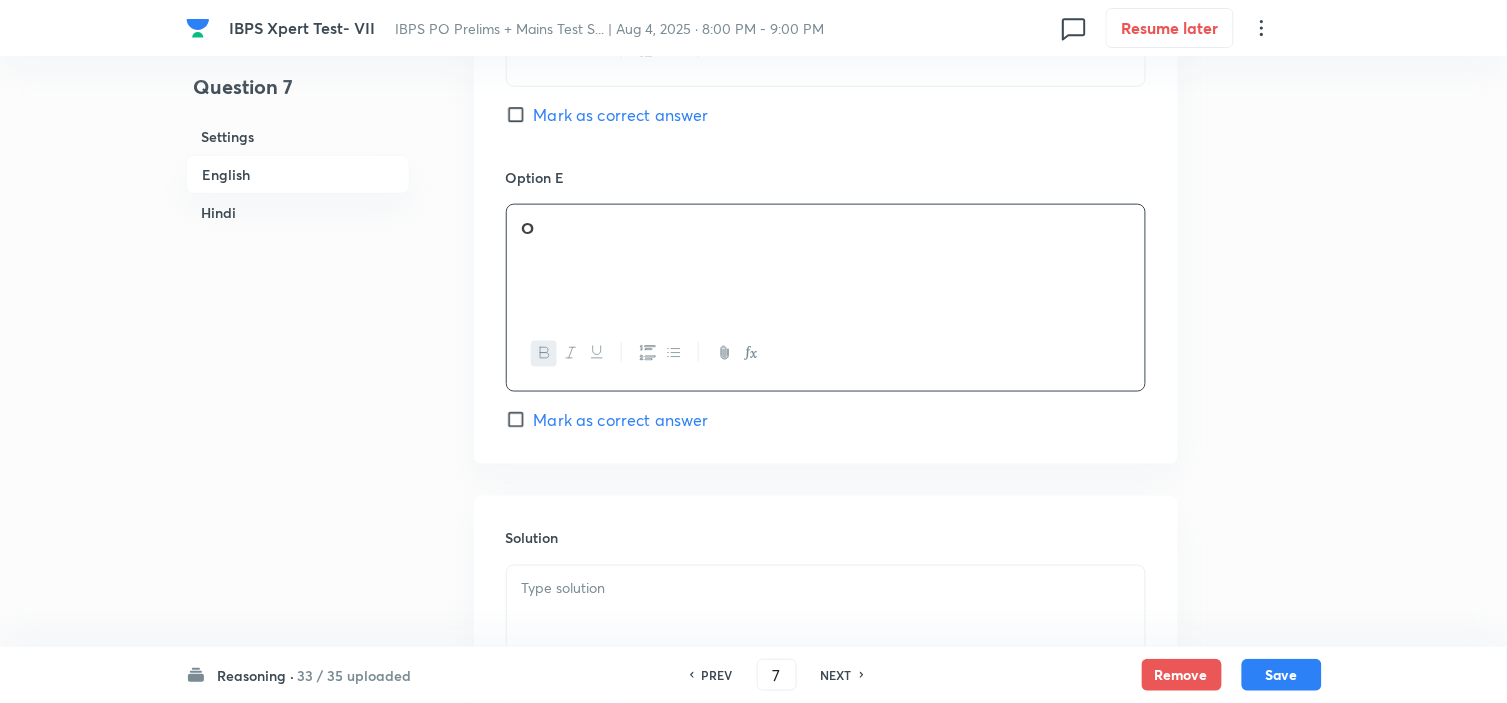 click at bounding box center (826, 622) 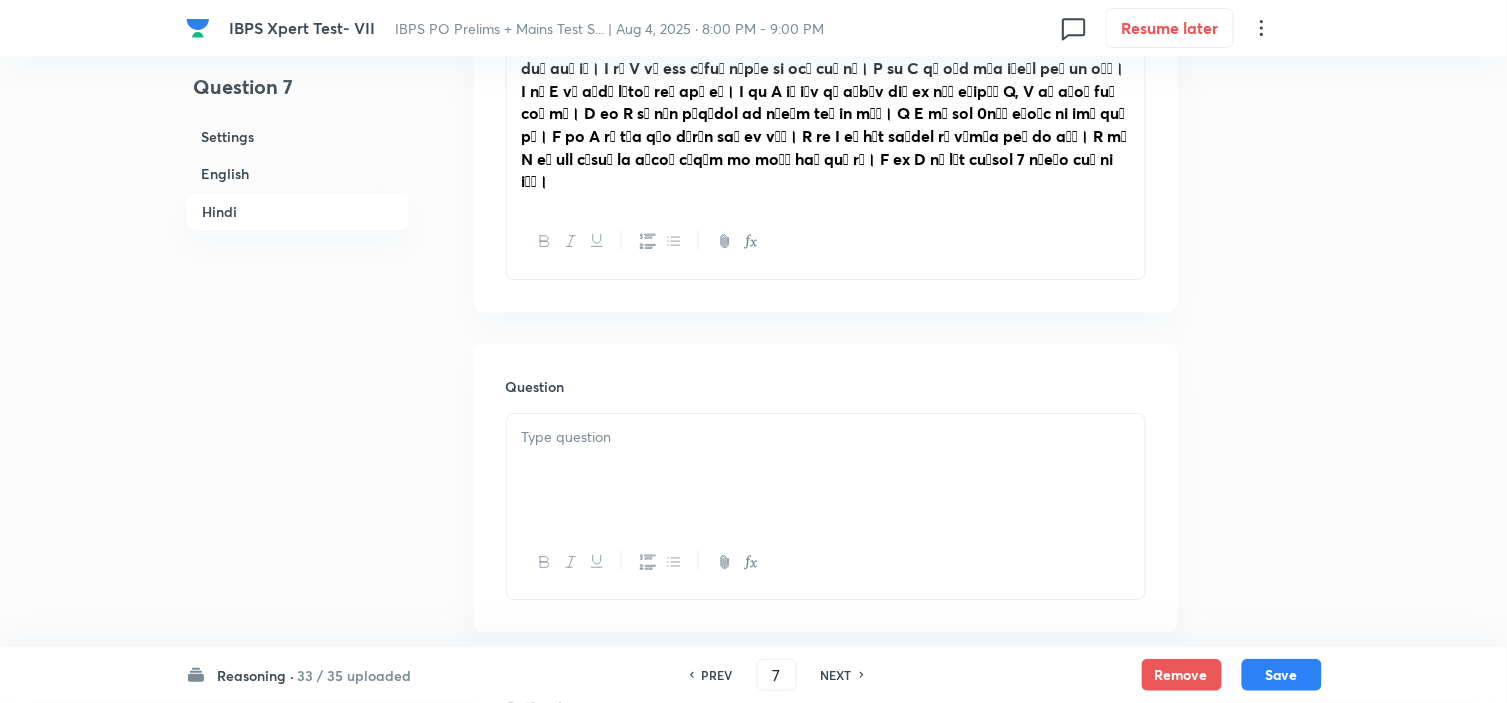 scroll, scrollTop: 3444, scrollLeft: 0, axis: vertical 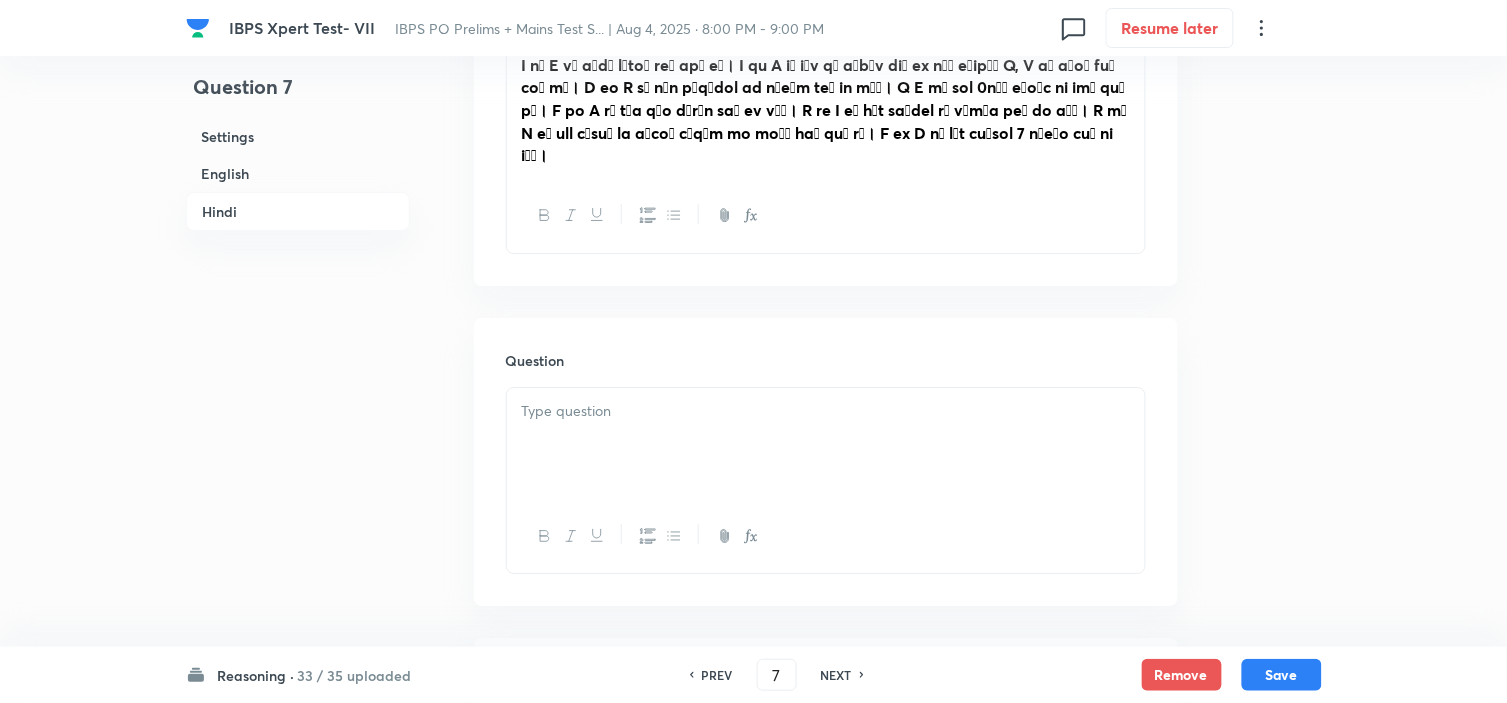 click at bounding box center [826, 411] 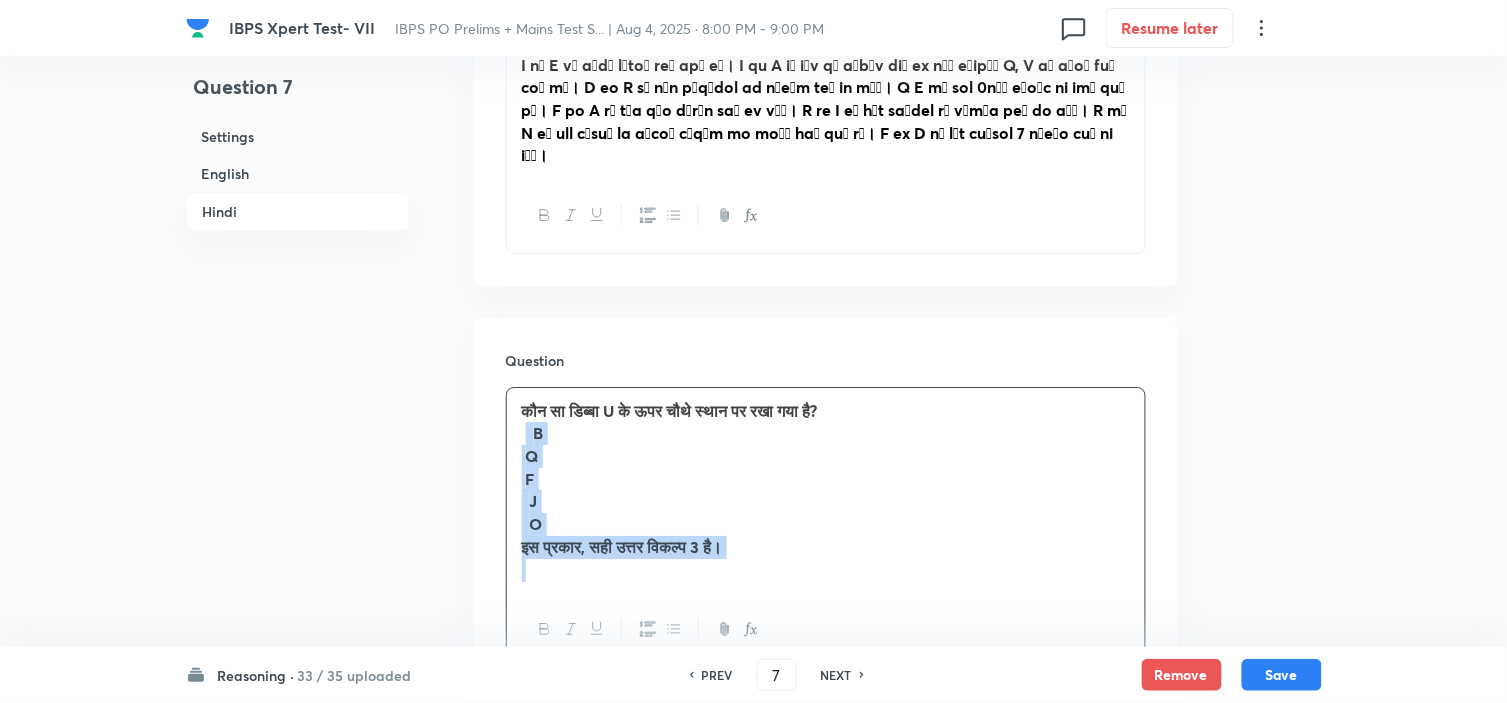 drag, startPoint x: 524, startPoint y: 437, endPoint x: 830, endPoint y: 603, distance: 348.1264 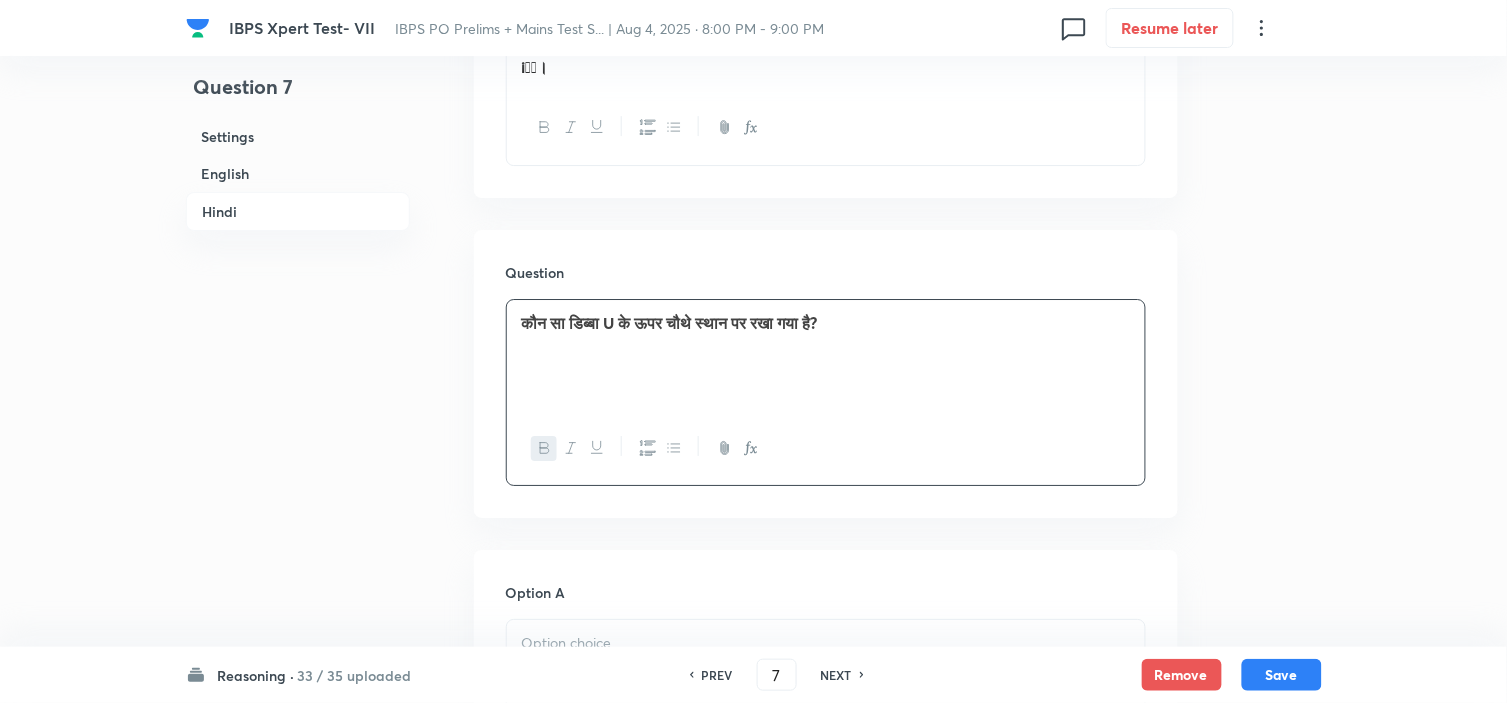 scroll, scrollTop: 3666, scrollLeft: 0, axis: vertical 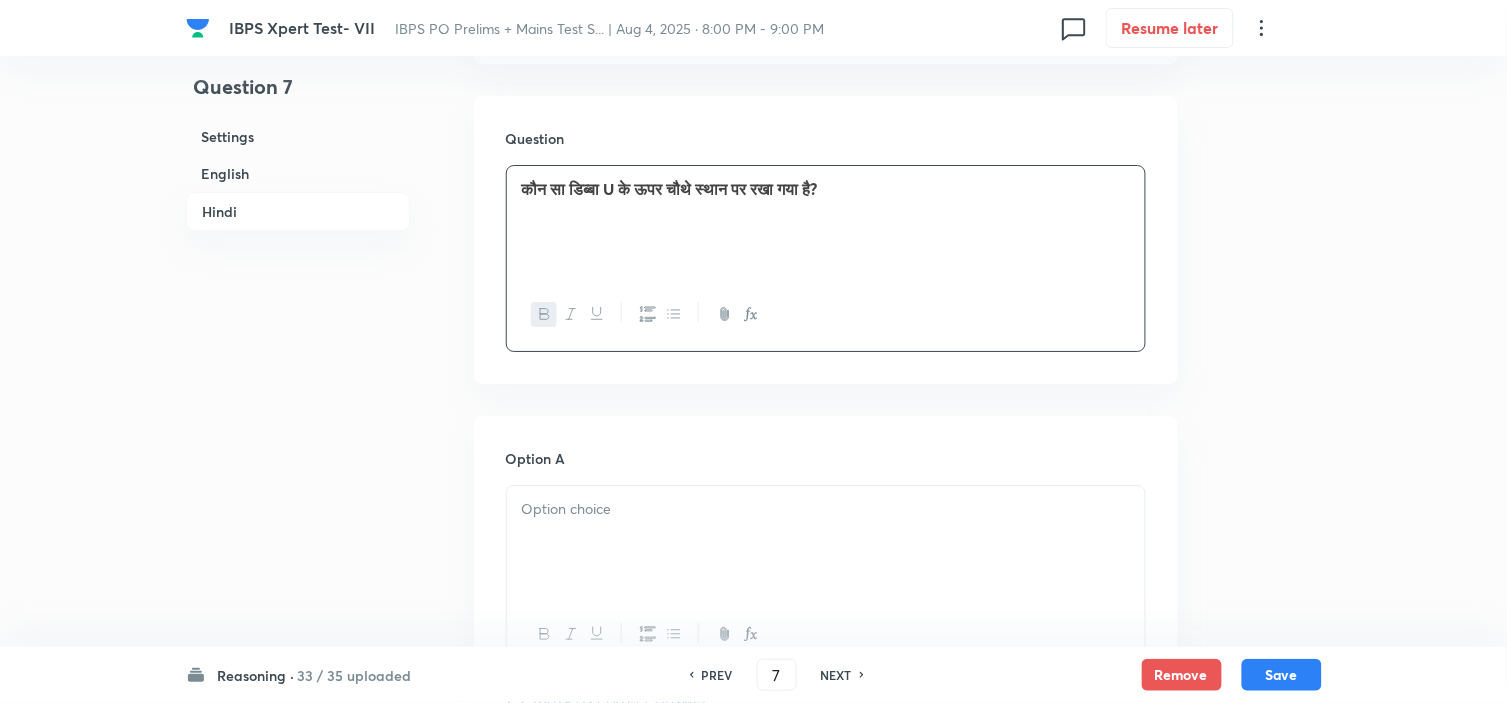 click on "Option A" at bounding box center (826, 458) 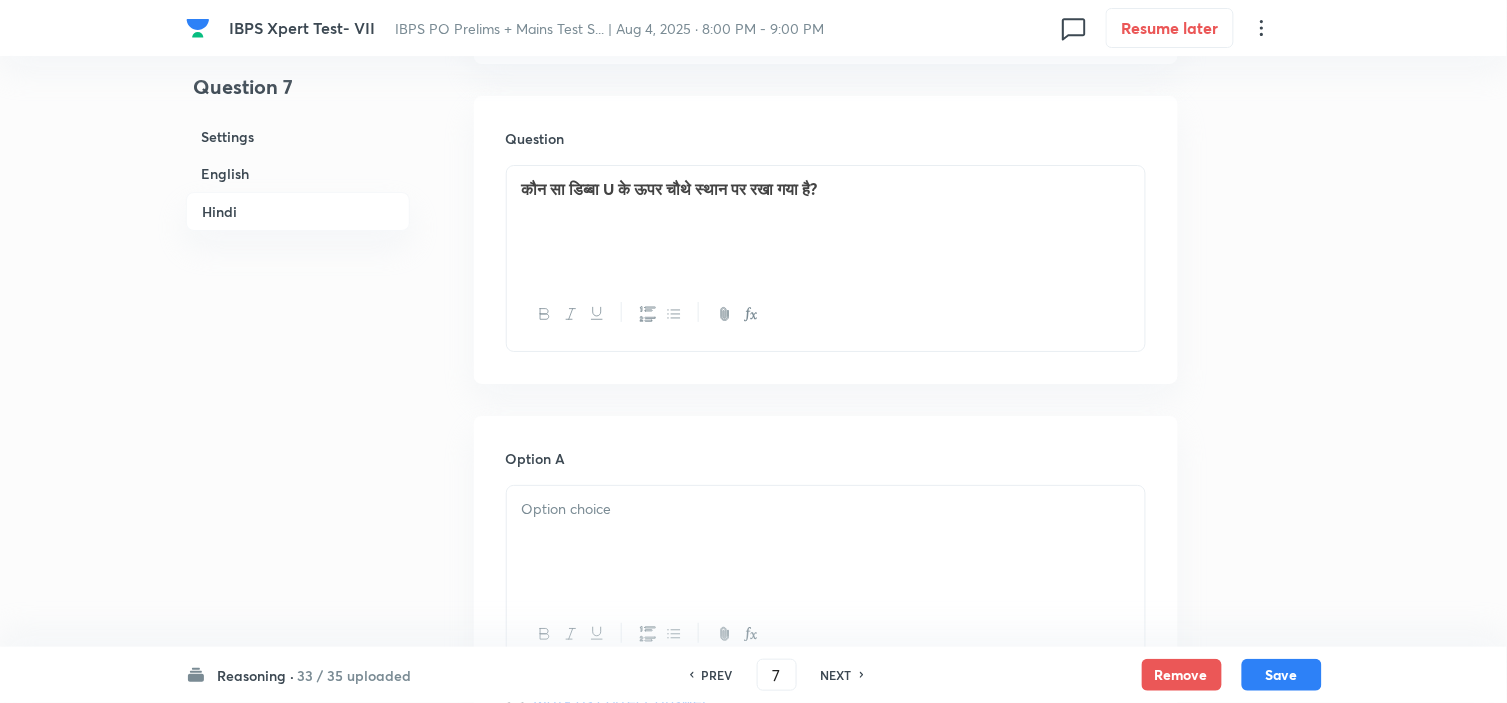 click at bounding box center (826, 509) 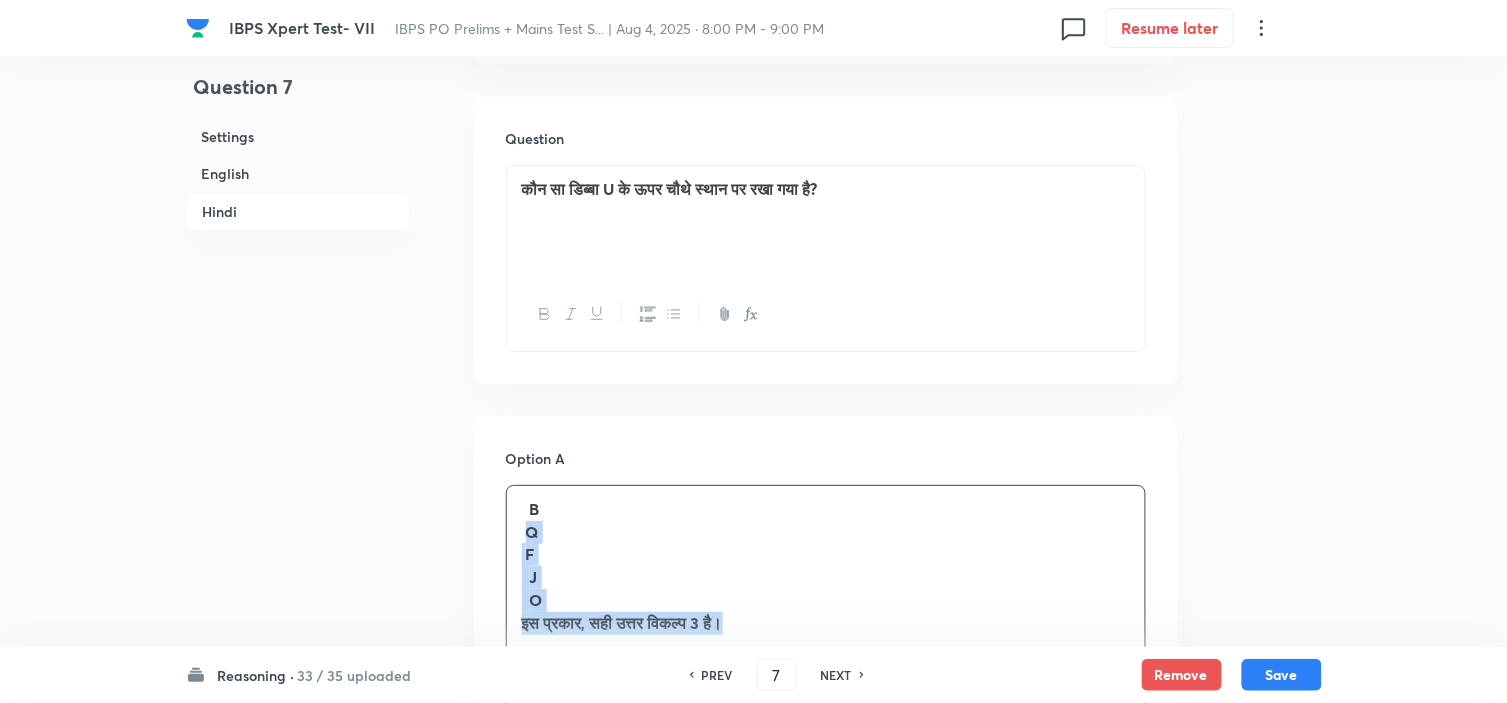drag, startPoint x: 526, startPoint y: 528, endPoint x: 775, endPoint y: 624, distance: 266.86514 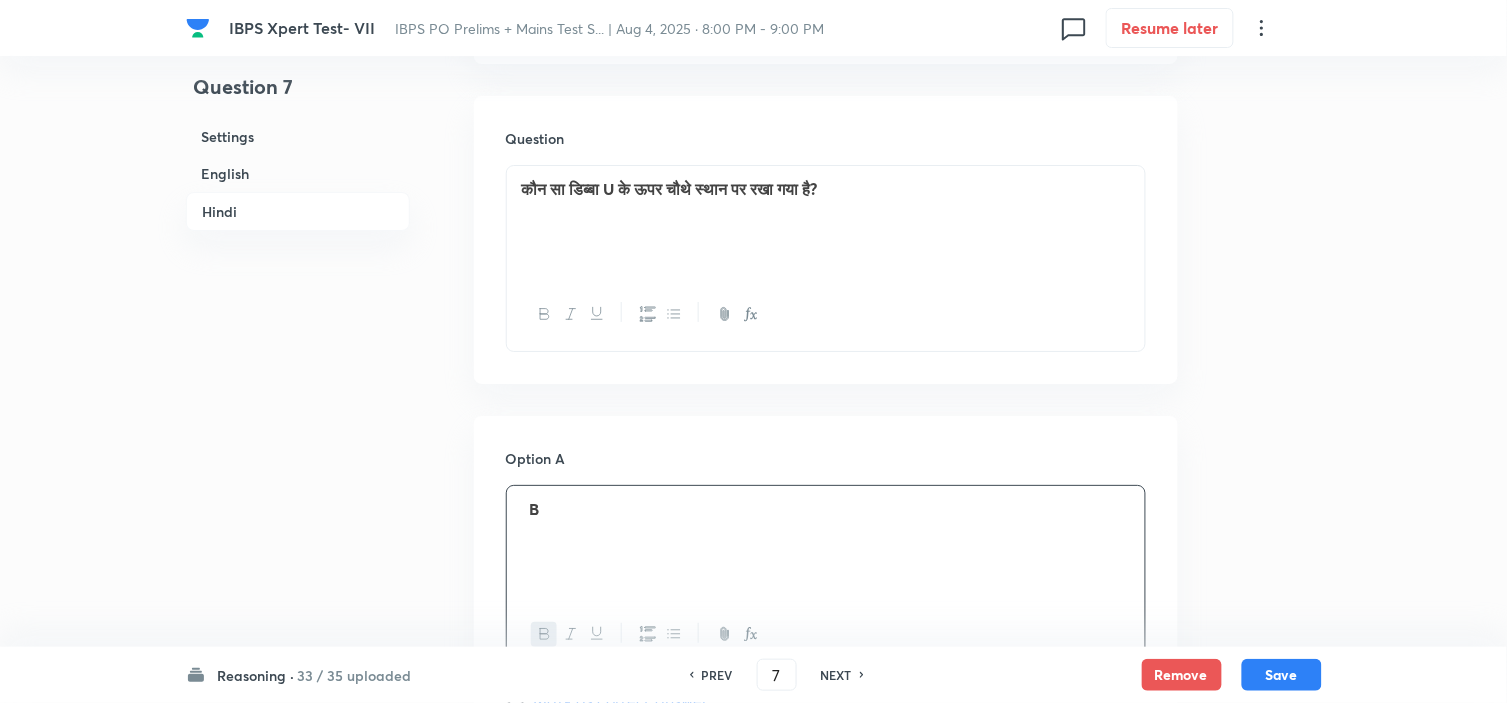 click on "B" at bounding box center [826, 542] 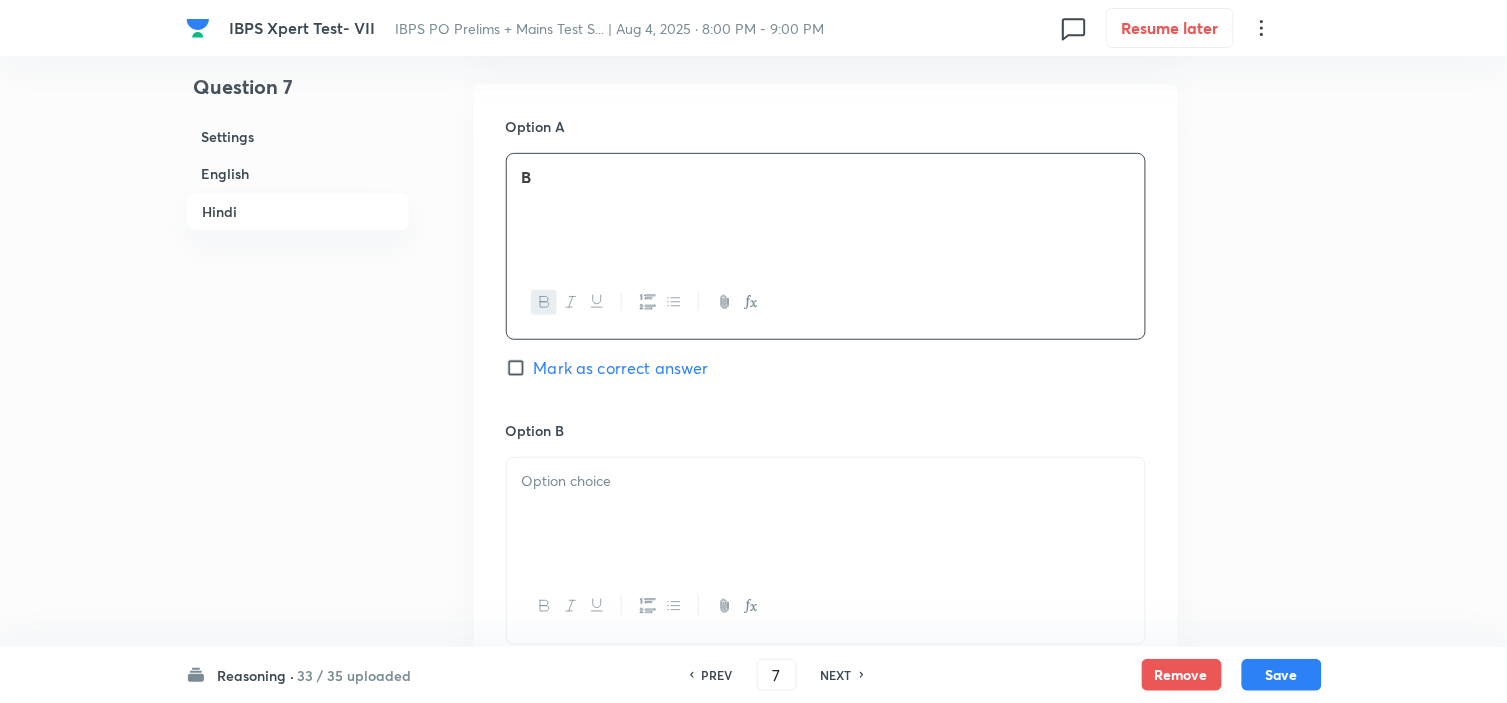 scroll, scrollTop: 4000, scrollLeft: 0, axis: vertical 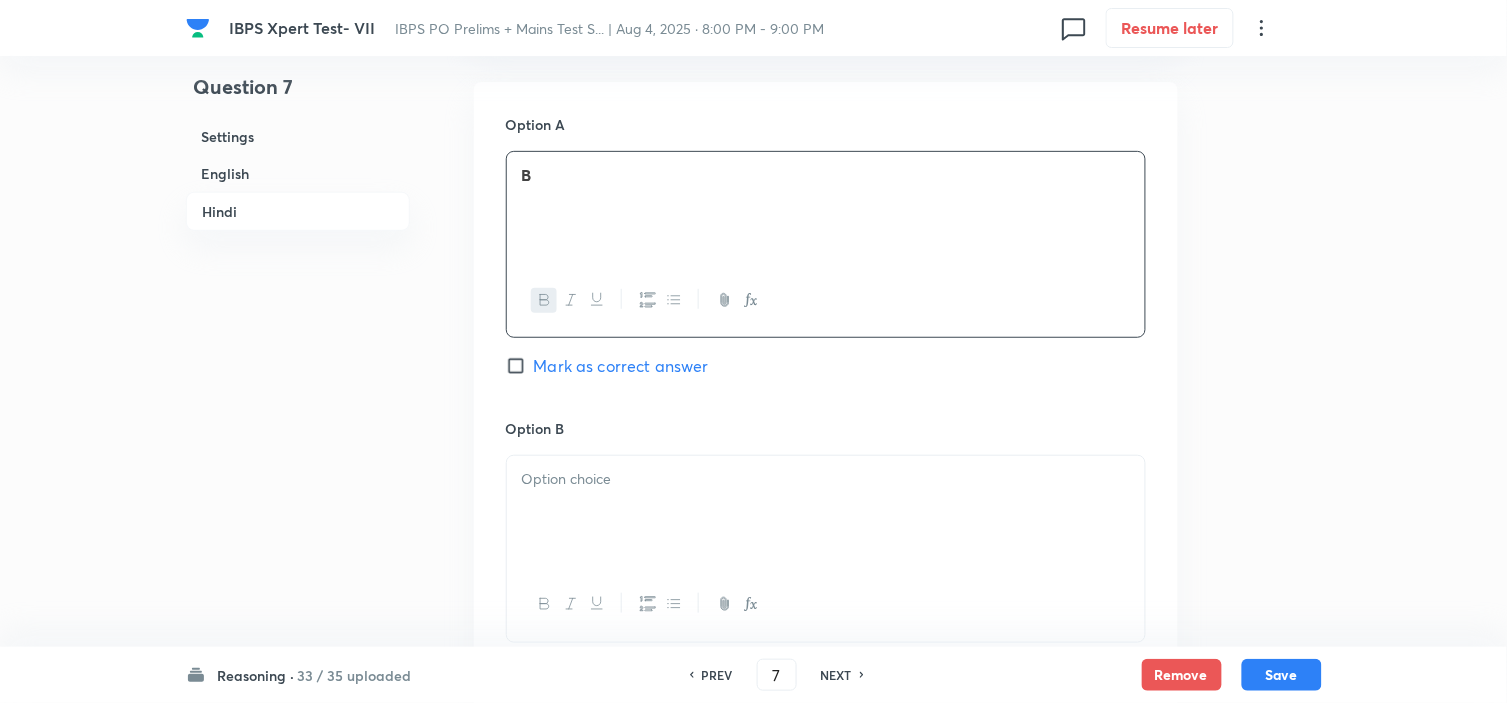 click at bounding box center [826, 512] 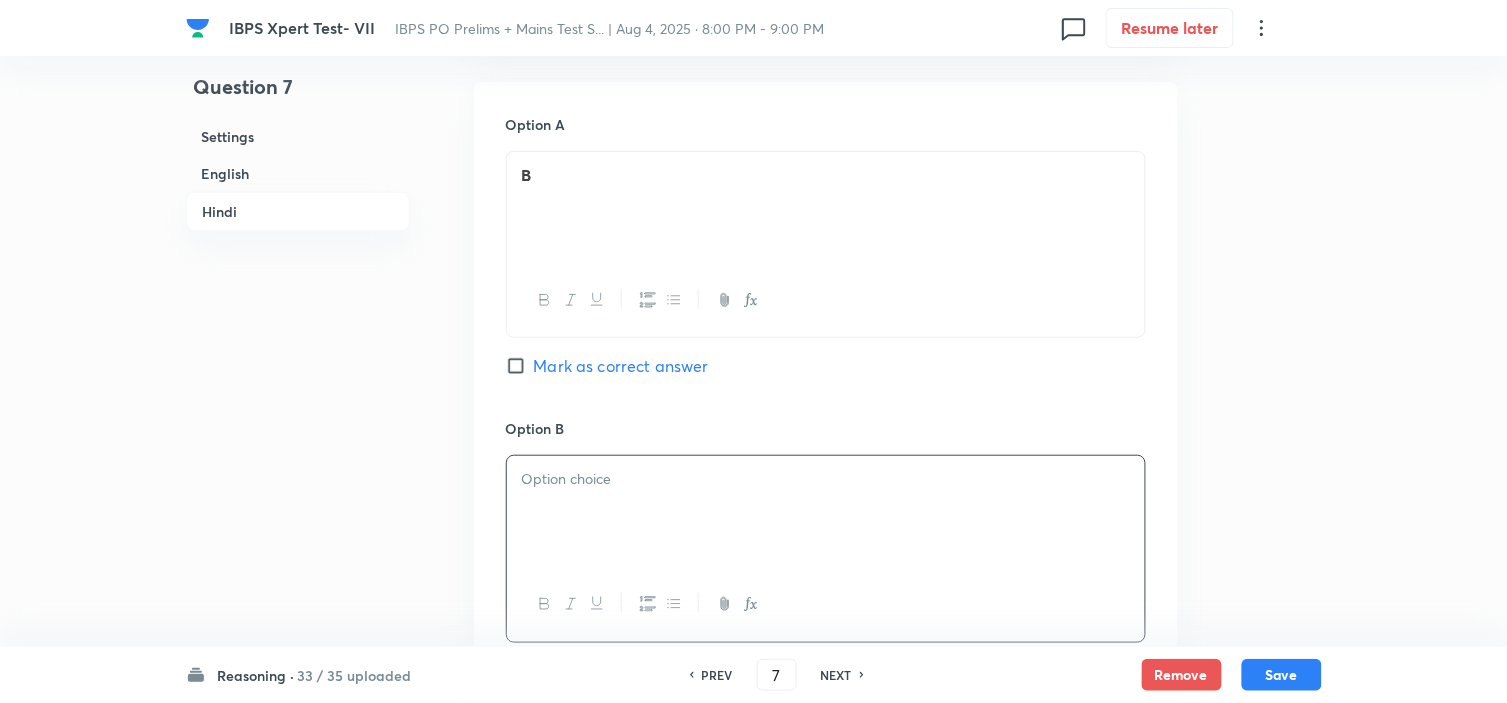 paste 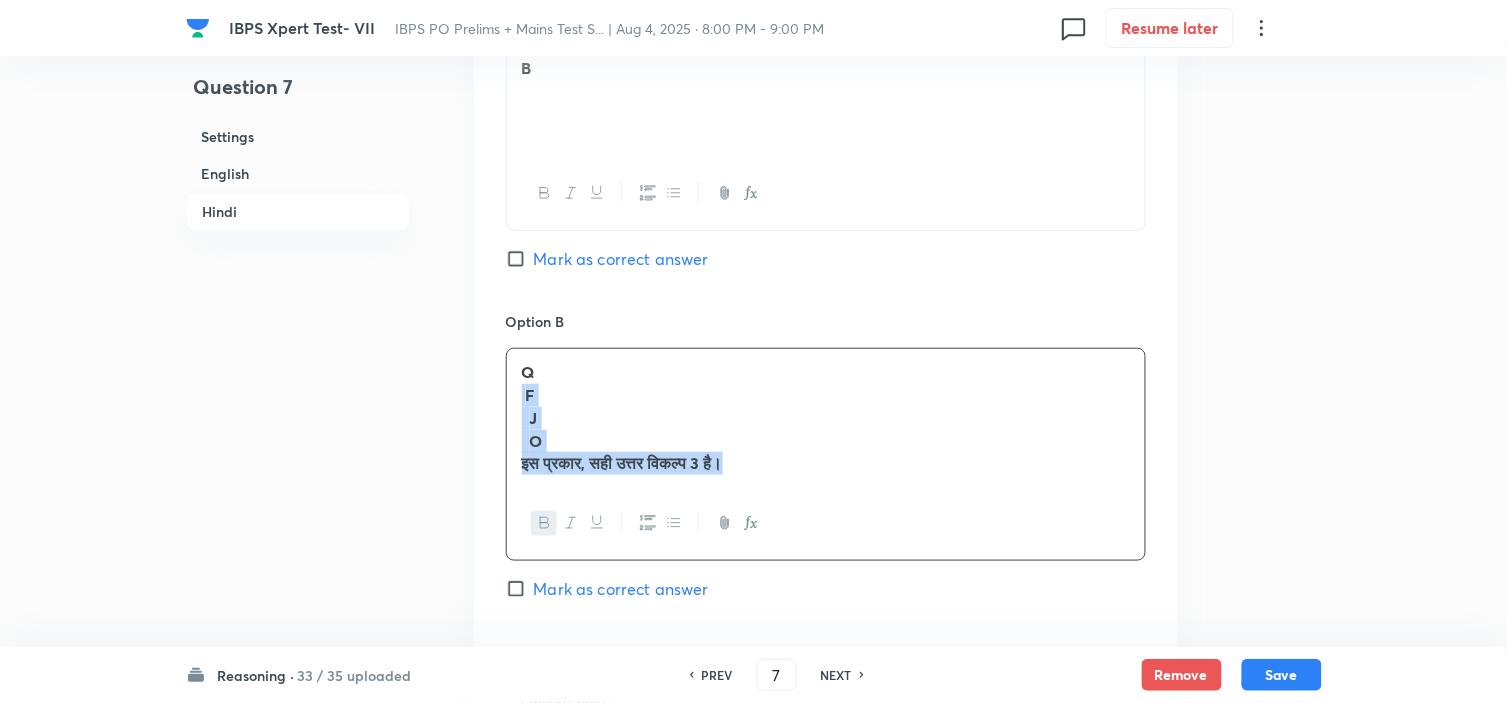 drag, startPoint x: 515, startPoint y: 504, endPoint x: 975, endPoint y: 691, distance: 496.55716 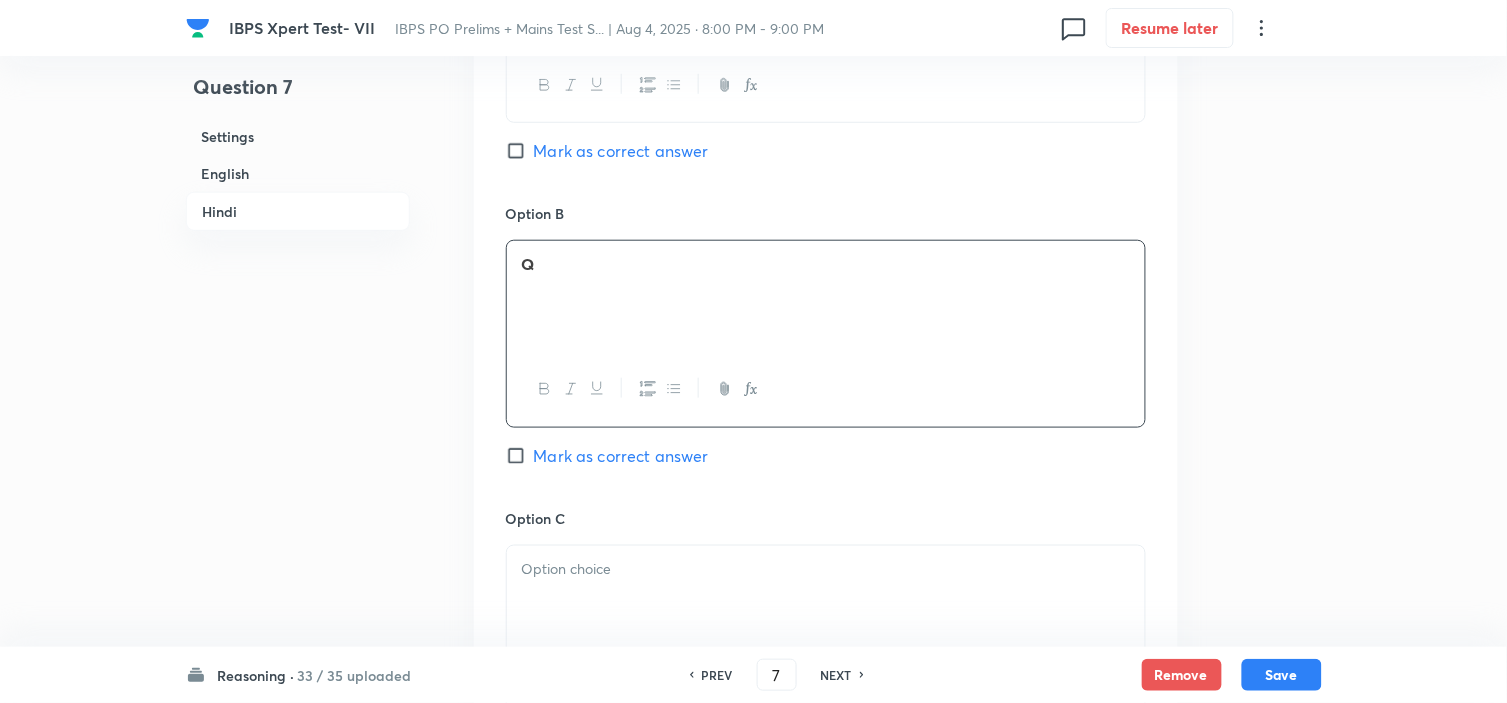 scroll, scrollTop: 4341, scrollLeft: 0, axis: vertical 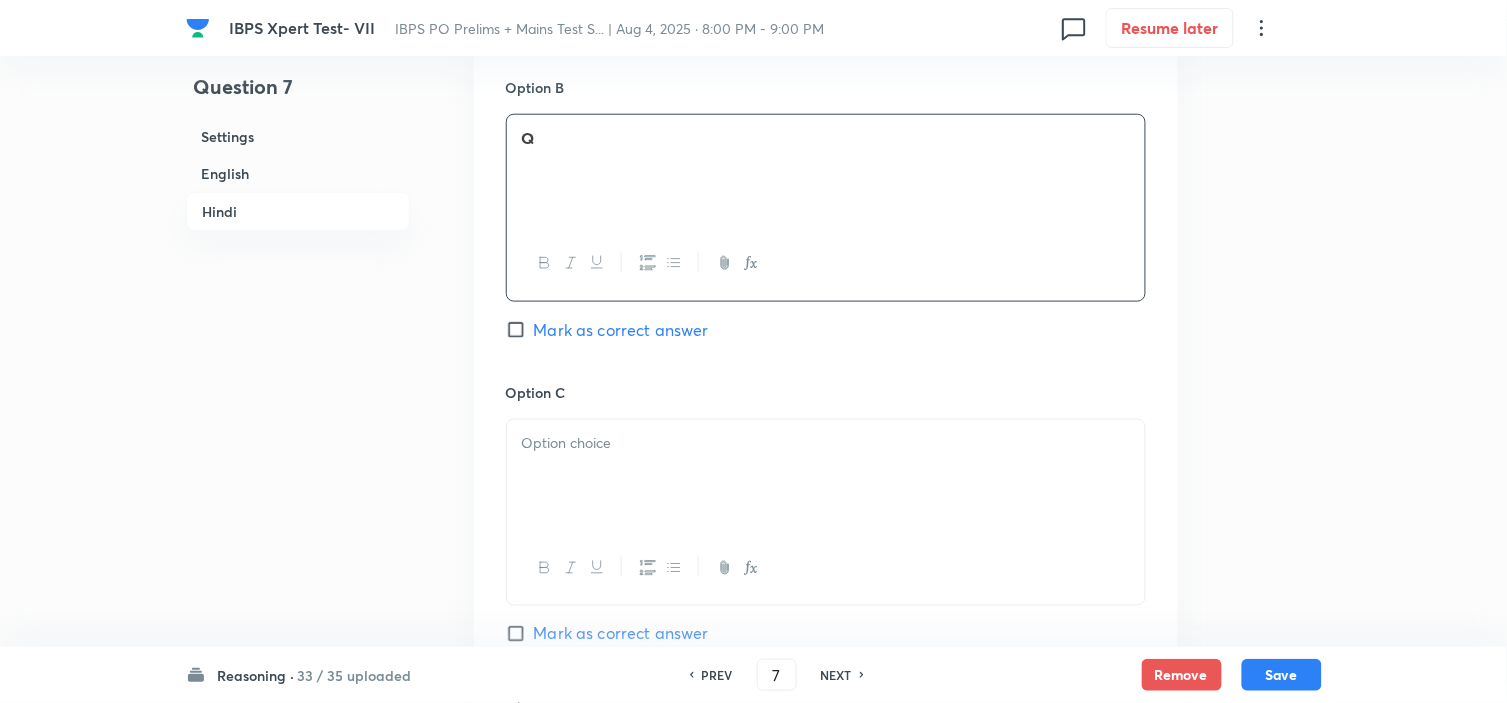 click at bounding box center (826, 476) 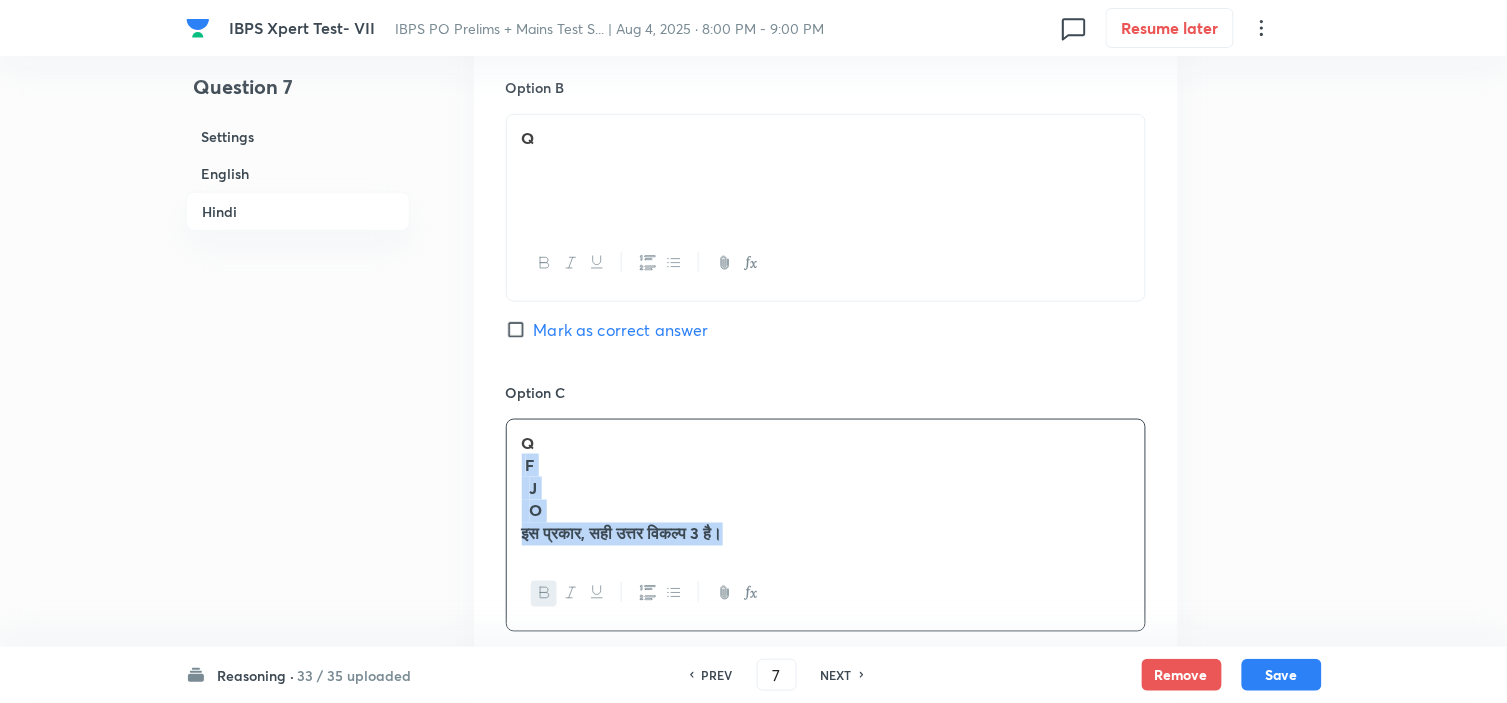 drag, startPoint x: 520, startPoint y: 478, endPoint x: 873, endPoint y: 608, distance: 376.17682 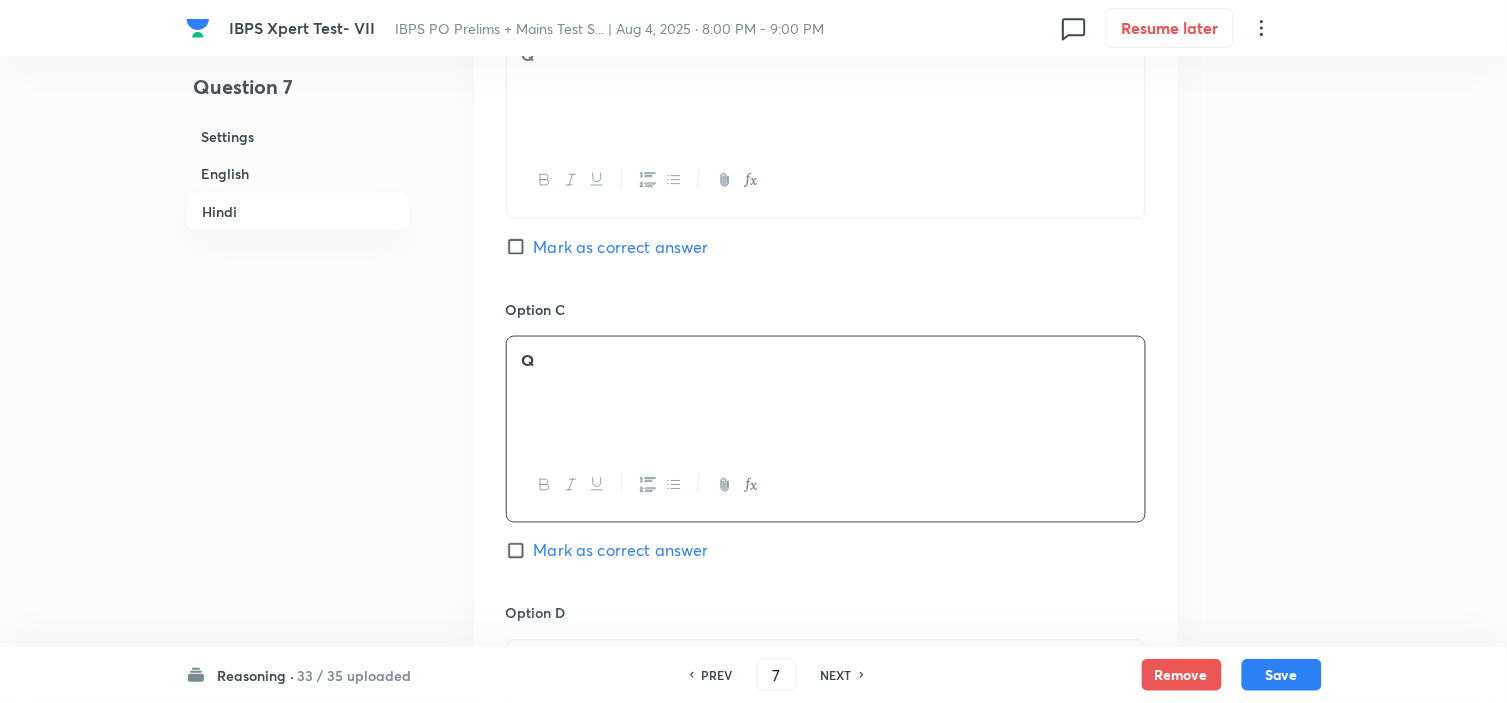 scroll, scrollTop: 4563, scrollLeft: 0, axis: vertical 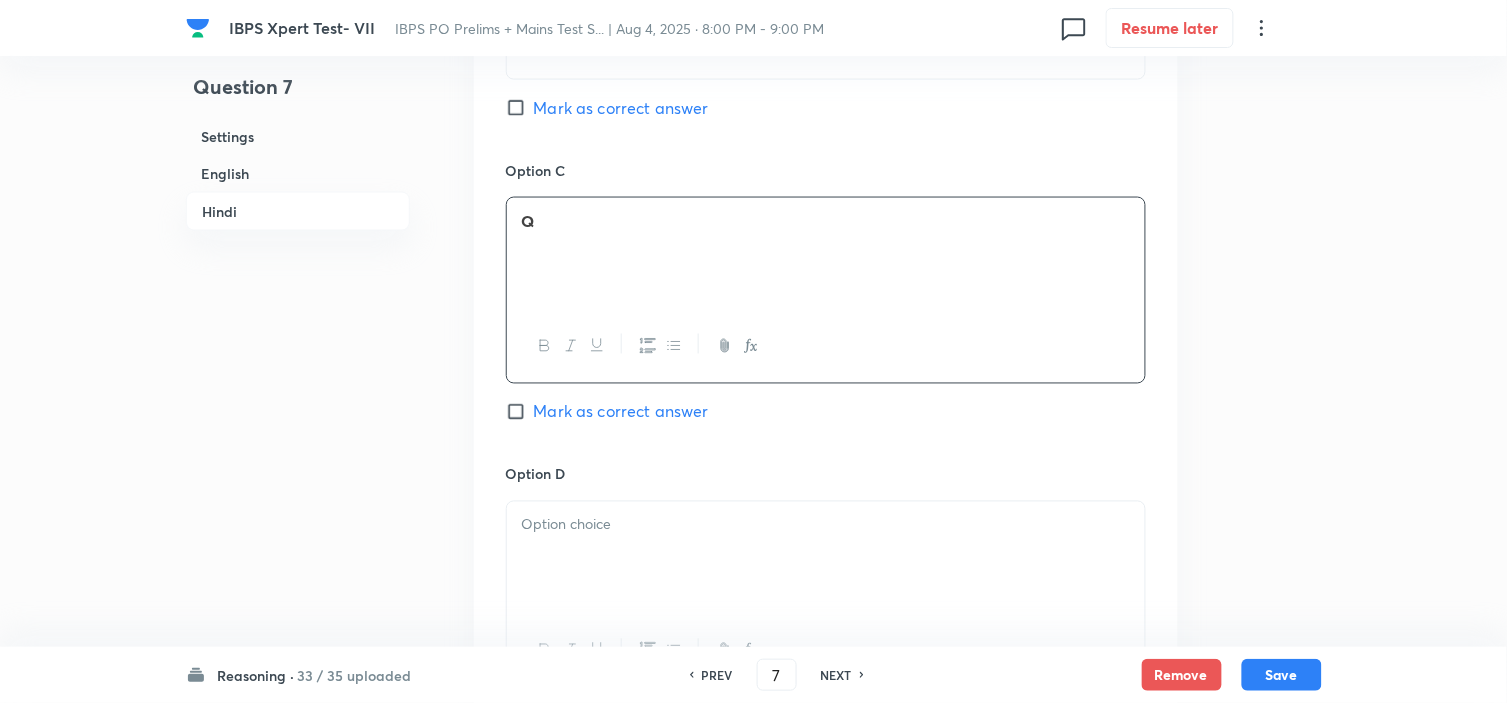 click at bounding box center [826, 558] 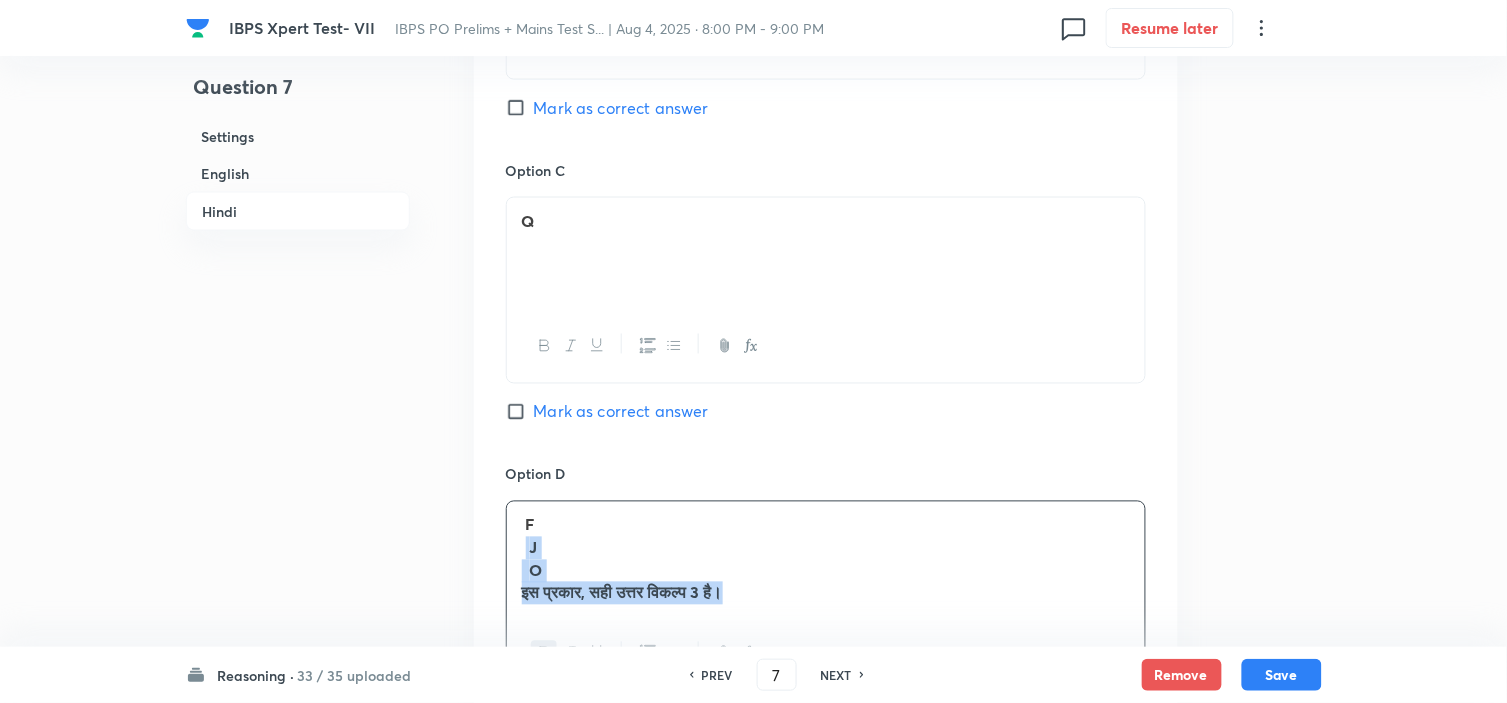 drag, startPoint x: 526, startPoint y: 564, endPoint x: 901, endPoint y: 655, distance: 385.8834 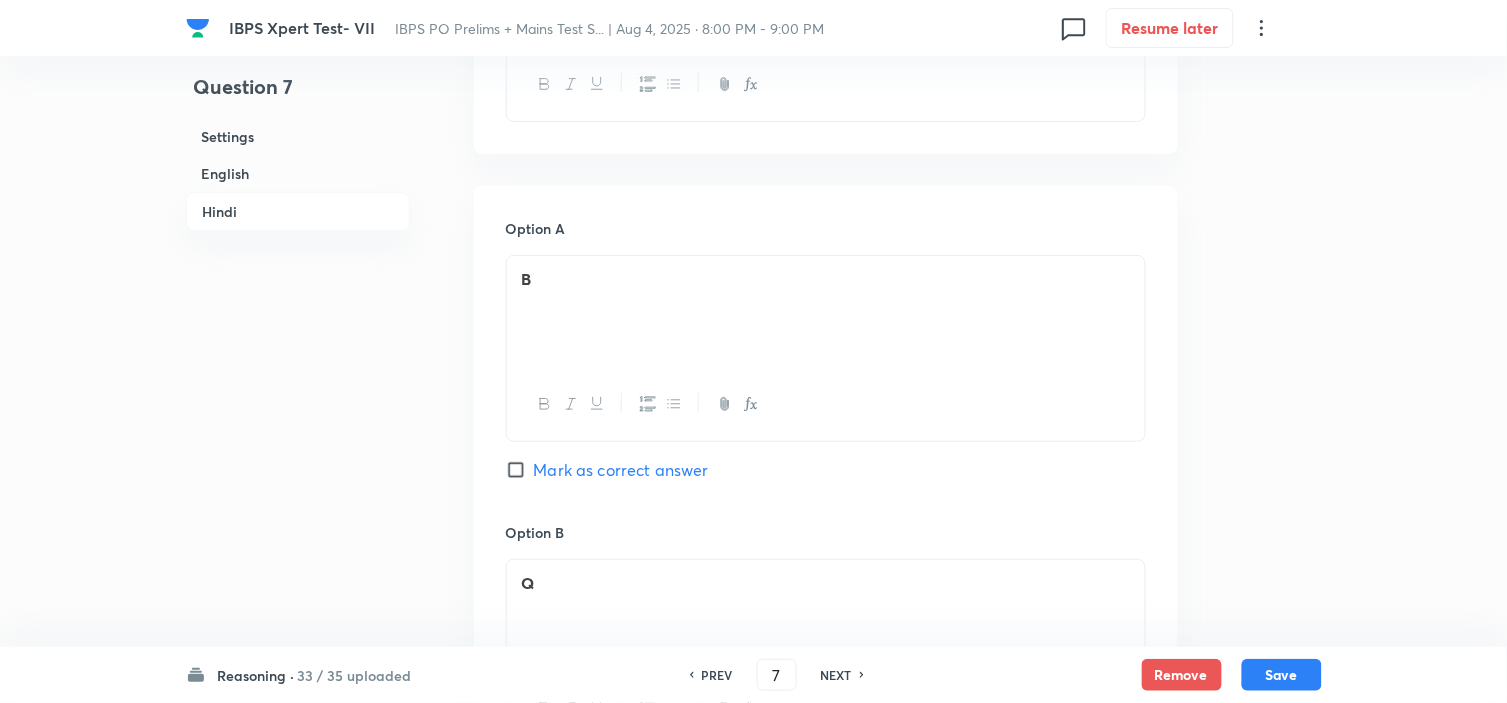 scroll, scrollTop: 4230, scrollLeft: 0, axis: vertical 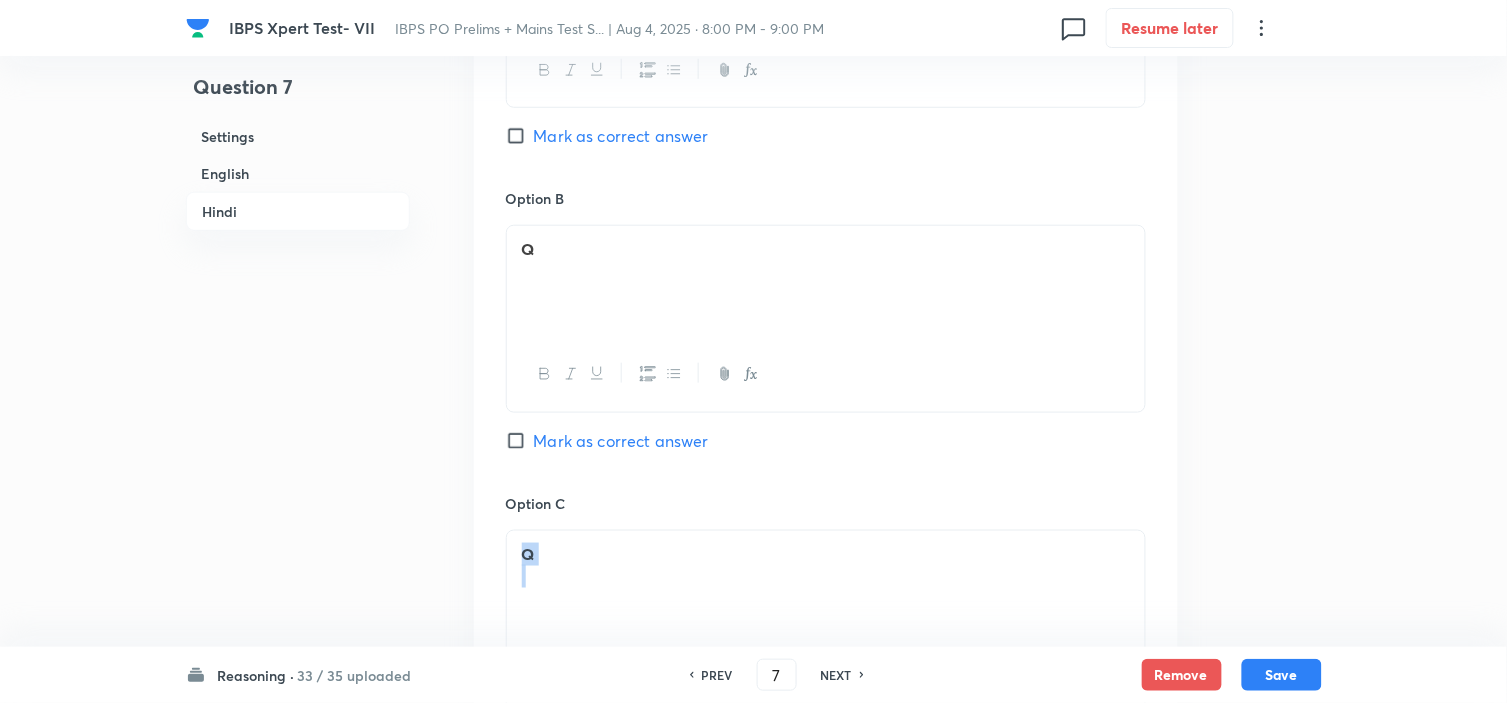 drag, startPoint x: 588, startPoint y: 582, endPoint x: 327, endPoint y: 535, distance: 265.19803 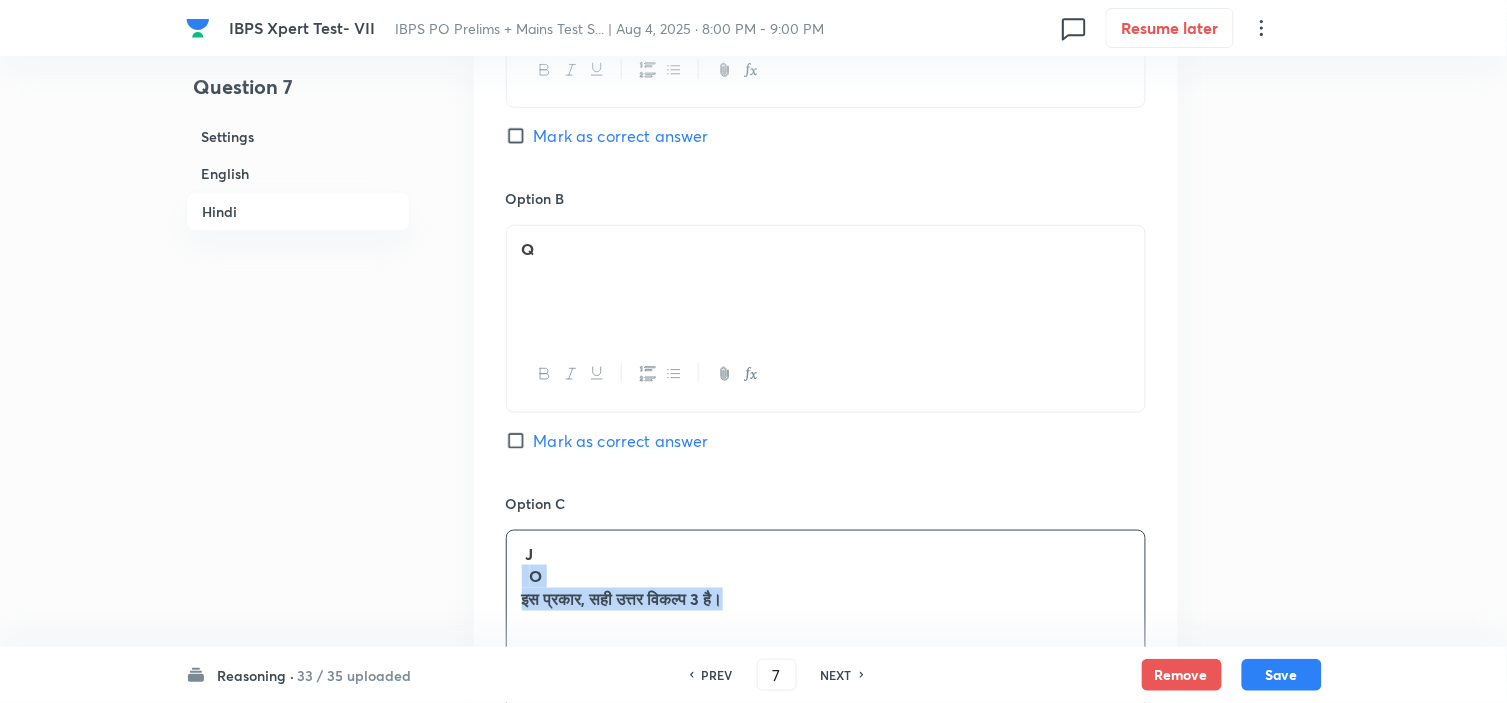 drag, startPoint x: 594, startPoint y: 611, endPoint x: 855, endPoint y: 650, distance: 263.8977 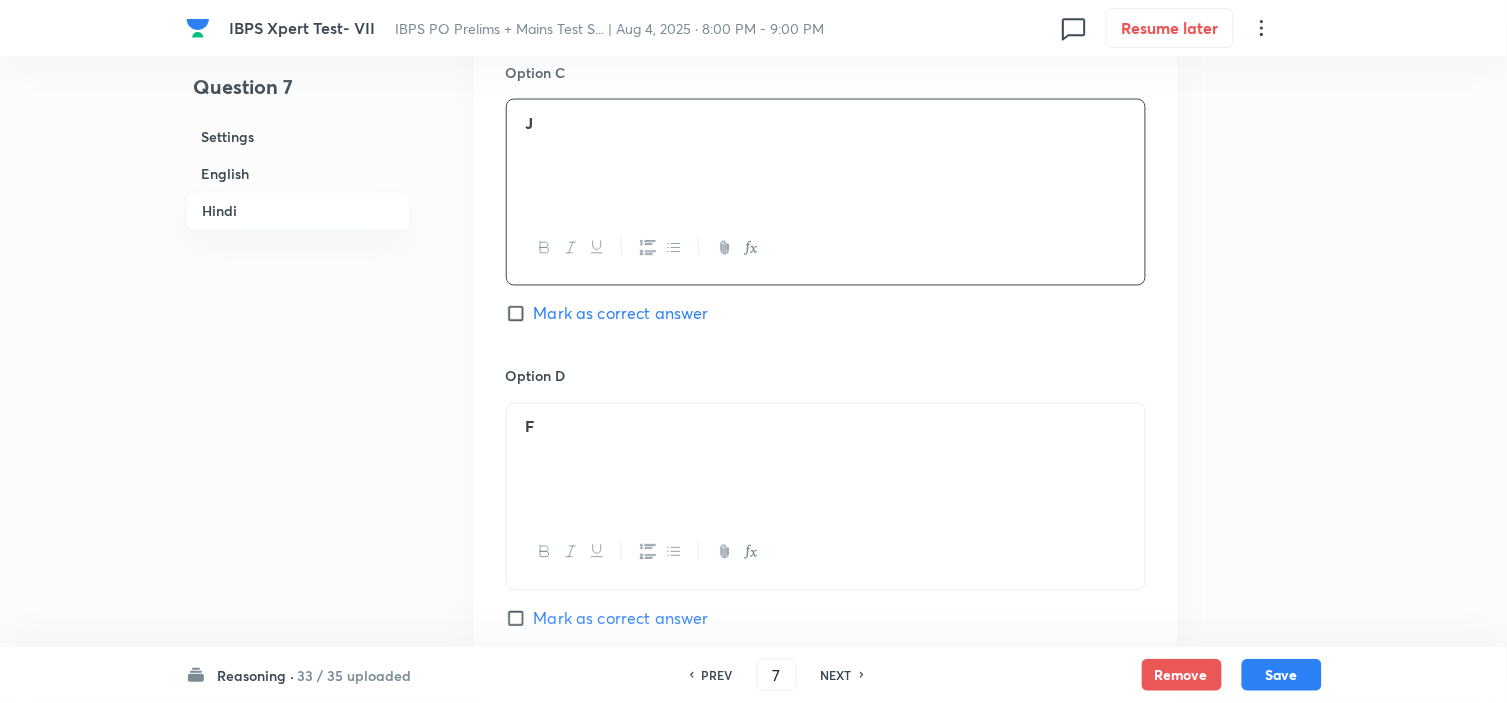 scroll, scrollTop: 4674, scrollLeft: 0, axis: vertical 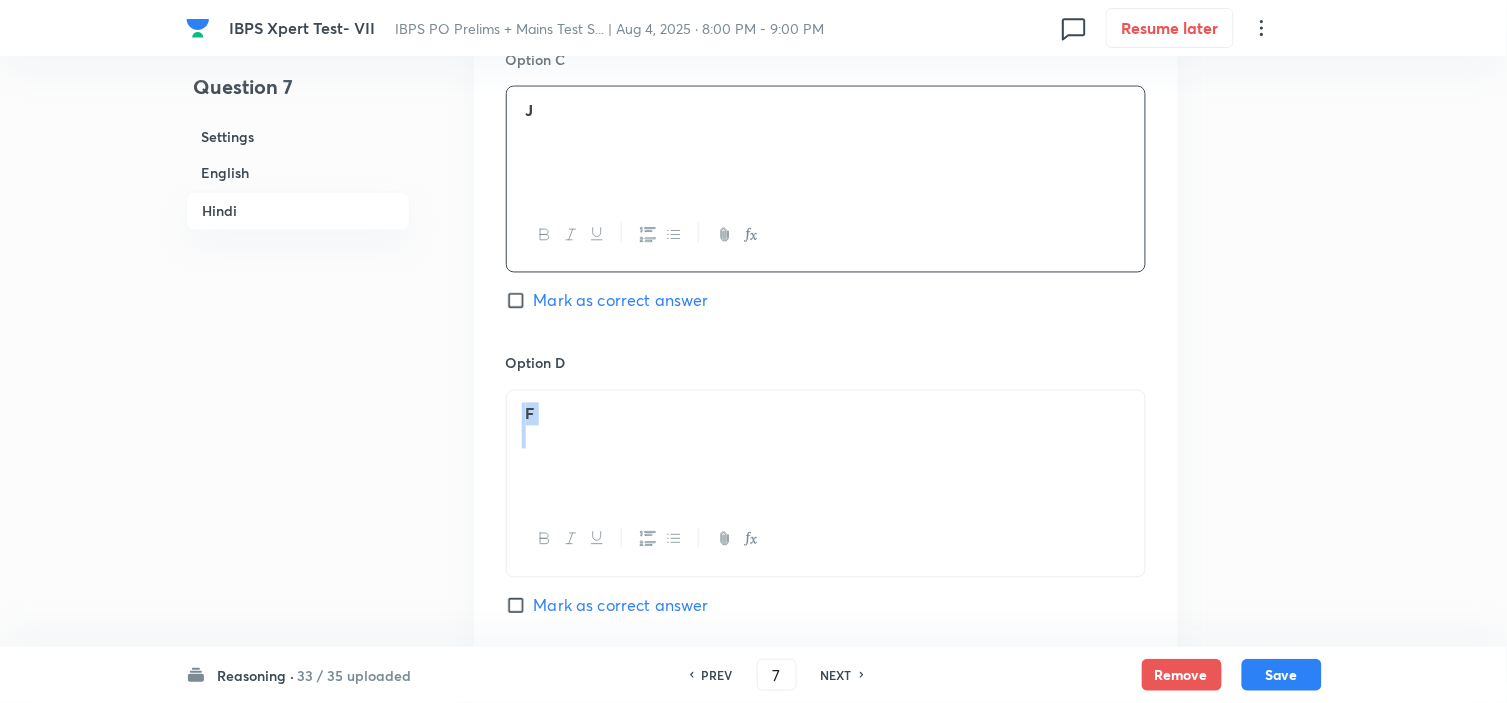 drag, startPoint x: 555, startPoint y: 445, endPoint x: 494, endPoint y: 416, distance: 67.54258 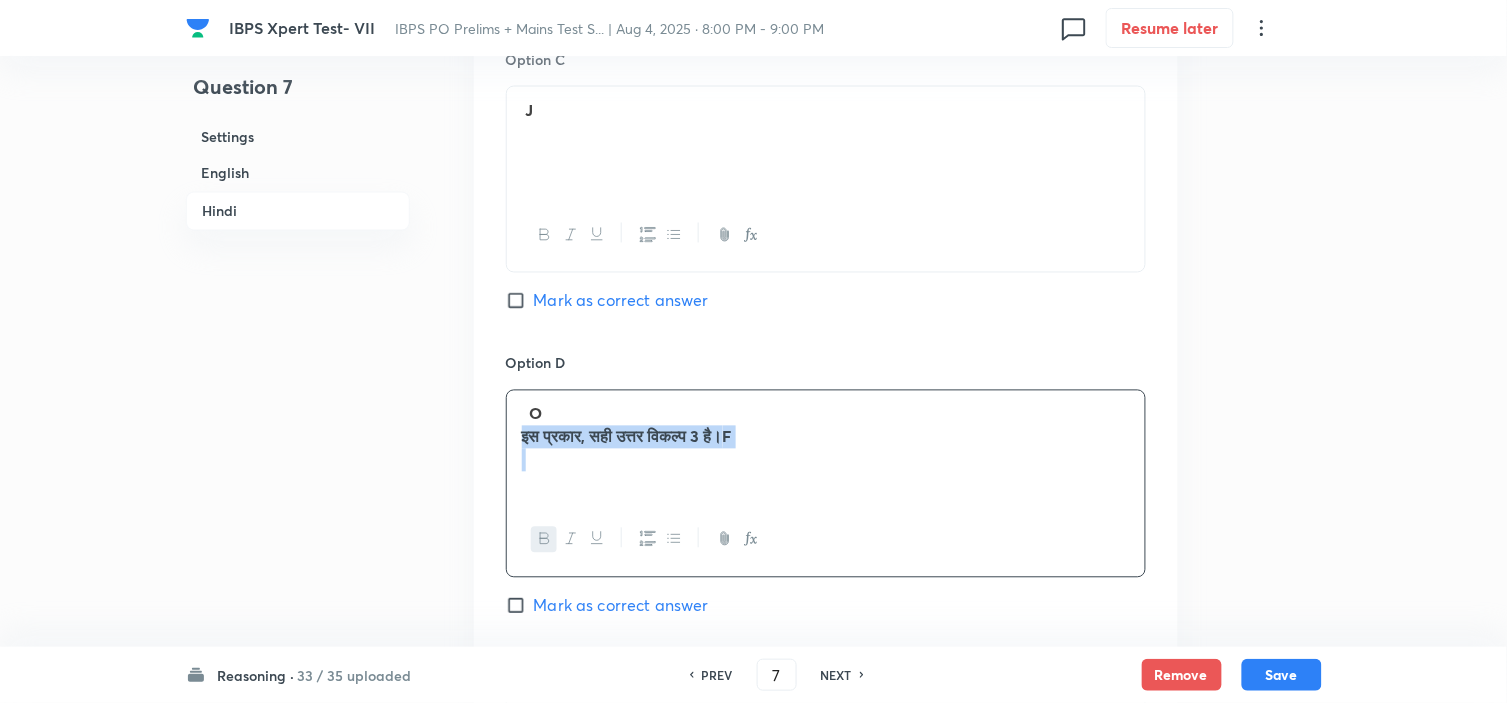 drag, startPoint x: 638, startPoint y: 468, endPoint x: 943, endPoint y: 507, distance: 307.48334 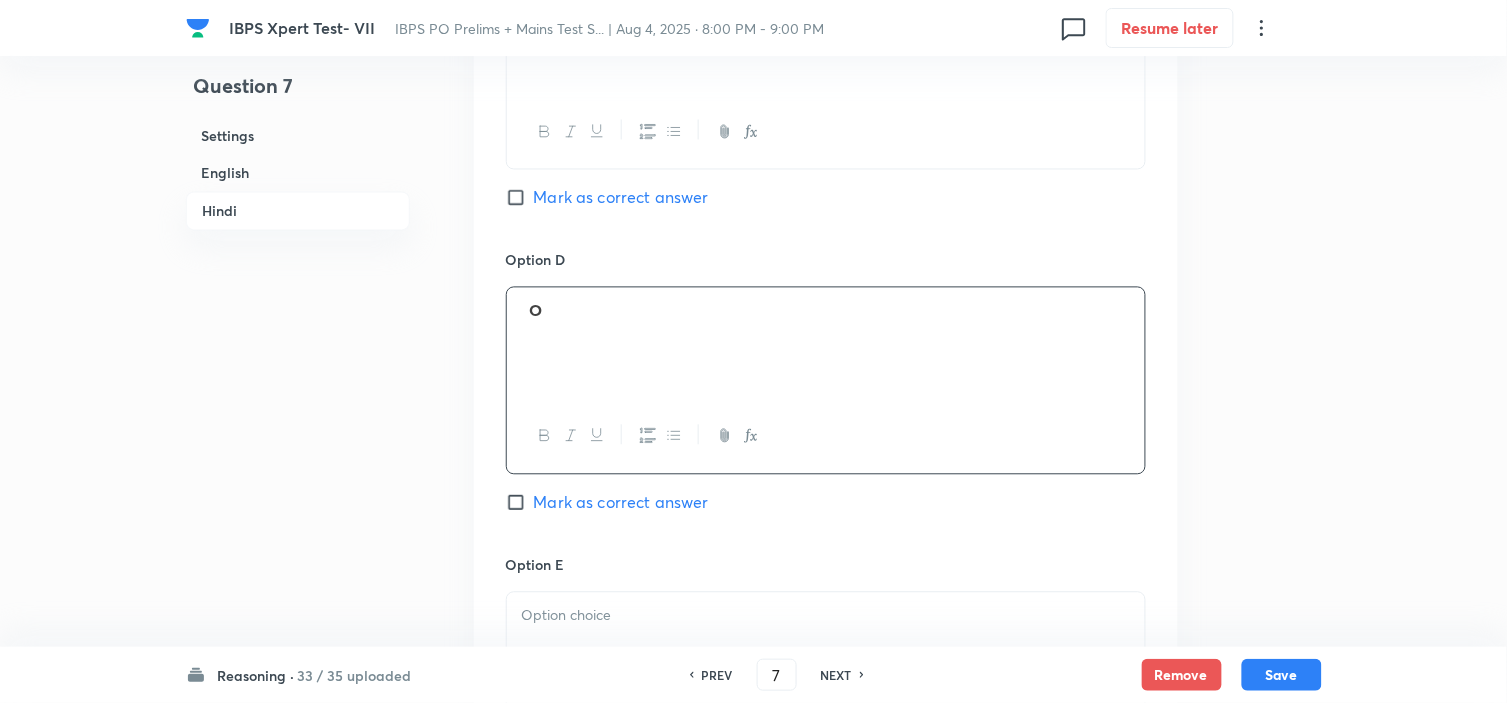 scroll, scrollTop: 5007, scrollLeft: 0, axis: vertical 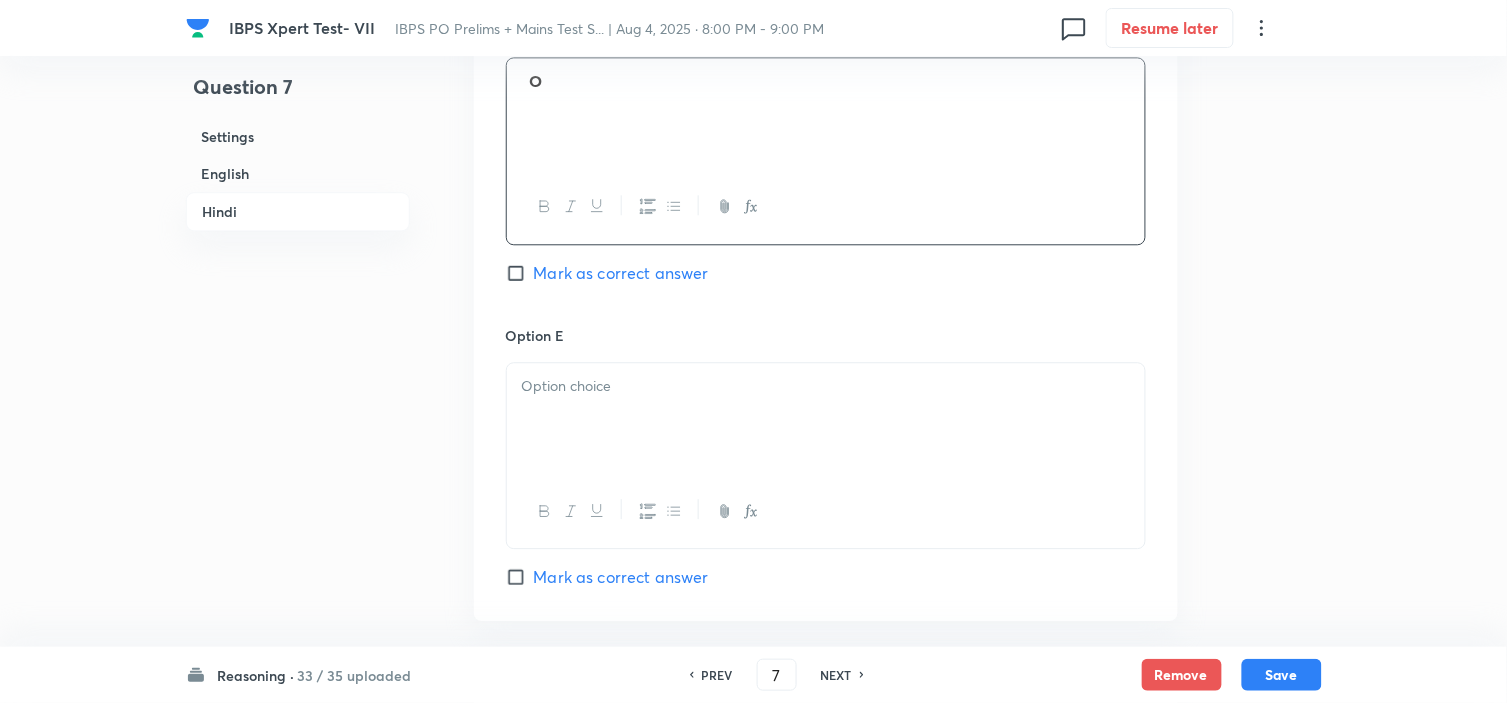 click at bounding box center [826, 419] 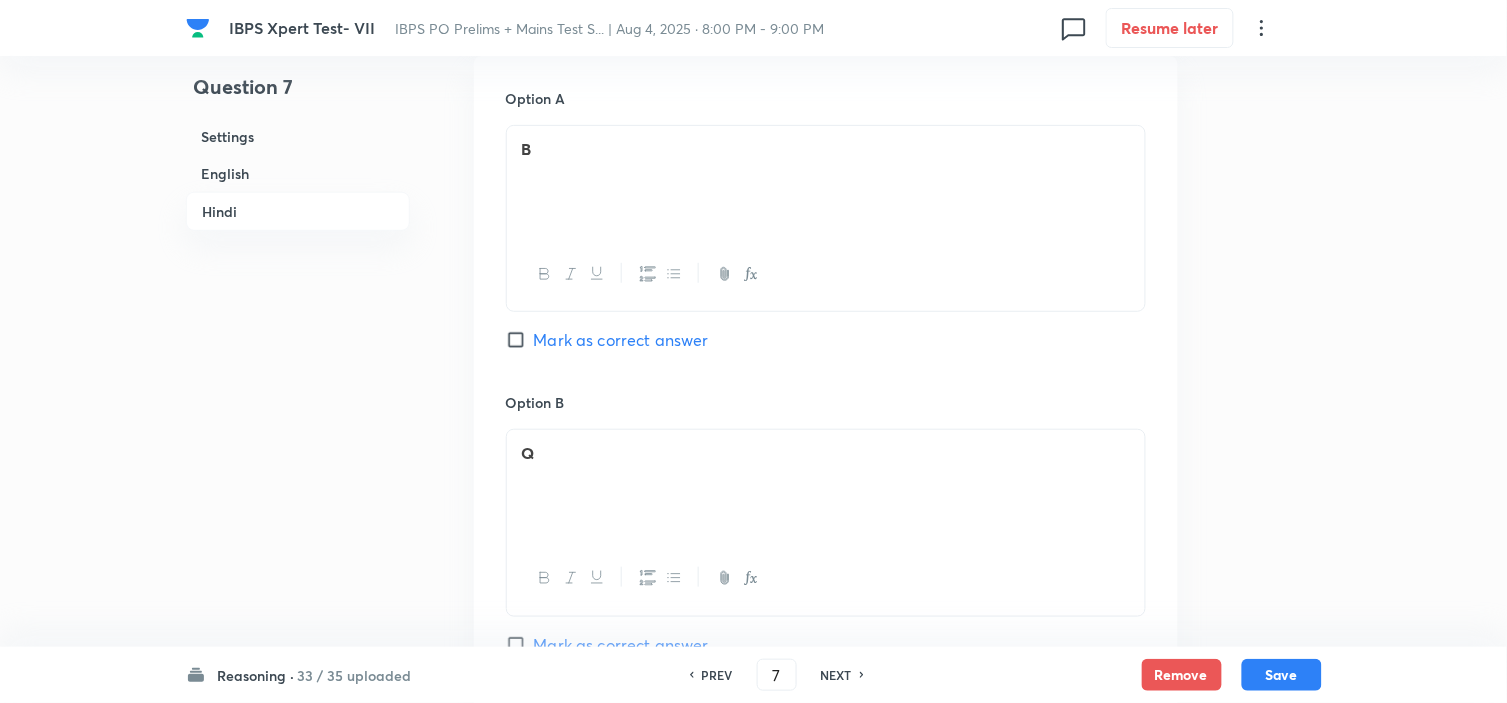 scroll, scrollTop: 4007, scrollLeft: 0, axis: vertical 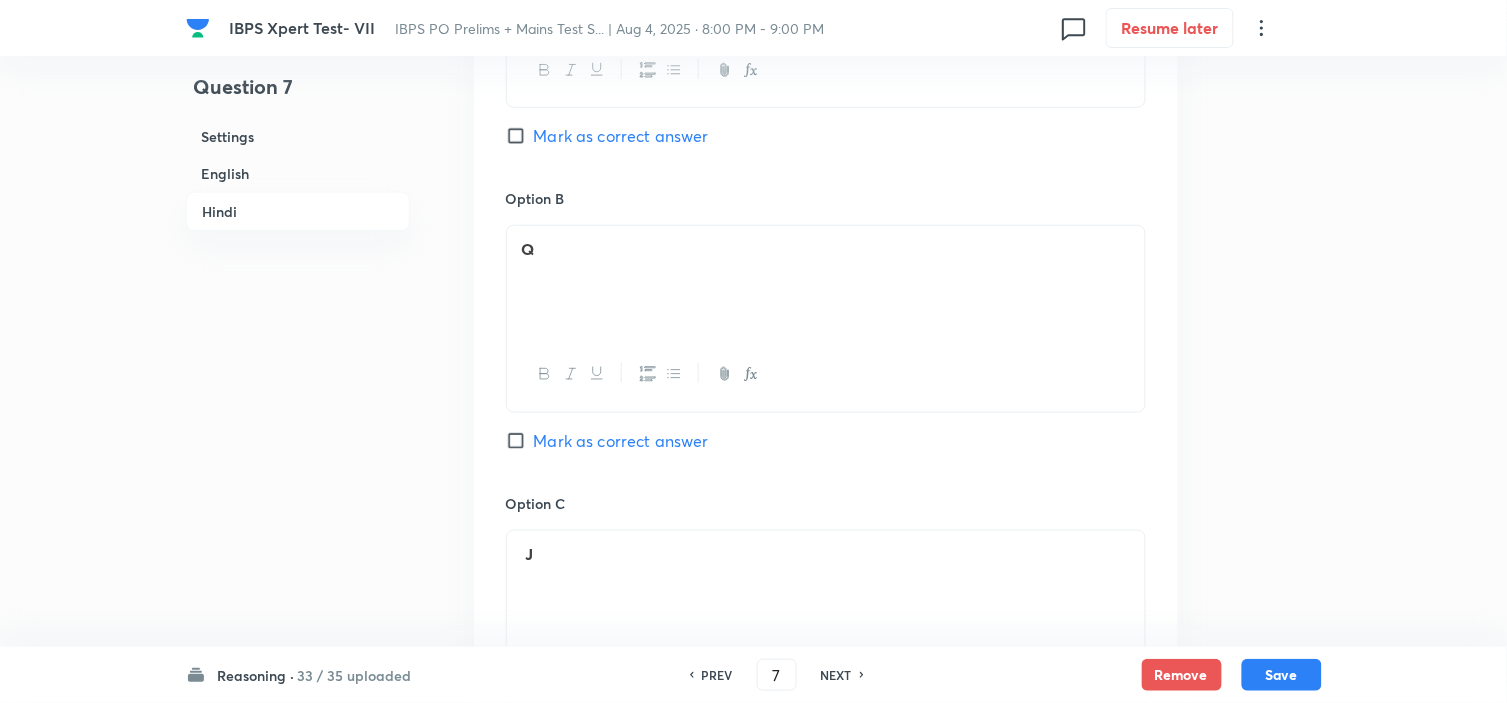 click on "J" at bounding box center (826, 587) 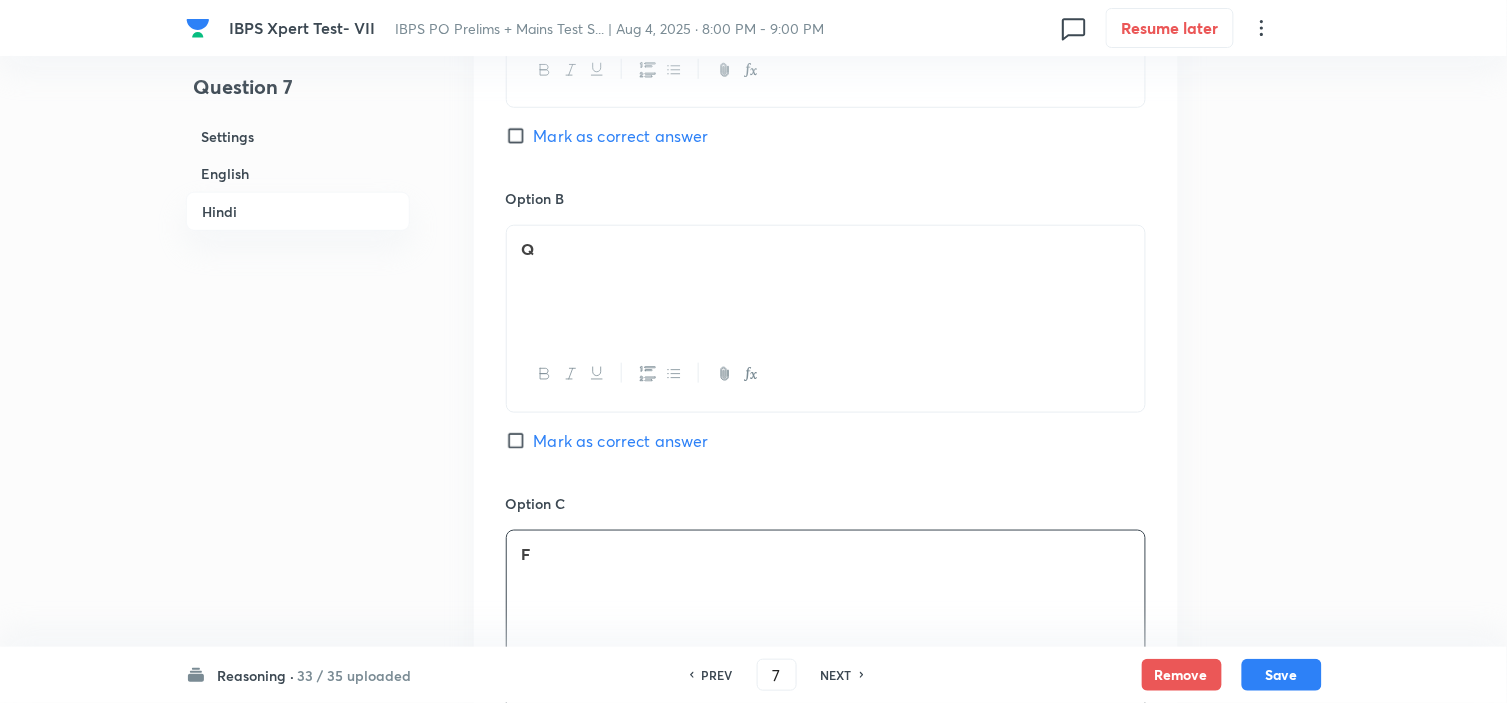 scroll, scrollTop: 4563, scrollLeft: 0, axis: vertical 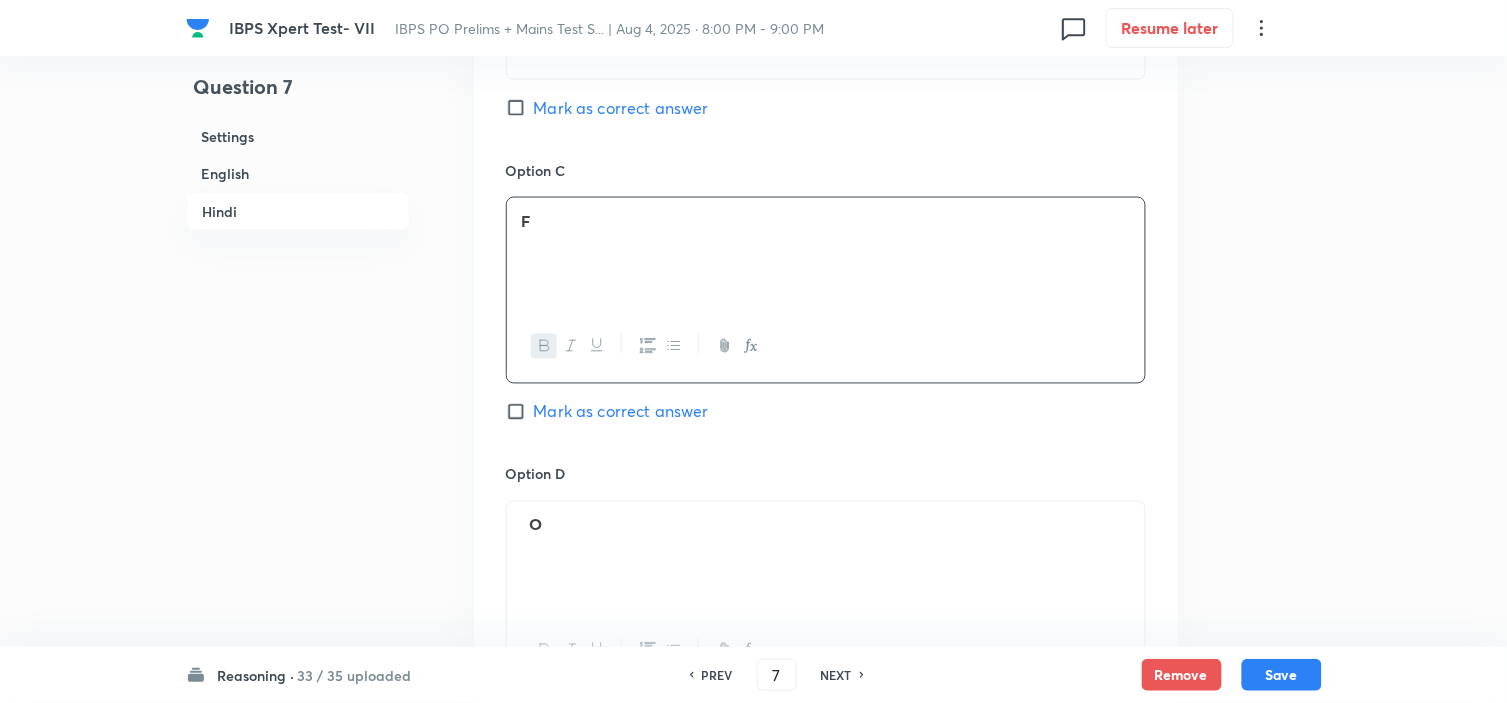 drag, startPoint x: 560, startPoint y: 533, endPoint x: 455, endPoint y: 542, distance: 105.38501 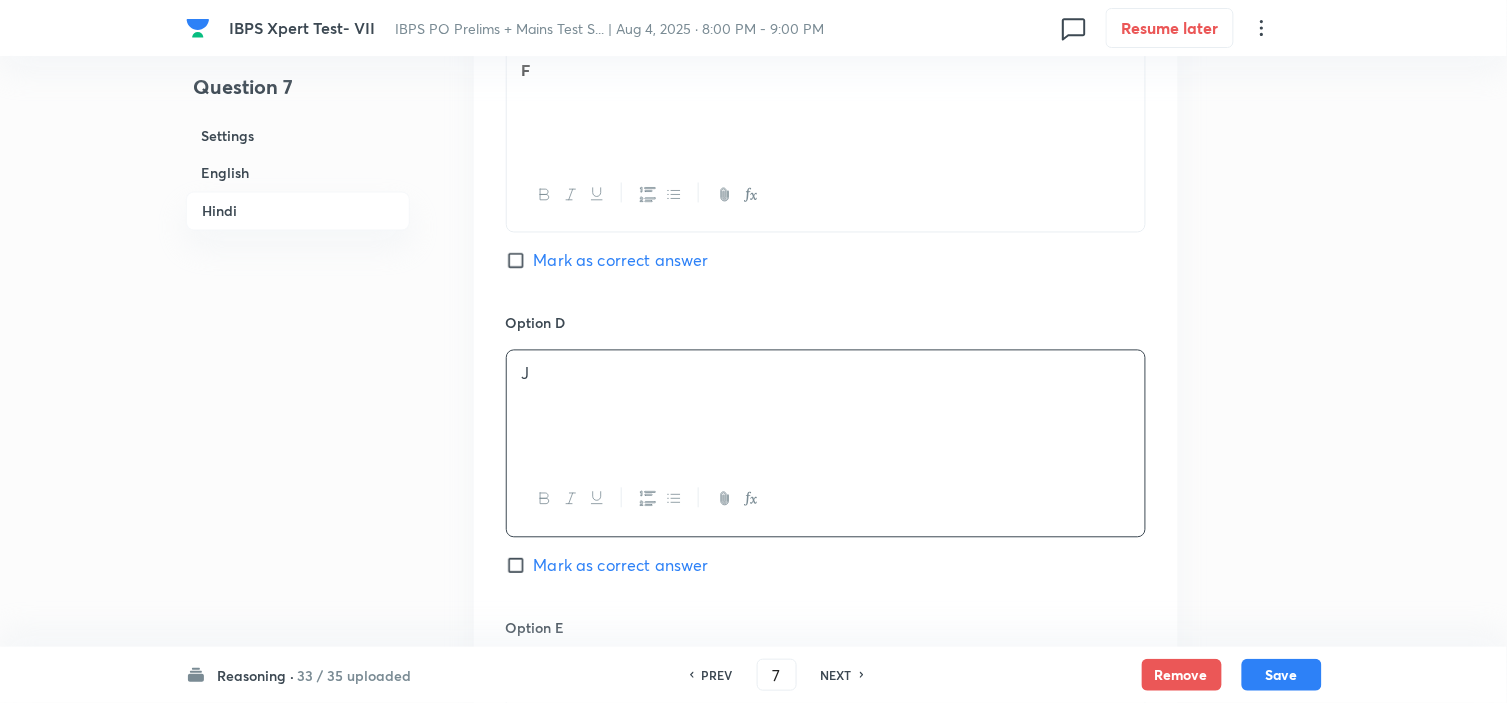 scroll, scrollTop: 4896, scrollLeft: 0, axis: vertical 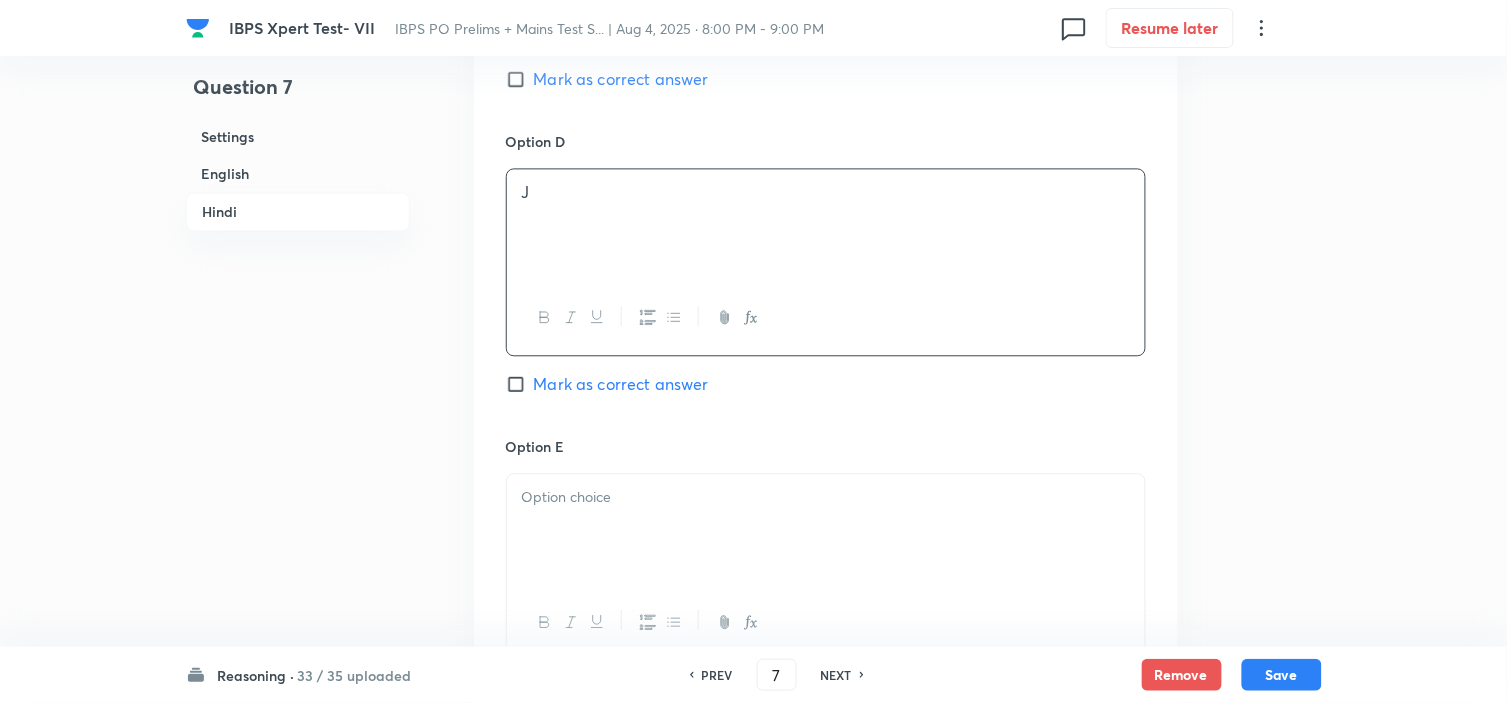 click at bounding box center (826, 530) 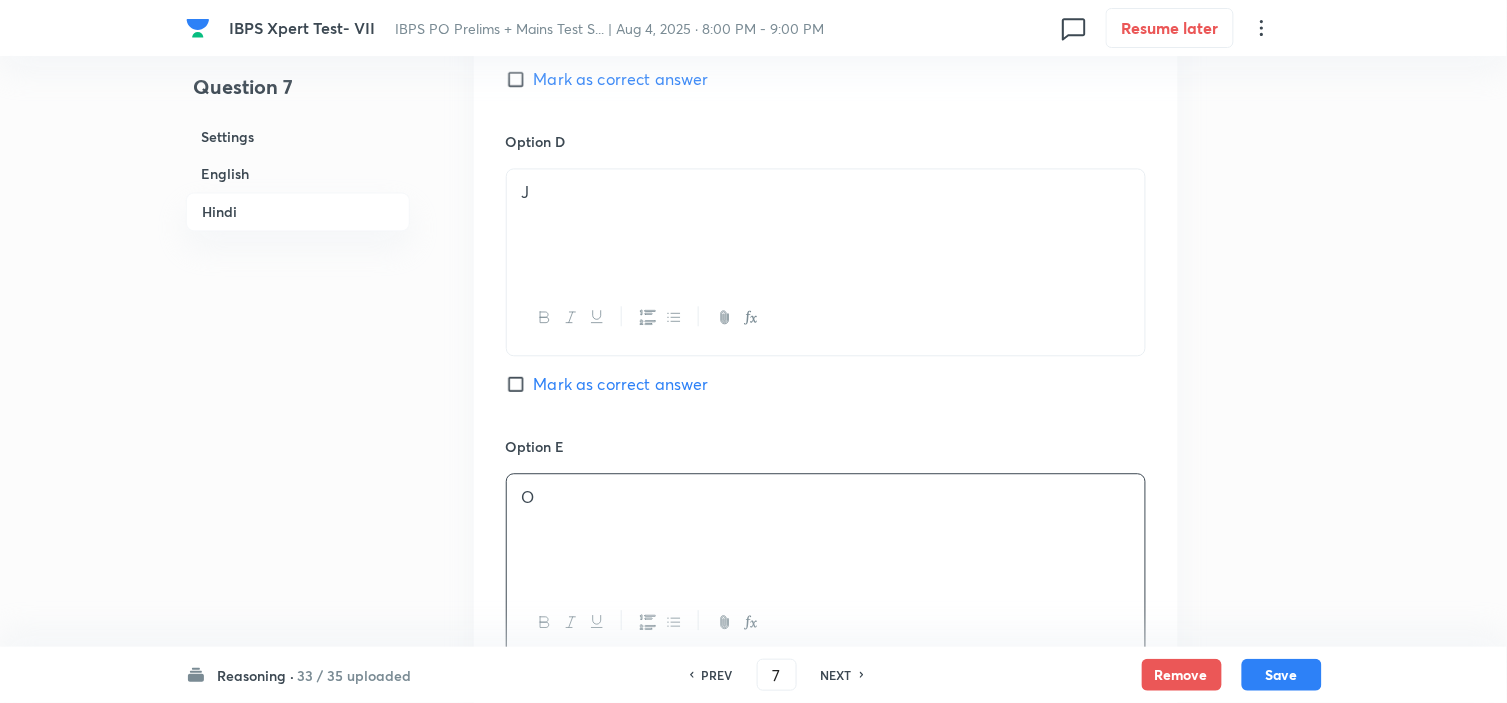 scroll, scrollTop: 5118, scrollLeft: 0, axis: vertical 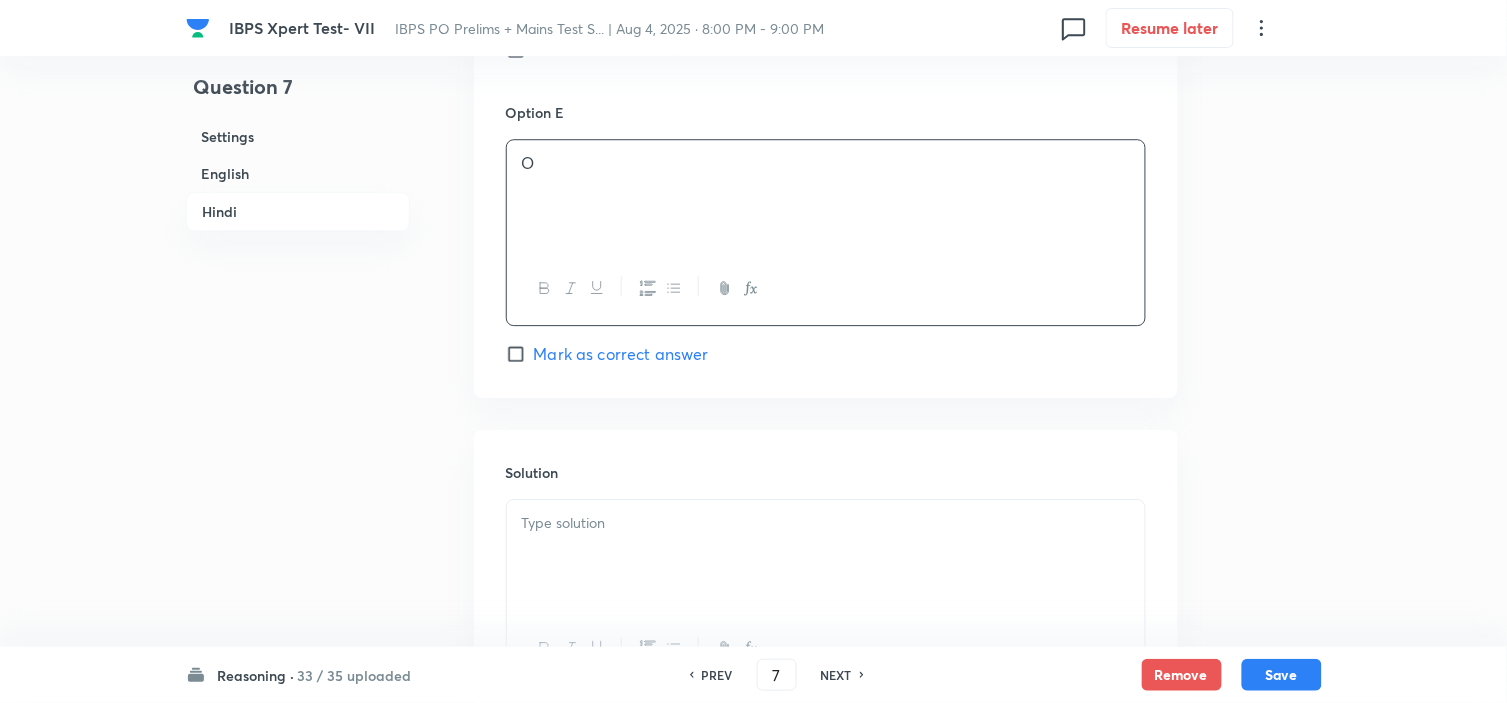 click at bounding box center [826, 523] 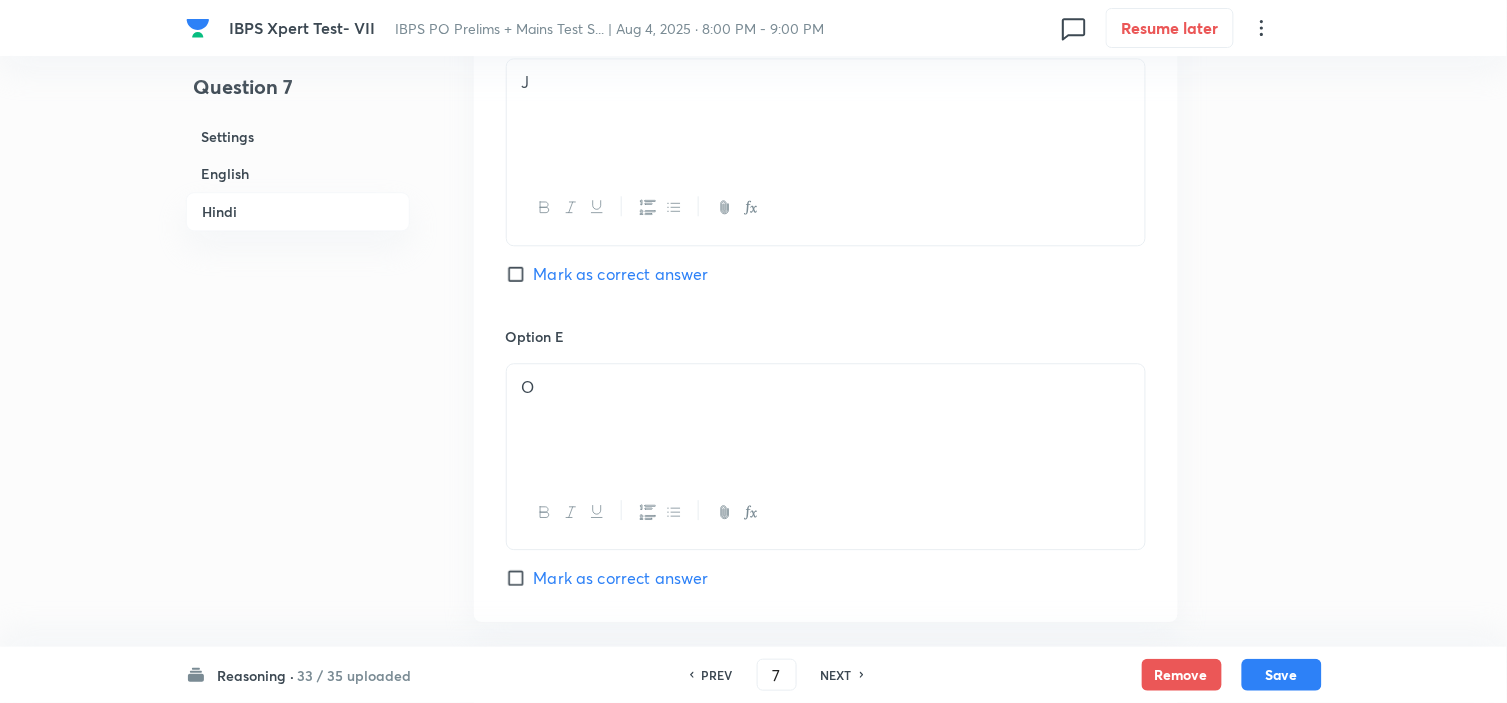 scroll, scrollTop: 4896, scrollLeft: 0, axis: vertical 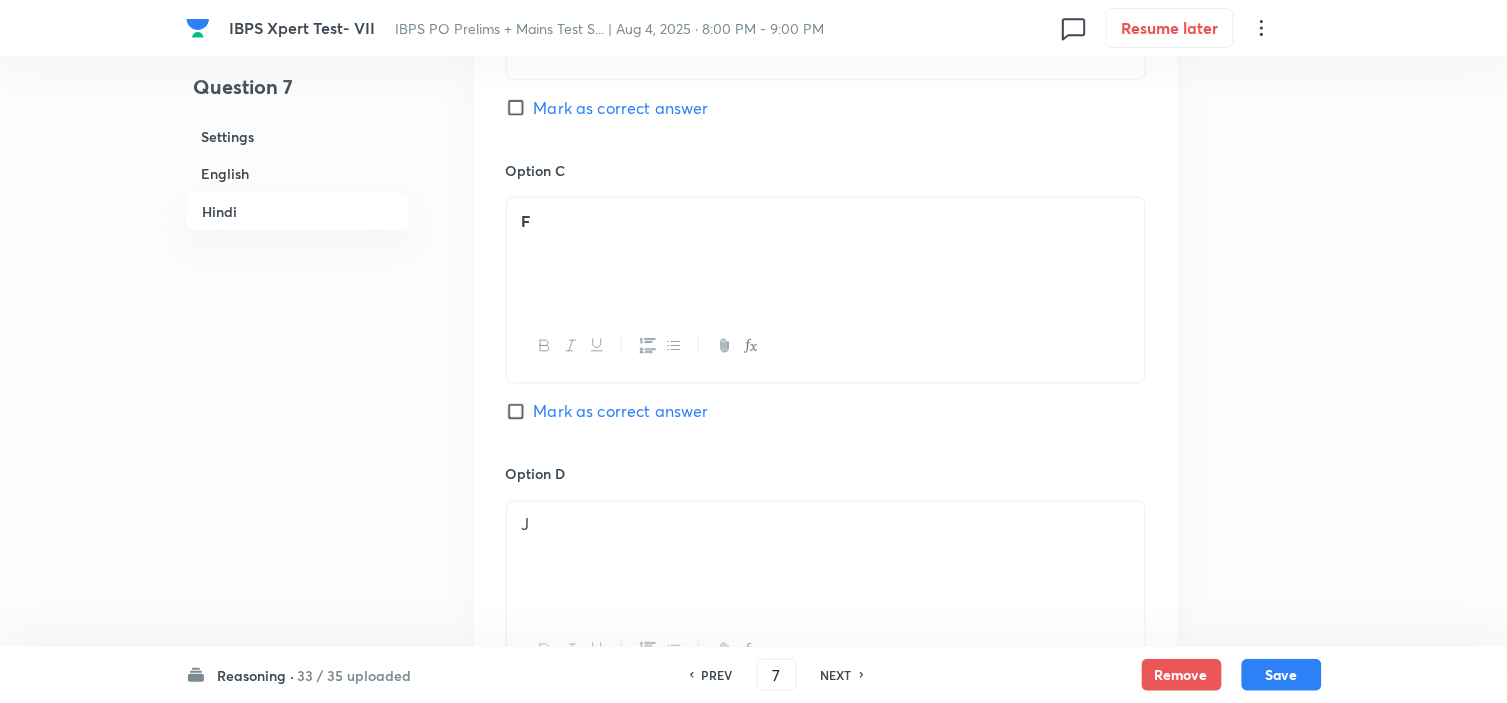 click on "Mark as correct answer" at bounding box center (621, 412) 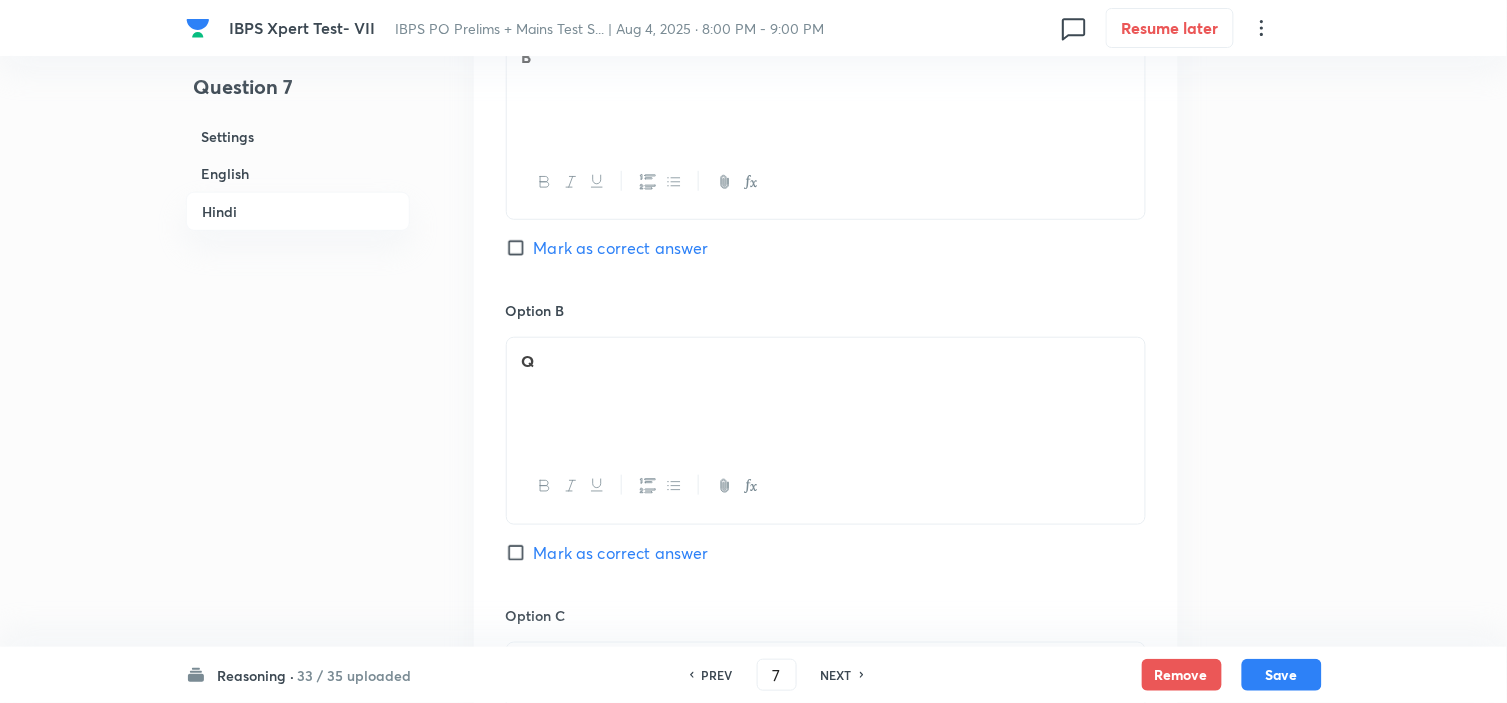 scroll, scrollTop: 4563, scrollLeft: 0, axis: vertical 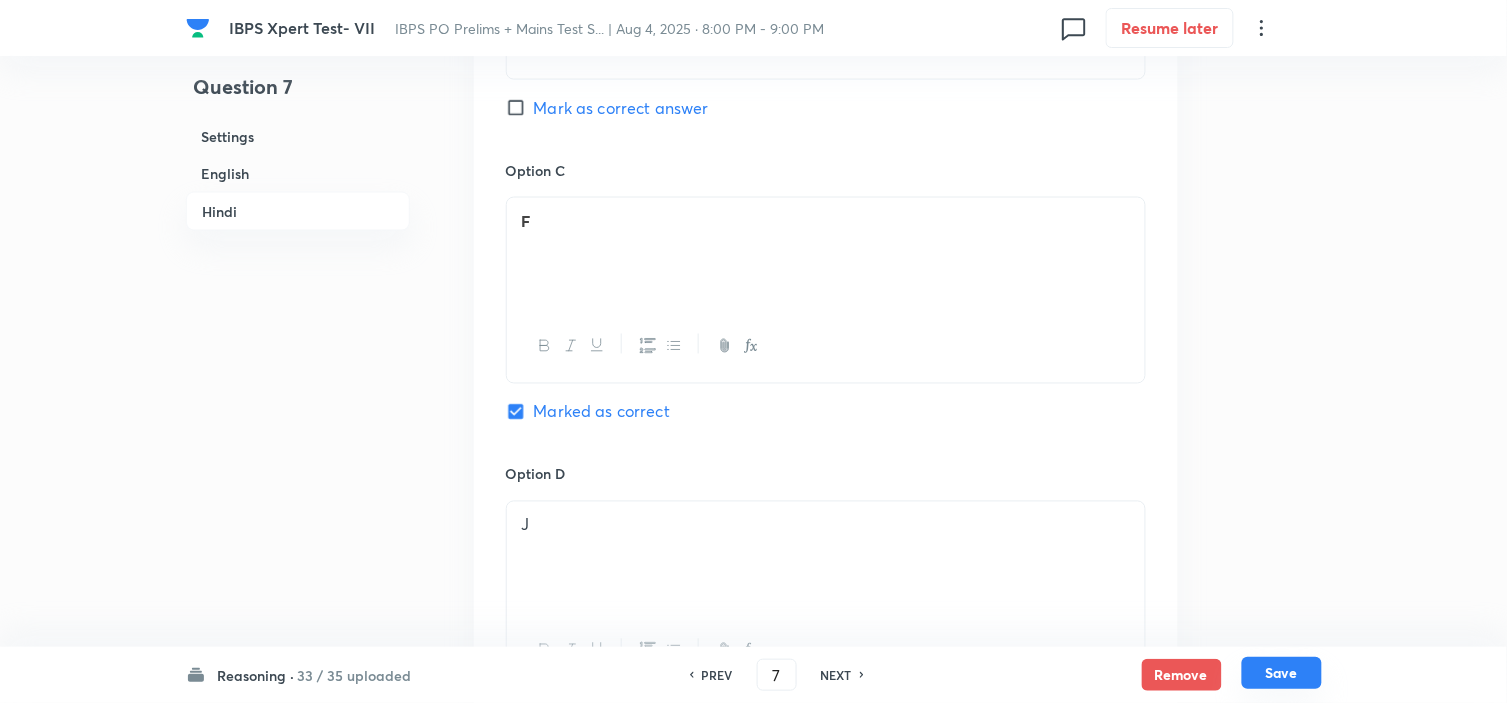 click on "Save" at bounding box center [1282, 673] 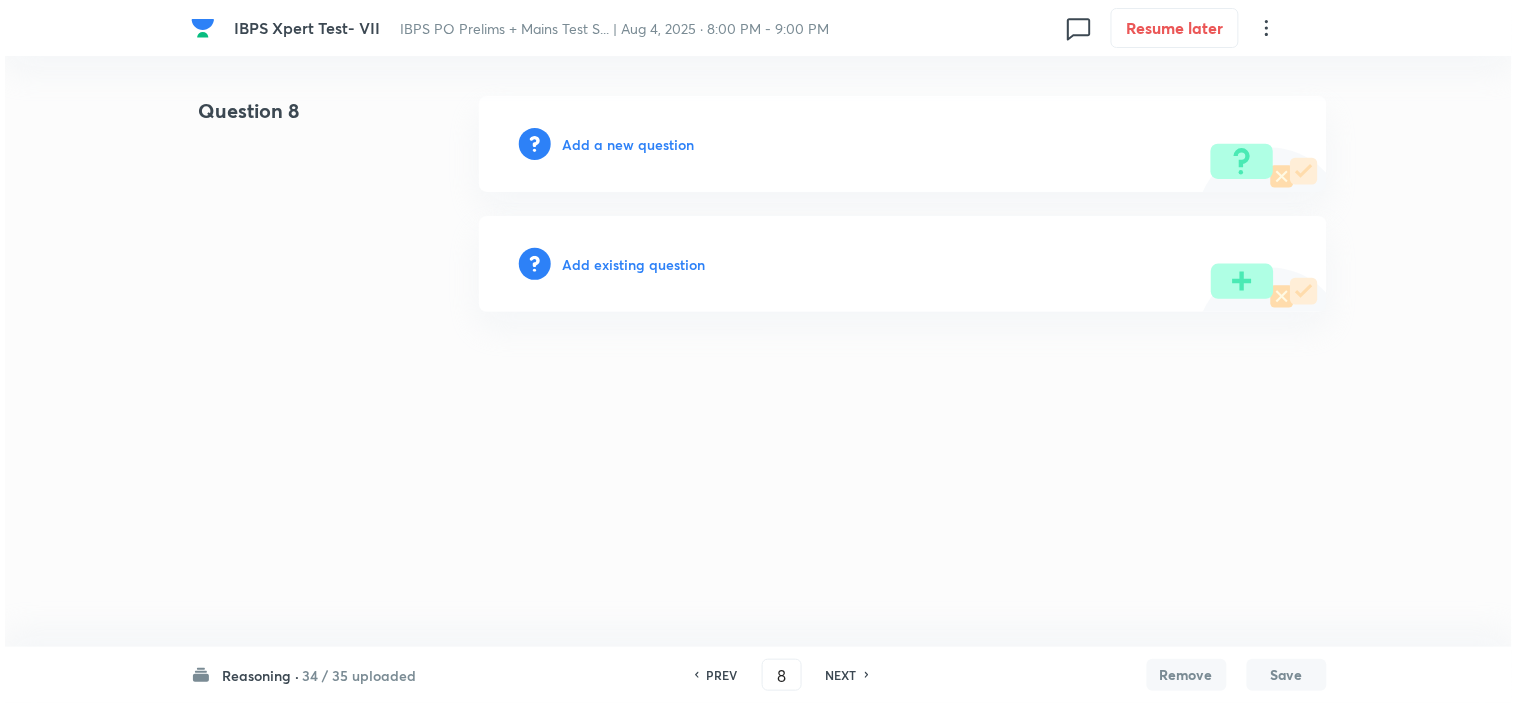 scroll, scrollTop: 0, scrollLeft: 0, axis: both 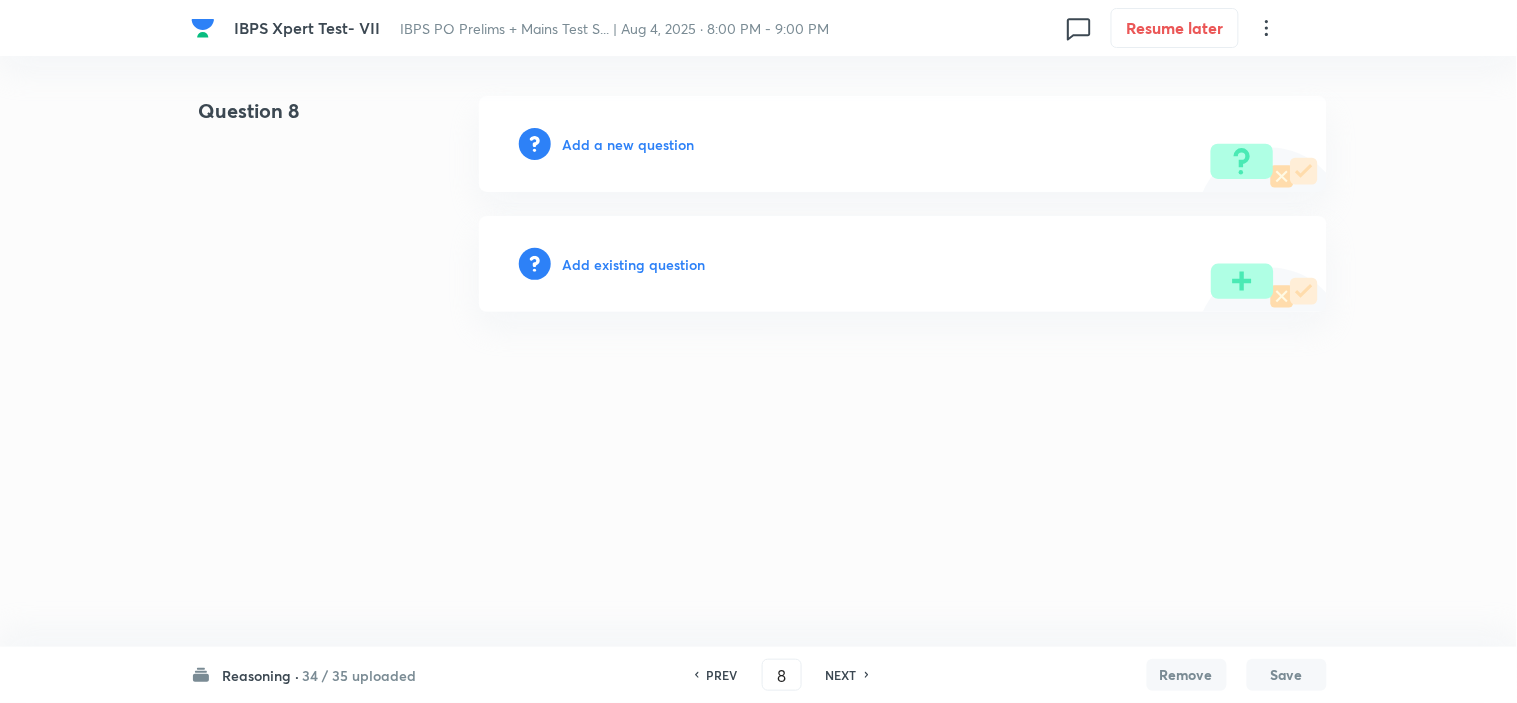 click on "Add a new question" at bounding box center [629, 144] 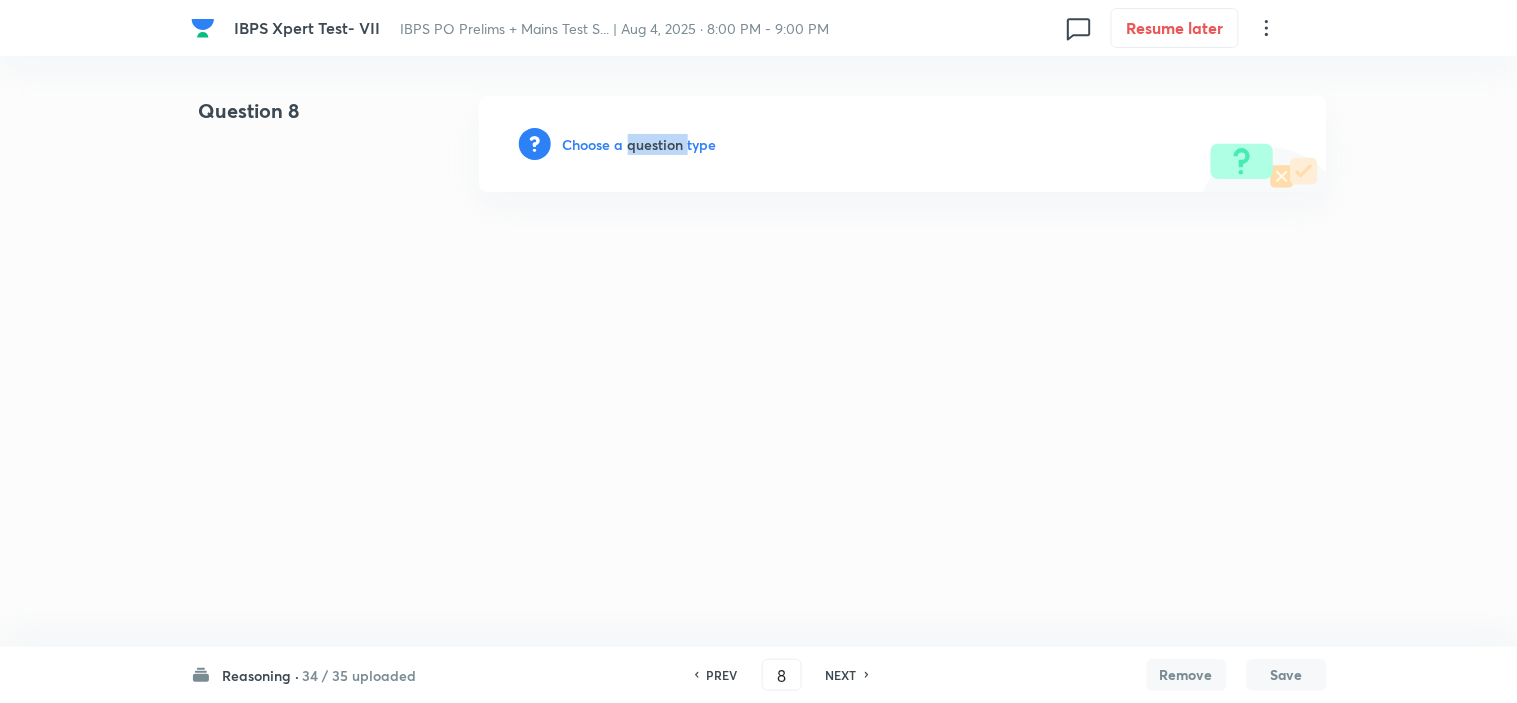 click on "Choose a question type" at bounding box center [640, 144] 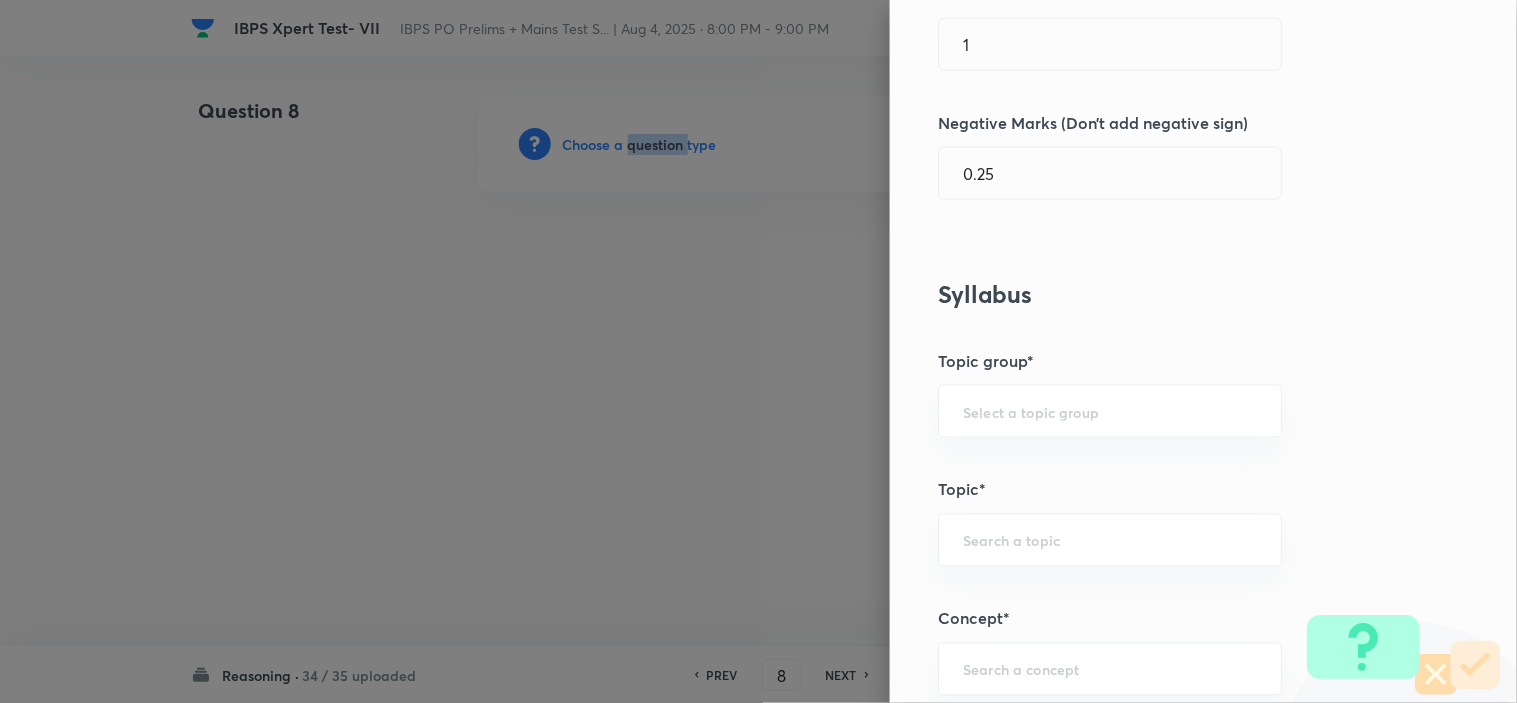 scroll, scrollTop: 1000, scrollLeft: 0, axis: vertical 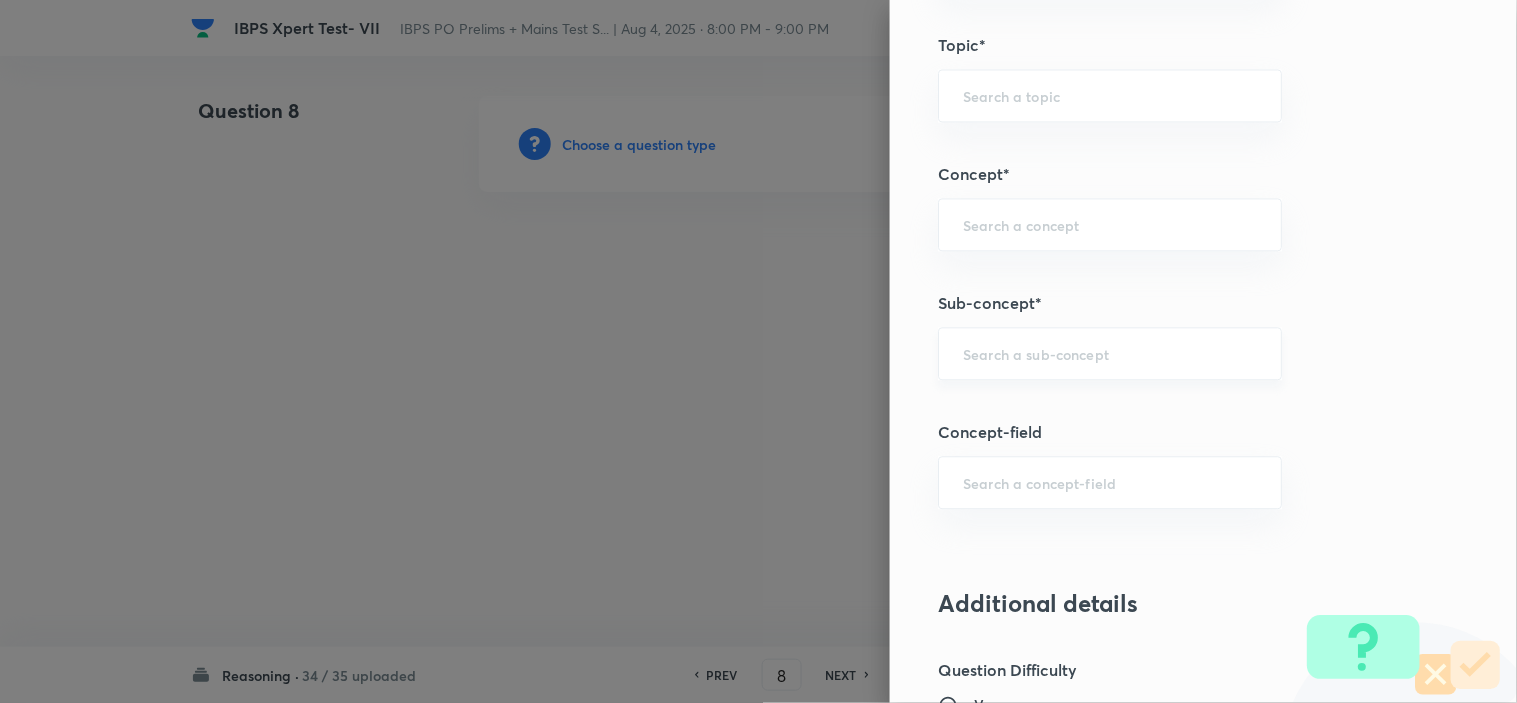 click at bounding box center [1110, 353] 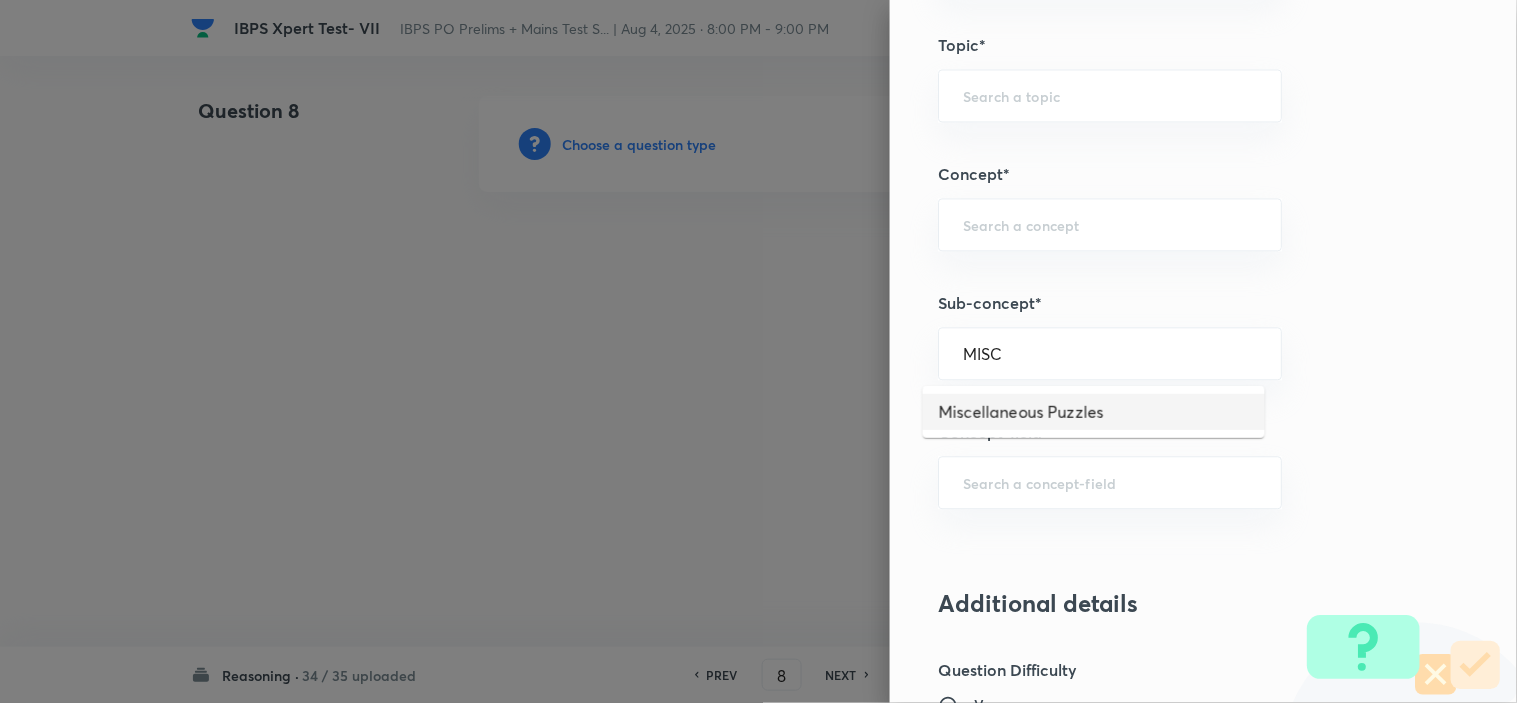 click on "Miscellaneous Puzzles" at bounding box center [1094, 412] 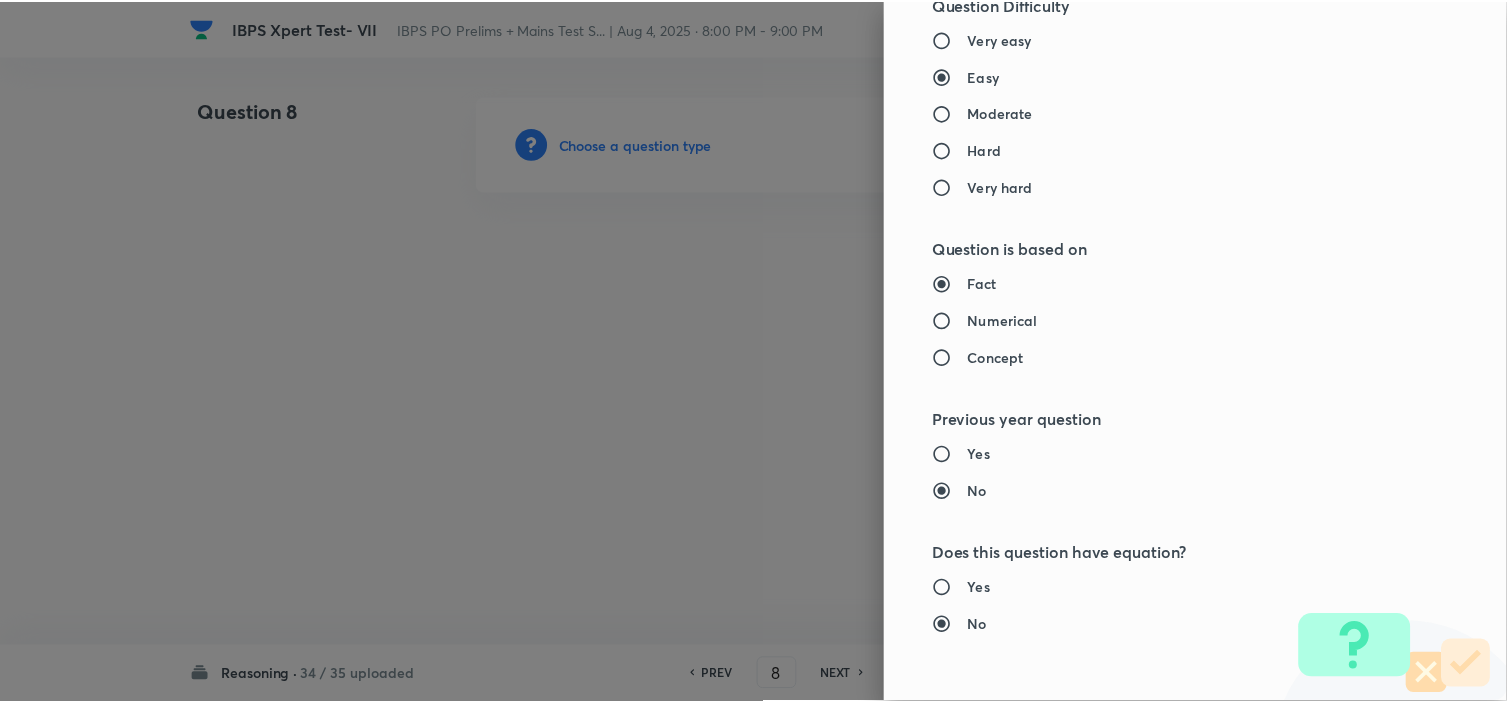 scroll, scrollTop: 2023, scrollLeft: 0, axis: vertical 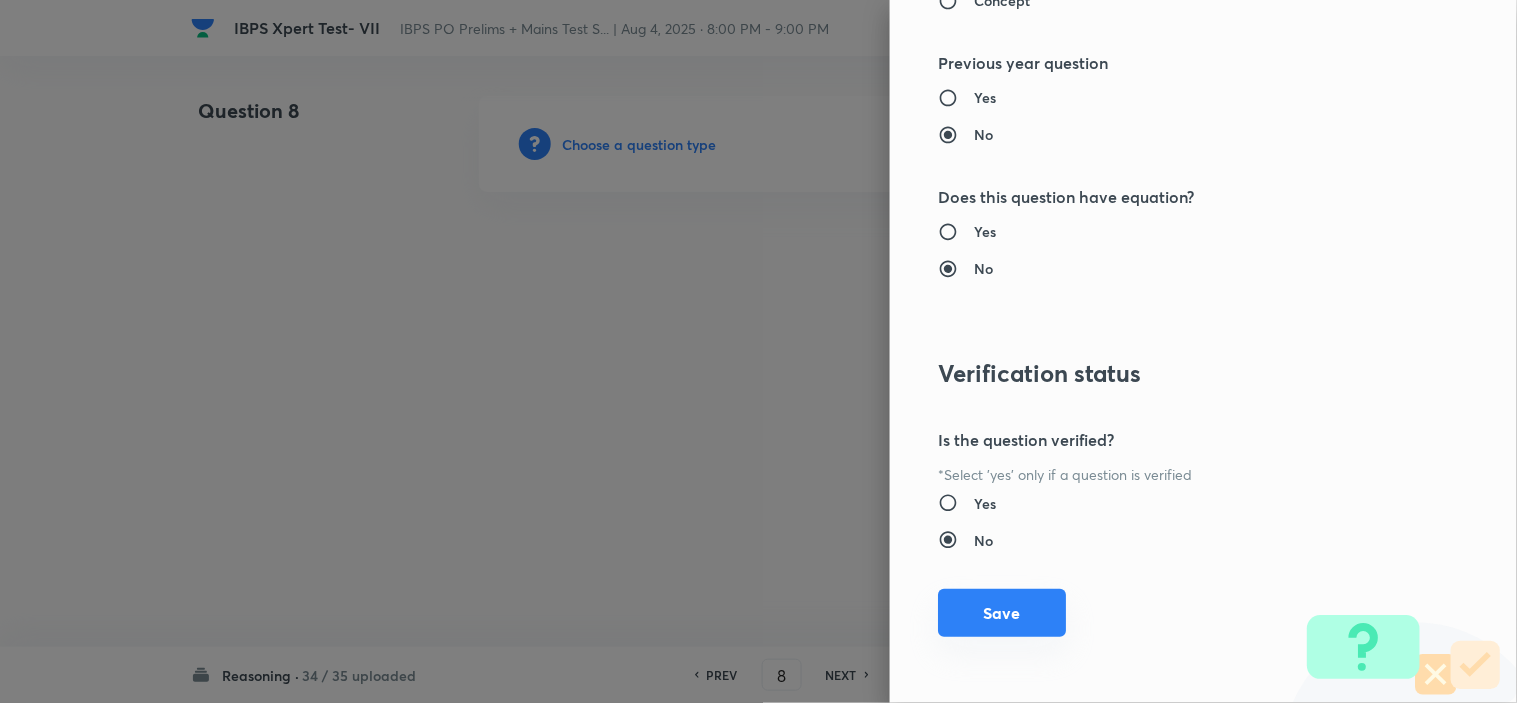 click on "Save" at bounding box center (1002, 613) 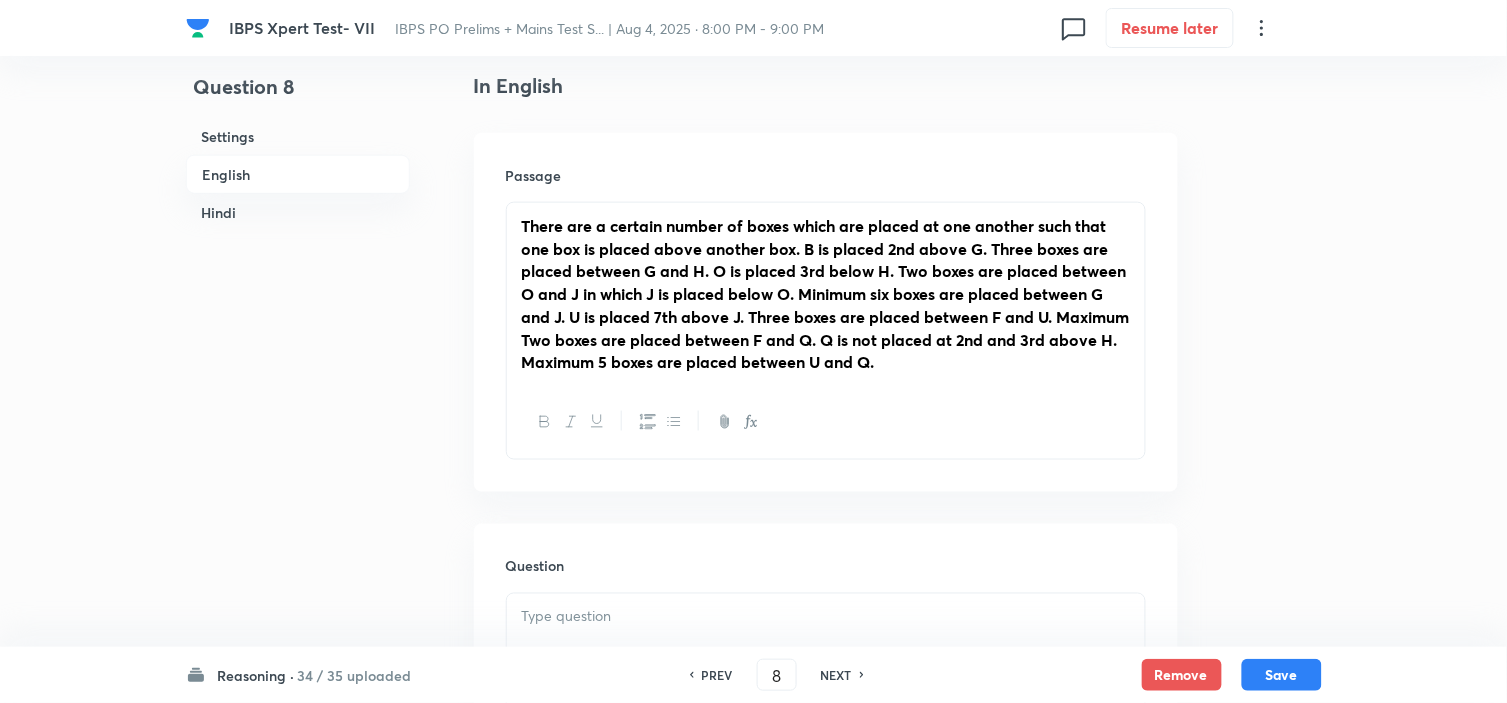 scroll, scrollTop: 666, scrollLeft: 0, axis: vertical 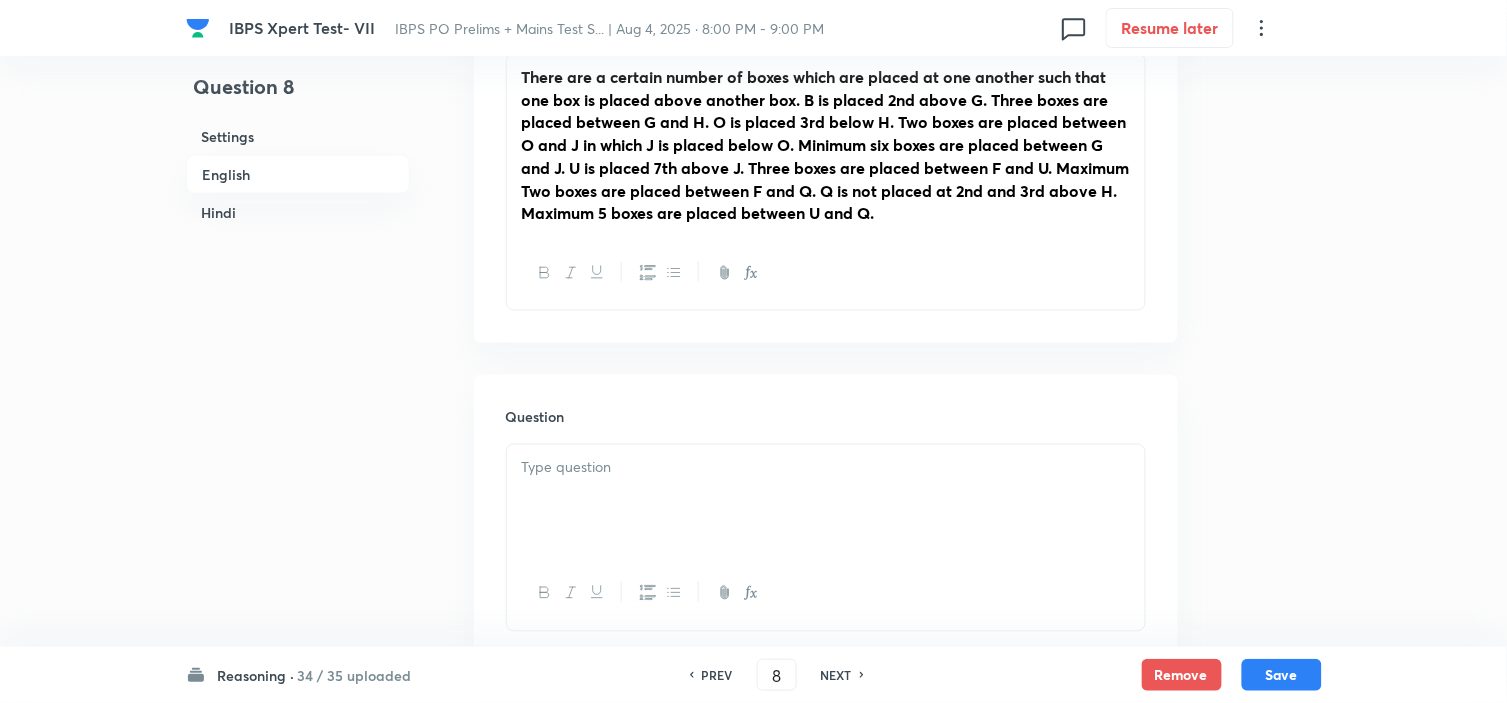 click at bounding box center (826, 501) 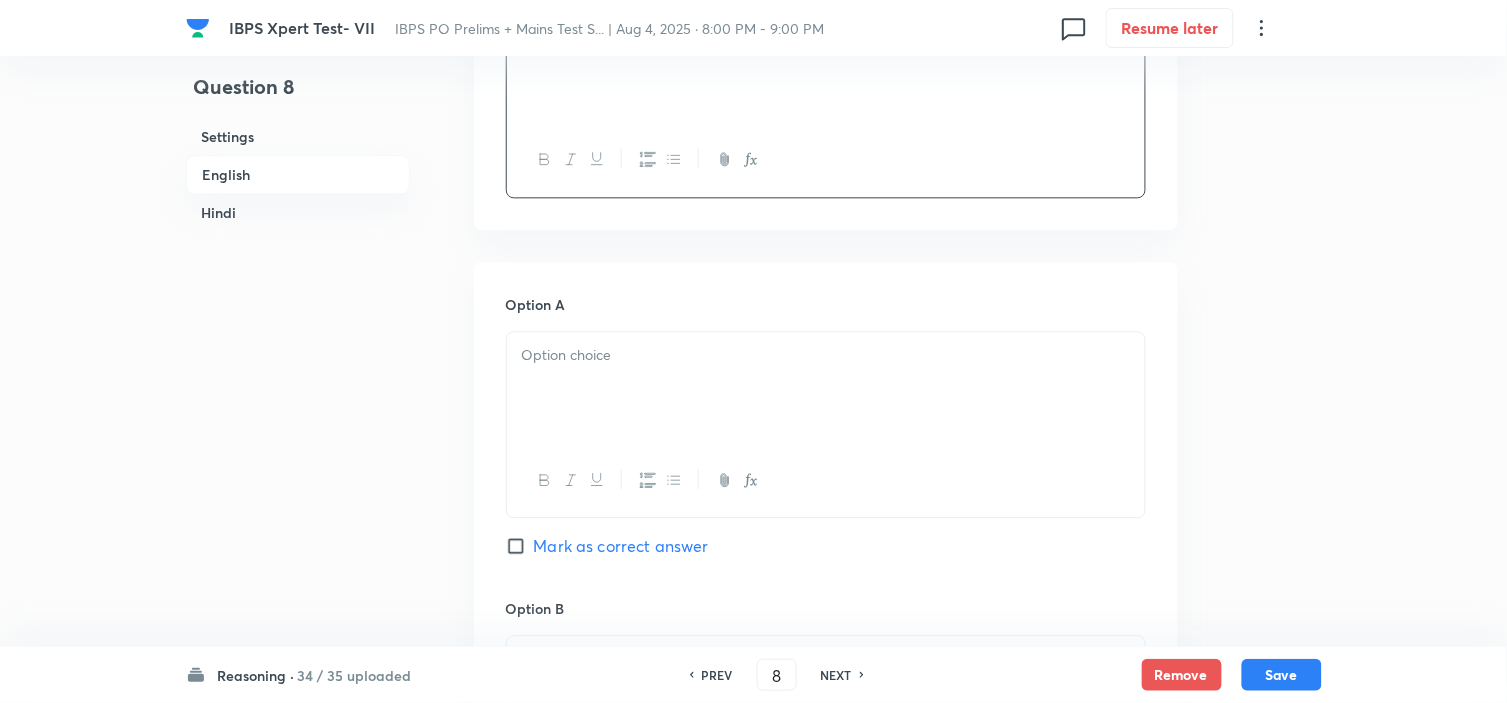 scroll, scrollTop: 1111, scrollLeft: 0, axis: vertical 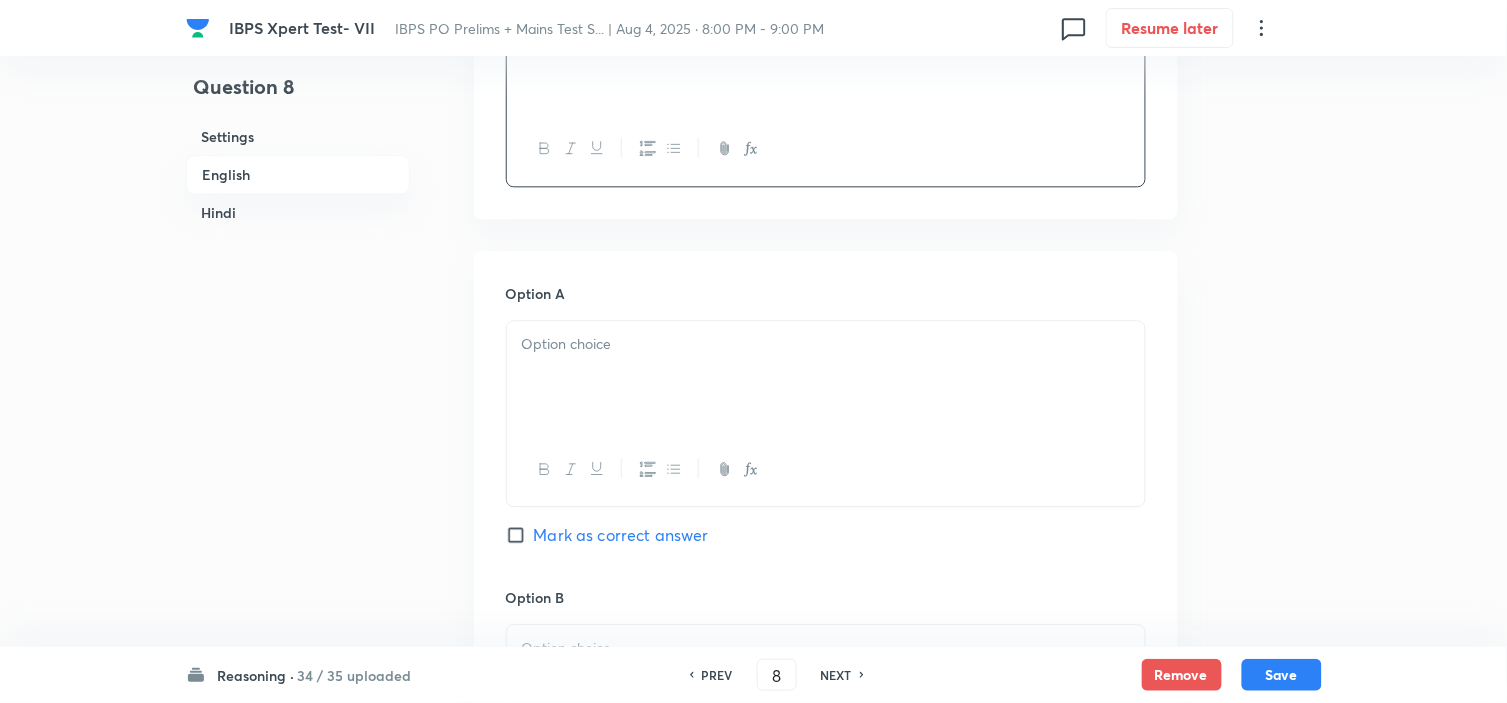 click at bounding box center (826, 377) 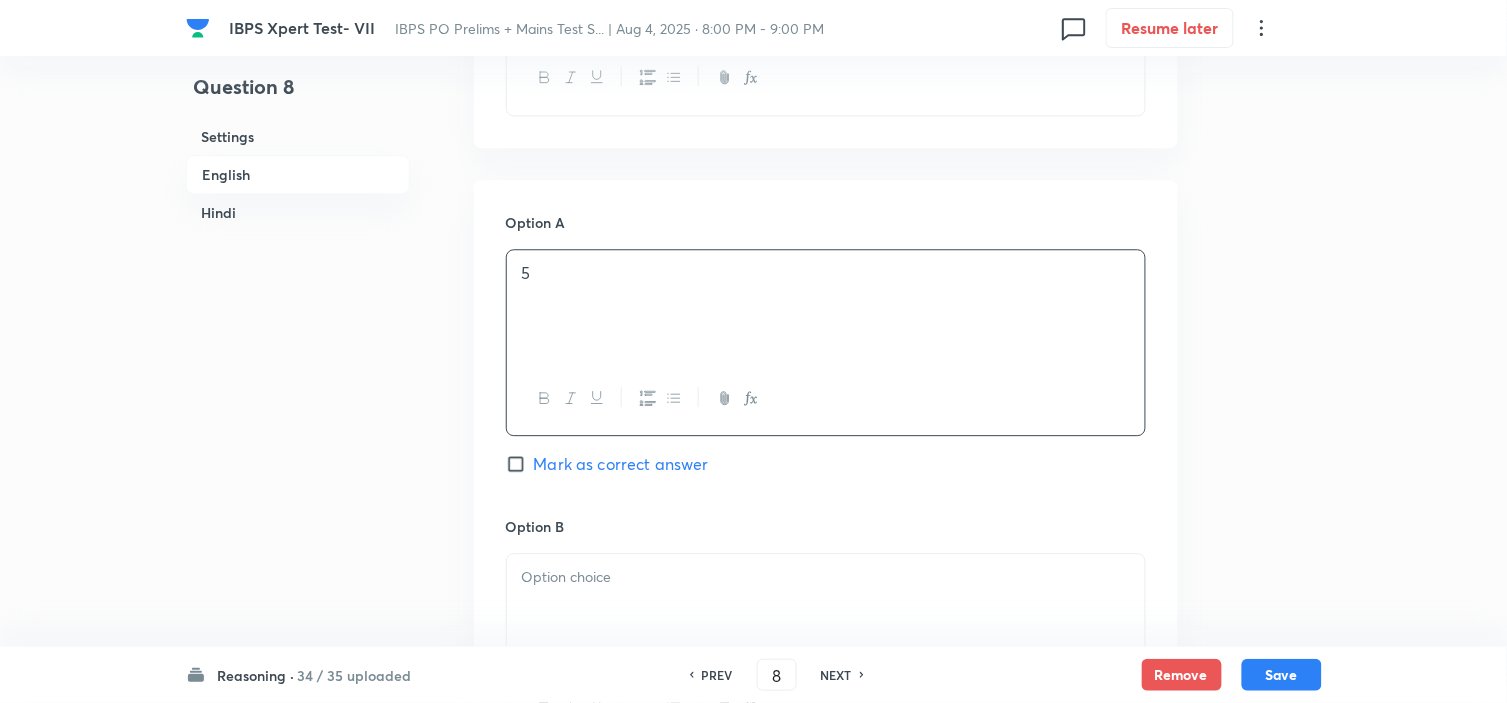 scroll, scrollTop: 1222, scrollLeft: 0, axis: vertical 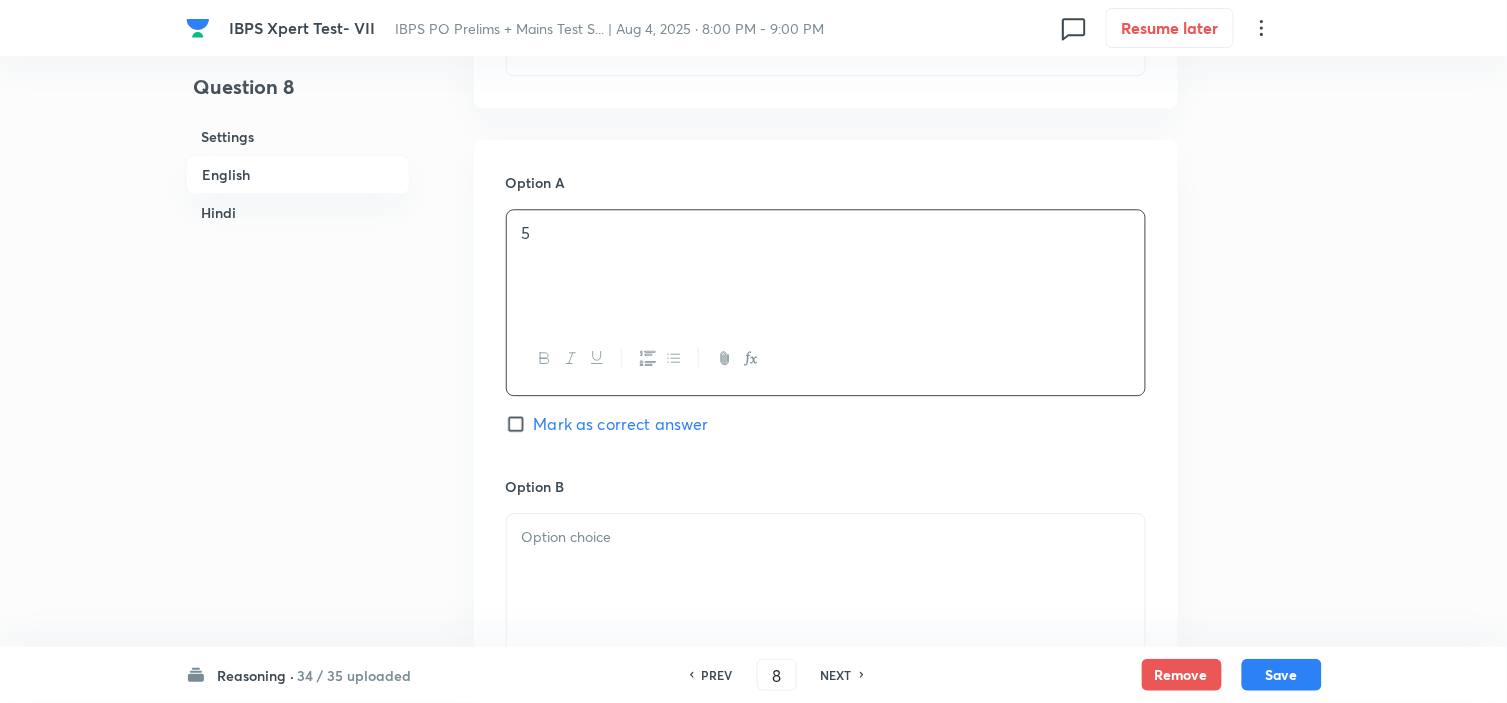 click at bounding box center [826, 570] 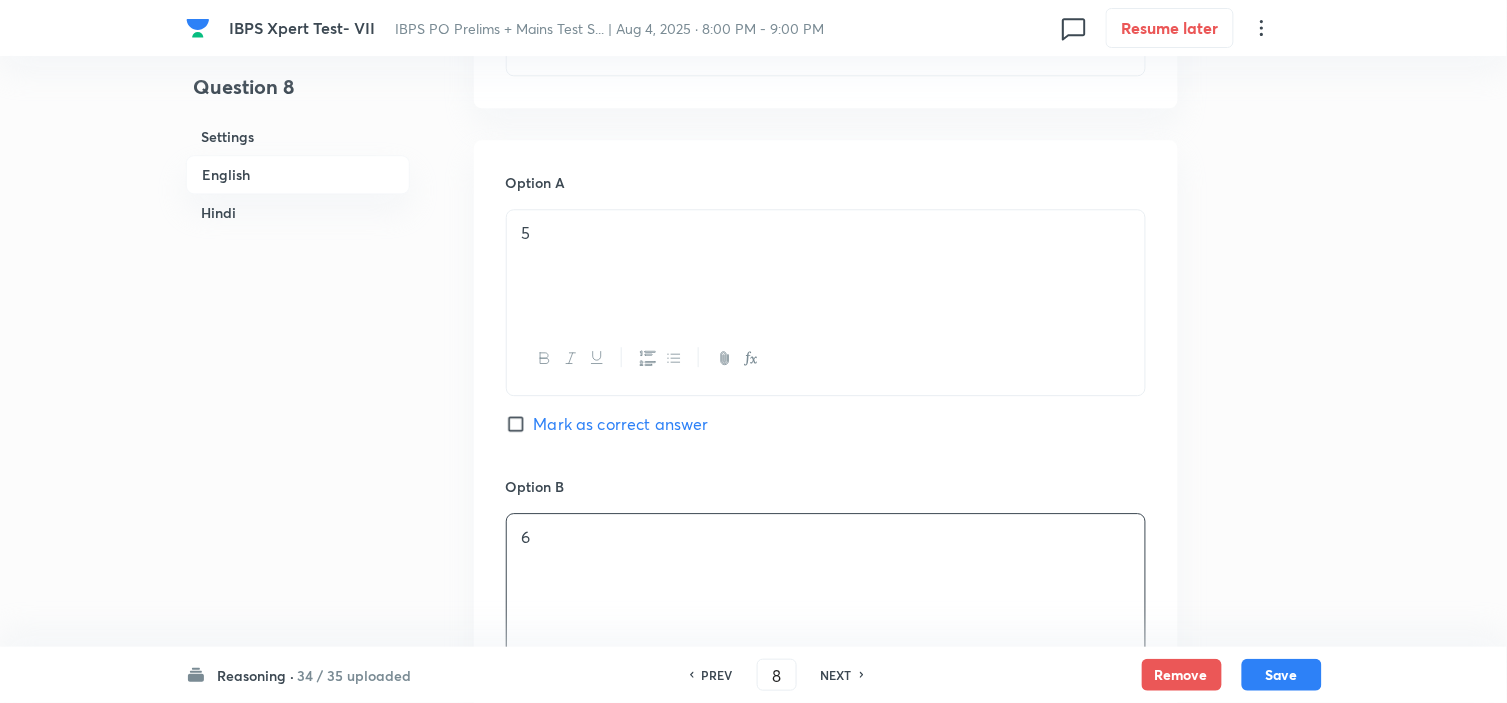 scroll, scrollTop: 1555, scrollLeft: 0, axis: vertical 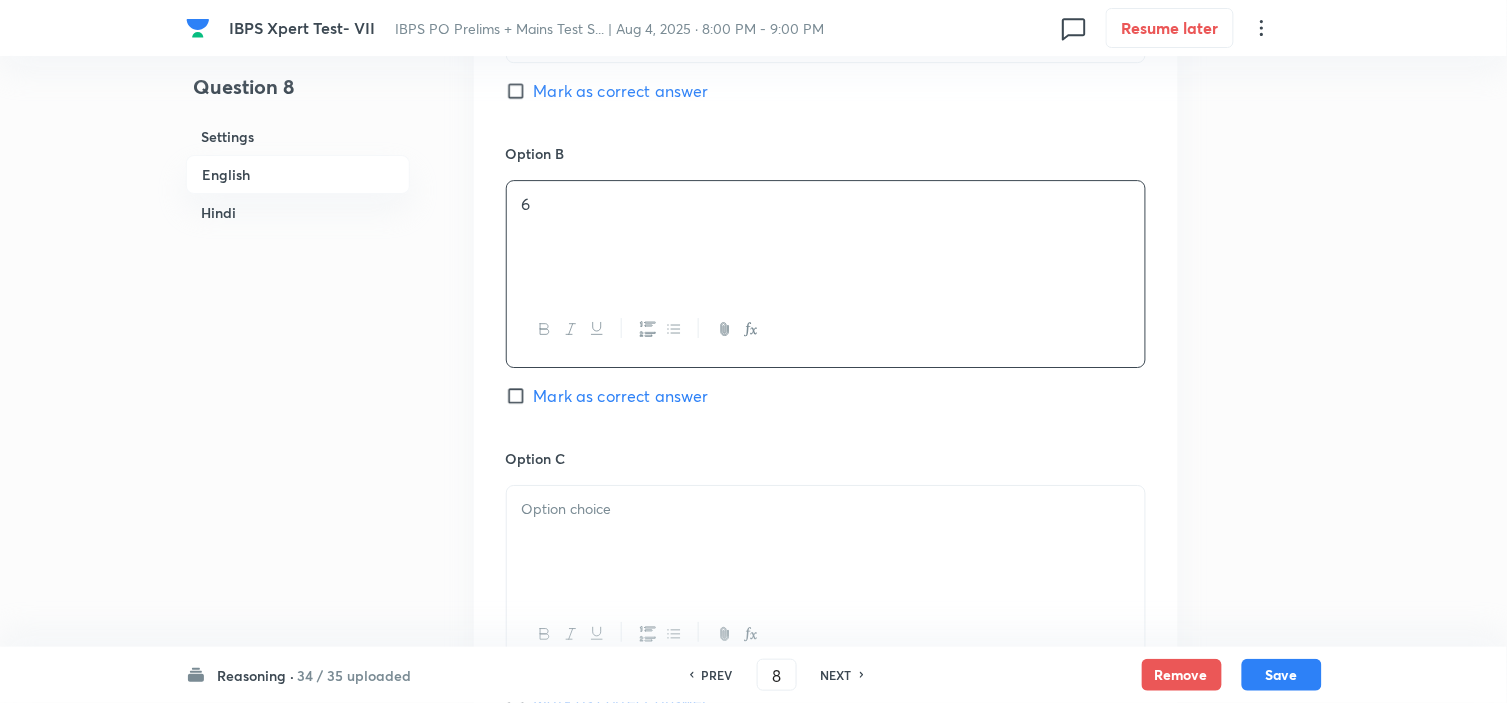 click at bounding box center [826, 509] 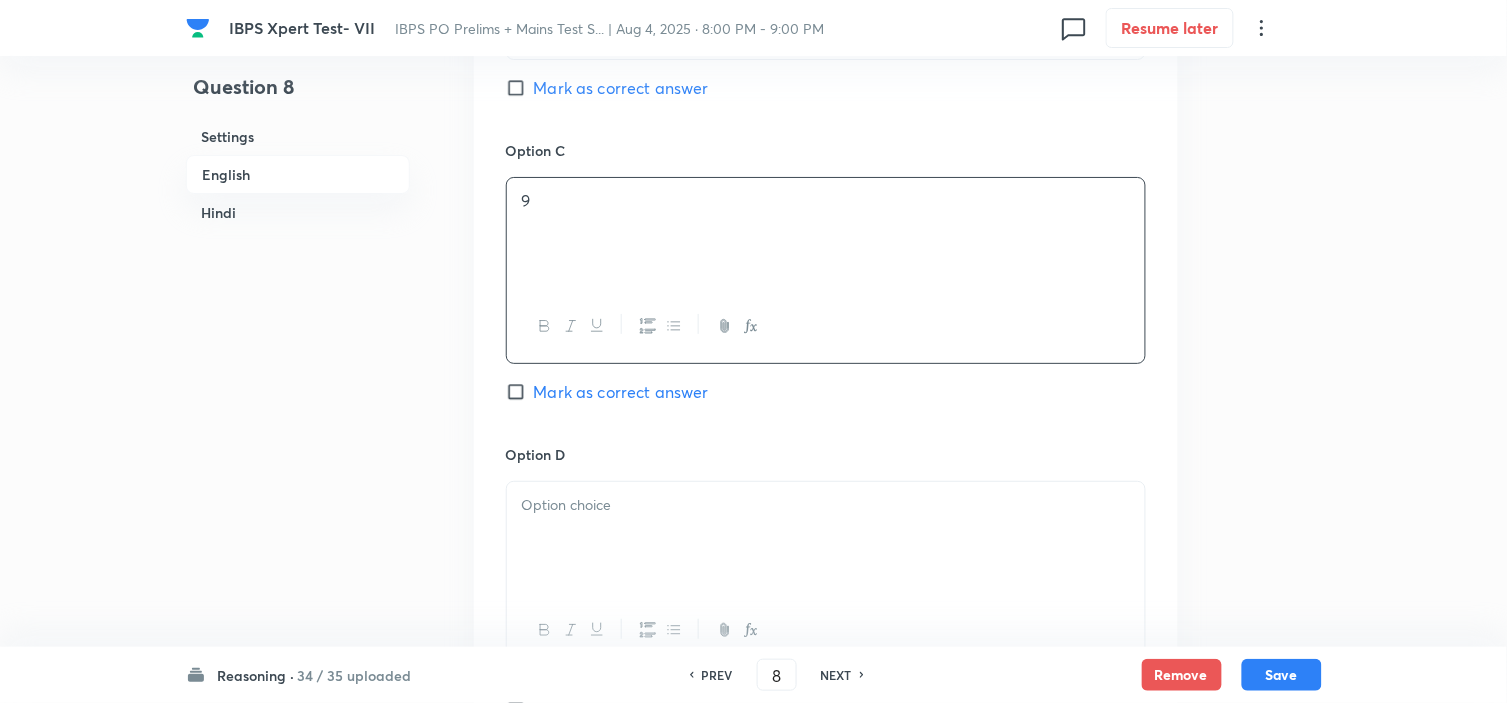 scroll, scrollTop: 1888, scrollLeft: 0, axis: vertical 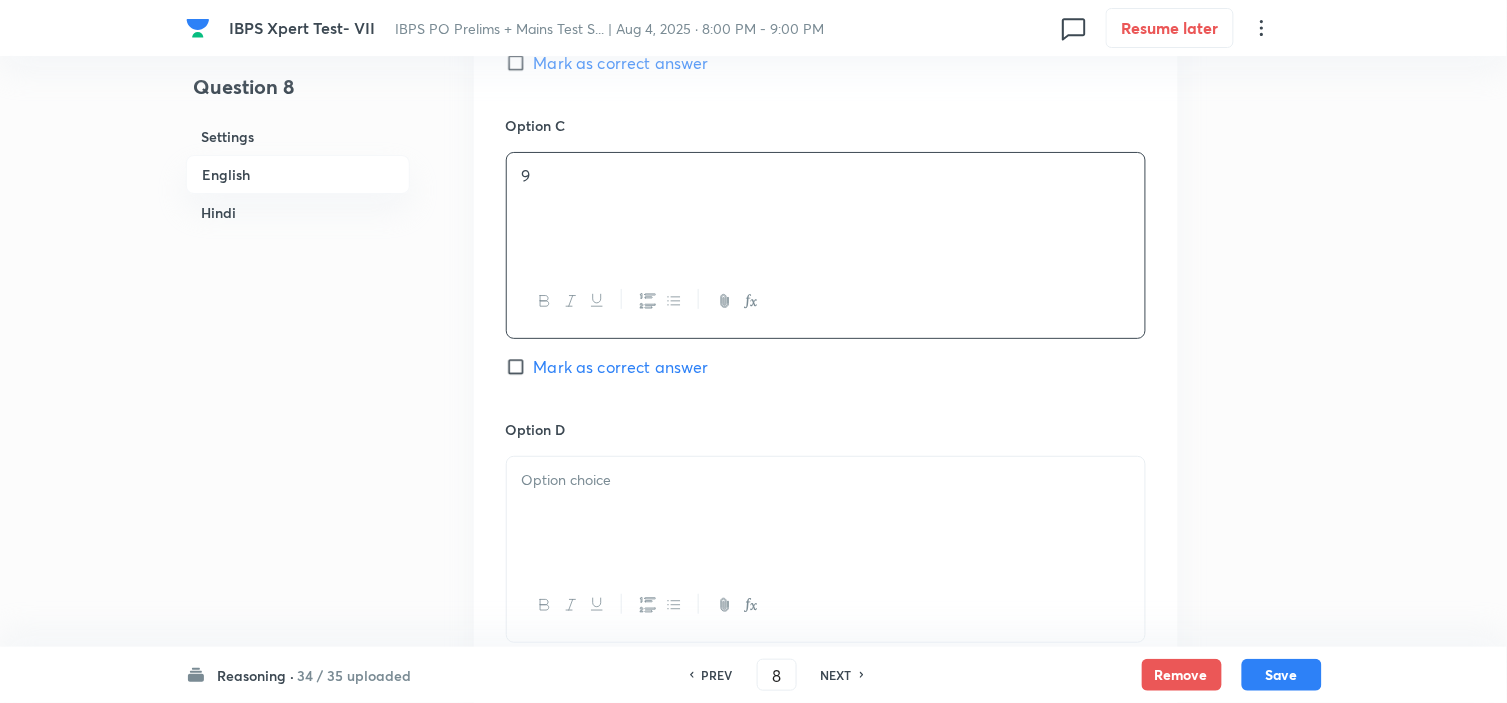 click at bounding box center (826, 513) 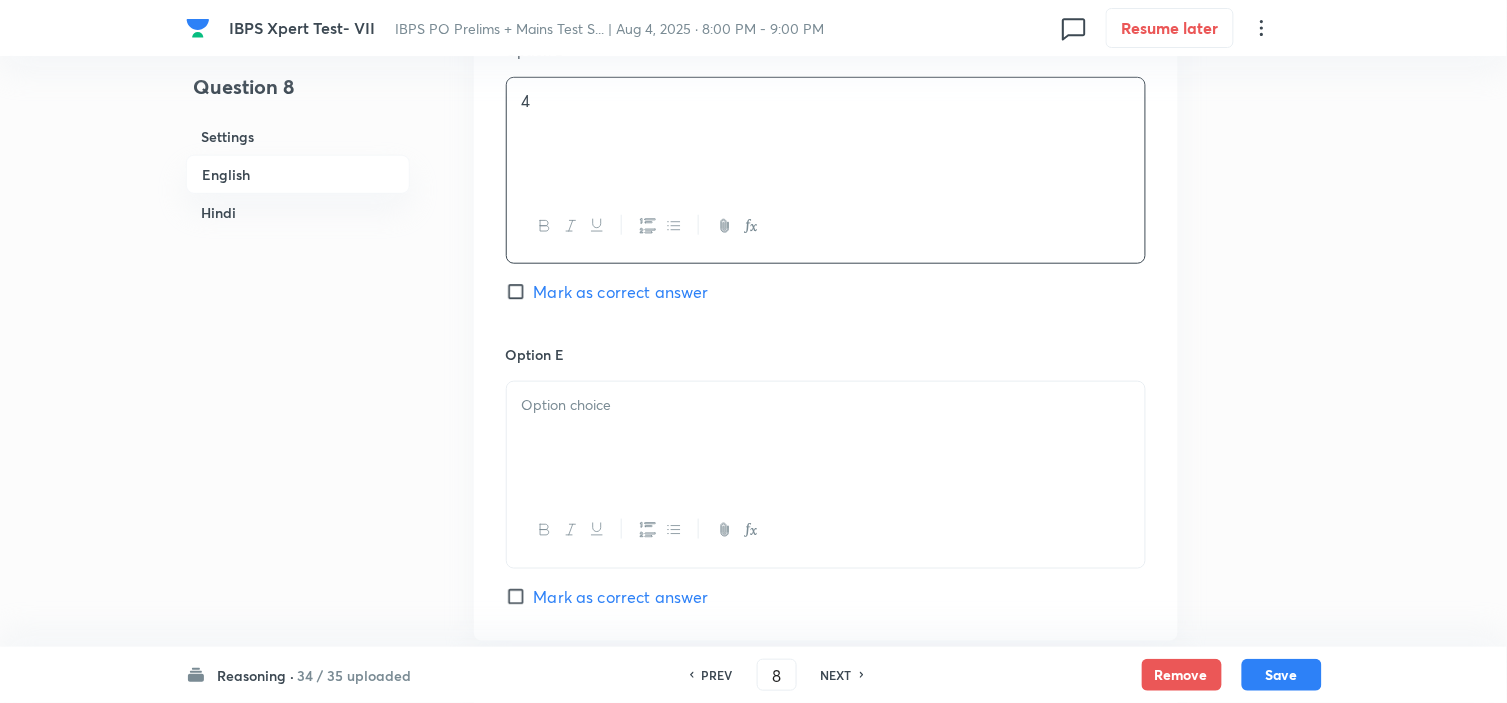 scroll, scrollTop: 2333, scrollLeft: 0, axis: vertical 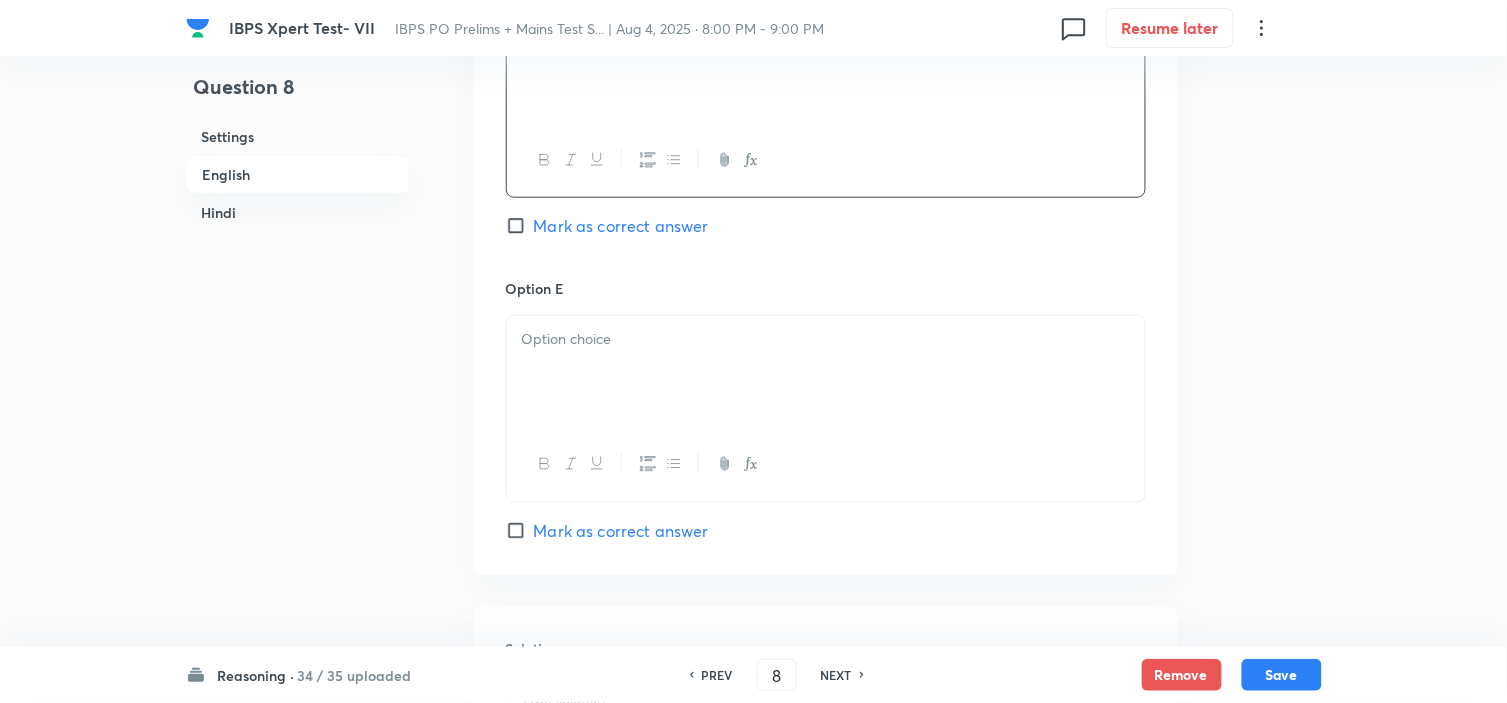 click at bounding box center (826, 372) 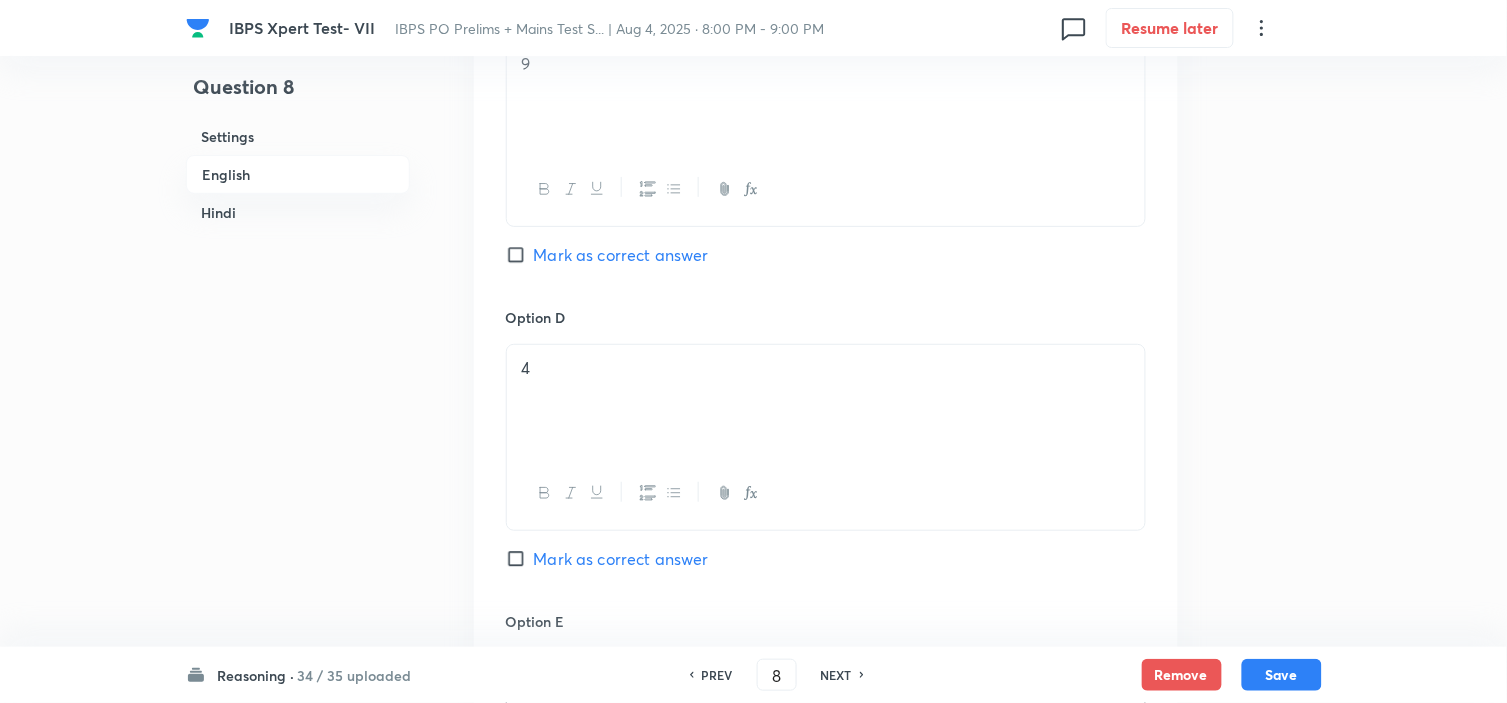 scroll, scrollTop: 2333, scrollLeft: 0, axis: vertical 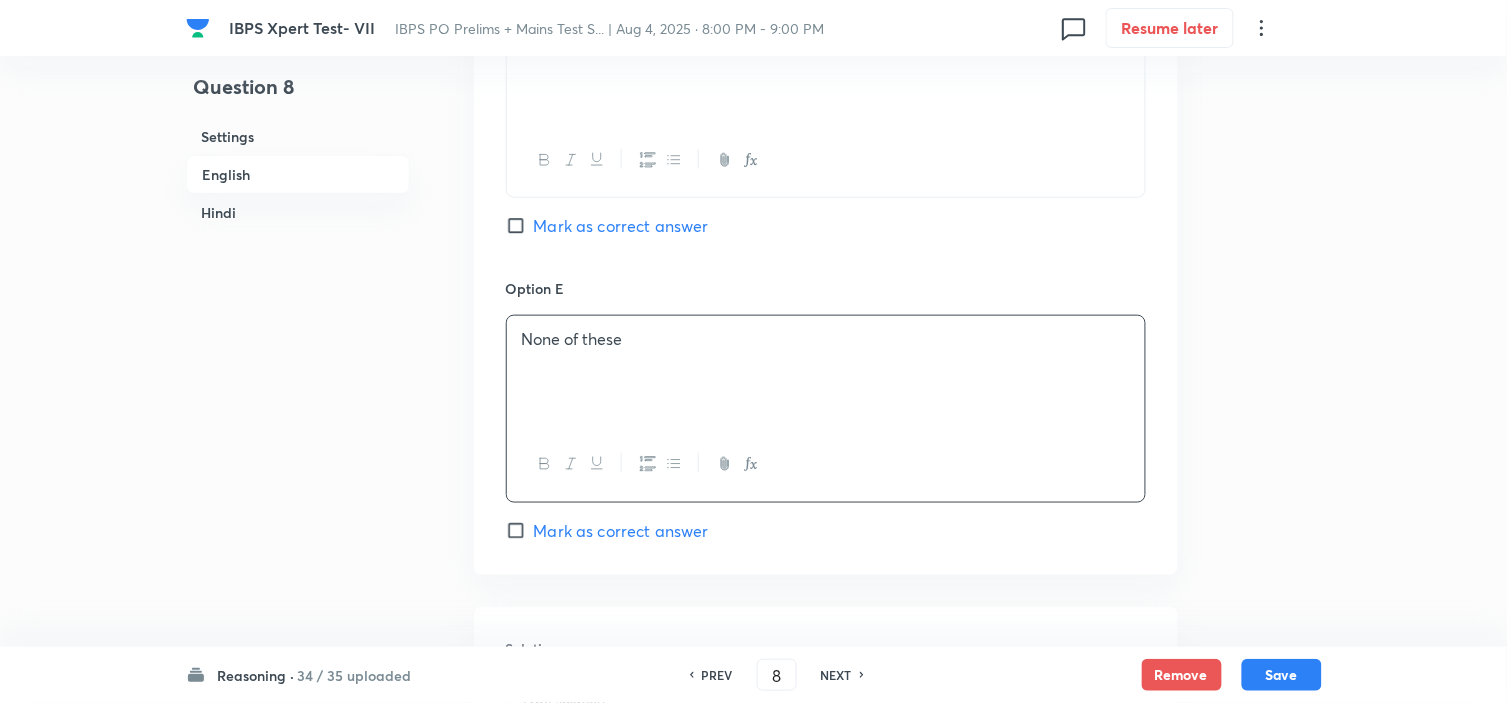 click on "Mark as correct answer" at bounding box center (621, 531) 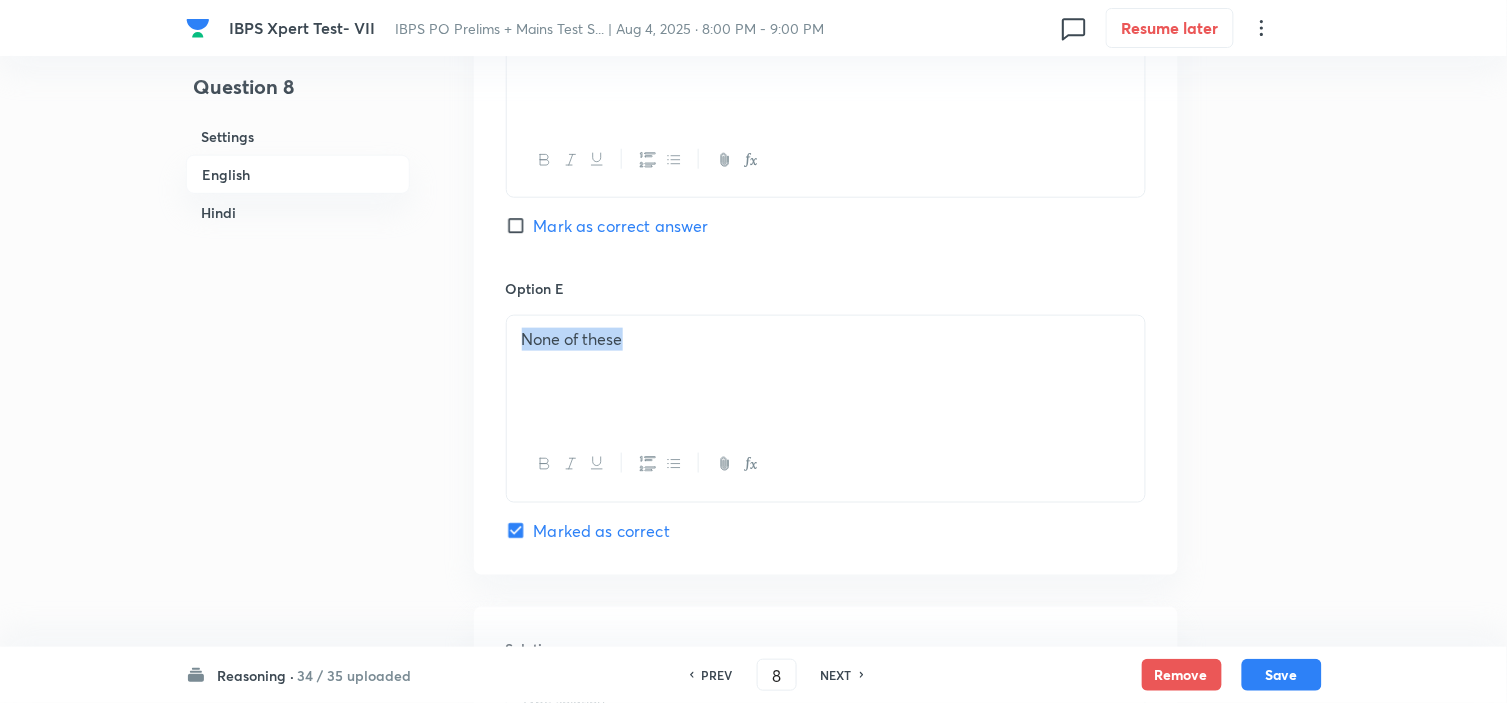 drag, startPoint x: 304, startPoint y: 343, endPoint x: 812, endPoint y: 395, distance: 510.65448 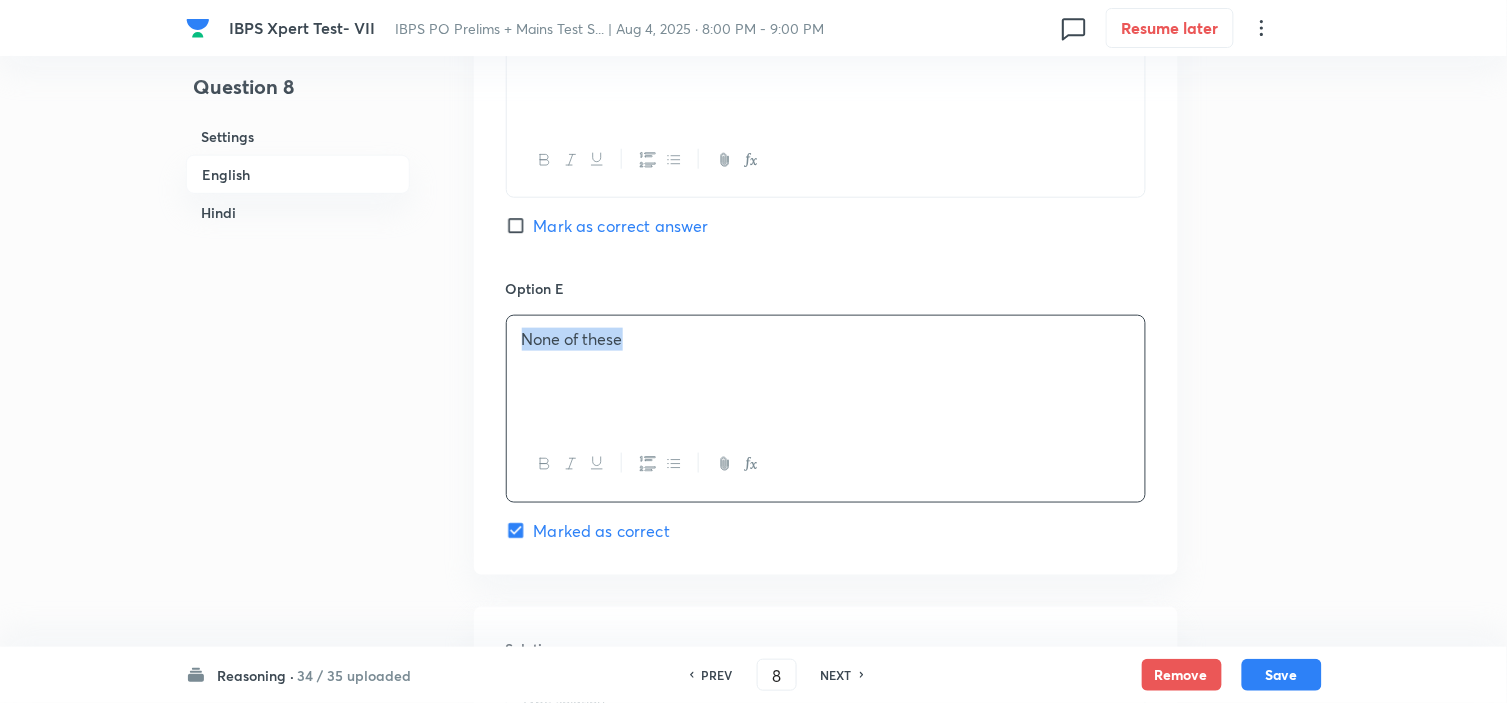 copy on "None of these" 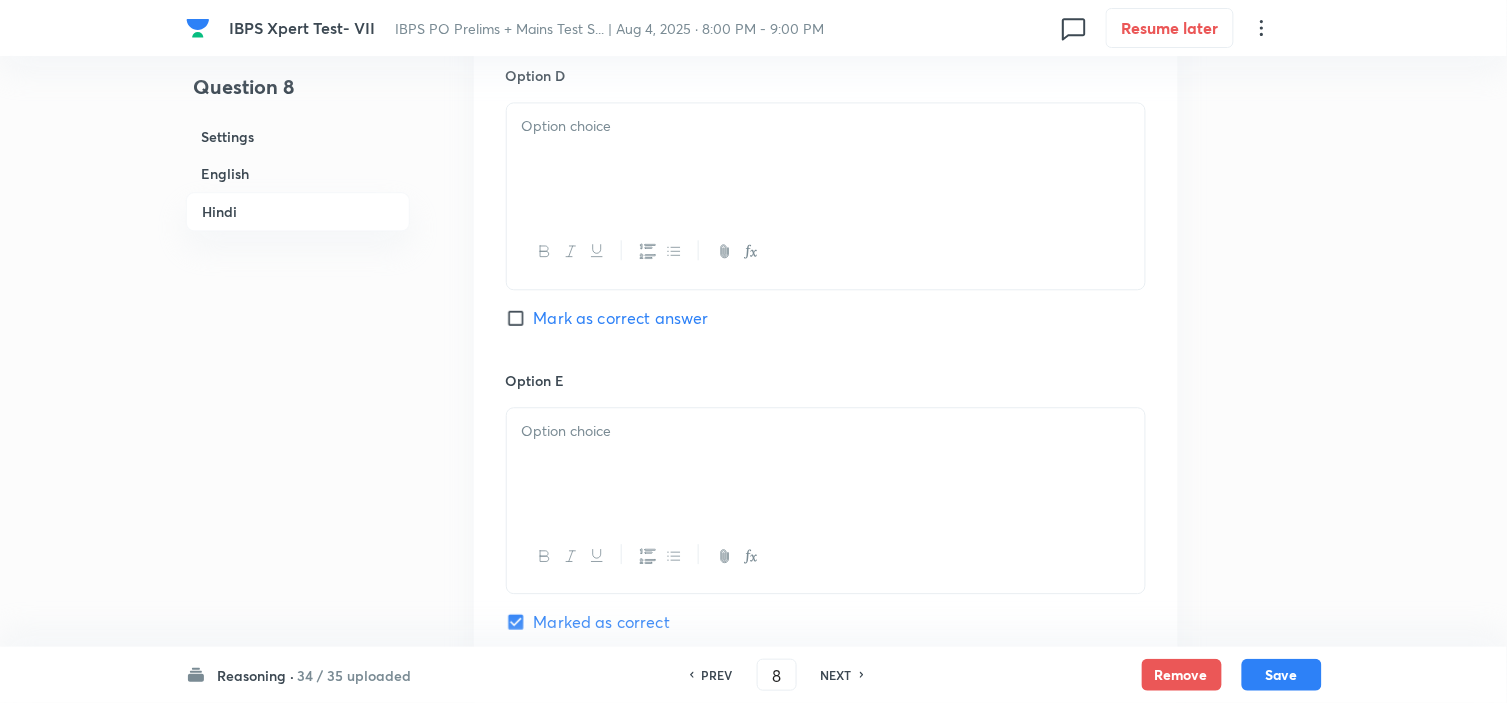 scroll, scrollTop: 5111, scrollLeft: 0, axis: vertical 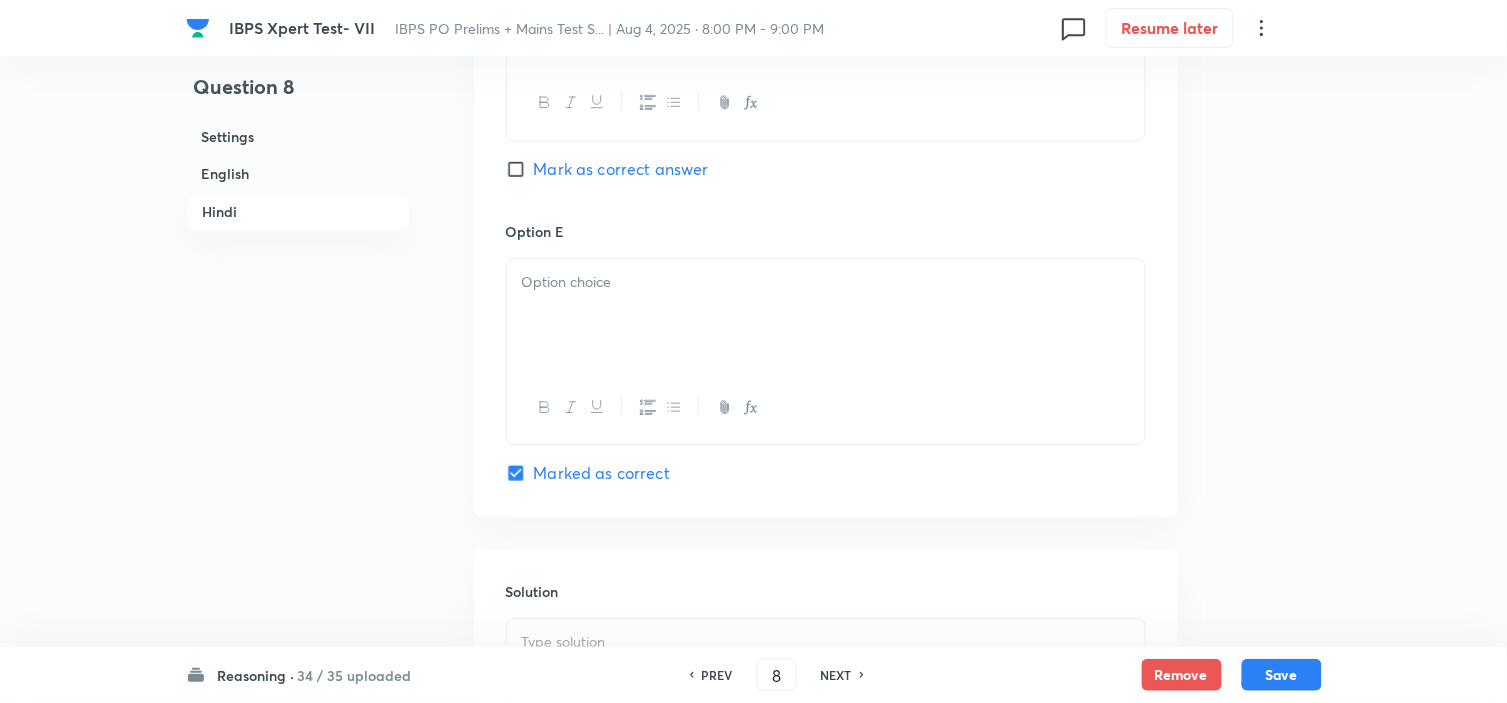 click at bounding box center [826, 315] 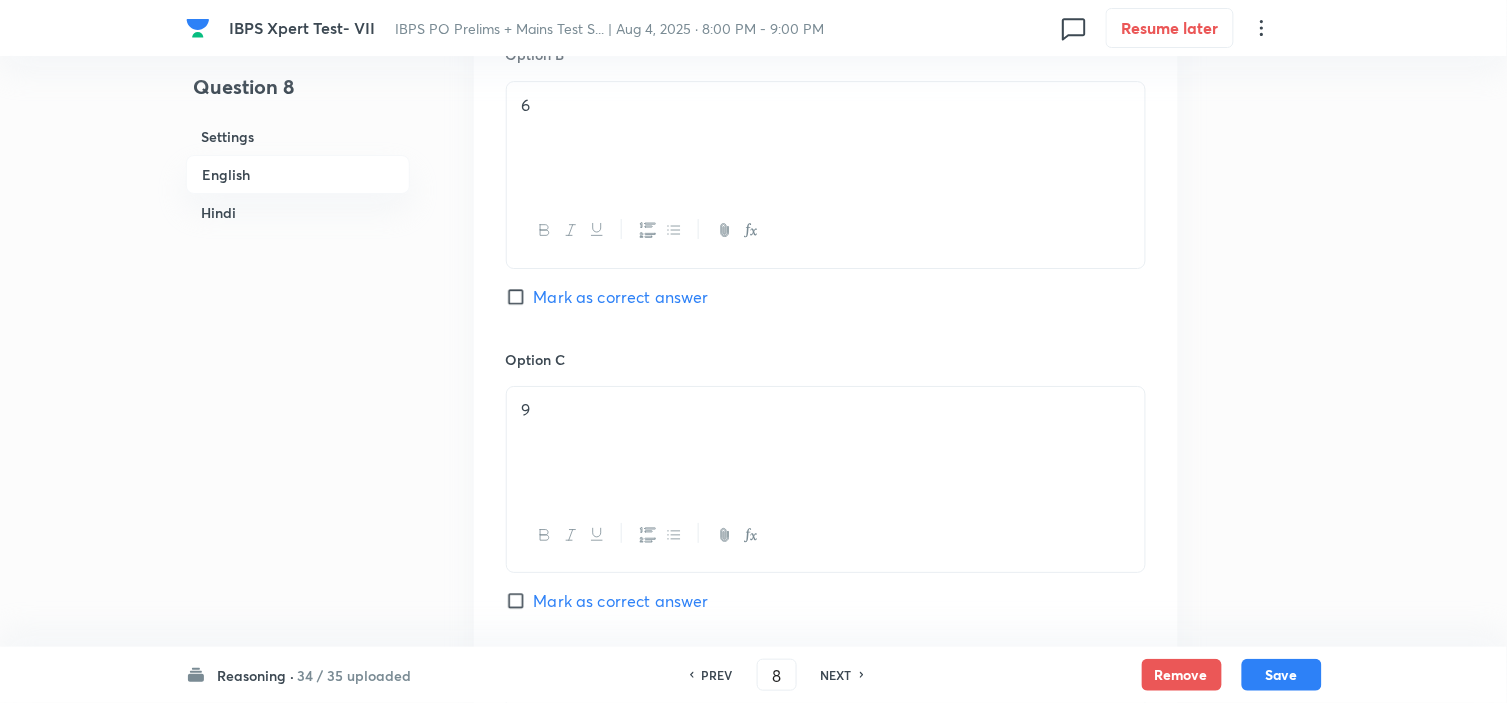 scroll, scrollTop: 1666, scrollLeft: 0, axis: vertical 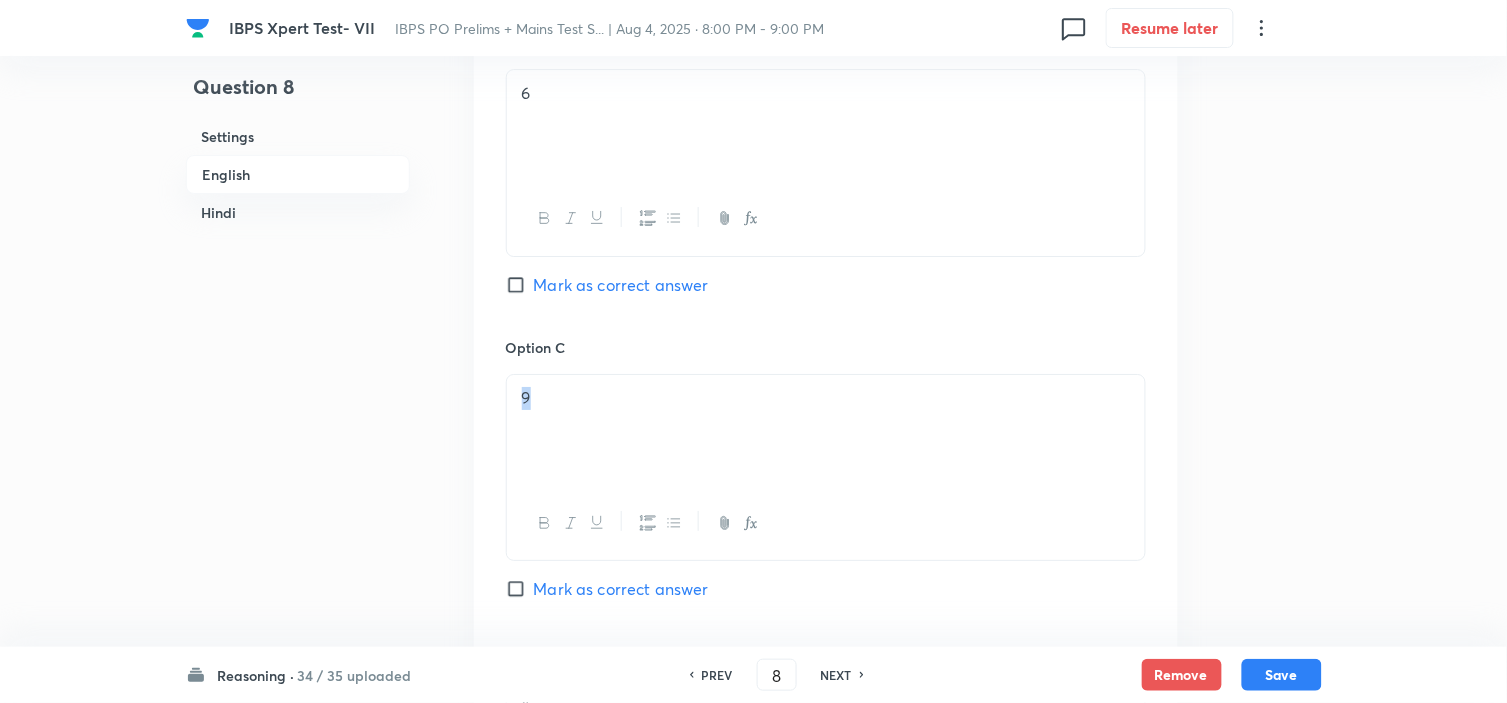 drag, startPoint x: 581, startPoint y: 406, endPoint x: 512, endPoint y: 403, distance: 69.065186 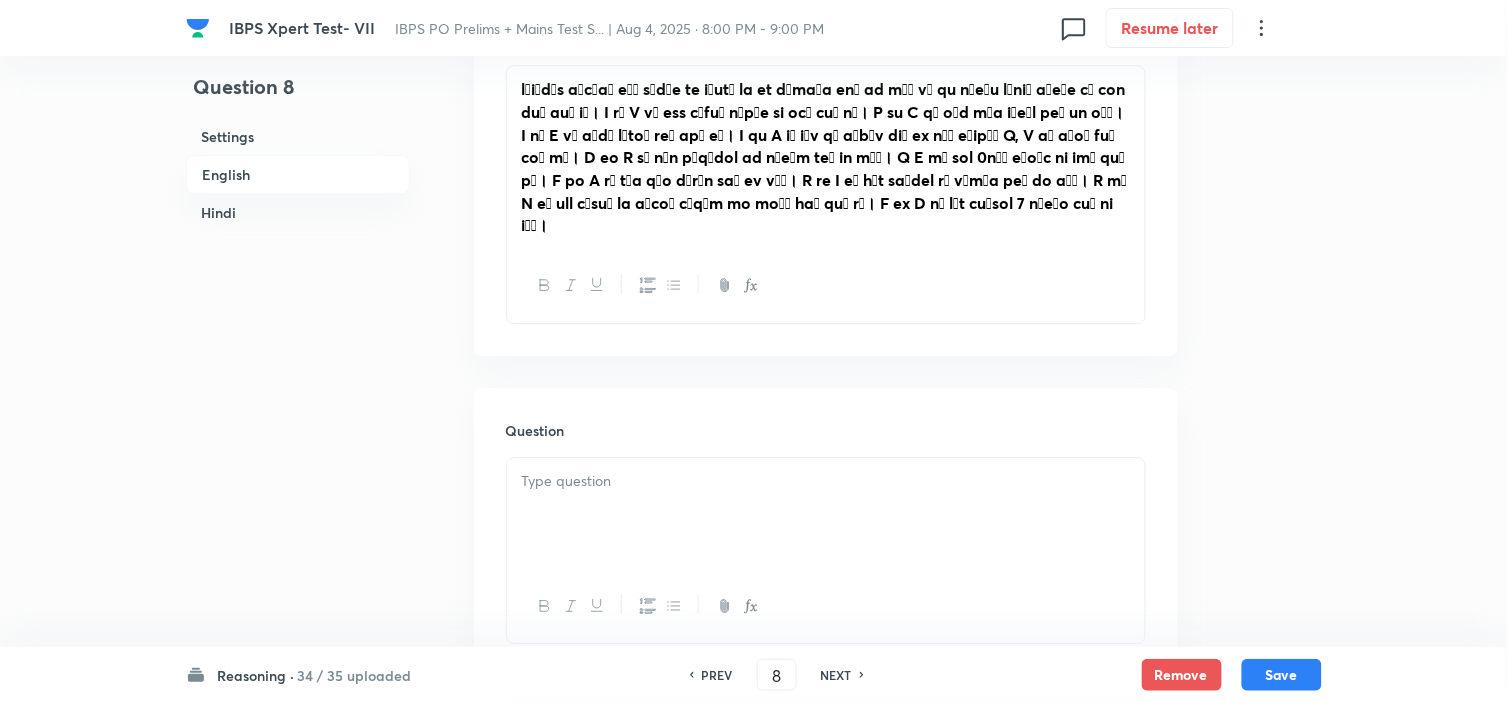 scroll, scrollTop: 3444, scrollLeft: 0, axis: vertical 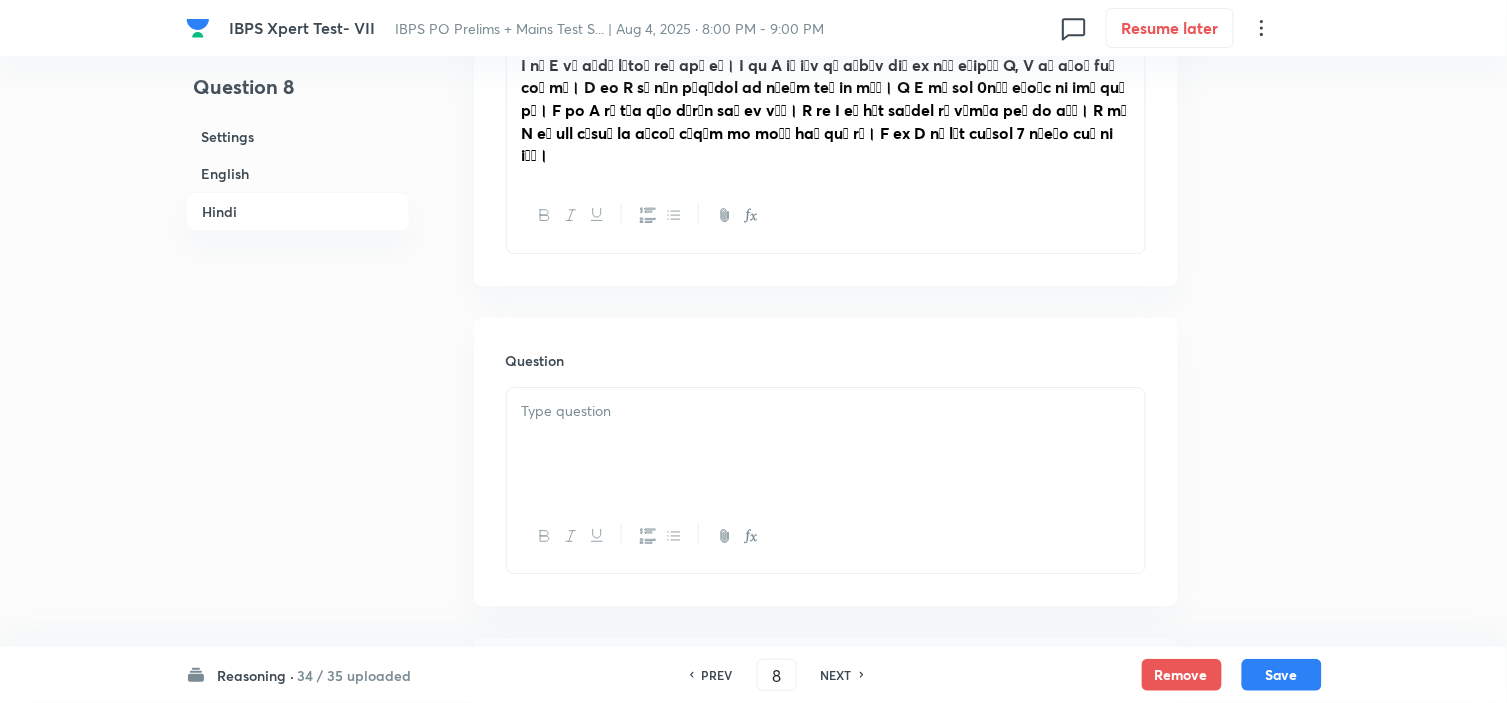 click at bounding box center (826, 411) 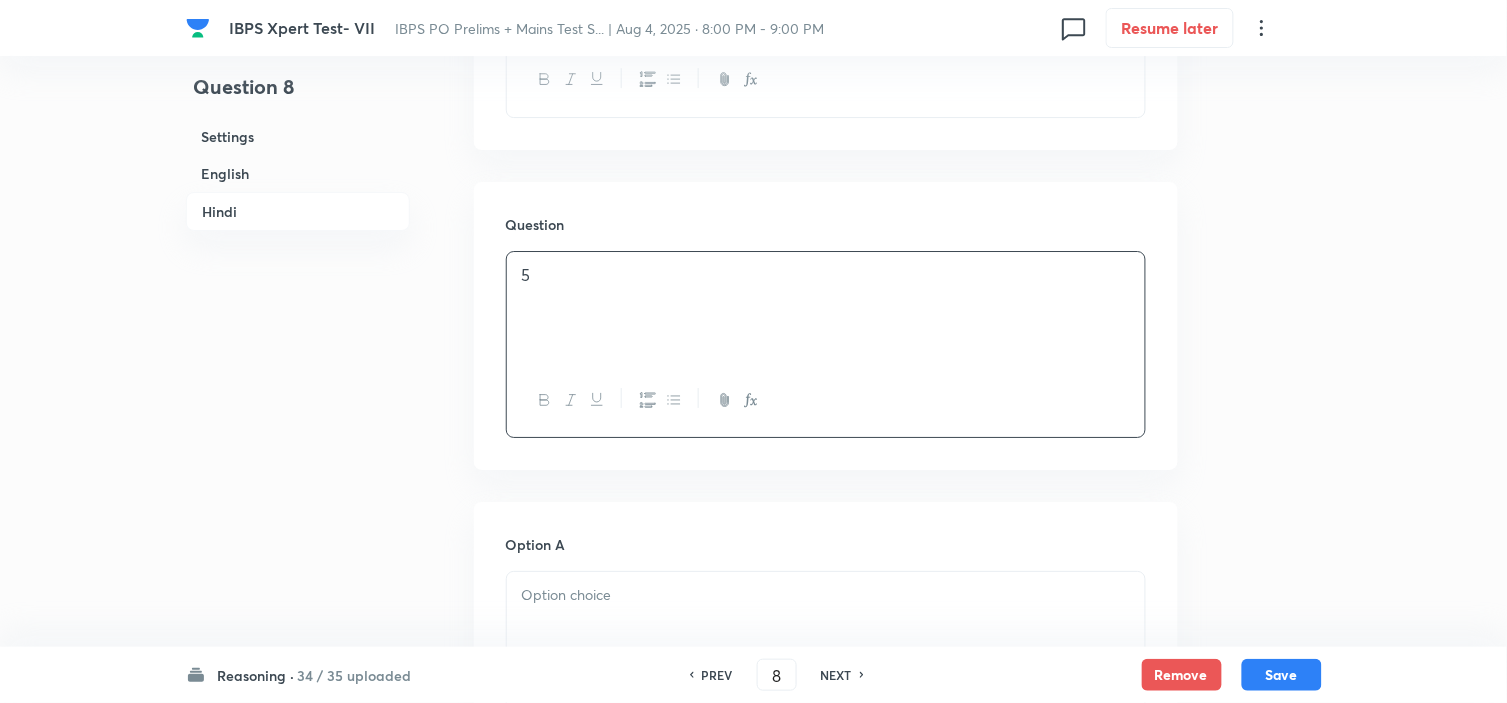 scroll, scrollTop: 3777, scrollLeft: 0, axis: vertical 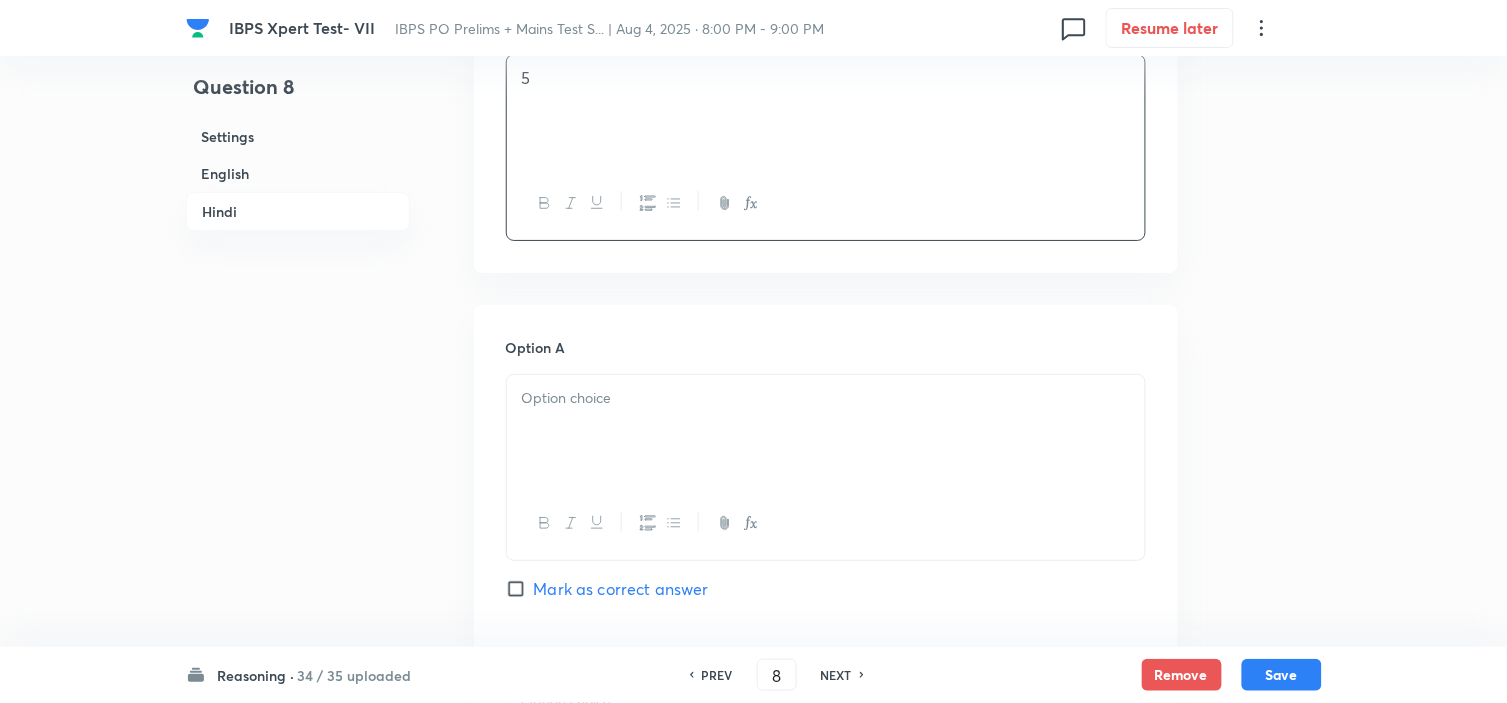click at bounding box center [826, 431] 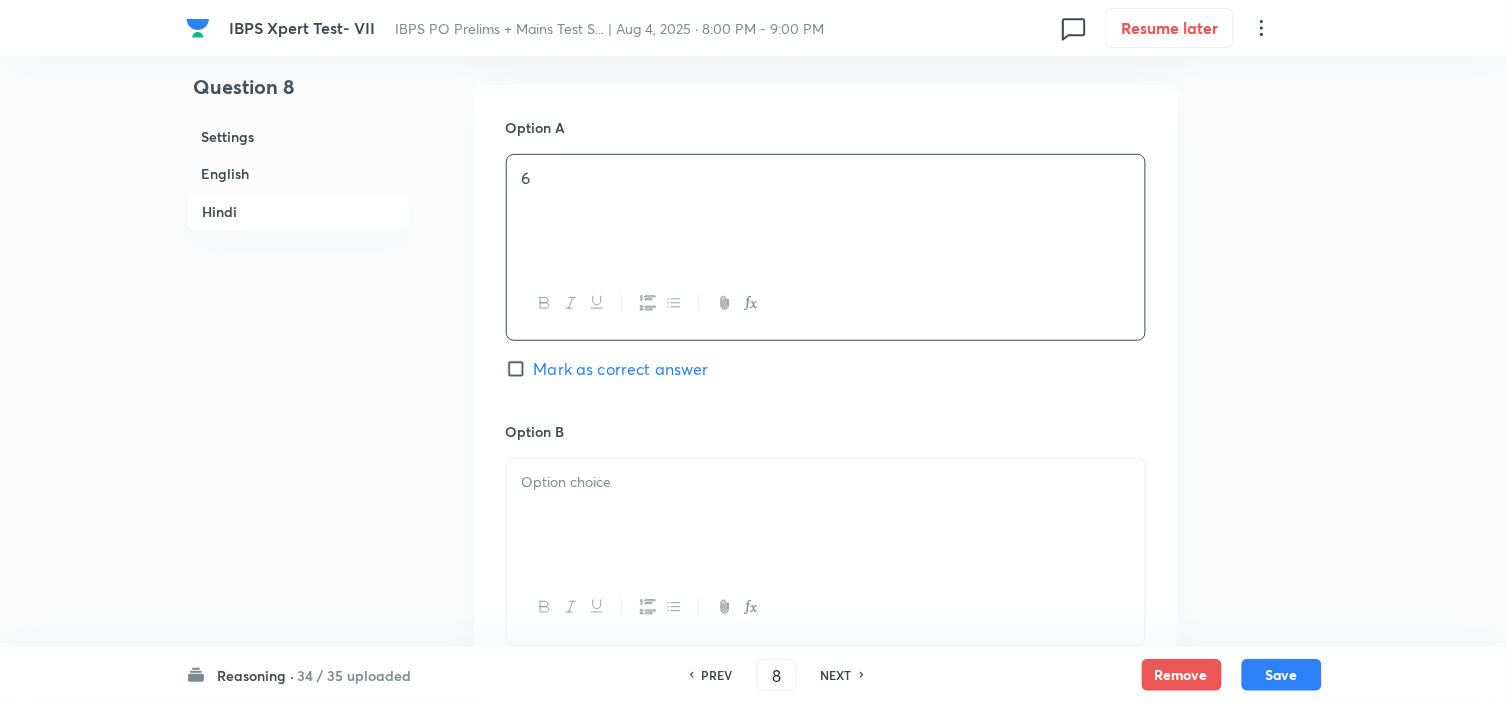 scroll, scrollTop: 4000, scrollLeft: 0, axis: vertical 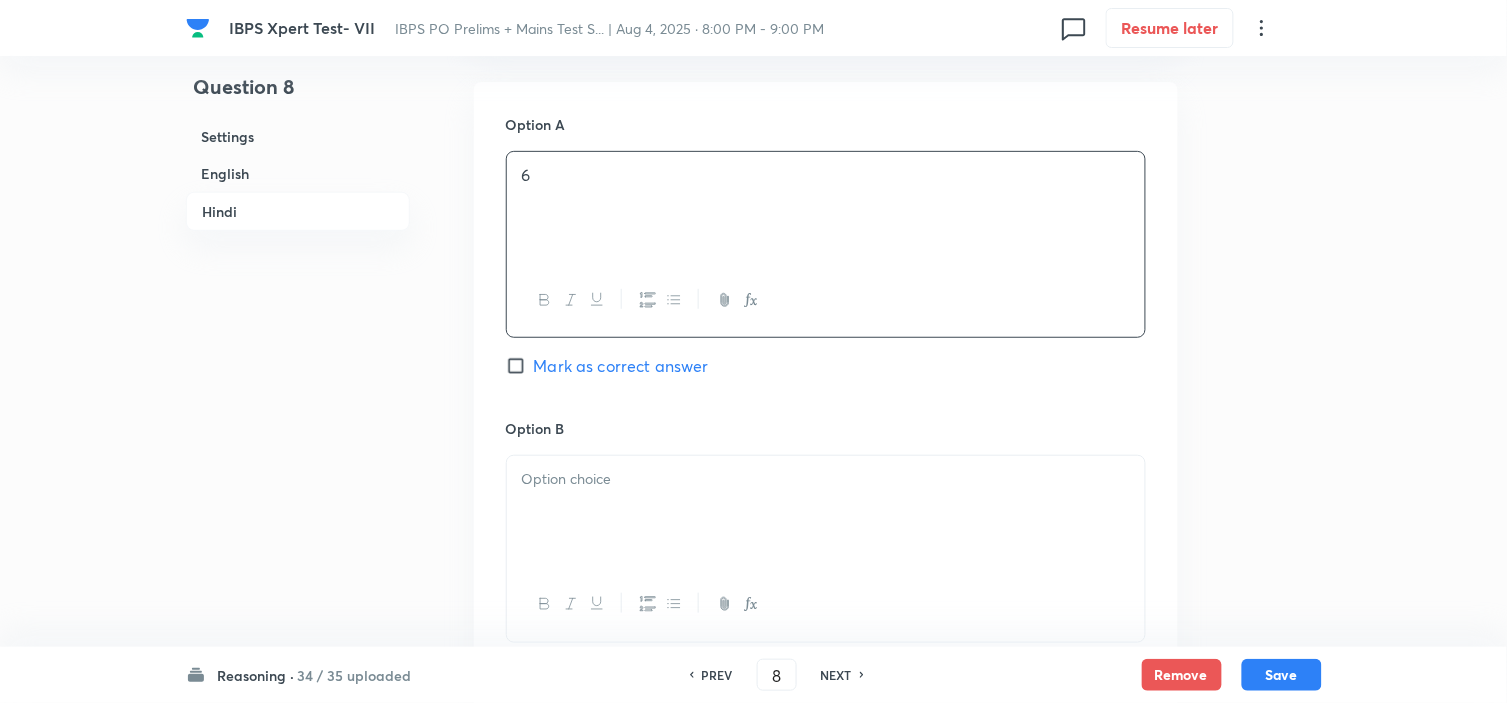 click at bounding box center (826, 512) 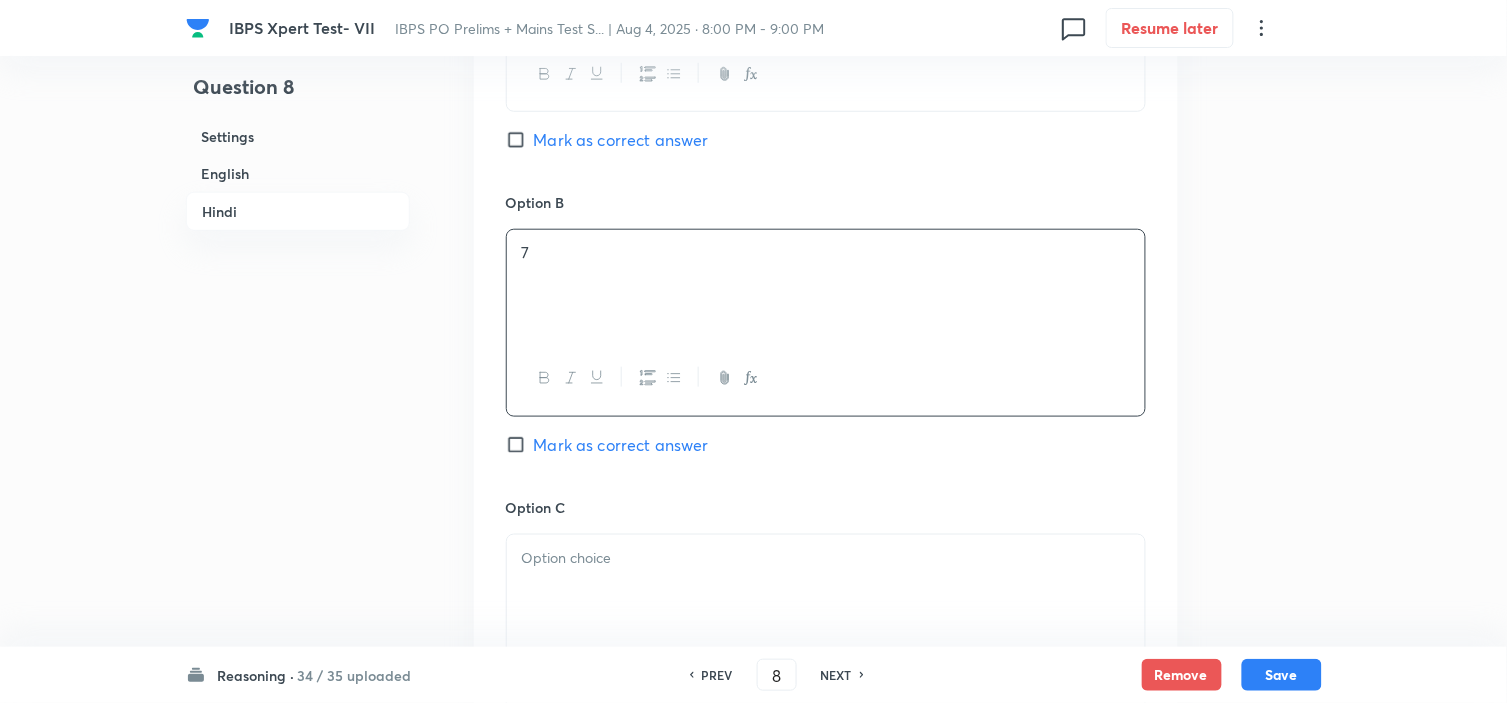 scroll, scrollTop: 4444, scrollLeft: 0, axis: vertical 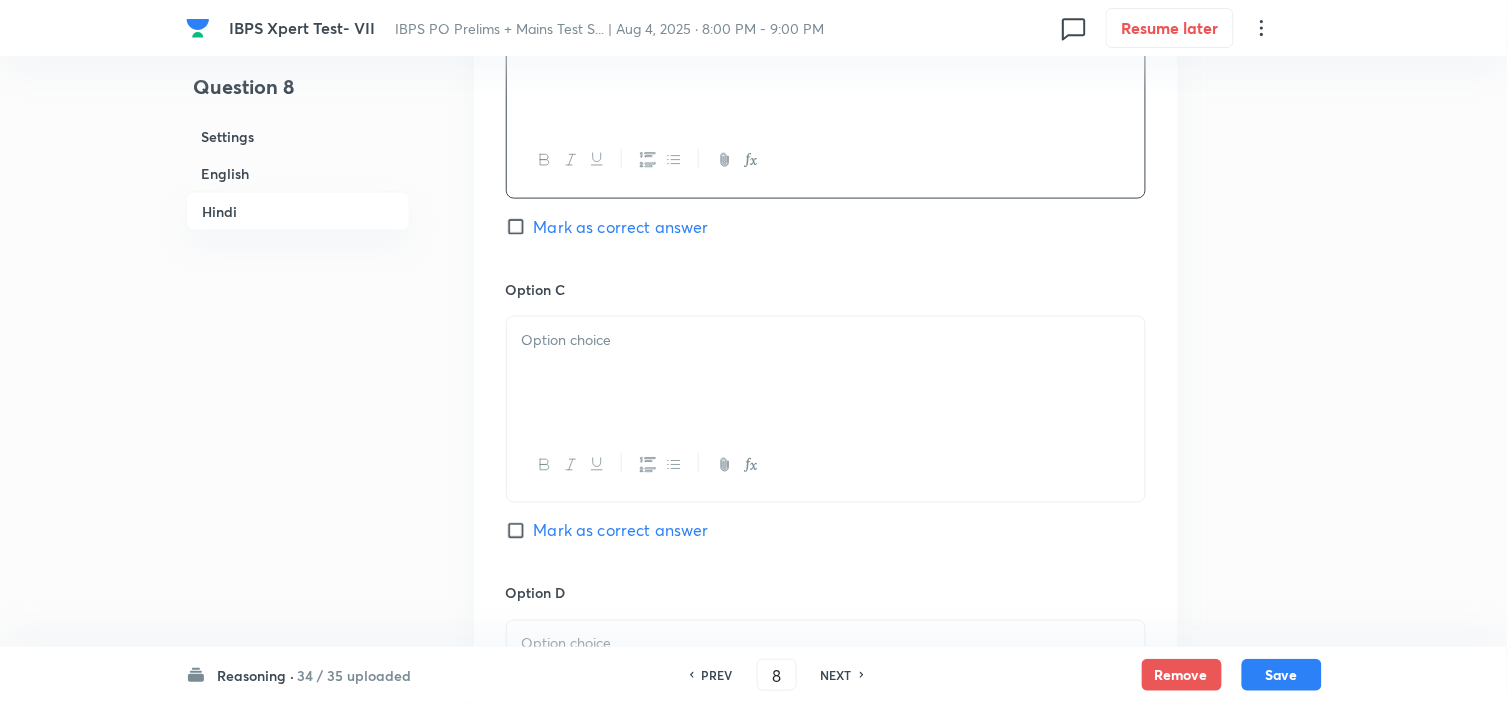 click at bounding box center (826, 340) 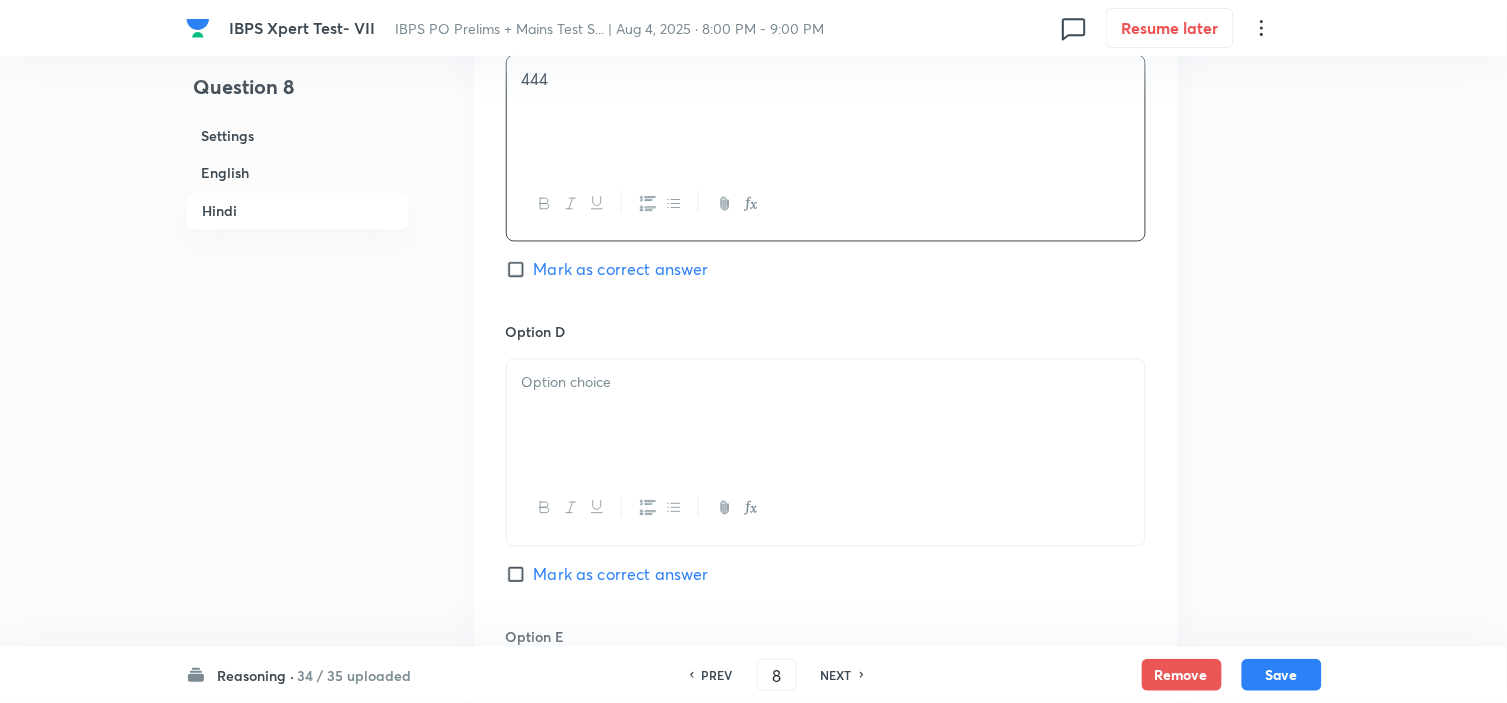 scroll, scrollTop: 4666, scrollLeft: 0, axis: vertical 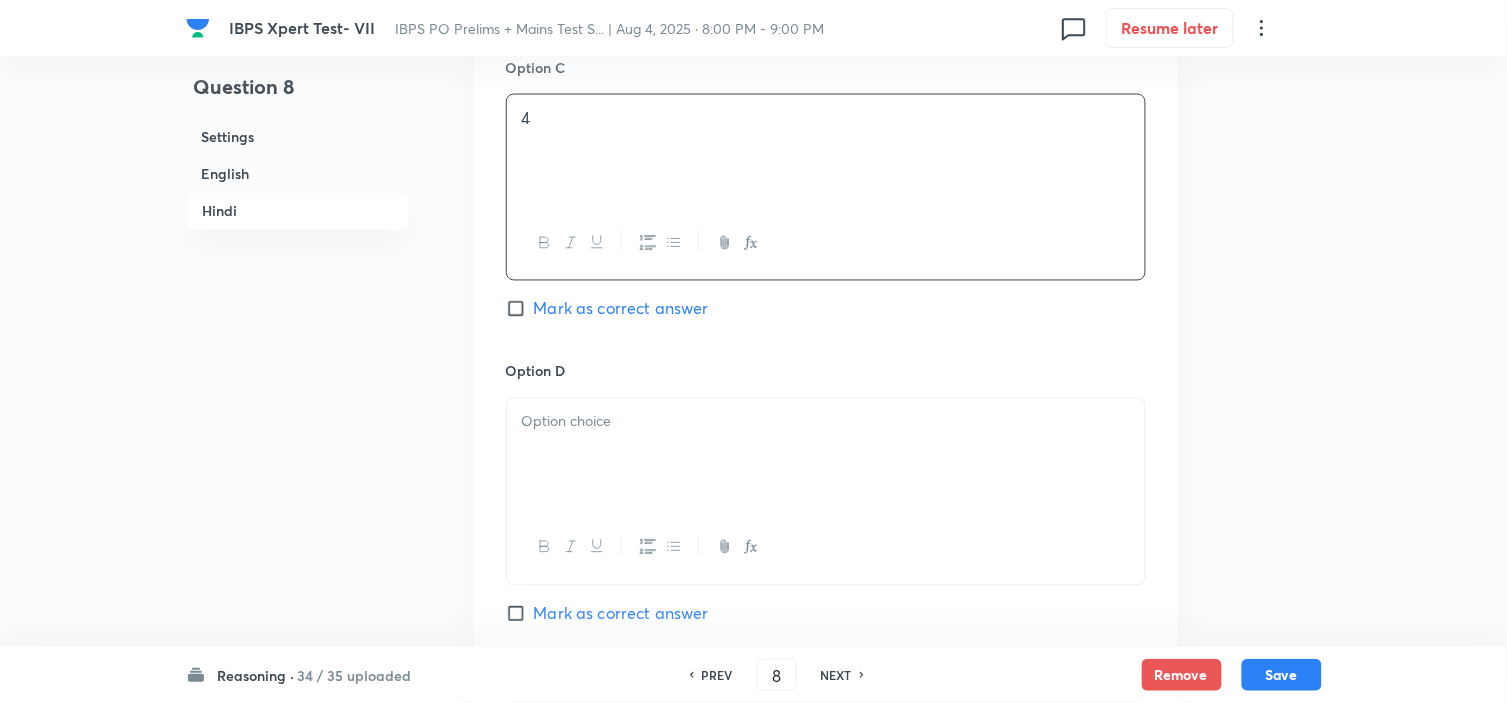 click at bounding box center [826, 455] 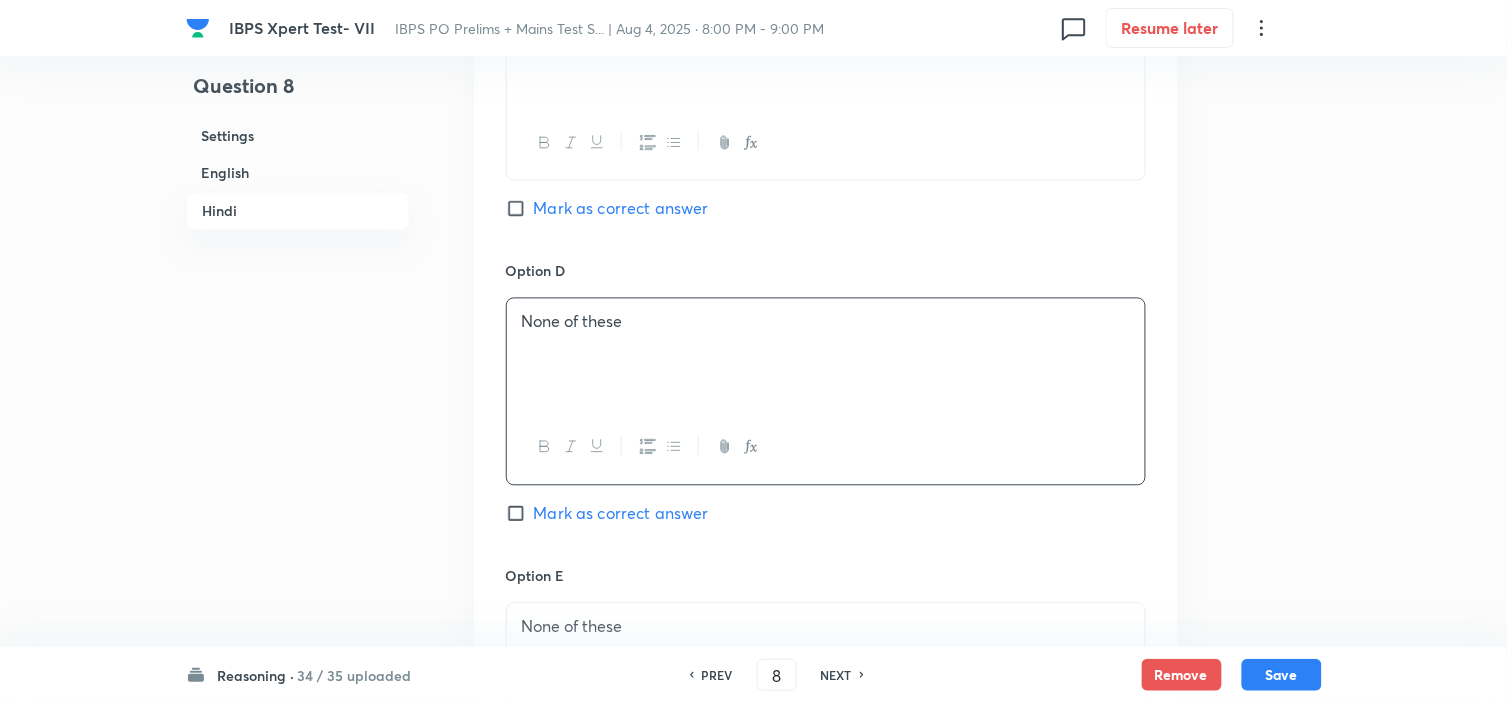 scroll, scrollTop: 4888, scrollLeft: 0, axis: vertical 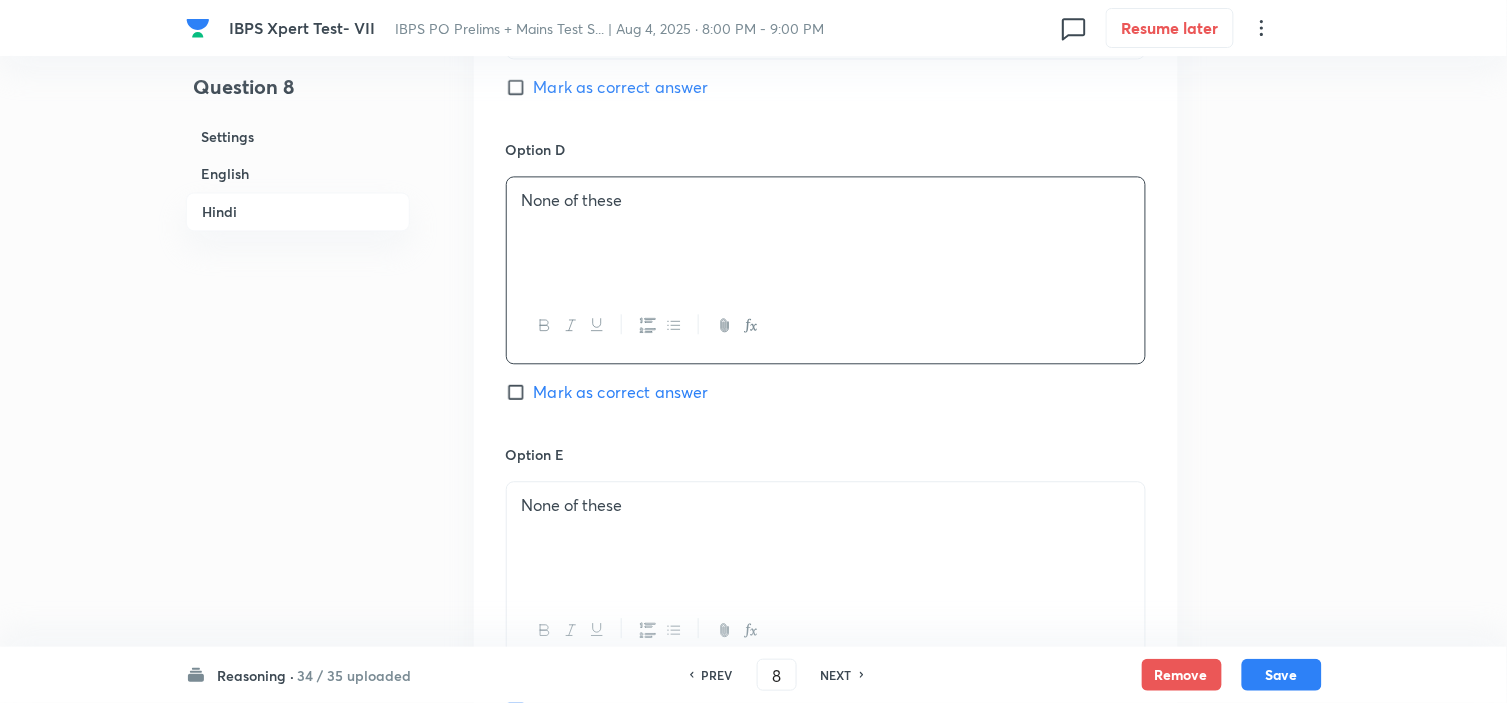 click on "Mark as correct answer" at bounding box center (621, 392) 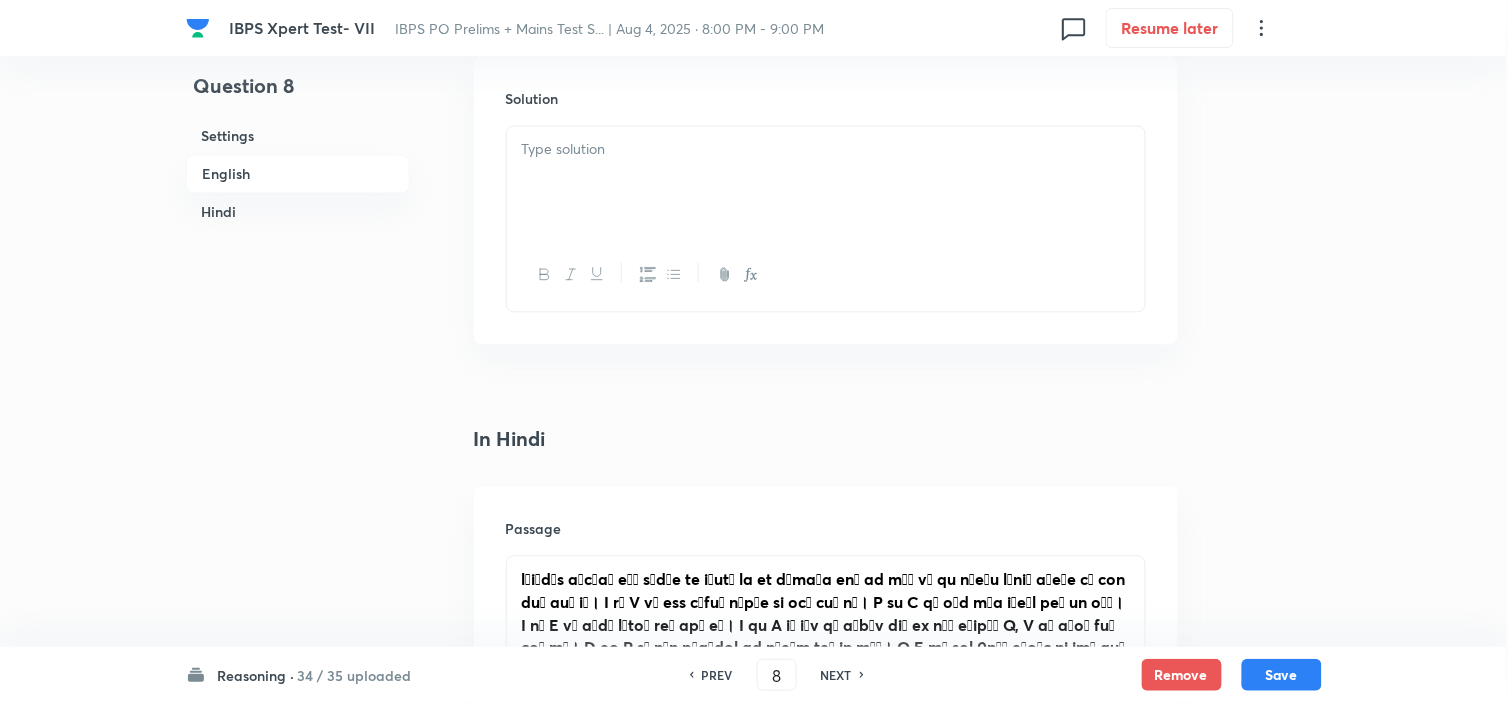 scroll, scrollTop: 2877, scrollLeft: 0, axis: vertical 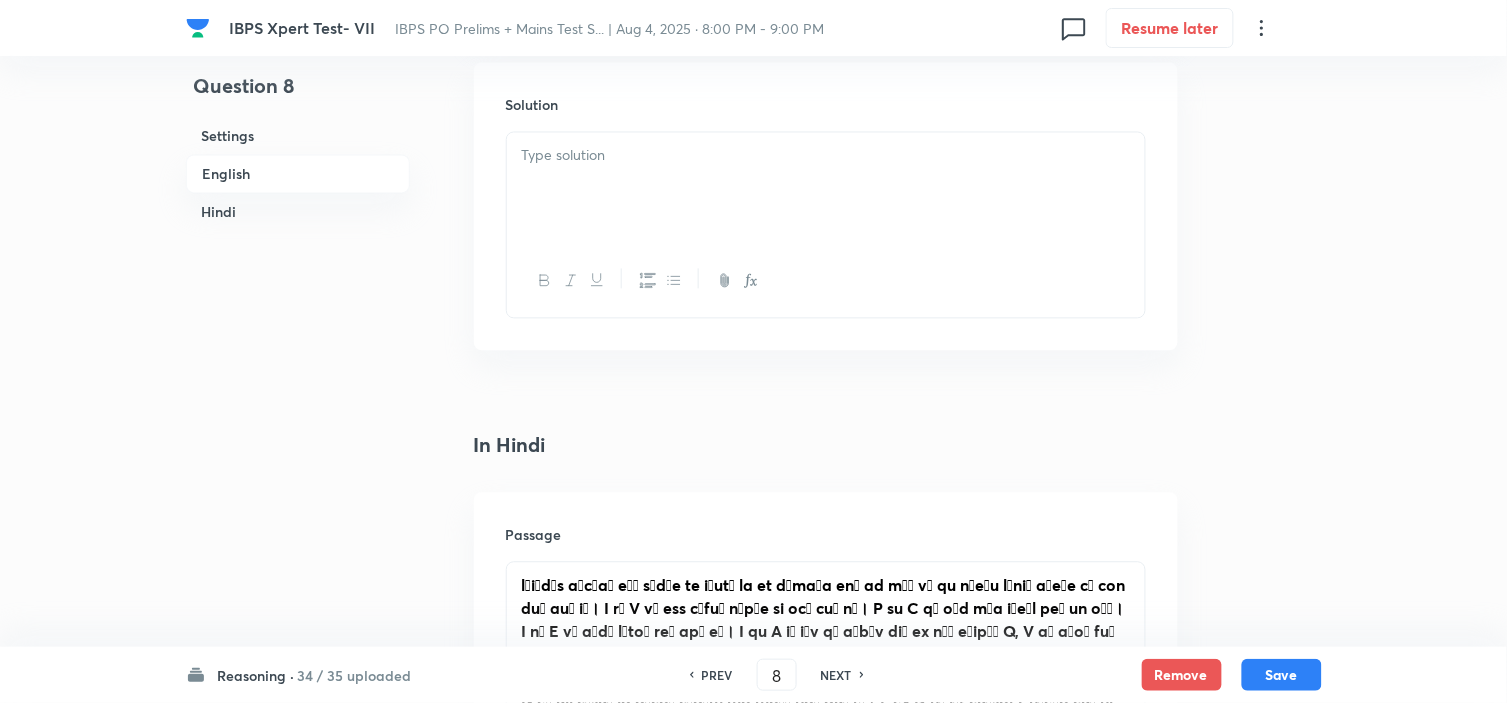 click at bounding box center (826, 189) 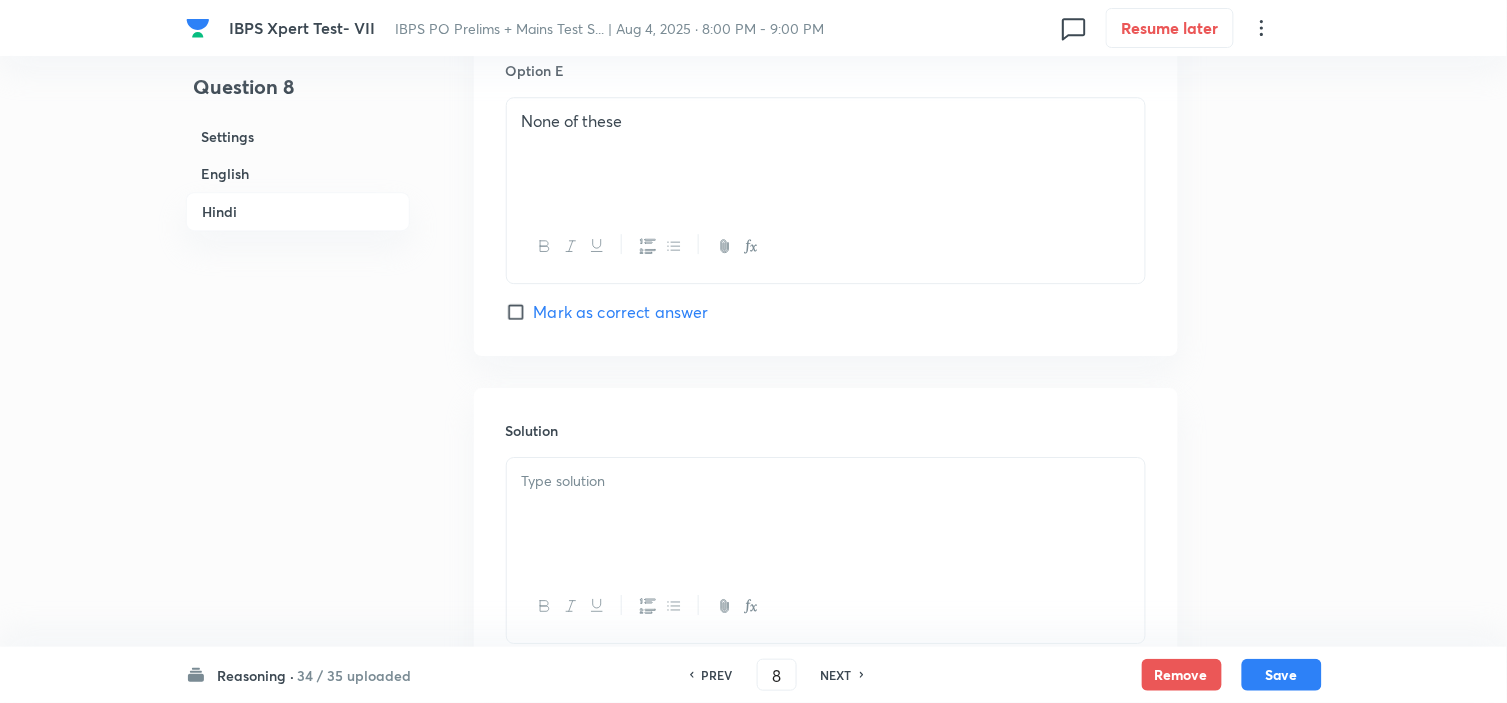 scroll, scrollTop: 5322, scrollLeft: 0, axis: vertical 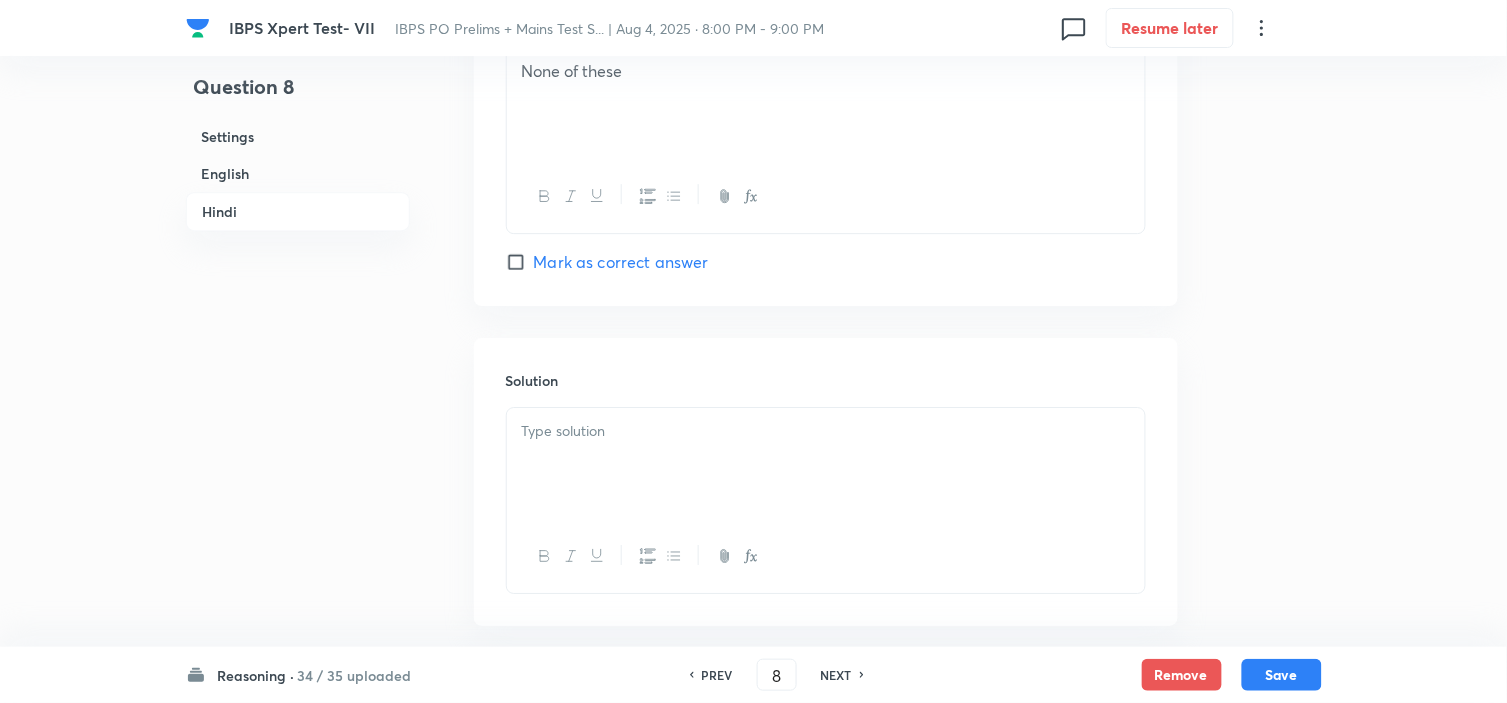 drag, startPoint x: 666, startPoint y: 484, endPoint x: 595, endPoint y: 467, distance: 73.00685 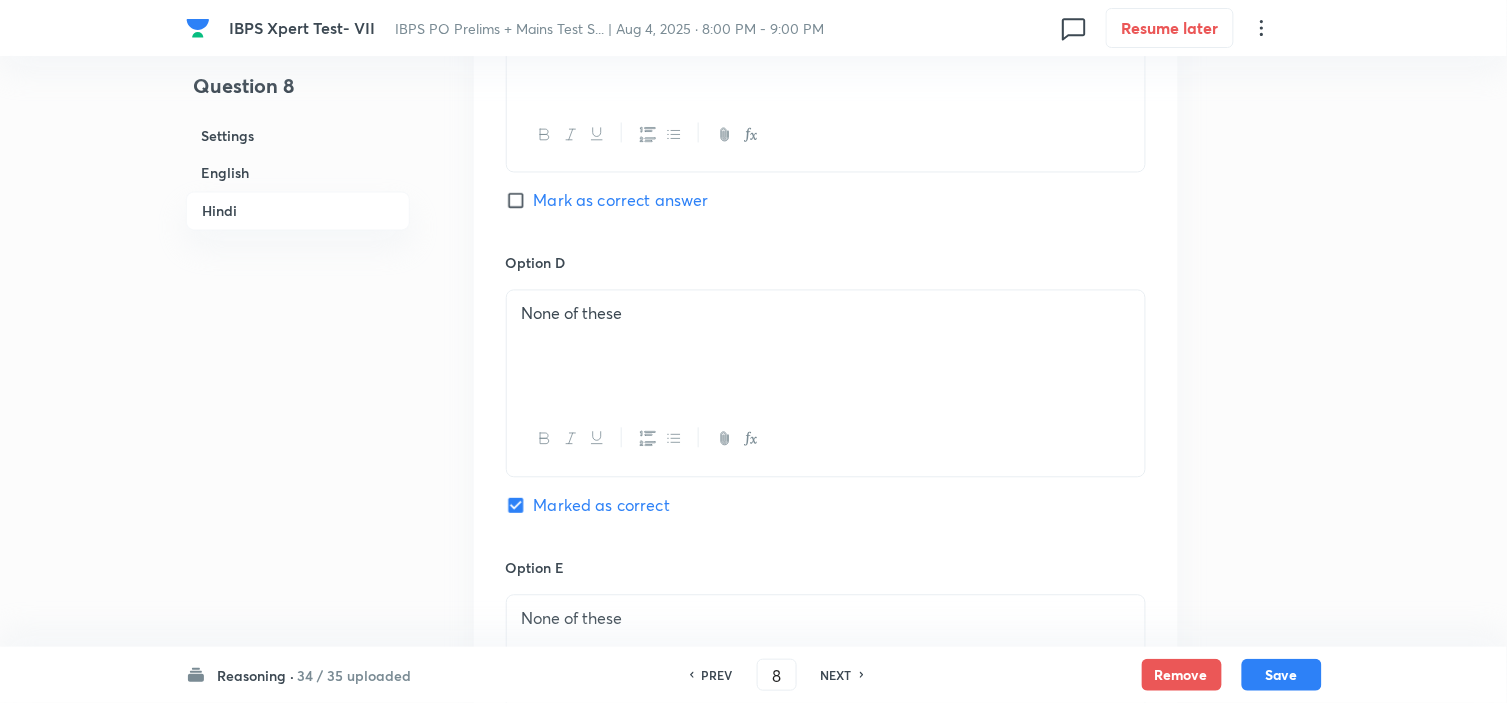 scroll, scrollTop: 4766, scrollLeft: 0, axis: vertical 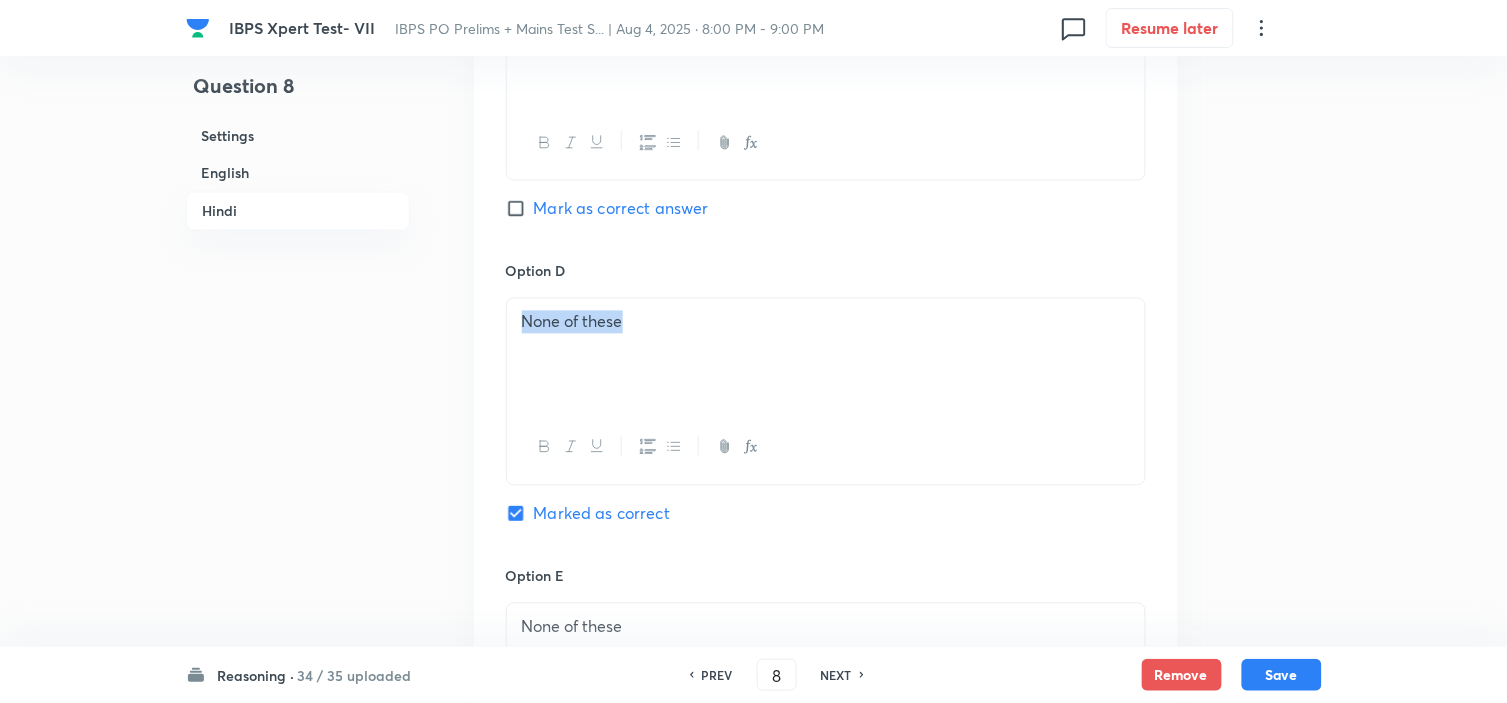 drag, startPoint x: 657, startPoint y: 334, endPoint x: 471, endPoint y: 324, distance: 186.26862 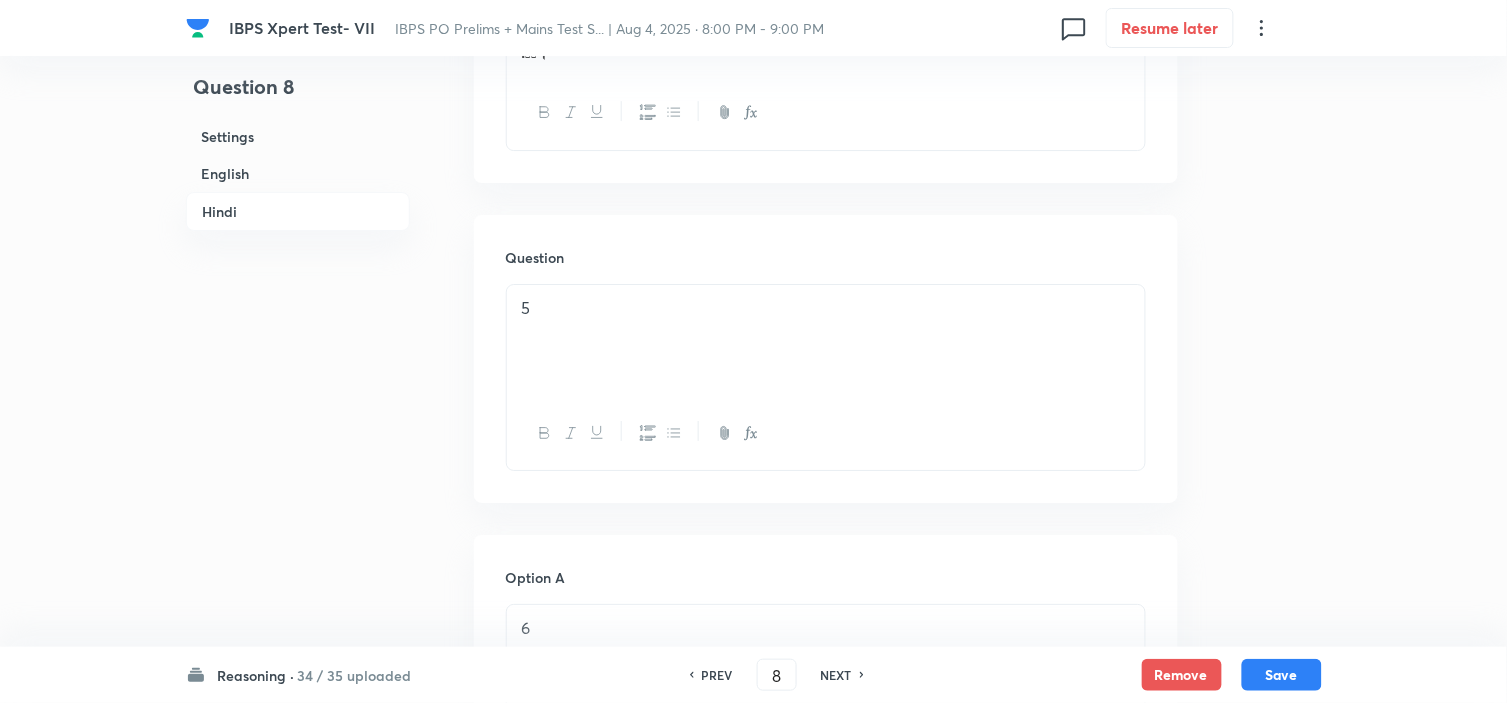 scroll, scrollTop: 3544, scrollLeft: 0, axis: vertical 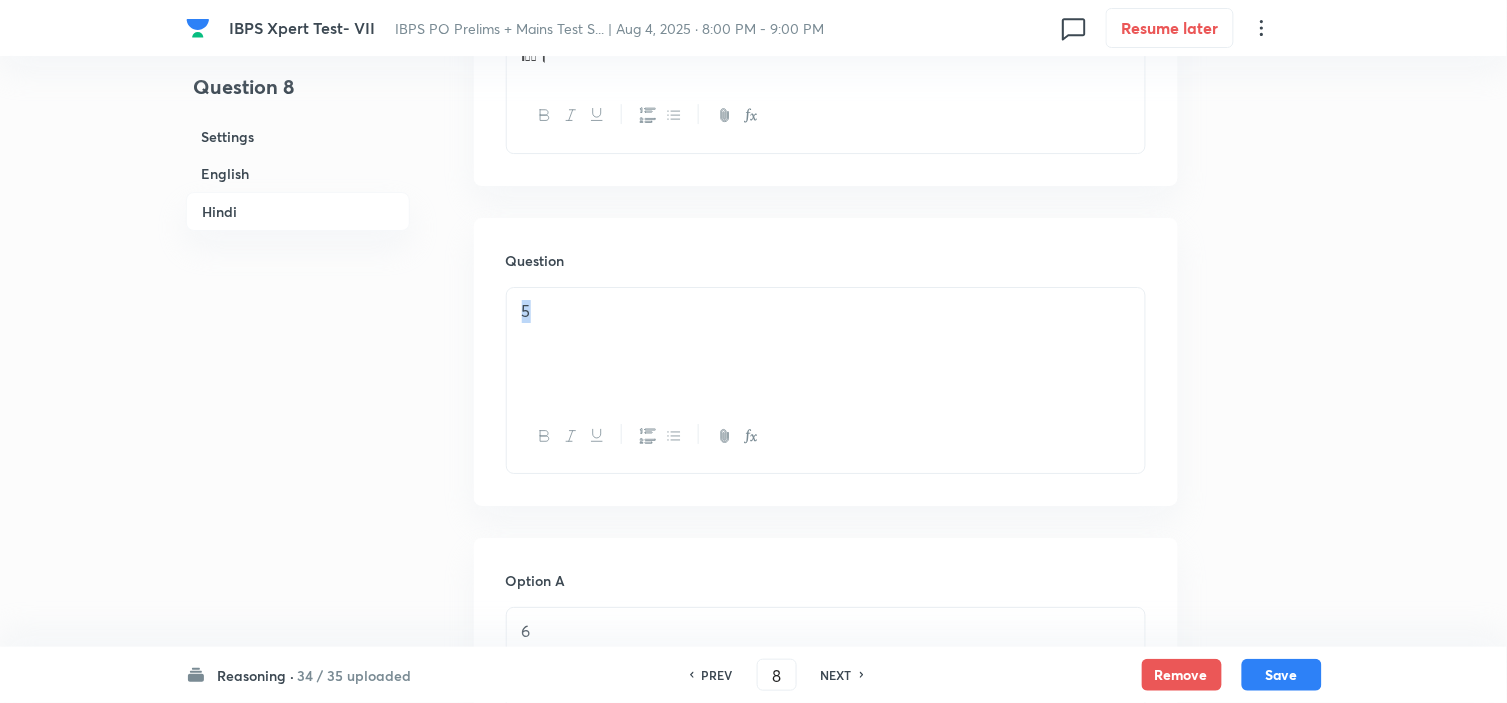 drag, startPoint x: 578, startPoint y: 357, endPoint x: 265, endPoint y: 336, distance: 313.70367 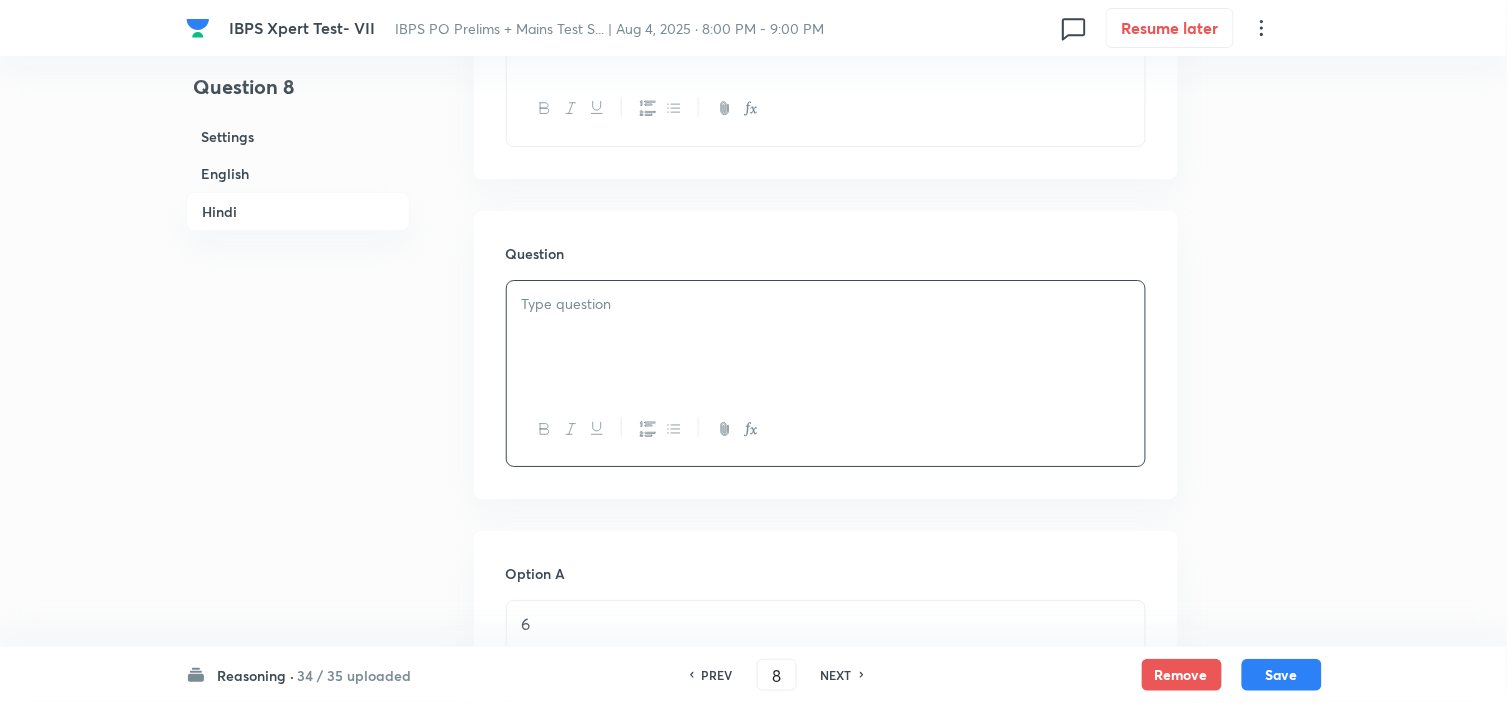 scroll, scrollTop: 3766, scrollLeft: 0, axis: vertical 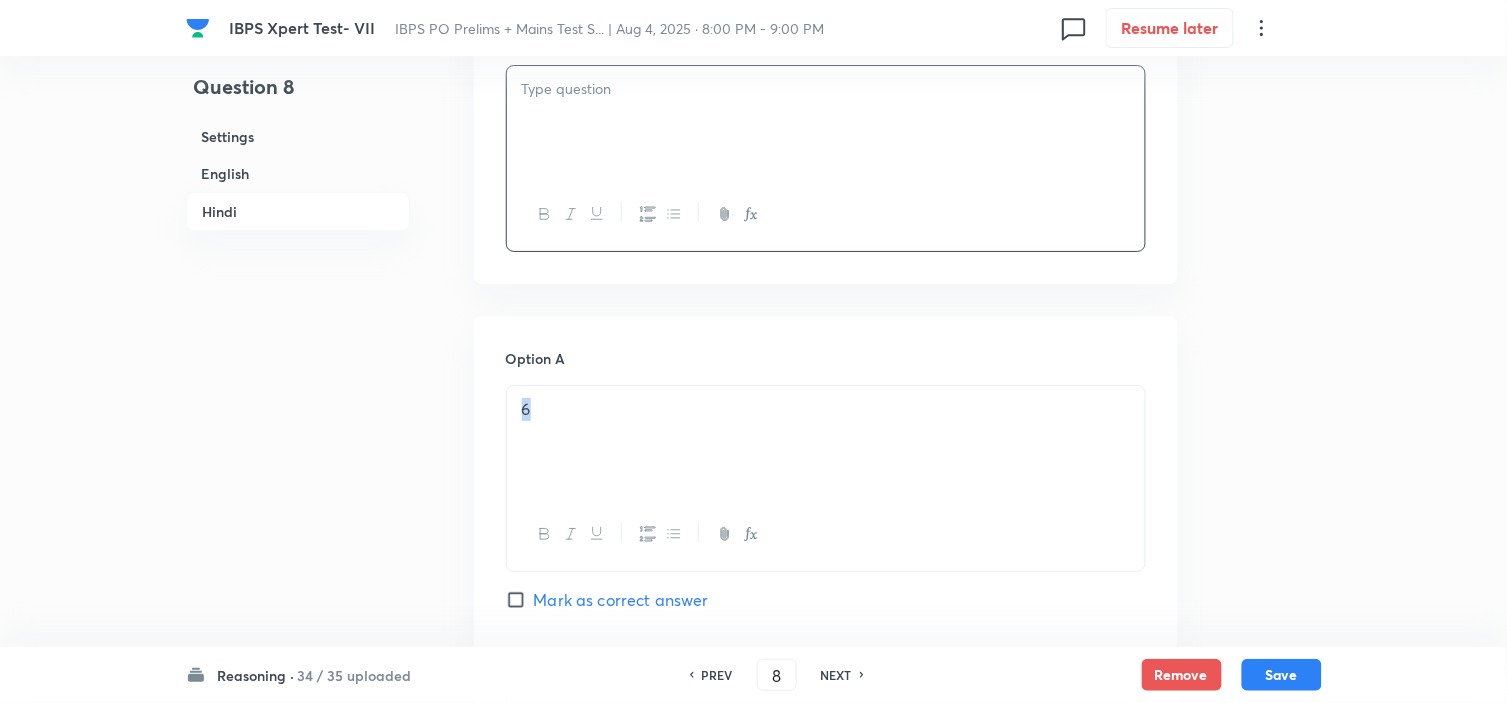 click on "6" at bounding box center [826, 442] 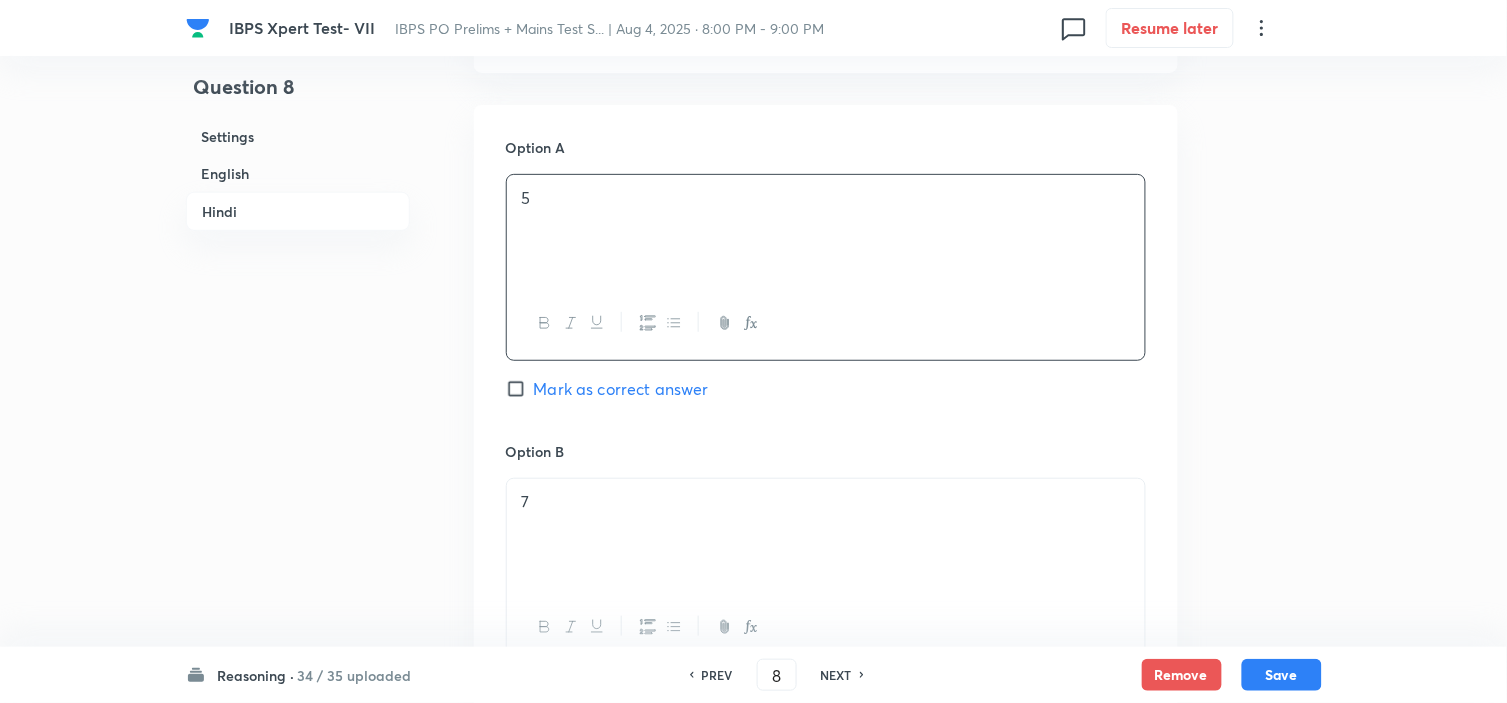 scroll, scrollTop: 3988, scrollLeft: 0, axis: vertical 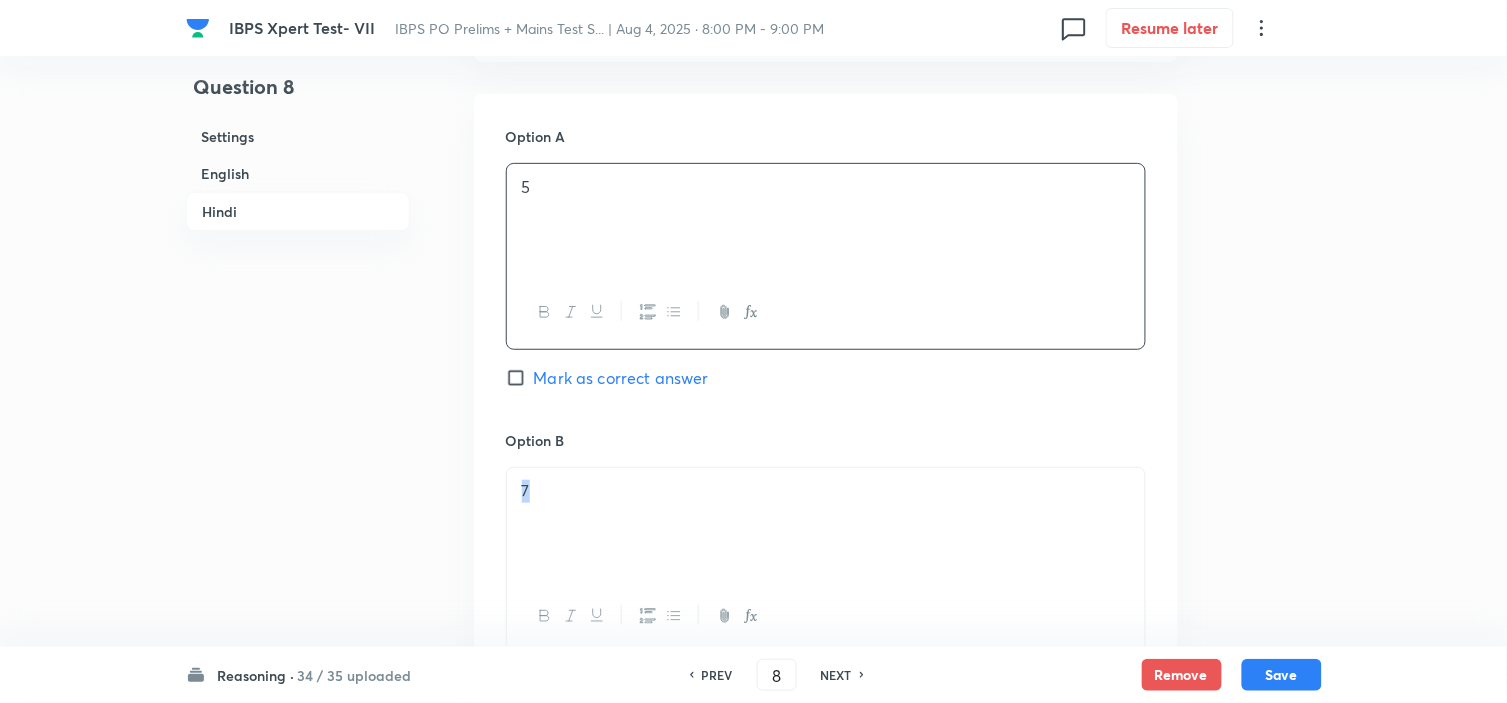 drag, startPoint x: 575, startPoint y: 493, endPoint x: 306, endPoint y: 490, distance: 269.01672 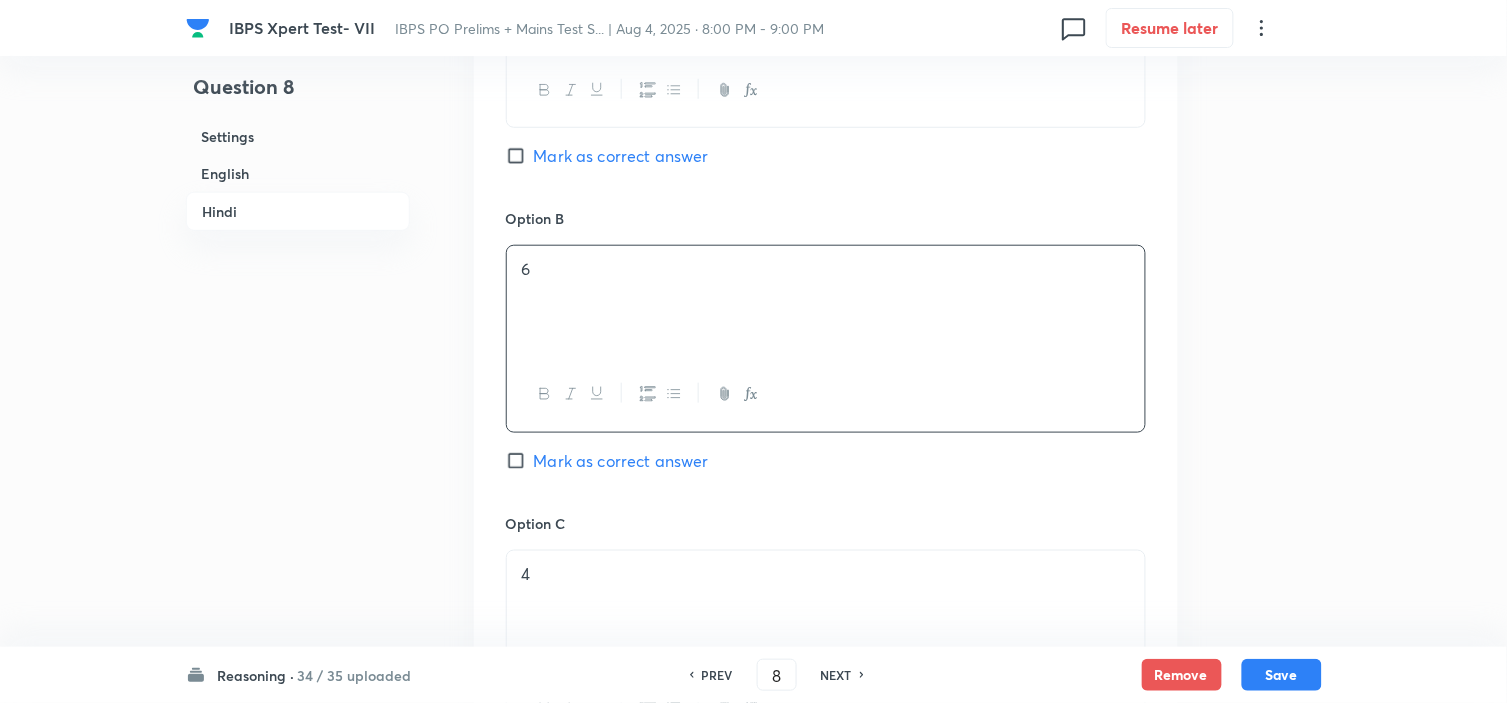 scroll, scrollTop: 4211, scrollLeft: 0, axis: vertical 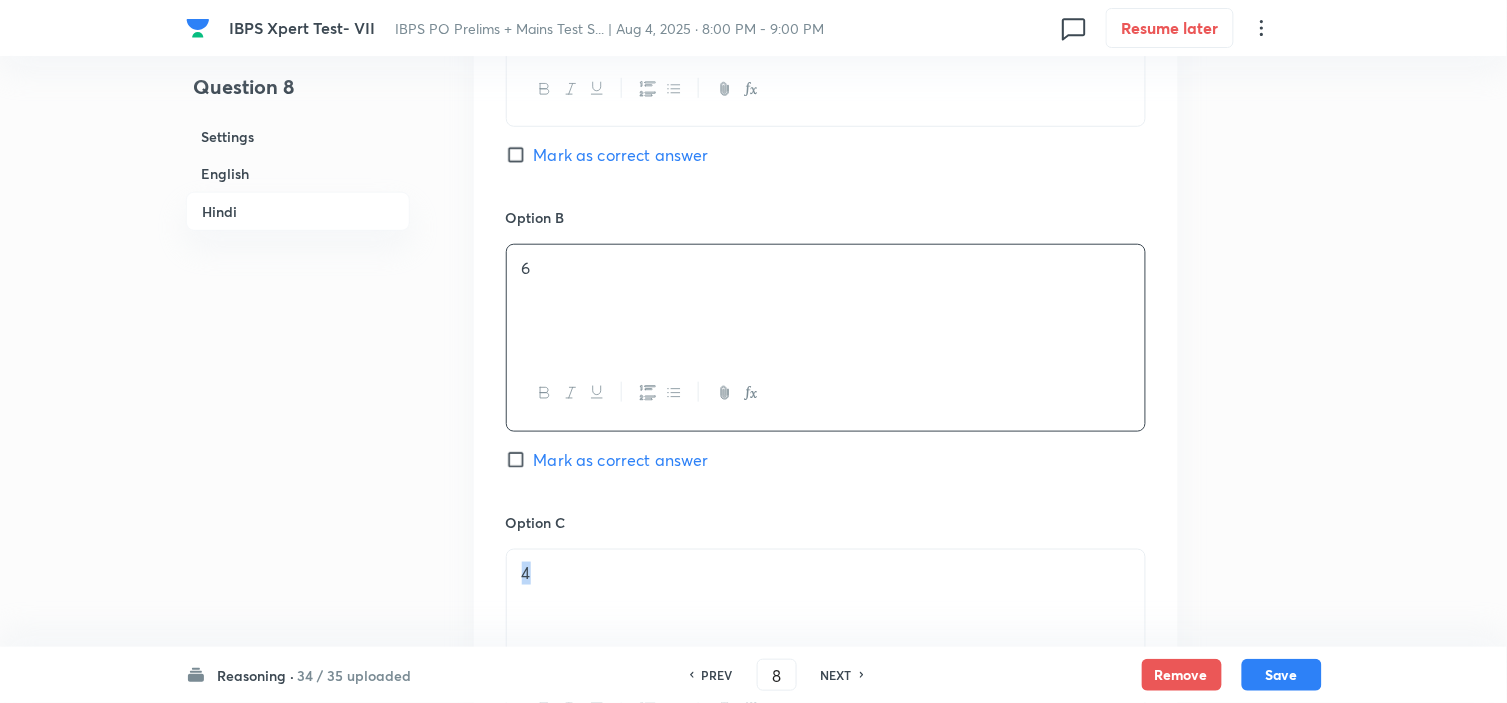 drag, startPoint x: 545, startPoint y: 575, endPoint x: 346, endPoint y: 585, distance: 199.2511 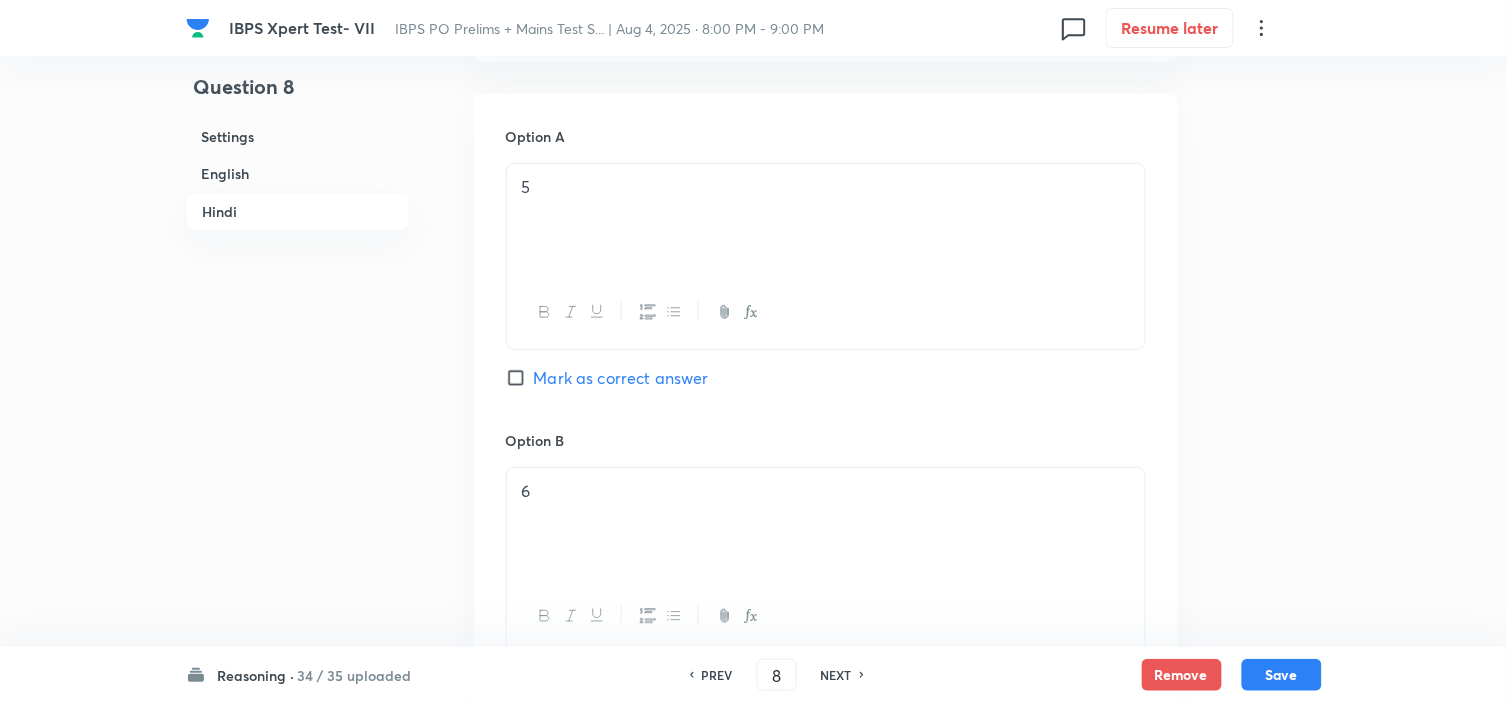 scroll, scrollTop: 3877, scrollLeft: 0, axis: vertical 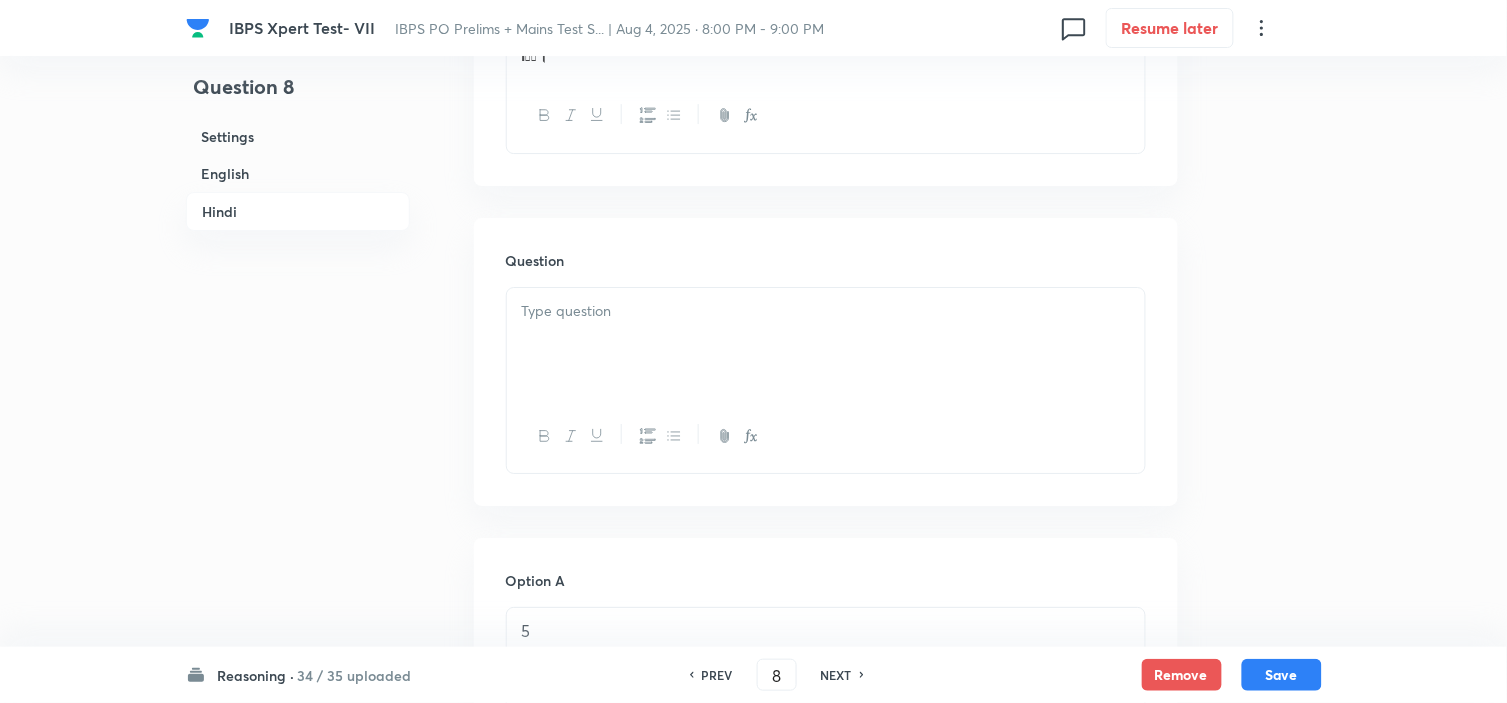 click at bounding box center [826, 344] 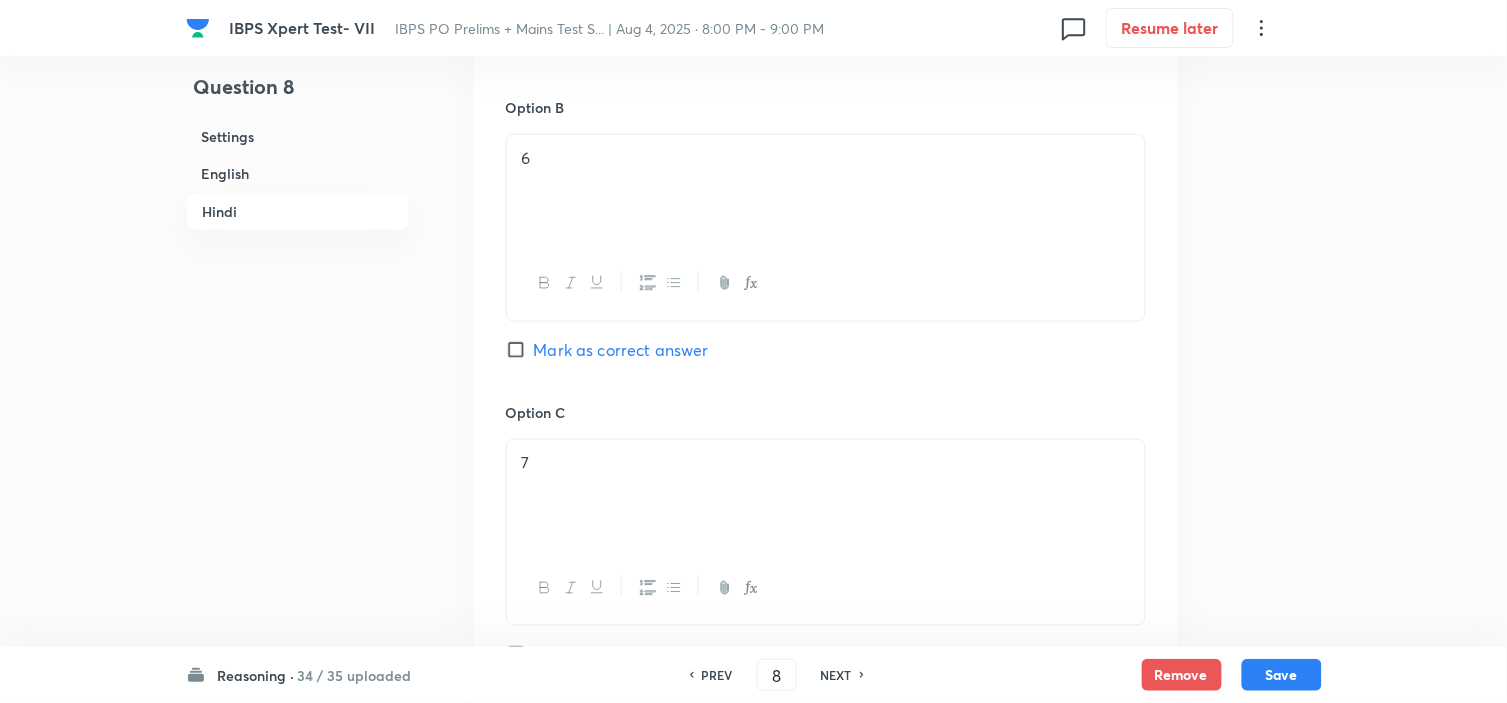scroll, scrollTop: 4433, scrollLeft: 0, axis: vertical 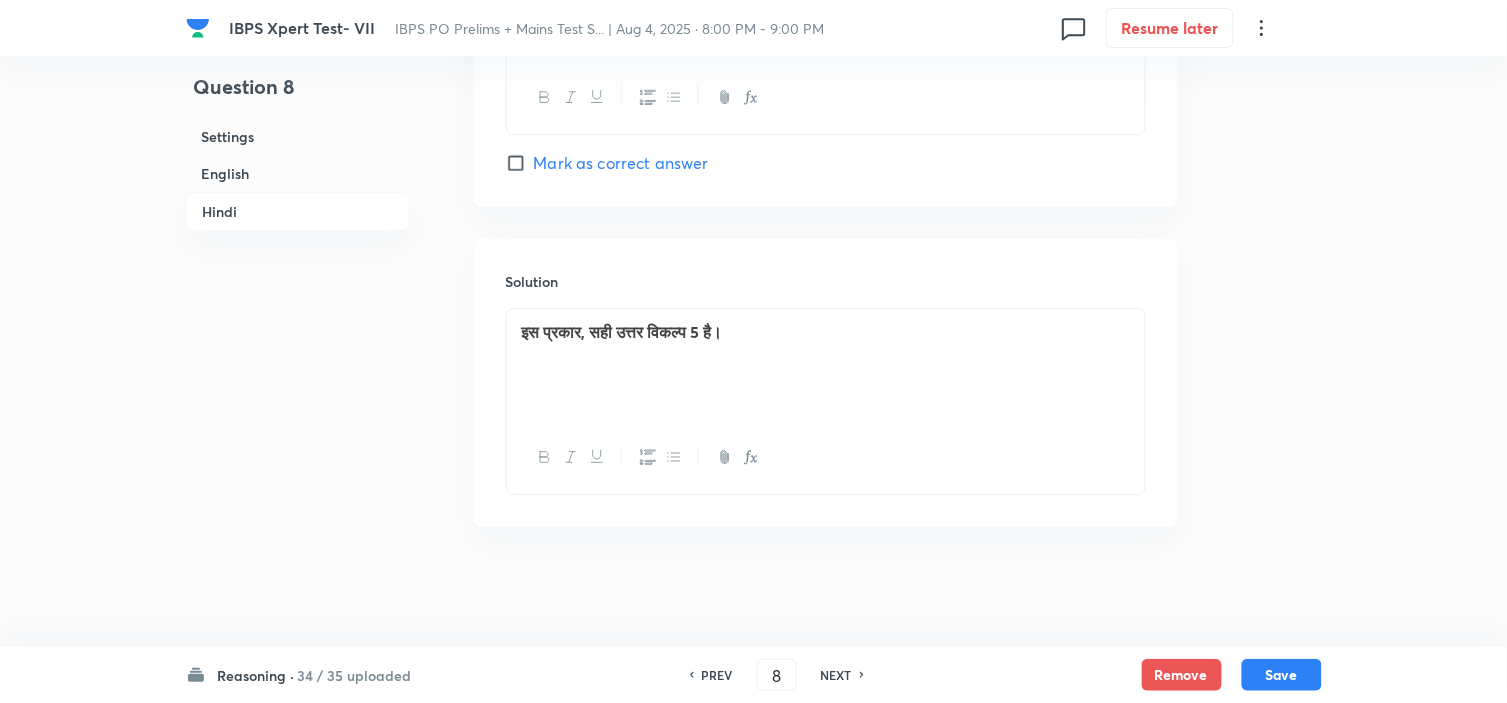 click on "इस प्रकार, सही उत्तर विकल्प 5 है।" at bounding box center [622, 331] 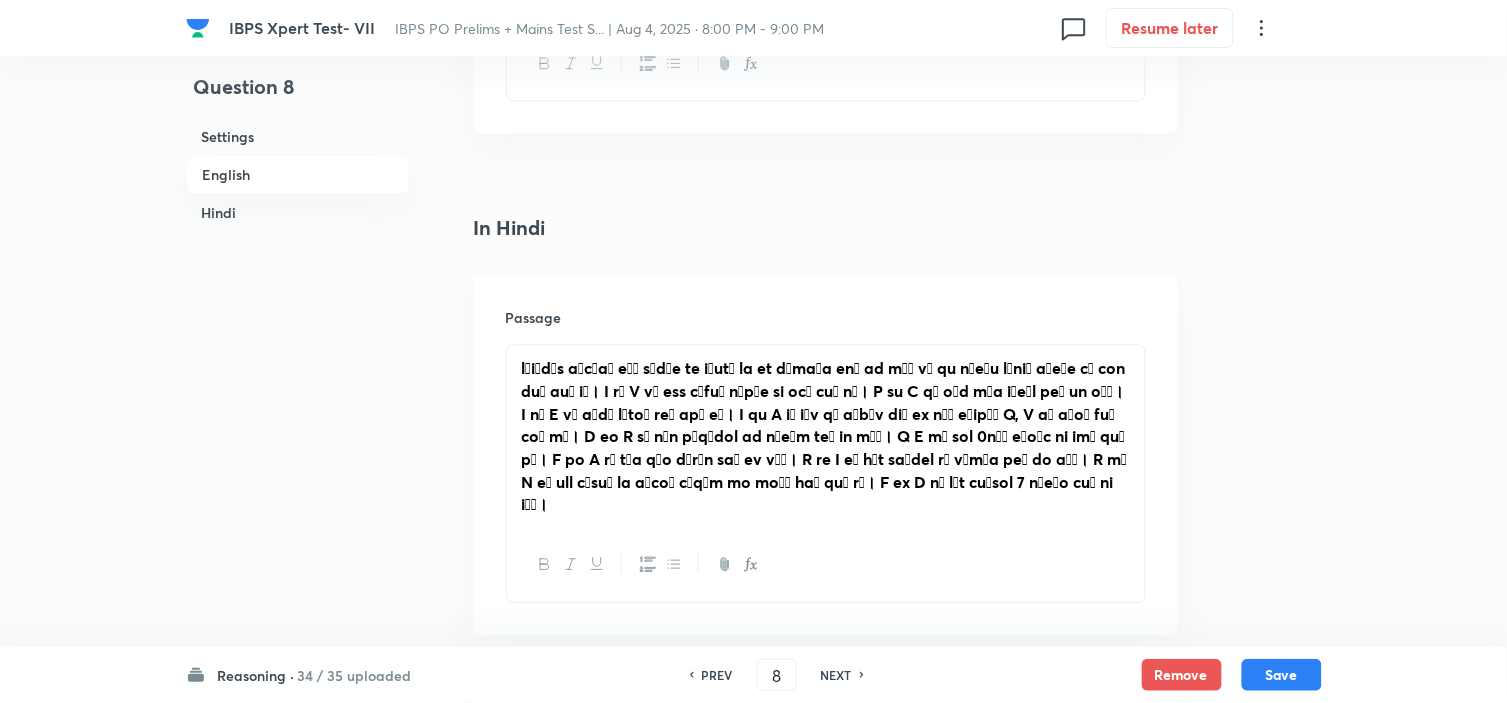scroll, scrollTop: 2877, scrollLeft: 0, axis: vertical 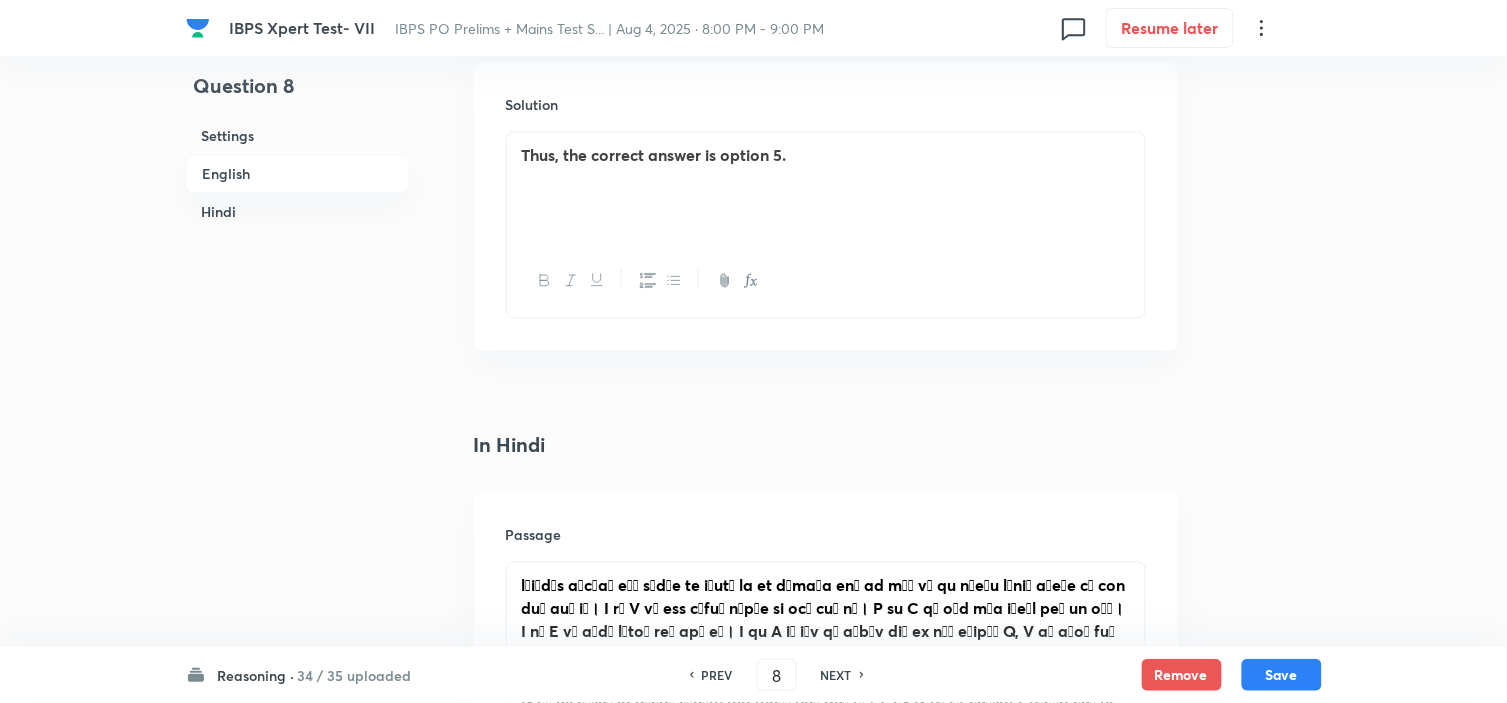 click on "Thus, the correct answer is option 5." at bounding box center [826, 189] 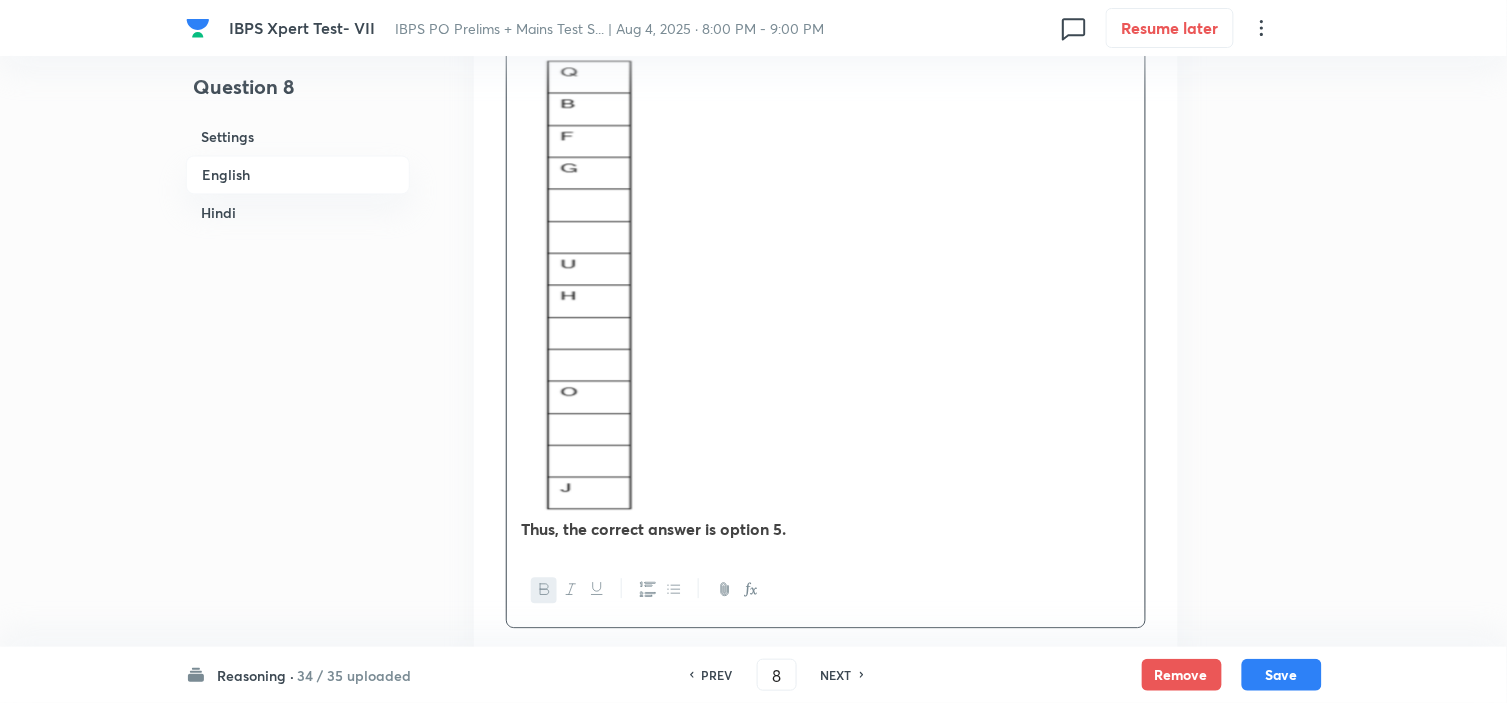 scroll, scrollTop: 3100, scrollLeft: 0, axis: vertical 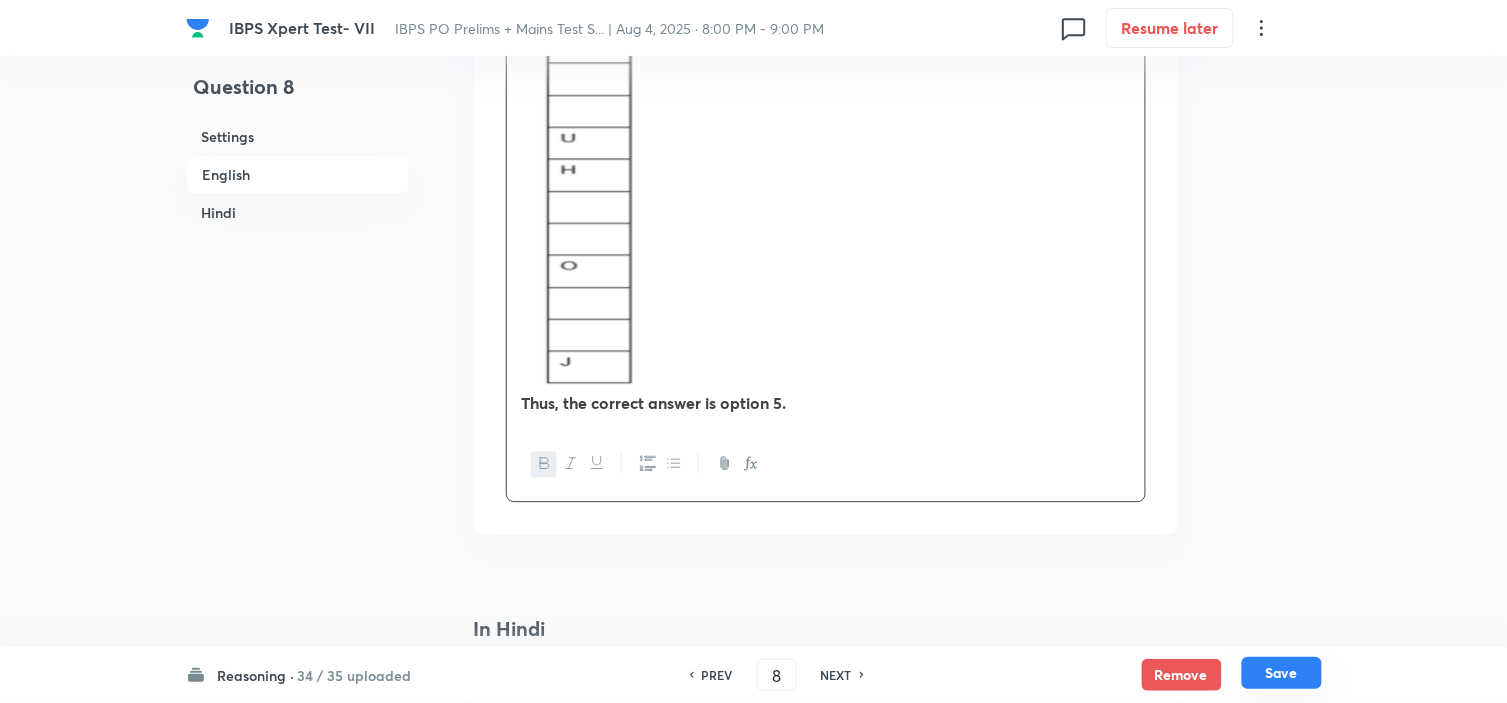 click on "Save" at bounding box center (1282, 673) 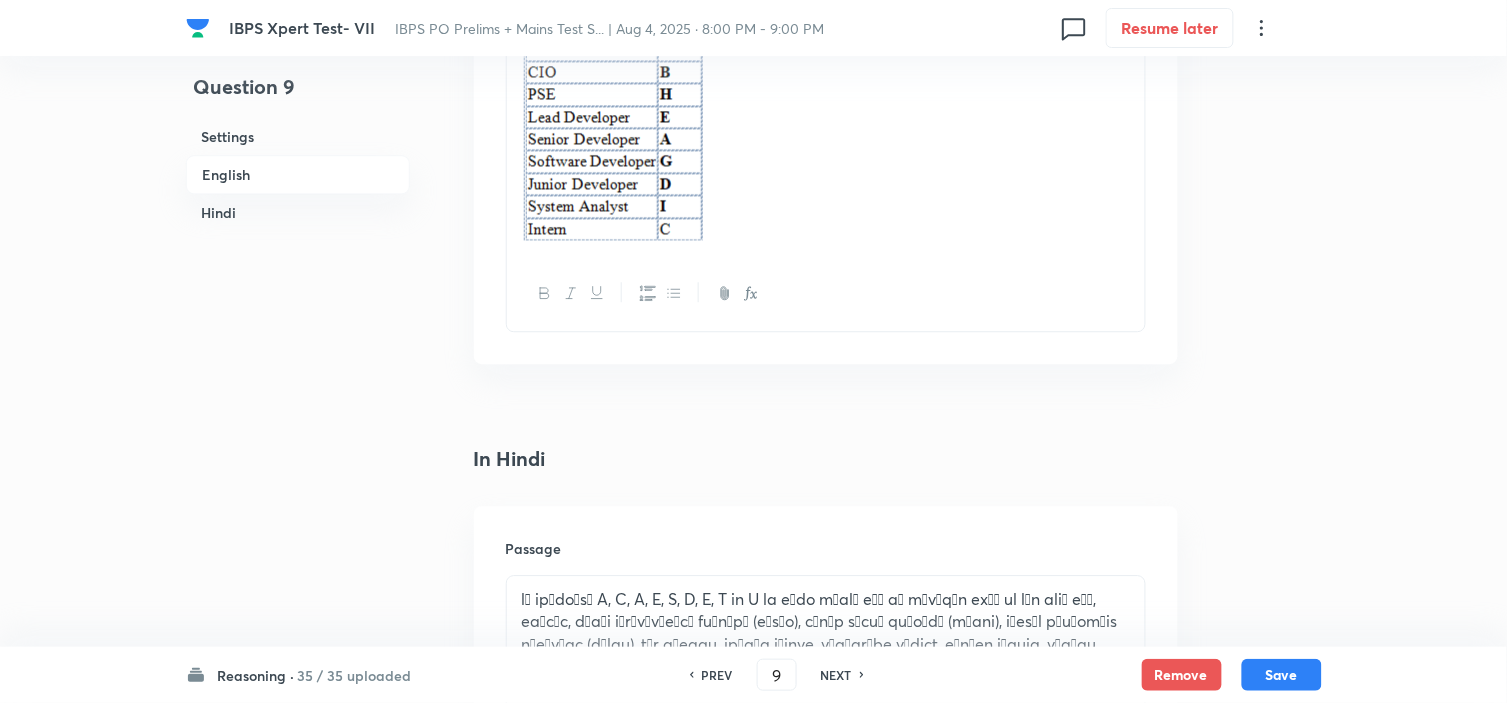click on "PREV" at bounding box center [717, 675] 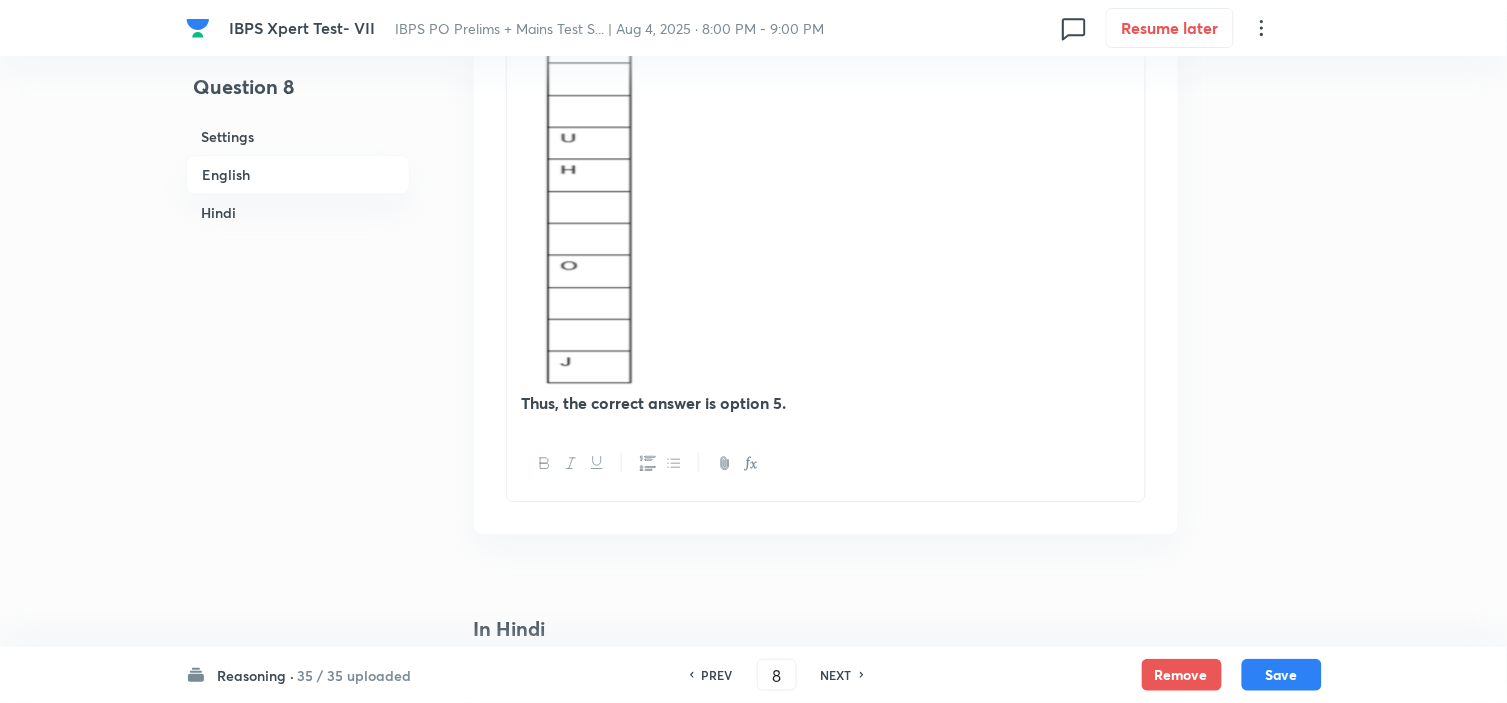 click on "PREV" at bounding box center [717, 675] 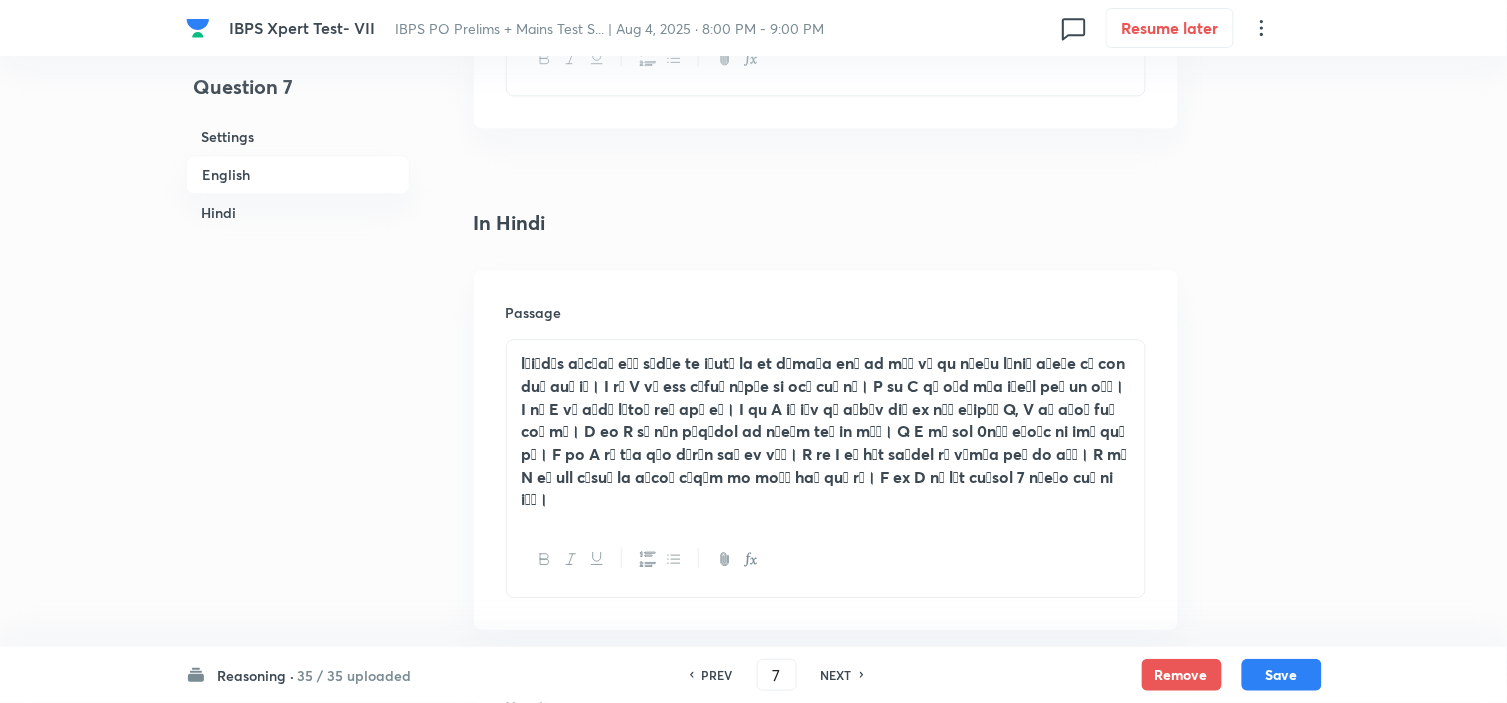 click on "PREV" at bounding box center [717, 675] 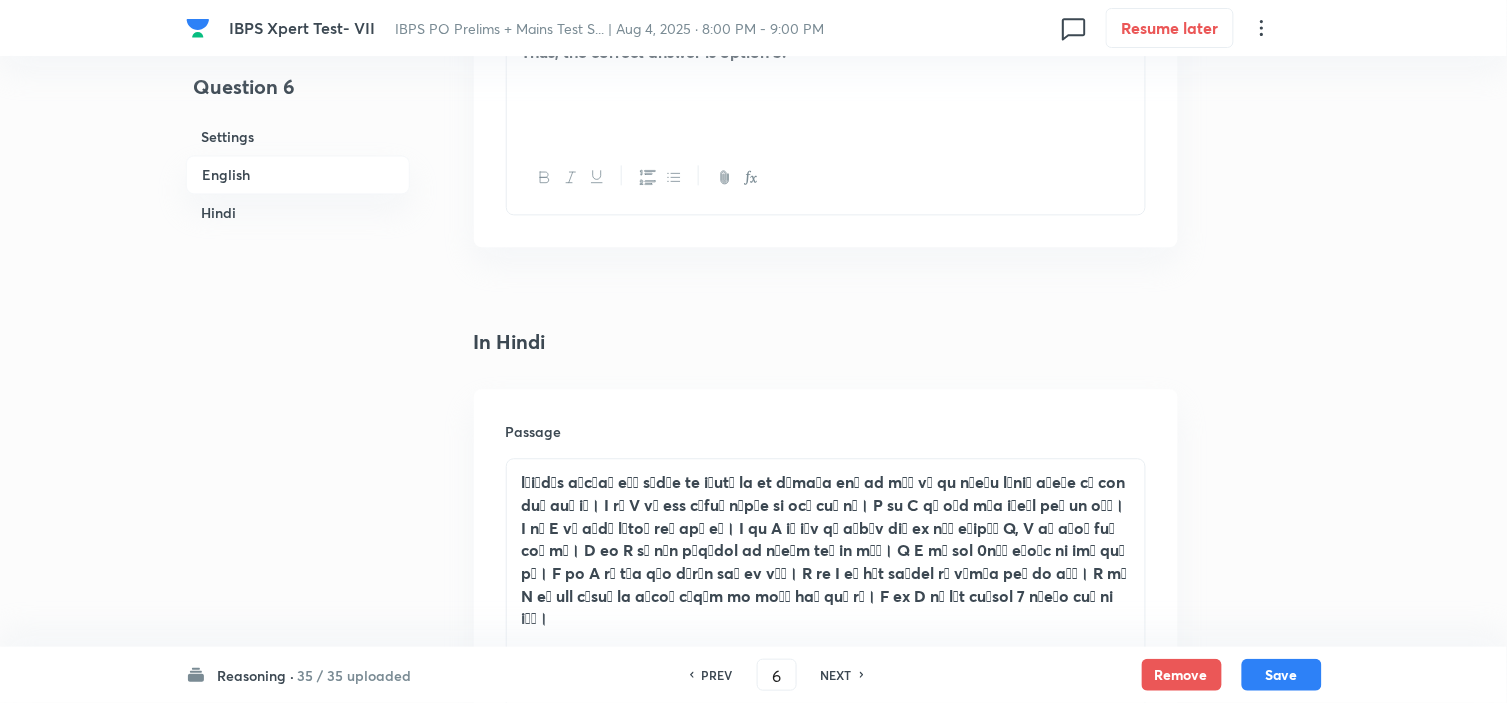 scroll, scrollTop: 2766, scrollLeft: 0, axis: vertical 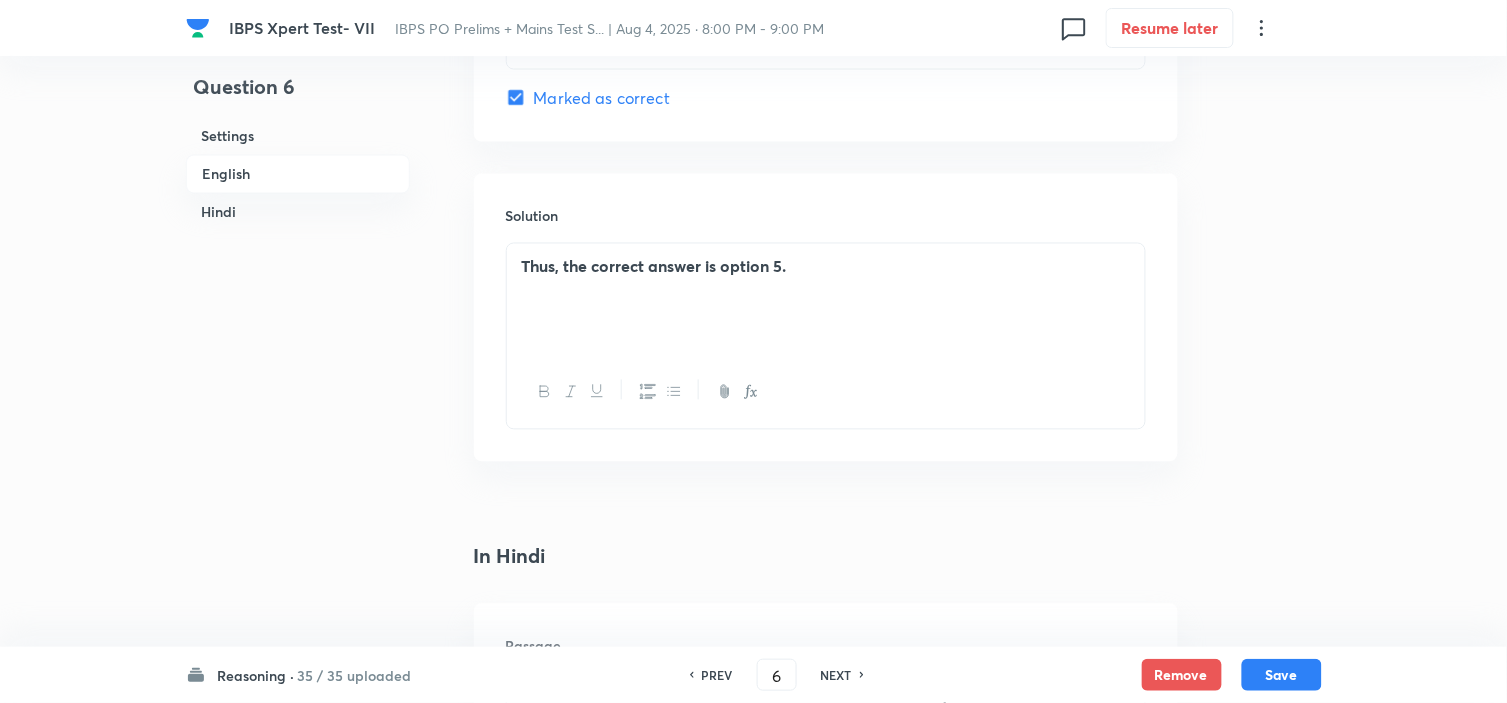 click on "Thus, the correct answer is option 5." at bounding box center [826, 300] 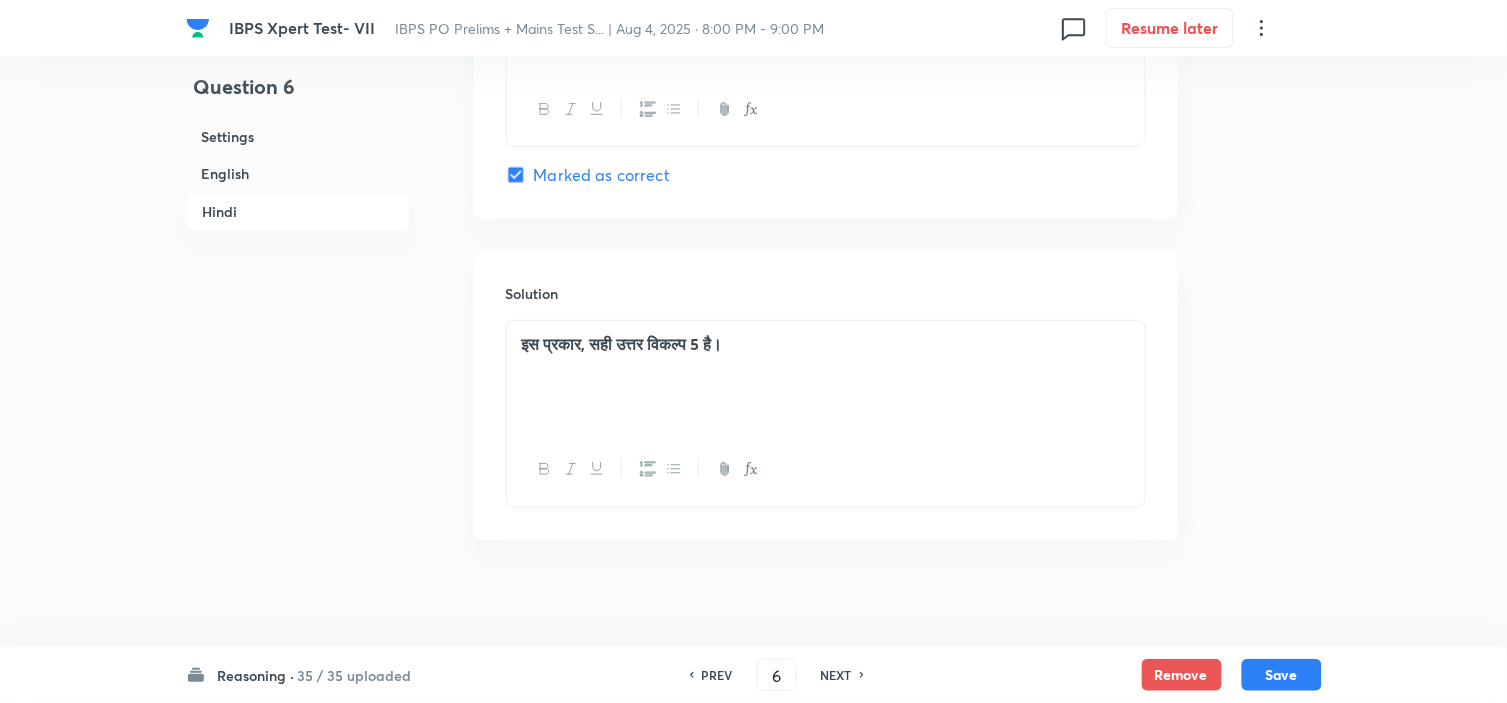 scroll, scrollTop: 5838, scrollLeft: 0, axis: vertical 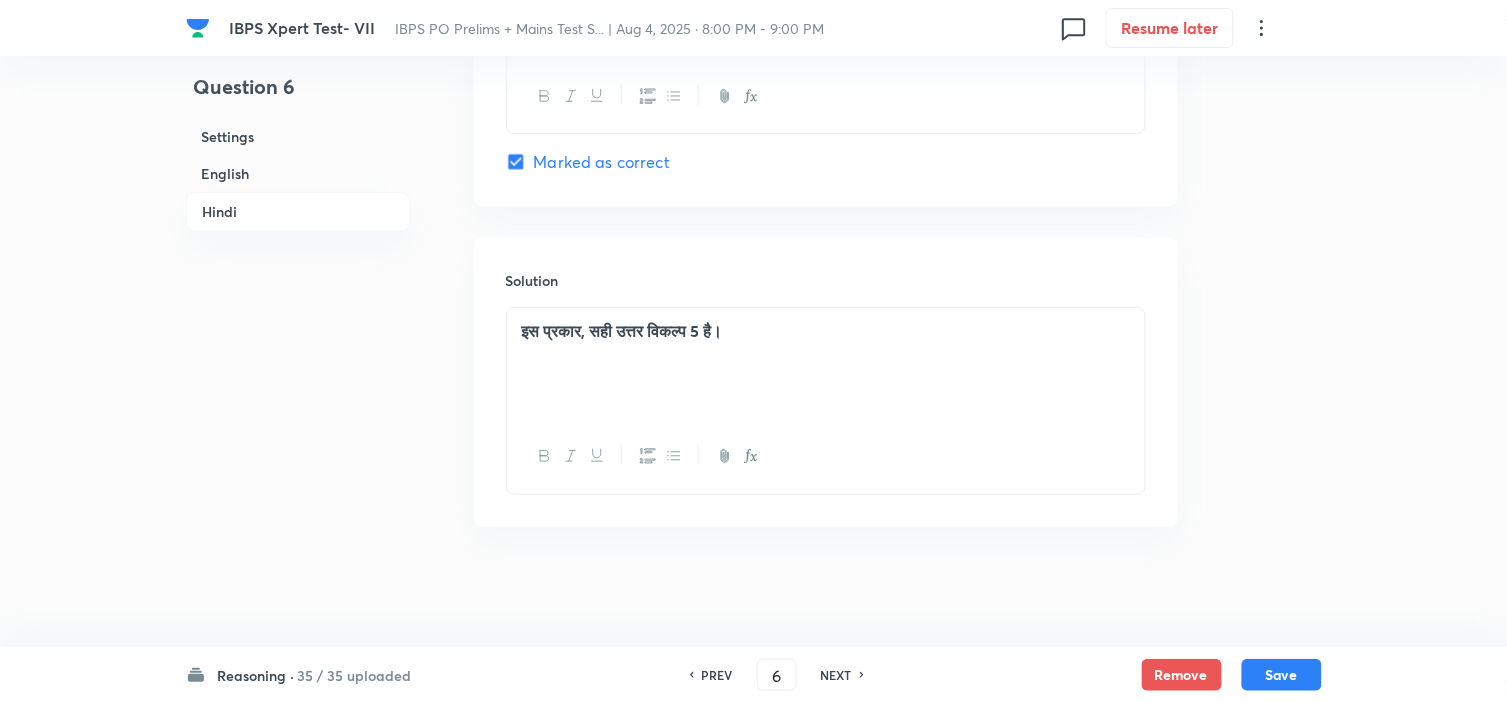 click on "इस प्रकार, सही उत्तर विकल्प 5 है।" at bounding box center [622, 330] 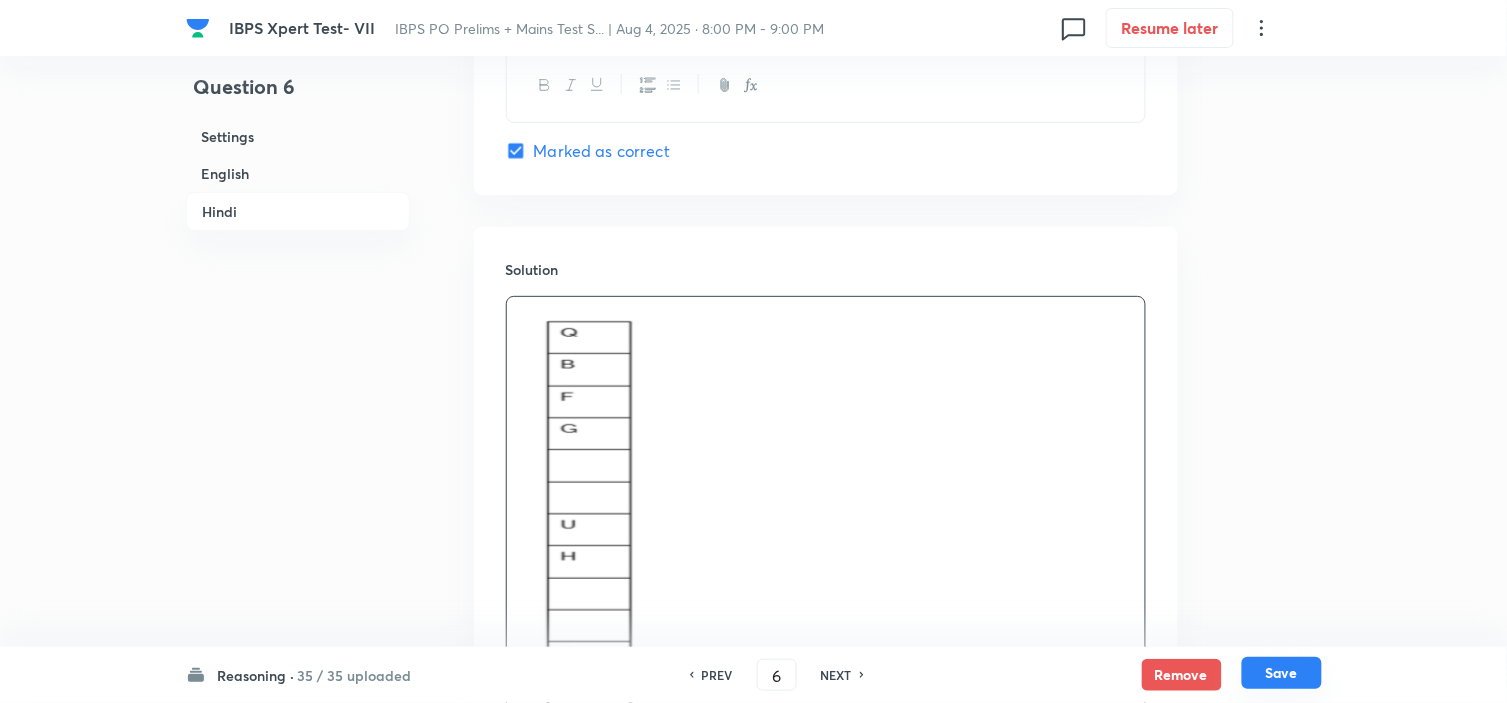 click on "Save" at bounding box center [1282, 673] 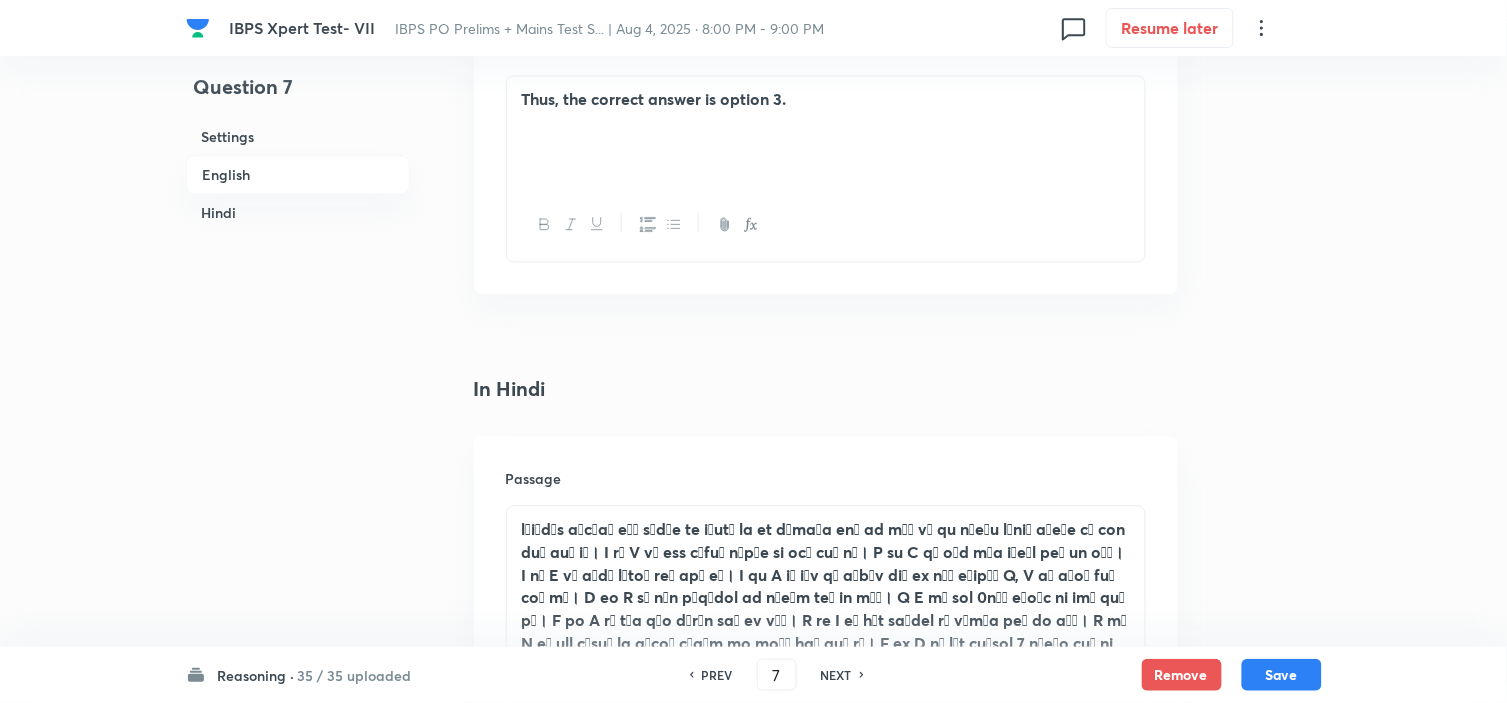 scroll, scrollTop: 2926, scrollLeft: 0, axis: vertical 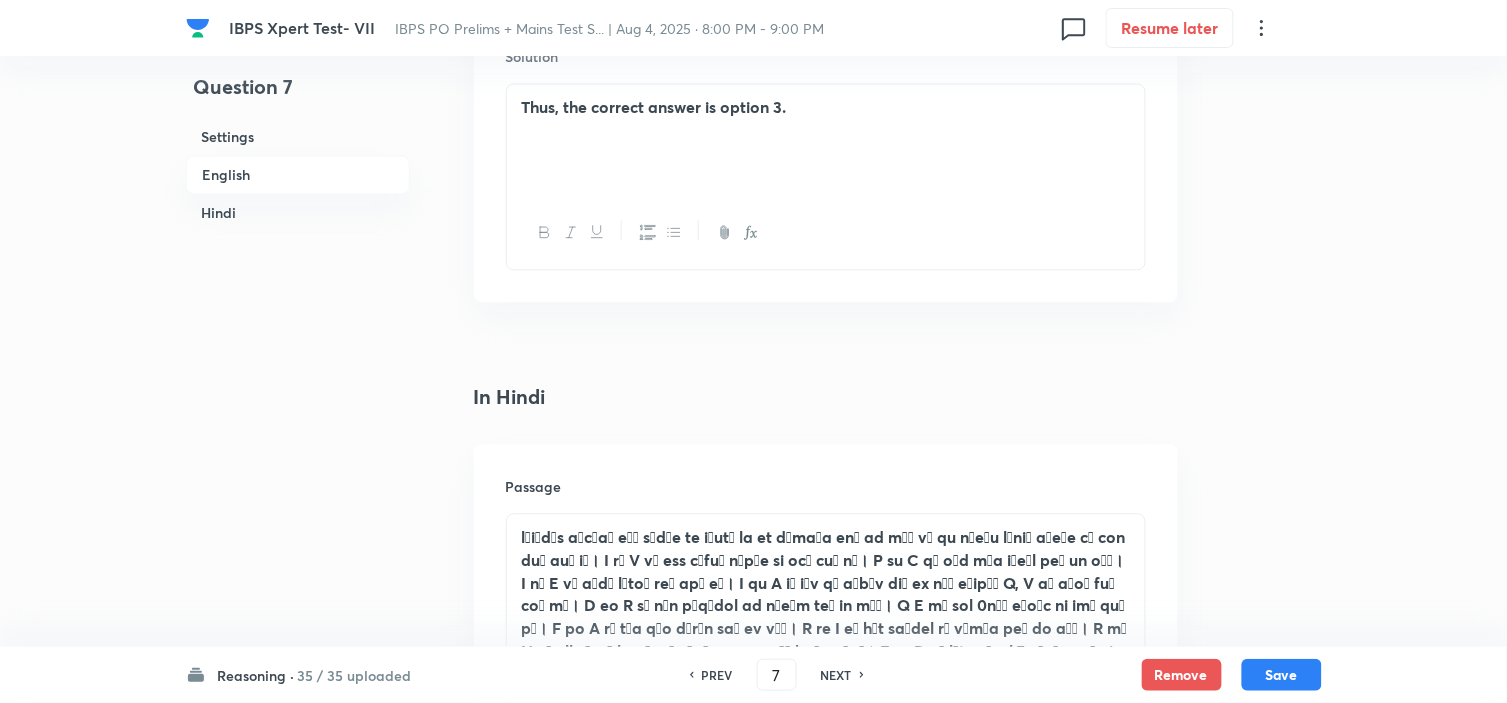 click on "Thus, the correct answer is option 3." at bounding box center (826, 140) 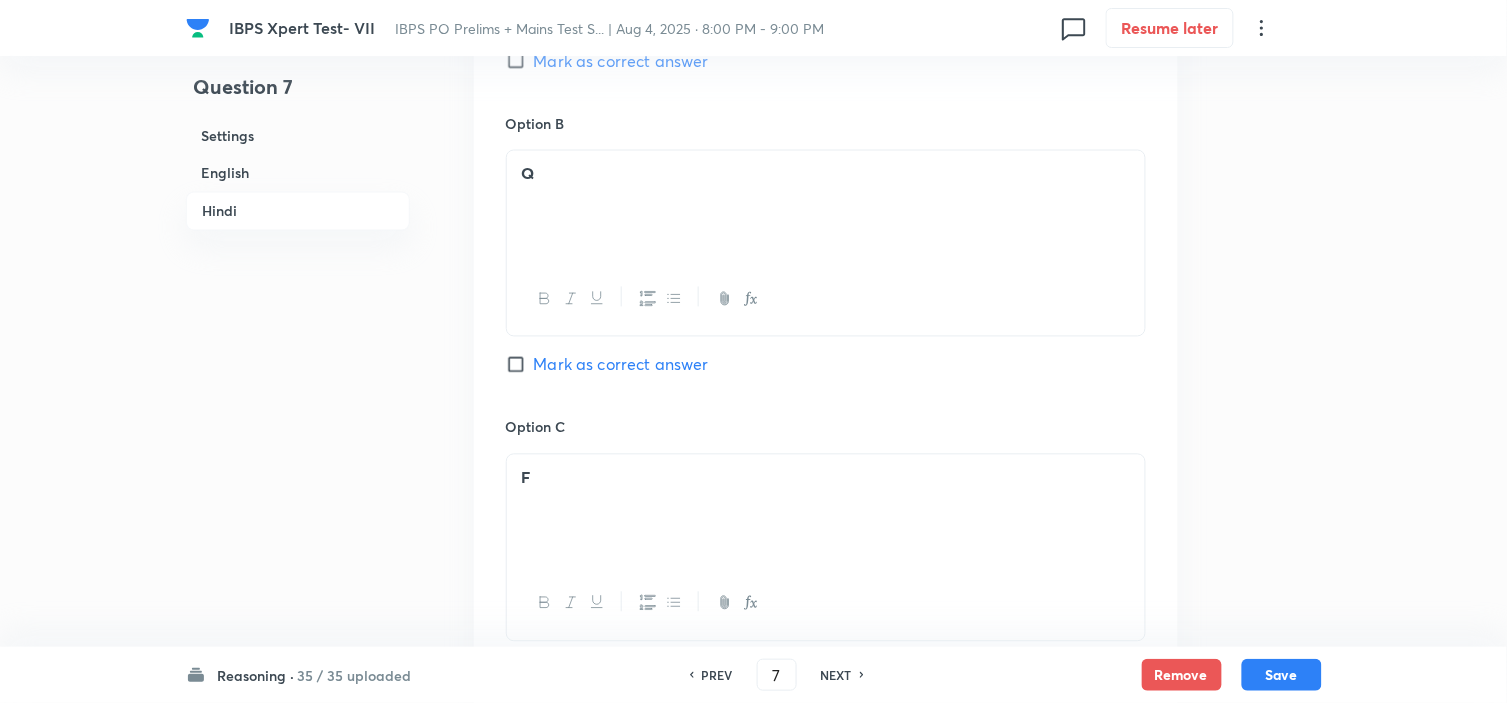 scroll, scrollTop: 5037, scrollLeft: 0, axis: vertical 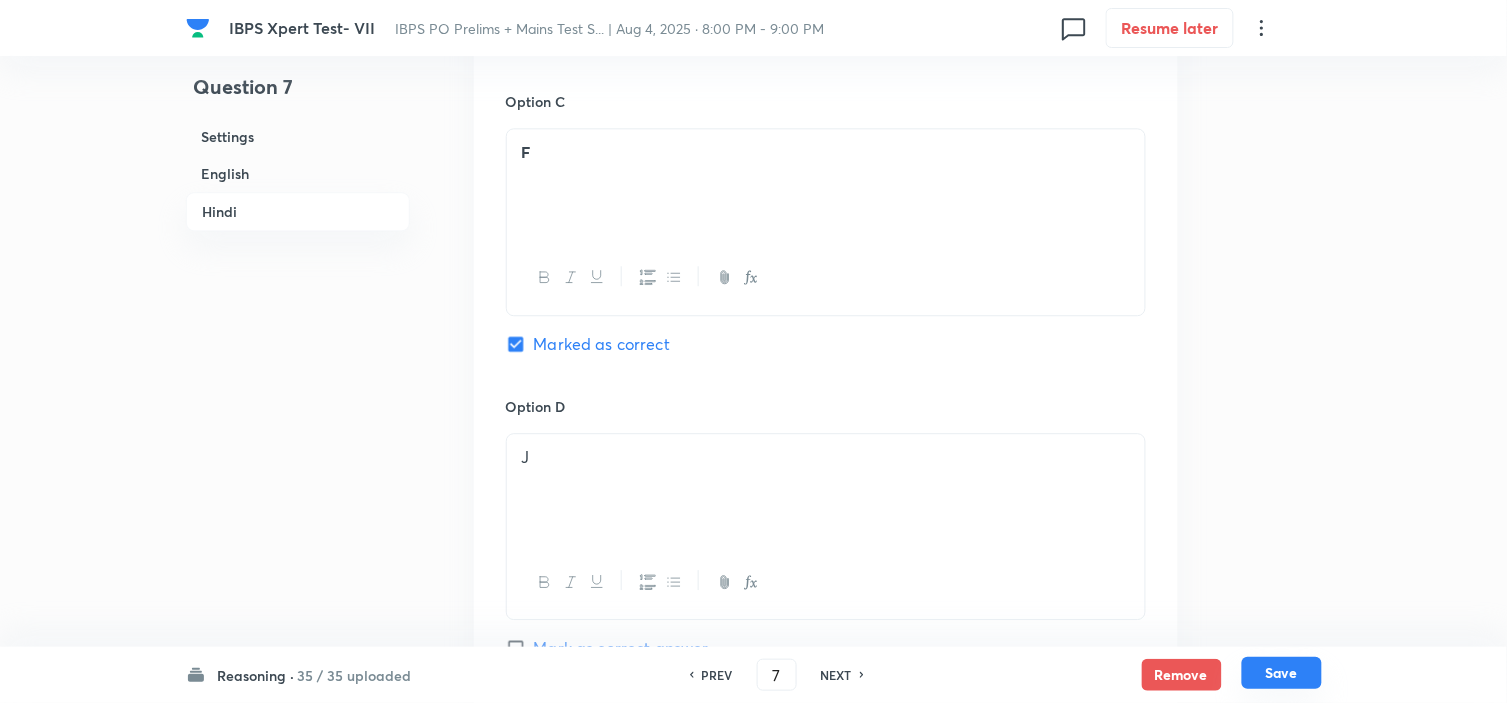 click on "Save" at bounding box center [1282, 673] 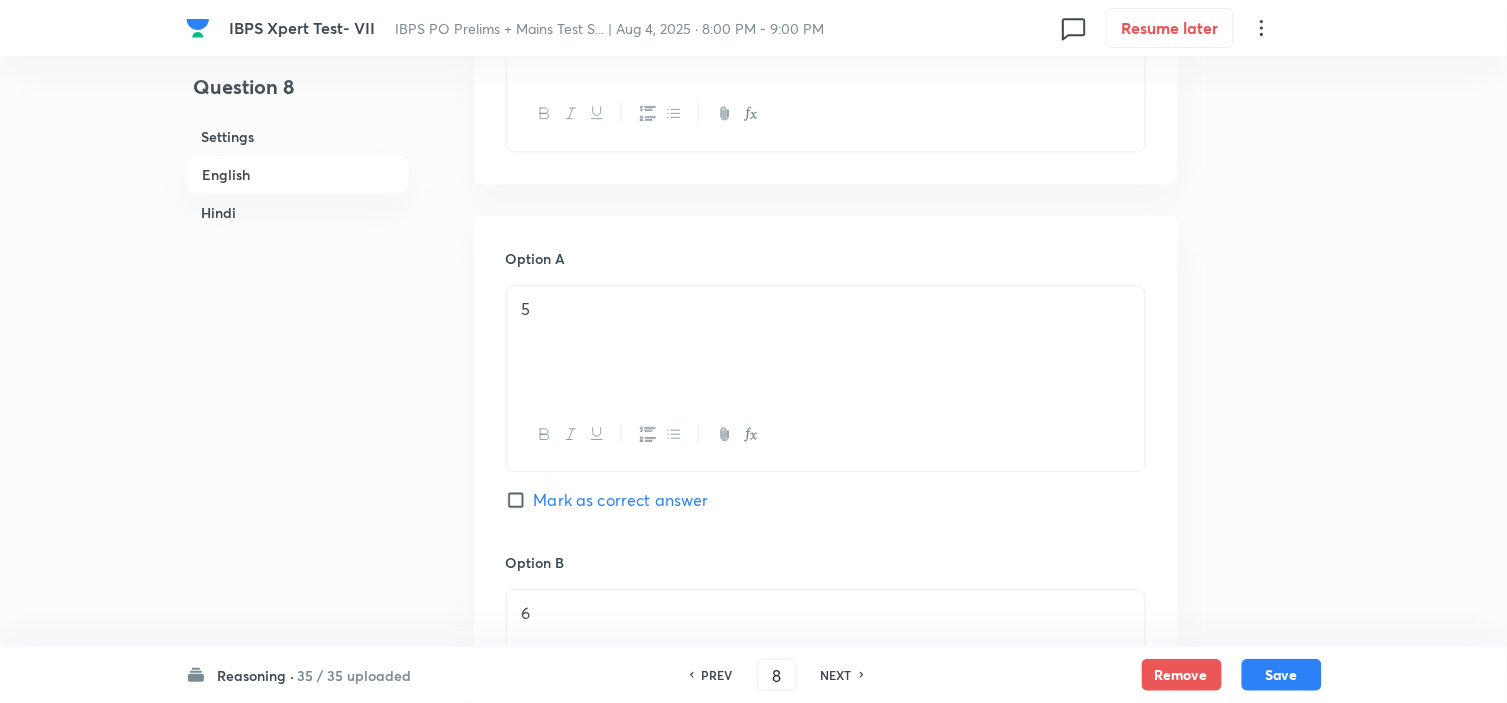 scroll, scrollTop: 1020, scrollLeft: 0, axis: vertical 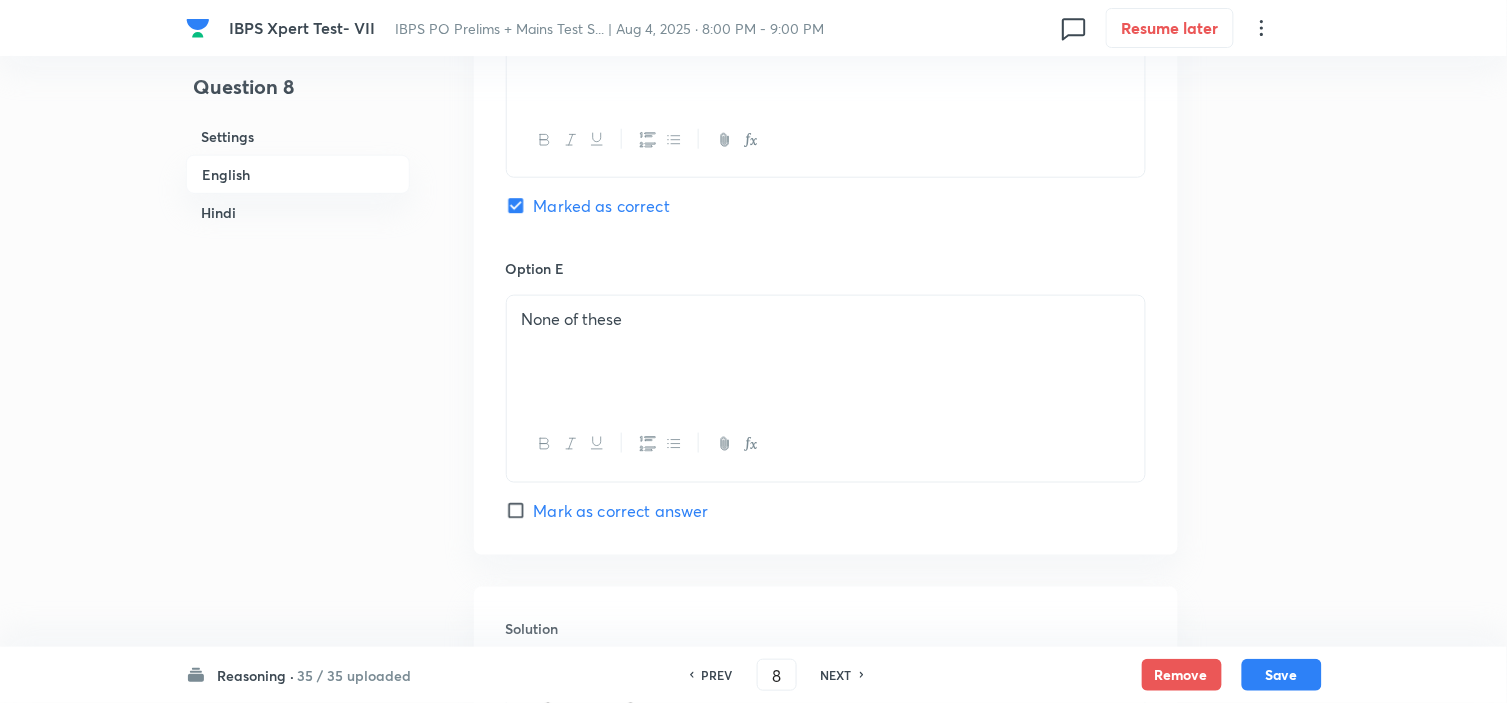 click on "Mark as correct answer" at bounding box center [621, 511] 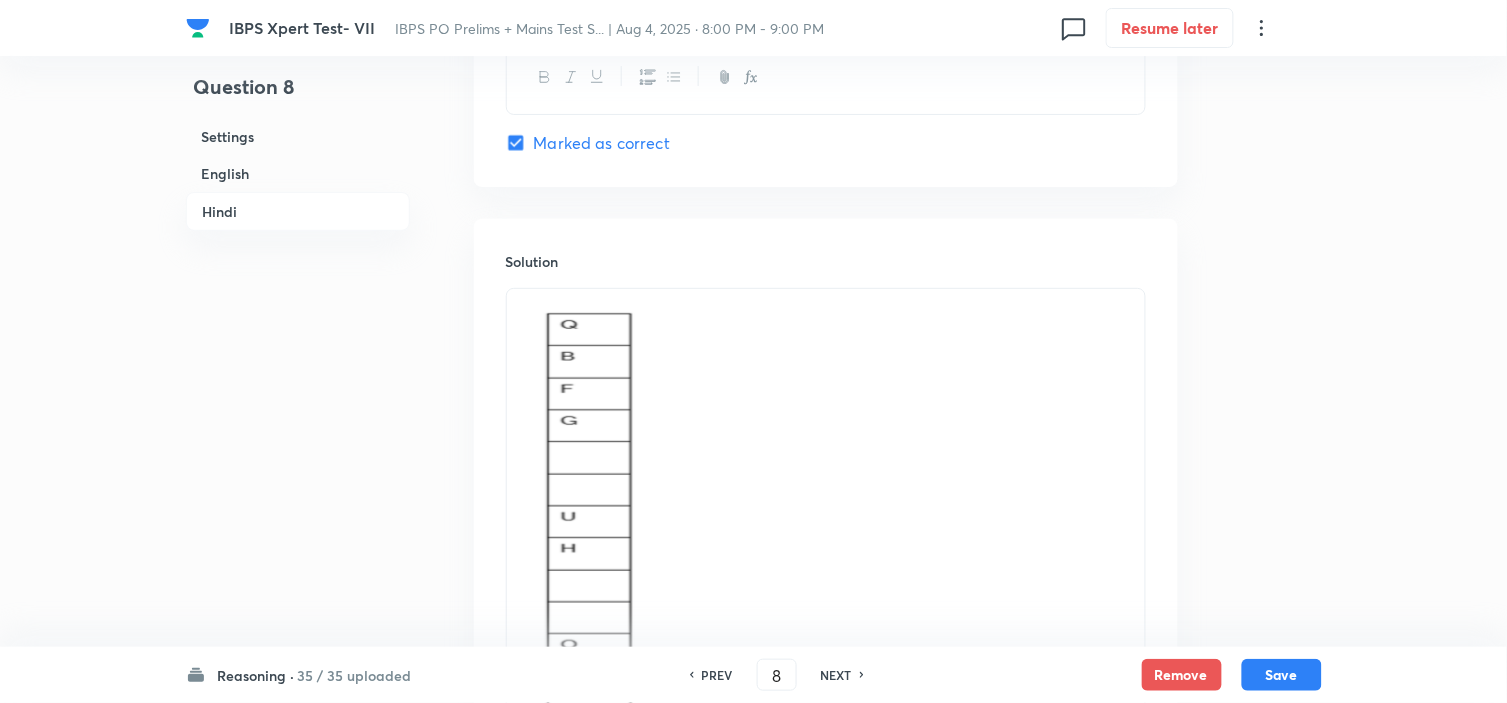 scroll, scrollTop: 6020, scrollLeft: 0, axis: vertical 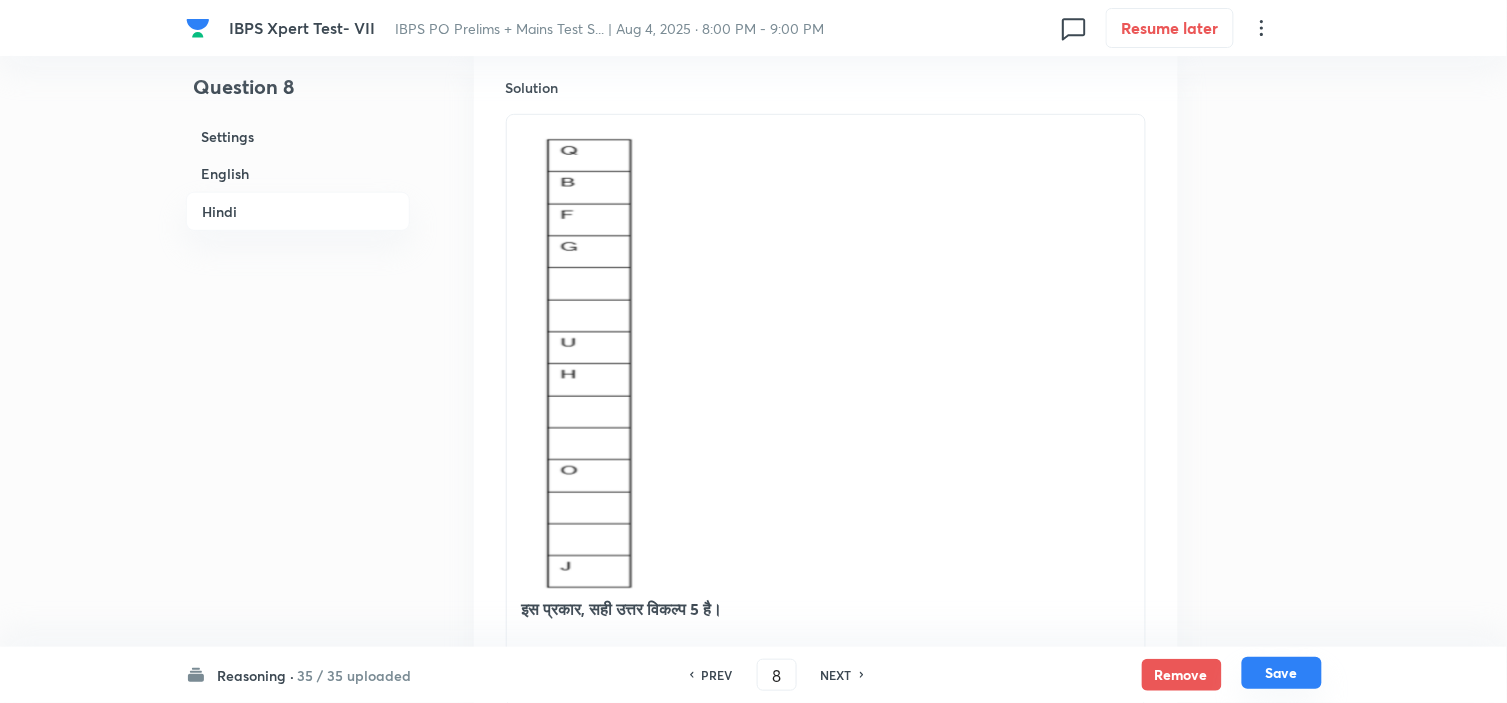 click on "Save" at bounding box center [1282, 673] 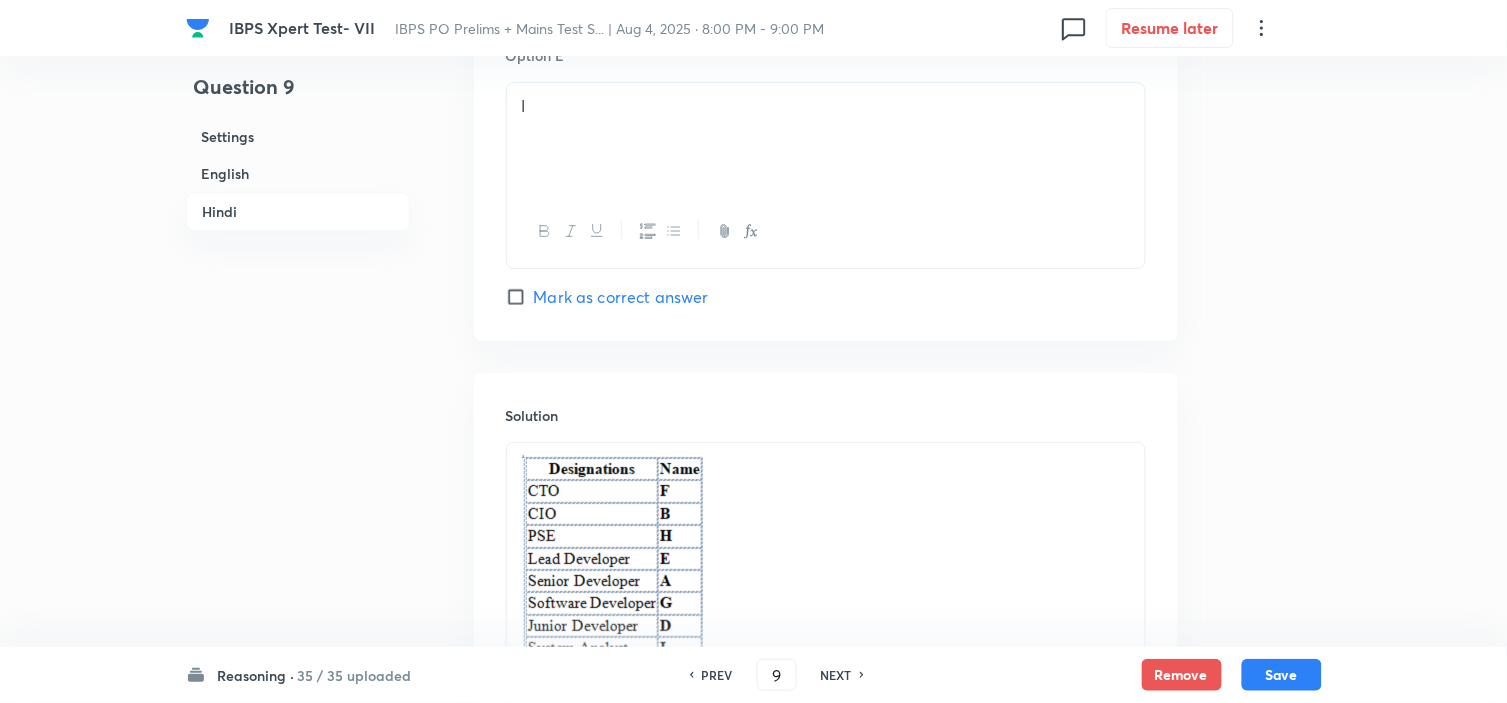 scroll, scrollTop: 5858, scrollLeft: 0, axis: vertical 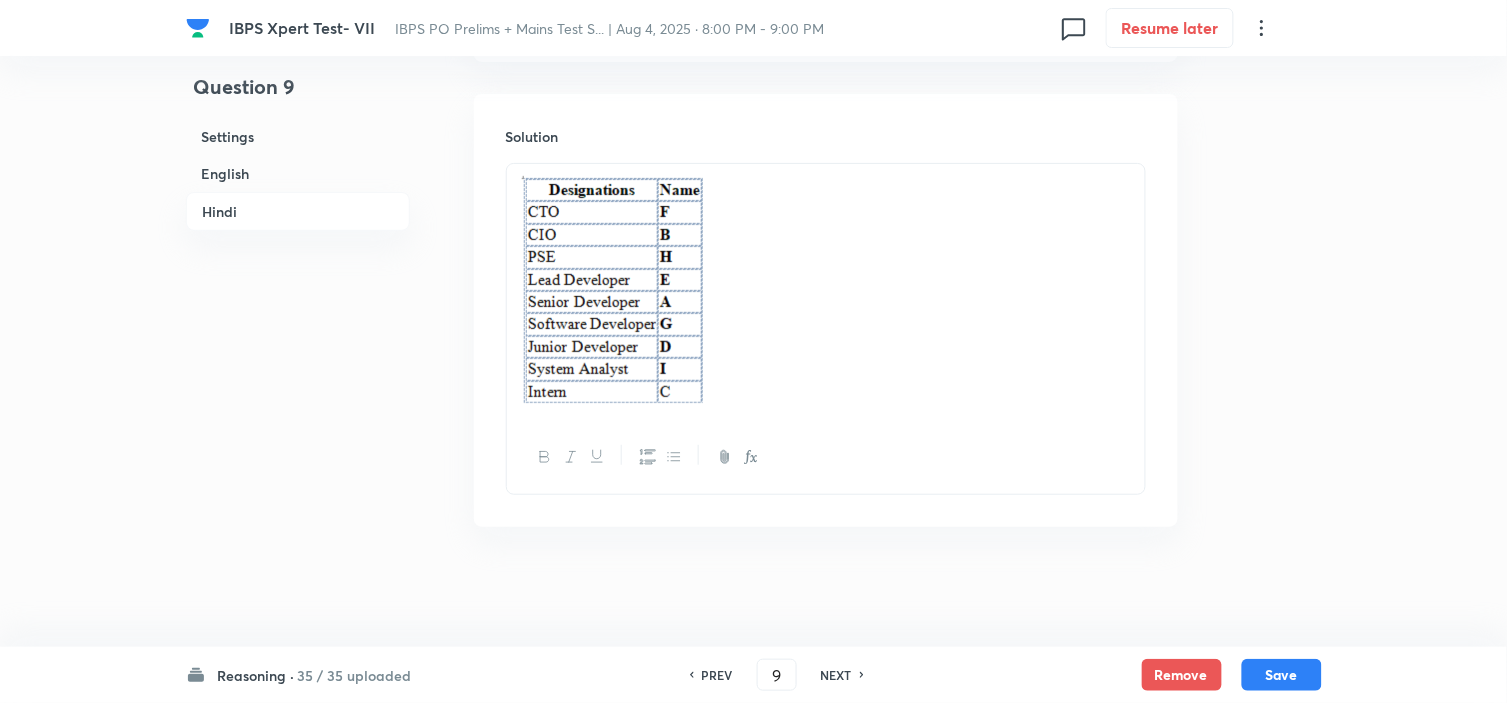click on "PREV" at bounding box center (717, 675) 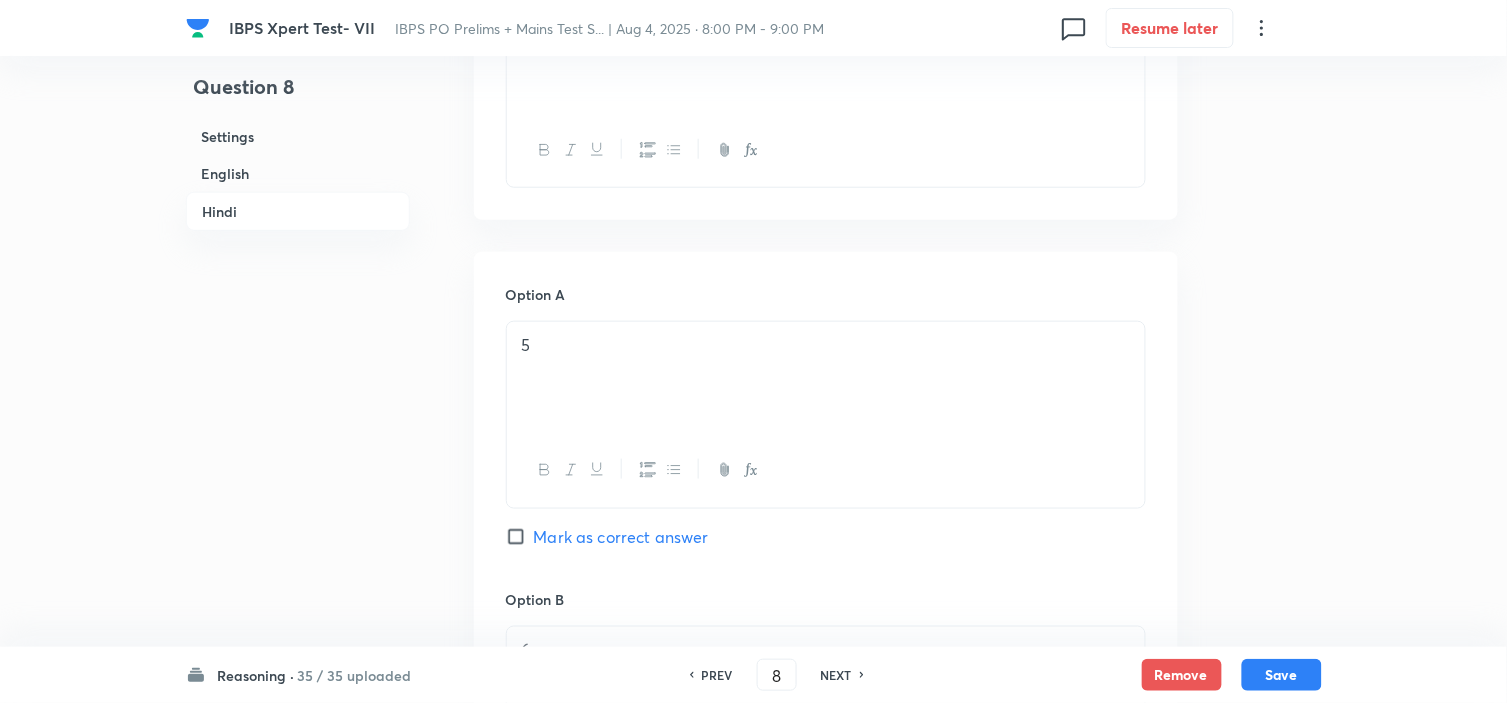 scroll, scrollTop: 4414, scrollLeft: 0, axis: vertical 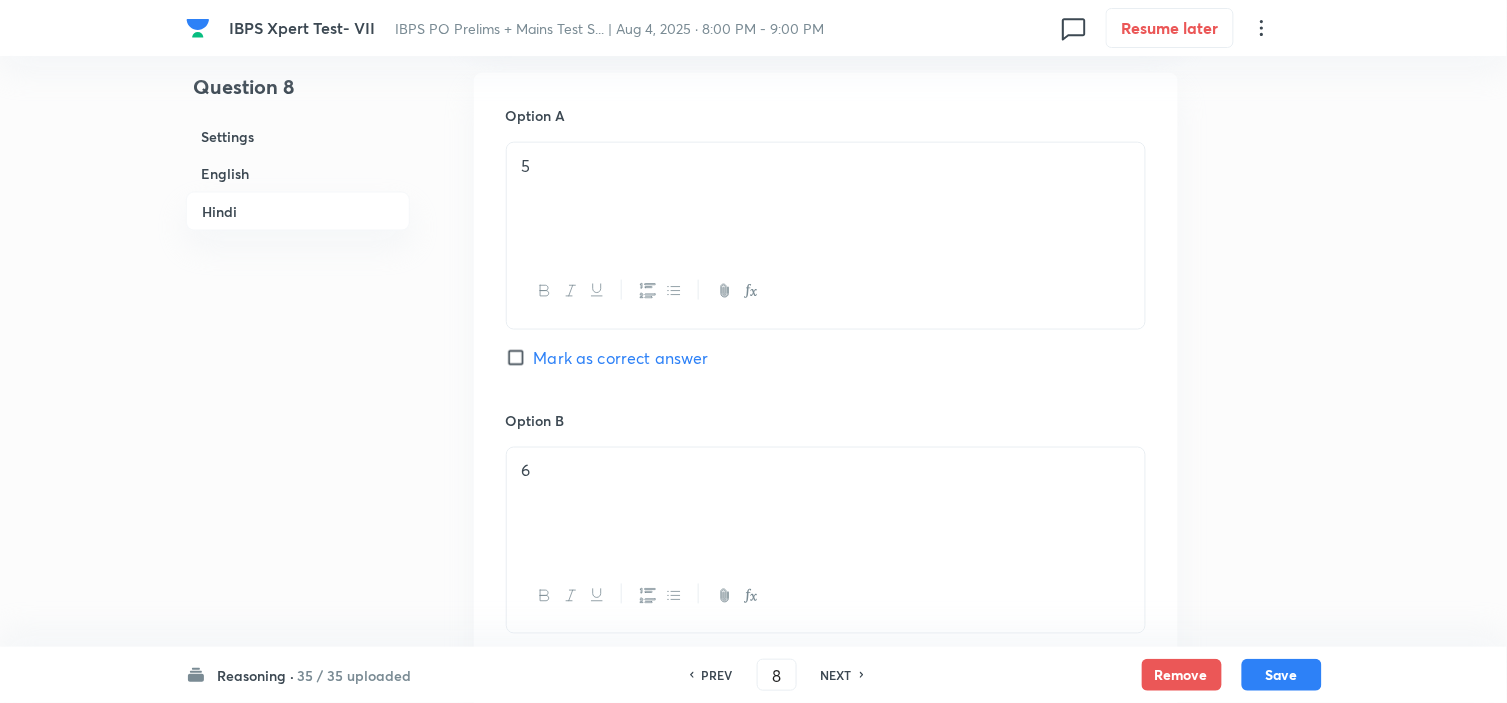 click on "NEXT" at bounding box center [836, 675] 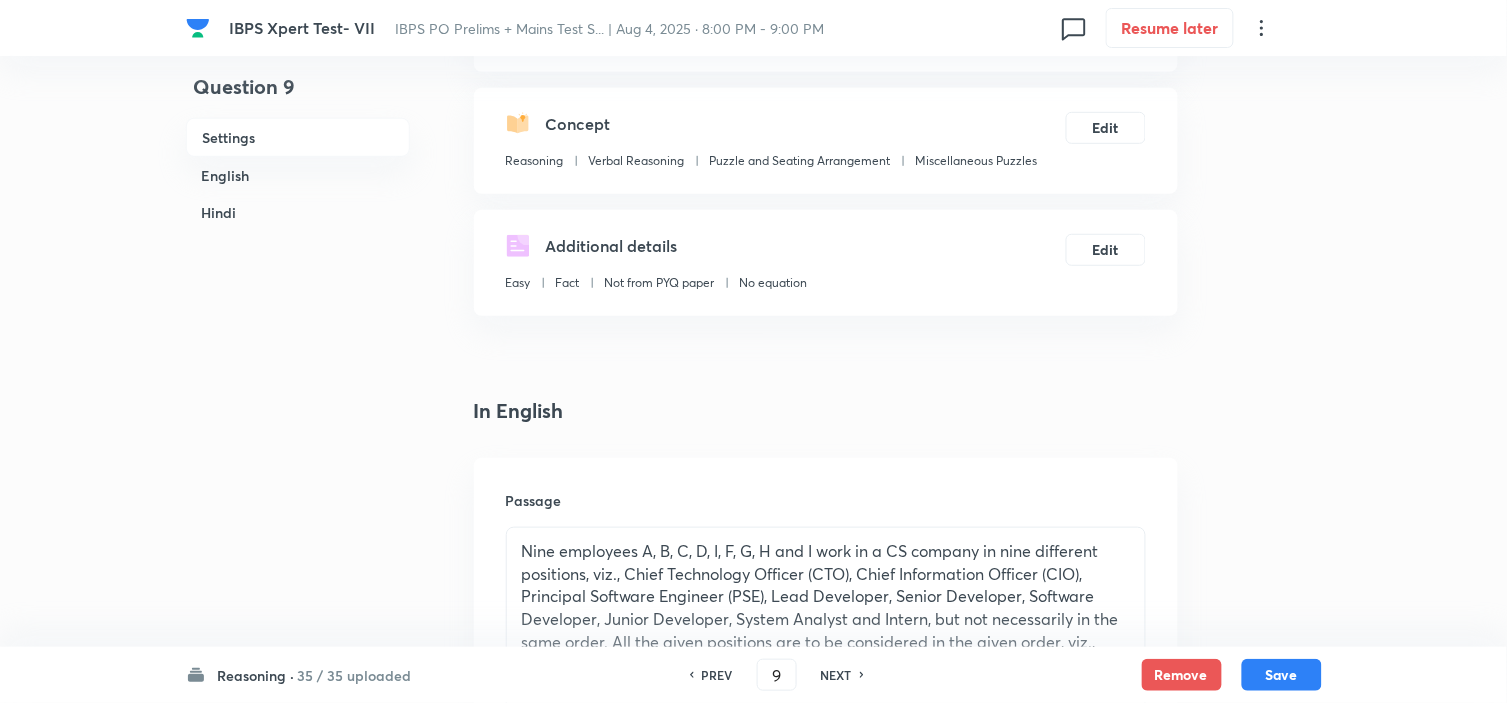 scroll, scrollTop: 525, scrollLeft: 0, axis: vertical 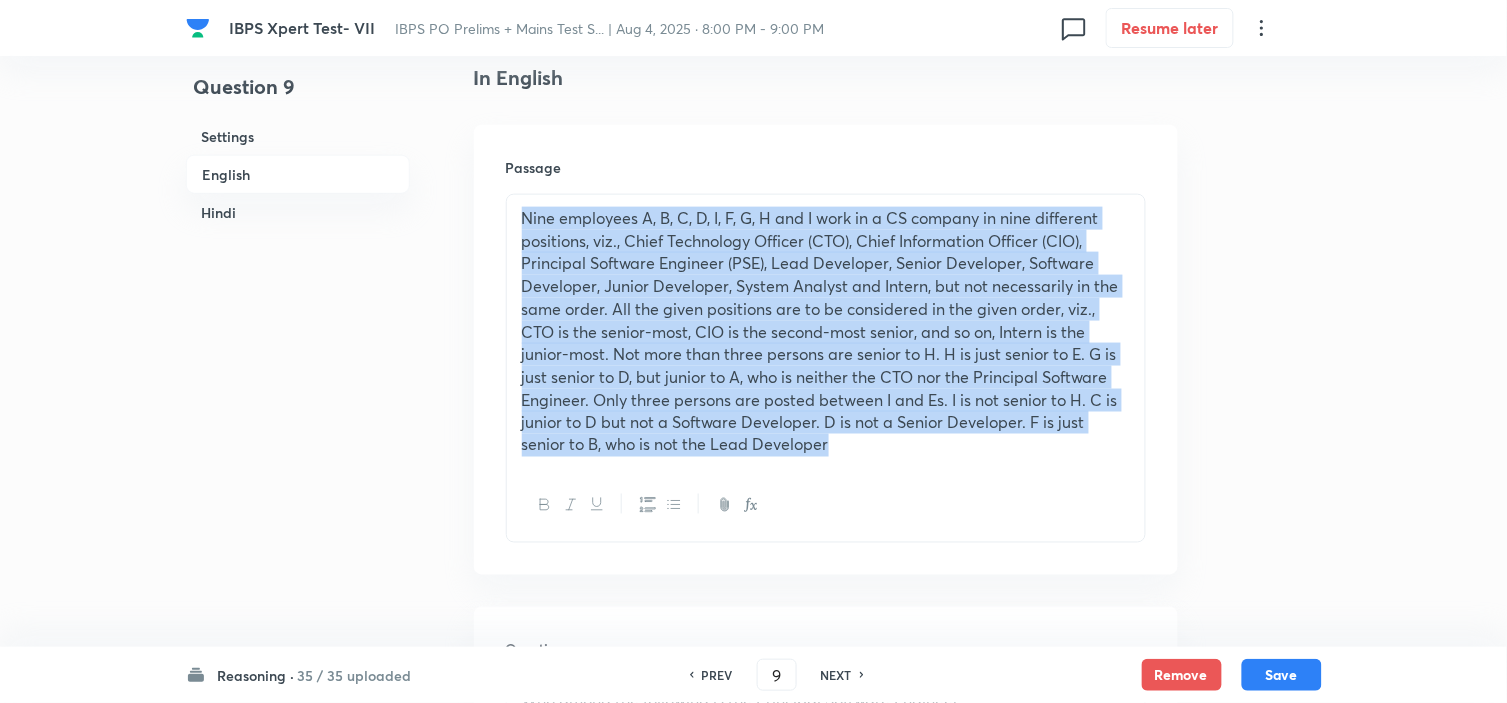 drag, startPoint x: 858, startPoint y: 455, endPoint x: 522, endPoint y: 217, distance: 411.75235 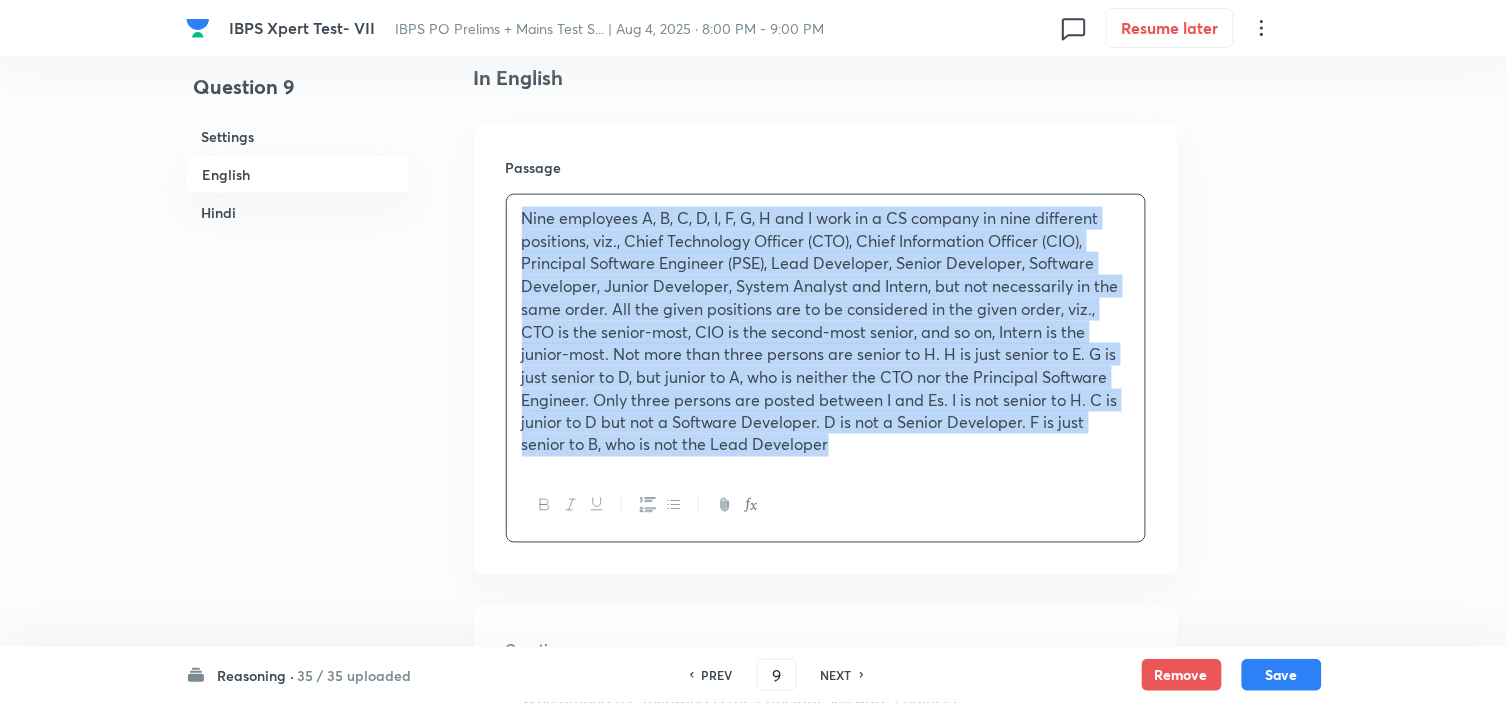 copy on "Nine employees A, B, C, D, I, F, G, H and I work in a CS company in nine different positions, viz., Chief Technology Officer (CTO), Chief Information Officer (CIO), Principal Software Engineer (PSE), Lead Developer, Senior Developer, Software Developer, Junior Developer, System Analyst and Intern, but not necessarily in the same order. All the given positions are to be considered in the given order, viz., CTO is the senior-most, CIO is the second-most senior, and so on, Intern is the junior-most. Not more than three persons are senior to H. H is just senior to E. G is just senior to D, but junior to A, who is neither the CTO nor the Principal Software Engineer. Only three persons are posted between I and Es. I is not senior to H. C is junior to D but not a Software Developer. D is not a Senior Developer. F is just senior to B, who is not the Lead Developer" 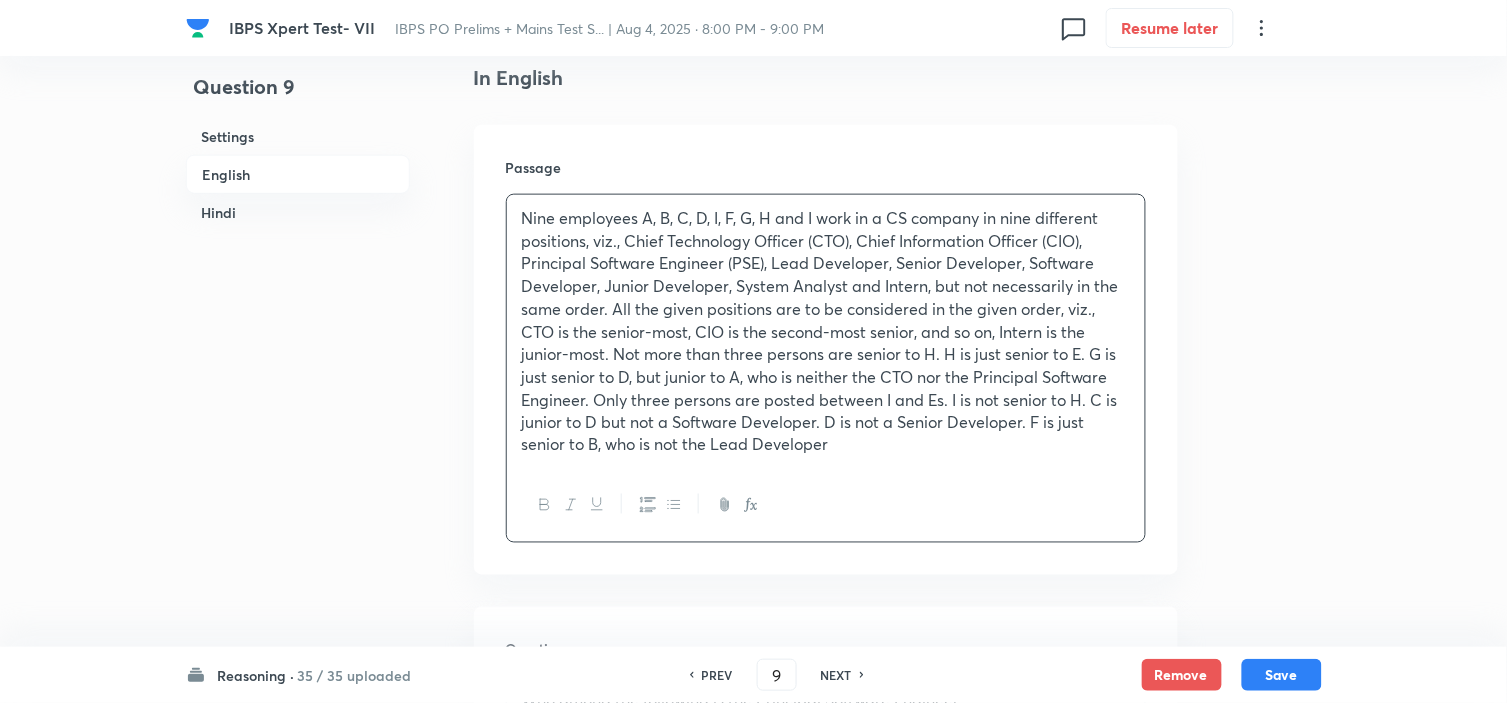 click on "Passage" at bounding box center [826, 167] 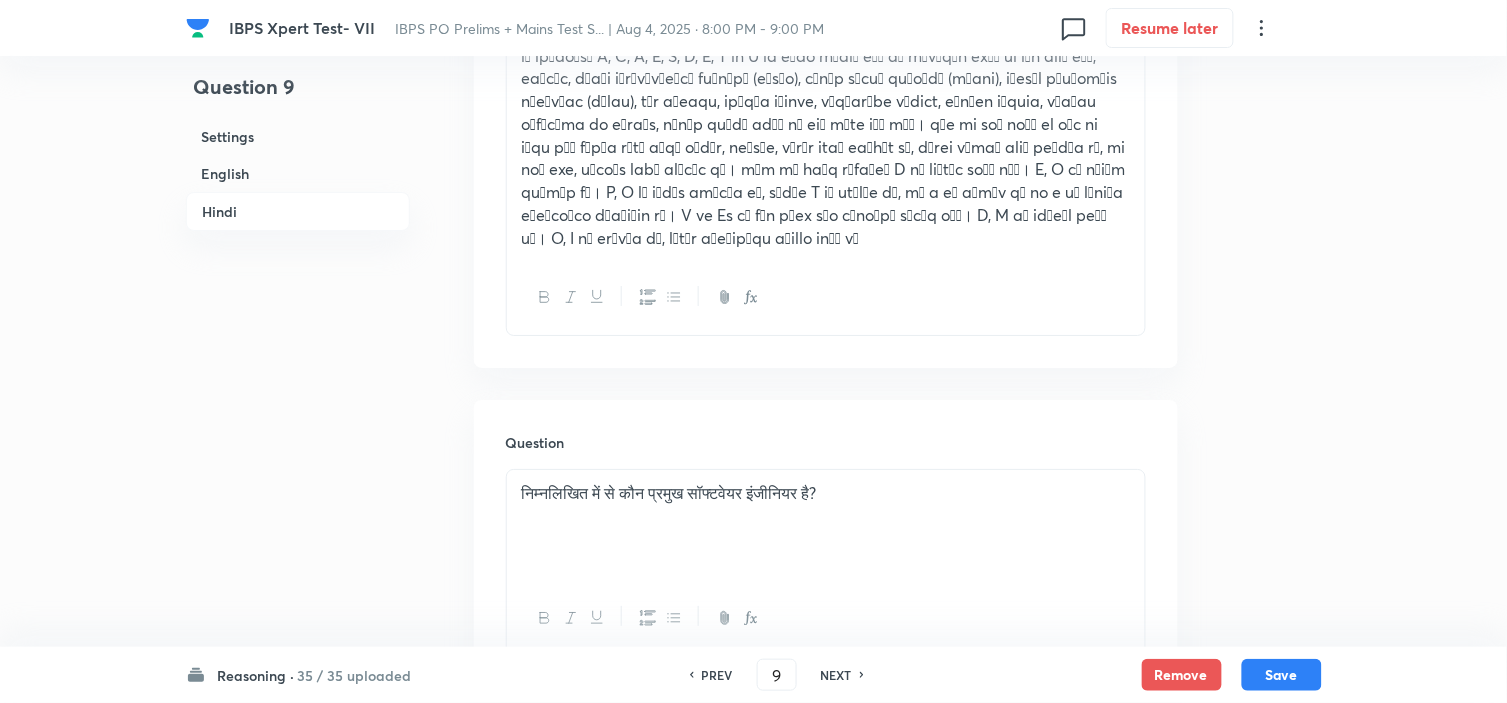 scroll, scrollTop: 3636, scrollLeft: 0, axis: vertical 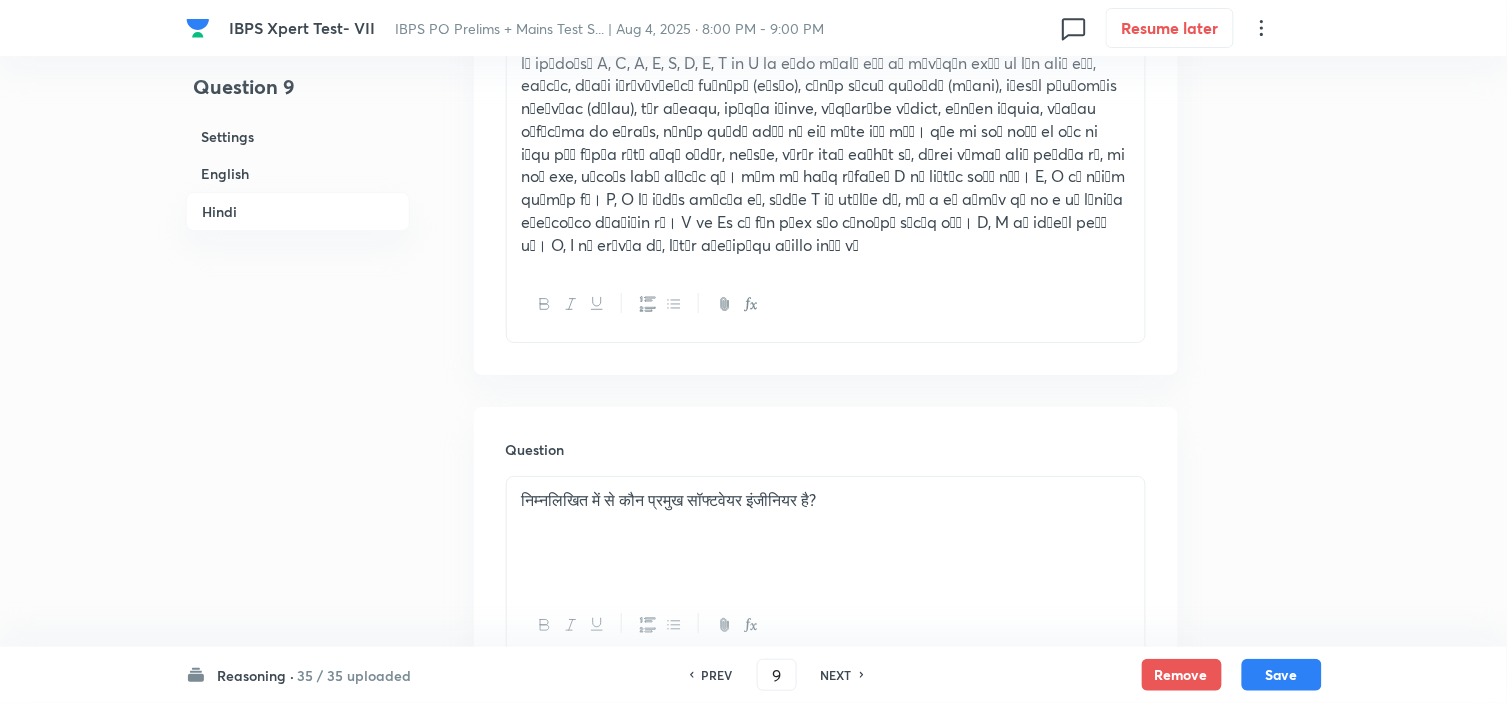 click at bounding box center [826, 154] 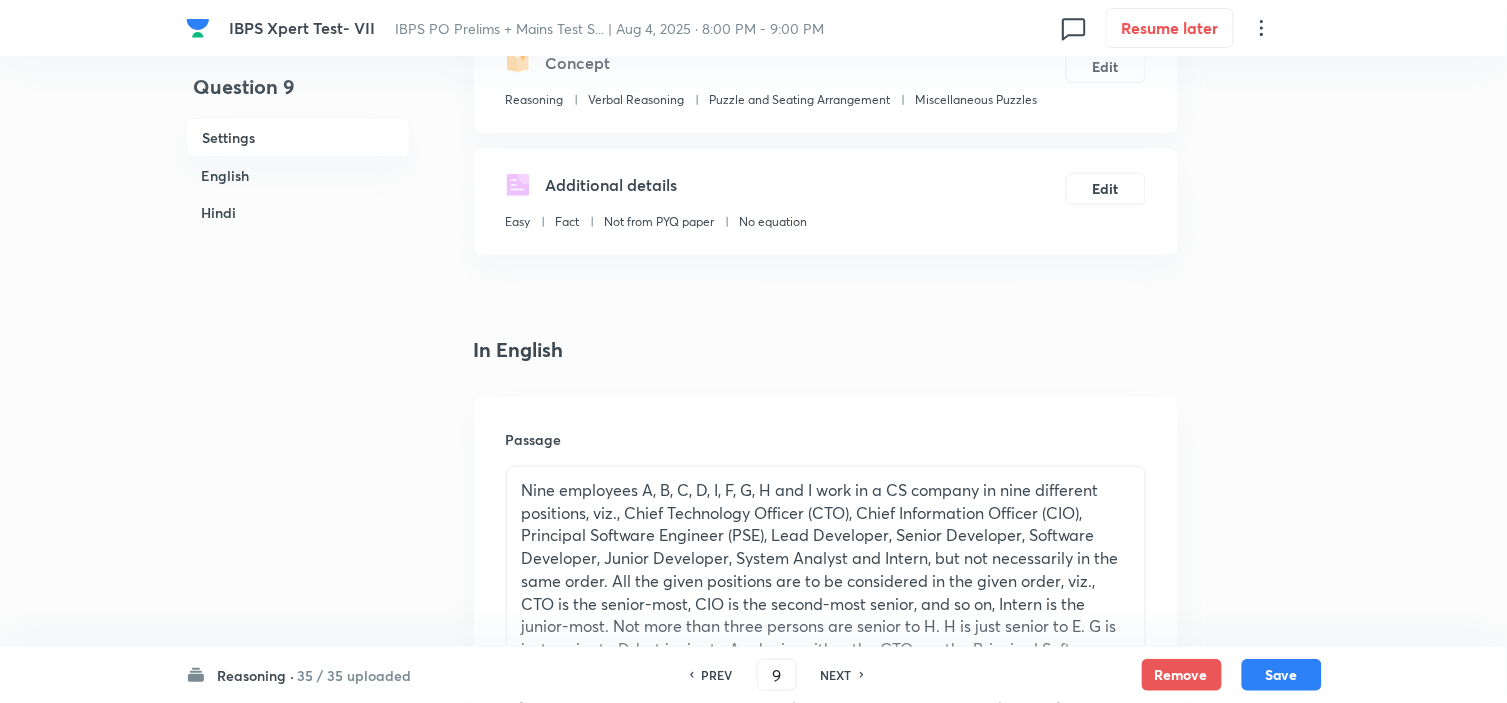 scroll, scrollTop: 414, scrollLeft: 0, axis: vertical 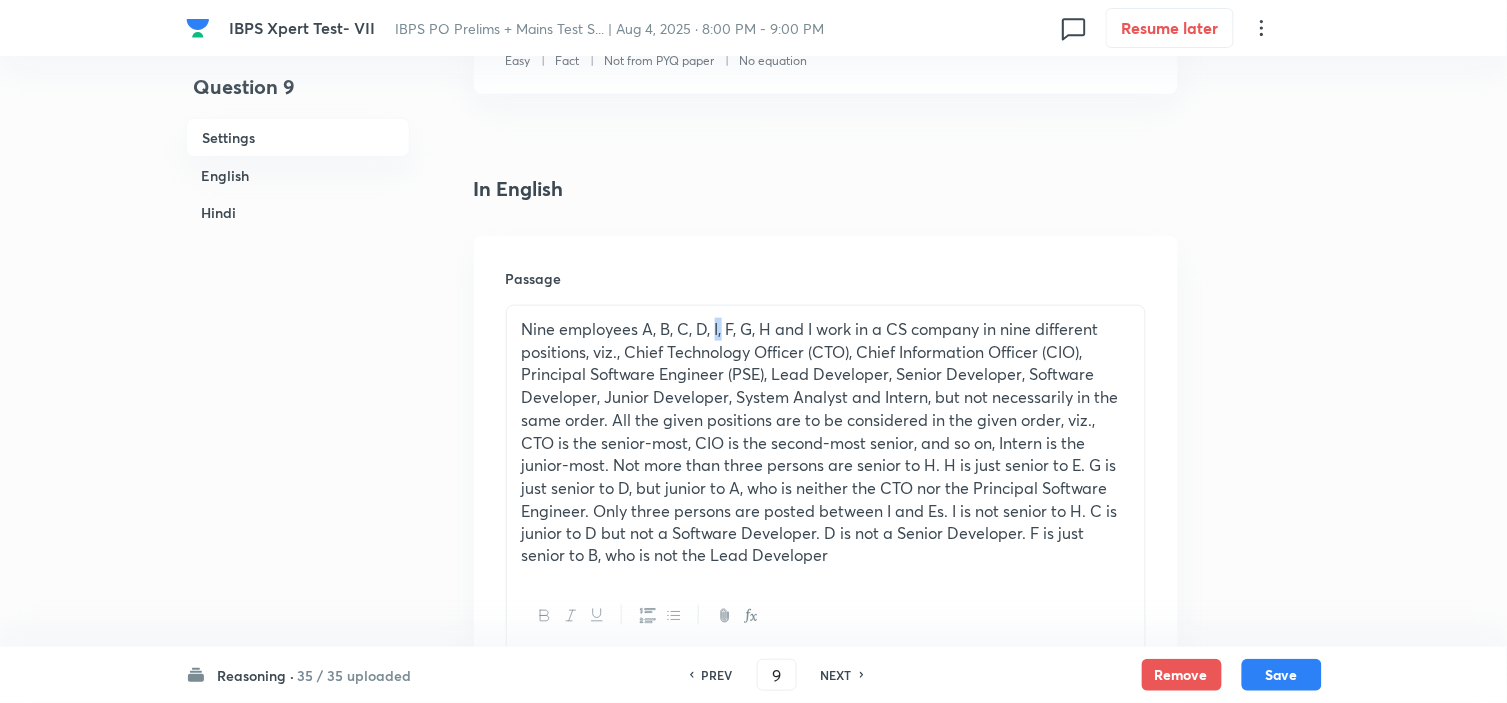 click on "Nine employees A, B, C, D, I, F, G, H and I work in a CS company in nine different positions, viz., Chief Technology Officer (CTO), Chief Information Officer (CIO), Principal Software Engineer (PSE), Lead Developer, Senior Developer, Software Developer, Junior Developer, System Analyst and Intern, but not necessarily in the same order. All the given positions are to be considered in the given order, viz., CTO is the senior-most, CIO is the second-most senior, and so on, Intern is the junior-most. Not more than three persons are senior to H. H is just senior to E. G is just senior to D, but junior to A, who is neither the CTO nor the Principal Software Engineer. Only three persons are posted between I and Es. I is not senior to H. C is junior to D but not a Software Developer. D is not a Senior Developer. F is just senior to B, who is not the Lead Developer" at bounding box center [826, 443] 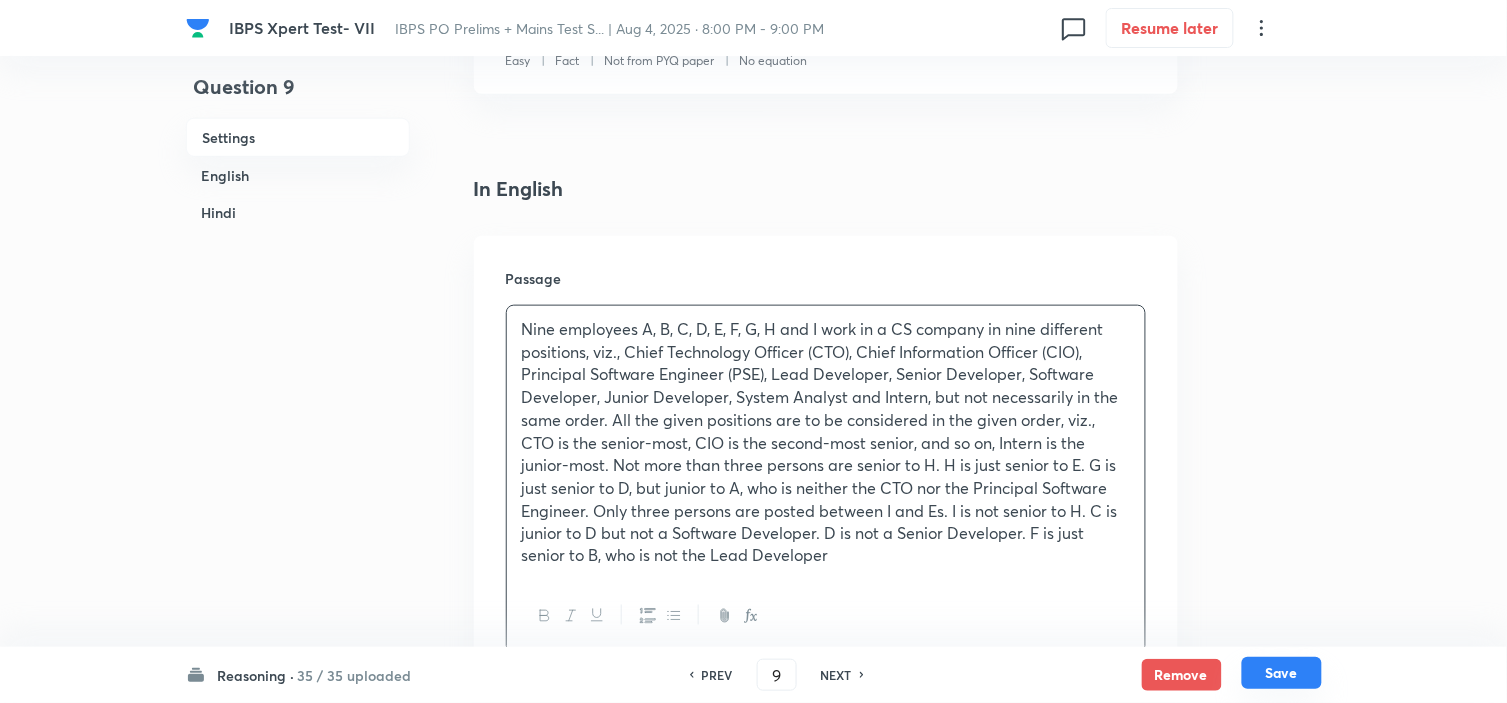 click on "Save" at bounding box center (1282, 673) 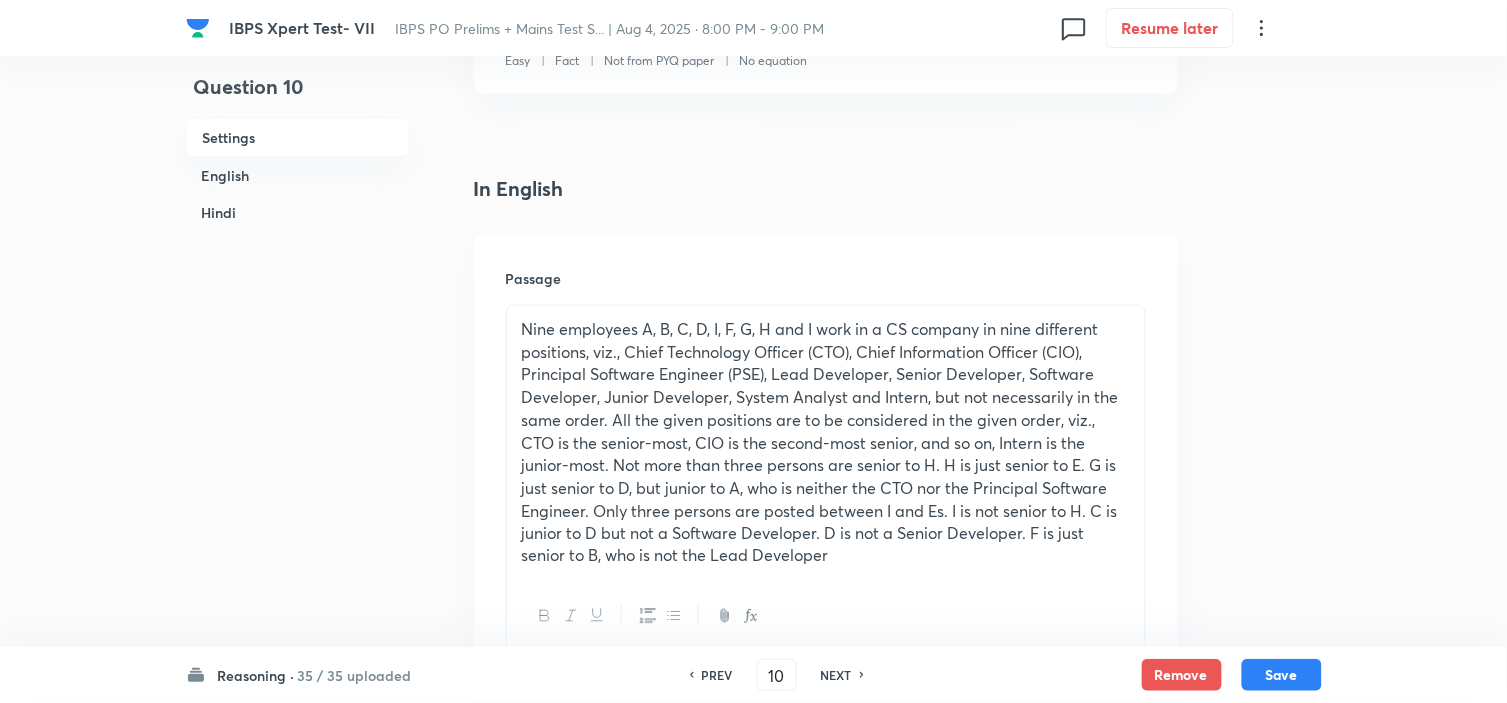 click on "Nine employees A, B, C, D, I, F, G, H and I work in a CS company in nine different positions, viz., Chief Technology Officer (CTO), Chief Information Officer (CIO), Principal Software Engineer (PSE), Lead Developer, Senior Developer, Software Developer, Junior Developer, System Analyst and Intern, but not necessarily in the same order. All the given positions are to be considered in the given order, viz., CTO is the senior-most, CIO is the second-most senior, and so on, Intern is the junior-most. Not more than three persons are senior to H. H is just senior to E. G is just senior to D, but junior to A, who is neither the CTO nor the Principal Software Engineer. Only three persons are posted between I and Es. I is not senior to H. C is junior to D but not a Software Developer. D is not a Senior Developer. F is just senior to B, who is not the Lead Developer" at bounding box center [826, 443] 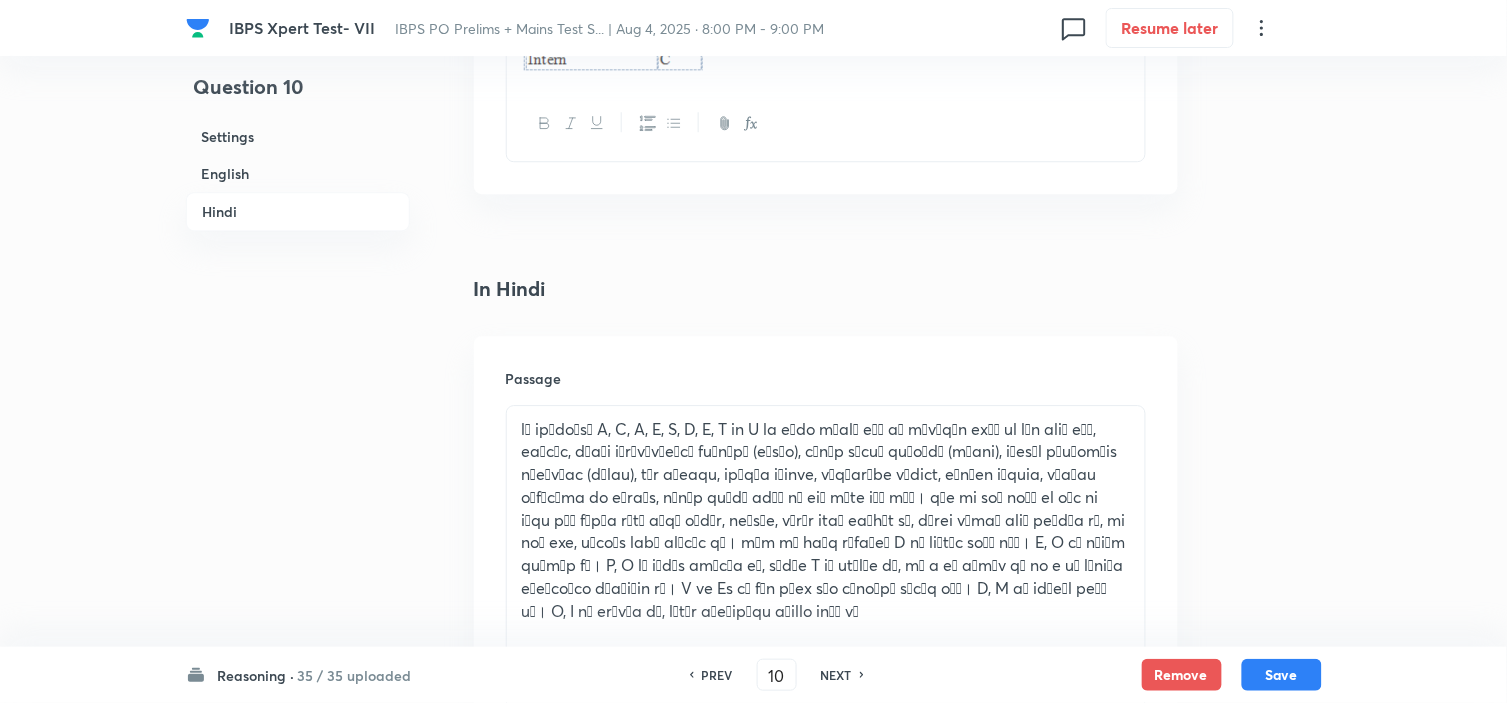 scroll, scrollTop: 3525, scrollLeft: 0, axis: vertical 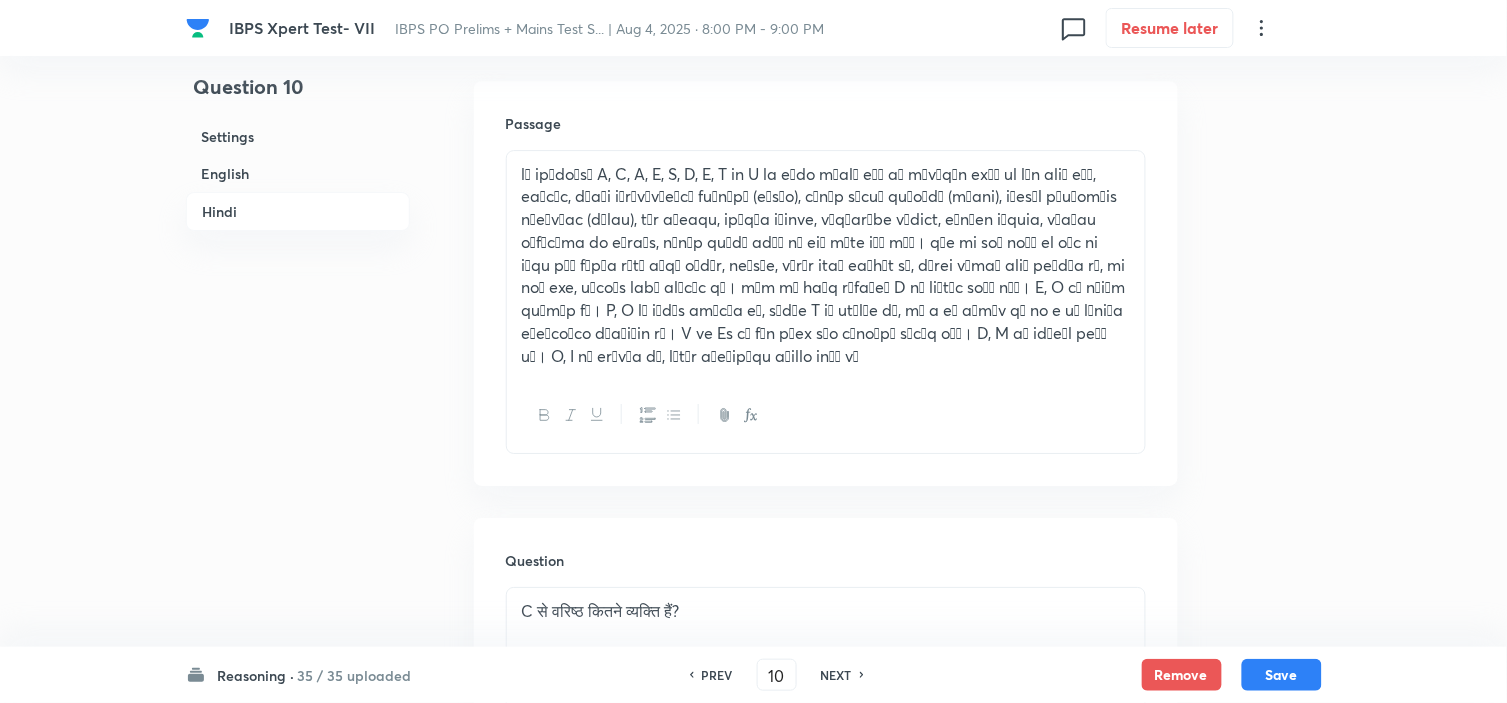 click at bounding box center (826, 265) 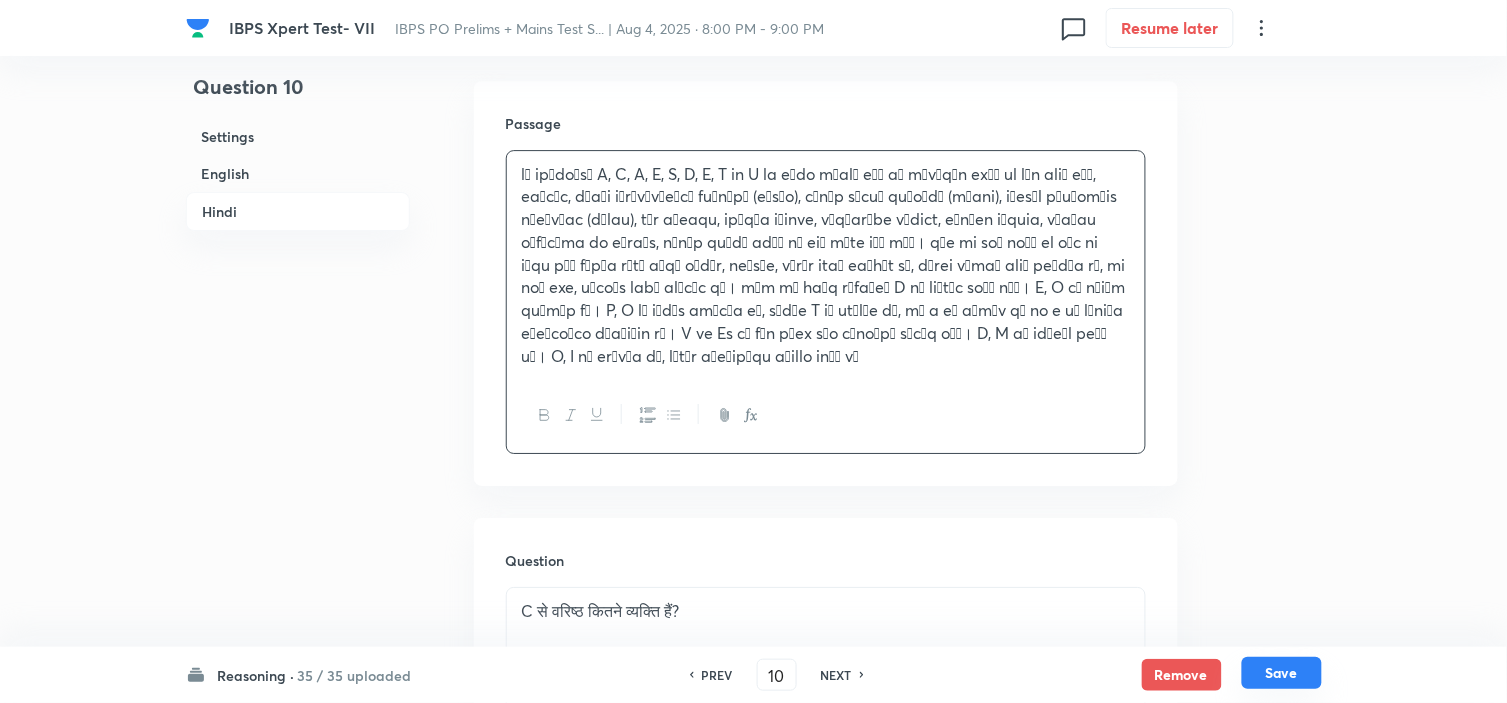 click on "Save" at bounding box center (1282, 673) 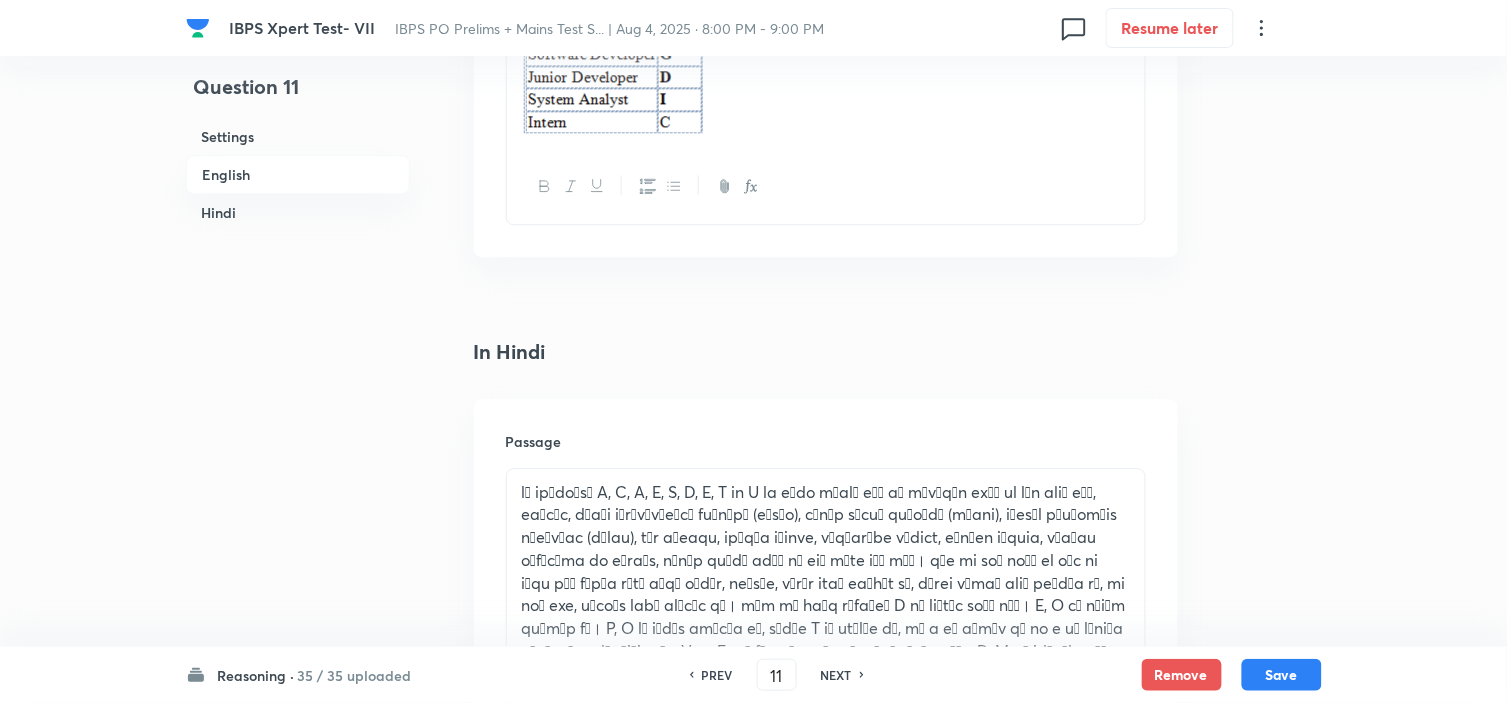 scroll, scrollTop: 3353, scrollLeft: 0, axis: vertical 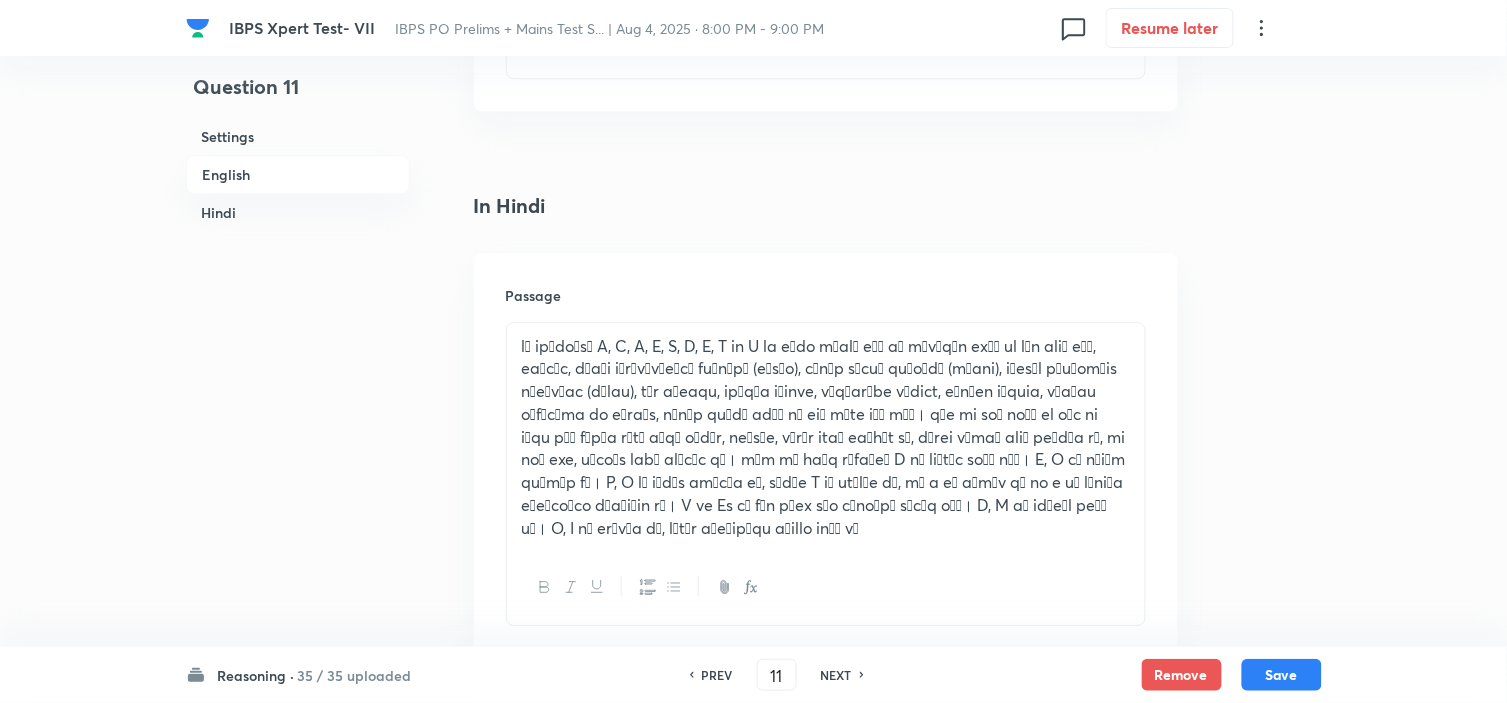 click at bounding box center (826, 437) 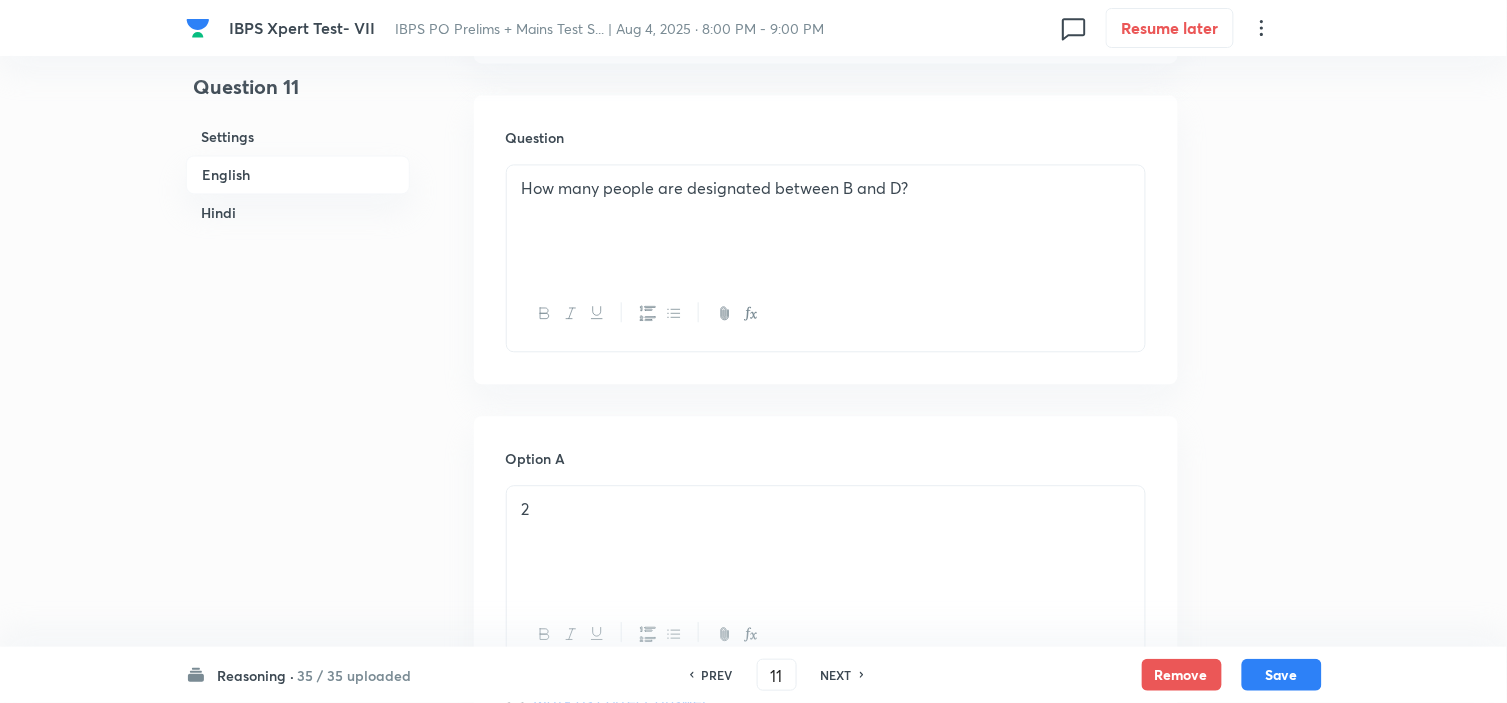 scroll, scrollTop: 575, scrollLeft: 0, axis: vertical 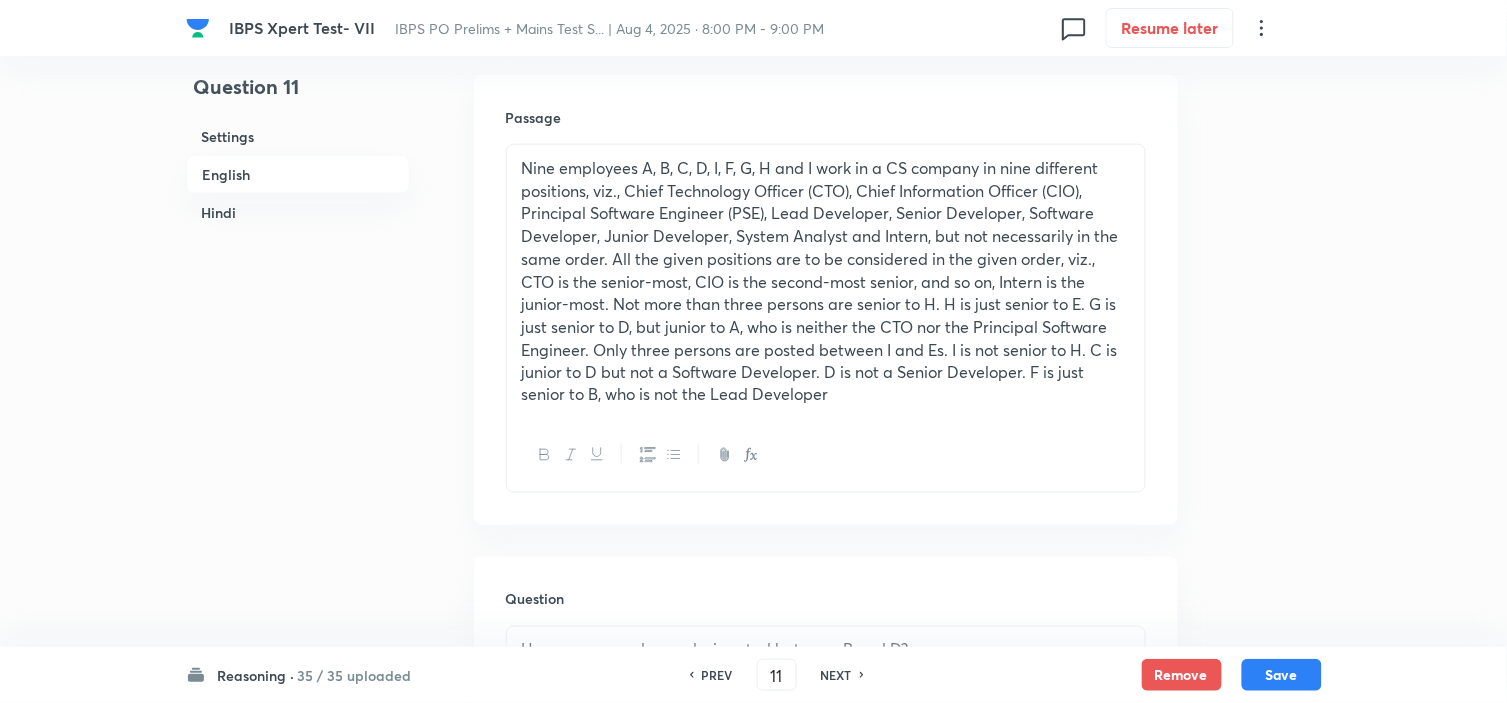 click on "Nine employees A, B, C, D, I, F, G, H and I work in a CS company in nine different positions, viz., Chief Technology Officer (CTO), Chief Information Officer (CIO), Principal Software Engineer (PSE), Lead Developer, Senior Developer, Software Developer, Junior Developer, System Analyst and Intern, but not necessarily in the same order. All the given positions are to be considered in the given order, viz., CTO is the senior-most, CIO is the second-most senior, and so on, Intern is the junior-most. Not more than three persons are senior to H. H is just senior to E. G is just senior to D, but junior to A, who is neither the CTO nor the Principal Software Engineer. Only three persons are posted between I and Es. I is not senior to H. C is junior to D but not a Software Developer. D is not a Senior Developer. F is just senior to B, who is not the Lead Developer" at bounding box center [826, 282] 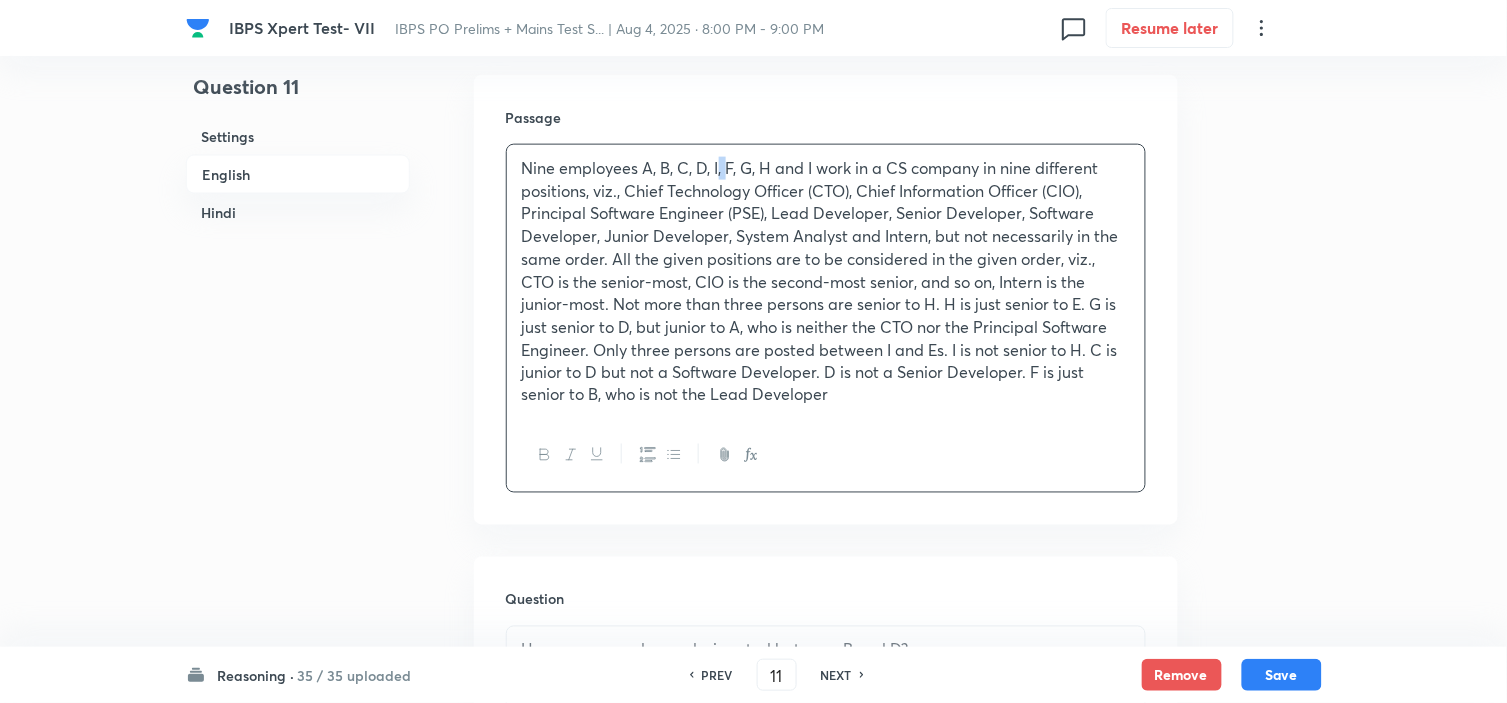 click on "Nine employees A, B, C, D, I, F, G, H and I work in a CS company in nine different positions, viz., Chief Technology Officer (CTO), Chief Information Officer (CIO), Principal Software Engineer (PSE), Lead Developer, Senior Developer, Software Developer, Junior Developer, System Analyst and Intern, but not necessarily in the same order. All the given positions are to be considered in the given order, viz., CTO is the senior-most, CIO is the second-most senior, and so on, Intern is the junior-most. Not more than three persons are senior to H. H is just senior to E. G is just senior to D, but junior to A, who is neither the CTO nor the Principal Software Engineer. Only three persons are posted between I and Es. I is not senior to H. C is junior to D but not a Software Developer. D is not a Senior Developer. F is just senior to B, who is not the Lead Developer" at bounding box center (826, 282) 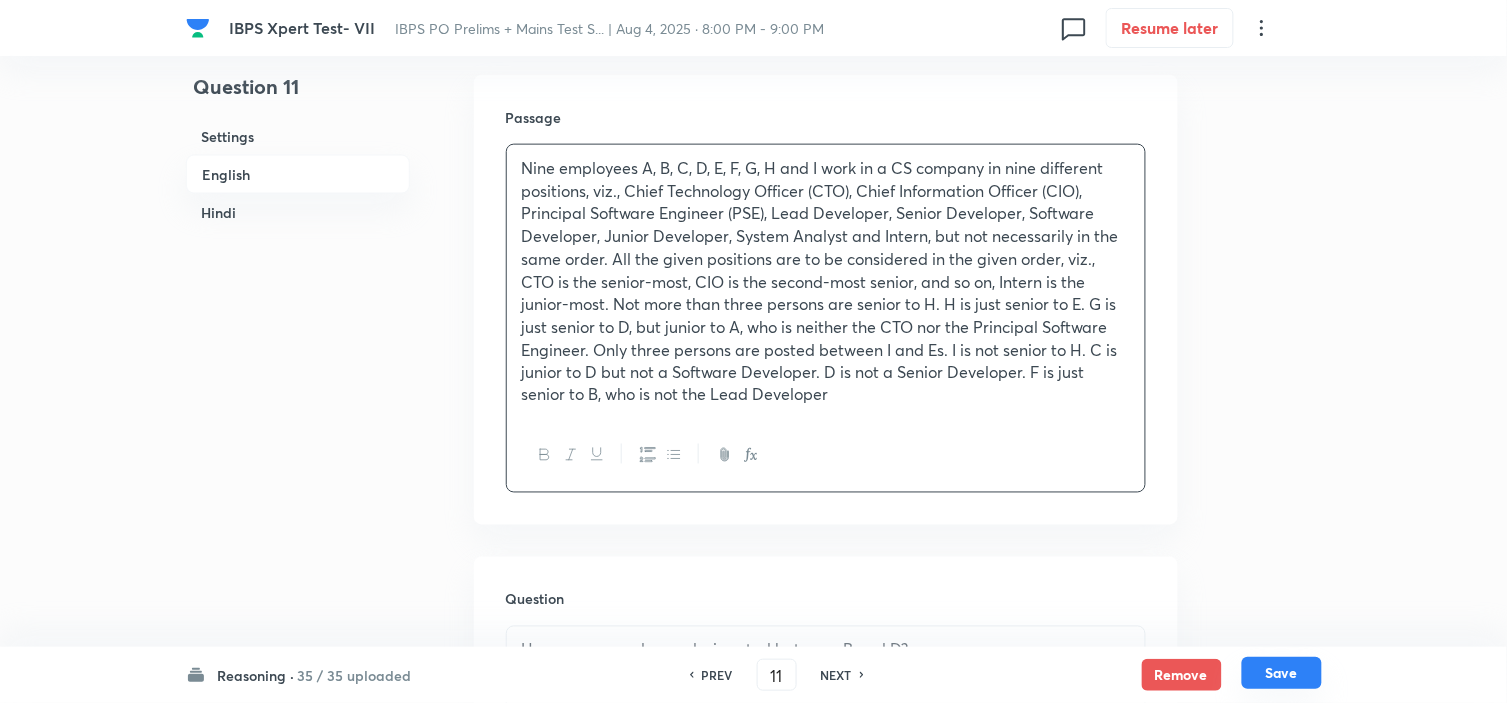 click on "Save" at bounding box center (1282, 673) 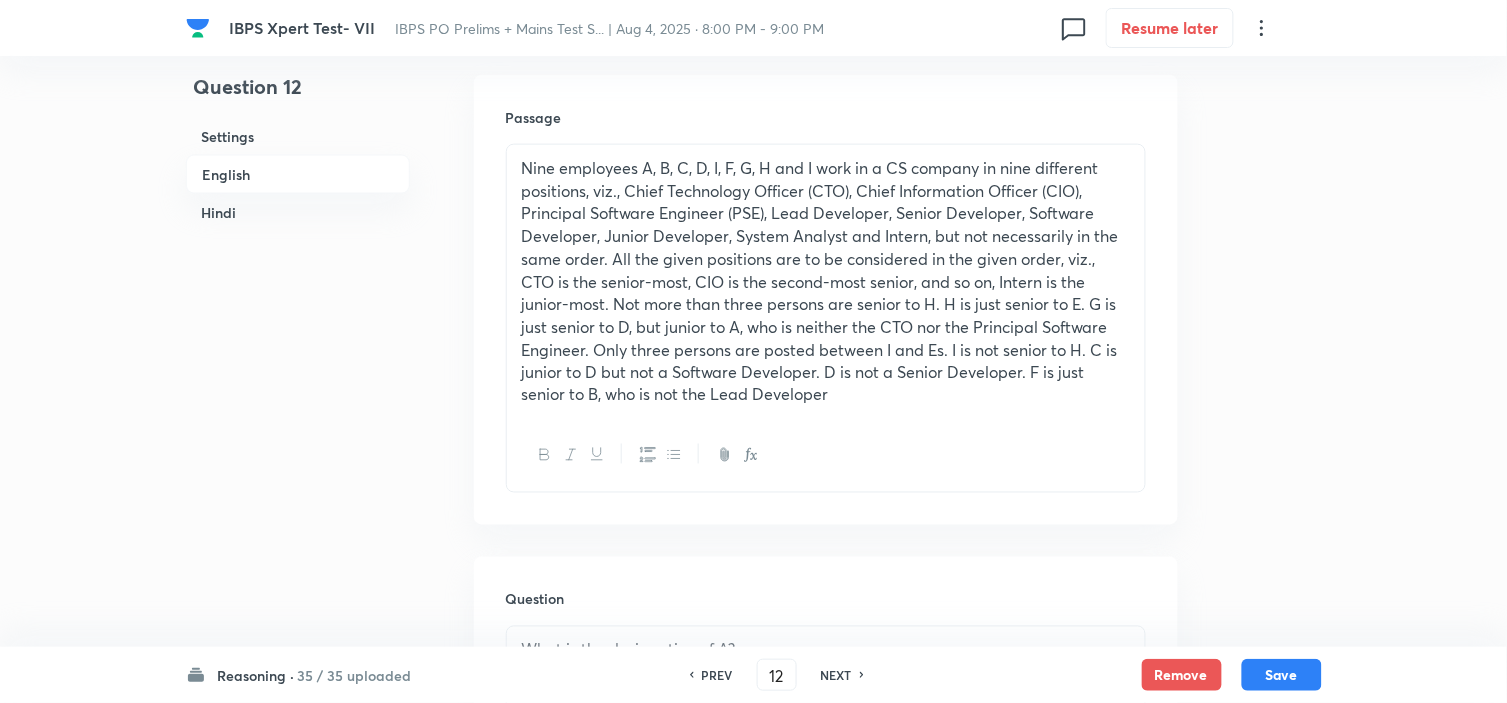 click on "Nine employees A, B, C, D, I, F, G, H and I work in a CS company in nine different positions, viz., Chief Technology Officer (CTO), Chief Information Officer (CIO), Principal Software Engineer (PSE), Lead Developer, Senior Developer, Software Developer, Junior Developer, System Analyst and Intern, but not necessarily in the same order. All the given positions are to be considered in the given order, viz., CTO is the senior-most, CIO is the second-most senior, and so on, Intern is the junior-most. Not more than three persons are senior to H. H is just senior to E. G is just senior to D, but junior to A, who is neither the CTO nor the Principal Software Engineer. Only three persons are posted between I and Es. I is not senior to H. C is junior to D but not a Software Developer. D is not a Senior Developer. F is just senior to B, who is not the Lead Developer" at bounding box center [826, 282] 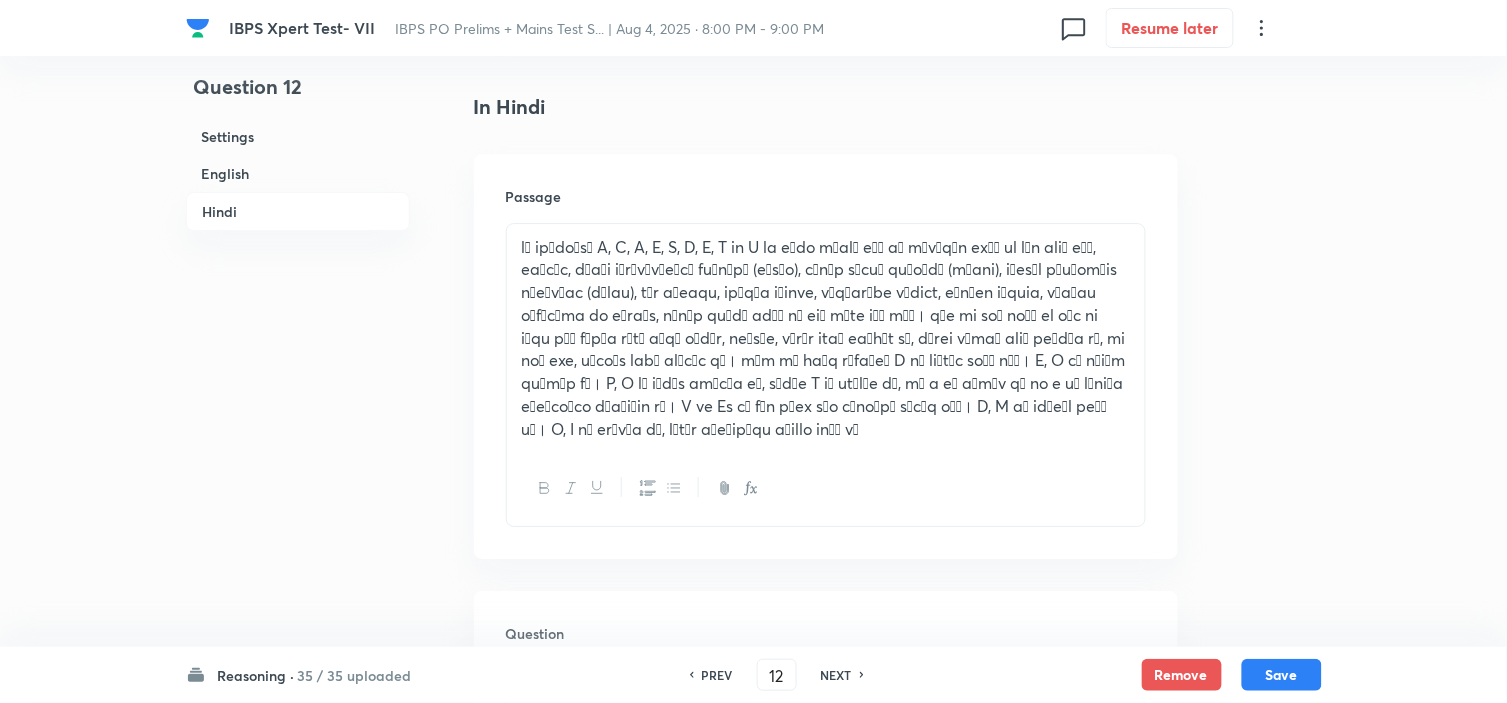 scroll, scrollTop: 3464, scrollLeft: 0, axis: vertical 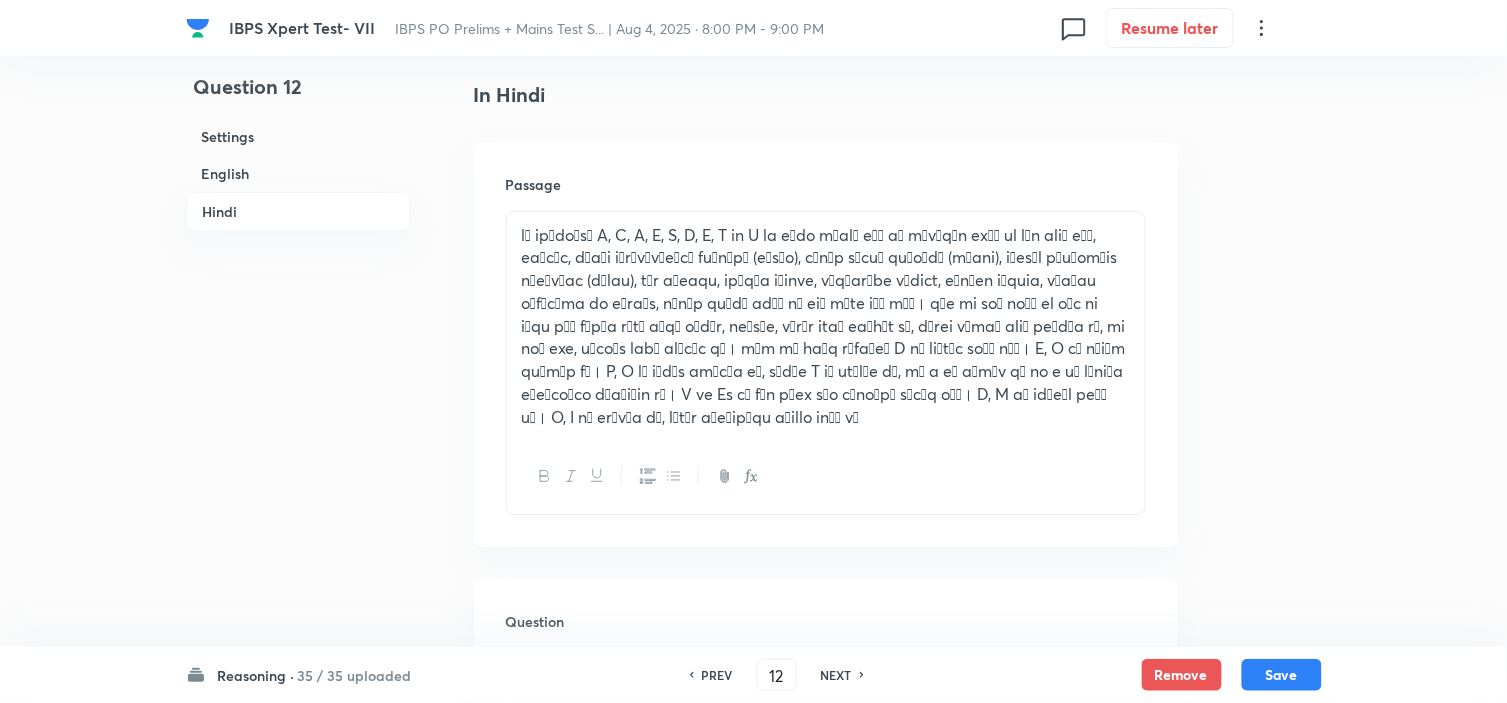 click at bounding box center (826, 326) 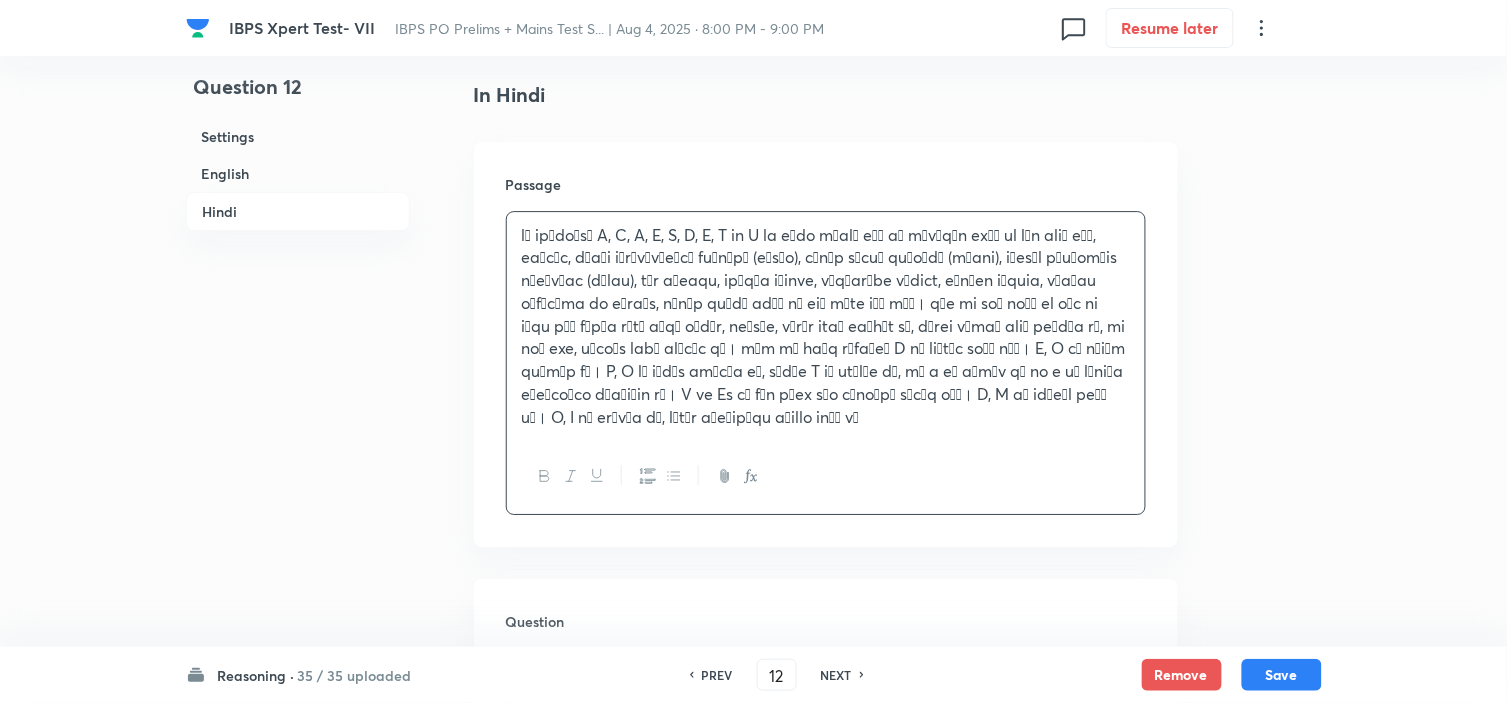 drag, startPoint x: 675, startPoint y: 243, endPoint x: 771, endPoint y: 240, distance: 96.04687 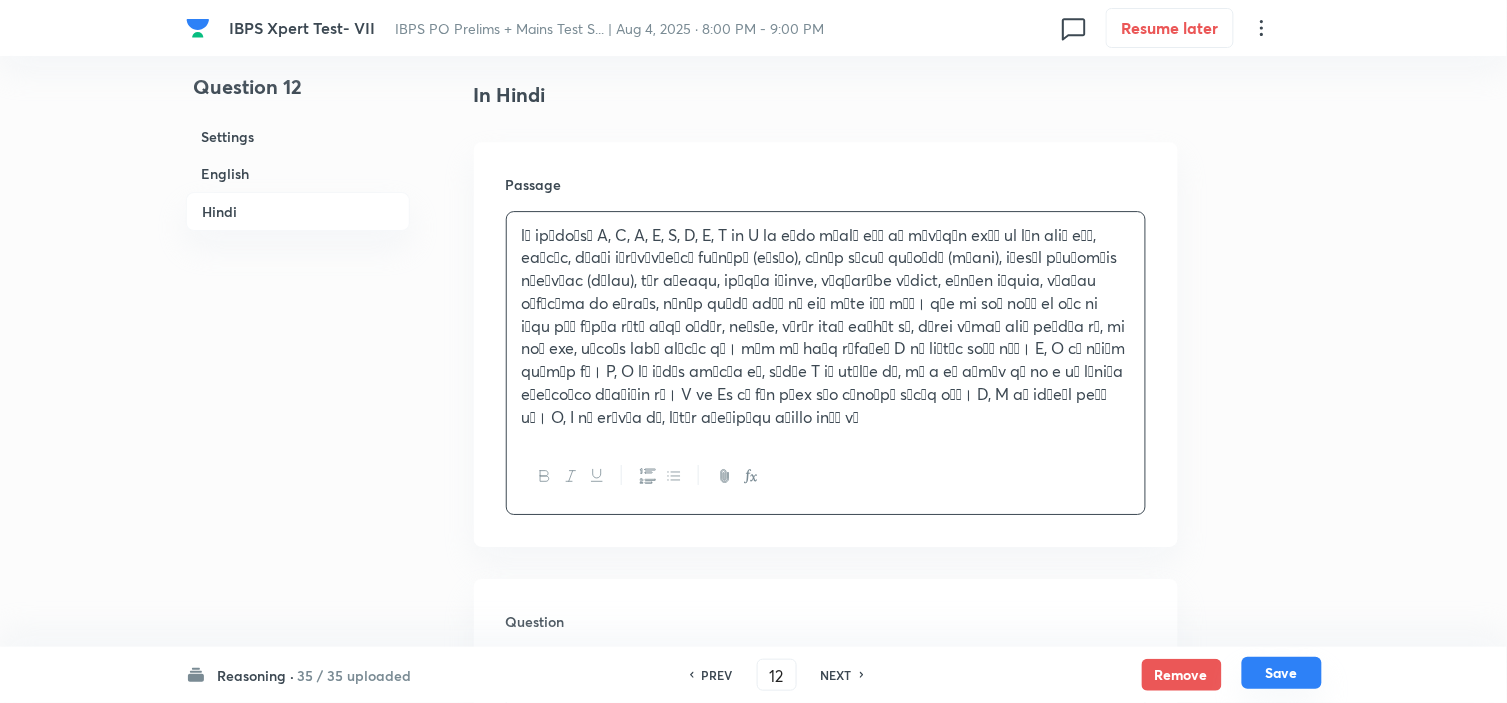 click on "Save" at bounding box center (1282, 673) 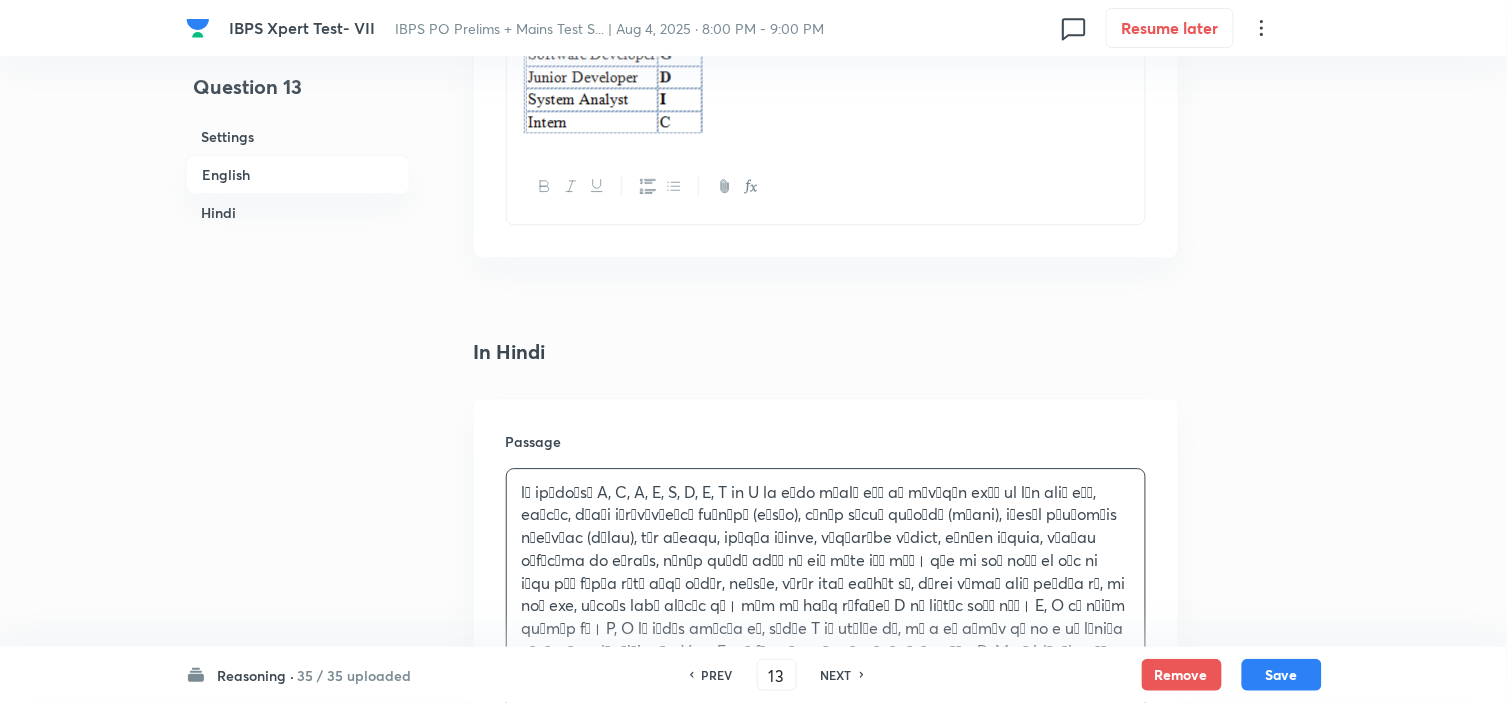 scroll, scrollTop: 3353, scrollLeft: 0, axis: vertical 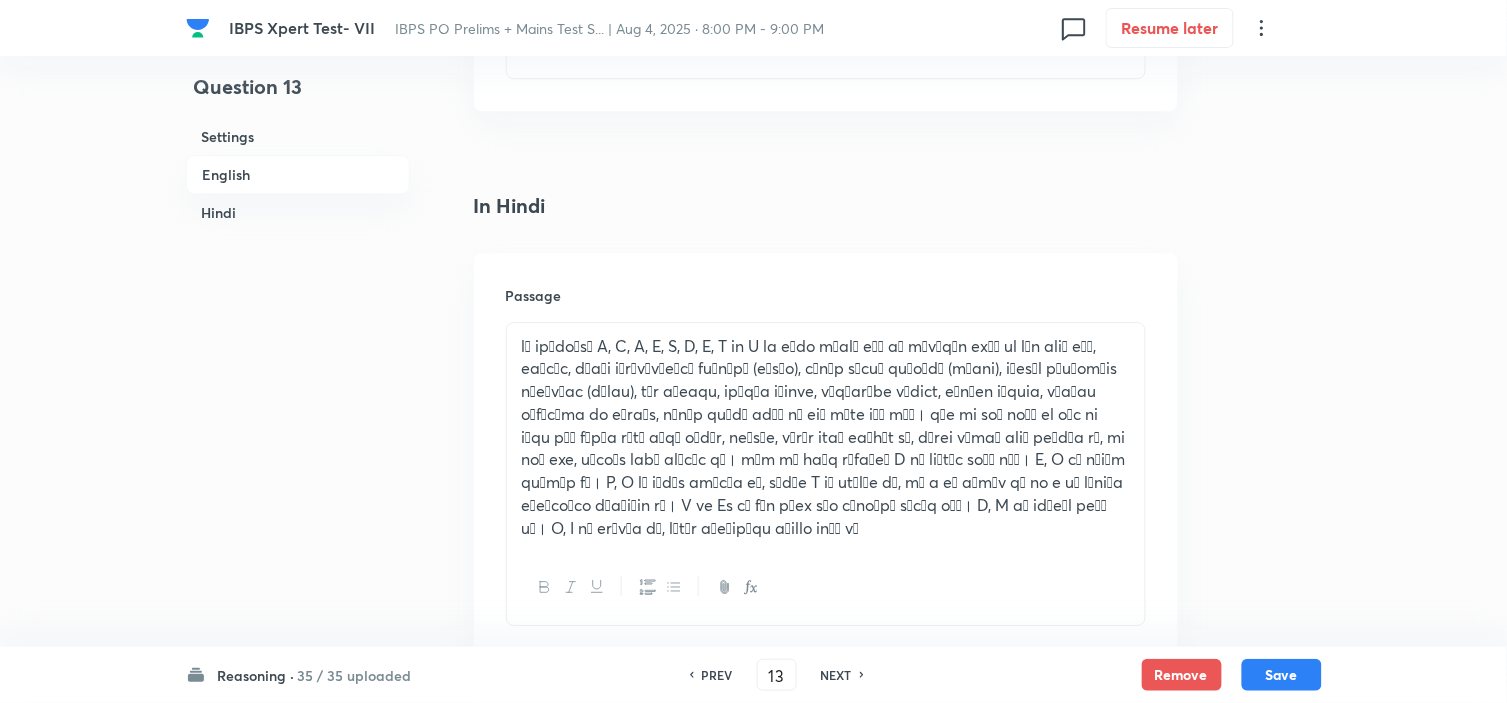 click at bounding box center [826, 437] 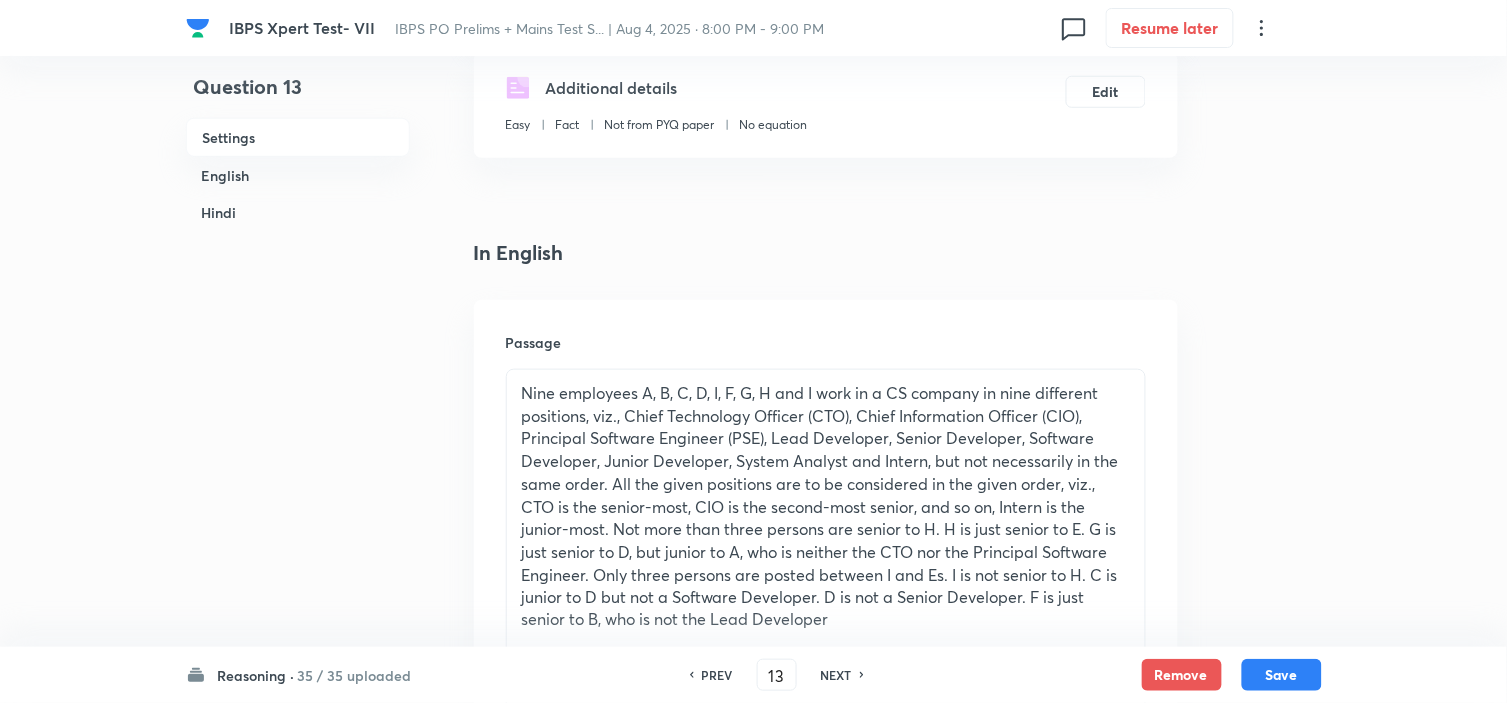 scroll, scrollTop: 444, scrollLeft: 0, axis: vertical 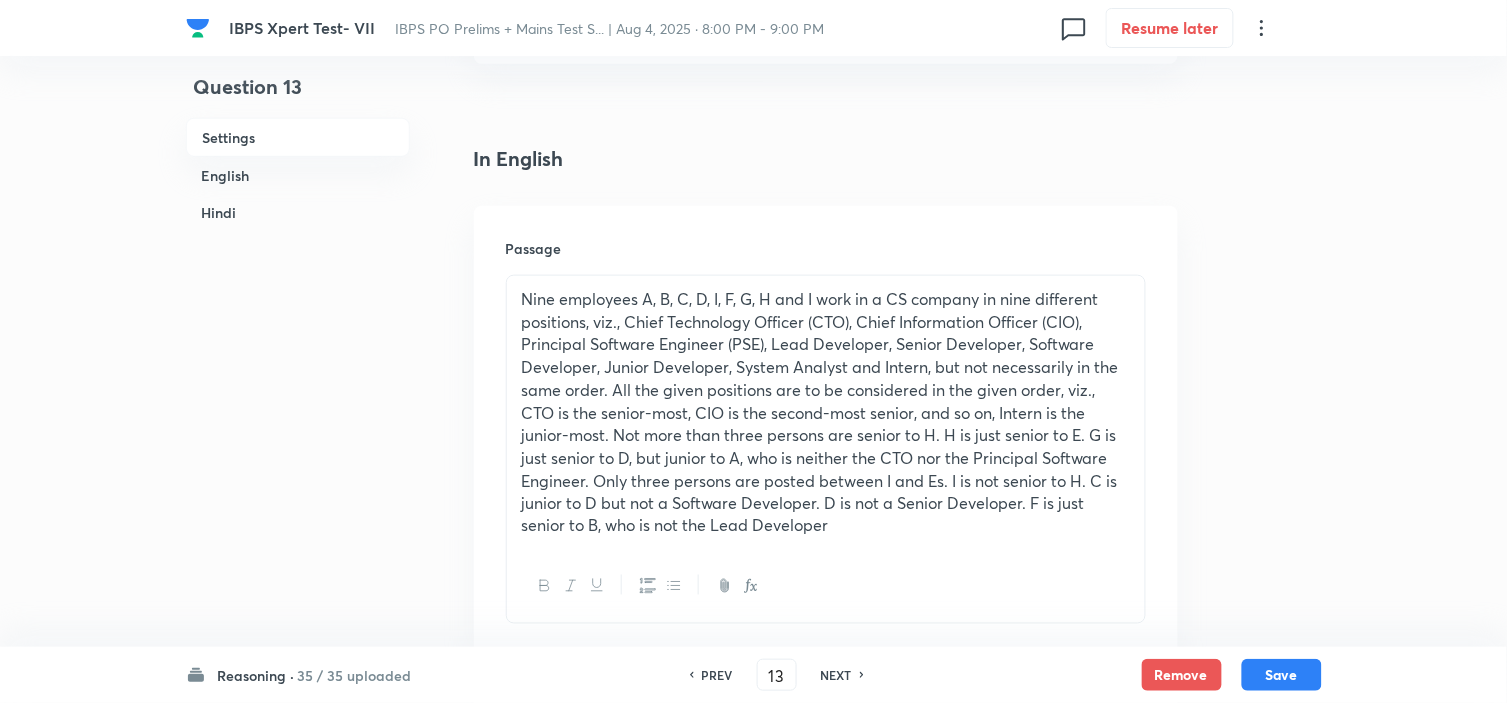 click on "Nine employees A, B, C, D, I, F, G, H and I work in a CS company in nine different positions, viz., Chief Technology Officer (CTO), Chief Information Officer (CIO), Principal Software Engineer (PSE), Lead Developer, Senior Developer, Software Developer, Junior Developer, System Analyst and Intern, but not necessarily in the same order. All the given positions are to be considered in the given order, viz., CTO is the senior-most, CIO is the second-most senior, and so on, Intern is the junior-most. Not more than three persons are senior to H. H is just senior to E. G is just senior to D, but junior to A, who is neither the CTO nor the Principal Software Engineer. Only three persons are posted between I and Es. I is not senior to H. C is junior to D but not a Software Developer. D is not a Senior Developer. F is just senior to B, who is not the Lead Developer" at bounding box center (826, 413) 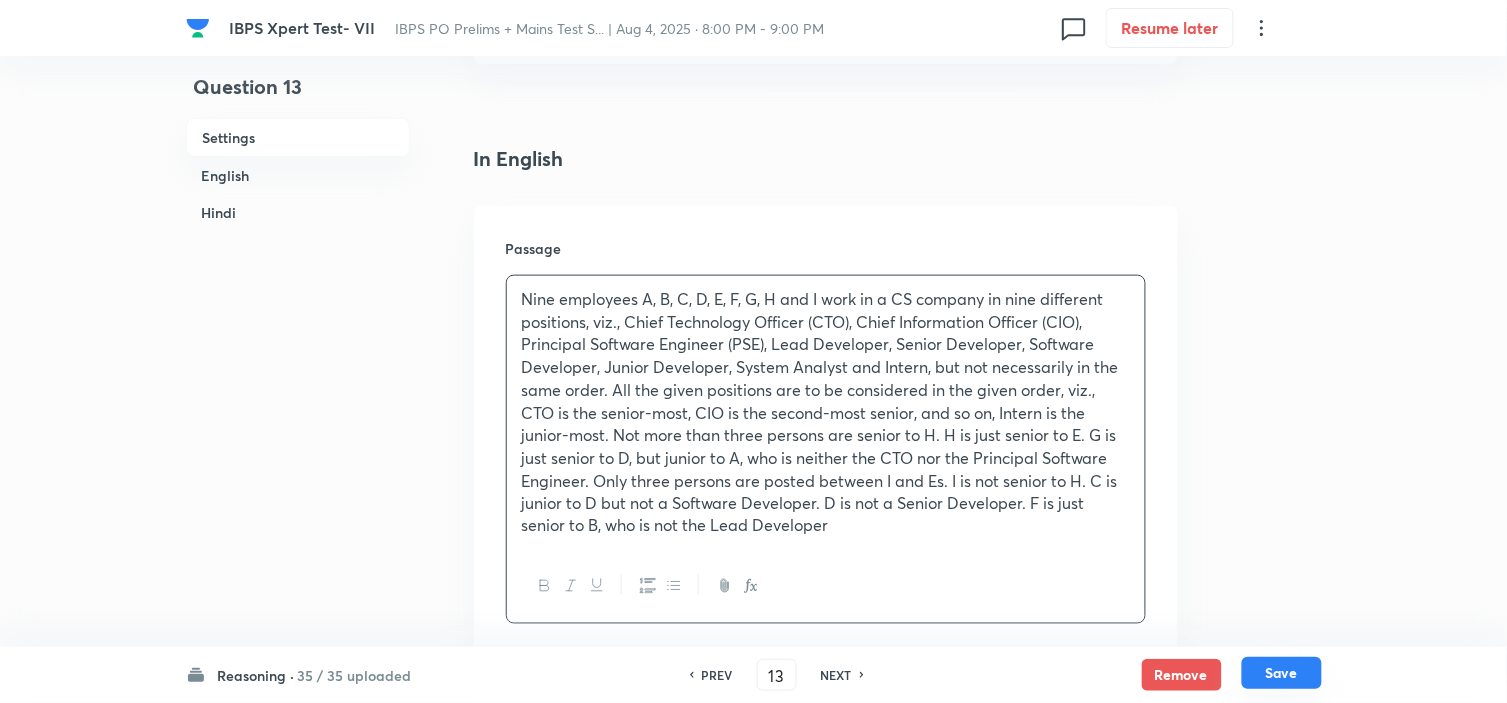 click on "Save" at bounding box center (1282, 673) 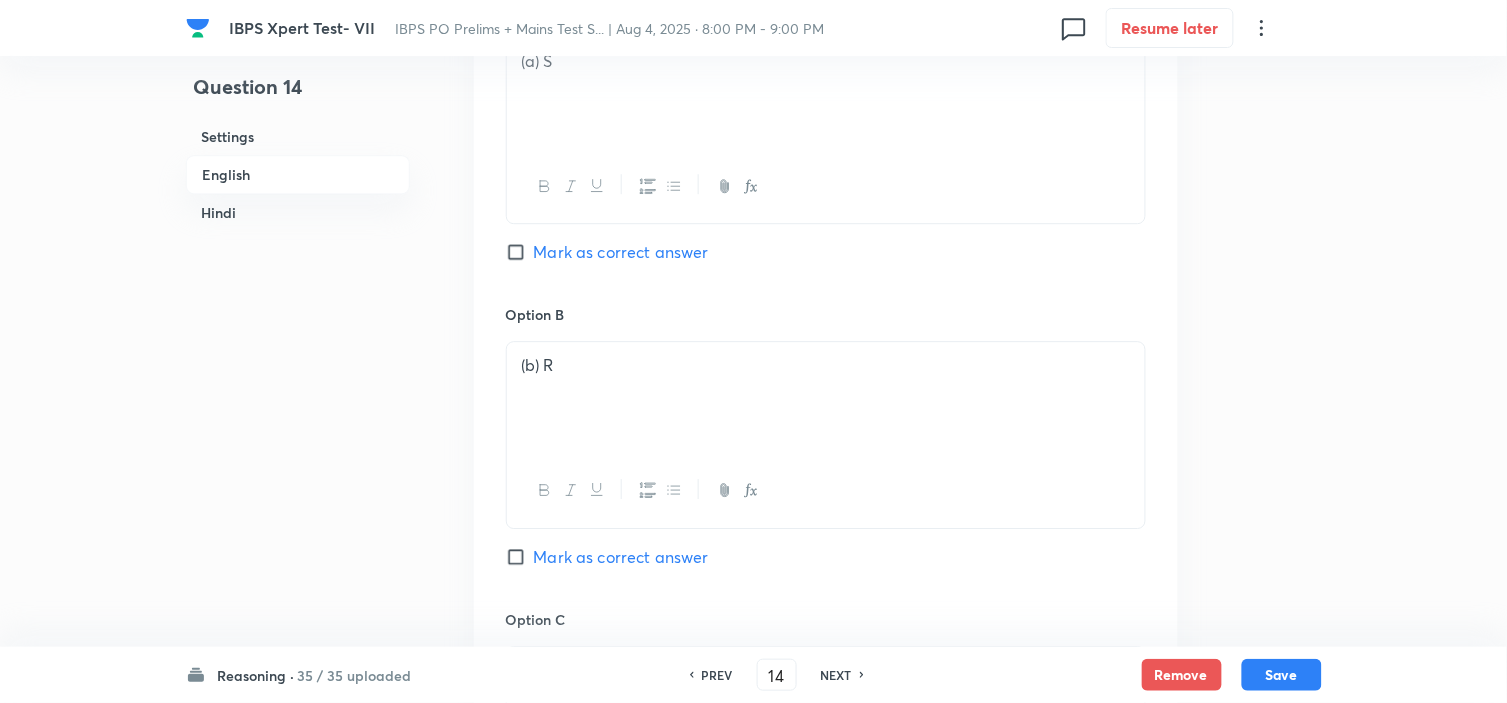 scroll, scrollTop: 1333, scrollLeft: 0, axis: vertical 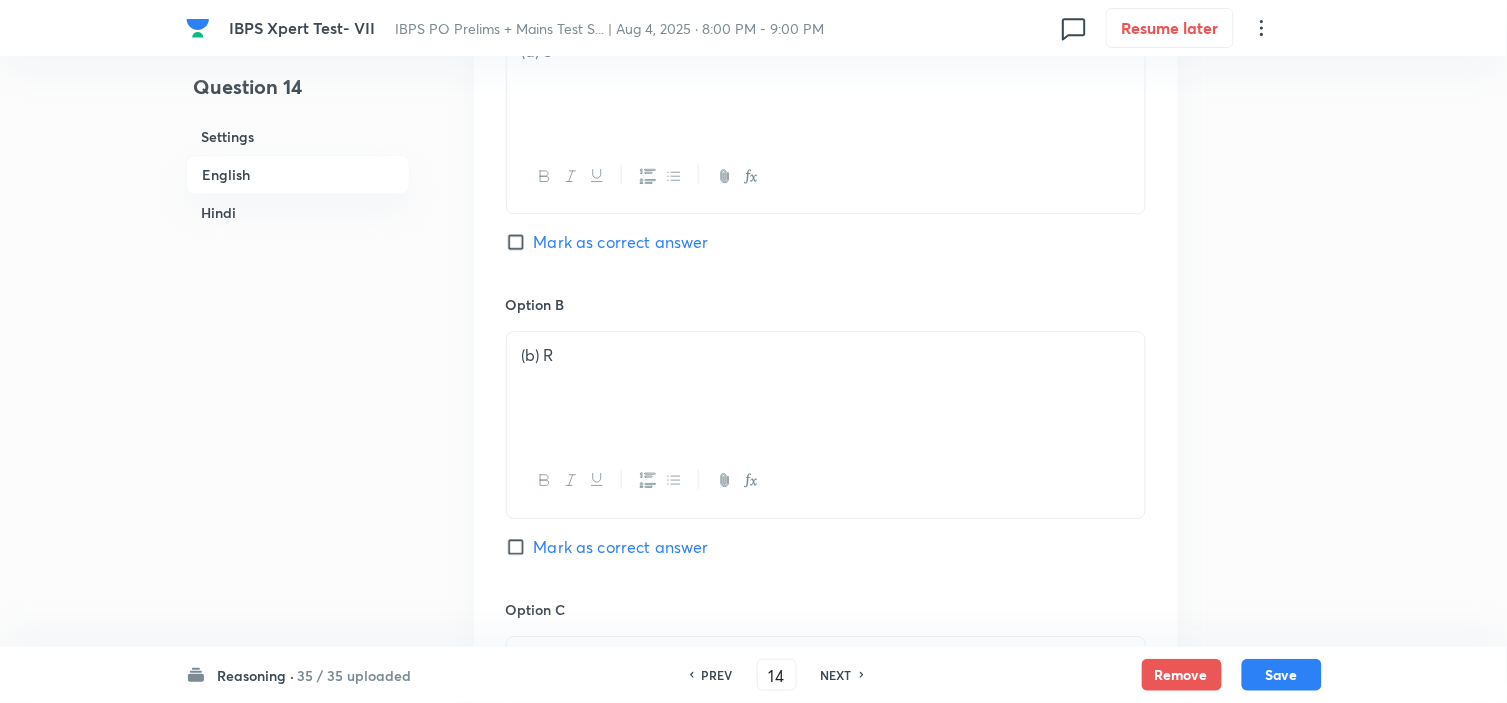 click on "PREV" at bounding box center (717, 675) 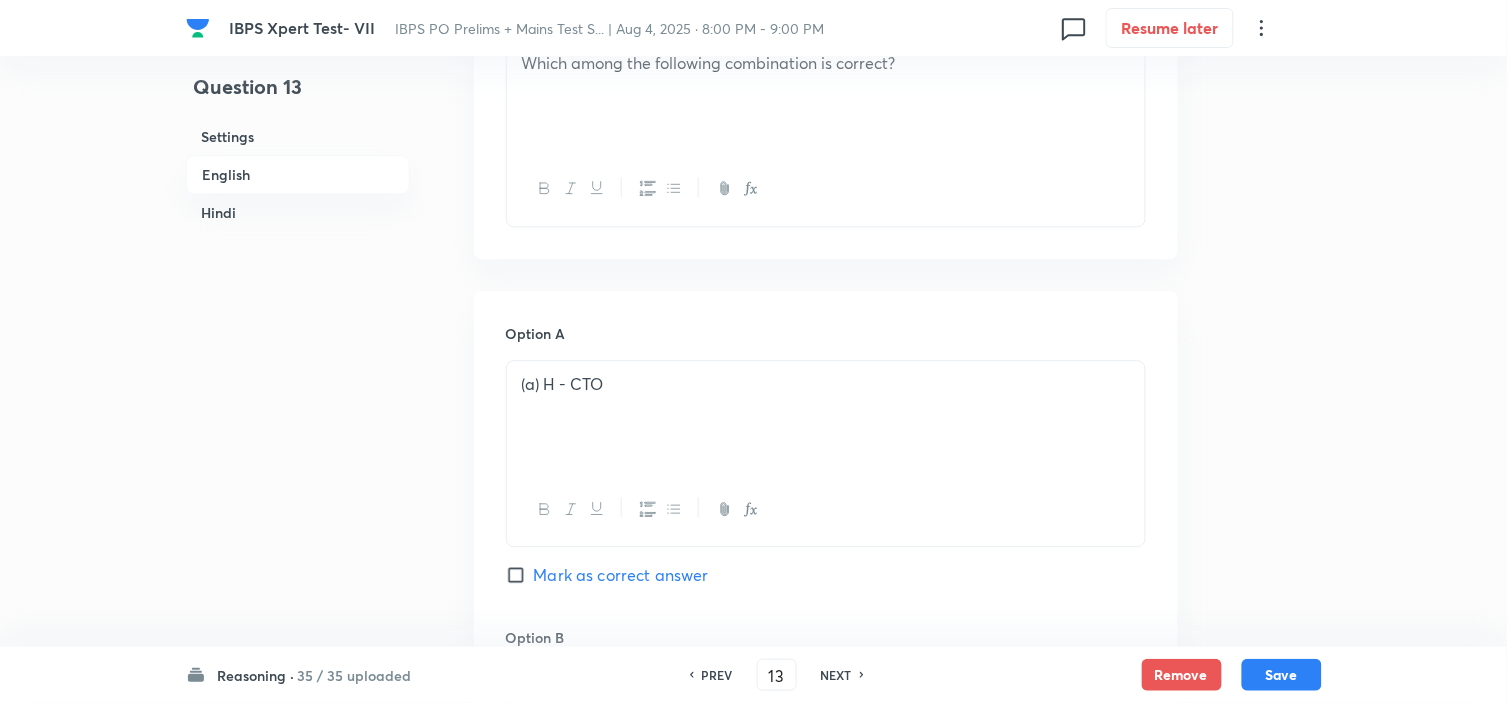 scroll, scrollTop: 1555, scrollLeft: 0, axis: vertical 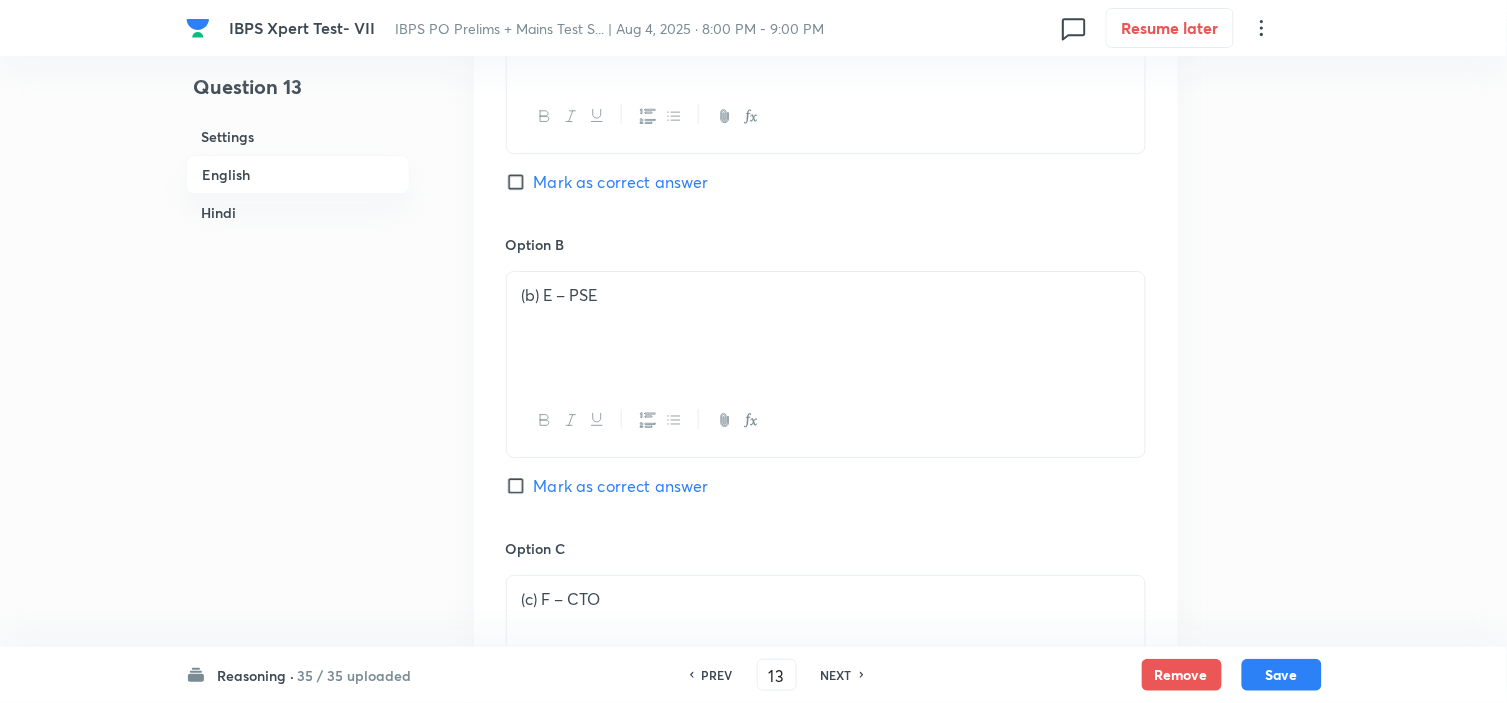 click on "PREV" at bounding box center (714, 675) 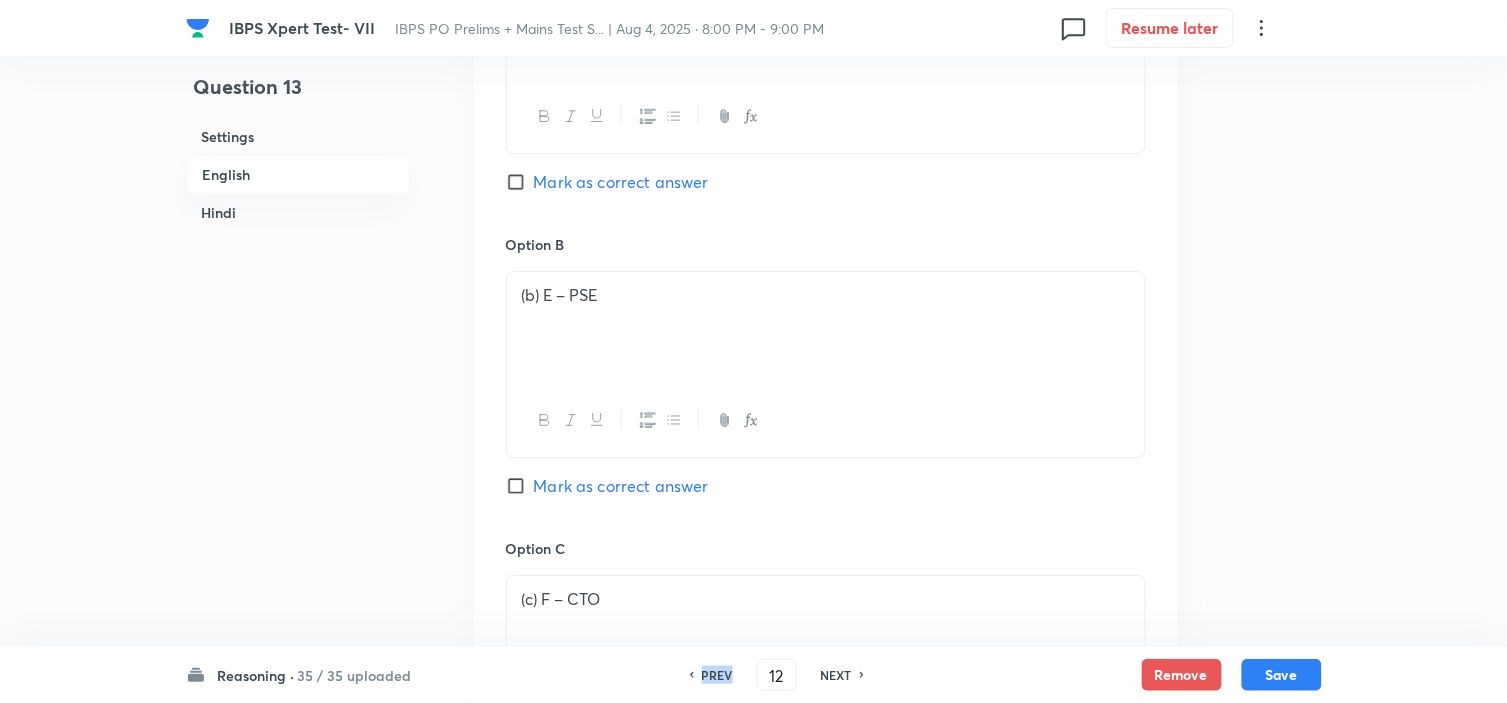 click on "PREV" at bounding box center [714, 675] 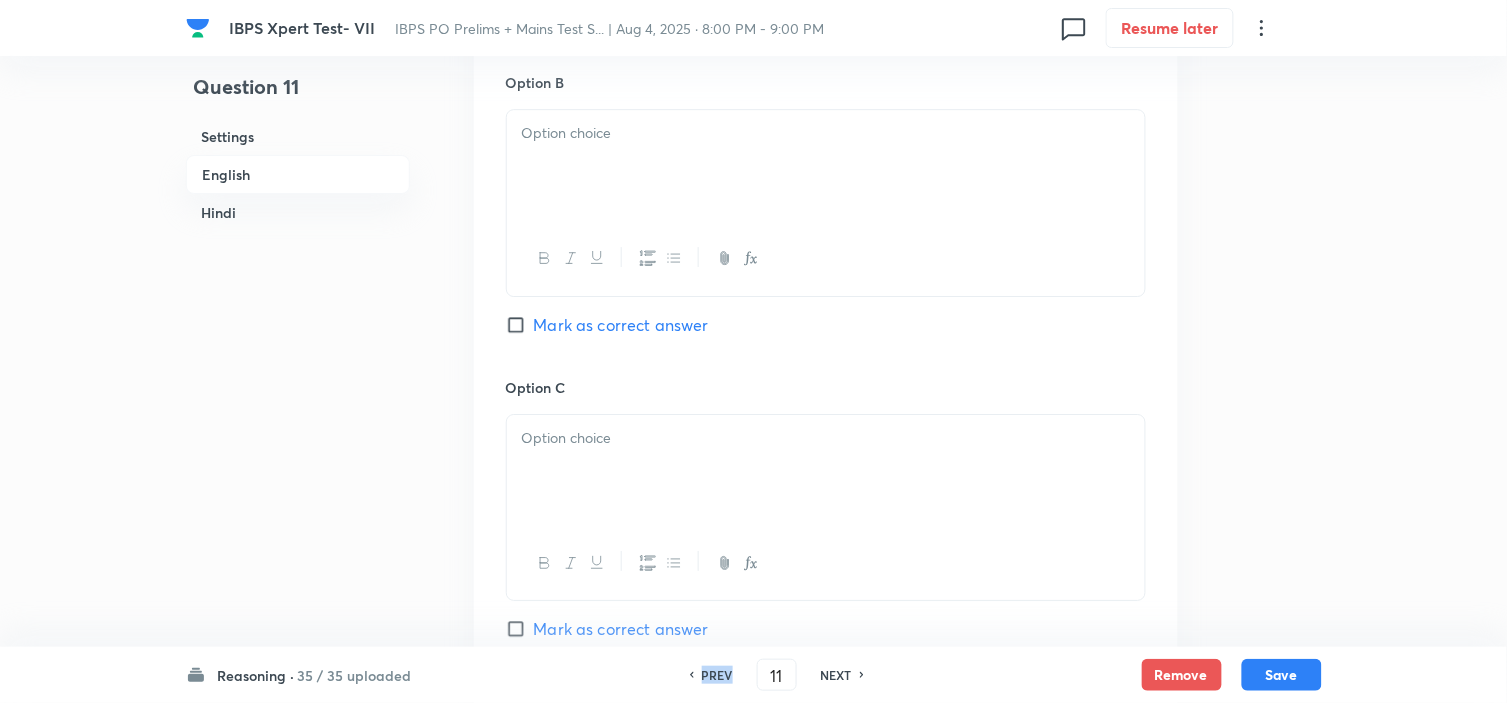 click on "PREV" at bounding box center [714, 675] 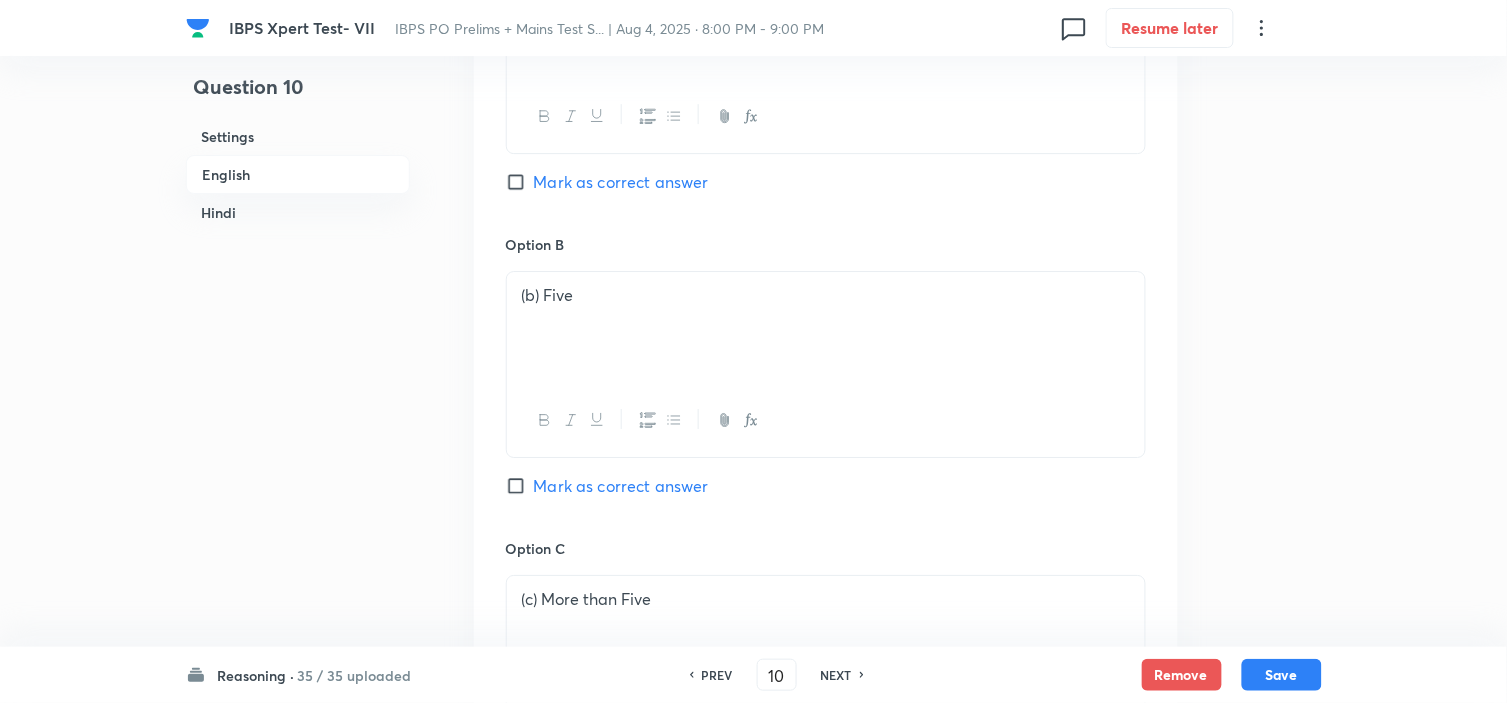 click on "PREV" at bounding box center (714, 675) 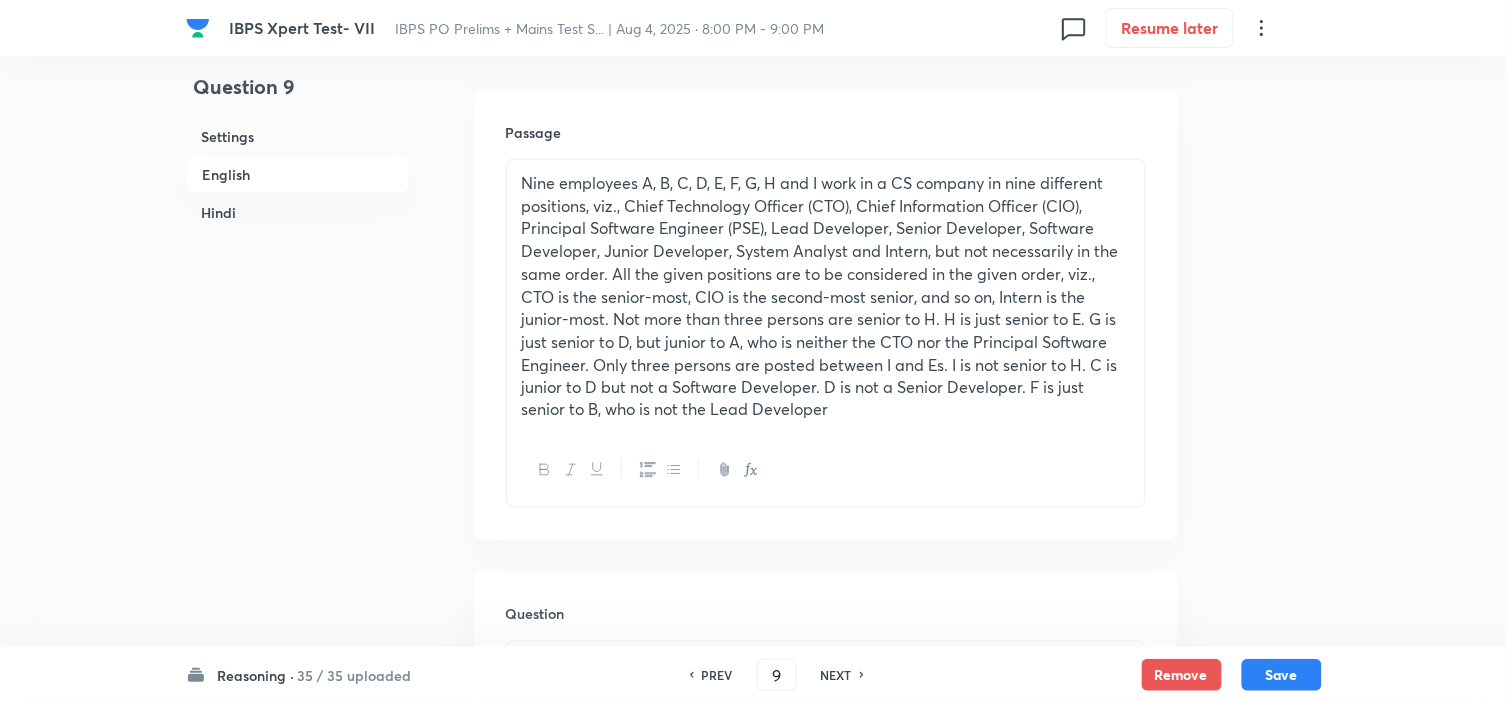 scroll, scrollTop: 555, scrollLeft: 0, axis: vertical 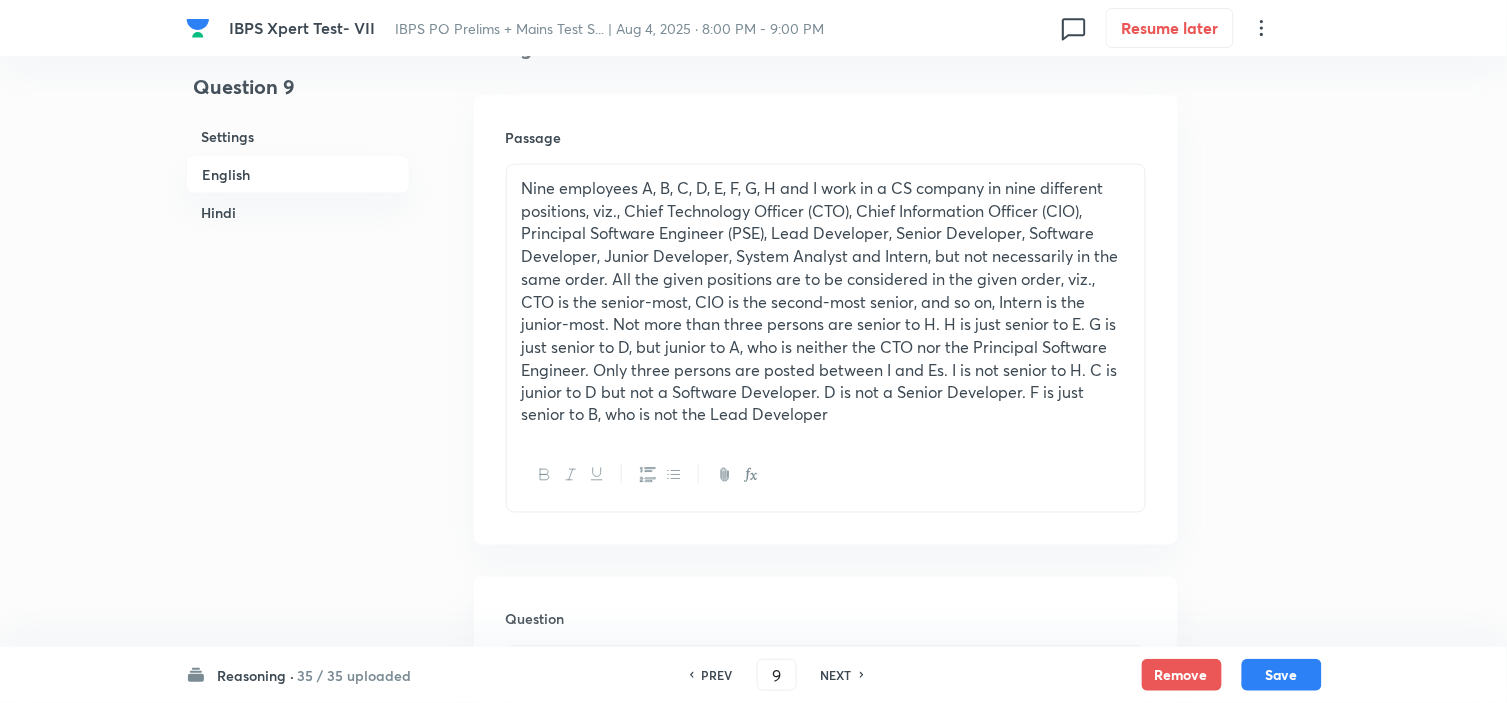 click on "PREV" at bounding box center [714, 675] 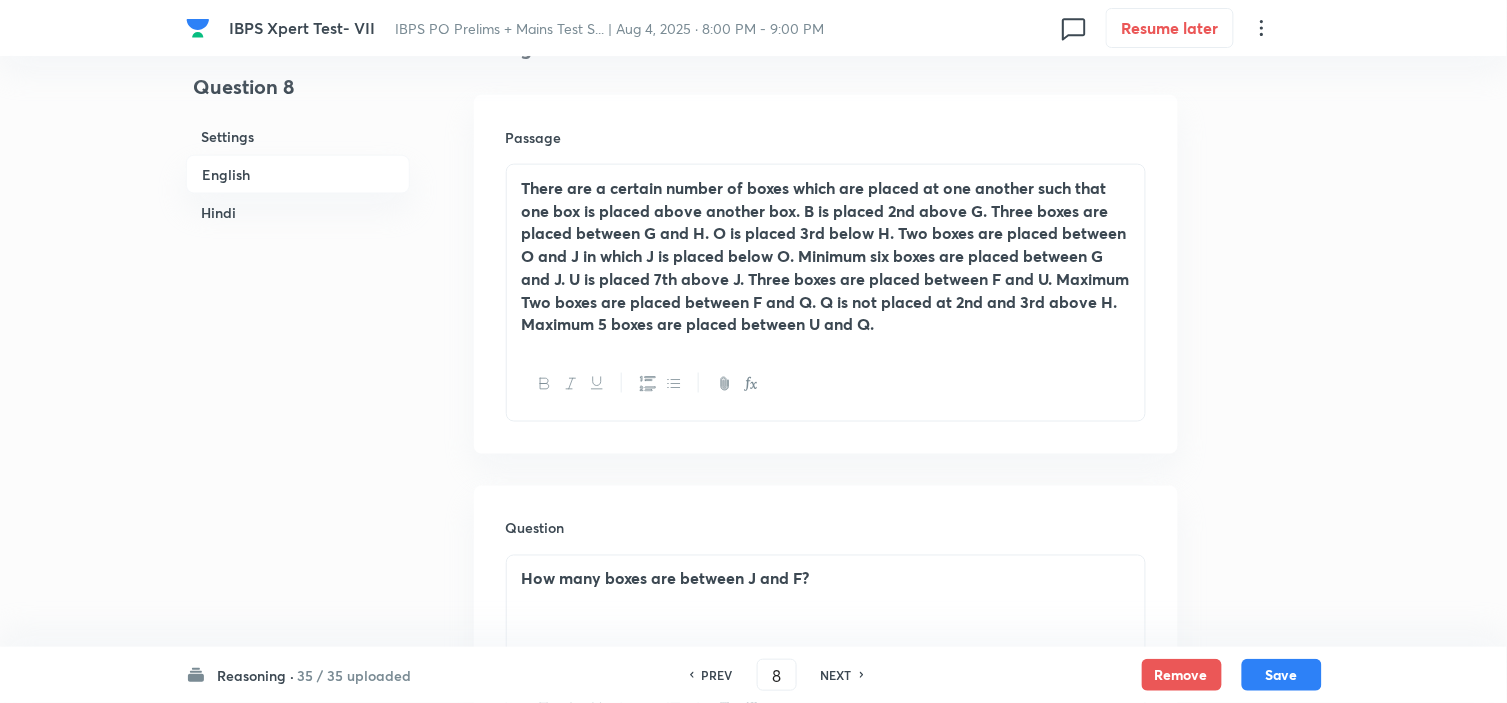 click on "NEXT" at bounding box center (836, 675) 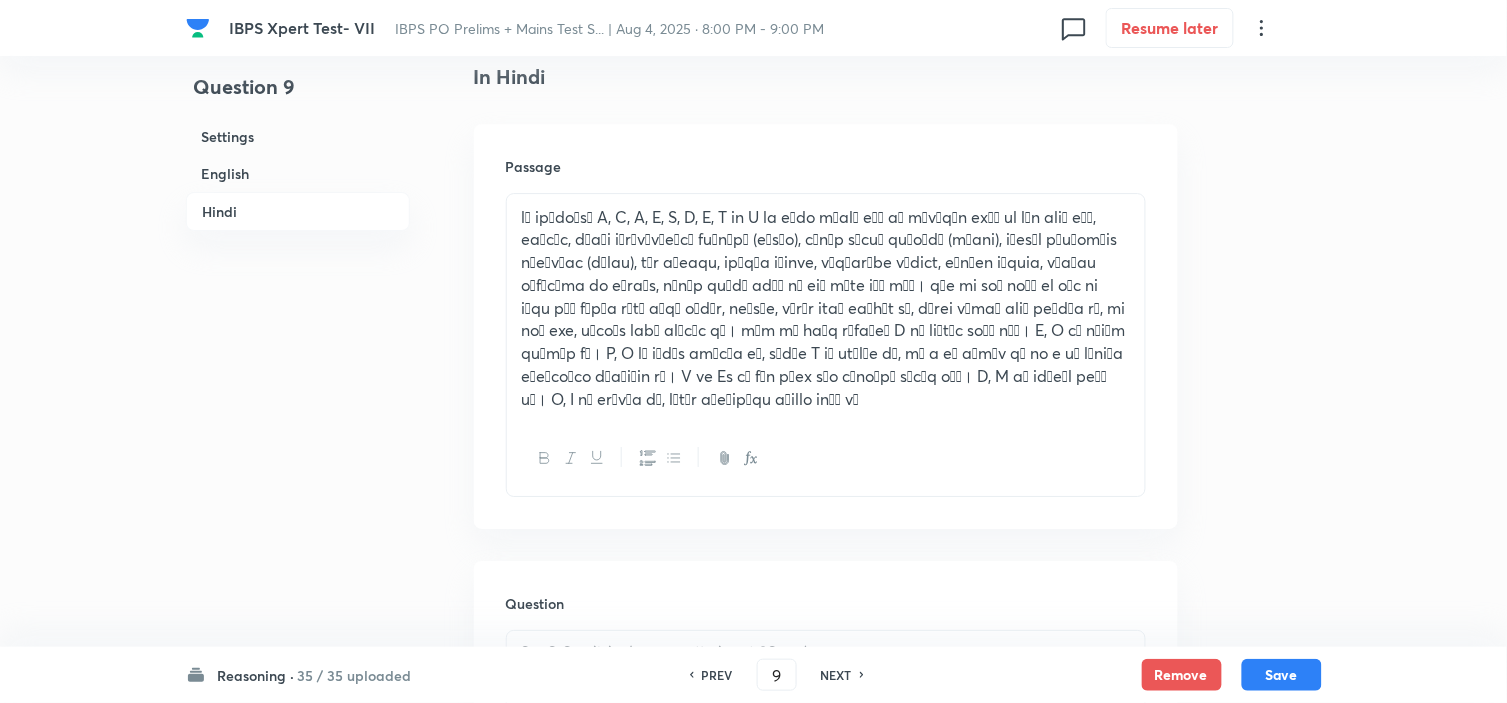 scroll, scrollTop: 3444, scrollLeft: 0, axis: vertical 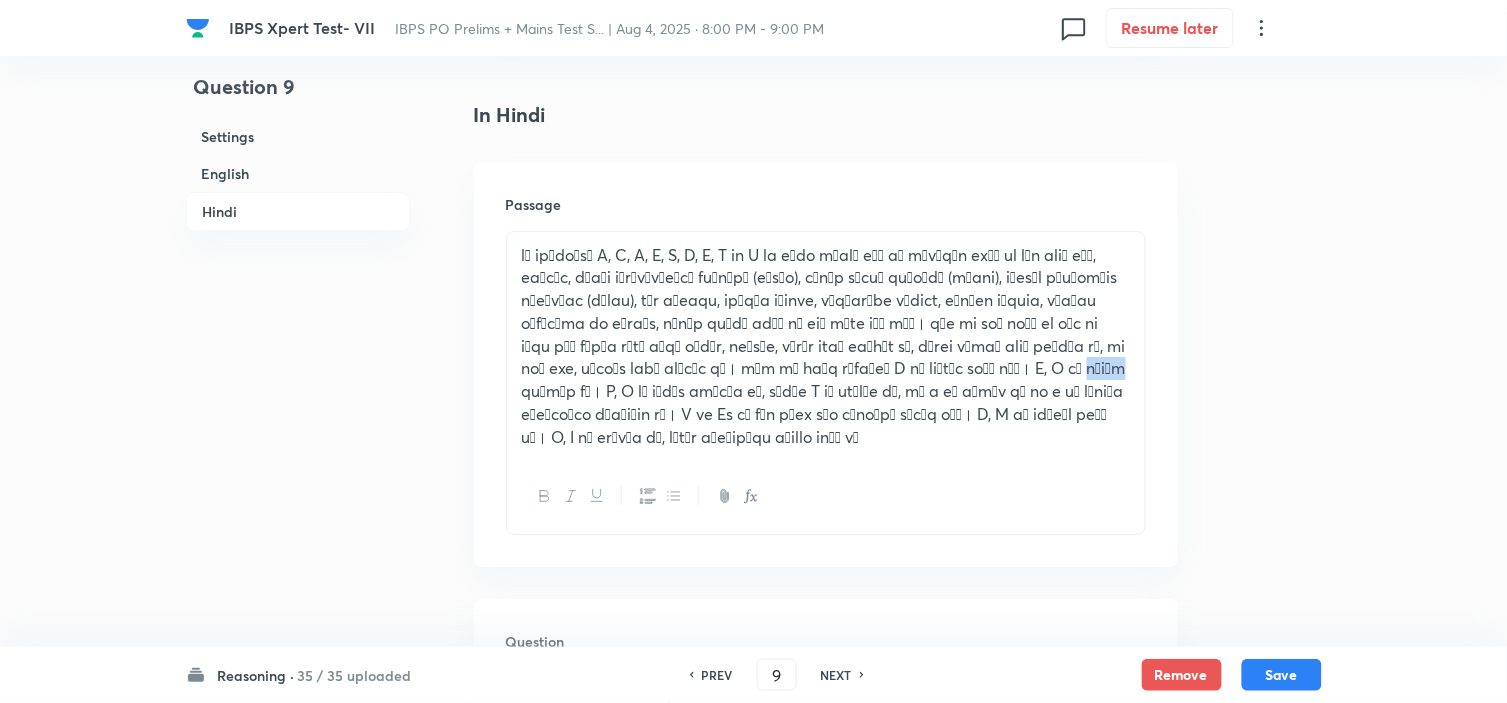 drag, startPoint x: 1018, startPoint y: 376, endPoint x: 986, endPoint y: 375, distance: 32.01562 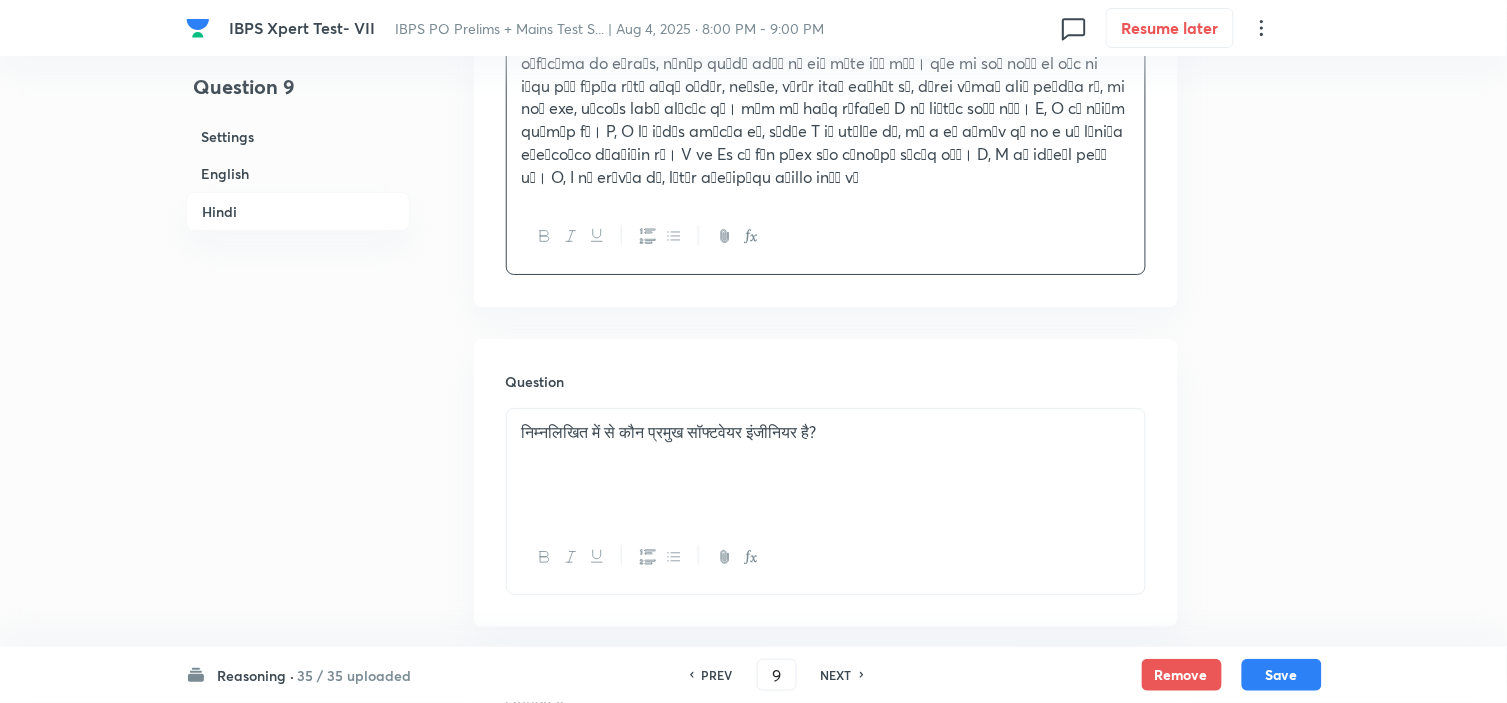 scroll, scrollTop: 3666, scrollLeft: 0, axis: vertical 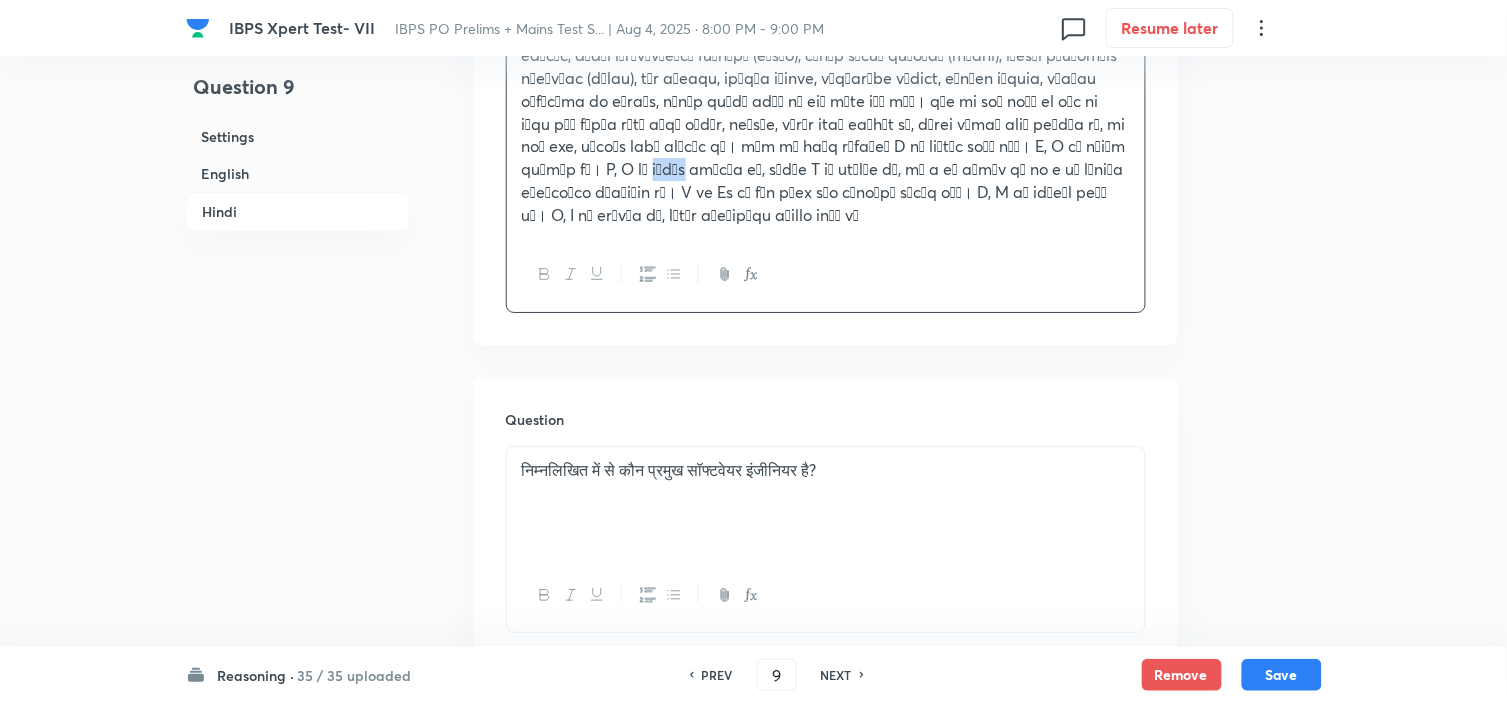 drag, startPoint x: 550, startPoint y: 175, endPoint x: 523, endPoint y: 168, distance: 27.89265 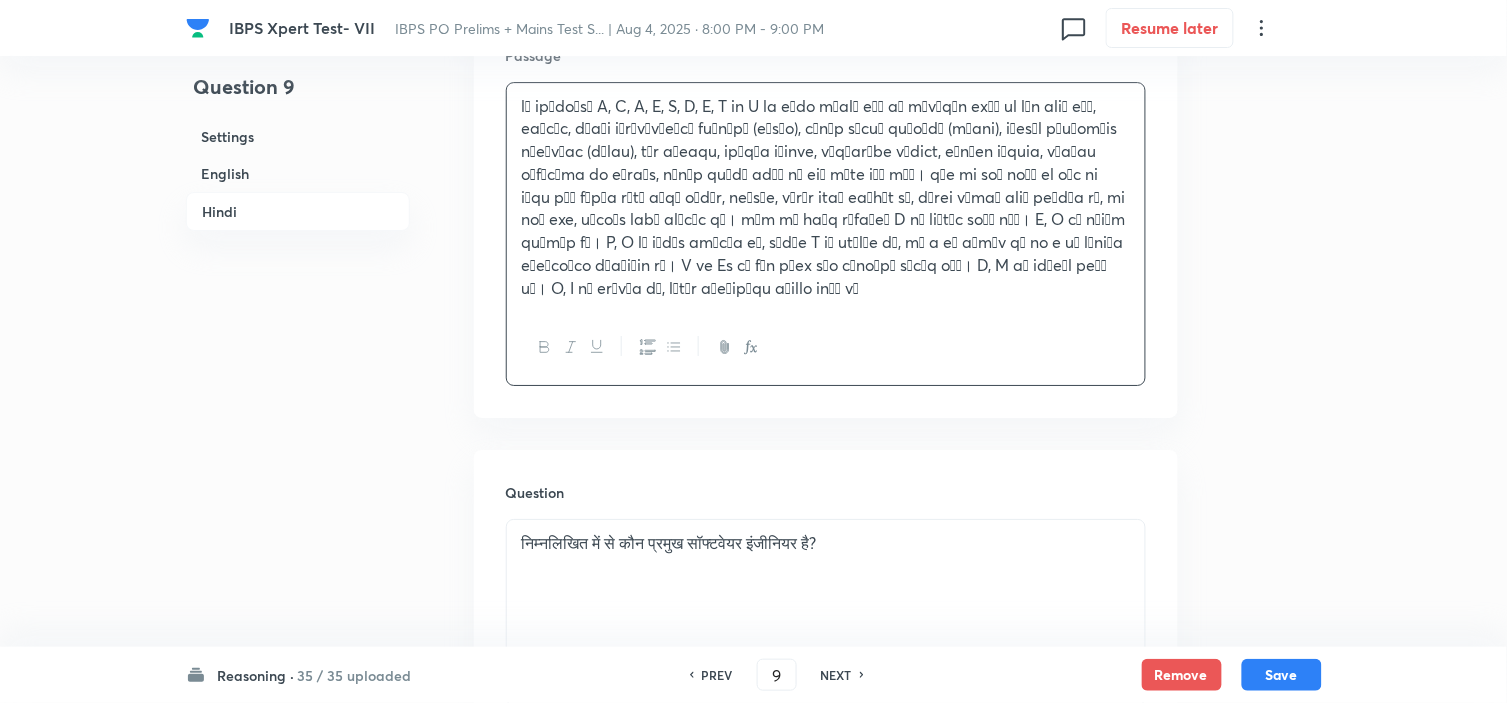 scroll, scrollTop: 3555, scrollLeft: 0, axis: vertical 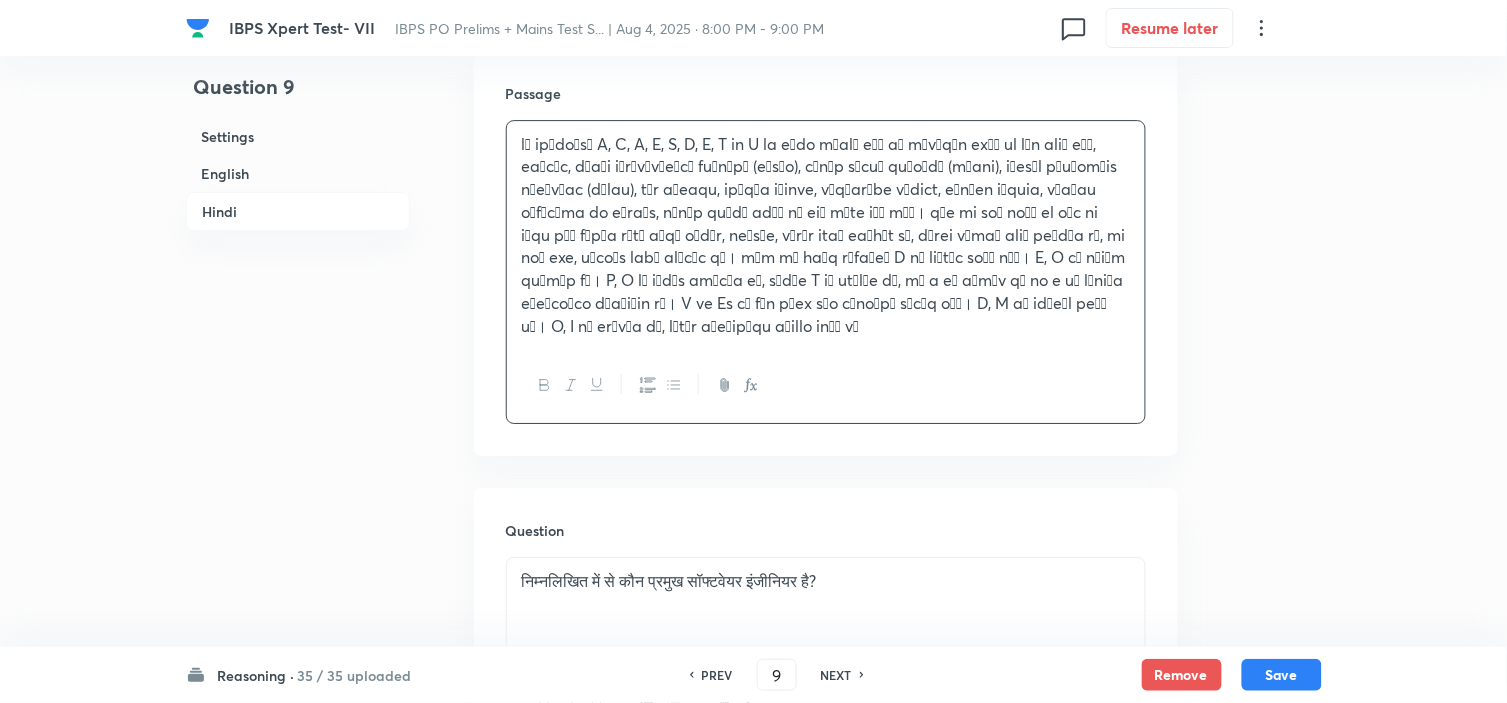 click at bounding box center [826, 235] 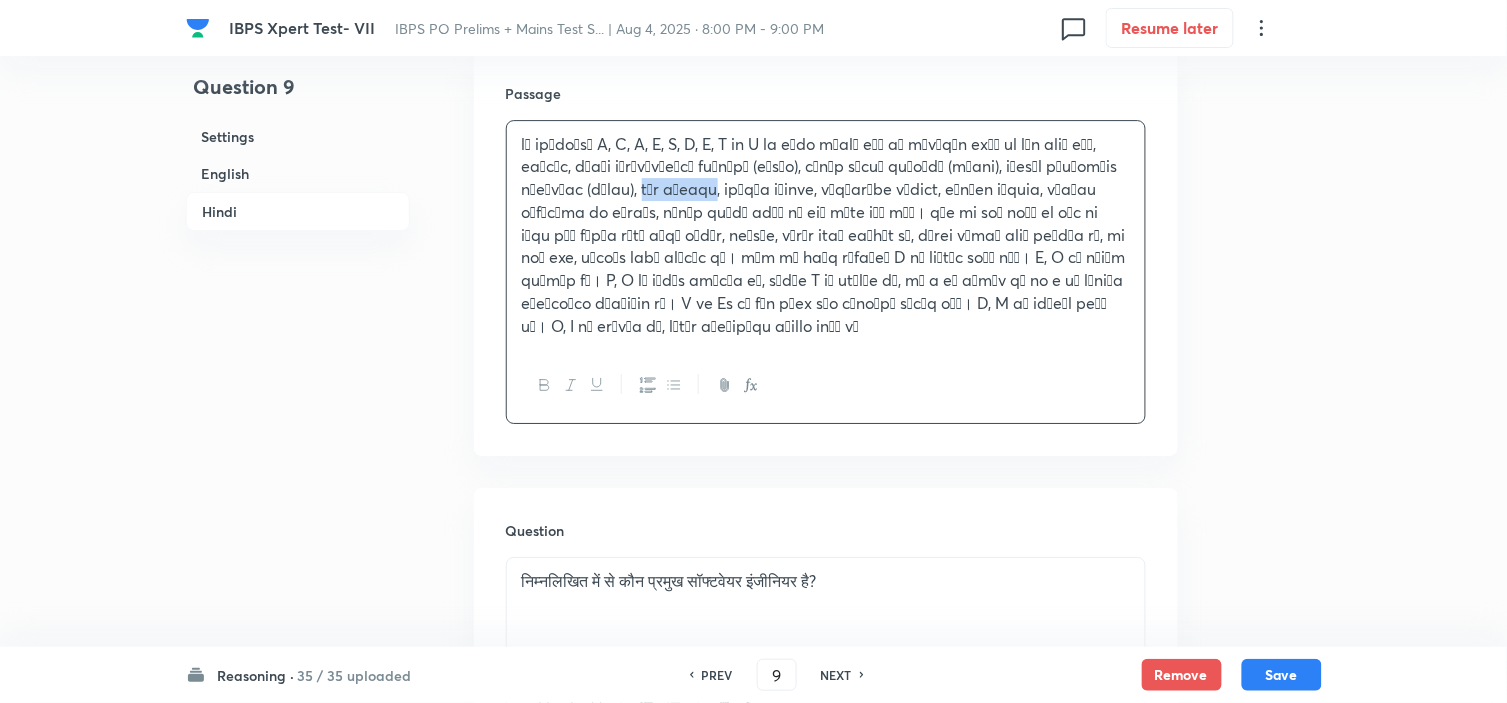 drag, startPoint x: 724, startPoint y: 193, endPoint x: 644, endPoint y: 195, distance: 80.024994 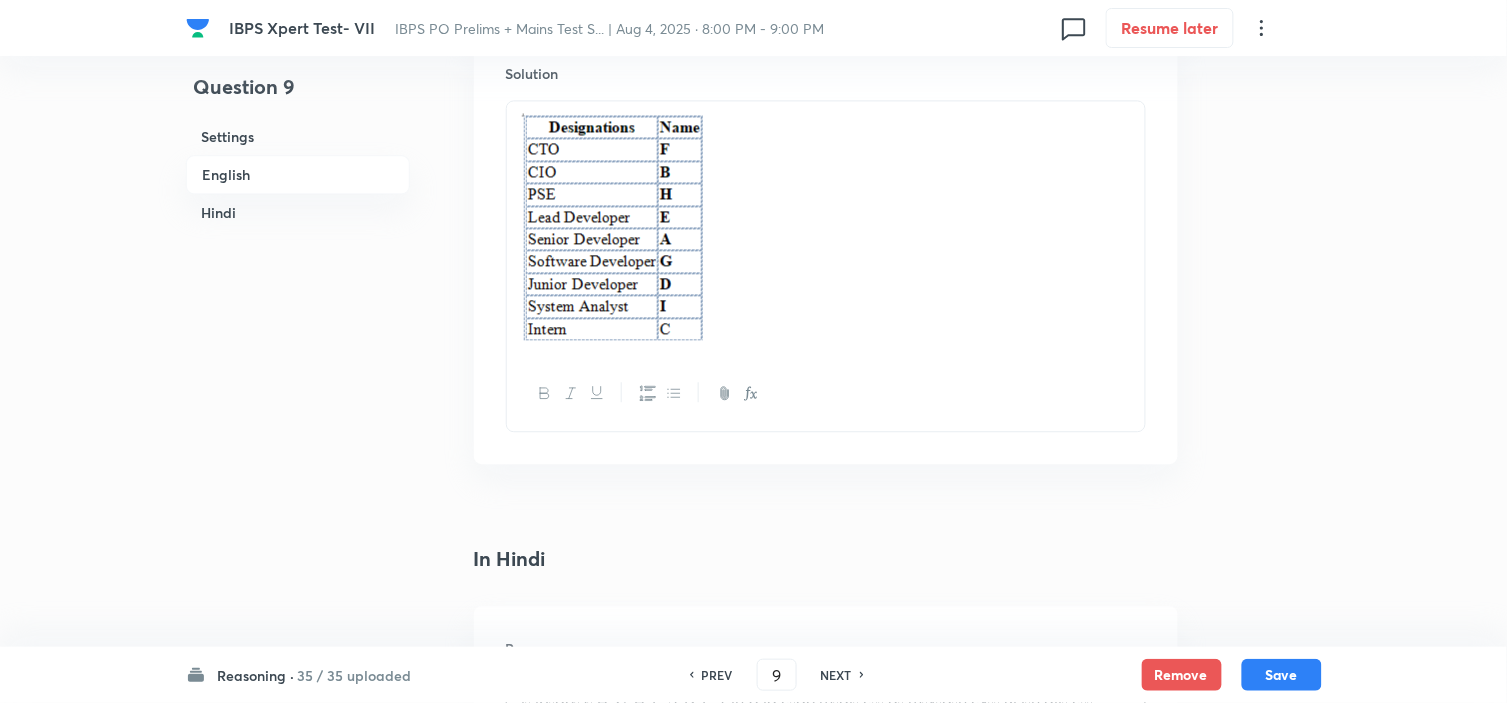 scroll, scrollTop: 3555, scrollLeft: 0, axis: vertical 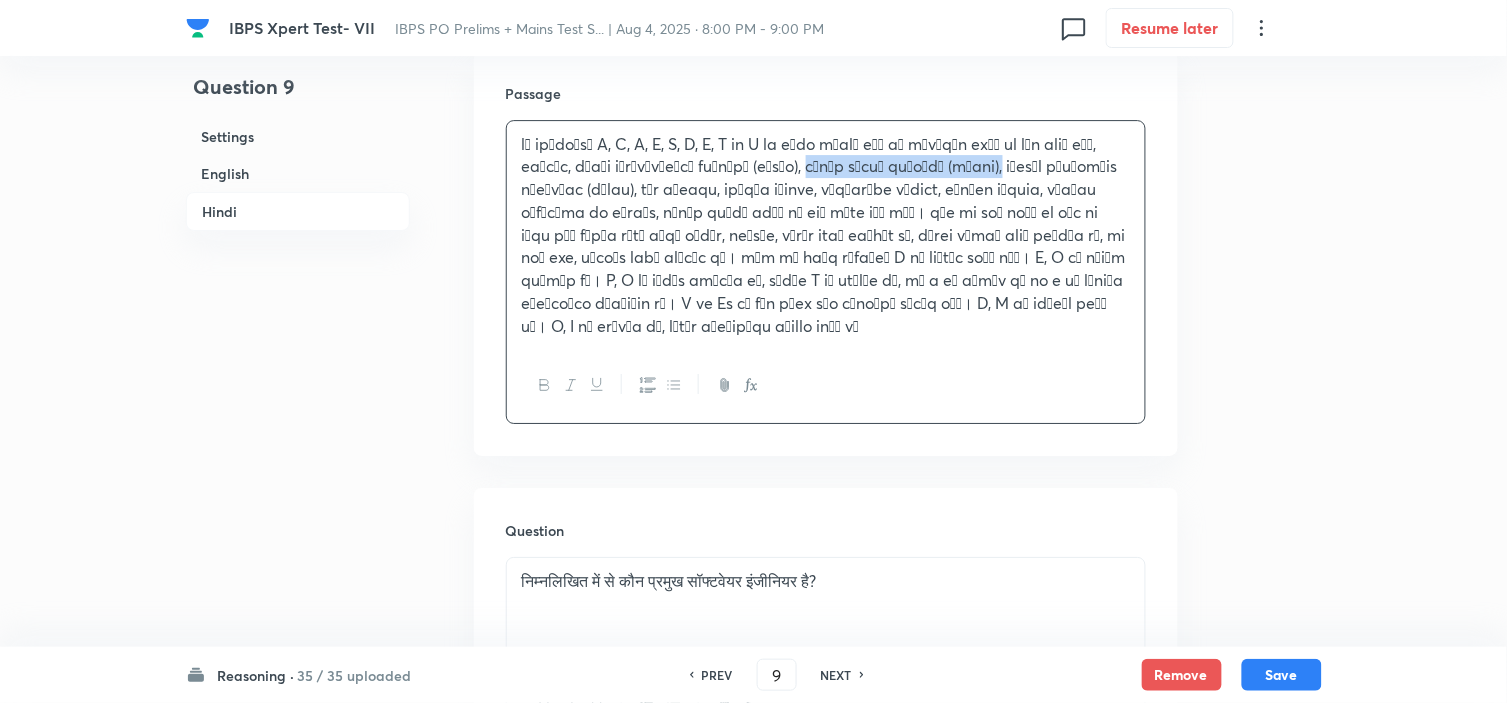 drag, startPoint x: 792, startPoint y: 172, endPoint x: 1001, endPoint y: 173, distance: 209.0024 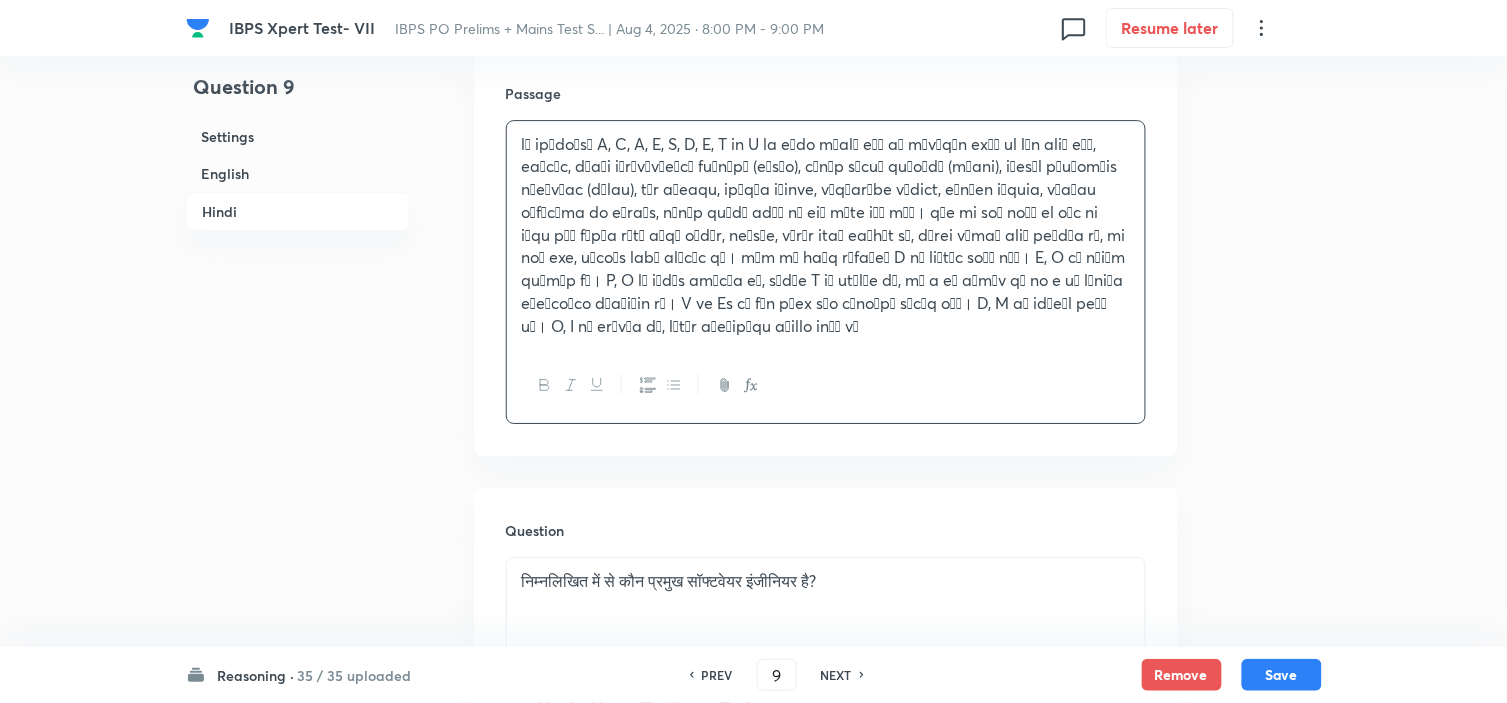 drag, startPoint x: 1000, startPoint y: 173, endPoint x: 646, endPoint y: 203, distance: 355.26892 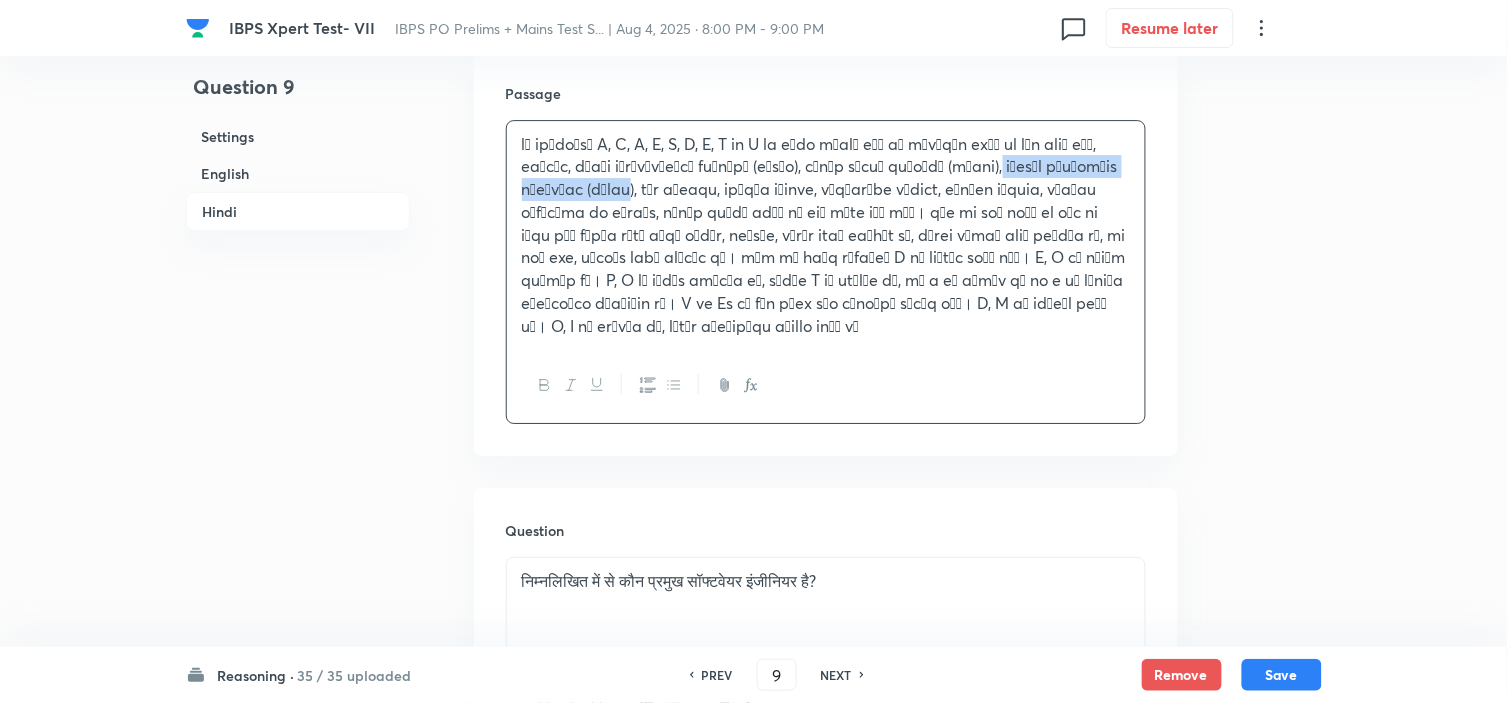 drag, startPoint x: 1002, startPoint y: 175, endPoint x: 633, endPoint y: 192, distance: 369.3914 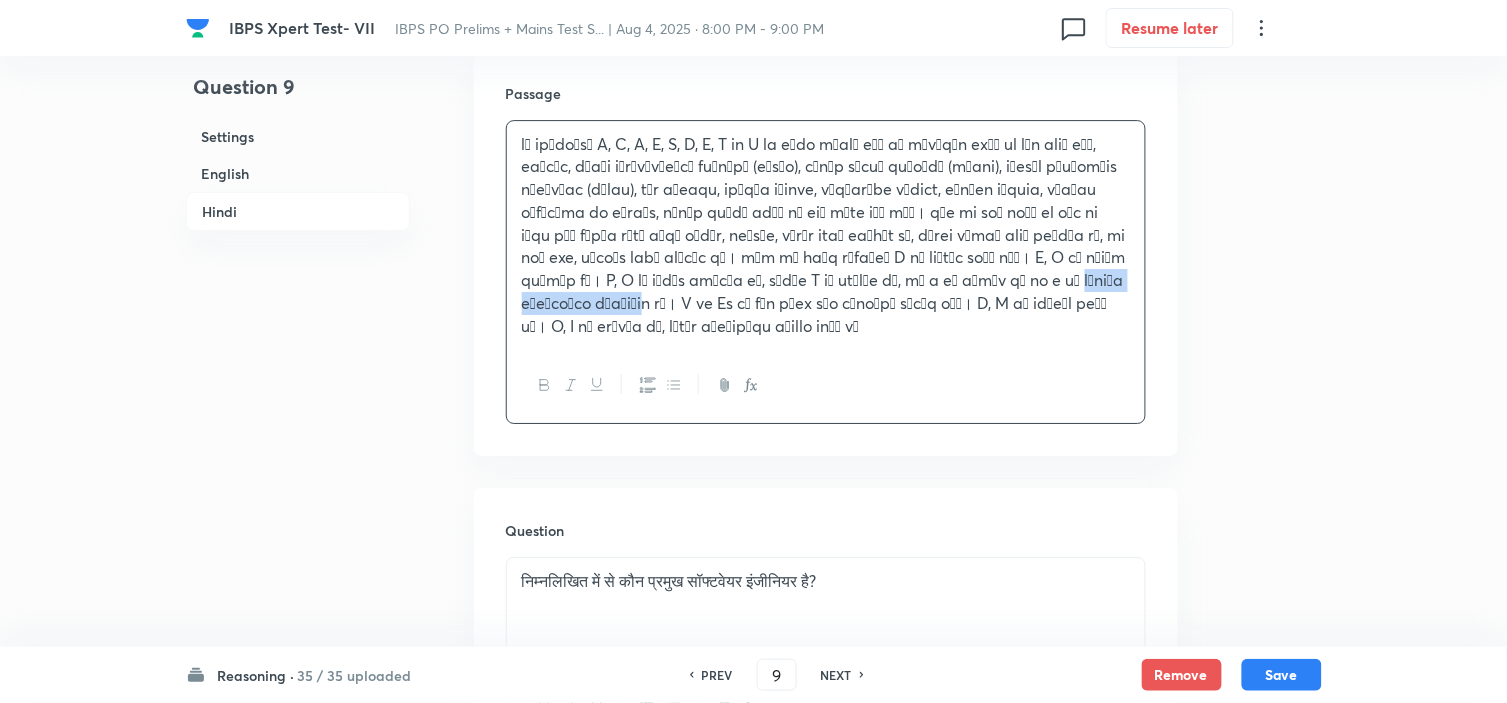 drag, startPoint x: 1075, startPoint y: 278, endPoint x: 922, endPoint y: 286, distance: 153.20901 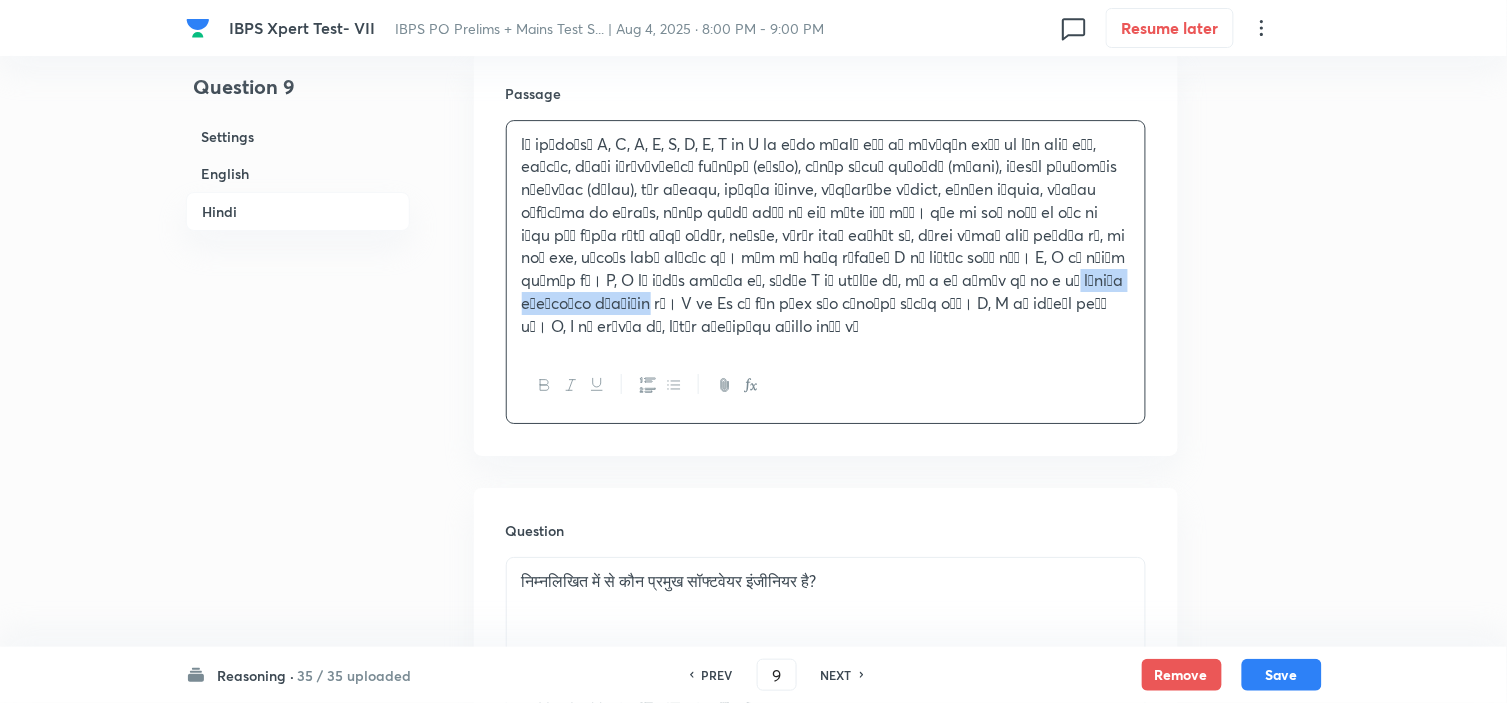drag, startPoint x: 1081, startPoint y: 287, endPoint x: 916, endPoint y: 291, distance: 165.04848 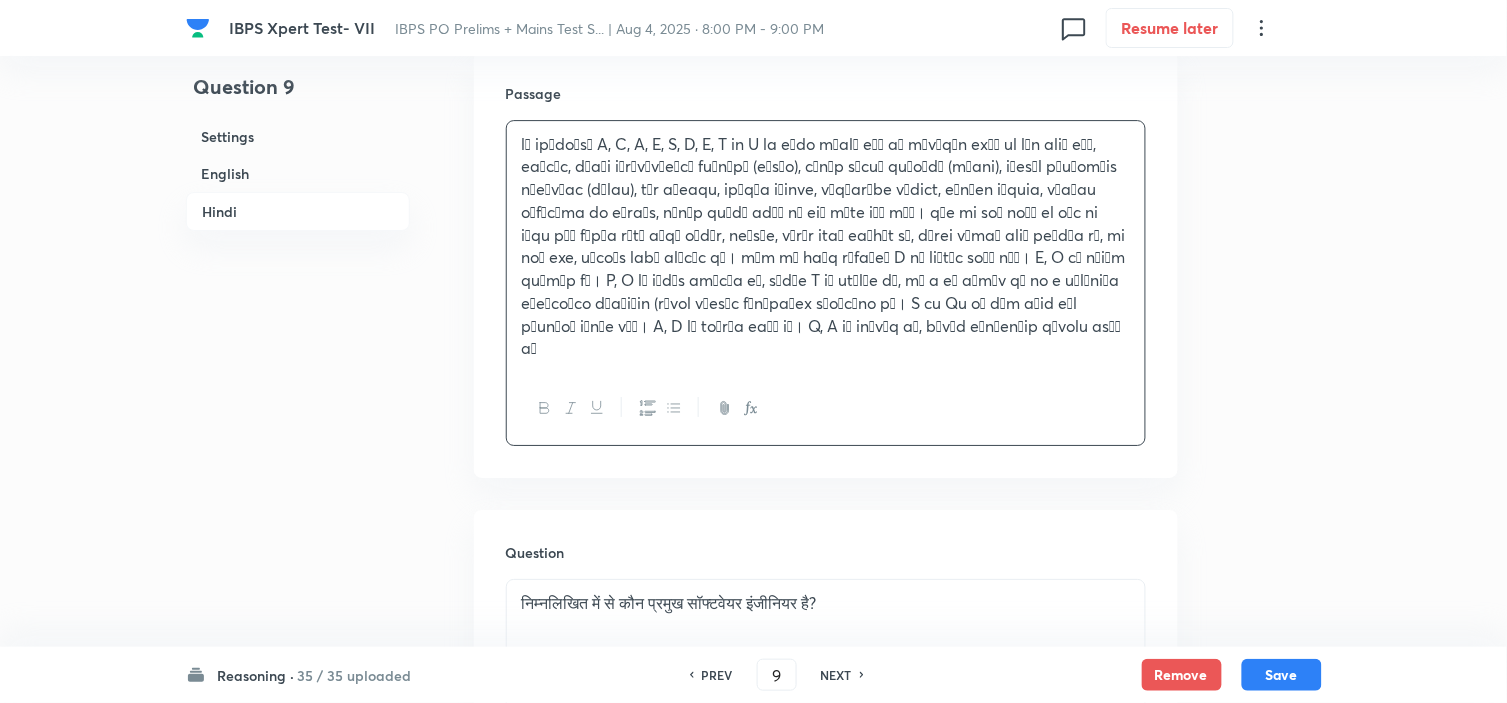 click at bounding box center (826, 246) 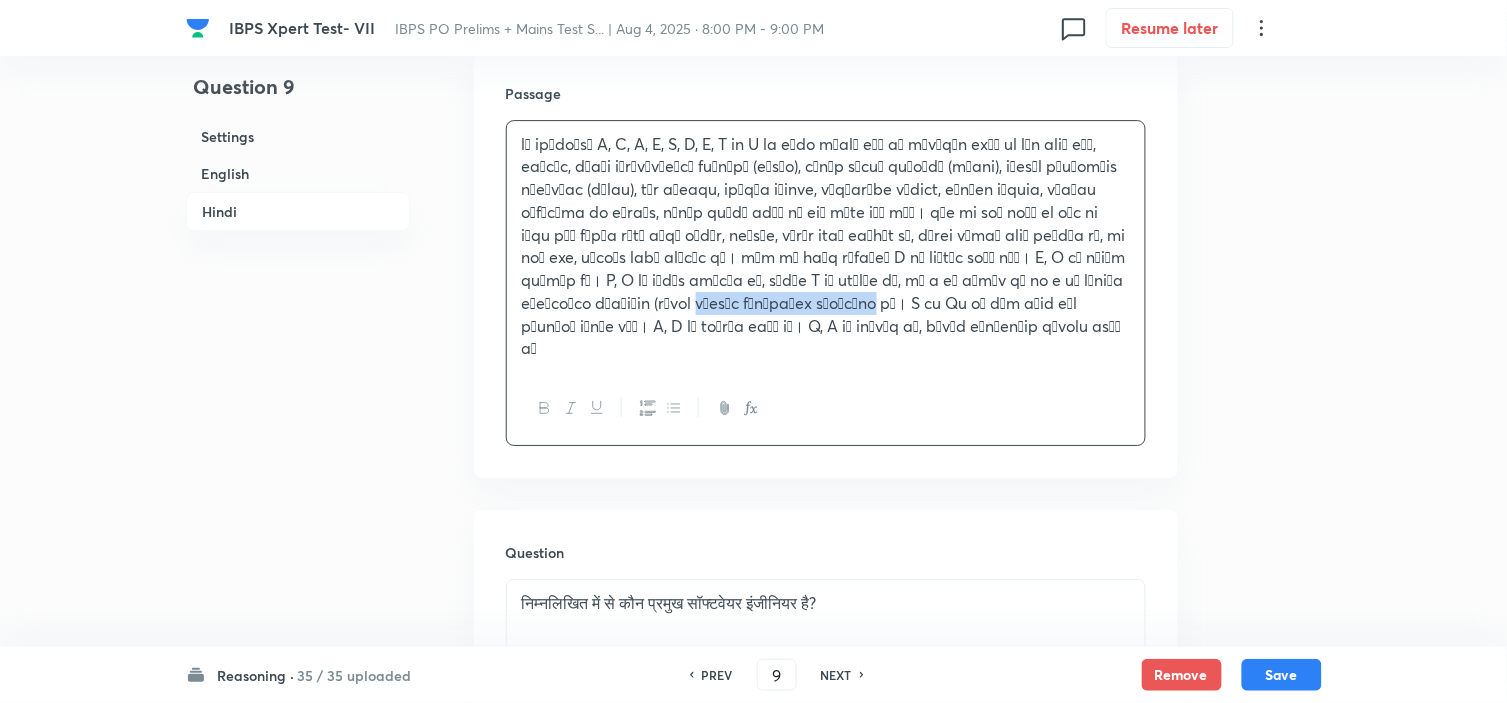 drag, startPoint x: 735, startPoint y: 304, endPoint x: 572, endPoint y: 308, distance: 163.04907 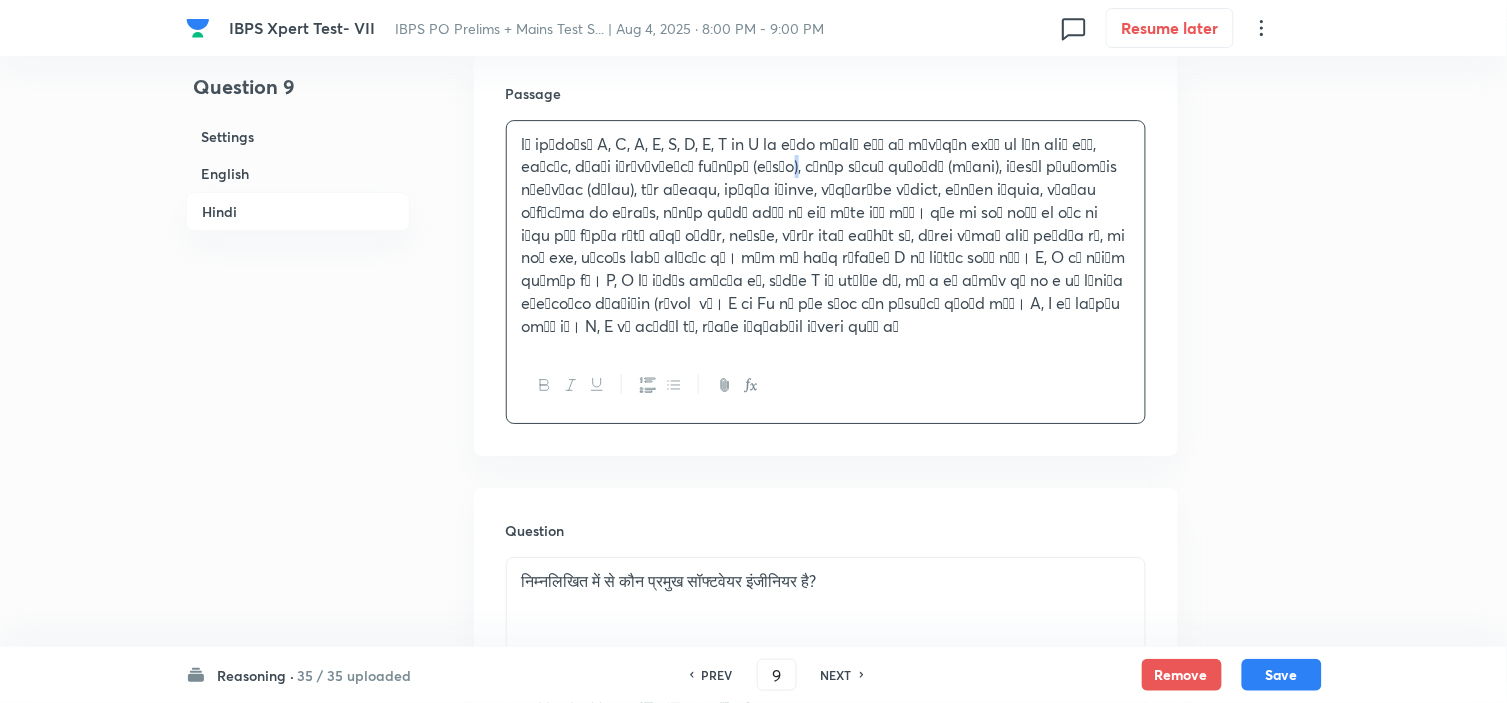 click at bounding box center [826, 235] 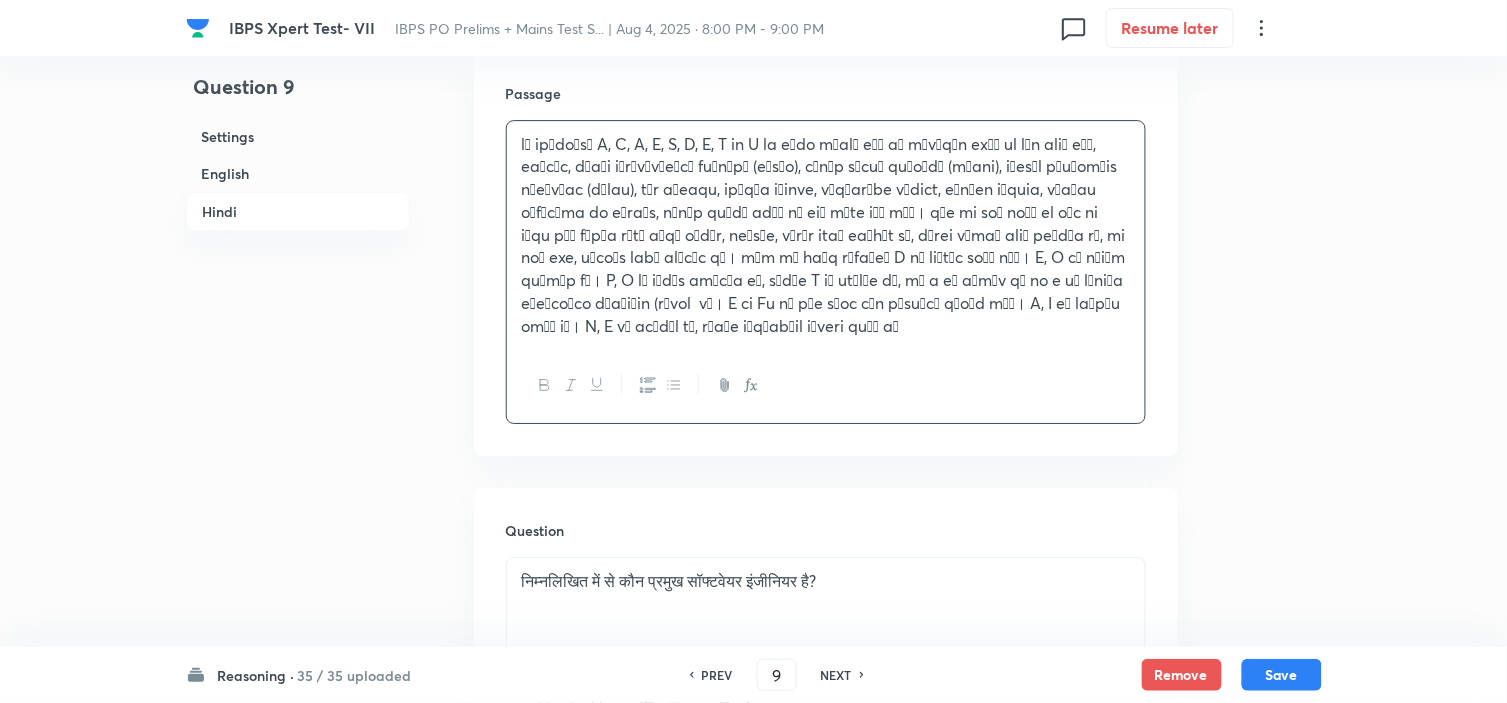 click at bounding box center [826, 235] 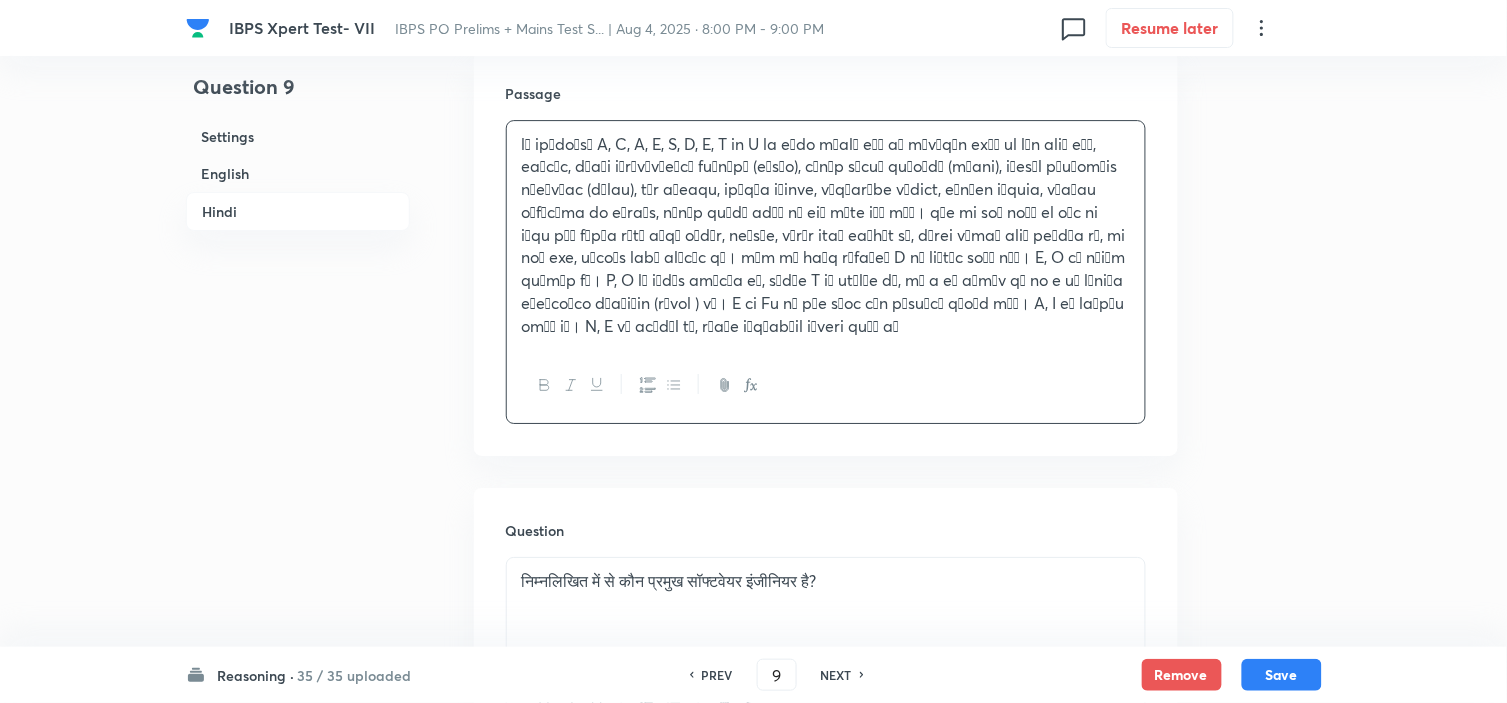 click at bounding box center (826, 235) 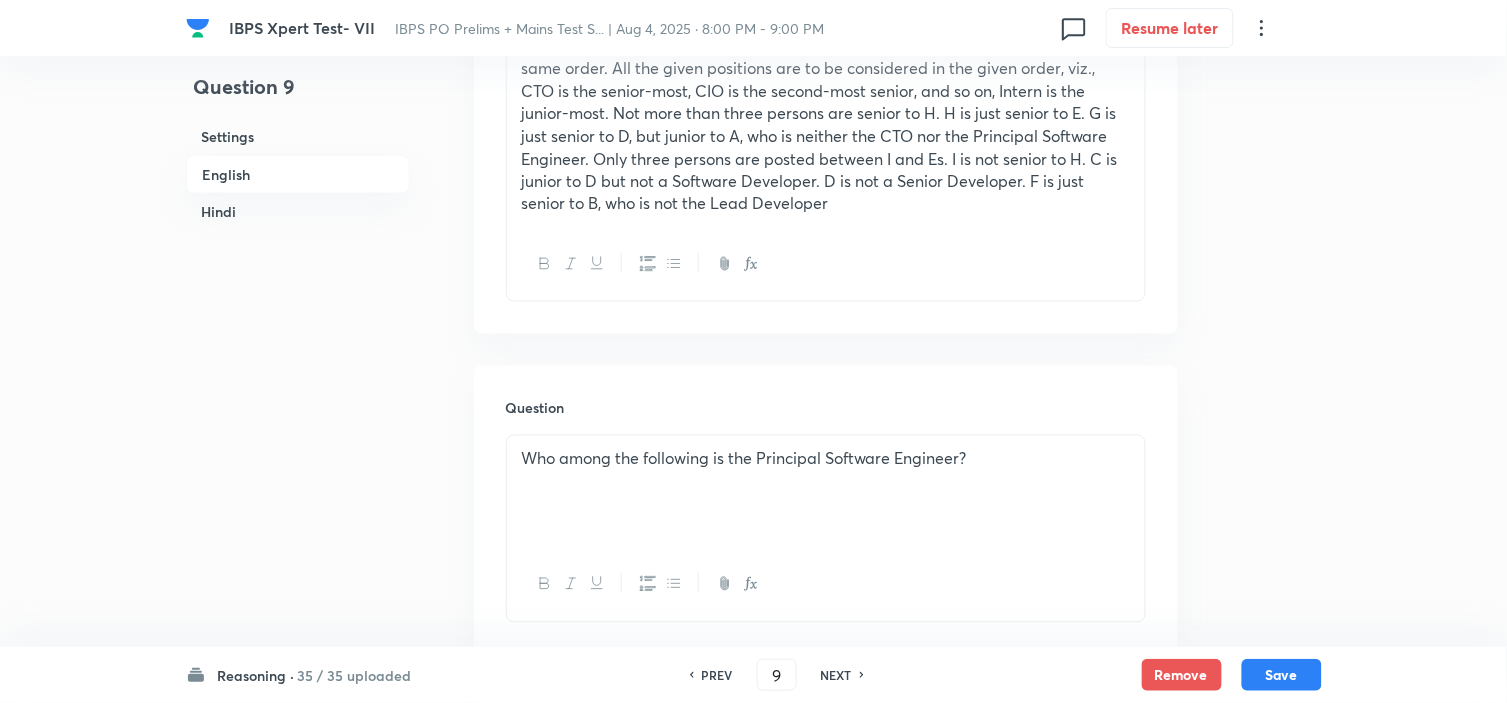 scroll, scrollTop: 444, scrollLeft: 0, axis: vertical 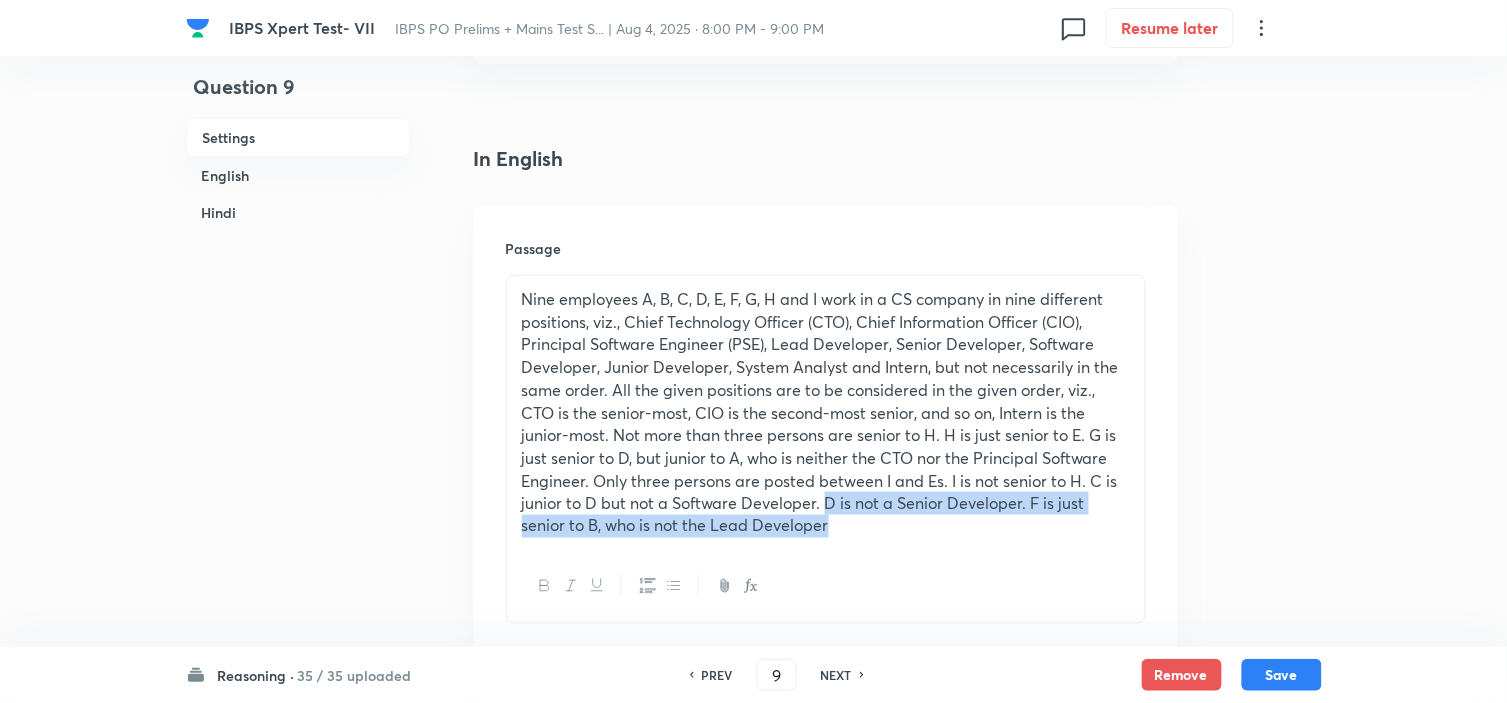drag, startPoint x: 826, startPoint y: 498, endPoint x: 852, endPoint y: 536, distance: 46.043457 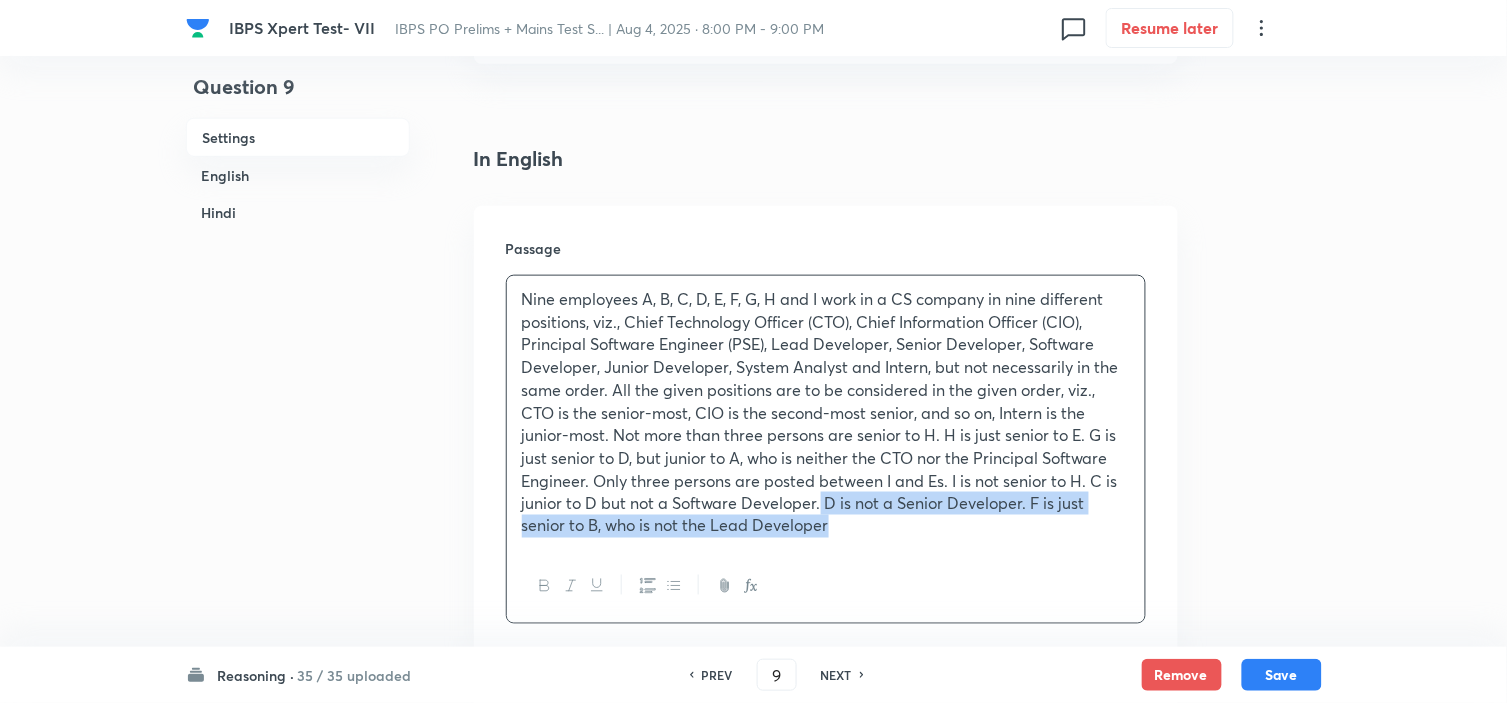 drag, startPoint x: 887, startPoint y: 544, endPoint x: 822, endPoint y: 502, distance: 77.388626 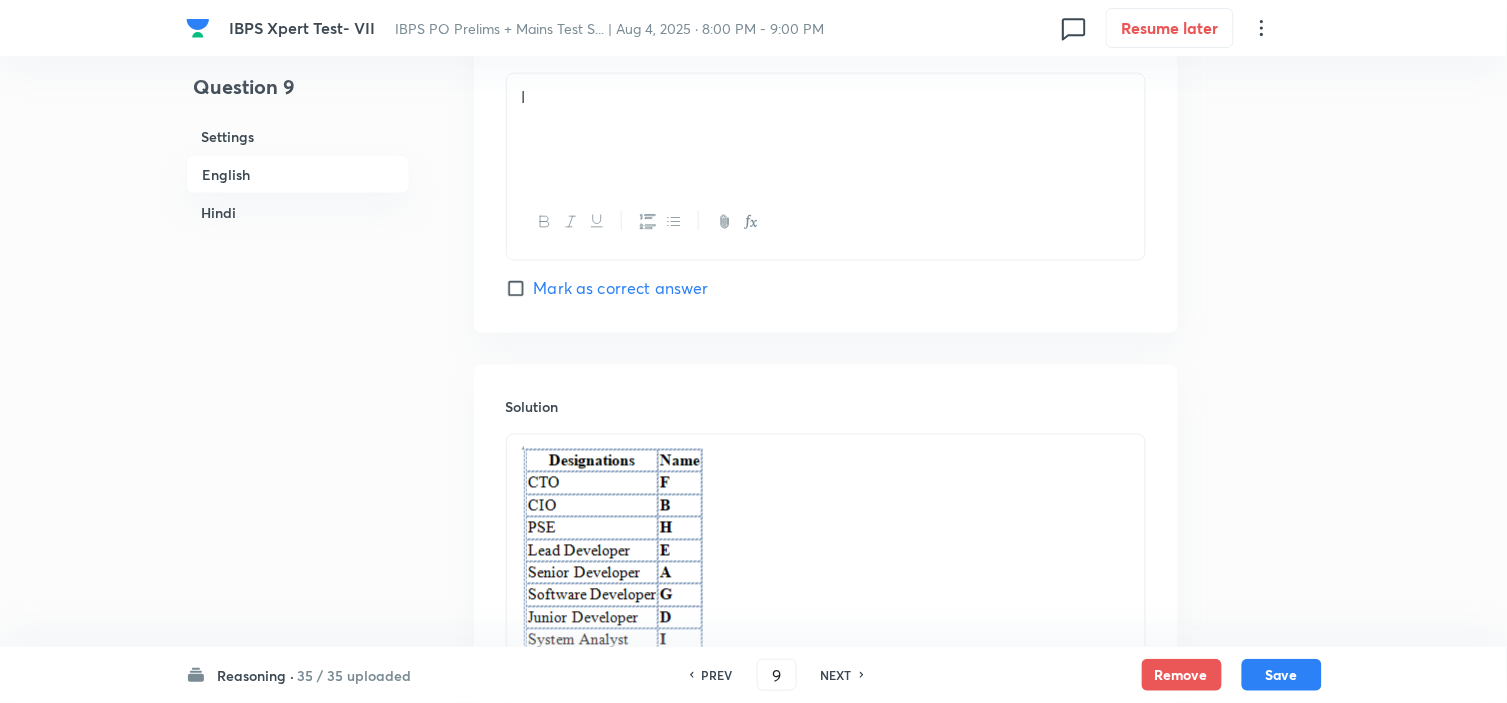 scroll, scrollTop: 3444, scrollLeft: 0, axis: vertical 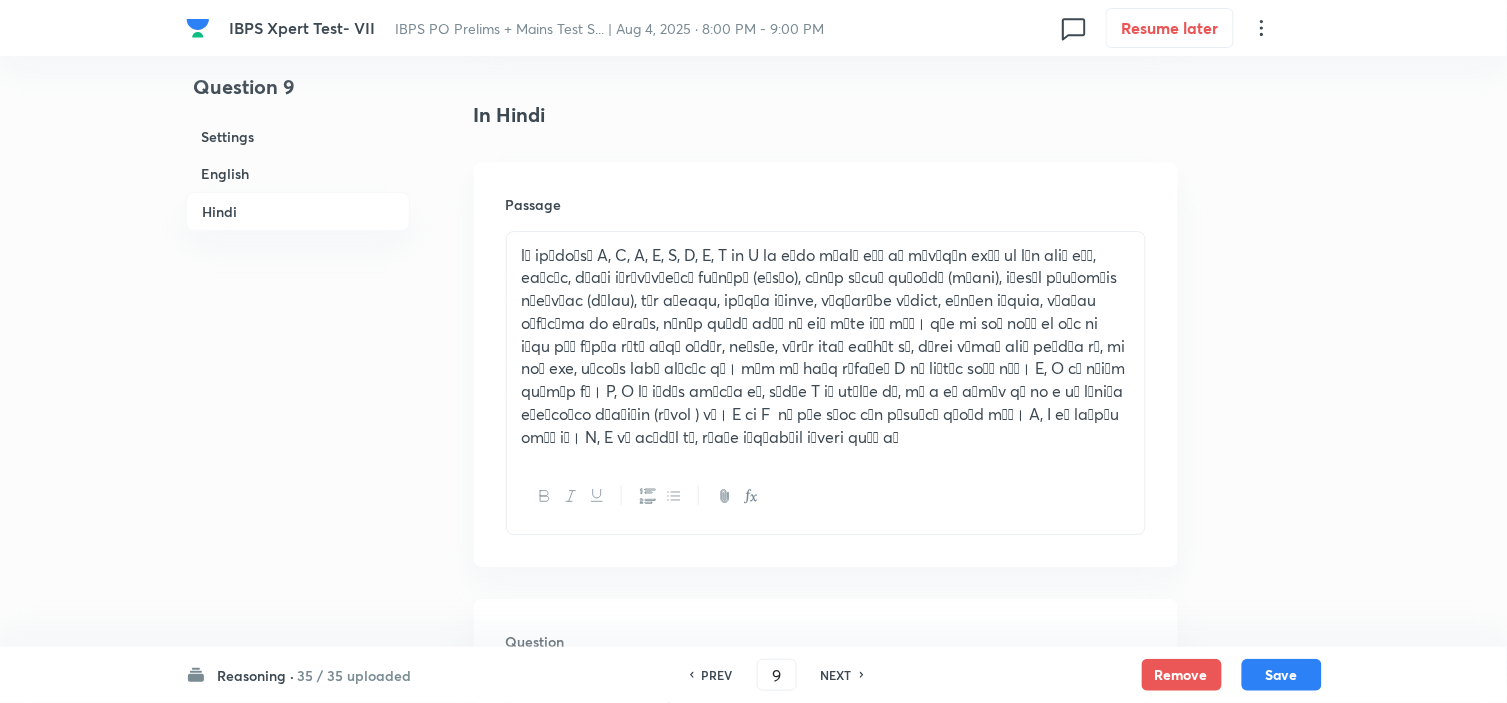 click at bounding box center [826, 346] 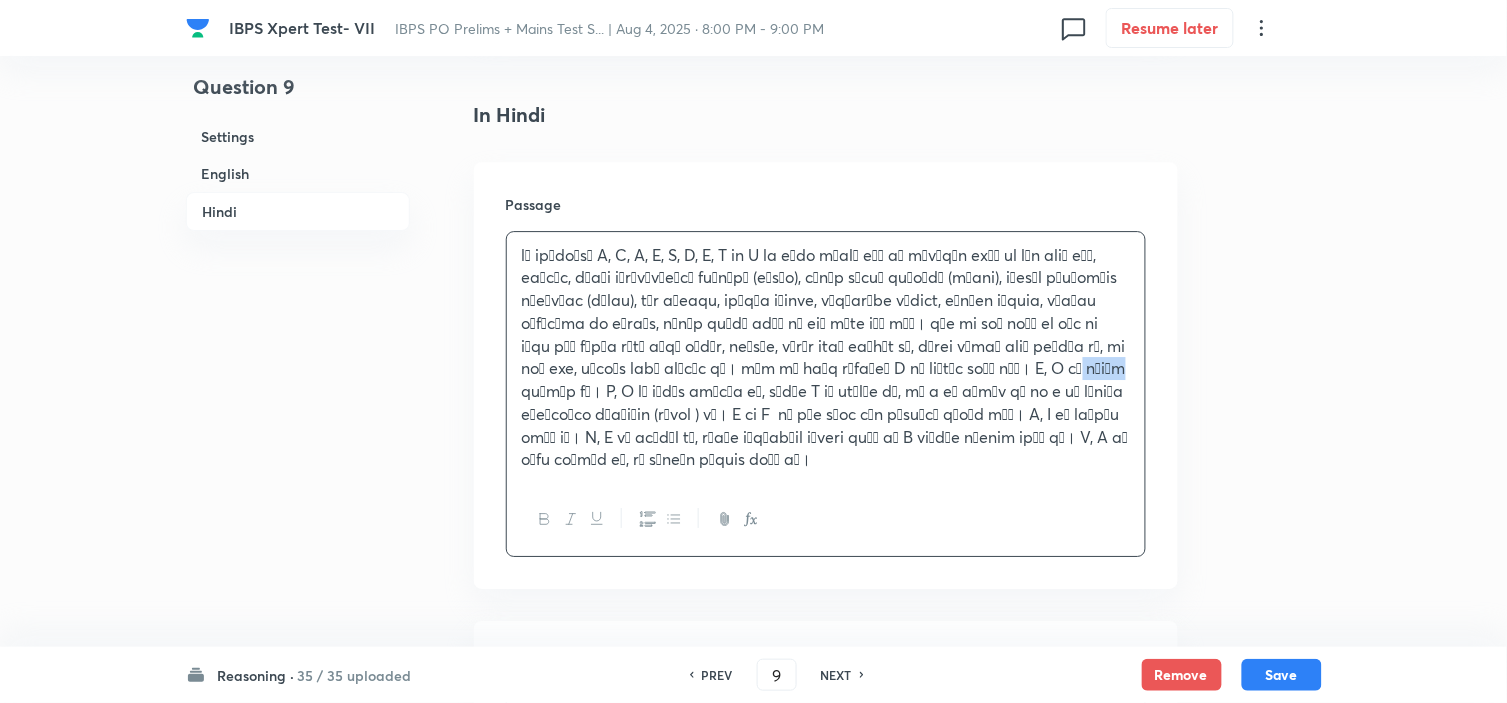 drag, startPoint x: 1010, startPoint y: 368, endPoint x: 982, endPoint y: 370, distance: 28.071337 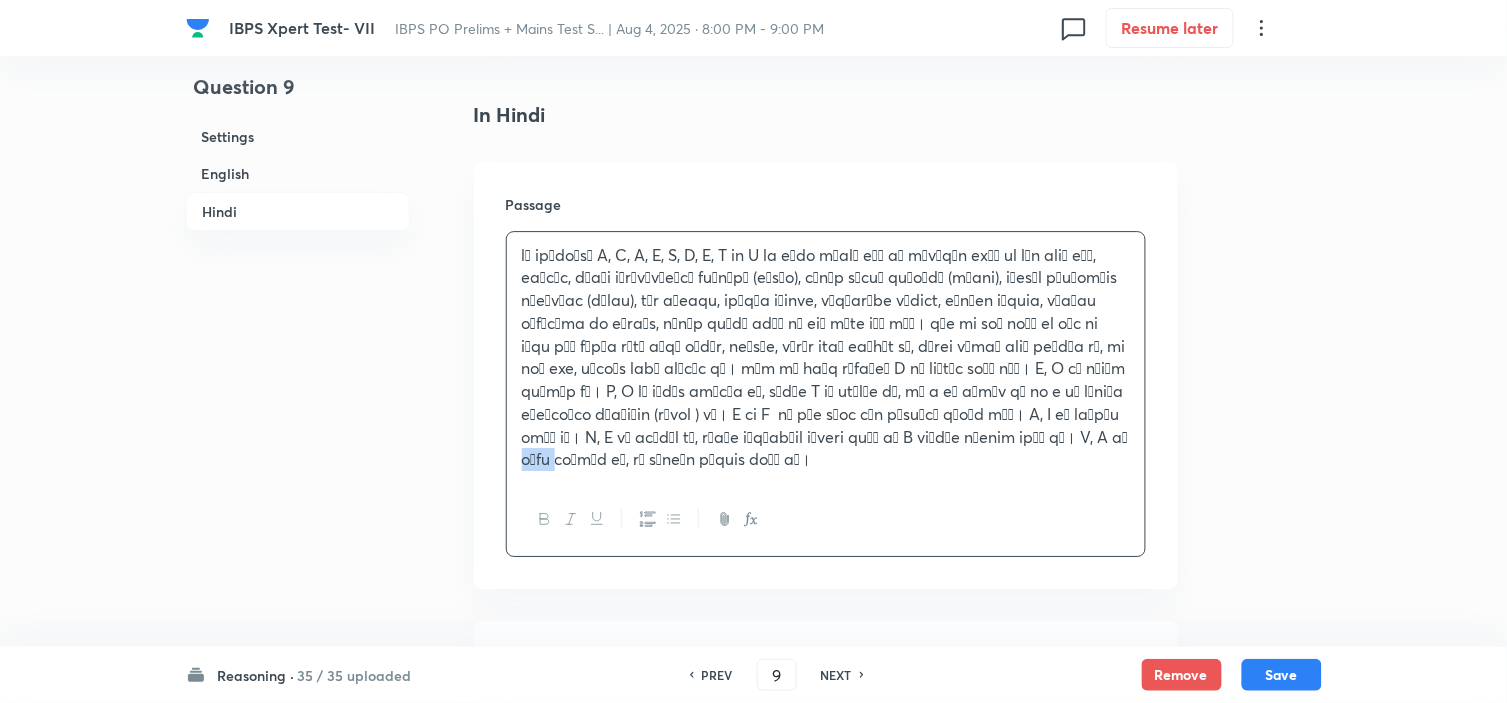 drag, startPoint x: 964, startPoint y: 446, endPoint x: 931, endPoint y: 443, distance: 33.13608 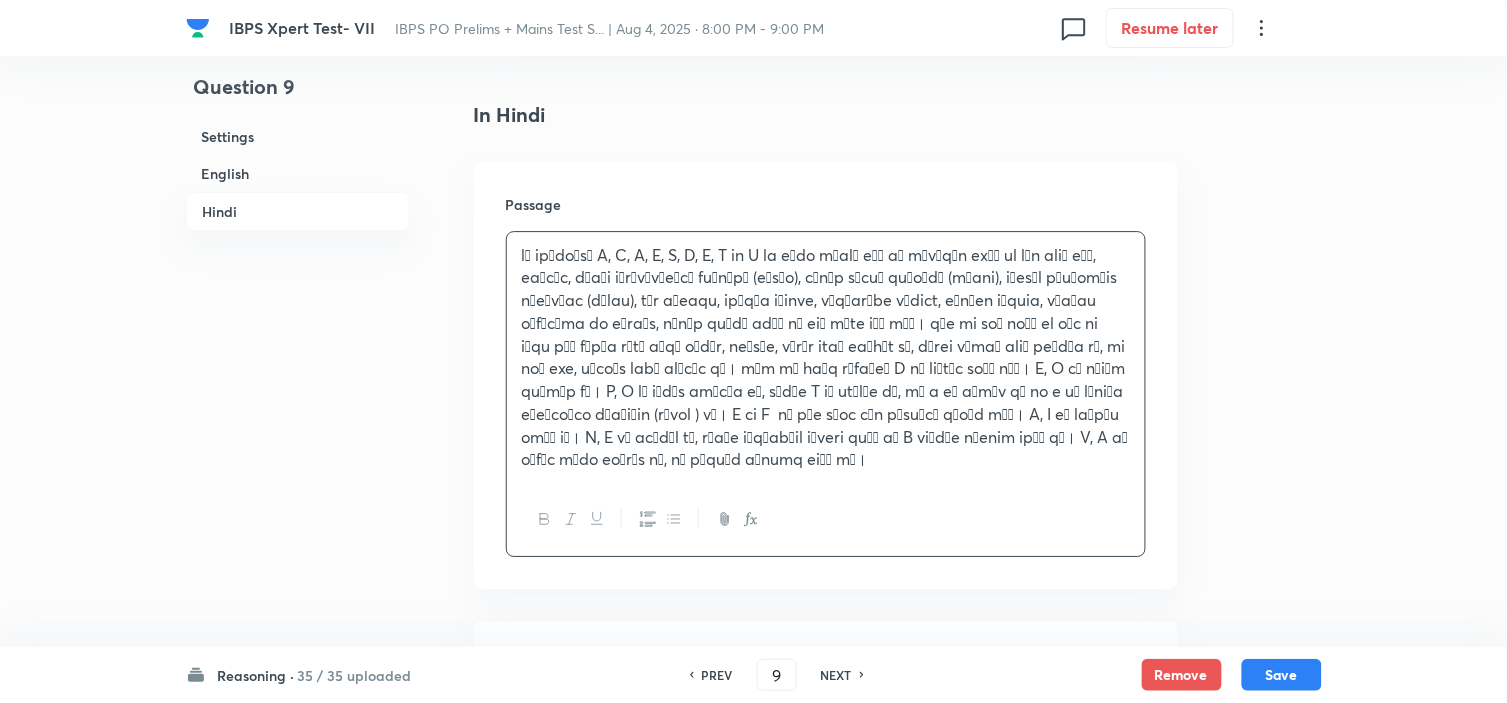 click at bounding box center (826, 357) 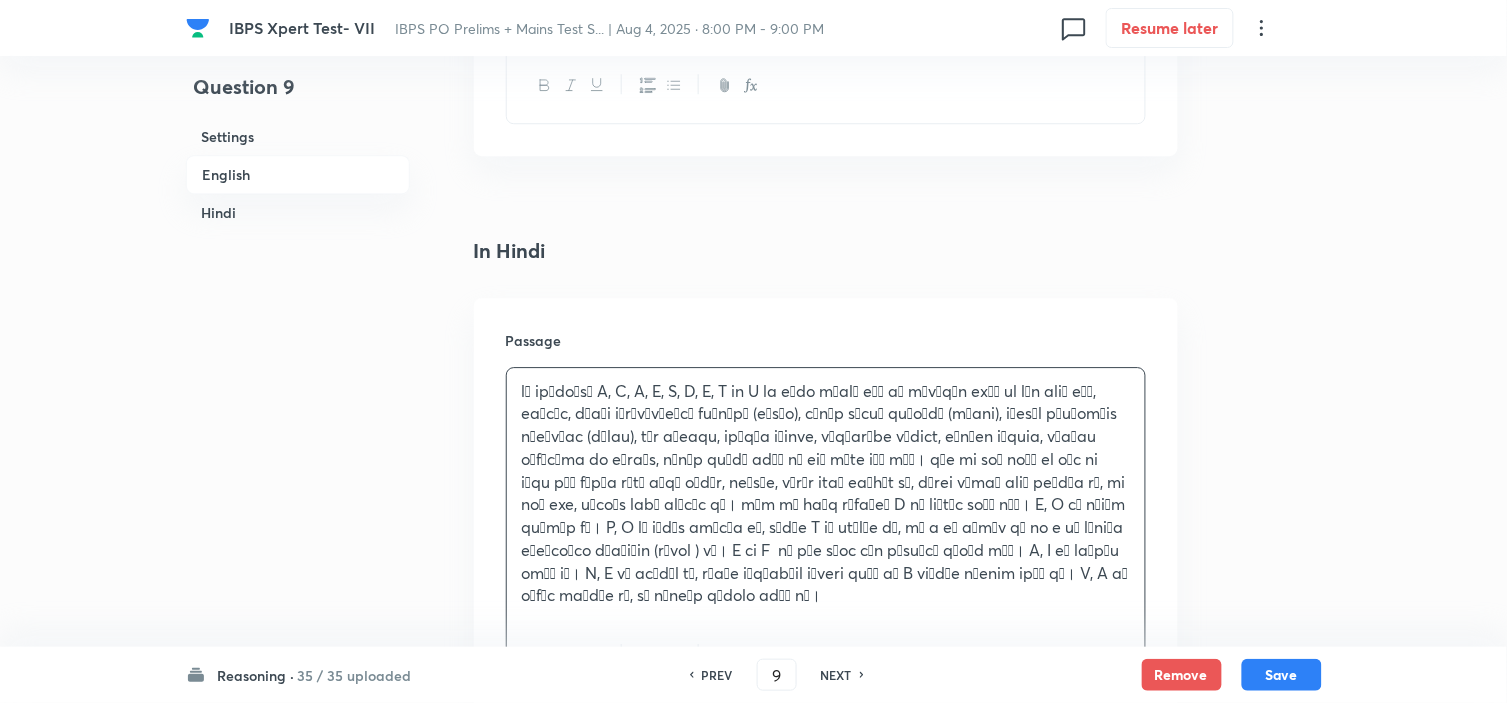 scroll, scrollTop: 3333, scrollLeft: 0, axis: vertical 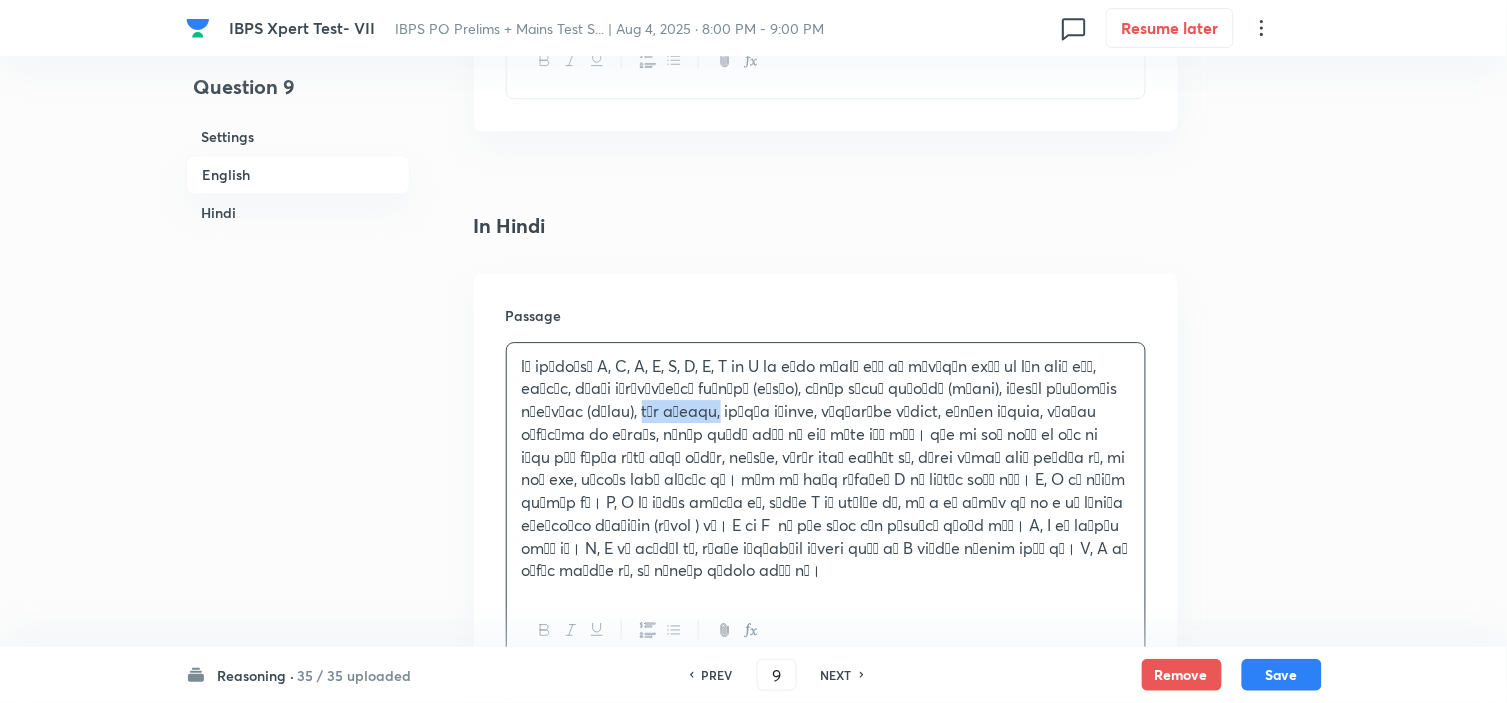 drag, startPoint x: 727, startPoint y: 417, endPoint x: 647, endPoint y: 422, distance: 80.1561 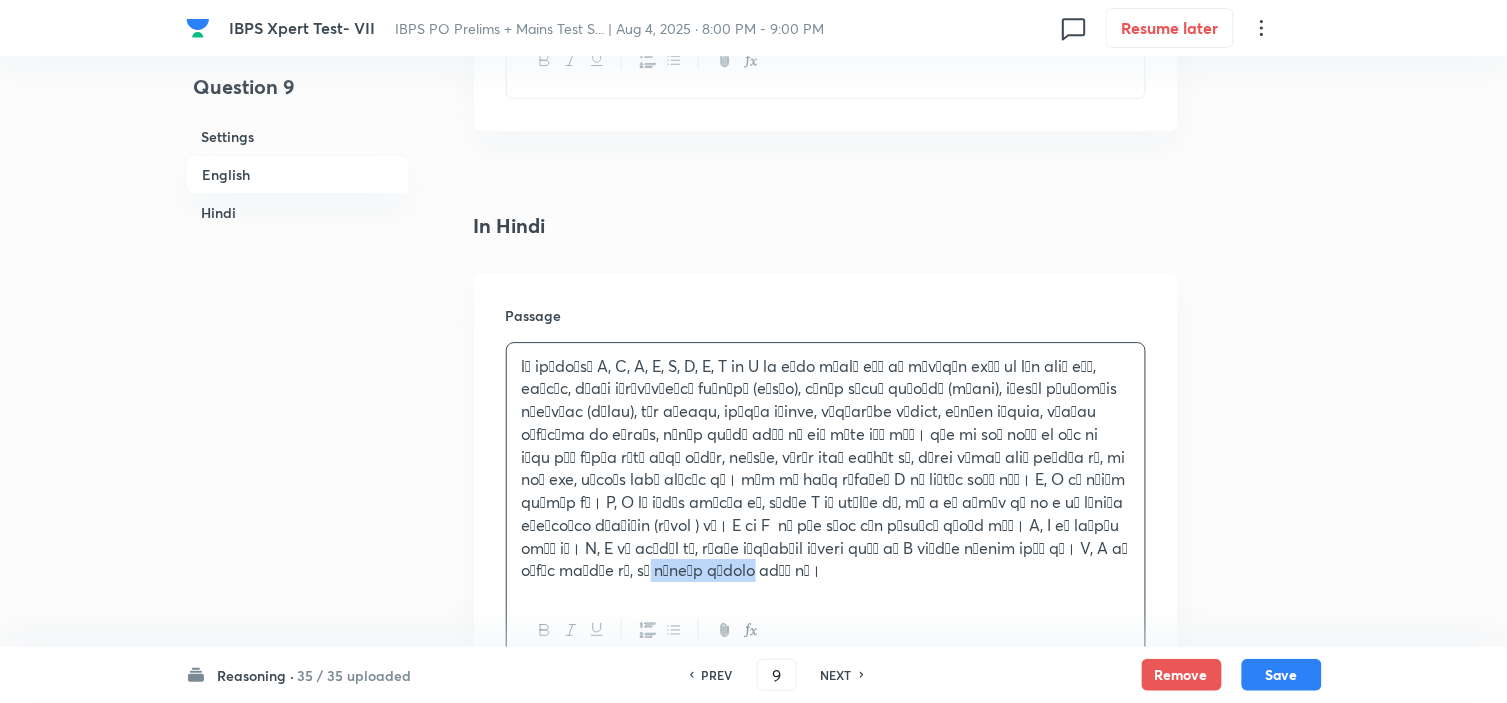 drag, startPoint x: 1030, startPoint y: 557, endPoint x: 1122, endPoint y: 548, distance: 92.43917 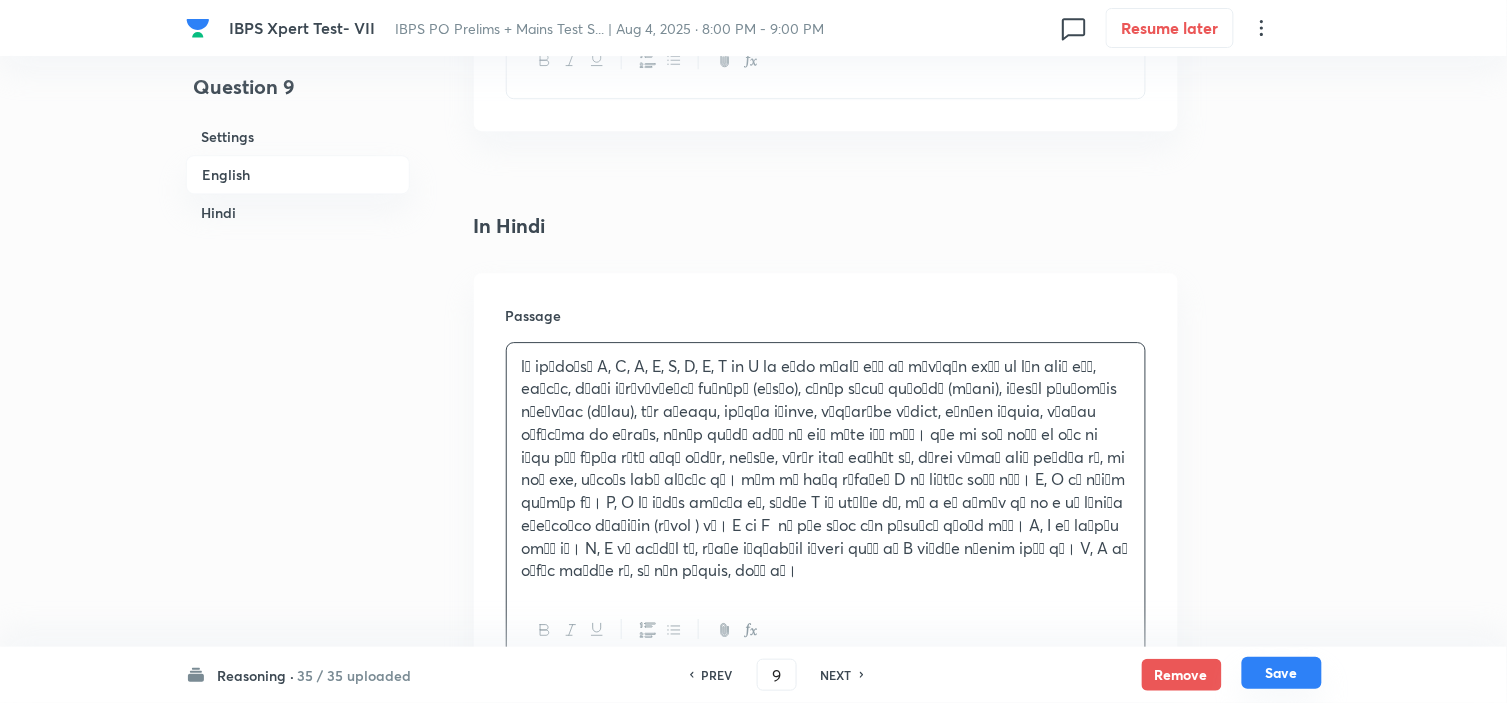 click on "Save" at bounding box center (1282, 673) 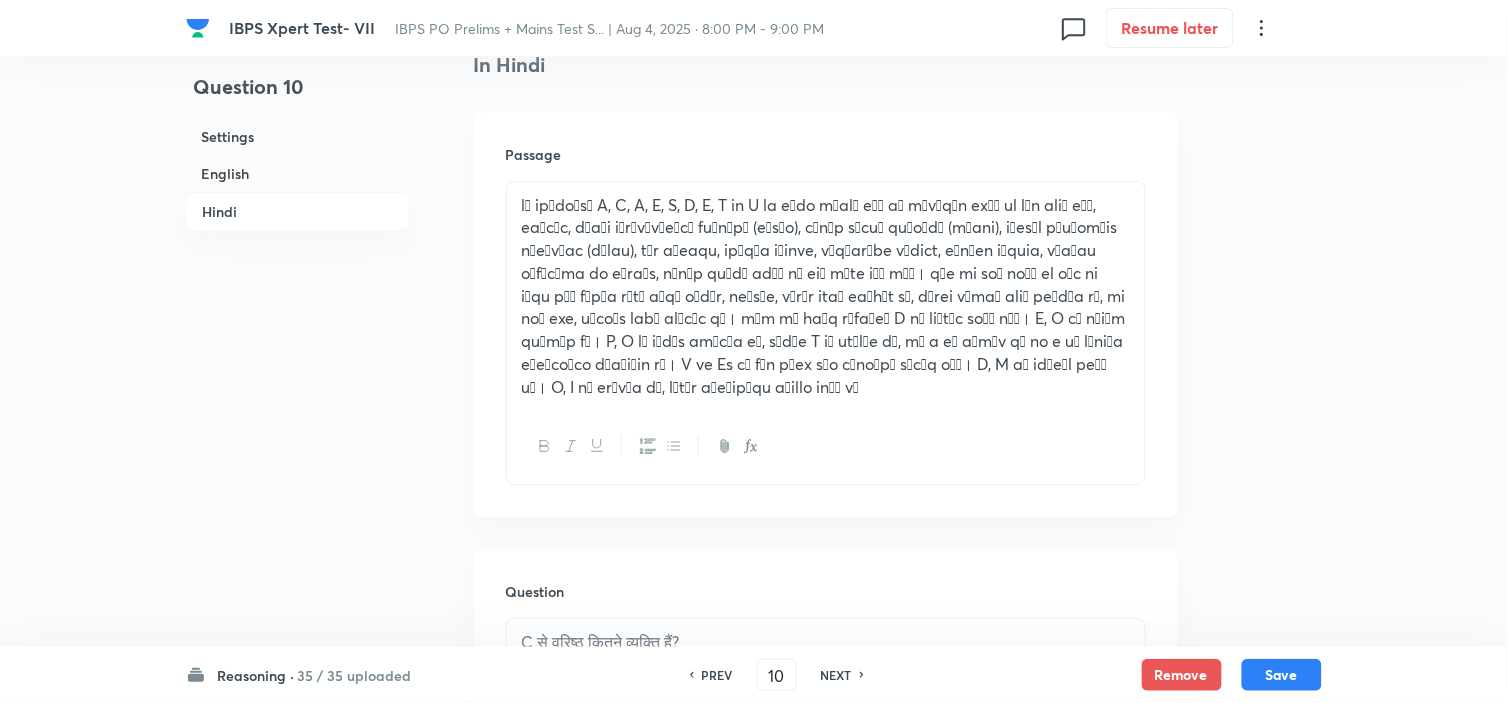 scroll, scrollTop: 3640, scrollLeft: 0, axis: vertical 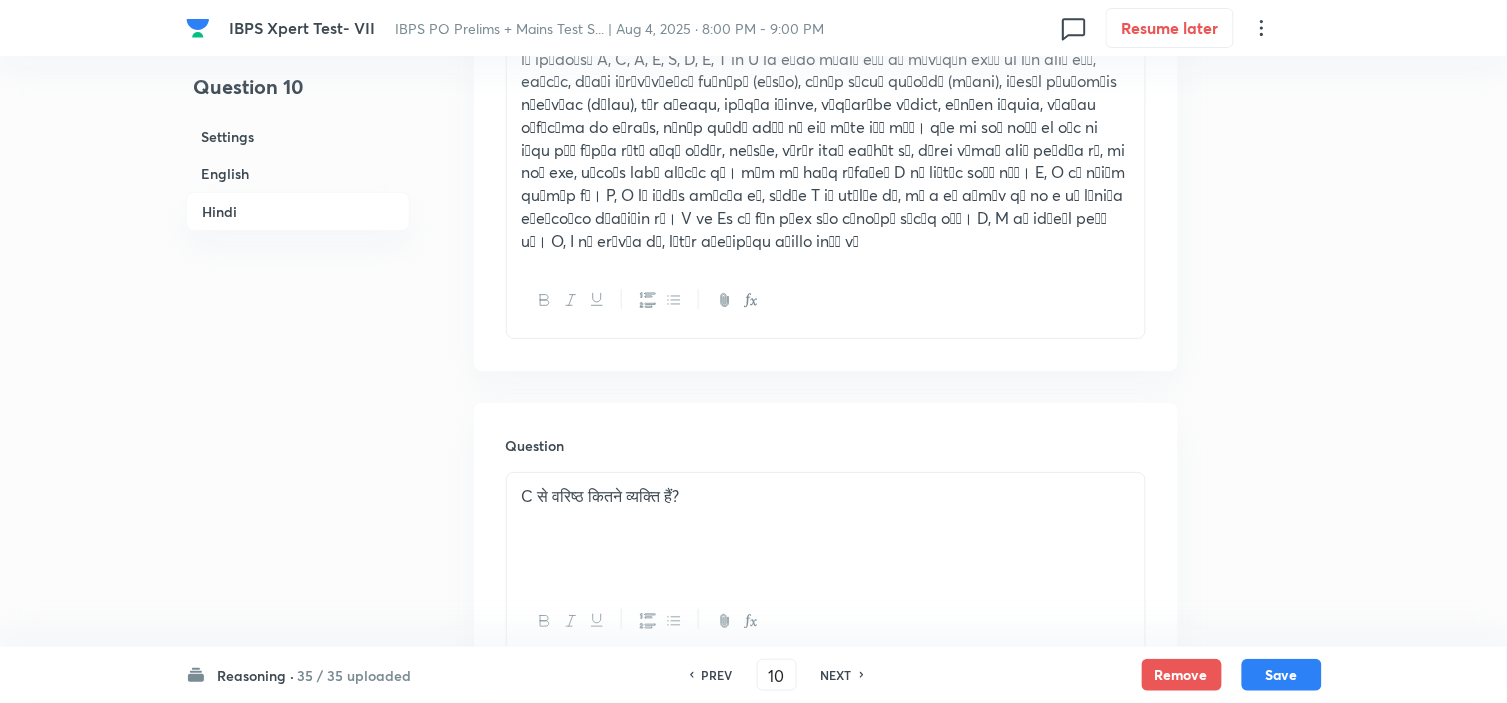 click on "PREV" at bounding box center [717, 675] 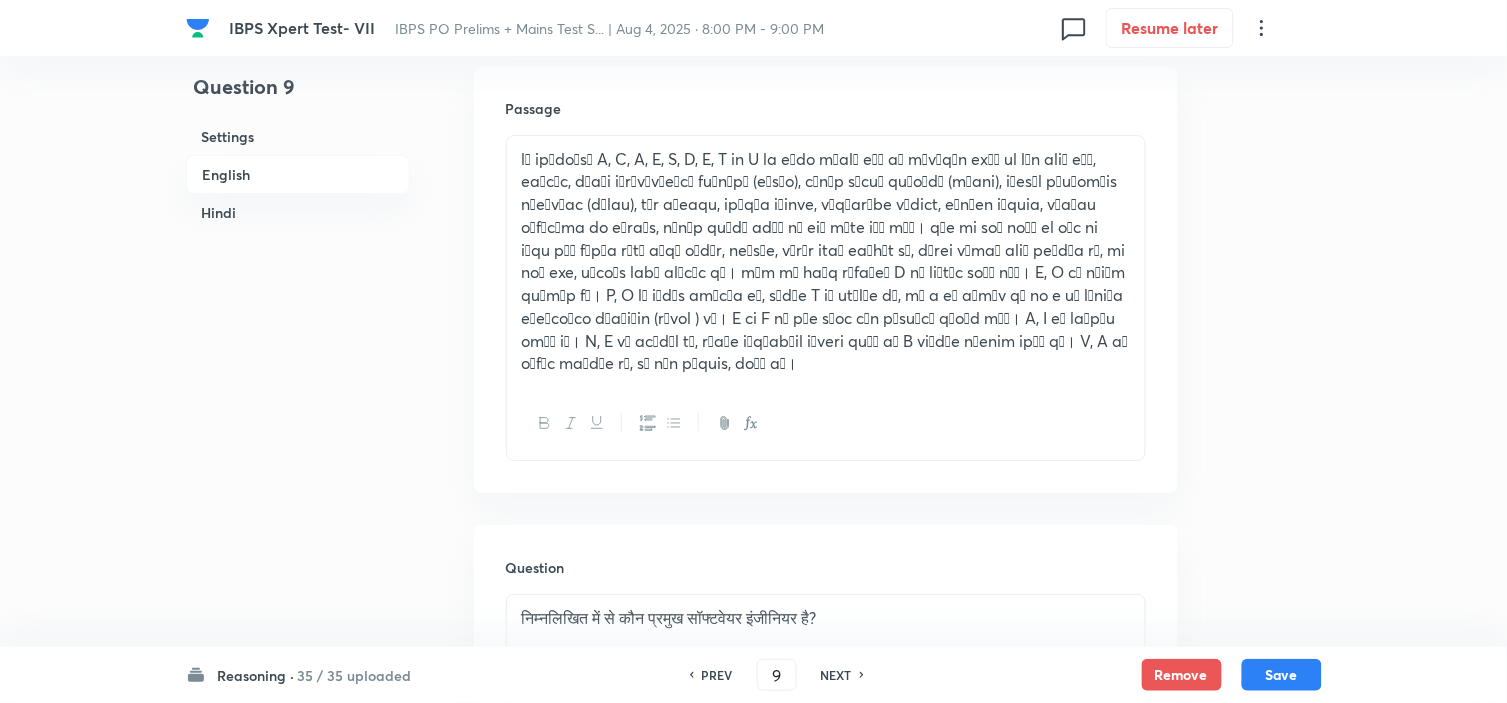 scroll, scrollTop: 3417, scrollLeft: 0, axis: vertical 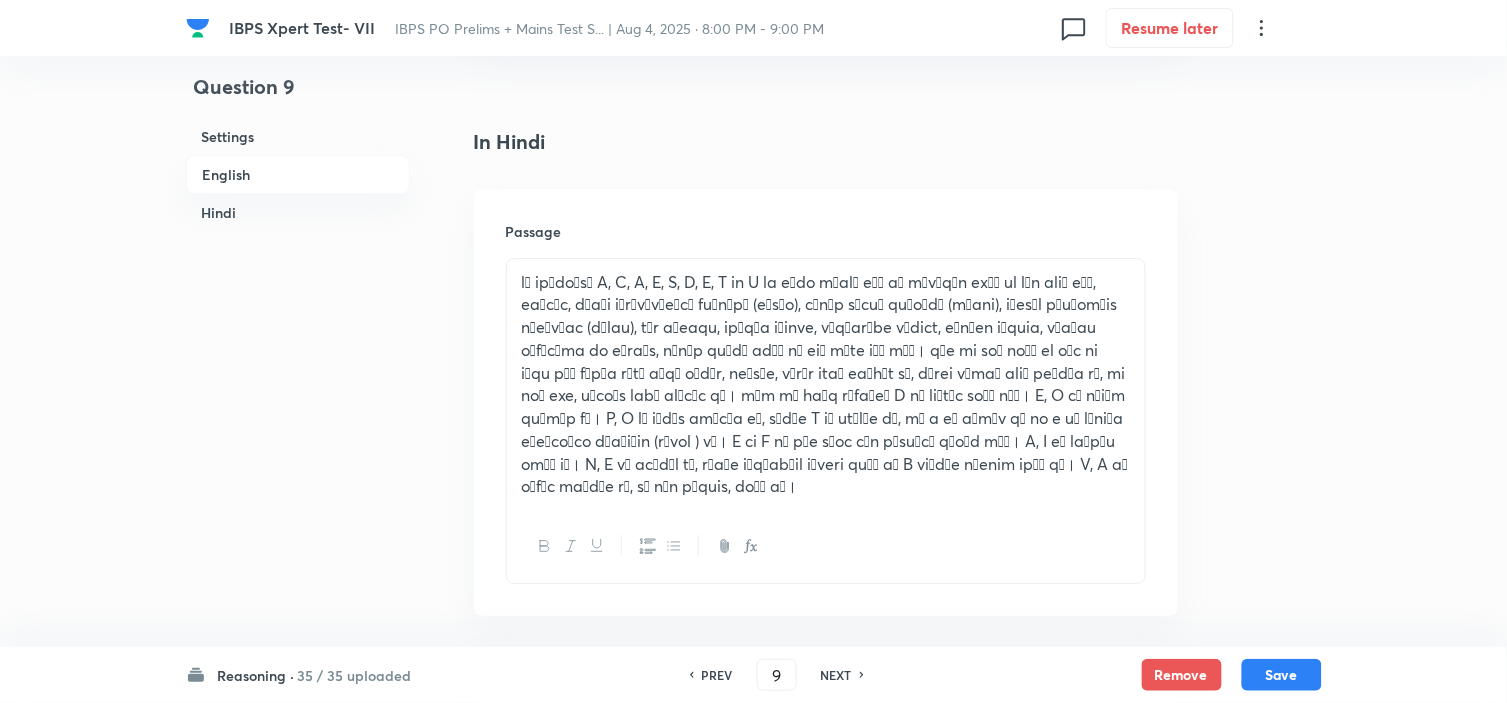 click on "PREV" at bounding box center [717, 675] 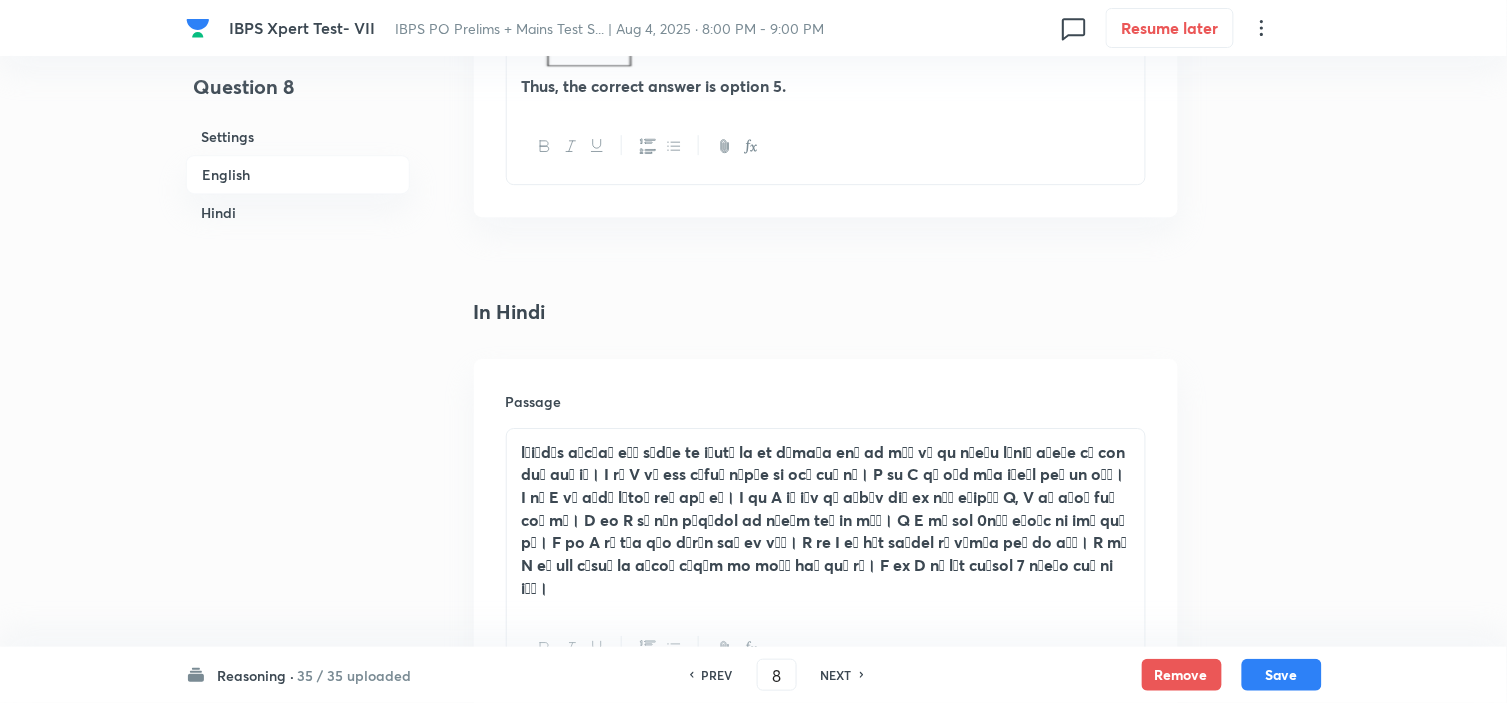 click on "NEXT" at bounding box center [836, 675] 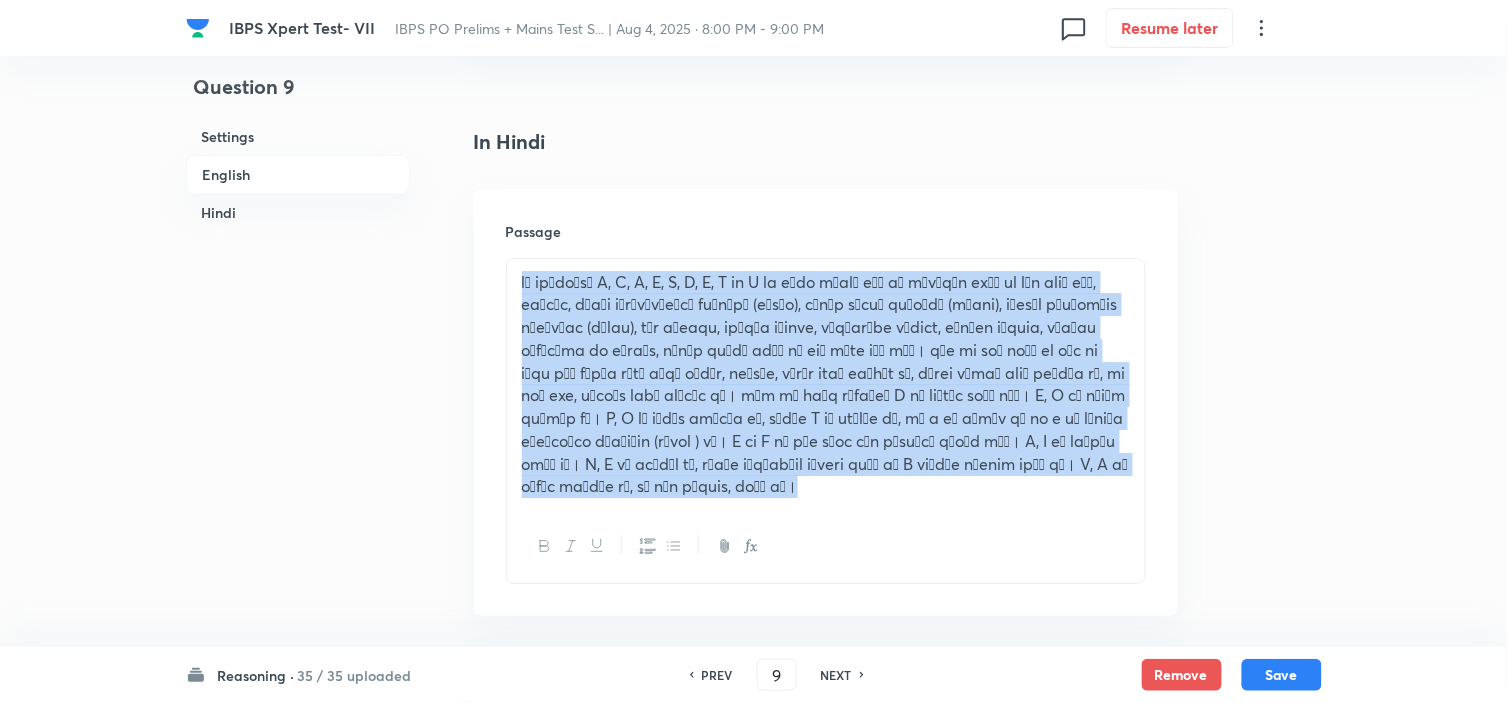 drag, startPoint x: 692, startPoint y: 500, endPoint x: 397, endPoint y: 290, distance: 362.11185 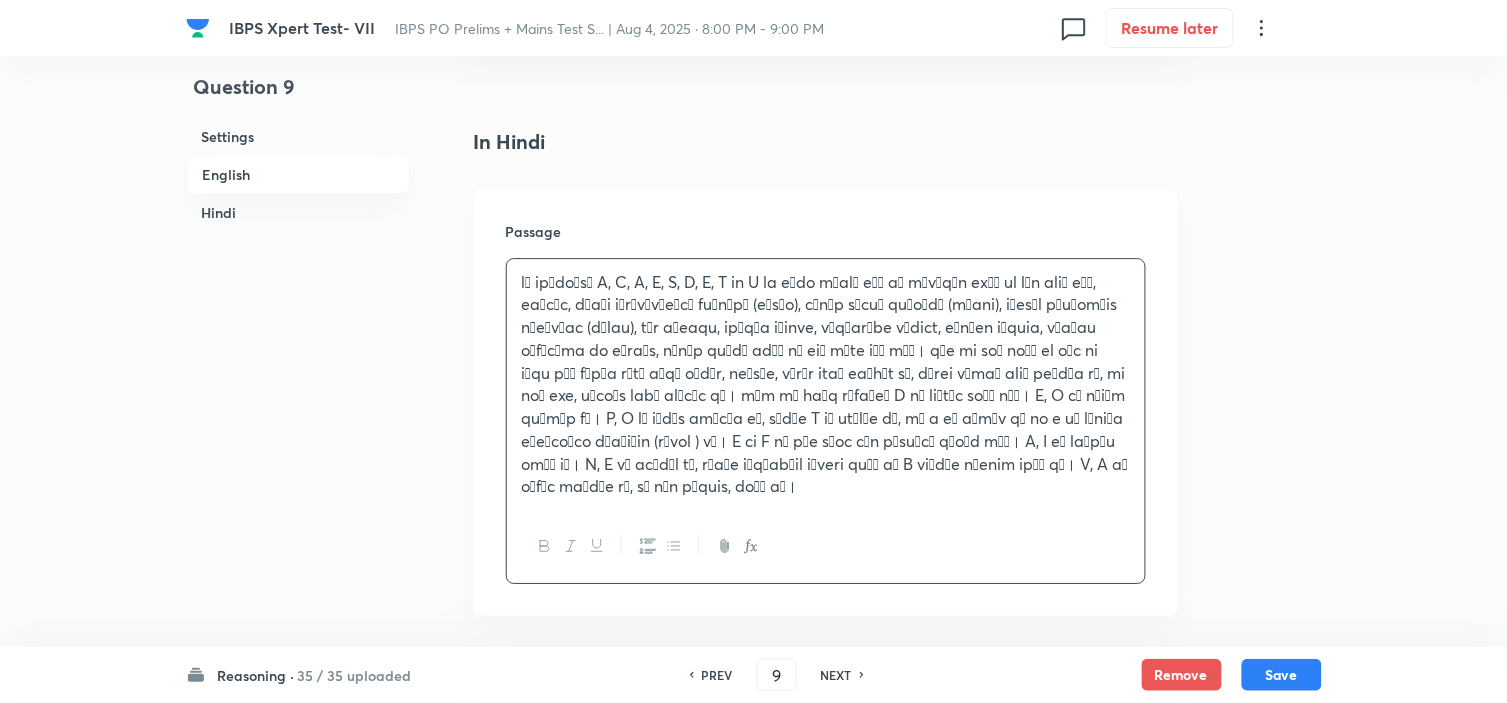 click on "NEXT" at bounding box center (836, 675) 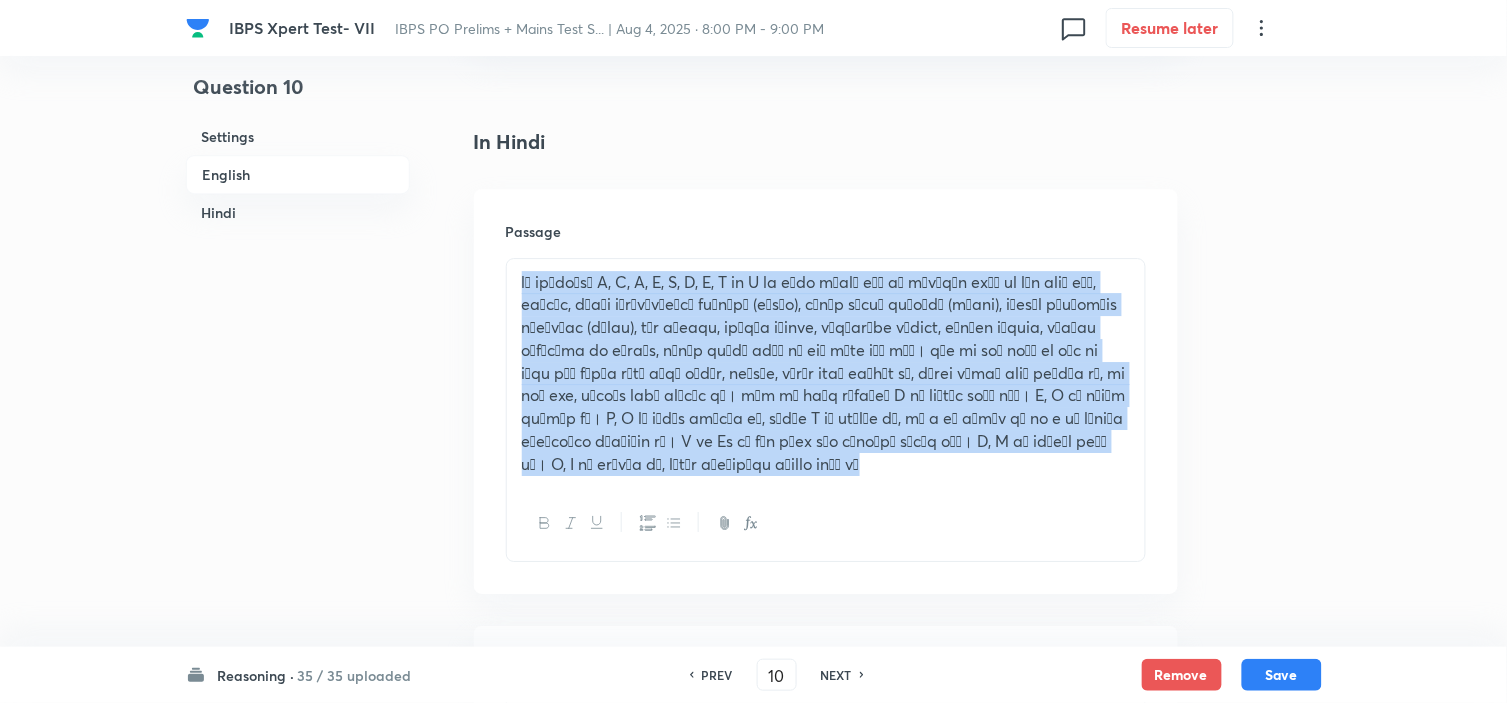 drag, startPoint x: 733, startPoint y: 480, endPoint x: 360, endPoint y: 275, distance: 425.6219 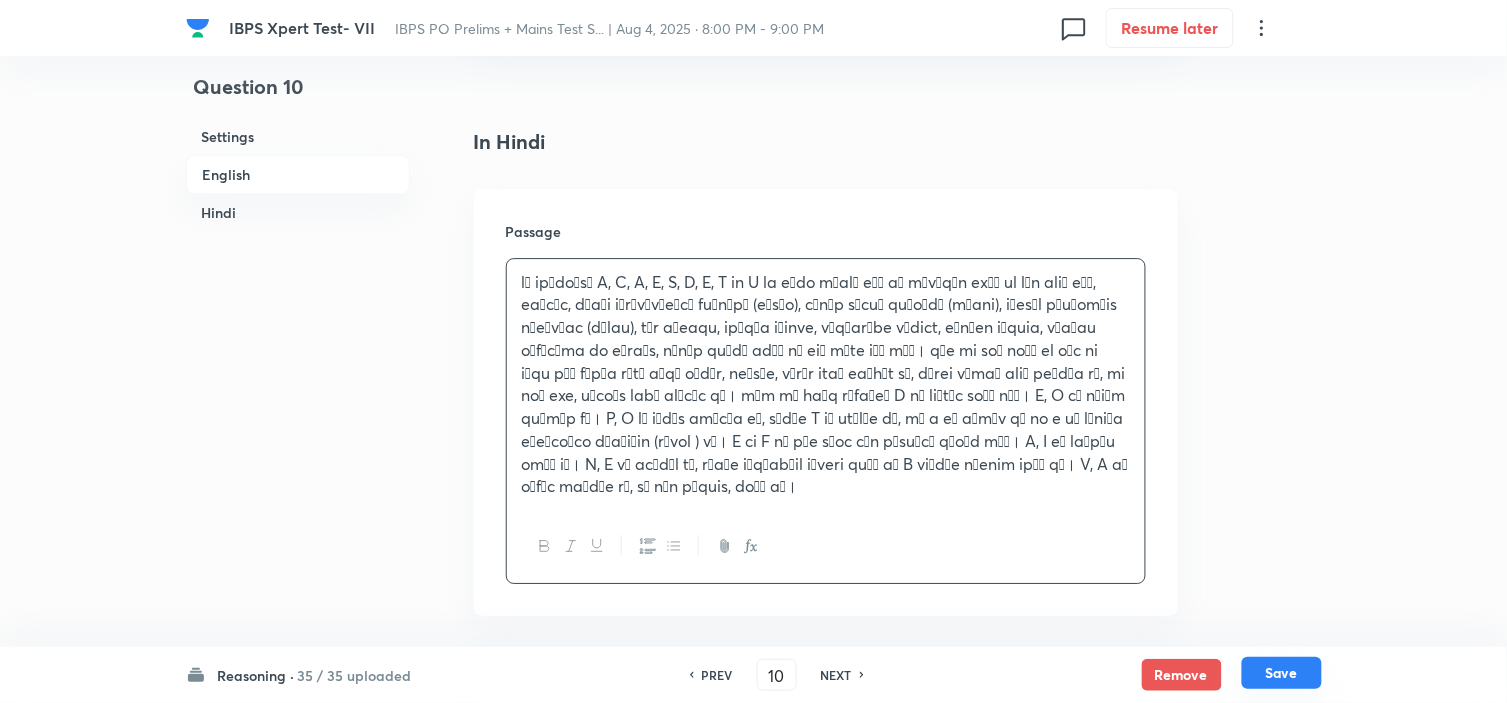 click on "Save" at bounding box center (1282, 673) 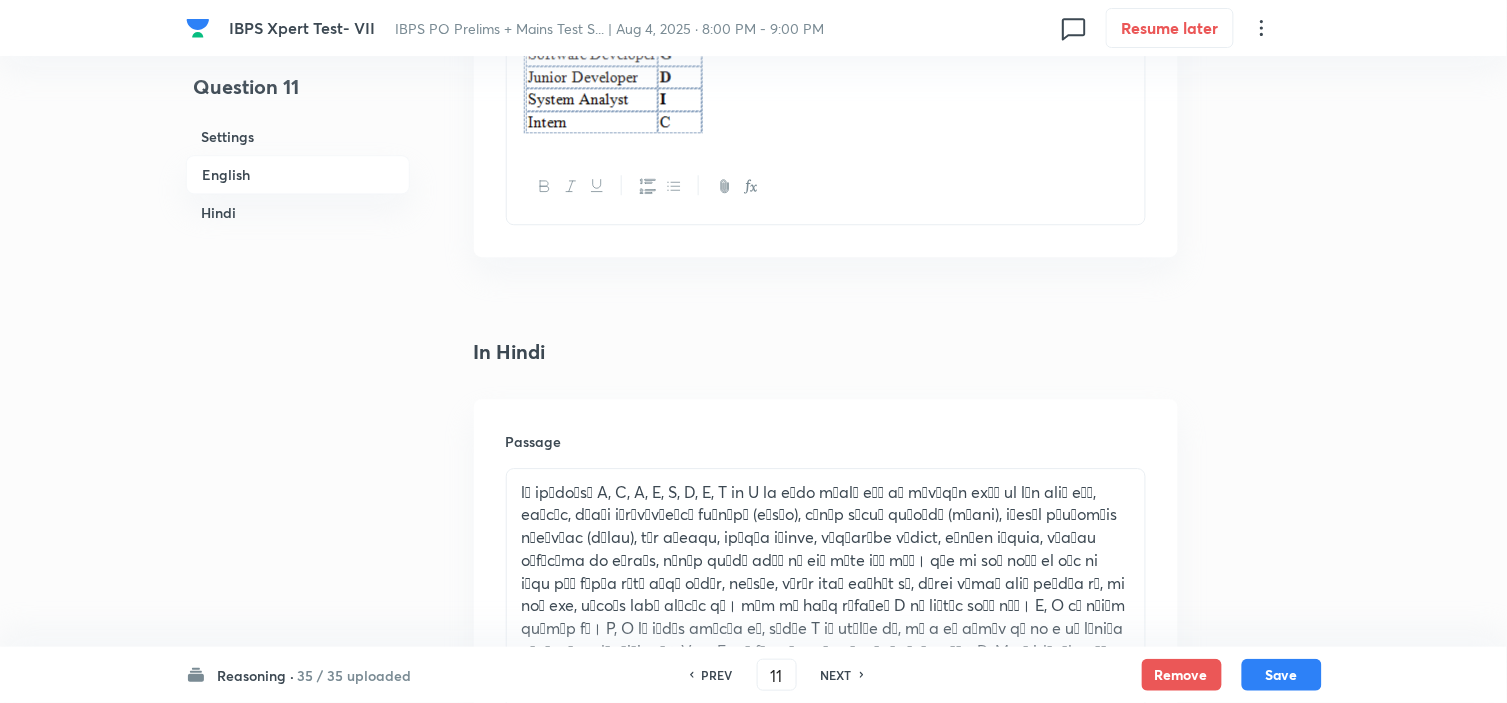 scroll, scrollTop: 3353, scrollLeft: 0, axis: vertical 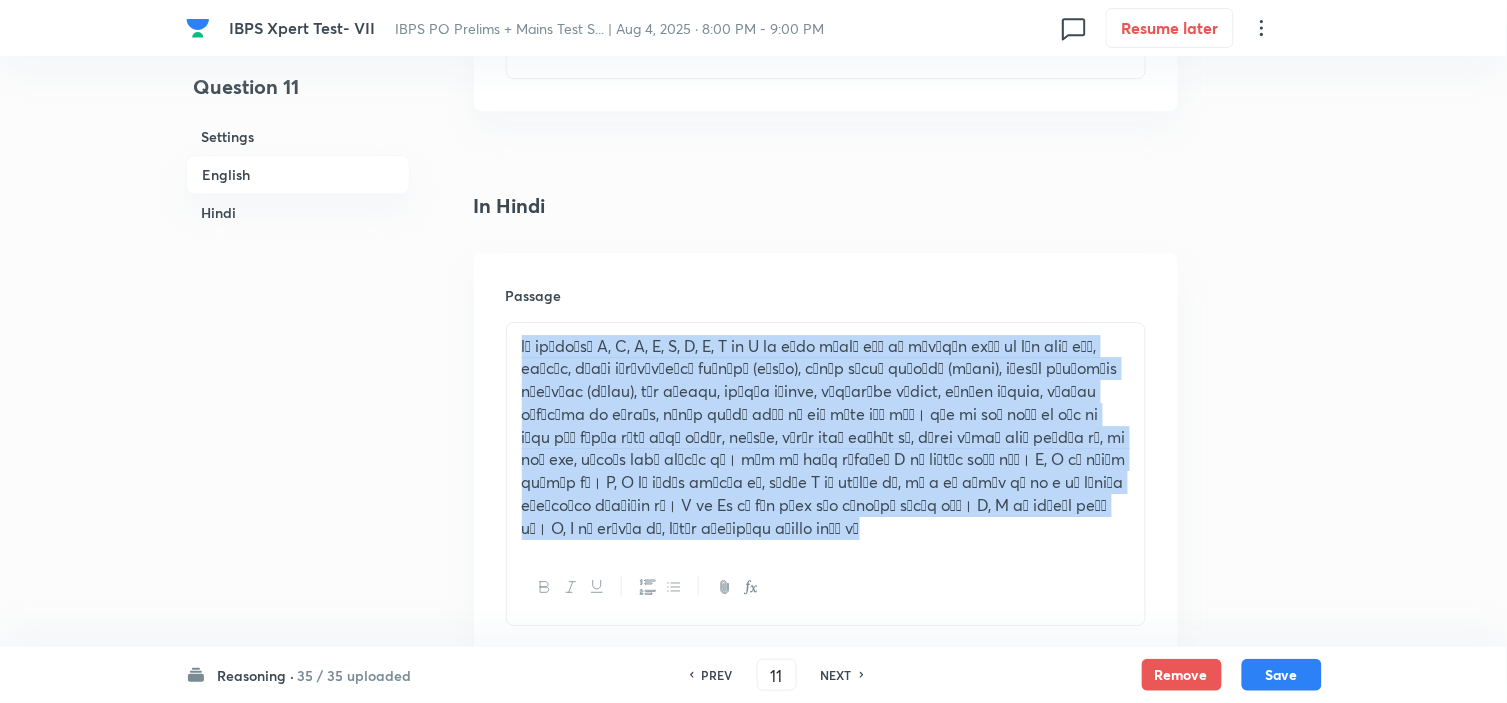 drag, startPoint x: 706, startPoint y: 536, endPoint x: 396, endPoint y: 342, distance: 365.69934 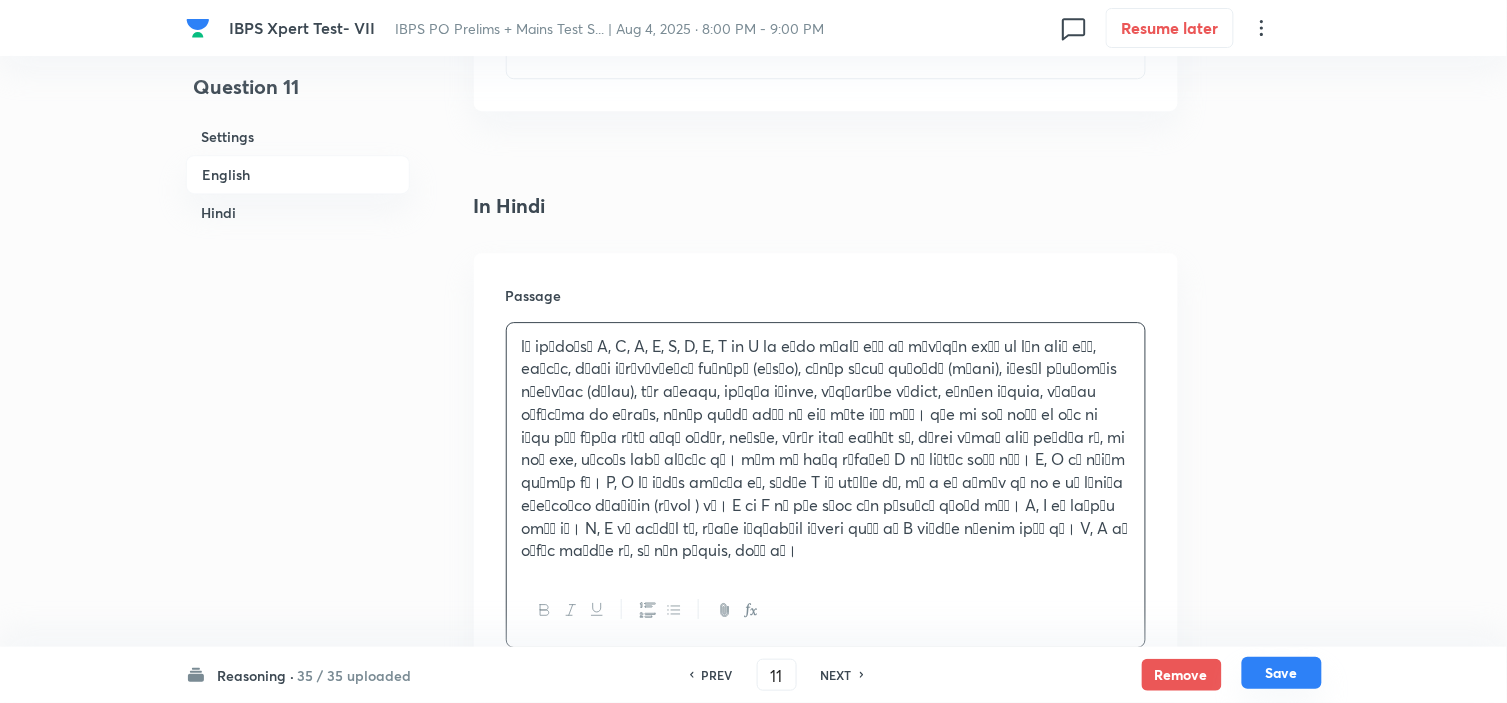 click on "Save" at bounding box center (1282, 673) 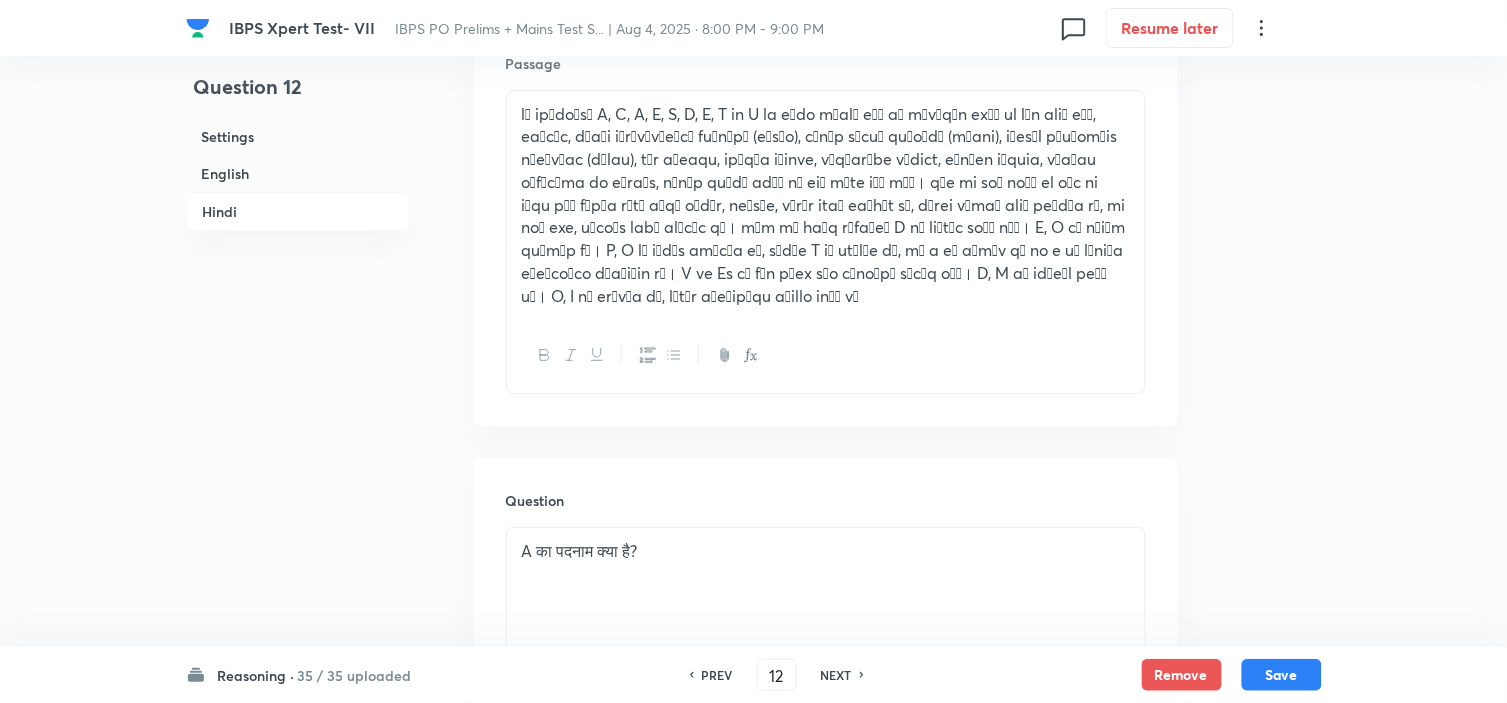 scroll, scrollTop: 3548, scrollLeft: 0, axis: vertical 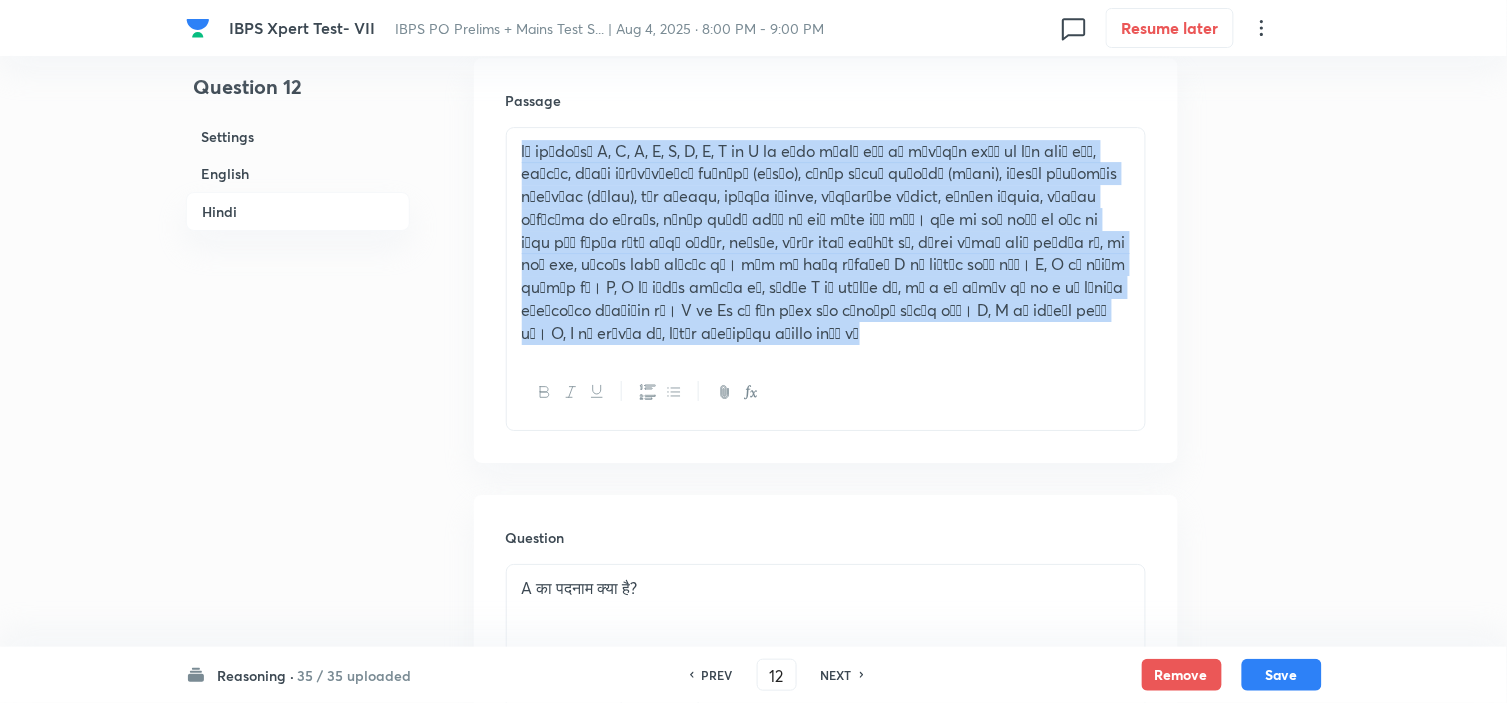 drag, startPoint x: 702, startPoint y: 334, endPoint x: 431, endPoint y: 108, distance: 352.86966 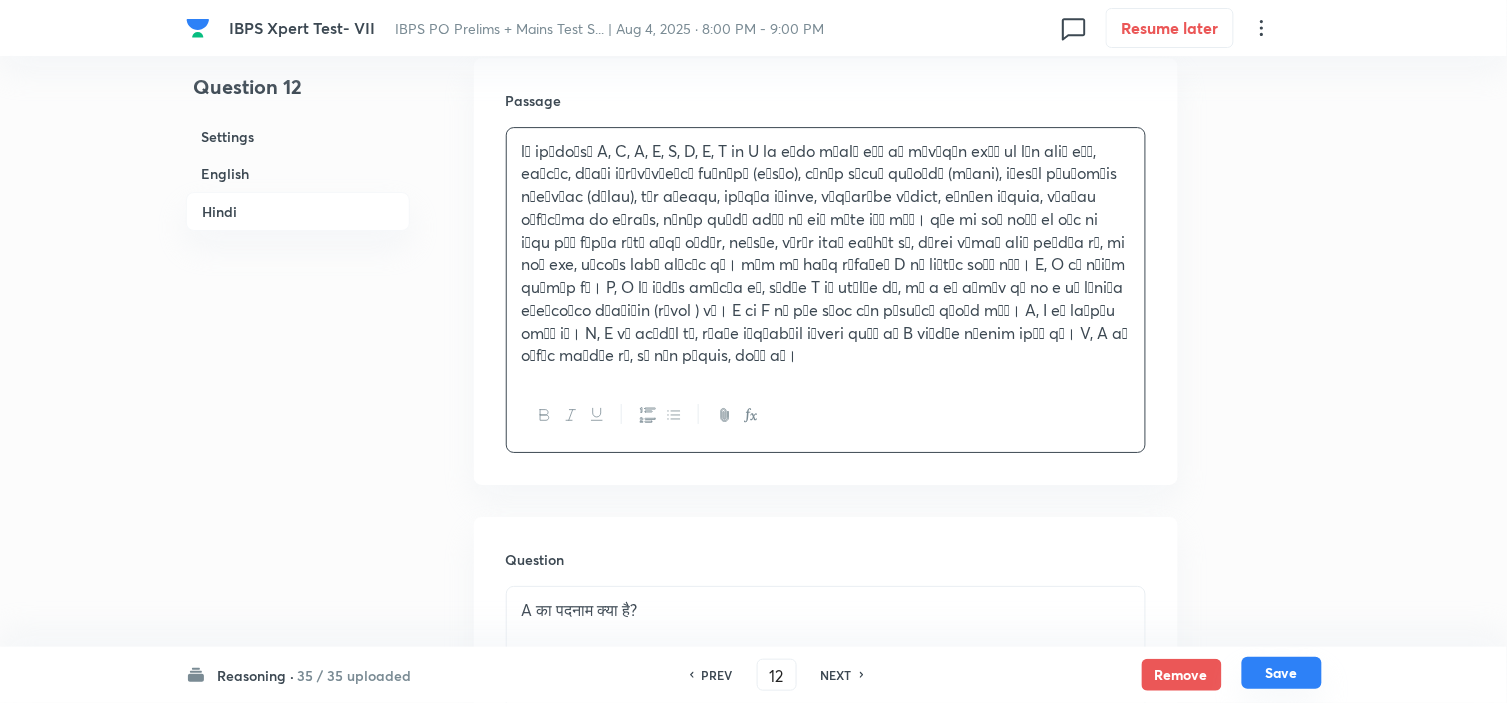 click on "Save" at bounding box center [1282, 673] 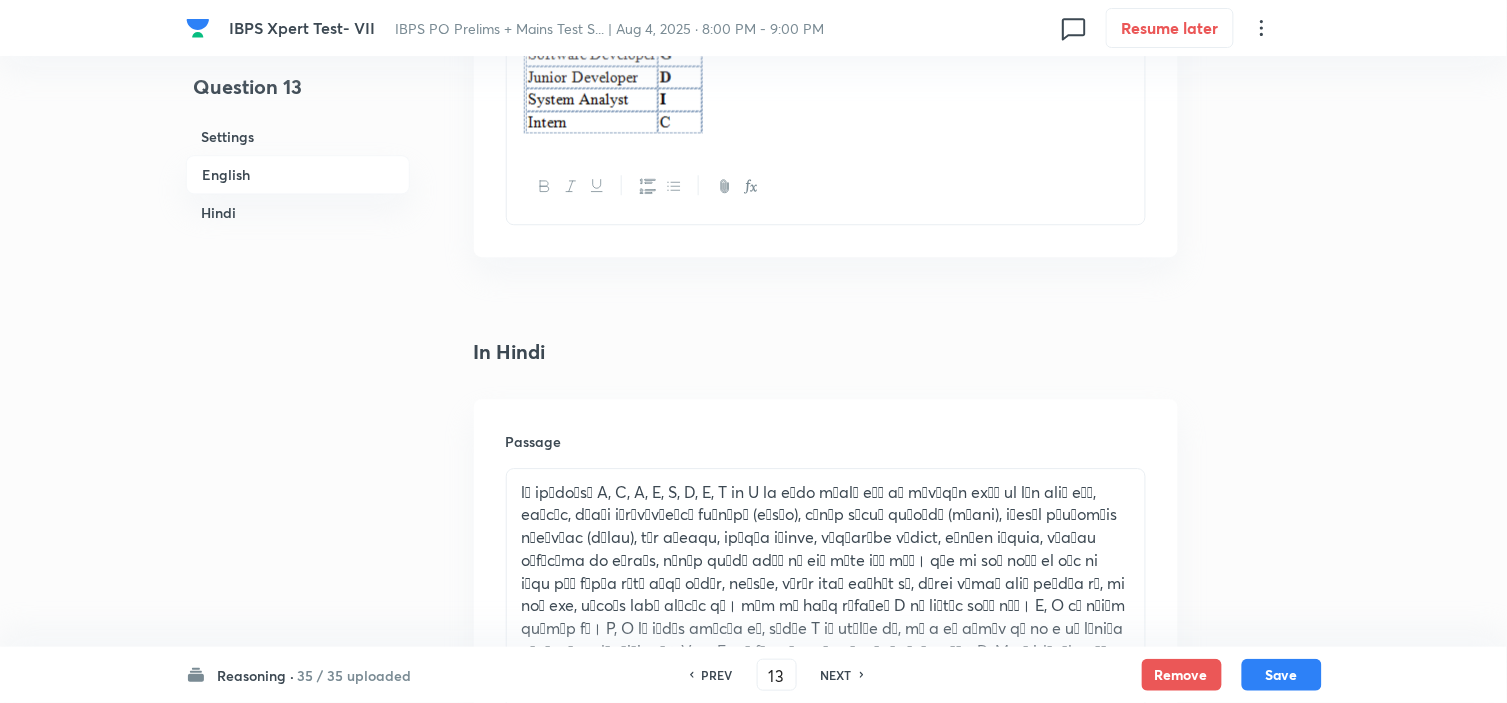 scroll, scrollTop: 3353, scrollLeft: 0, axis: vertical 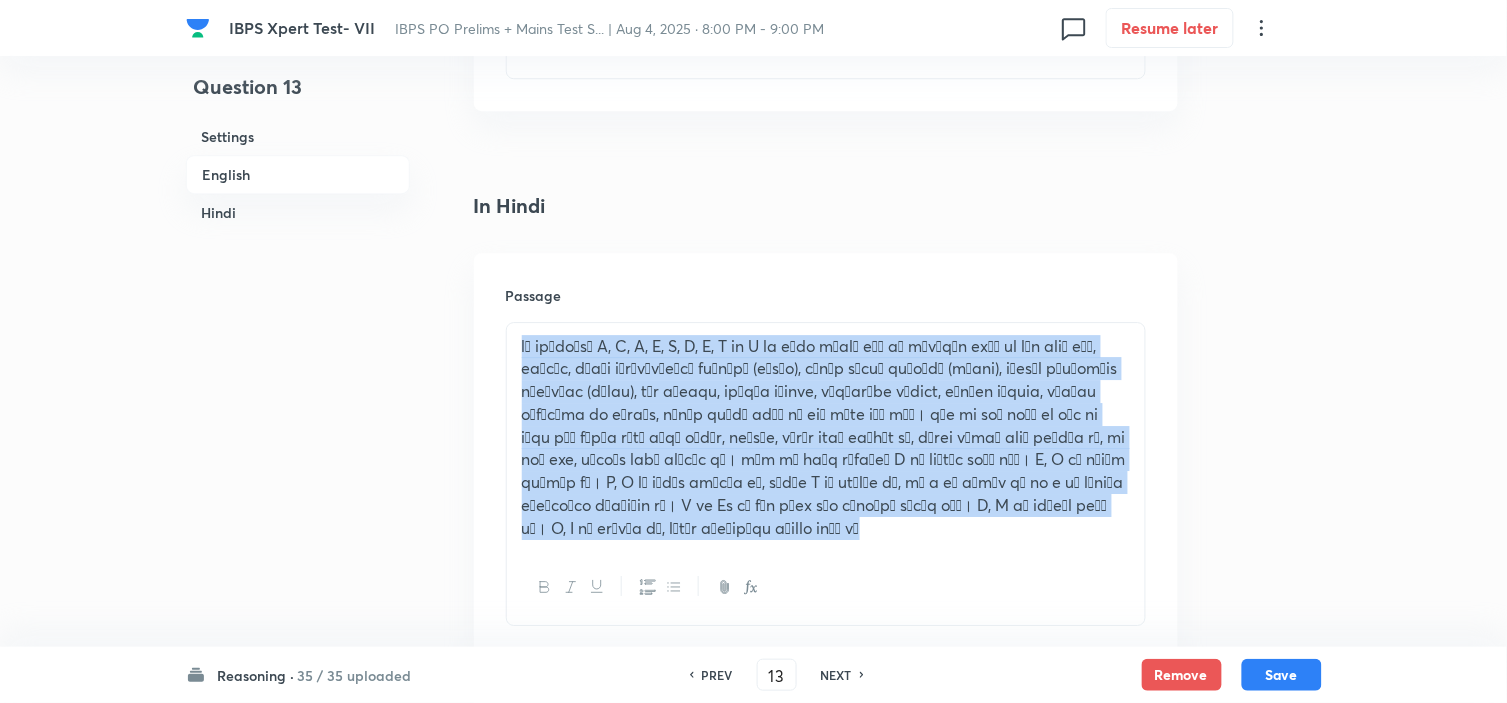 drag, startPoint x: 725, startPoint y: 543, endPoint x: 326, endPoint y: 246, distance: 497.40326 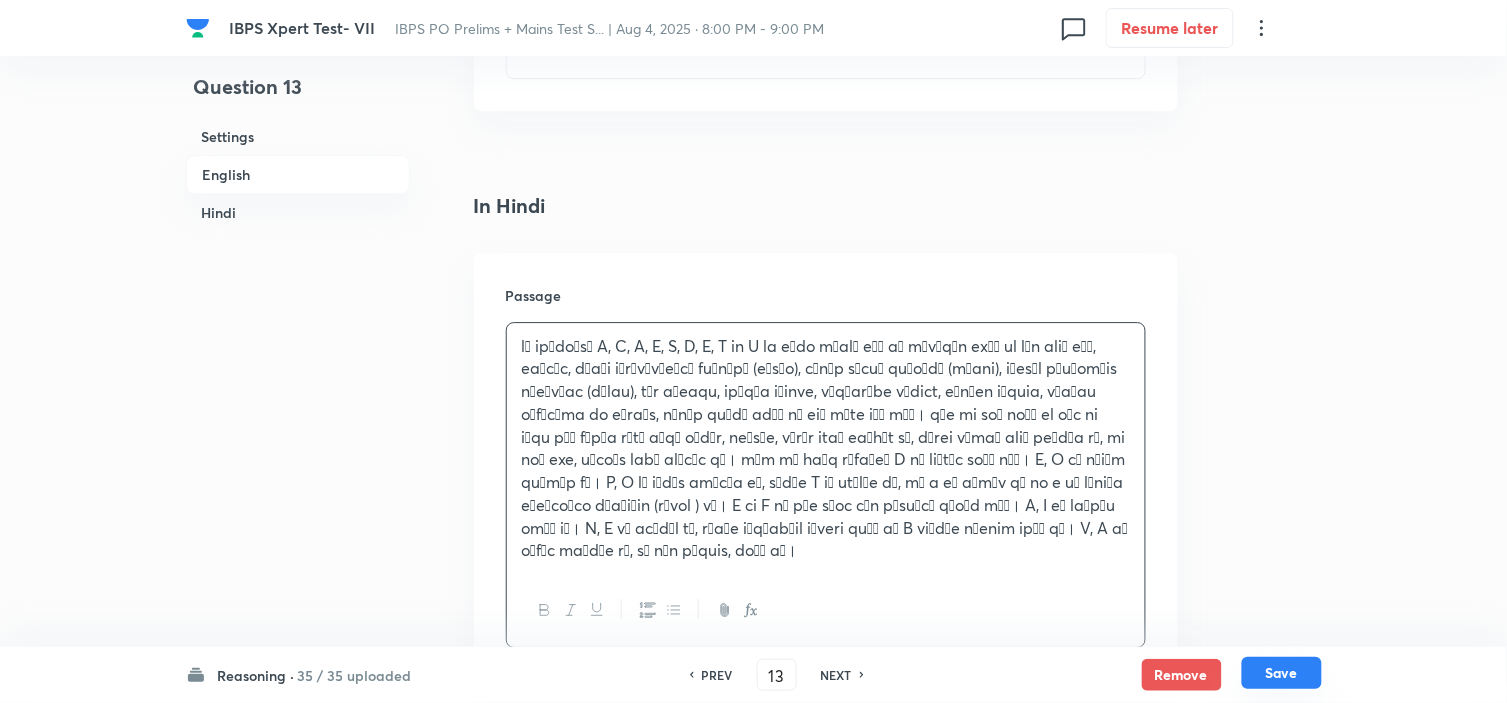 click on "Save" at bounding box center [1282, 673] 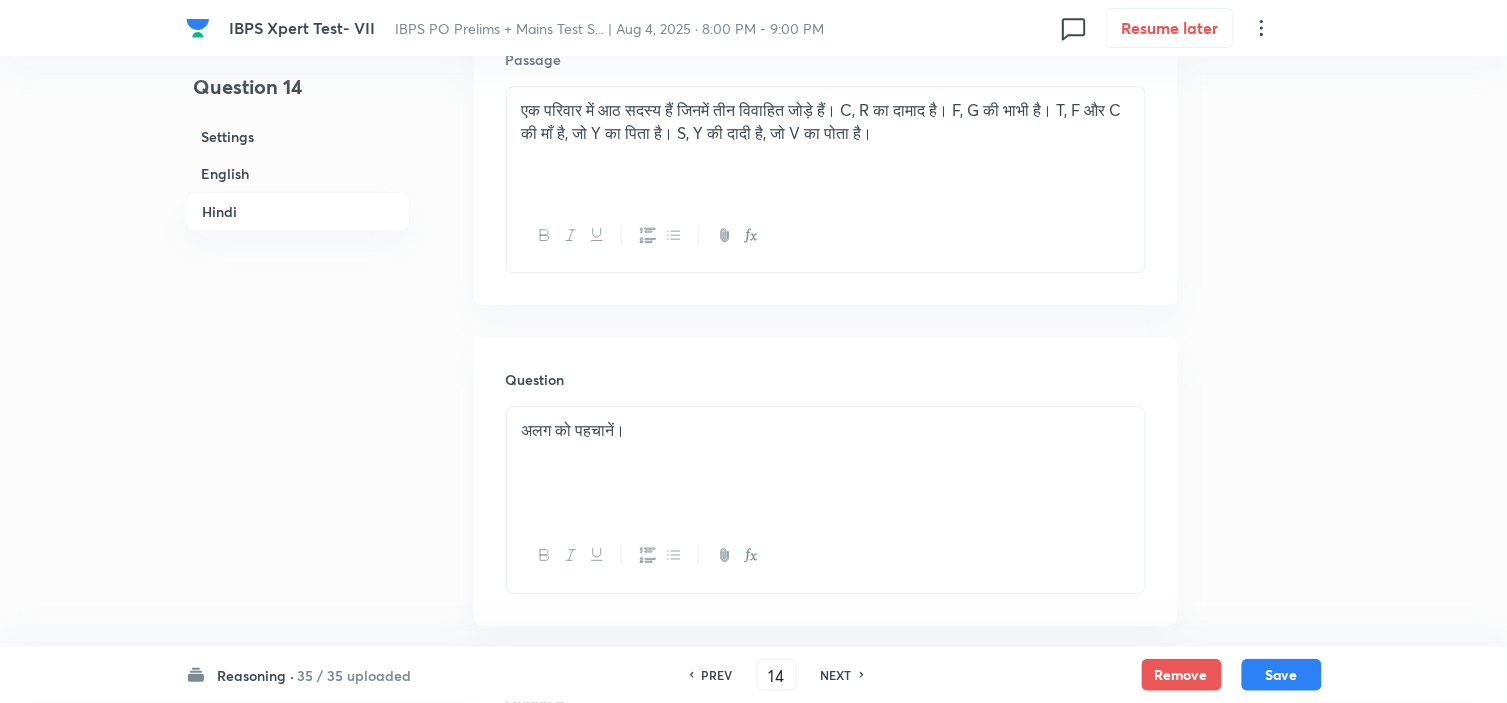 scroll, scrollTop: 3423, scrollLeft: 0, axis: vertical 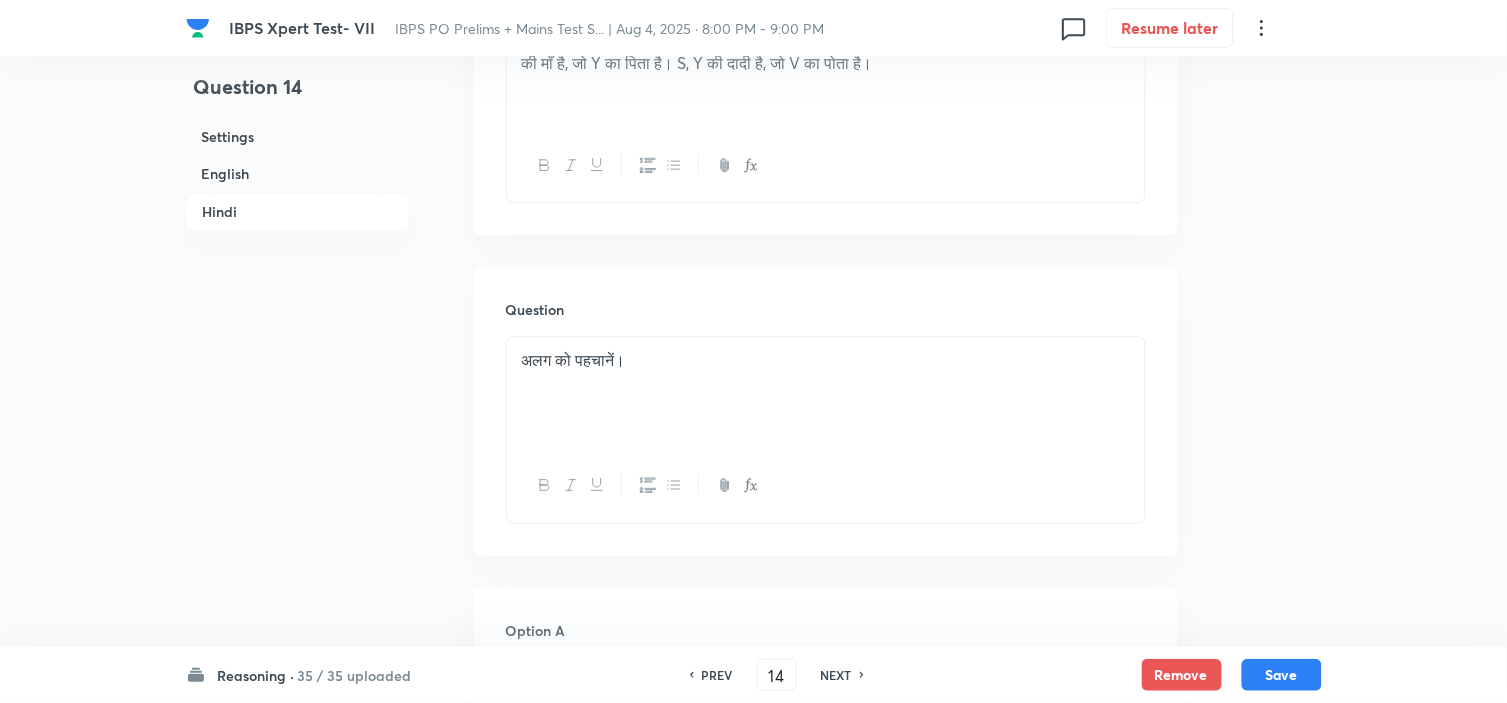 click on "PREV" at bounding box center (717, 675) 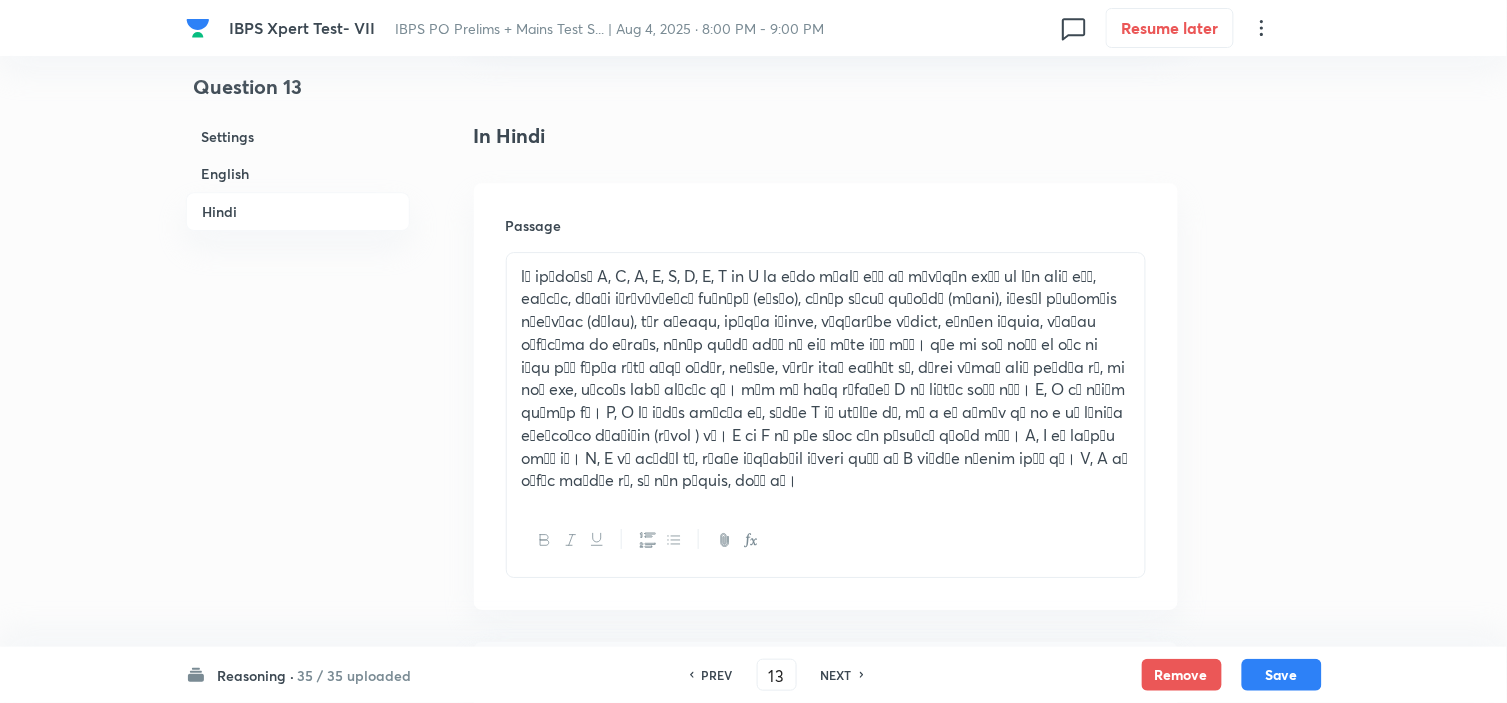 click on "PREV" at bounding box center (717, 675) 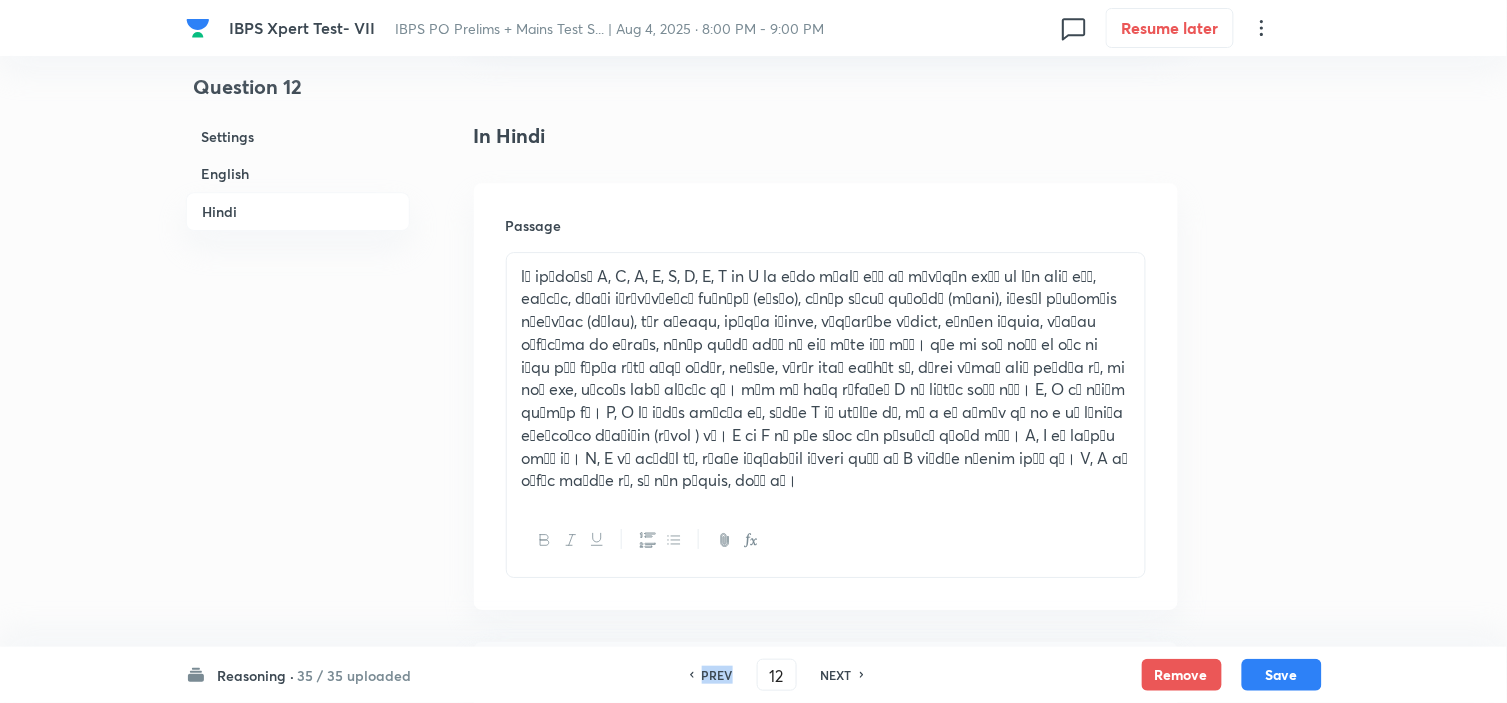 click on "PREV" at bounding box center [717, 675] 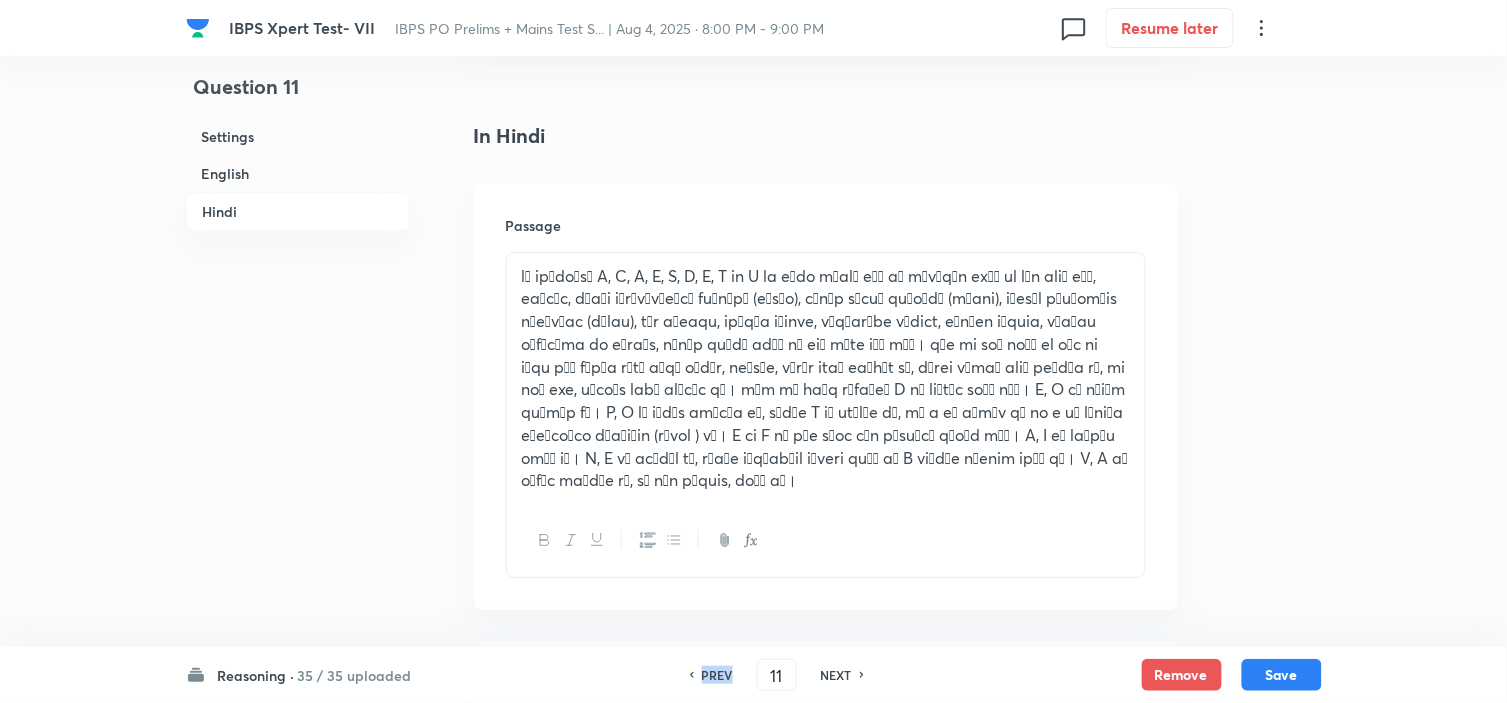 click on "PREV" at bounding box center (717, 675) 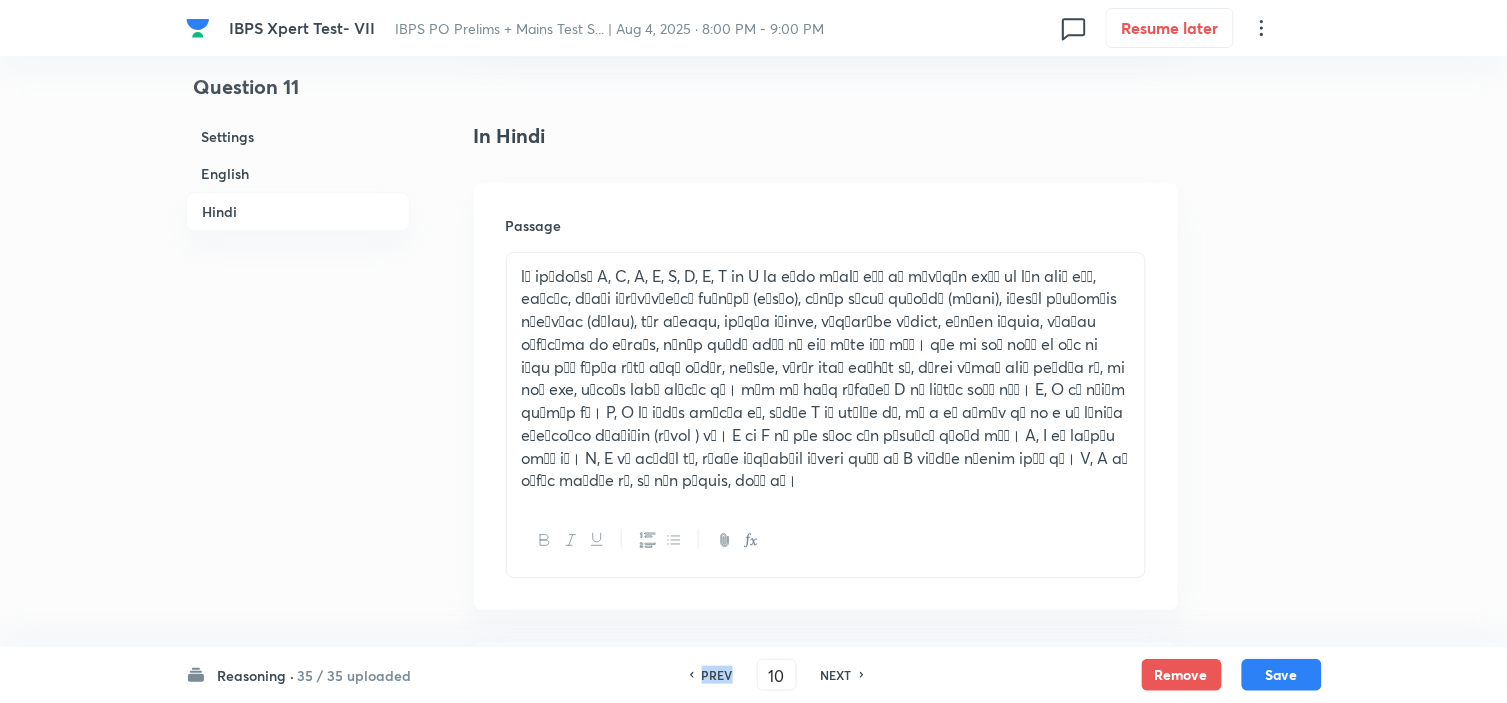 click on "PREV" at bounding box center [717, 675] 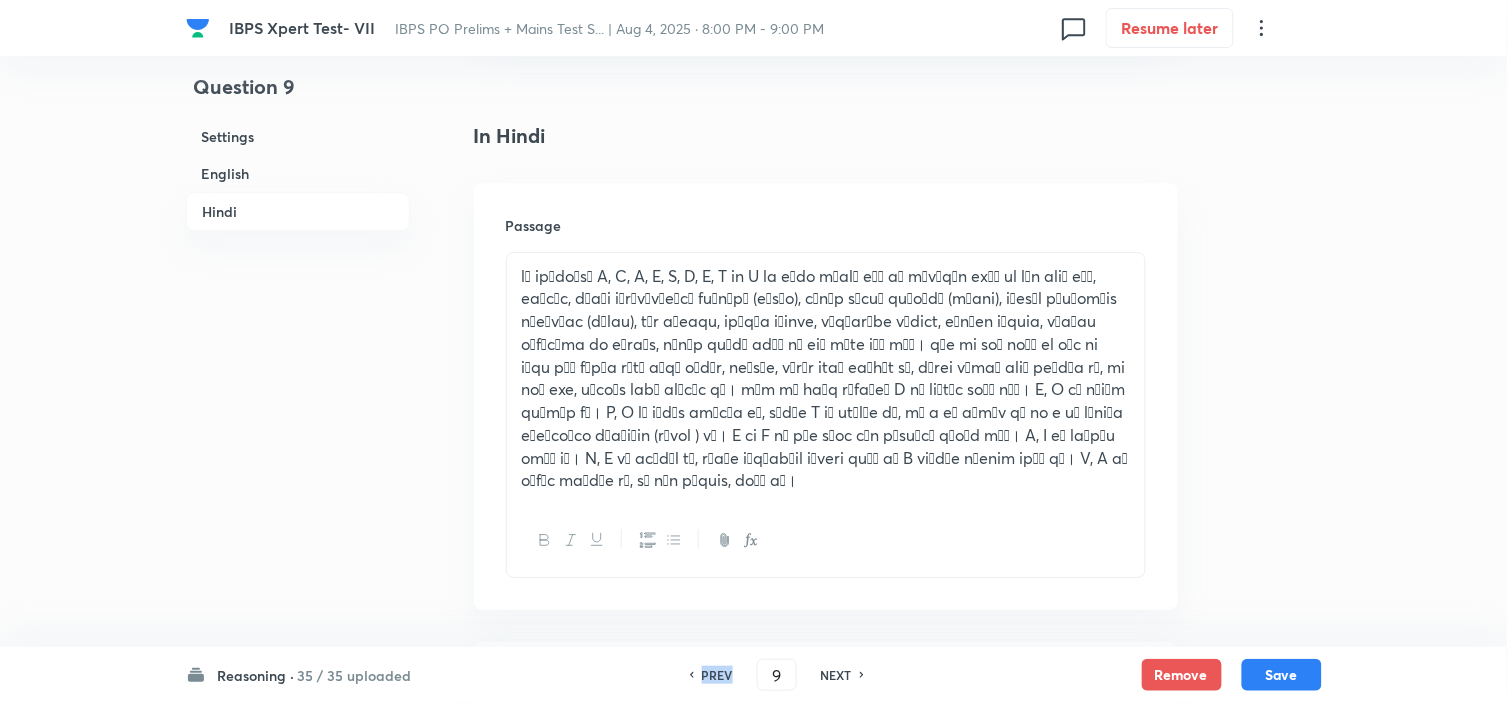 click on "PREV" at bounding box center [717, 675] 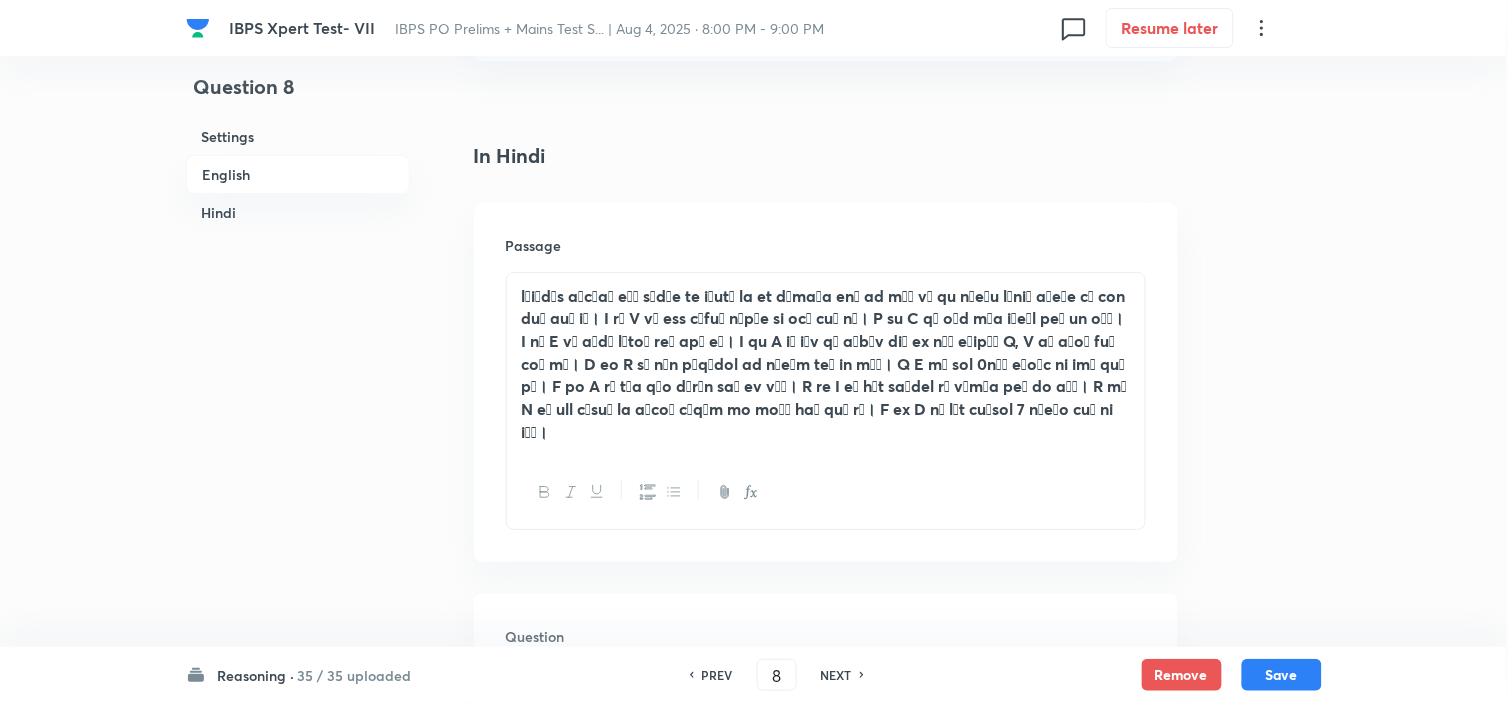 scroll, scrollTop: 3867, scrollLeft: 0, axis: vertical 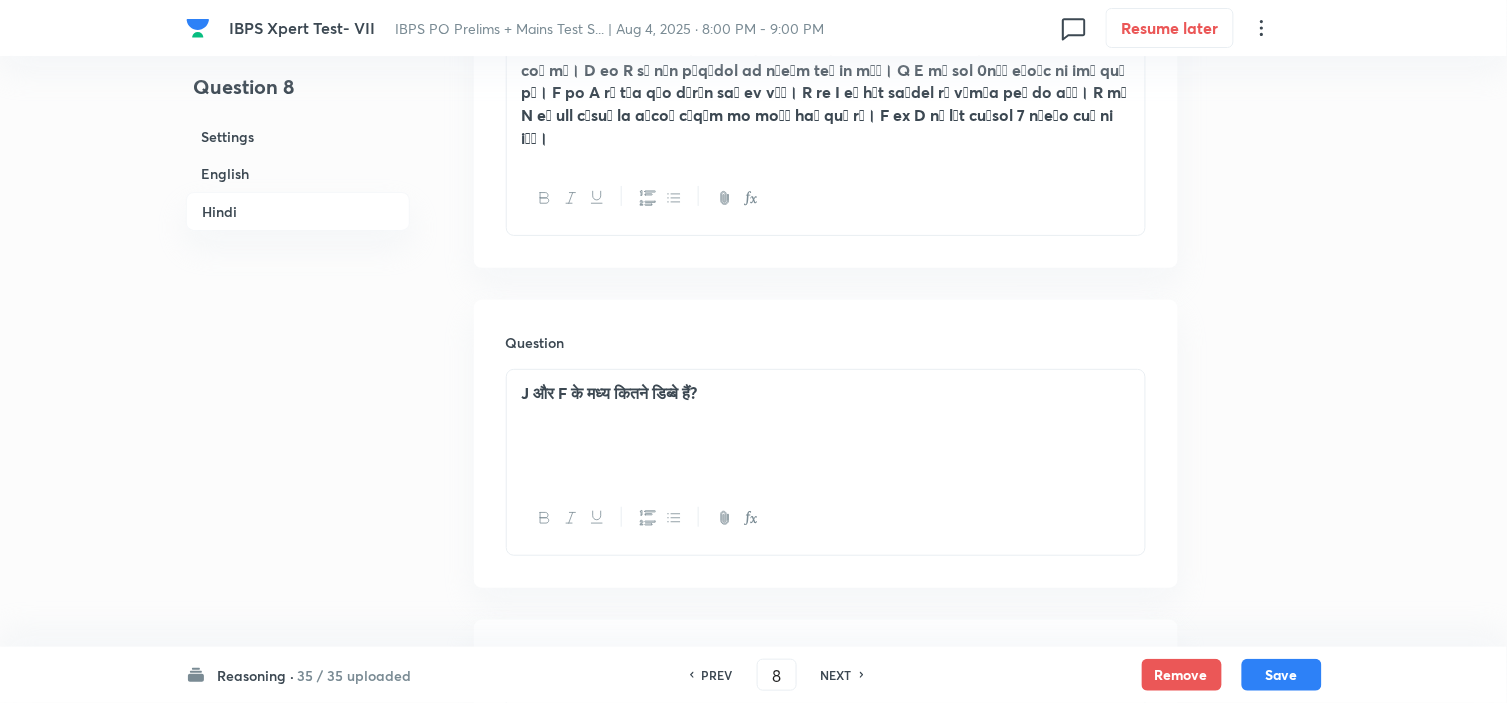 click on "NEXT" at bounding box center (836, 675) 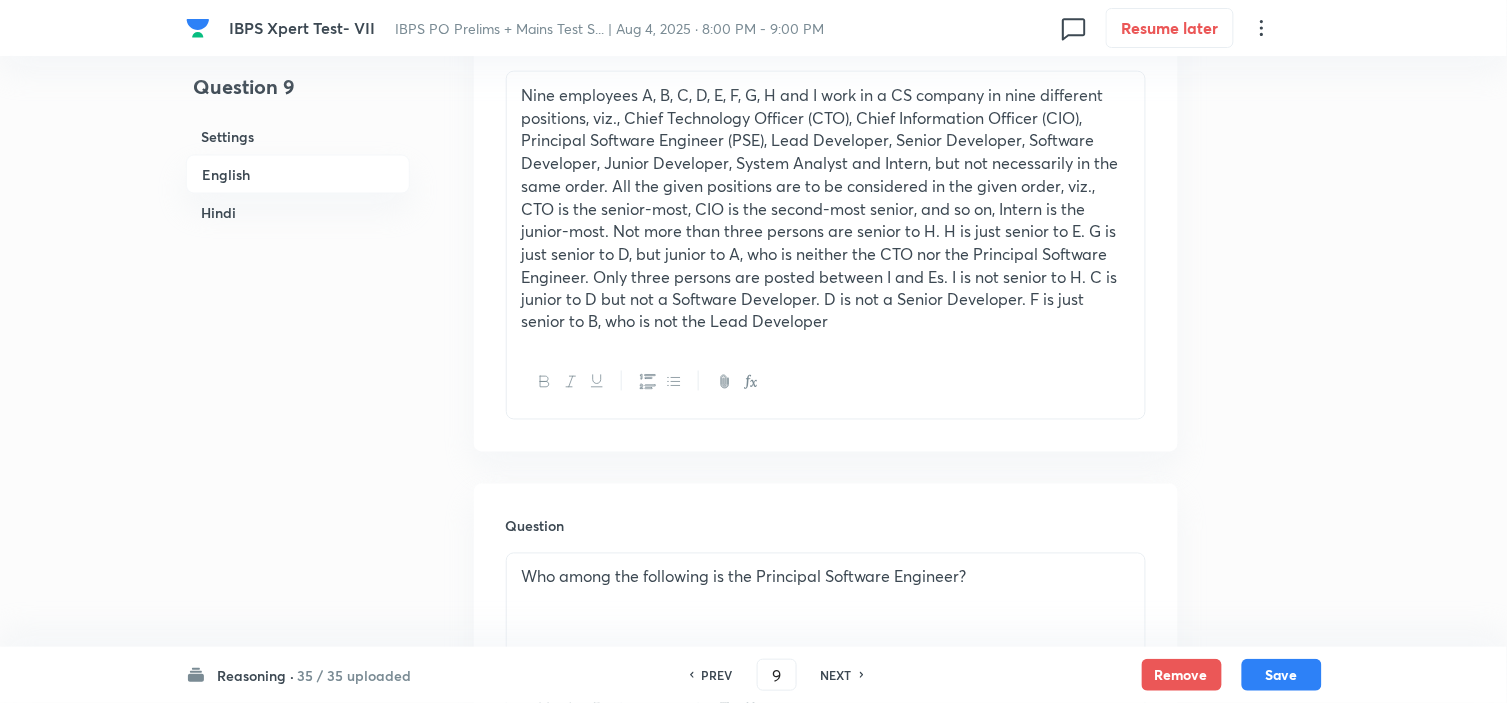 scroll, scrollTop: 645, scrollLeft: 0, axis: vertical 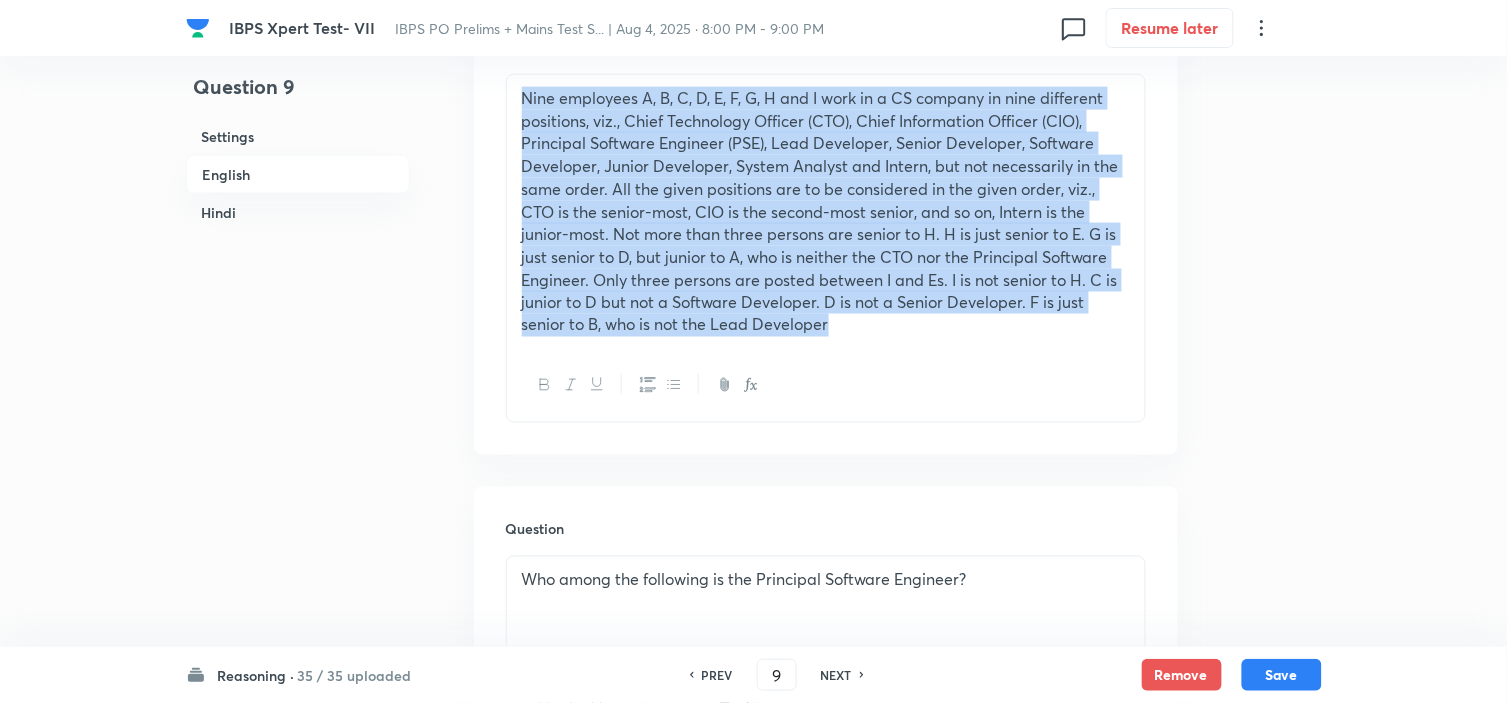 drag, startPoint x: 862, startPoint y: 323, endPoint x: 390, endPoint y: 76, distance: 532.7222 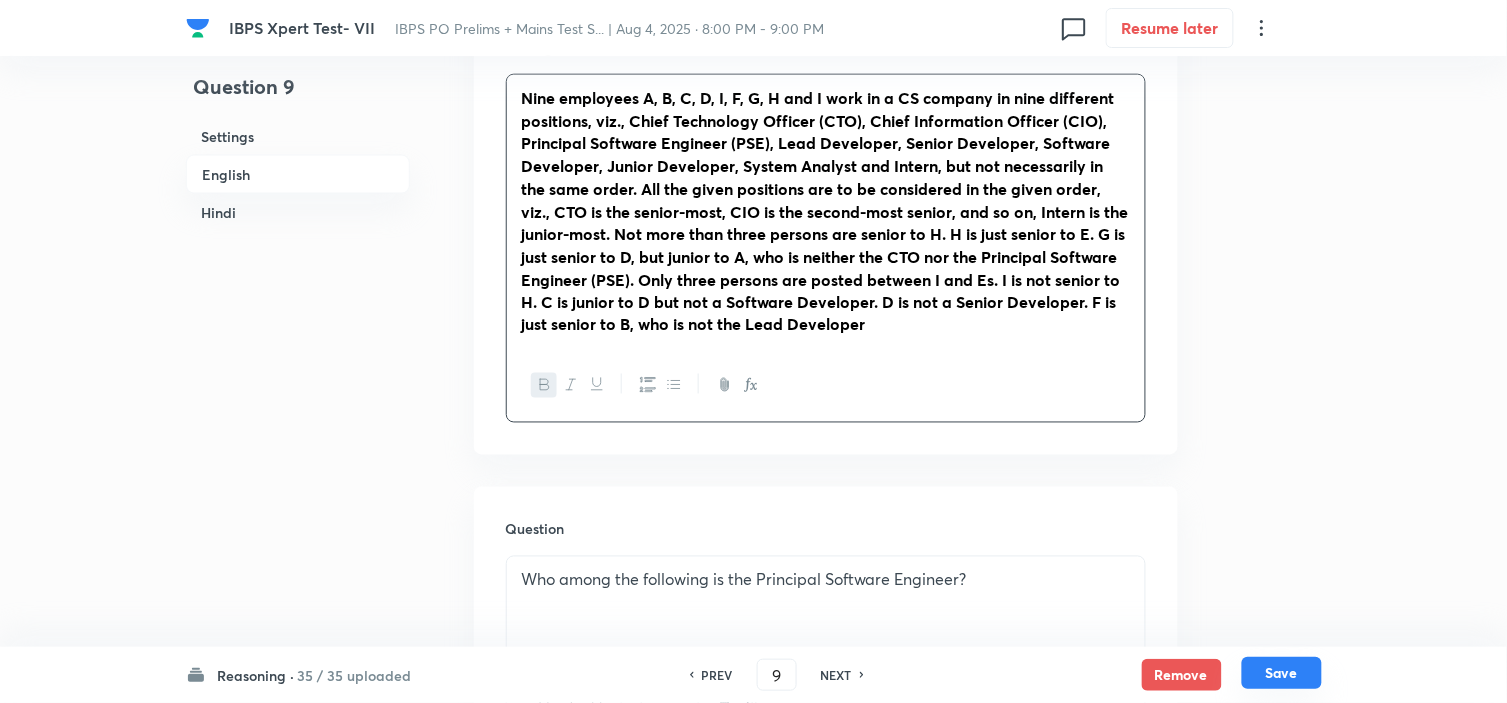 click on "Save" at bounding box center (1282, 673) 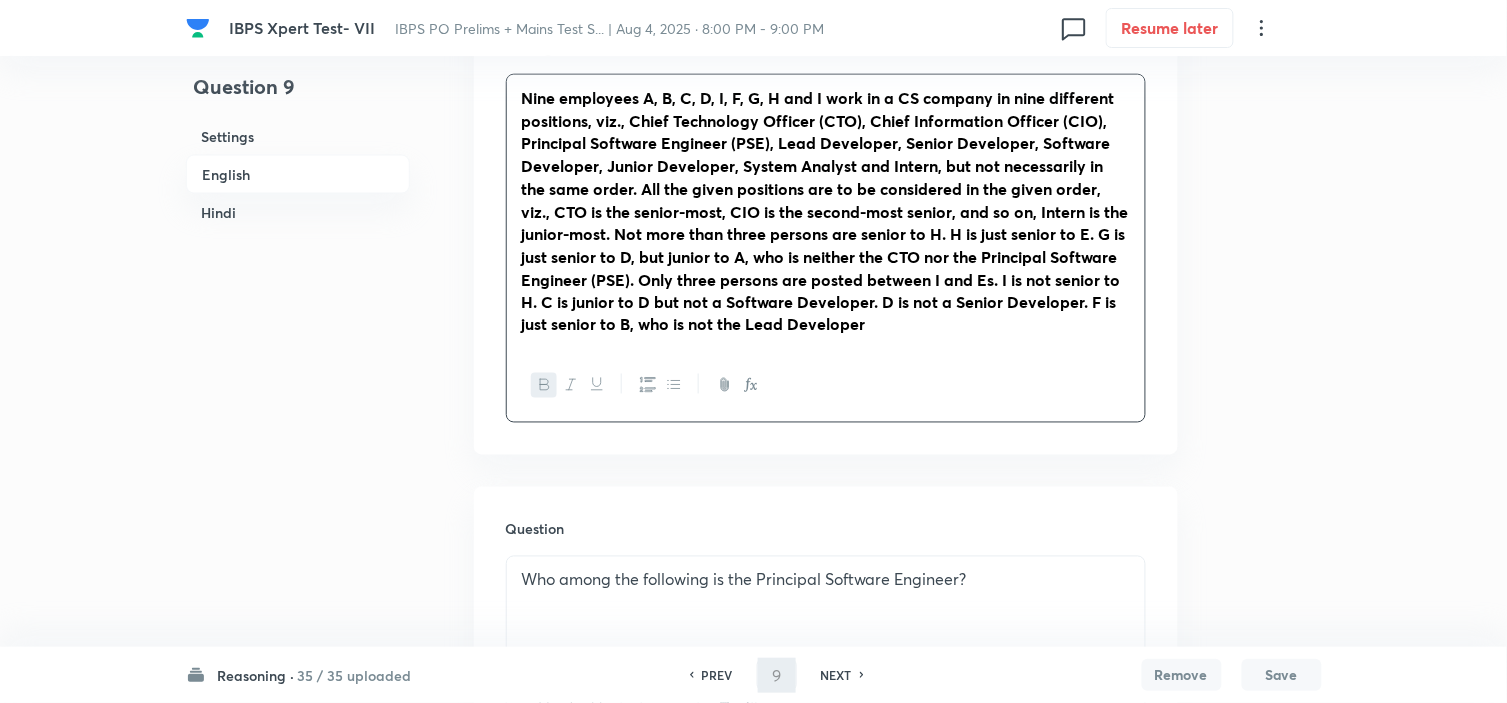 click on "Nine employees A, B, C, D, I, F, G, H and I work in a CS company in nine different positions, viz., Chief Technology Officer (CTO), Chief Information Officer (CIO), Principal Software Engineer (PSE), Lead Developer, Senior Developer, Software Developer, Junior Developer, System Analyst and Intern, but not necessarily in the same order. All the given positions are to be considered in the given order, viz., CTO is the senior-most, CIO is the second-most senior, and so on, Intern is the junior-most. Not more than three persons are senior to H. H is just senior to E. G is just senior to D, but junior to A, who is neither the CTO nor the Principal Software Engineer (PSE). Only three persons are posted between I and Es. I is not senior to H. C is junior to D but not a Software Developer. D is not a Senior Developer. F is just senior to B, who is not the Lead Developer" at bounding box center [826, 212] 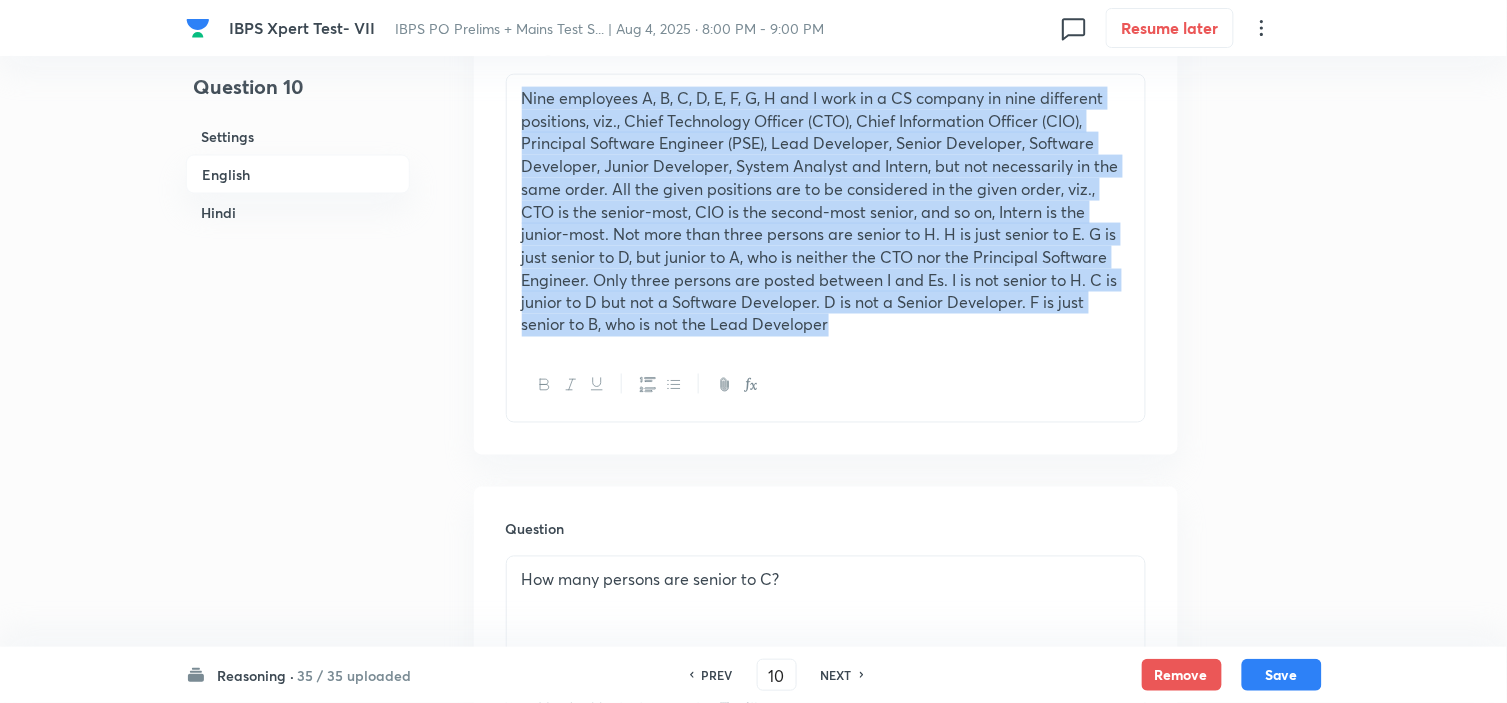drag, startPoint x: 901, startPoint y: 333, endPoint x: 420, endPoint y: 106, distance: 531.874 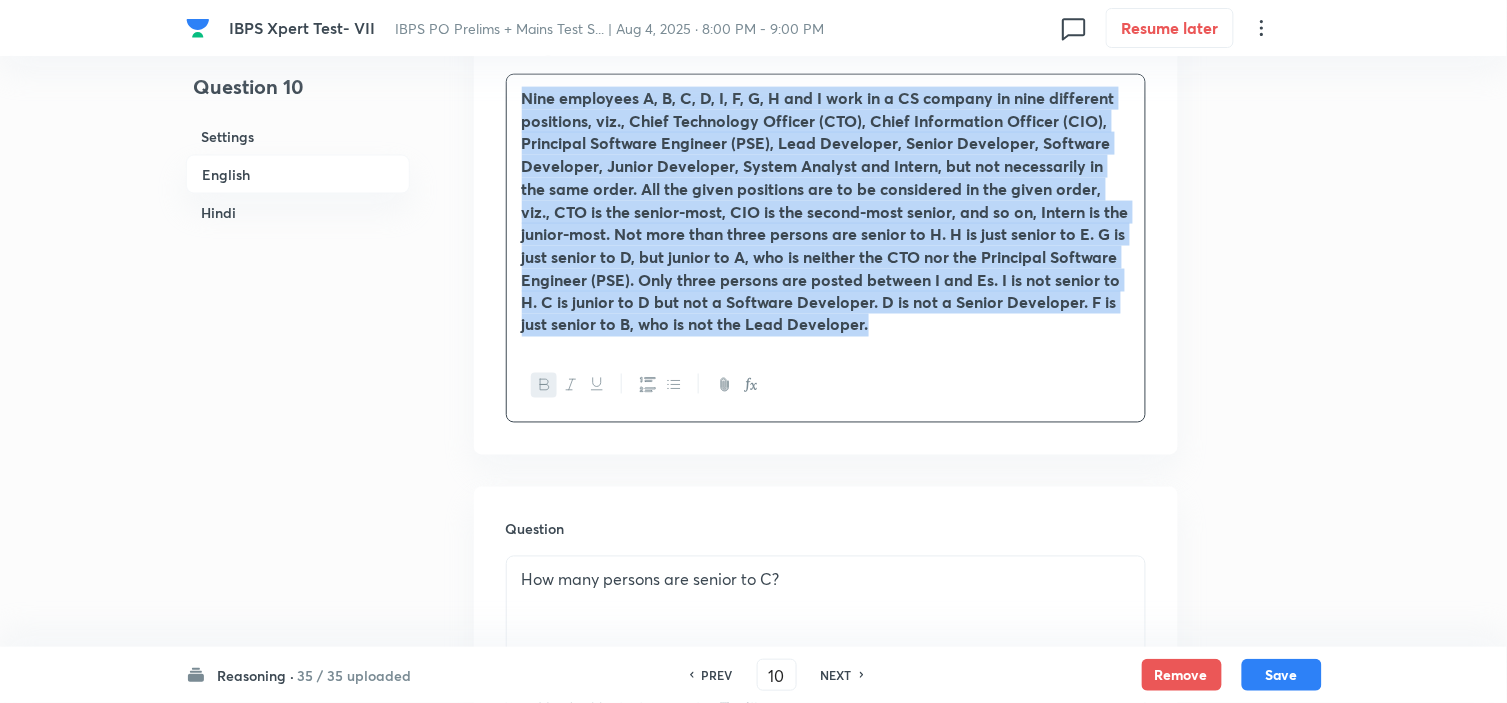 drag, startPoint x: 893, startPoint y: 333, endPoint x: 461, endPoint y: 42, distance: 520.86945 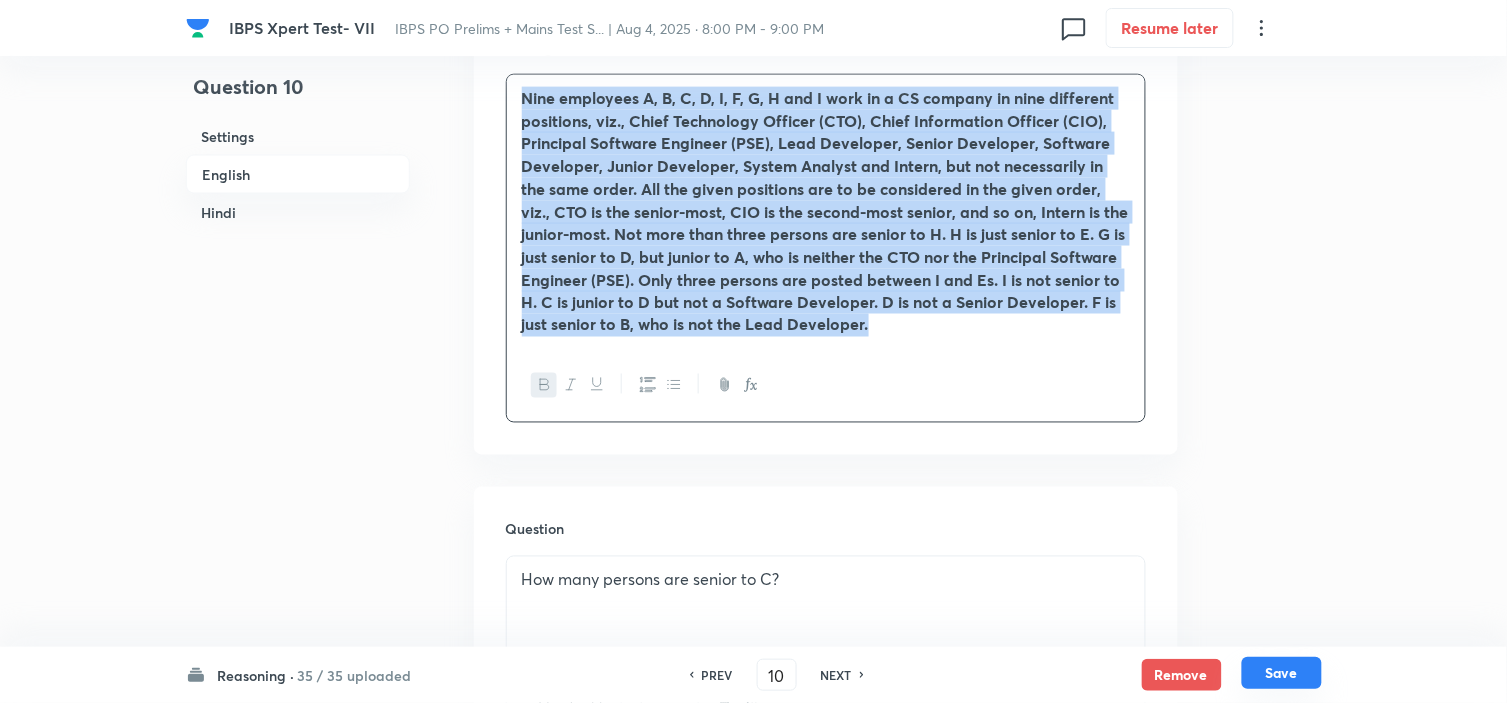click on "Save" at bounding box center [1282, 673] 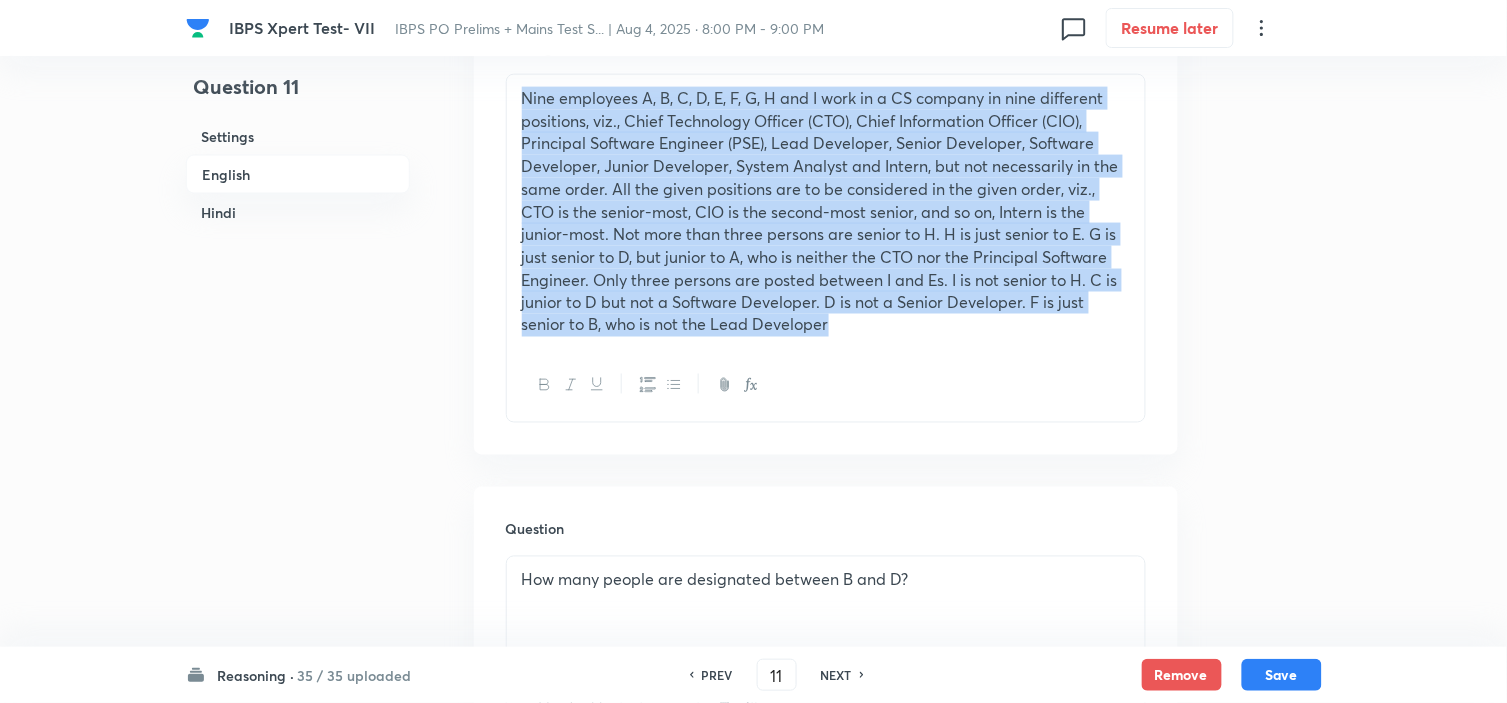 scroll, scrollTop: 112, scrollLeft: 0, axis: vertical 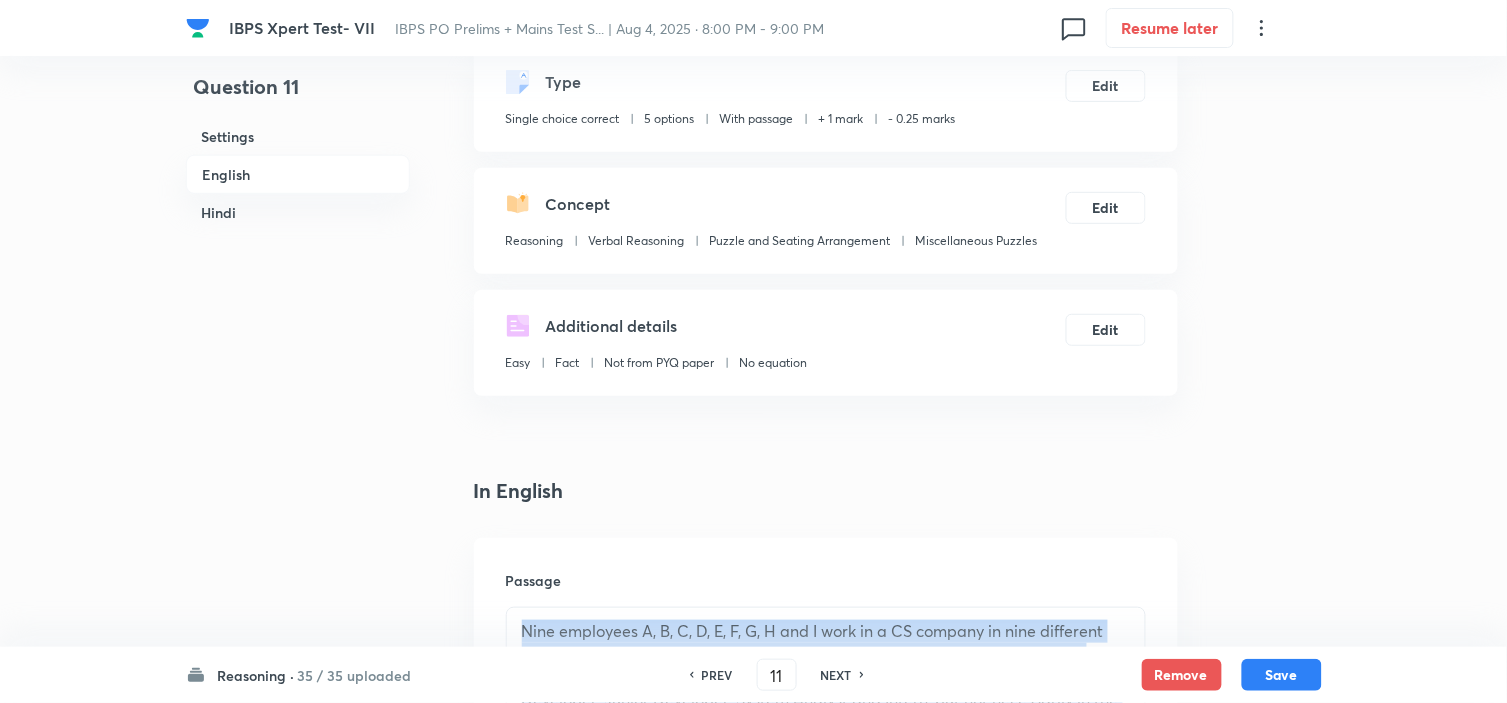 drag, startPoint x: 874, startPoint y: 335, endPoint x: 63, endPoint y: -52, distance: 898.6045 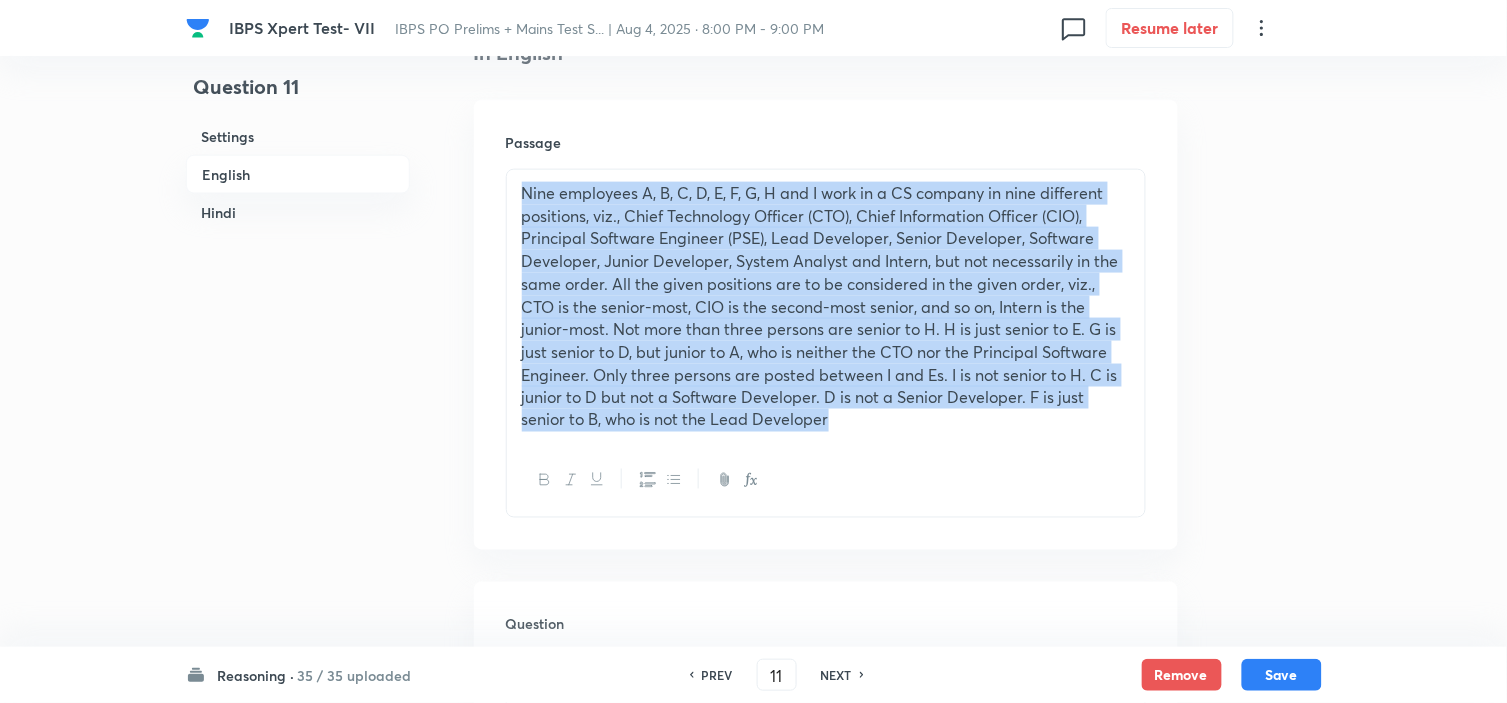 scroll, scrollTop: 555, scrollLeft: 0, axis: vertical 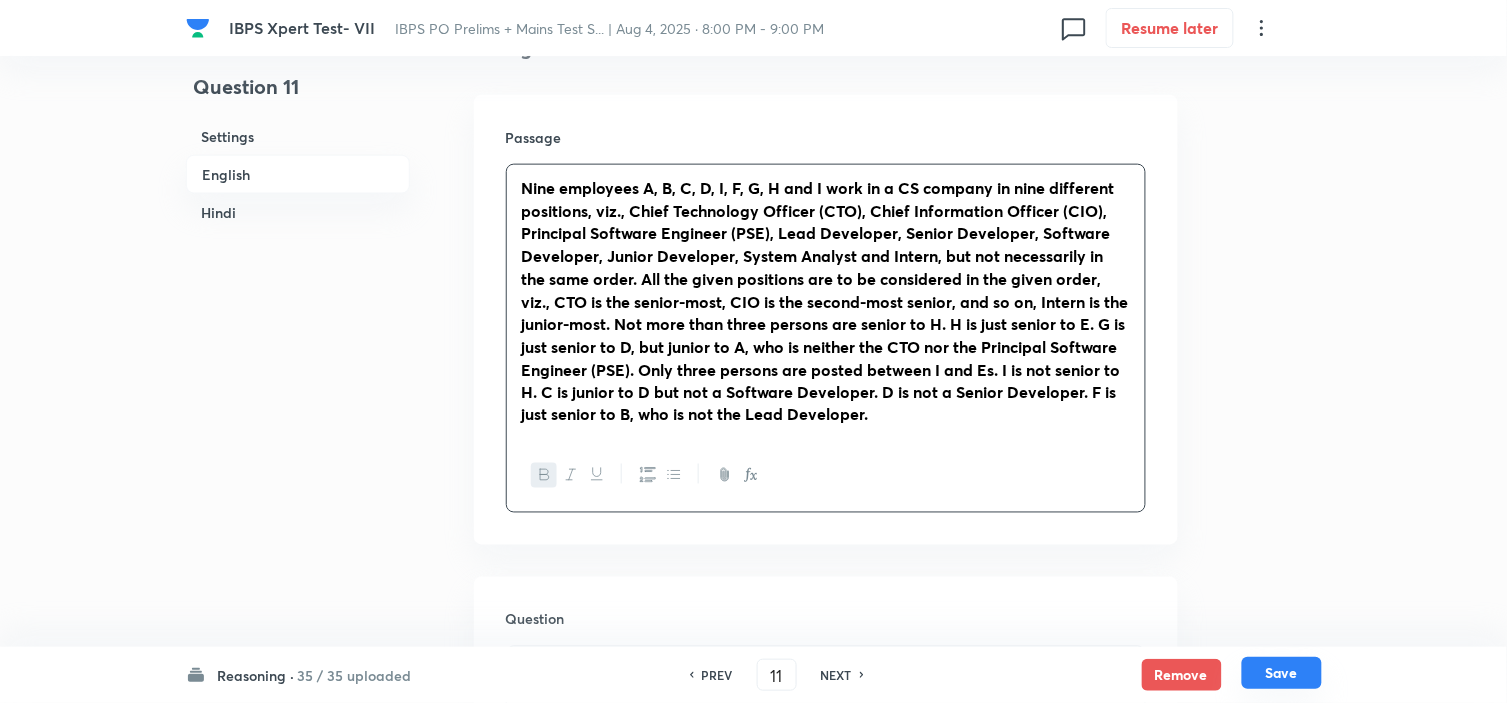 click on "Save" at bounding box center [1282, 673] 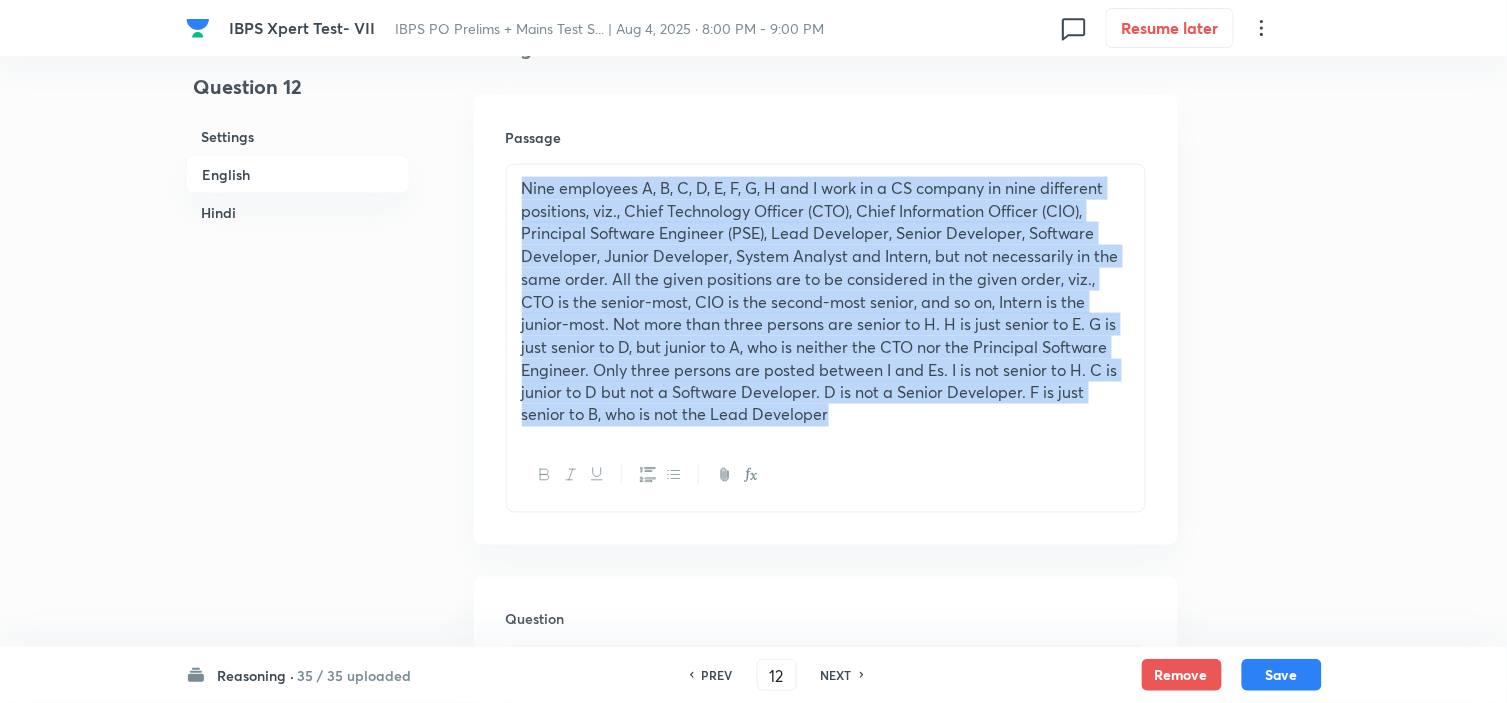 drag, startPoint x: 938, startPoint y: 435, endPoint x: 368, endPoint y: 167, distance: 629.8603 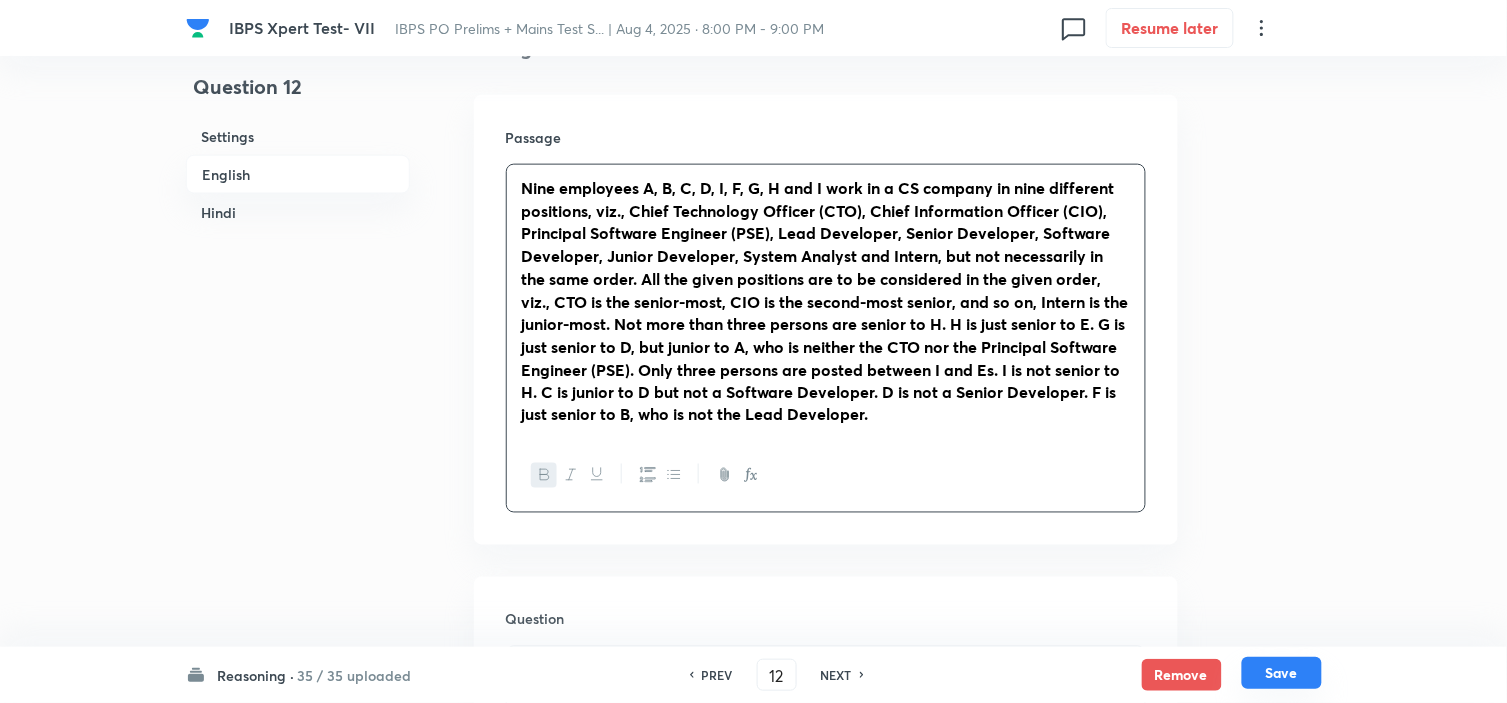 click on "Save" at bounding box center (1282, 673) 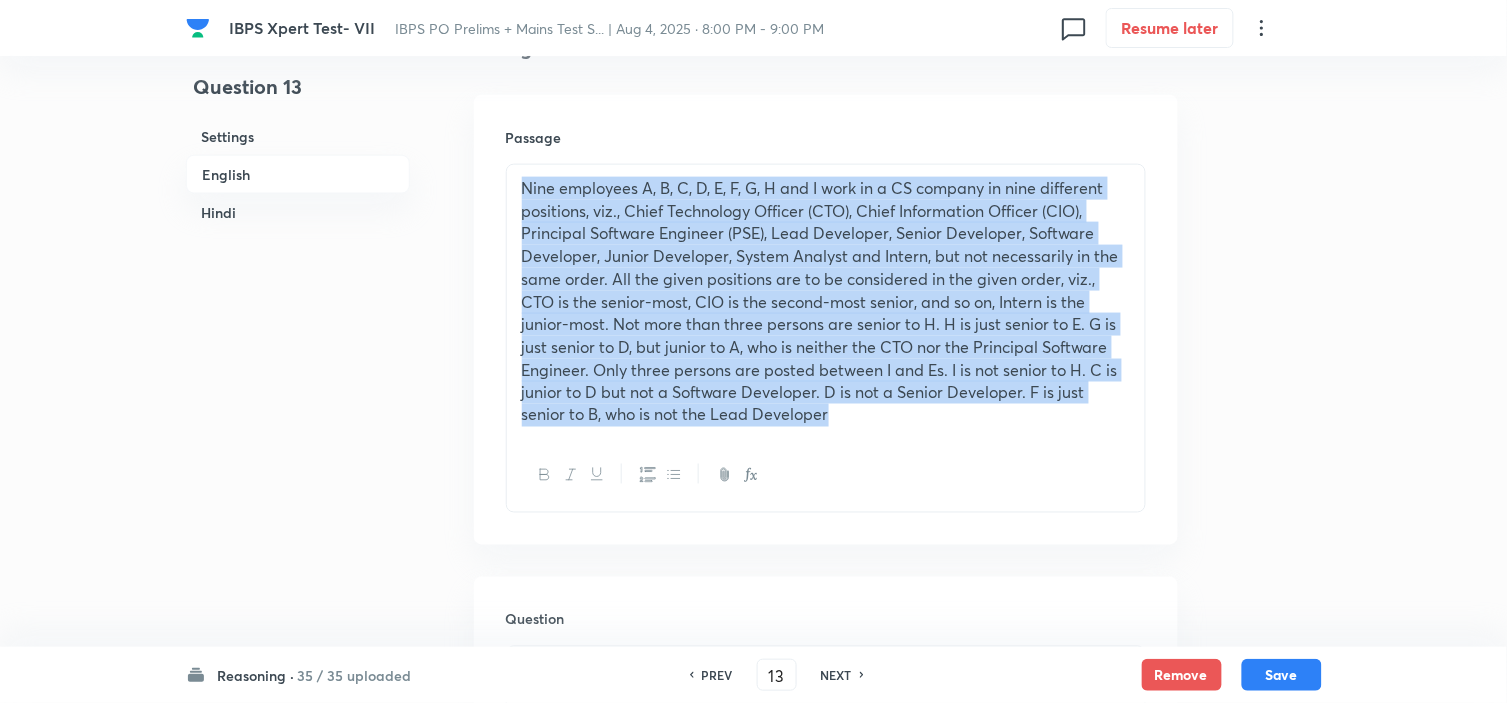 drag, startPoint x: 841, startPoint y: 428, endPoint x: 397, endPoint y: 146, distance: 525.9848 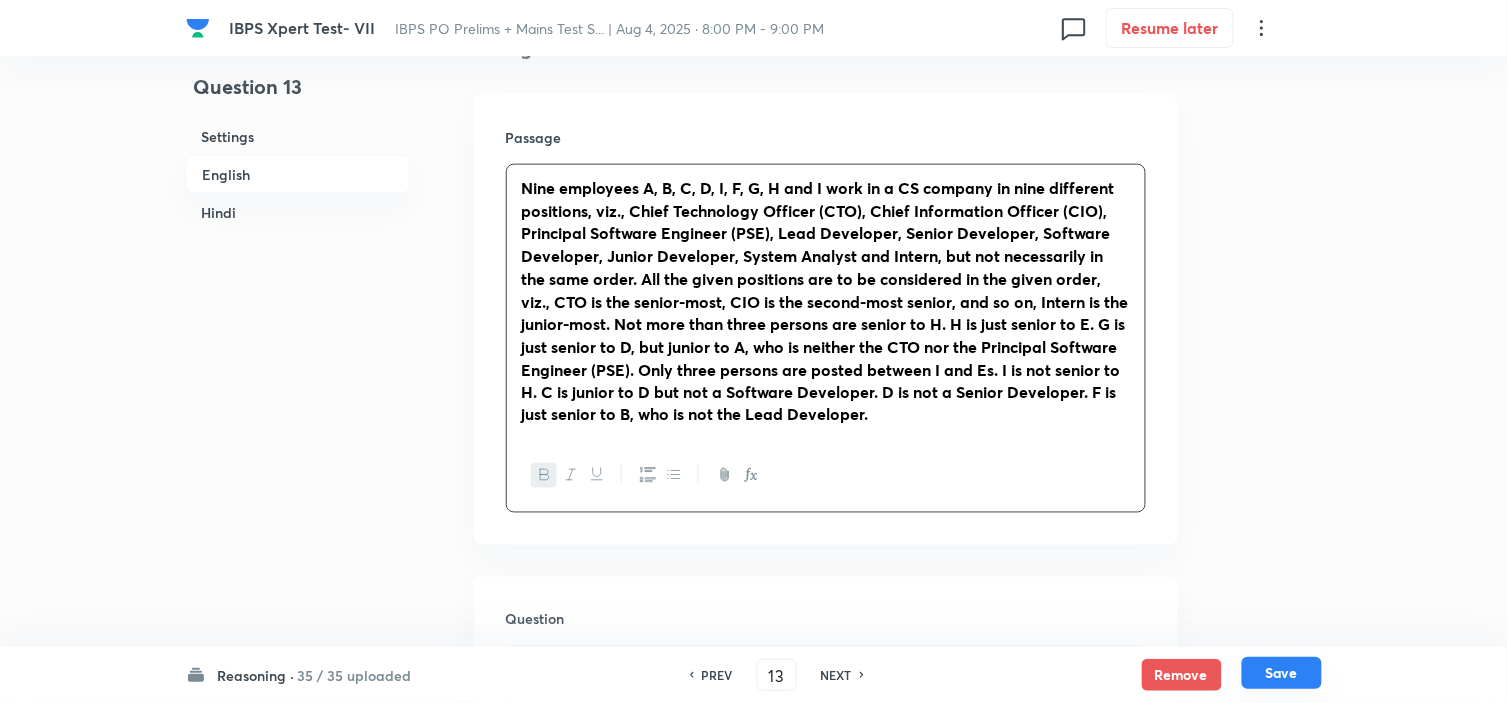 click on "Save" at bounding box center [1282, 673] 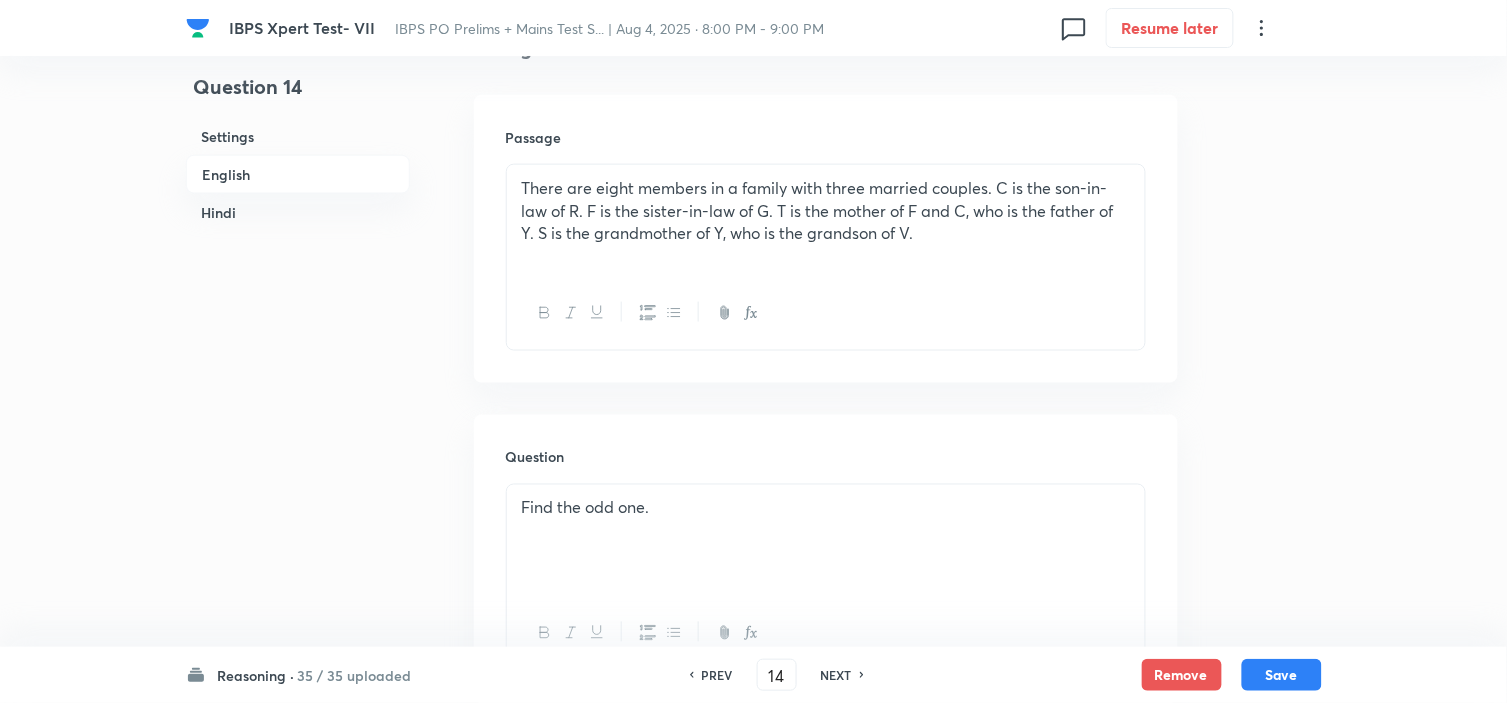 click on "PREV" at bounding box center (717, 675) 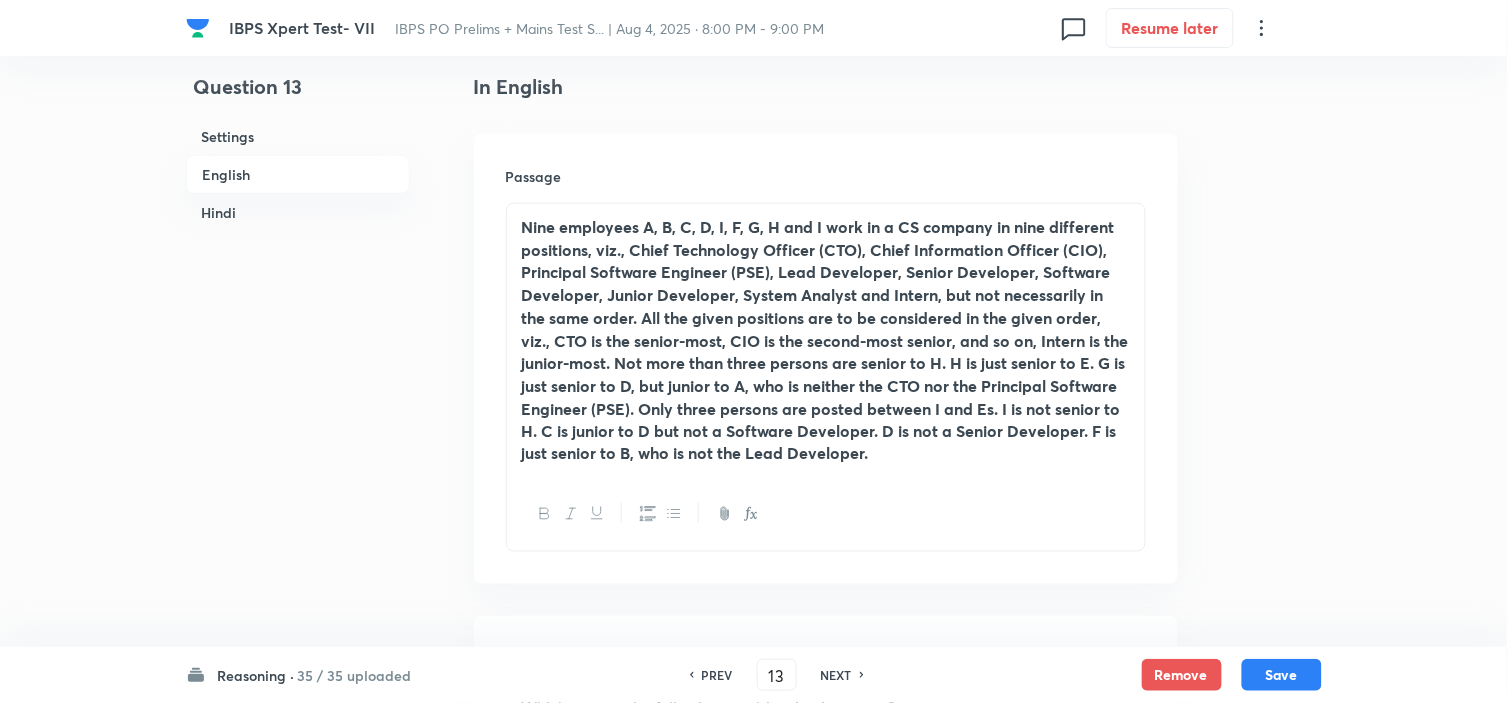 scroll, scrollTop: 555, scrollLeft: 0, axis: vertical 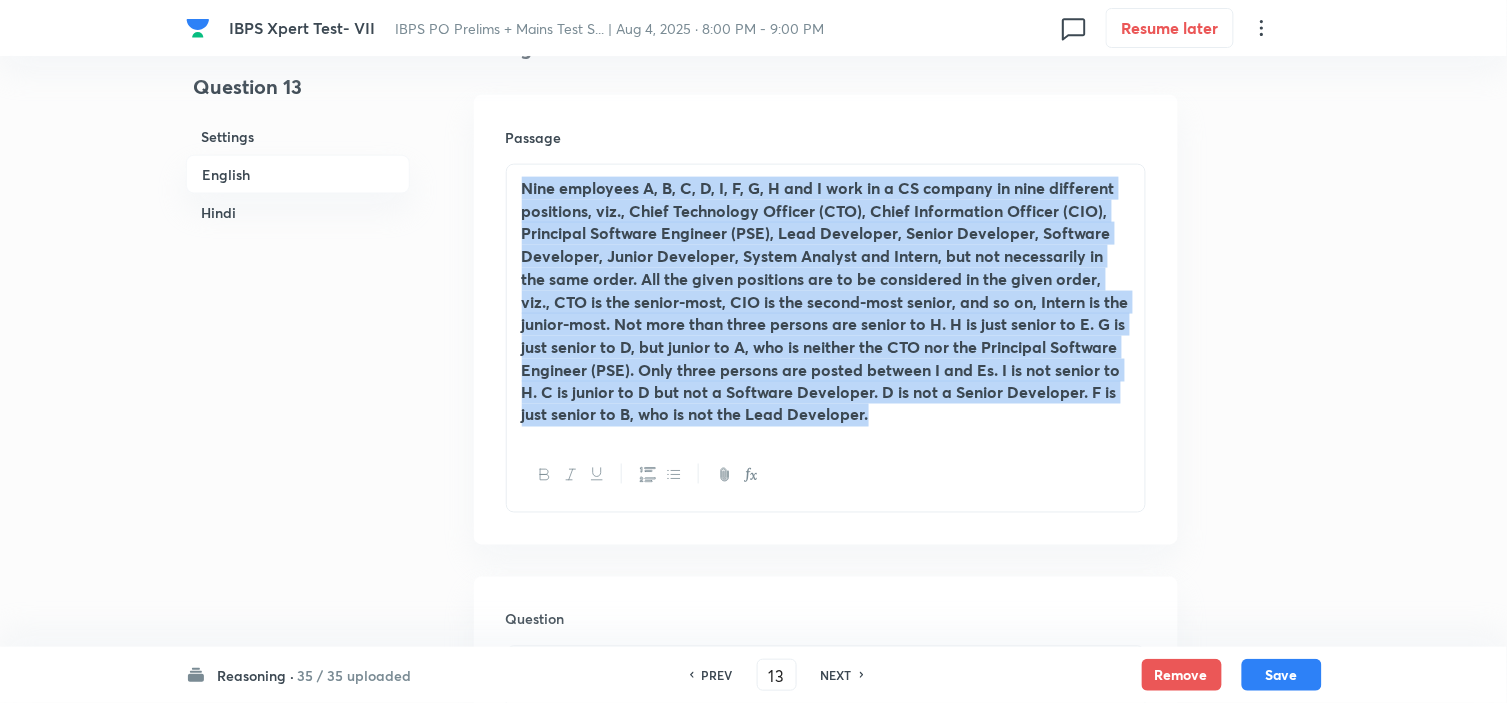 drag, startPoint x: 926, startPoint y: 422, endPoint x: 497, endPoint y: 171, distance: 497.0332 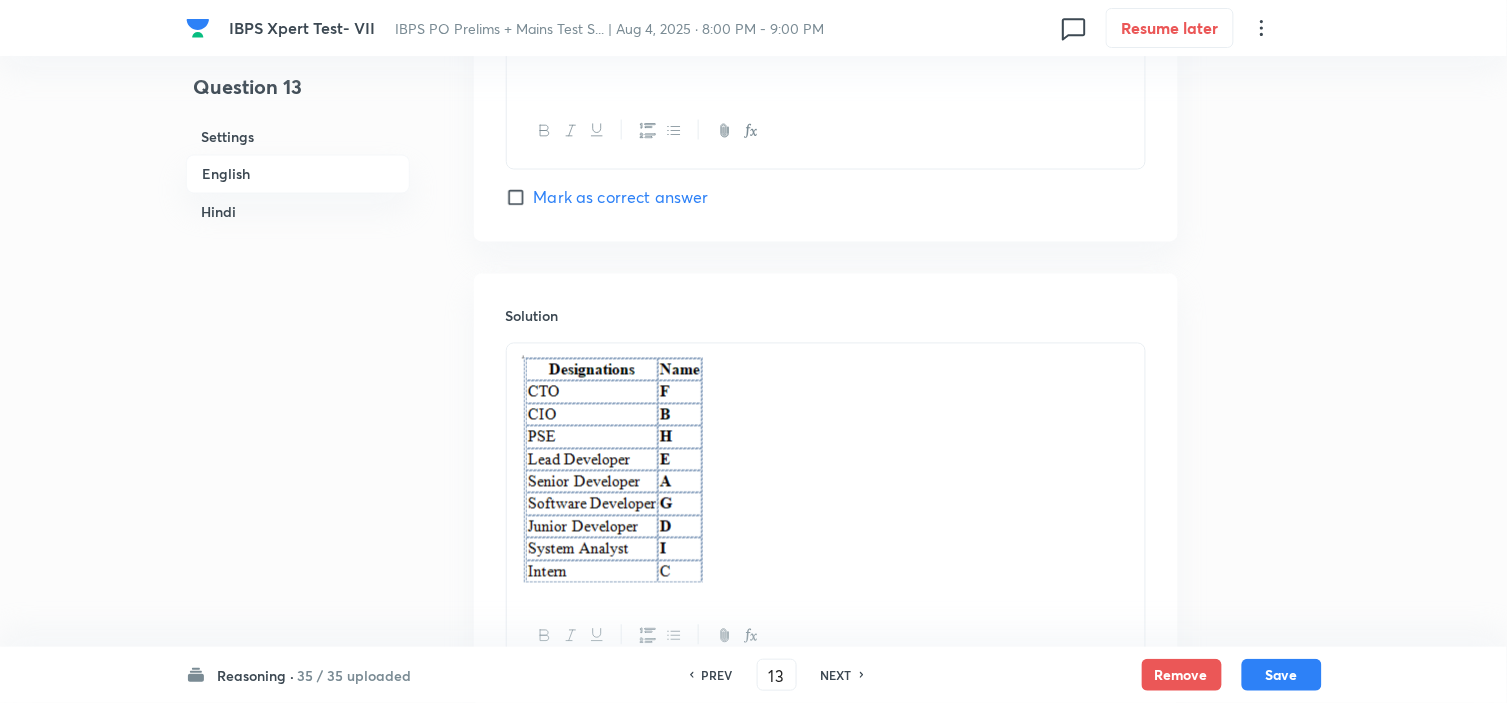 scroll, scrollTop: 2777, scrollLeft: 0, axis: vertical 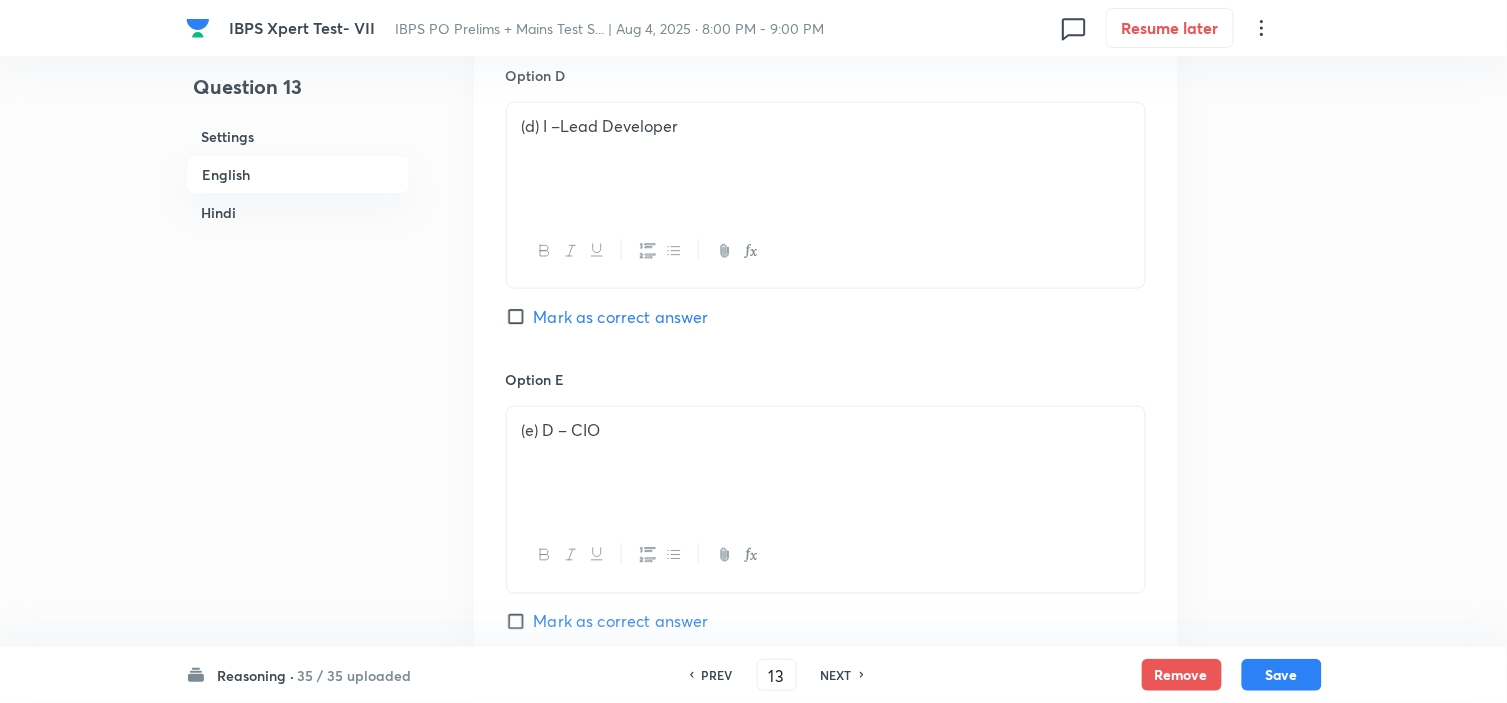click on "PREV" at bounding box center (717, 675) 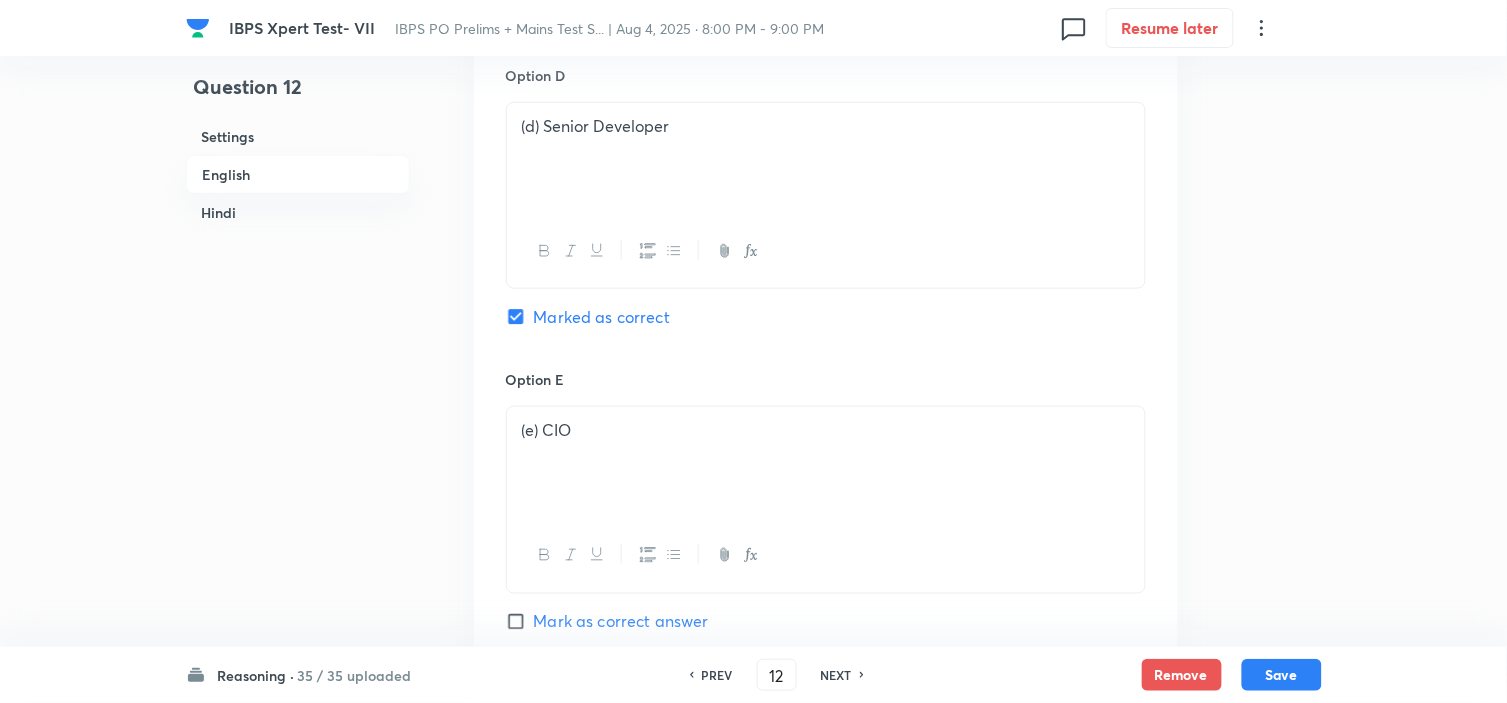 click on "PREV" at bounding box center [717, 675] 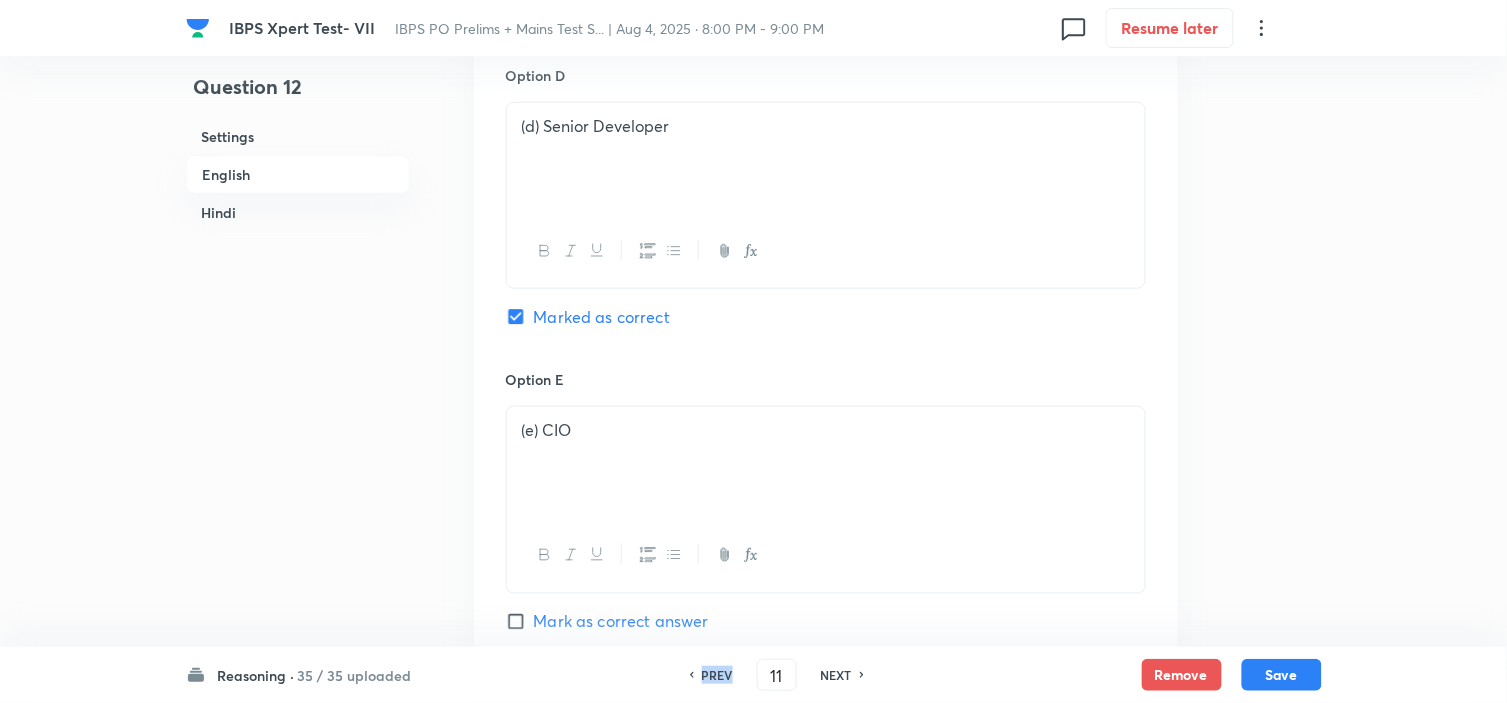 click on "PREV" at bounding box center [717, 675] 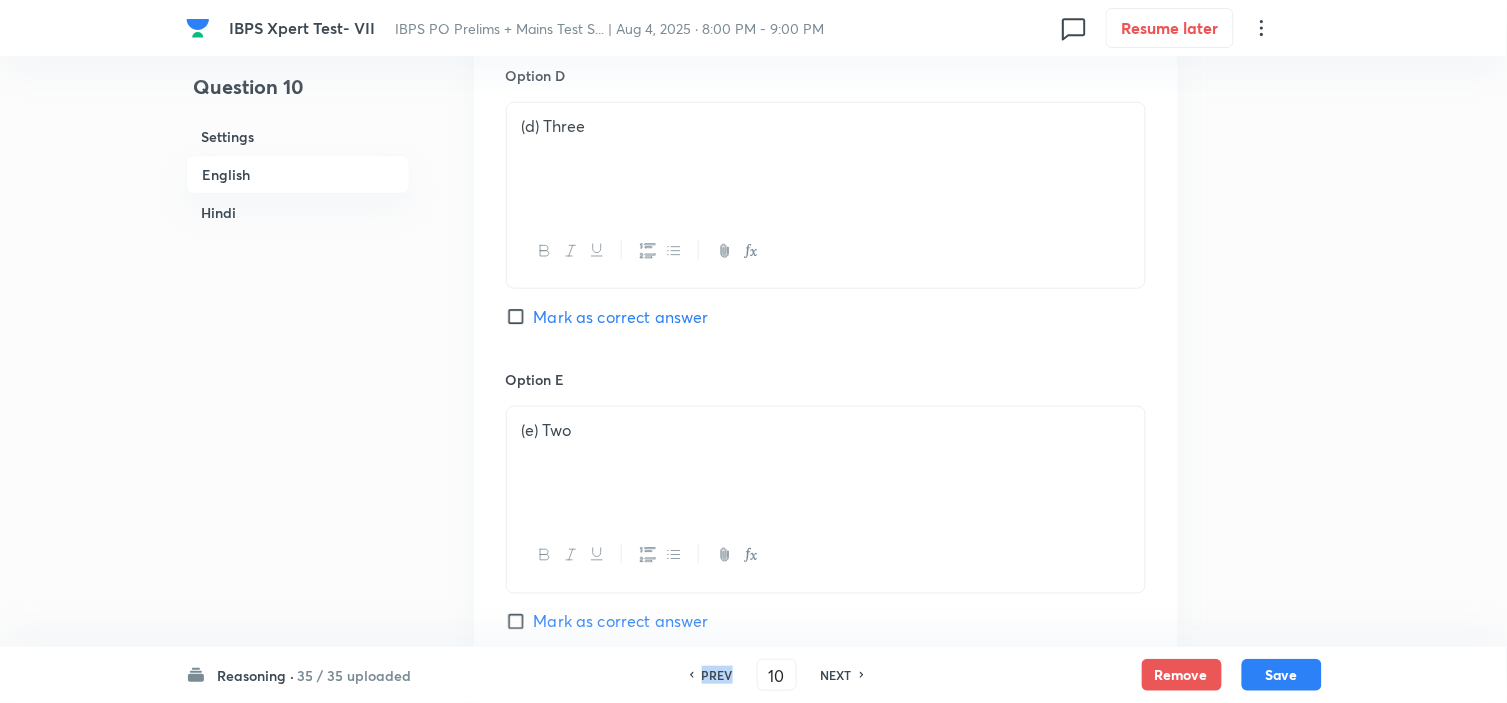 click on "PREV" at bounding box center [717, 675] 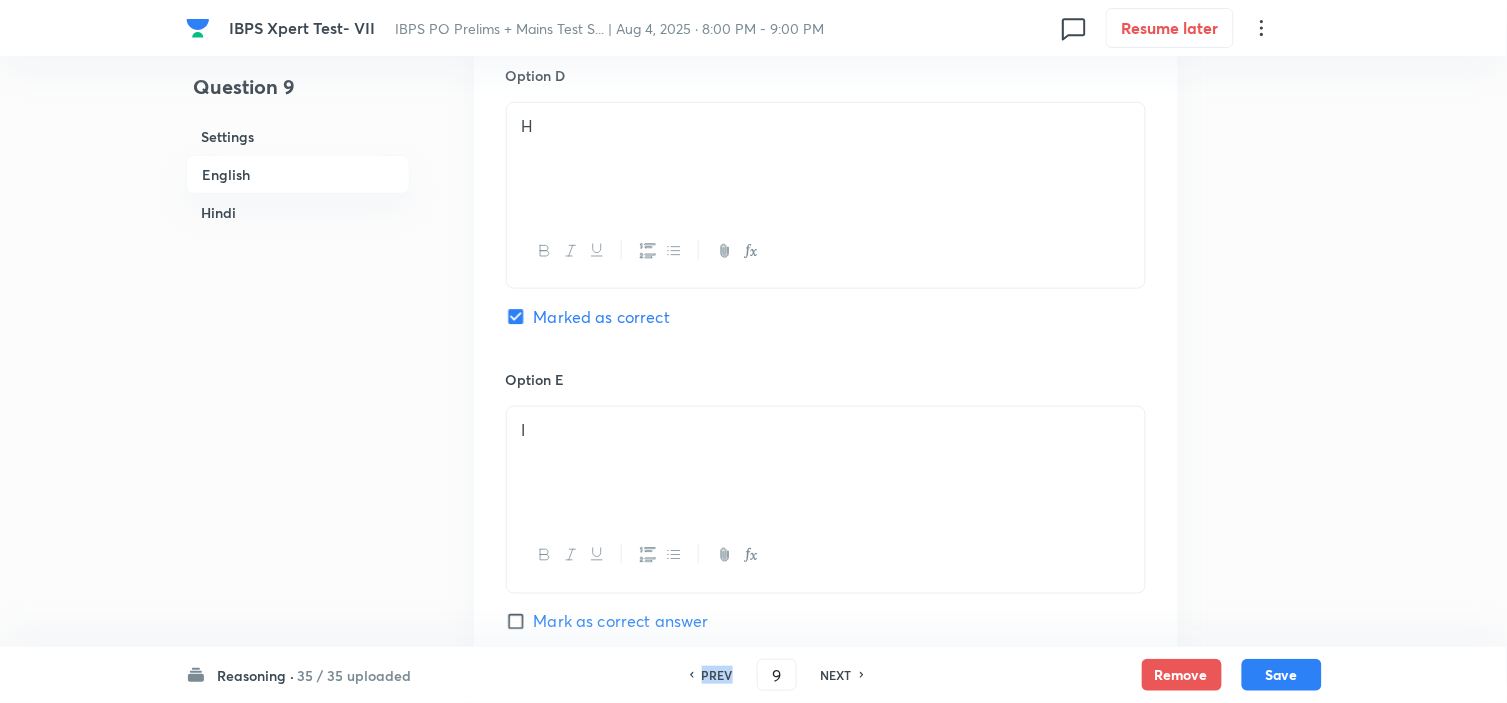 click on "PREV" at bounding box center [717, 675] 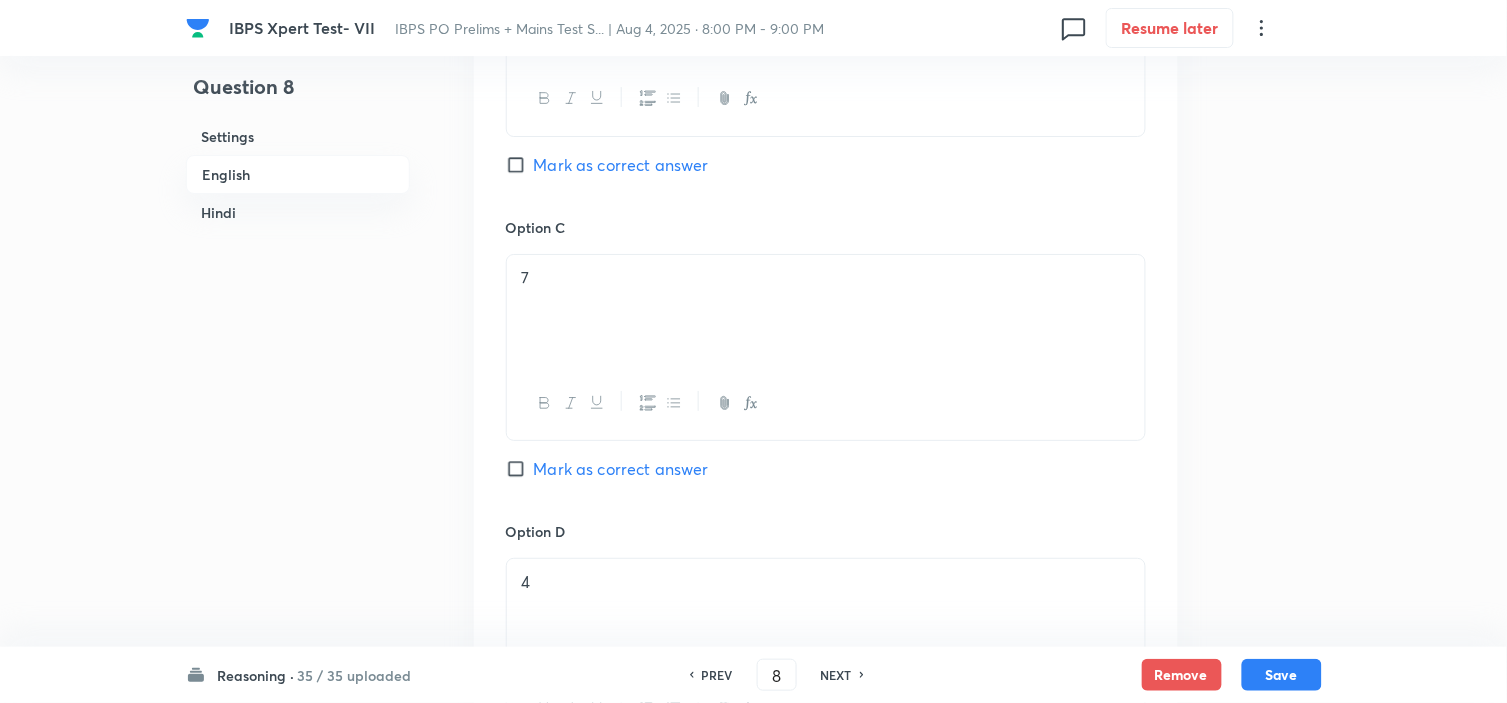 scroll, scrollTop: 1777, scrollLeft: 0, axis: vertical 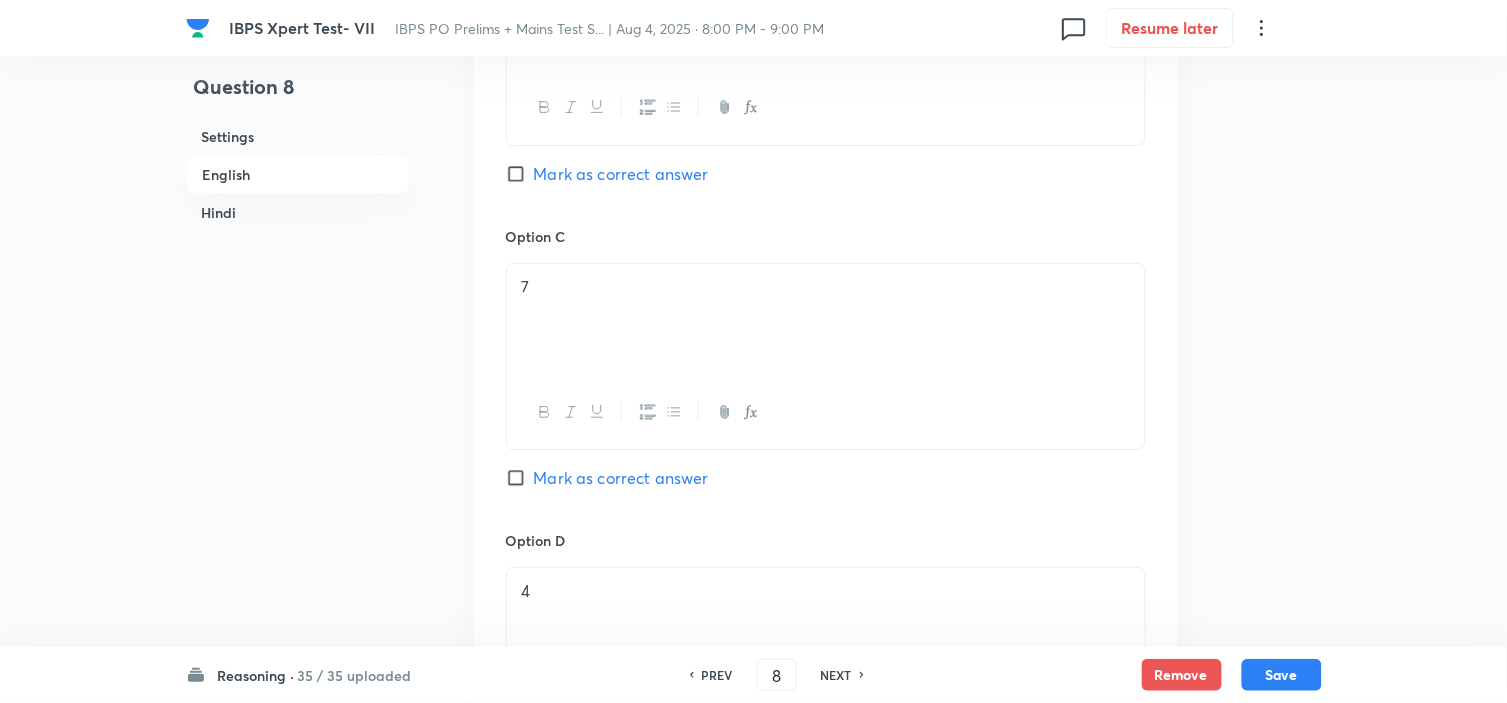 click on "NEXT" at bounding box center (836, 675) 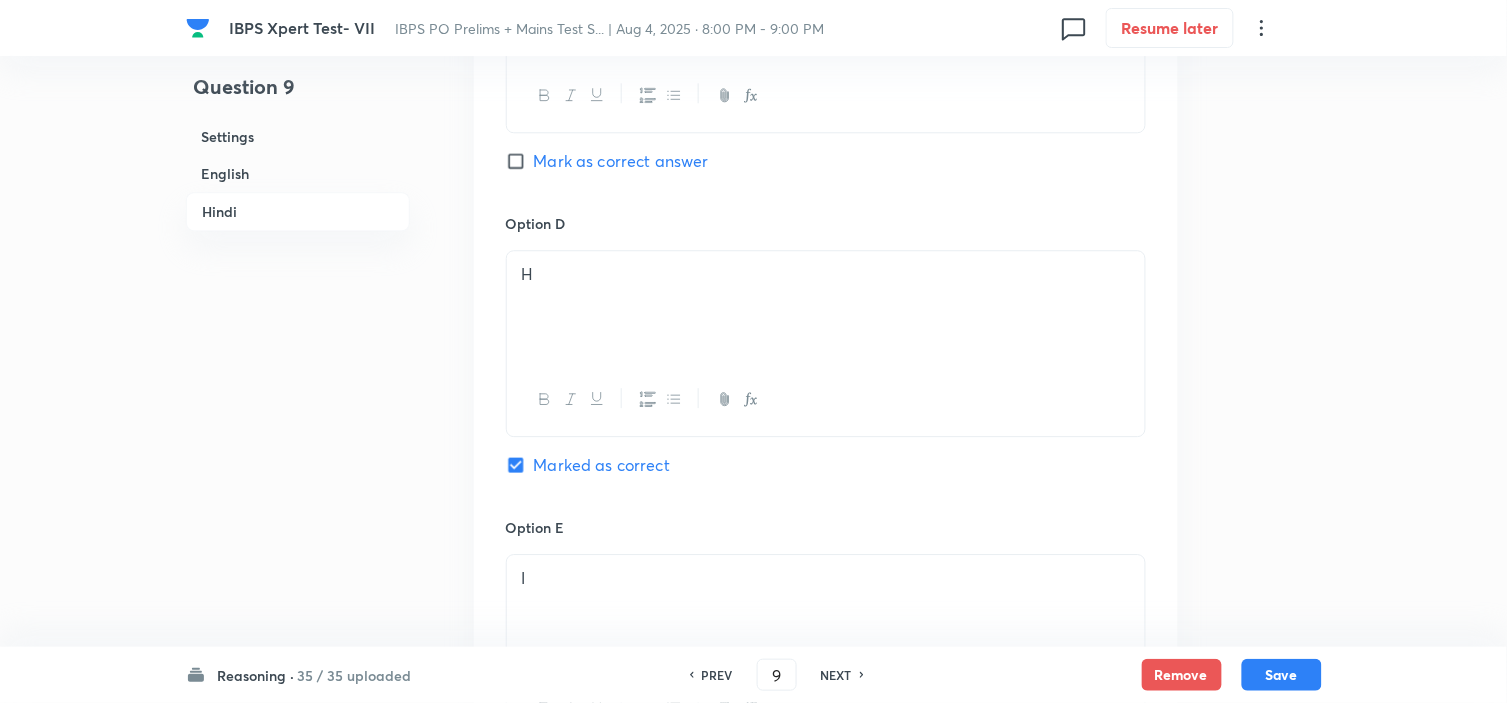 scroll, scrollTop: 5111, scrollLeft: 0, axis: vertical 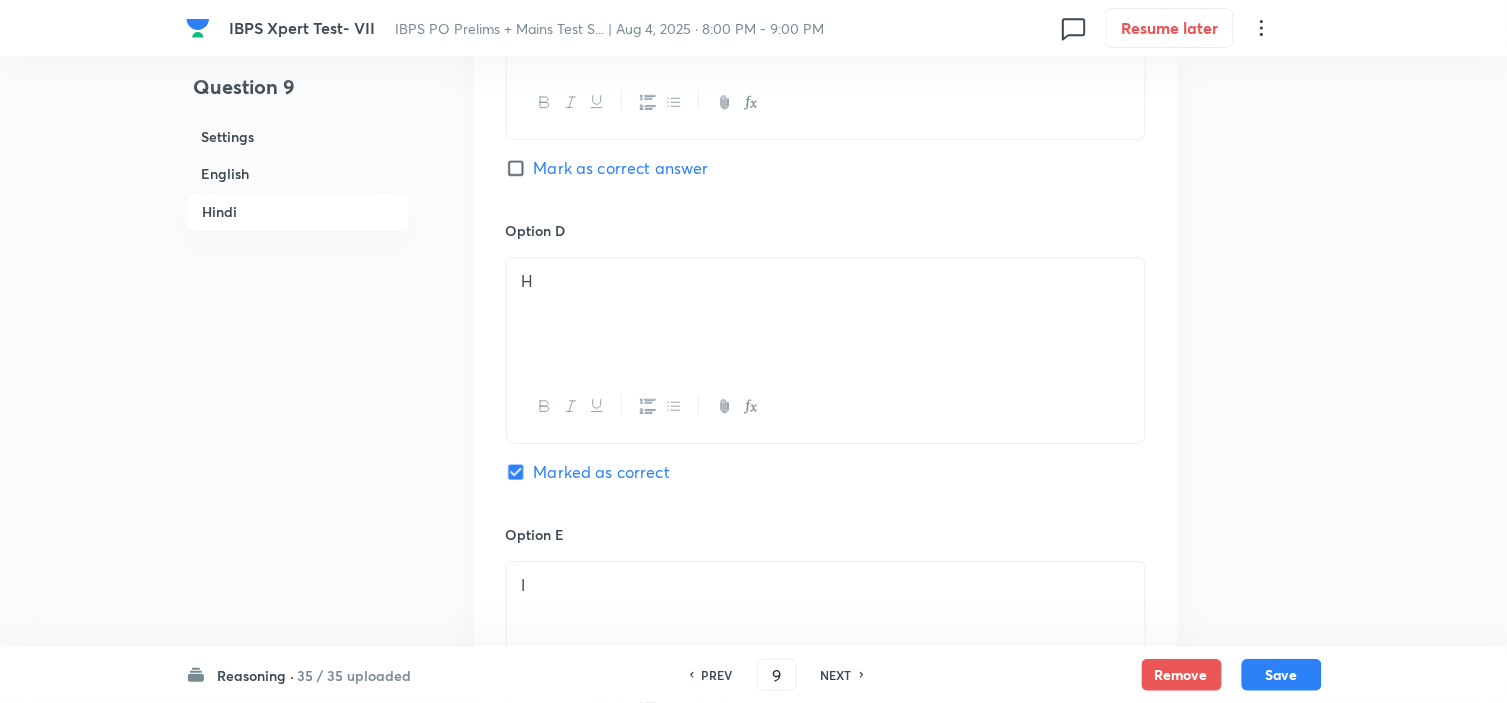 click on "NEXT" at bounding box center [839, 675] 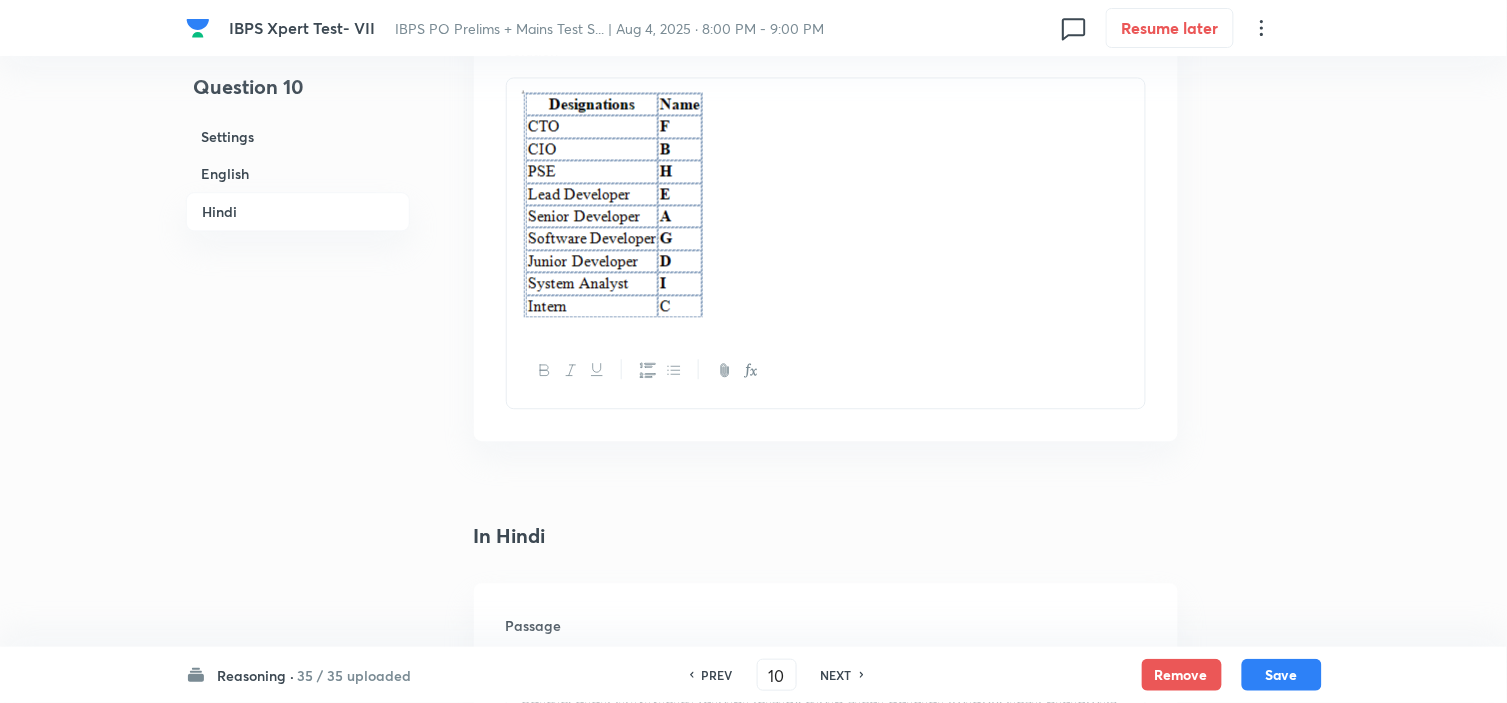 scroll, scrollTop: 3437, scrollLeft: 0, axis: vertical 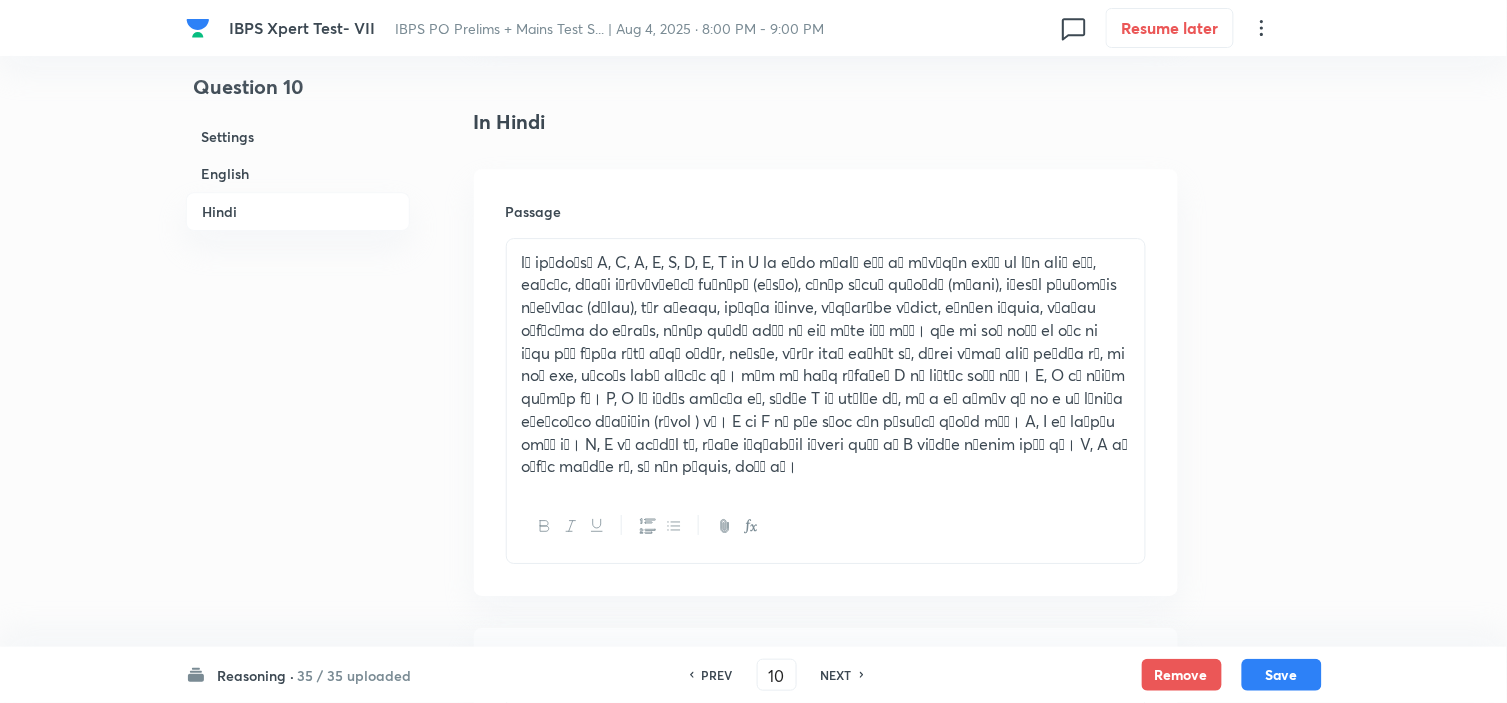 click on "NEXT" at bounding box center [836, 675] 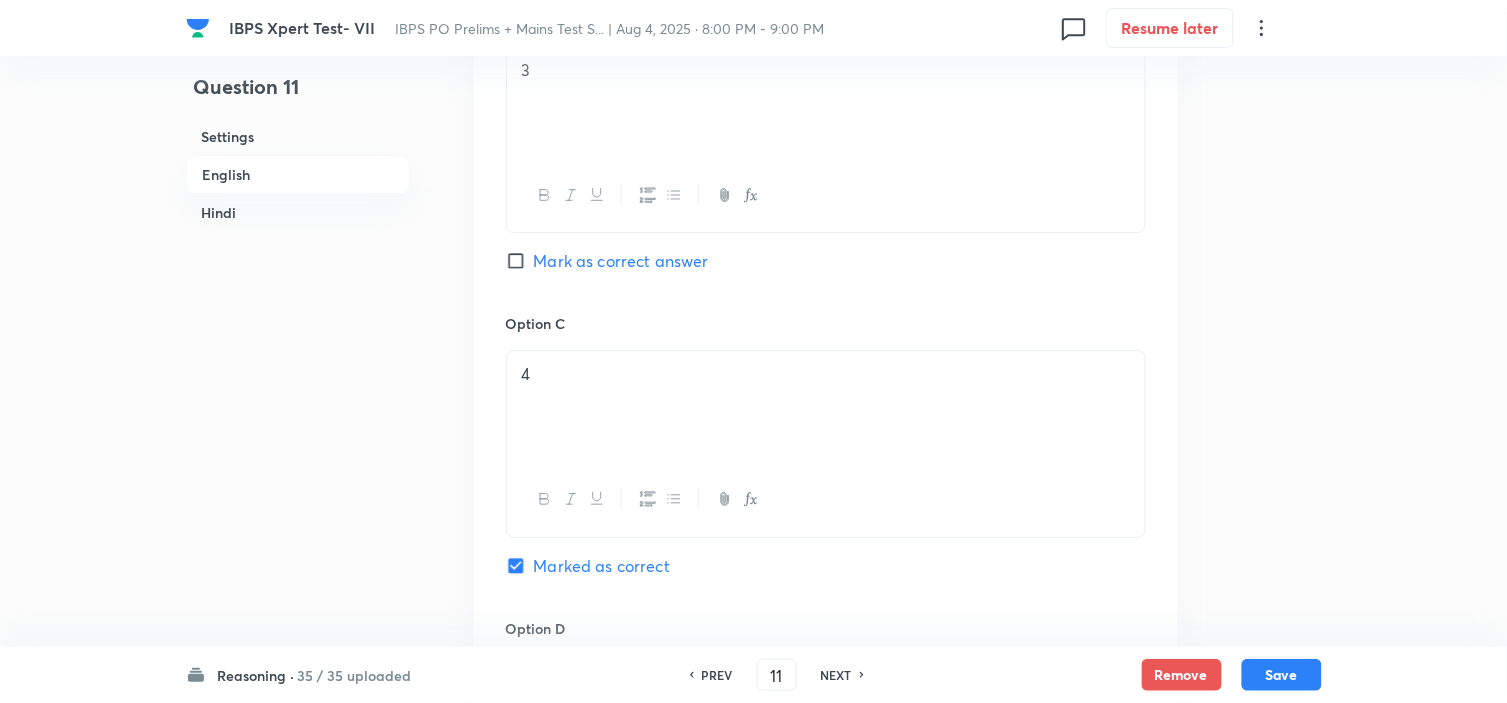 scroll, scrollTop: 1882, scrollLeft: 0, axis: vertical 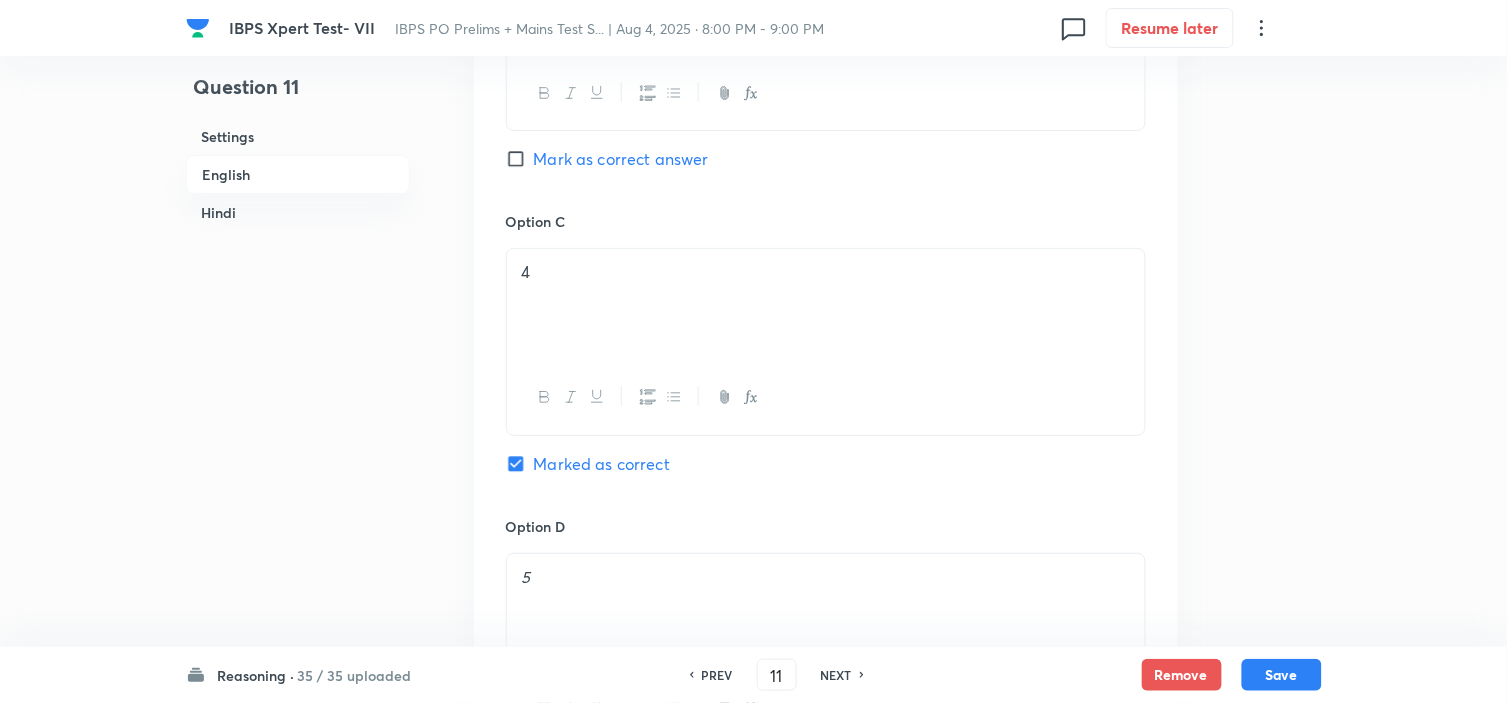 click on "NEXT" at bounding box center [836, 675] 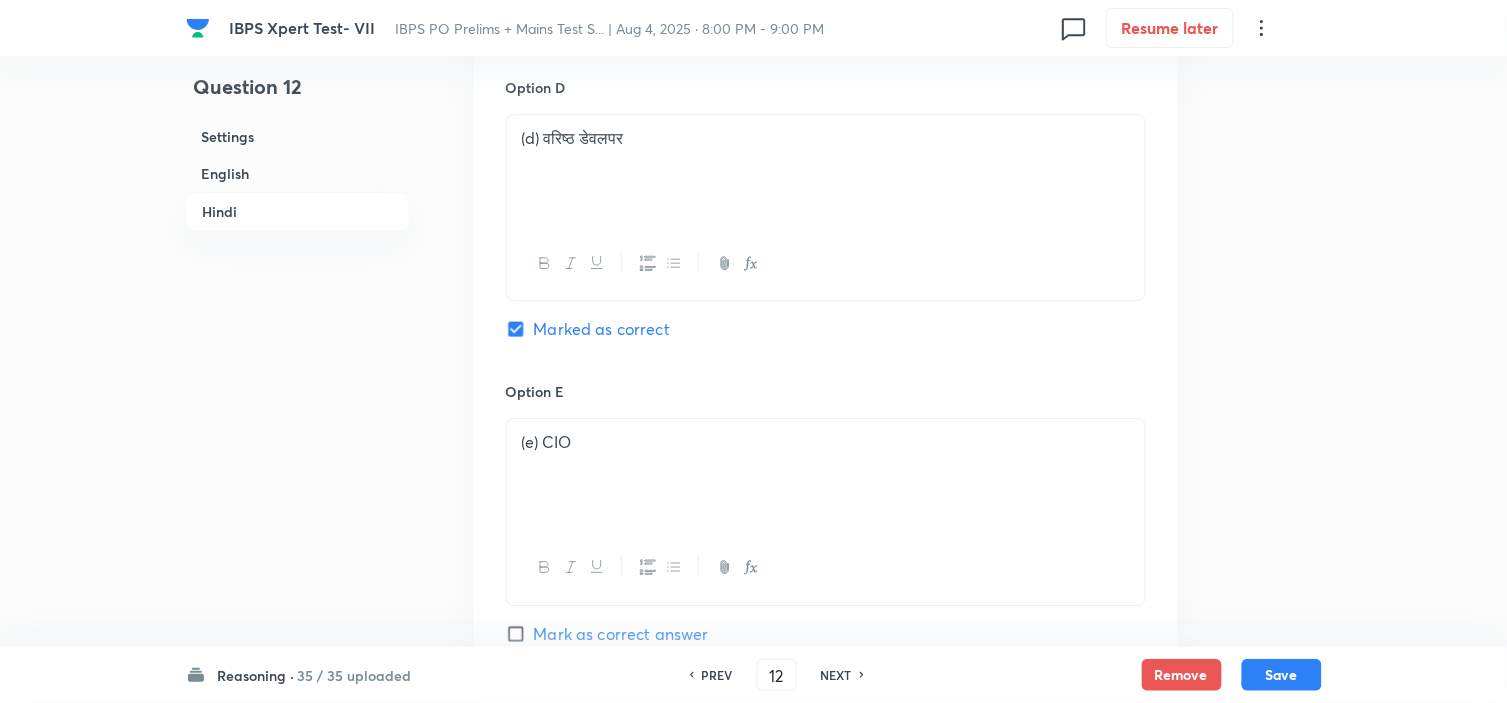 scroll, scrollTop: 5215, scrollLeft: 0, axis: vertical 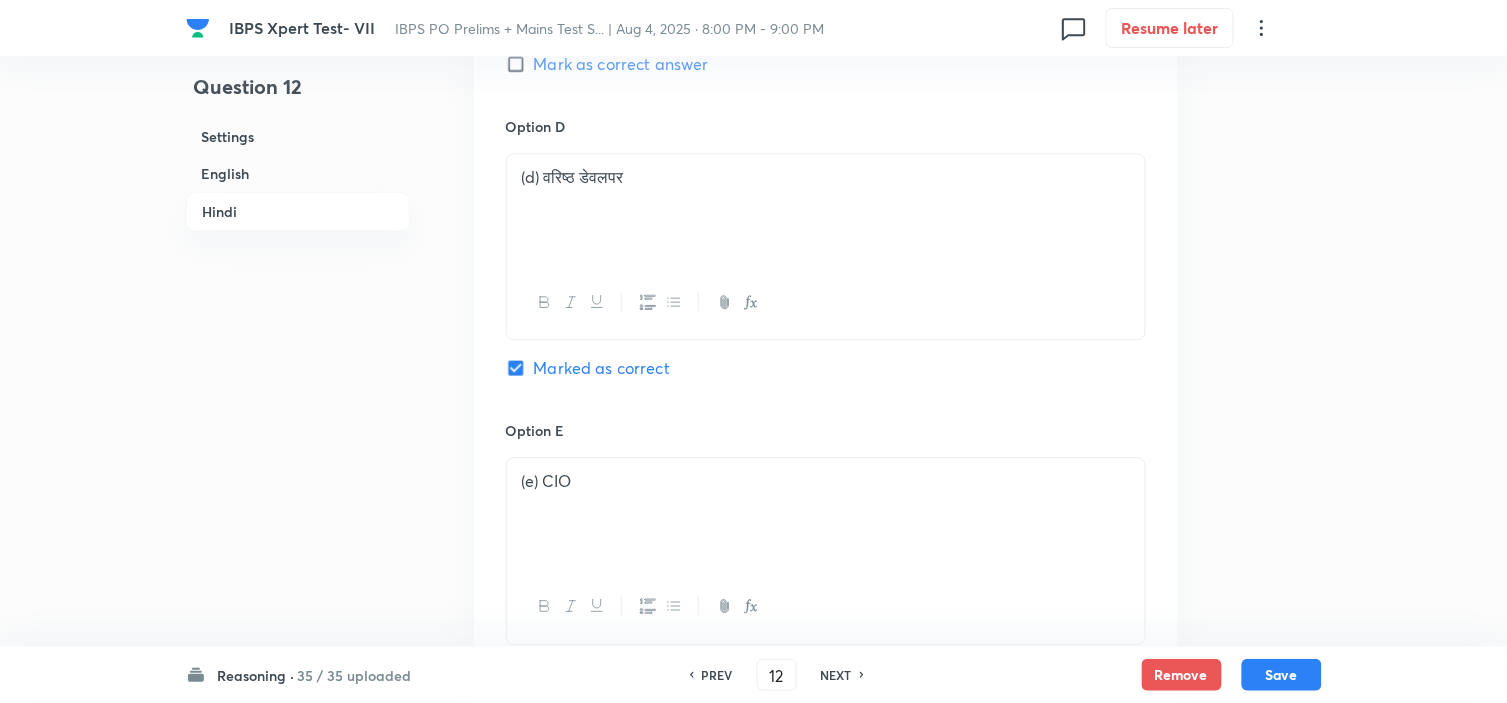 click on "NEXT" at bounding box center [836, 675] 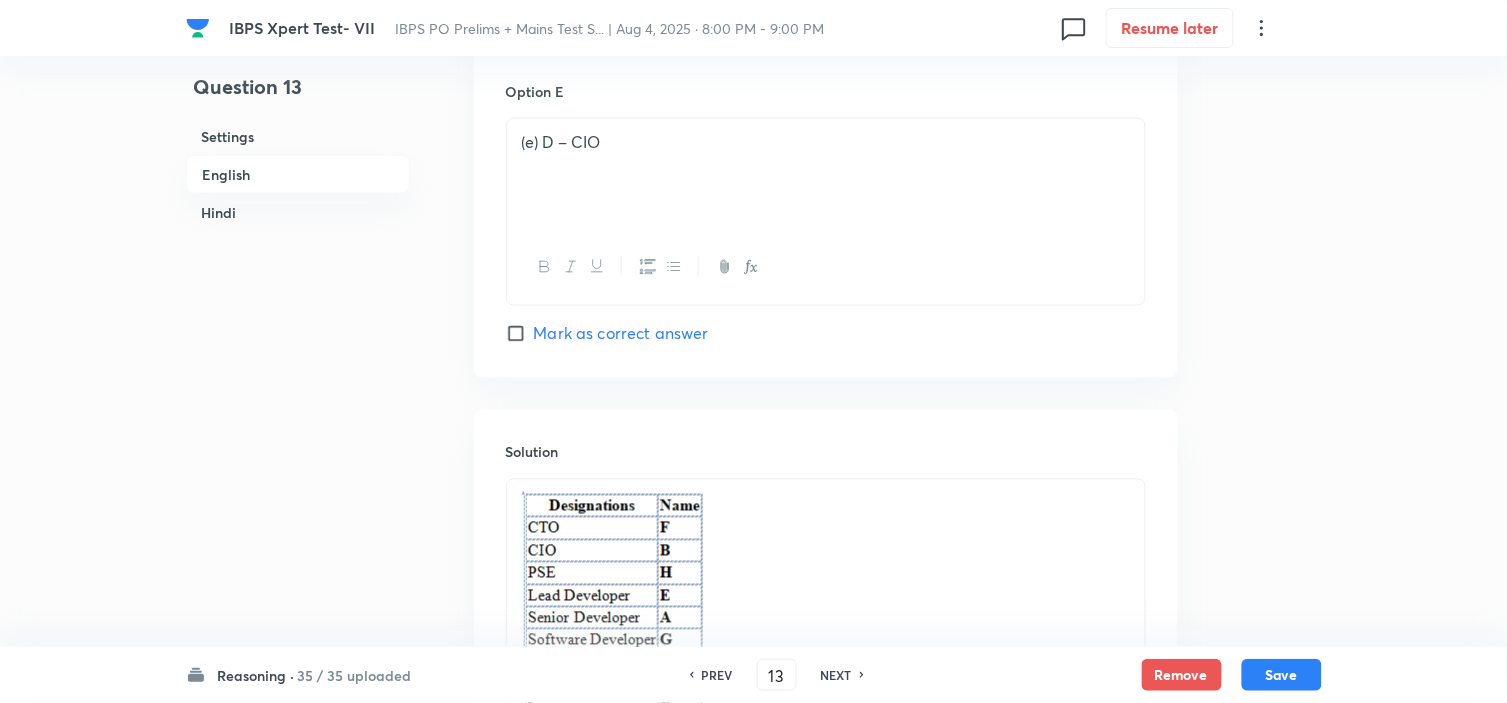 scroll, scrollTop: 2660, scrollLeft: 0, axis: vertical 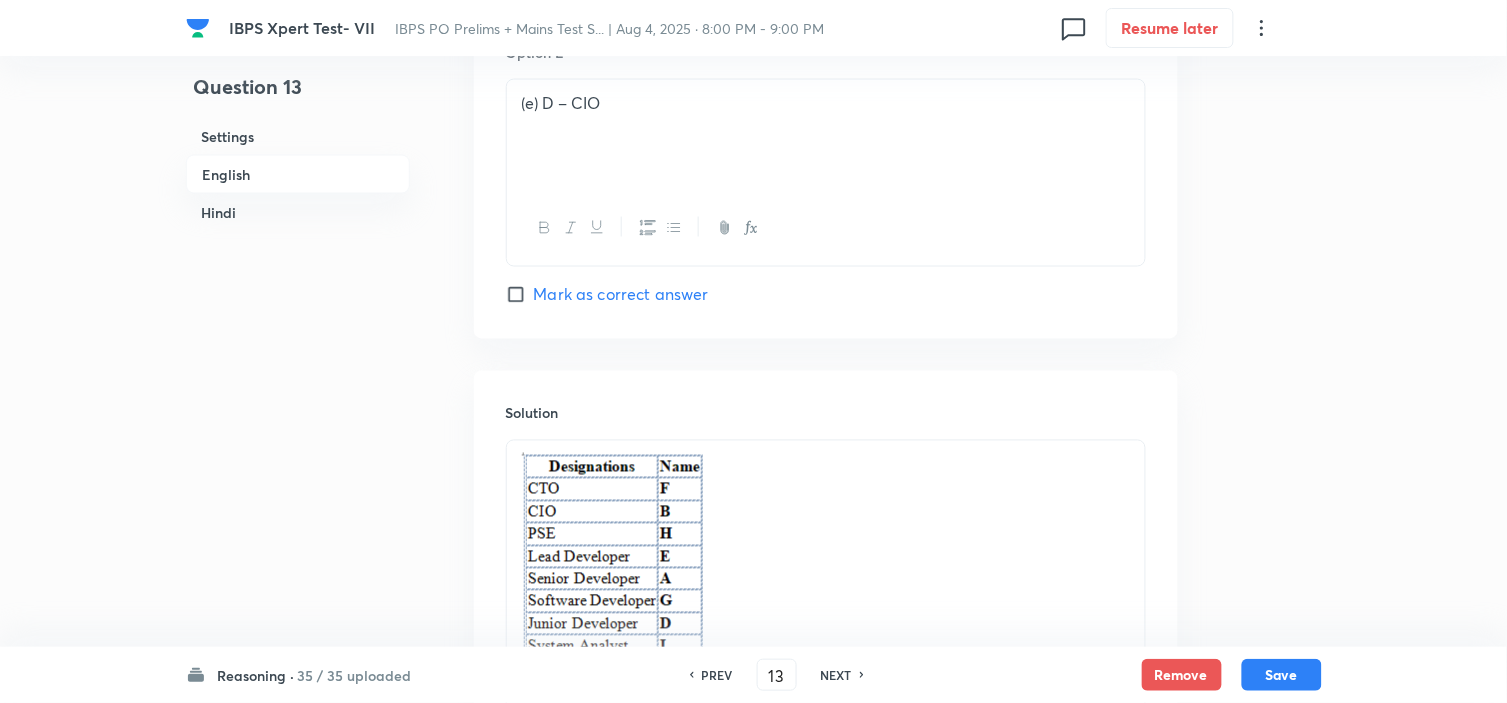 click on "NEXT" at bounding box center [836, 675] 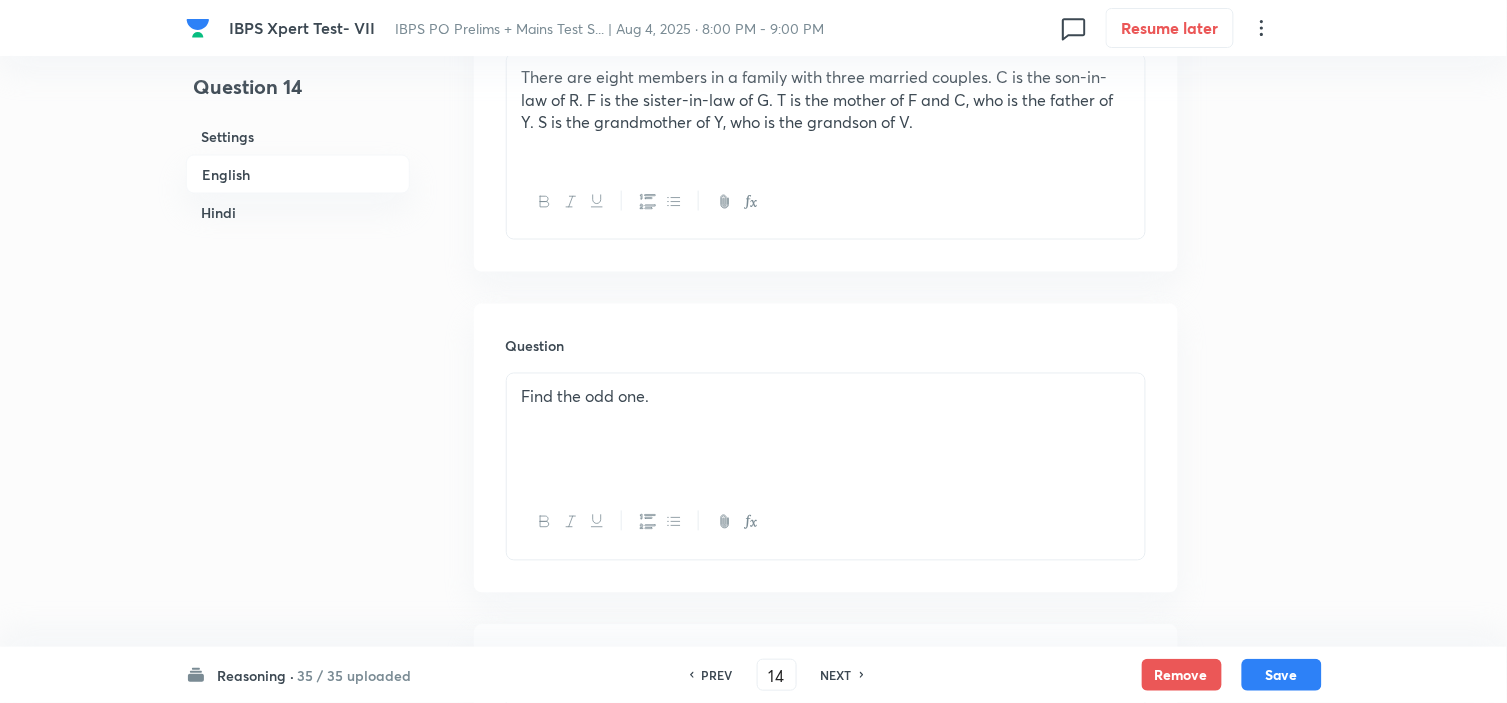 scroll, scrollTop: 444, scrollLeft: 0, axis: vertical 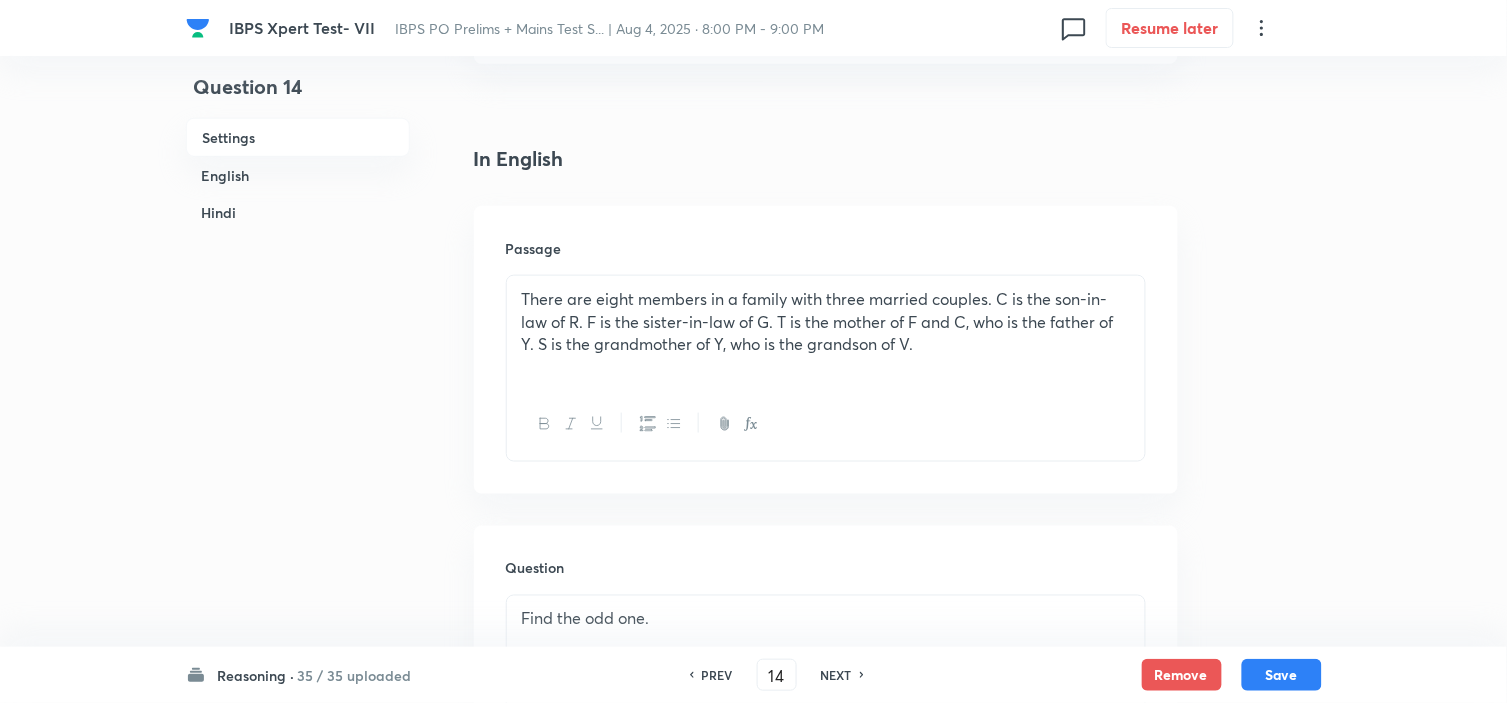 click on "In English Passage There are eight members in a family with three married couples. C is the son-in-law of R. F is the sister-in-law of G. T is the mother of F and C, who is the father of Y. S is the grandmother of Y, who is the grandson of V. Question  Find the odd one. Option A (a) S Mark as correct answer Option B (b) R Mark as correct answer Option C (c) T Mark as correct answer Option D (d) V Mark as correct answer Option E (e) Y Marked as correct Solution" at bounding box center [826, 1464] 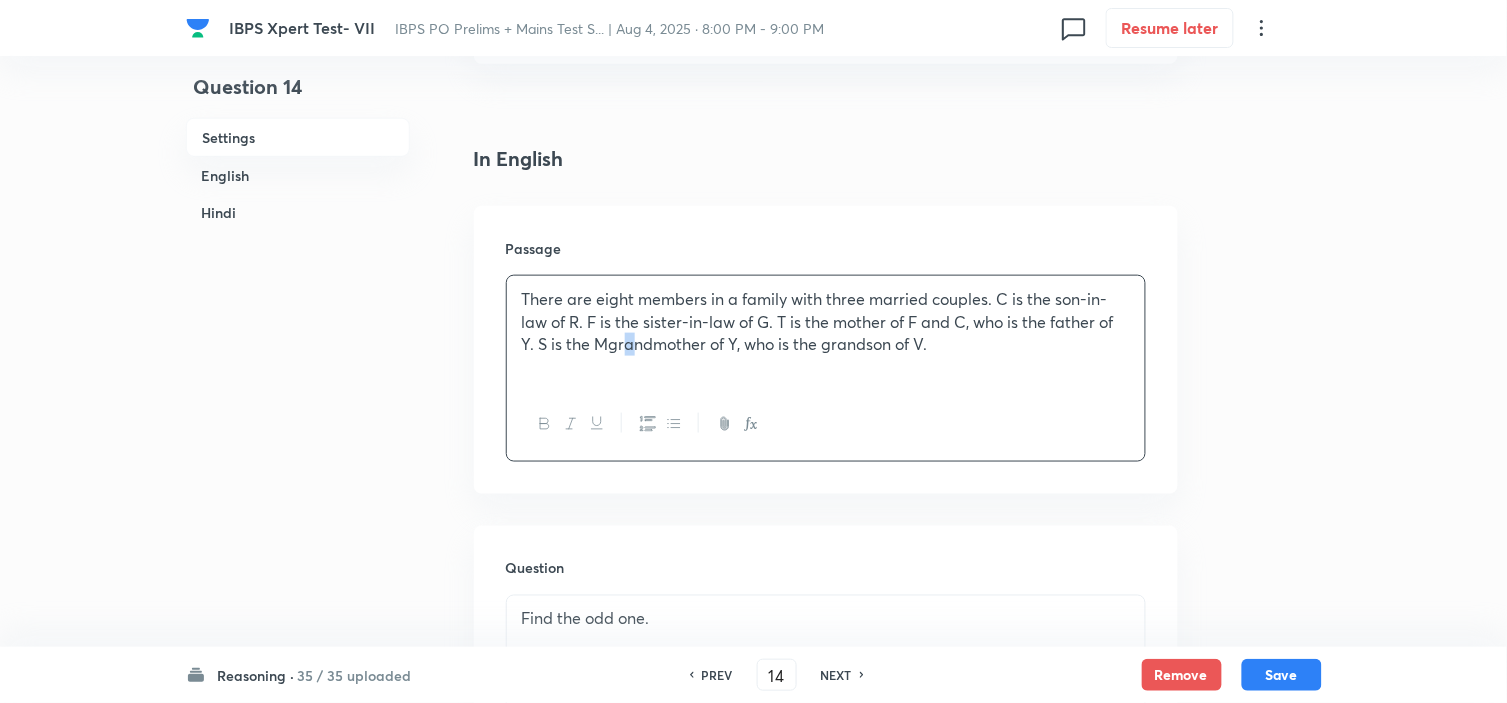 click on "There are eight members in a family with three married couples. C is the son-in-law of R. F is the sister-in-law of G. T is the mother of F and C, who is the father of Y. S is the Mgrandmother of Y, who is the grandson of V." at bounding box center (826, 322) 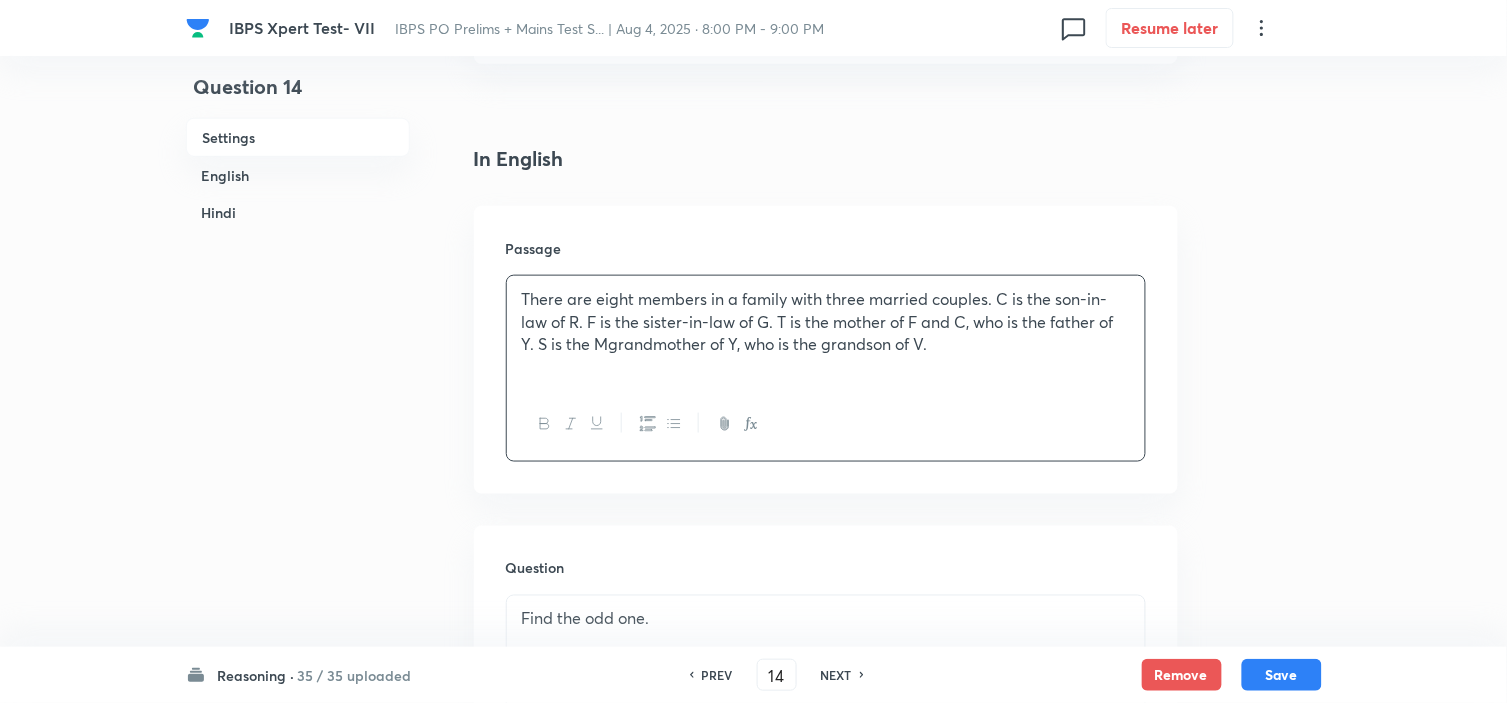 click on "There are eight members in a family with three married couples. C is the son-in-law of R. F is the sister-in-law of G. T is the mother of F and C, who is the father of Y. S is the Mgrandmother of Y, who is the grandson of V." at bounding box center [826, 322] 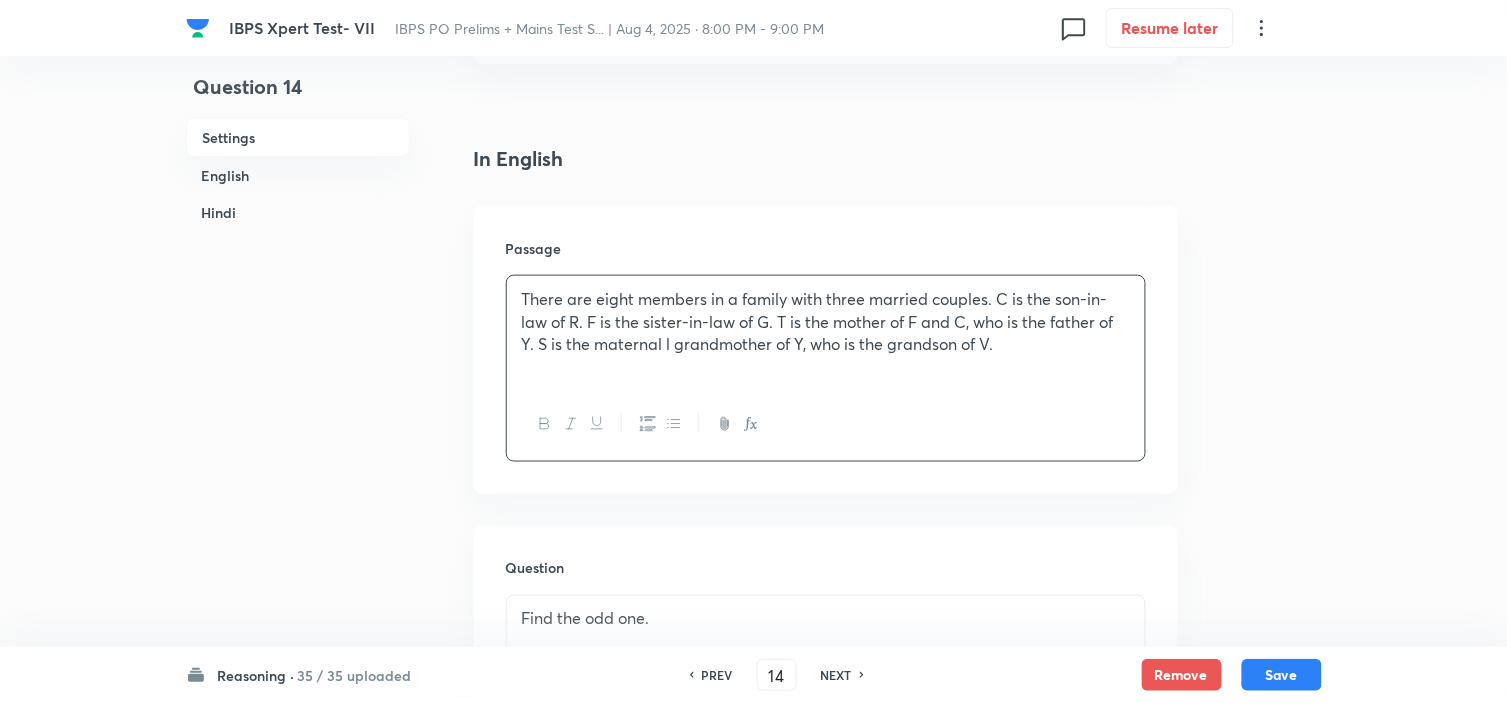 click on "There are eight members in a family with three married couples. C is the son-in-law of R. F is the sister-in-law of G. T is the mother of F and C, who is the father of Y. S is the maternal l grandmother of Y, who is the grandson of V." at bounding box center [826, 322] 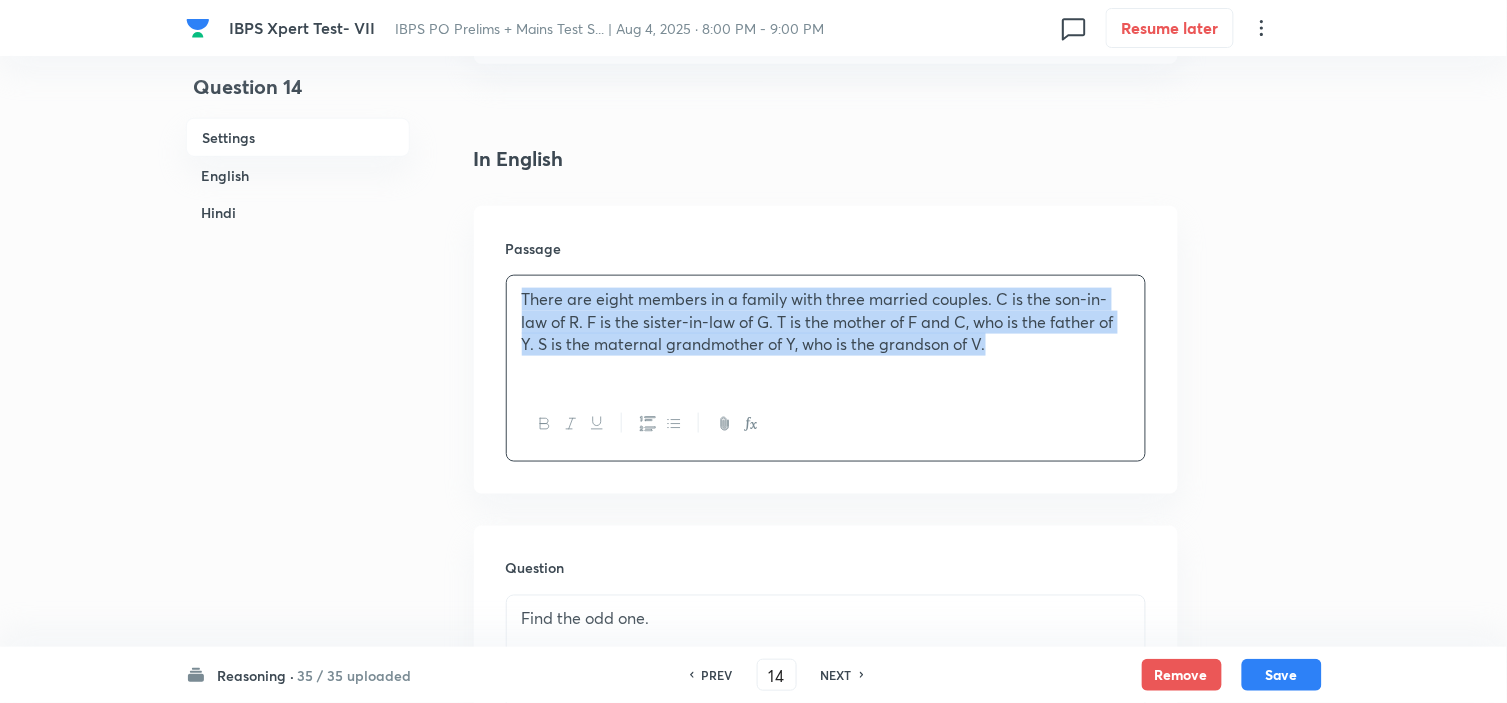 drag, startPoint x: 1005, startPoint y: 361, endPoint x: 316, endPoint y: 294, distance: 692.24994 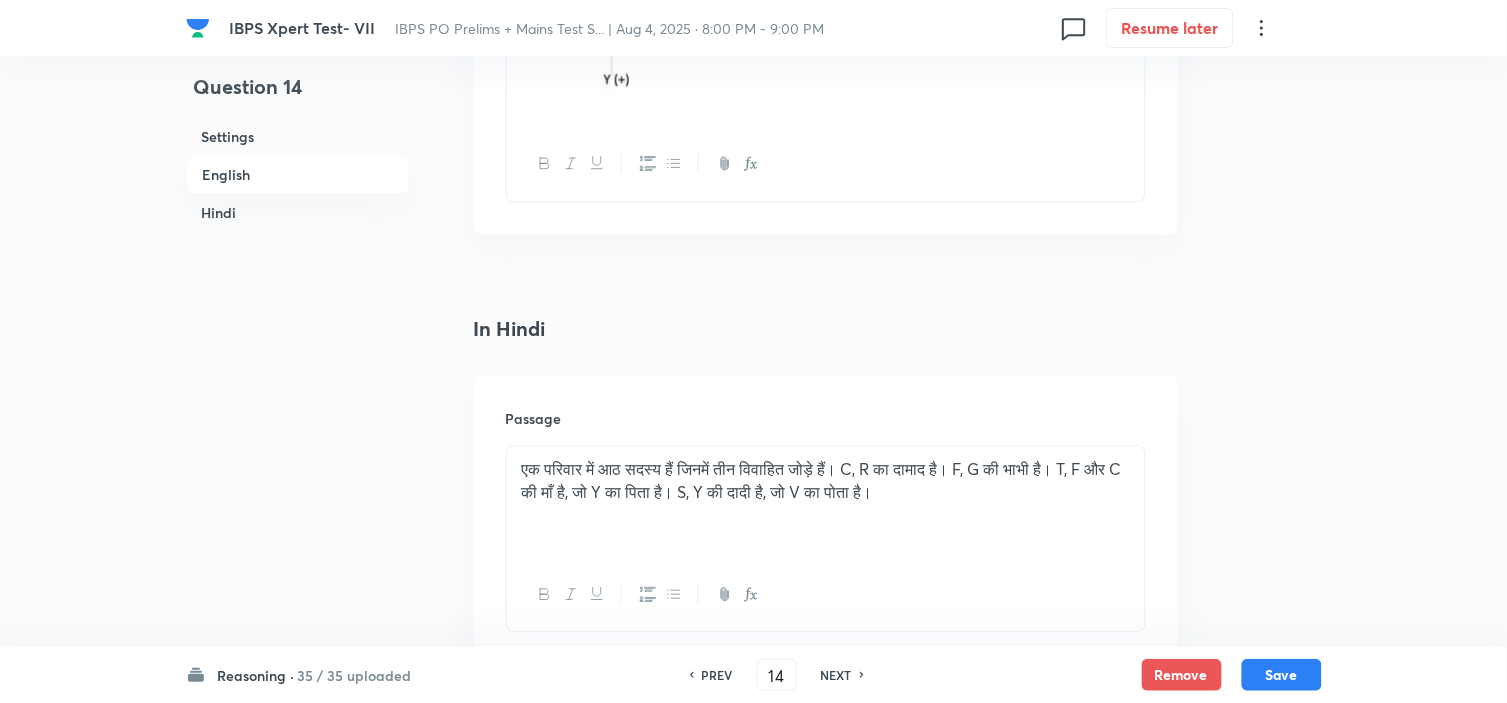 scroll, scrollTop: 3333, scrollLeft: 0, axis: vertical 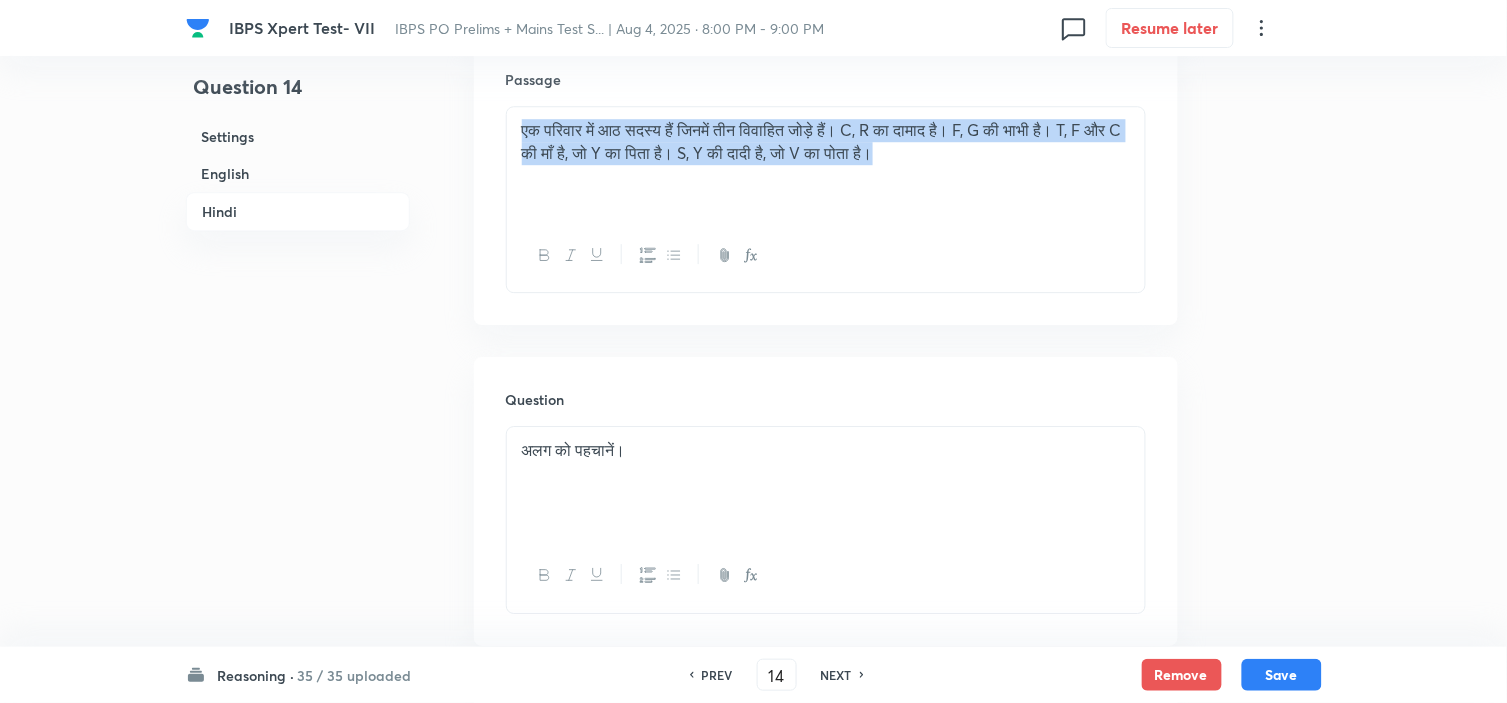 drag, startPoint x: 992, startPoint y: 156, endPoint x: 365, endPoint y: 110, distance: 628.6851 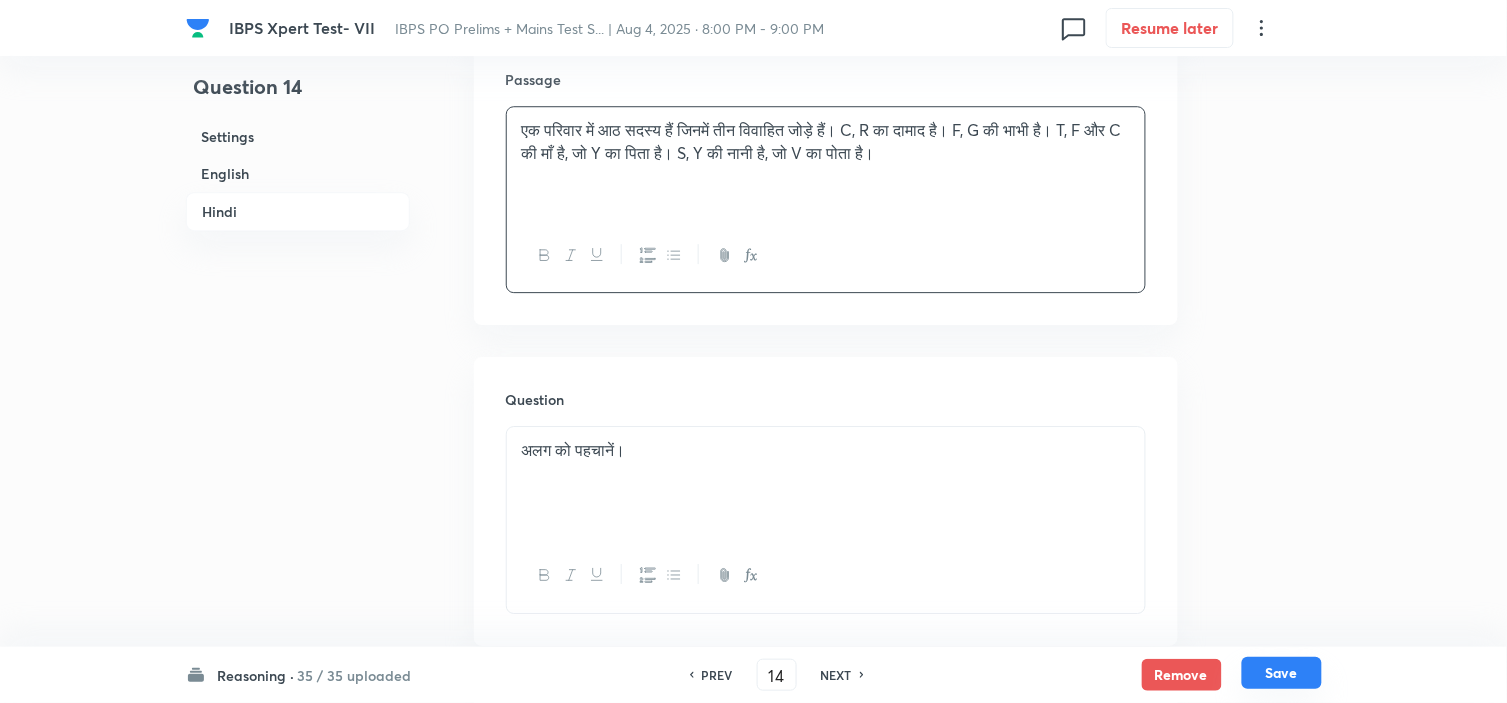 click on "Save" at bounding box center [1282, 673] 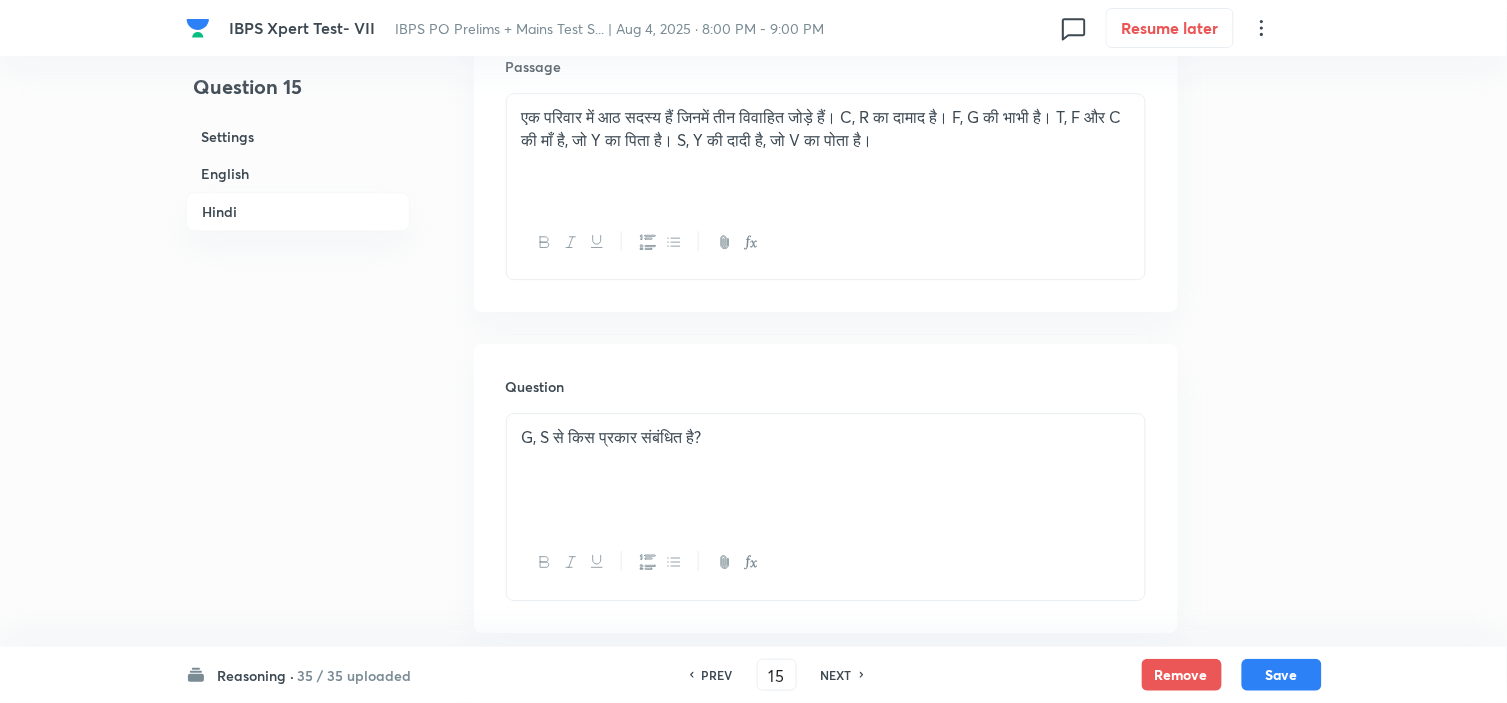 scroll, scrollTop: 3391, scrollLeft: 0, axis: vertical 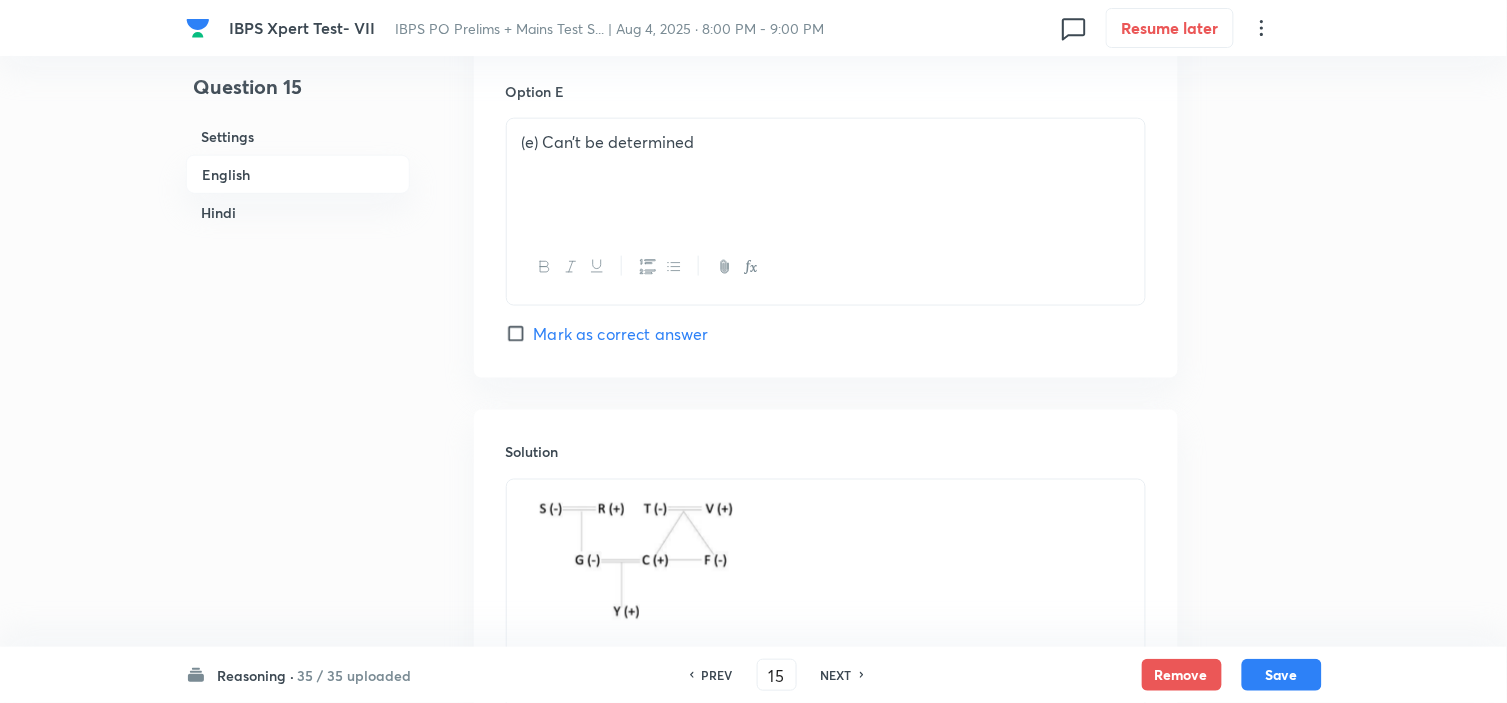 drag, startPoint x: 998, startPoint y: 105, endPoint x: 131, endPoint y: -46, distance: 880.05115 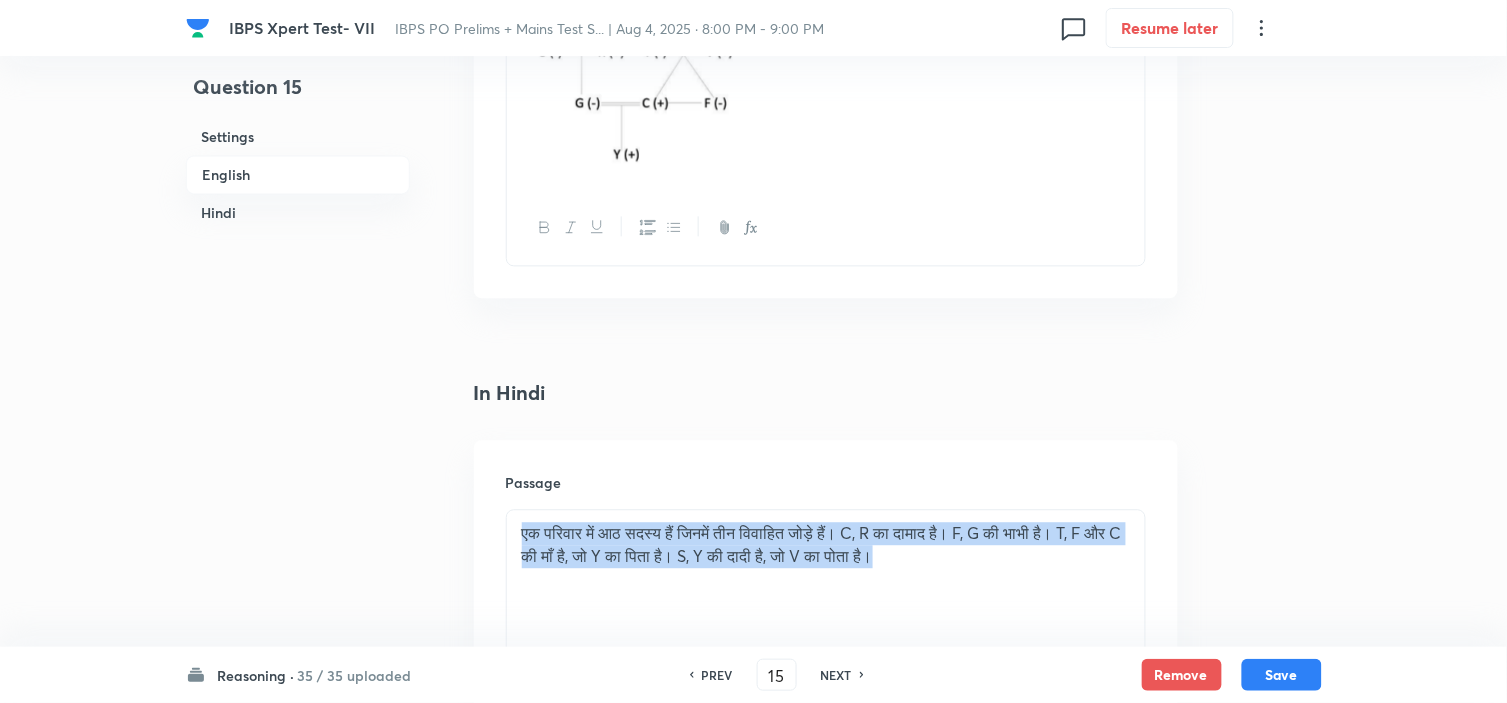 scroll, scrollTop: 3257, scrollLeft: 0, axis: vertical 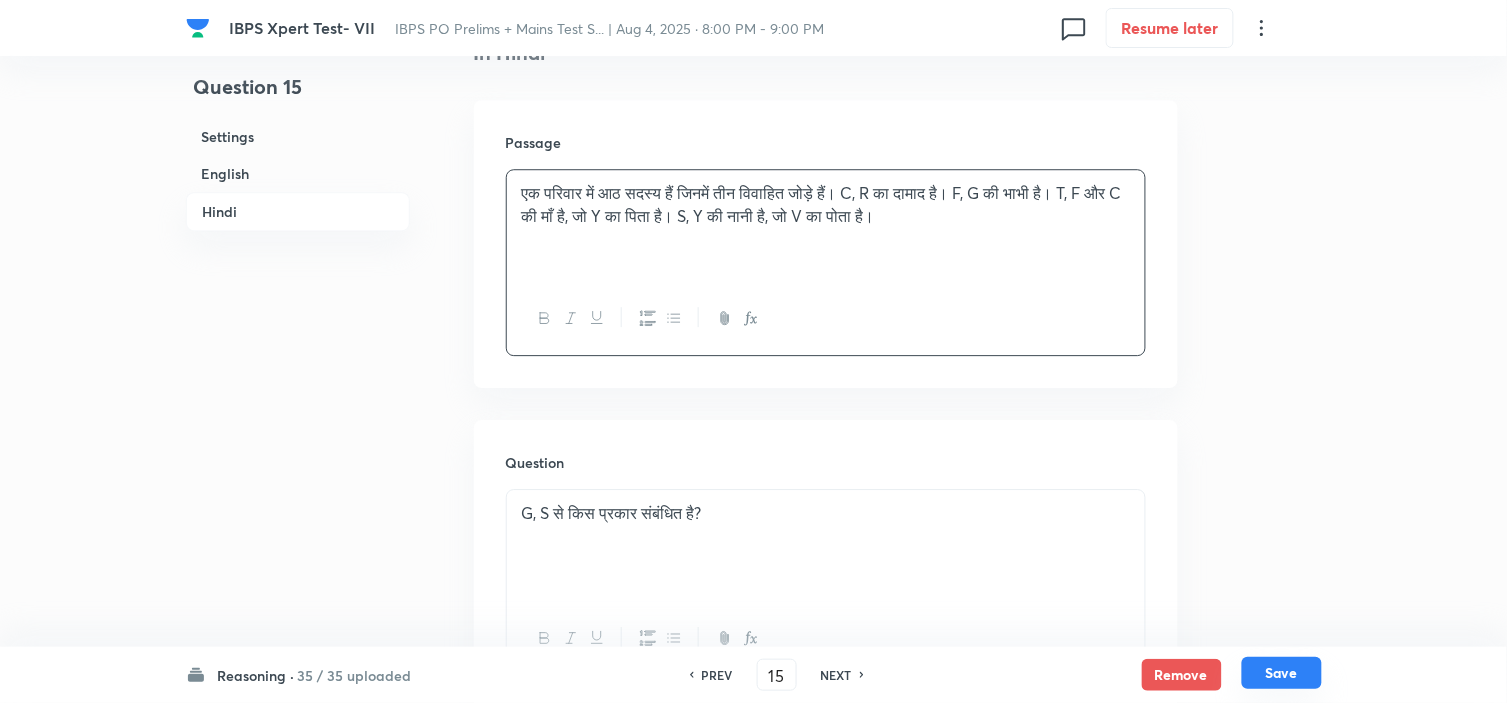 click on "Save" at bounding box center (1282, 673) 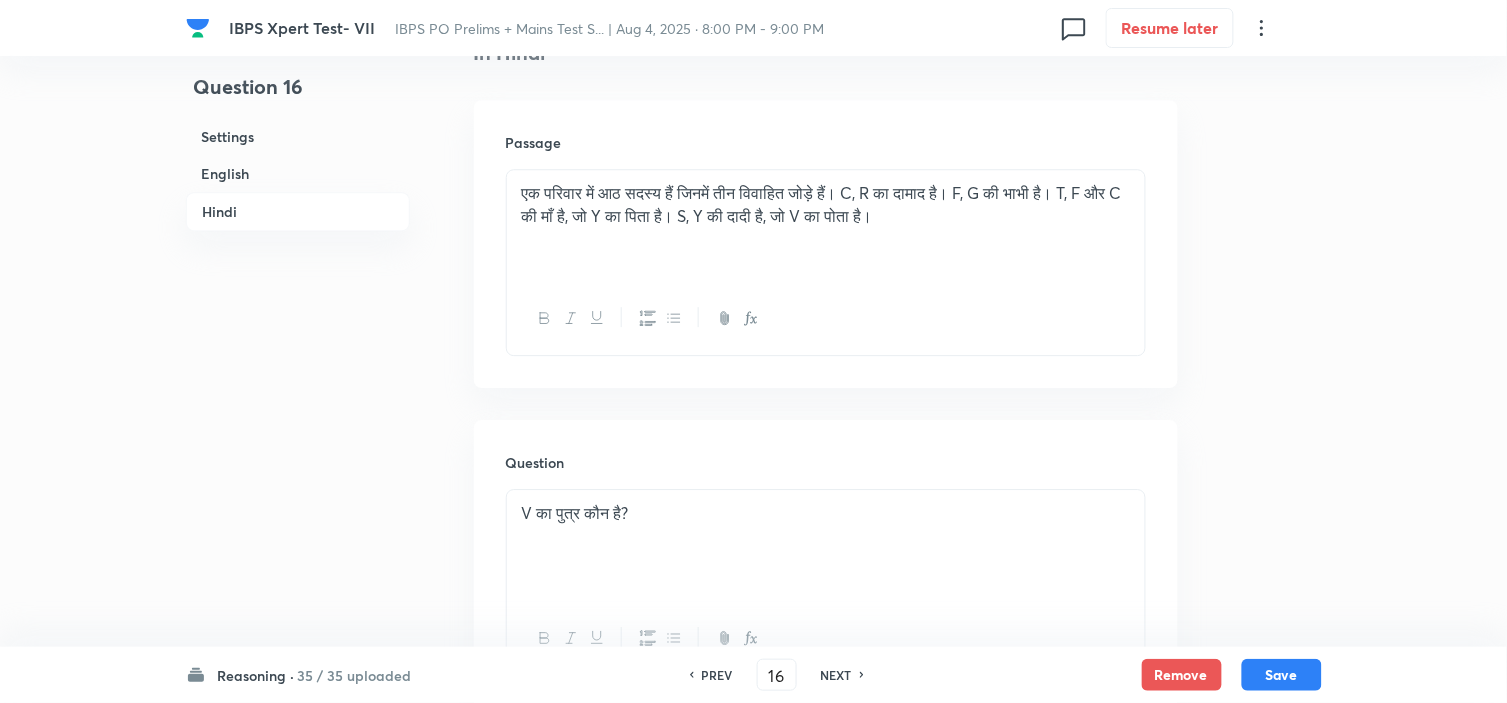 scroll, scrollTop: 3315, scrollLeft: 0, axis: vertical 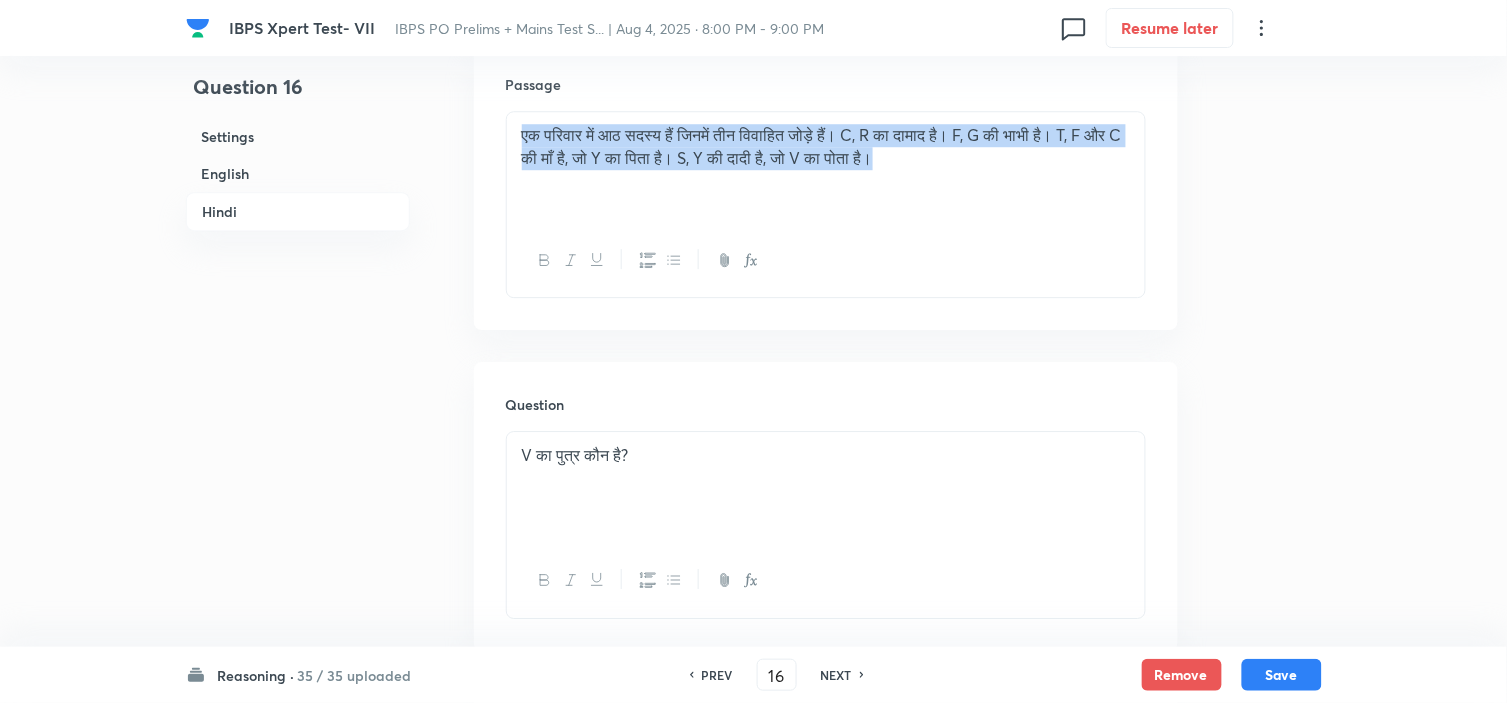 drag, startPoint x: 1006, startPoint y: 176, endPoint x: 277, endPoint y: 94, distance: 733.5973 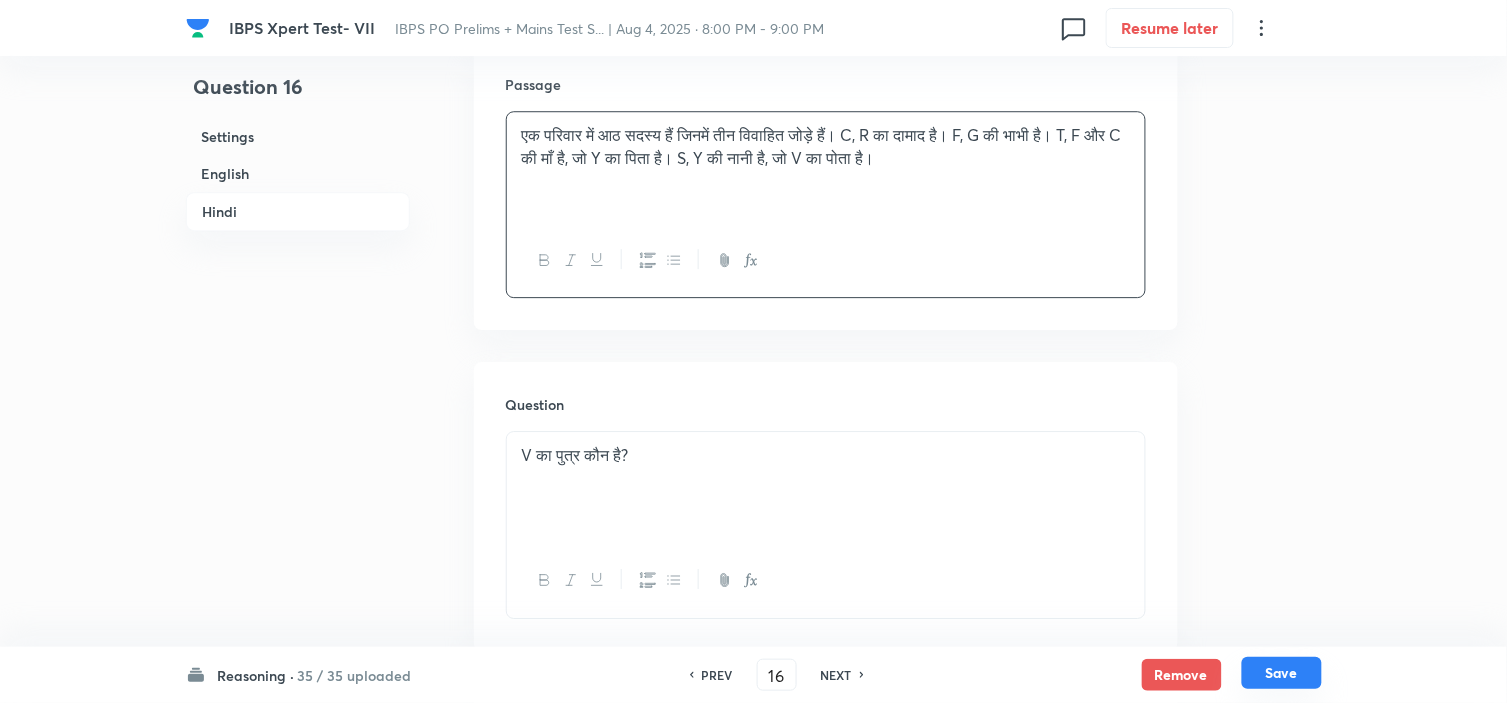 click on "Save" at bounding box center [1282, 673] 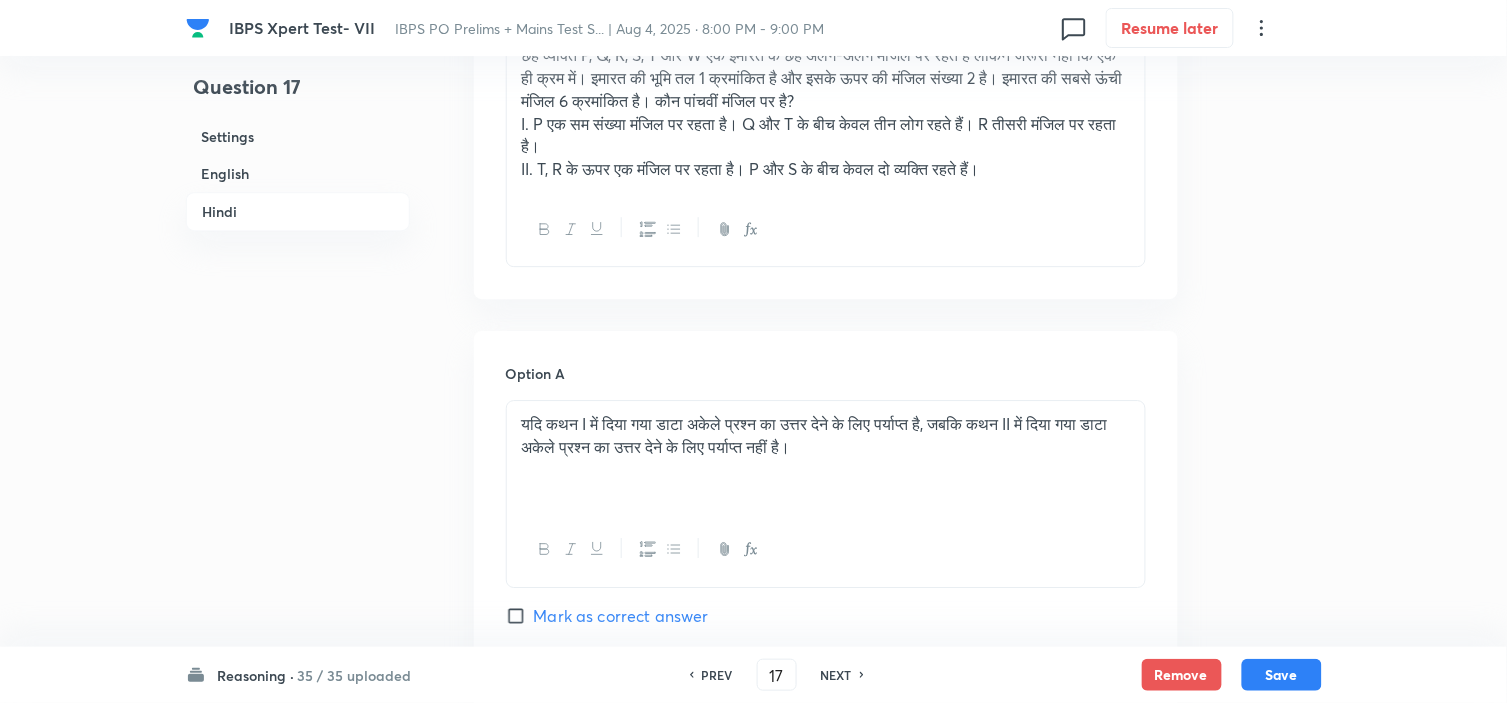 click on "PREV" at bounding box center (717, 675) 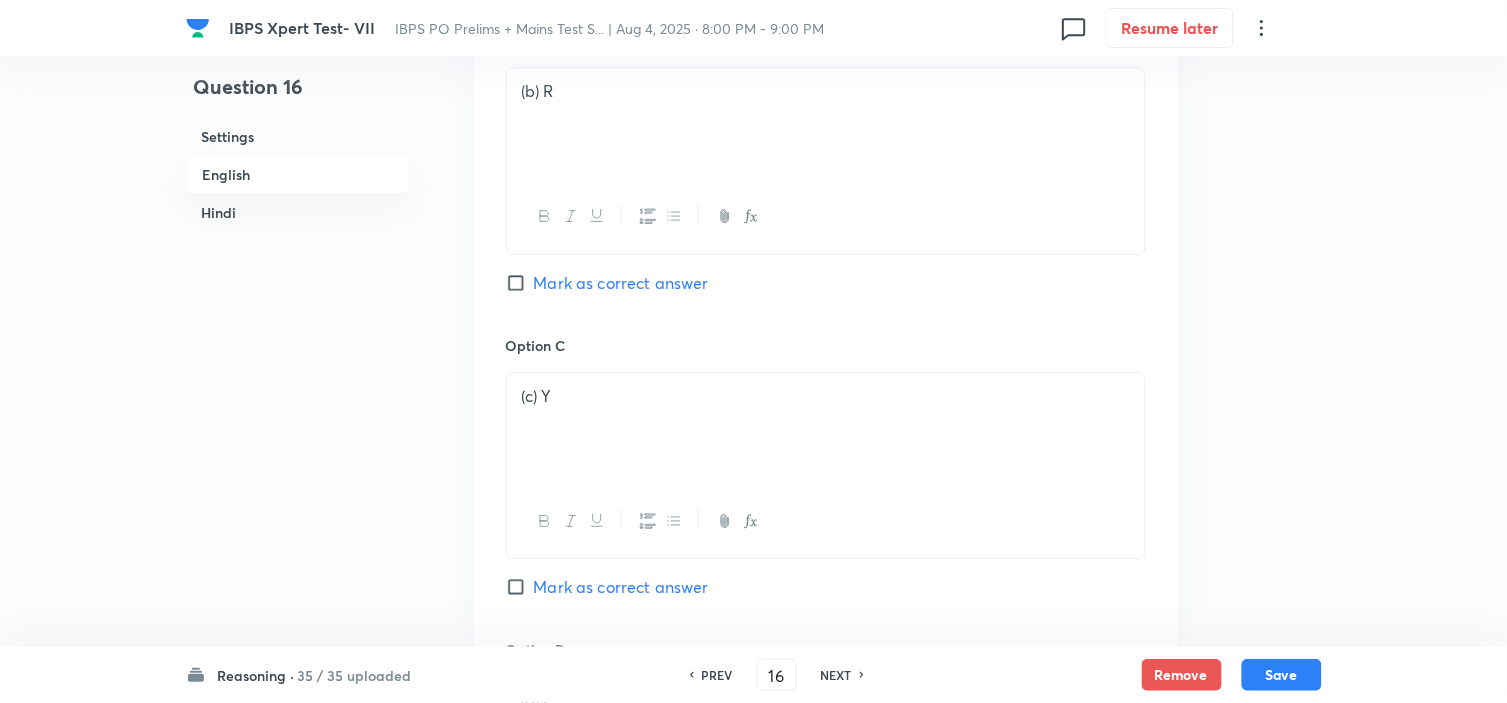 scroll, scrollTop: 1315, scrollLeft: 0, axis: vertical 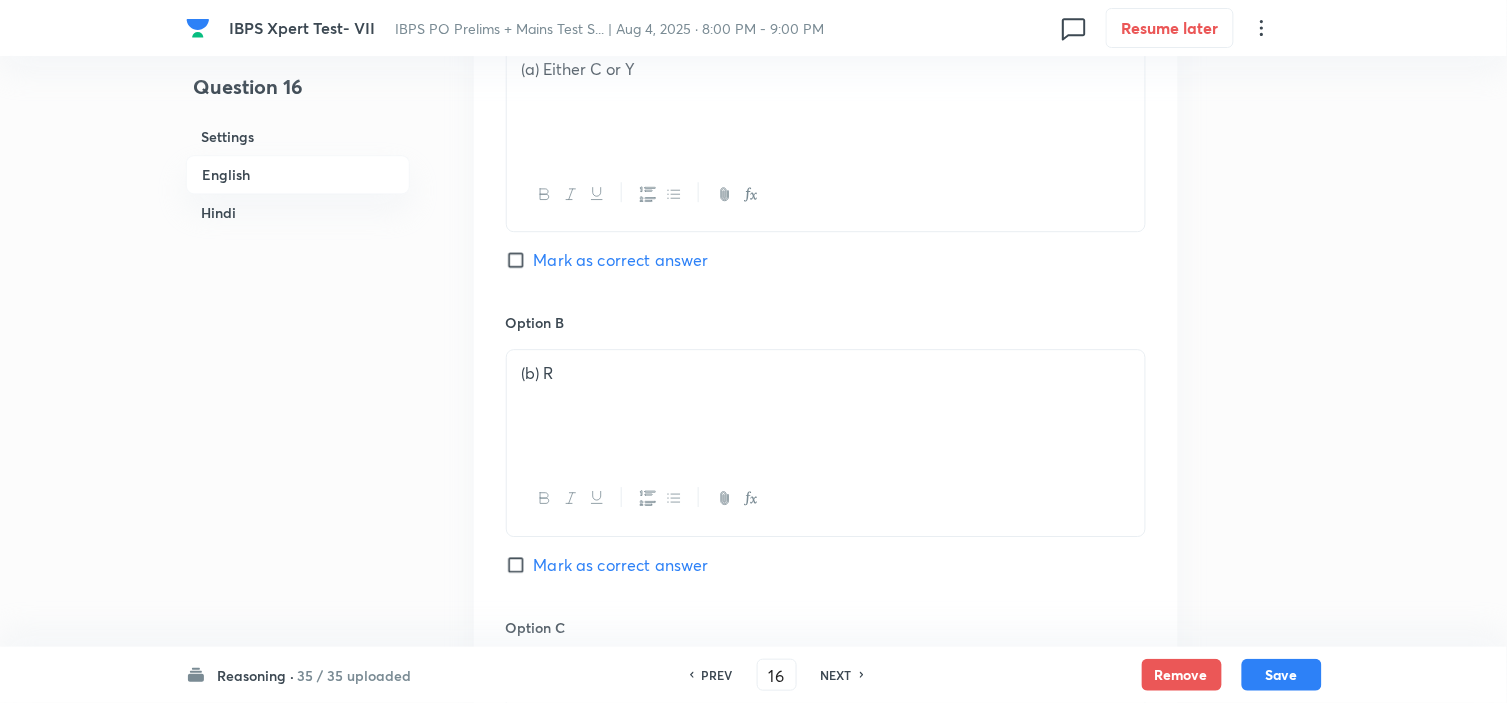 click on "PREV" at bounding box center (717, 675) 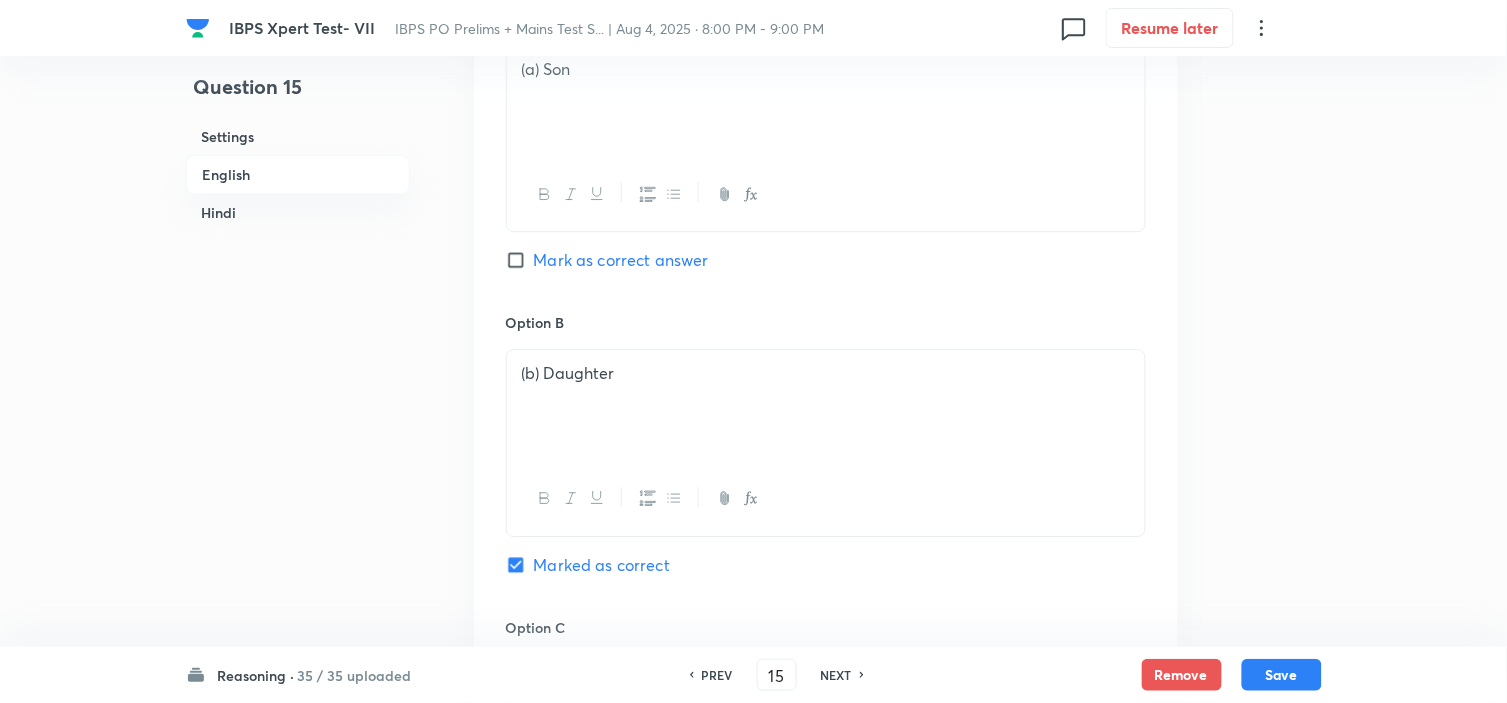 click on "PREV" at bounding box center [717, 675] 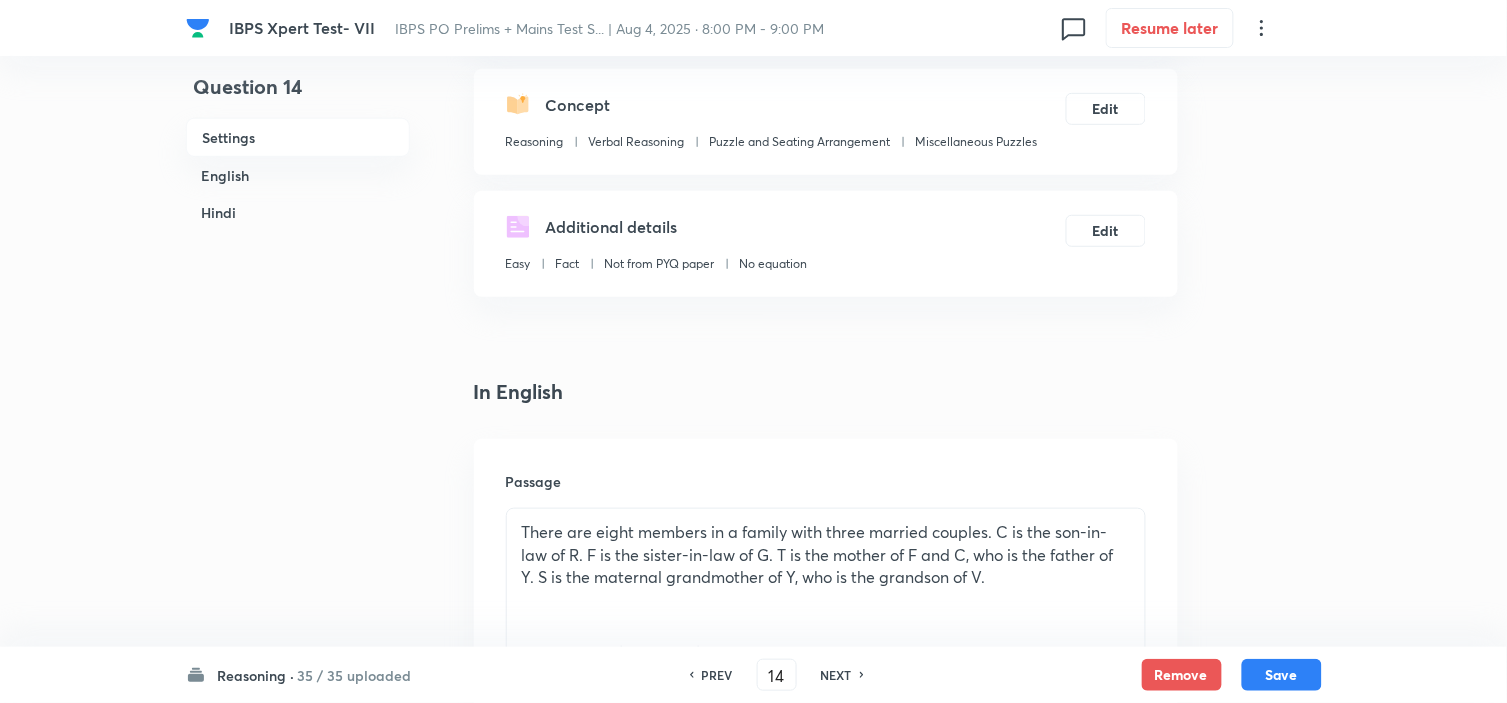 scroll, scrollTop: 444, scrollLeft: 0, axis: vertical 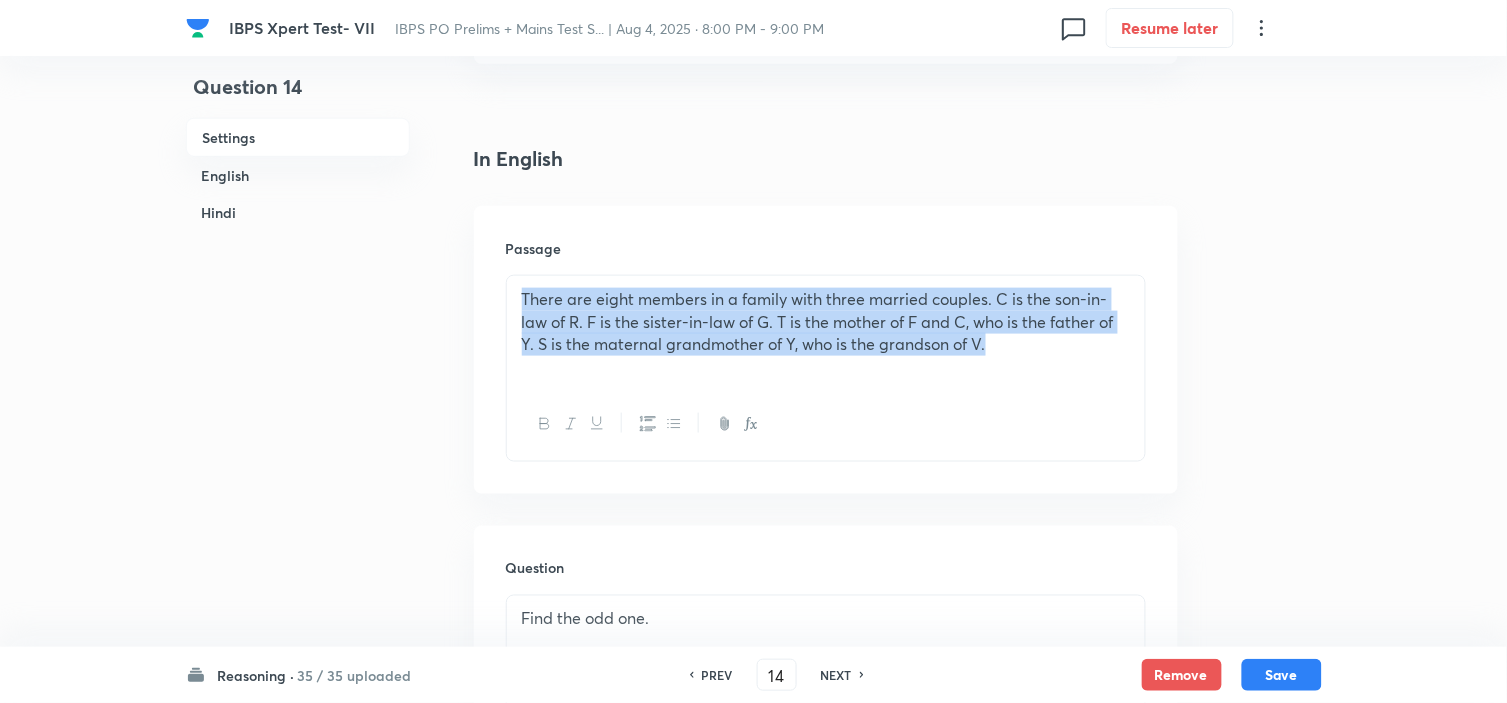 drag, startPoint x: 1032, startPoint y: 350, endPoint x: 588, endPoint y: 302, distance: 446.58707 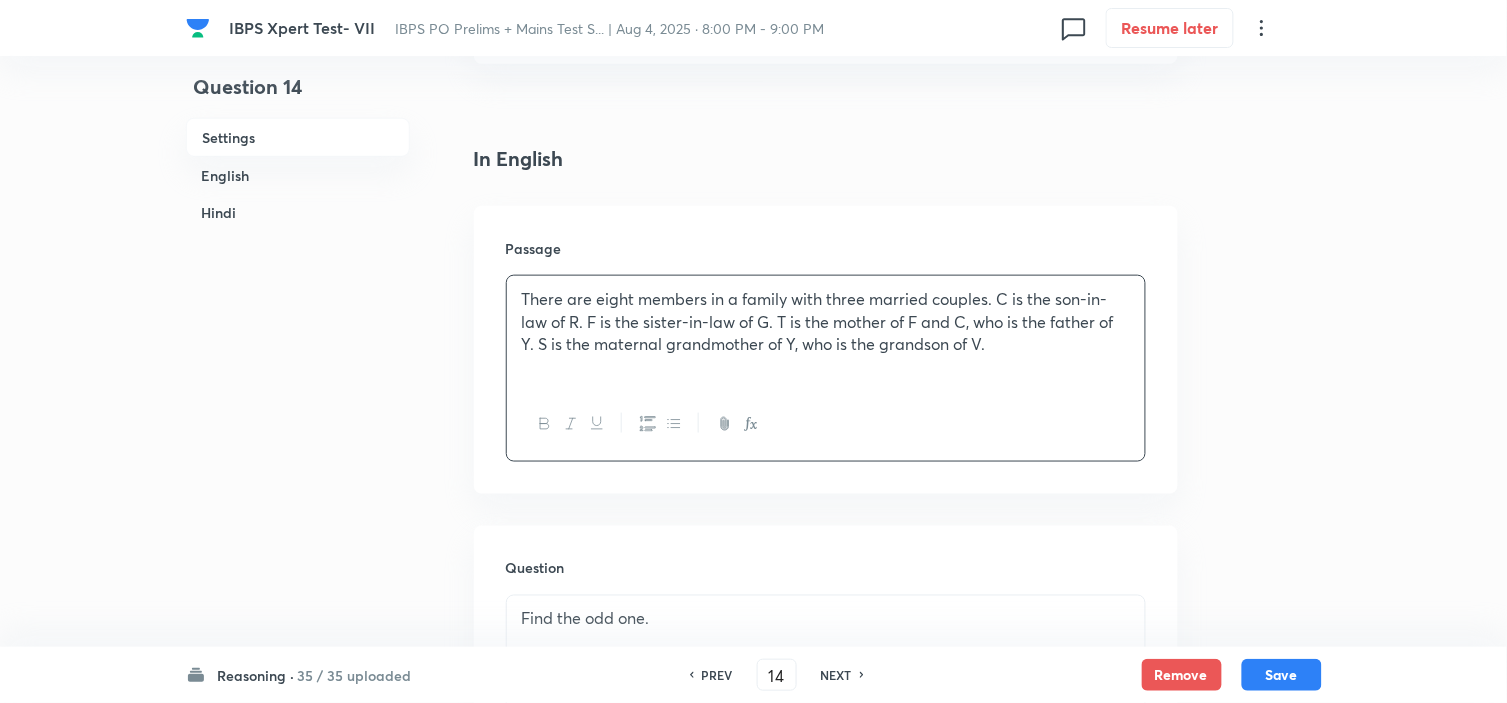 click on "NEXT" at bounding box center [836, 675] 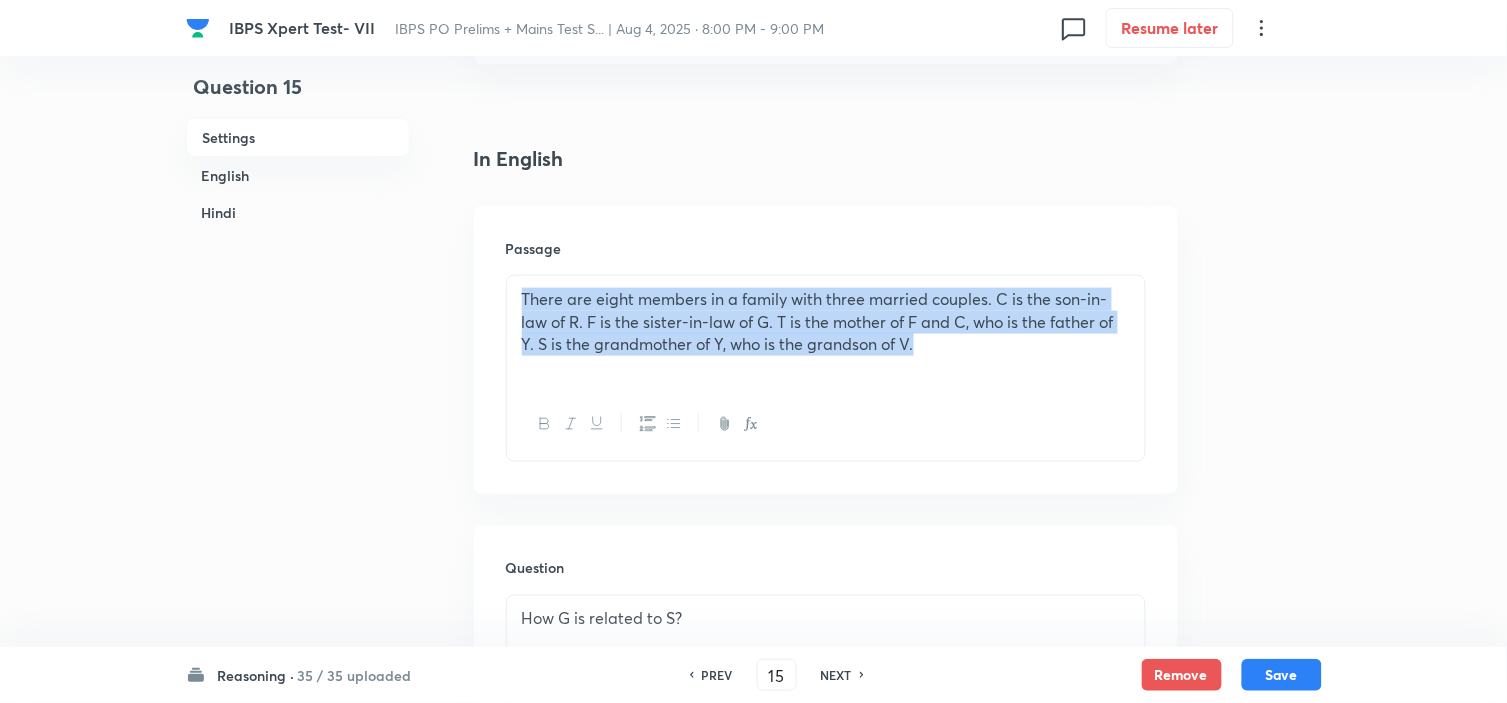 drag, startPoint x: 958, startPoint y: 350, endPoint x: 327, endPoint y: 306, distance: 632.5322 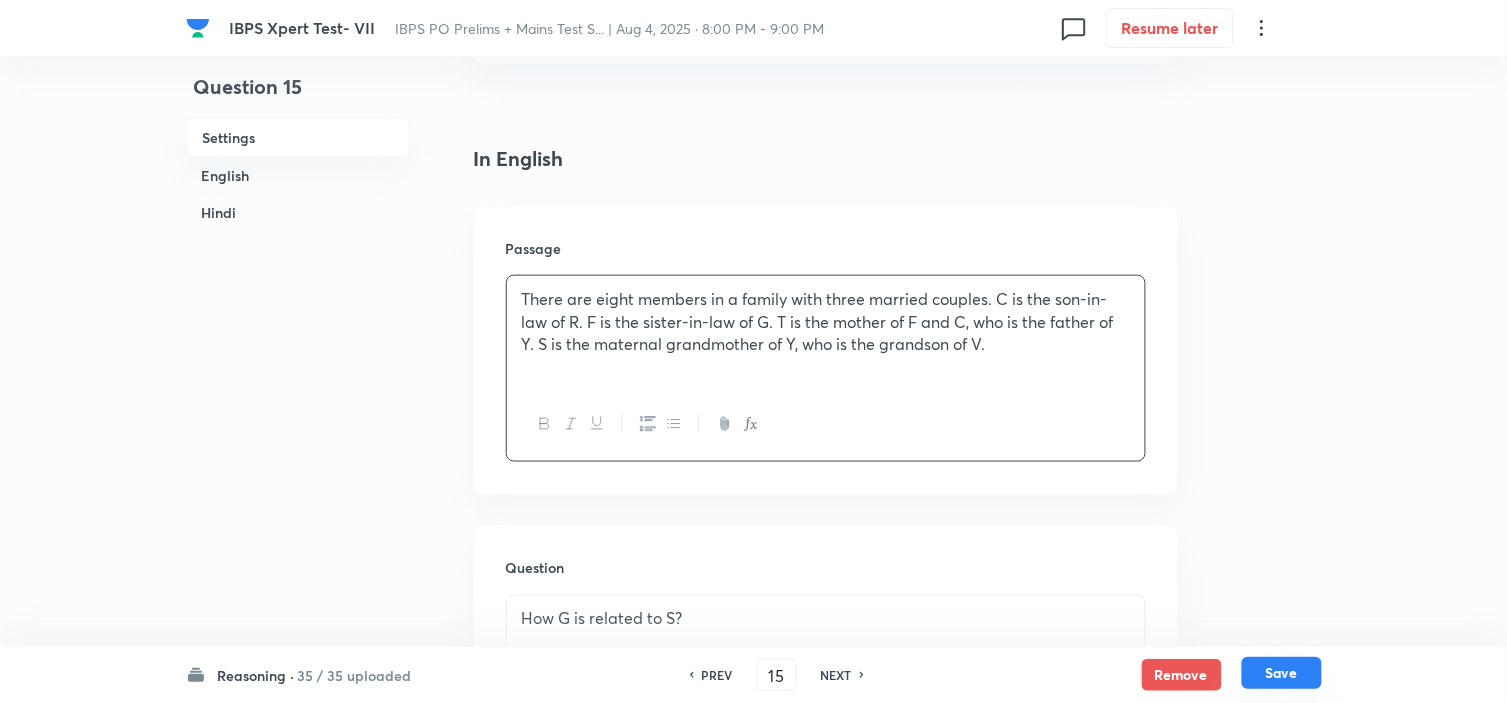 click on "Save" at bounding box center [1282, 673] 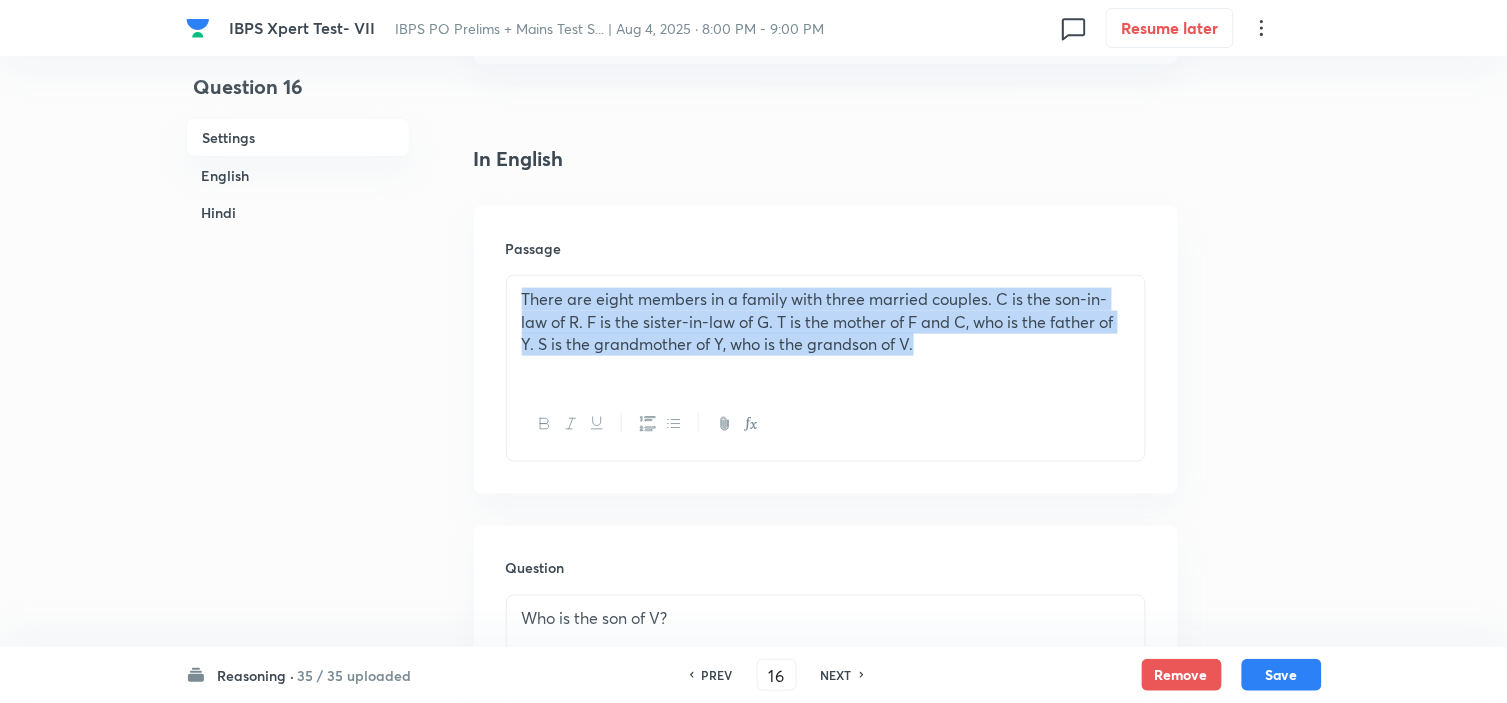 drag, startPoint x: 765, startPoint y: 348, endPoint x: 158, endPoint y: 222, distance: 619.9395 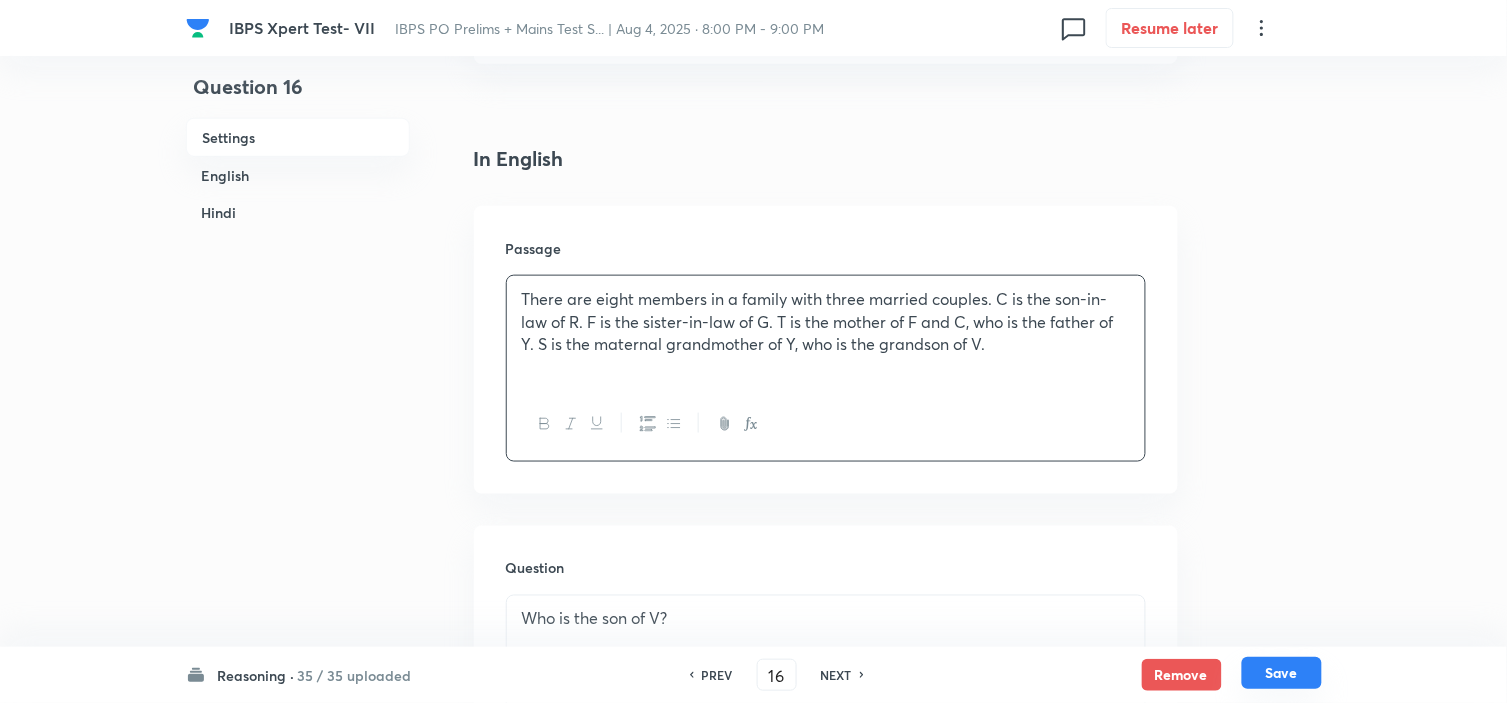 click on "Save" at bounding box center [1282, 673] 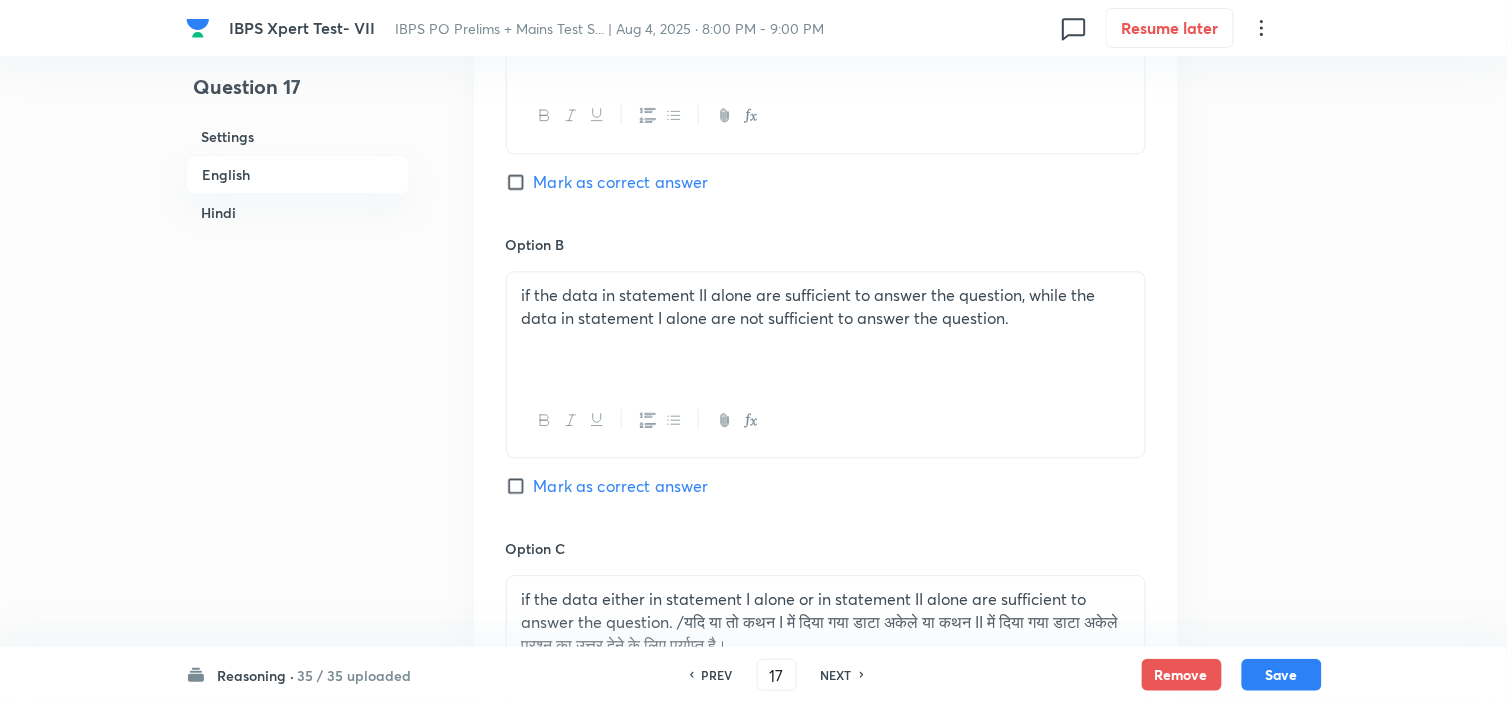 scroll, scrollTop: 1444, scrollLeft: 0, axis: vertical 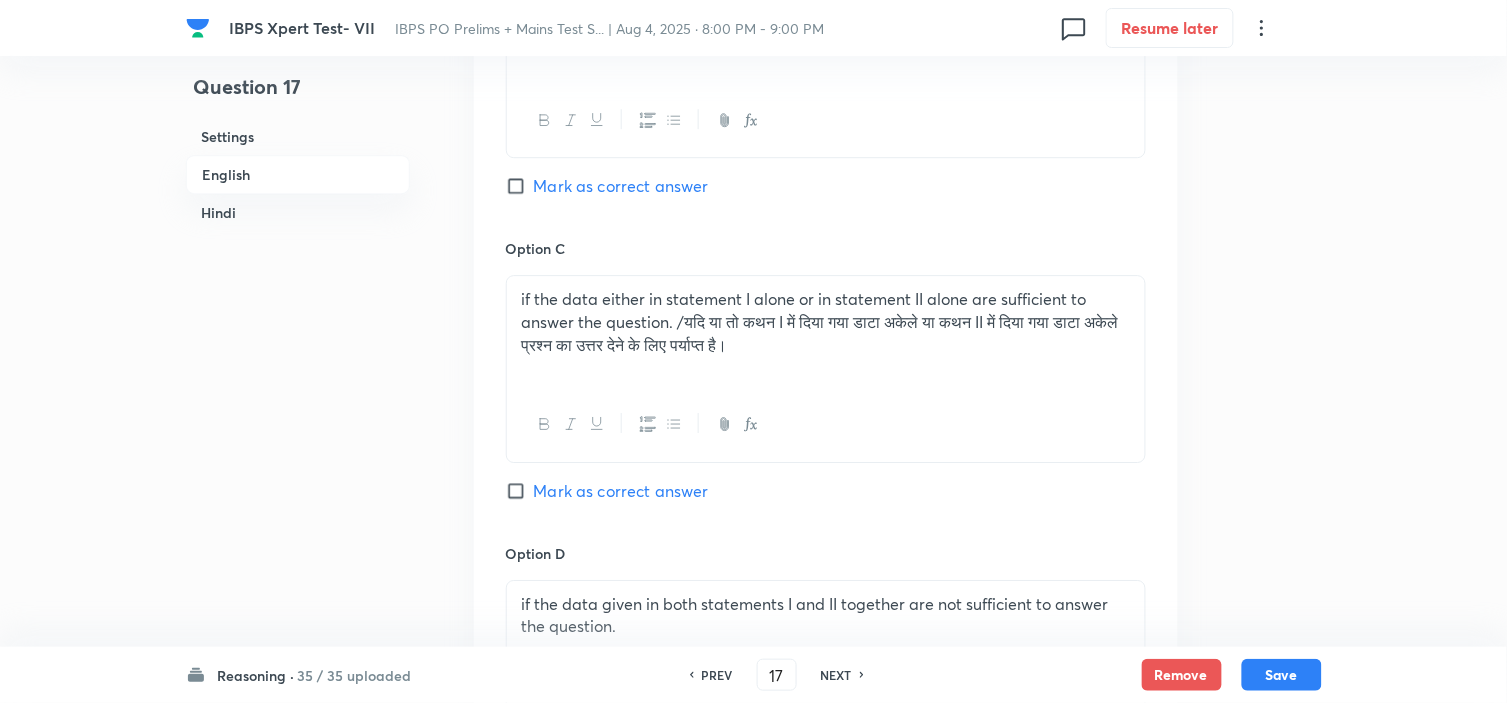 click on "PREV" at bounding box center [717, 675] 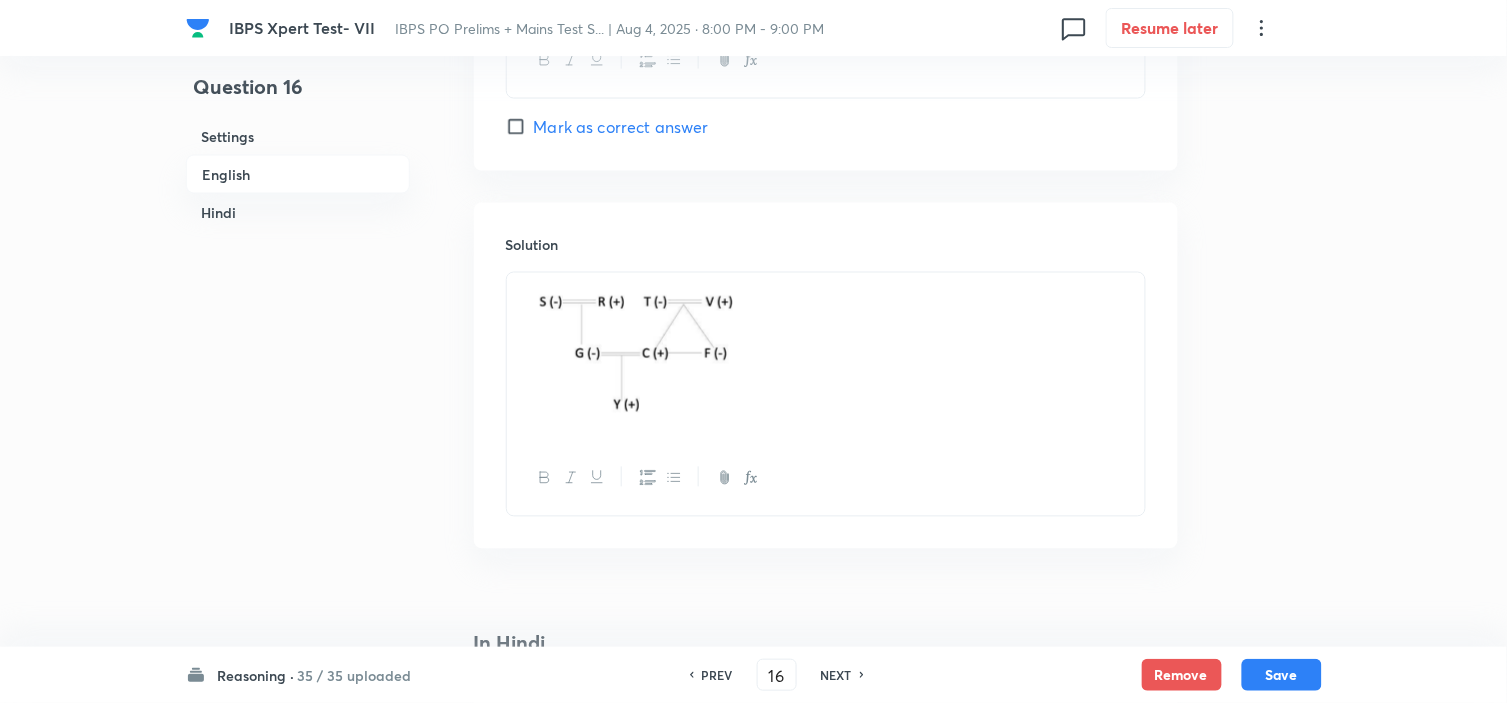 scroll, scrollTop: 2777, scrollLeft: 0, axis: vertical 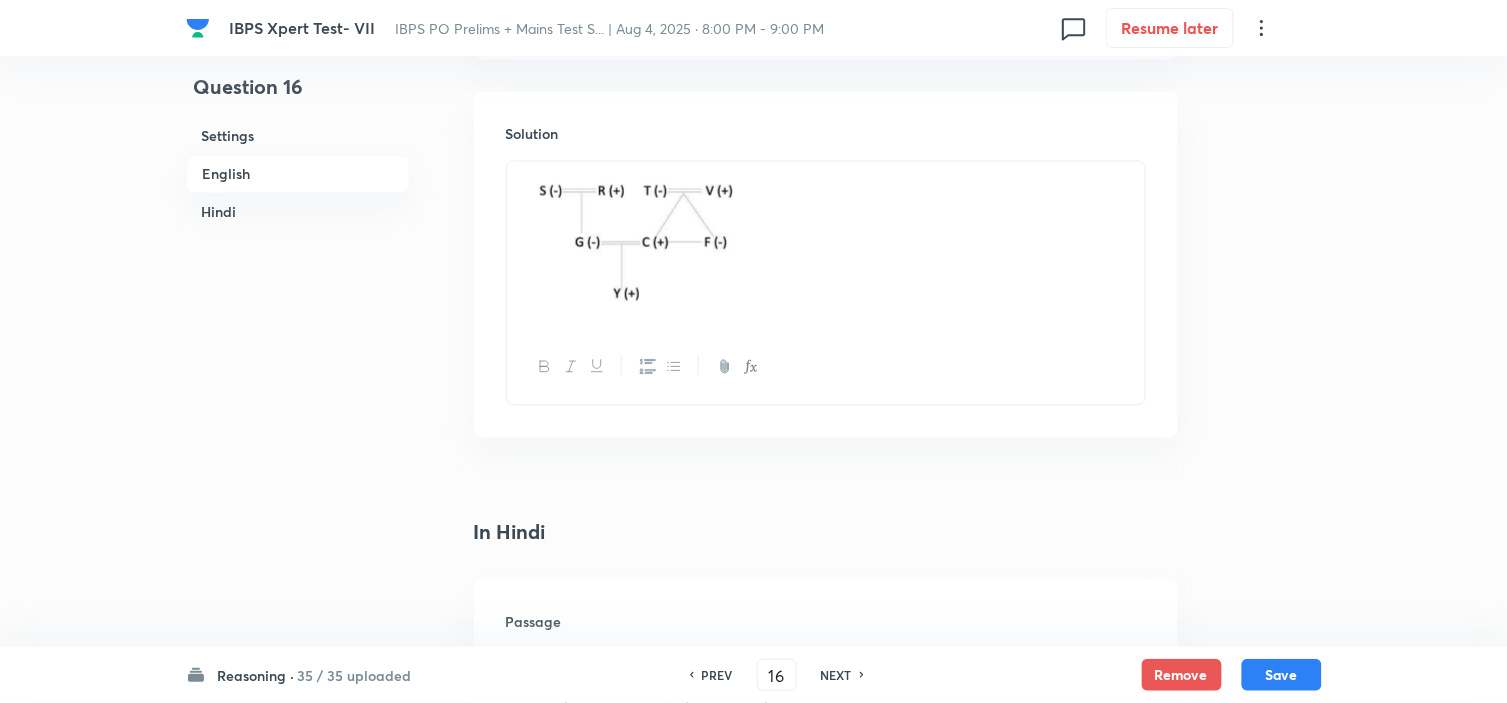 click on "PREV" at bounding box center (717, 675) 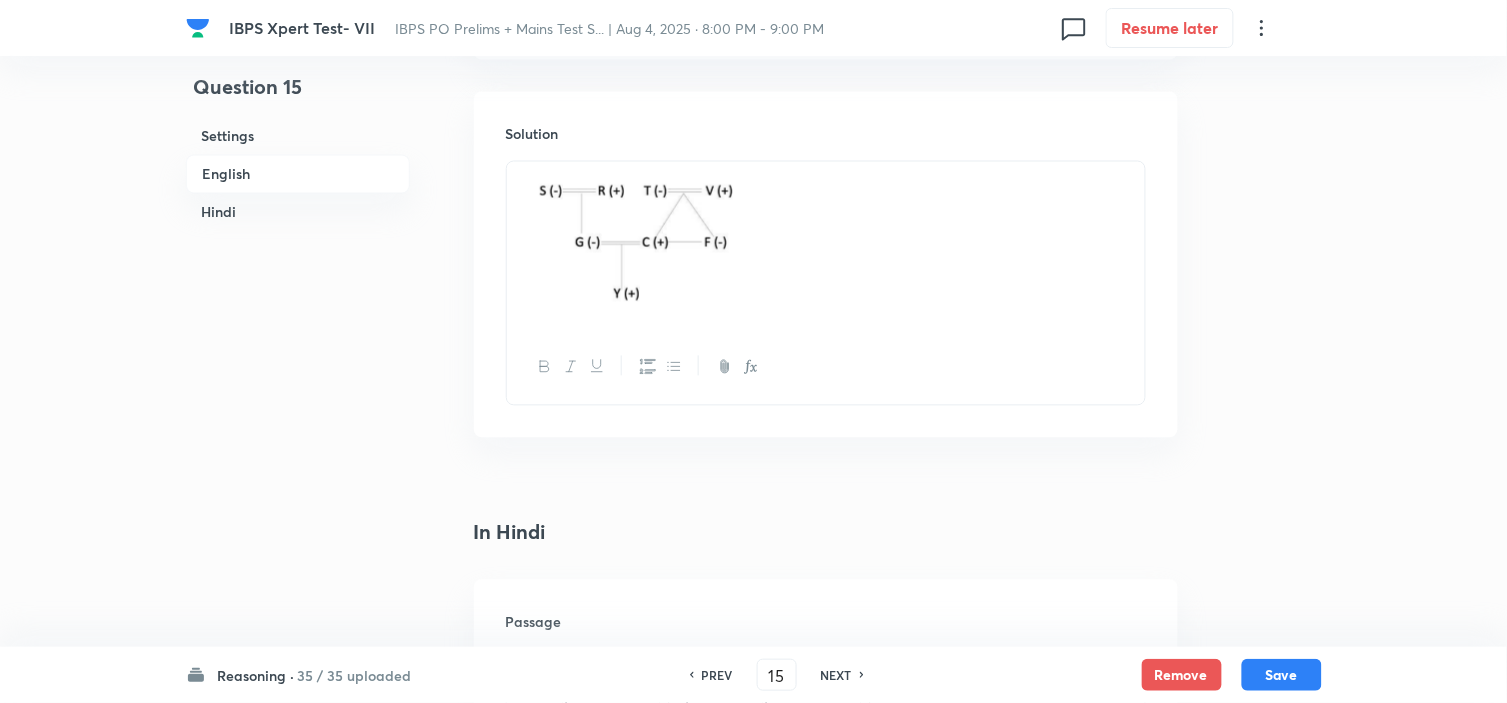 click on "PREV" at bounding box center (717, 675) 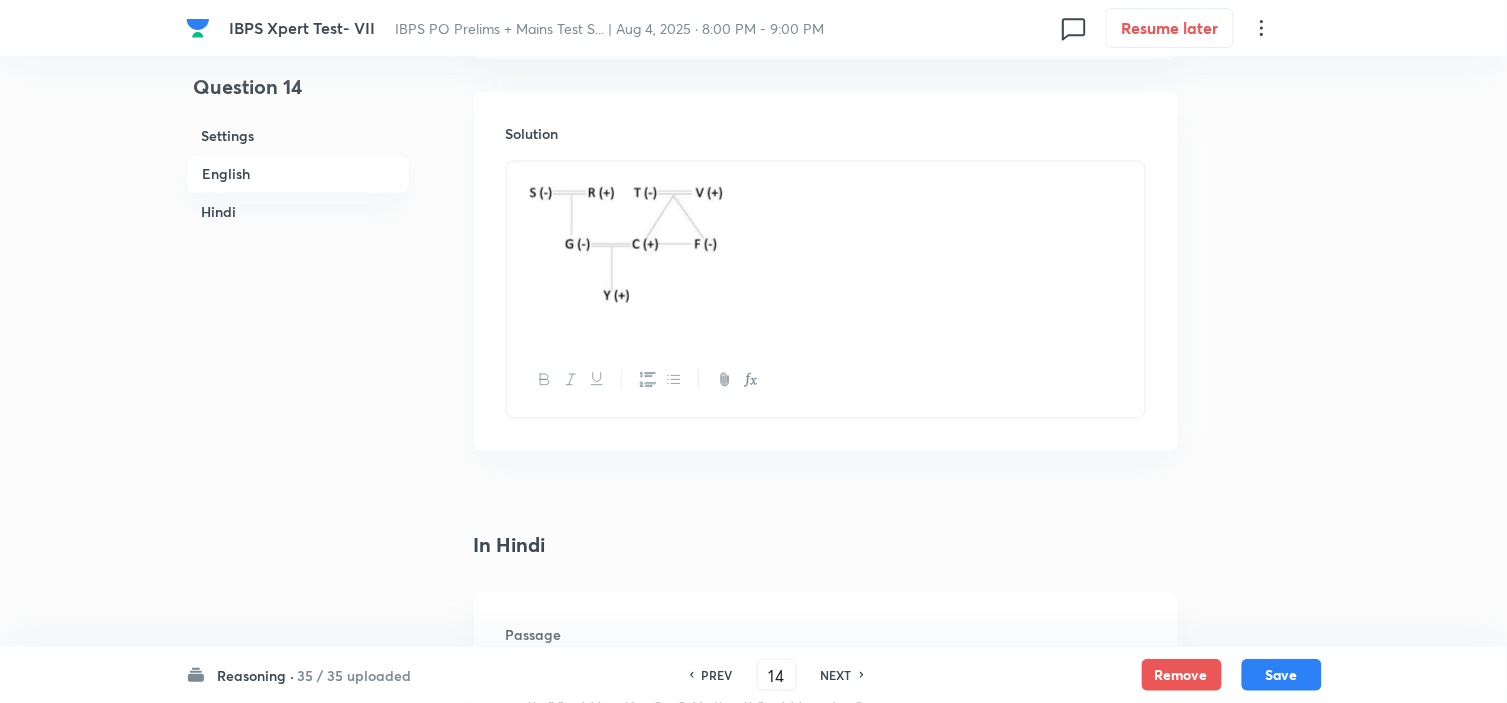 click on "PREV" at bounding box center [717, 675] 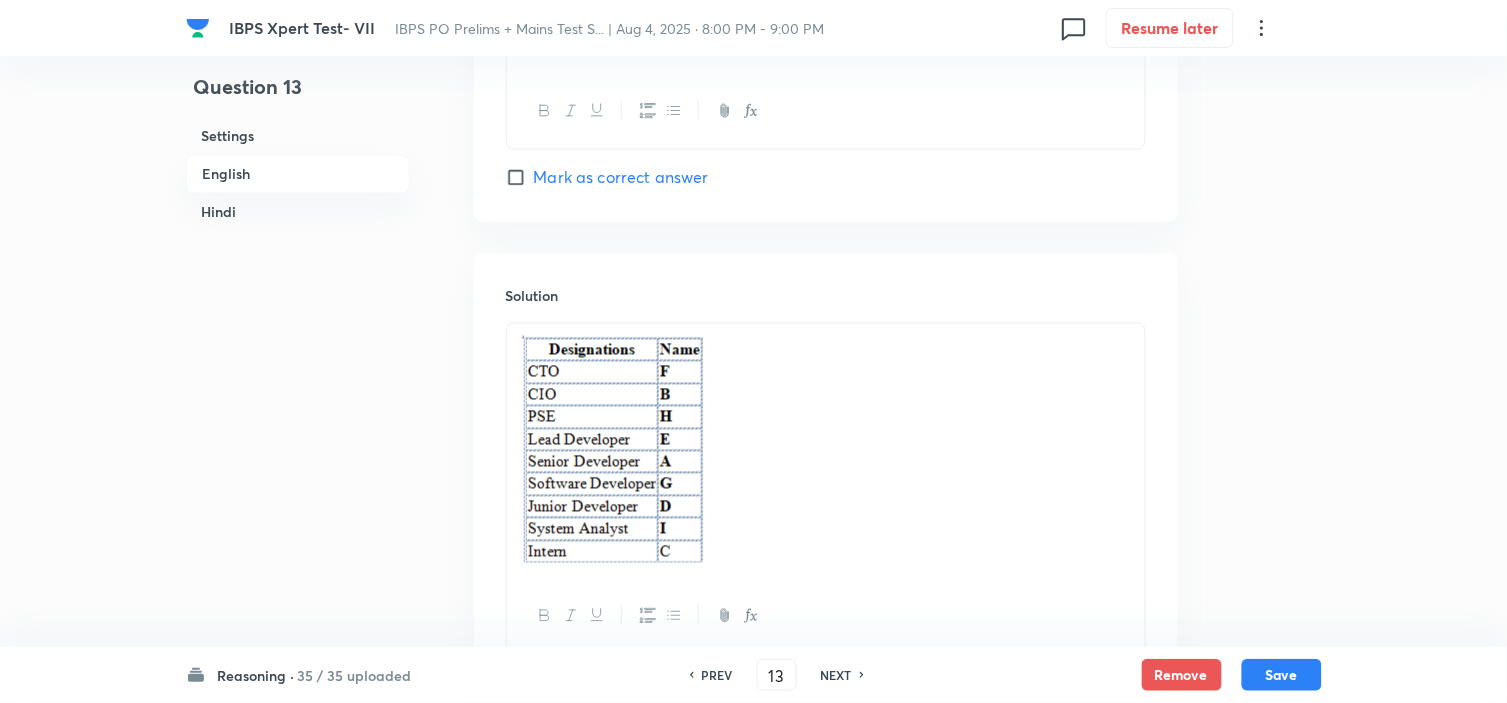click on "NEXT" at bounding box center [836, 675] 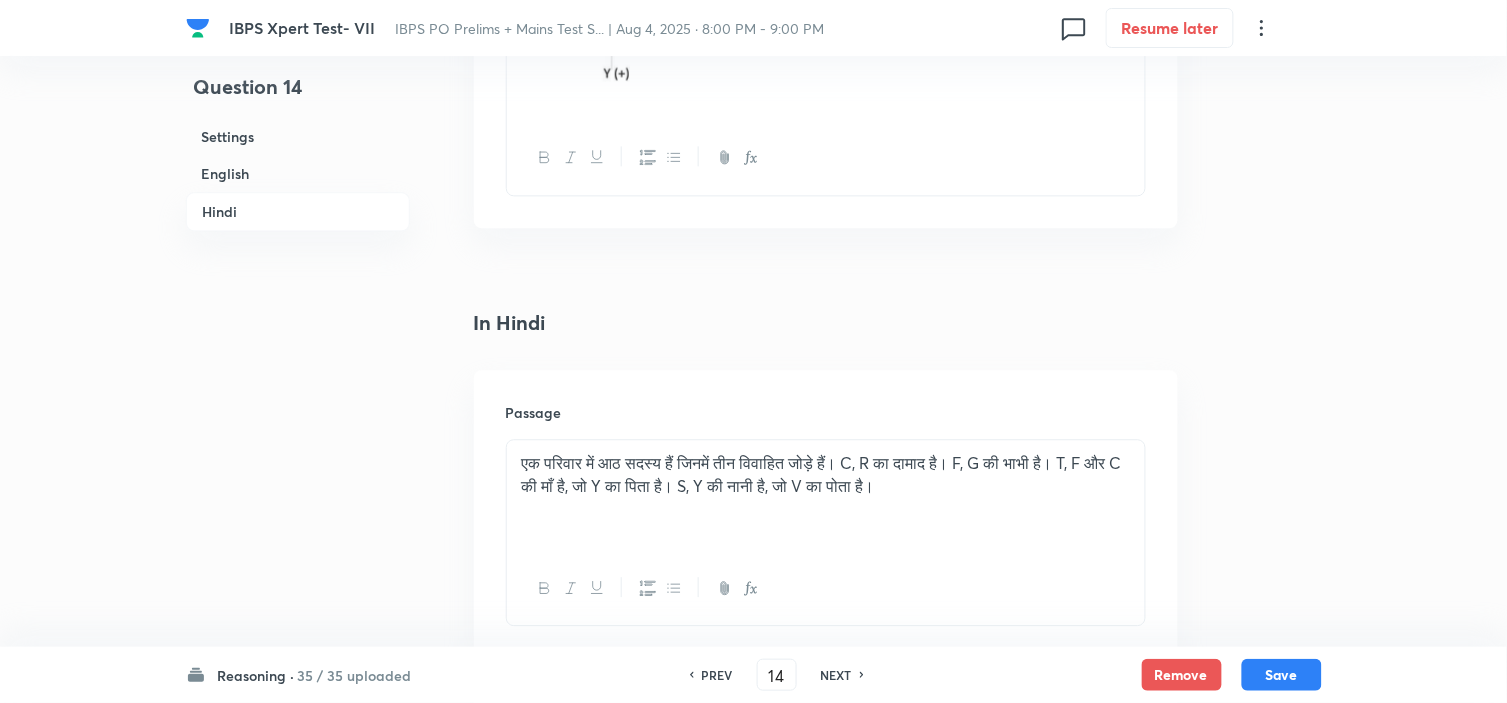 scroll, scrollTop: 2444, scrollLeft: 0, axis: vertical 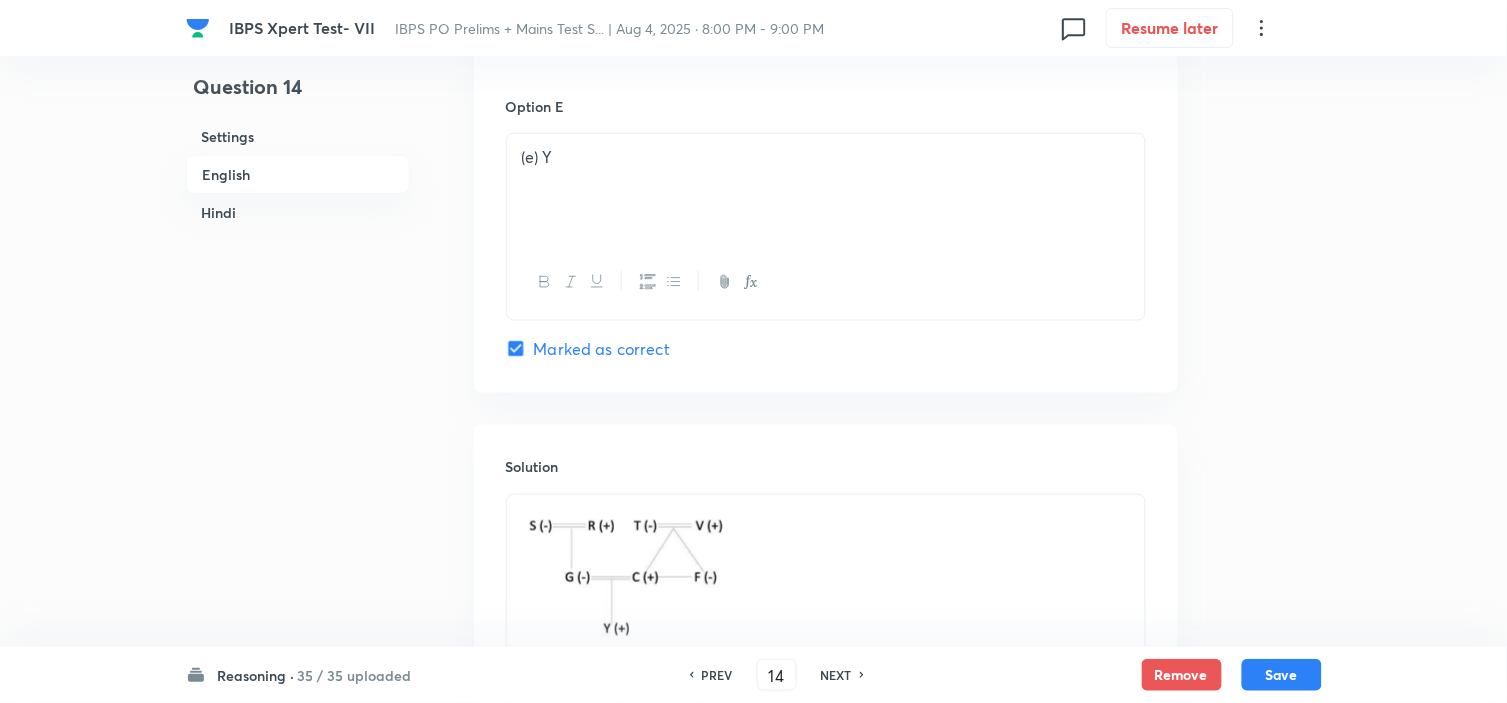 click on "NEXT" at bounding box center [836, 675] 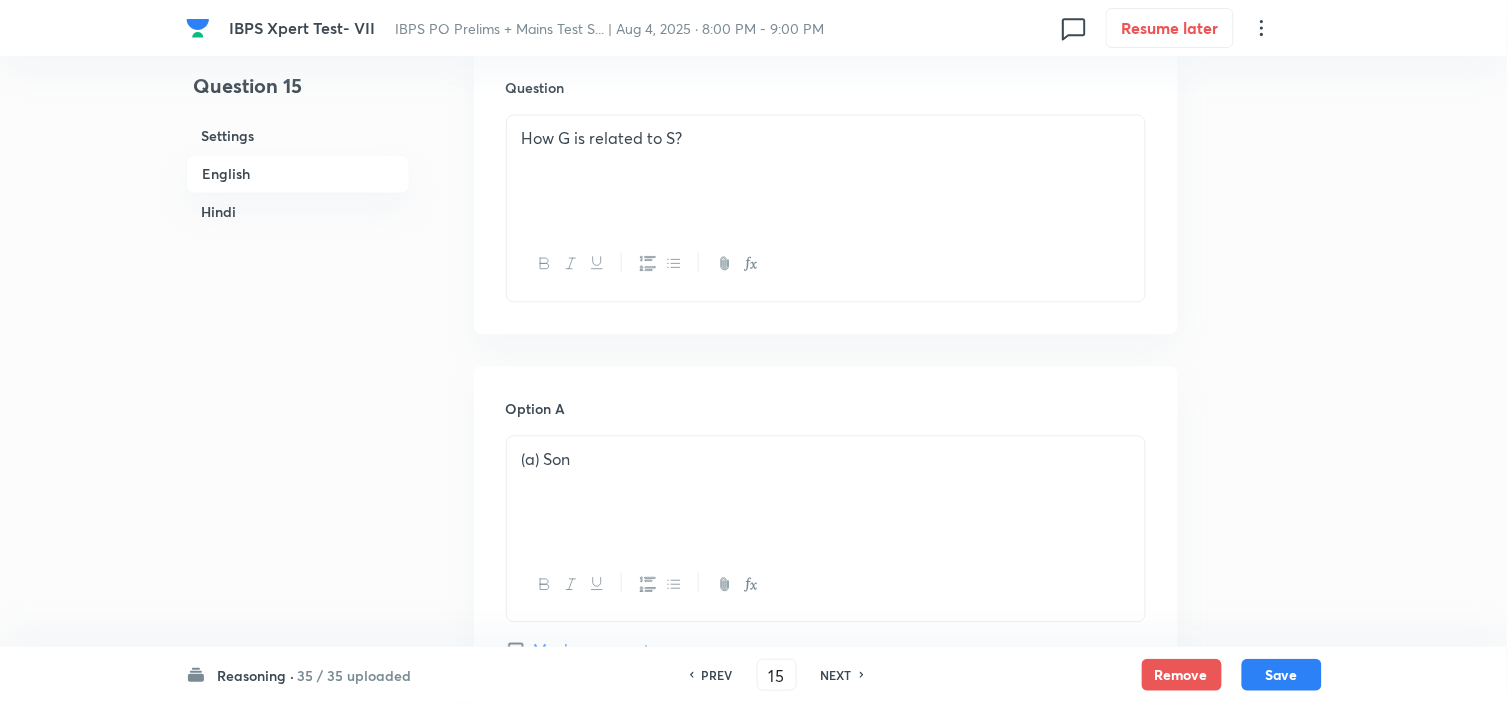 scroll, scrollTop: 888, scrollLeft: 0, axis: vertical 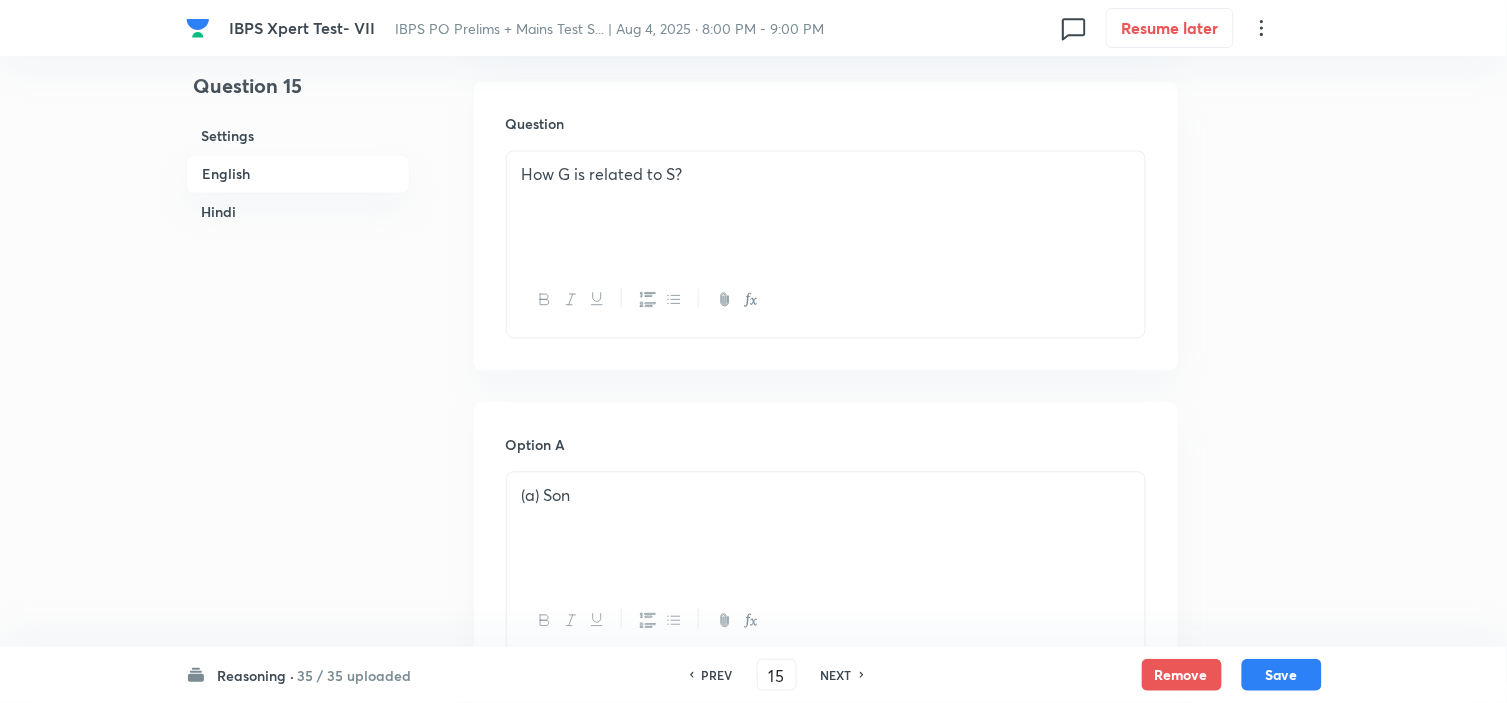drag, startPoint x: 408, startPoint y: 163, endPoint x: 245, endPoint y: 145, distance: 163.99086 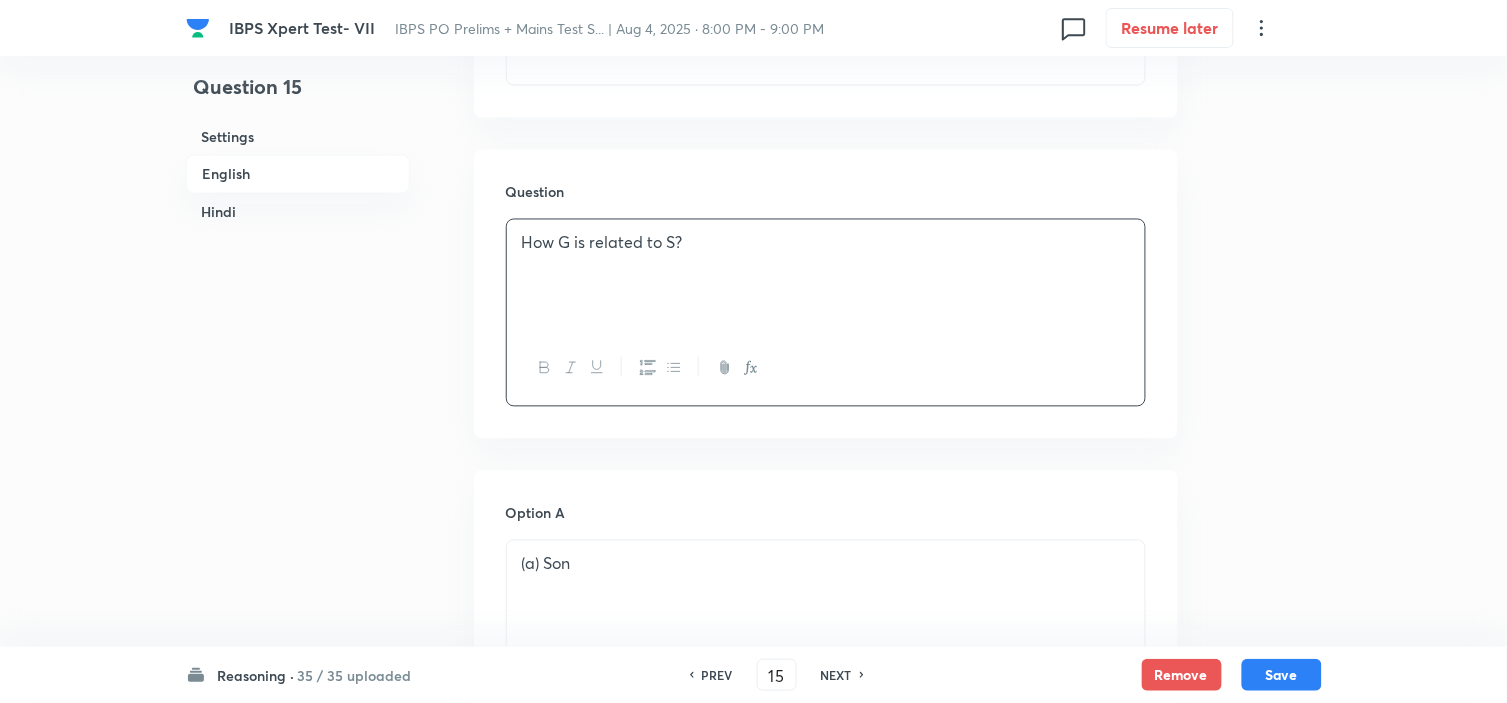 scroll, scrollTop: 444, scrollLeft: 0, axis: vertical 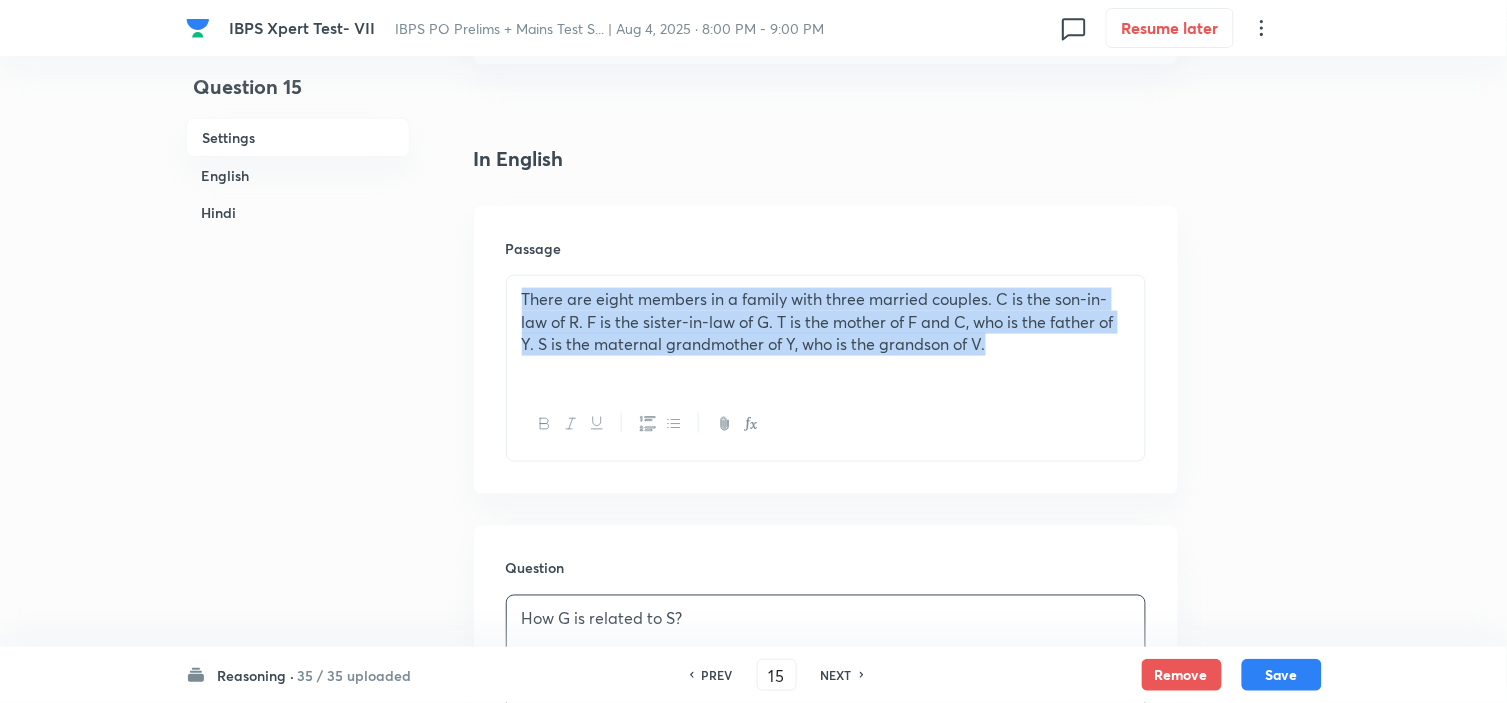 drag, startPoint x: 1000, startPoint y: 365, endPoint x: 390, endPoint y: 307, distance: 612.75116 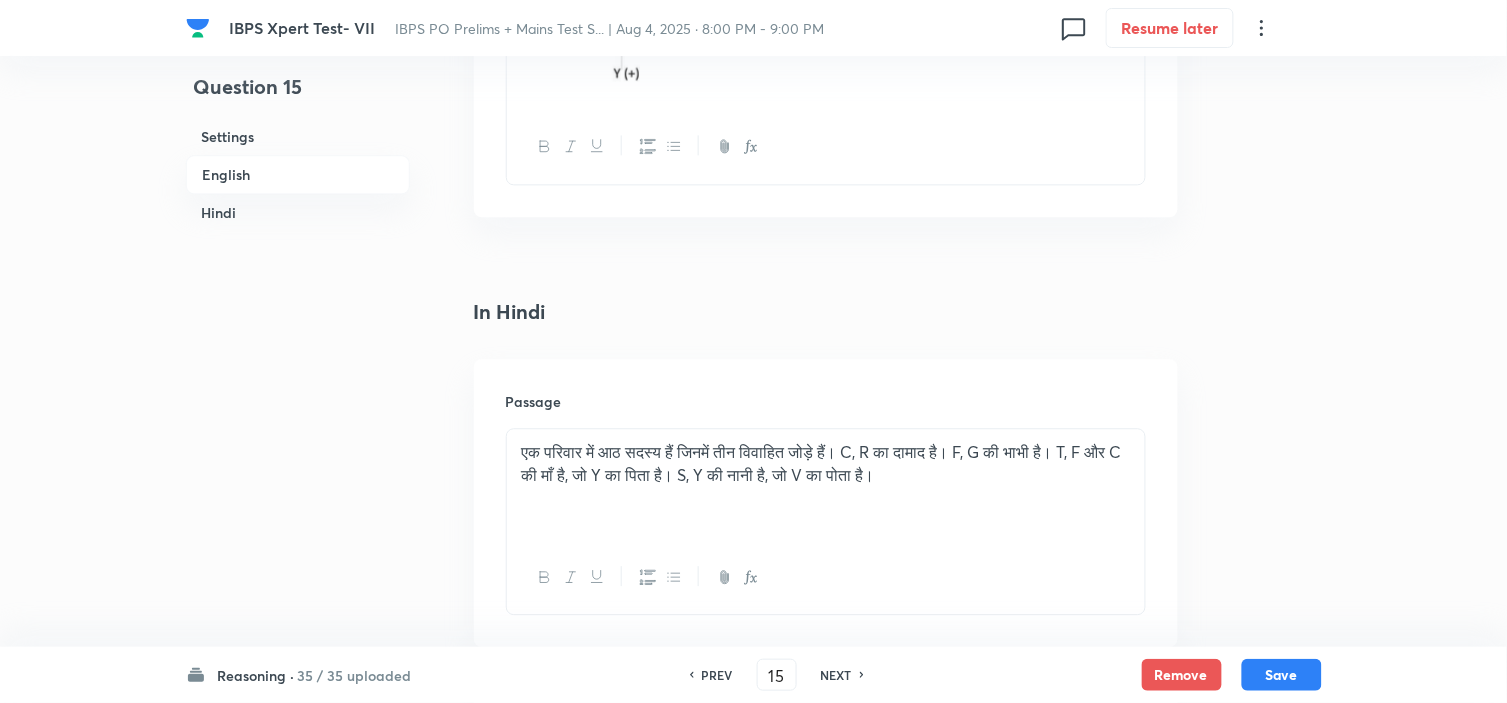 scroll, scrollTop: 3333, scrollLeft: 0, axis: vertical 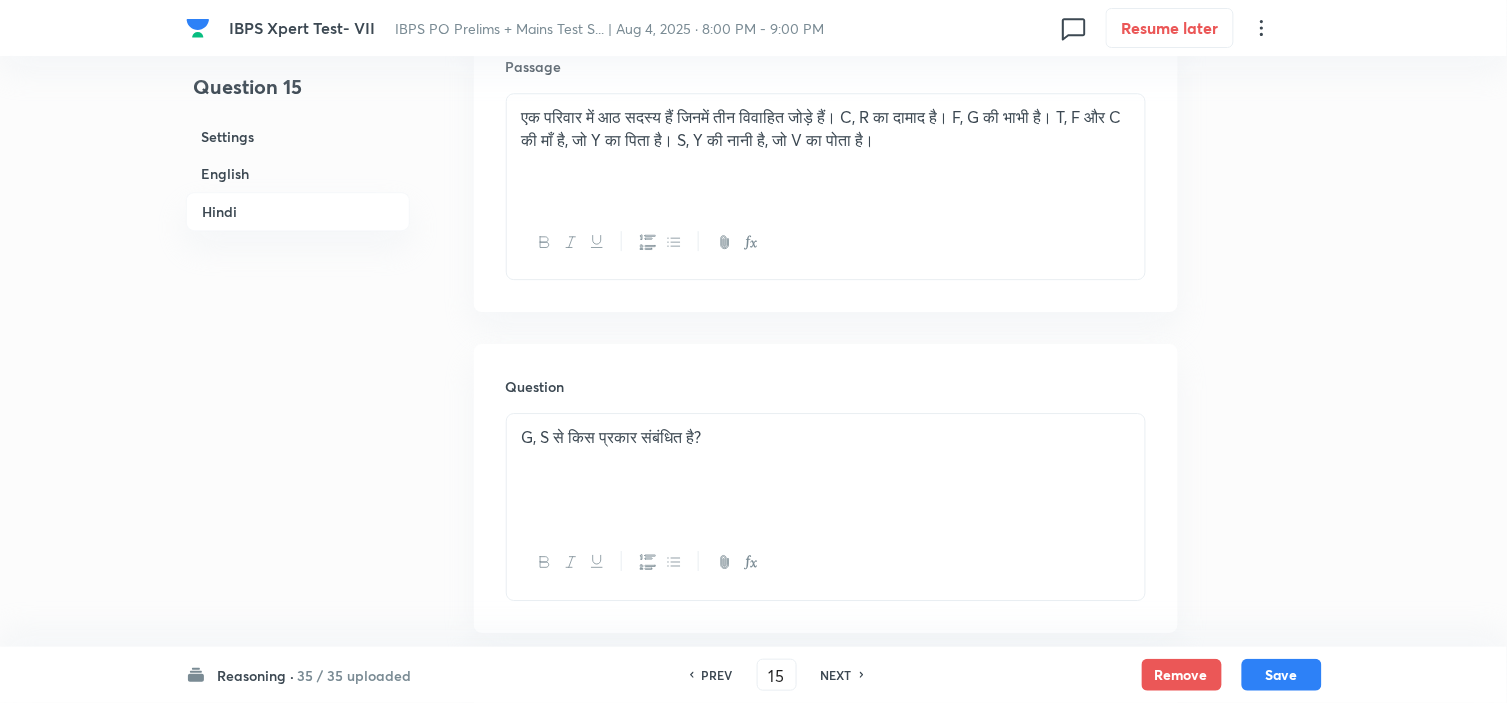 click on "एक परिवार में आठ सदस्य हैं जिनमें तीन विवाहित जोड़े हैं। C, R का दामाद है। F, G की भाभी है। T, F और C की माँ है, जो Y का पिता है। S, Y की नानी है, जो V का पोता है।" at bounding box center (826, 128) 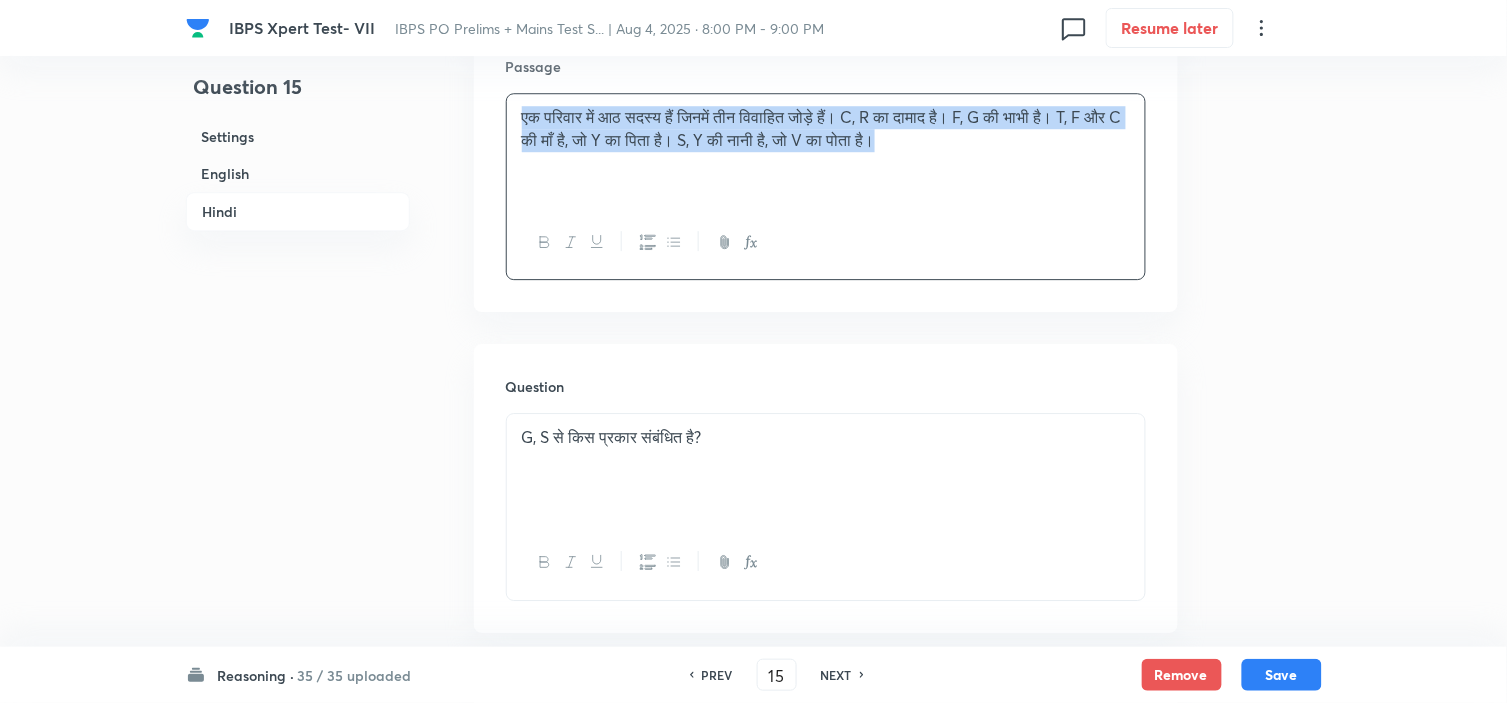 drag, startPoint x: 988, startPoint y: 137, endPoint x: 435, endPoint y: 105, distance: 553.9251 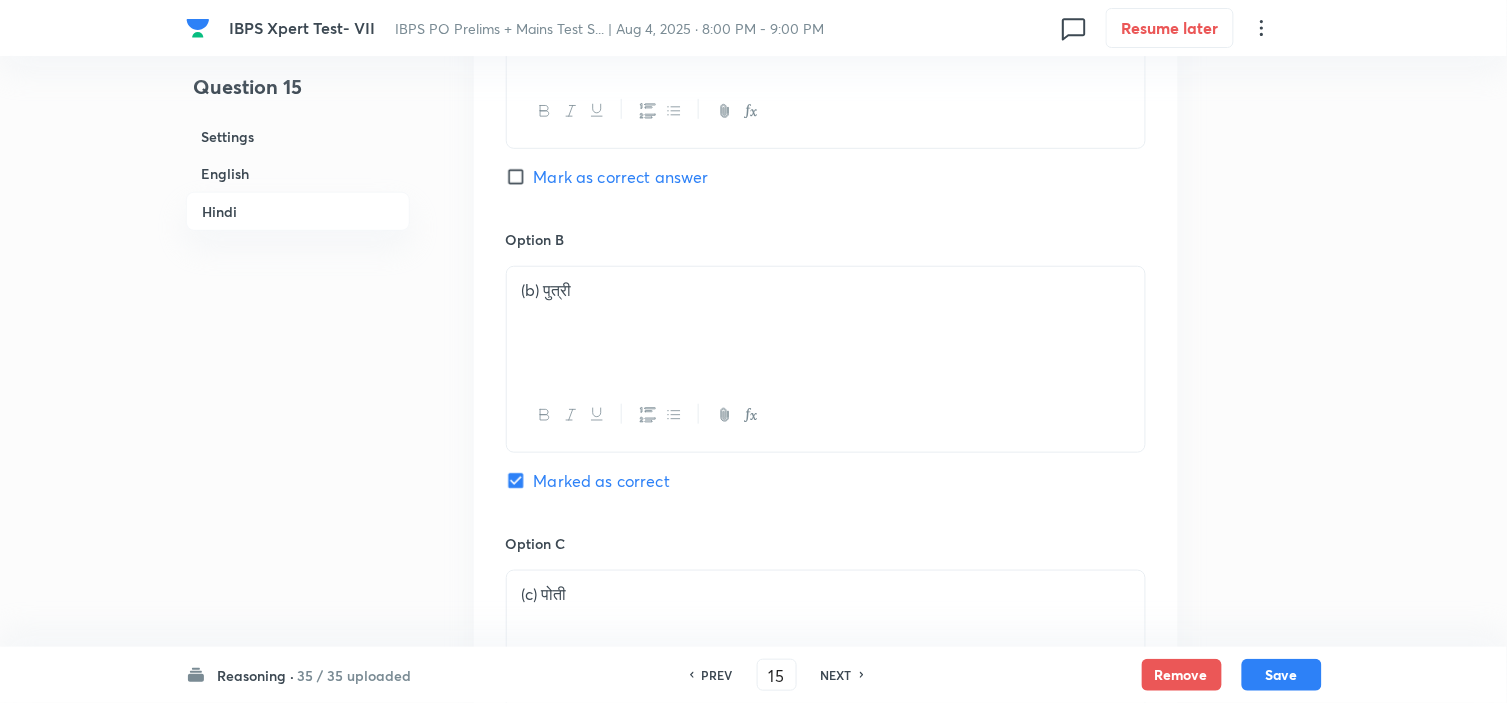 scroll, scrollTop: 4111, scrollLeft: 0, axis: vertical 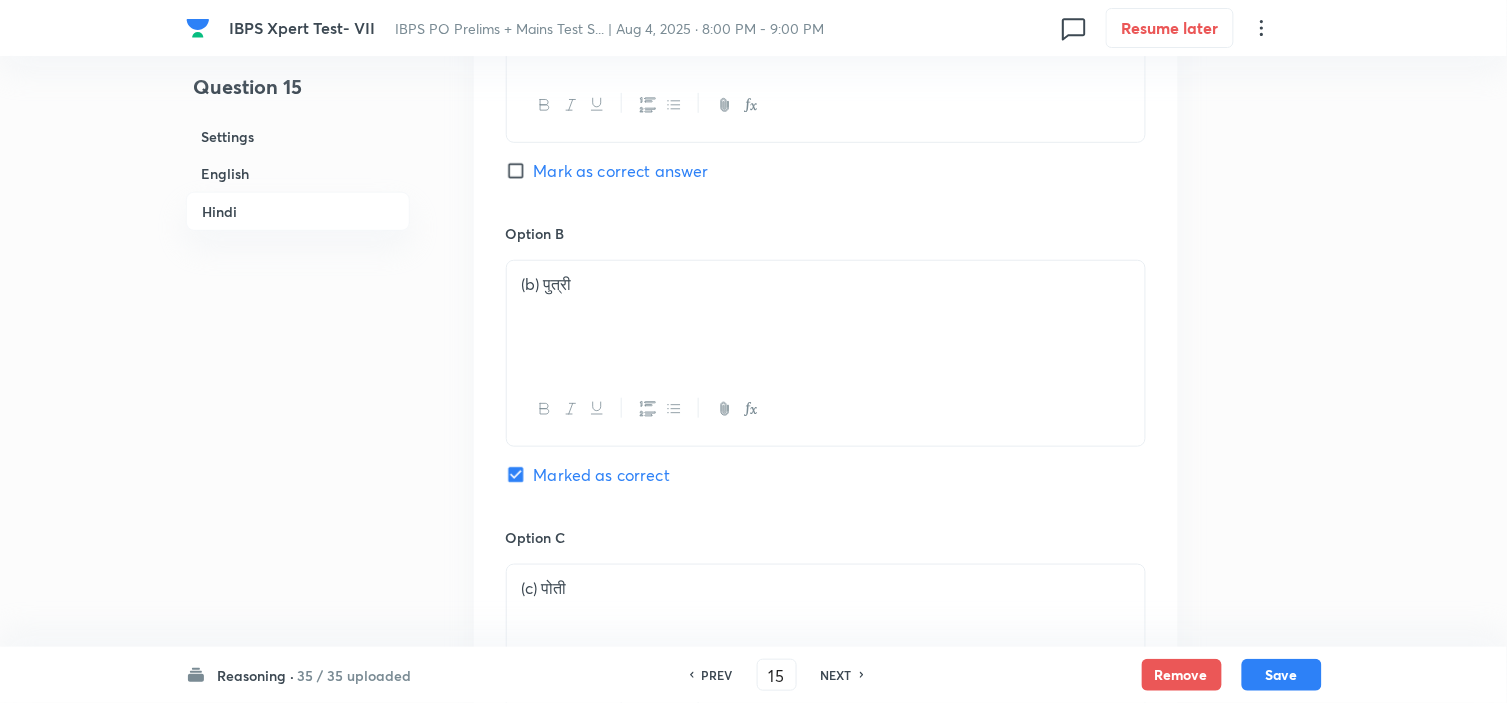 click on "NEXT" at bounding box center (839, 675) 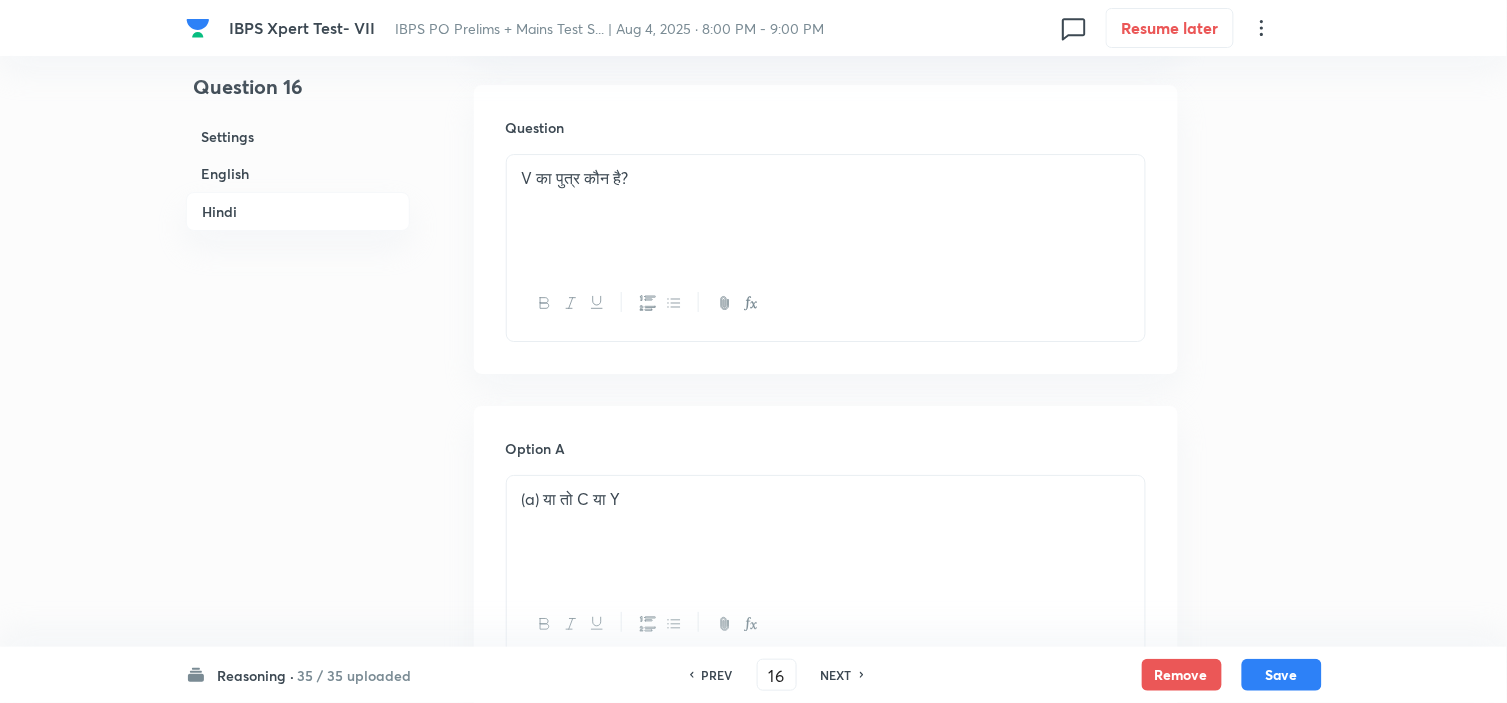 scroll, scrollTop: 3555, scrollLeft: 0, axis: vertical 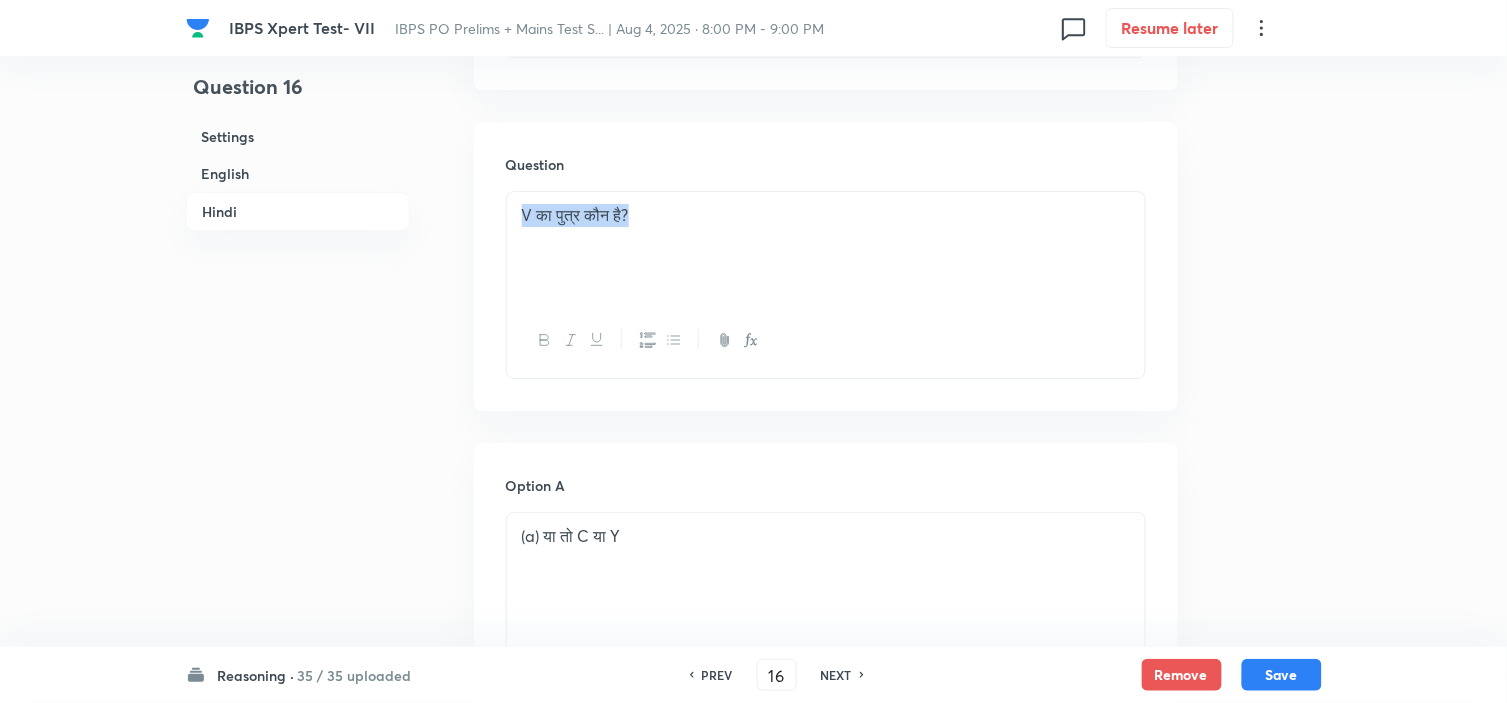 drag, startPoint x: 394, startPoint y: 213, endPoint x: 306, endPoint y: 197, distance: 89.44272 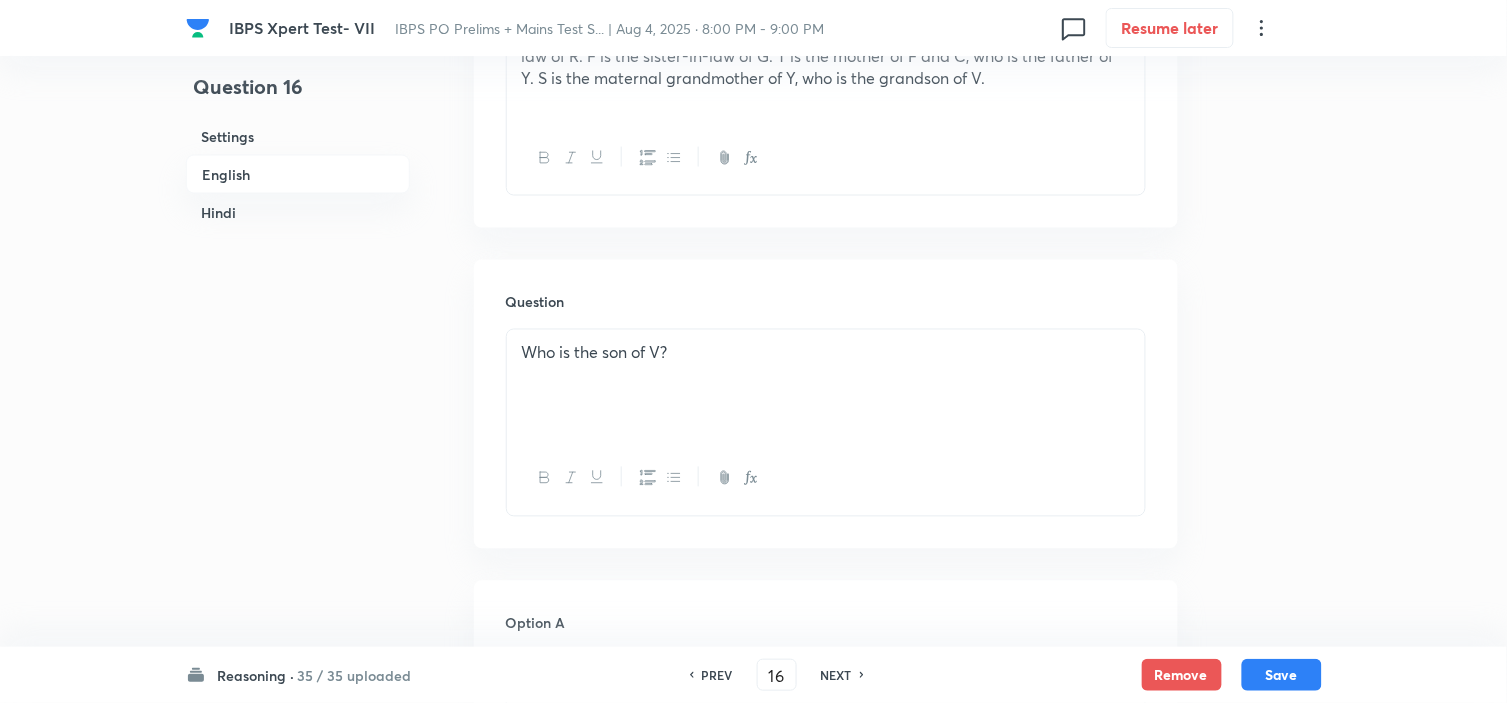 scroll, scrollTop: 666, scrollLeft: 0, axis: vertical 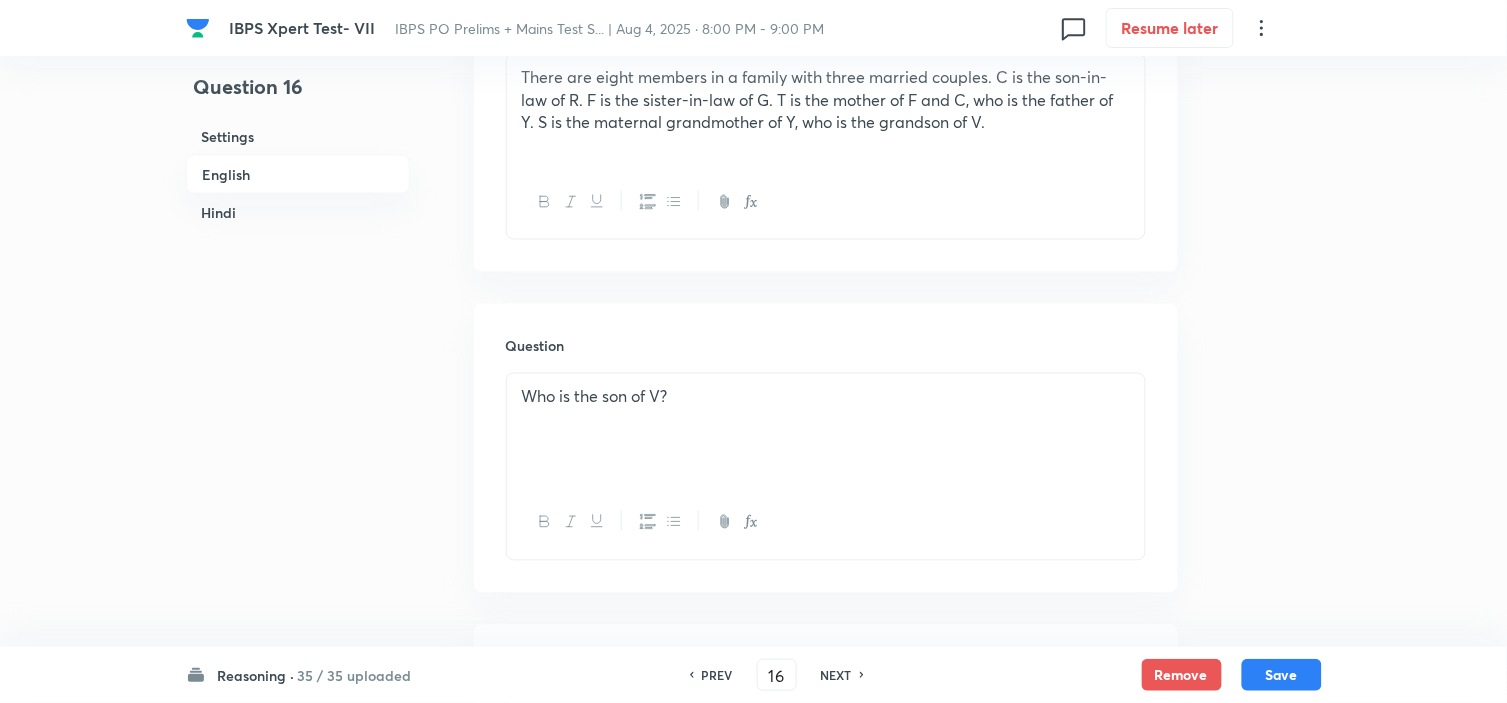 click on "PREV 16 ​ NEXT" at bounding box center [777, 675] 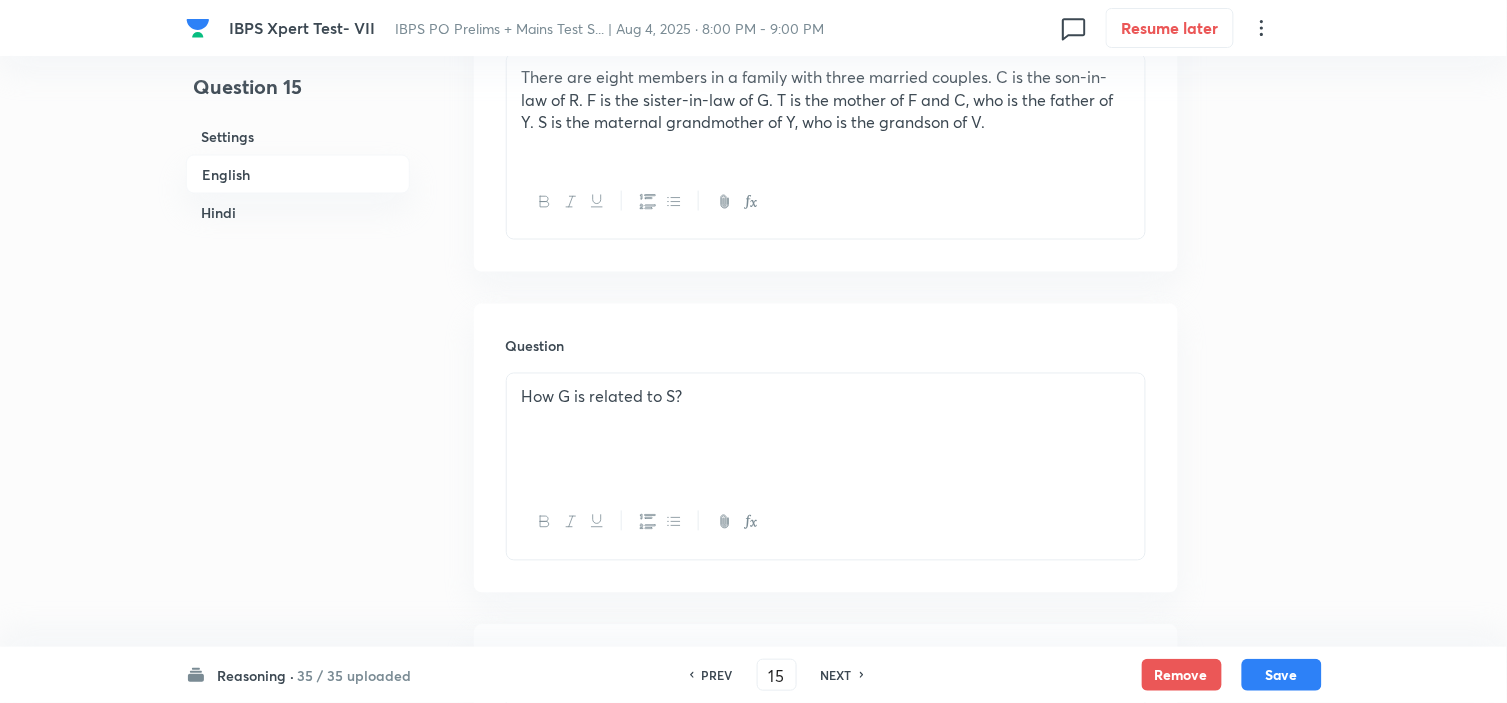 click on "PREV" at bounding box center (717, 675) 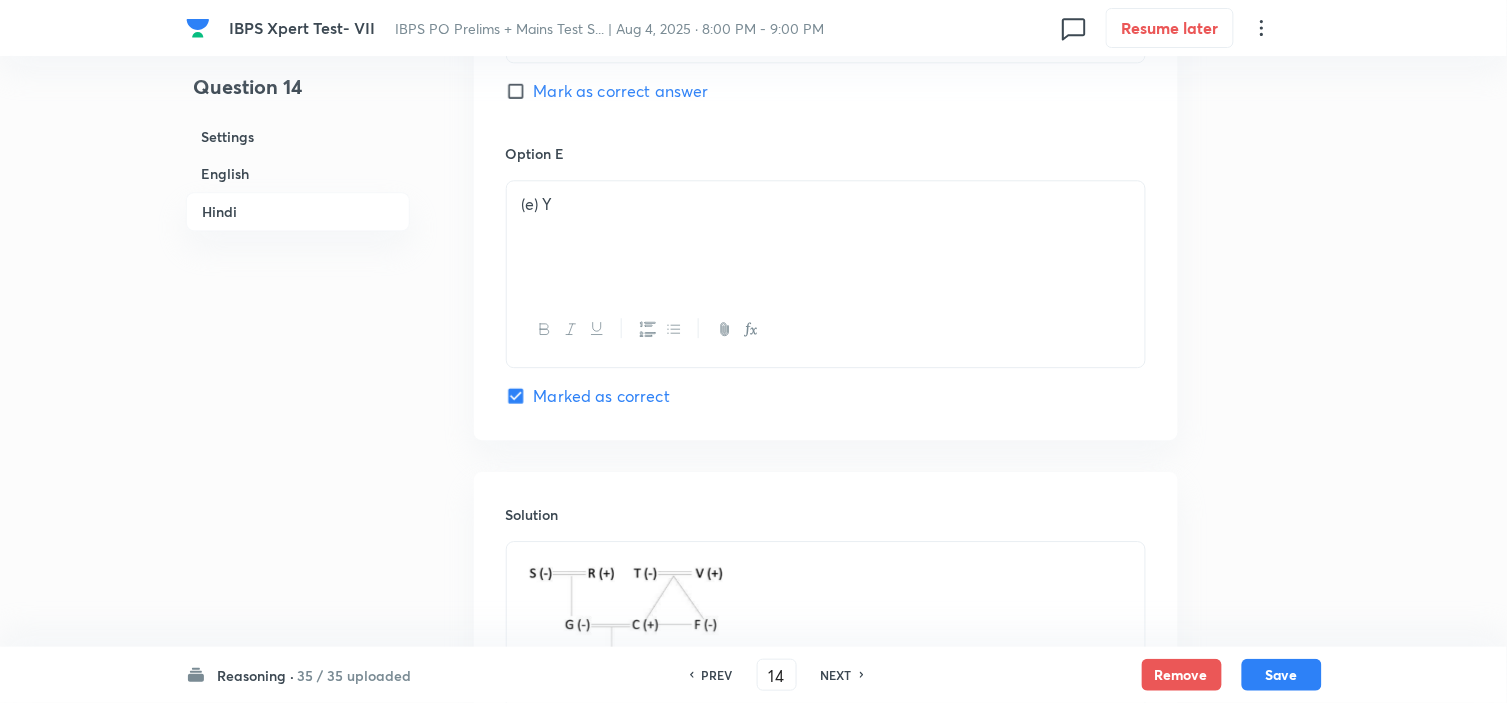 scroll, scrollTop: 5432, scrollLeft: 0, axis: vertical 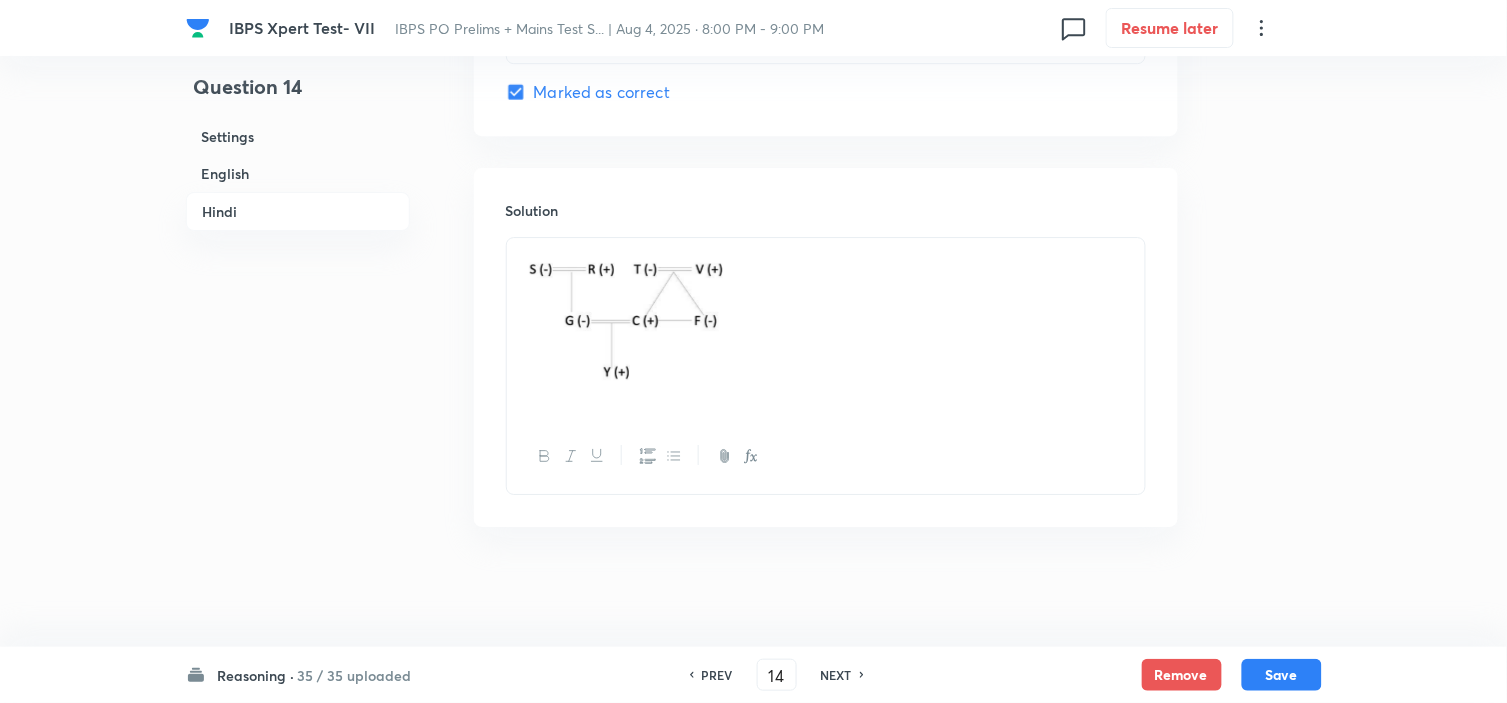 click on "NEXT" at bounding box center (836, 675) 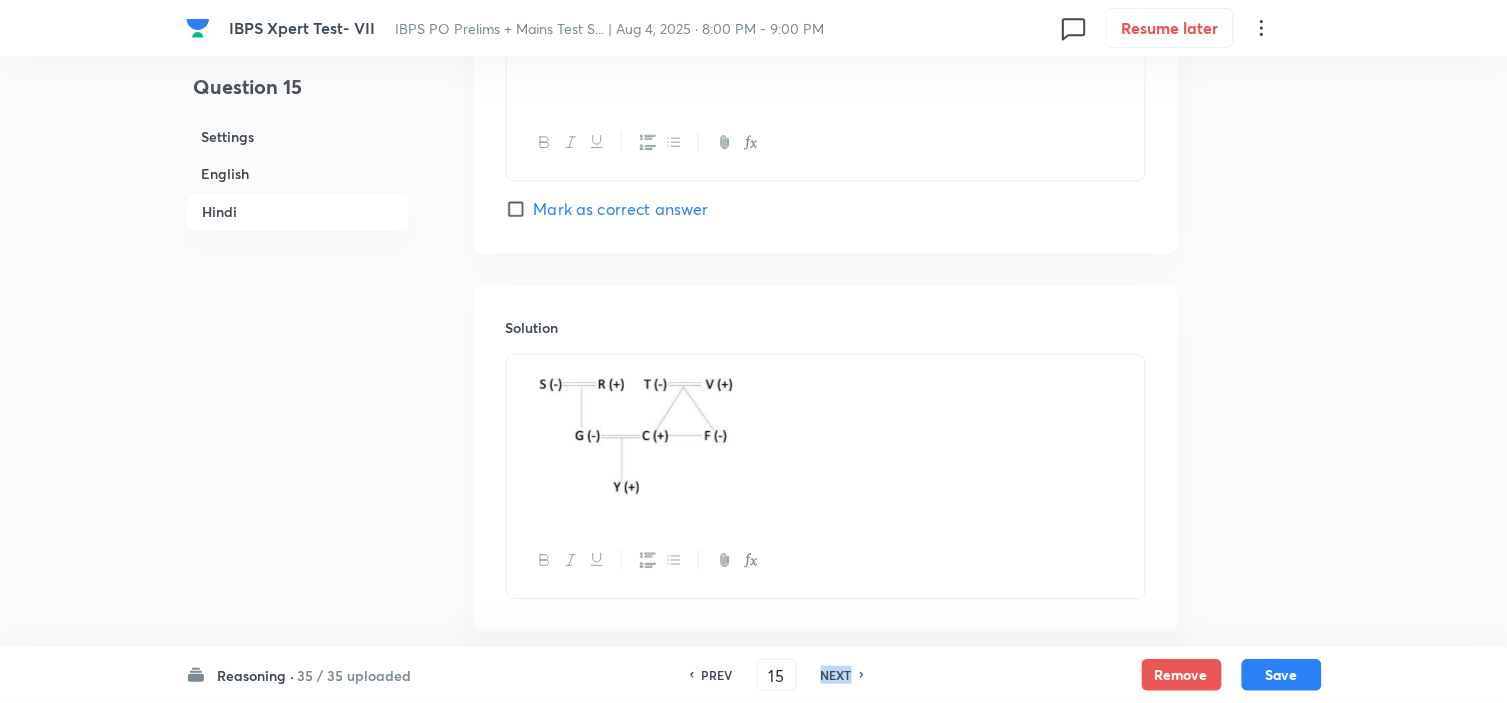 click on "NEXT" at bounding box center [836, 675] 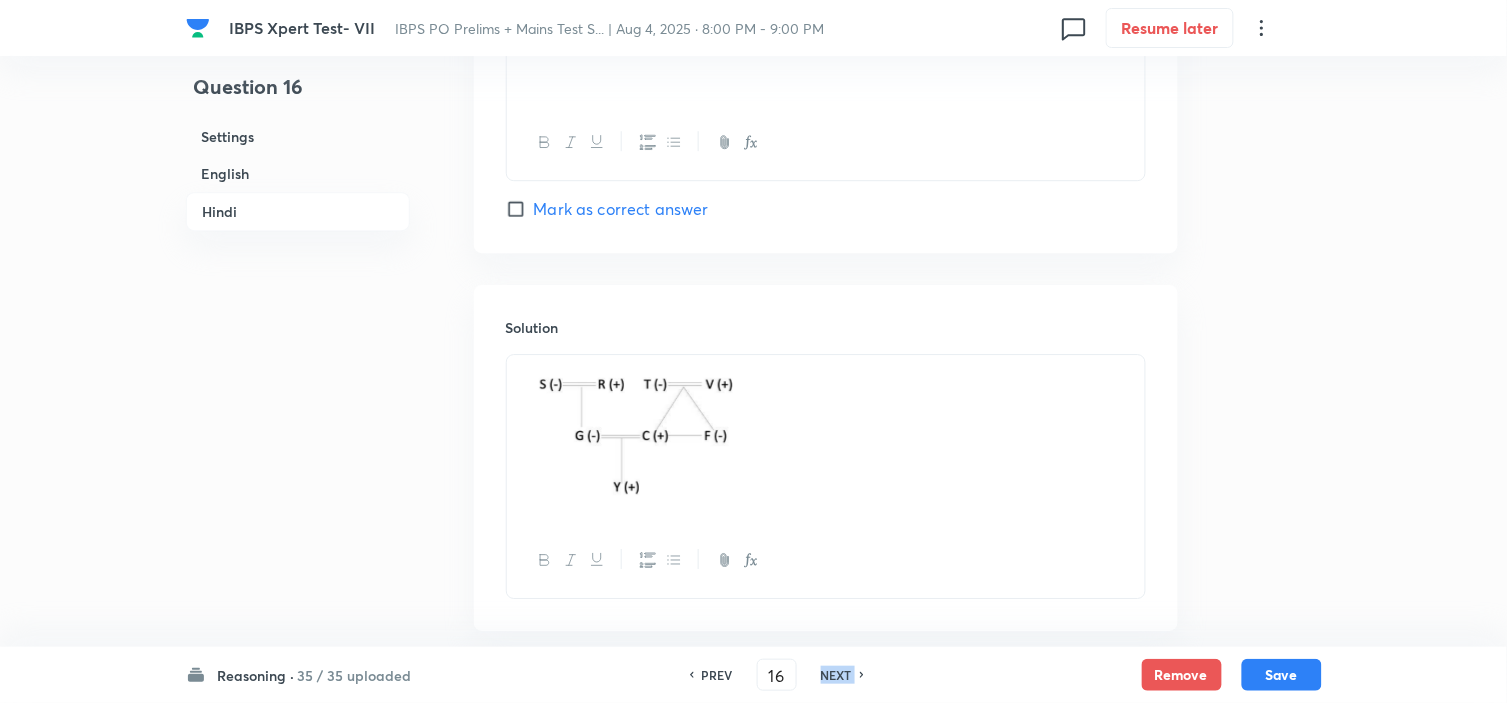 click on "NEXT" at bounding box center (836, 675) 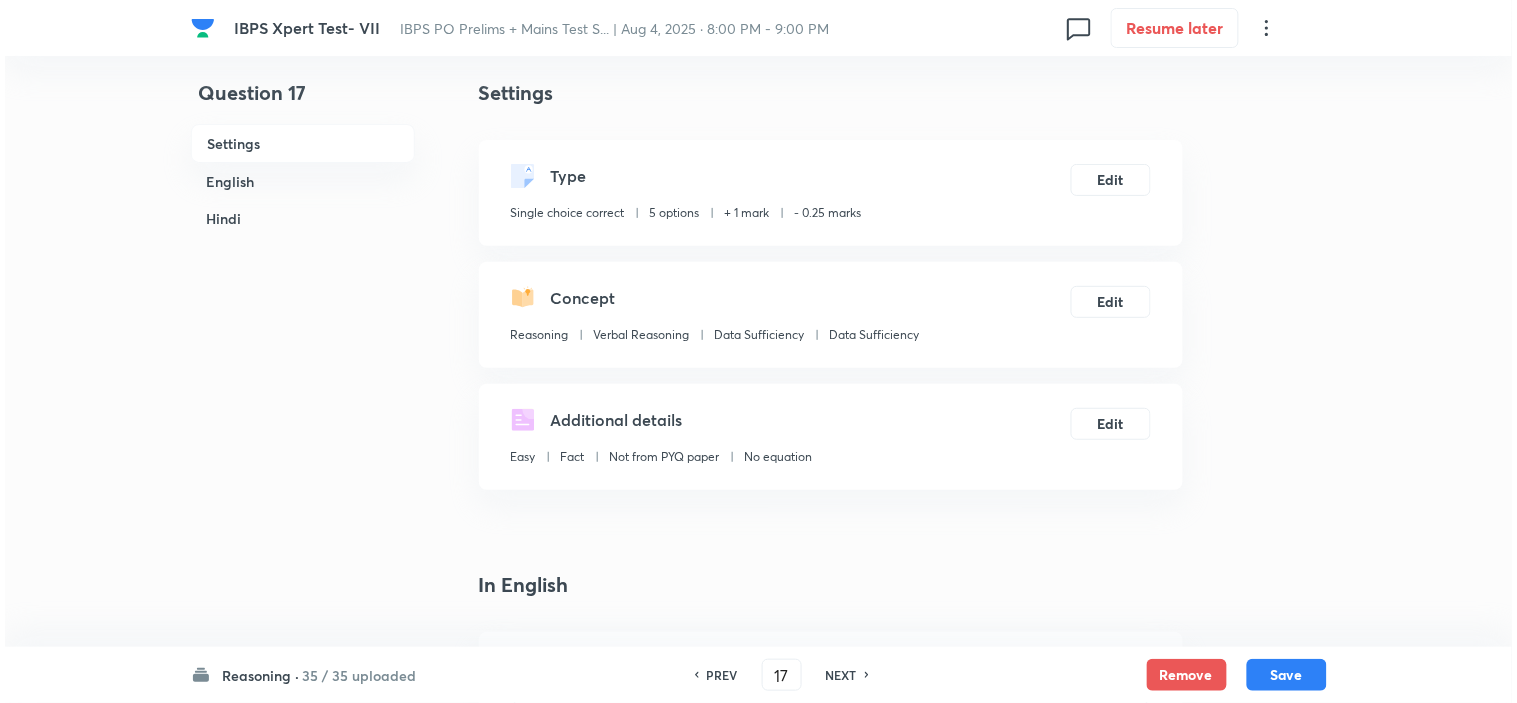 scroll, scrollTop: 4, scrollLeft: 0, axis: vertical 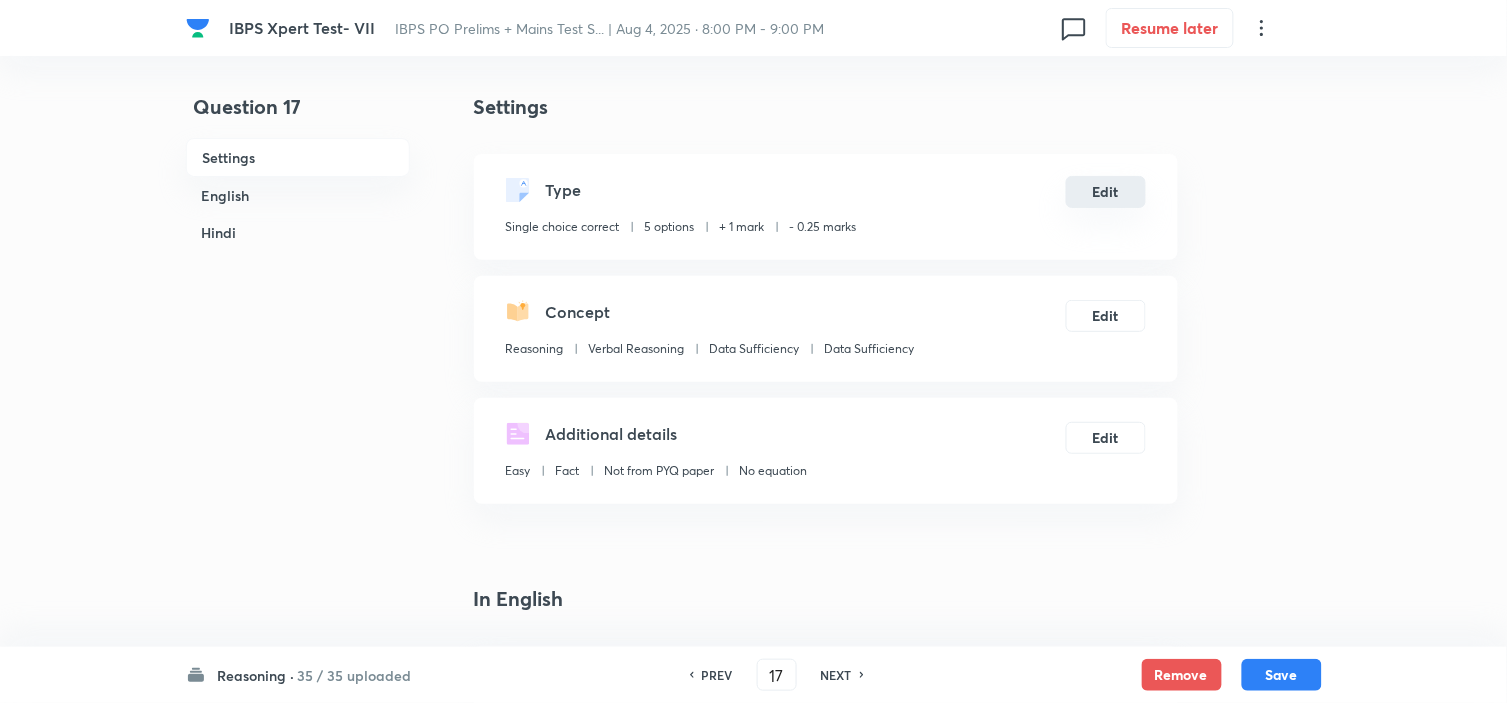 click on "Edit" at bounding box center (1106, 192) 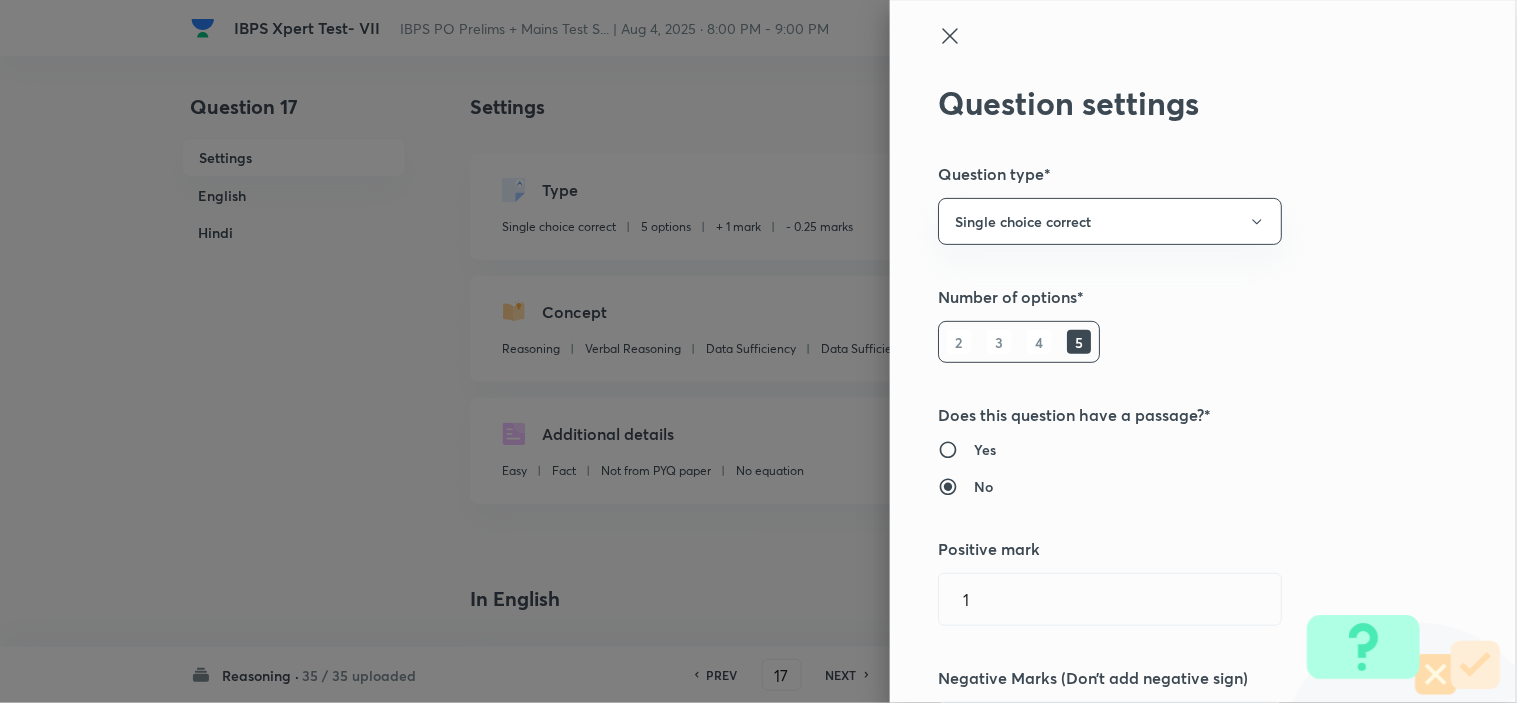 click on "Yes" at bounding box center [1162, 449] 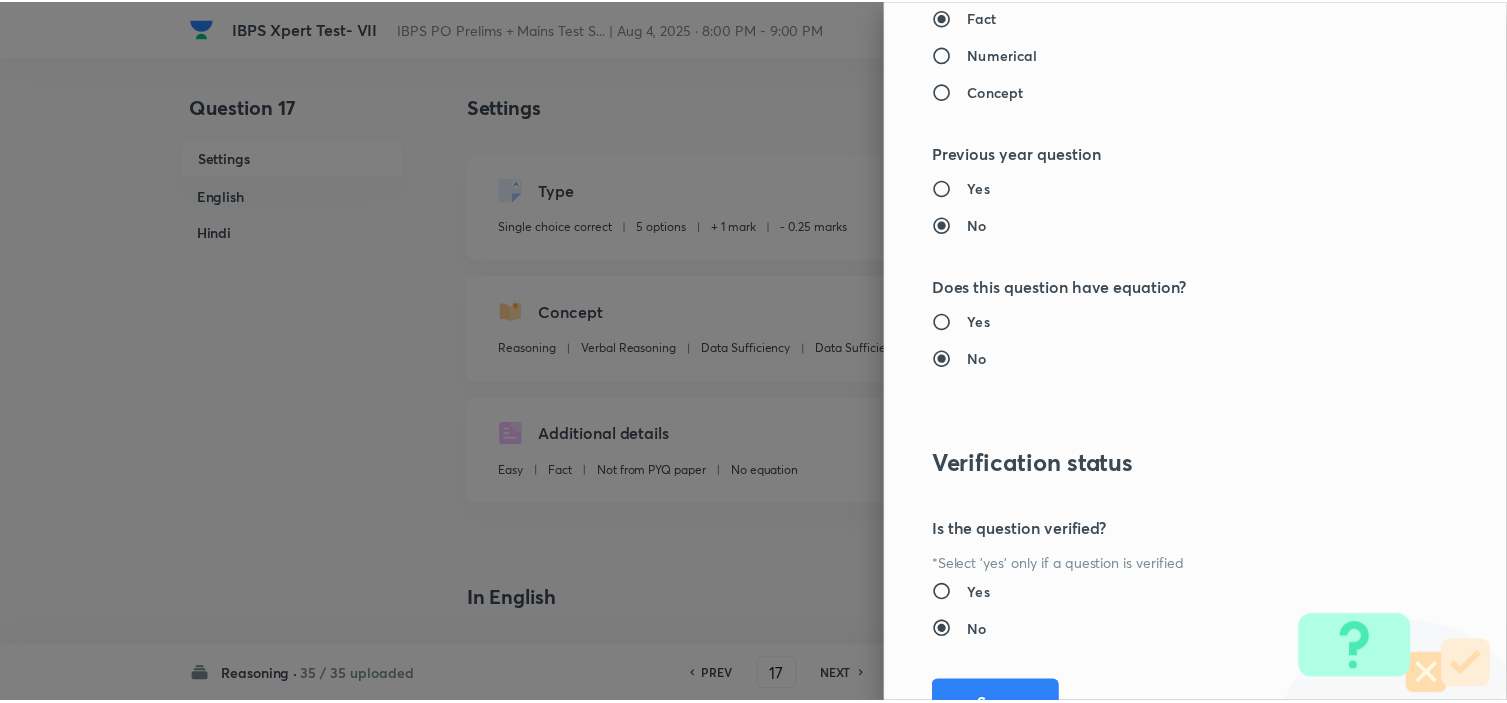 scroll, scrollTop: 2023, scrollLeft: 0, axis: vertical 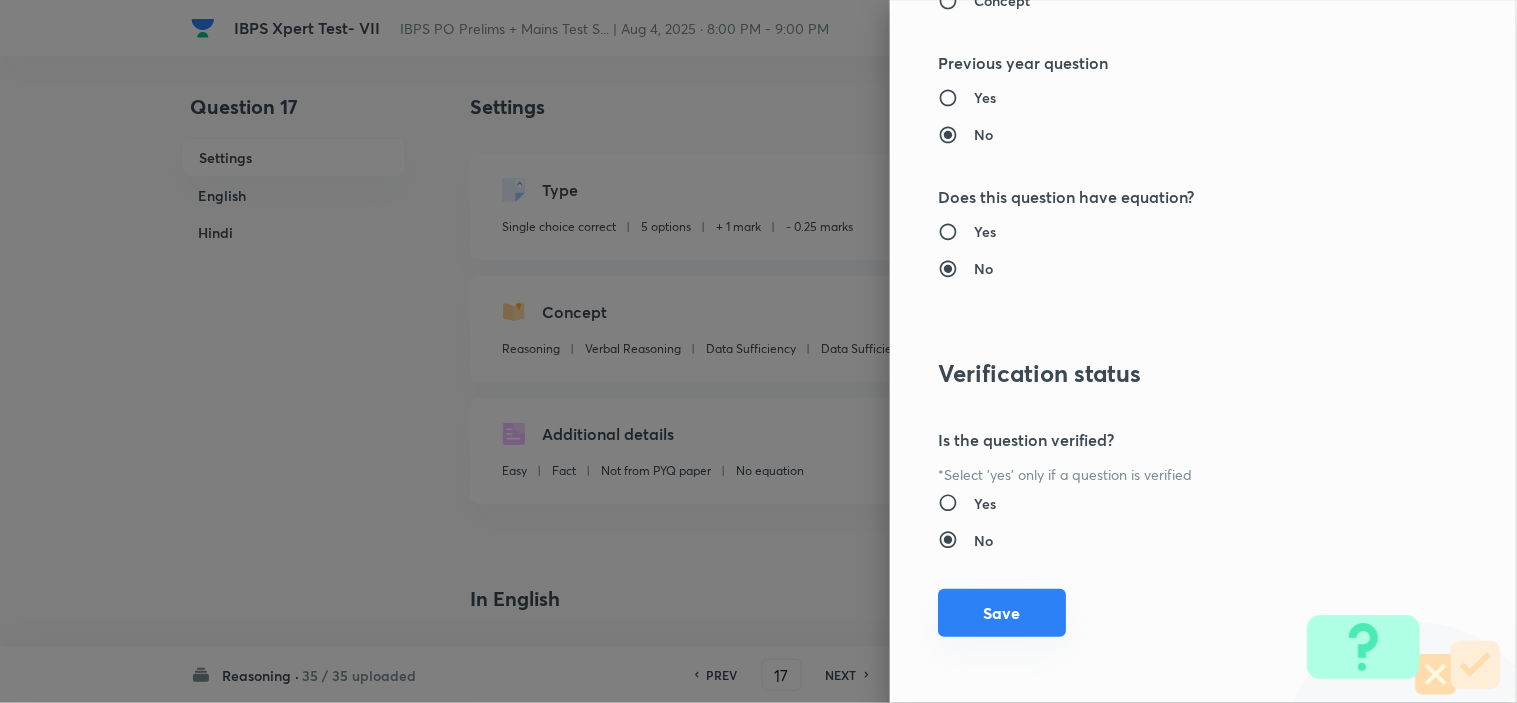 click on "Save" at bounding box center (1002, 613) 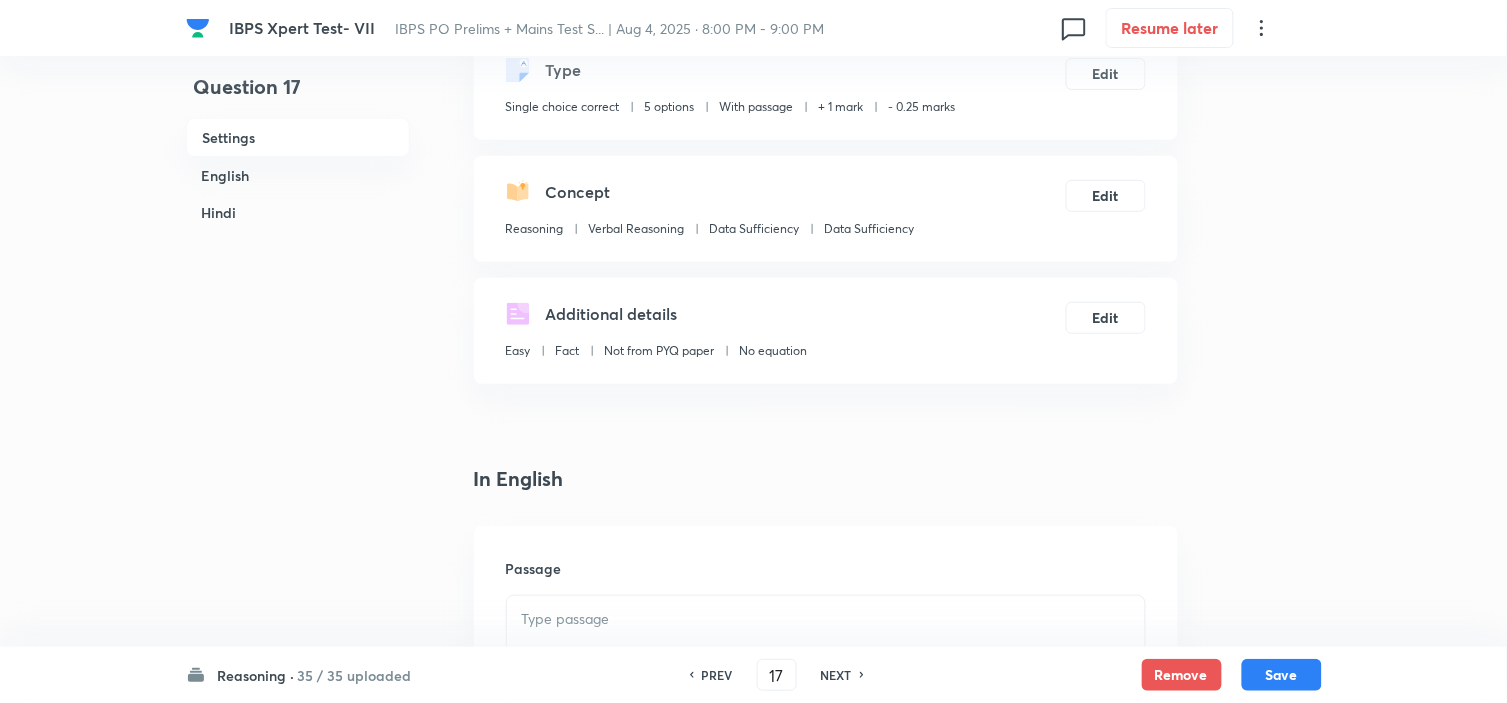 scroll, scrollTop: 560, scrollLeft: 0, axis: vertical 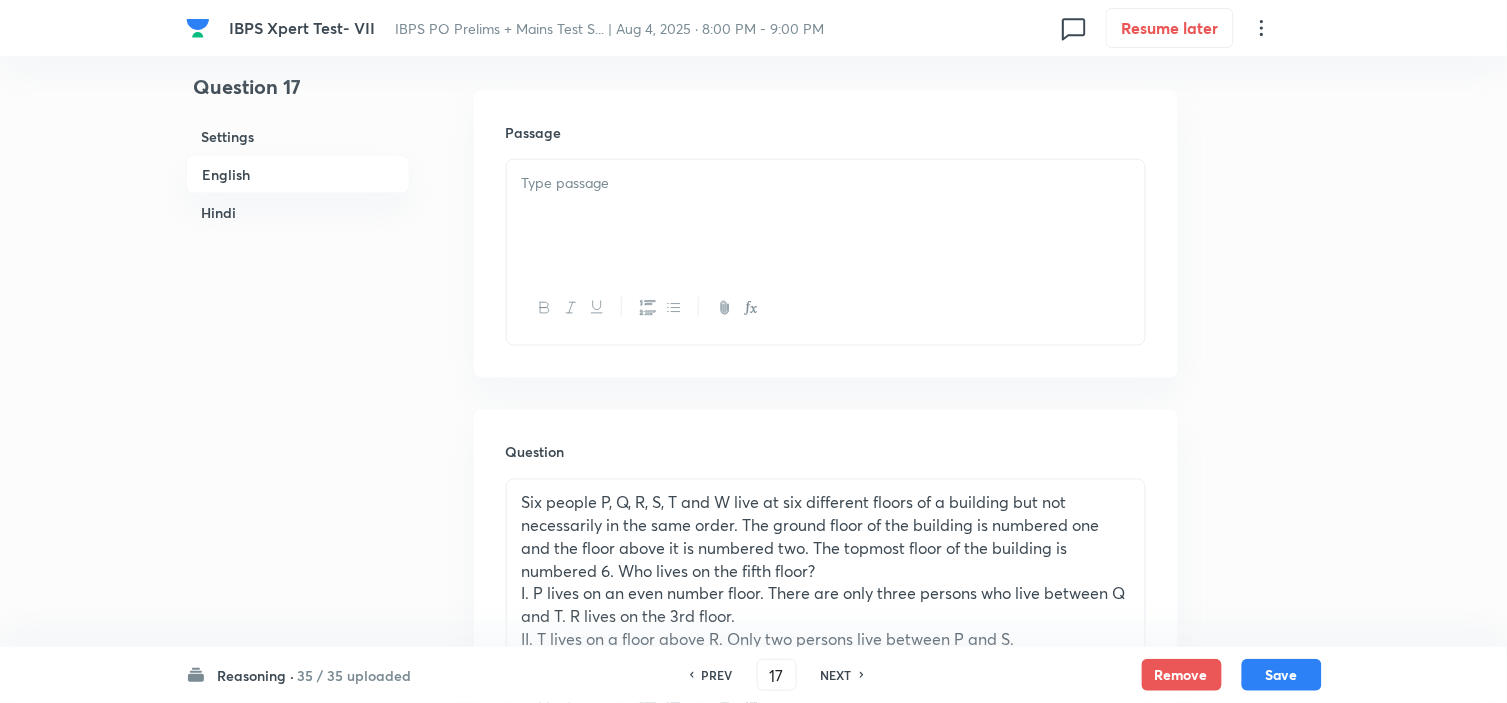 click at bounding box center [826, 216] 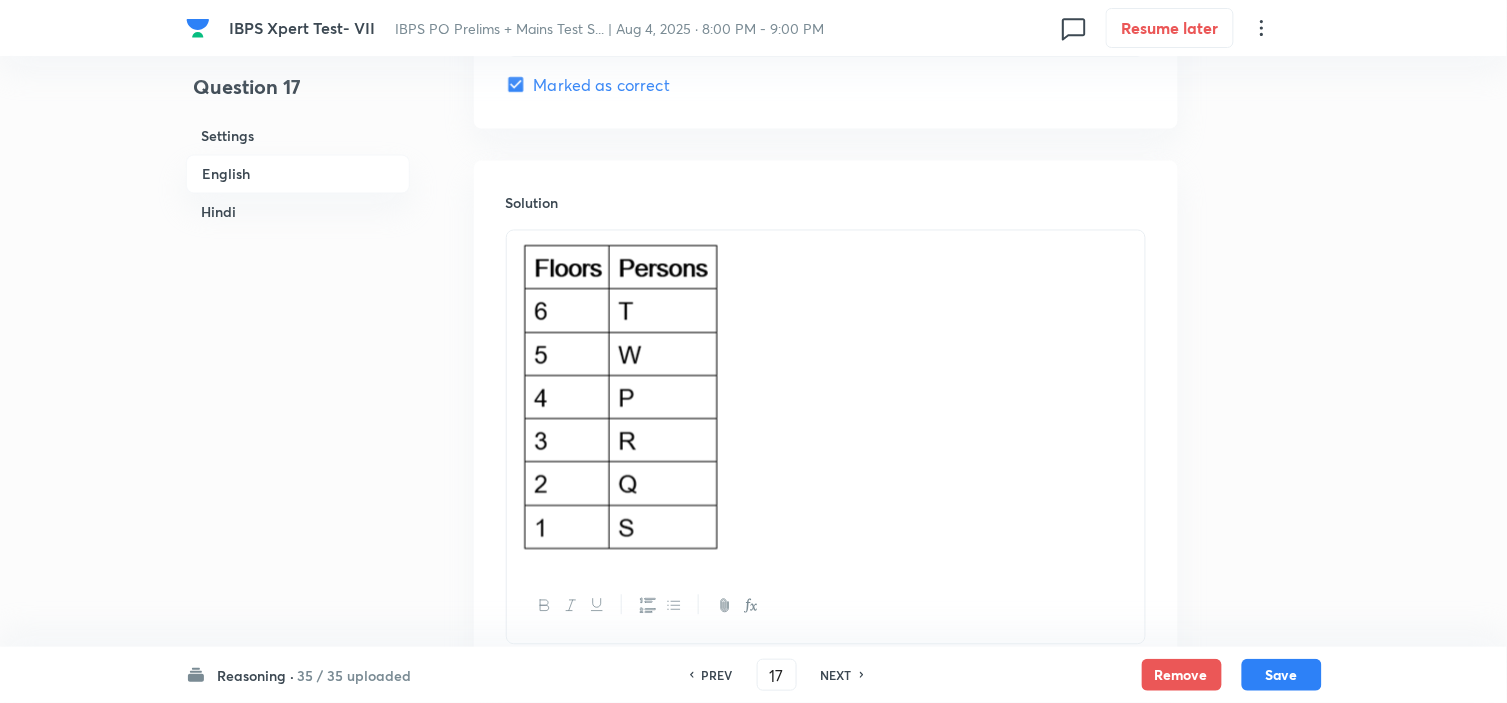 scroll, scrollTop: 3226, scrollLeft: 0, axis: vertical 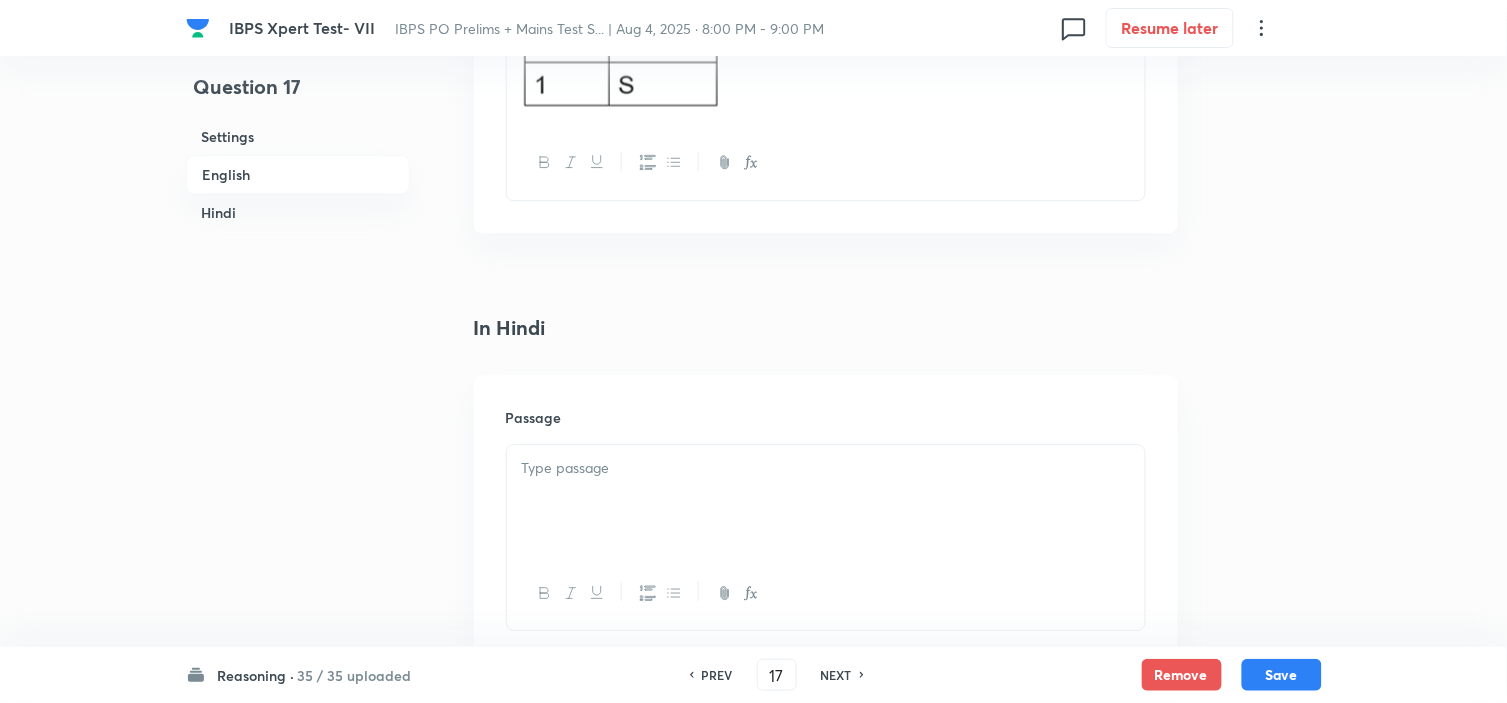 click at bounding box center (826, 468) 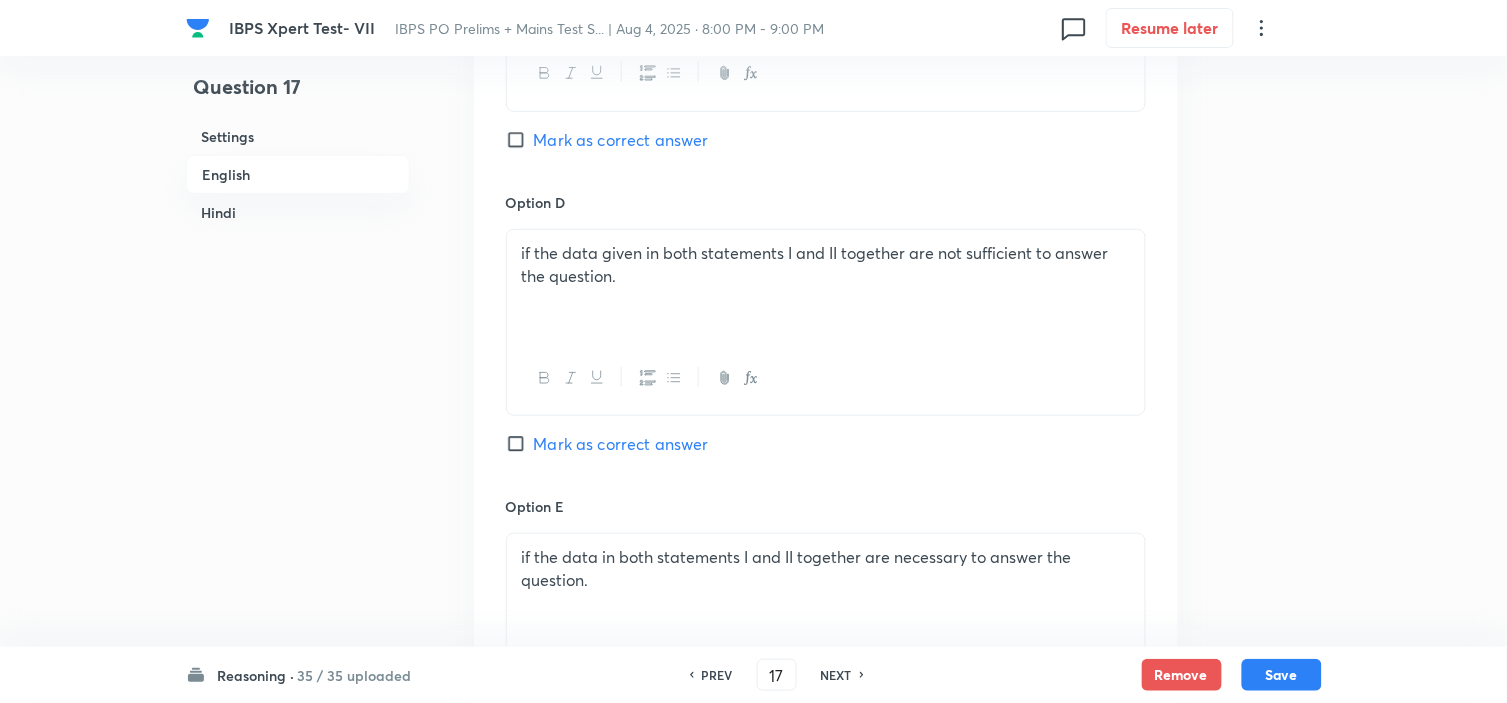 scroll, scrollTop: 1782, scrollLeft: 0, axis: vertical 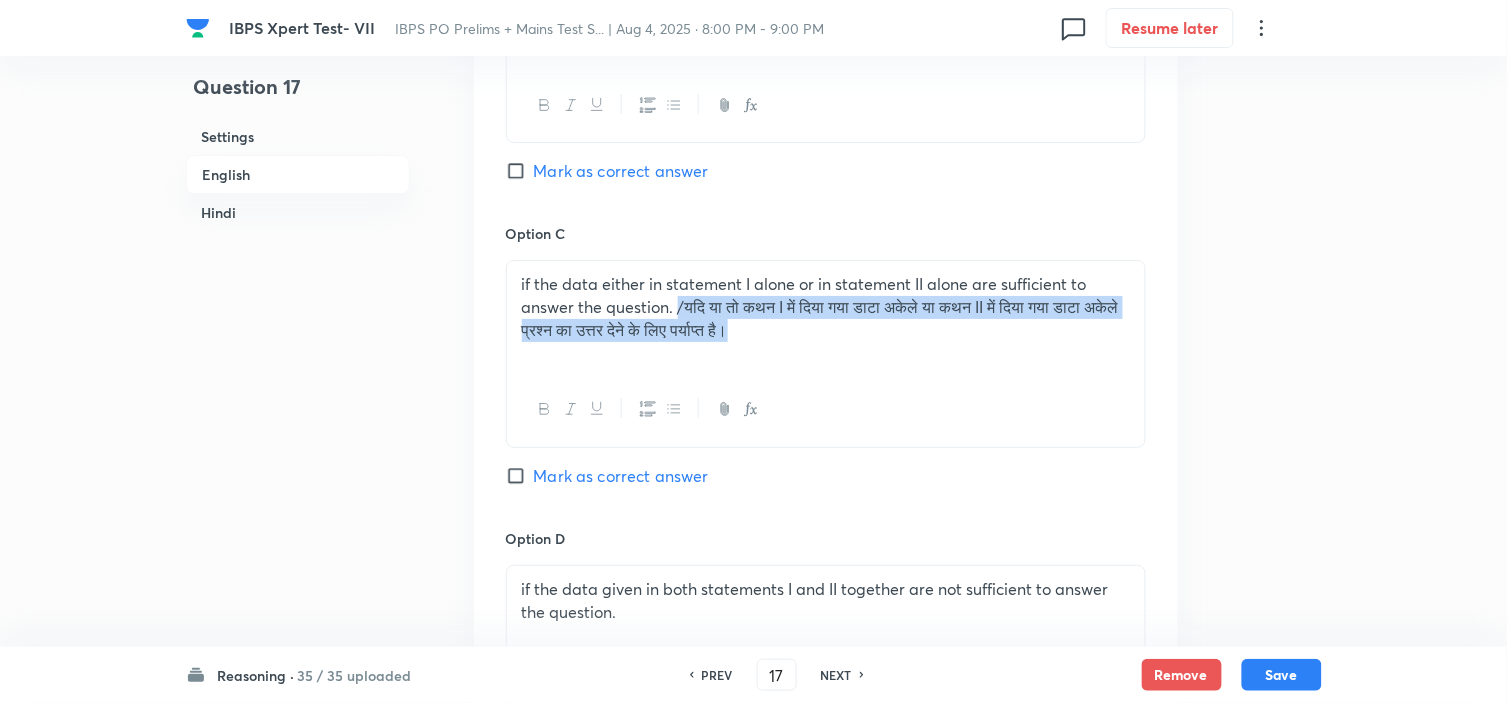 drag, startPoint x: 680, startPoint y: 312, endPoint x: 794, endPoint y: 340, distance: 117.388245 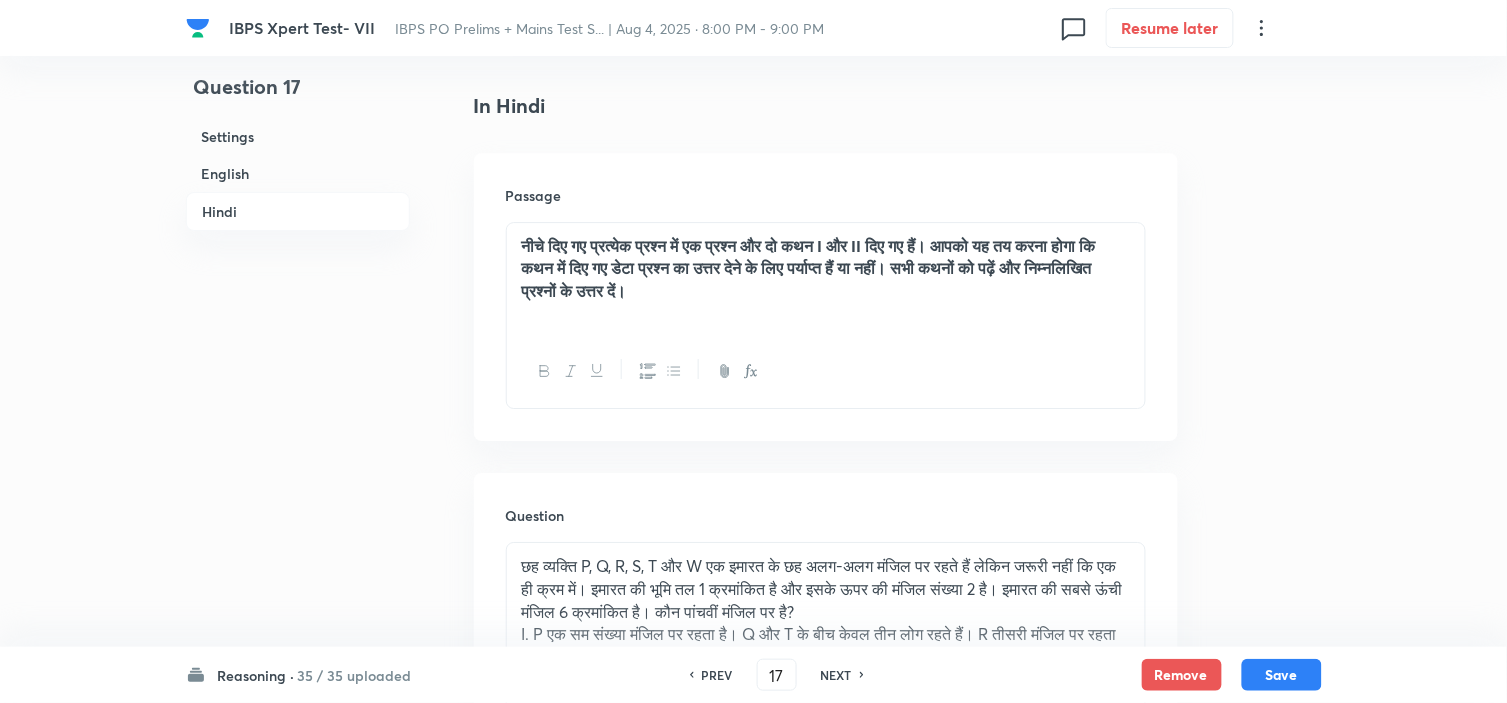 scroll, scrollTop: 4004, scrollLeft: 0, axis: vertical 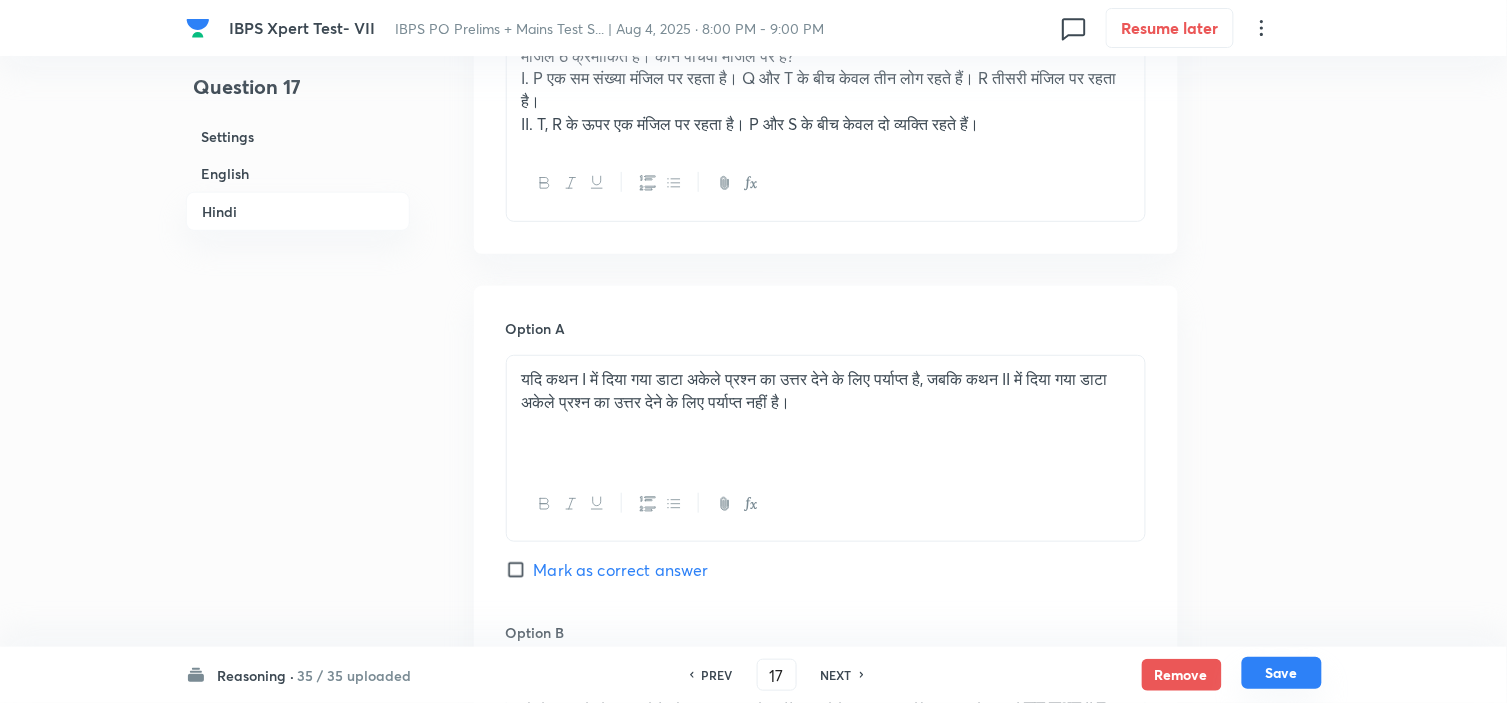 click on "Save" at bounding box center (1282, 673) 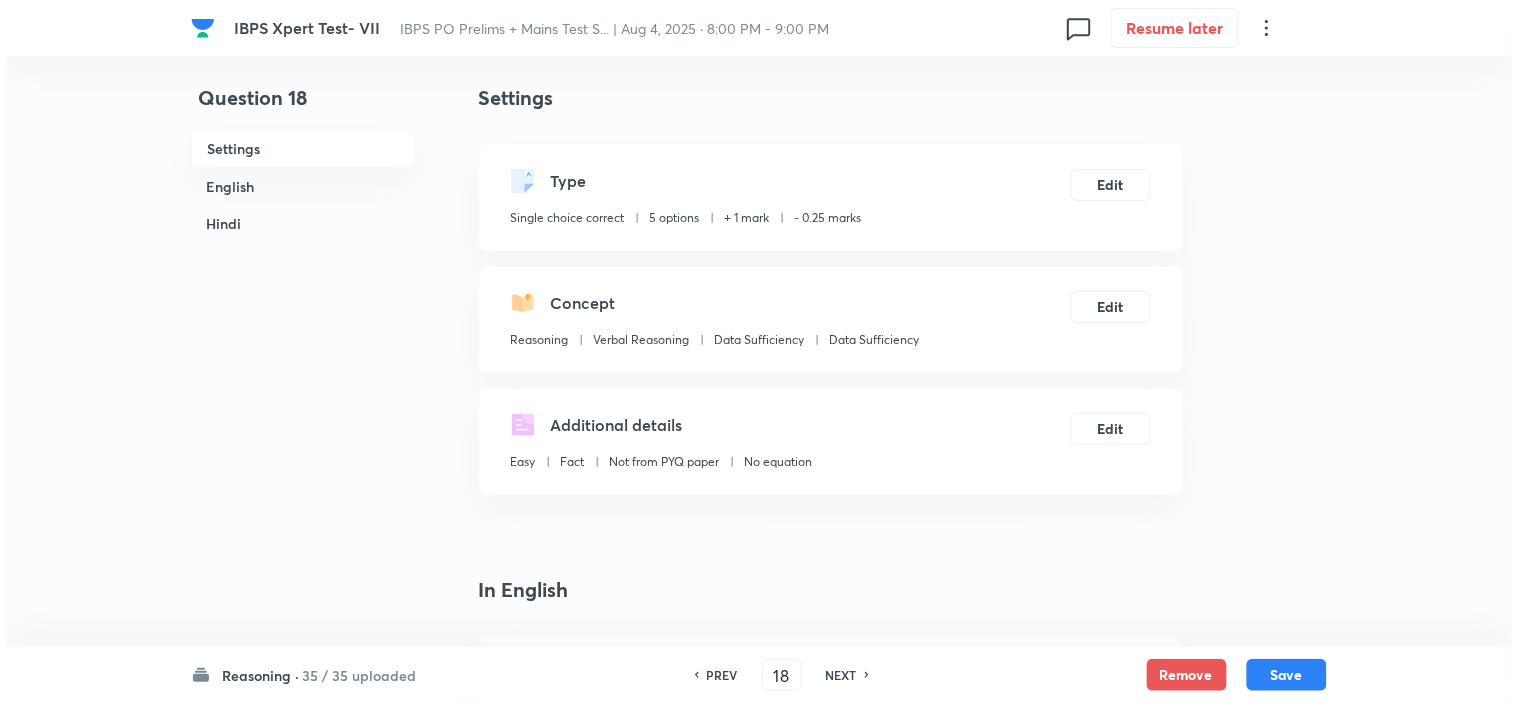 scroll, scrollTop: 0, scrollLeft: 0, axis: both 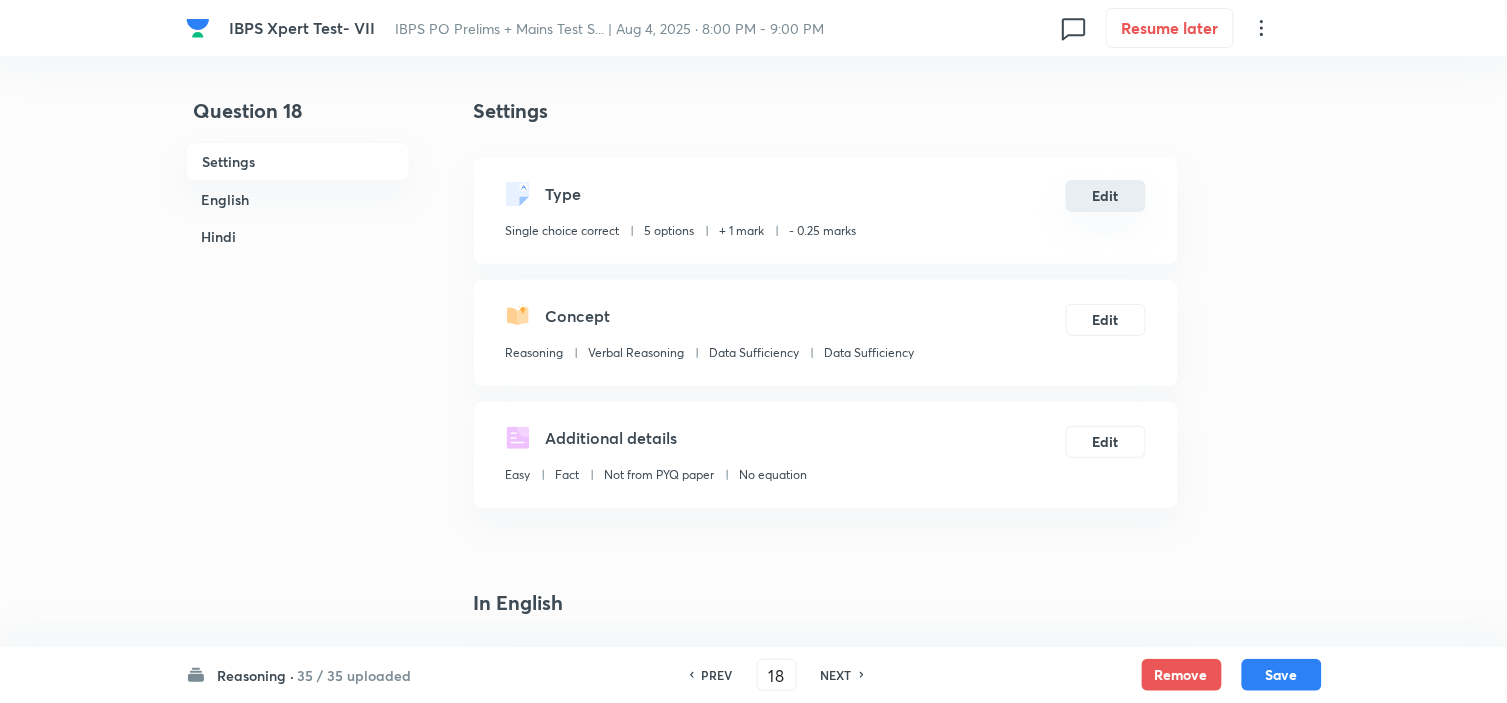 click on "Edit" at bounding box center (1106, 196) 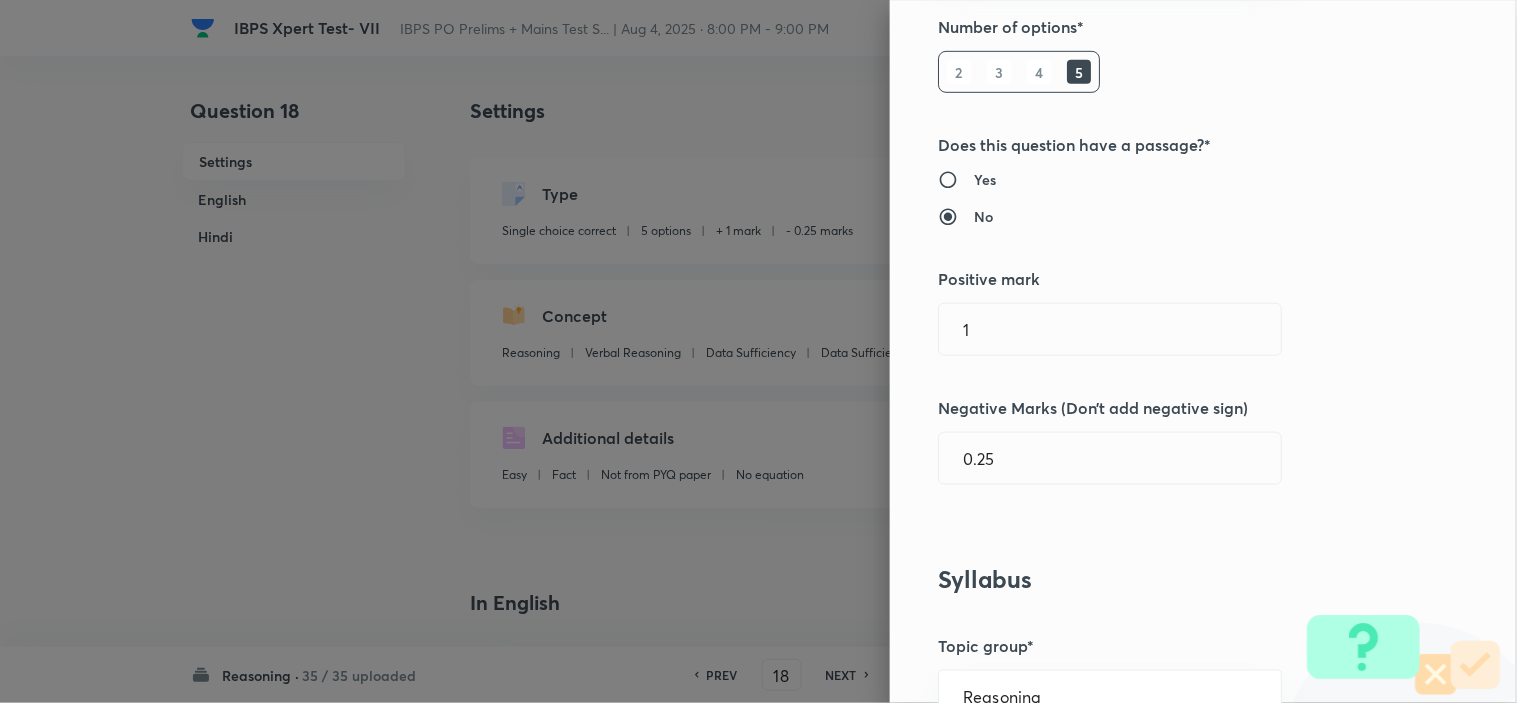 scroll, scrollTop: 222, scrollLeft: 0, axis: vertical 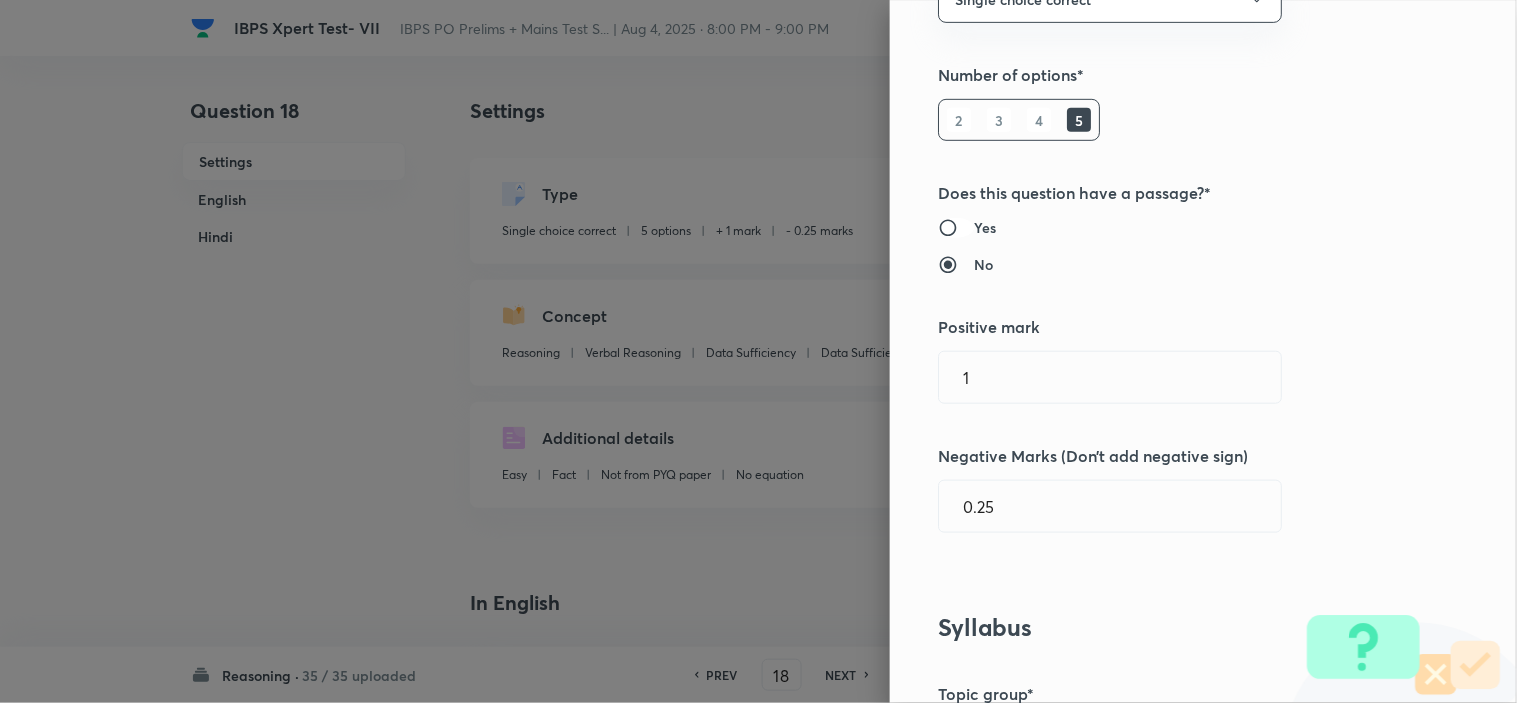 click on "Yes" at bounding box center (956, 228) 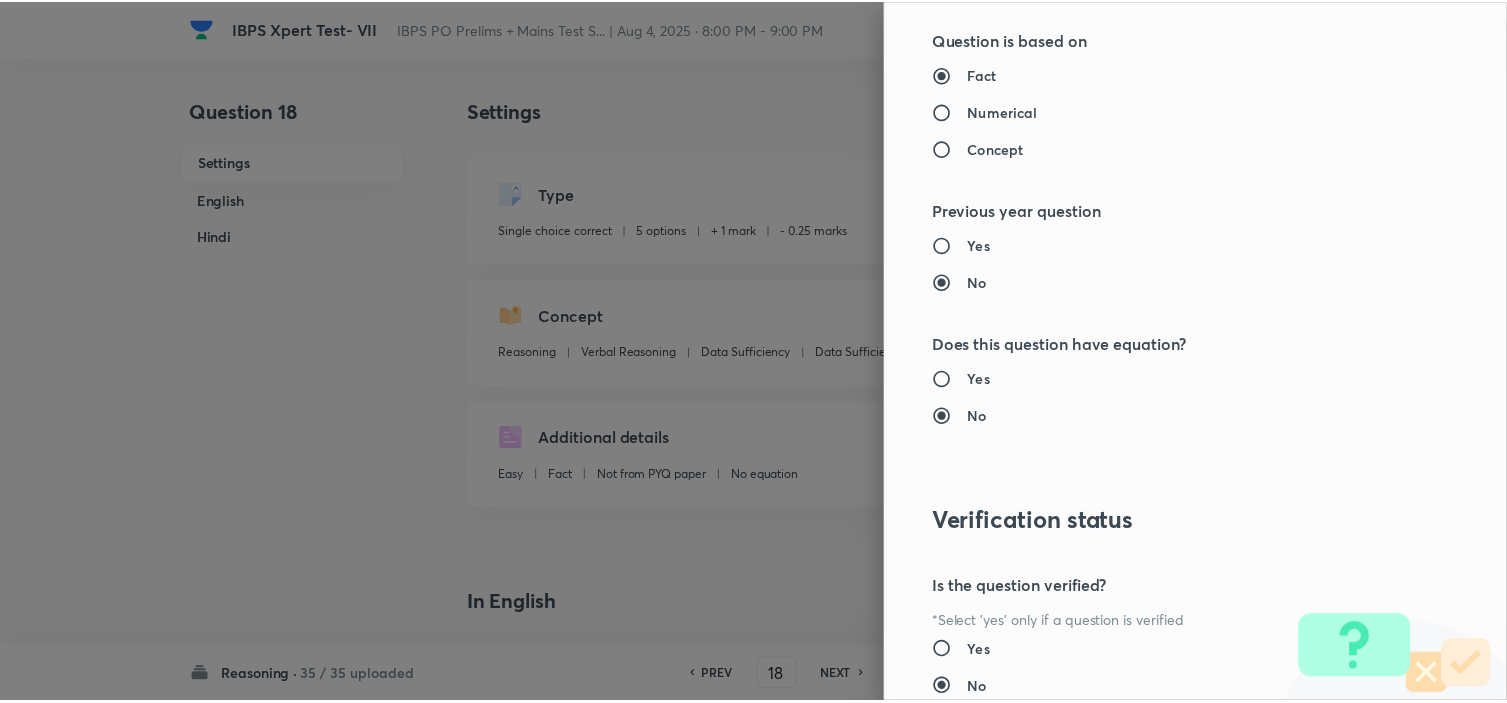 scroll, scrollTop: 2023, scrollLeft: 0, axis: vertical 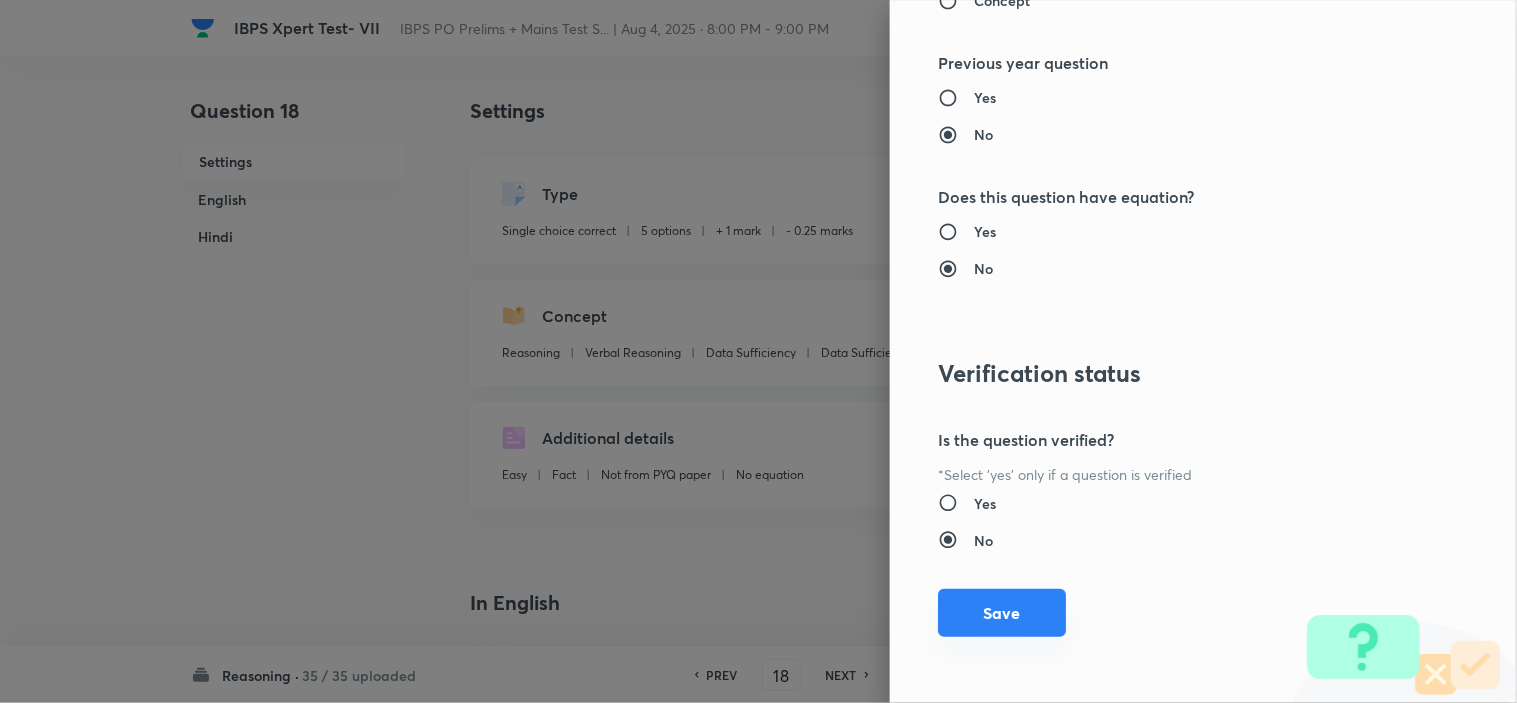 click on "Save" at bounding box center (1002, 613) 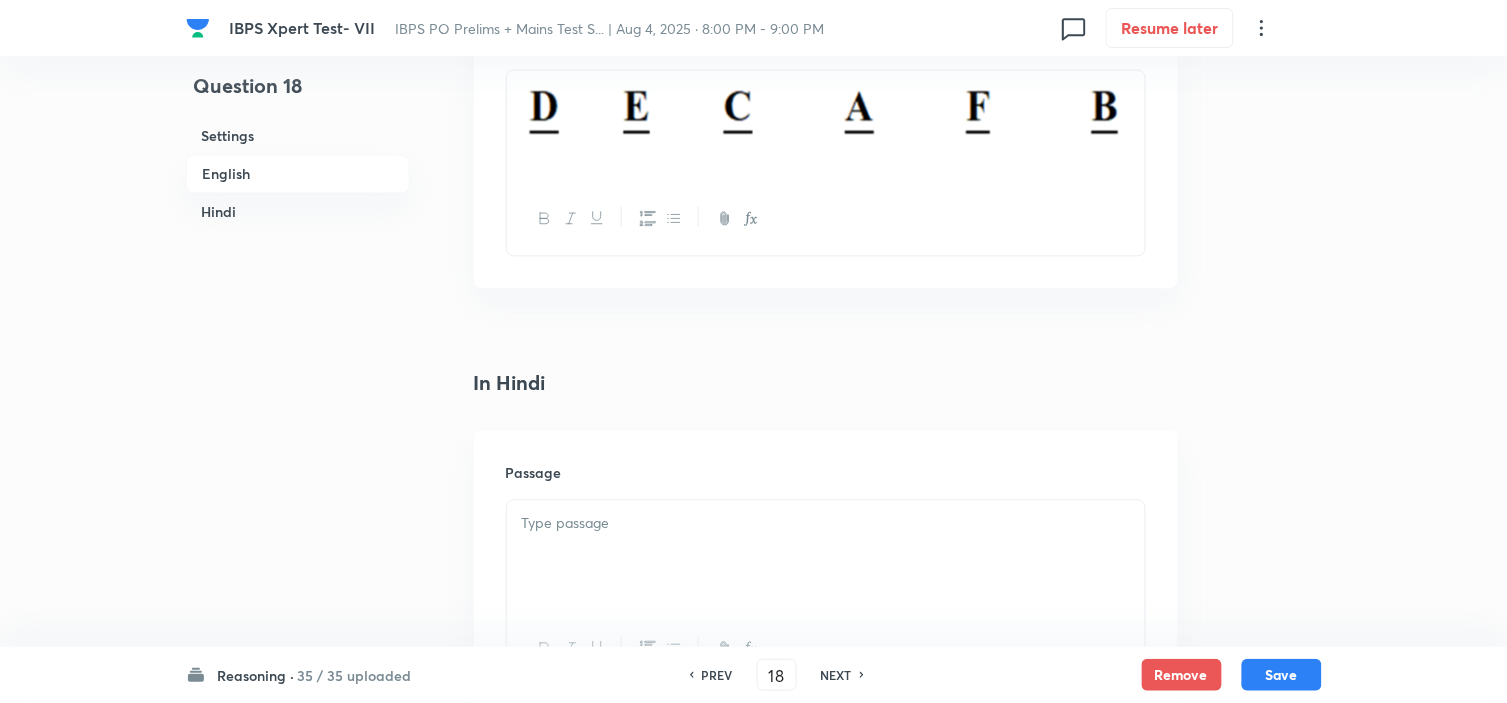 scroll, scrollTop: 3000, scrollLeft: 0, axis: vertical 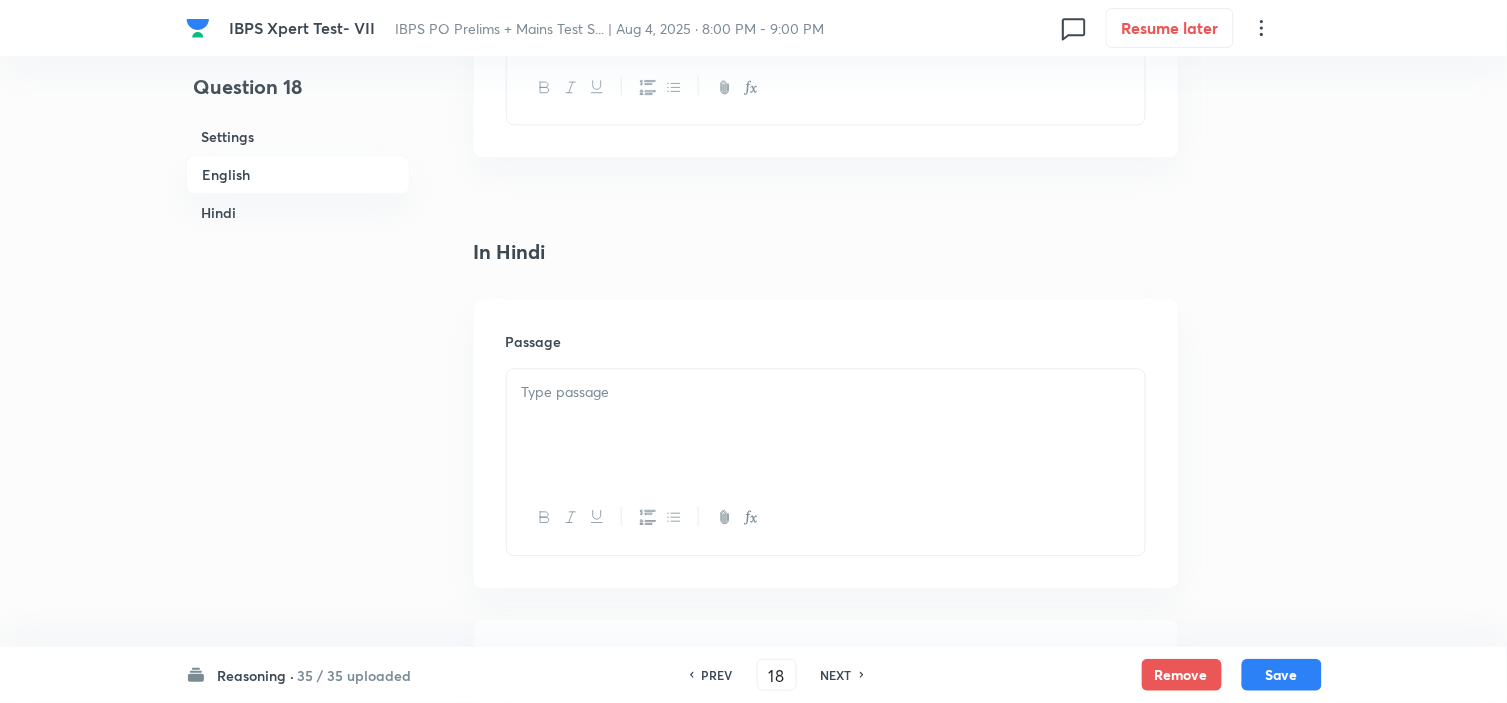 click at bounding box center (826, 425) 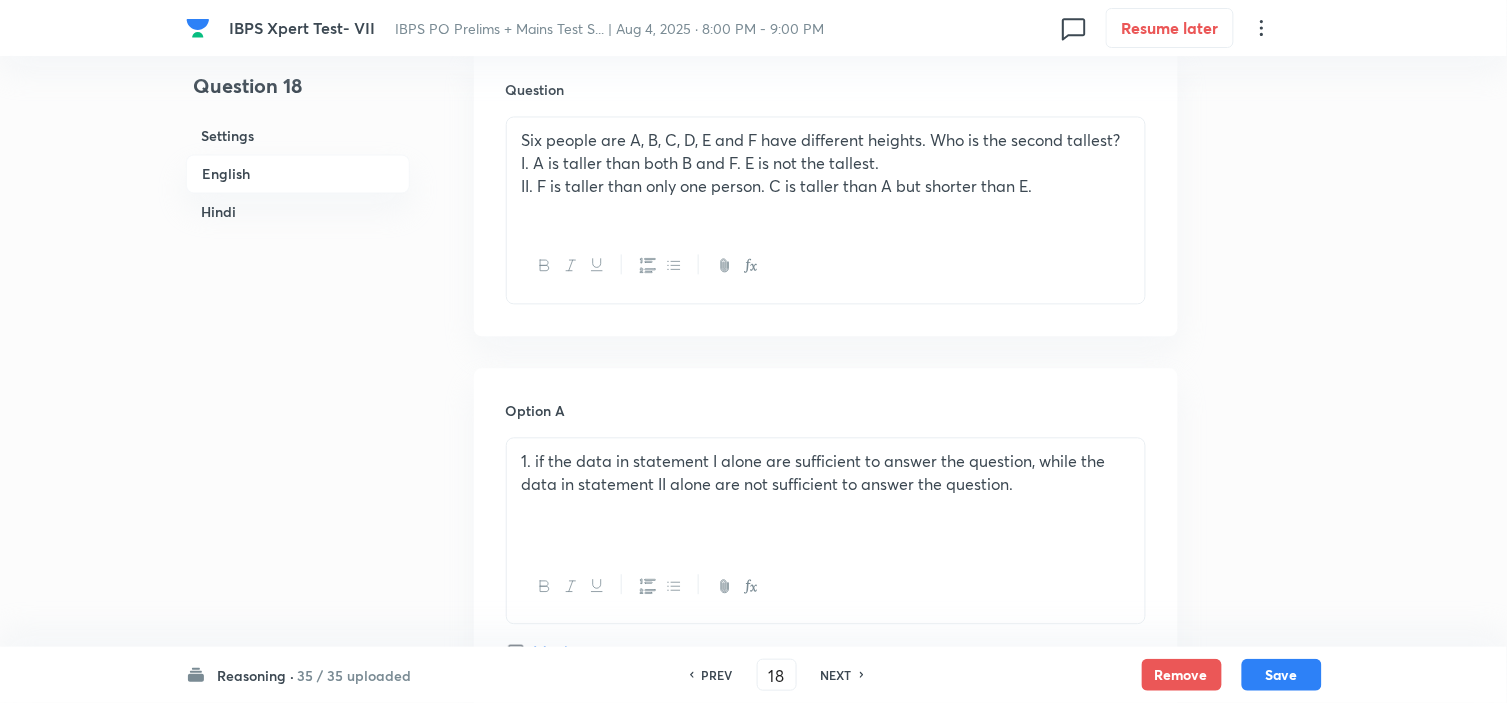 scroll, scrollTop: 555, scrollLeft: 0, axis: vertical 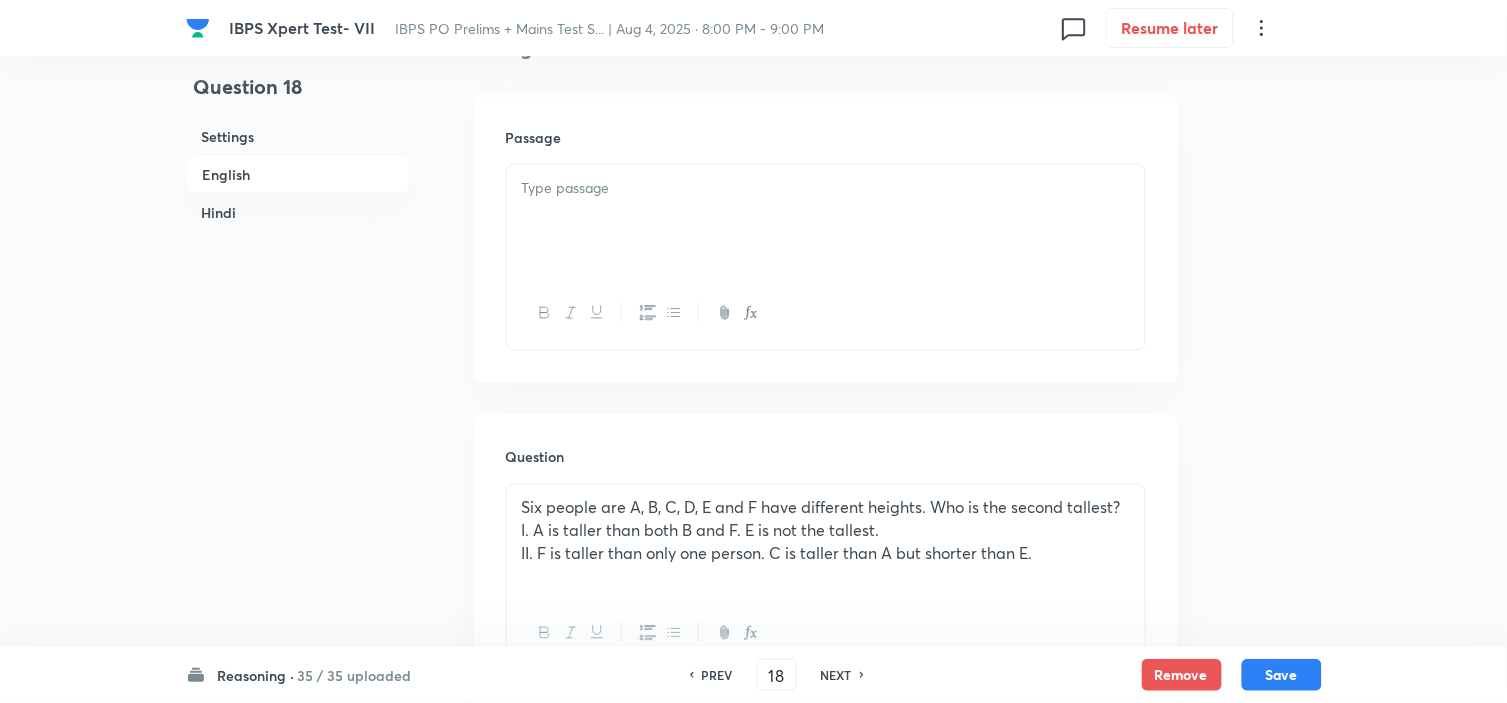 click at bounding box center [826, 221] 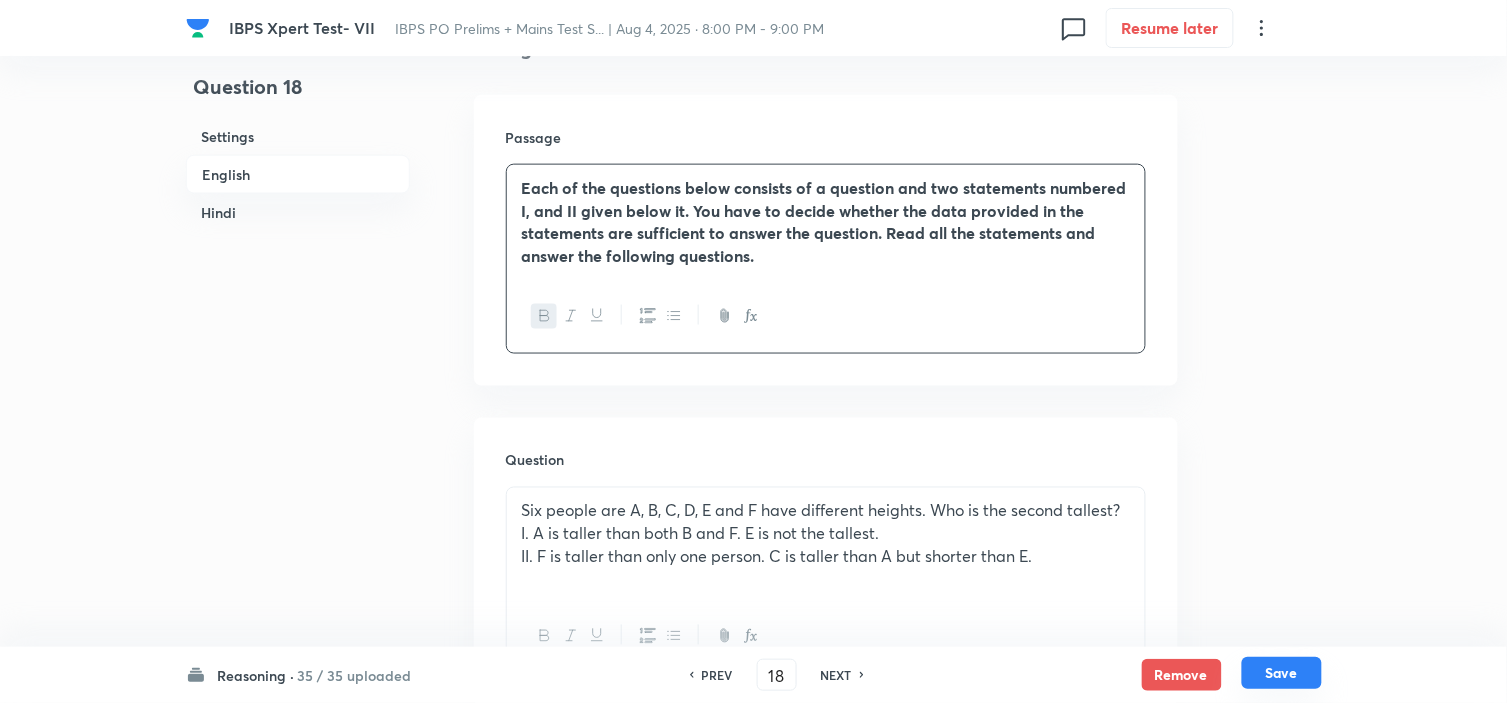 click on "Save" at bounding box center [1282, 673] 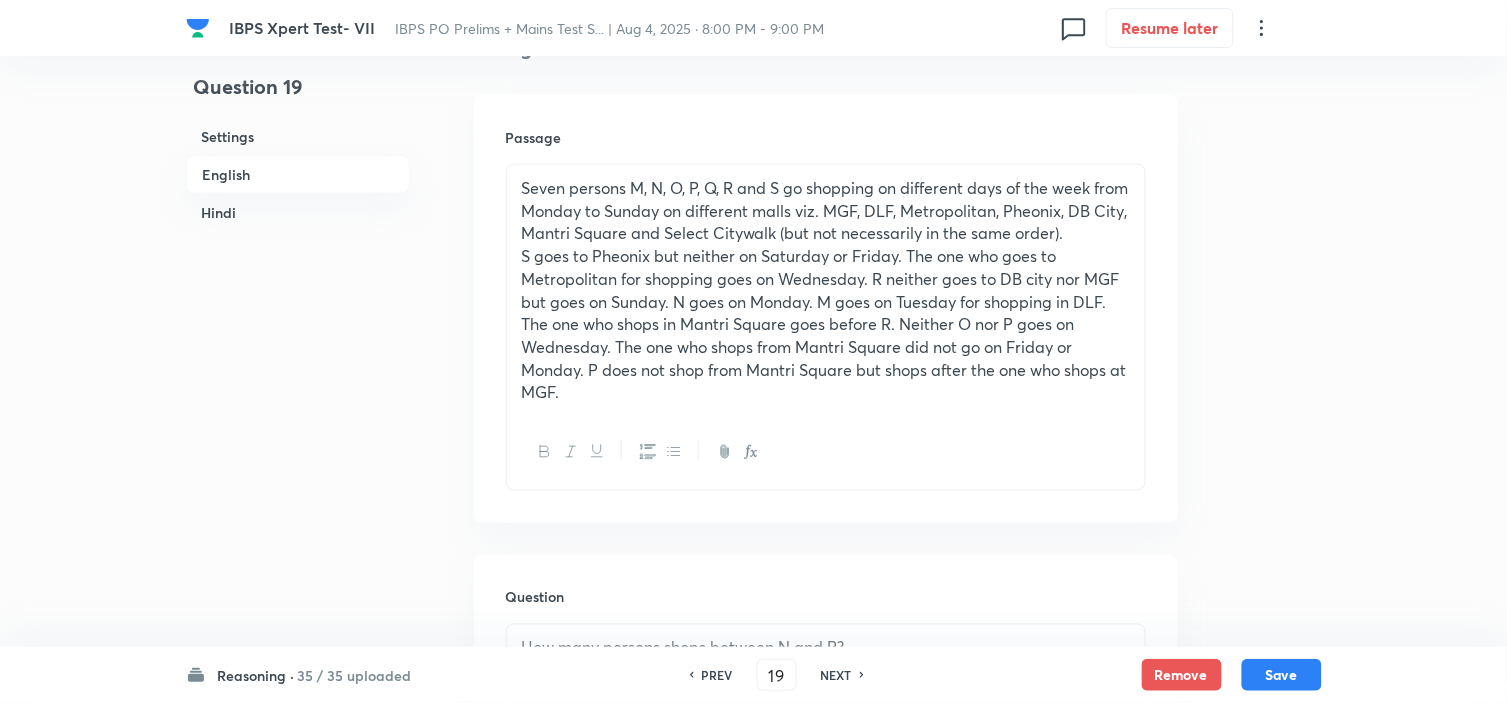 click on "PREV" at bounding box center (717, 675) 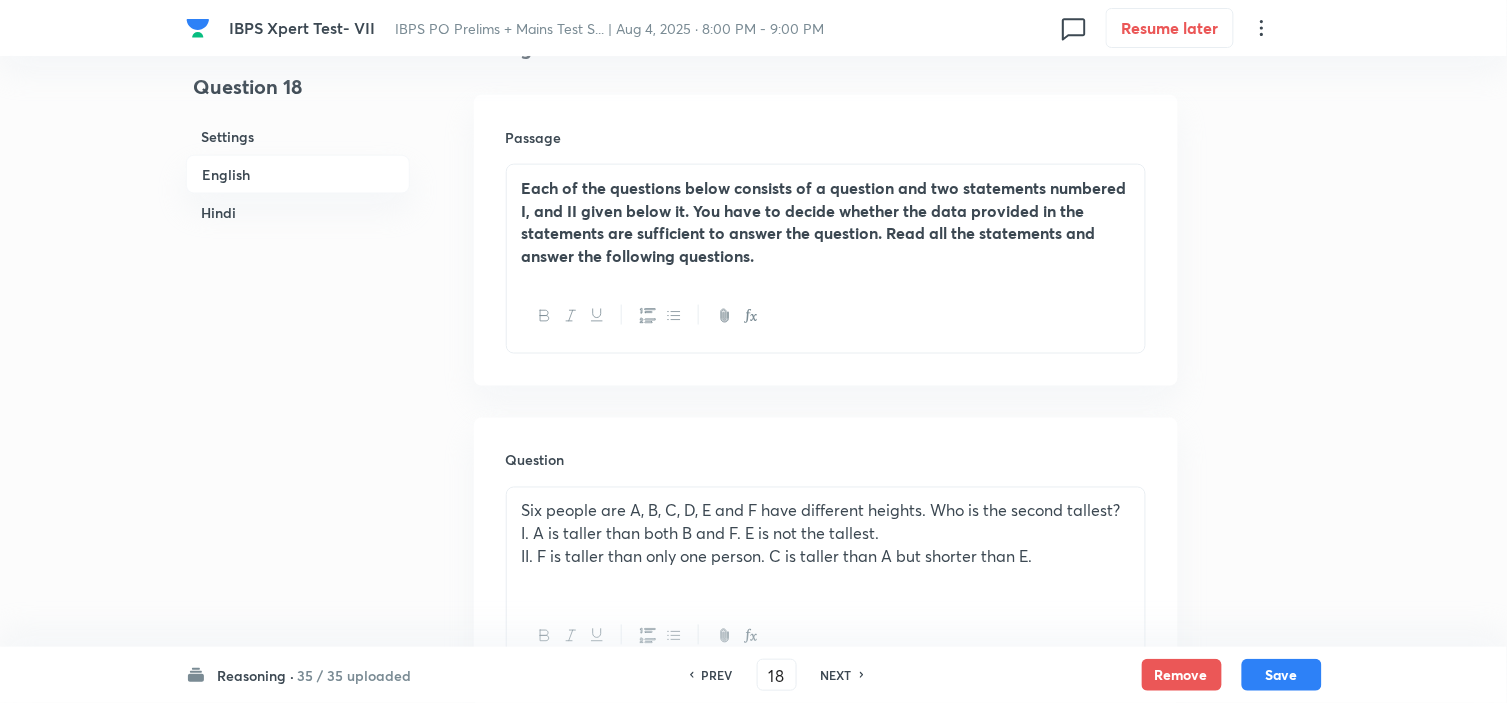 click on "PREV" at bounding box center (717, 675) 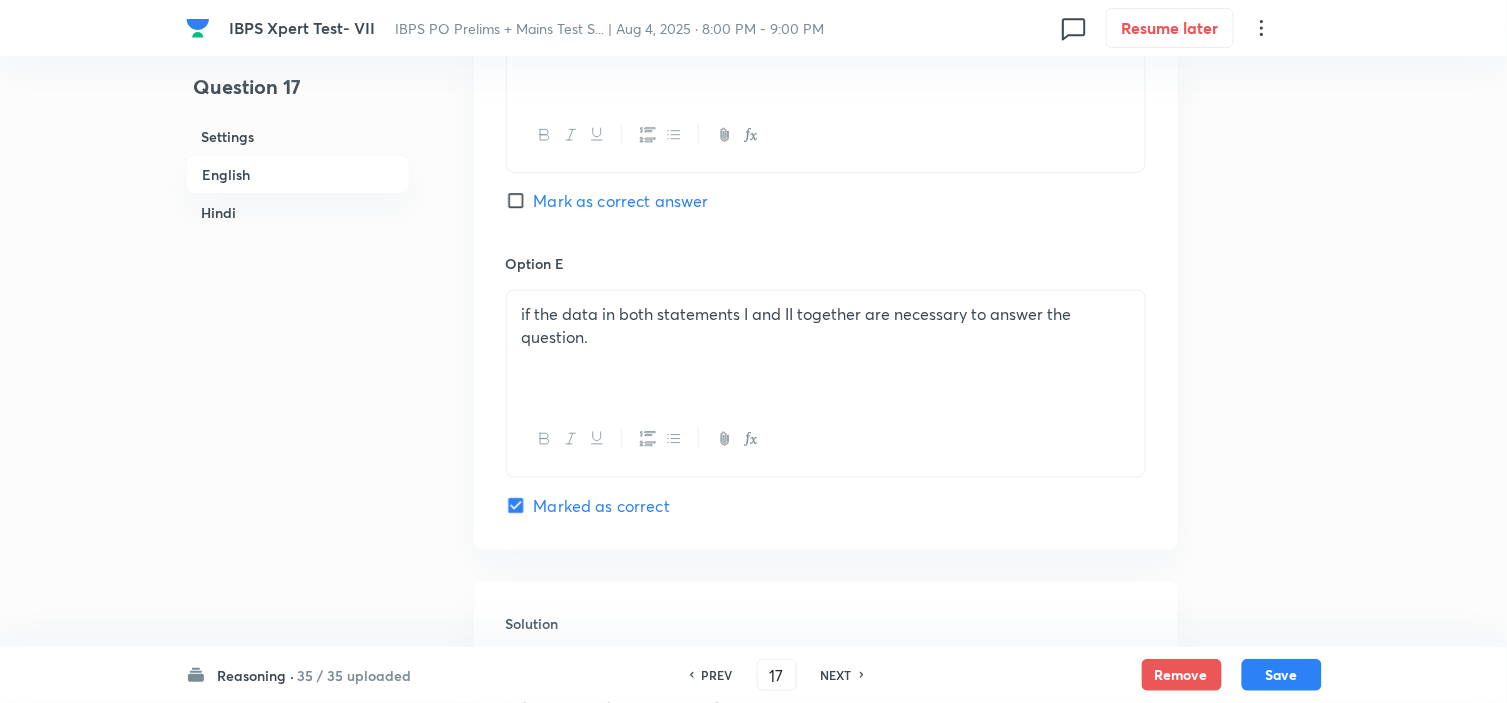 scroll, scrollTop: 2333, scrollLeft: 0, axis: vertical 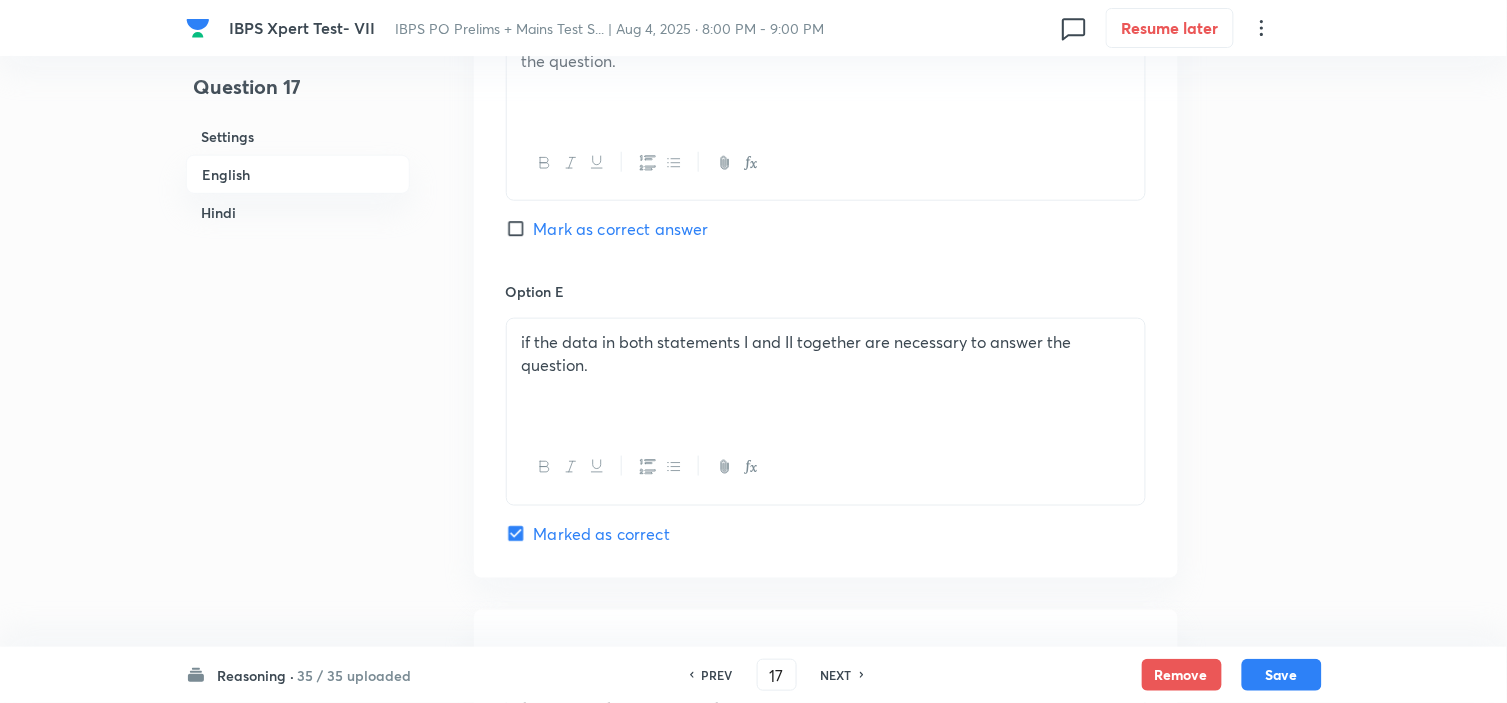 click on "NEXT" at bounding box center (836, 675) 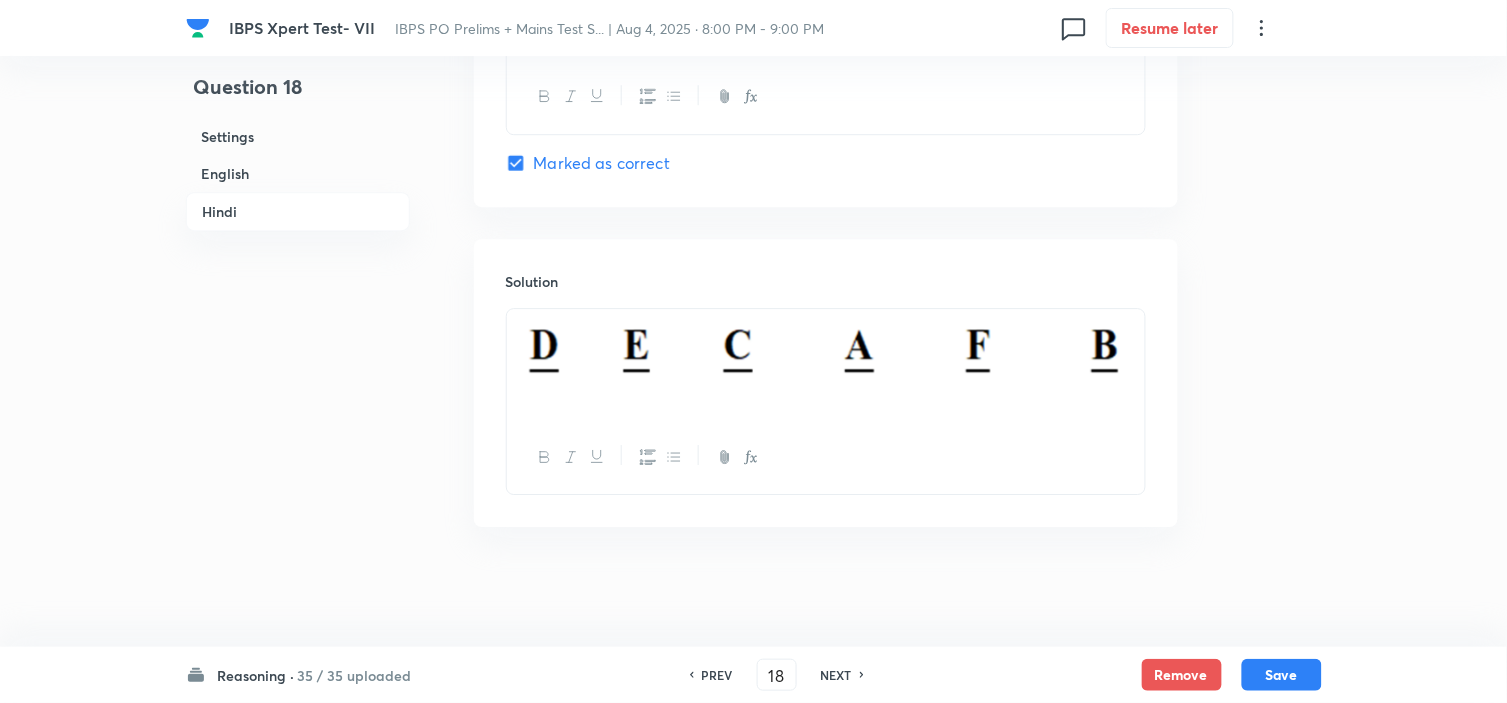 scroll, scrollTop: 5293, scrollLeft: 0, axis: vertical 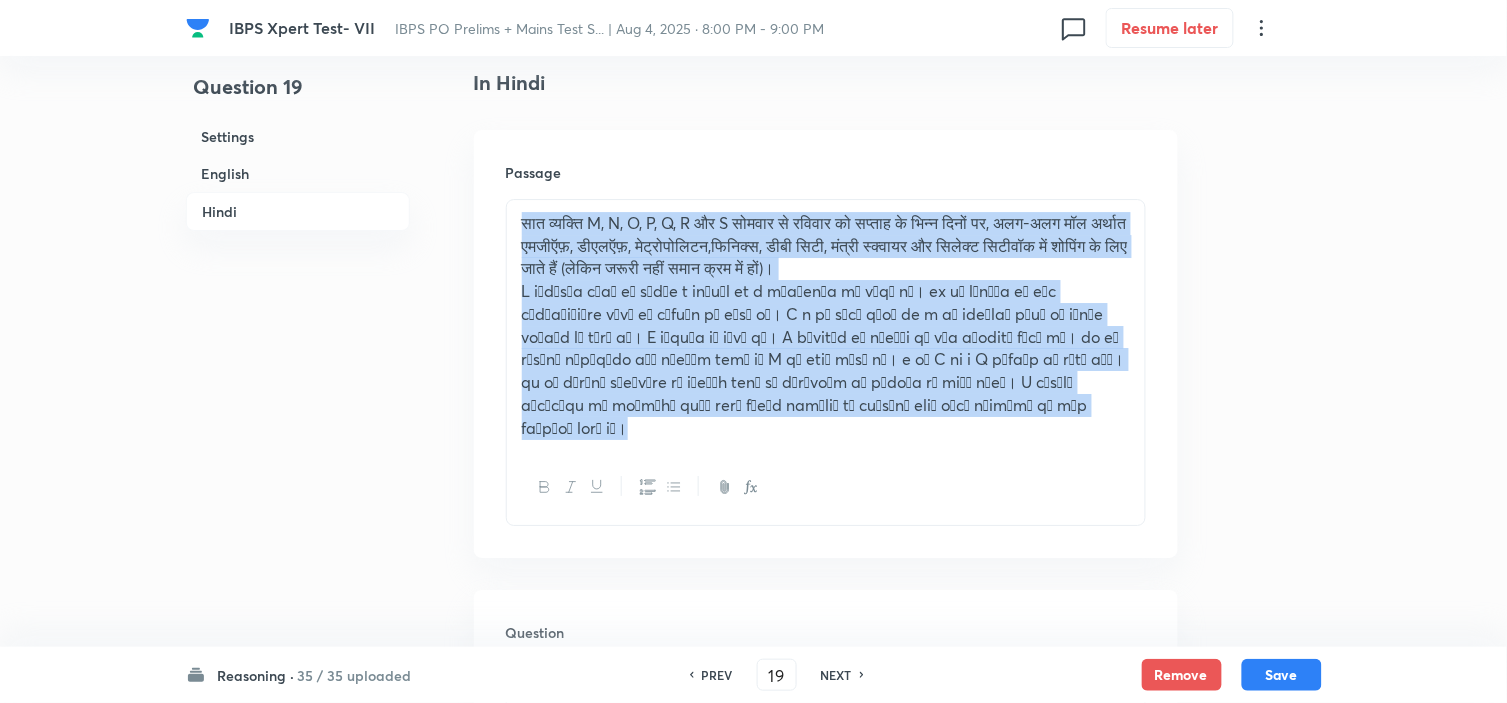 drag, startPoint x: 1047, startPoint y: 427, endPoint x: 406, endPoint y: 192, distance: 682.71954 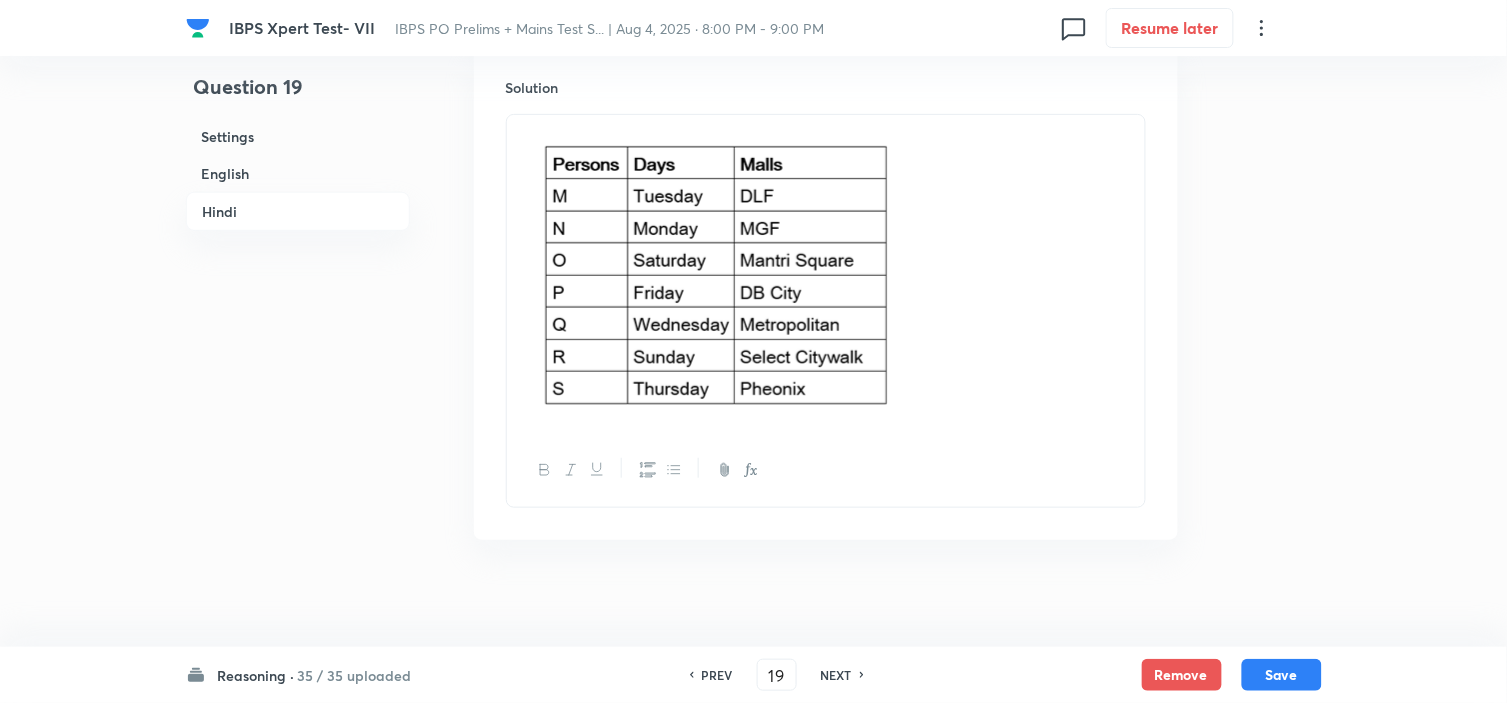 scroll, scrollTop: 5960, scrollLeft: 0, axis: vertical 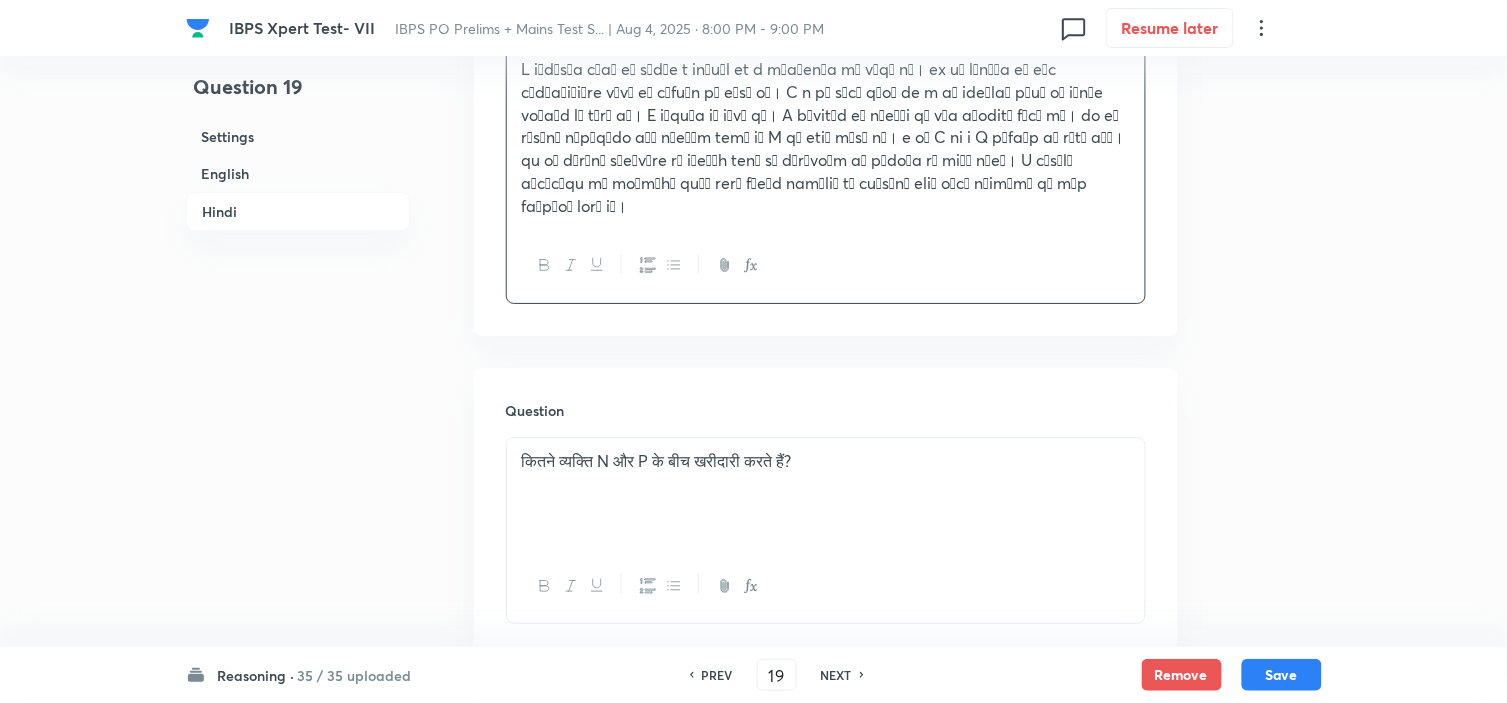 click on "कितने व्यक्ति N और P के बीच खरीदारी करते हैं?" at bounding box center [826, 494] 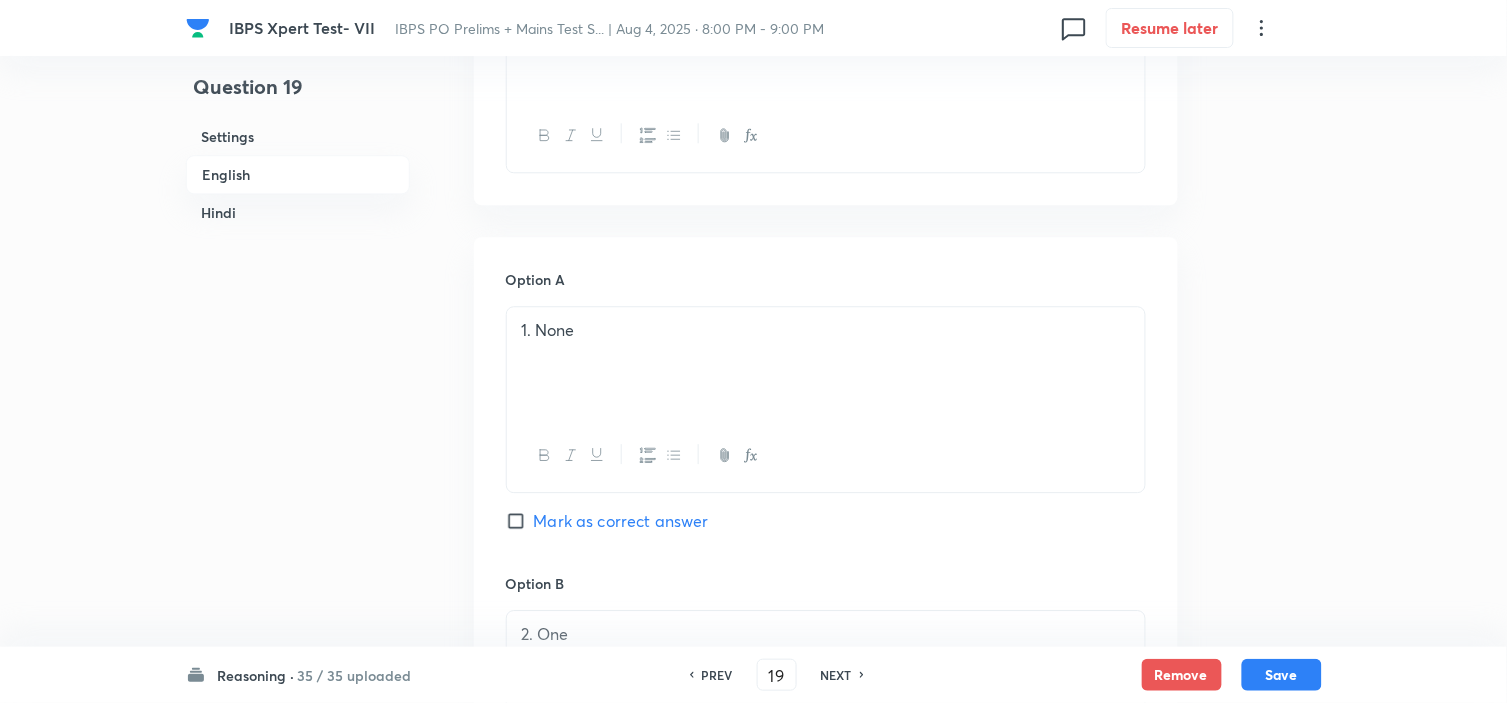 scroll, scrollTop: 1222, scrollLeft: 0, axis: vertical 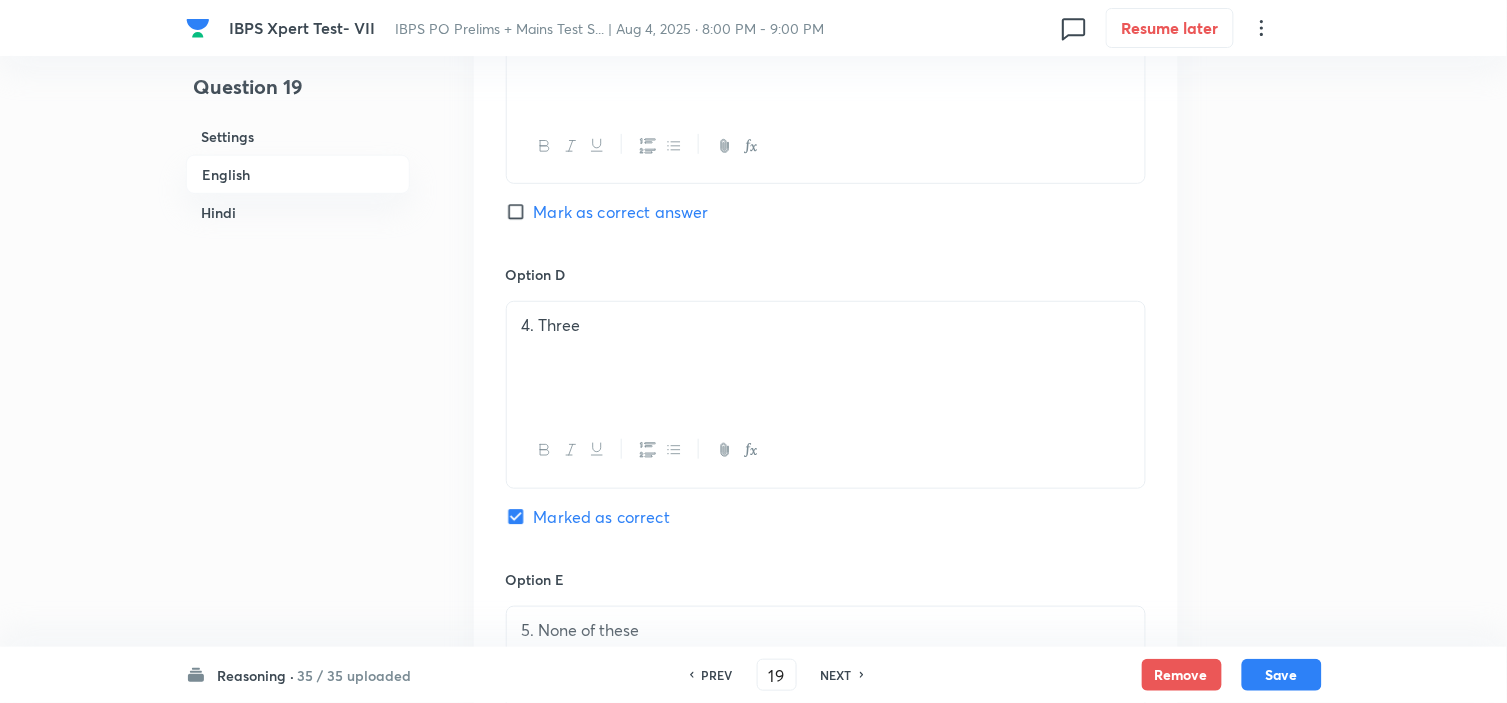 click on "NEXT" at bounding box center (836, 675) 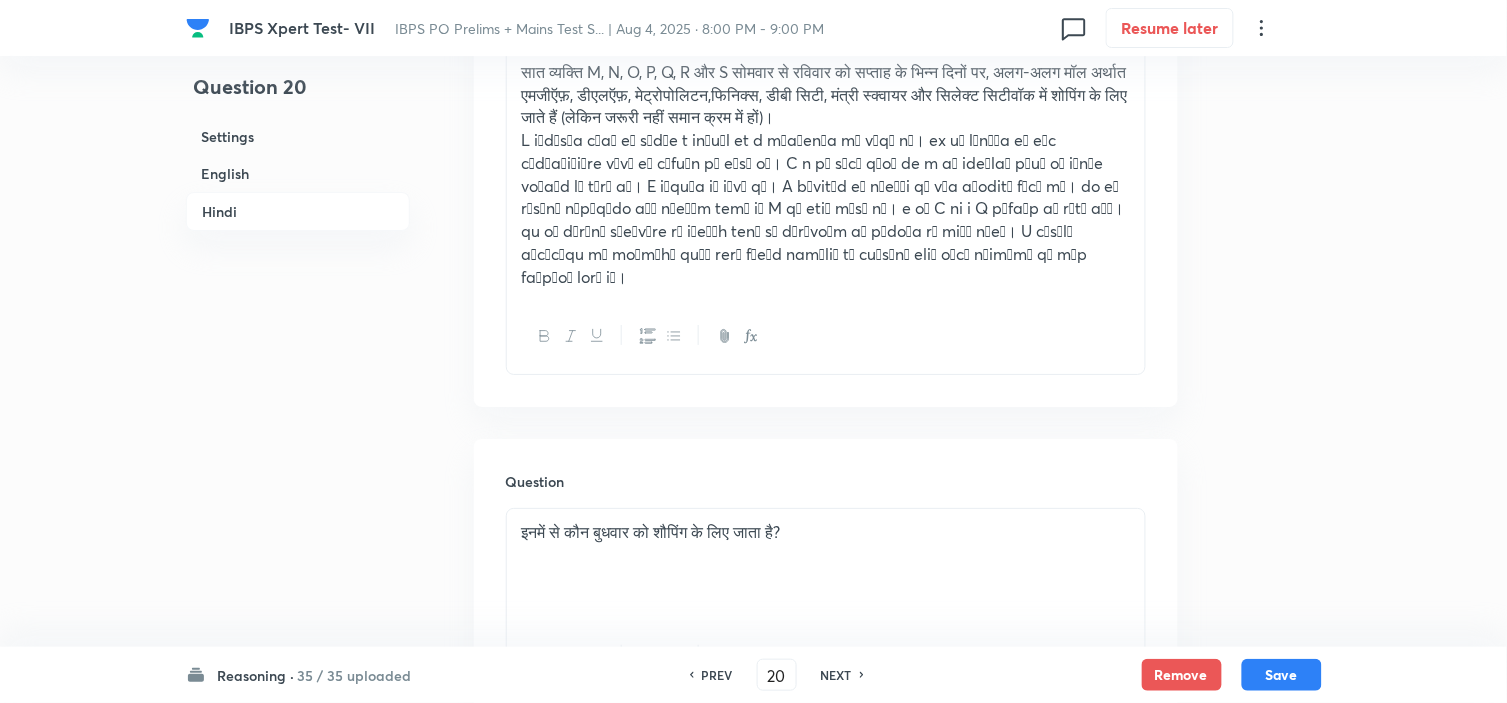 scroll, scrollTop: 4333, scrollLeft: 0, axis: vertical 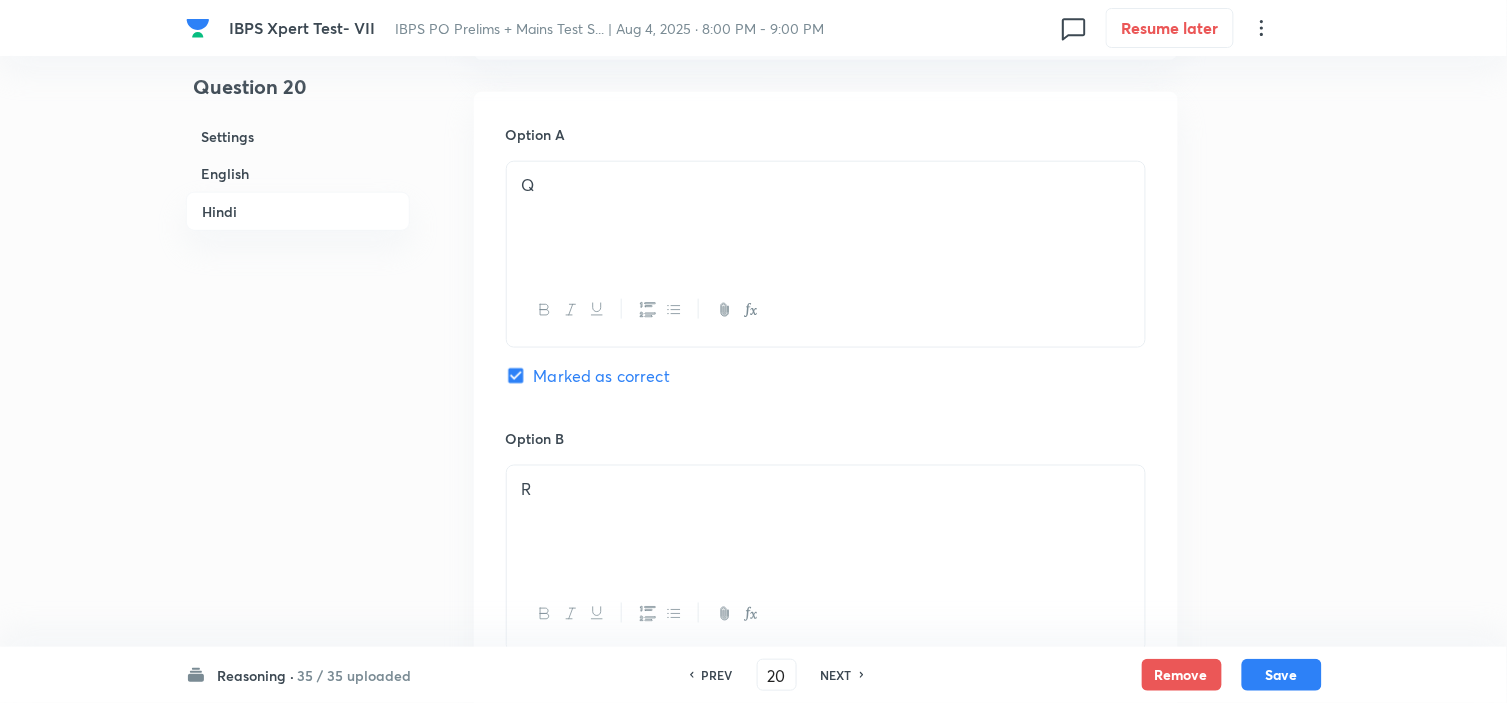 click on "PREV 20 ​ NEXT" at bounding box center (777, 675) 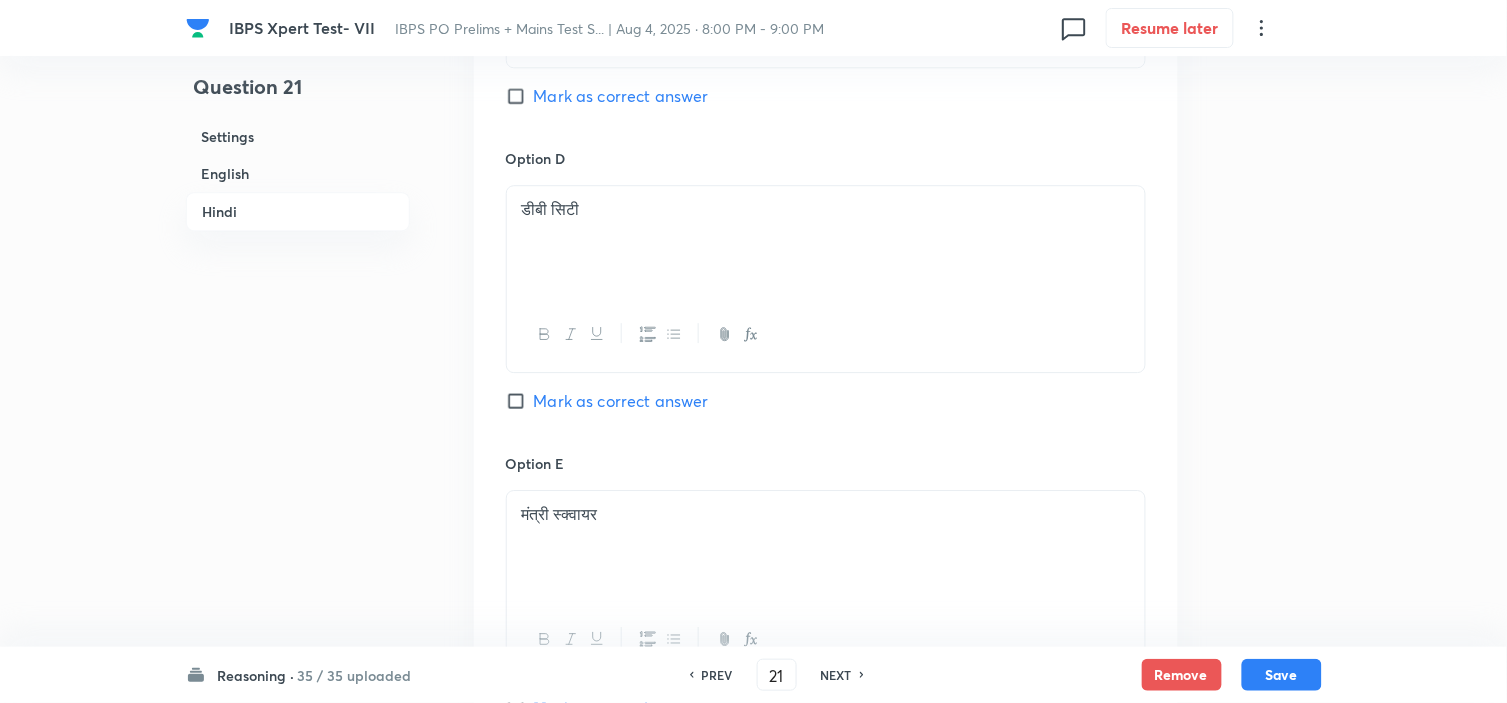 scroll, scrollTop: 5960, scrollLeft: 0, axis: vertical 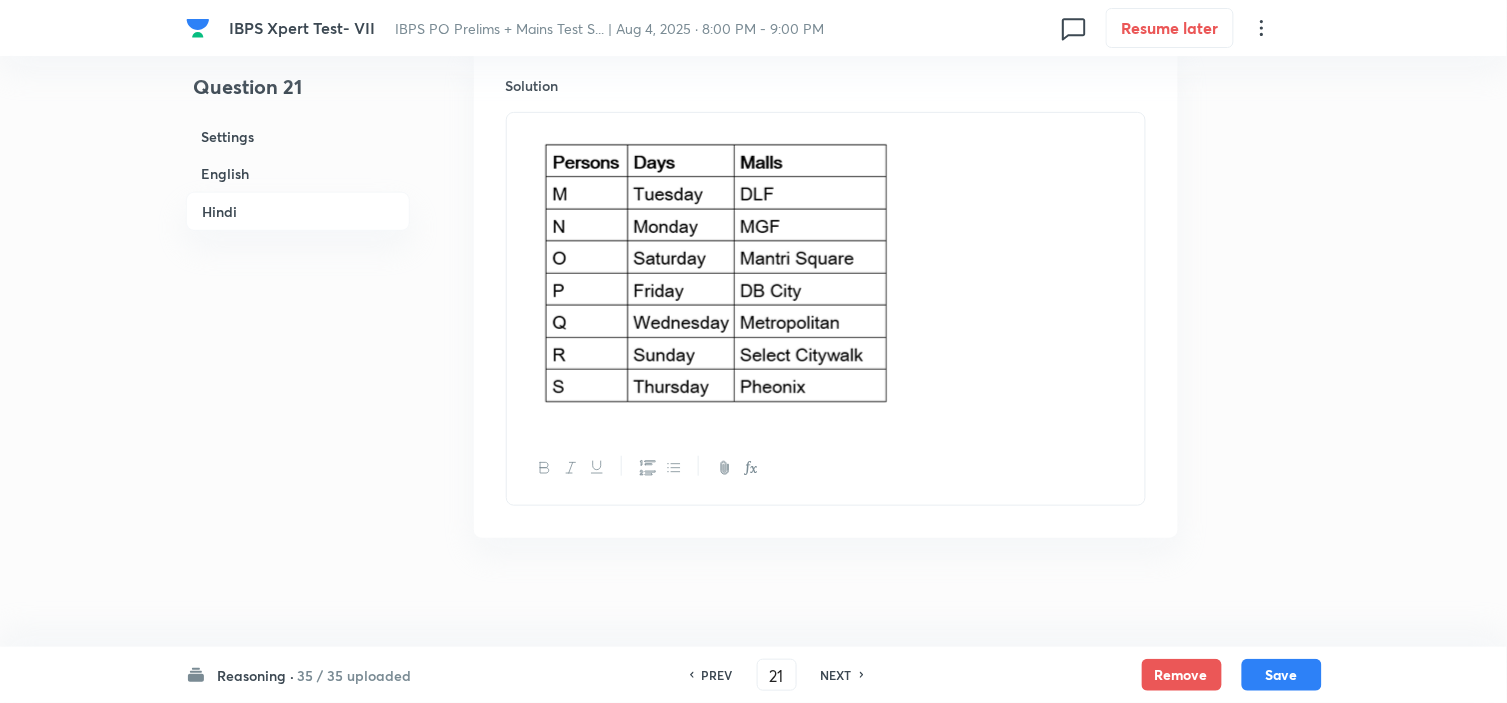 click on "NEXT" at bounding box center (836, 675) 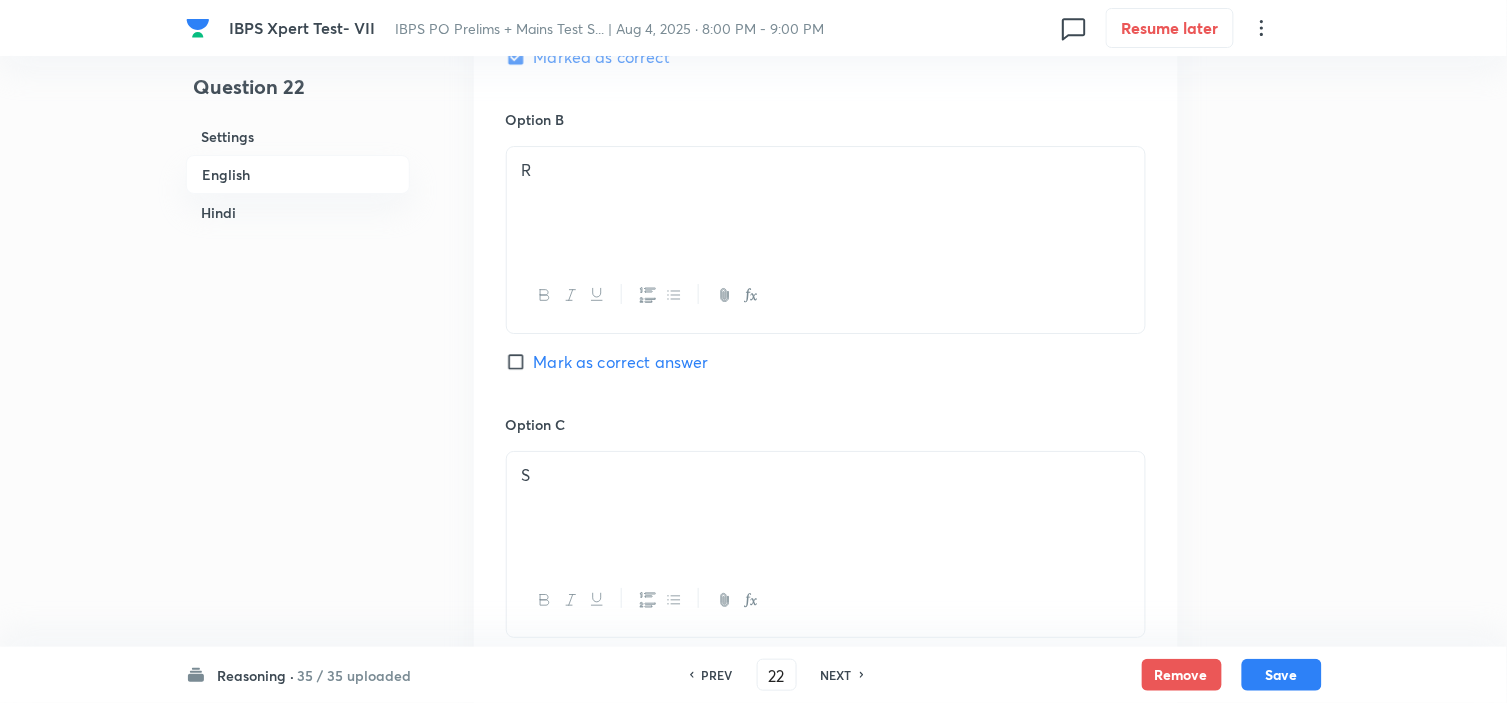 scroll, scrollTop: 1102, scrollLeft: 0, axis: vertical 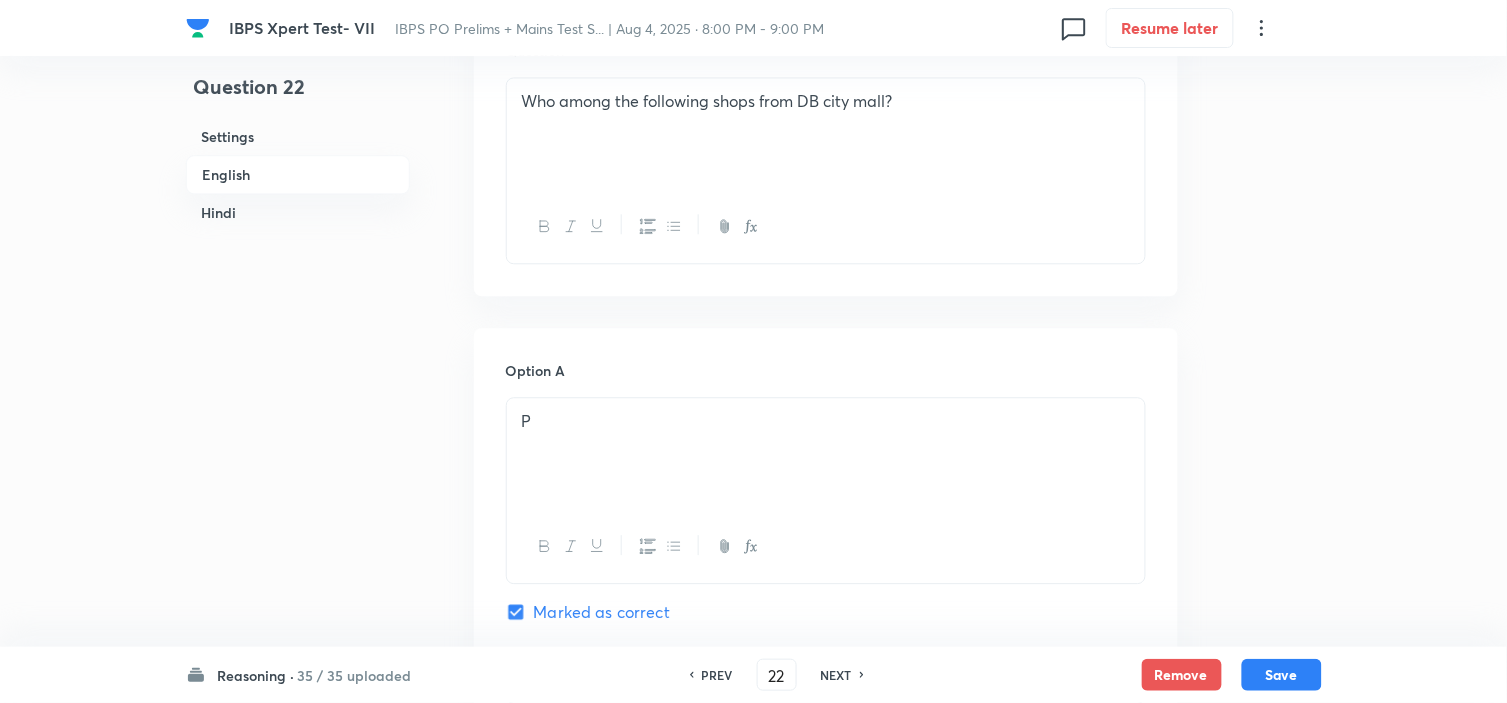 click on "NEXT" at bounding box center [836, 675] 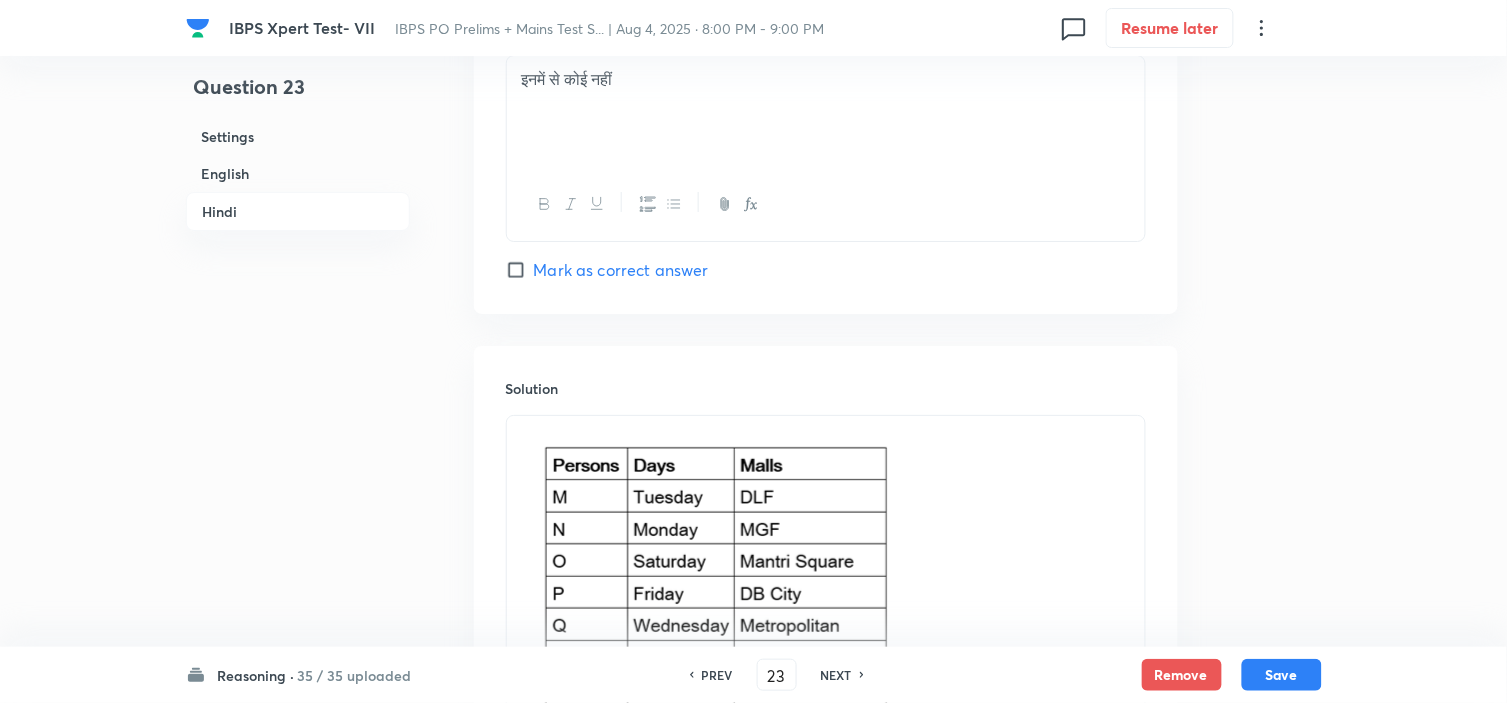 scroll, scrollTop: 5960, scrollLeft: 0, axis: vertical 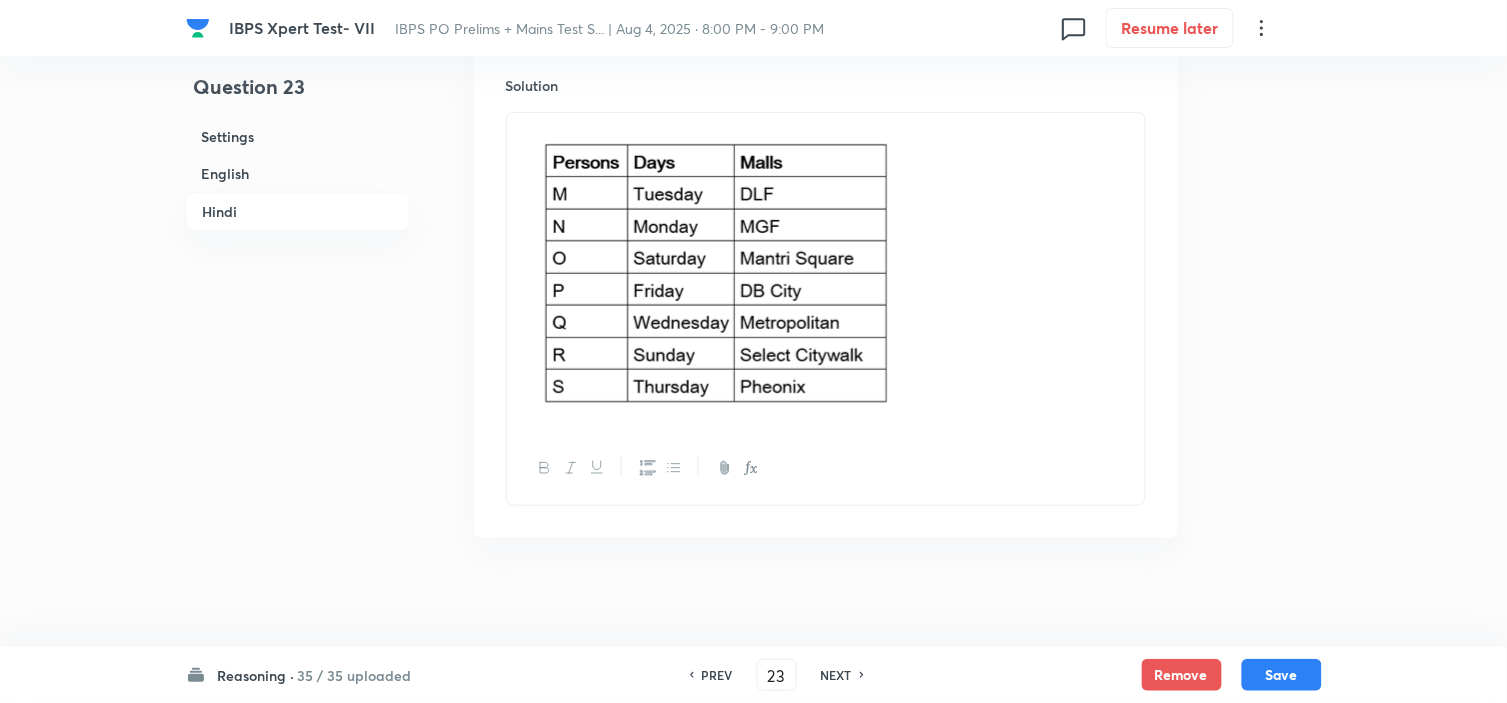 click at bounding box center [826, 272] 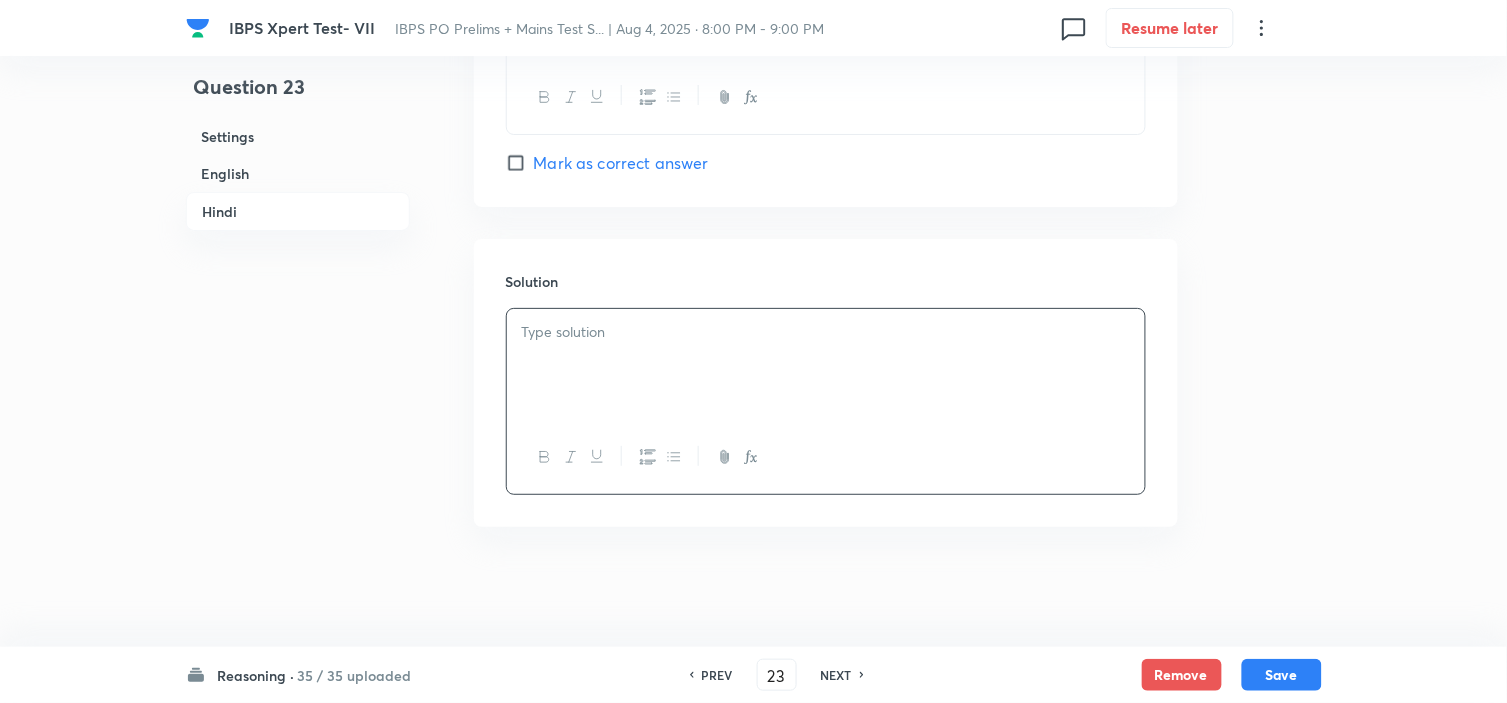 scroll, scrollTop: 5753, scrollLeft: 0, axis: vertical 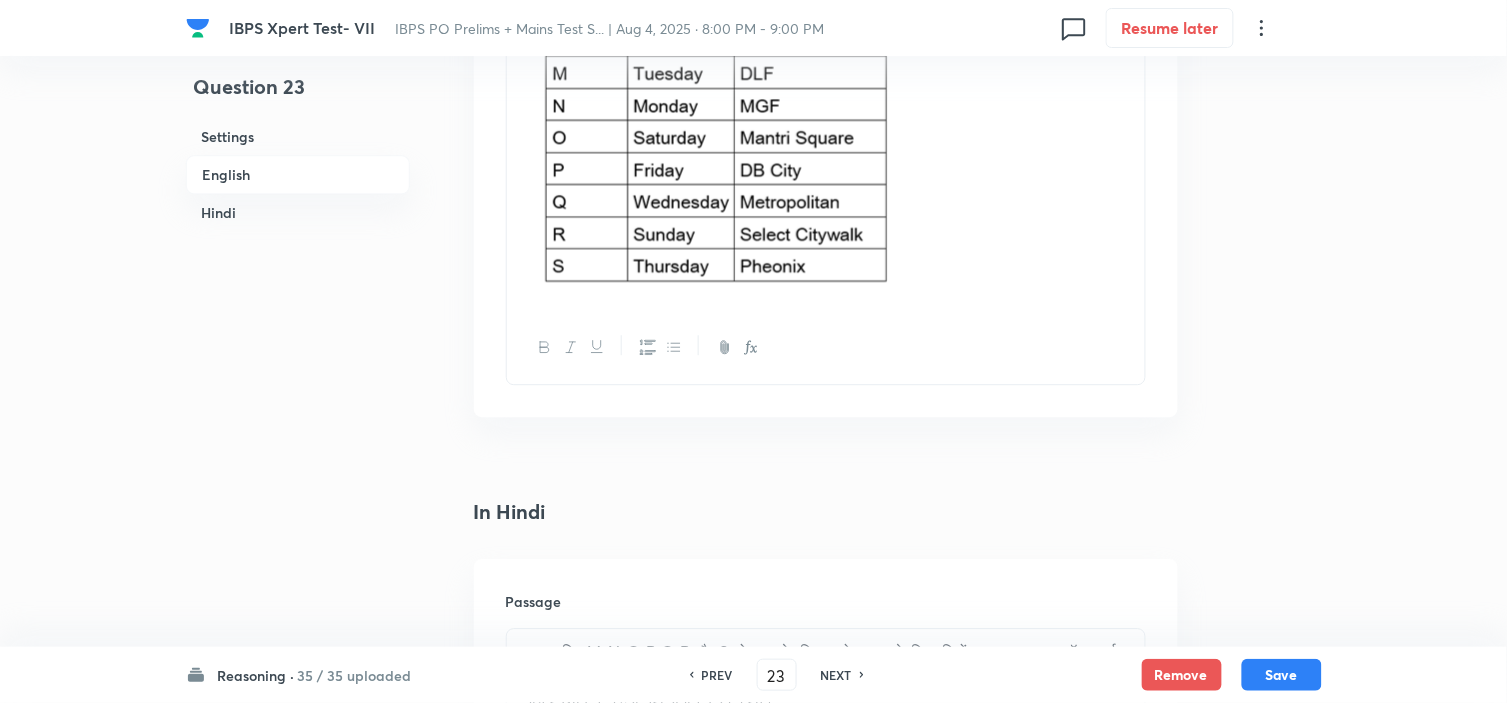click at bounding box center [826, 151] 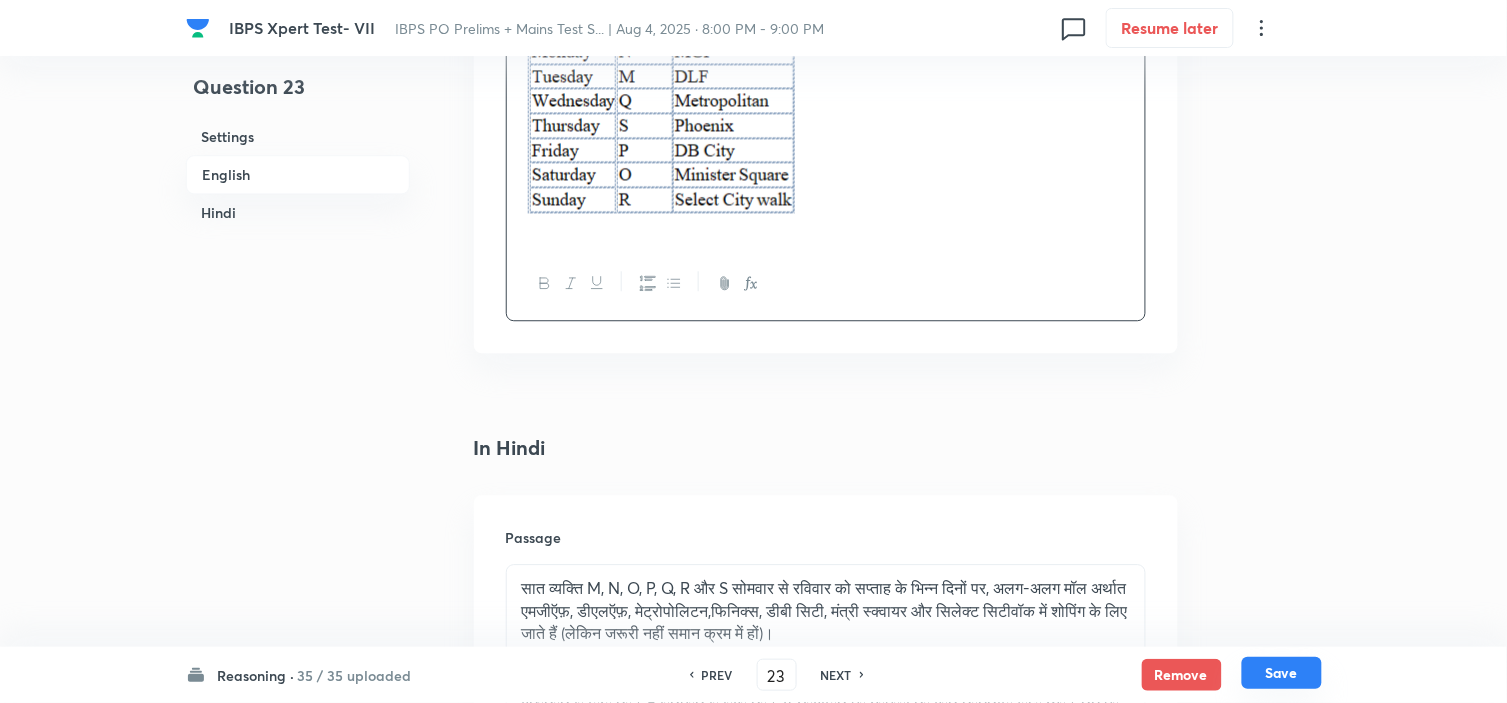 click on "Save" at bounding box center [1282, 673] 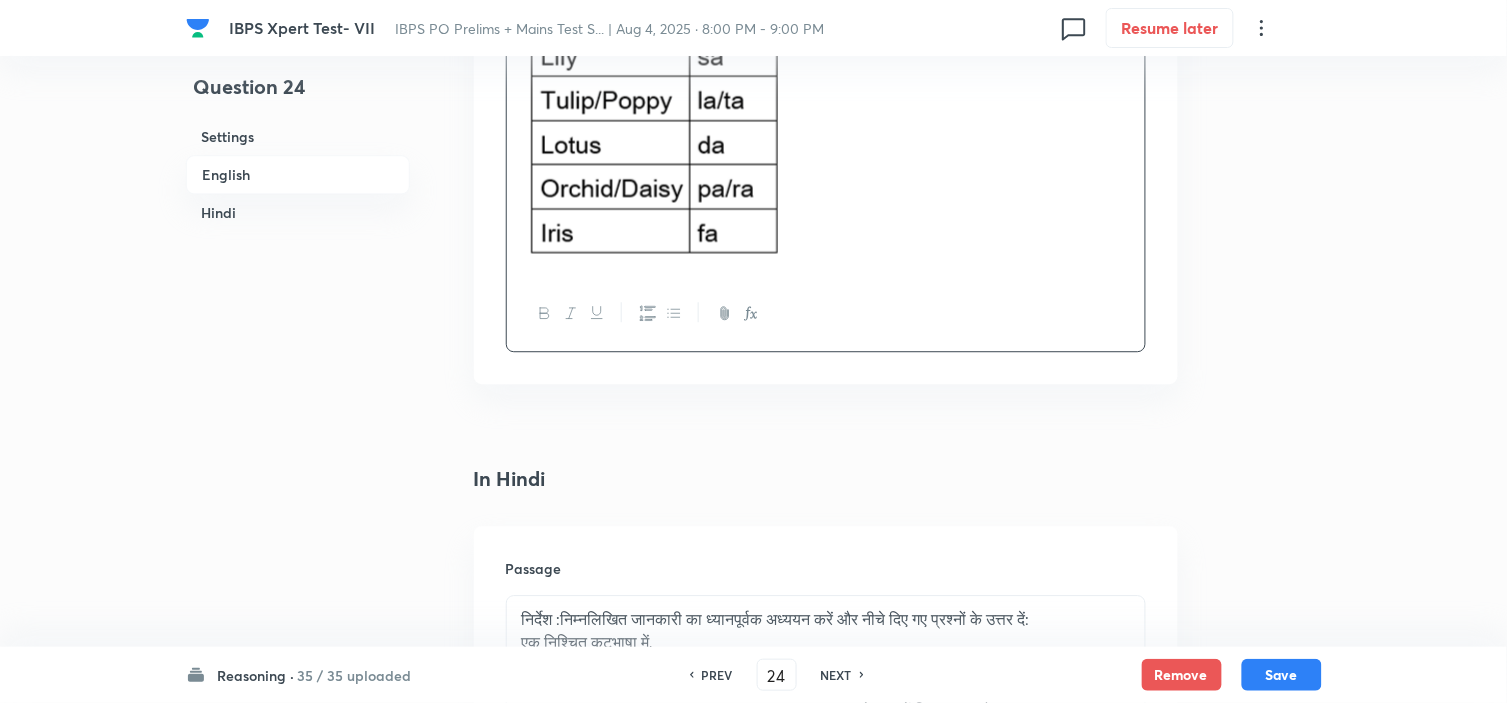 scroll, scrollTop: 2686, scrollLeft: 0, axis: vertical 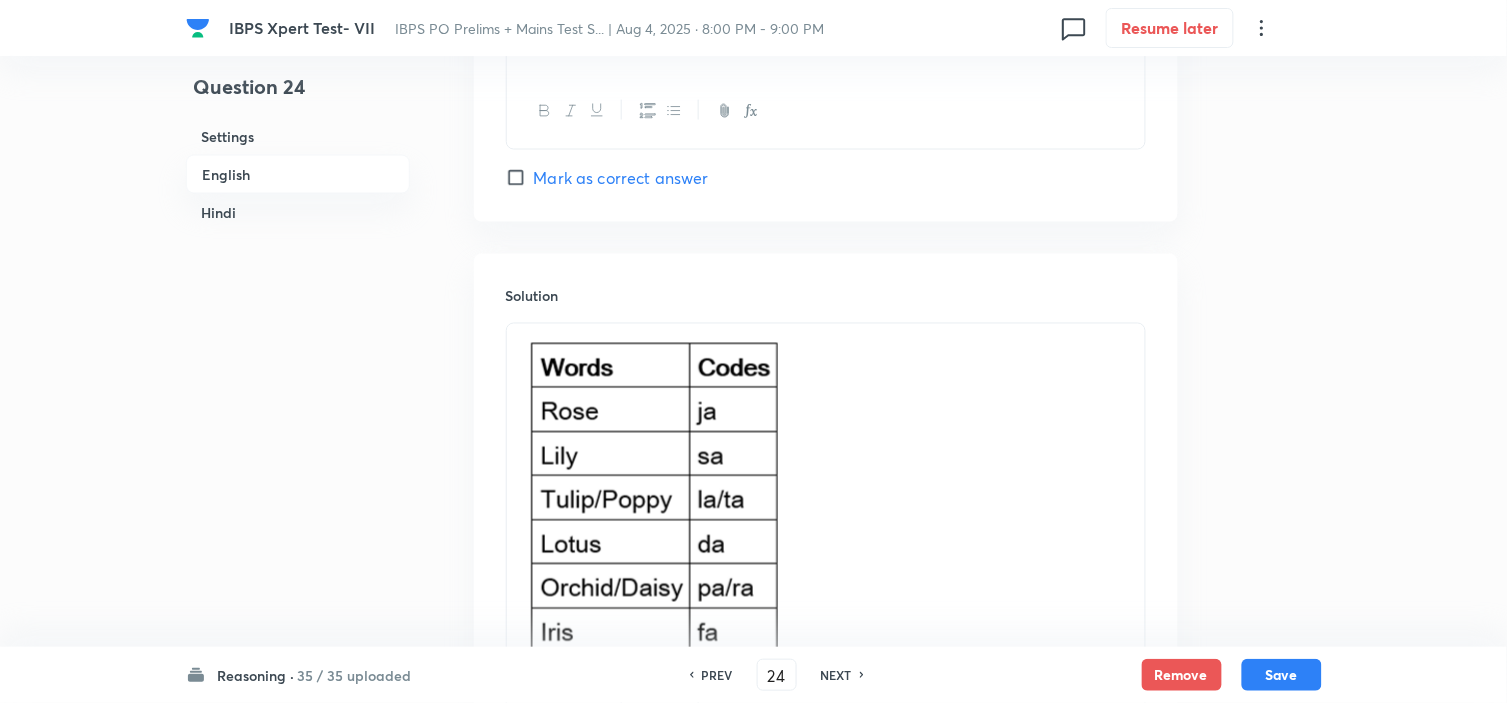 click on "PREV" at bounding box center (717, 675) 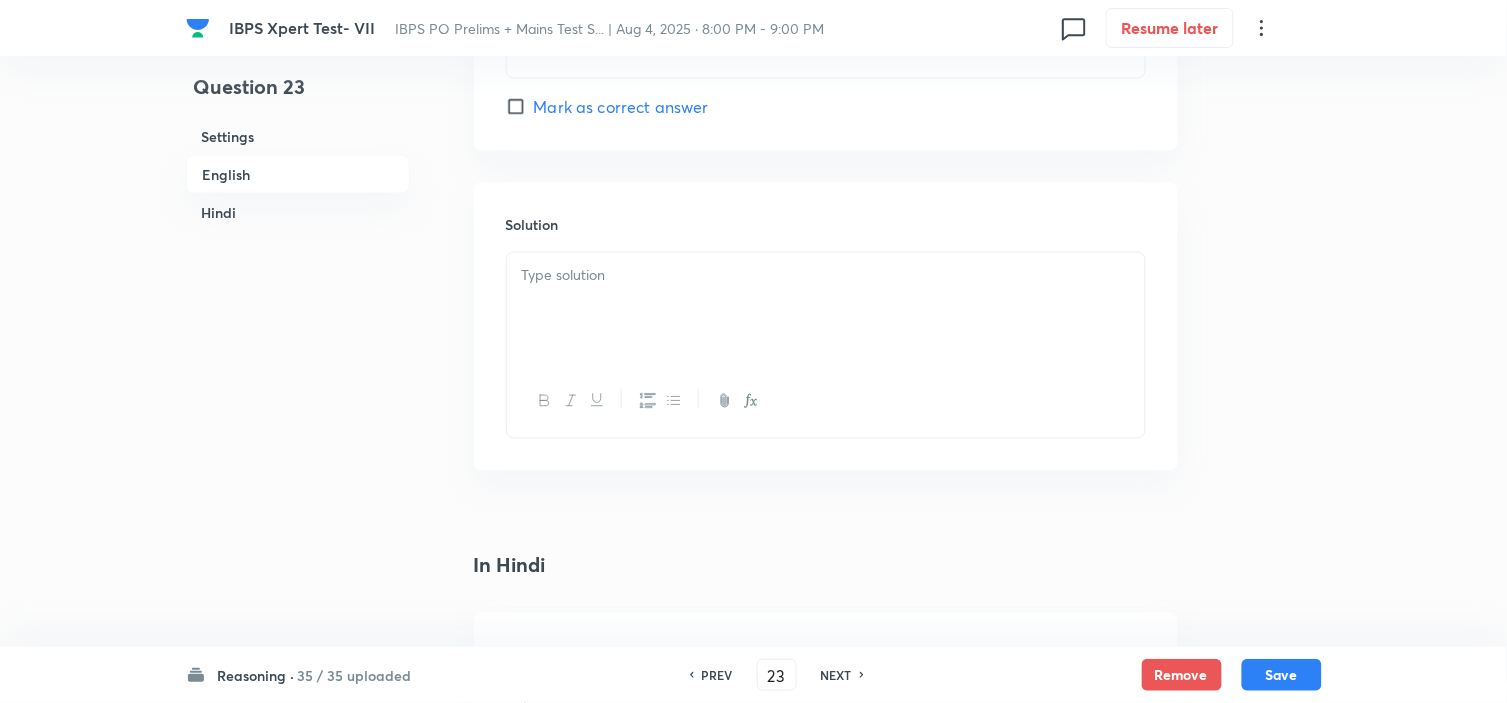click on "PREV" at bounding box center [717, 675] 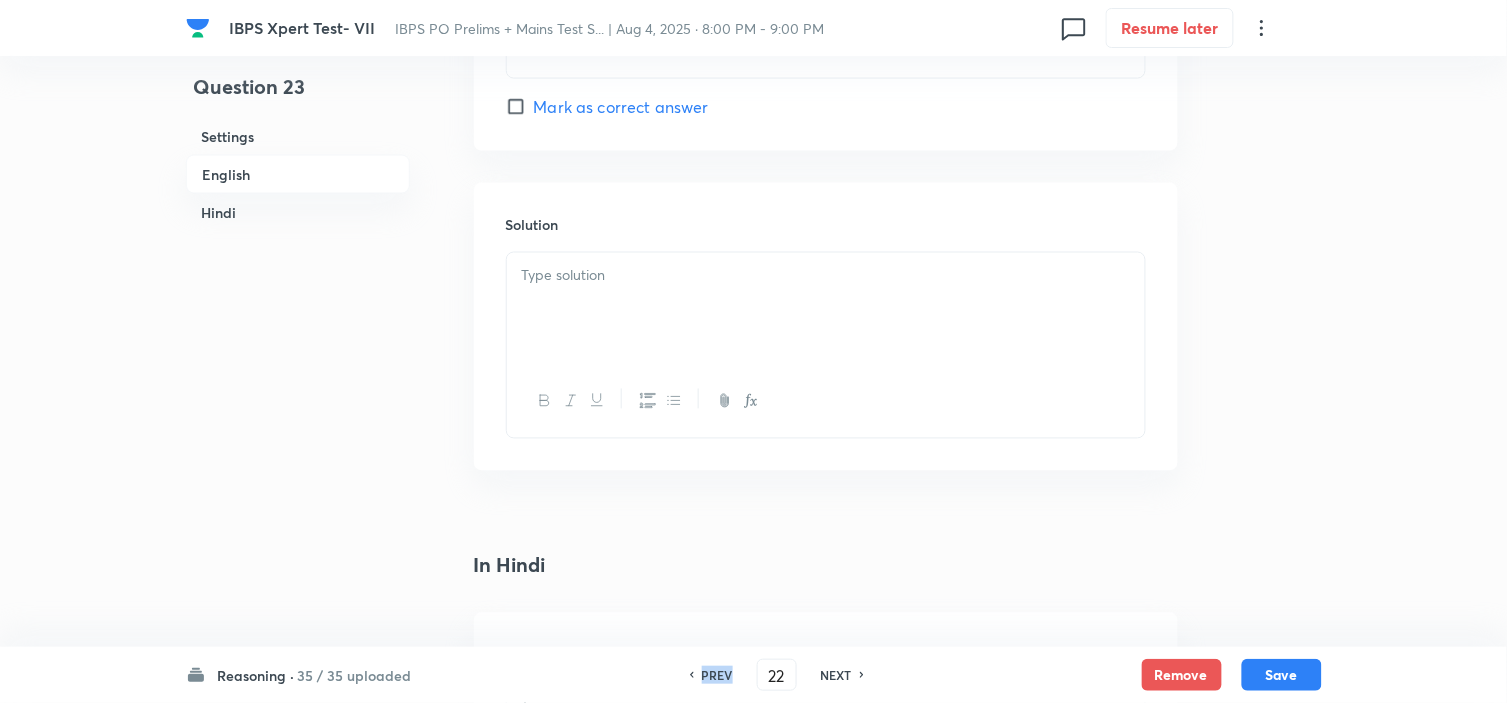 click on "PREV" at bounding box center (717, 675) 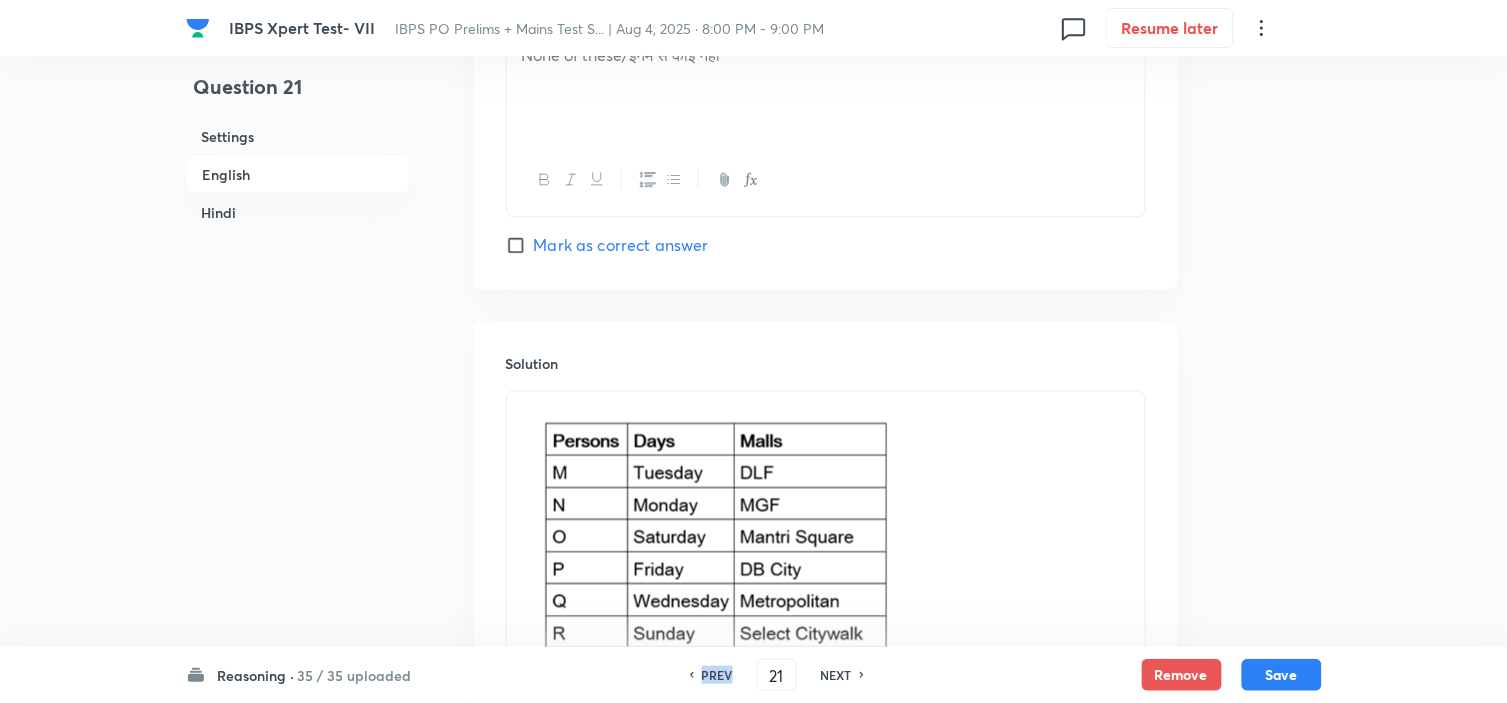click on "PREV" at bounding box center [717, 675] 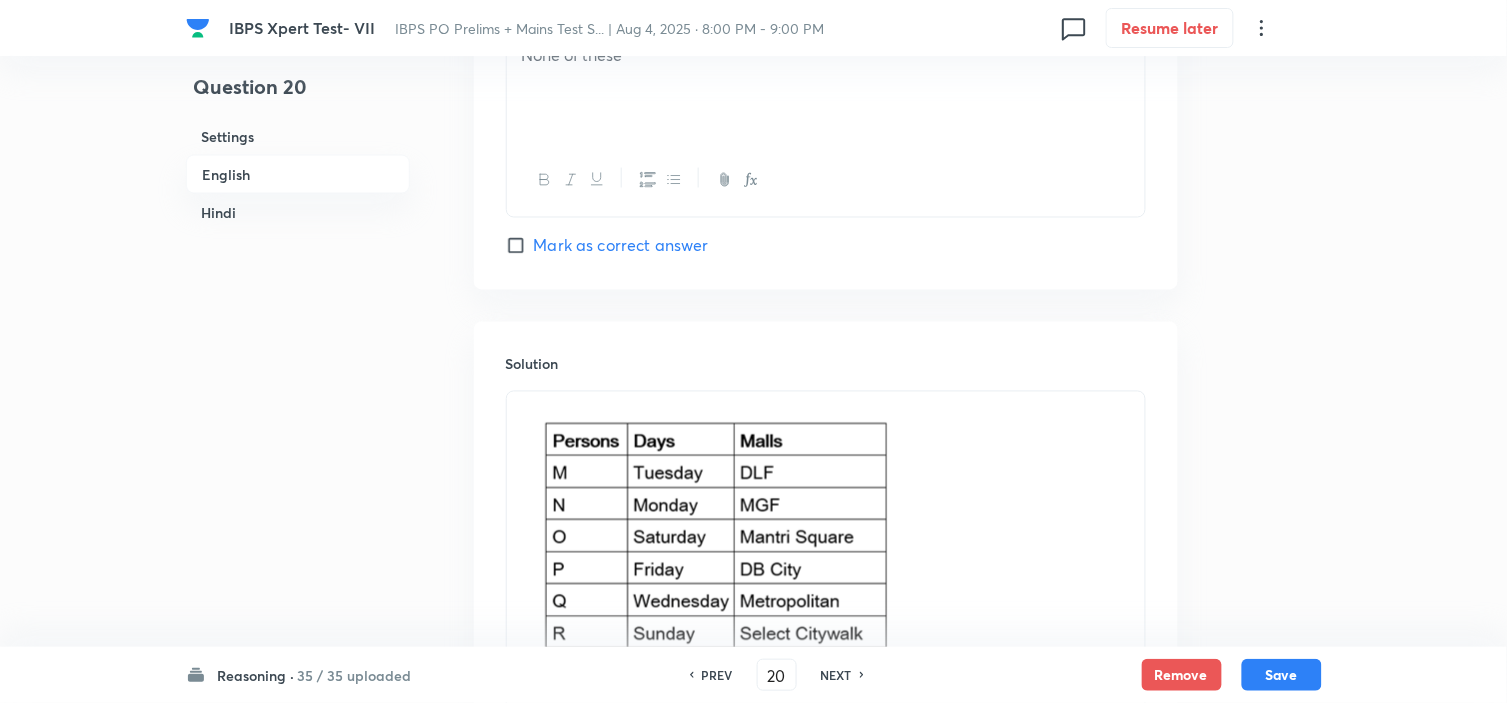 click on "PREV" at bounding box center [717, 675] 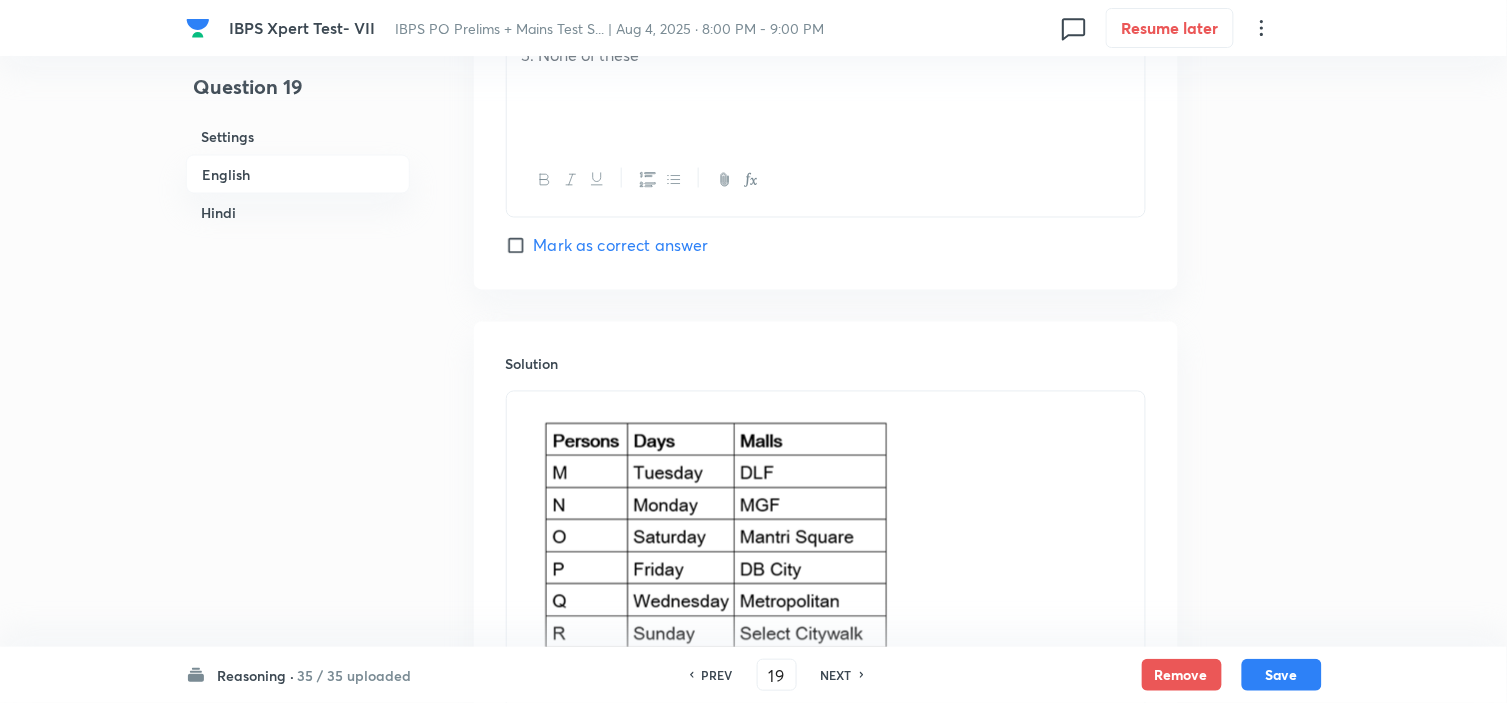 click on "PREV" at bounding box center [717, 675] 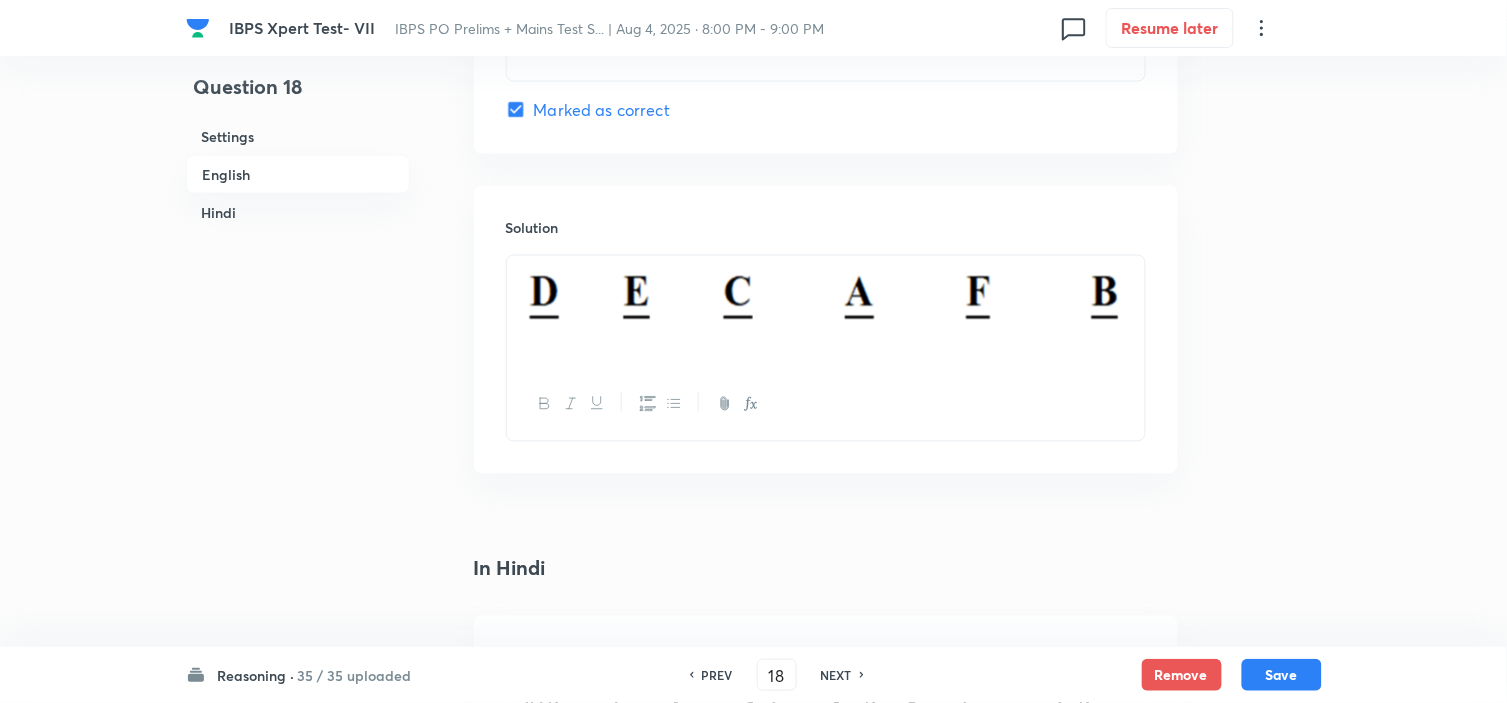 click on "NEXT" at bounding box center (836, 675) 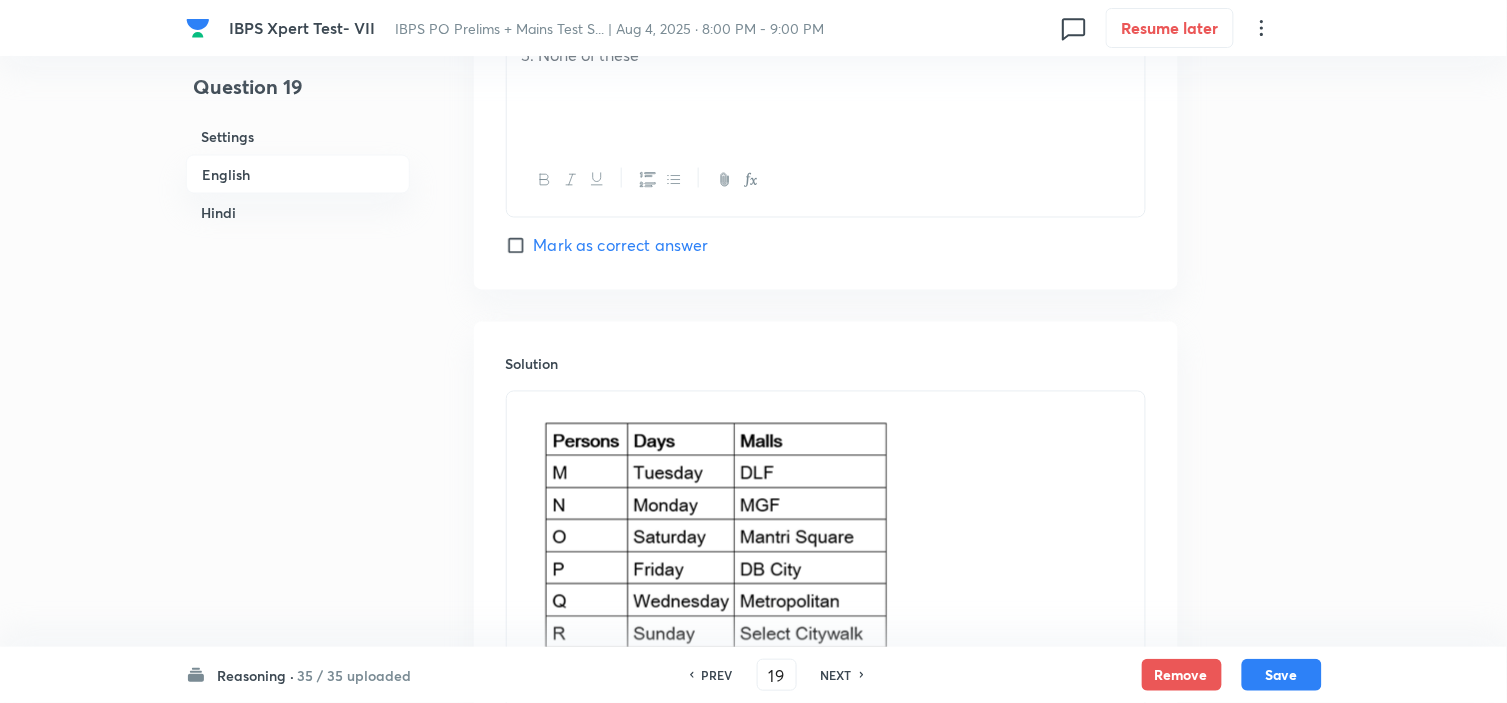 scroll, scrollTop: 2797, scrollLeft: 0, axis: vertical 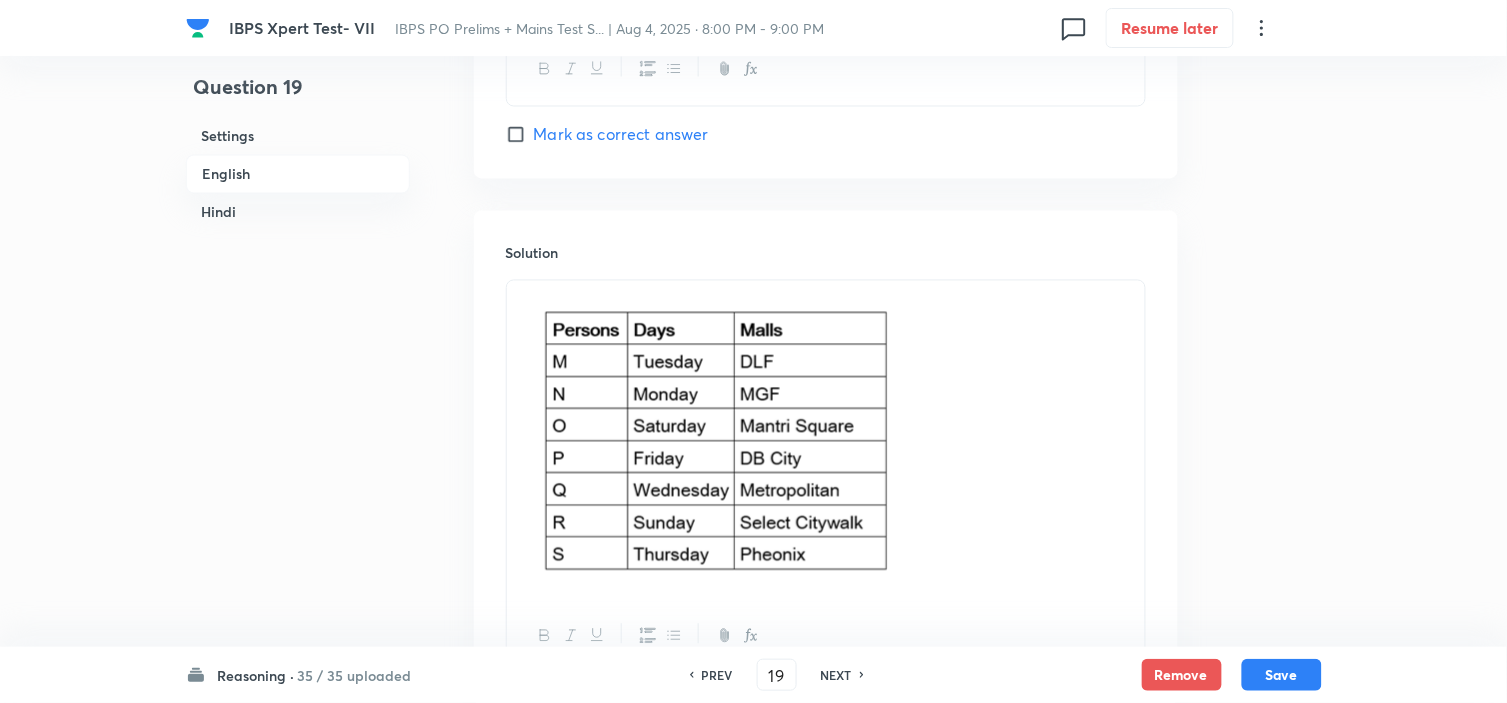 click at bounding box center (826, 440) 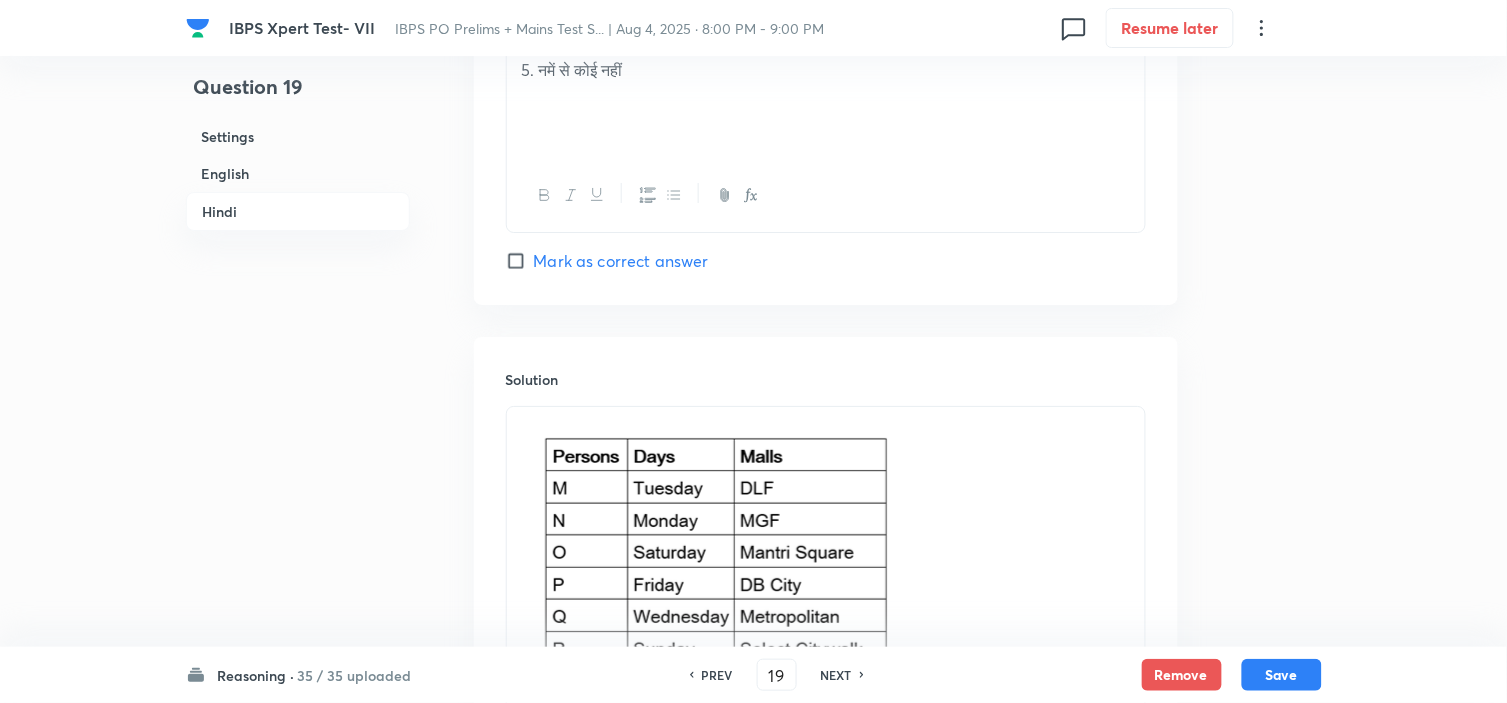 scroll, scrollTop: 5896, scrollLeft: 0, axis: vertical 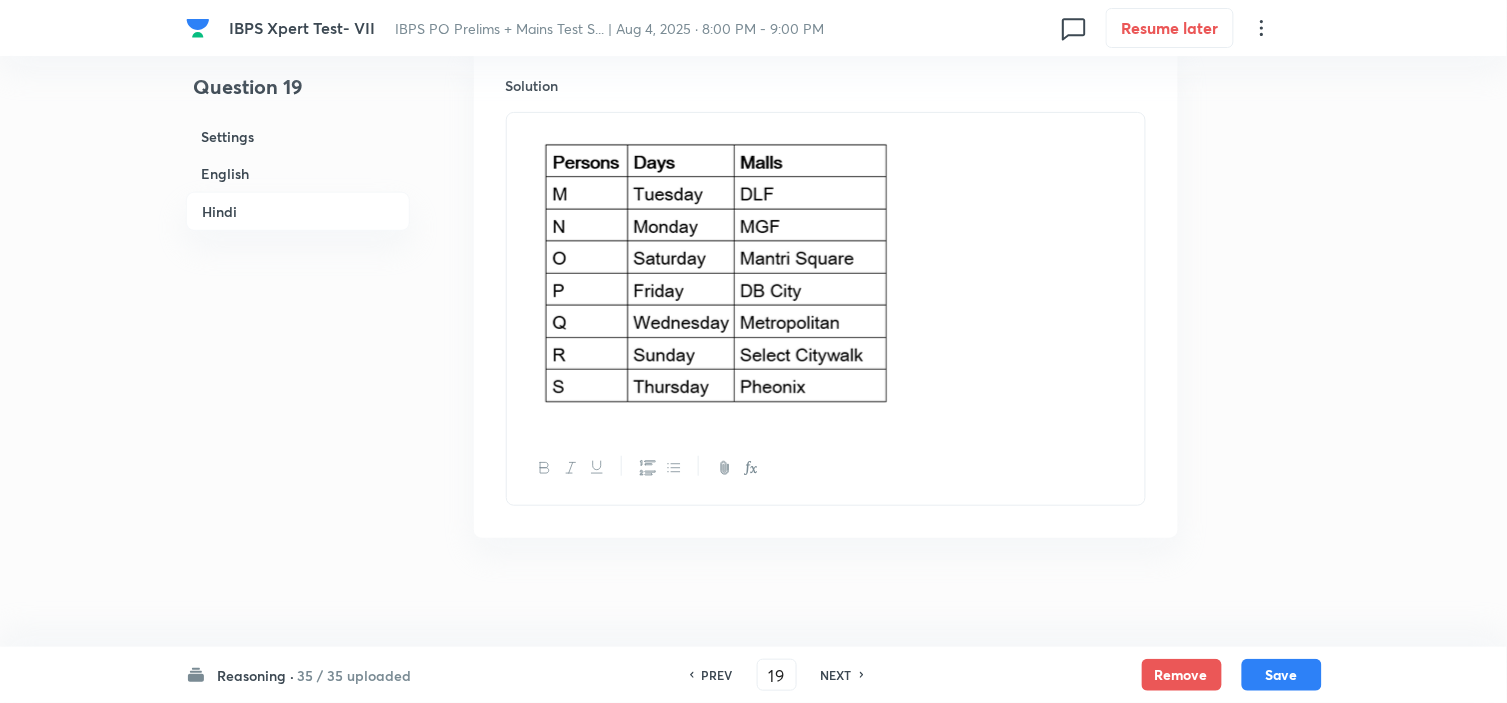 click at bounding box center (826, 272) 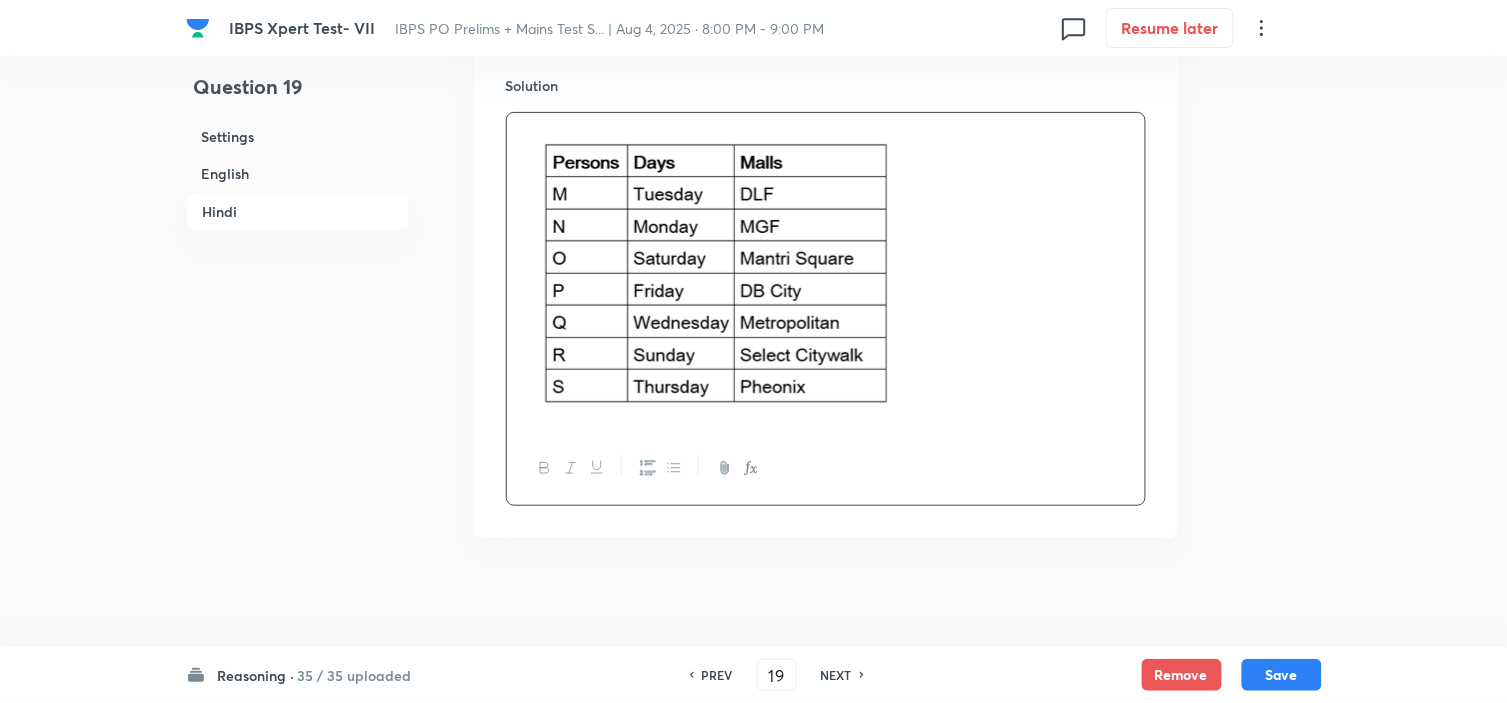scroll, scrollTop: 5690, scrollLeft: 0, axis: vertical 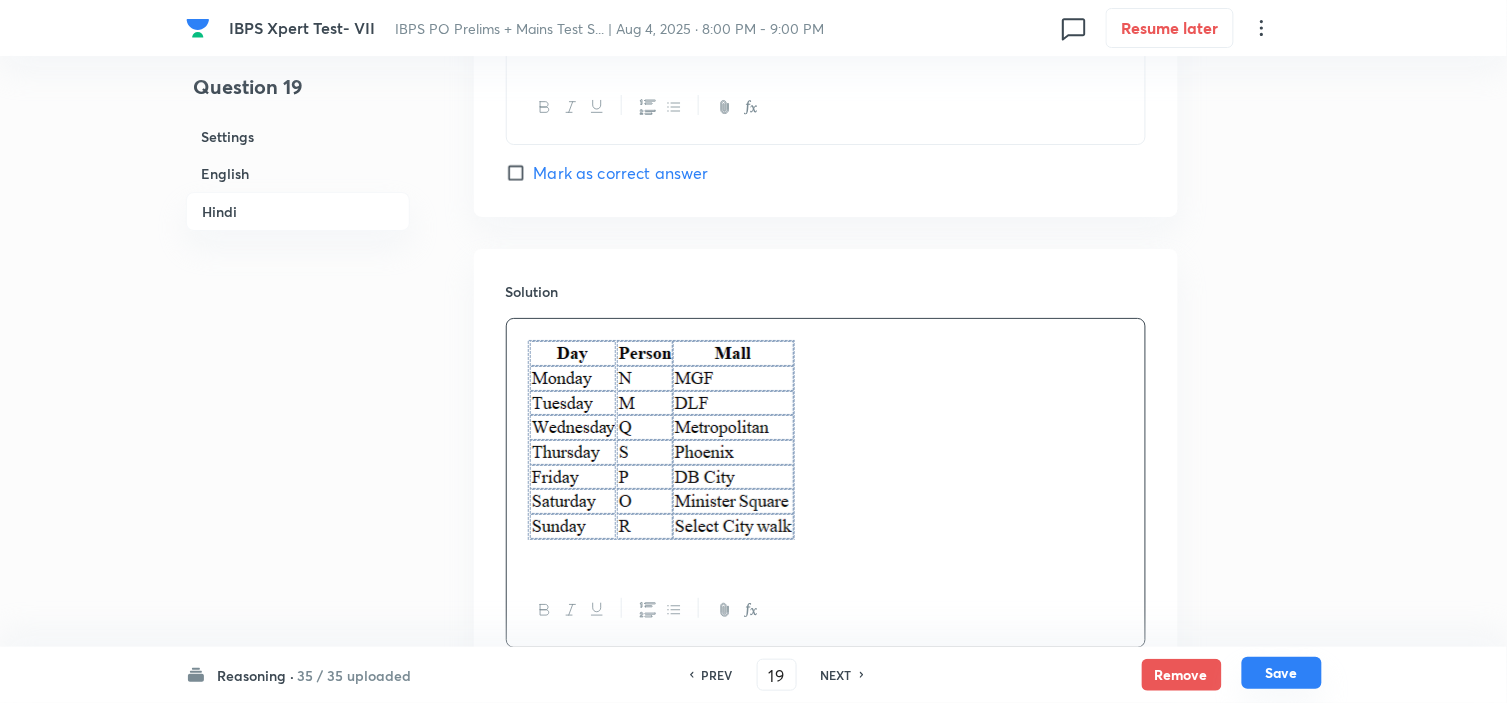 click on "Save" at bounding box center (1282, 673) 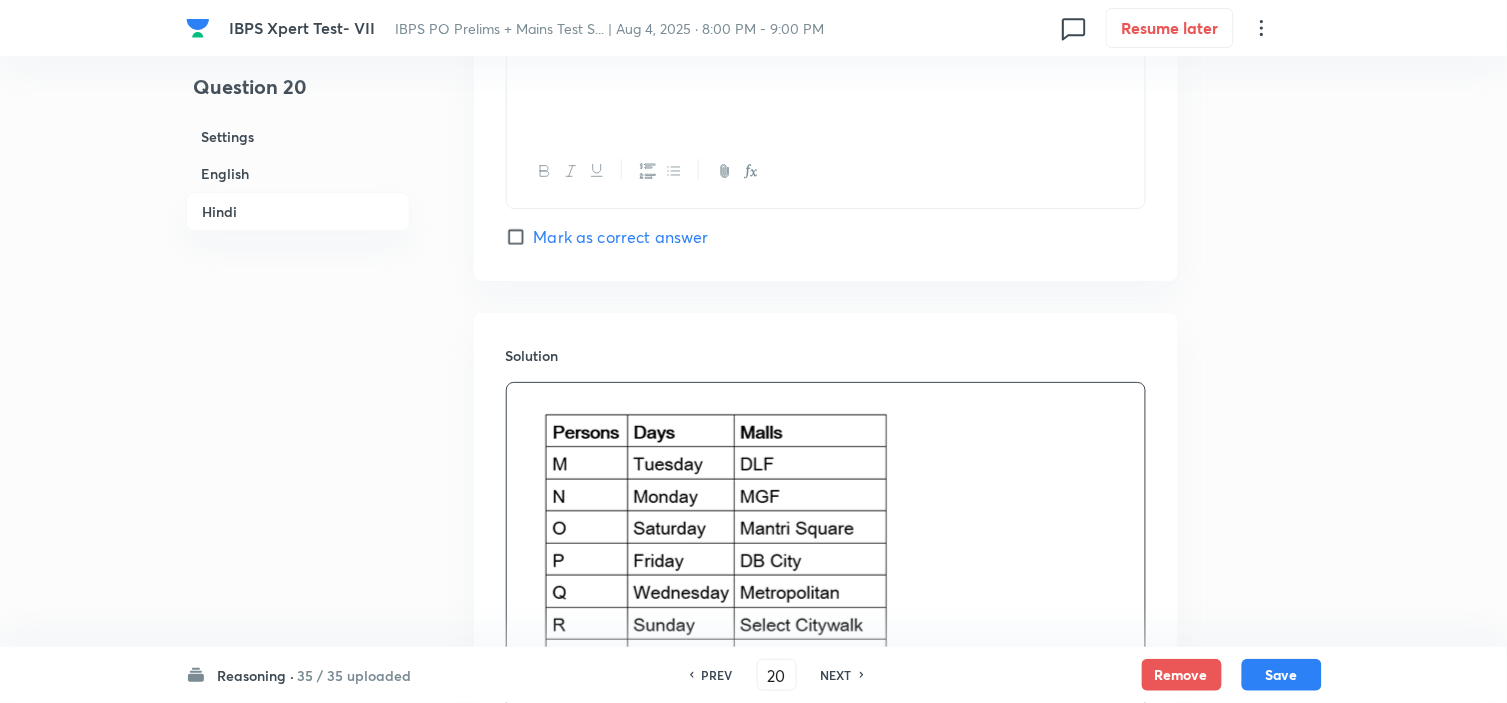 scroll, scrollTop: 5754, scrollLeft: 0, axis: vertical 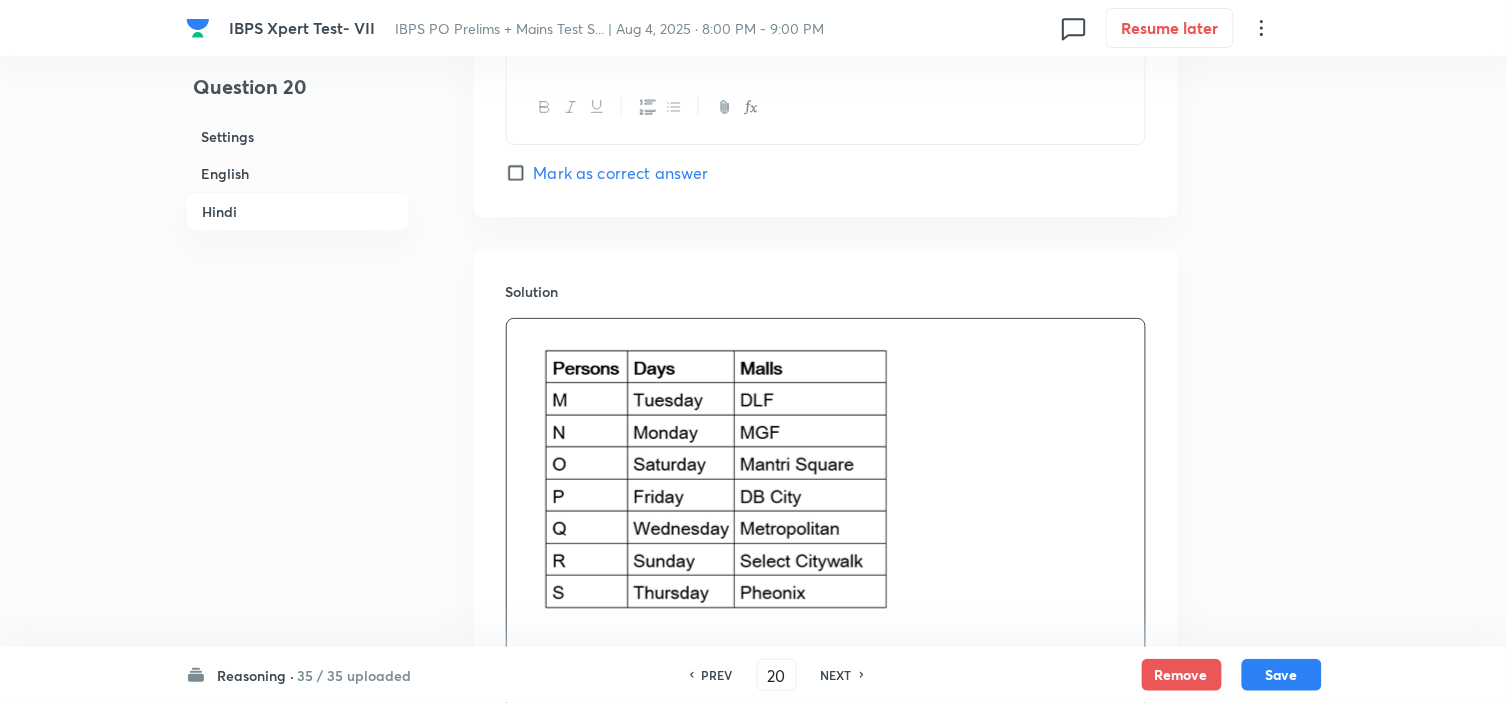 click at bounding box center (826, 478) 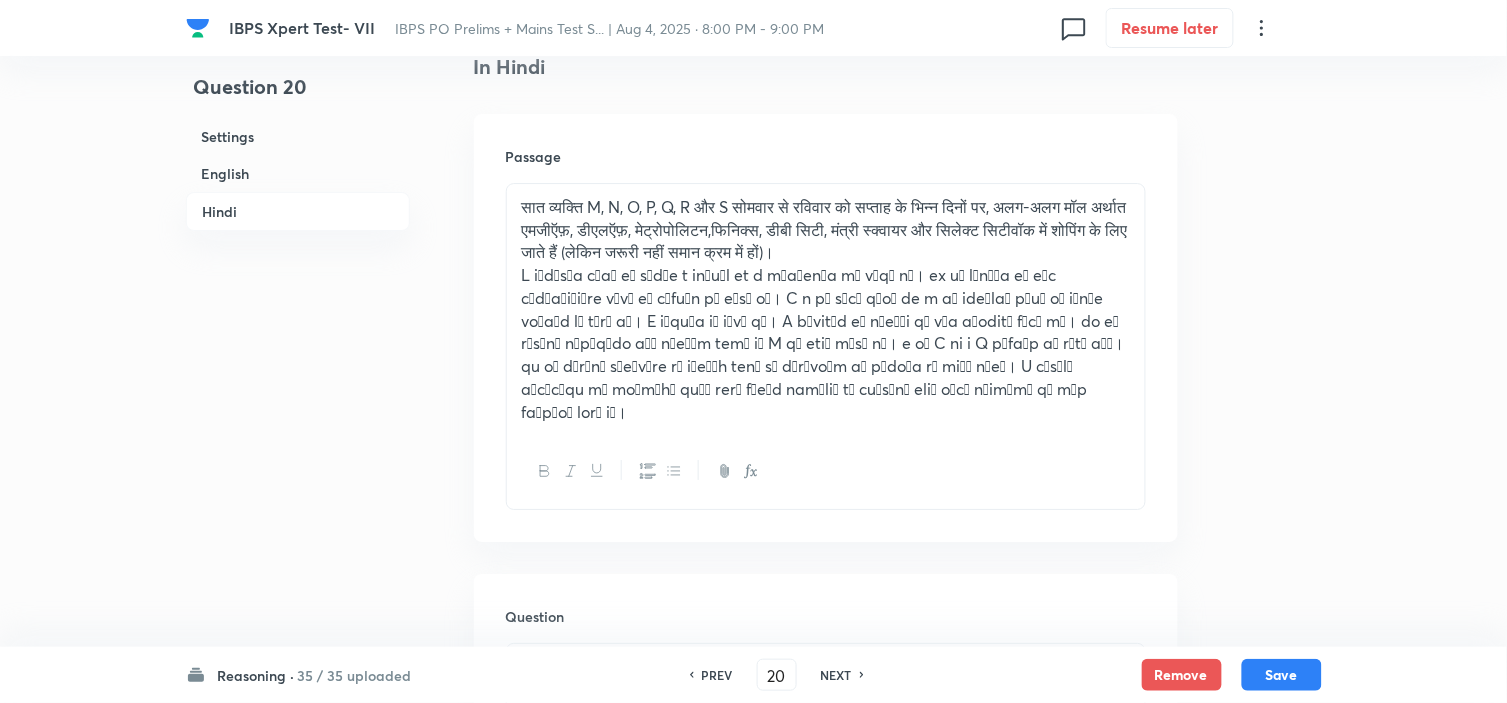 scroll, scrollTop: 3086, scrollLeft: 0, axis: vertical 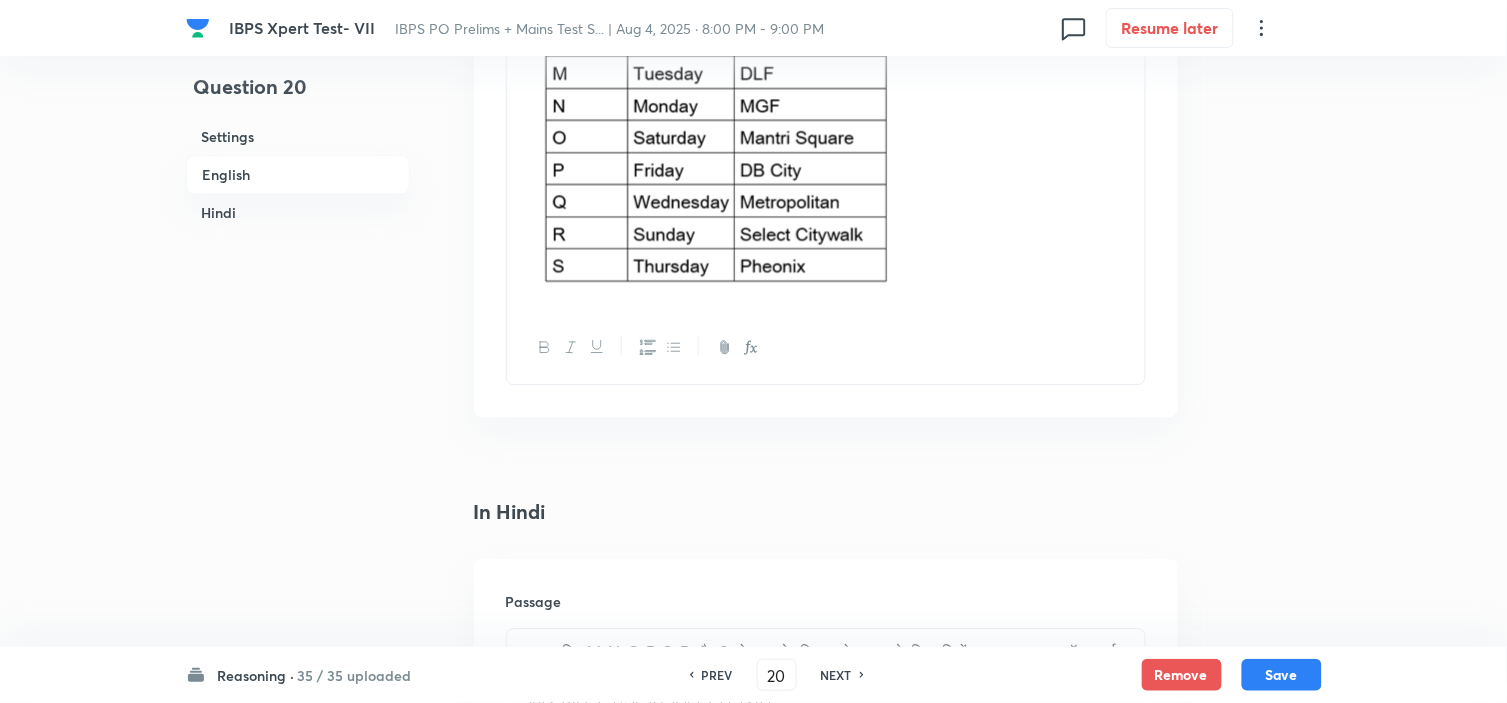 click at bounding box center (826, 151) 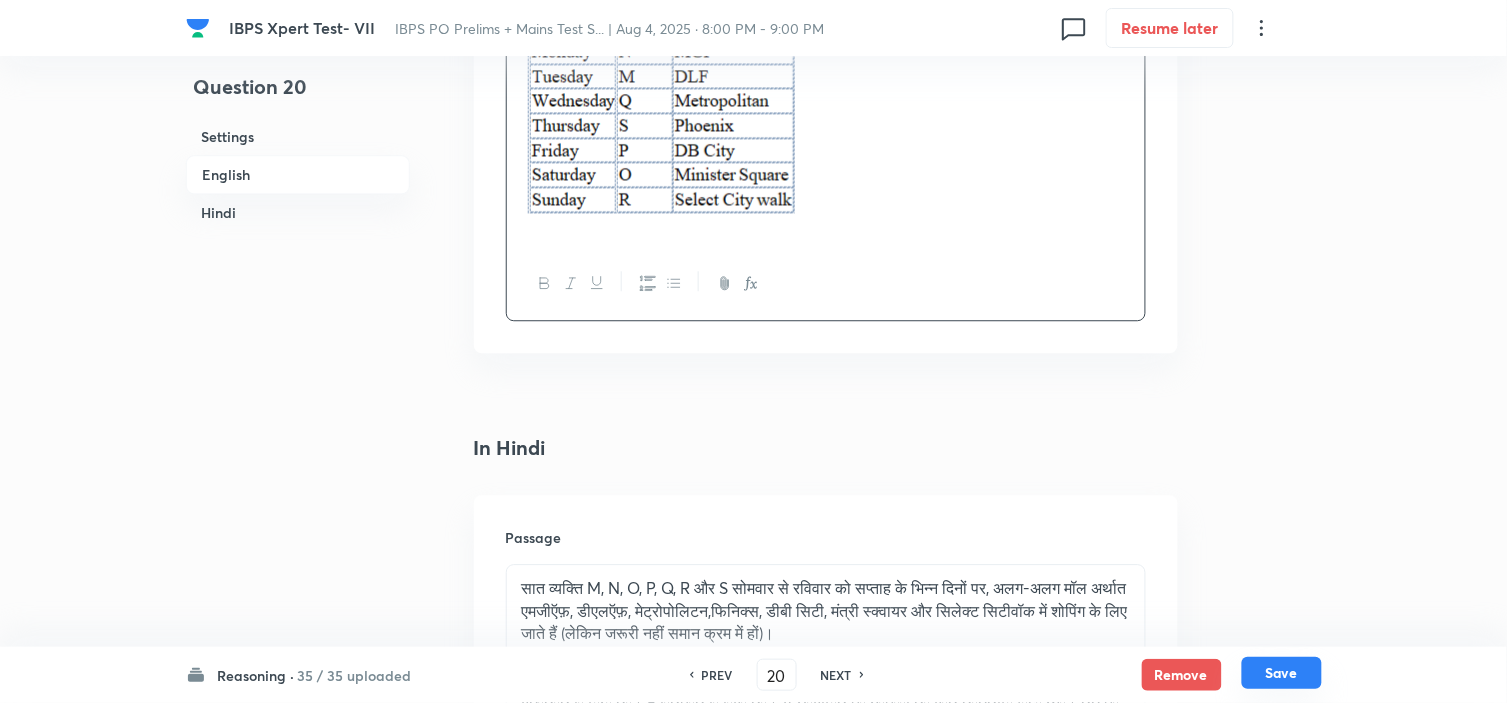 click on "Save" at bounding box center (1282, 673) 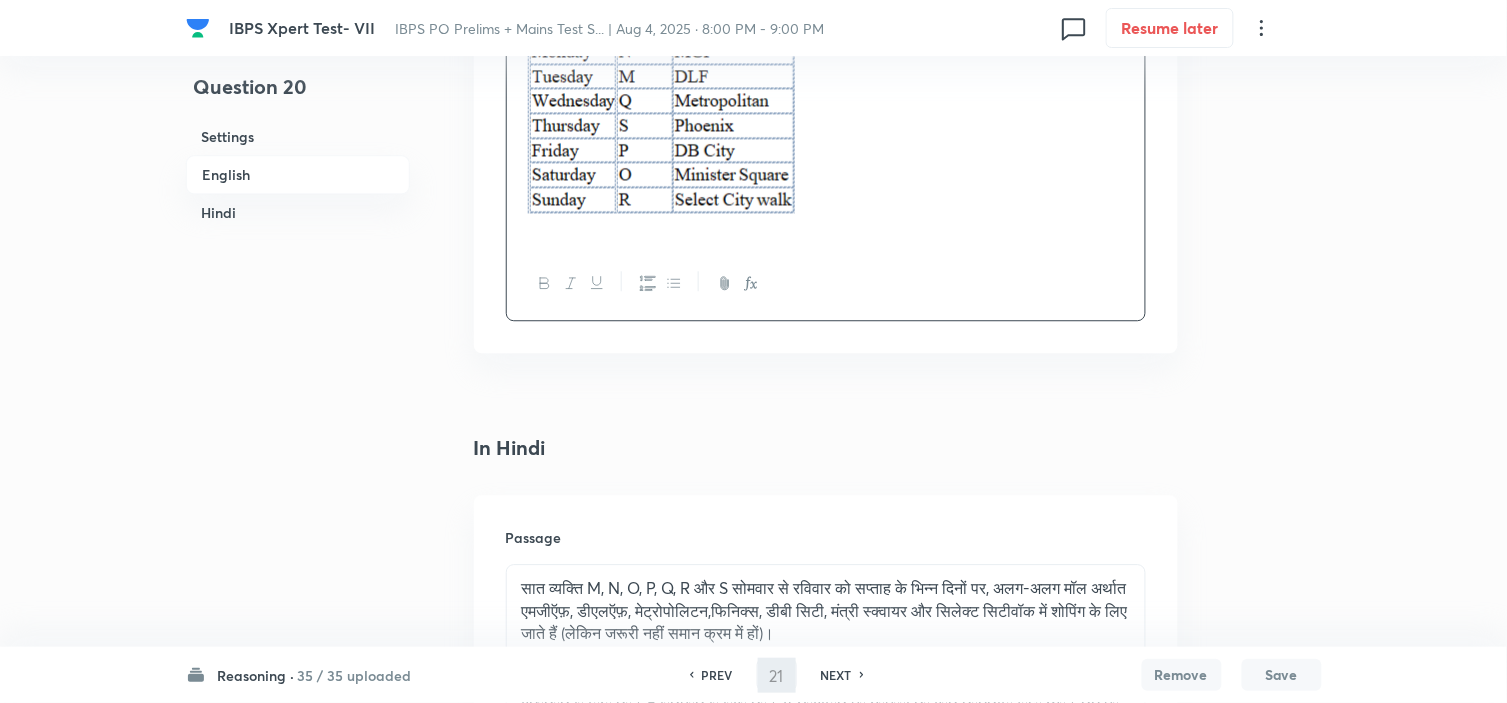 scroll, scrollTop: 2755, scrollLeft: 0, axis: vertical 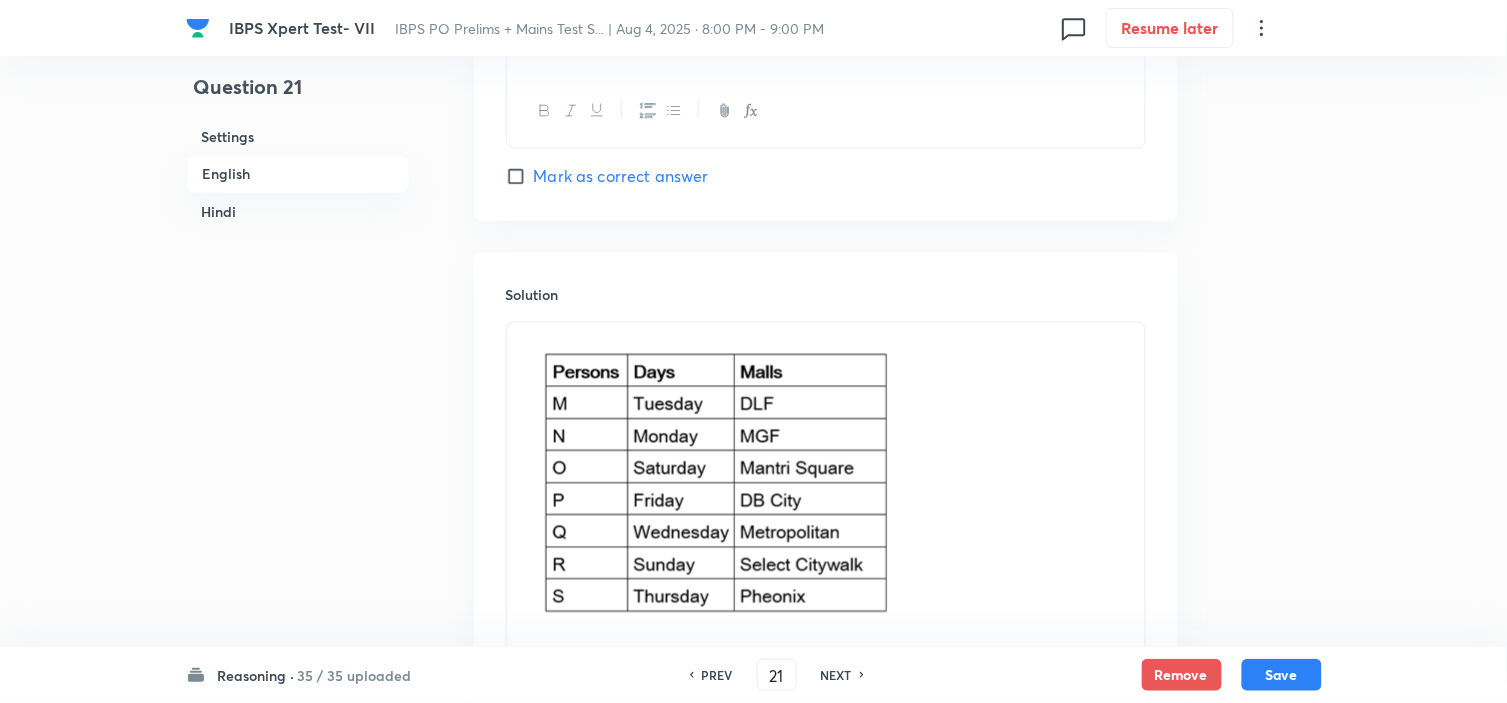 click at bounding box center [826, 482] 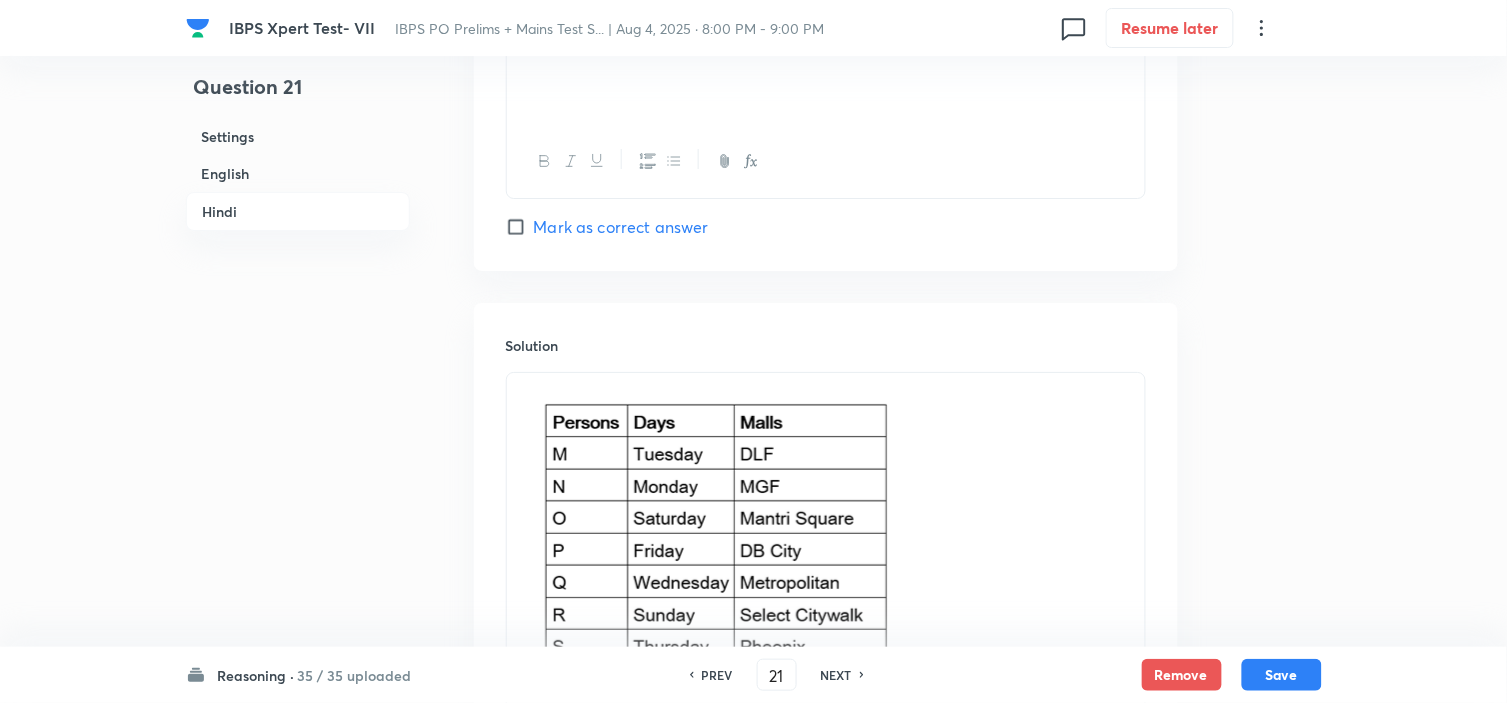 scroll, scrollTop: 5896, scrollLeft: 0, axis: vertical 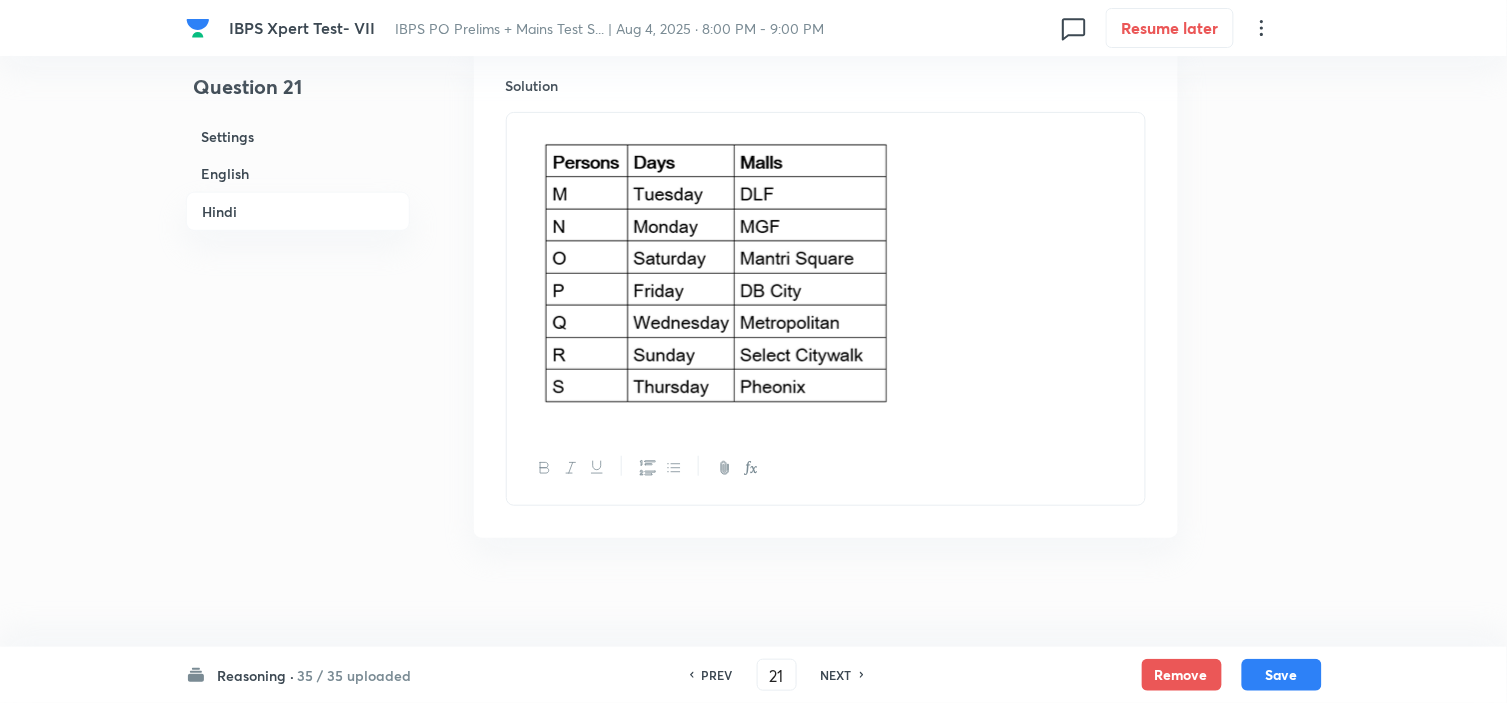 click at bounding box center [723, 269] 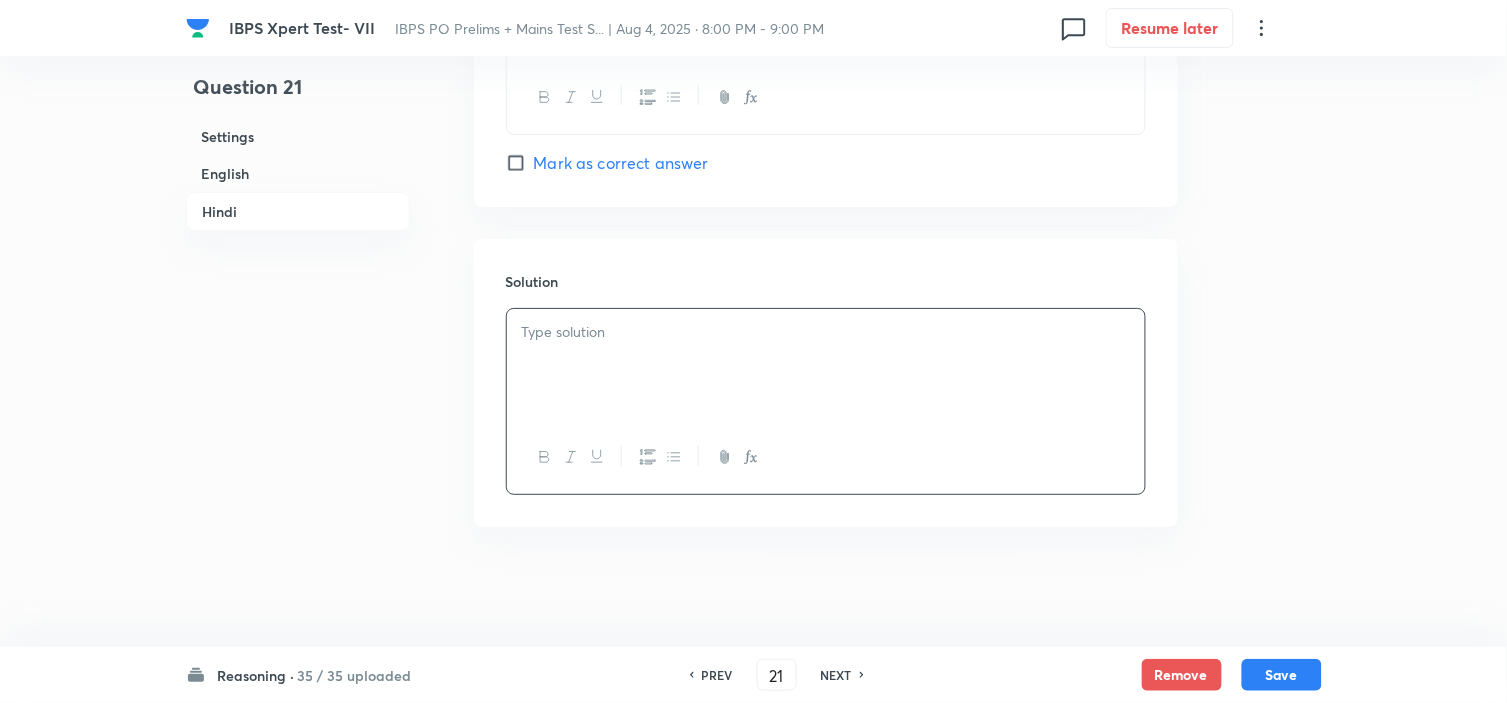 scroll, scrollTop: 5690, scrollLeft: 0, axis: vertical 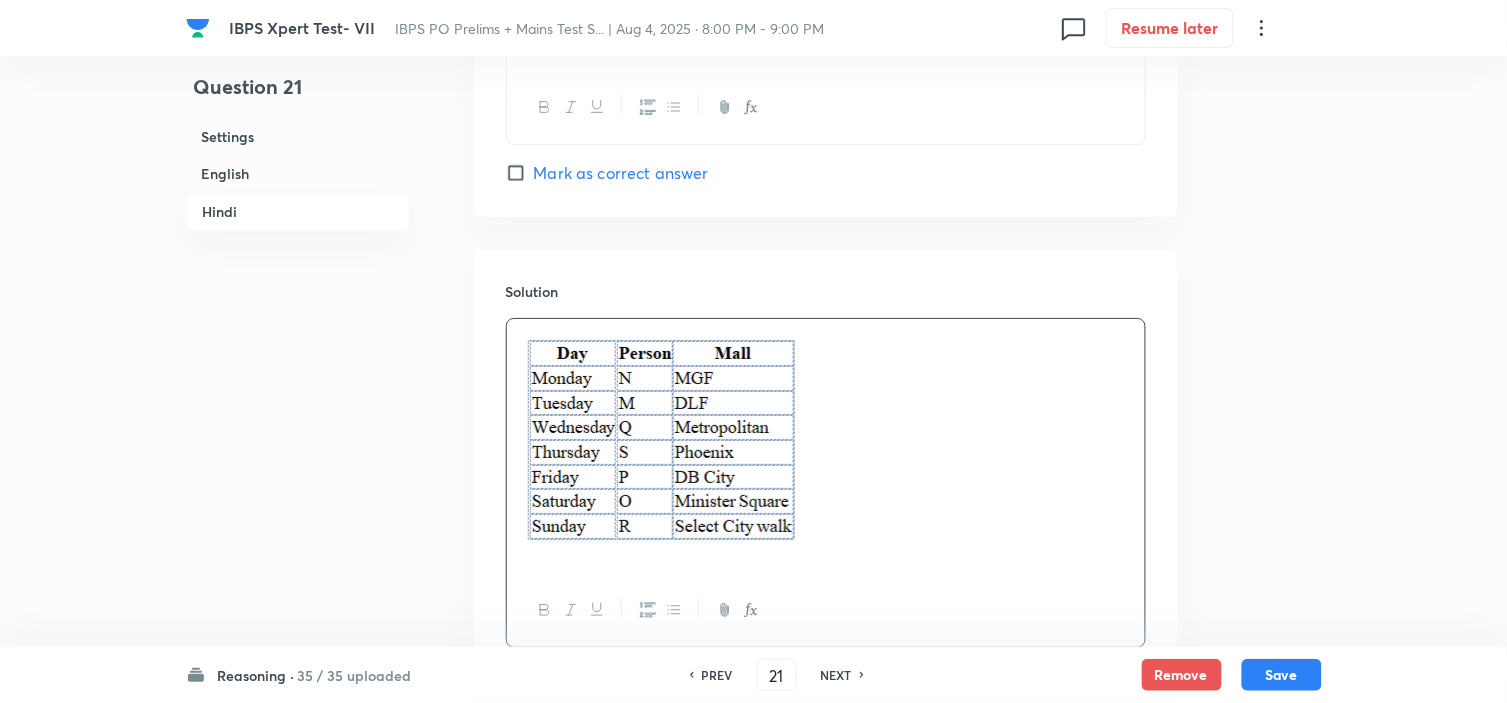 click on "Save" at bounding box center [1282, 675] 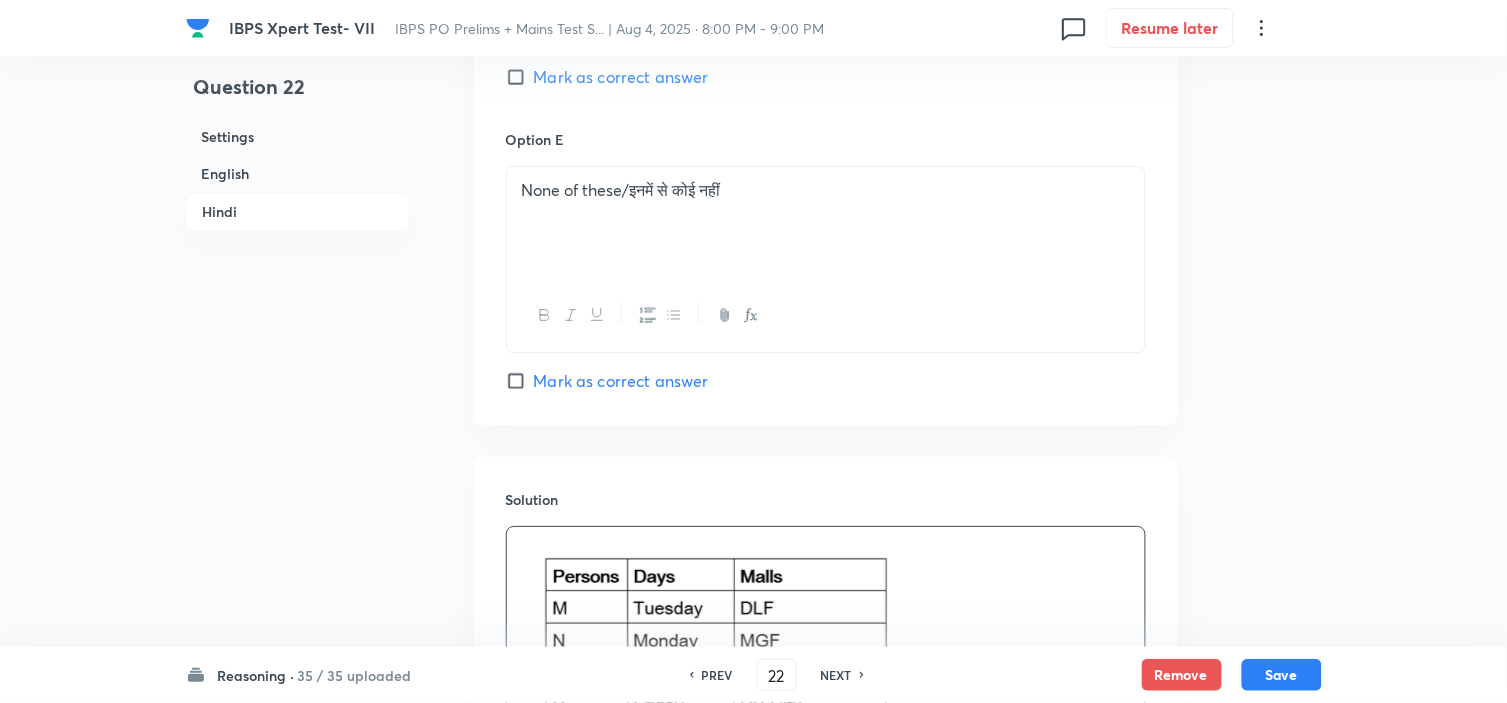 scroll, scrollTop: 5754, scrollLeft: 0, axis: vertical 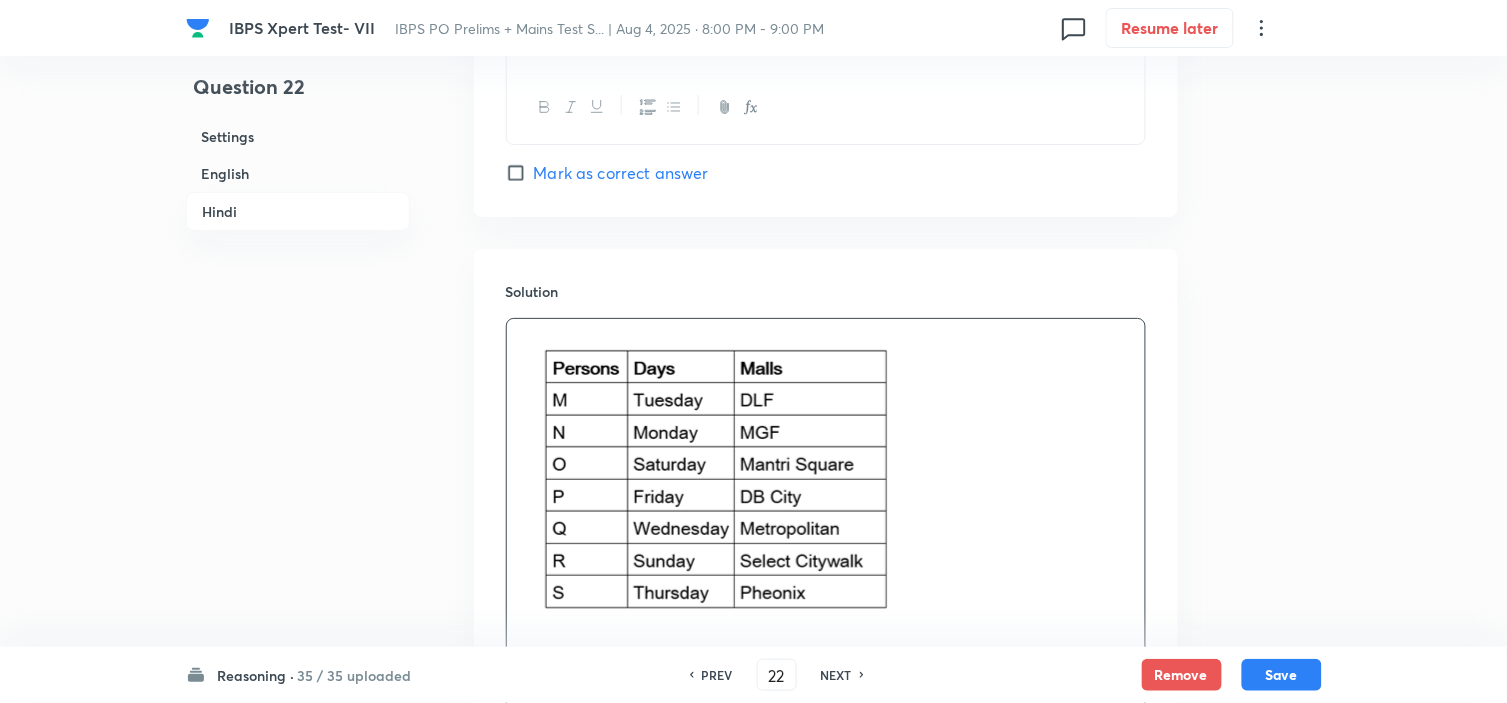 click at bounding box center [826, 478] 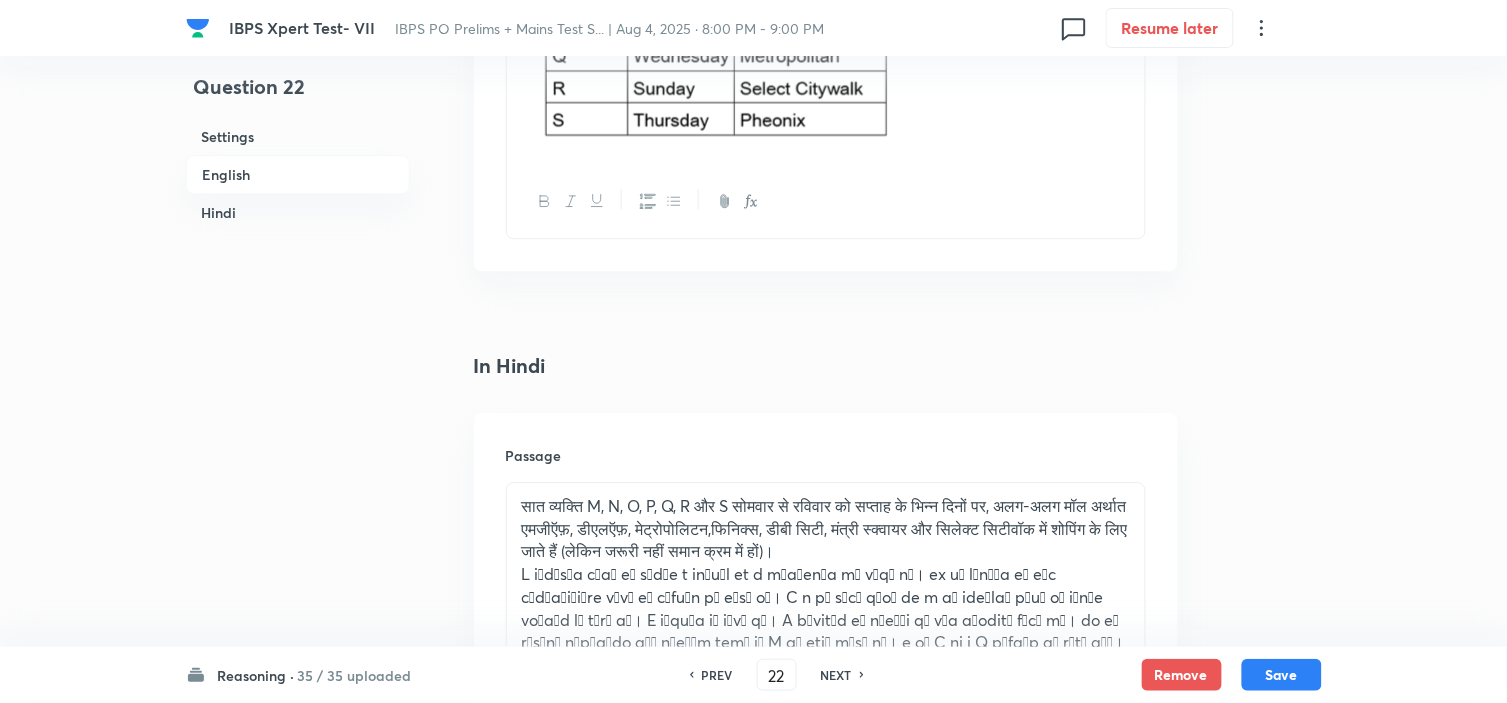 scroll, scrollTop: 2975, scrollLeft: 0, axis: vertical 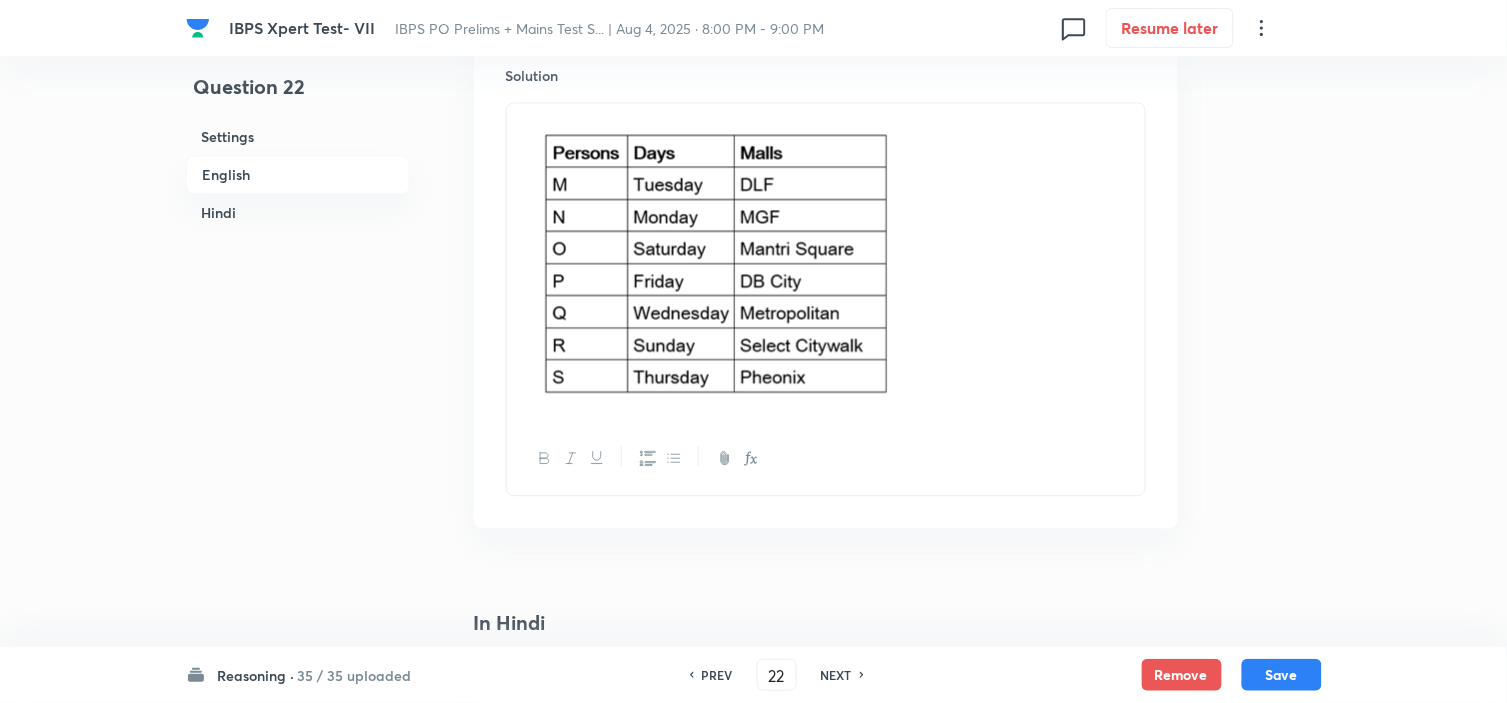 click at bounding box center (826, 262) 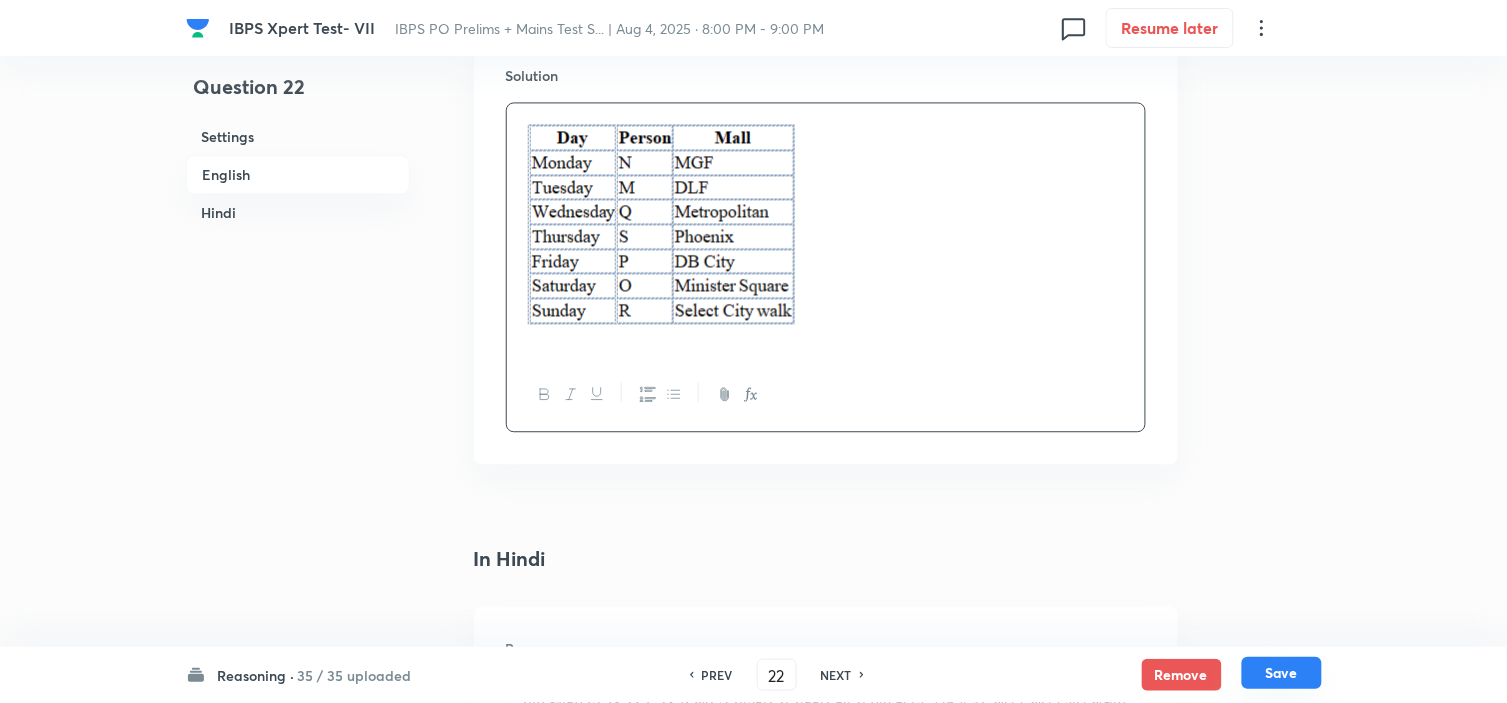click on "Save" at bounding box center [1282, 673] 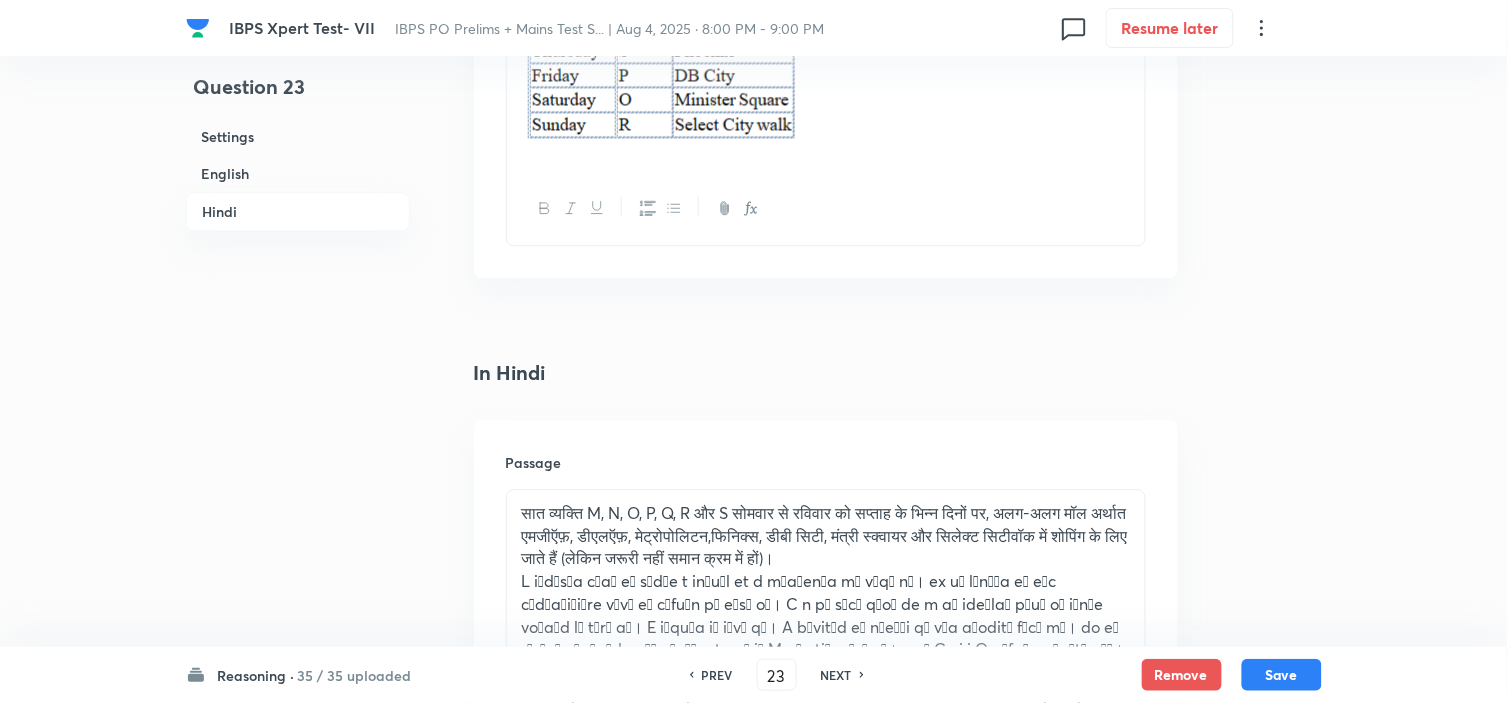scroll, scrollTop: 3540, scrollLeft: 0, axis: vertical 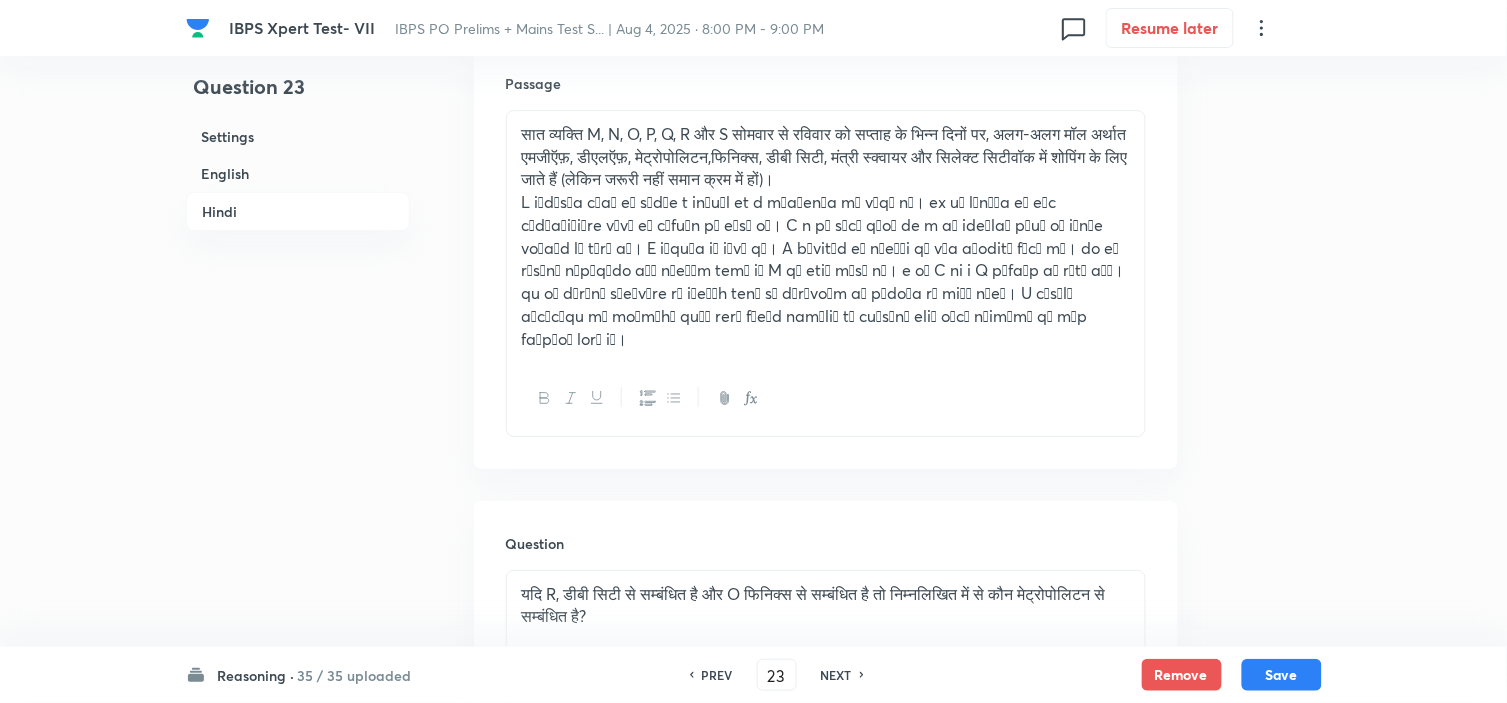 click on "NEXT" at bounding box center [836, 675] 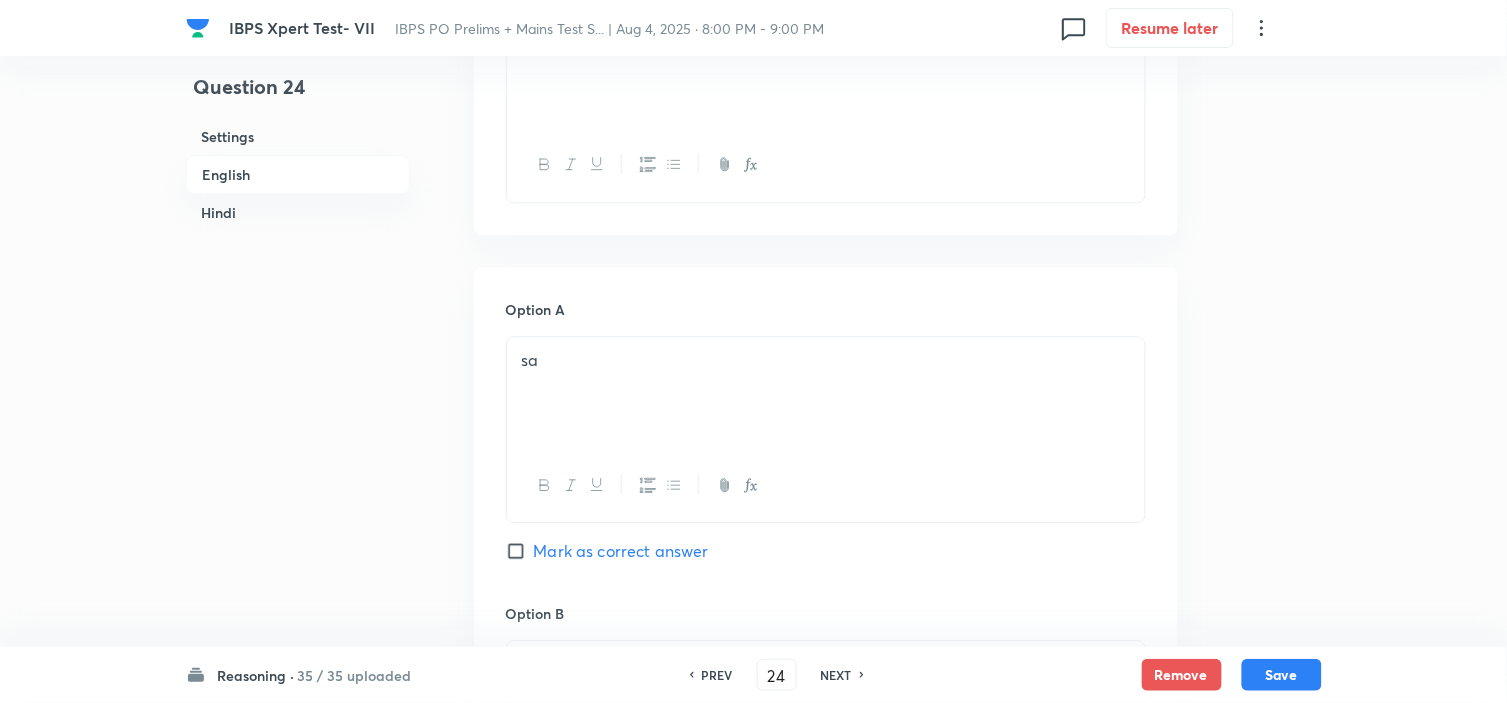 scroll, scrollTop: 540, scrollLeft: 0, axis: vertical 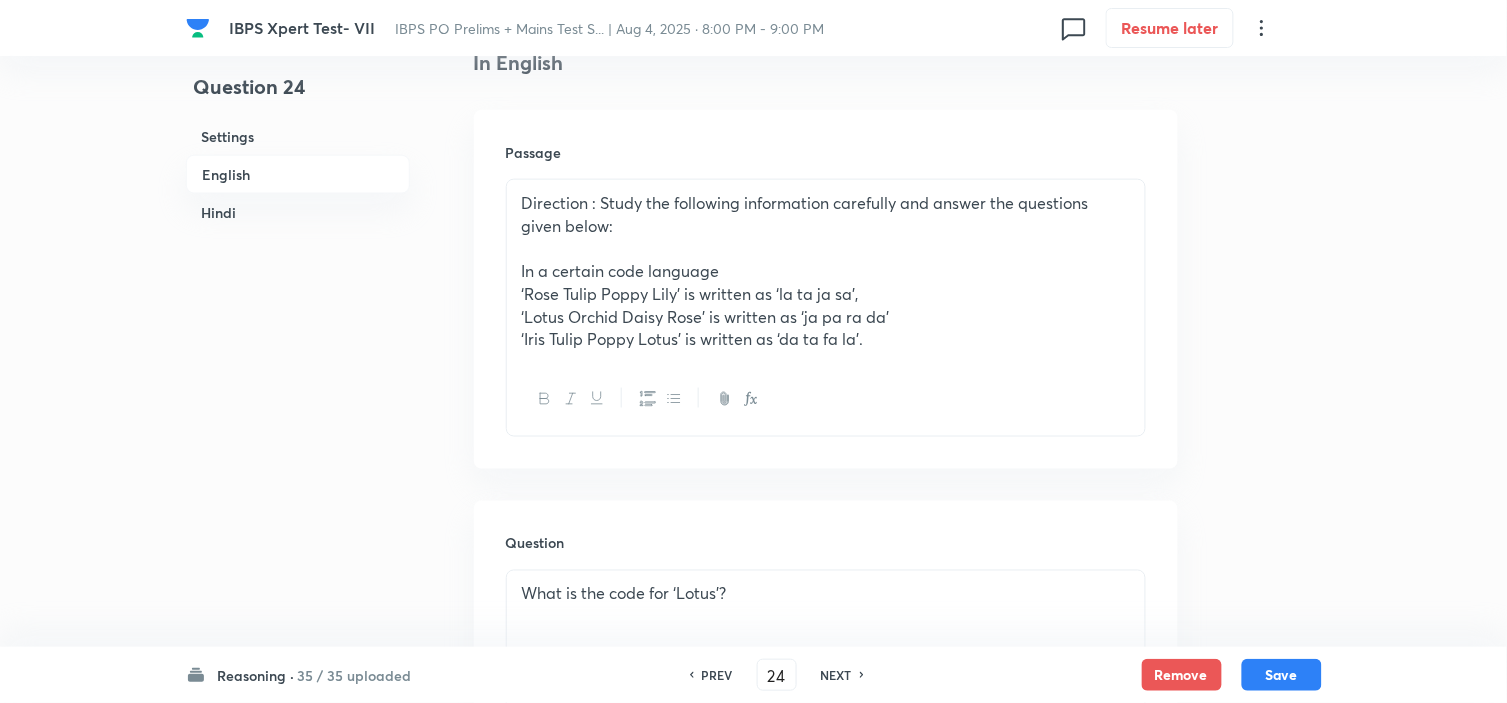 click on "NEXT" at bounding box center (836, 675) 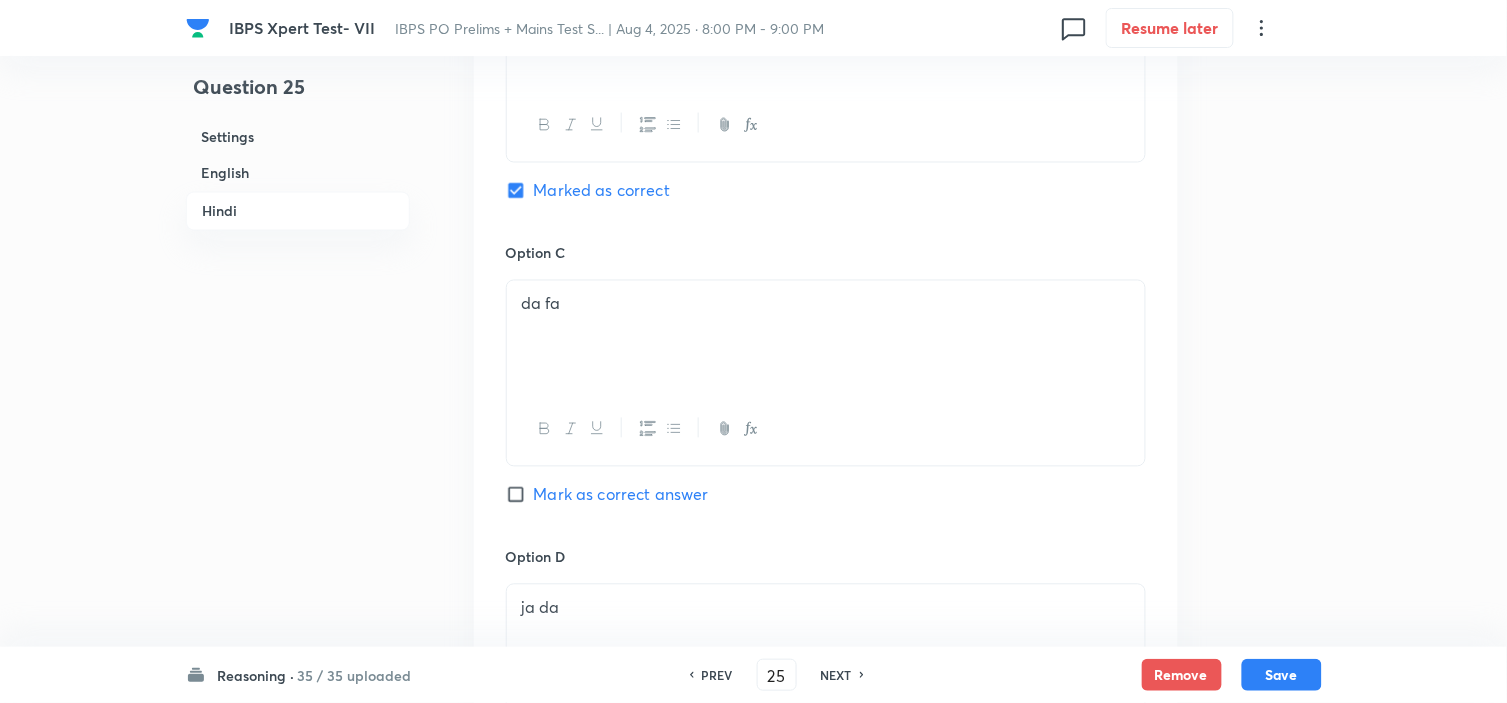 scroll, scrollTop: 5317, scrollLeft: 0, axis: vertical 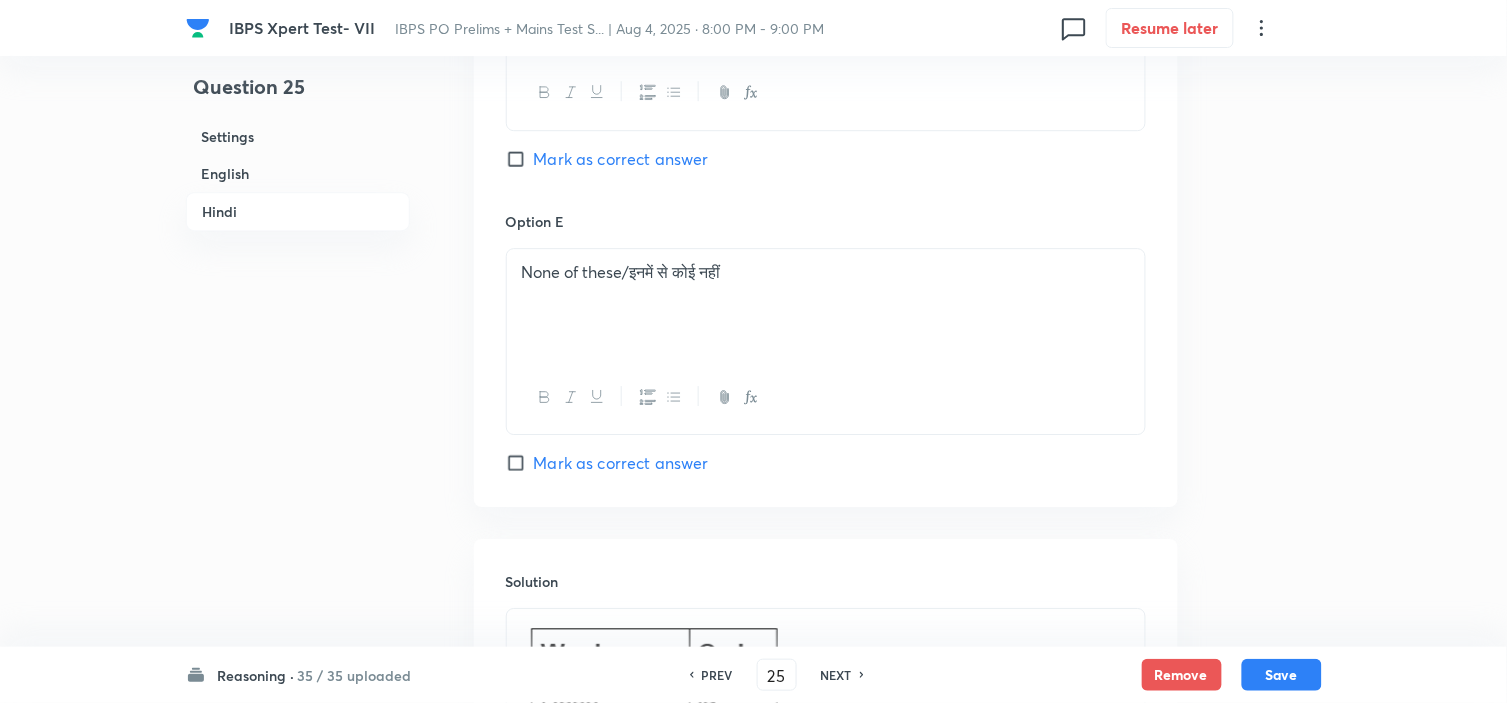 click on "NEXT" at bounding box center [836, 675] 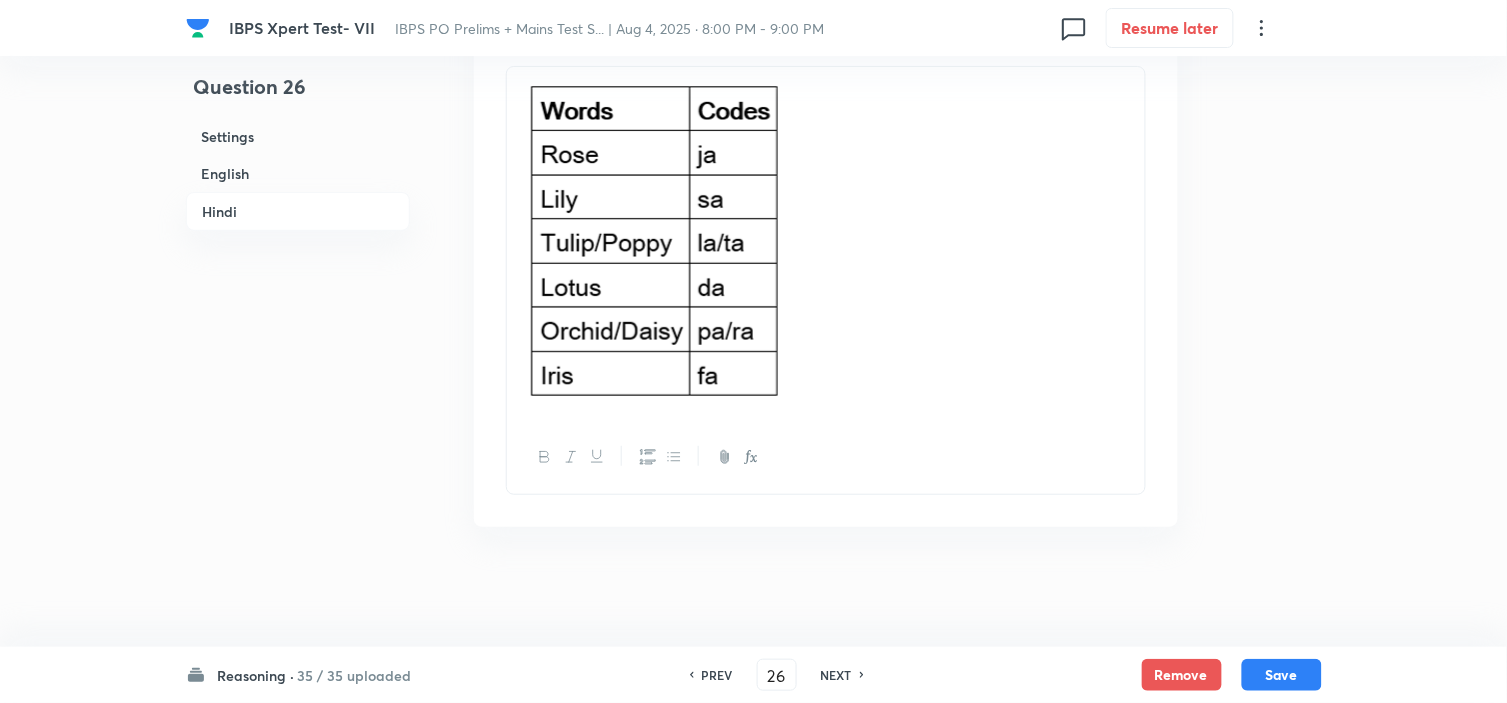 scroll, scrollTop: 5871, scrollLeft: 0, axis: vertical 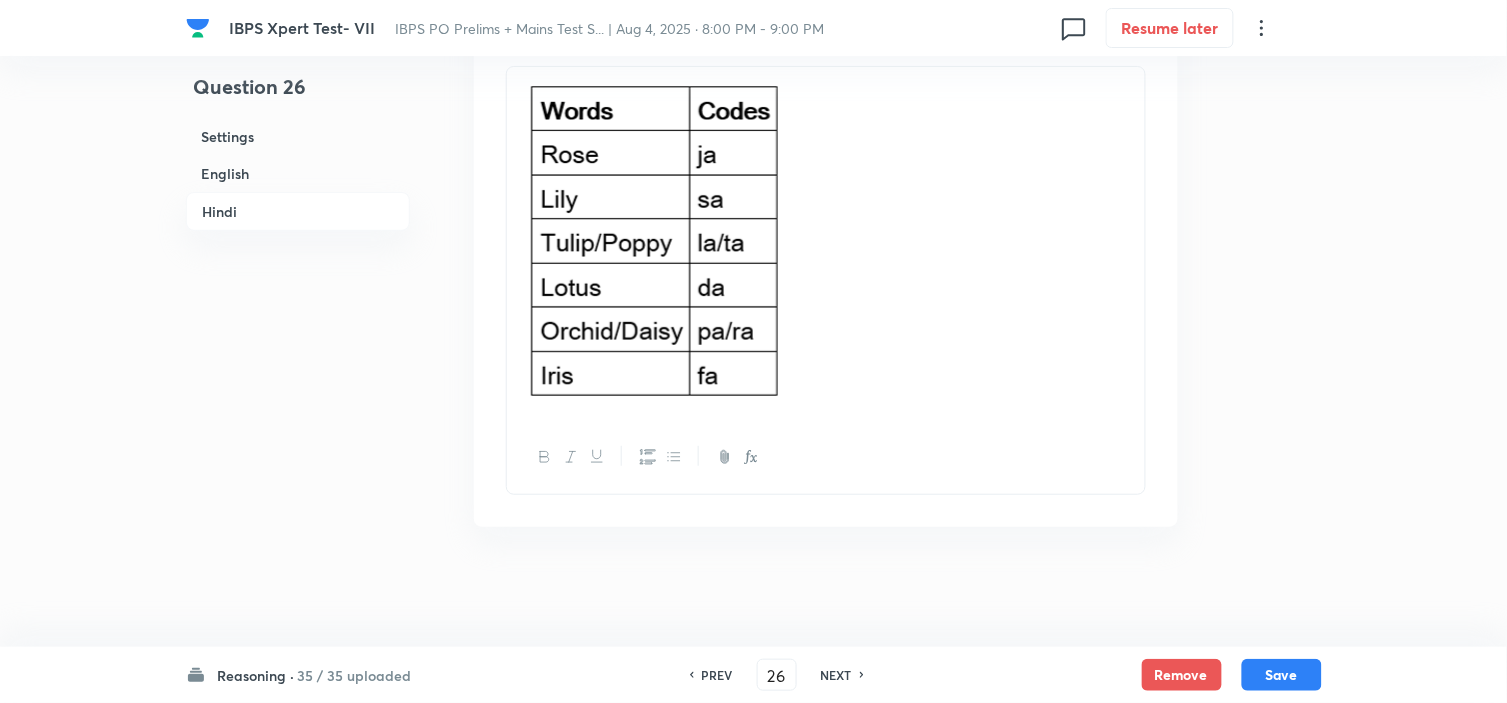 click on "NEXT" at bounding box center [836, 675] 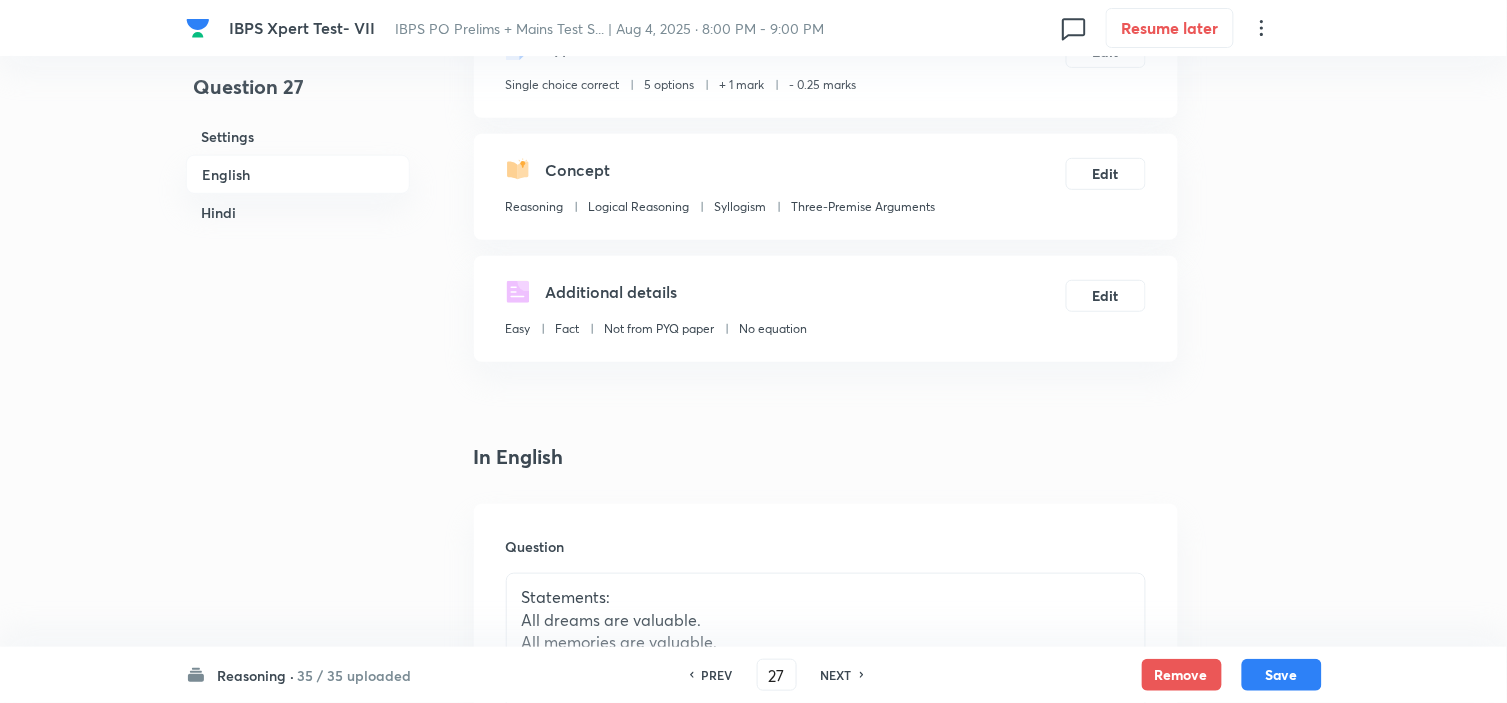 scroll, scrollTop: 567, scrollLeft: 0, axis: vertical 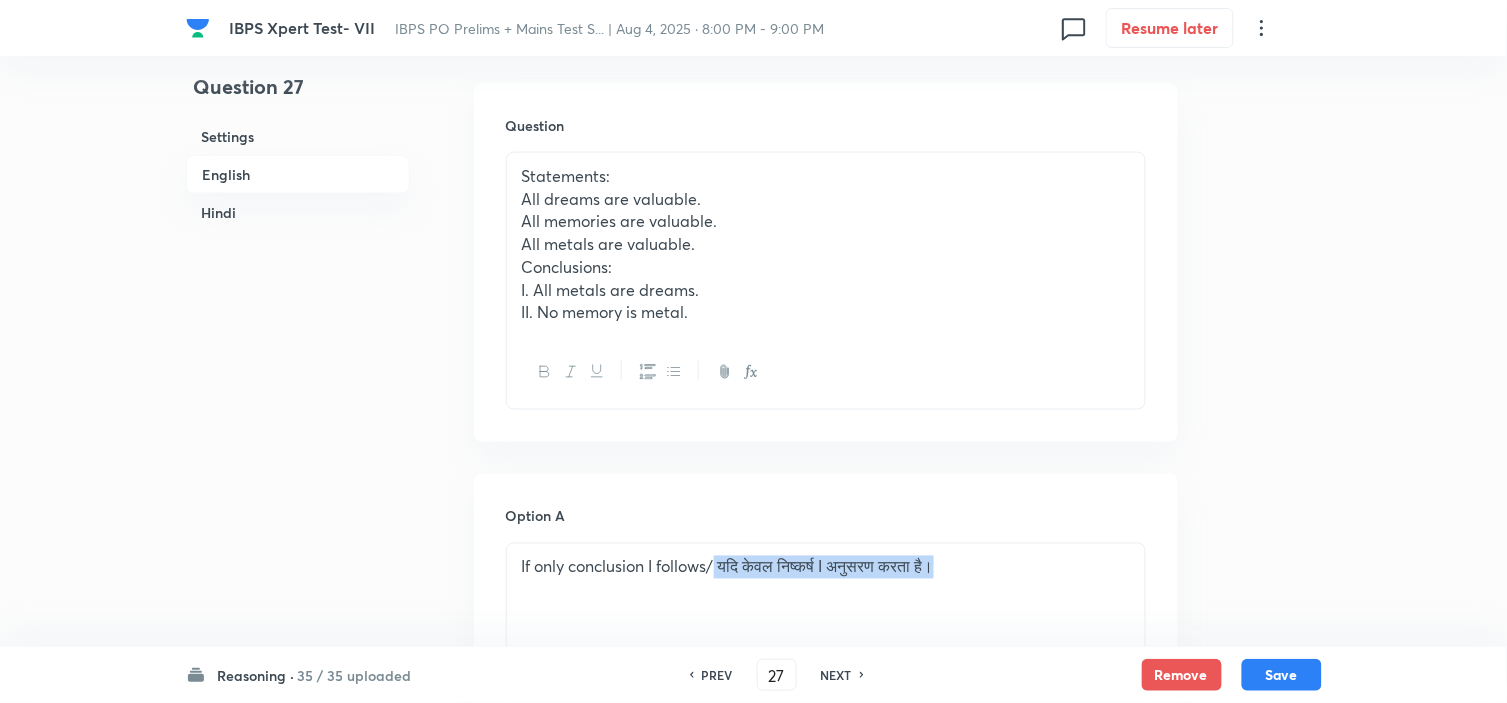 drag, startPoint x: 716, startPoint y: 558, endPoint x: 980, endPoint y: 585, distance: 265.37708 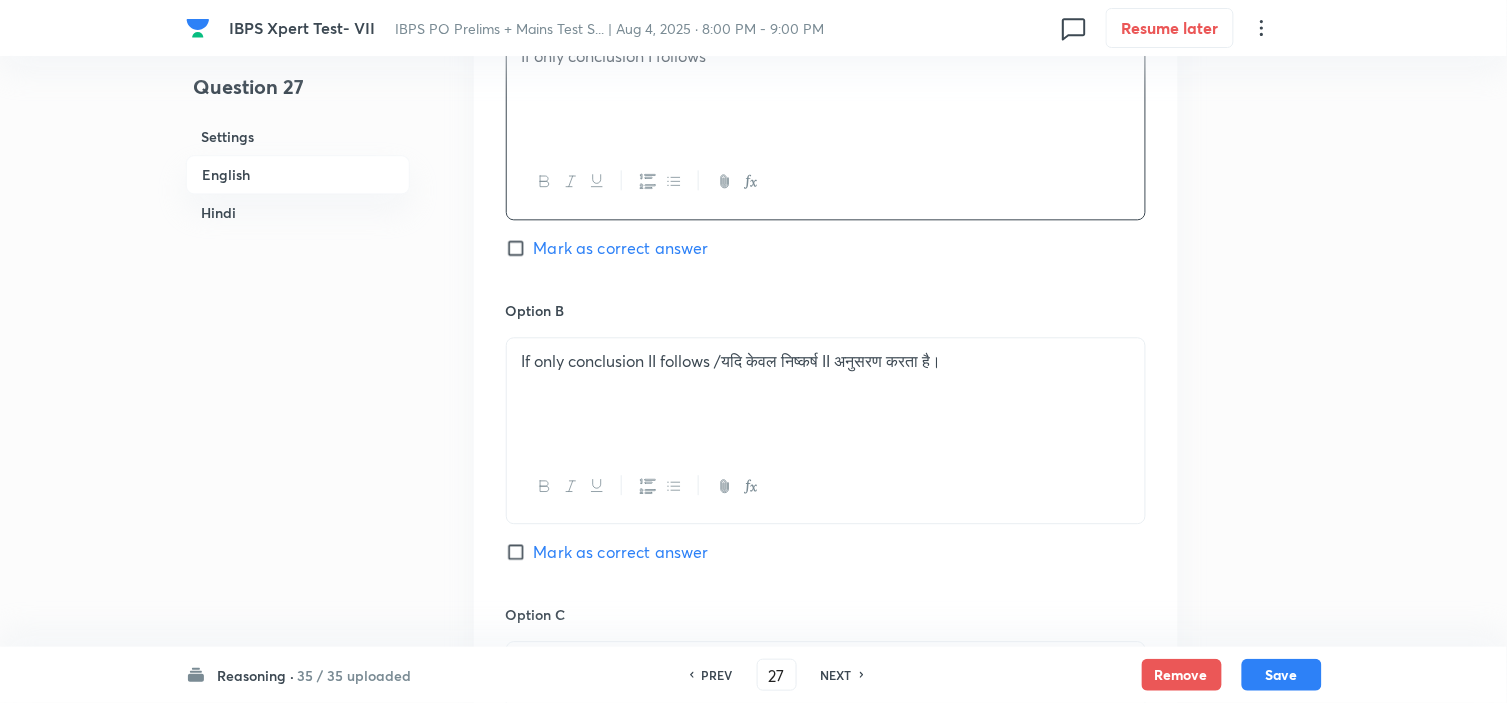 scroll, scrollTop: 1123, scrollLeft: 0, axis: vertical 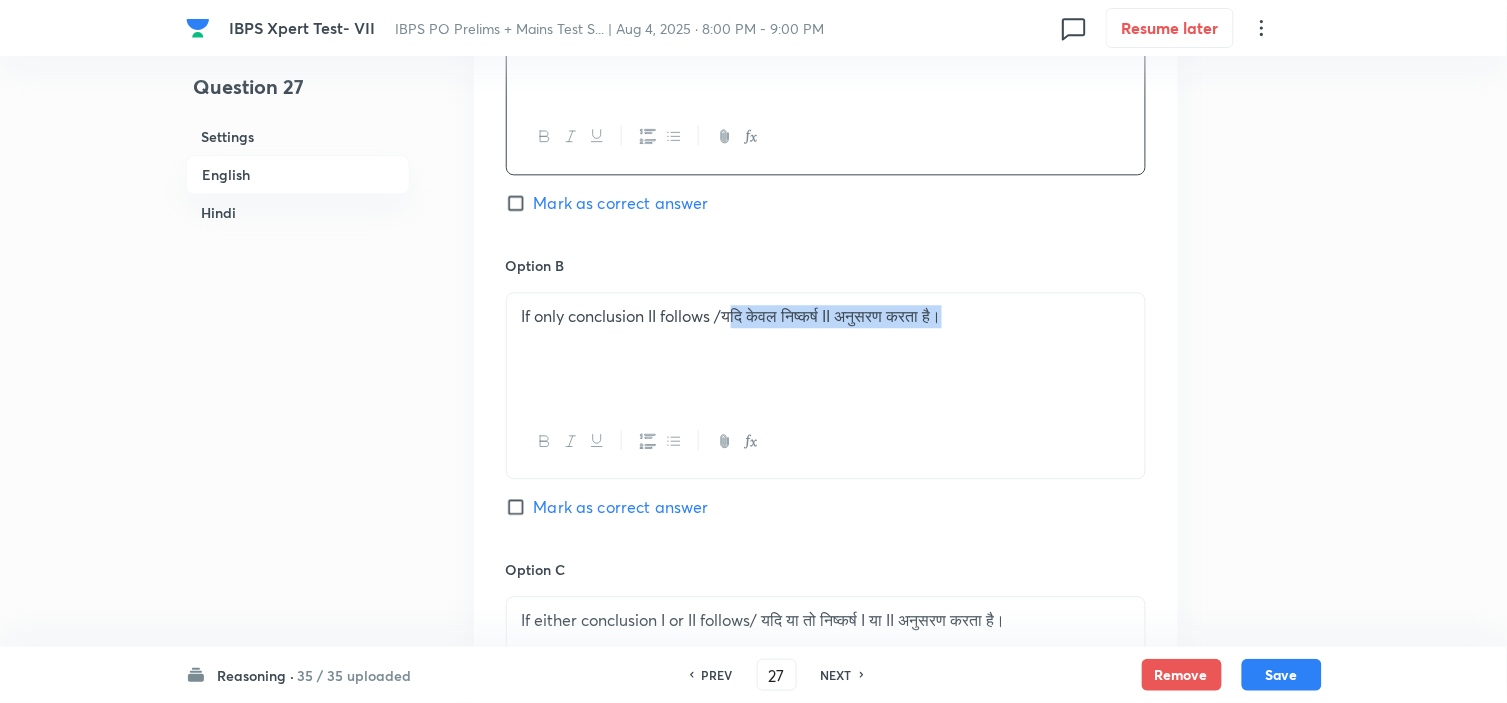 drag, startPoint x: 992, startPoint y: 324, endPoint x: 736, endPoint y: 320, distance: 256.03125 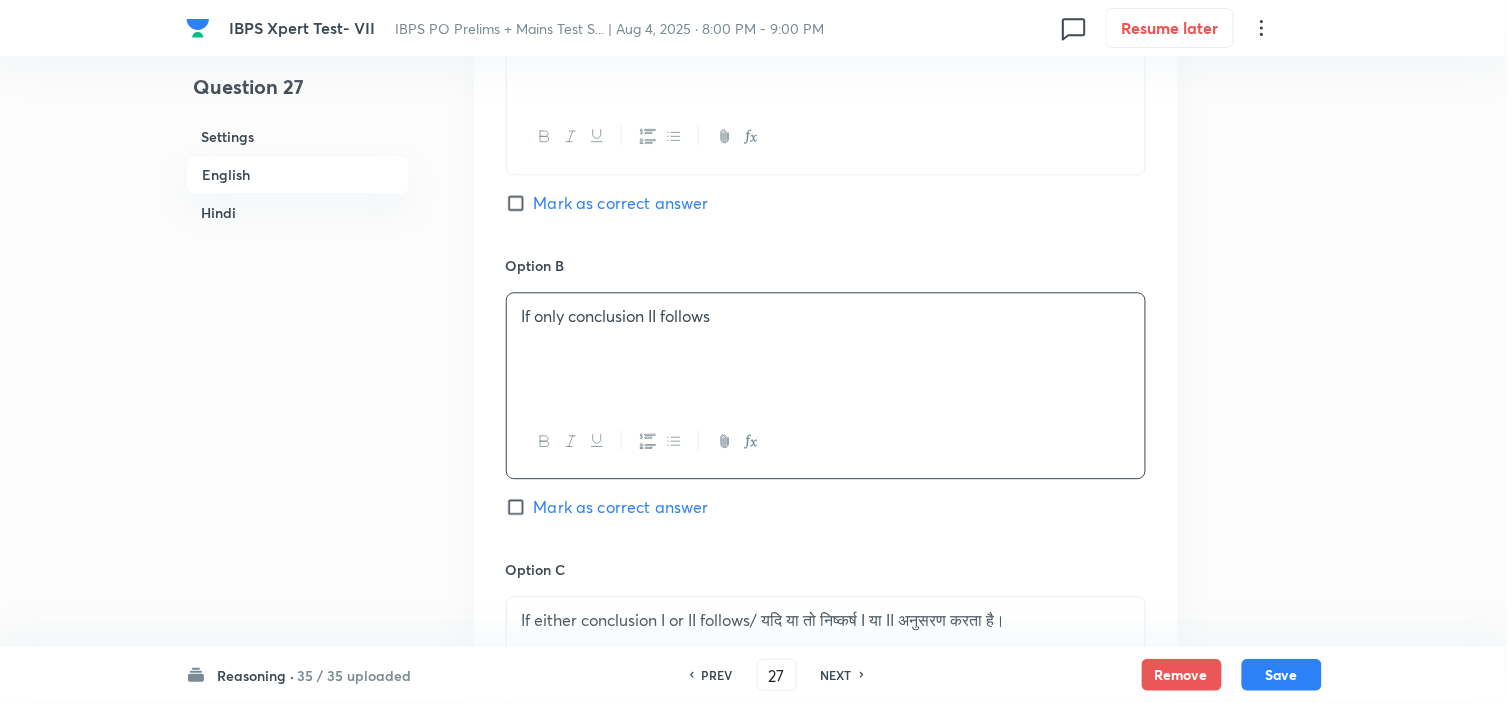 scroll, scrollTop: 1234, scrollLeft: 0, axis: vertical 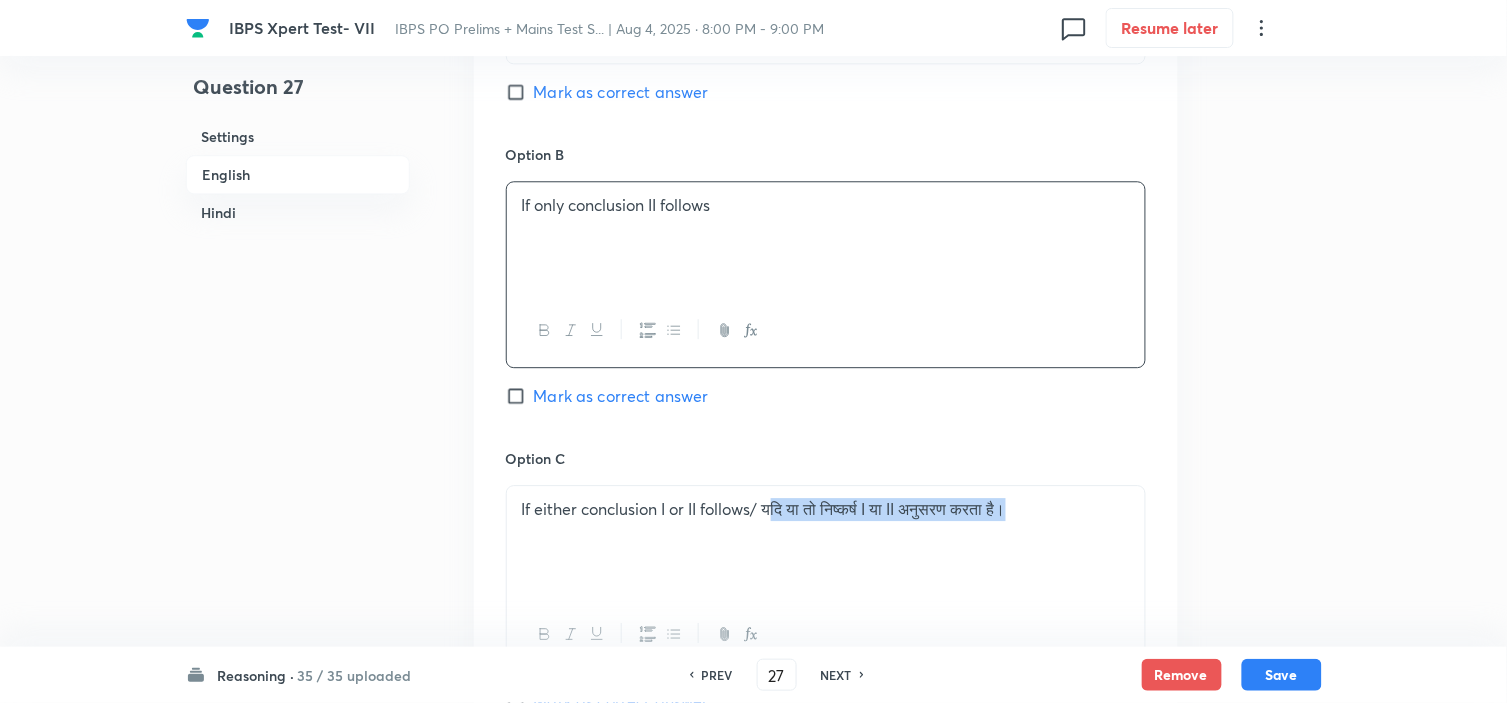 drag, startPoint x: 1048, startPoint y: 511, endPoint x: 790, endPoint y: 521, distance: 258.19373 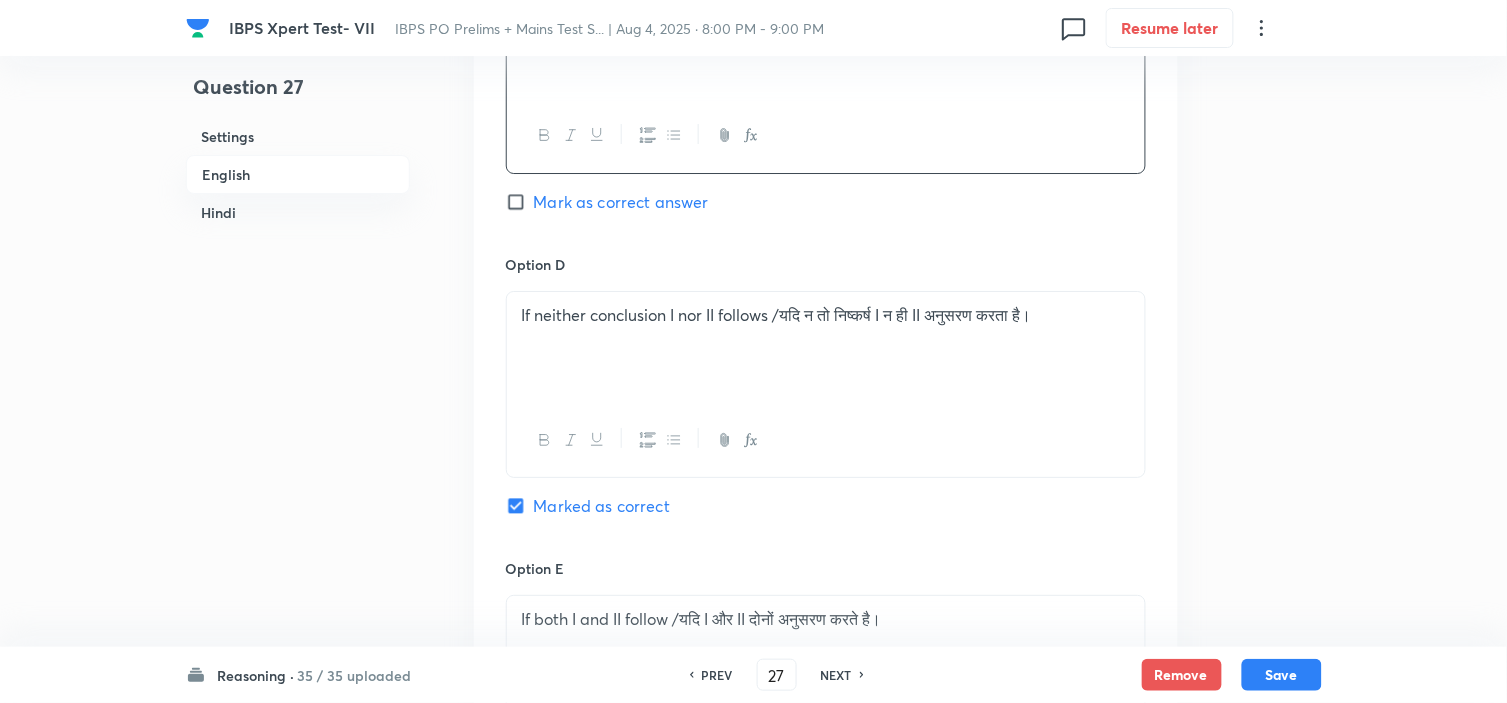 scroll, scrollTop: 1790, scrollLeft: 0, axis: vertical 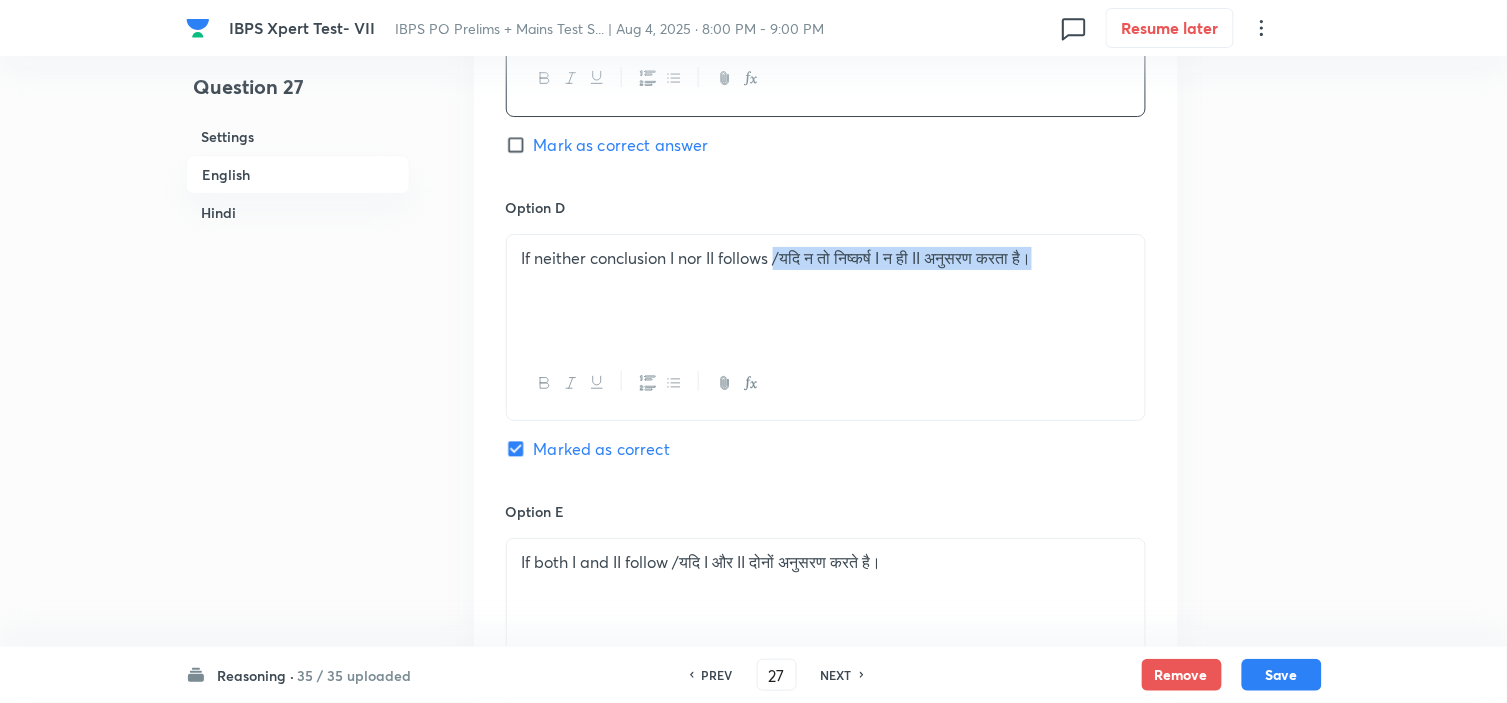 drag, startPoint x: 1067, startPoint y: 251, endPoint x: 782, endPoint y: 265, distance: 285.34366 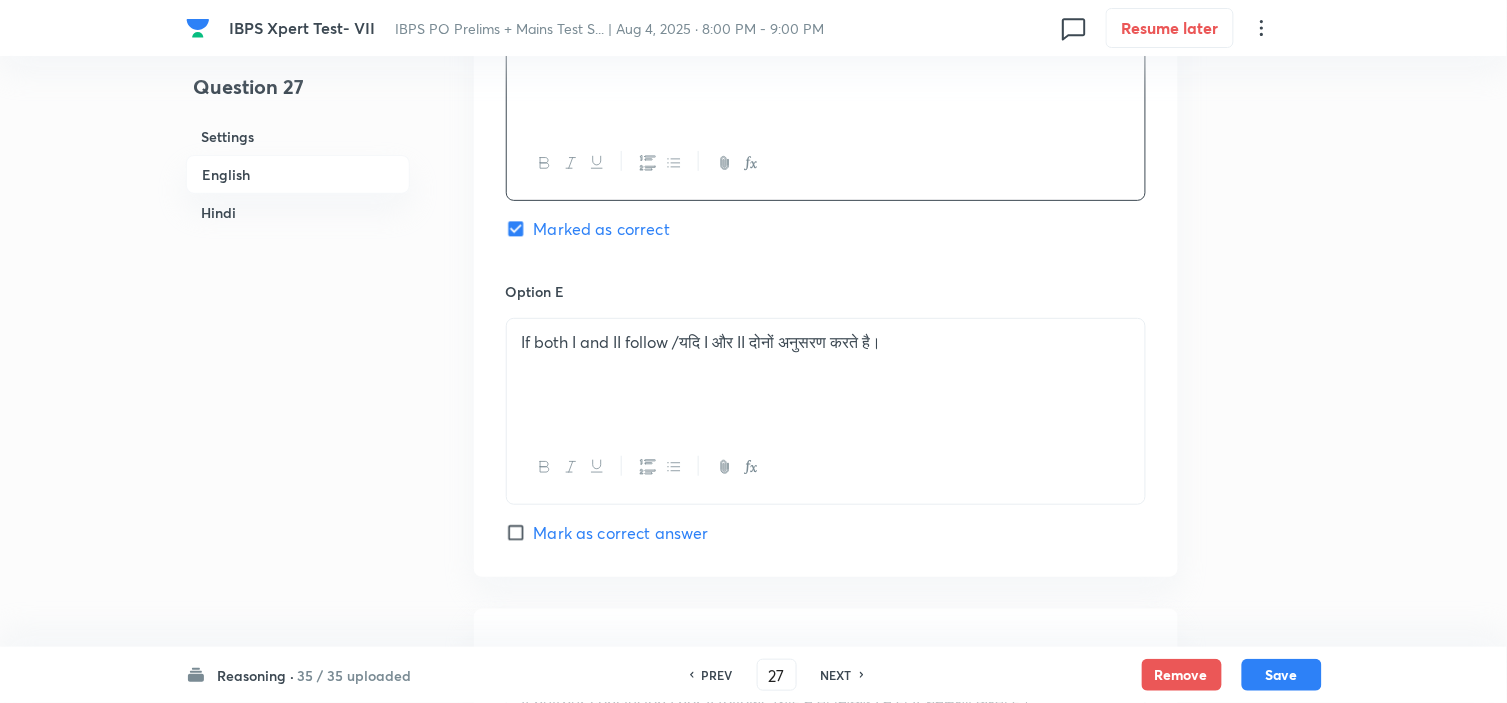 scroll, scrollTop: 2012, scrollLeft: 0, axis: vertical 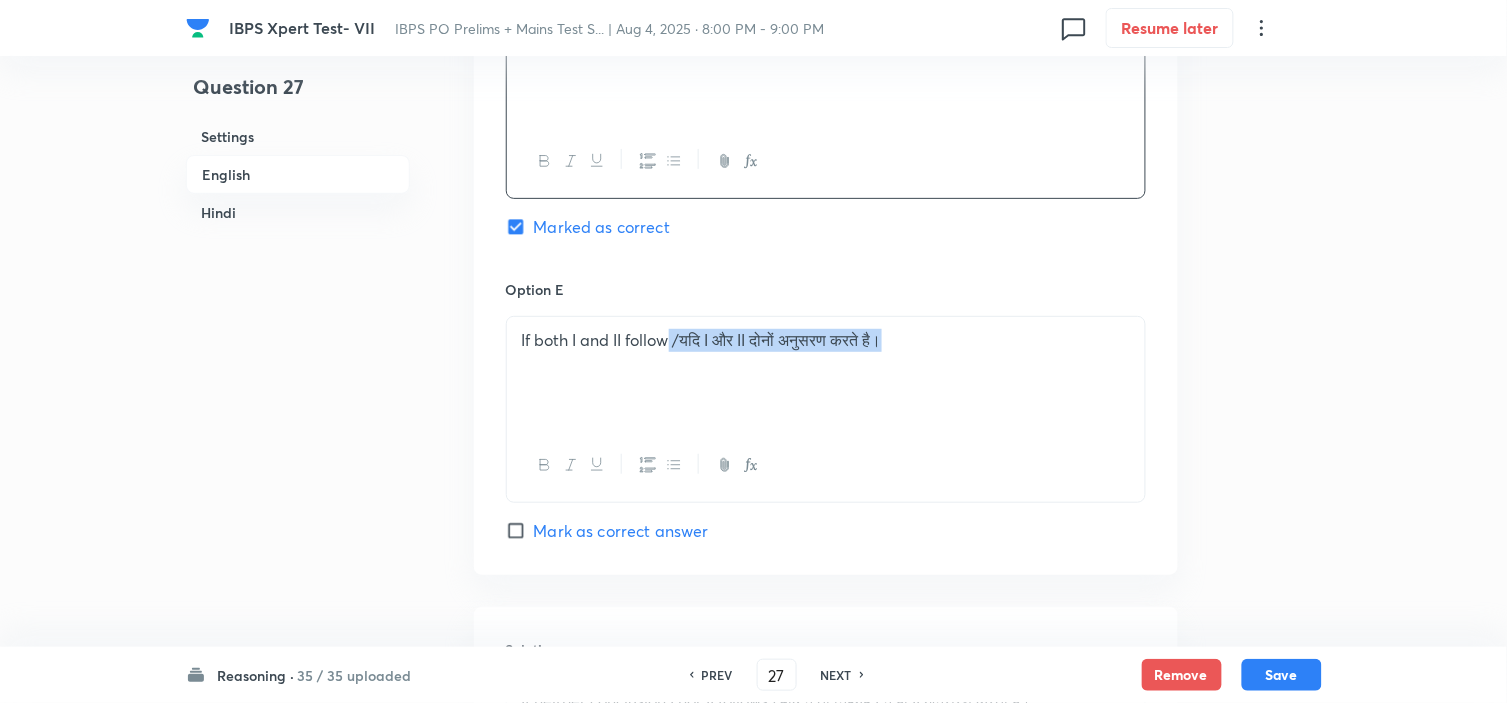 drag, startPoint x: 943, startPoint y: 353, endPoint x: 697, endPoint y: 357, distance: 246.03252 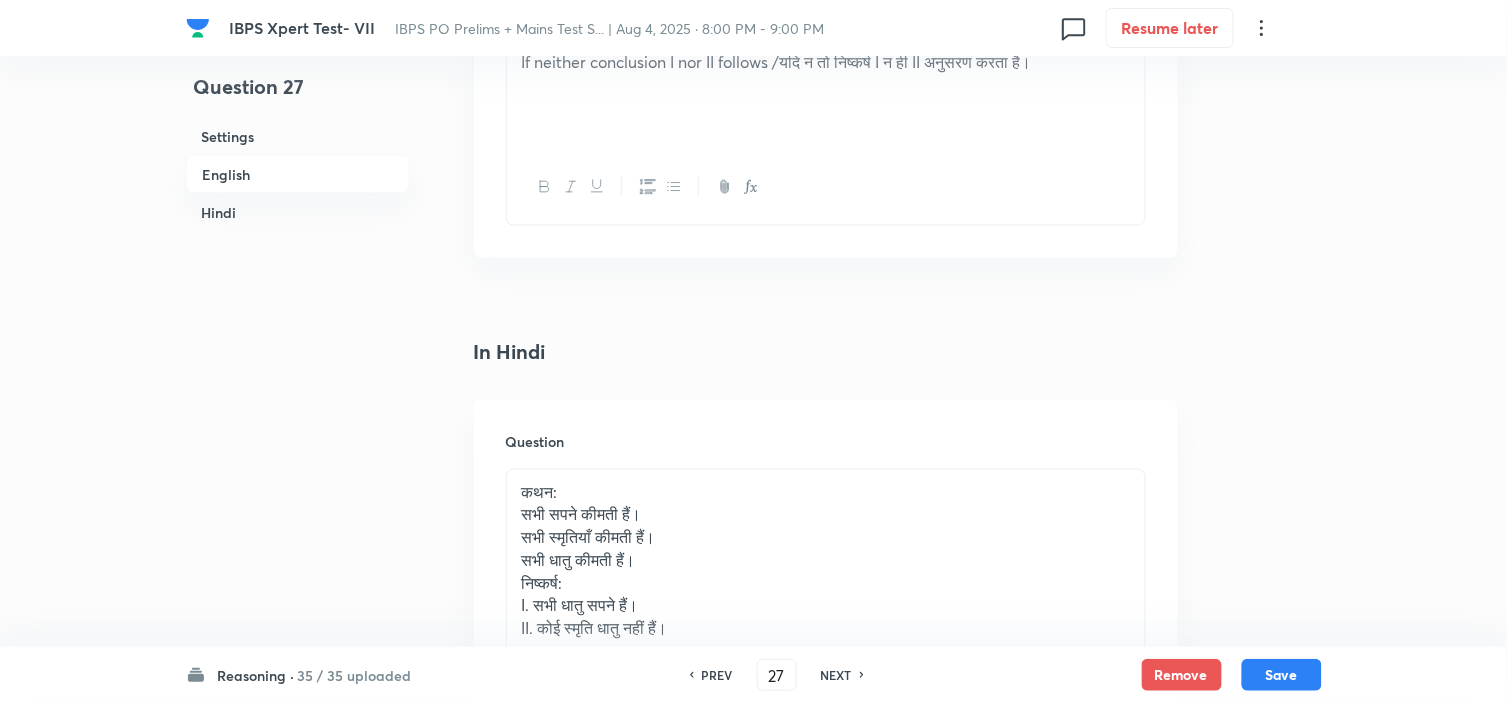 scroll, scrollTop: 2345, scrollLeft: 0, axis: vertical 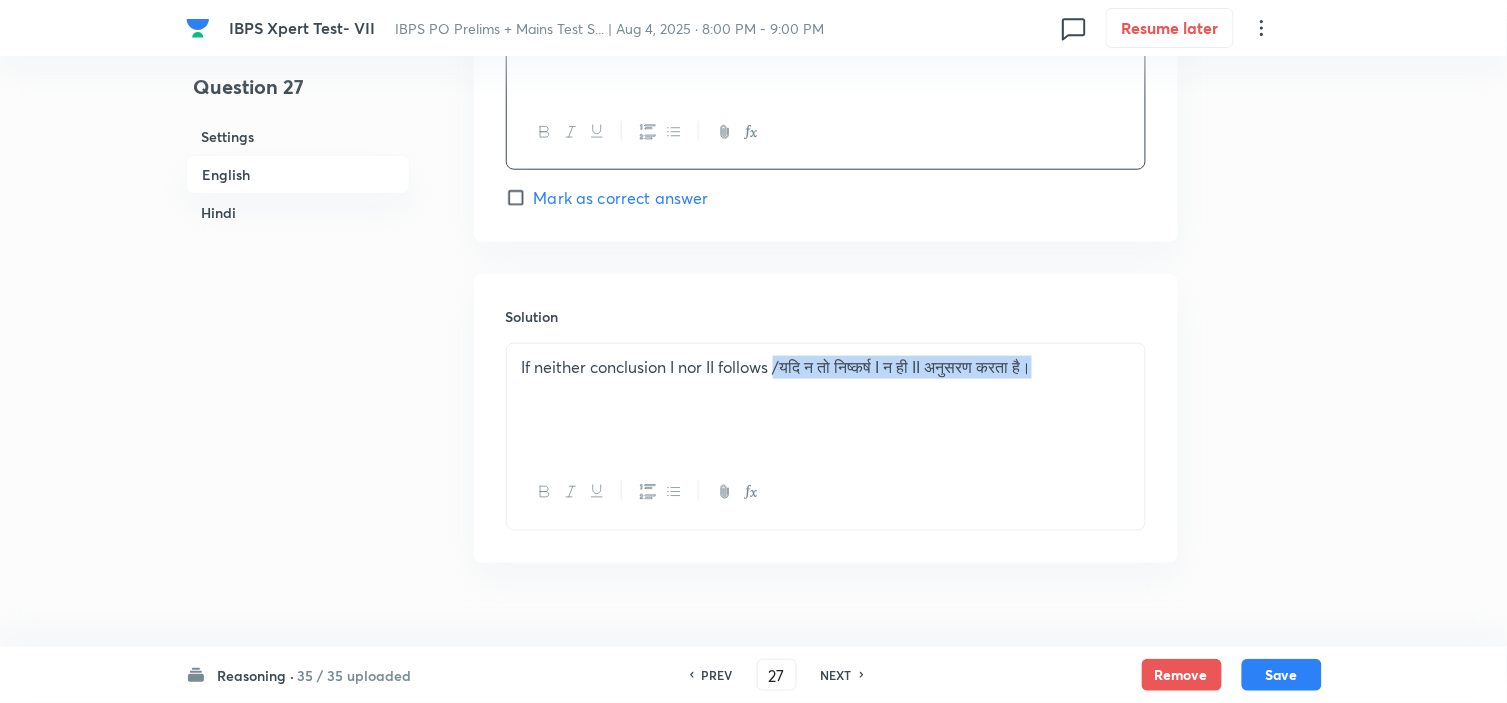 drag, startPoint x: 1062, startPoint y: 371, endPoint x: 778, endPoint y: 374, distance: 284.01584 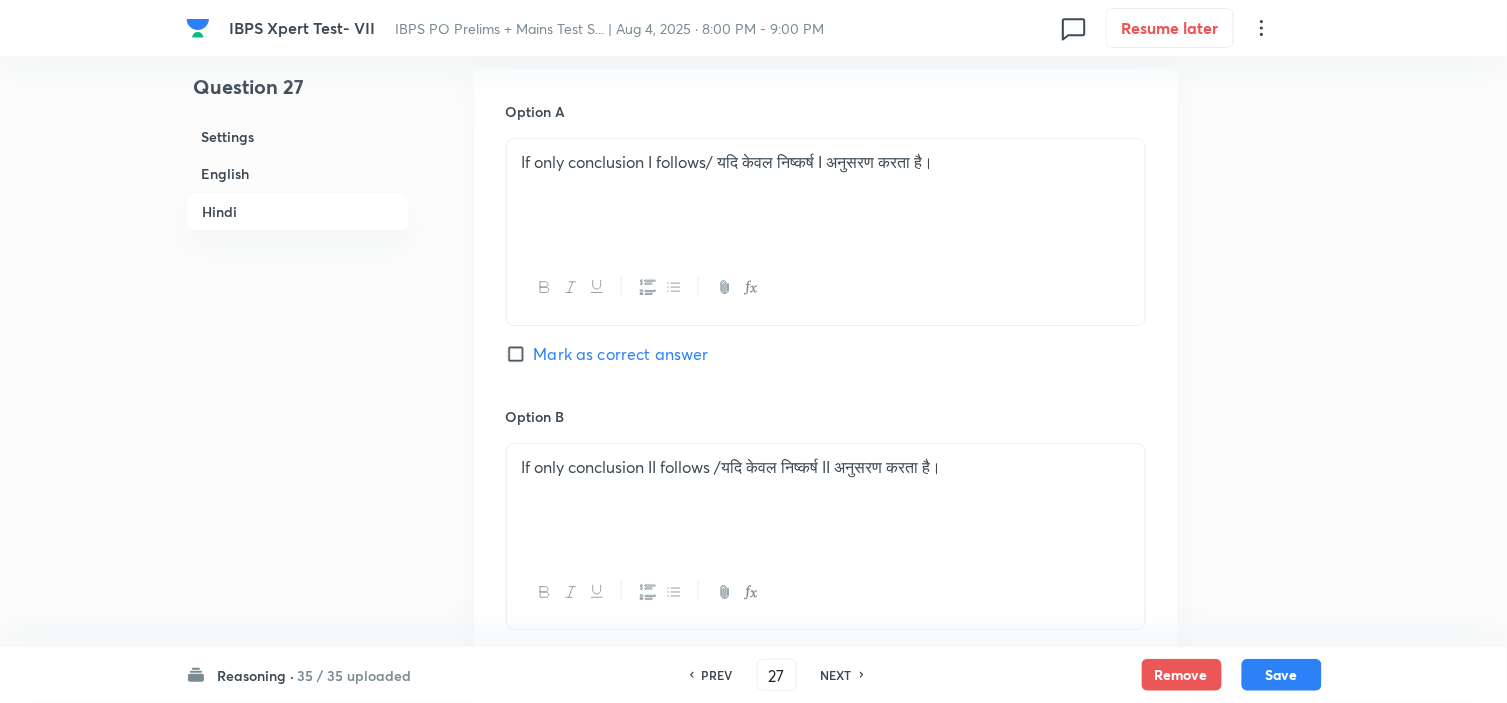 scroll, scrollTop: 3345, scrollLeft: 0, axis: vertical 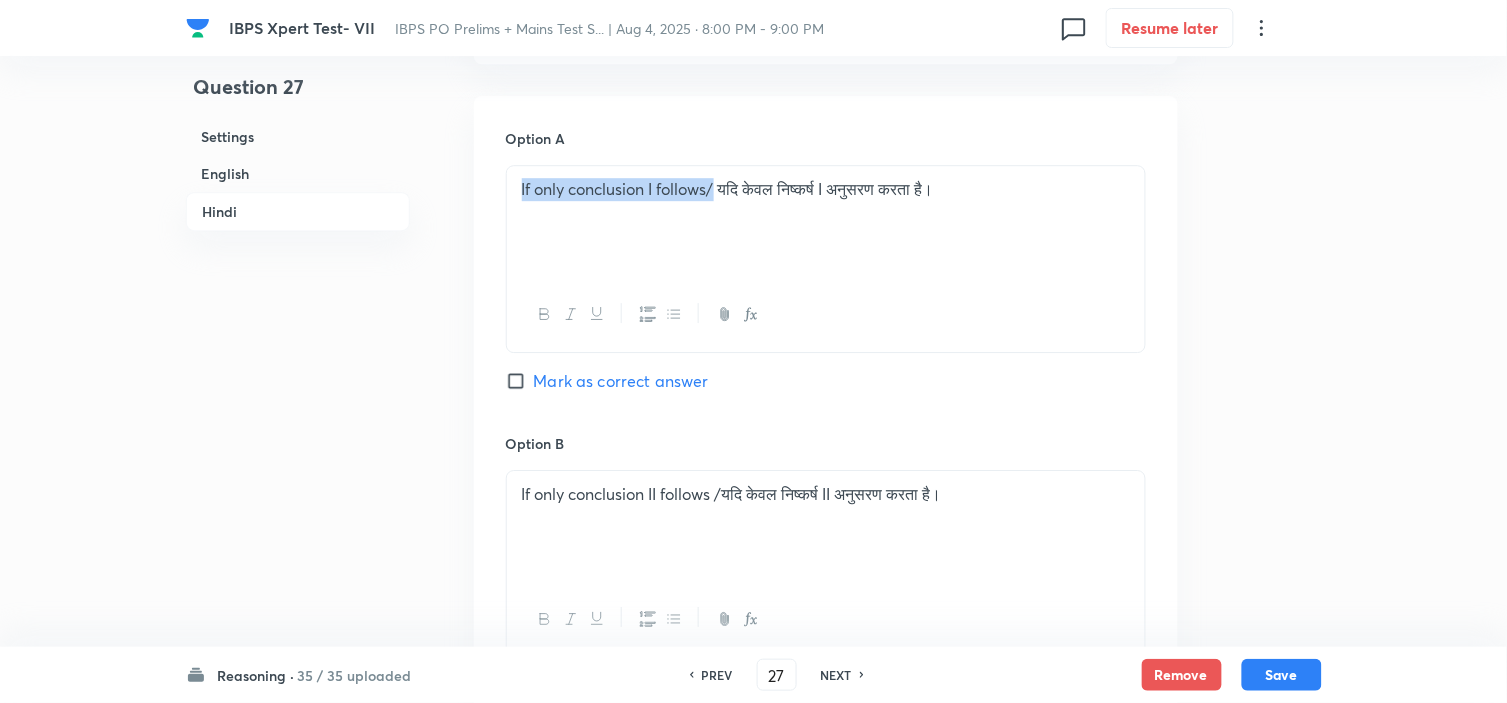 drag, startPoint x: 718, startPoint y: 191, endPoint x: 506, endPoint y: 193, distance: 212.00943 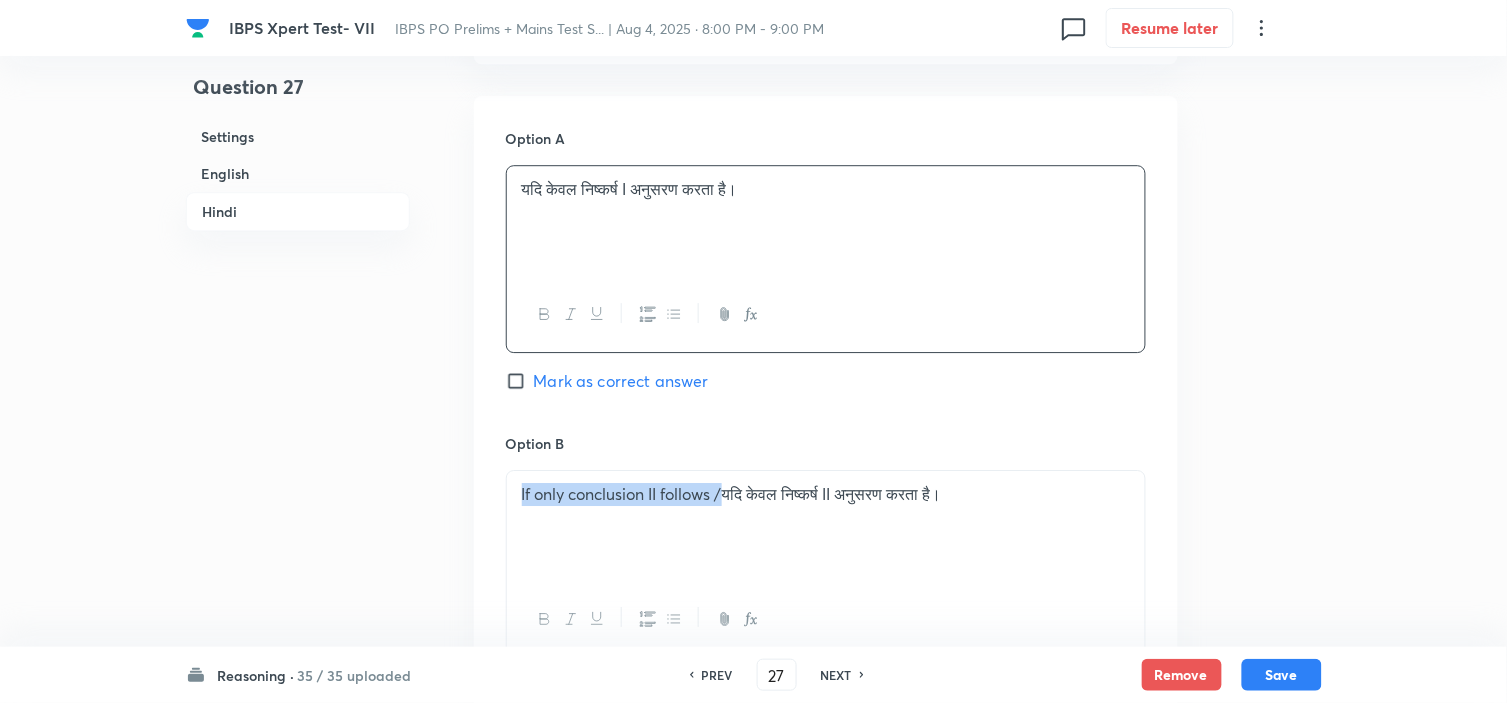 drag, startPoint x: 725, startPoint y: 496, endPoint x: 401, endPoint y: 502, distance: 324.05554 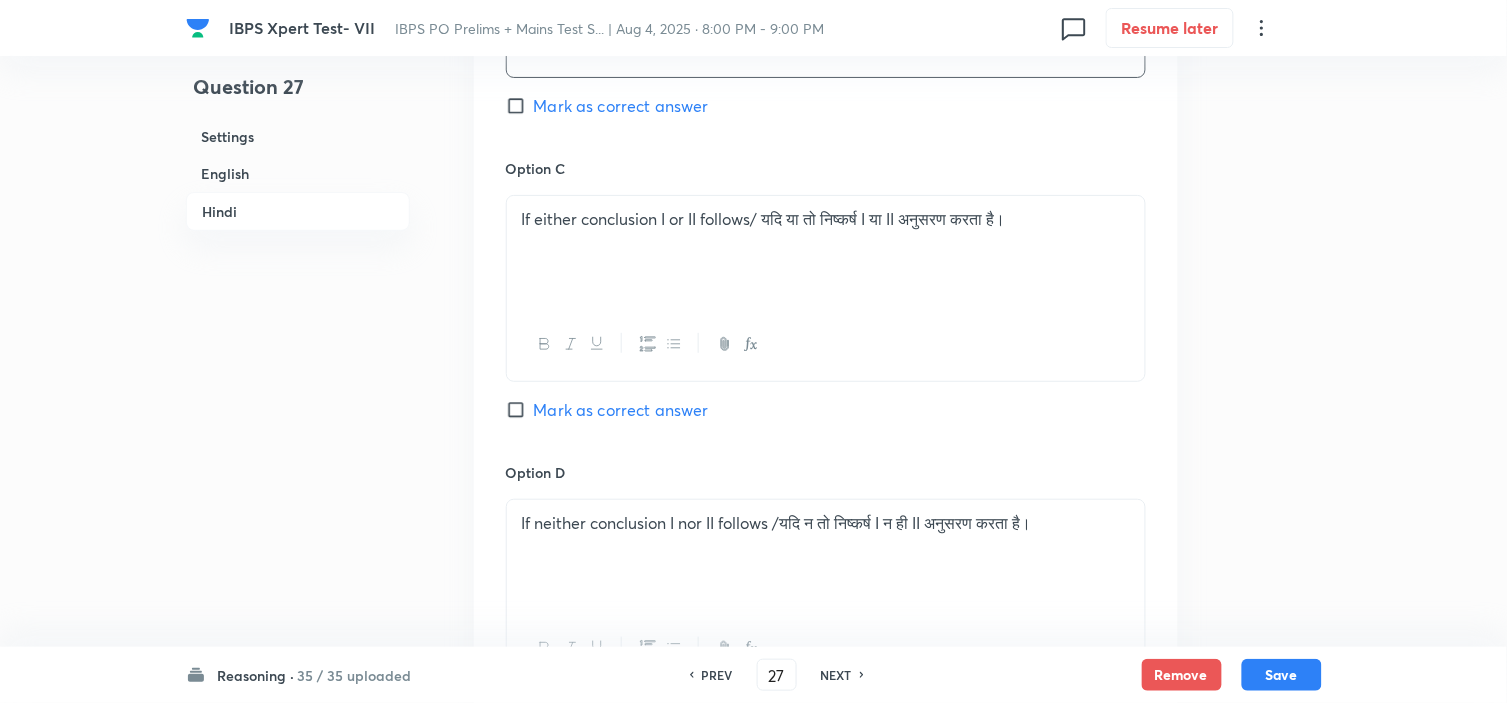 scroll, scrollTop: 4012, scrollLeft: 0, axis: vertical 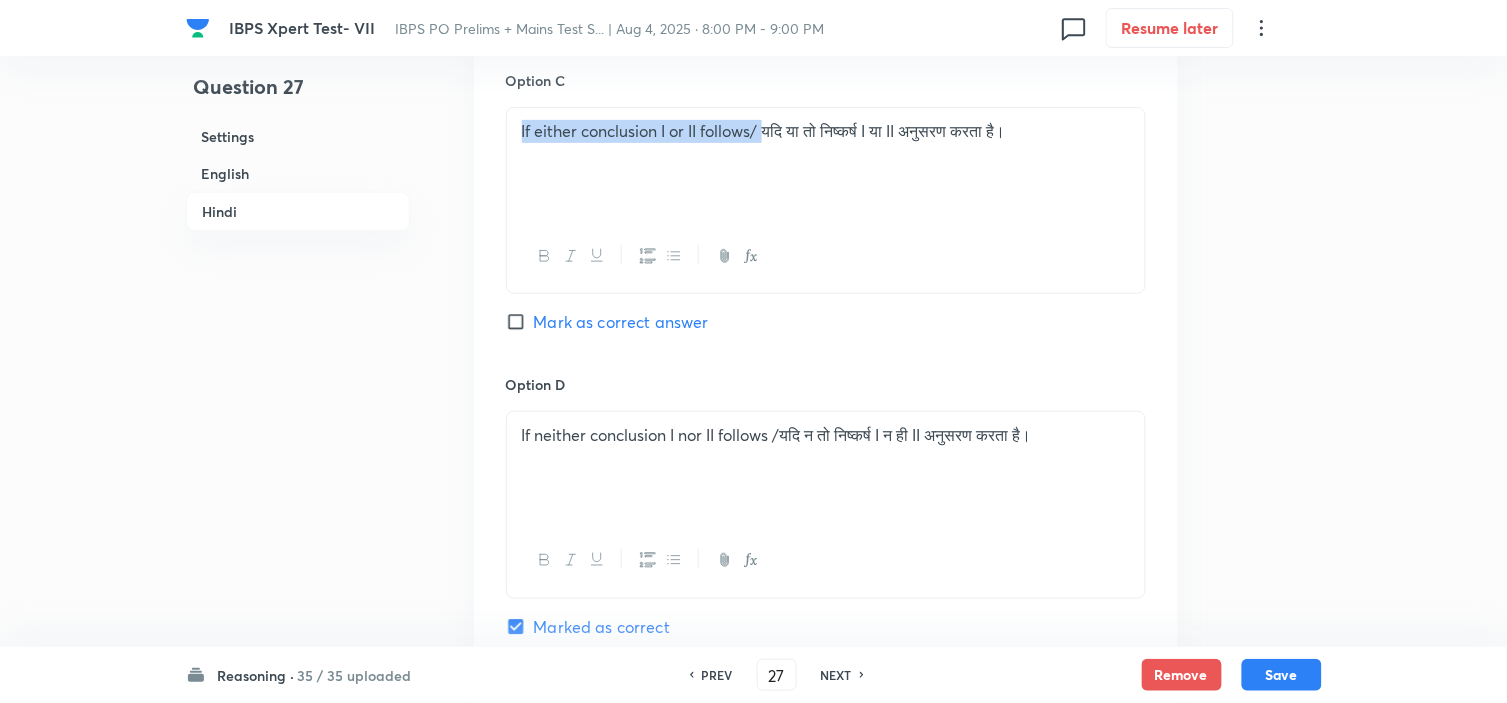 drag, startPoint x: 767, startPoint y: 145, endPoint x: 423, endPoint y: 166, distance: 344.64038 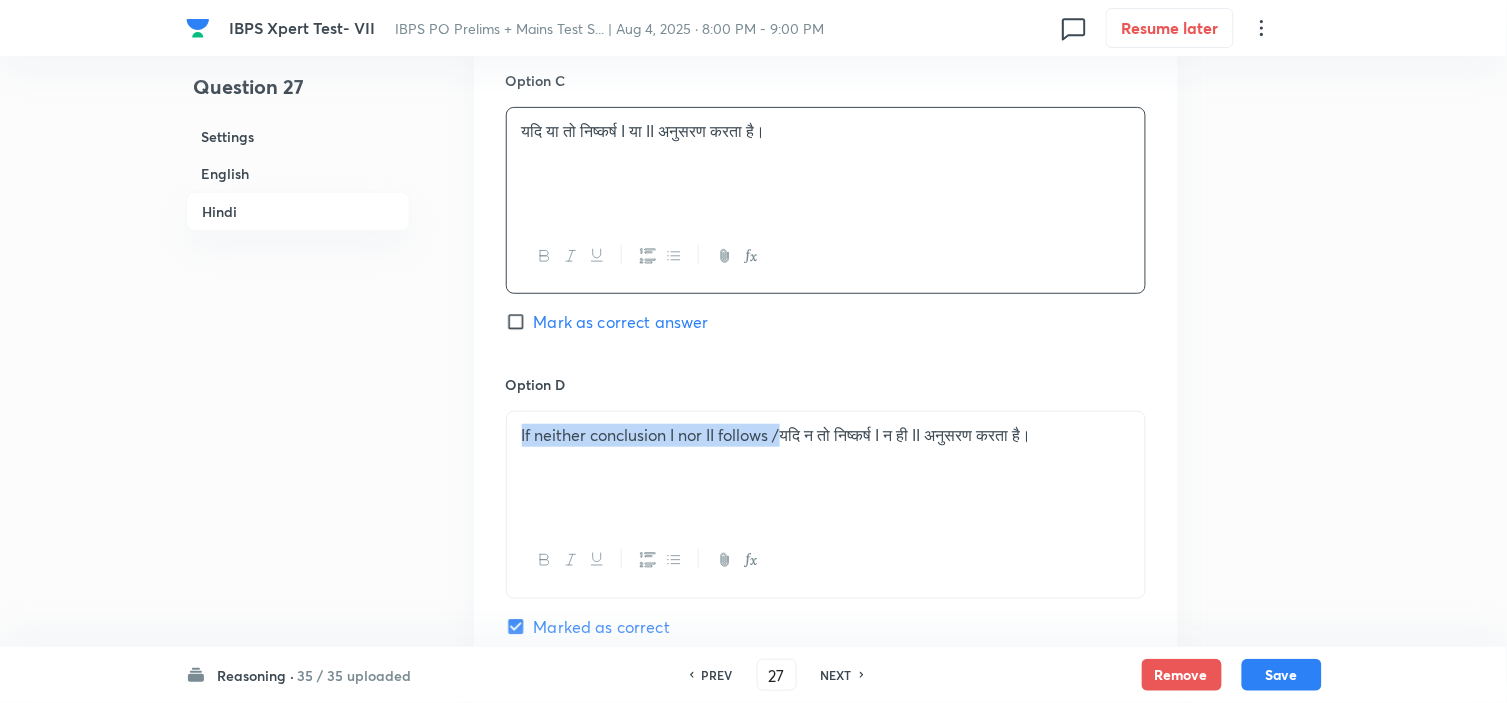 drag, startPoint x: 785, startPoint y: 441, endPoint x: 344, endPoint y: 465, distance: 441.6526 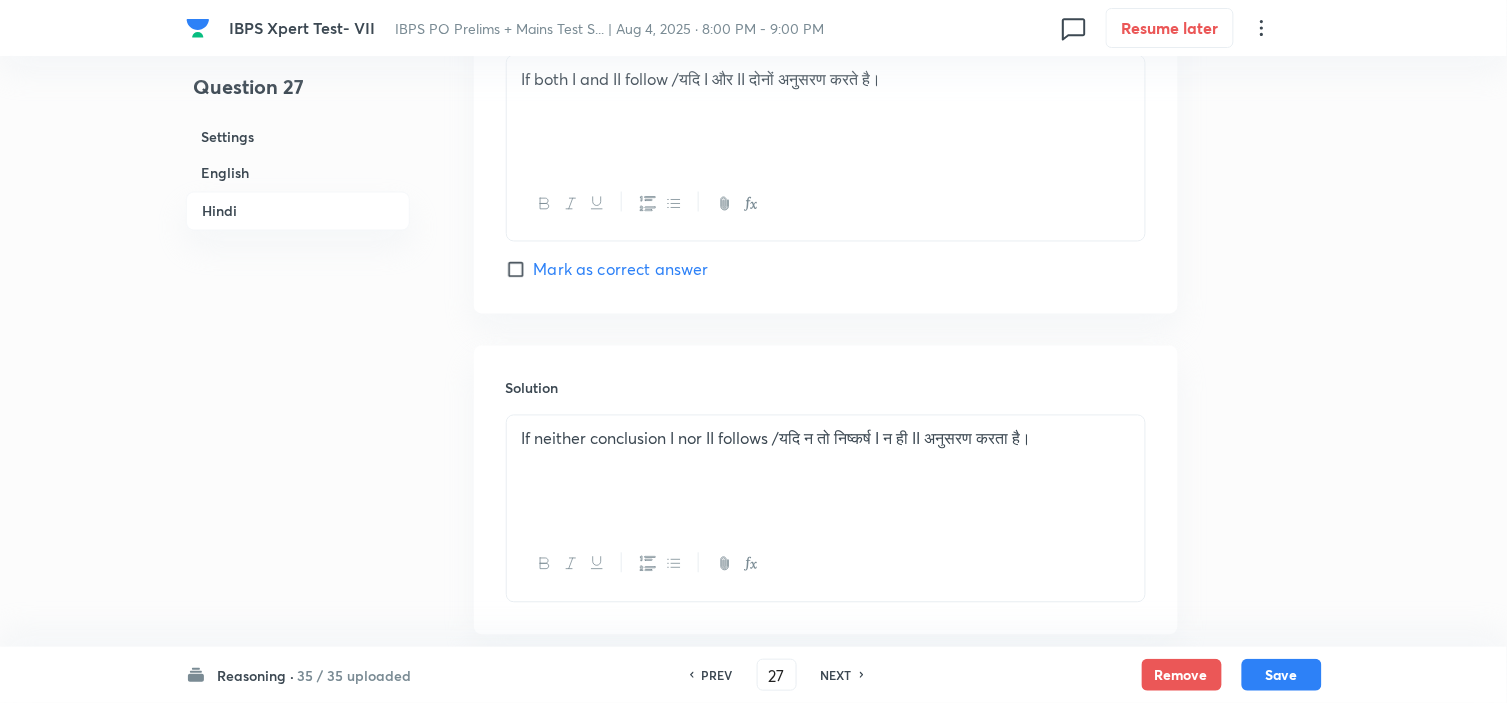 scroll, scrollTop: 4678, scrollLeft: 0, axis: vertical 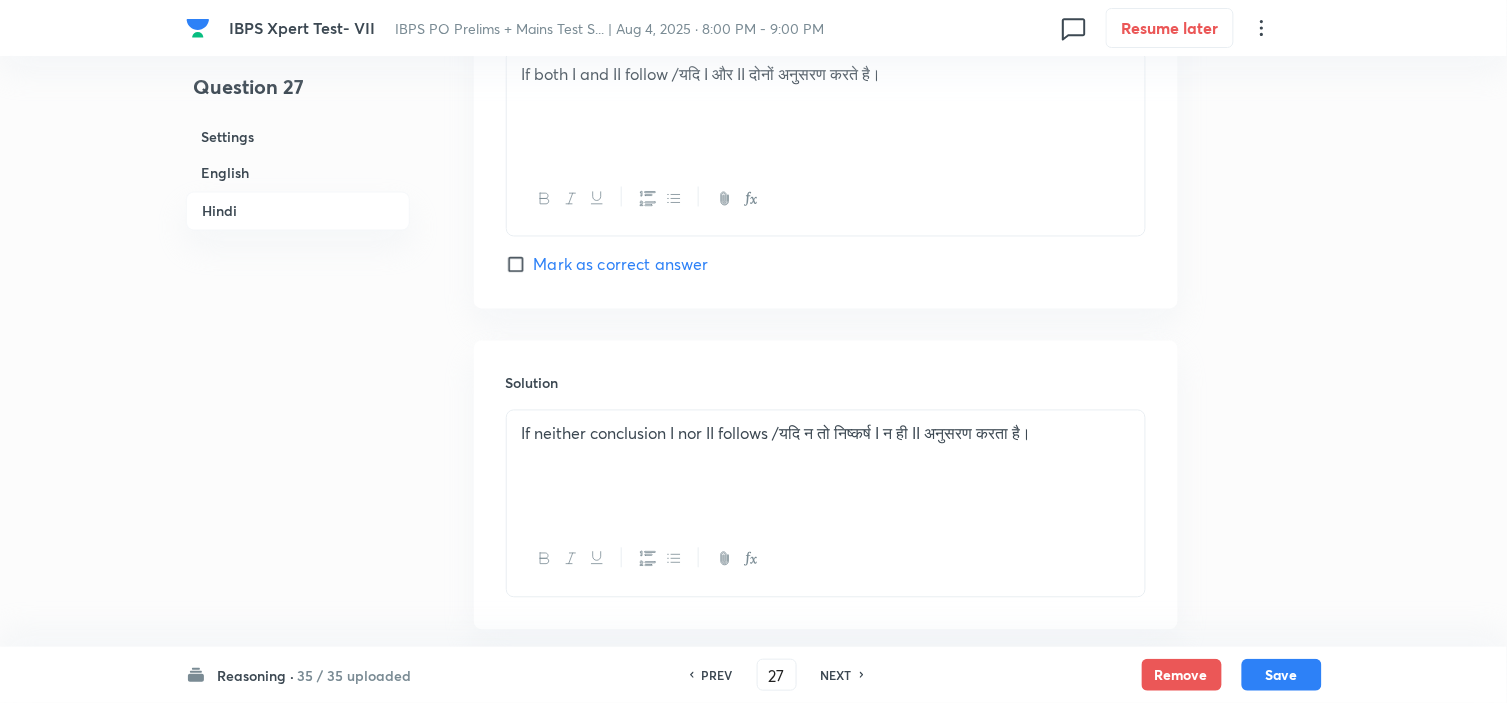 click on "If both I and II follow /यदि I और II दोनों अनुसरण करते है।" at bounding box center [826, 74] 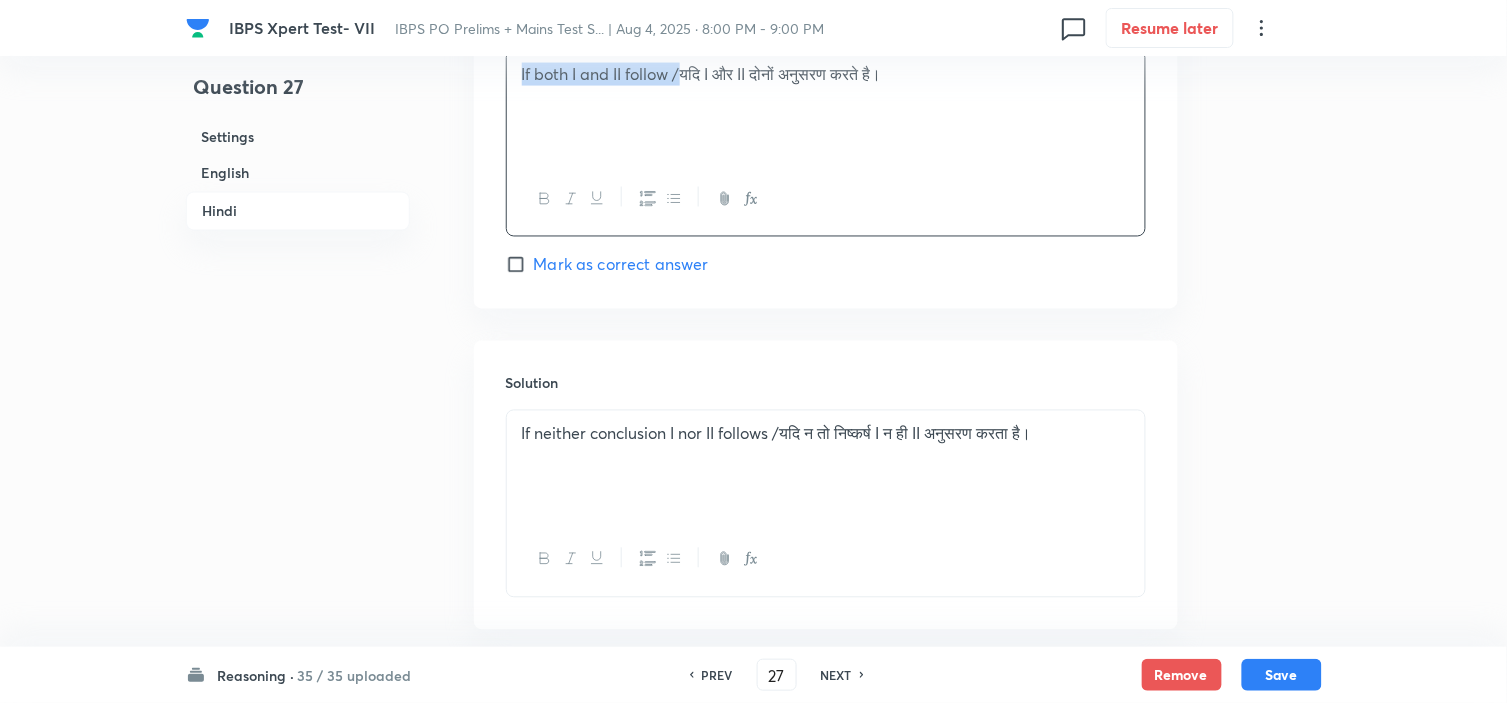 drag, startPoint x: 686, startPoint y: 80, endPoint x: 428, endPoint y: 86, distance: 258.06976 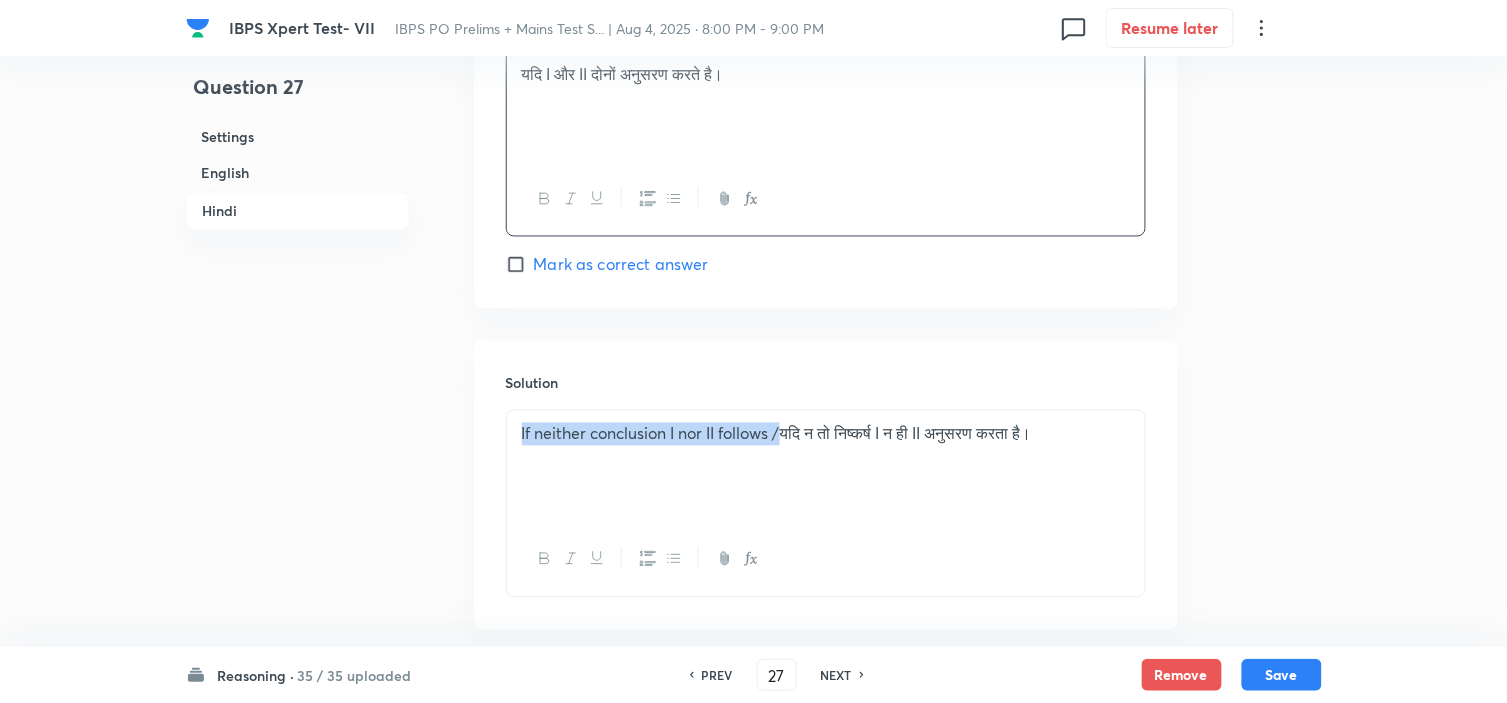 drag, startPoint x: 784, startPoint y: 441, endPoint x: 272, endPoint y: 445, distance: 512.0156 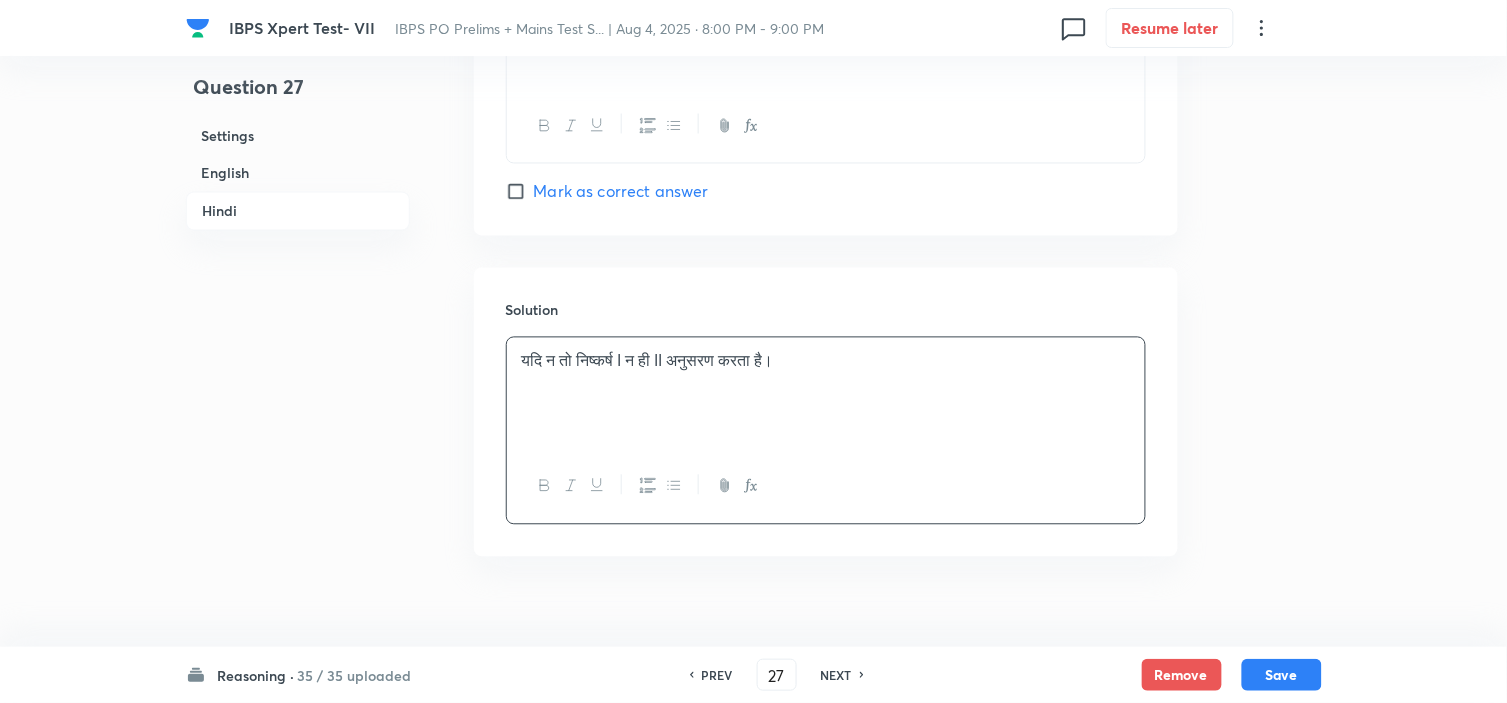 scroll, scrollTop: 4790, scrollLeft: 0, axis: vertical 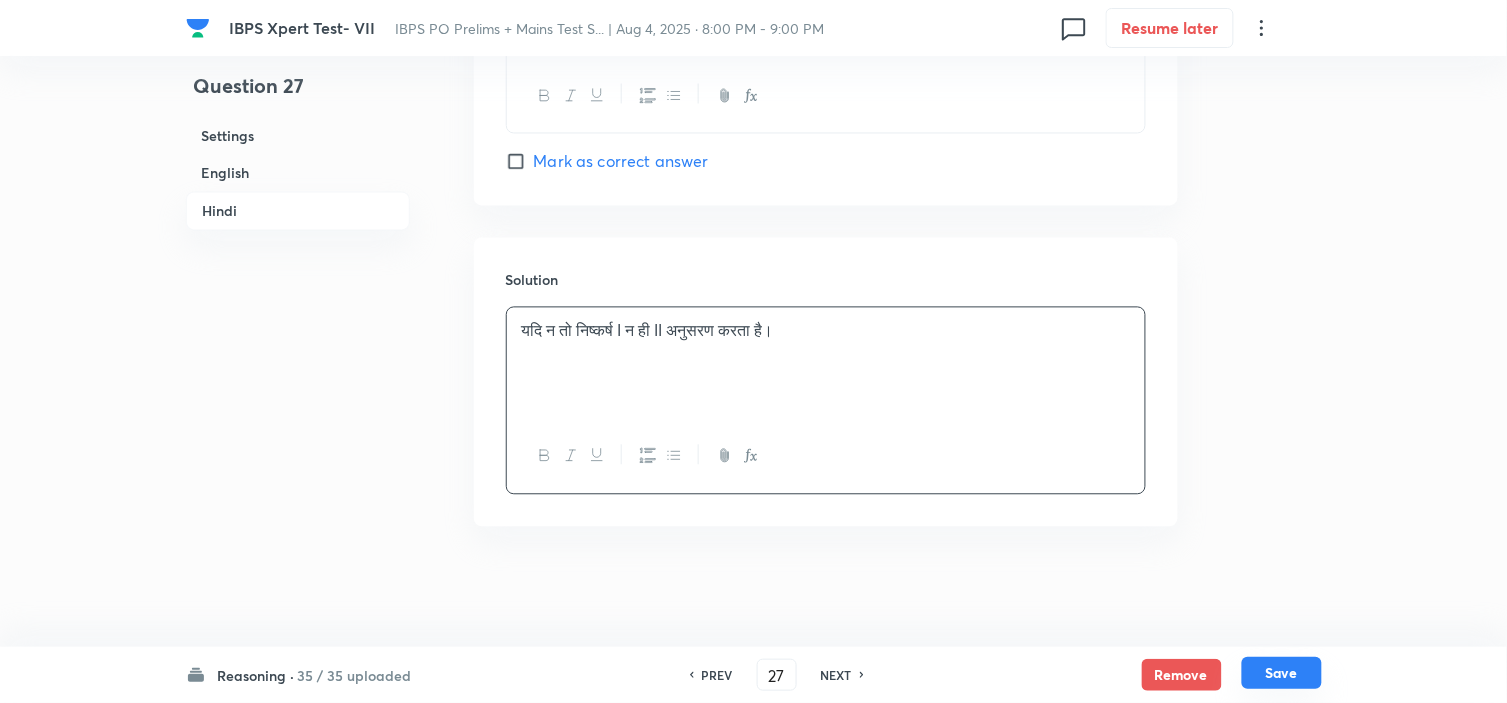 click on "Save" at bounding box center [1282, 673] 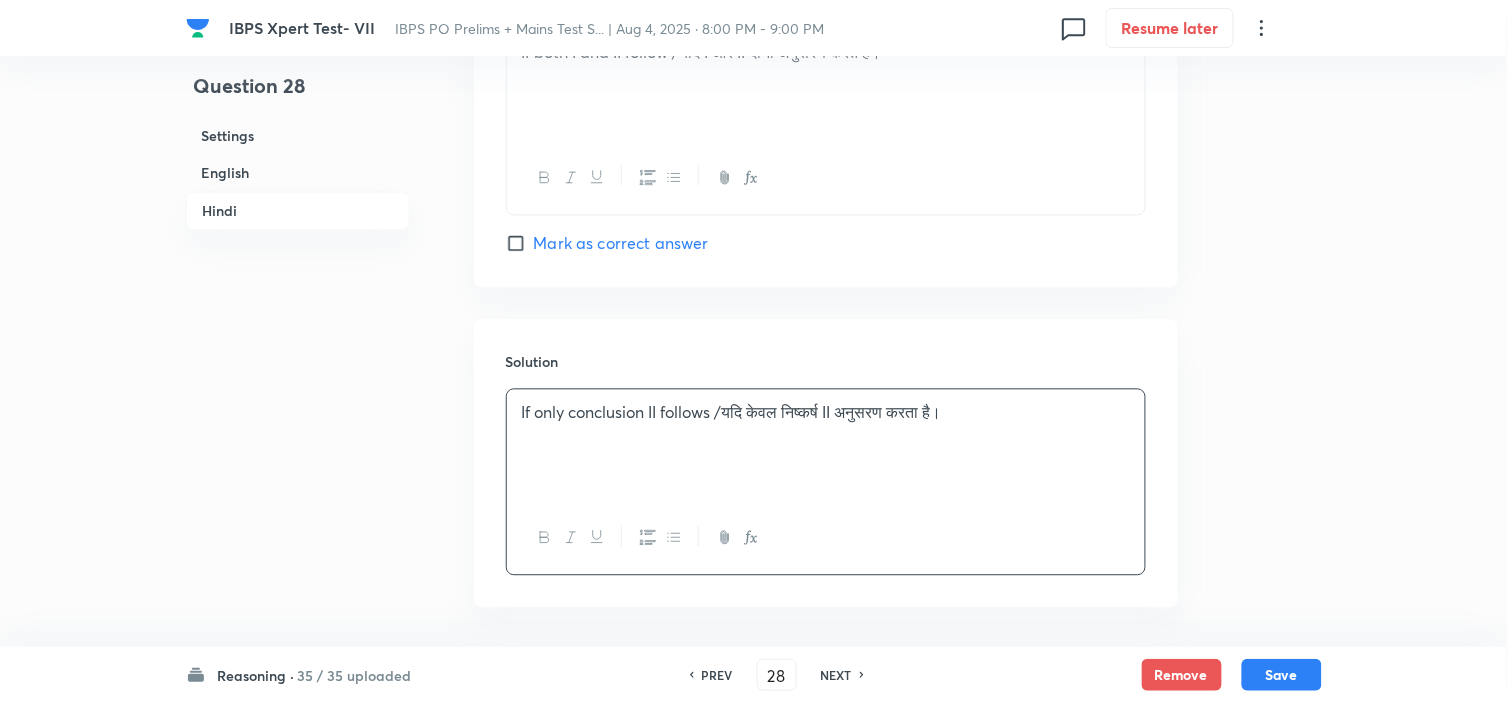 scroll, scrollTop: 4881, scrollLeft: 0, axis: vertical 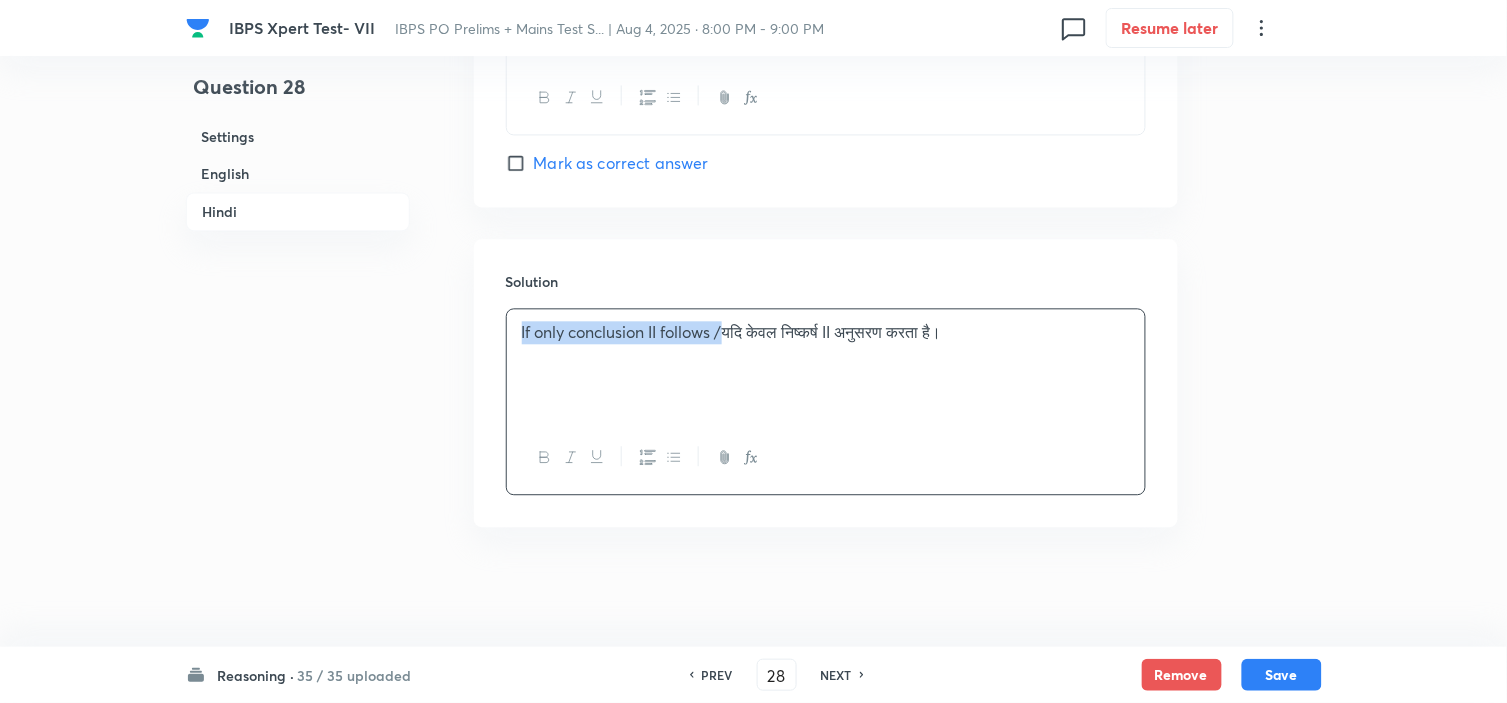 drag, startPoint x: 725, startPoint y: 333, endPoint x: 422, endPoint y: 347, distance: 303.32327 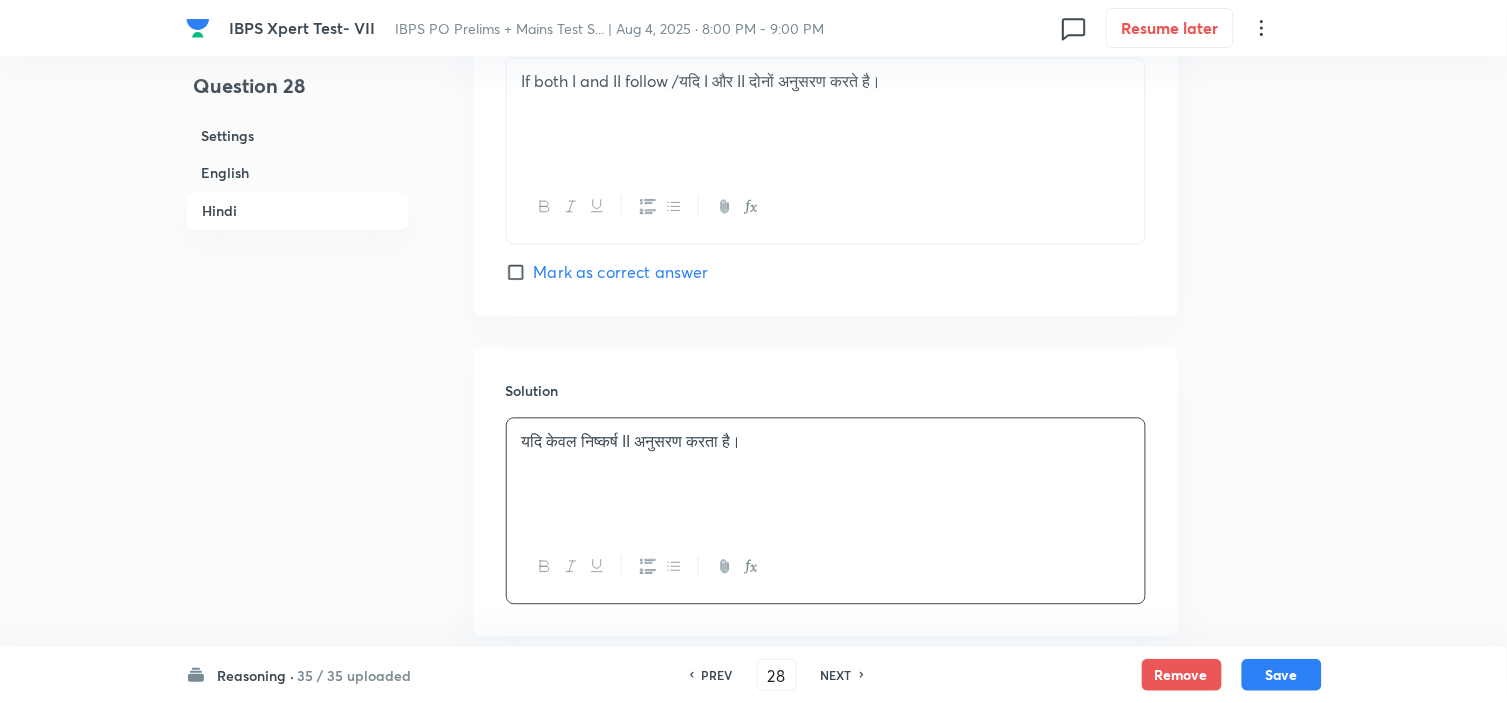 scroll, scrollTop: 4436, scrollLeft: 0, axis: vertical 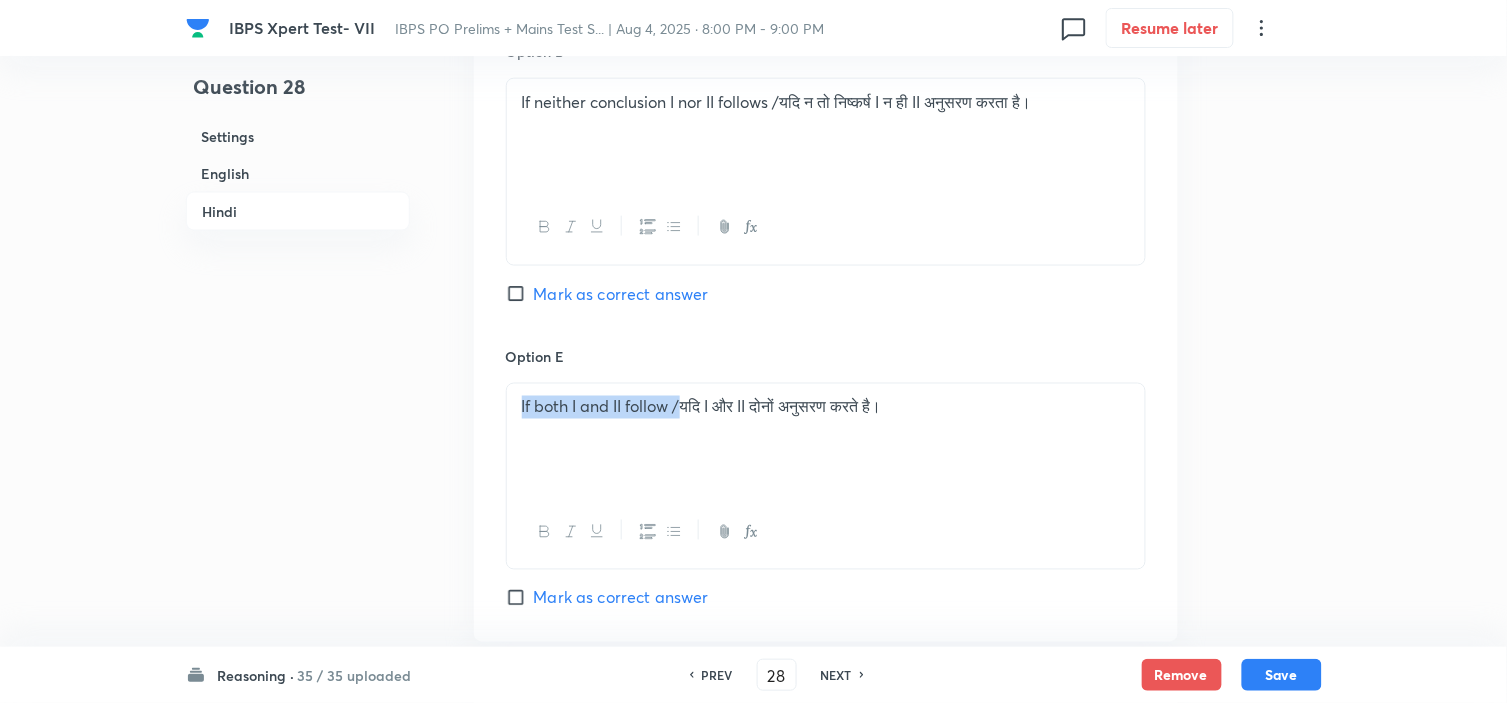 drag, startPoint x: 682, startPoint y: 420, endPoint x: 475, endPoint y: 431, distance: 207.29207 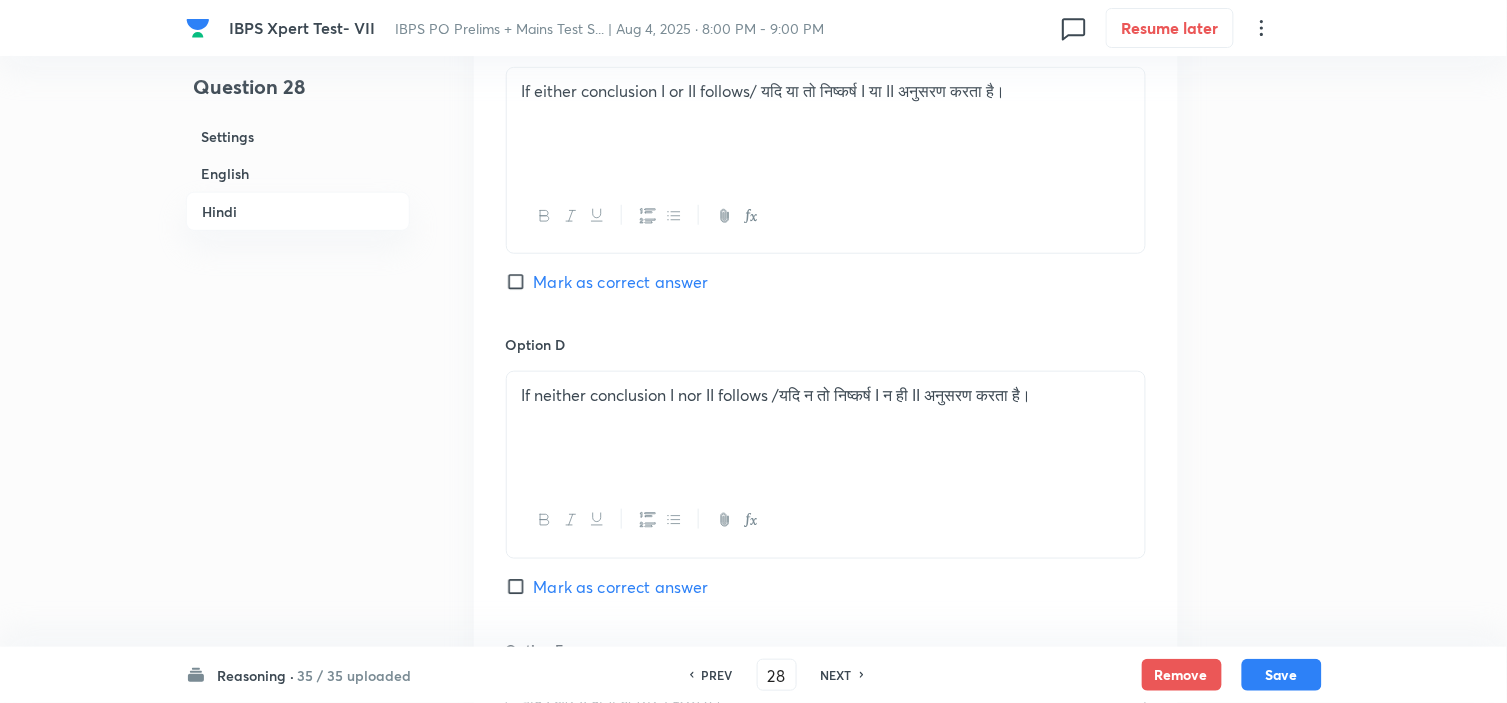 scroll, scrollTop: 4103, scrollLeft: 0, axis: vertical 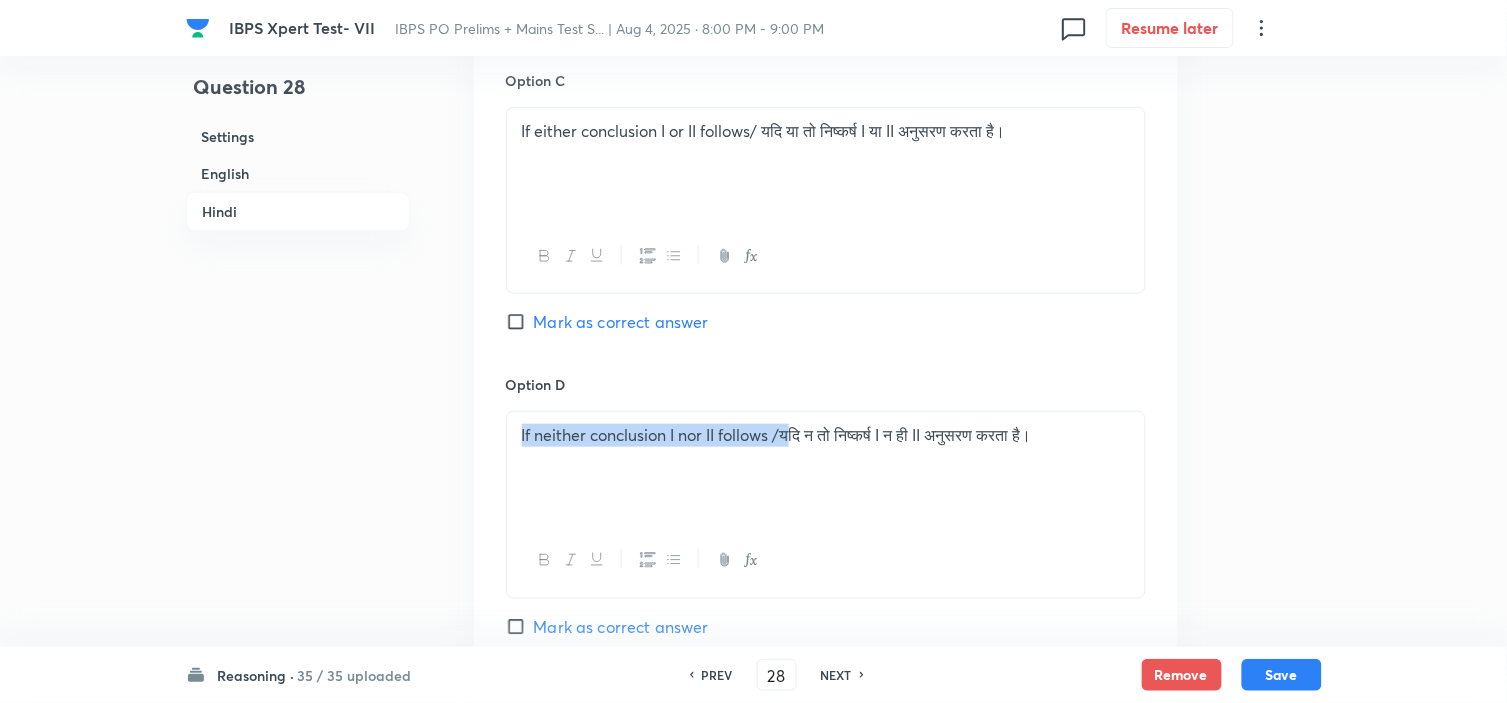 drag, startPoint x: 791, startPoint y: 437, endPoint x: 366, endPoint y: 468, distance: 426.1291 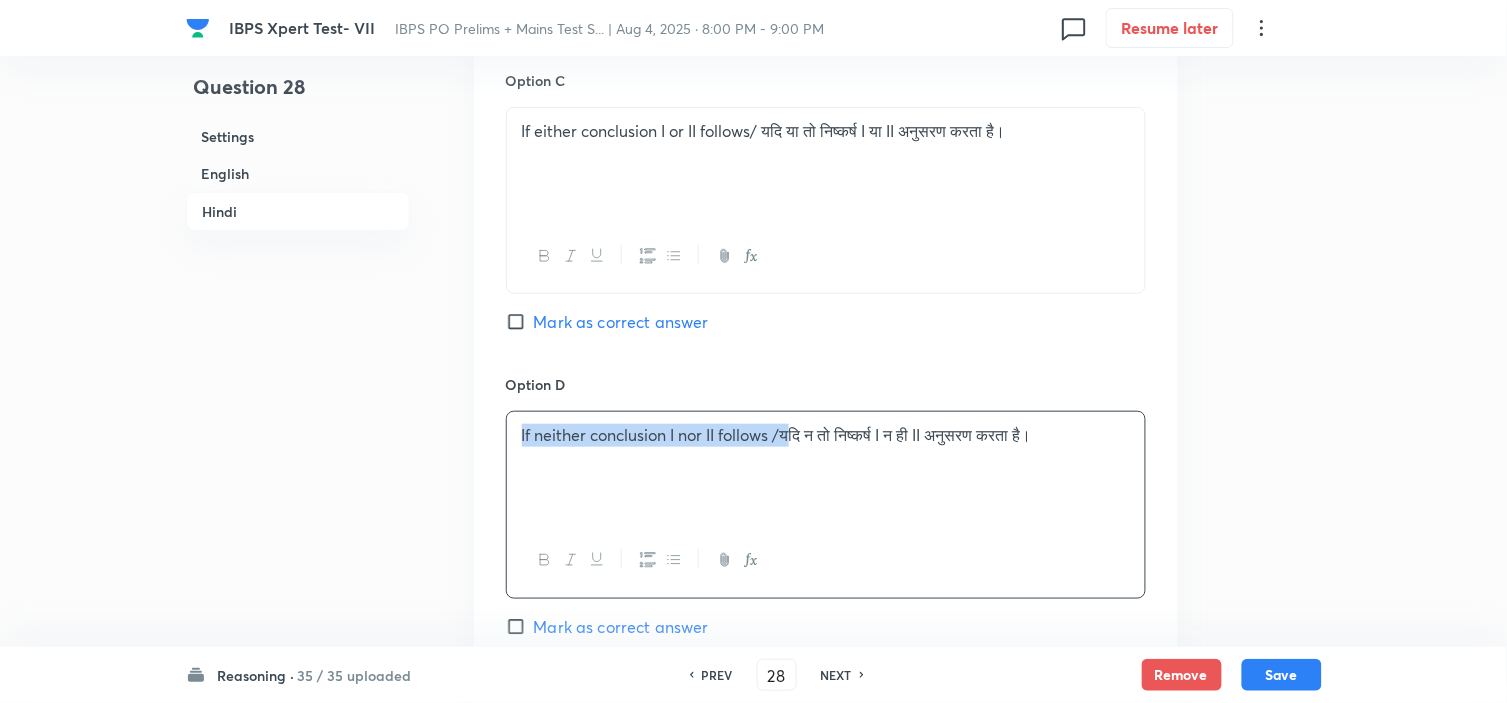 click on "If neither conclusion I nor II follows /यदि न तो निष्कर्ष I न ही II अनुसरण करता है।" at bounding box center [826, 468] 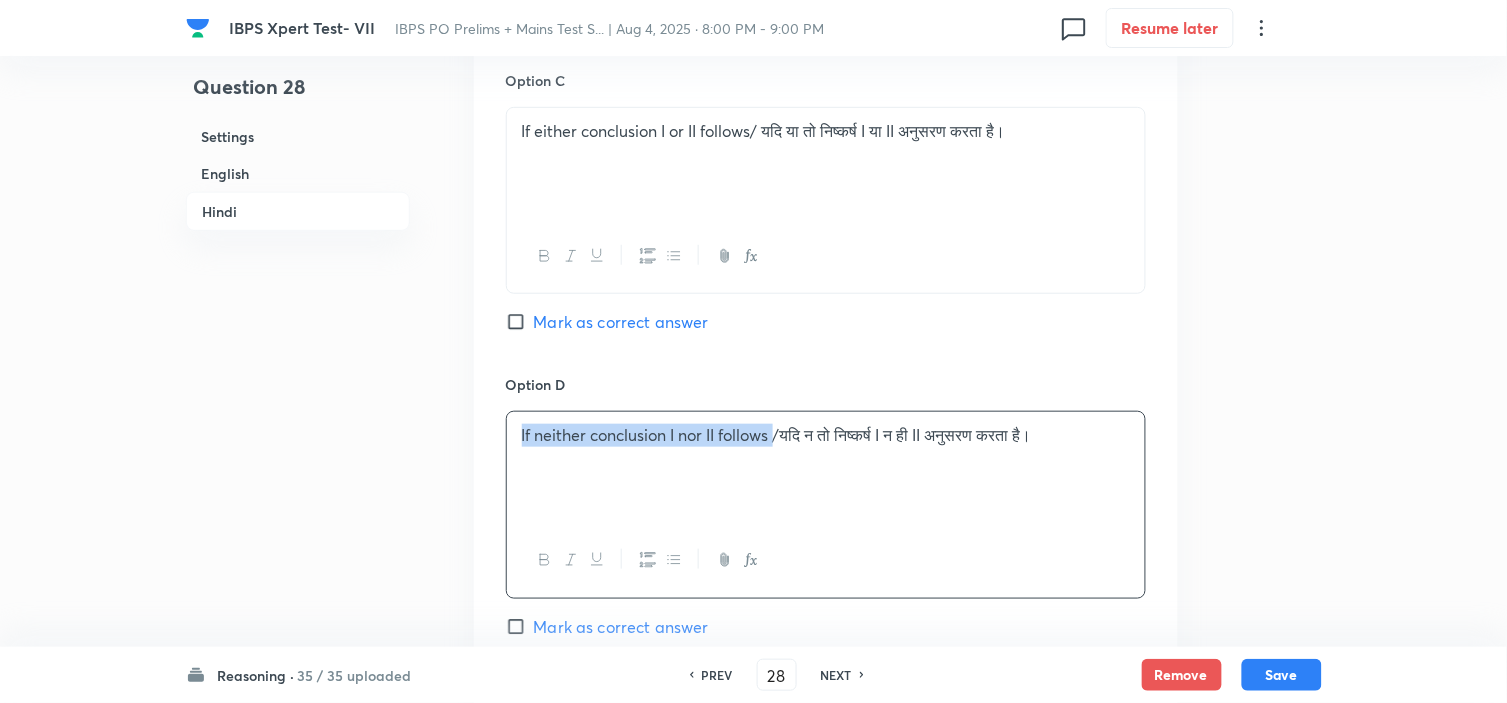 drag, startPoint x: 781, startPoint y: 452, endPoint x: 411, endPoint y: 443, distance: 370.10944 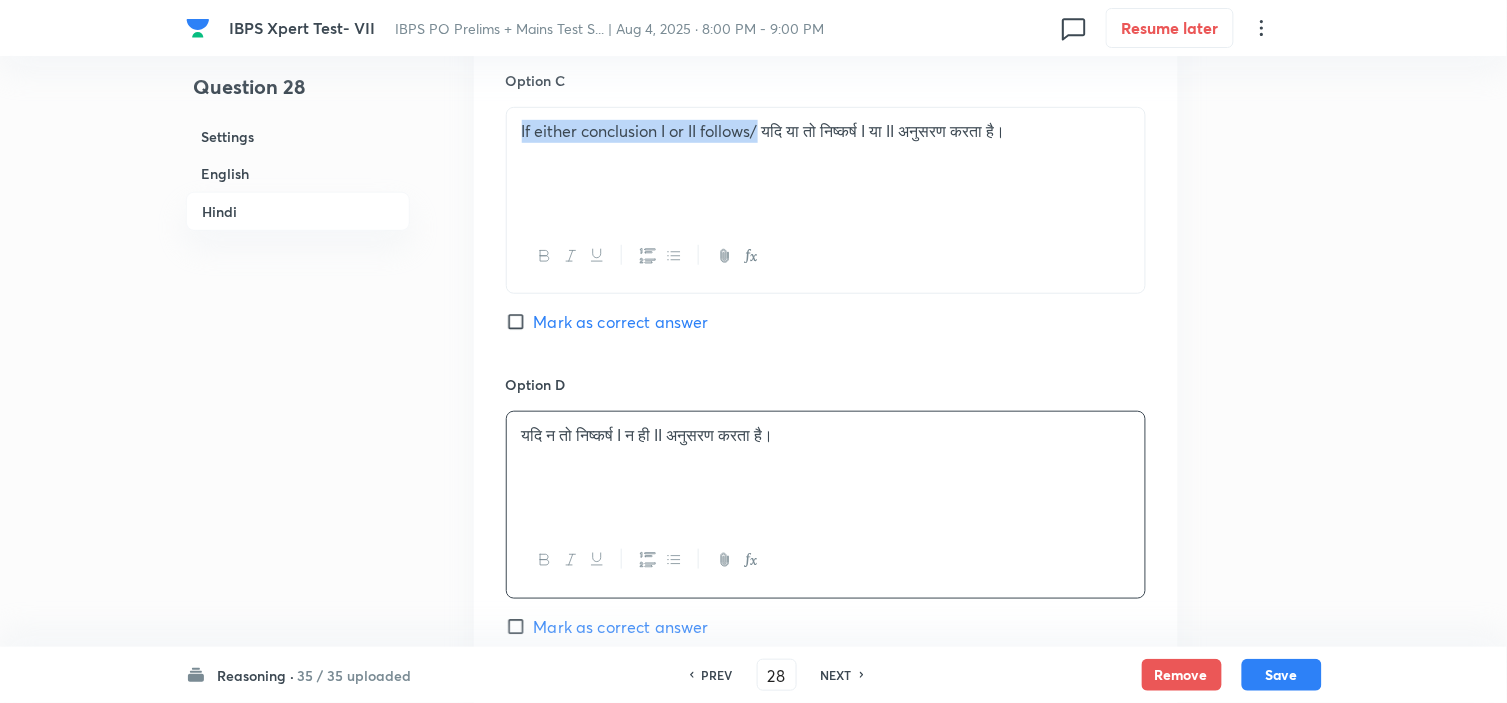 drag, startPoint x: 763, startPoint y: 144, endPoint x: 412, endPoint y: 153, distance: 351.11536 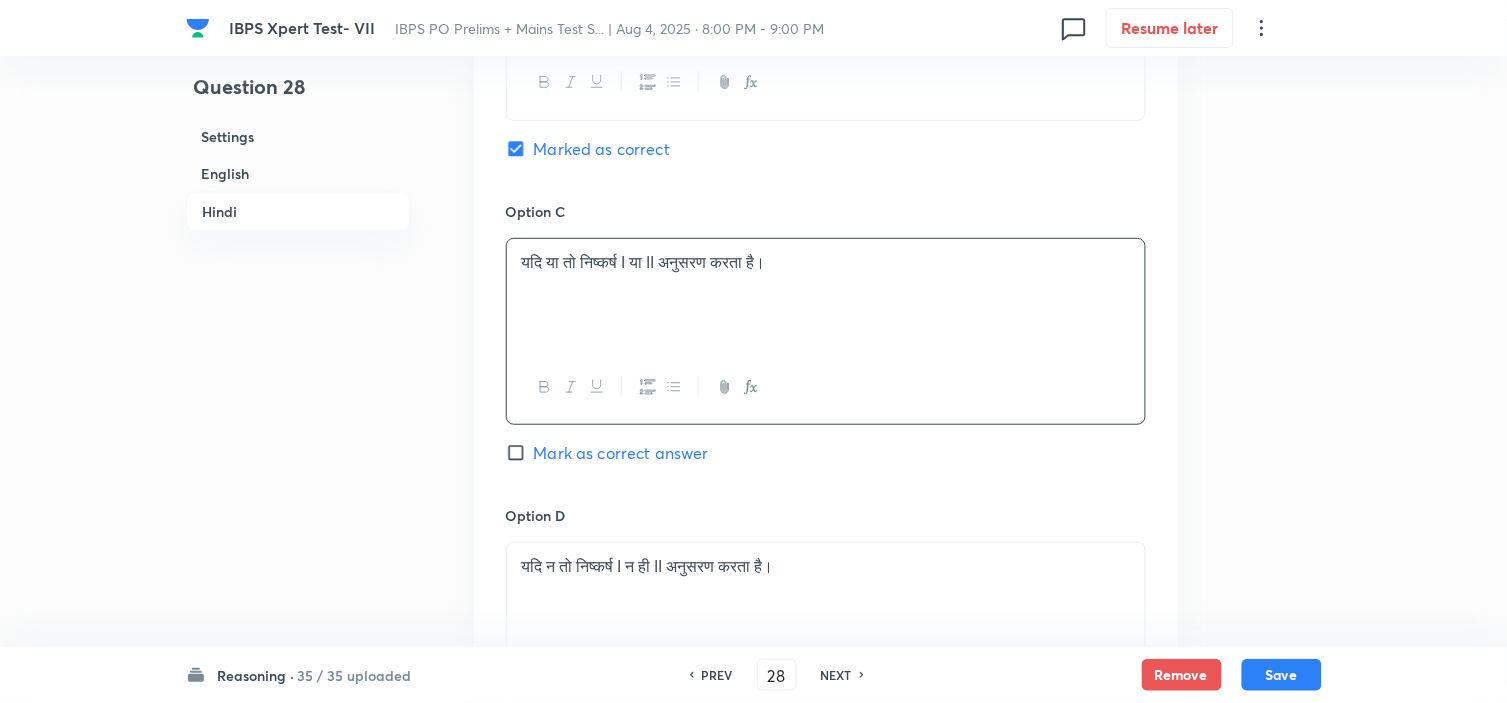 scroll, scrollTop: 3658, scrollLeft: 0, axis: vertical 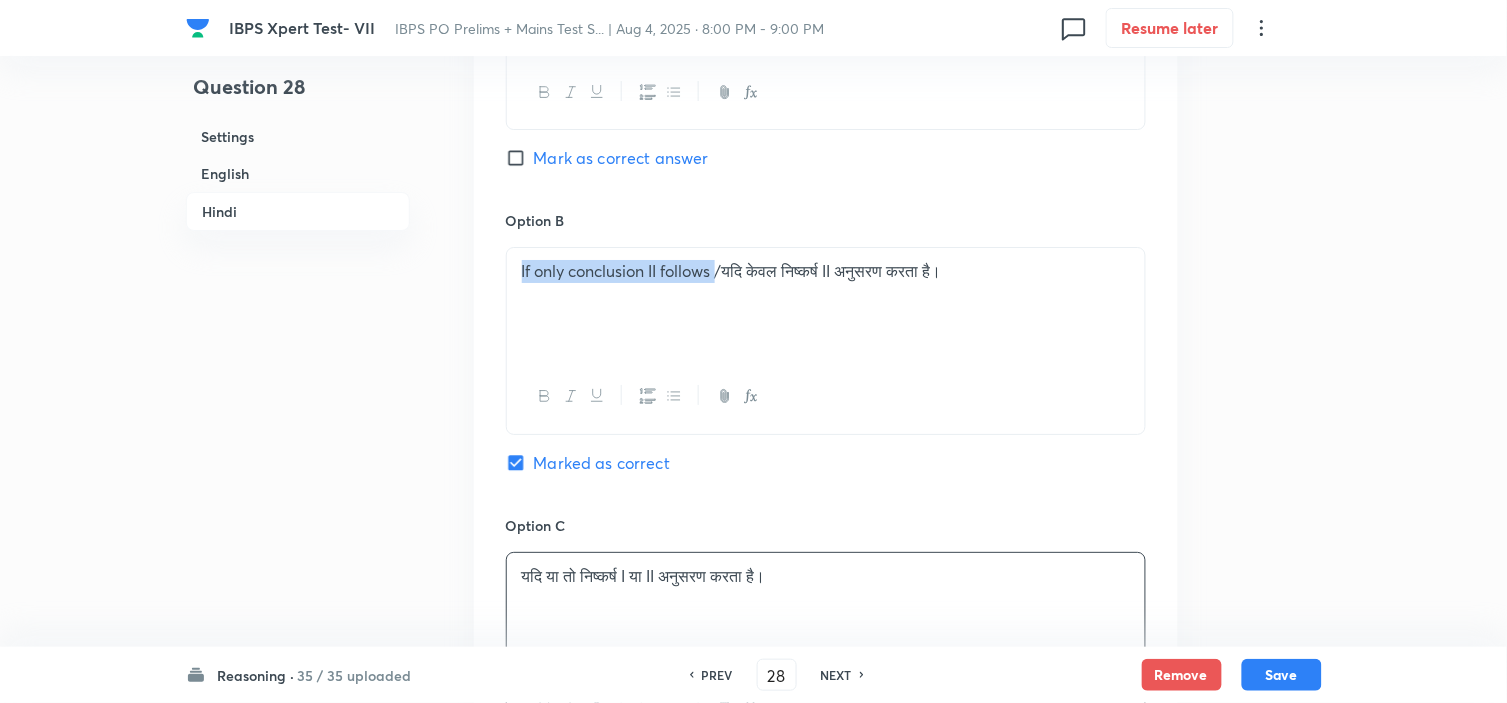 drag, startPoint x: 724, startPoint y: 284, endPoint x: 344, endPoint y: 277, distance: 380.06445 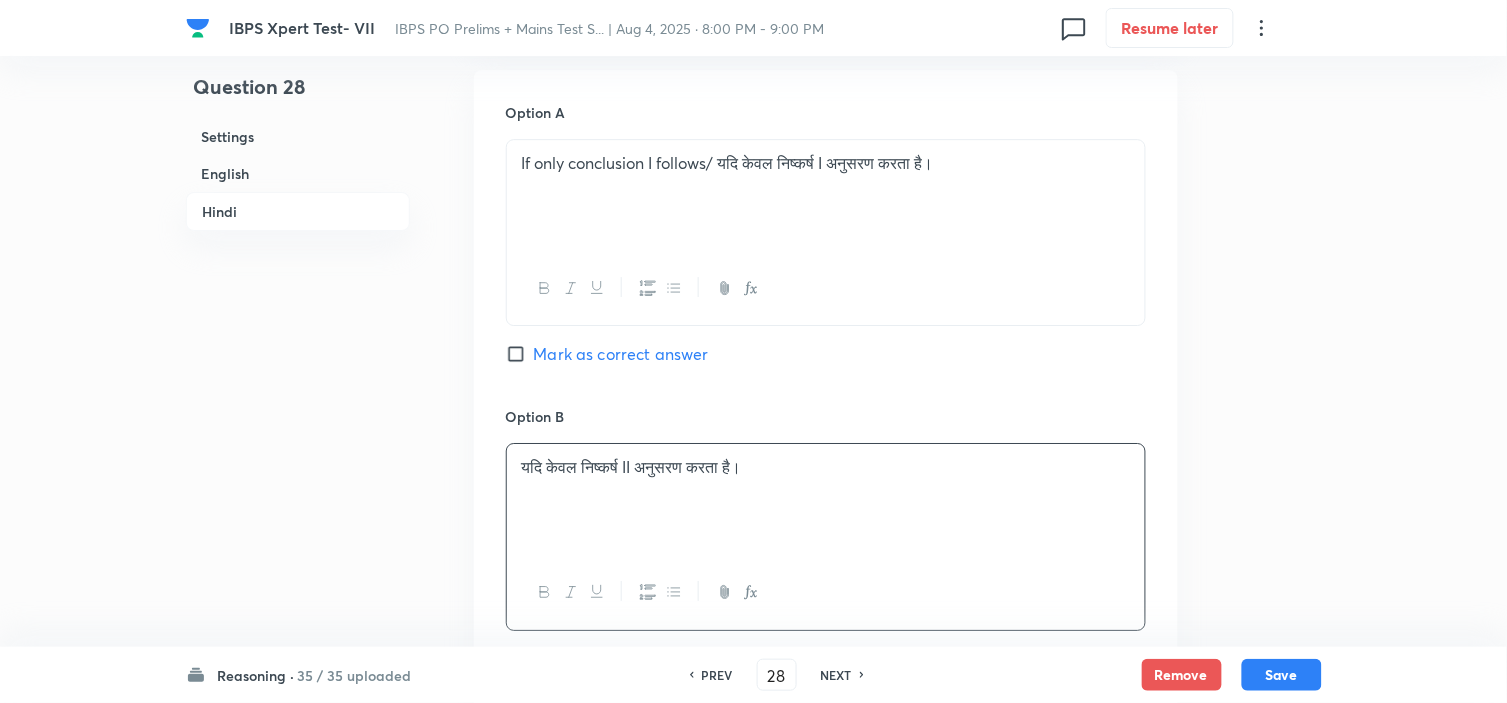 scroll, scrollTop: 3214, scrollLeft: 0, axis: vertical 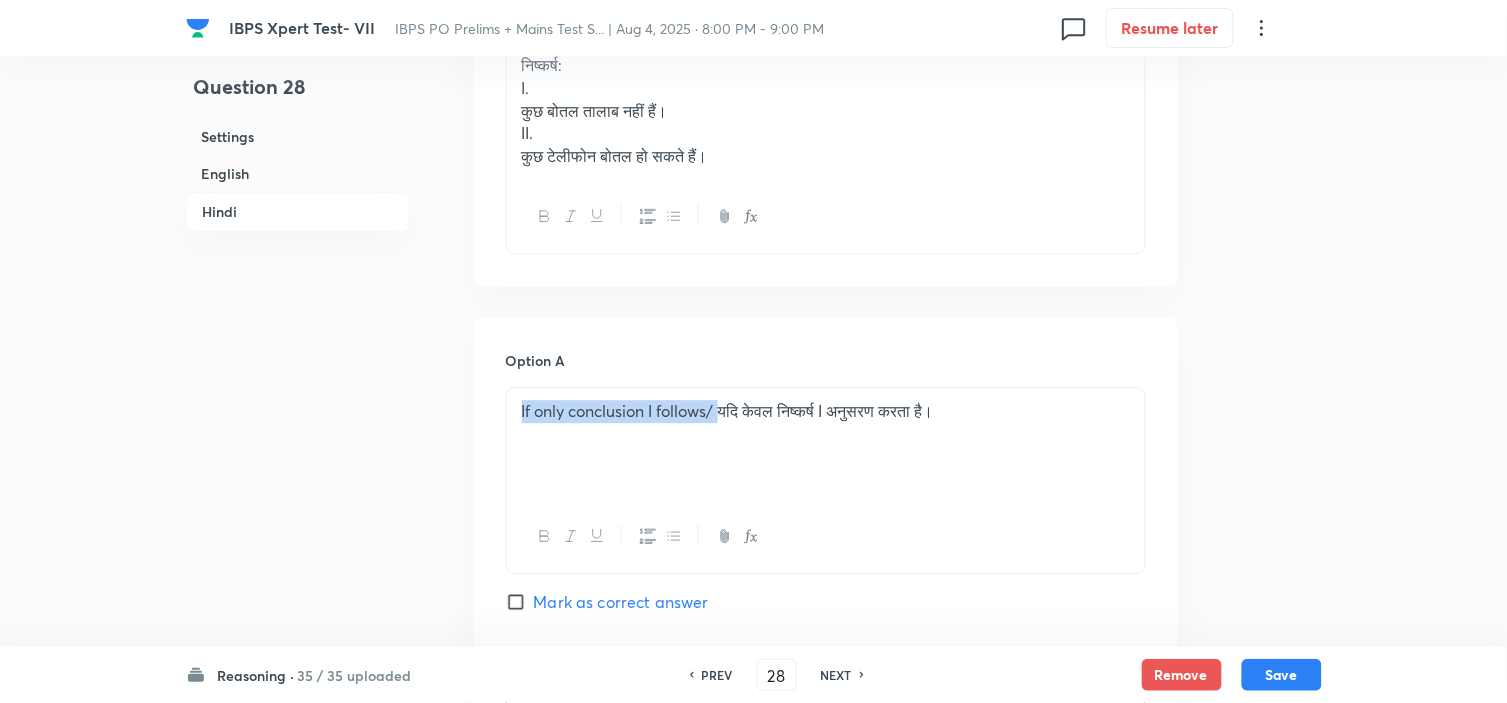 drag, startPoint x: 726, startPoint y: 415, endPoint x: 397, endPoint y: 423, distance: 329.09726 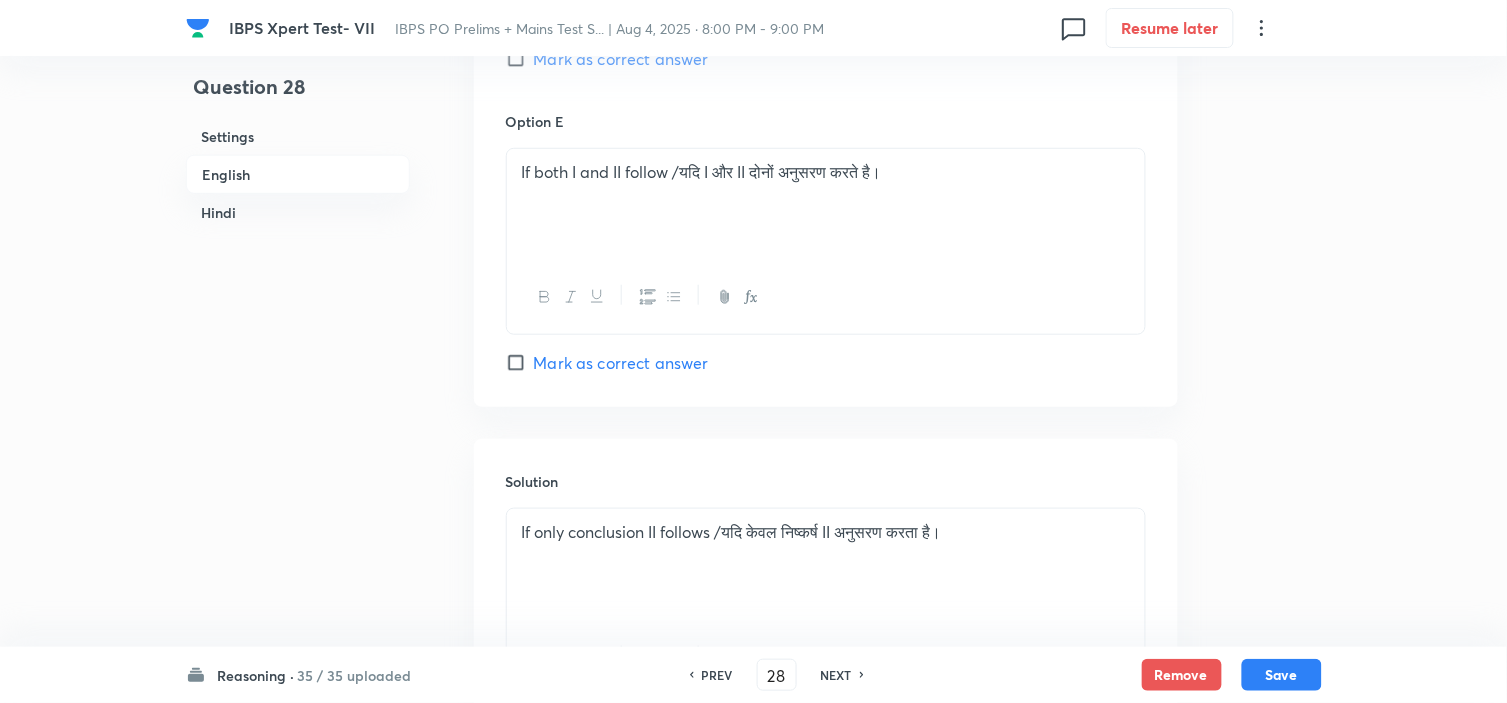 scroll, scrollTop: 2325, scrollLeft: 0, axis: vertical 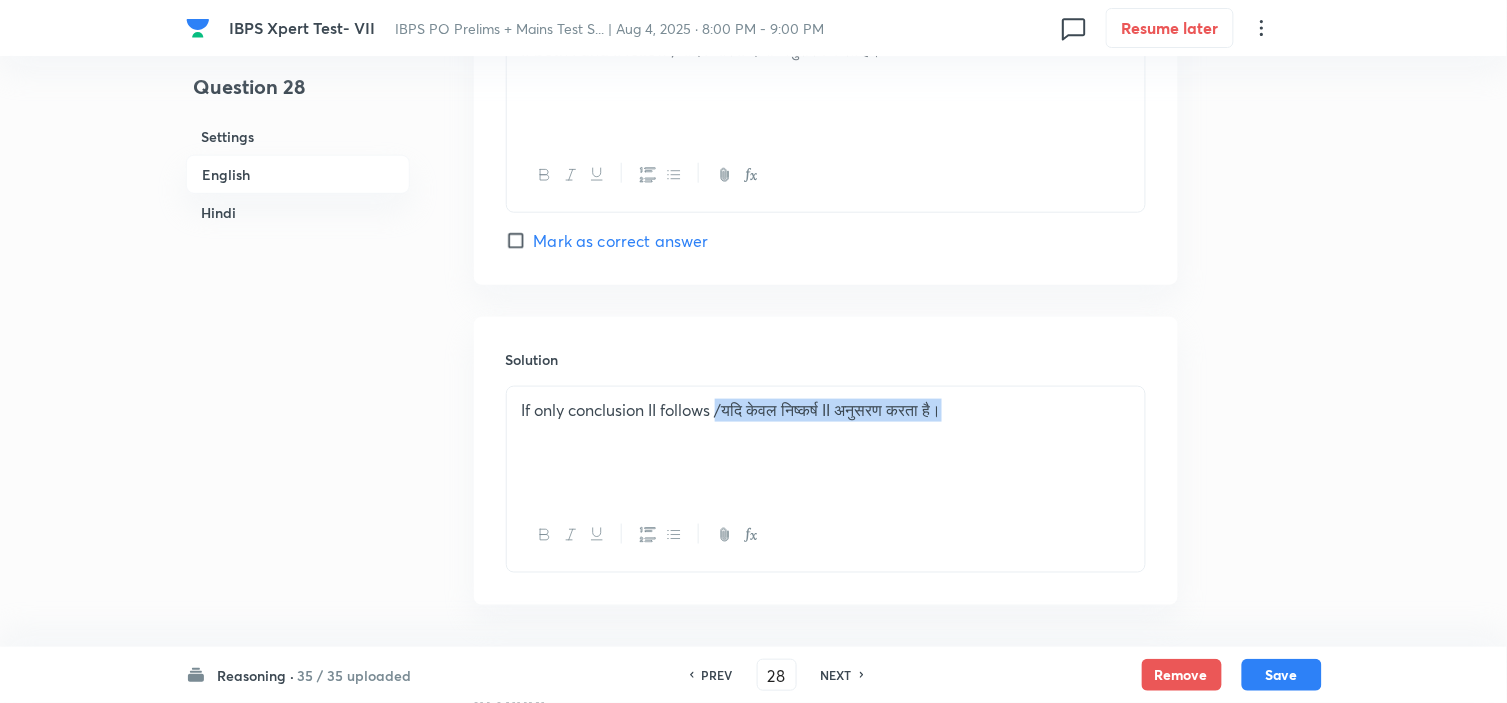 drag, startPoint x: 723, startPoint y: 421, endPoint x: 1030, endPoint y: 418, distance: 307.01465 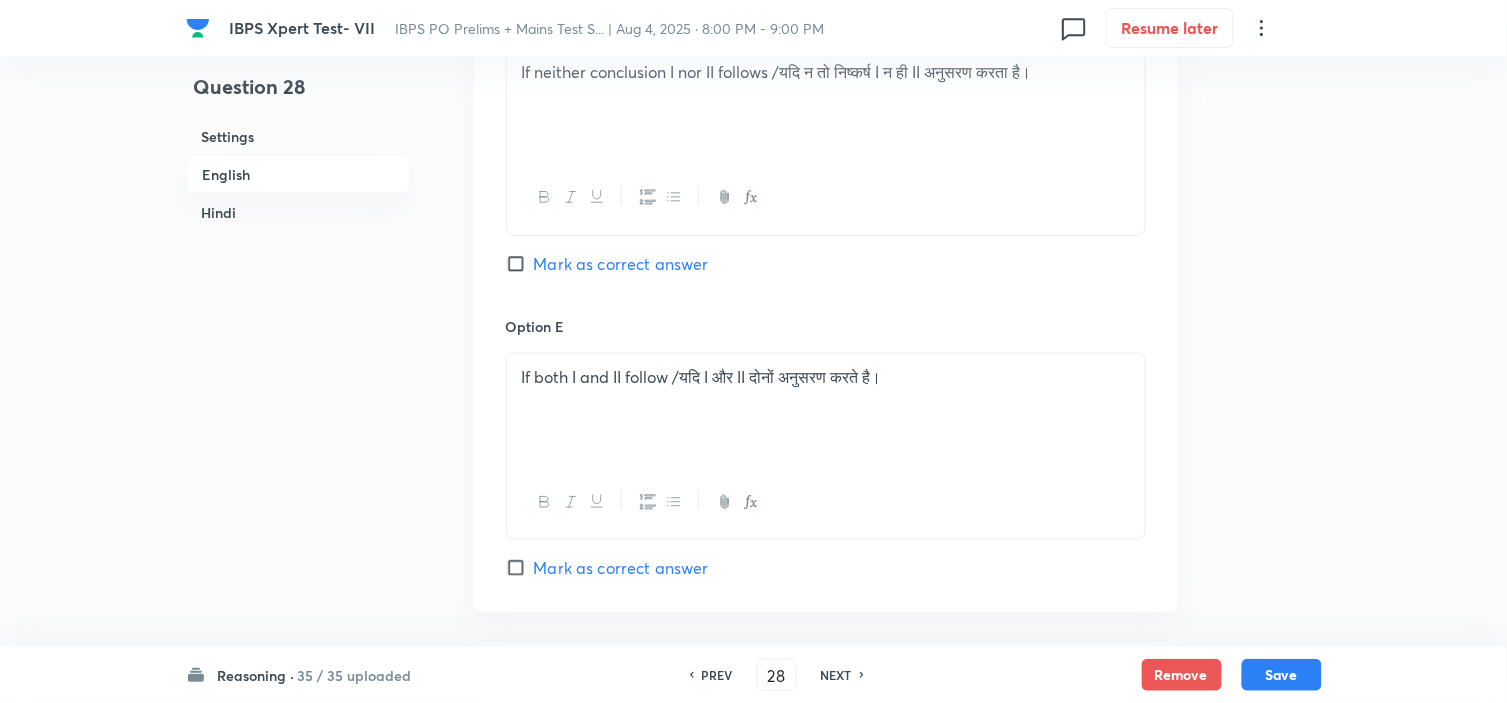 scroll, scrollTop: 1992, scrollLeft: 0, axis: vertical 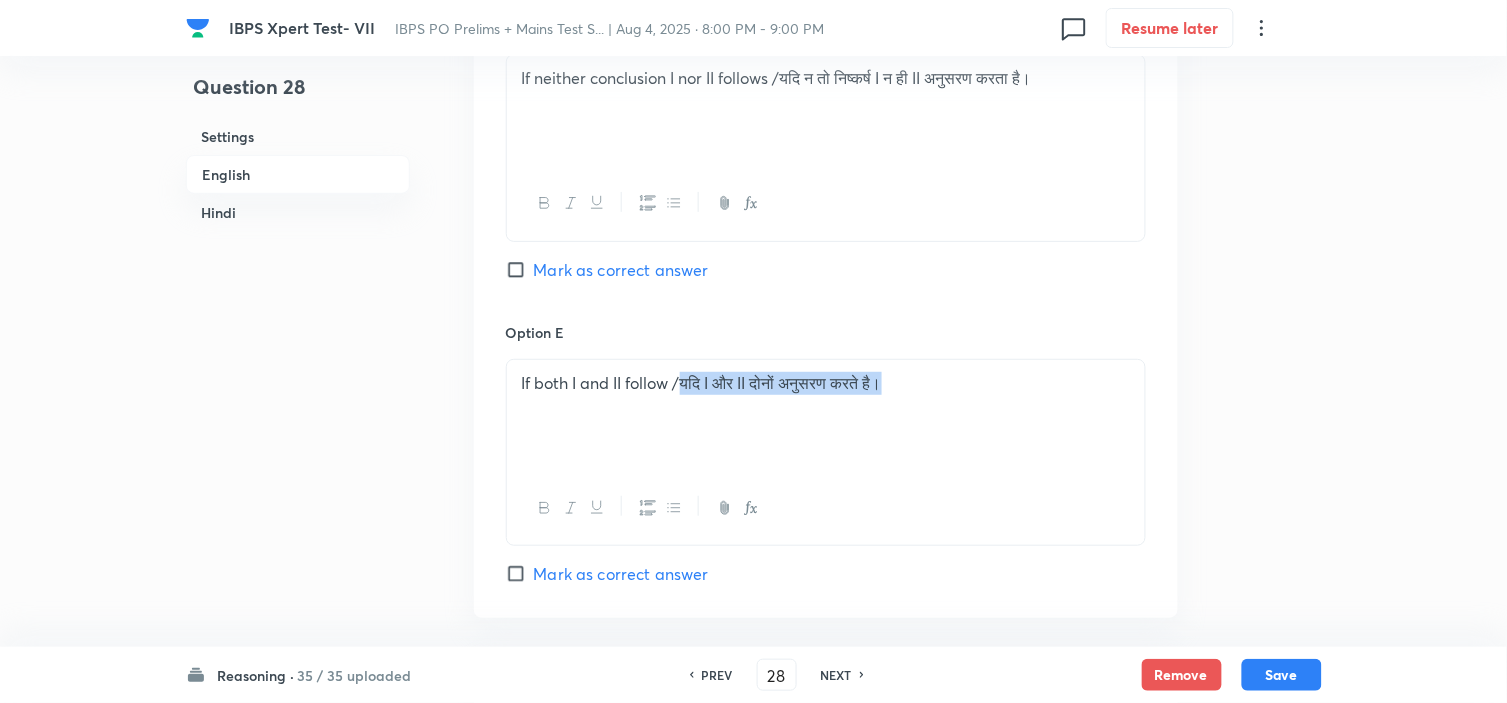 drag, startPoint x: 681, startPoint y: 388, endPoint x: 1055, endPoint y: 394, distance: 374.04813 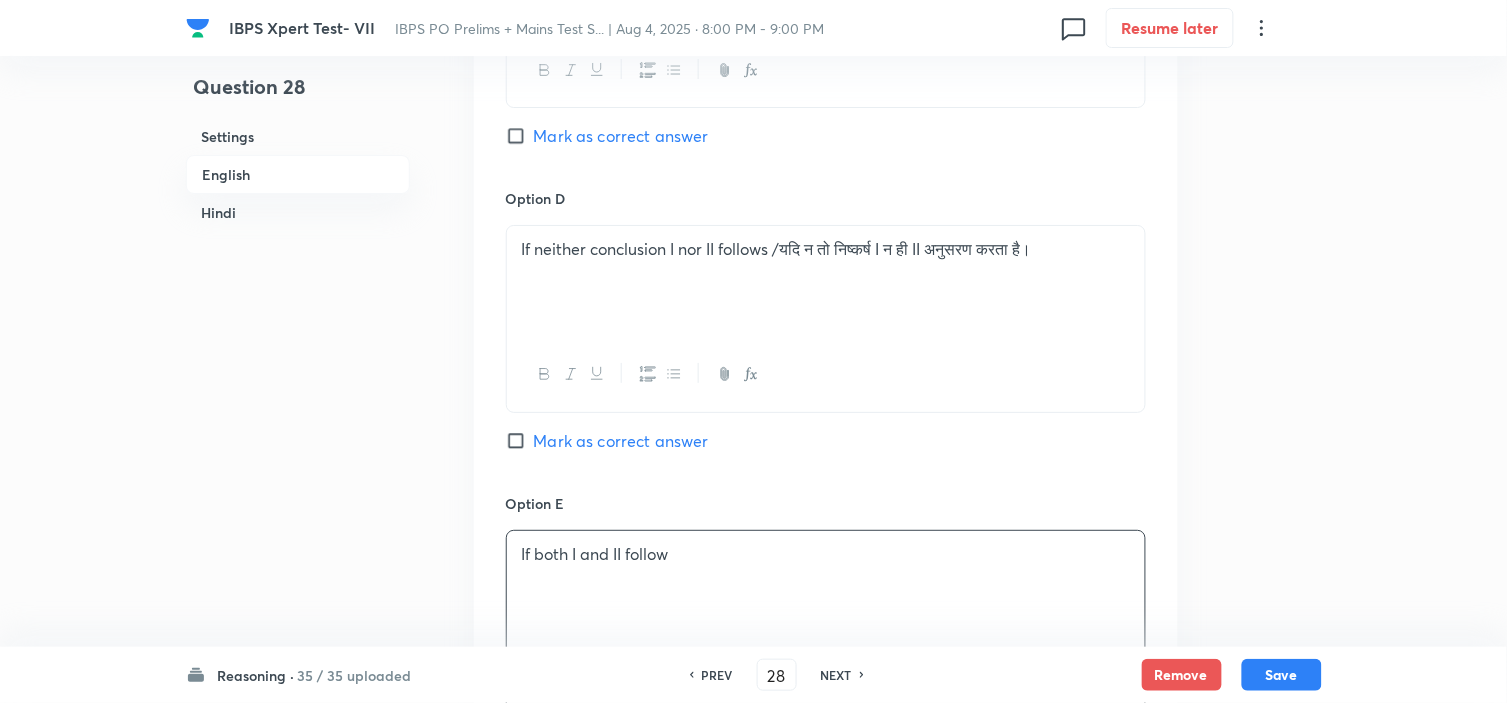 scroll, scrollTop: 1658, scrollLeft: 0, axis: vertical 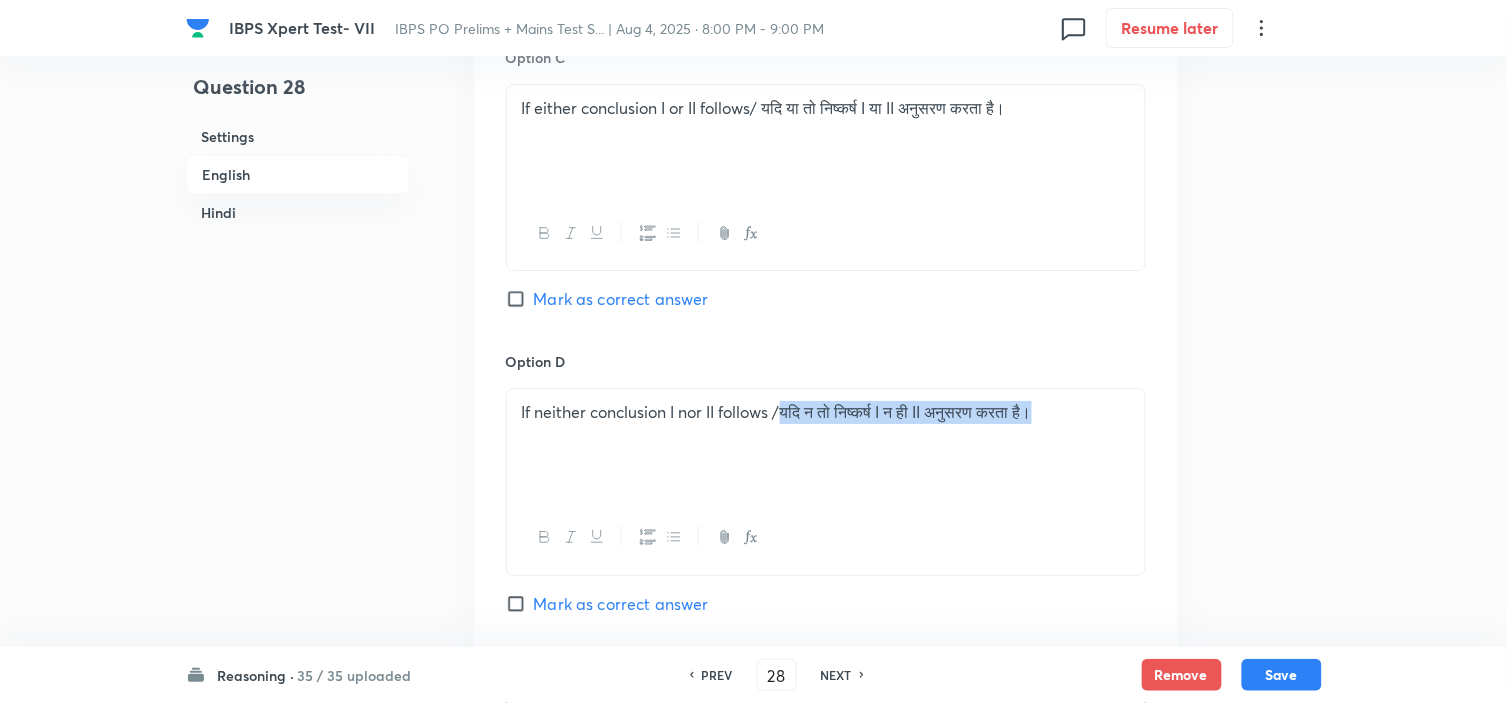 drag, startPoint x: 787, startPoint y: 408, endPoint x: 1103, endPoint y: 421, distance: 316.2673 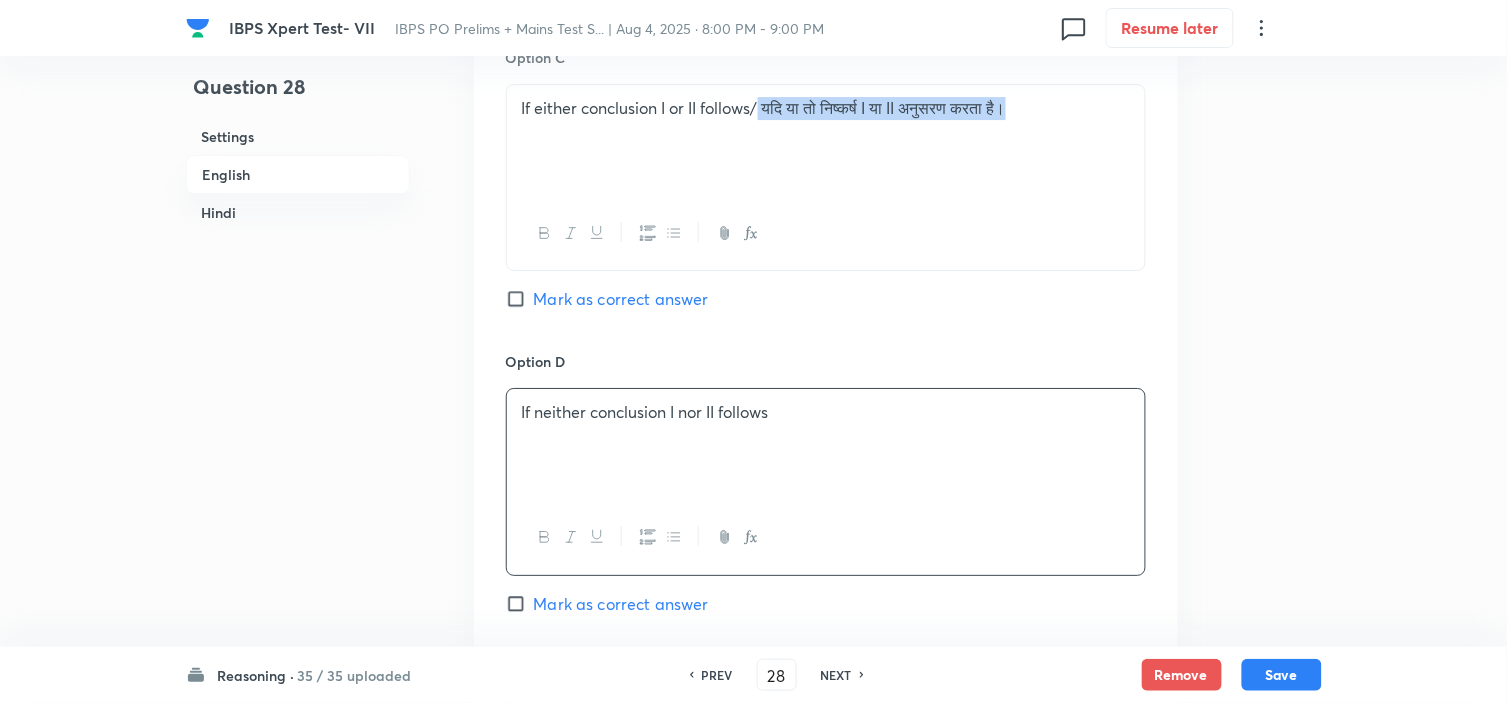 drag, startPoint x: 762, startPoint y: 104, endPoint x: 1033, endPoint y: 110, distance: 271.0664 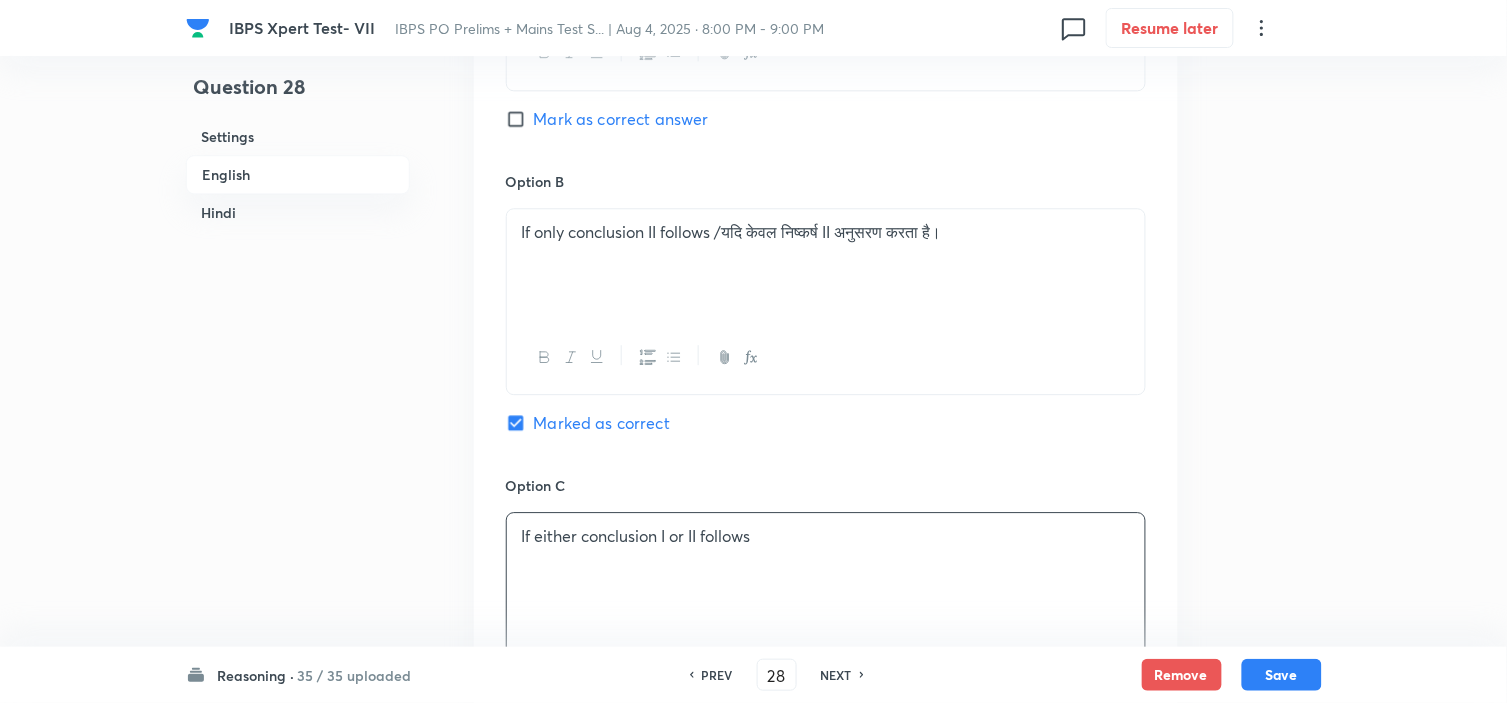 scroll, scrollTop: 1214, scrollLeft: 0, axis: vertical 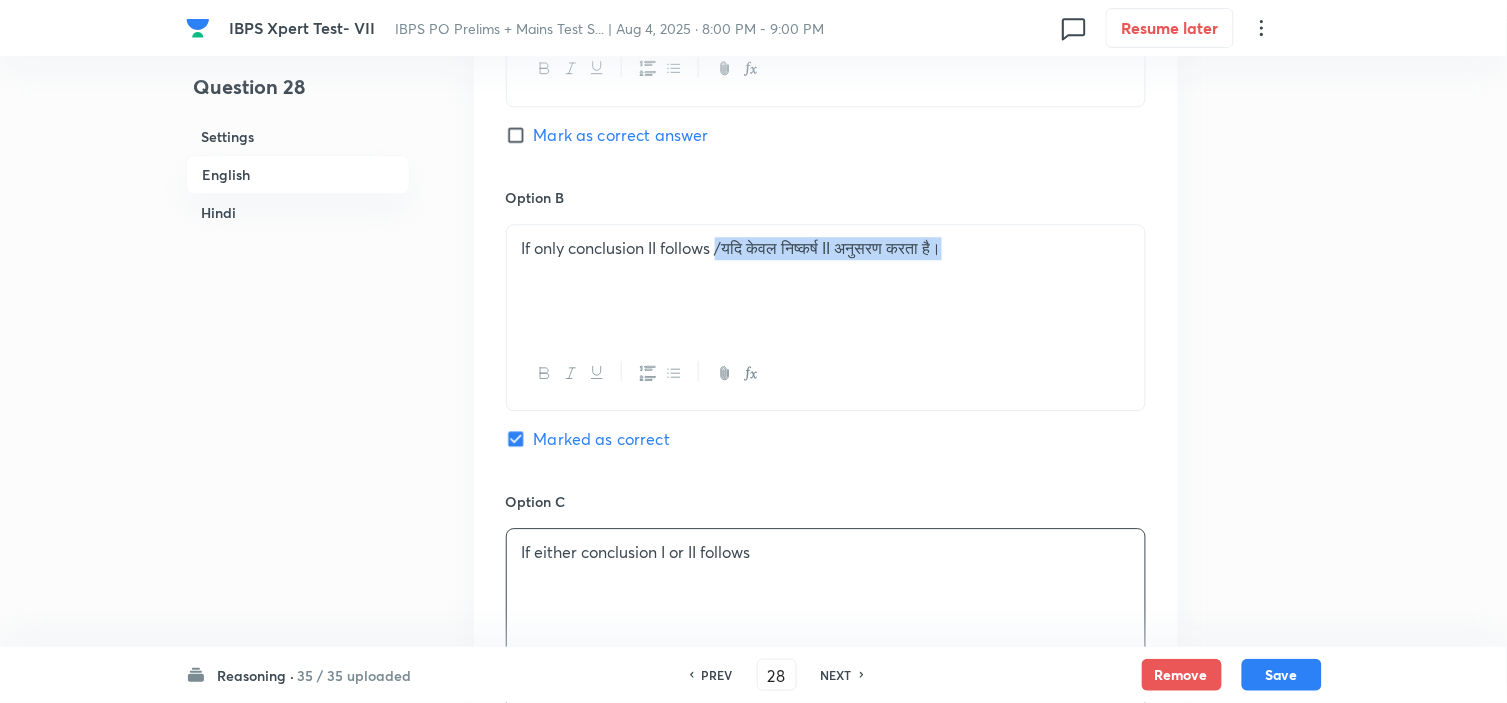 drag, startPoint x: 722, startPoint y: 251, endPoint x: 975, endPoint y: 247, distance: 253.03162 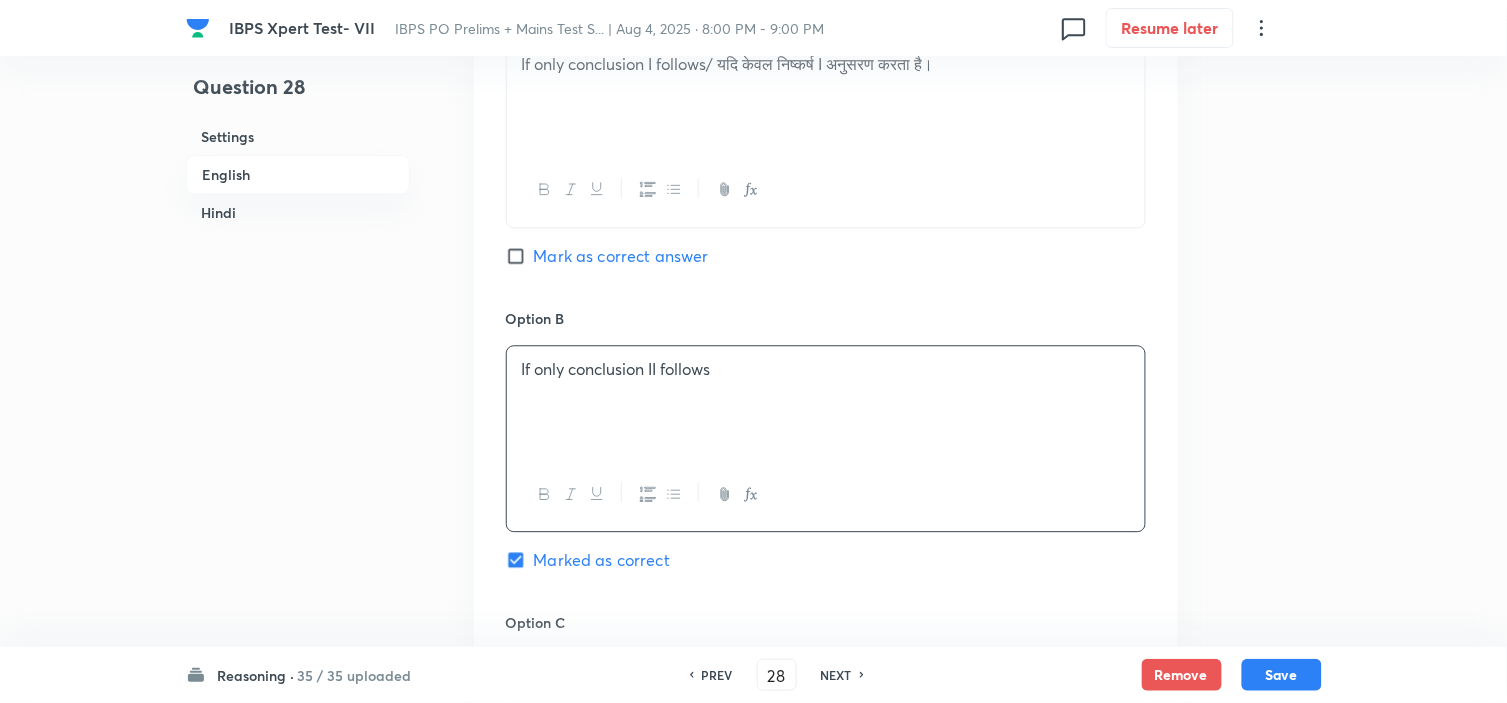 scroll, scrollTop: 881, scrollLeft: 0, axis: vertical 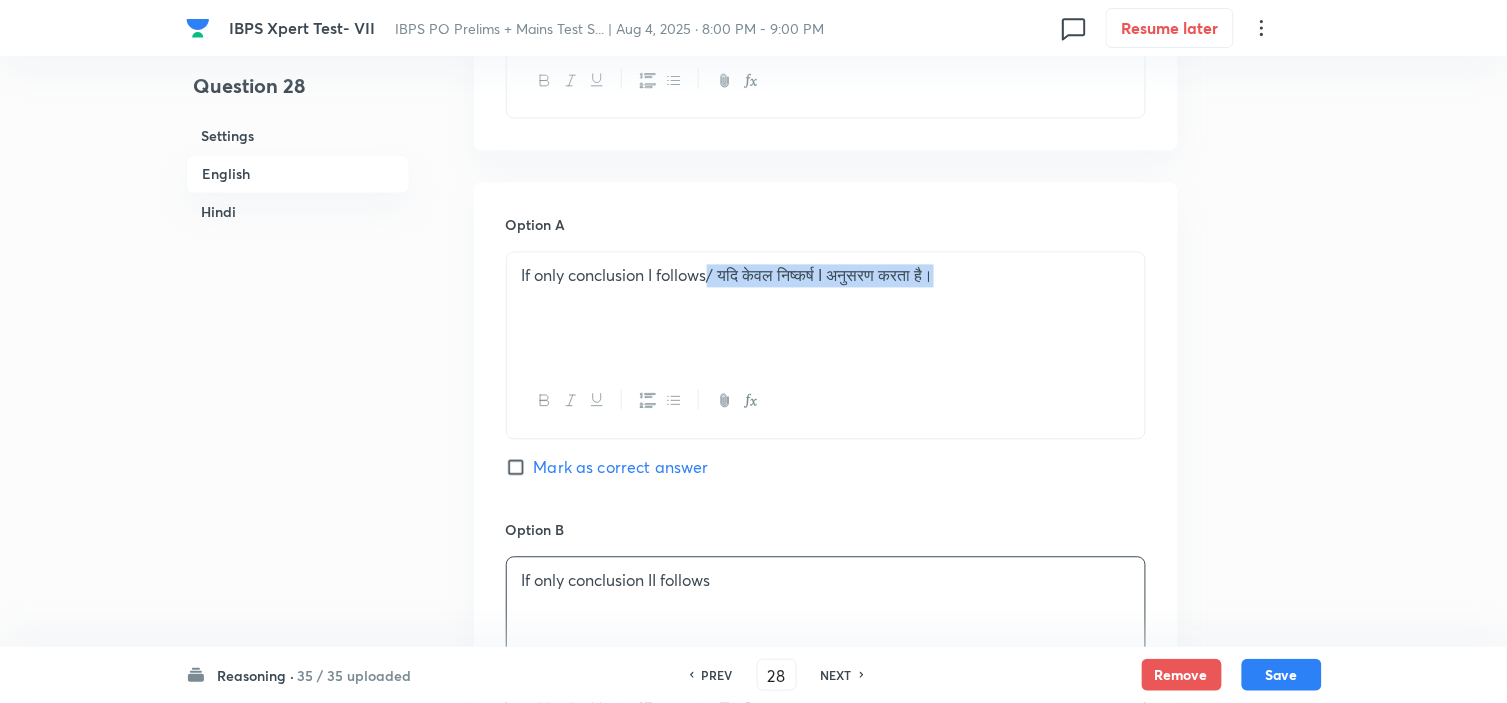 drag, startPoint x: 712, startPoint y: 266, endPoint x: 1012, endPoint y: 278, distance: 300.2399 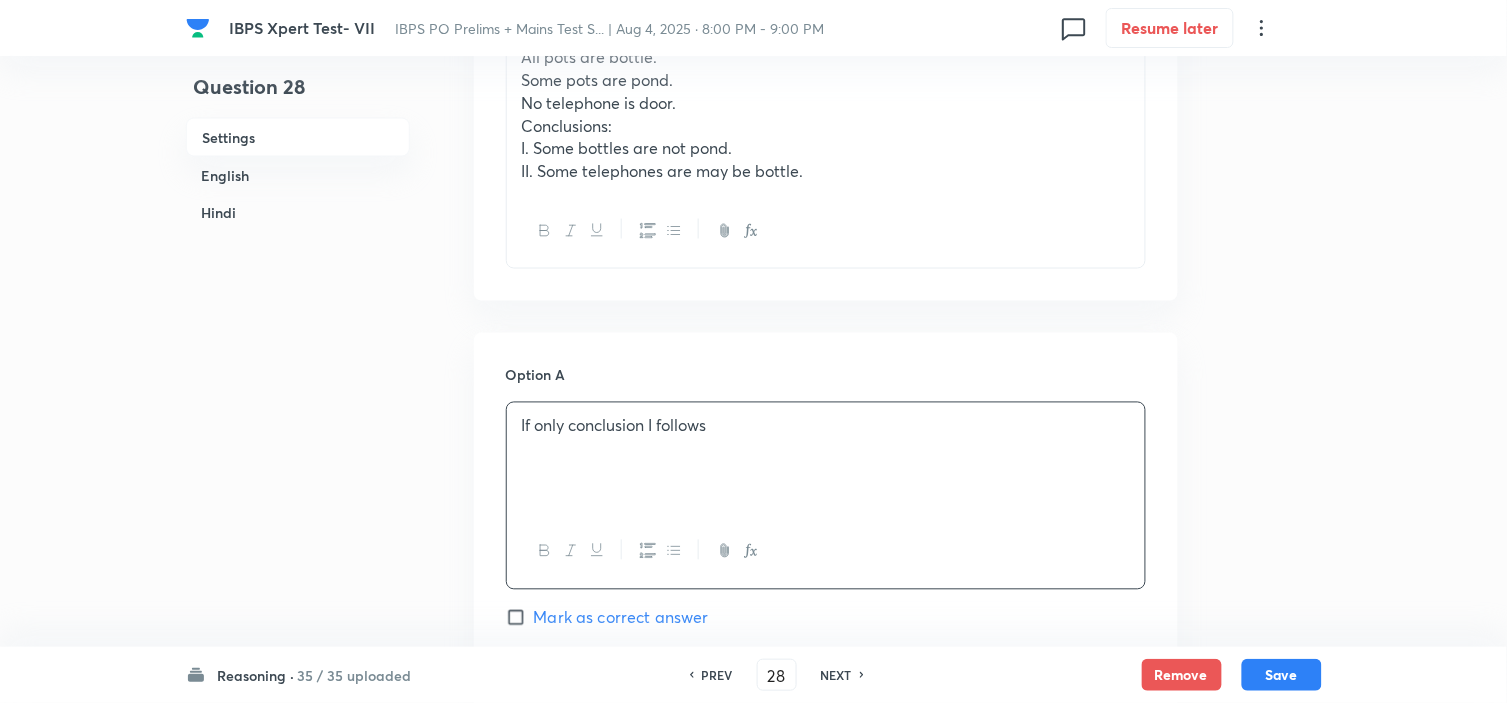 scroll, scrollTop: 325, scrollLeft: 0, axis: vertical 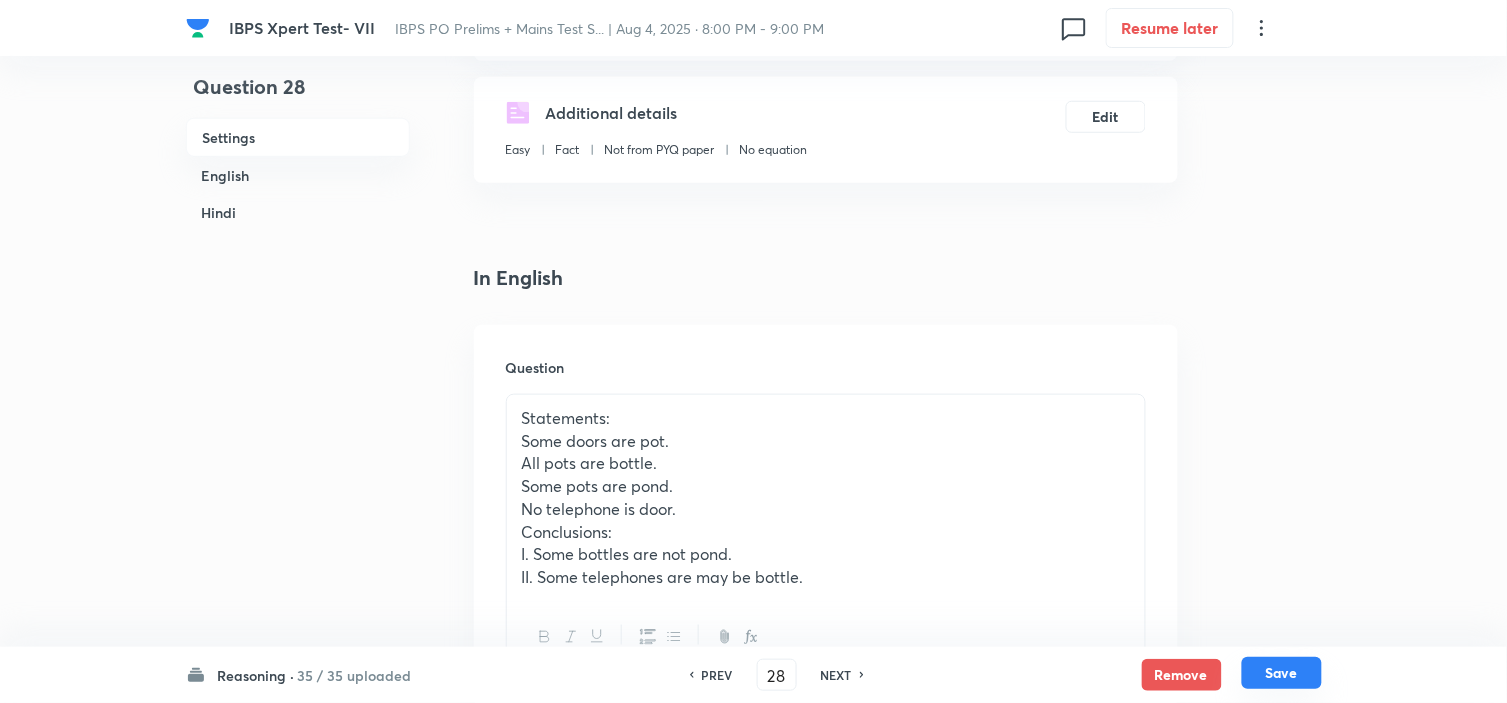 click on "Save" at bounding box center (1282, 673) 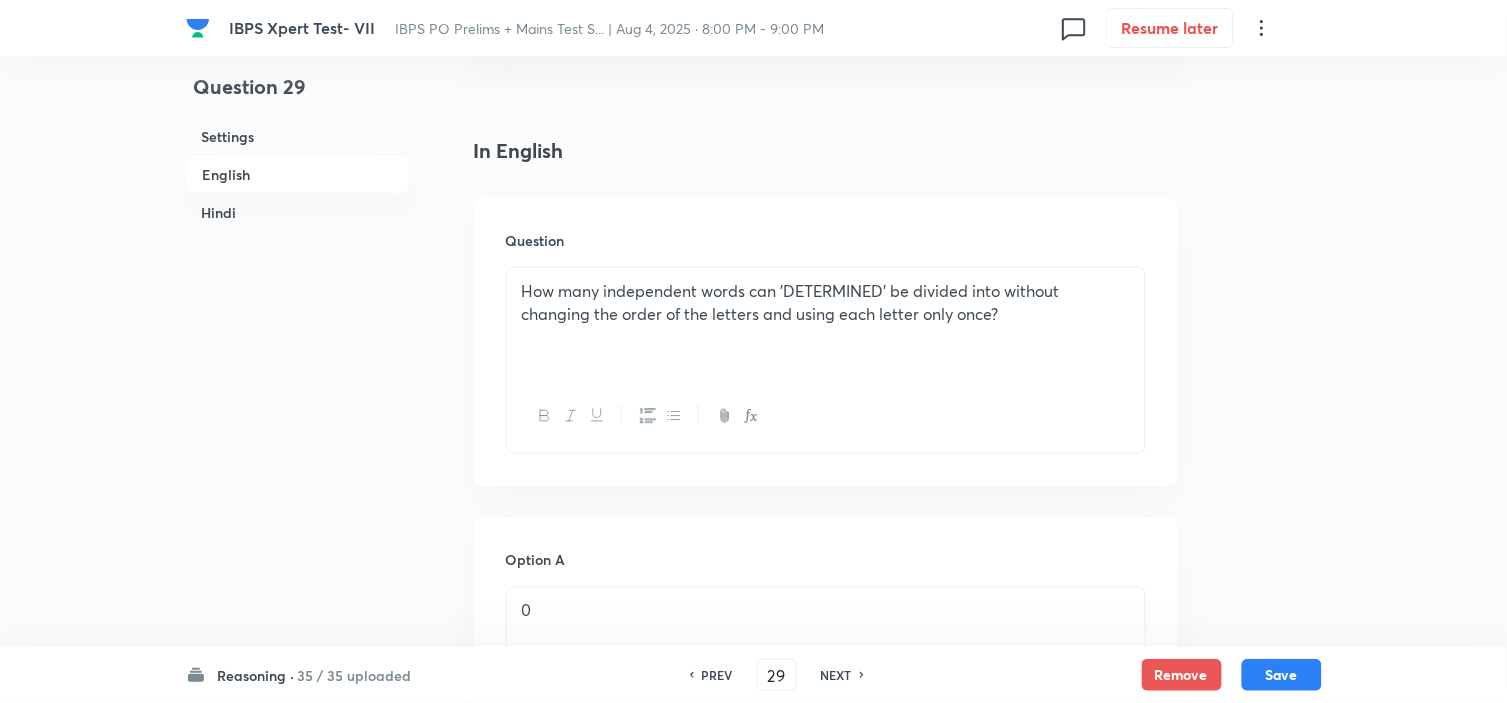 scroll, scrollTop: 490, scrollLeft: 0, axis: vertical 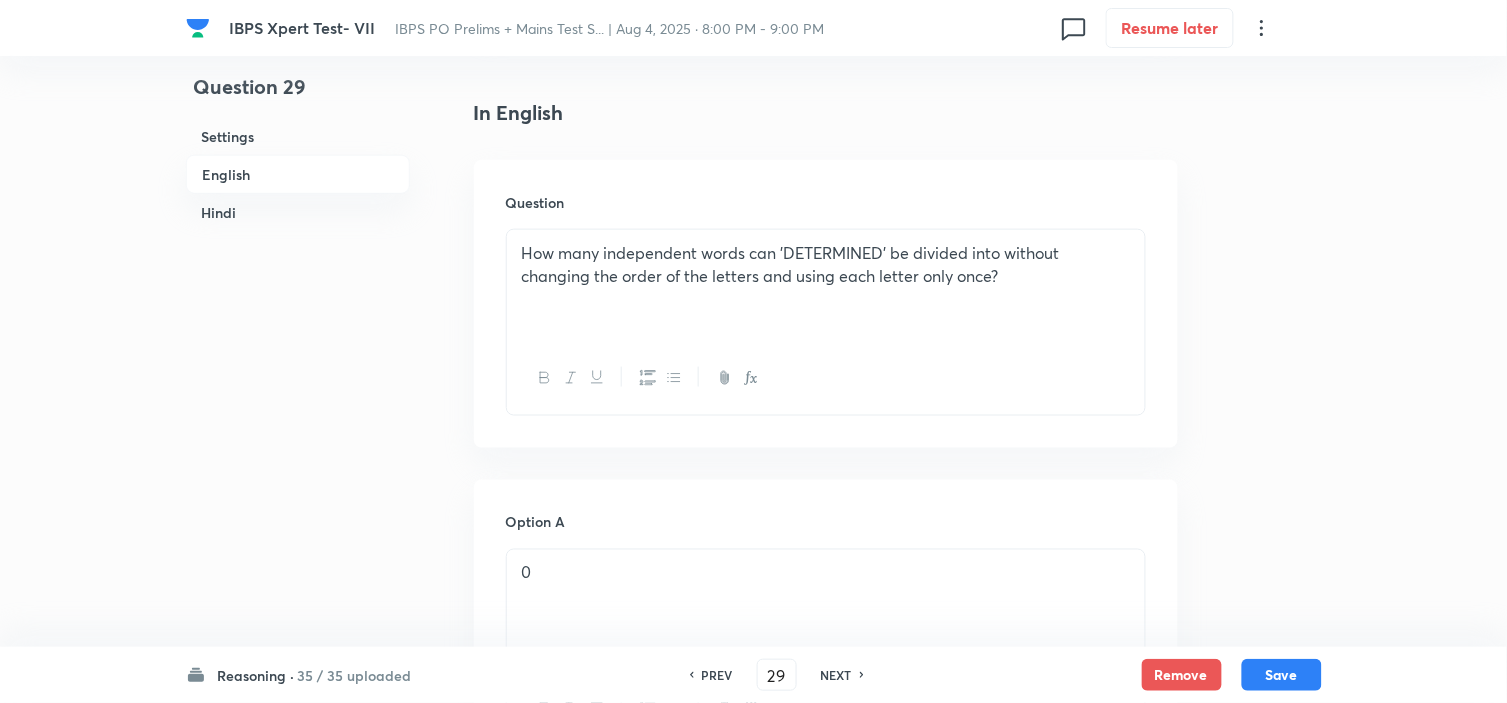 click on "PREV 29 ​ NEXT" at bounding box center (777, 675) 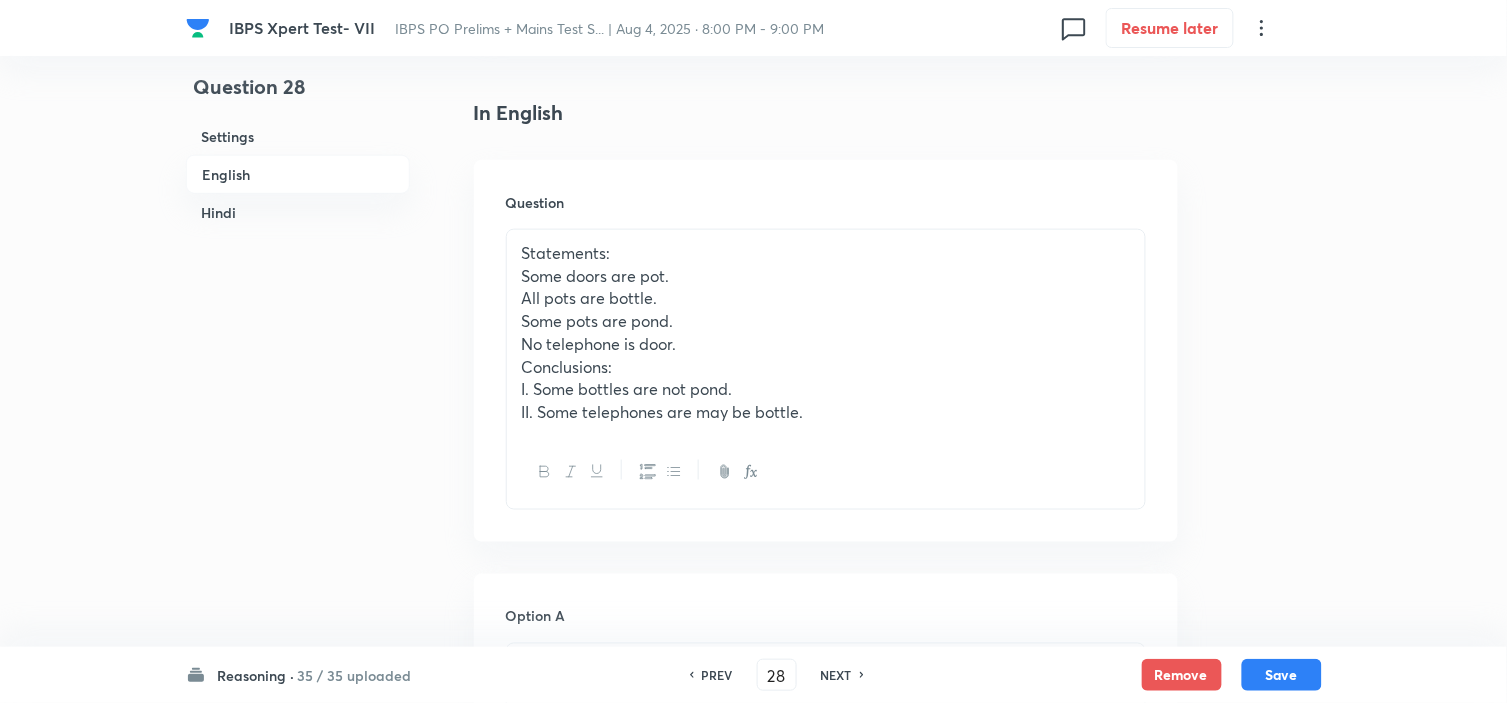 click on "NEXT" at bounding box center [836, 675] 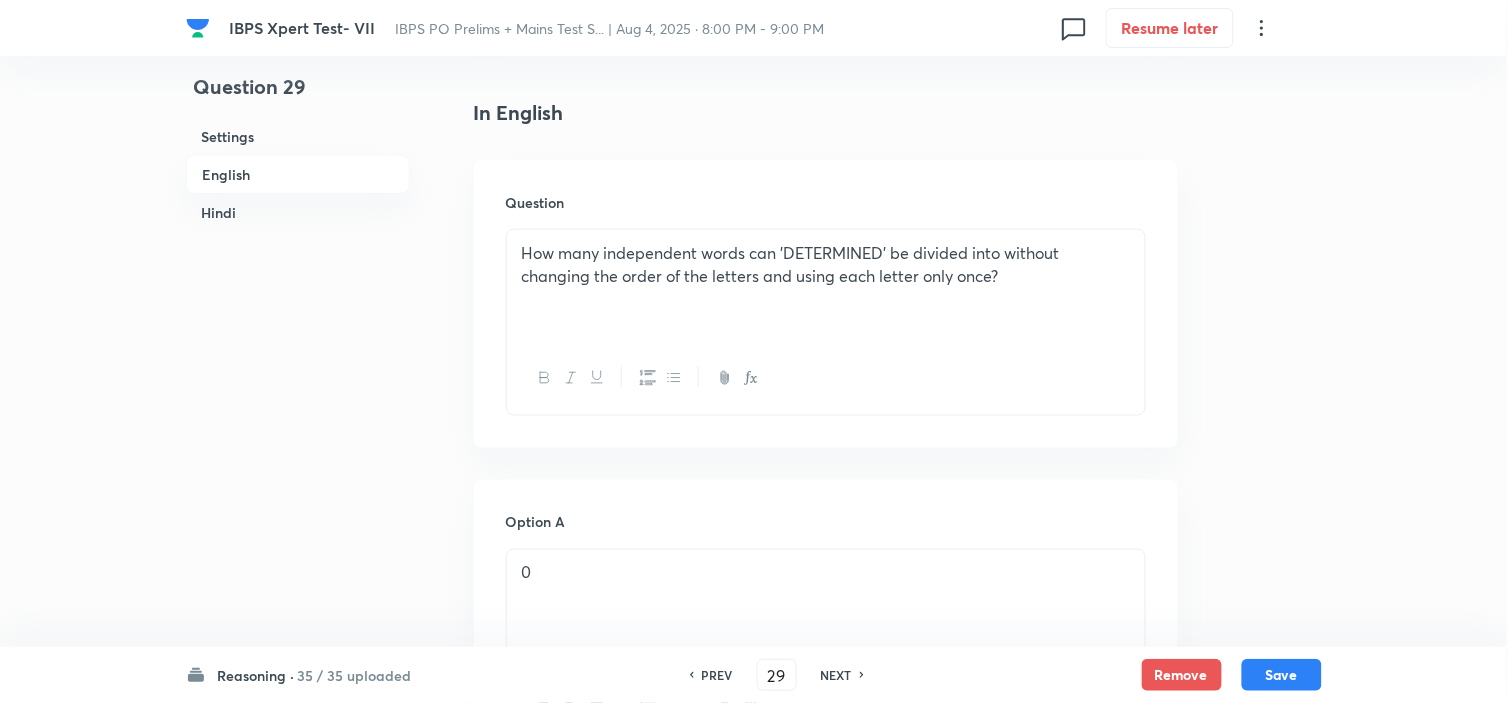 click on "NEXT" at bounding box center (836, 675) 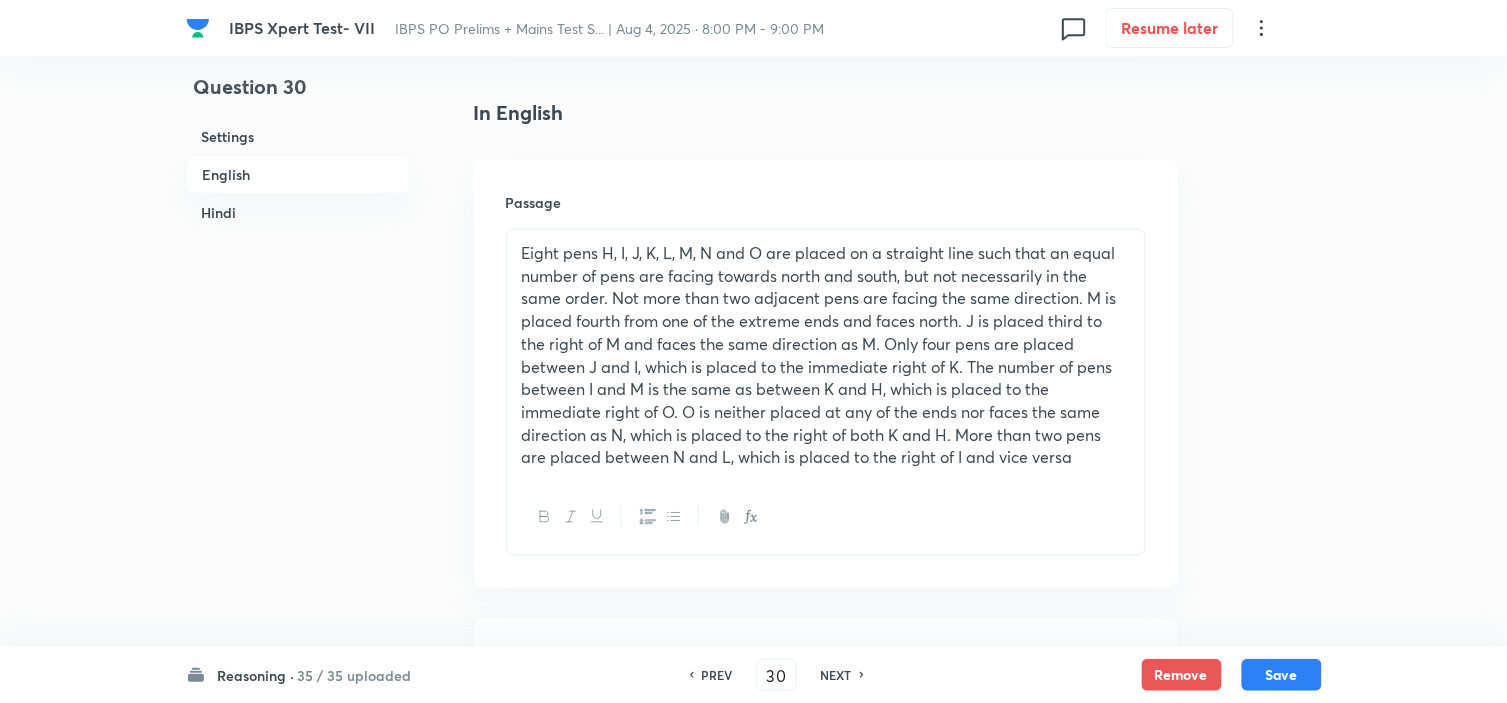 click on "IBPS Xpert Test- VII IBPS PO Prelims + Mains Test S... | Aug 4, 2025 · 8:00 PM - 9:00 PM 0 Resume later Question 30 Settings English Hindi Settings Type Single choice correct 5 options With passage + 1 mark - 0.25 marks Edit Concept Reasoning Verbal Reasoning Puzzle and Seating Arrangement Miscellaneous Puzzles Edit Additional details Easy Fact Not from PYQ paper No equation Edit In English Passage Question Which among the following pen is placed adjacent to I? Option A H Mark as correct answer Option B The one which is placed fourth to the right of M Mark as correct answer Option C The one which is placed fifth to the right of O Marked as correct Option D L Mark as correct answer Option E None of these Mark as correct answer Solution In Hindi Passage Question निम्नलिखित में से कौन सा पेन I के बगल में रखा गया है? Option A  H Mark as correct answer Option B वह जो M के दाईं ओर चौथा है Option C L" at bounding box center [753, 2617] 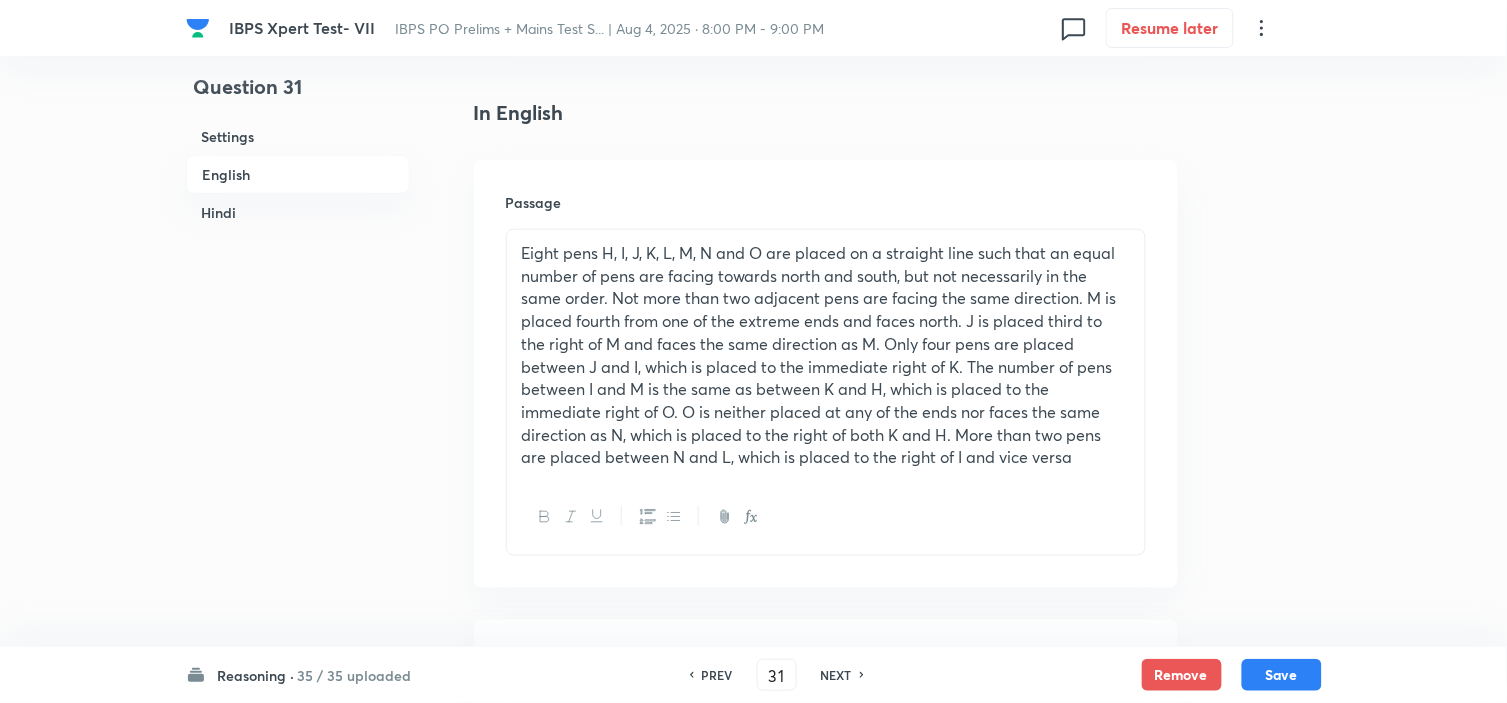click on "NEXT" at bounding box center (839, 675) 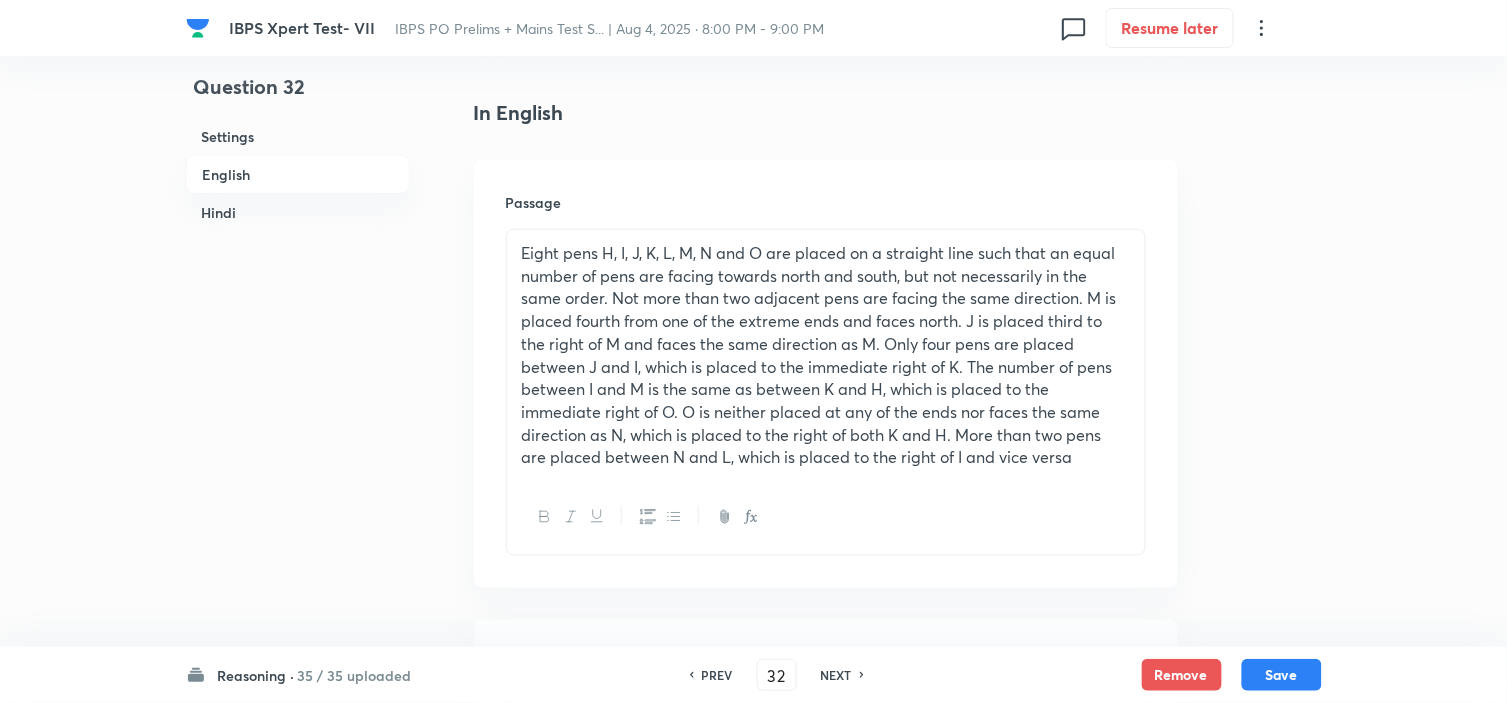 click on "NEXT" at bounding box center (839, 675) 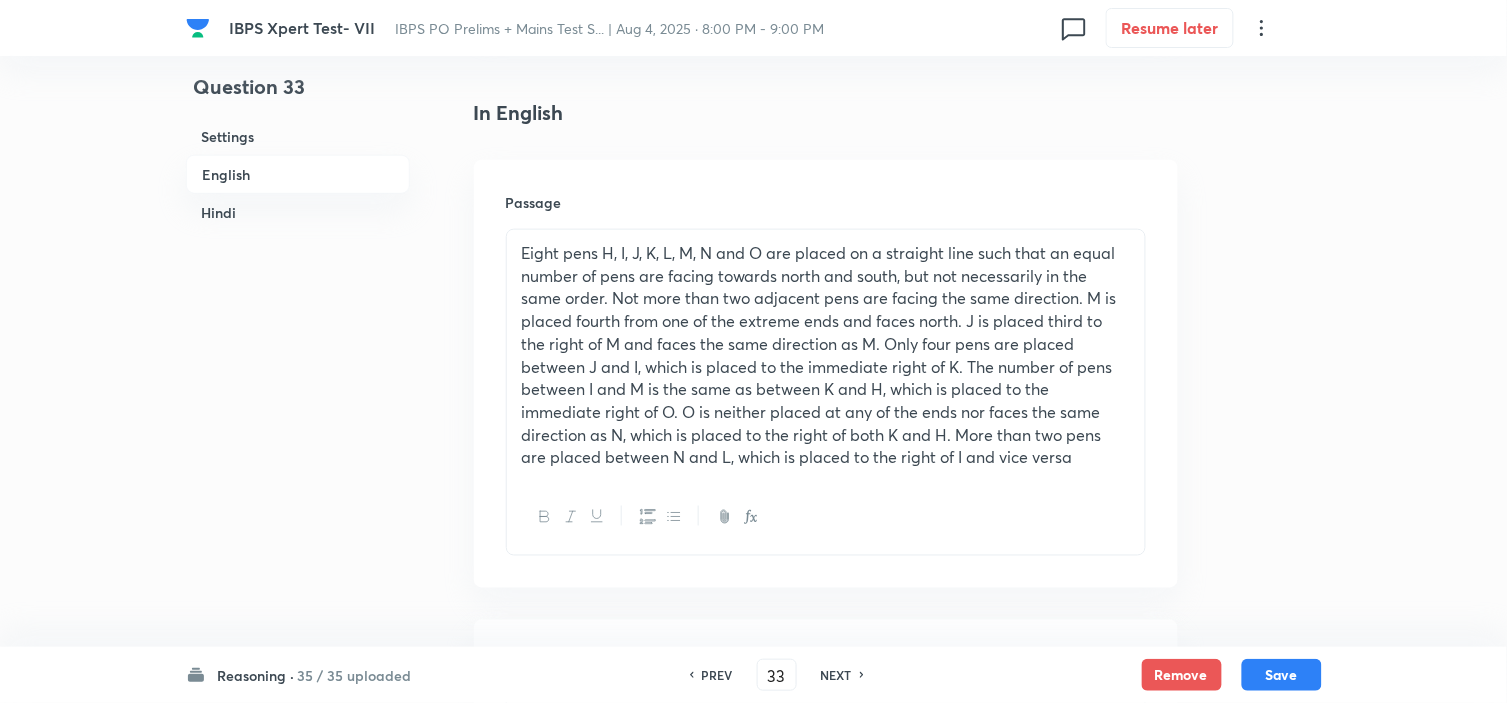 click on "NEXT" at bounding box center (839, 675) 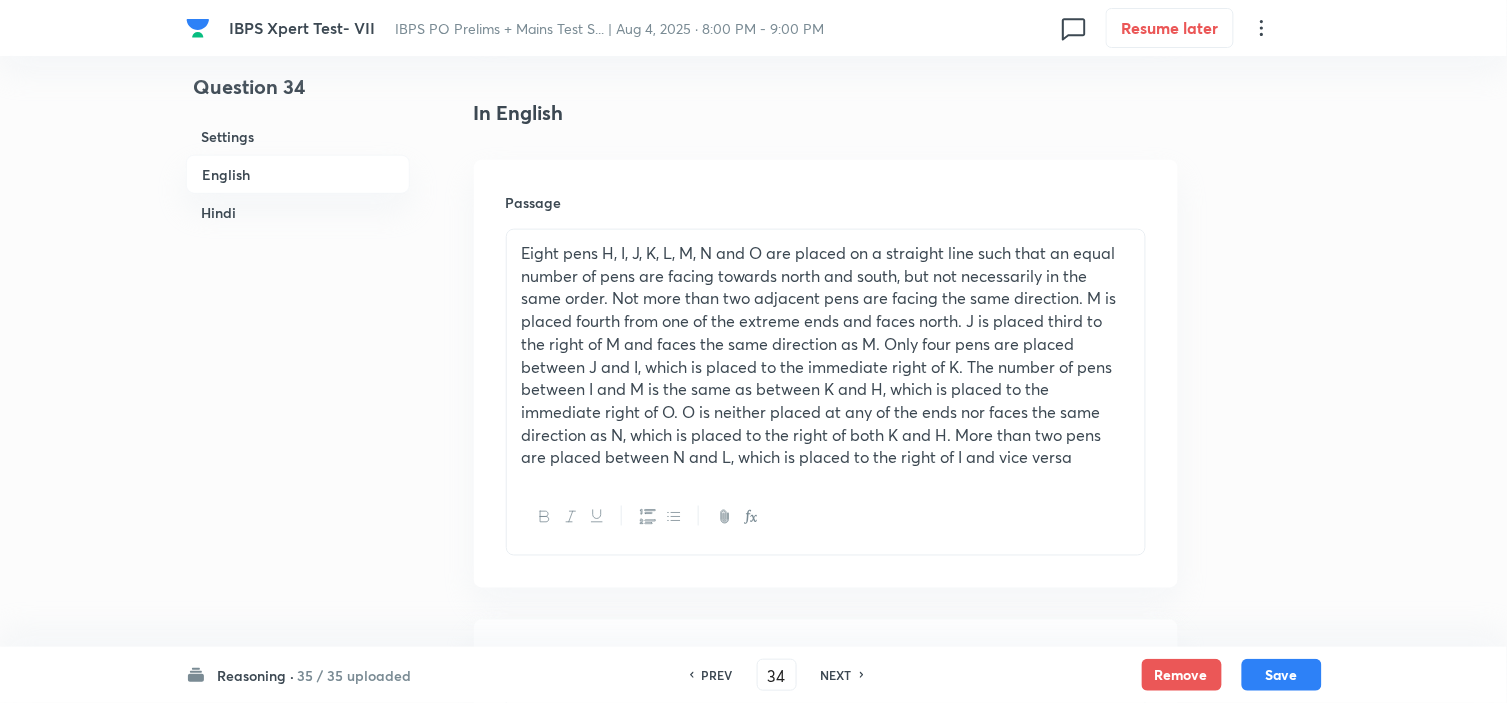 click on "NEXT" at bounding box center [839, 675] 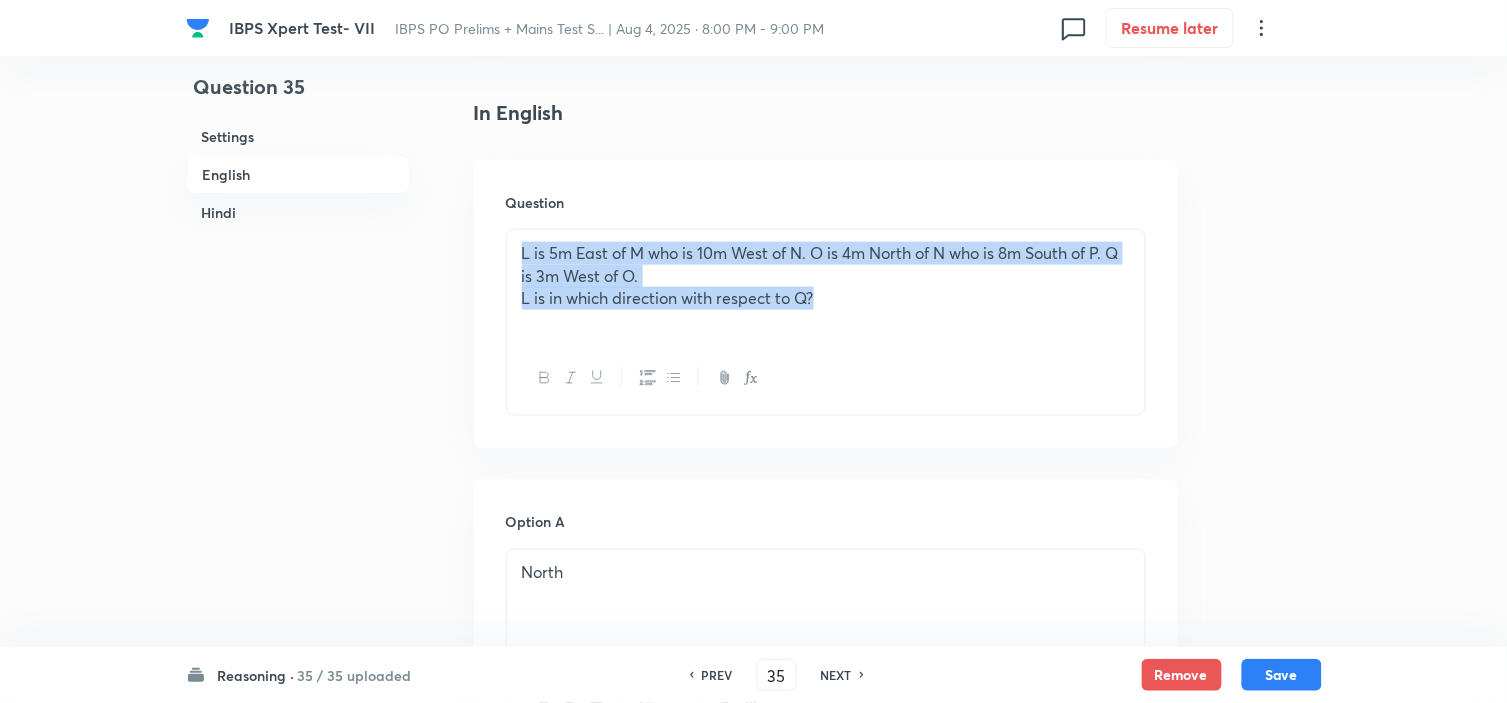 drag, startPoint x: 834, startPoint y: 314, endPoint x: 460, endPoint y: 255, distance: 378.62515 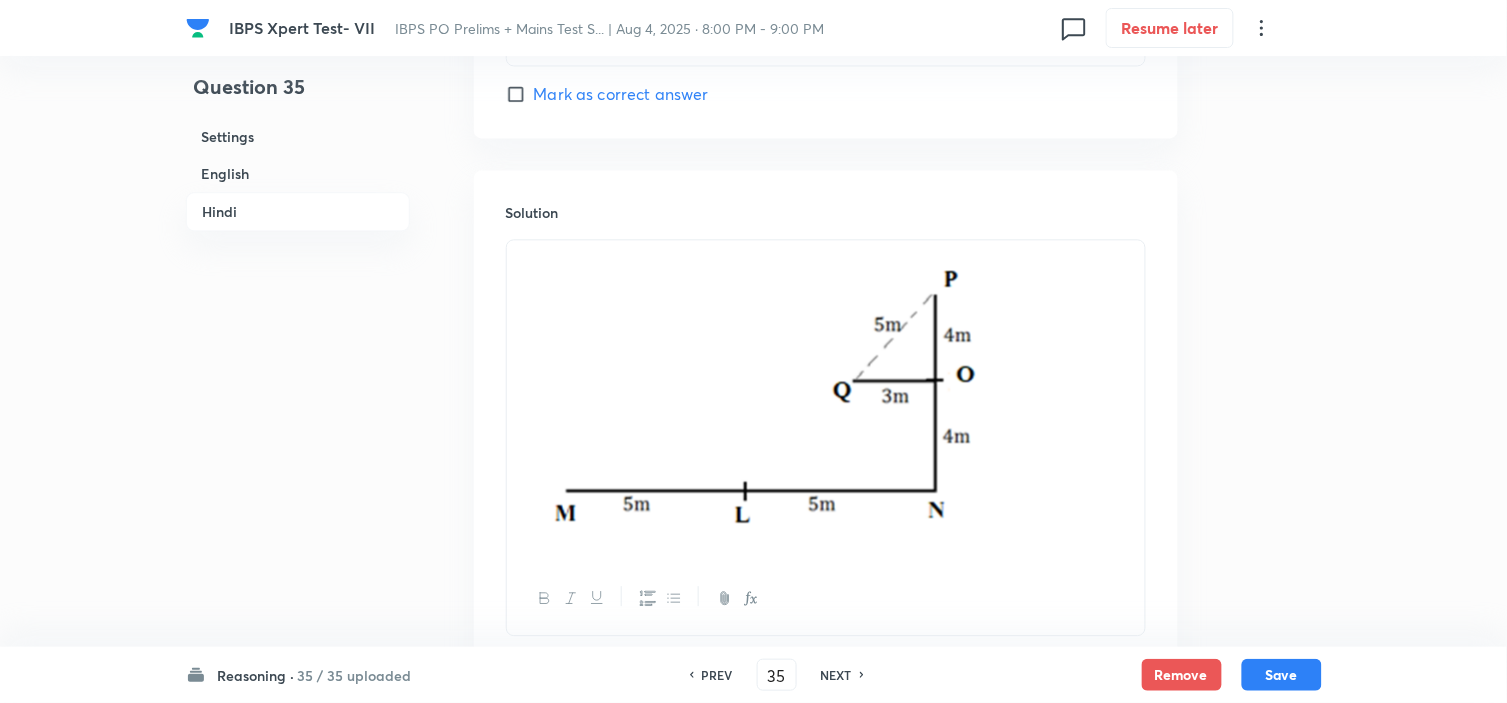 scroll, scrollTop: 5000, scrollLeft: 0, axis: vertical 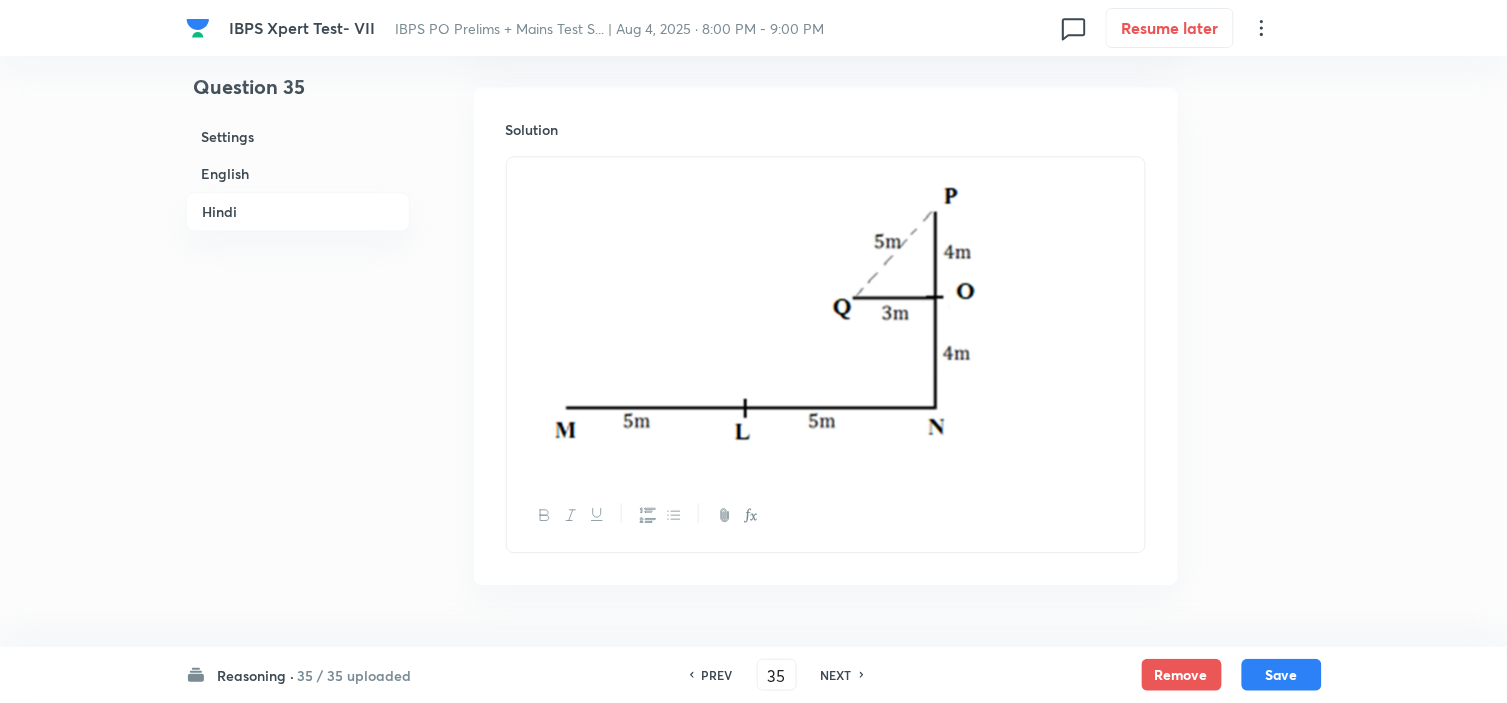 click on "PREV" at bounding box center (714, 675) 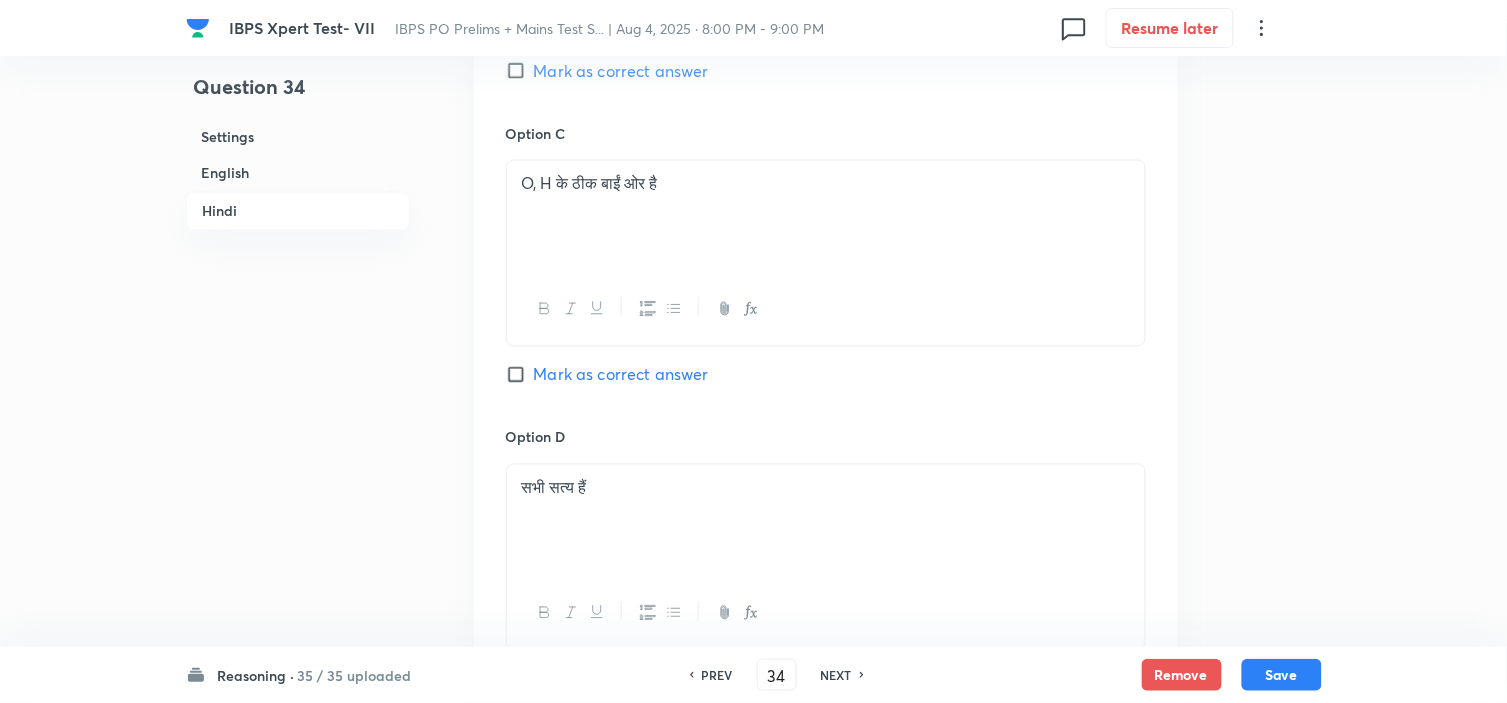 scroll, scrollTop: 4666, scrollLeft: 0, axis: vertical 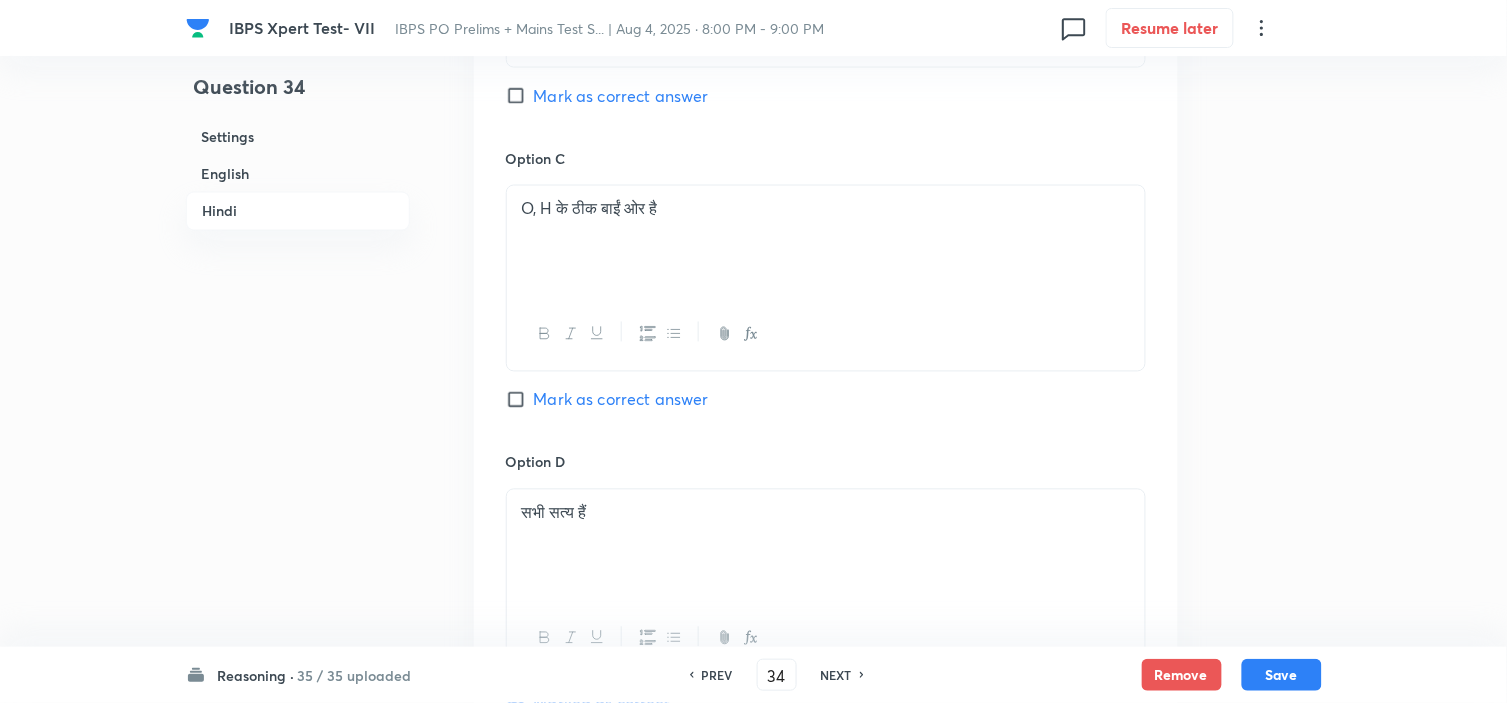 click on "NEXT" at bounding box center [836, 675] 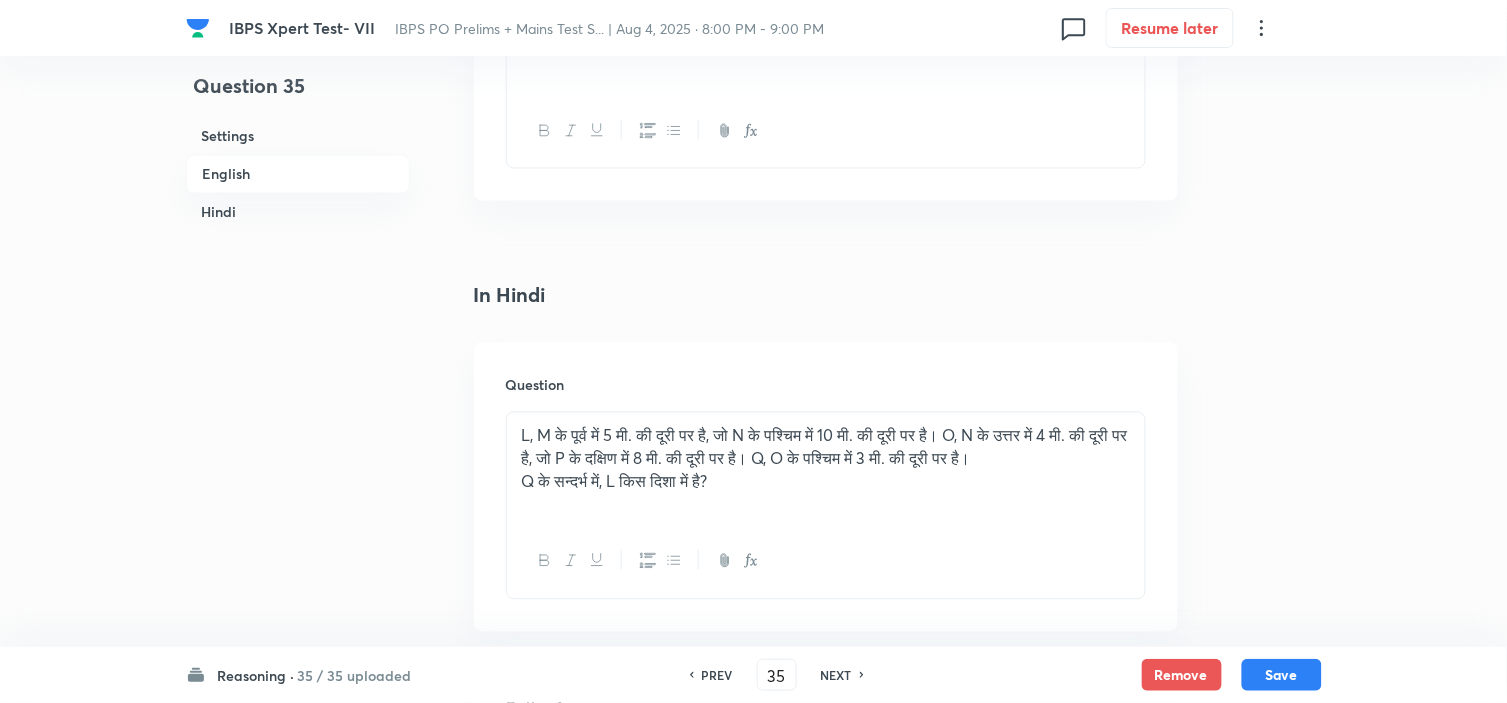 scroll, scrollTop: 2777, scrollLeft: 0, axis: vertical 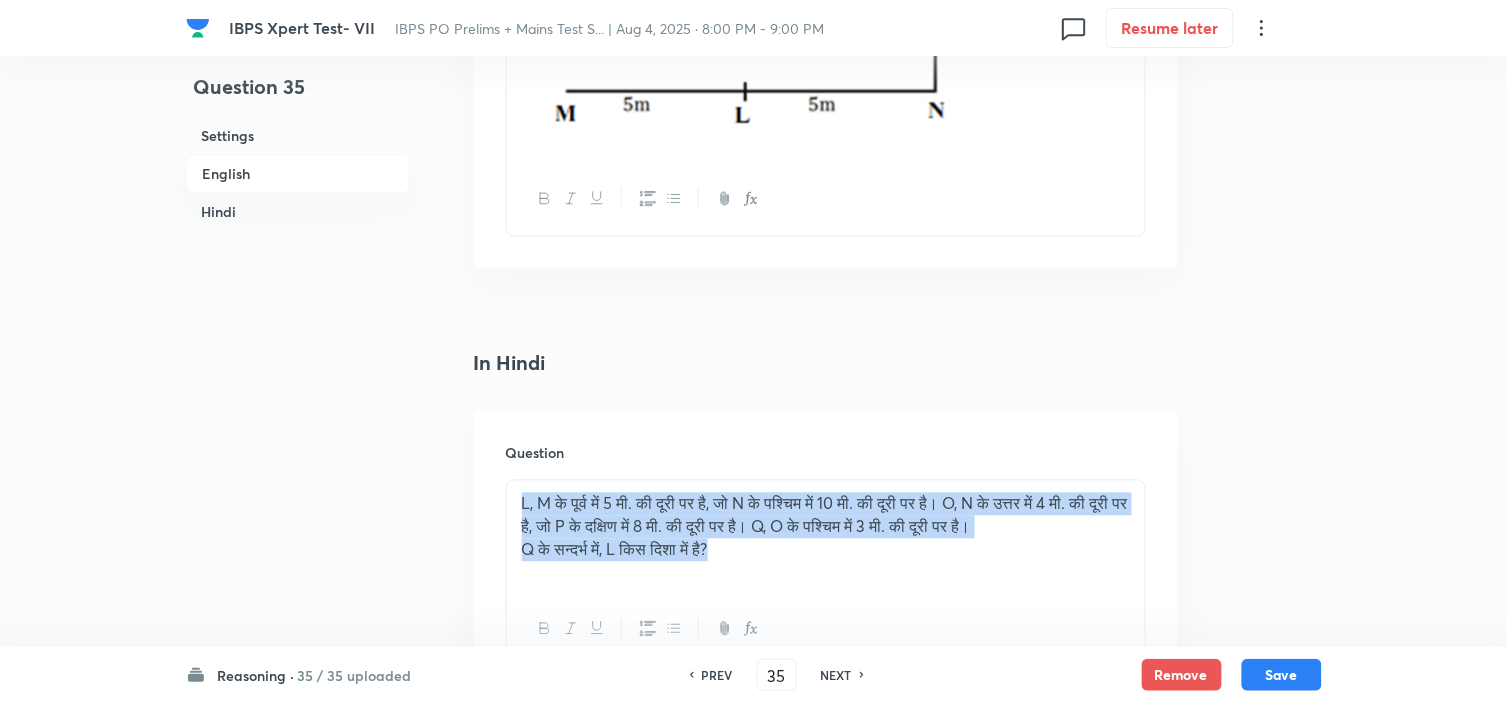 drag, startPoint x: 756, startPoint y: 567, endPoint x: 241, endPoint y: 351, distance: 558.4631 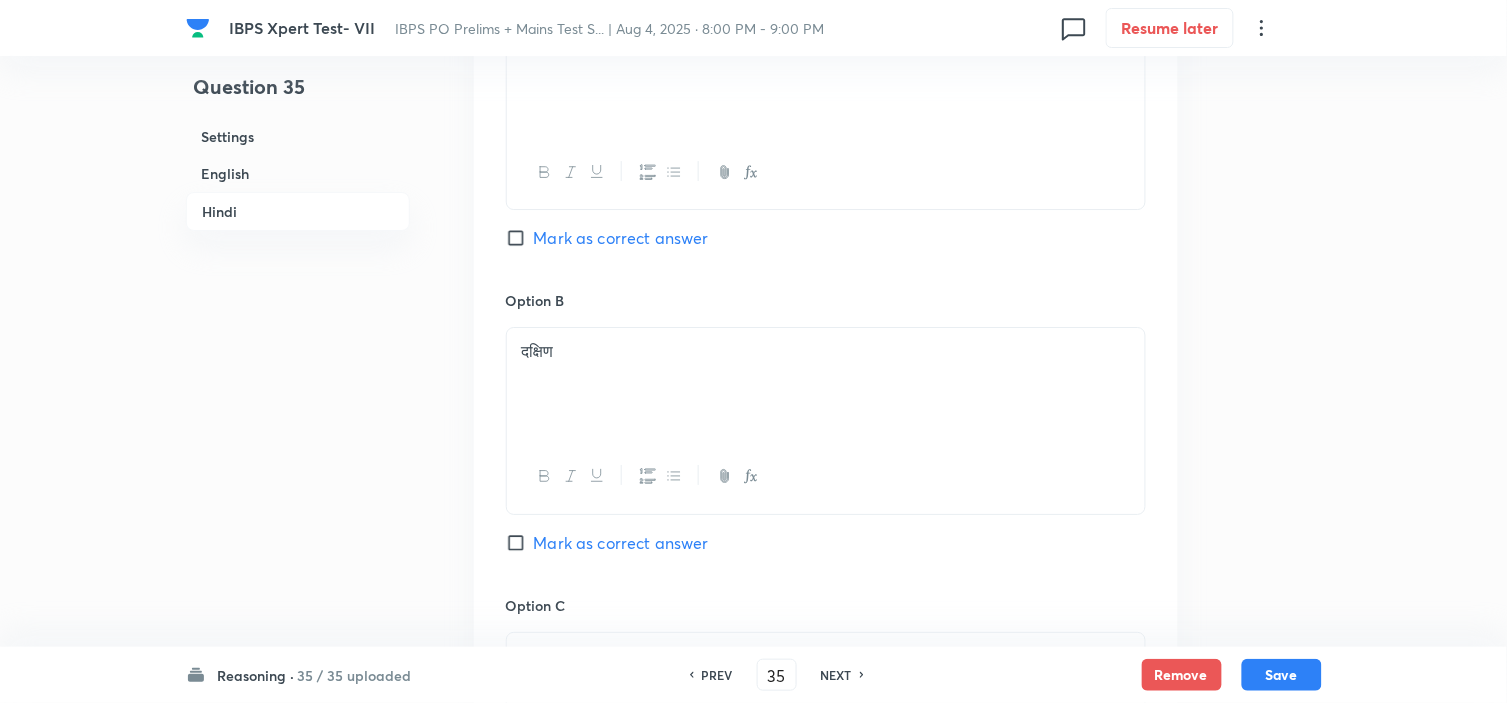scroll, scrollTop: 3111, scrollLeft: 0, axis: vertical 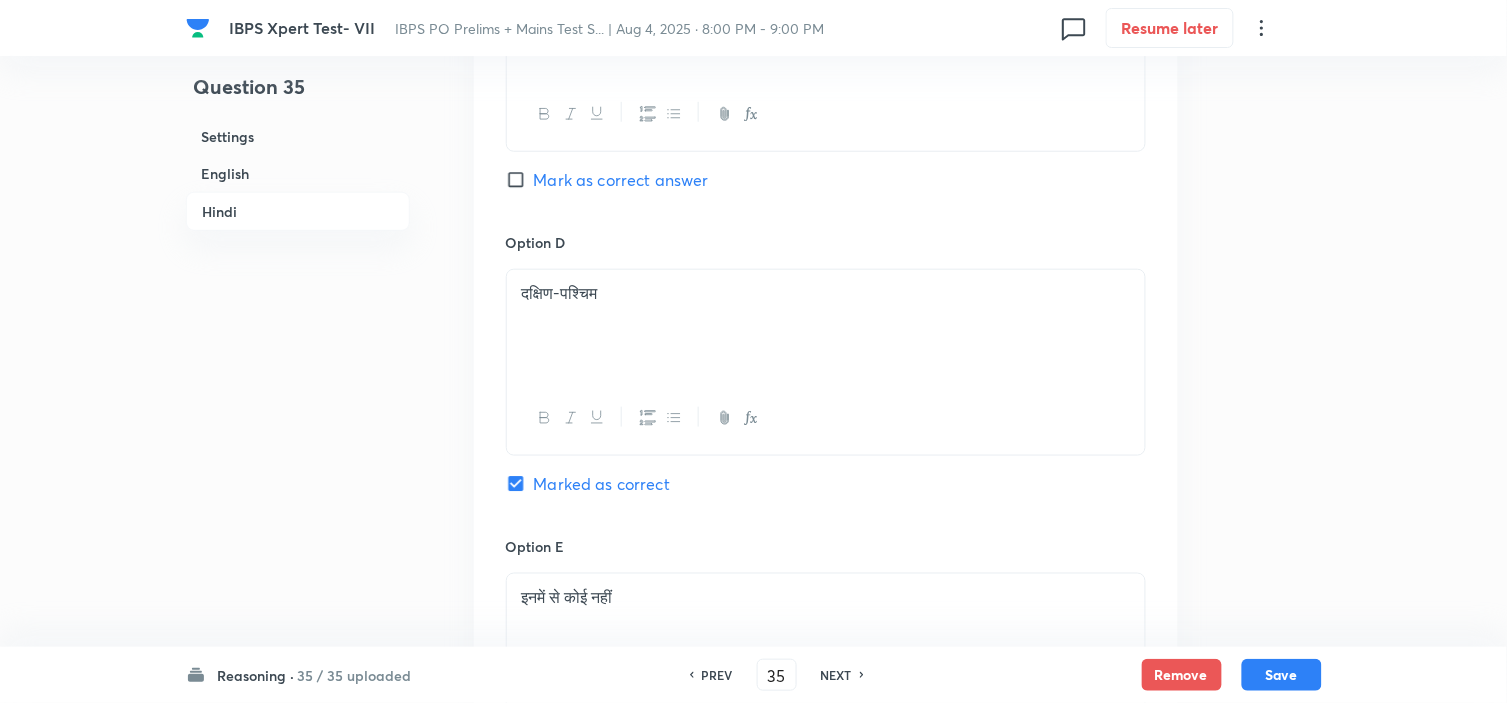 click on "PREV" at bounding box center (717, 675) 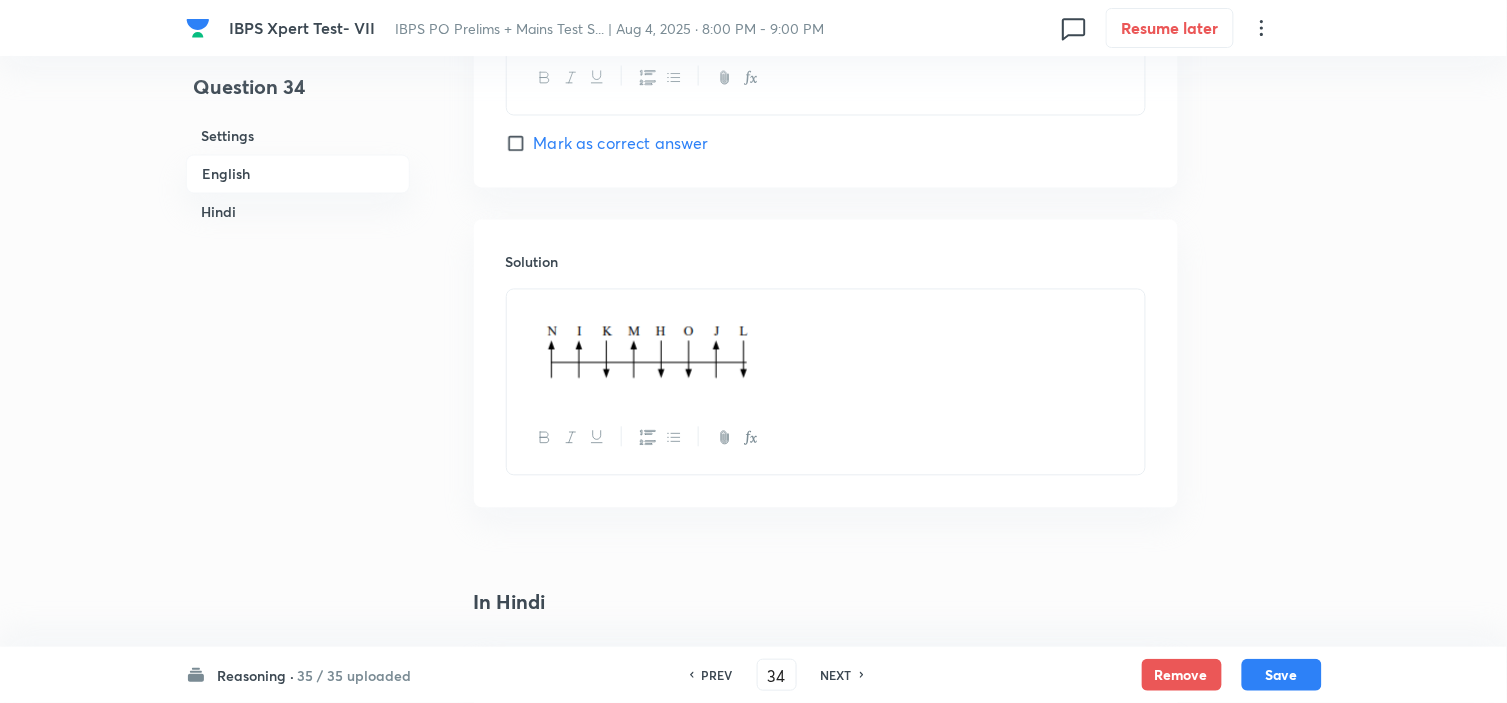 scroll, scrollTop: 2777, scrollLeft: 0, axis: vertical 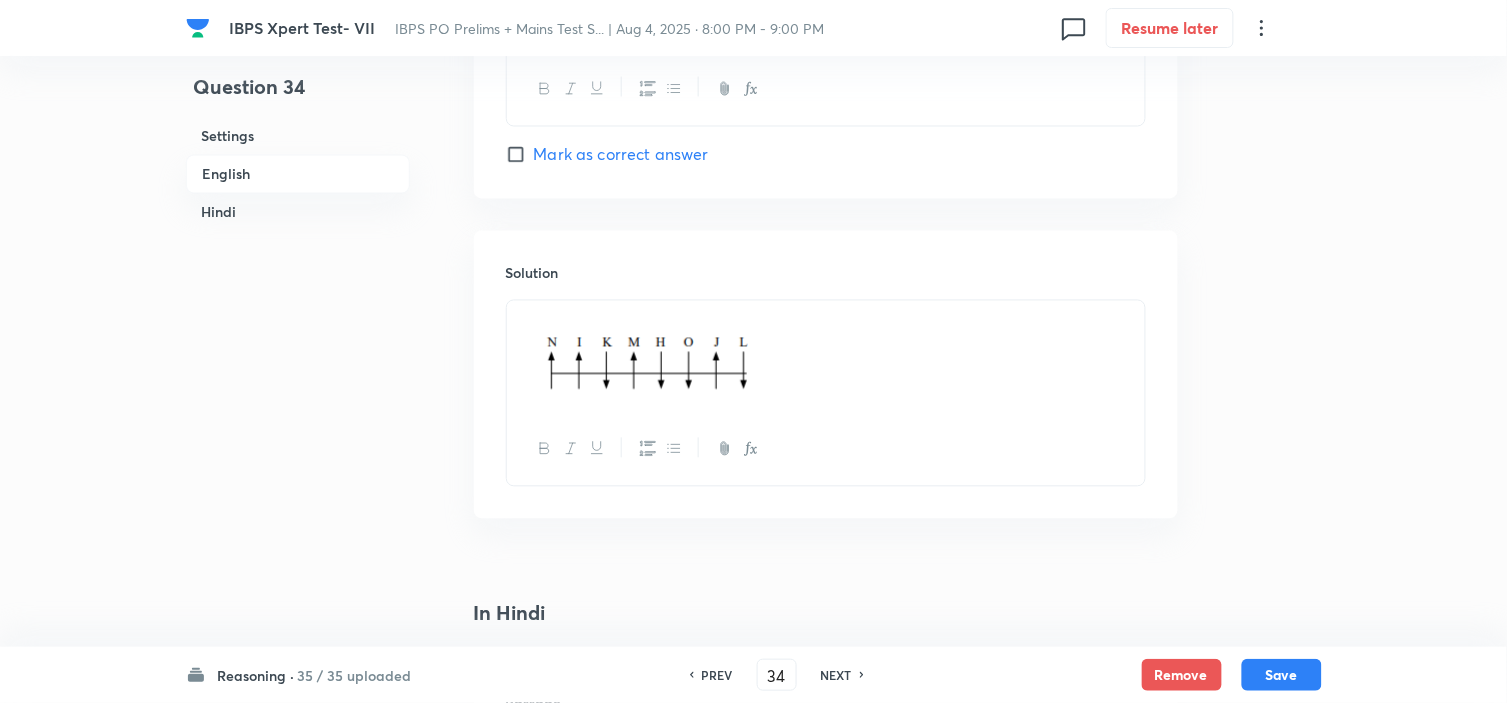 click on "Option E None of these Mark as correct answer" at bounding box center [826, 35] 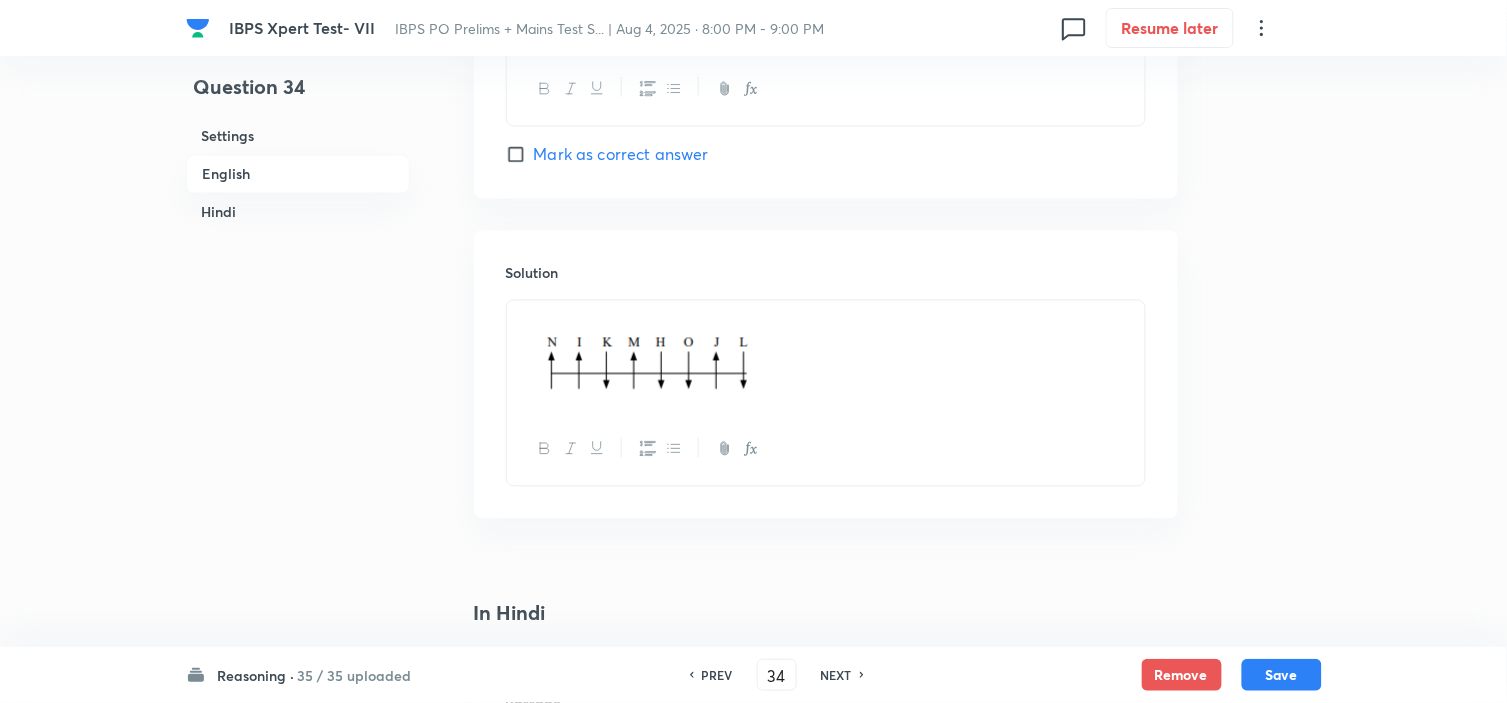 click on "Option E None of these Mark as correct answer" at bounding box center (826, 35) 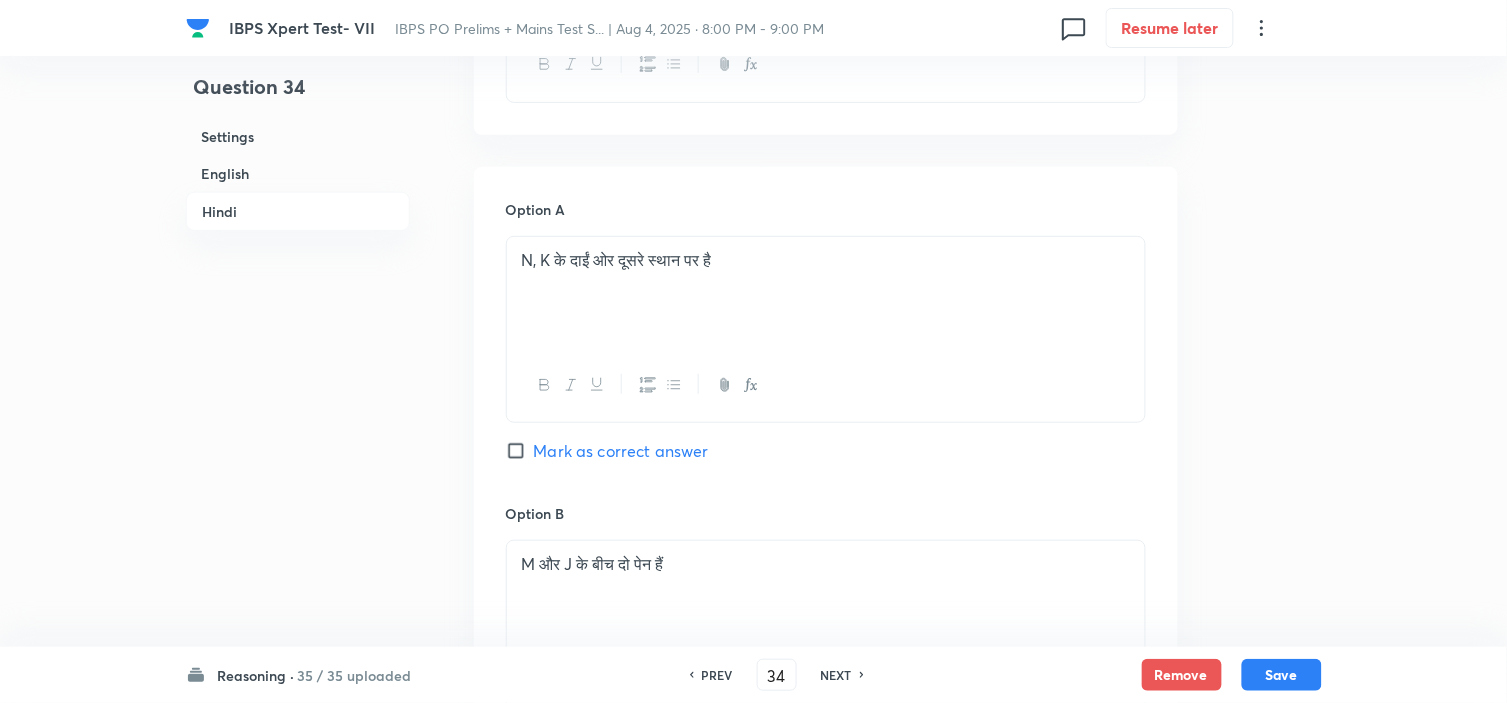click on "In Hindi Passage Question निम्नलिखित में से कौन सा/से कथन सत्य है/हैं? Option A N, K के दाईं ओर दूसरे स्थान पर है Mark as correct answer Option B M और J के बीच दो पेन हैं Mark as correct answer Option C O, H के ठीक बाईं ओर है Mark as correct answer Option D सभी सत्य हैं Marked as correct Option E इनमें से कोई नहीं Mark as correct answer Solution" at bounding box center (826, 701) 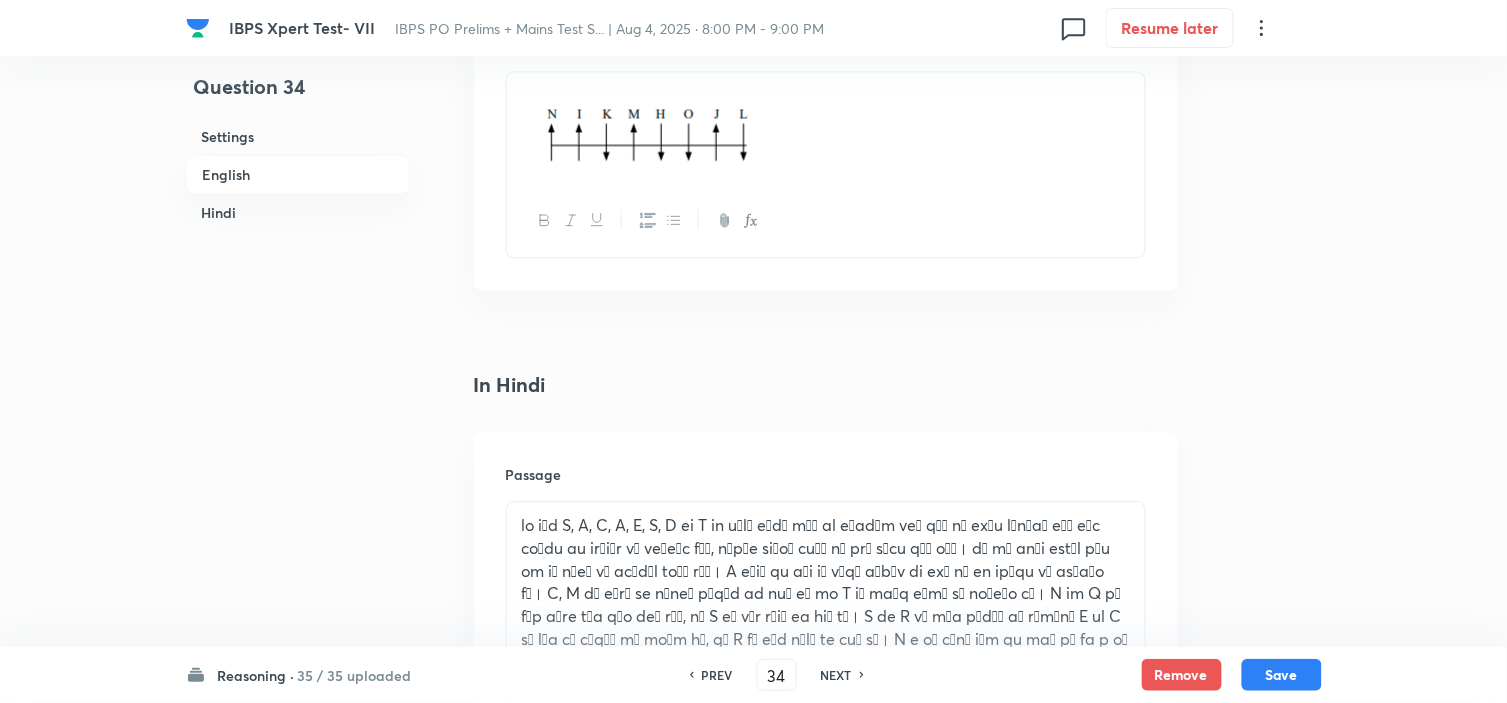 scroll, scrollTop: 3451, scrollLeft: 0, axis: vertical 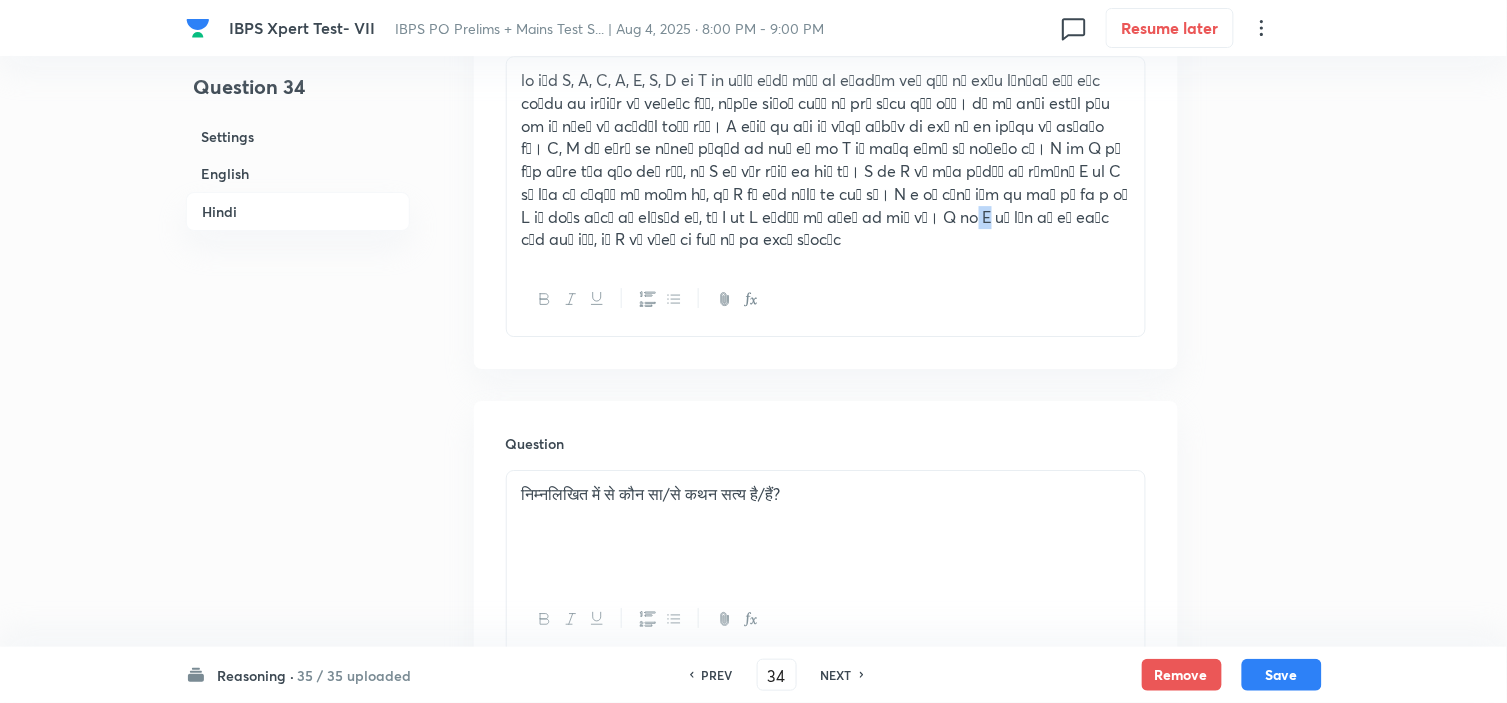drag, startPoint x: 896, startPoint y: 224, endPoint x: 884, endPoint y: 222, distance: 12.165525 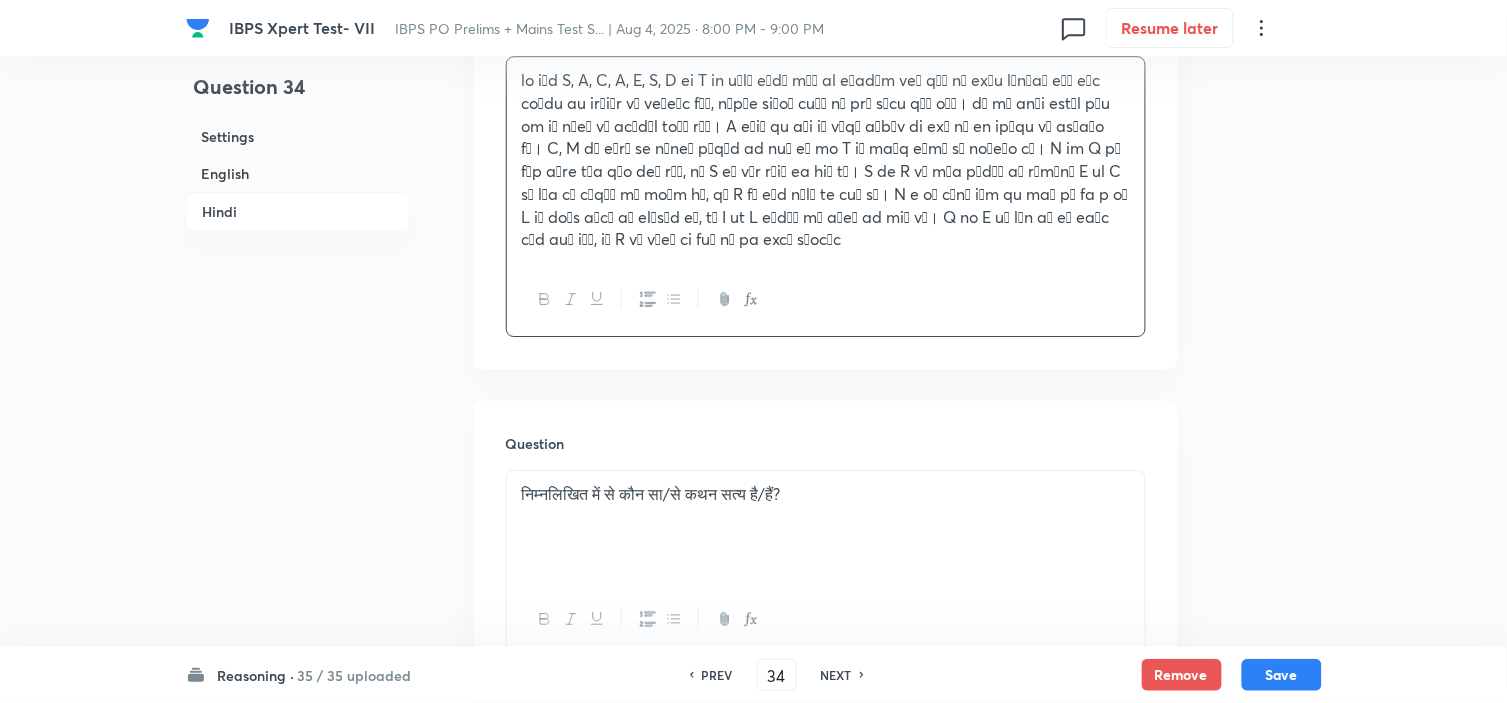 click at bounding box center (826, 160) 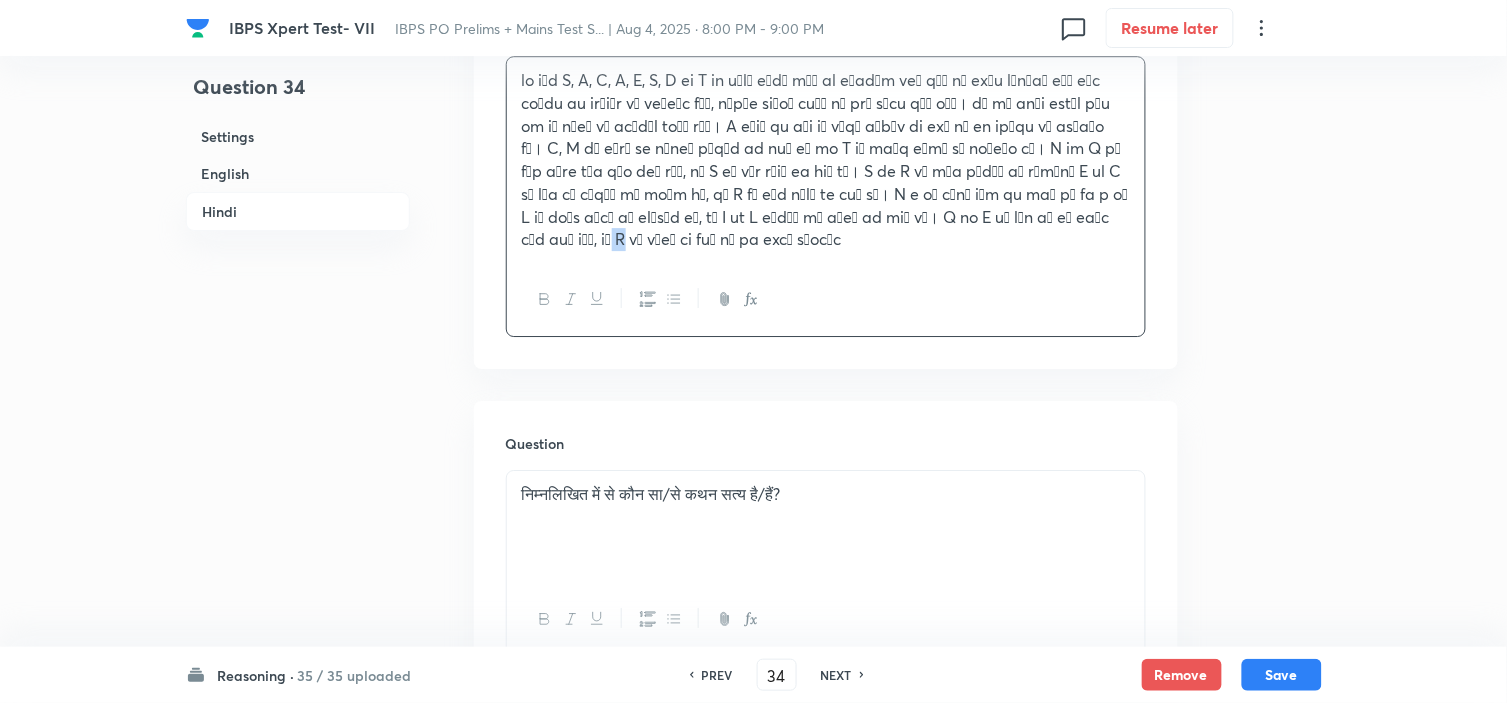drag, startPoint x: 1108, startPoint y: 223, endPoint x: 1124, endPoint y: 215, distance: 17.888544 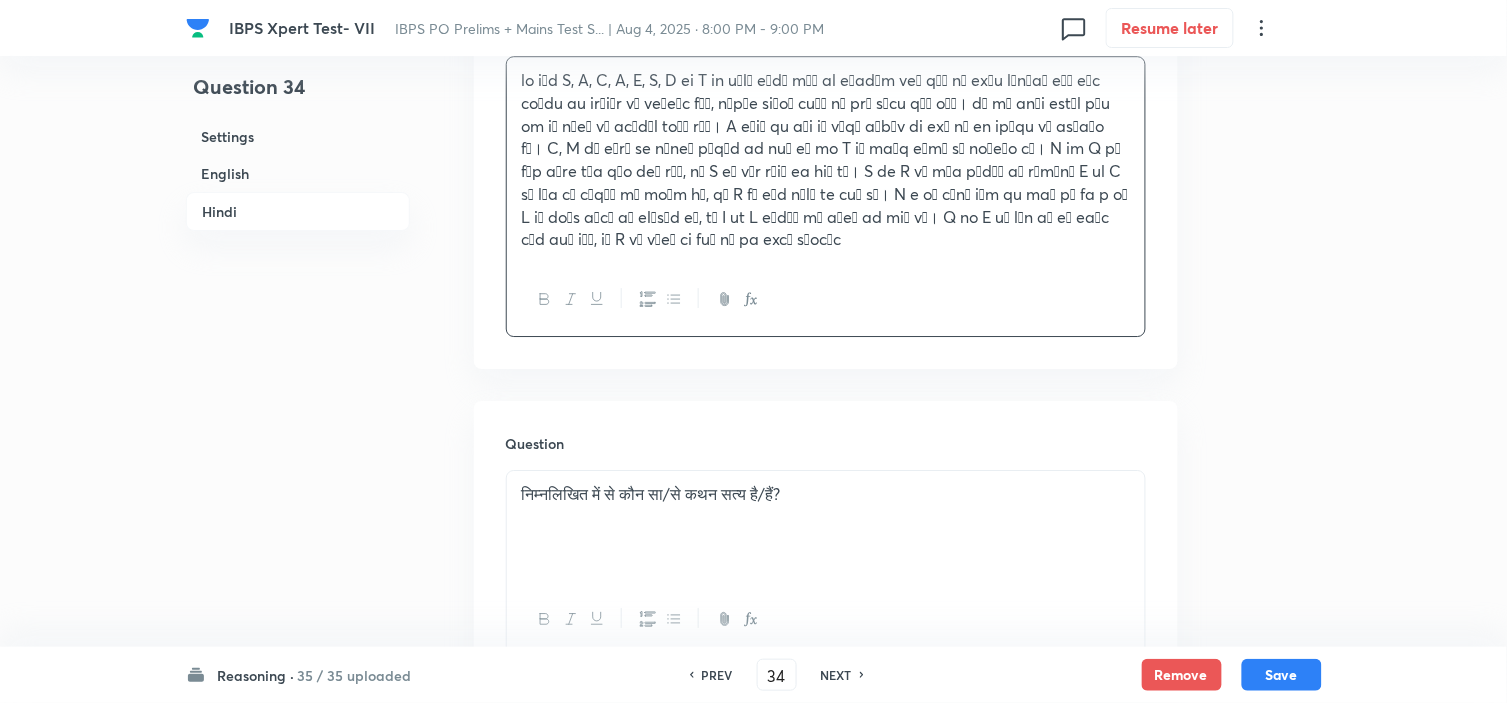 click at bounding box center (826, 160) 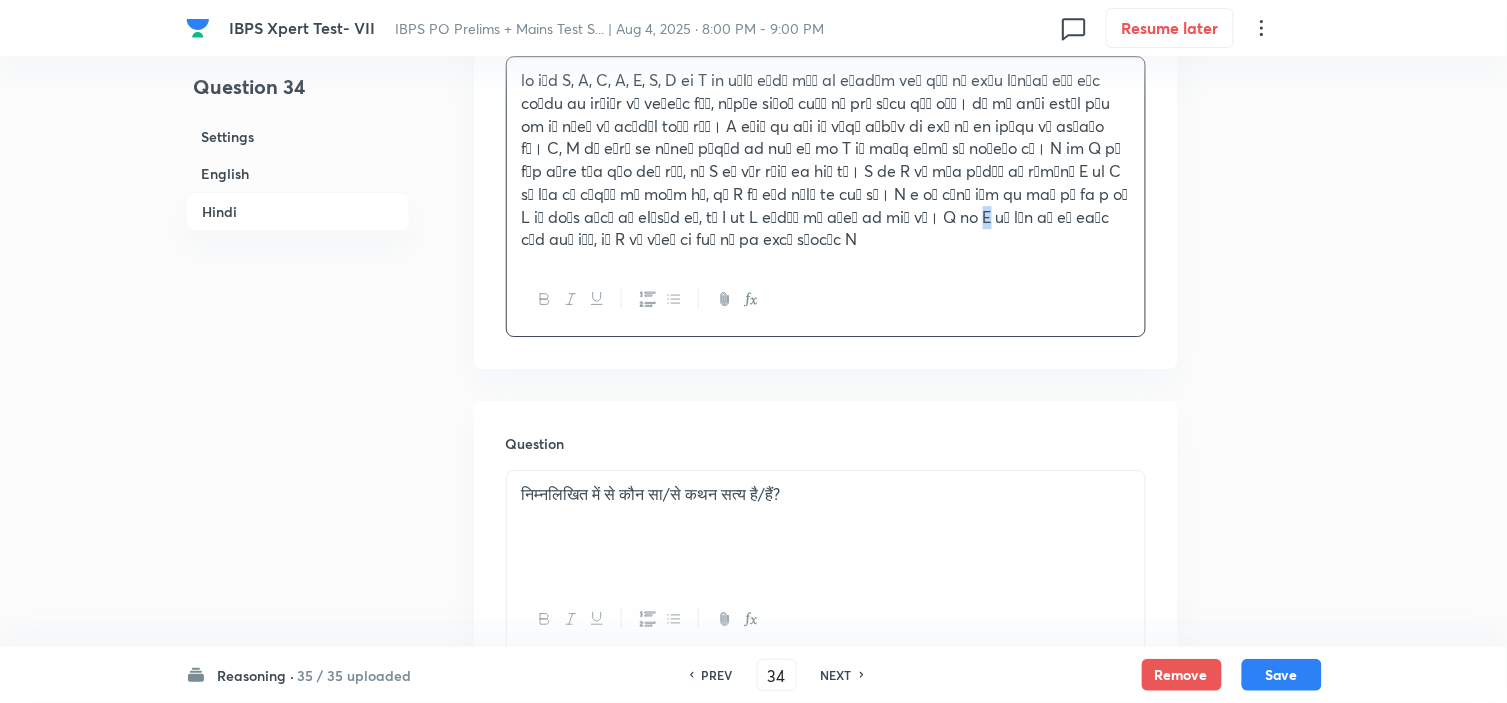 click at bounding box center [826, 160] 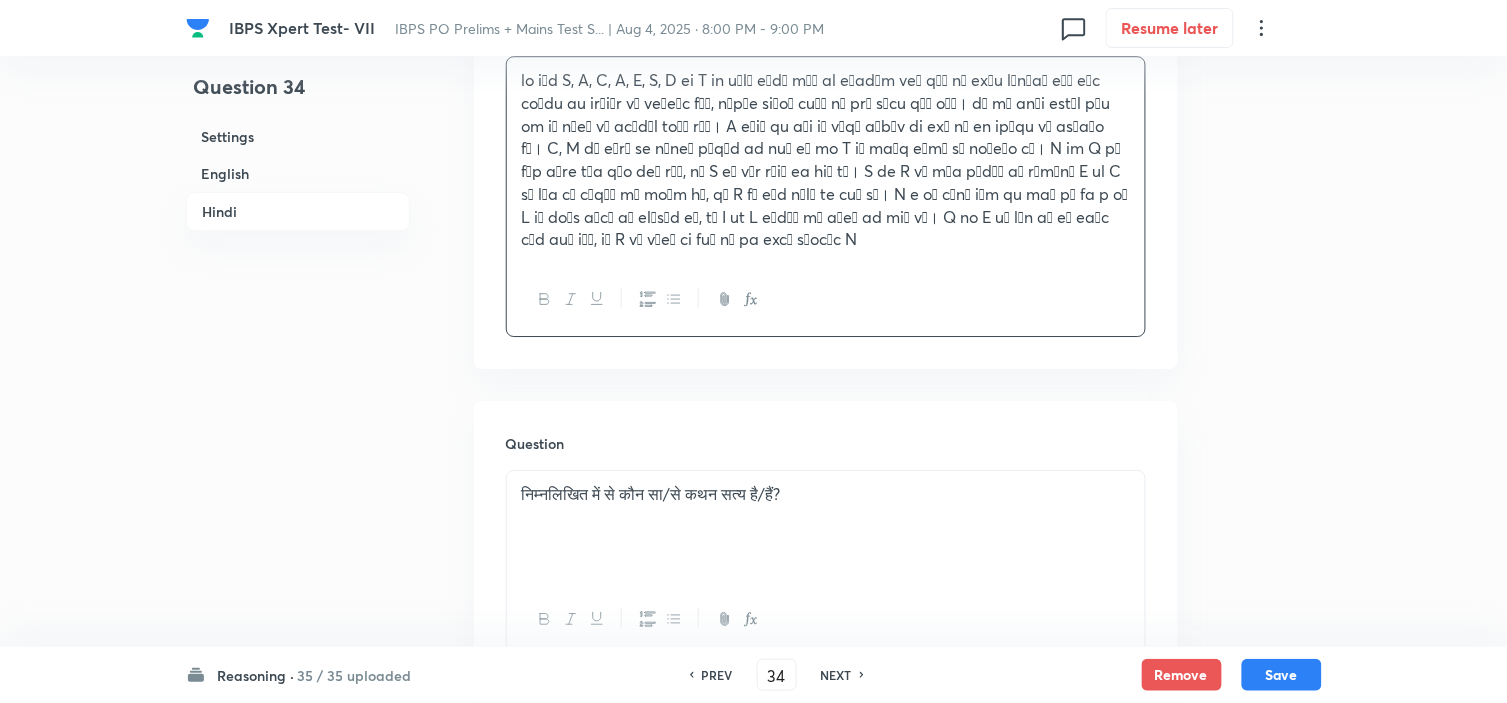click at bounding box center (826, 160) 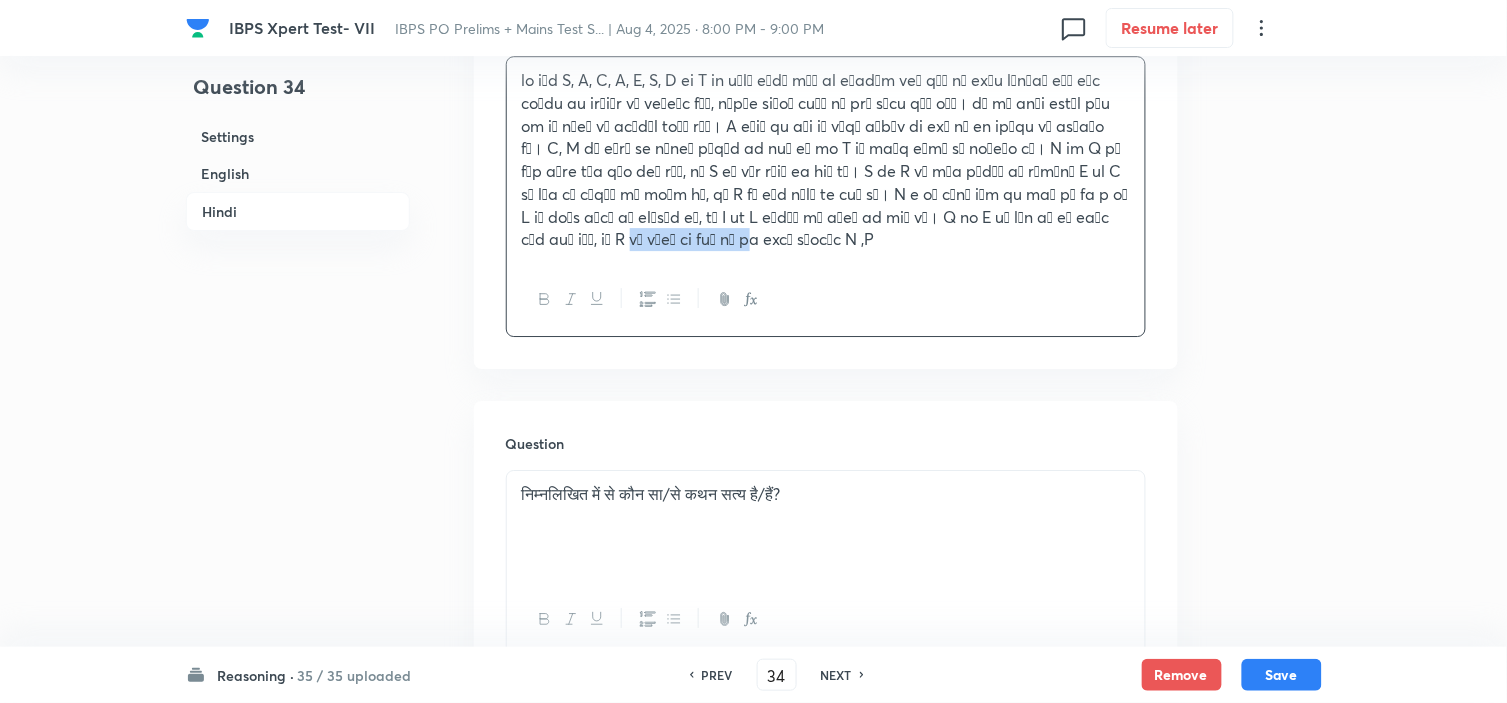 drag, startPoint x: 653, startPoint y: 242, endPoint x: 507, endPoint y: 253, distance: 146.4138 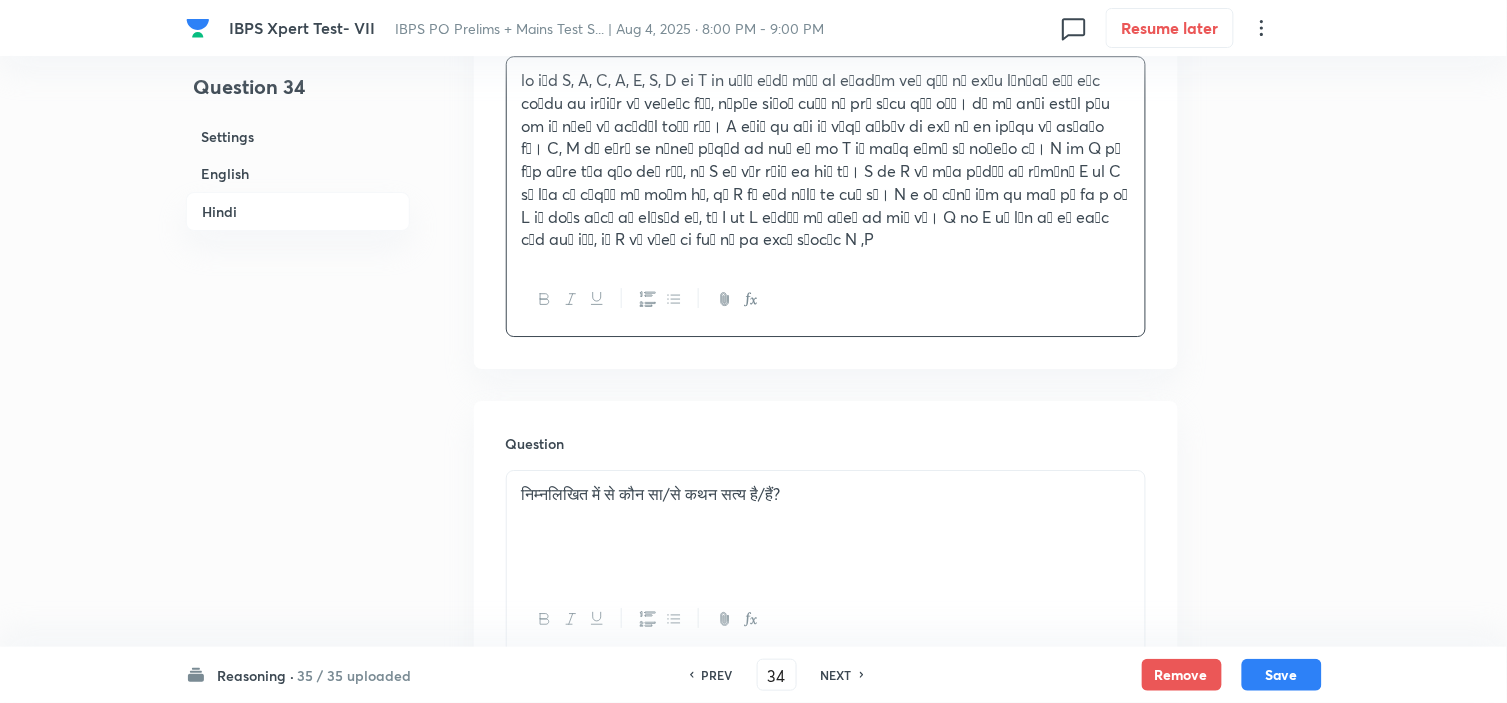 click at bounding box center [826, 160] 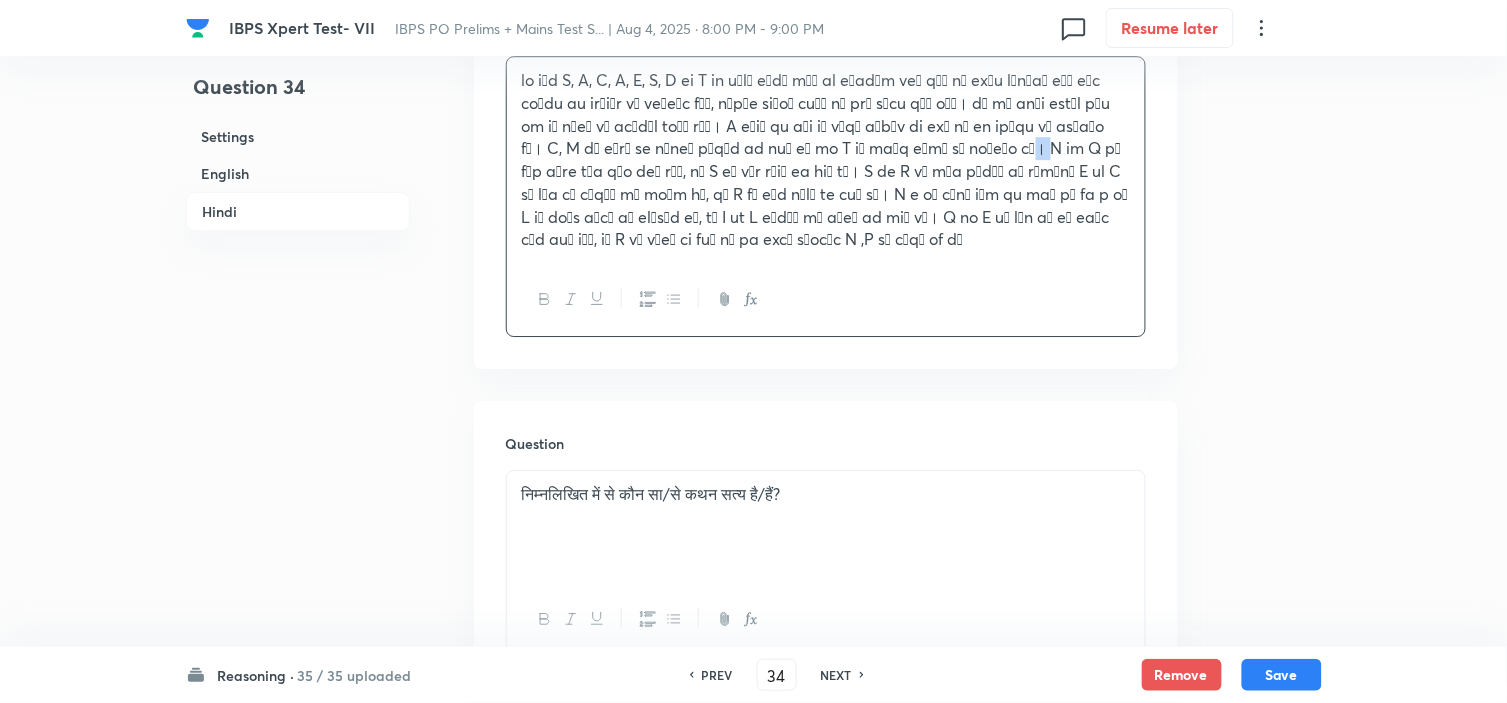 click at bounding box center [826, 160] 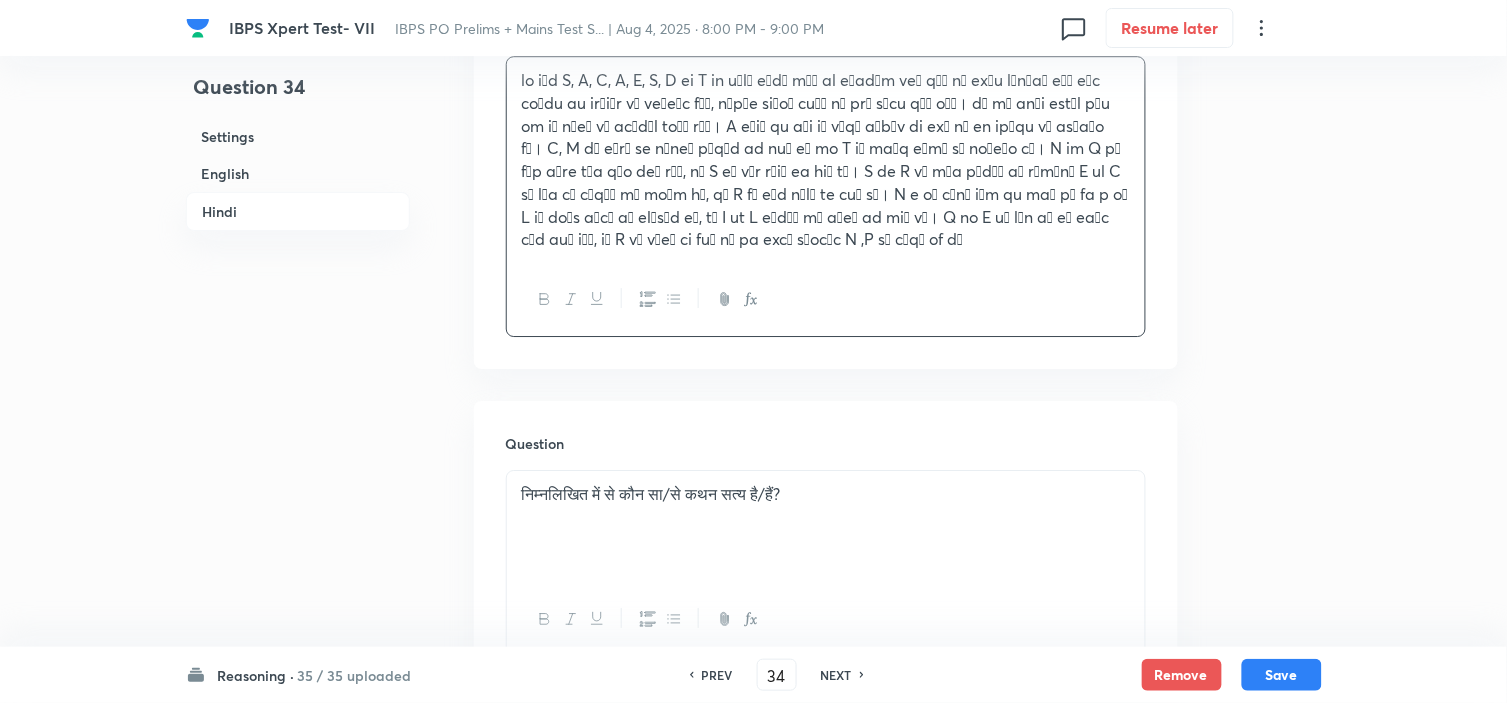 click at bounding box center [826, 160] 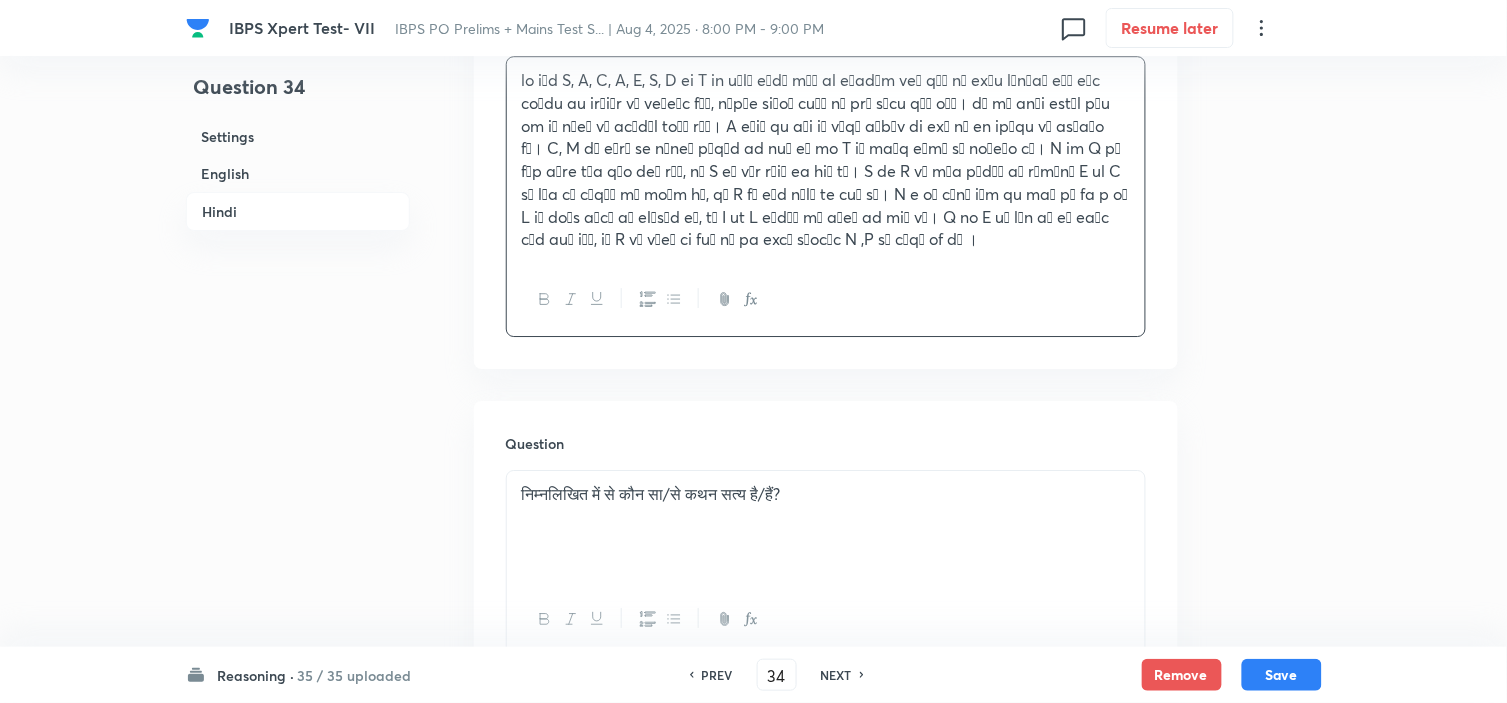 click at bounding box center [826, 160] 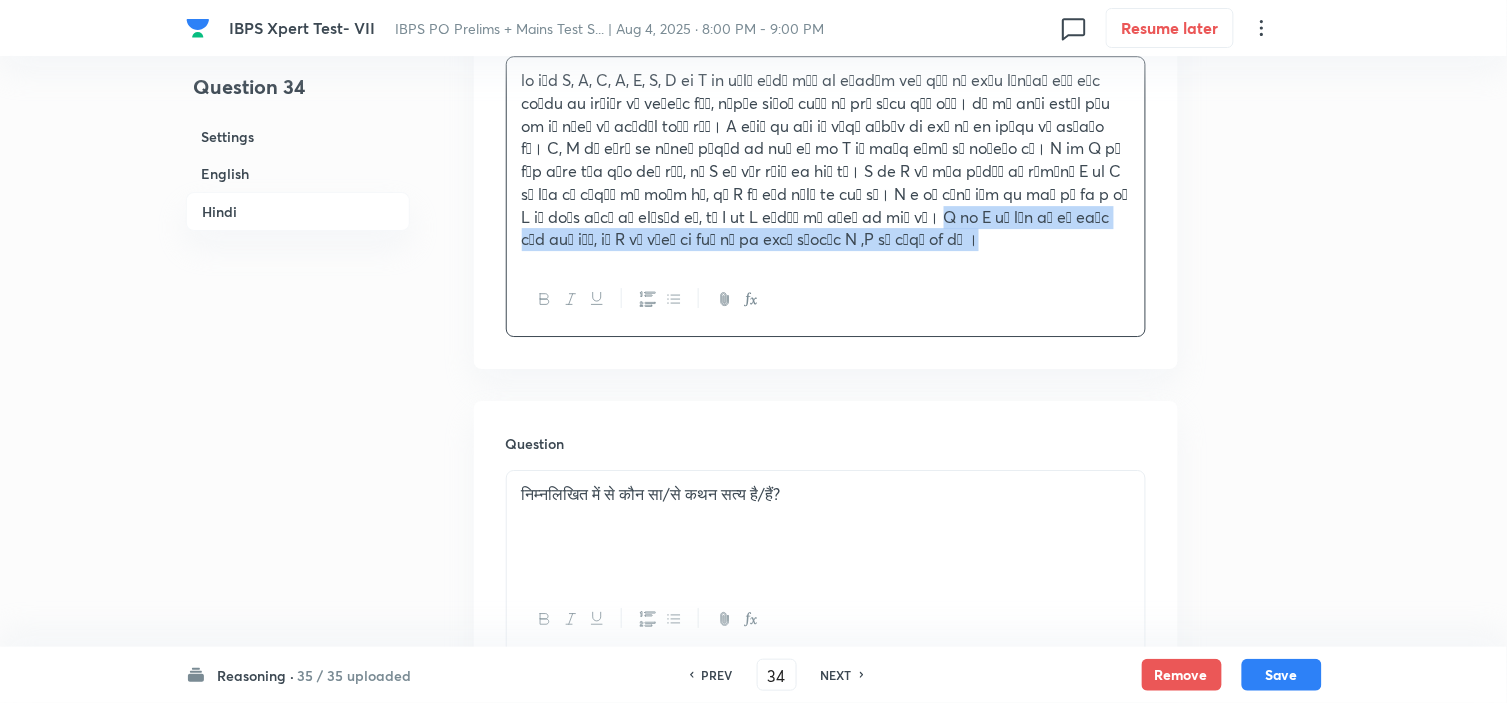 drag, startPoint x: 846, startPoint y: 221, endPoint x: 933, endPoint y: 308, distance: 123.03658 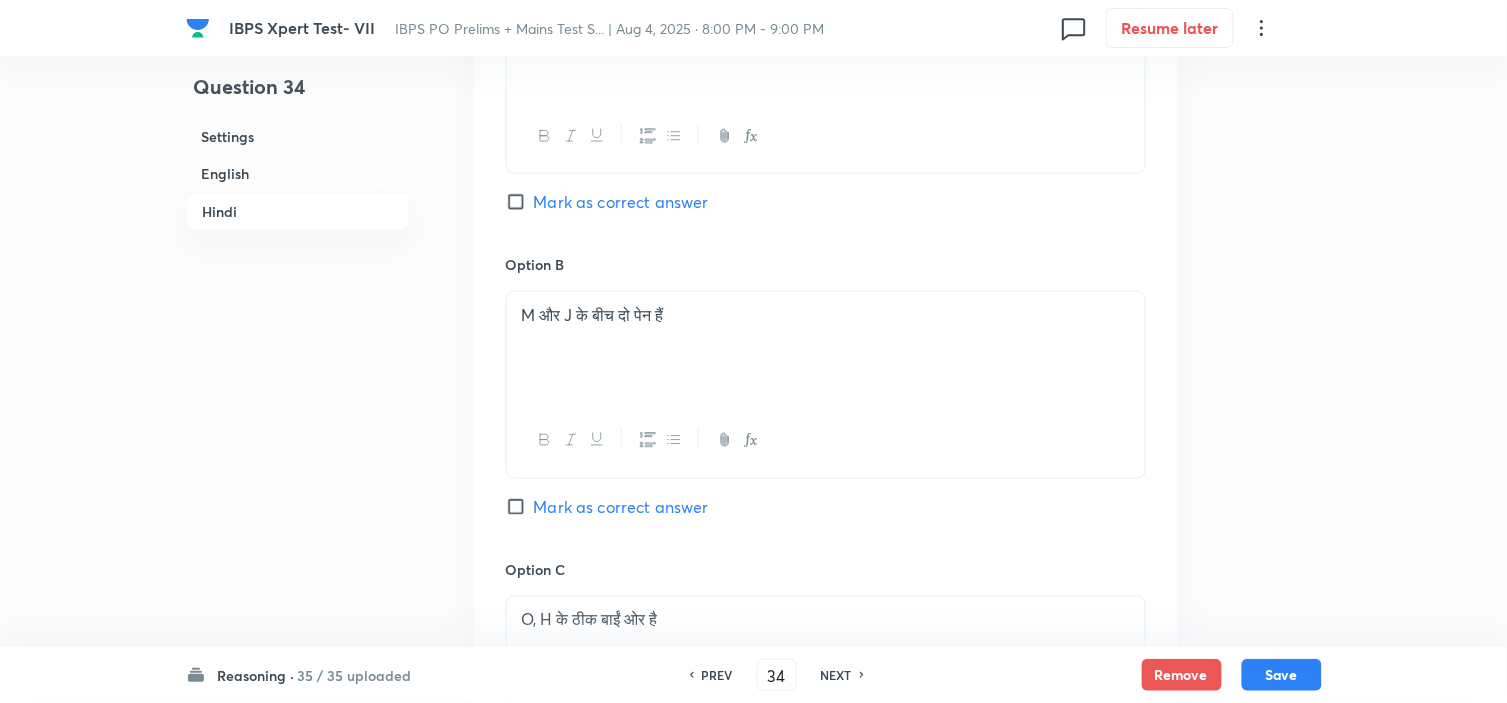 scroll, scrollTop: 3967, scrollLeft: 0, axis: vertical 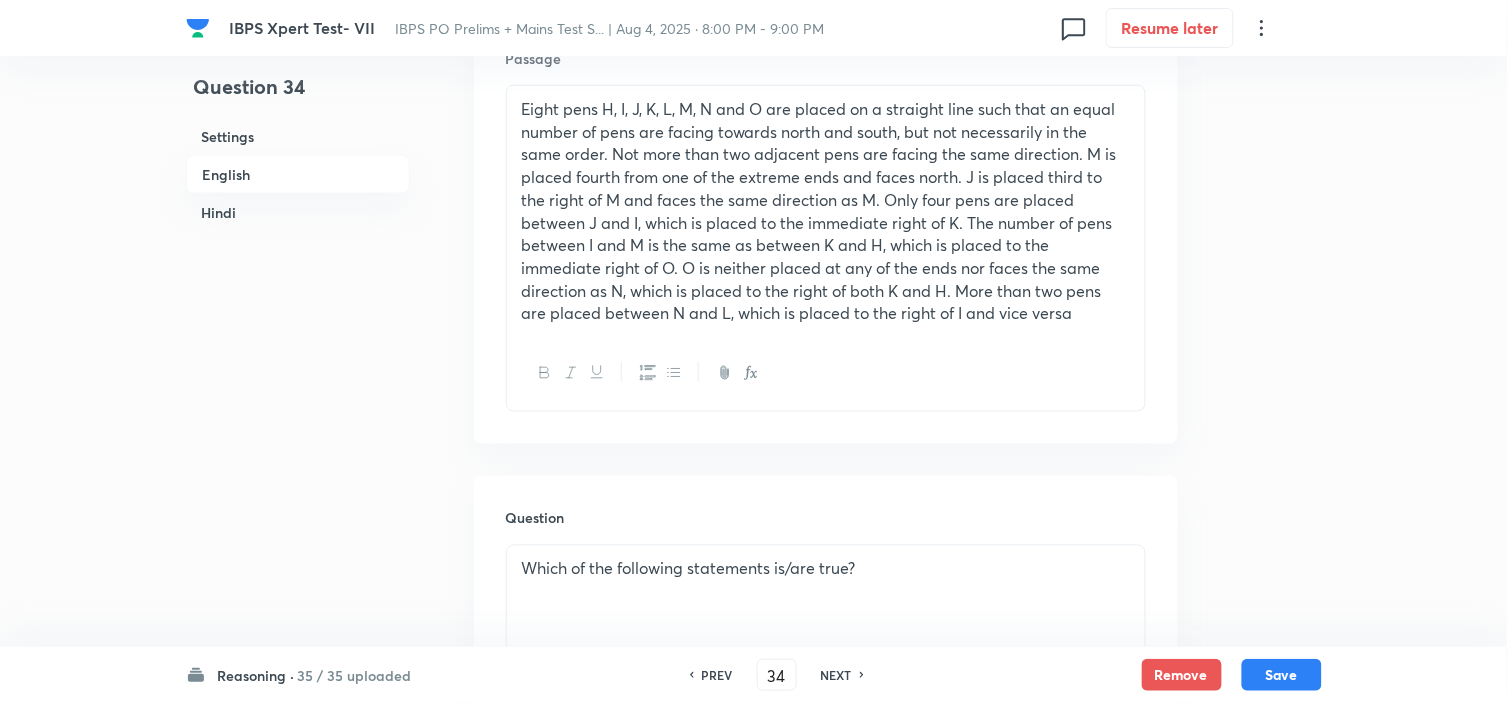 click on "Eight pens H, I, J, K, L, M, N and O are placed on a straight line such that an equal number of pens are facing towards north and south, but not necessarily in the same order. Not more than two adjacent pens are facing the same direction. M is placed fourth from one of the extreme ends and faces north. J is placed third to the right of M and faces the same direction as M. Only four pens are placed between J and I, which is placed to the immediate right of K. The number of pens between I and M is the same as between K and H, which is placed to the immediate right of O. O is neither placed at any of the ends nor faces the same direction as N, which is placed to the right of both K and H. More than two pens are placed between N and L, which is placed to the right of I and vice versa" at bounding box center (826, 211) 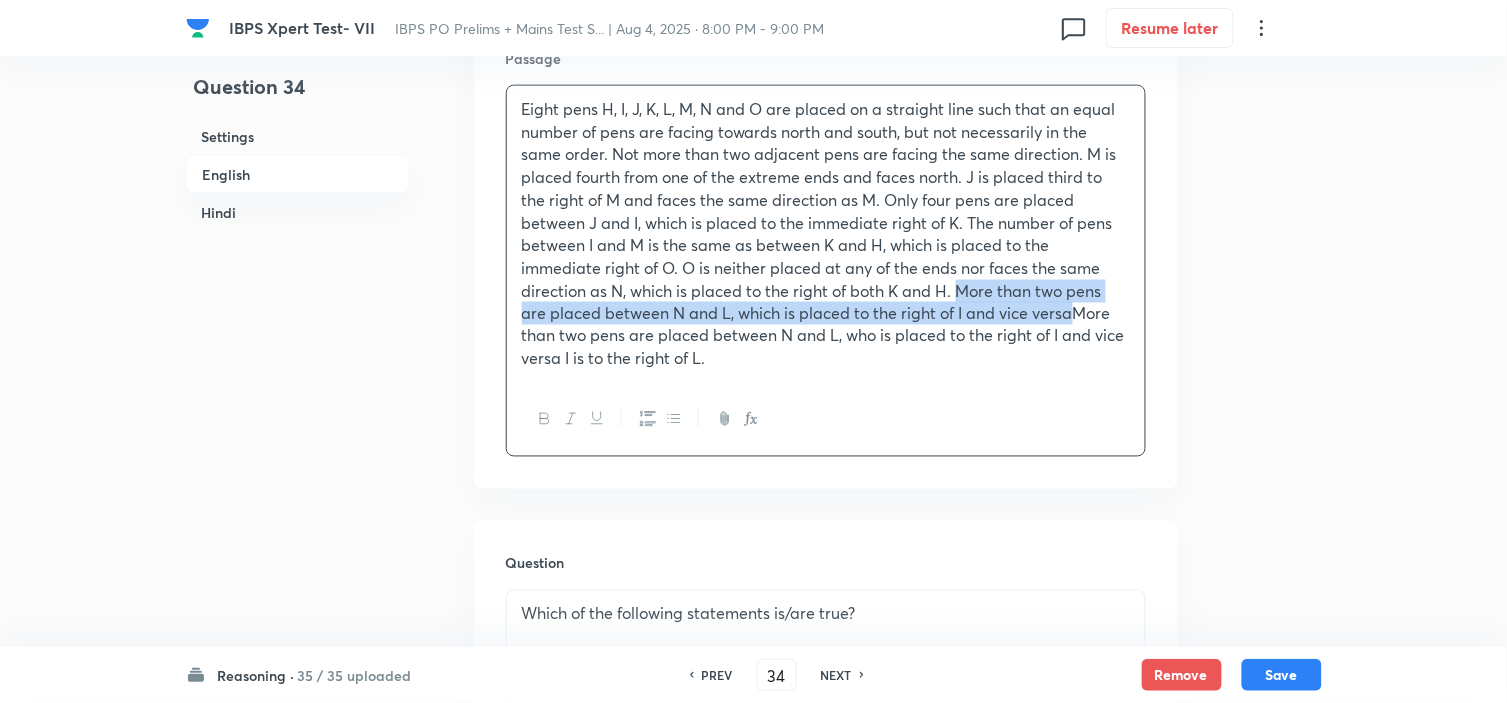 drag, startPoint x: 1075, startPoint y: 314, endPoint x: 966, endPoint y: 291, distance: 111.40018 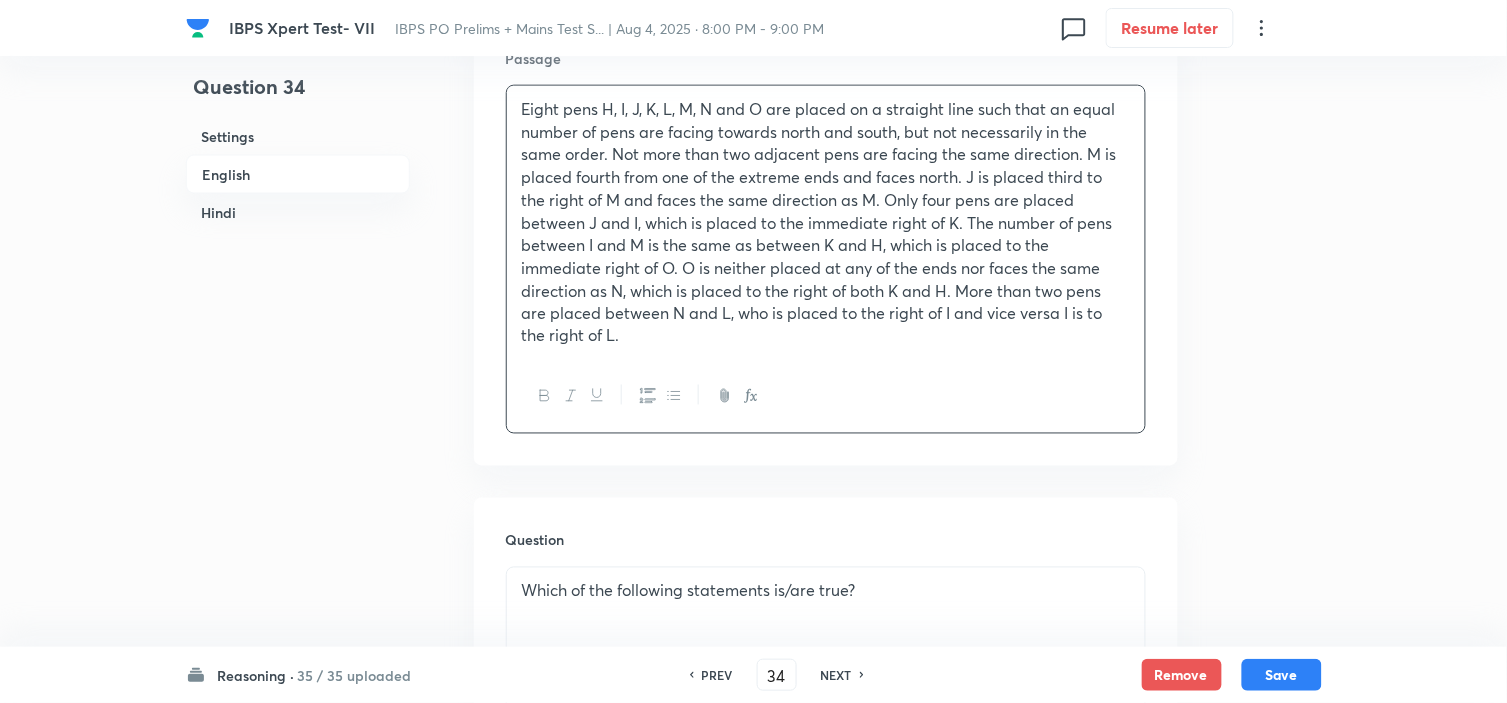 click on "Eight pens H, I, J, K, L, M, N and O are placed on a straight line such that an equal number of pens are facing towards north and south, but not necessarily in the same order. Not more than two adjacent pens are facing the same direction. M is placed fourth from one of the extreme ends and faces north. J is placed third to the right of M and faces the same direction as M. Only four pens are placed between J and I, which is placed to the immediate right of K. The number of pens between I and M is the same as between K and H, which is placed to the immediate right of O. O is neither placed at any of the ends nor faces the same direction as N, which is placed to the right of both K and H. More than two pens are placed between N and L, who is placed to the right of I and vice versa I is to the right of L." at bounding box center [826, 223] 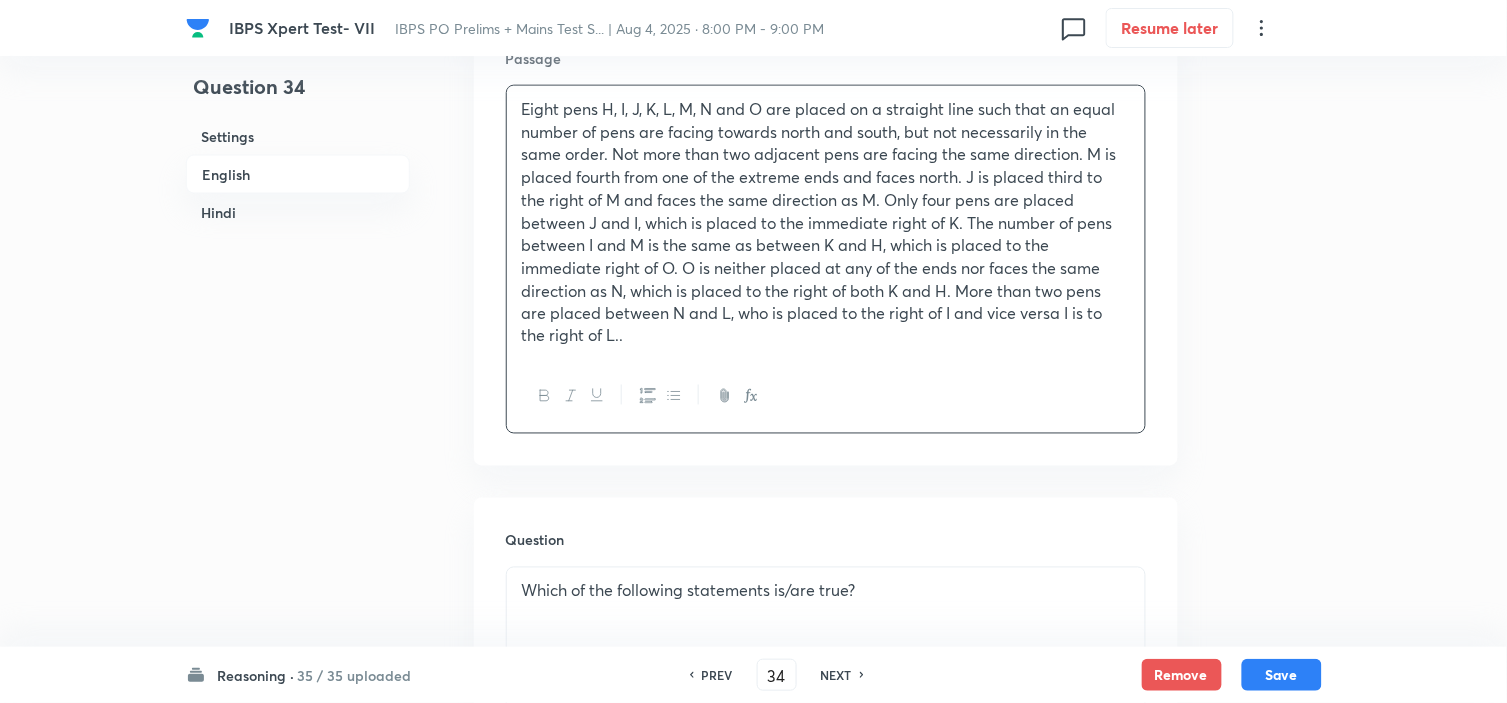 click on "Eight pens H, I, J, K, L, M, N and O are placed on a straight line such that an equal number of pens are facing towards north and south, but not necessarily in the same order. Not more than two adjacent pens are facing the same direction. M is placed fourth from one of the extreme ends and faces north. J is placed third to the right of M and faces the same direction as M. Only four pens are placed between J and I, which is placed to the immediate right of K. The number of pens between I and M is the same as between K and H, which is placed to the immediate right of O. O is neither placed at any of the ends nor faces the same direction as N, which is placed to the right of both K and H. More than two pens are placed between N and L, who is placed to the right of I and vice versa I is to the right of L.." at bounding box center [826, 223] 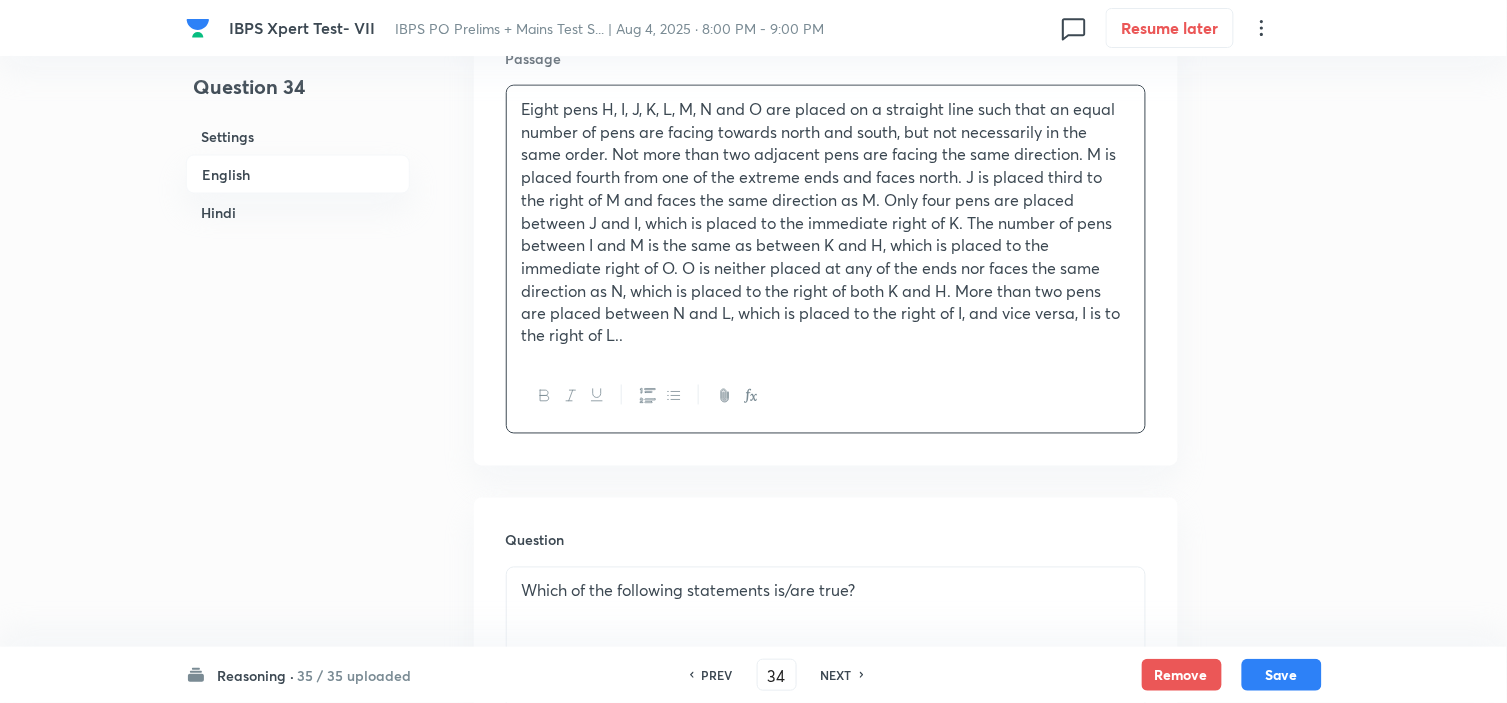 click on "Eight pens H, I, J, K, L, M, N and O are placed on a straight line such that an equal number of pens are facing towards north and south, but not necessarily in the same order. Not more than two adjacent pens are facing the same direction. M is placed fourth from one of the extreme ends and faces north. J is placed third to the right of M and faces the same direction as M. Only four pens are placed between J and I, which is placed to the immediate right of K. The number of pens between I and M is the same as between K and H, which is placed to the immediate right of O. O is neither placed at any of the ends nor faces the same direction as N, which is placed to the right of both K and H. More than two pens are placed between N and L, which is placed to the right of I, and vice versa, I is to the right of L.." at bounding box center (826, 223) 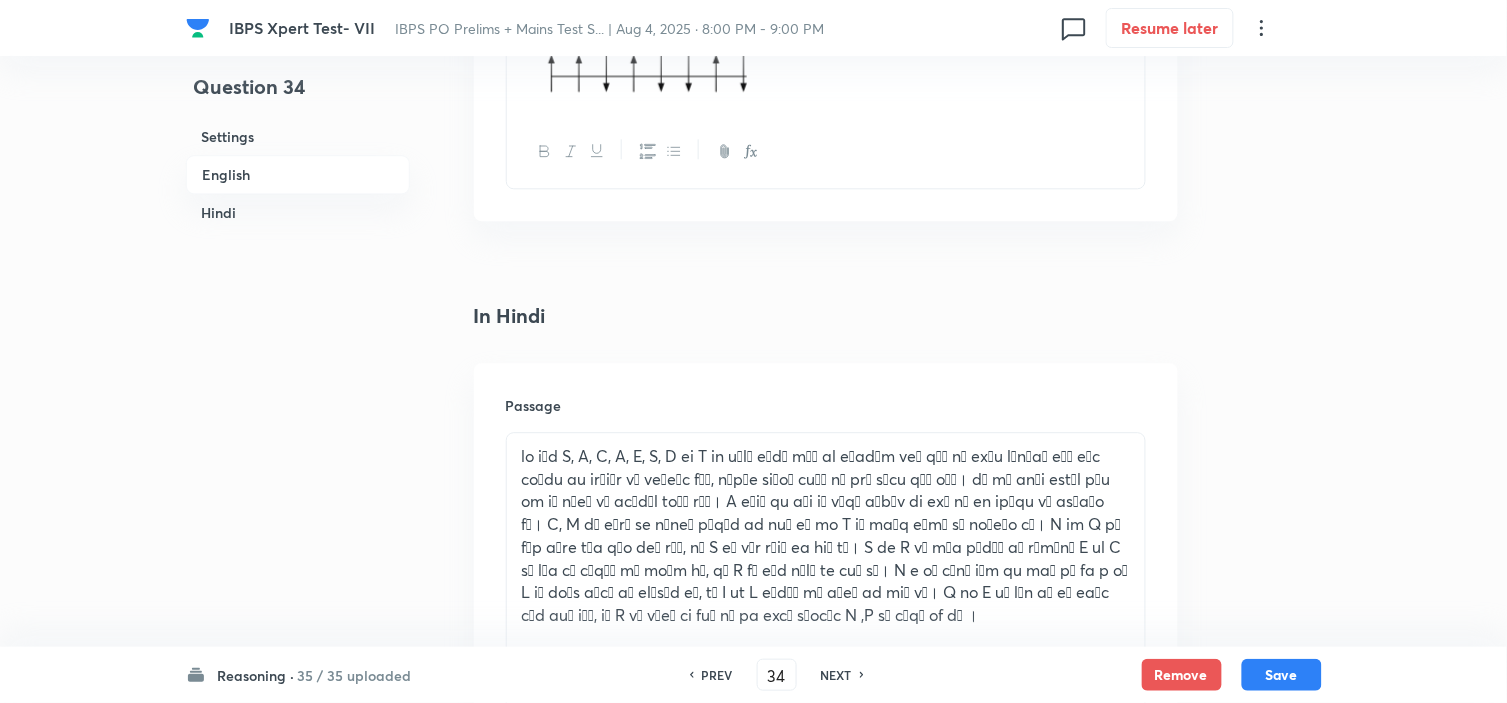 scroll, scrollTop: 3523, scrollLeft: 0, axis: vertical 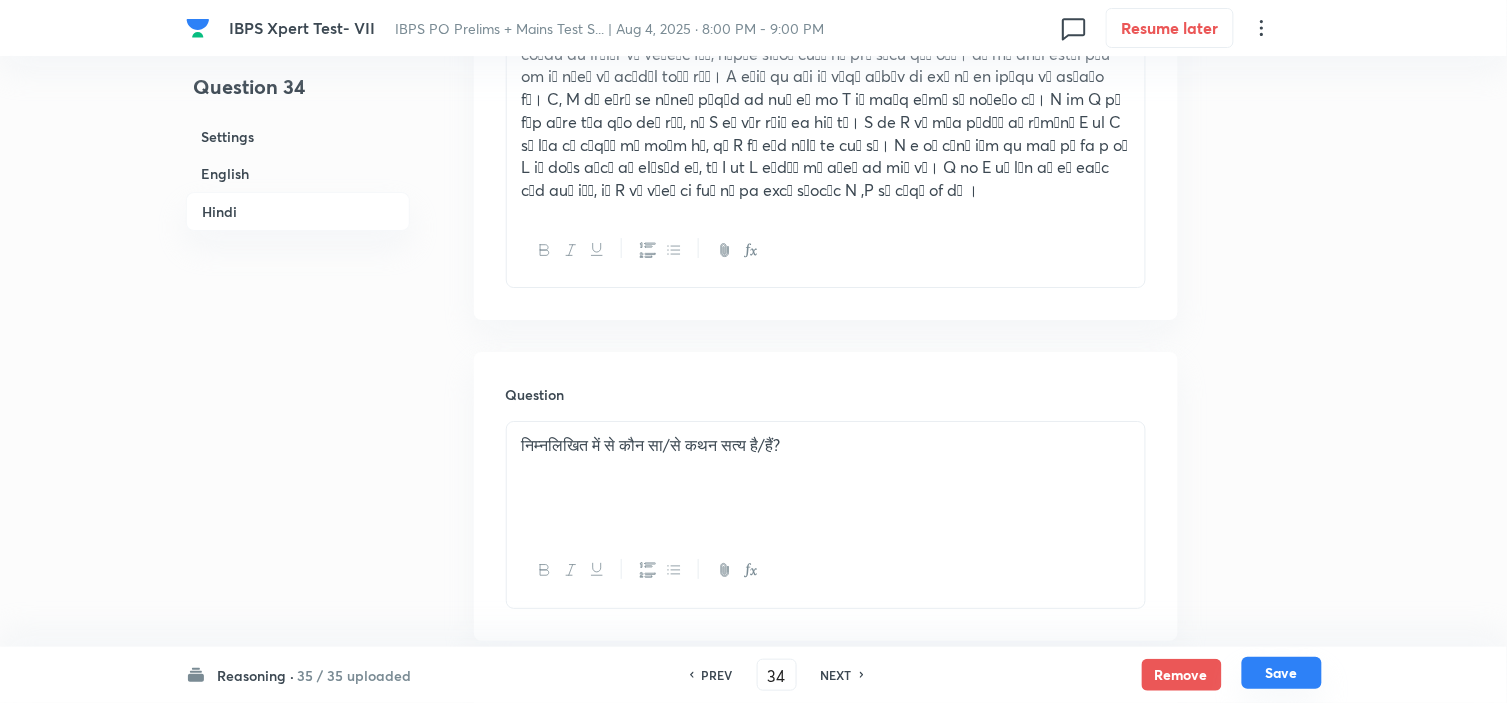 click on "Save" at bounding box center (1282, 673) 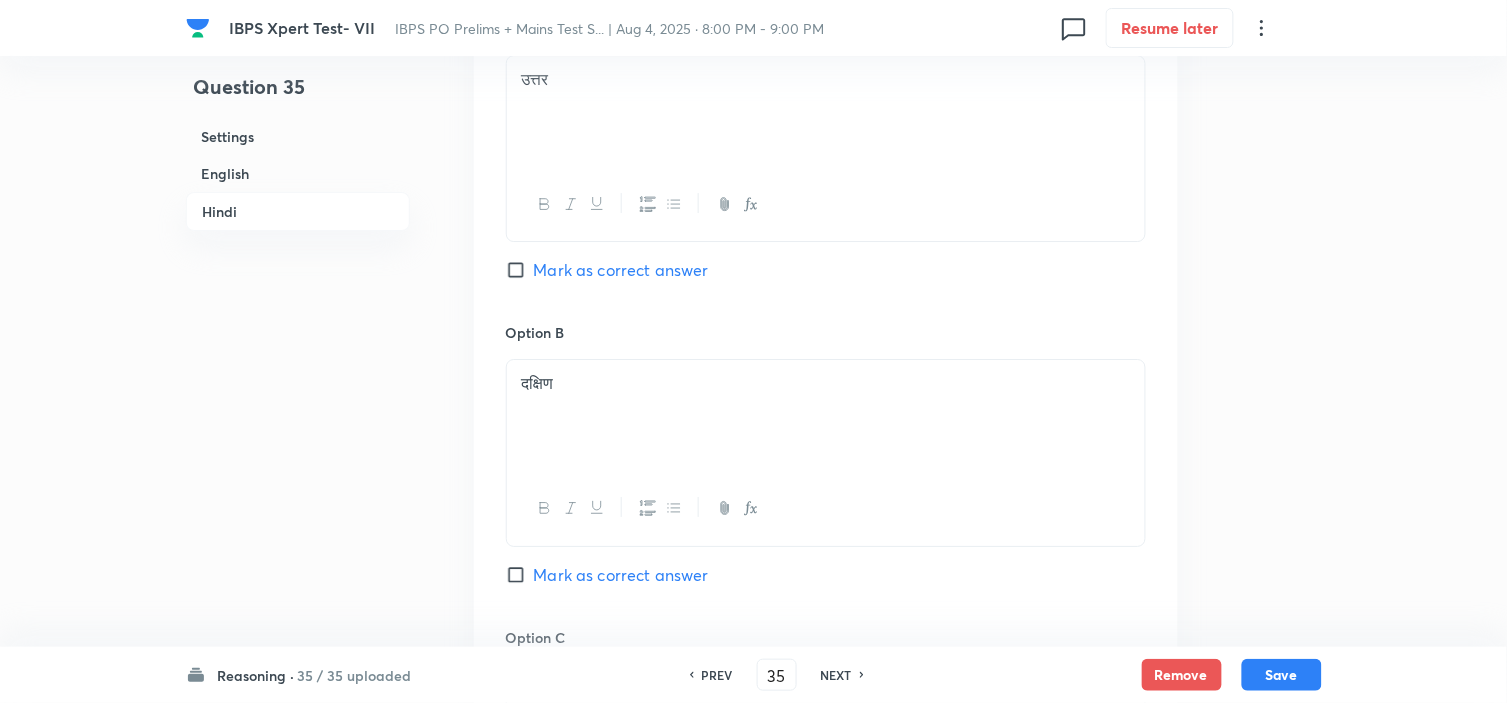 click on "PREV" at bounding box center [717, 675] 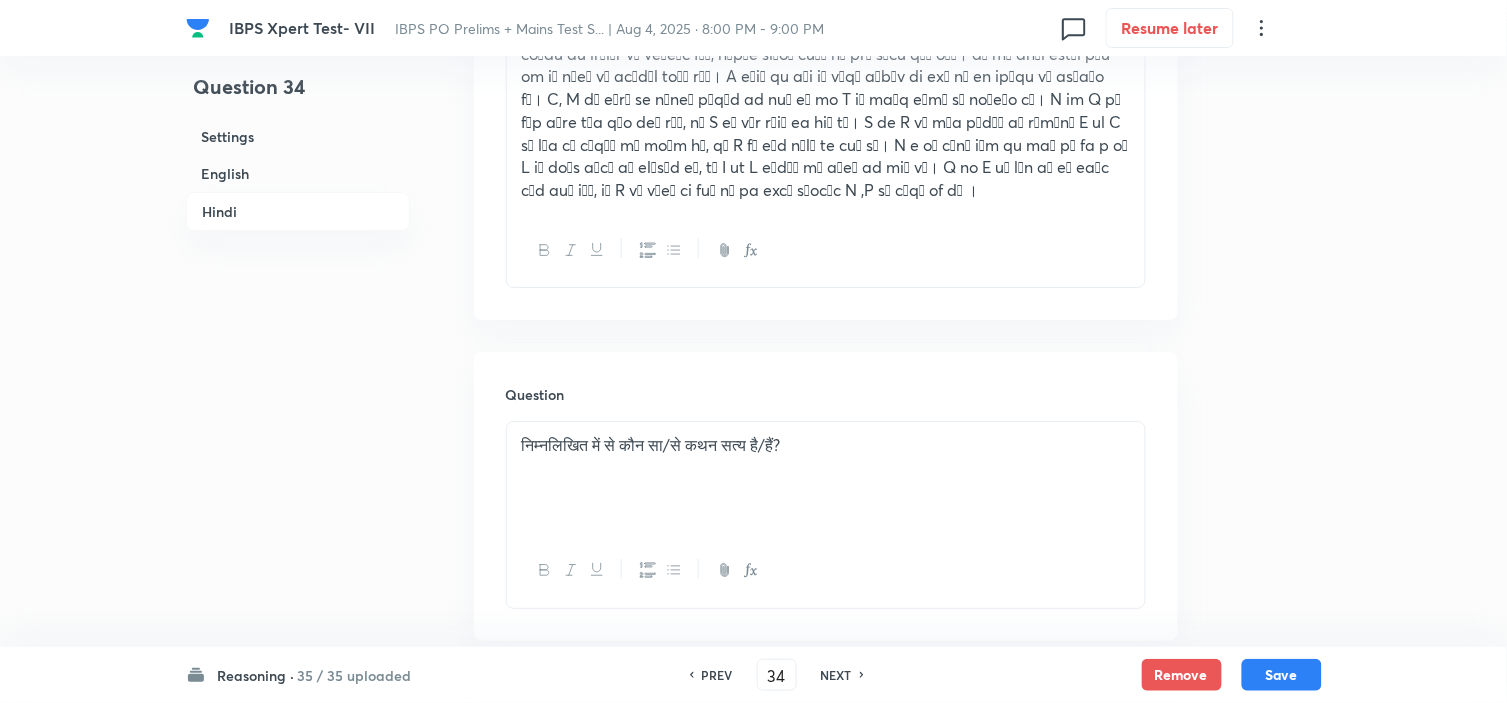 click at bounding box center [826, 111] 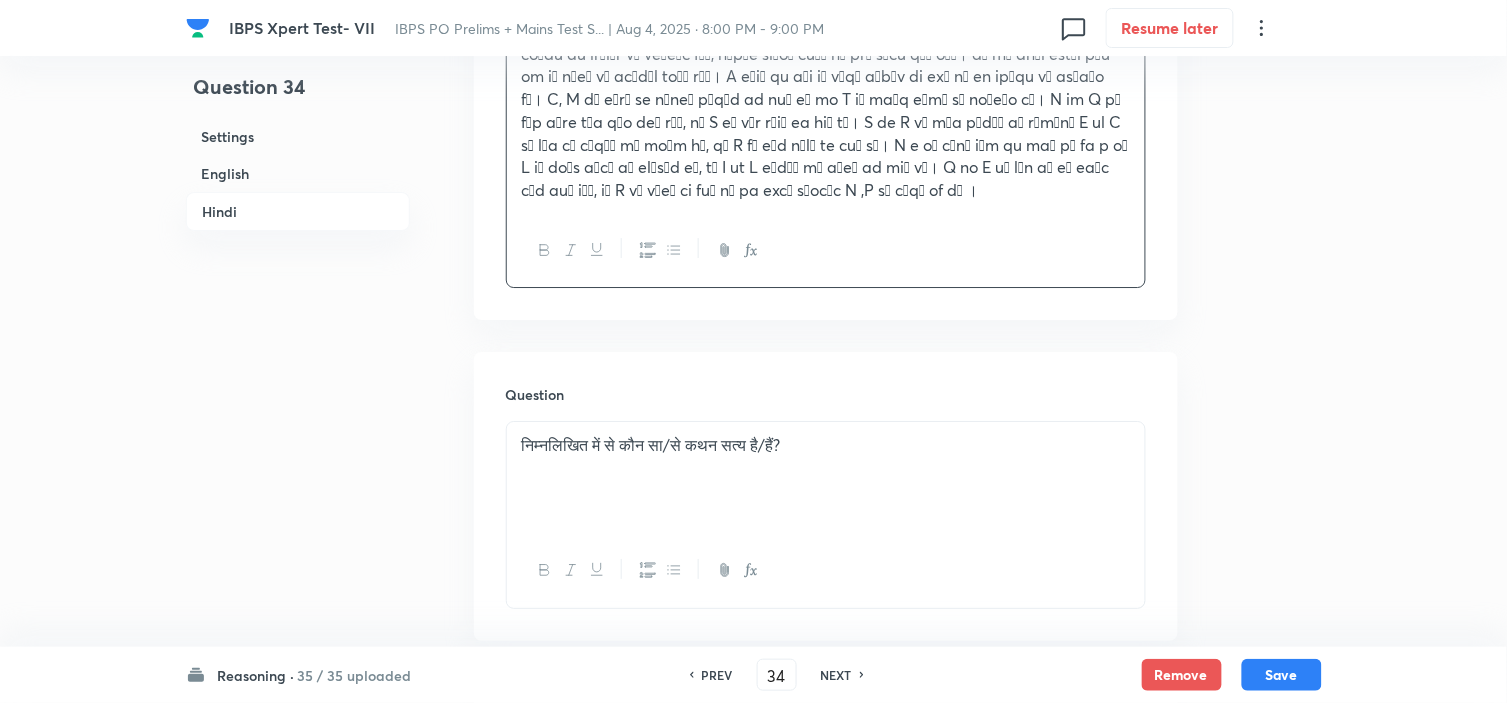click at bounding box center (826, 111) 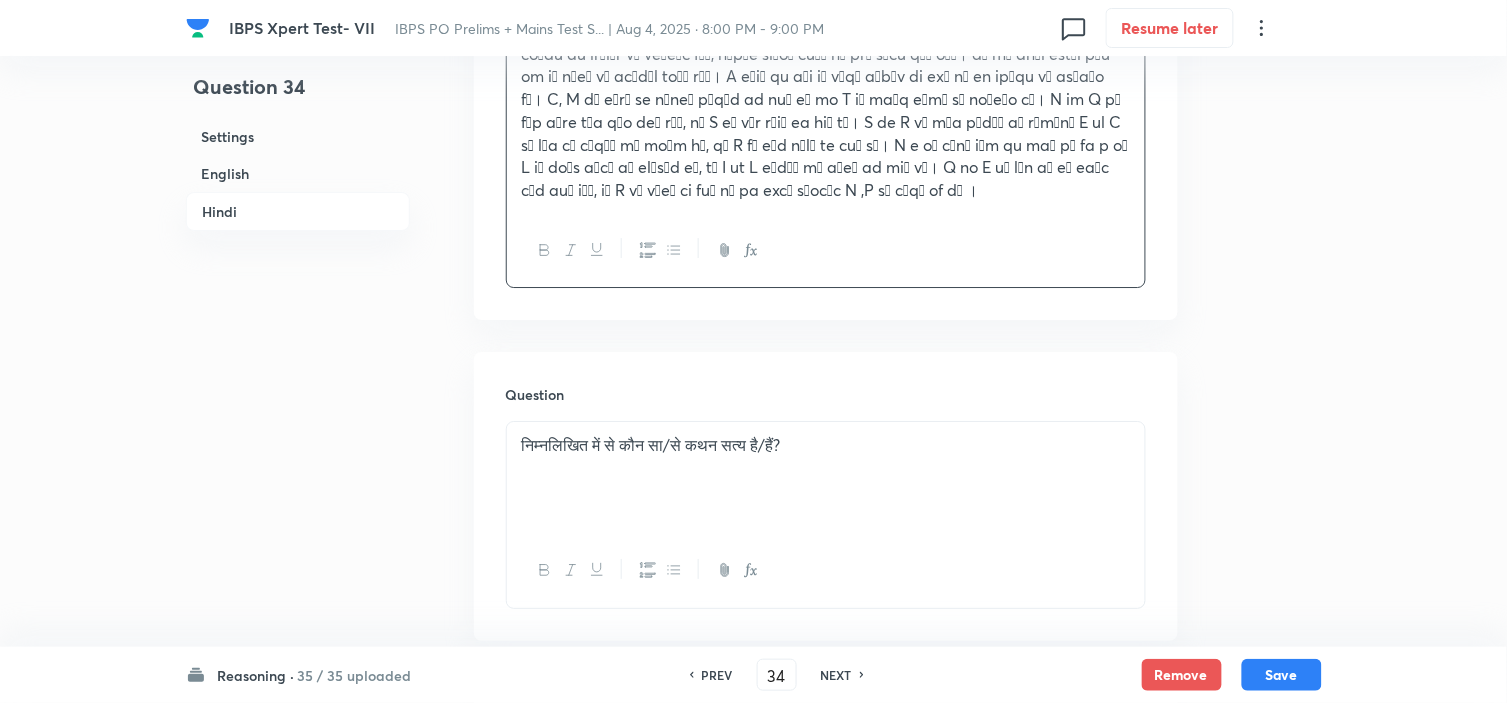 click at bounding box center [826, 111] 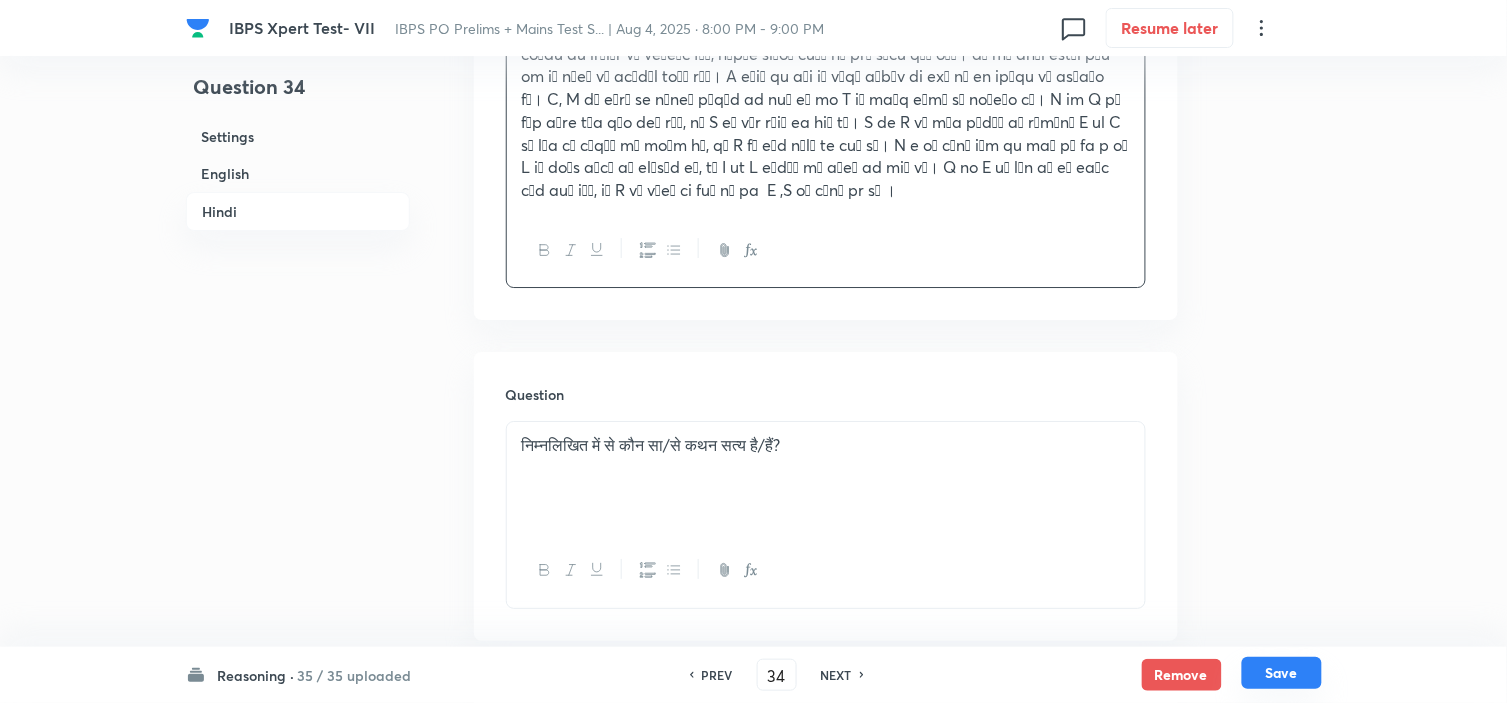 click on "Save" at bounding box center (1282, 673) 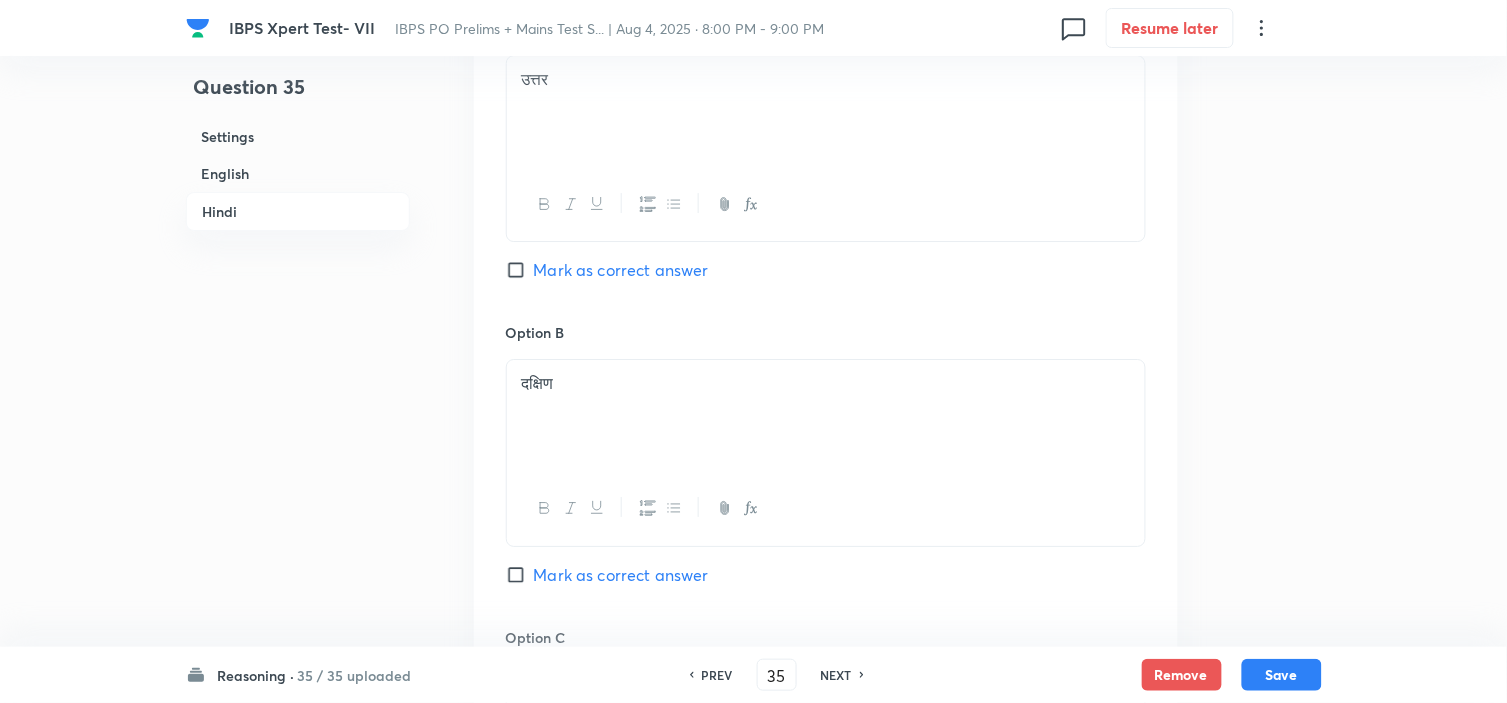 click on "PREV 35 ​ NEXT" at bounding box center [777, 675] 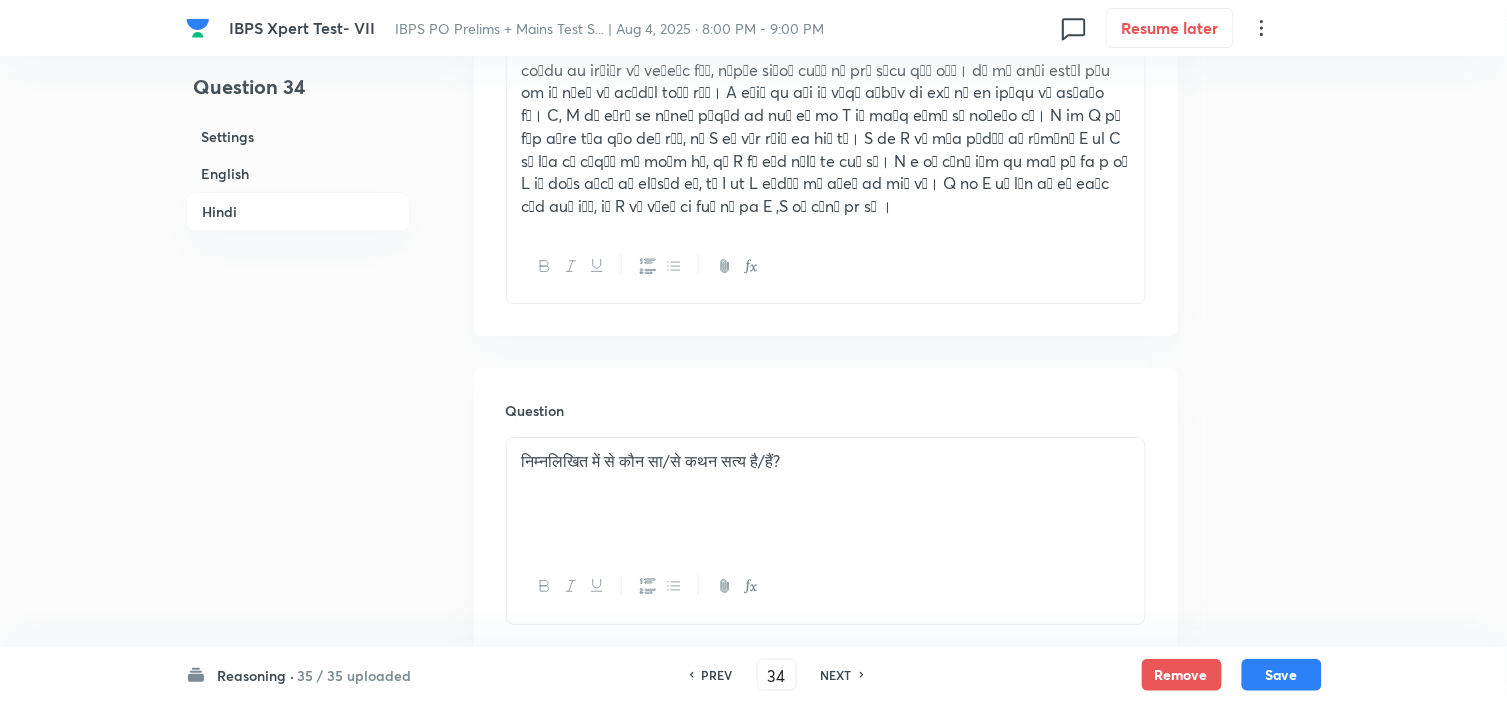 scroll, scrollTop: 3301, scrollLeft: 0, axis: vertical 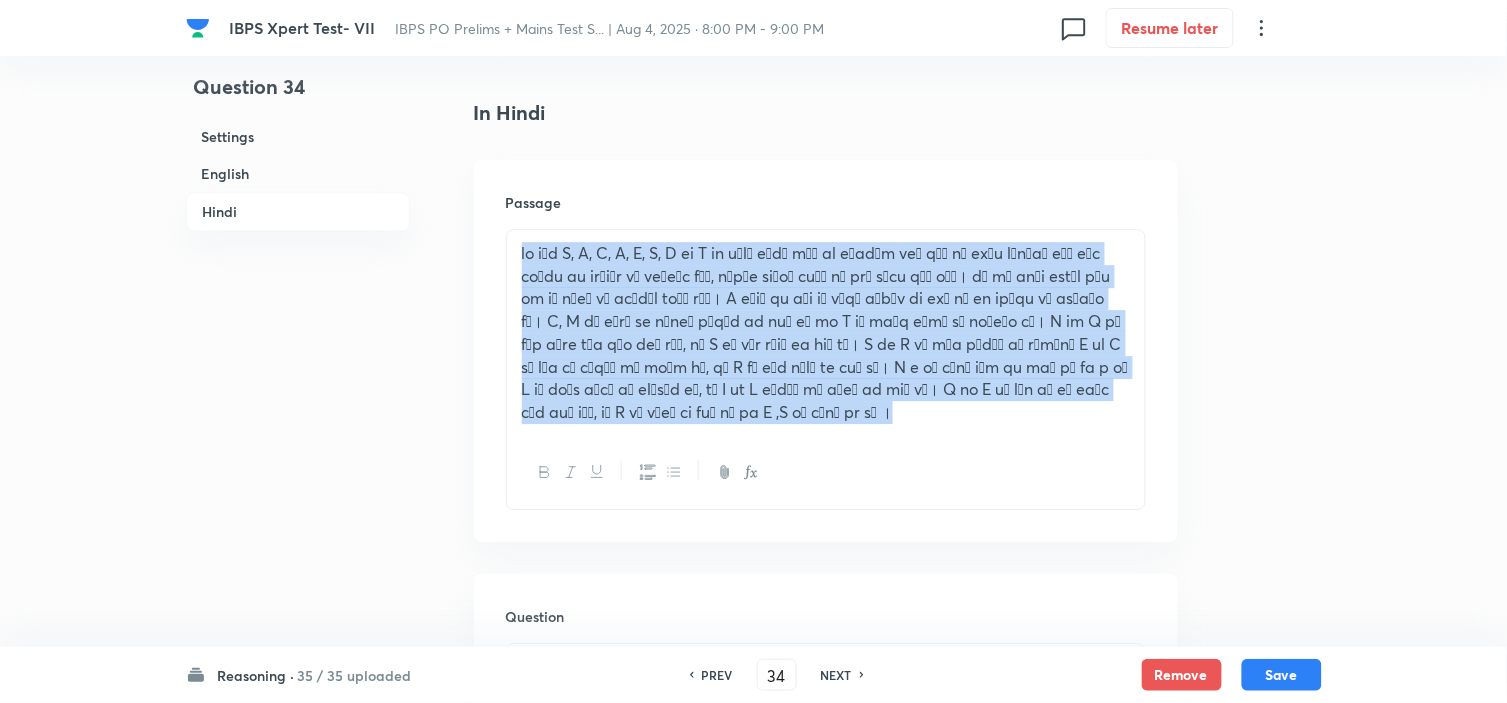 drag, startPoint x: 867, startPoint y: 424, endPoint x: 481, endPoint y: 247, distance: 424.6469 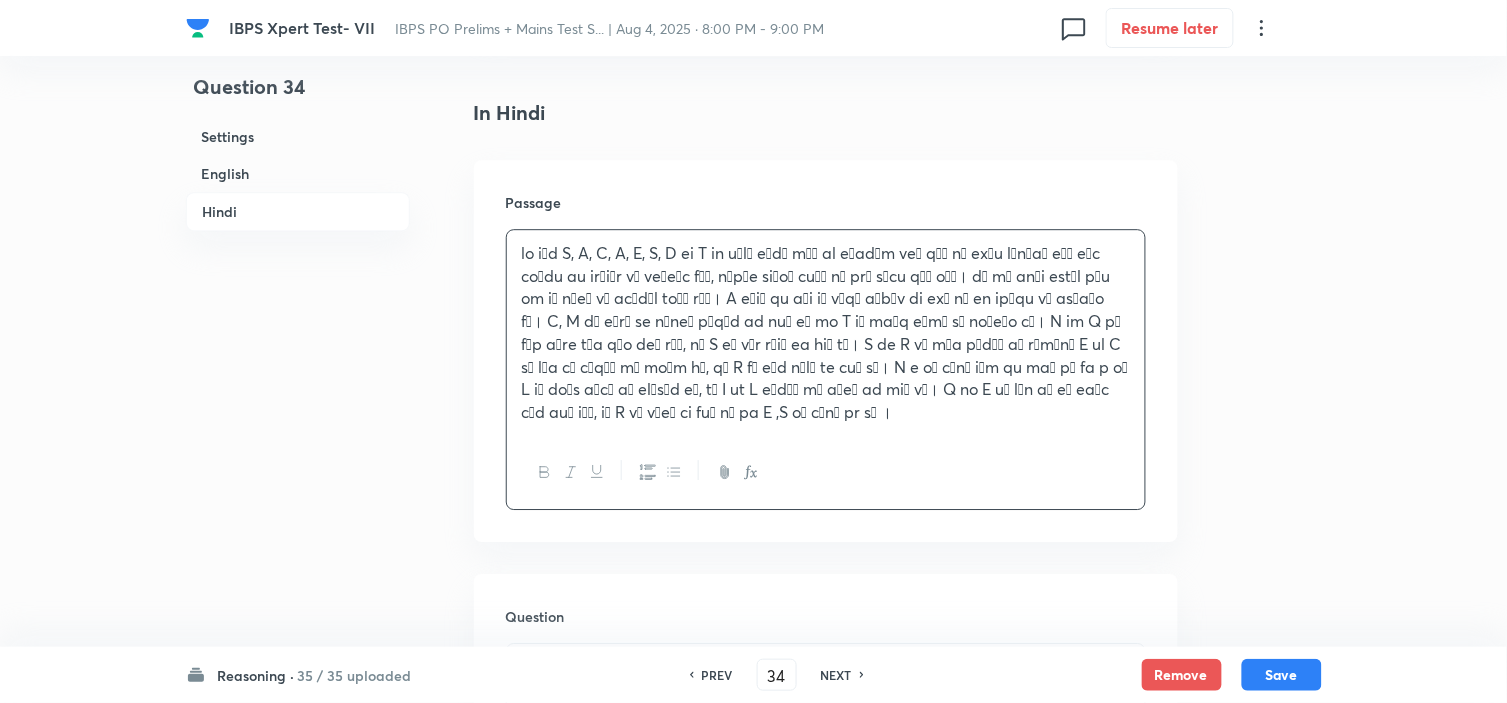 click on "PREV" at bounding box center [717, 675] 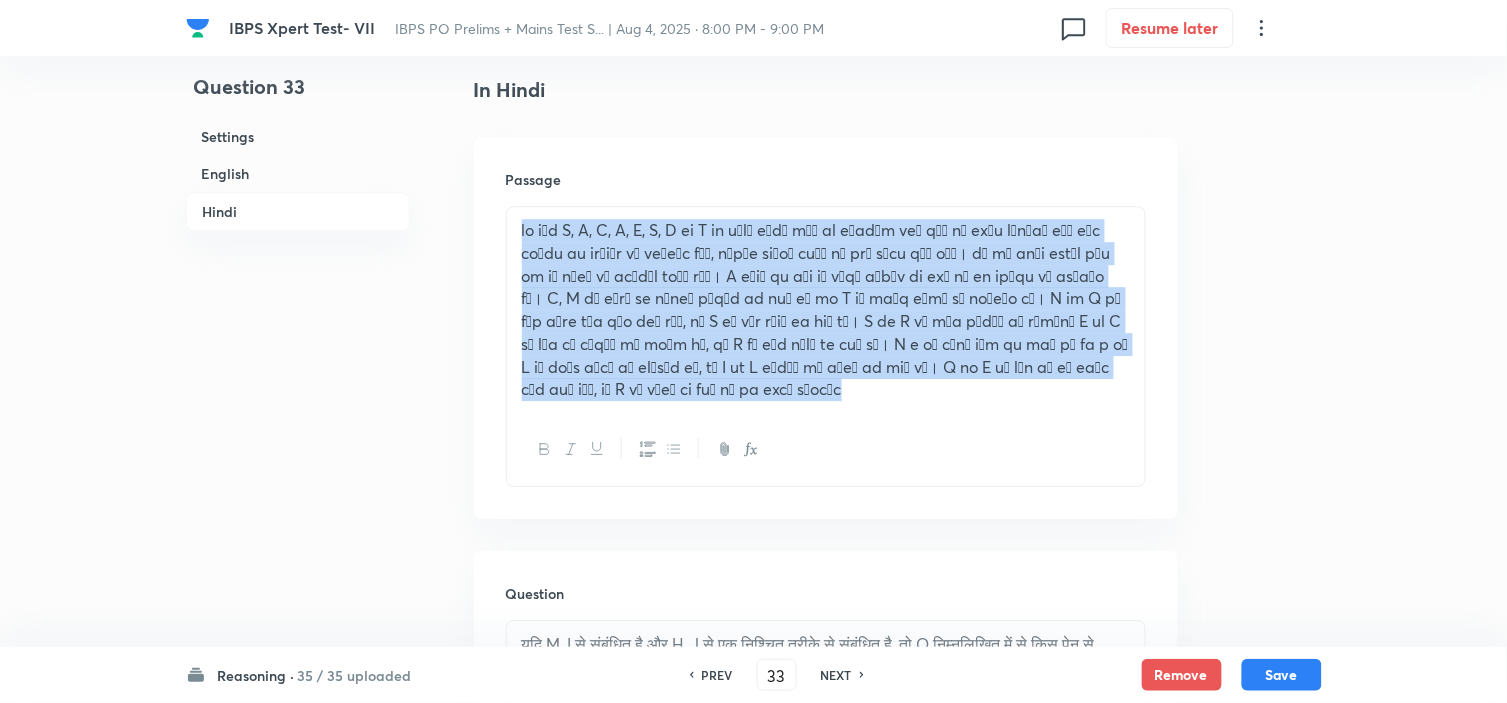drag, startPoint x: 811, startPoint y: 410, endPoint x: 385, endPoint y: 222, distance: 465.63934 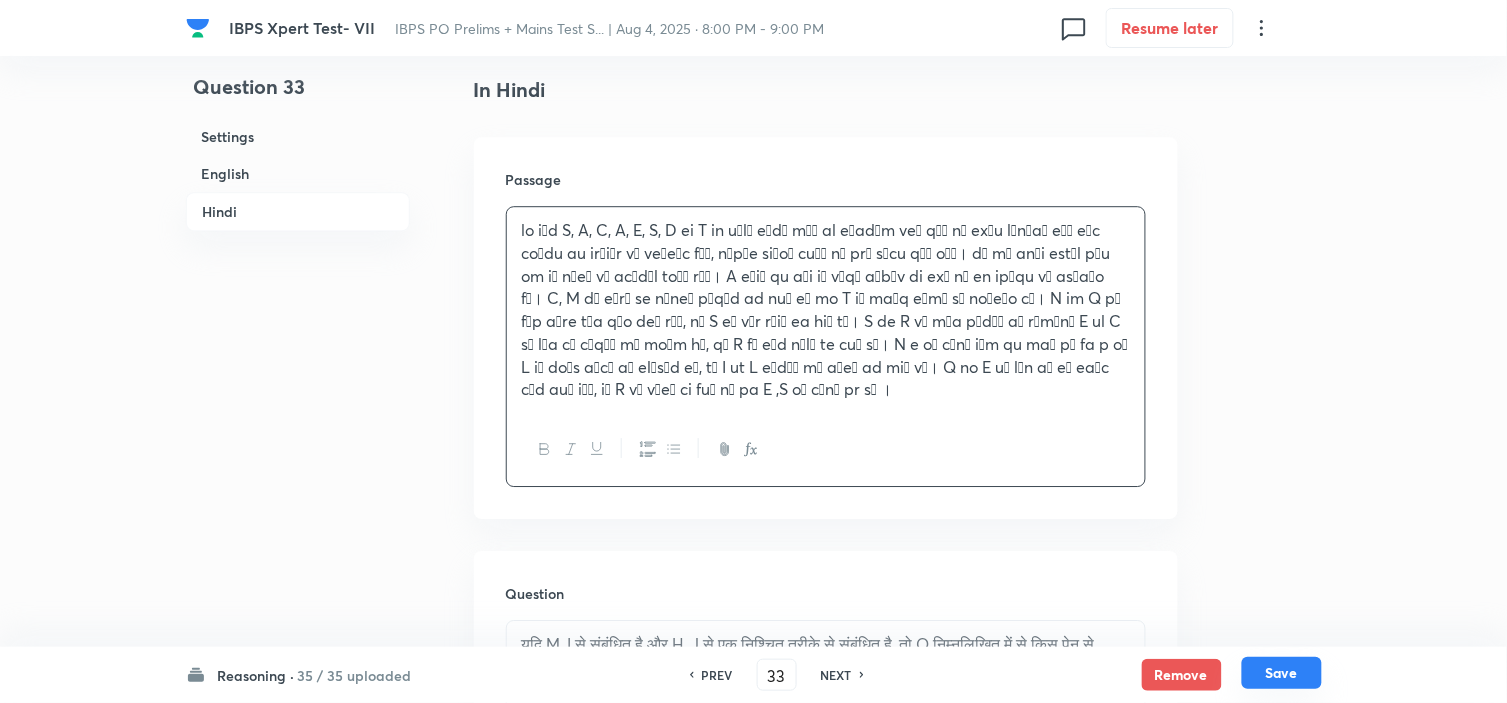 click on "Save" at bounding box center [1282, 673] 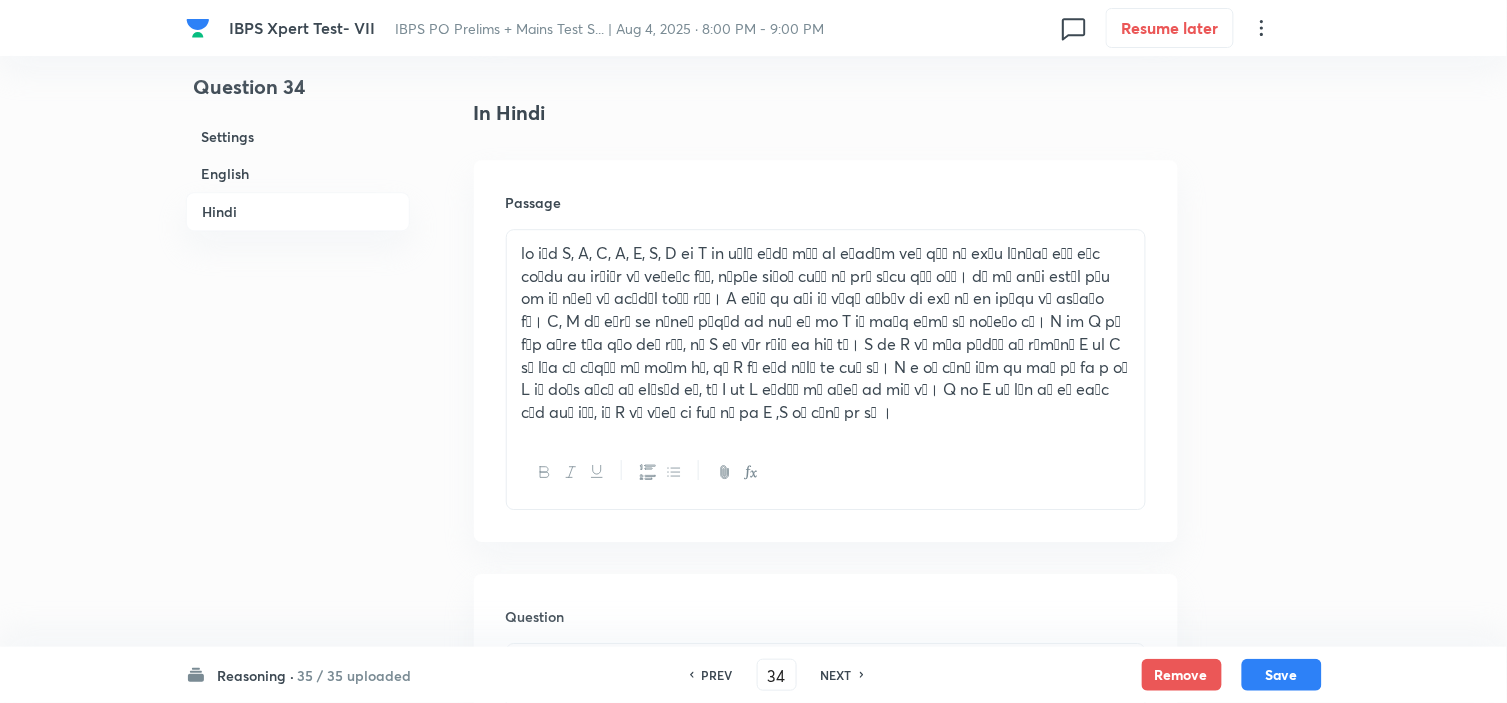scroll, scrollTop: 3462, scrollLeft: 0, axis: vertical 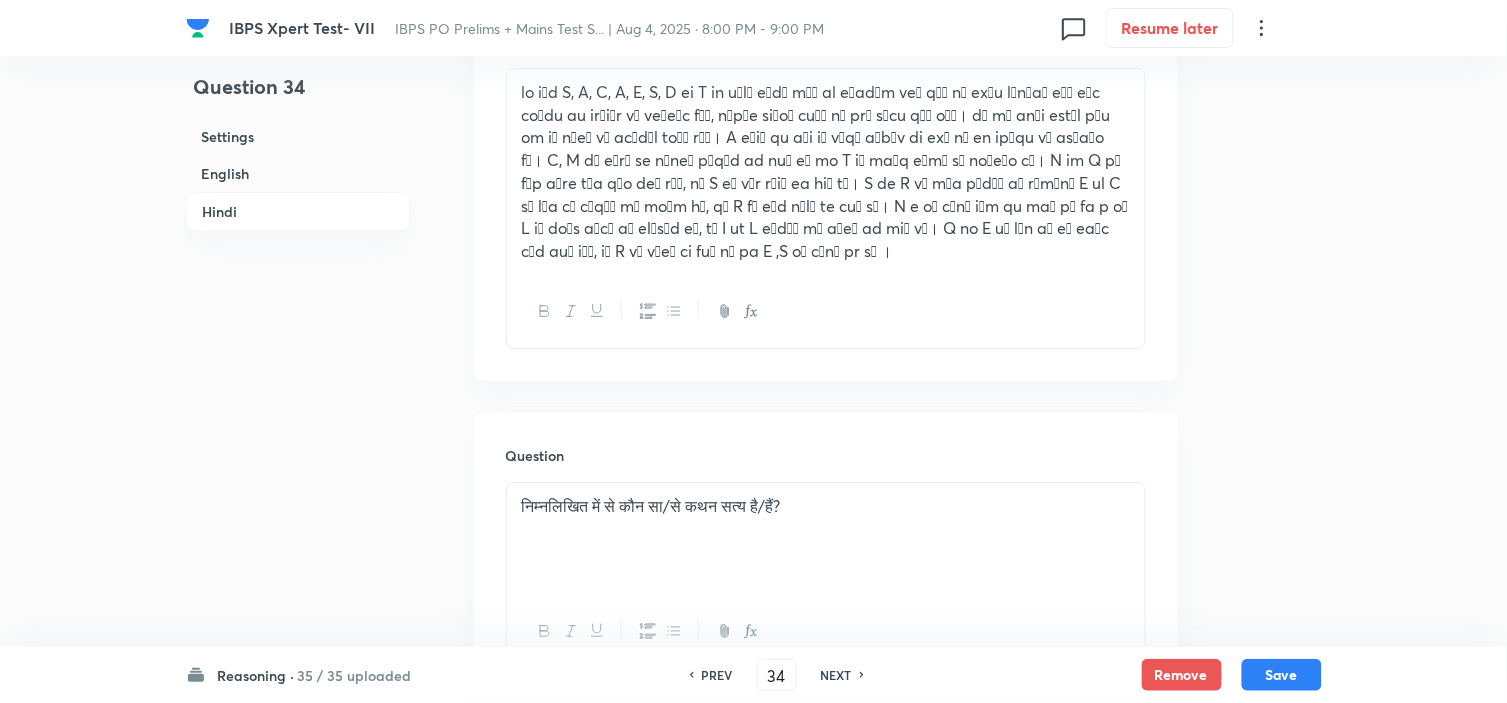 click on "PREV" at bounding box center [717, 675] 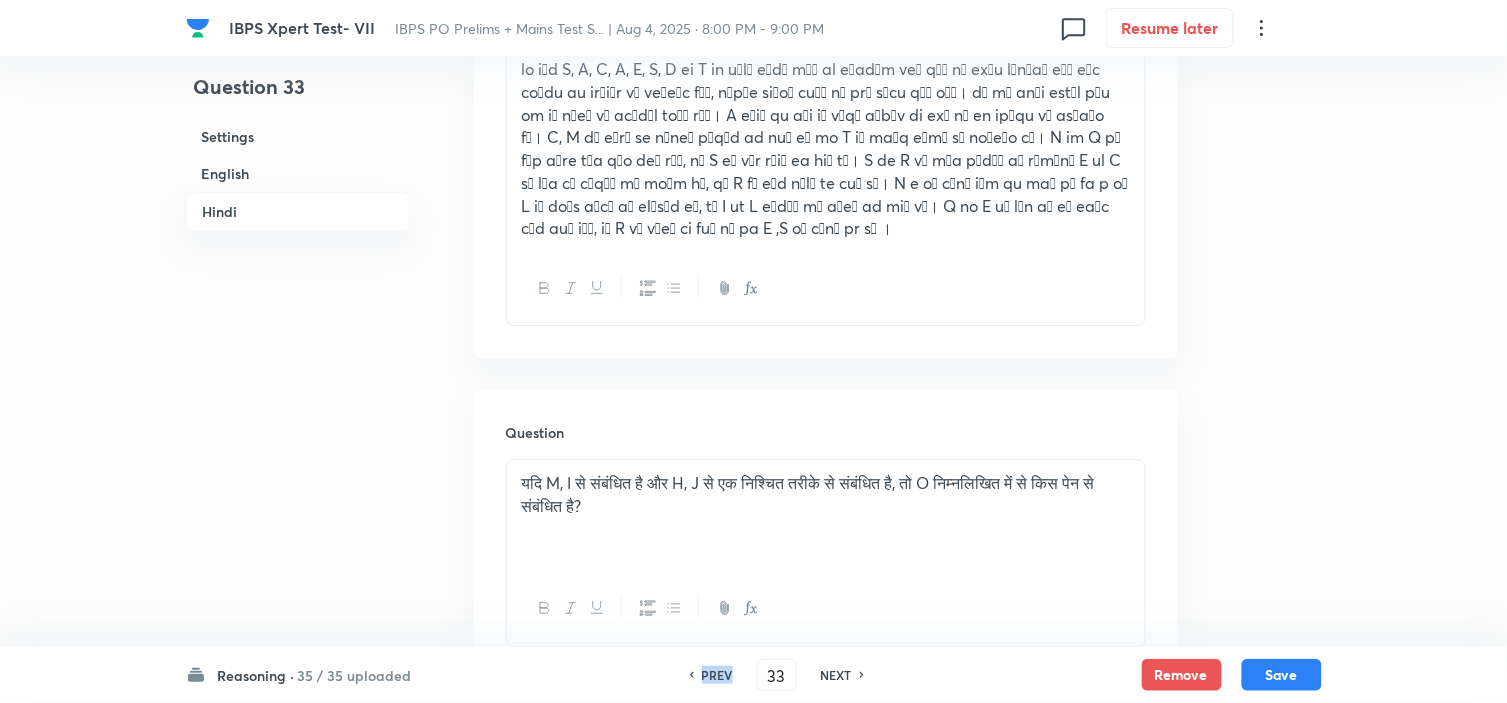 click on "PREV" at bounding box center [717, 675] 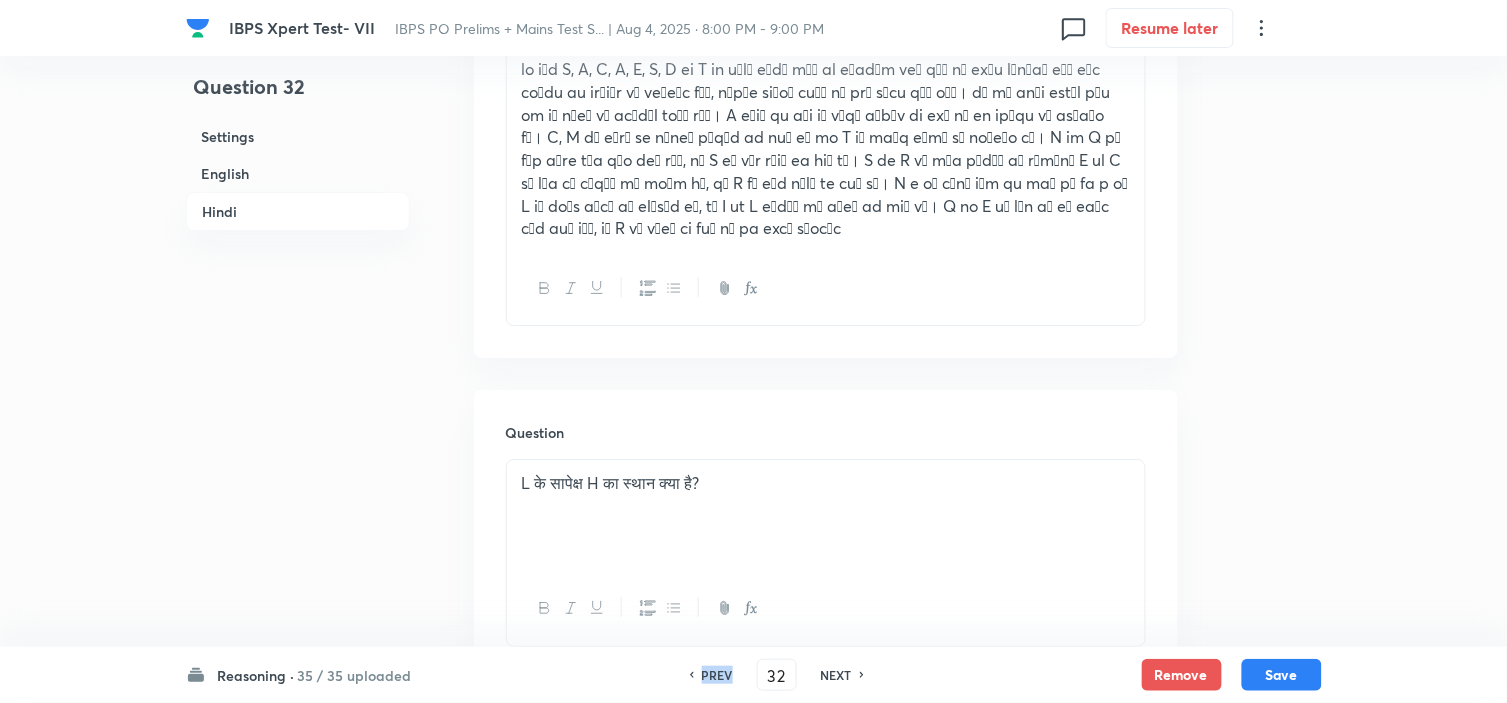 click on "PREV" at bounding box center [717, 675] 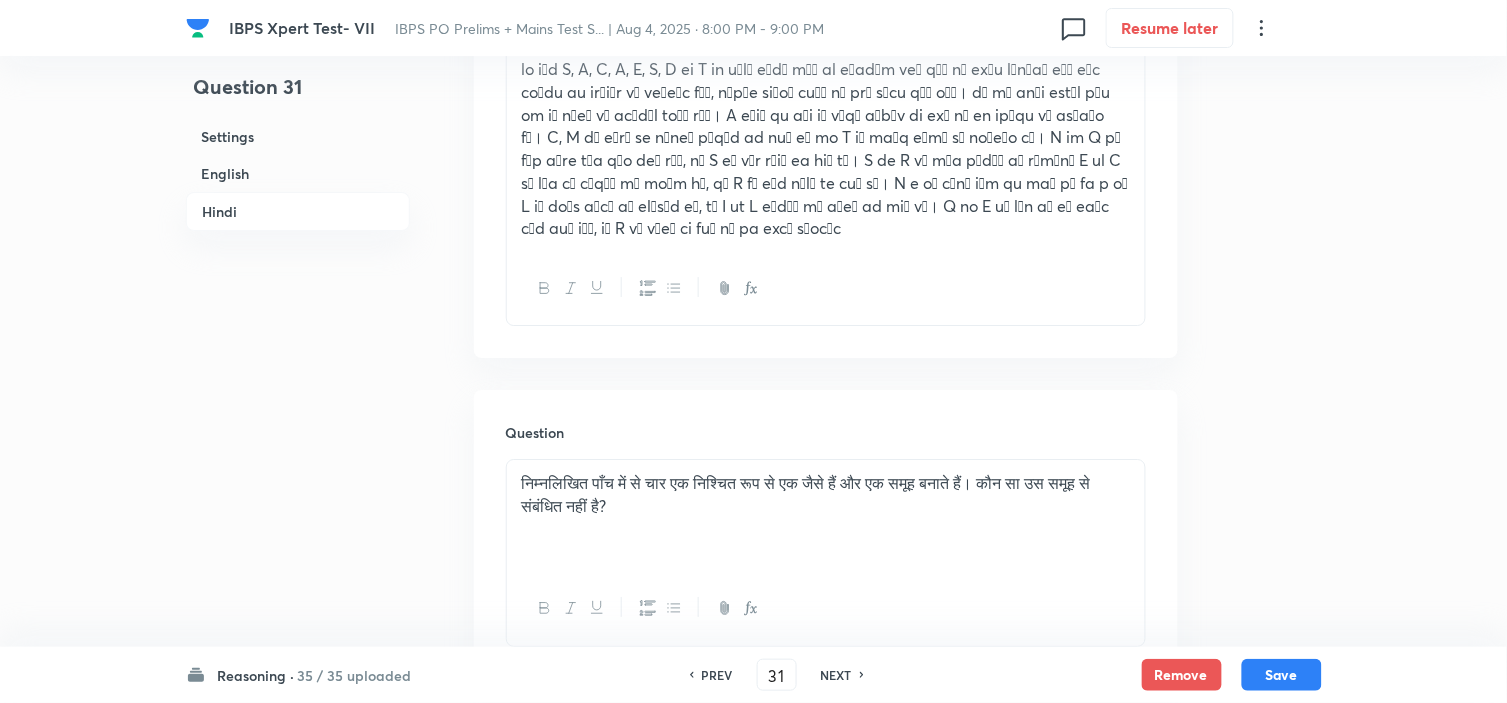click on "PREV" at bounding box center (717, 675) 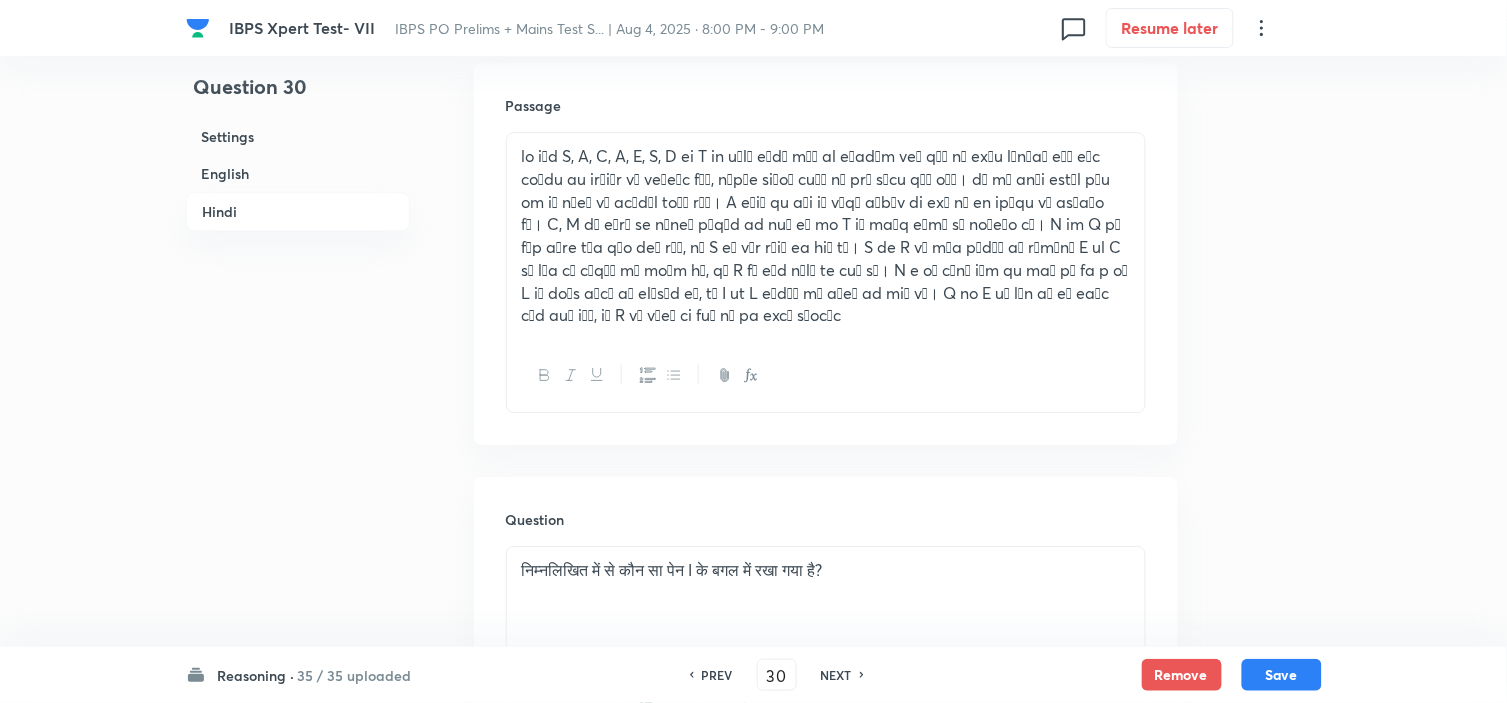 scroll, scrollTop: 3351, scrollLeft: 0, axis: vertical 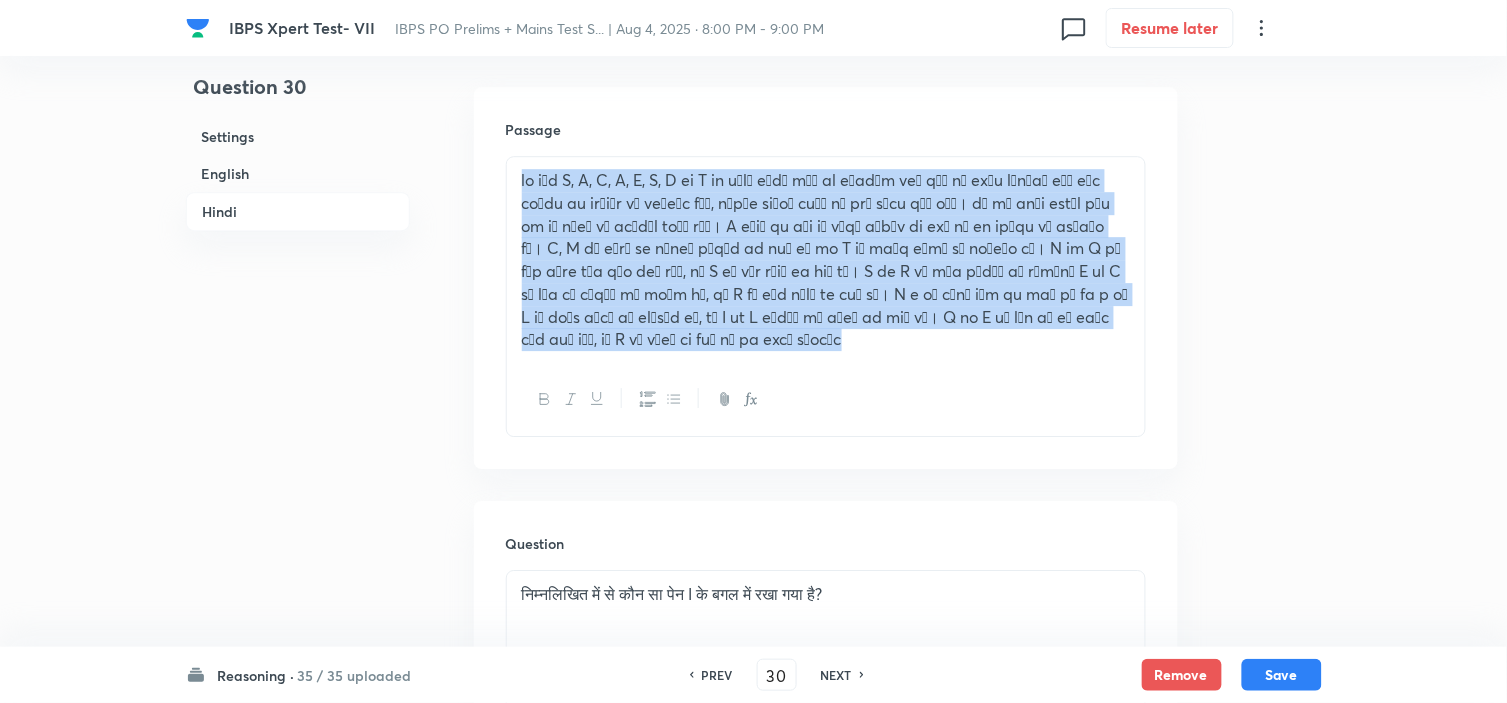 drag, startPoint x: 797, startPoint y: 357, endPoint x: 437, endPoint y: 110, distance: 436.58792 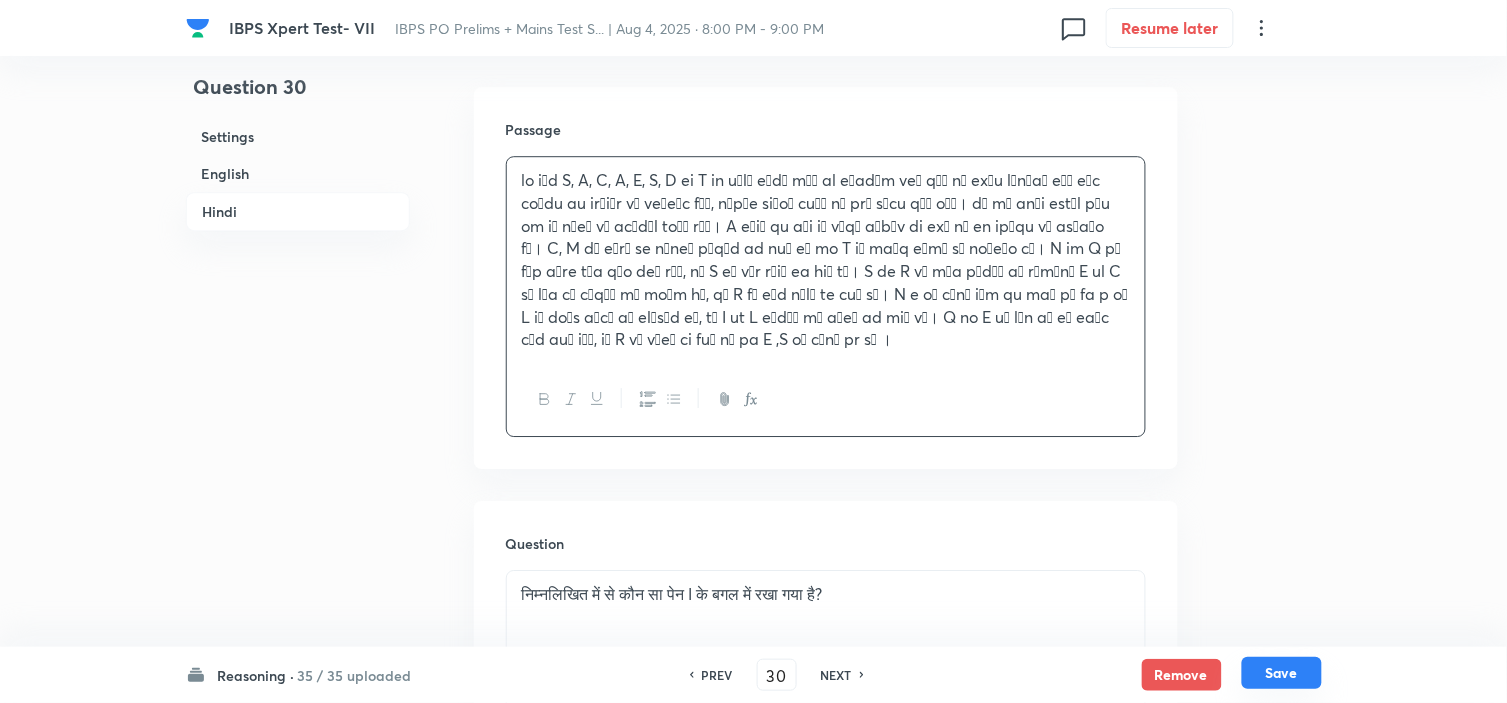 click on "Save" at bounding box center [1282, 673] 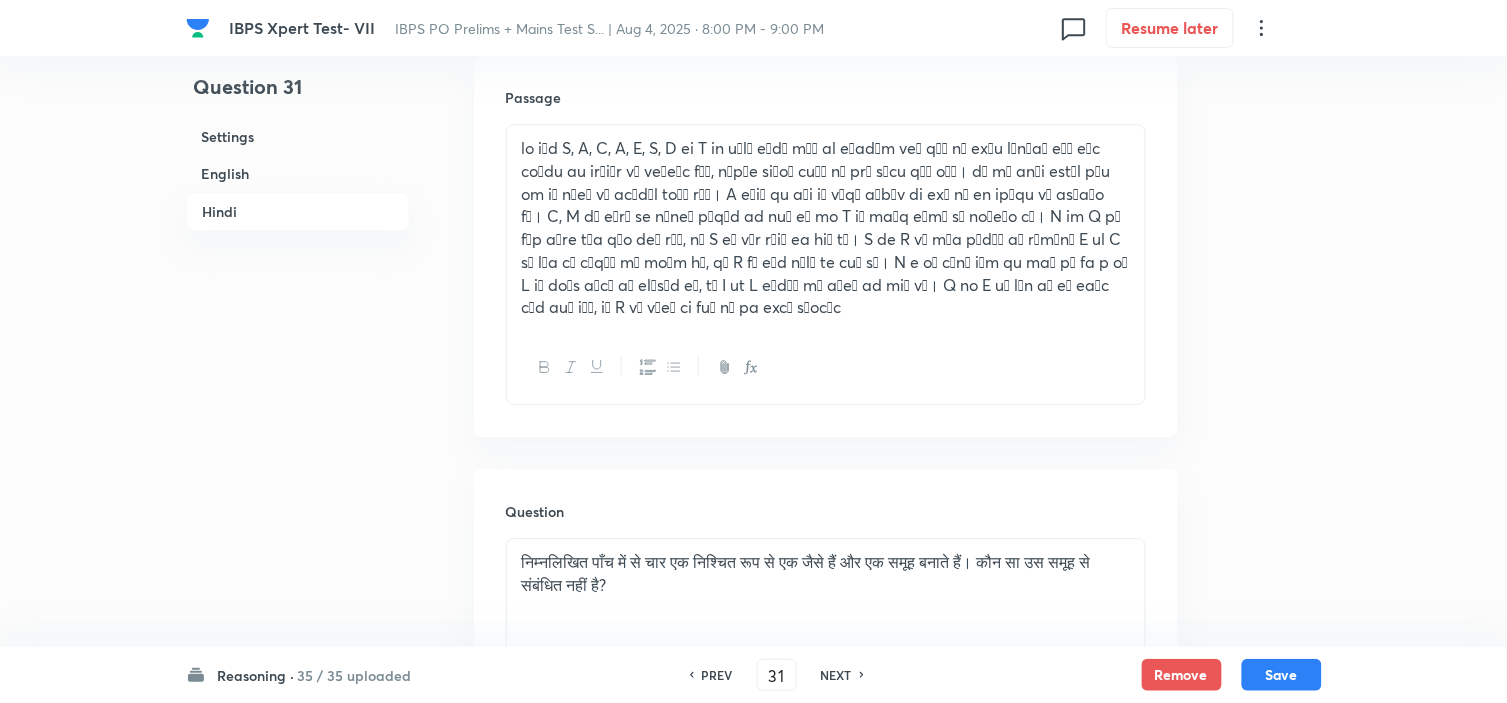 scroll, scrollTop: 3267, scrollLeft: 0, axis: vertical 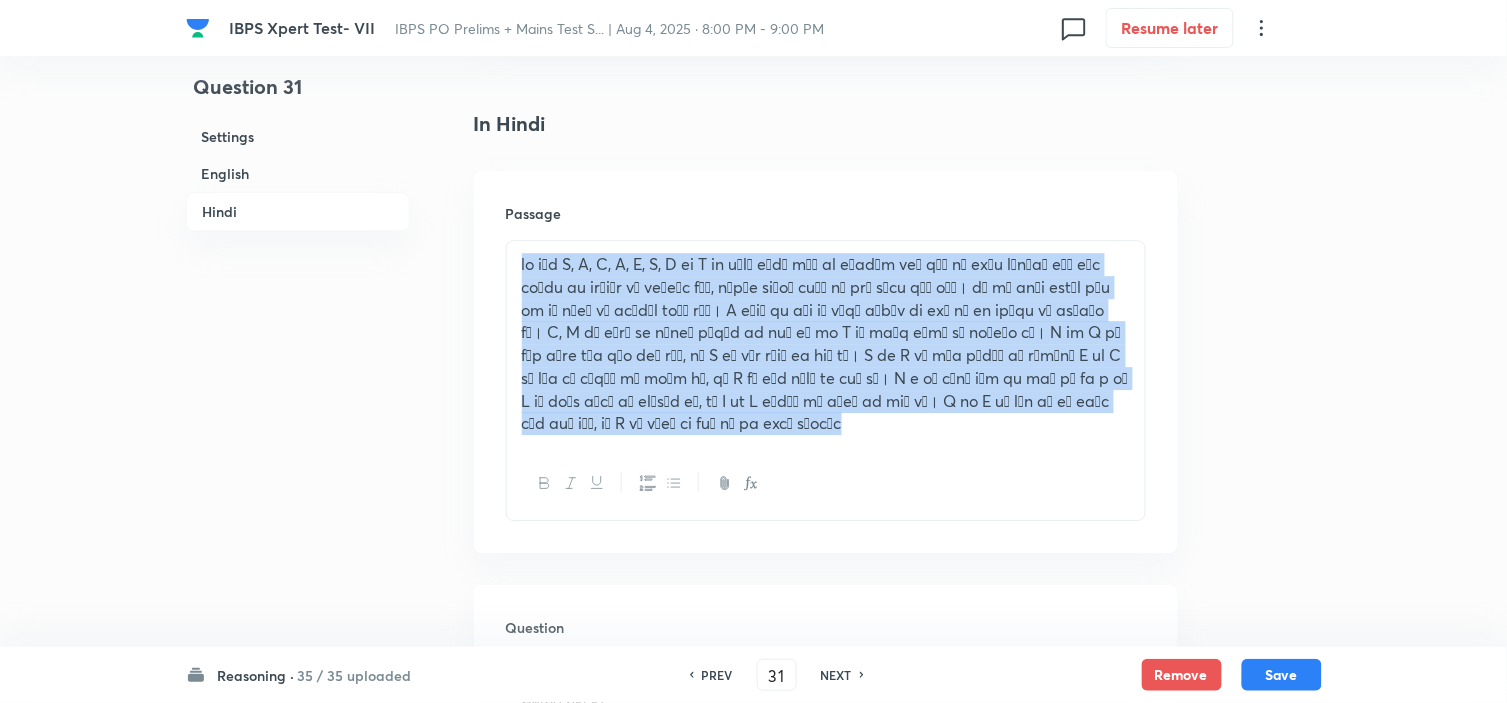 drag, startPoint x: 812, startPoint y: 443, endPoint x: 495, endPoint y: 242, distance: 375.35318 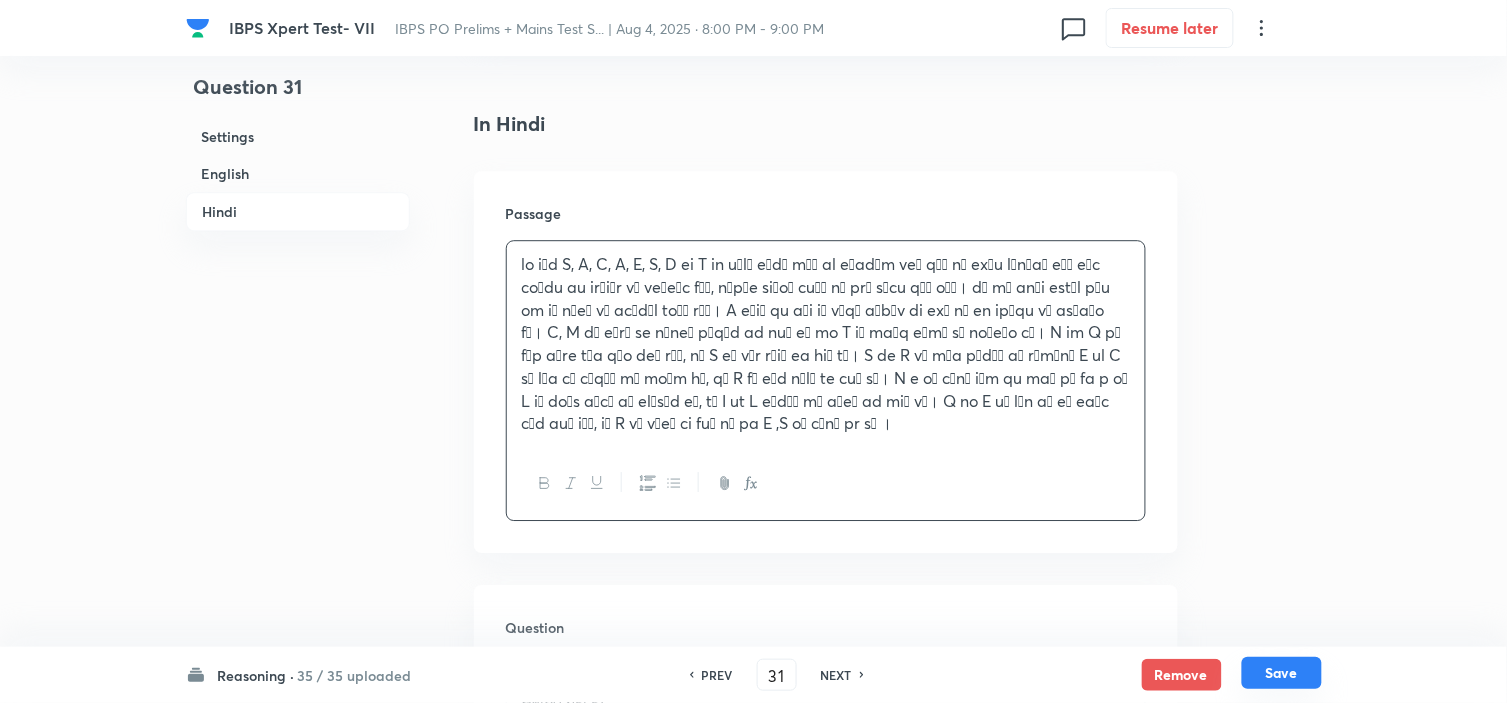 click on "Save" at bounding box center (1282, 673) 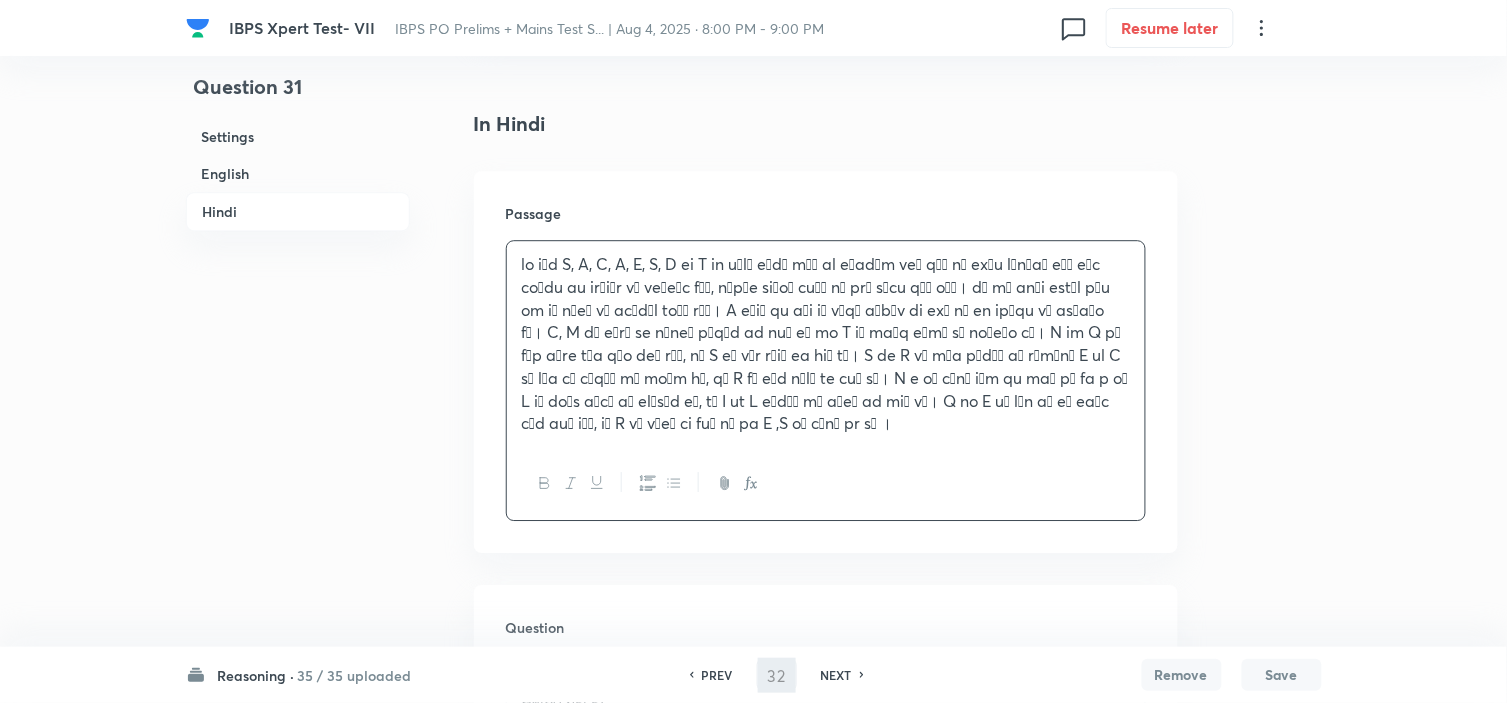 scroll, scrollTop: 3406, scrollLeft: 0, axis: vertical 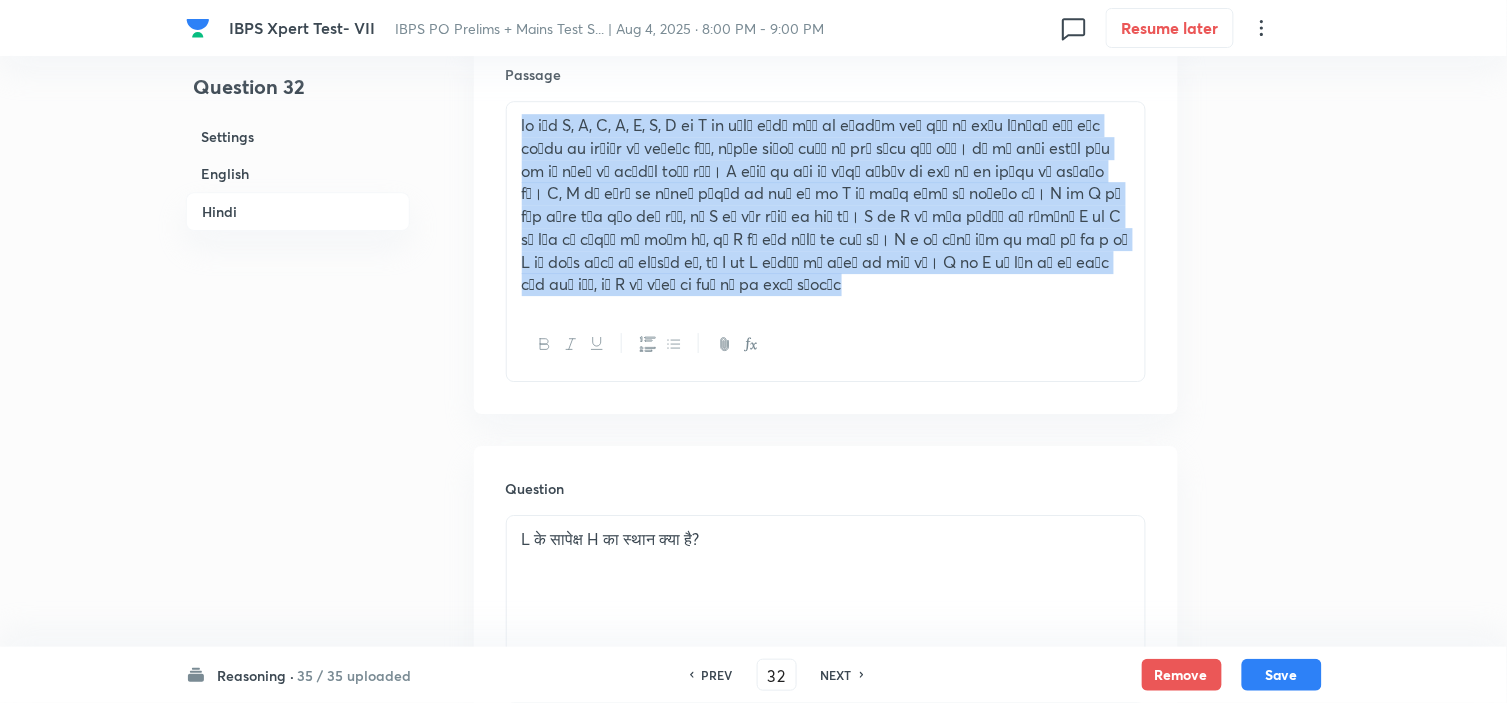 drag, startPoint x: 793, startPoint y: 287, endPoint x: 366, endPoint y: 64, distance: 481.724 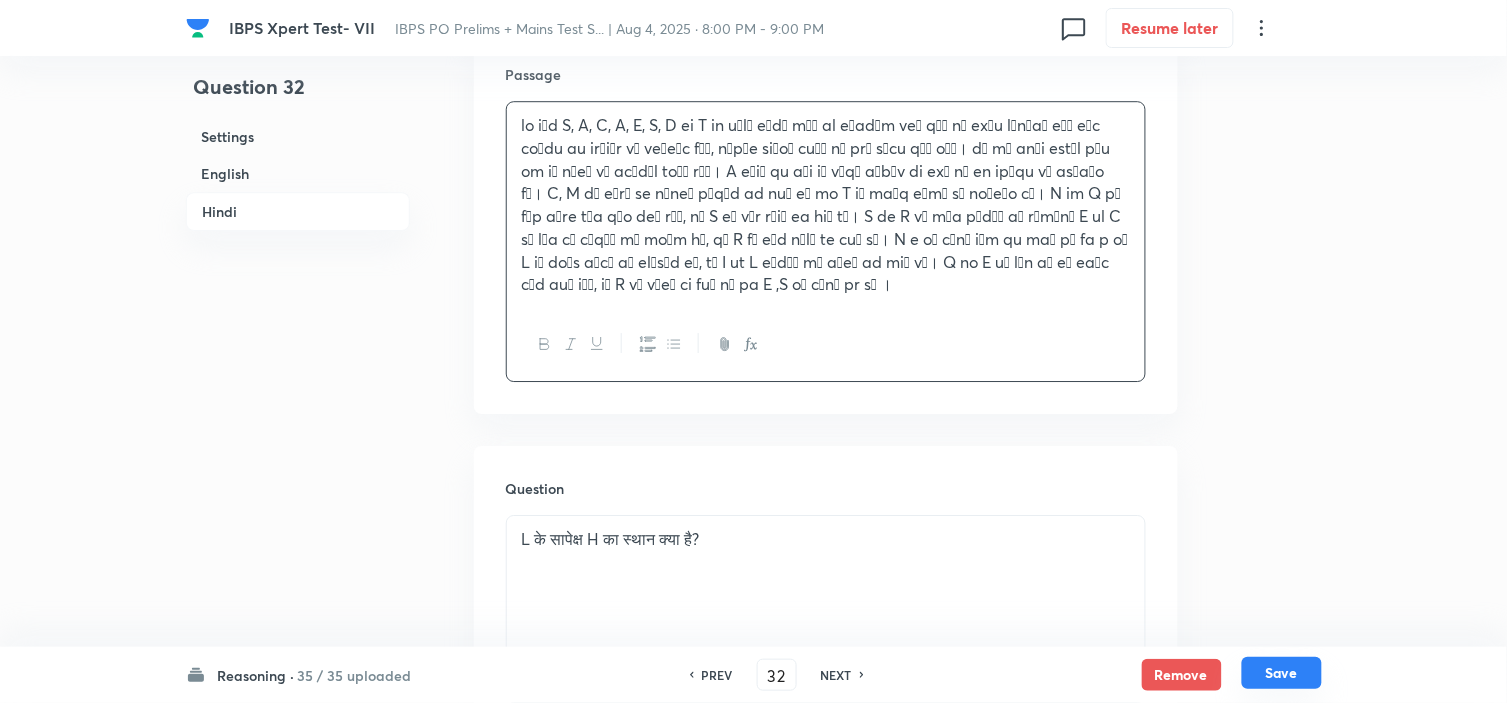 click on "Save" at bounding box center (1282, 673) 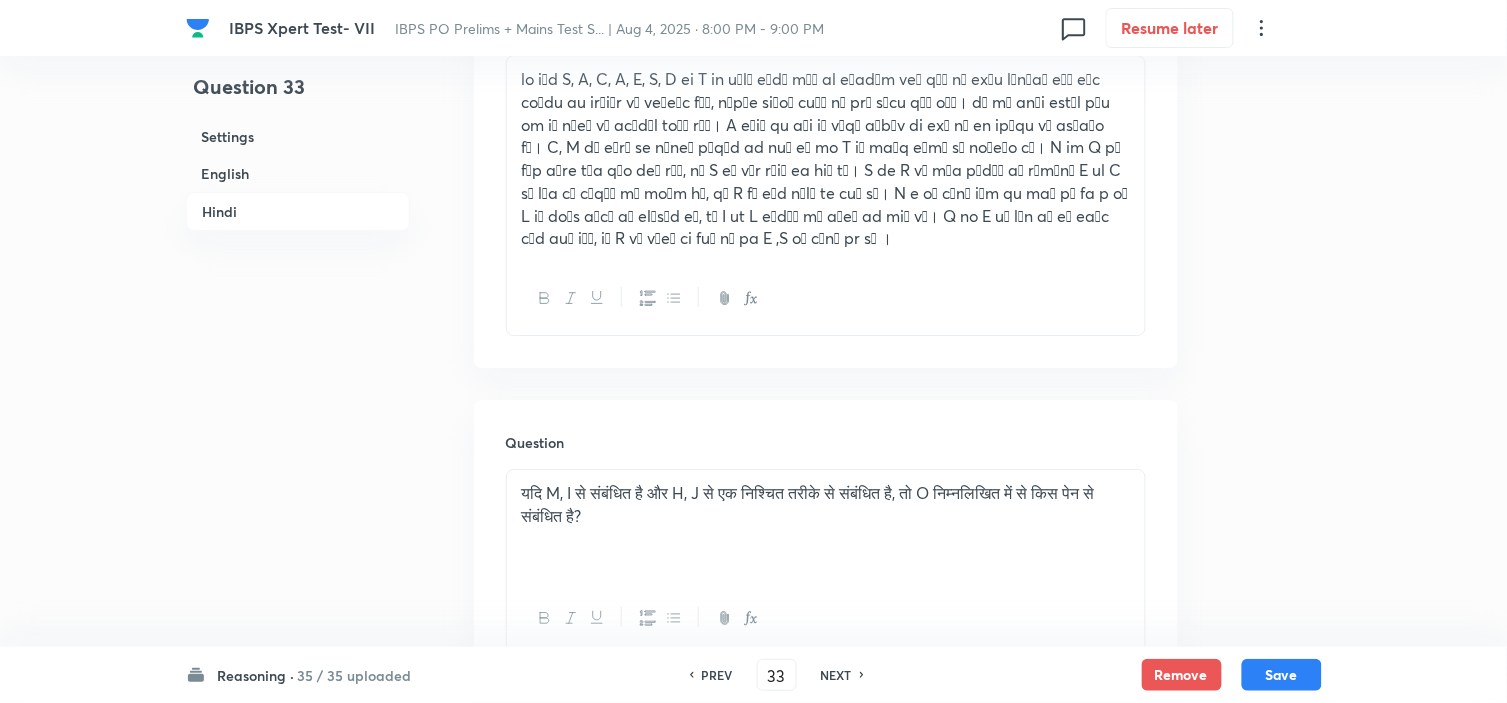 scroll, scrollTop: 3414, scrollLeft: 0, axis: vertical 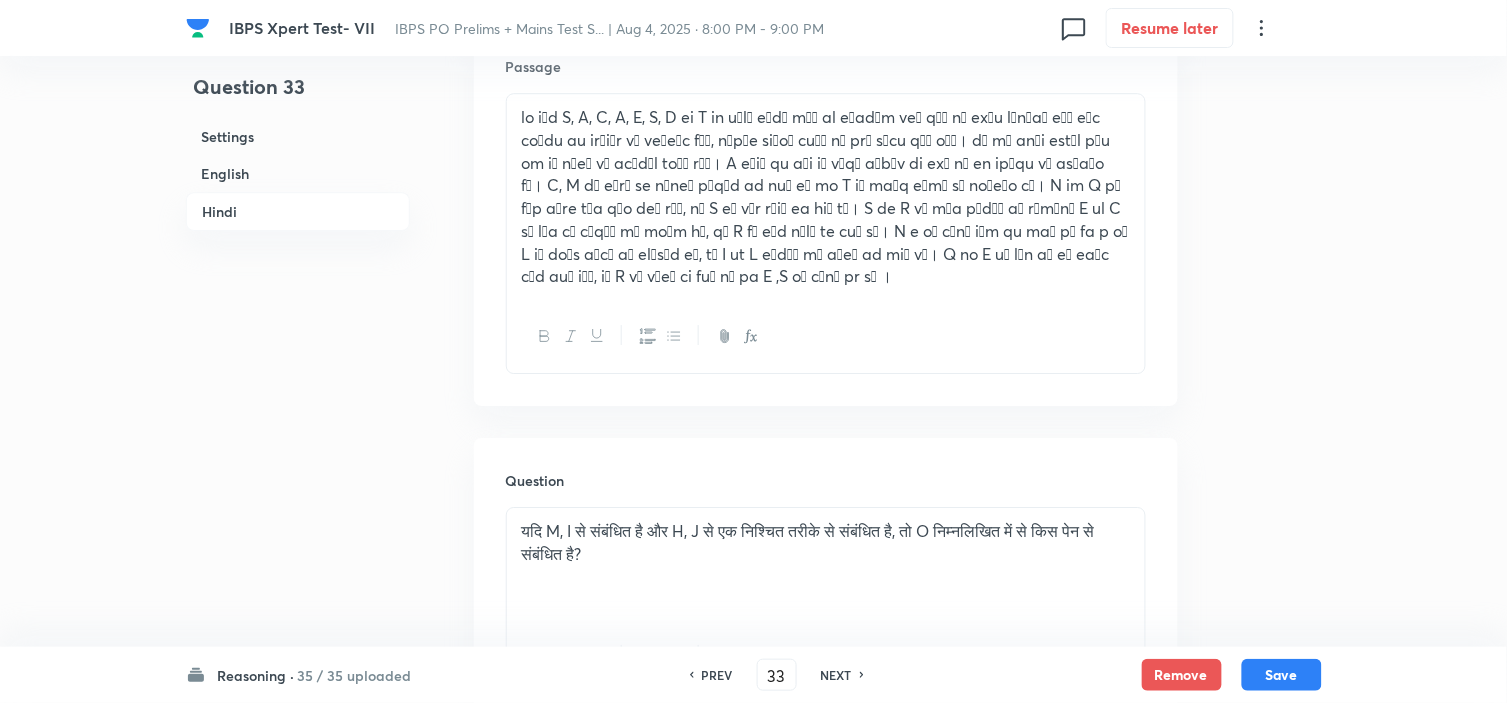 click on "NEXT" at bounding box center (836, 675) 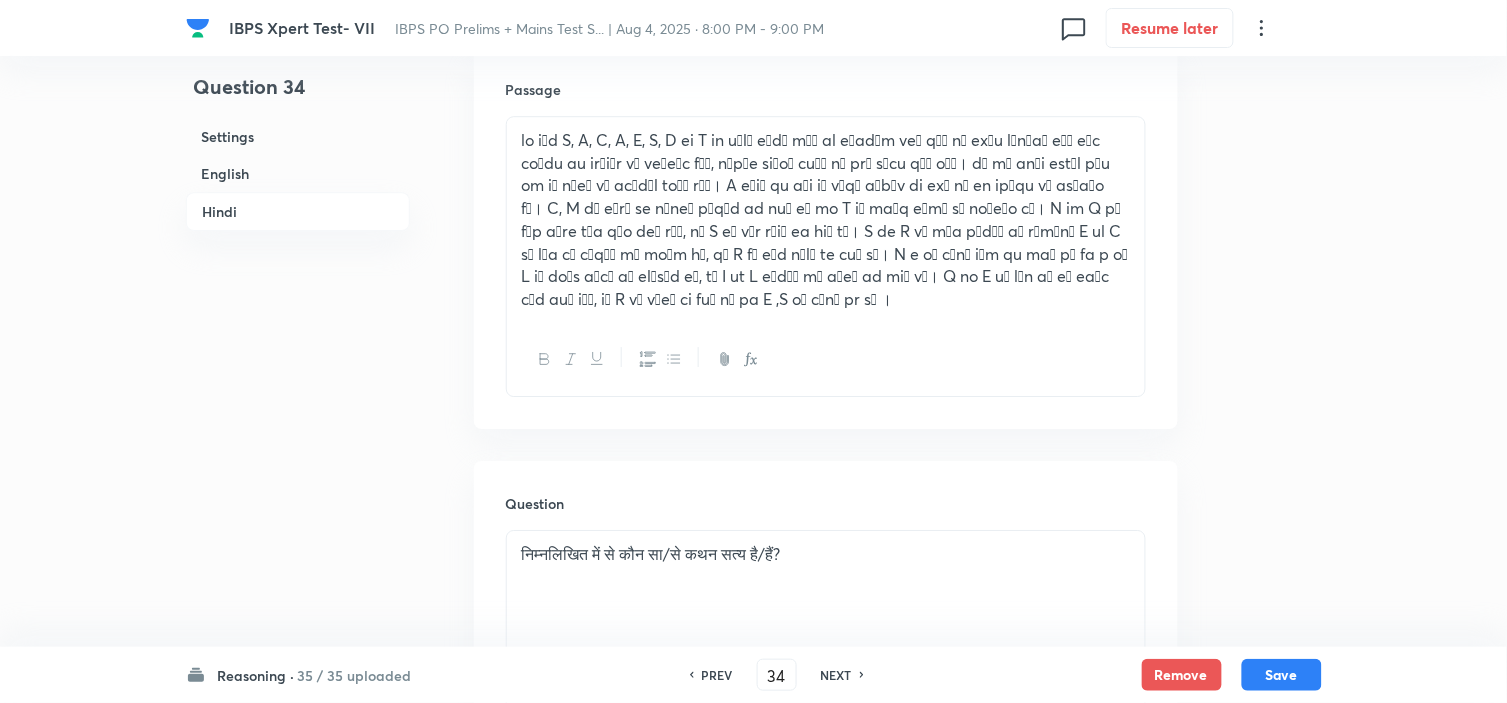 click on "NEXT" at bounding box center (836, 675) 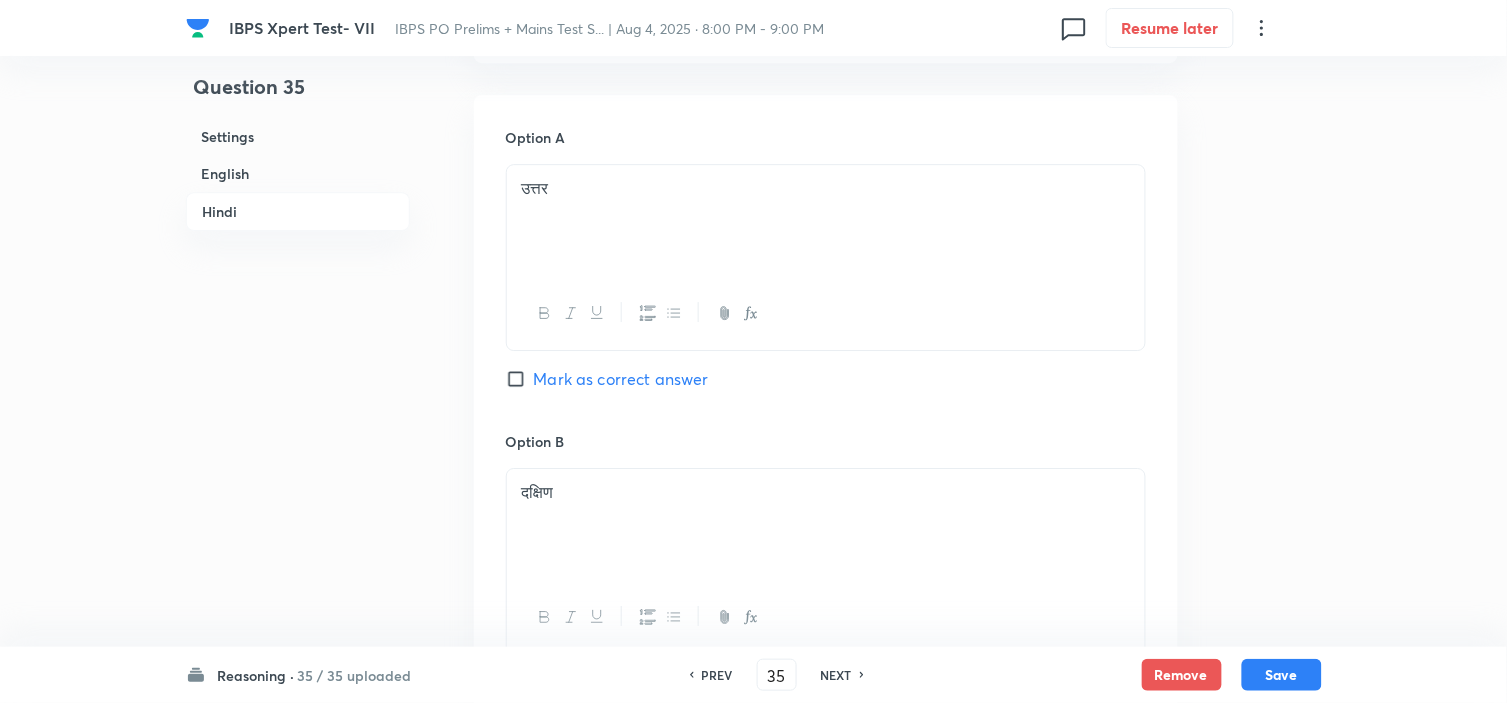 click on "PREV" at bounding box center (717, 675) 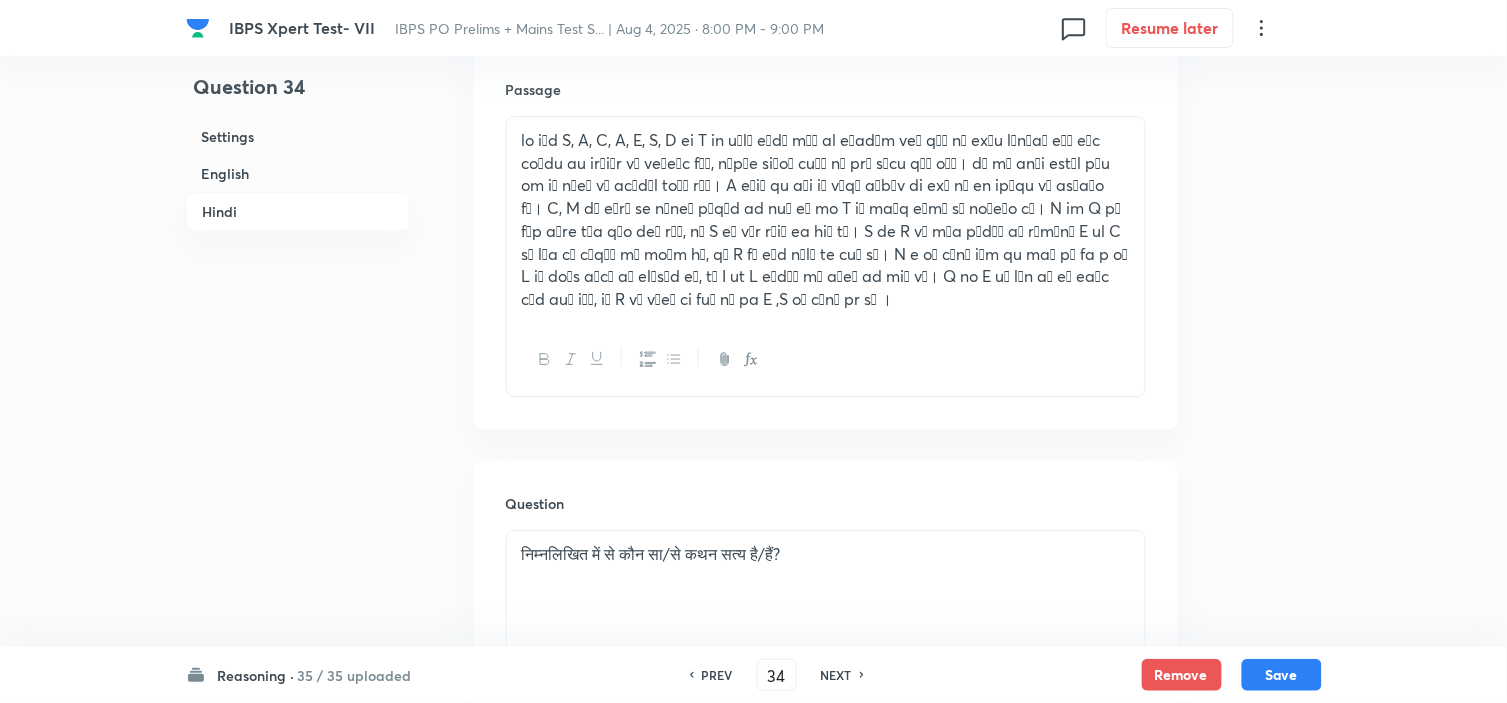 click on "PREV" at bounding box center [717, 675] 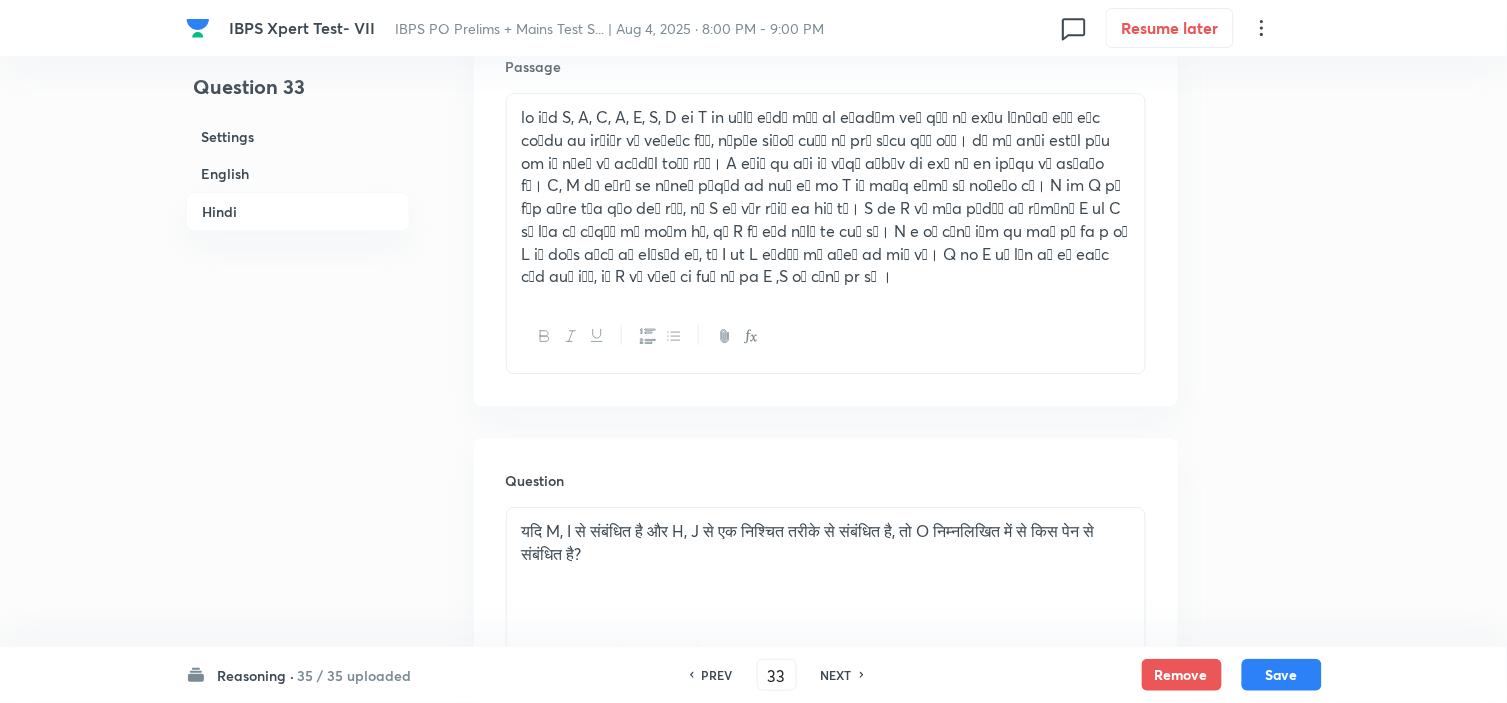 click on "PREV" at bounding box center (717, 675) 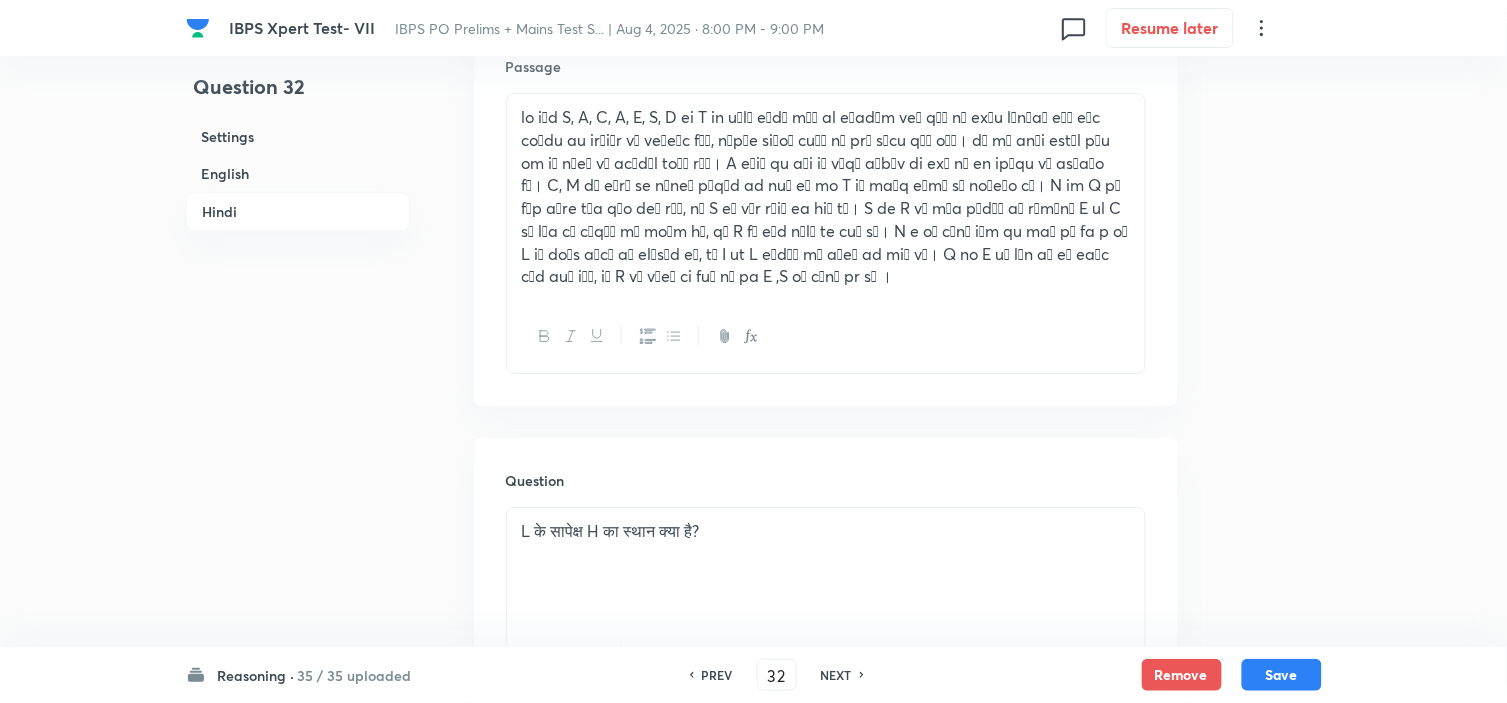 click on "PREV" at bounding box center [717, 675] 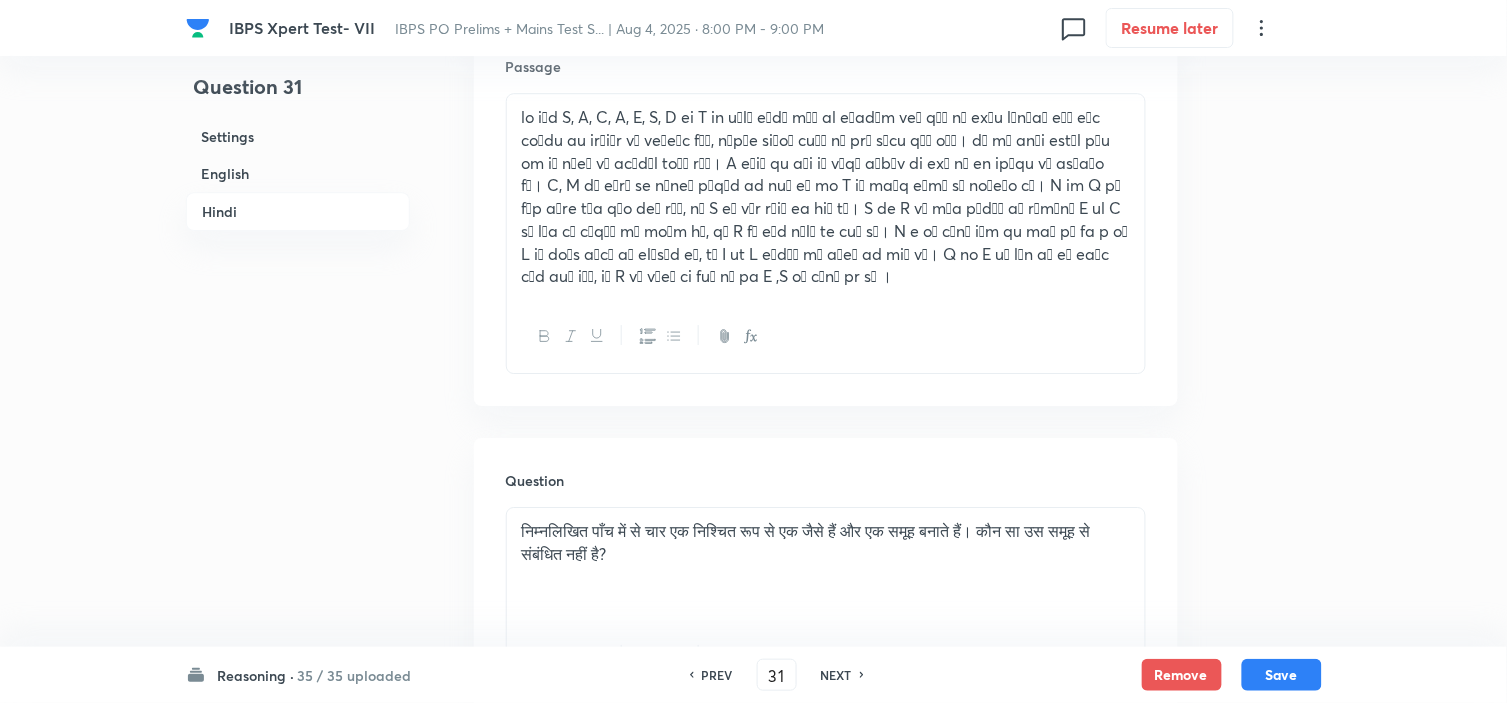 click on "PREV" at bounding box center (717, 675) 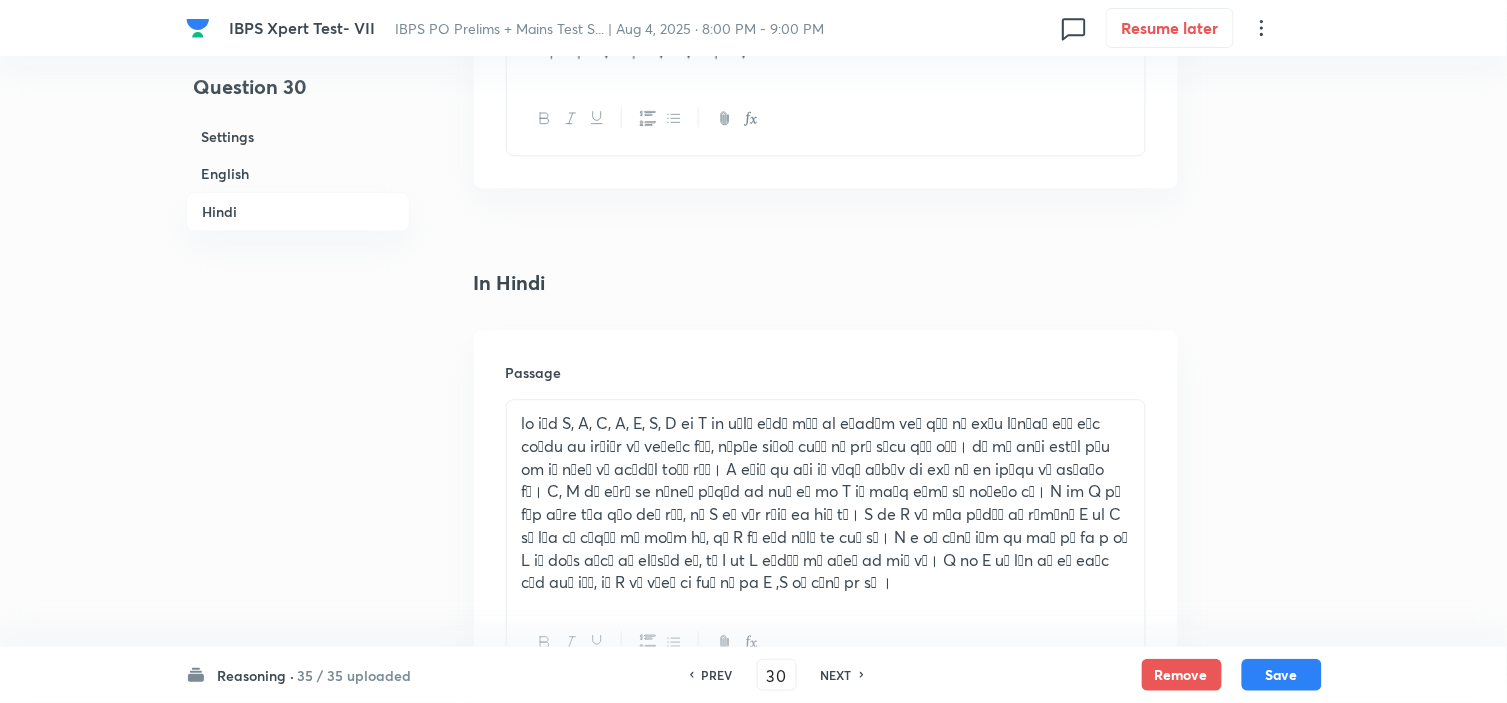scroll, scrollTop: 3081, scrollLeft: 0, axis: vertical 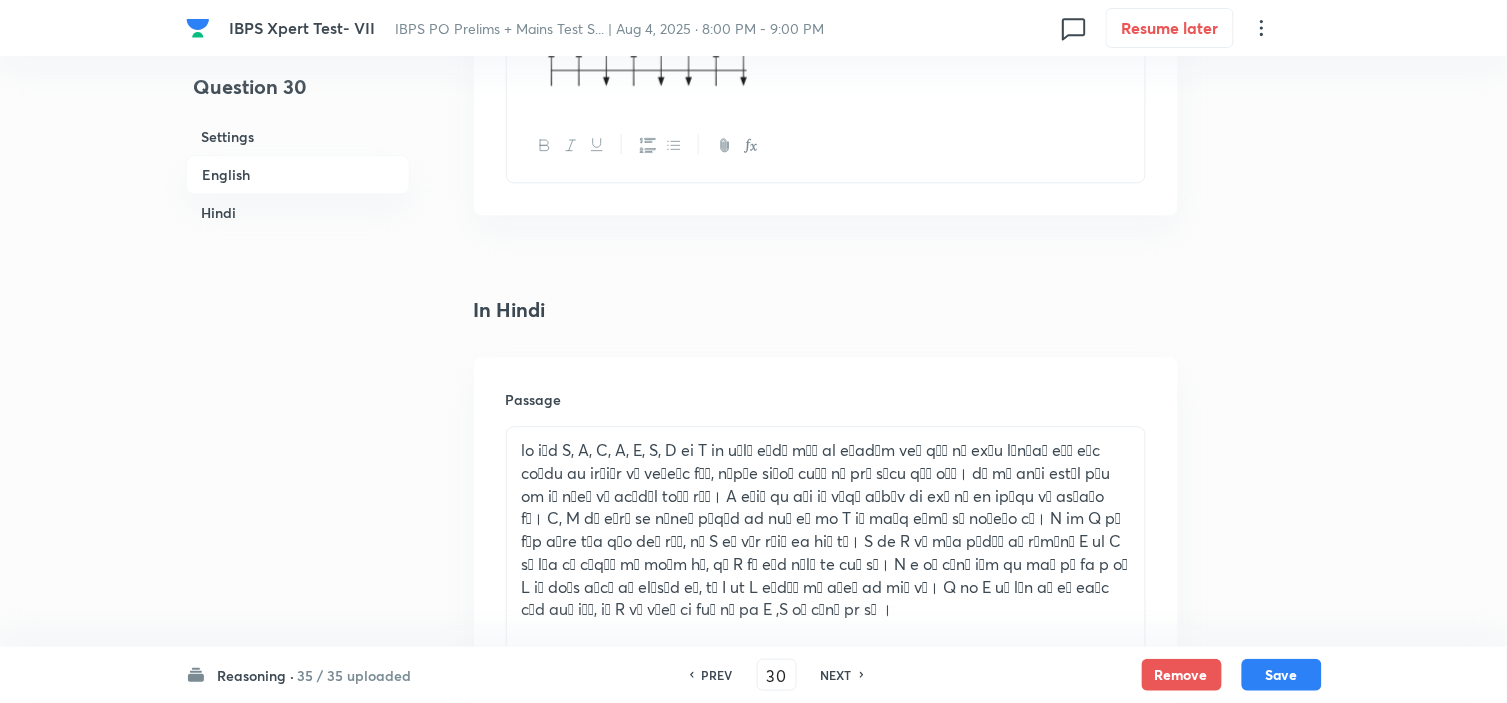 click on "NEXT" at bounding box center (836, 675) 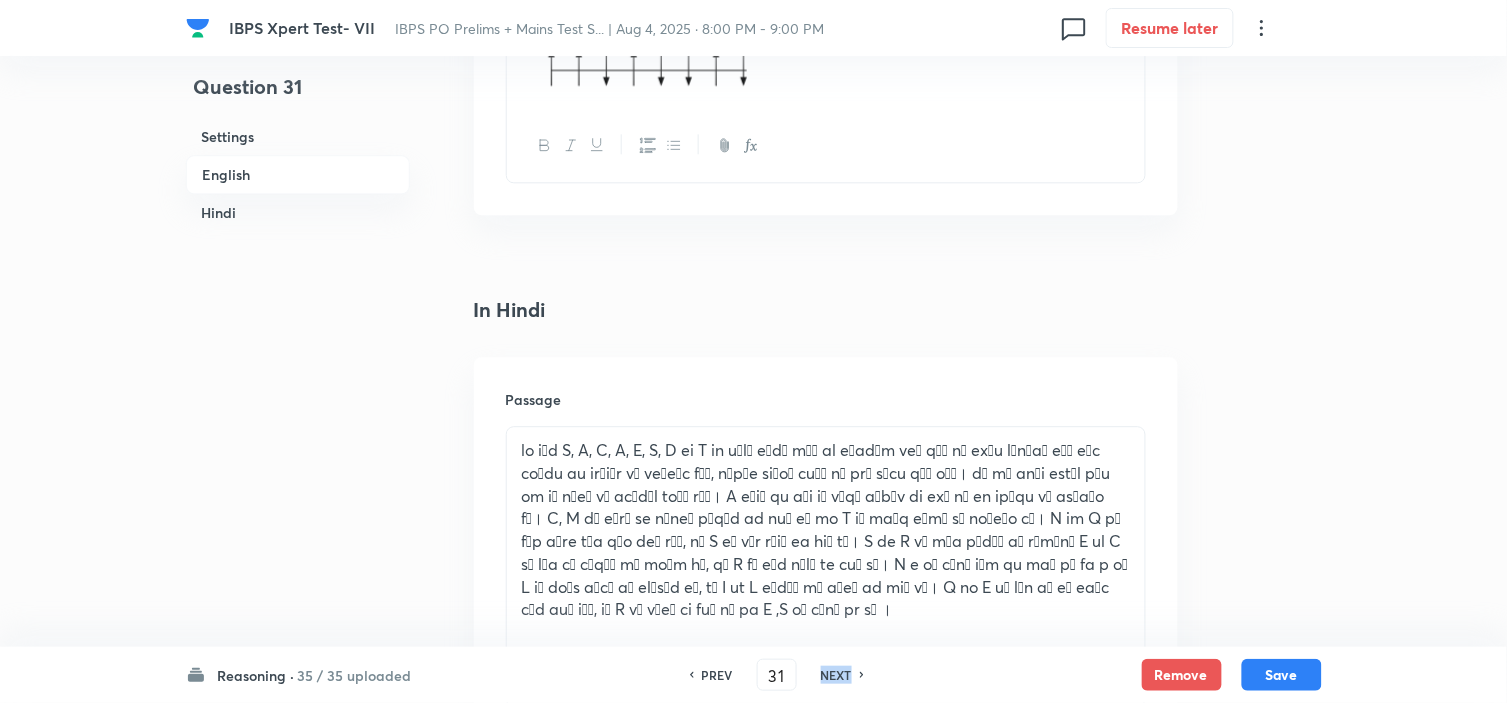 click on "NEXT" at bounding box center [836, 675] 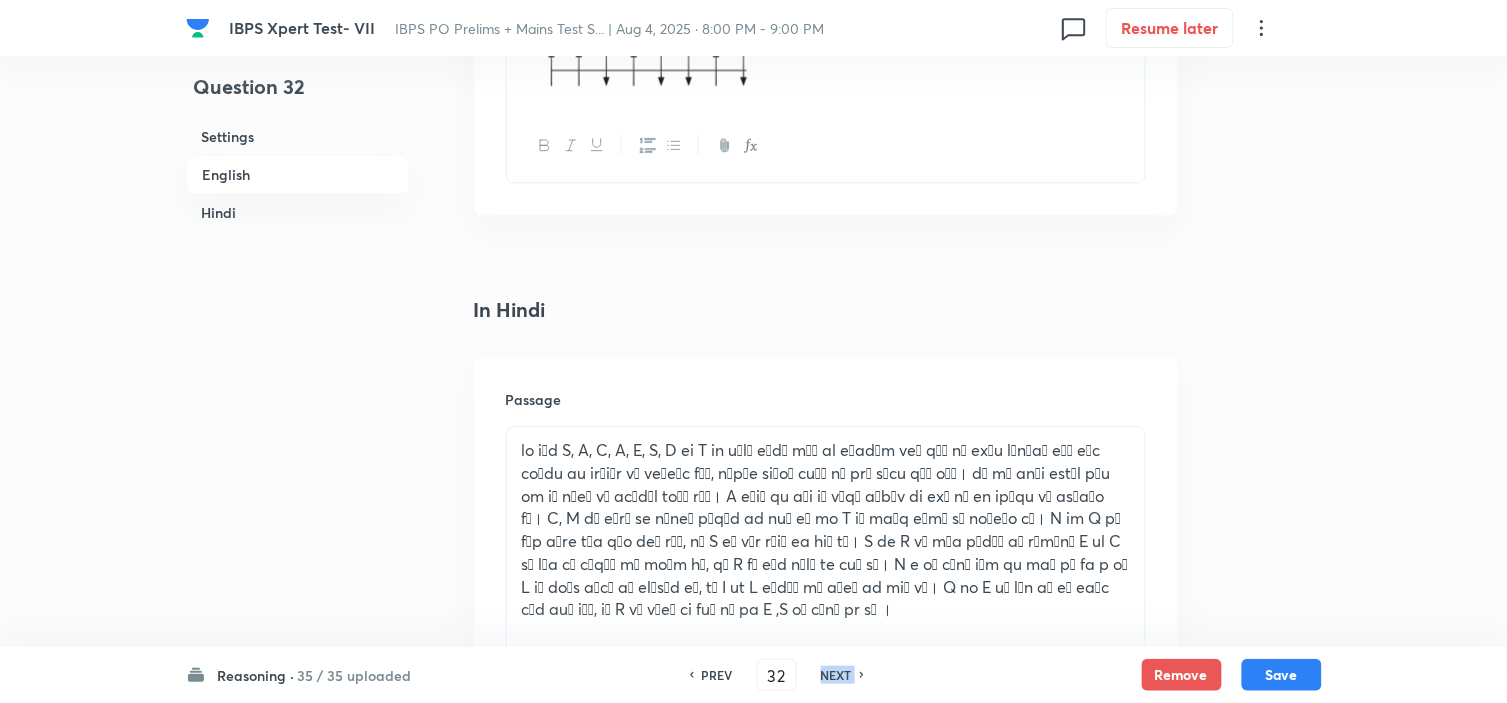 click on "NEXT" at bounding box center (836, 675) 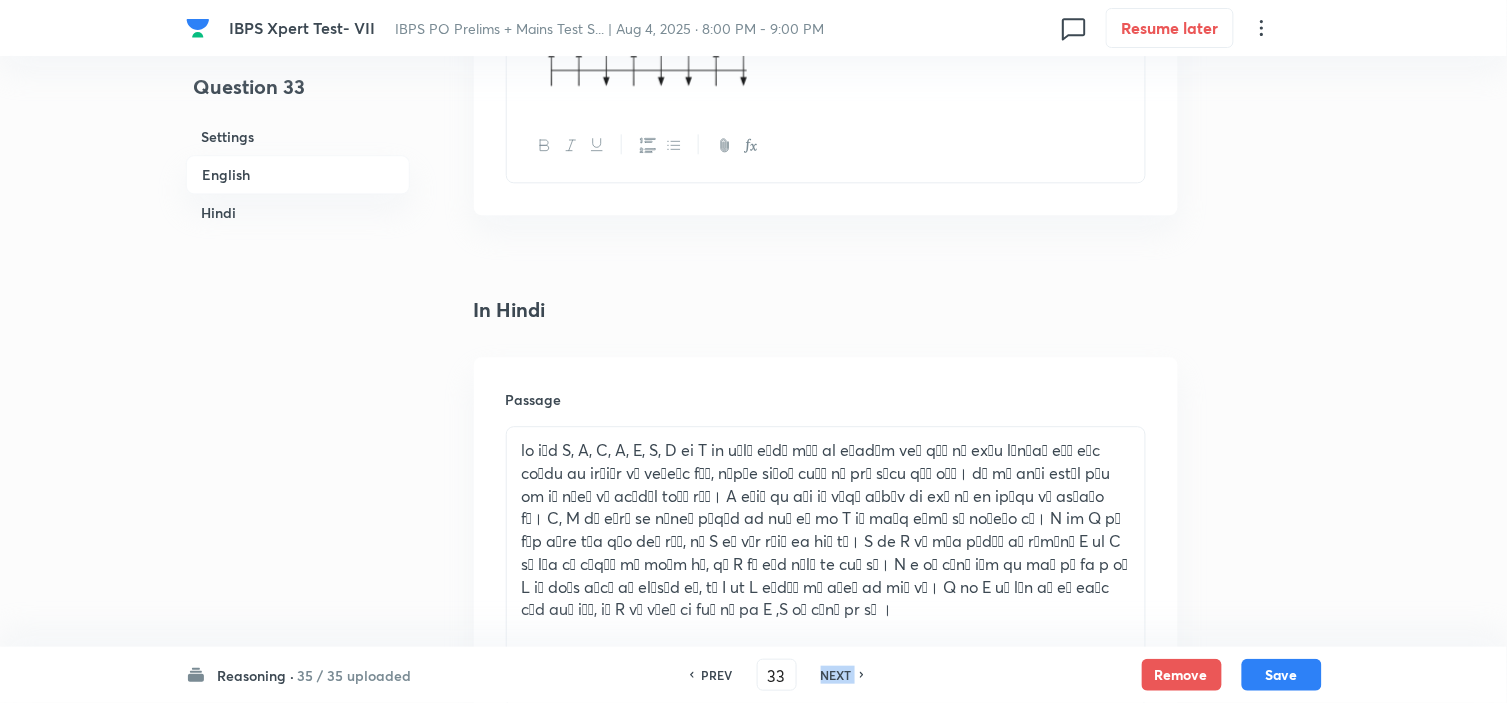 click on "NEXT" at bounding box center [836, 675] 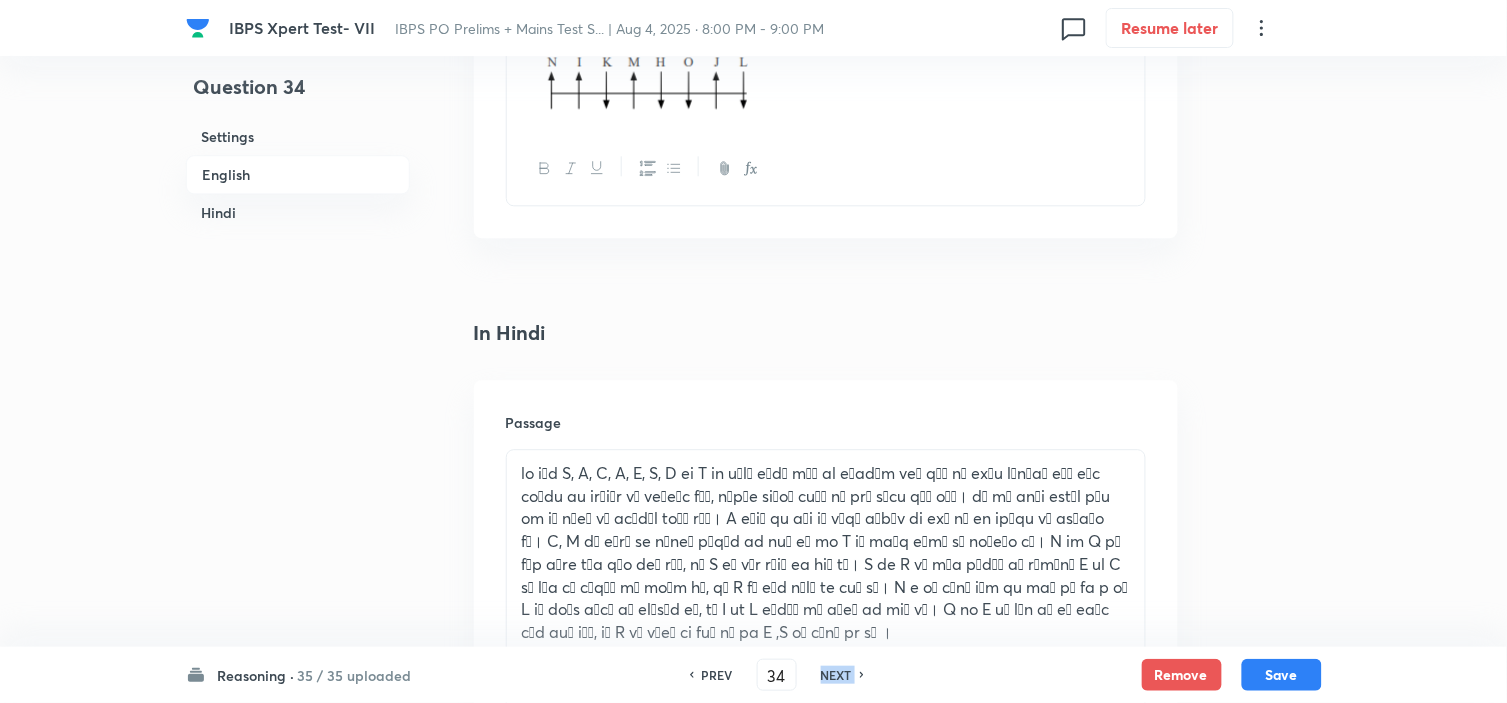 click on "NEXT" at bounding box center (836, 675) 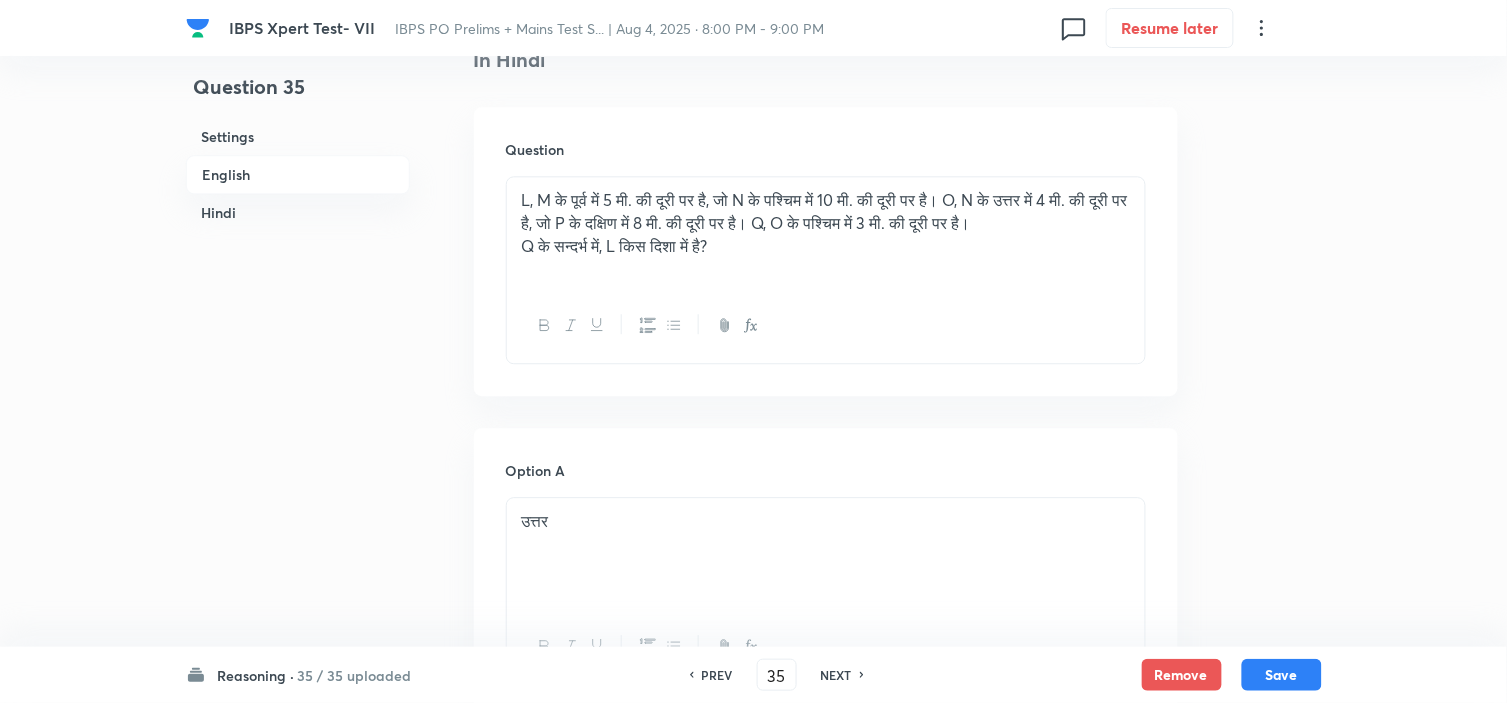 click on "PREV" at bounding box center (717, 675) 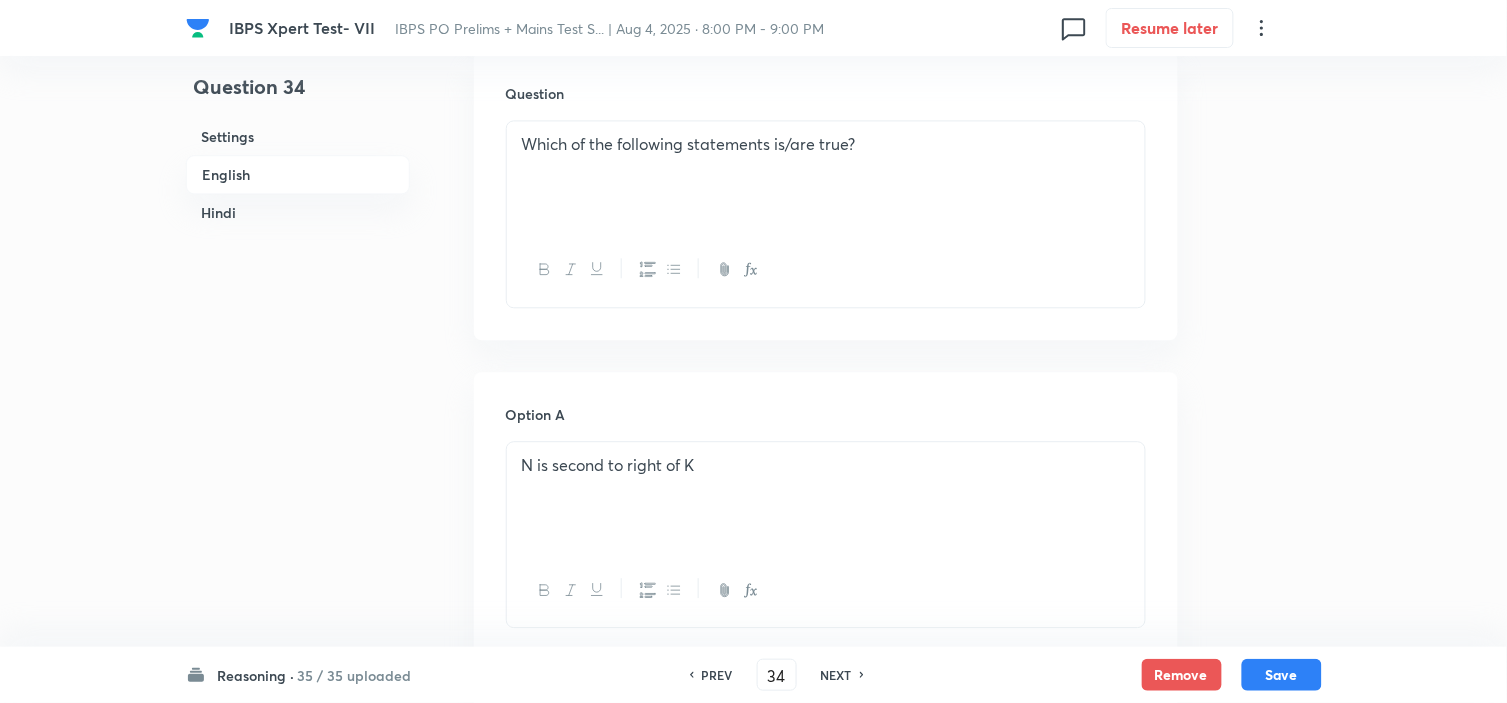 scroll, scrollTop: 747, scrollLeft: 0, axis: vertical 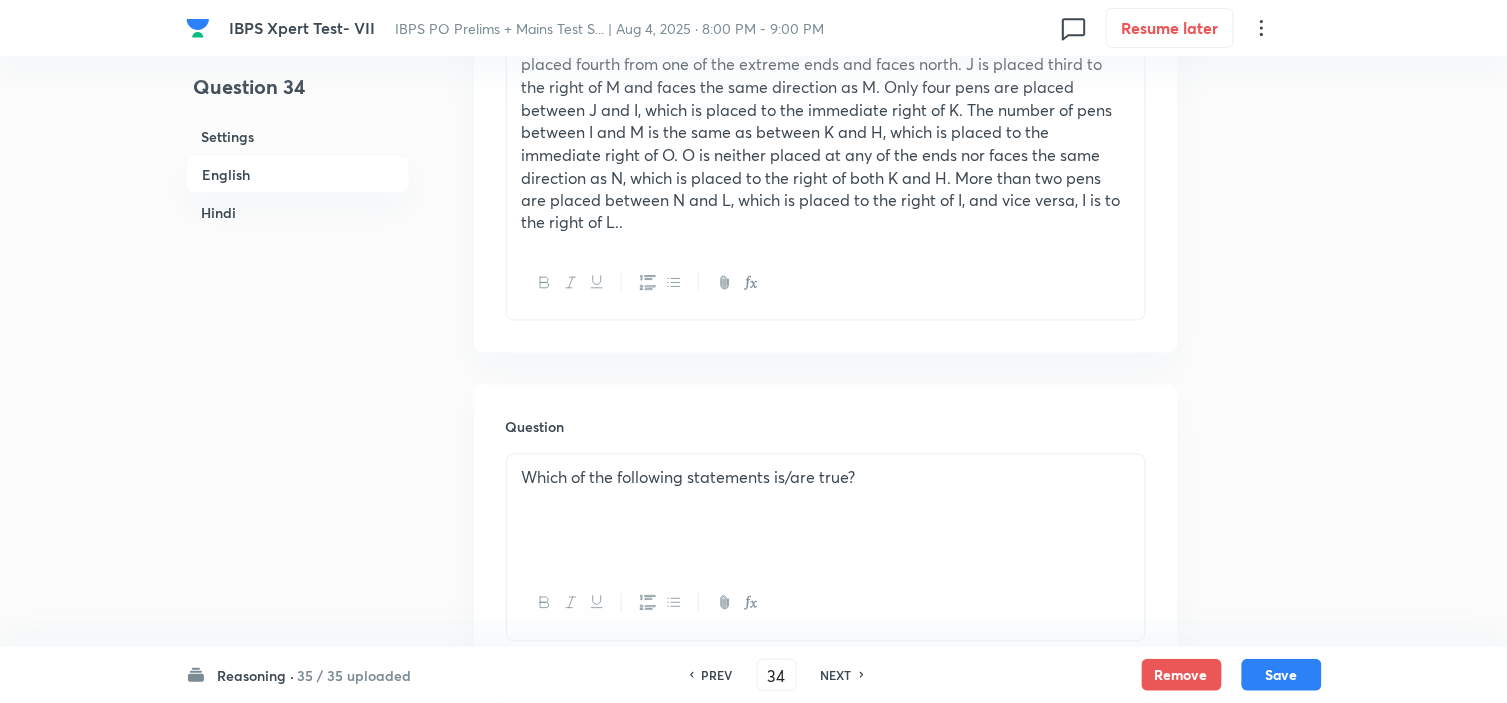 click on "Eight pens H, I, J, K, L, M, N, and O are placed on a straight line such that an equal number of pens are facing towards north and south, but not necessarily in the same order. Not more than two adjacent pens are facing the same direction. M is placed fourth from one of the extreme ends and faces north. J is placed third to the right of M and faces the same direction as M. Only four pens are placed between J and I, which is placed to the immediate right of K. The number of pens between I and M is the same as between K and H, which is placed to the immediate right of O. O is neither placed at any of the ends nor faces the same direction as N, which is placed to the right of both K and H. More than two pens are placed between N and L, which is placed to the right of I, and vice versa, I is to the right of L.." at bounding box center [826, 110] 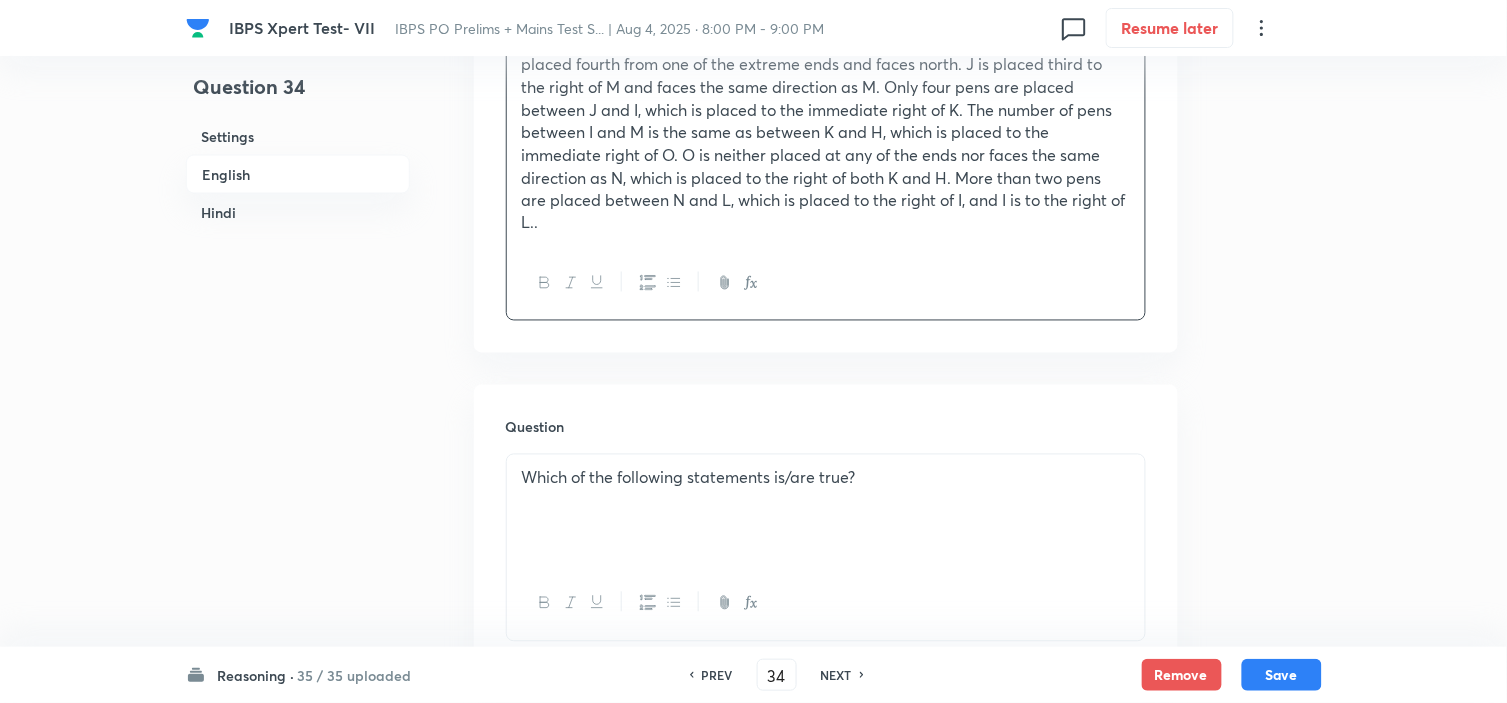 click on "Eight pens H, I, J, K, L, M, N, and O are placed on a straight line such that an equal number of pens are facing towards north and south, but not necessarily in the same order. Not more than two adjacent pens are facing the same direction. M is placed fourth from one of the extreme ends and faces north. J is placed third to the right of M and faces the same direction as M. Only four pens are placed between J and I, which is placed to the immediate right of K. The number of pens between I and M is the same as between K and H, which is placed to the immediate right of O. O is neither placed at any of the ends nor faces the same direction as N, which is placed to the right of both K and H. More than two pens are placed between N and L, which is placed to the right of I, and I is to the right of L.." at bounding box center [826, 110] 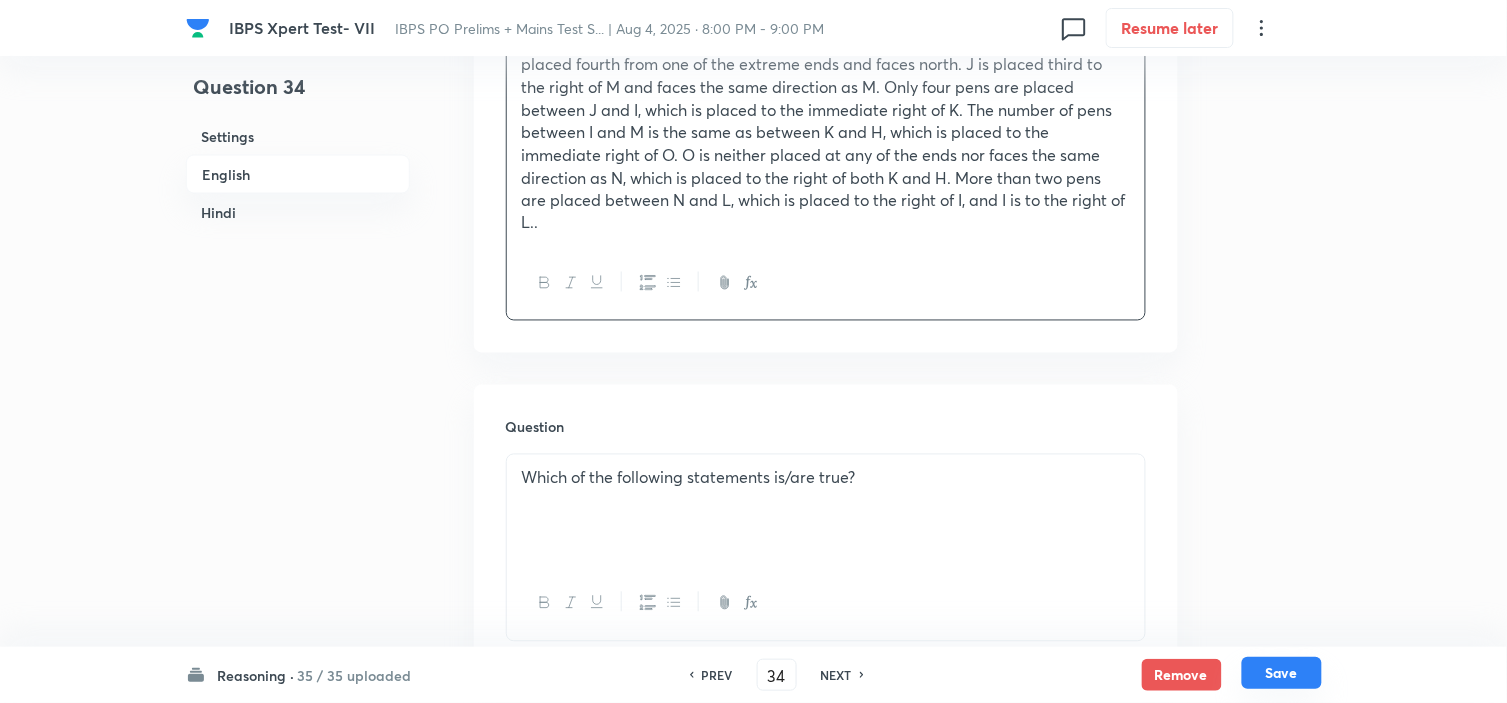 click on "Save" at bounding box center (1282, 673) 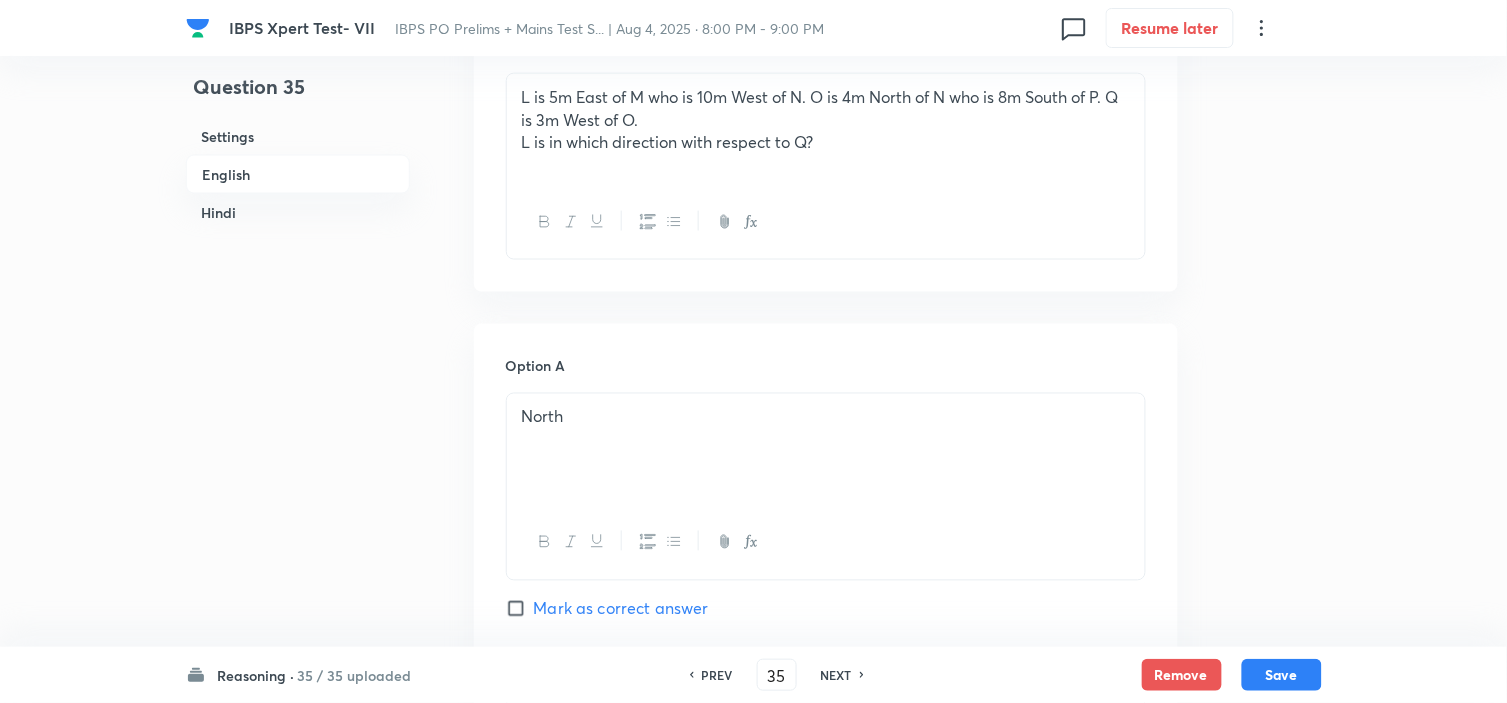 scroll, scrollTop: 525, scrollLeft: 0, axis: vertical 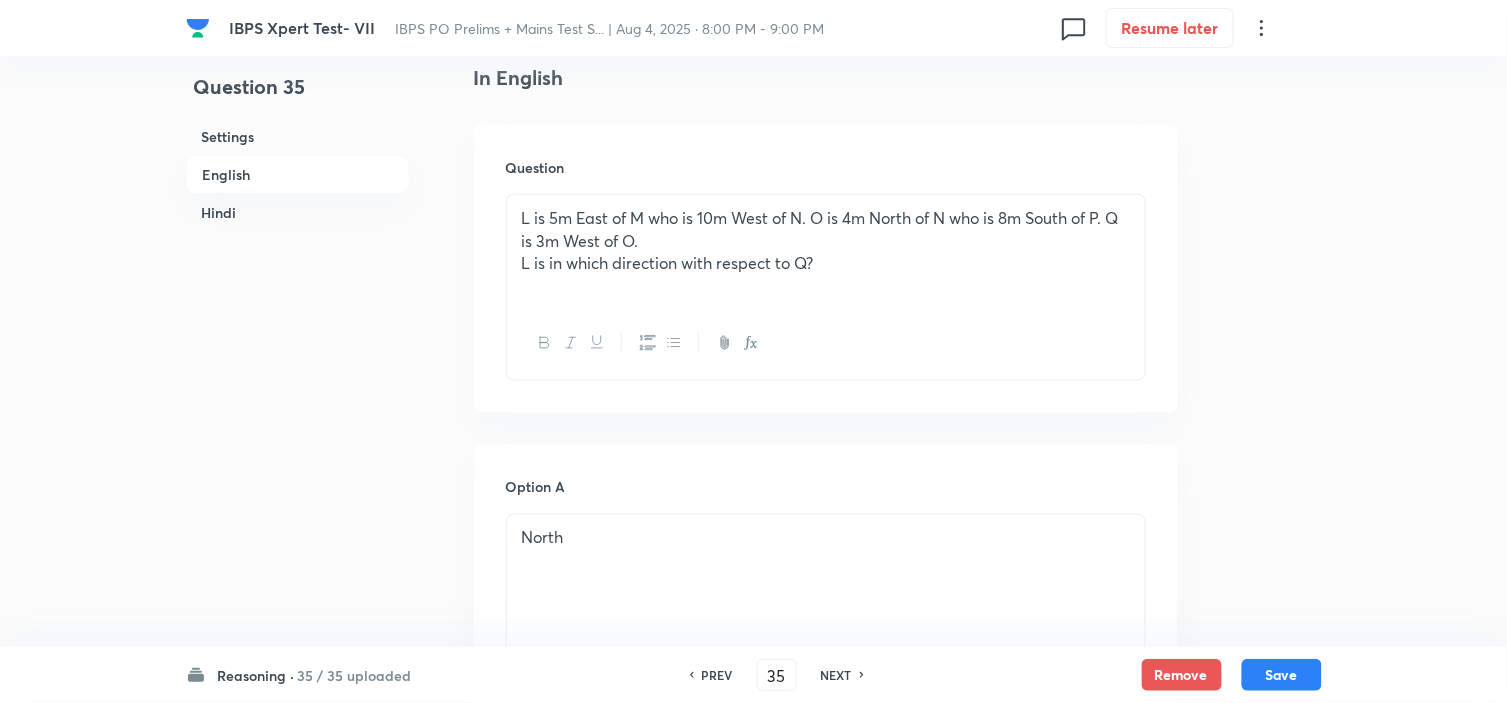click on "PREV 35 ​ NEXT" at bounding box center [777, 675] 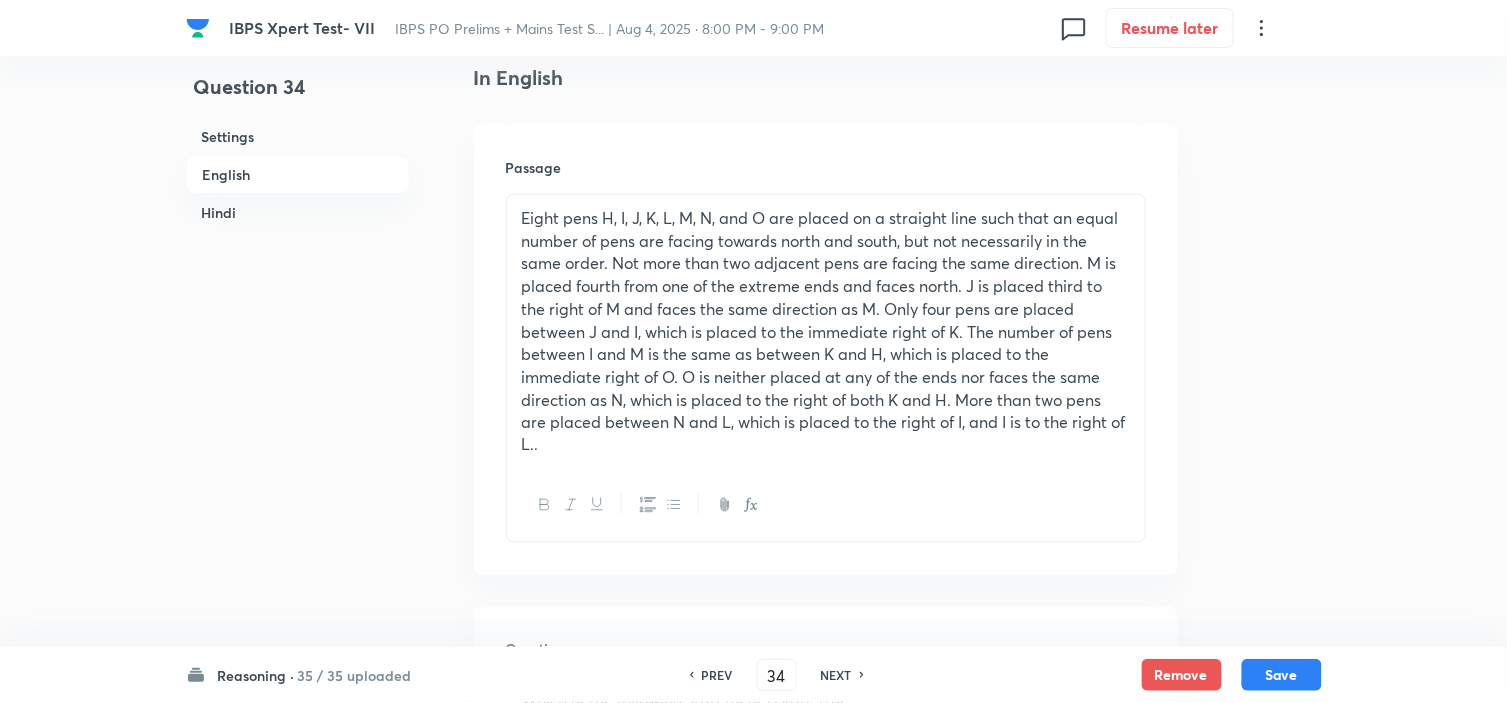 click on "Eight pens H, I, J, K, L, M, N, and O are placed on a straight line such that an equal number of pens are facing towards north and south, but not necessarily in the same order. Not more than two adjacent pens are facing the same direction. M is placed fourth from one of the extreme ends and faces north. J is placed third to the right of M and faces the same direction as M. Only four pens are placed between J and I, which is placed to the immediate right of K. The number of pens between I and M is the same as between K and H, which is placed to the immediate right of O. O is neither placed at any of the ends nor faces the same direction as N, which is placed to the right of both K and H. More than two pens are placed between N and L, which is placed to the right of I, and I is to the right of L.." at bounding box center [826, 332] 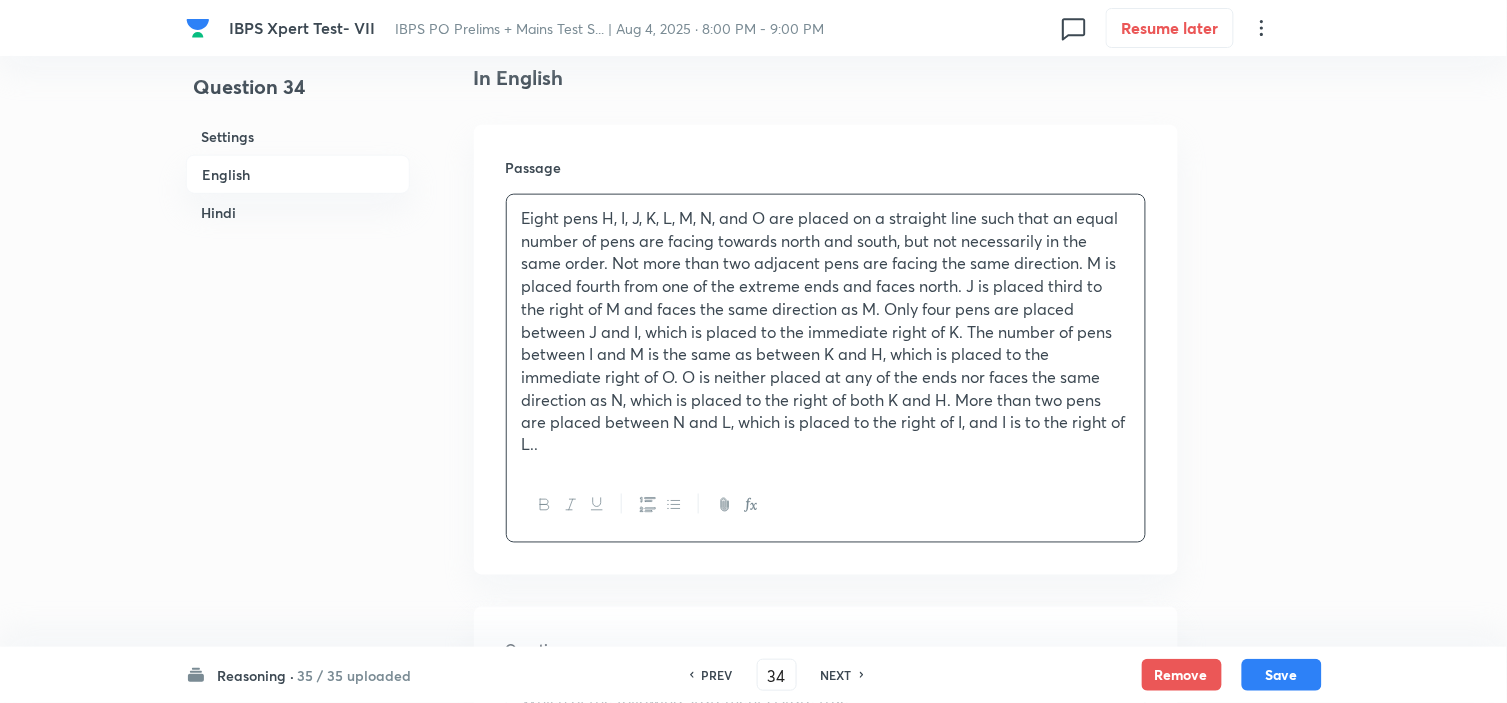 click on "Eight pens H, I, J, K, L, M, N, and O are placed on a straight line such that an equal number of pens are facing towards north and south, but not necessarily in the same order. Not more than two adjacent pens are facing the same direction. M is placed fourth from one of the extreme ends and faces north. J is placed third to the right of M and faces the same direction as M. Only four pens are placed between J and I, which is placed to the immediate right of K. The number of pens between I and M is the same as between K and H, which is placed to the immediate right of O. O is neither placed at any of the ends nor faces the same direction as N, which is placed to the right of both K and H. More than two pens are placed between N and L, which is placed to the right of I, and I is to the right of L.." at bounding box center [826, 332] 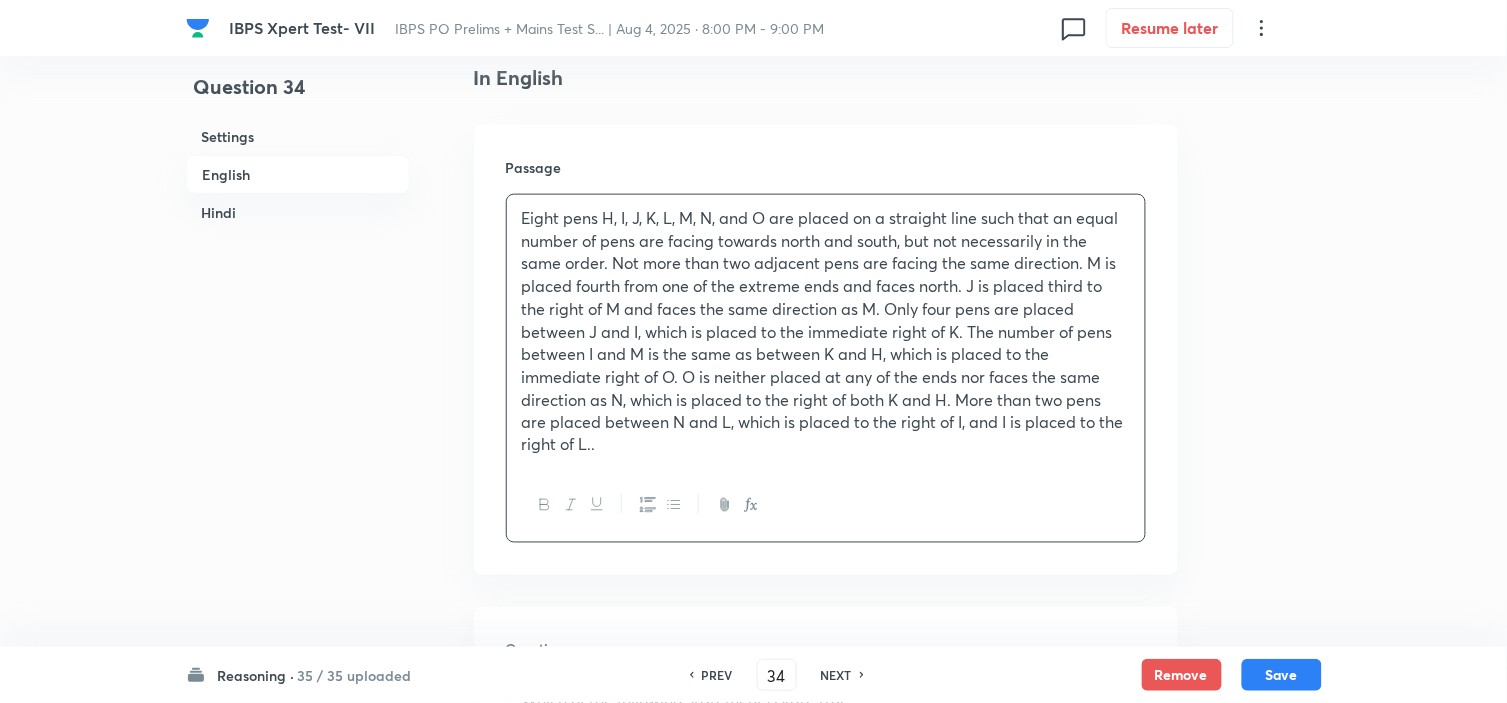 click on "Eight pens H, I, J, K, L, M, N, and O are placed on a straight line such that an equal number of pens are facing towards north and south, but not necessarily in the same order. Not more than two adjacent pens are facing the same direction. M is placed fourth from one of the extreme ends and faces north. J is placed third to the right of M and faces the same direction as M. Only four pens are placed between J and I, which is placed to the immediate right of K. The number of pens between I and M is the same as between K and H, which is placed to the immediate right of O. O is neither placed at any of the ends nor faces the same direction as N, which is placed to the right of both K and H. More than two pens are placed between N and L, which is placed to the right of I, and I is placed to the right of L.." at bounding box center (826, 332) 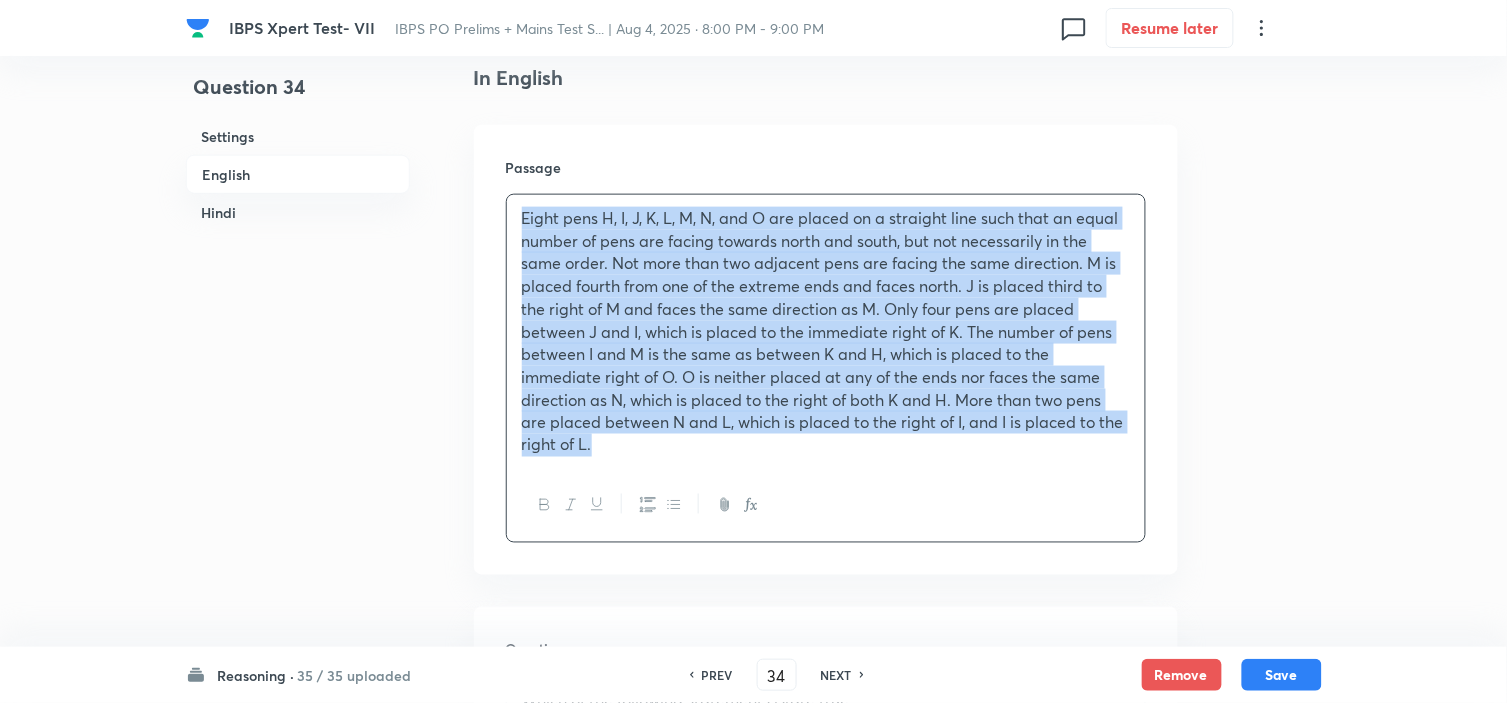 drag, startPoint x: 627, startPoint y: 456, endPoint x: 402, endPoint y: 122, distance: 402.717 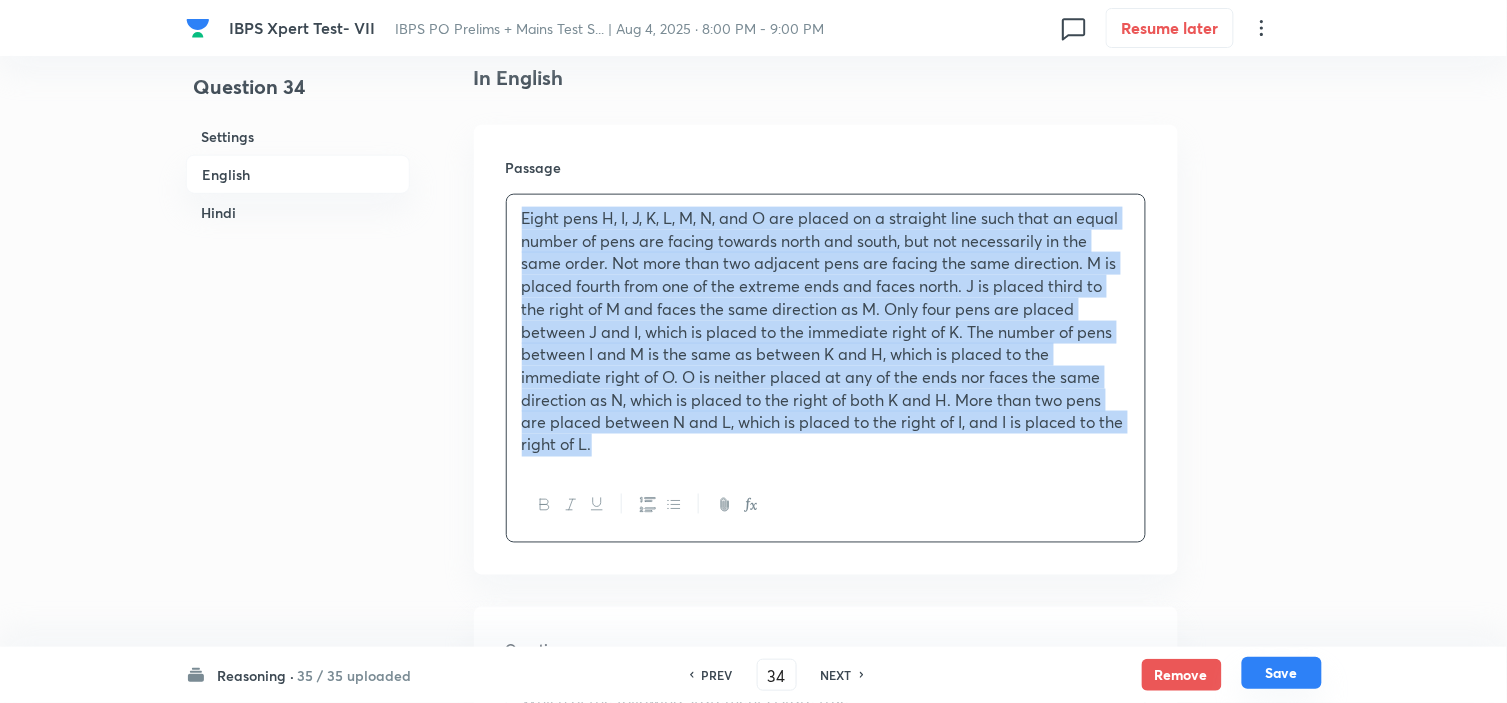 click on "Save" at bounding box center [1282, 673] 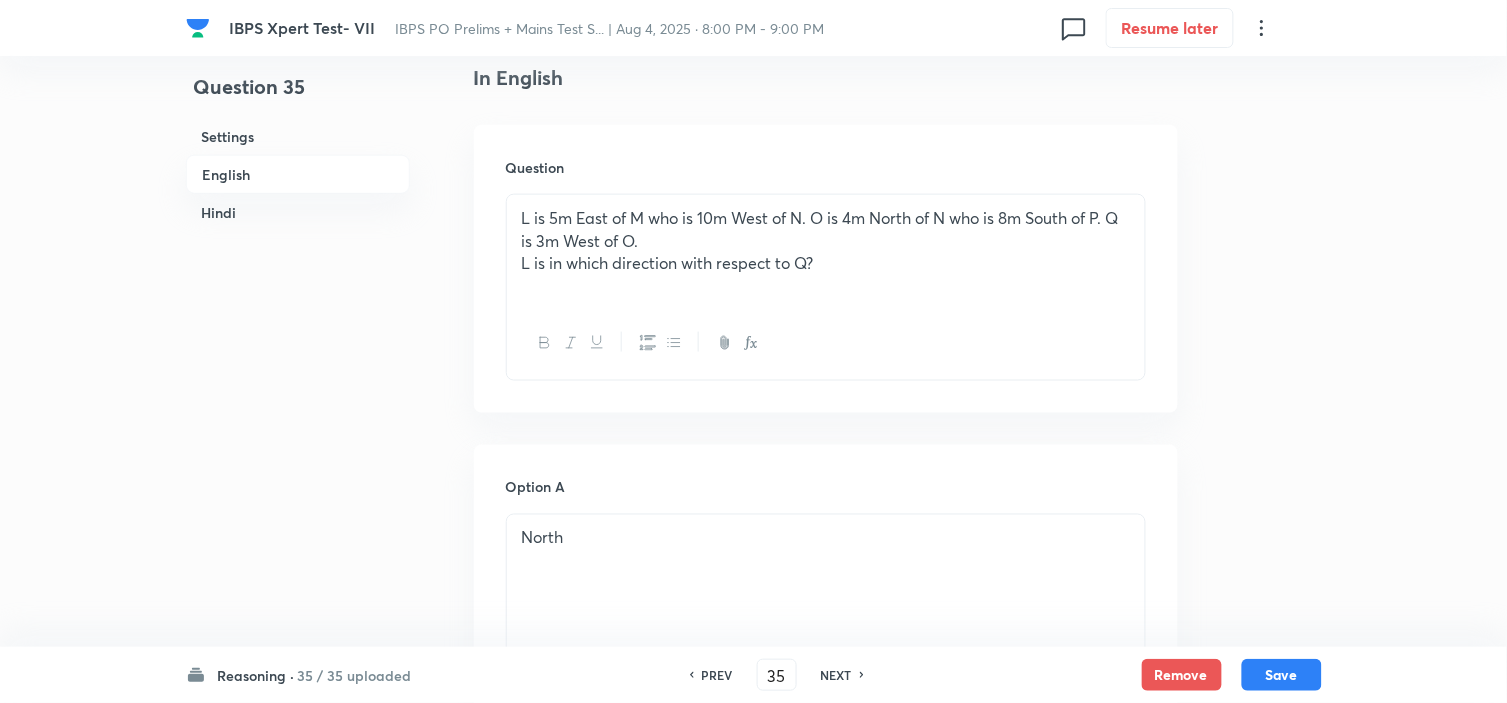 click on "PREV" at bounding box center [717, 675] 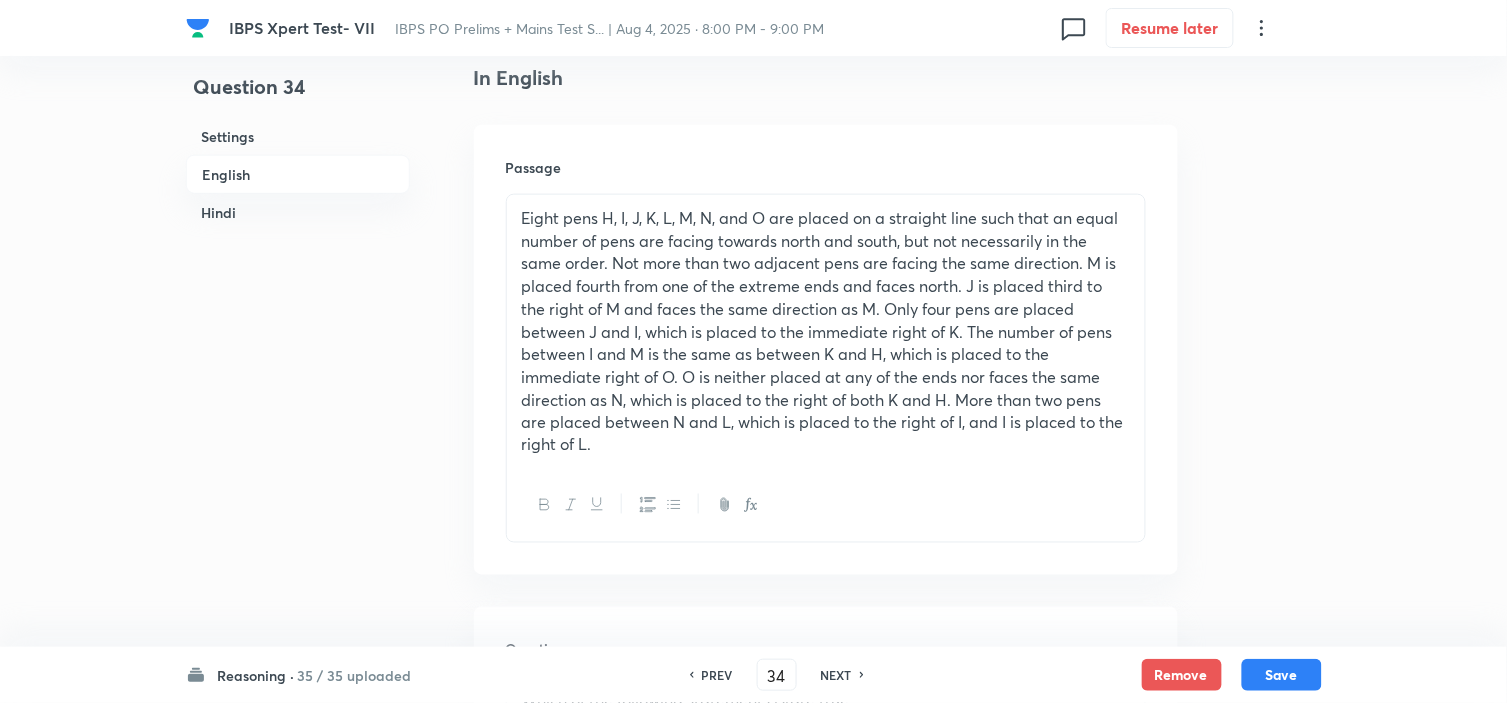 click on "PREV" at bounding box center [717, 675] 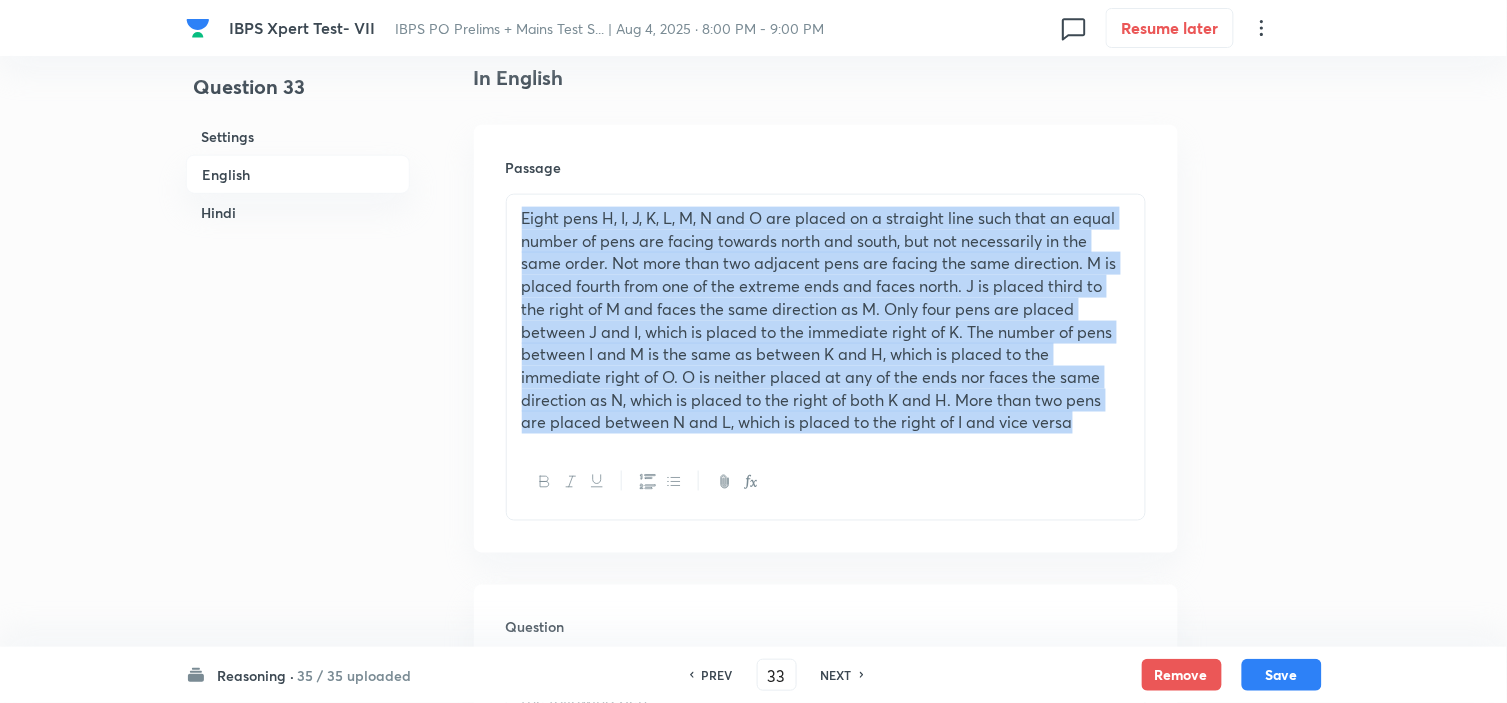 drag, startPoint x: 1040, startPoint y: 411, endPoint x: 153, endPoint y: 183, distance: 915.8346 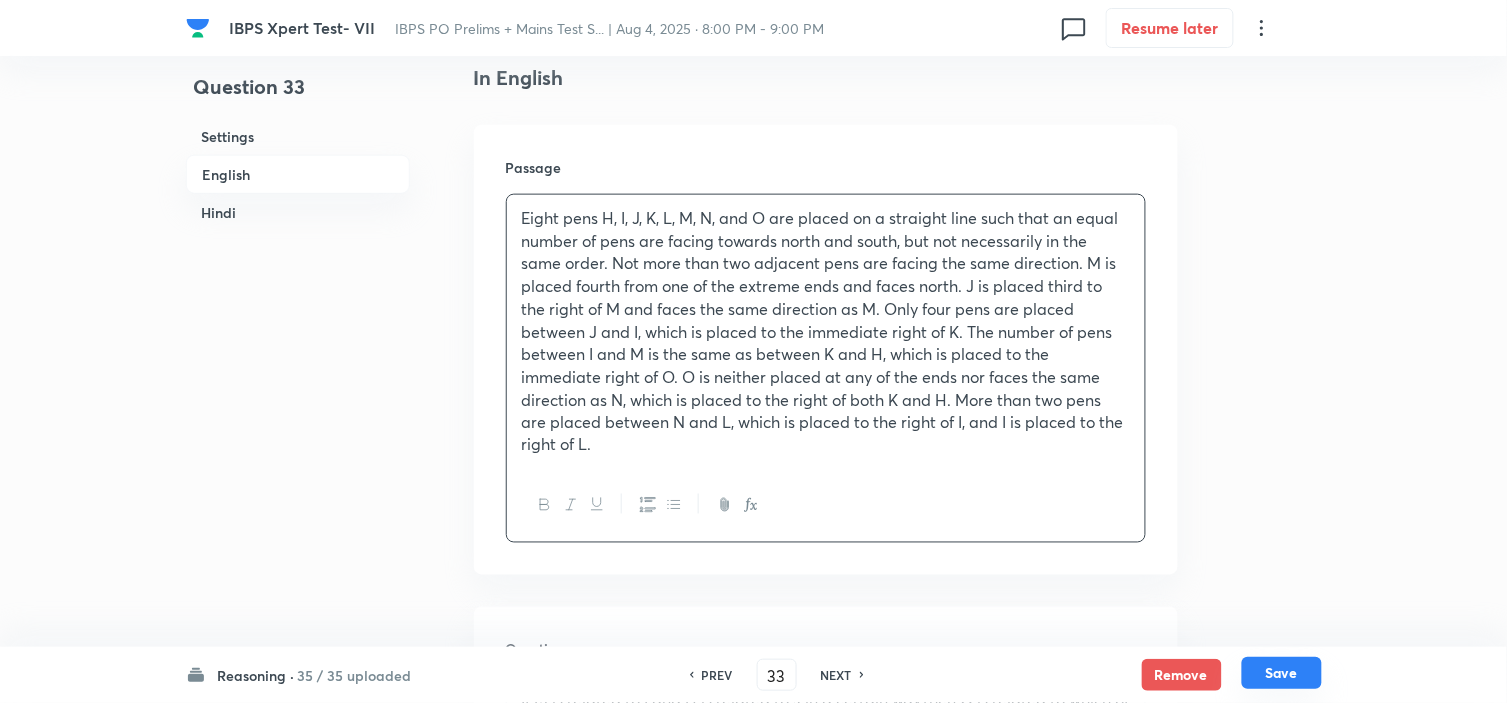 click on "Save" at bounding box center (1282, 673) 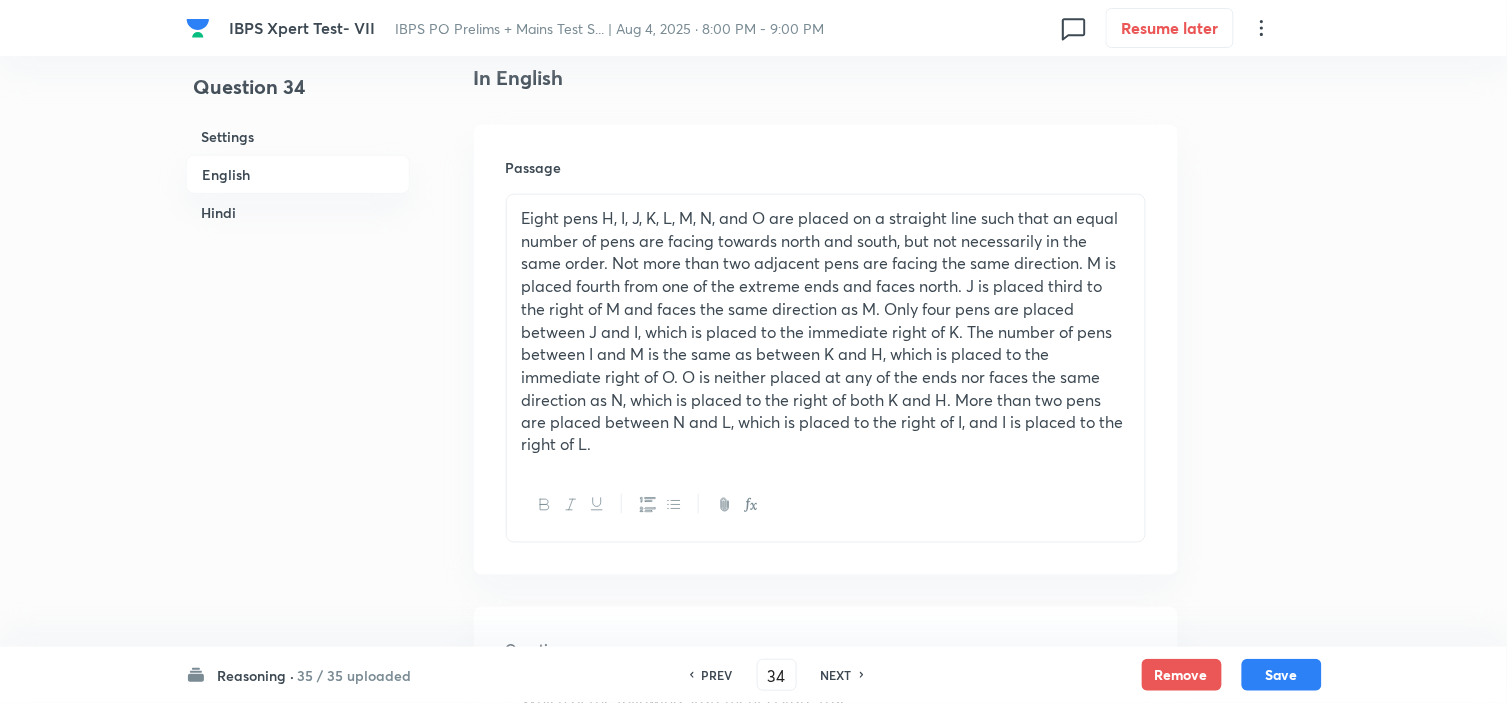 click on "PREV" at bounding box center (717, 675) 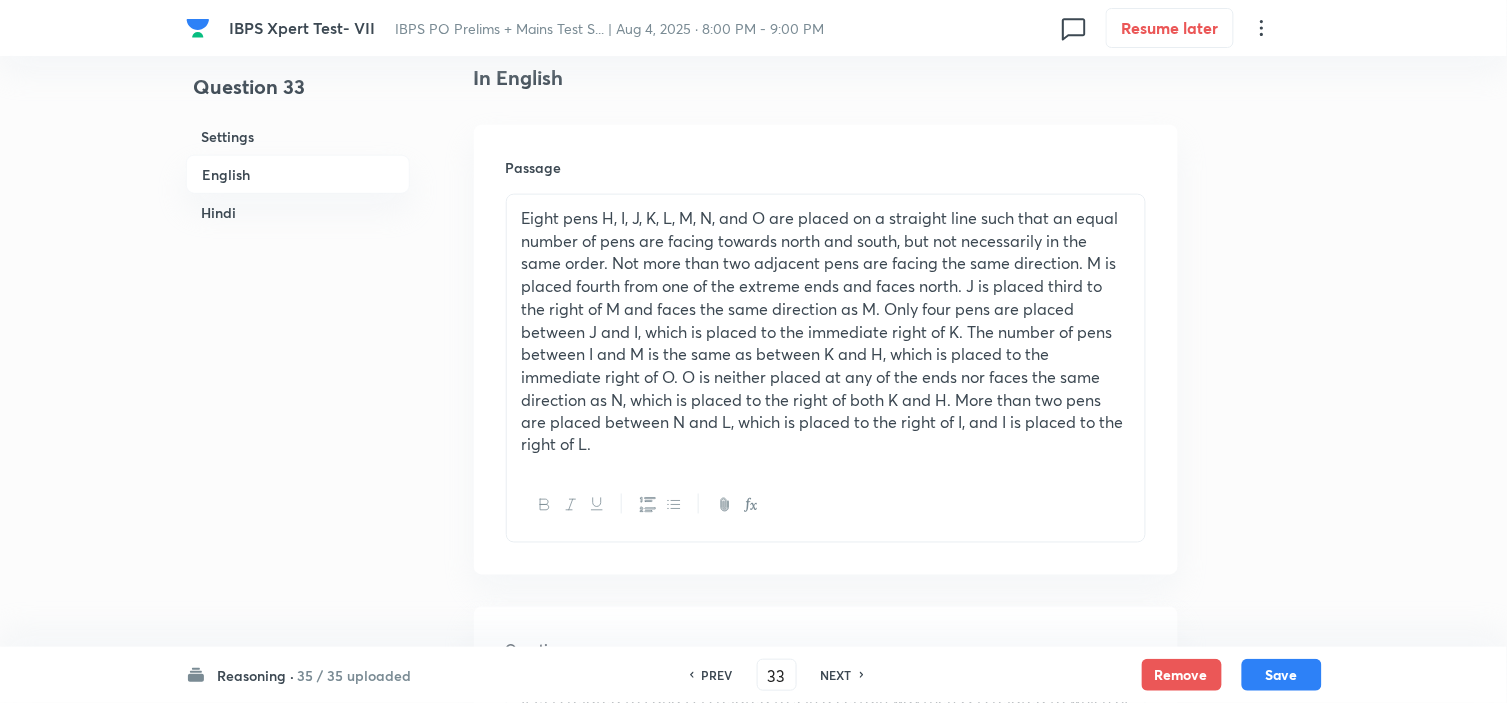 click on "PREV" at bounding box center [717, 675] 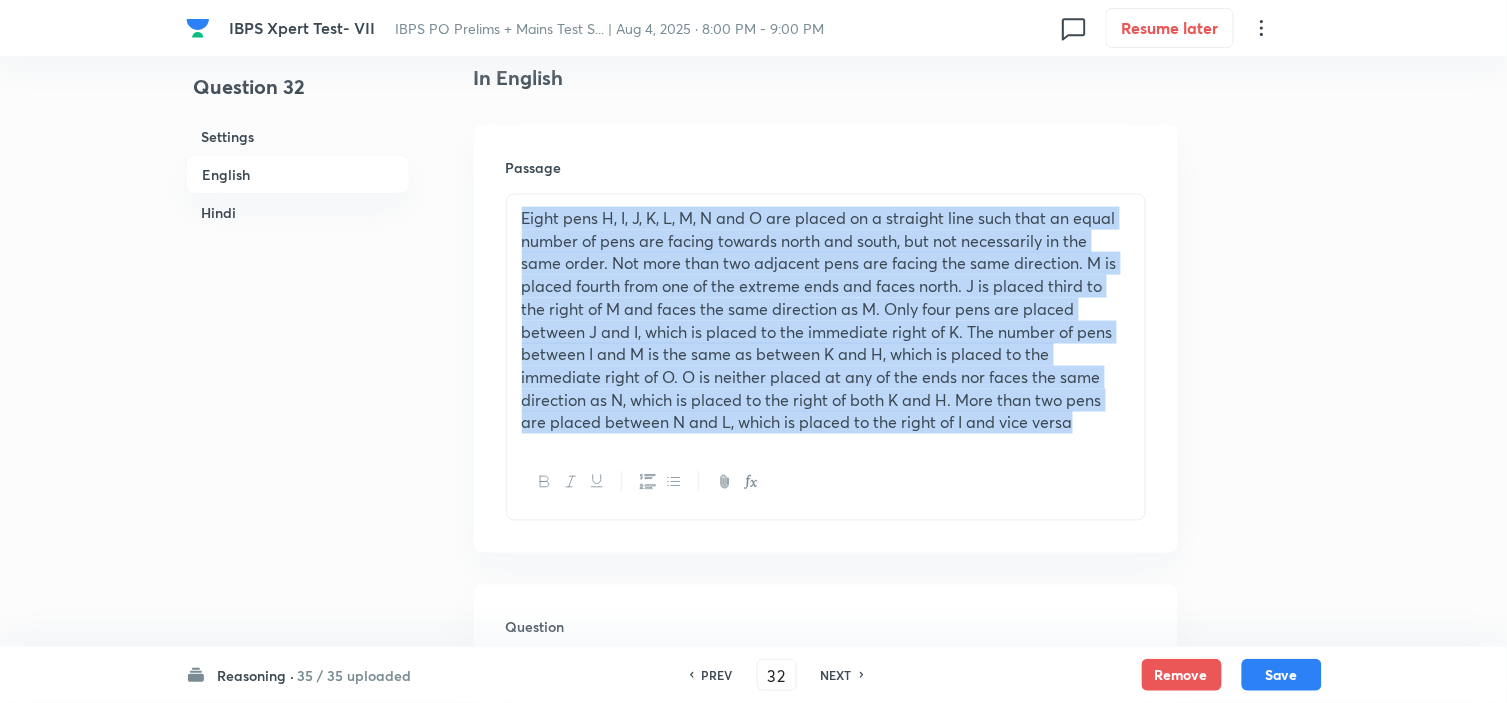 drag, startPoint x: 1117, startPoint y: 425, endPoint x: 473, endPoint y: 211, distance: 678.62506 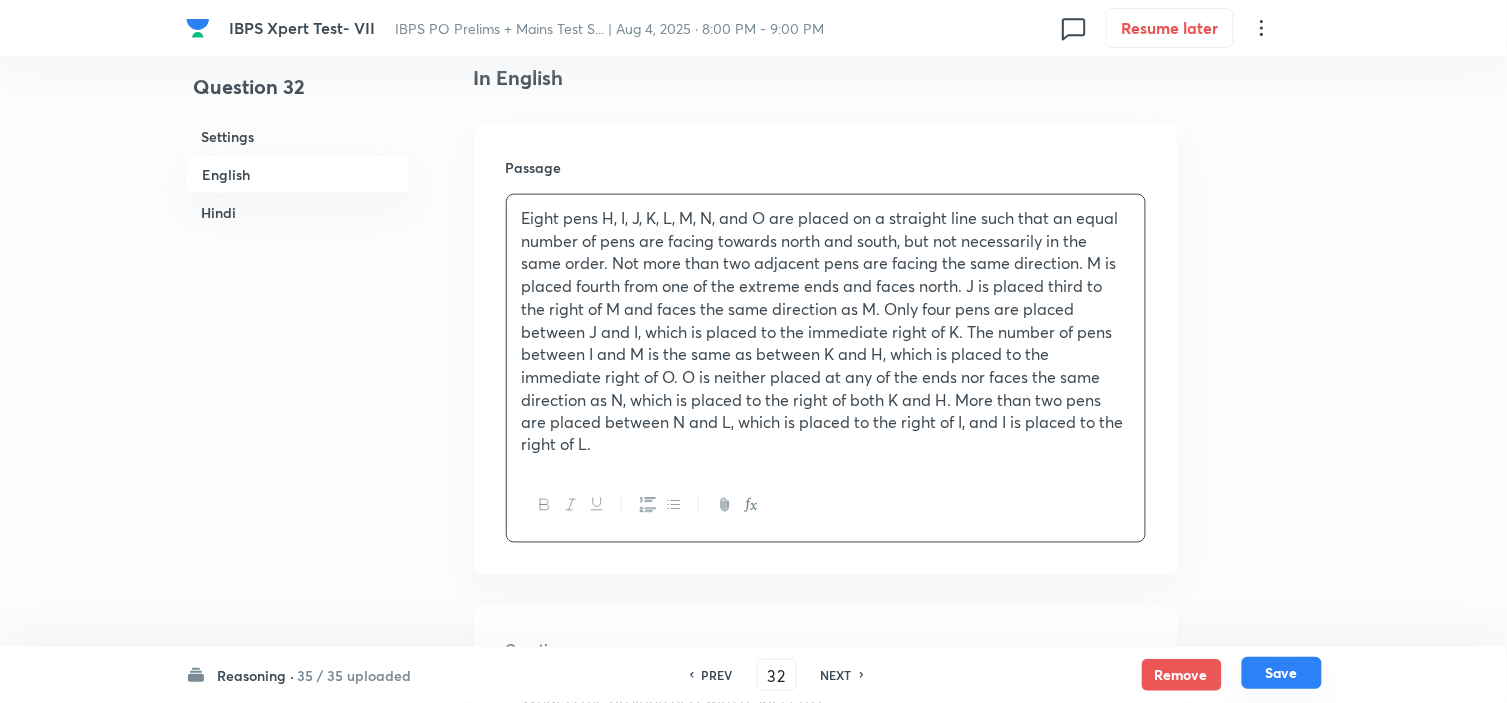 click on "Save" at bounding box center [1282, 673] 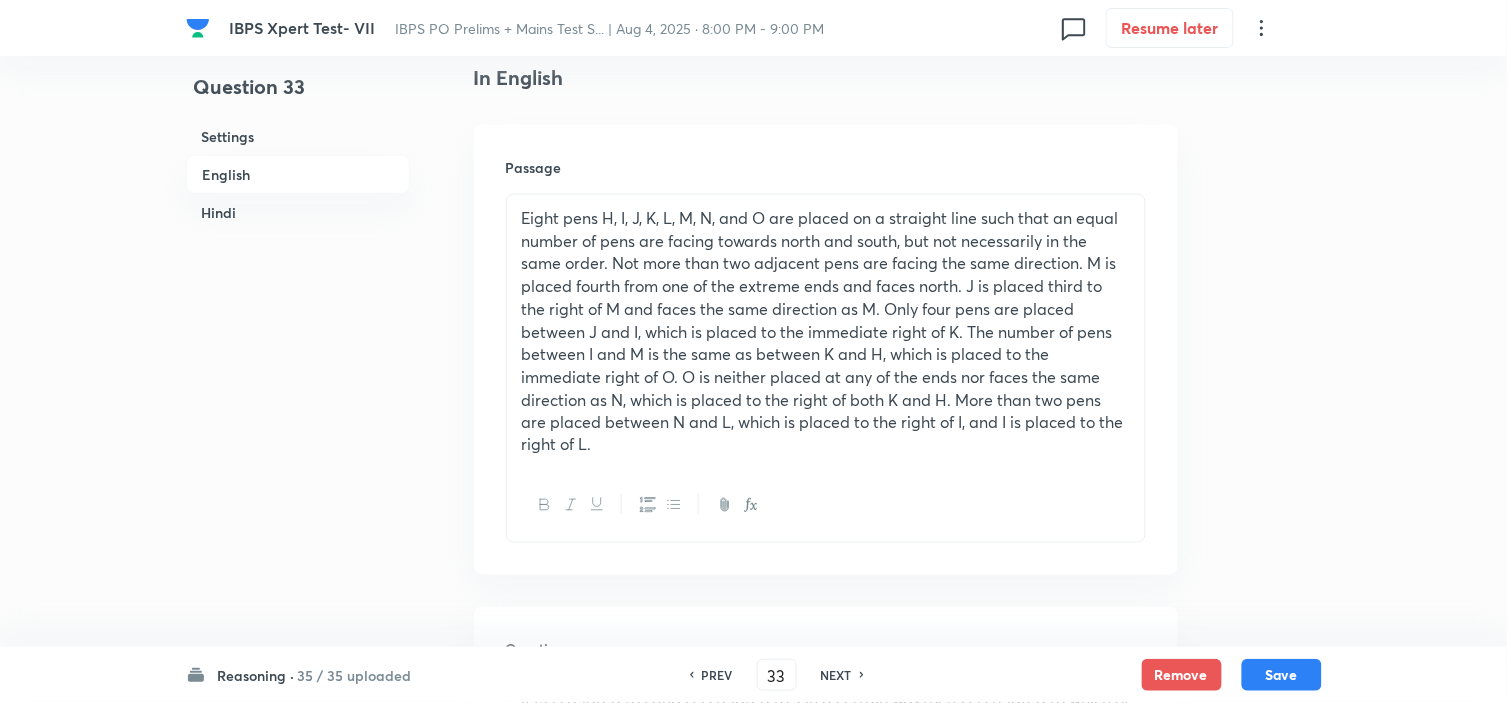 click on "PREV" at bounding box center [717, 675] 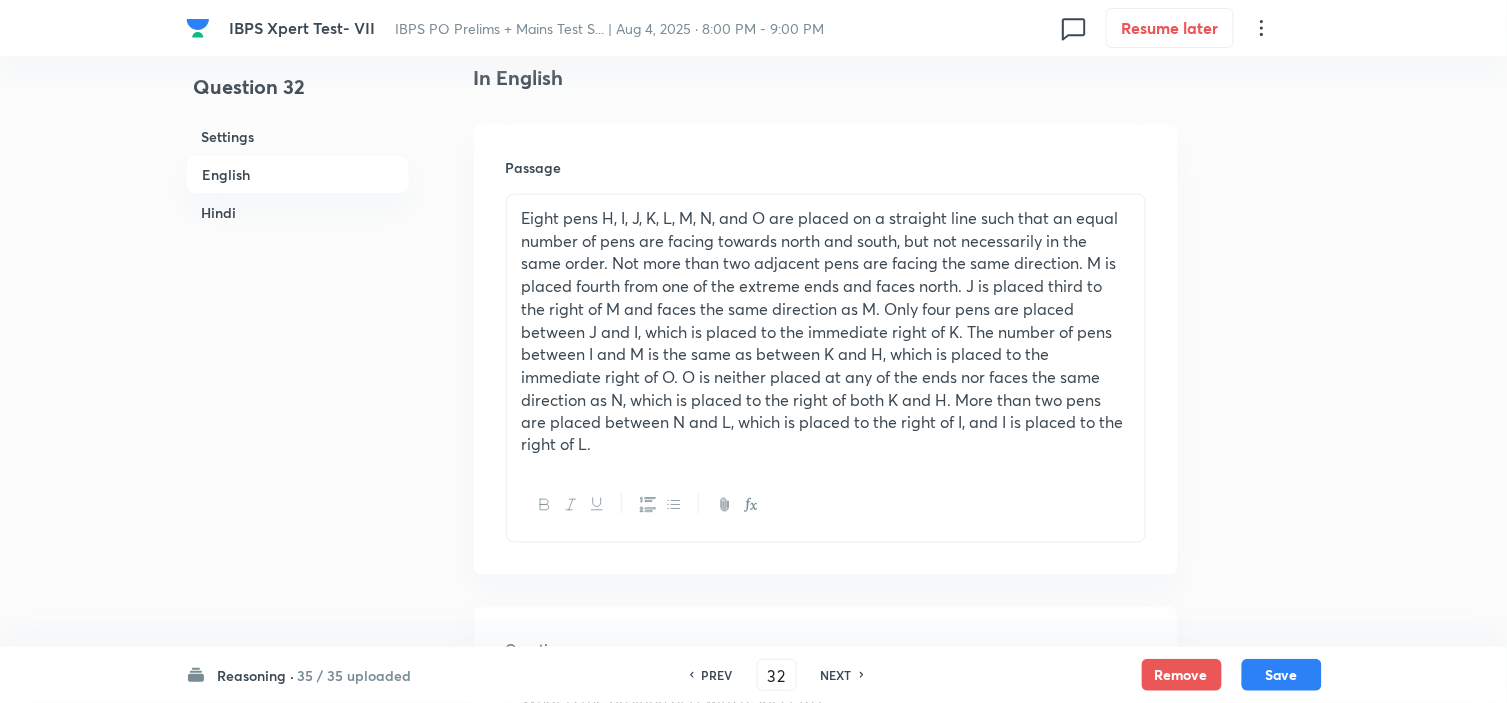 click on "PREV" at bounding box center [717, 675] 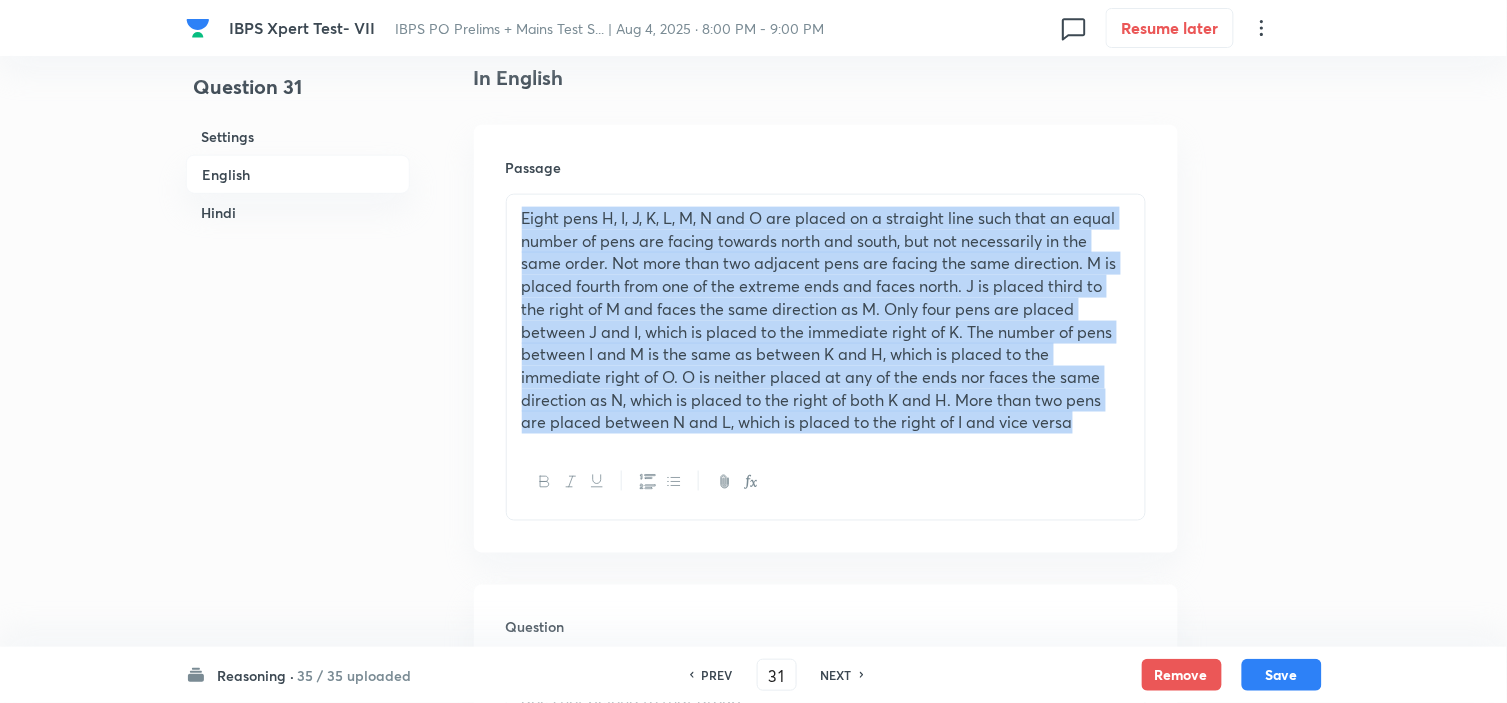 drag, startPoint x: 1107, startPoint y: 431, endPoint x: 401, endPoint y: 210, distance: 739.78174 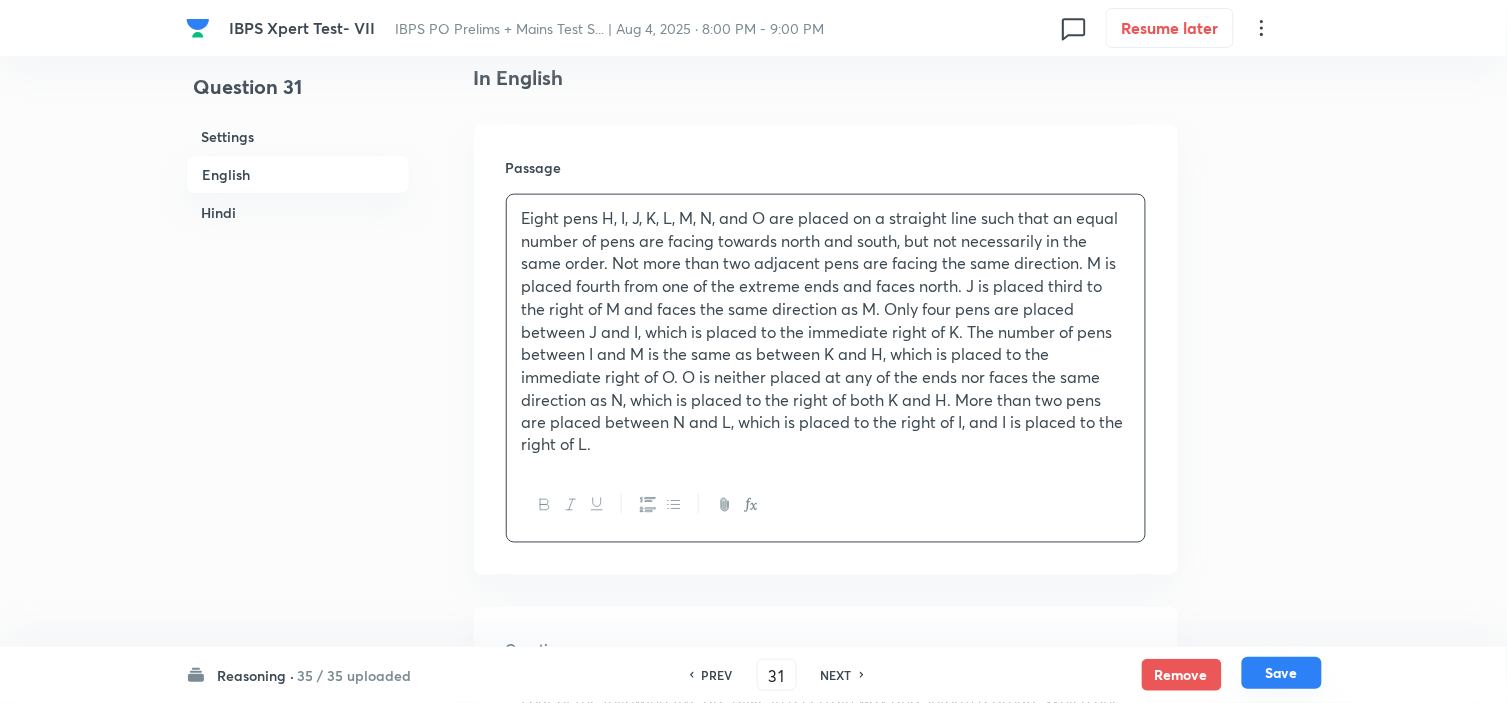 click on "Save" at bounding box center (1282, 673) 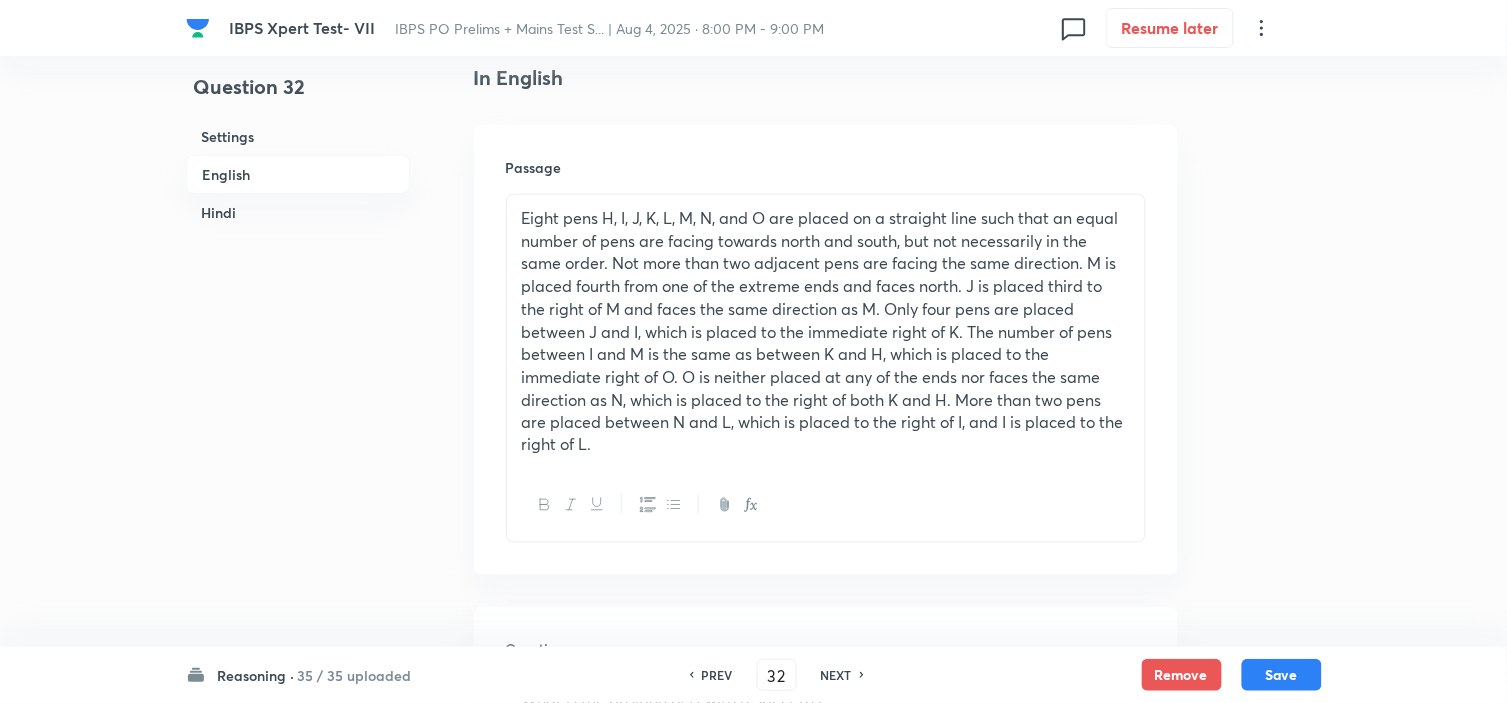 click on "PREV" at bounding box center (717, 675) 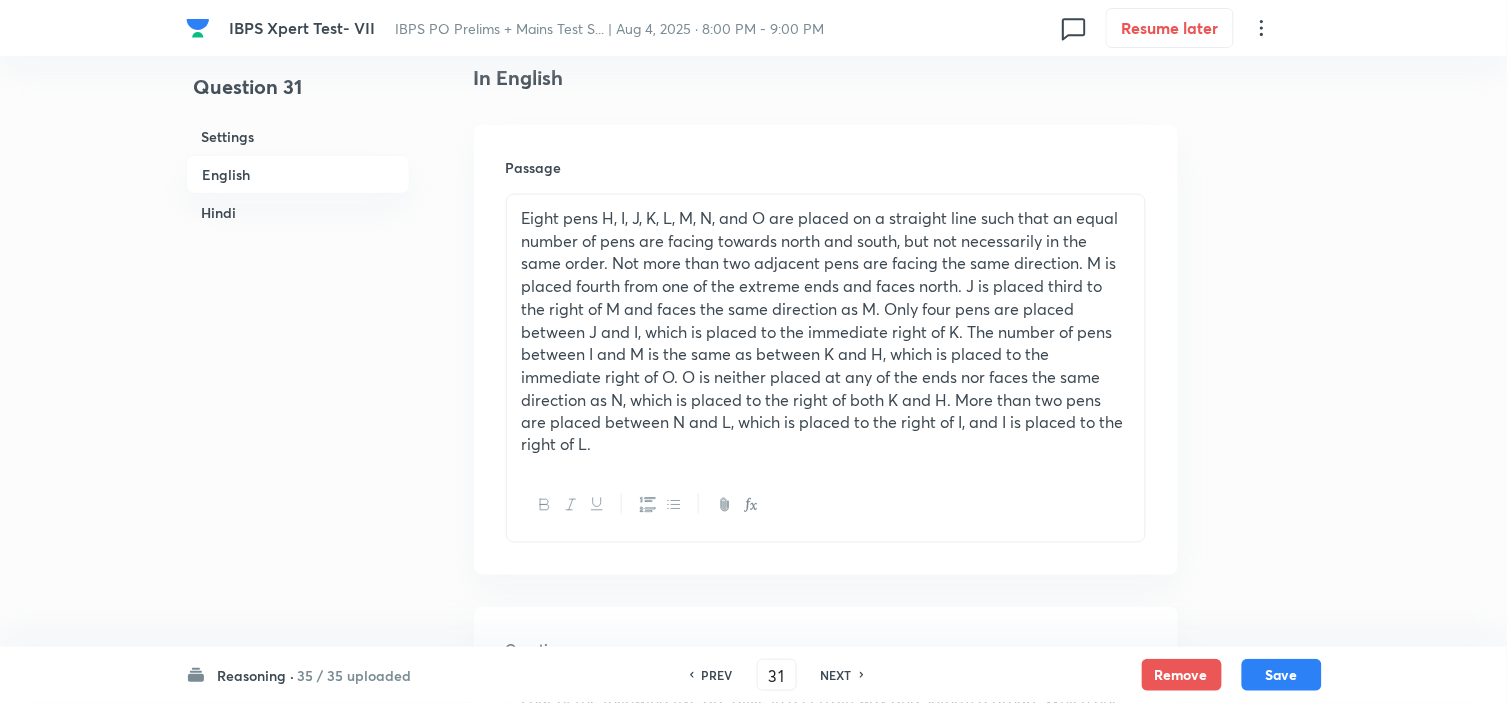 click on "PREV" at bounding box center (717, 675) 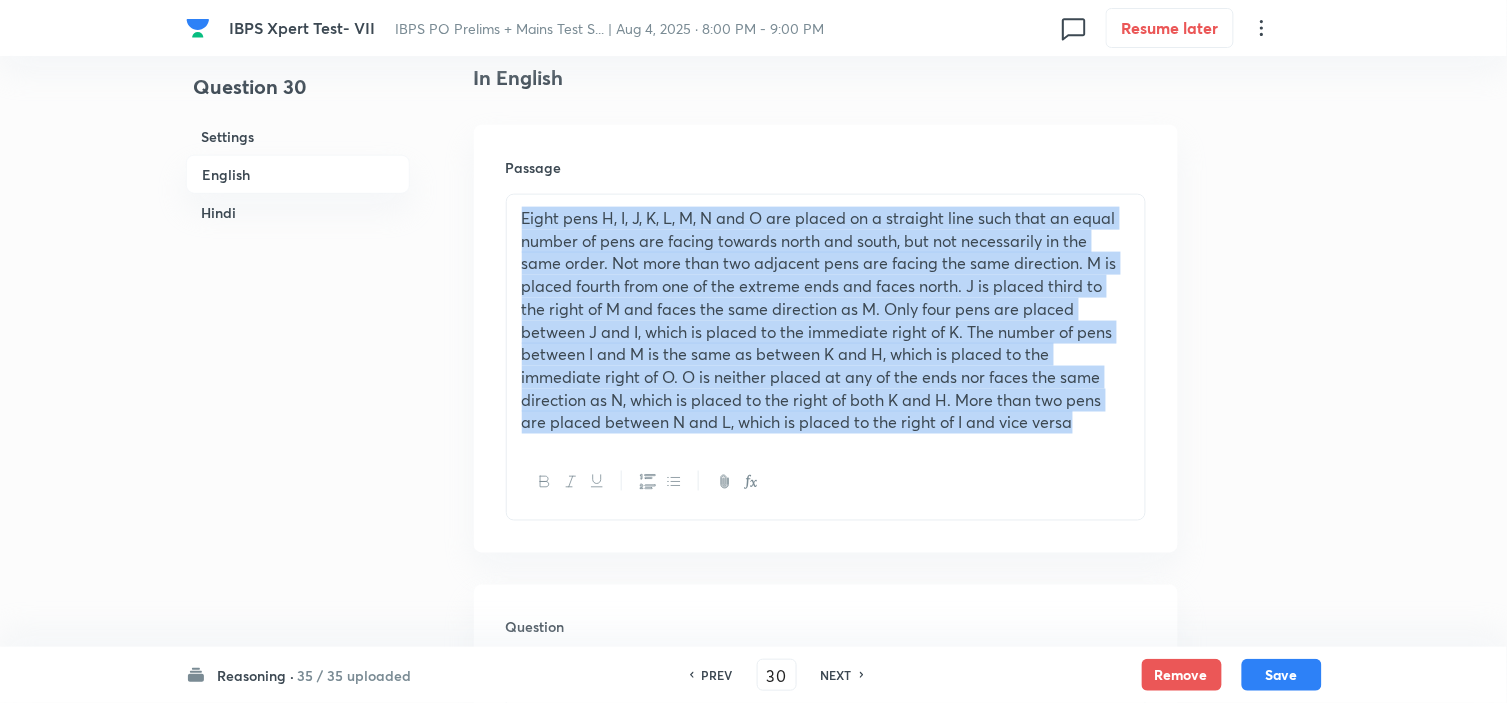 drag, startPoint x: 1091, startPoint y: 422, endPoint x: 345, endPoint y: 135, distance: 799.3028 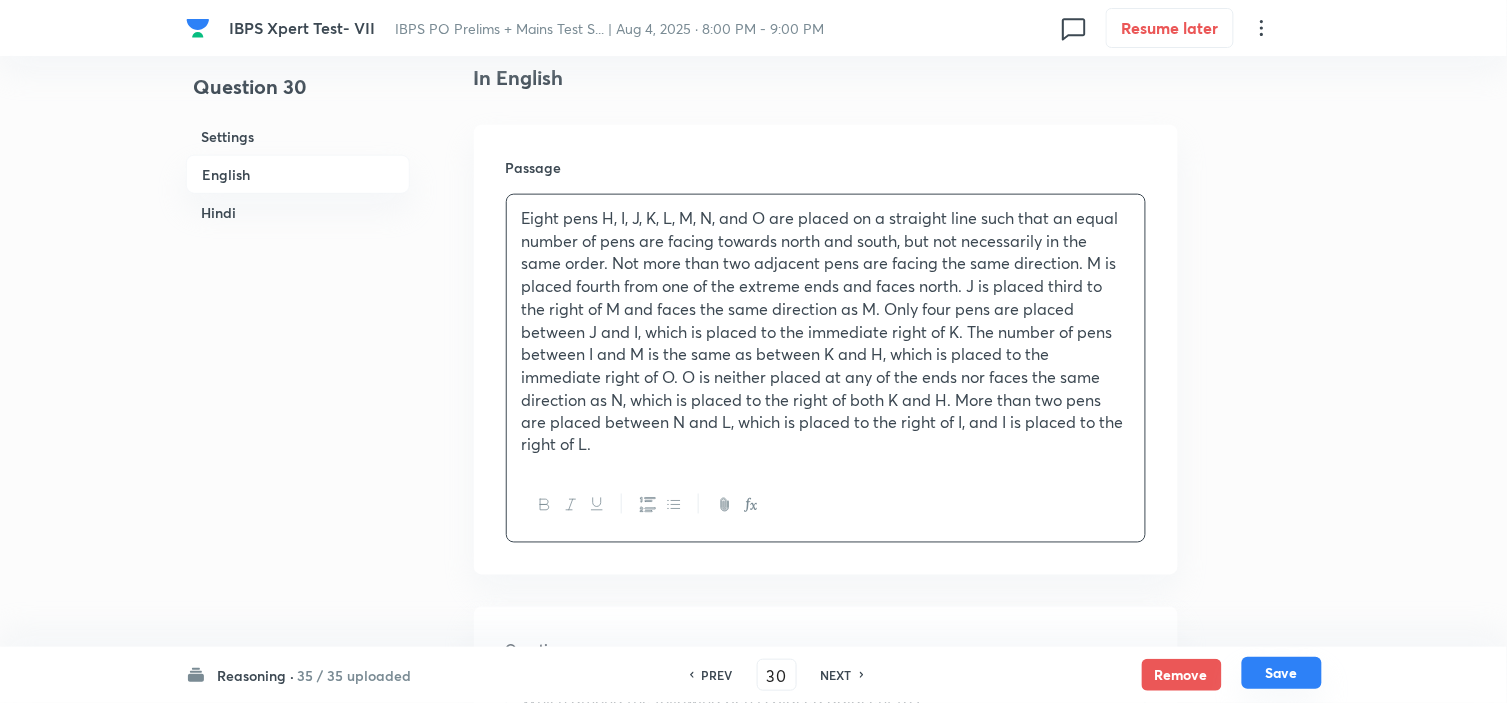 click on "Save" at bounding box center (1282, 673) 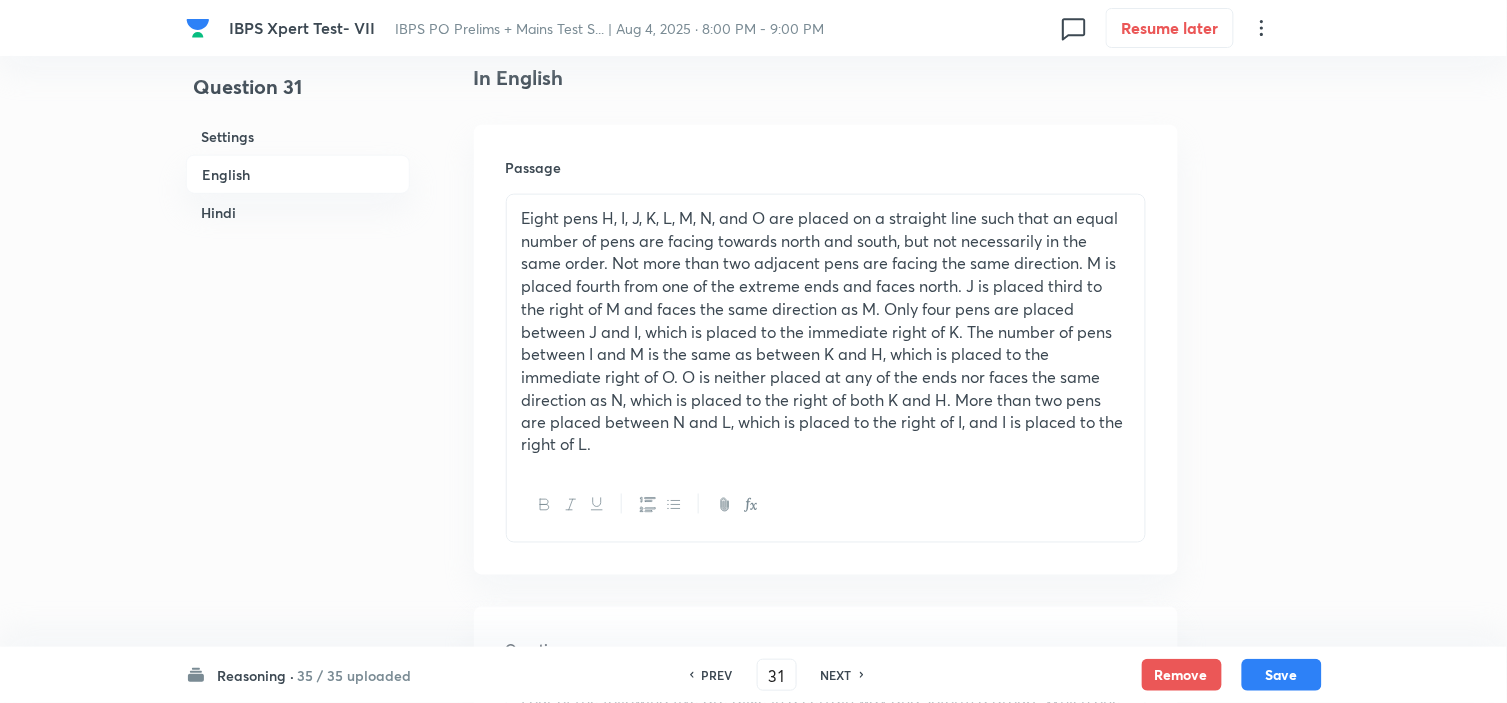 click on "PREV" at bounding box center [717, 675] 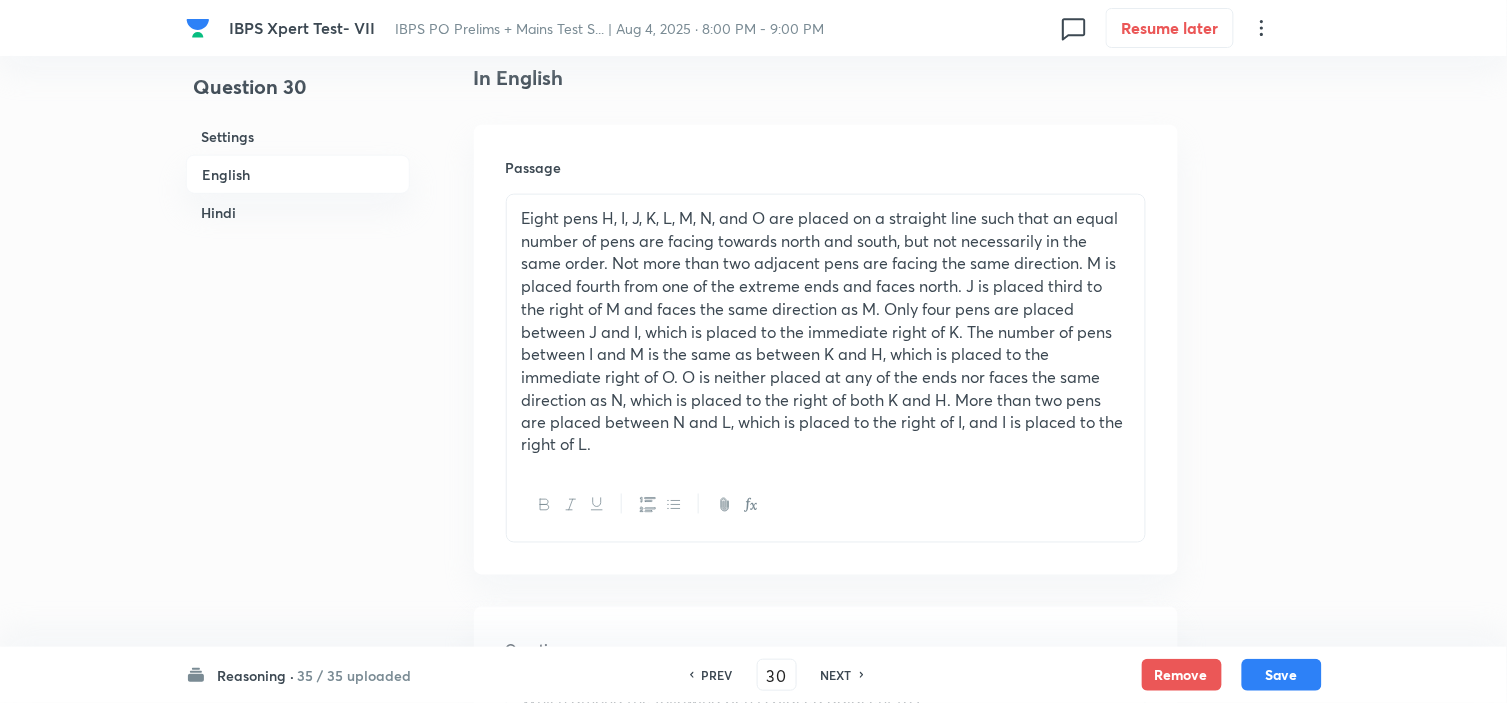 click on "PREV" at bounding box center (717, 675) 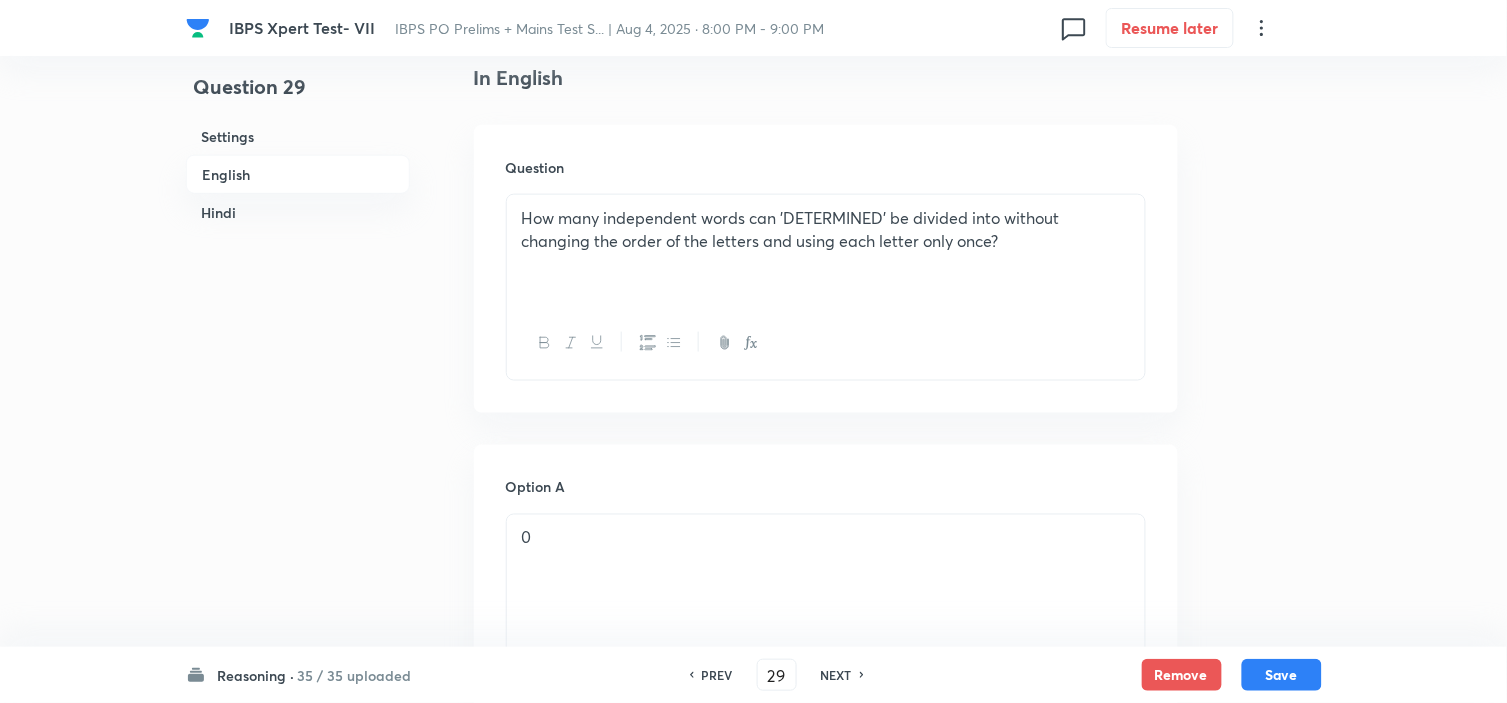 click on "NEXT" at bounding box center (836, 675) 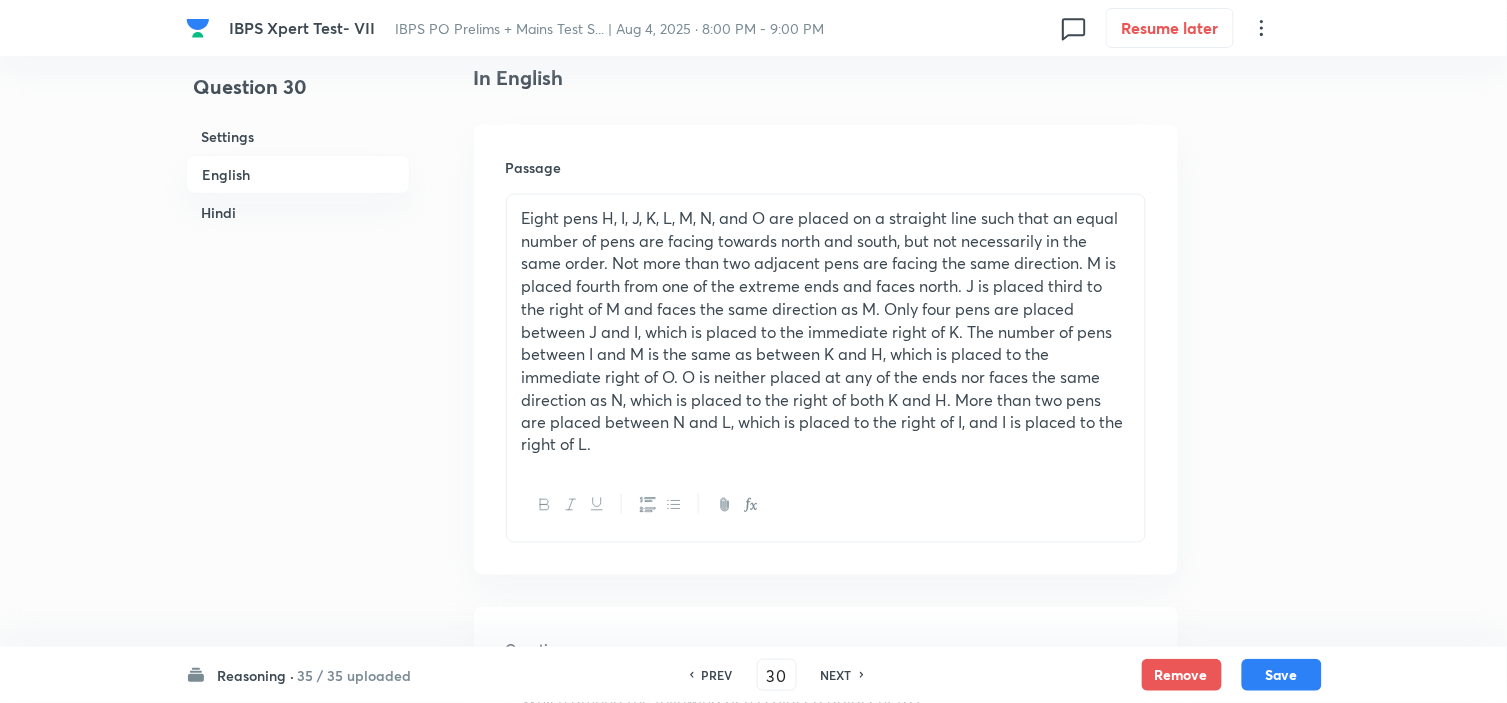 click on "NEXT" at bounding box center (839, 675) 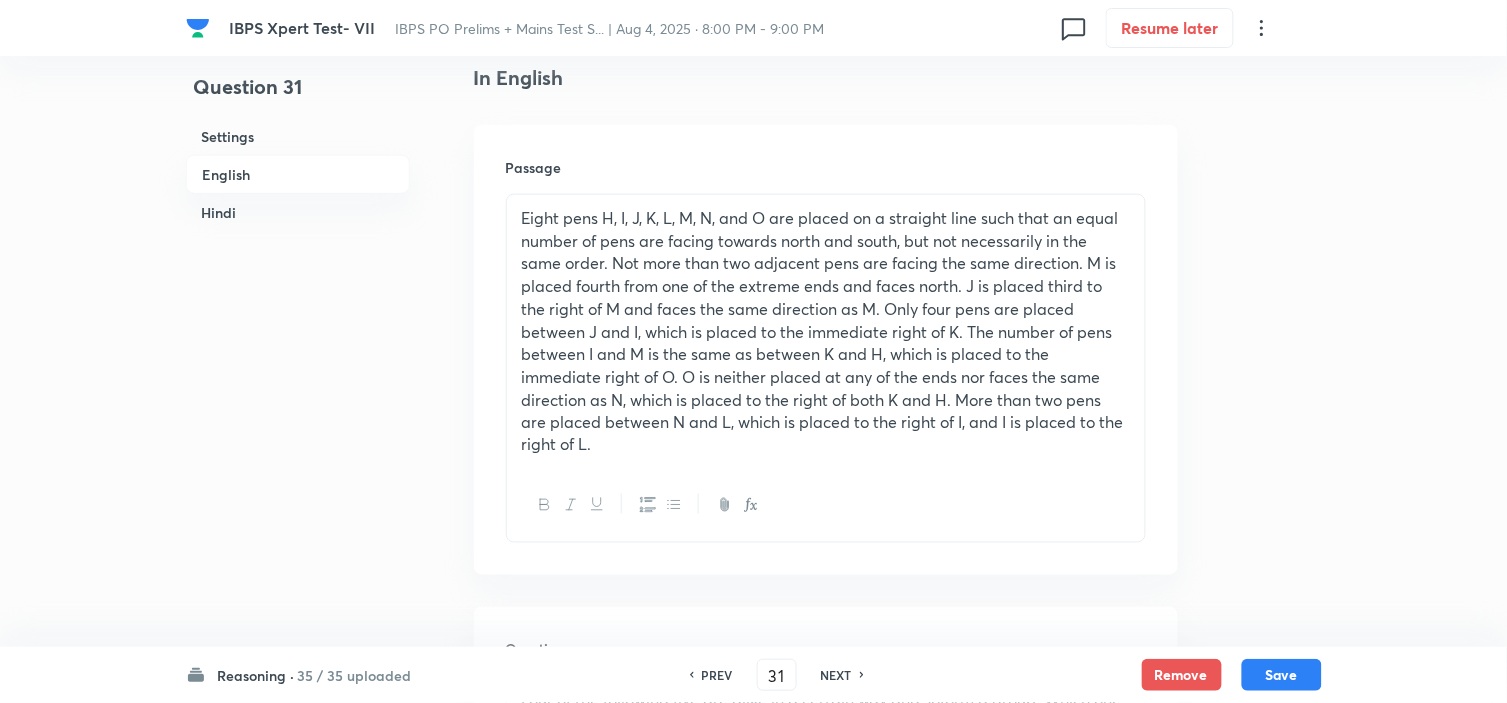 click on "NEXT" at bounding box center (836, 675) 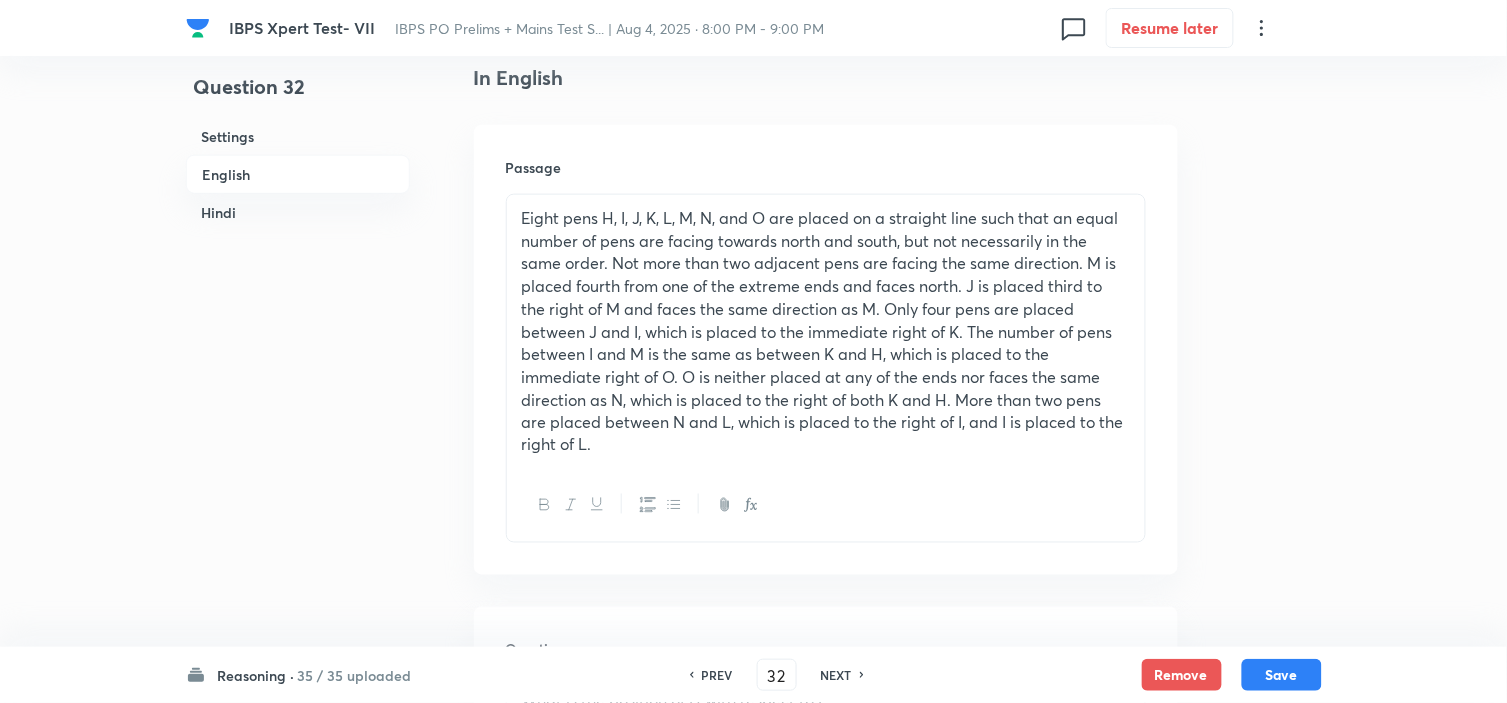 click on "NEXT" at bounding box center [836, 675] 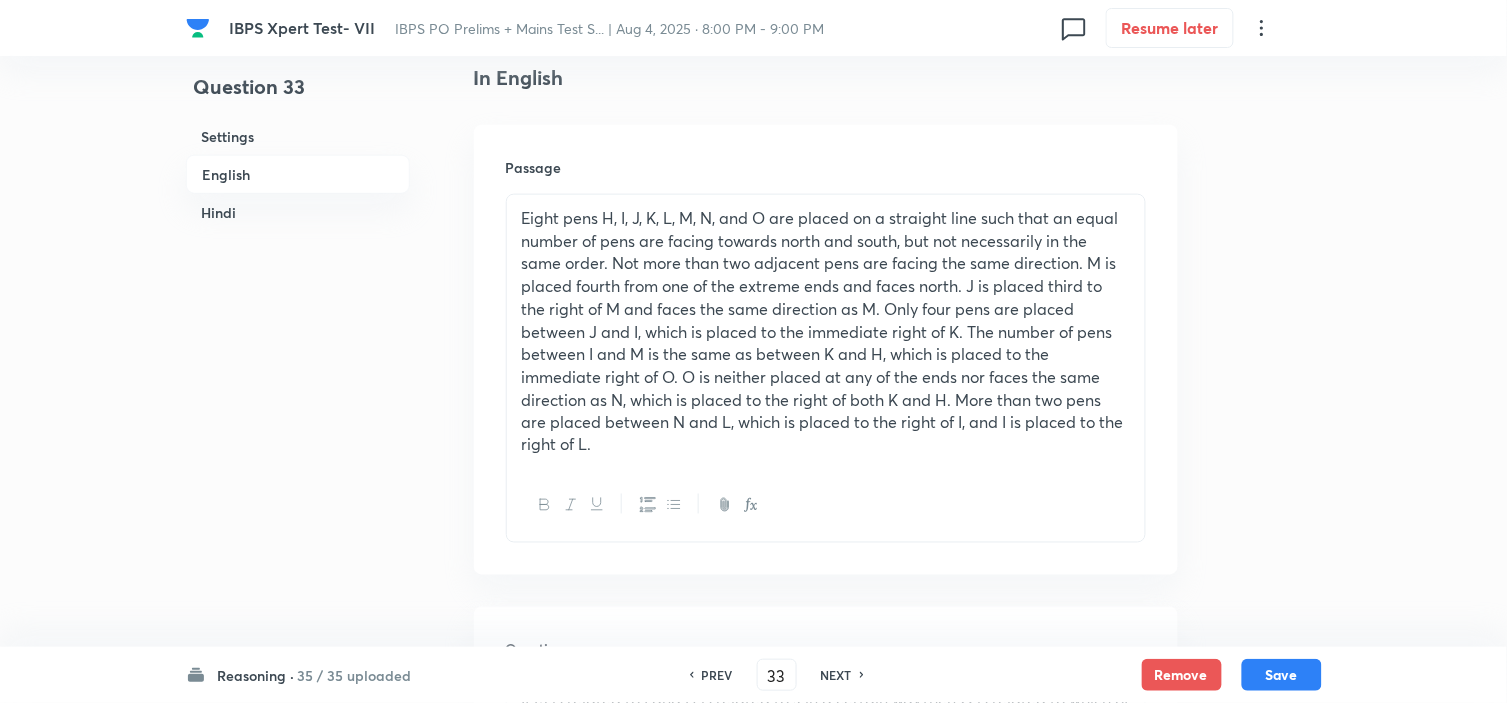 click on "NEXT" at bounding box center (836, 675) 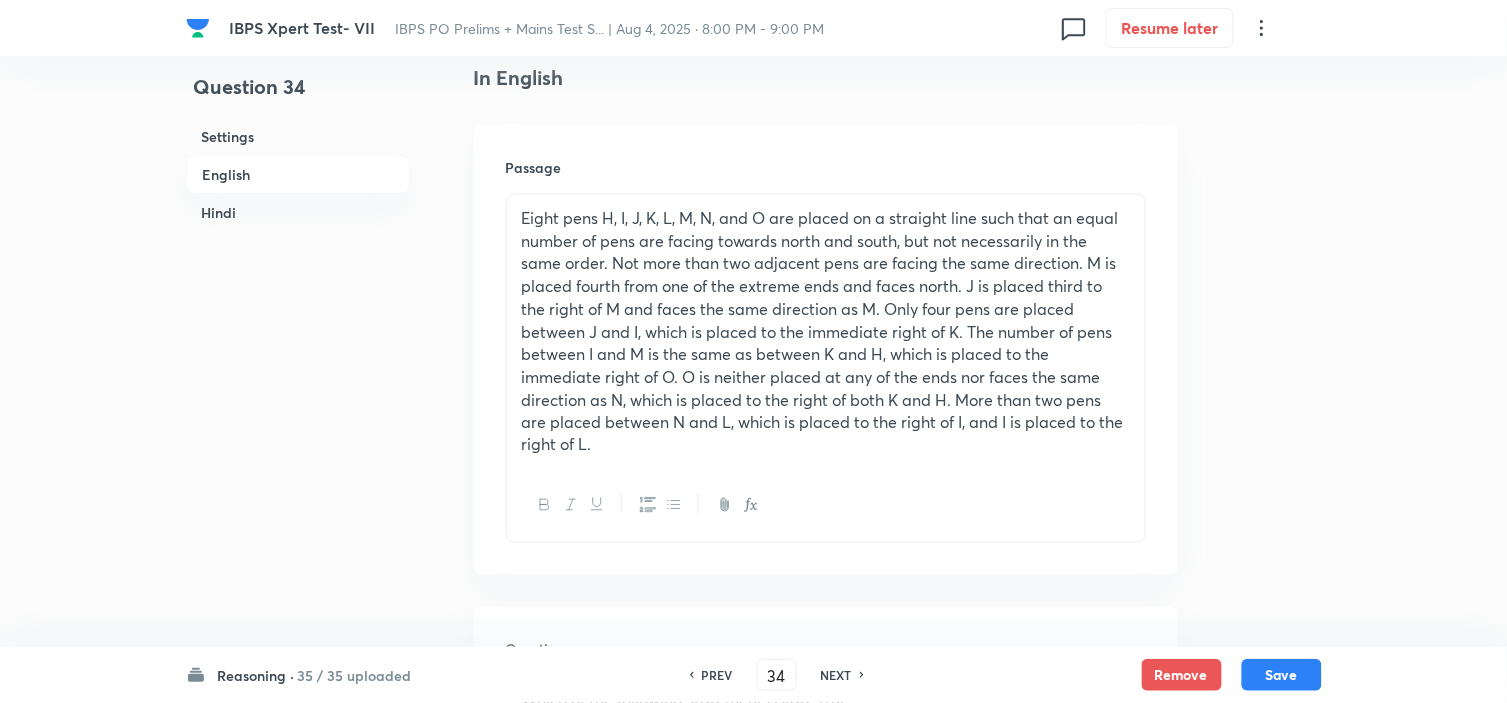 click on "NEXT" at bounding box center (836, 675) 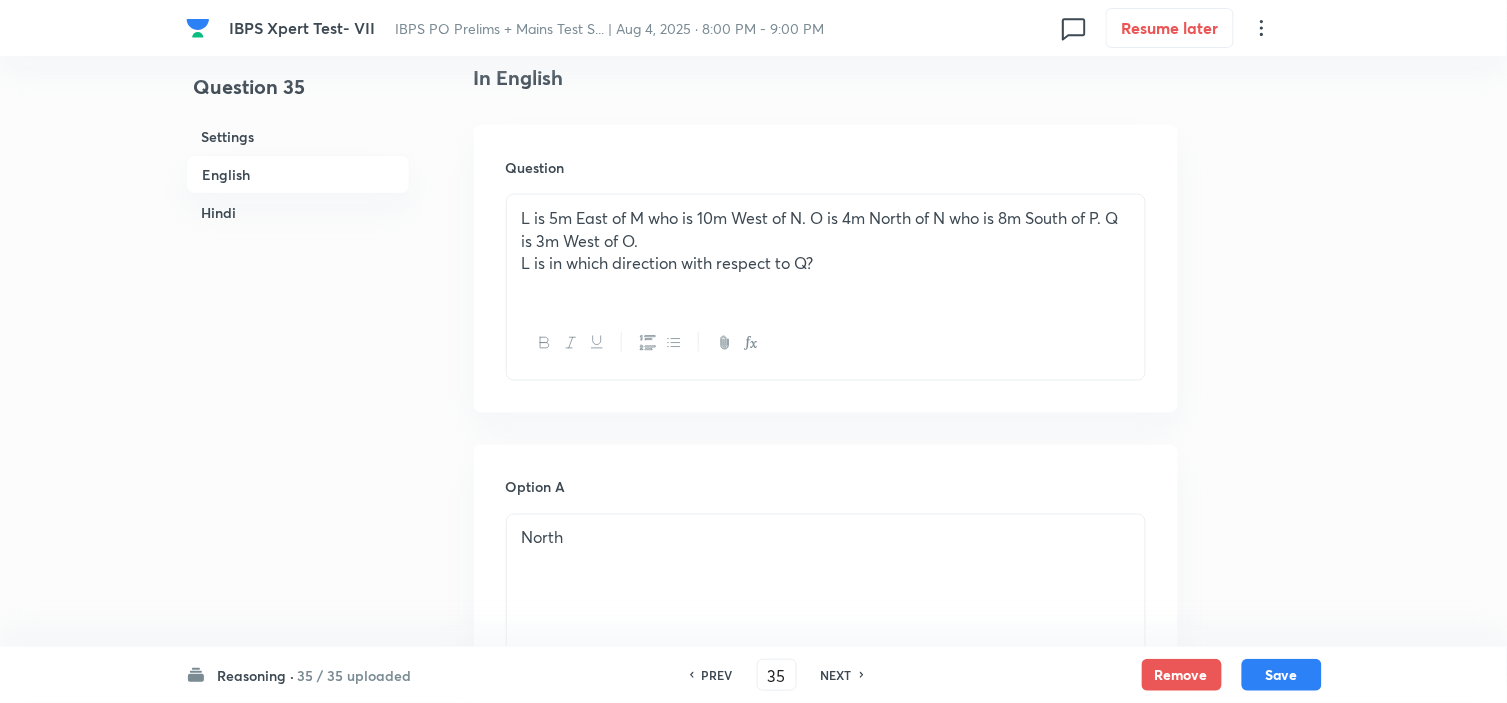 click on "PREV" at bounding box center [714, 675] 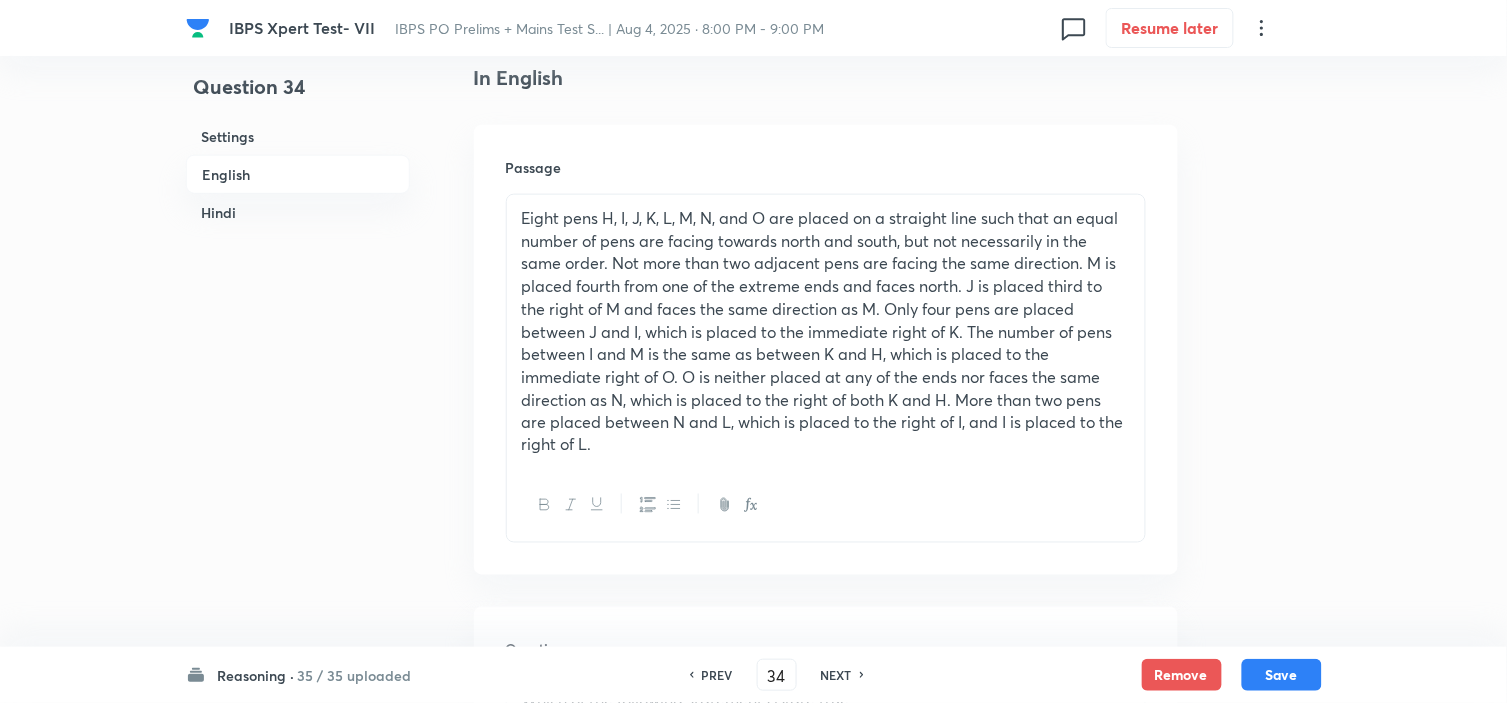 click on "NEXT" at bounding box center (836, 675) 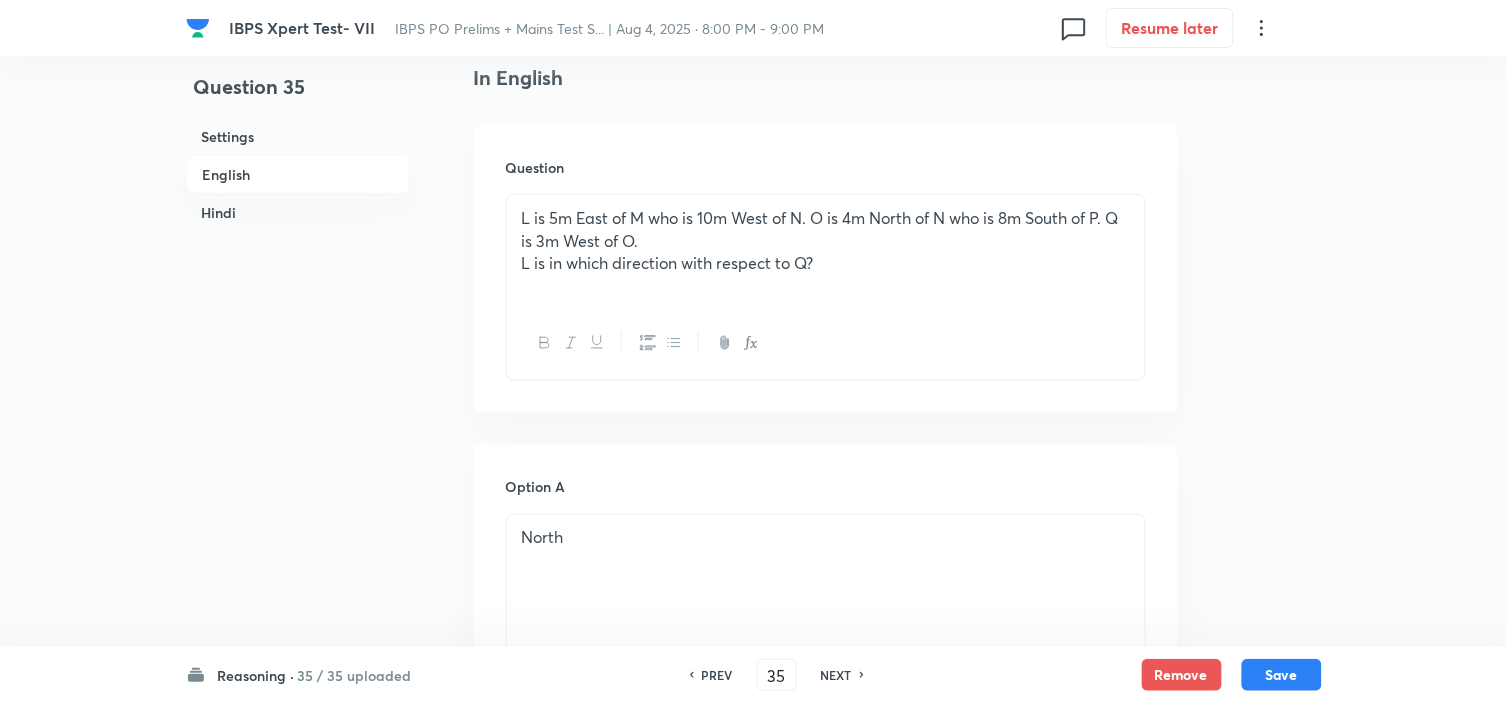 click on "PREV" at bounding box center [717, 675] 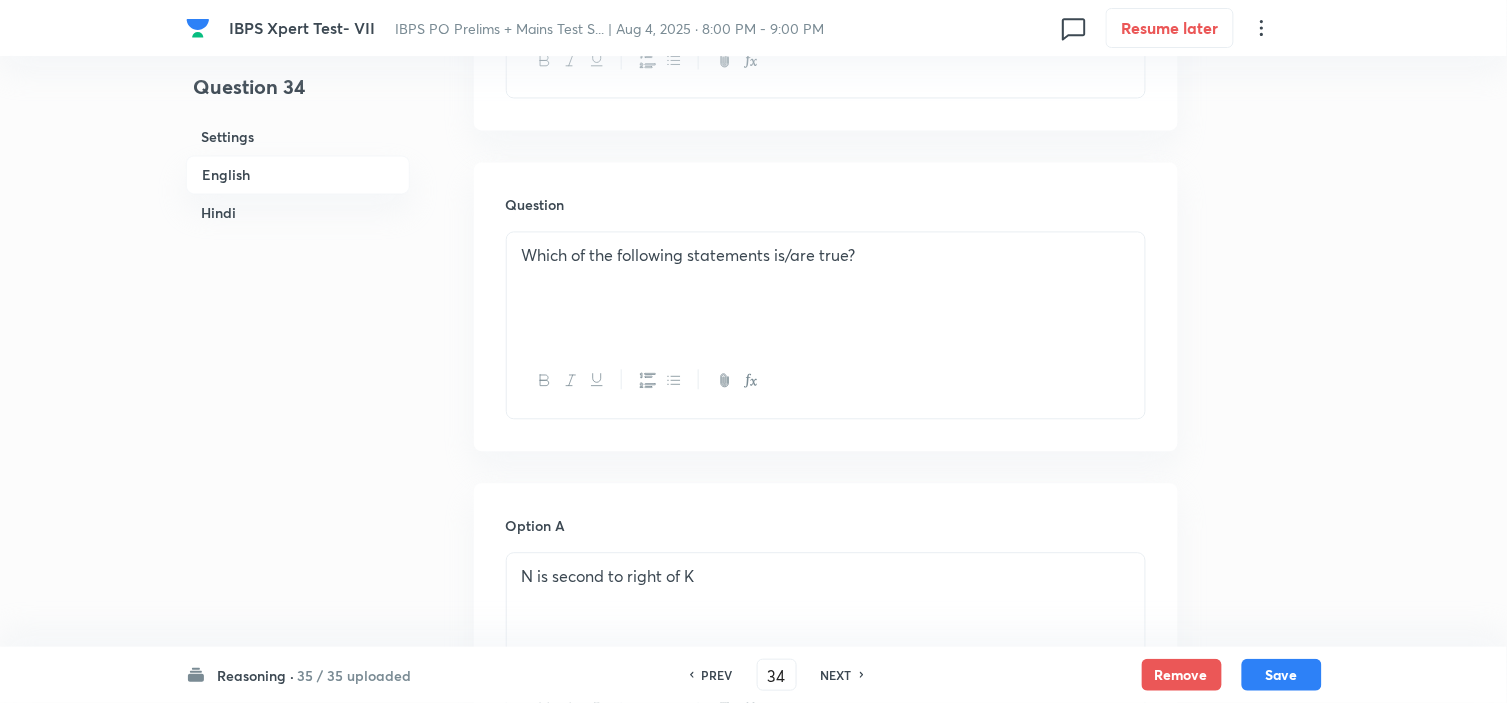 scroll, scrollTop: 636, scrollLeft: 0, axis: vertical 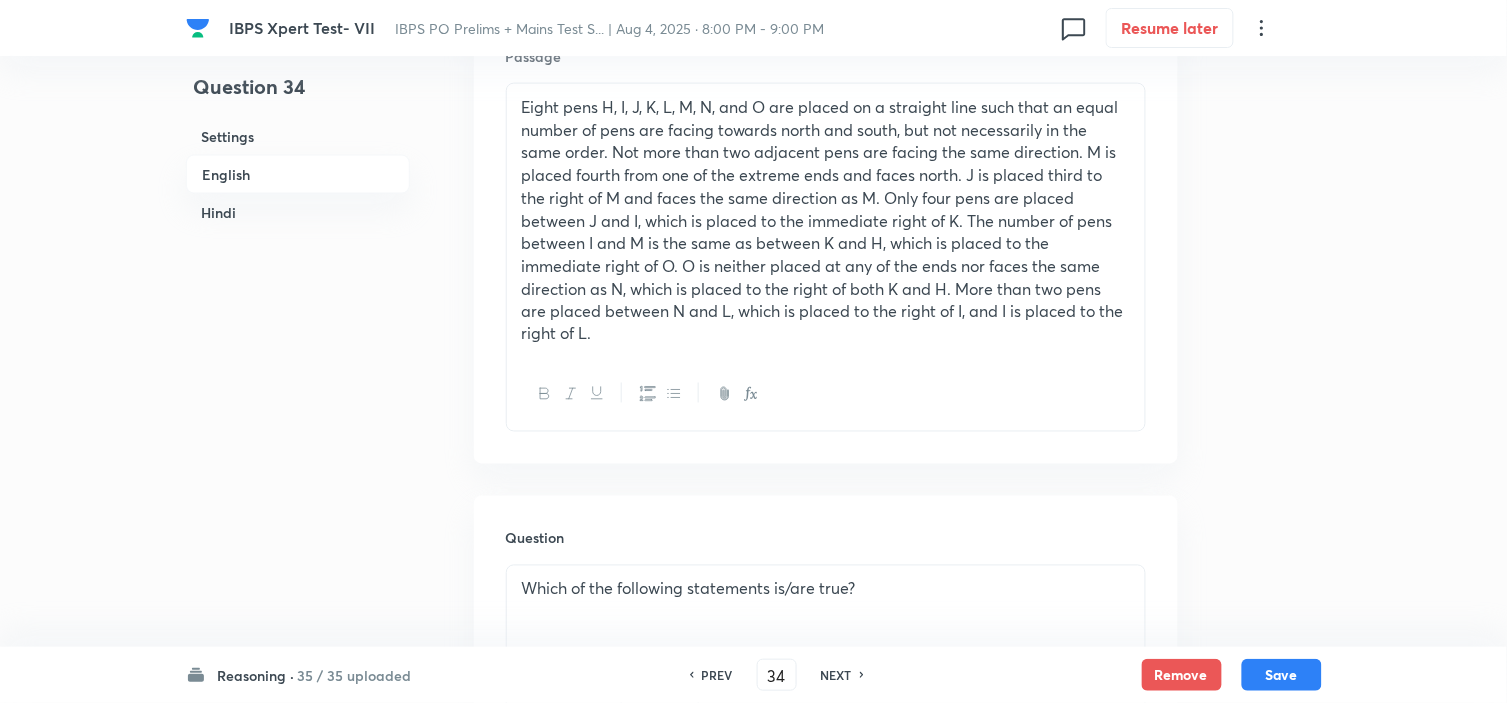 click on "PREV" at bounding box center (717, 675) 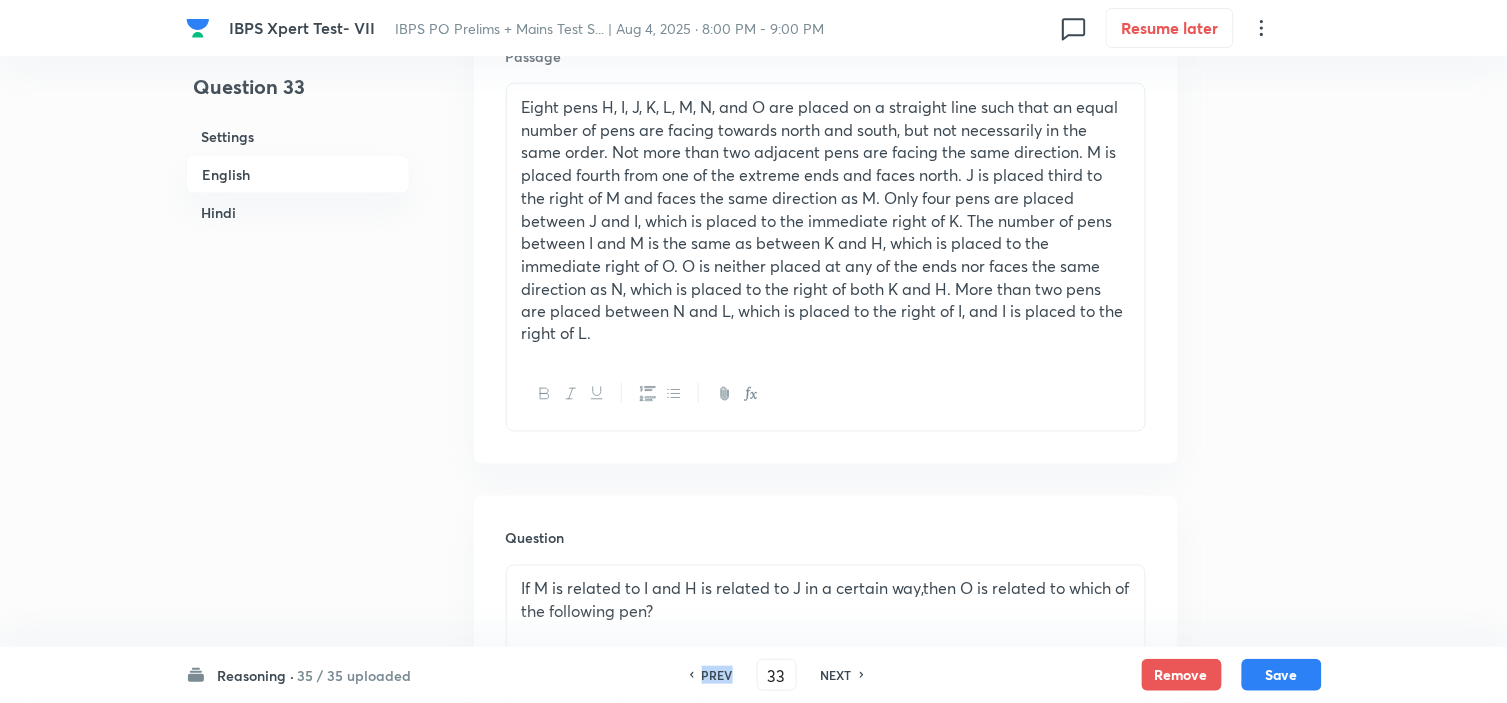 click on "PREV" at bounding box center (717, 675) 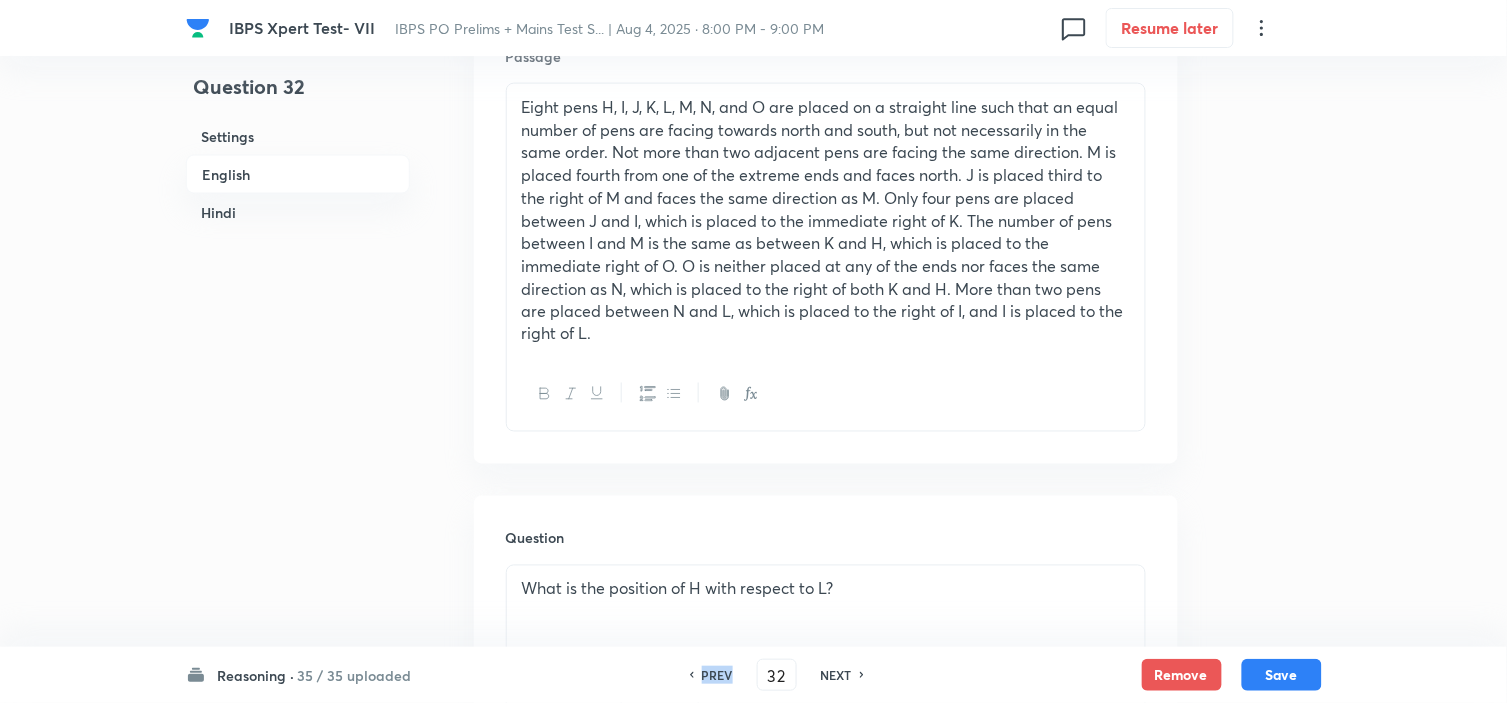 click on "PREV" at bounding box center (717, 675) 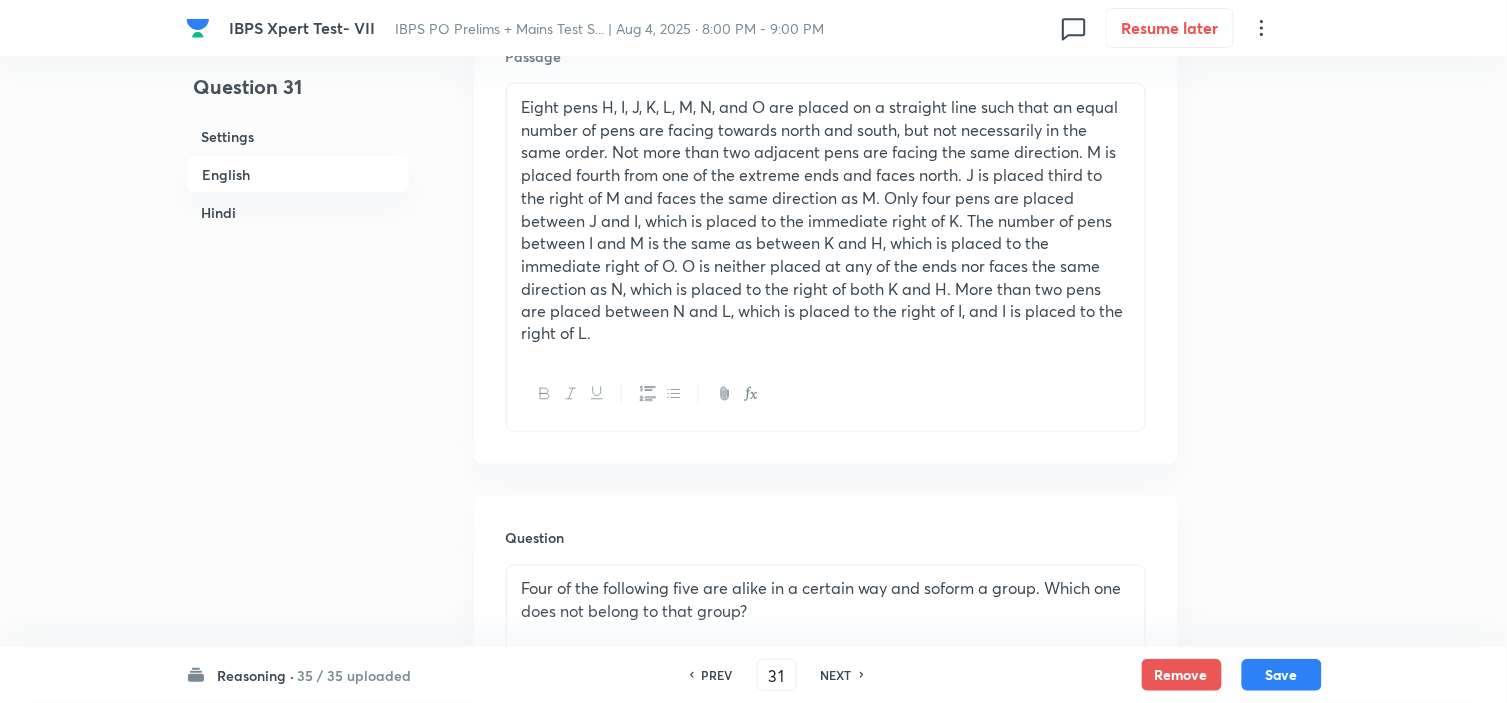 click on "PREV" at bounding box center [717, 675] 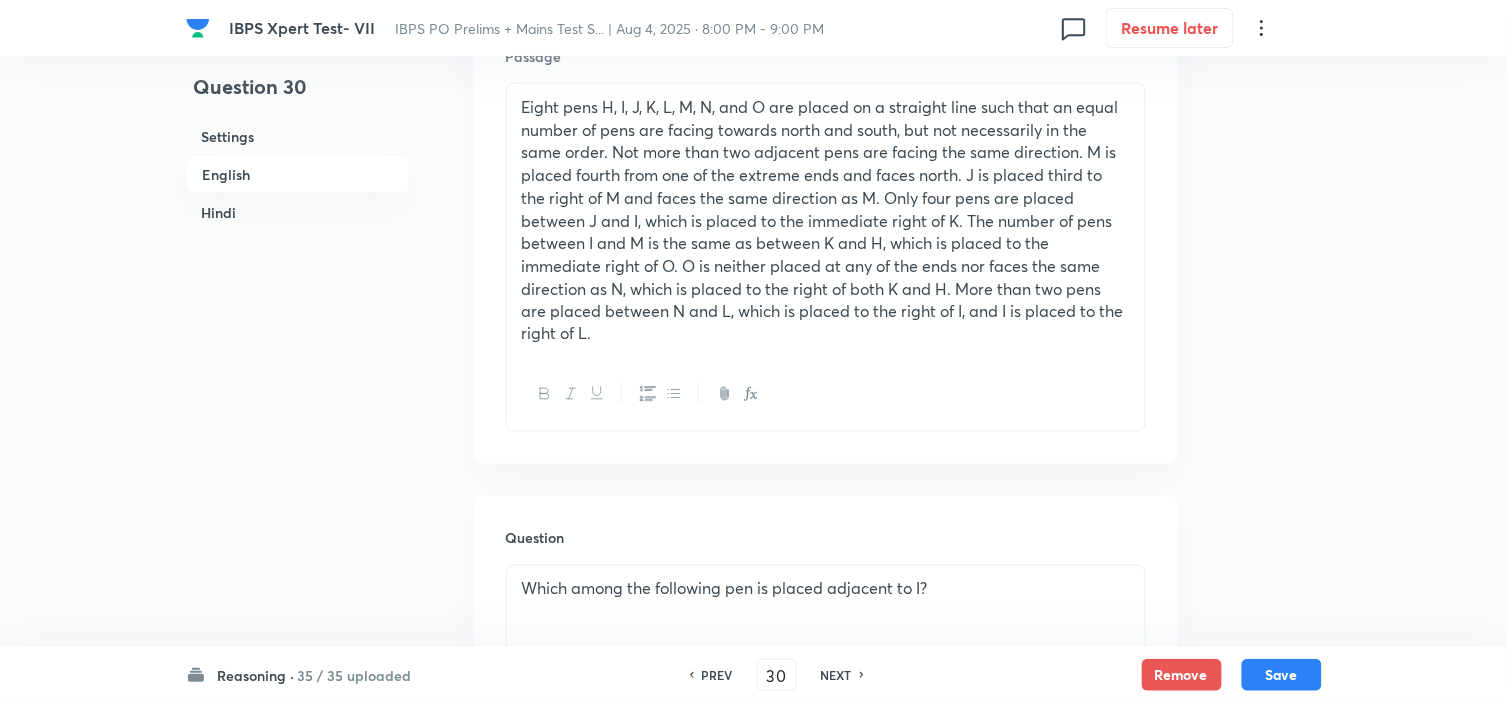 scroll, scrollTop: 747, scrollLeft: 0, axis: vertical 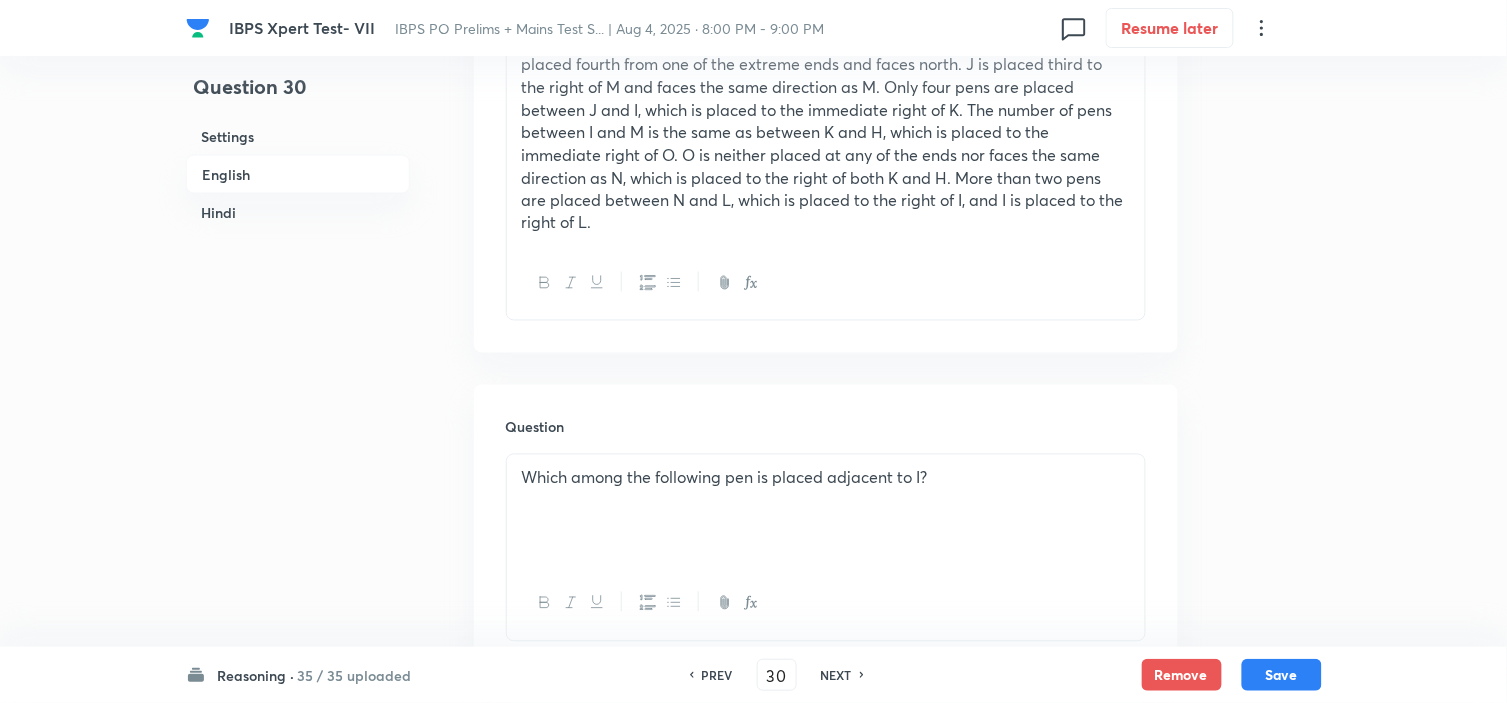 click on "PREV" at bounding box center (717, 675) 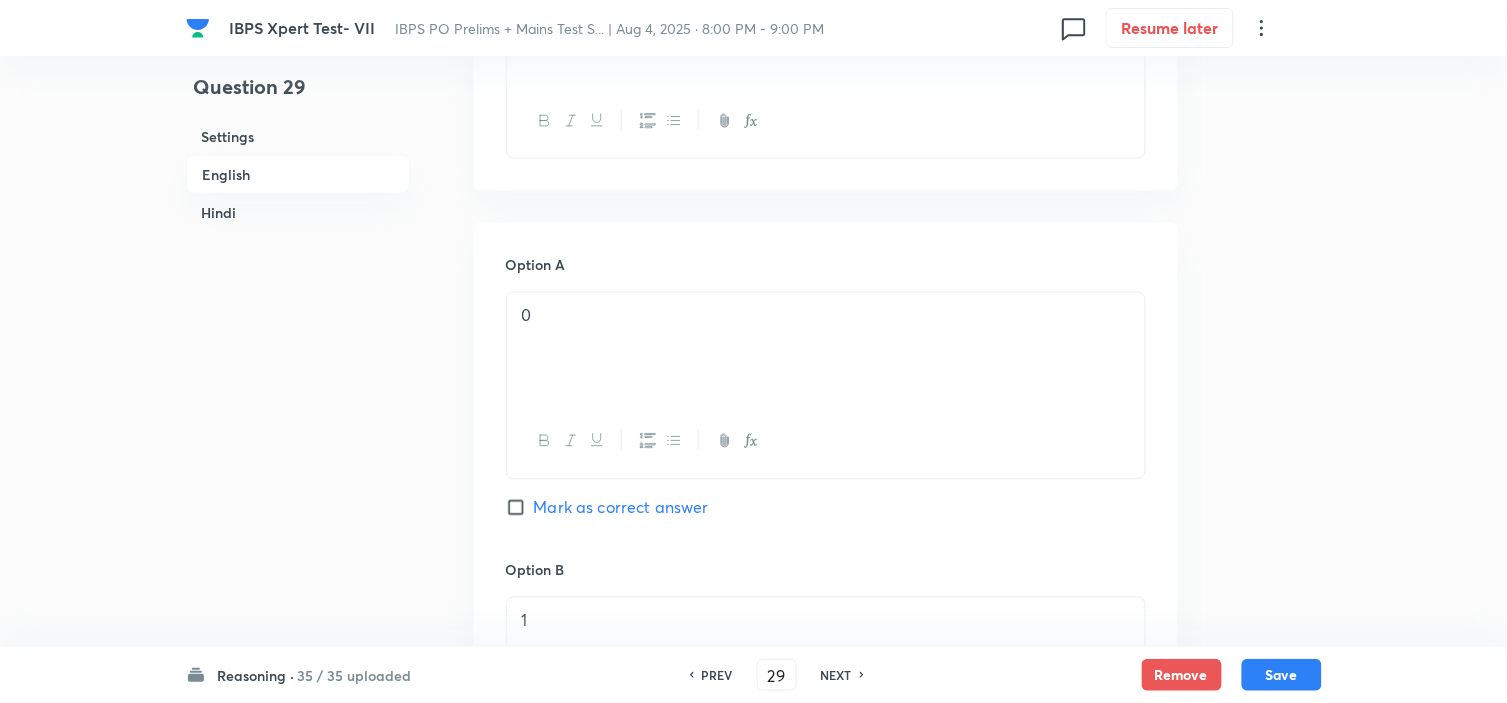 click on "NEXT" at bounding box center (836, 675) 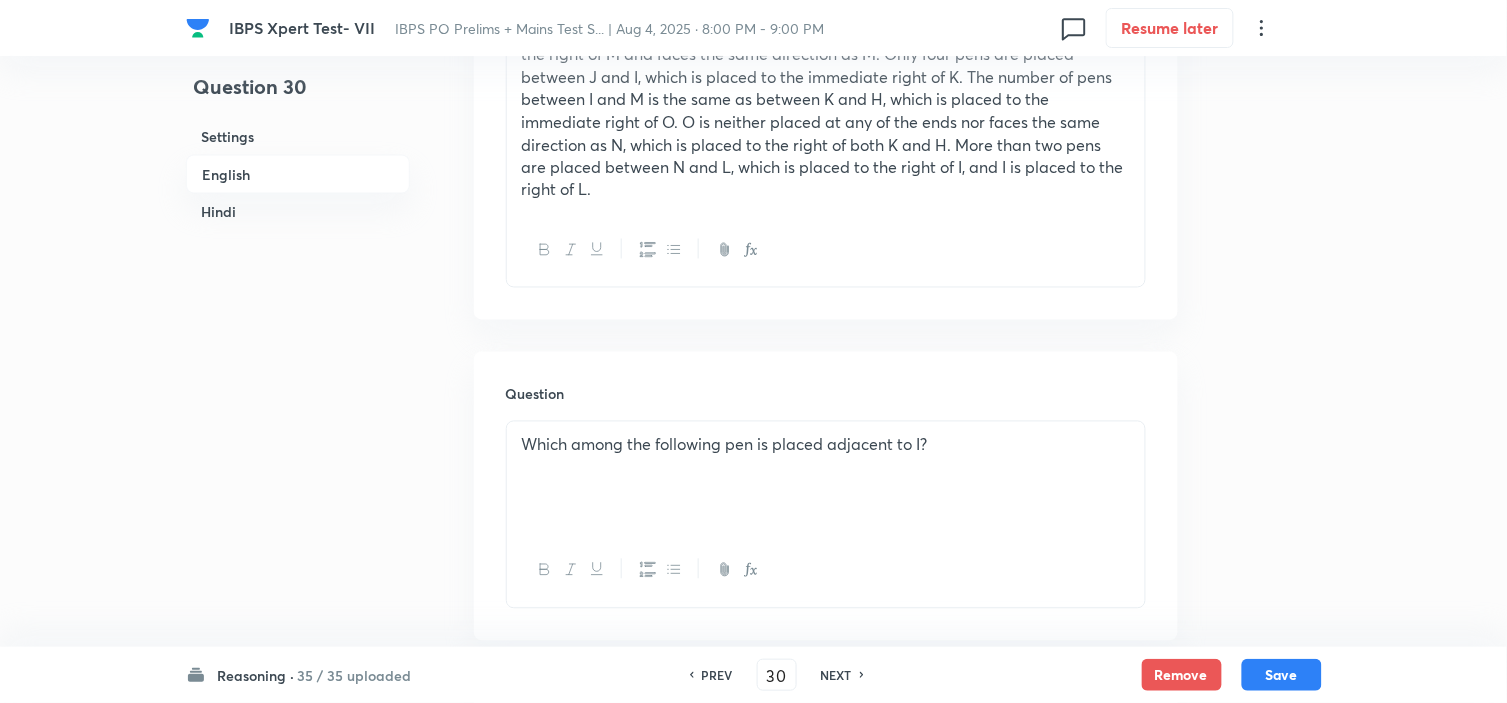 scroll, scrollTop: 525, scrollLeft: 0, axis: vertical 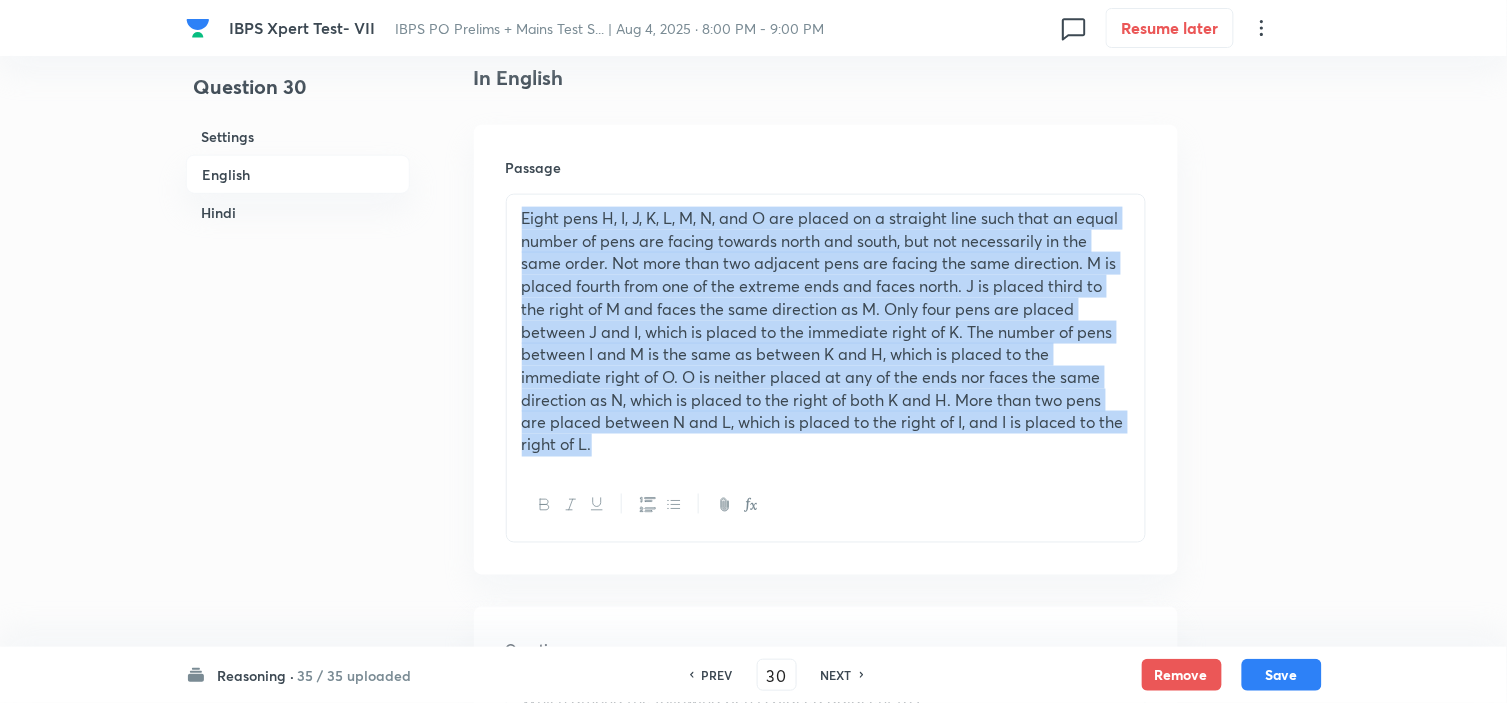 drag, startPoint x: 684, startPoint y: 458, endPoint x: 627, endPoint y: 218, distance: 246.6759 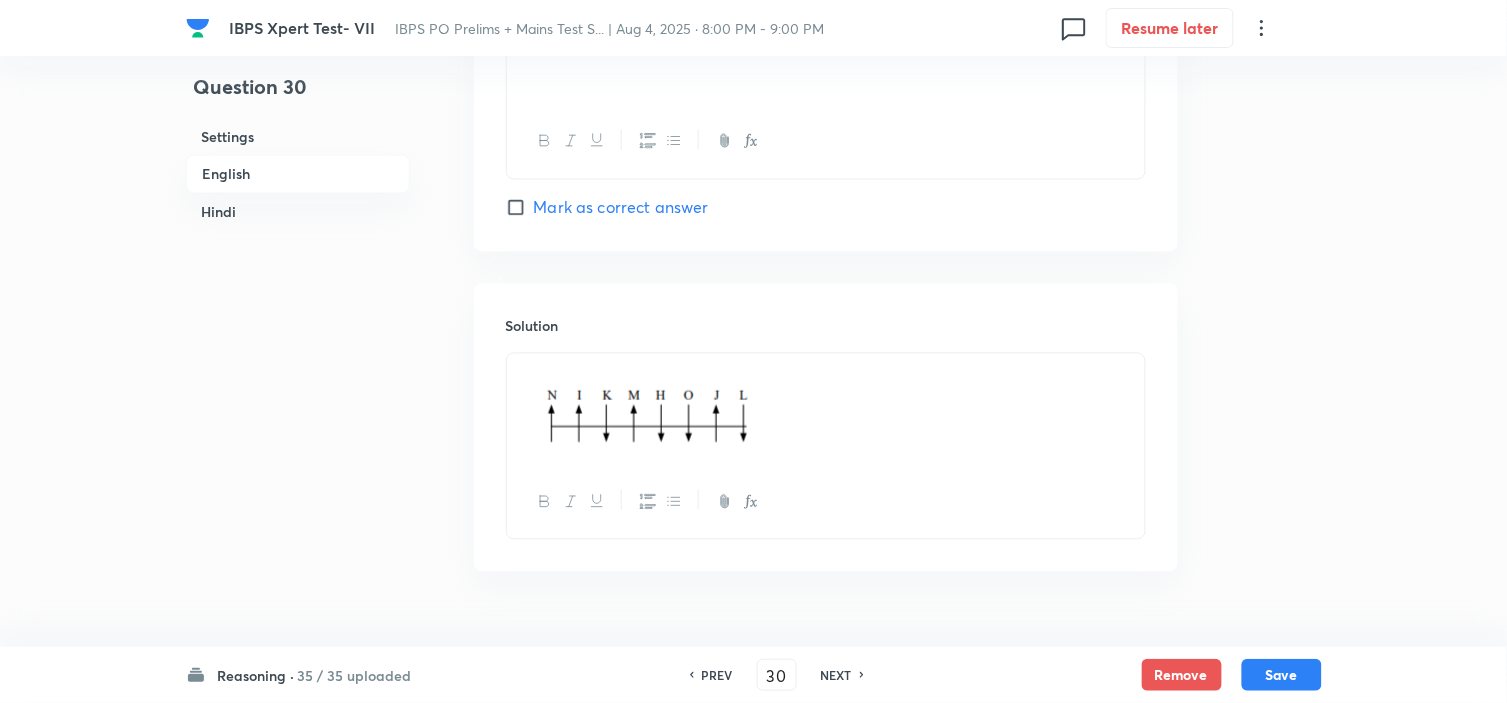 scroll, scrollTop: 2858, scrollLeft: 0, axis: vertical 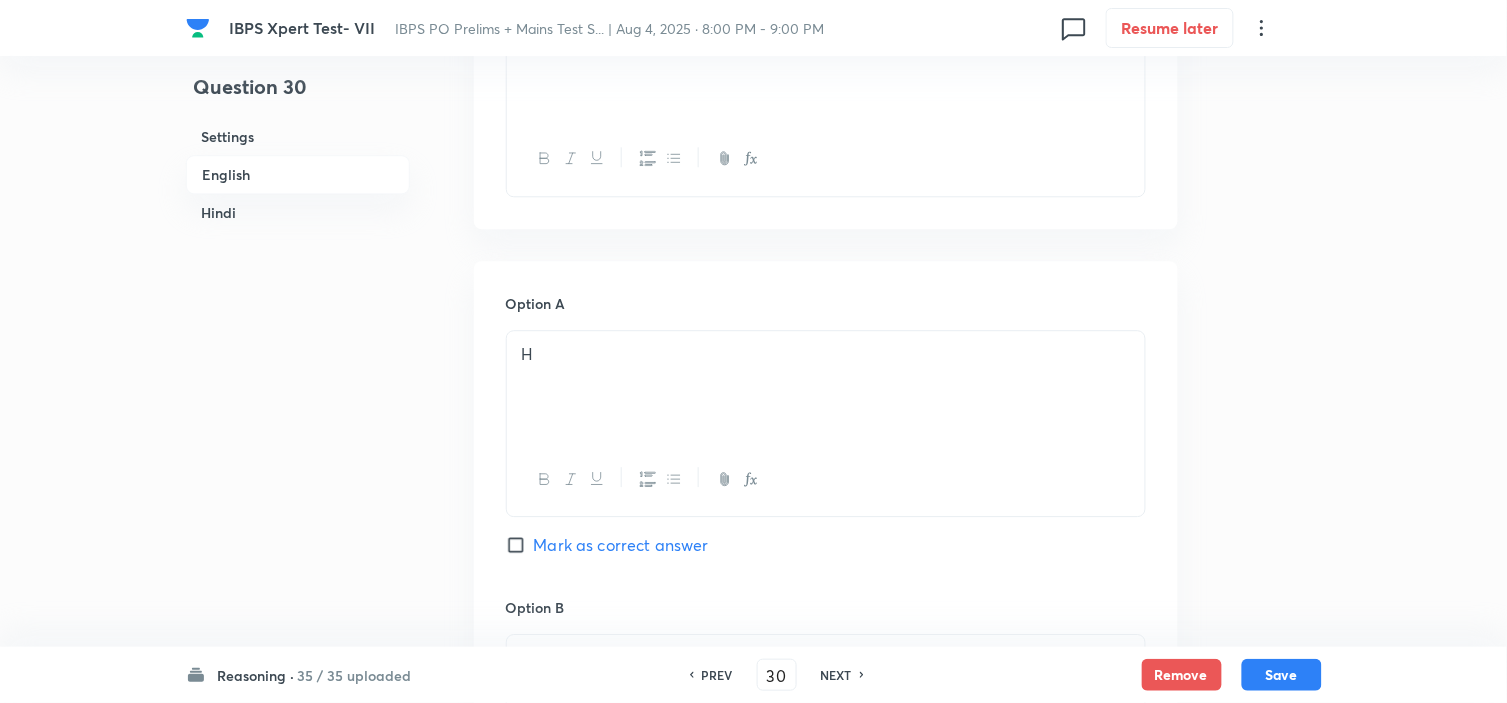 click on "NEXT" at bounding box center [836, 675] 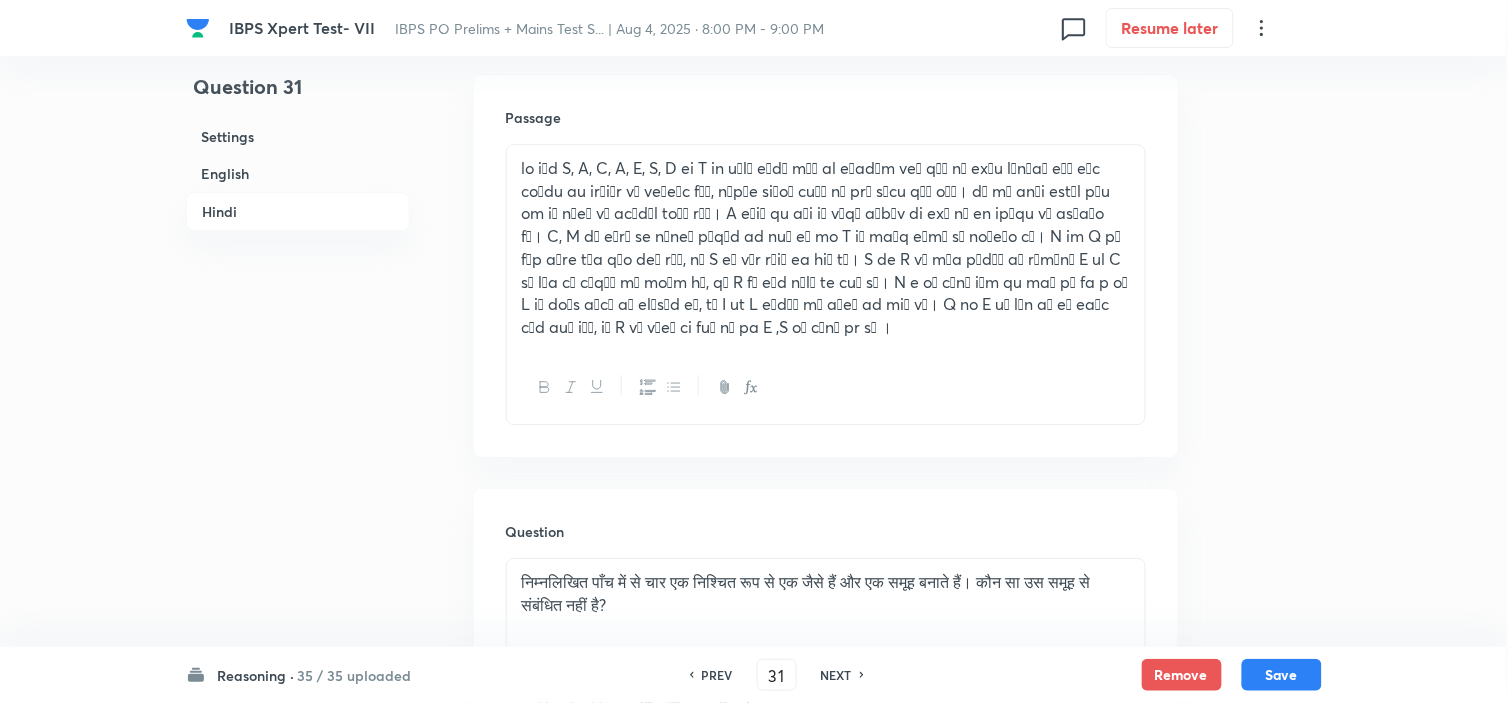 scroll, scrollTop: 3636, scrollLeft: 0, axis: vertical 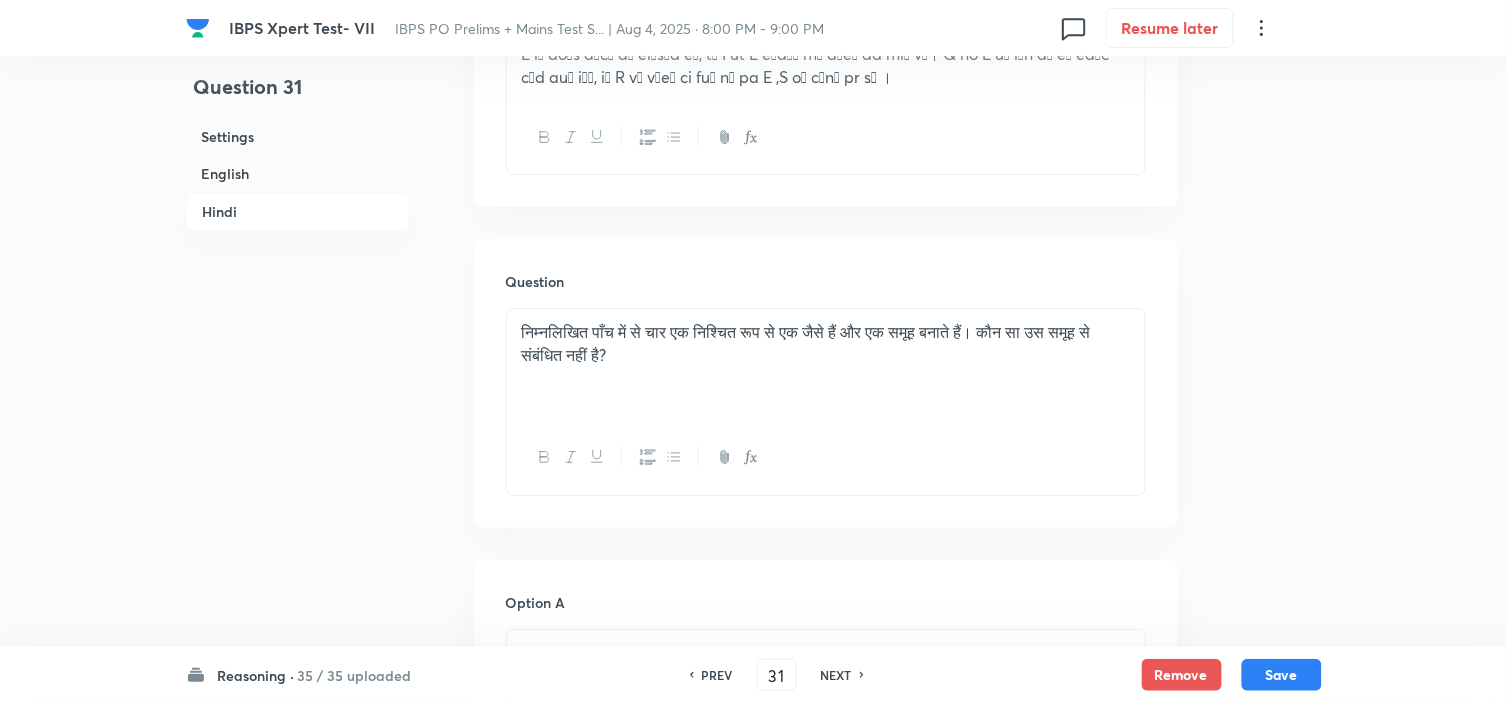 click on "NEXT" at bounding box center (836, 675) 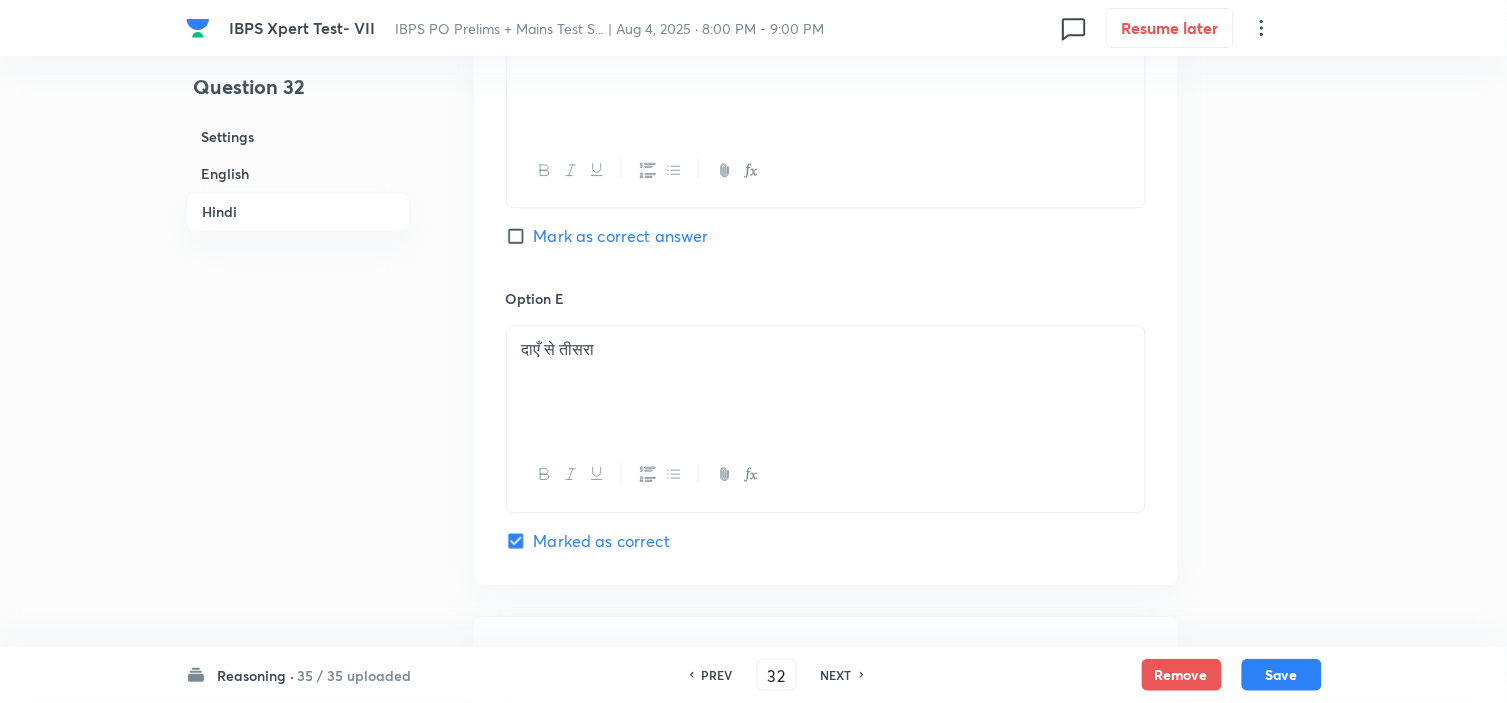 scroll, scrollTop: 5192, scrollLeft: 0, axis: vertical 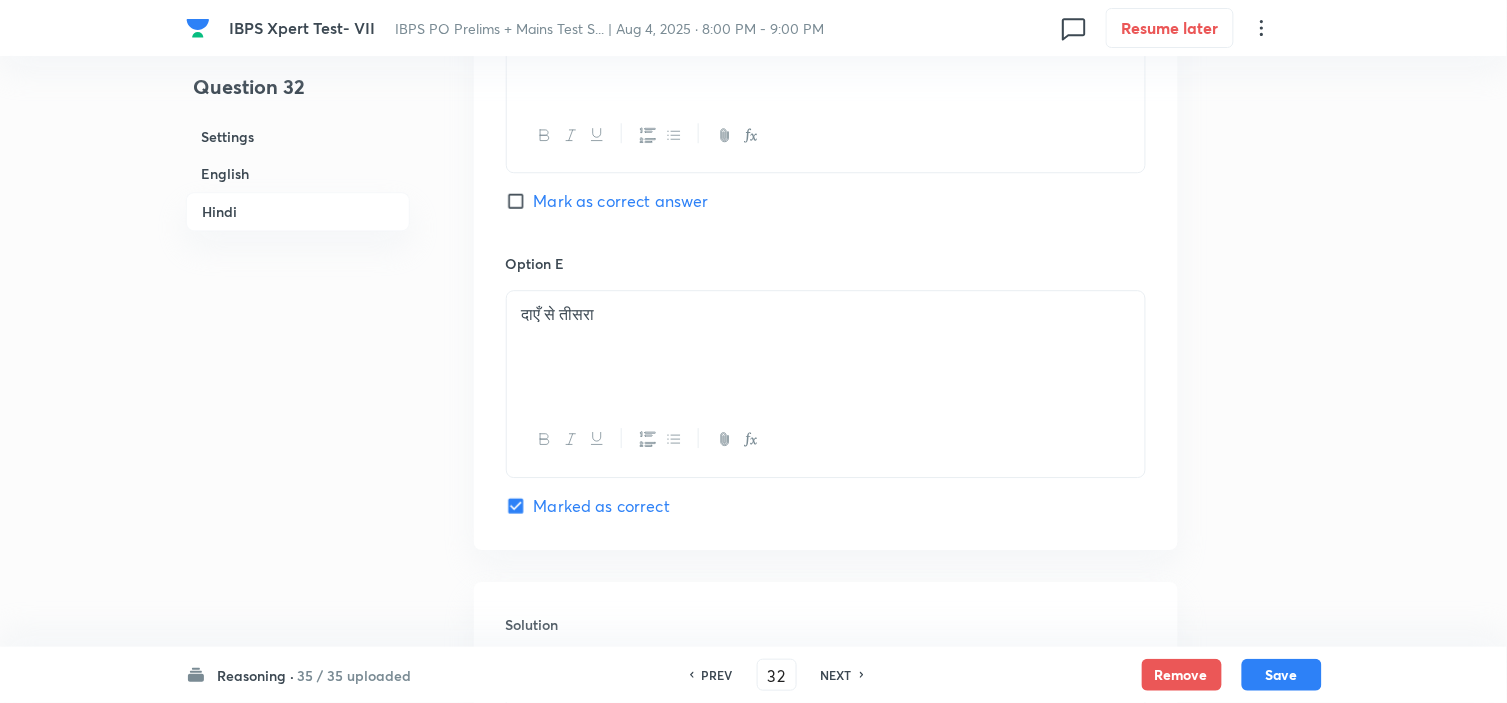 click on "NEXT" at bounding box center [836, 675] 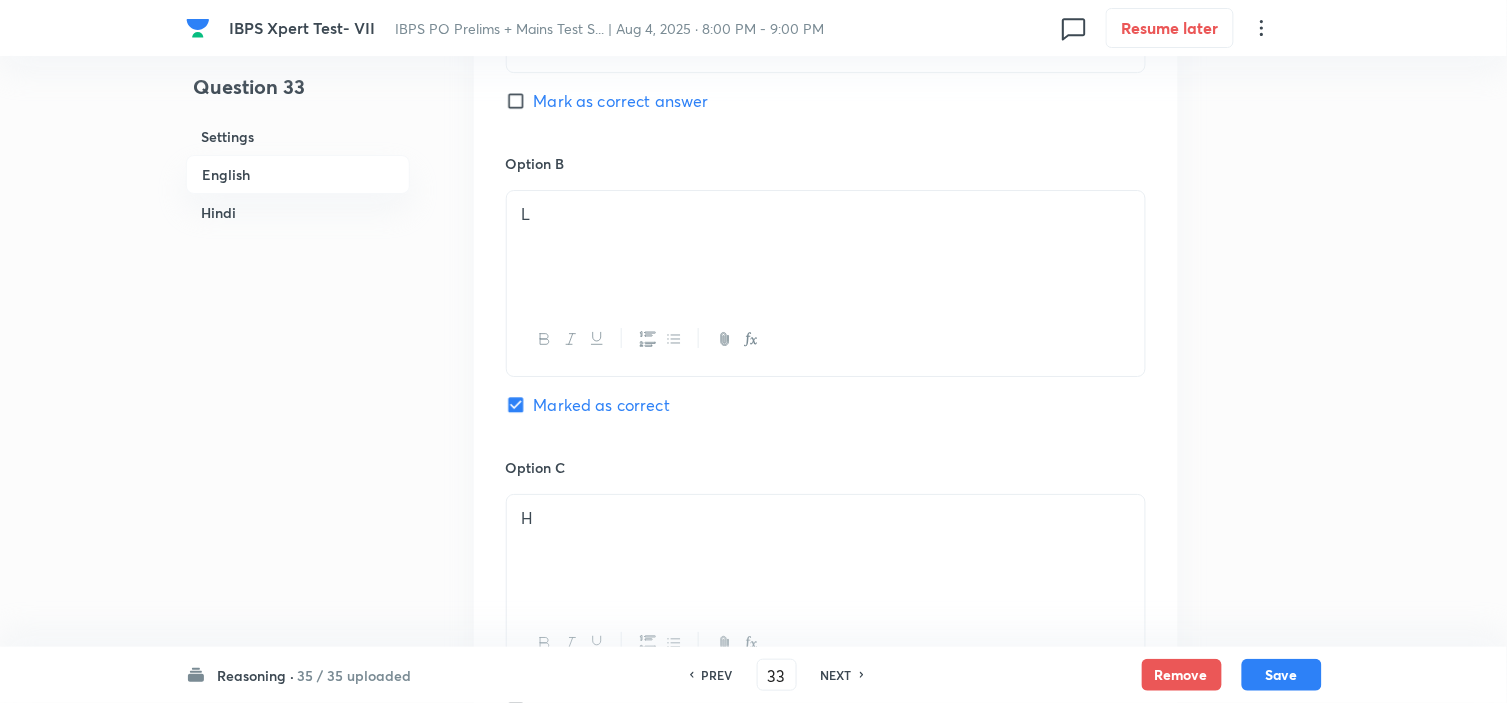 scroll, scrollTop: 970, scrollLeft: 0, axis: vertical 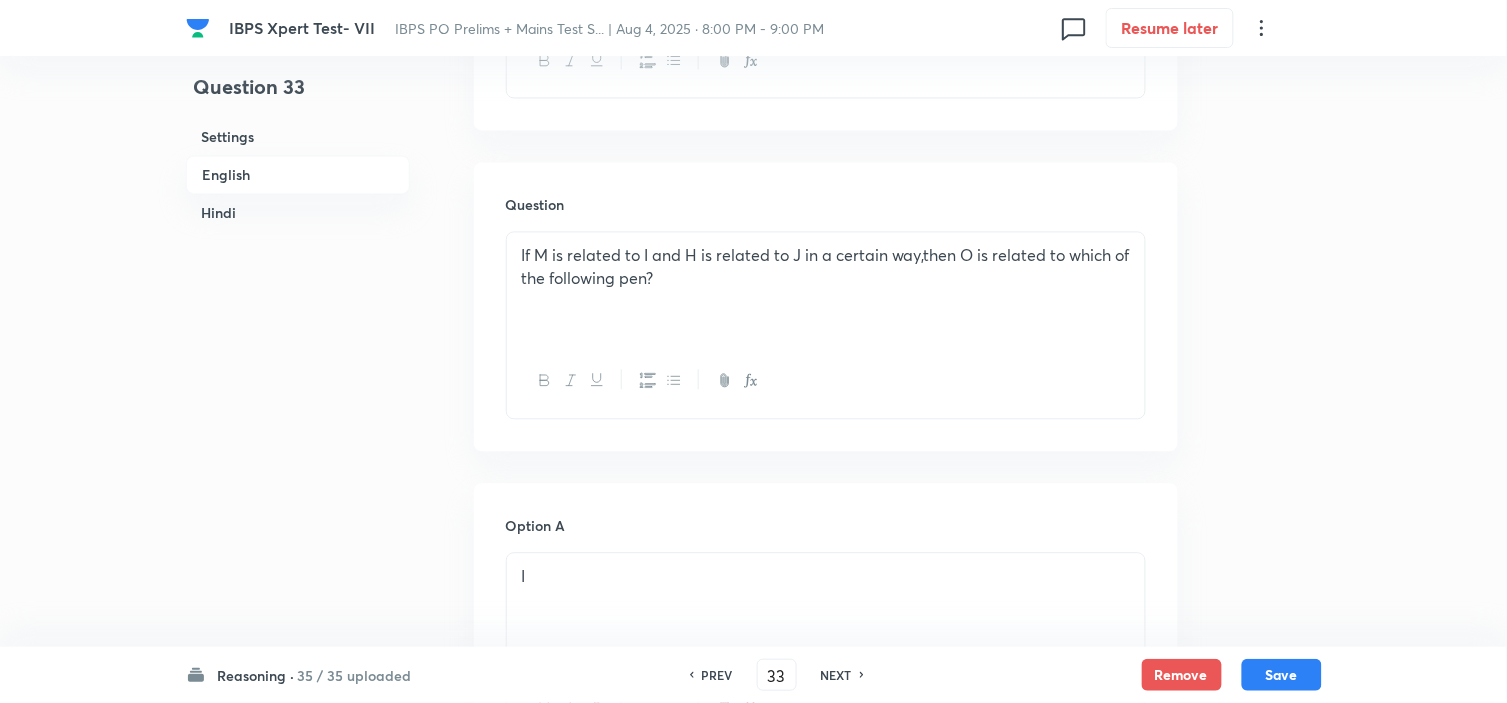 click on "NEXT" at bounding box center [836, 675] 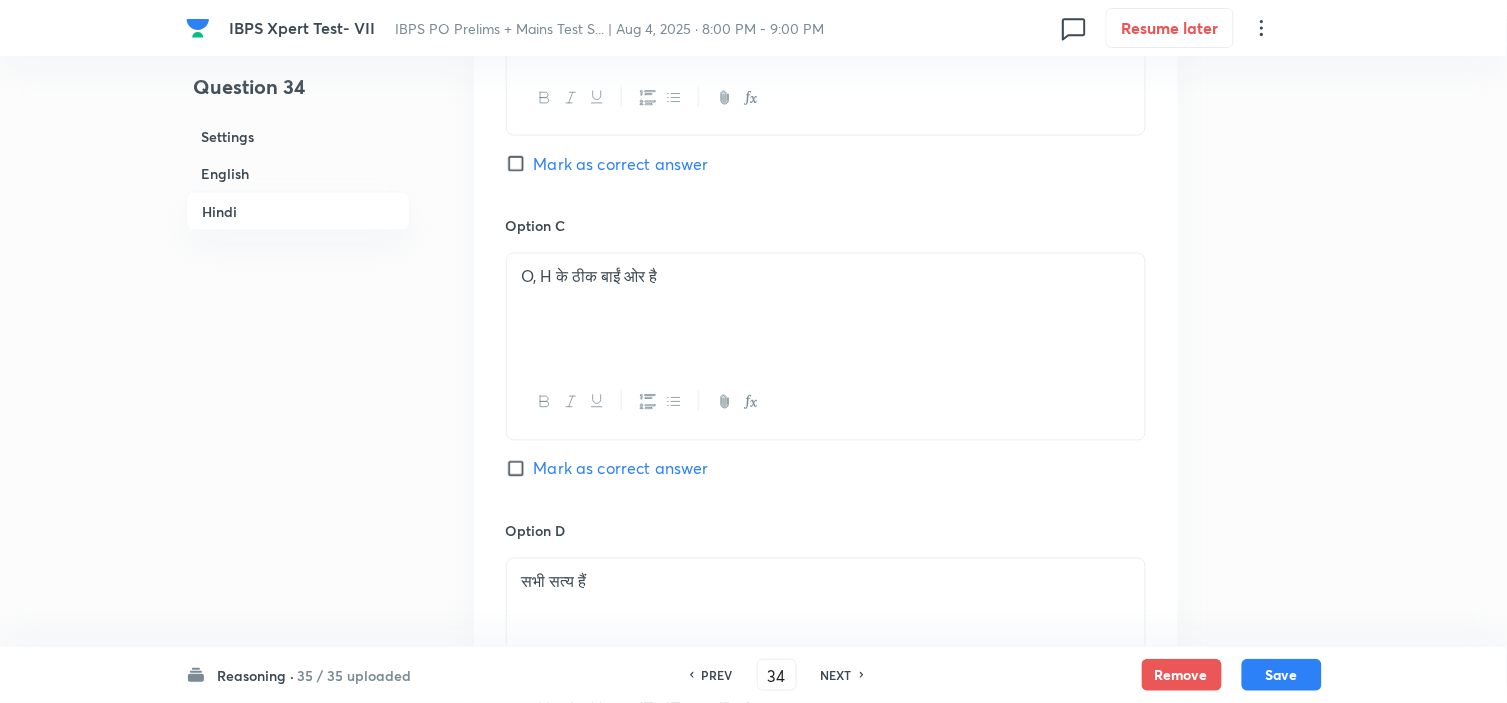 scroll, scrollTop: 4636, scrollLeft: 0, axis: vertical 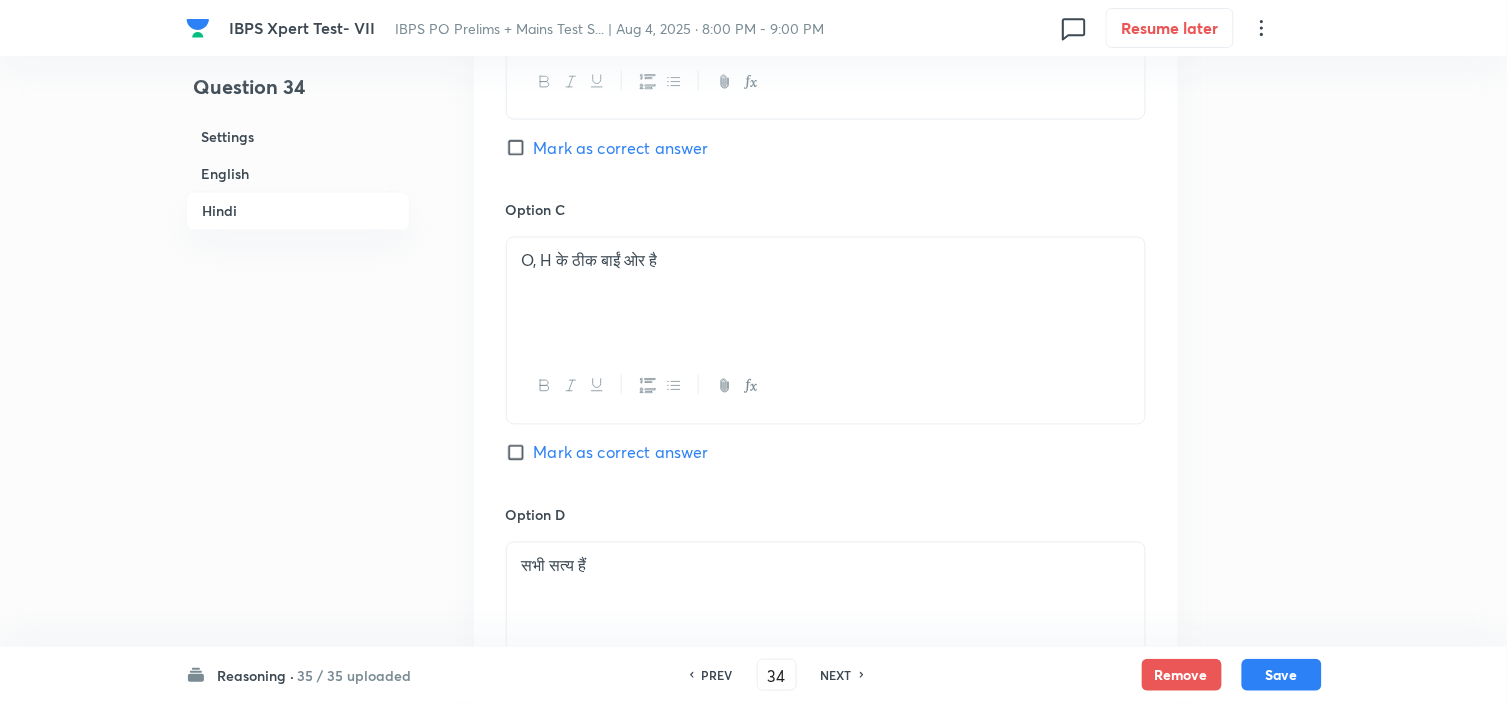 click on "NEXT" at bounding box center [836, 675] 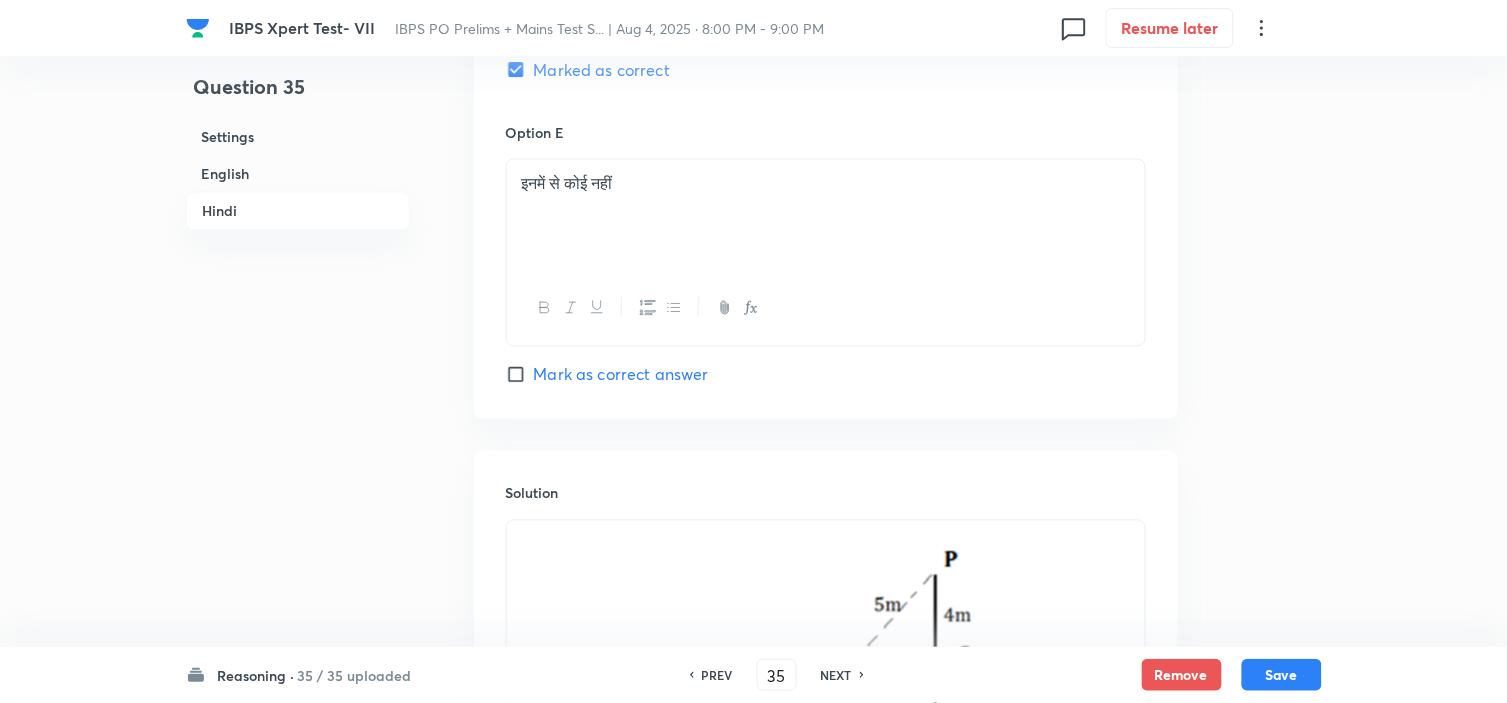 scroll, scrollTop: 4858, scrollLeft: 0, axis: vertical 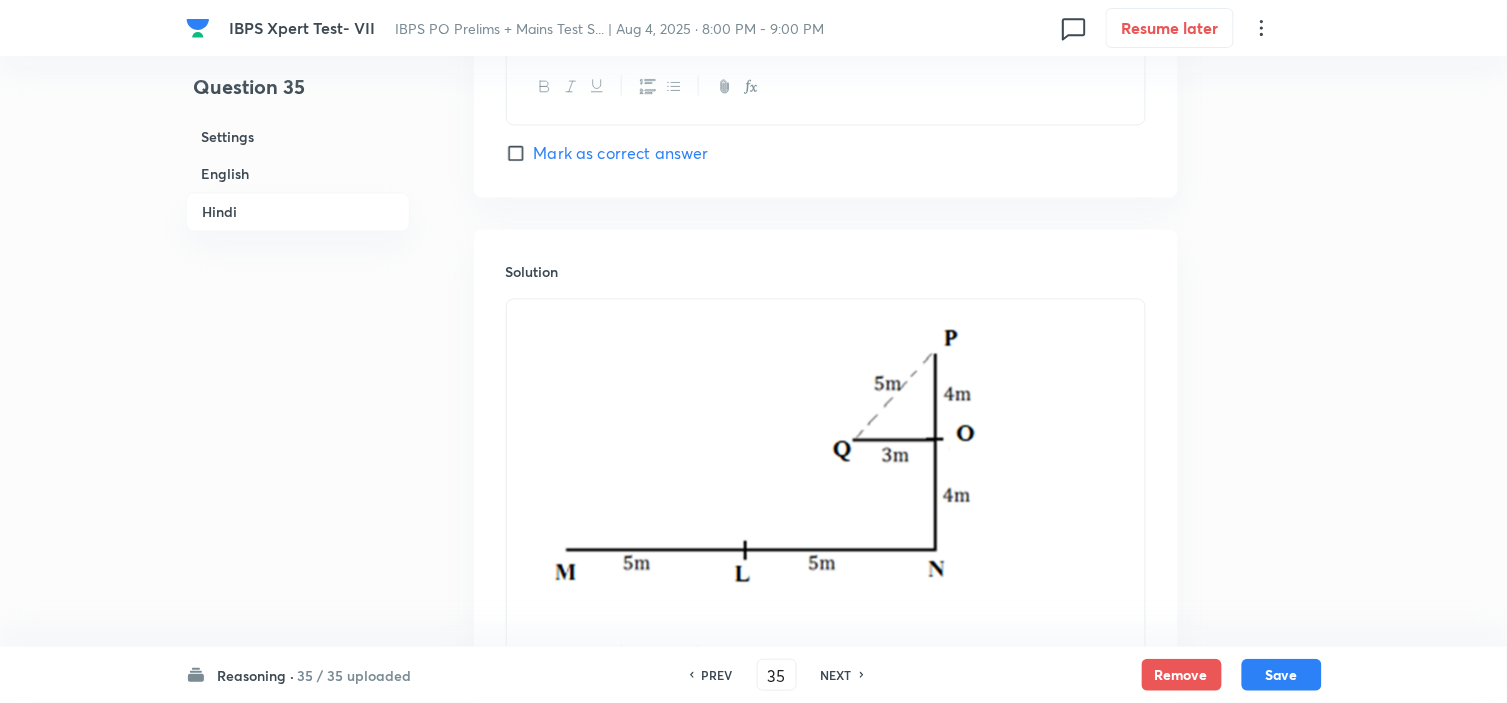 click on "PREV" at bounding box center (717, 675) 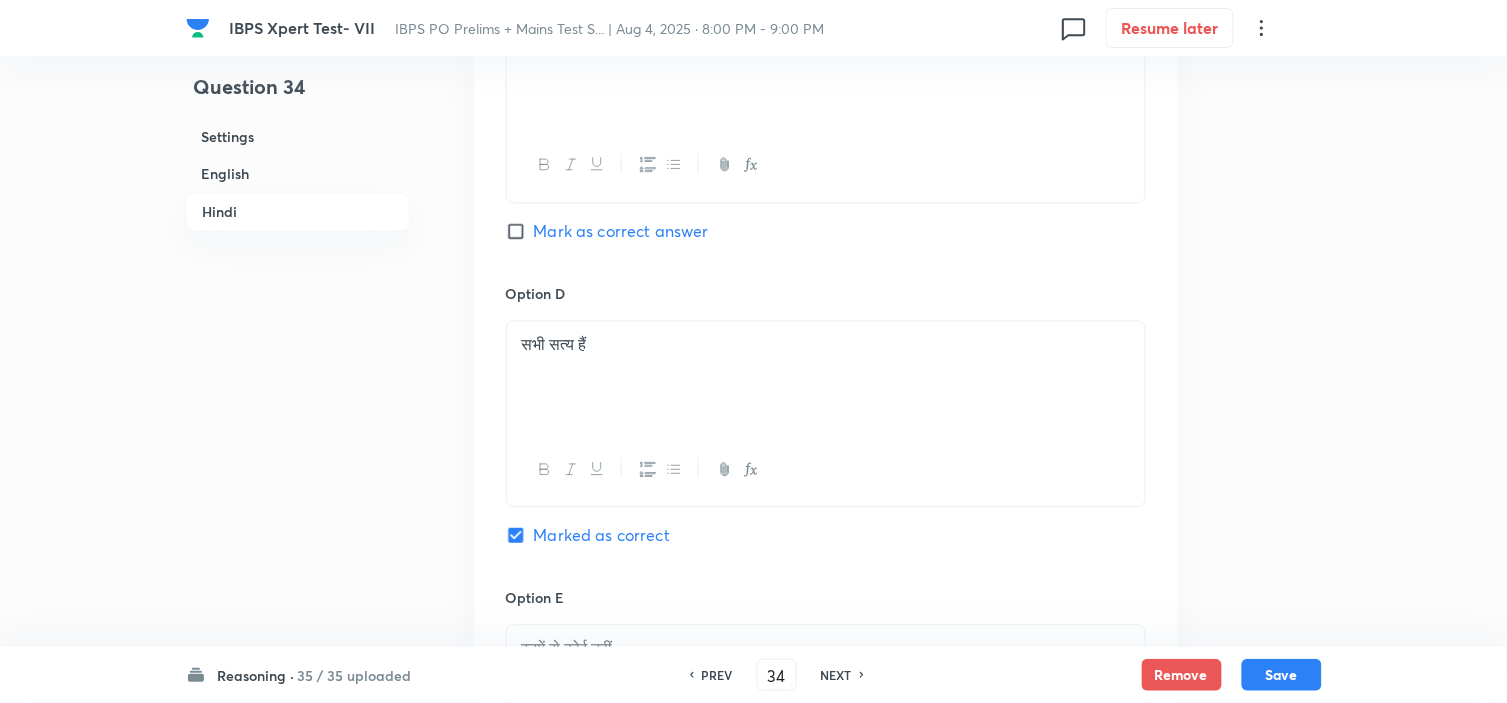 click on "PREV" at bounding box center [717, 675] 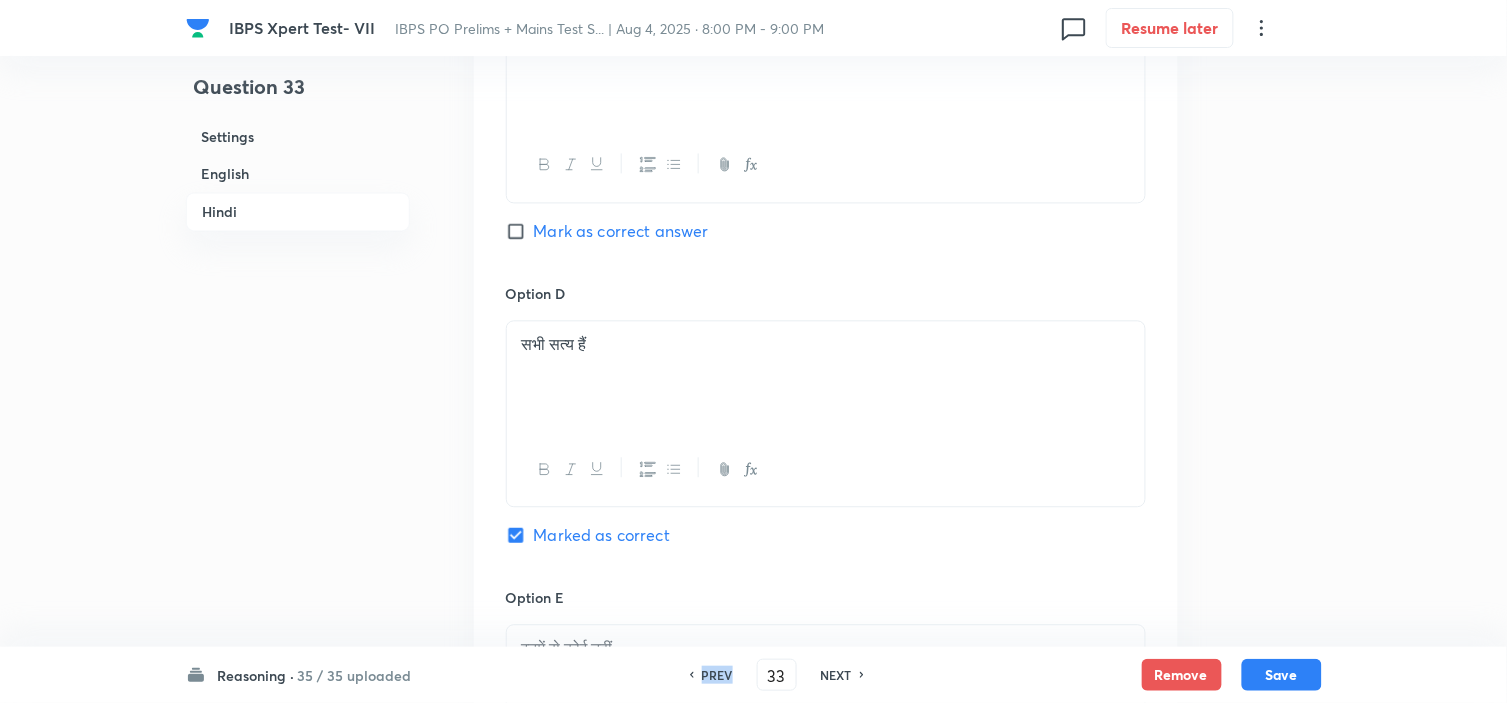 click on "PREV" at bounding box center [717, 675] 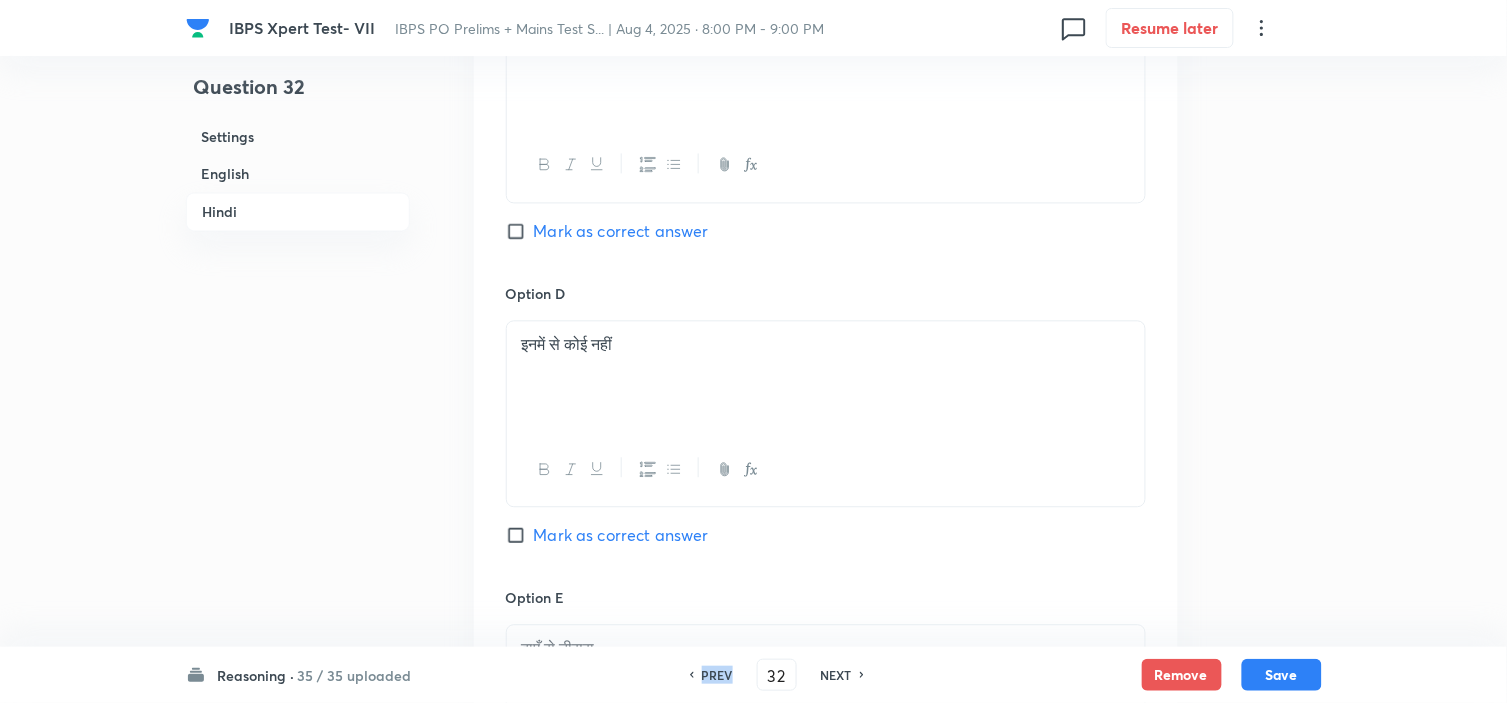 click on "PREV" at bounding box center [717, 675] 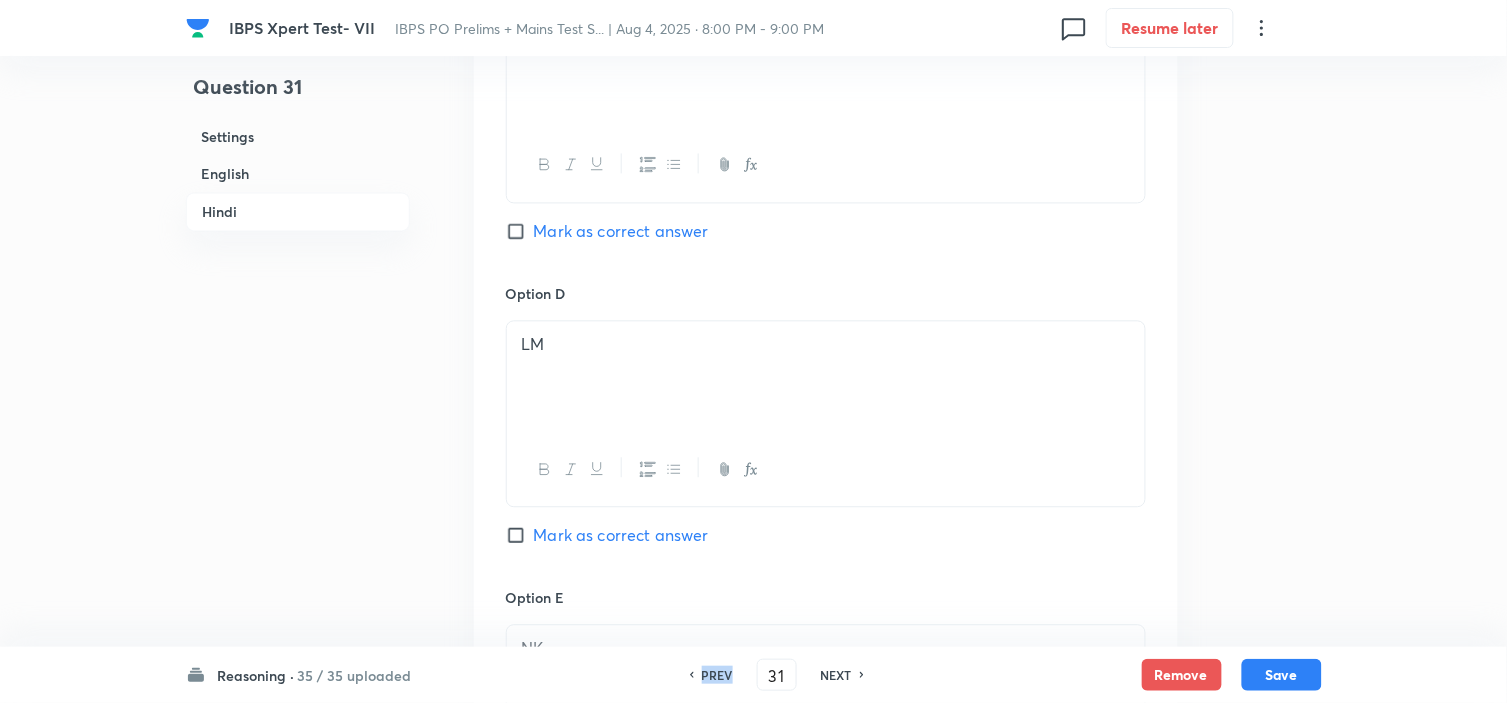 click on "PREV" at bounding box center [717, 675] 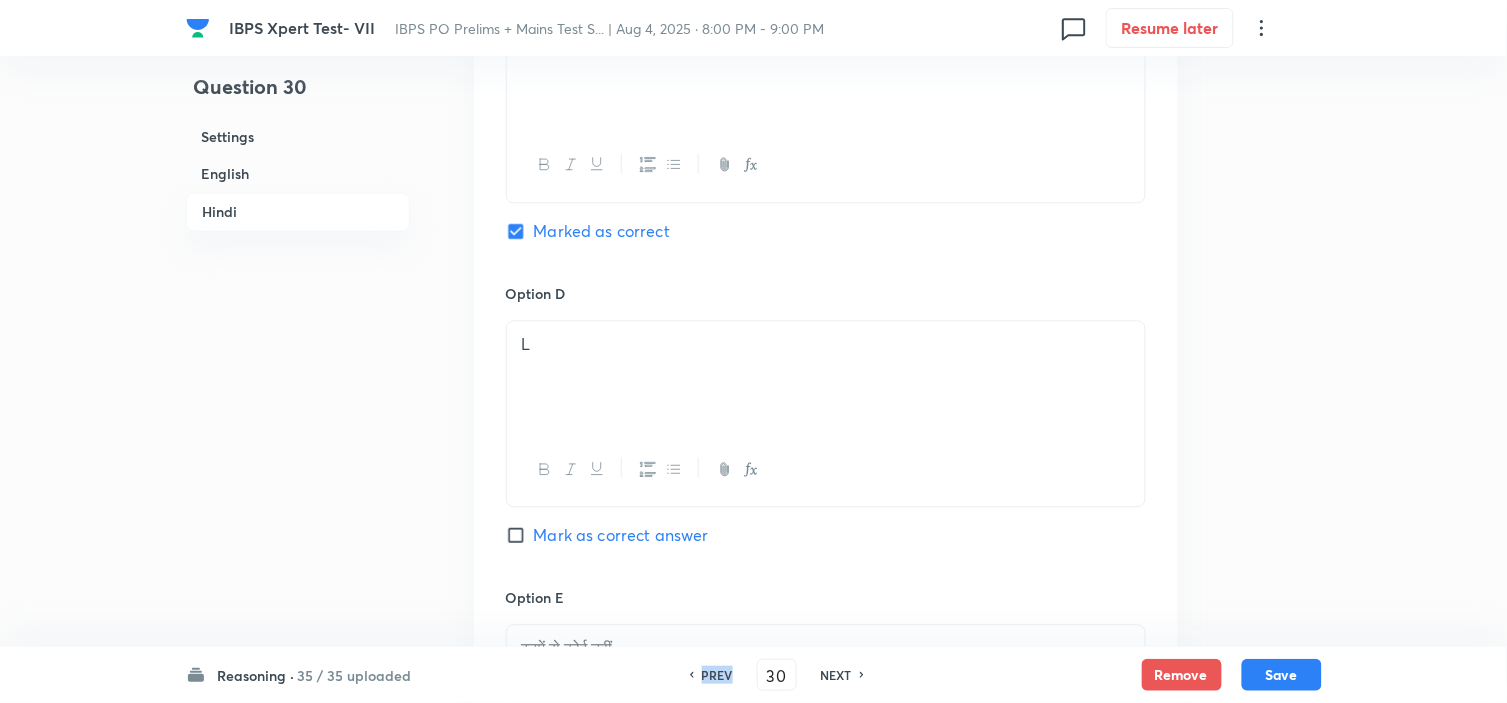 click on "PREV" at bounding box center (717, 675) 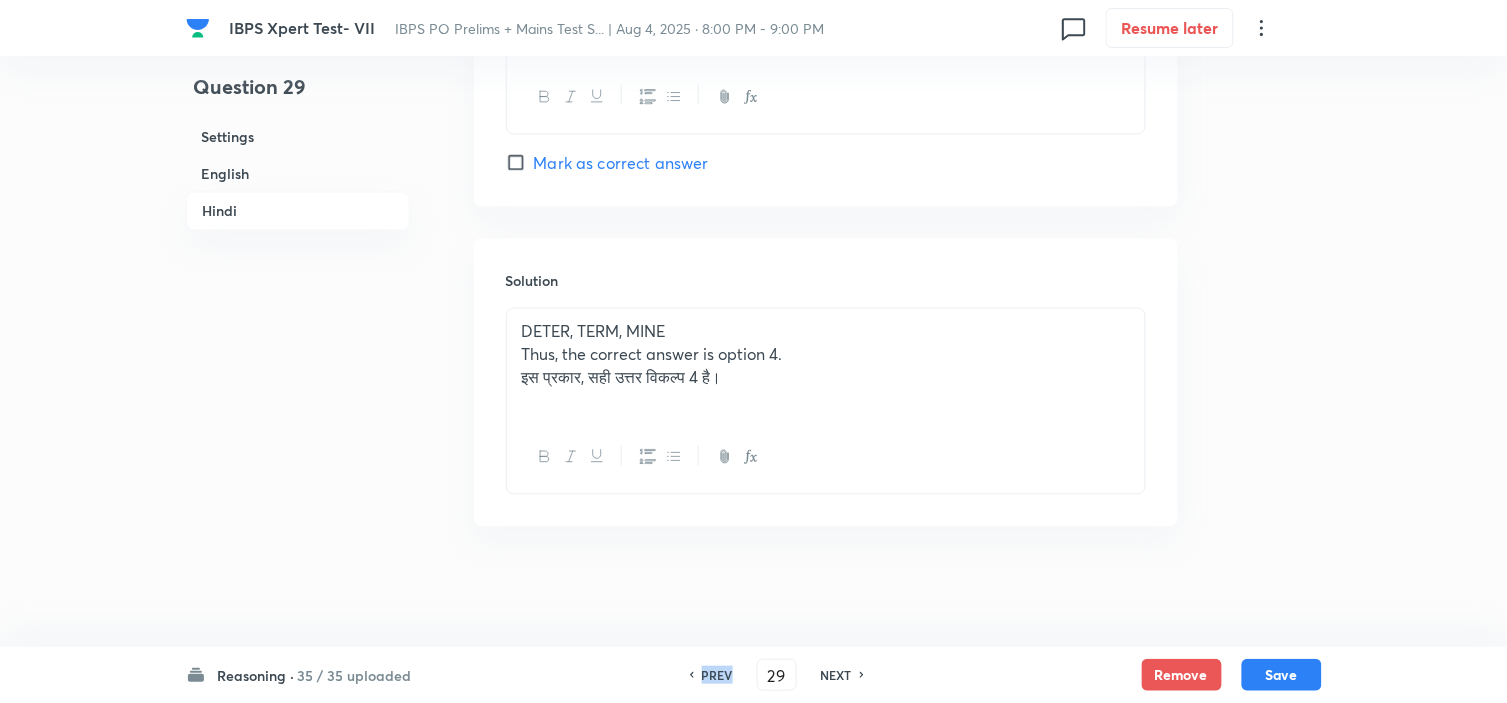click on "PREV" at bounding box center (717, 675) 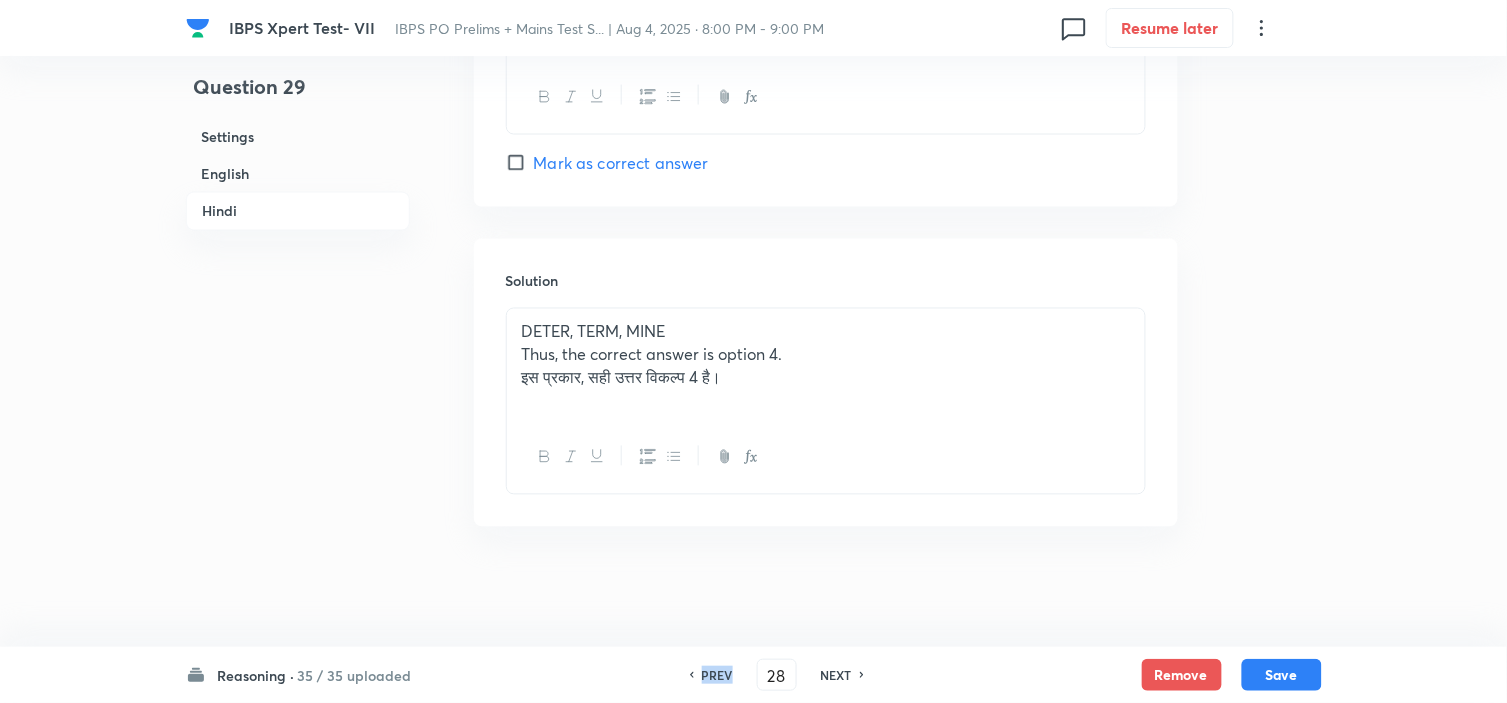 click on "PREV" at bounding box center (717, 675) 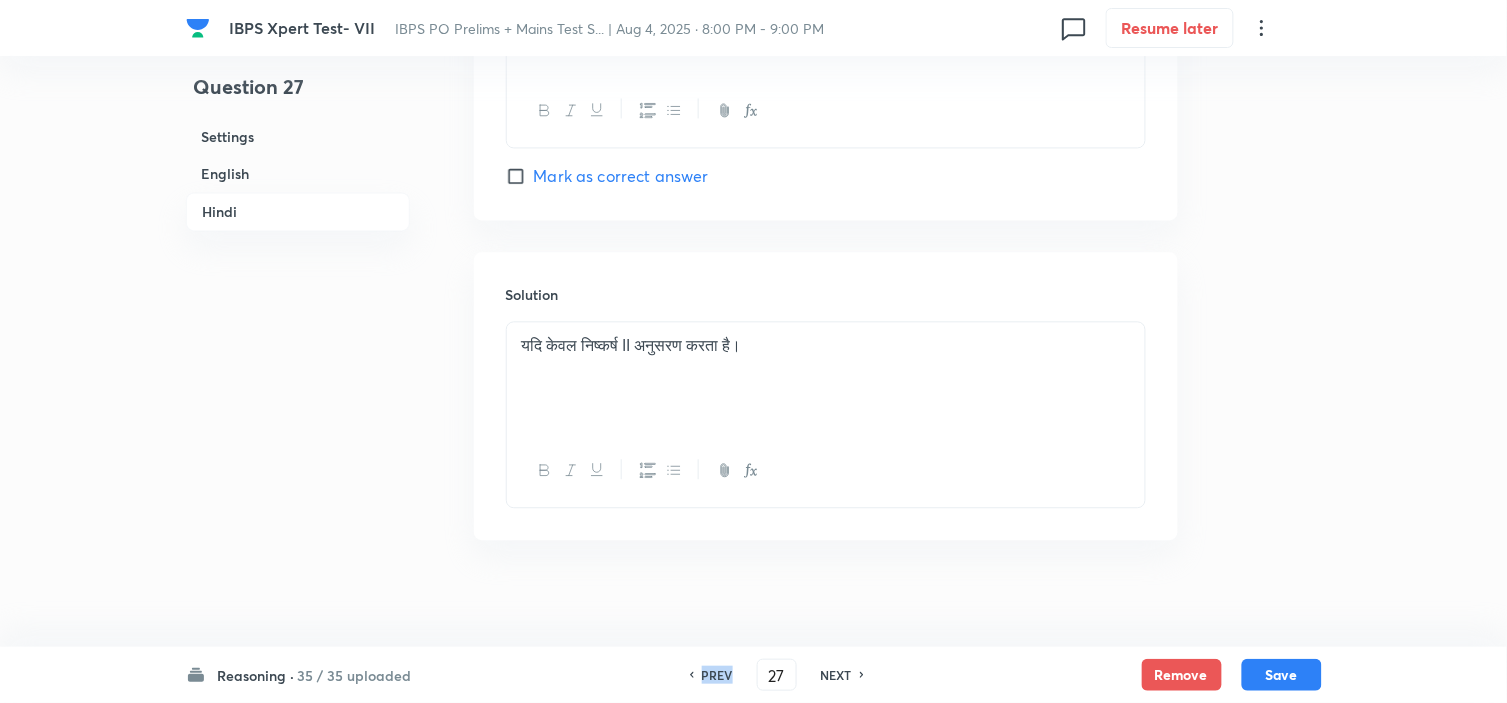 scroll, scrollTop: 4790, scrollLeft: 0, axis: vertical 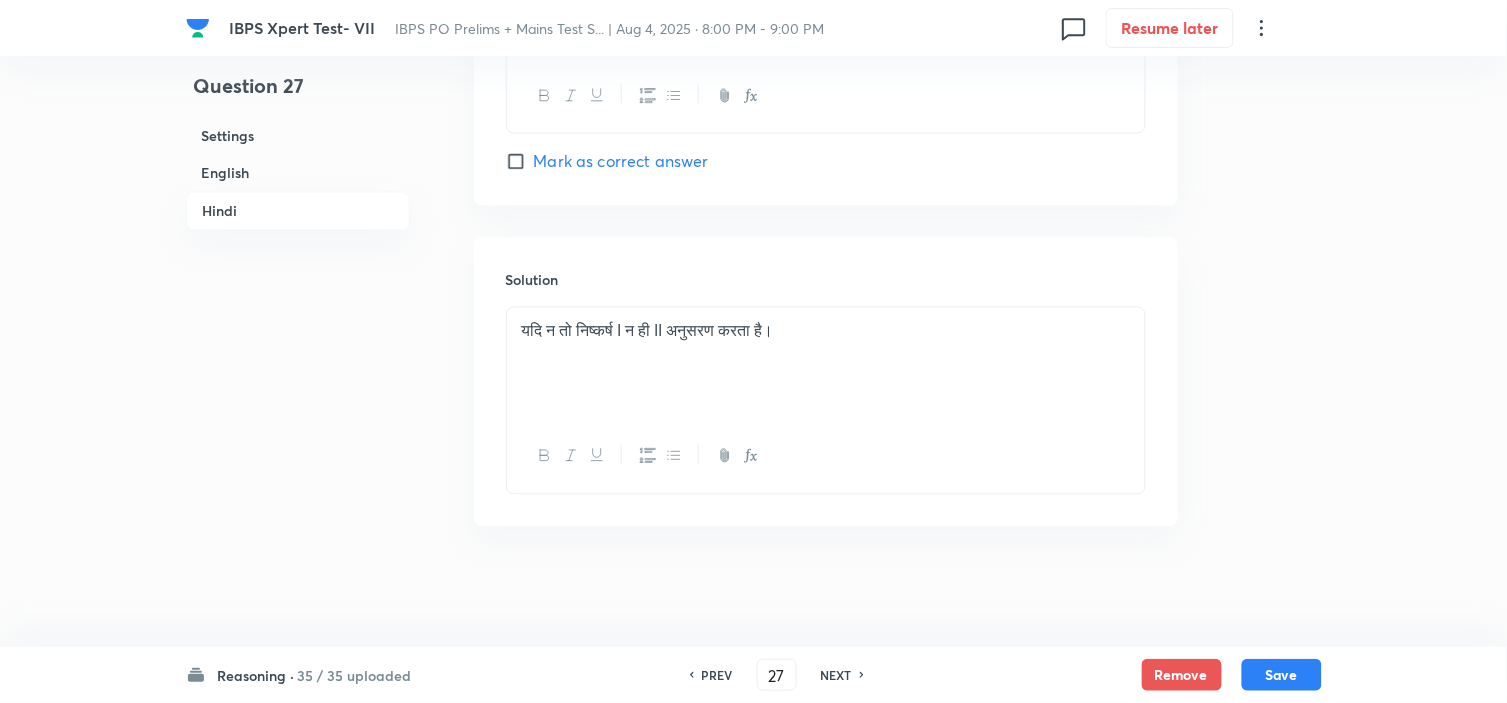 click on "PREV" at bounding box center [717, 675] 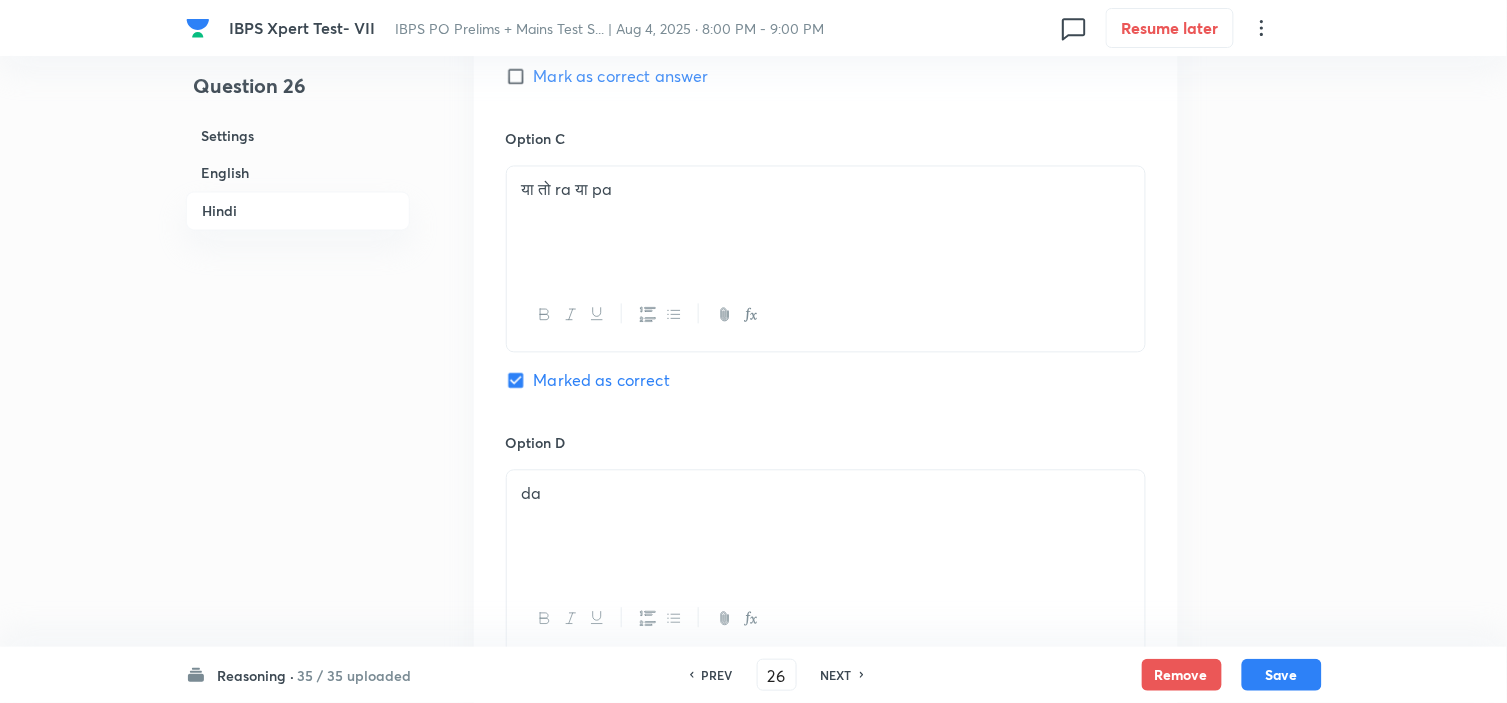 scroll, scrollTop: 4858, scrollLeft: 0, axis: vertical 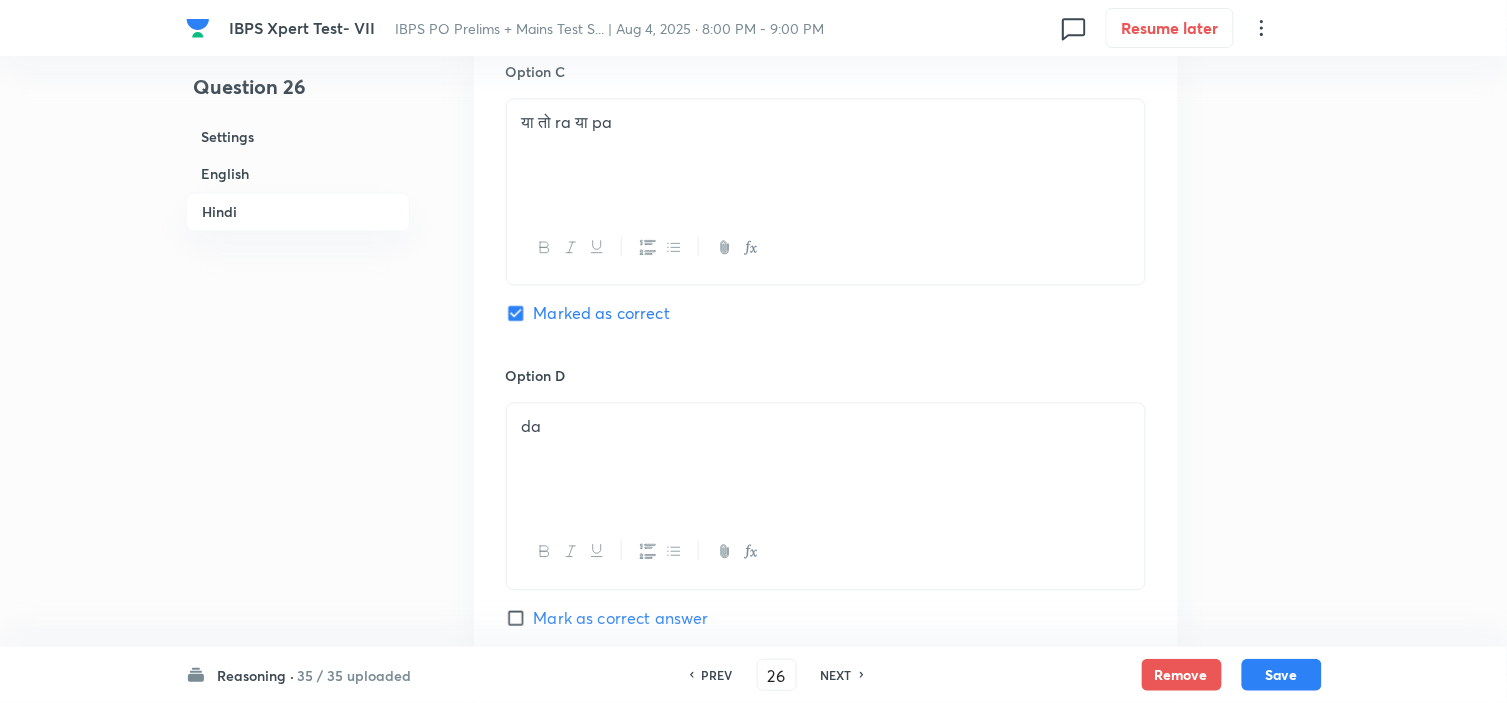 click on "PREV 26 ​ NEXT" at bounding box center (777, 675) 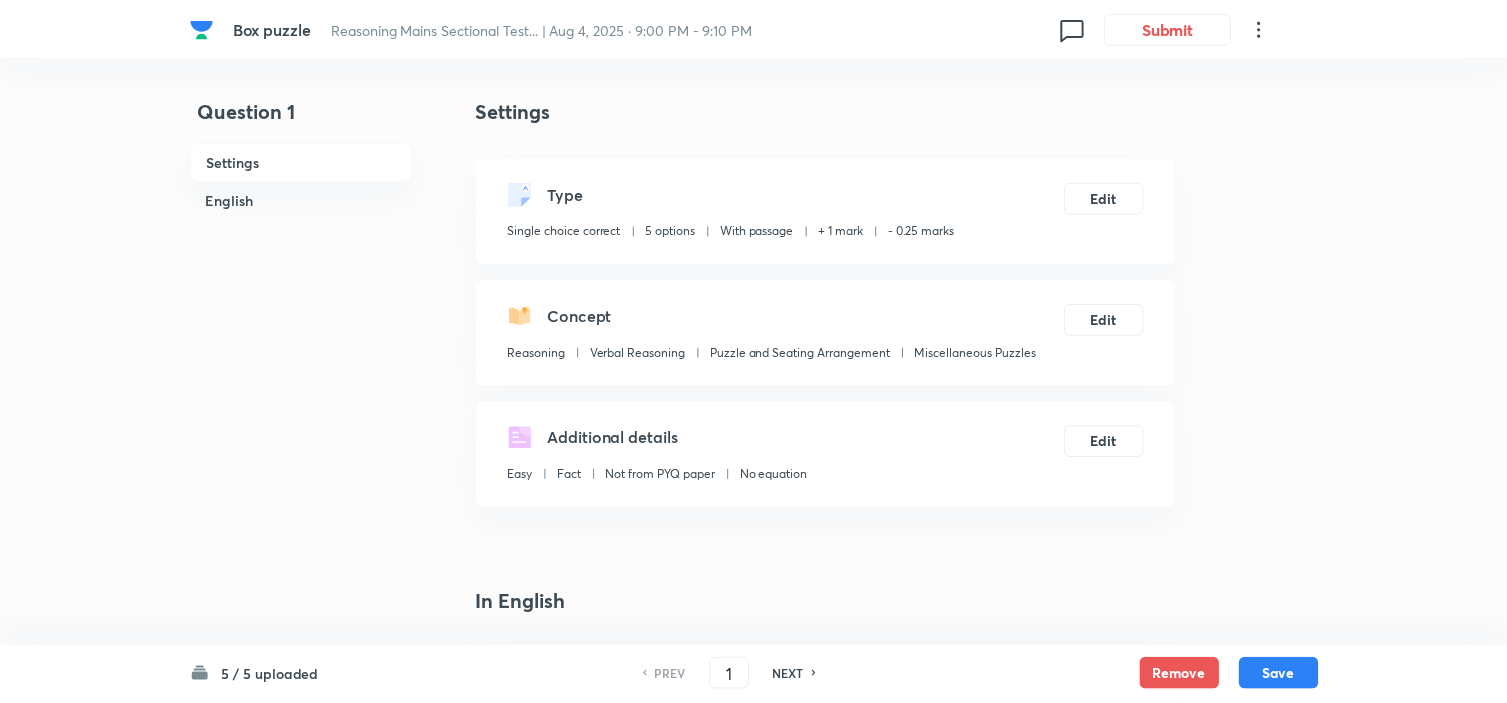 scroll, scrollTop: 0, scrollLeft: 0, axis: both 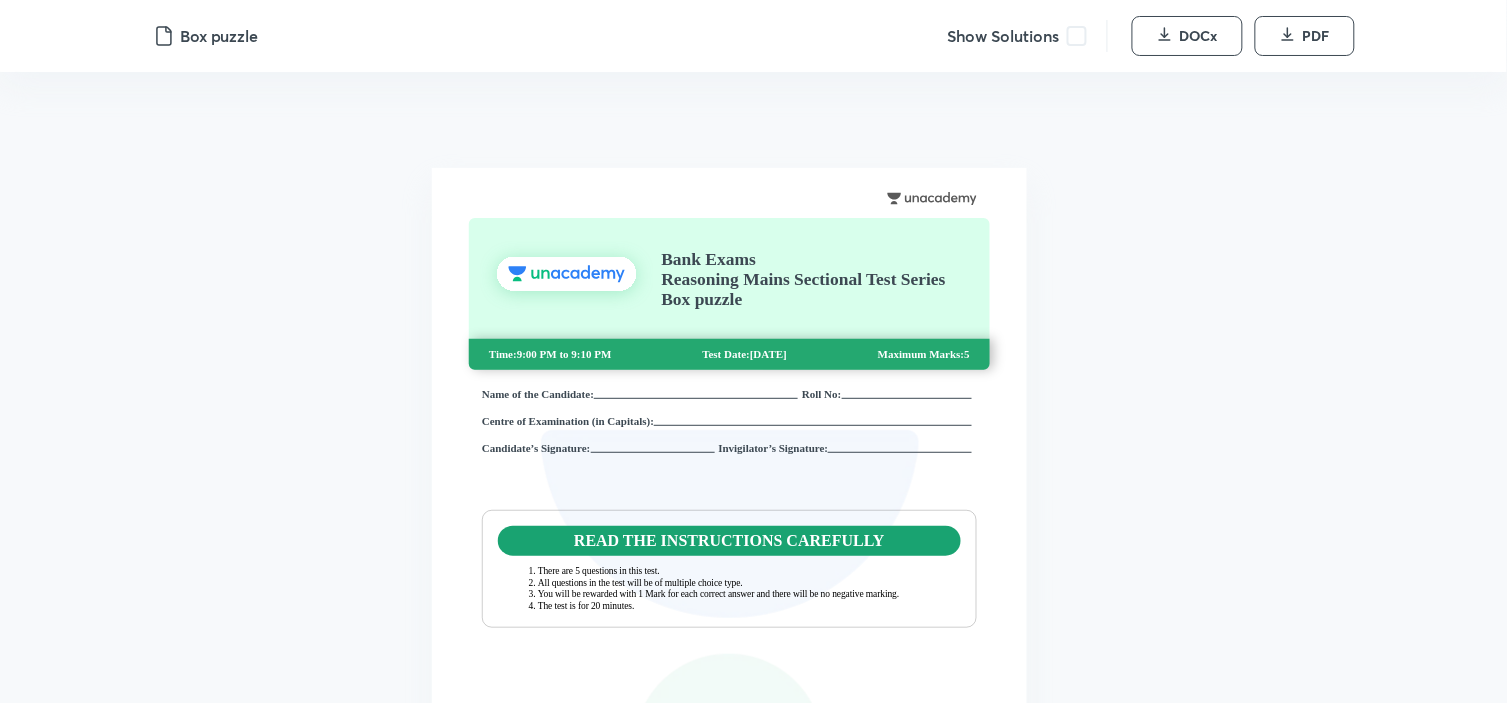 click at bounding box center (1077, 36) 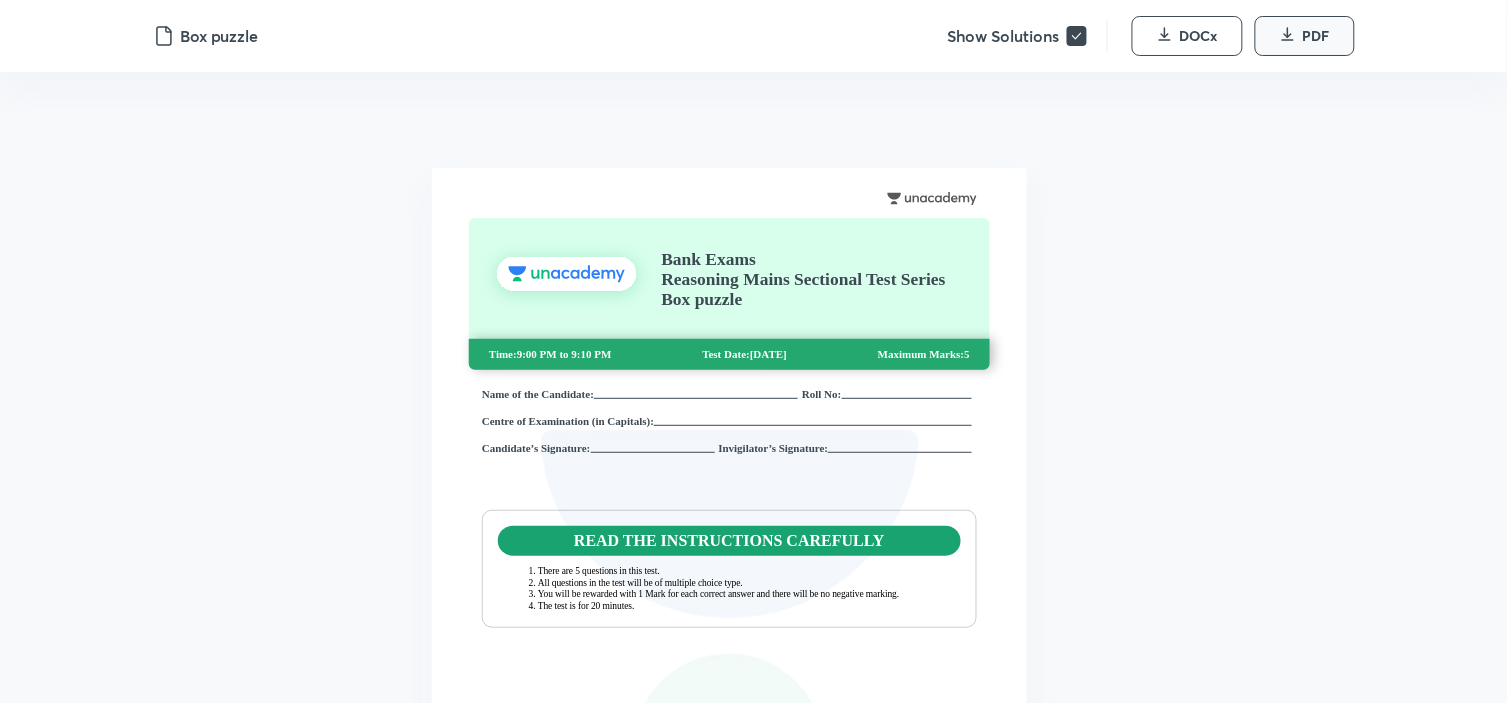 click on "PDF" at bounding box center (1316, 36) 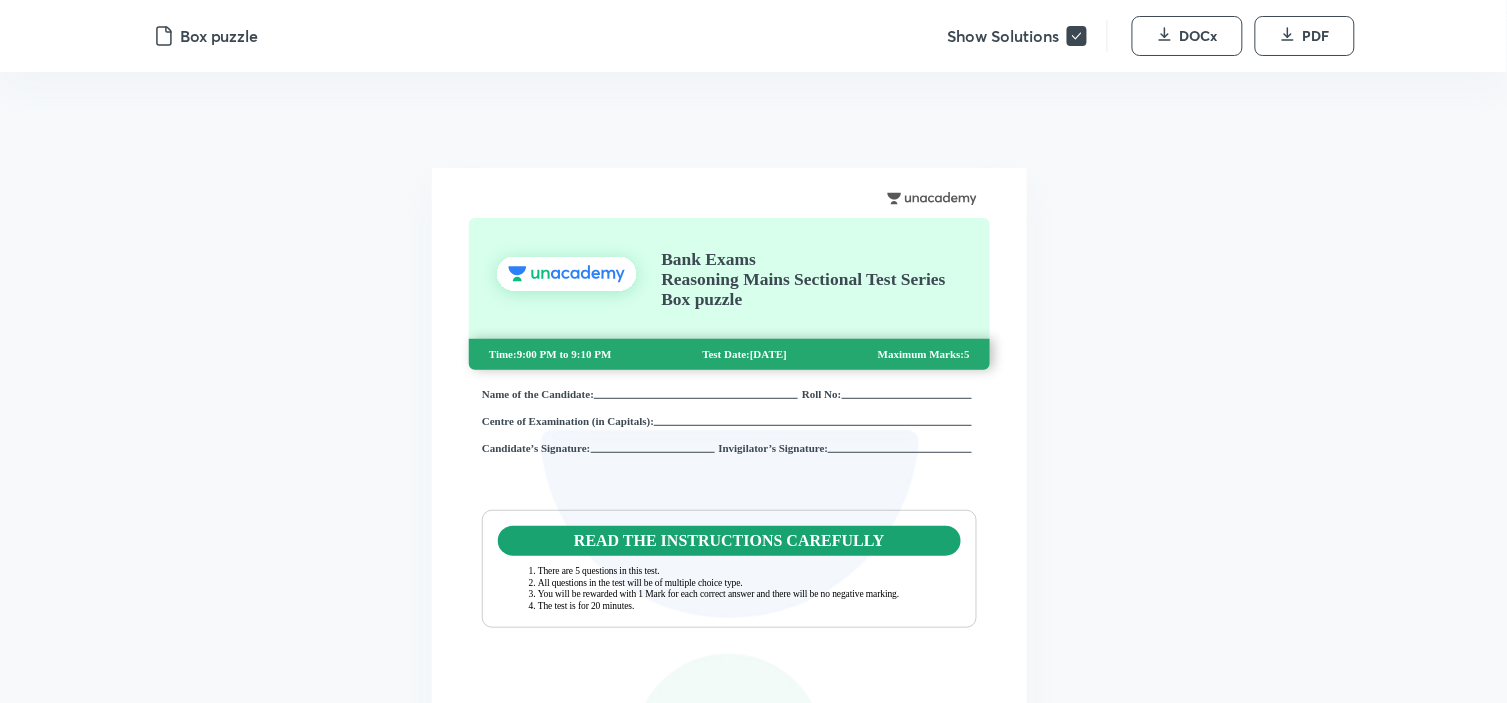 click on "Box puzzle Show Solutions DOCx PDF" at bounding box center (753, 36) 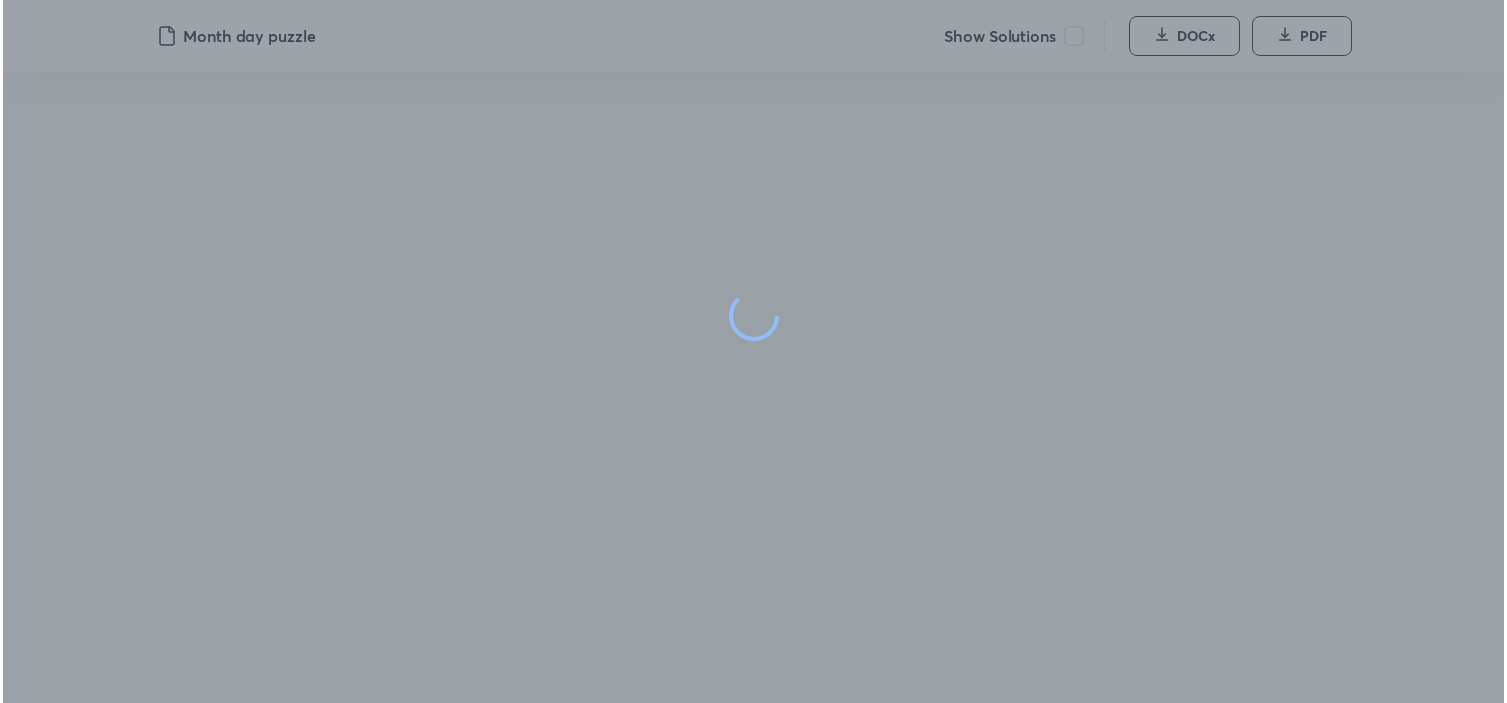 scroll, scrollTop: 0, scrollLeft: 0, axis: both 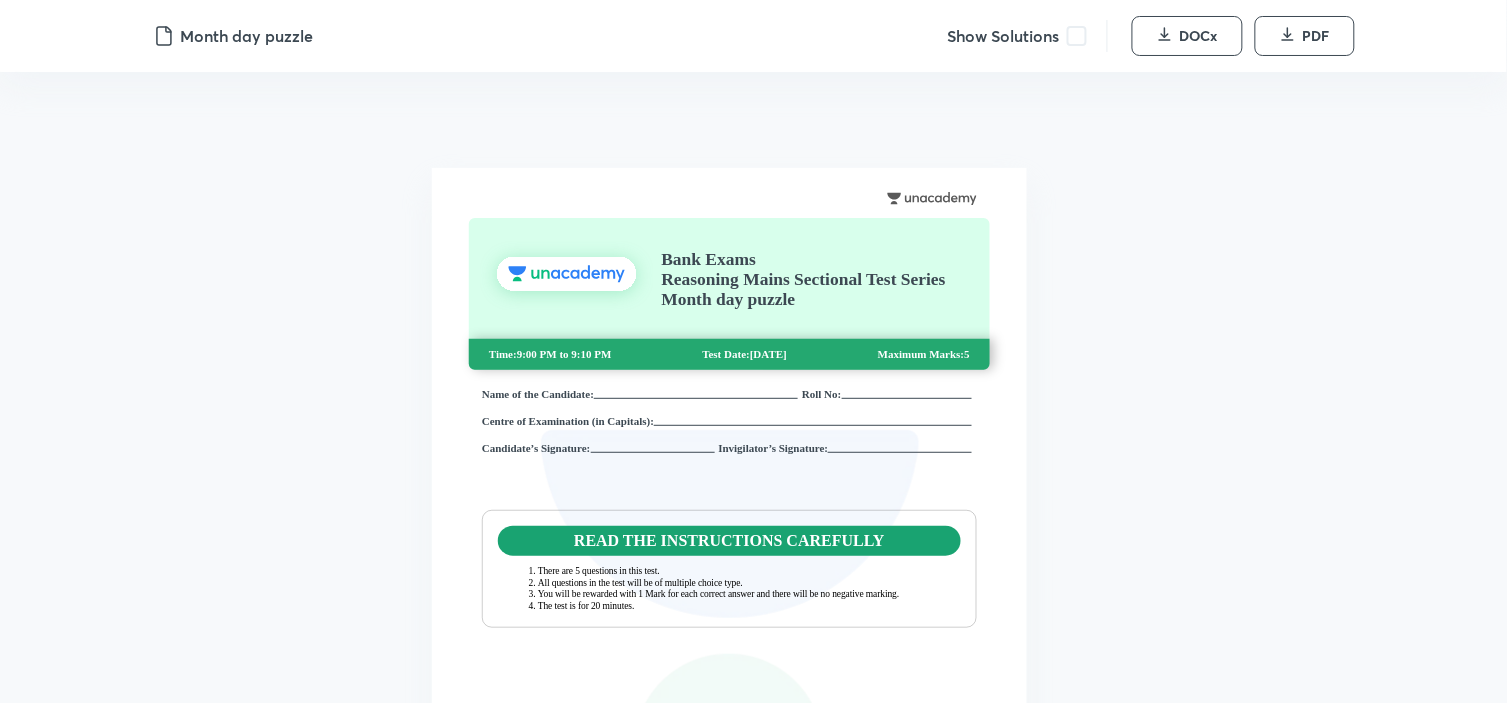 click at bounding box center (1077, 36) 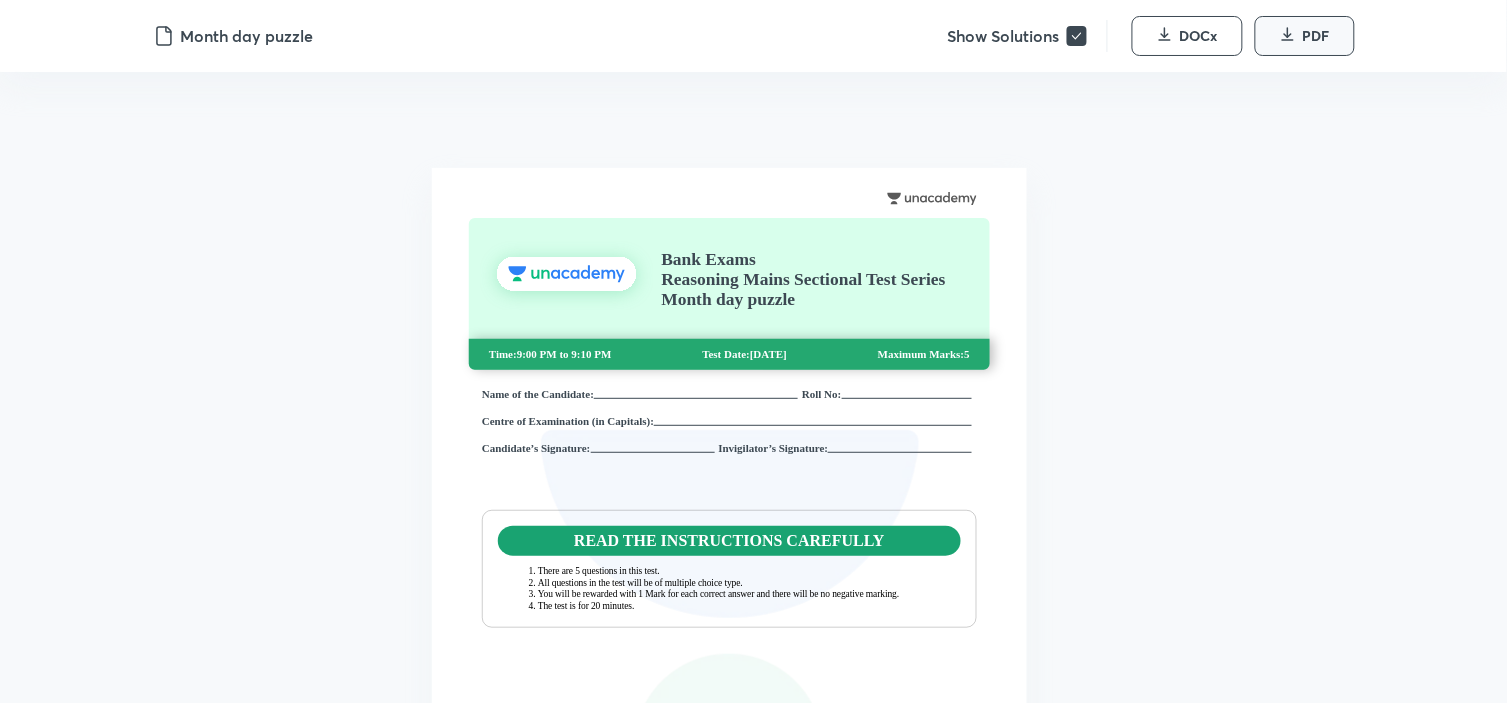click 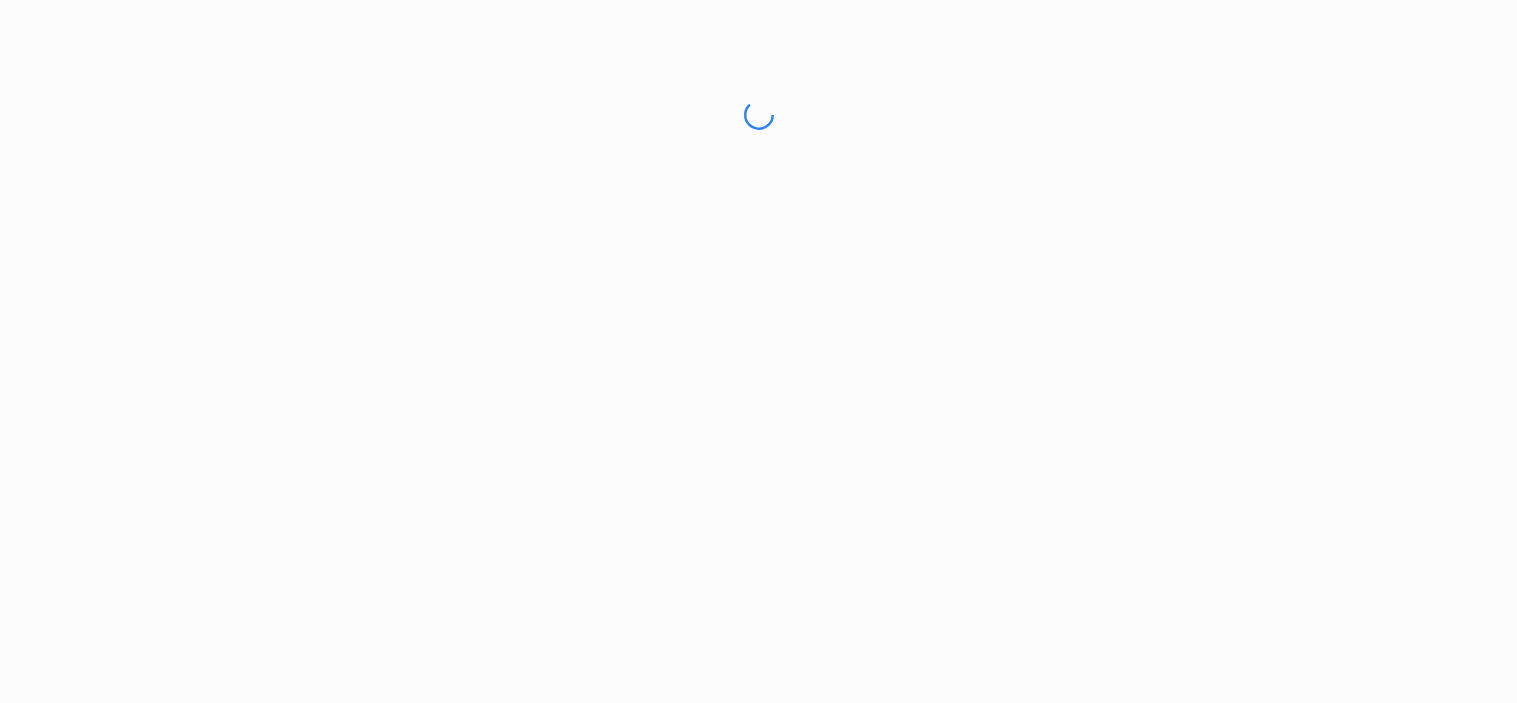 scroll, scrollTop: 0, scrollLeft: 0, axis: both 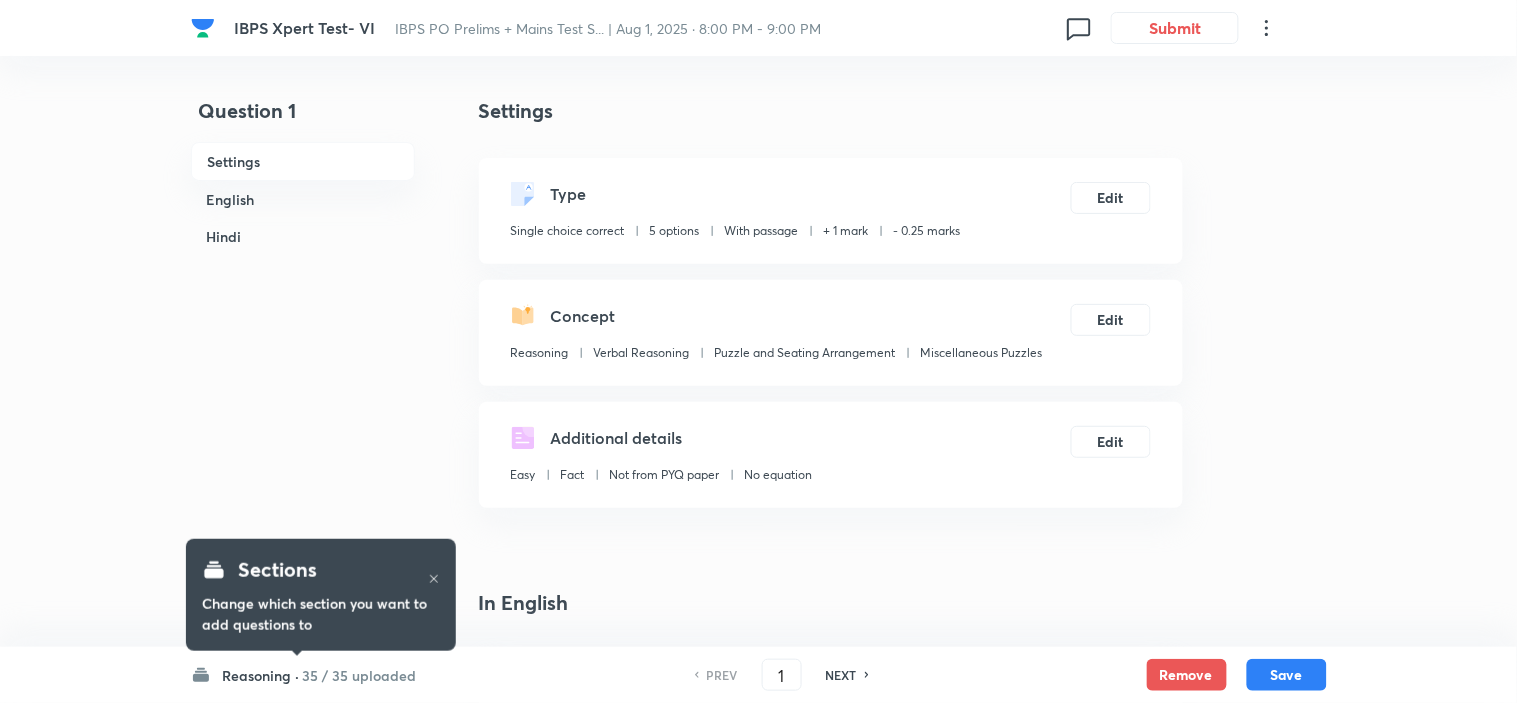 checkbox on "true" 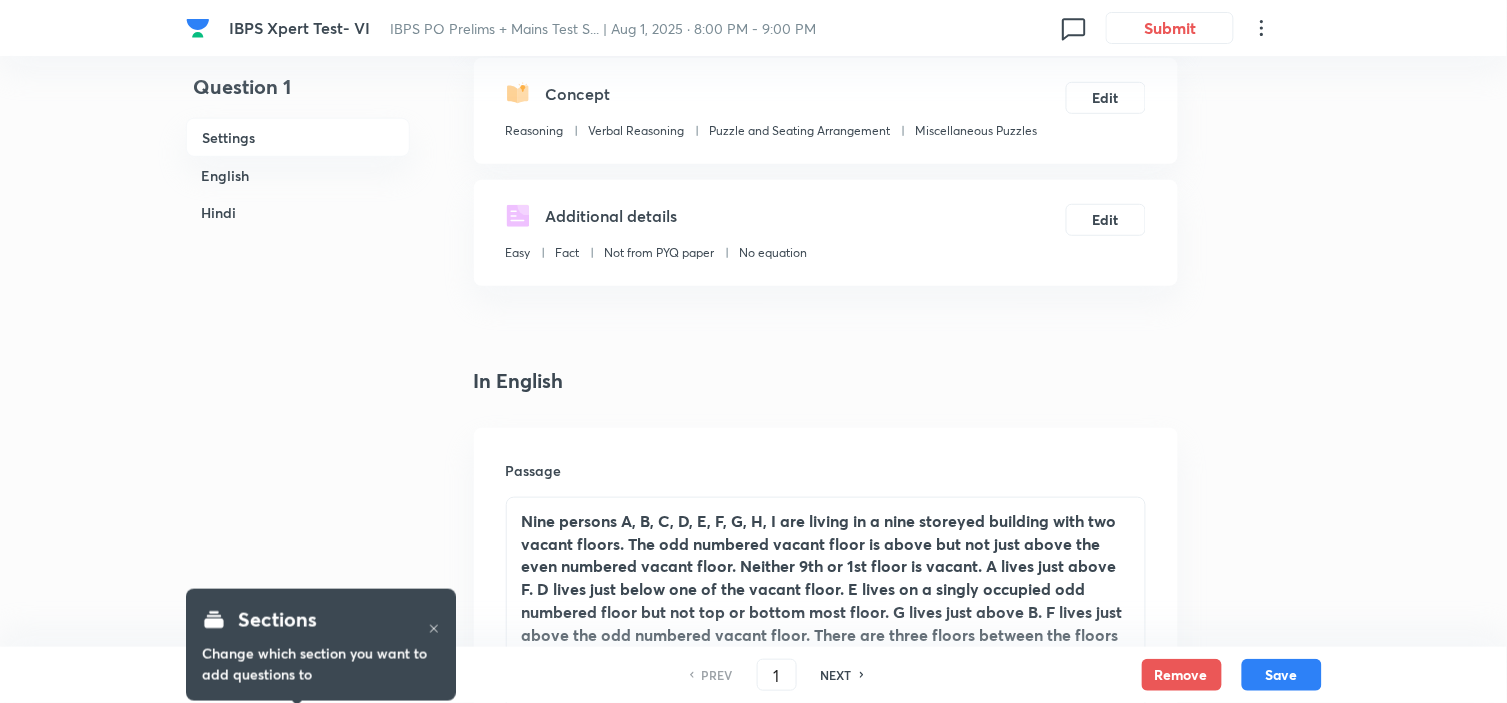 scroll, scrollTop: 555, scrollLeft: 0, axis: vertical 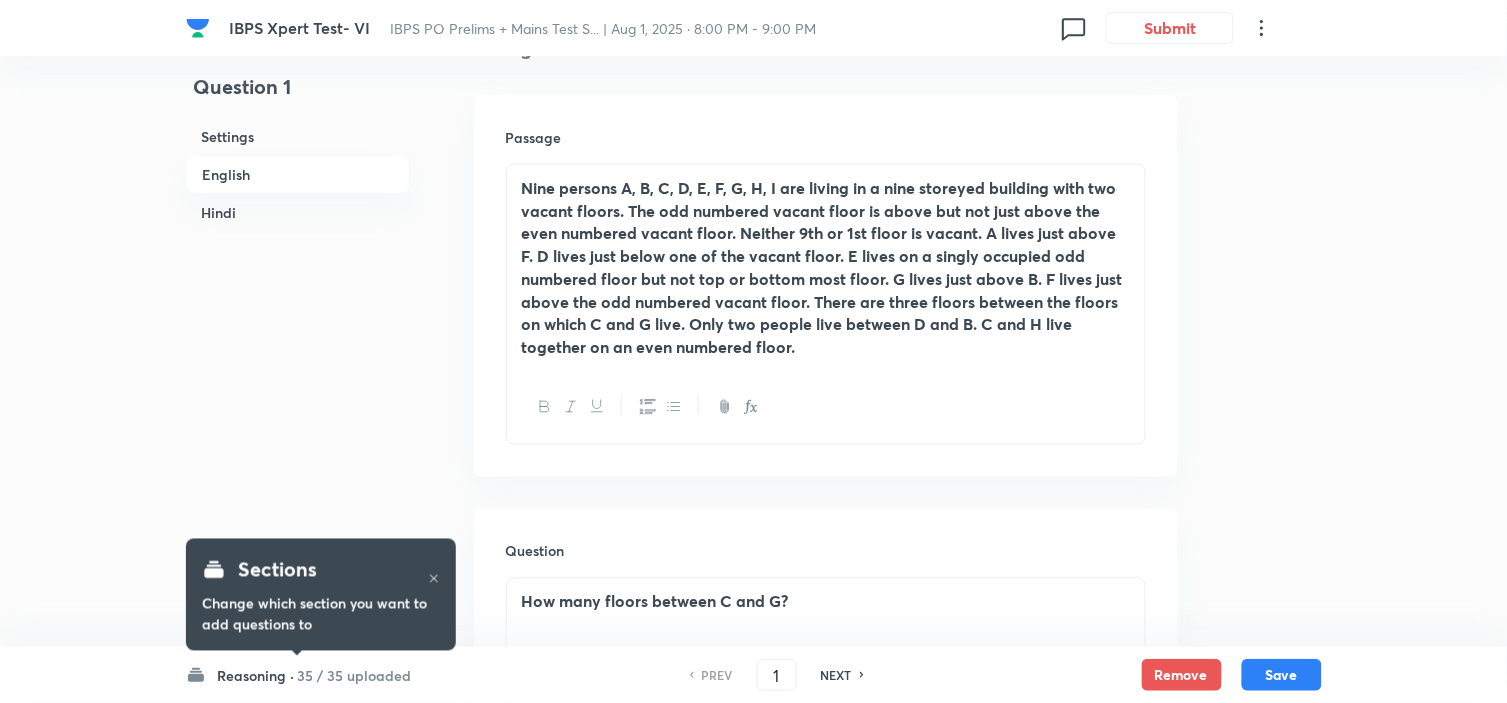 click on "NEXT" at bounding box center [836, 675] 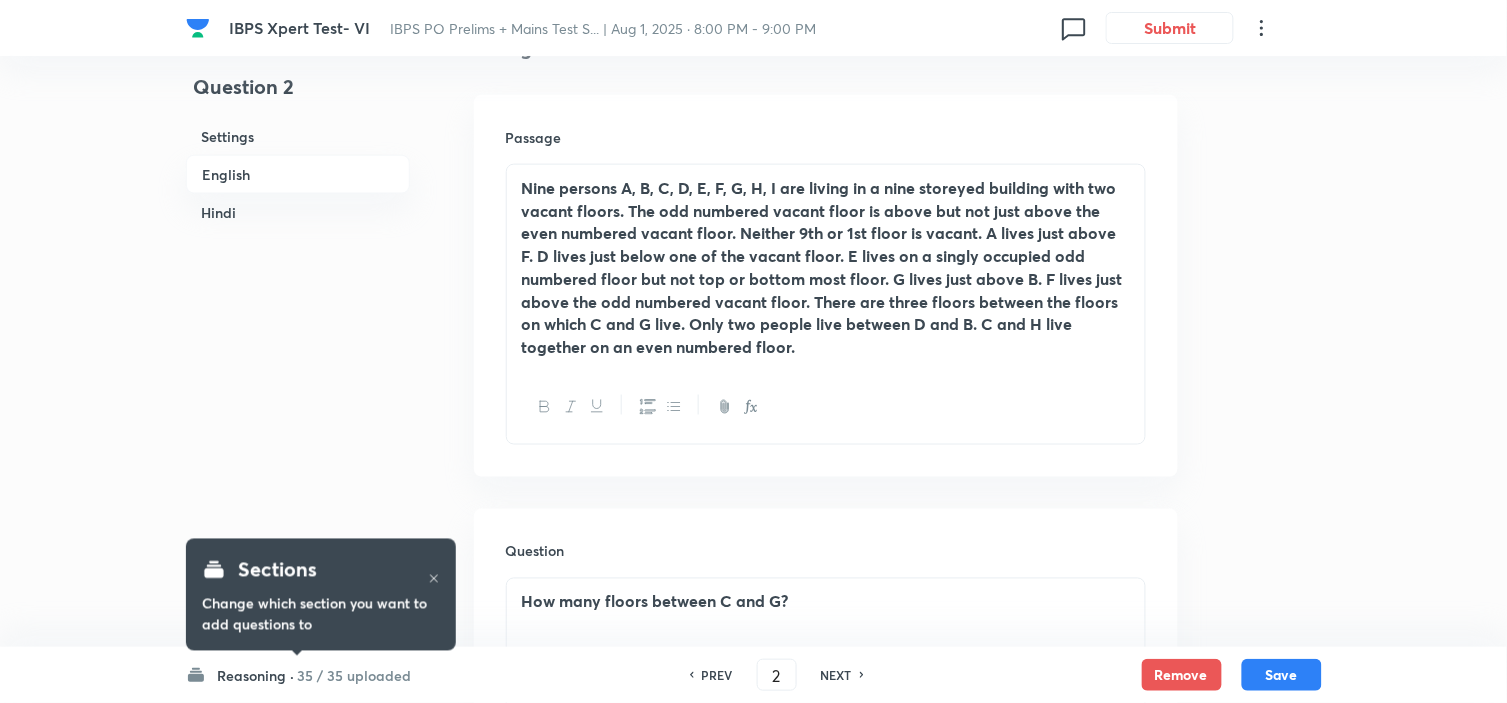 type on "2" 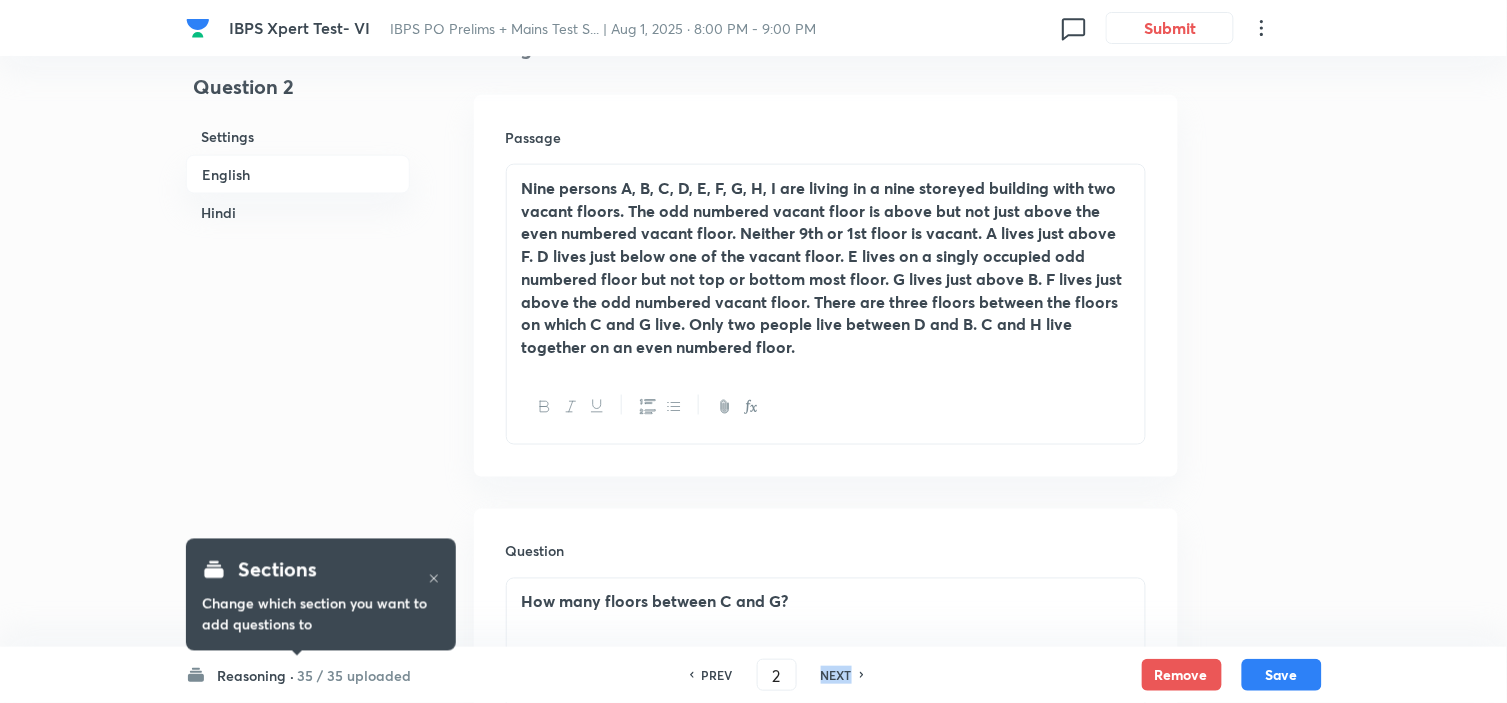 click on "NEXT" at bounding box center (836, 675) 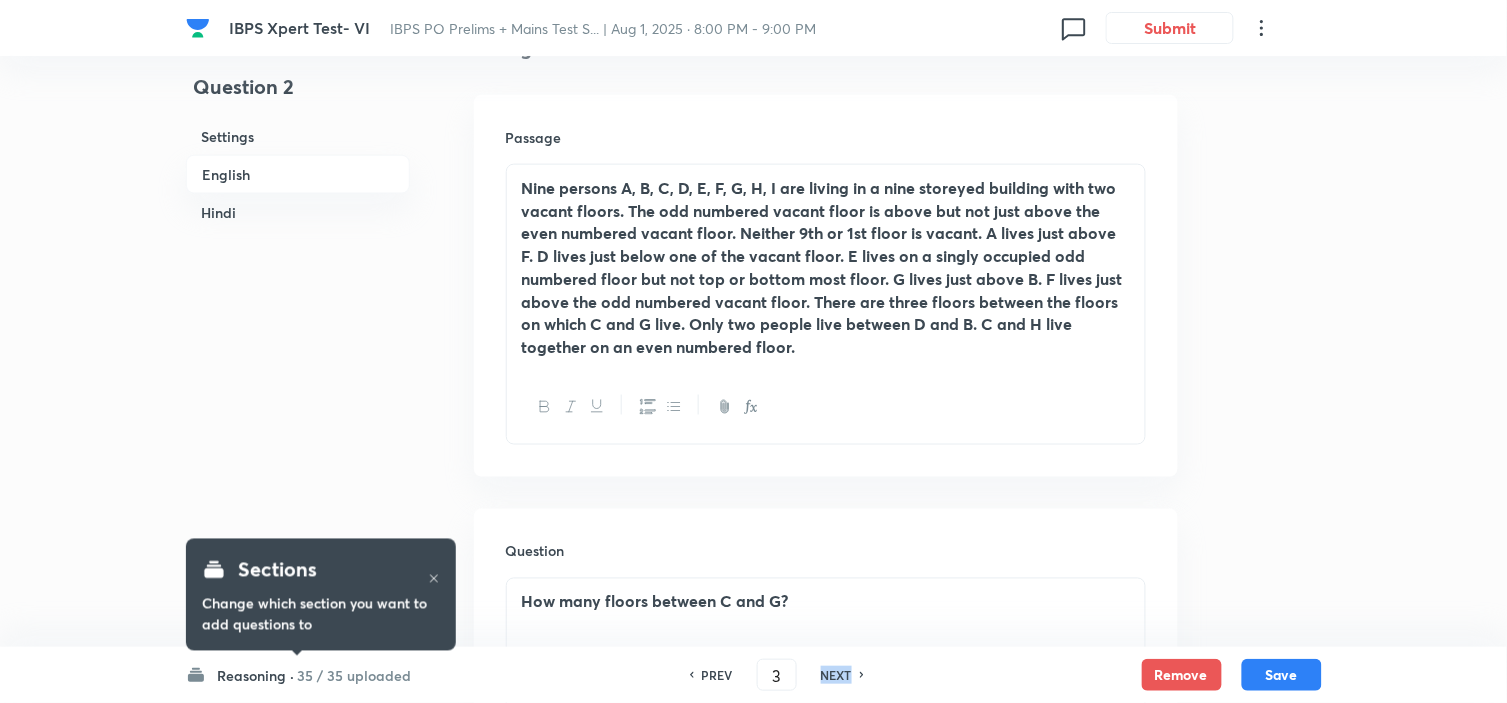 checkbox on "false" 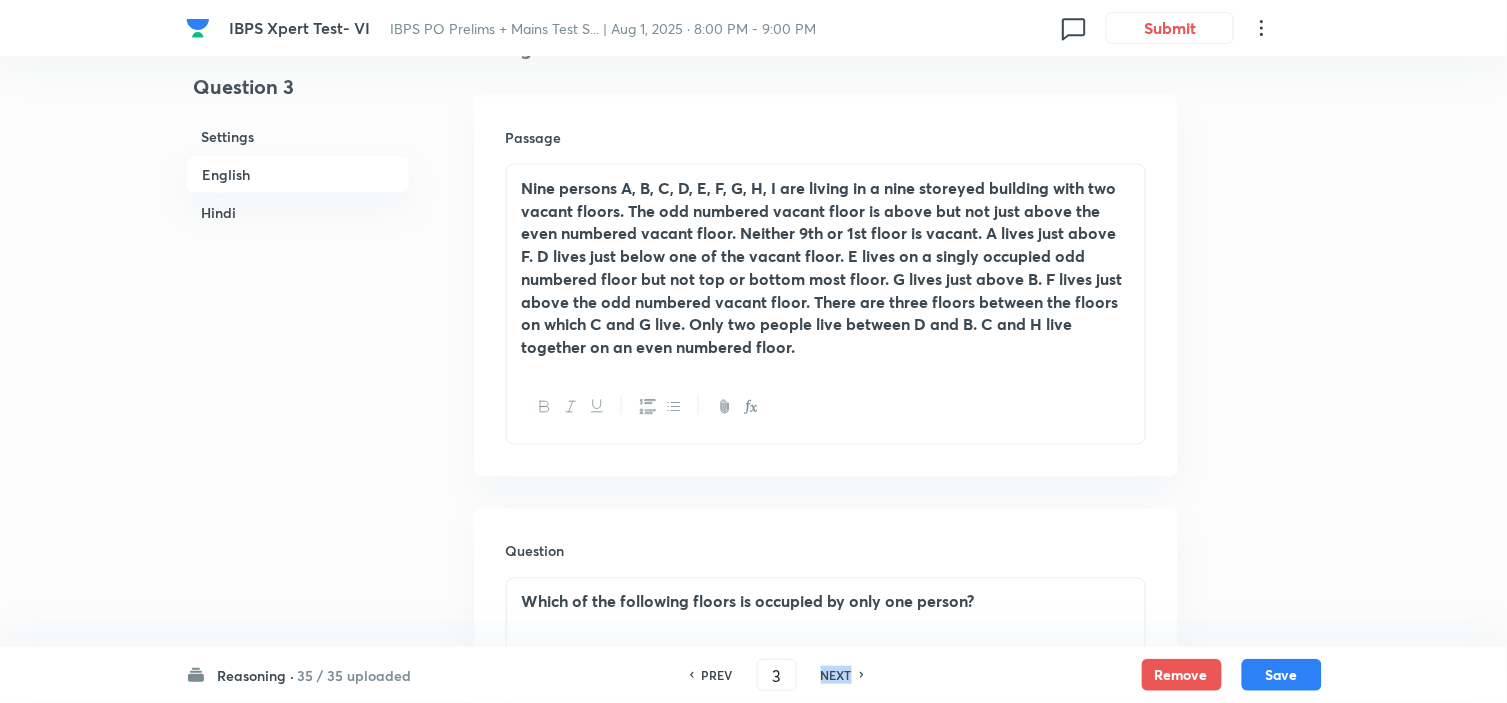 checkbox on "true" 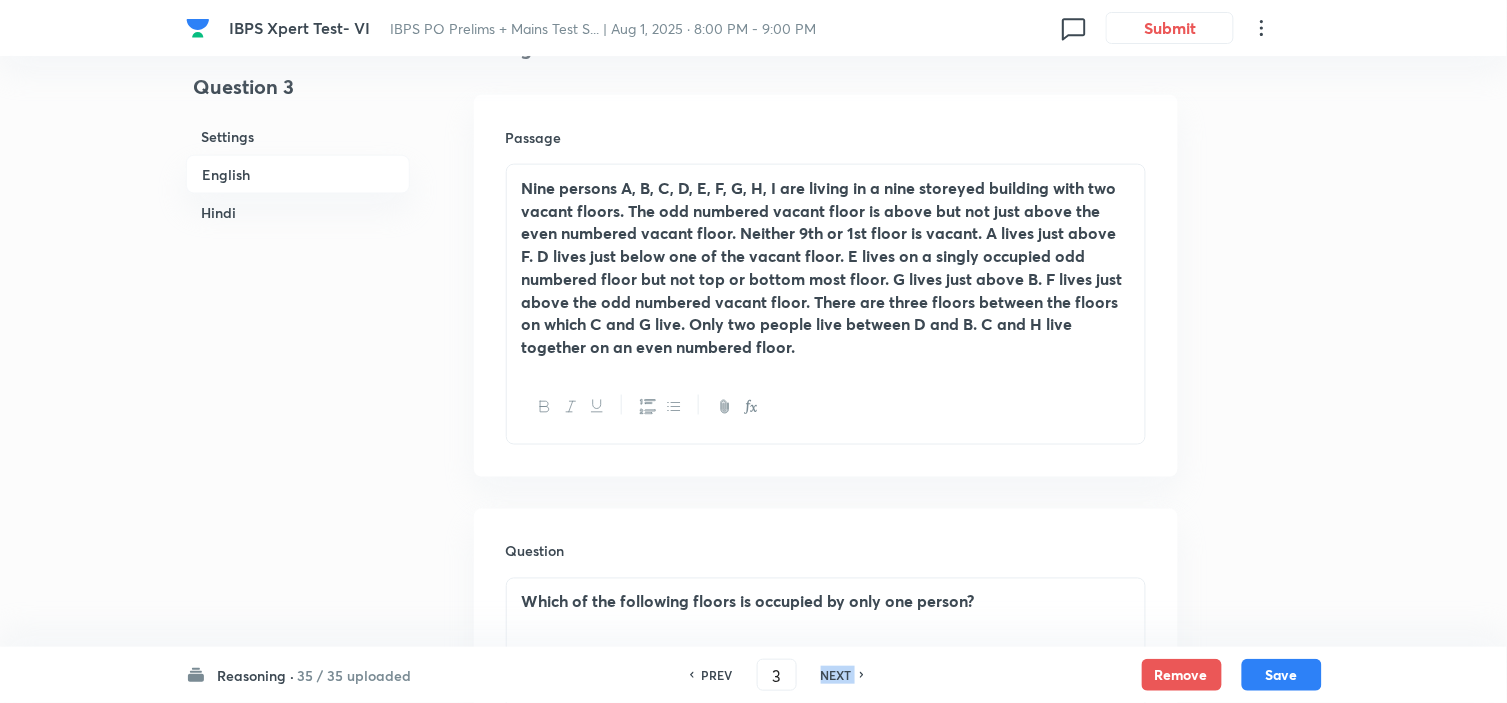 click on "NEXT" at bounding box center [836, 675] 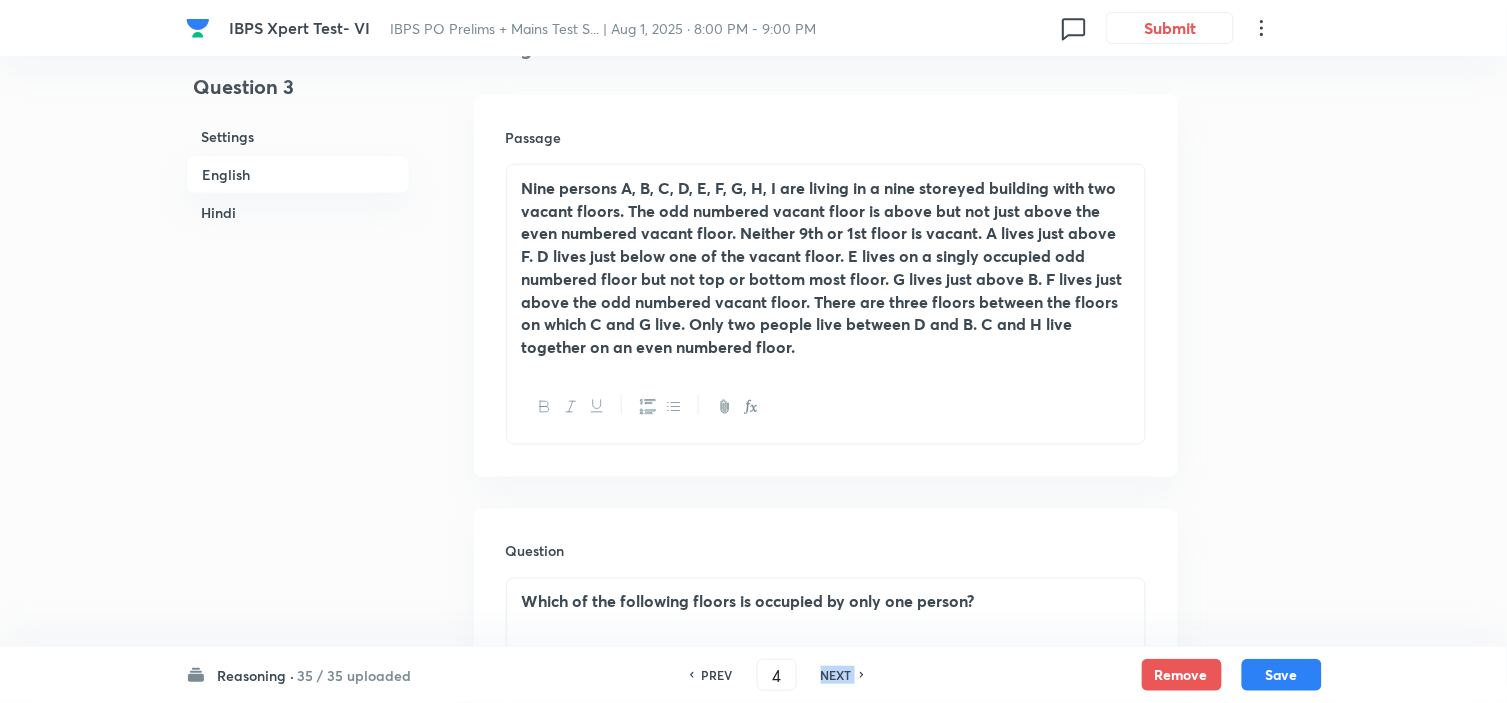 checkbox on "false" 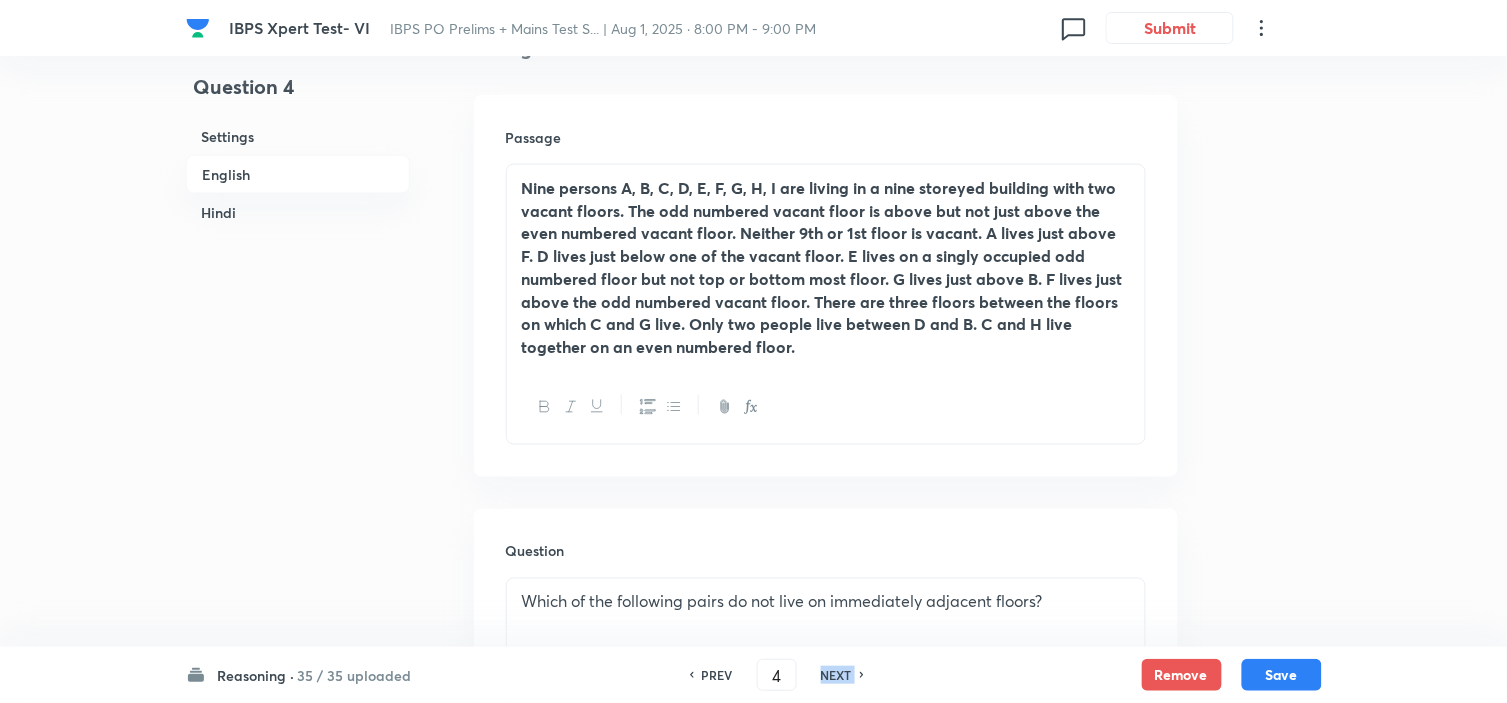 click on "NEXT" at bounding box center [836, 675] 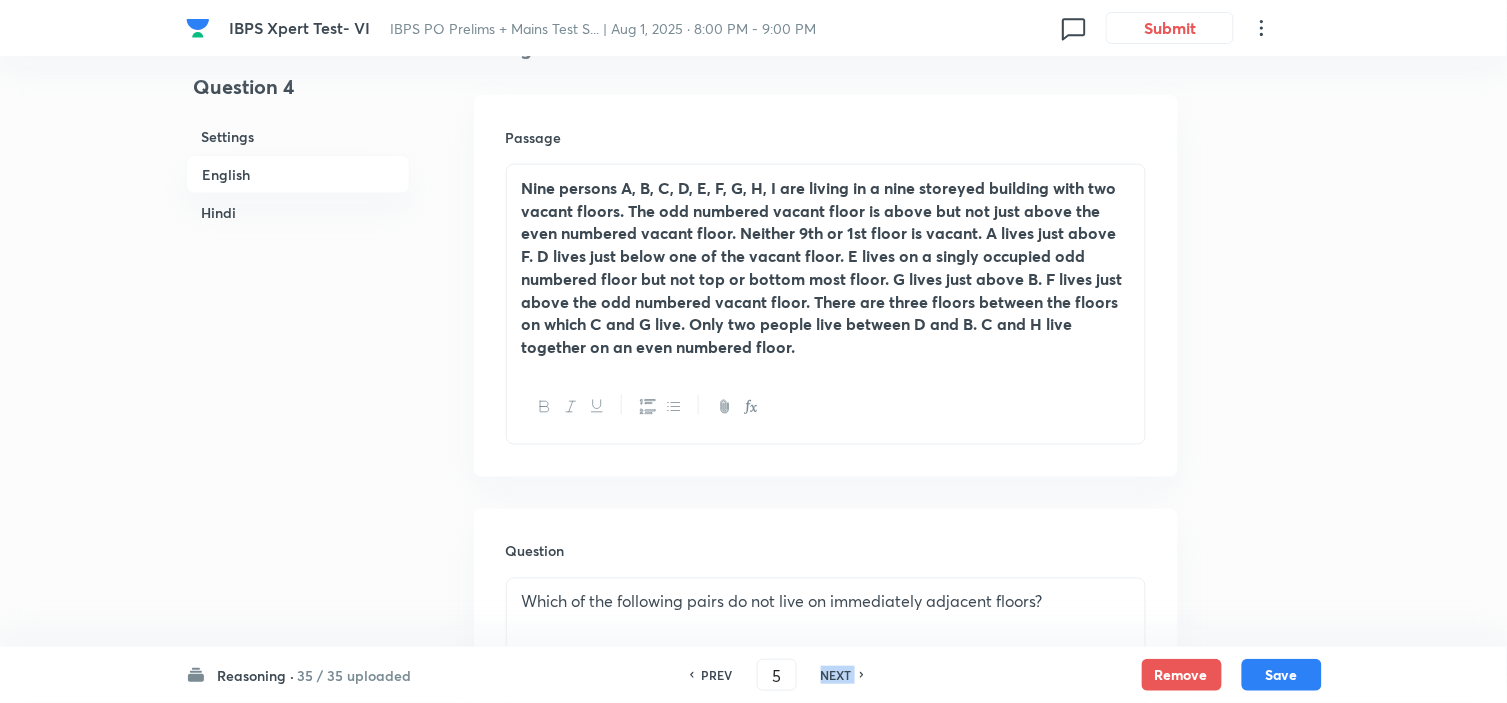 checkbox on "false" 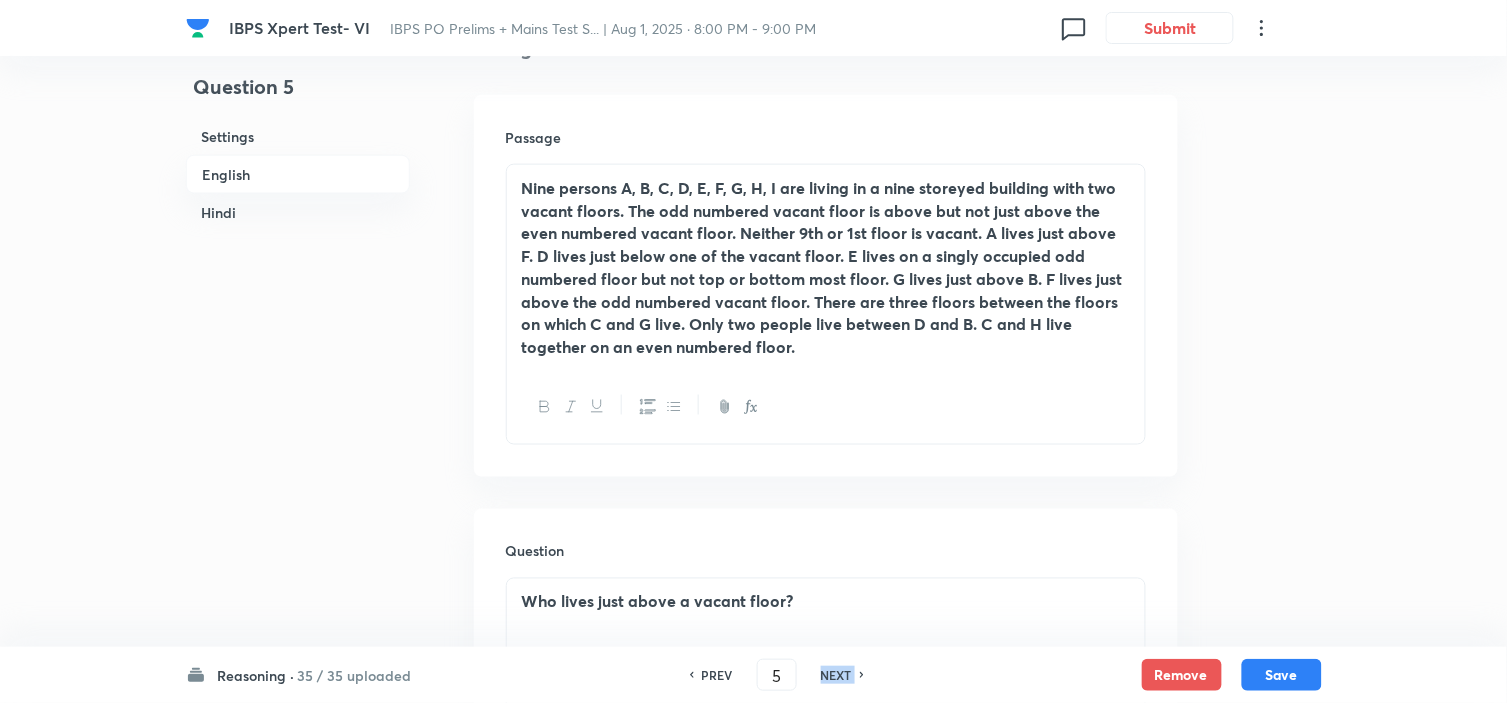 click on "NEXT" at bounding box center (836, 675) 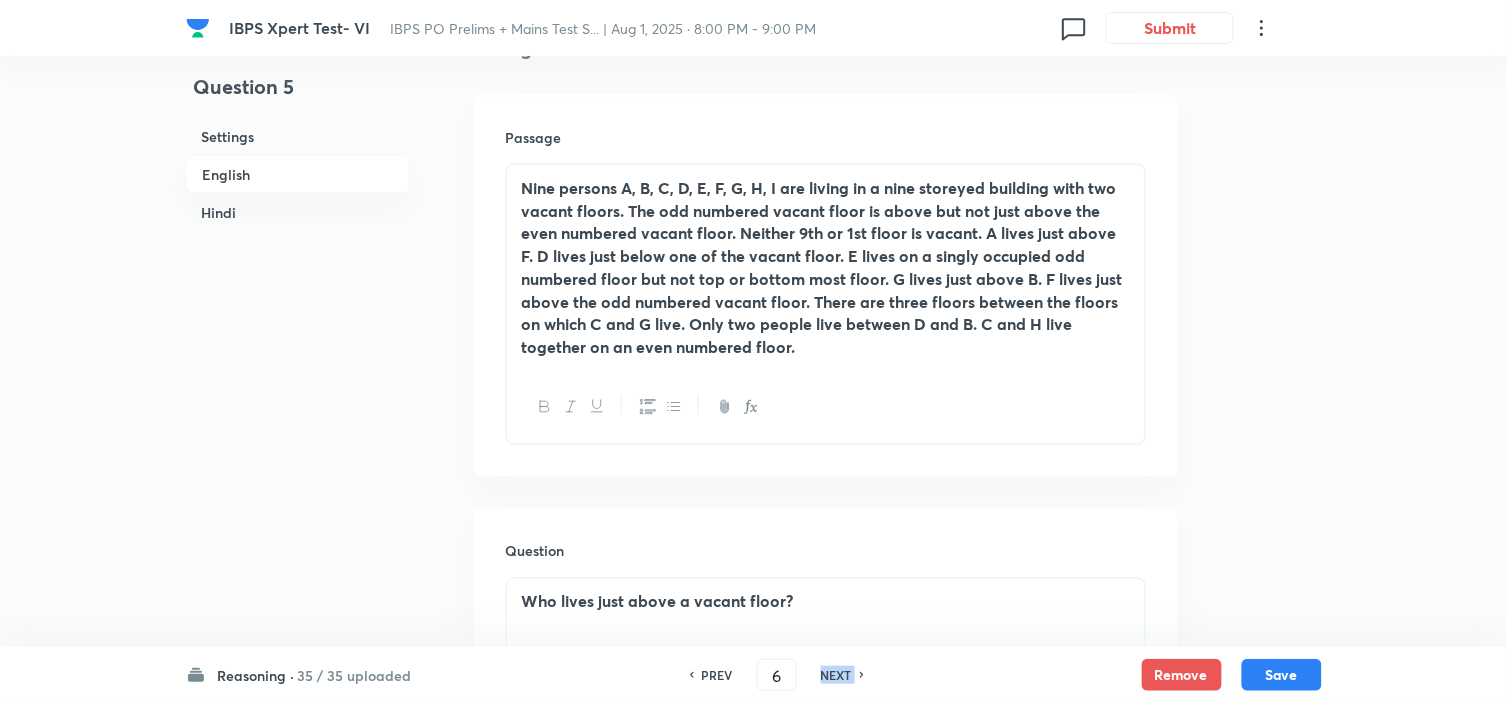 checkbox on "false" 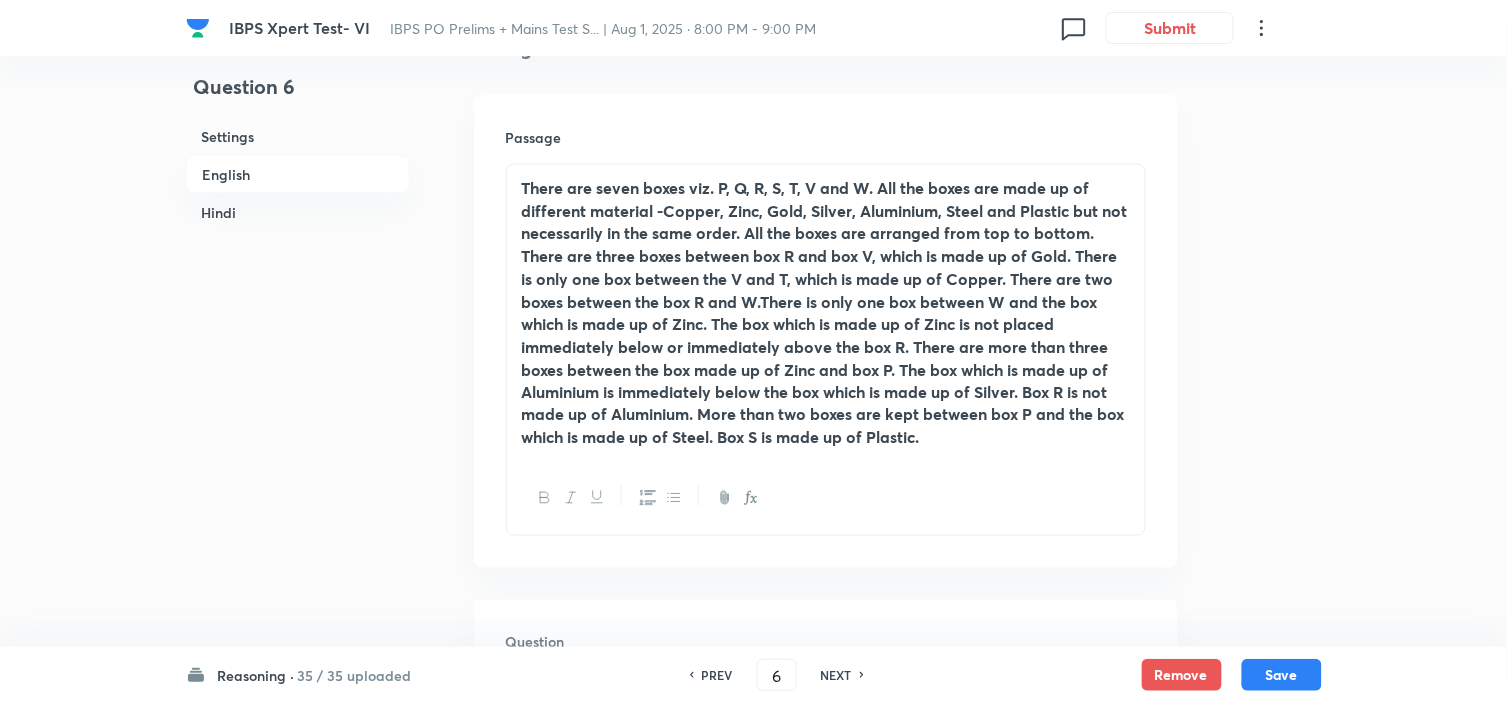 click on "NEXT" at bounding box center (836, 675) 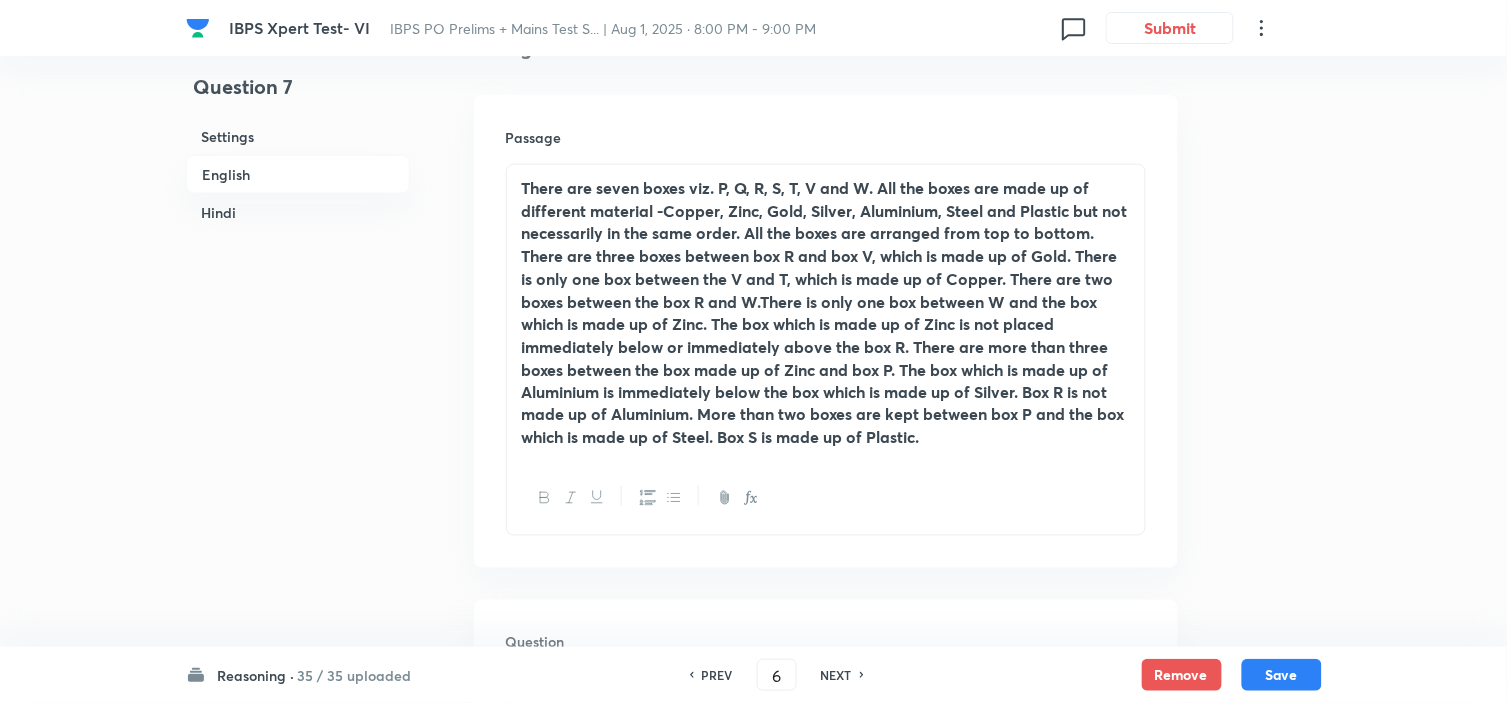 type on "7" 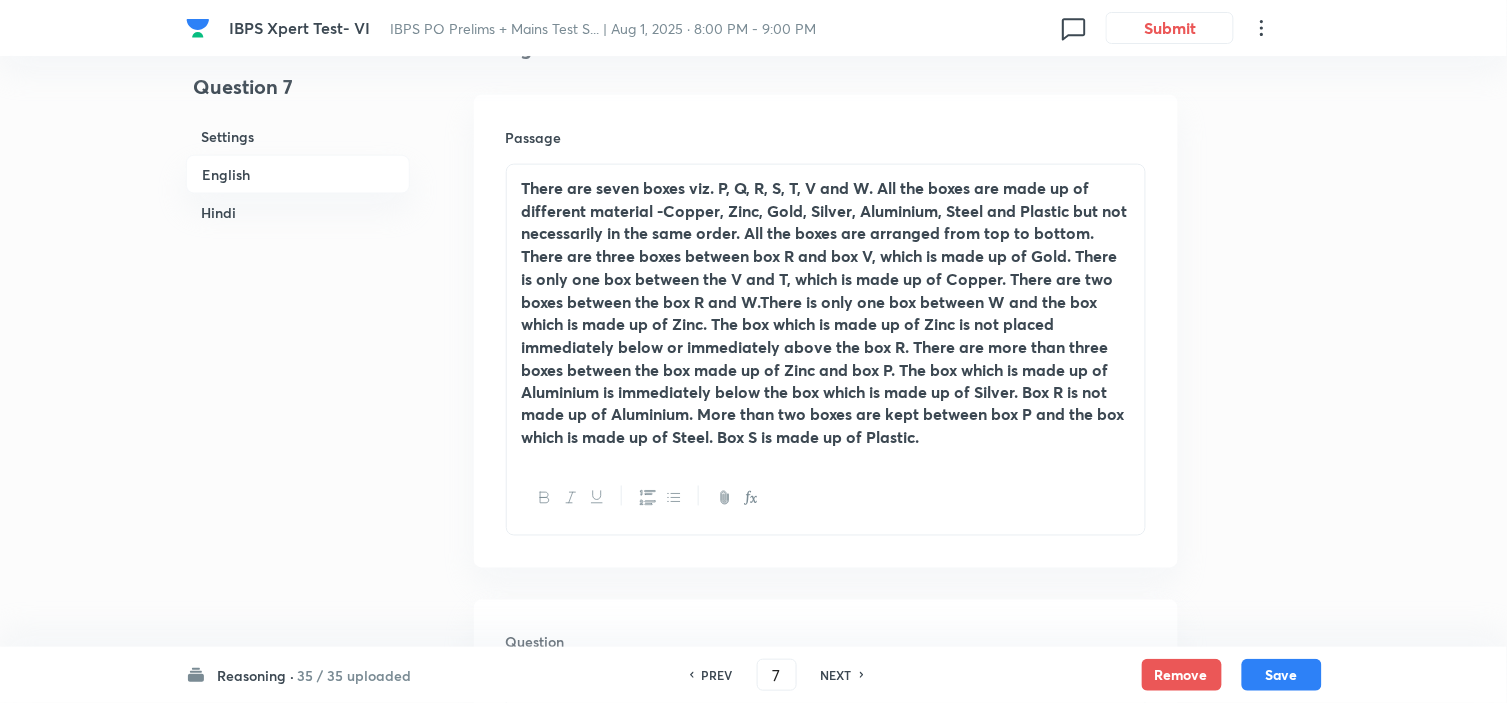 checkbox on "false" 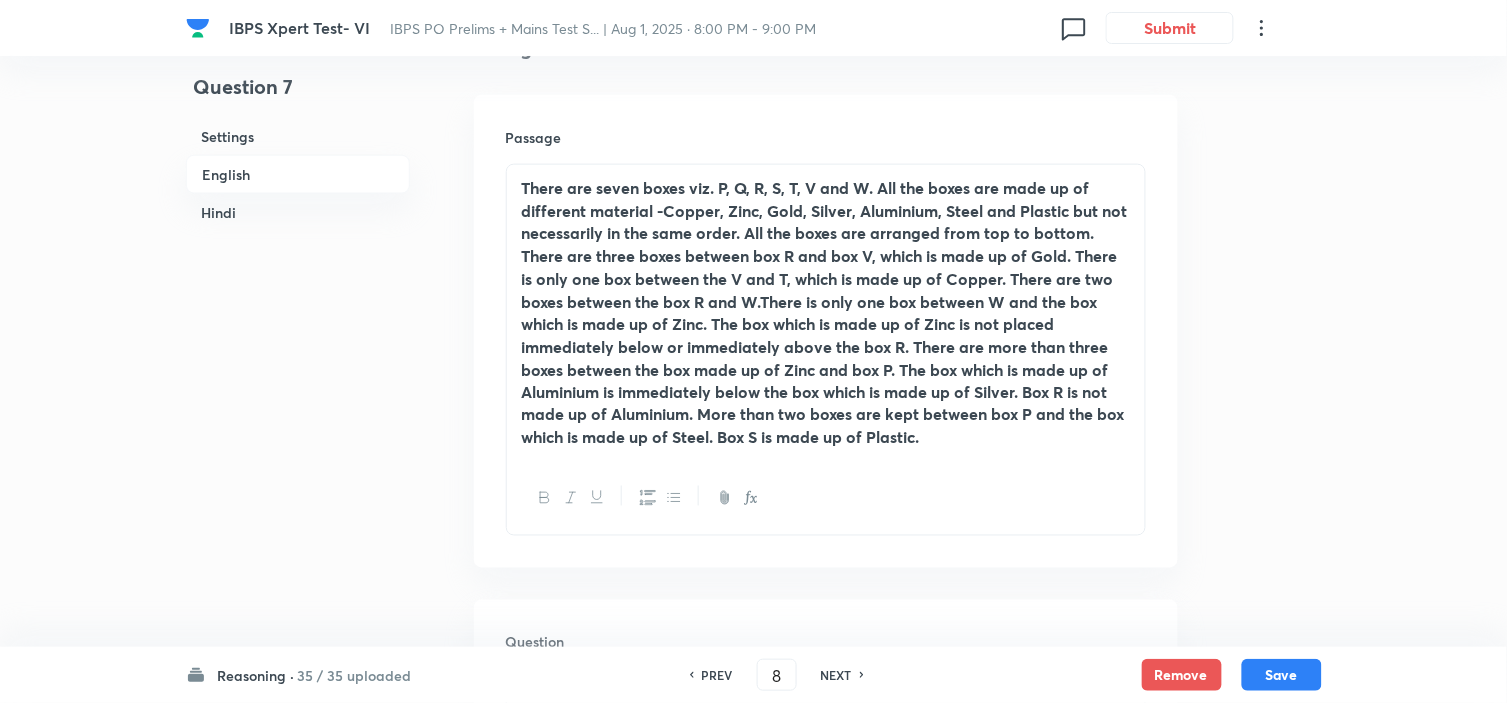 checkbox on "false" 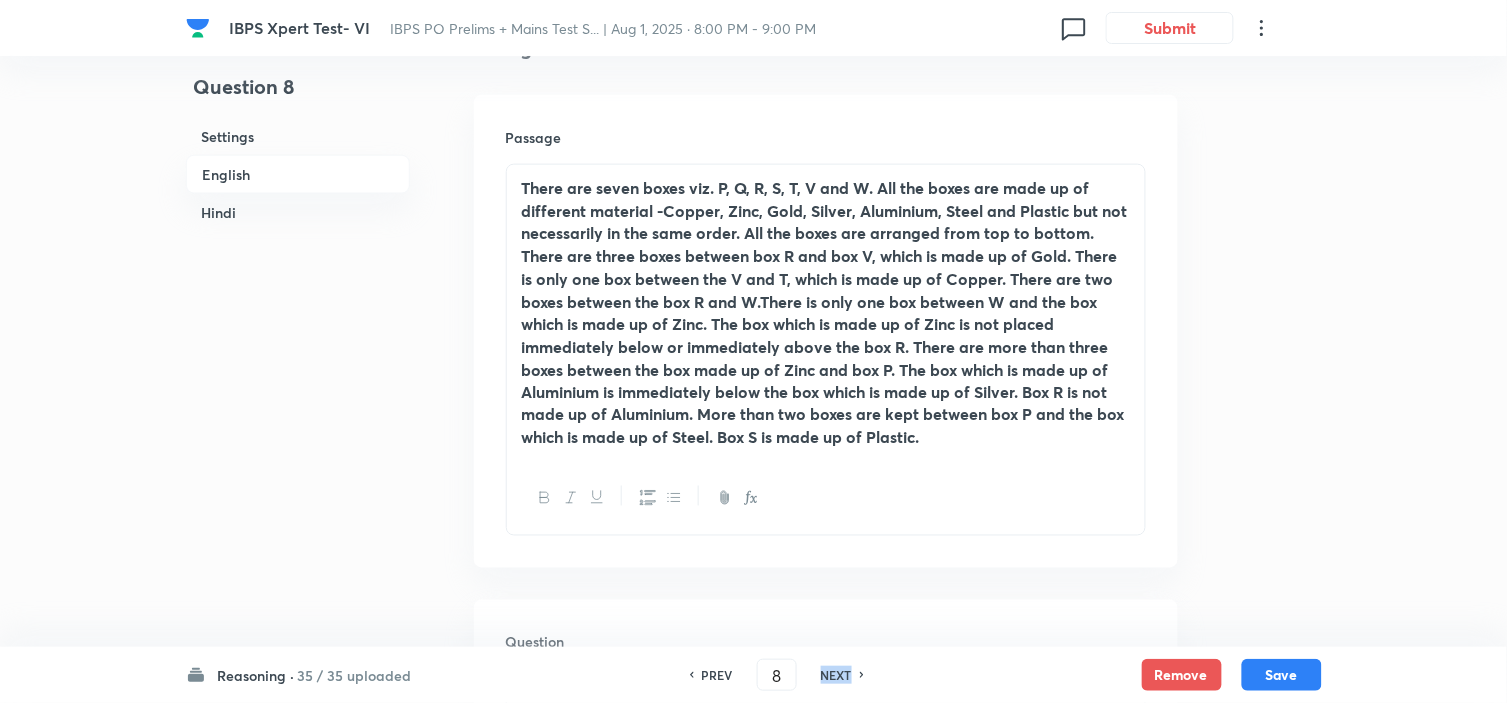 click on "NEXT" at bounding box center [836, 675] 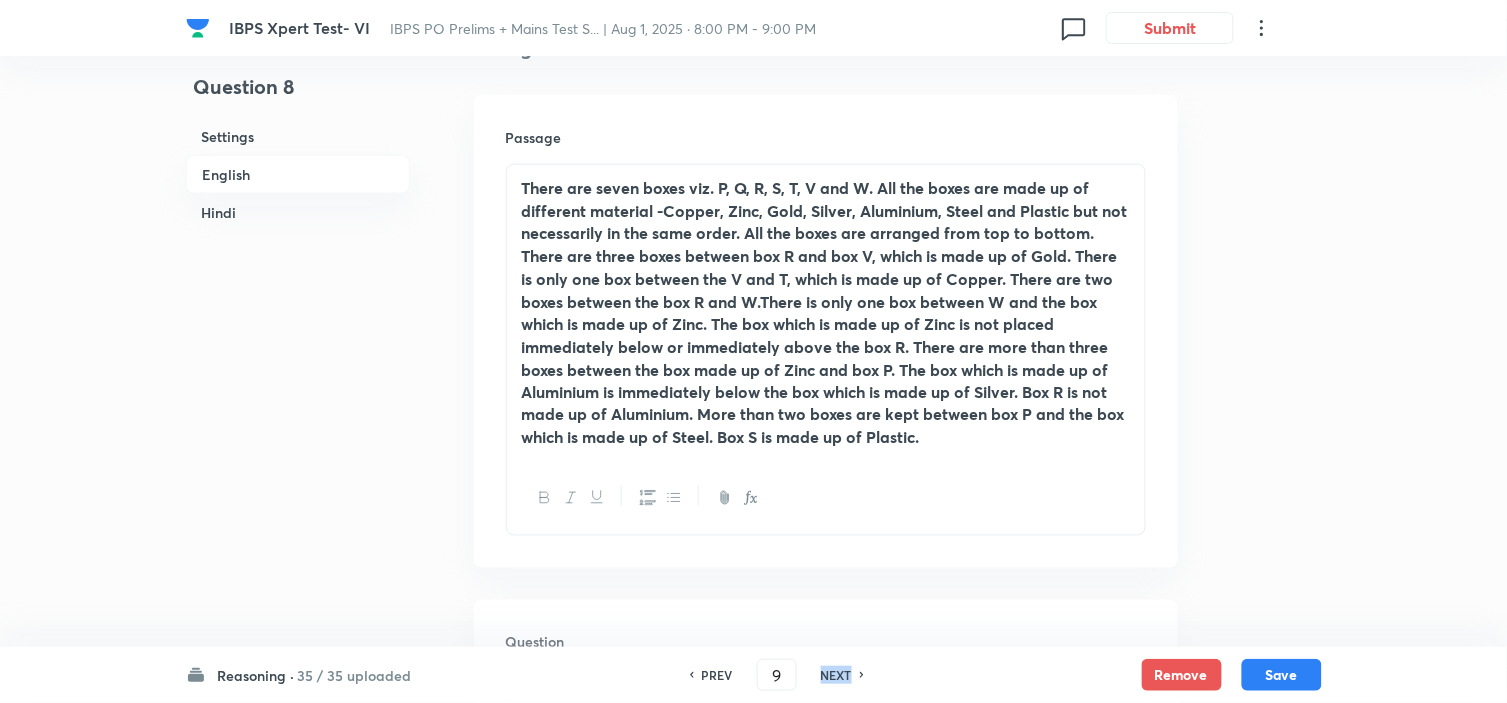 checkbox on "false" 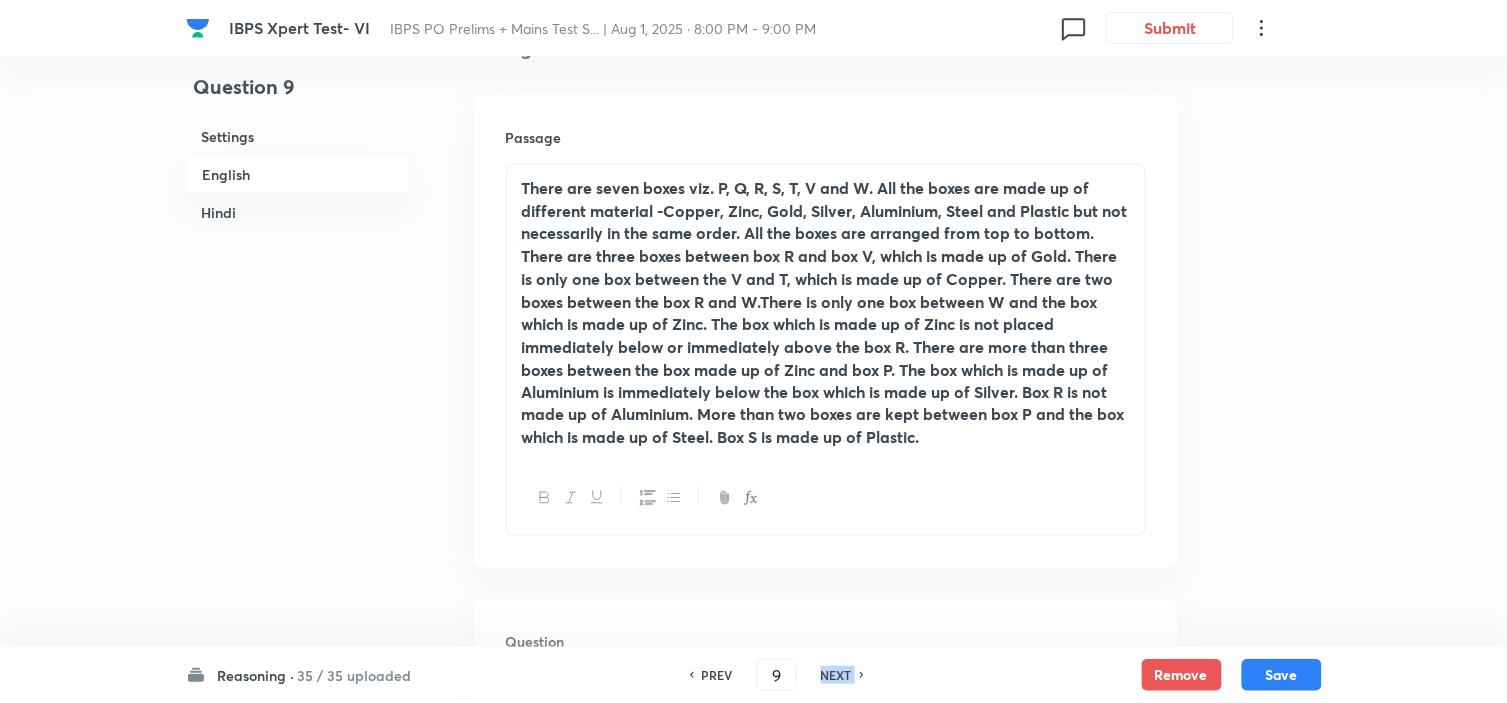 click on "NEXT" at bounding box center (836, 675) 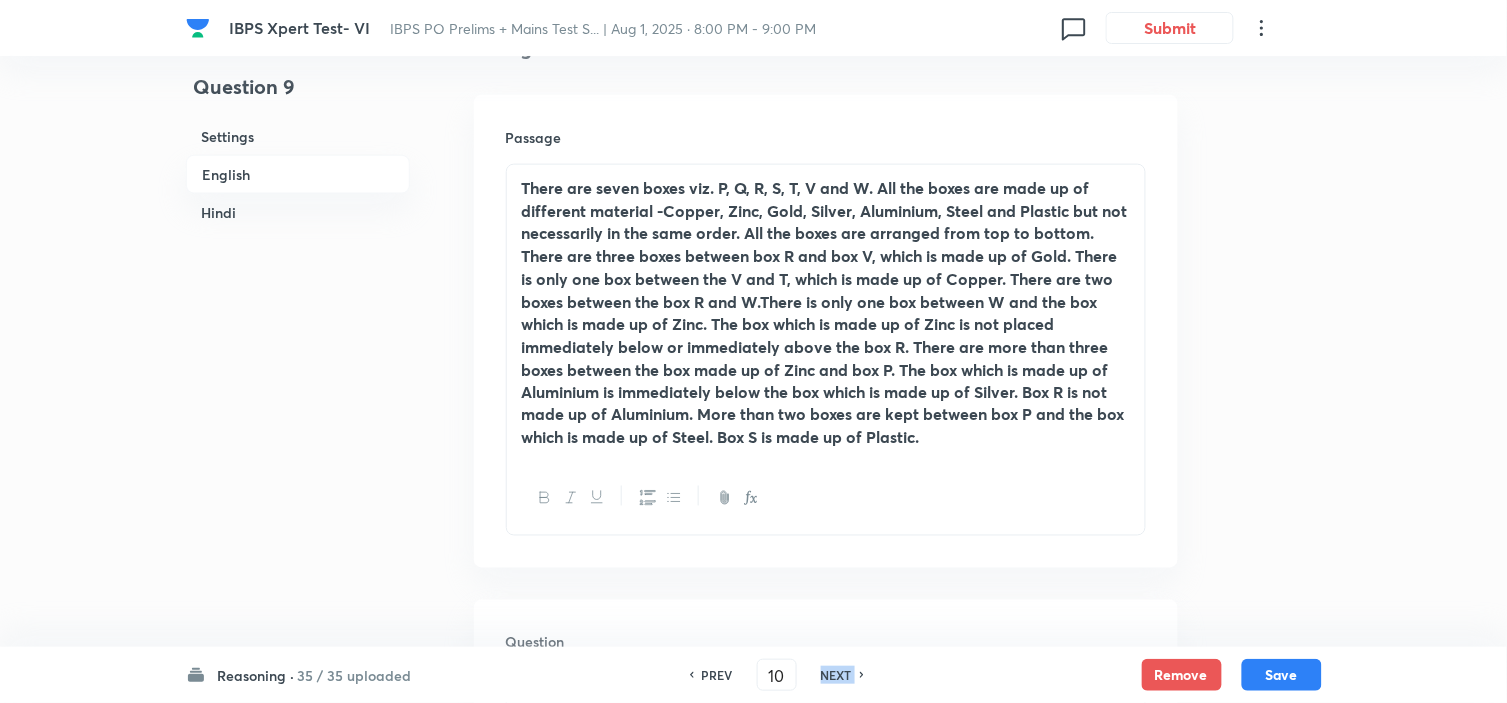 checkbox on "false" 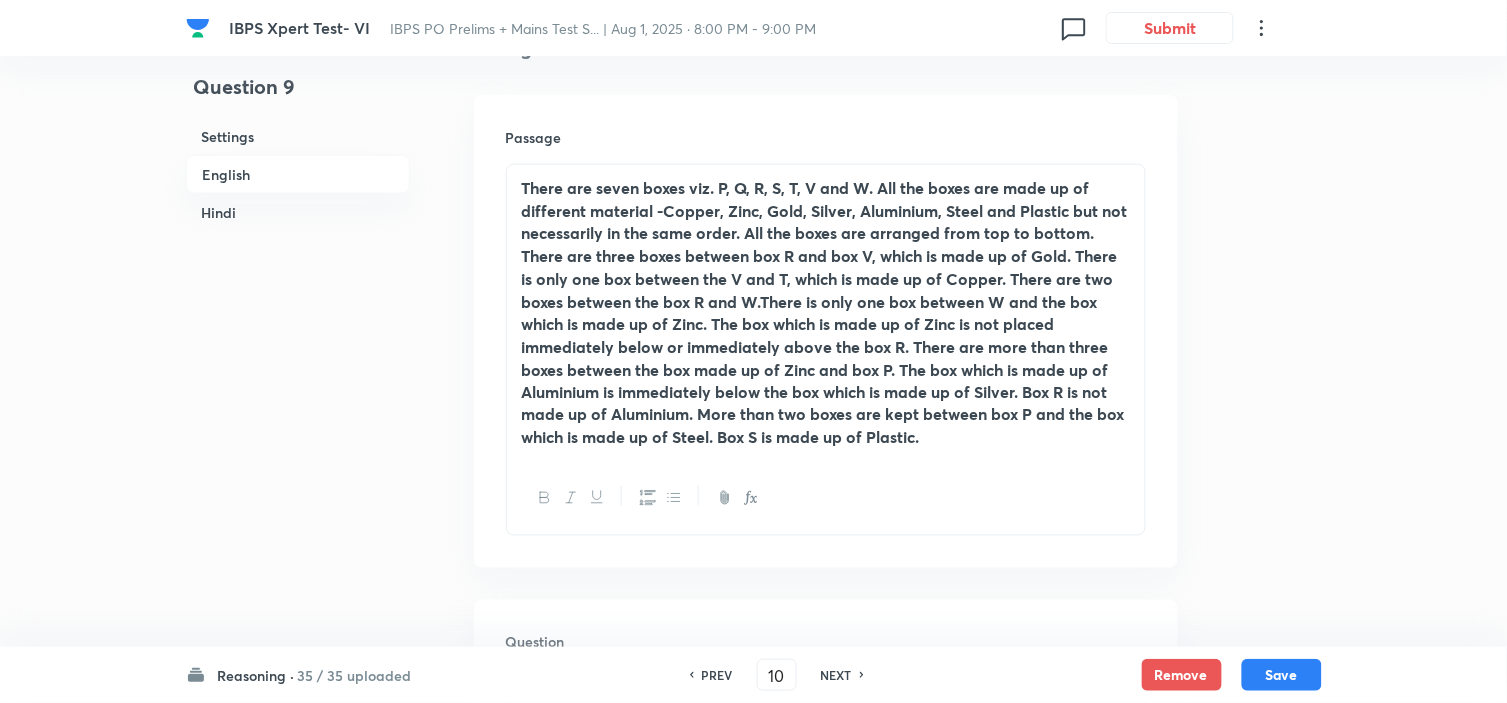 checkbox on "true" 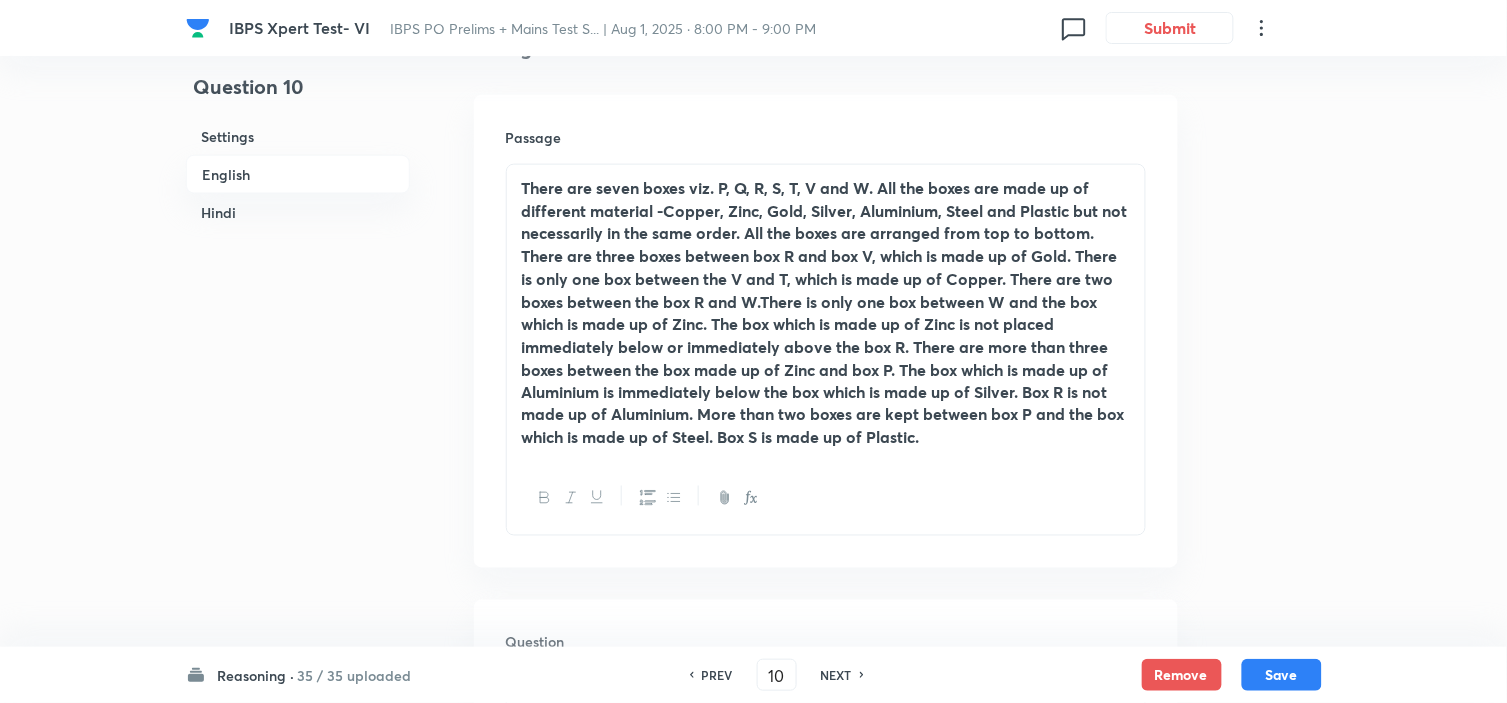 click on "NEXT" at bounding box center [836, 675] 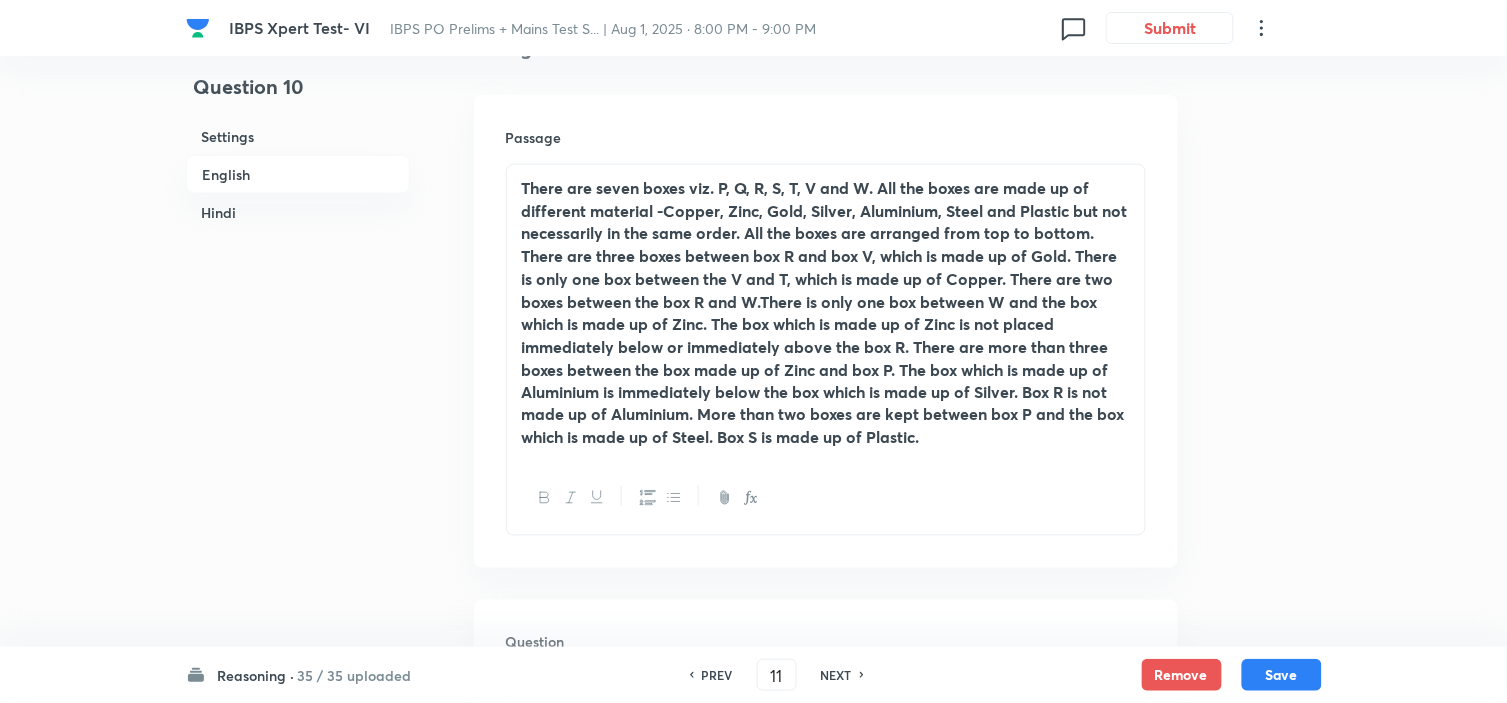 checkbox on "false" 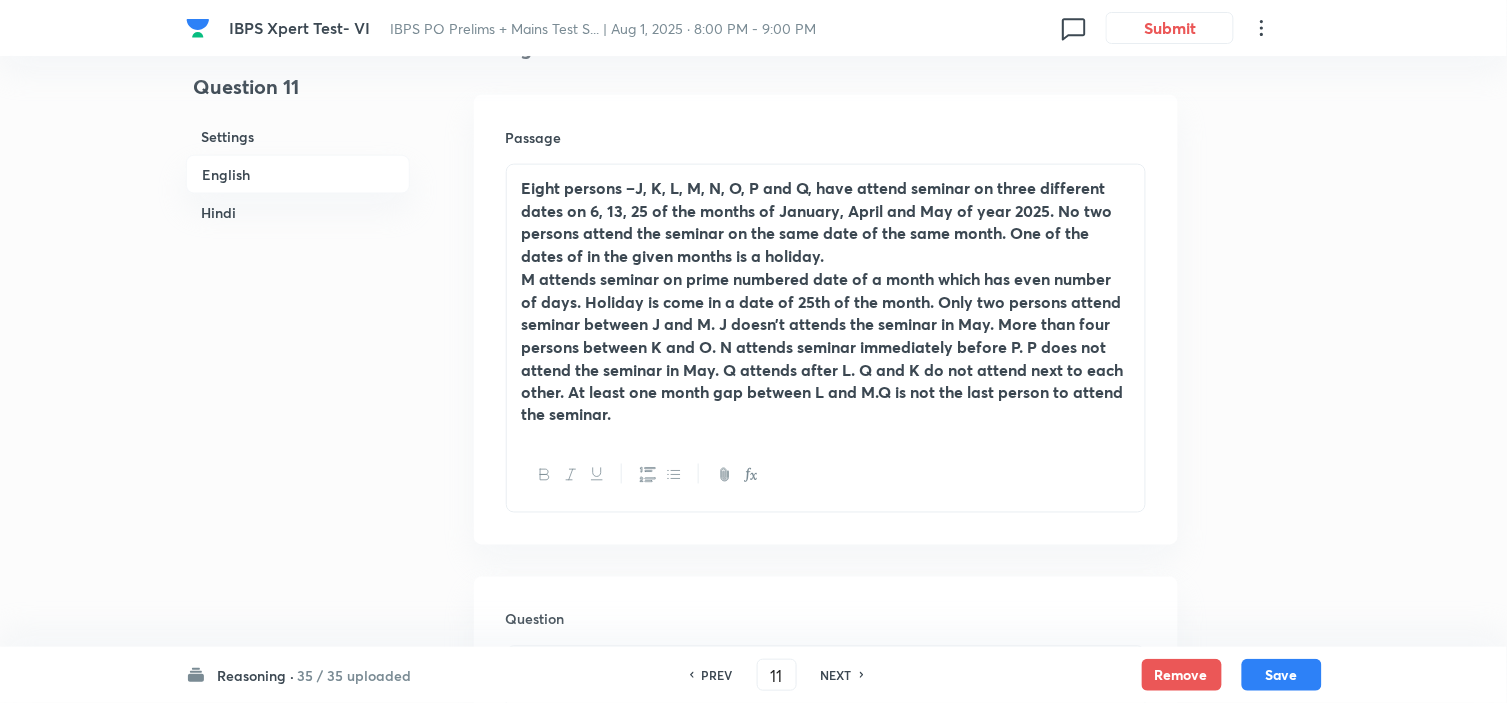 click on "NEXT" at bounding box center [836, 675] 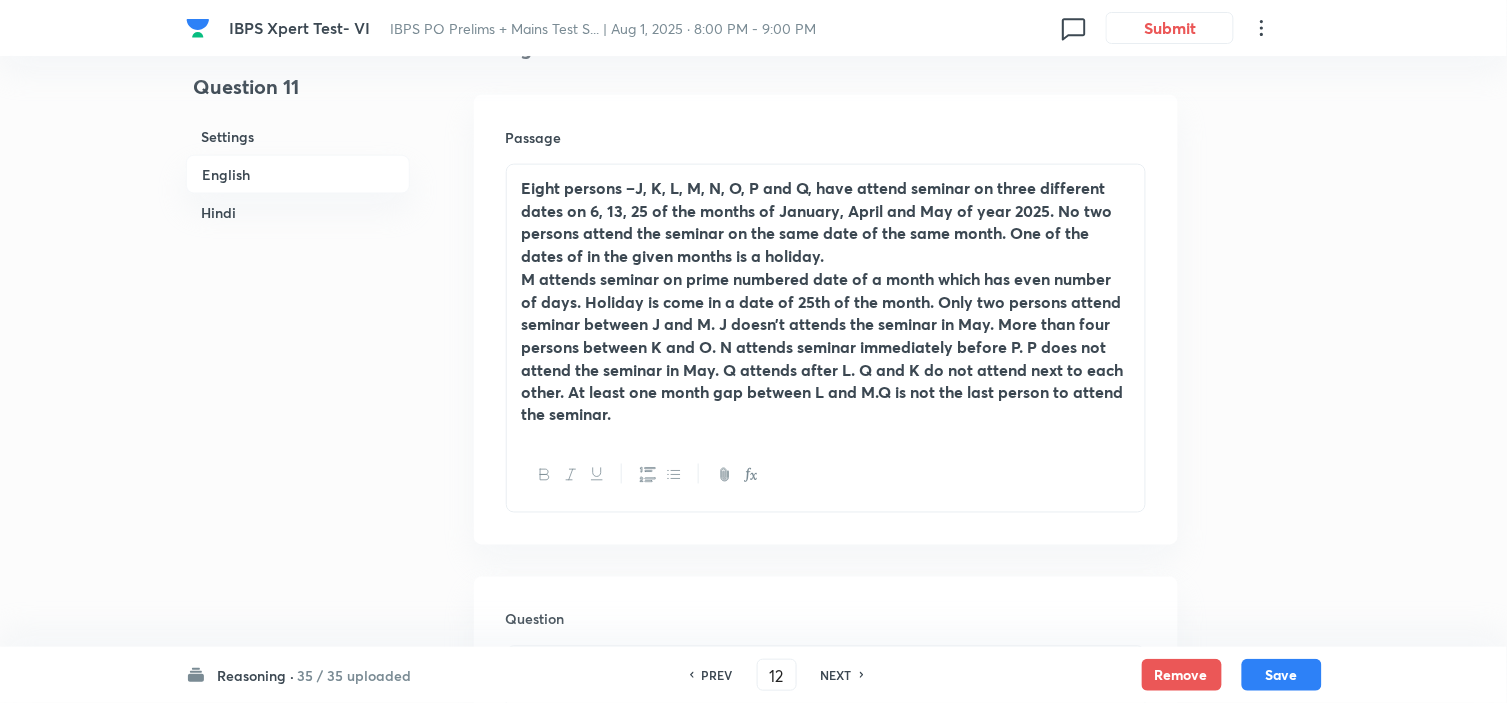 checkbox on "false" 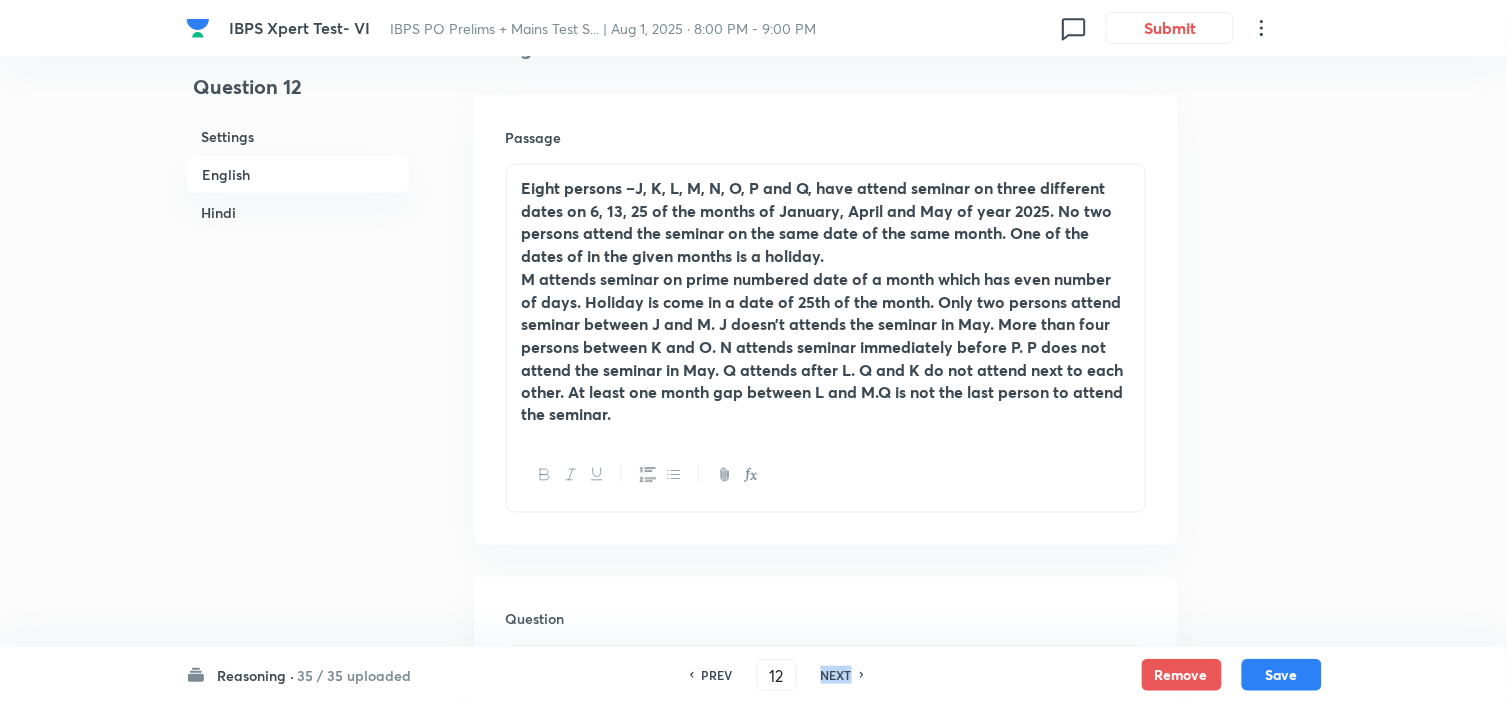 click on "NEXT" at bounding box center (836, 675) 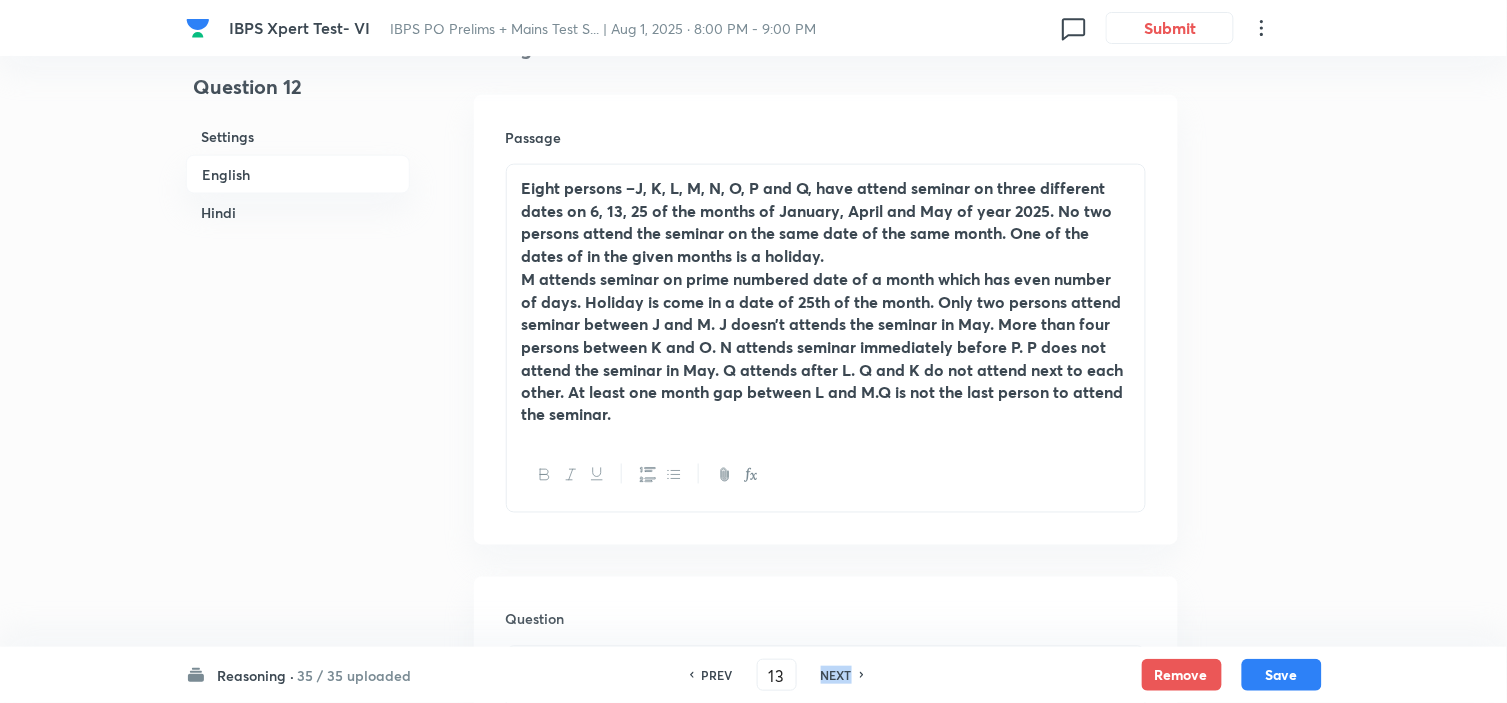 checkbox on "false" 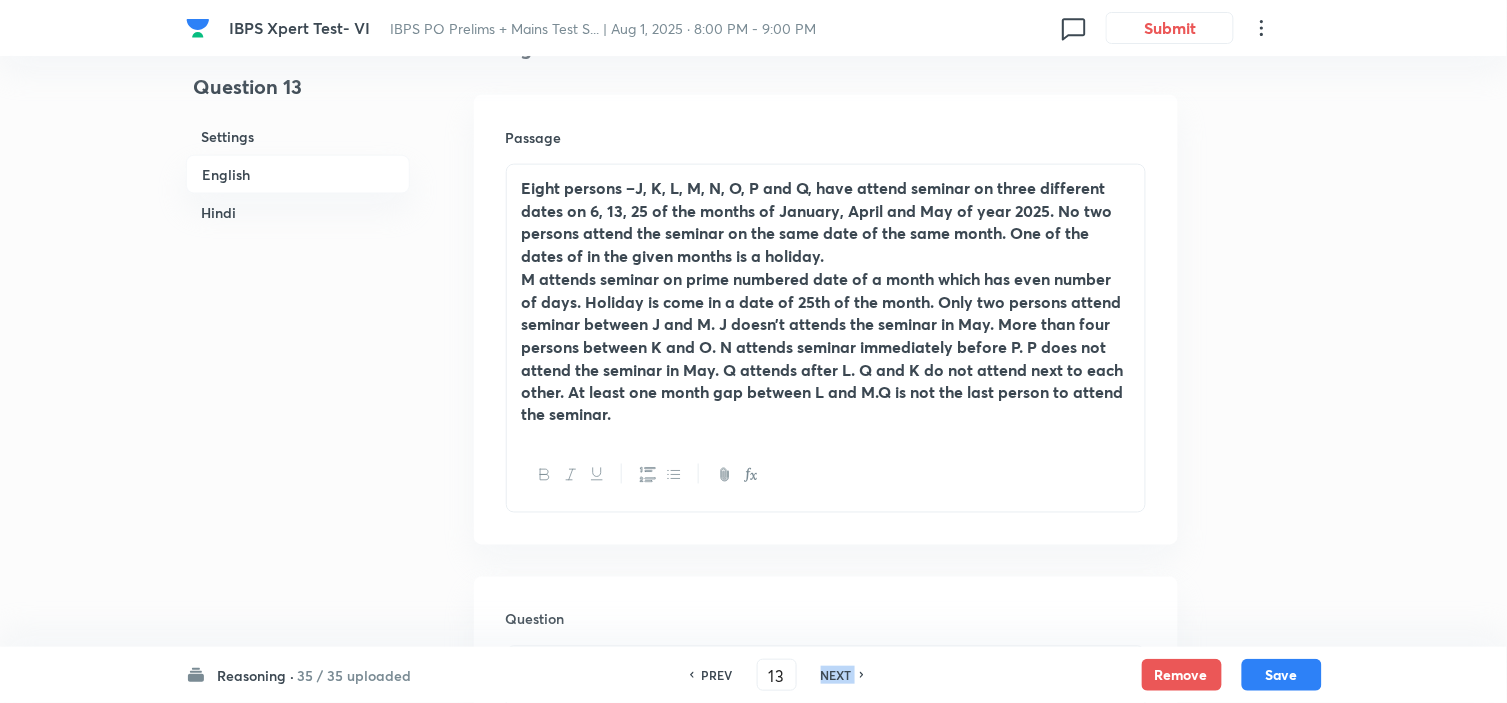 click on "NEXT" at bounding box center (836, 675) 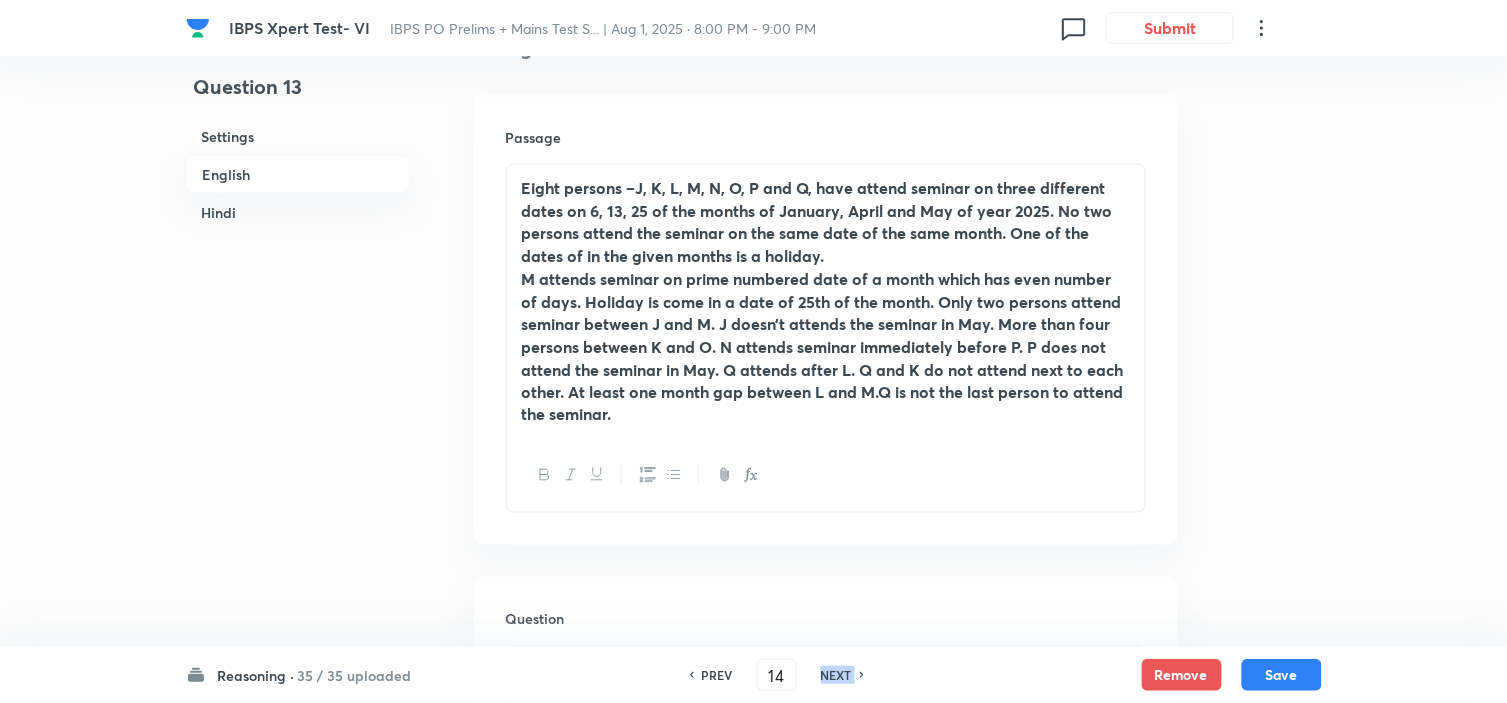 checkbox on "false" 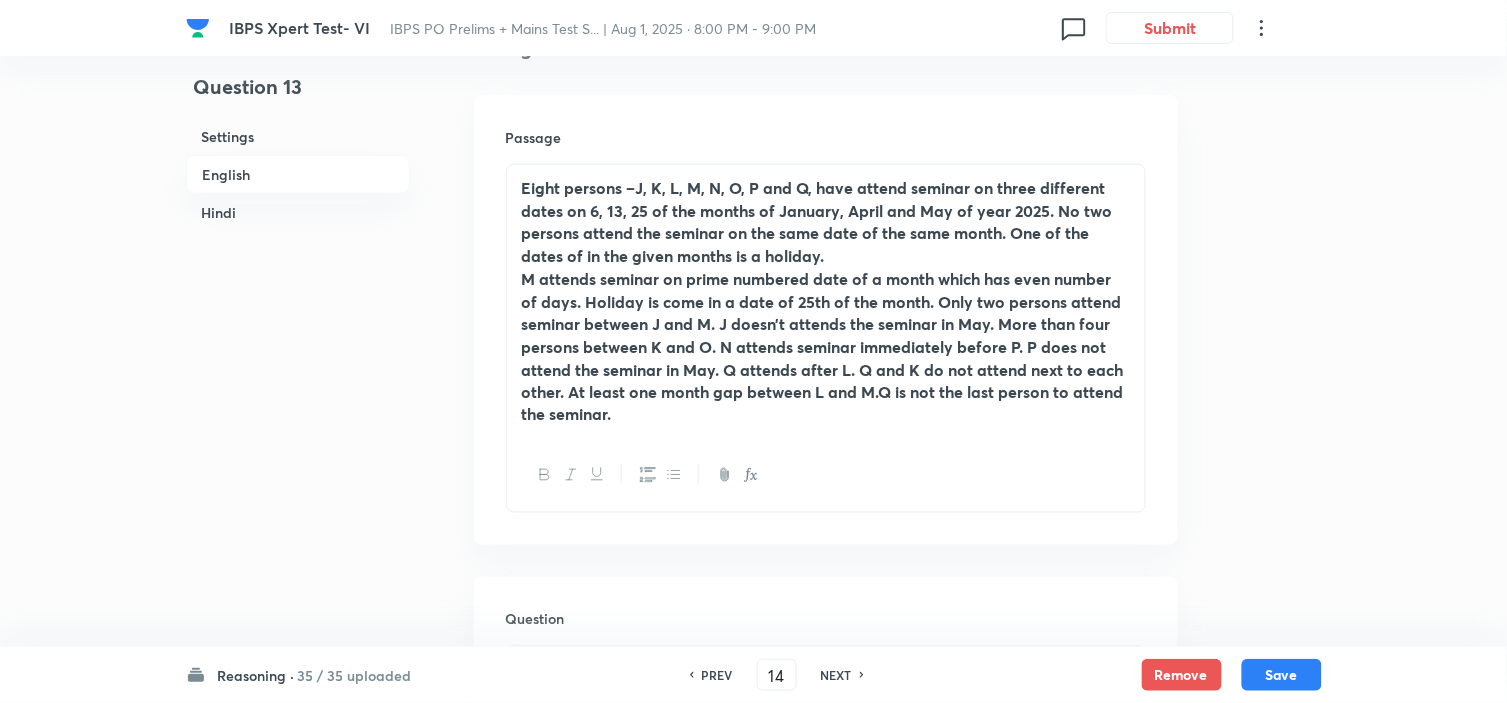 checkbox on "true" 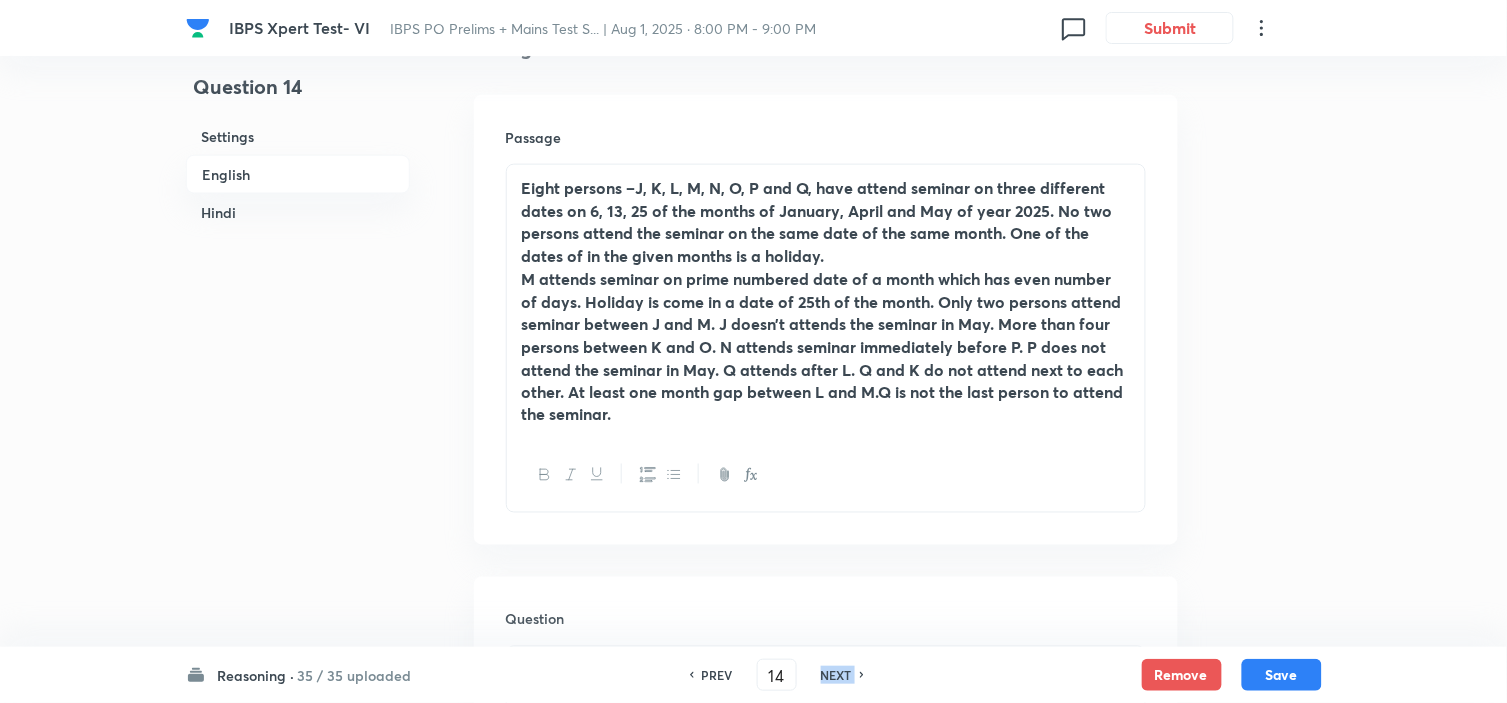 click on "NEXT" at bounding box center [836, 675] 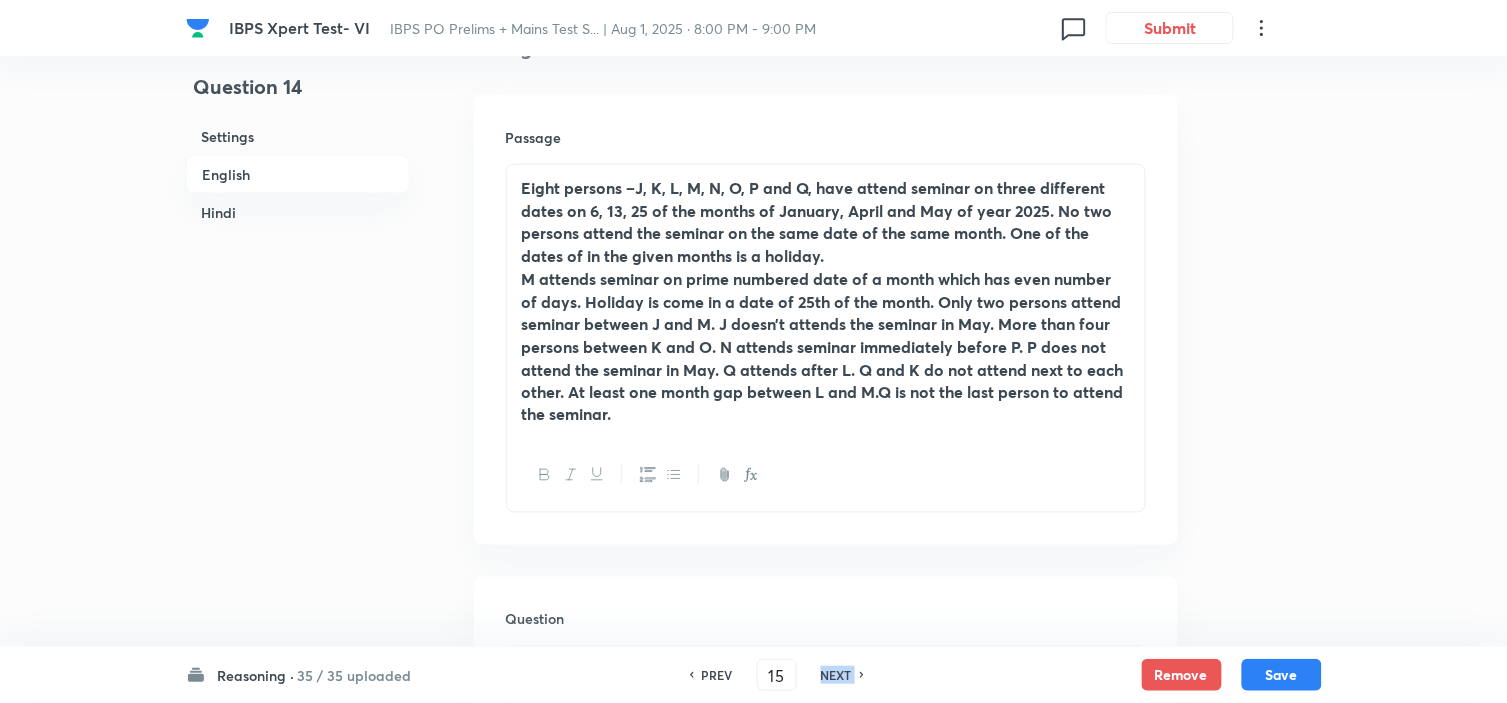 checkbox on "false" 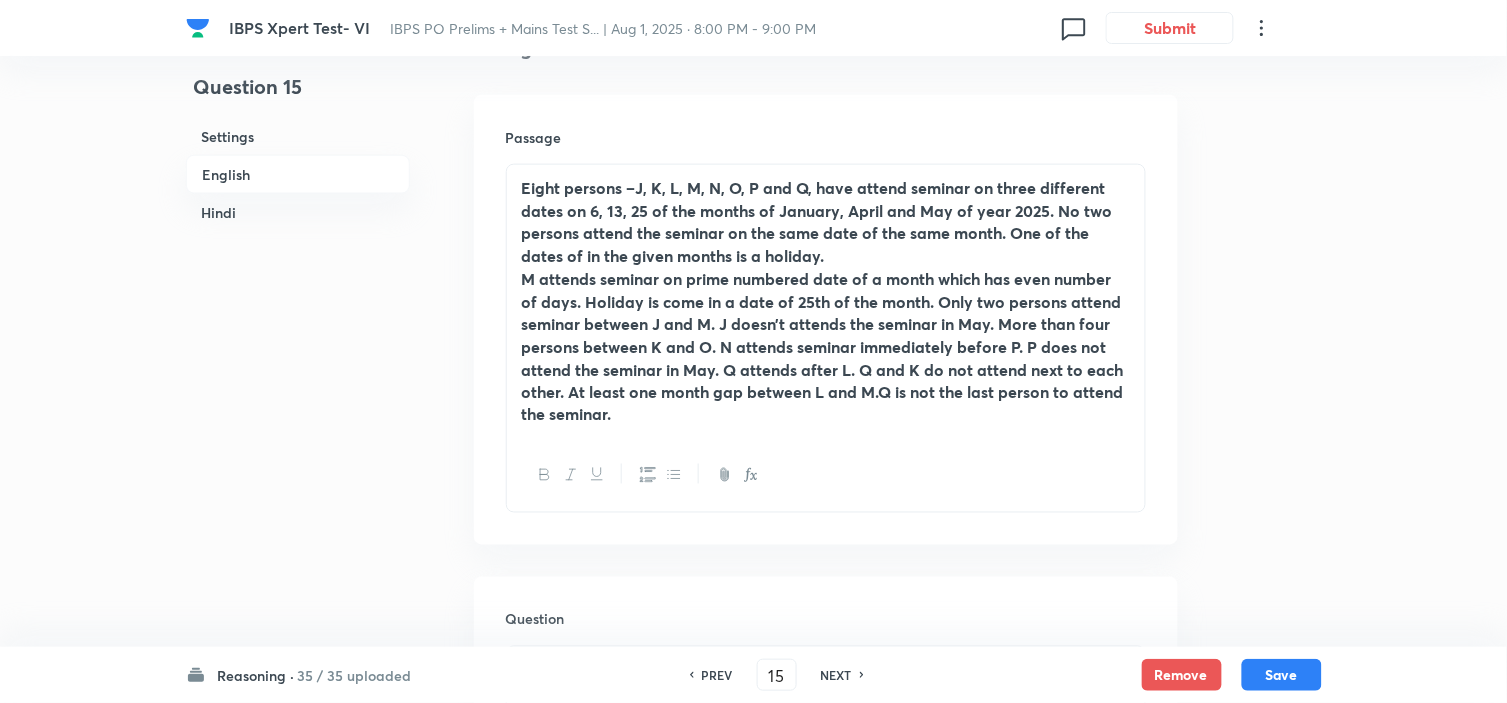 click on "NEXT" at bounding box center (836, 675) 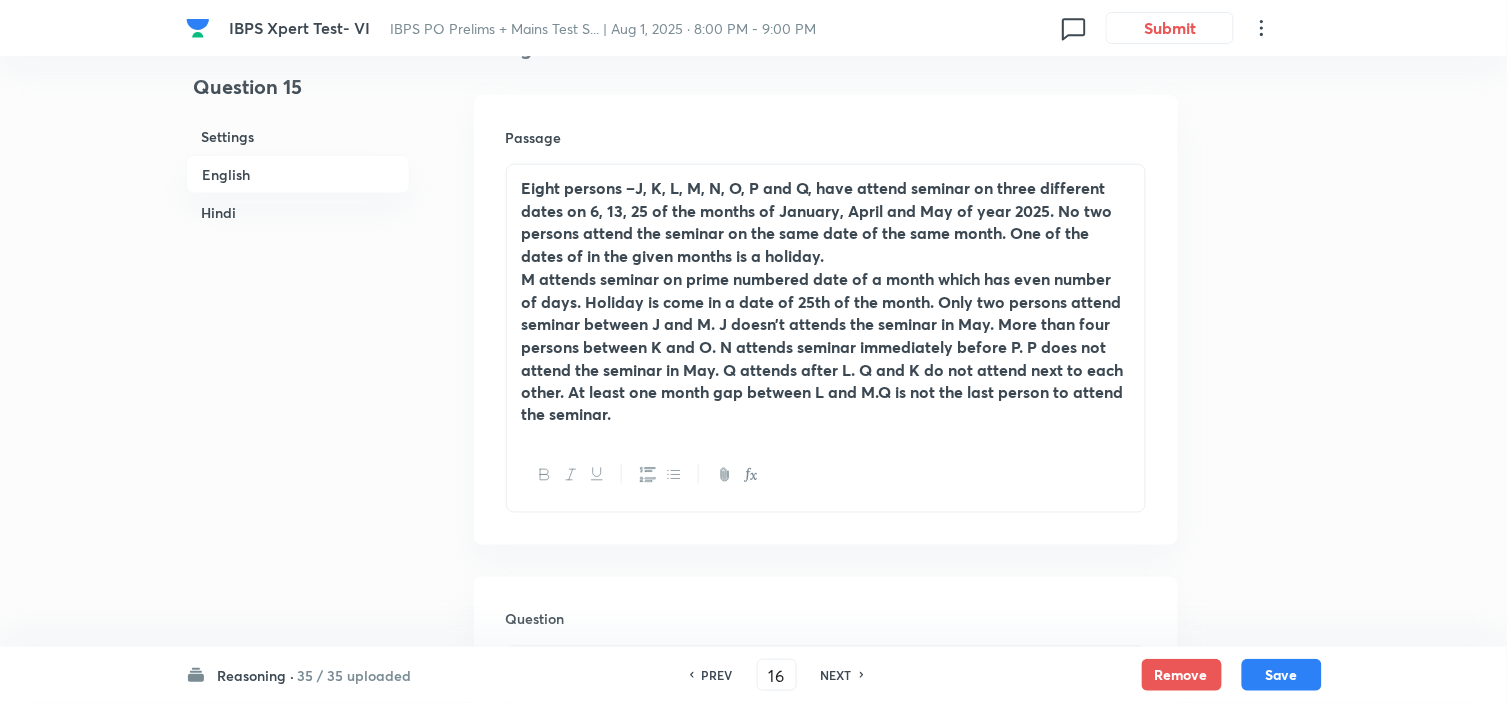 checkbox on "false" 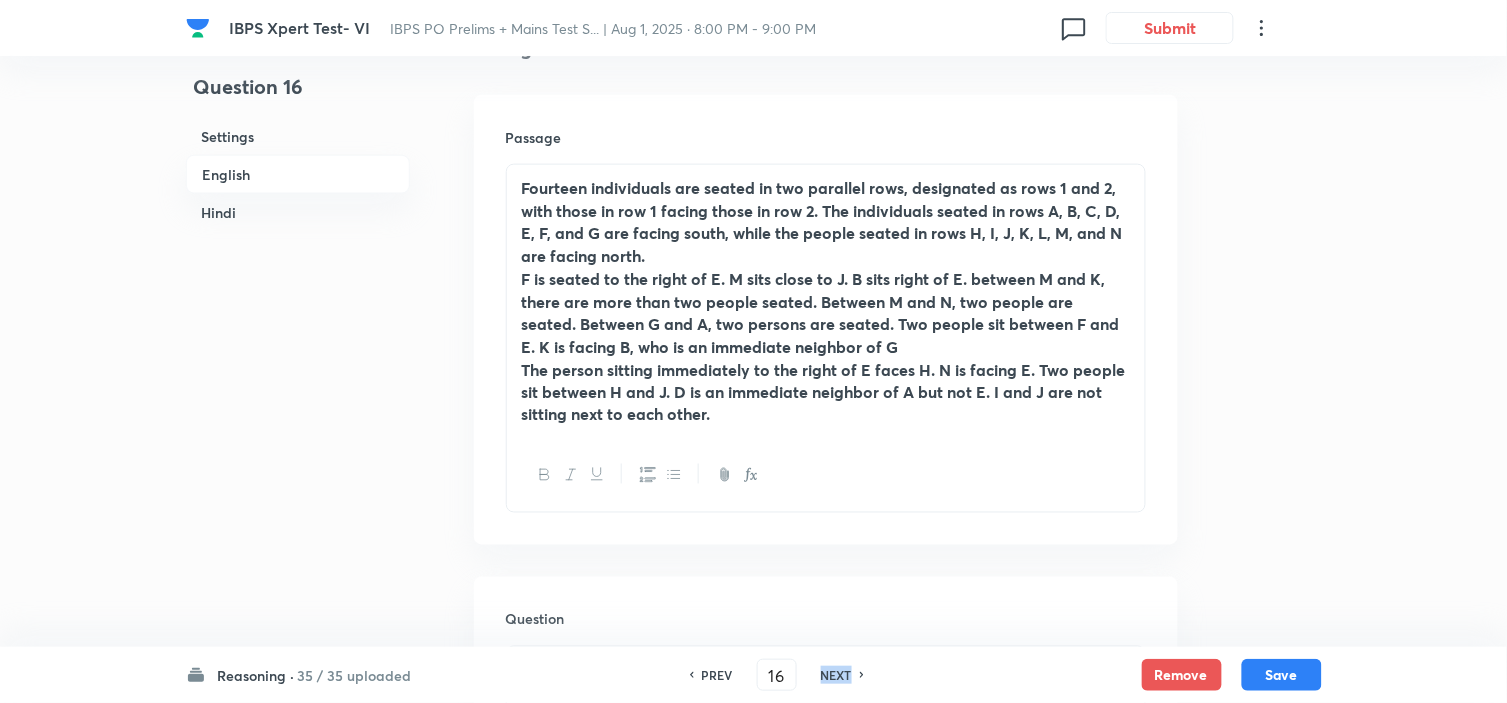 click on "NEXT" at bounding box center (836, 675) 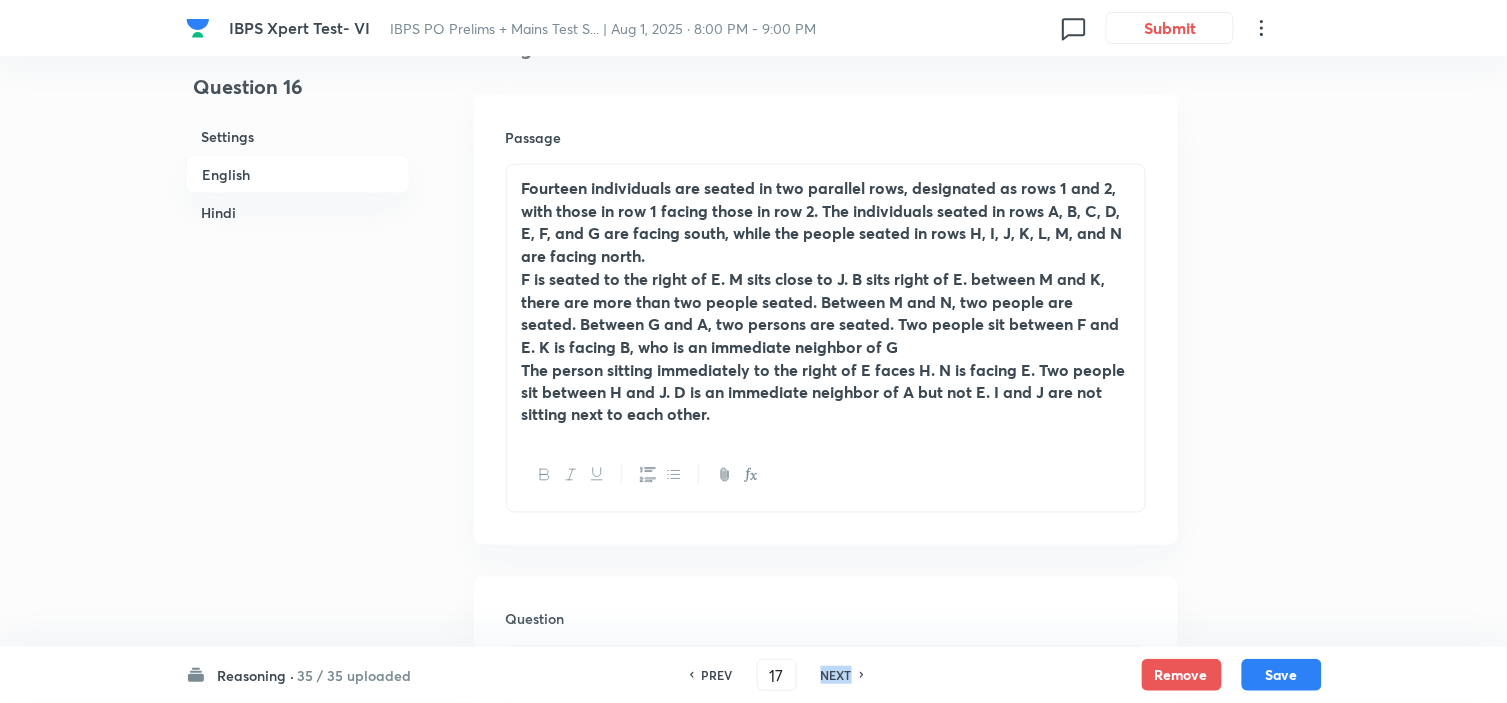 checkbox on "false" 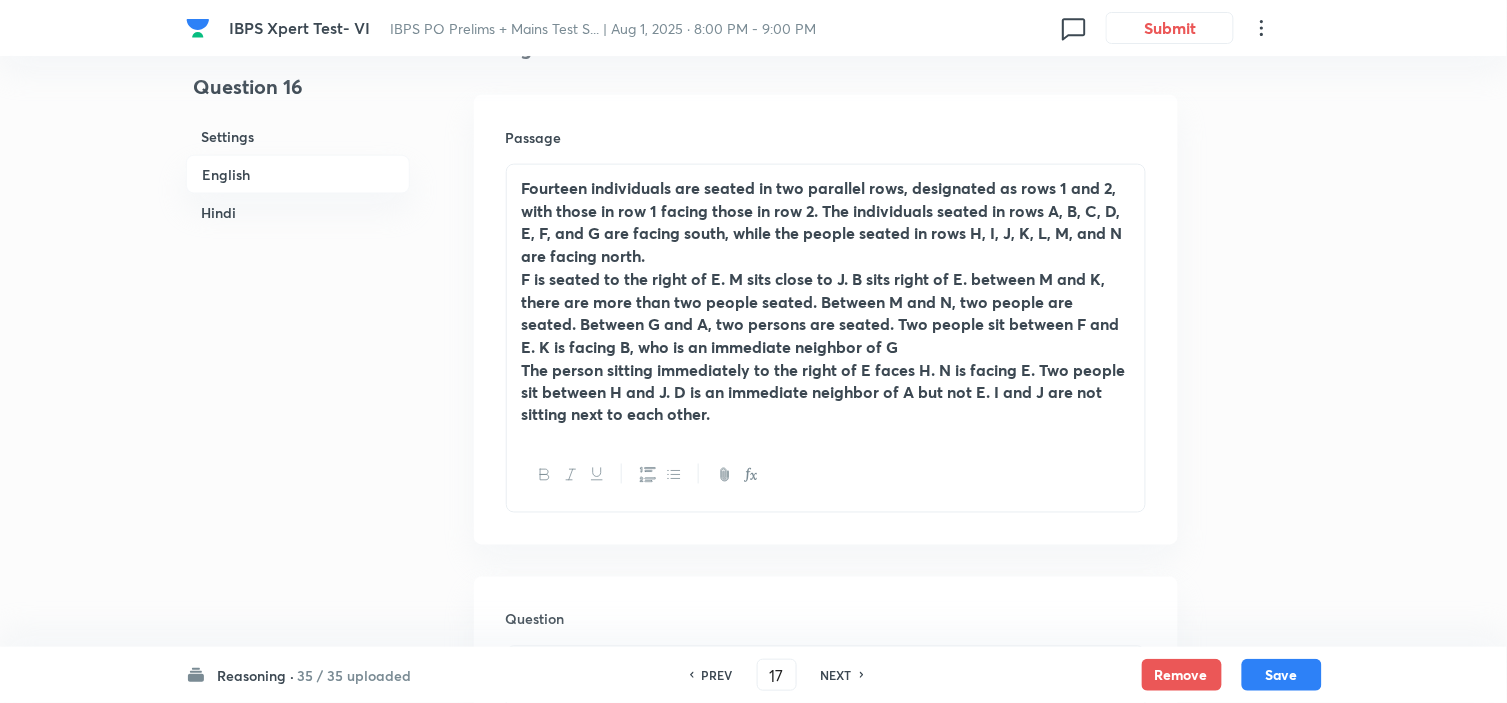 checkbox on "true" 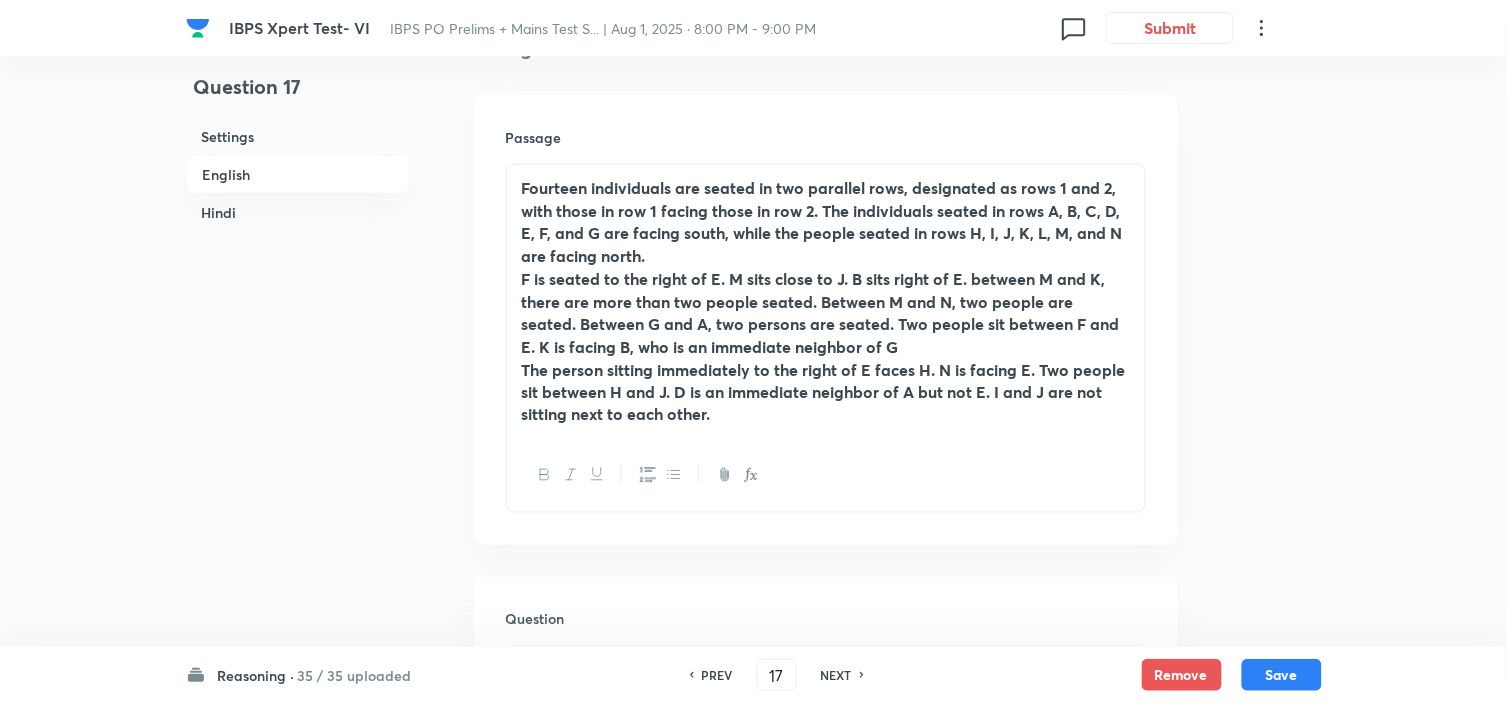 click on "NEXT" at bounding box center [836, 675] 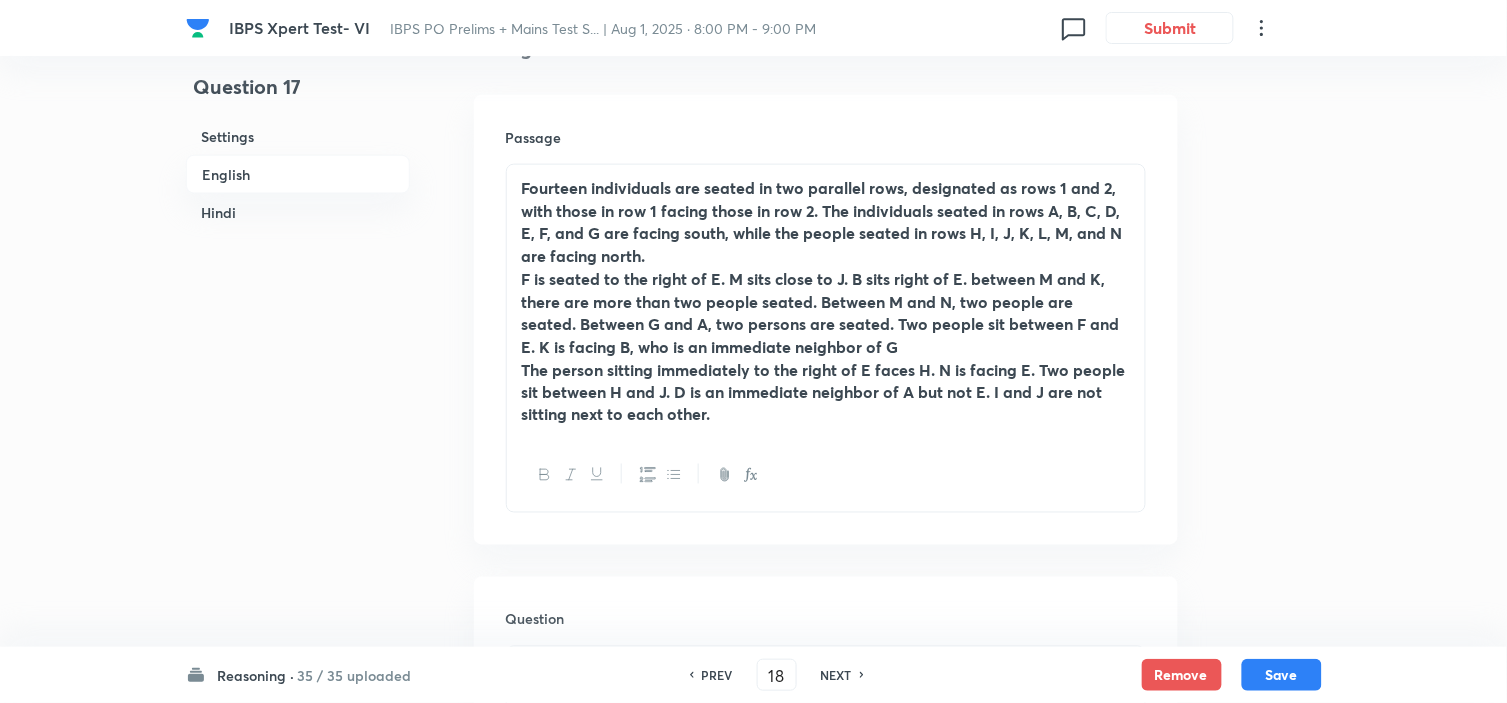 checkbox on "false" 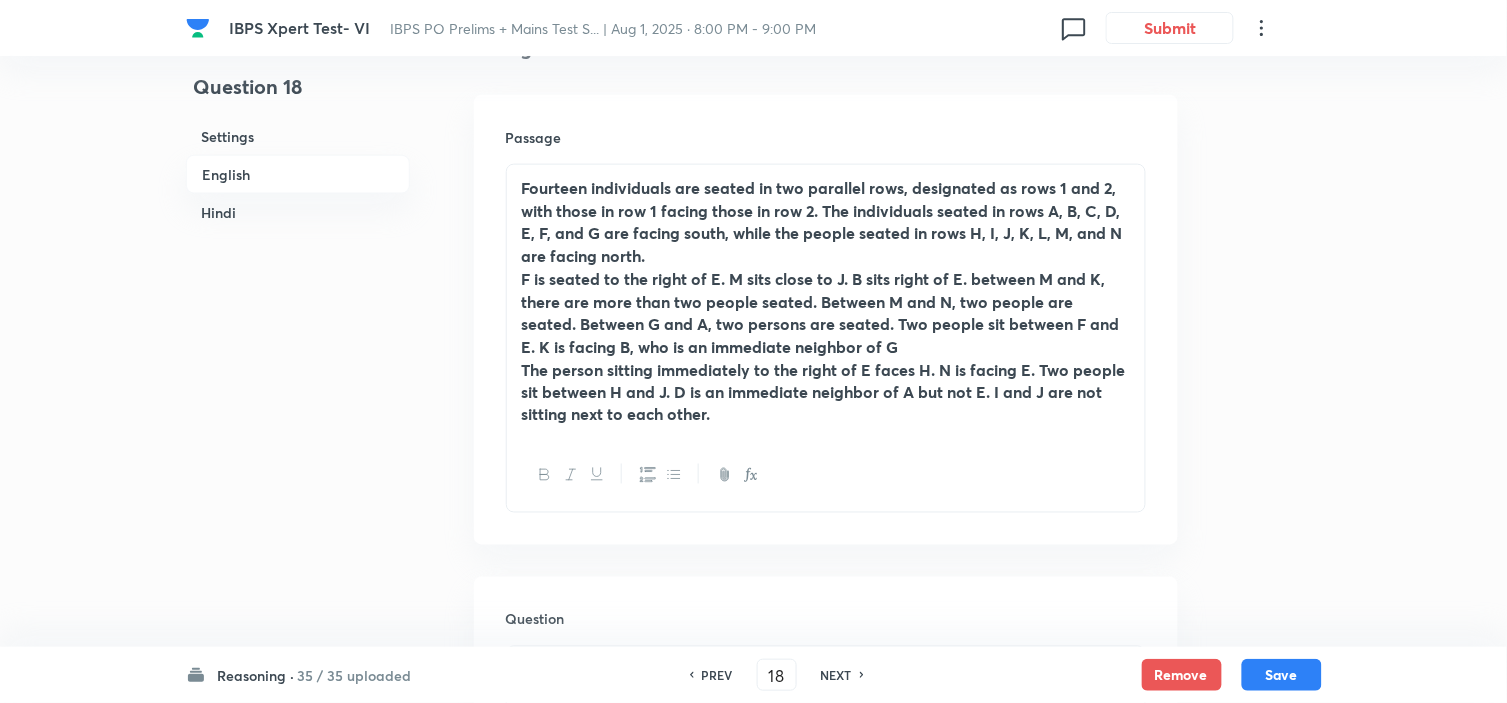 checkbox on "true" 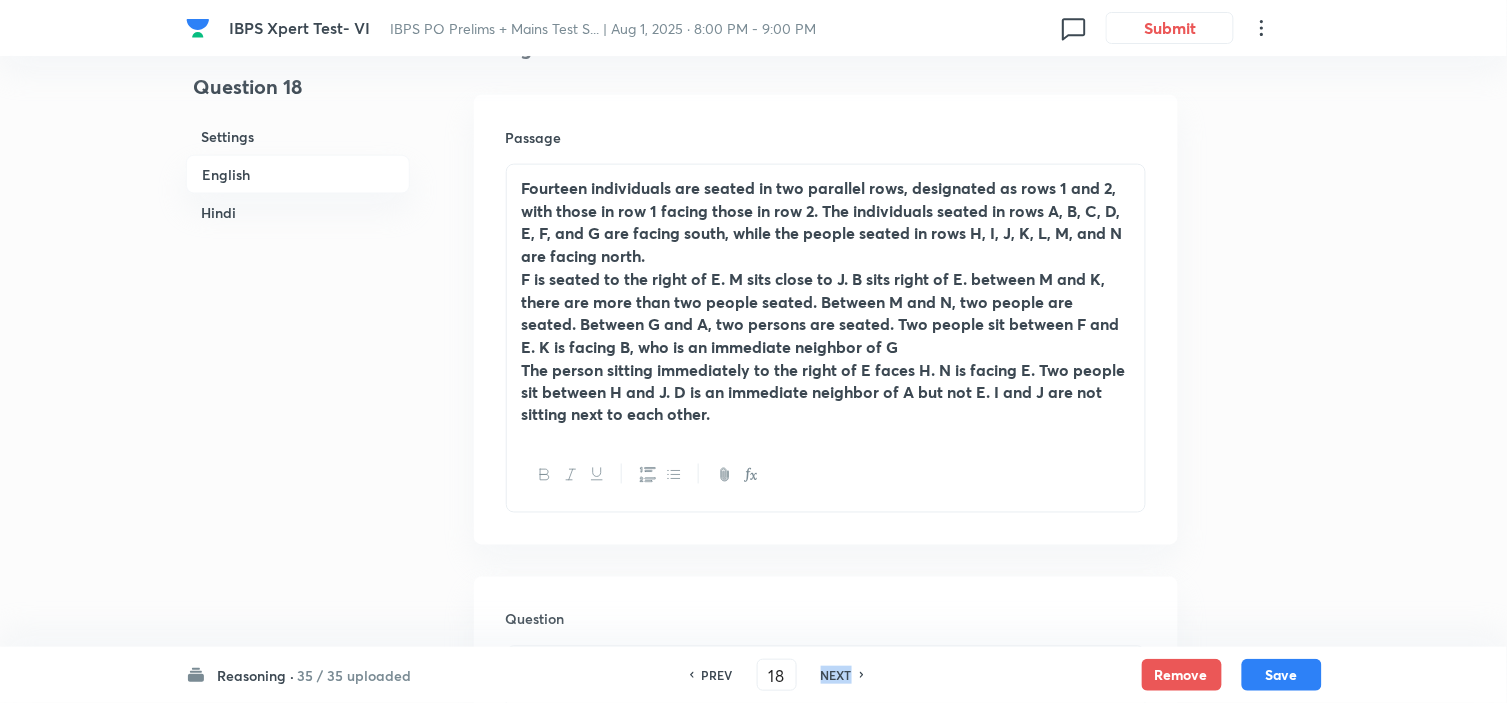 click on "NEXT" at bounding box center [836, 675] 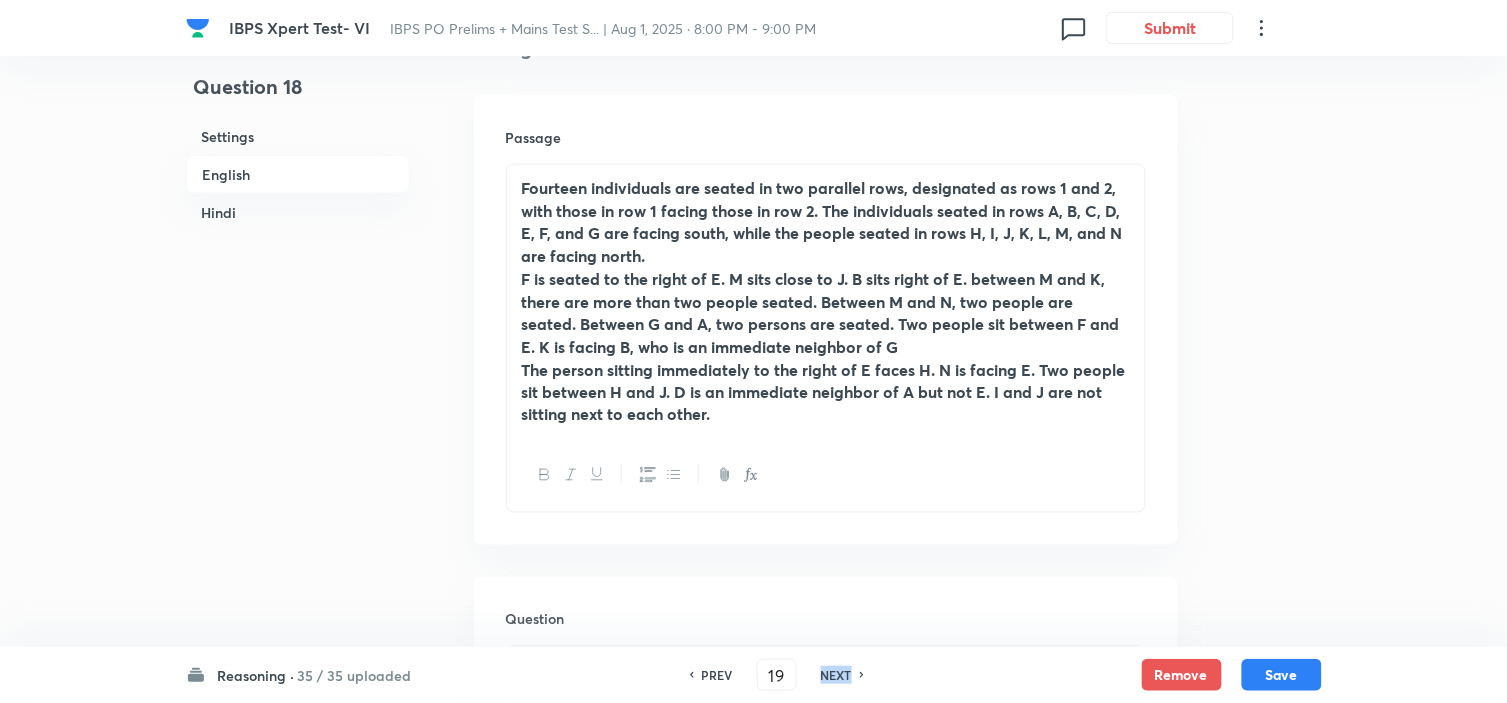 checkbox on "false" 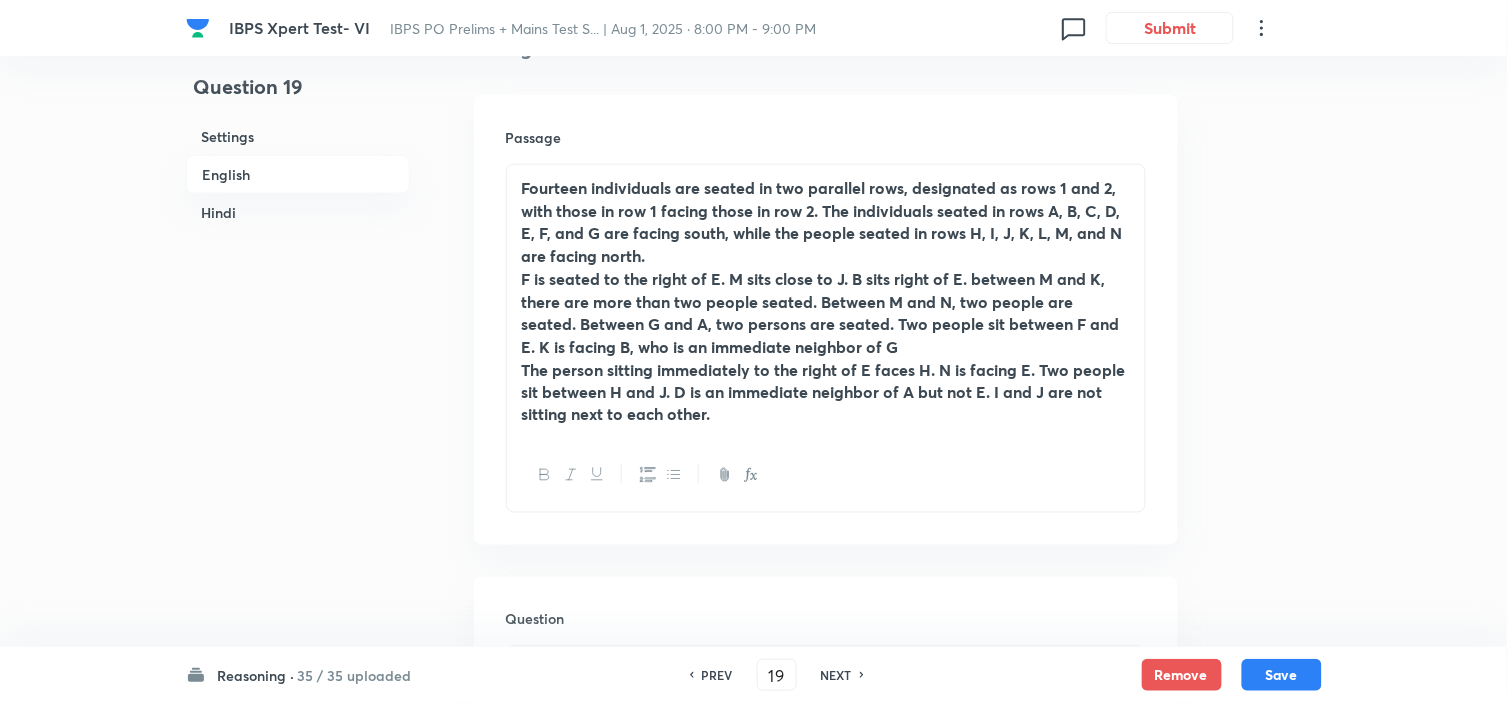 checkbox on "true" 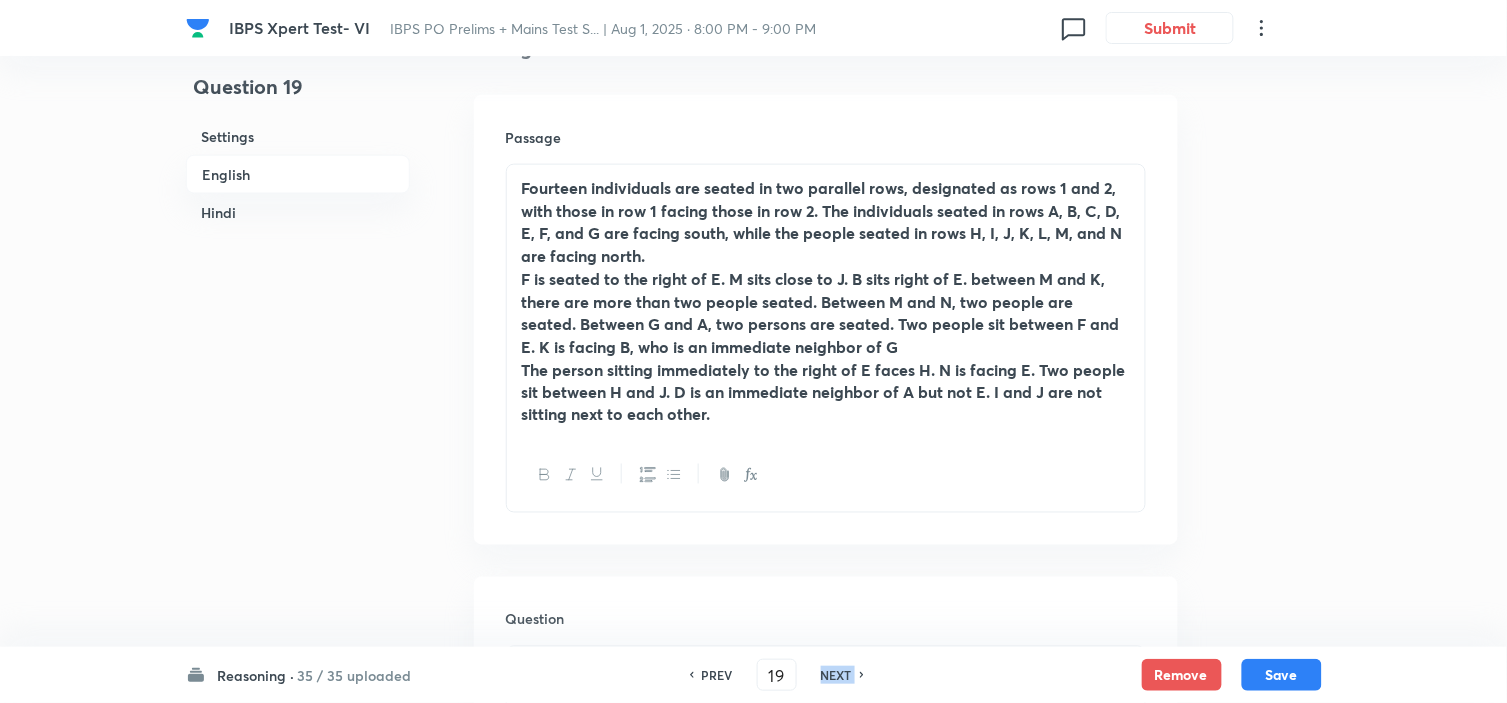 click on "NEXT" at bounding box center [836, 675] 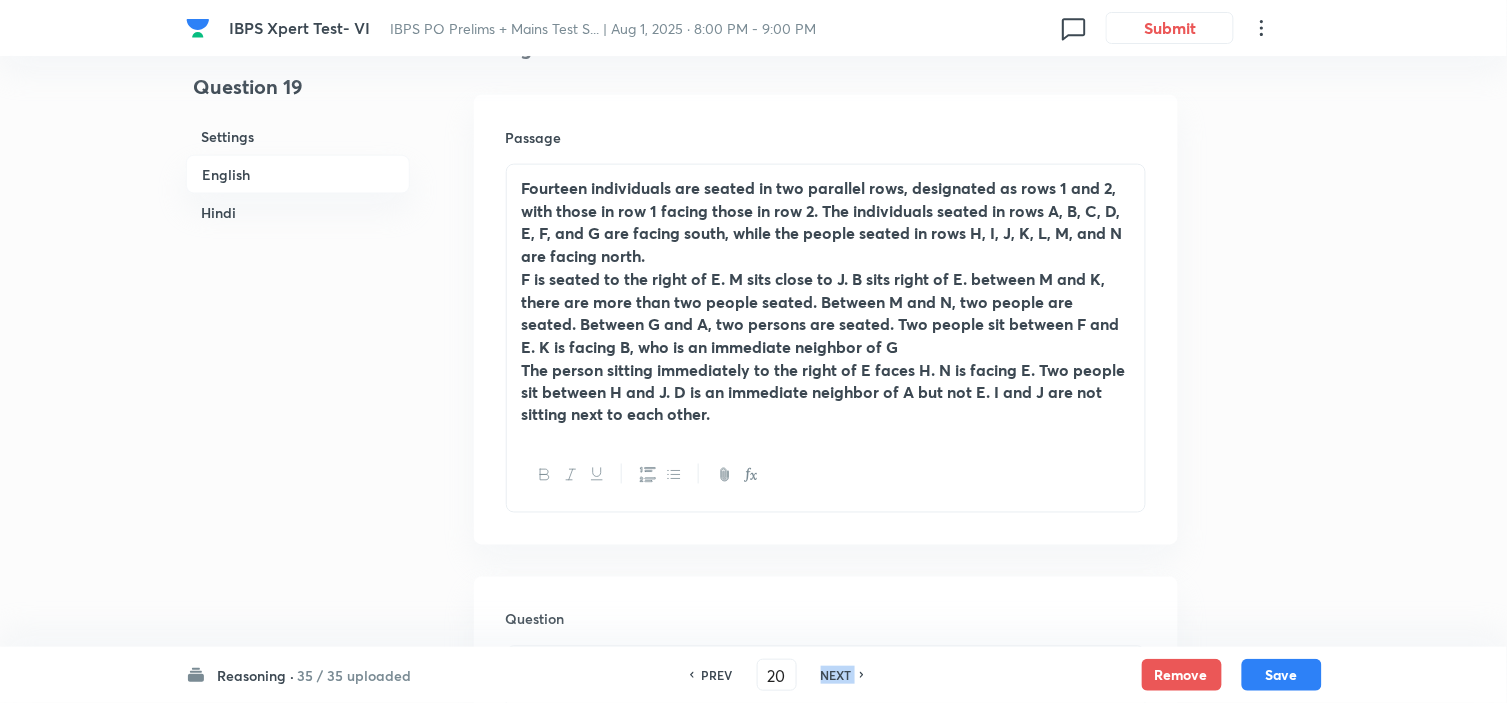 checkbox on "false" 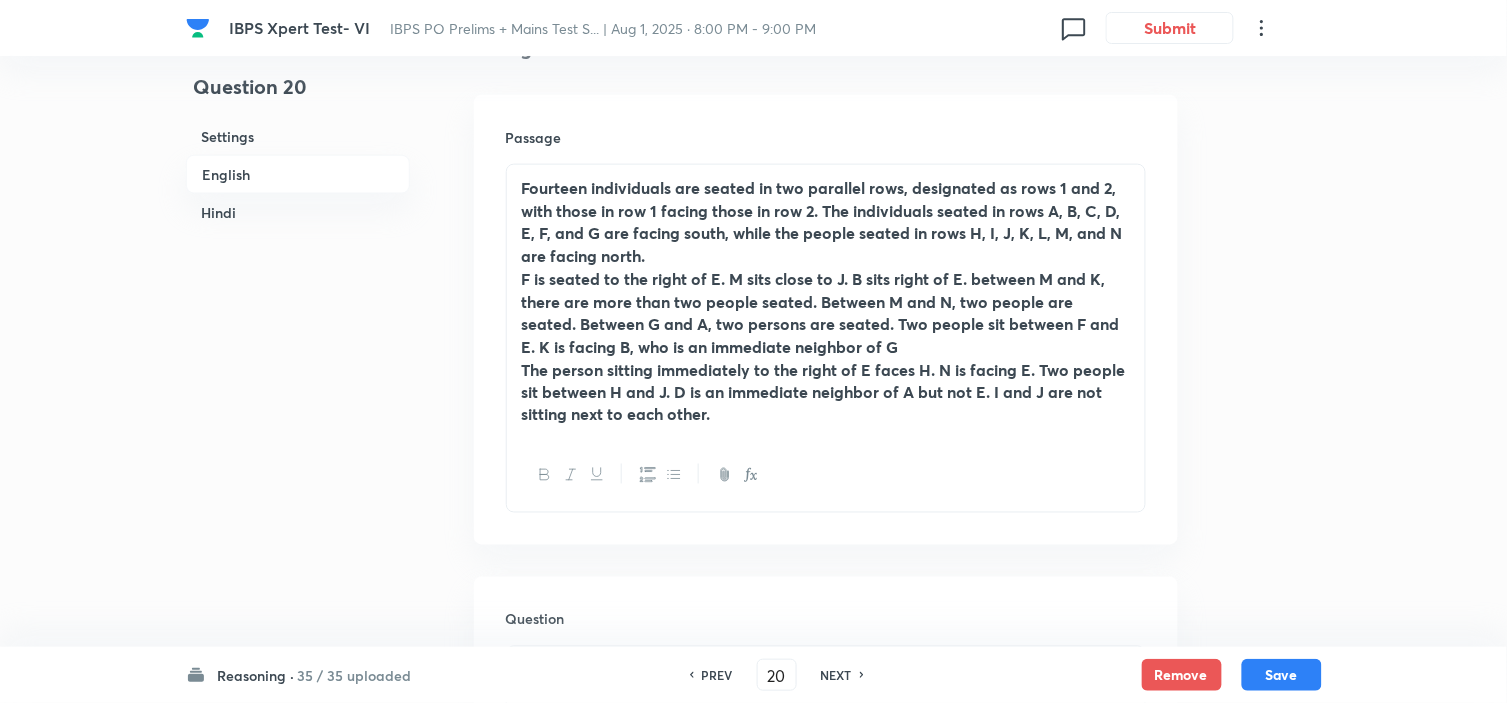 click on "NEXT" at bounding box center (836, 675) 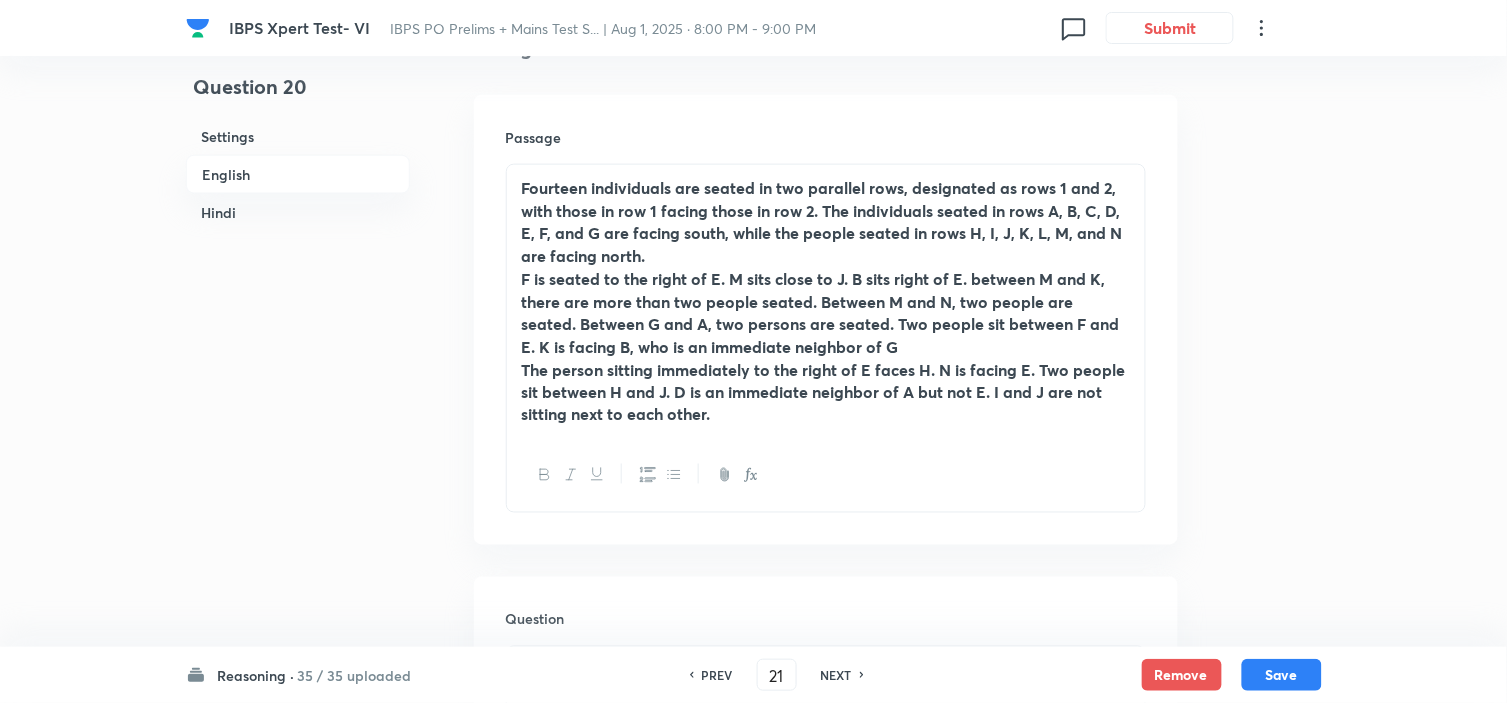 checkbox on "false" 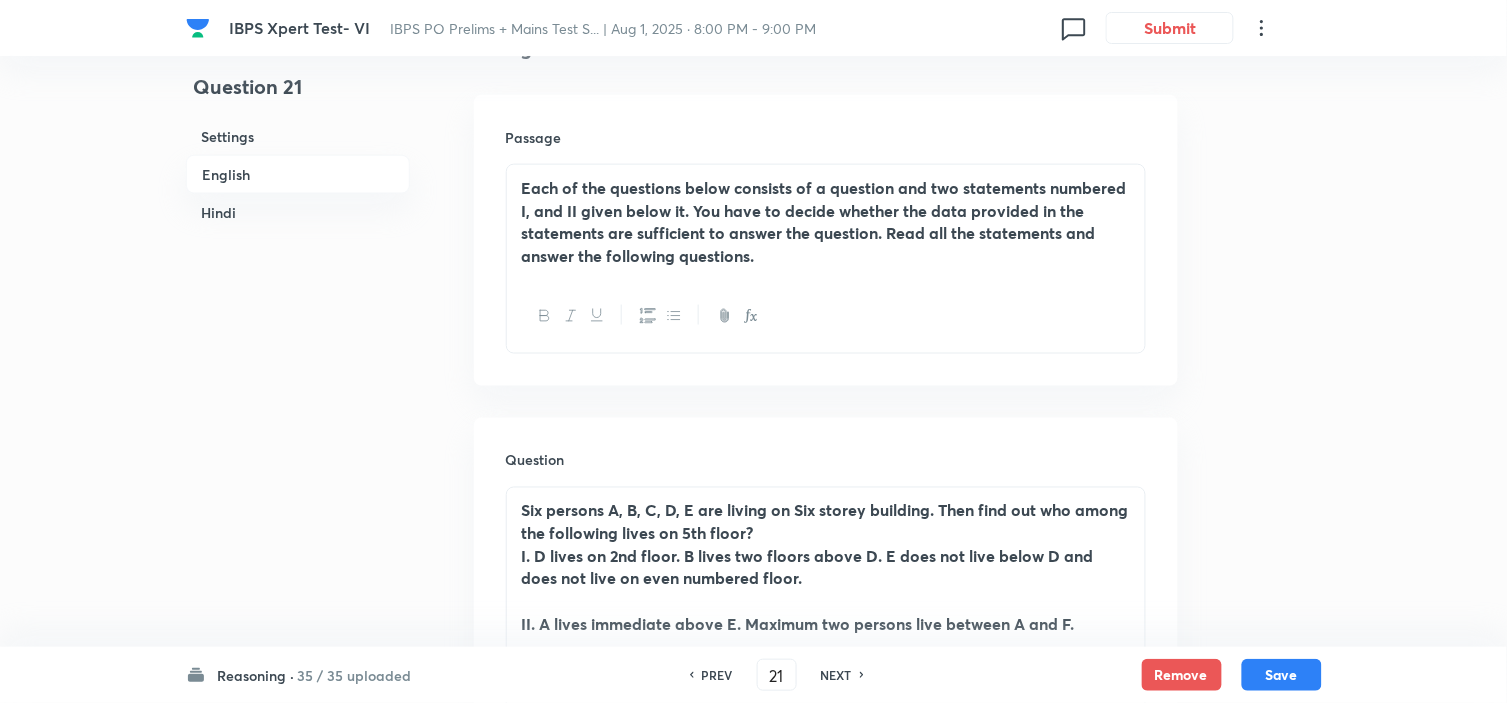 checkbox on "true" 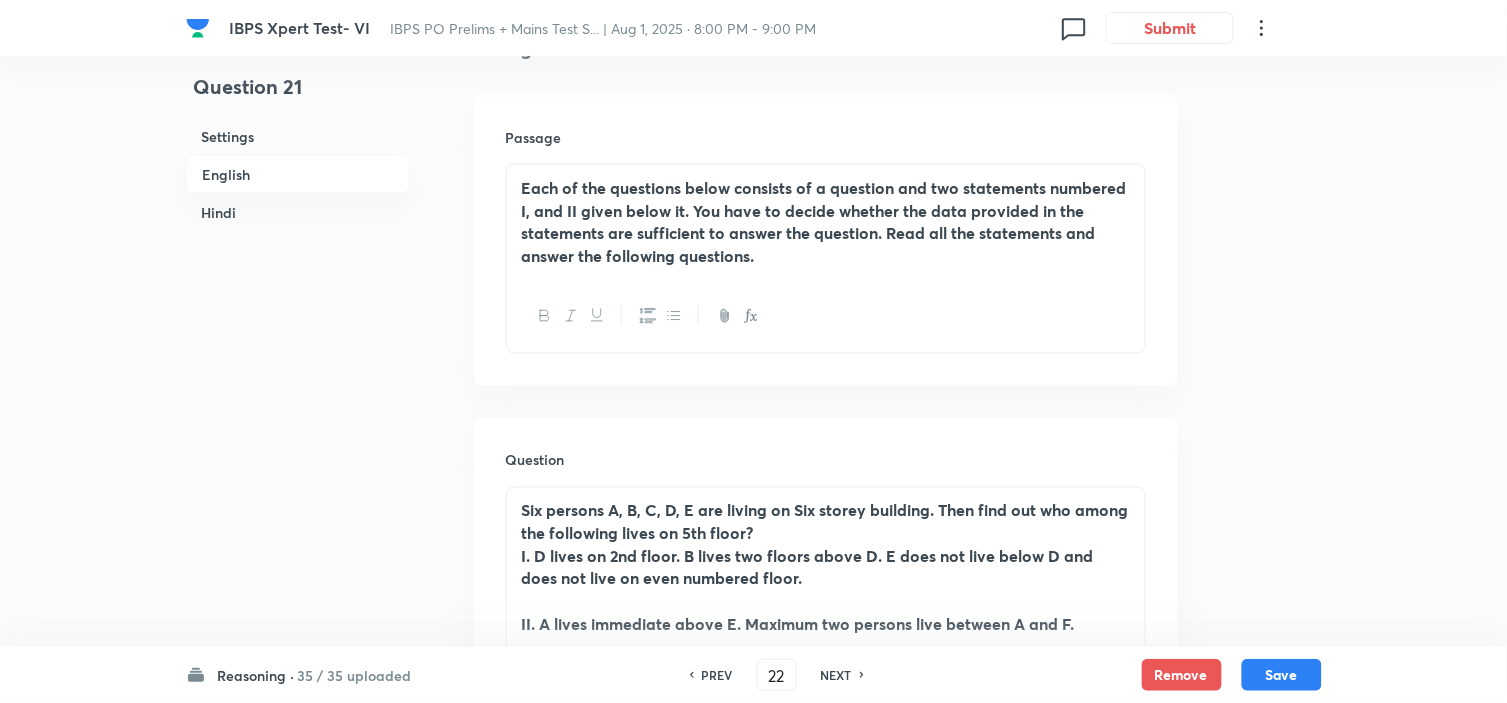 checkbox on "false" 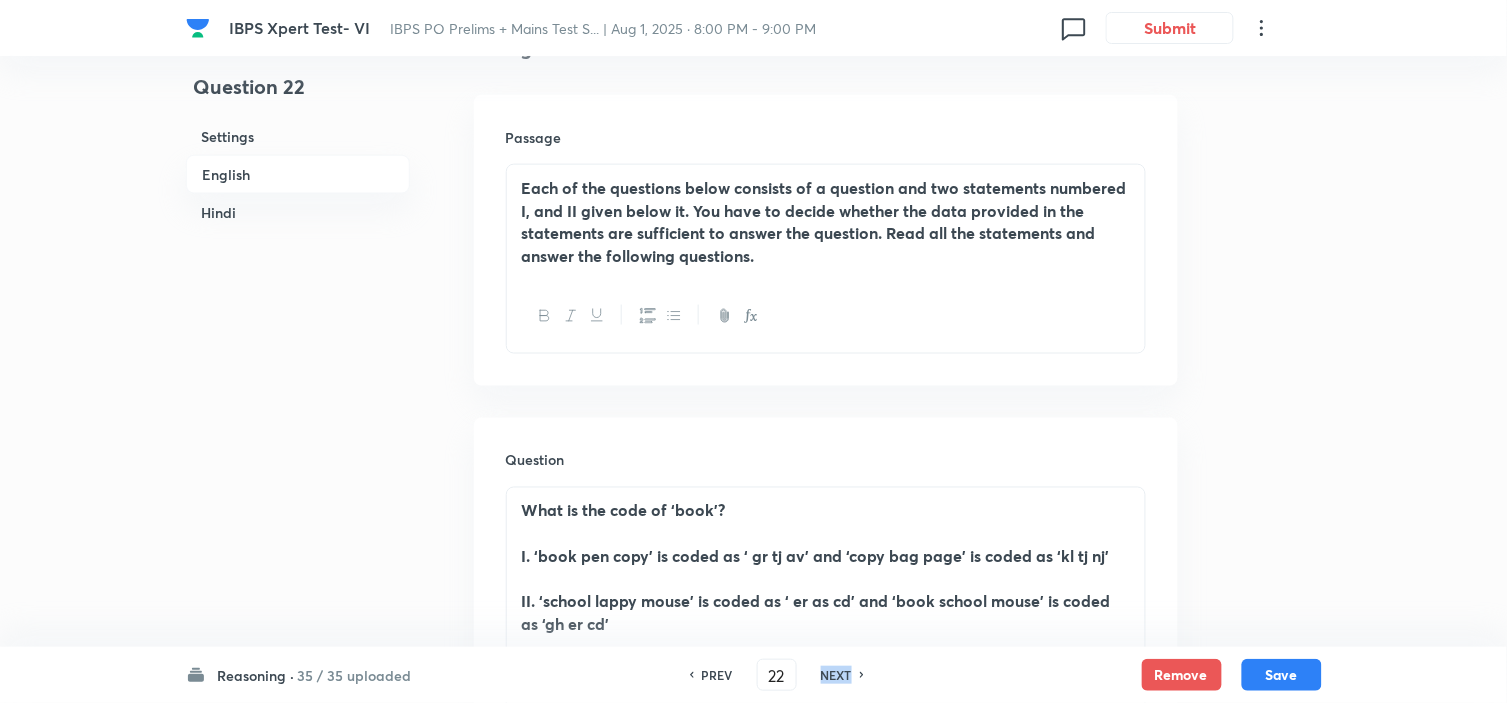 click on "NEXT" at bounding box center (836, 675) 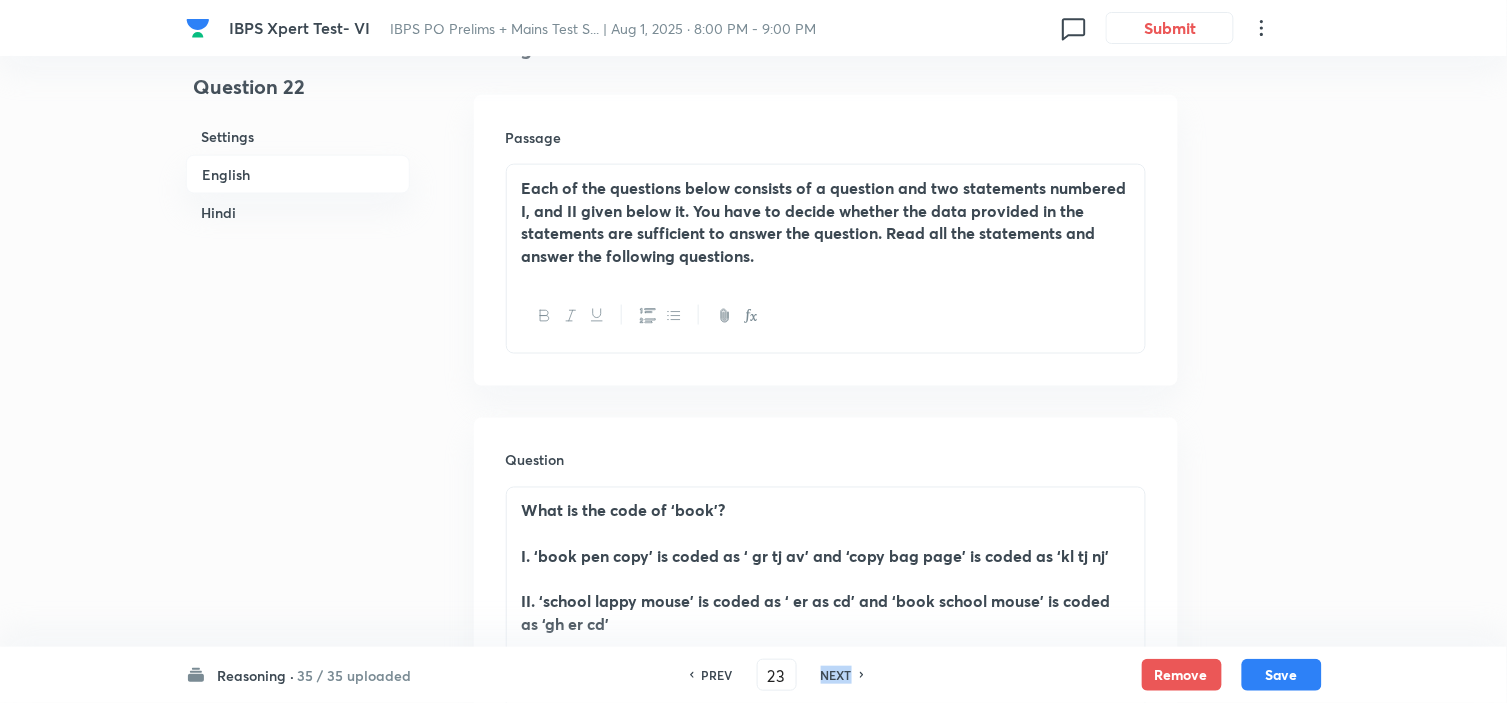 checkbox on "false" 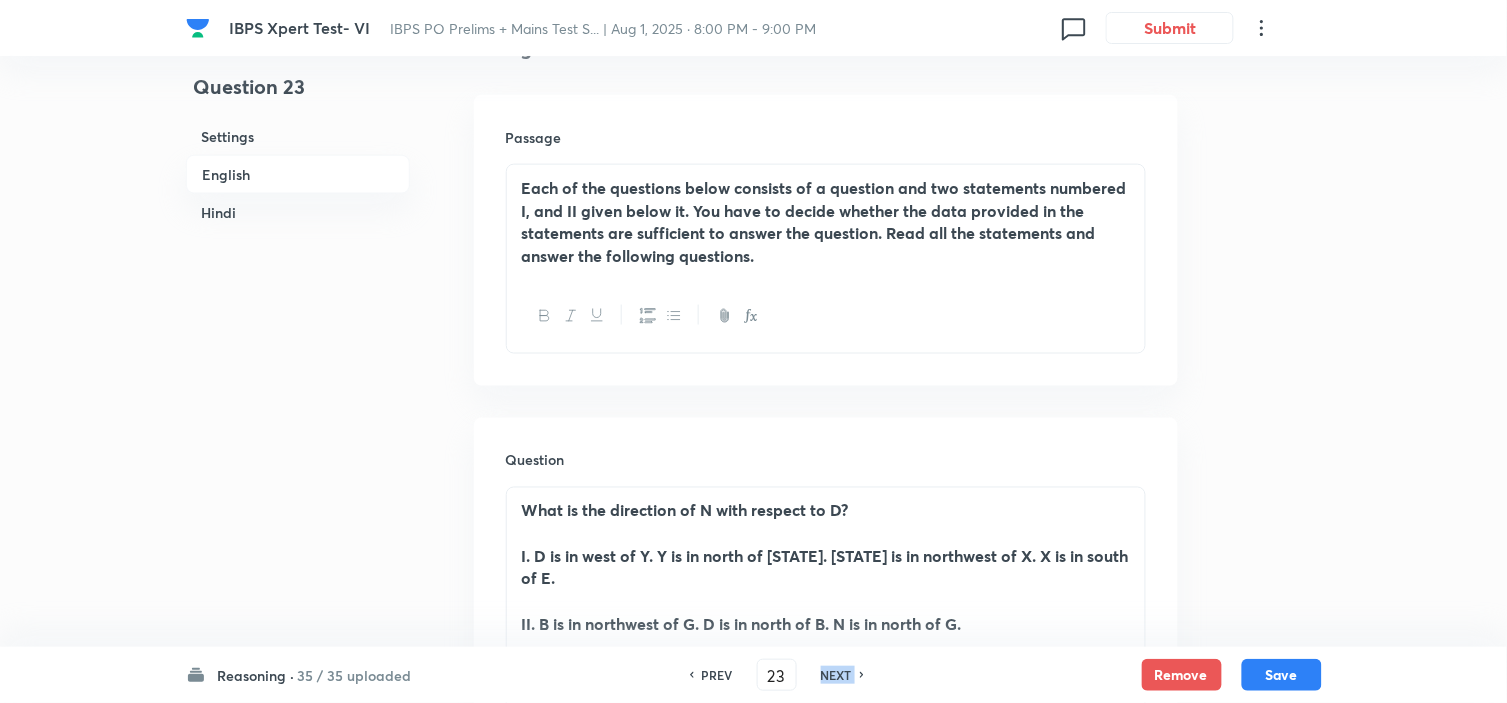 click on "NEXT" at bounding box center (836, 675) 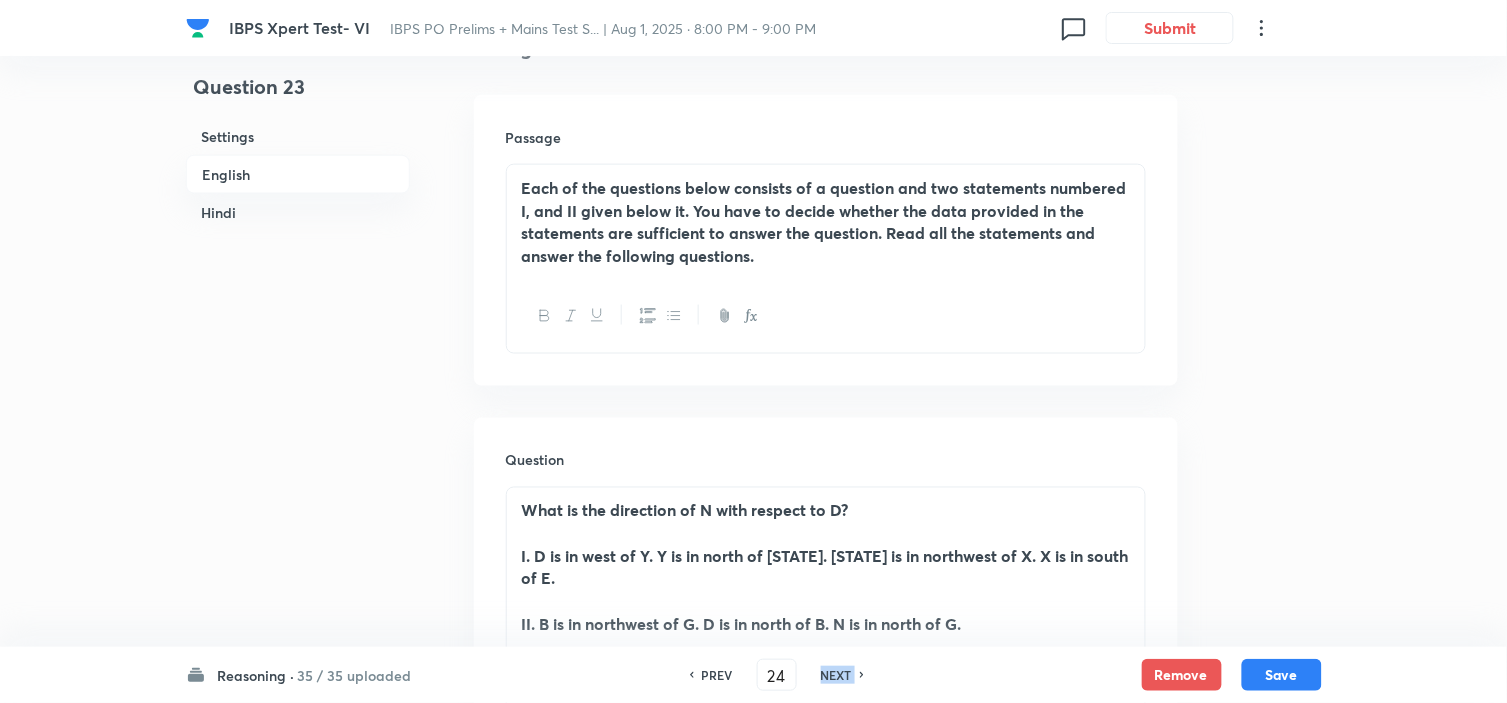 checkbox on "false" 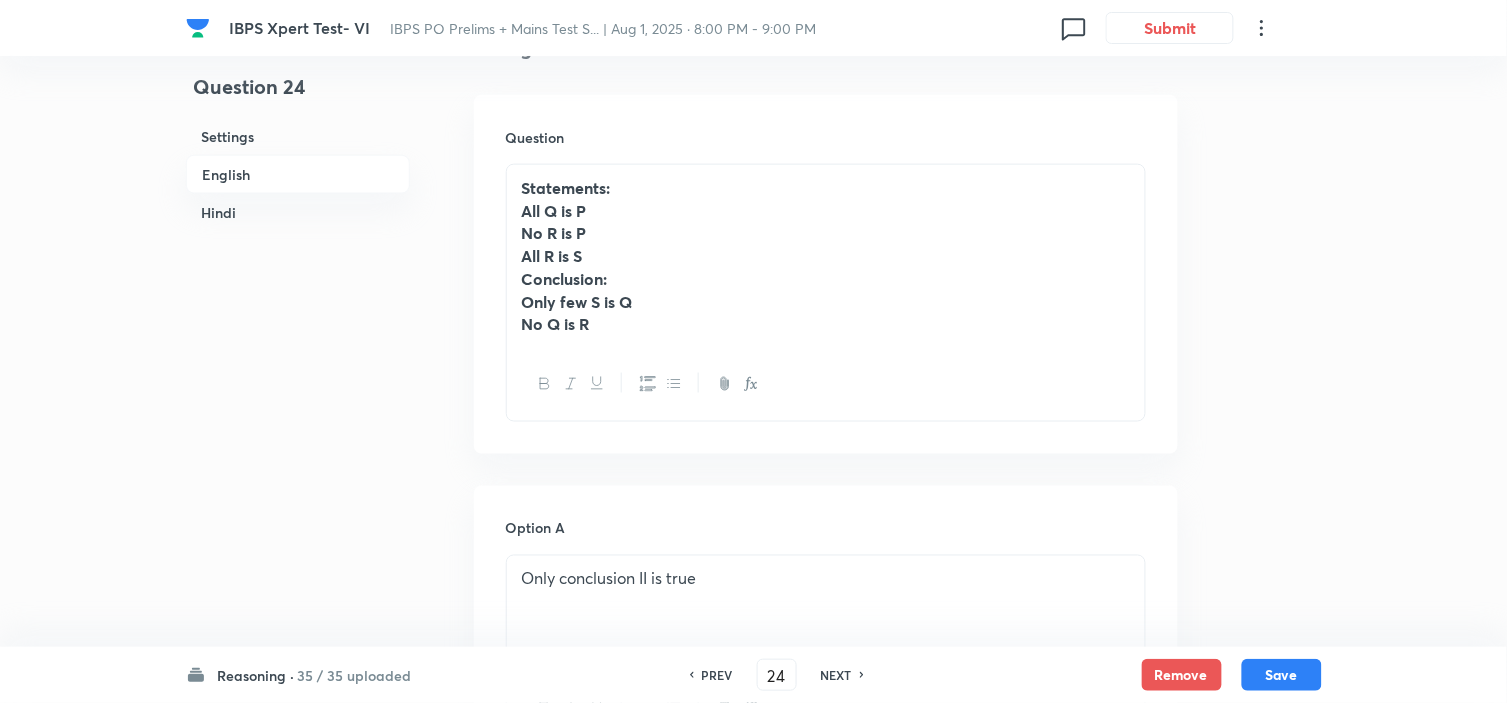 click on "NEXT" at bounding box center (836, 675) 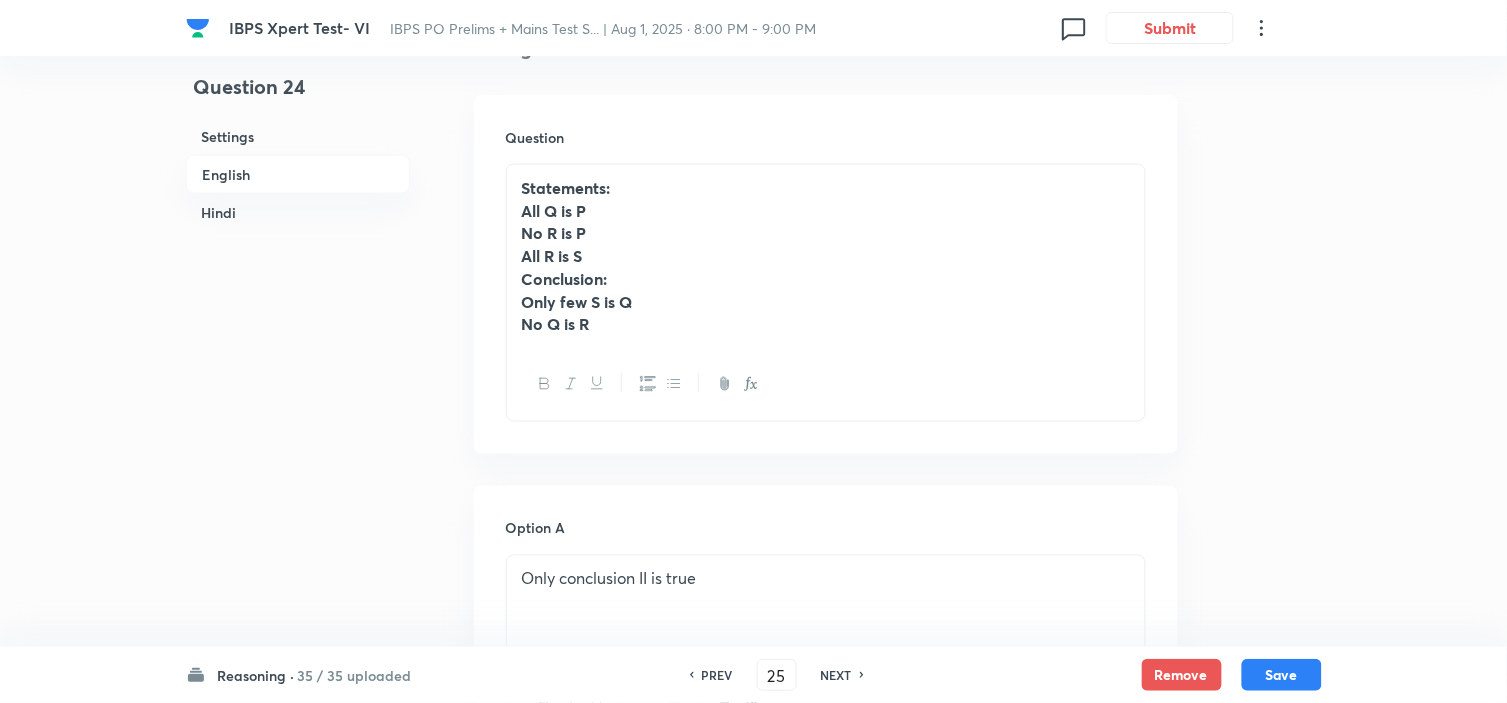 checkbox on "false" 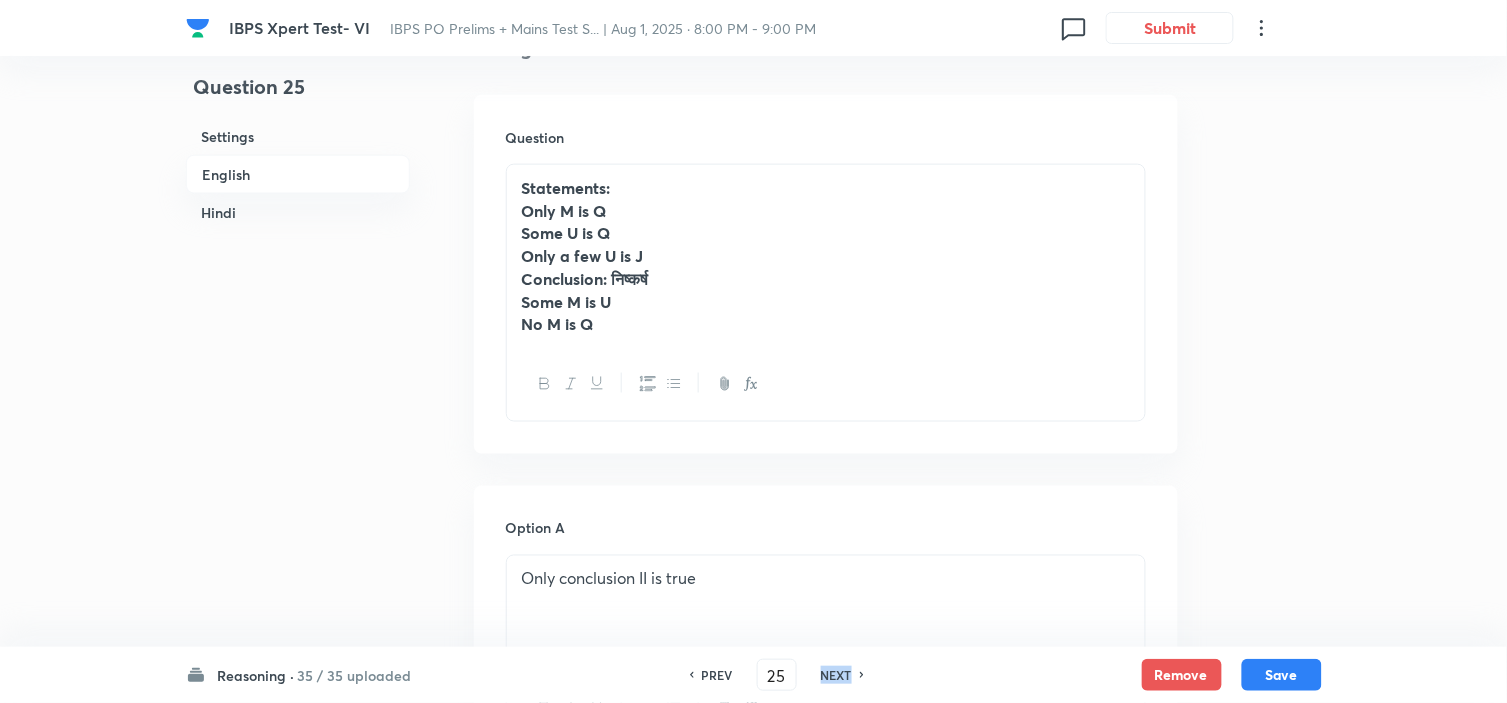click on "NEXT" at bounding box center (836, 675) 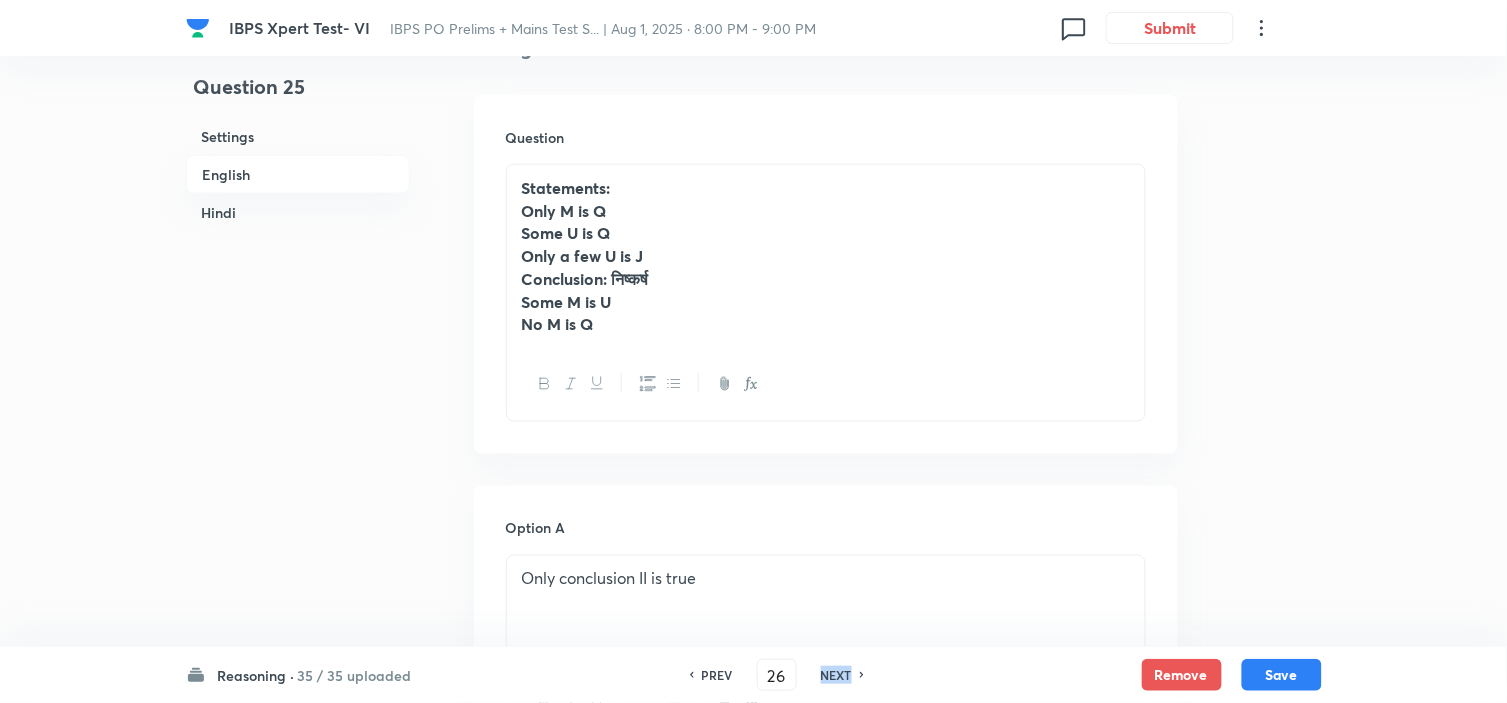 checkbox on "false" 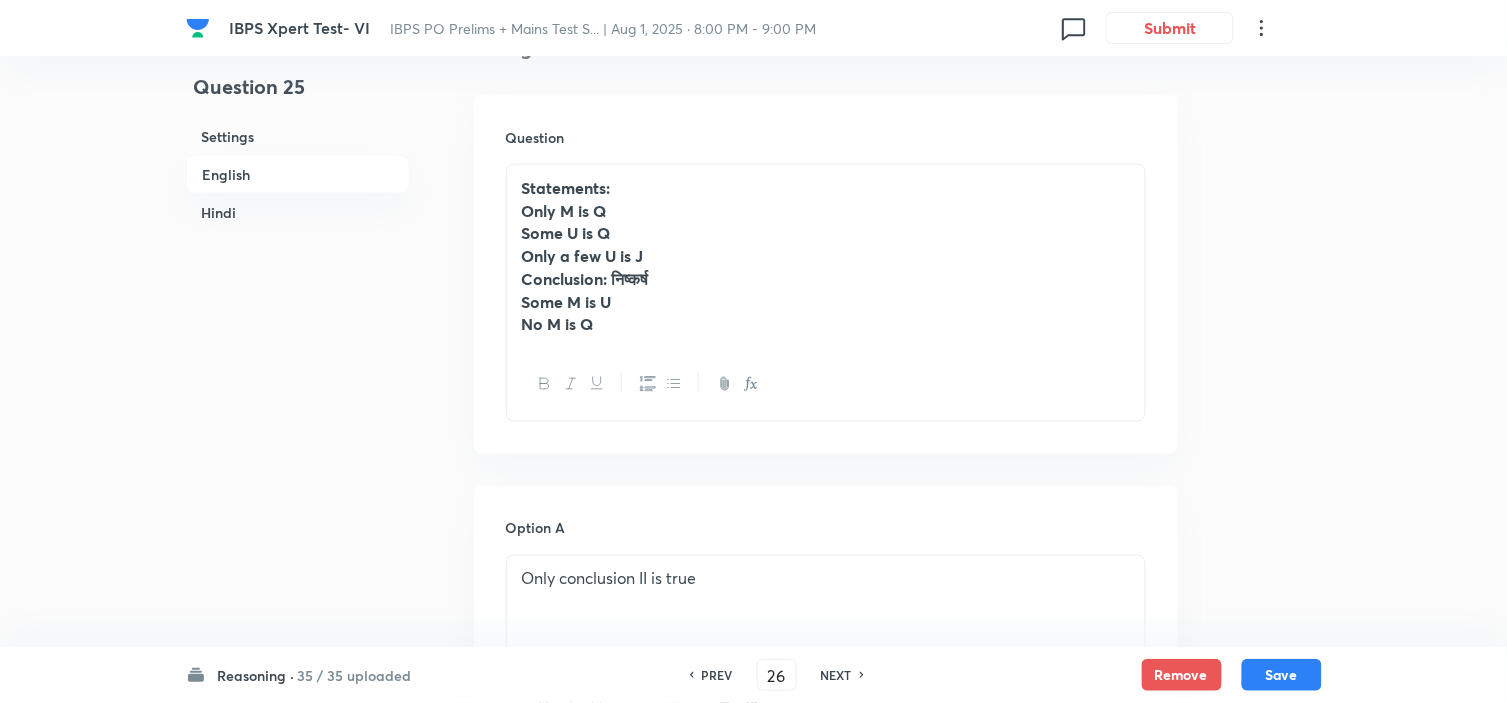 checkbox on "true" 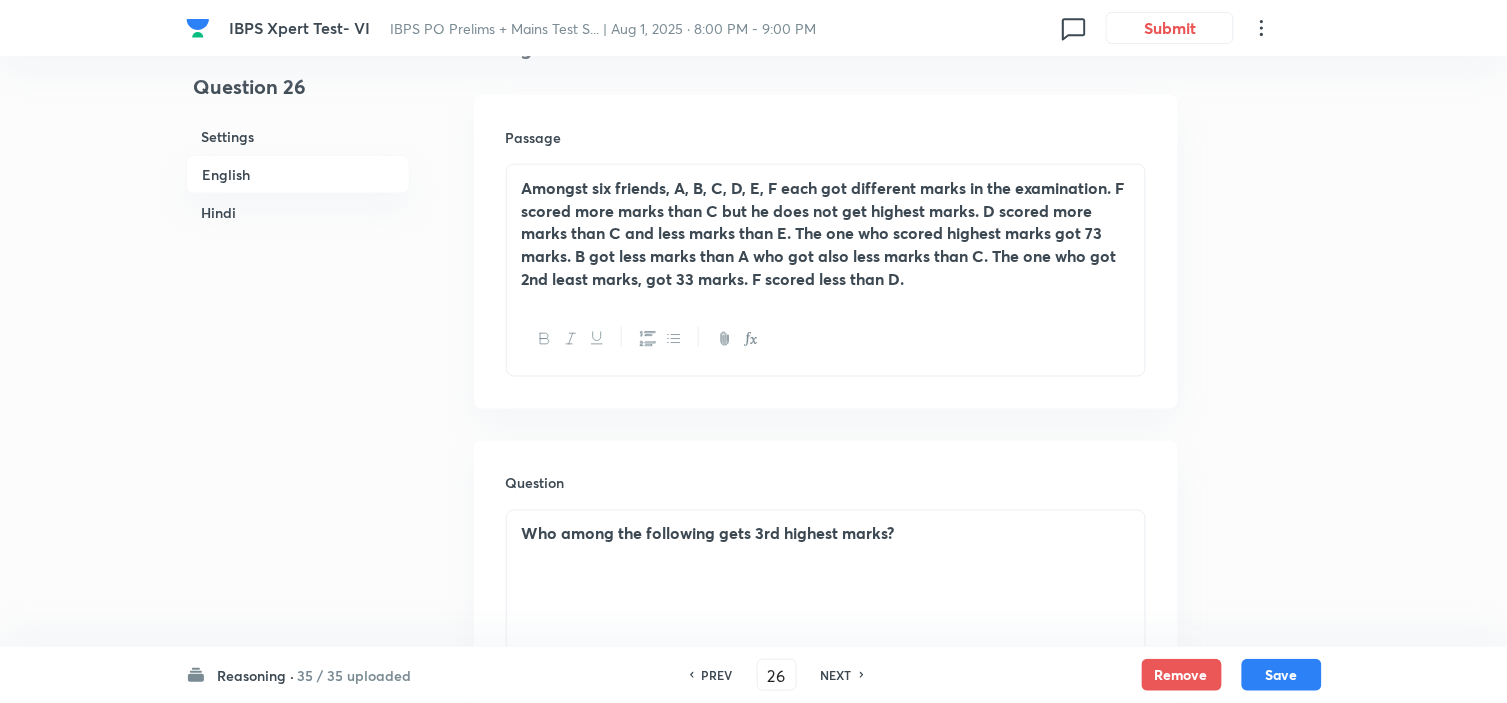 click on "NEXT" at bounding box center [836, 675] 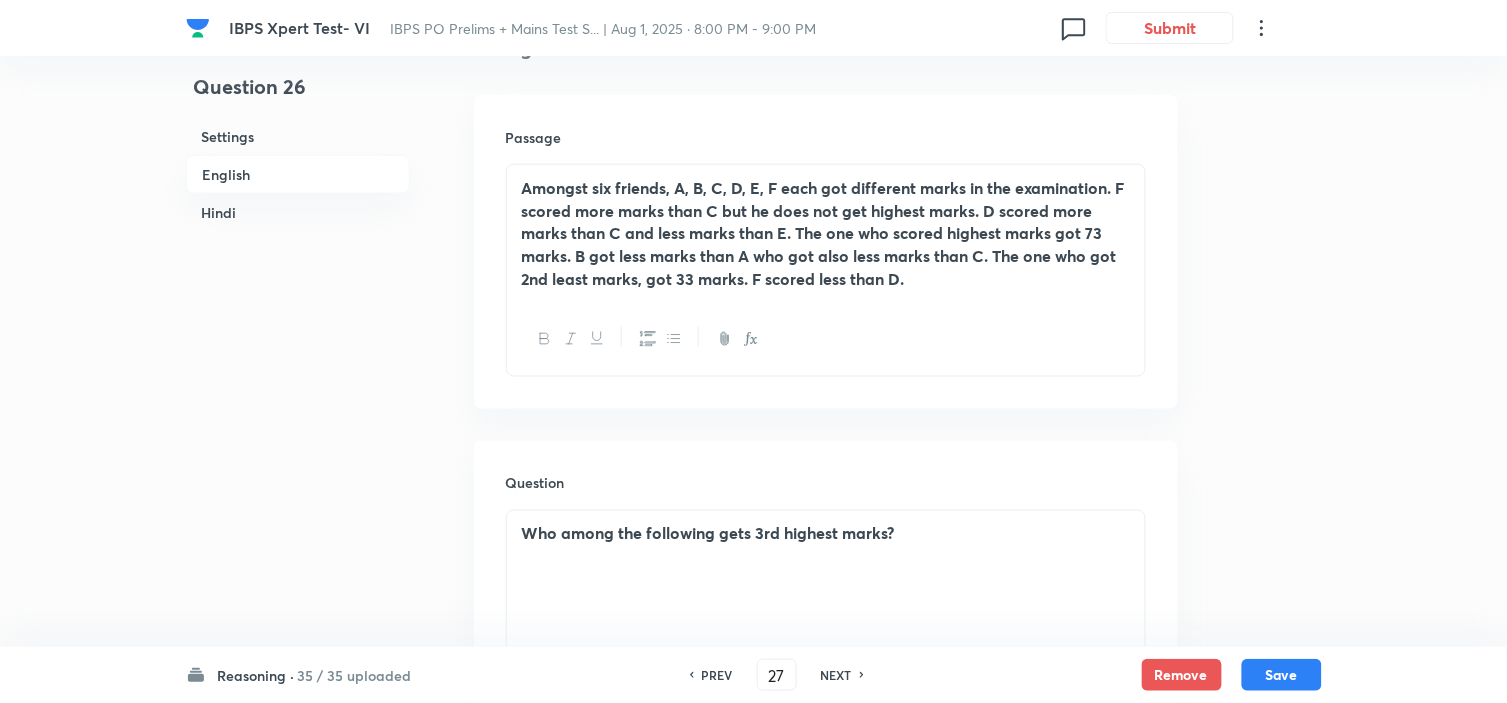 checkbox on "false" 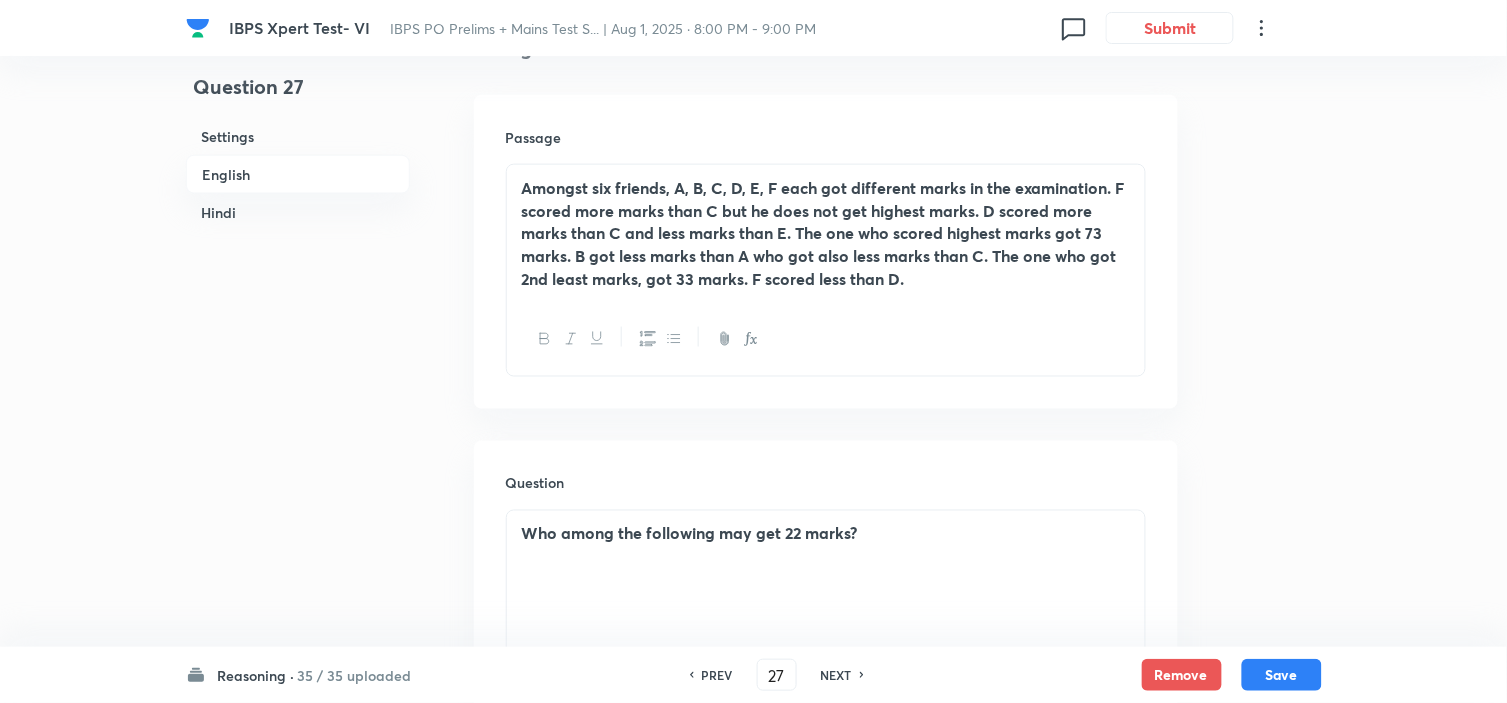 checkbox on "true" 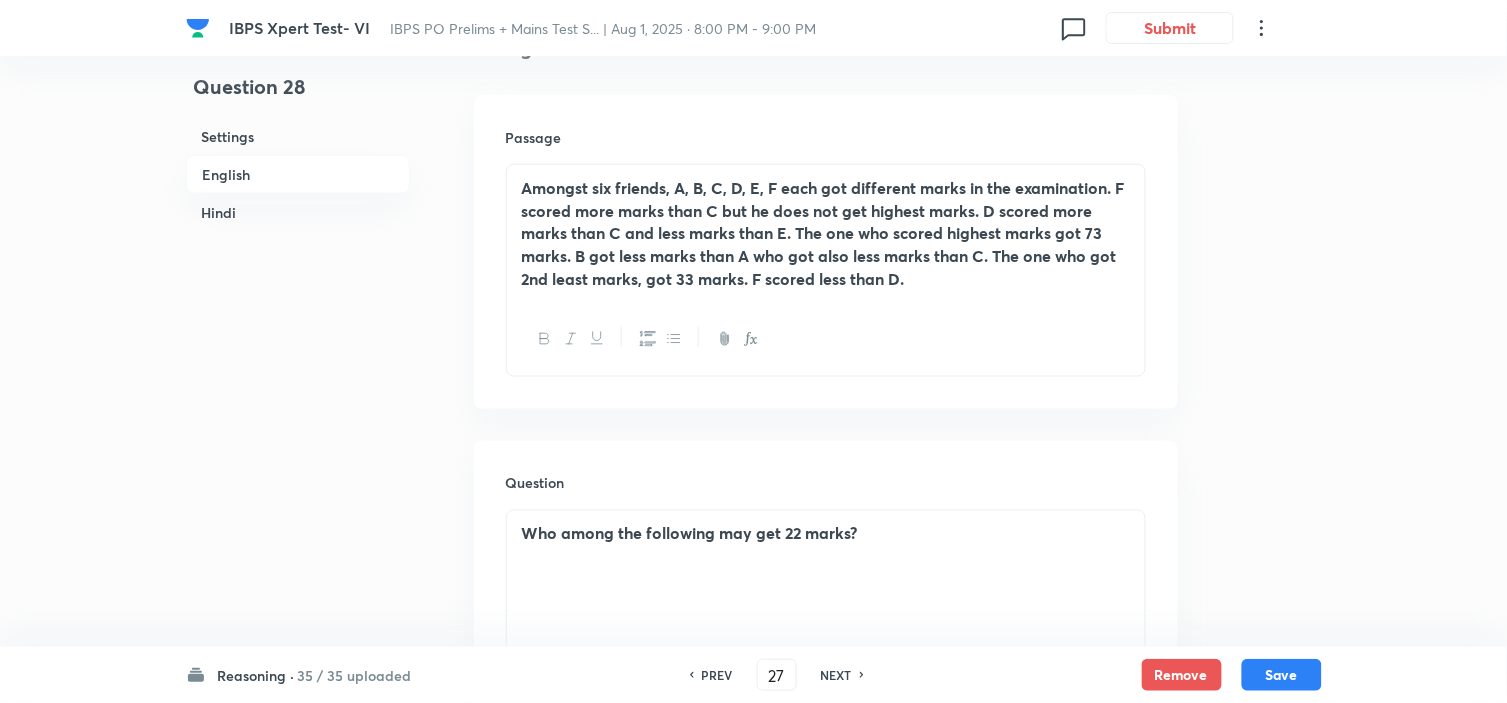 type on "28" 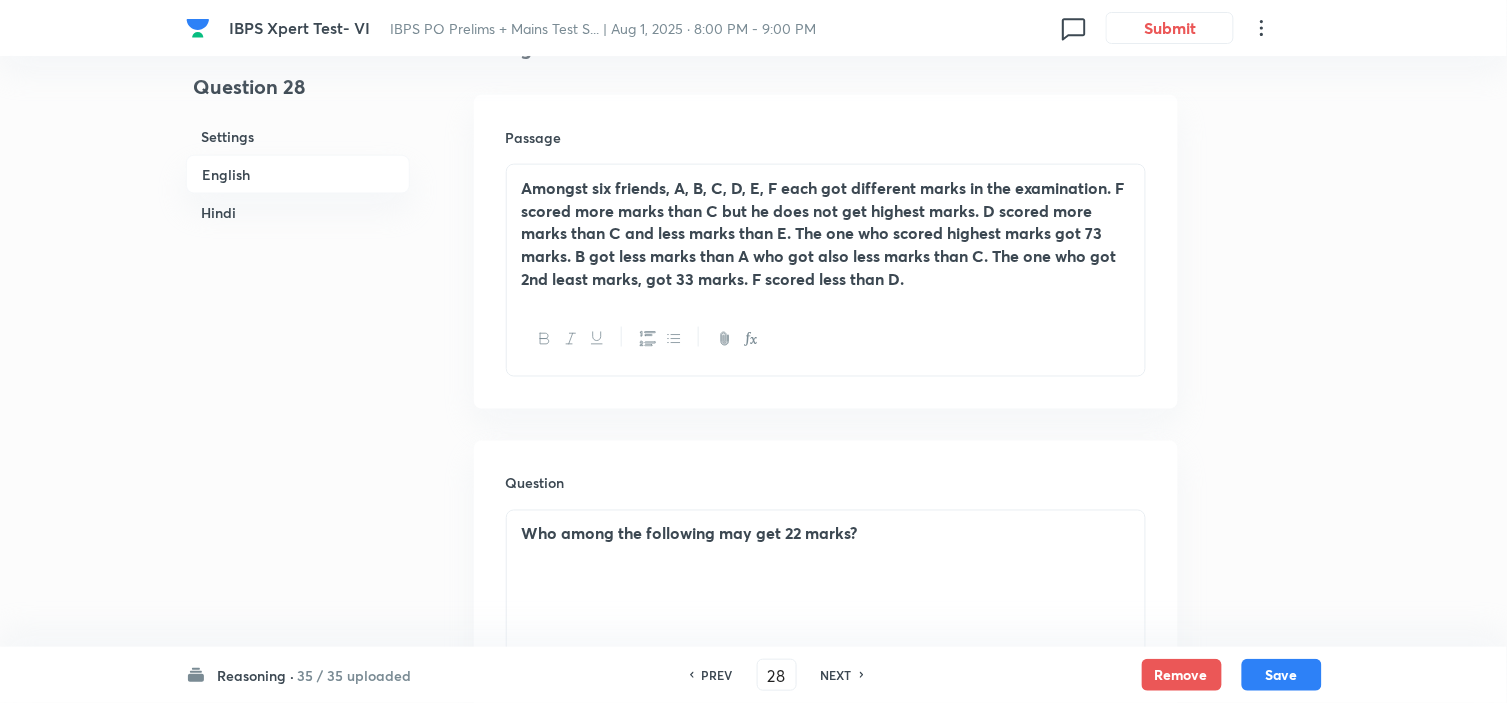 checkbox on "false" 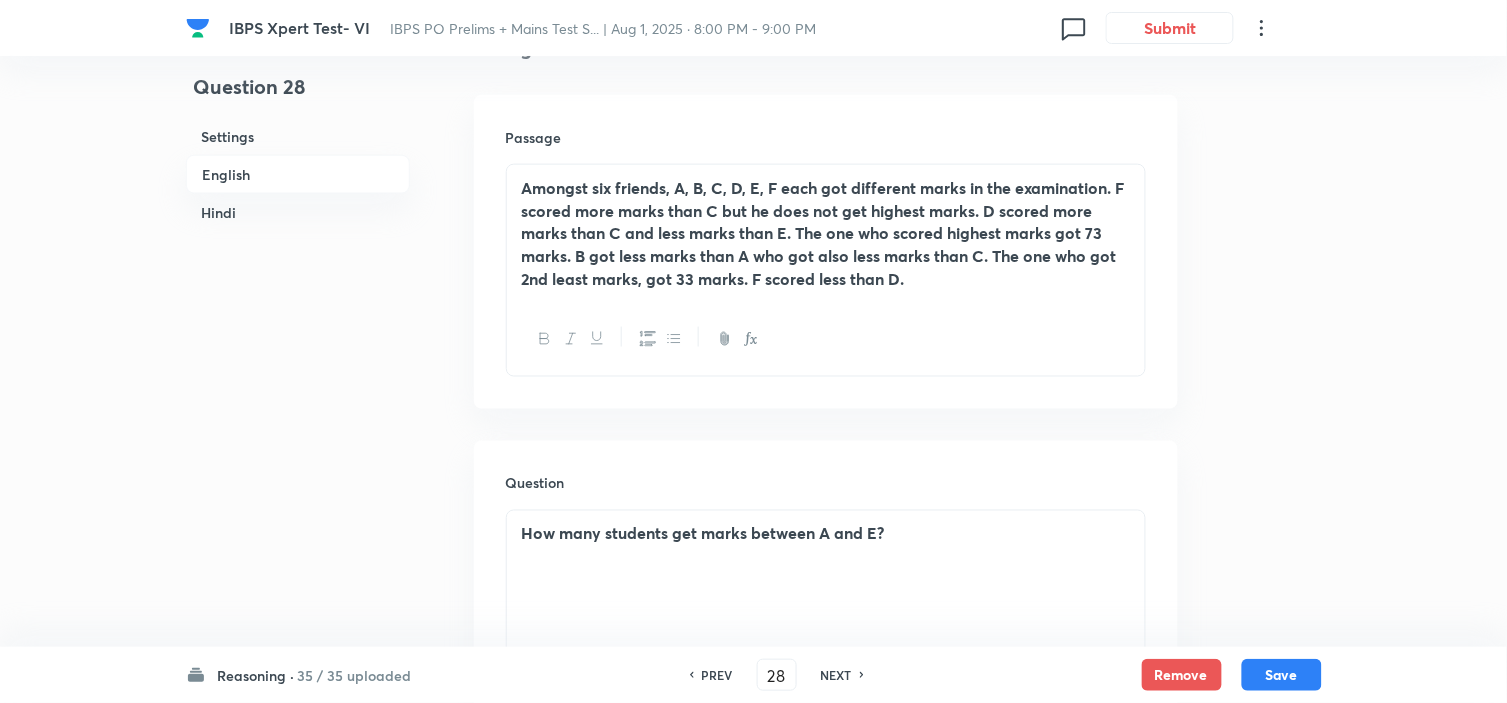 click on "NEXT" at bounding box center (836, 675) 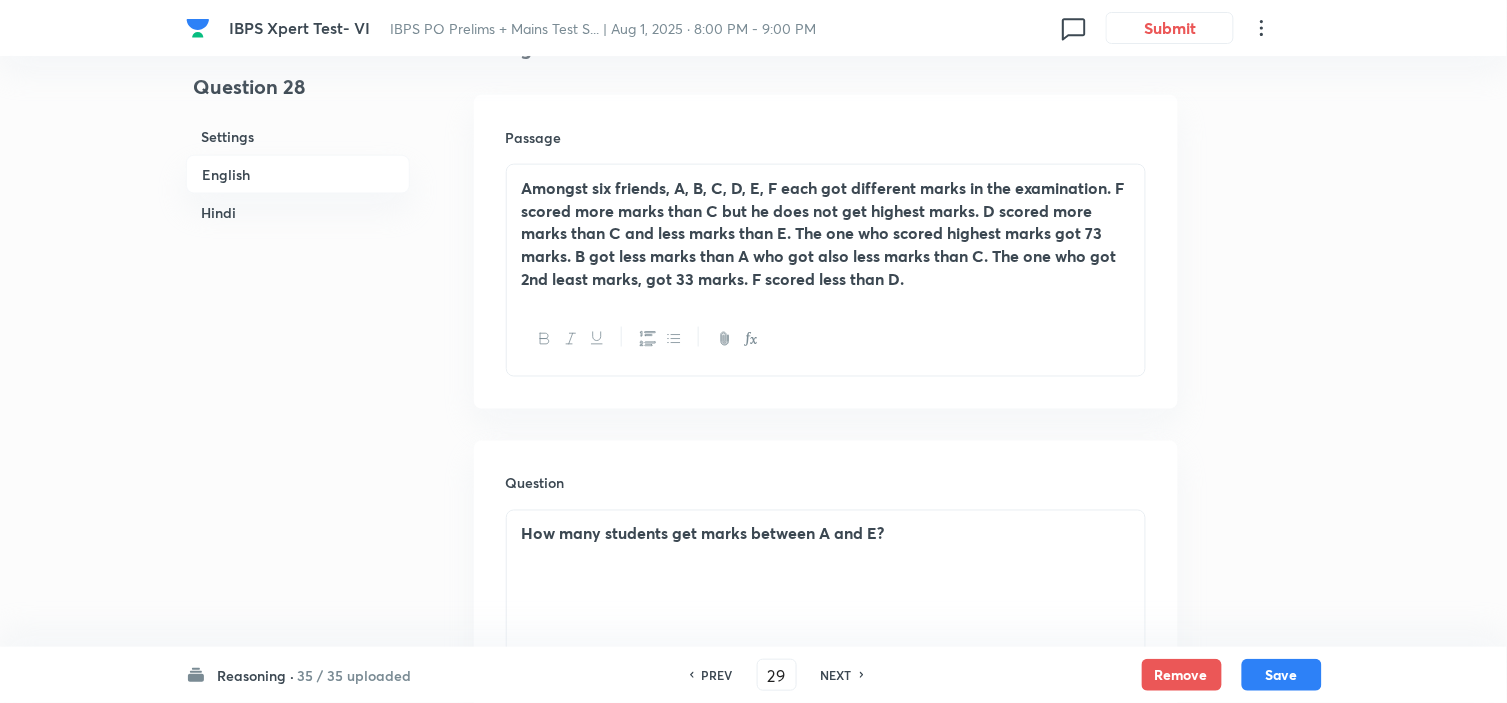 checkbox on "false" 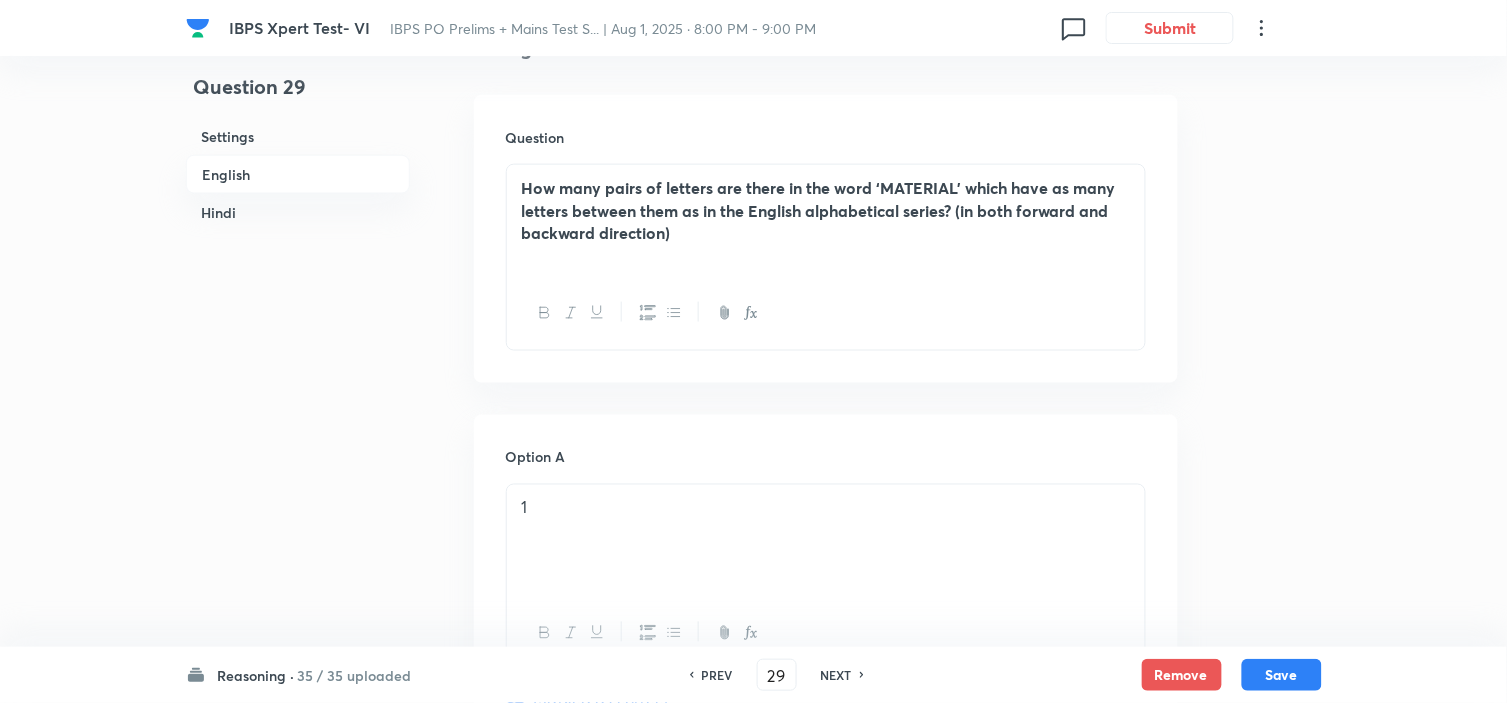 checkbox on "true" 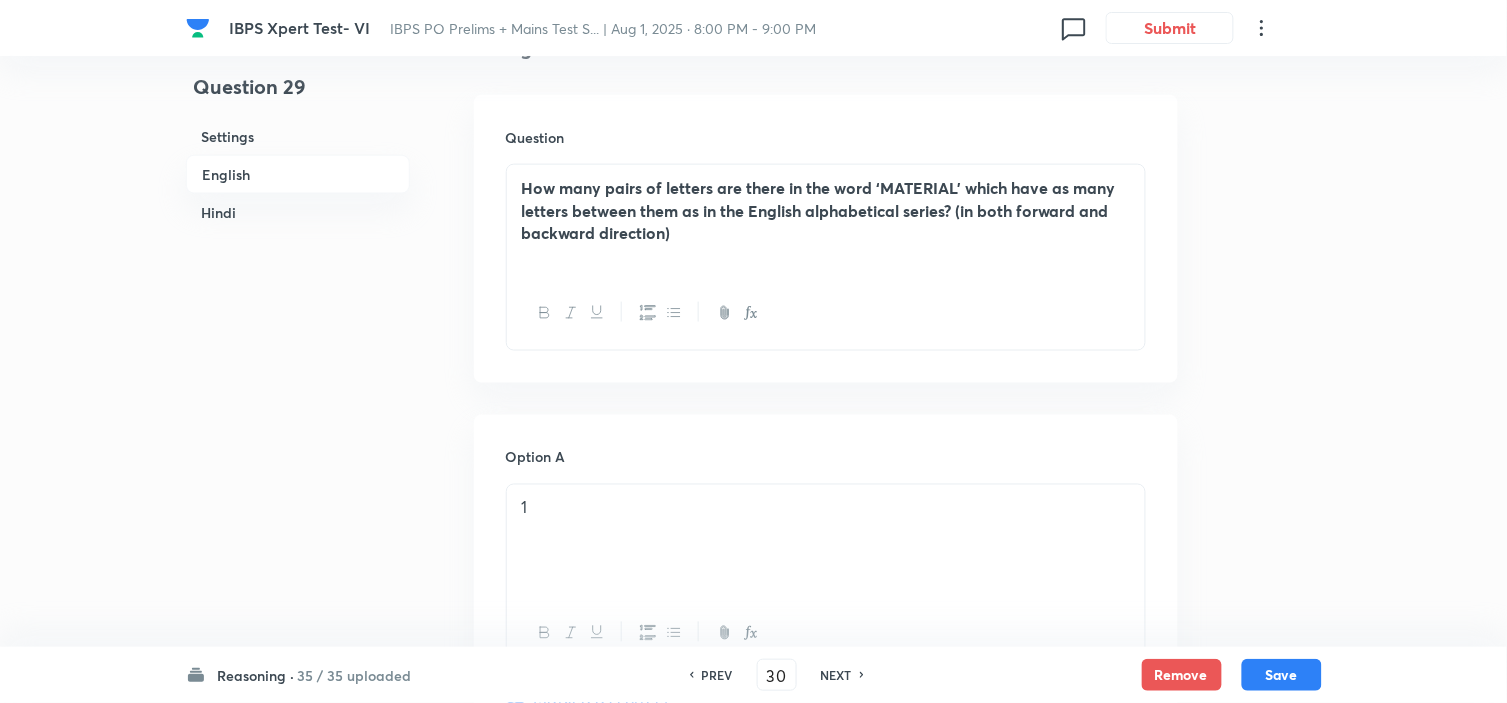 checkbox on "false" 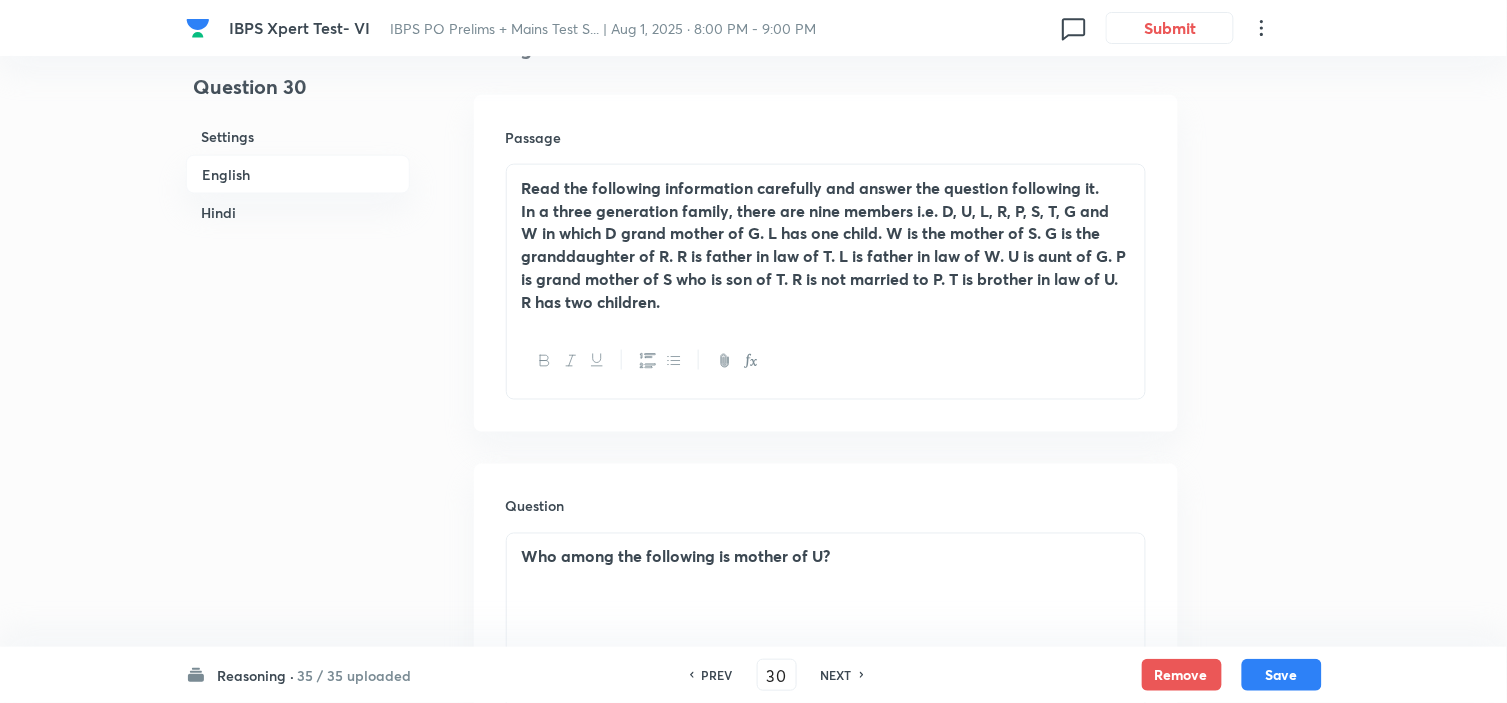 checkbox on "true" 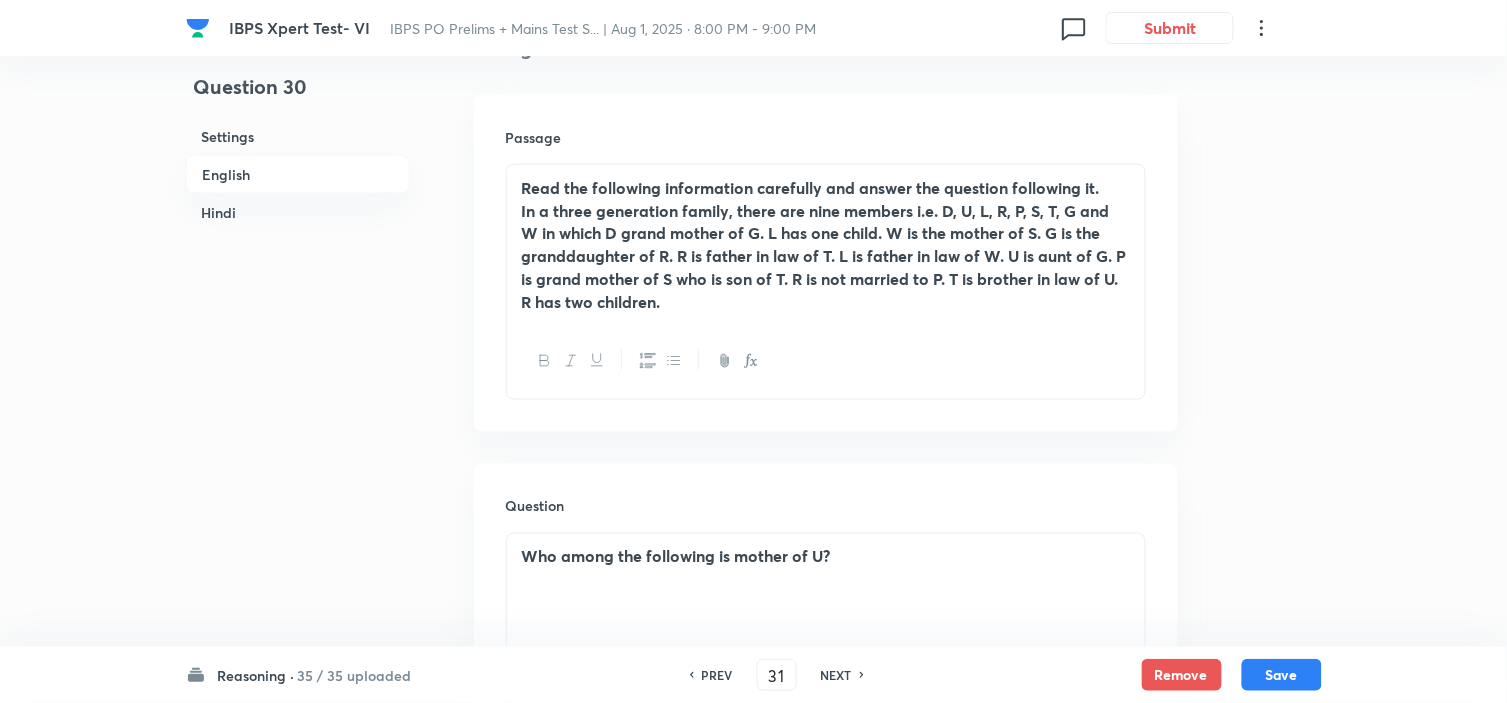 checkbox on "false" 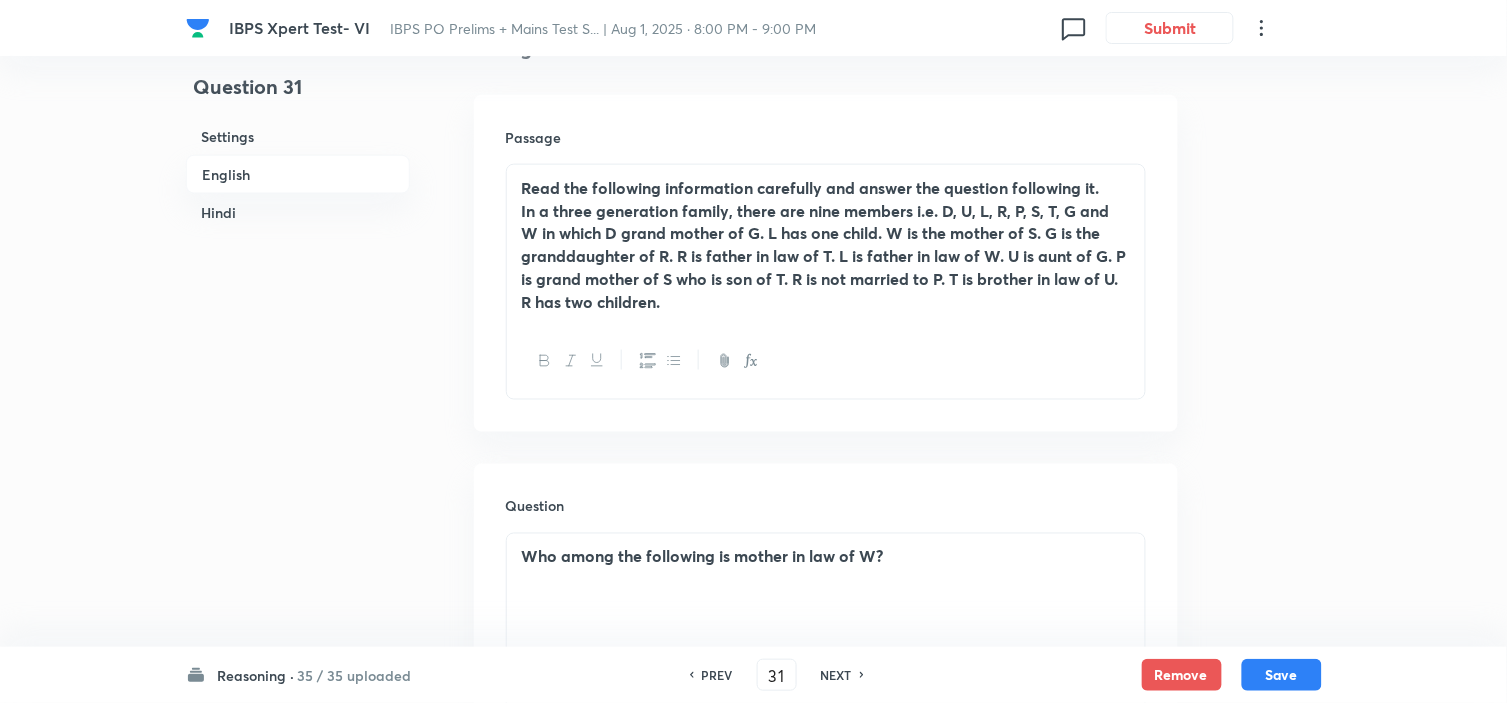 checkbox on "true" 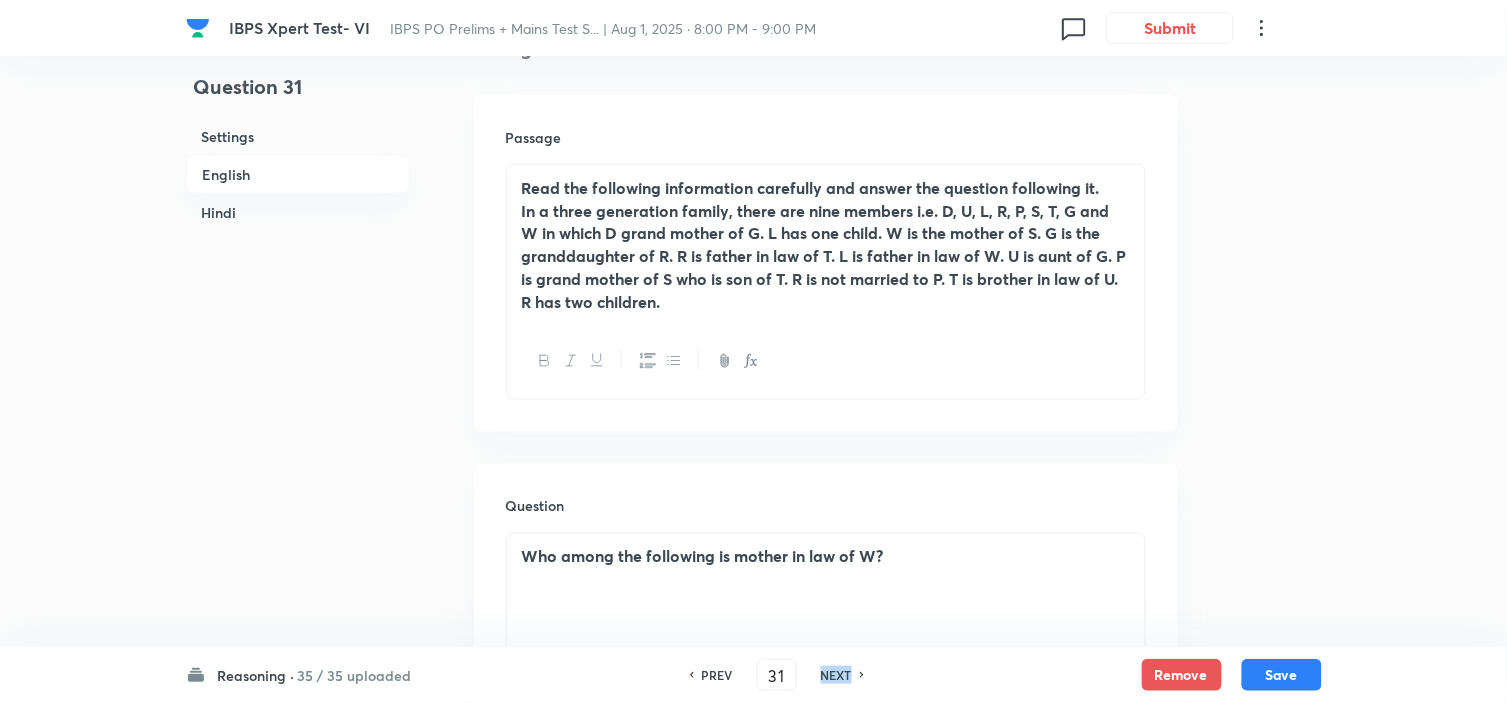click on "NEXT" at bounding box center [836, 675] 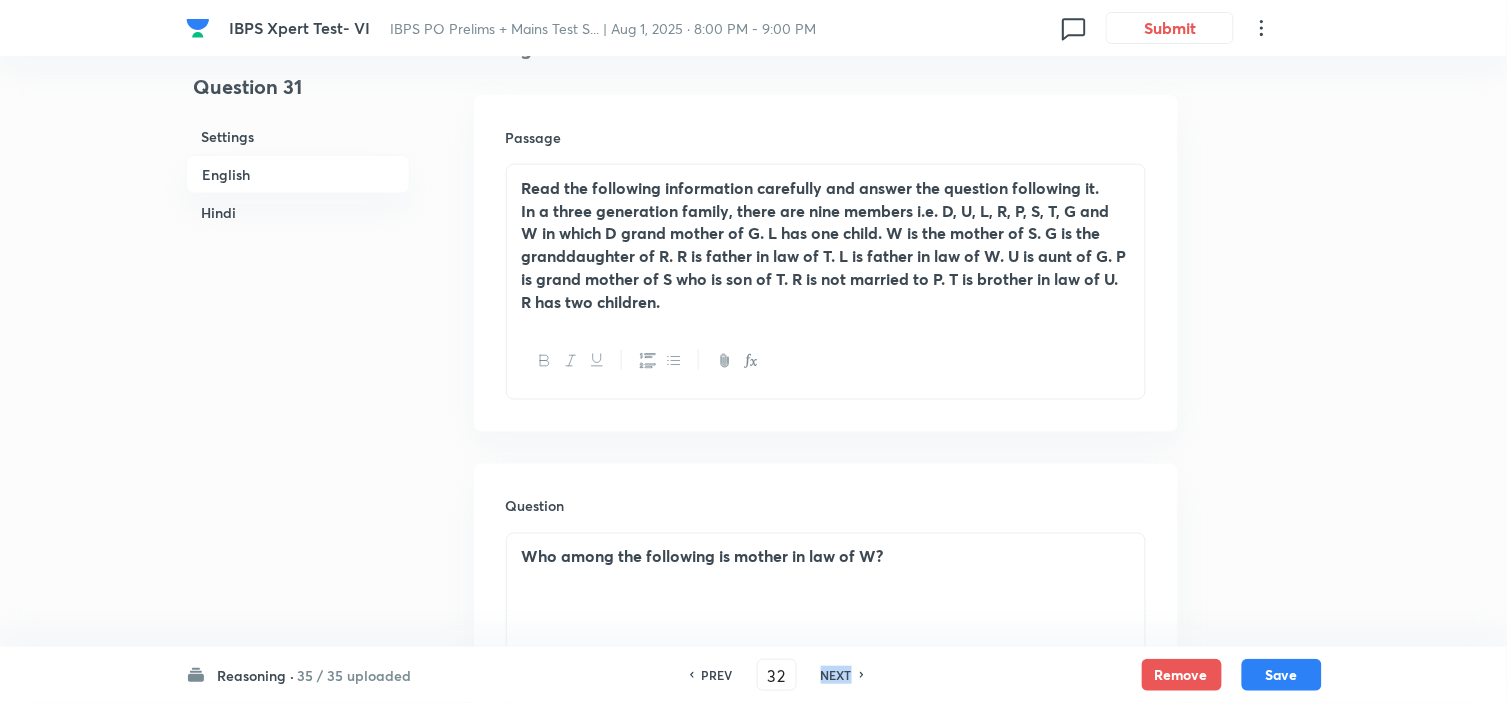 checkbox on "false" 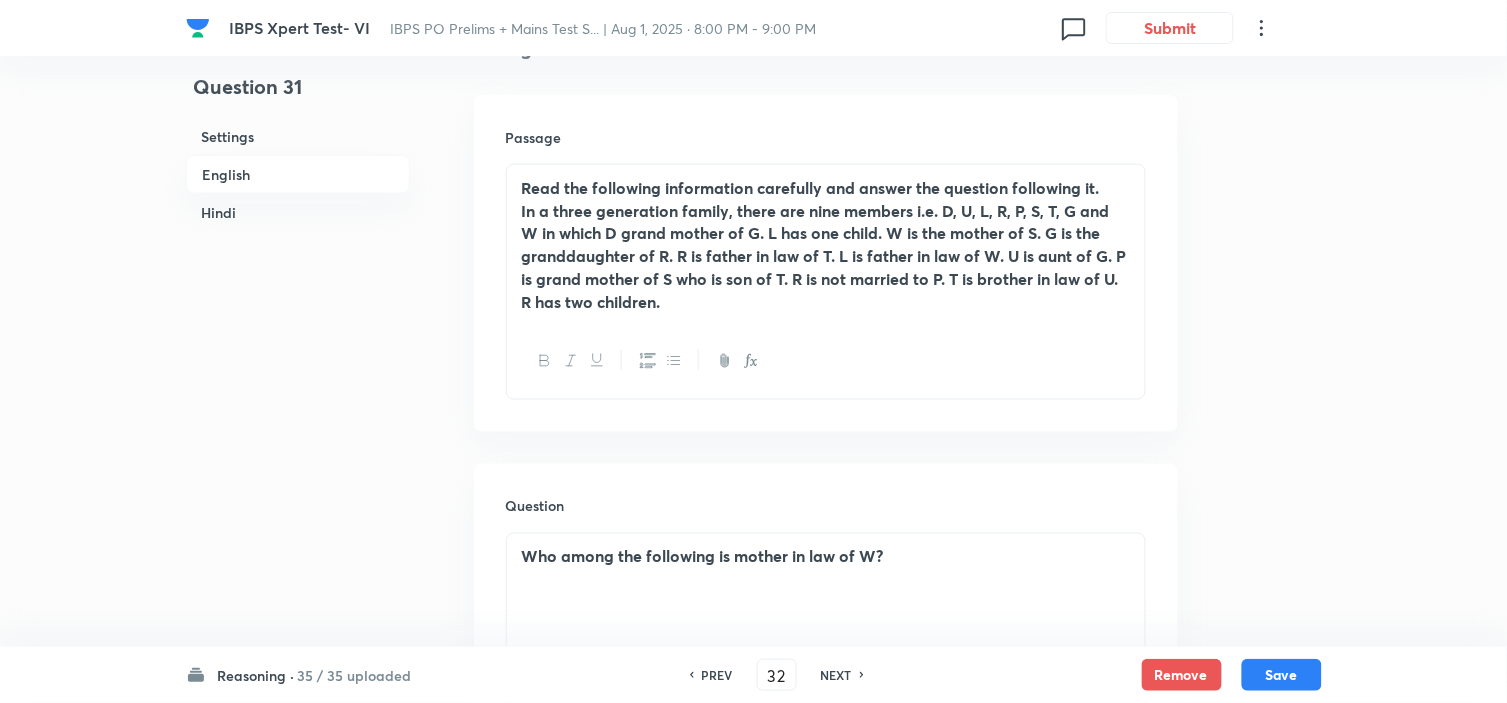 checkbox on "true" 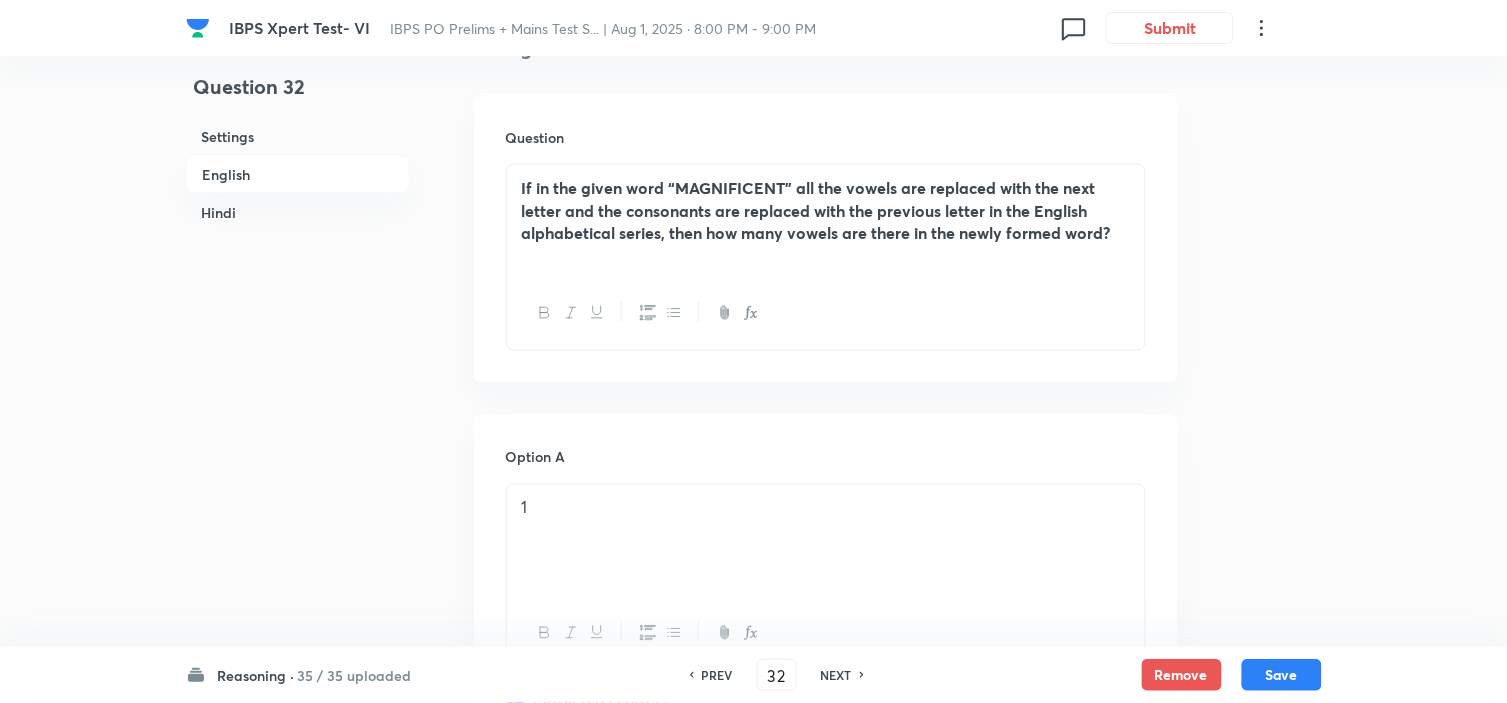 click on "NEXT" at bounding box center (836, 675) 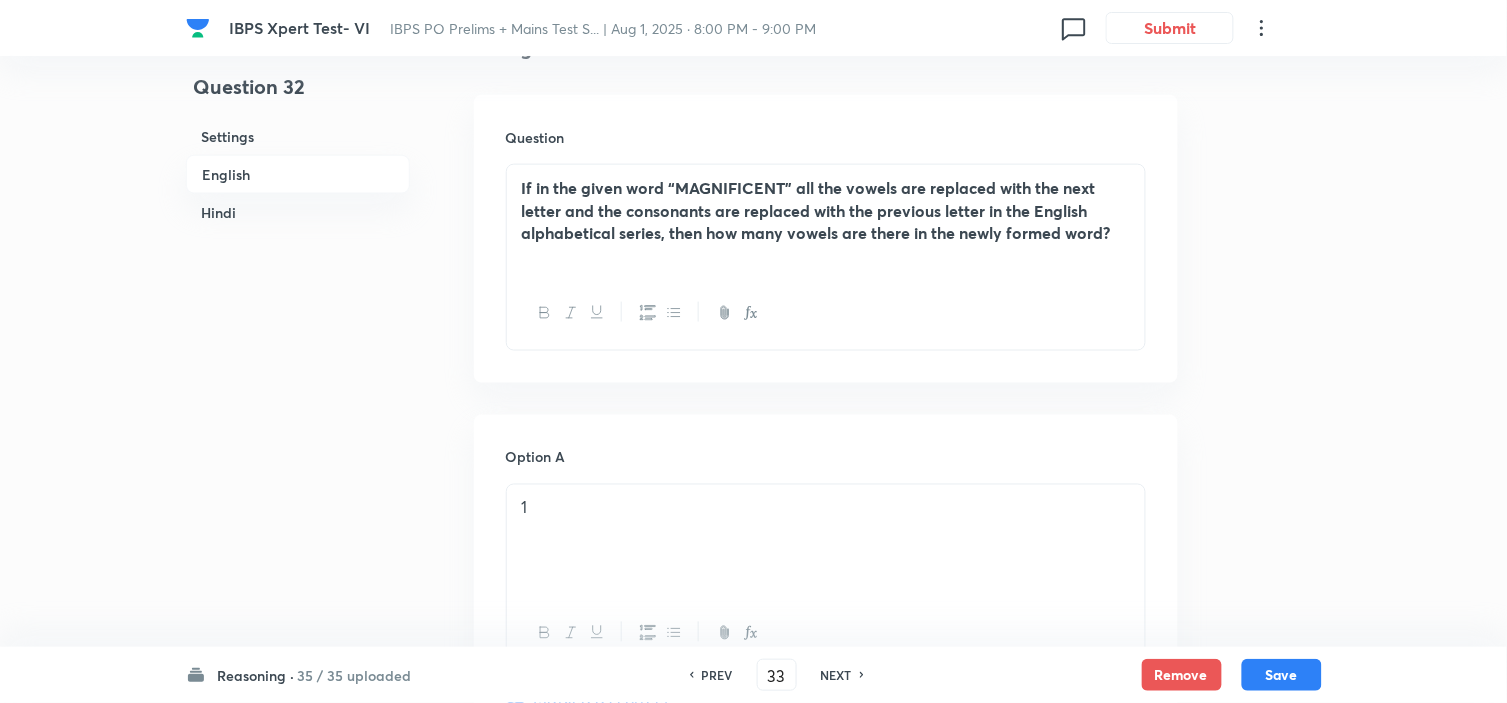 checkbox on "false" 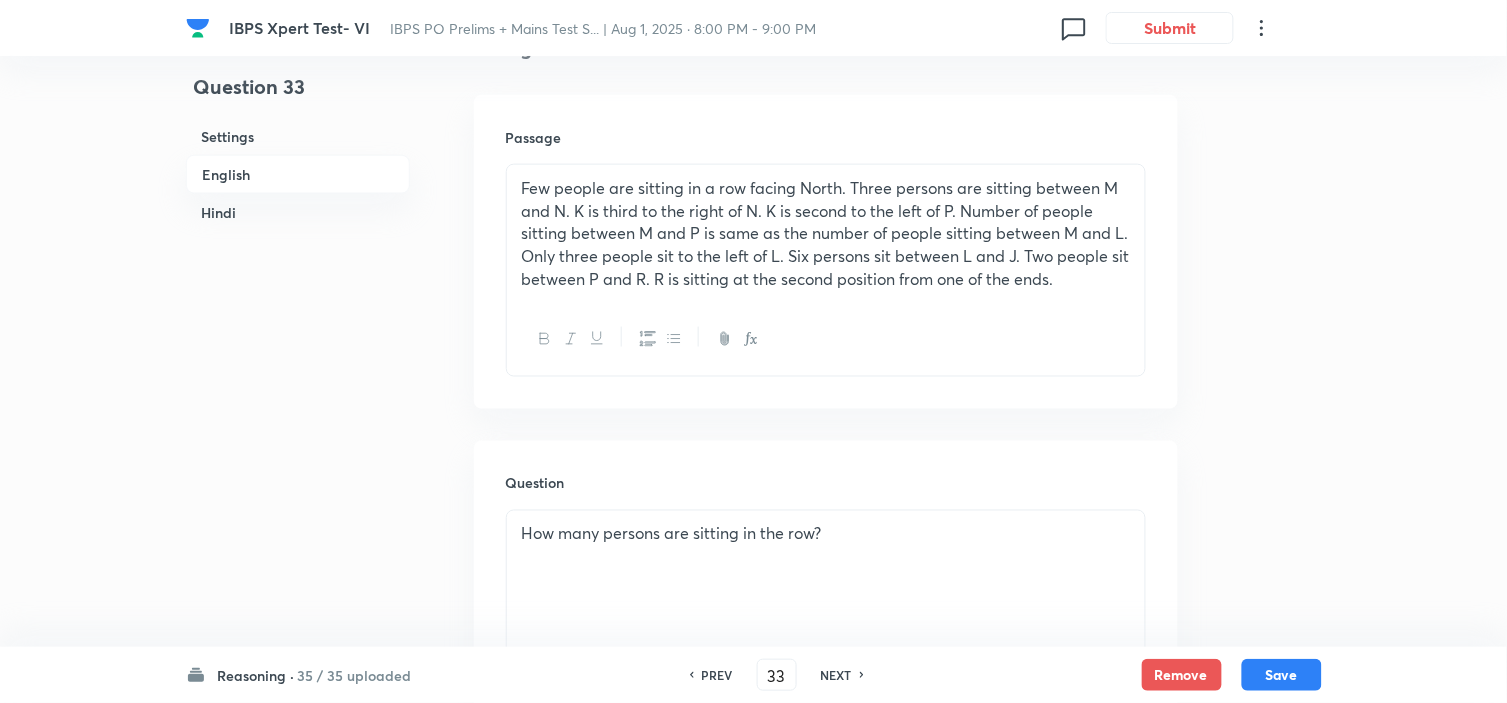 checkbox on "true" 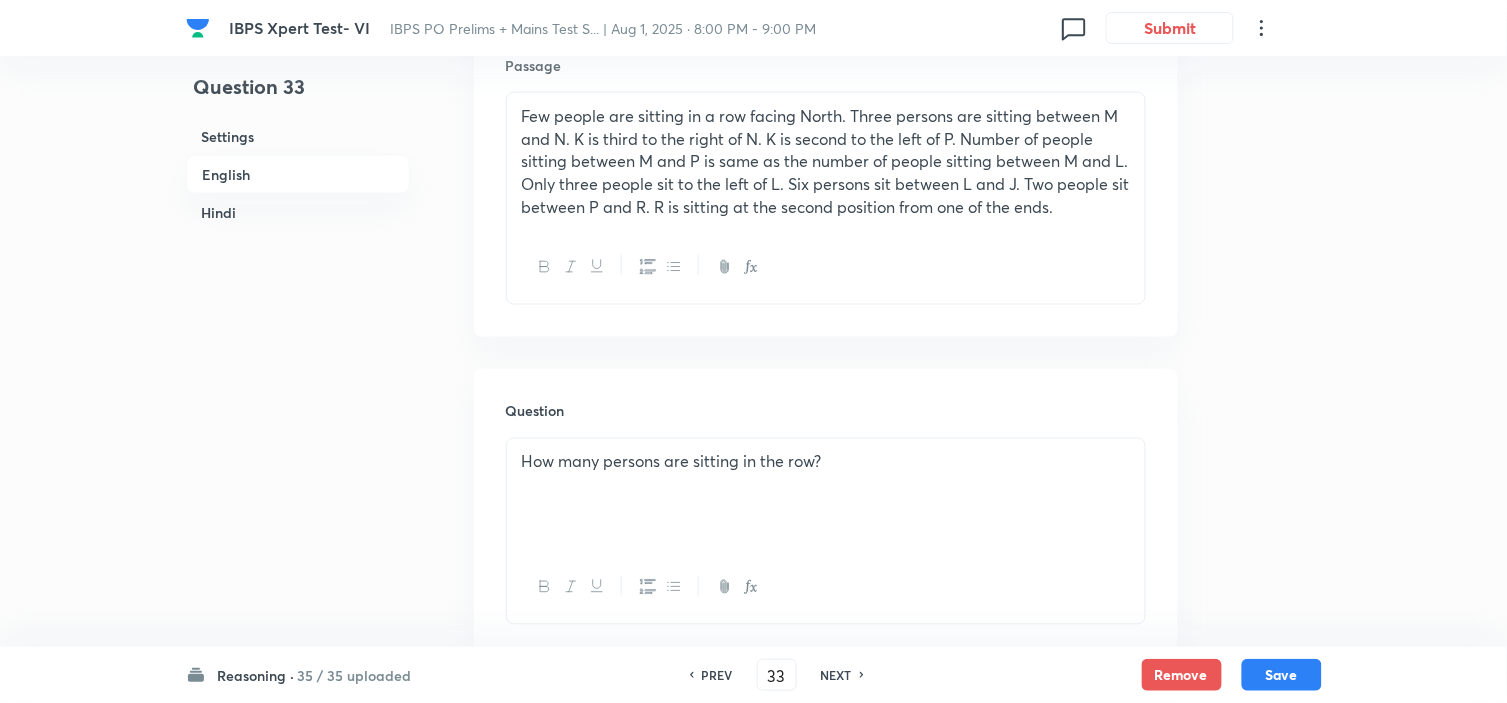 scroll, scrollTop: 666, scrollLeft: 0, axis: vertical 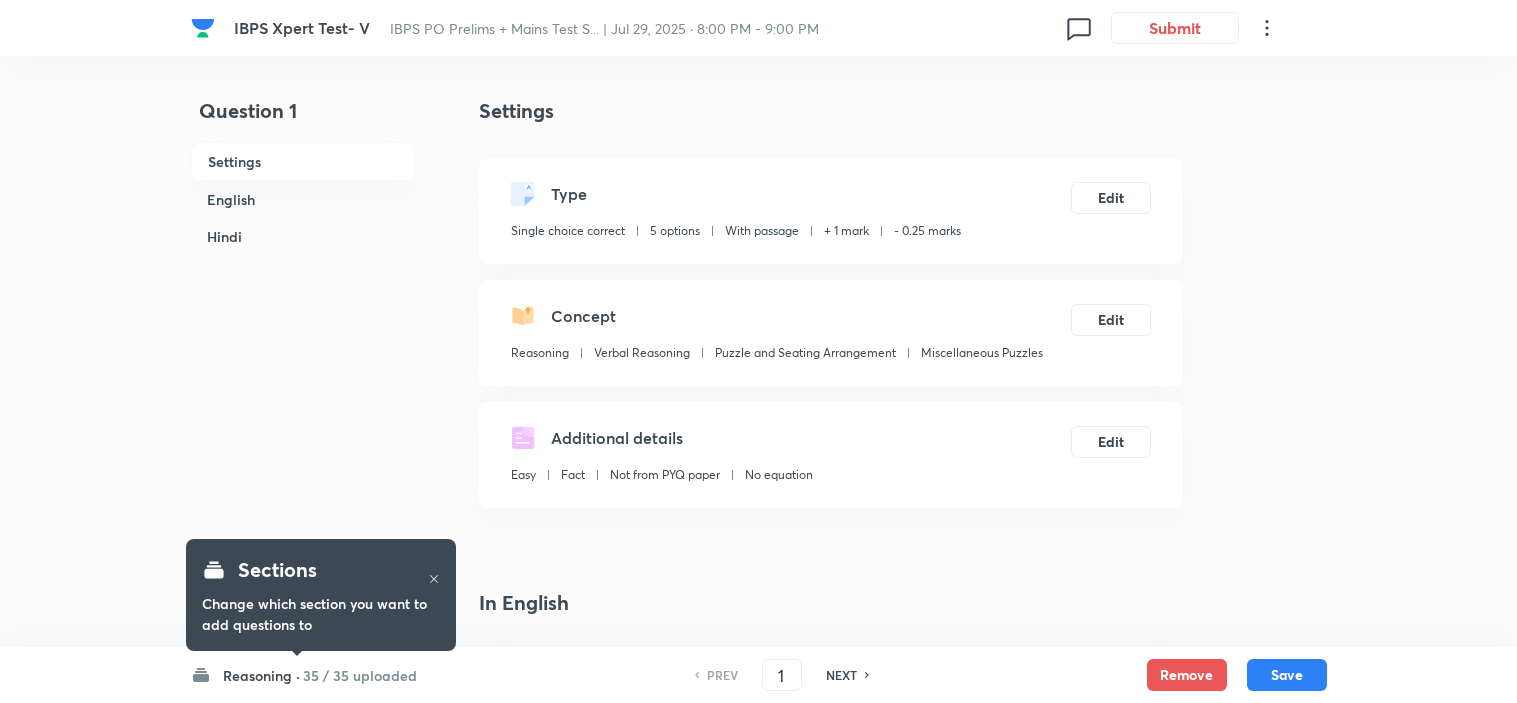 checkbox on "true" 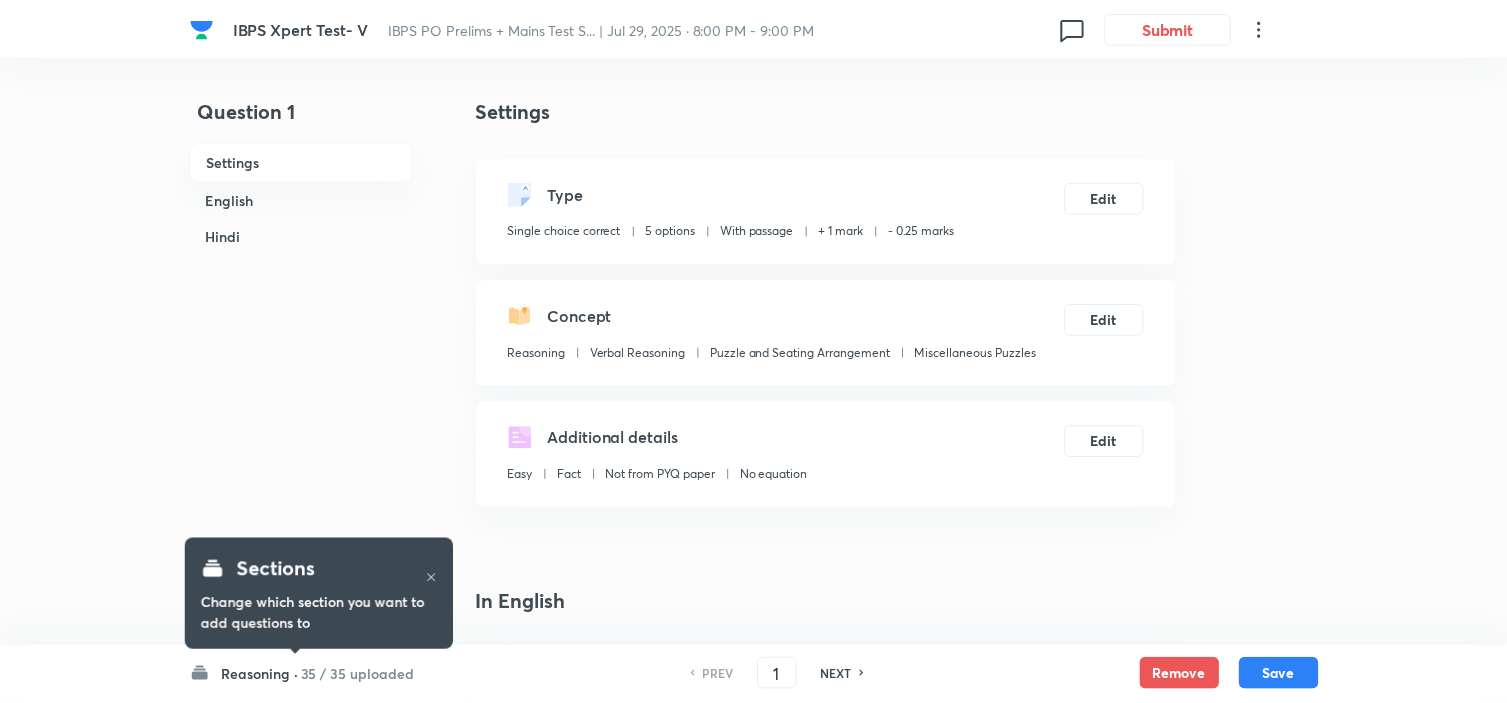 scroll, scrollTop: 0, scrollLeft: 0, axis: both 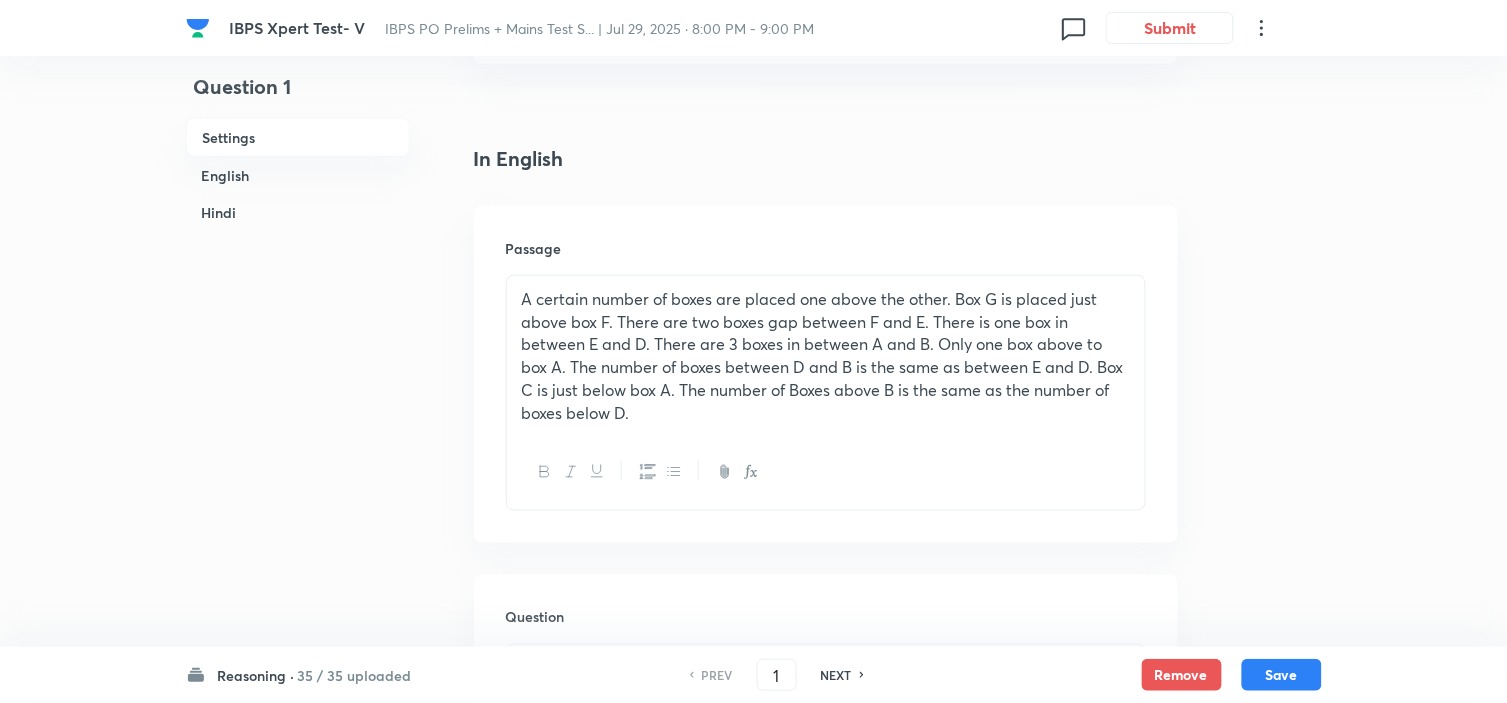click on "A certain number of boxes are placed one above the other. Box G is placed just above box F. There are two boxes gap between F and E. There is one box in between E and D. There are 3 boxes in between A and B. Only one box above to box A. The number of boxes between D and B is the same as between E and D. Box C is just below box A. The number of Boxes above B is the same as the number of boxes below D." at bounding box center (826, 356) 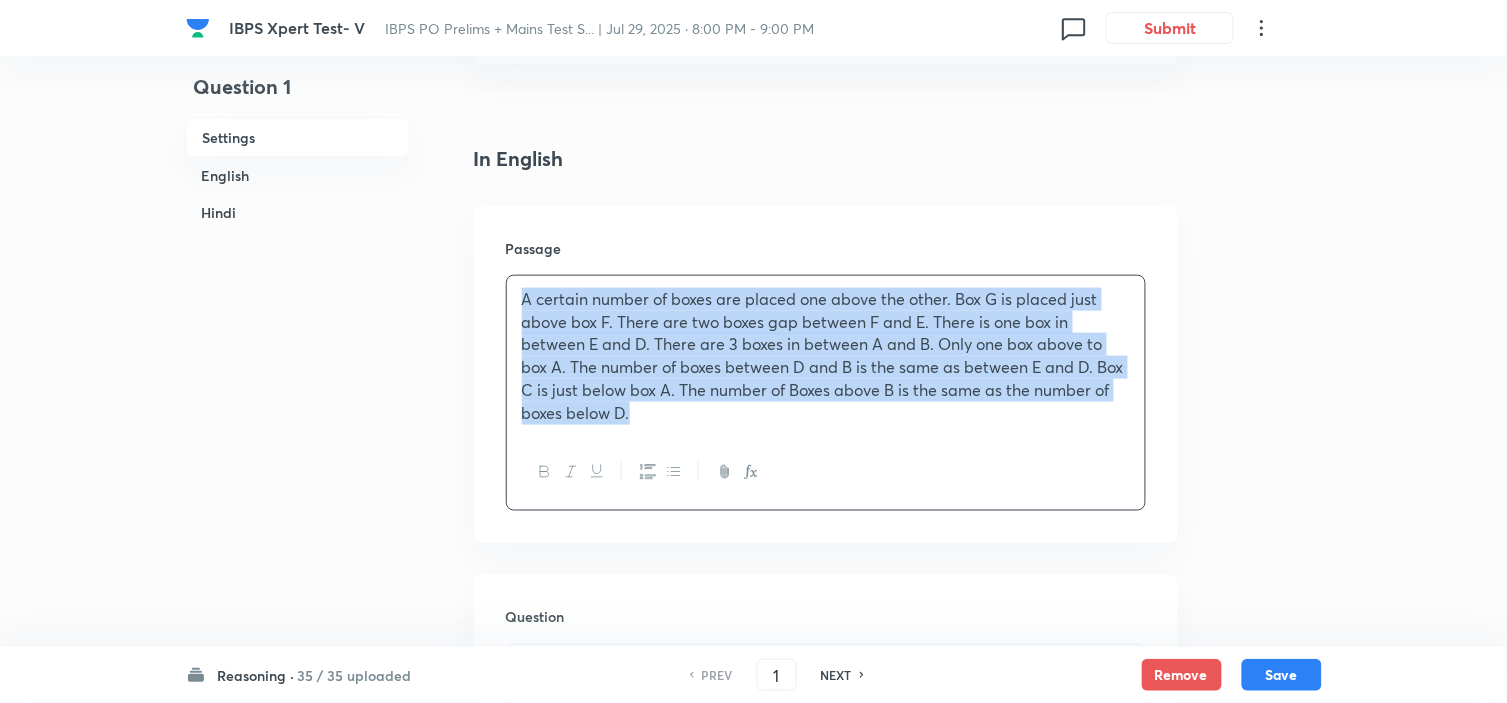drag, startPoint x: 687, startPoint y: 426, endPoint x: 481, endPoint y: 297, distance: 243.0576 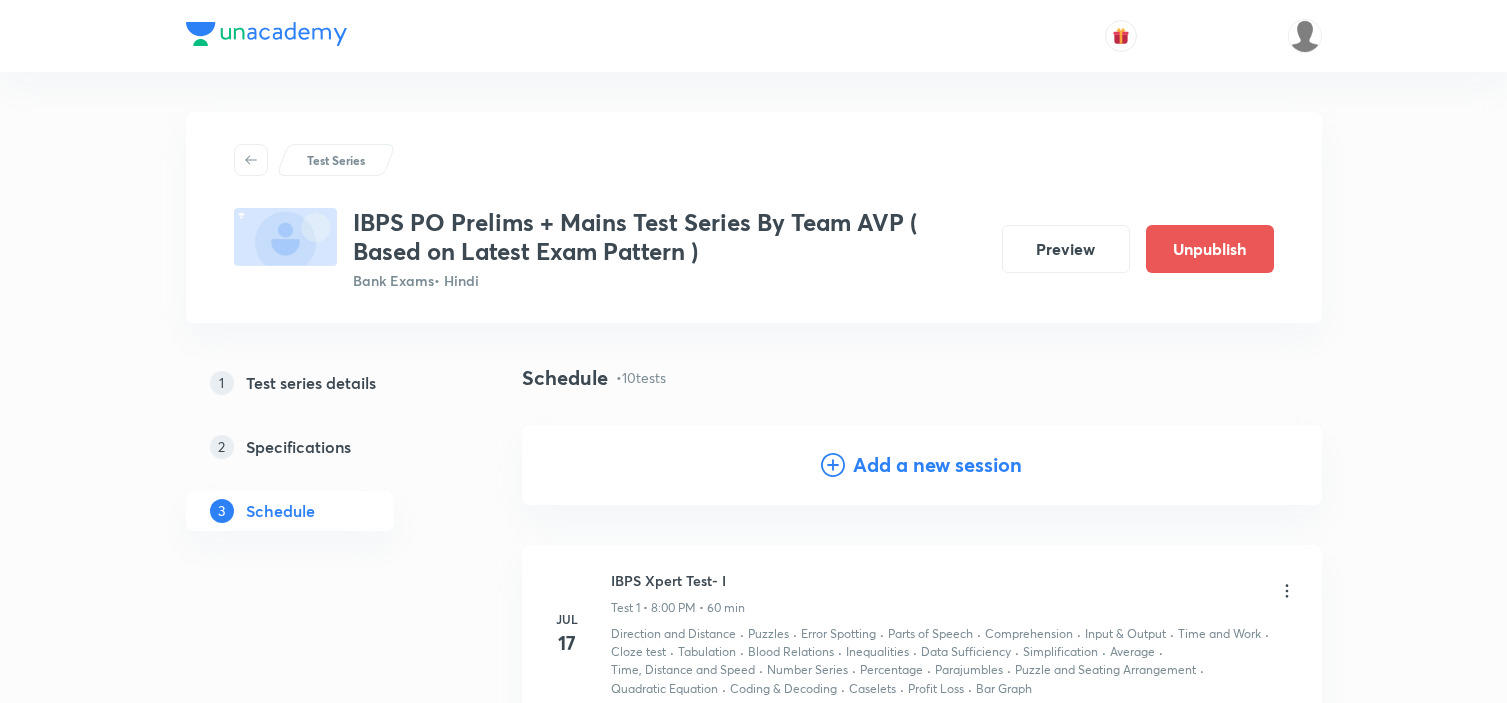 scroll, scrollTop: 1381, scrollLeft: 0, axis: vertical 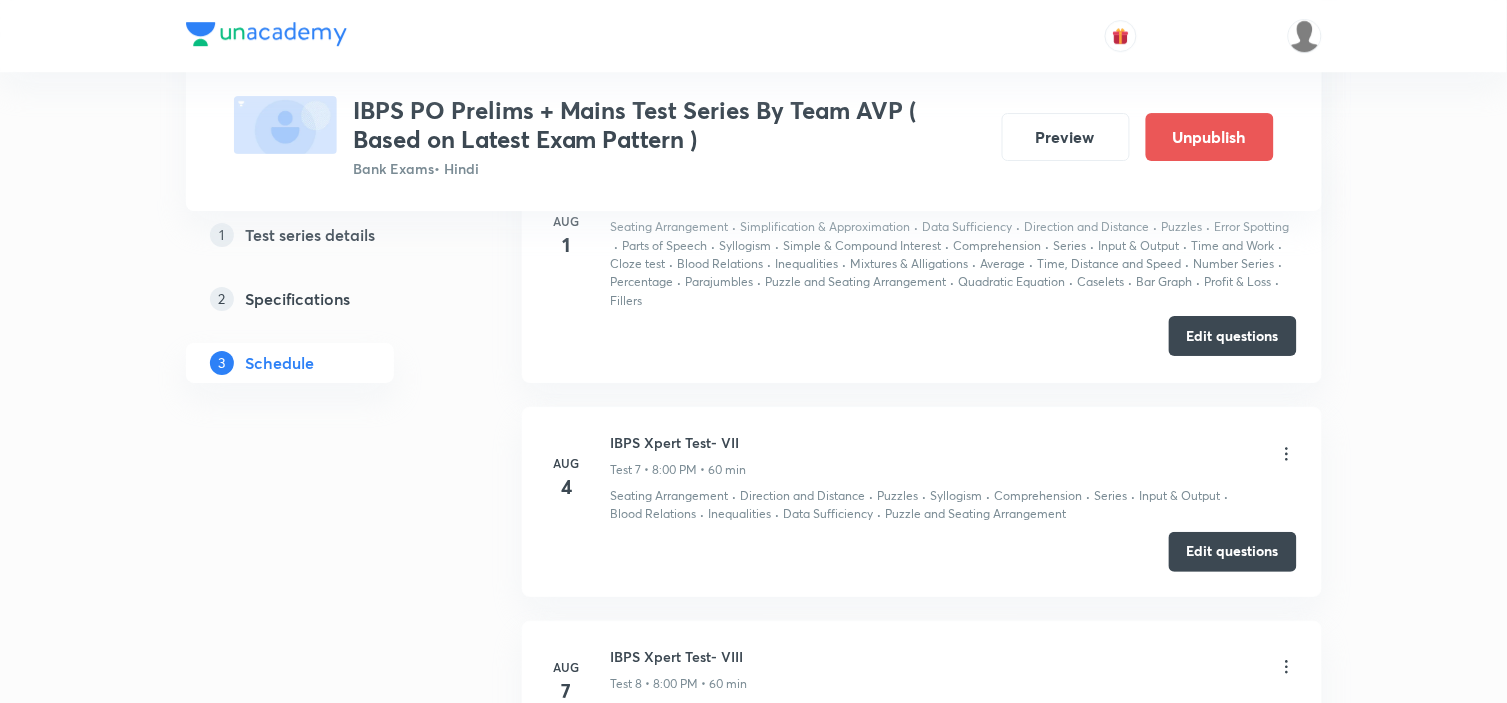 click on "Edit questions" at bounding box center [1233, 336] 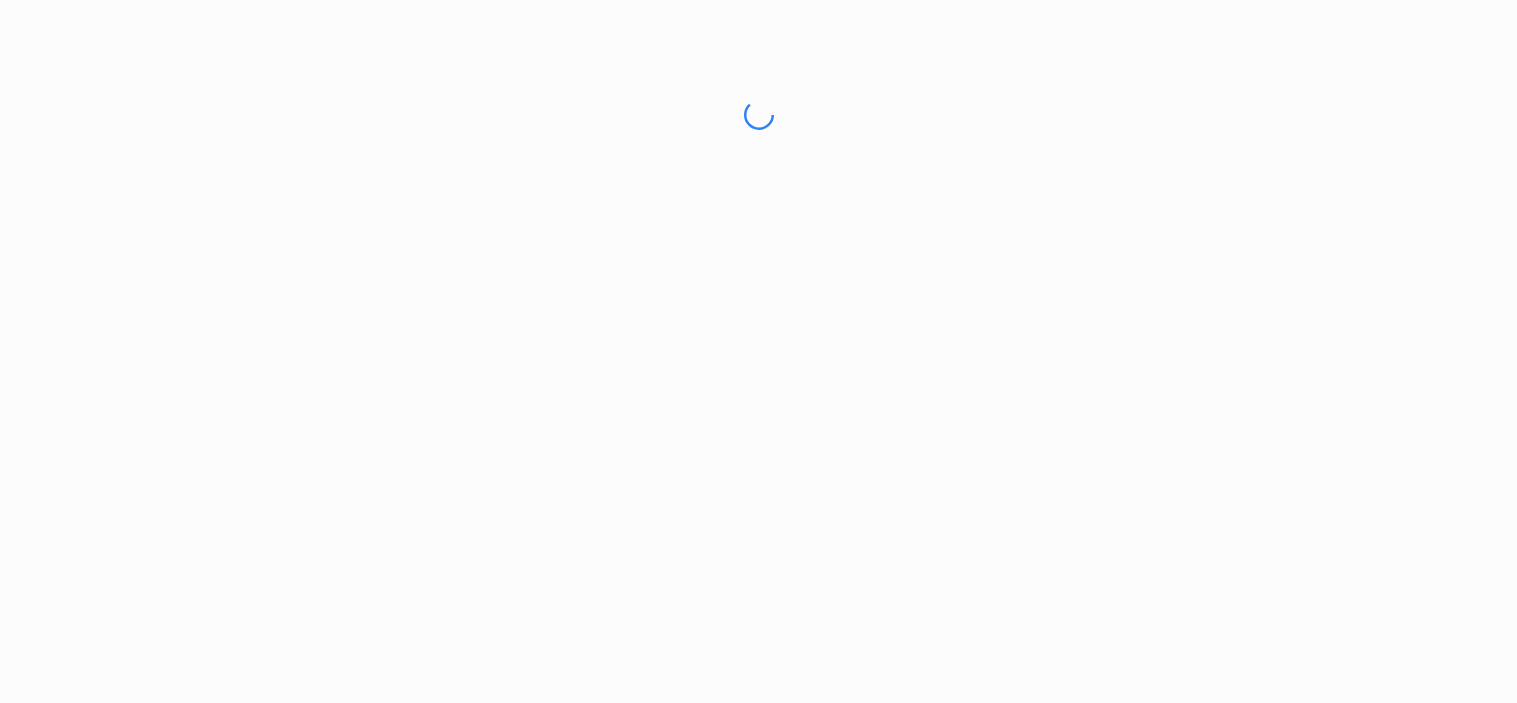 scroll, scrollTop: 0, scrollLeft: 0, axis: both 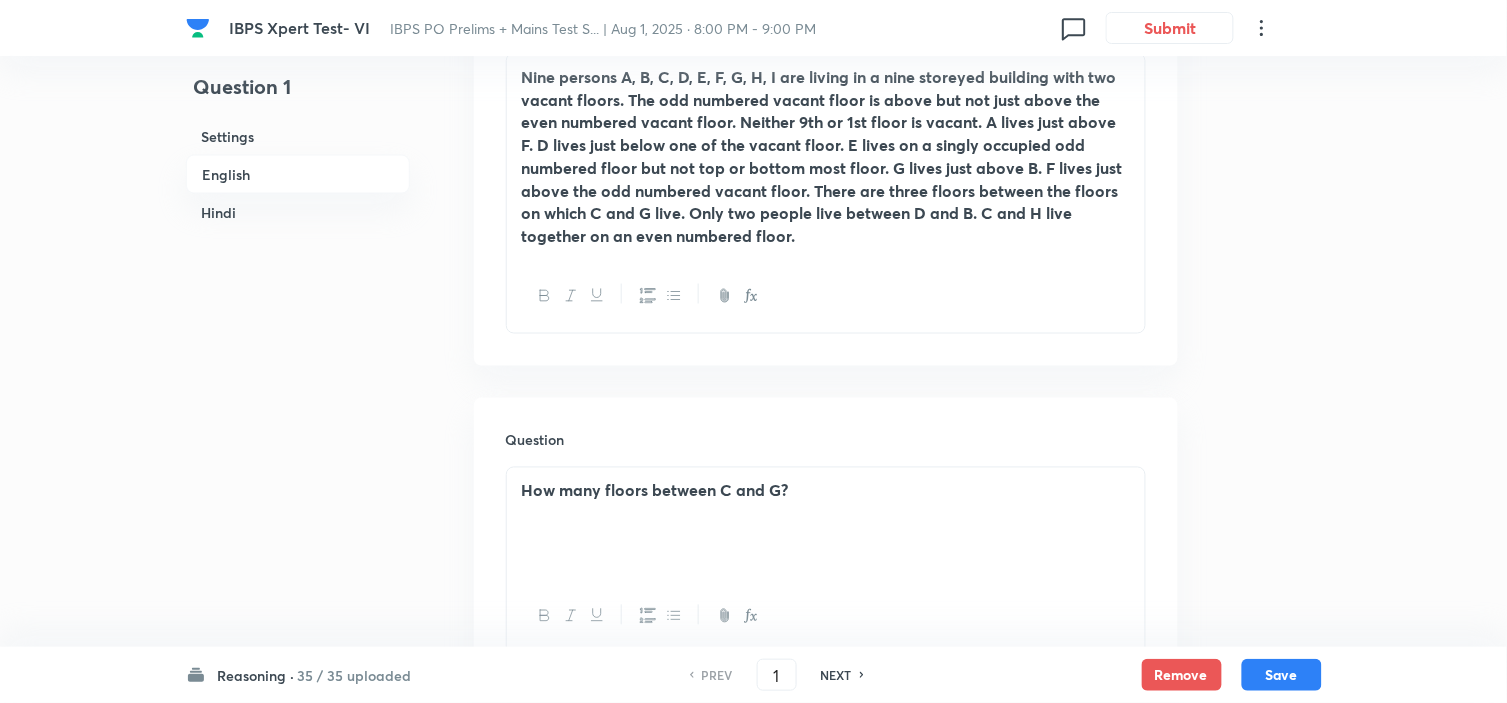 click on "NEXT" at bounding box center [836, 675] 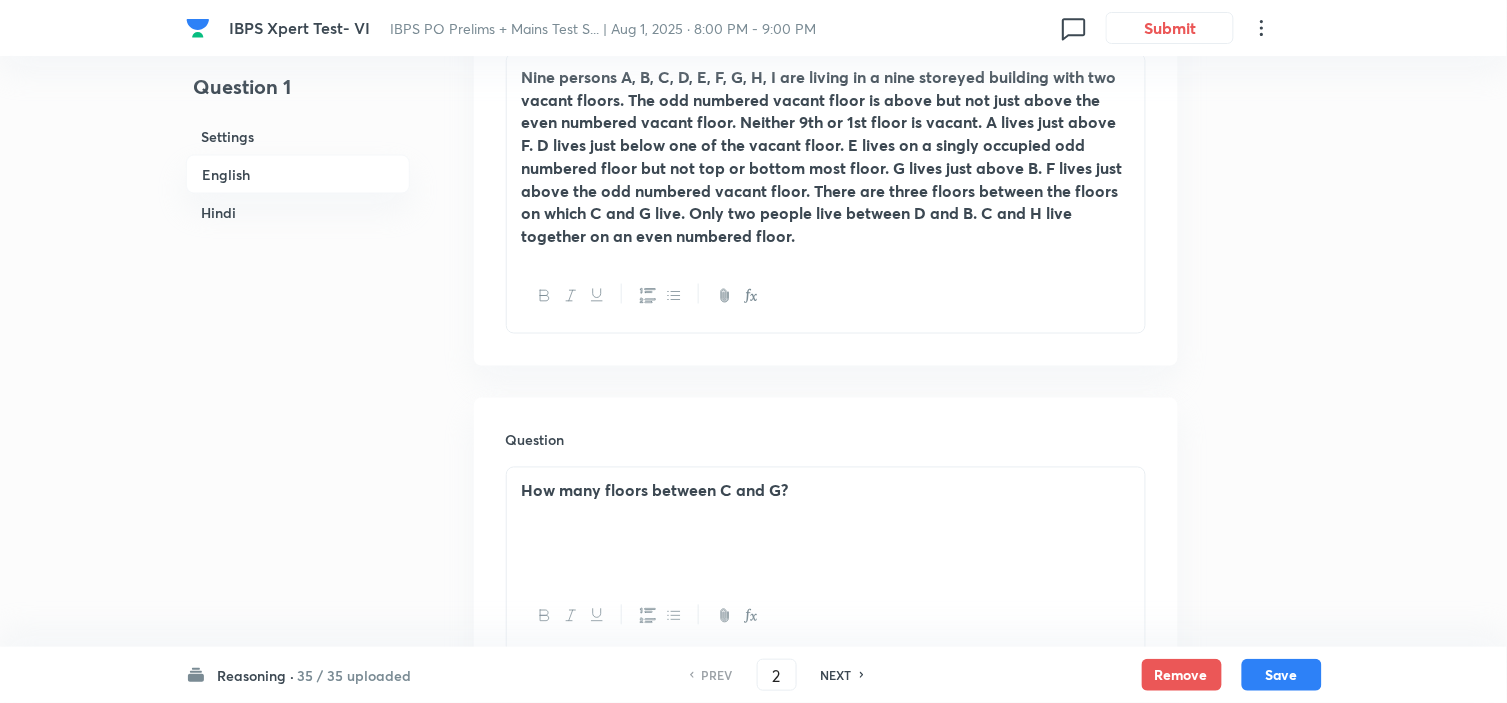 checkbox on "false" 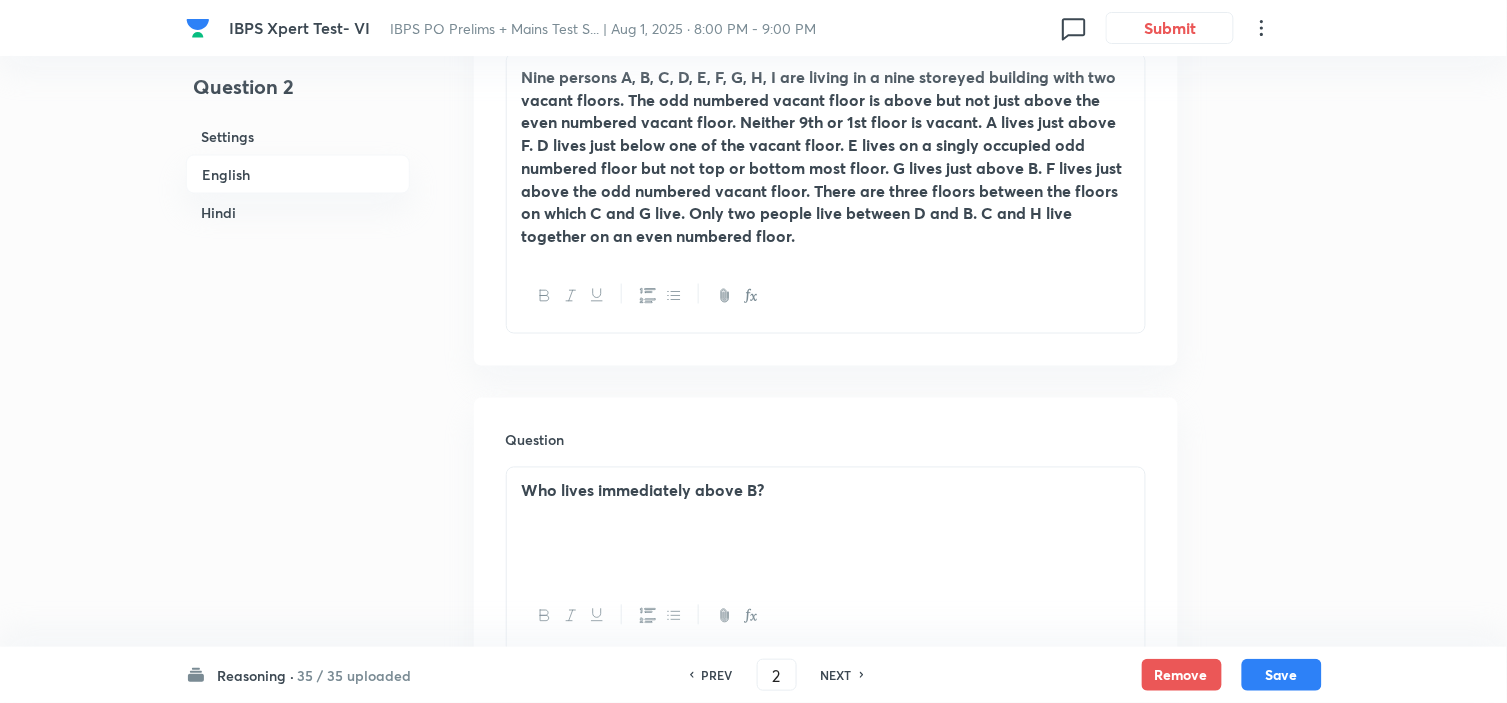checkbox on "true" 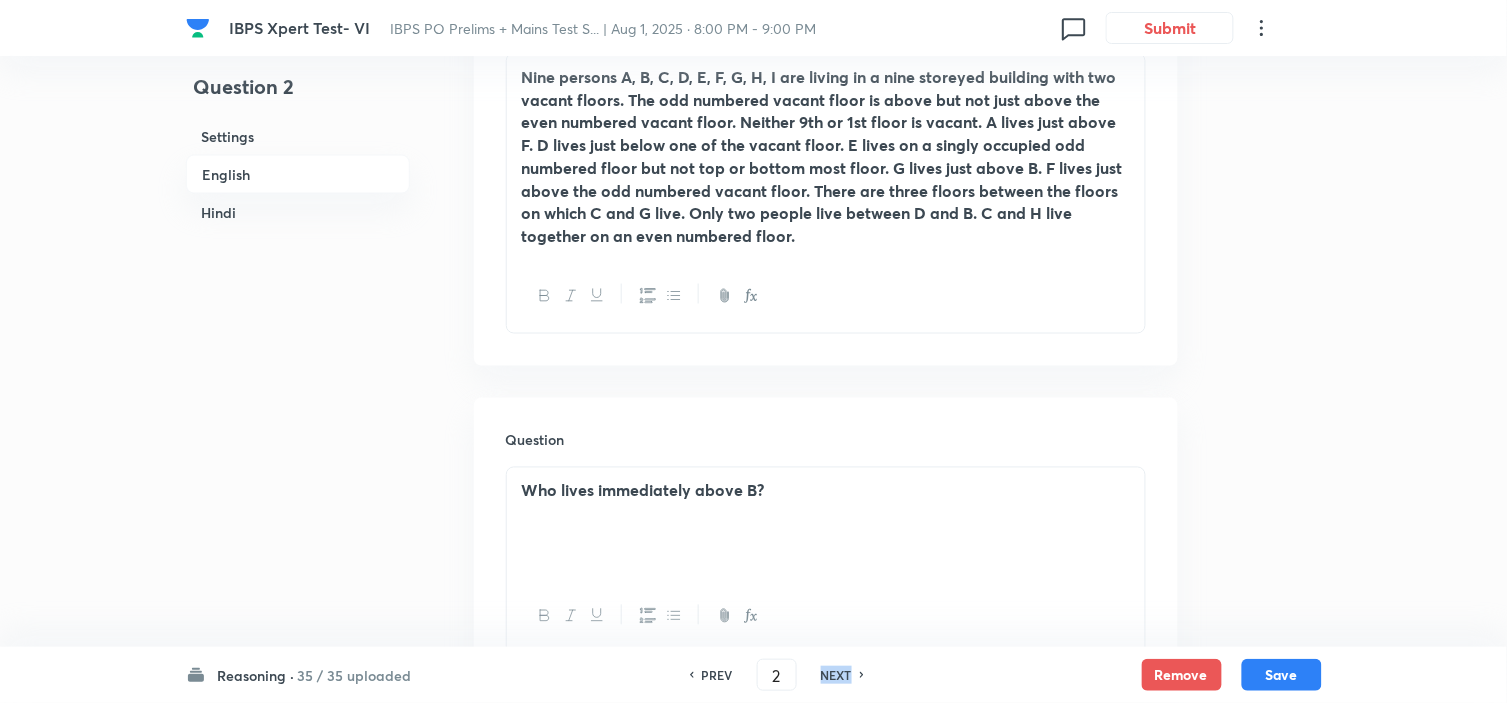 click on "NEXT" at bounding box center (836, 675) 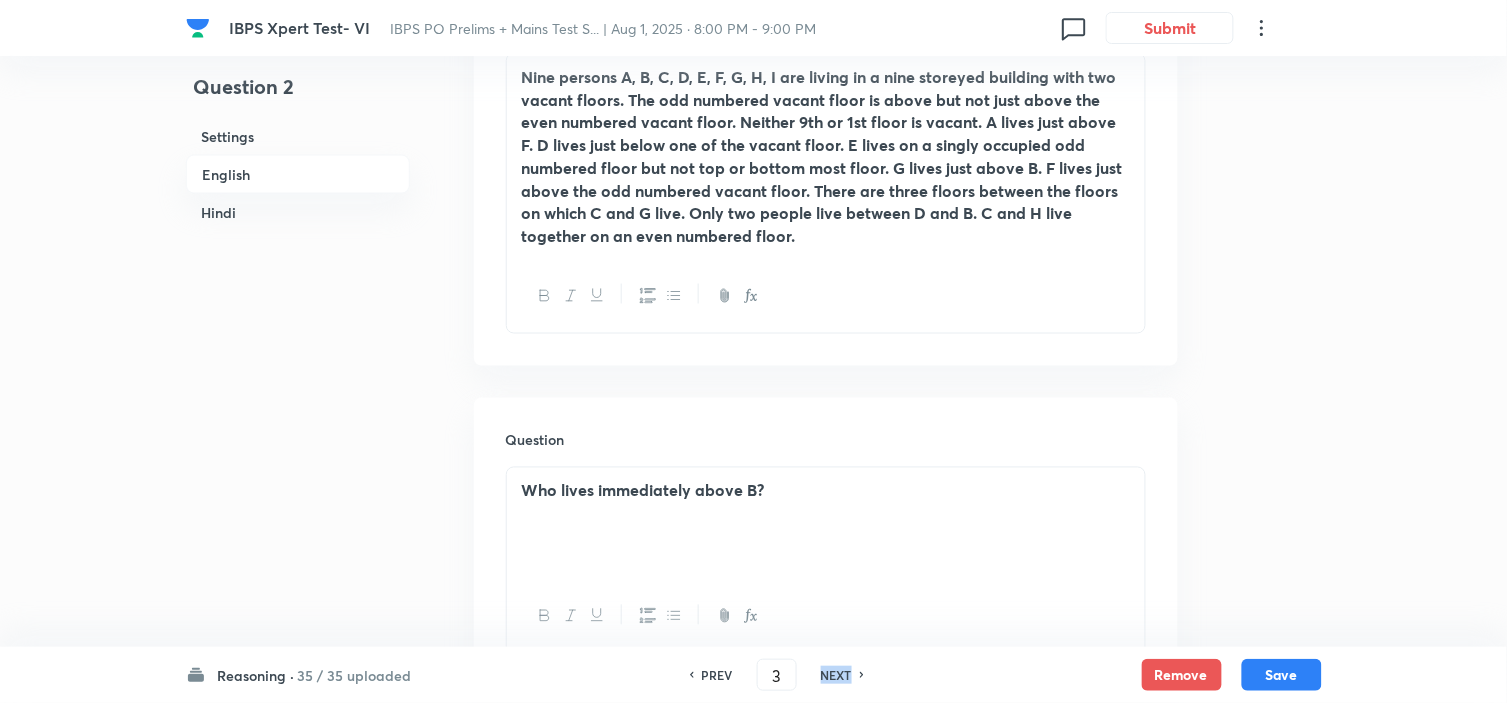 checkbox on "false" 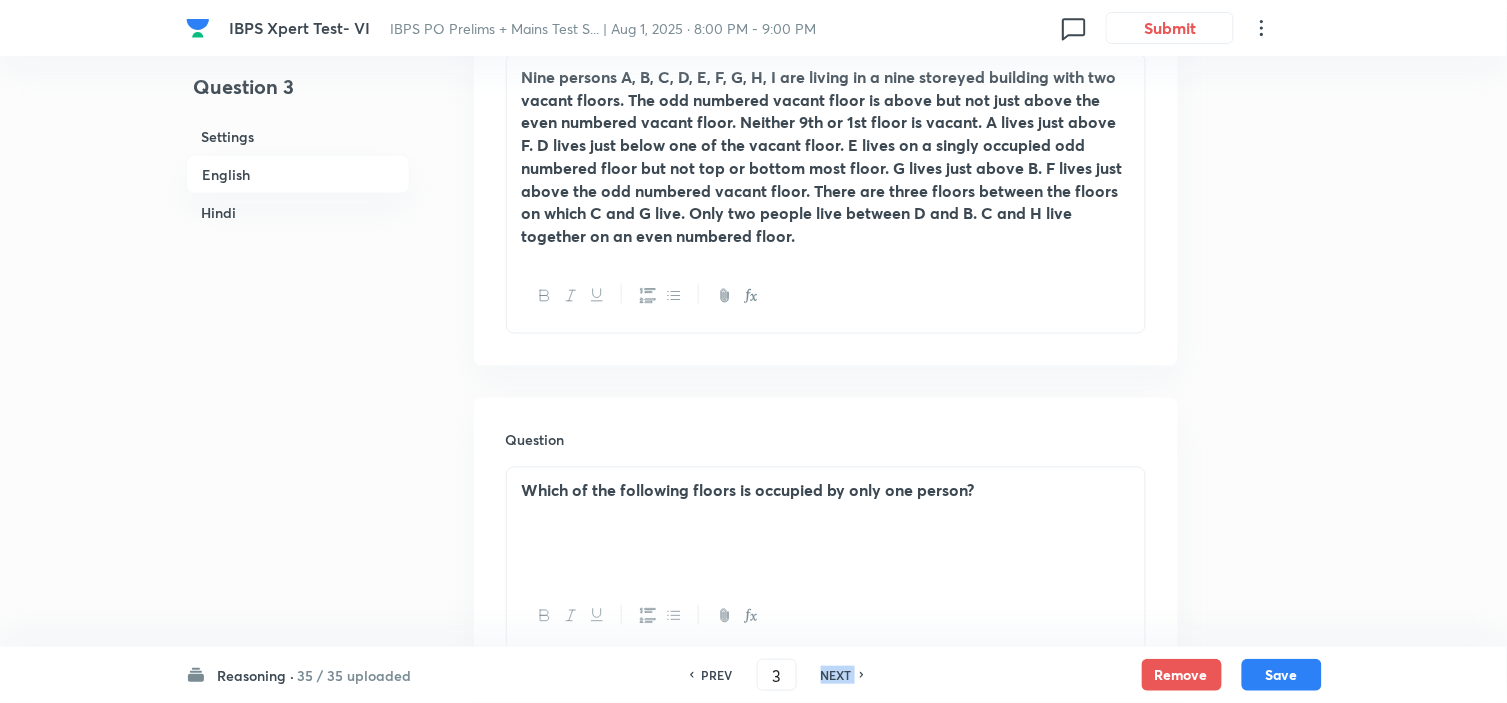 click on "NEXT" at bounding box center (836, 675) 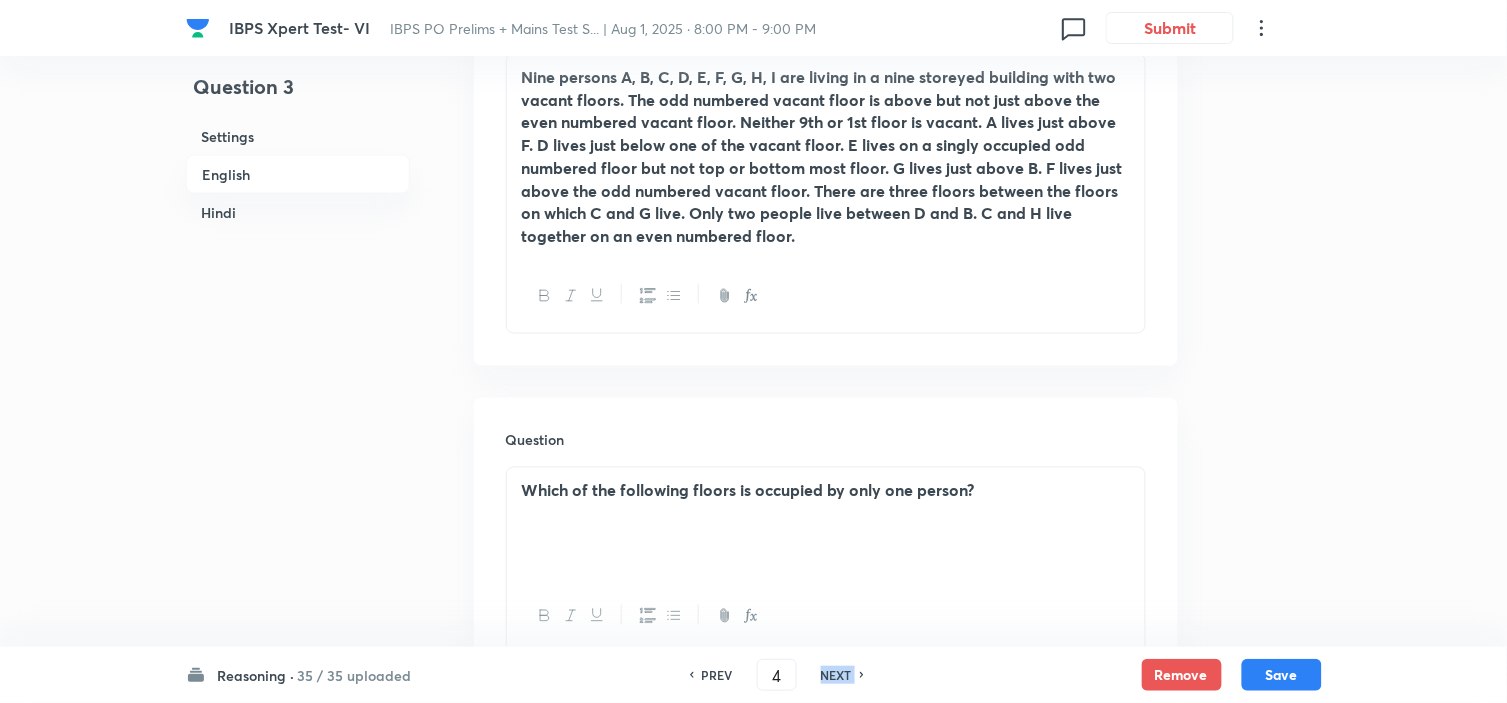 checkbox on "false" 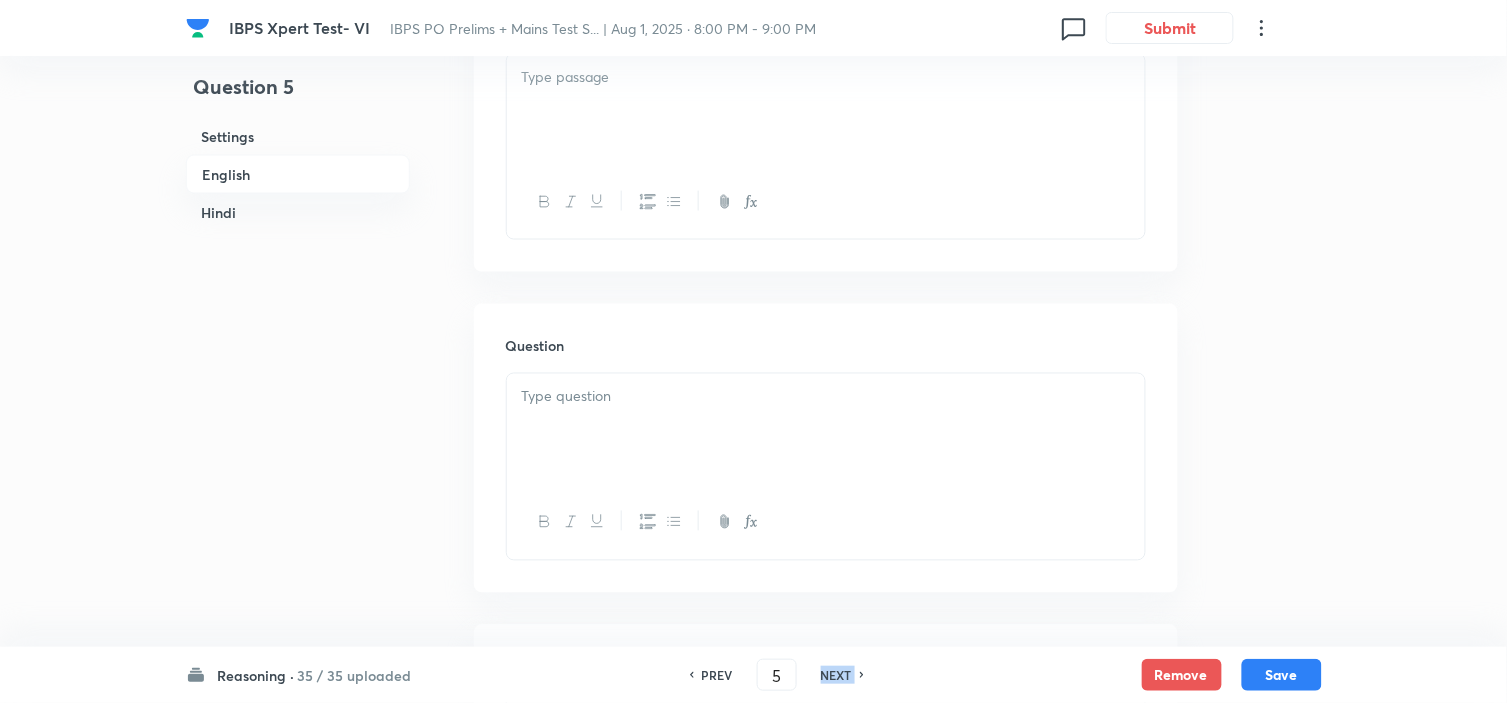 checkbox on "false" 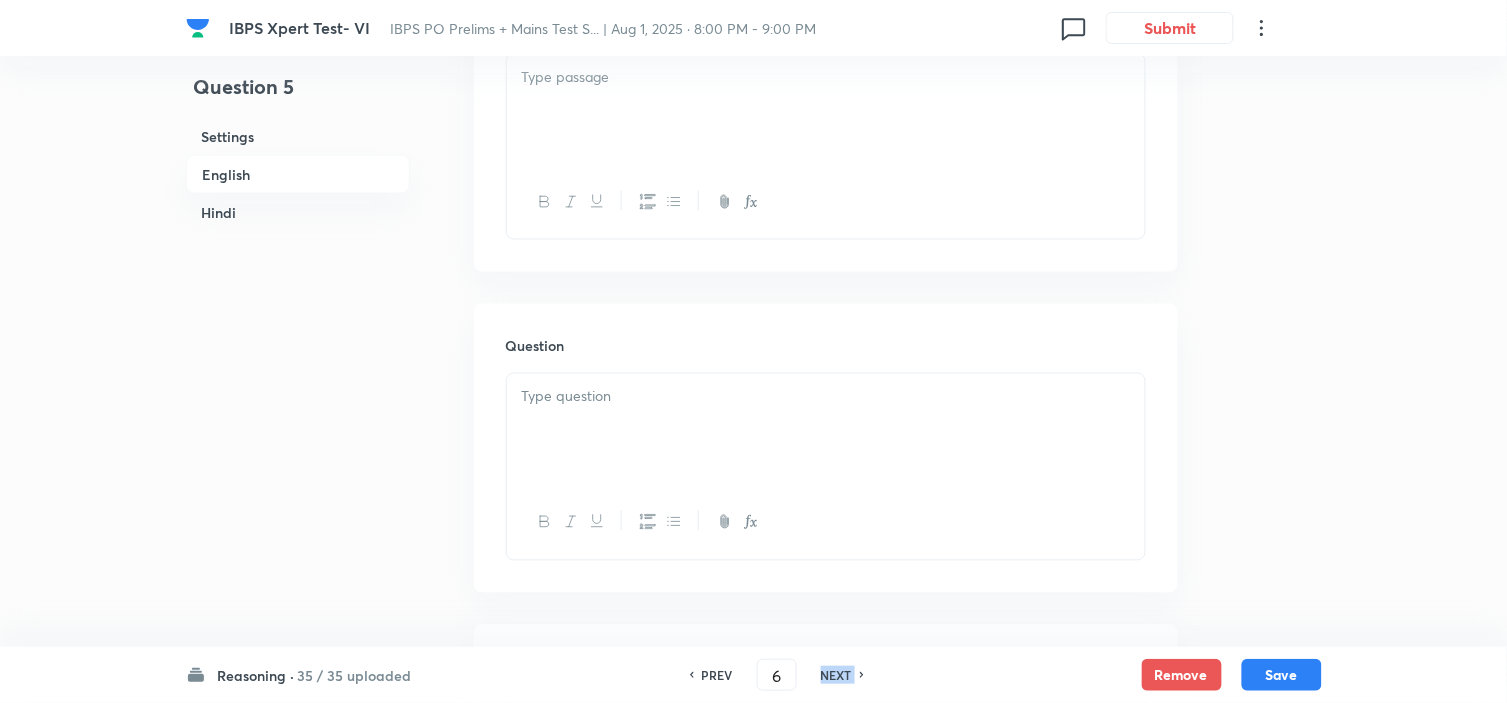 checkbox on "false" 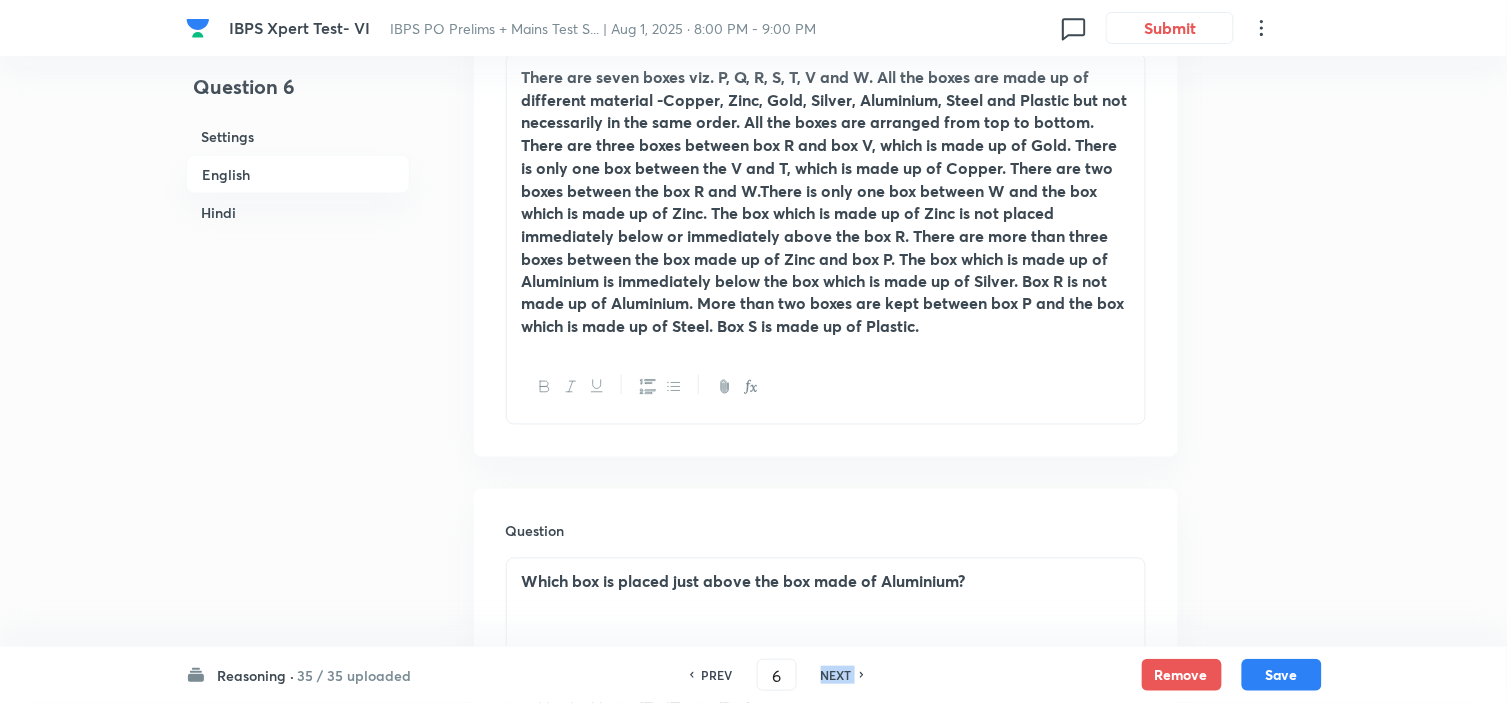 click on "NEXT" at bounding box center [836, 675] 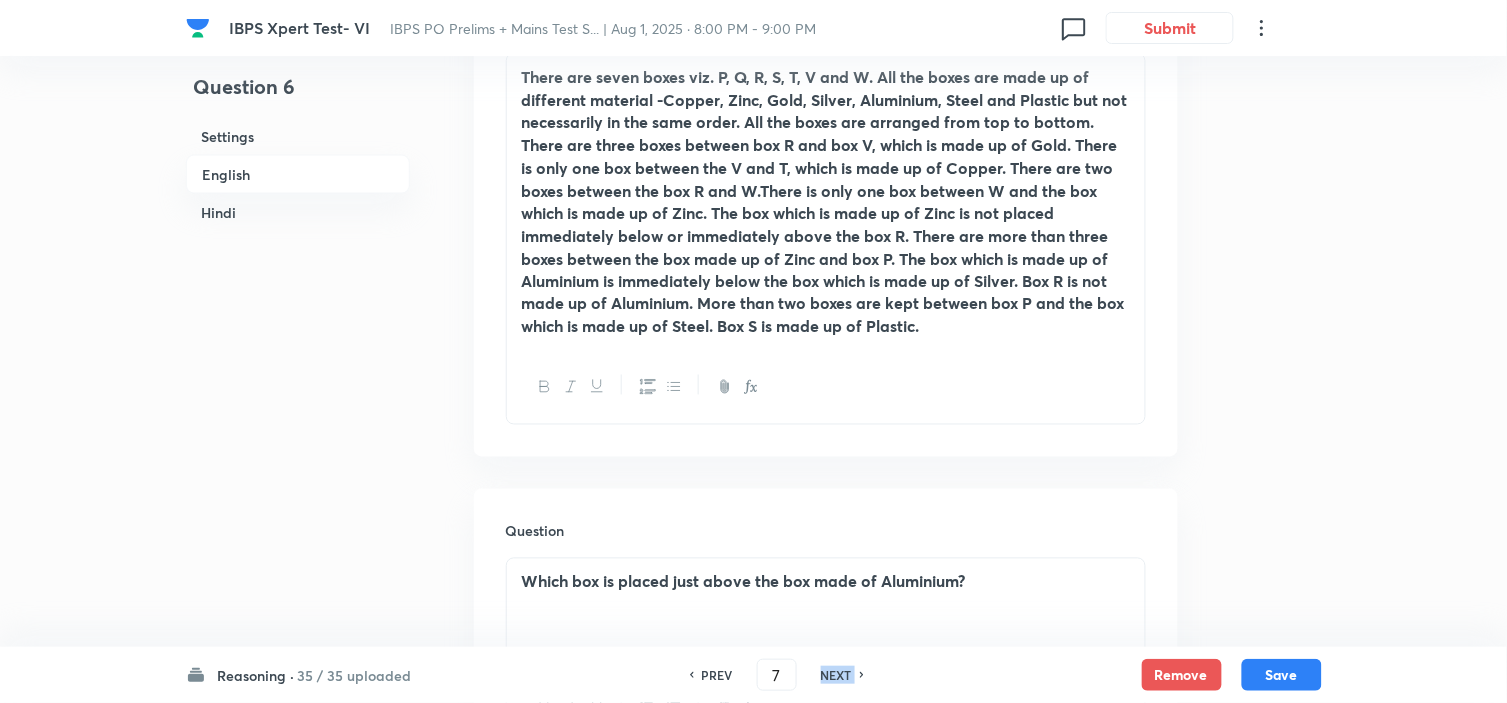 checkbox on "false" 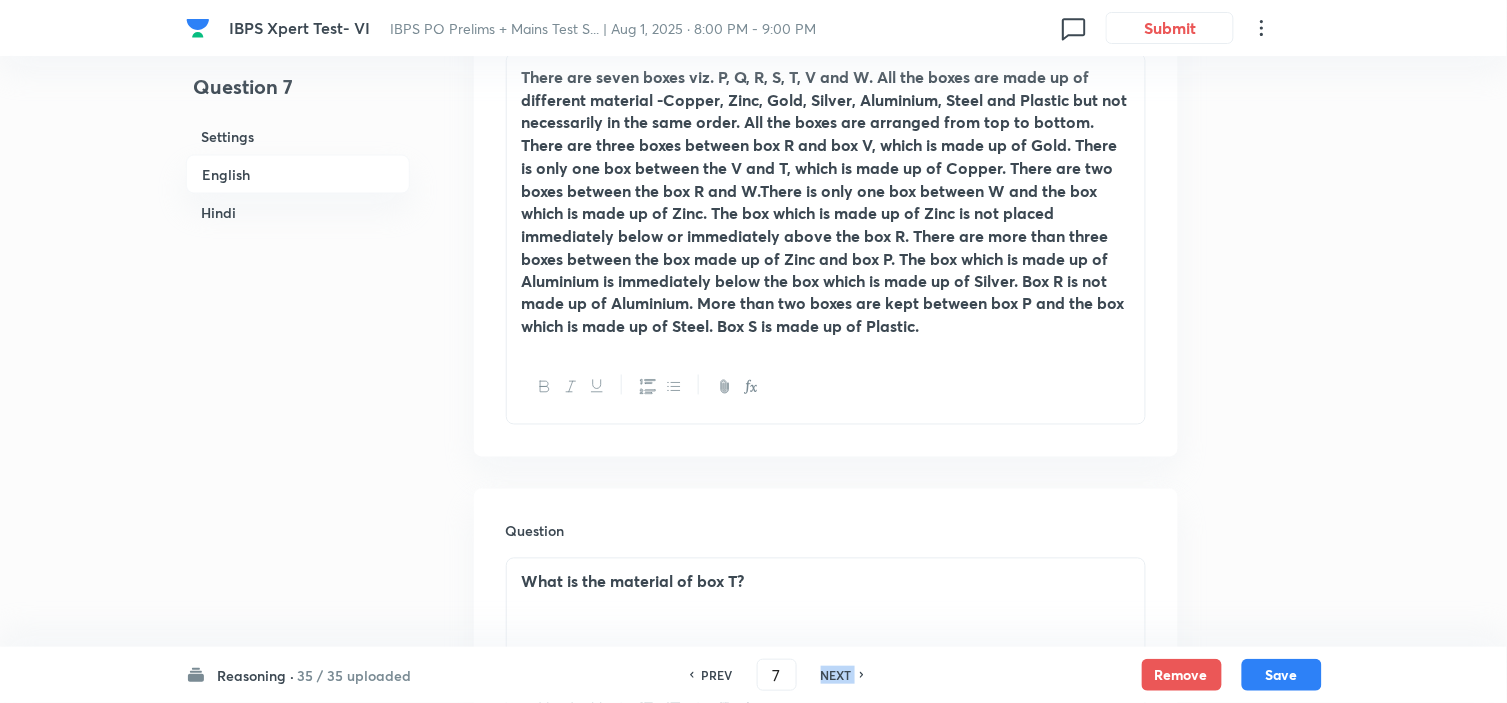 click on "NEXT" at bounding box center [836, 675] 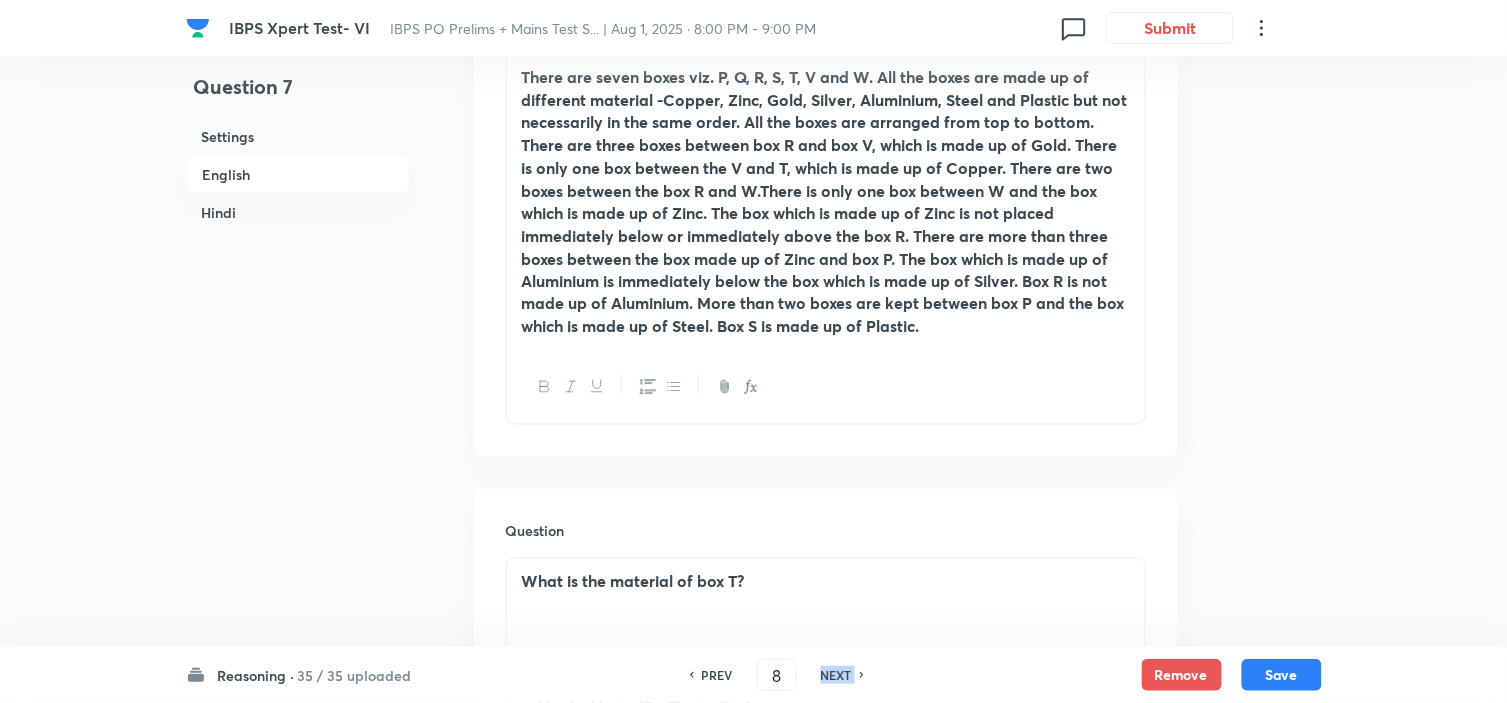 checkbox on "false" 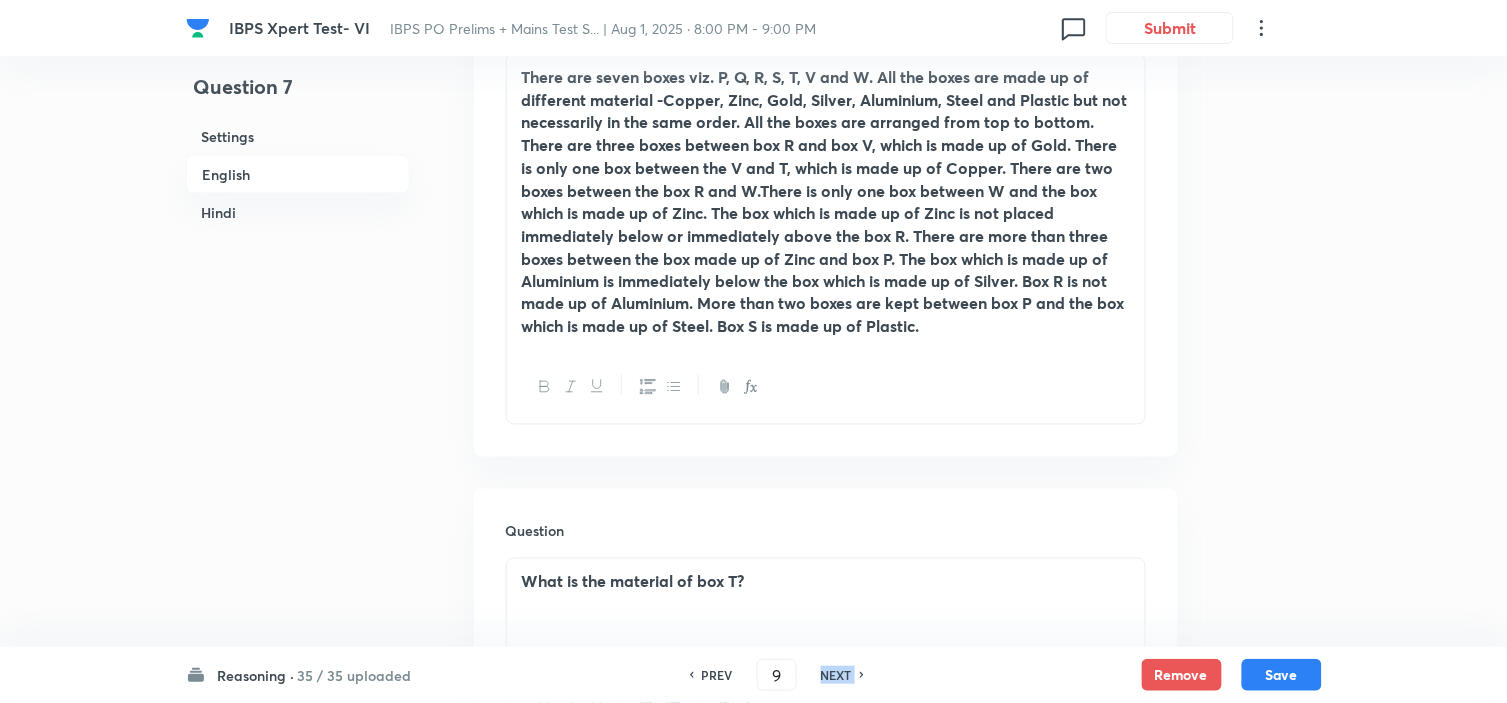 checkbox on "false" 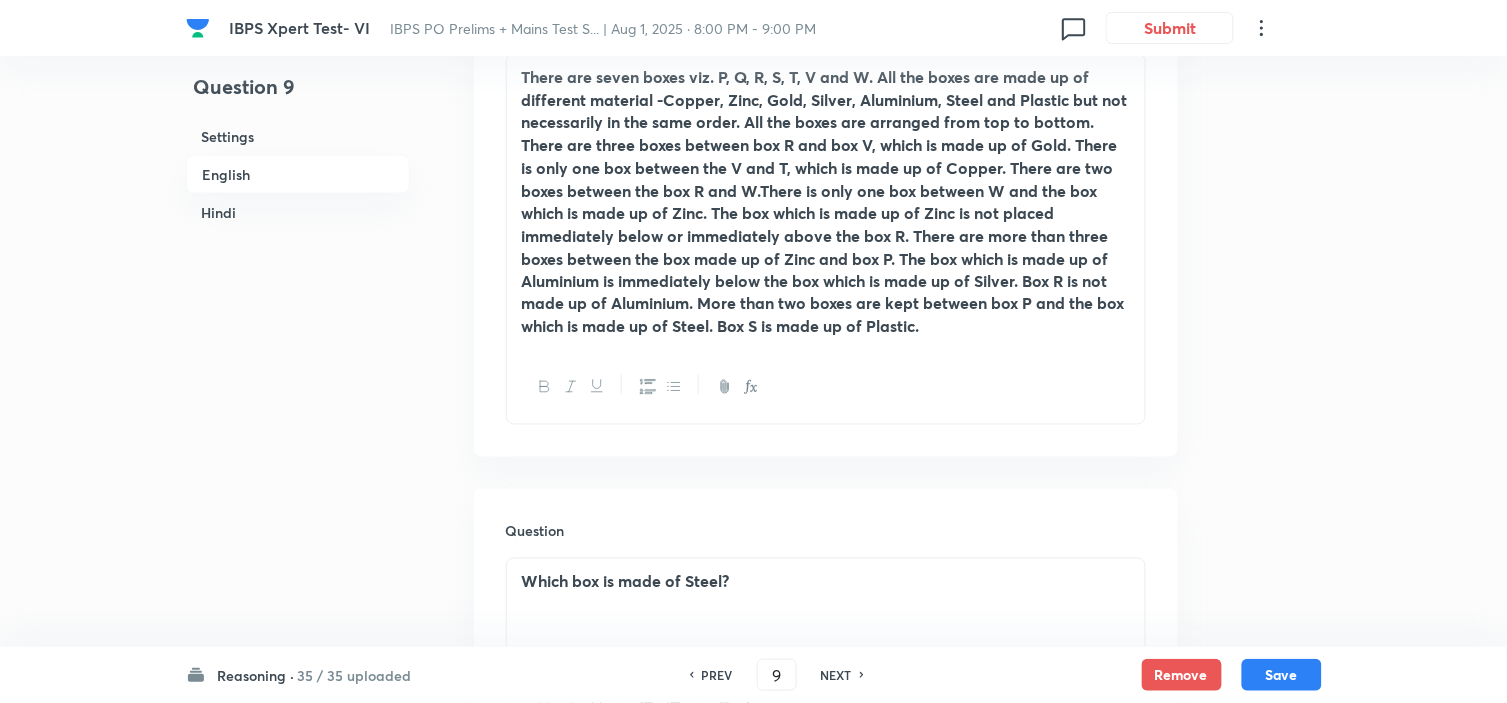 checkbox on "true" 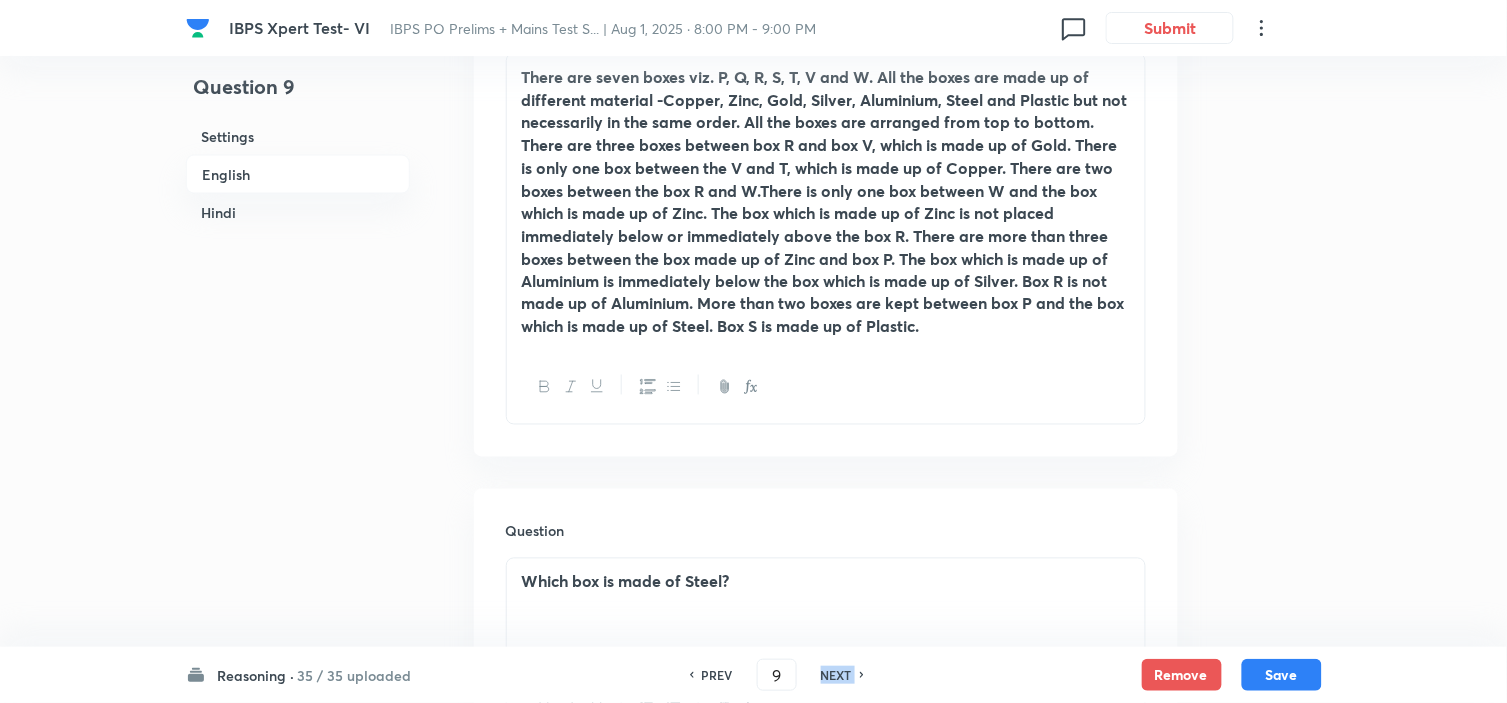 click on "NEXT" at bounding box center [836, 675] 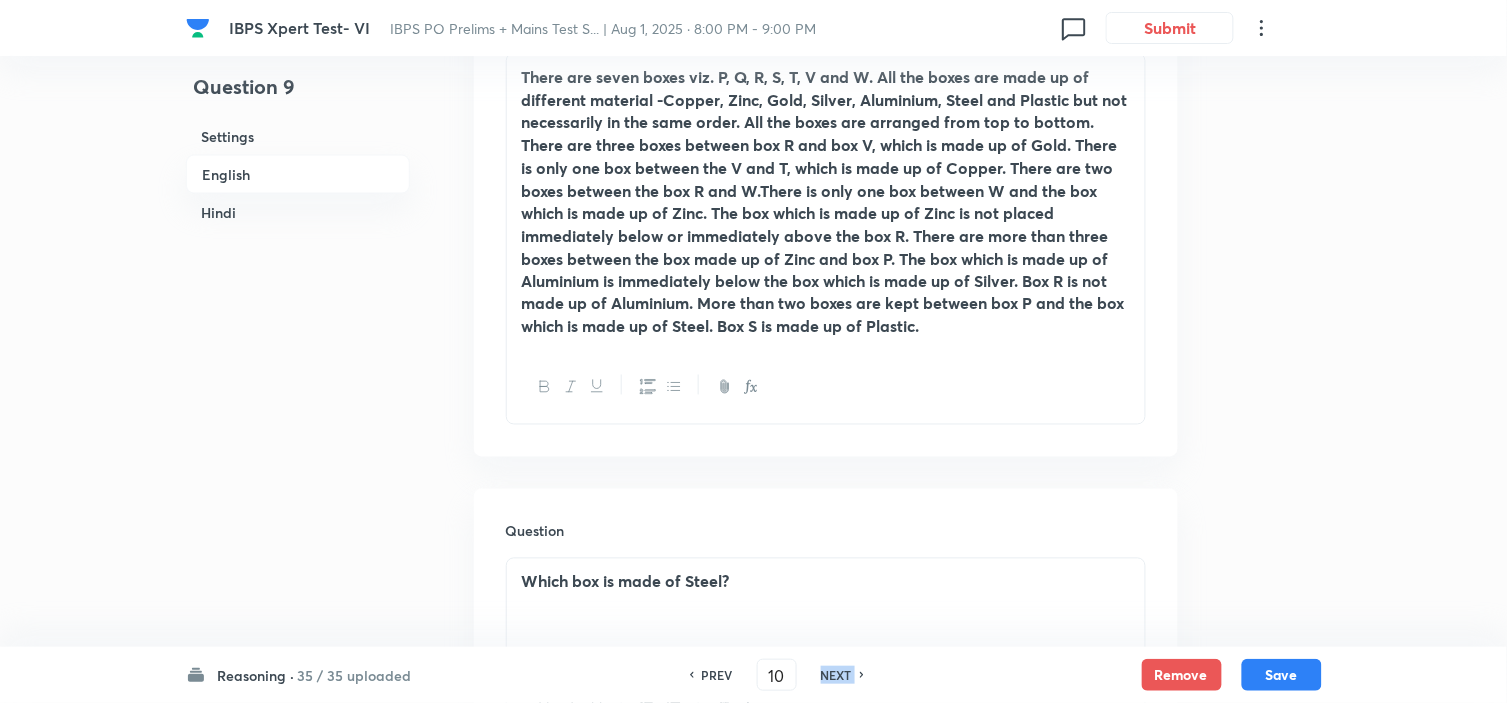 checkbox on "false" 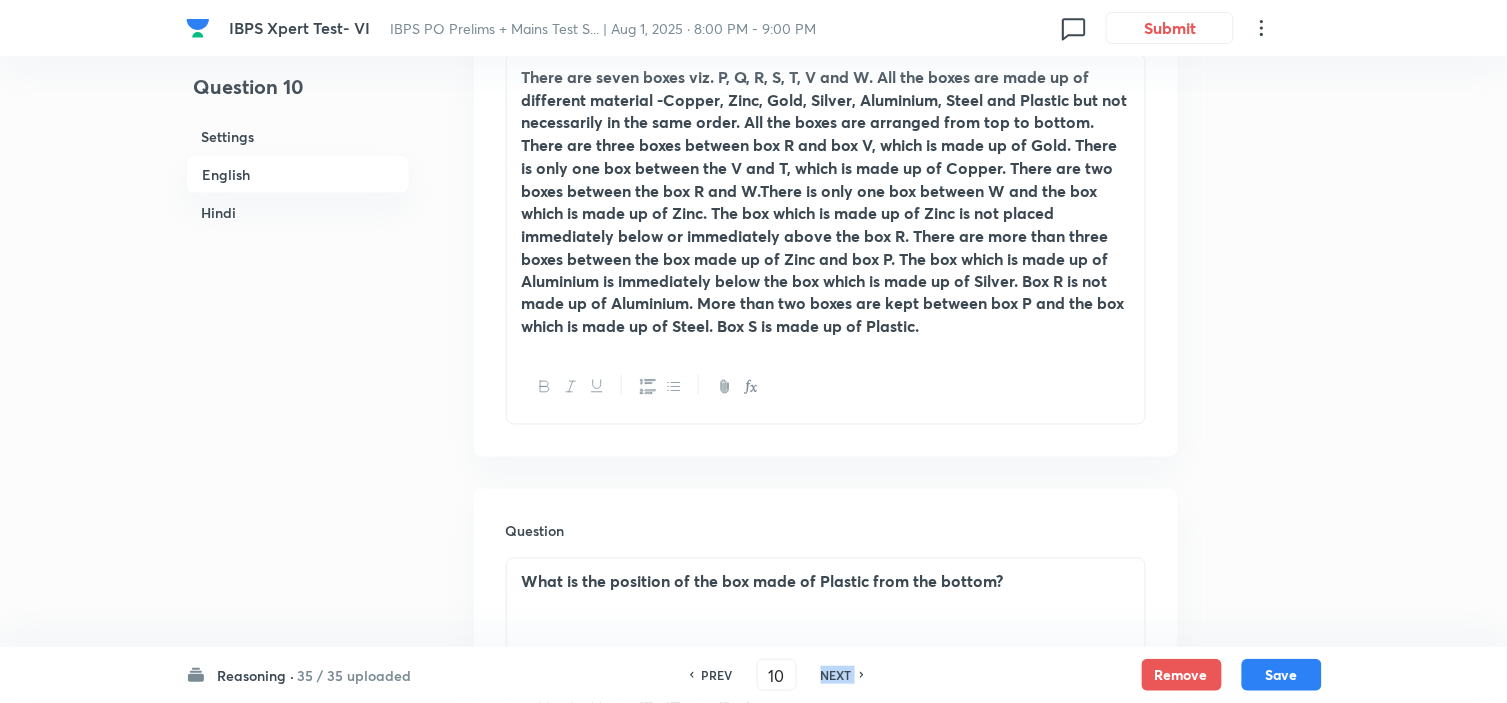 click on "NEXT" at bounding box center (836, 675) 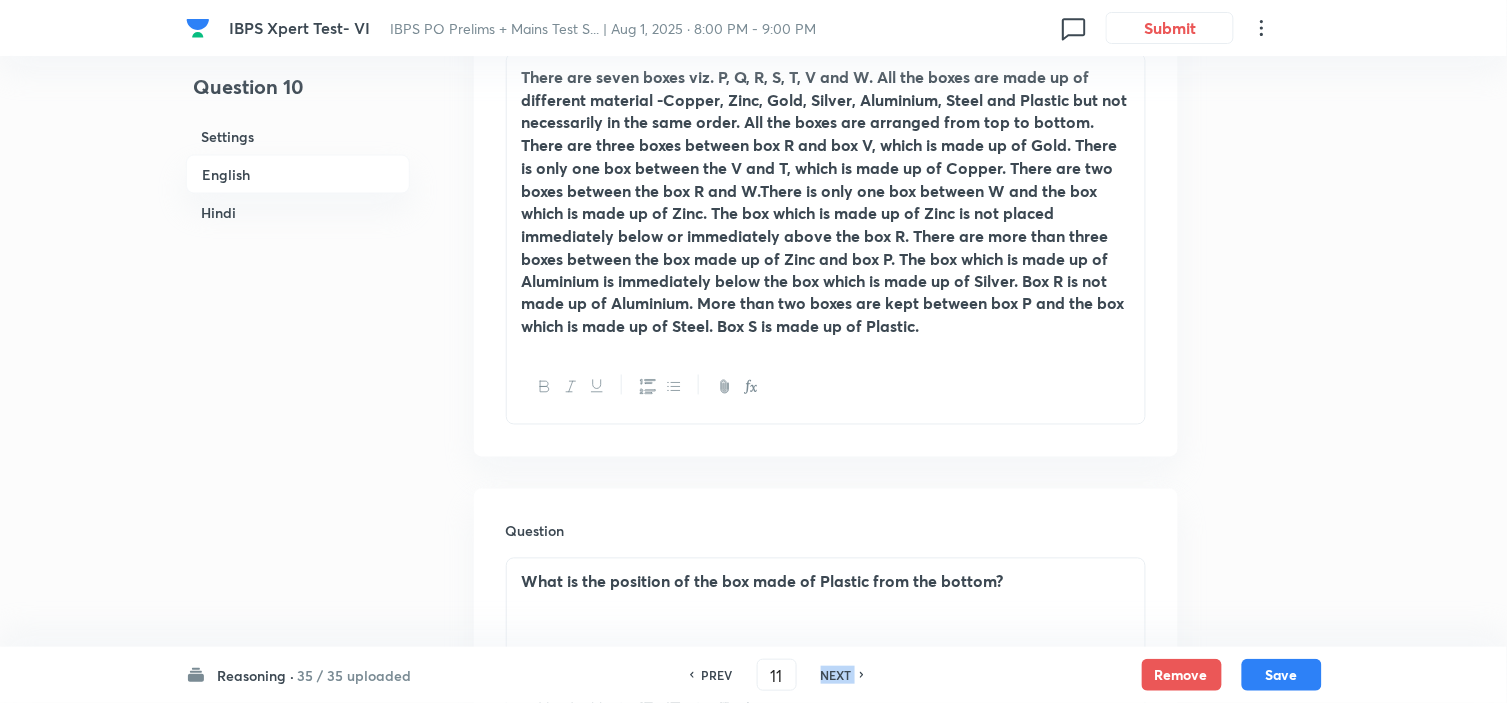 checkbox on "false" 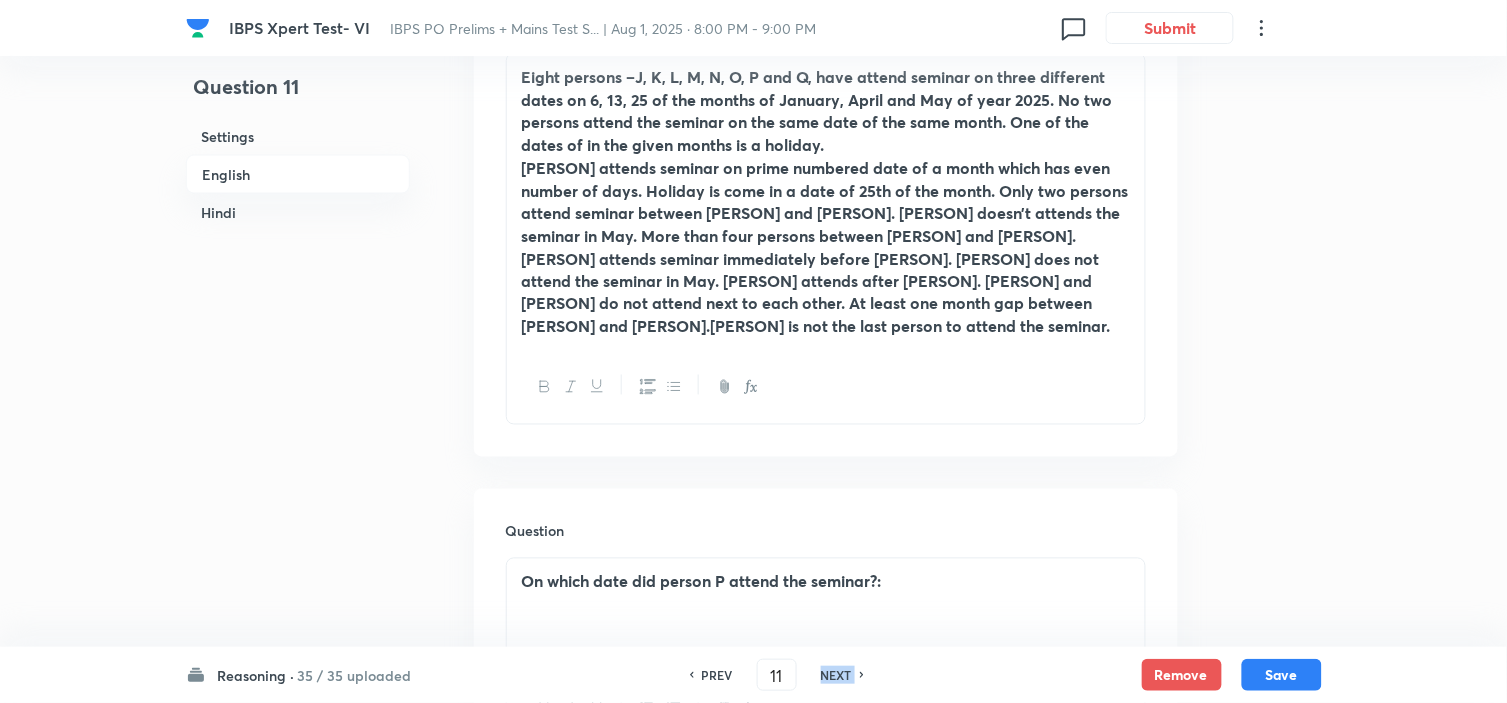click on "NEXT" at bounding box center [836, 675] 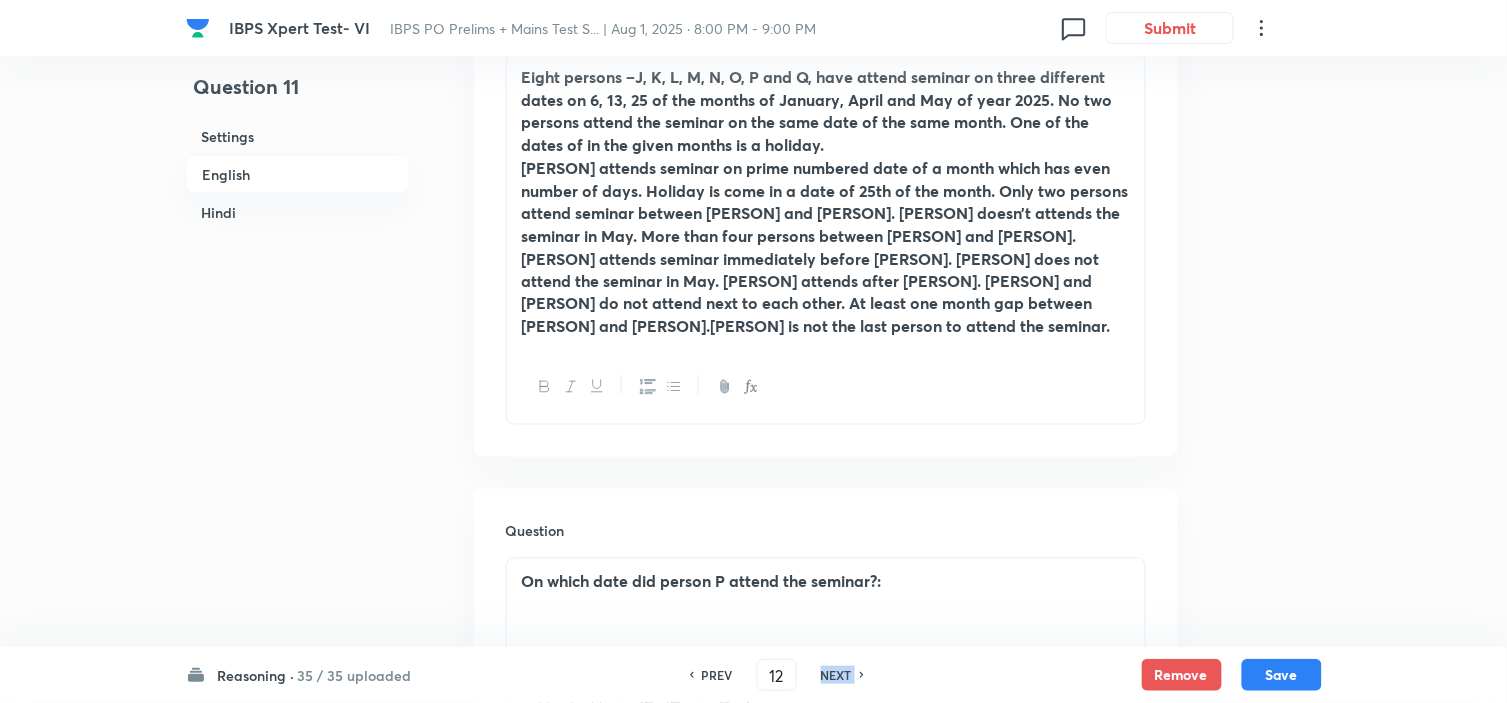 checkbox on "false" 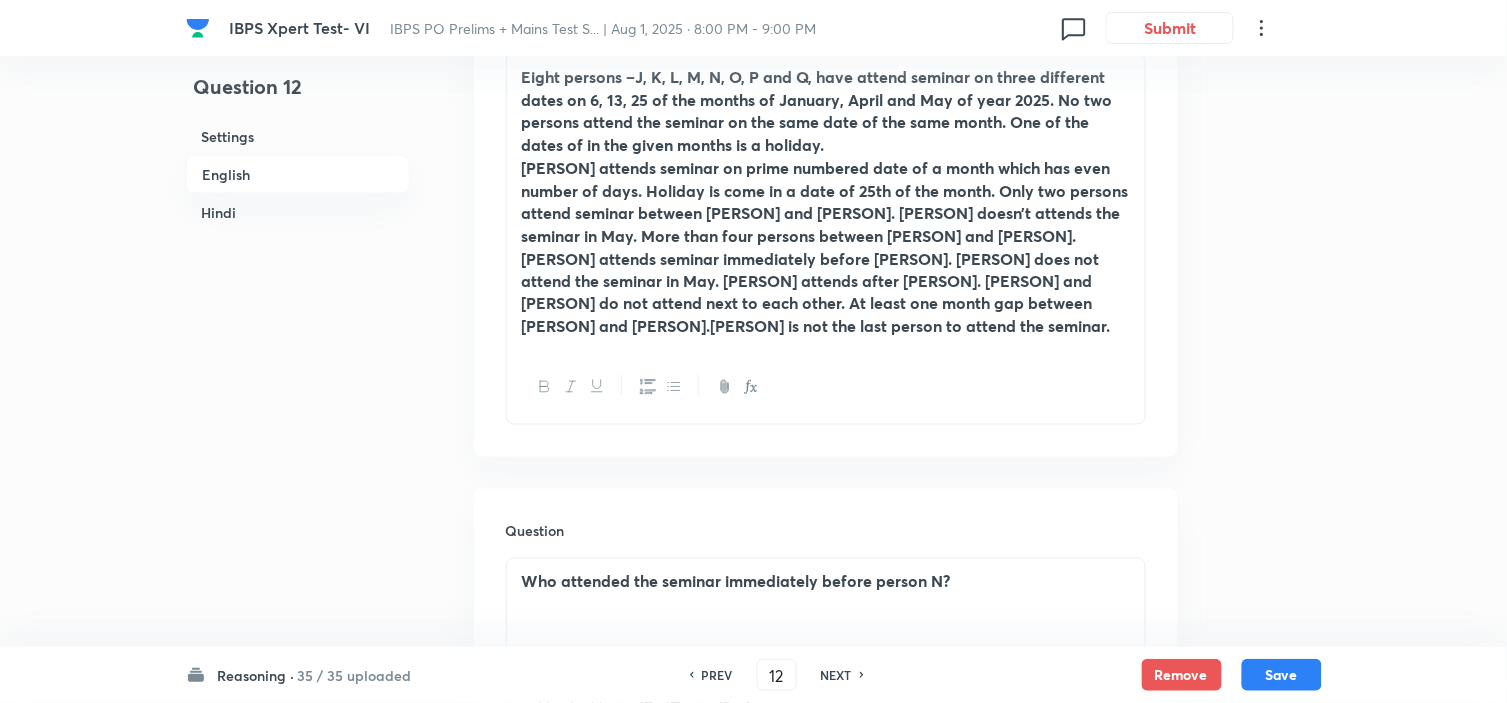 click on "NEXT" at bounding box center [836, 675] 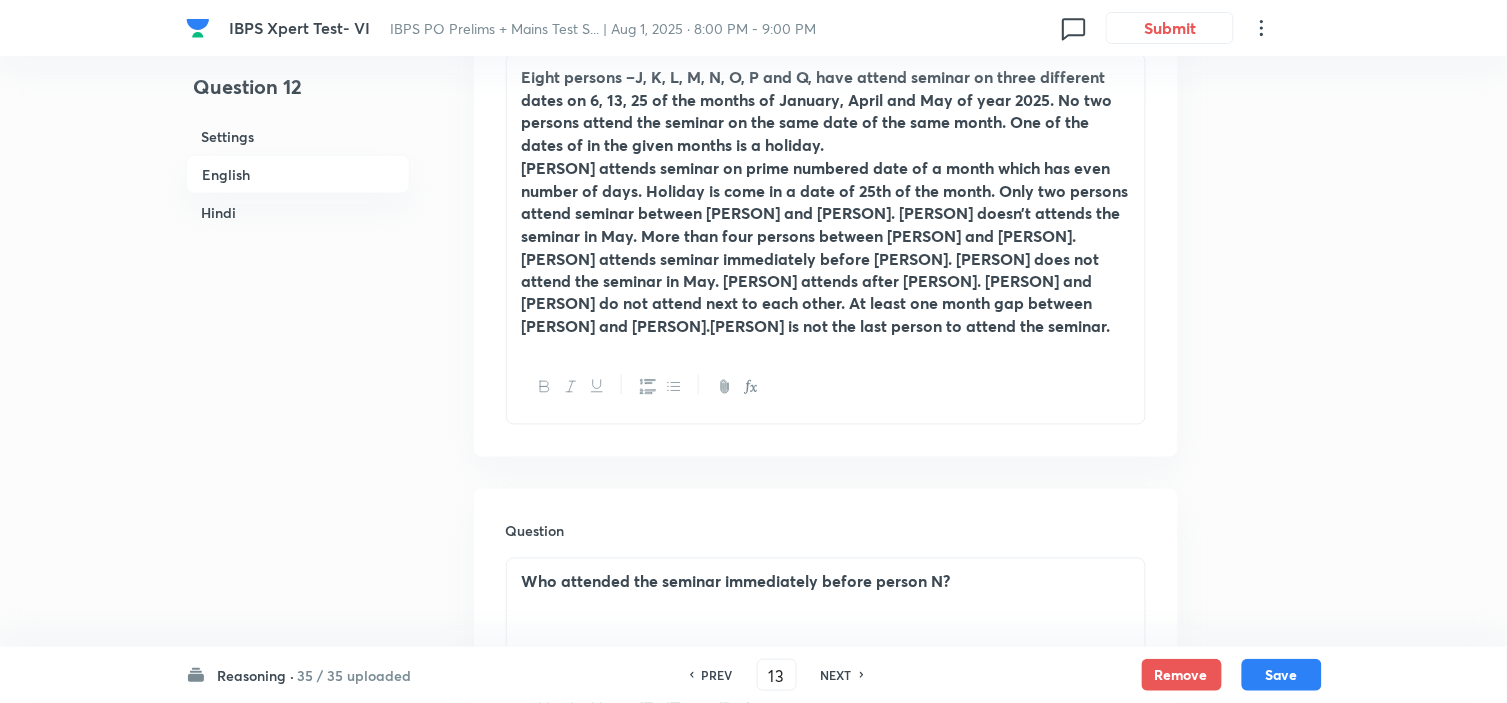 checkbox on "false" 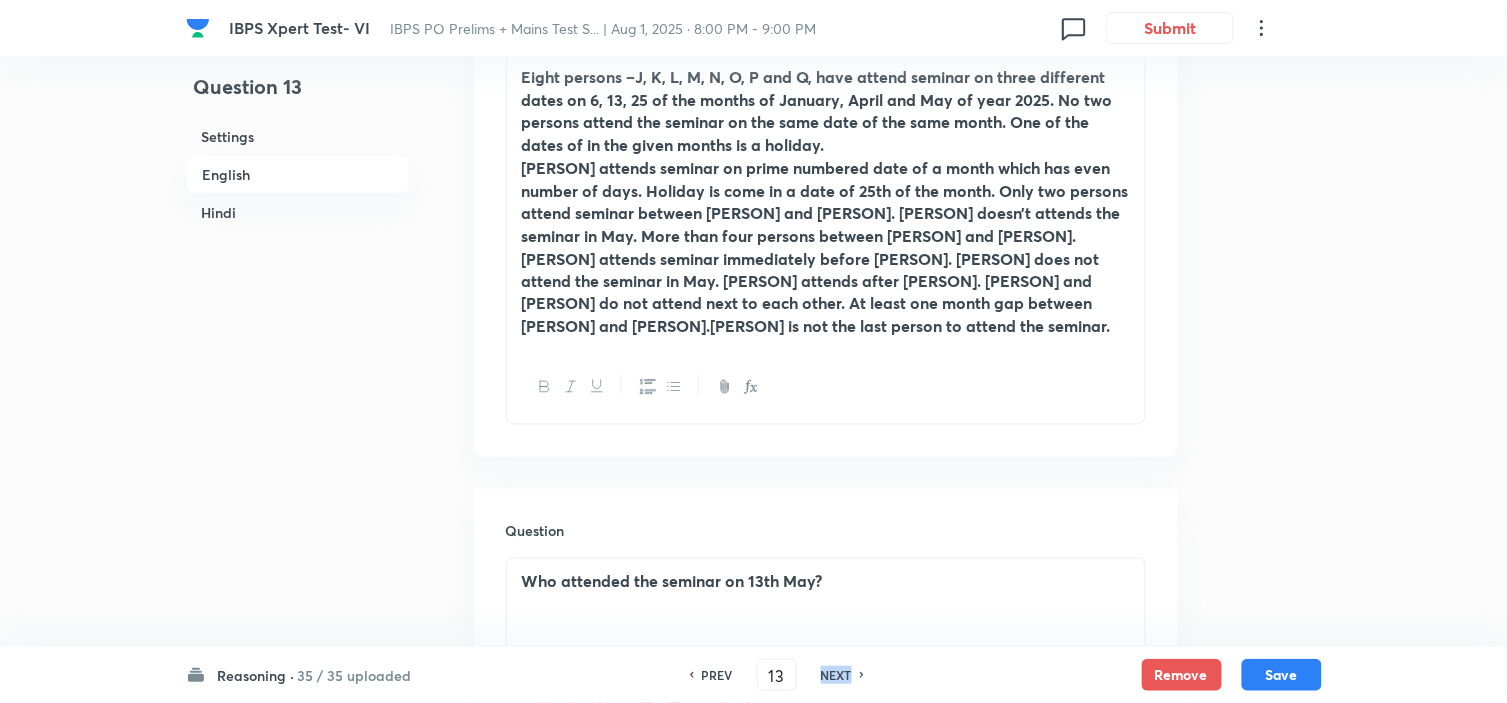 click on "NEXT" at bounding box center [836, 675] 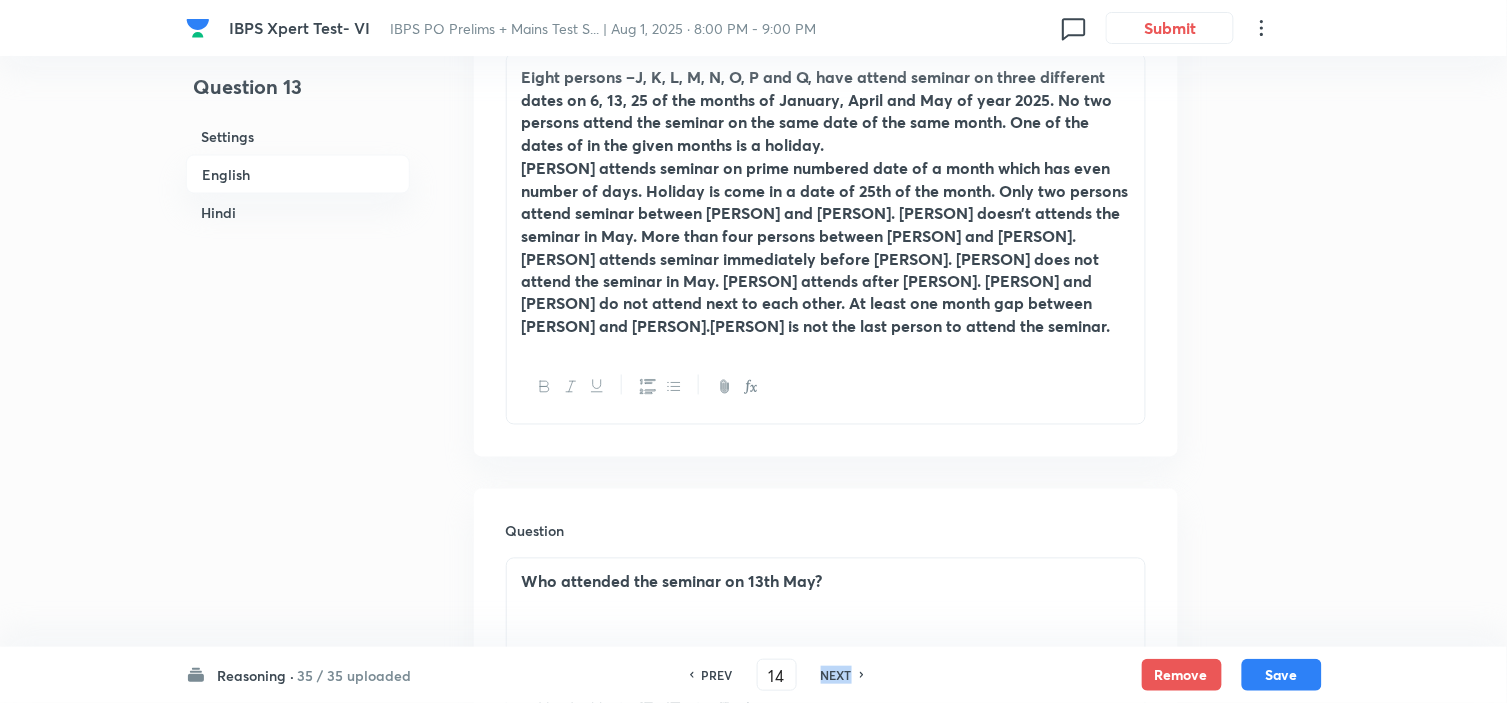 checkbox on "false" 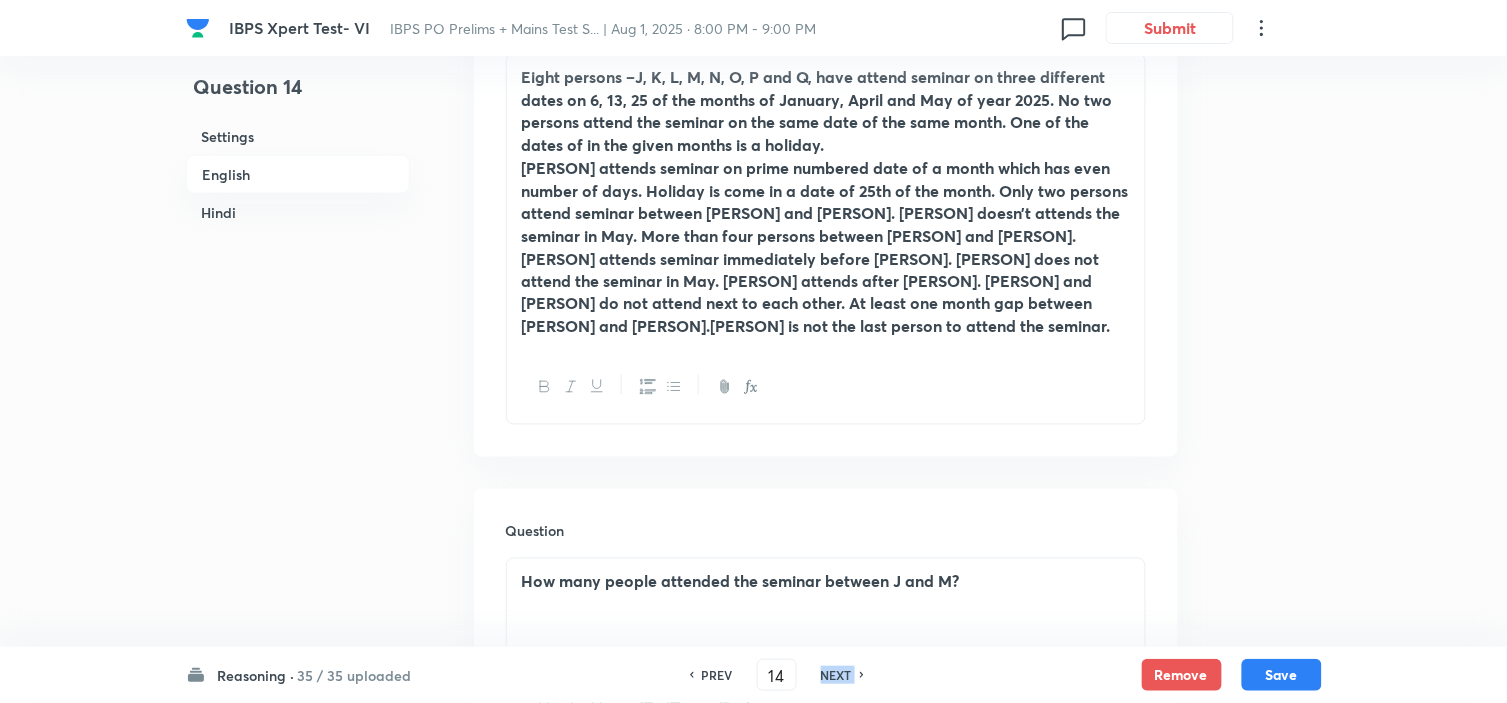 click on "NEXT" at bounding box center (836, 675) 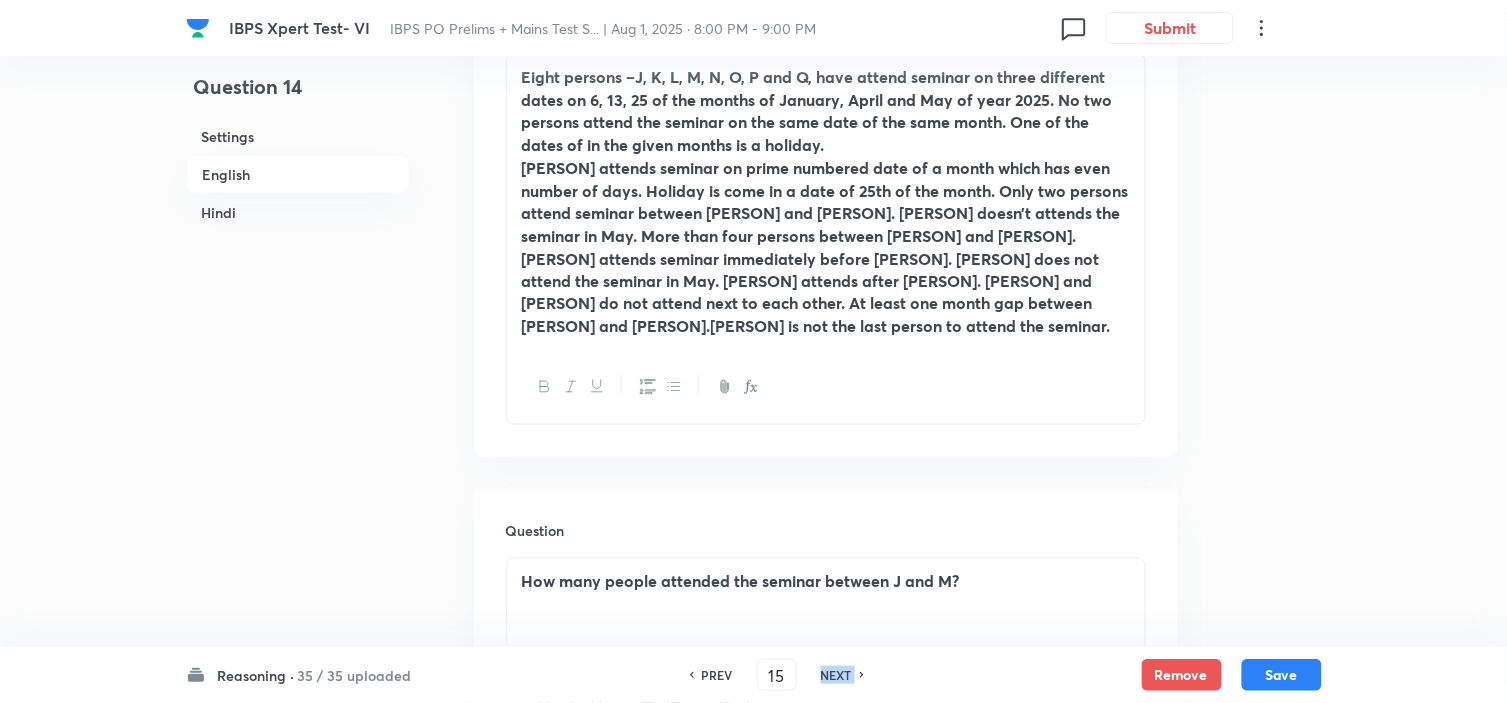 checkbox on "false" 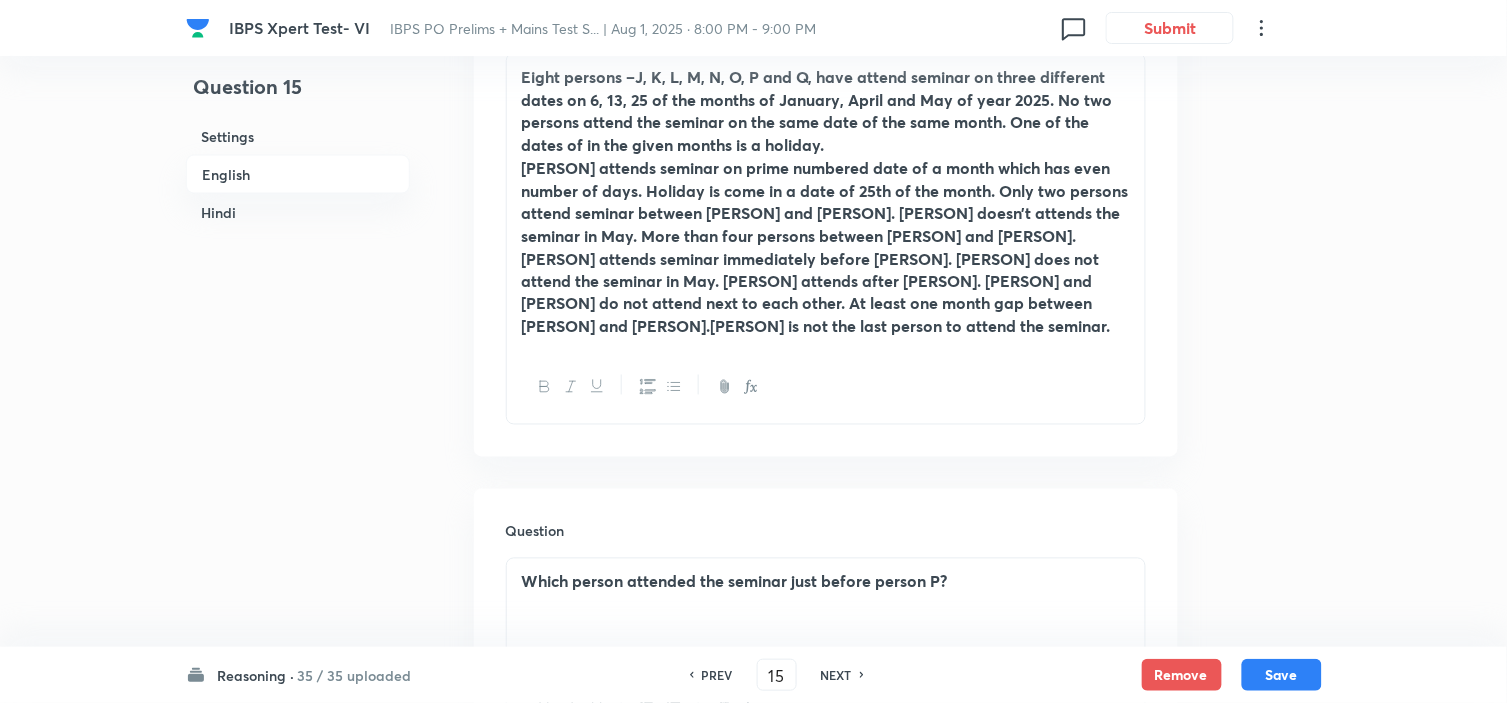 click on "NEXT" at bounding box center [836, 675] 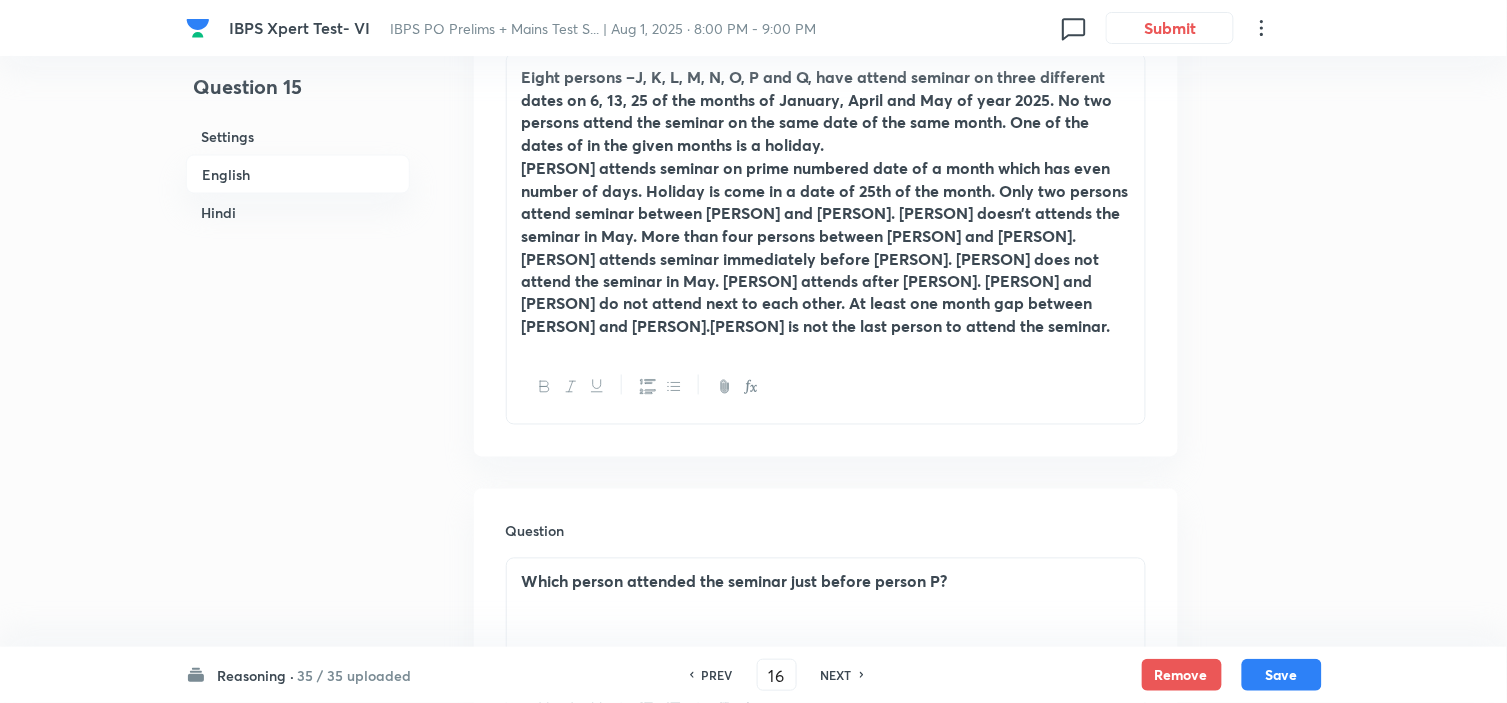 checkbox on "false" 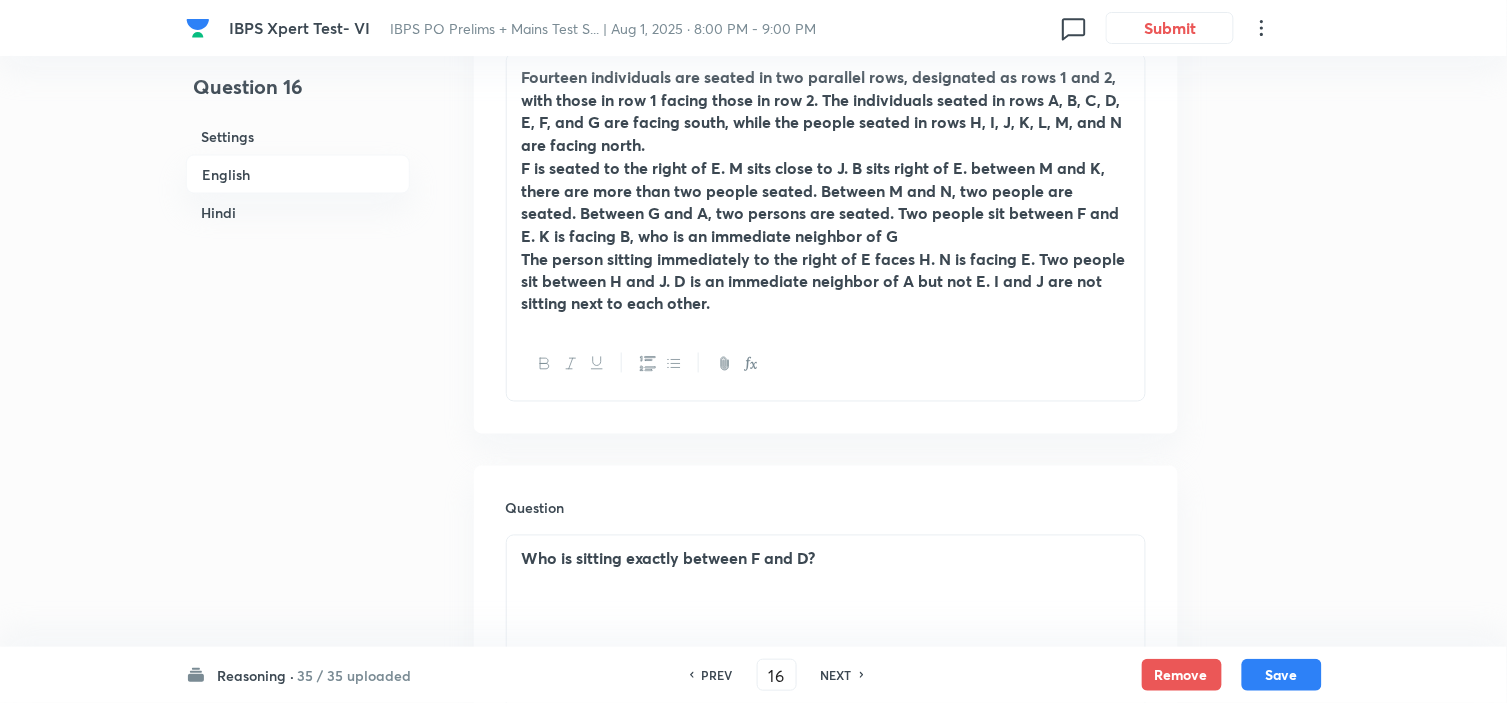 click on "NEXT" at bounding box center [836, 675] 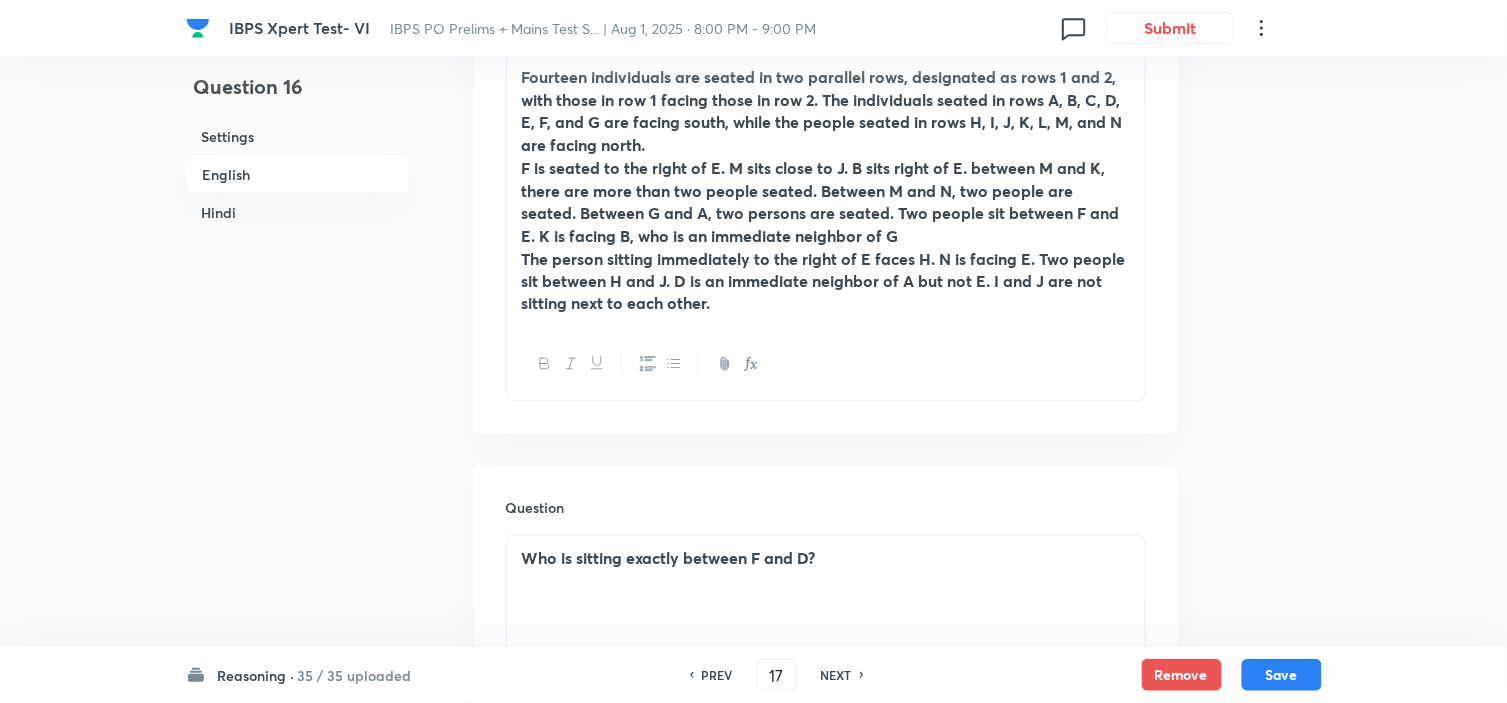 checkbox on "false" 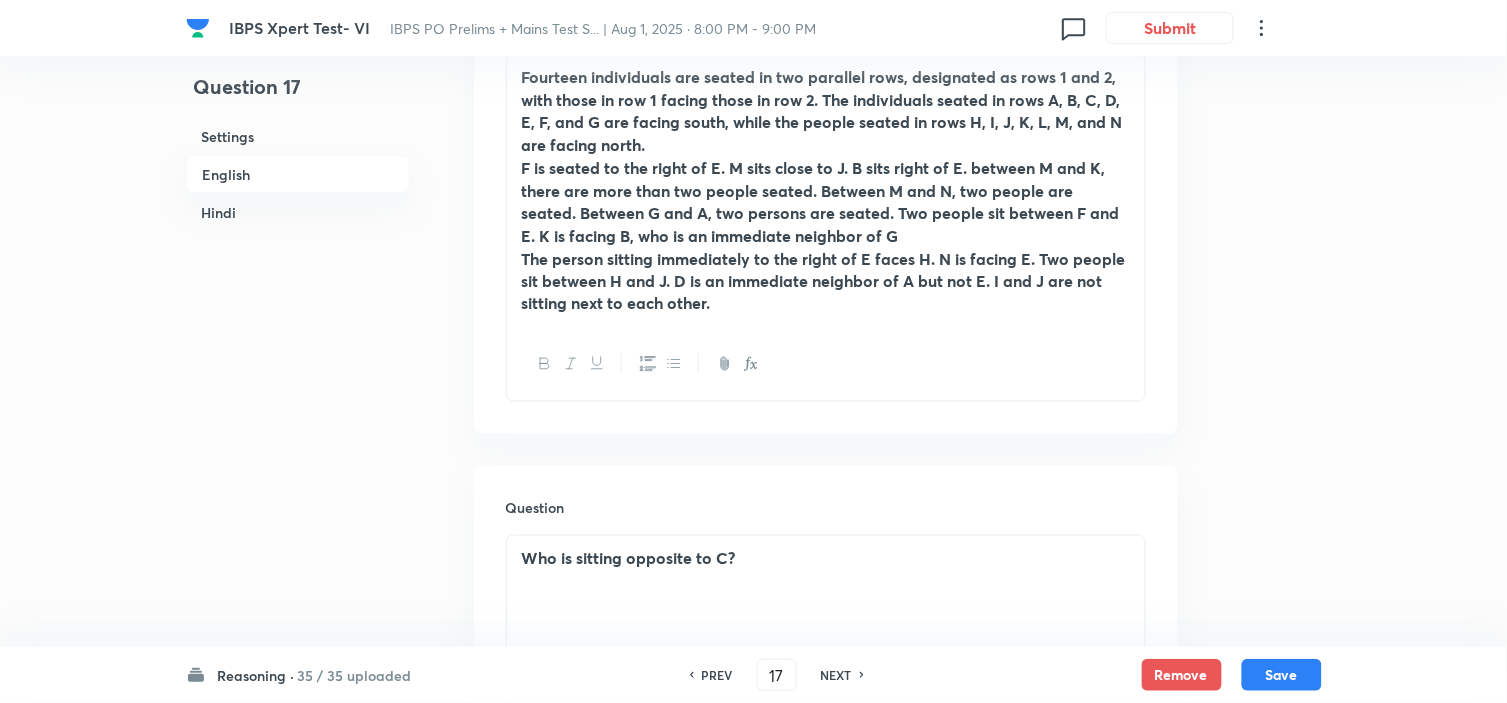 click on "NEXT" at bounding box center [836, 675] 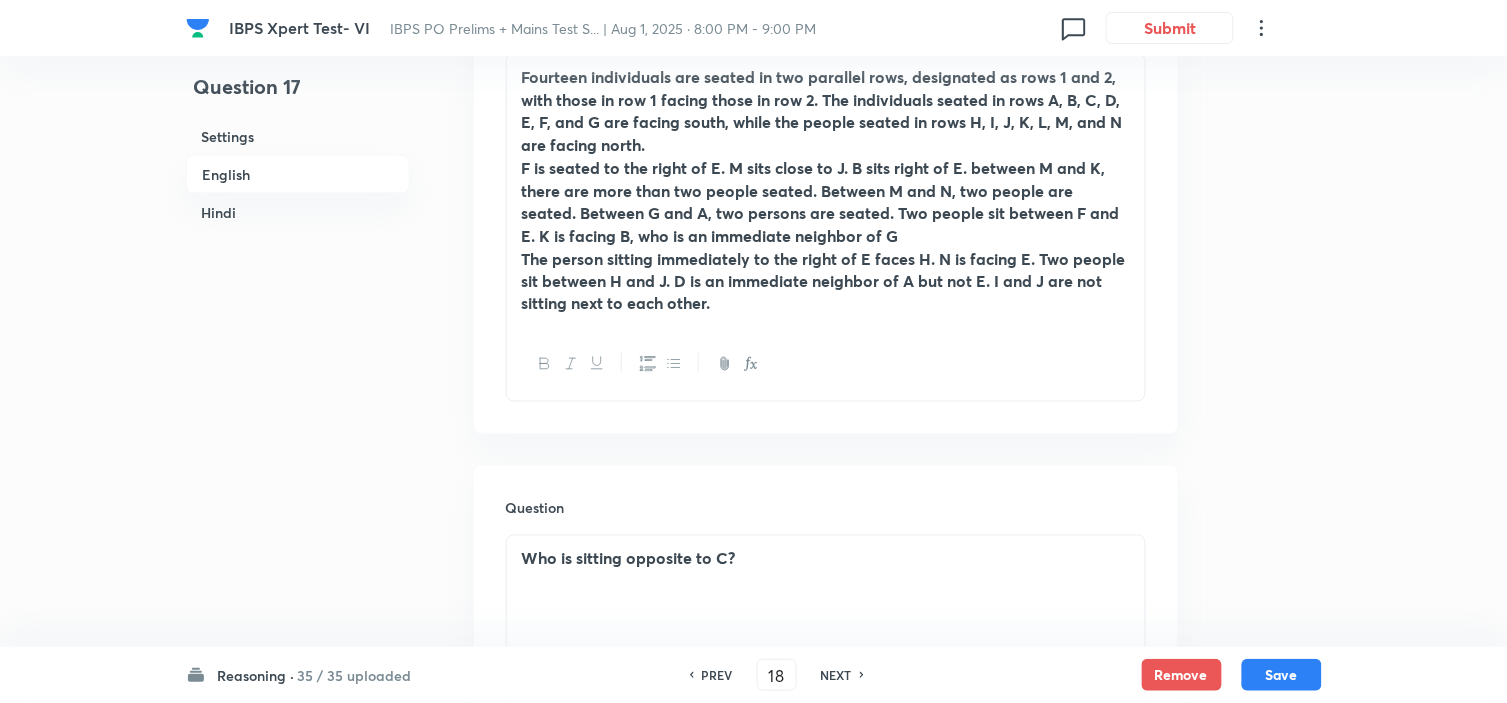 checkbox on "false" 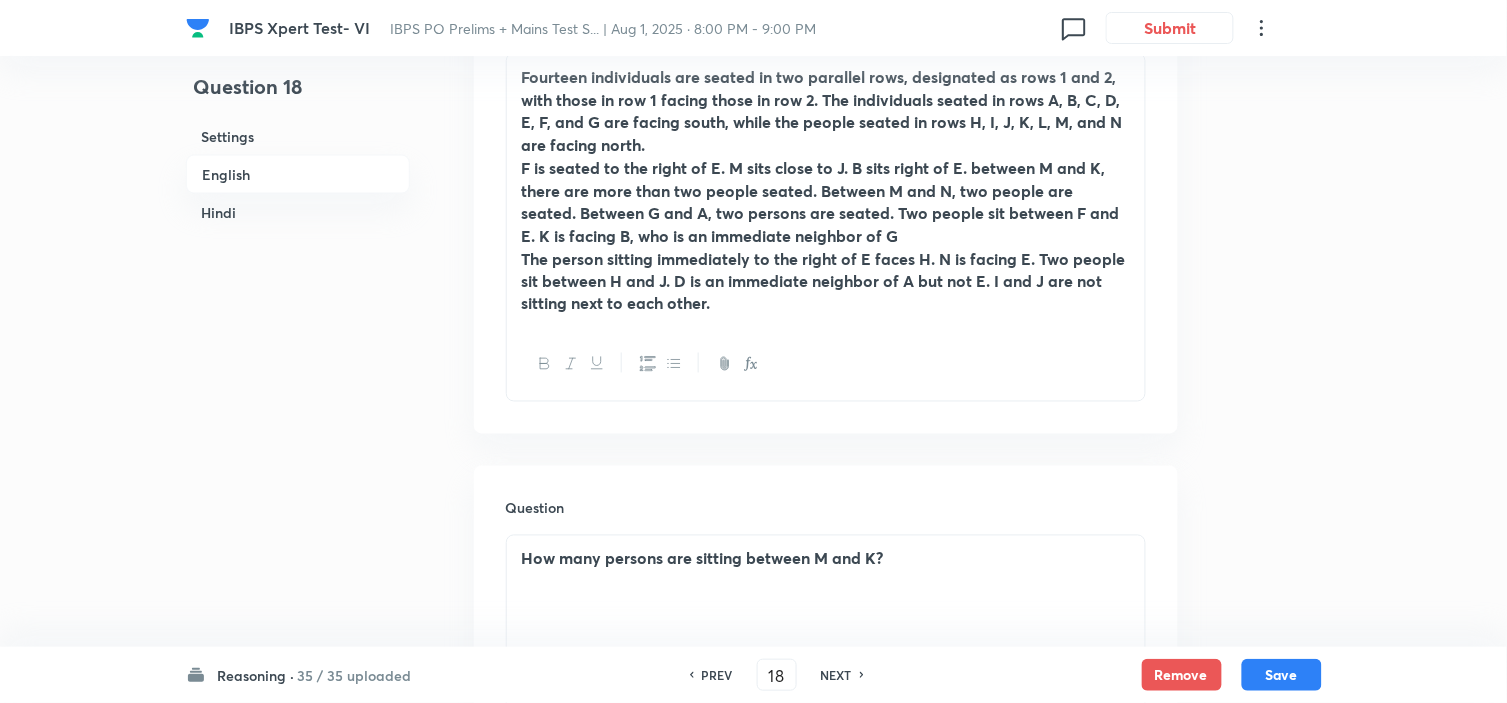 click on "NEXT" at bounding box center (836, 675) 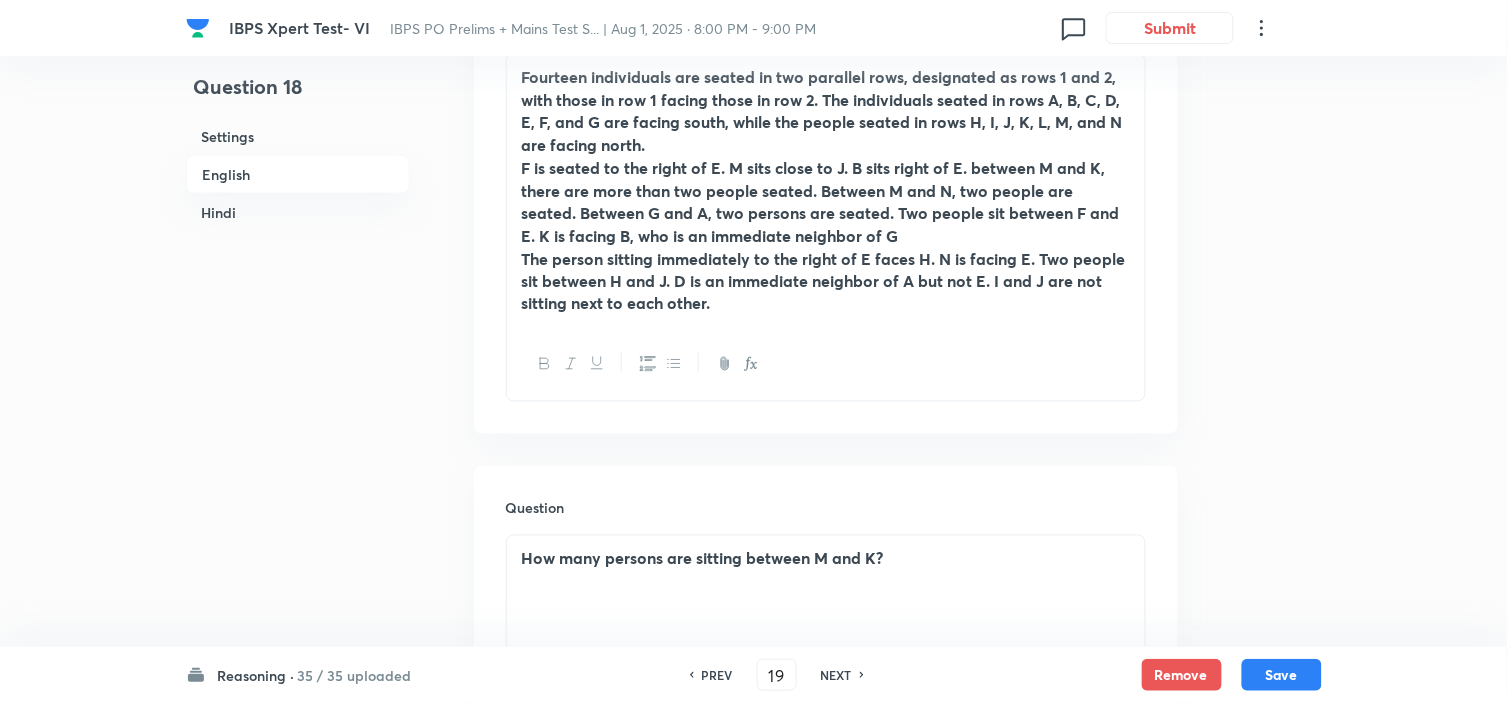 checkbox on "false" 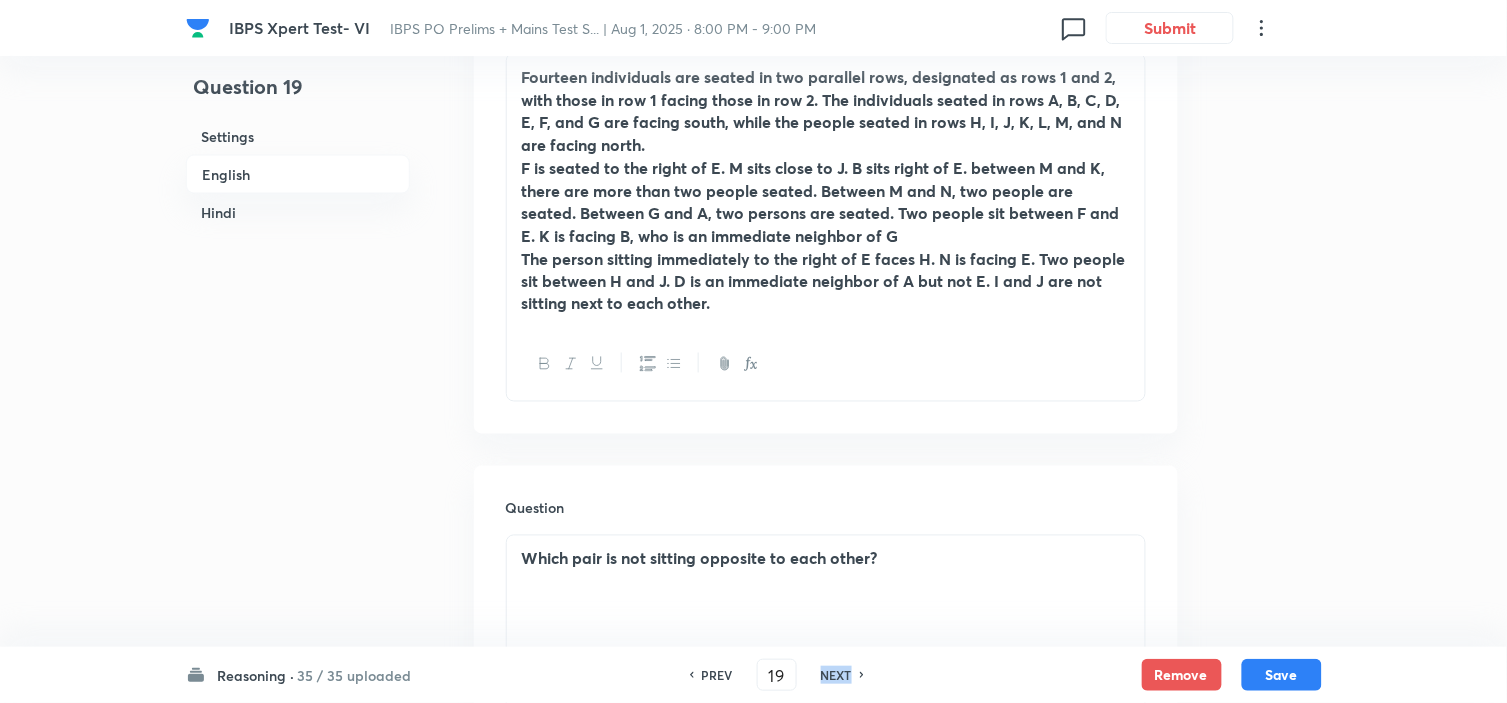 click on "NEXT" at bounding box center [836, 675] 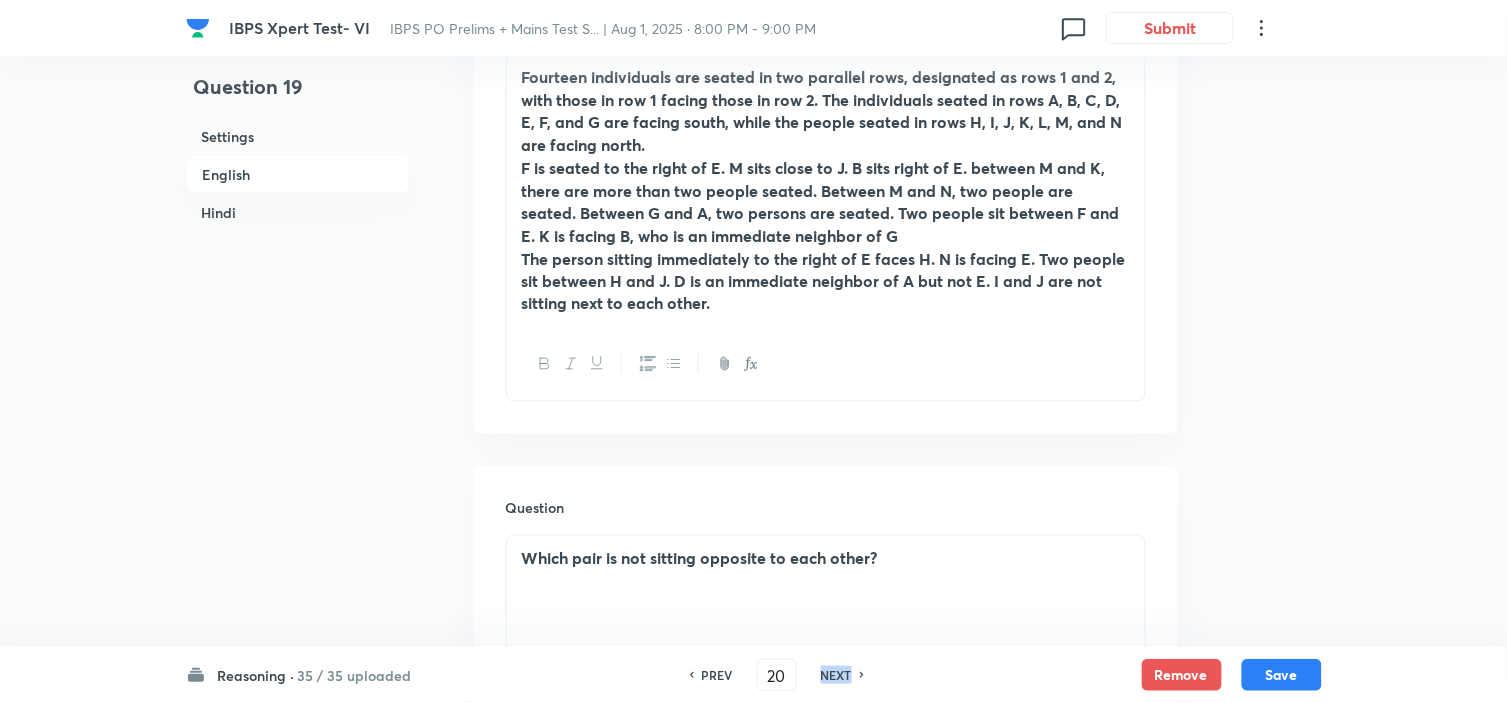 checkbox on "false" 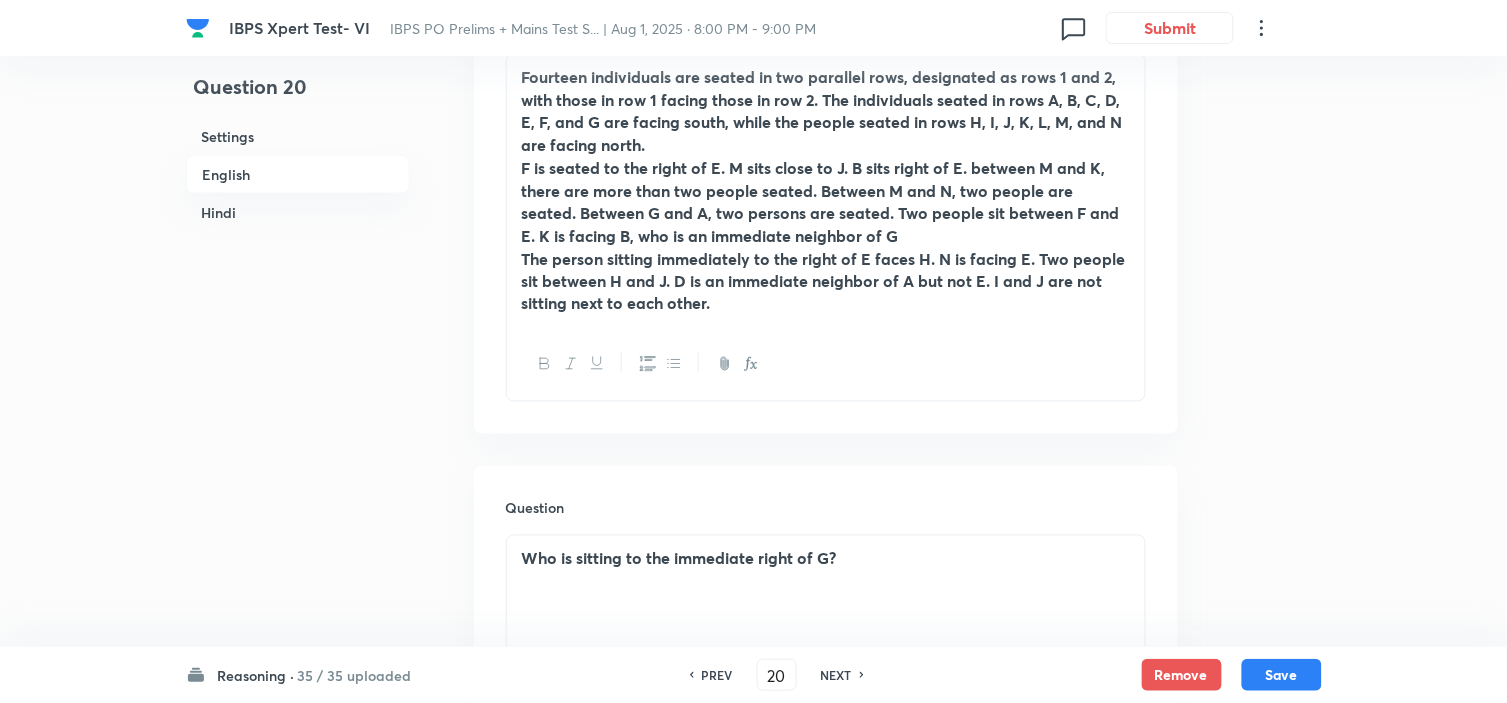 click on "NEXT" at bounding box center [836, 675] 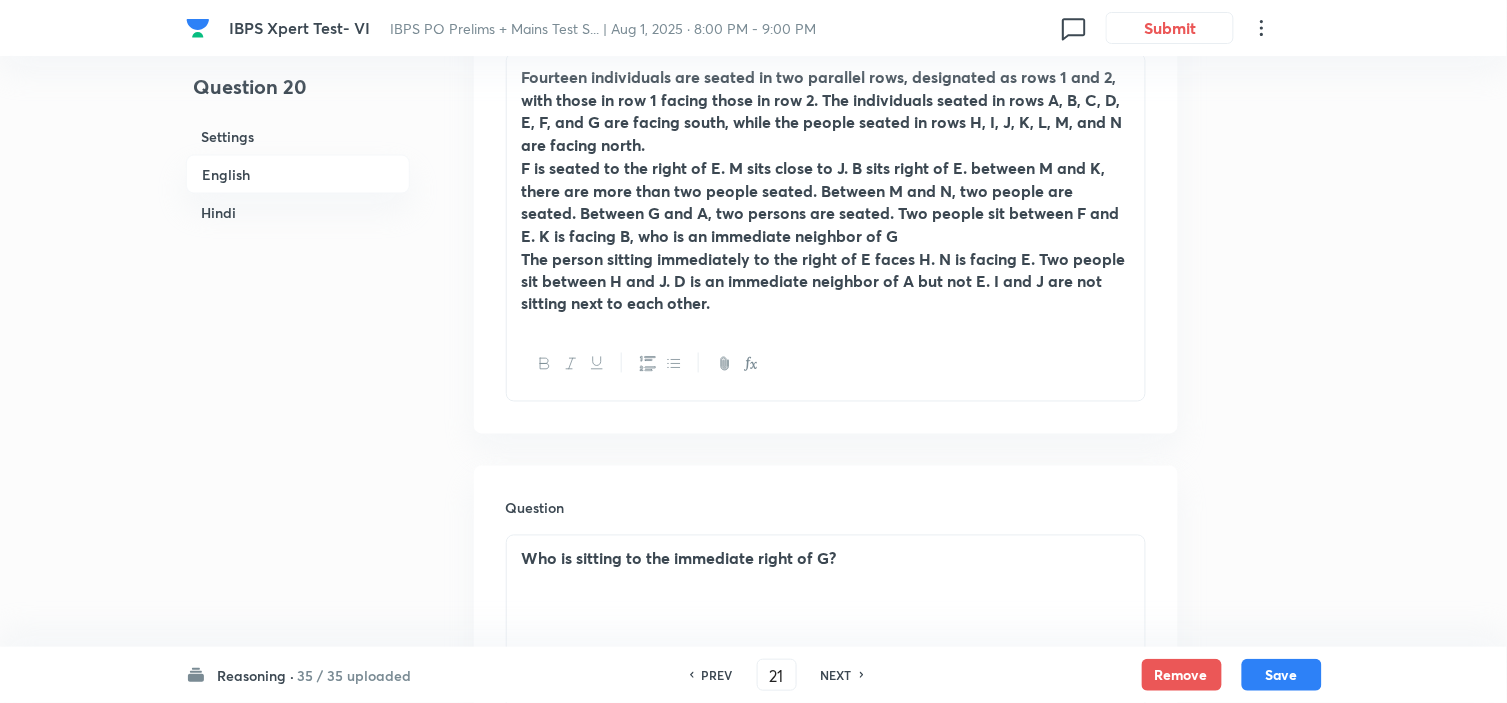 checkbox on "false" 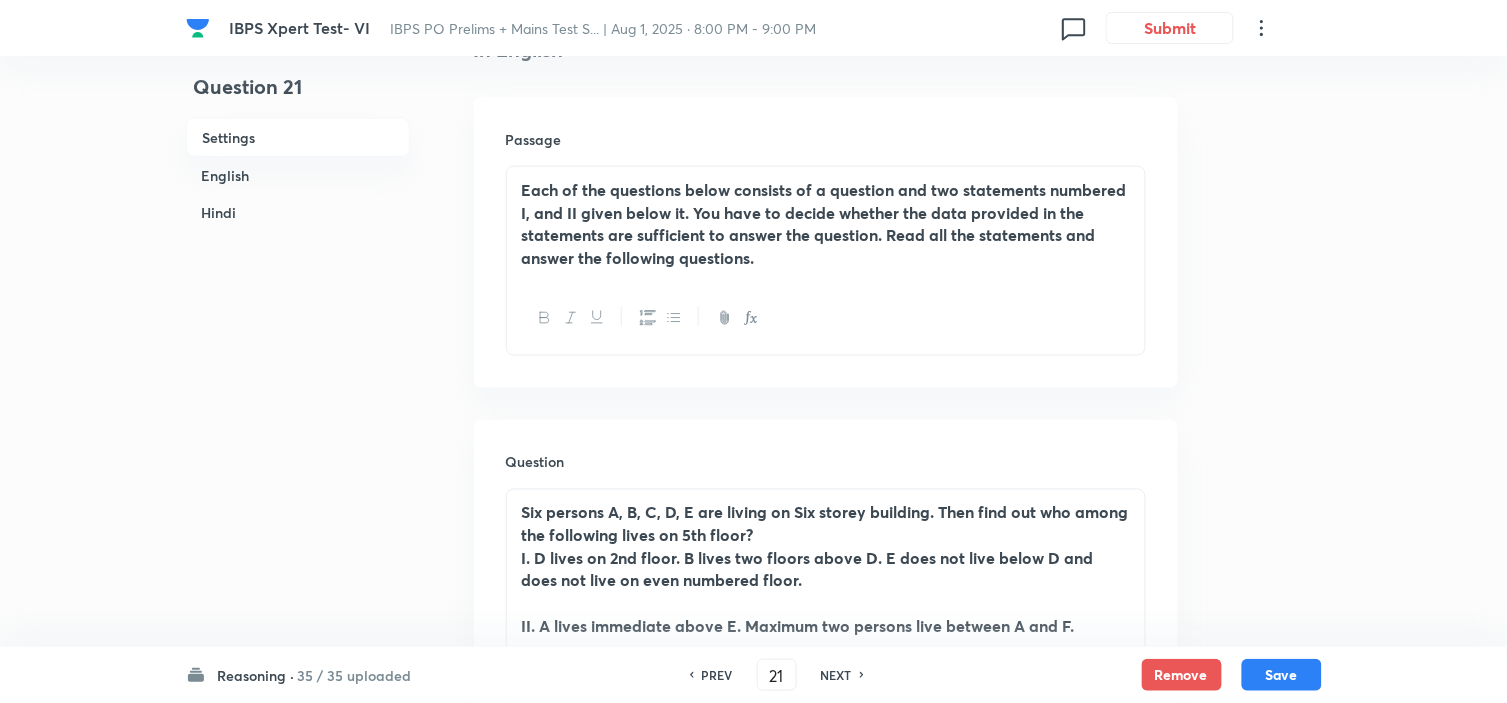 scroll, scrollTop: 444, scrollLeft: 0, axis: vertical 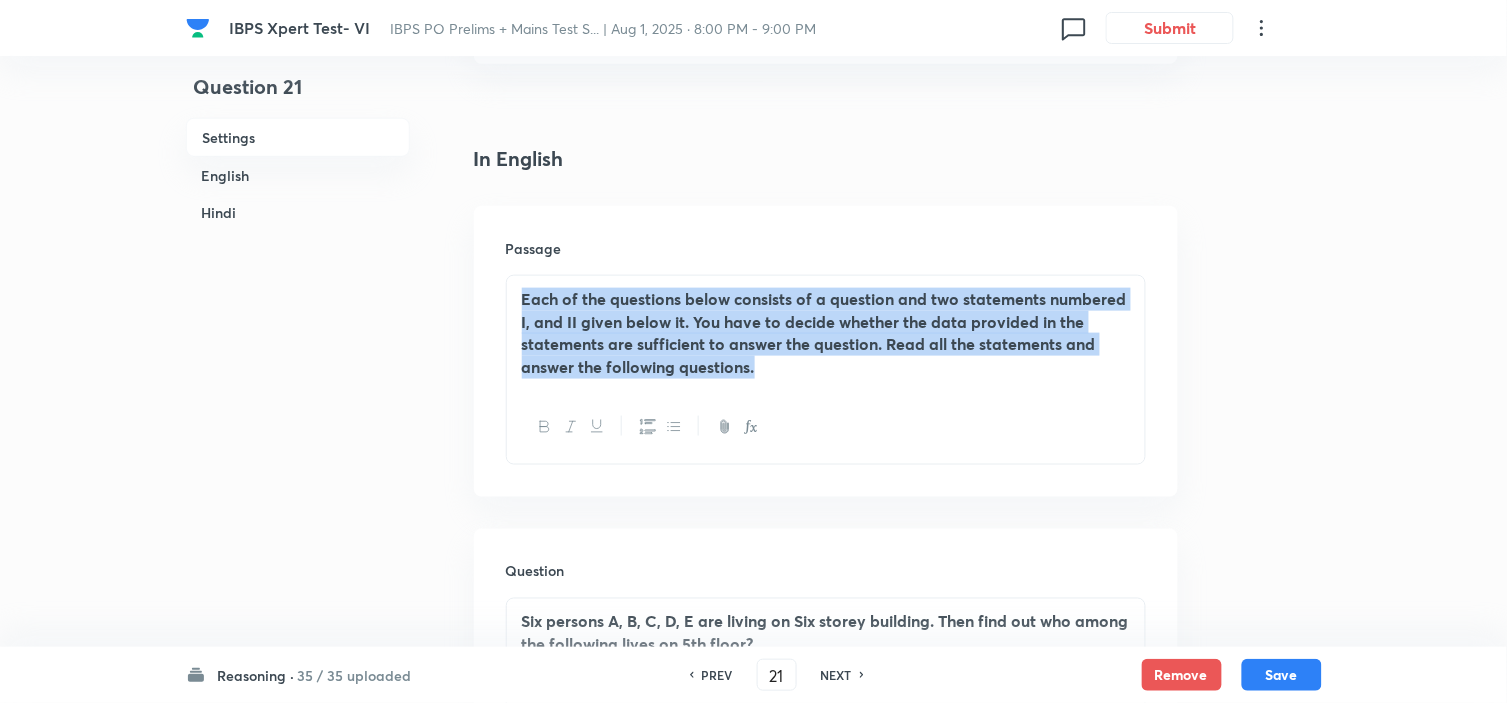 drag, startPoint x: 772, startPoint y: 374, endPoint x: 378, endPoint y: 305, distance: 399.99625 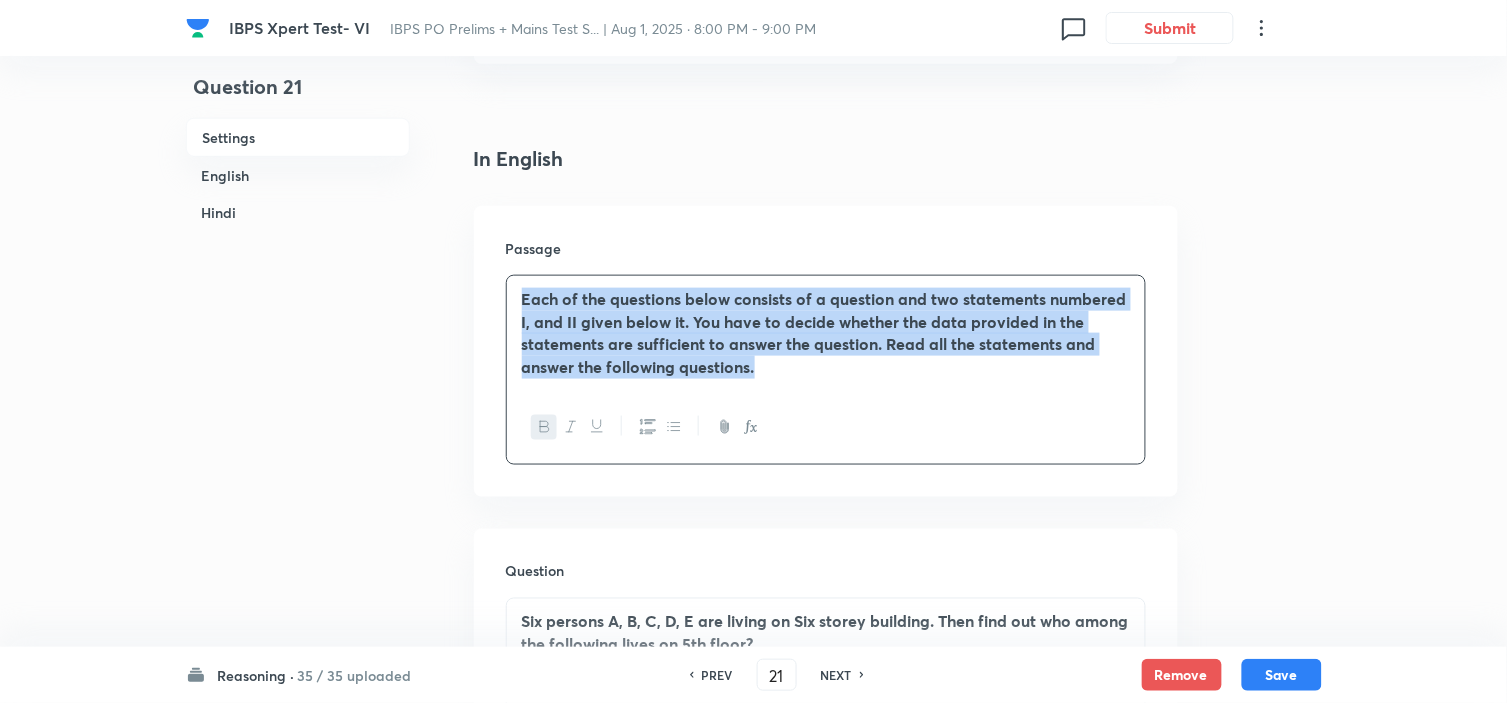 copy on "Each of the questions below consists of a question and two statements numbered I, and II given below it. You have to decide whether the data provided in the statements are sufficient to answer the question. Read all the statements and answer the following questions." 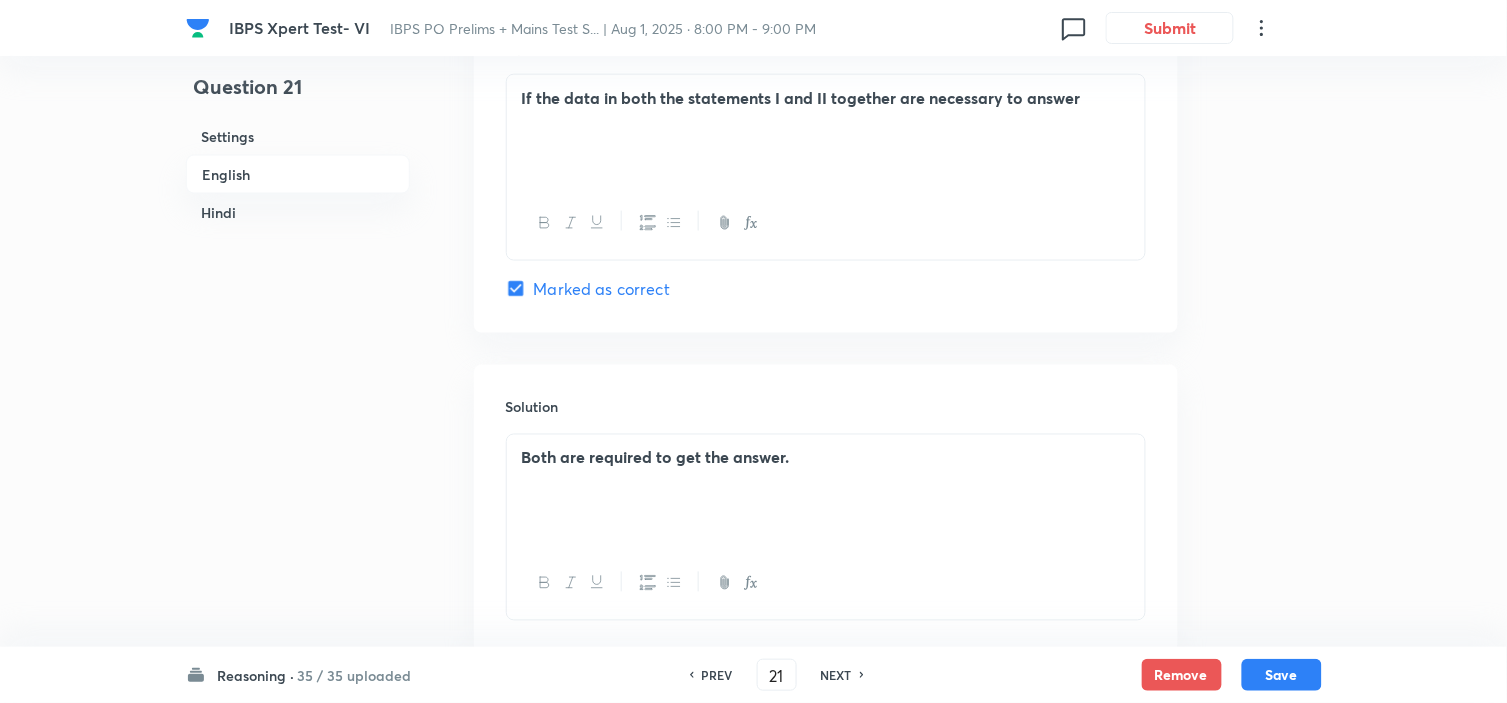 scroll, scrollTop: 3222, scrollLeft: 0, axis: vertical 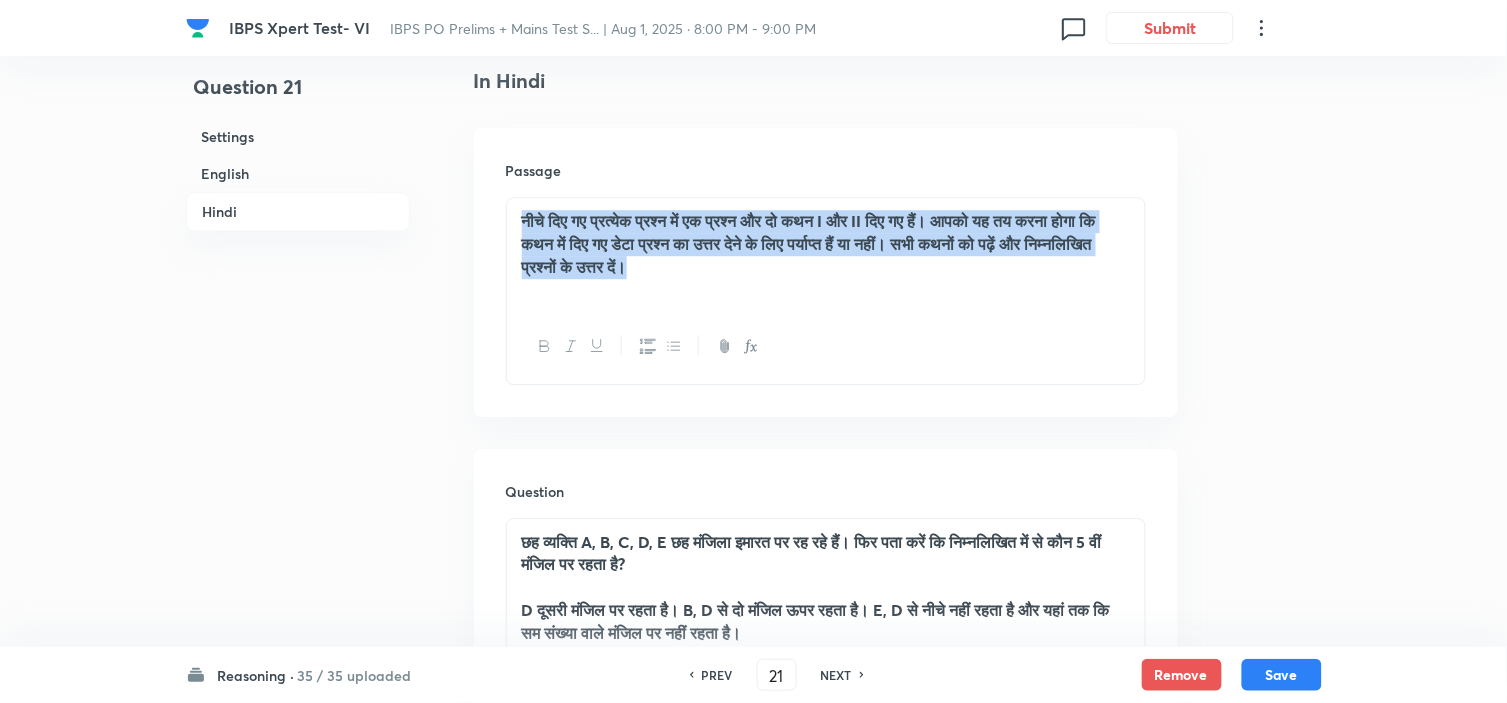drag, startPoint x: 648, startPoint y: 253, endPoint x: 357, endPoint y: 203, distance: 295.26428 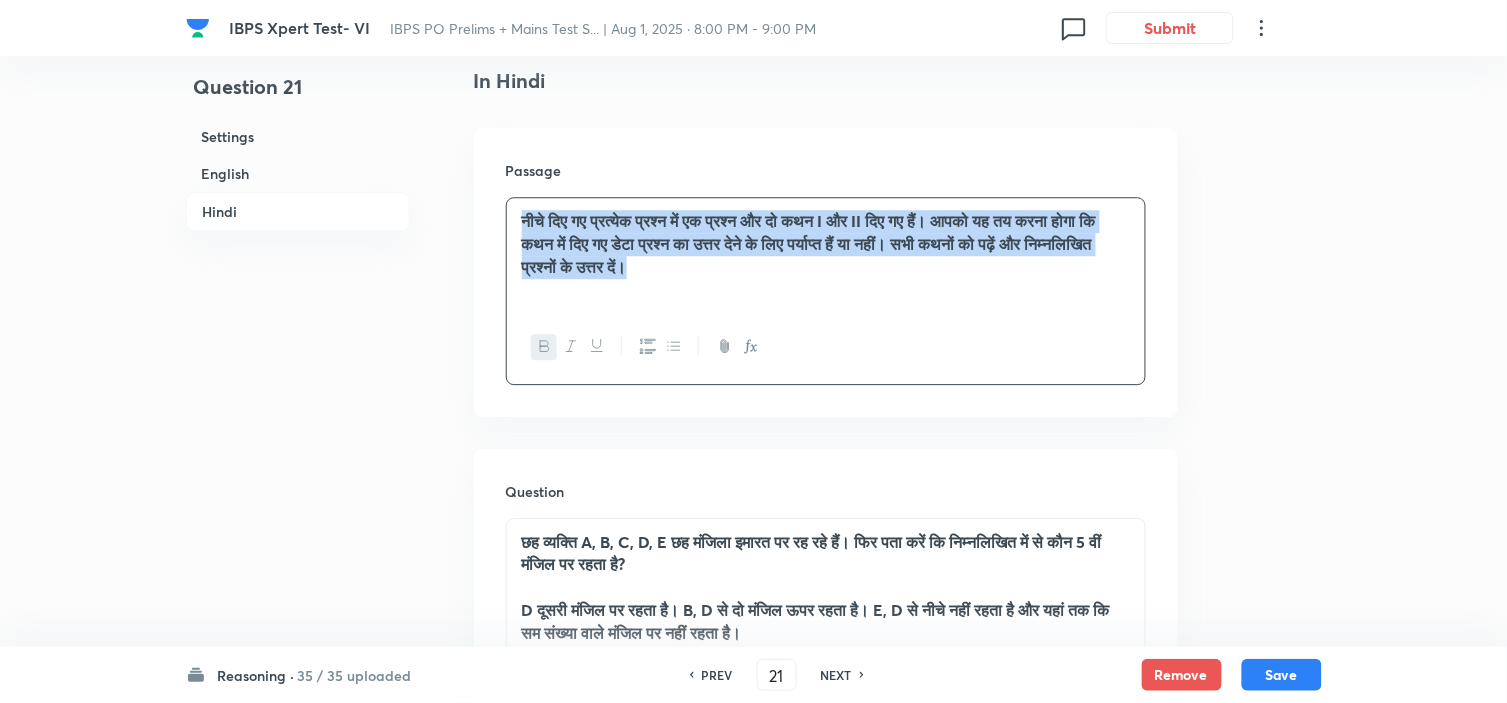 copy on "नीचे दिए गए प्रत्येक प्रश्न में एक प्रश्न और दो कथन I और II दिए गए हैं। आपको यह तय करना होगा कि कथन में दिए गए डेटा प्रश्न का उत्तर देने के लिए पर्याप्त हैं या नहीं। सभी कथनों को पढ़ें और निम्नलिखित प्रश्नों के उत्तर दें।" 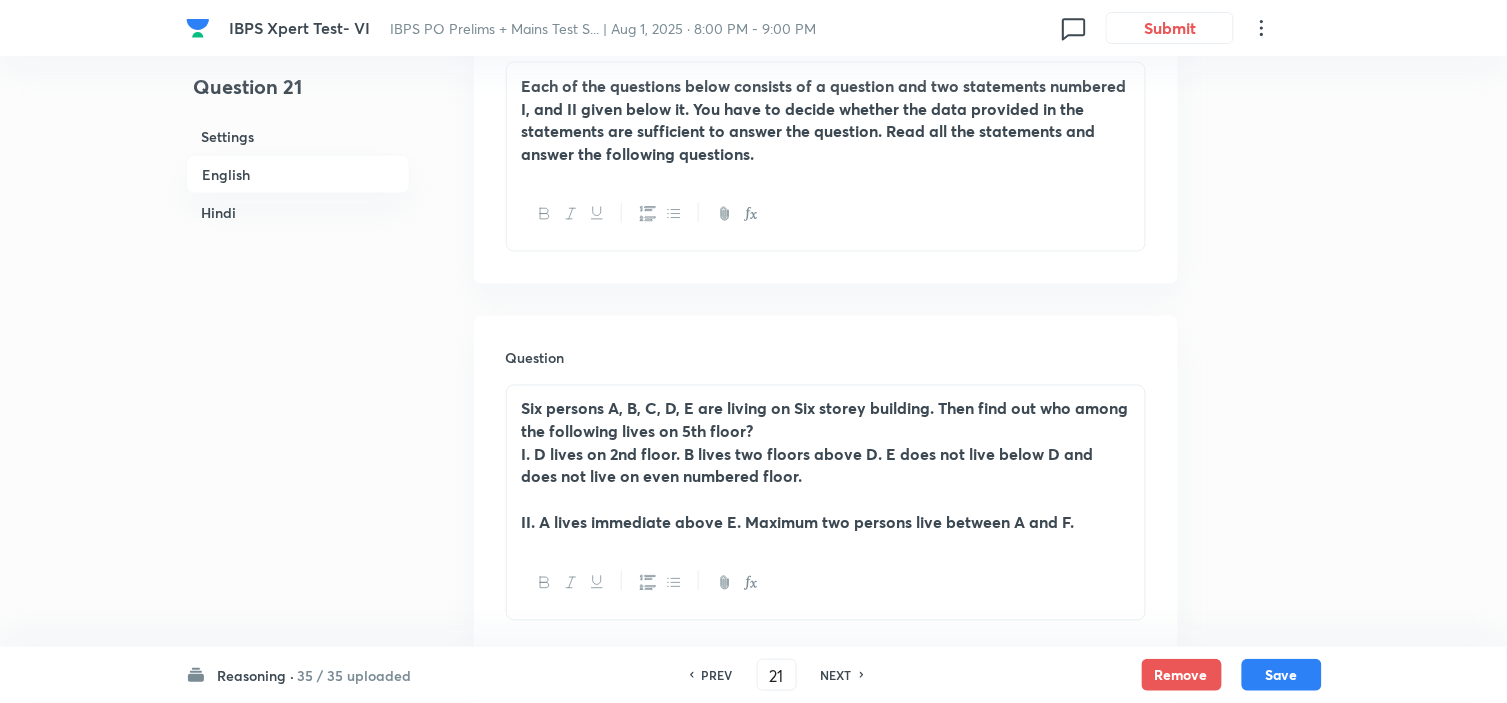 scroll, scrollTop: 444, scrollLeft: 0, axis: vertical 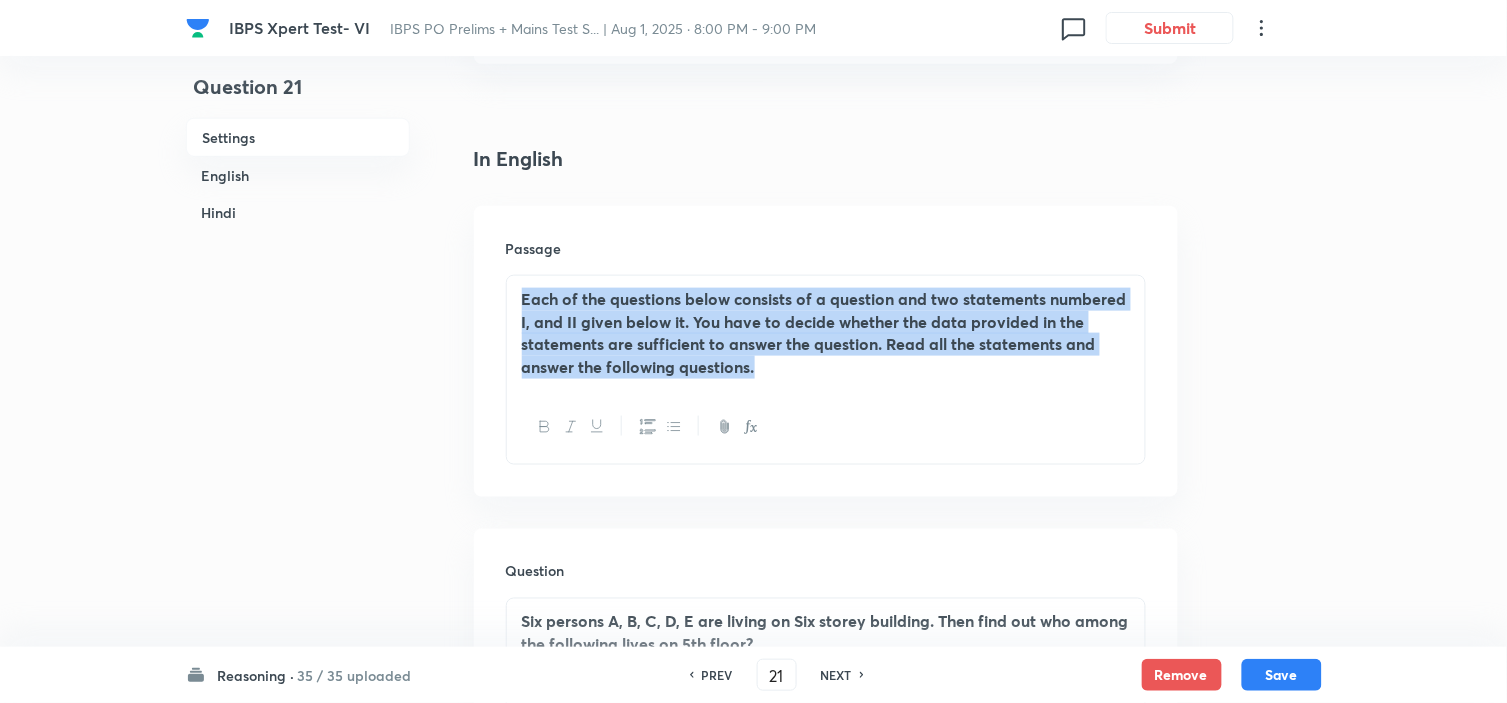 drag, startPoint x: 771, startPoint y: 374, endPoint x: 321, endPoint y: 266, distance: 462.77856 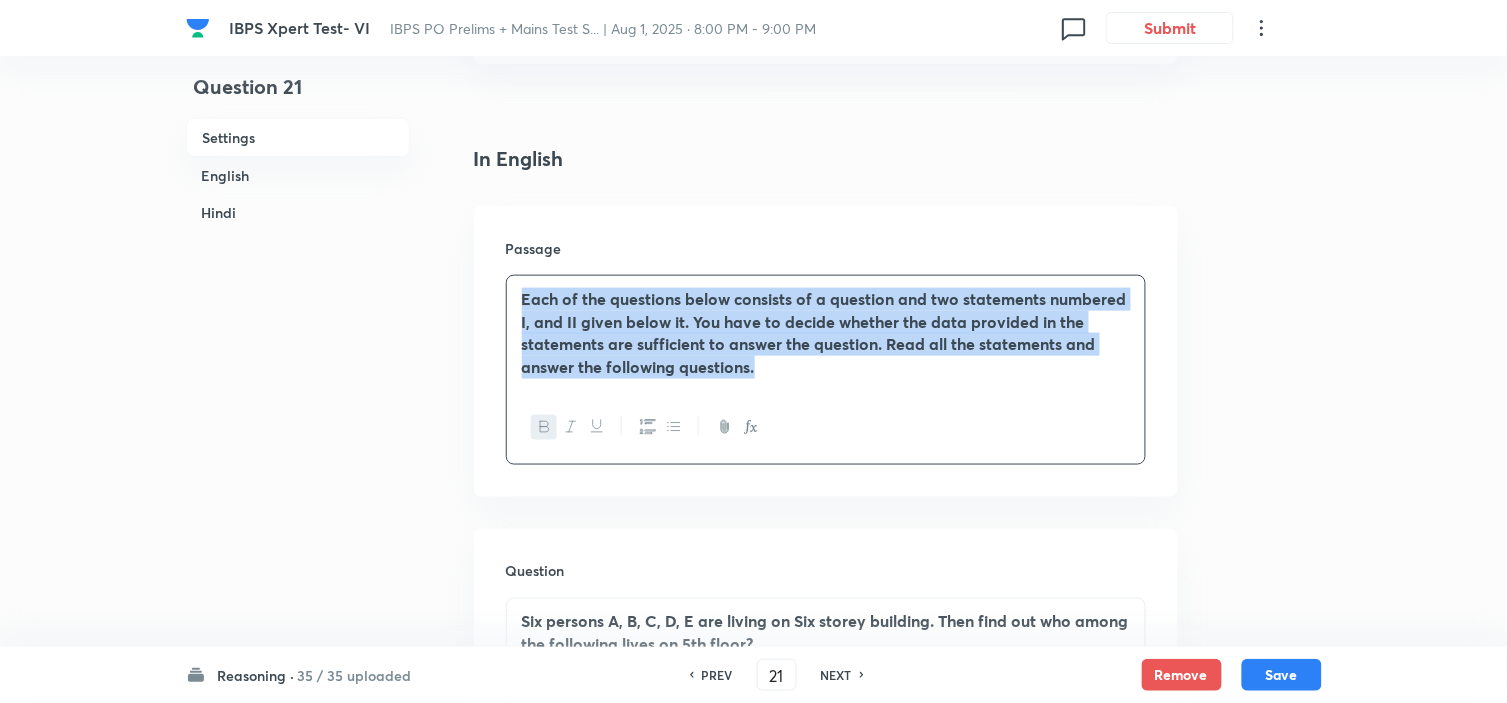 copy on "Each of the questions below consists of a question and two statements numbered I, and II given below it. You have to decide whether the data provided in the statements are sufficient to answer the question. Read all the statements and answer the following questions." 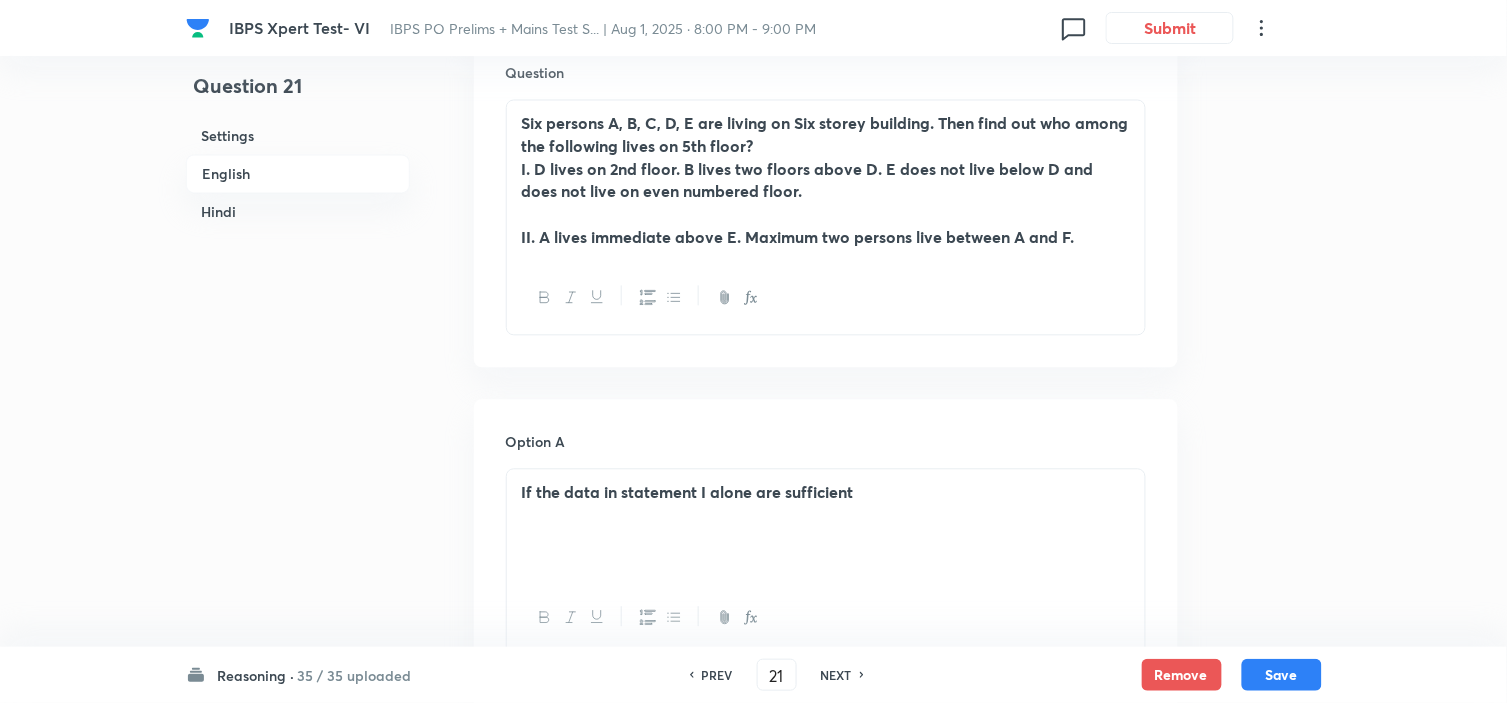 scroll, scrollTop: 1000, scrollLeft: 0, axis: vertical 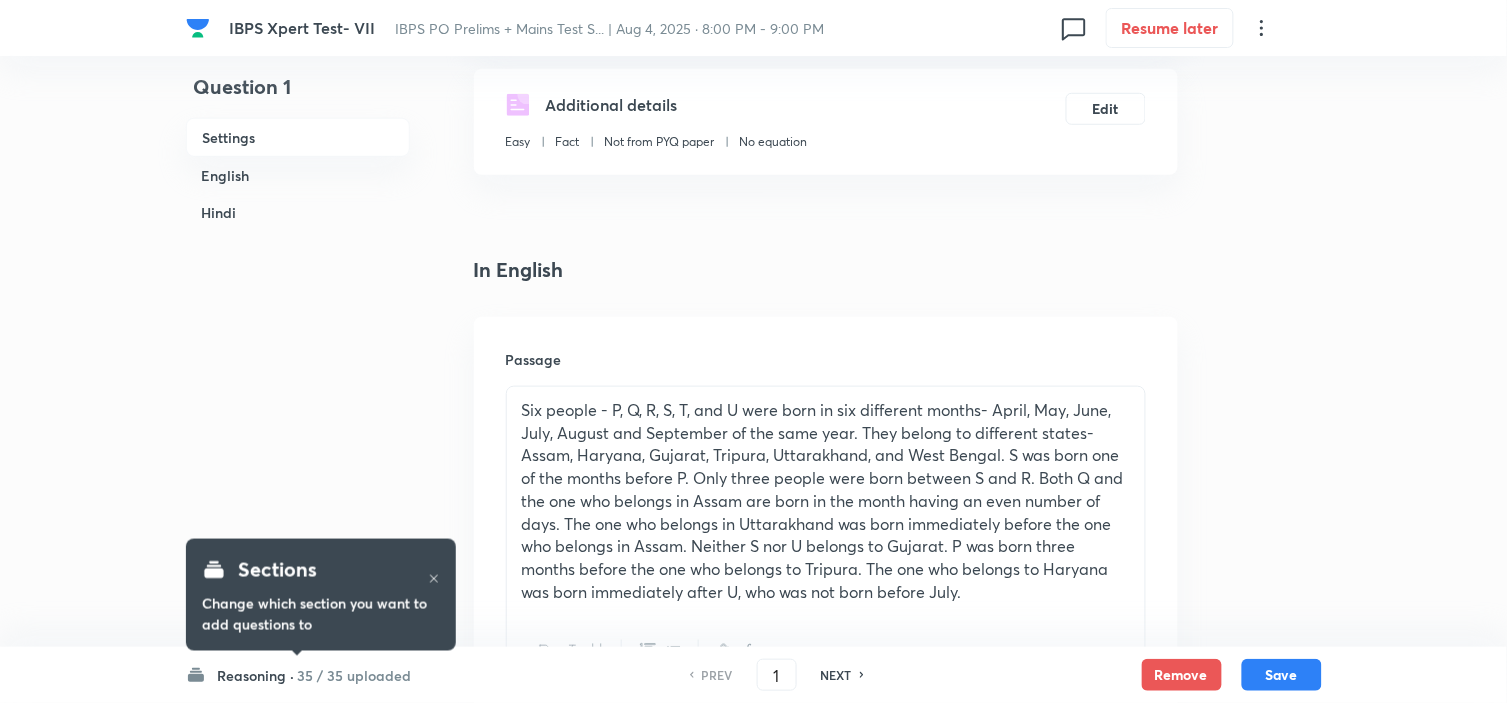 click on "NEXT" at bounding box center [839, 675] 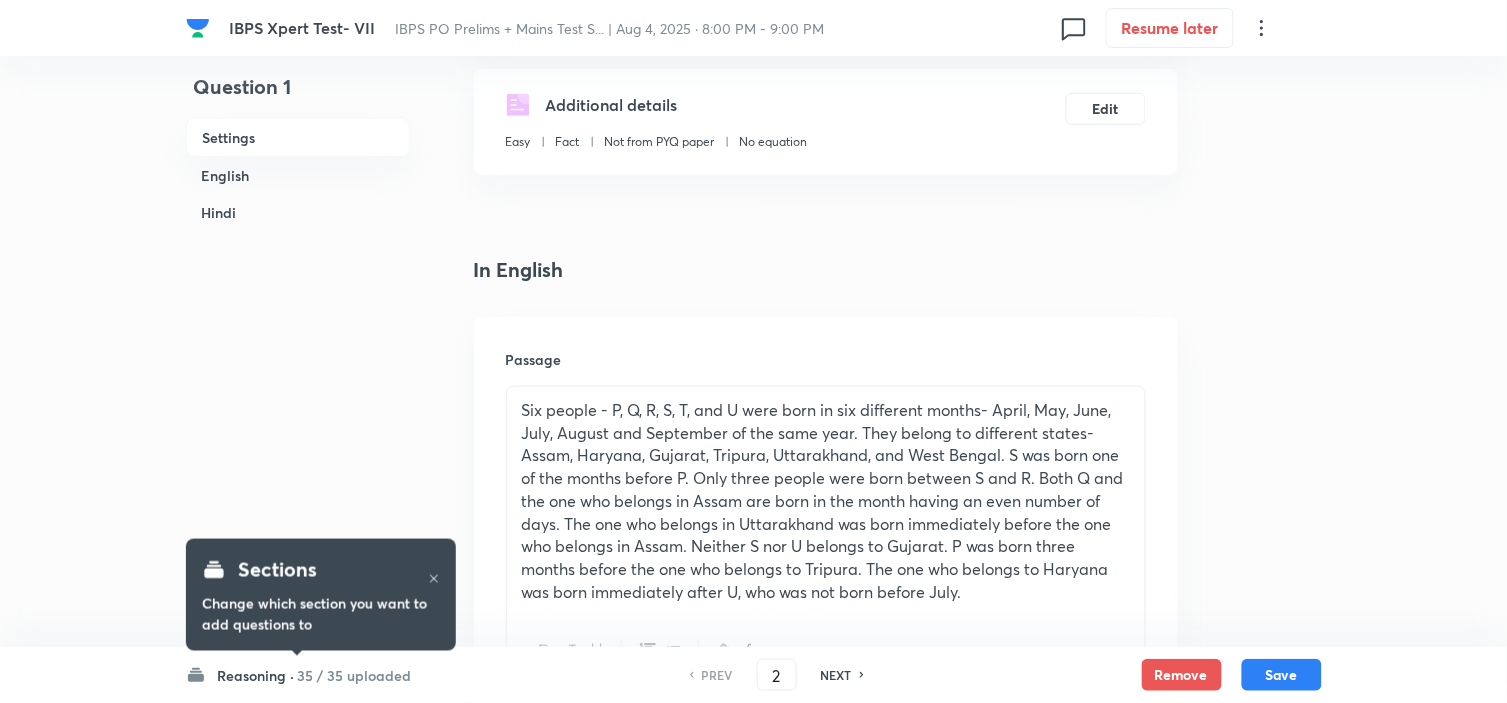 checkbox on "false" 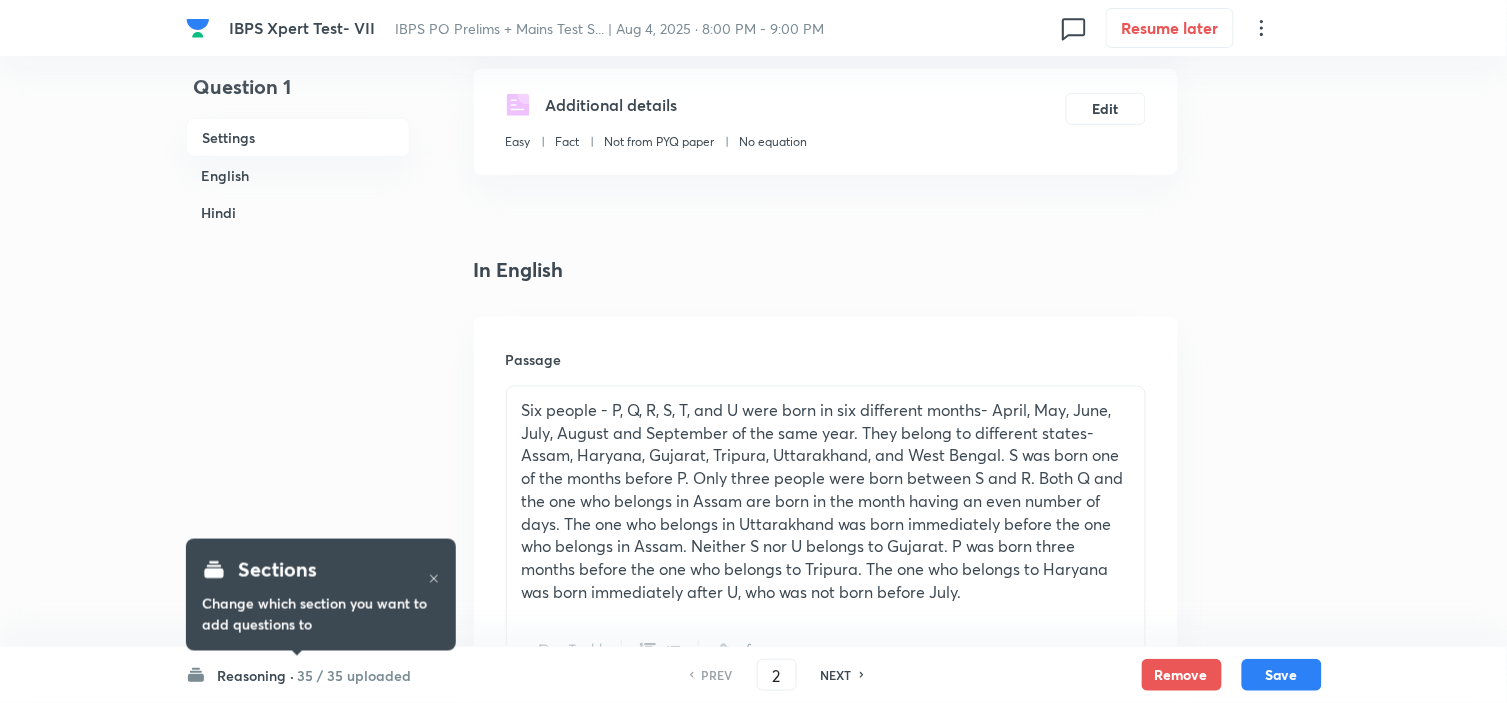 type on "3" 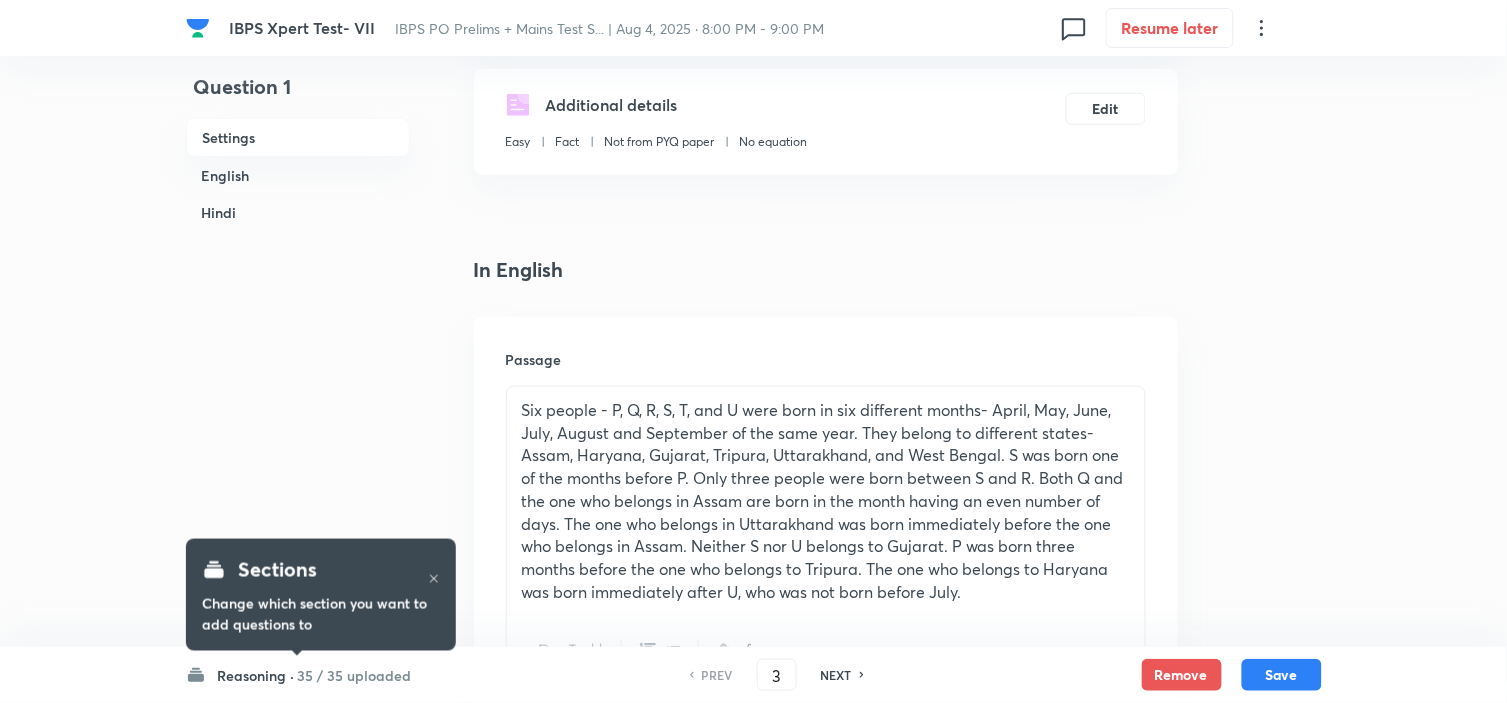 checkbox on "false" 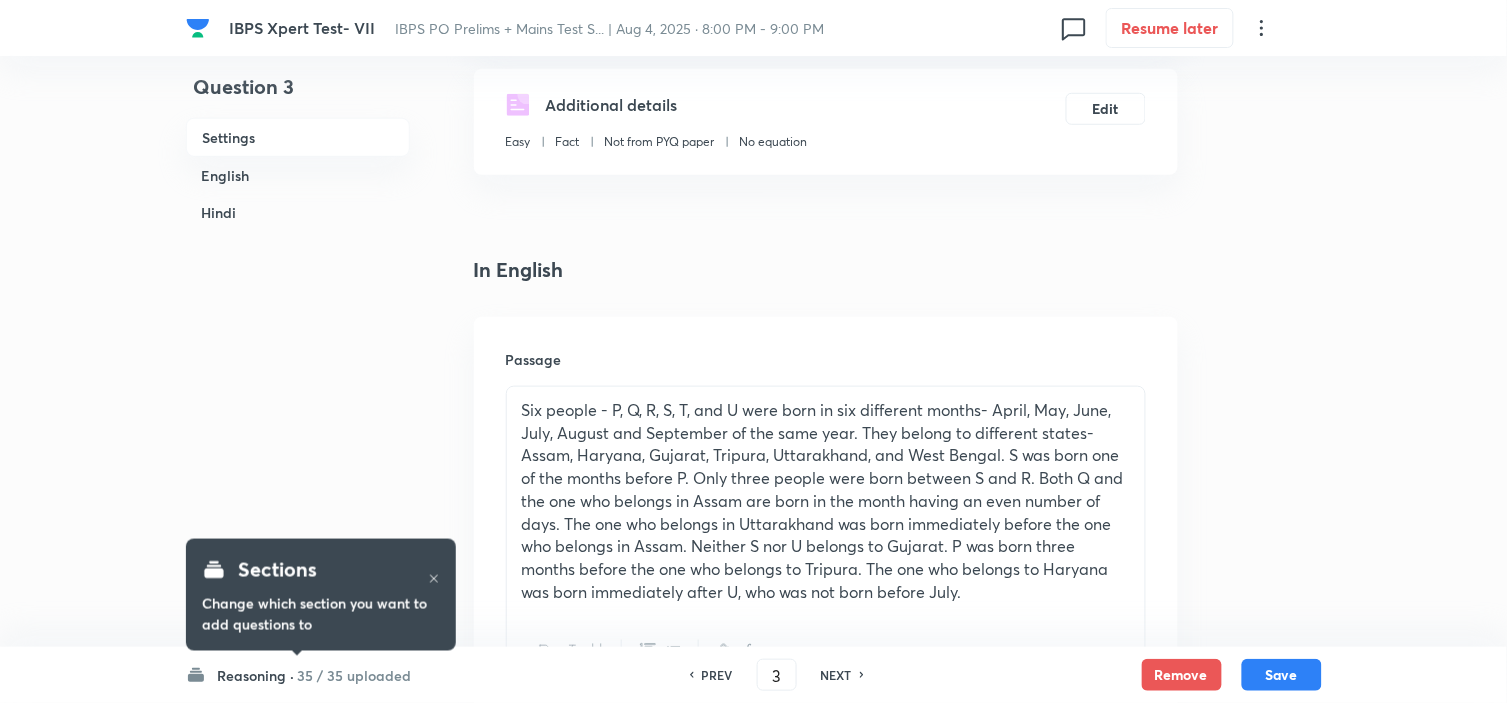 checkbox on "true" 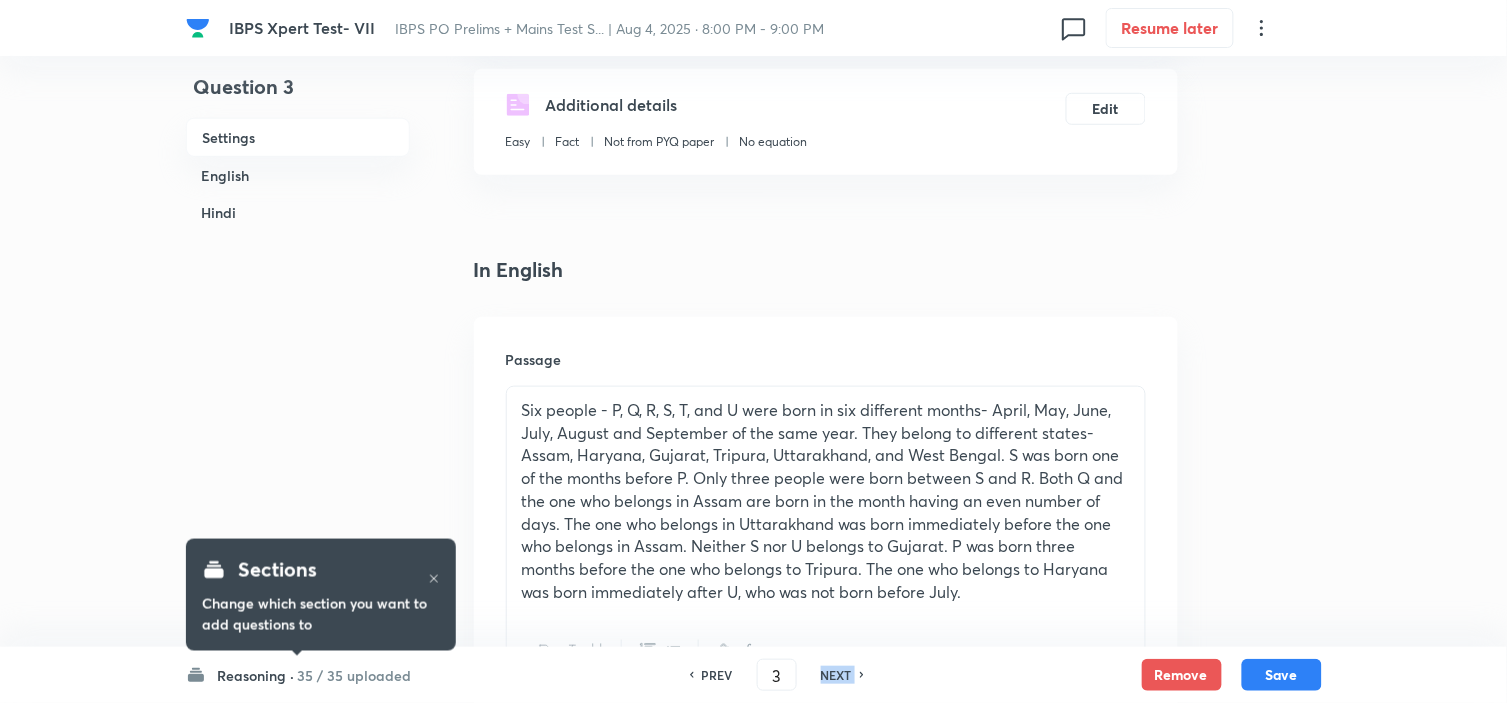 click on "NEXT" at bounding box center [839, 675] 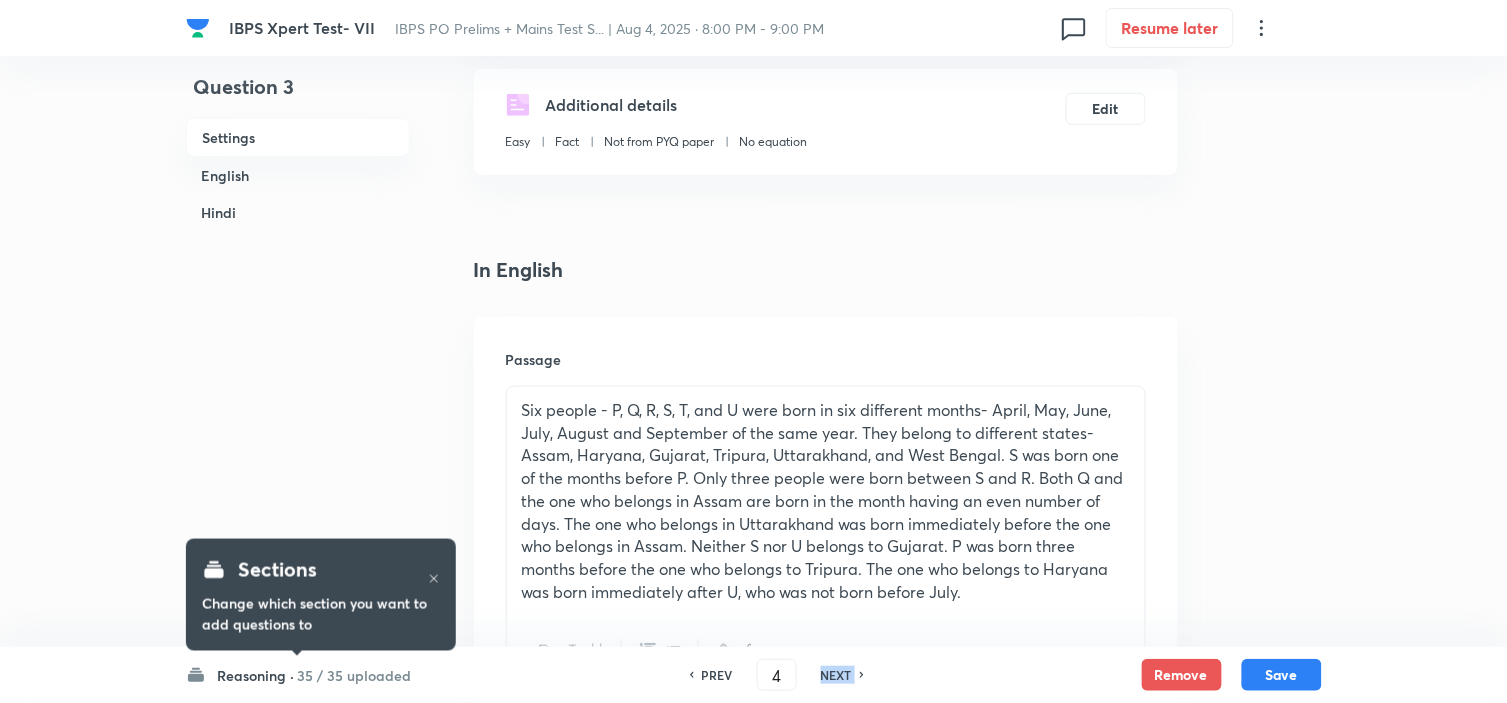 checkbox on "false" 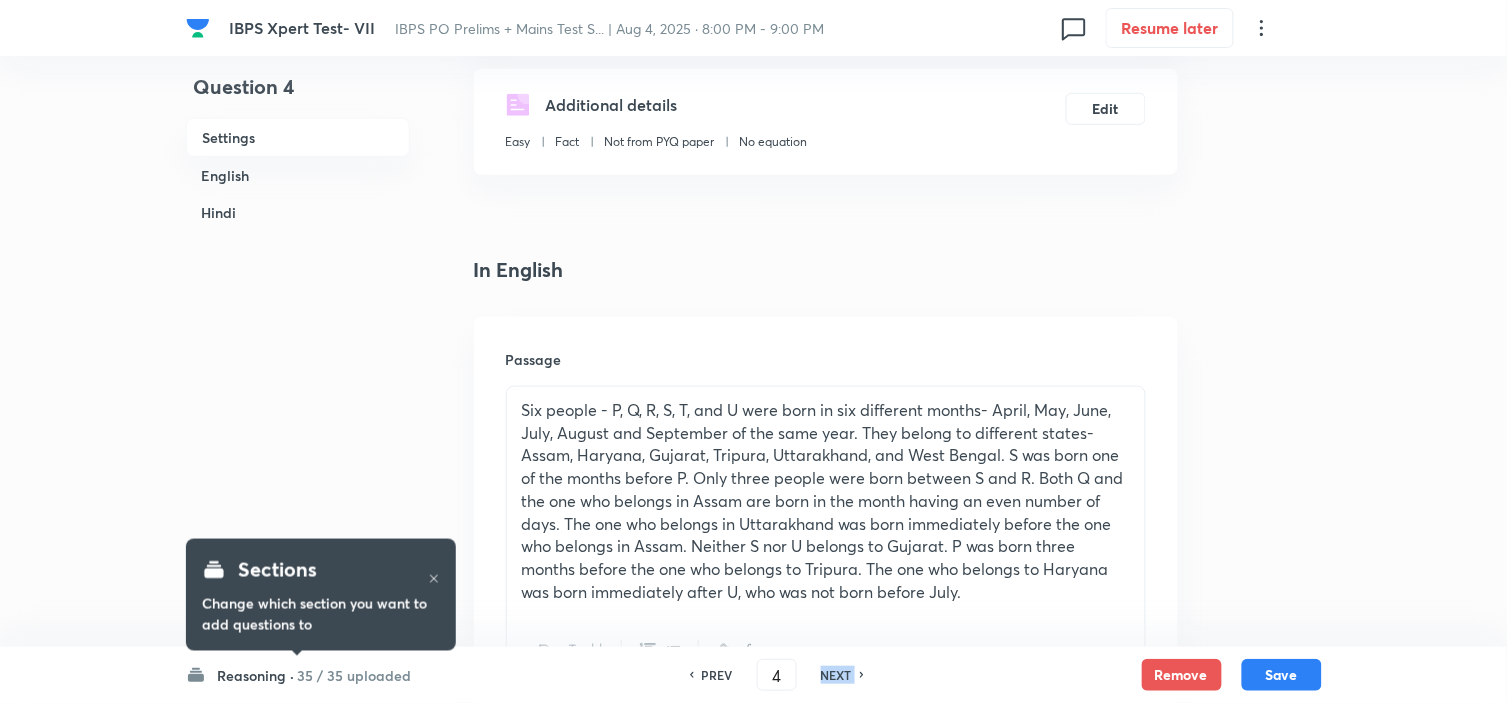 click on "NEXT" at bounding box center [839, 675] 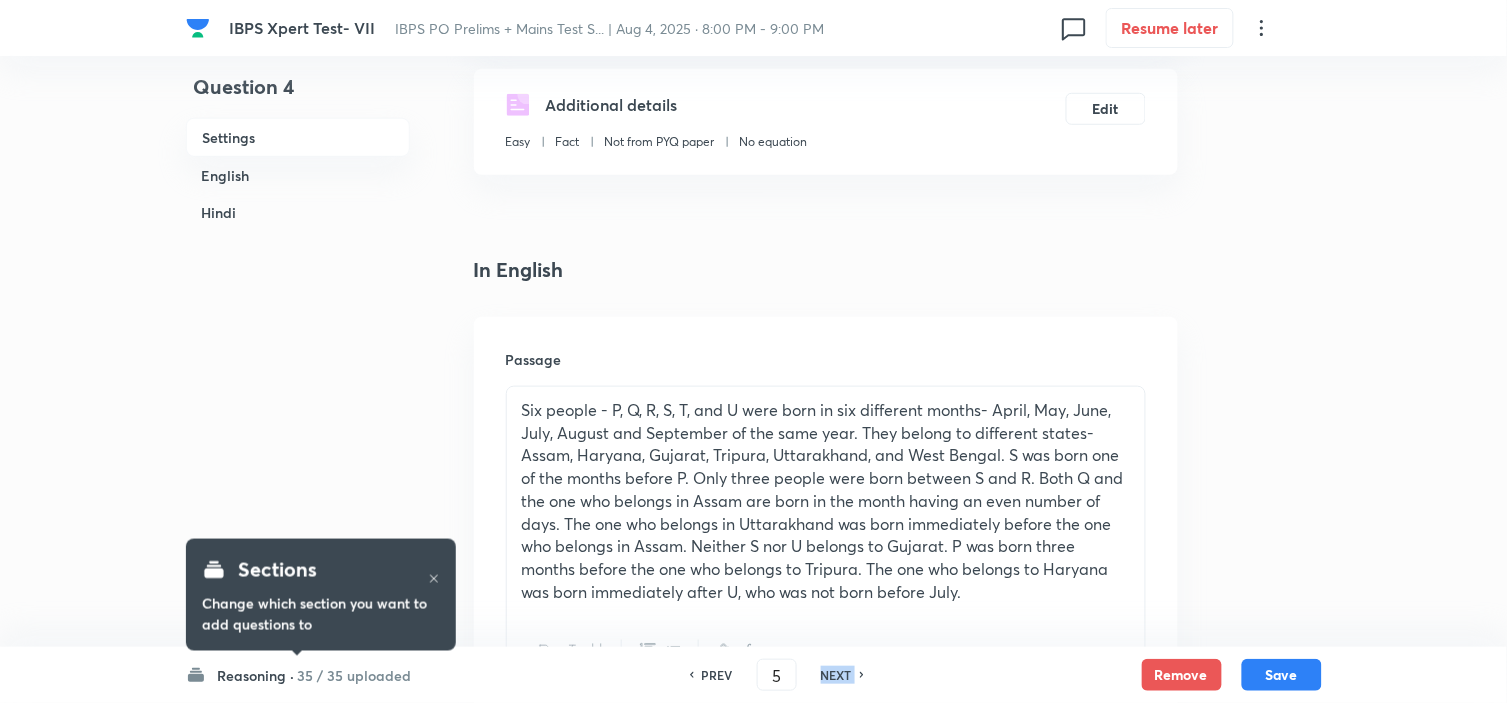 checkbox on "false" 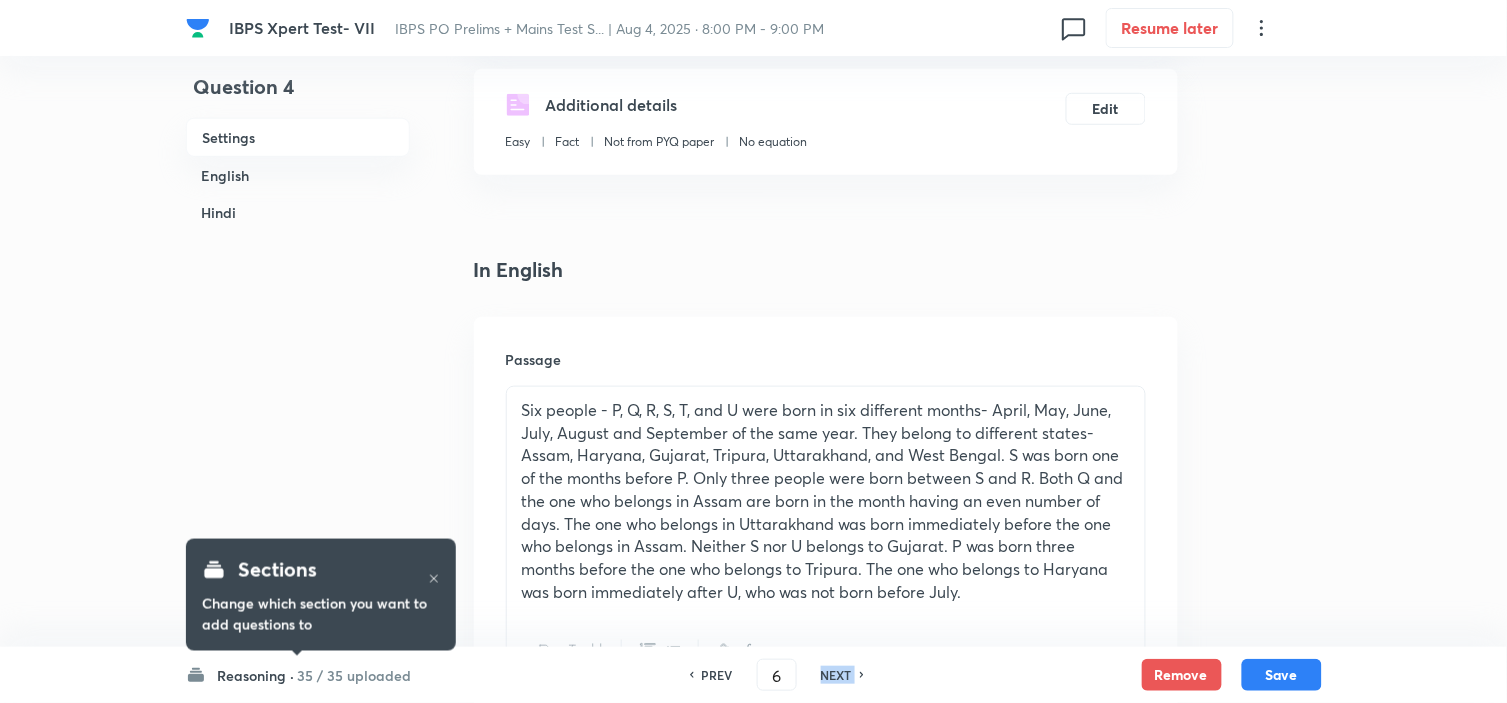 checkbox on "false" 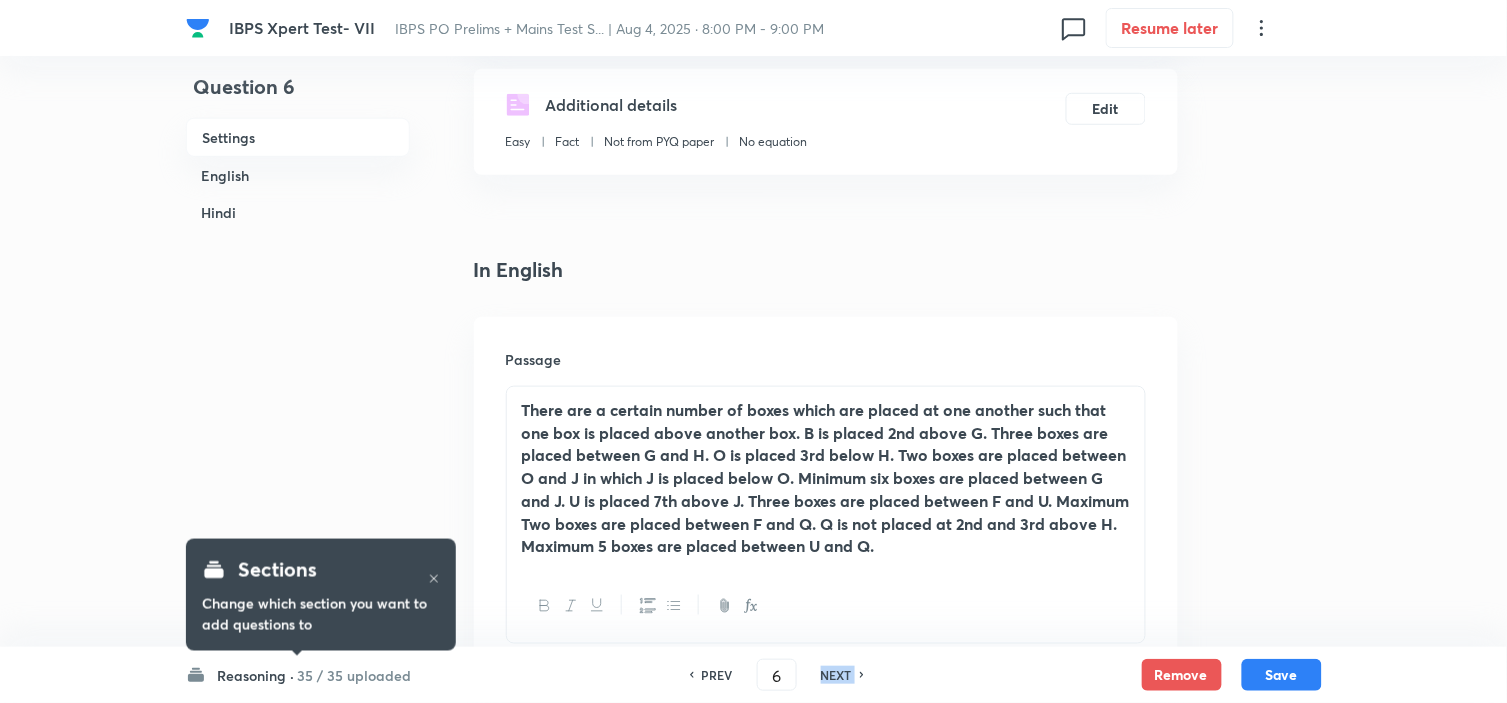 checkbox on "true" 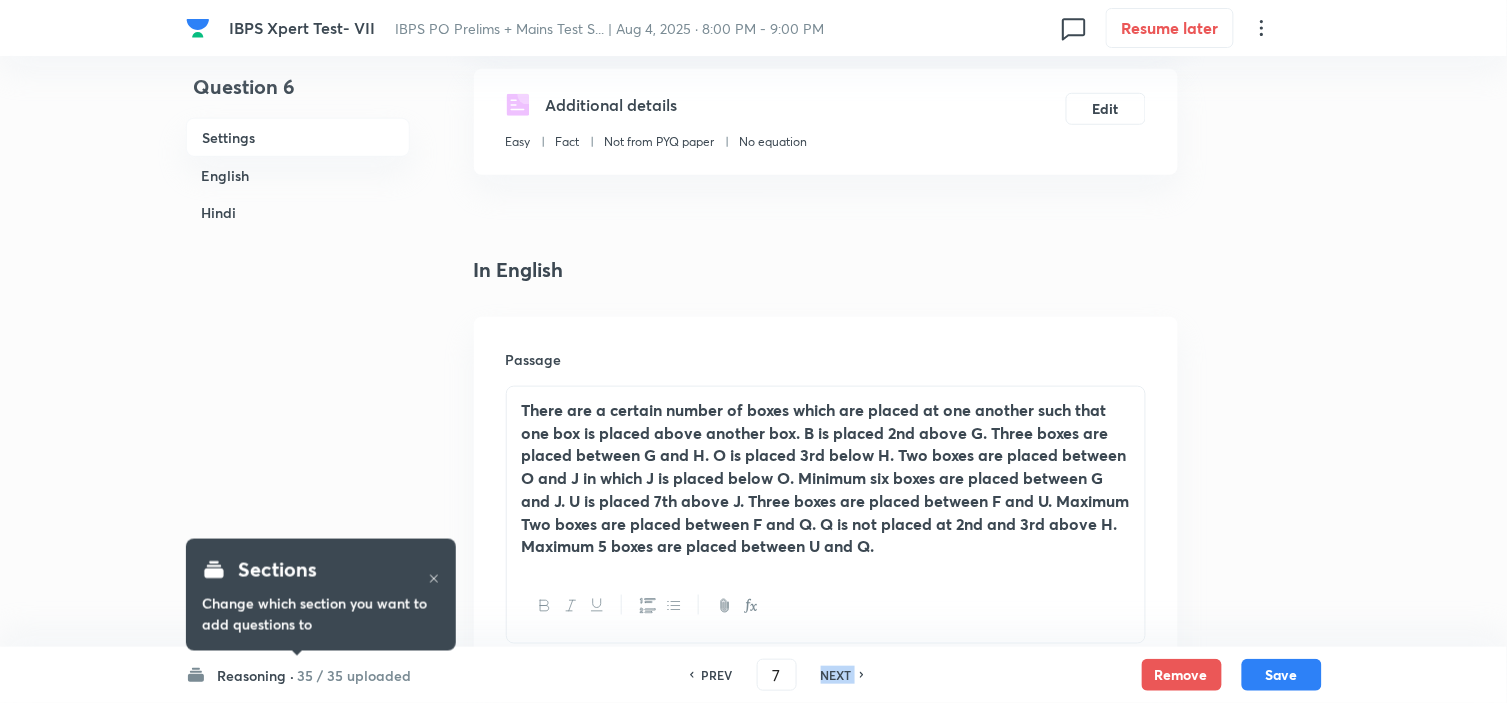 checkbox on "false" 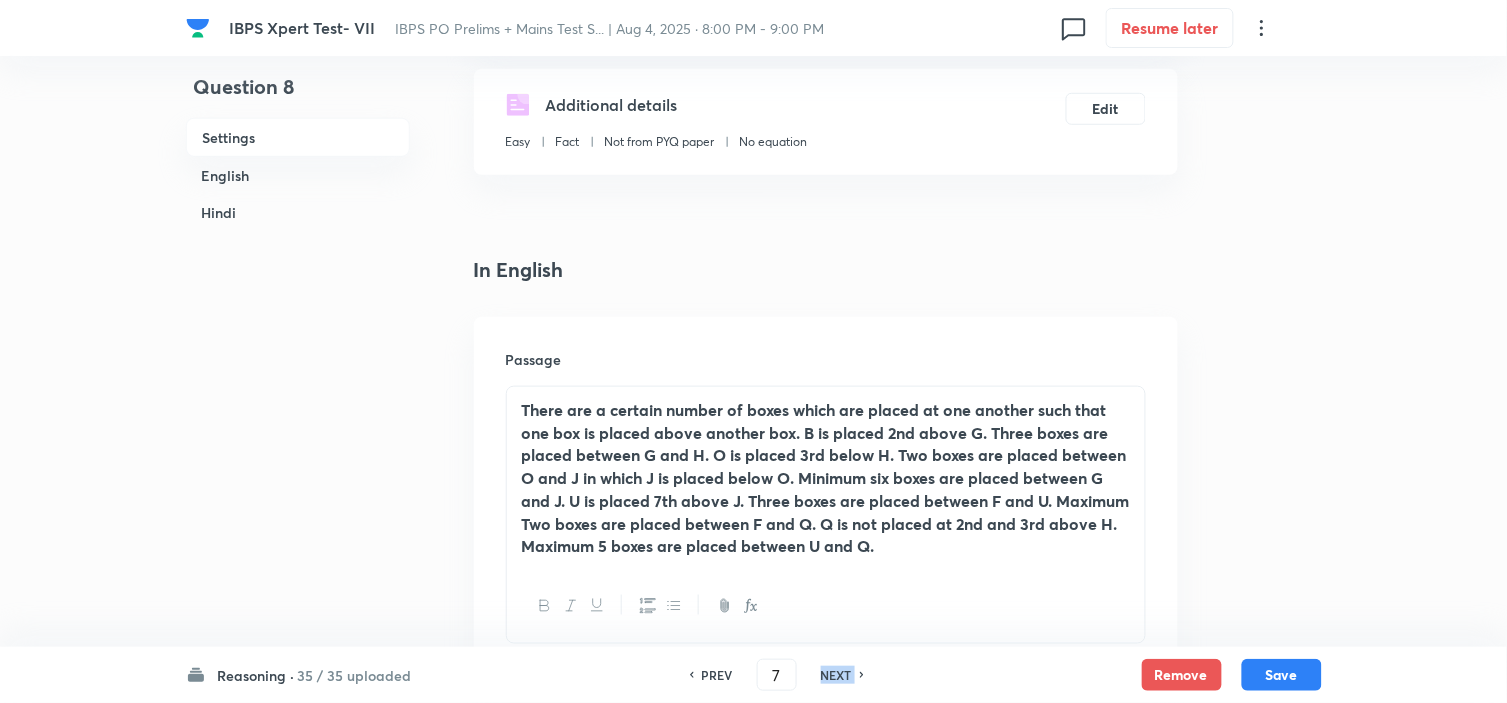 type on "8" 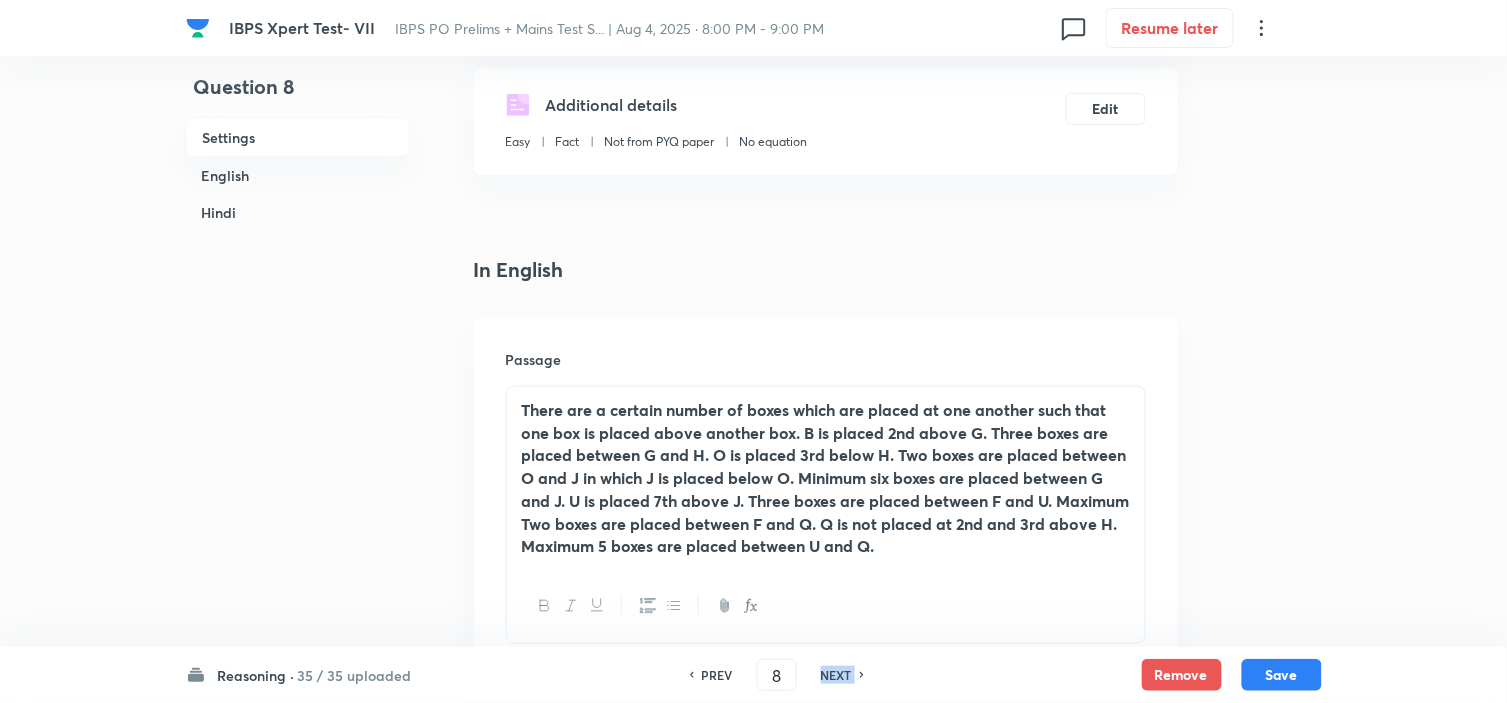 checkbox on "false" 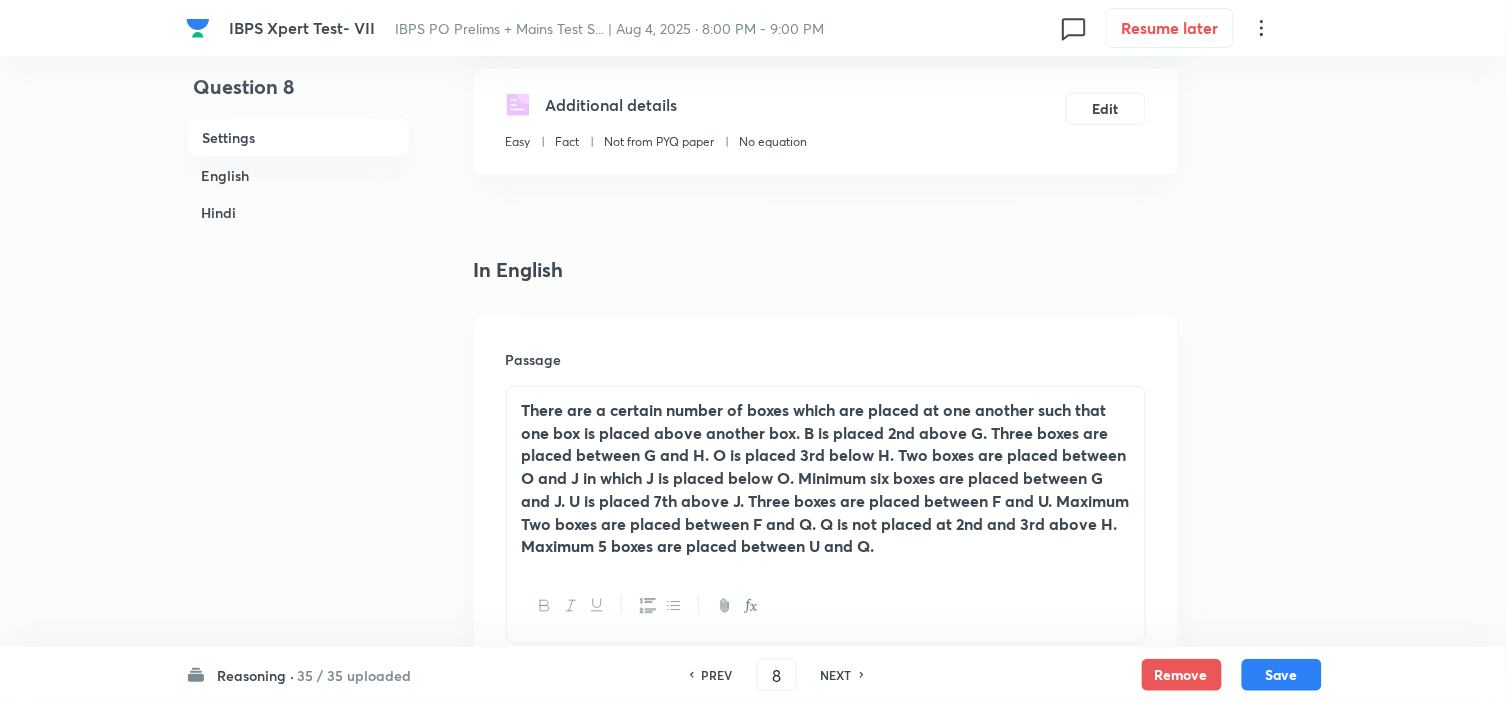 type on "9" 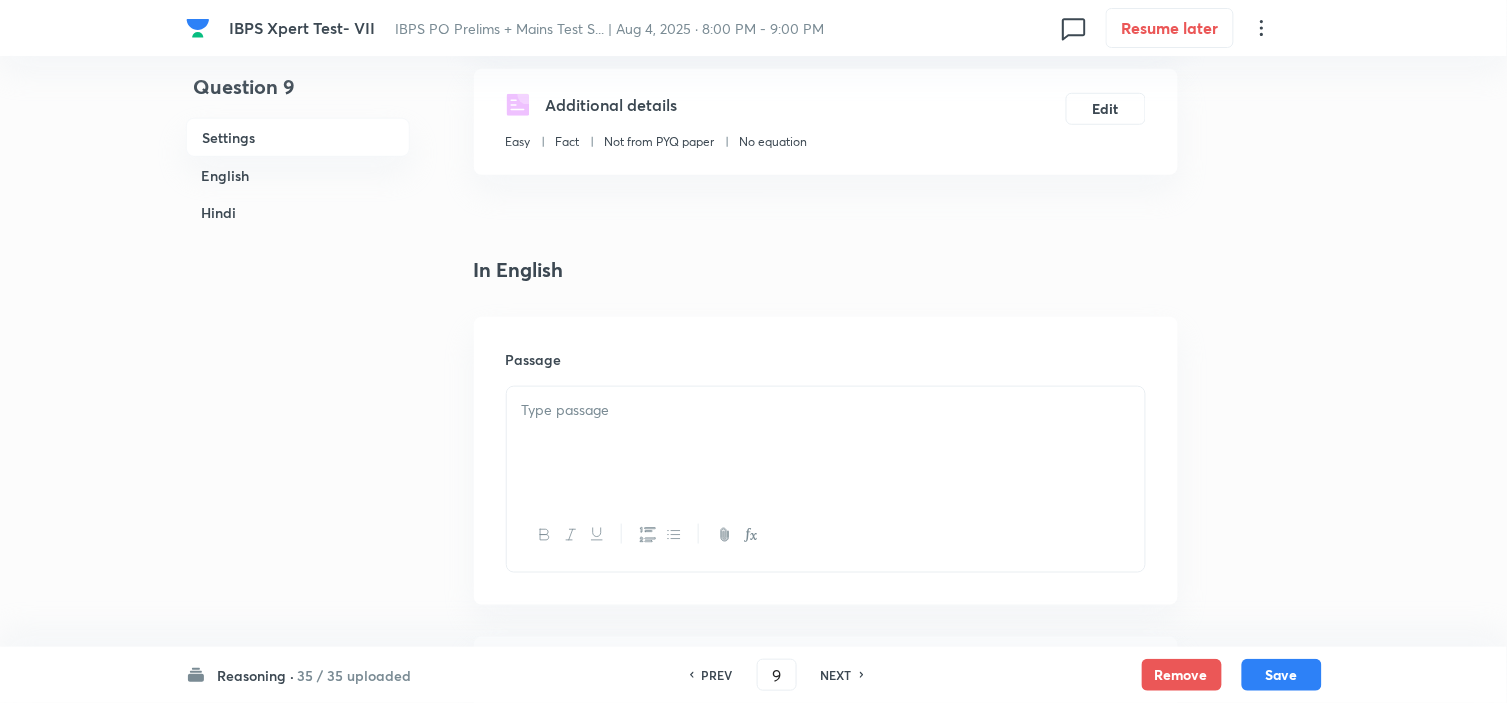checkbox on "false" 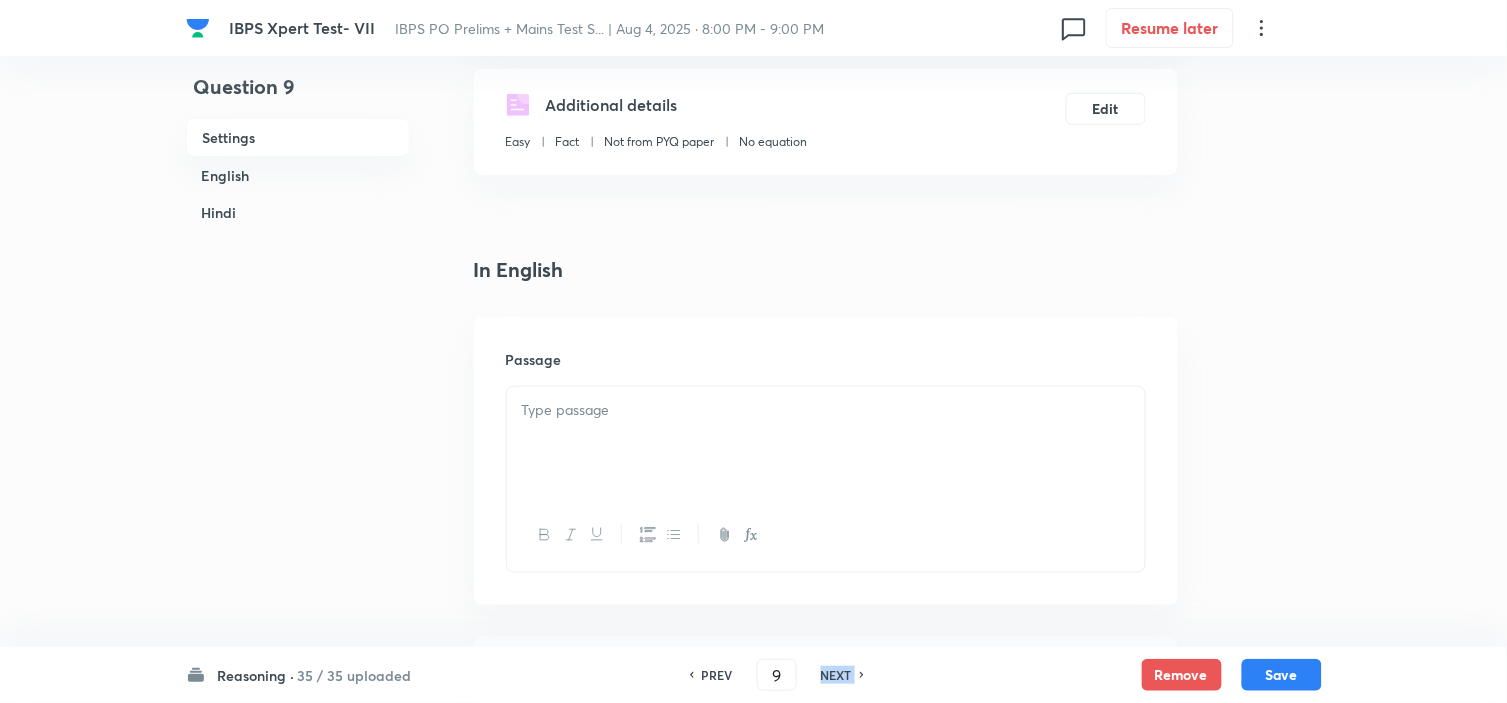 click on "NEXT" at bounding box center (839, 675) 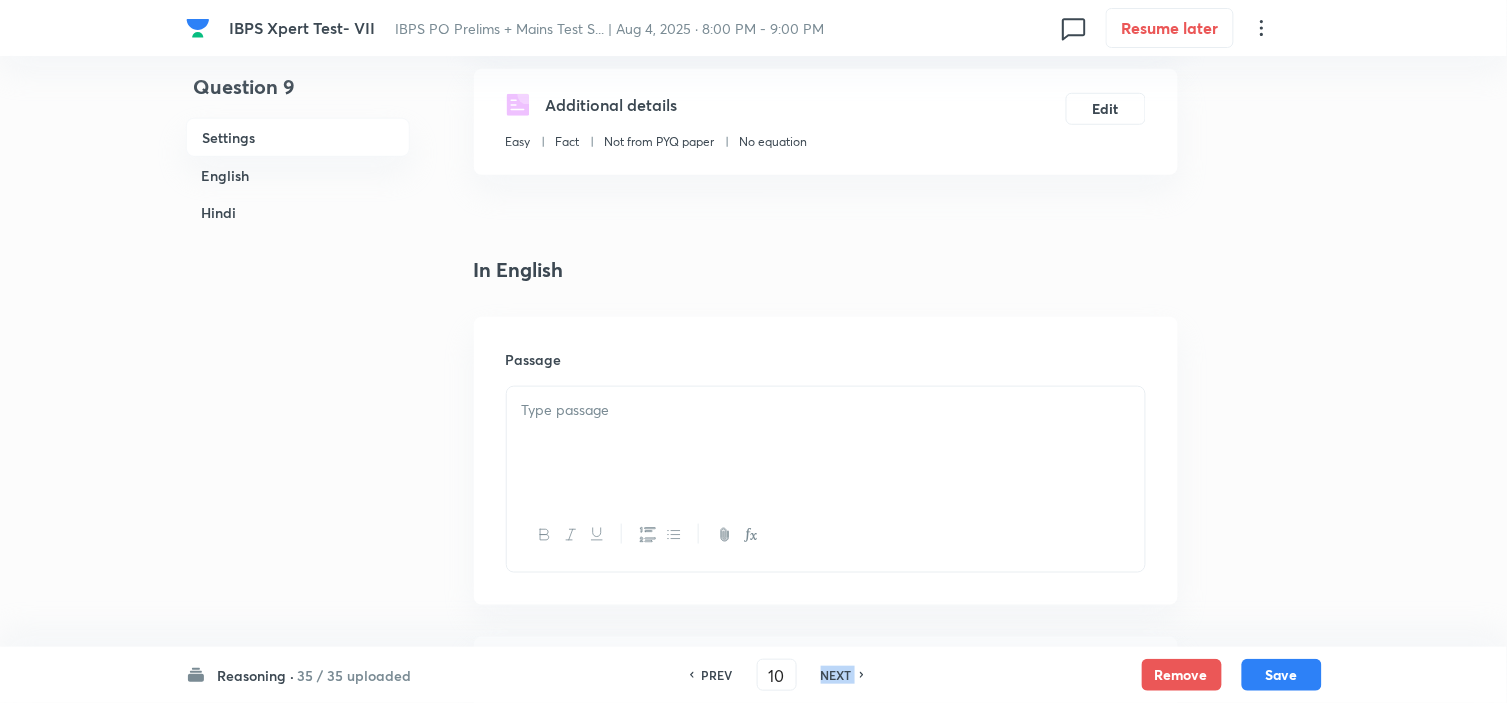 checkbox on "false" 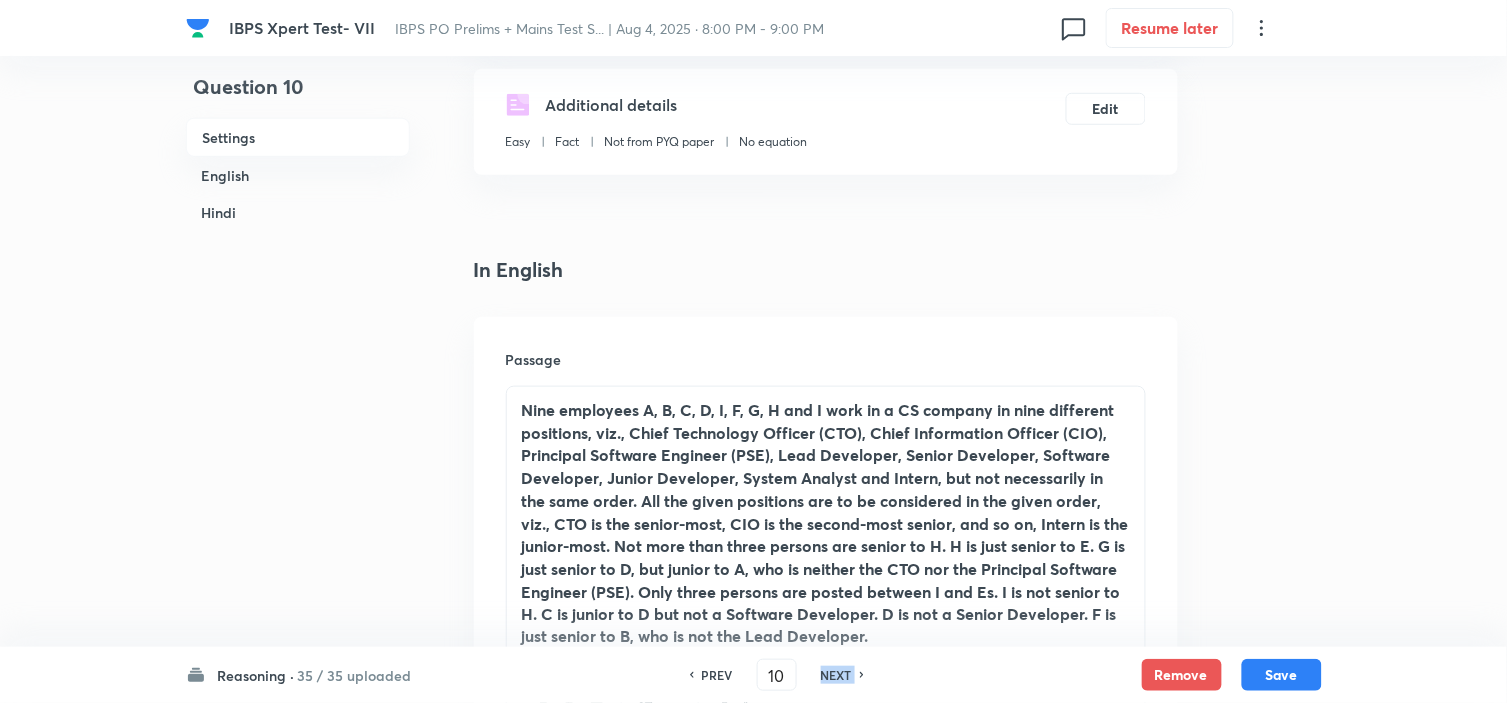 click on "NEXT" at bounding box center (839, 675) 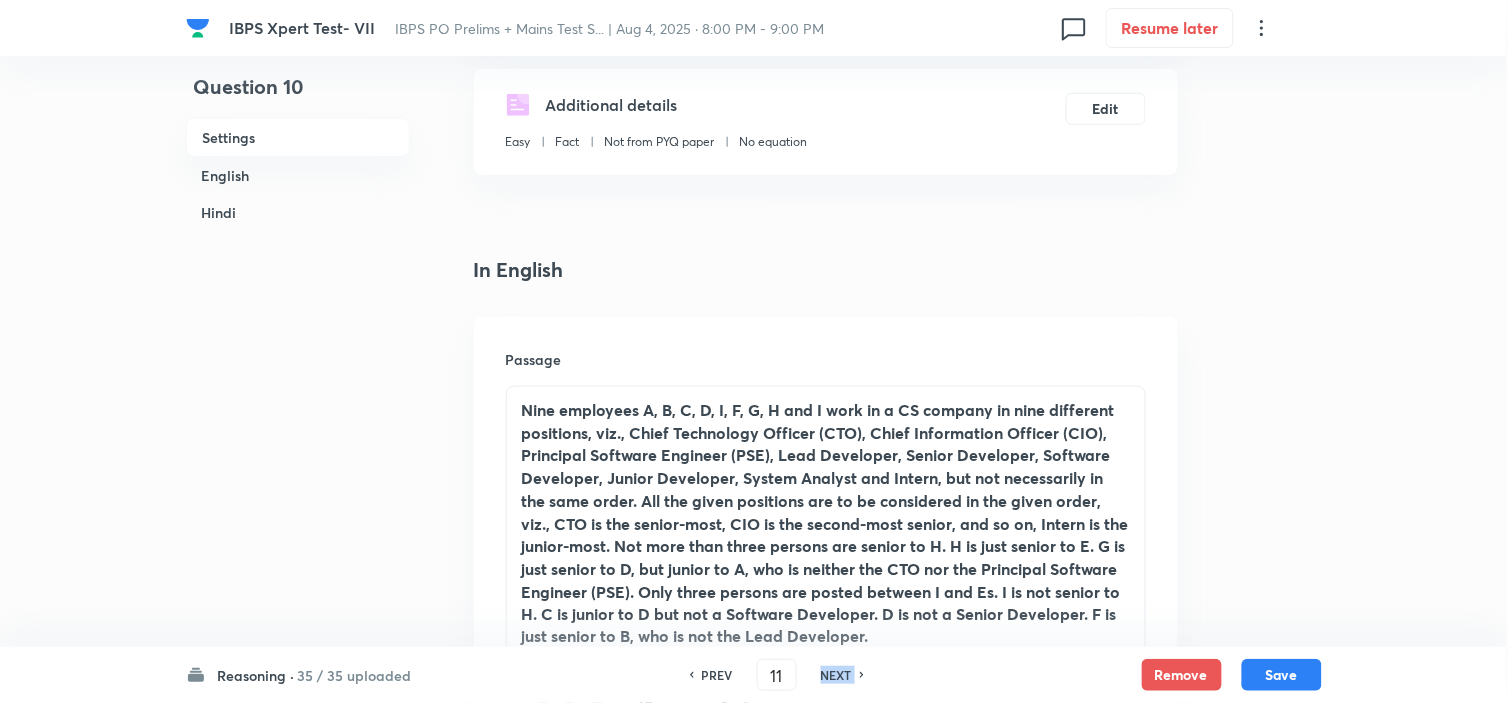 checkbox on "false" 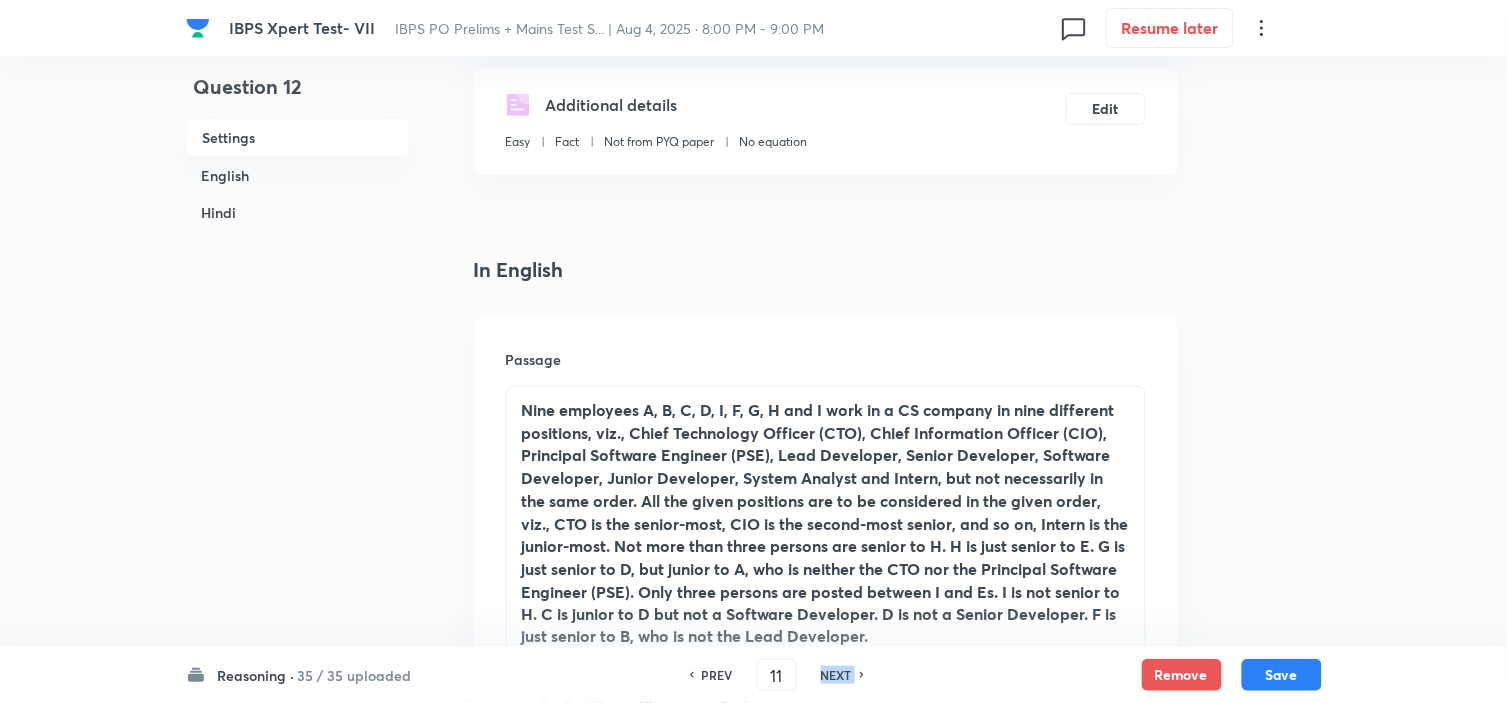 type on "12" 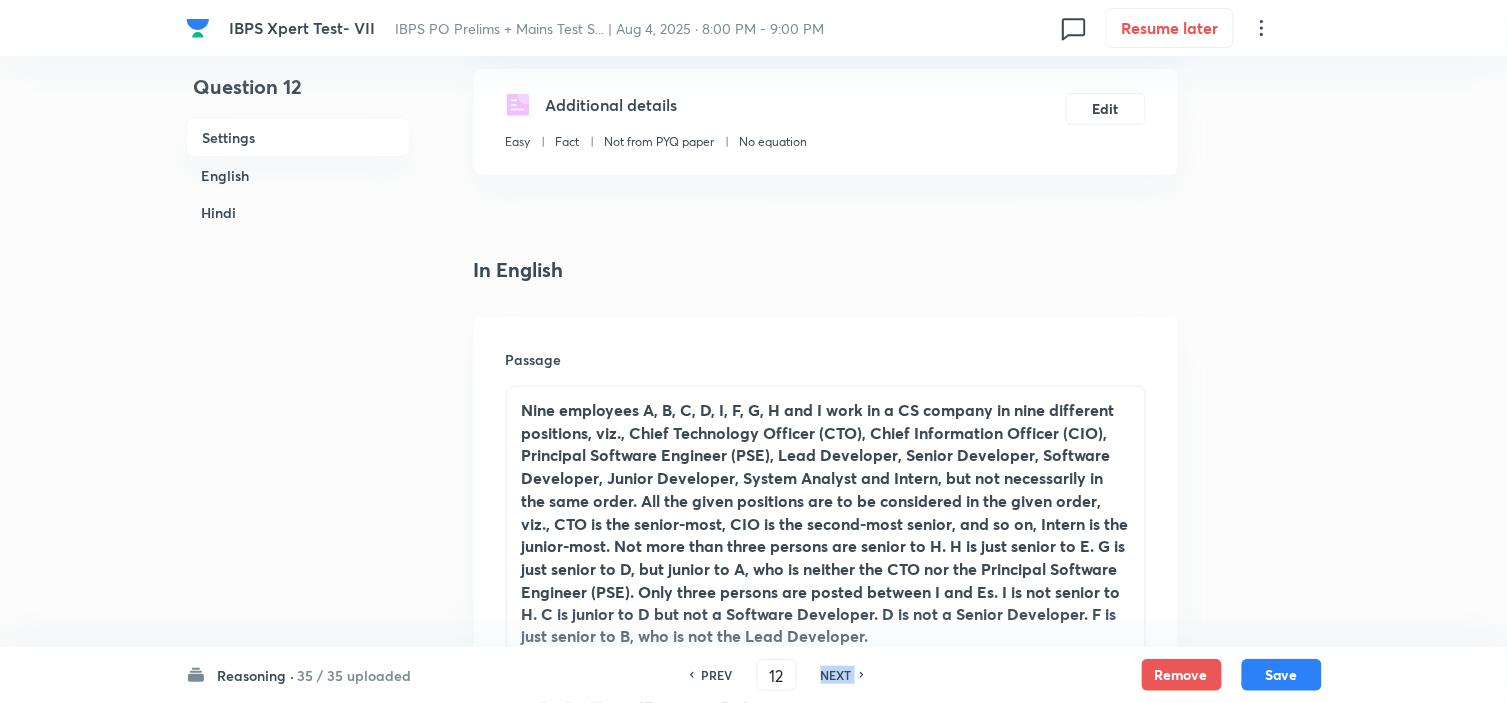 checkbox on "false" 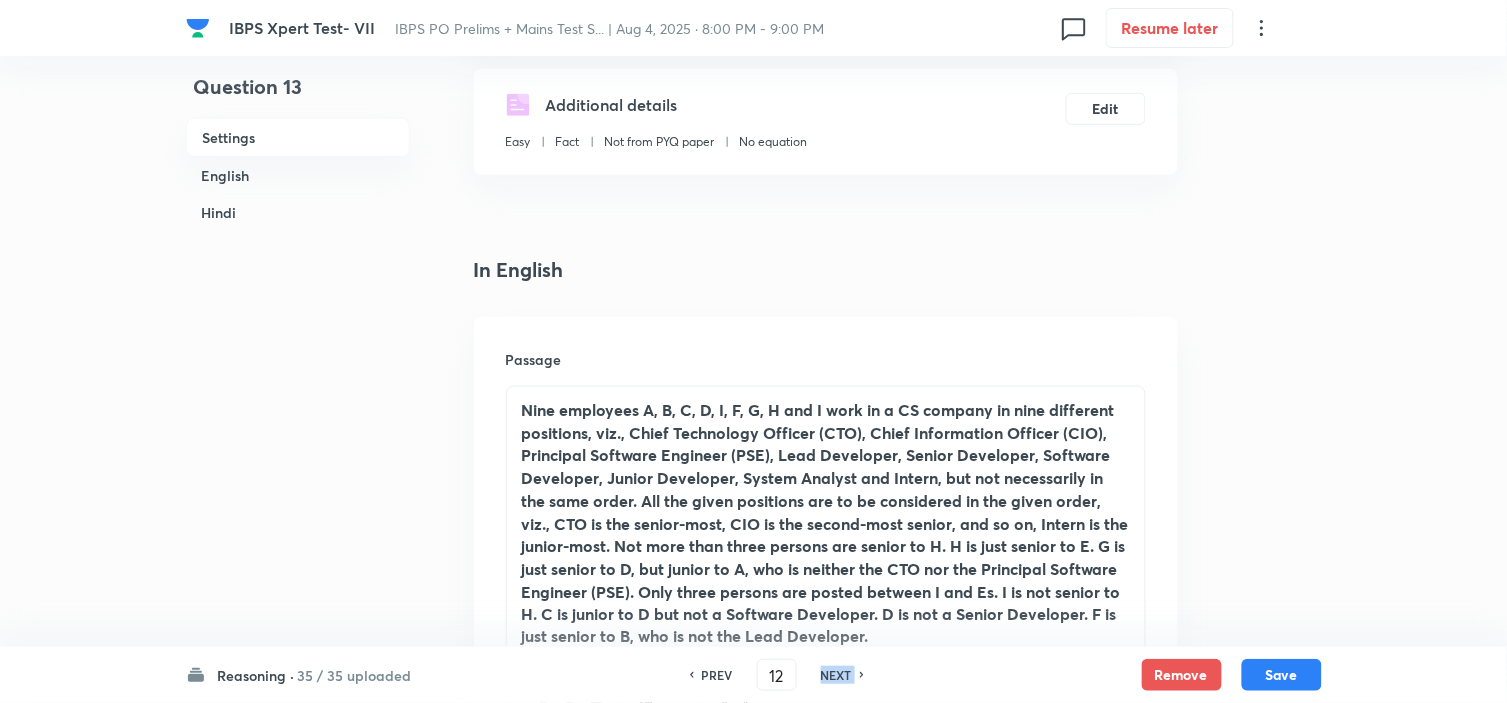 type on "13" 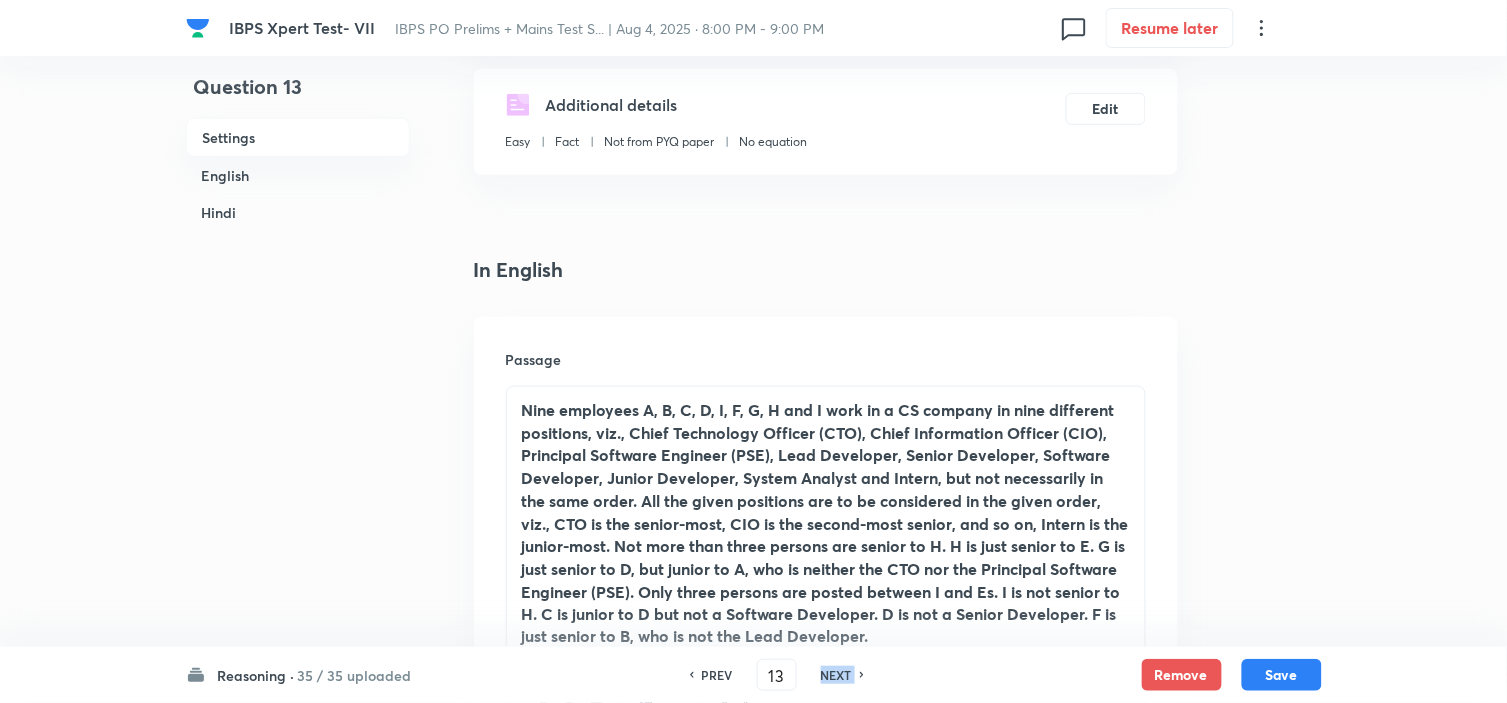 click on "NEXT" at bounding box center (839, 675) 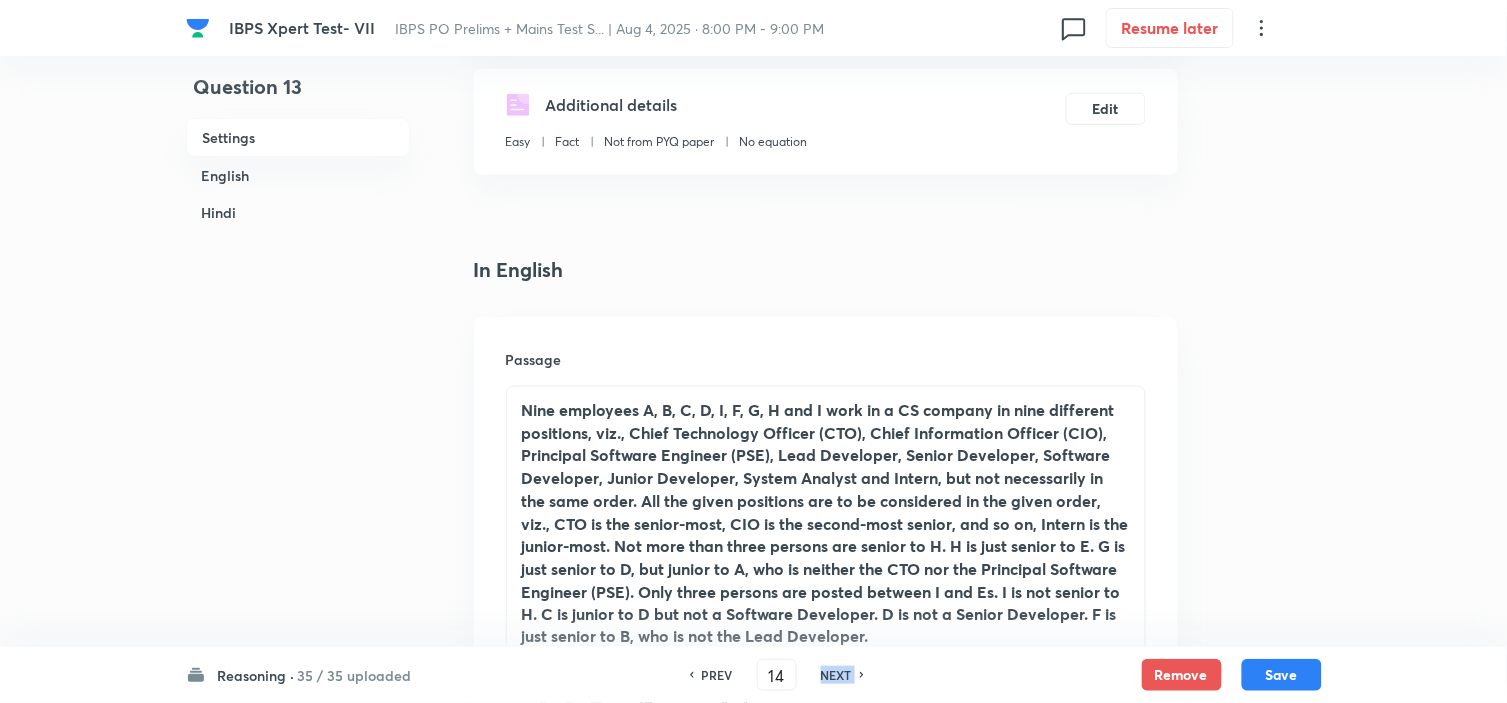 checkbox on "false" 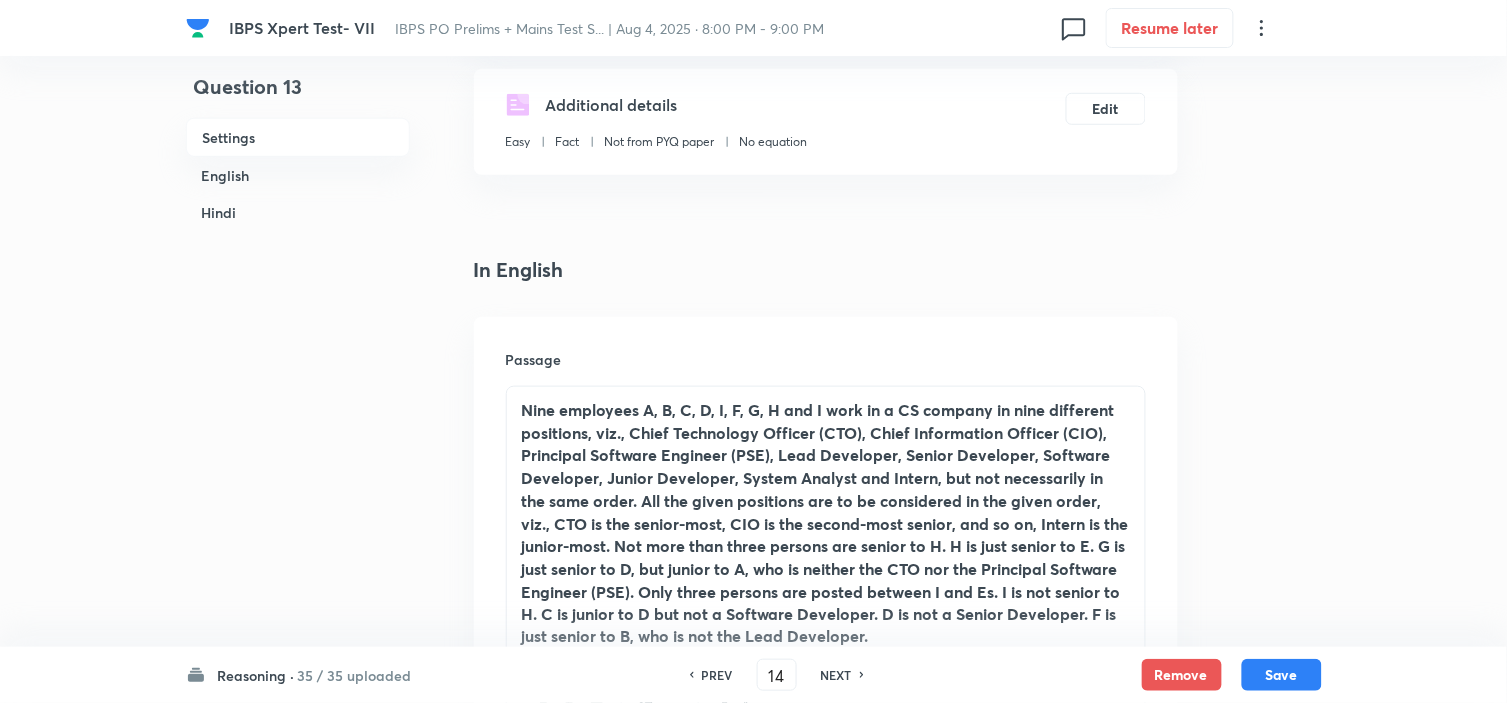 click on "NEXT" at bounding box center (839, 675) 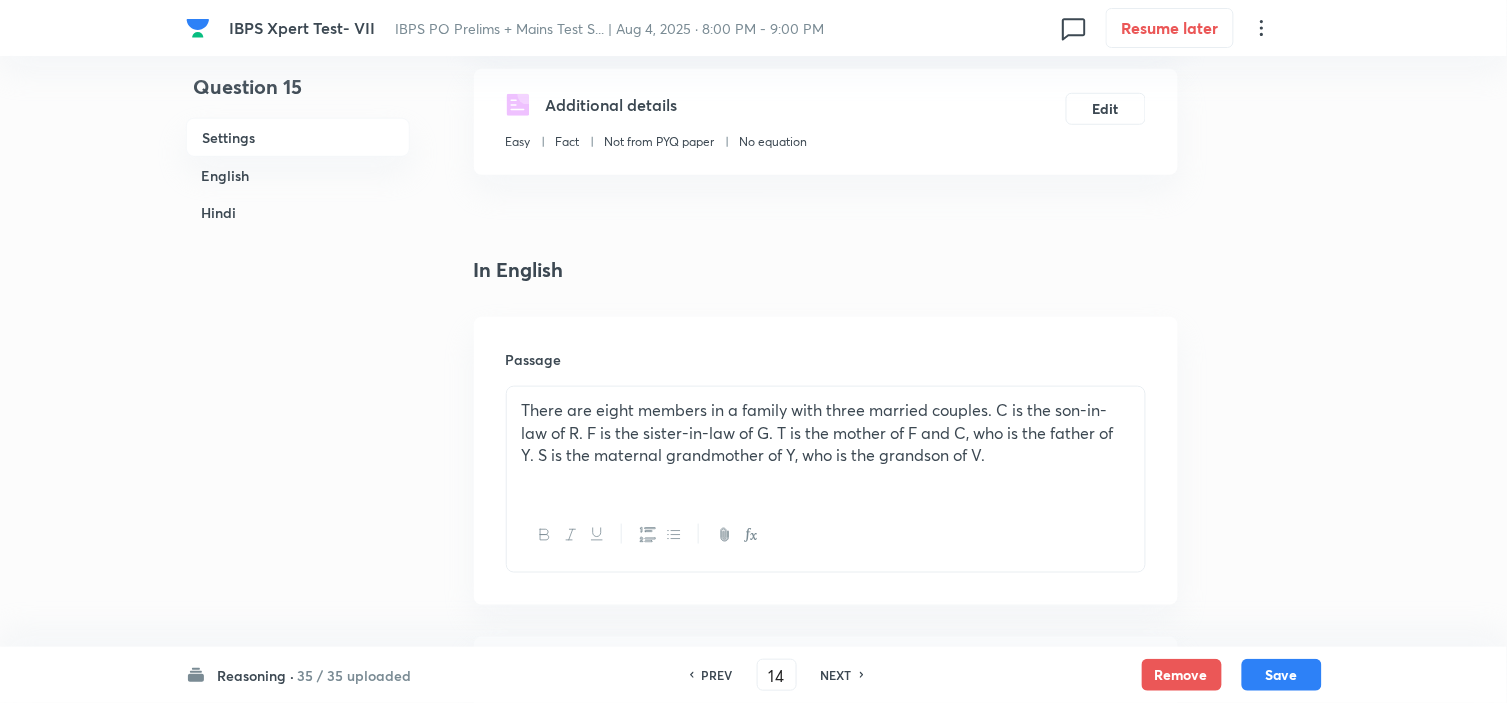 checkbox on "true" 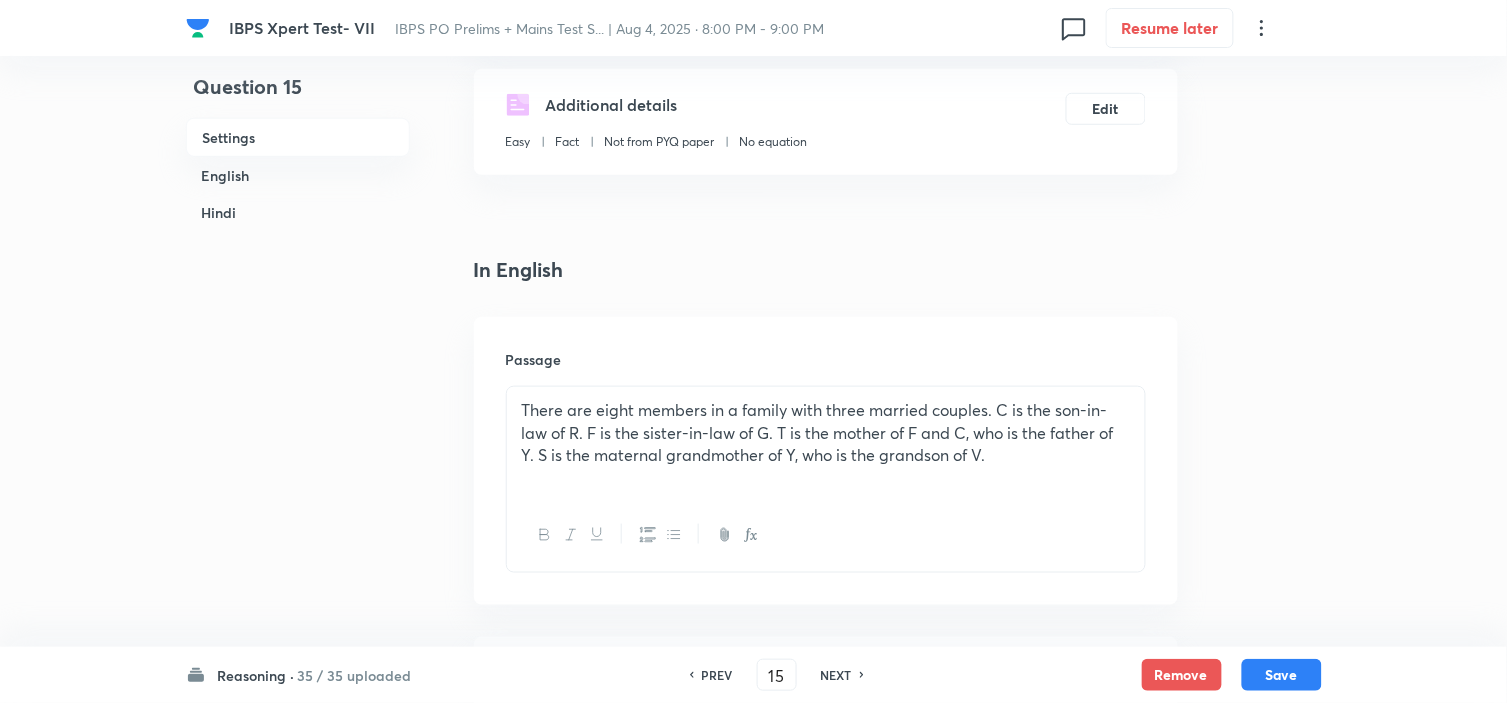checkbox on "false" 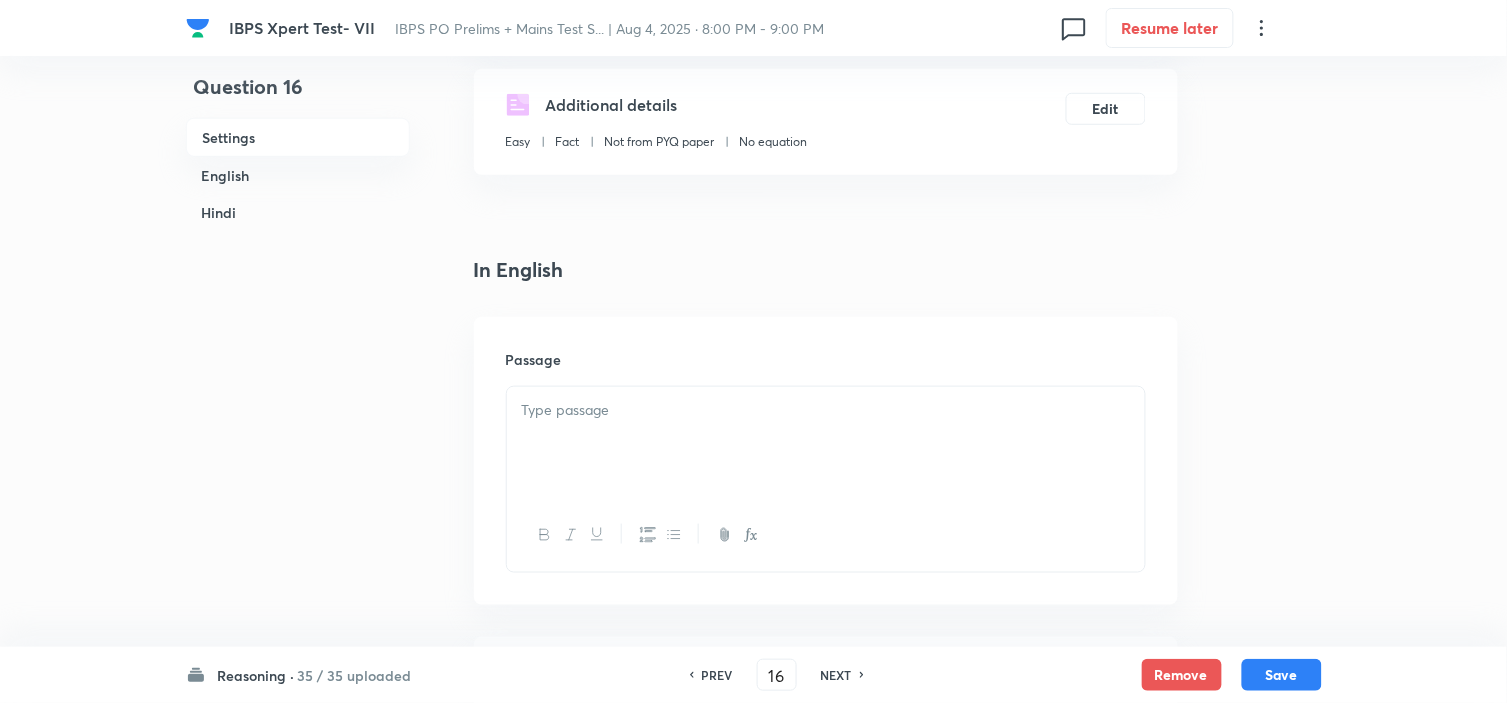 checkbox on "false" 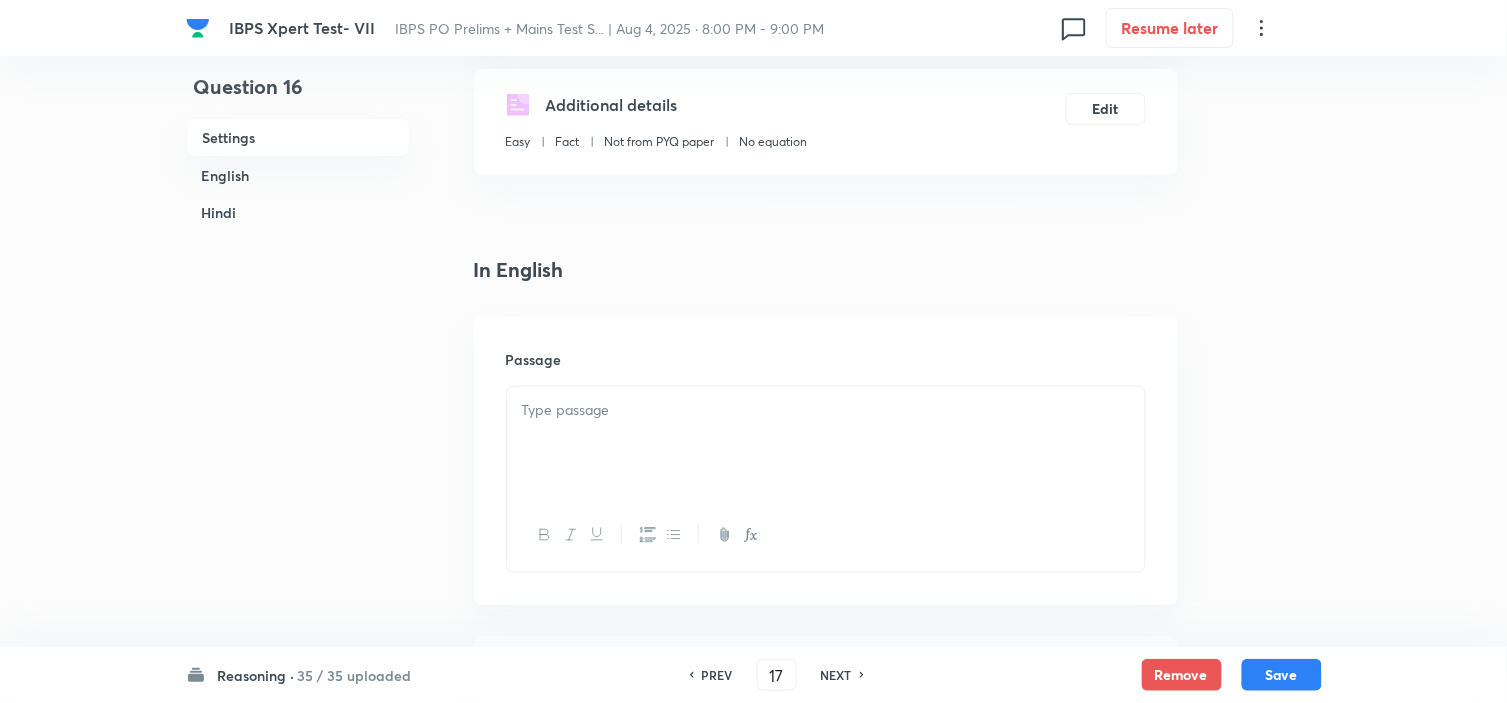checkbox on "false" 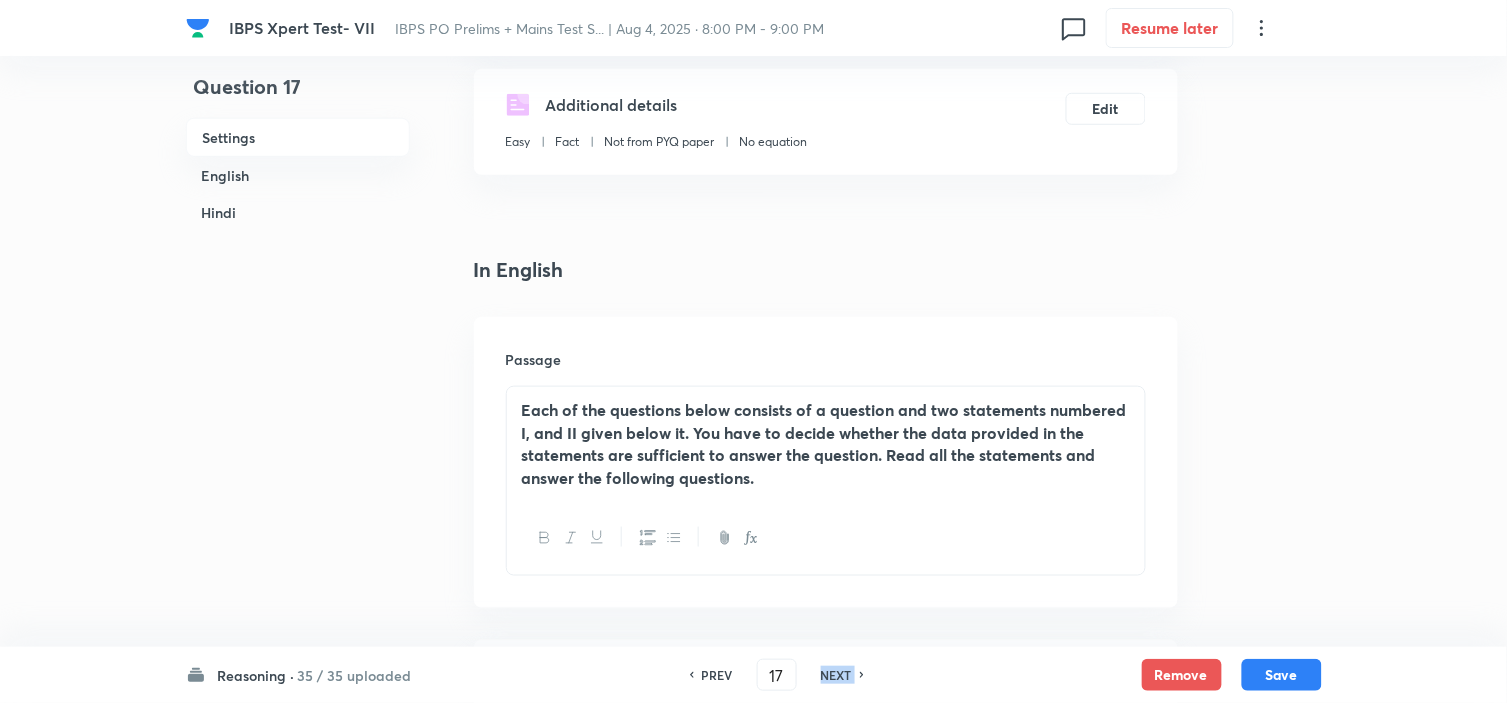 click on "NEXT" at bounding box center (839, 675) 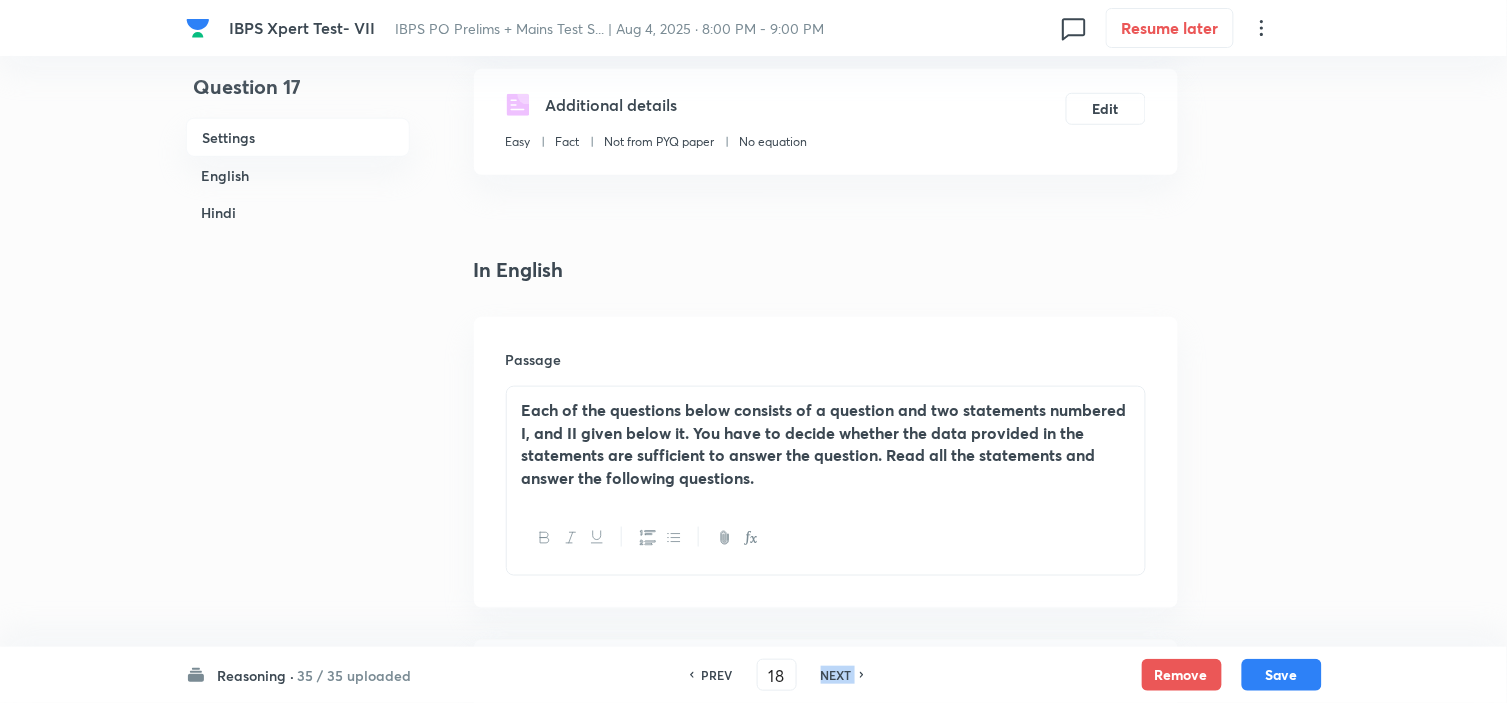 checkbox on "false" 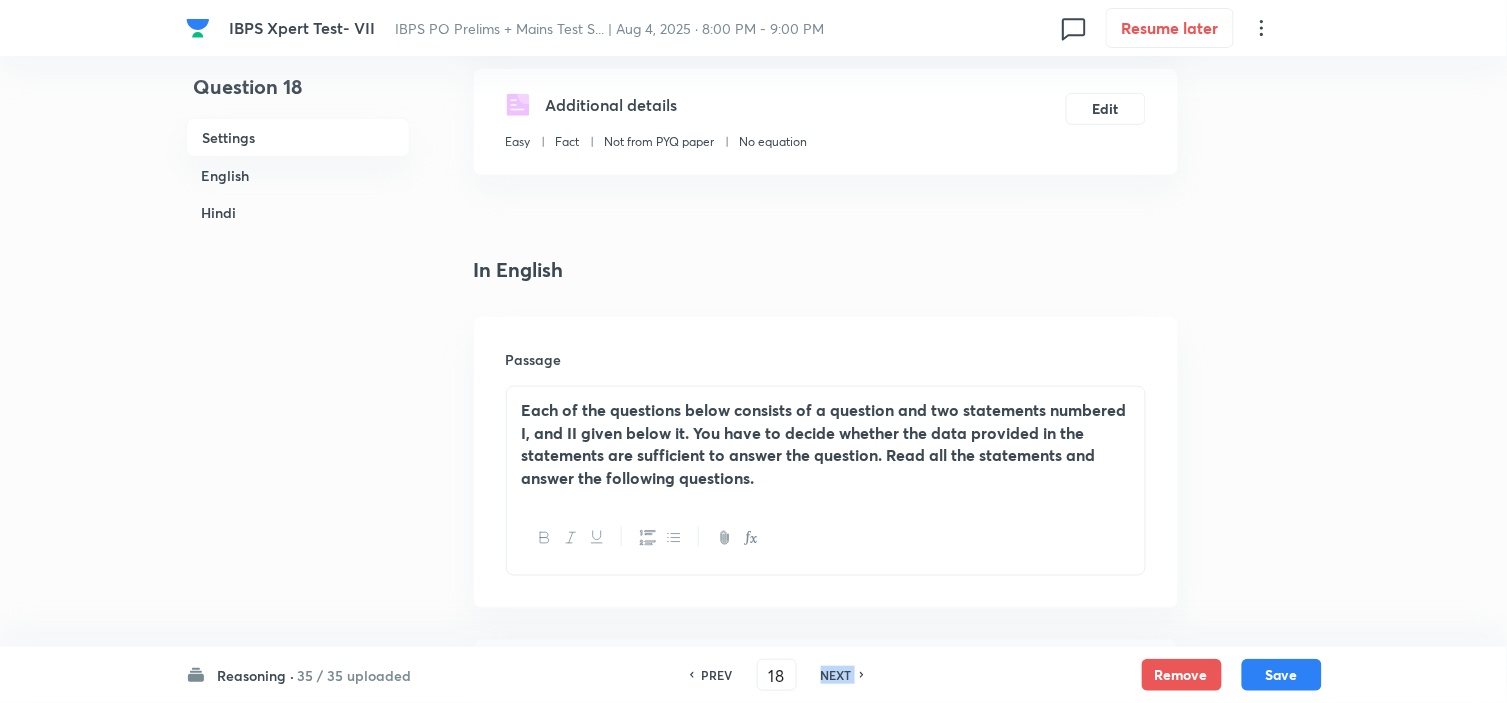 checkbox on "true" 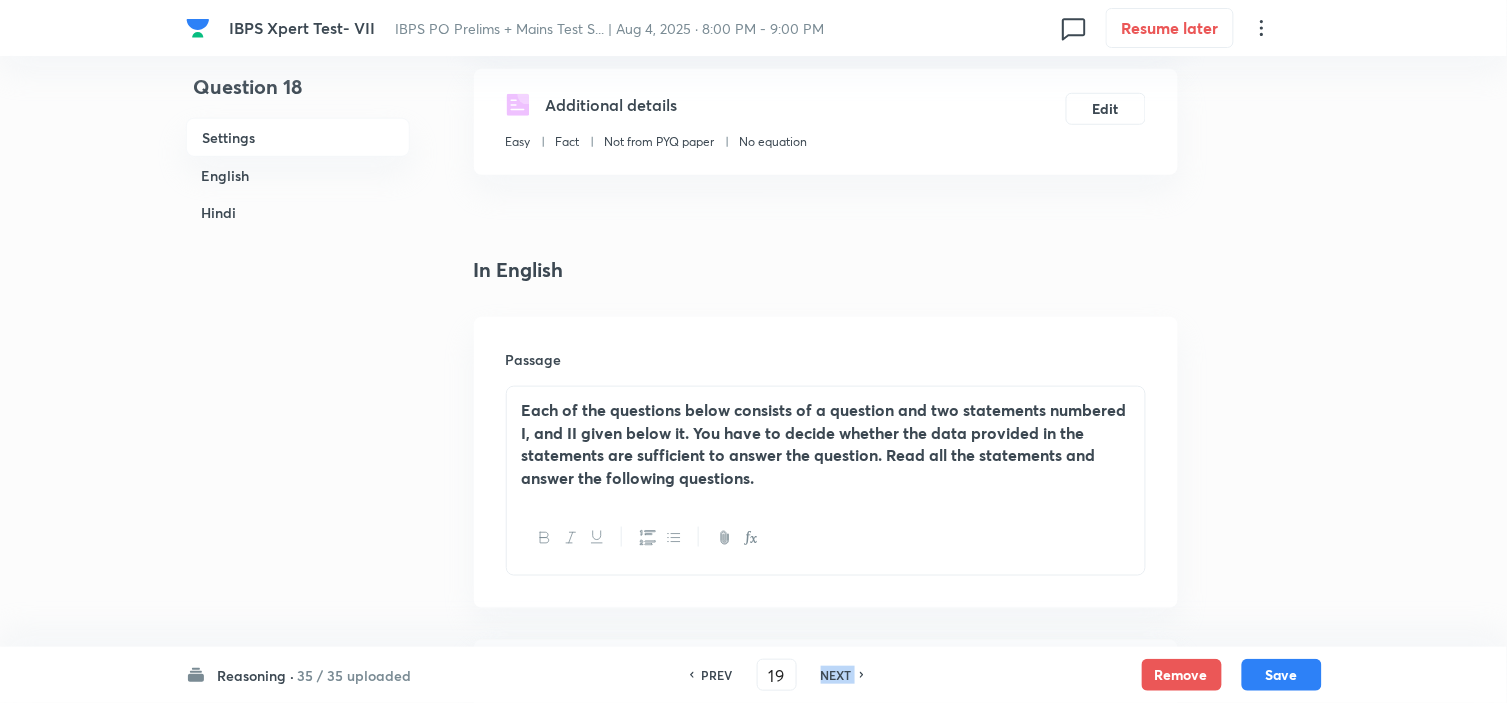 checkbox on "false" 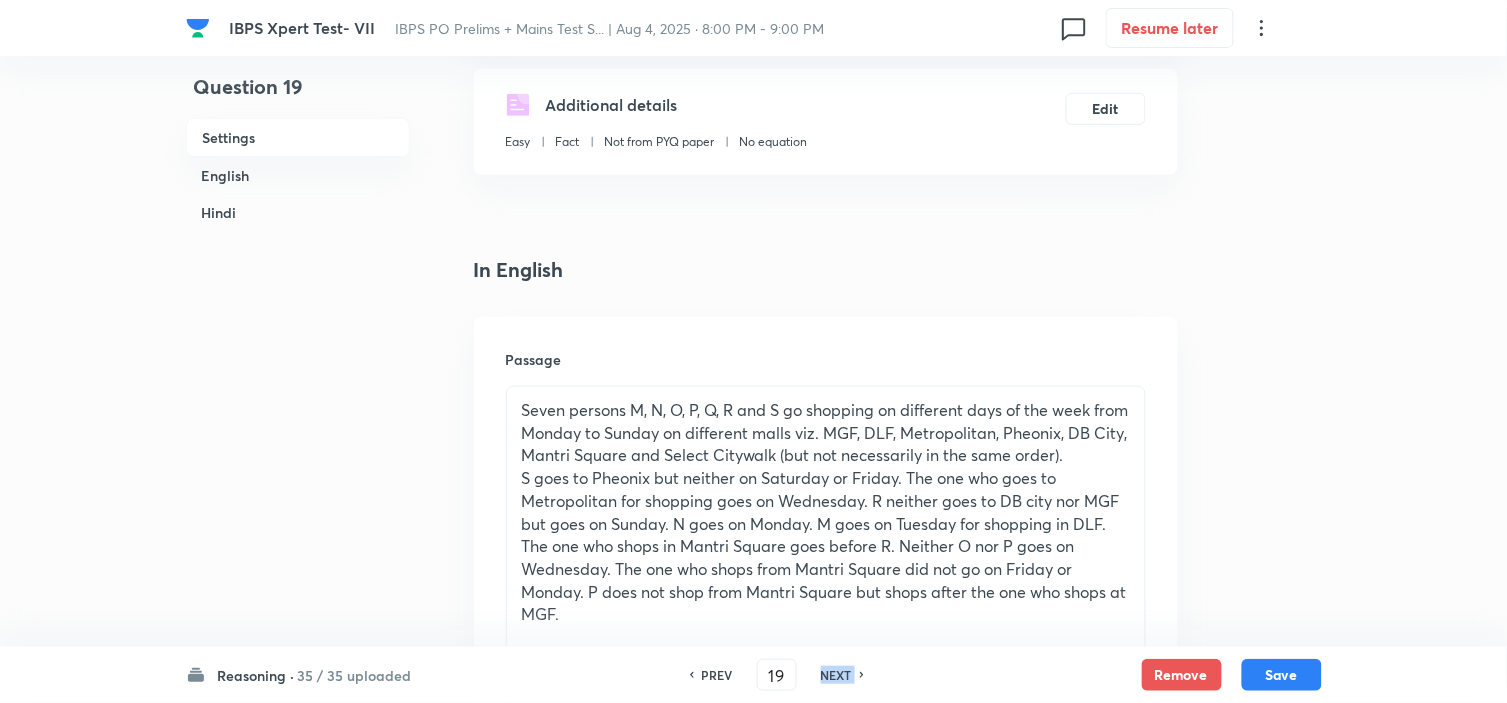 click on "NEXT" at bounding box center [839, 675] 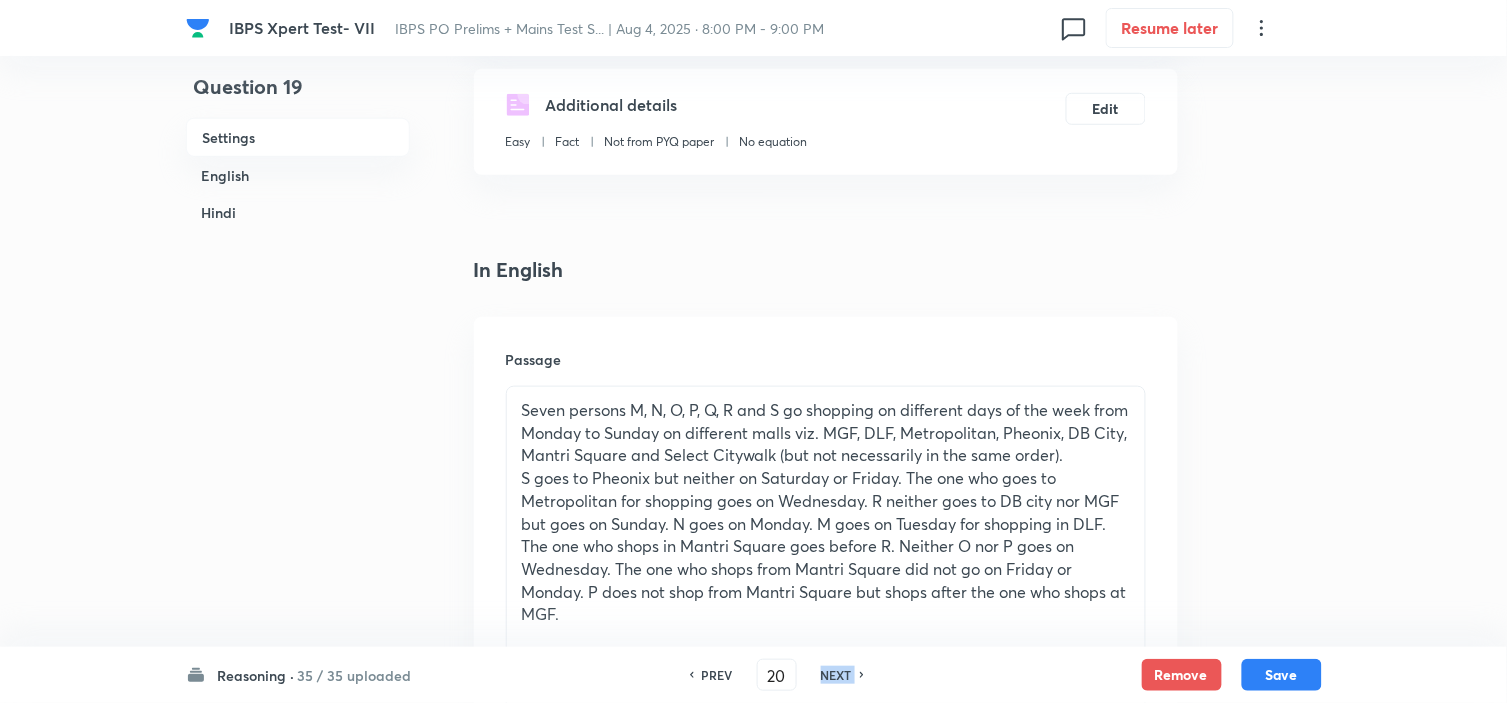checkbox on "false" 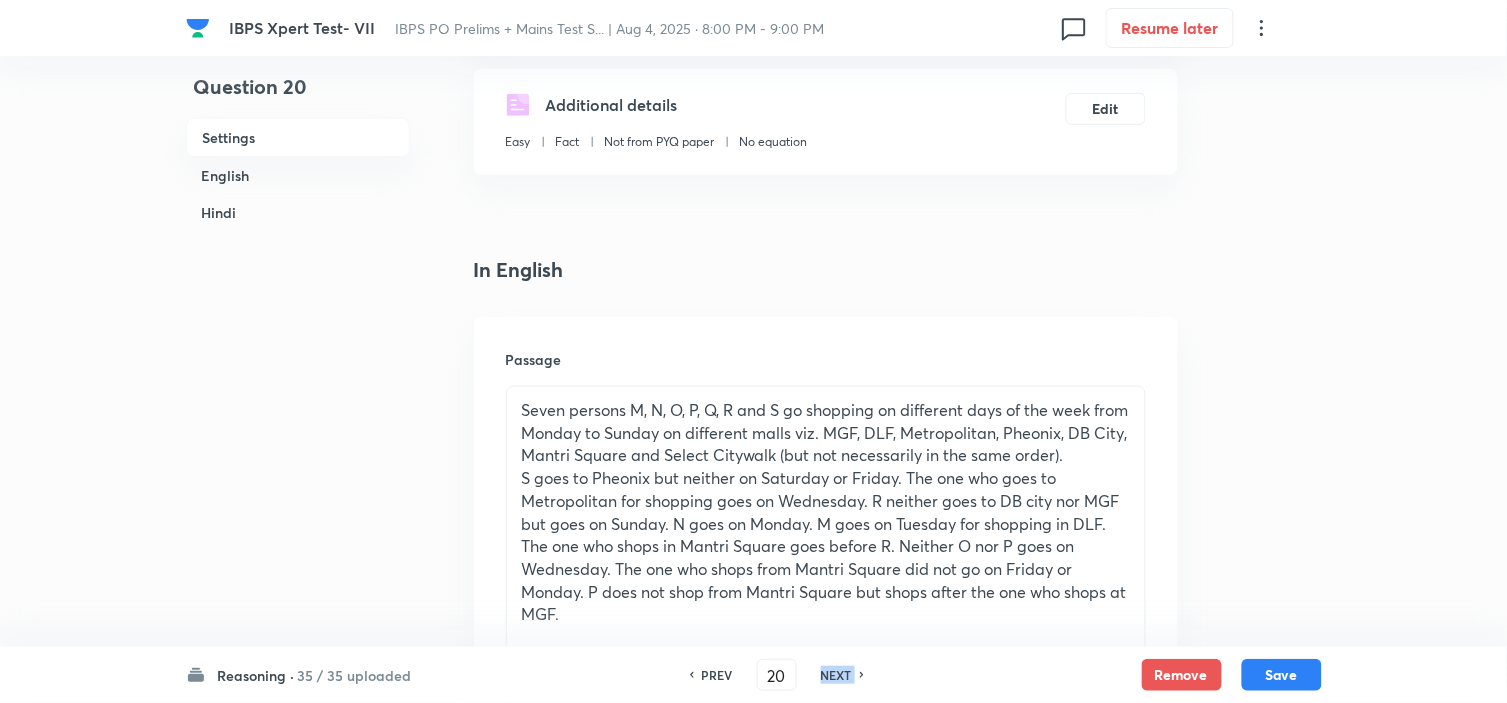 click on "NEXT" at bounding box center (839, 675) 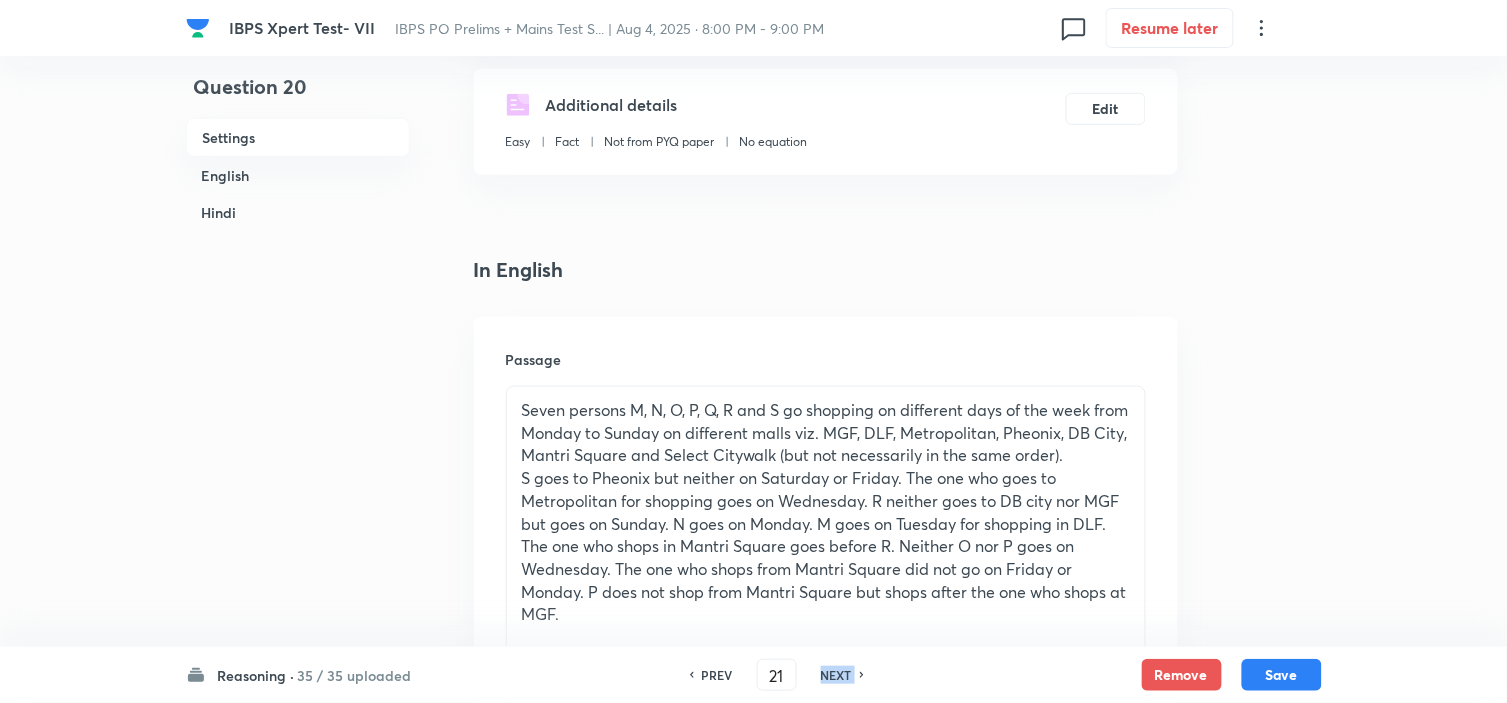 checkbox on "false" 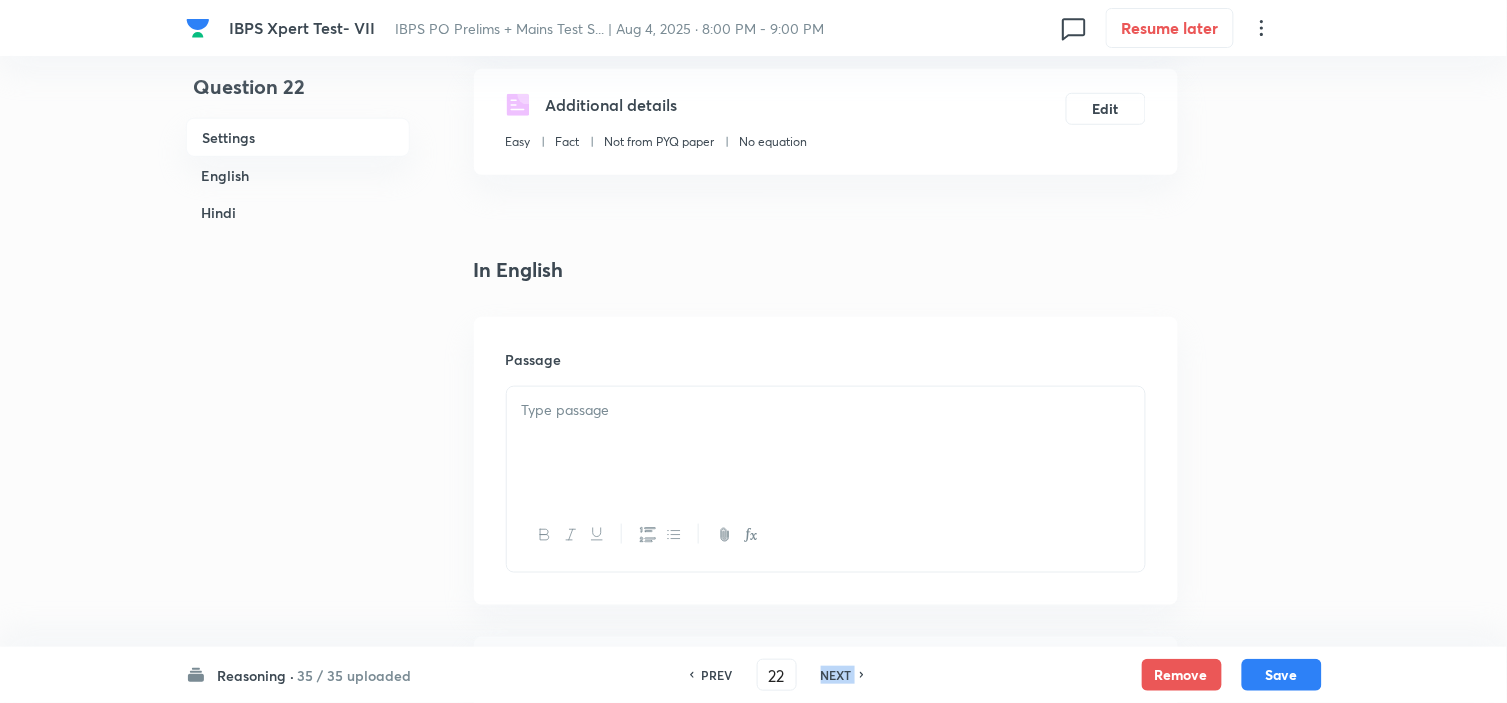 checkbox on "false" 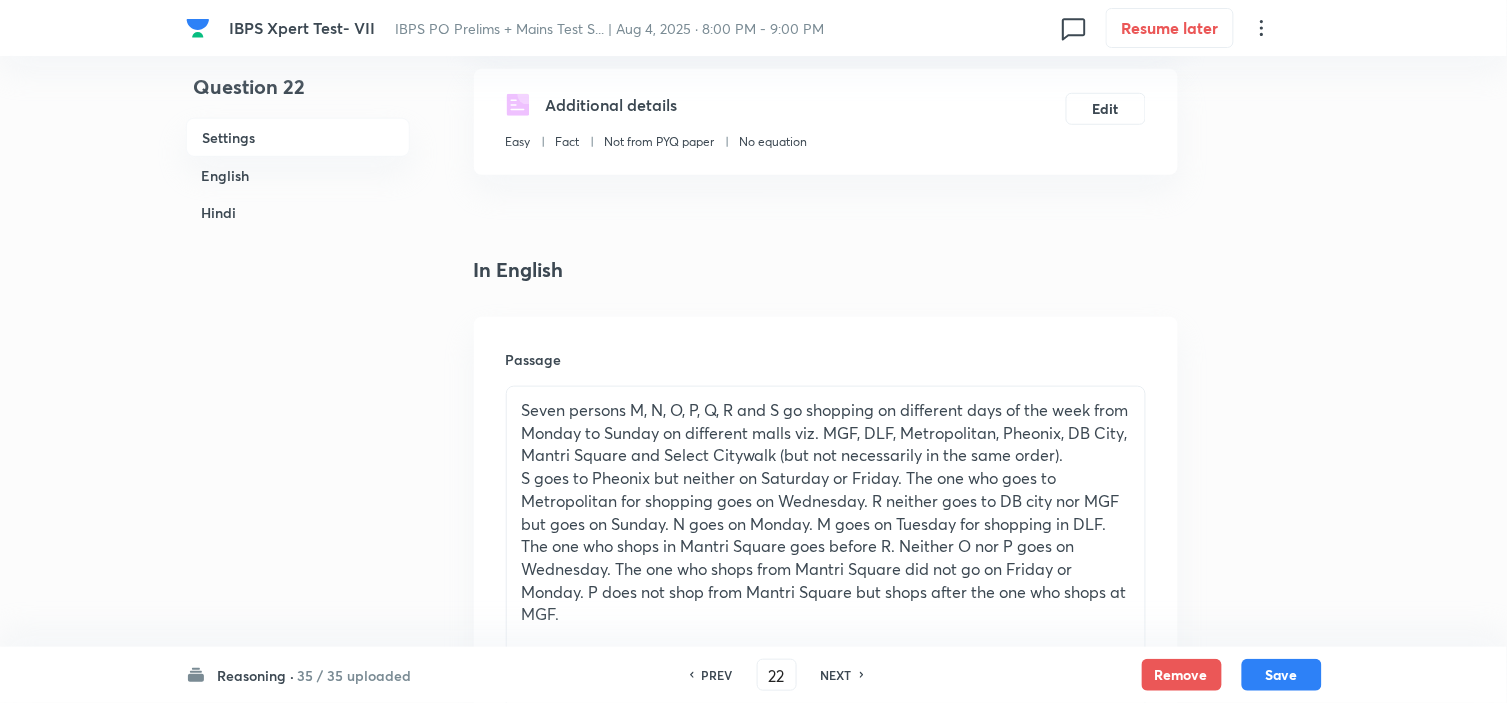 click on "NEXT" at bounding box center [839, 675] 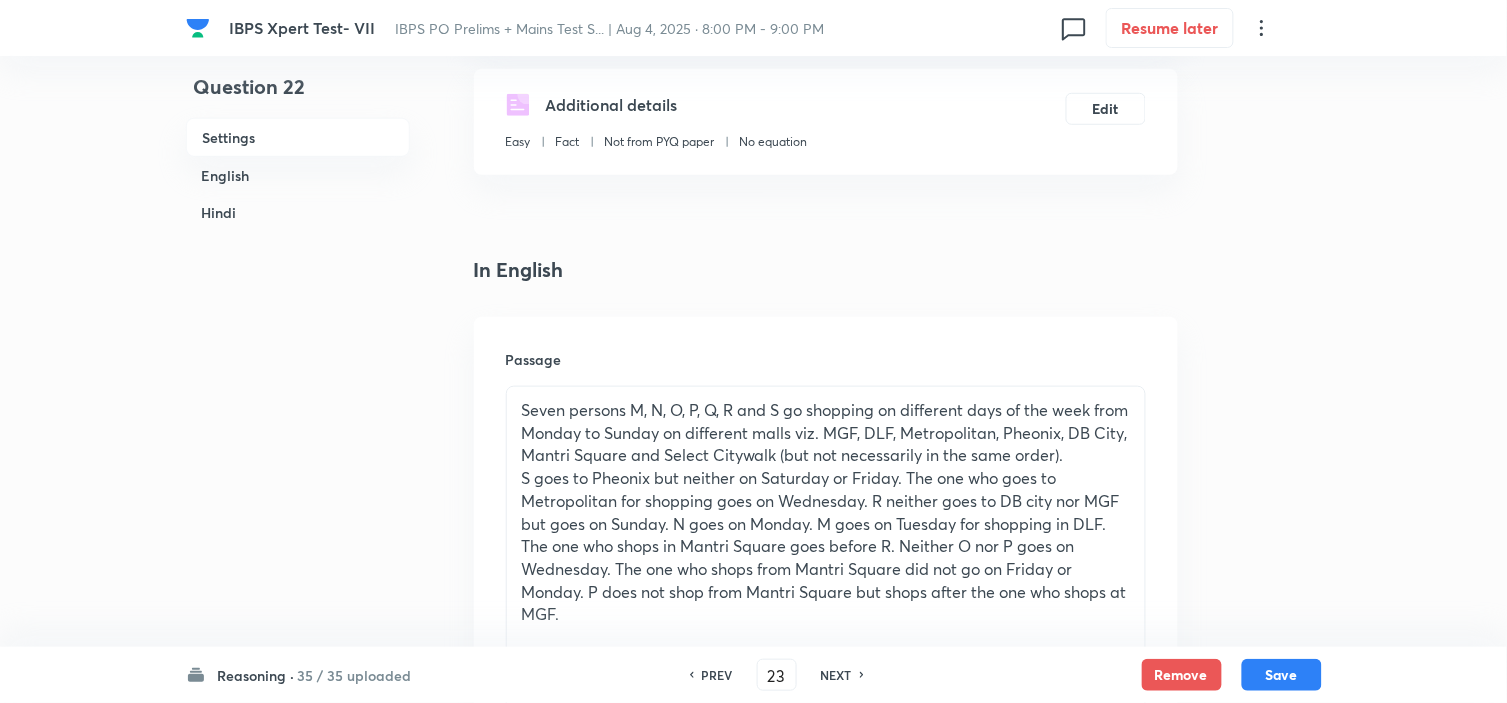 checkbox on "false" 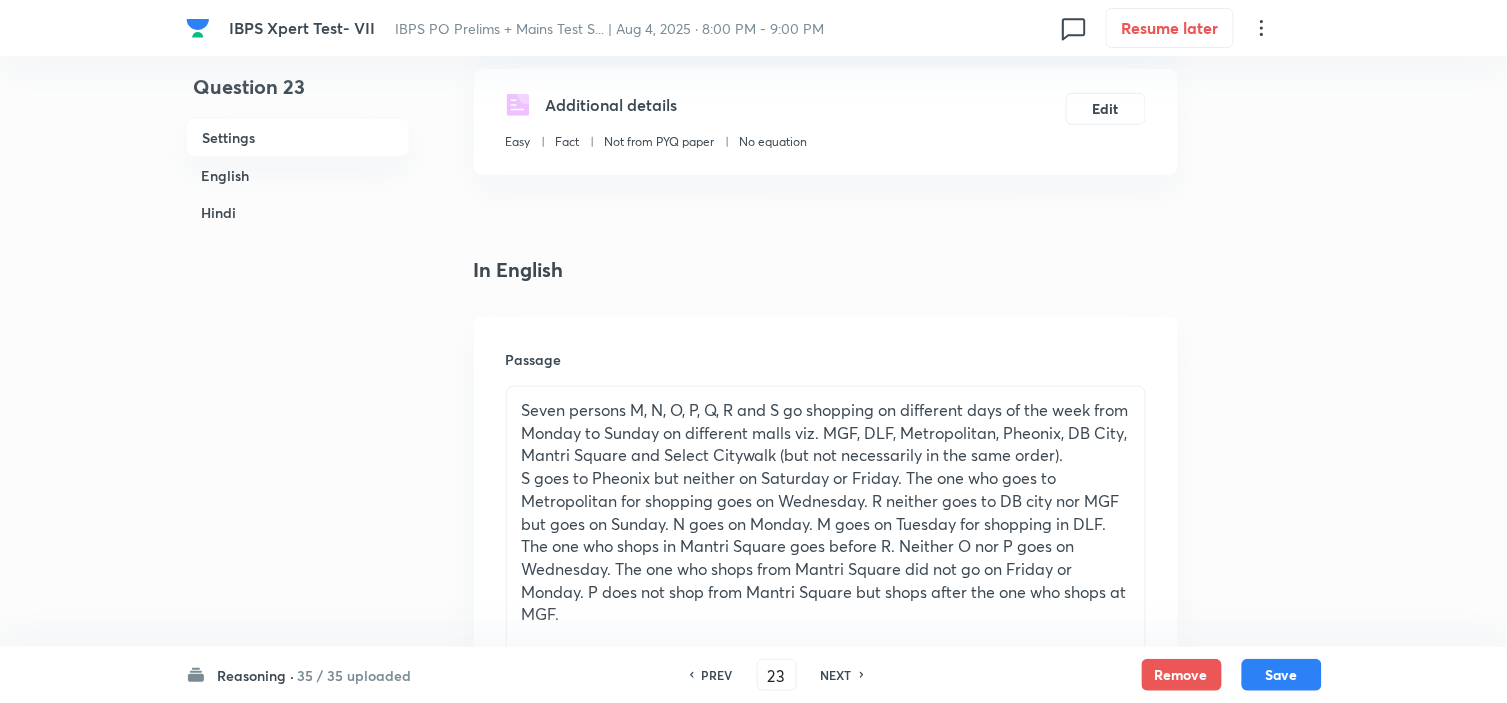 click on "NEXT" at bounding box center [839, 675] 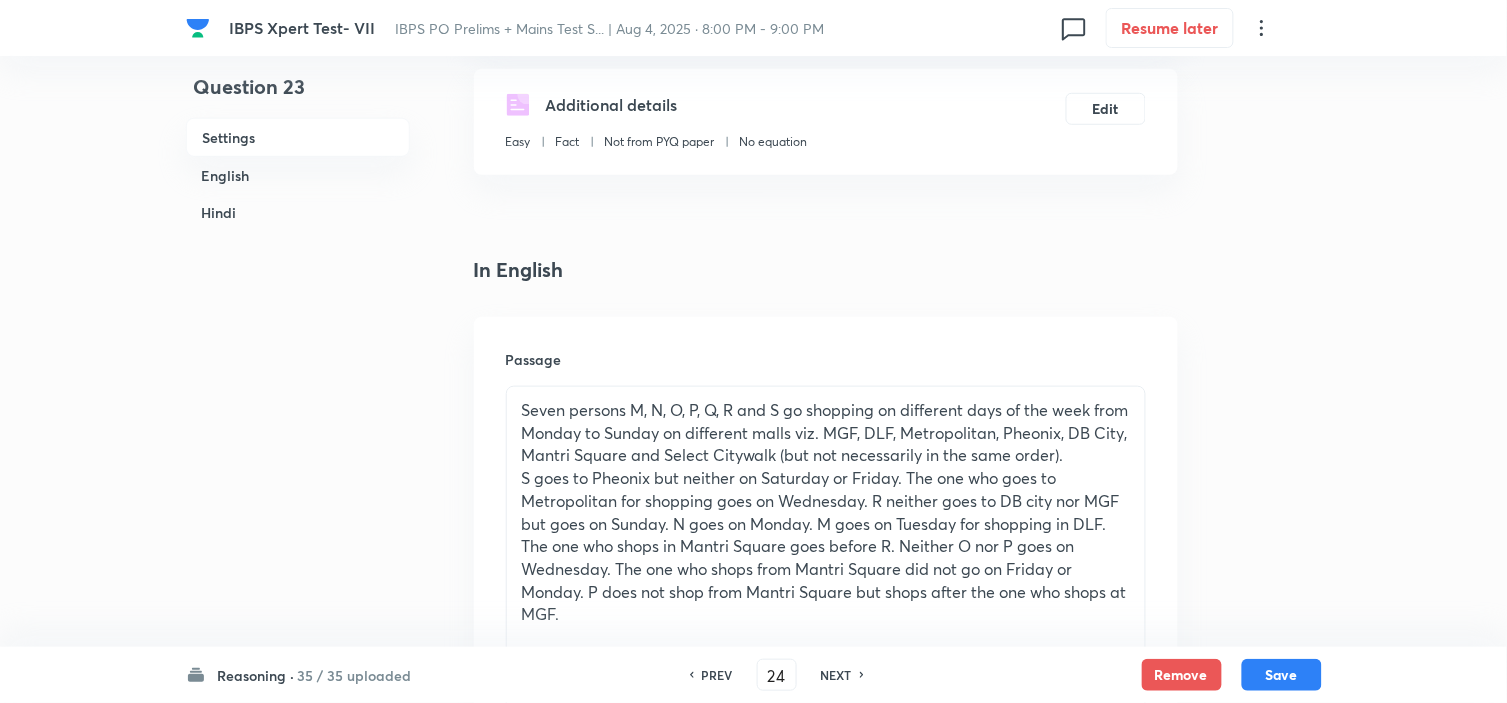 checkbox on "false" 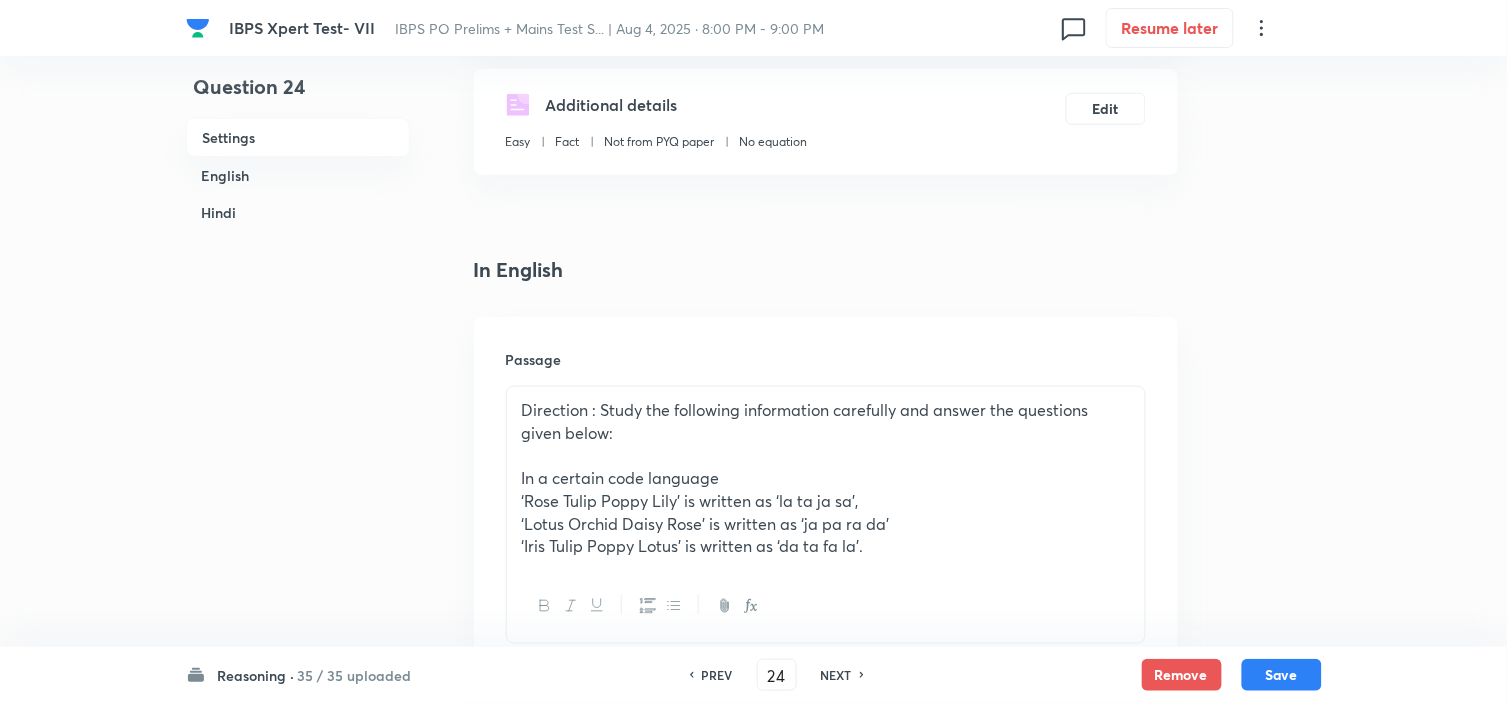 checkbox on "true" 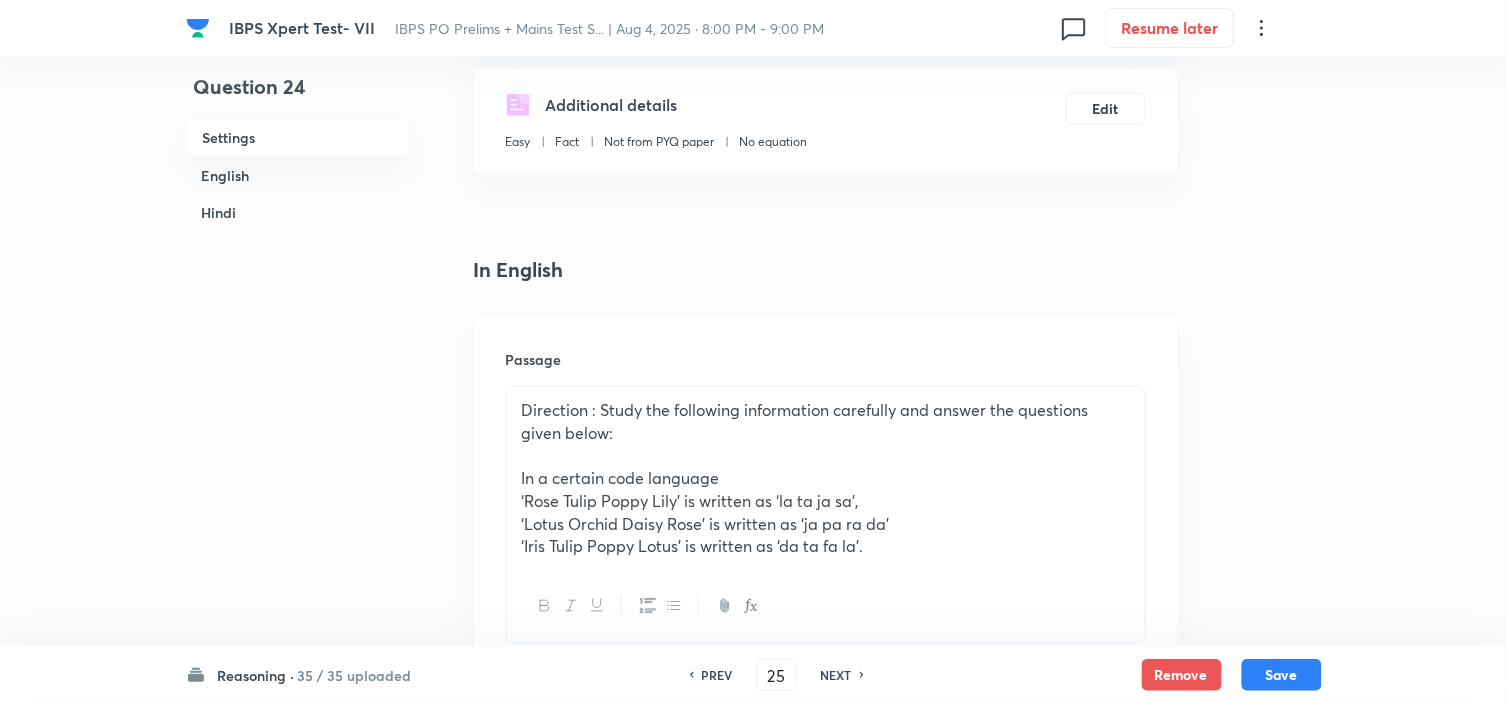 checkbox on "false" 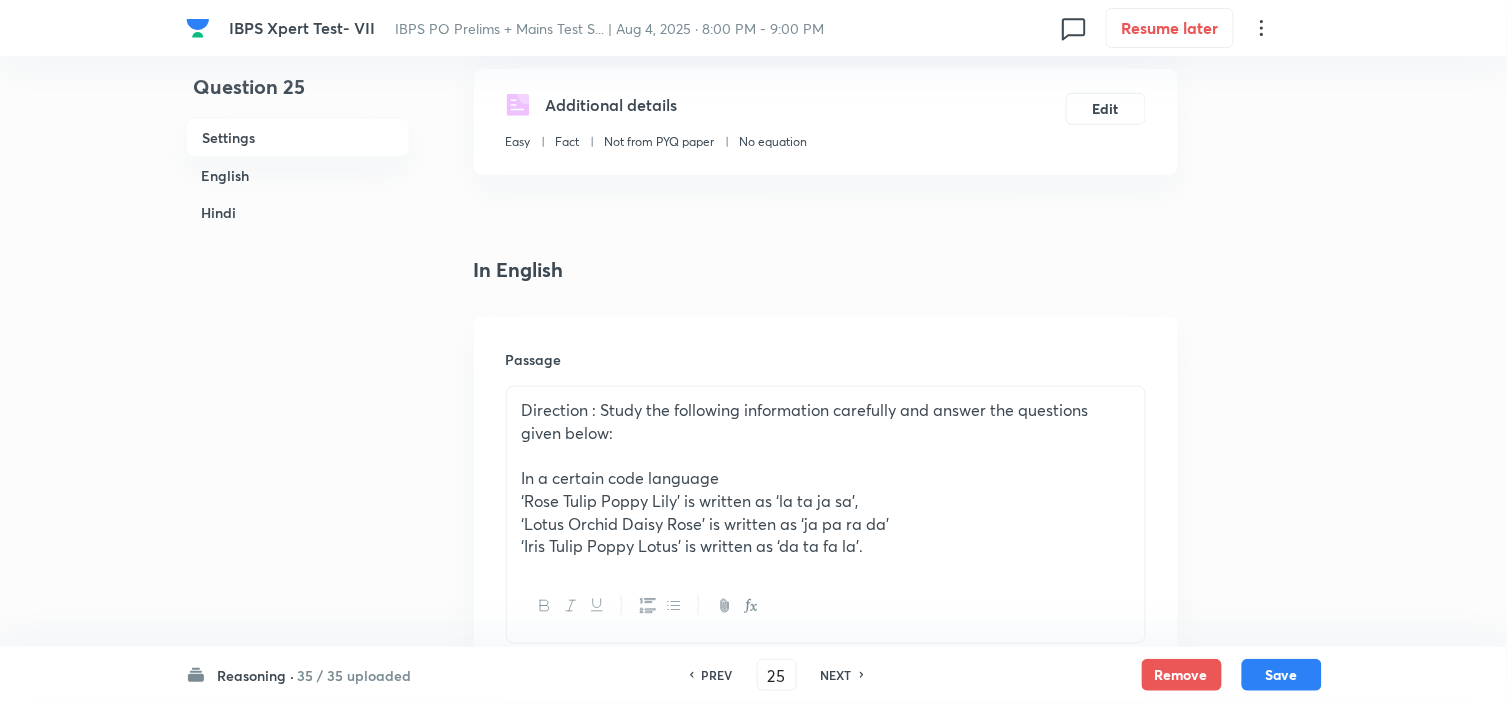 click on "NEXT" at bounding box center (839, 675) 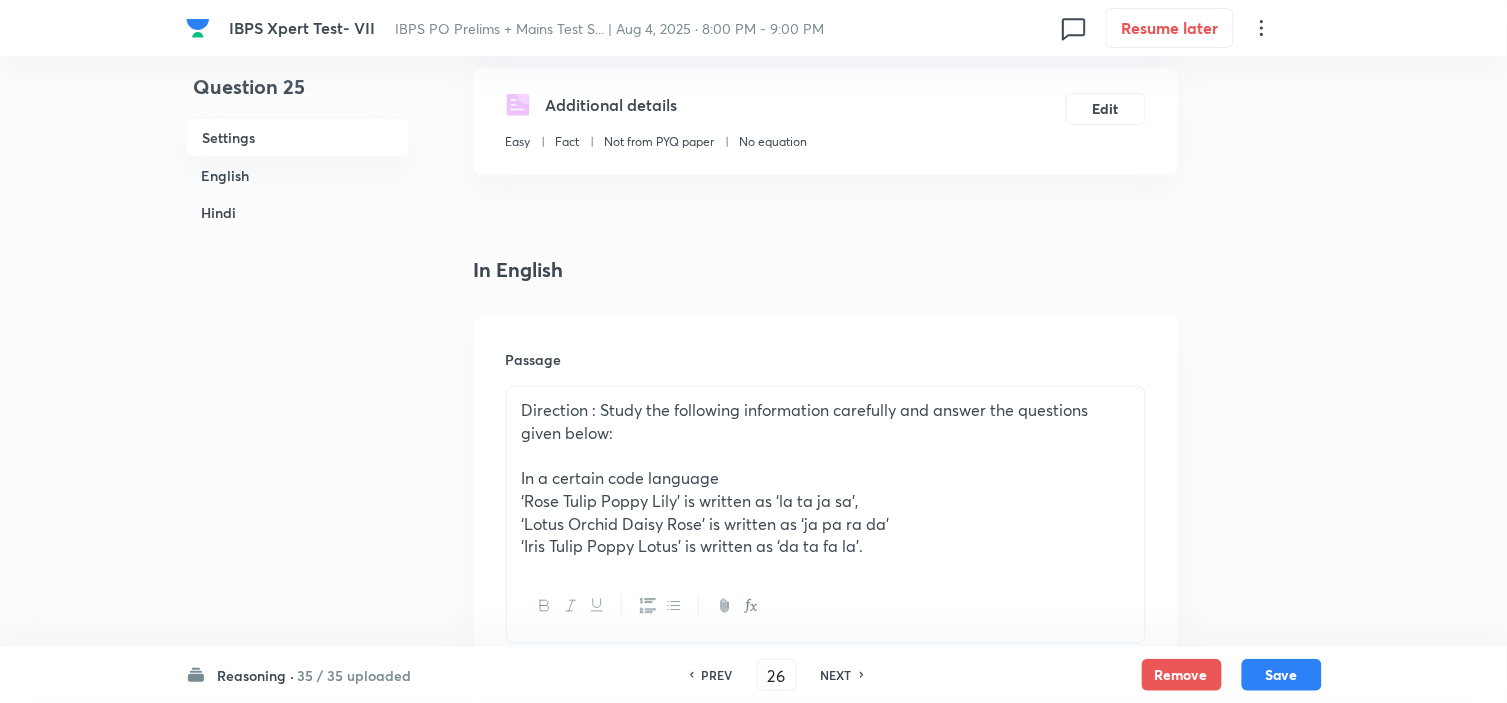 checkbox on "false" 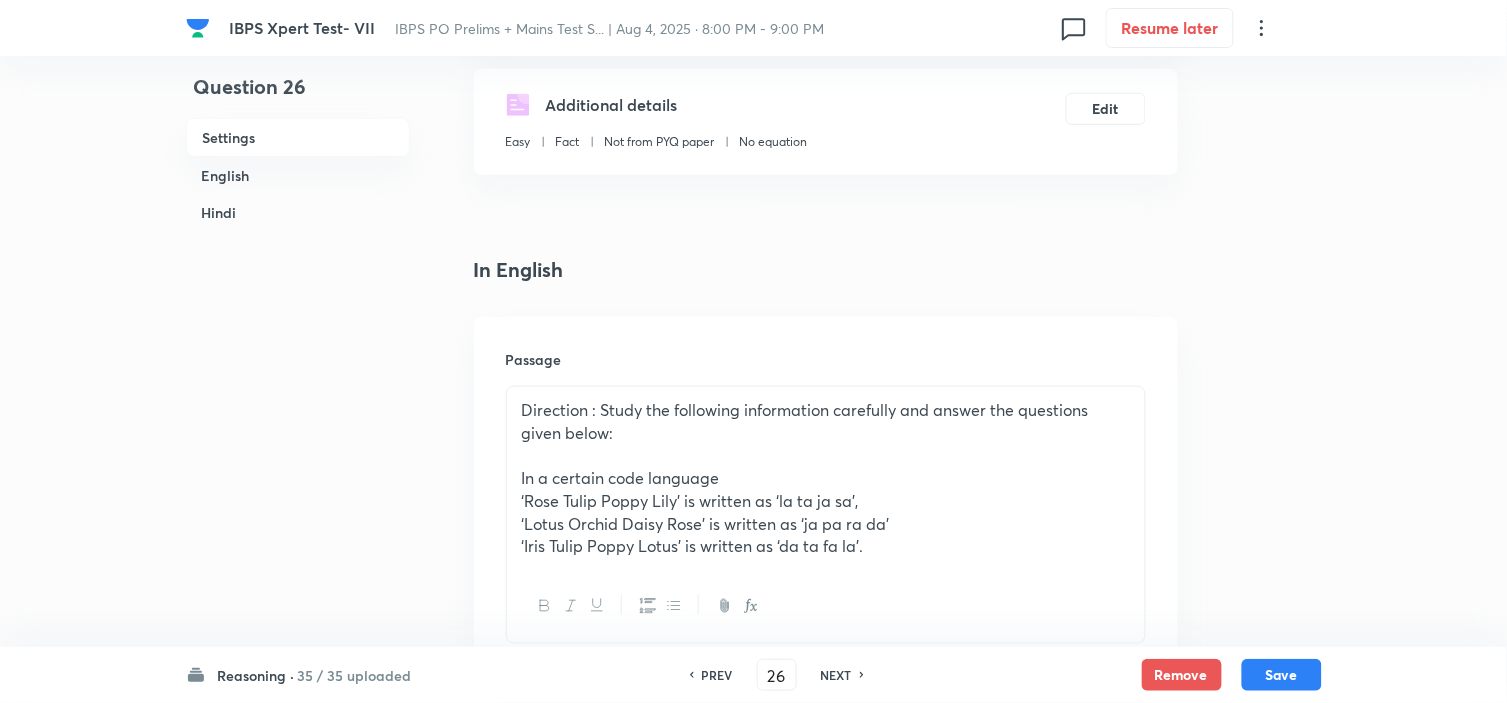 click on "NEXT" at bounding box center [839, 675] 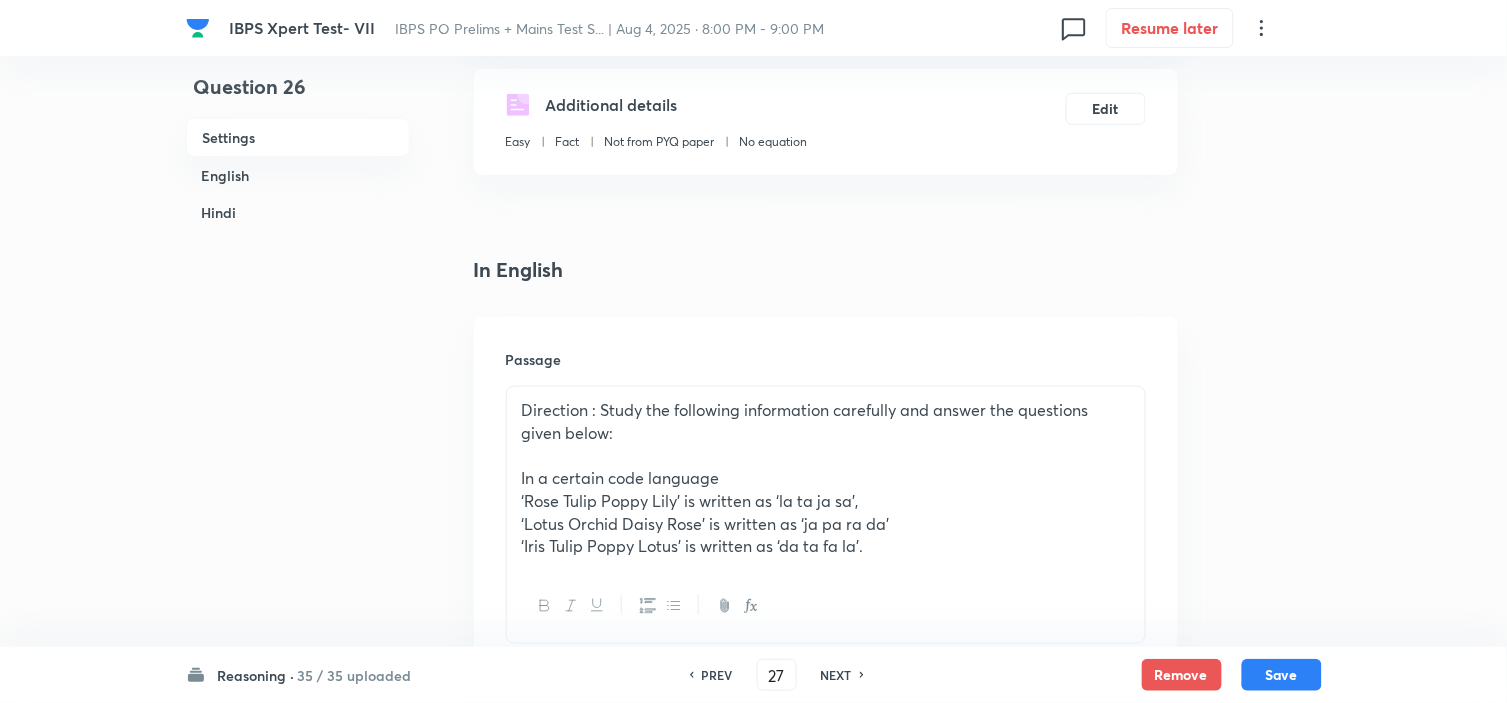 checkbox on "false" 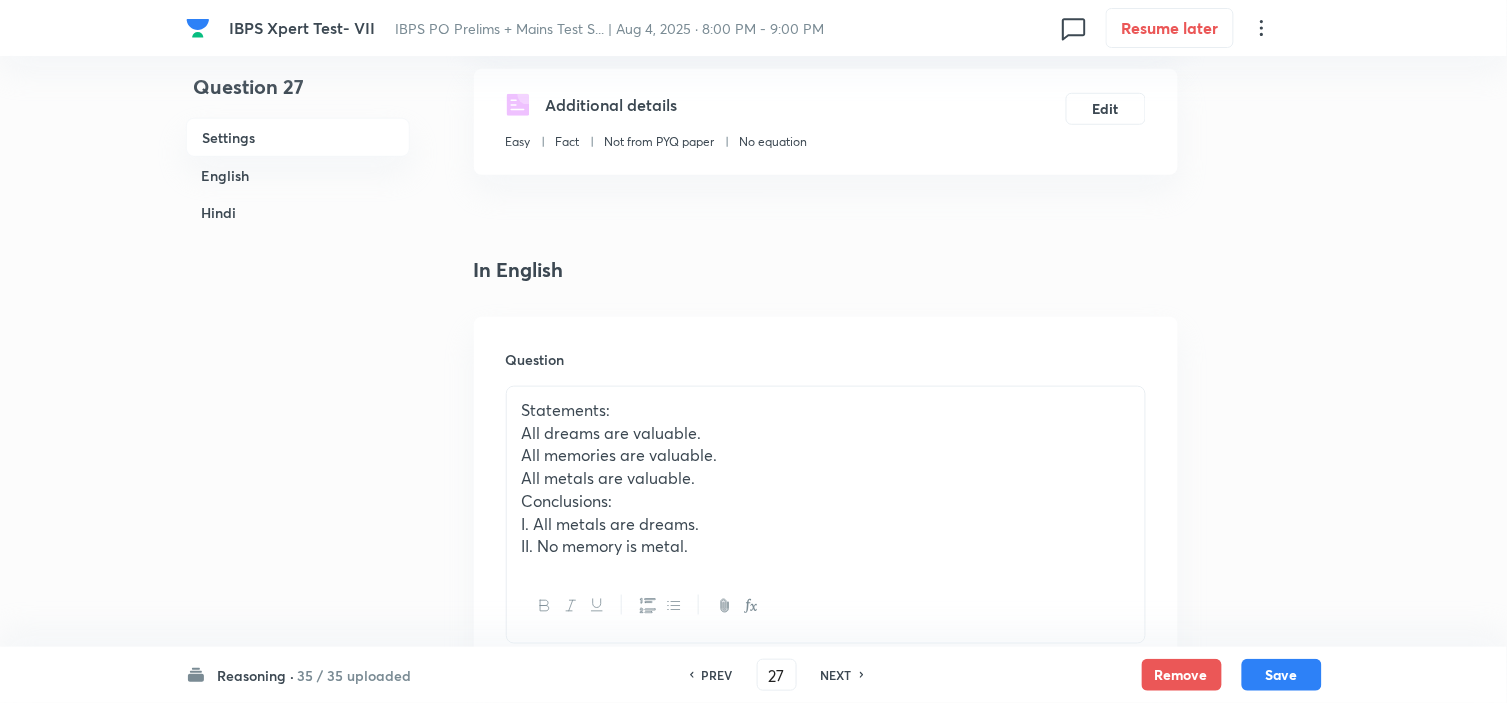 click on "NEXT" at bounding box center (839, 675) 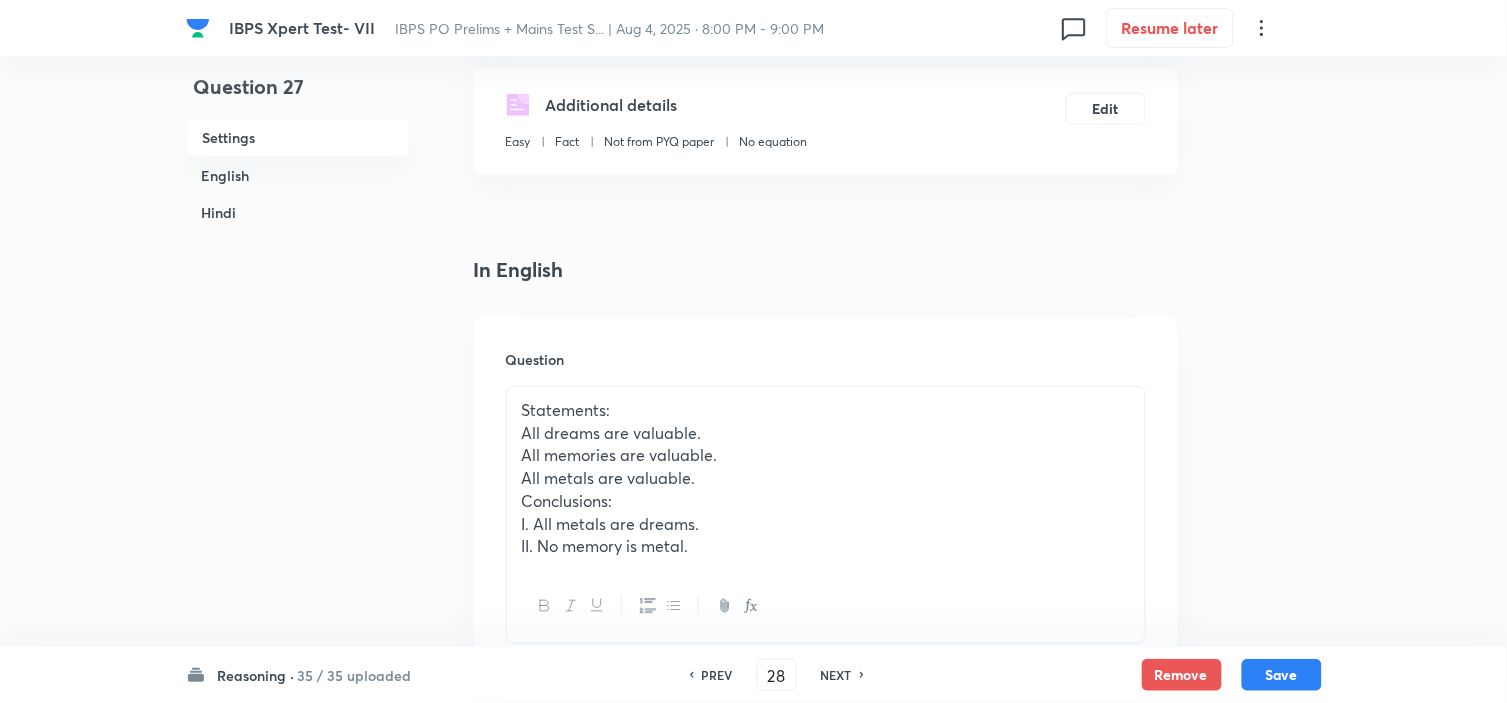 checkbox on "false" 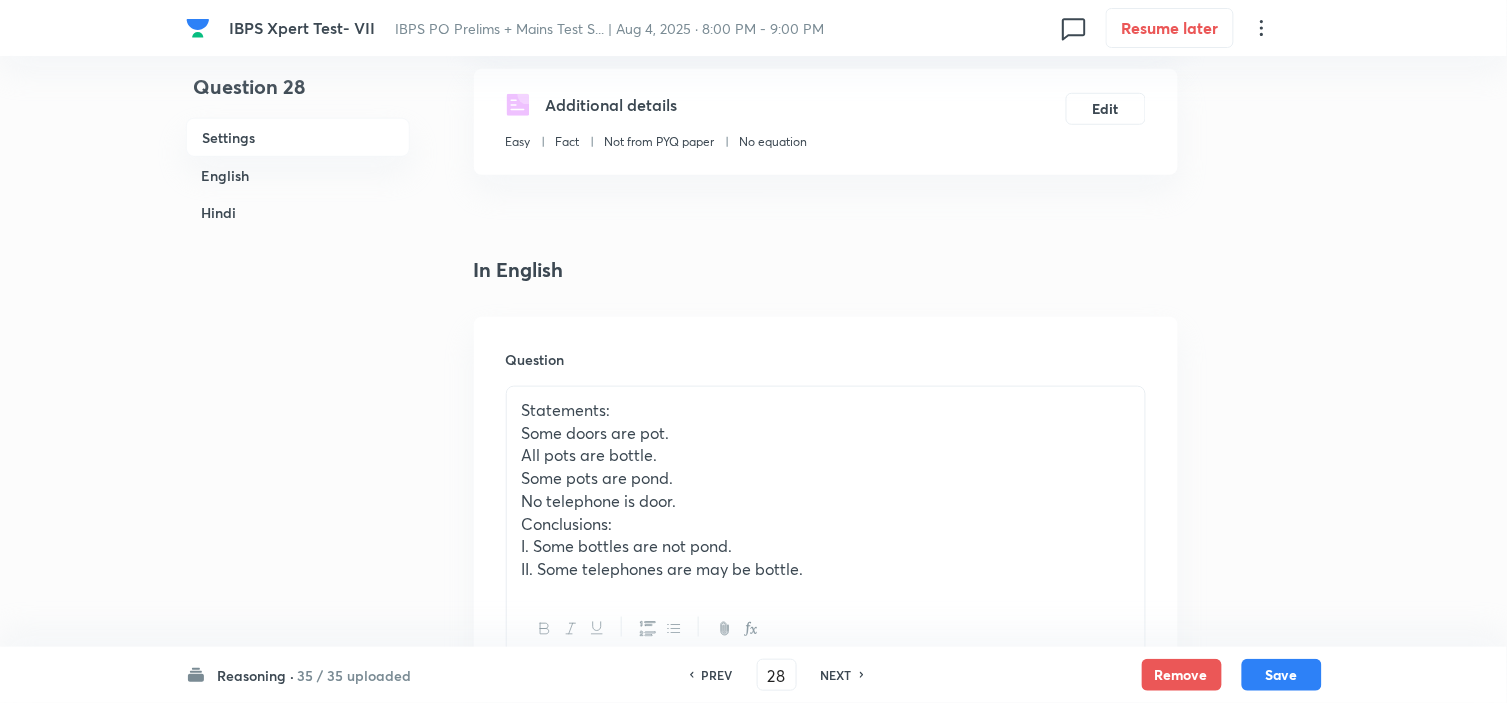 click on "NEXT" at bounding box center (839, 675) 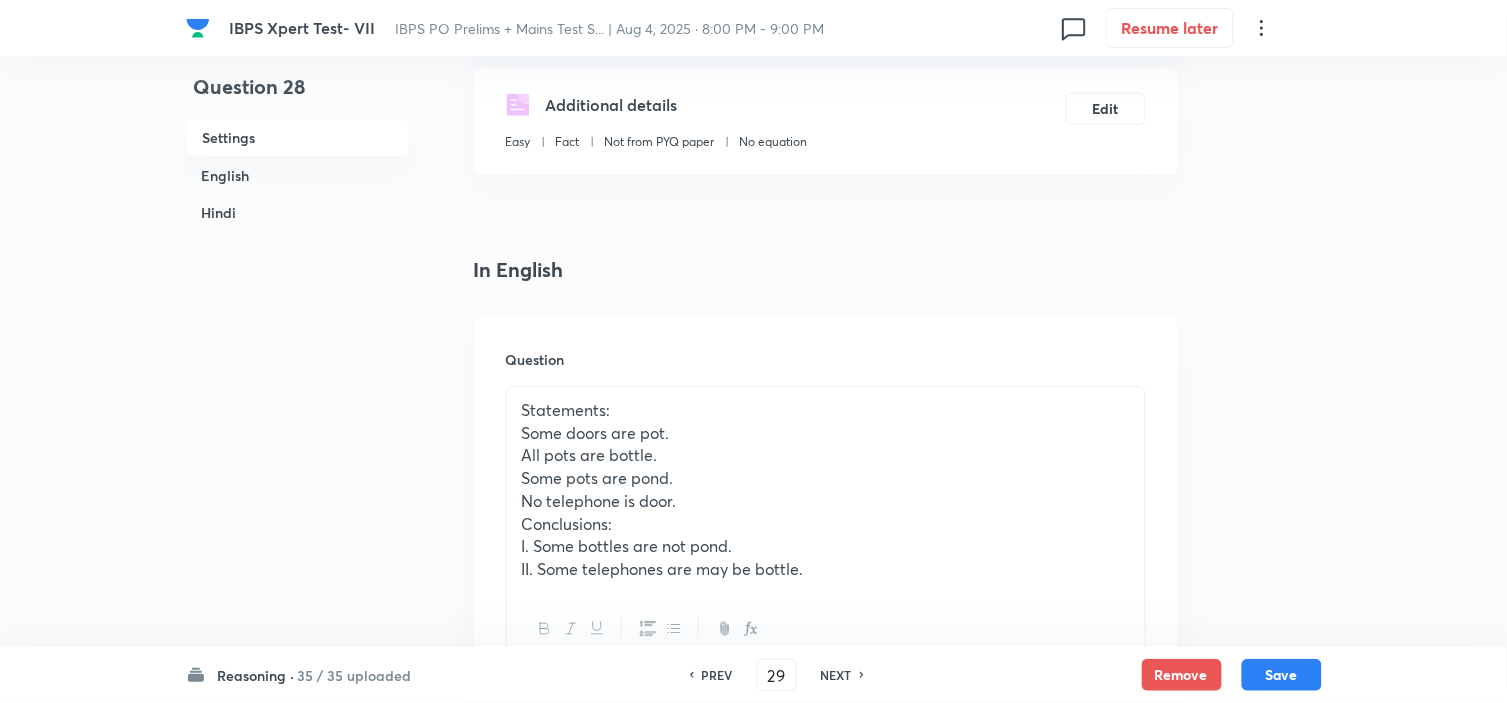 checkbox on "false" 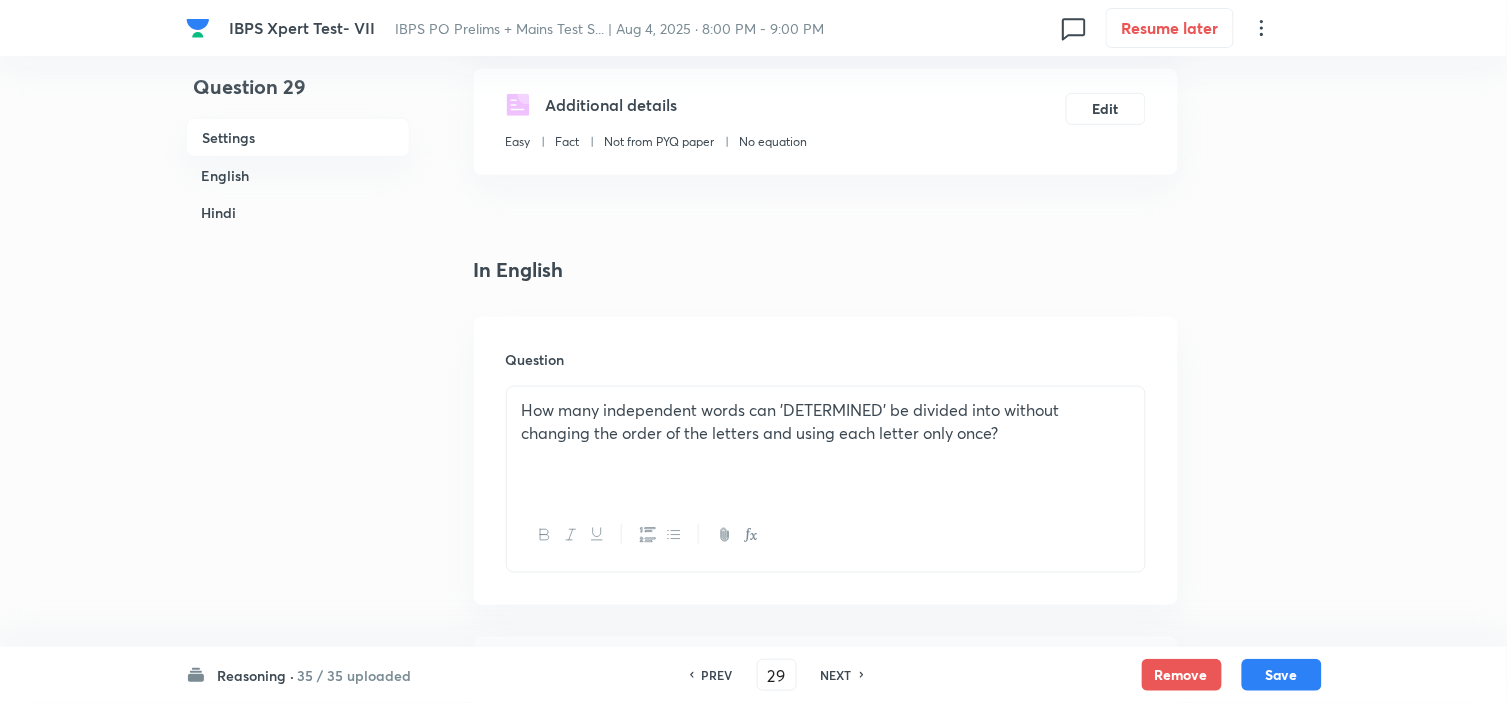 checkbox on "true" 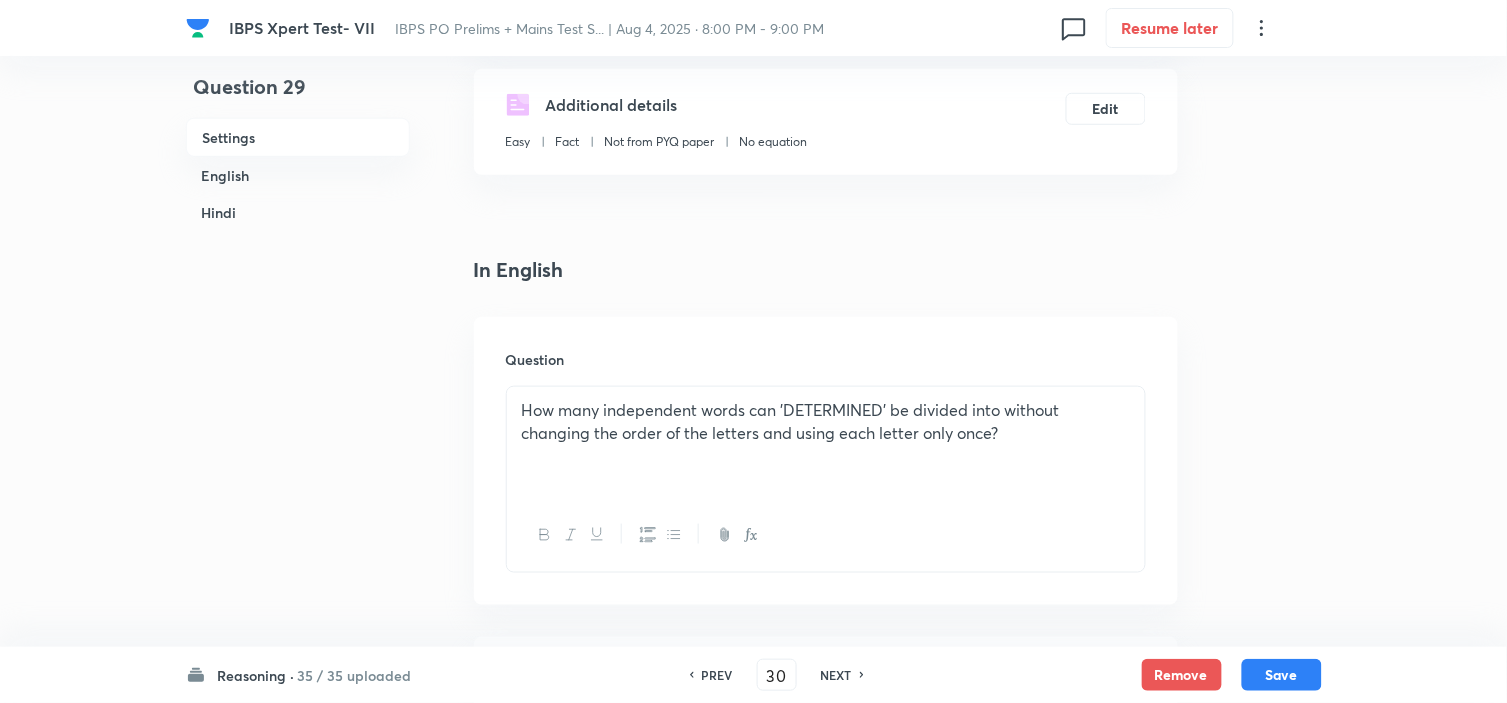 checkbox on "false" 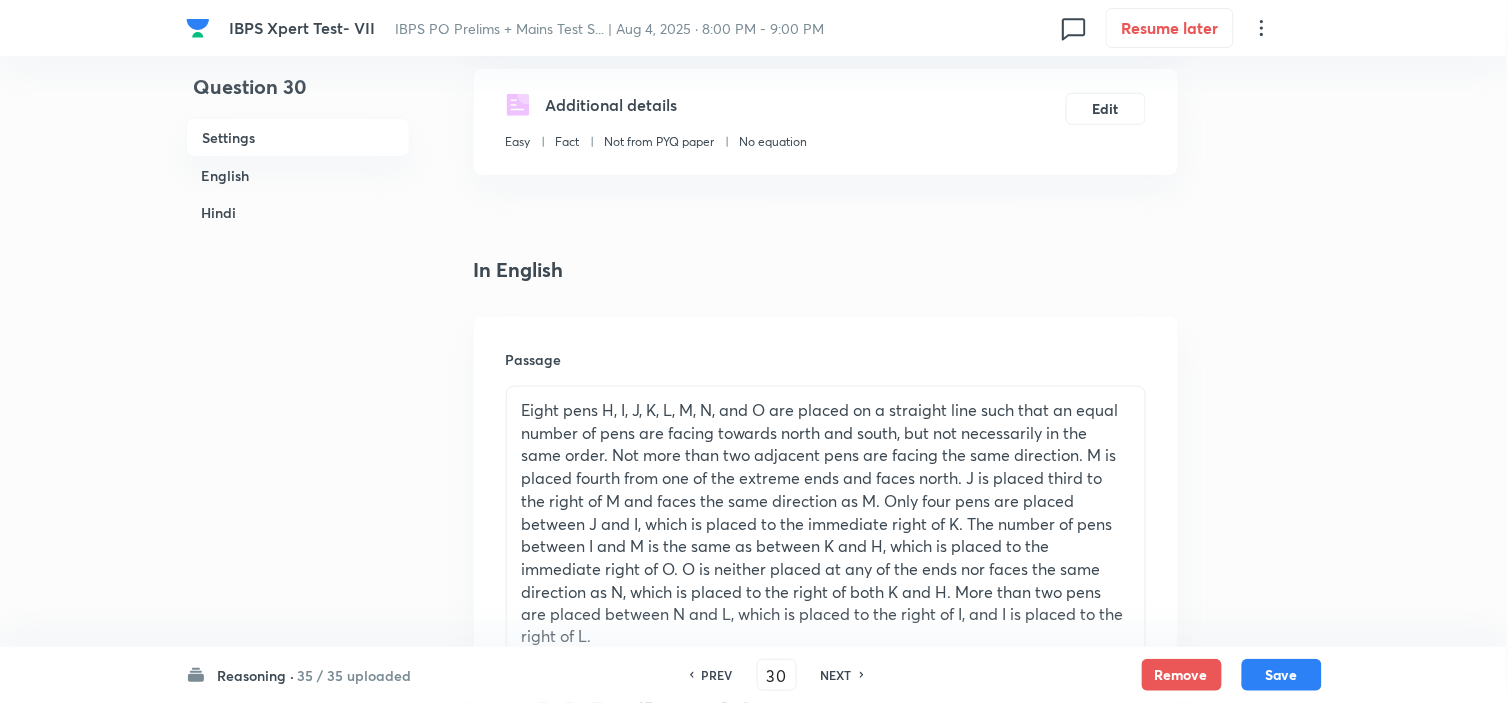 checkbox on "true" 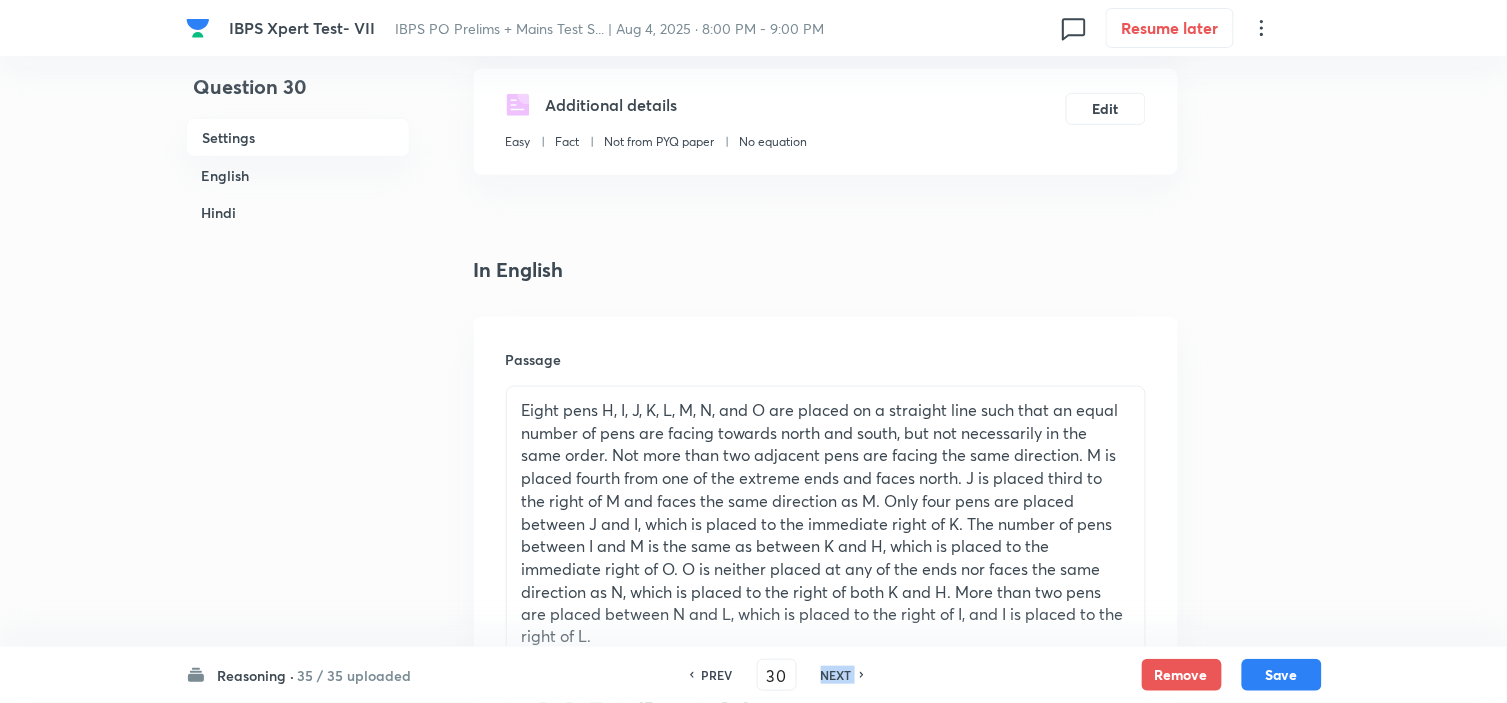 click on "NEXT" at bounding box center [839, 675] 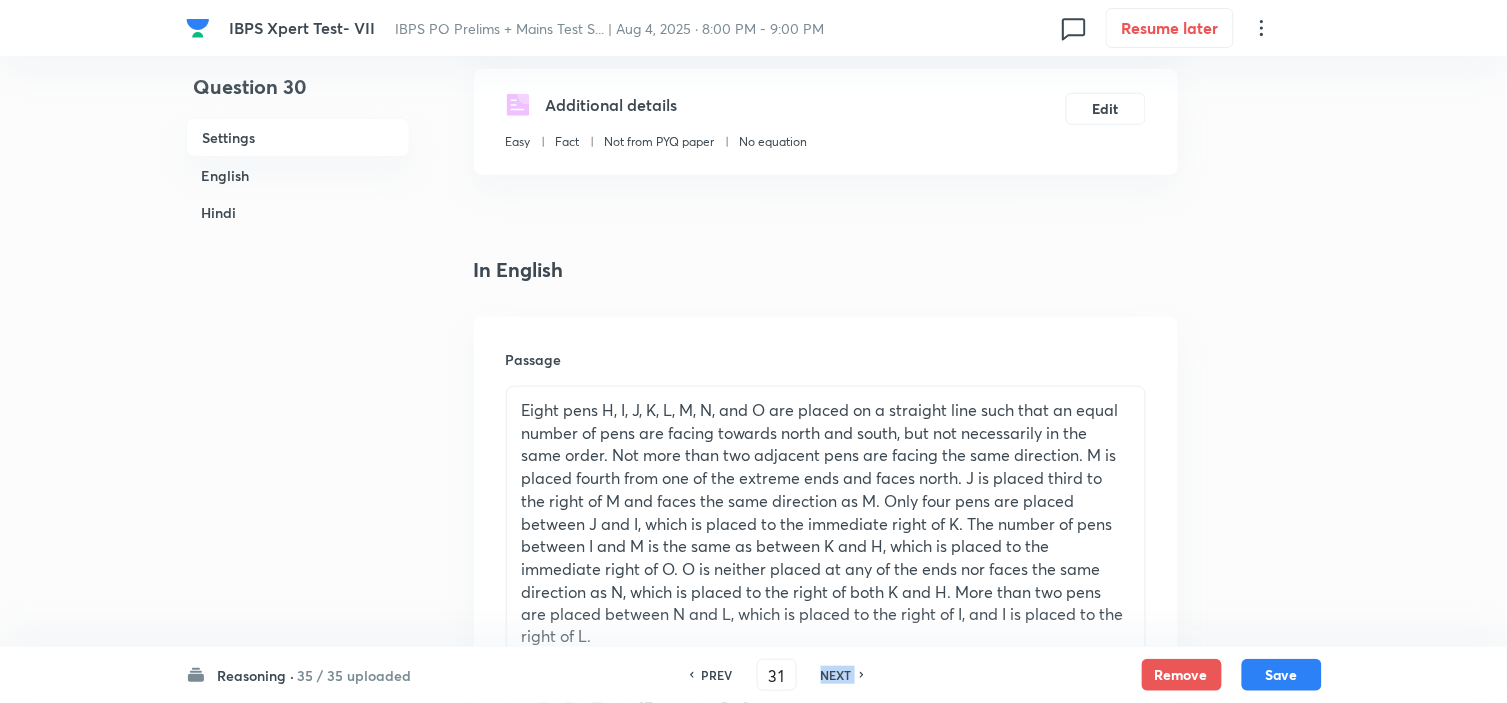 checkbox on "false" 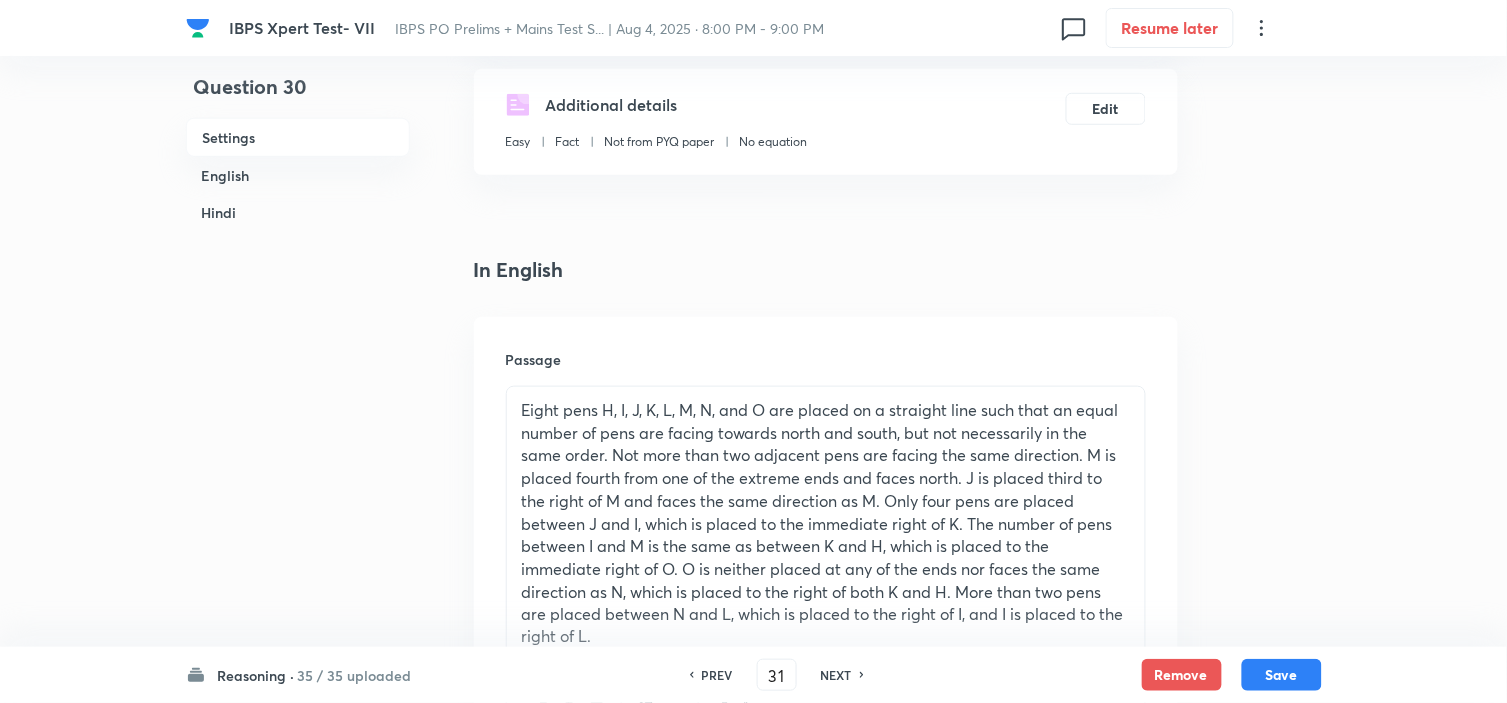 checkbox on "true" 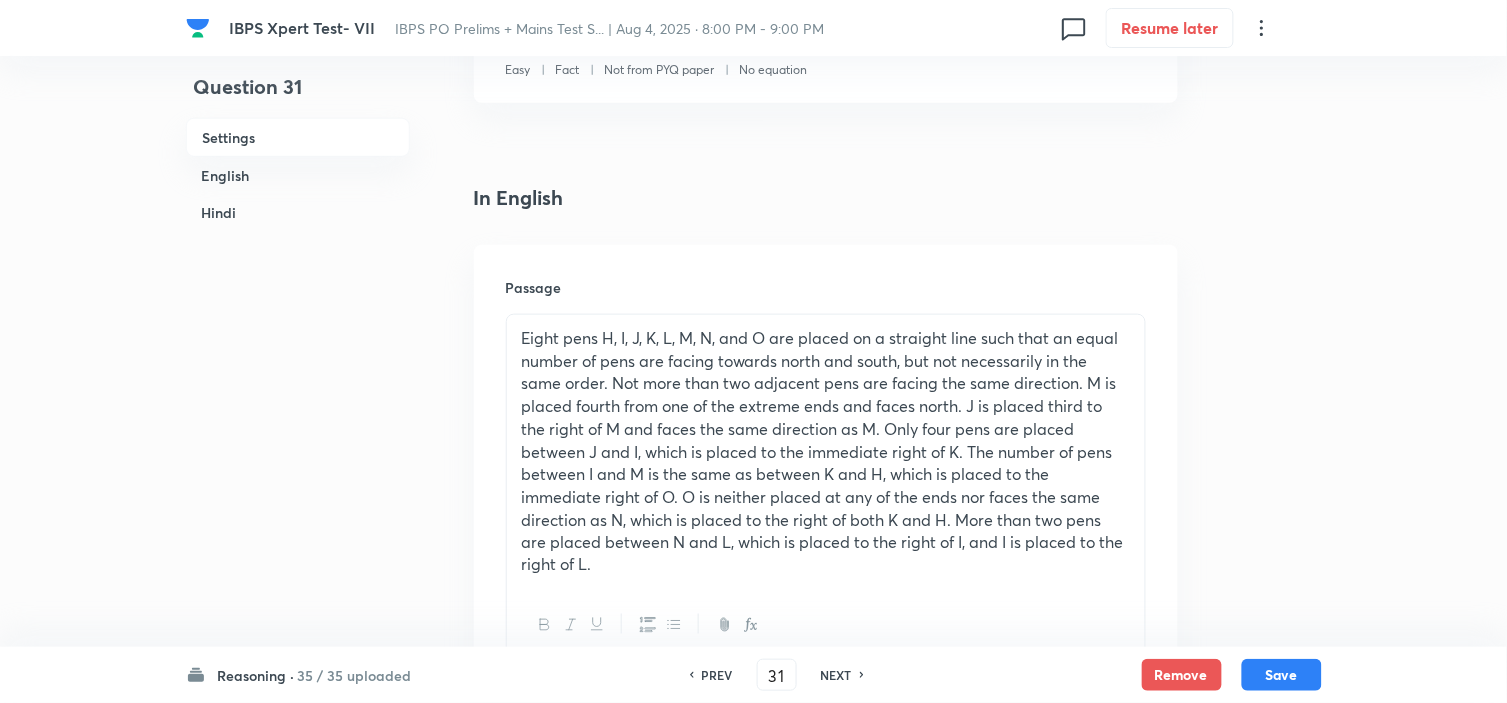 scroll, scrollTop: 444, scrollLeft: 0, axis: vertical 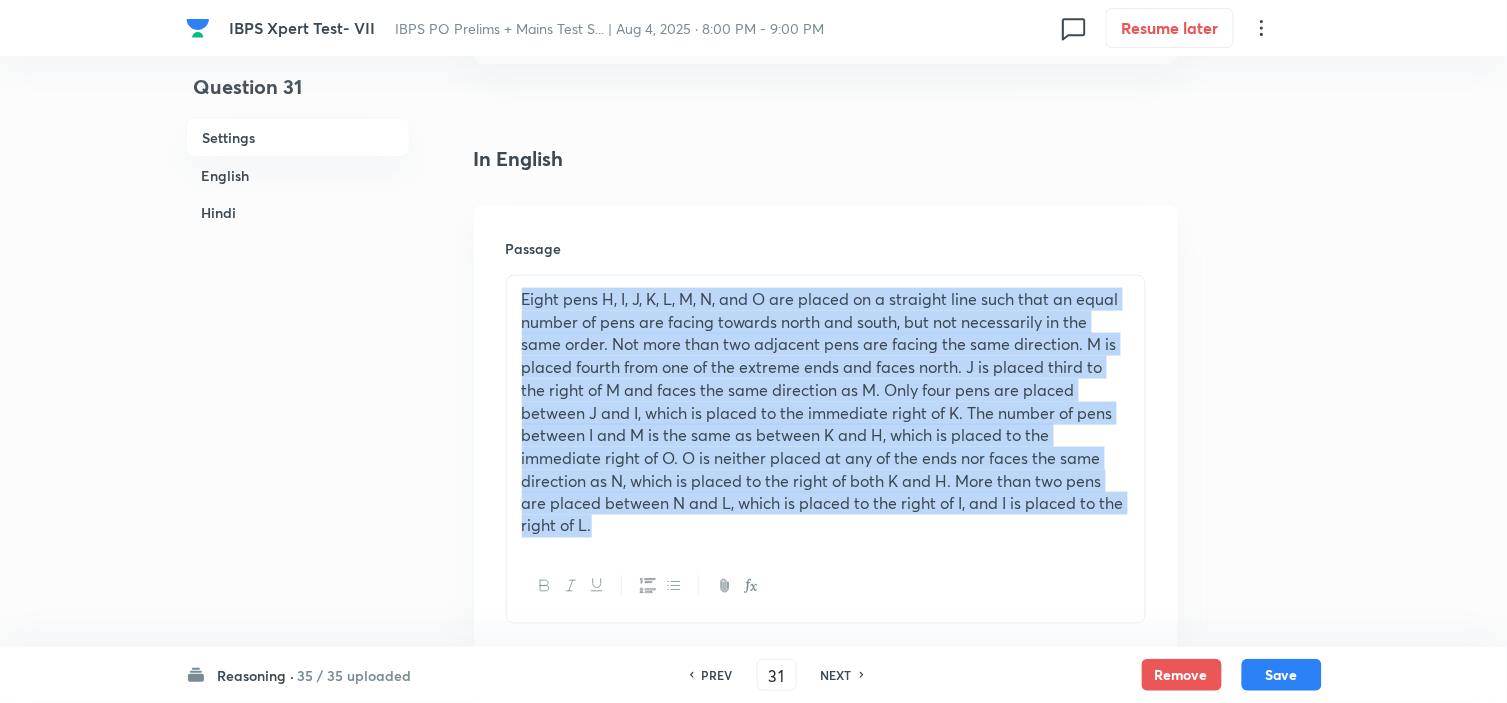 drag, startPoint x: 611, startPoint y: 538, endPoint x: 492, endPoint y: 297, distance: 268.77872 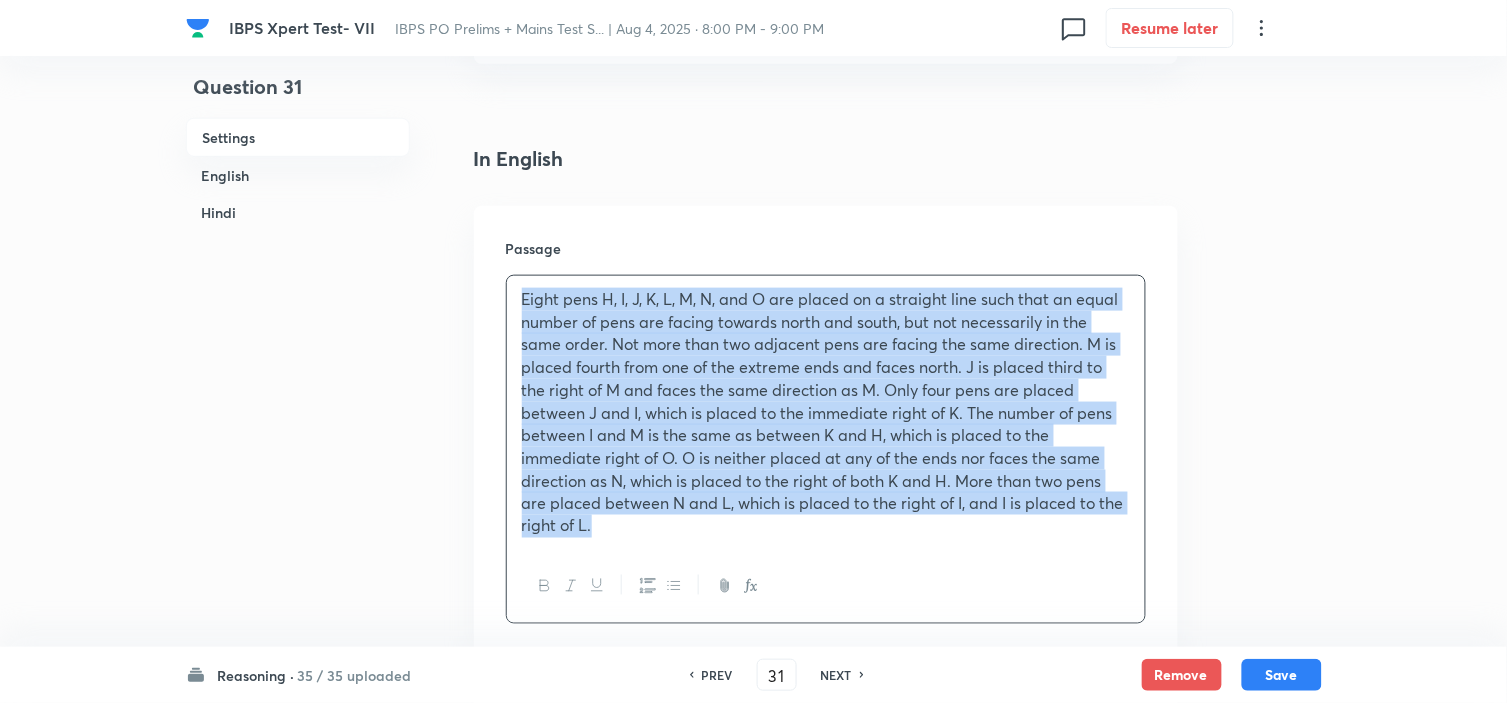 copy on "Eight pens H, I, J, K, L, M, N, and O are placed on a straight line such that an equal number of pens are facing towards north and south, but not necessarily in the same order. Not more than two adjacent pens are facing the same direction. M is placed fourth from one of the extreme ends and faces north. J is placed third to the right of M and faces the same direction as M. Only four pens are placed between J and I, which is placed to the immediate right of K. The number of pens between I and M is the same as between K and H, which is placed to the immediate right of O. O is neither placed at any of the ends nor faces the same direction as N, which is placed to the right of both K and H. More than two pens are placed between N and L, which is placed to the right of I, and I is placed to the right of L." 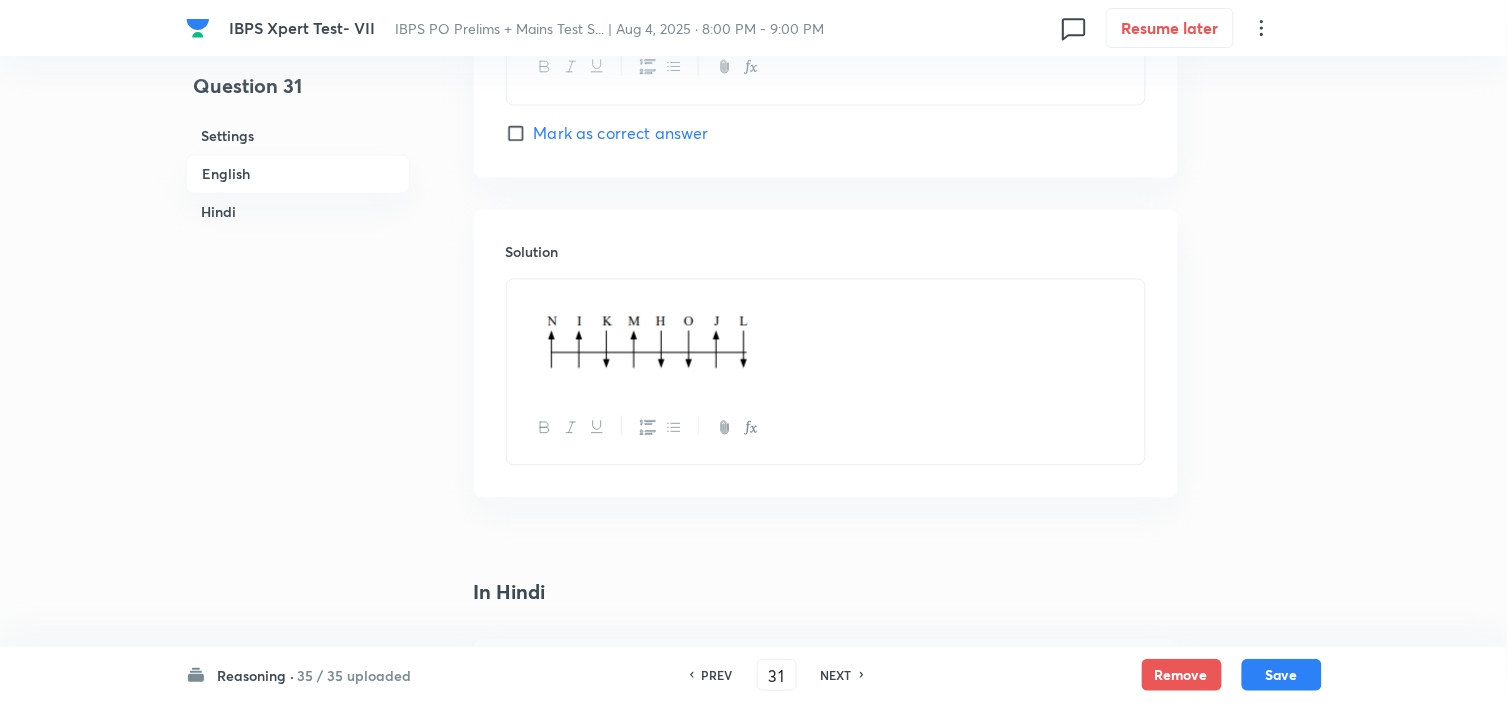 scroll, scrollTop: 3222, scrollLeft: 0, axis: vertical 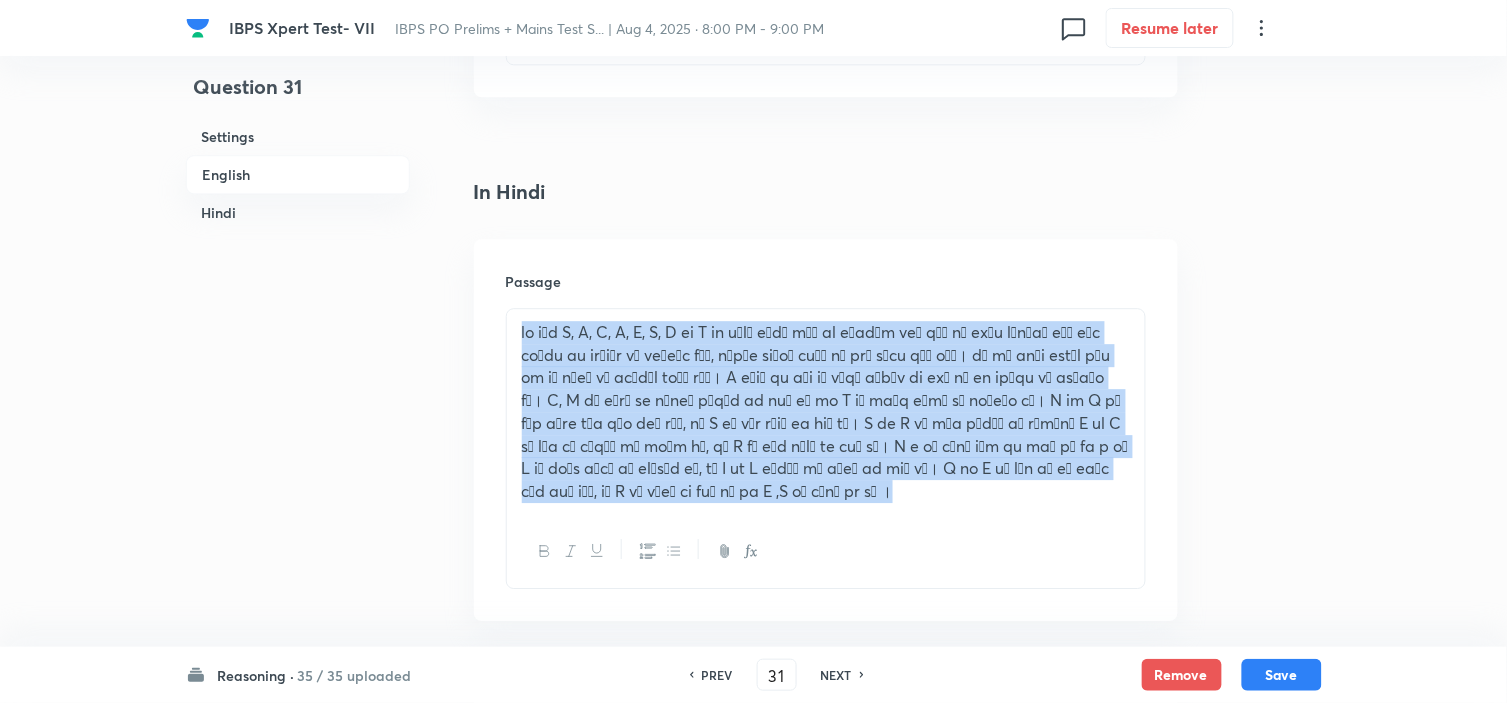 drag, startPoint x: 826, startPoint y: 492, endPoint x: 476, endPoint y: 341, distance: 381.1837 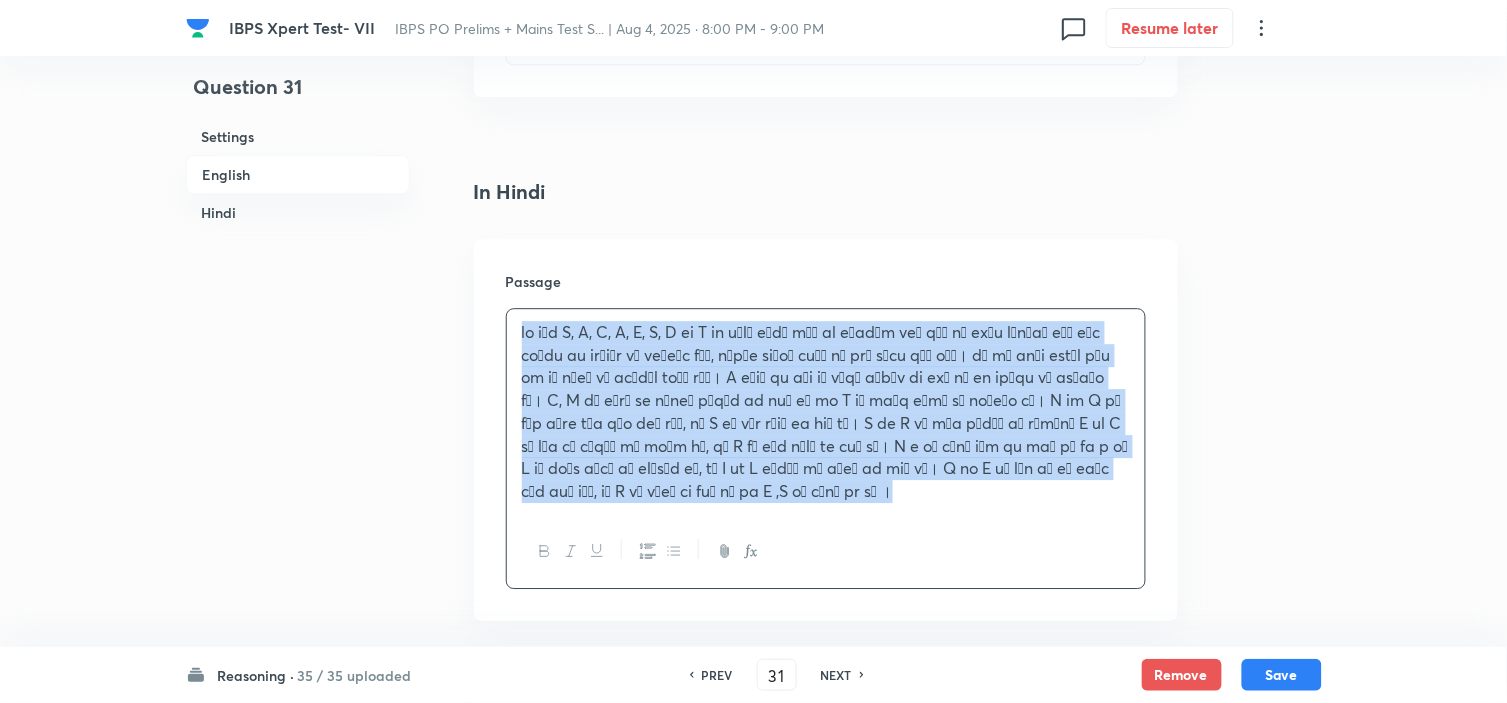 copy on "आठ पेन H, I, J, K, L, M, N और O एक सीधी रेखा में इस प्रकार रखे हैं कि समान संख्या में पेन उत्तर और दक्षिण के सम्मुख हैं, लेकिन जरूरी नहीं कि इसी क्रम में हों। दो से अधिक आसन्न पेन एक ही दिशा के सम्मुख नहीं हैं। M किसी एक छोर से चौथे स्थान पर रखा है और उत्तर के सम्मुख है। J, M के दाईं ओर तीसरे स्थान पर रखा है और M के समान दिशा के सम्मुख है। J और I के बीच केवल चार पेन रखे हैं, जो K के ठीक दाईं ओर रखा है। I और M के बीच पेनों की संख्या K और H के बीच के पेनों के समान है, जो O के ठीक दाईं ओर रखा है। O न तो किसी छोर पर रखा है और न ही N के समान दिशा के सम्मुख है, जो K और H दोनों के दाईं ओर रखा है। N और L के बीच दो से अधिक पेन रखे हैं, जो I के दाईं ओर रखा है और I ,L के दाईं ओर है ।..." 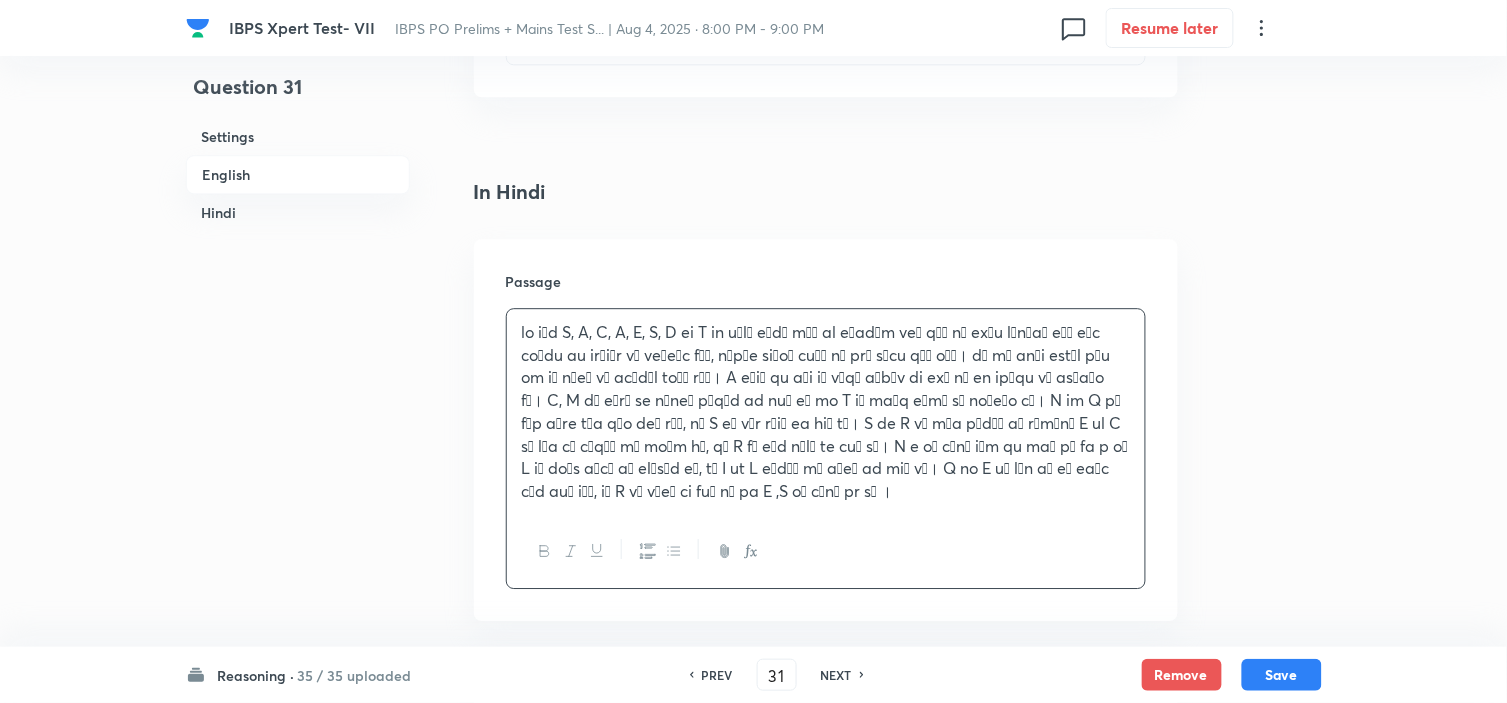 click on "PREV" at bounding box center (717, 675) 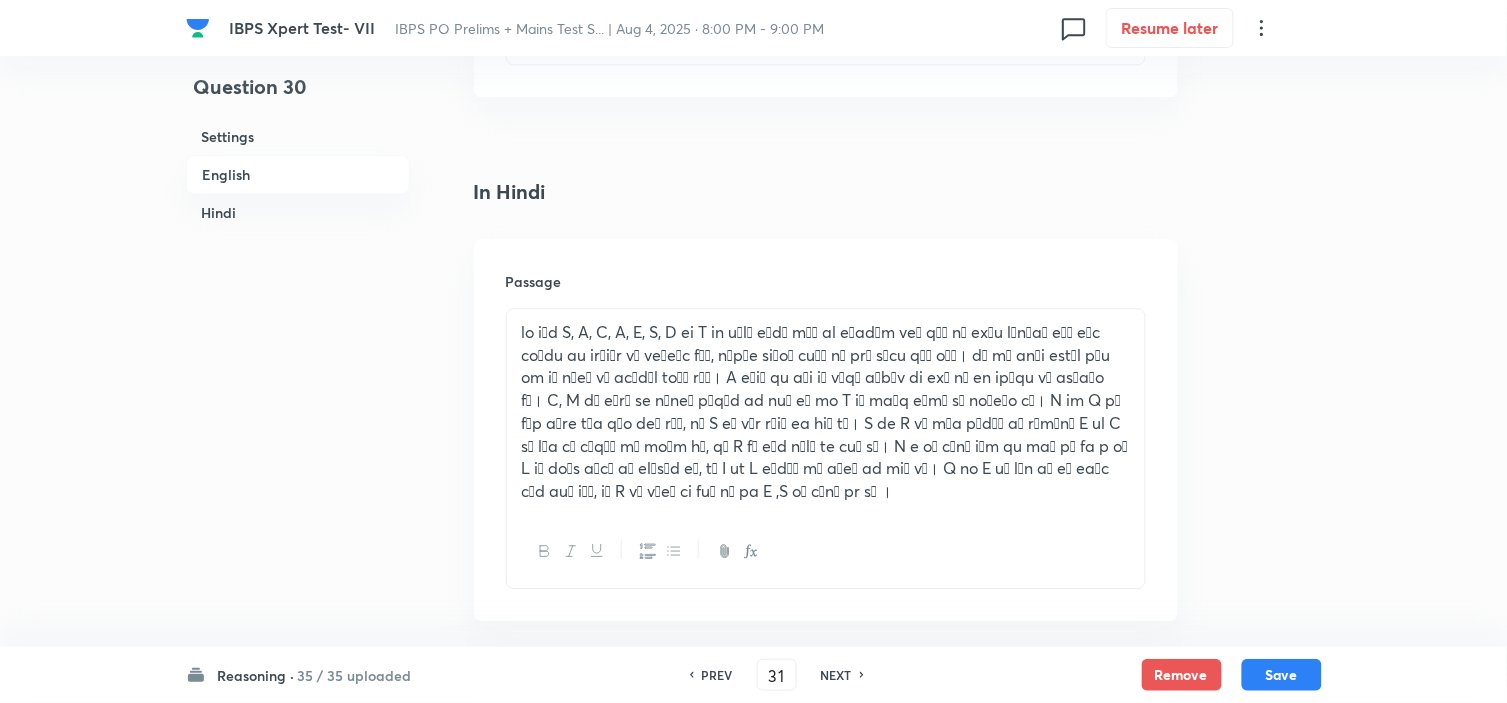 type on "30" 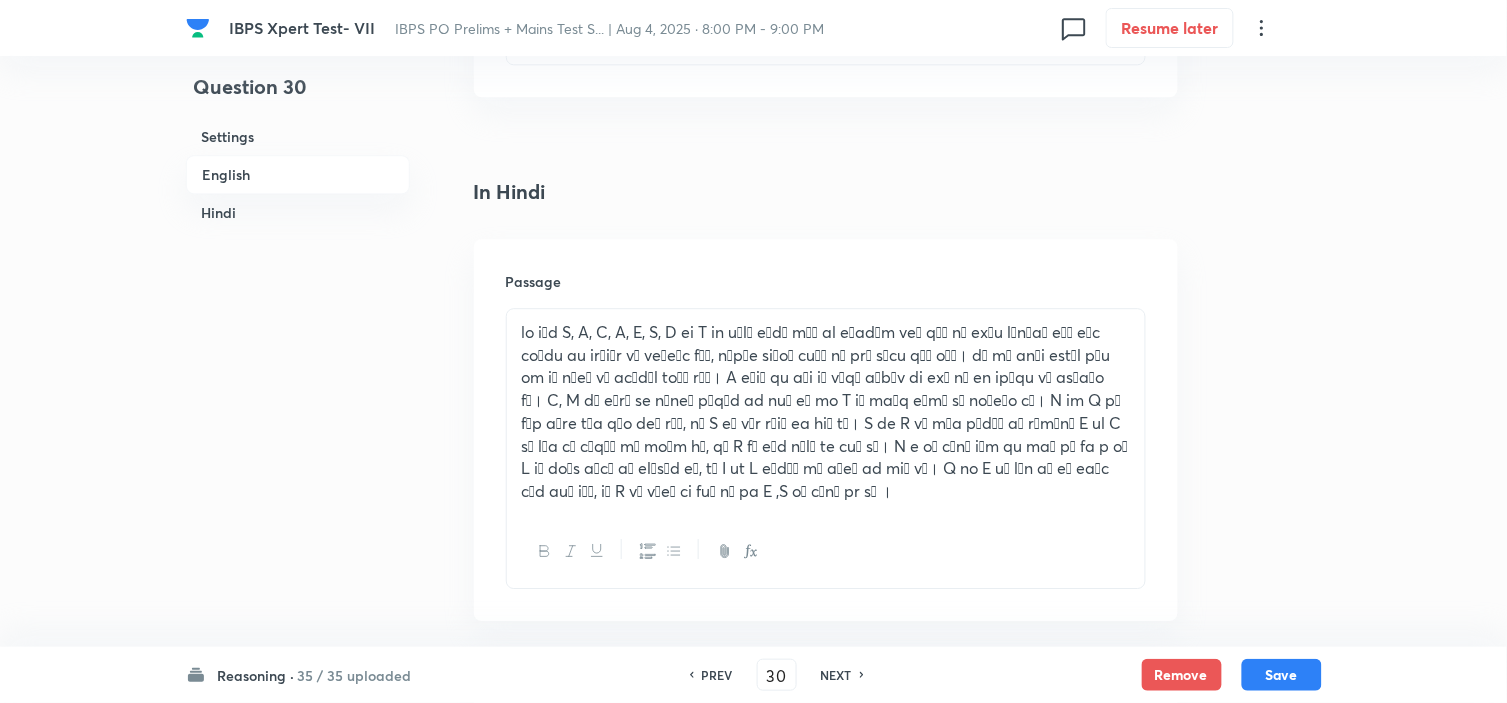 checkbox on "false" 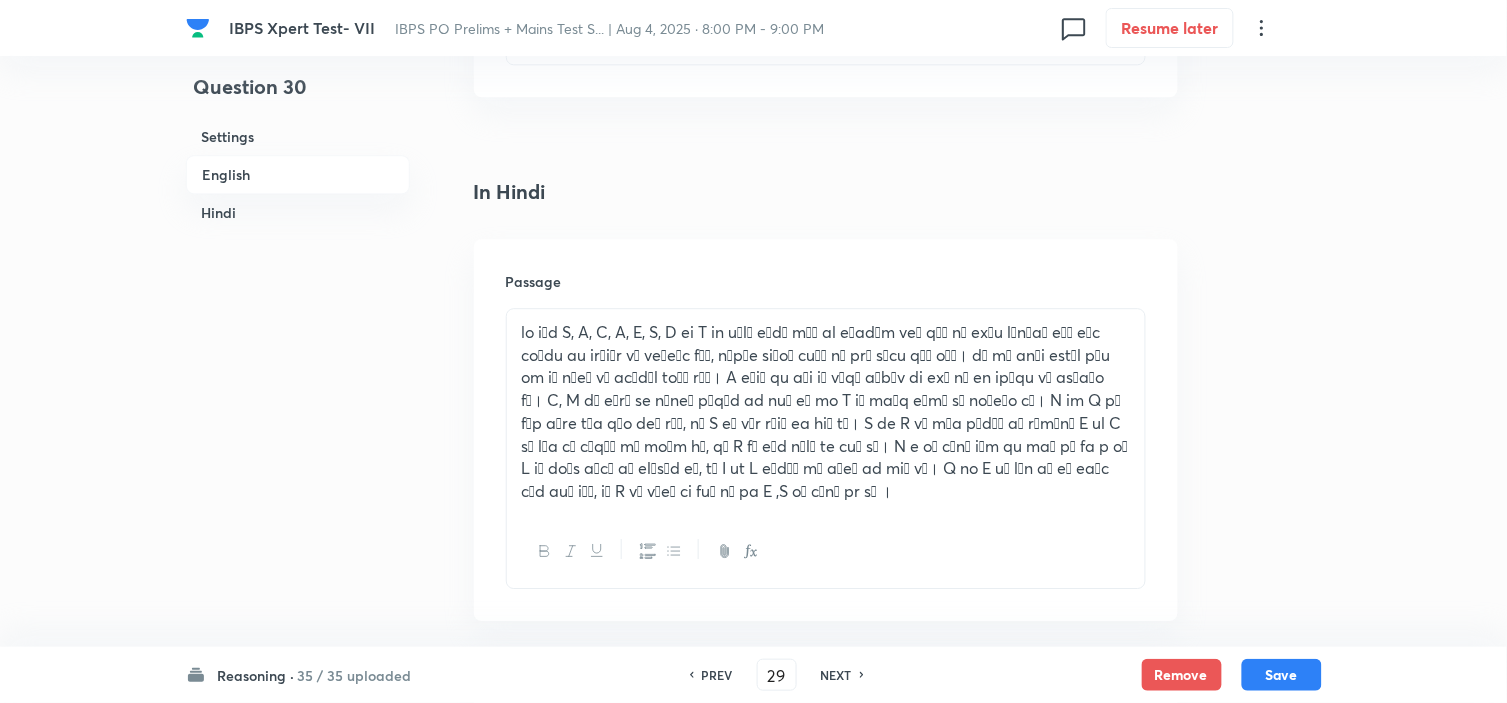 checkbox on "false" 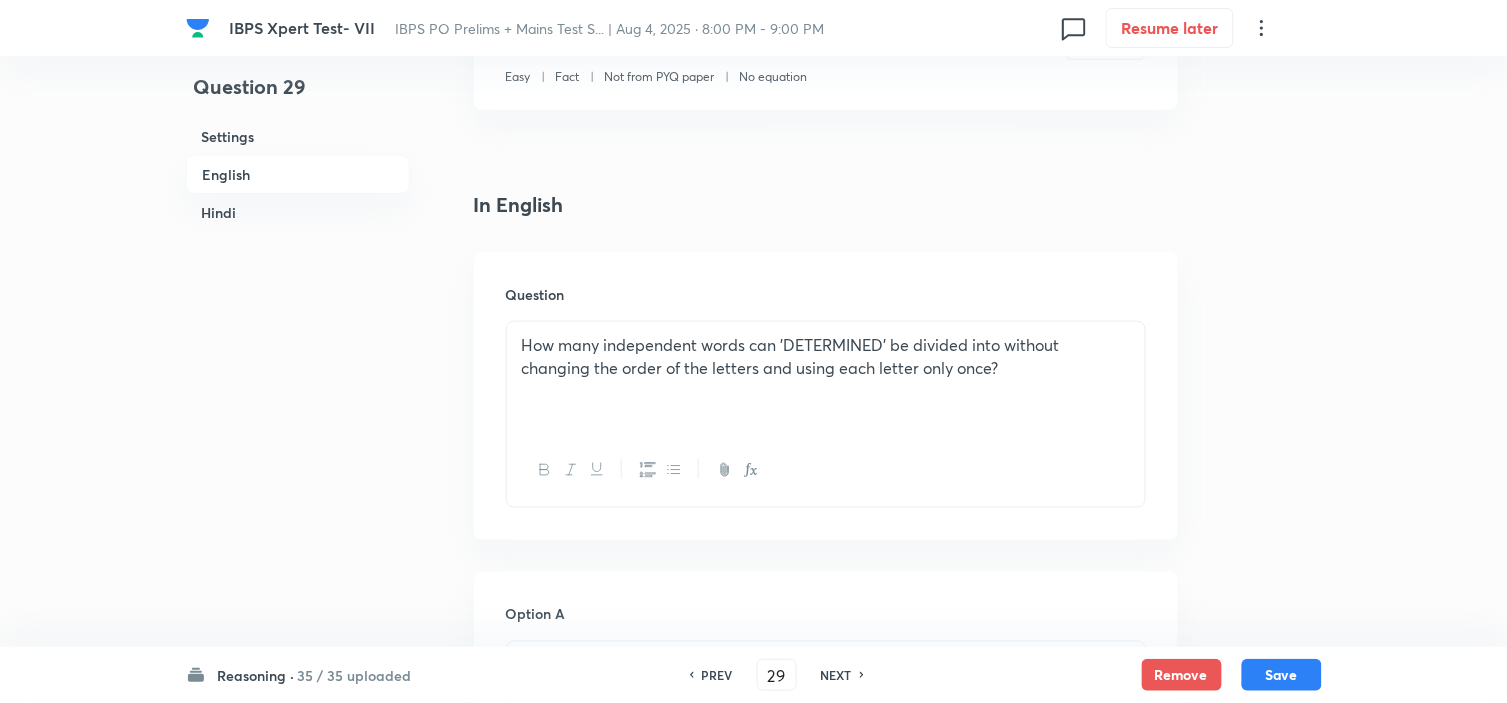 scroll, scrollTop: 333, scrollLeft: 0, axis: vertical 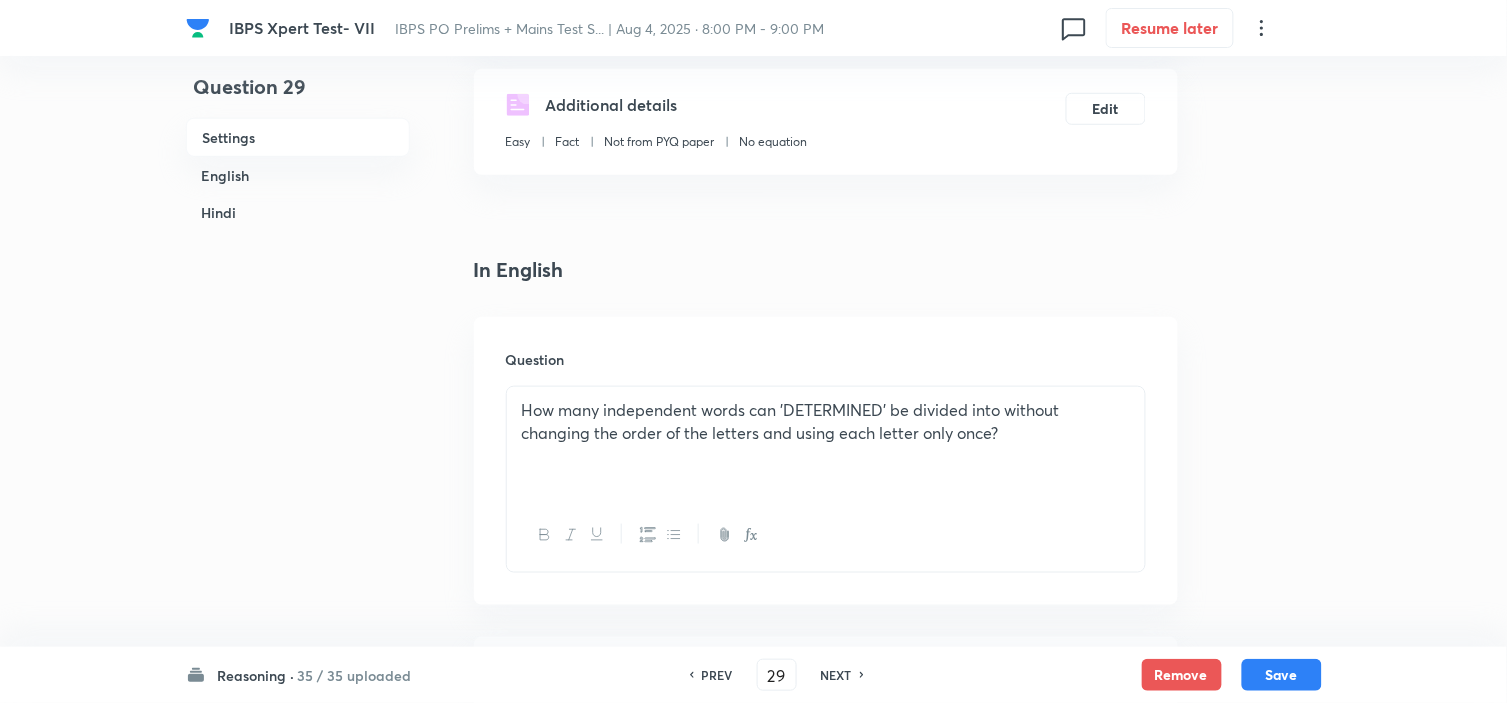 drag, startPoint x: 1016, startPoint y: 437, endPoint x: 112, endPoint y: 348, distance: 908.37054 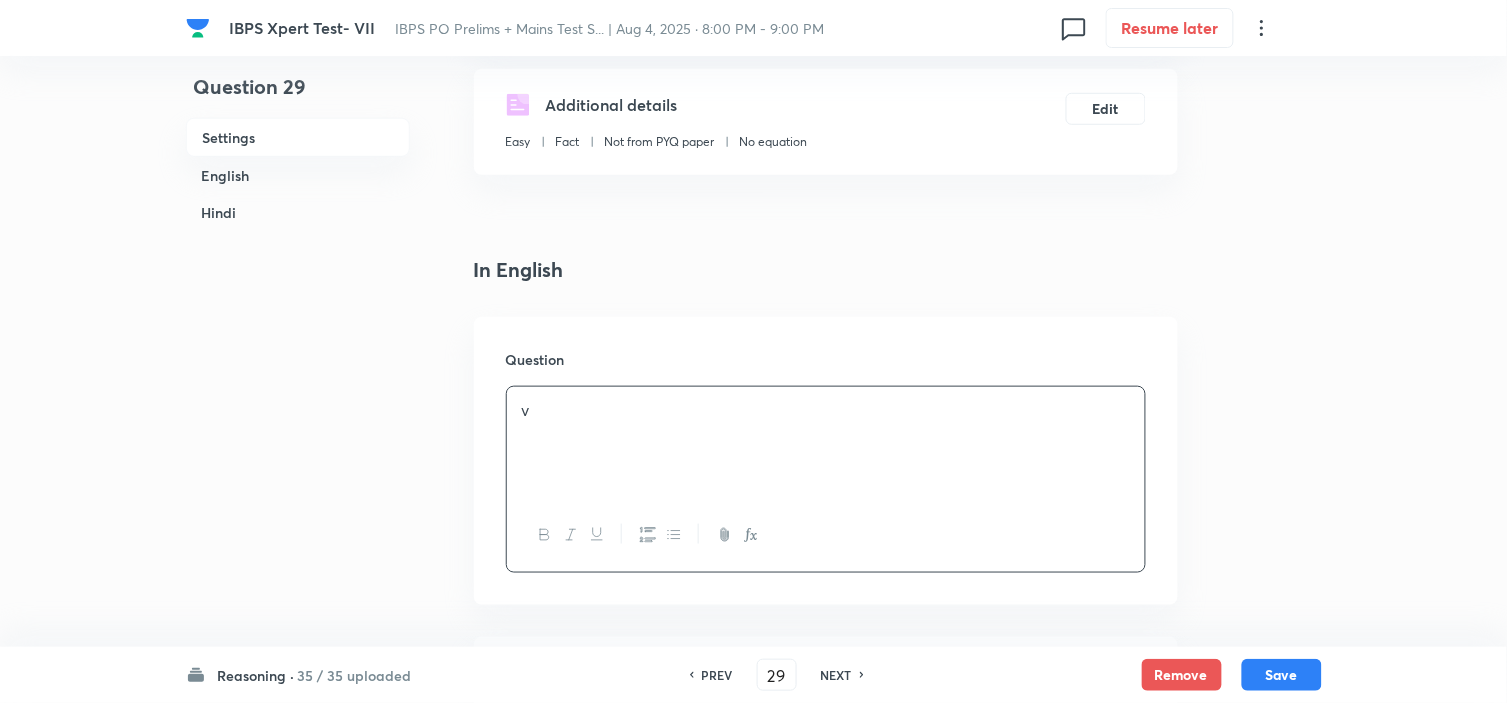 type 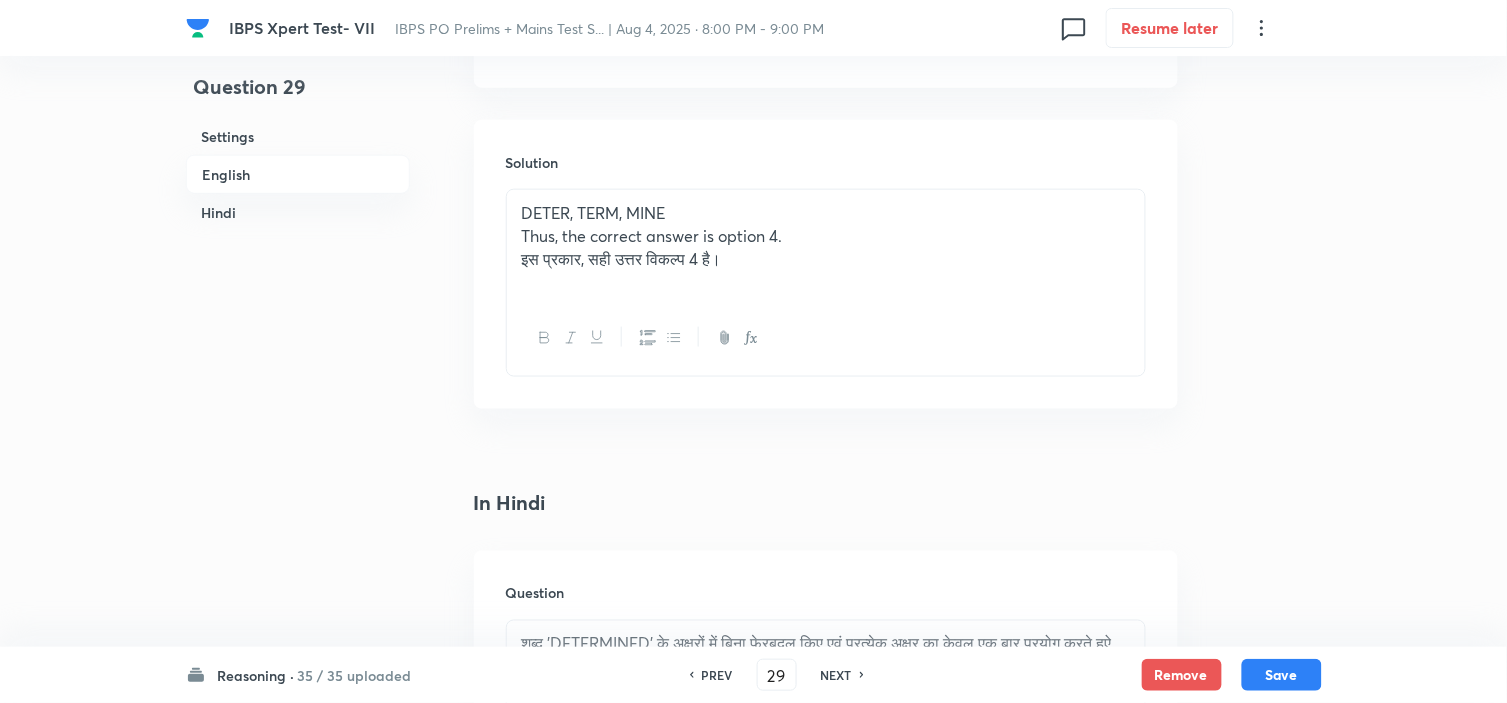 scroll, scrollTop: 2888, scrollLeft: 0, axis: vertical 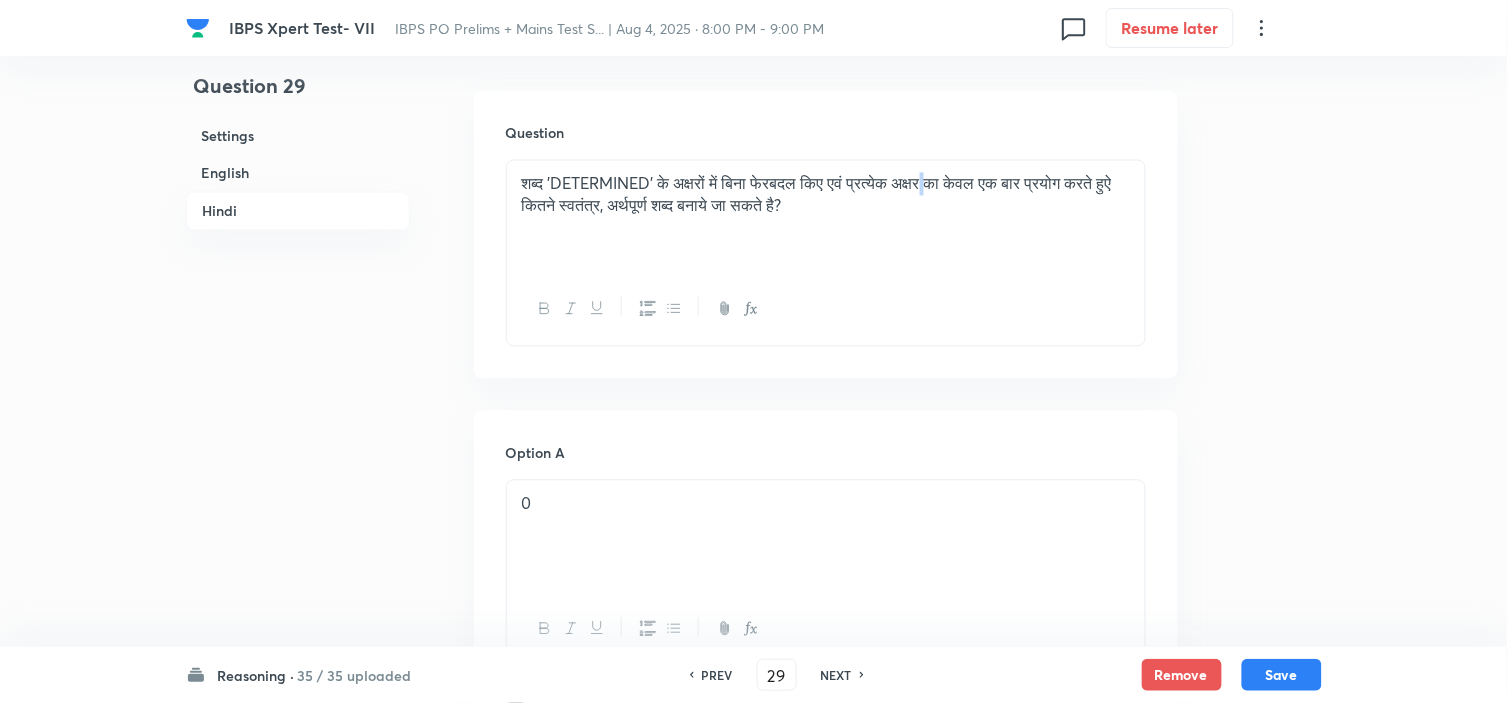 click on "शब्‍द 'DETERMINED' के अक्षरों में बिना फेरबदल किए एवं प्रत्‍येक अक्षर का केवल एक बार प्रयोग करते हुऐ कितने स्‍वतंत्र, अर्थपूर्ण शब्‍द बनाये जा सकते है?" at bounding box center [826, 195] 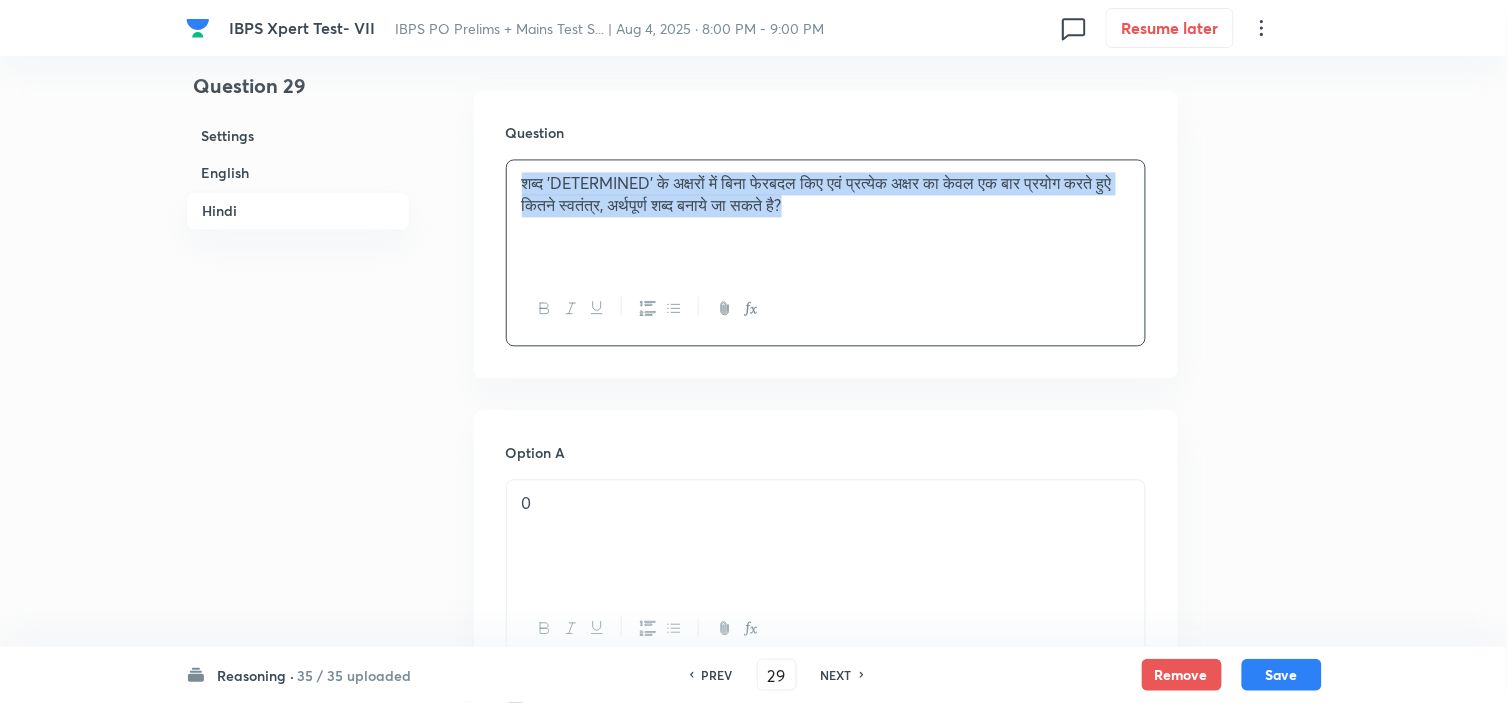 drag, startPoint x: 905, startPoint y: 213, endPoint x: 415, endPoint y: 126, distance: 497.66354 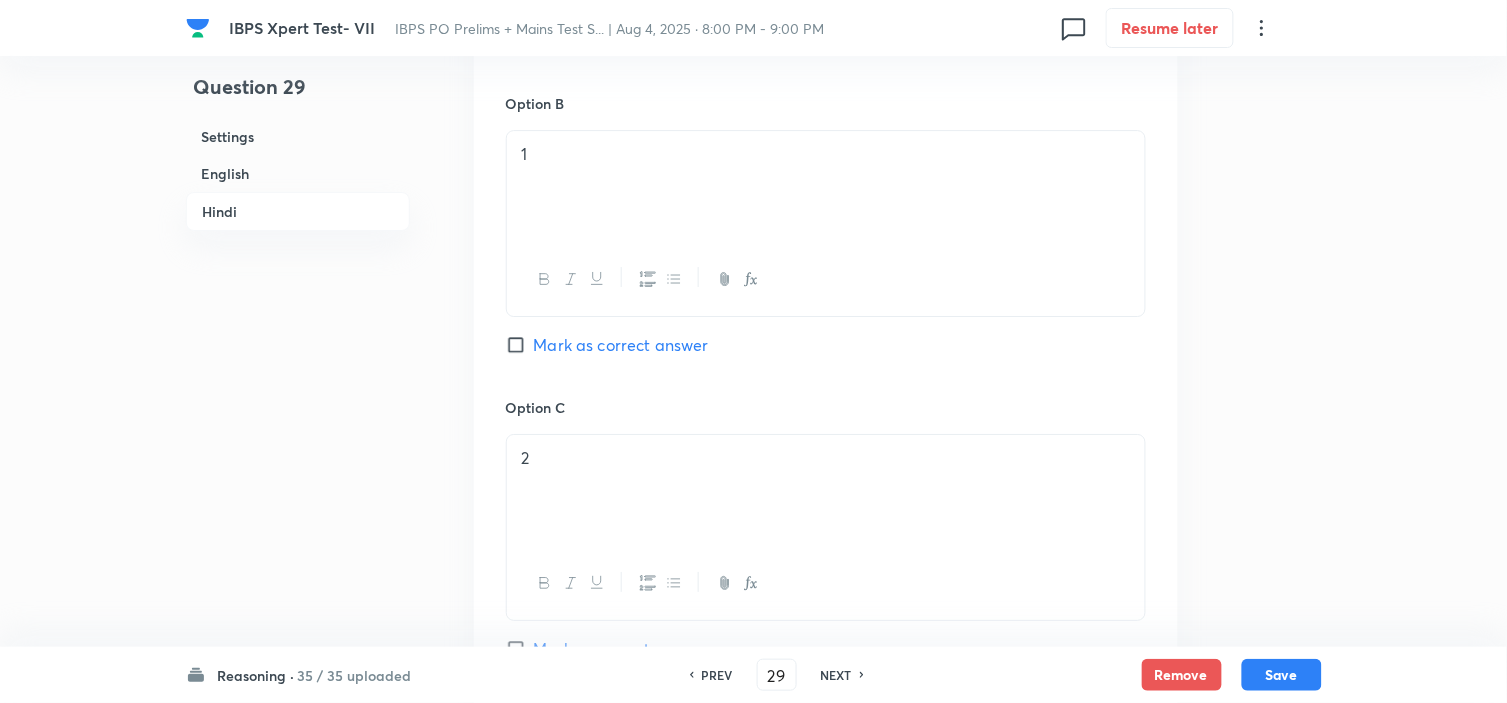 scroll, scrollTop: 3888, scrollLeft: 0, axis: vertical 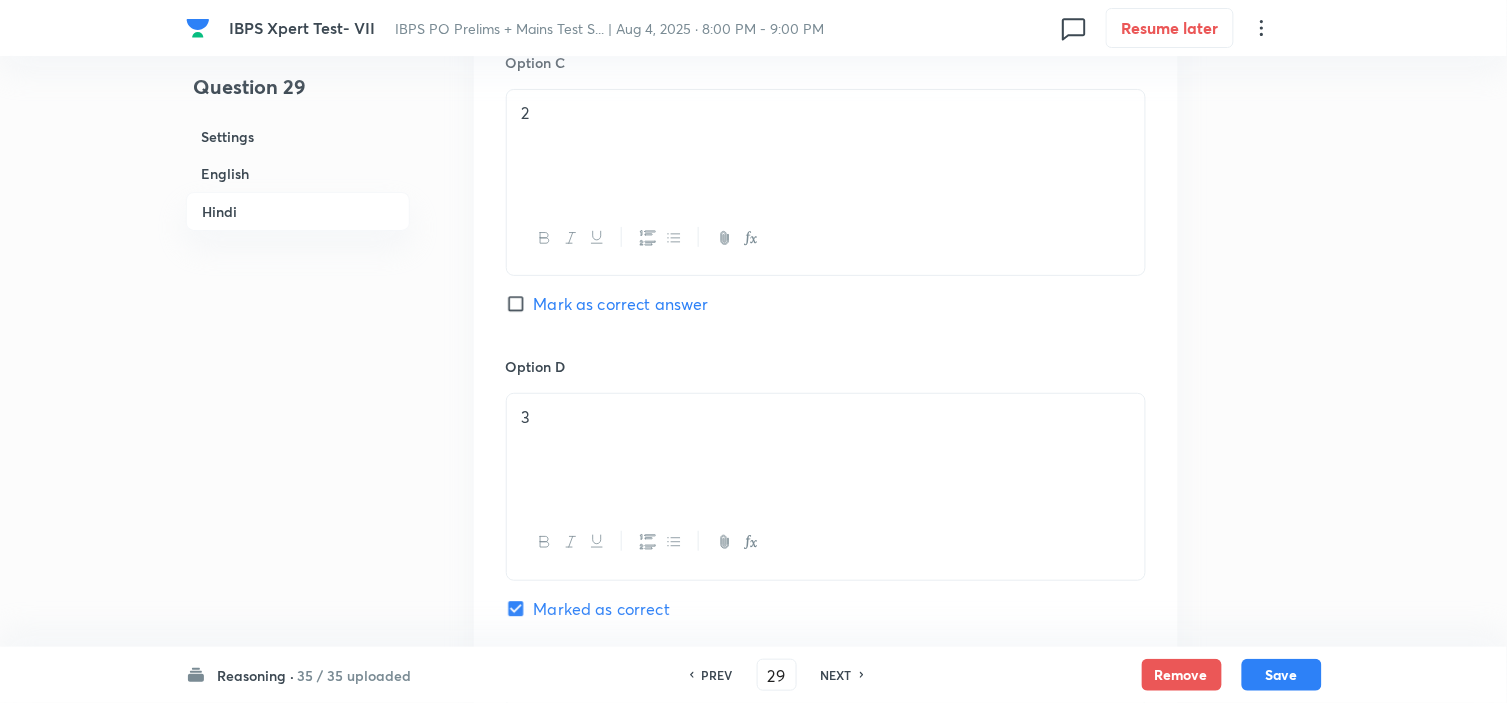click on "Mark as correct answer" at bounding box center [621, 304] 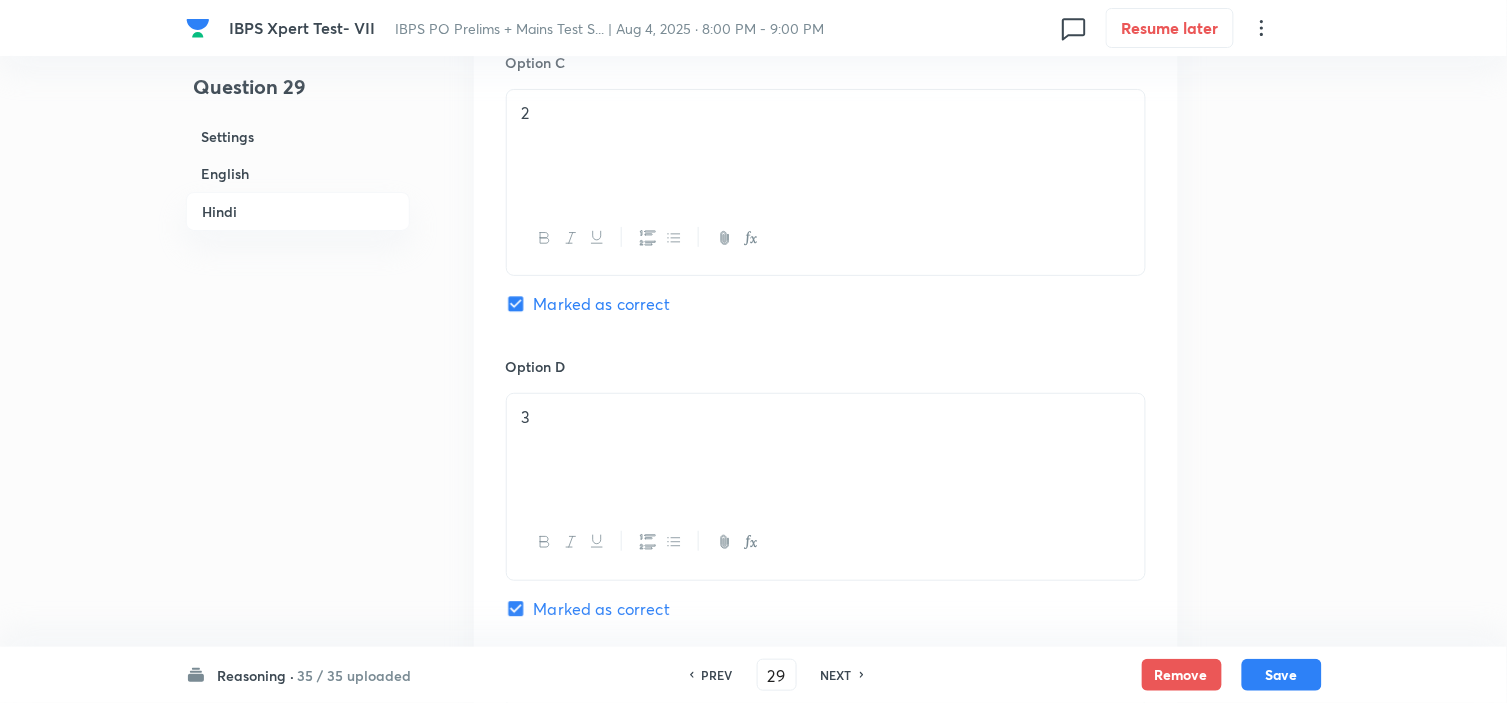 checkbox on "true" 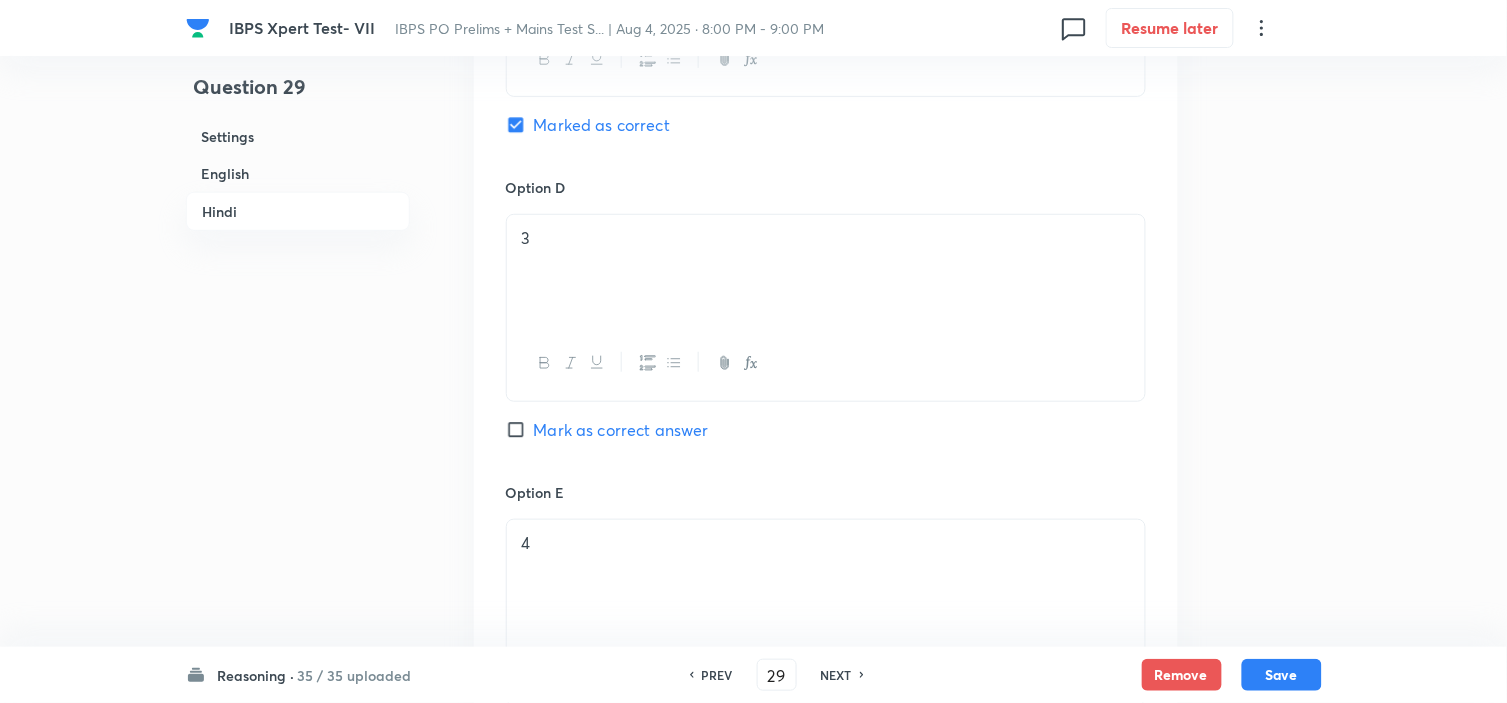 scroll, scrollTop: 4555, scrollLeft: 0, axis: vertical 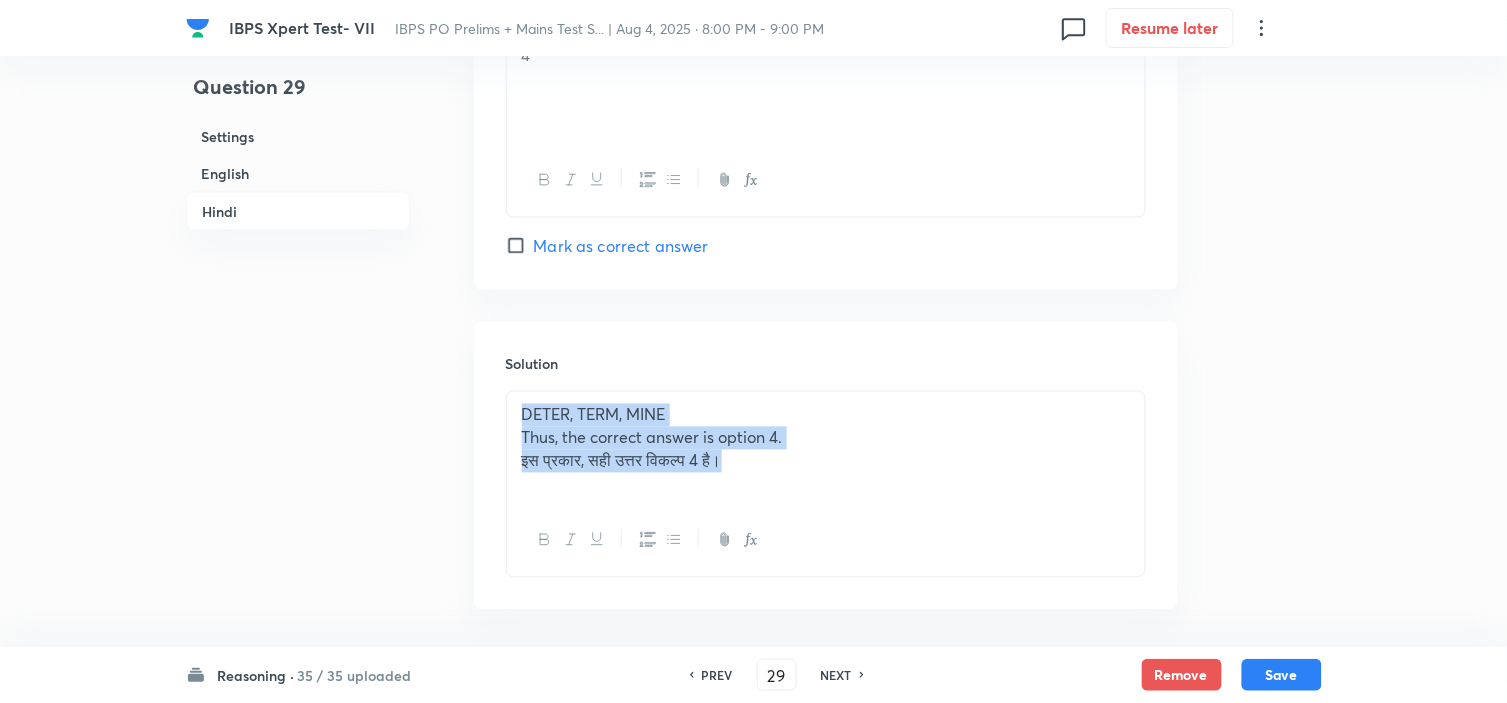 drag, startPoint x: 786, startPoint y: 447, endPoint x: 386, endPoint y: 376, distance: 406.25238 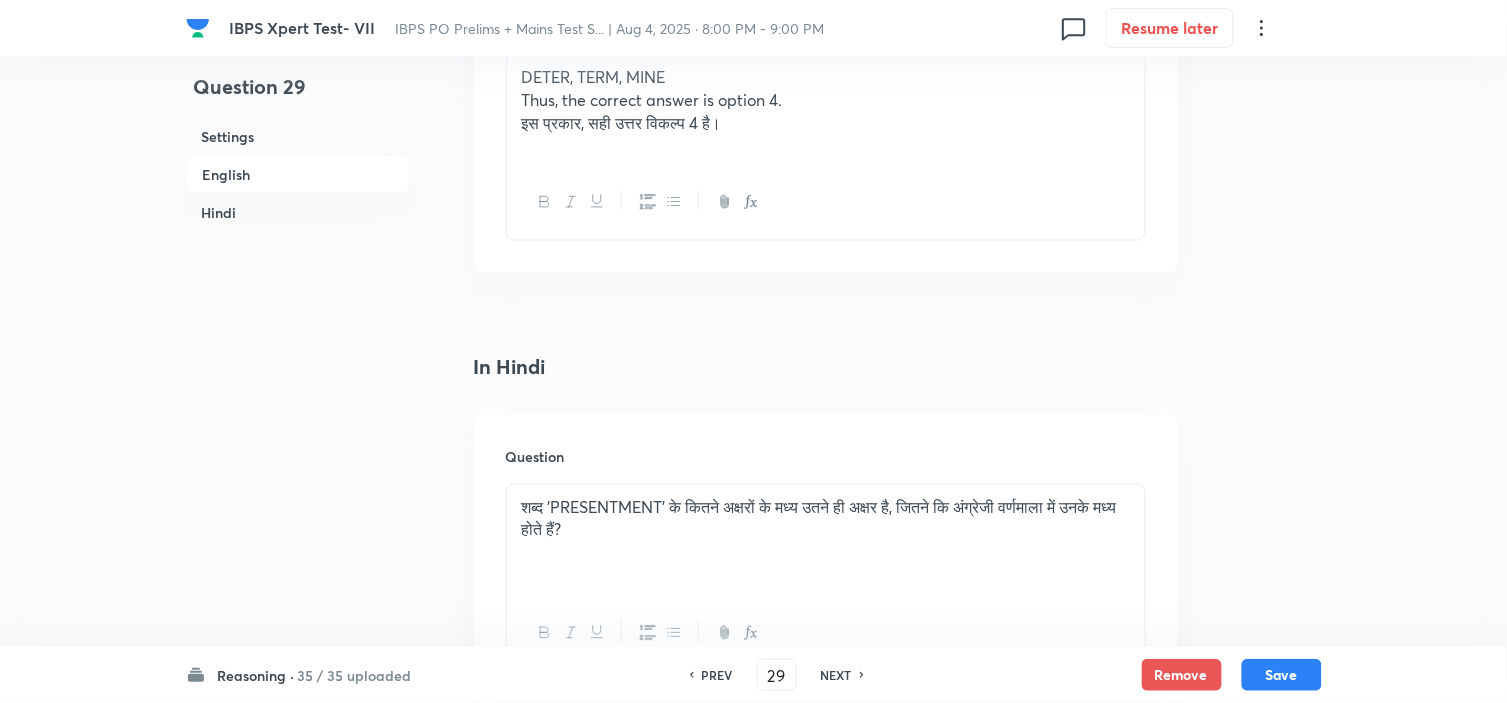 scroll, scrollTop: 2444, scrollLeft: 0, axis: vertical 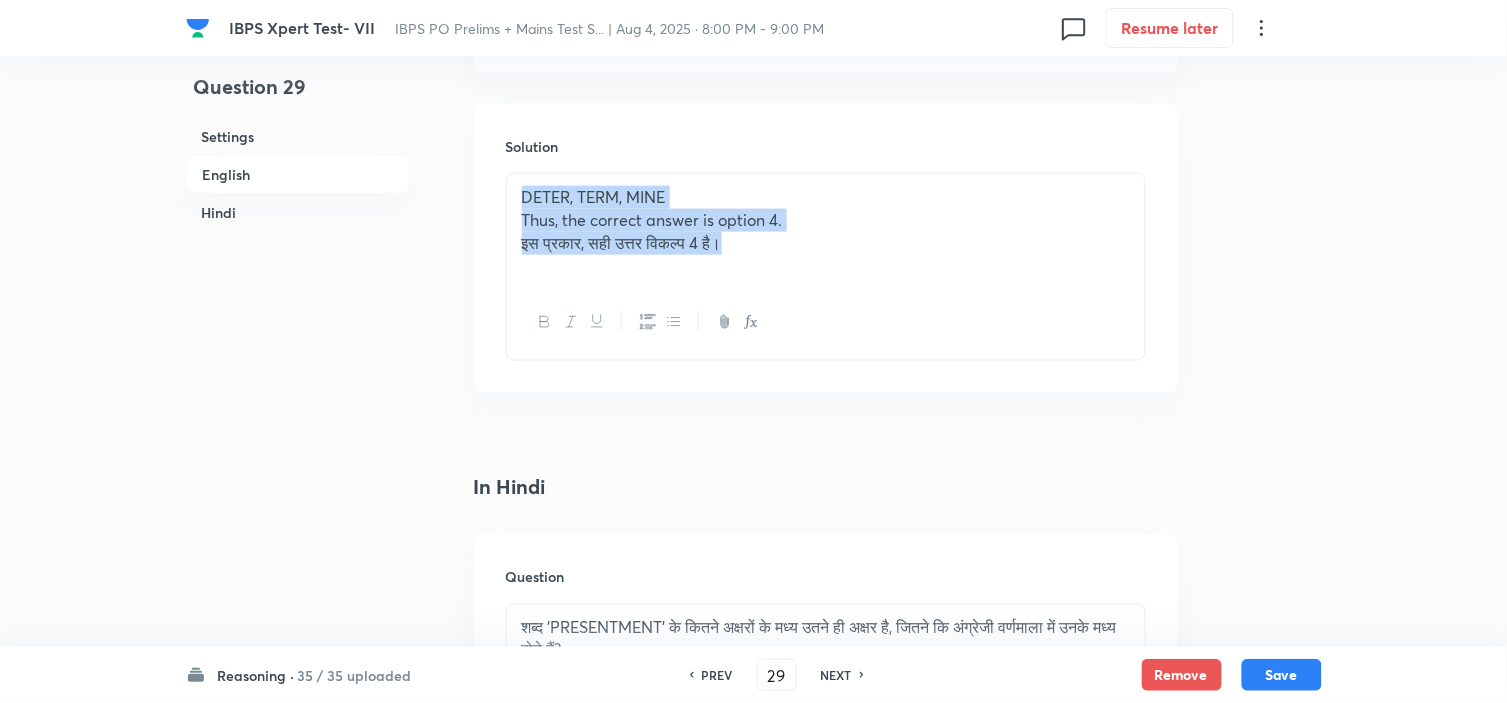 drag, startPoint x: 780, startPoint y: 265, endPoint x: 478, endPoint y: 194, distance: 310.2338 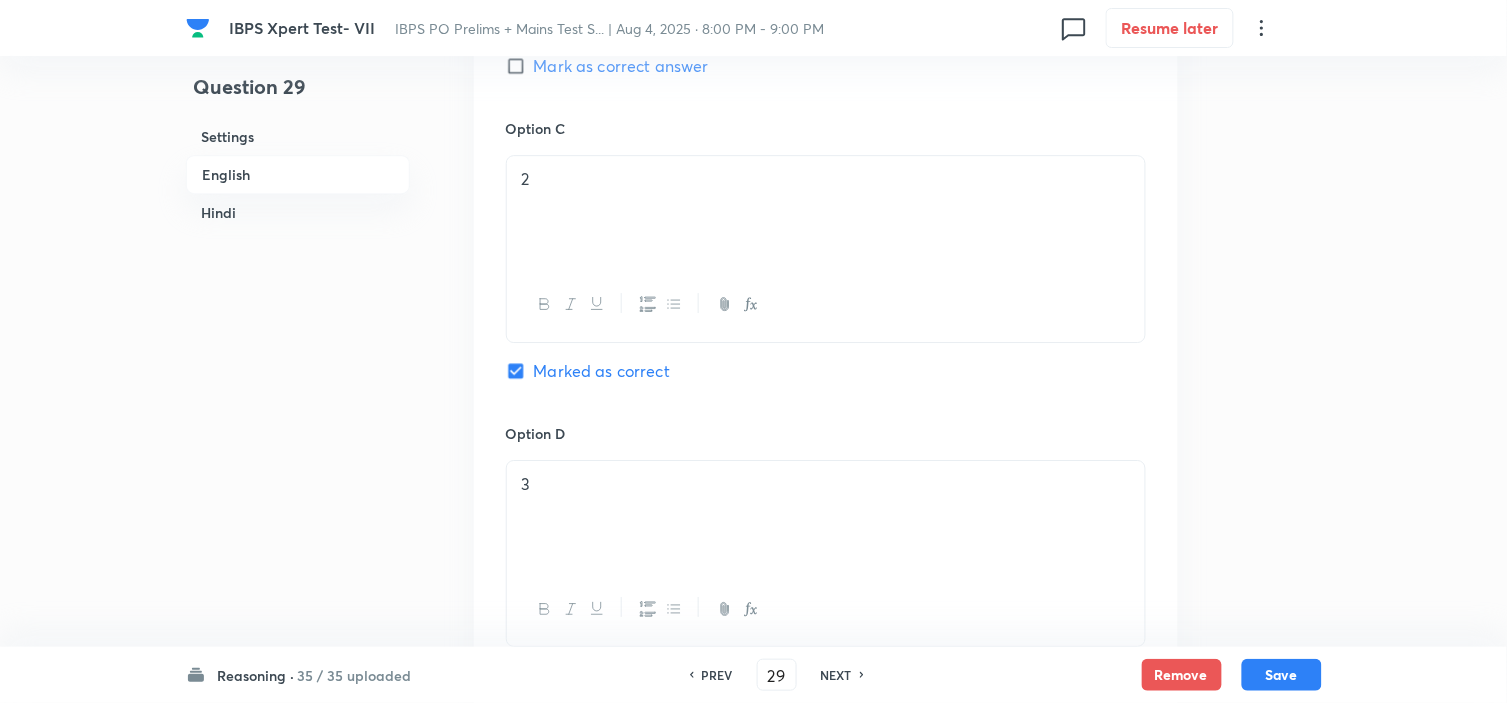 scroll, scrollTop: 1333, scrollLeft: 0, axis: vertical 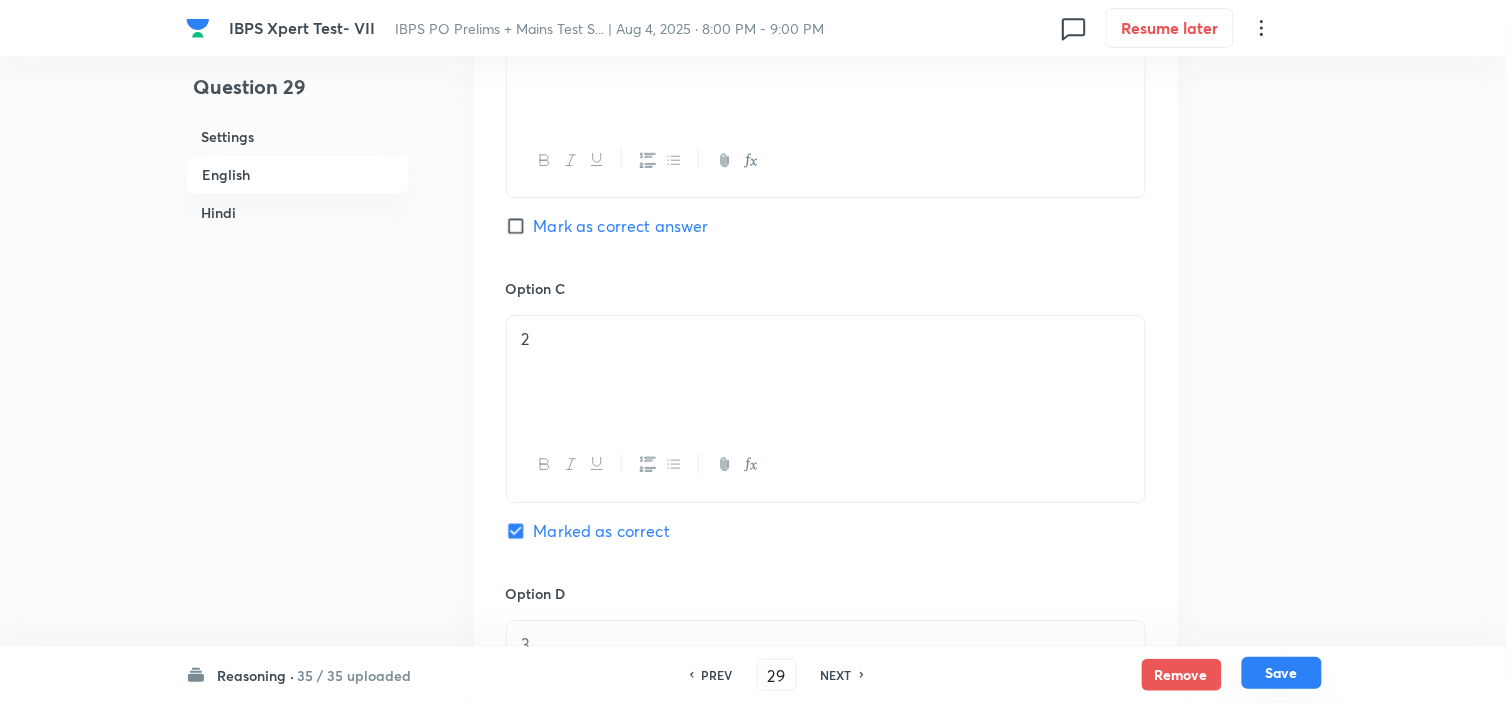 click on "Save" at bounding box center (1282, 673) 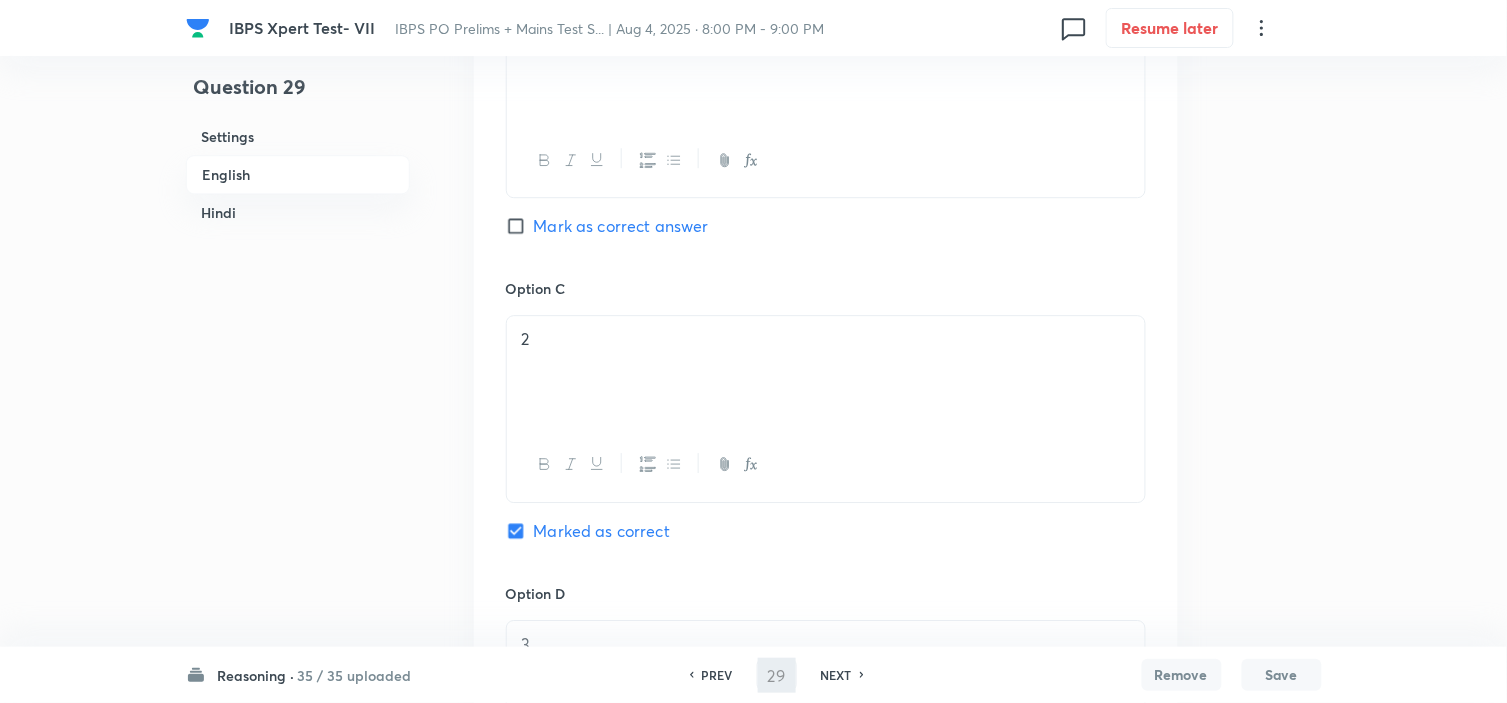 type on "30" 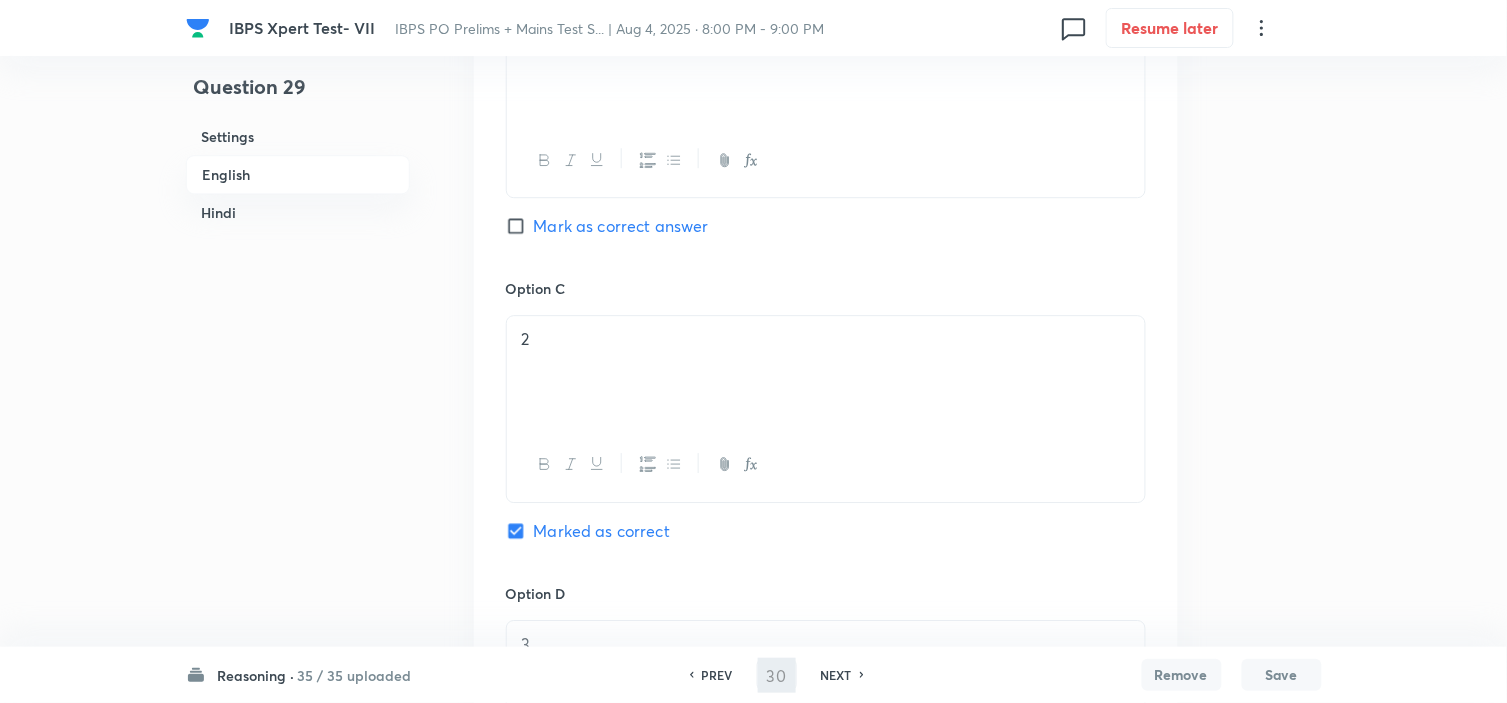 checkbox on "false" 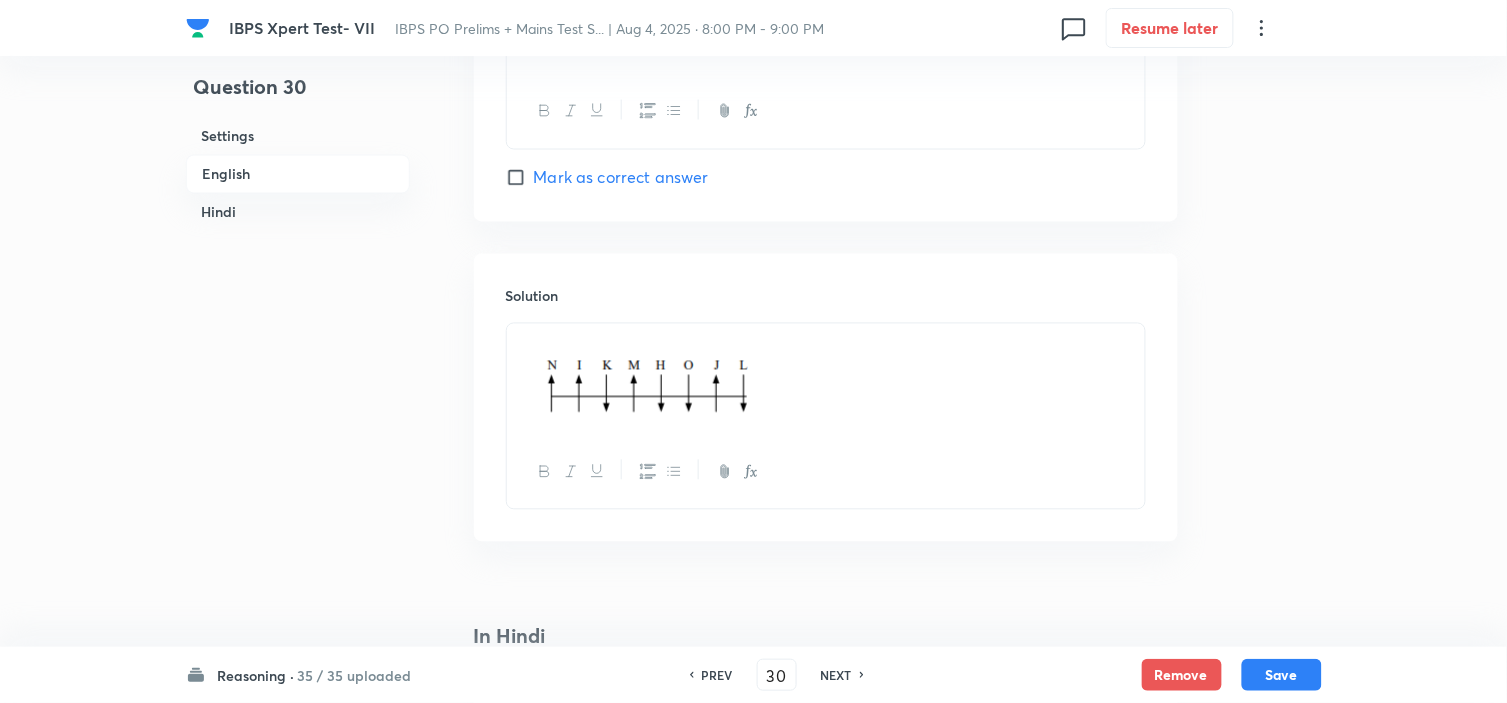 click on "PREV" at bounding box center [717, 675] 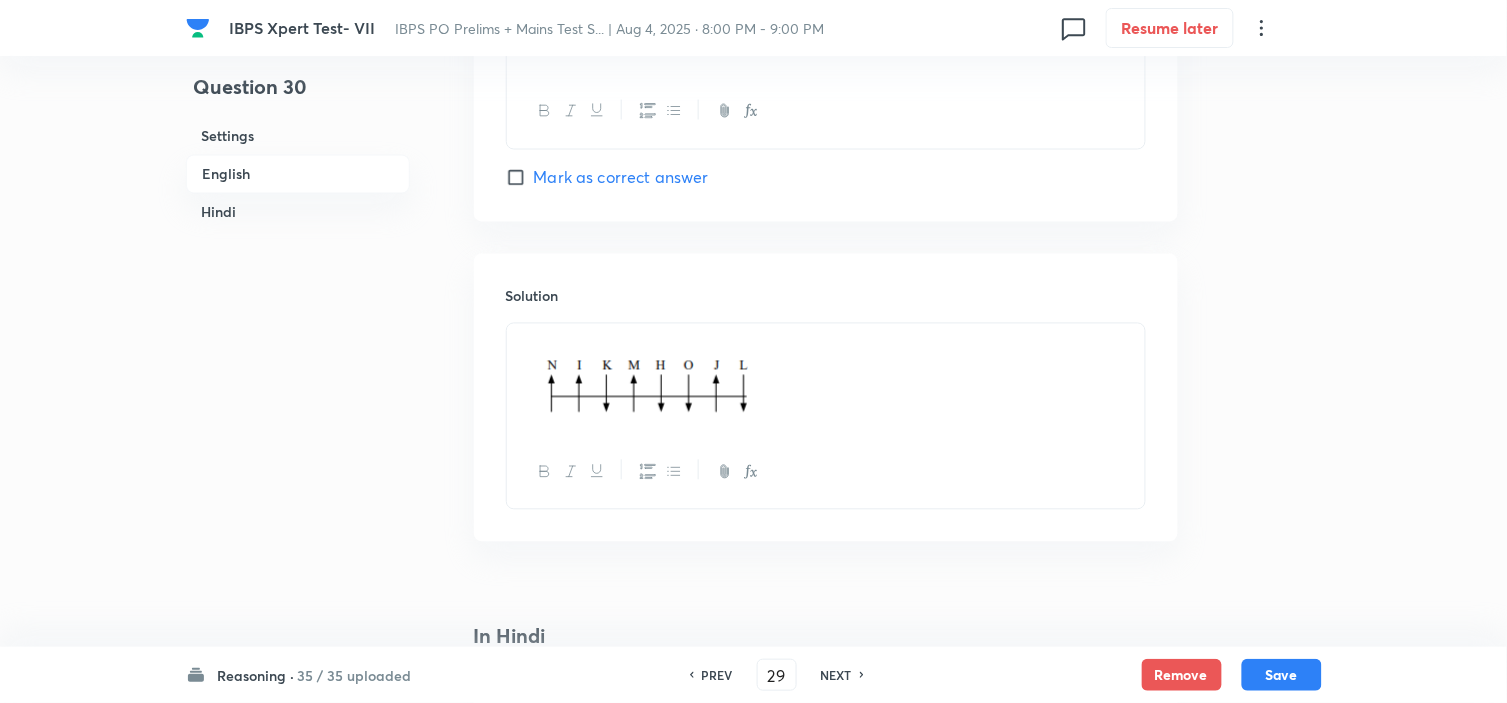 checkbox on "false" 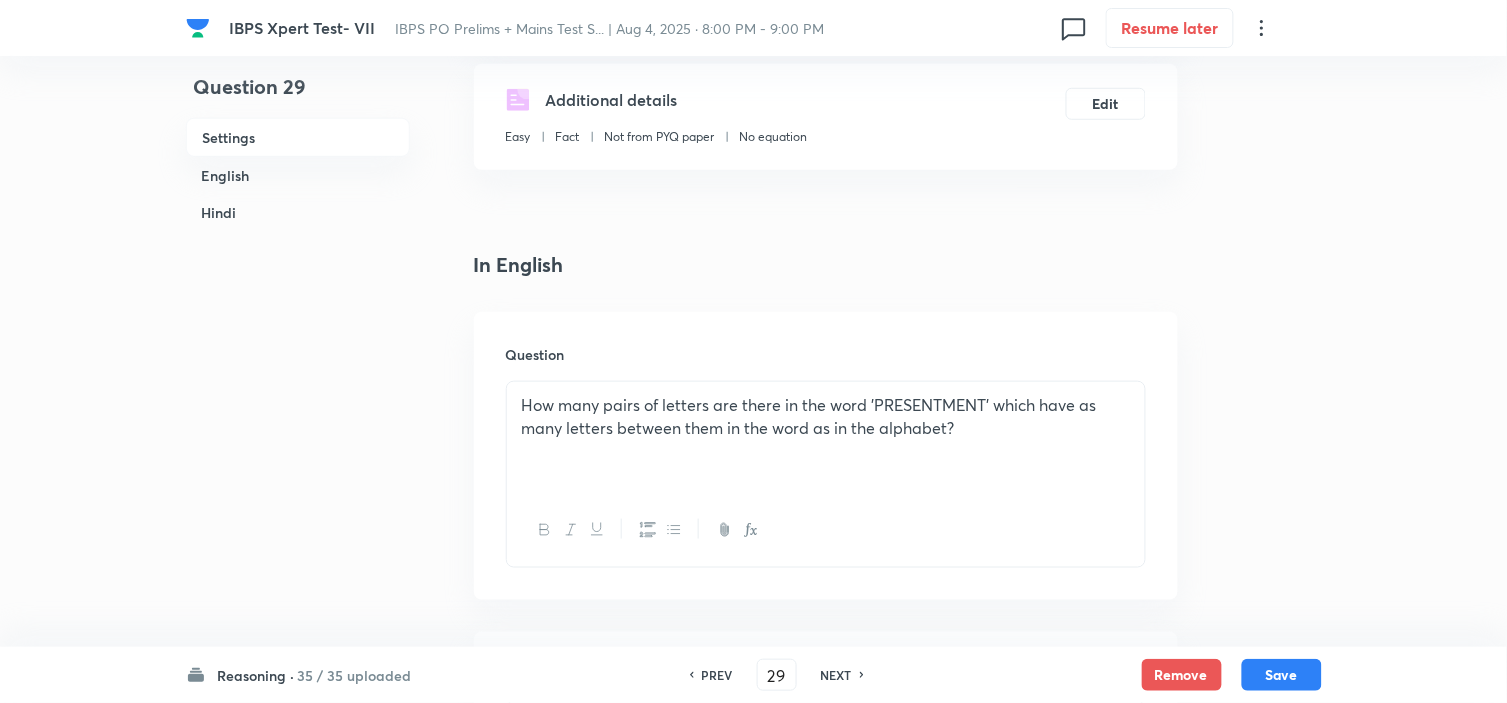 scroll, scrollTop: 333, scrollLeft: 0, axis: vertical 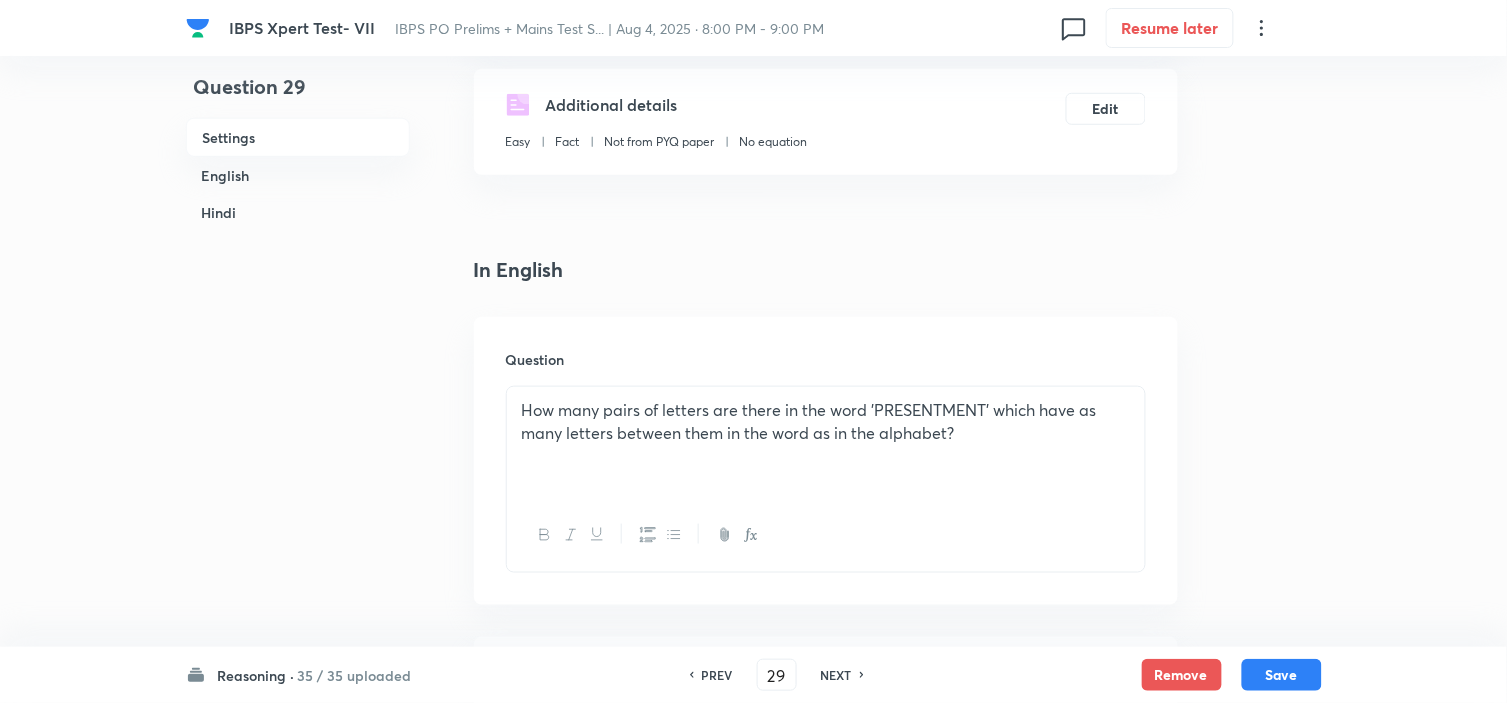 drag, startPoint x: 947, startPoint y: 454, endPoint x: 287, endPoint y: 346, distance: 668.778 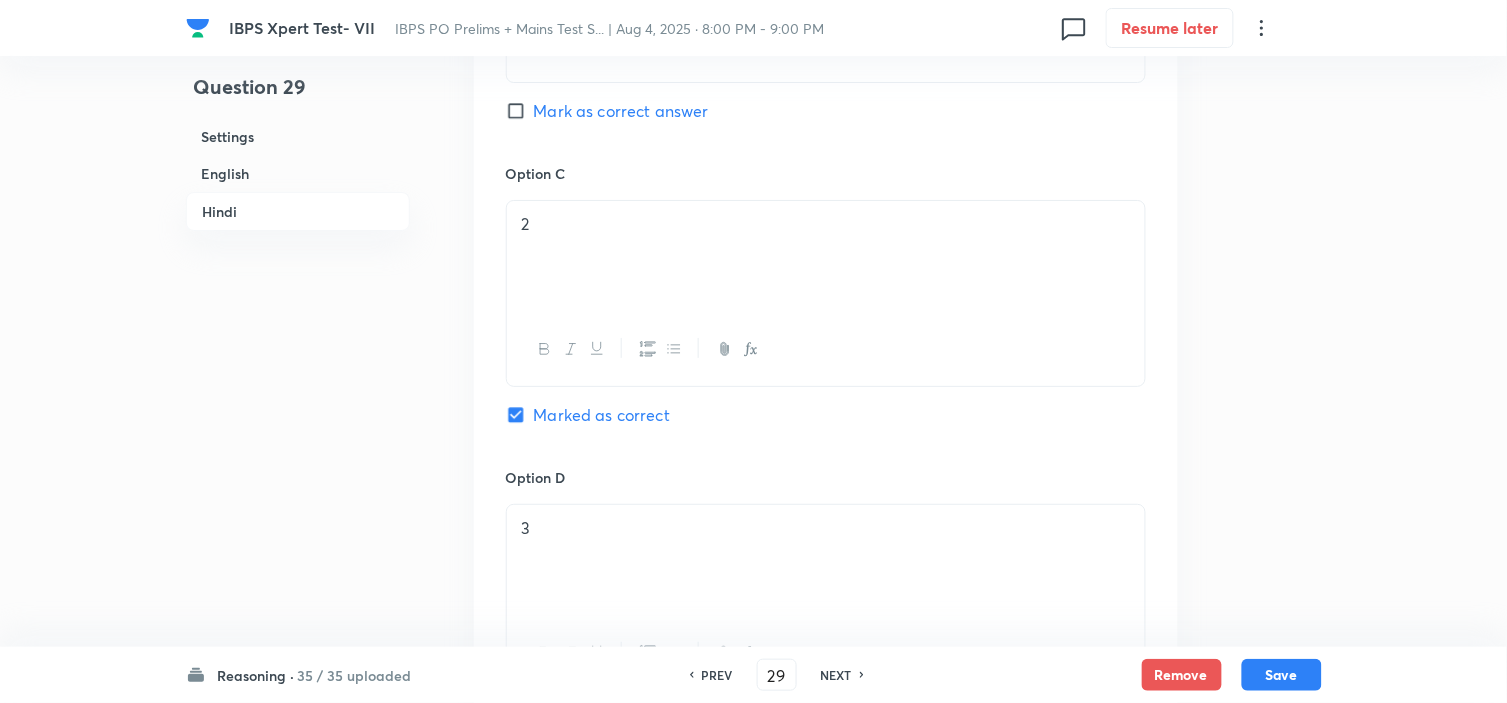 scroll, scrollTop: 4555, scrollLeft: 0, axis: vertical 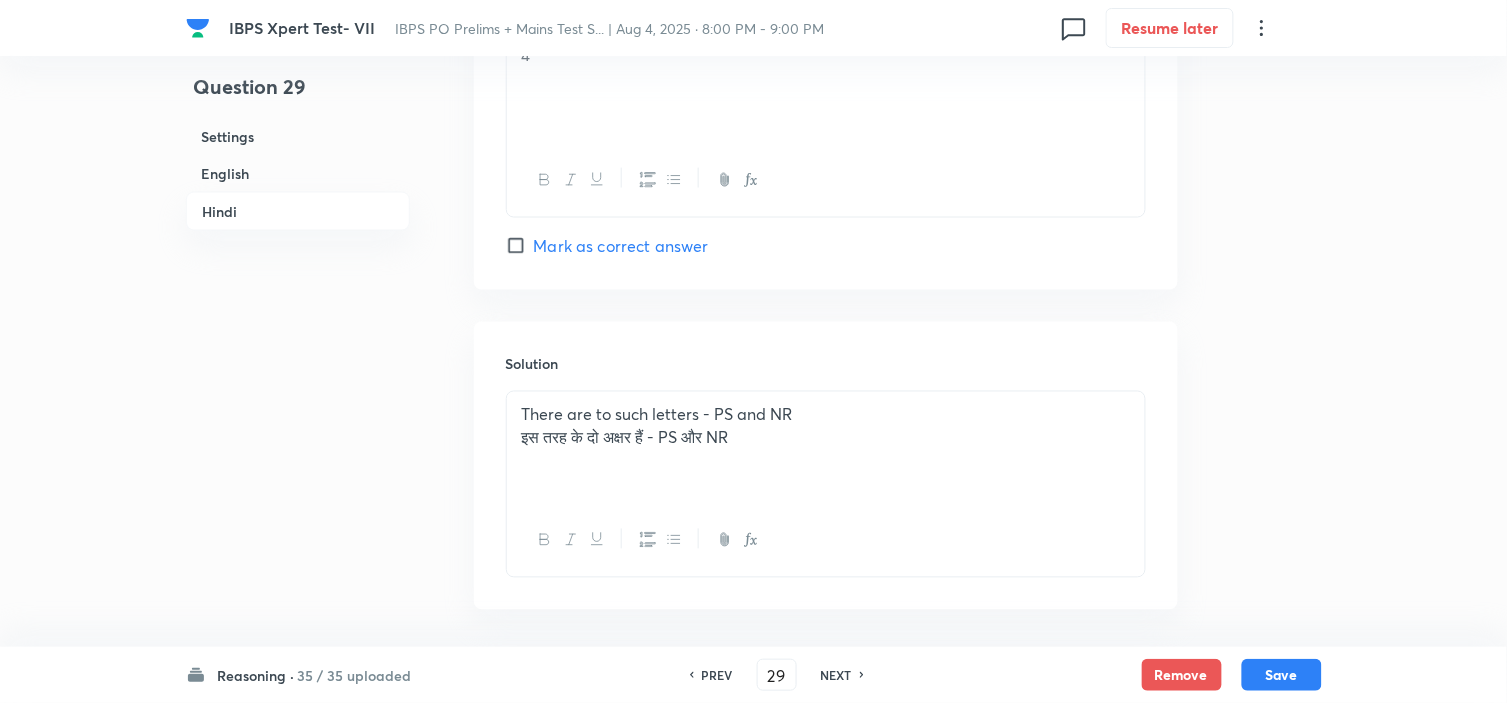 click on "PREV 29 ​ NEXT" at bounding box center (777, 675) 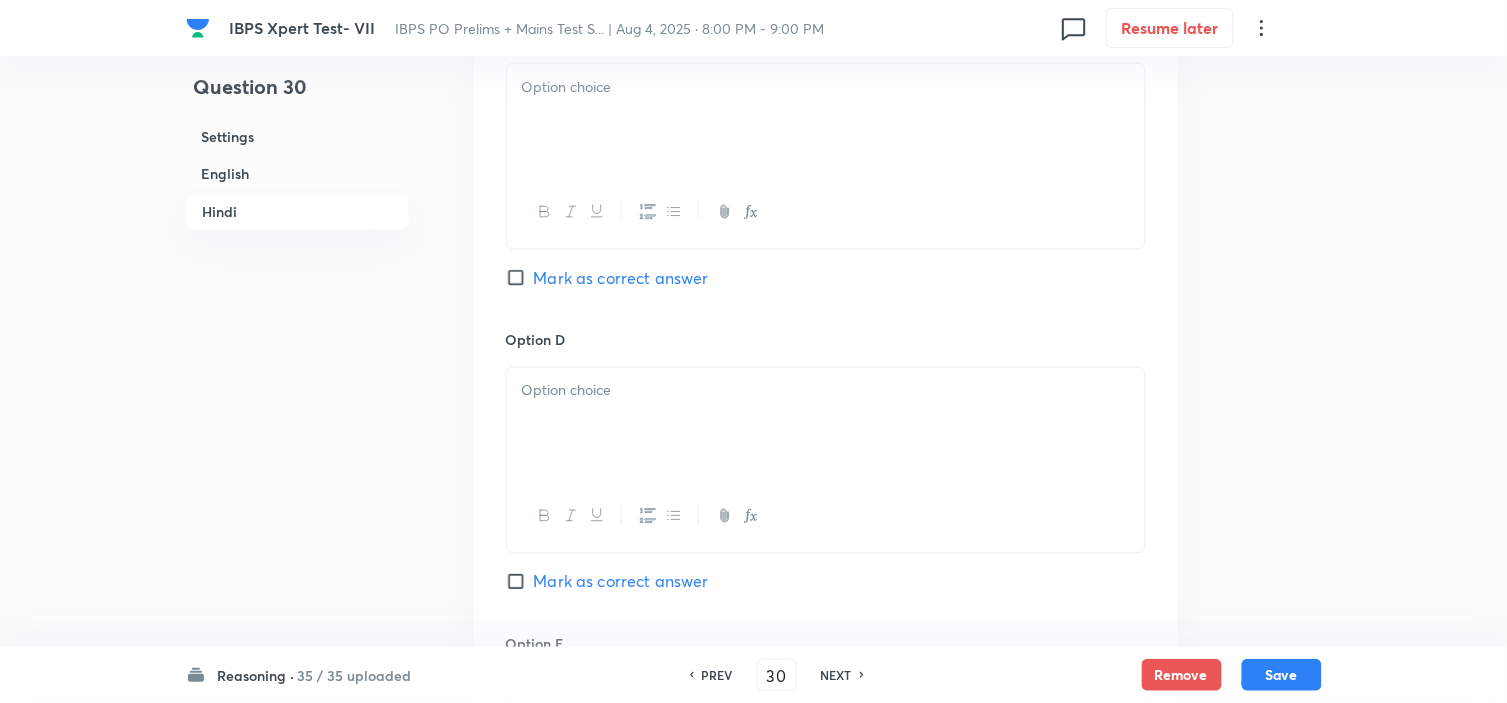 checkbox on "false" 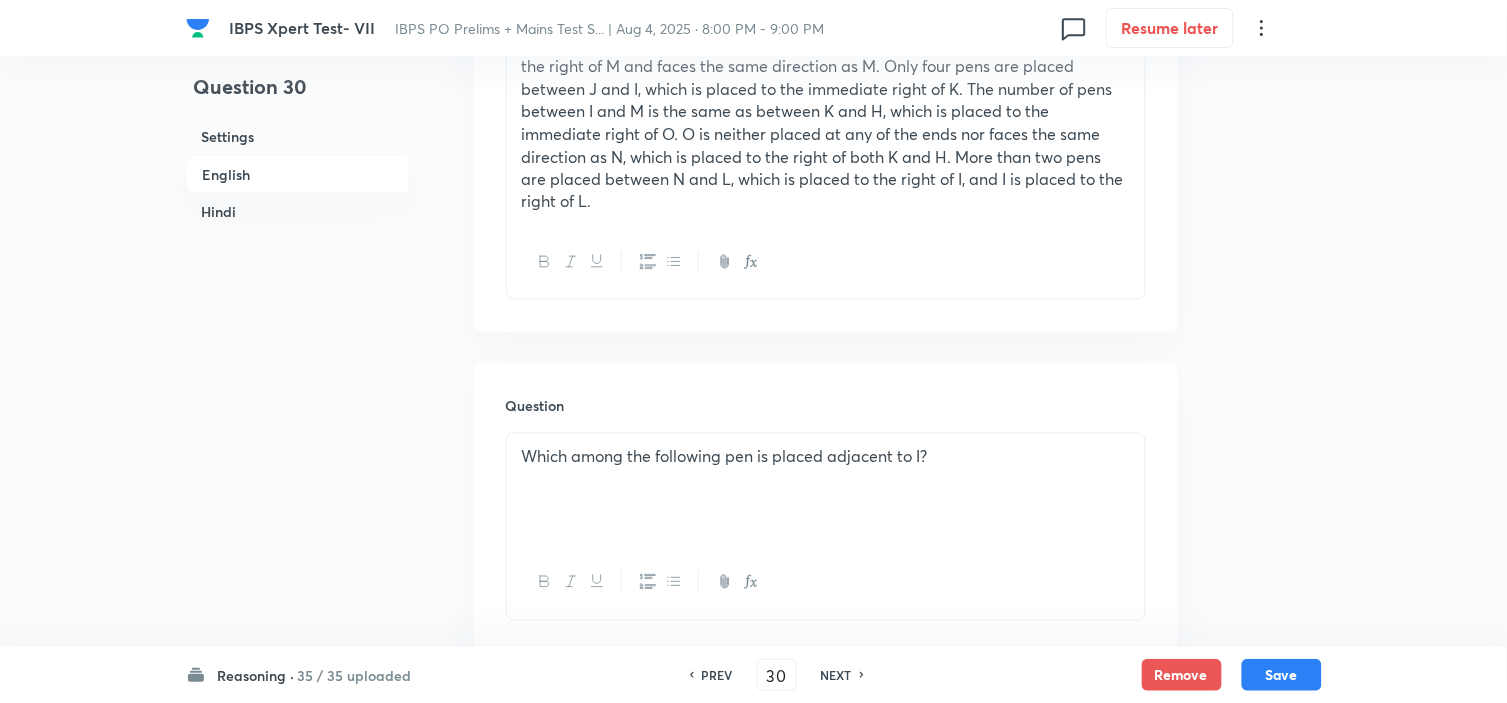 scroll, scrollTop: 555, scrollLeft: 0, axis: vertical 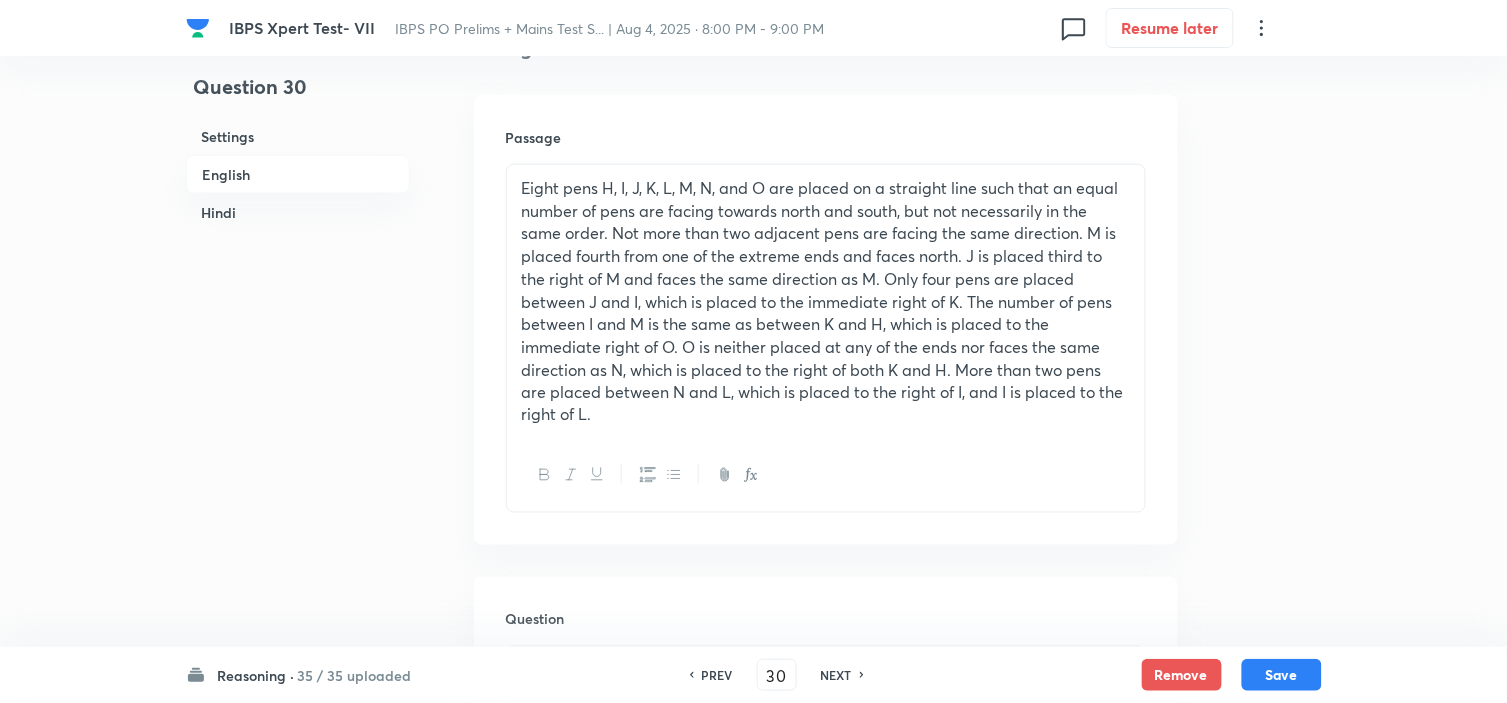 click on "PREV" at bounding box center (717, 675) 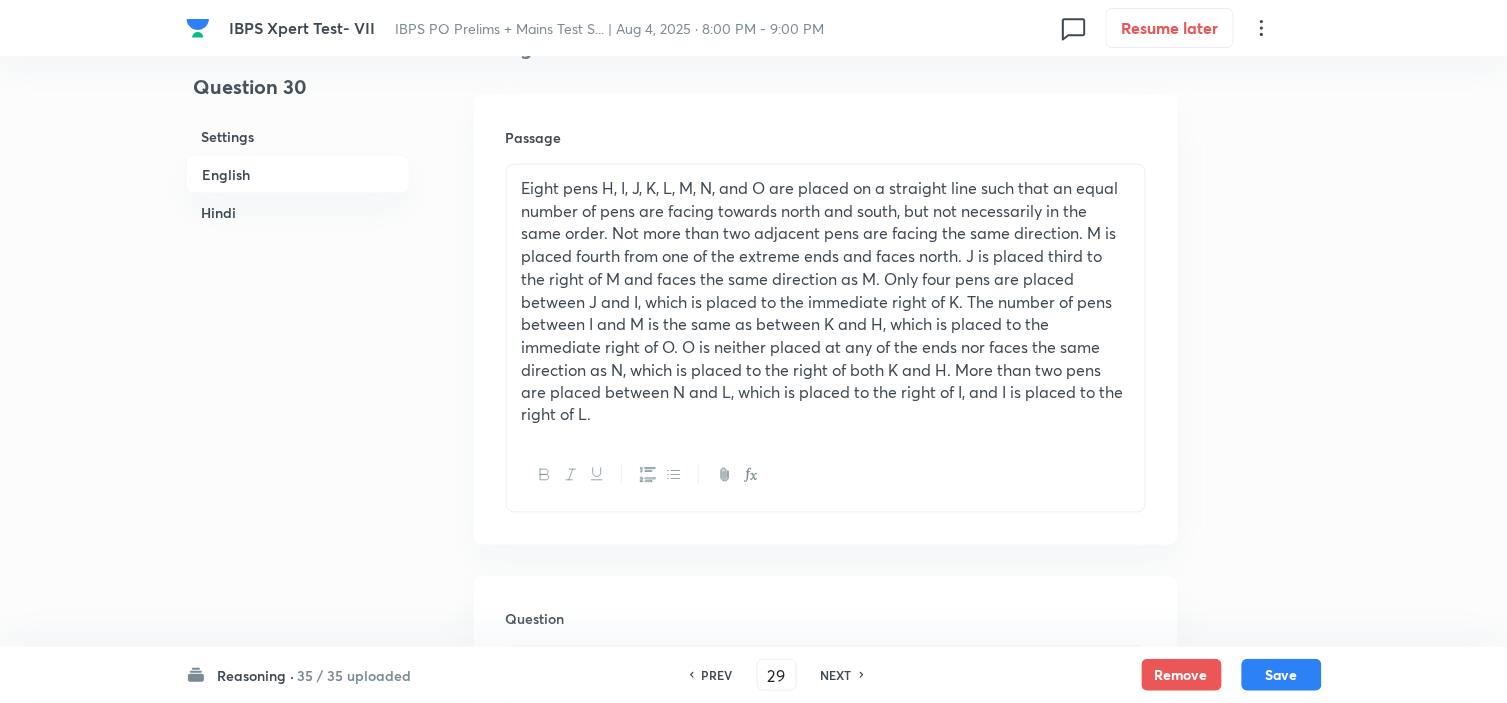 checkbox on "false" 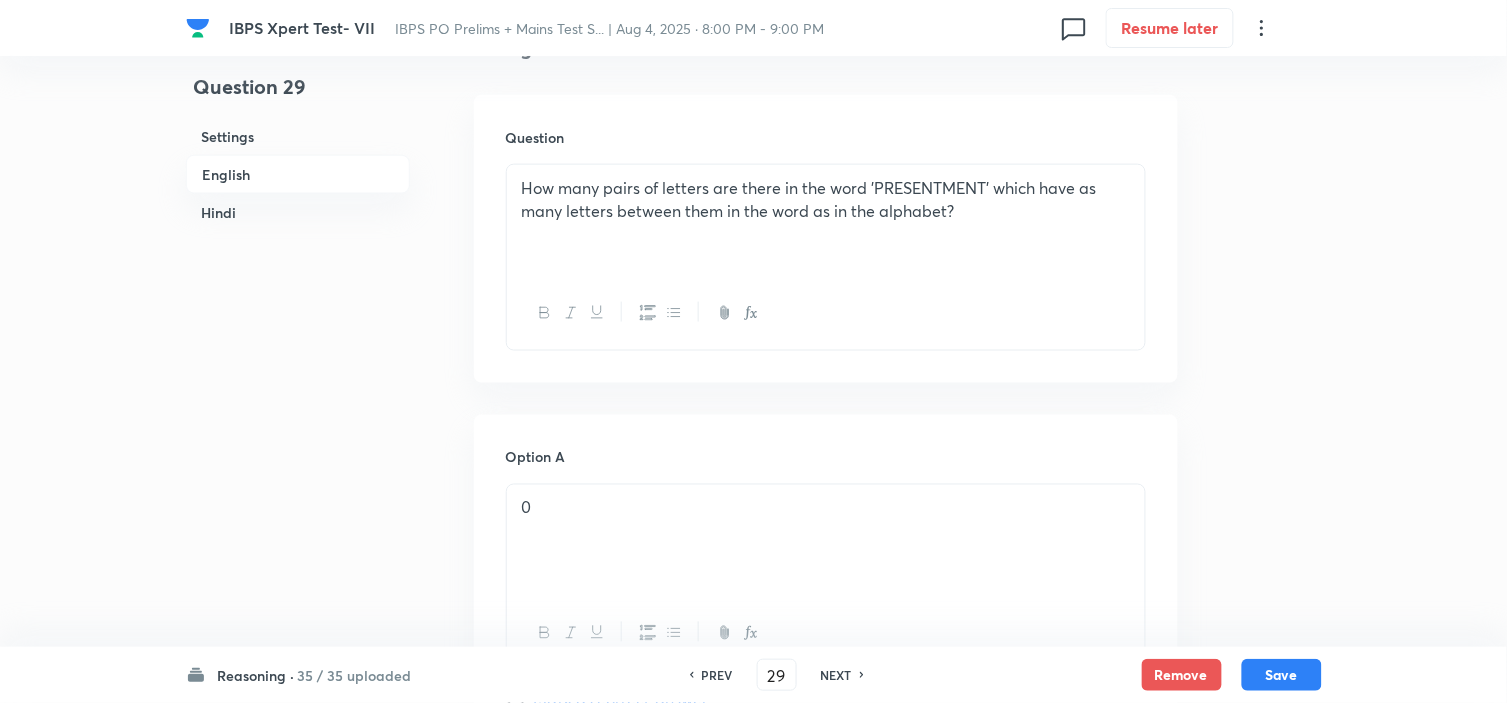 click on "PREV" at bounding box center (717, 675) 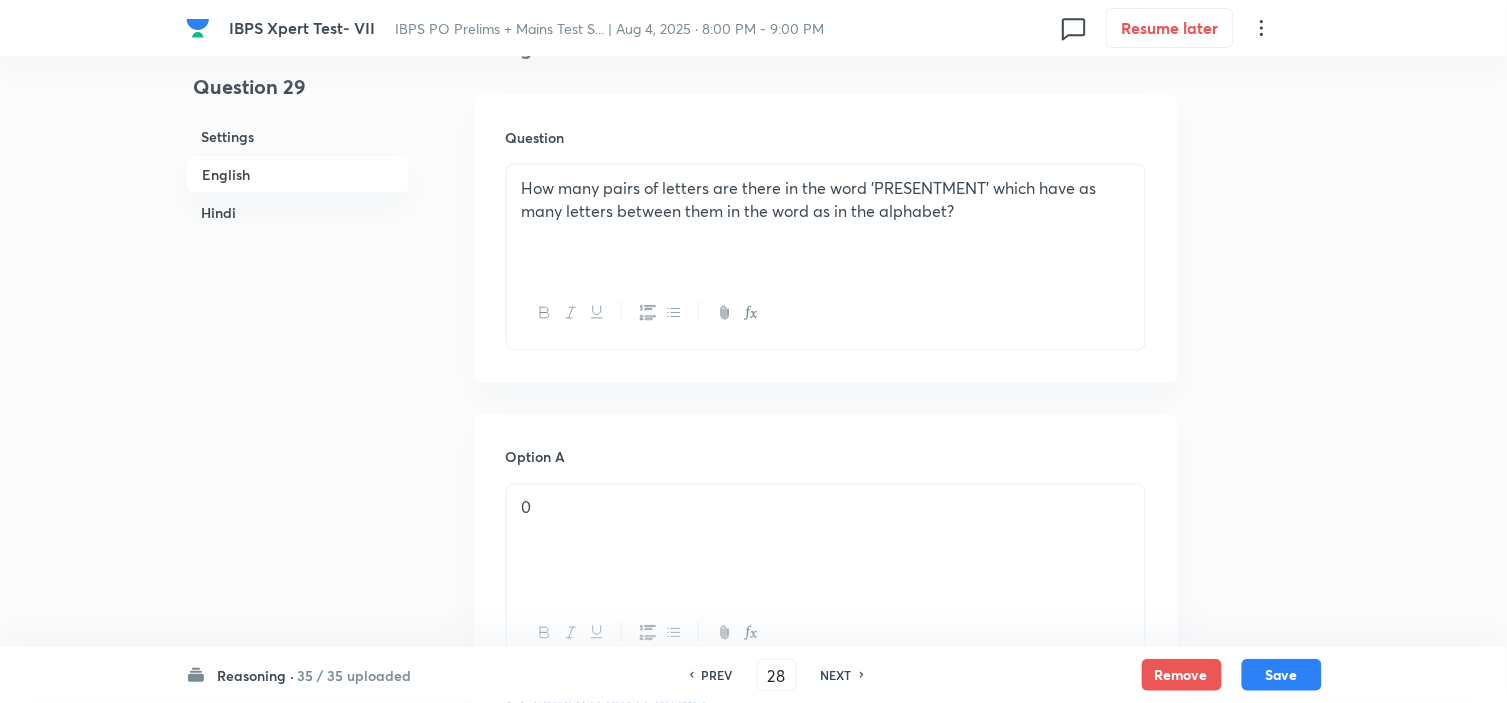 checkbox on "false" 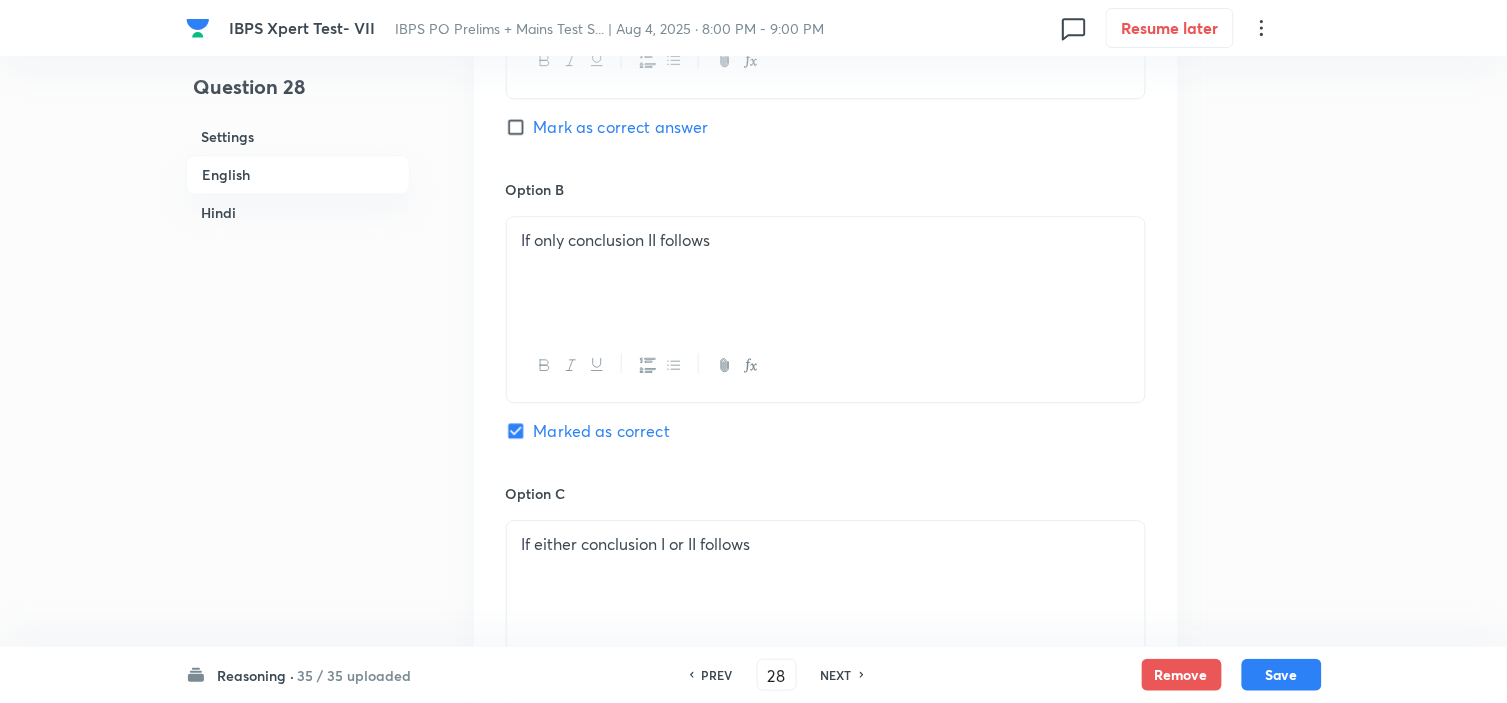 scroll, scrollTop: 1333, scrollLeft: 0, axis: vertical 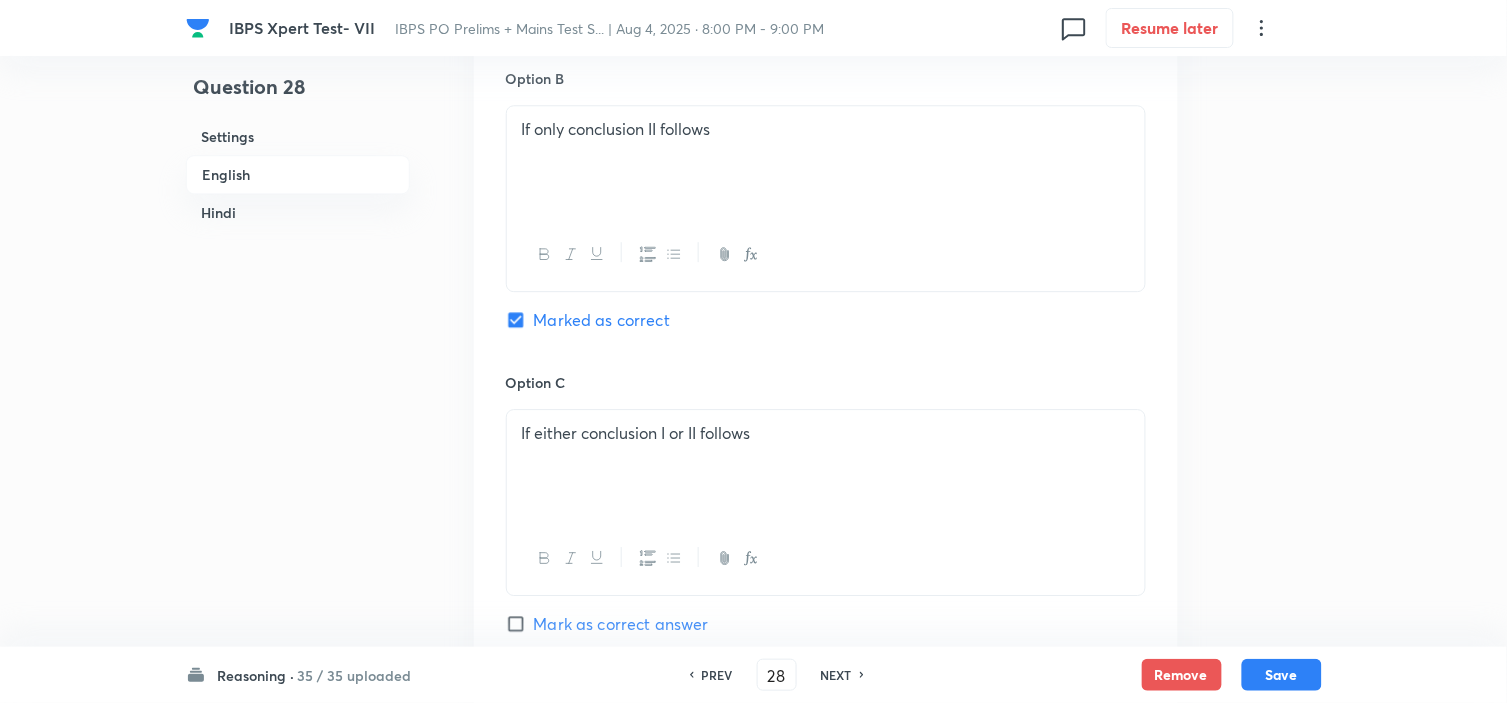 click on "PREV" at bounding box center [717, 675] 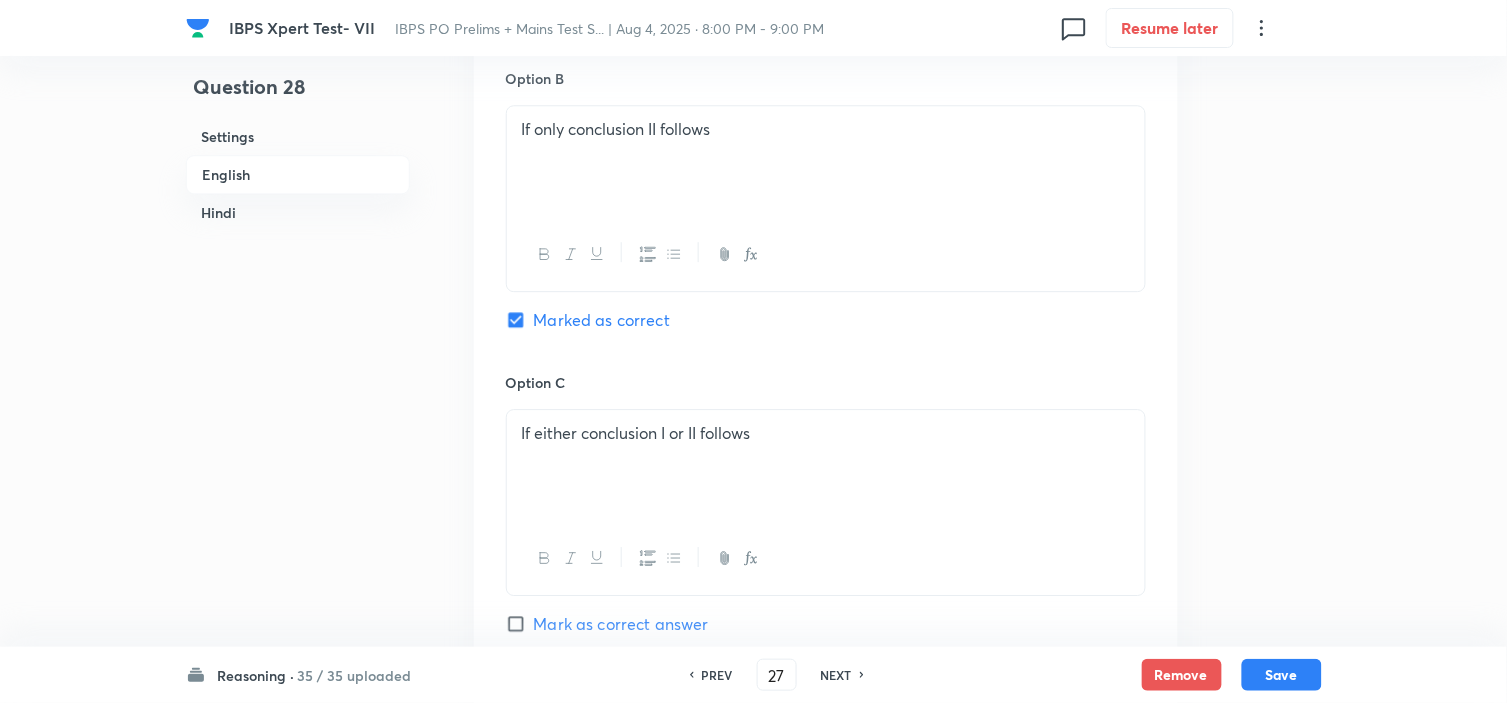 checkbox on "false" 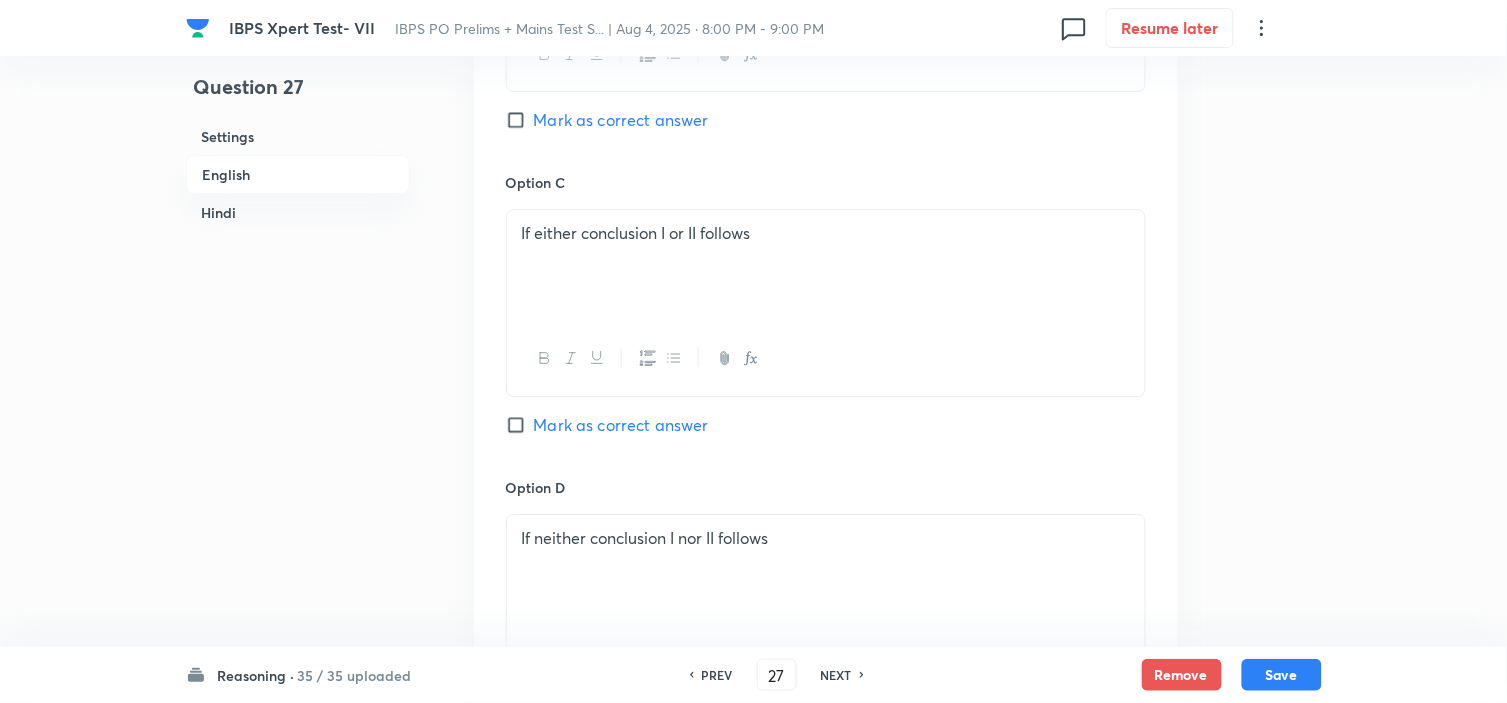 scroll, scrollTop: 1777, scrollLeft: 0, axis: vertical 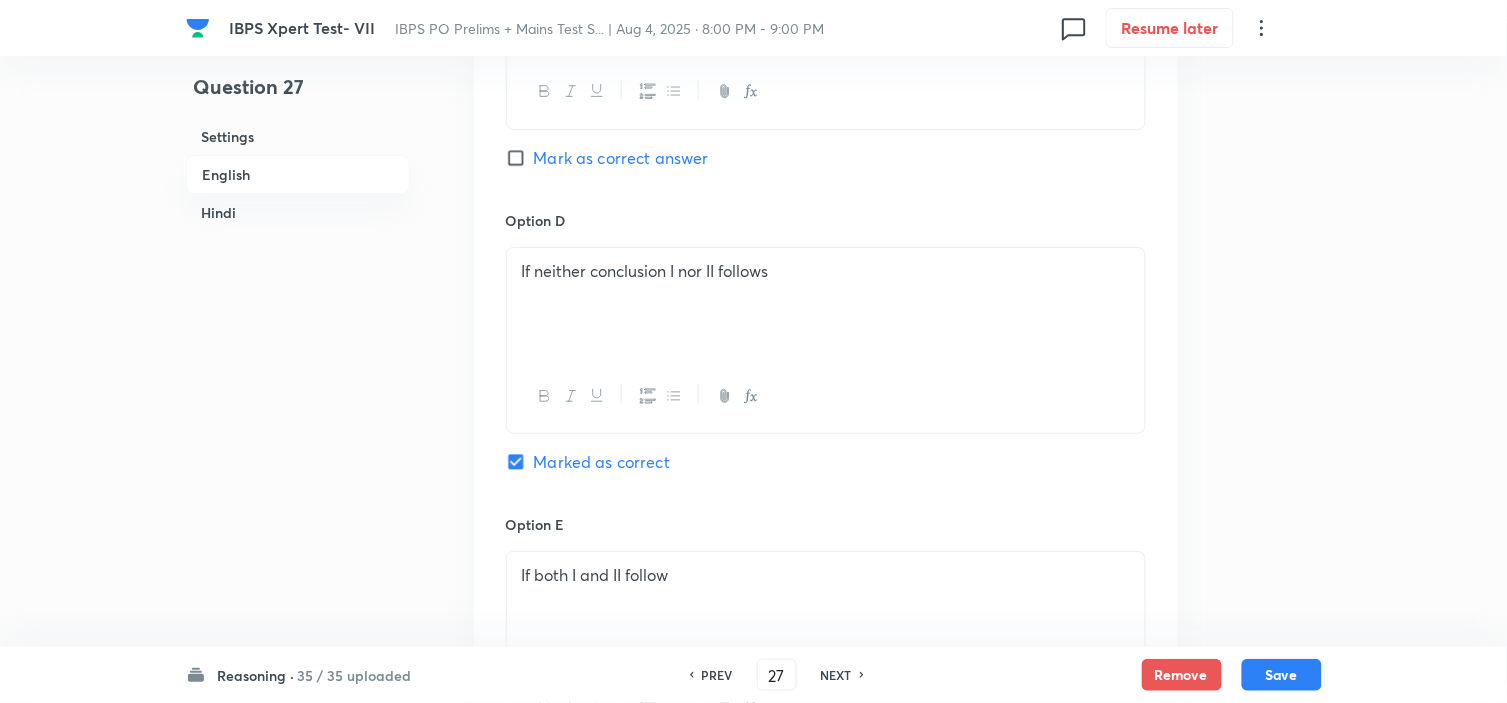click on "PREV" at bounding box center (717, 675) 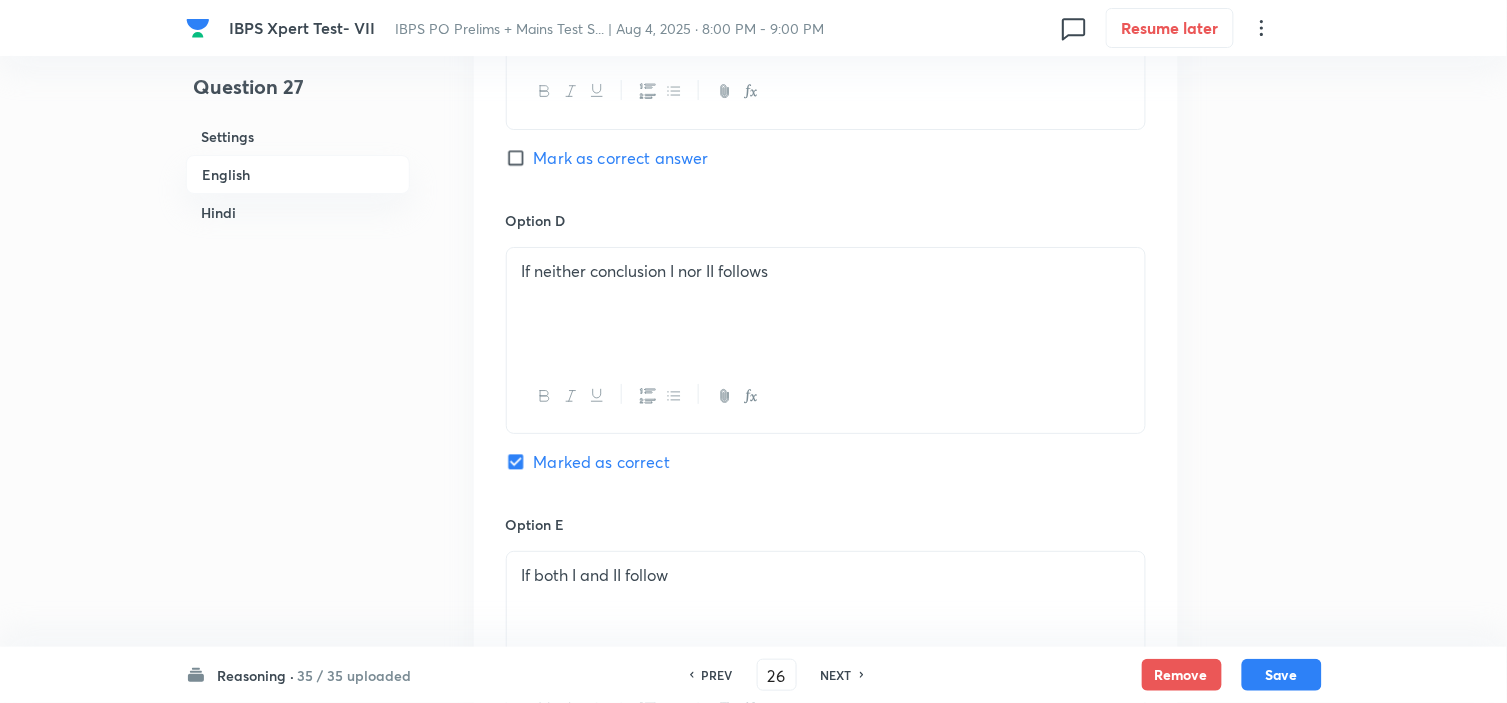 checkbox on "false" 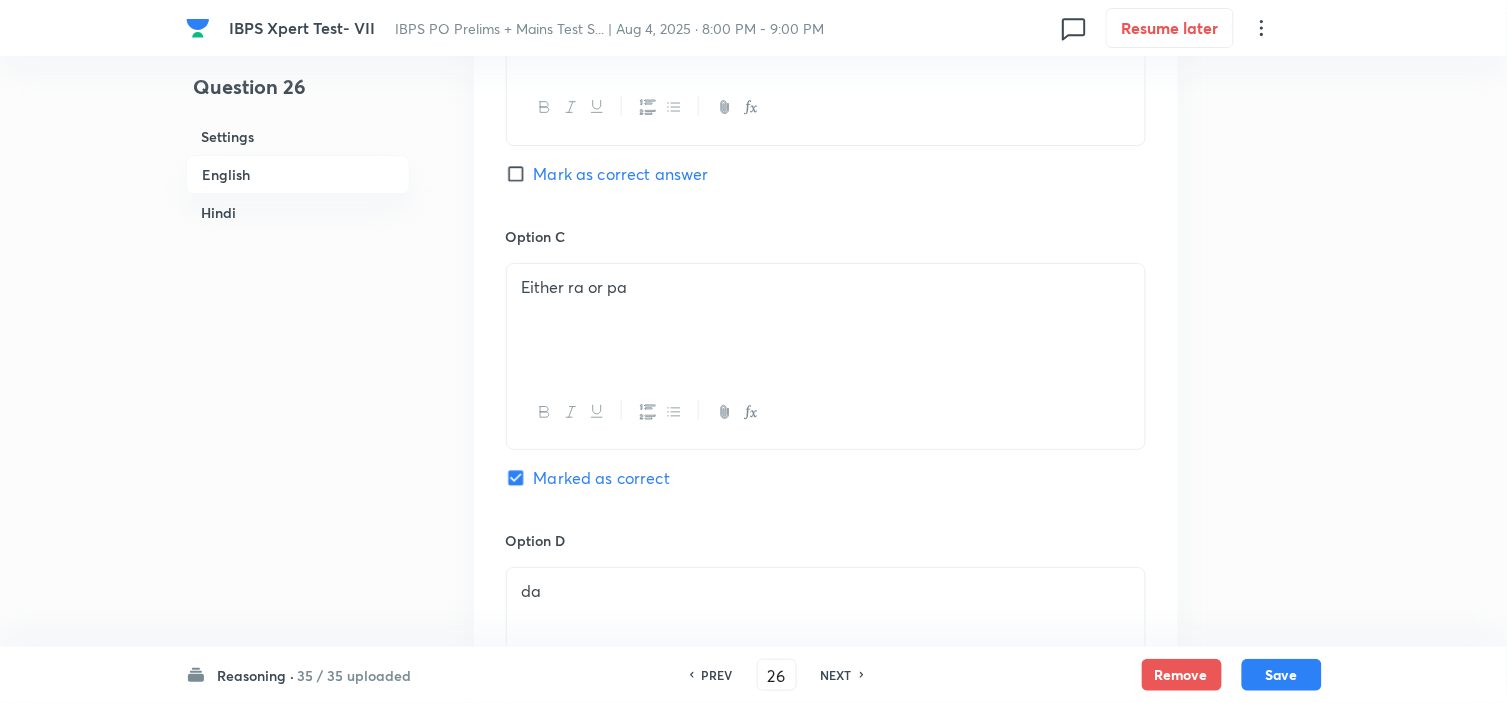 checkbox on "true" 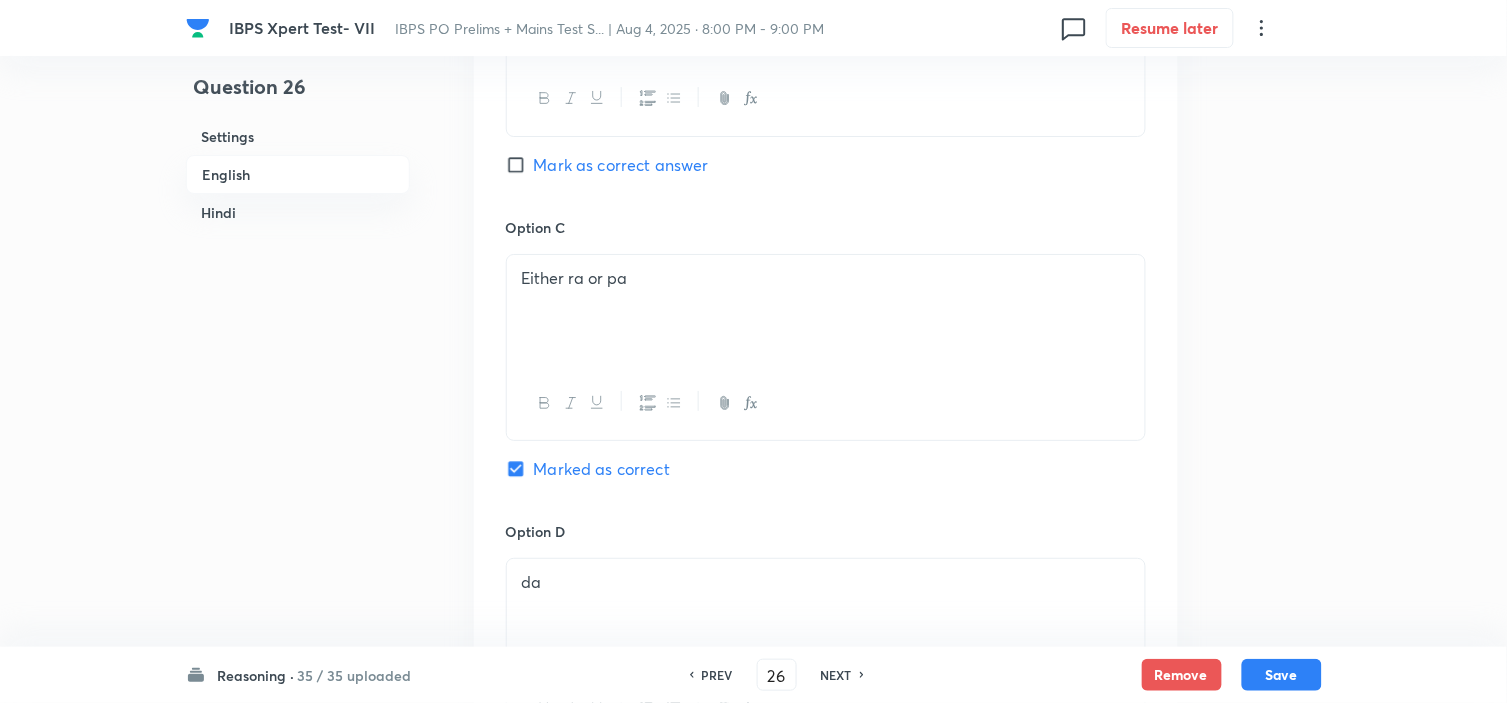 scroll, scrollTop: 1777, scrollLeft: 0, axis: vertical 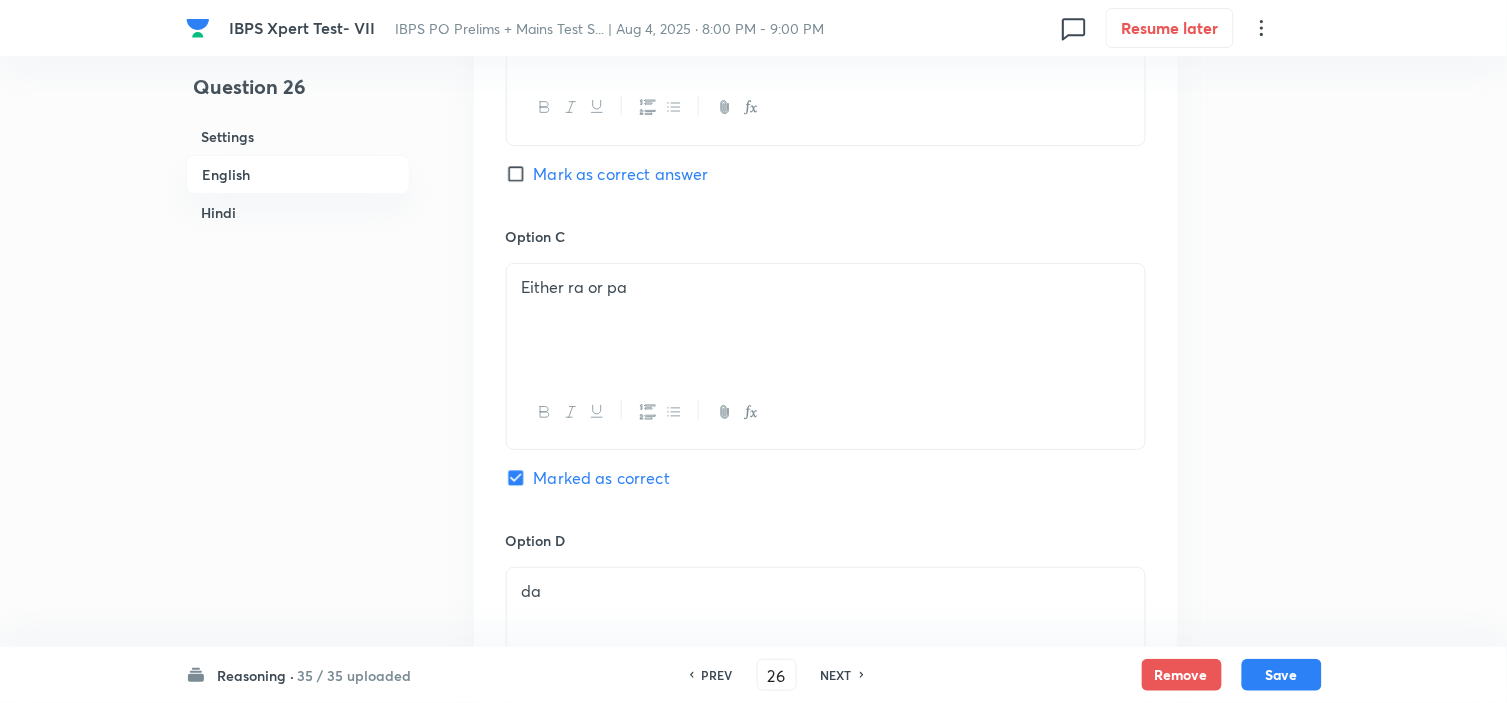 click on "PREV" at bounding box center (717, 675) 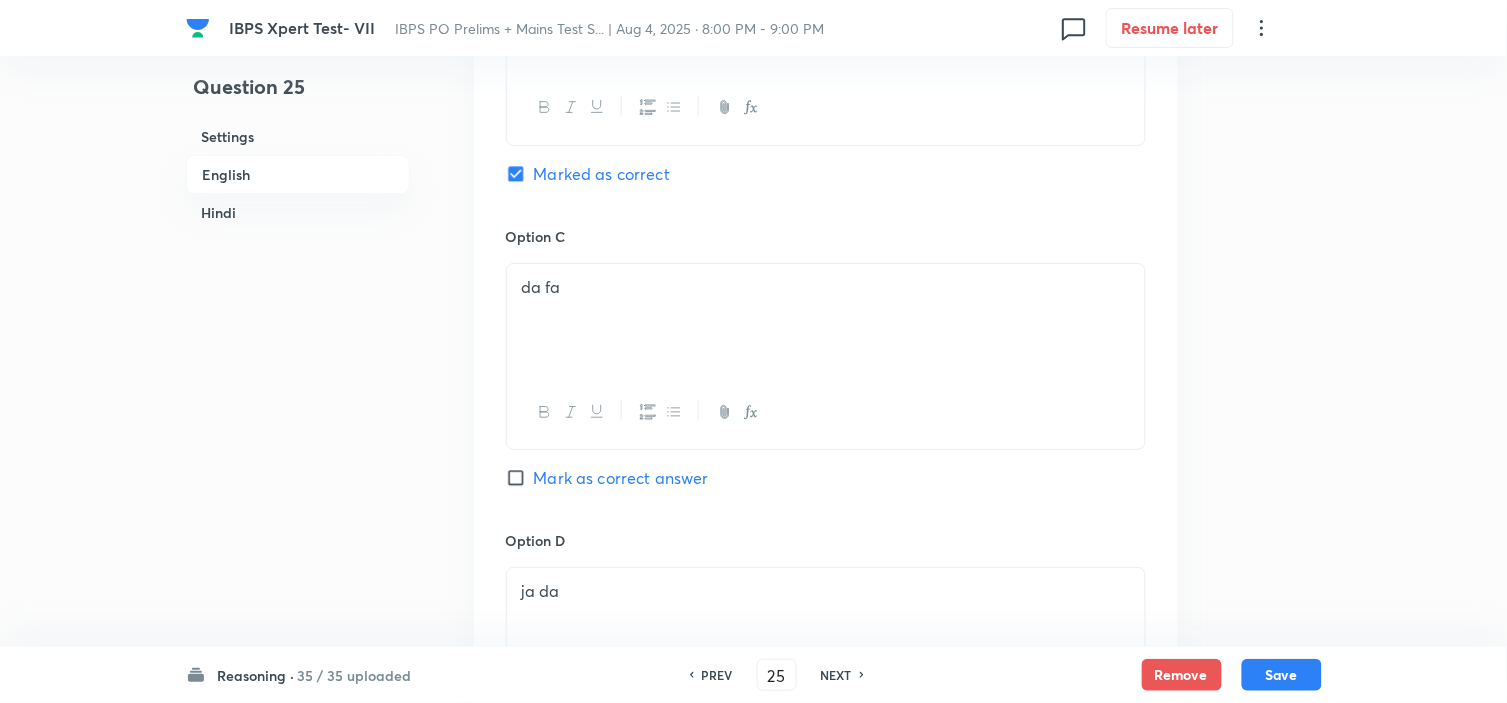 click on "PREV" at bounding box center (717, 675) 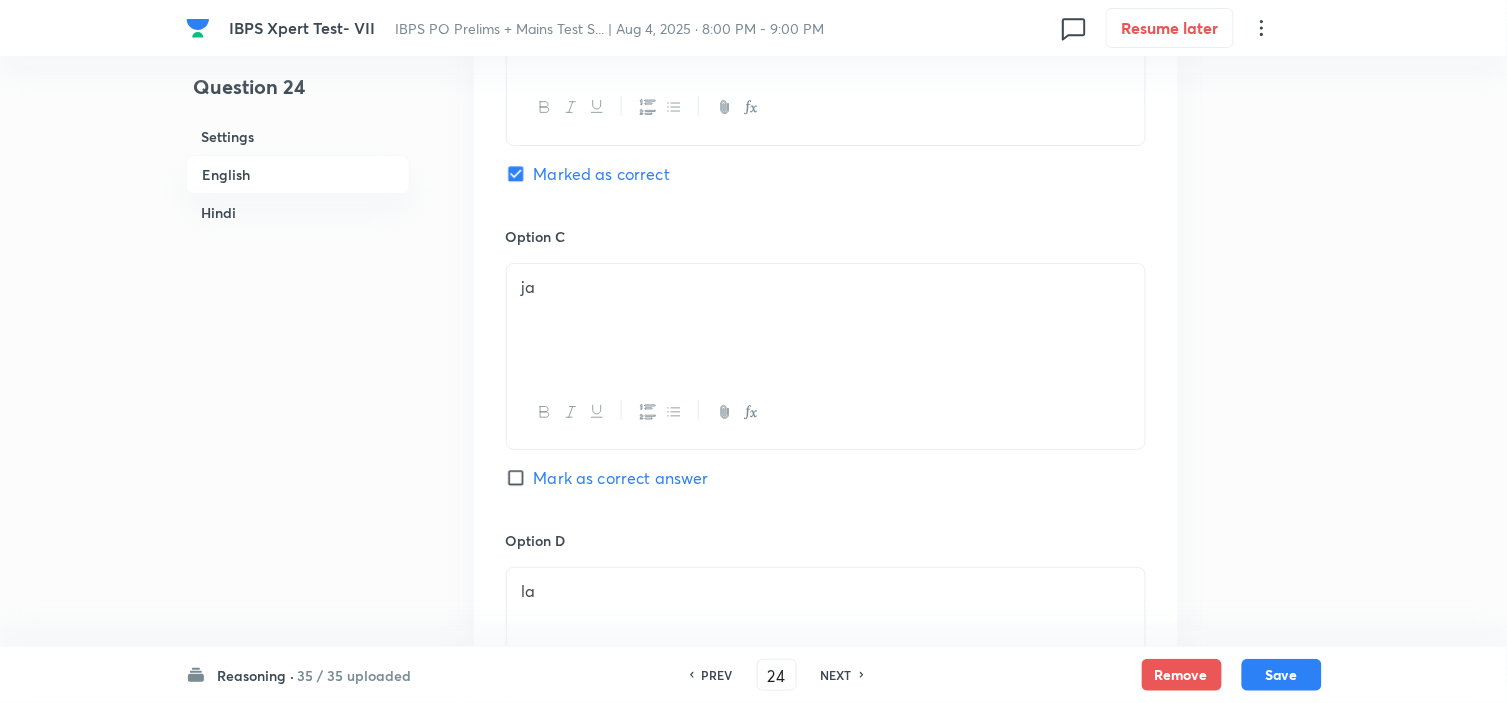 click on "PREV" at bounding box center (717, 675) 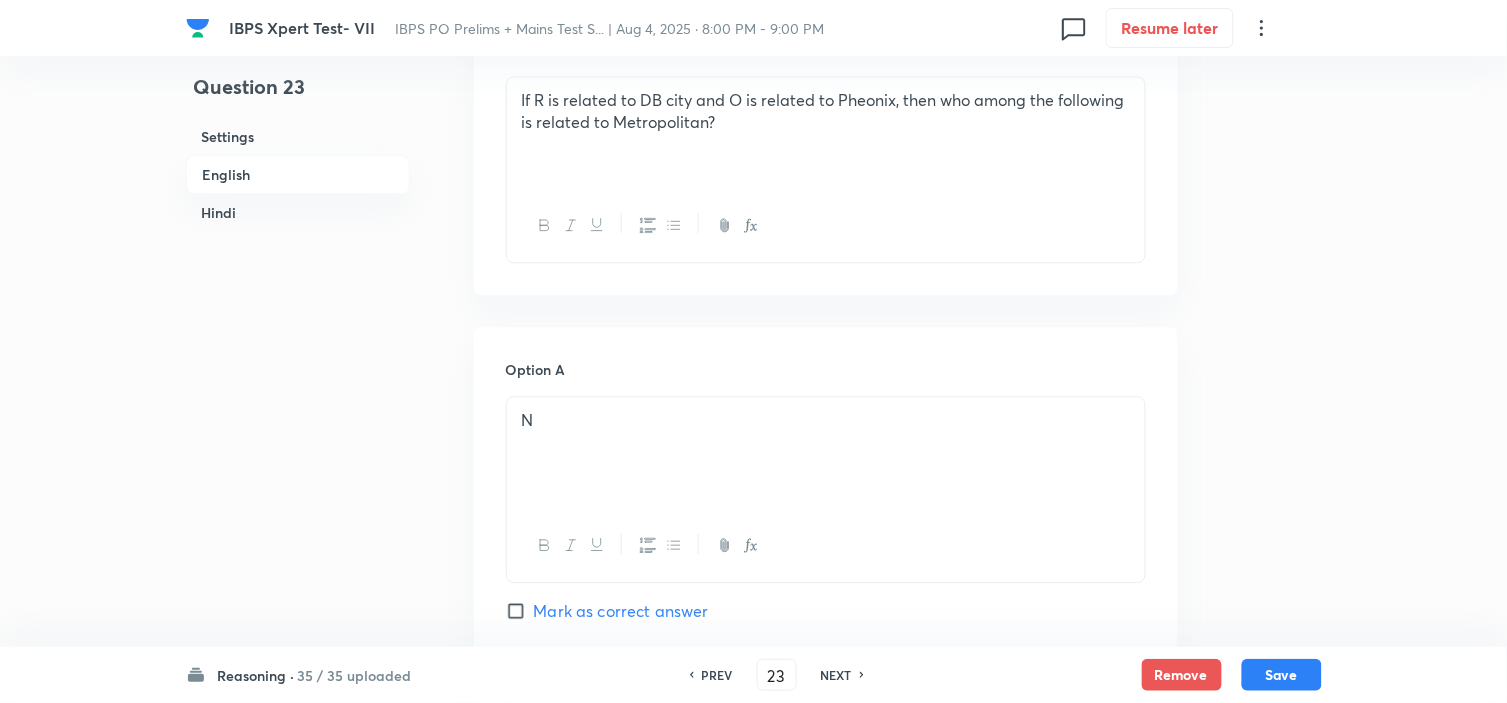 scroll, scrollTop: 888, scrollLeft: 0, axis: vertical 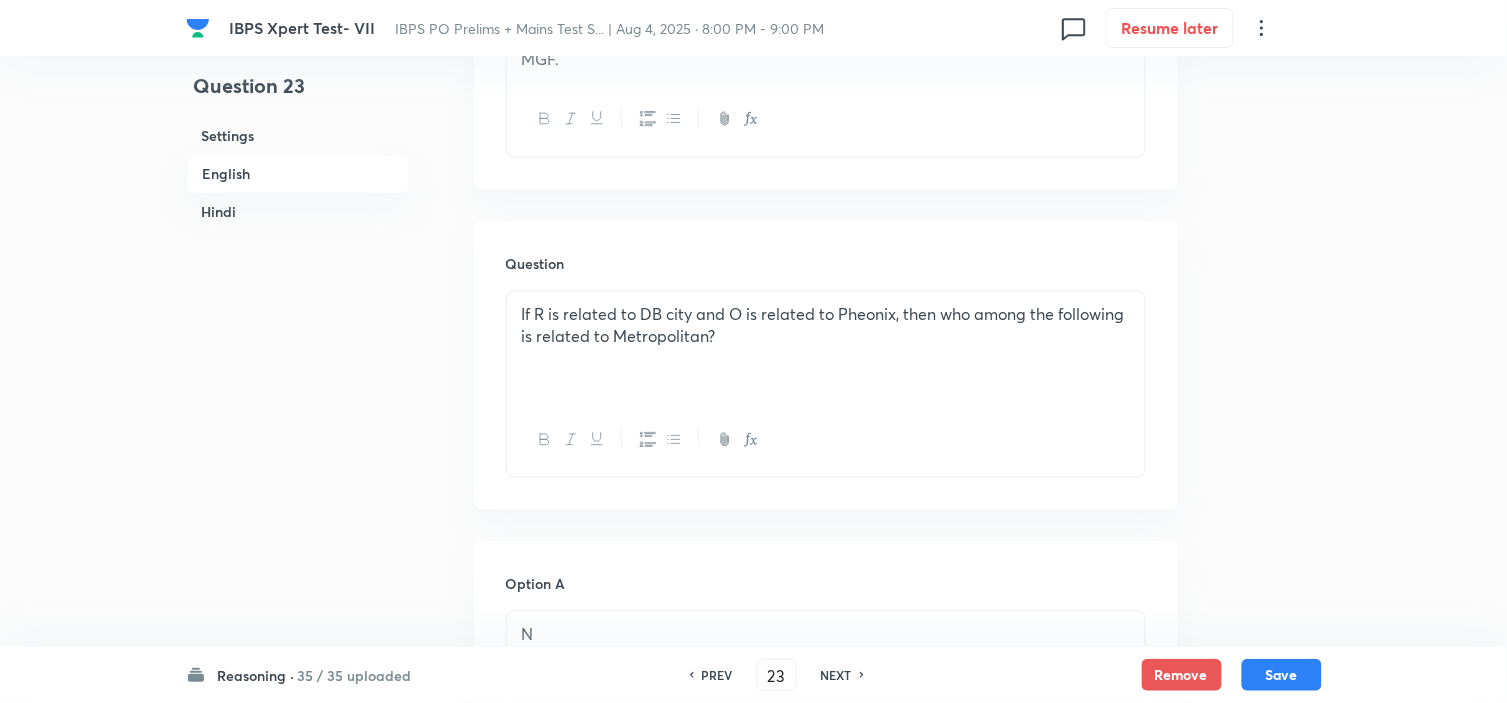 click on "PREV" at bounding box center (717, 675) 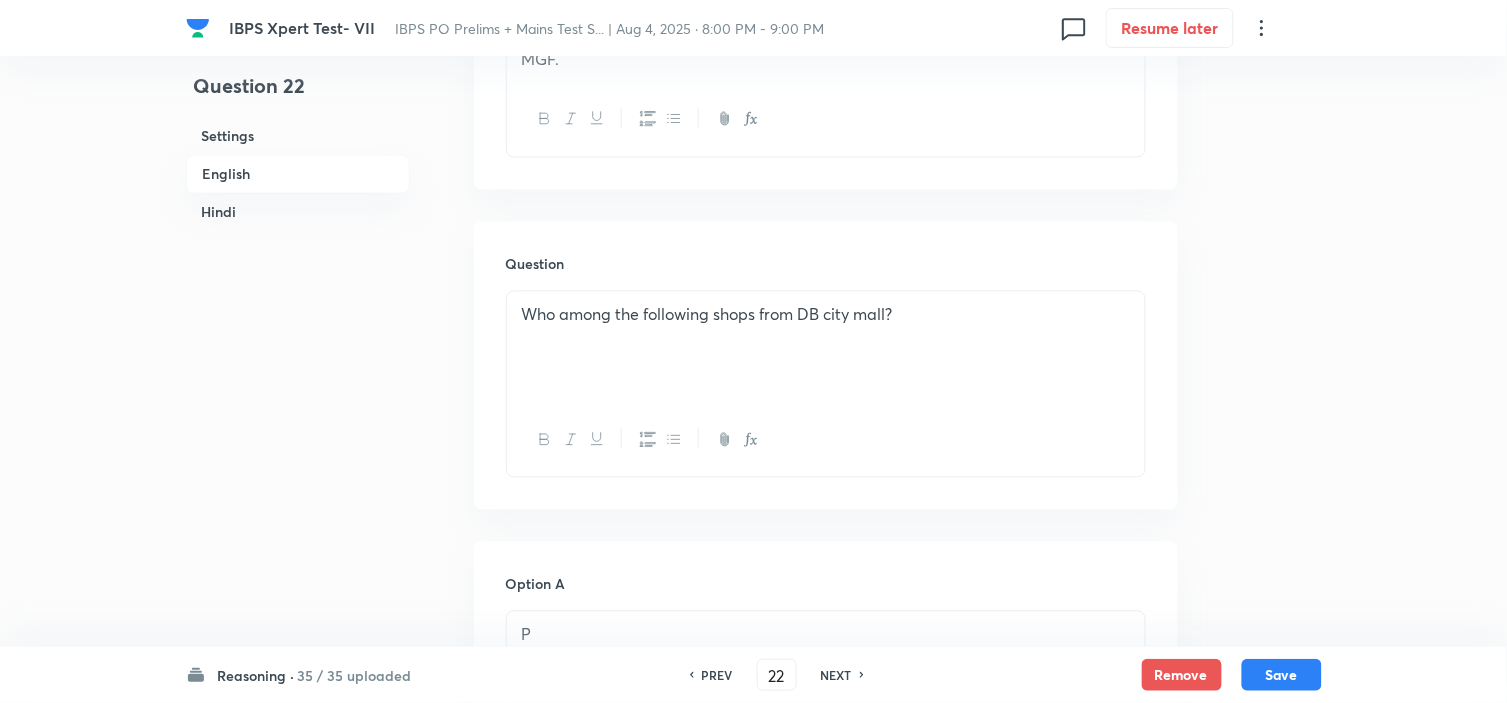 click on "PREV" at bounding box center (717, 675) 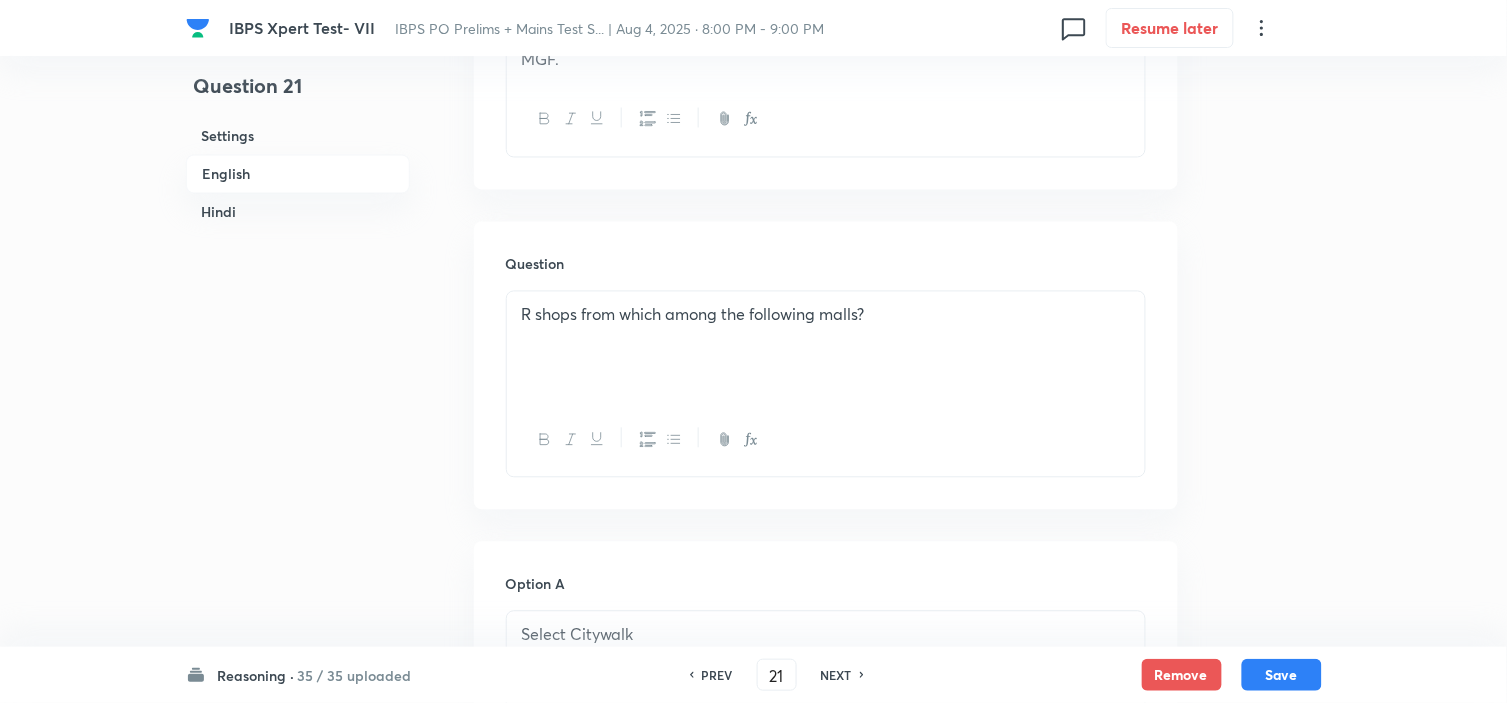 click on "PREV" at bounding box center (717, 675) 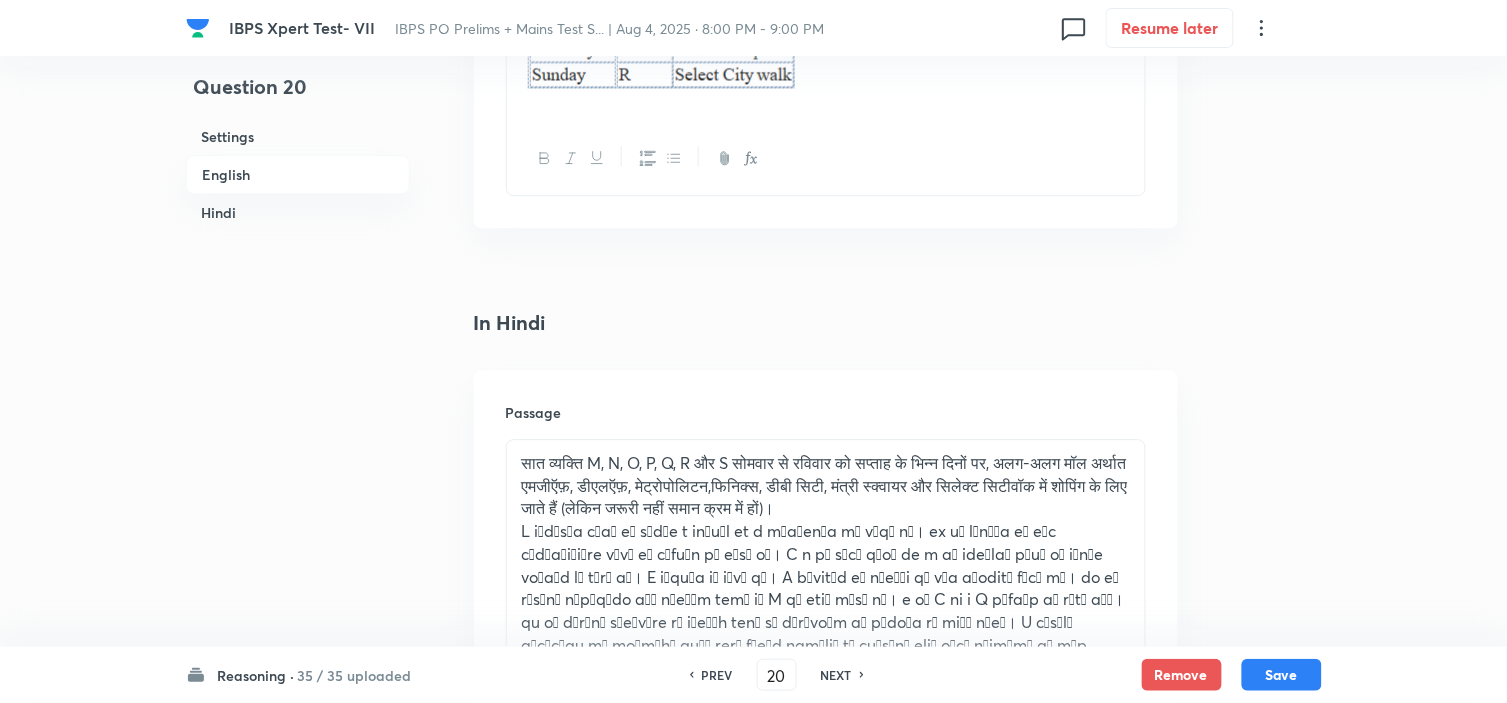 scroll, scrollTop: 3222, scrollLeft: 0, axis: vertical 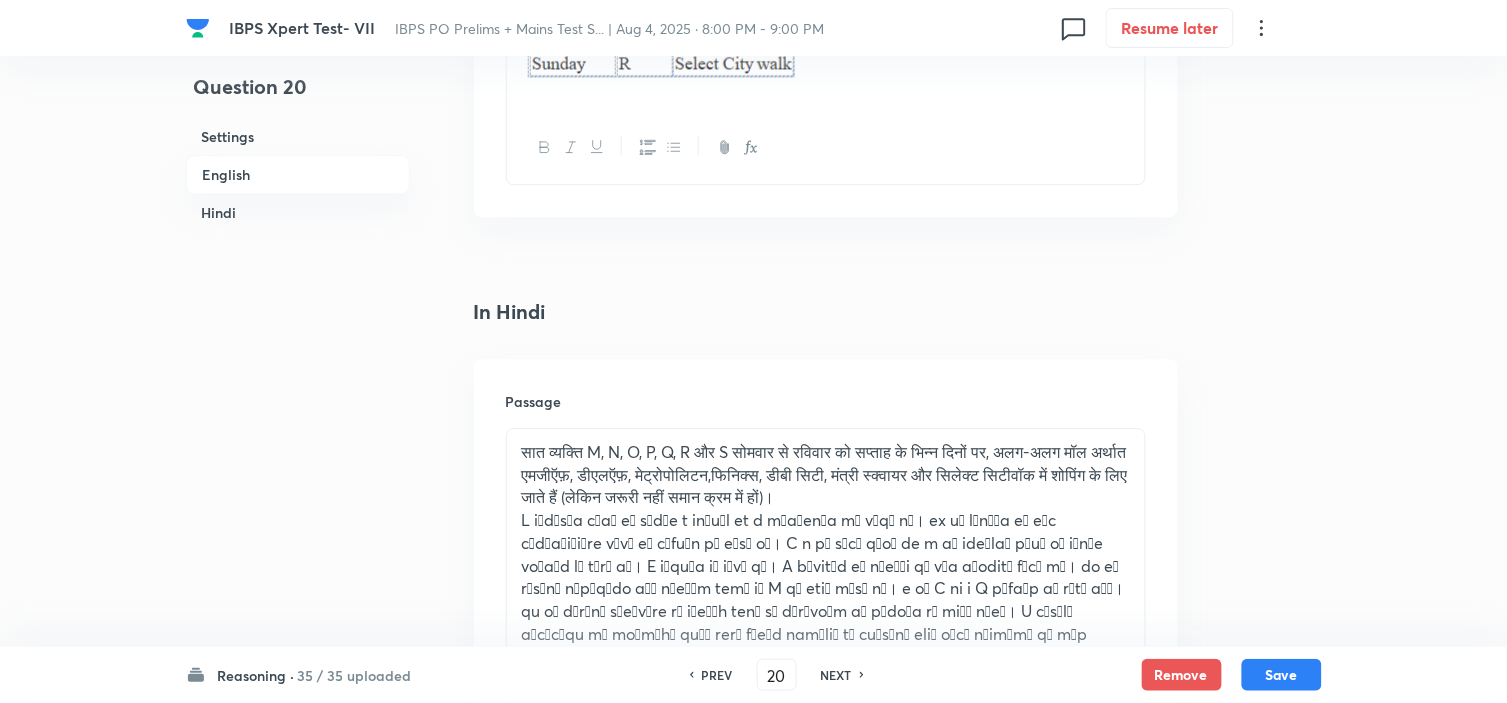 click on "PREV" at bounding box center [717, 675] 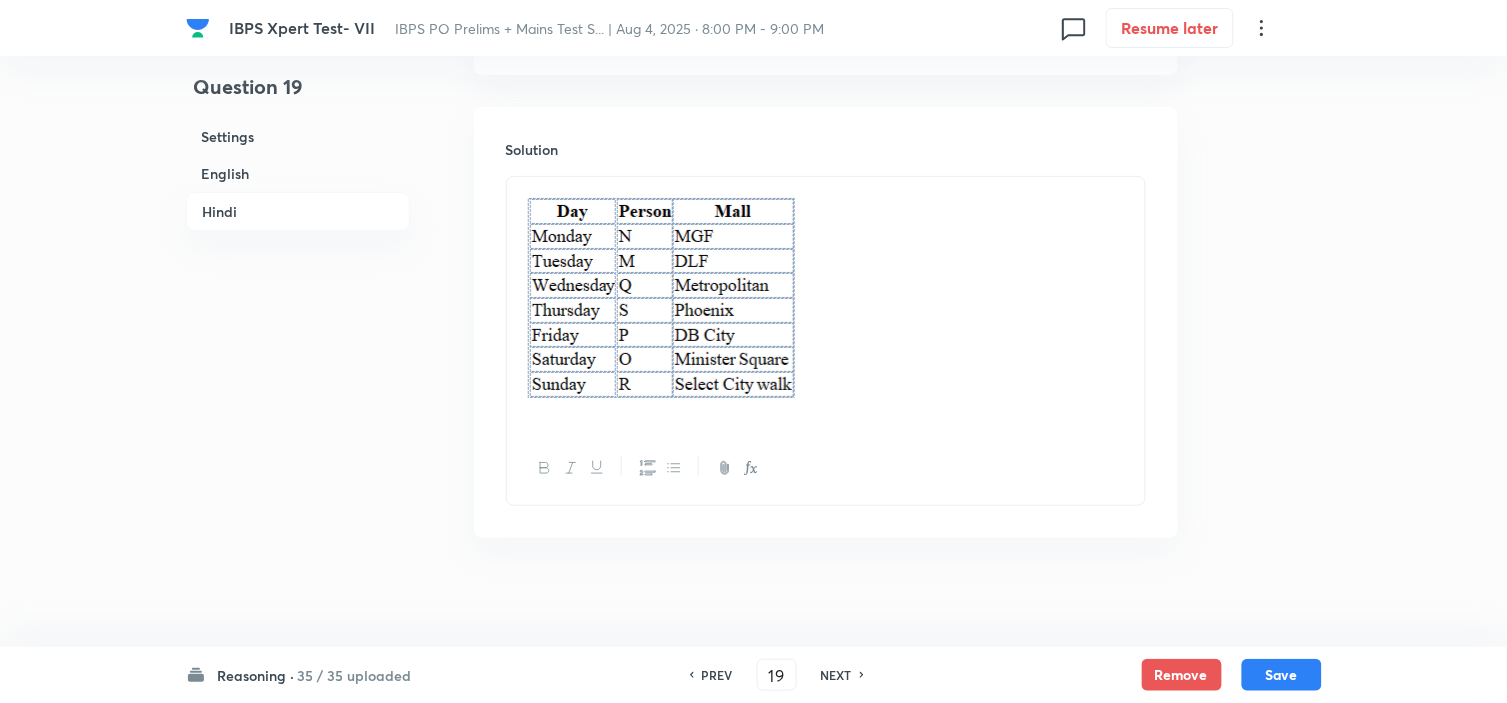 click on "PREV" at bounding box center [717, 675] 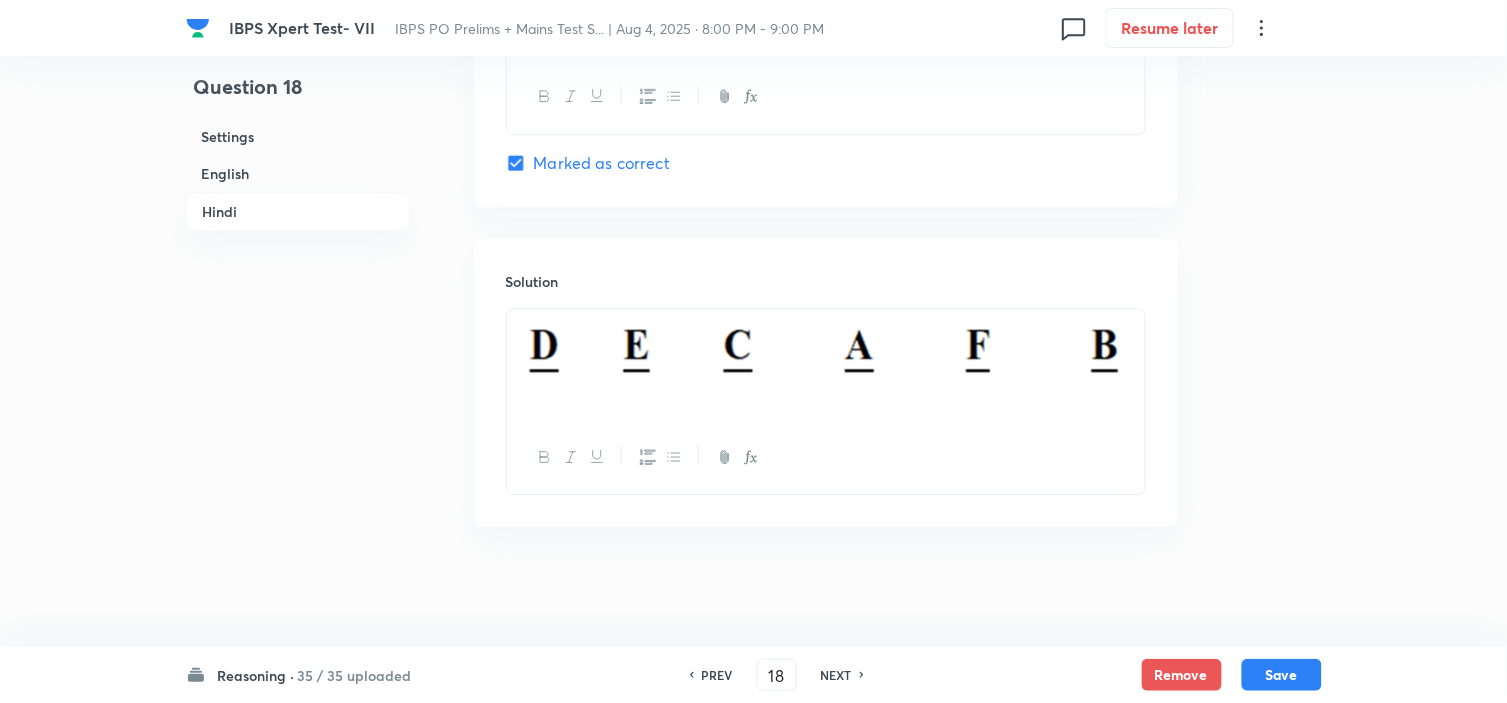scroll, scrollTop: 5293, scrollLeft: 0, axis: vertical 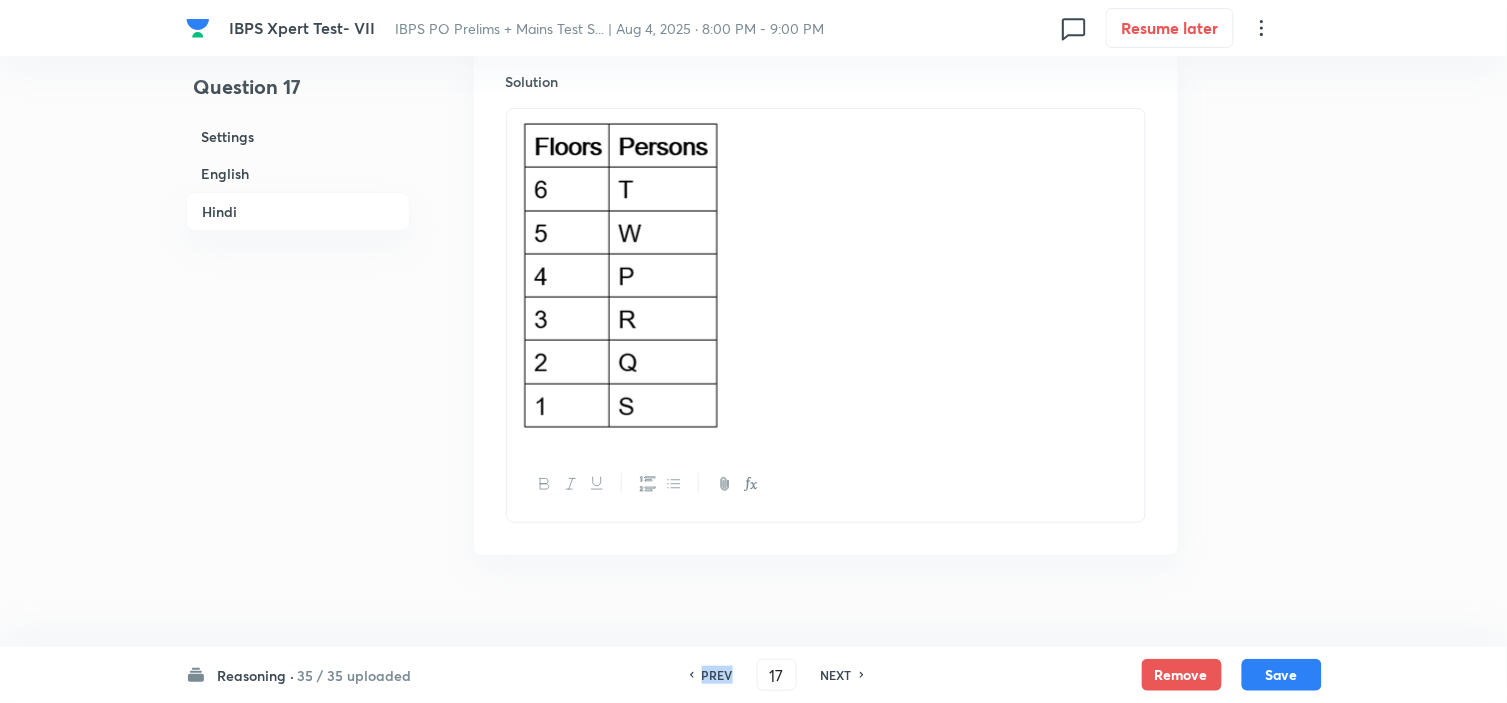 click on "PREV" at bounding box center [717, 675] 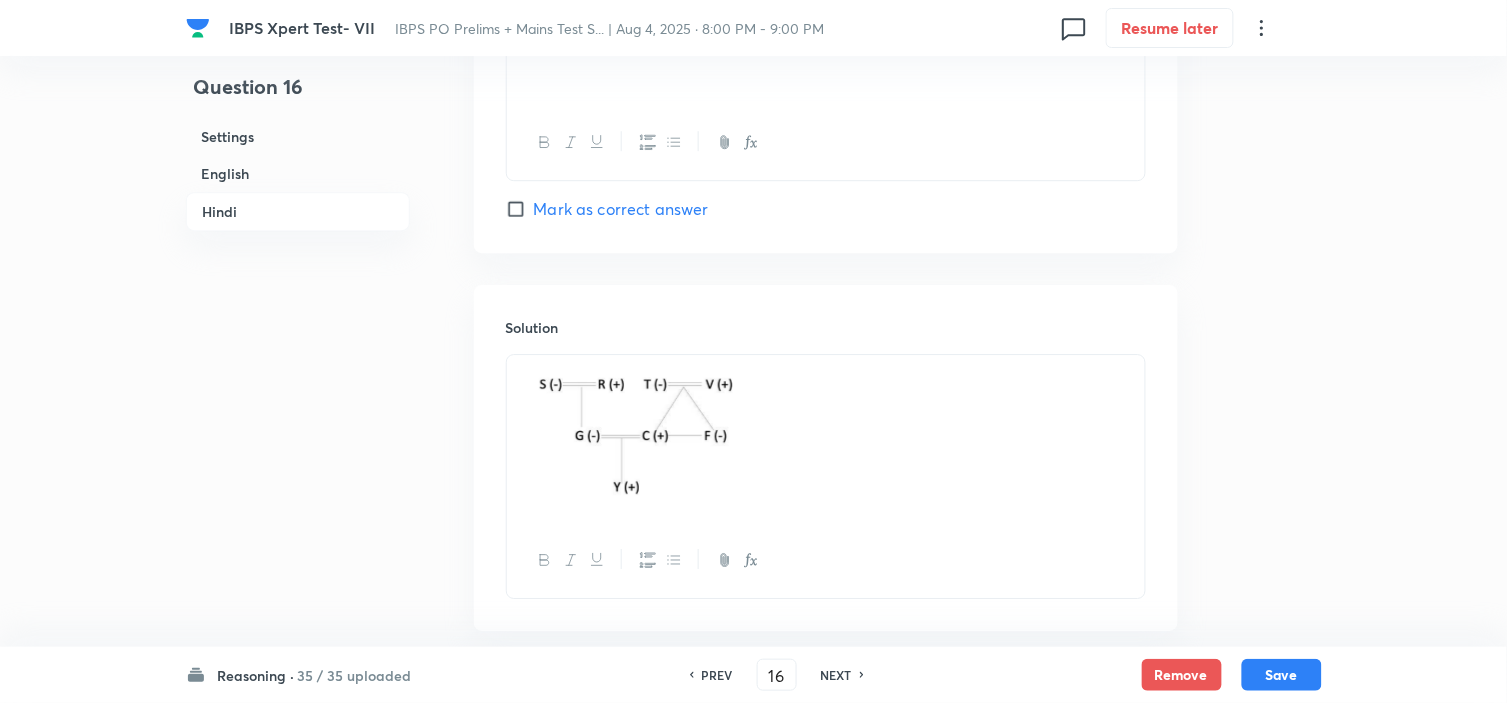 scroll, scrollTop: 5406, scrollLeft: 0, axis: vertical 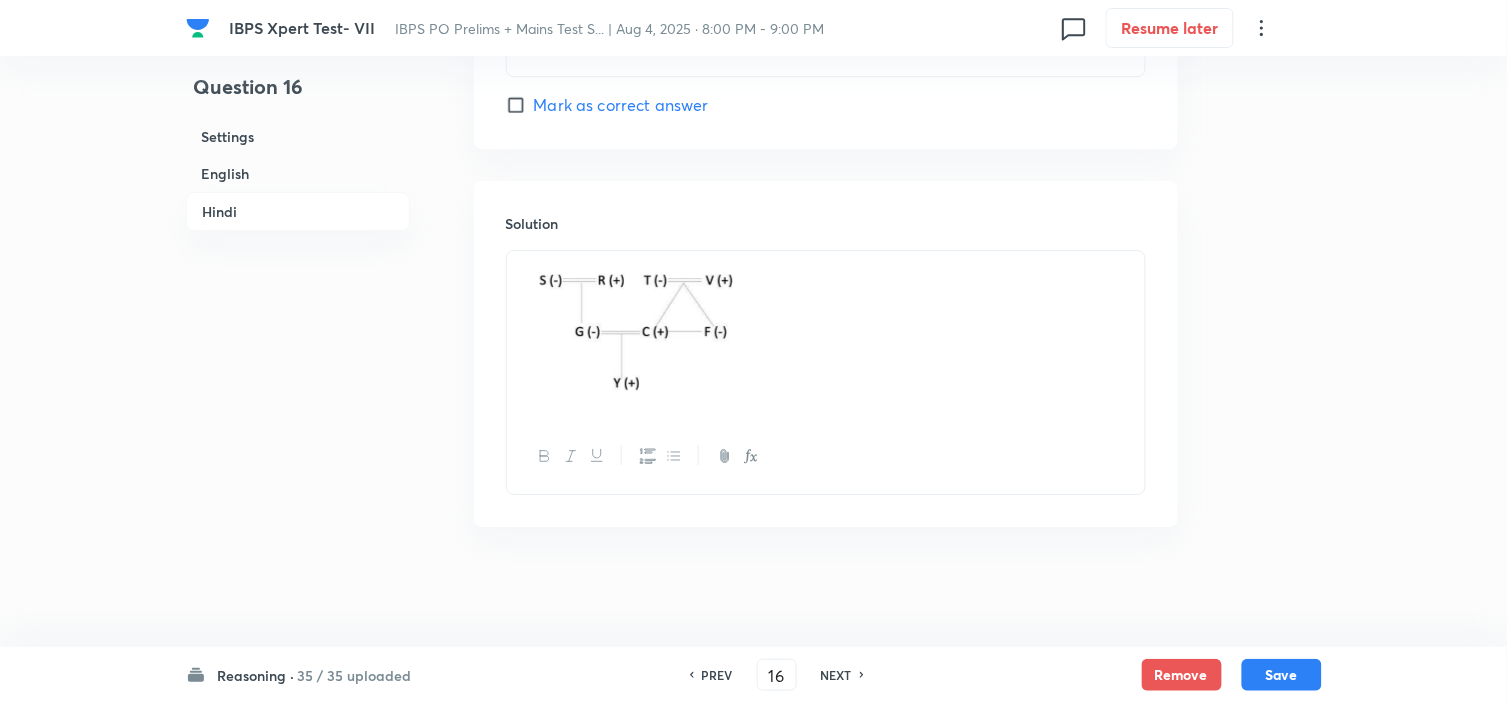 click on "PREV" at bounding box center [717, 675] 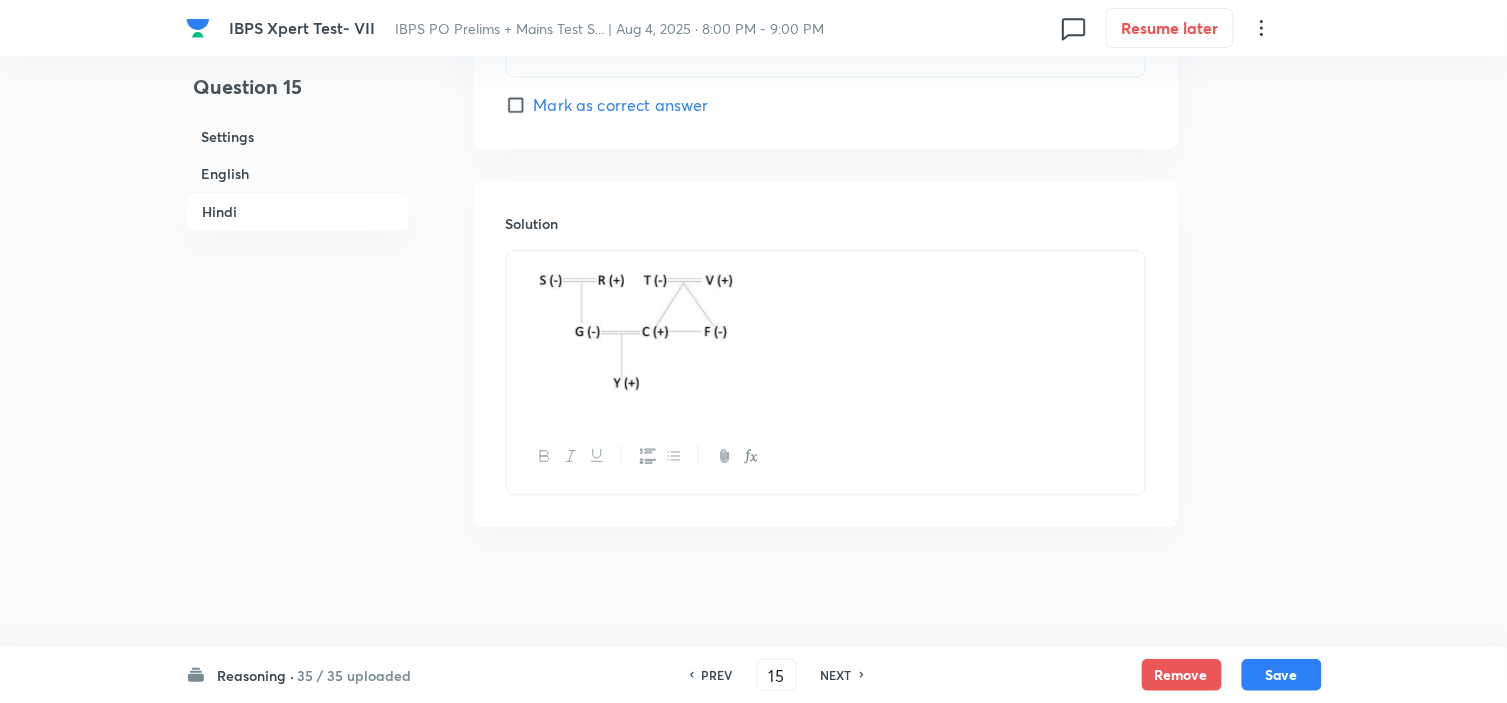 click on "PREV" at bounding box center (717, 675) 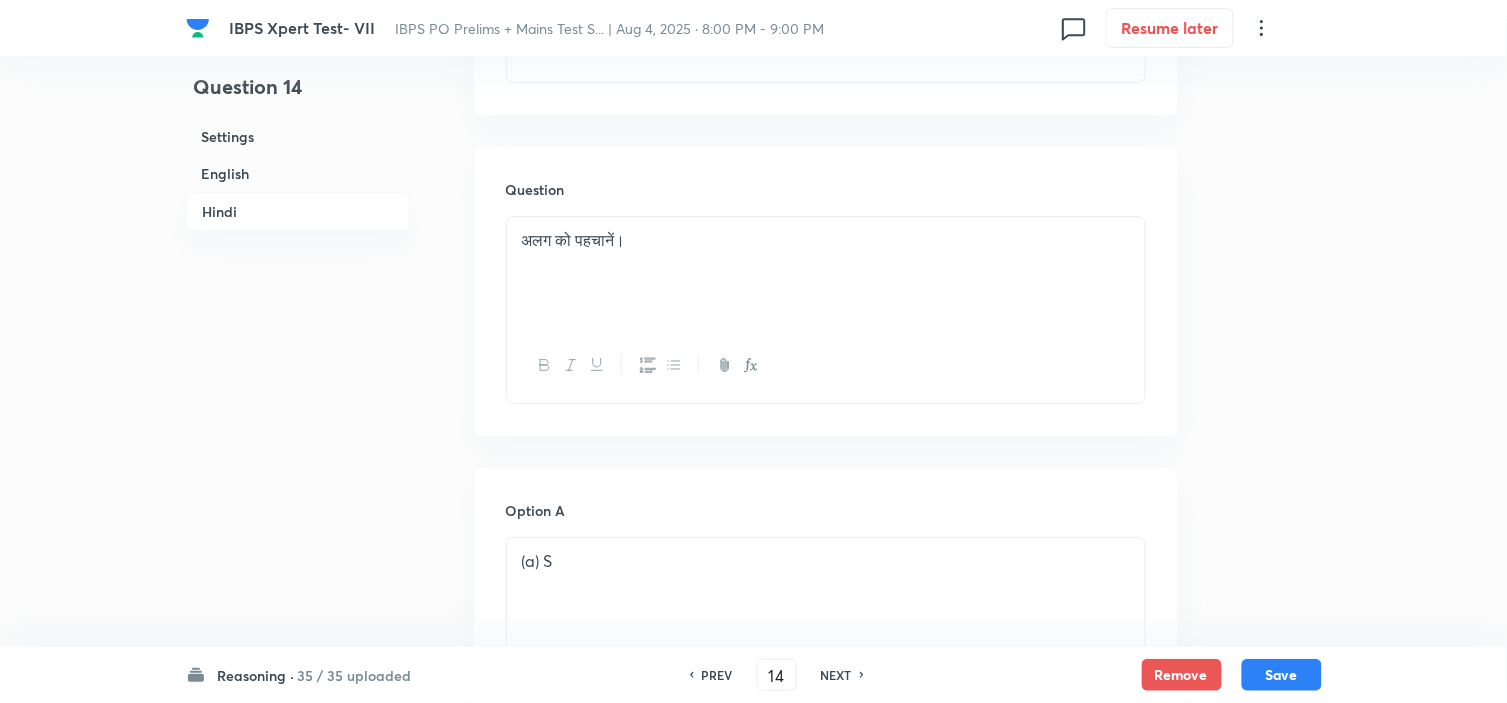scroll, scrollTop: 3876, scrollLeft: 0, axis: vertical 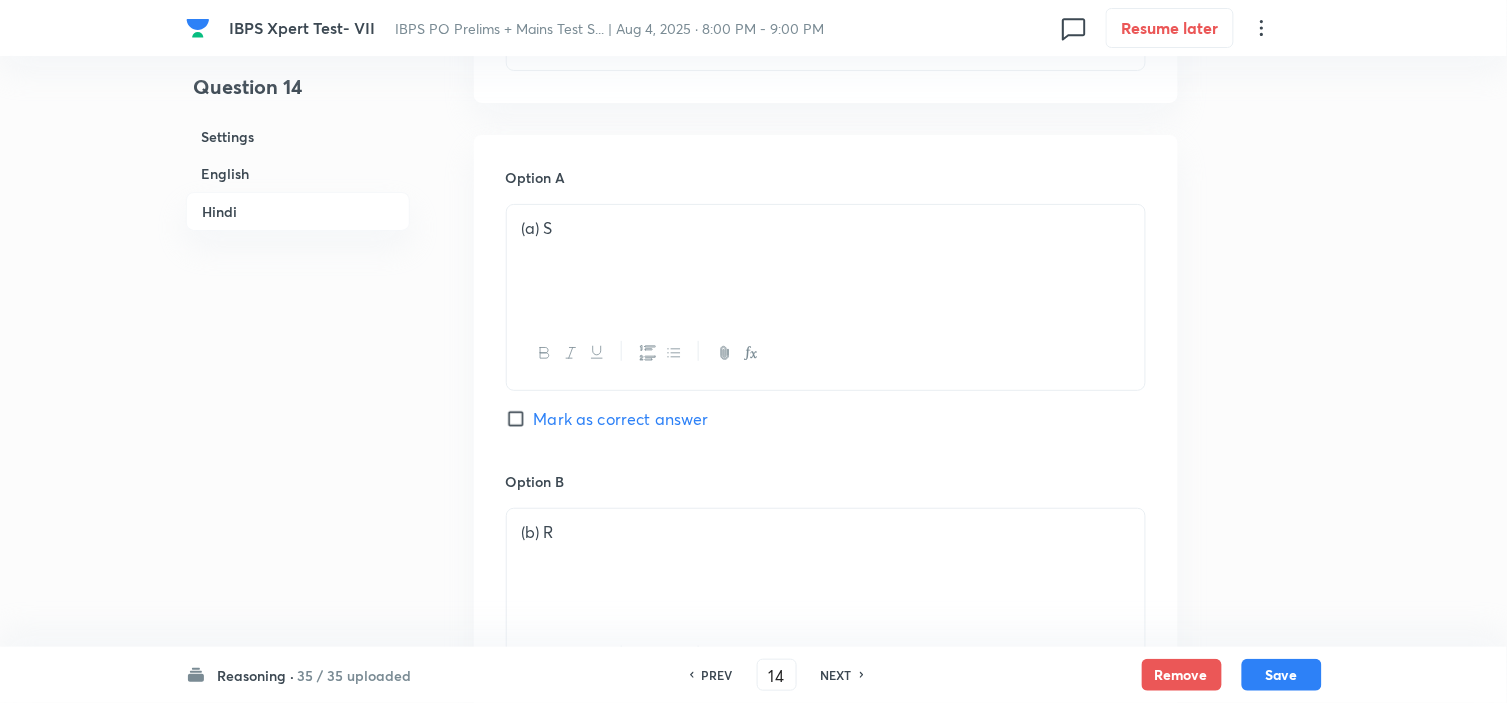 click on "PREV" at bounding box center [717, 675] 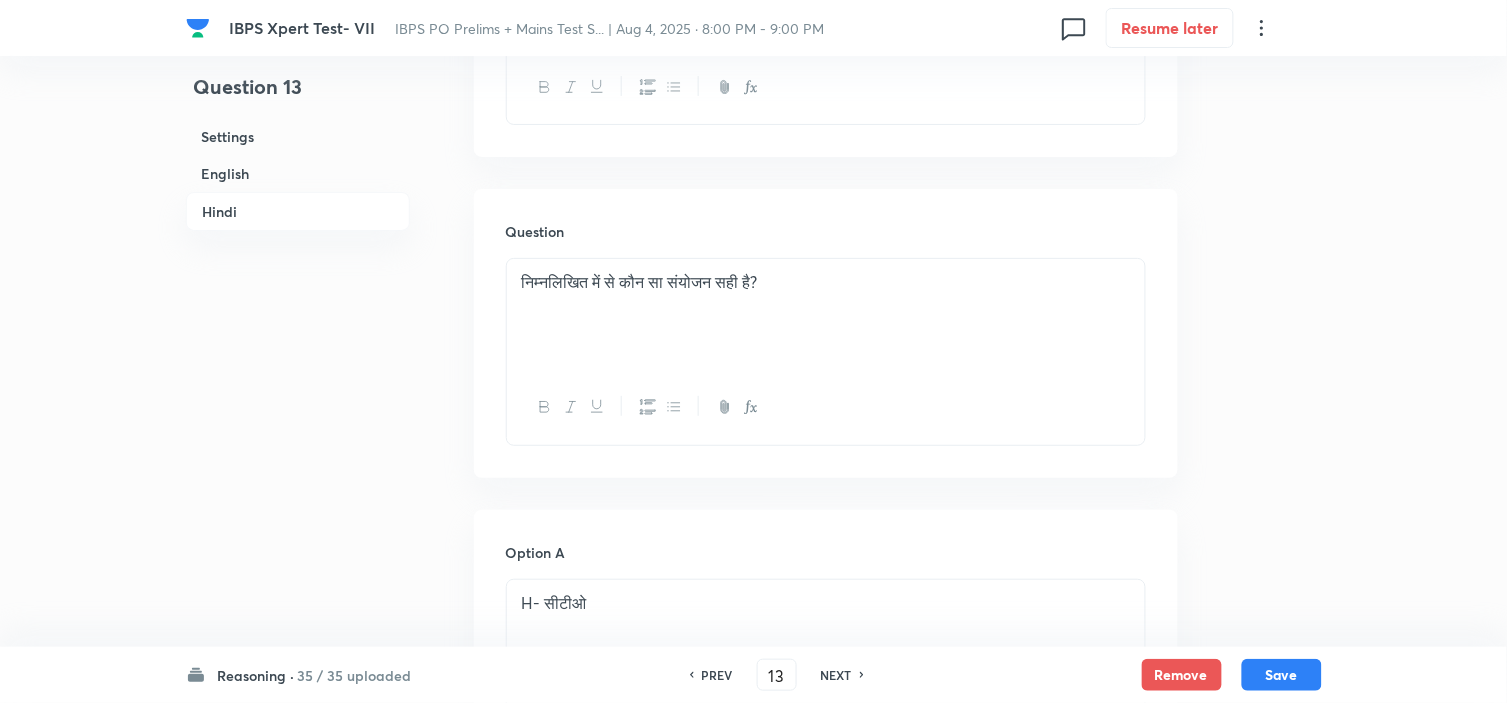 scroll, scrollTop: 3432, scrollLeft: 0, axis: vertical 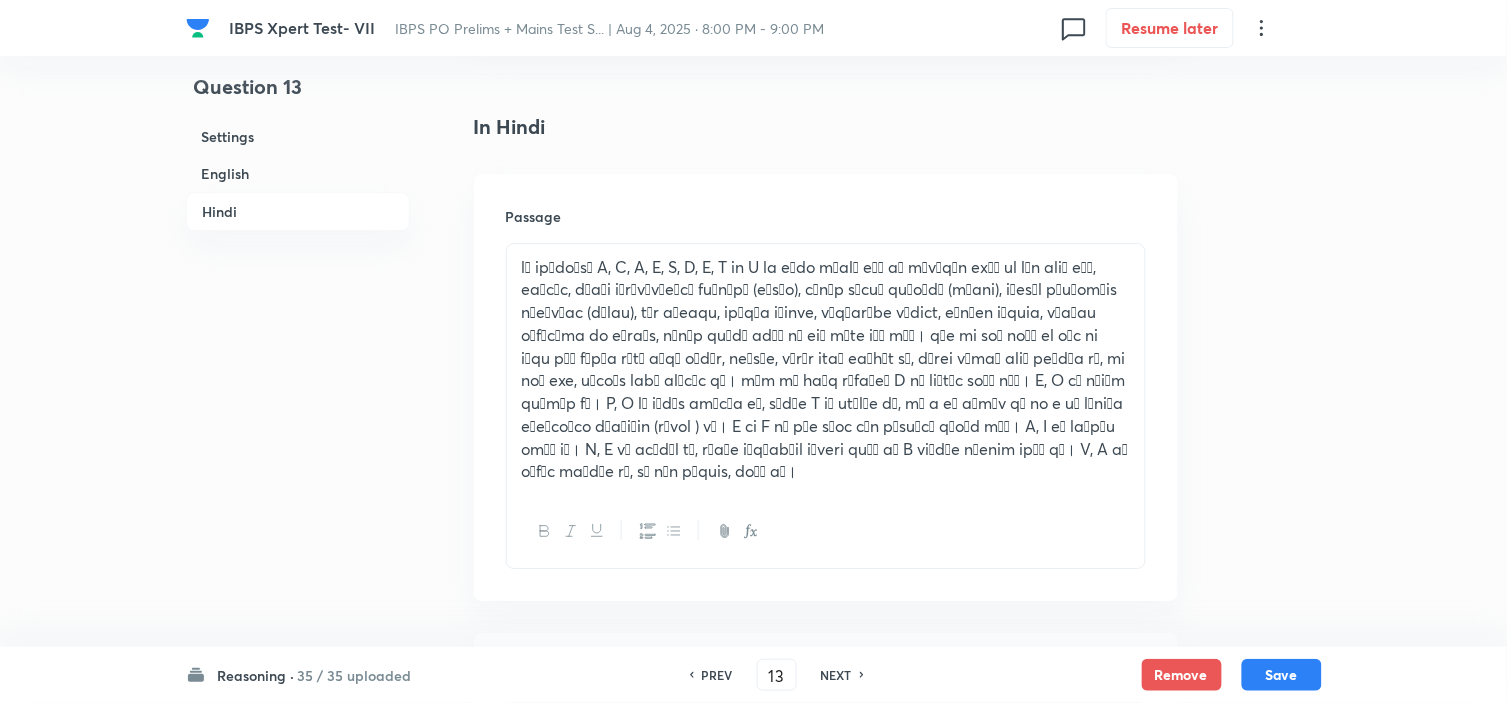 click on "PREV" at bounding box center [717, 675] 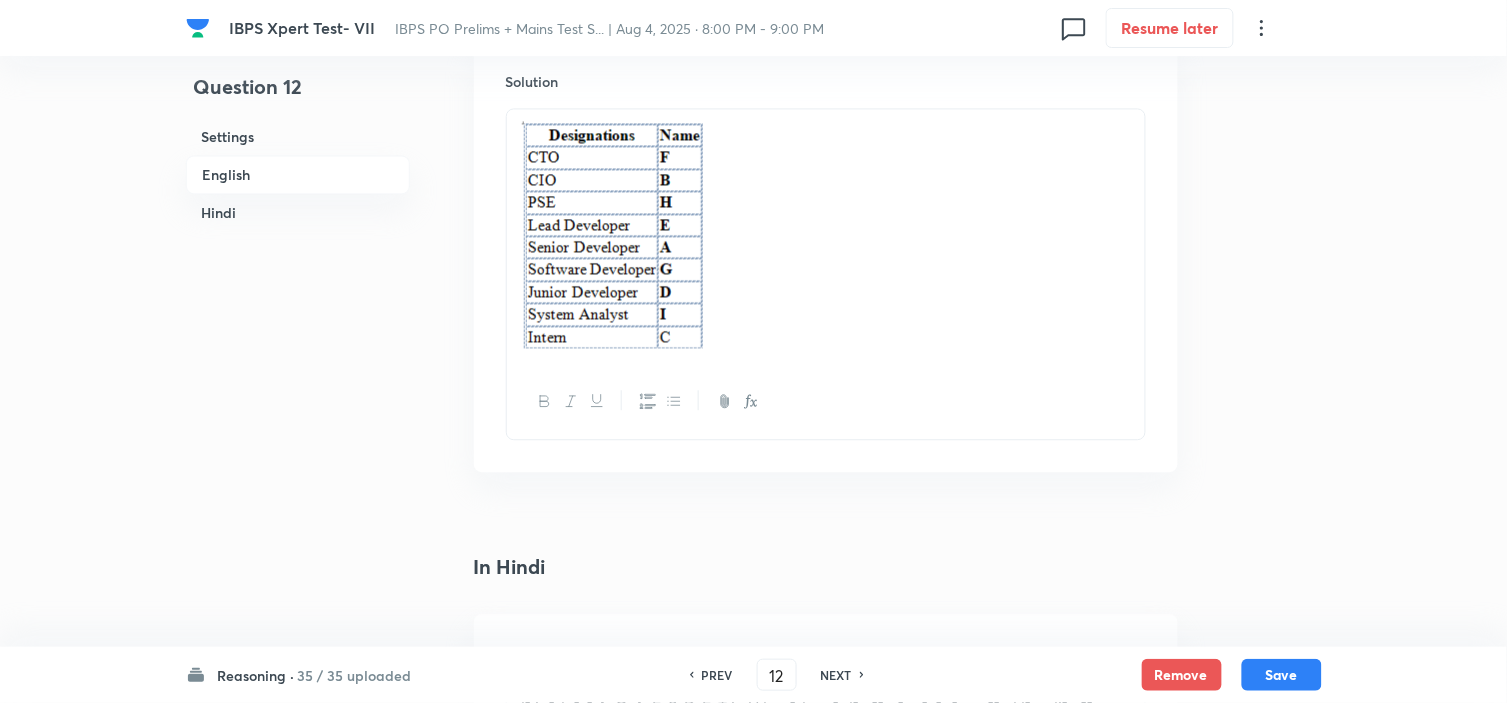 scroll, scrollTop: 2987, scrollLeft: 0, axis: vertical 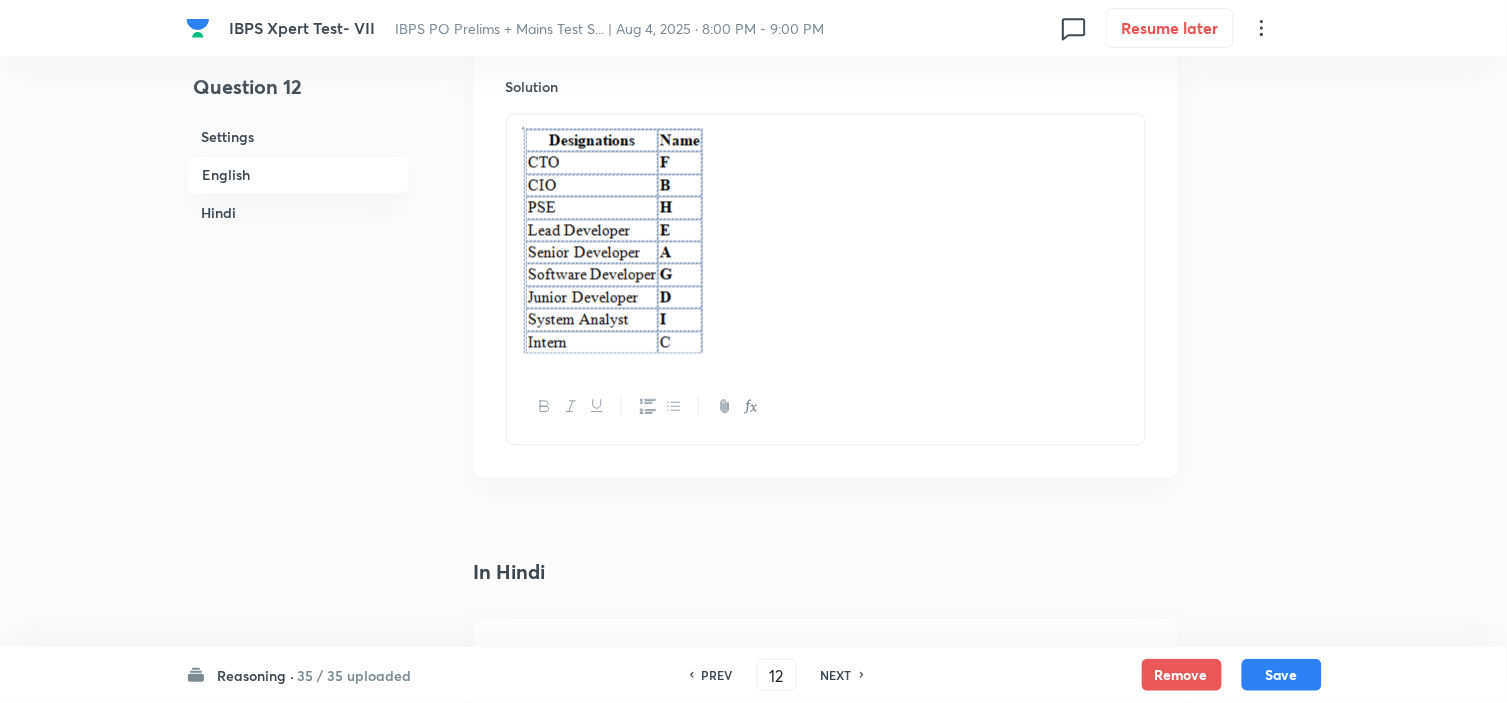 click on "PREV" at bounding box center (717, 675) 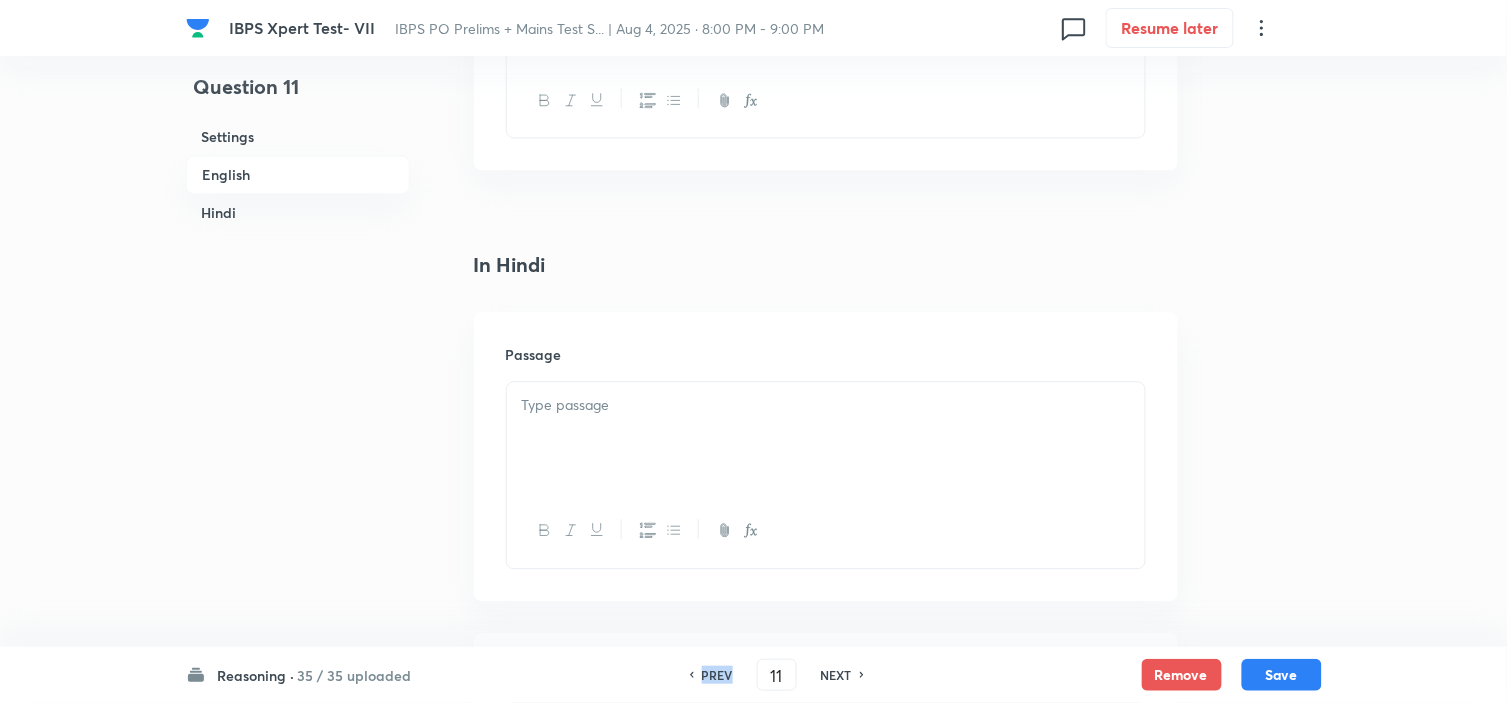click on "PREV" at bounding box center (717, 675) 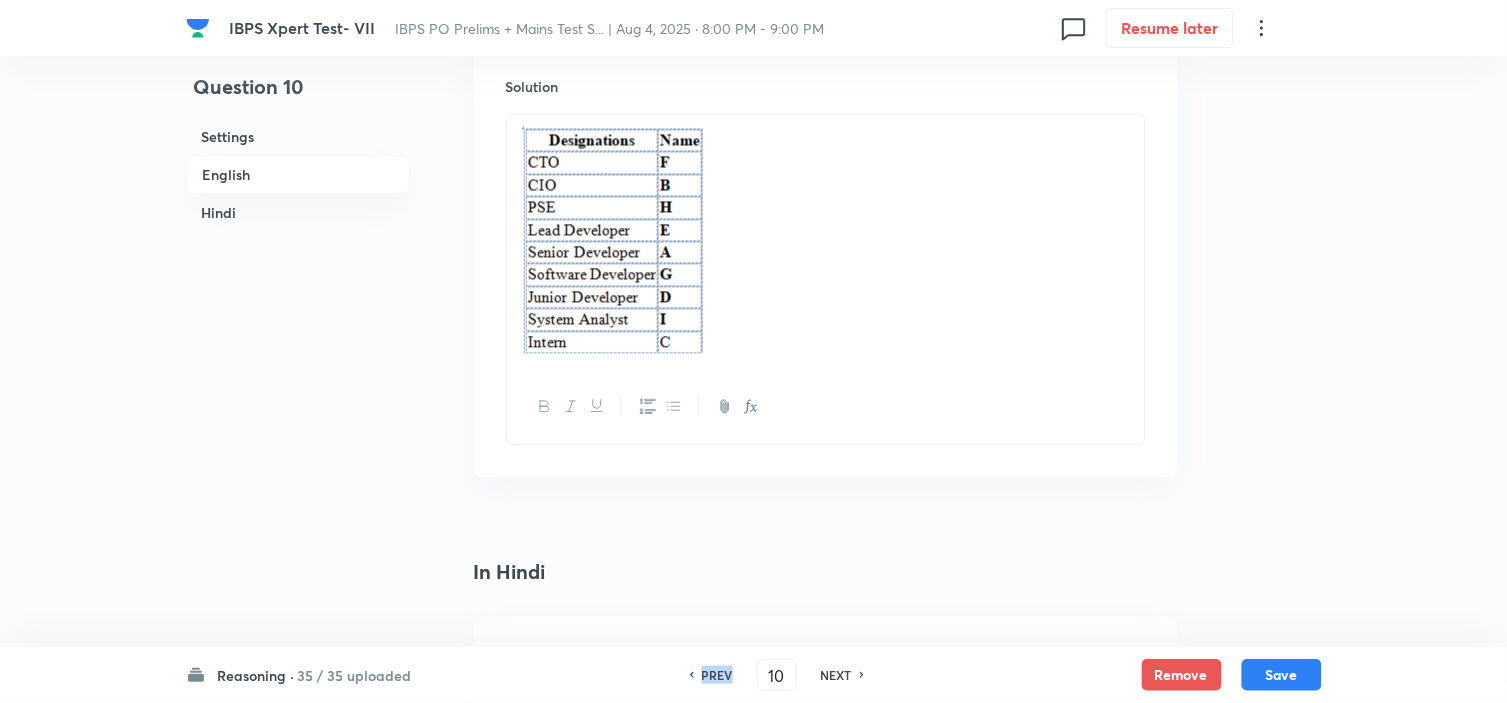 click on "PREV" at bounding box center (717, 675) 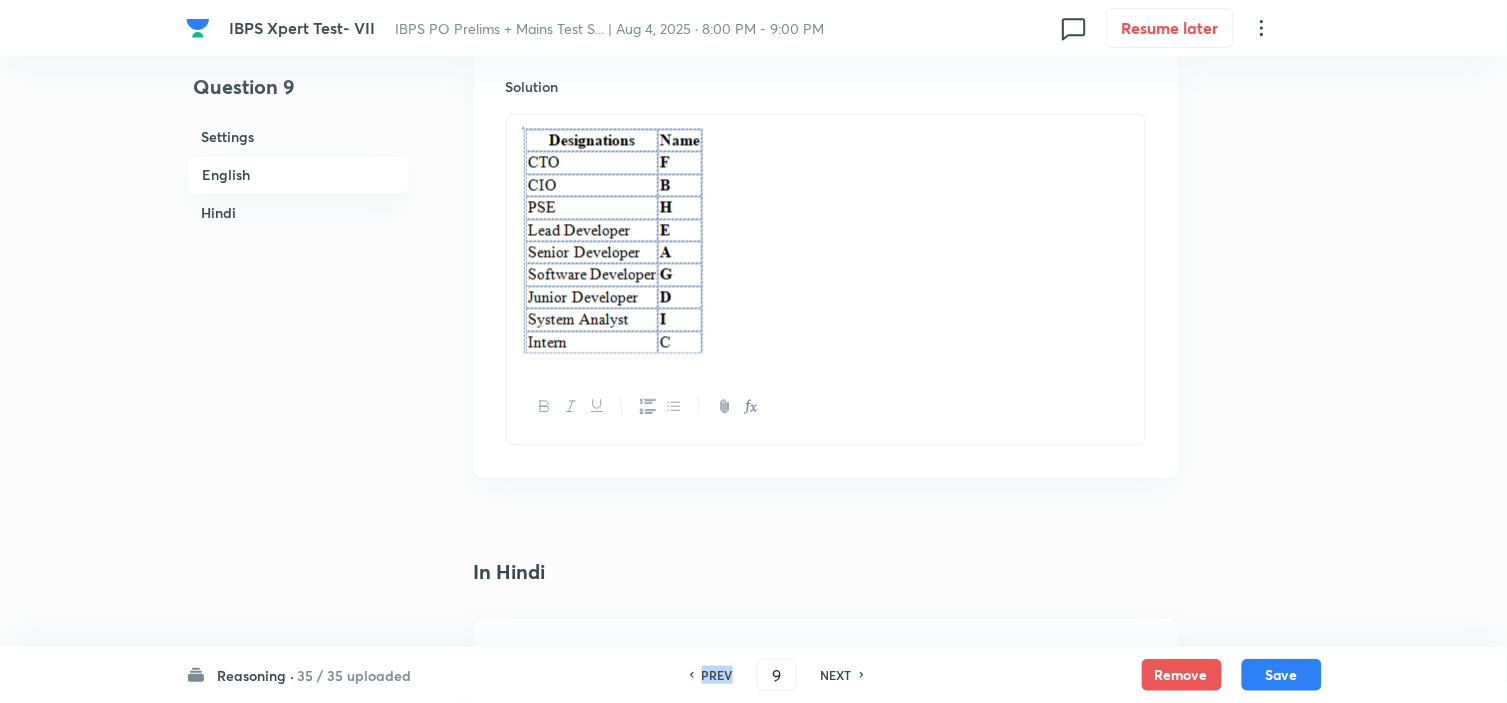 click on "PREV" at bounding box center (717, 675) 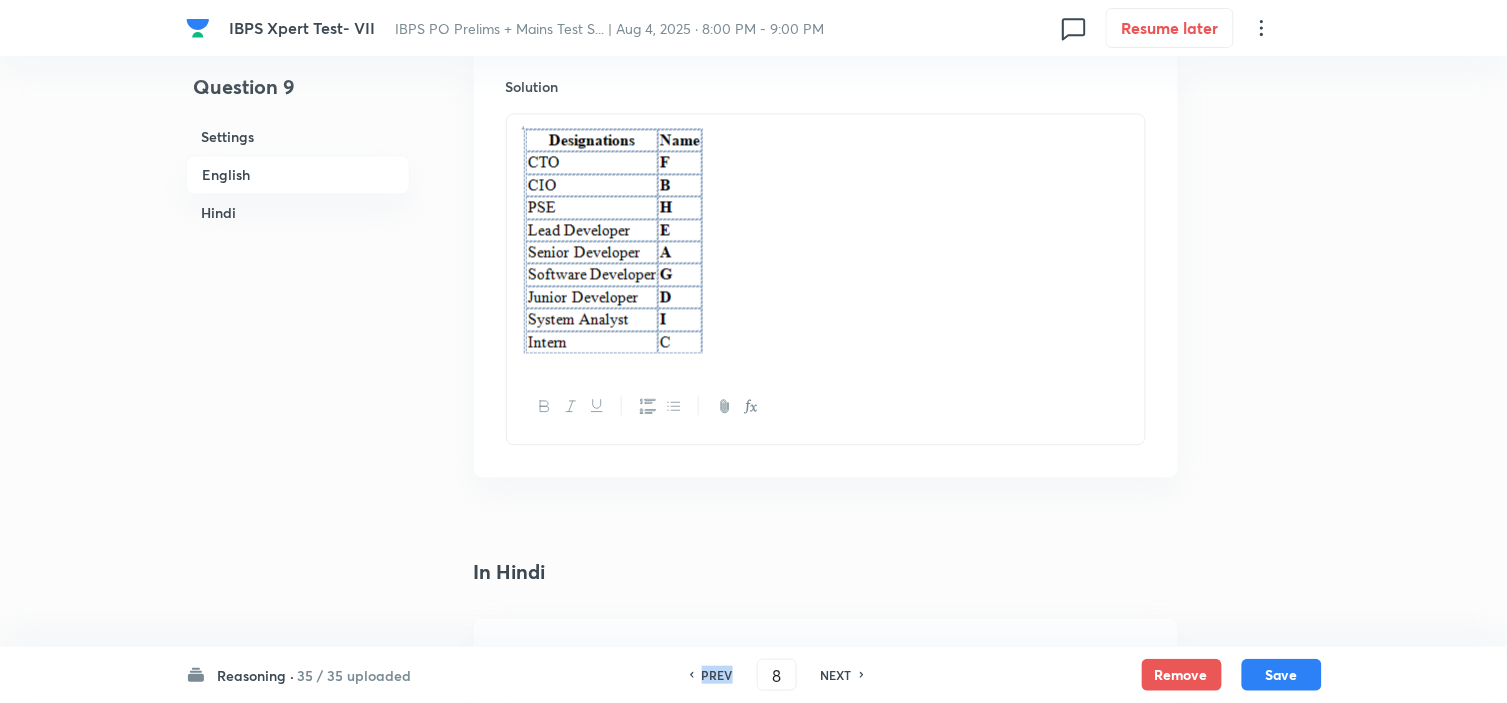 click on "PREV" at bounding box center [717, 675] 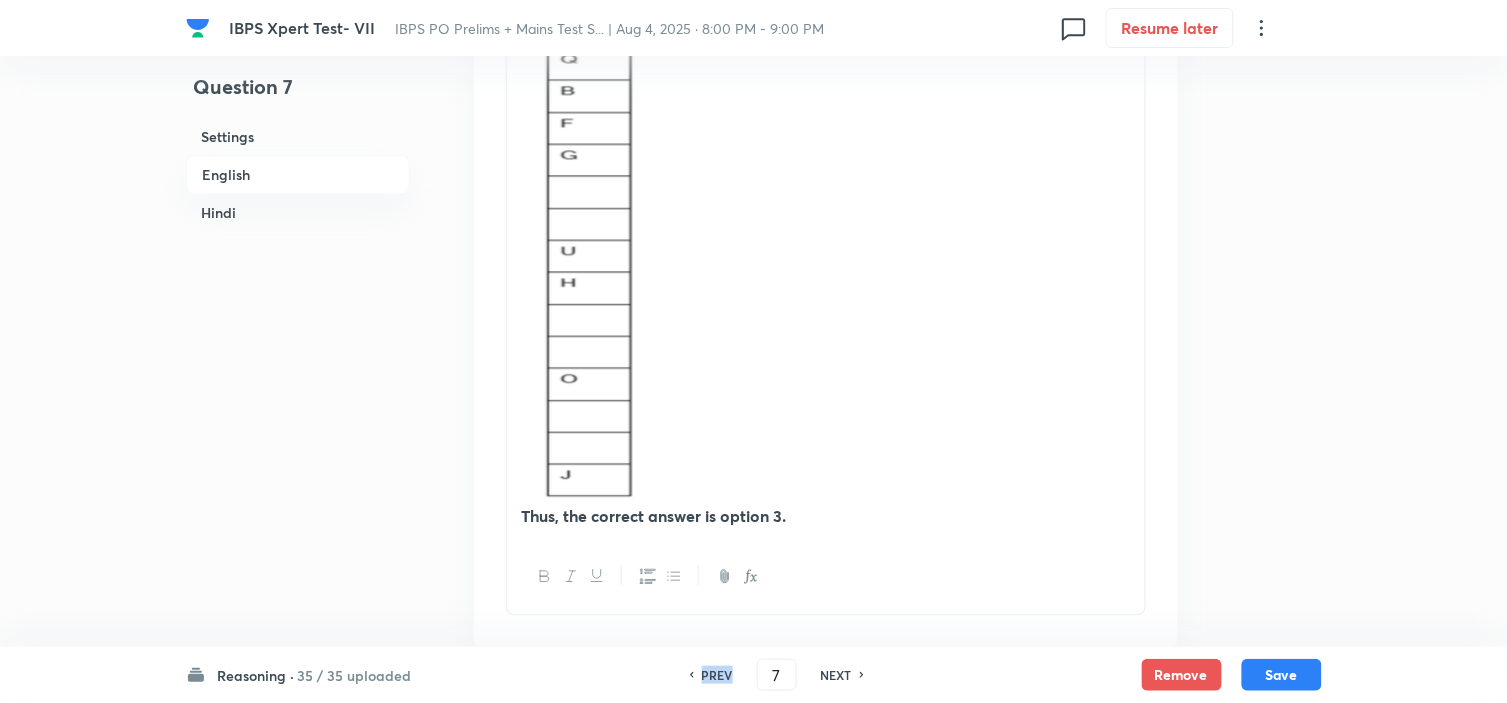 click on "PREV" at bounding box center [717, 675] 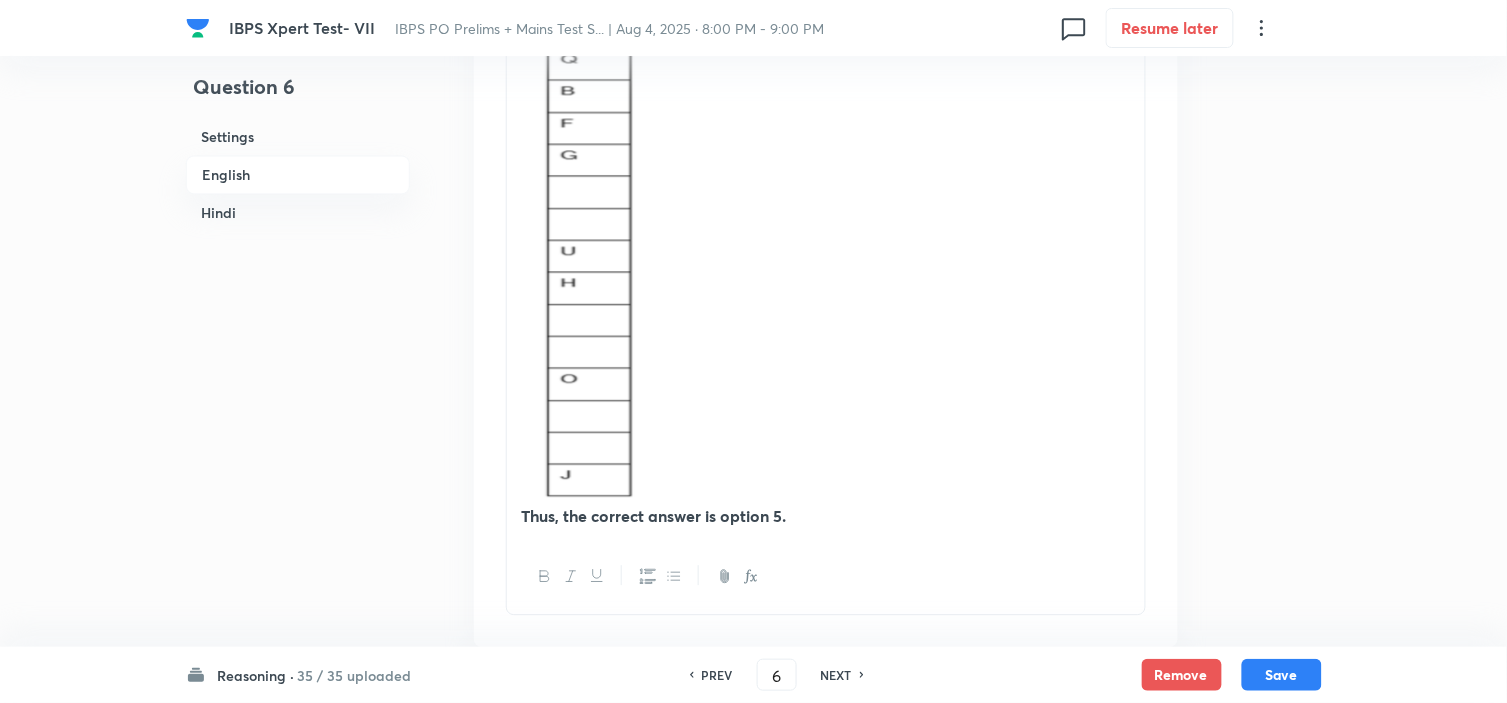click on "PREV" at bounding box center (717, 675) 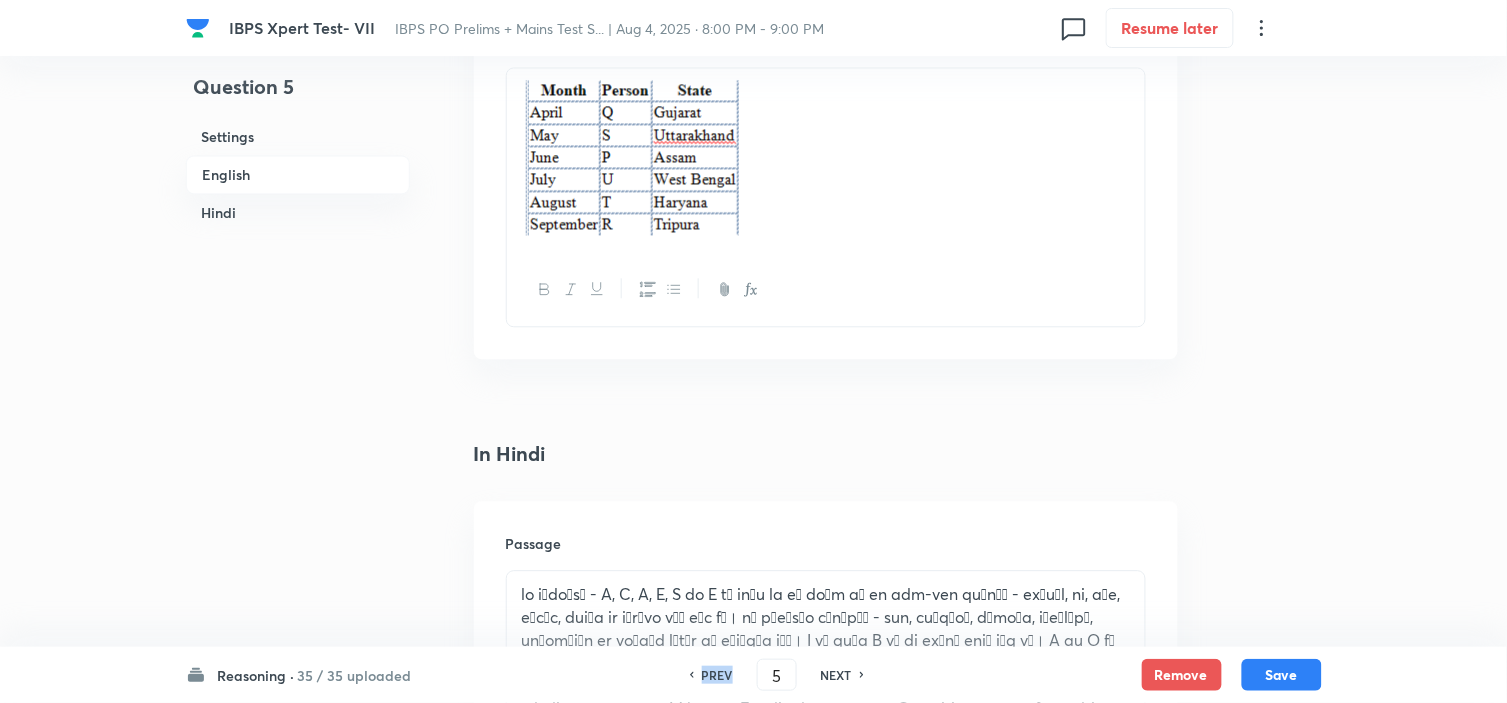 click on "PREV" at bounding box center (717, 675) 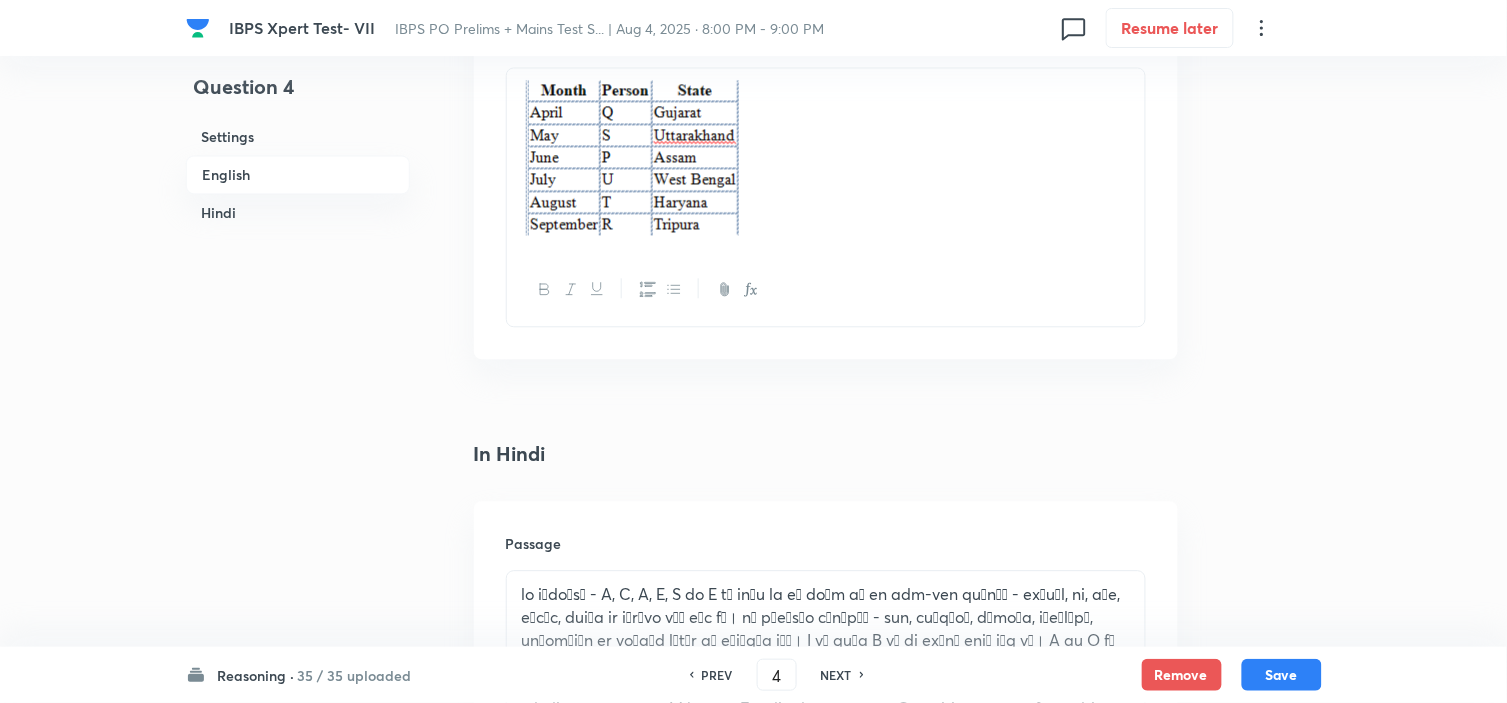 click on "PREV" at bounding box center [717, 675] 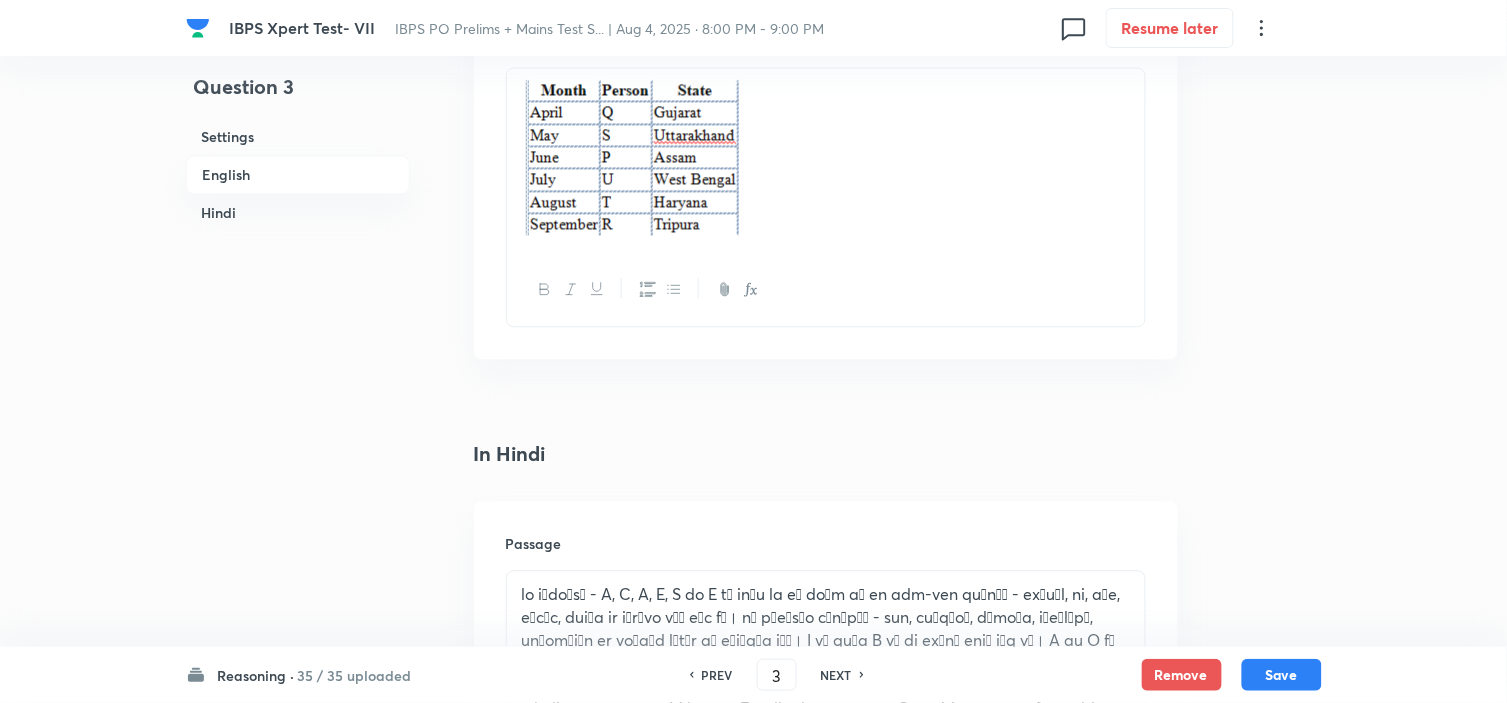click on "NEXT" at bounding box center [839, 675] 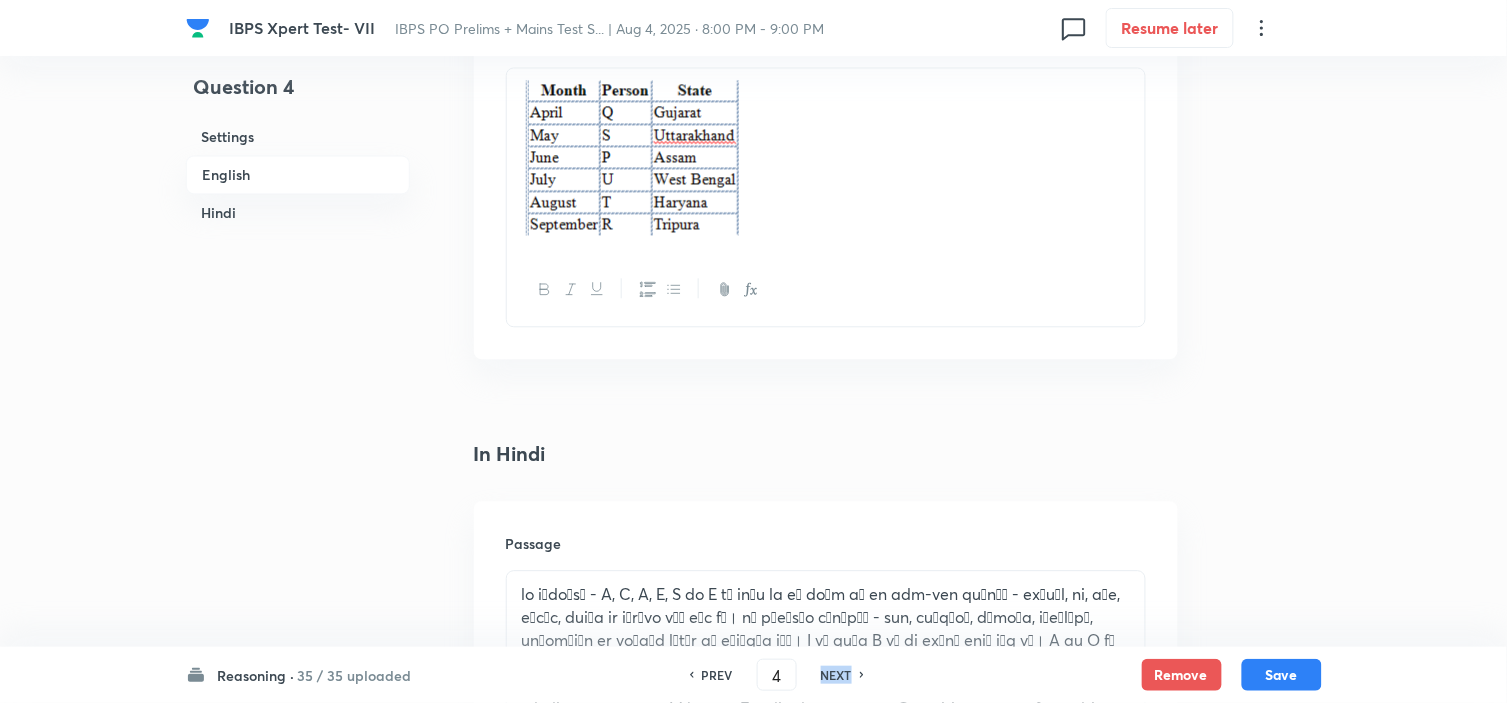 click on "NEXT" at bounding box center (839, 675) 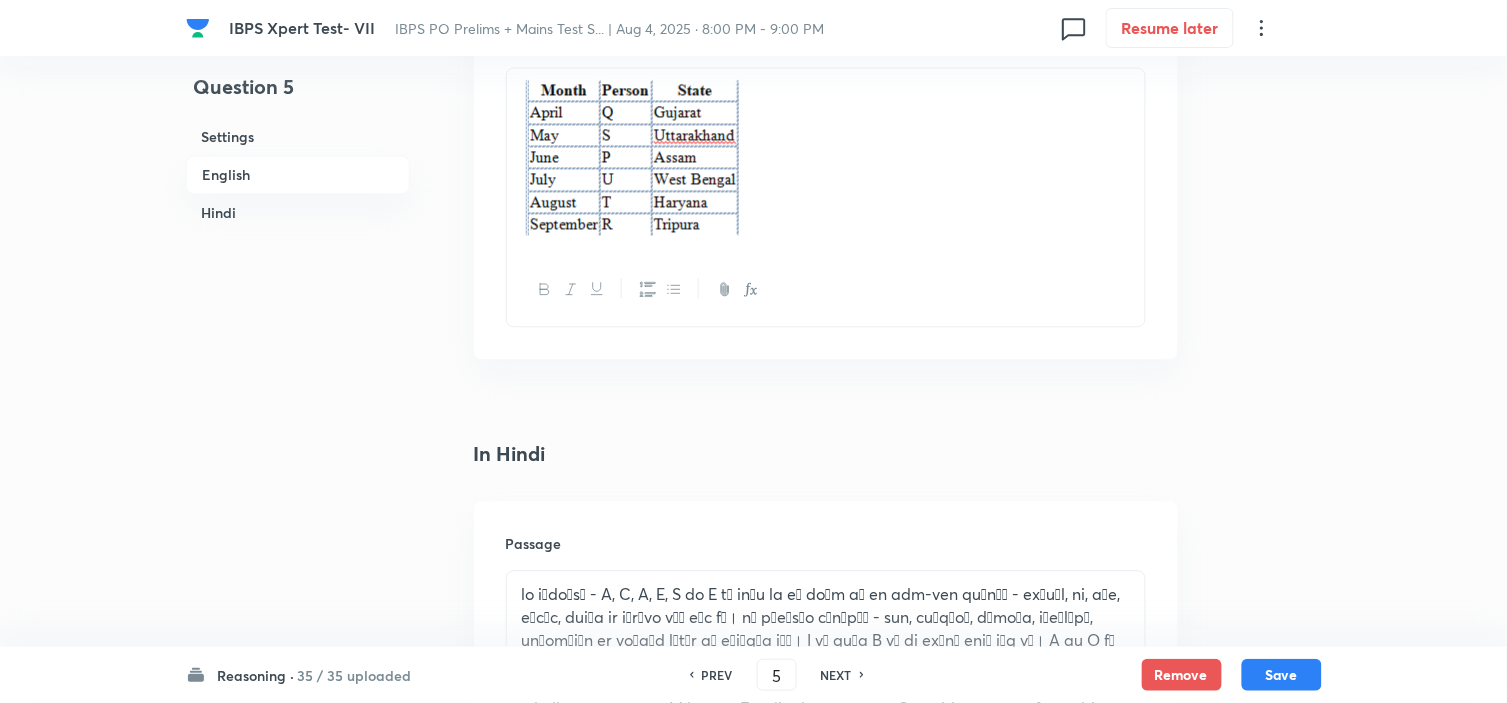 click on "NEXT" at bounding box center (839, 675) 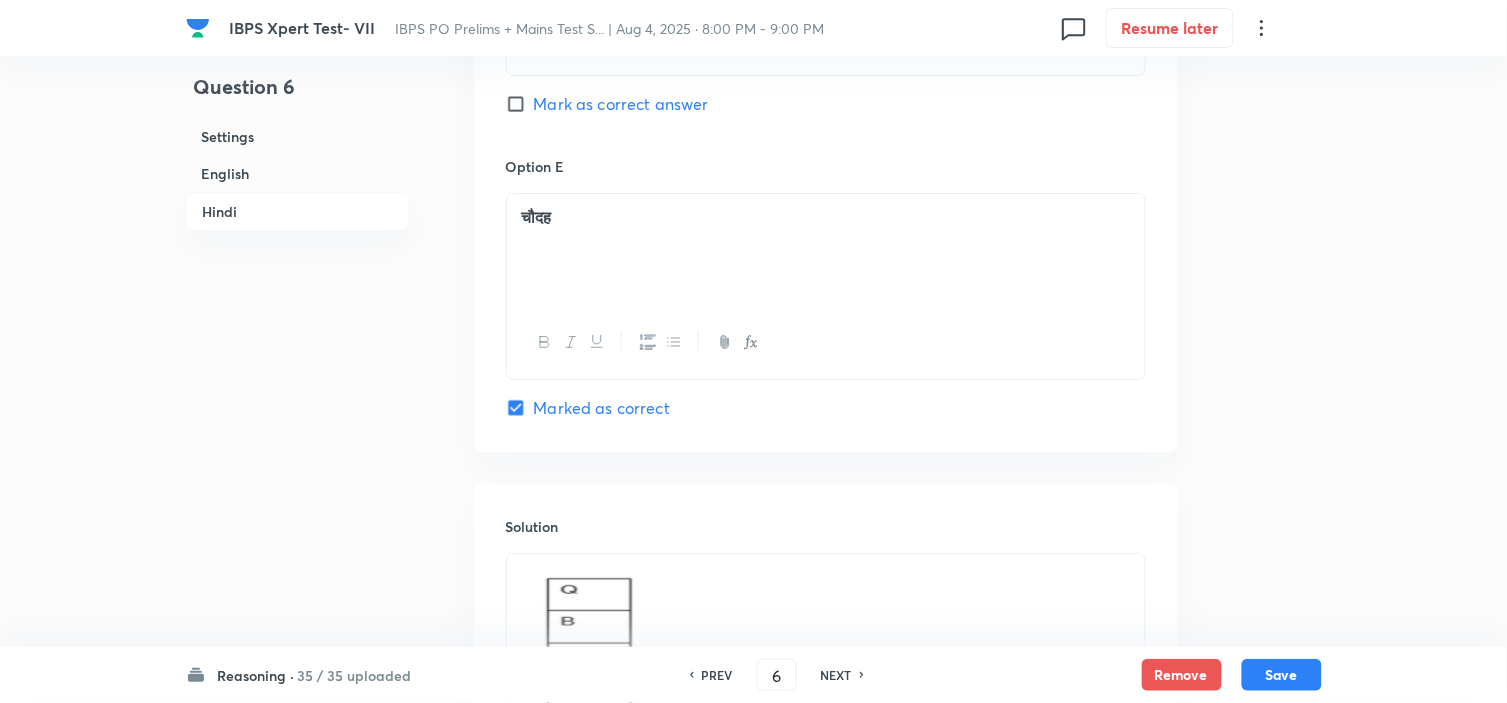 scroll, scrollTop: 5777, scrollLeft: 0, axis: vertical 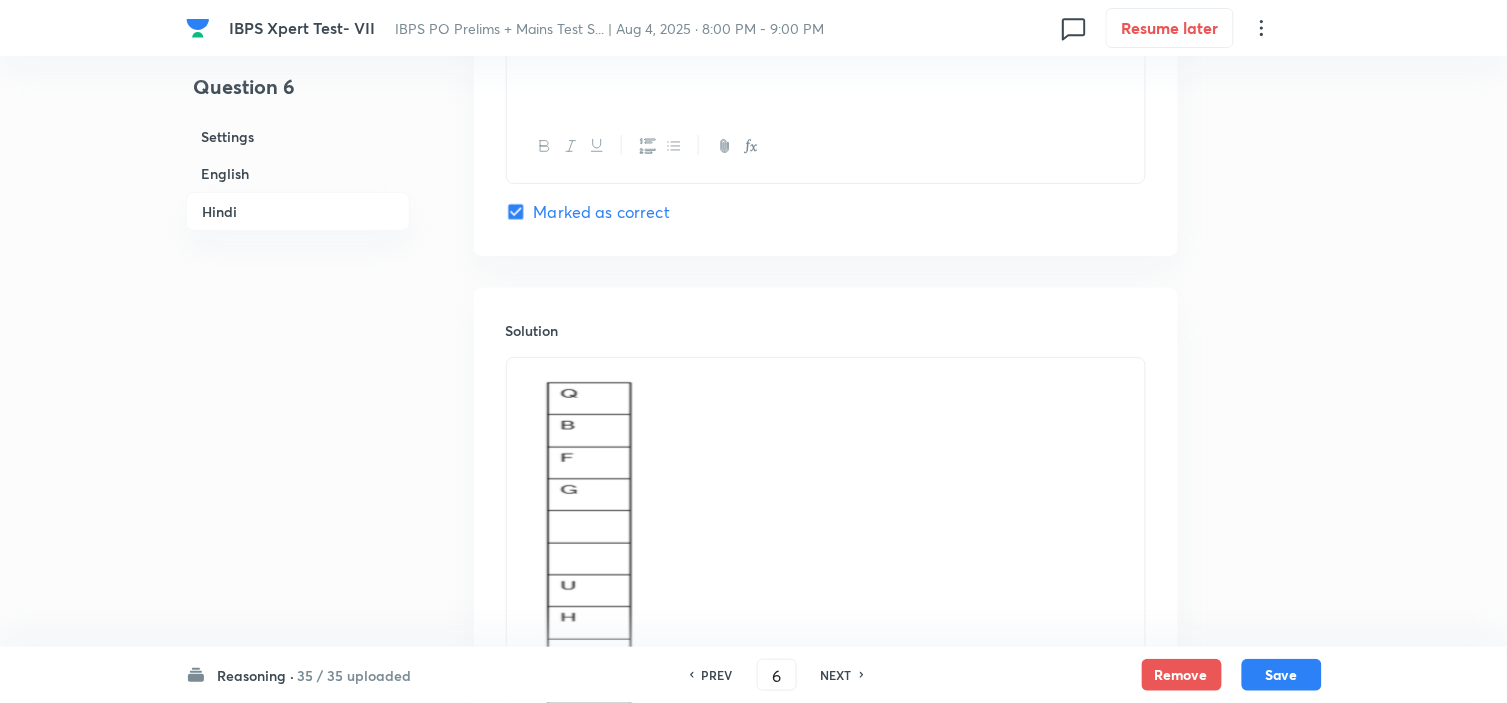 click on "NEXT" at bounding box center [836, 675] 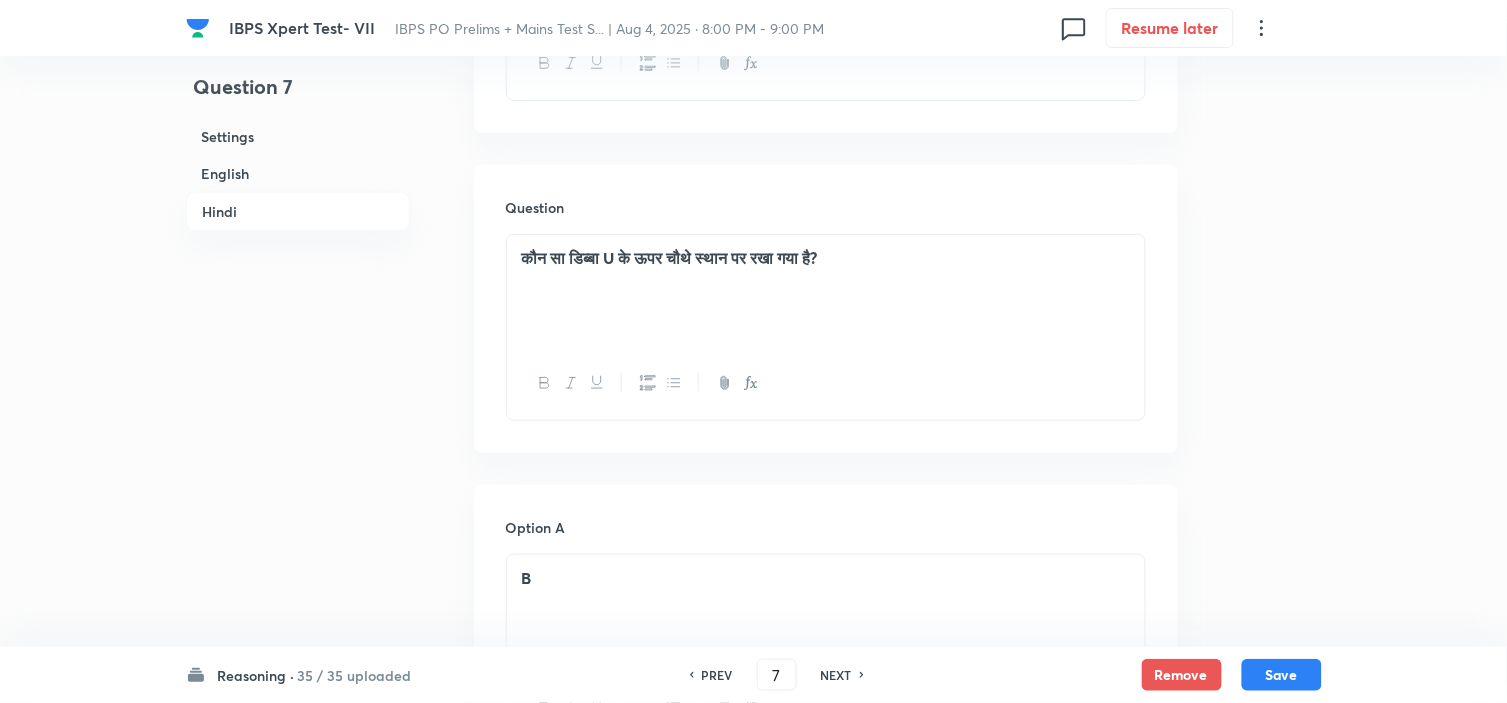 scroll, scrollTop: 4000, scrollLeft: 0, axis: vertical 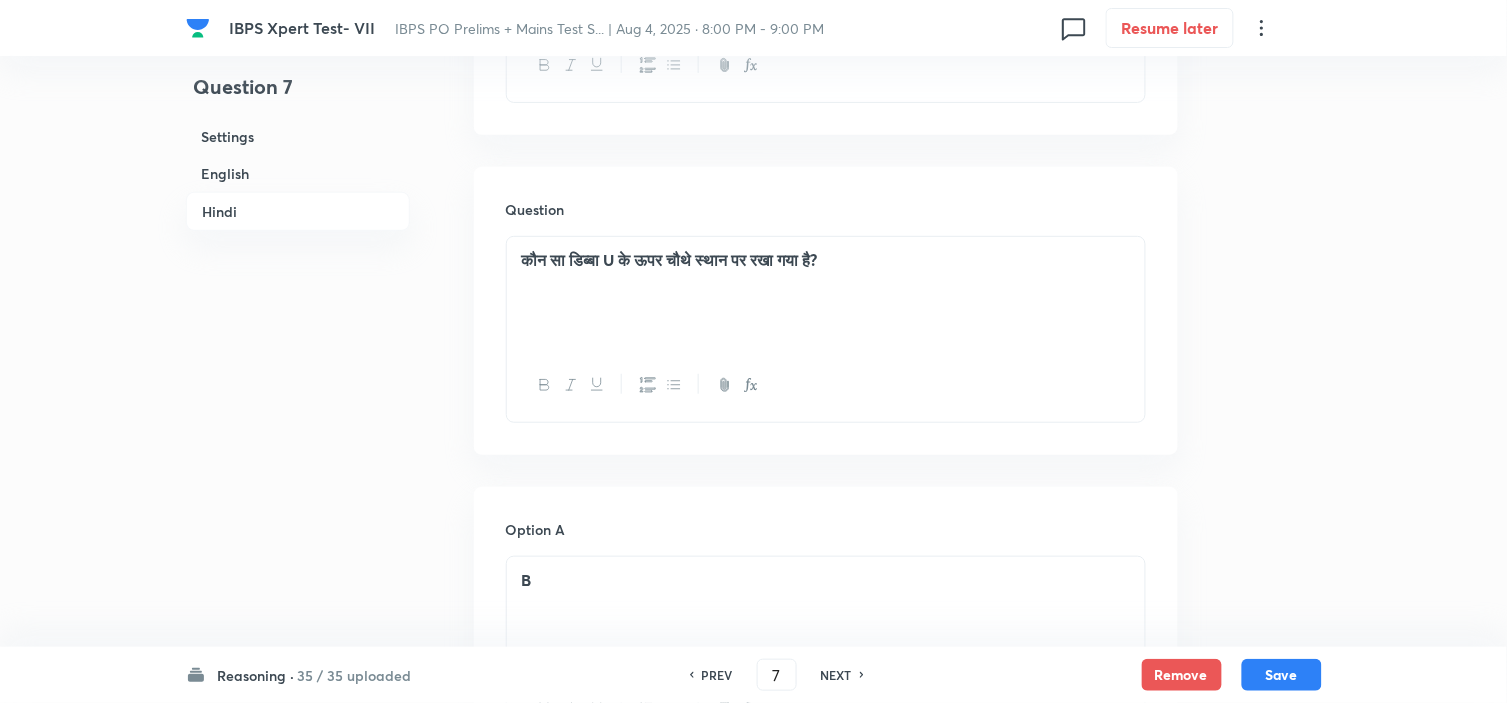 click on "PREV" at bounding box center [717, 675] 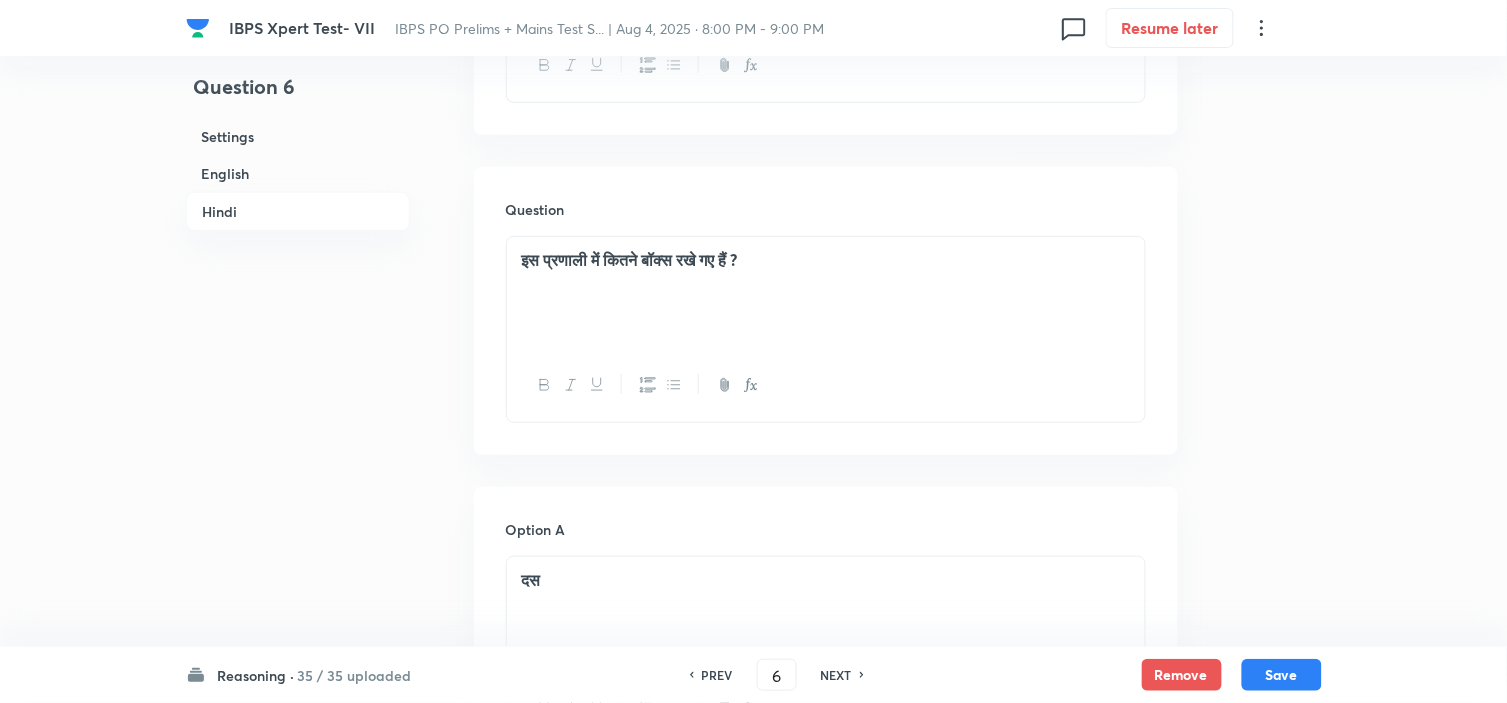 click on "PREV" at bounding box center [717, 675] 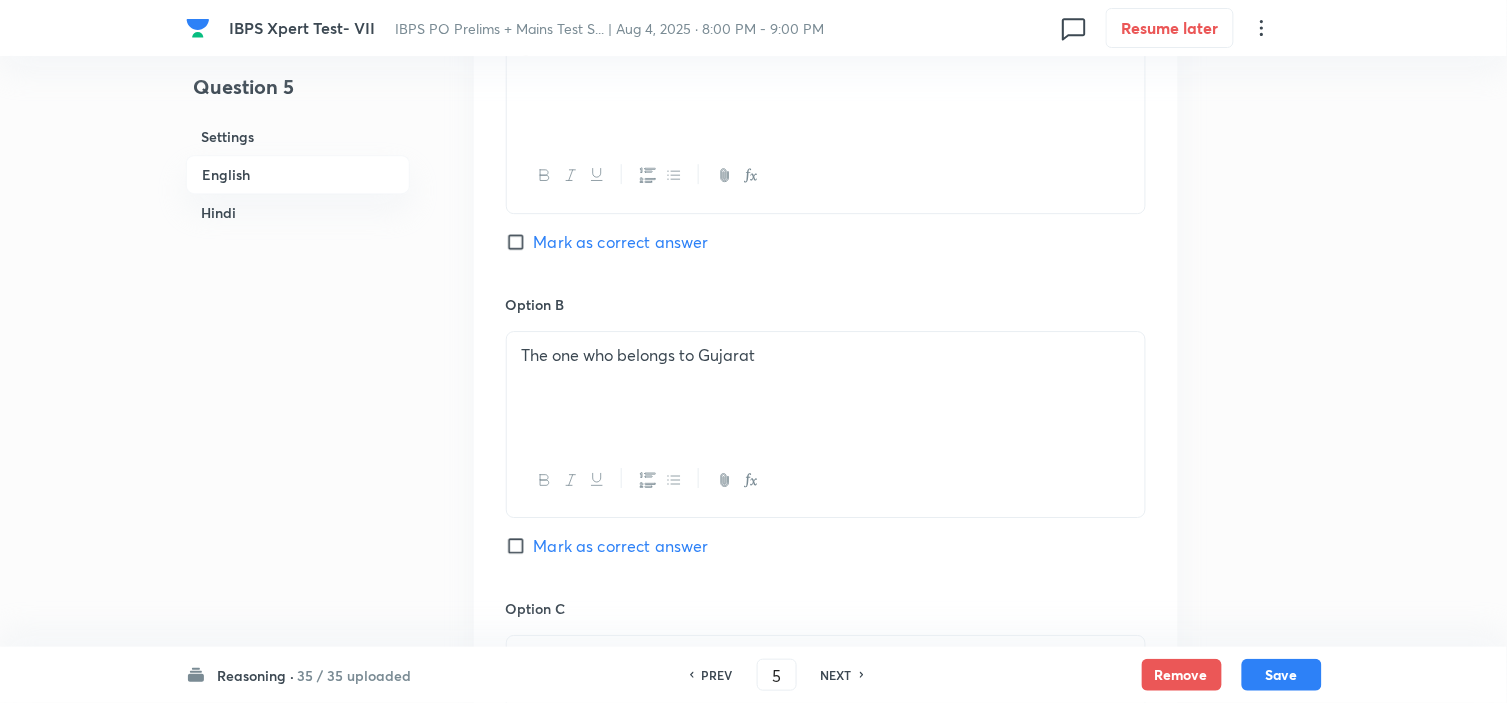 scroll, scrollTop: 1444, scrollLeft: 0, axis: vertical 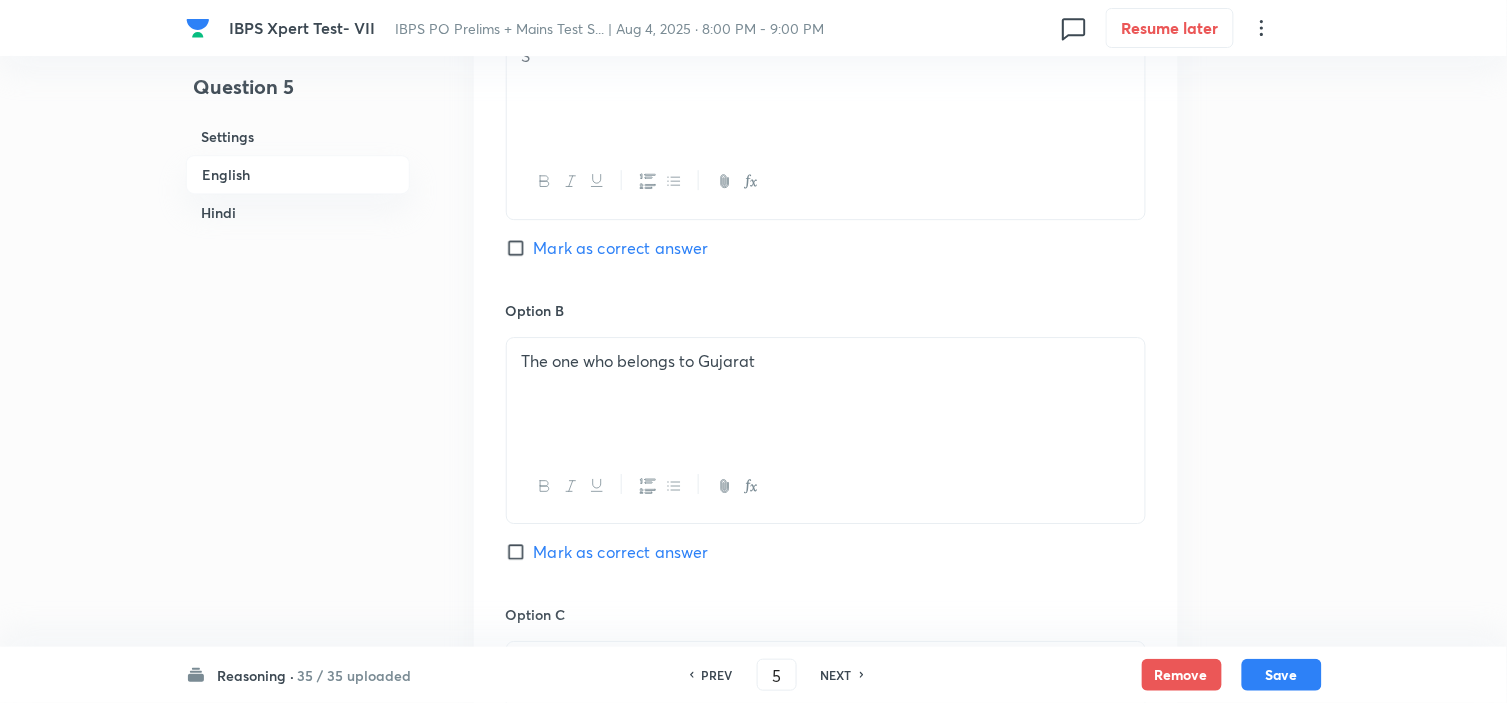 click on "PREV 5 ​ NEXT" at bounding box center [777, 675] 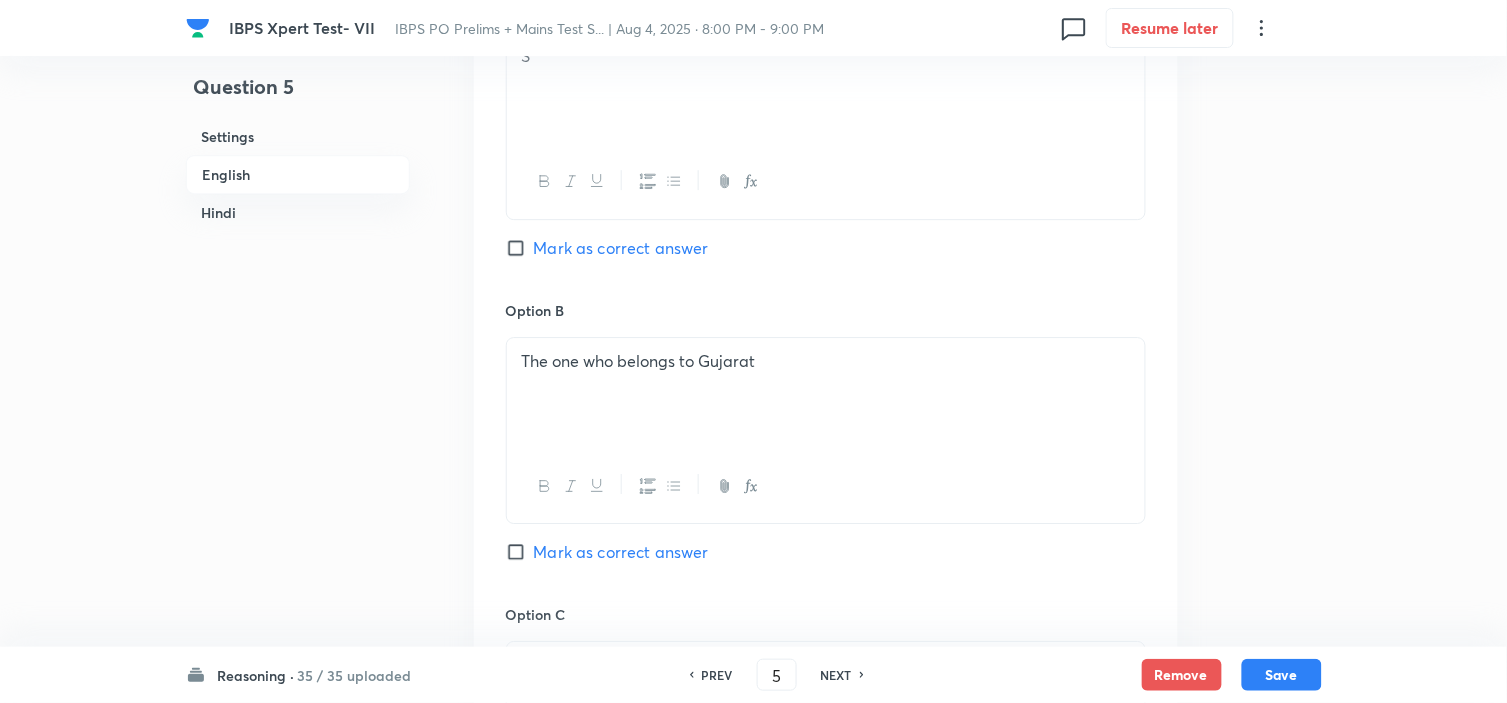 click on "PREV" at bounding box center (717, 675) 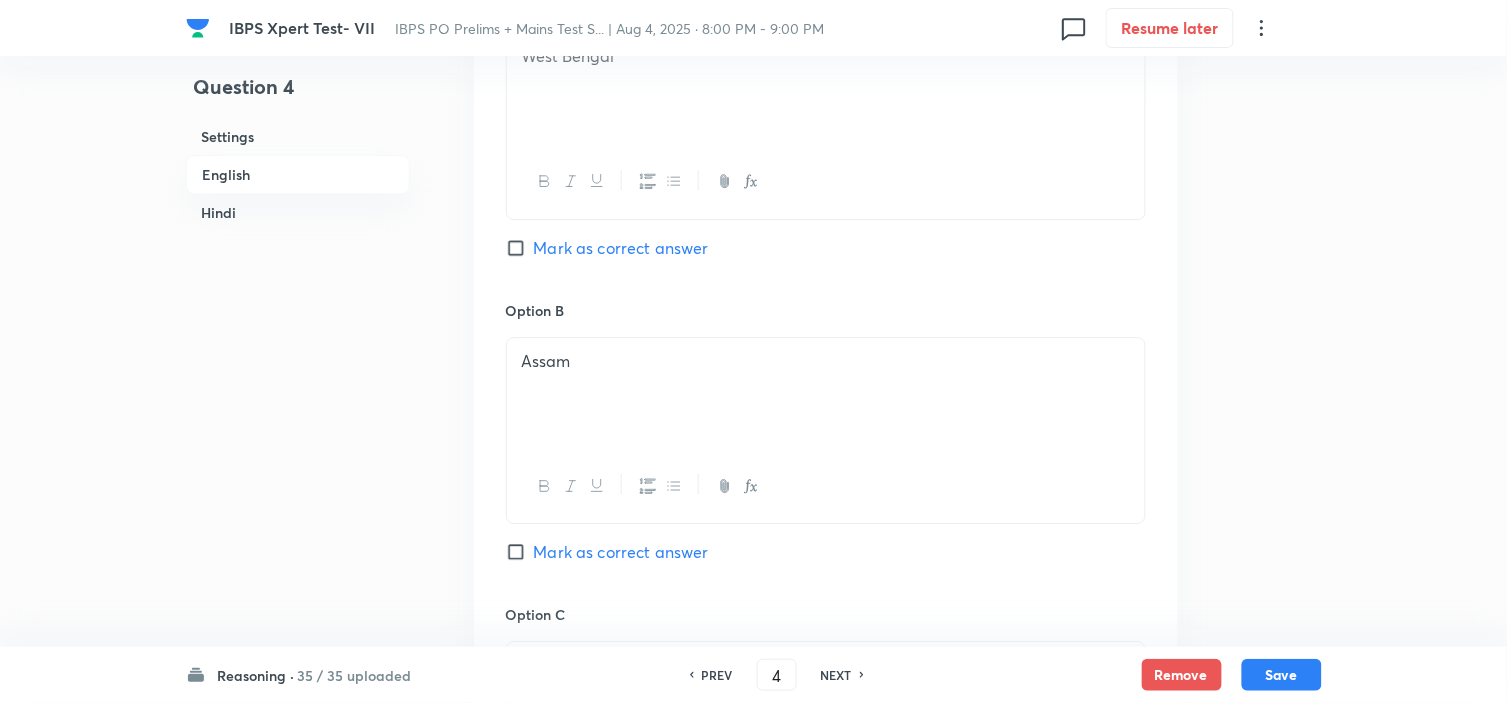 click on "PREV" at bounding box center (717, 675) 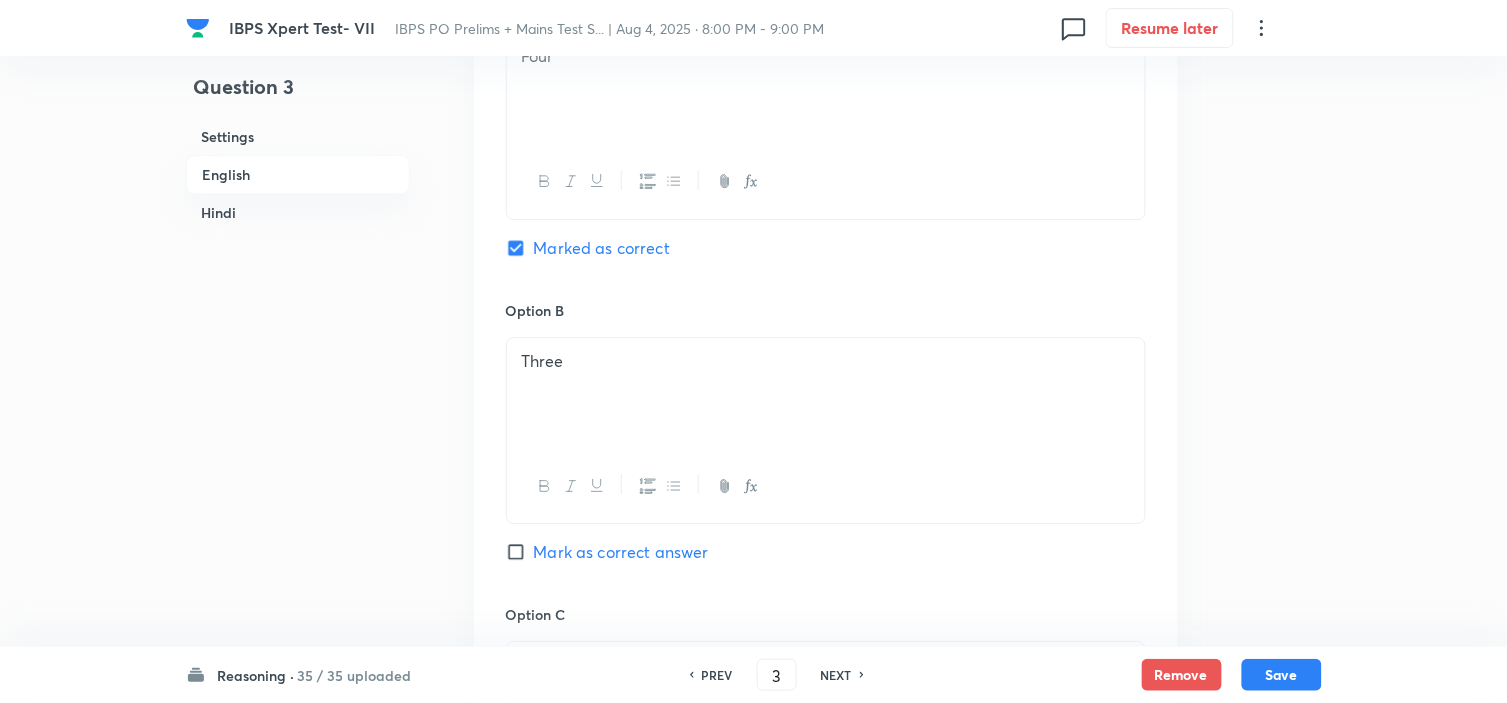 click on "PREV" at bounding box center (717, 675) 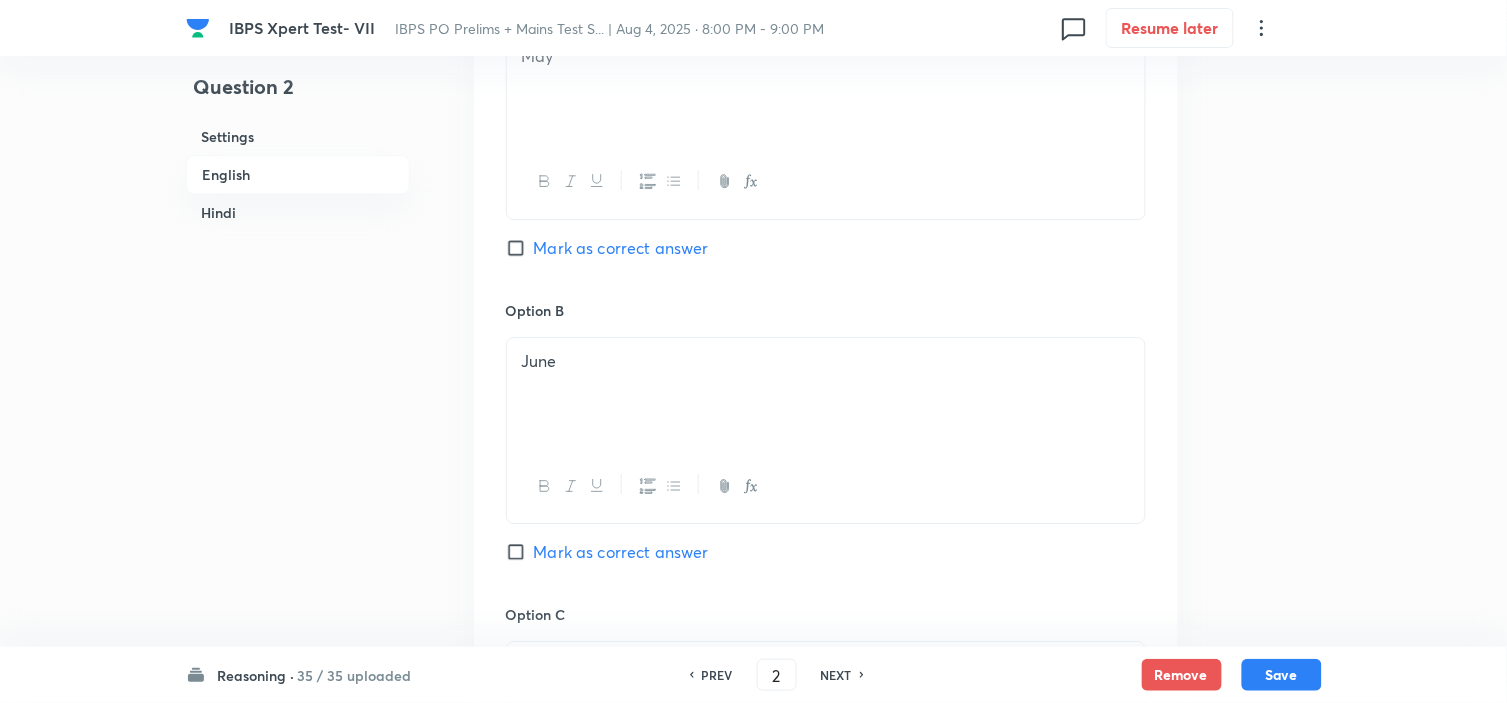 click on "NEXT" at bounding box center [836, 675] 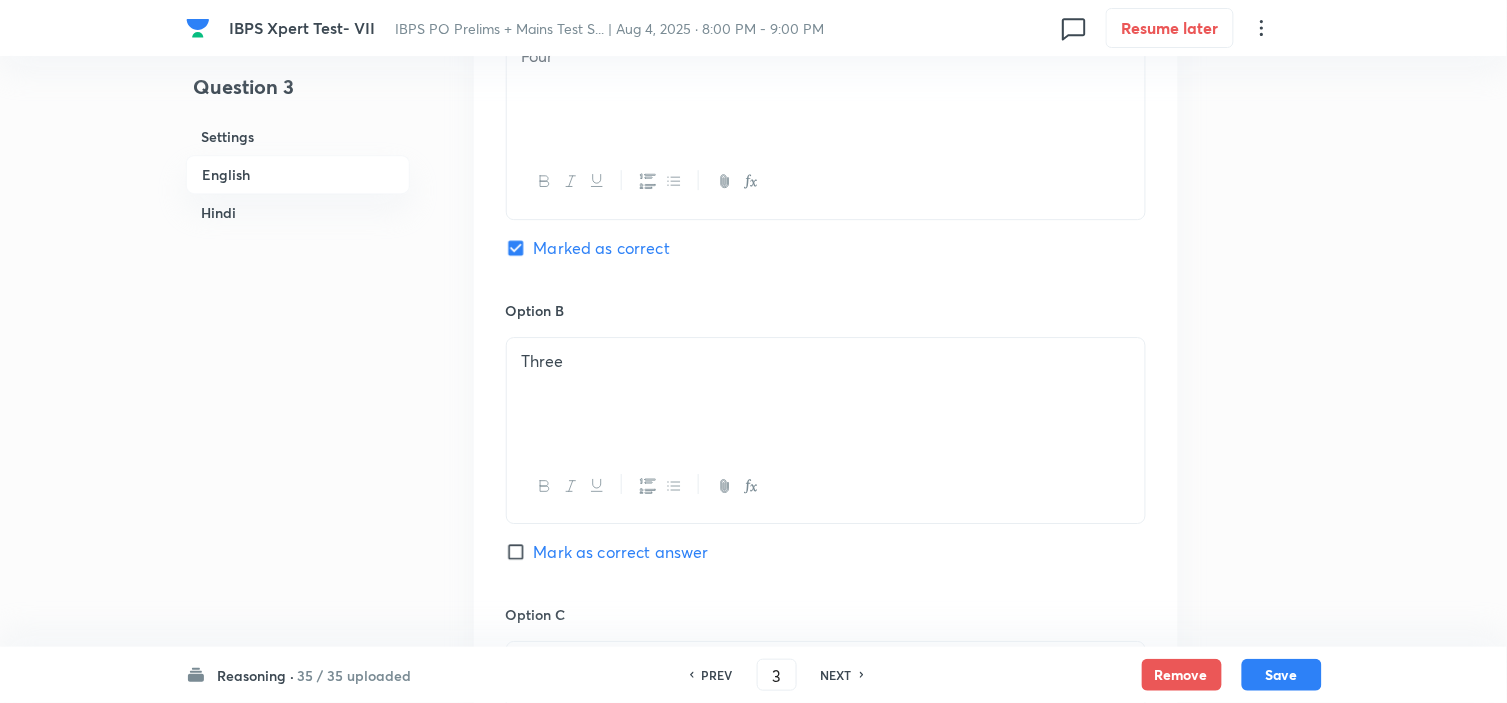 click on "NEXT" at bounding box center [836, 675] 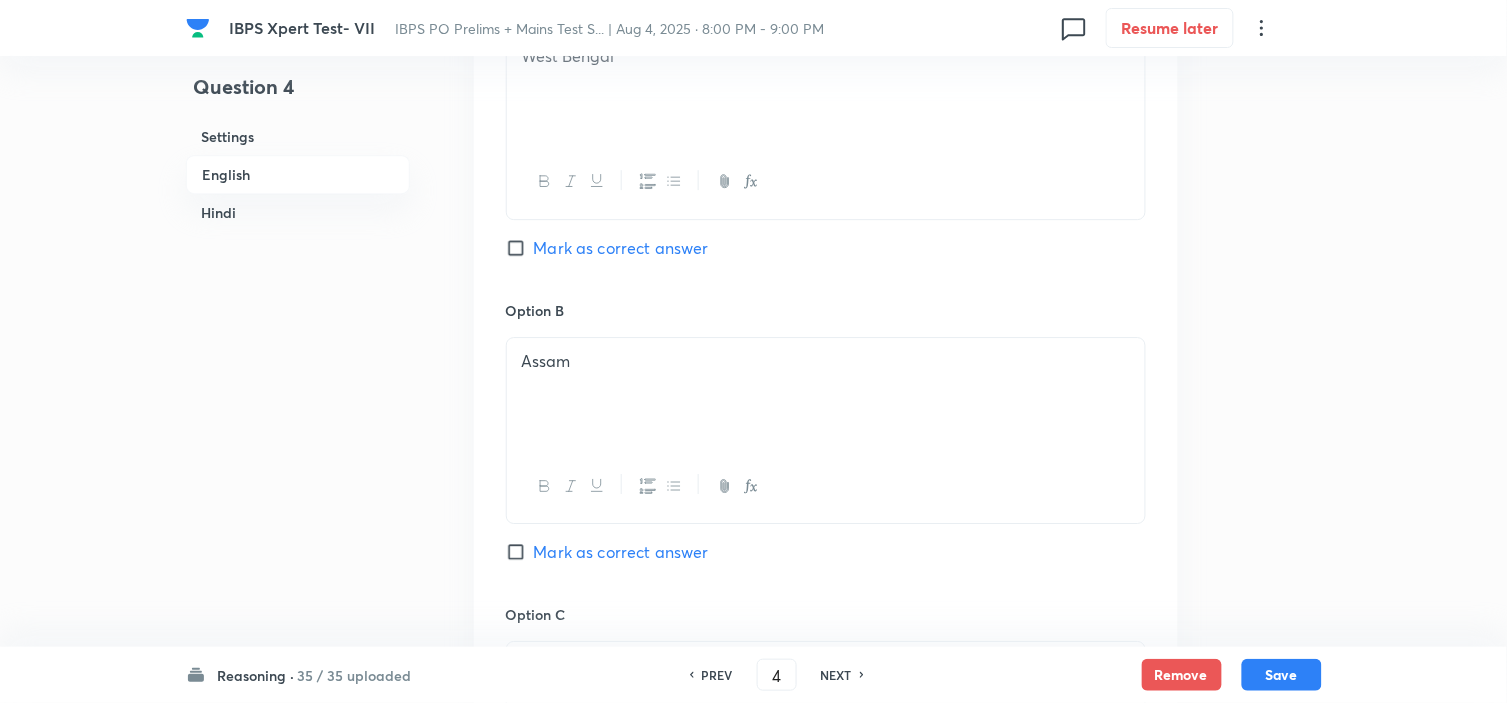 click on "NEXT" at bounding box center (836, 675) 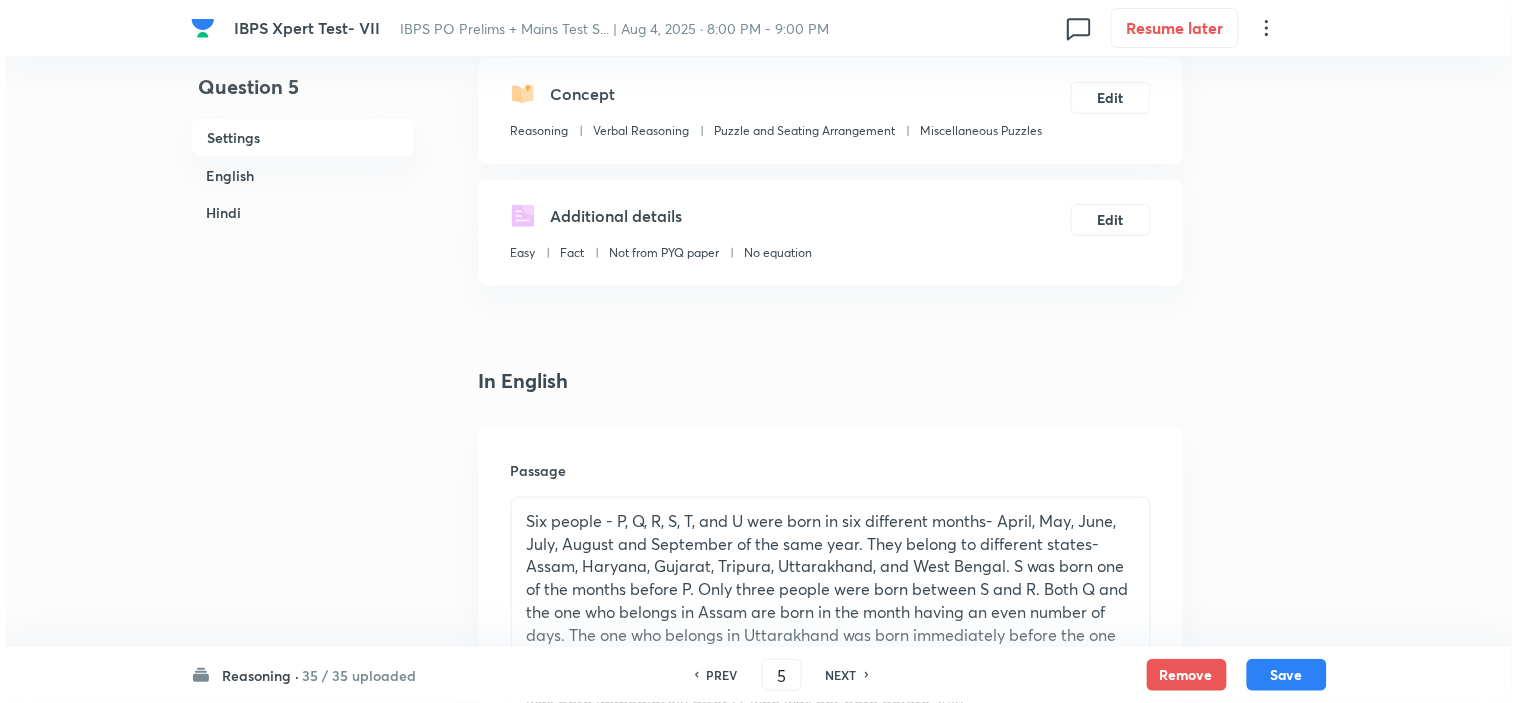scroll, scrollTop: 0, scrollLeft: 0, axis: both 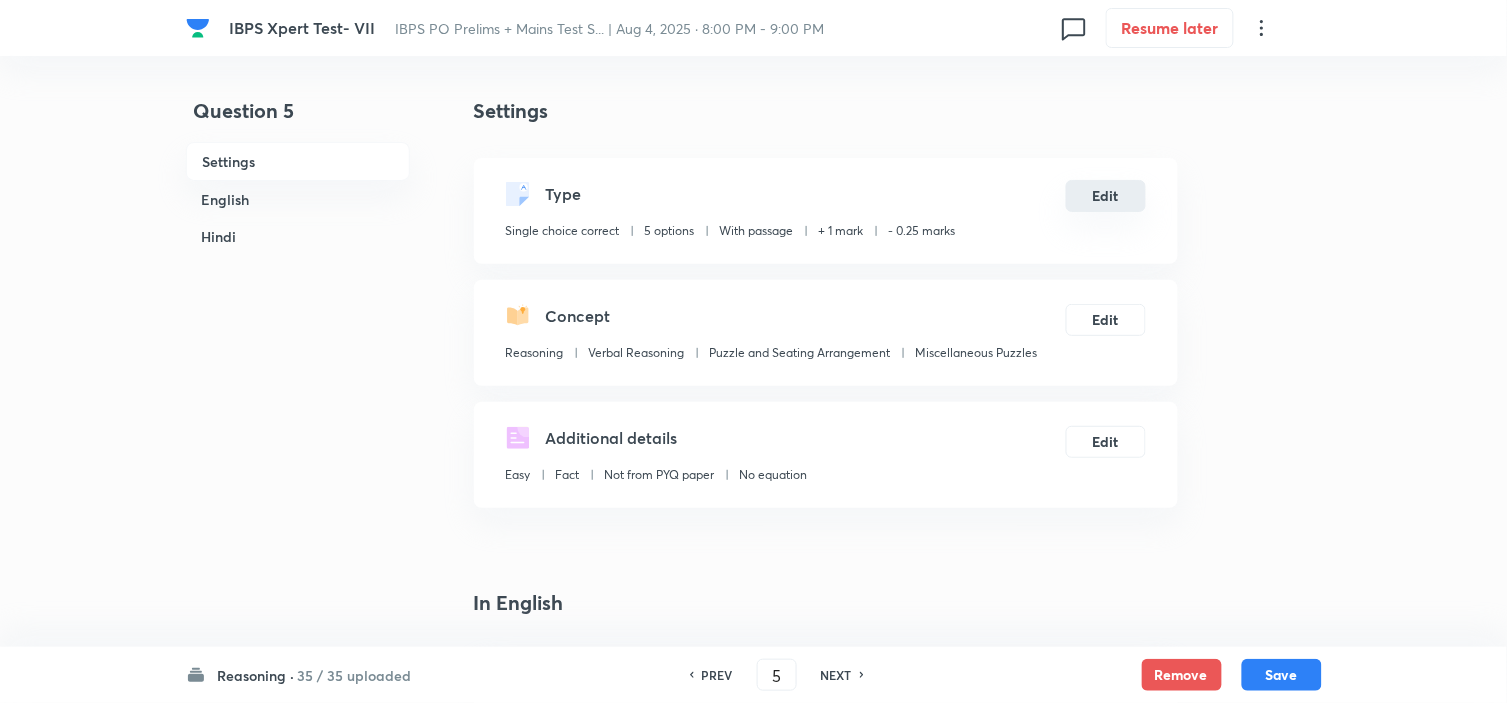 click on "Edit" at bounding box center (1106, 196) 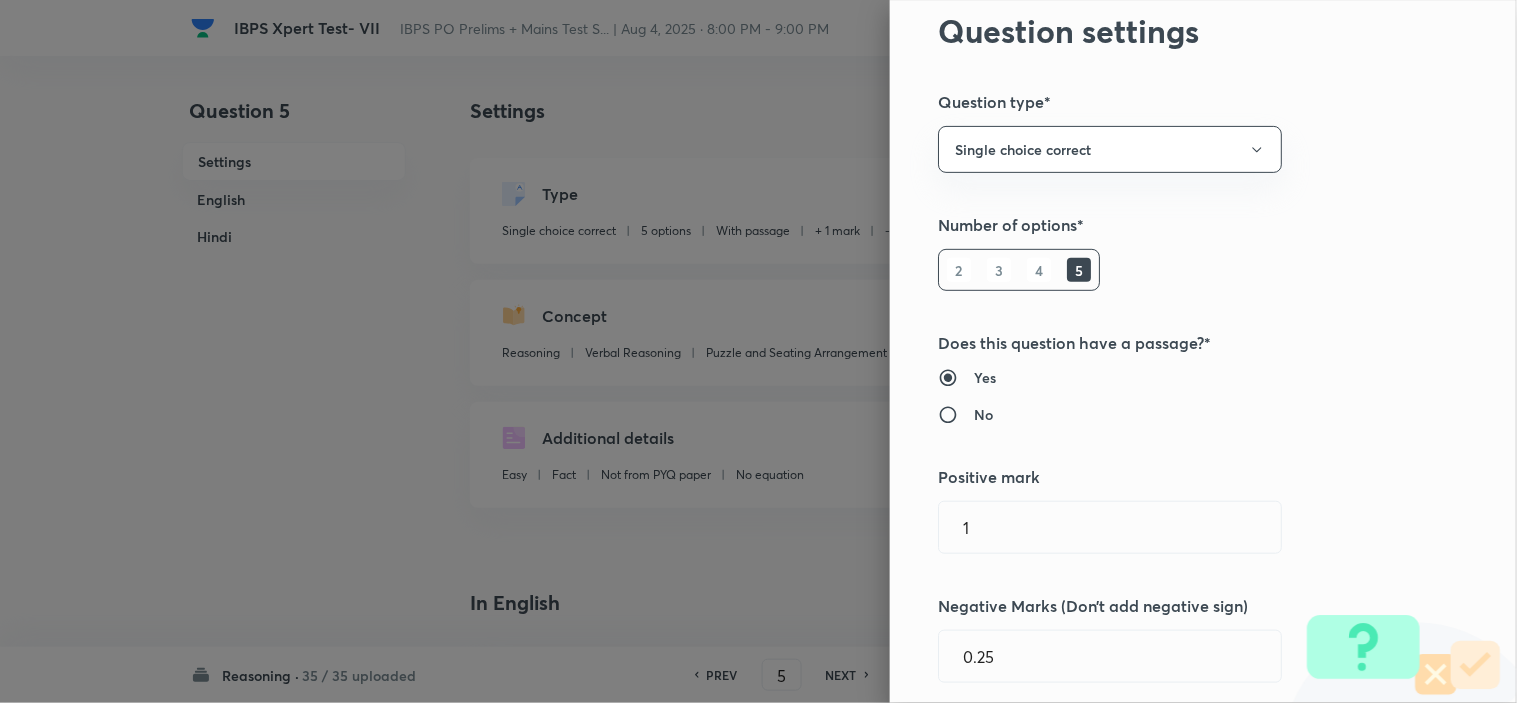 scroll, scrollTop: 111, scrollLeft: 0, axis: vertical 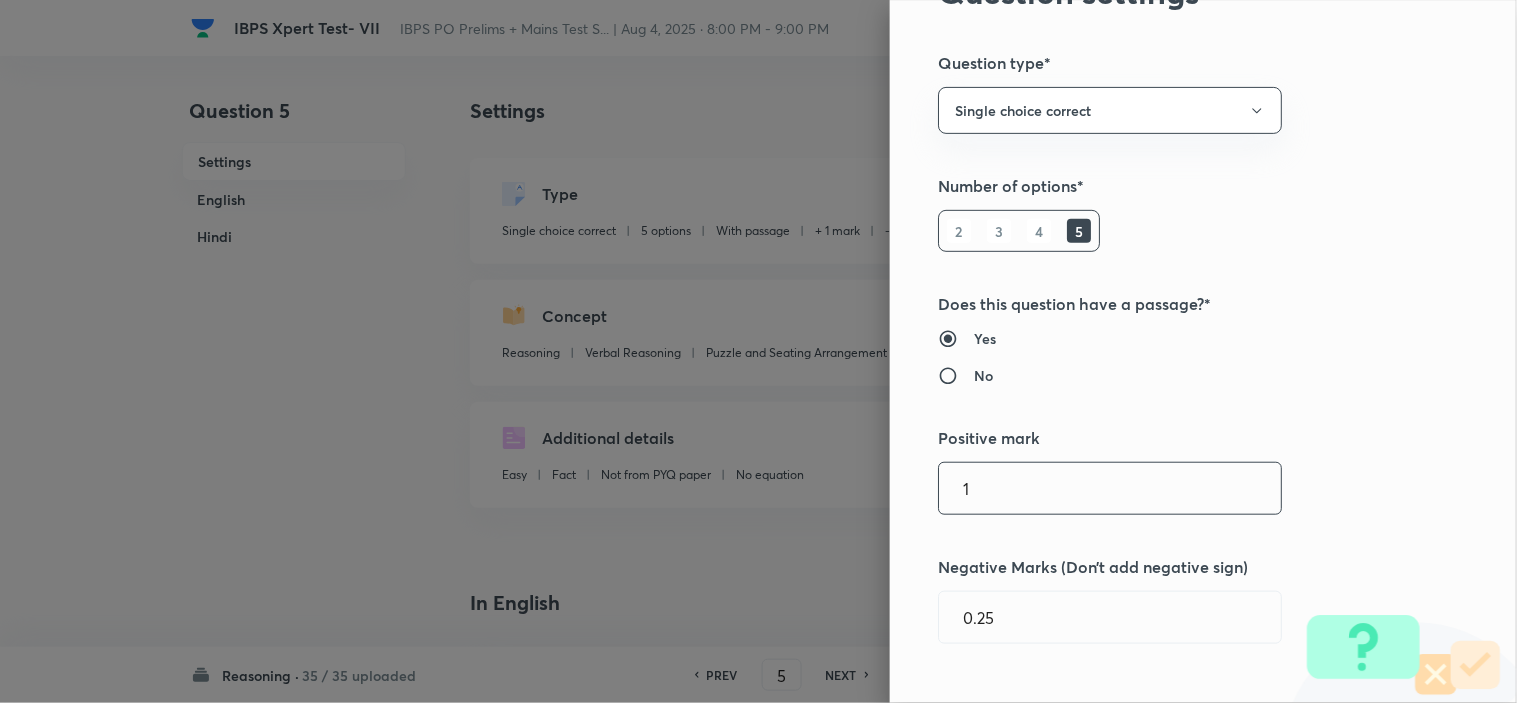 drag, startPoint x: 978, startPoint y: 484, endPoint x: 798, endPoint y: 498, distance: 180.54362 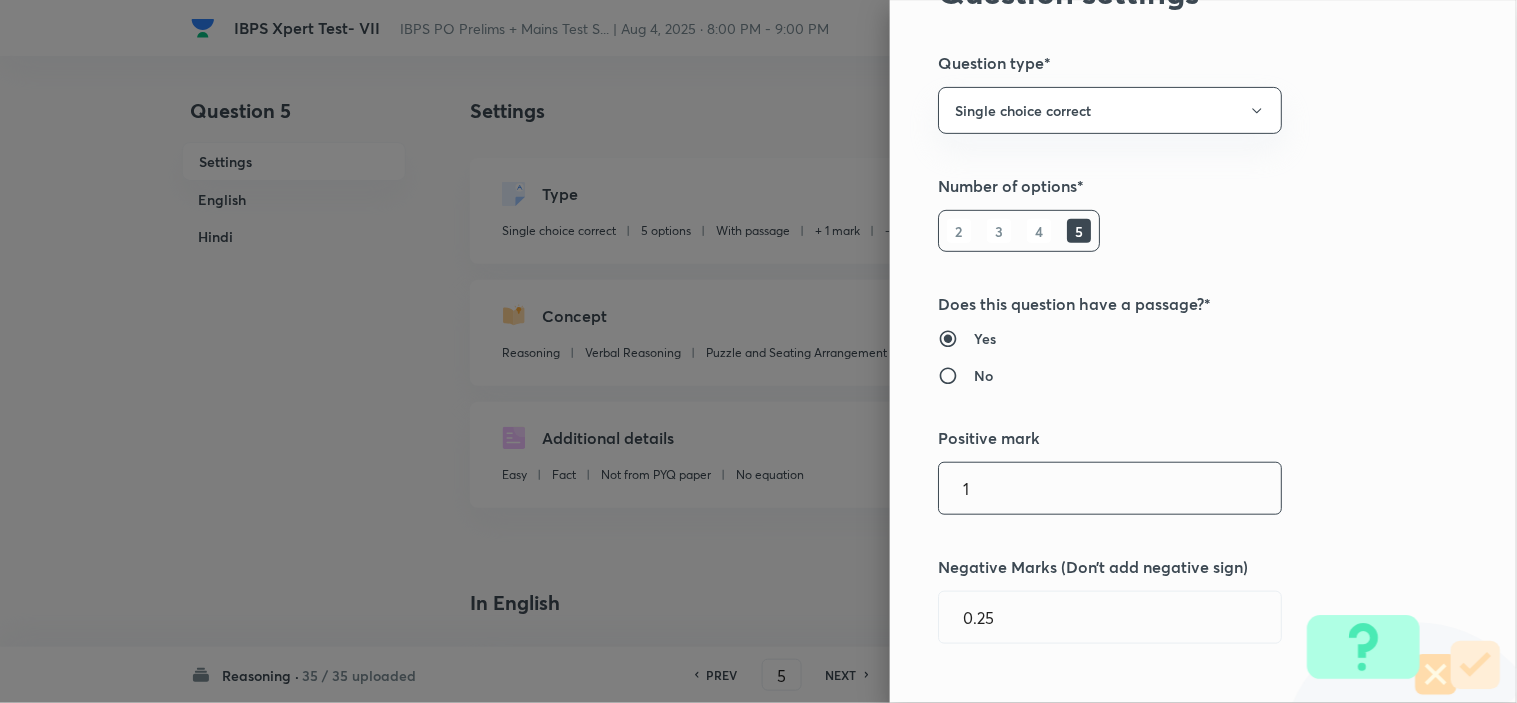 click on "Question settings Question type* Single choice correct Number of options* 2 3 4 5 Does this question have a passage?* Yes No Positive mark 1 ​ Negative Marks (Don’t add negative sign) 0.25 ​ Syllabus Topic group* Reasoning ​ Topic* Verbal Reasoning ​ Concept* Puzzle and Seating Arrangement ​ Sub-concept* Miscellaneous Puzzles ​ Concept-field ​ Additional details Question Difficulty Very easy Easy Moderate Hard Very hard Question is based on Fact Numerical Concept Previous year question Yes No Does this question have equation? Yes No Verification status Is the question verified? *Select 'yes' only if a question is verified Yes No Save" at bounding box center (1203, 351) 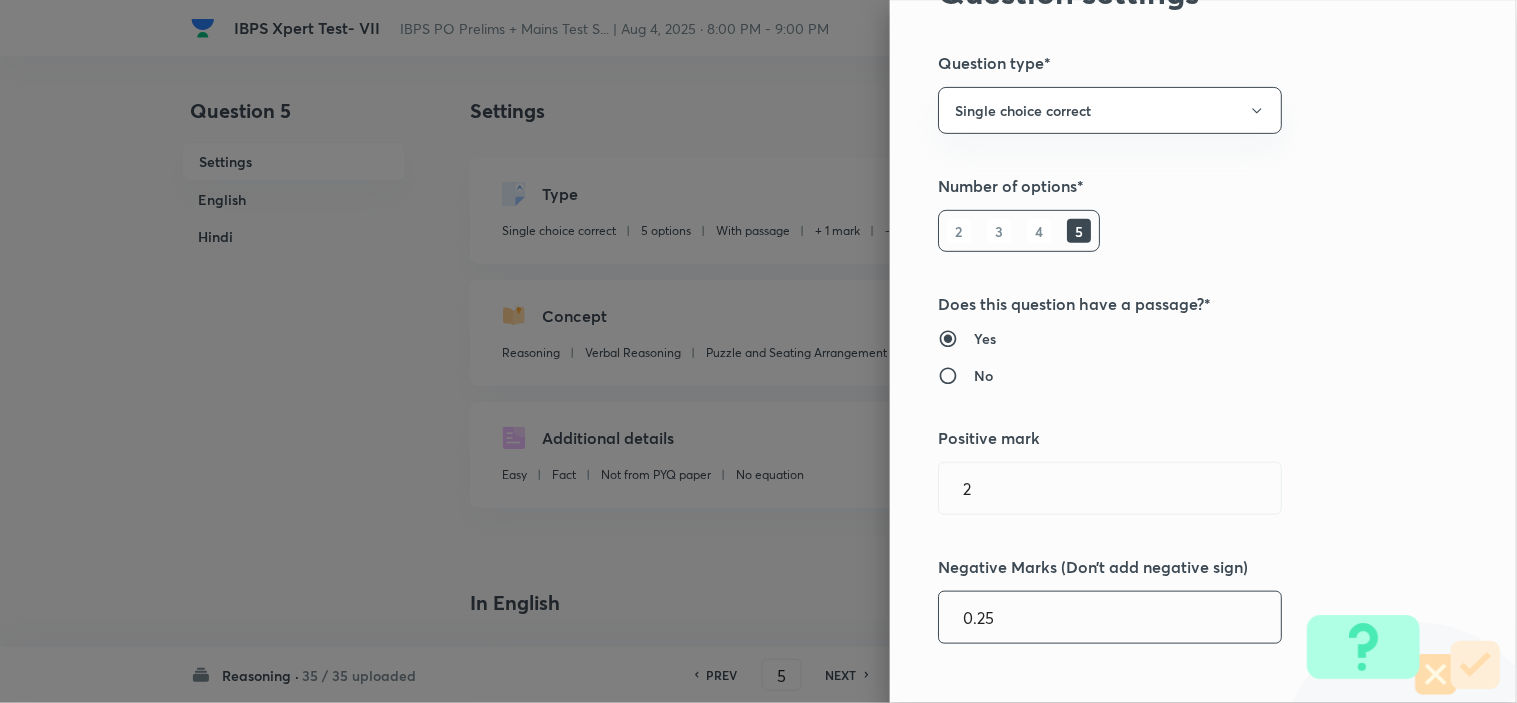 drag, startPoint x: 964, startPoint y: 622, endPoint x: 1005, endPoint y: 625, distance: 41.109608 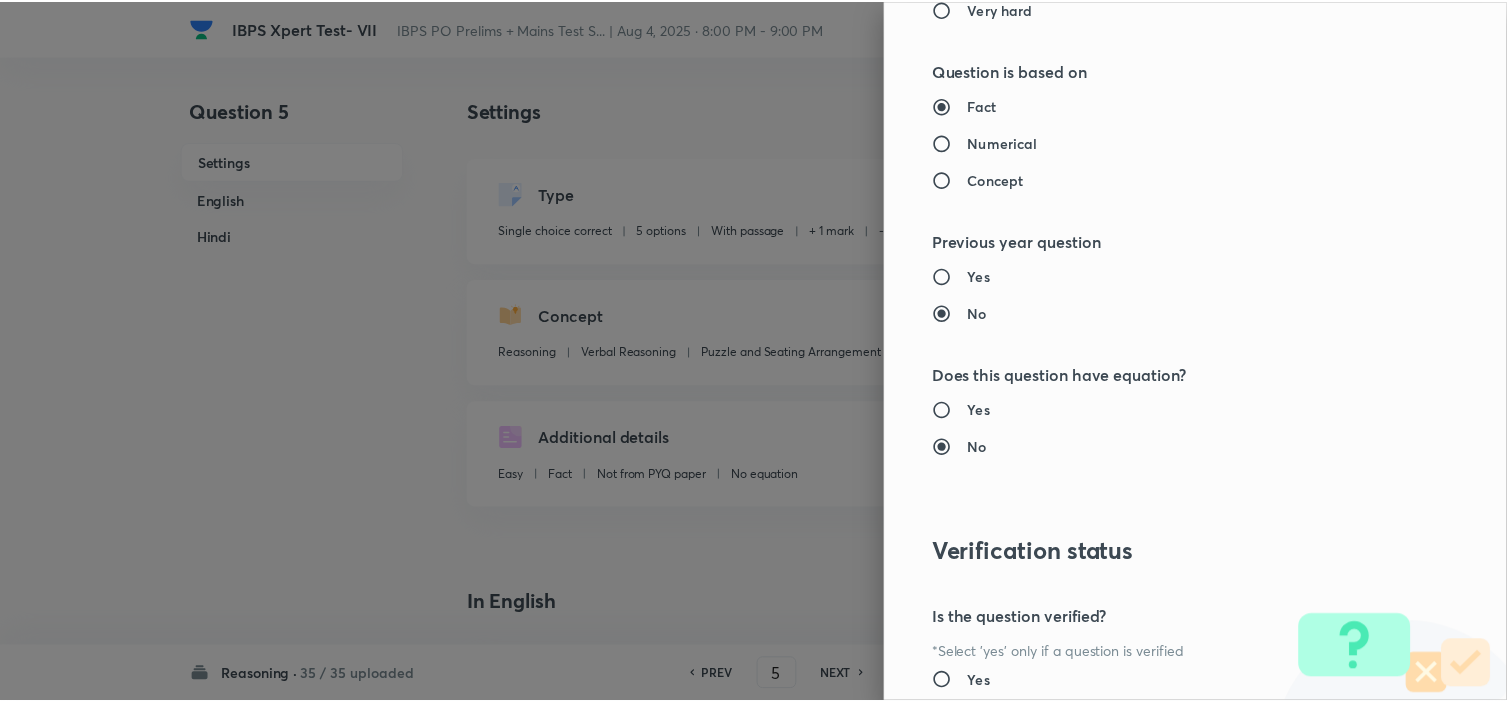 scroll, scrollTop: 2023, scrollLeft: 0, axis: vertical 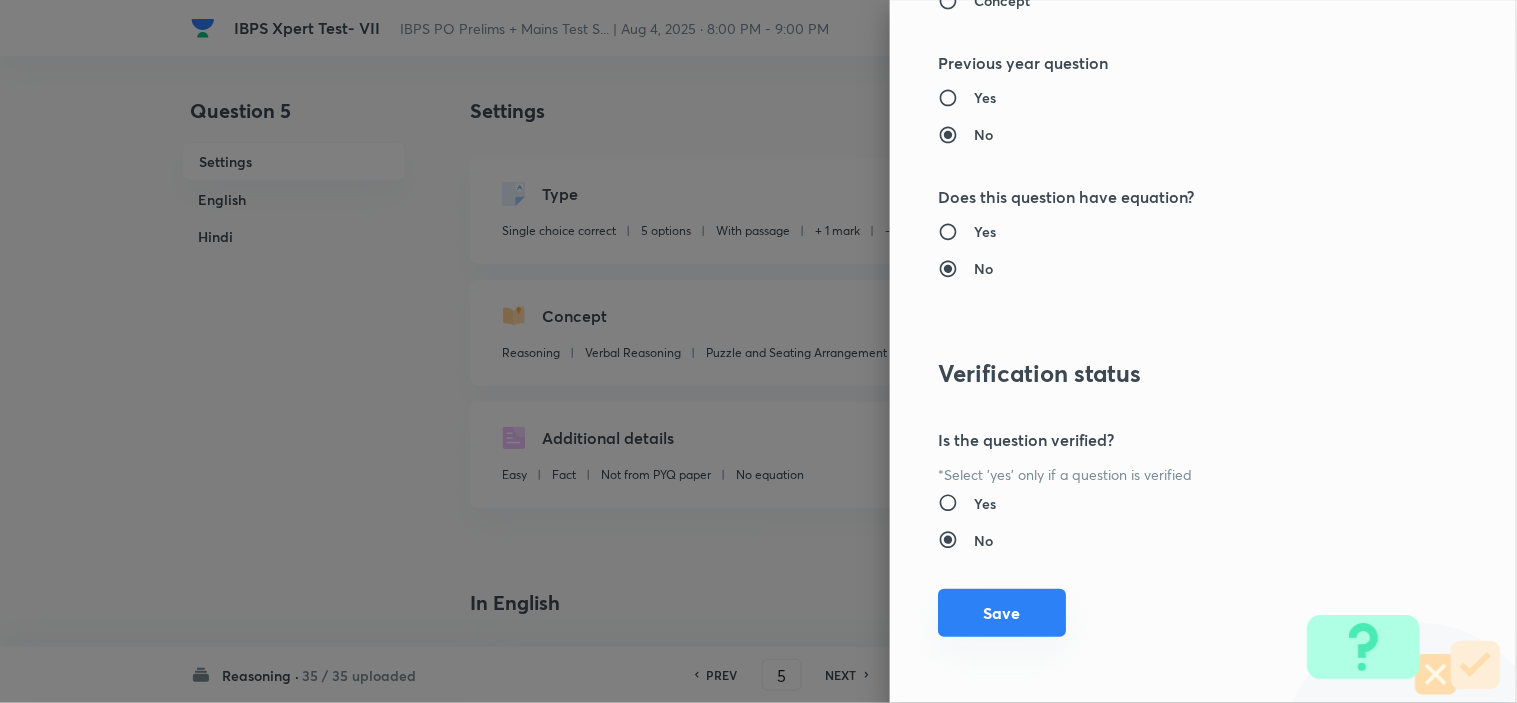 click on "Save" at bounding box center (1002, 613) 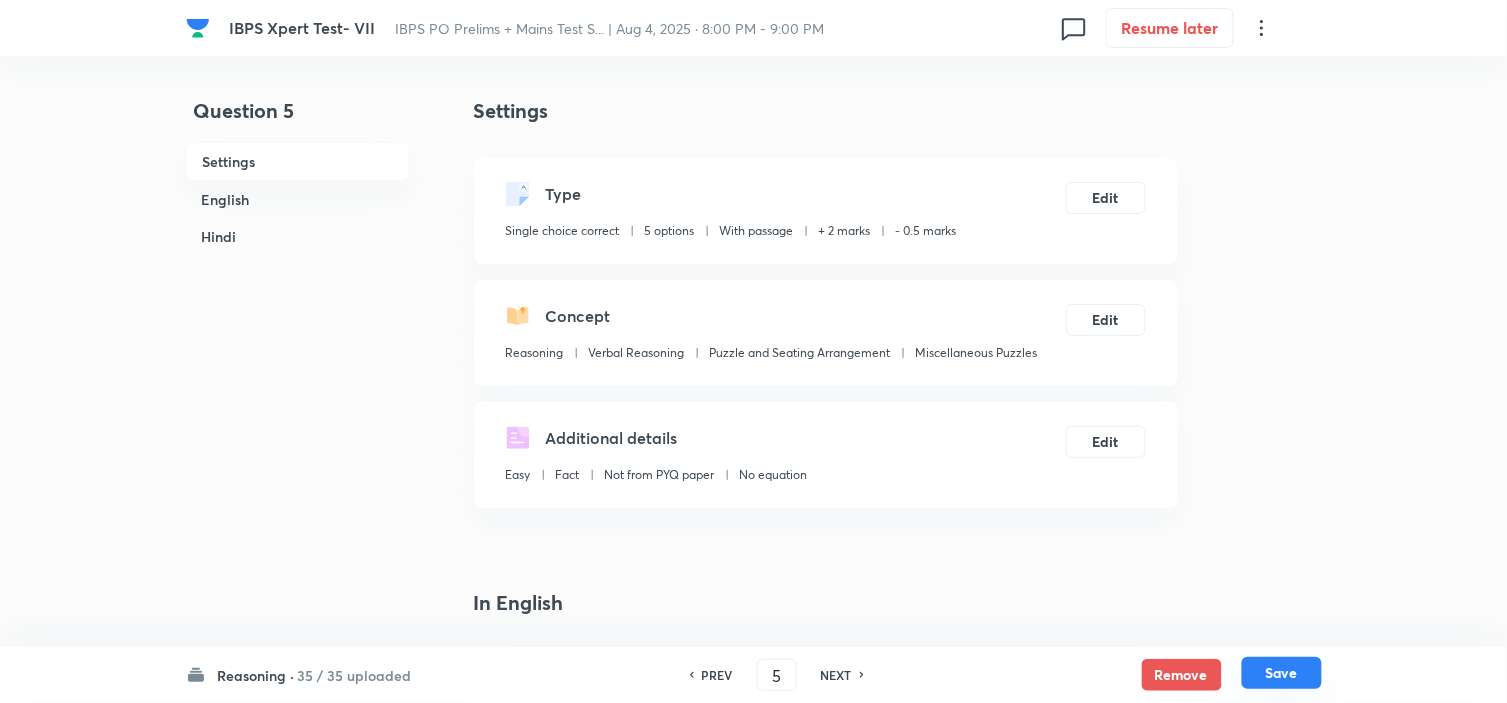 click on "Save" at bounding box center [1282, 673] 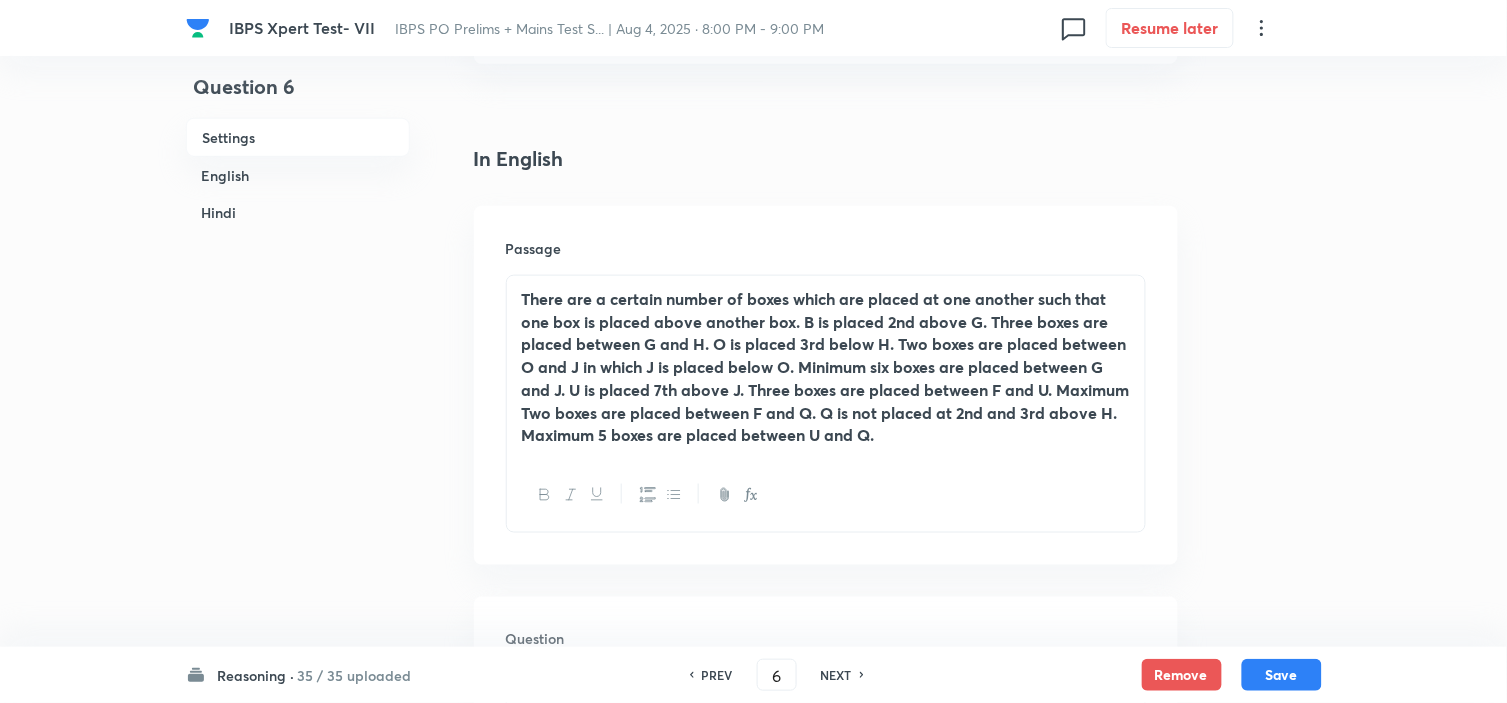 scroll, scrollTop: 666, scrollLeft: 0, axis: vertical 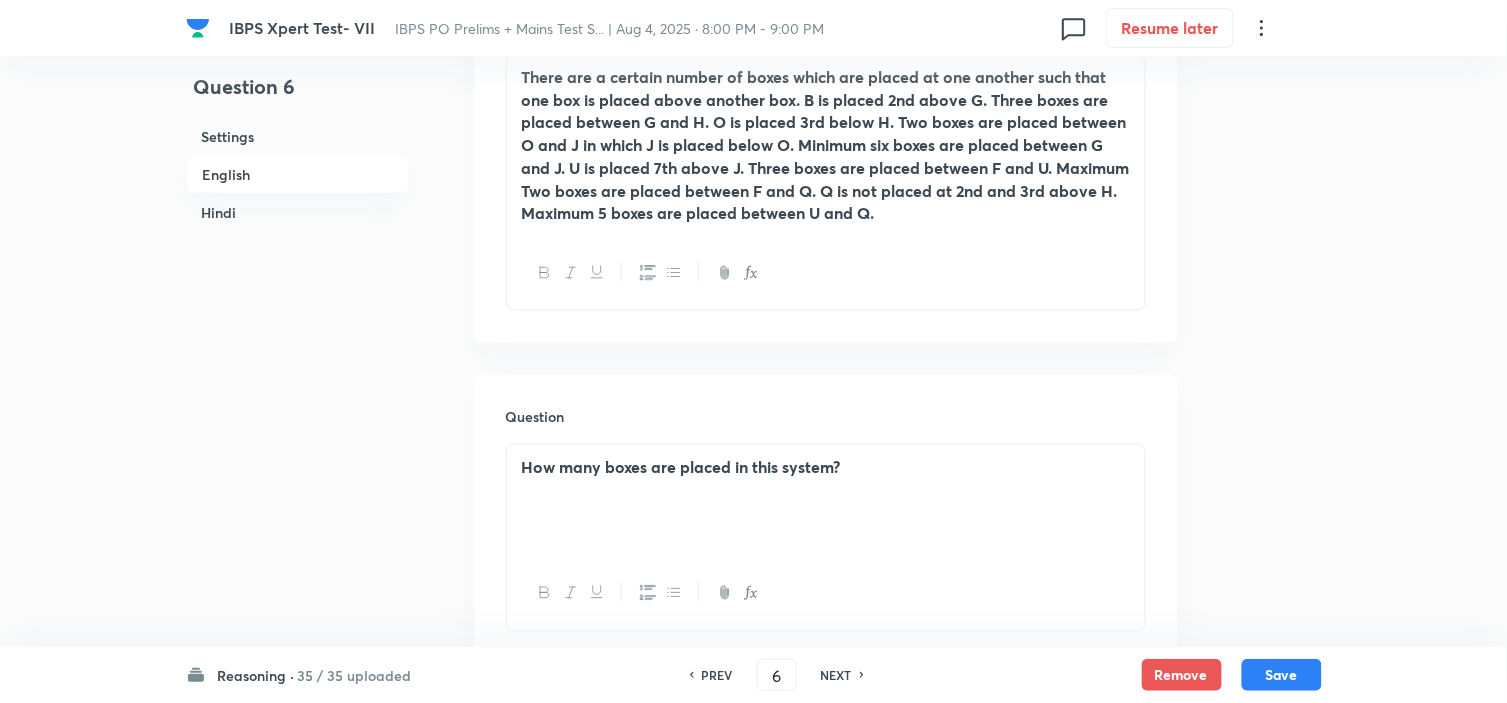 click on "Reasoning  ·
35 / 35 uploaded
PREV 6 ​ NEXT Remove Save" at bounding box center (754, 675) 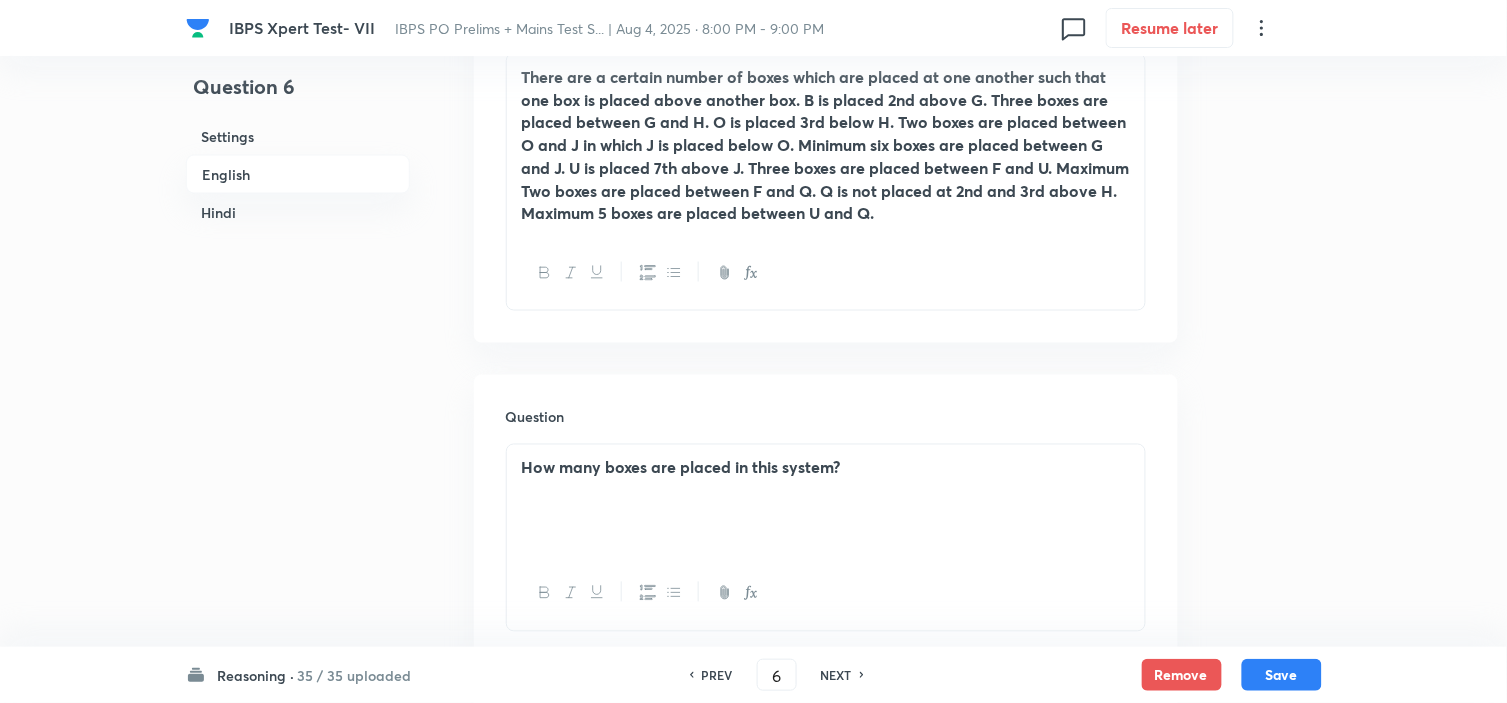 click on "NEXT" at bounding box center (836, 675) 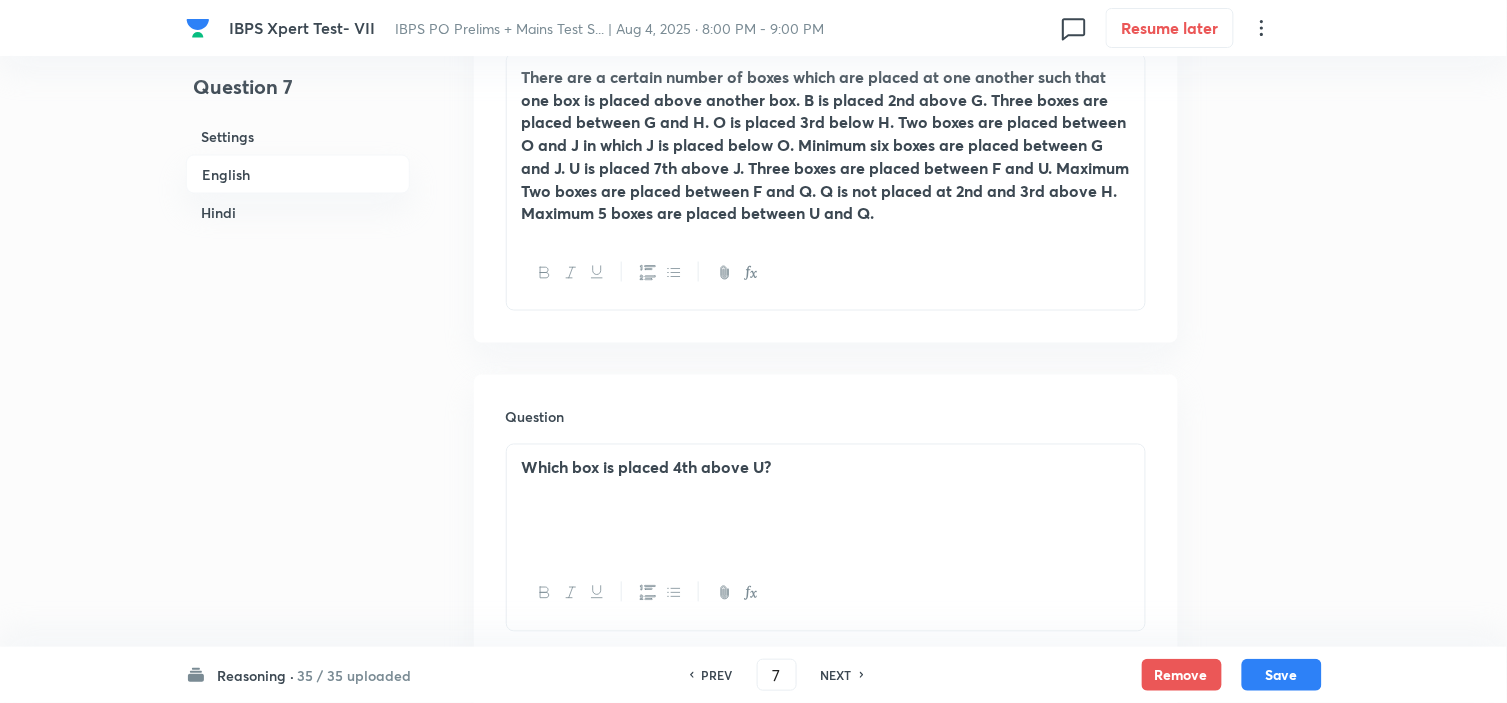 scroll, scrollTop: 888, scrollLeft: 0, axis: vertical 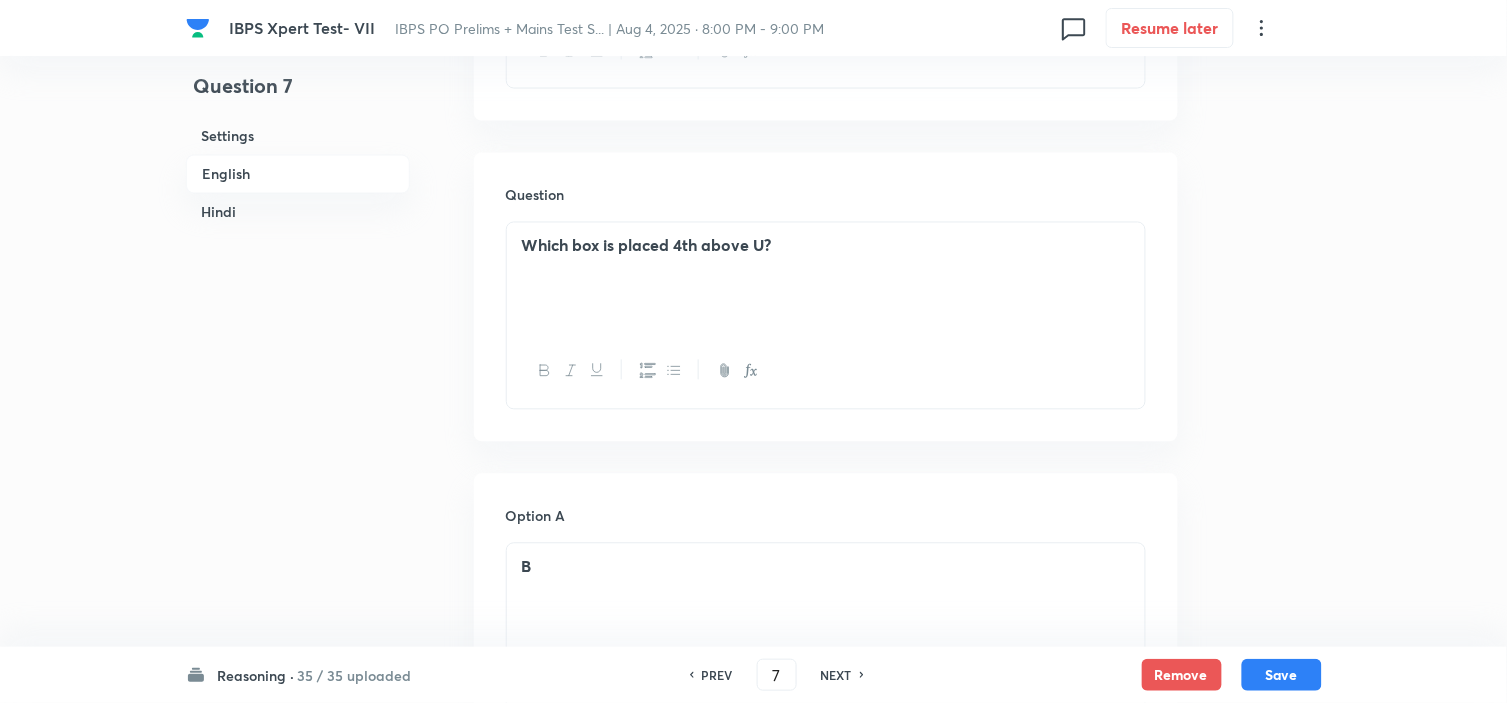 click on "NEXT" at bounding box center (836, 675) 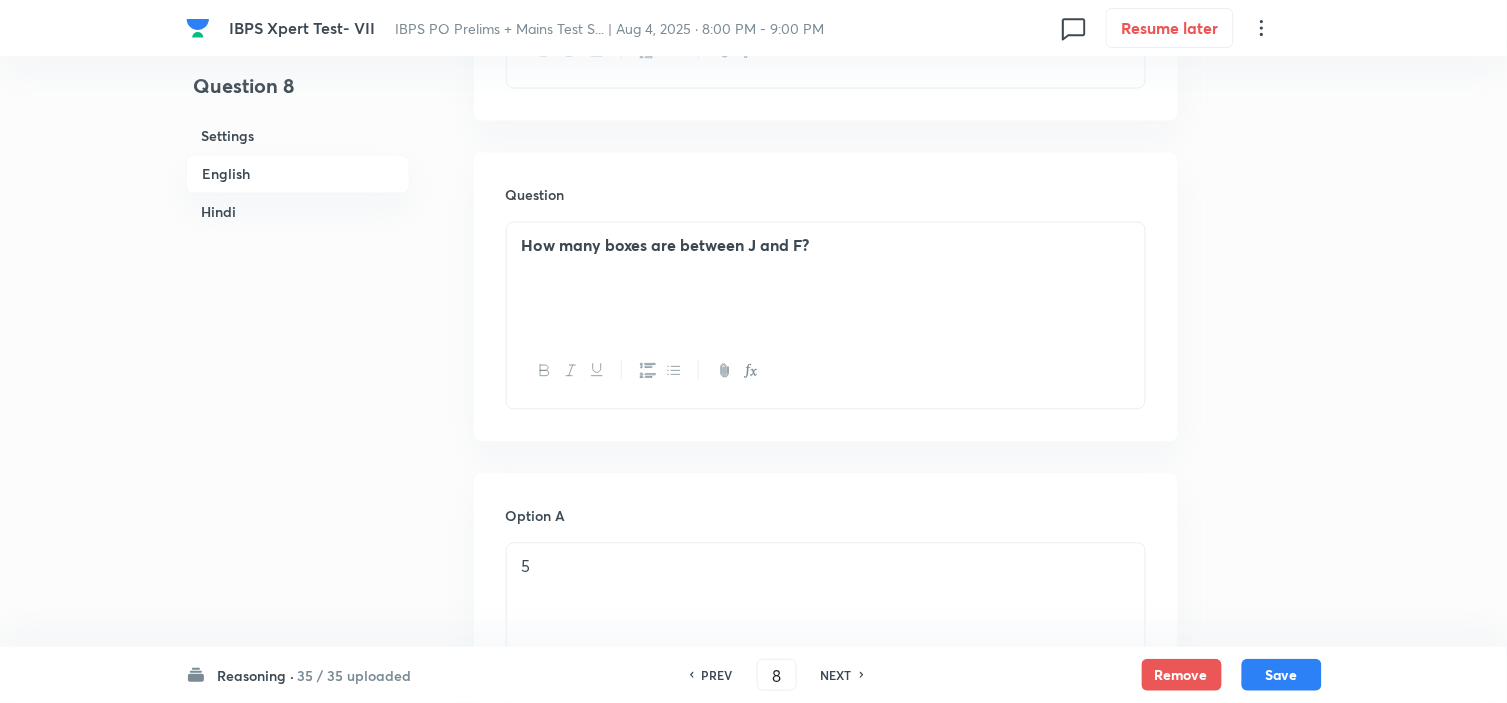 drag, startPoint x: 723, startPoint y: 675, endPoint x: 777, endPoint y: 641, distance: 63.812225 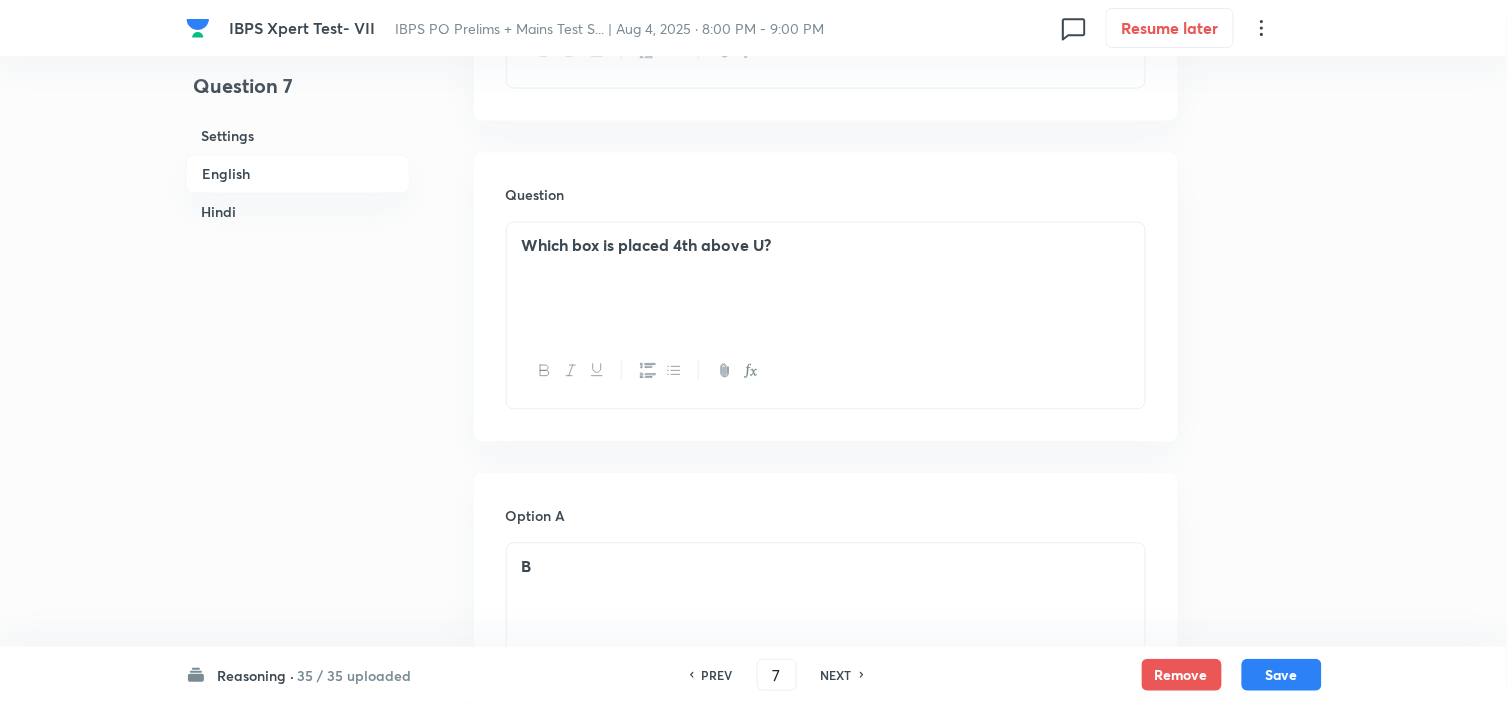 click on "PREV" at bounding box center (717, 675) 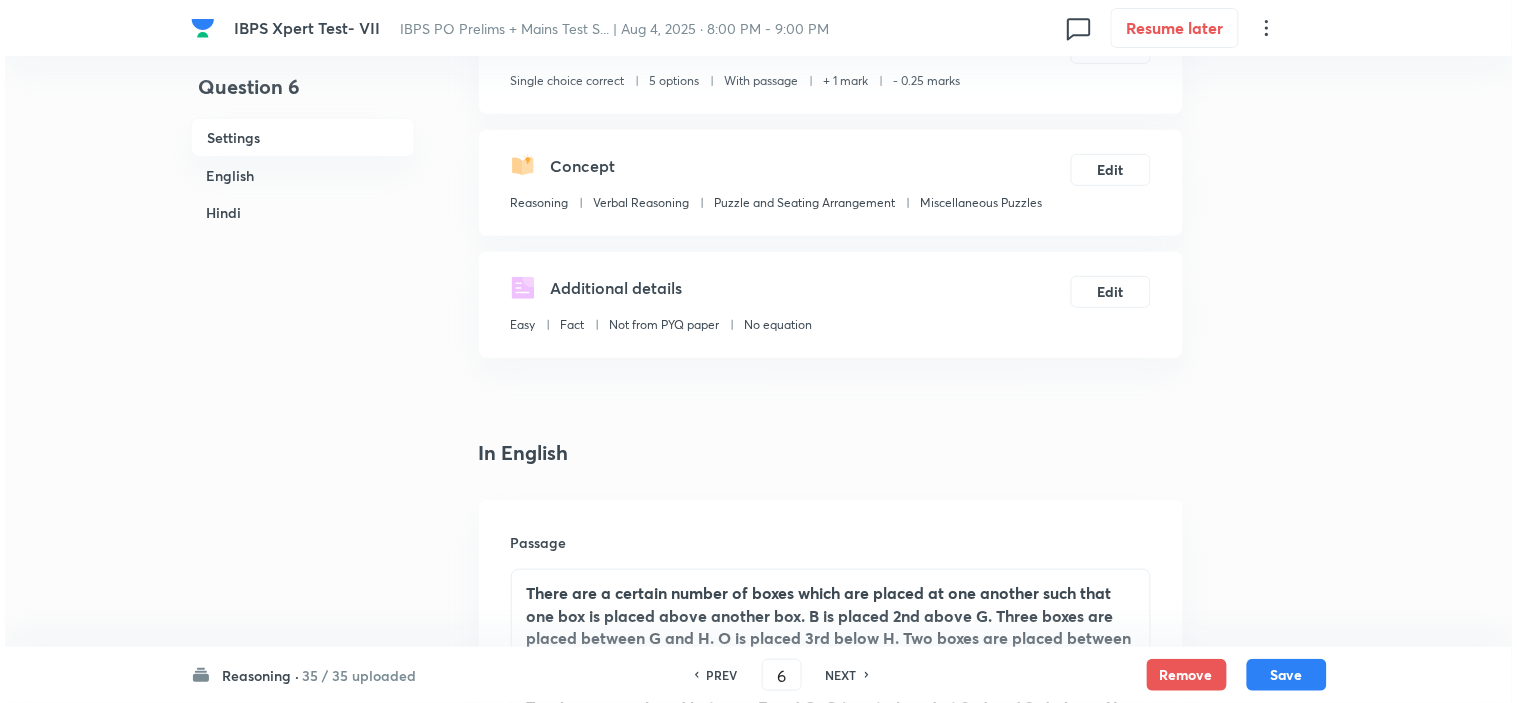 scroll, scrollTop: 111, scrollLeft: 0, axis: vertical 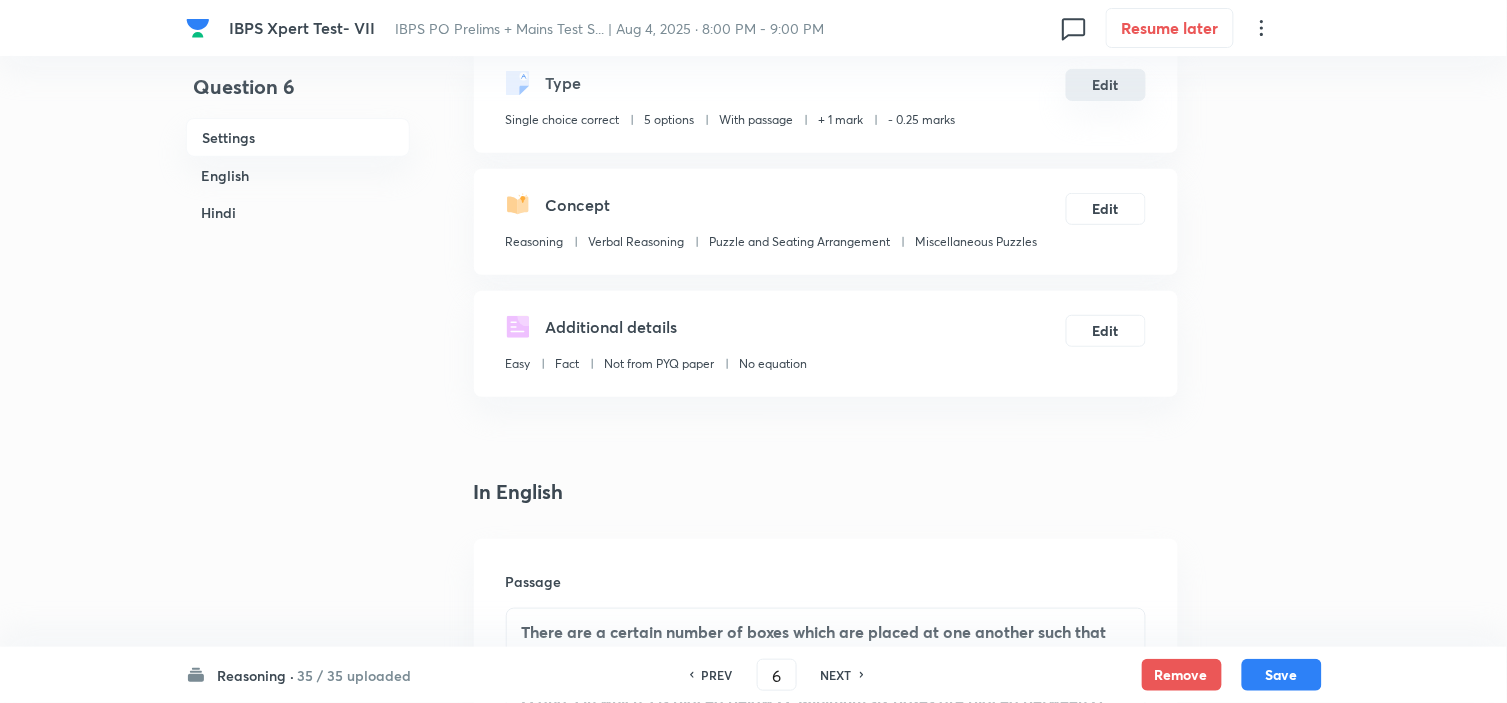 click on "Edit" at bounding box center (1106, 85) 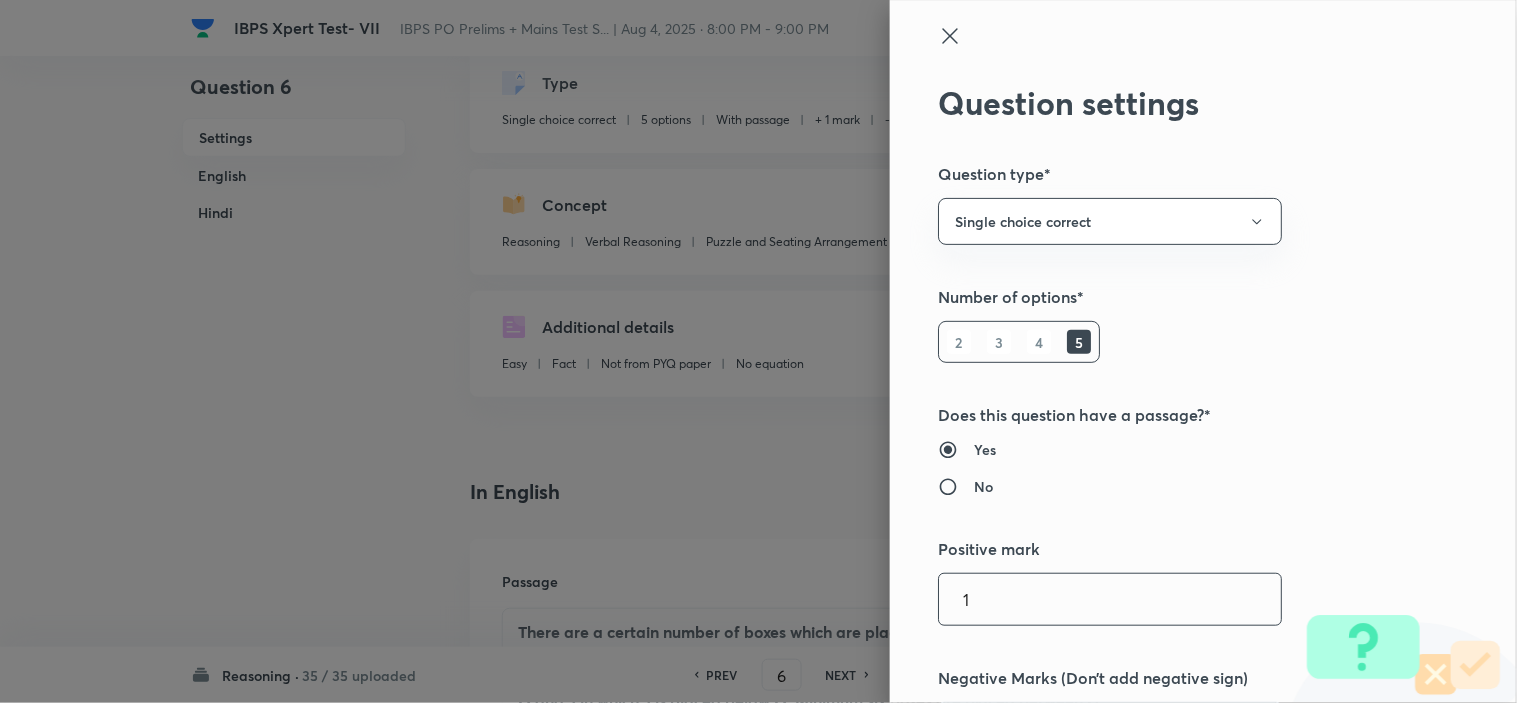 drag, startPoint x: 971, startPoint y: 598, endPoint x: 703, endPoint y: 601, distance: 268.01678 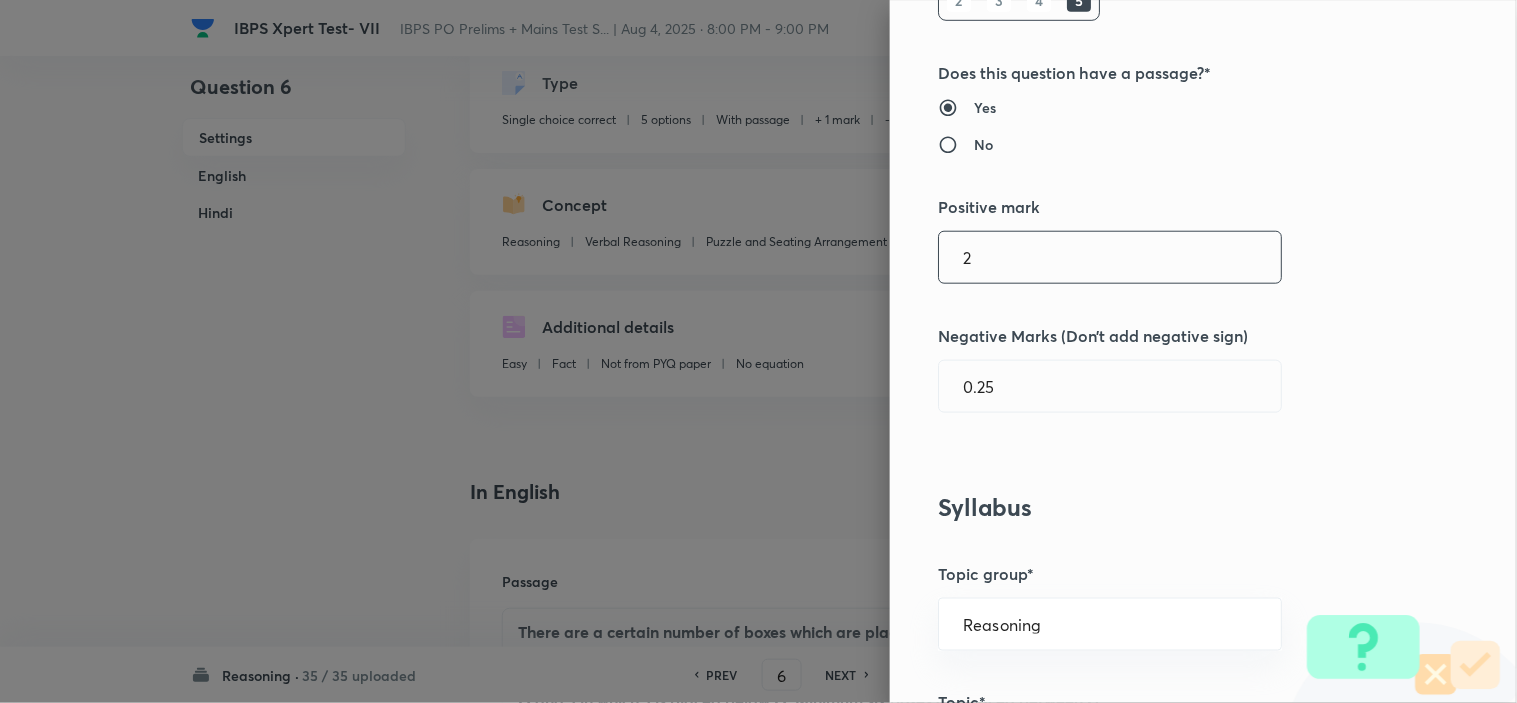 scroll, scrollTop: 555, scrollLeft: 0, axis: vertical 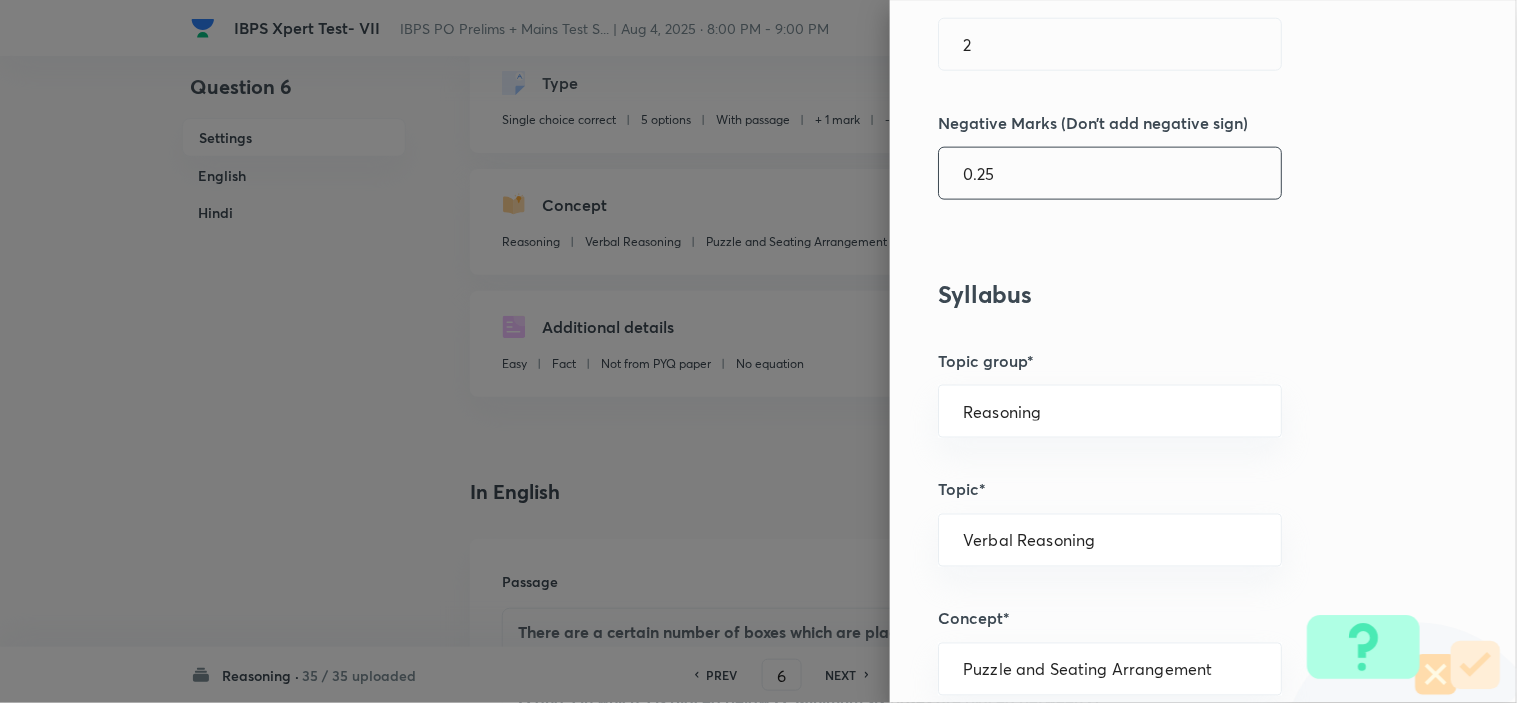 click on "0.25" at bounding box center (1110, 173) 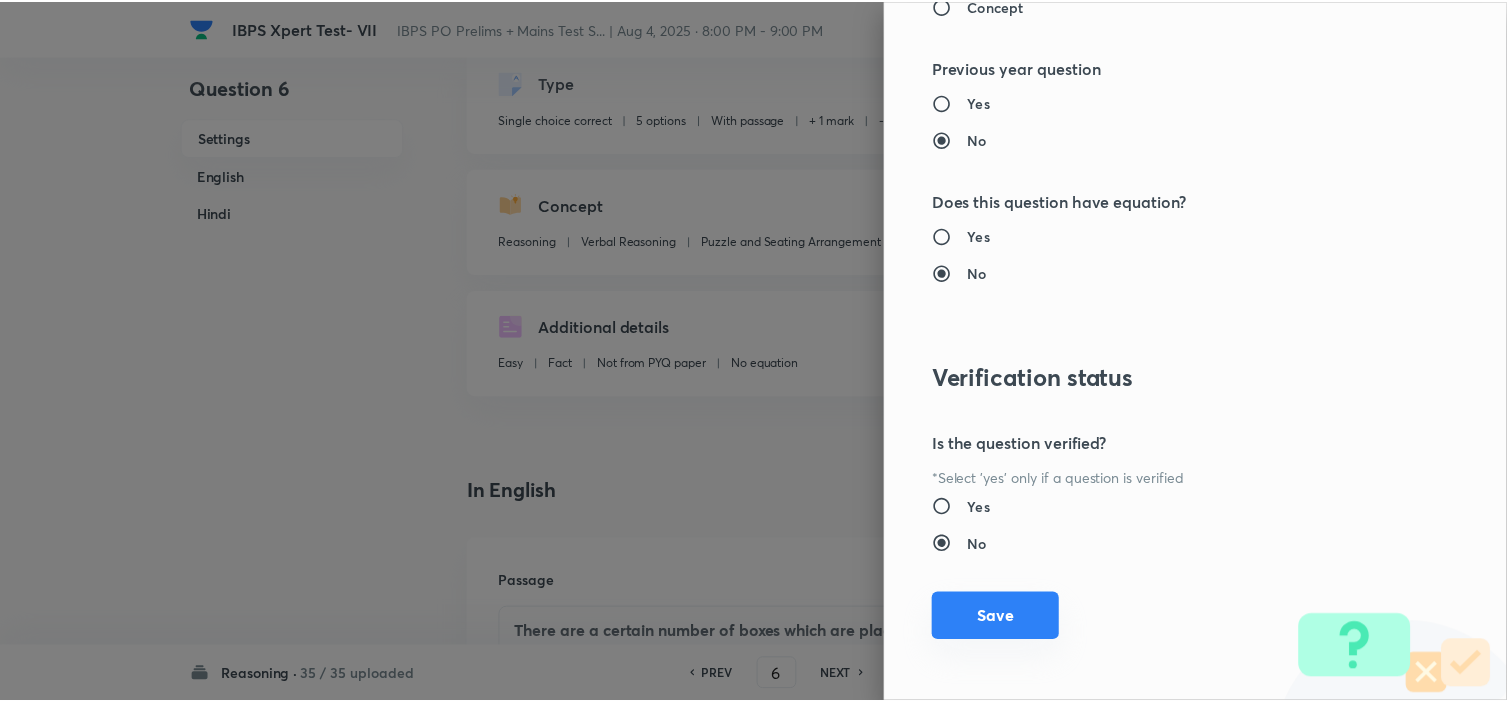 scroll, scrollTop: 2023, scrollLeft: 0, axis: vertical 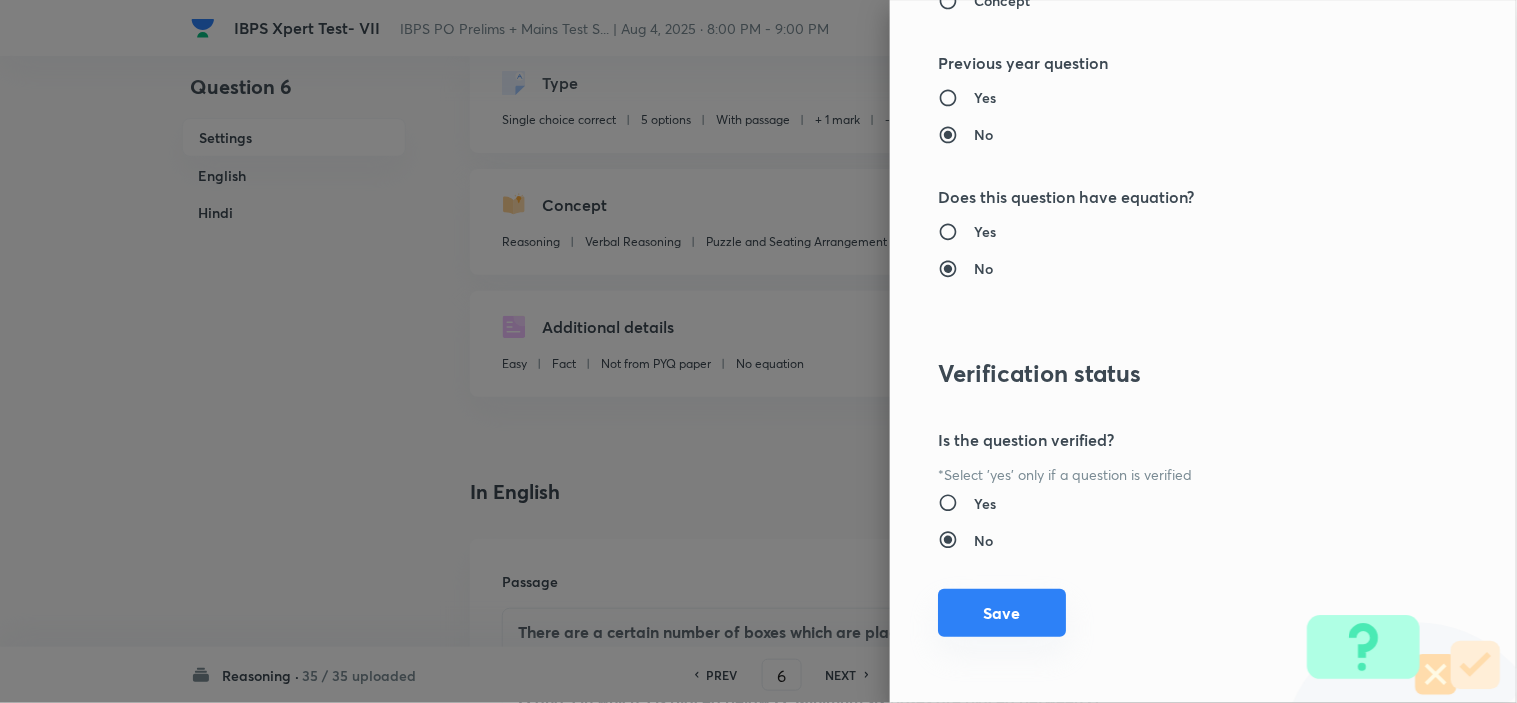 click on "Save" at bounding box center (1002, 613) 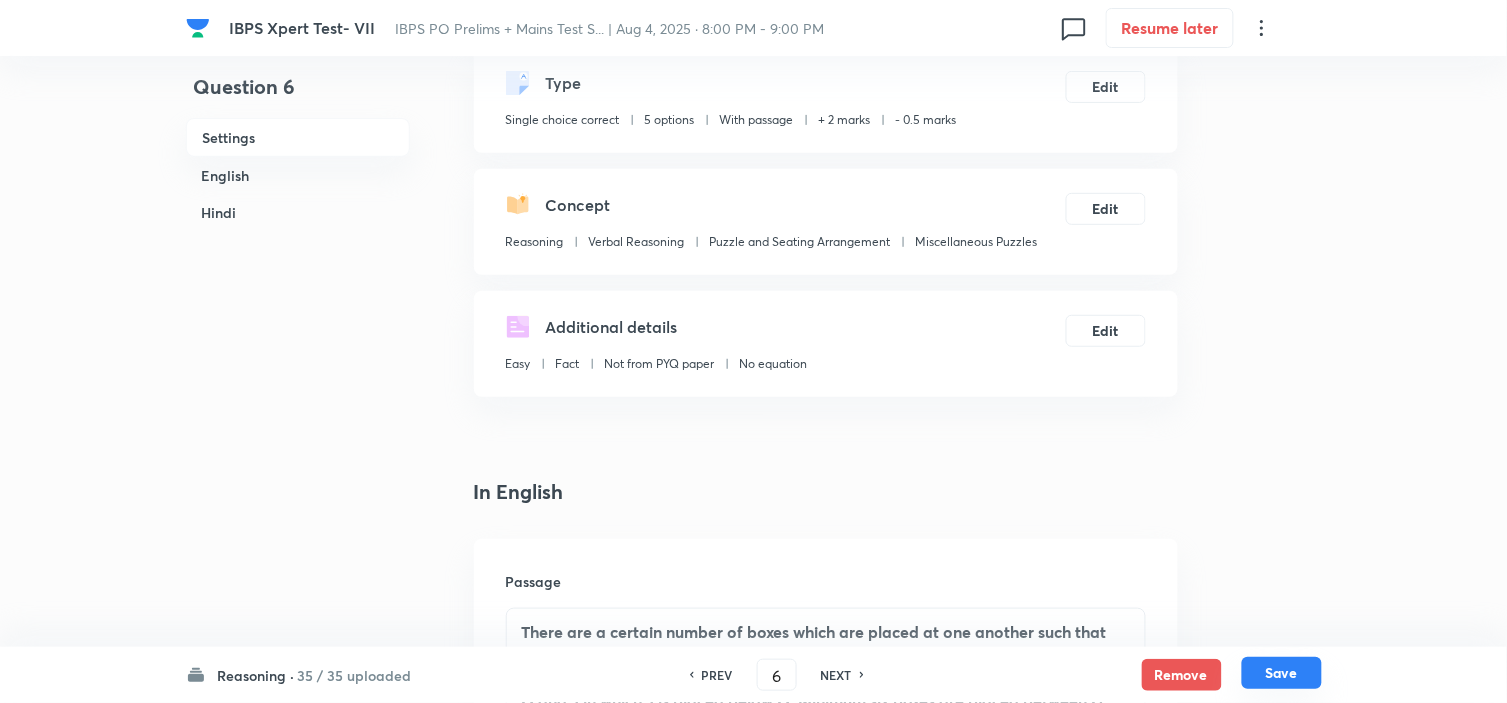 click on "Remove Save" at bounding box center (1232, 675) 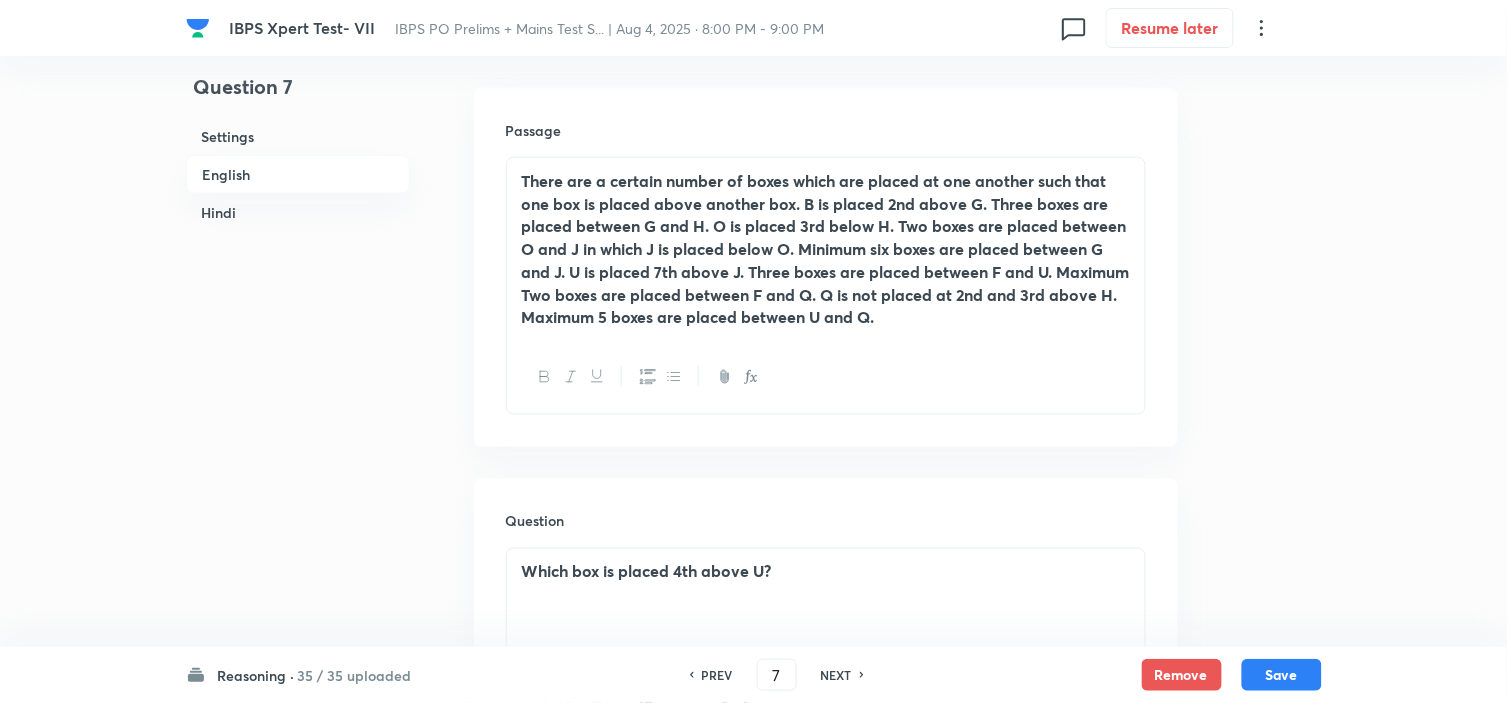 scroll, scrollTop: 666, scrollLeft: 0, axis: vertical 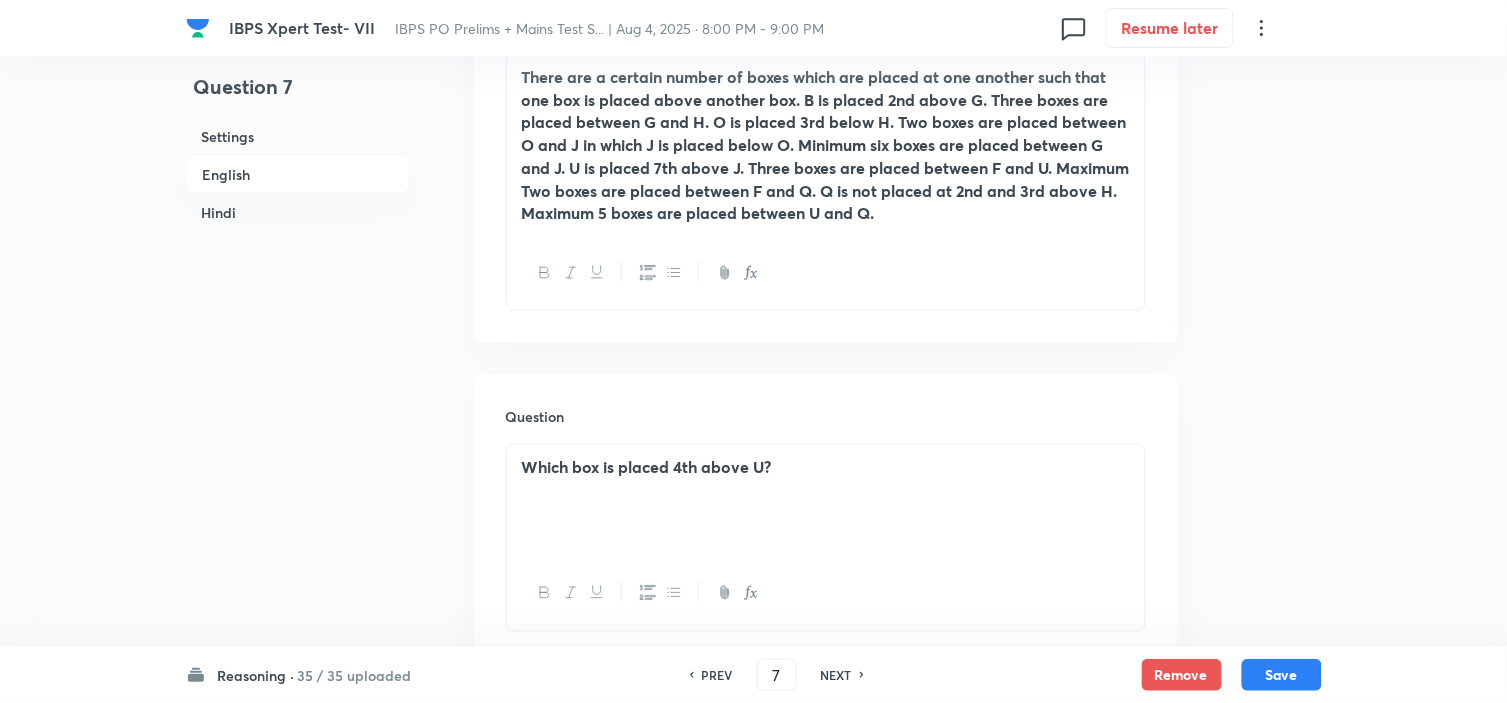click on "NEXT" at bounding box center (836, 675) 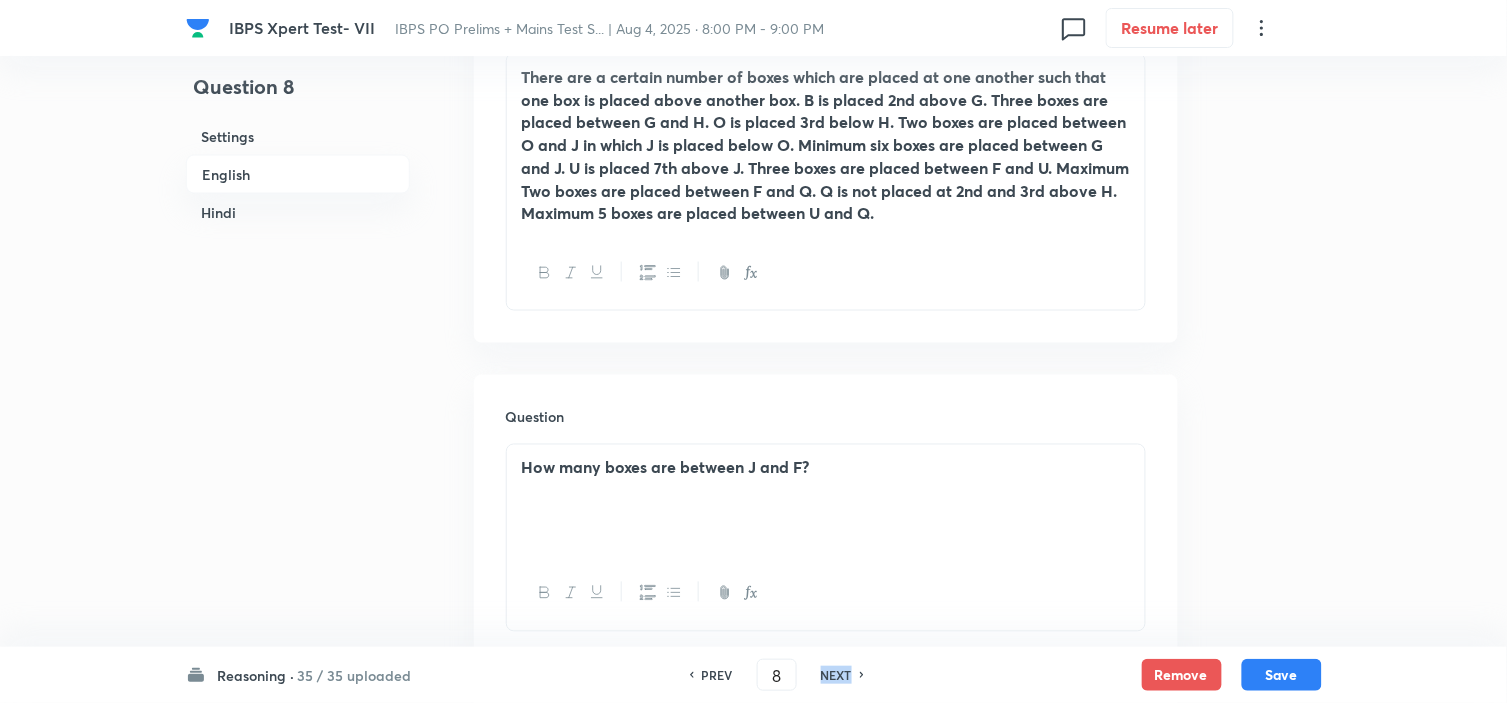 click on "NEXT" at bounding box center (836, 675) 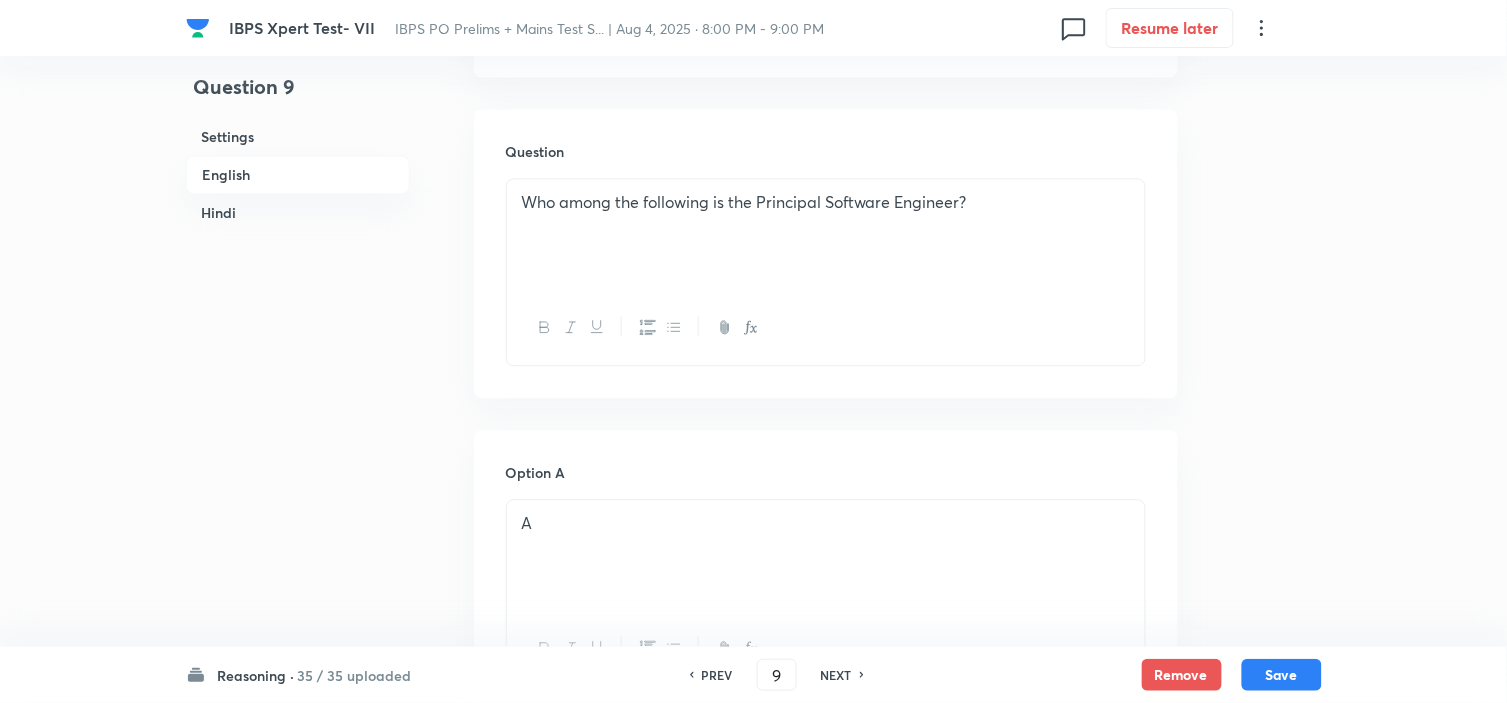 scroll, scrollTop: 1333, scrollLeft: 0, axis: vertical 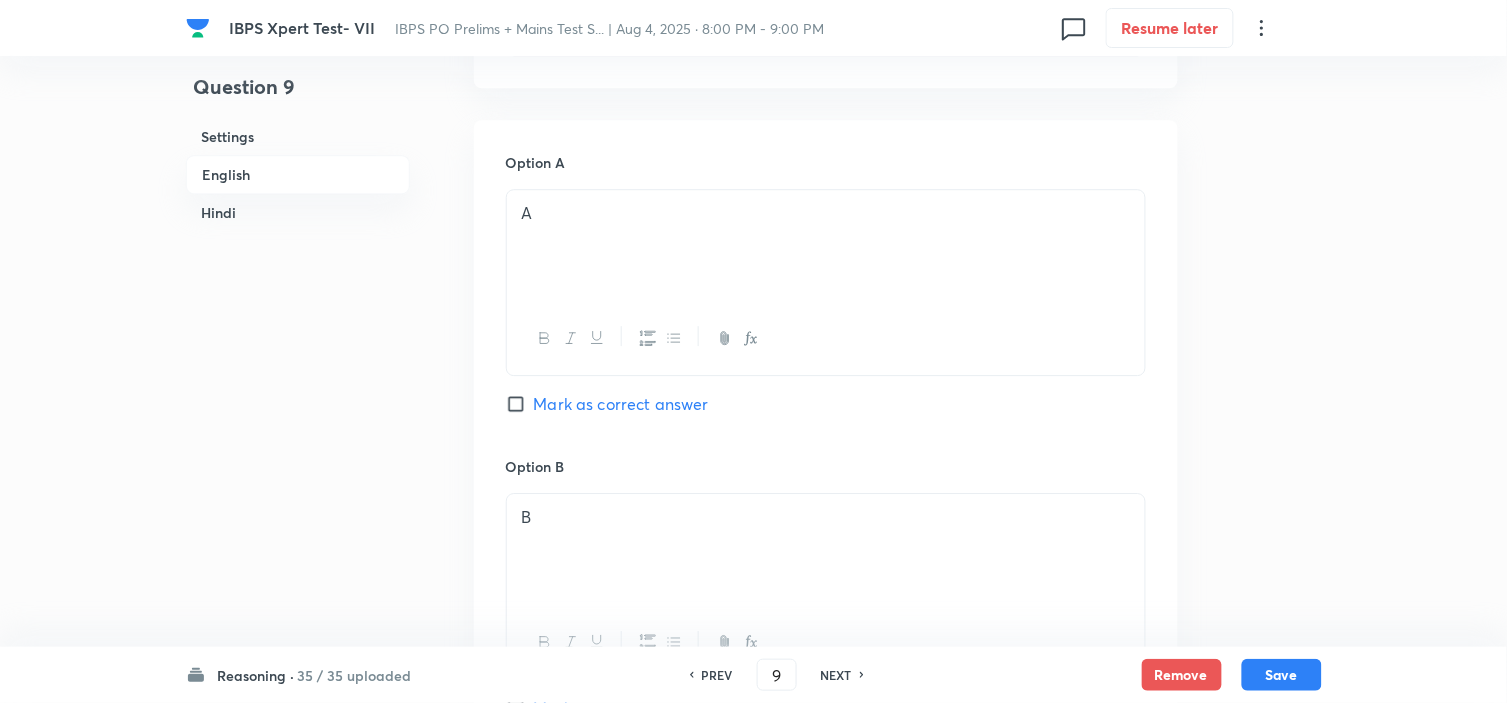 click on "NEXT" at bounding box center [836, 675] 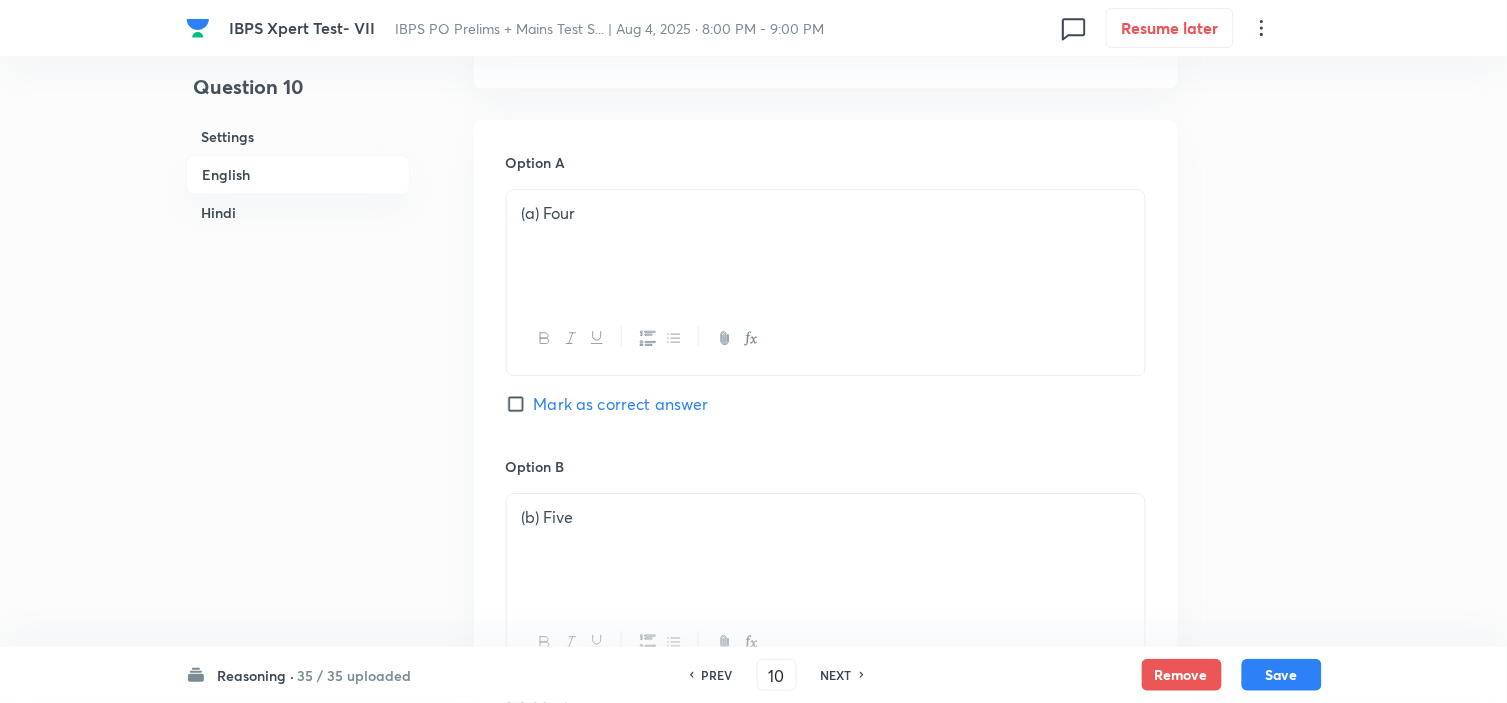 click on "NEXT" at bounding box center (836, 675) 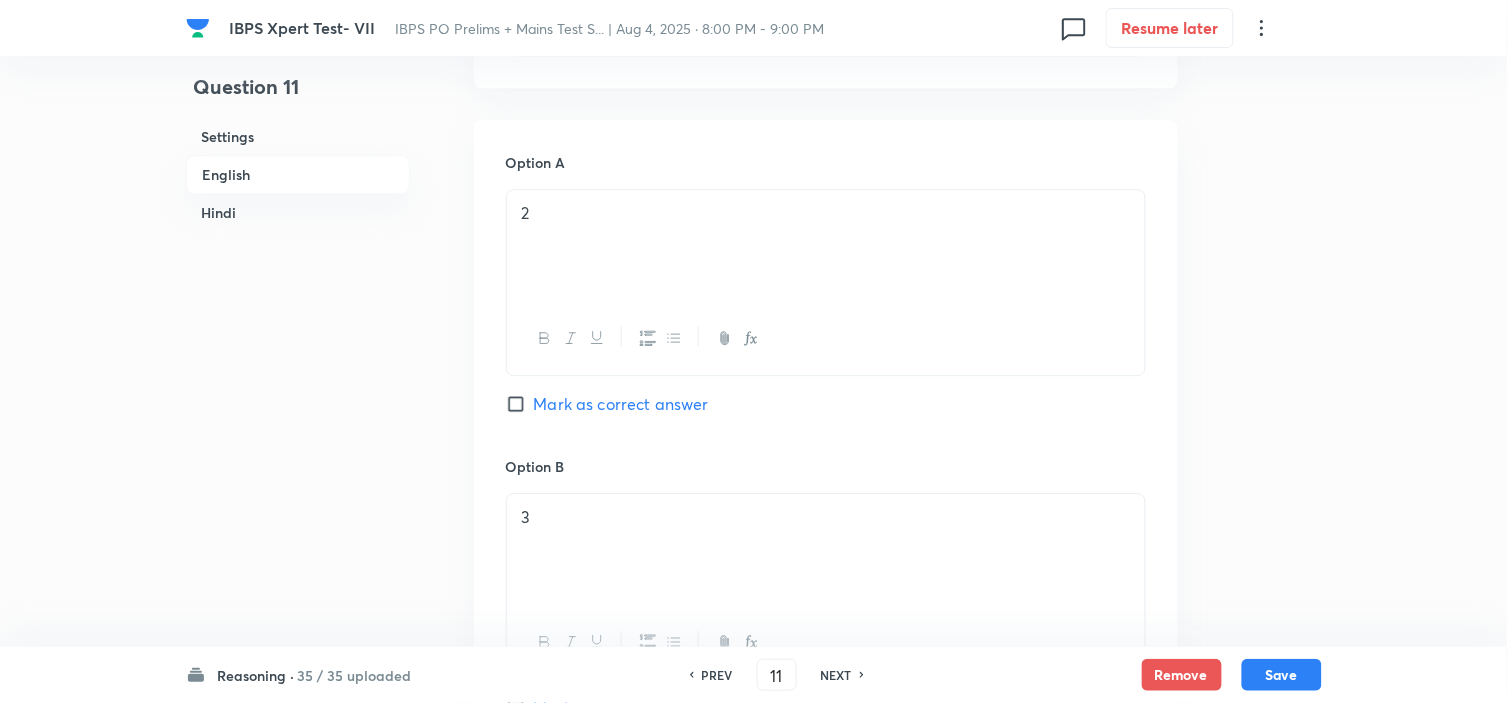 click on "NEXT" at bounding box center [836, 675] 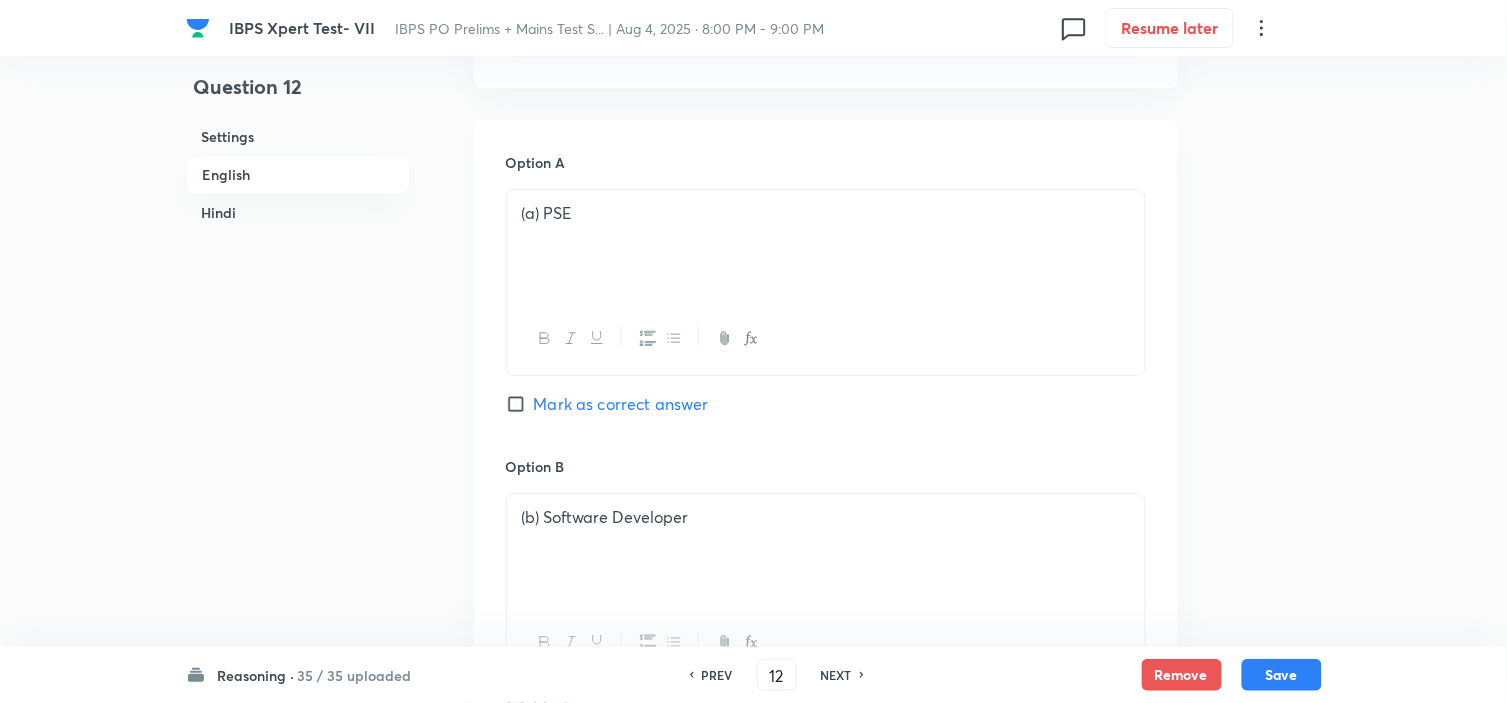click on "NEXT" at bounding box center (836, 675) 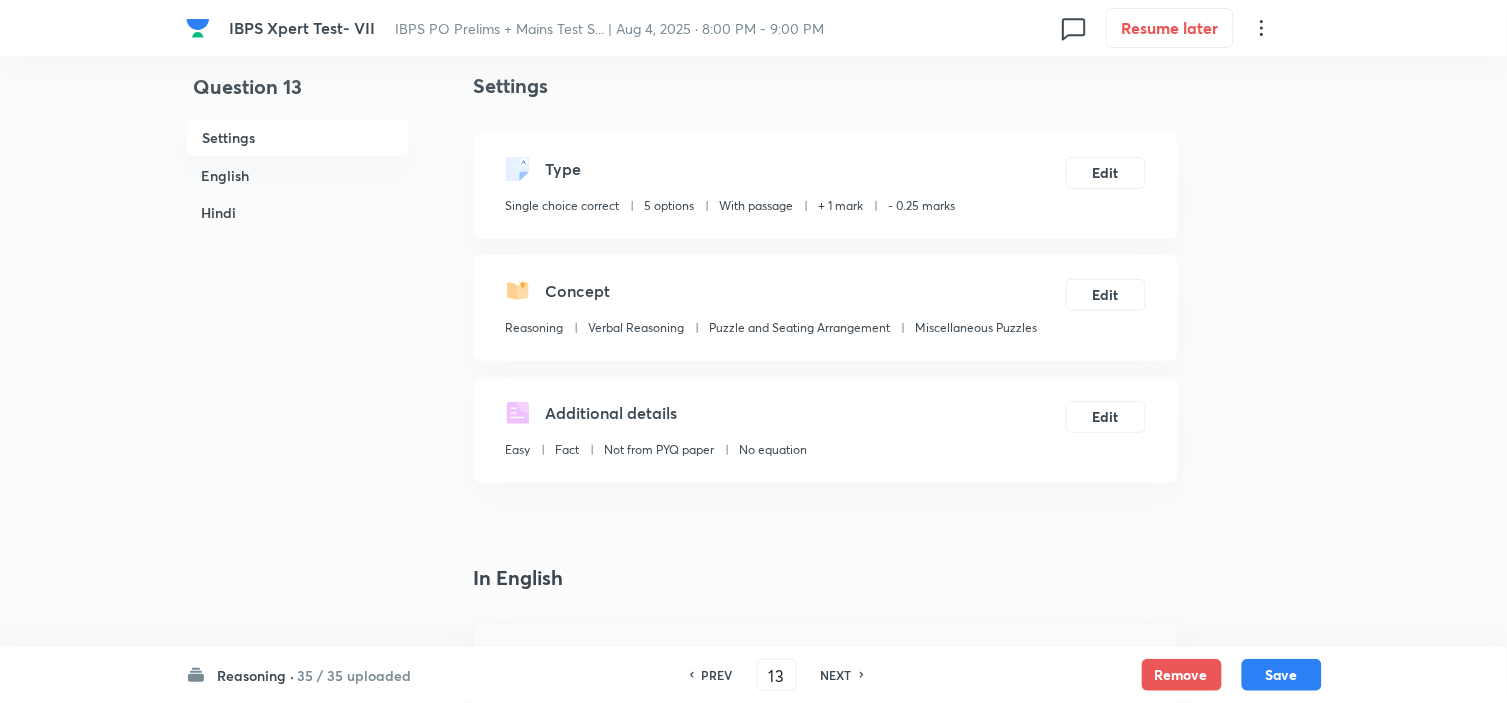 scroll, scrollTop: 0, scrollLeft: 0, axis: both 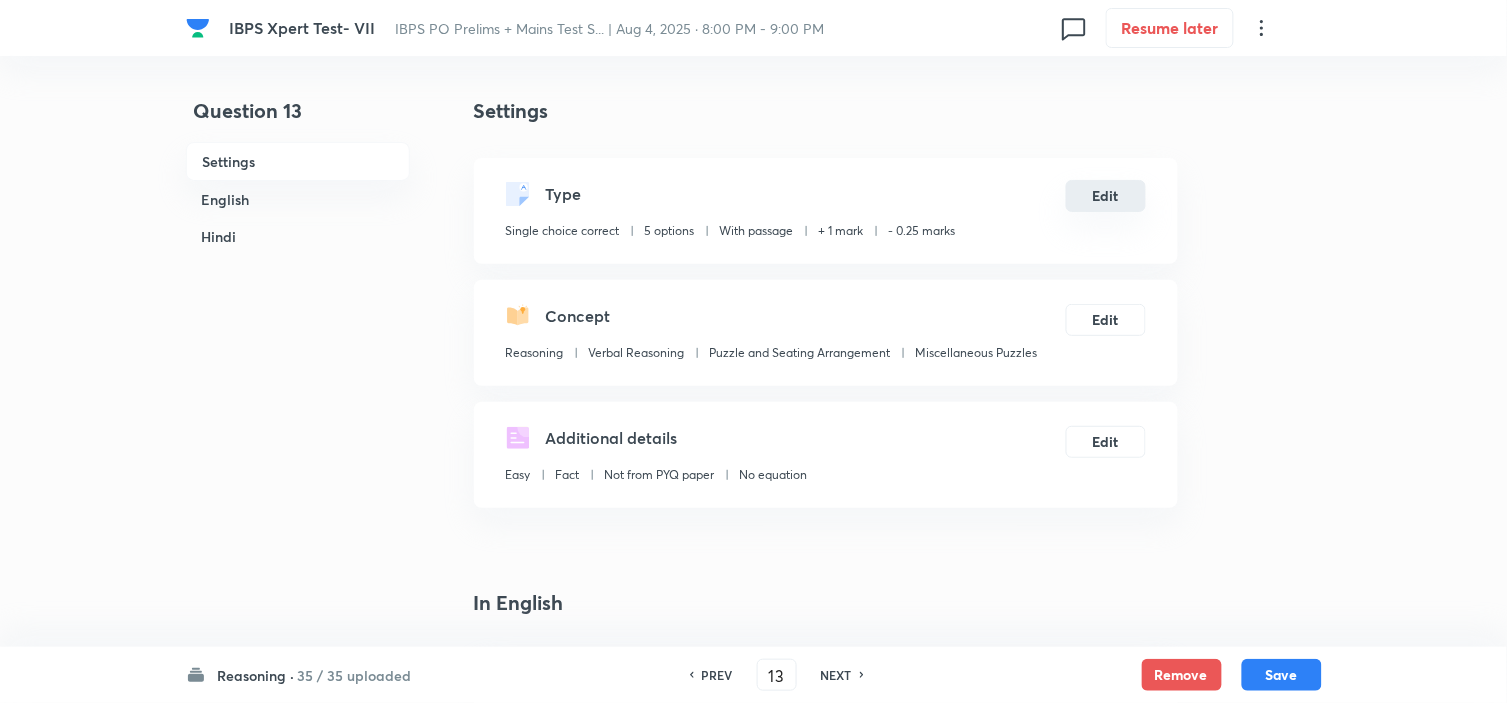 click on "Type Single choice correct 5 options With passage + 1 mark - 0.25 marks Edit" at bounding box center (826, 211) 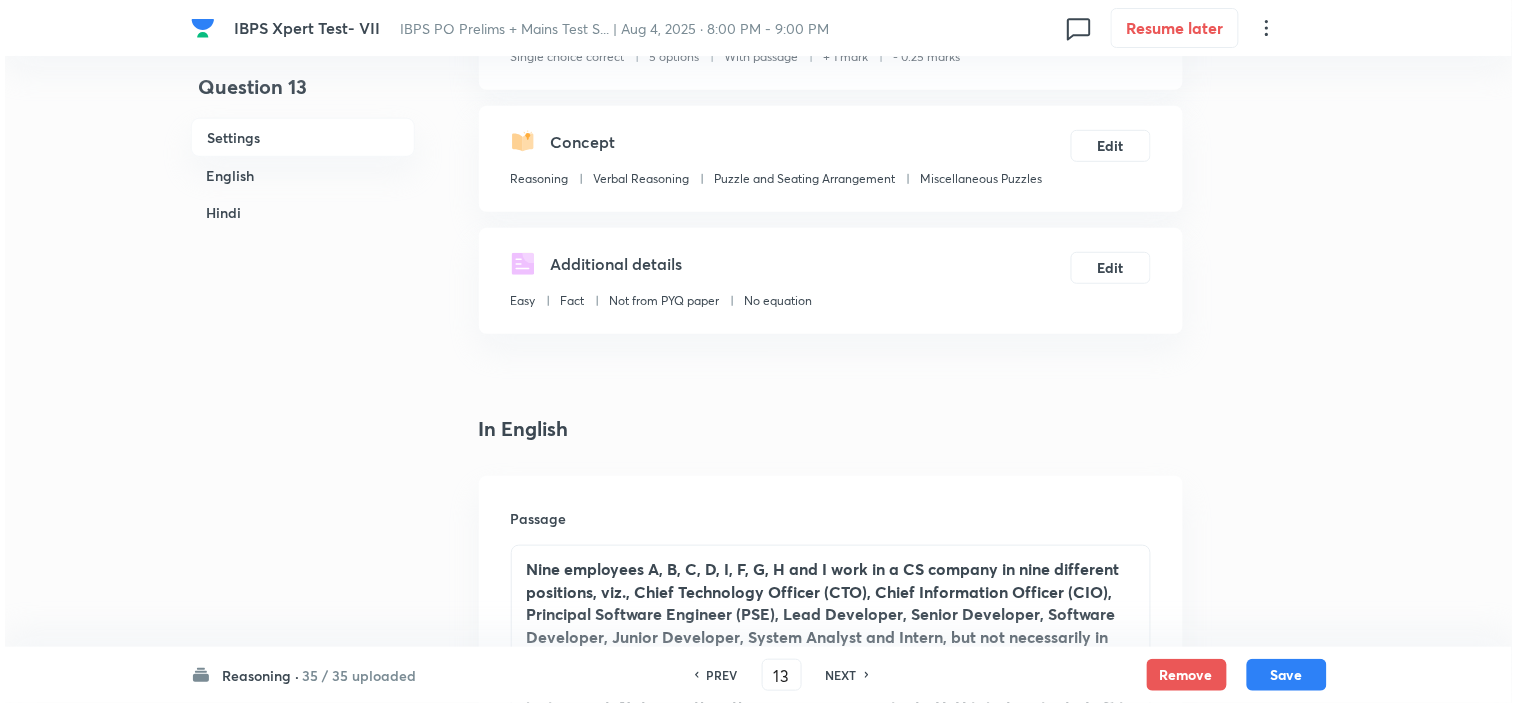 scroll, scrollTop: 0, scrollLeft: 0, axis: both 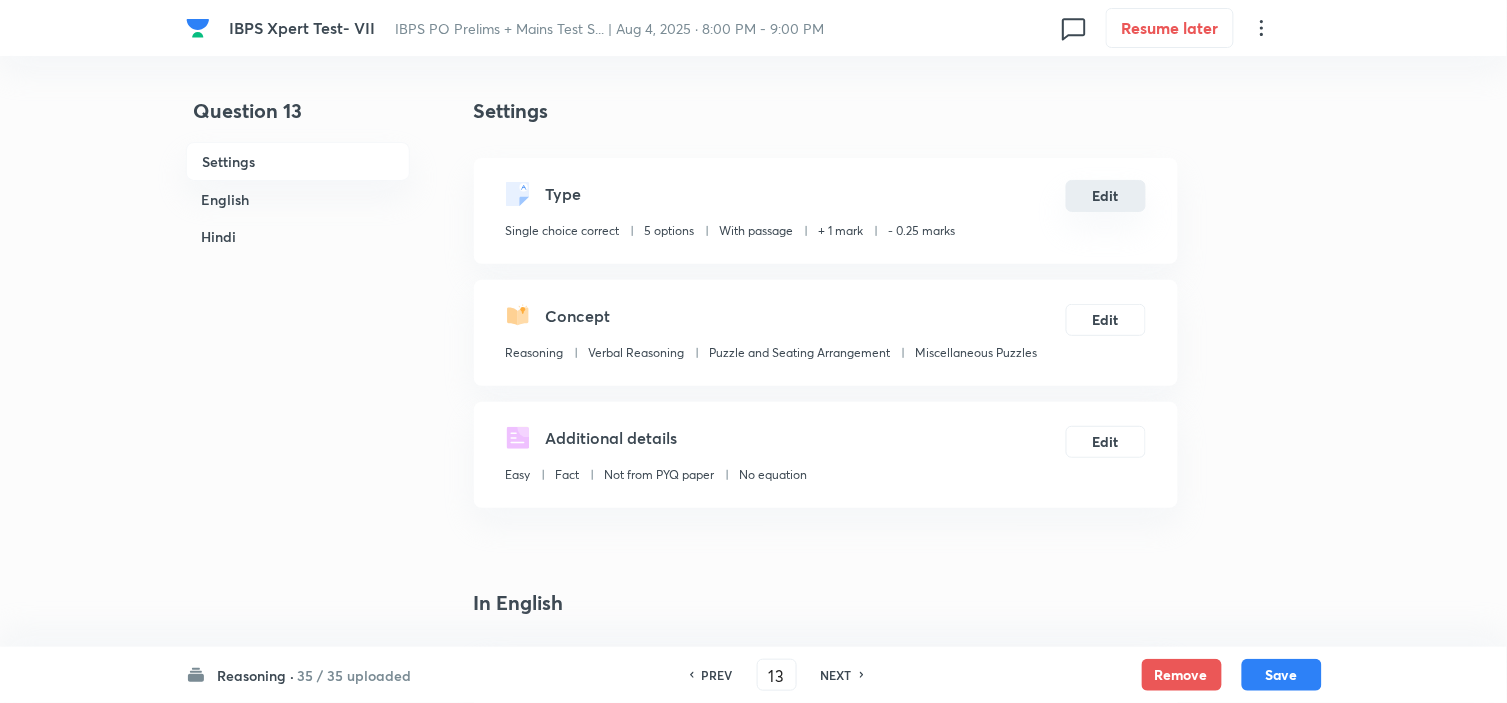 click on "Edit" at bounding box center [1106, 196] 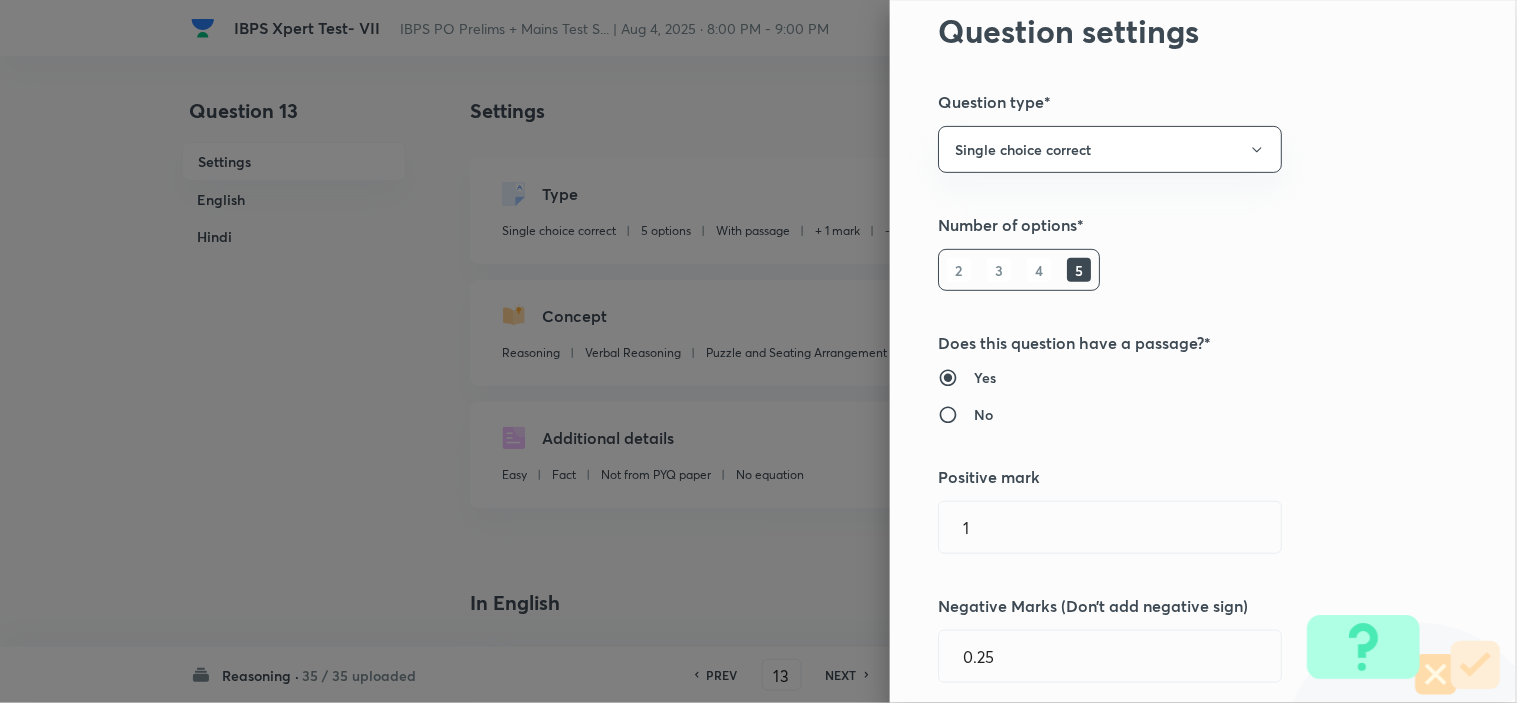 scroll, scrollTop: 111, scrollLeft: 0, axis: vertical 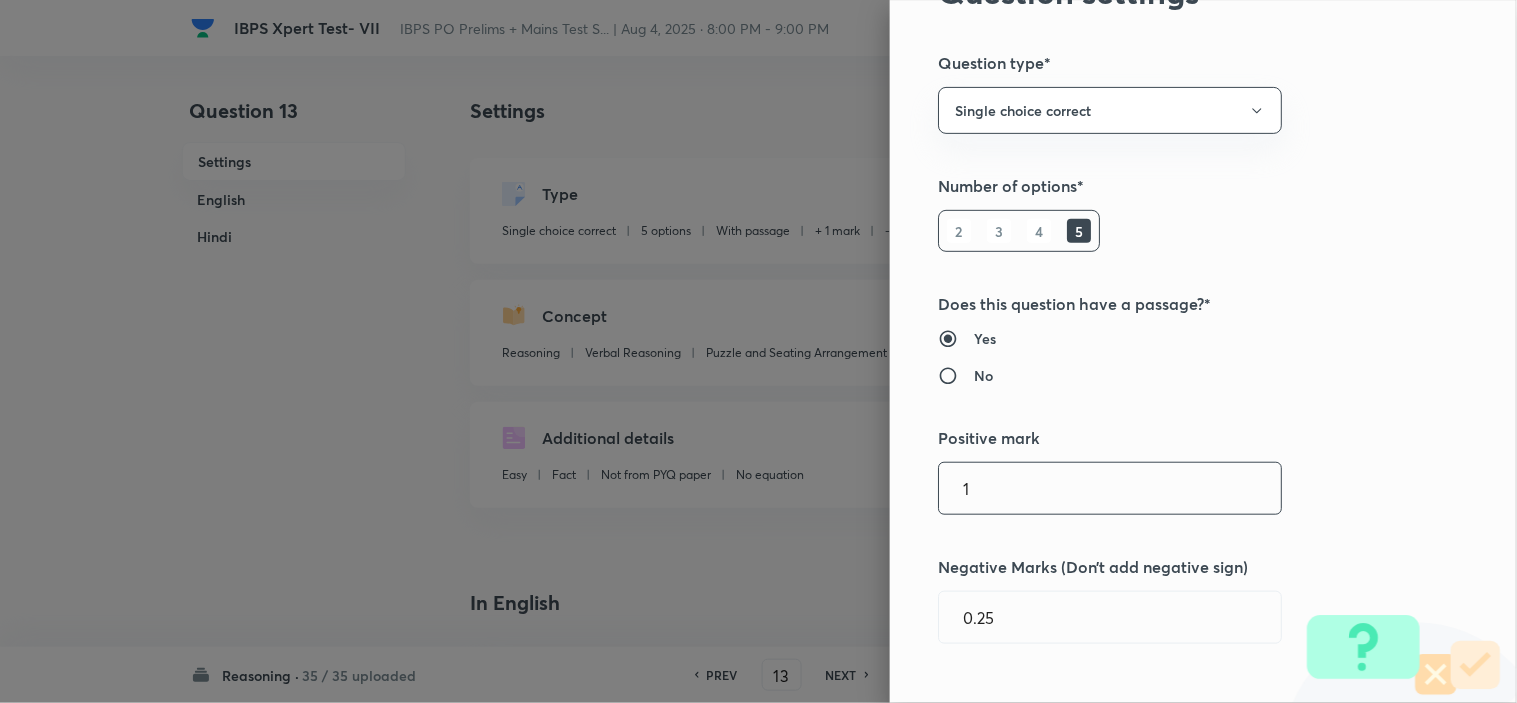 drag, startPoint x: 971, startPoint y: 488, endPoint x: 848, endPoint y: 491, distance: 123.03658 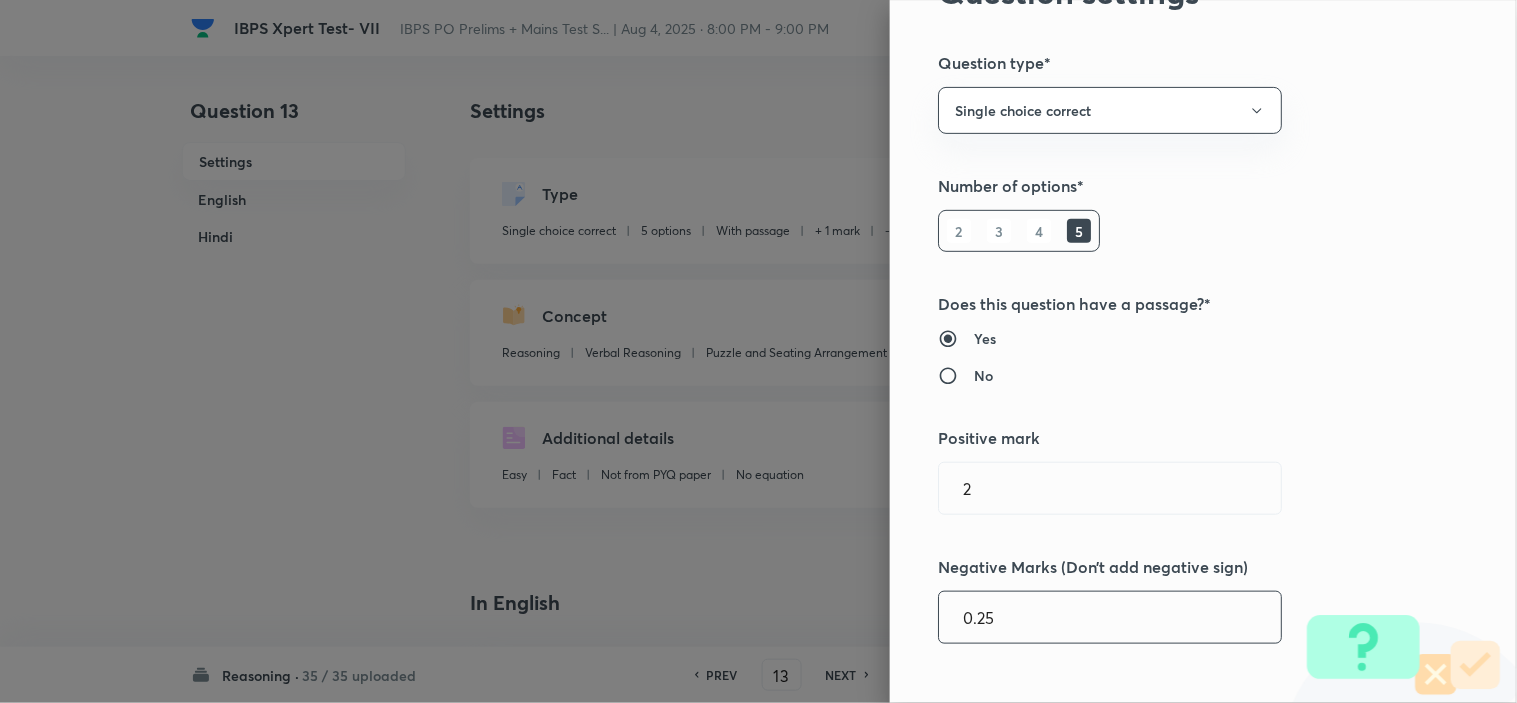 click on "0.25" at bounding box center [1110, 617] 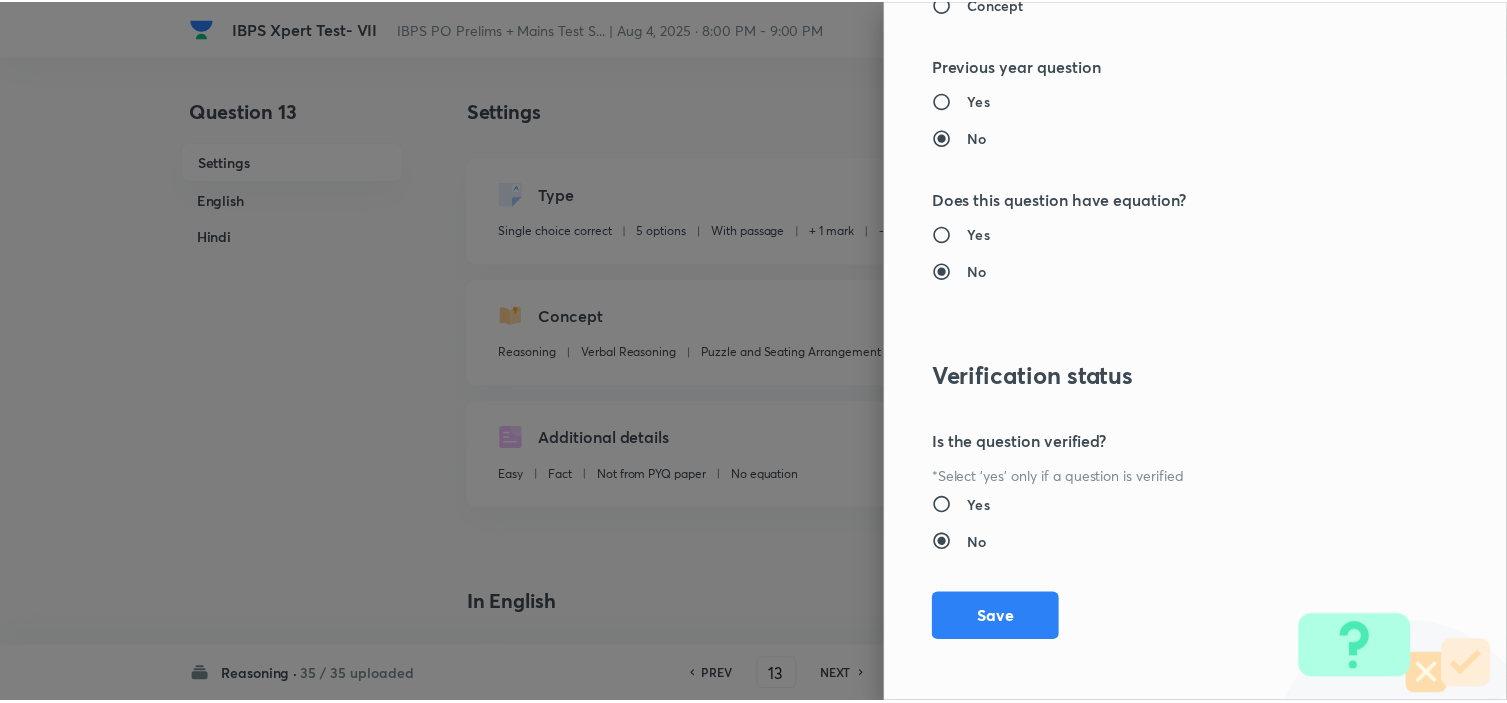 scroll, scrollTop: 2023, scrollLeft: 0, axis: vertical 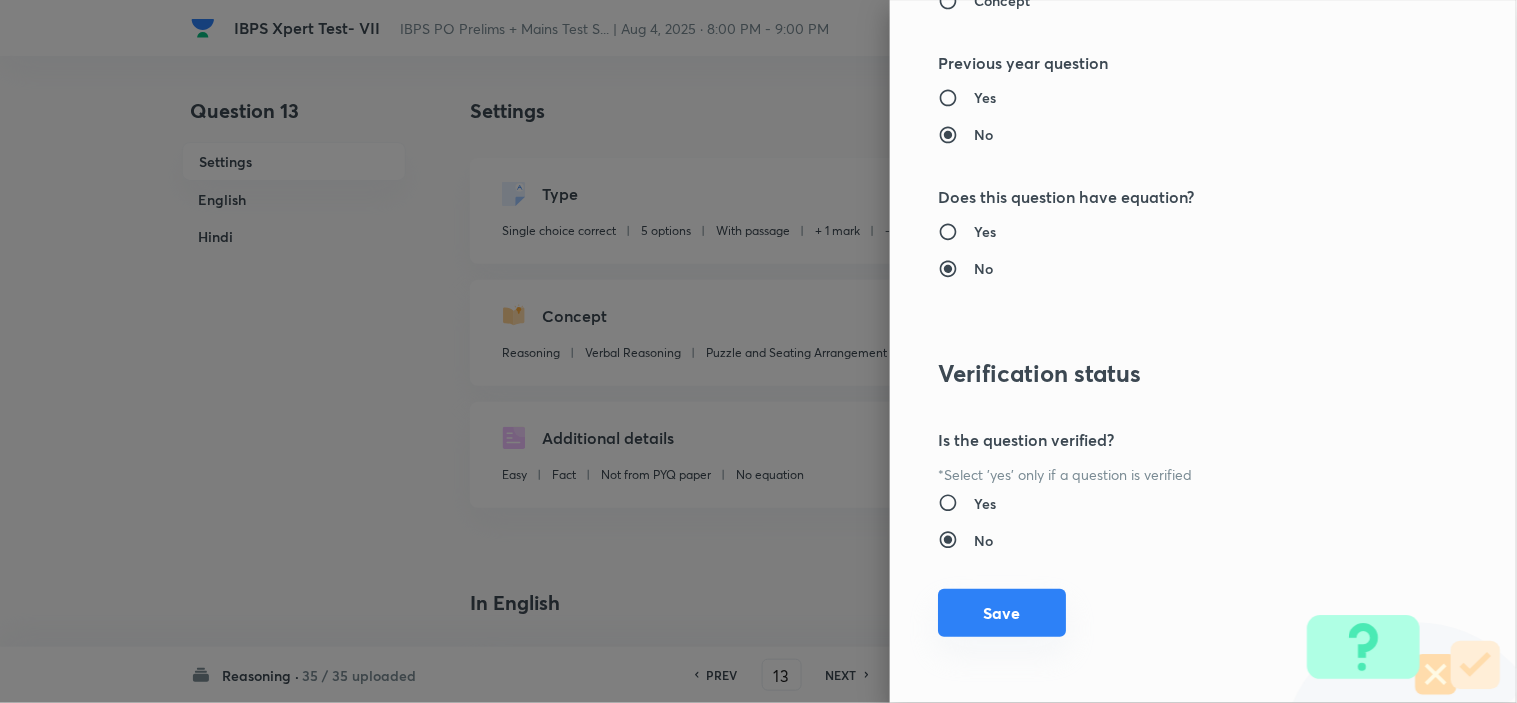 click on "Save" at bounding box center (1002, 613) 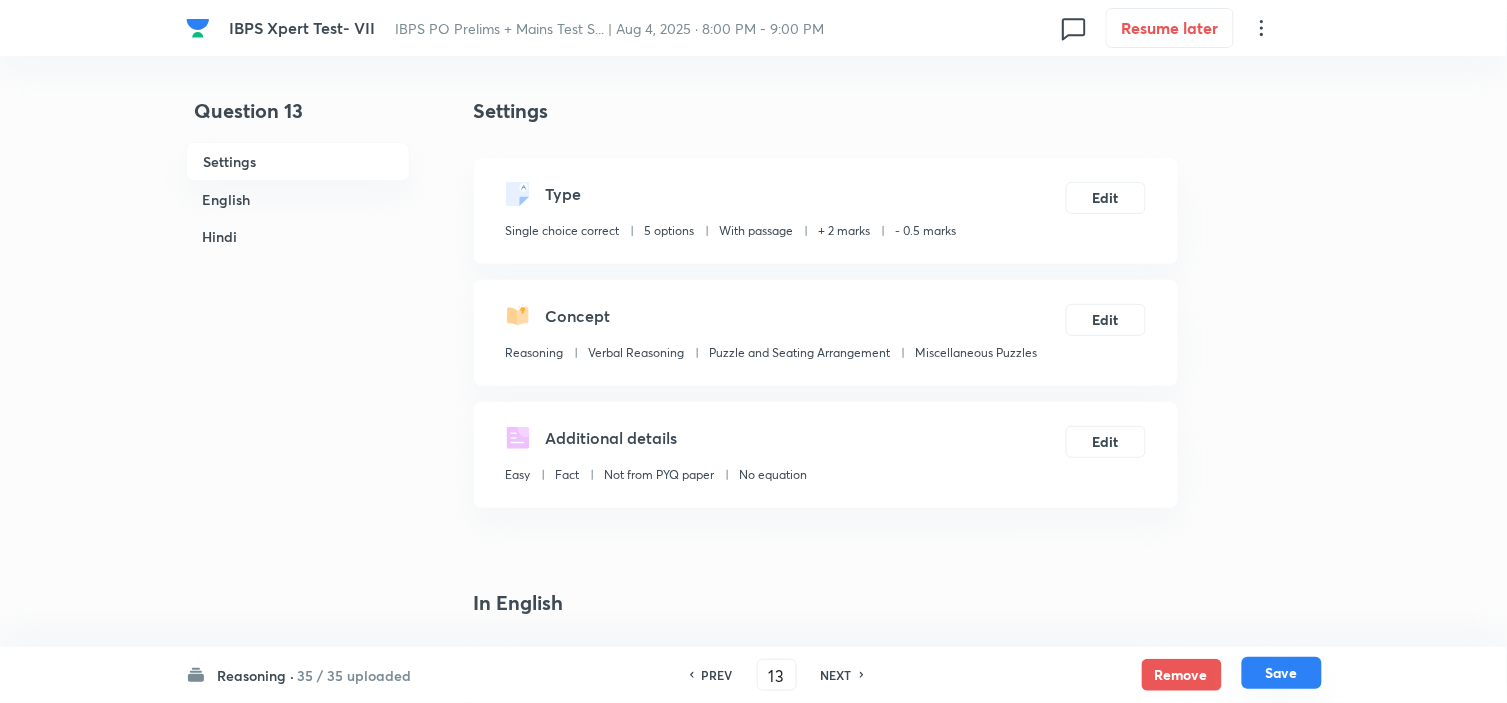 click on "Save" at bounding box center [1282, 673] 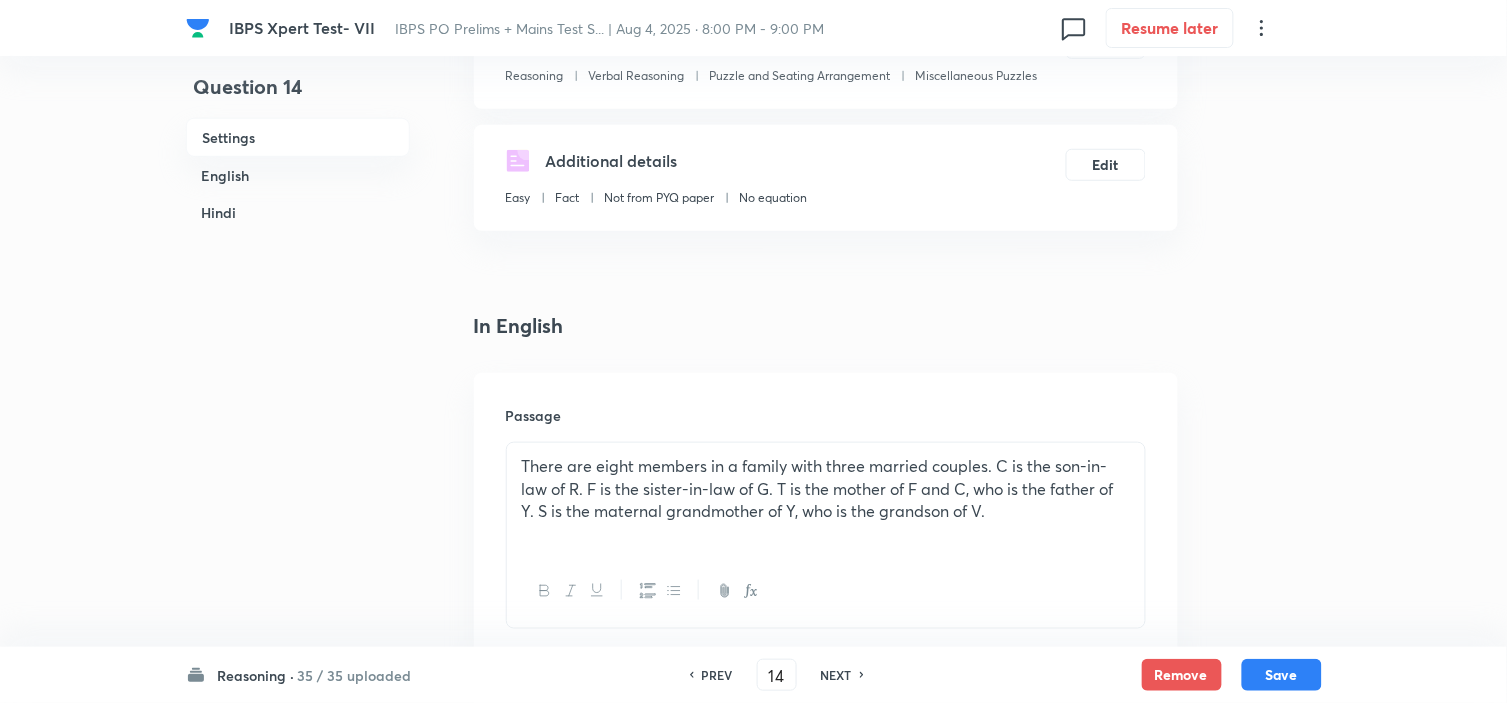 scroll, scrollTop: 333, scrollLeft: 0, axis: vertical 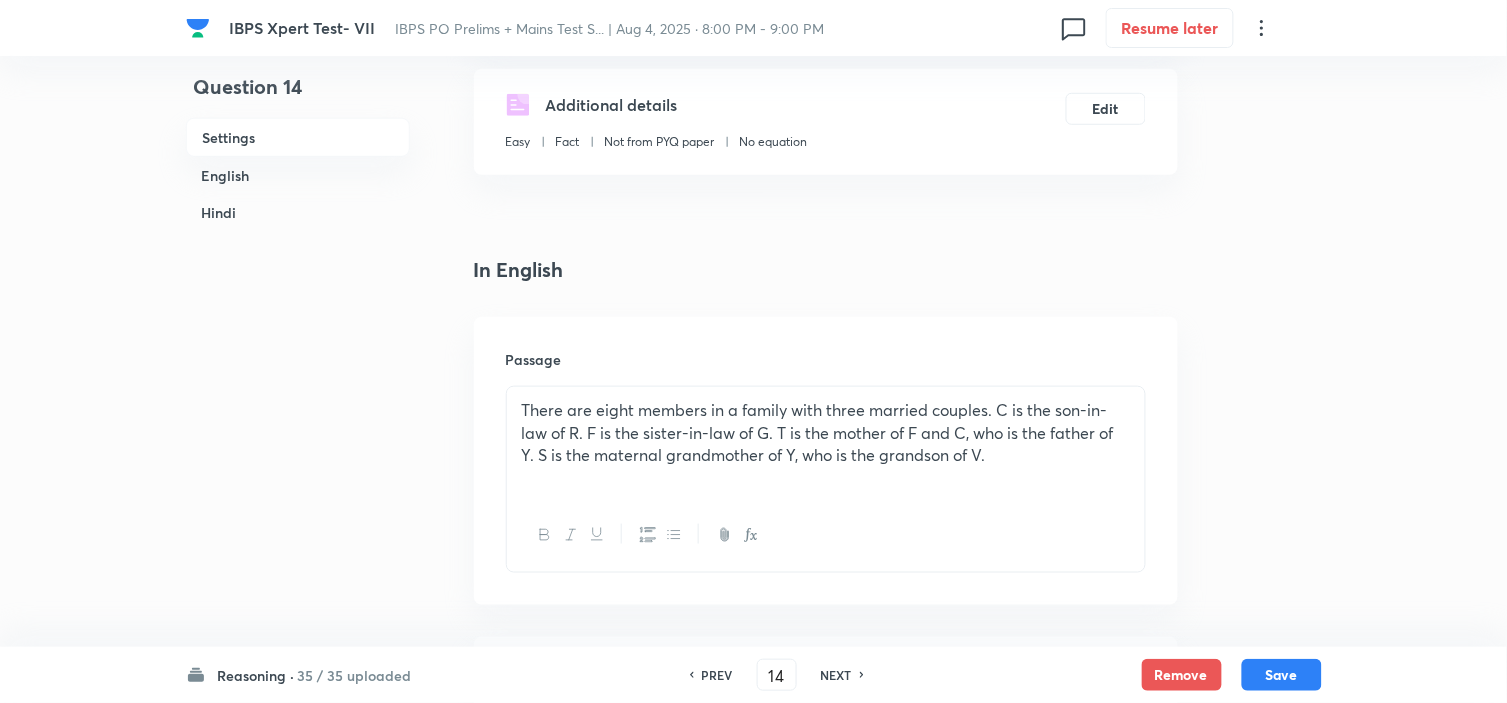 click on "NEXT" at bounding box center (836, 675) 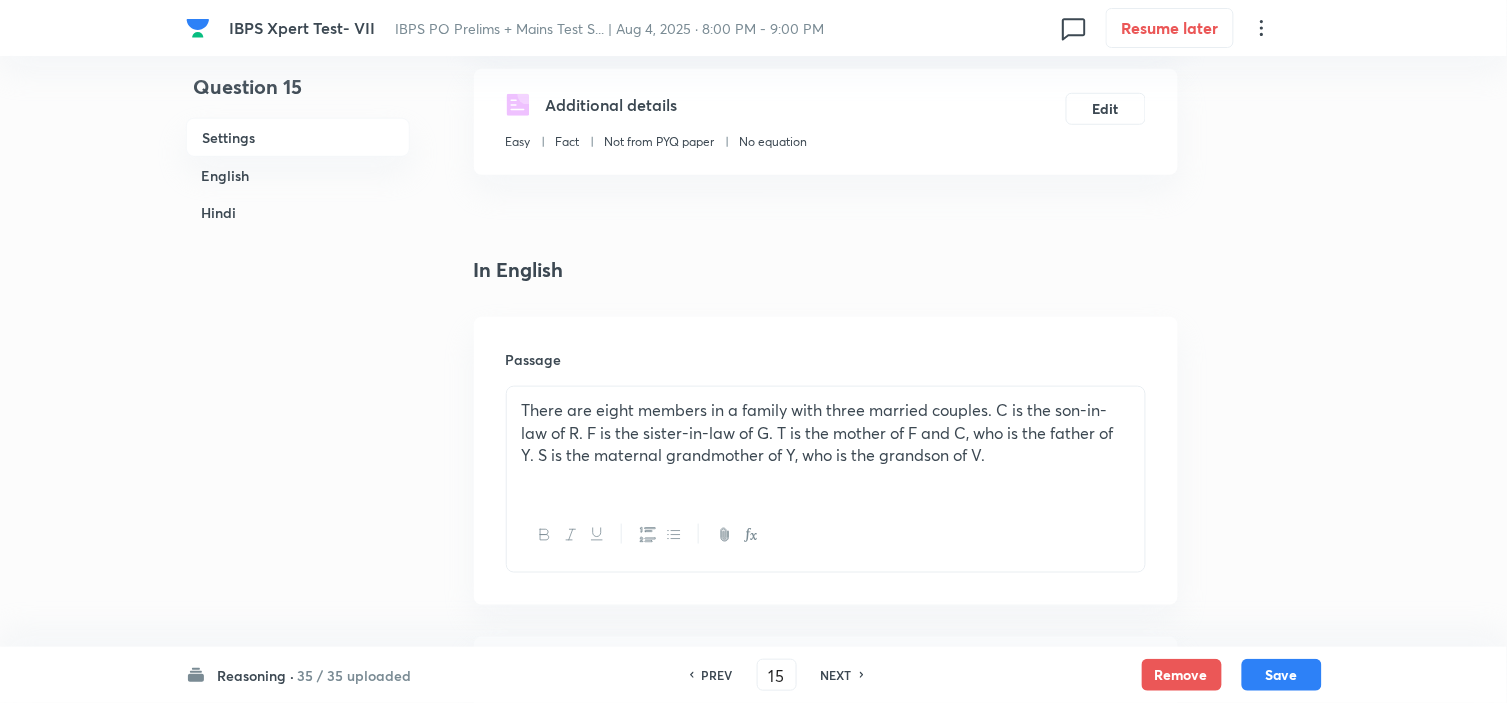 click on "NEXT" at bounding box center (836, 675) 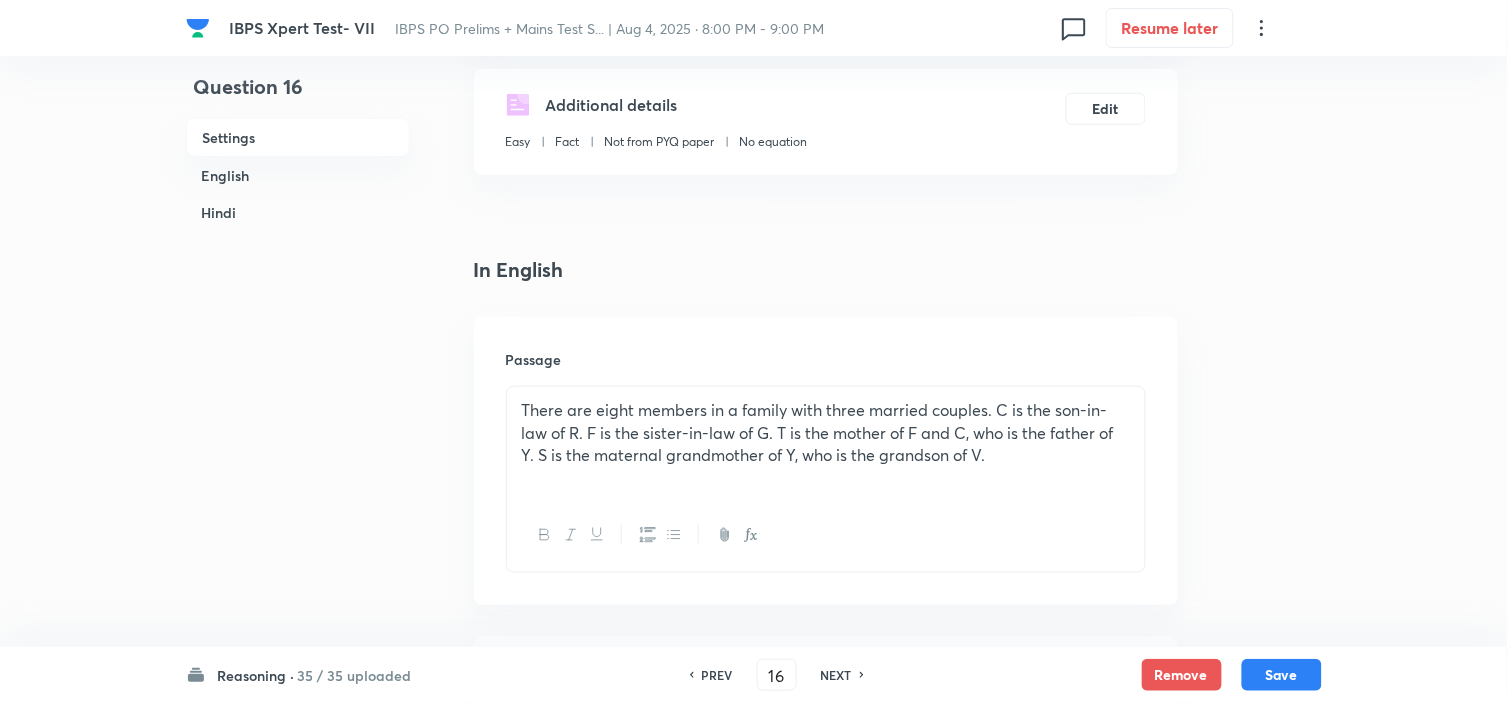 click on "NEXT" at bounding box center [836, 675] 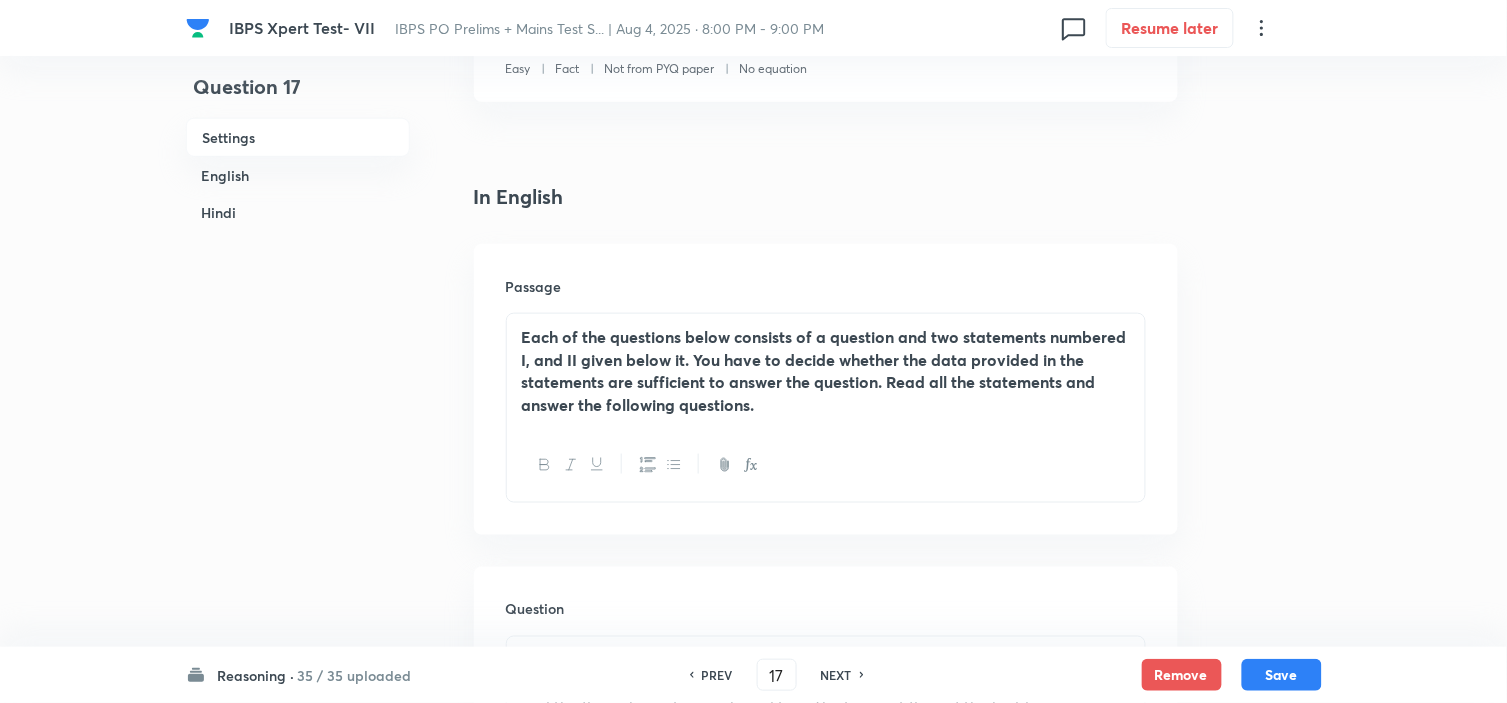 scroll, scrollTop: 444, scrollLeft: 0, axis: vertical 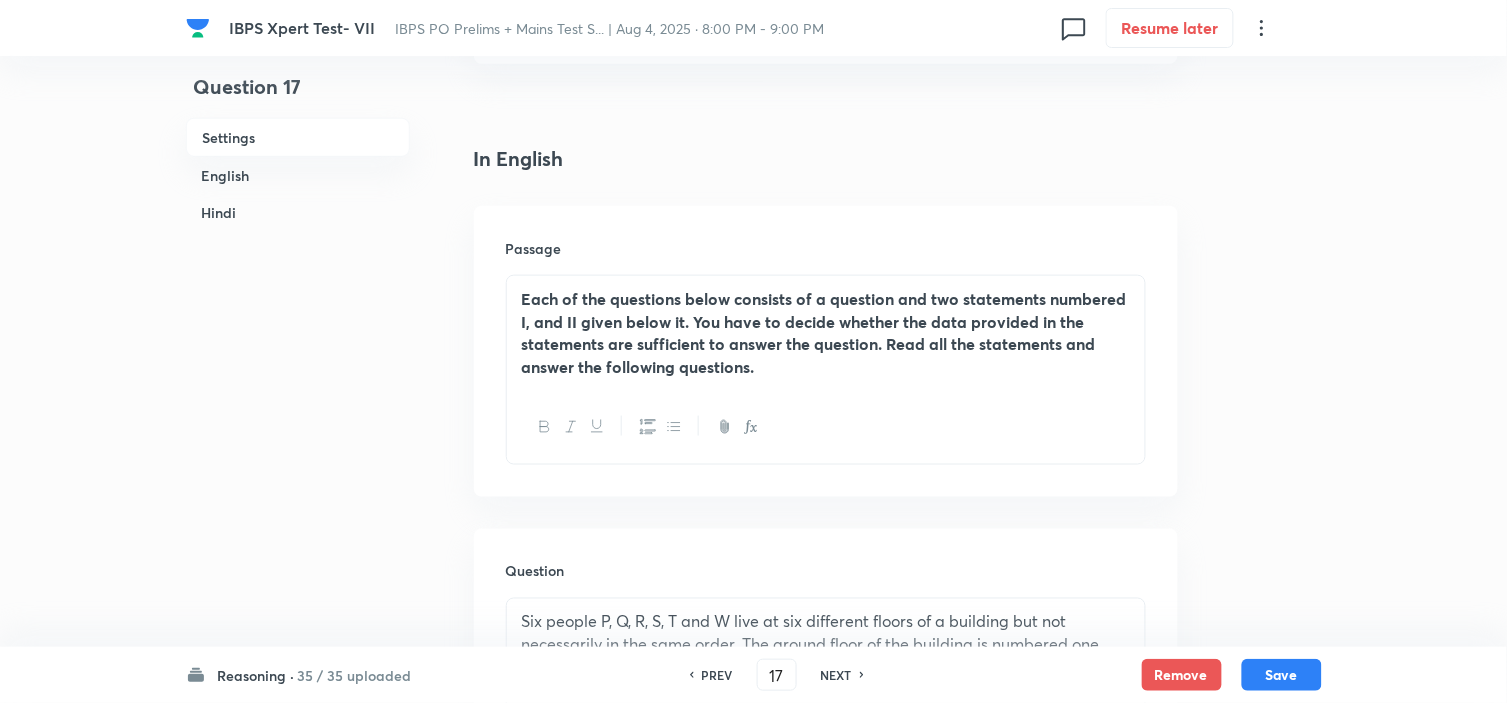 click on "NEXT" at bounding box center (836, 675) 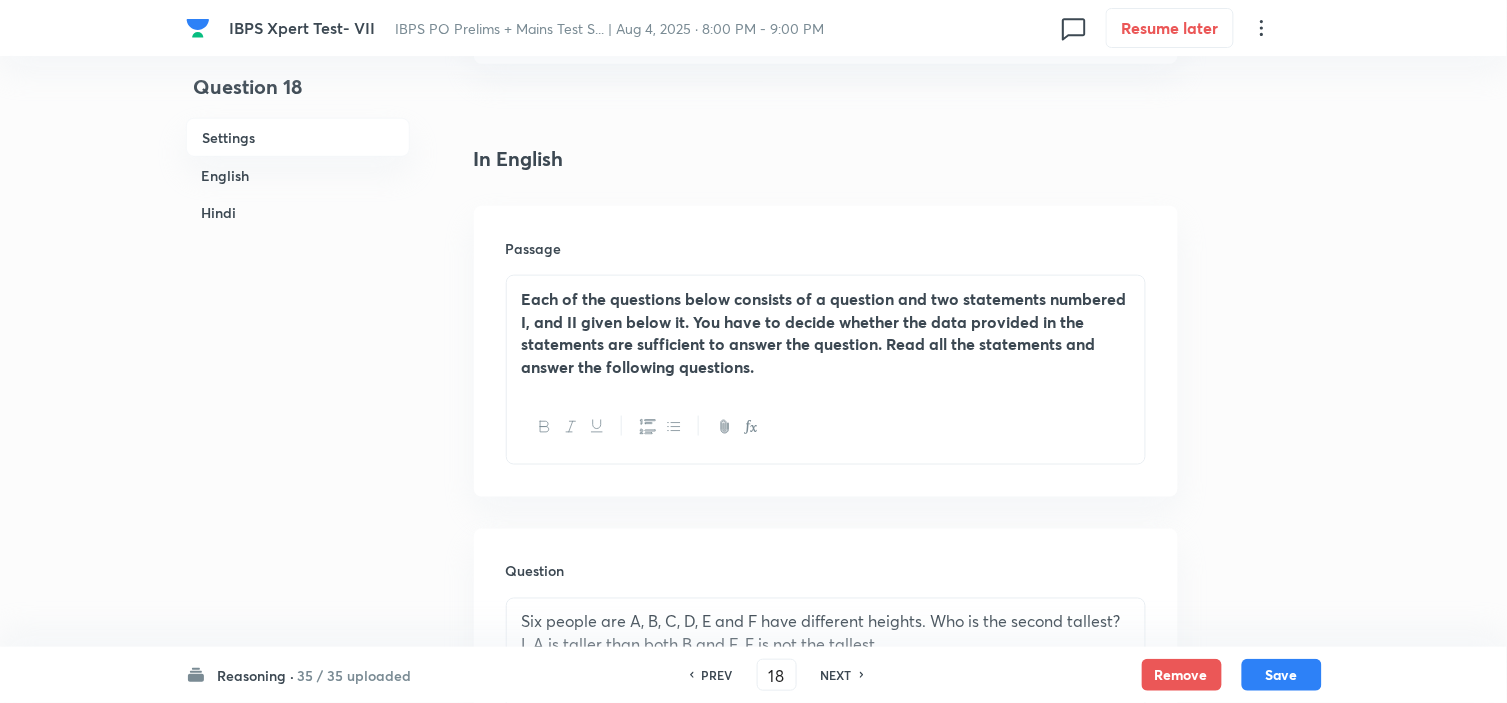 click on "NEXT" at bounding box center (836, 675) 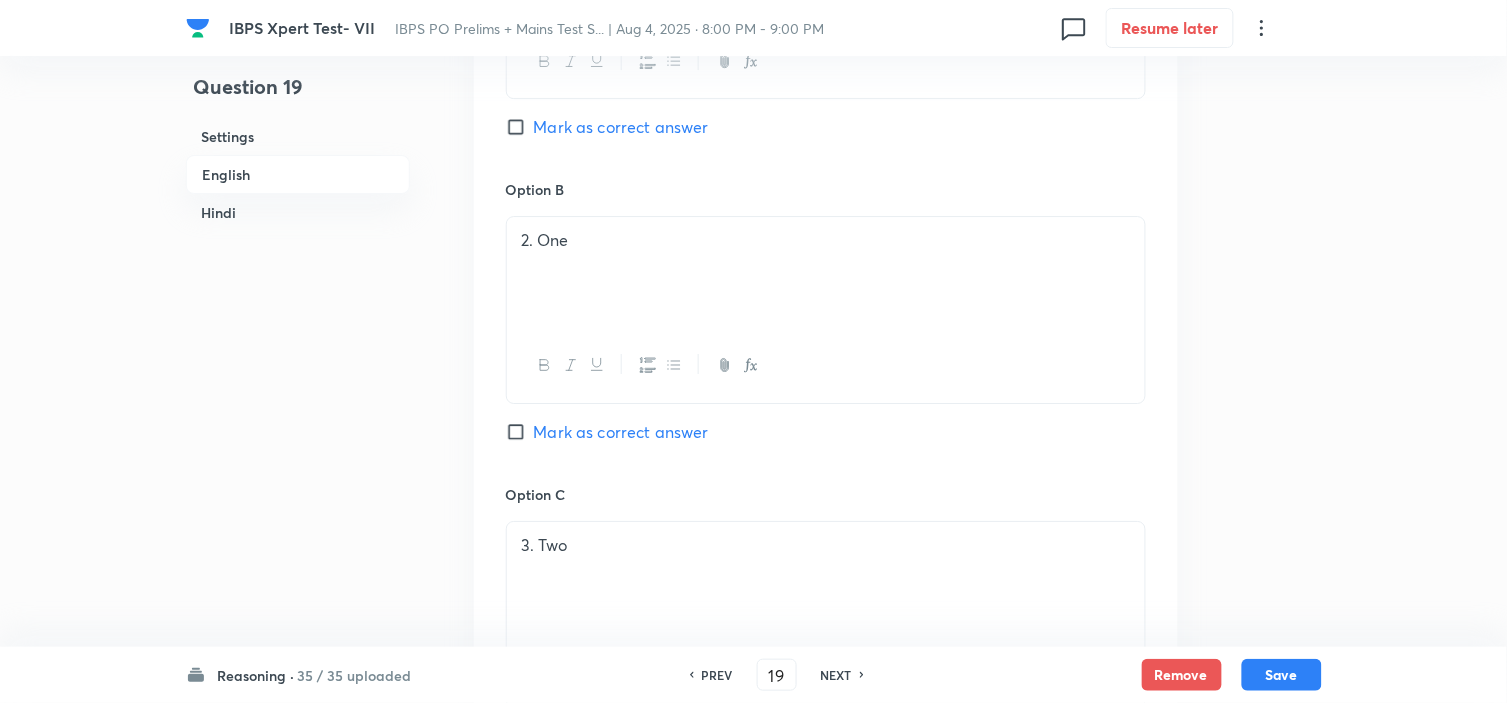 scroll, scrollTop: 1888, scrollLeft: 0, axis: vertical 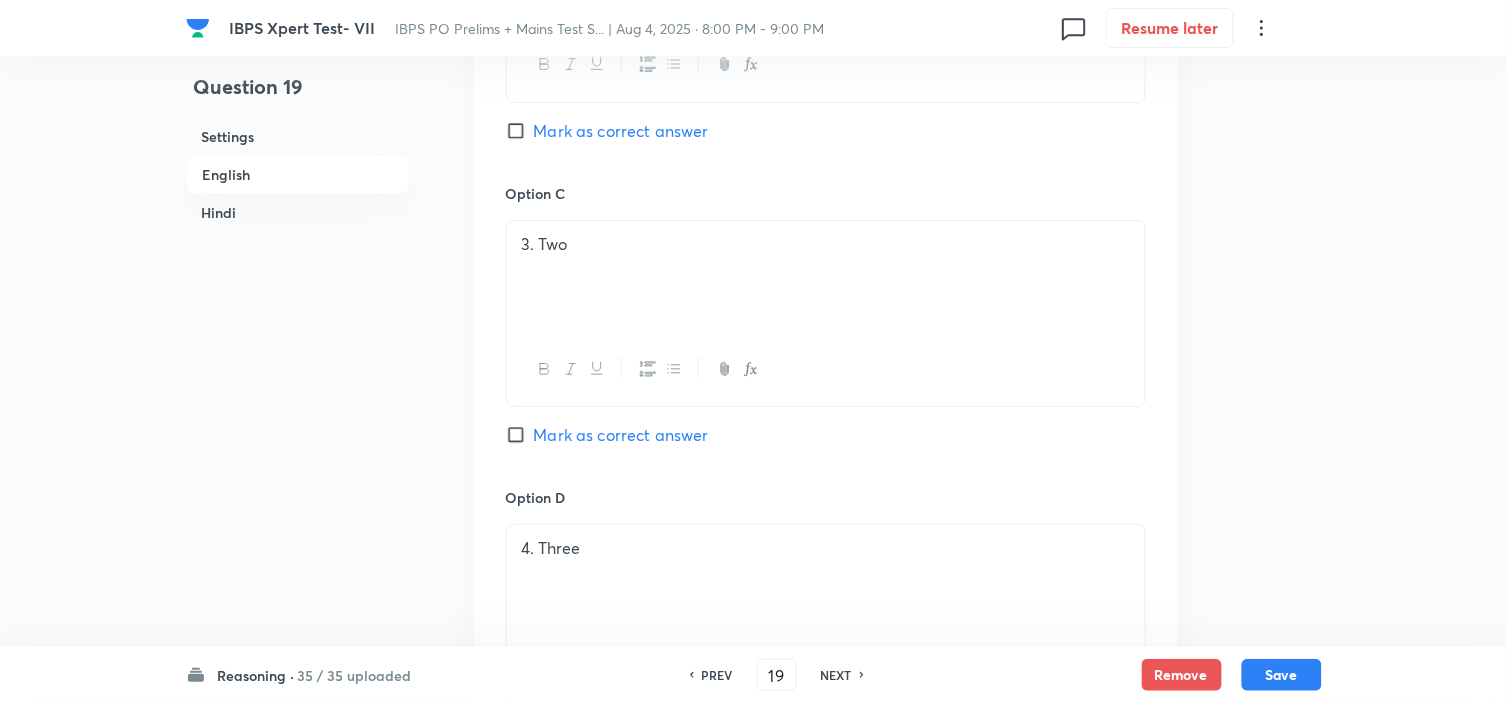 click on "NEXT" at bounding box center (836, 675) 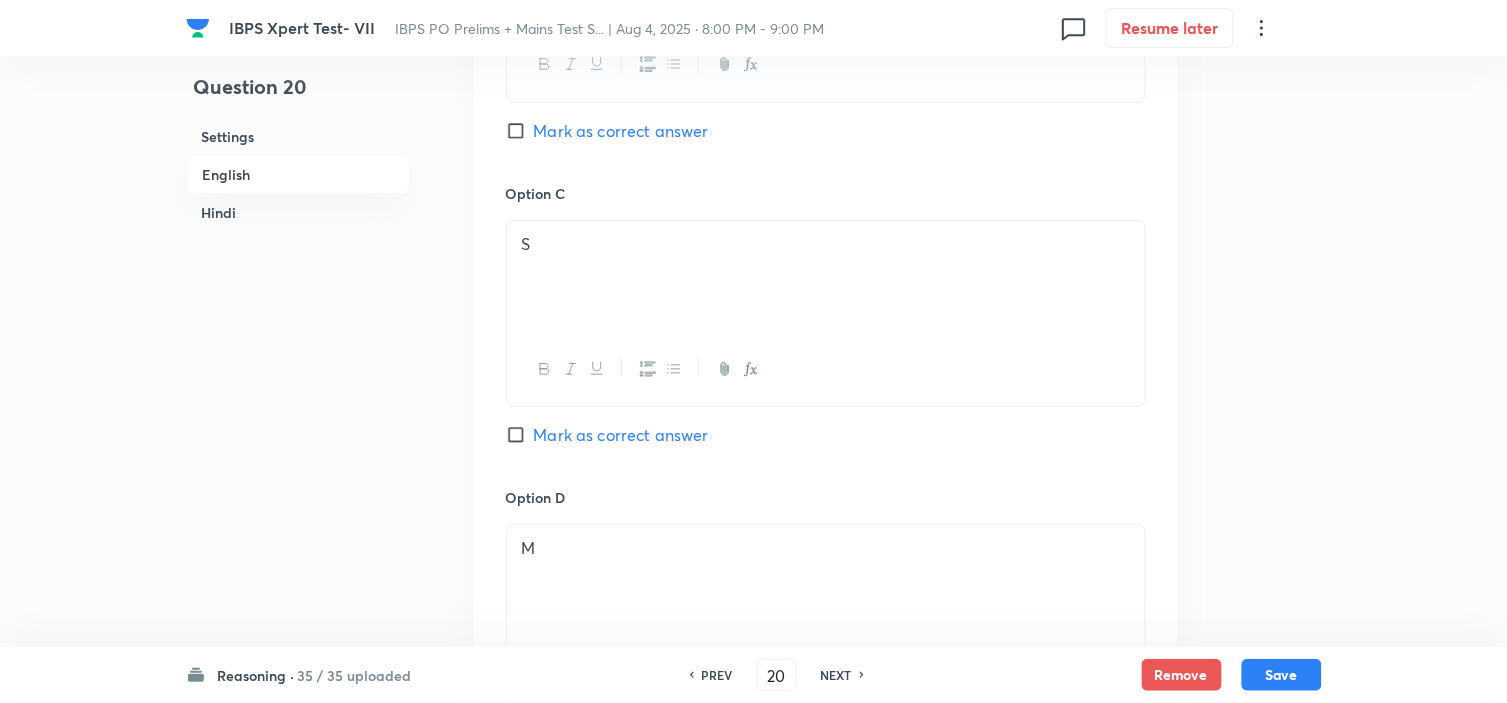 click on "NEXT" at bounding box center [836, 675] 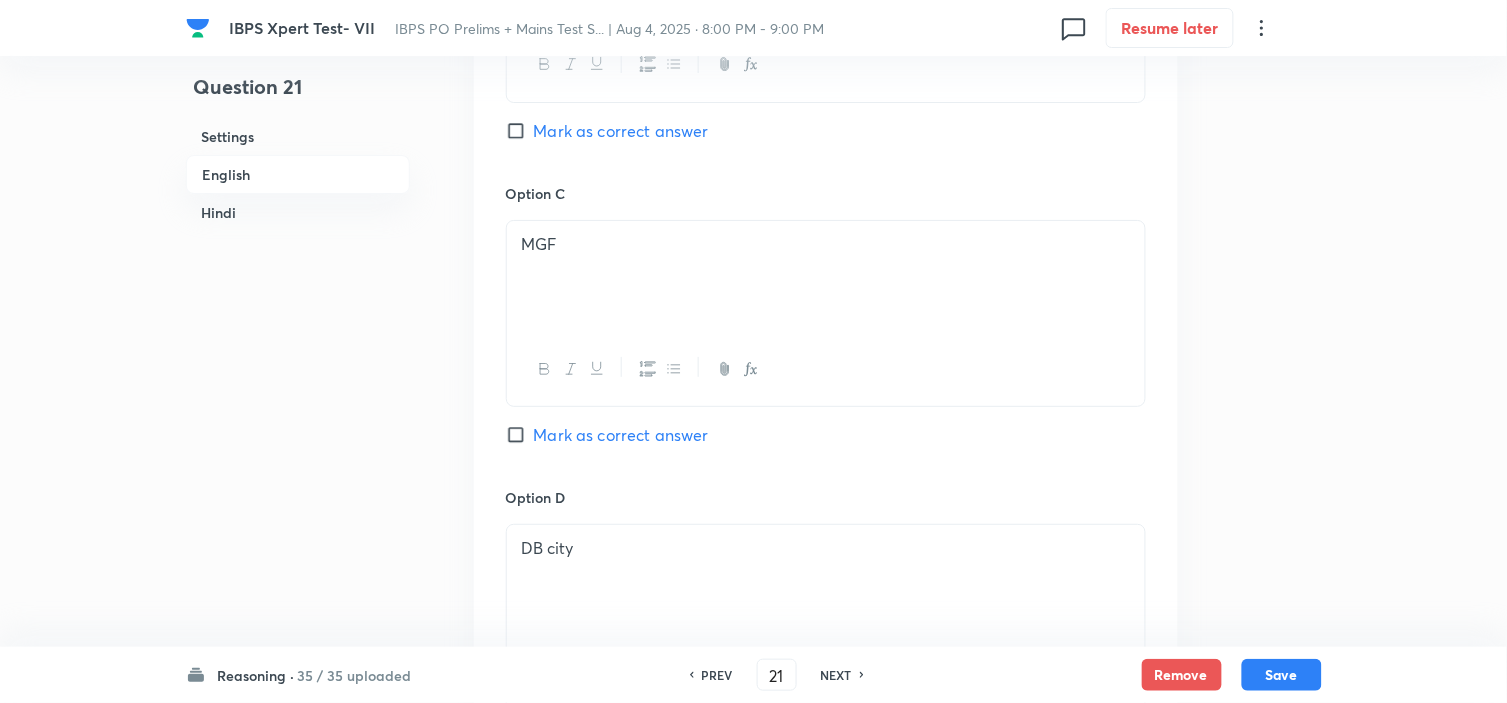 click on "NEXT" at bounding box center [836, 675] 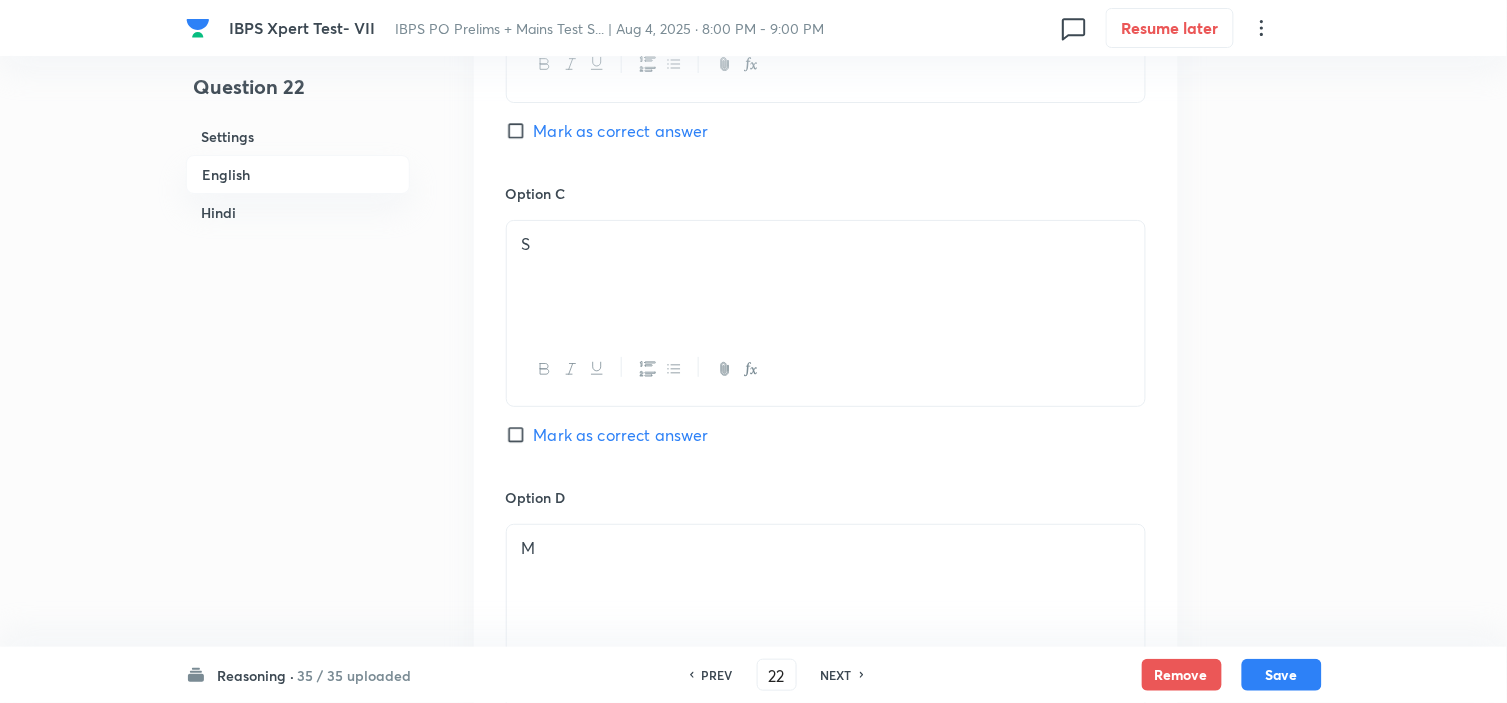 click on "NEXT" at bounding box center (836, 675) 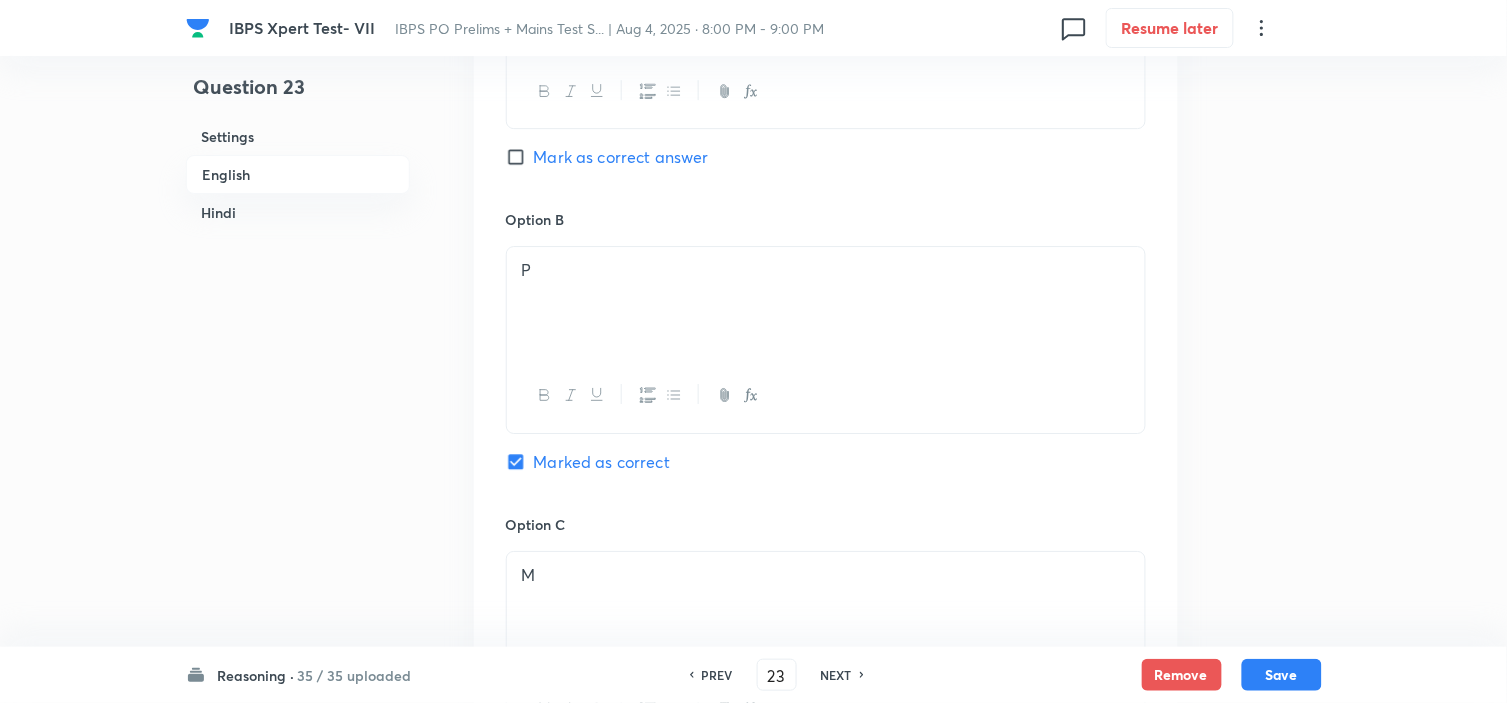 scroll, scrollTop: 1555, scrollLeft: 0, axis: vertical 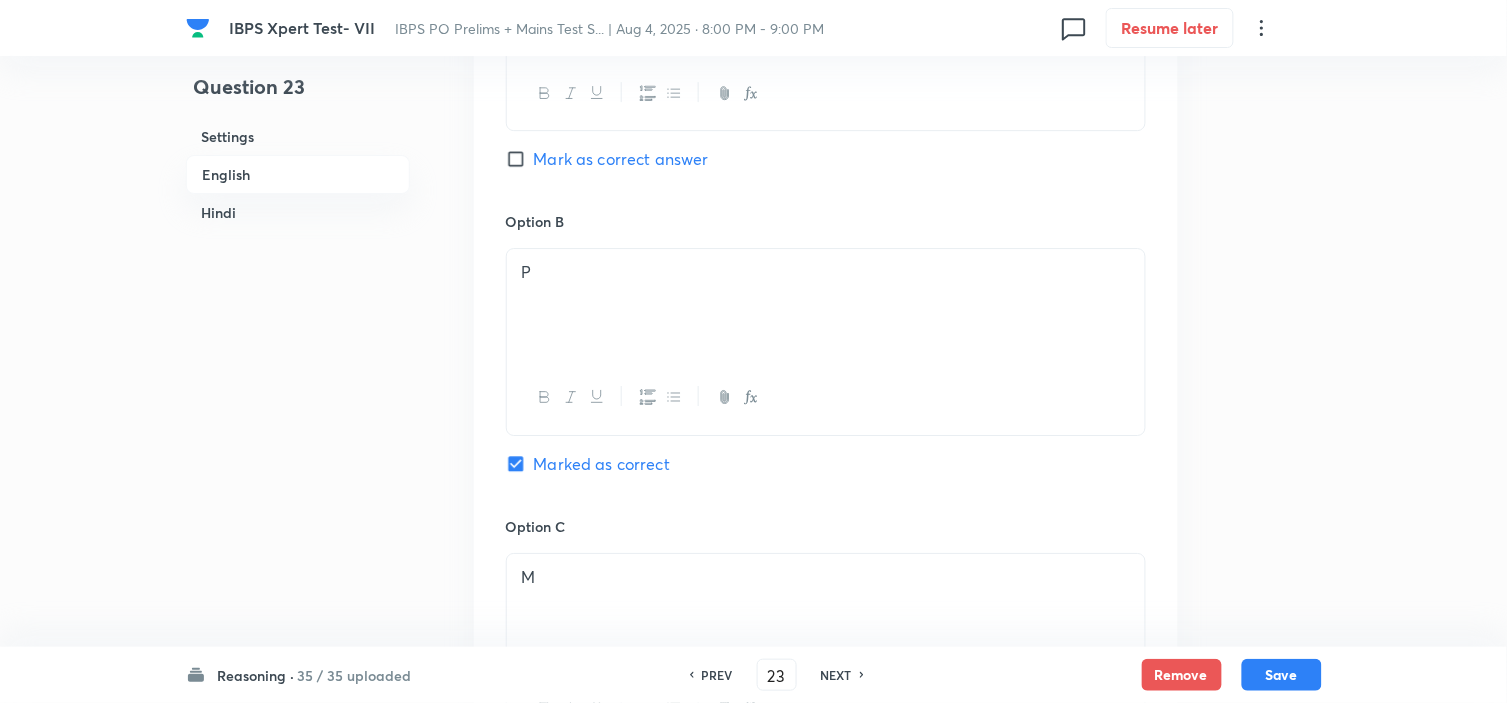 click on "NEXT" at bounding box center [836, 675] 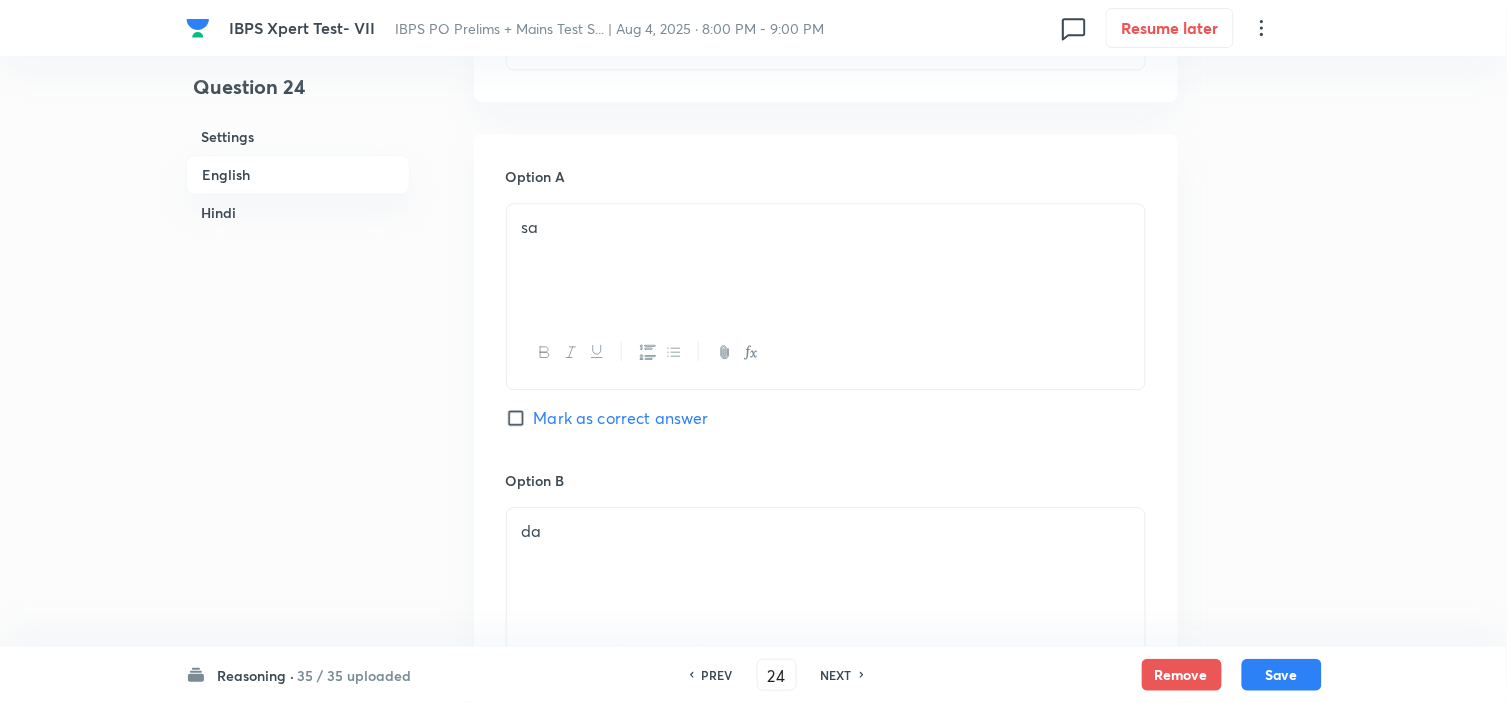scroll, scrollTop: 1222, scrollLeft: 0, axis: vertical 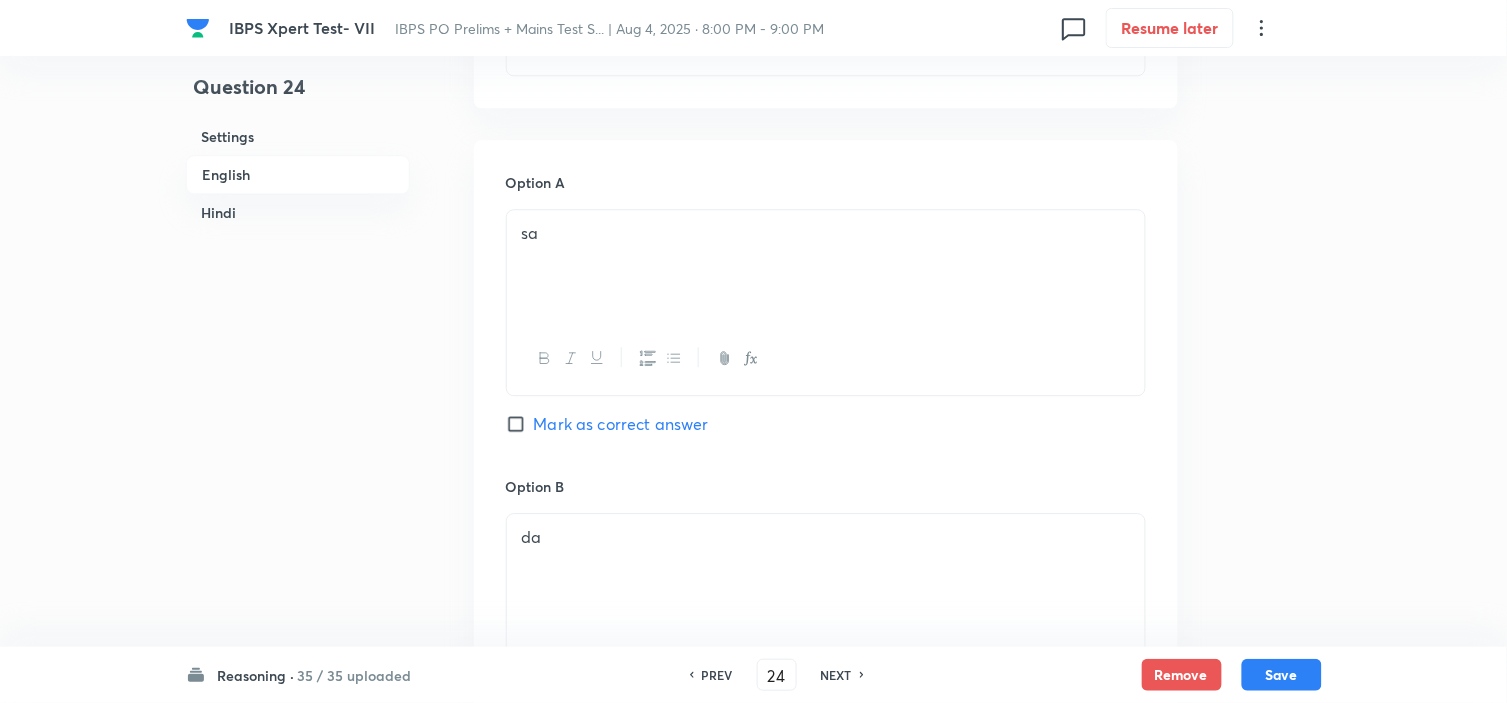 click on "NEXT" at bounding box center (836, 675) 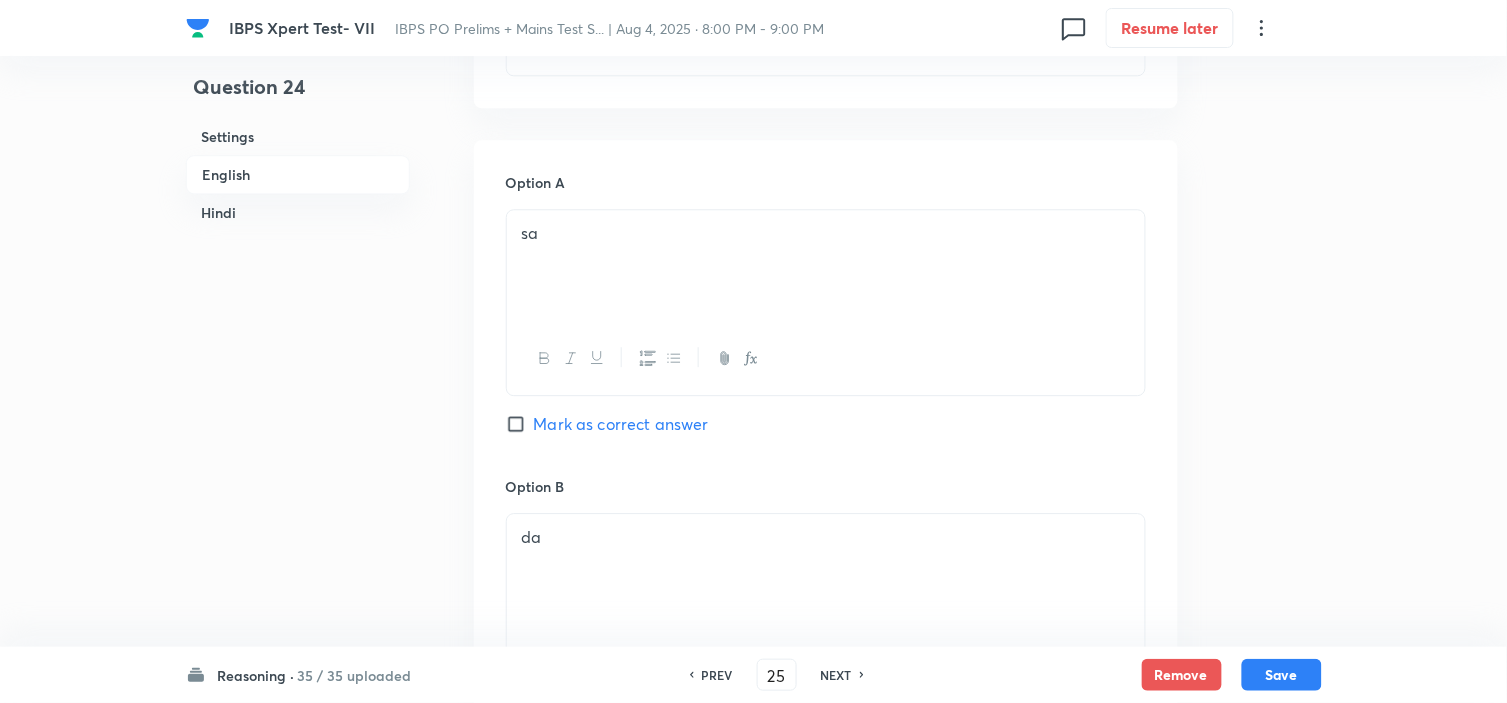click on "NEXT" at bounding box center [836, 675] 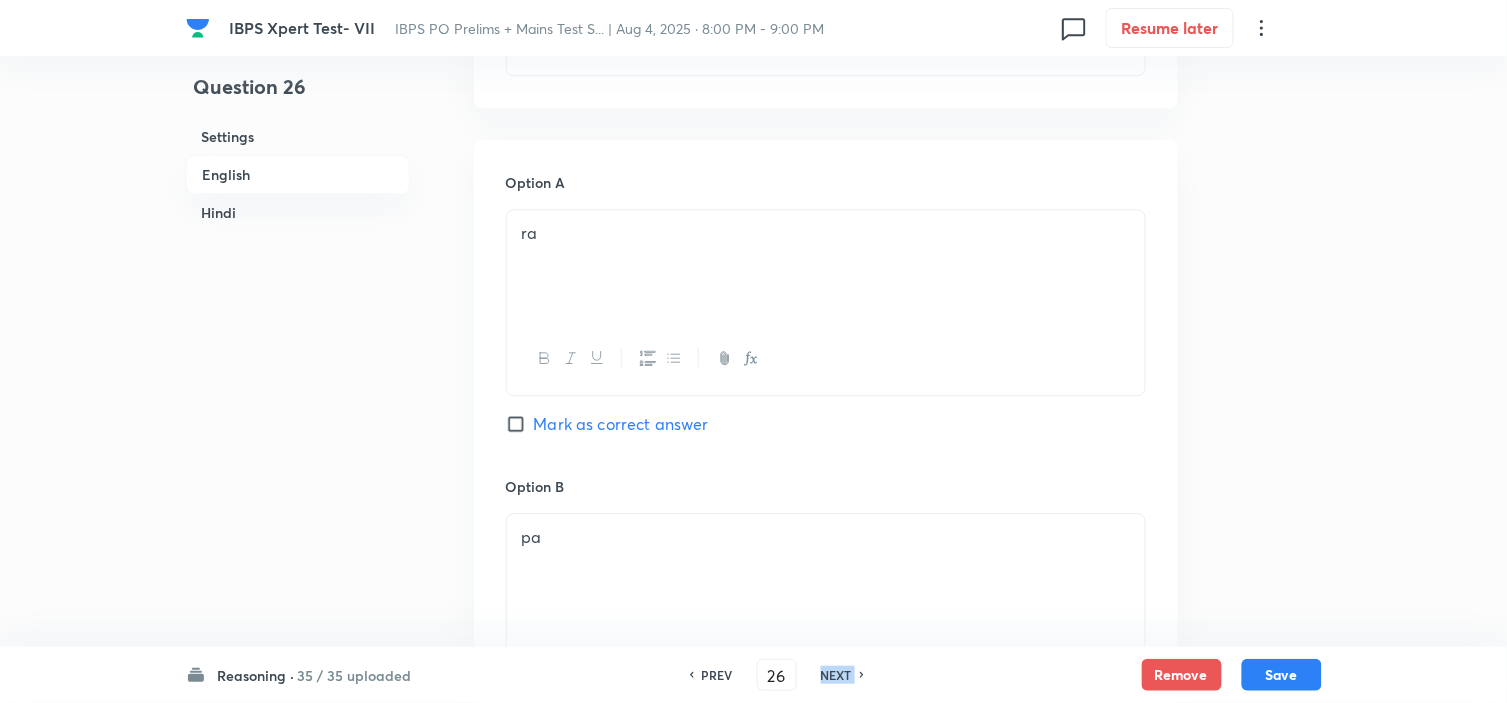 click on "NEXT" at bounding box center [836, 675] 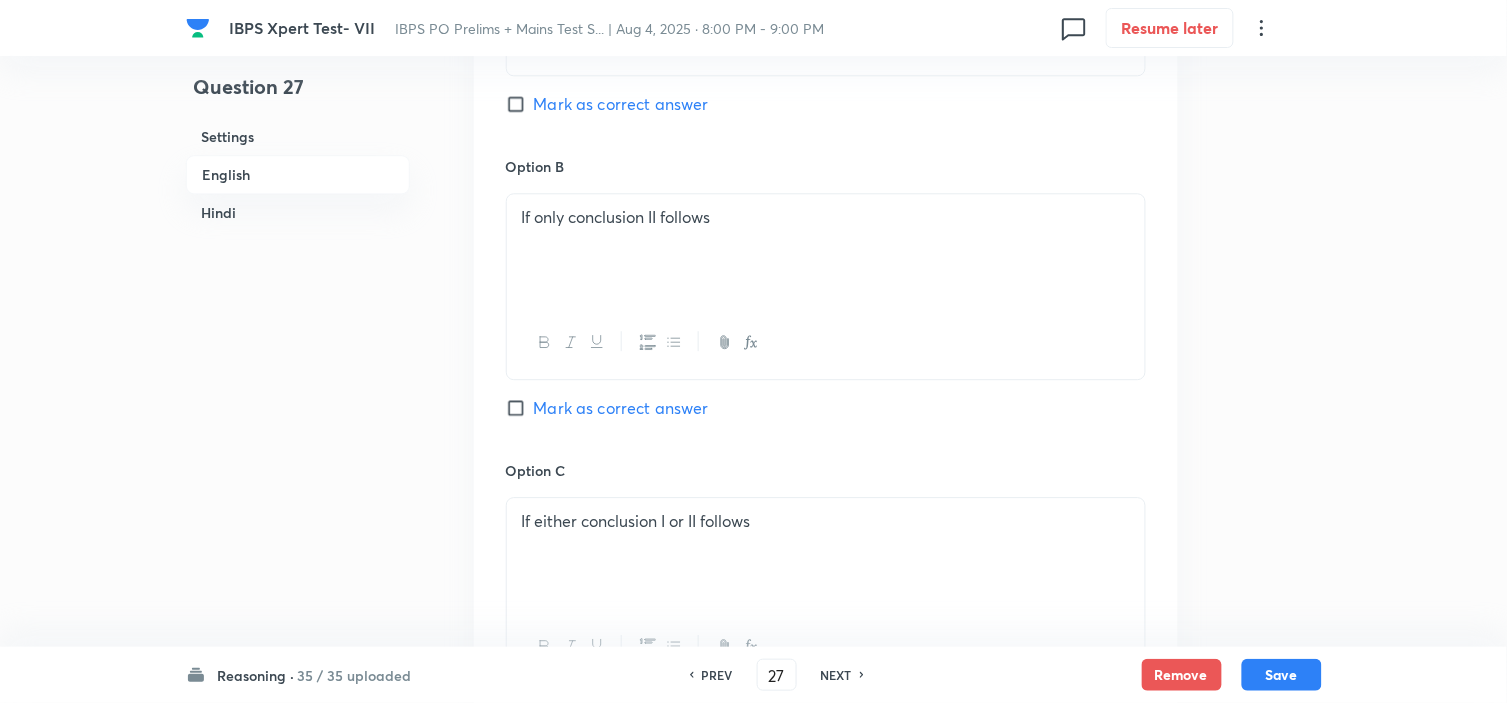 click on "NEXT" at bounding box center (836, 675) 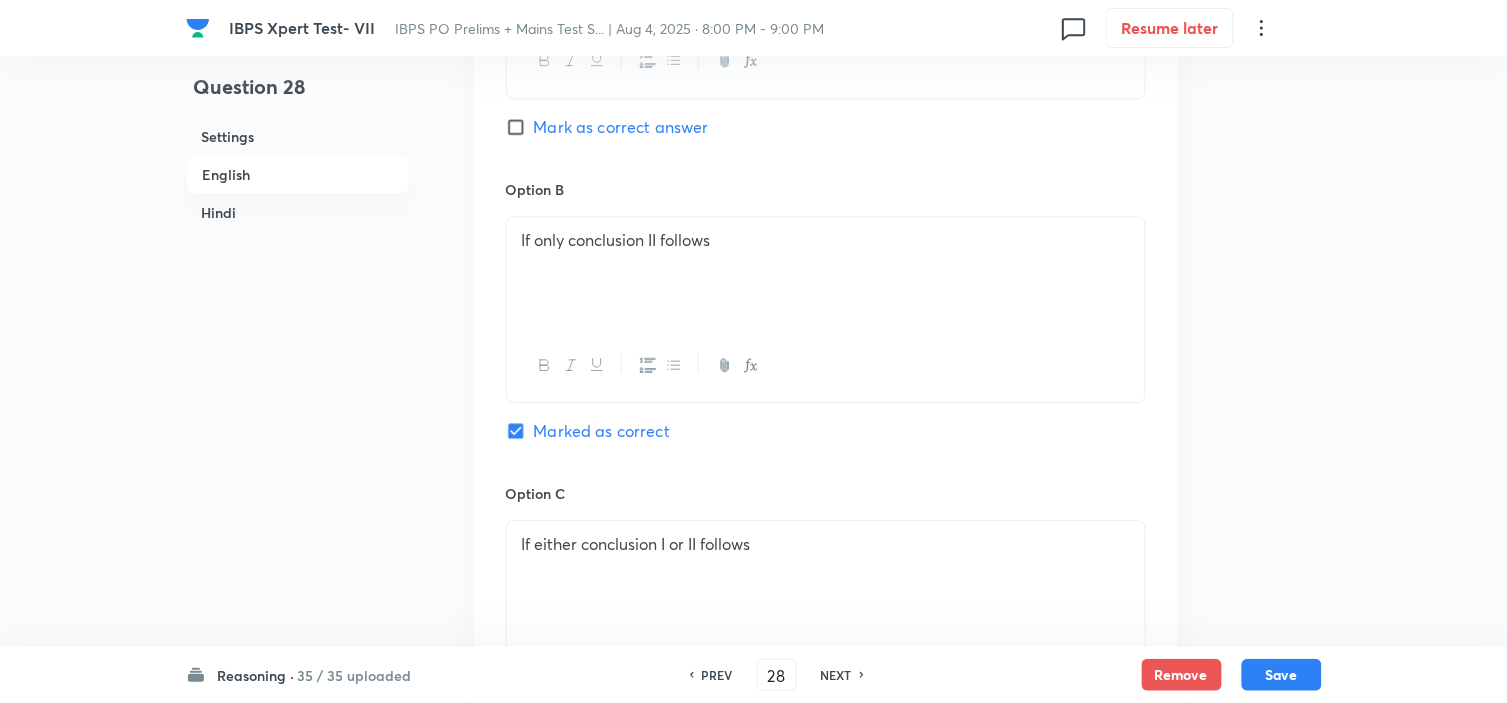 click on "NEXT" at bounding box center [836, 675] 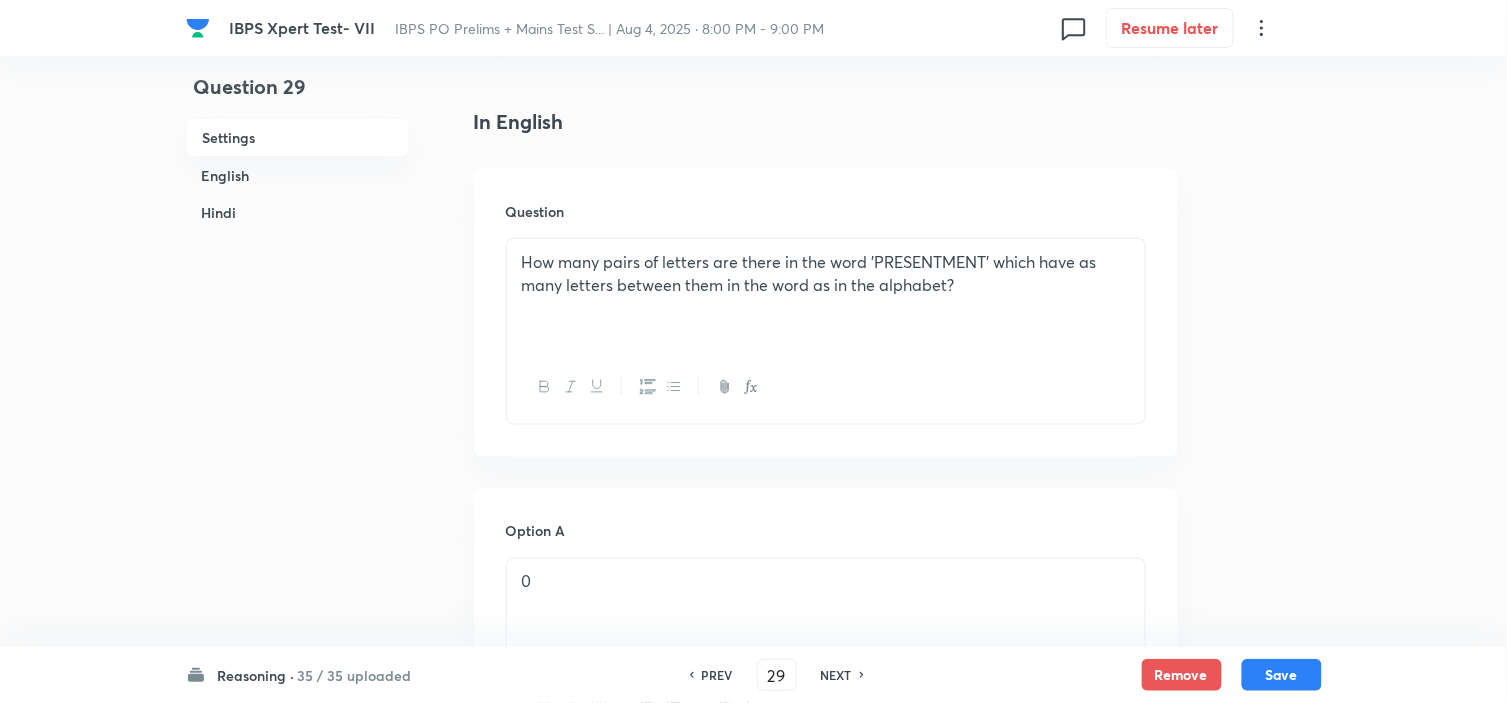 scroll, scrollTop: 444, scrollLeft: 0, axis: vertical 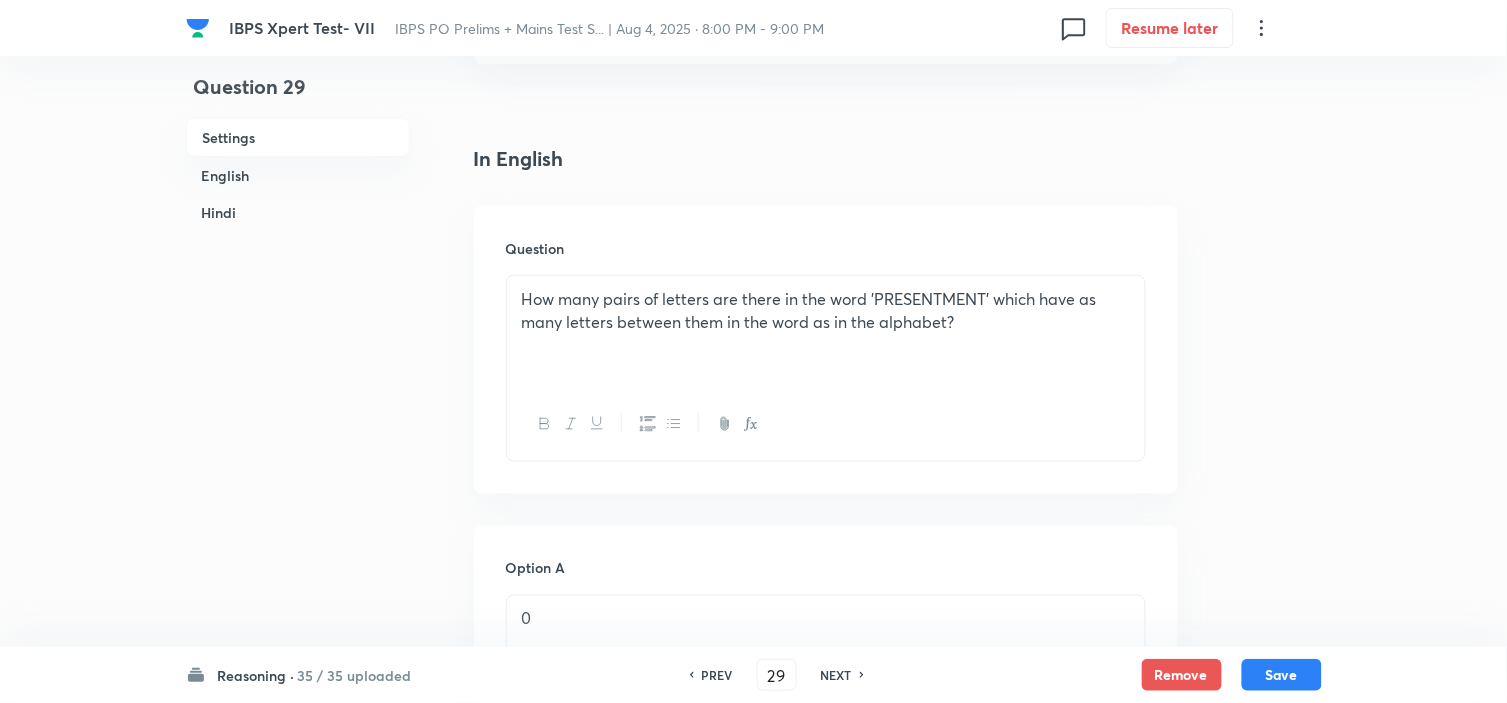 click on "NEXT" at bounding box center (836, 675) 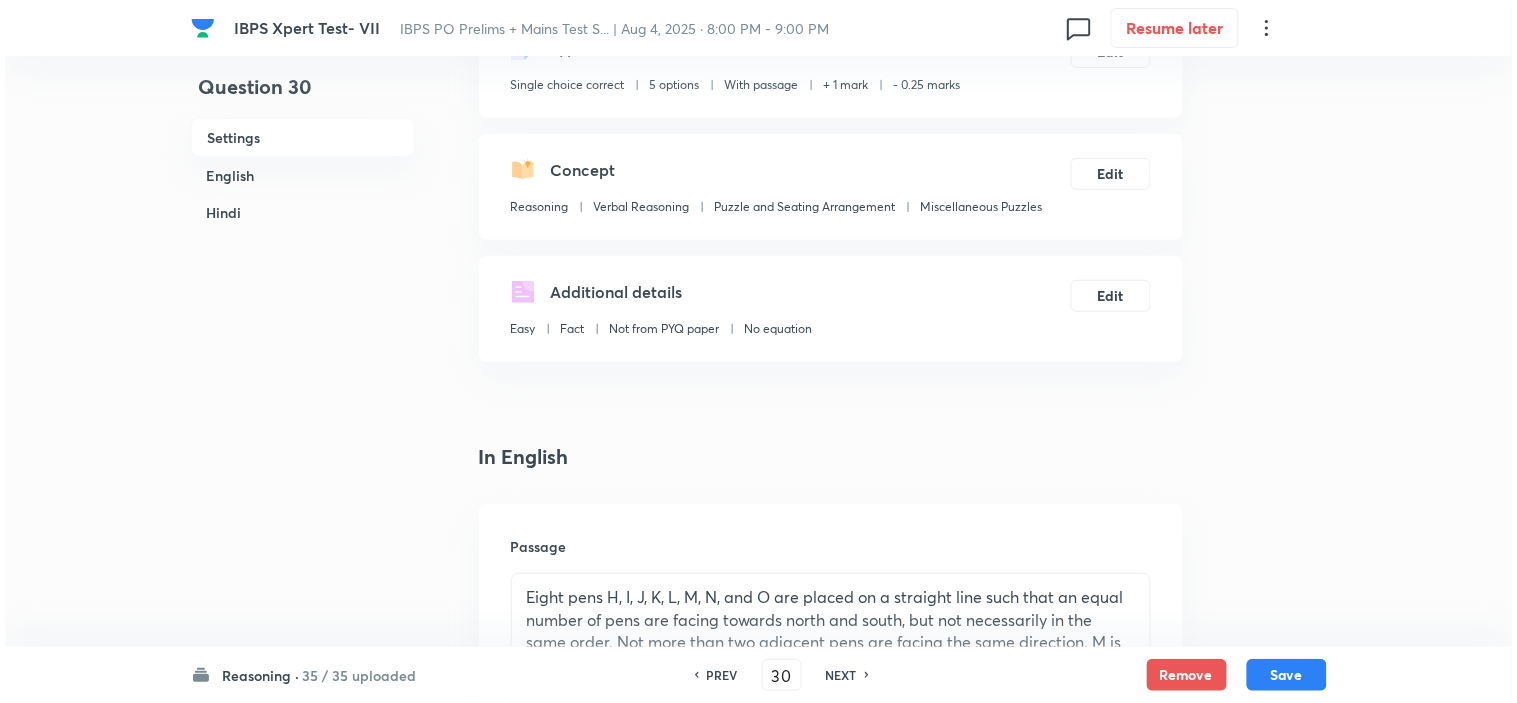 scroll, scrollTop: 0, scrollLeft: 0, axis: both 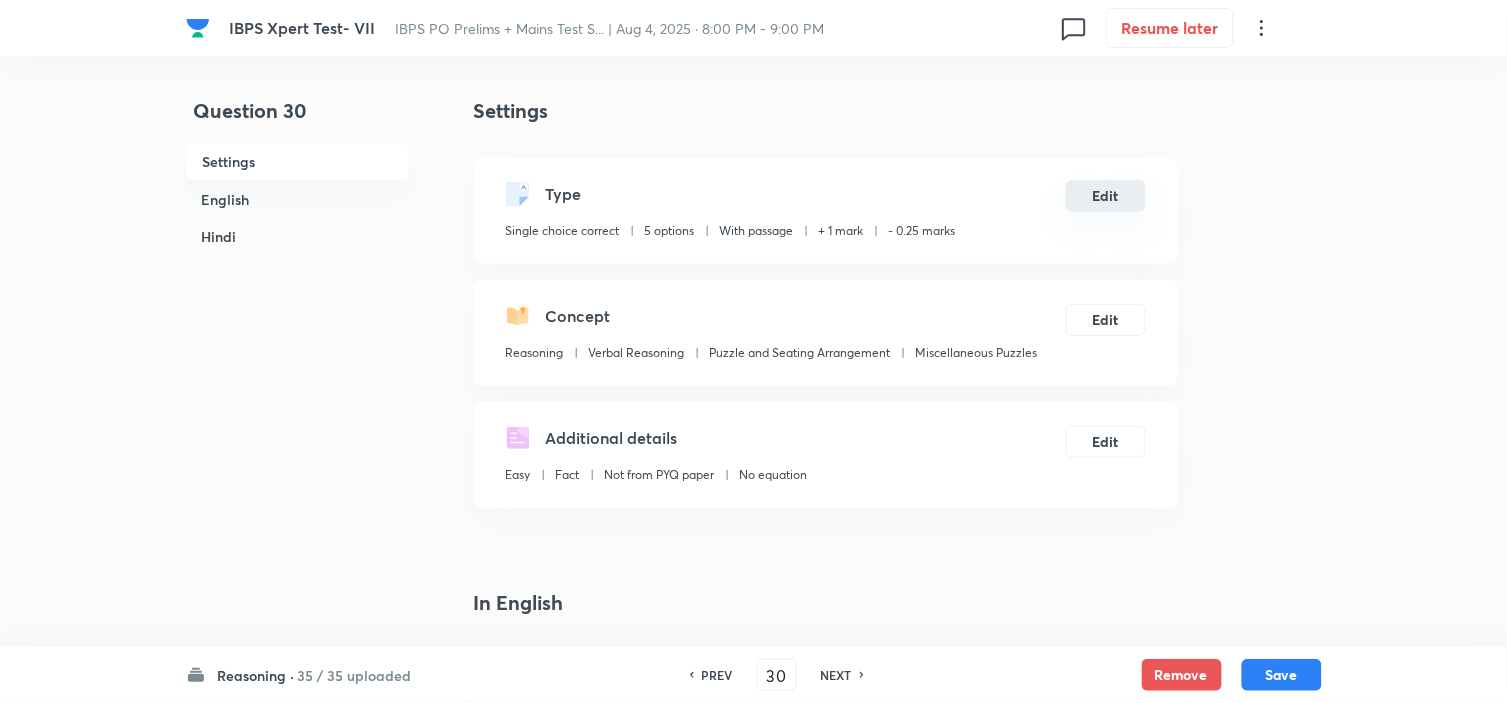 click on "Edit" at bounding box center [1106, 196] 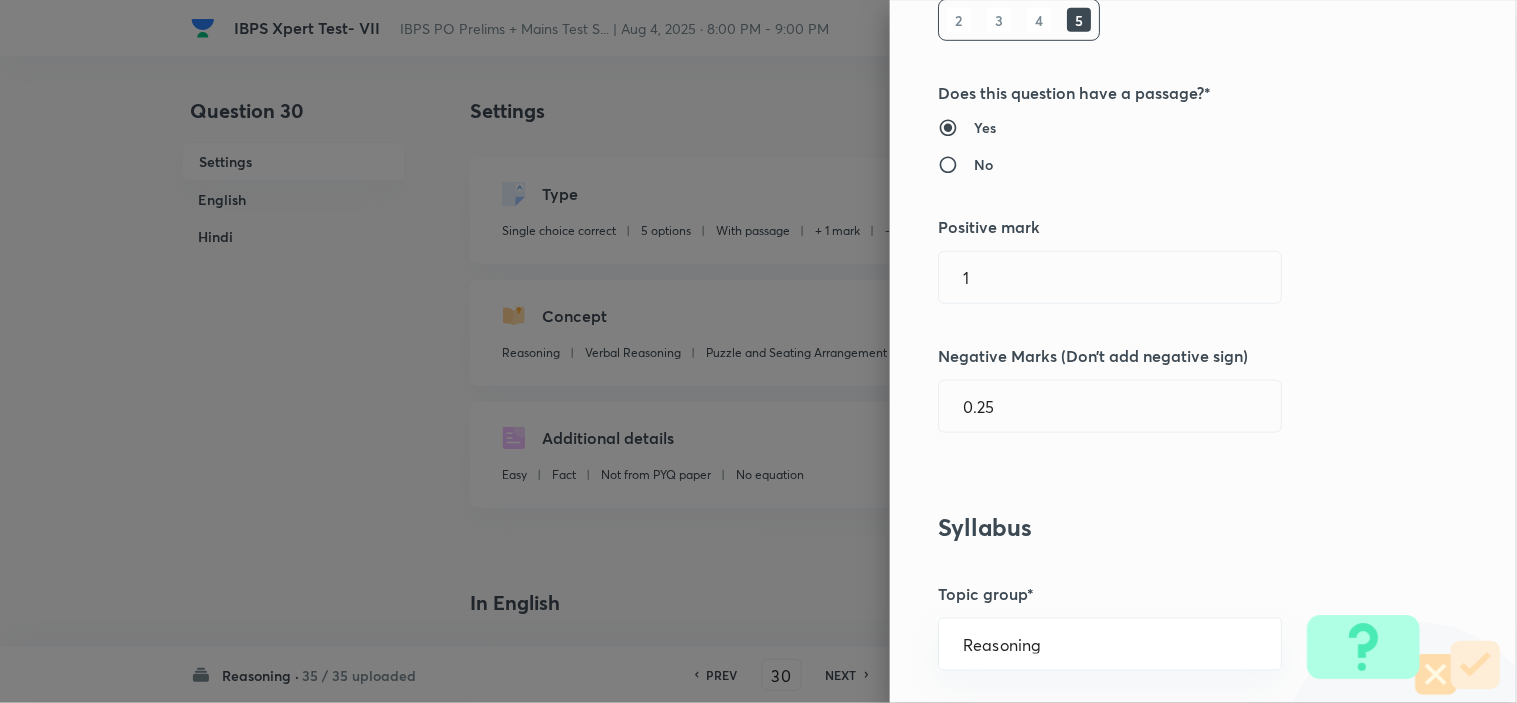 scroll, scrollTop: 333, scrollLeft: 0, axis: vertical 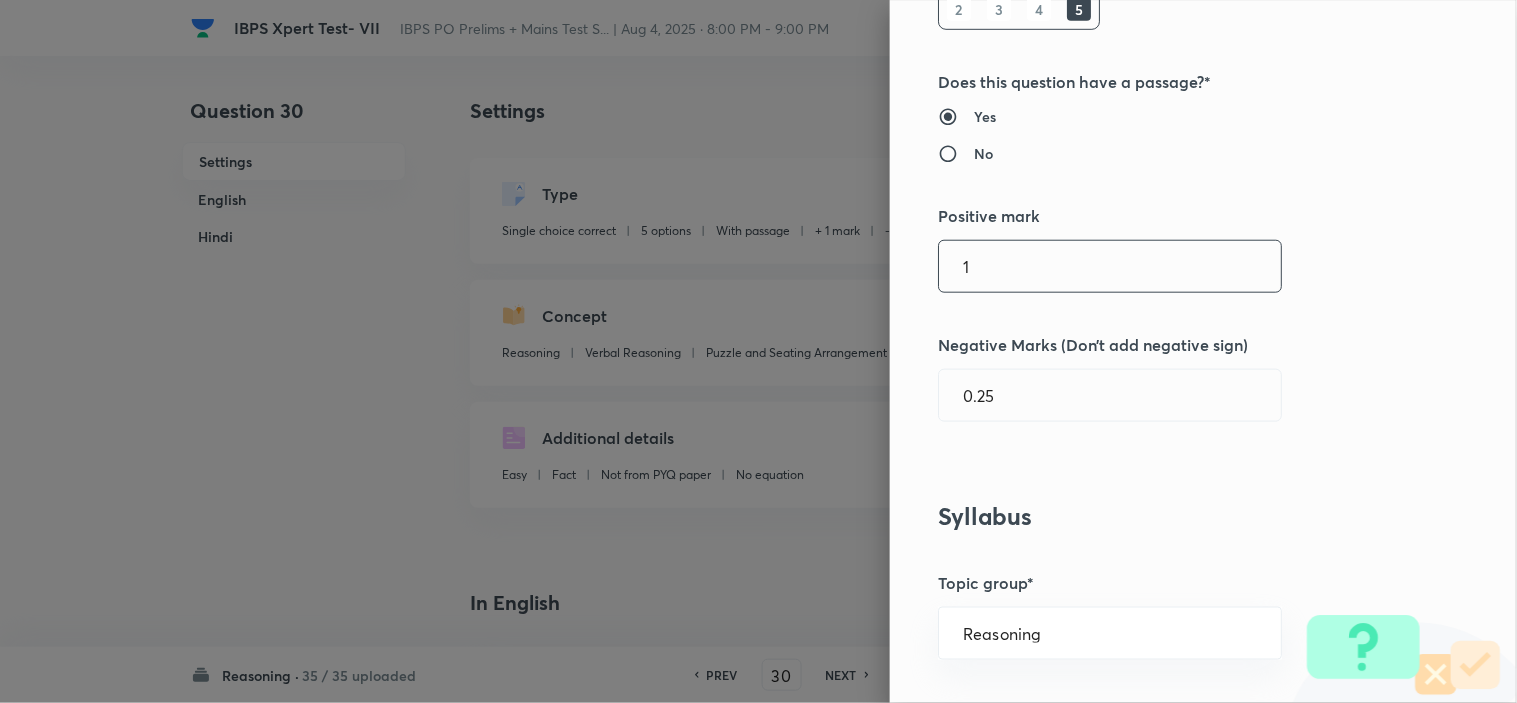 click on "1" at bounding box center (1110, 266) 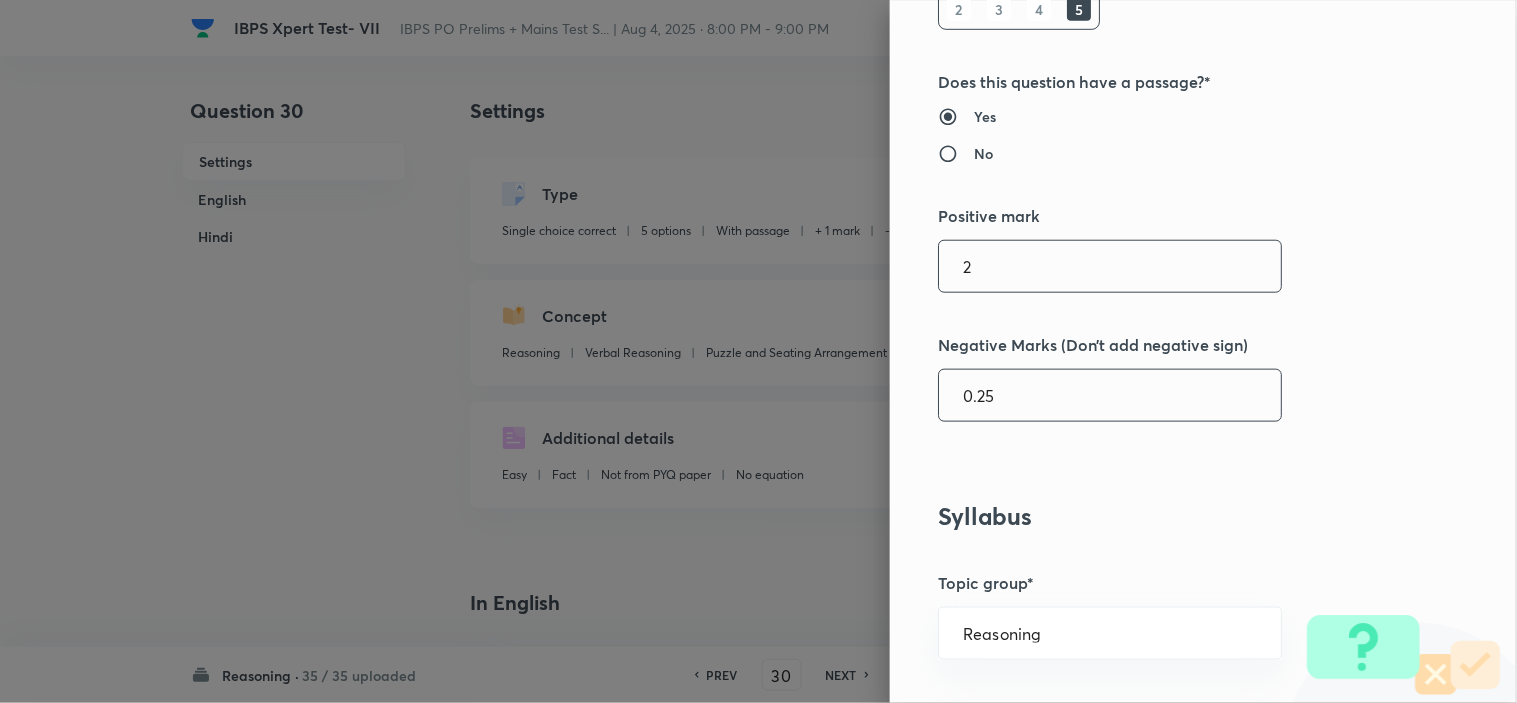 click on "0.25" at bounding box center [1110, 395] 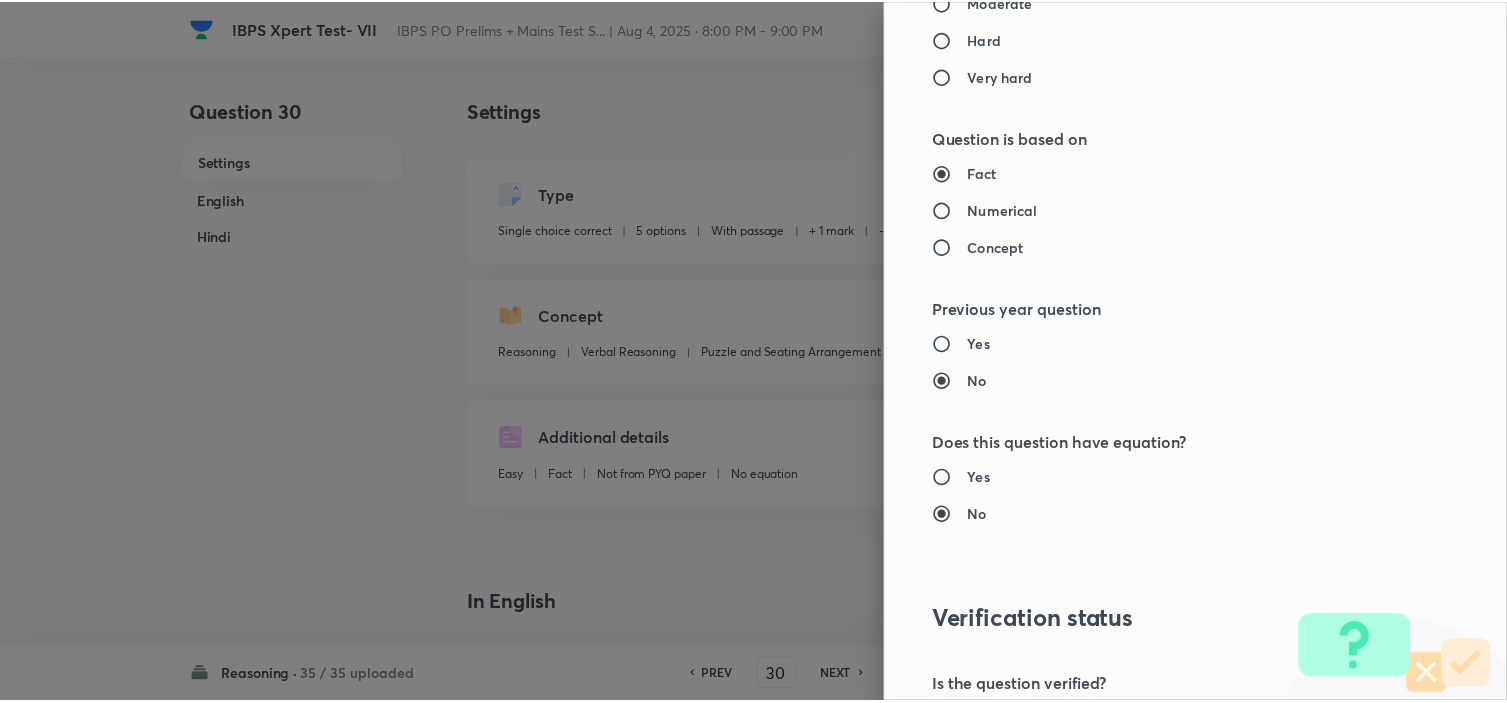 scroll, scrollTop: 2023, scrollLeft: 0, axis: vertical 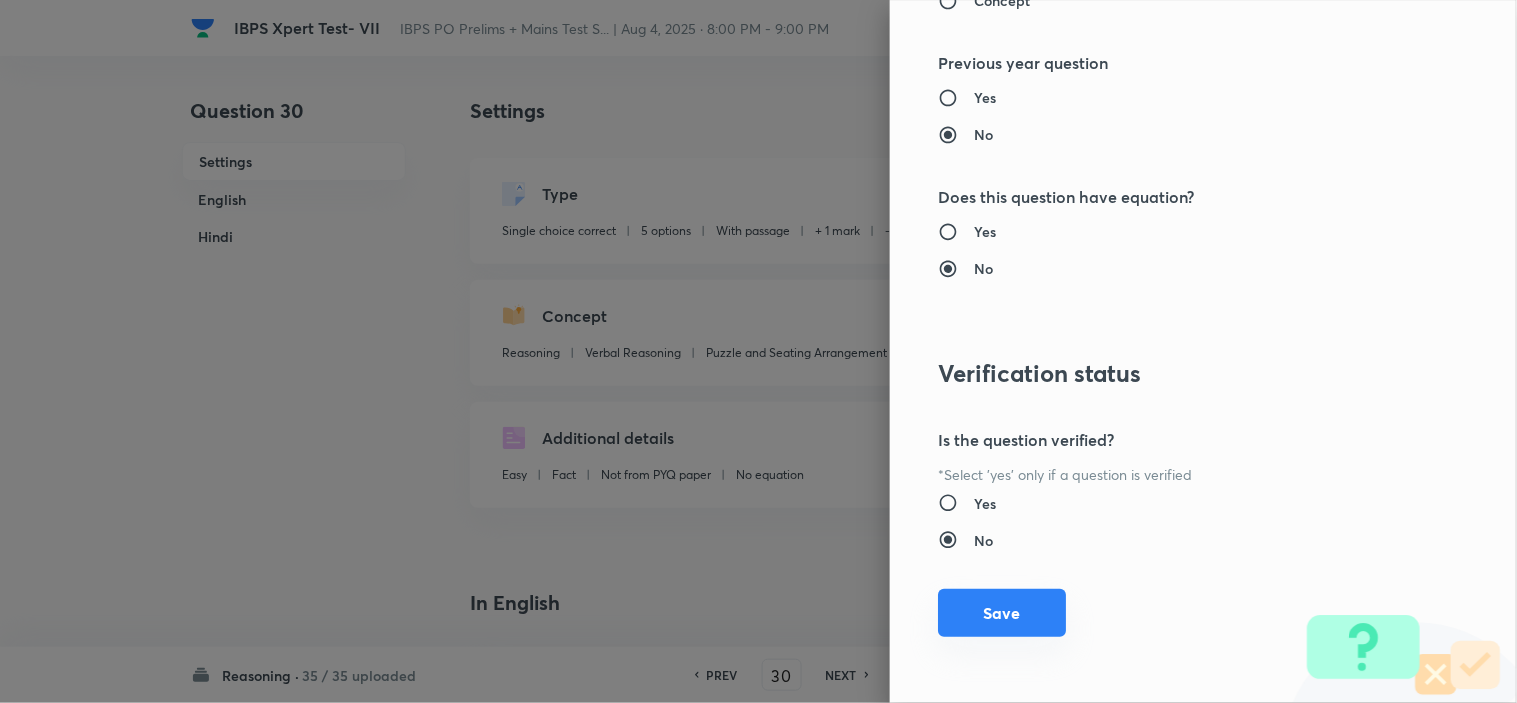 click on "Save" at bounding box center (1002, 613) 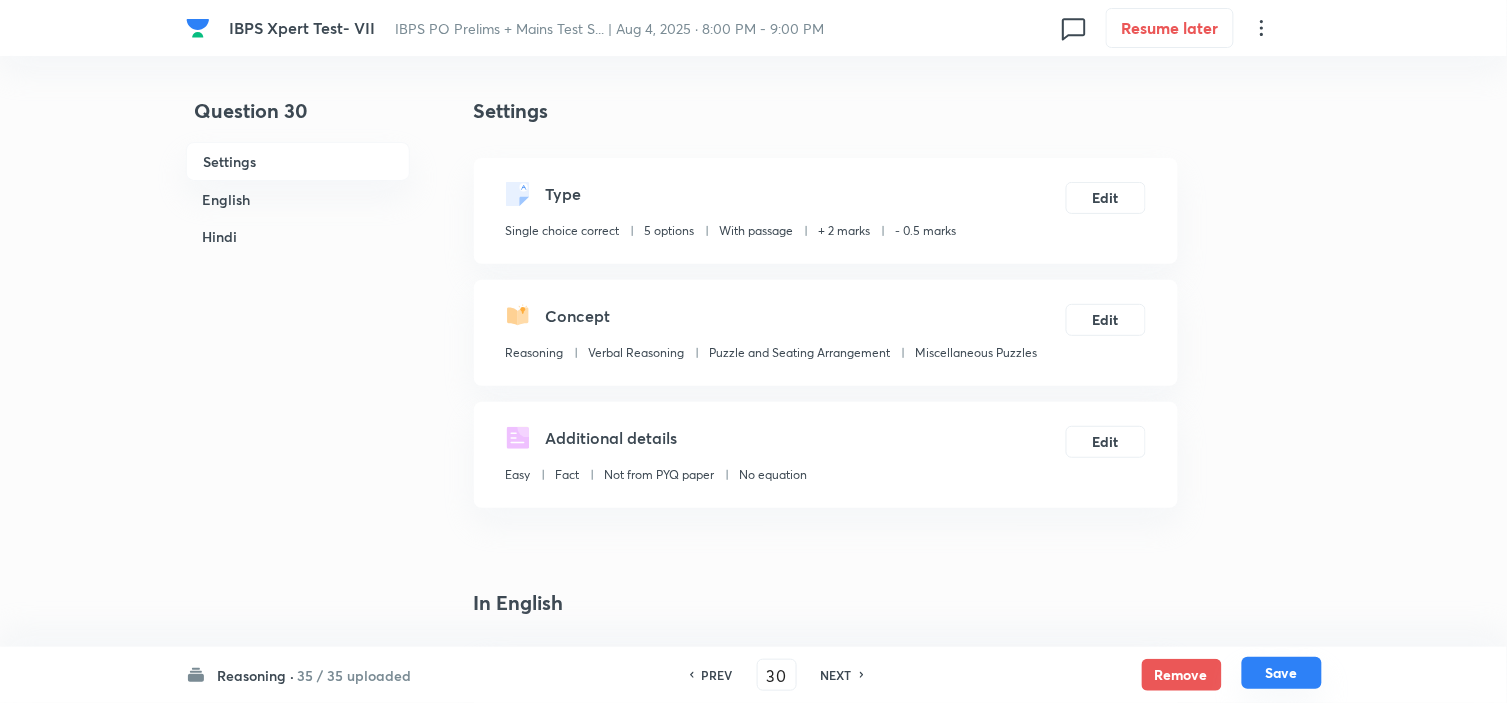 click on "Save" at bounding box center (1282, 673) 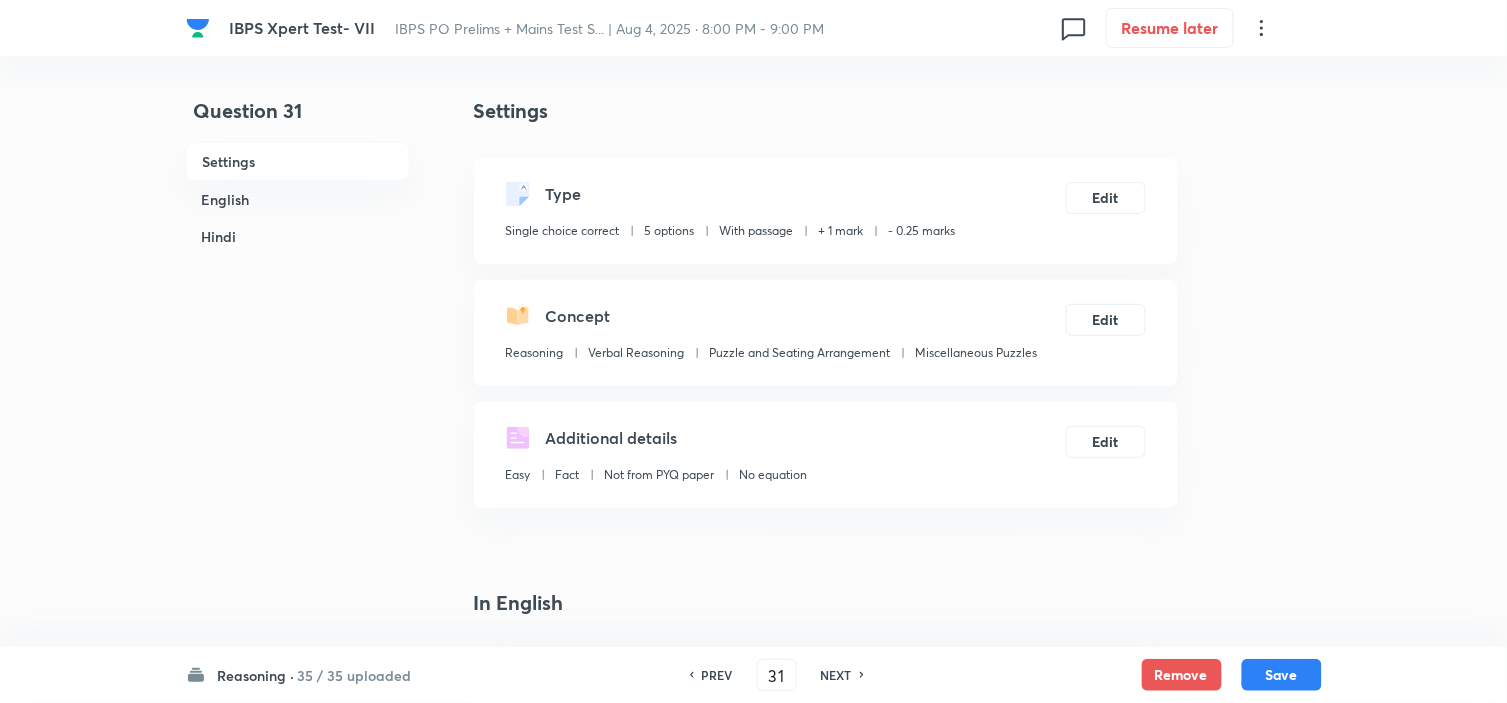 click on "PREV" at bounding box center (717, 675) 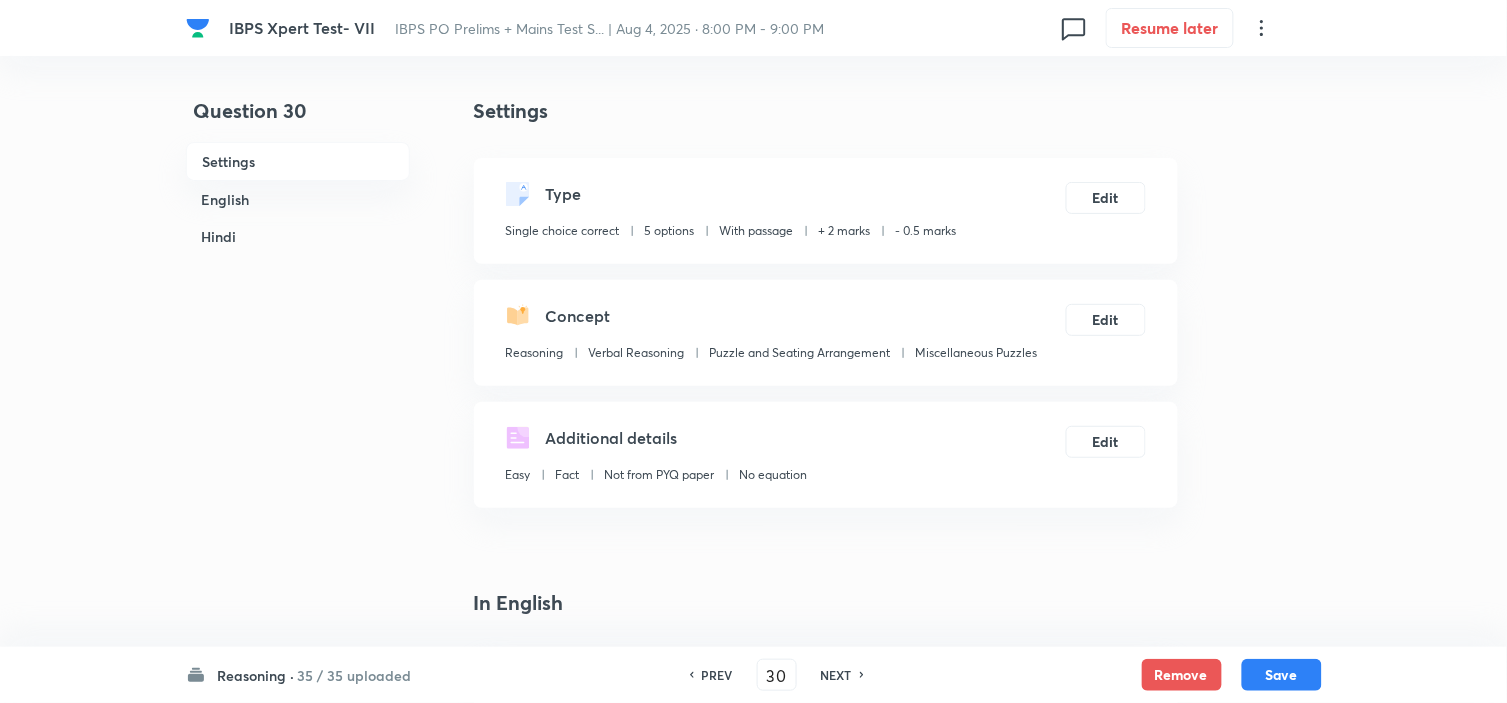 click on "PREV" at bounding box center [717, 675] 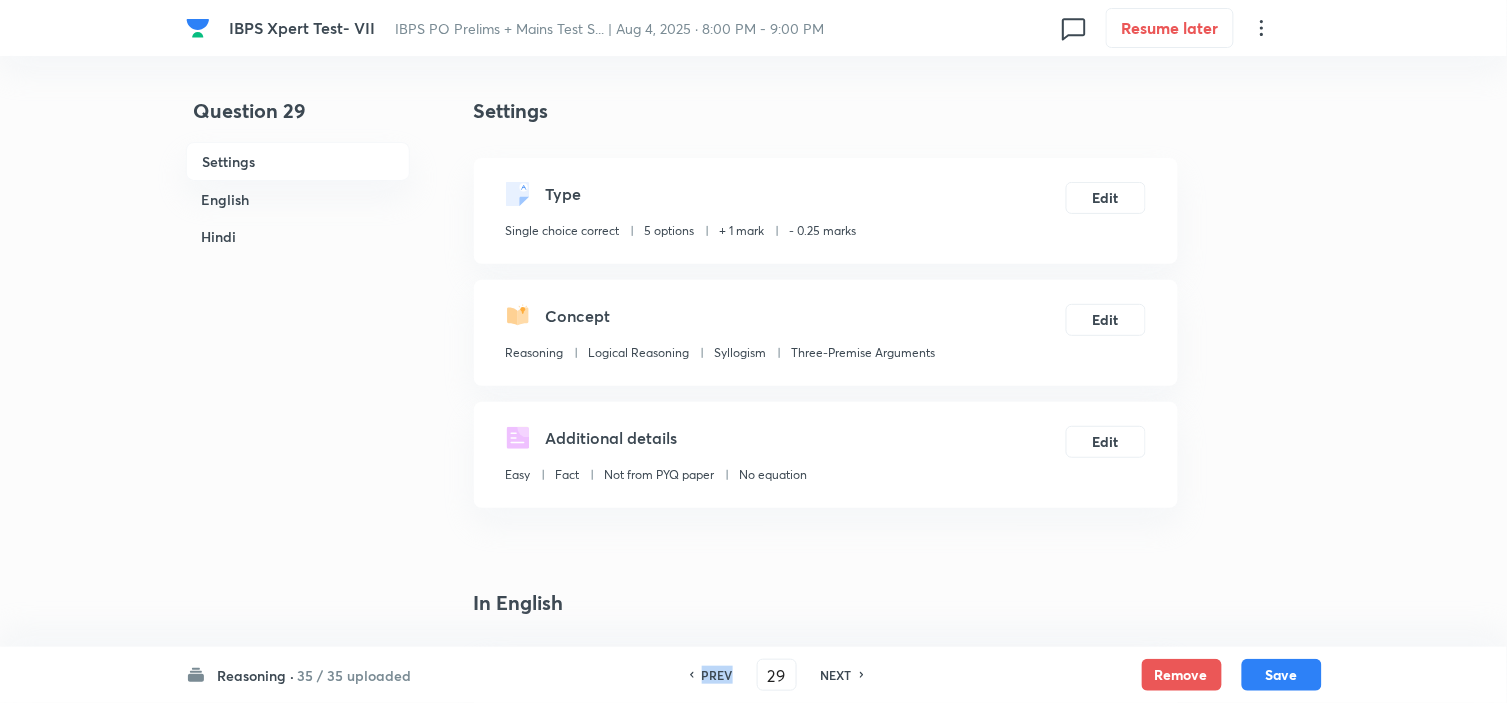 click on "PREV" at bounding box center [717, 675] 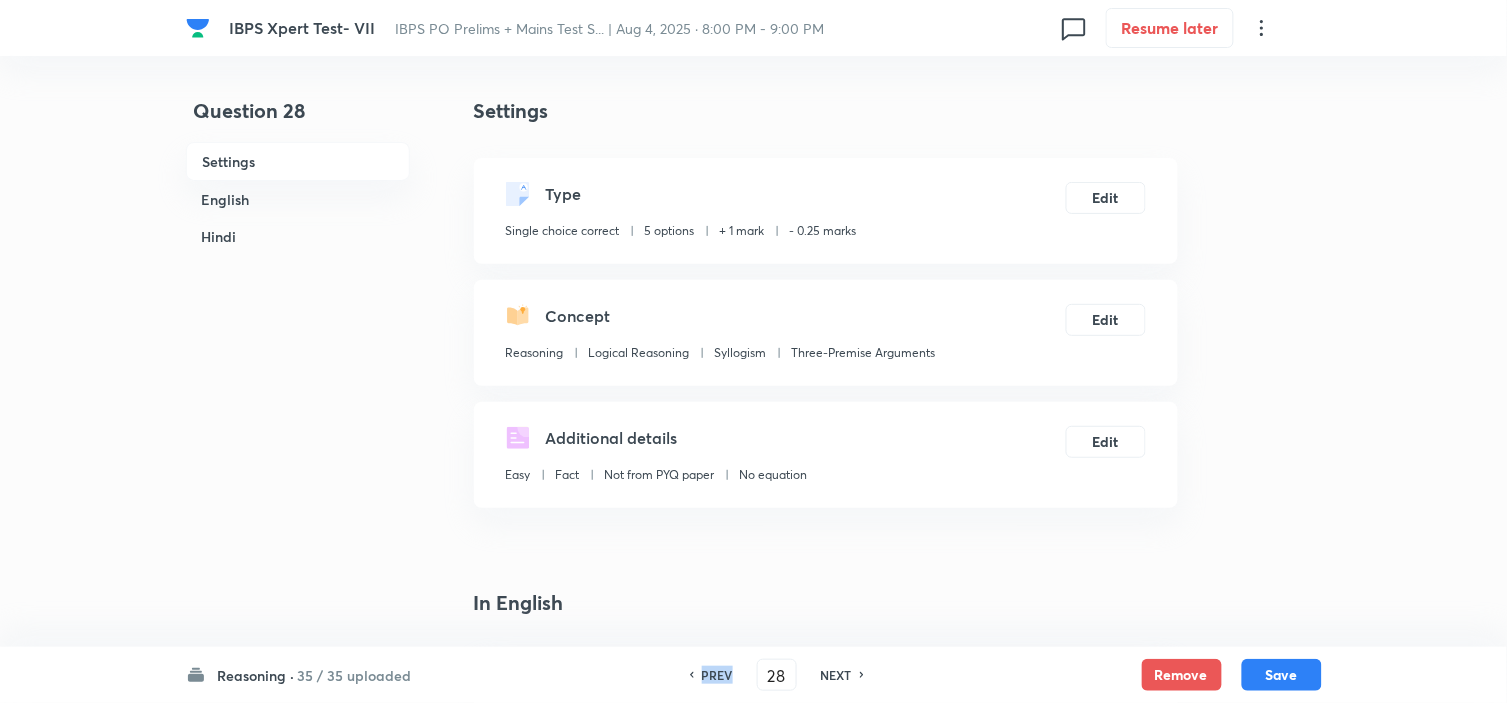 click on "PREV" at bounding box center (717, 675) 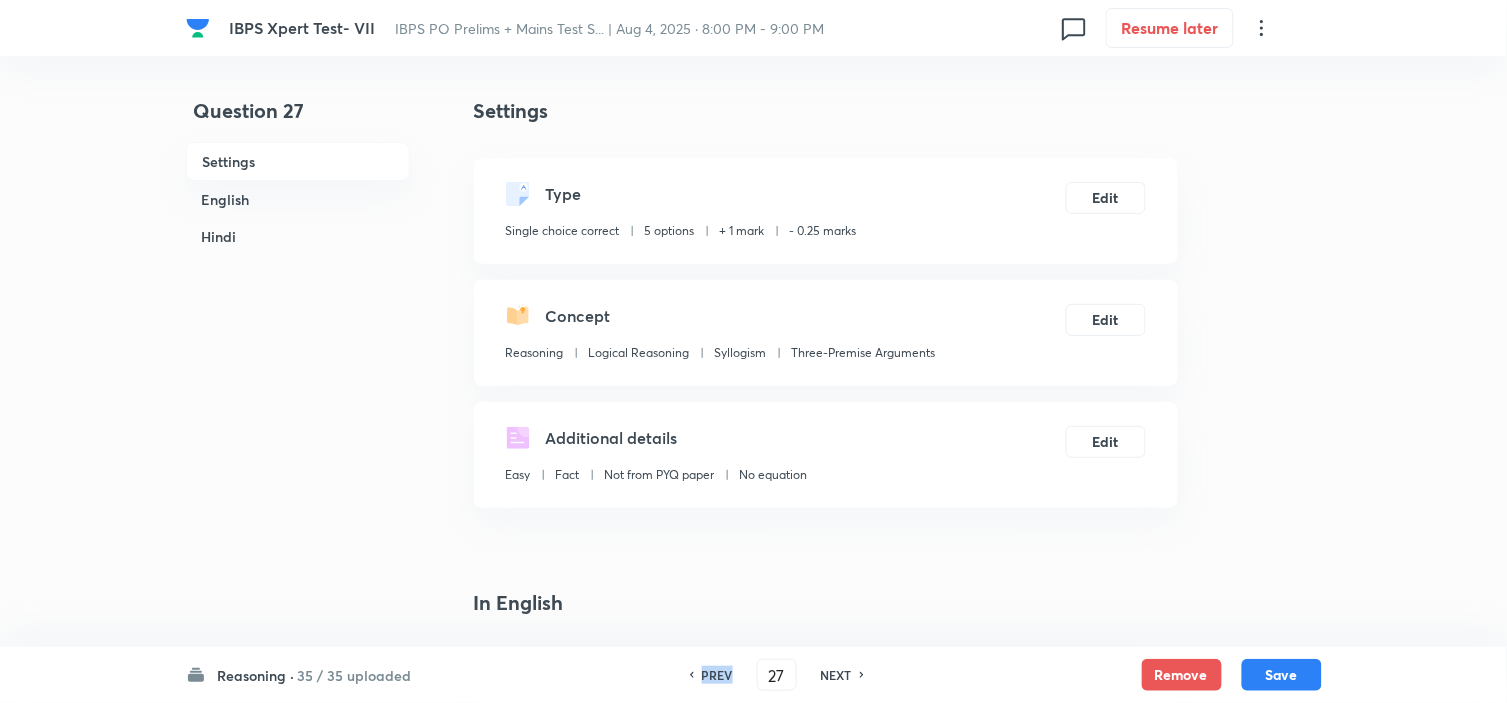 click on "PREV" at bounding box center [717, 675] 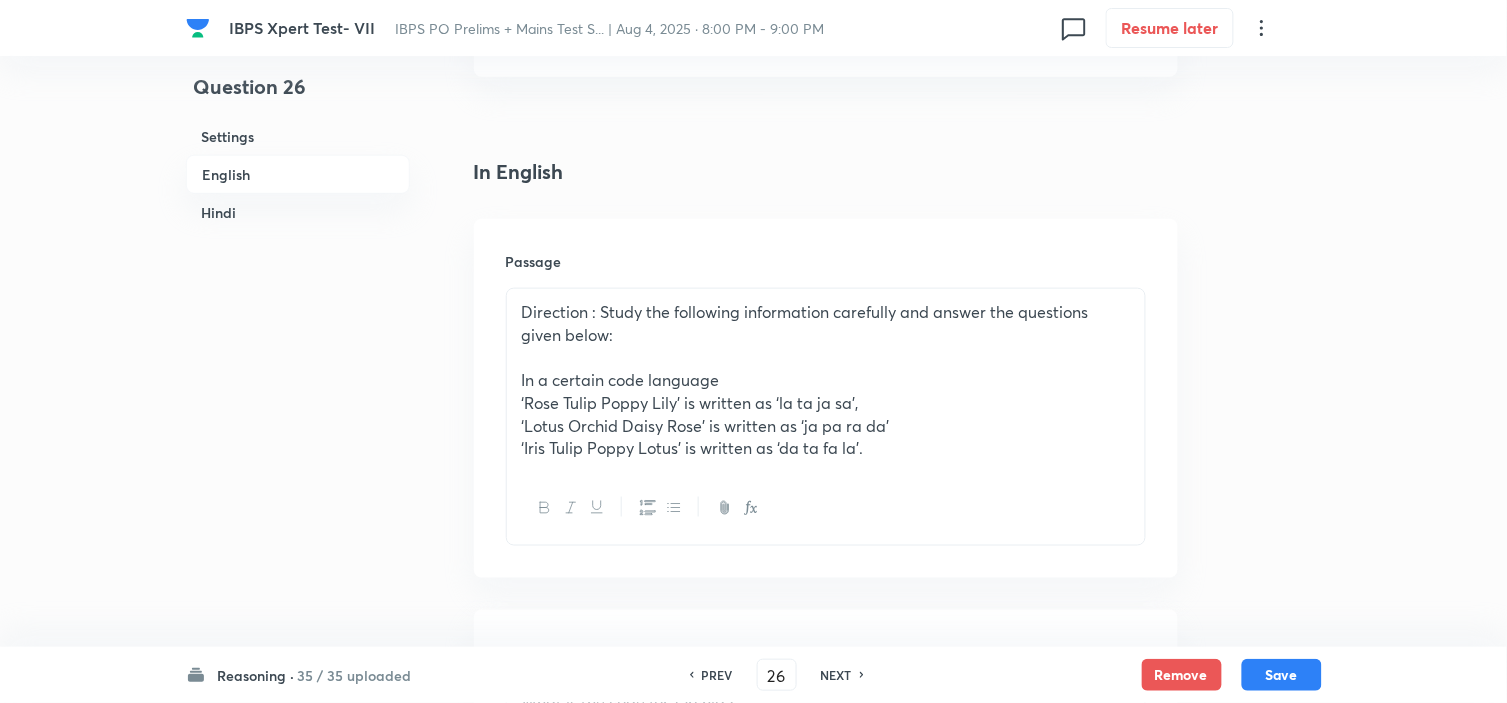 scroll, scrollTop: 666, scrollLeft: 0, axis: vertical 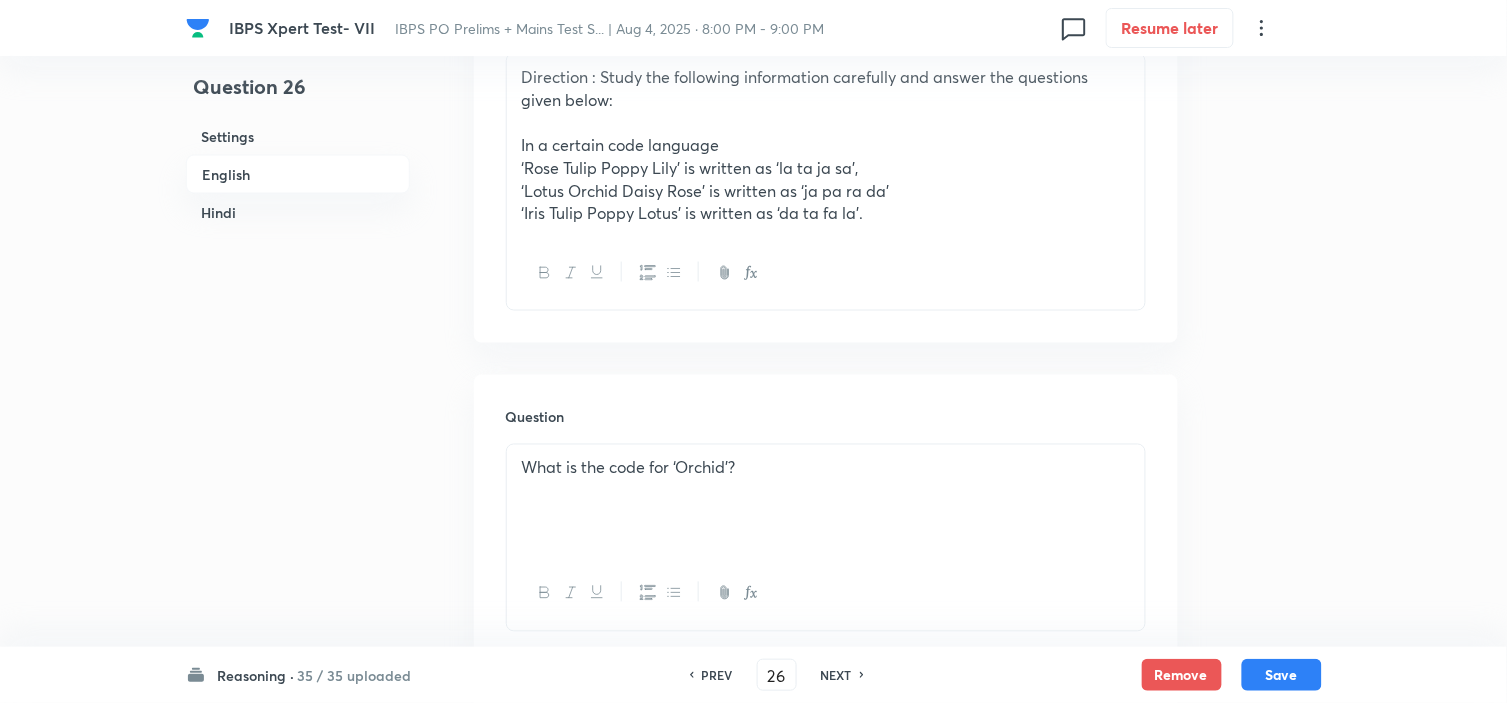 click on "PREV" at bounding box center [717, 675] 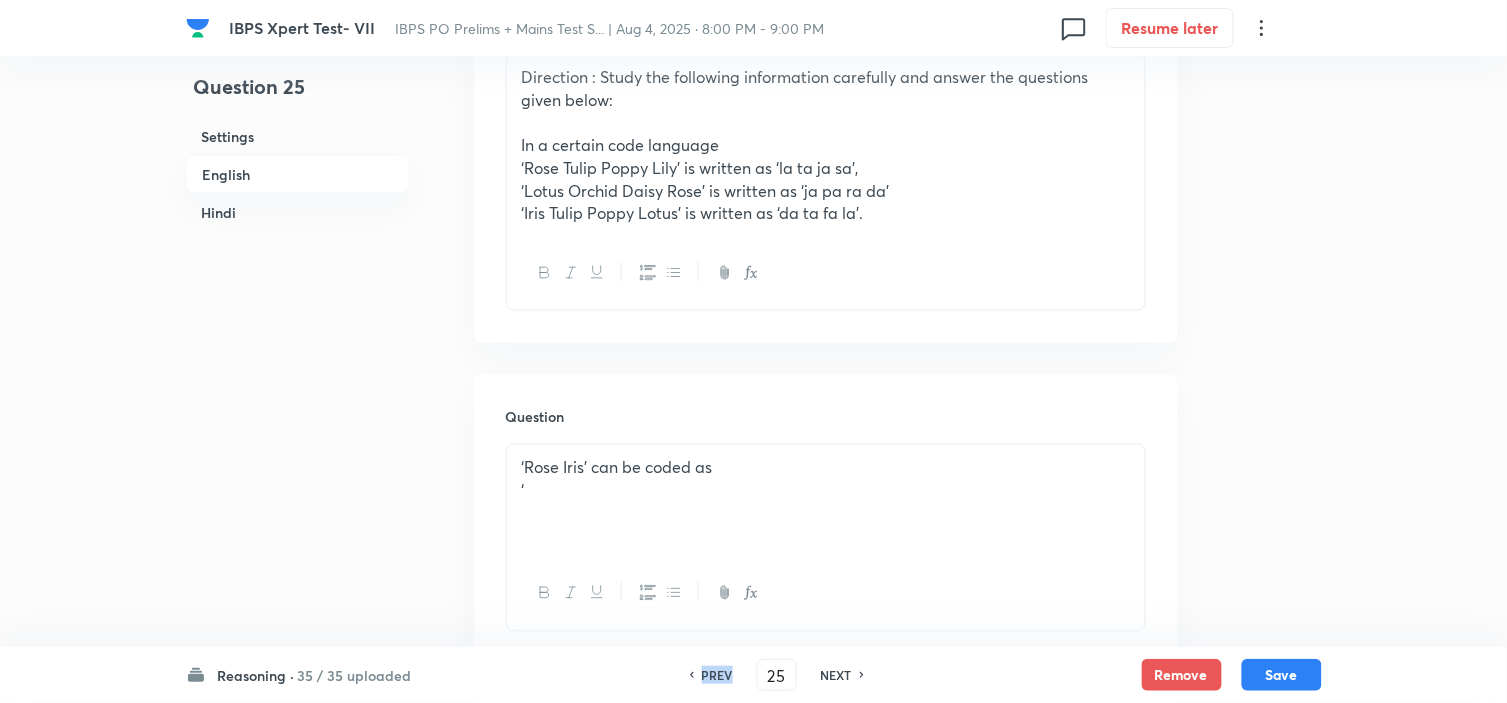 click on "PREV 25 ​ NEXT" at bounding box center [777, 675] 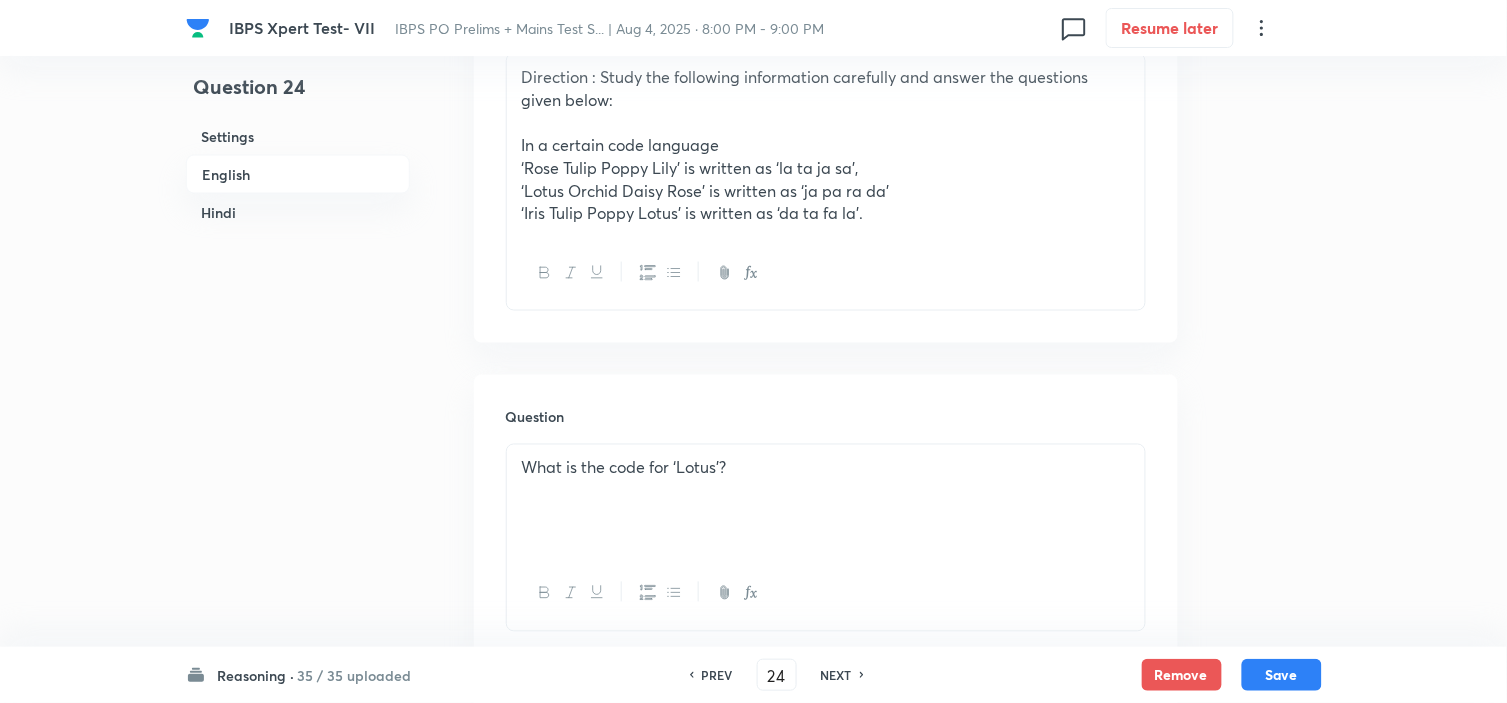 click on "PREV" at bounding box center [717, 675] 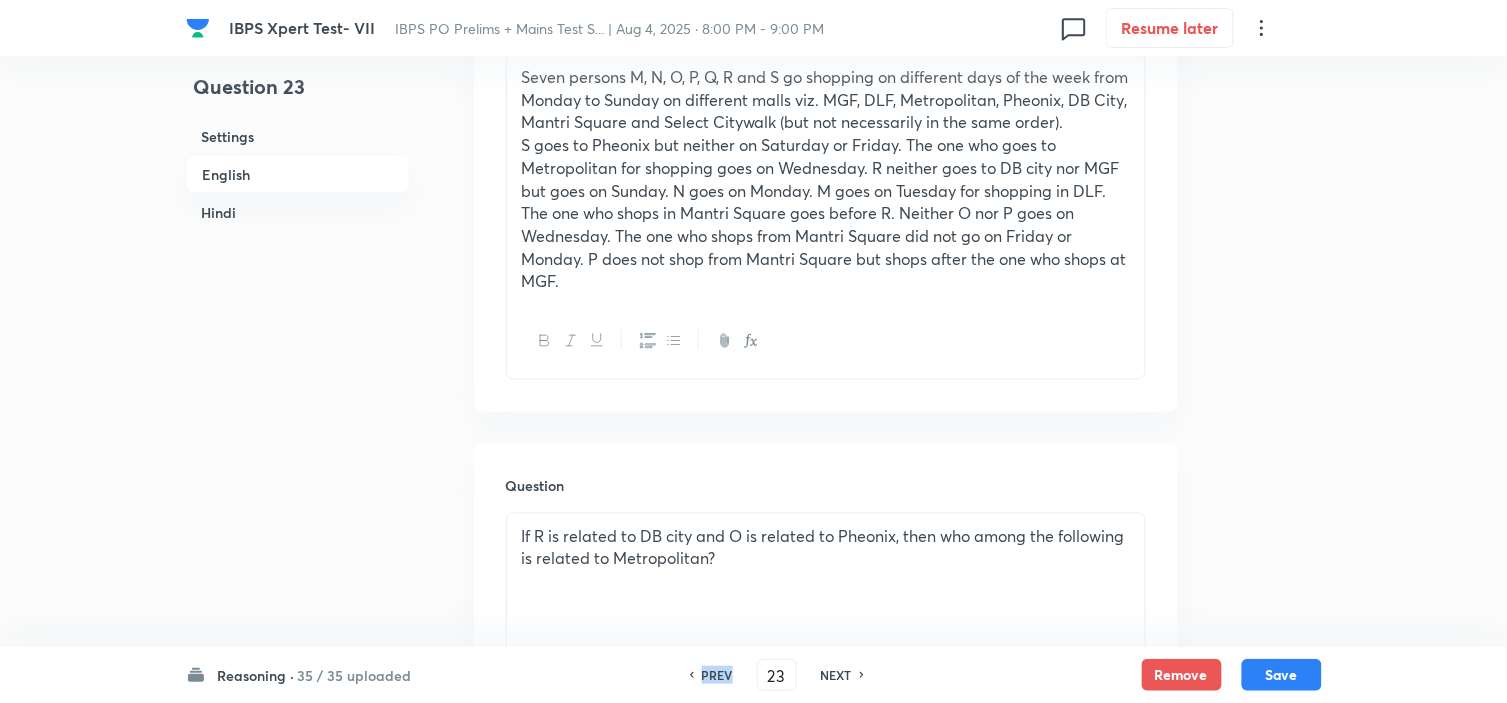 click on "PREV" at bounding box center (717, 675) 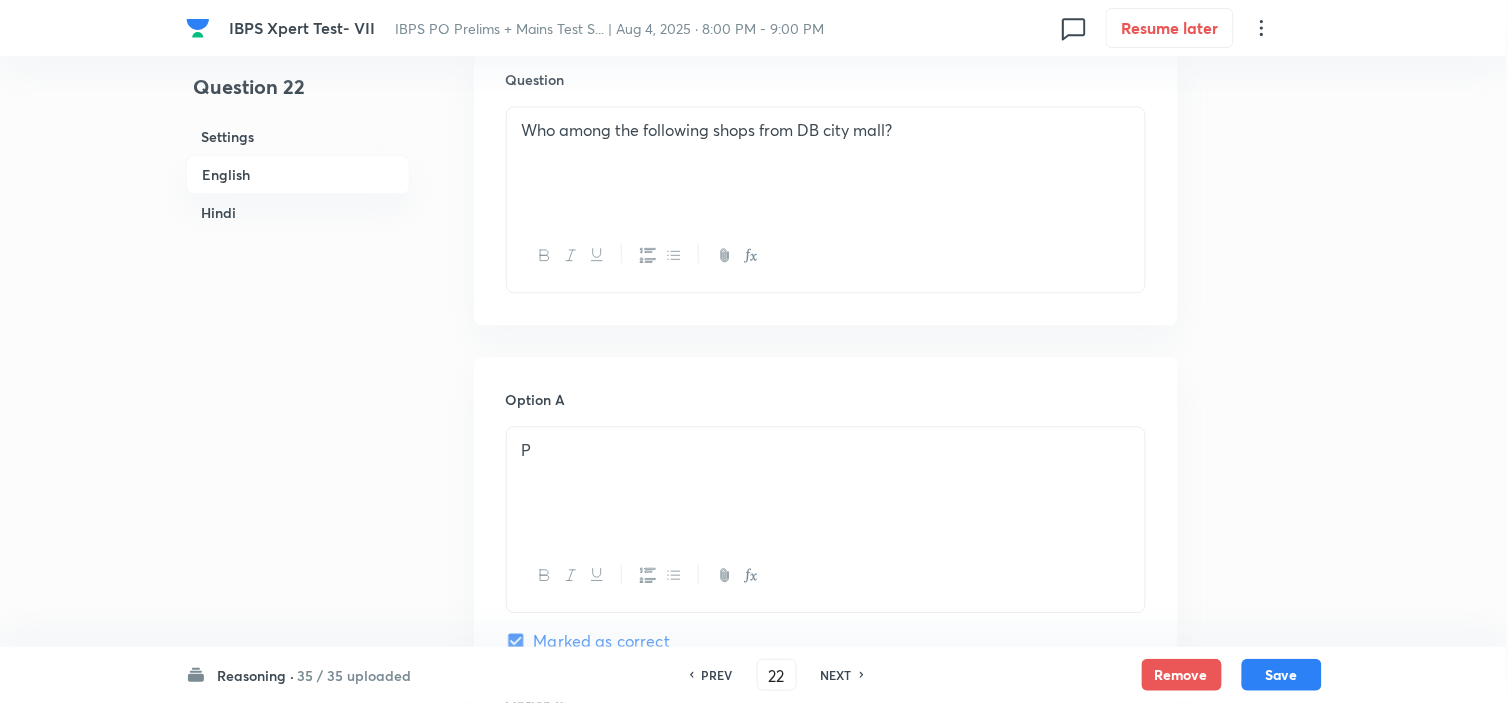 scroll, scrollTop: 1111, scrollLeft: 0, axis: vertical 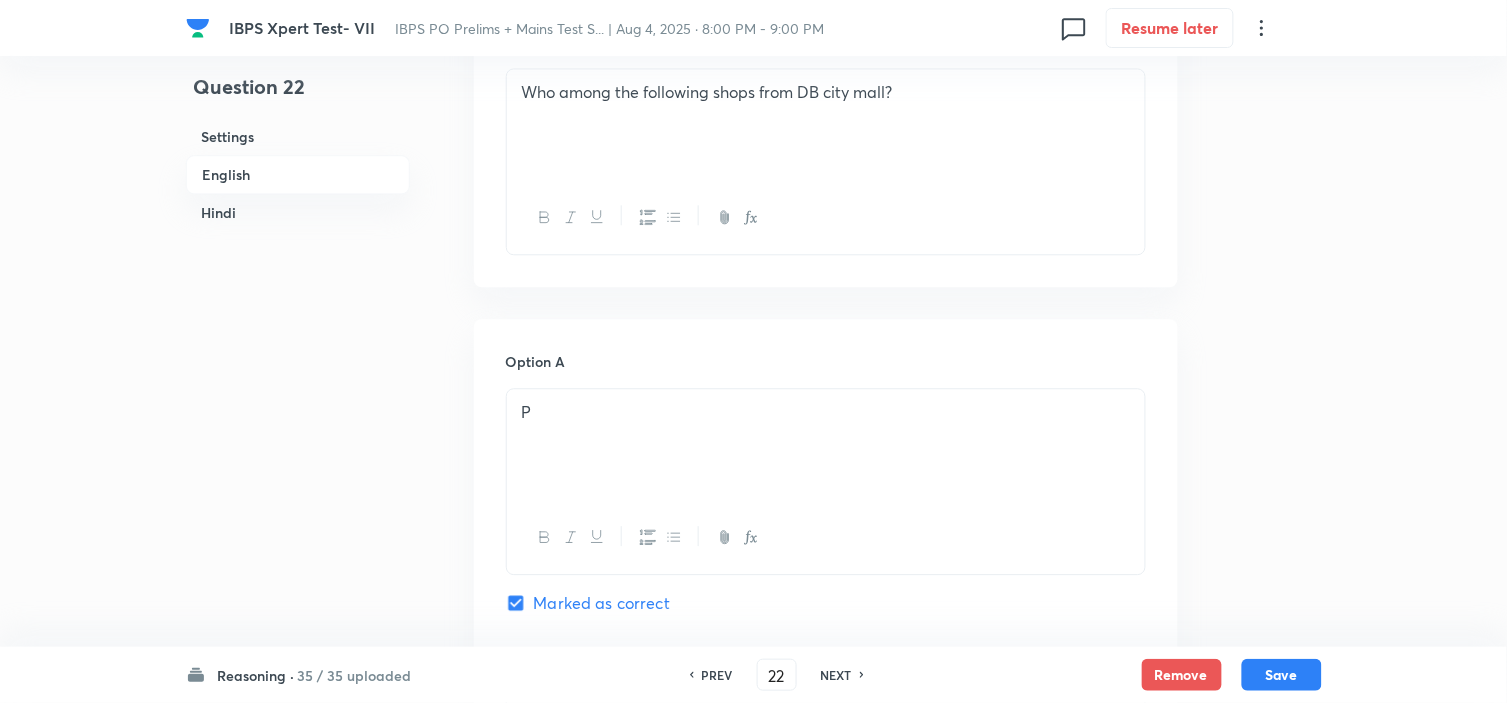 click on "PREV" at bounding box center (717, 675) 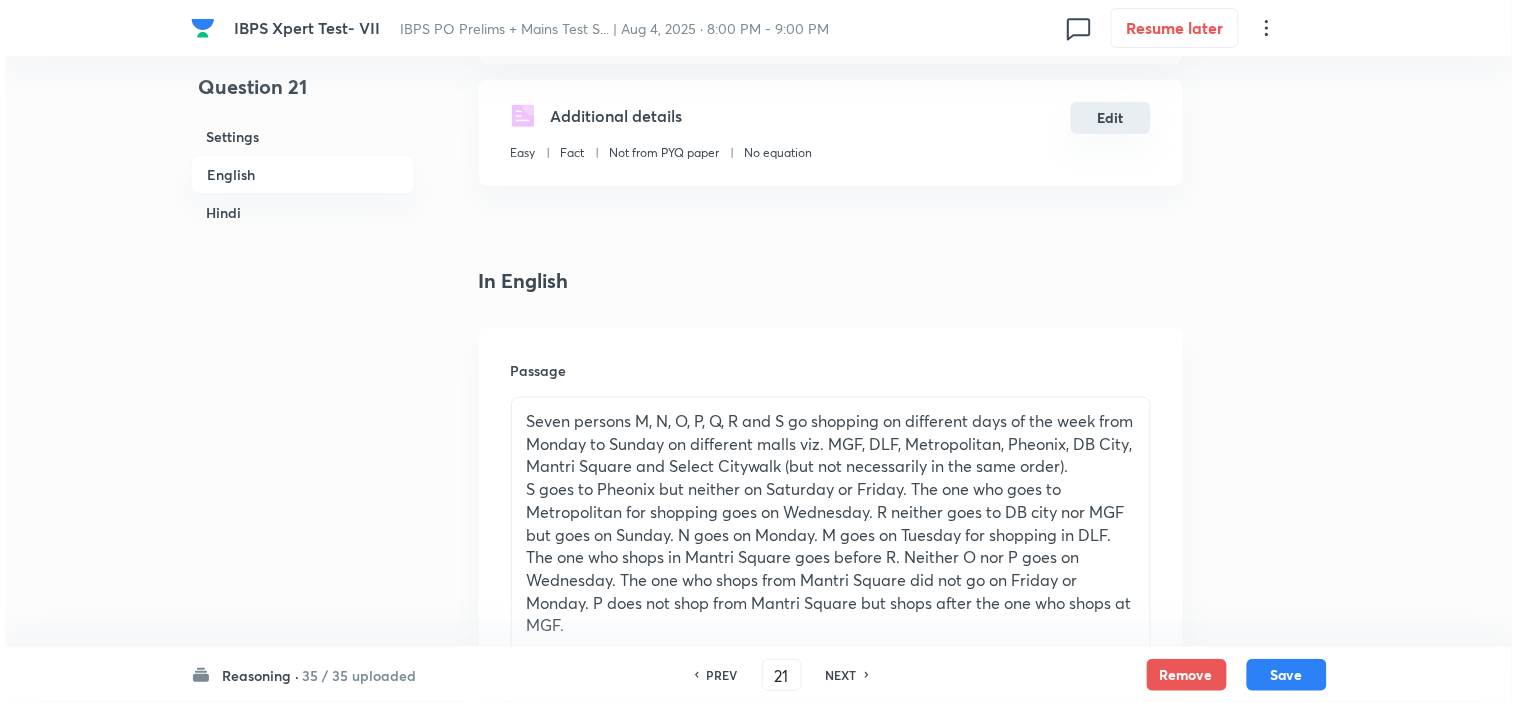 scroll, scrollTop: 111, scrollLeft: 0, axis: vertical 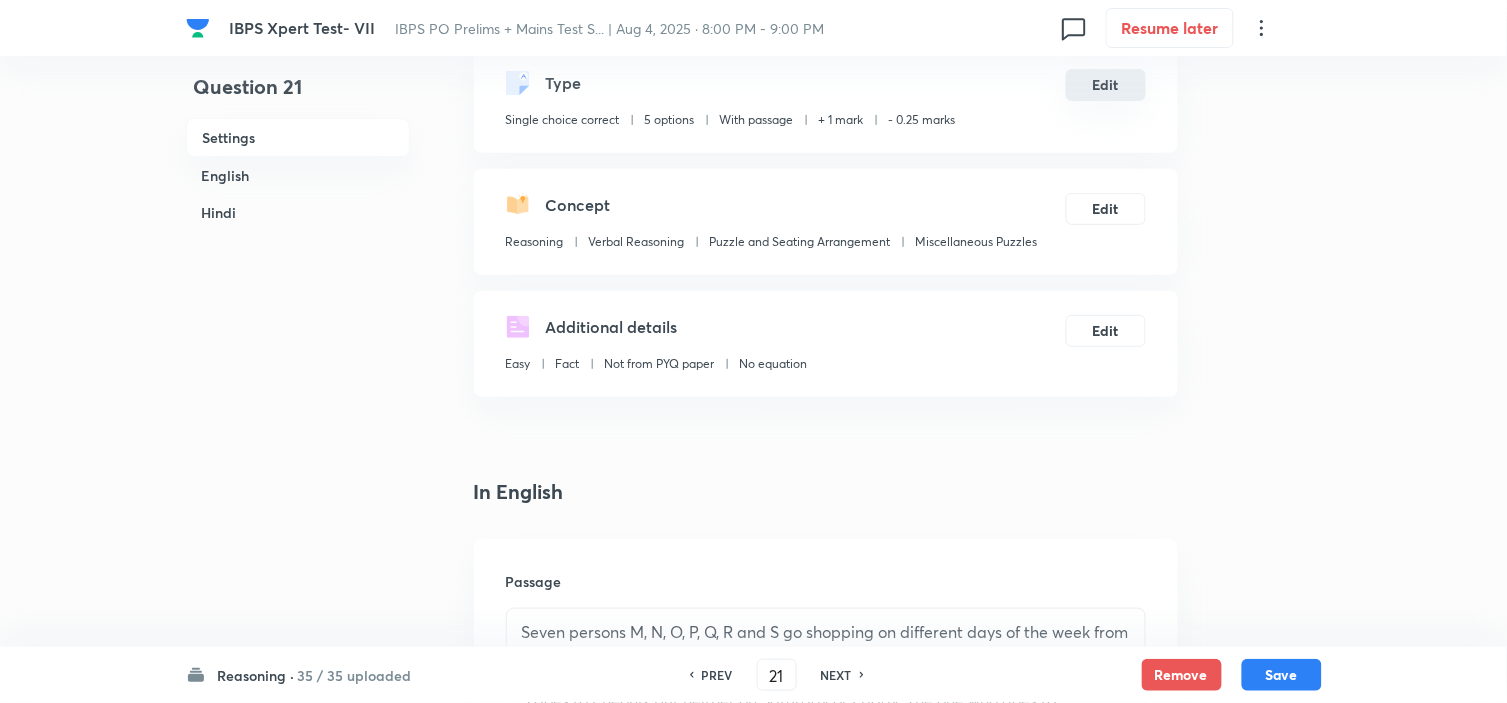 click on "Edit" at bounding box center [1106, 85] 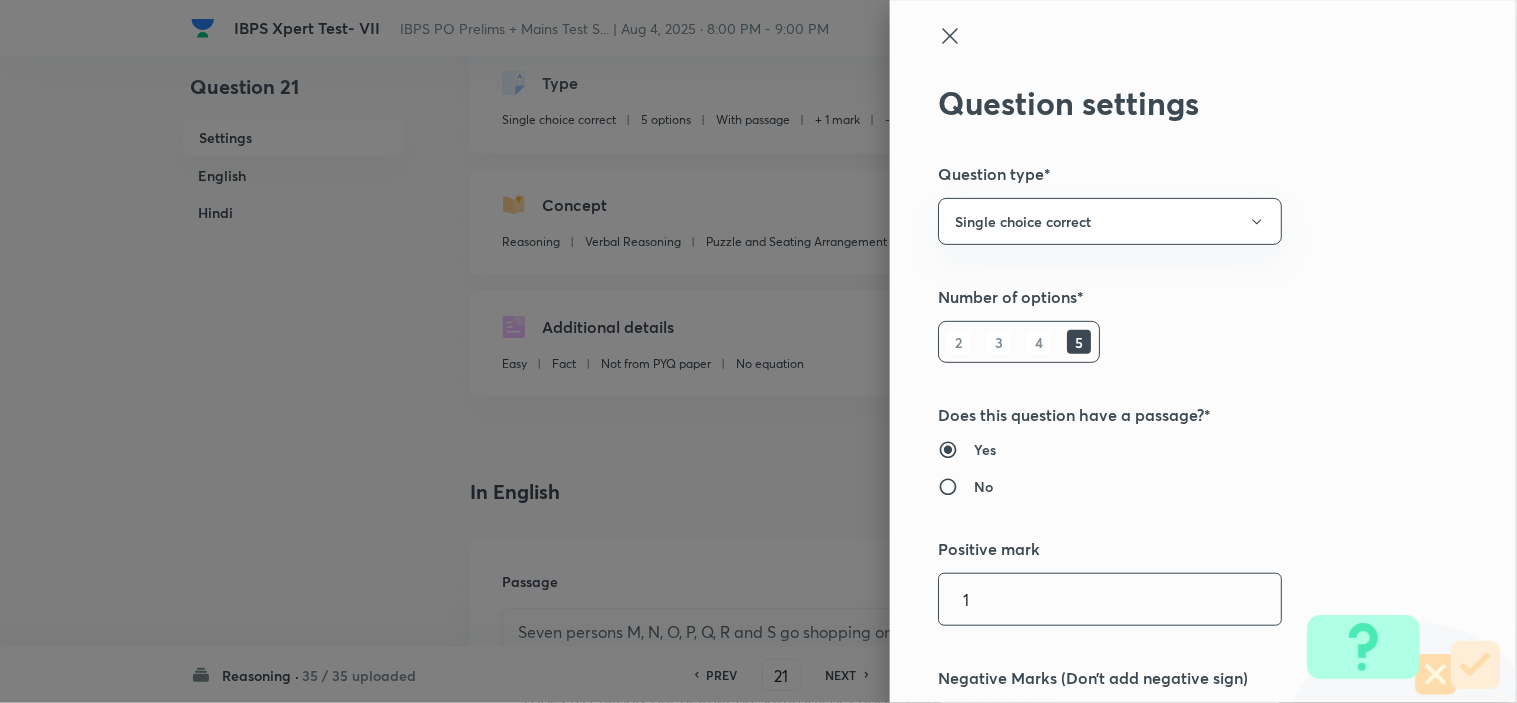 drag, startPoint x: 978, startPoint y: 595, endPoint x: 894, endPoint y: 587, distance: 84.38009 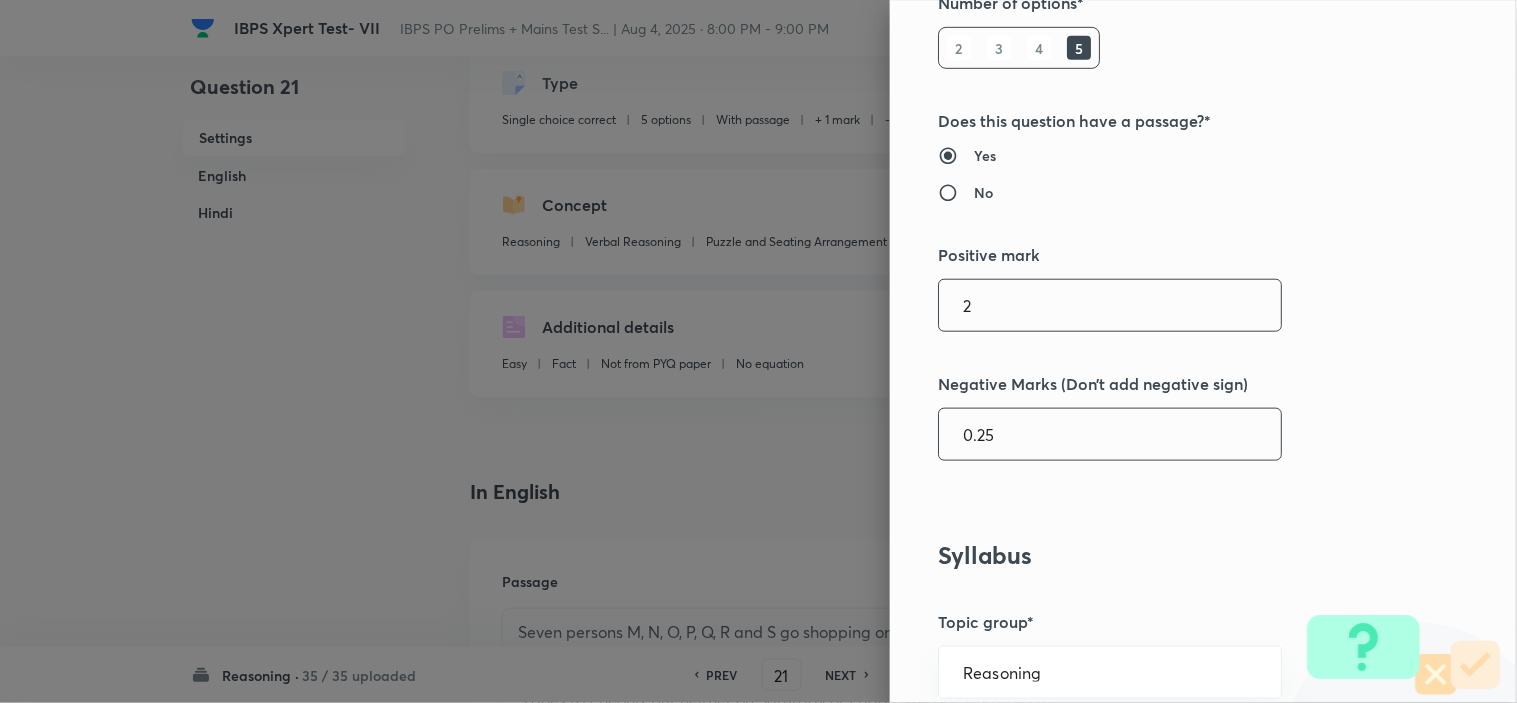 scroll, scrollTop: 333, scrollLeft: 0, axis: vertical 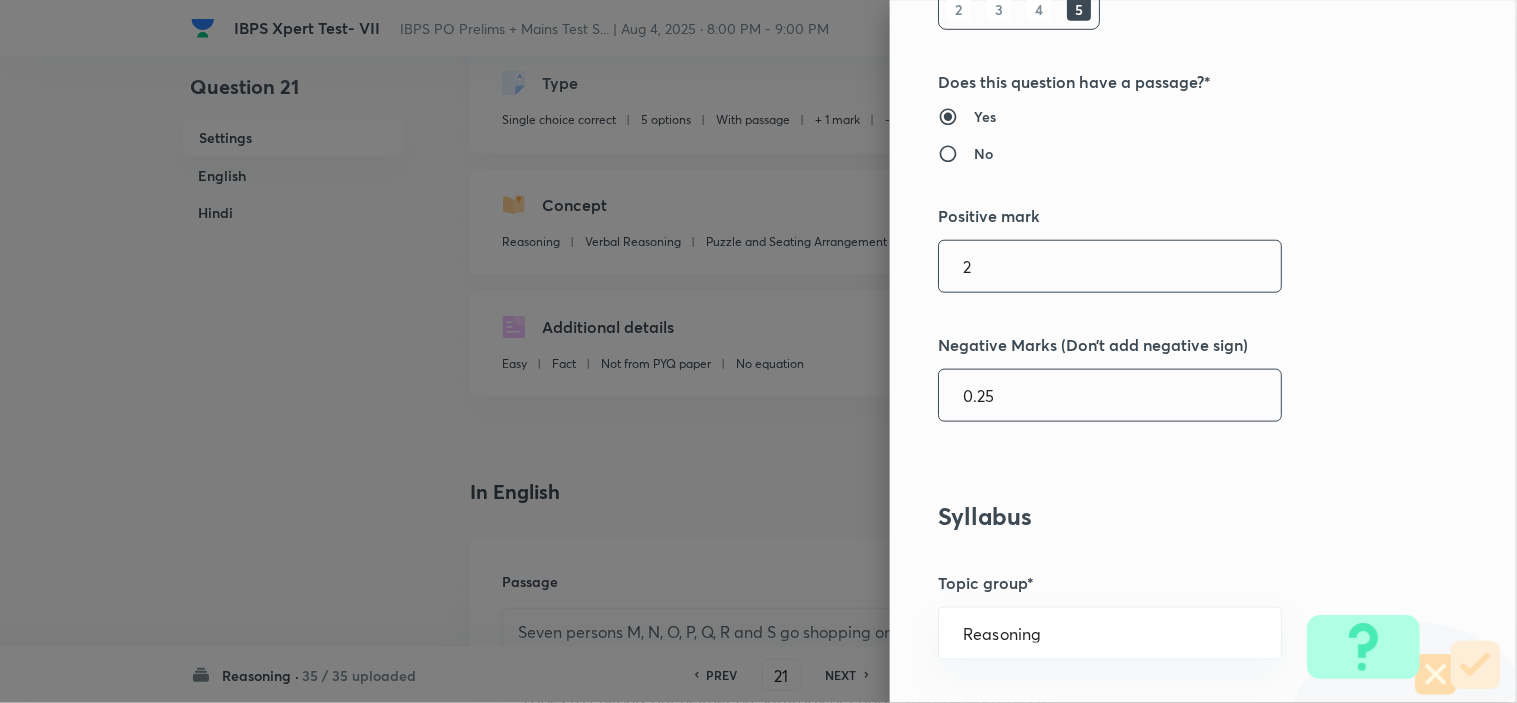 click on "0.25" at bounding box center [1110, 395] 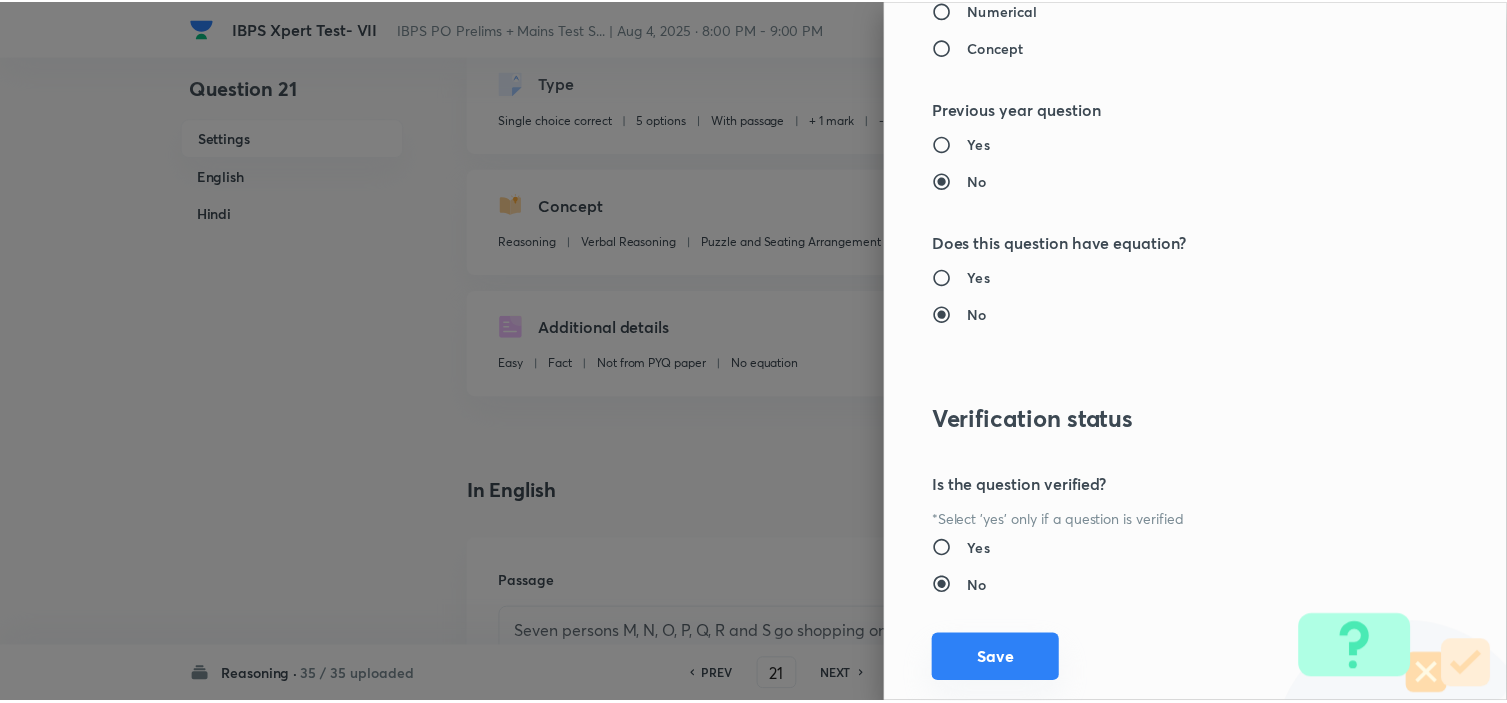 scroll, scrollTop: 2023, scrollLeft: 0, axis: vertical 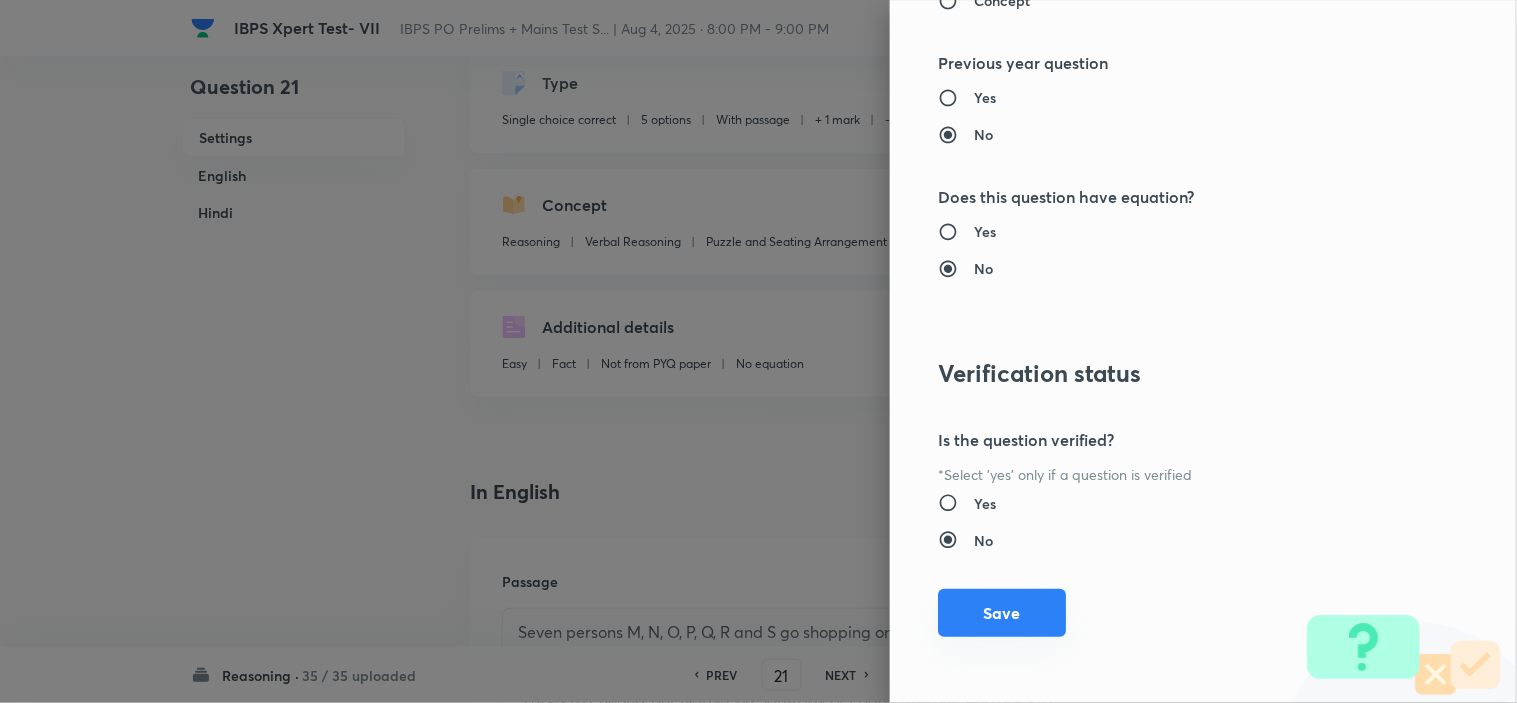 click on "Save" at bounding box center (1002, 613) 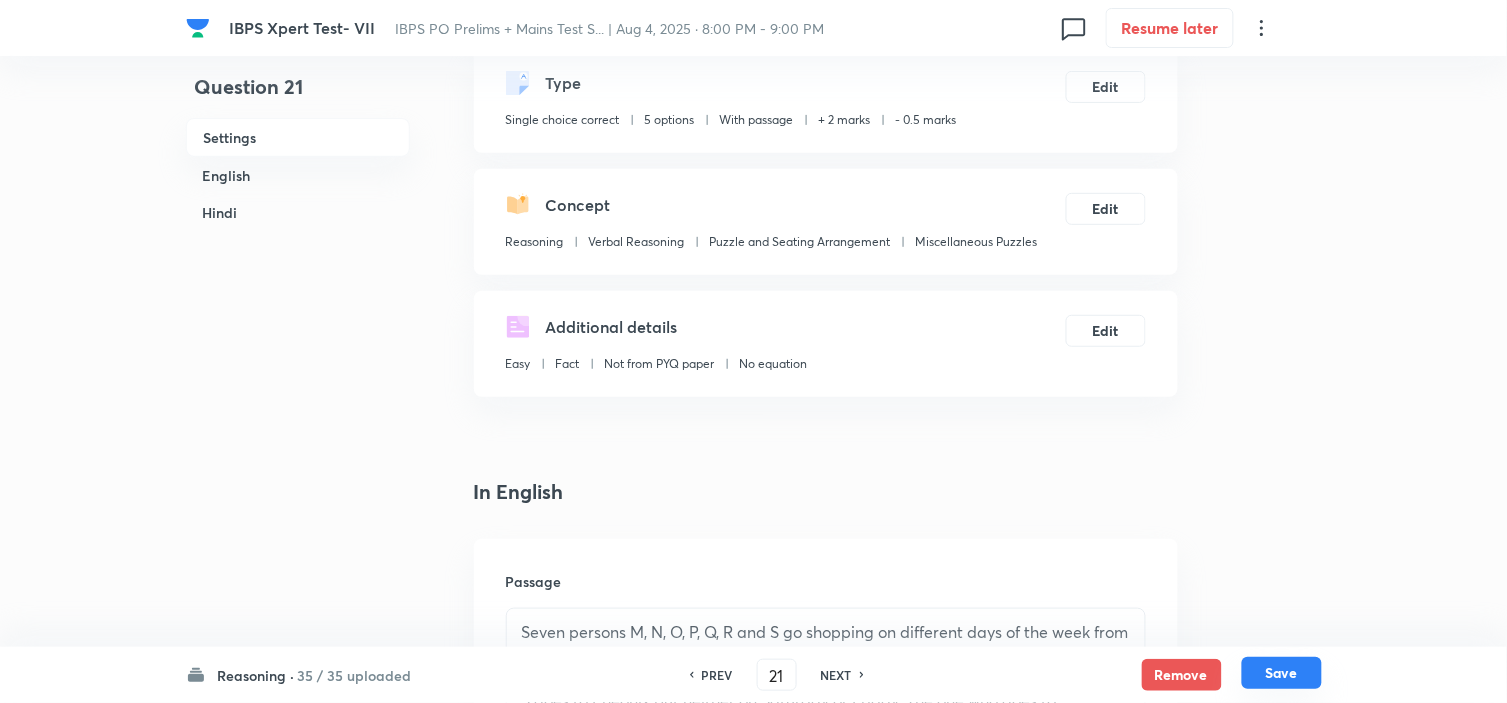 click on "Save" at bounding box center (1282, 673) 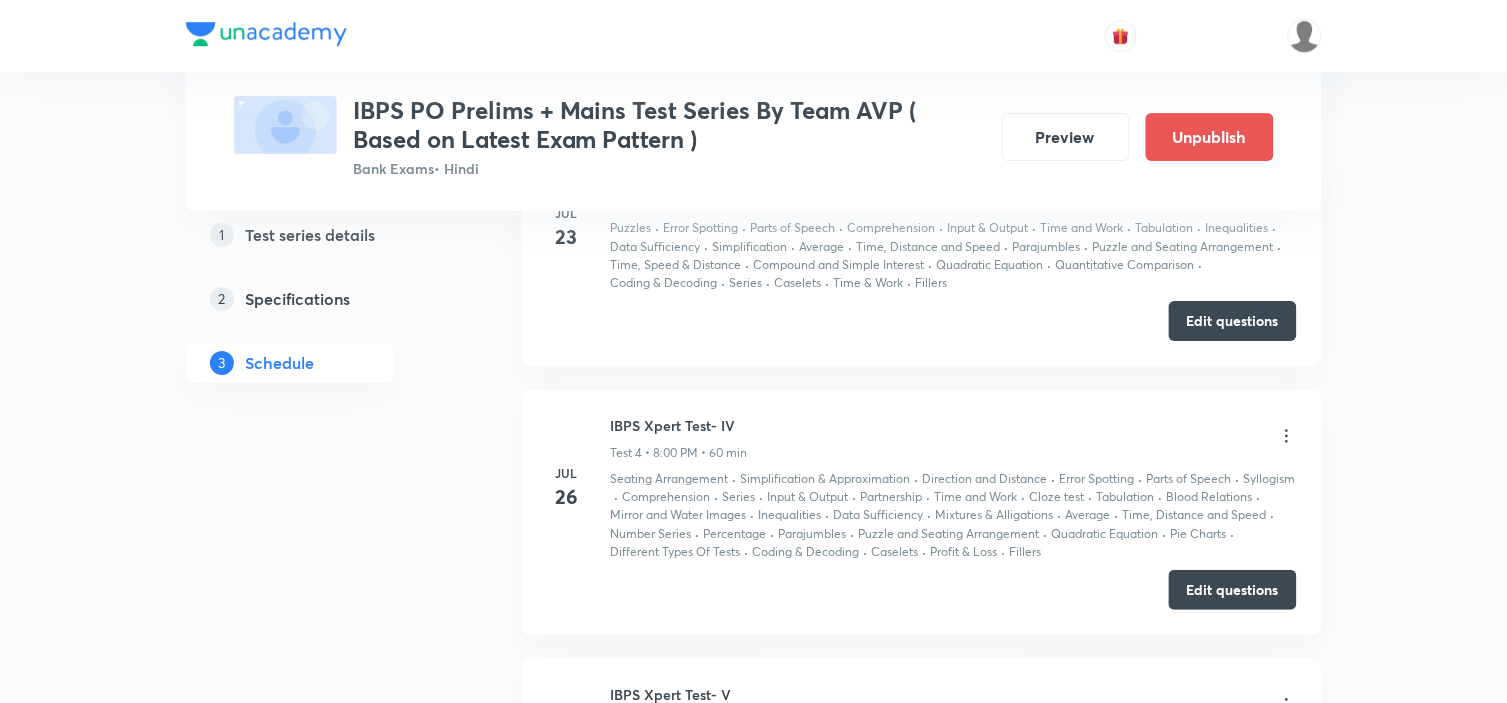 scroll, scrollTop: 1714, scrollLeft: 0, axis: vertical 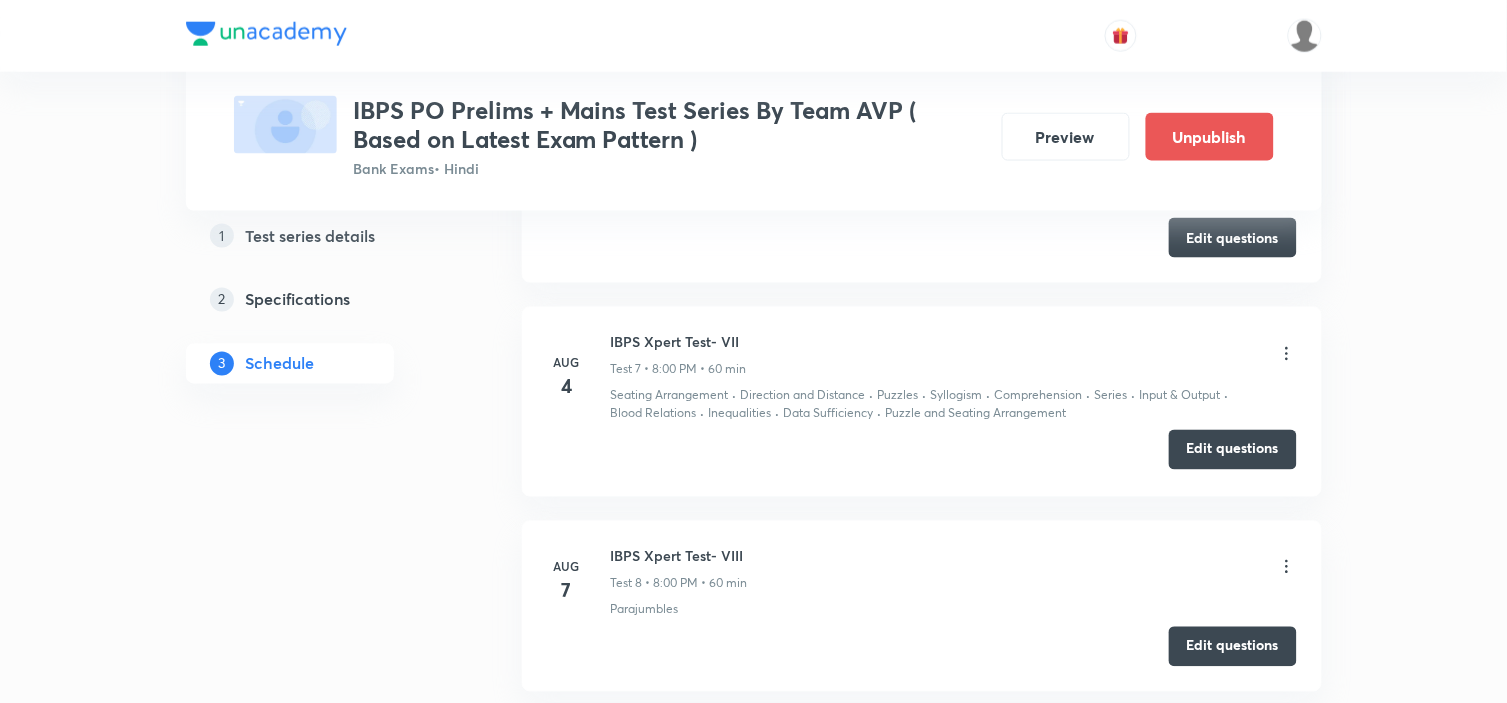 click on "Edit questions" at bounding box center (1233, 450) 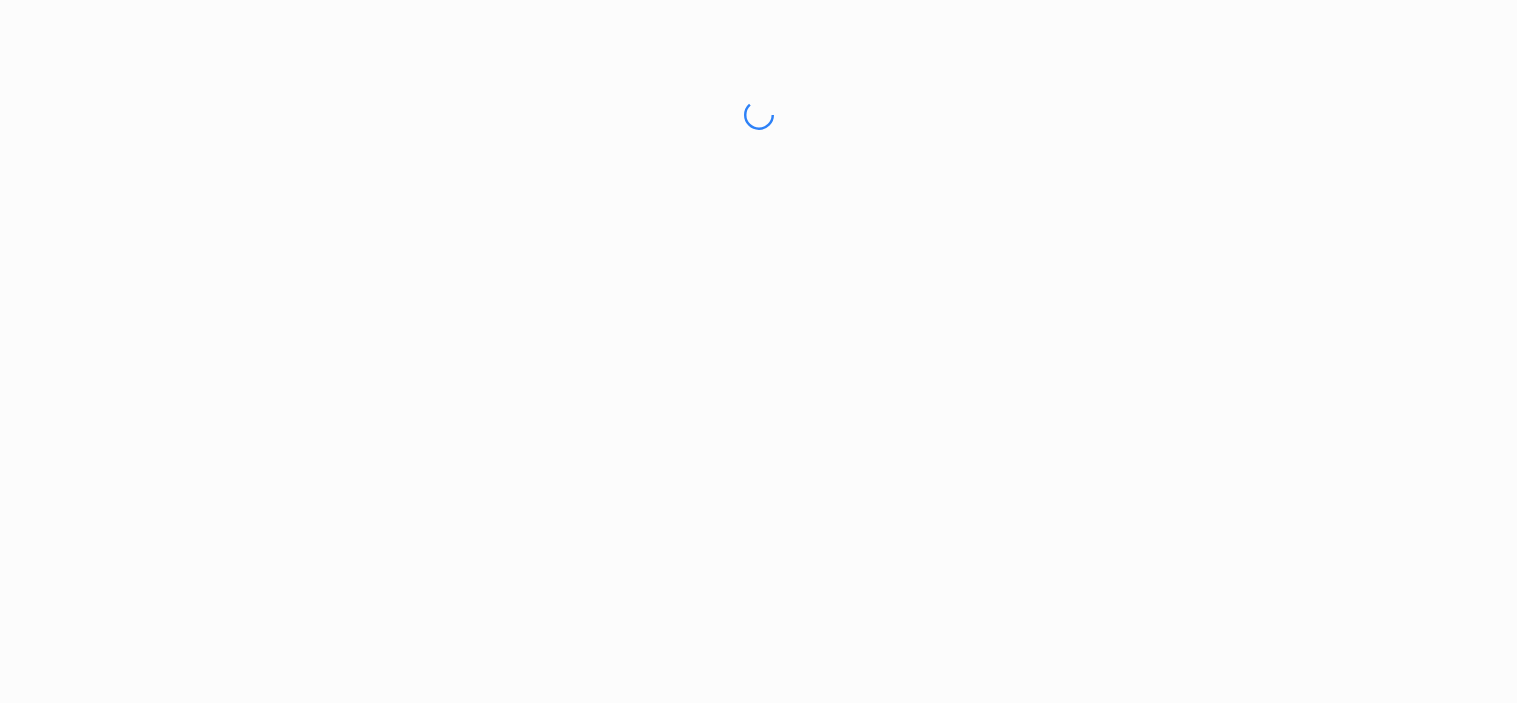 scroll, scrollTop: 0, scrollLeft: 0, axis: both 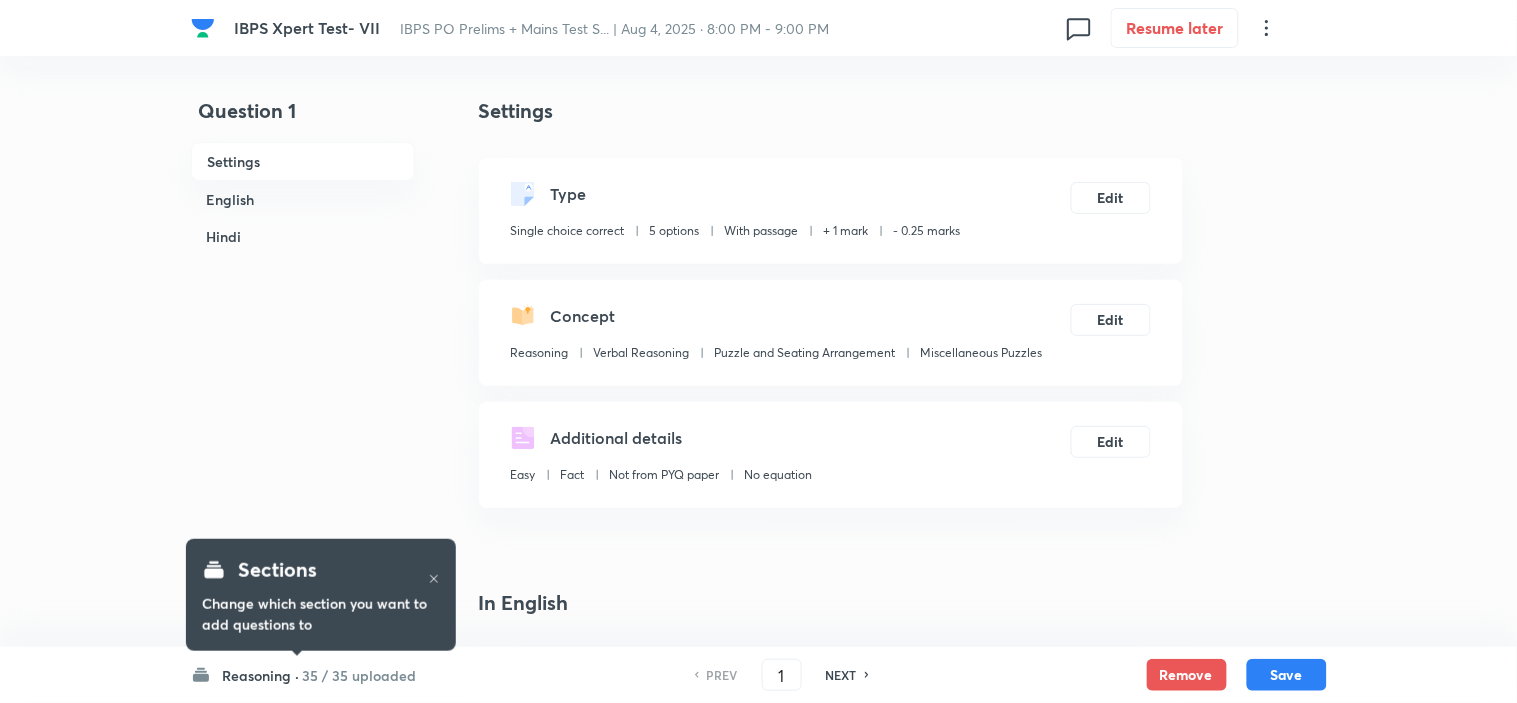 checkbox on "true" 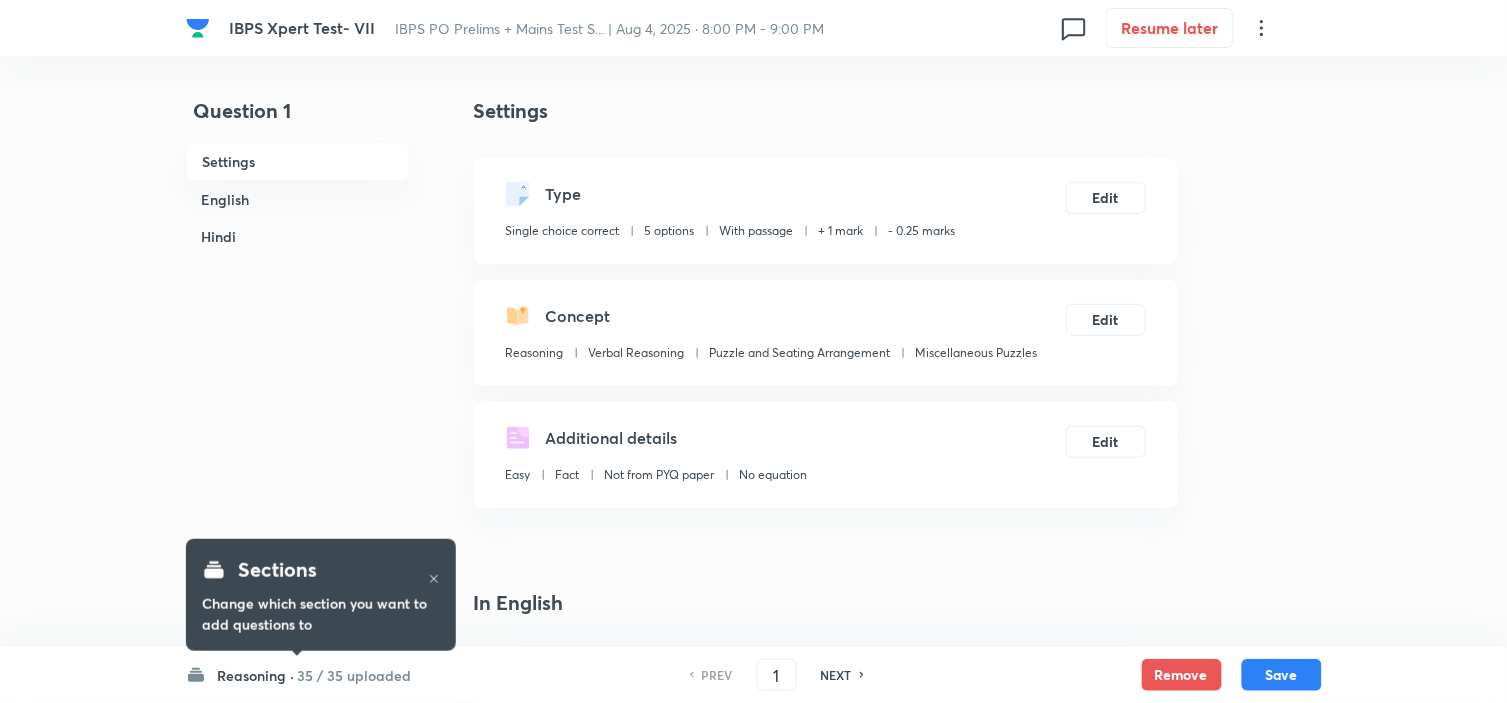 click on "35 / 35 uploaded" at bounding box center [355, 675] 